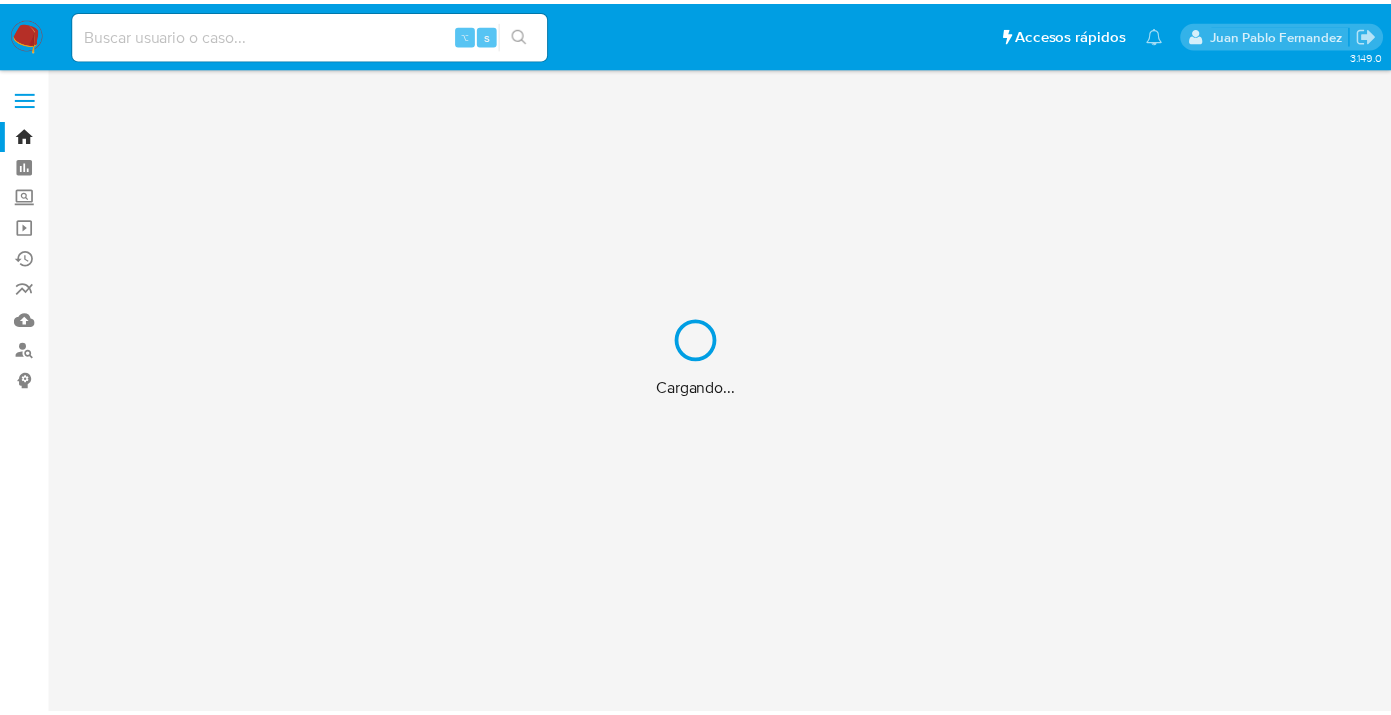 scroll, scrollTop: 0, scrollLeft: 0, axis: both 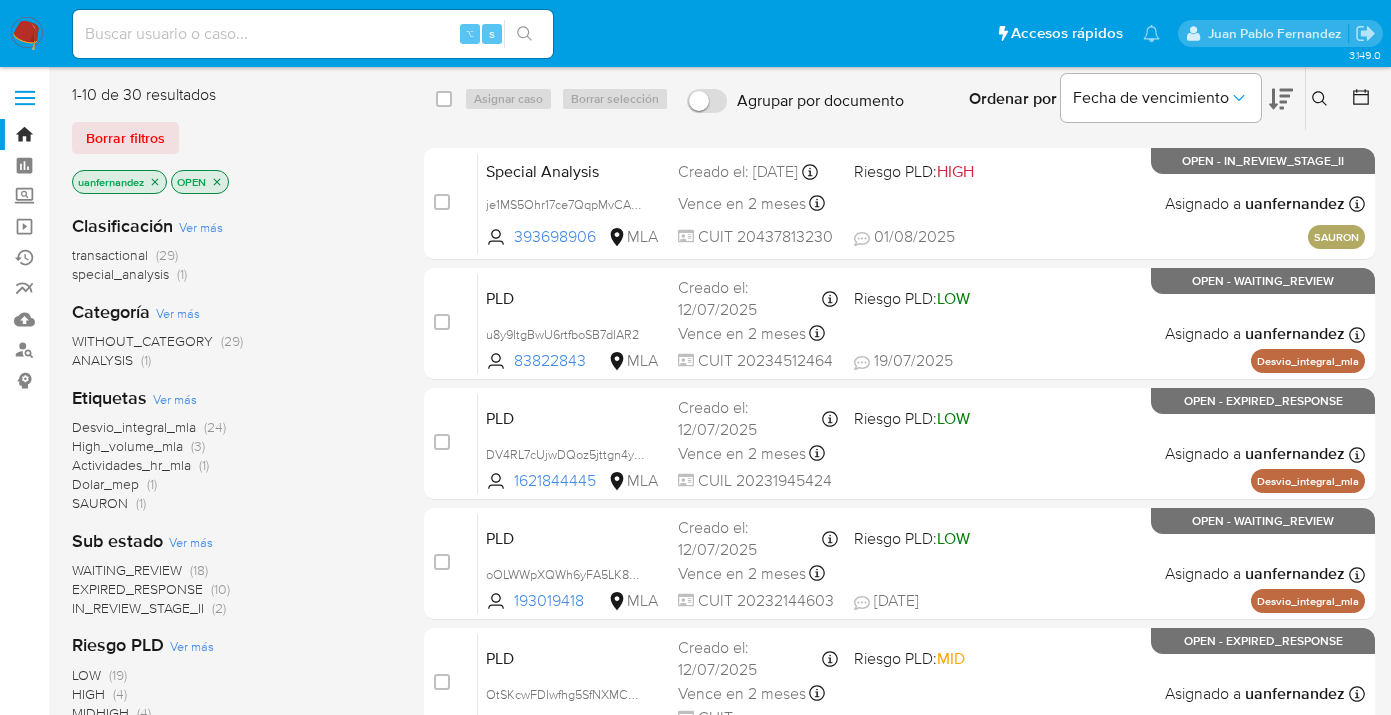 click on "Borrar filtros" at bounding box center [125, 138] 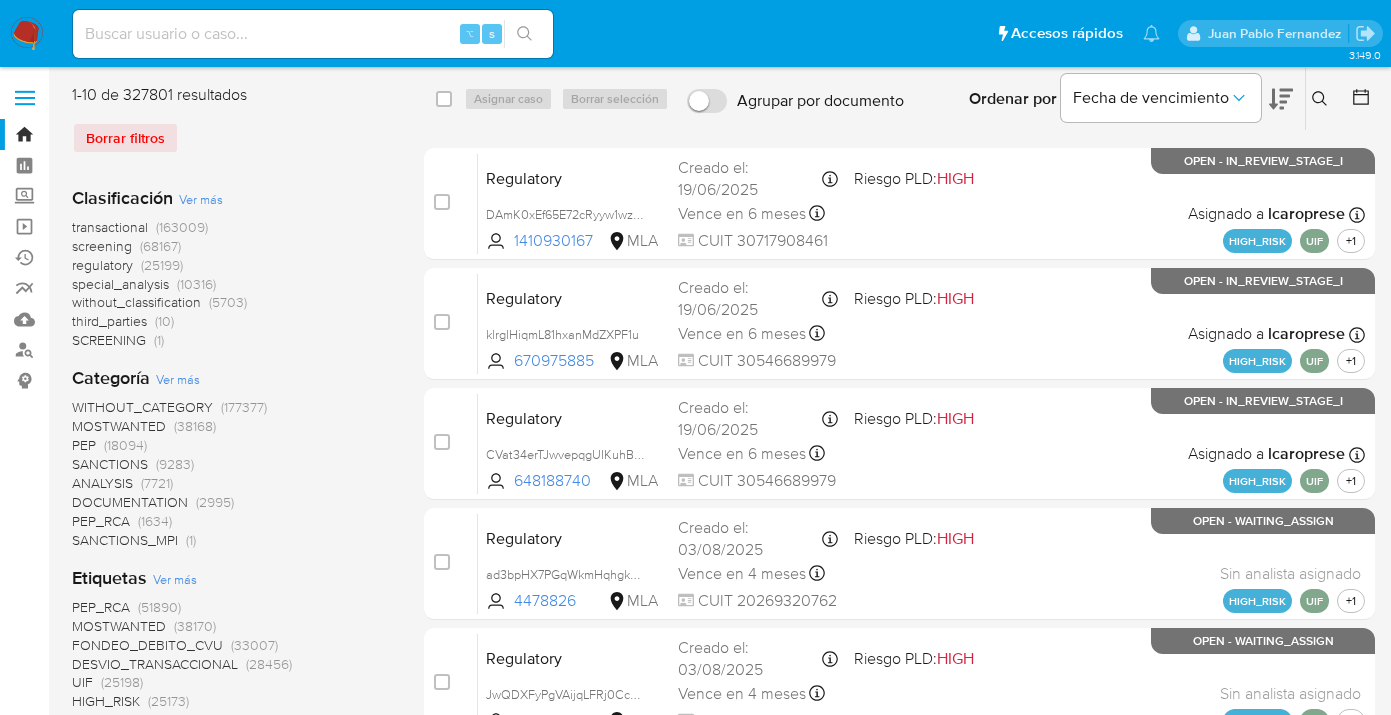 click 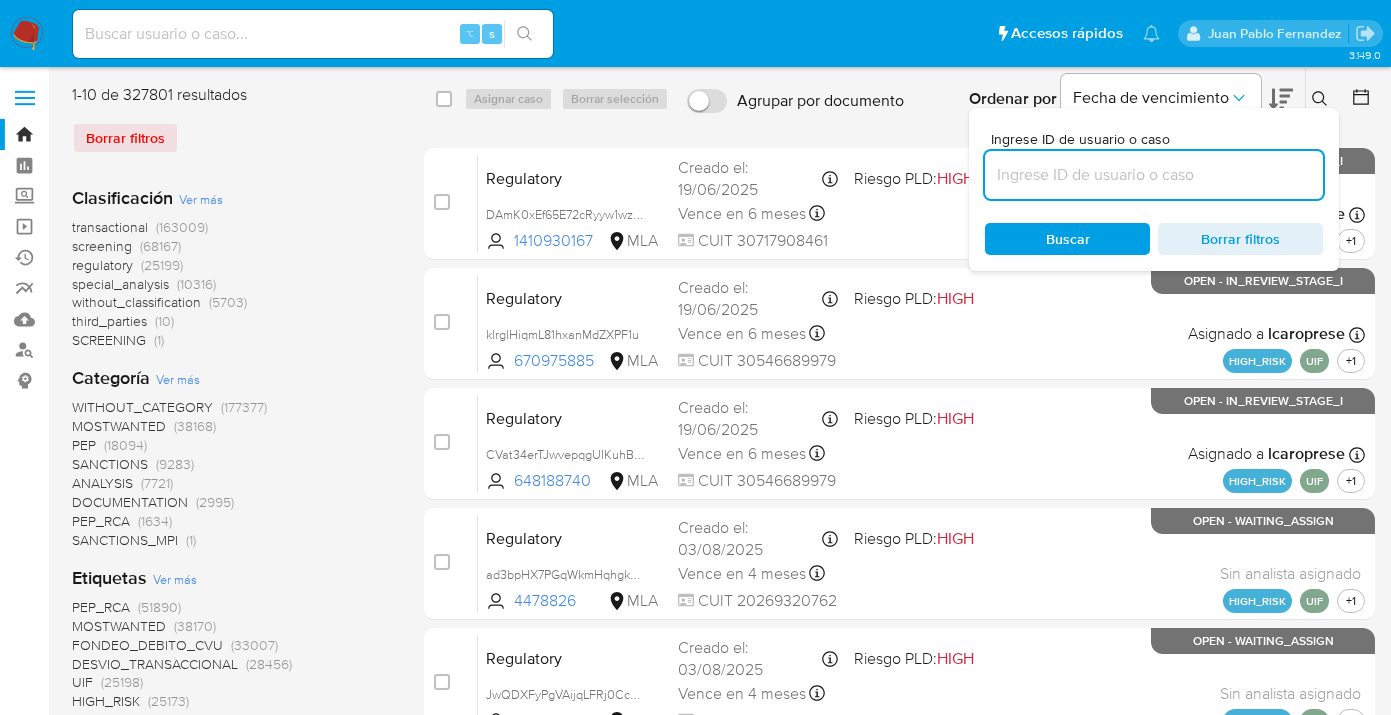 click at bounding box center [1154, 175] 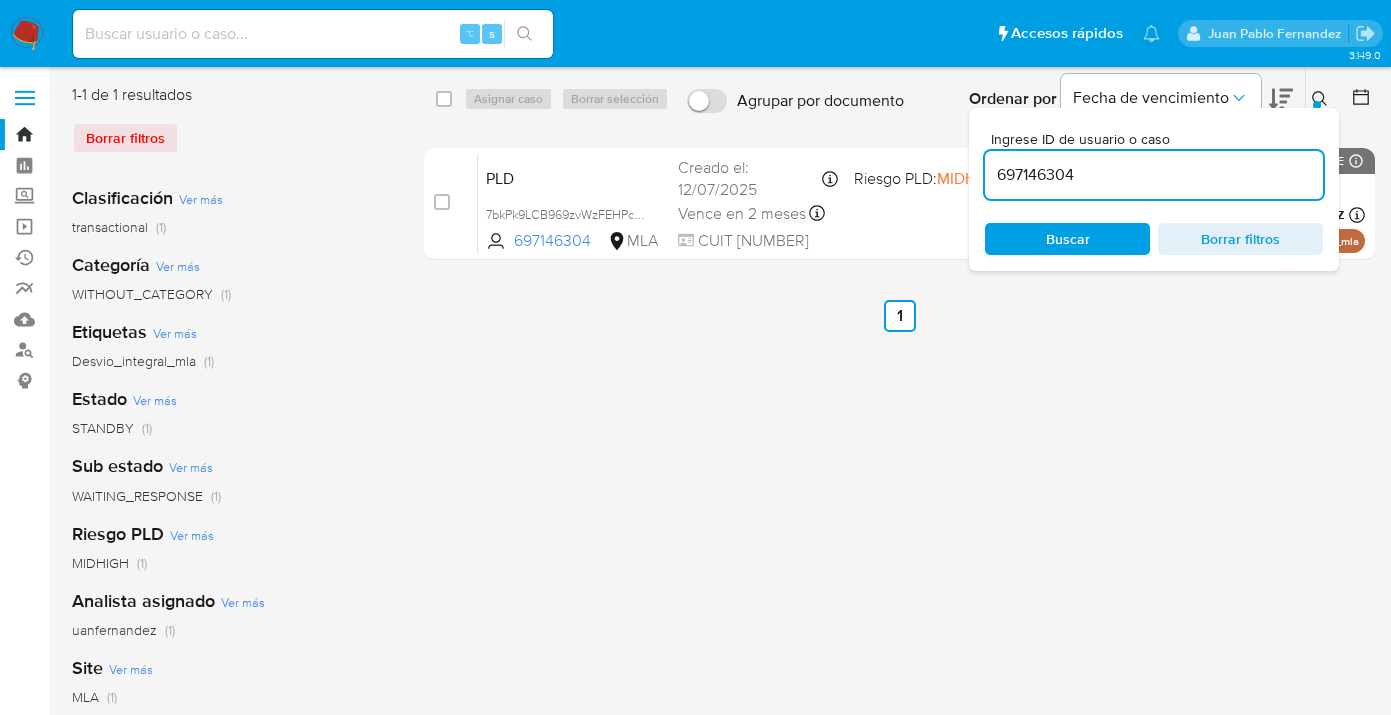 click 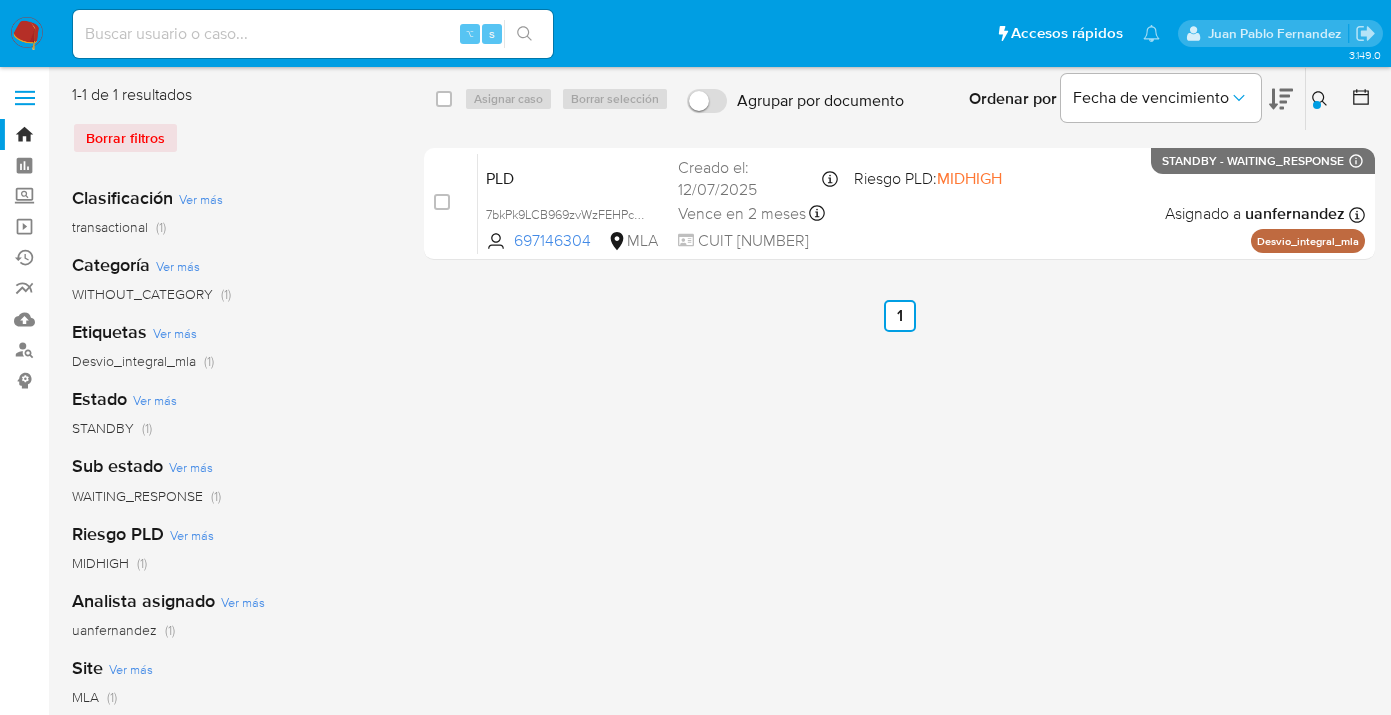 click 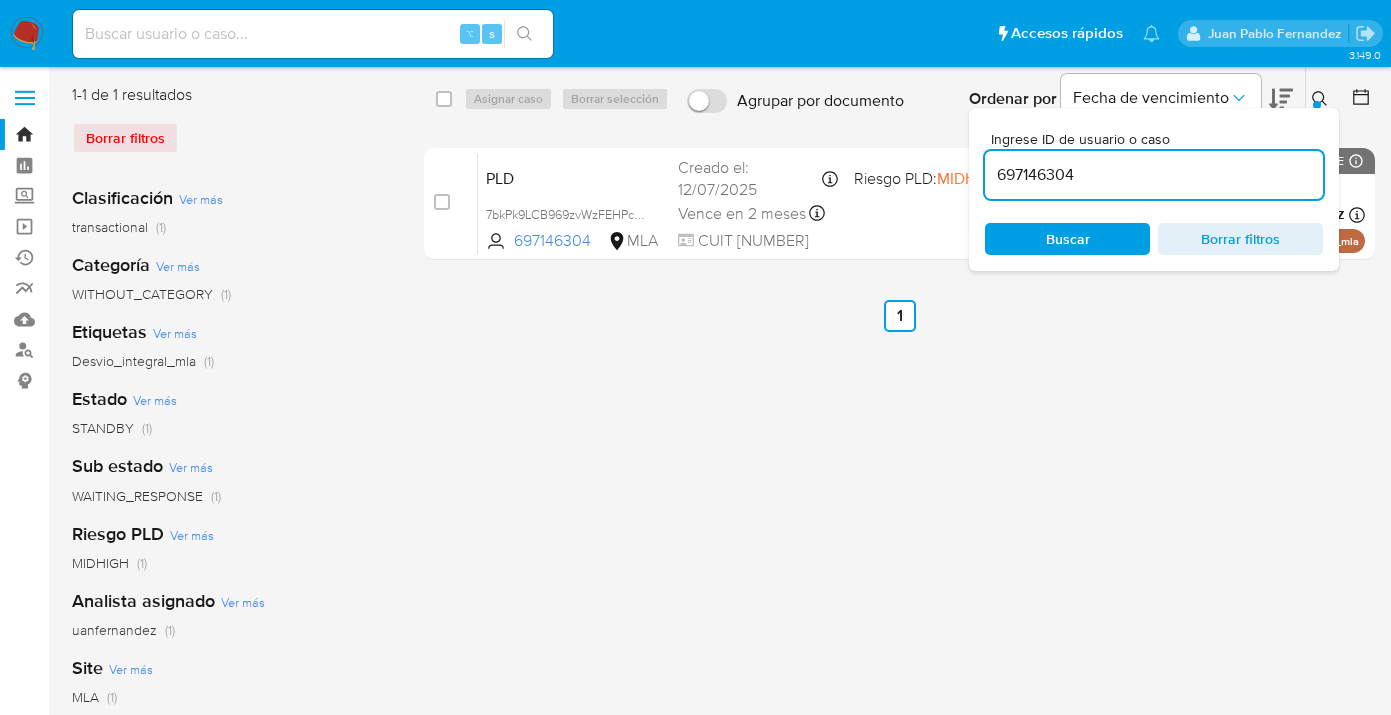 drag, startPoint x: 1101, startPoint y: 180, endPoint x: 978, endPoint y: 182, distance: 123.01626 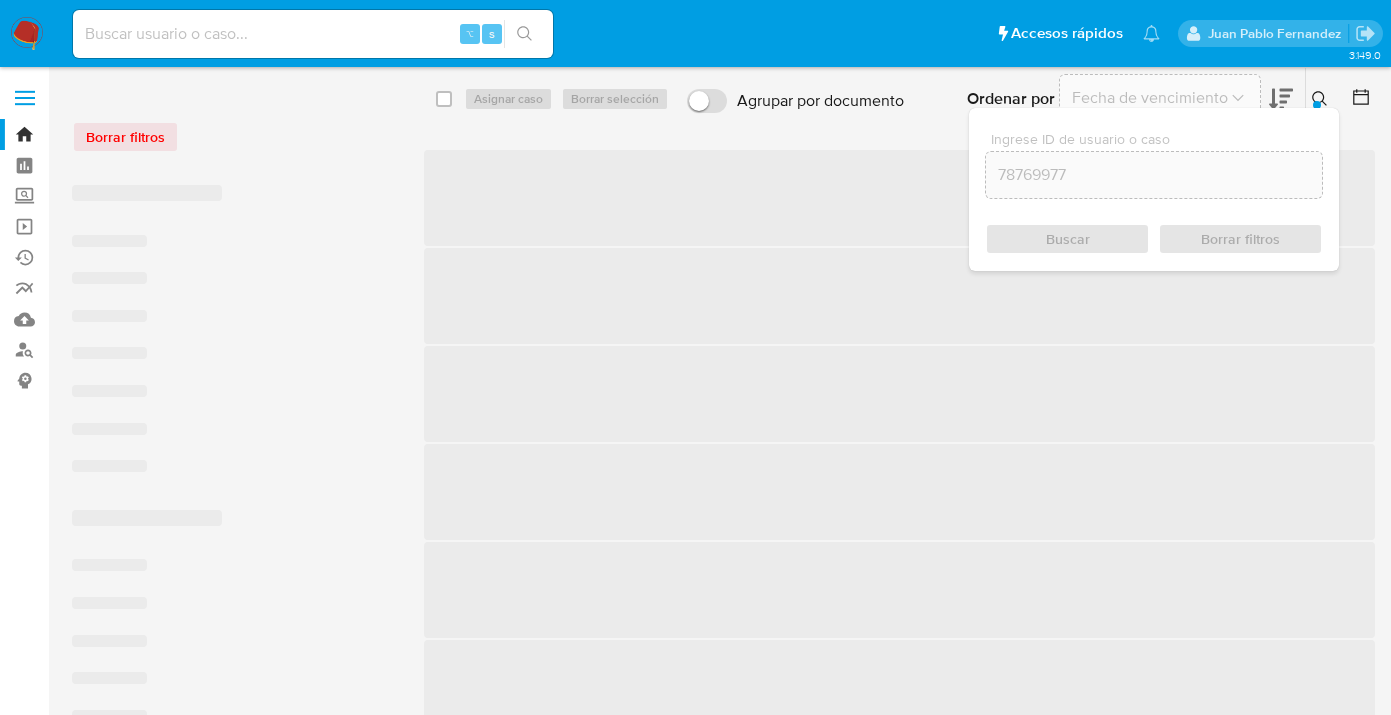 scroll, scrollTop: 0, scrollLeft: 0, axis: both 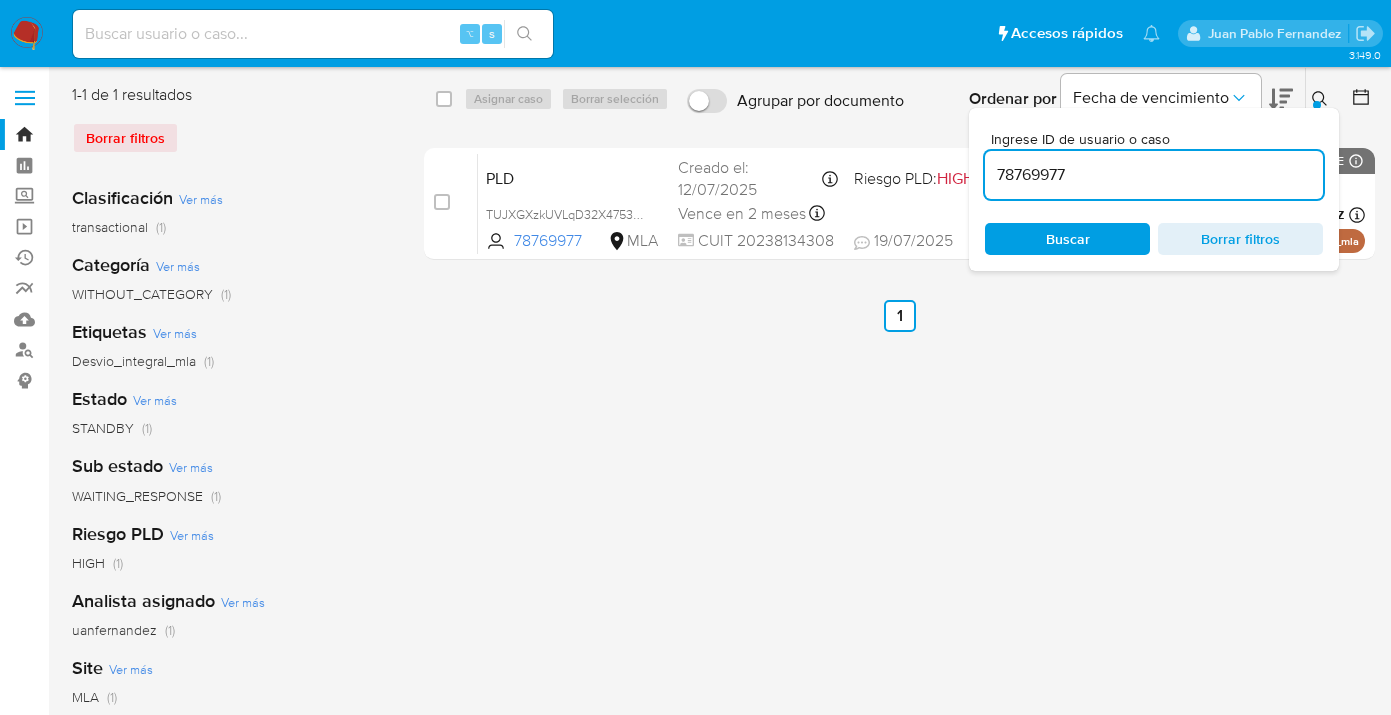 click 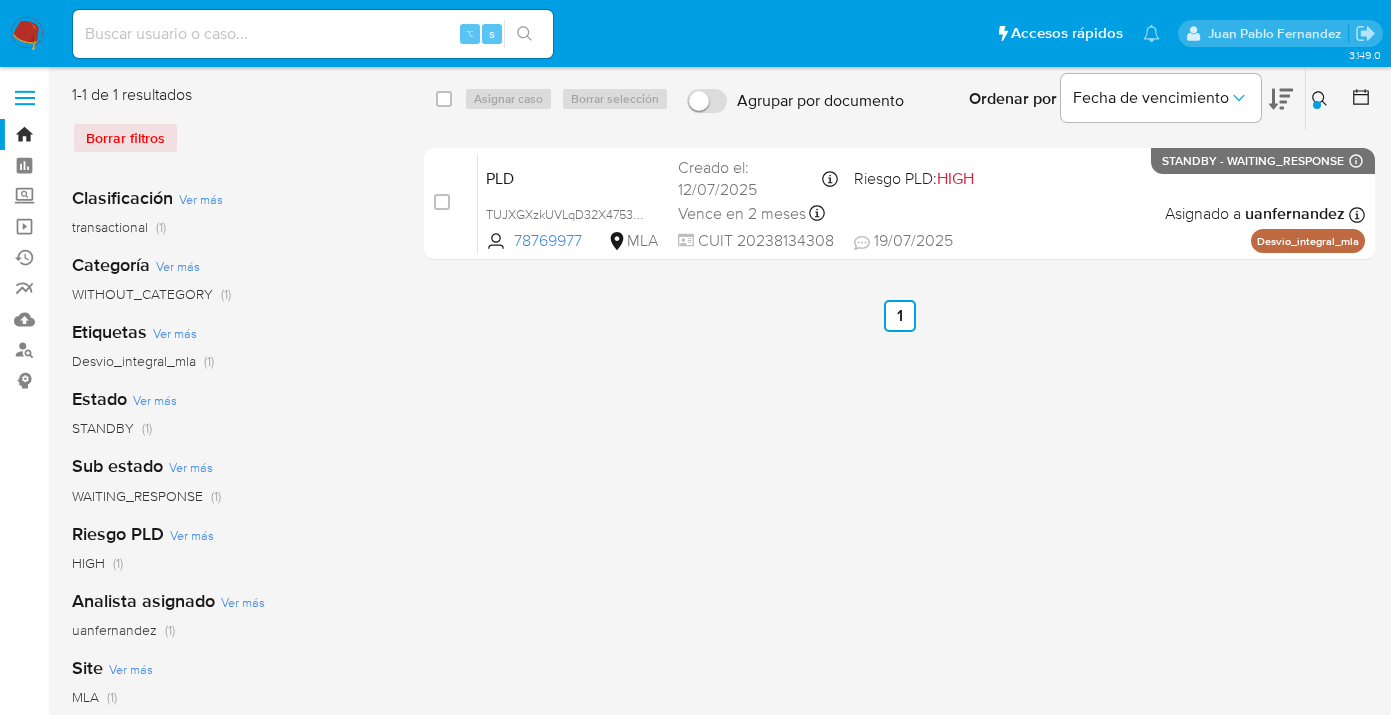 click on "Ingrese ID de usuario o caso 78769977 Buscar Borrar filtros" at bounding box center (1322, 99) 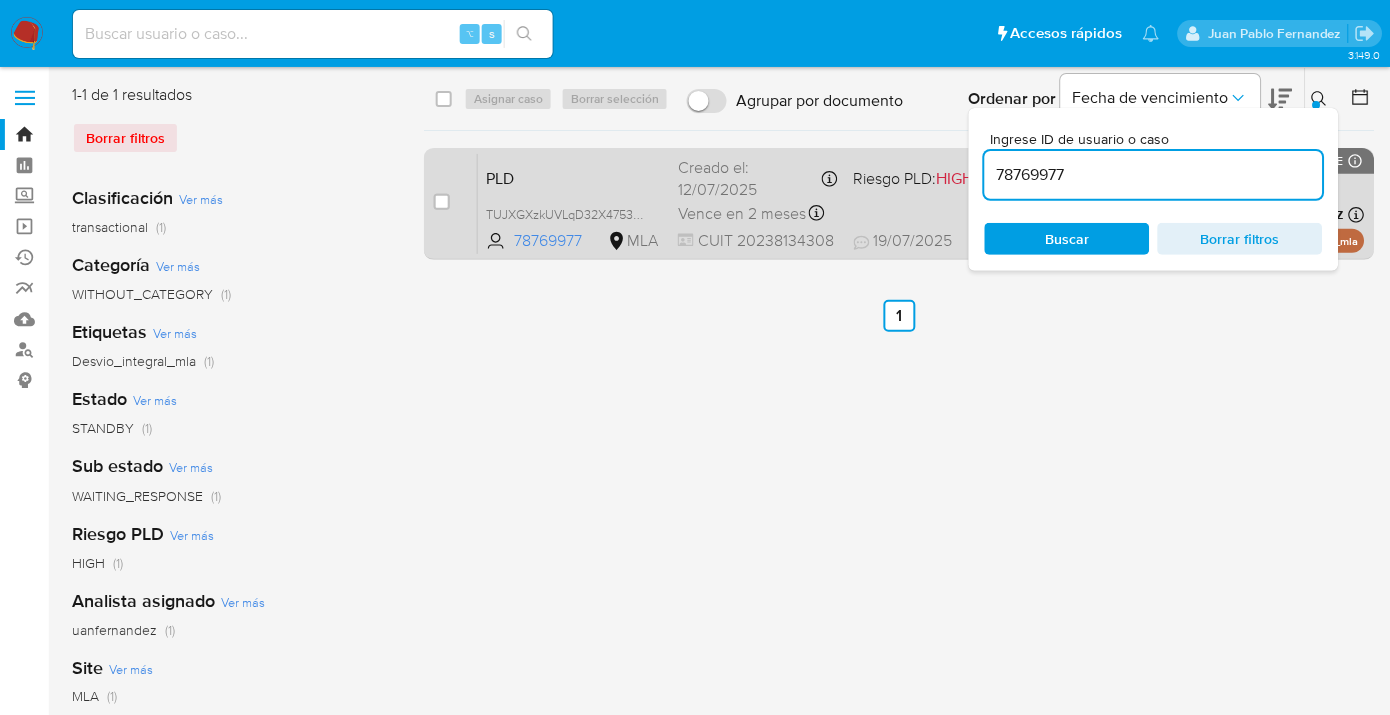 scroll, scrollTop: 0, scrollLeft: 0, axis: both 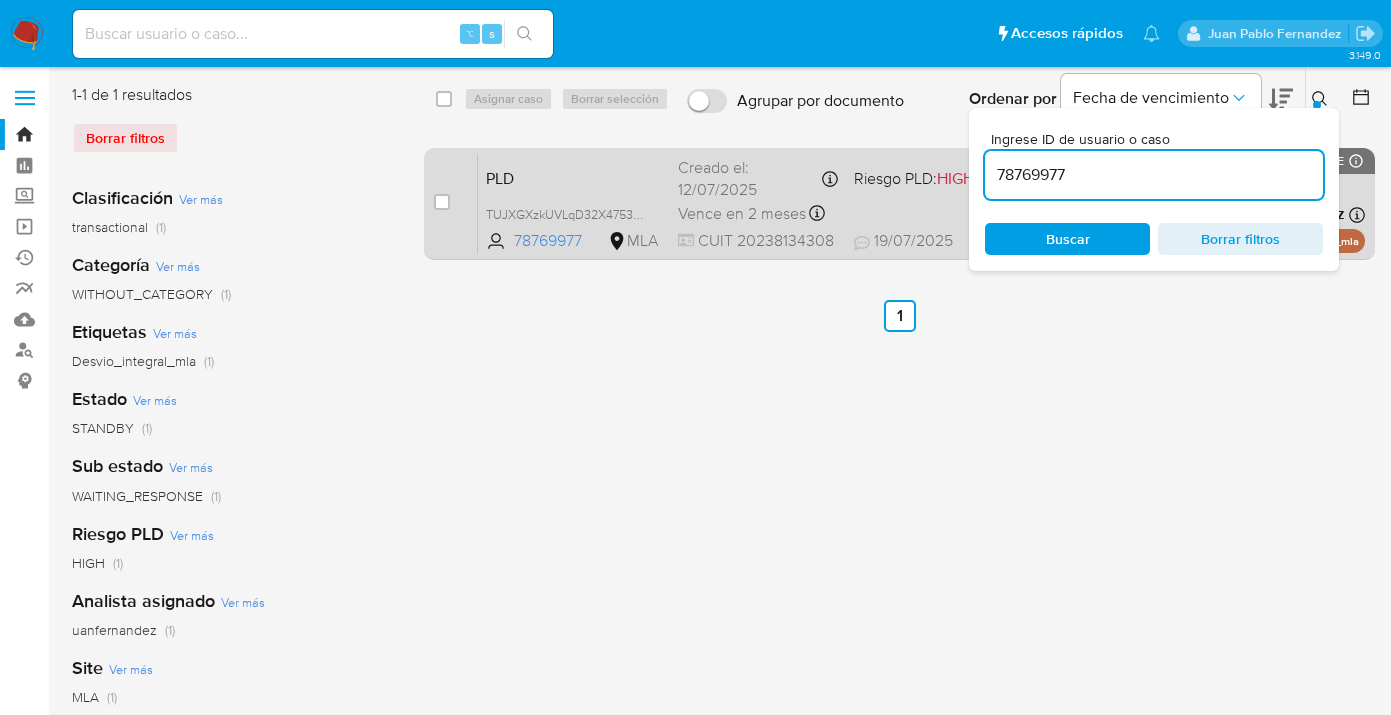 drag, startPoint x: 1085, startPoint y: 172, endPoint x: 920, endPoint y: 164, distance: 165.19383 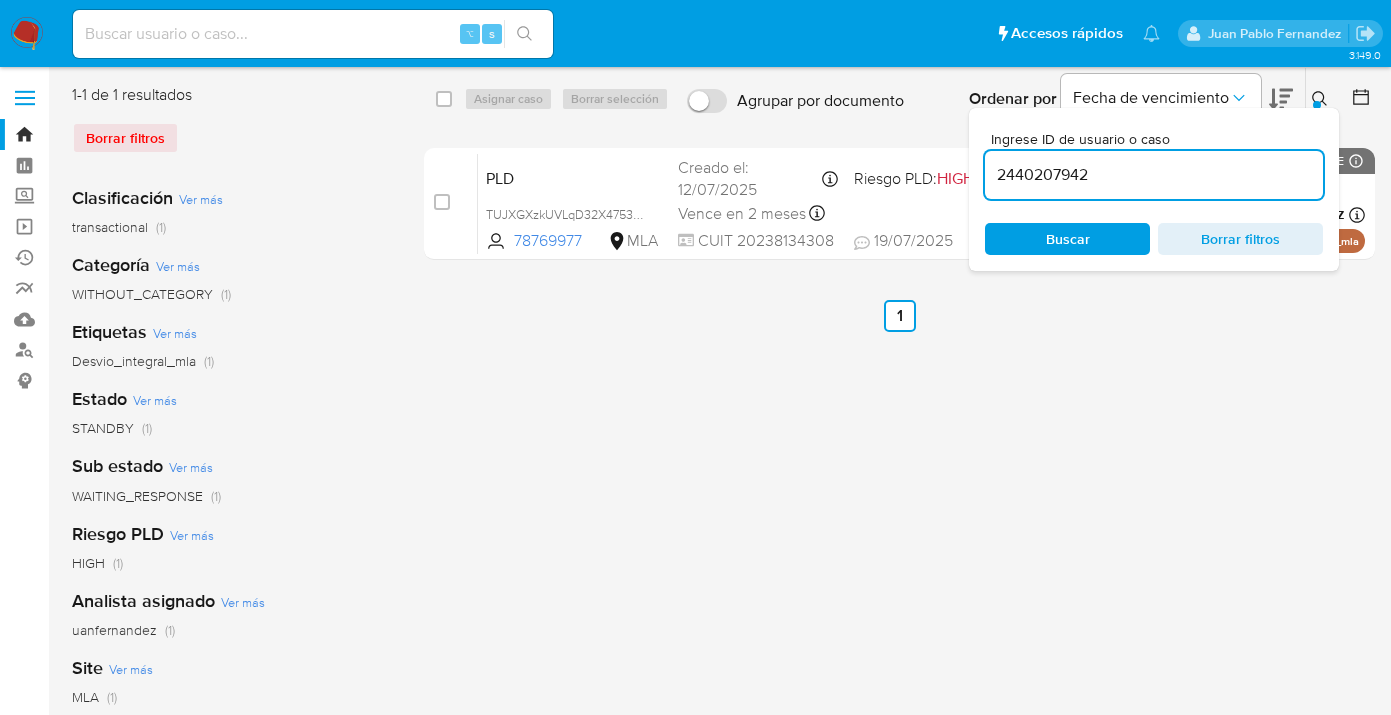 type on "2440207942" 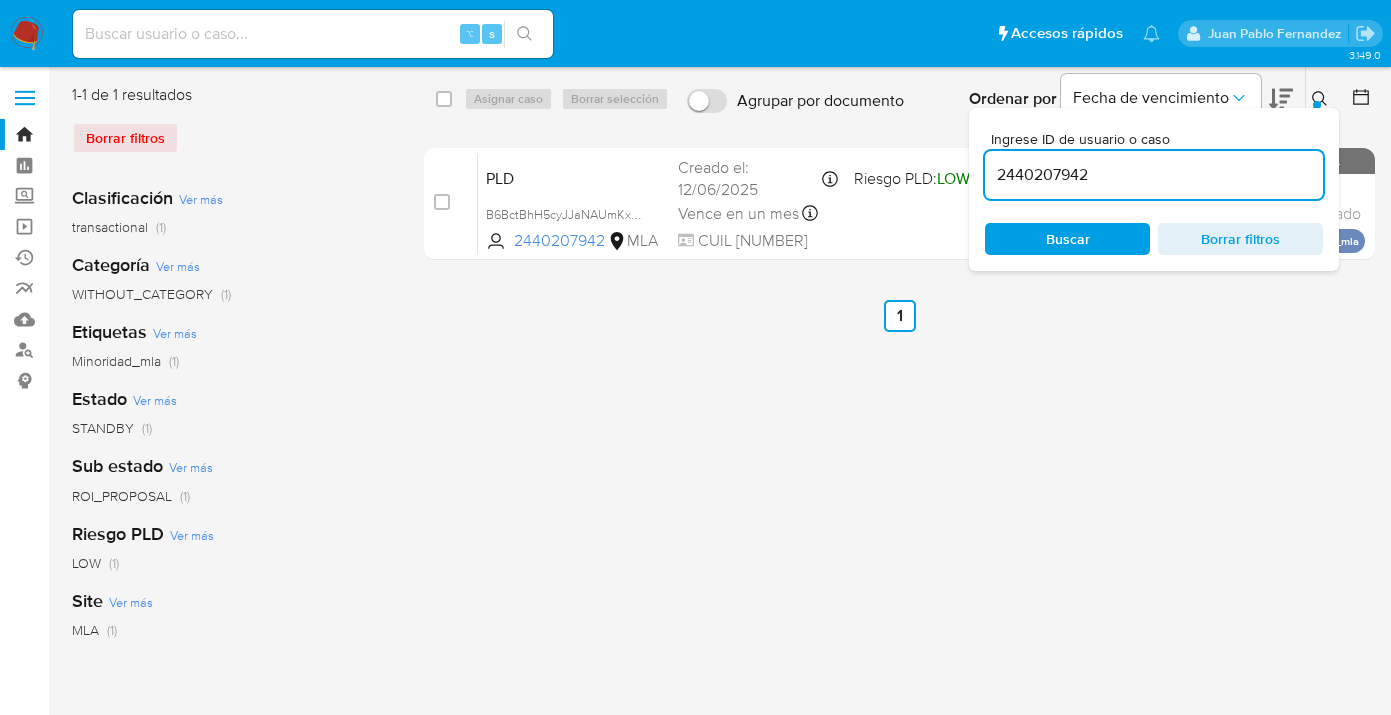 click 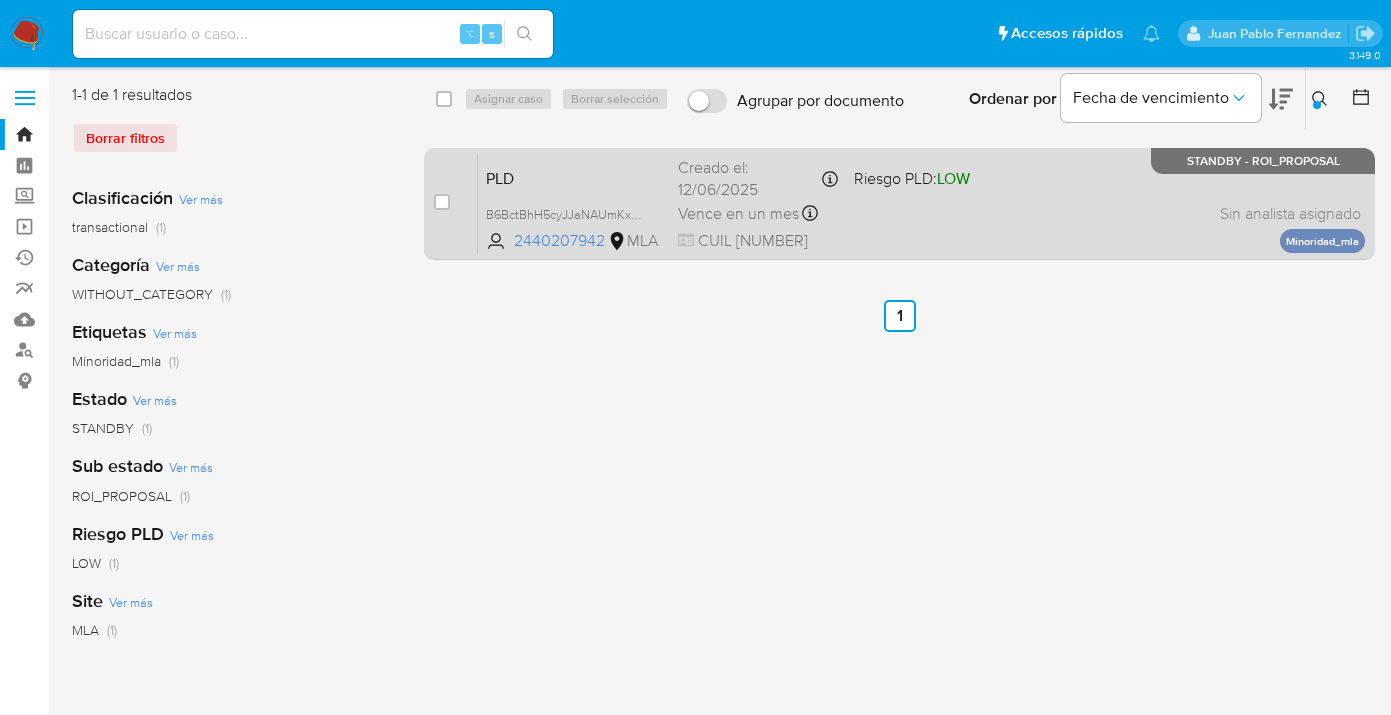 click on "PLD B6BctBhH5cyJJaNAUmKxxhgF 2440207942 MLA Riesgo PLD:  LOW Creado el: 12/06/2025   Creado el: 12/06/2025 03:22:38 Vence en un mes   Vence el 10/09/2025 03:22:38 CUIL   20511311668 Sin analista asignado   Asignado el: 18/06/2025 14:19:09 Minoridad_mla STANDBY - ROI_PROPOSAL" at bounding box center [921, 203] 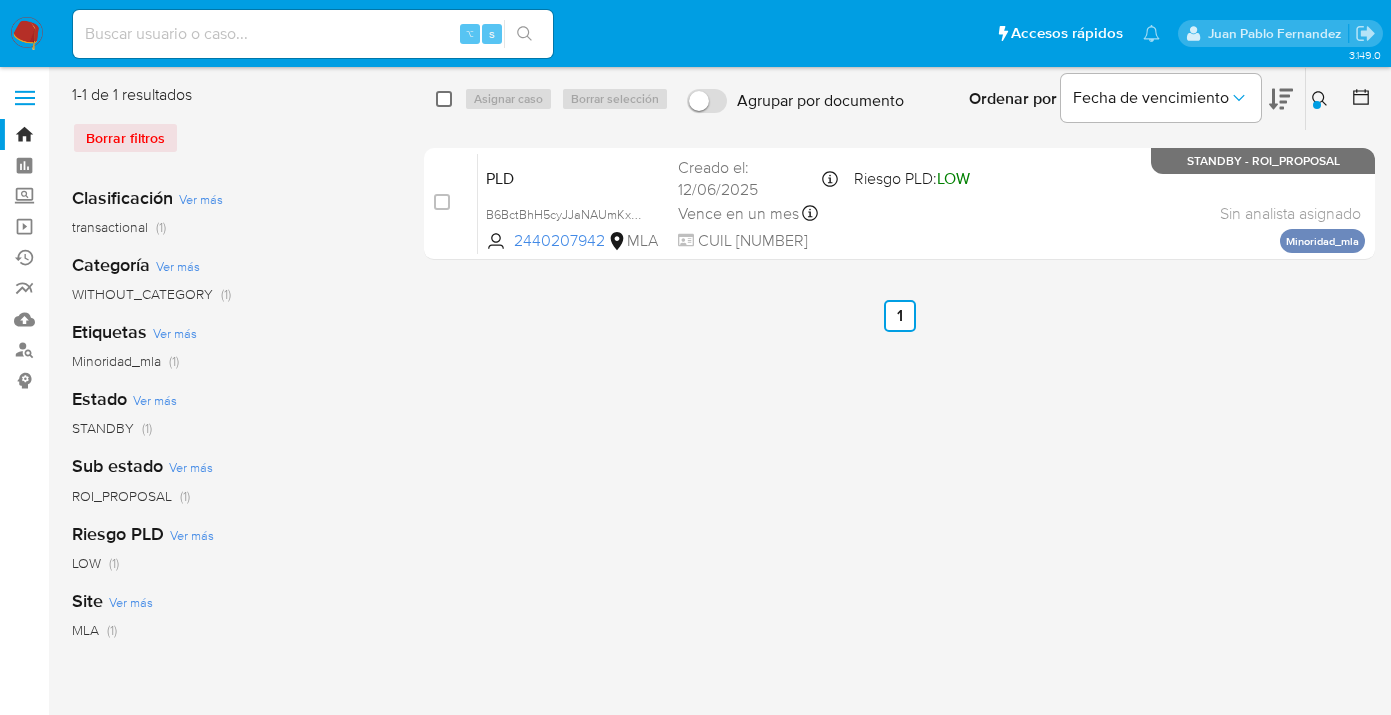 click at bounding box center [444, 99] 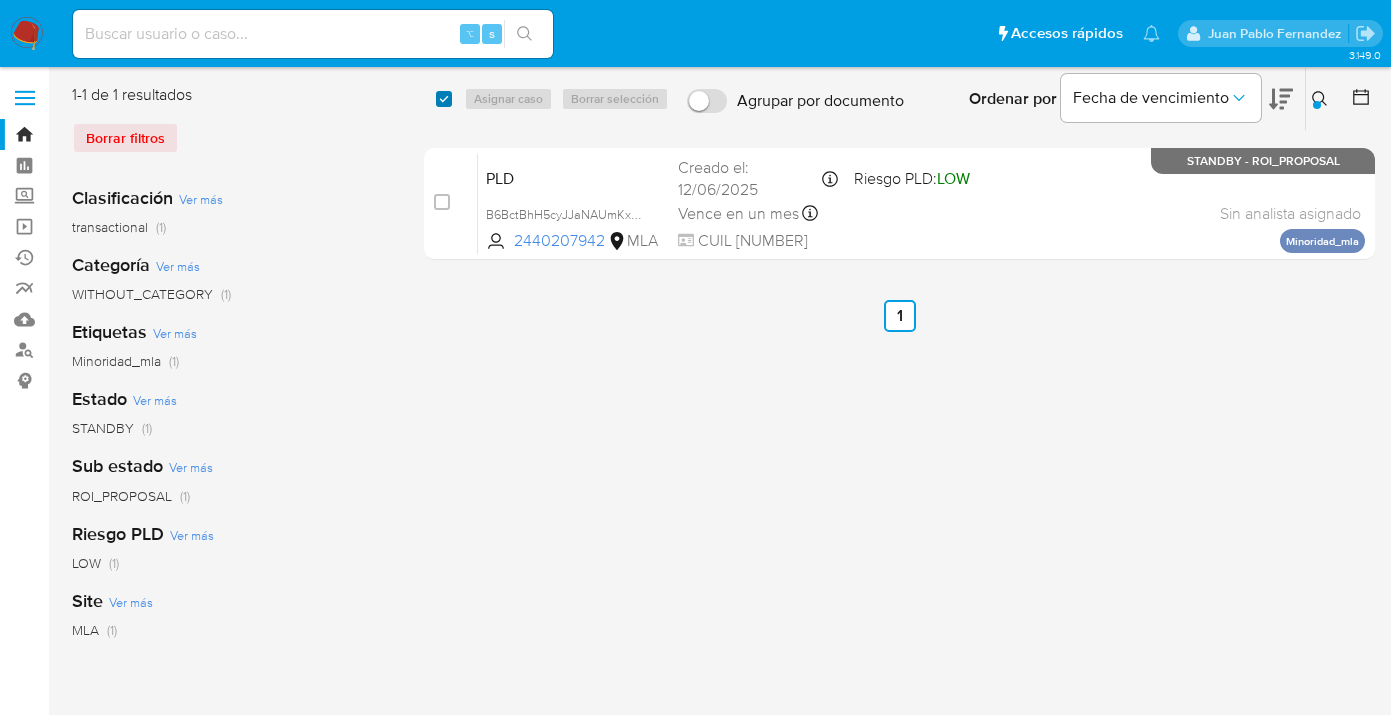 checkbox on "true" 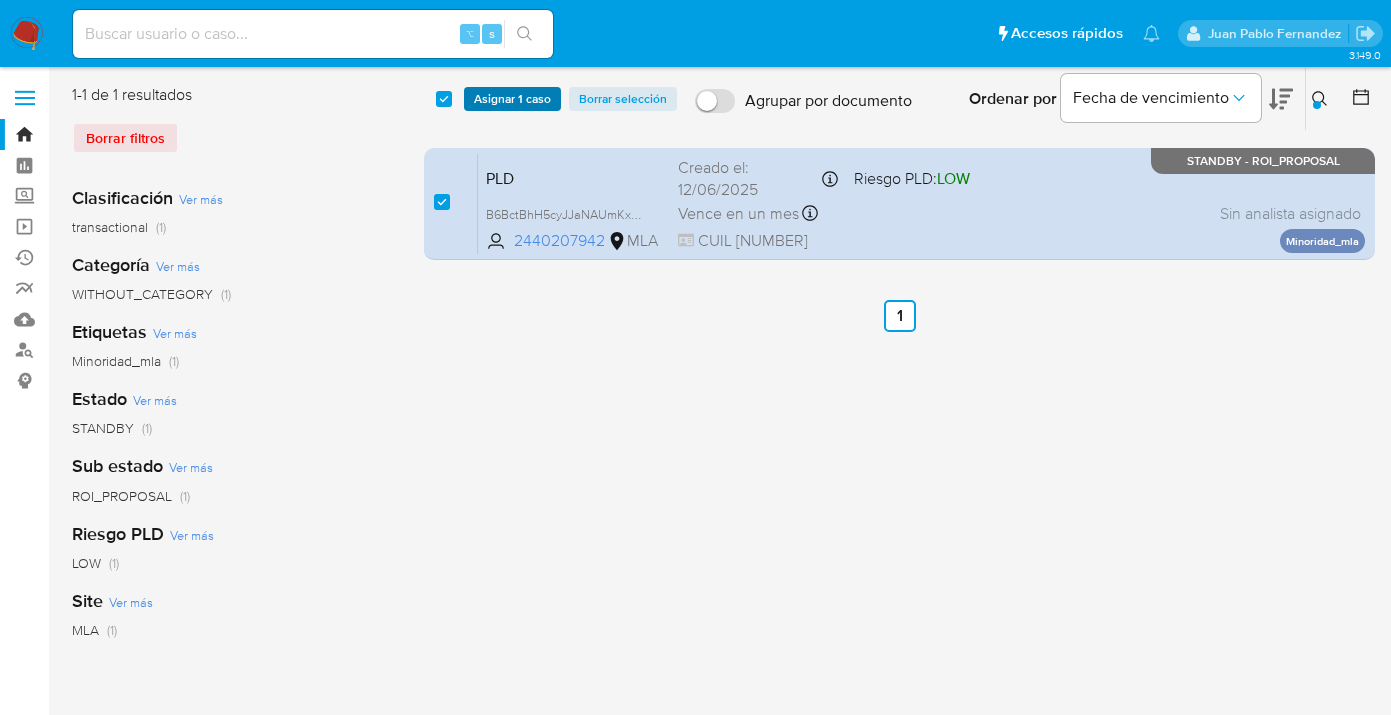 click on "Asignar 1 caso" at bounding box center [512, 99] 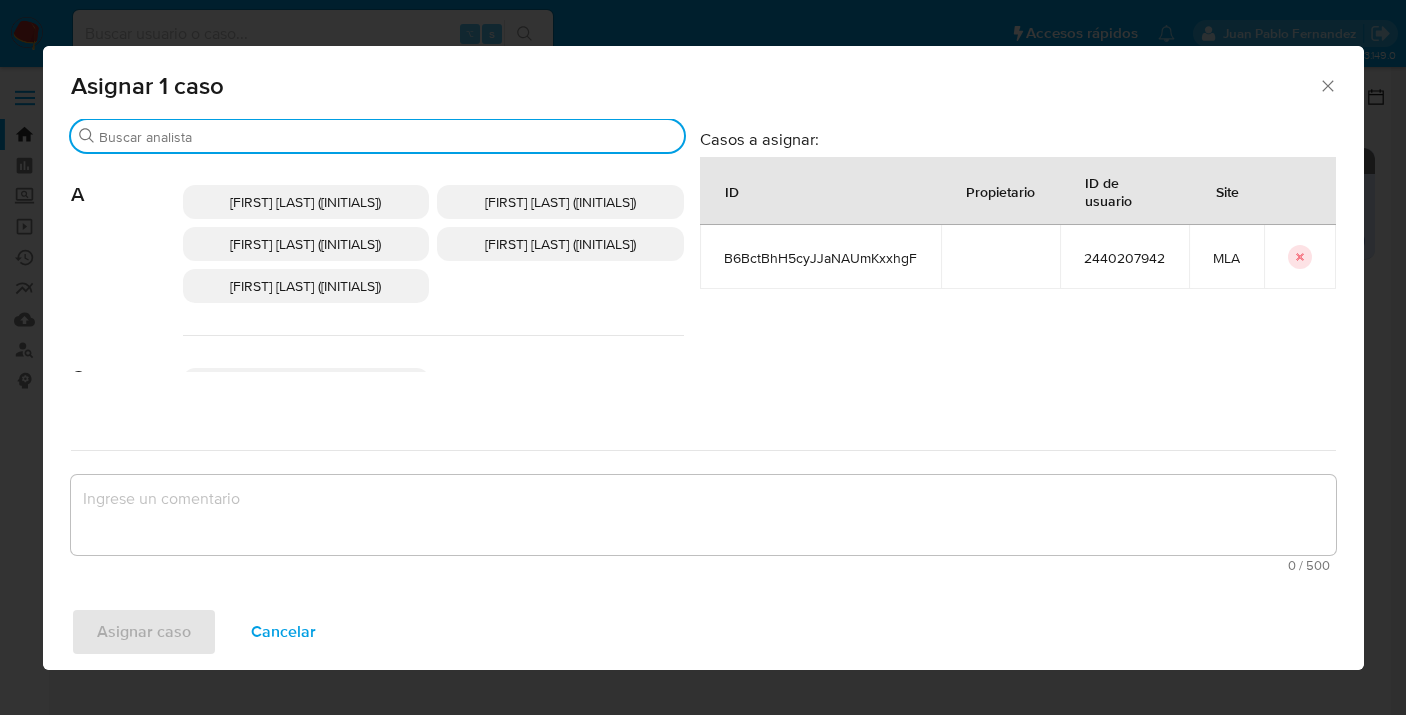 click on "Buscar" at bounding box center [387, 137] 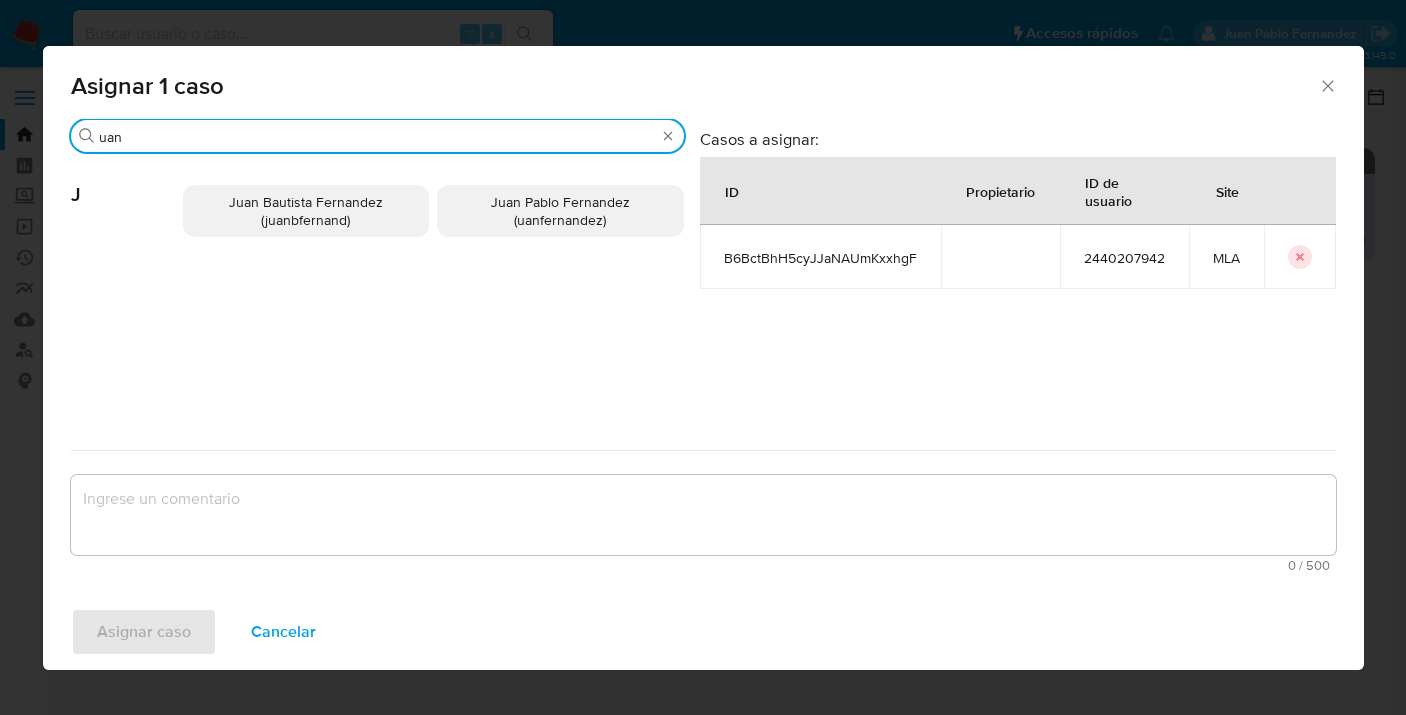 type on "uan" 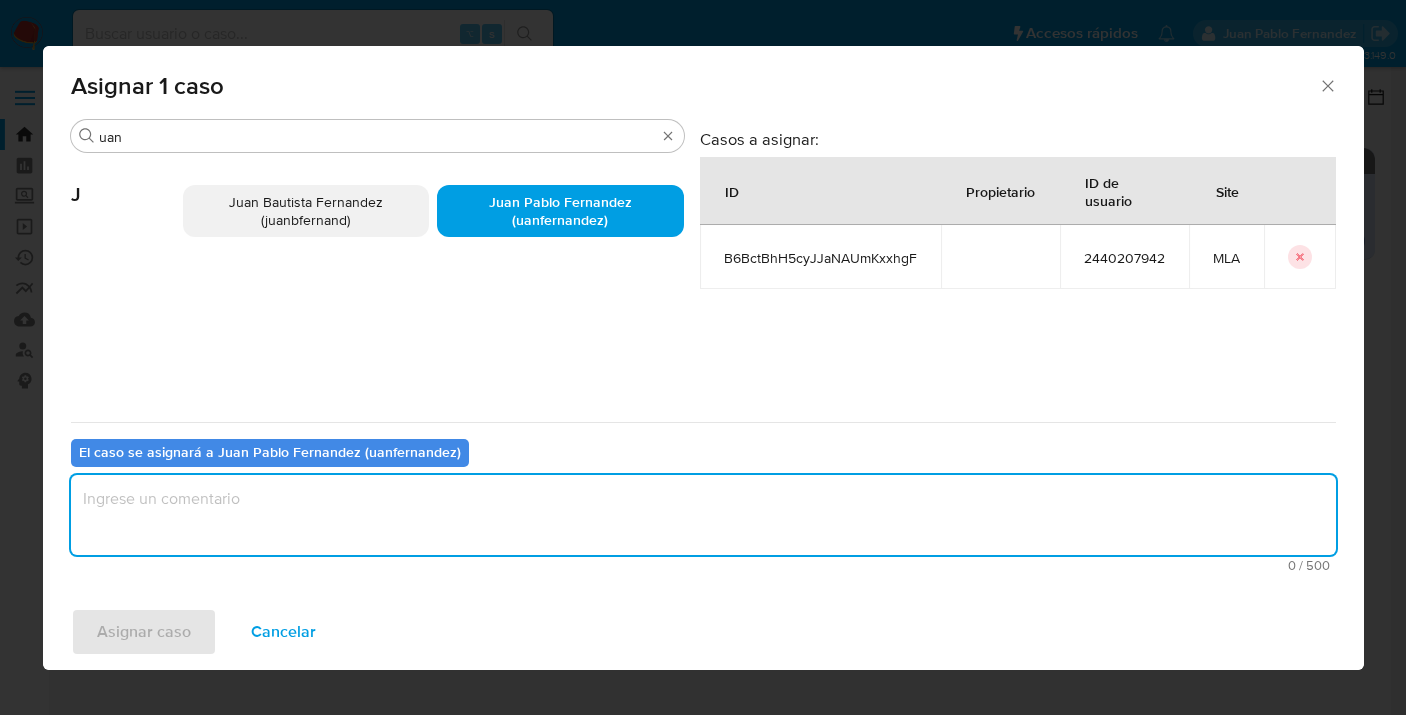 click at bounding box center (703, 515) 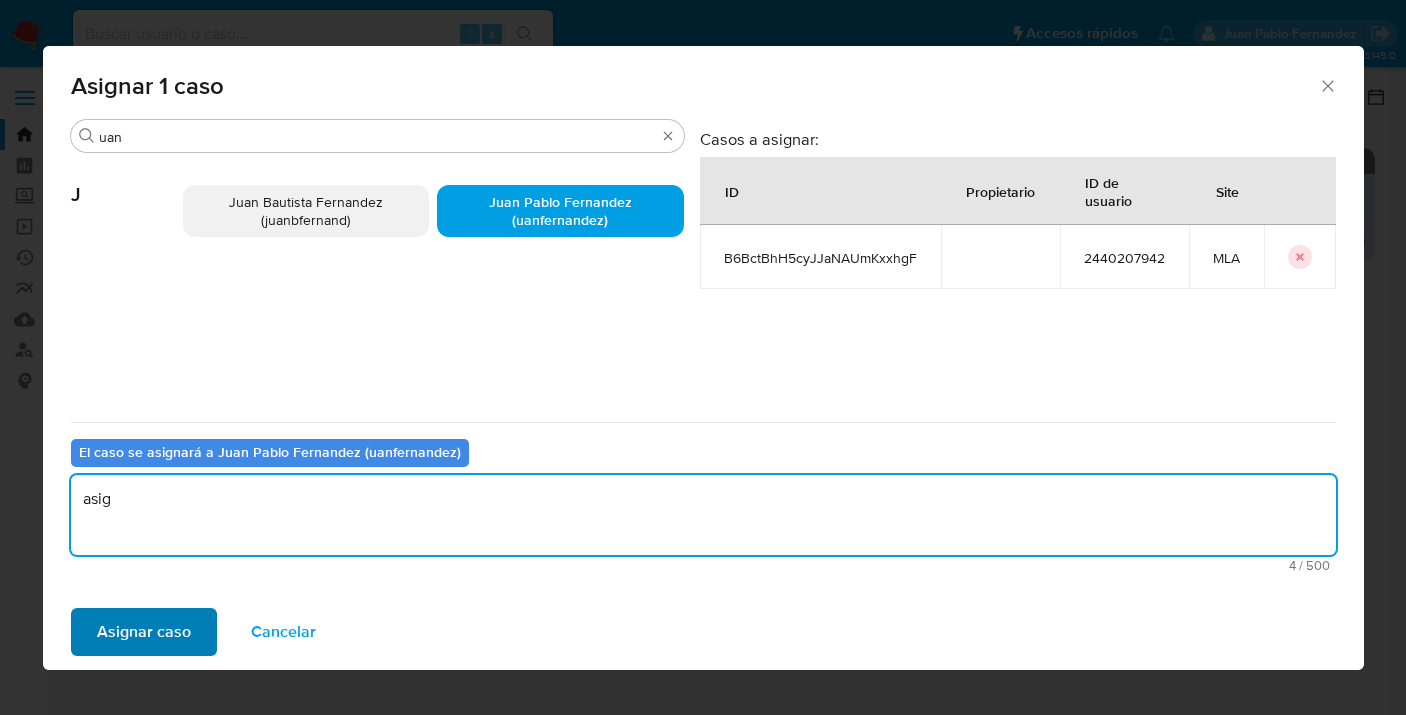 type on "asig" 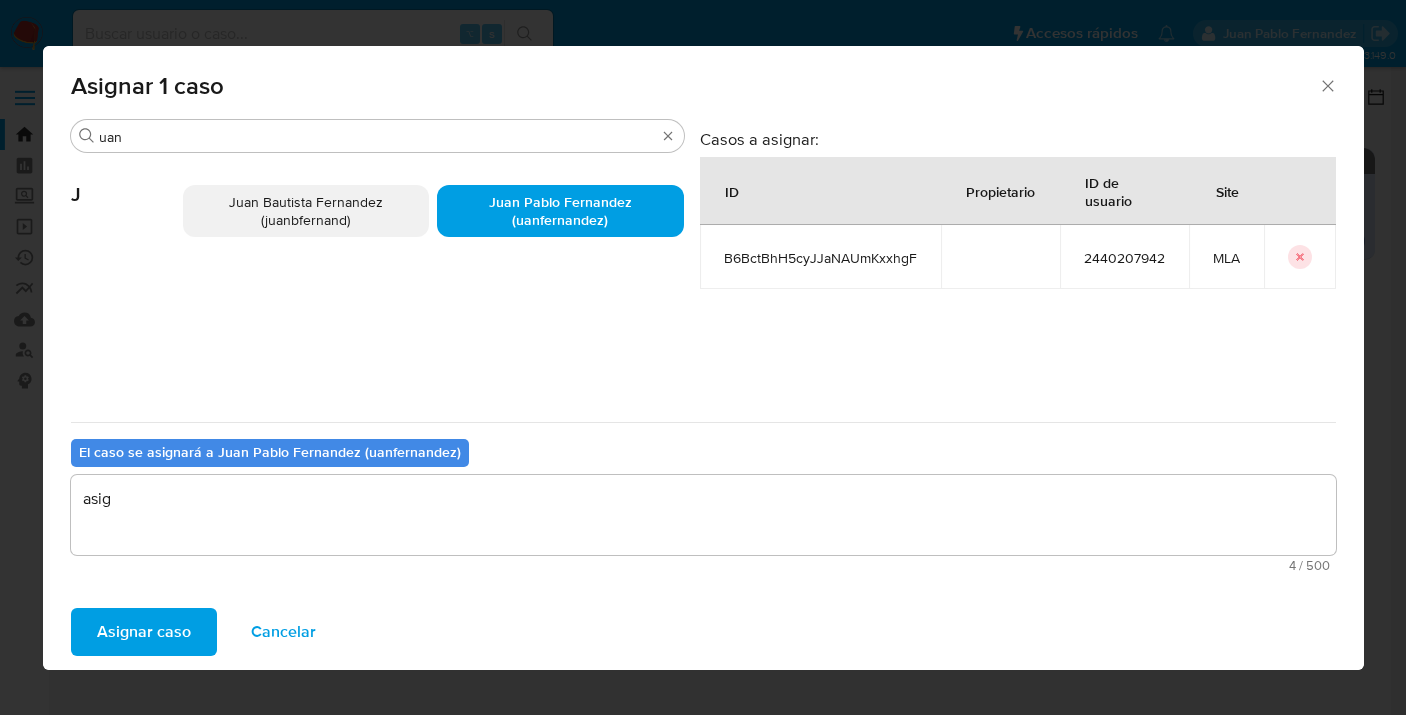 click on "Asignar caso" at bounding box center [144, 632] 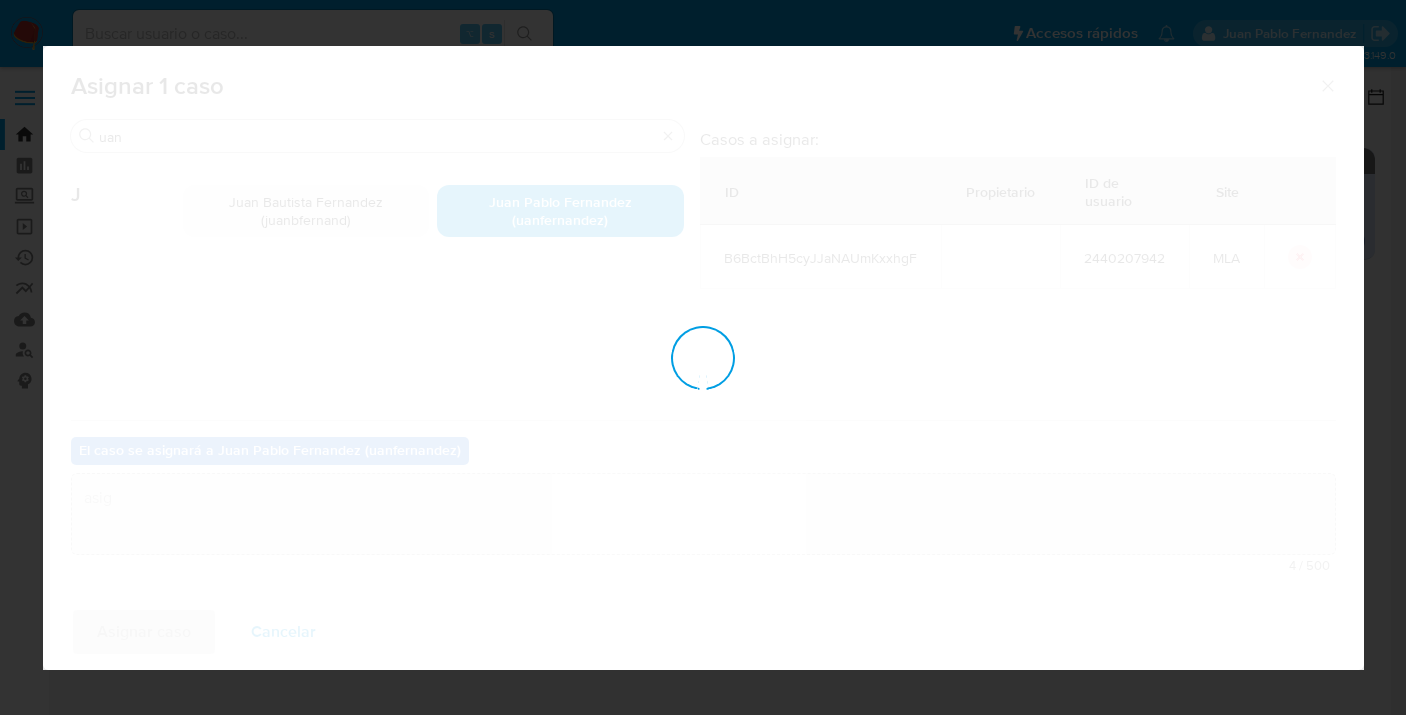 type 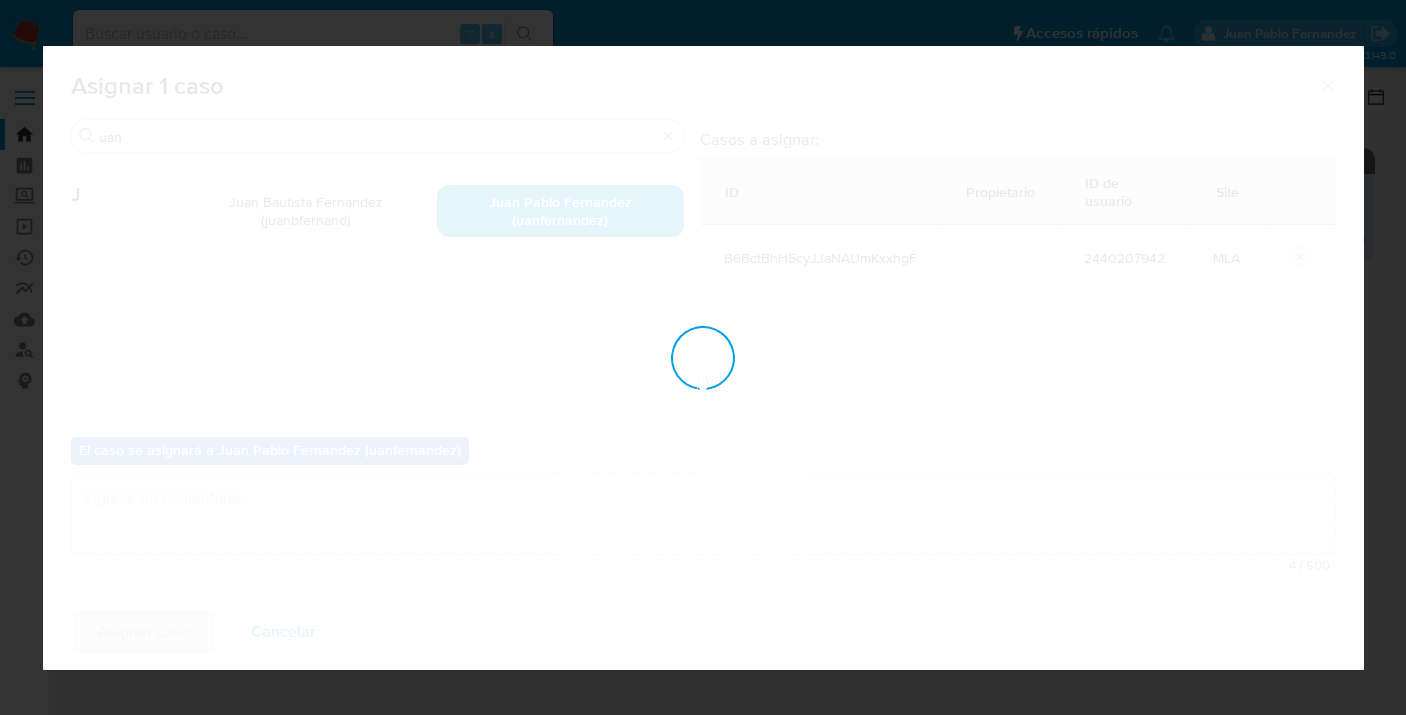 checkbox on "false" 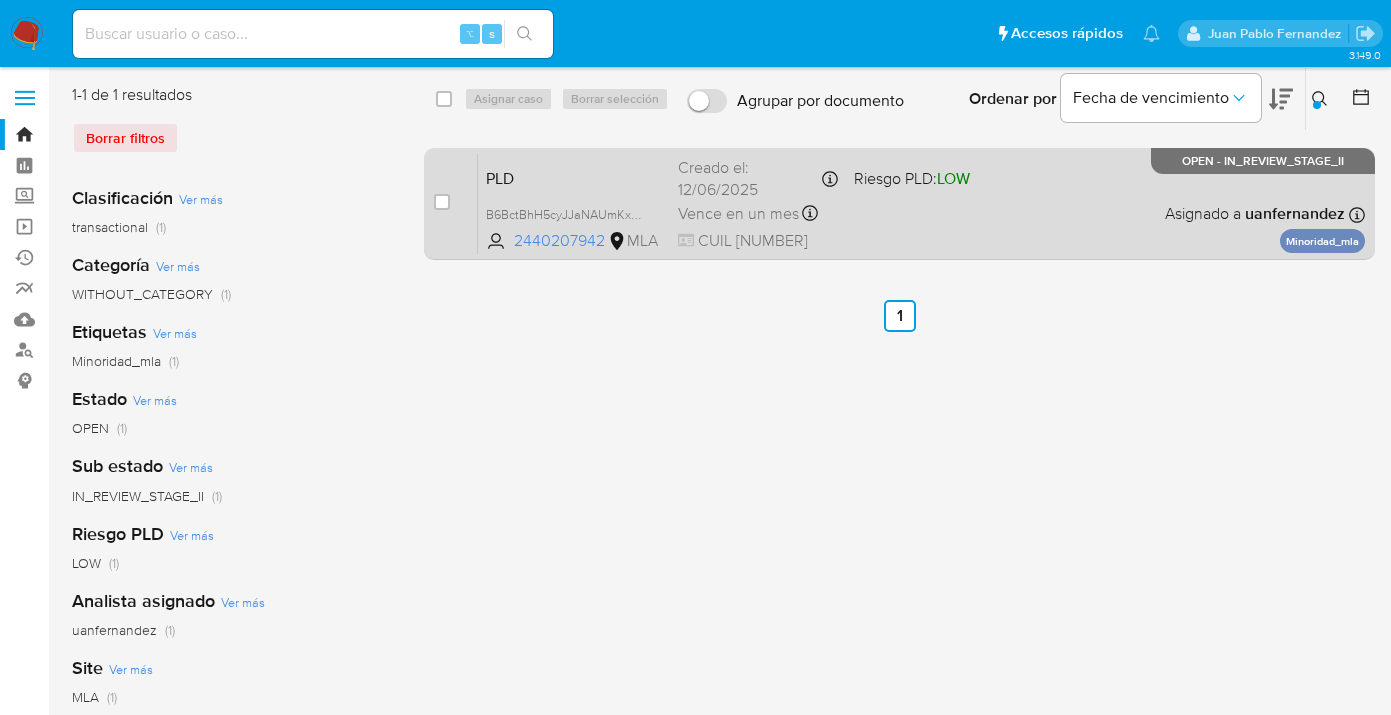 click on "PLD B6BctBhH5cyJJaNAUmKxxhgF 2440207942 MLA Riesgo PLD:  LOW Creado el: 12/06/2025   Creado el: 12/06/2025 03:22:38 Vence en un mes   Vence el 10/09/2025 03:22:38 CUIL   20511311668 Asignado a   uanfernandez   Asignado el: 18/06/2025 14:19:09 Minoridad_mla OPEN - IN_REVIEW_STAGE_II" at bounding box center (921, 203) 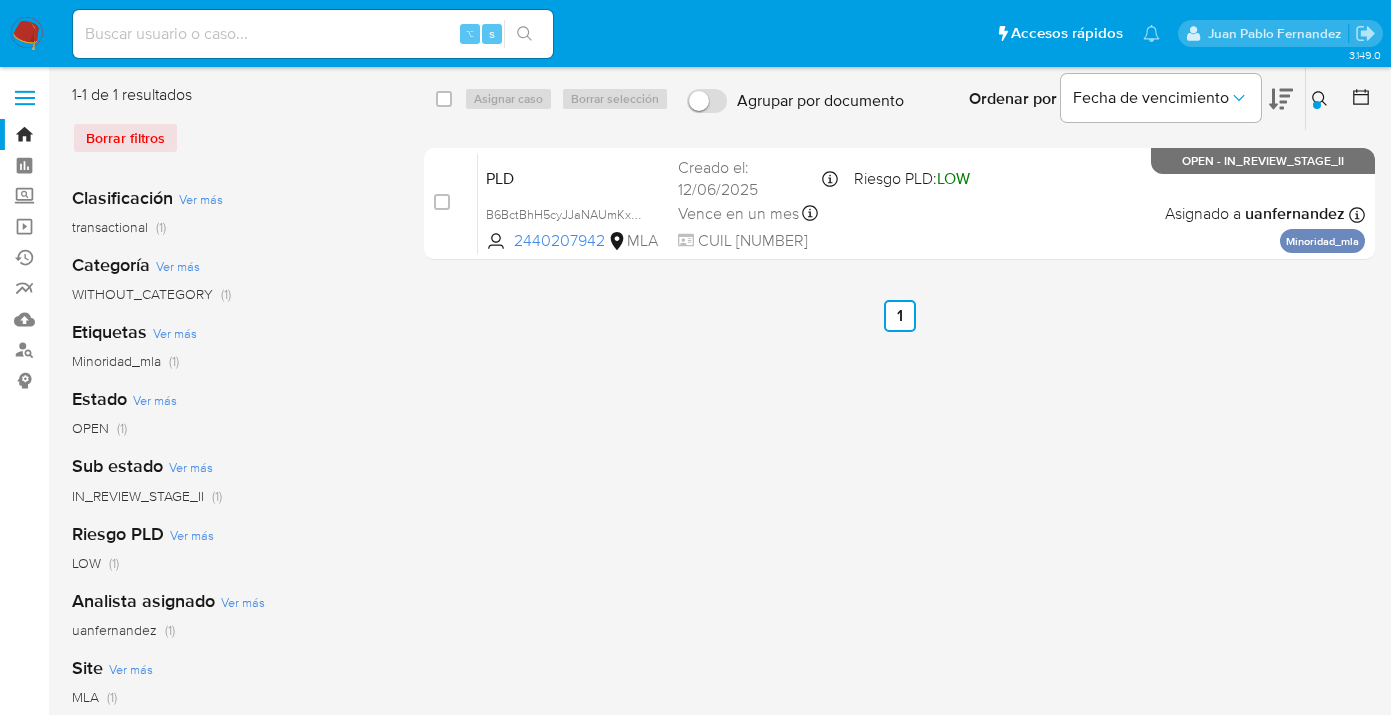 click at bounding box center (1317, 105) 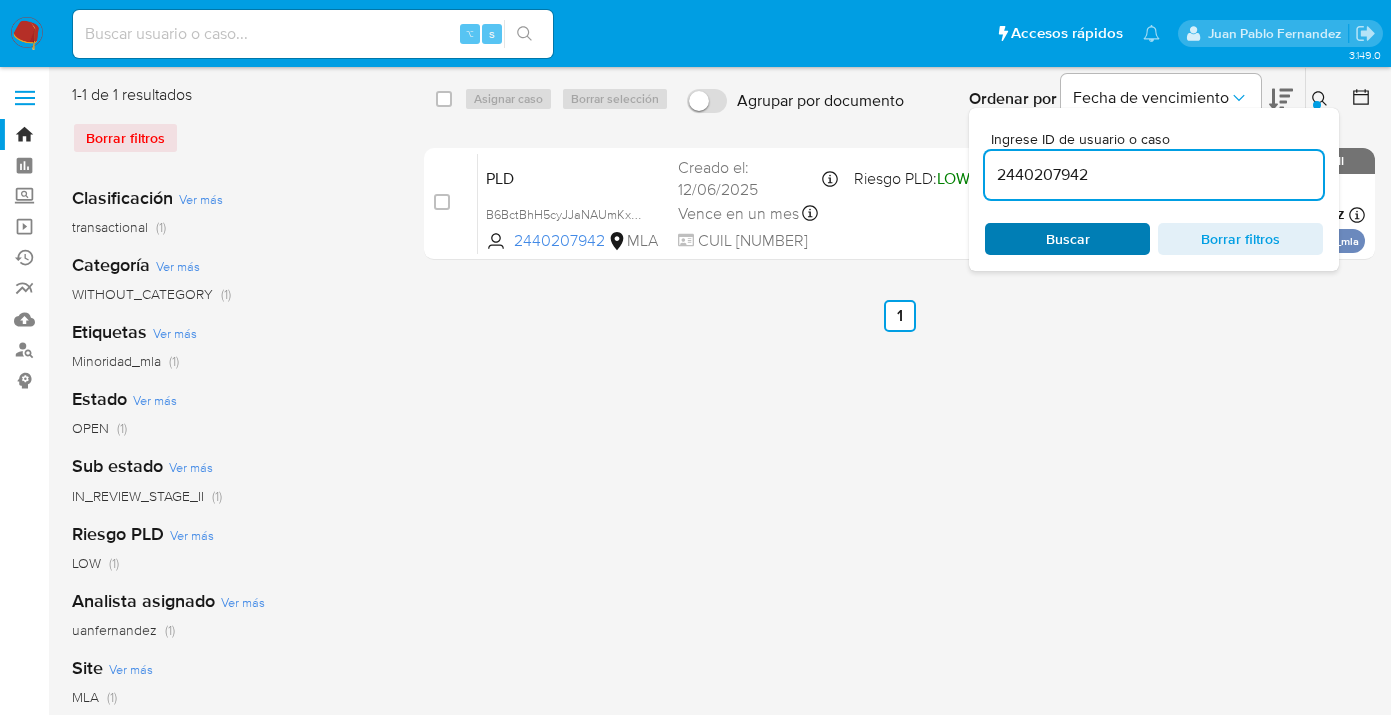 click on "Buscar" at bounding box center [1068, 239] 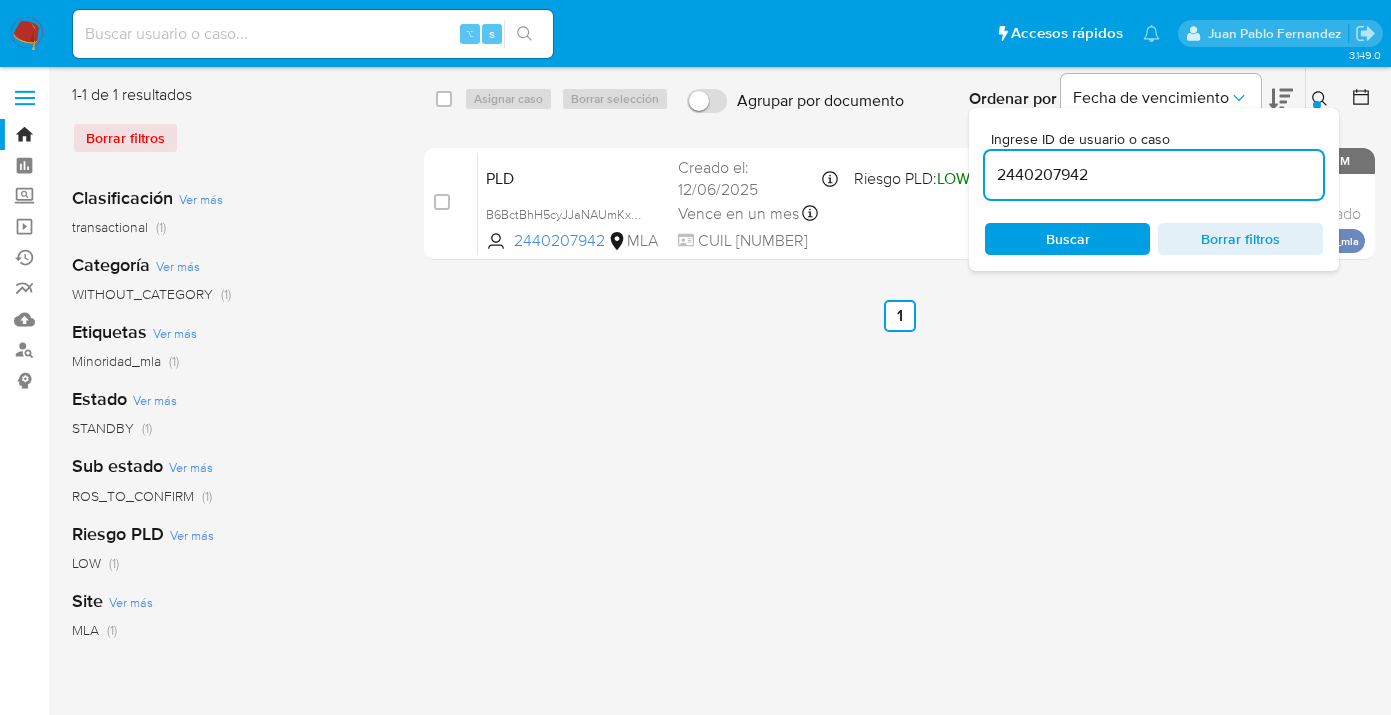 click 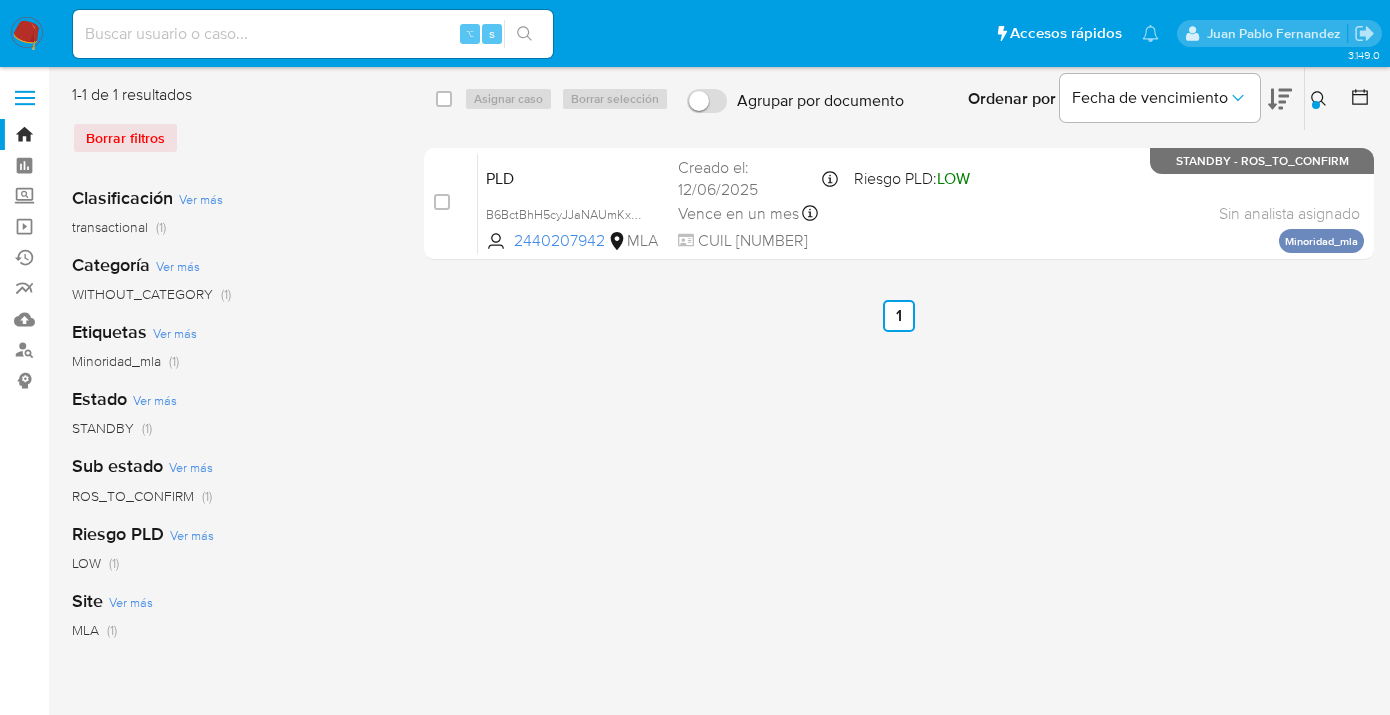 click 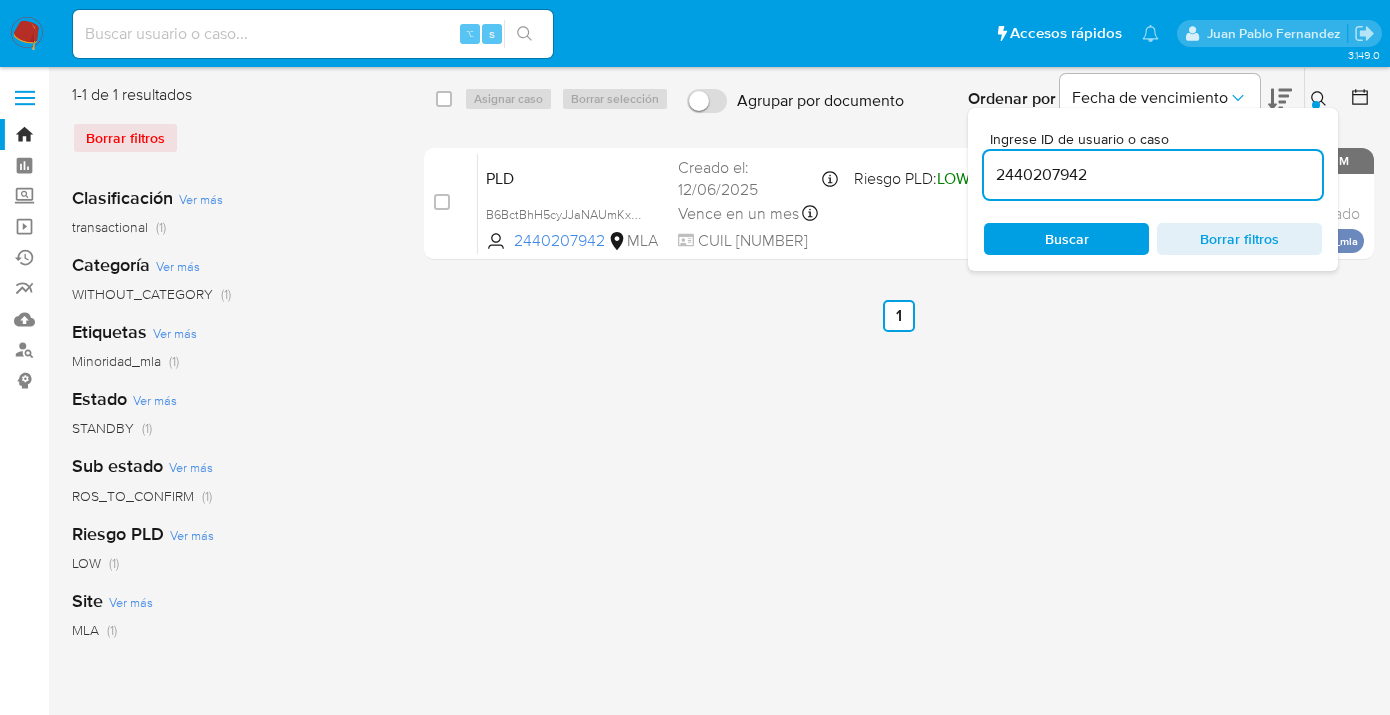 drag, startPoint x: 1112, startPoint y: 171, endPoint x: 982, endPoint y: 162, distance: 130.31117 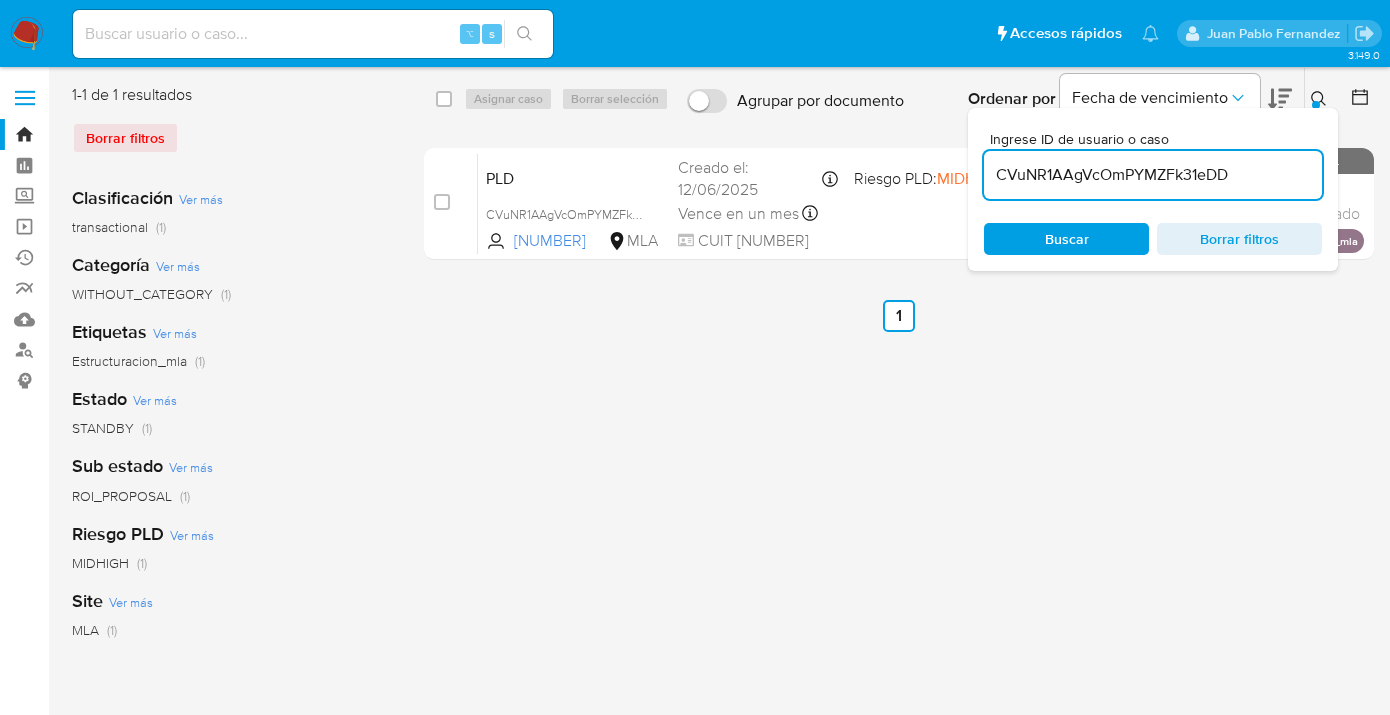 click 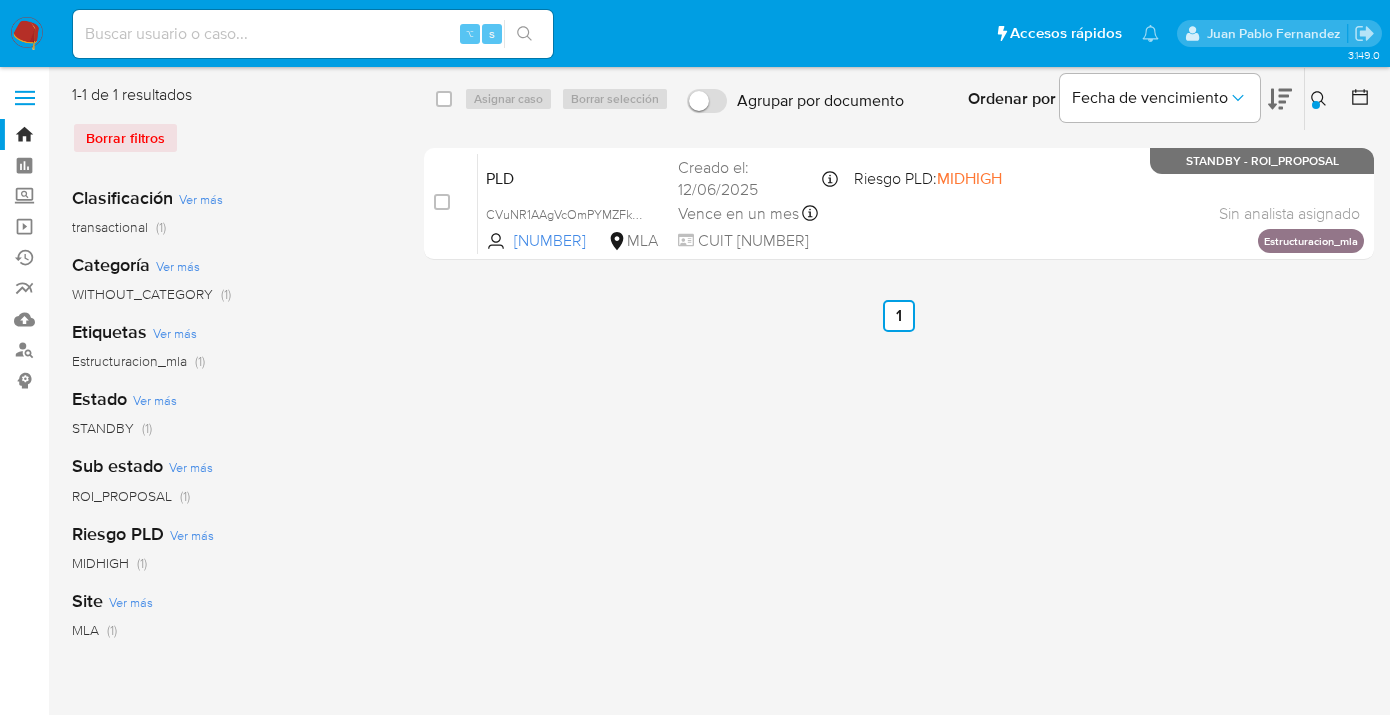click at bounding box center [1321, 99] 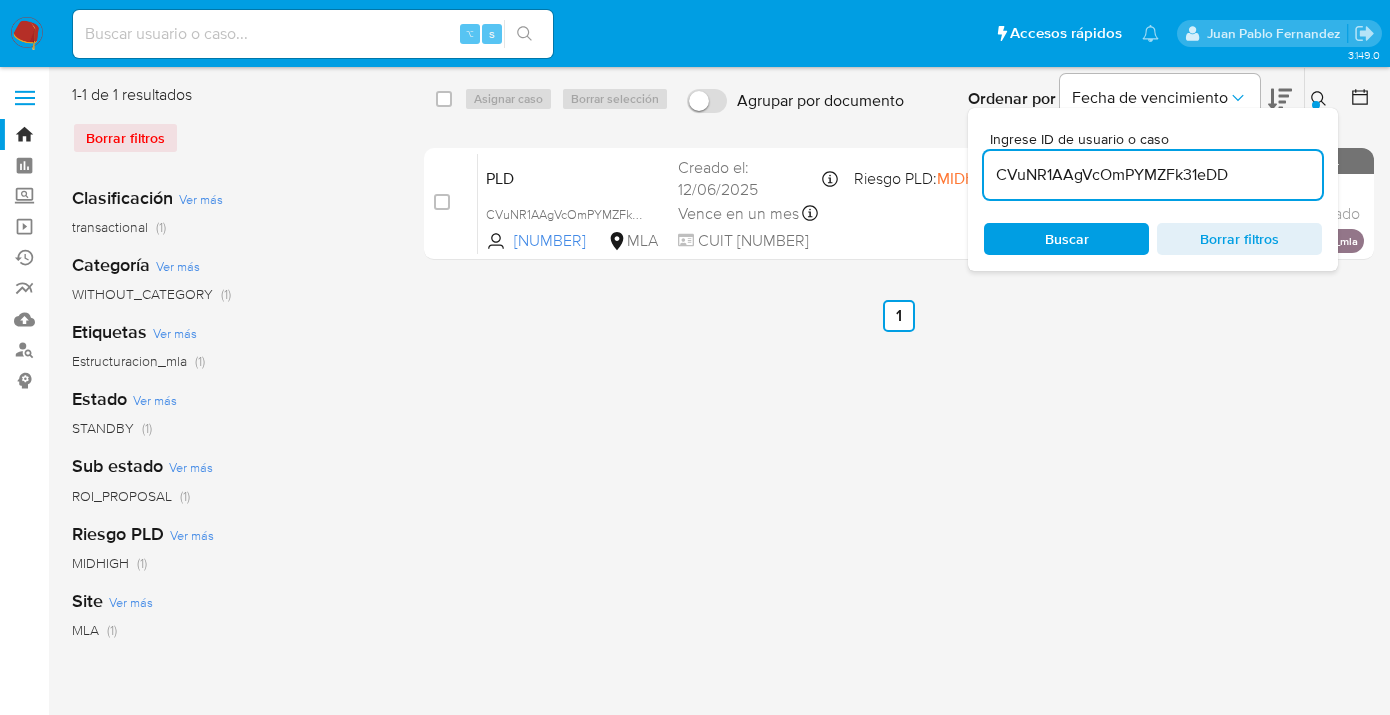 drag, startPoint x: 1240, startPoint y: 172, endPoint x: 1006, endPoint y: 161, distance: 234.2584 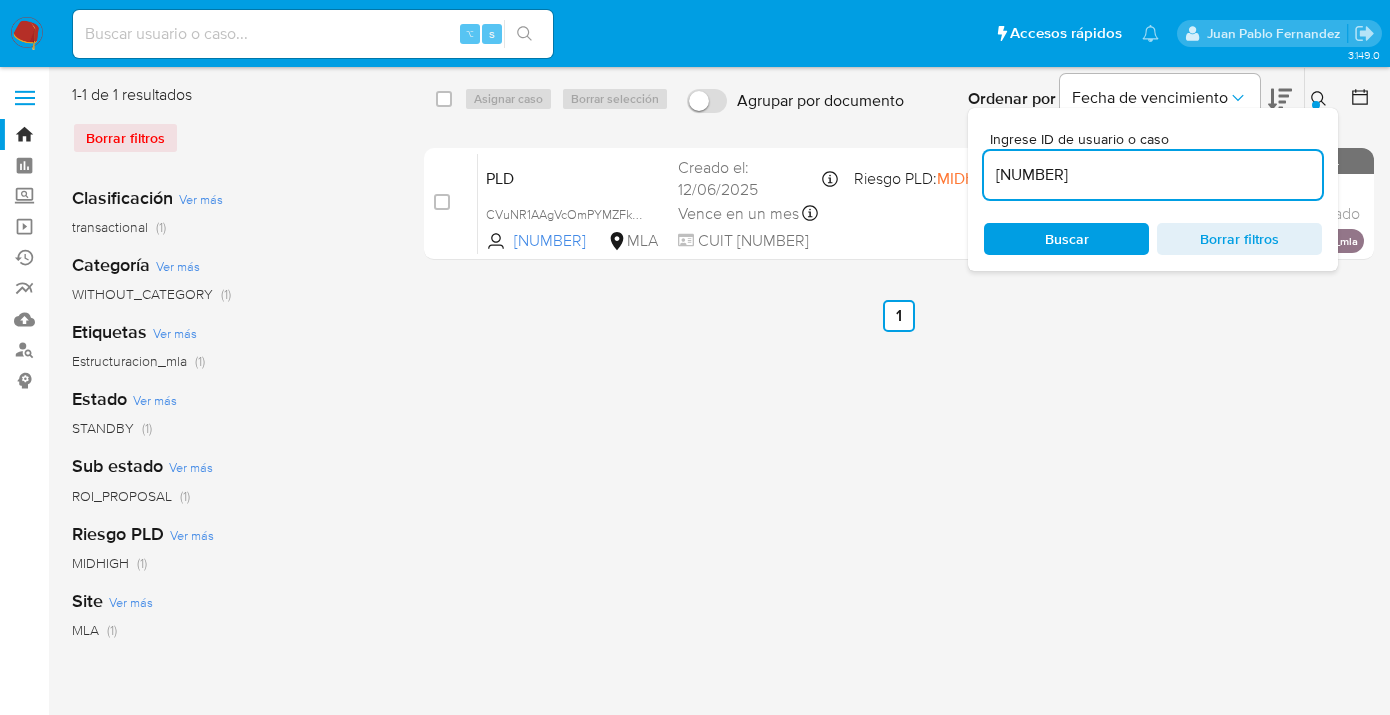 click 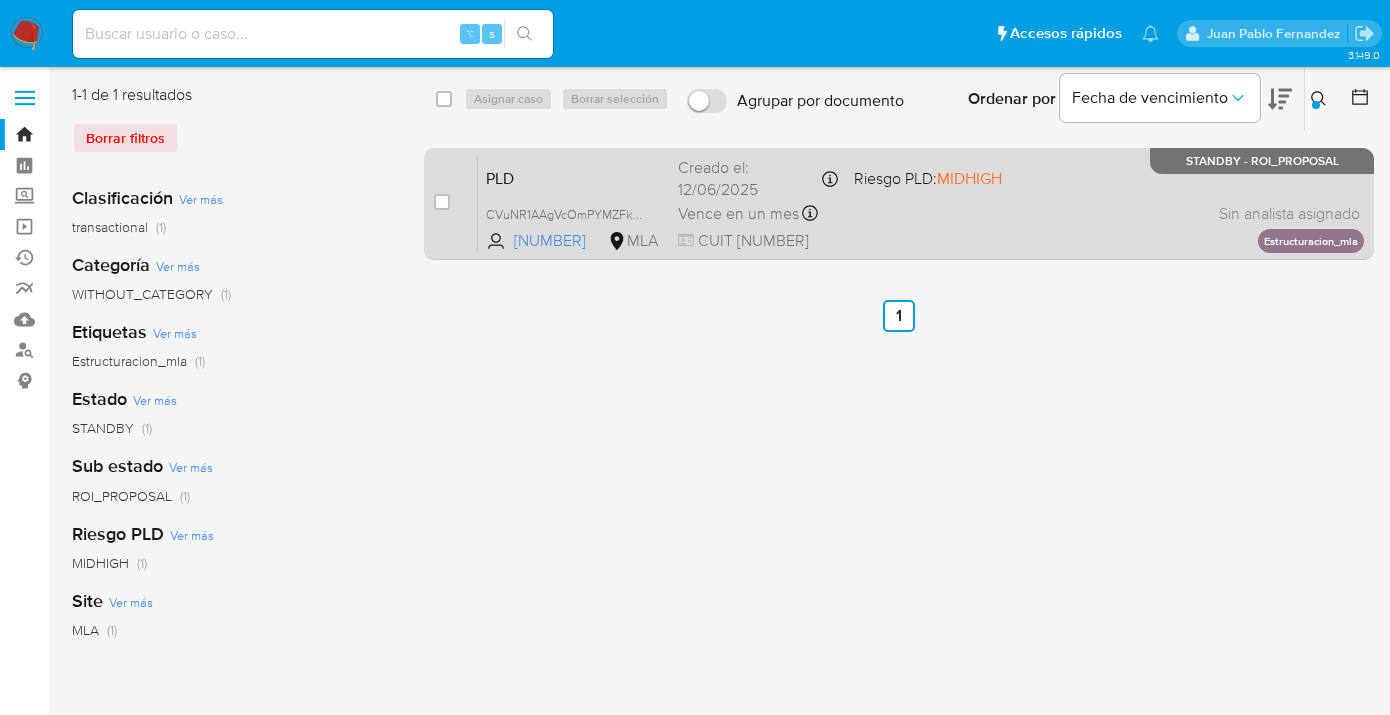 click on "PLD CVuNR1AAgVcOmPYMZFk31eDD 2211908526 MLA Riesgo PLD:  MIDHIGH Creado el: 12/06/2025   Creado el: 12/06/2025 03:36:08 Vence en un mes   Vence el 10/09/2025 03:36:09 CUIT   20133369342 Sin analista asignado   Asignado el: 18/06/2025 14:22:42 Estructuracion_mla STANDBY - ROI_PROPOSAL" at bounding box center (921, 203) 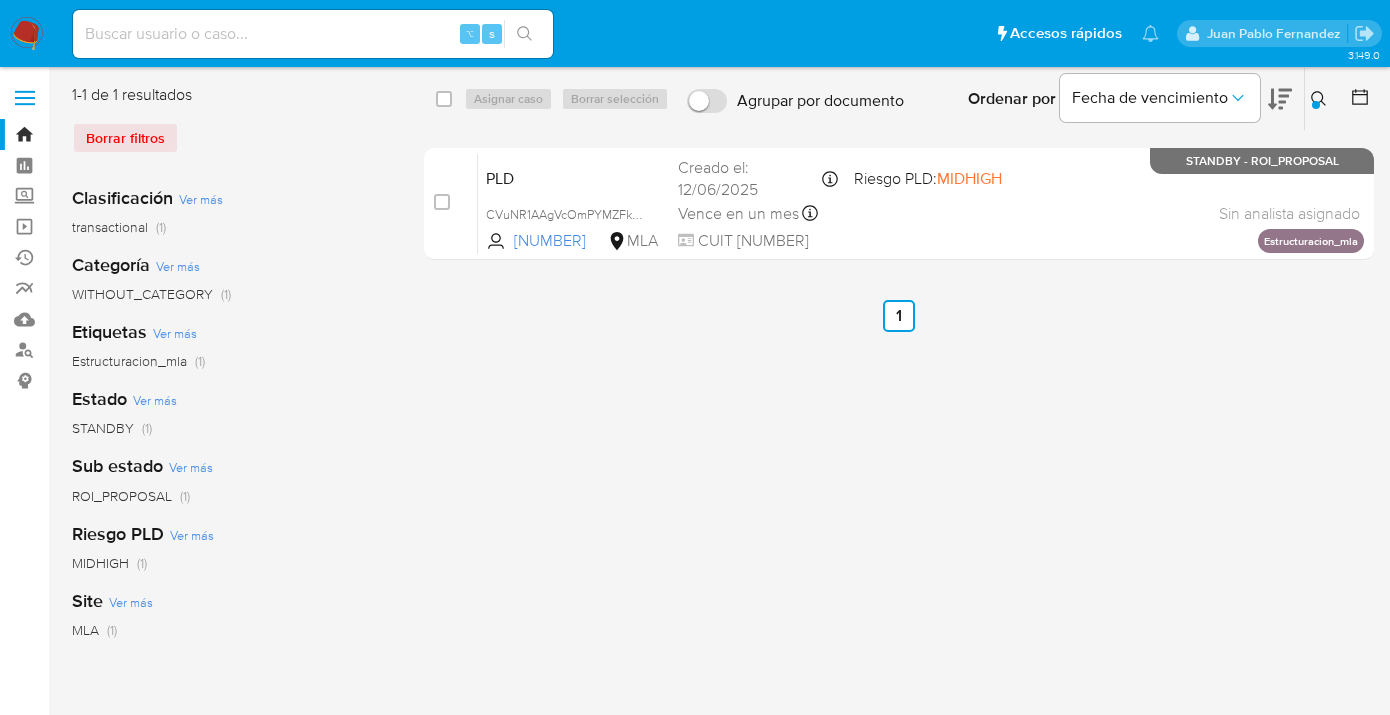 click 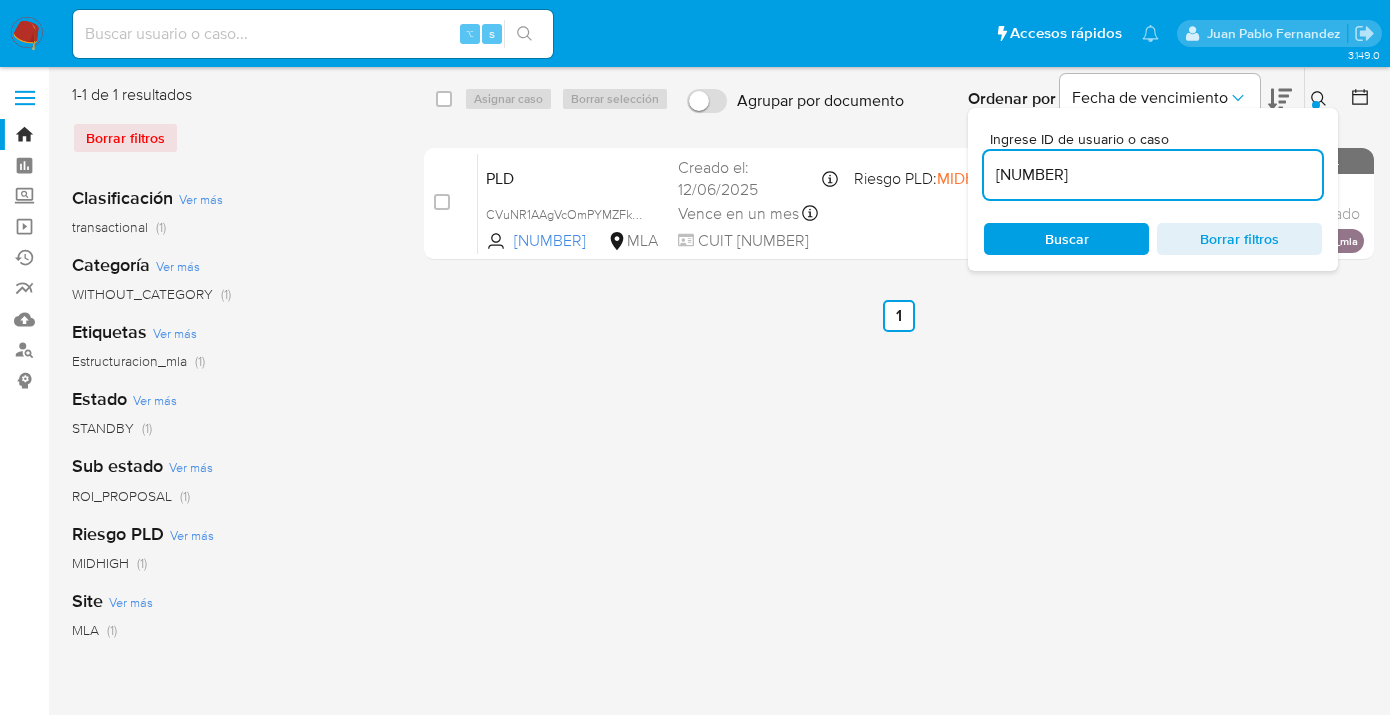 drag, startPoint x: 1151, startPoint y: 175, endPoint x: 989, endPoint y: 165, distance: 162.30835 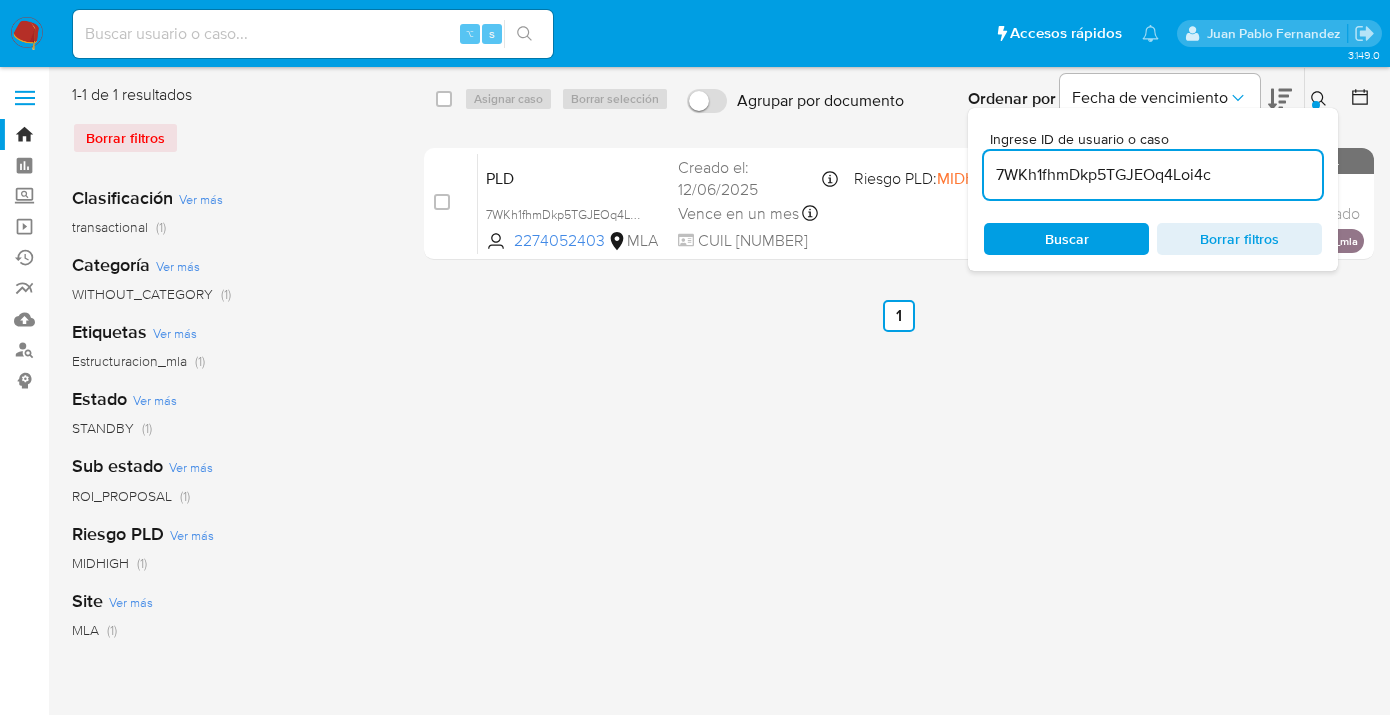 click 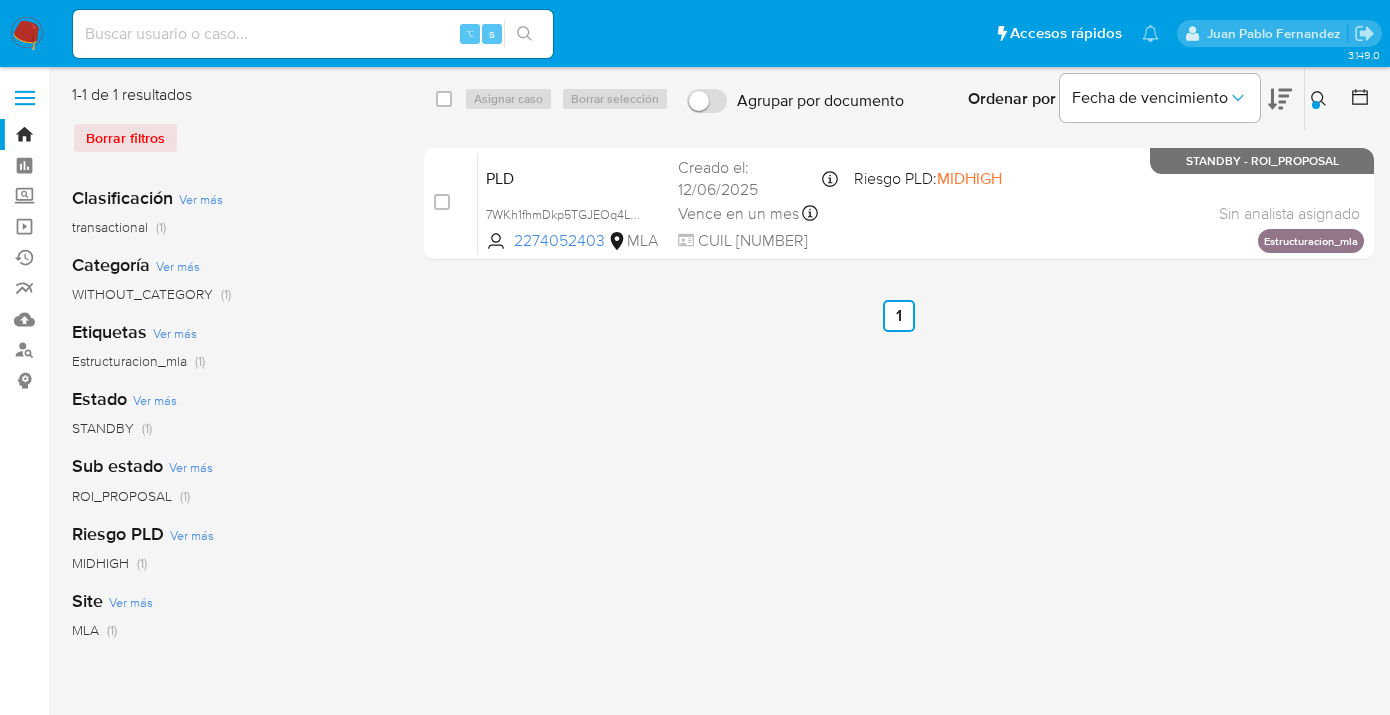 drag, startPoint x: 1320, startPoint y: 99, endPoint x: 1120, endPoint y: 244, distance: 247.03238 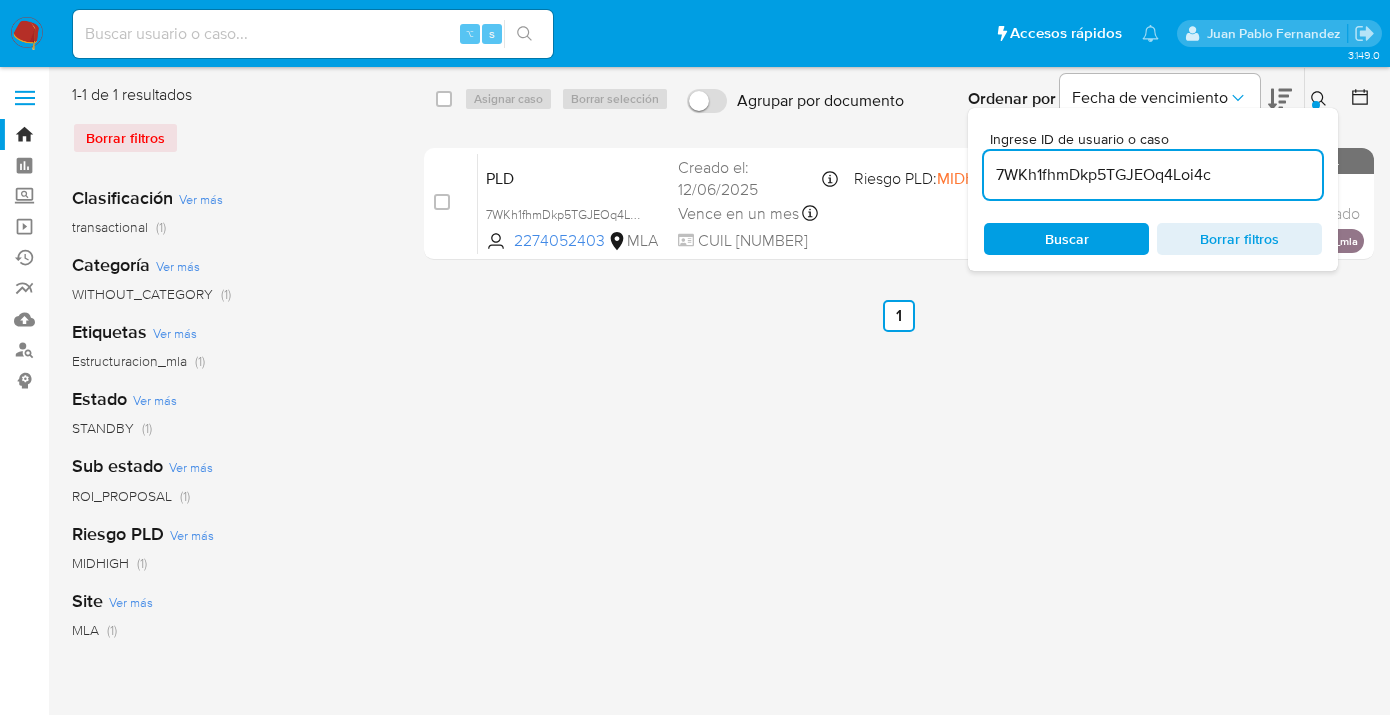 drag, startPoint x: 1184, startPoint y: 170, endPoint x: 1004, endPoint y: 164, distance: 180.09998 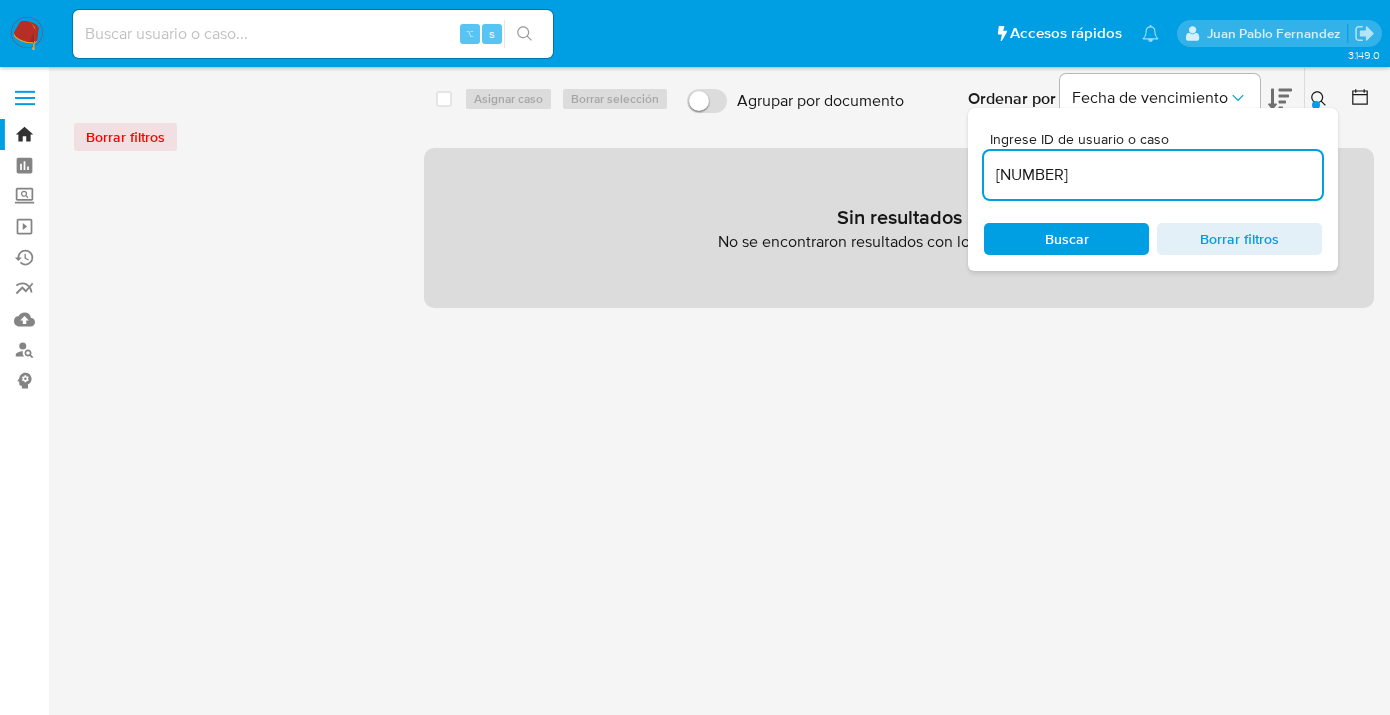 click 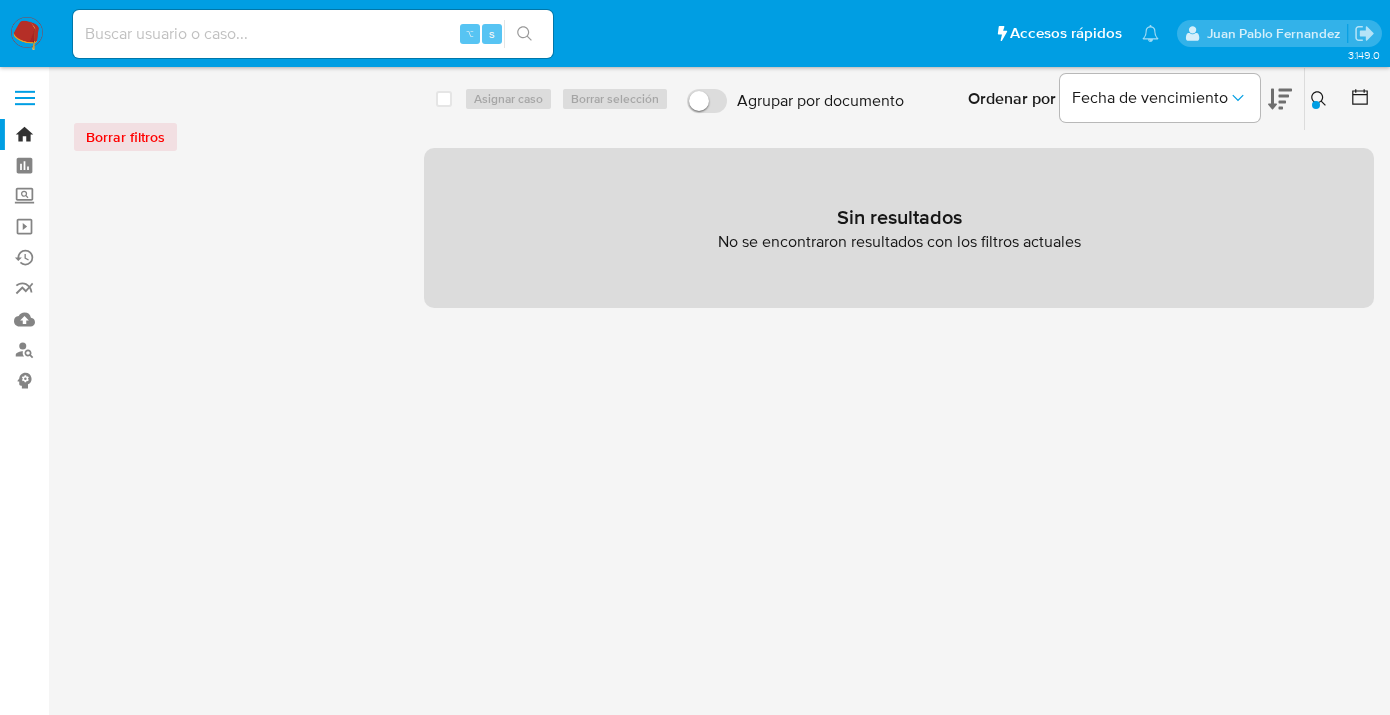 click 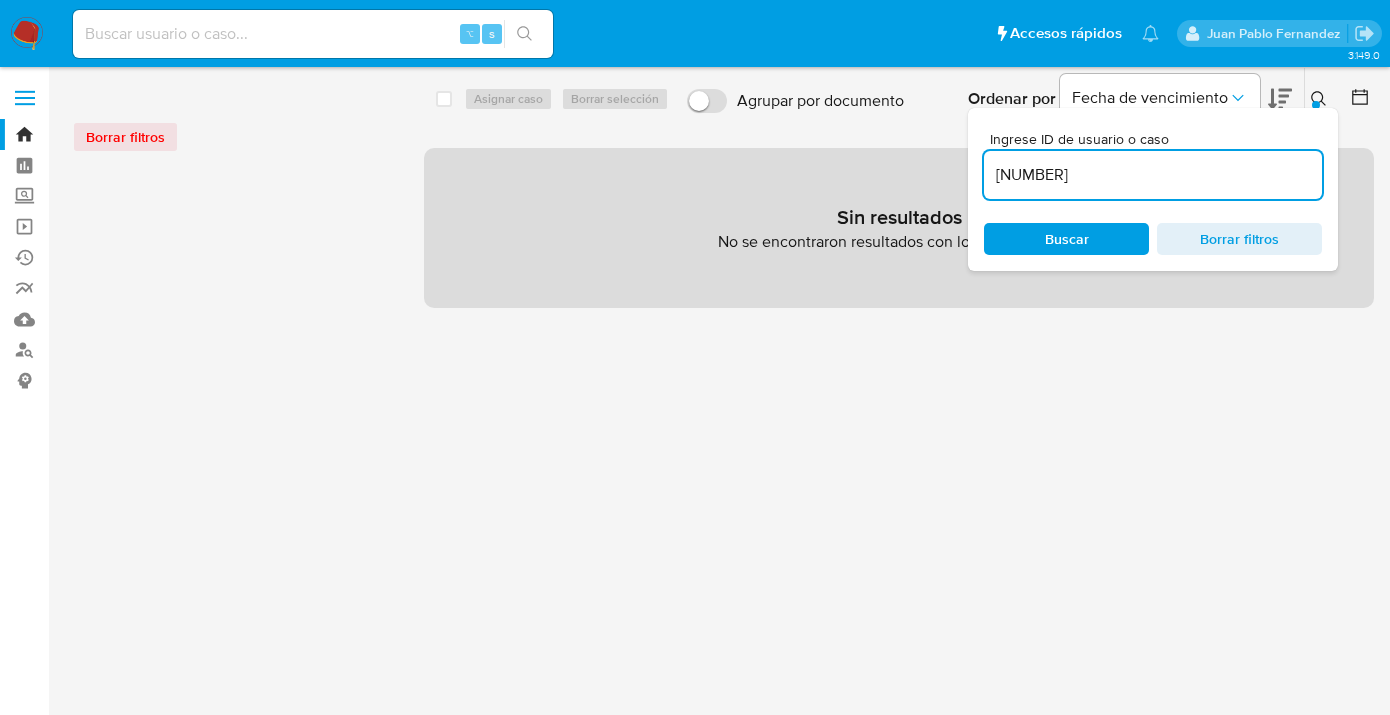 click on "7 2274052403" at bounding box center [1153, 175] 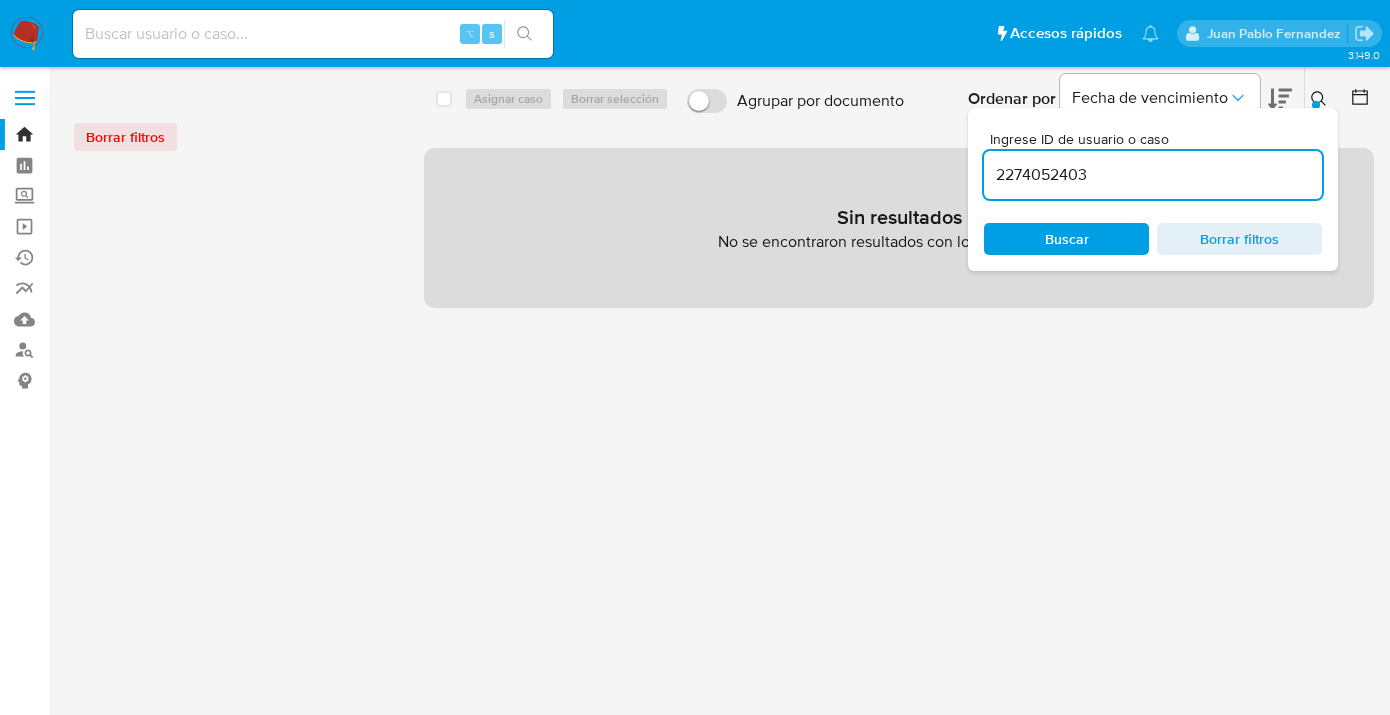 type on "2274052403" 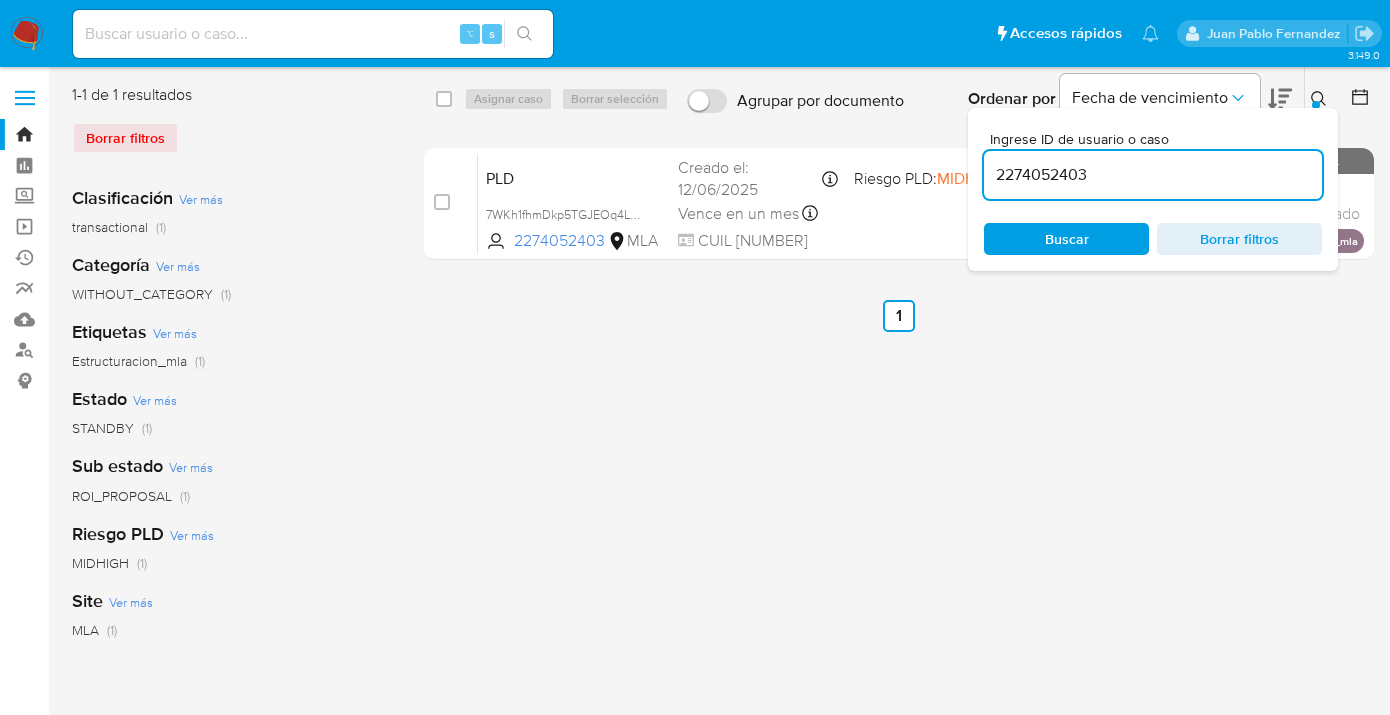 drag, startPoint x: 1317, startPoint y: 99, endPoint x: 1292, endPoint y: 115, distance: 29.681644 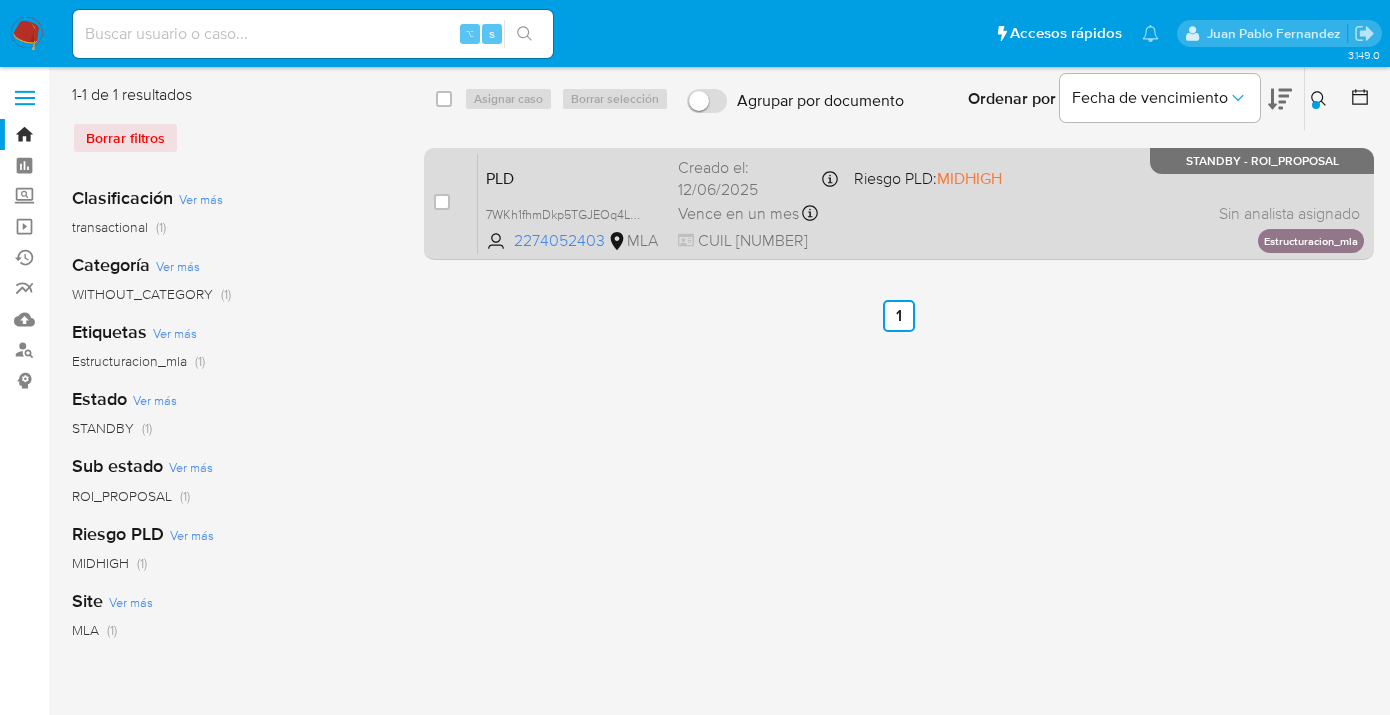click on "PLD 7WKh1fhmDkp5TGJEOq4Loi4c 2274052403 MLA Riesgo PLD:  MIDHIGH Creado el: 12/06/2025   Creado el: 12/06/2025 03:31:34 Vence en un mes   Vence el 10/09/2025 03:31:34 CUIL   23391029784 Sin analista asignado   Asignado el: 18/06/2025 14:18:29 Estructuracion_mla STANDBY - ROI_PROPOSAL" at bounding box center (921, 203) 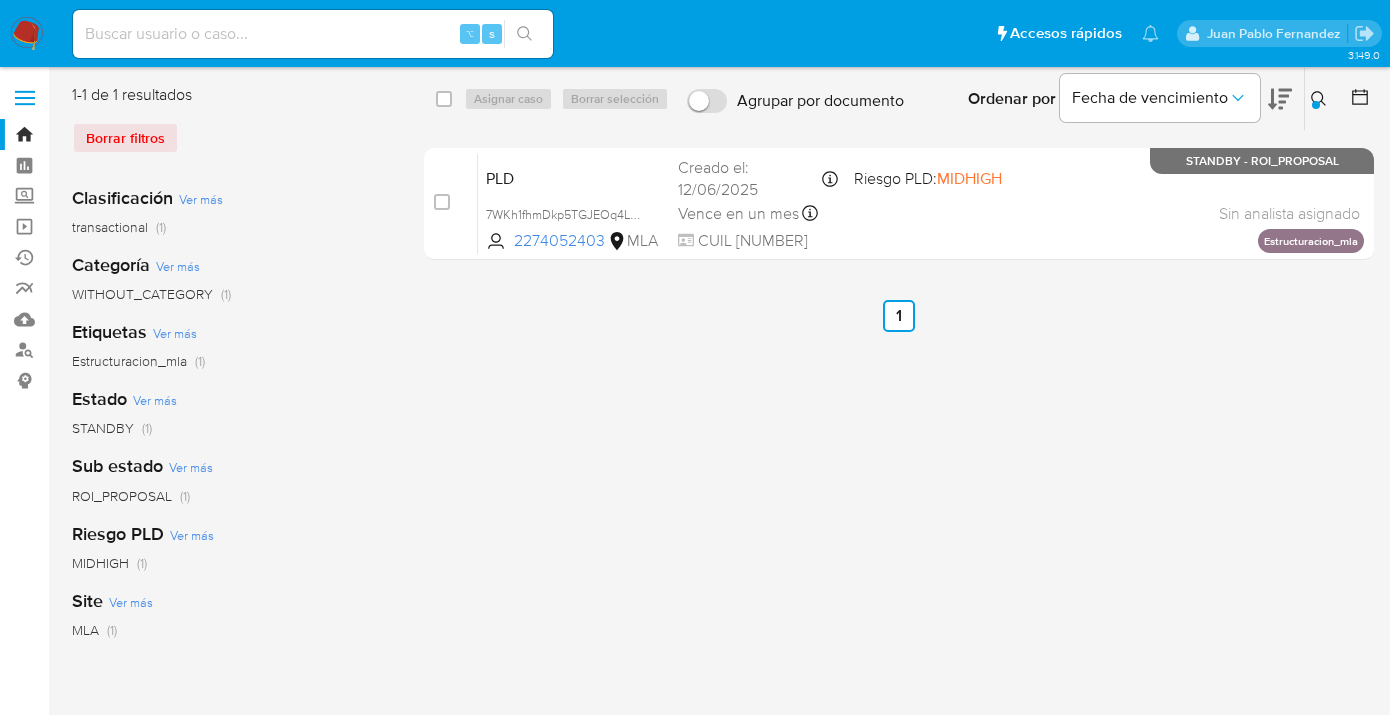 click at bounding box center (444, 99) 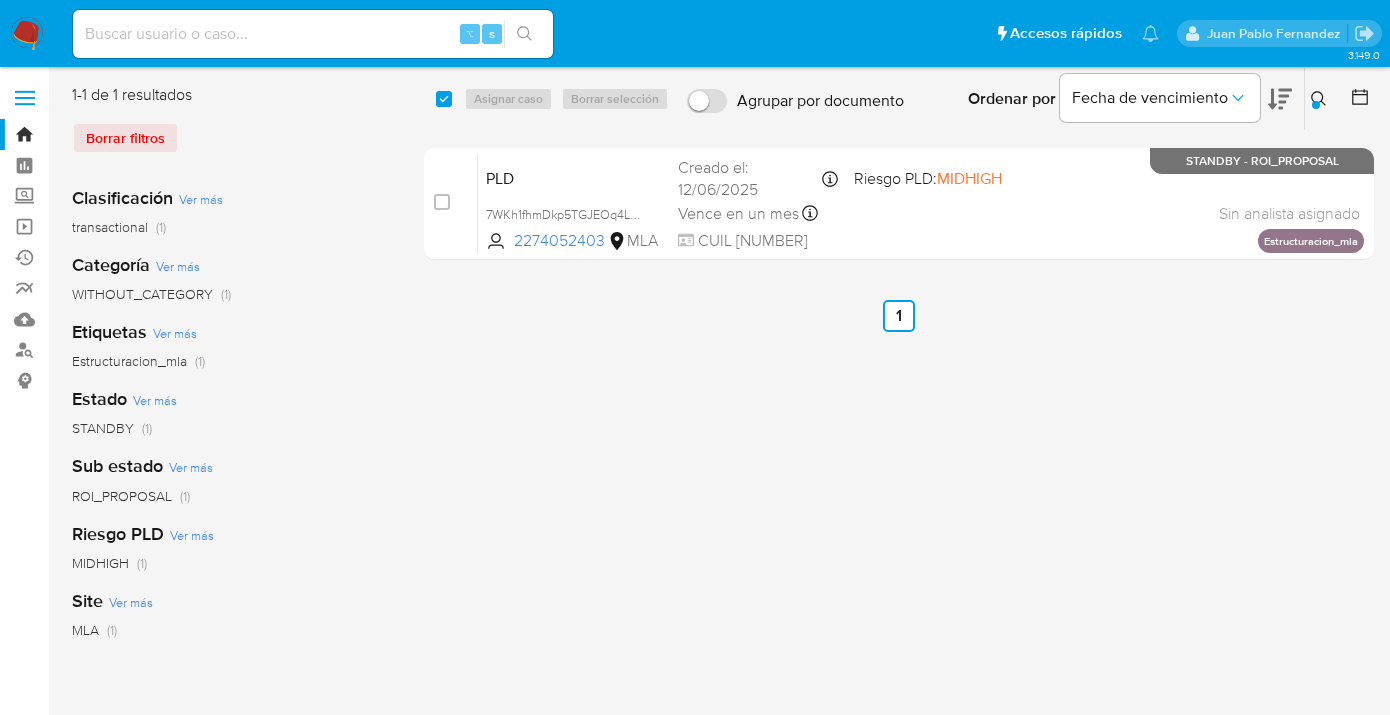 checkbox on "true" 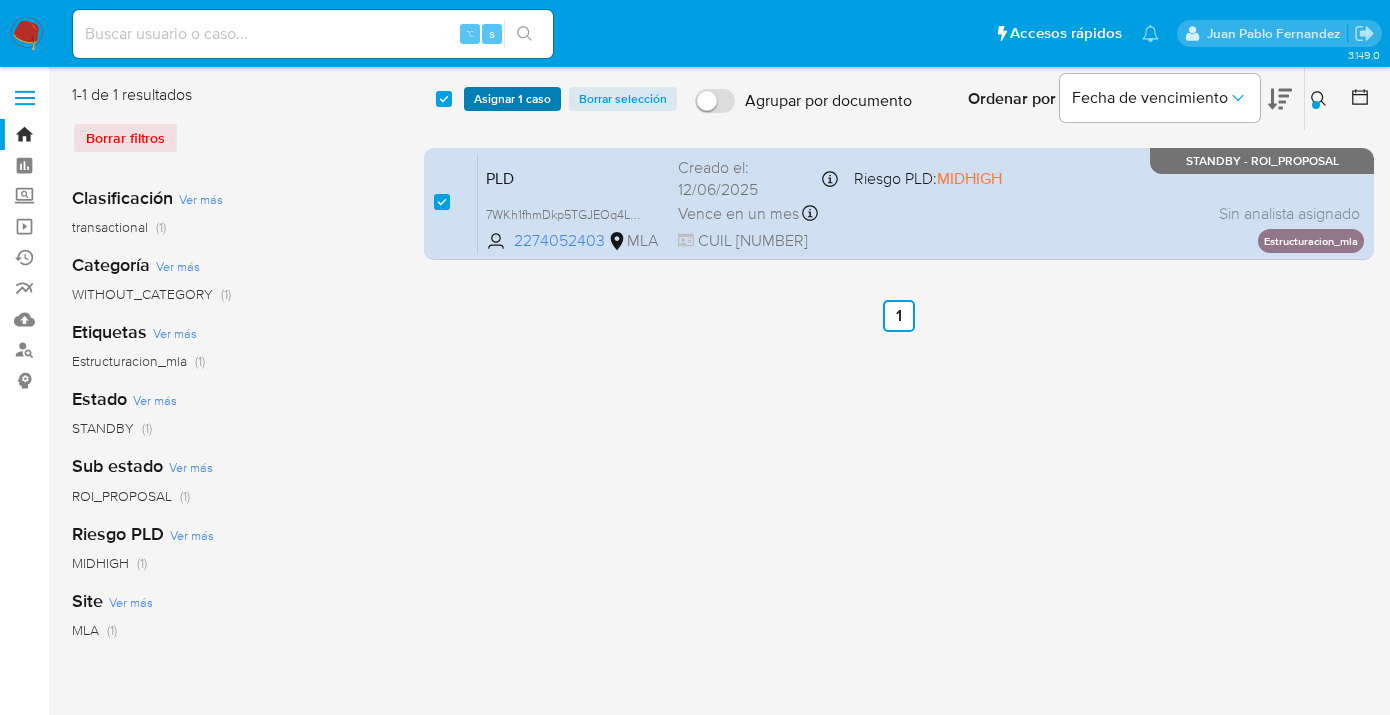 click on "Asignar 1 caso" at bounding box center [512, 99] 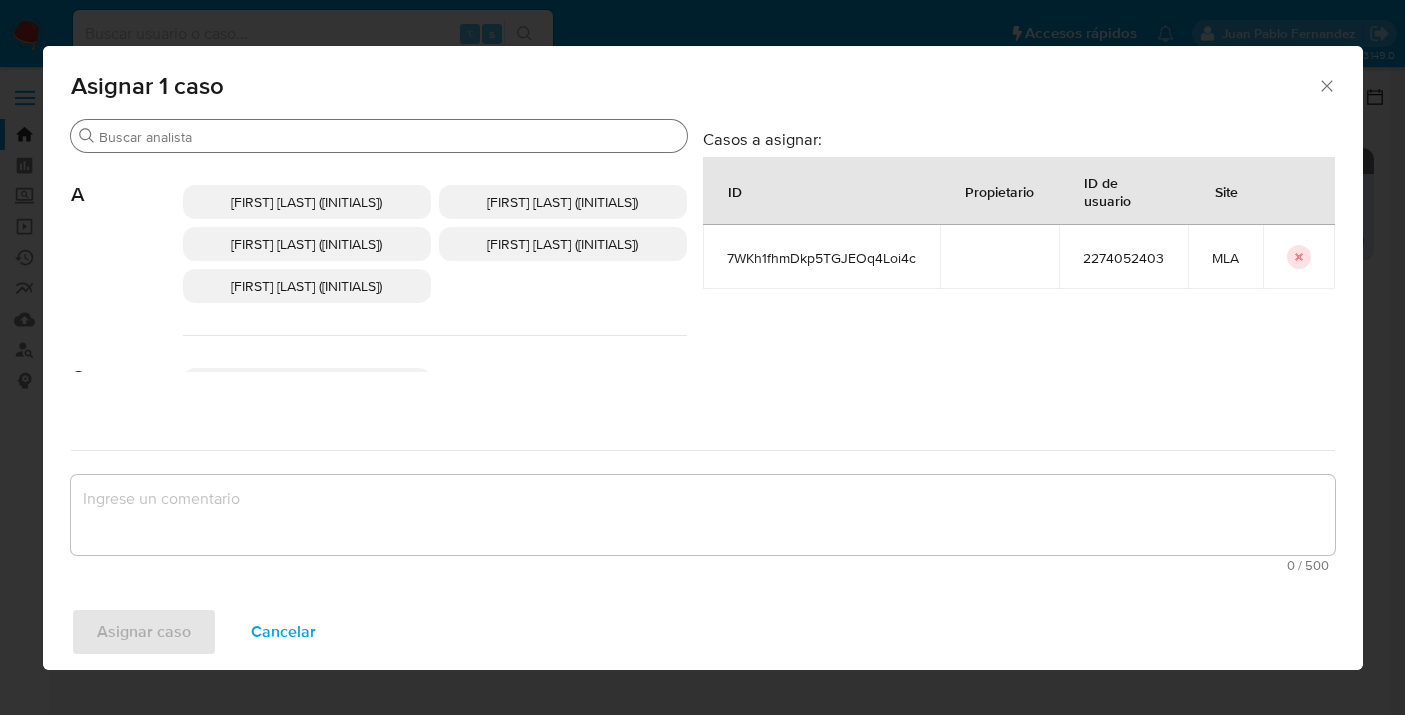 click on "Buscar" at bounding box center [389, 137] 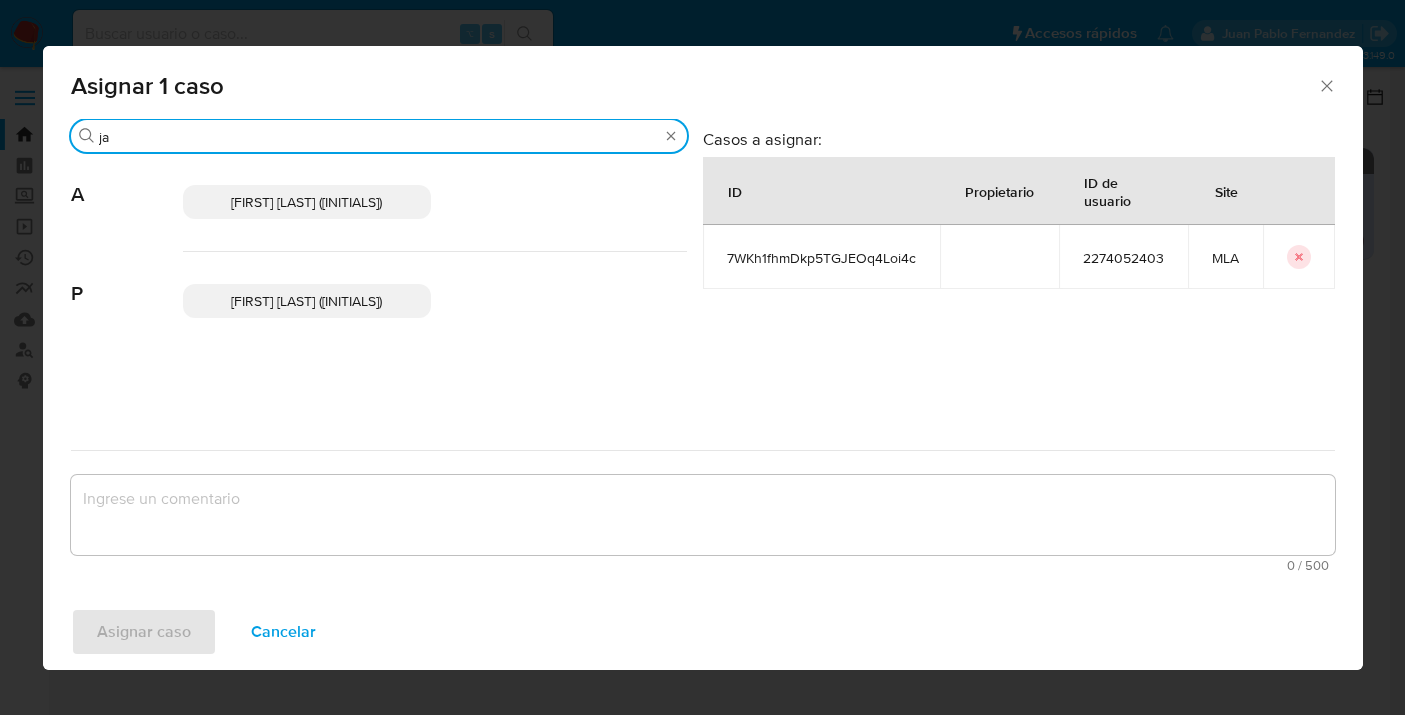 type on "j" 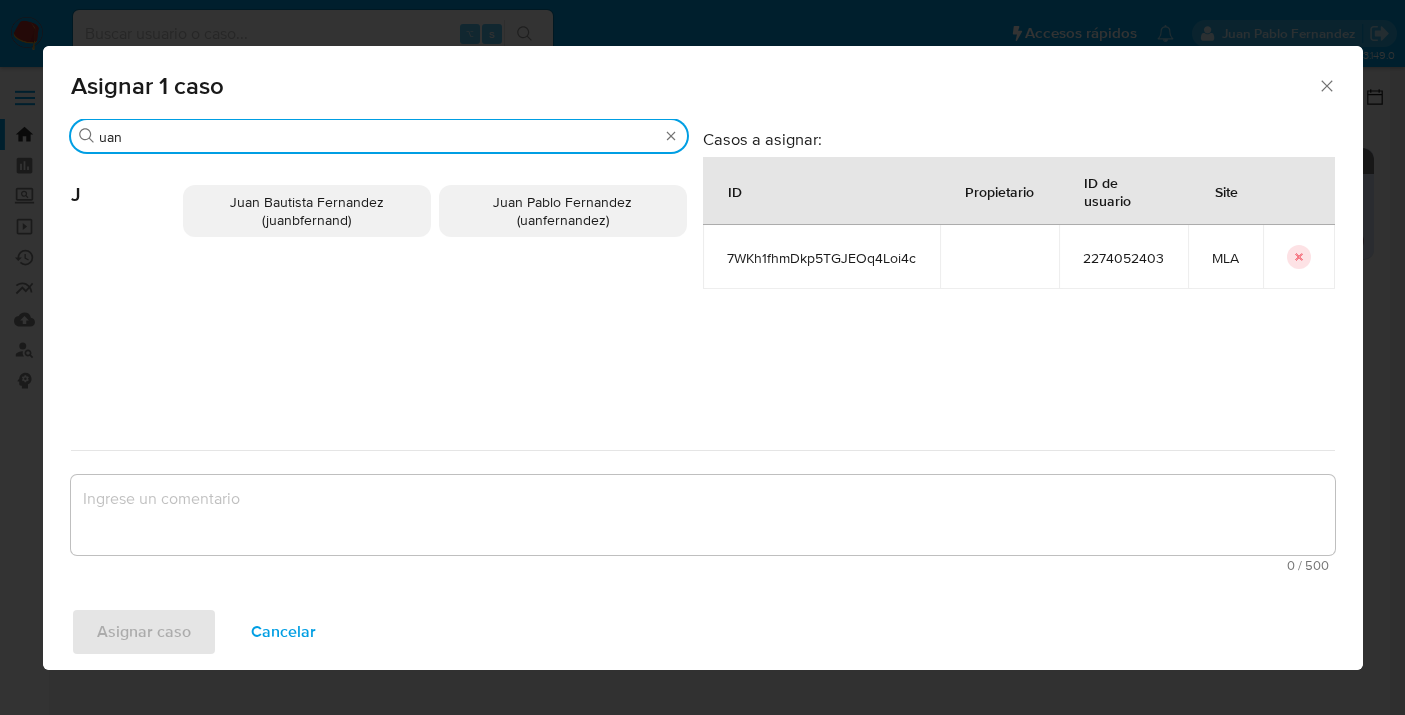type on "uan" 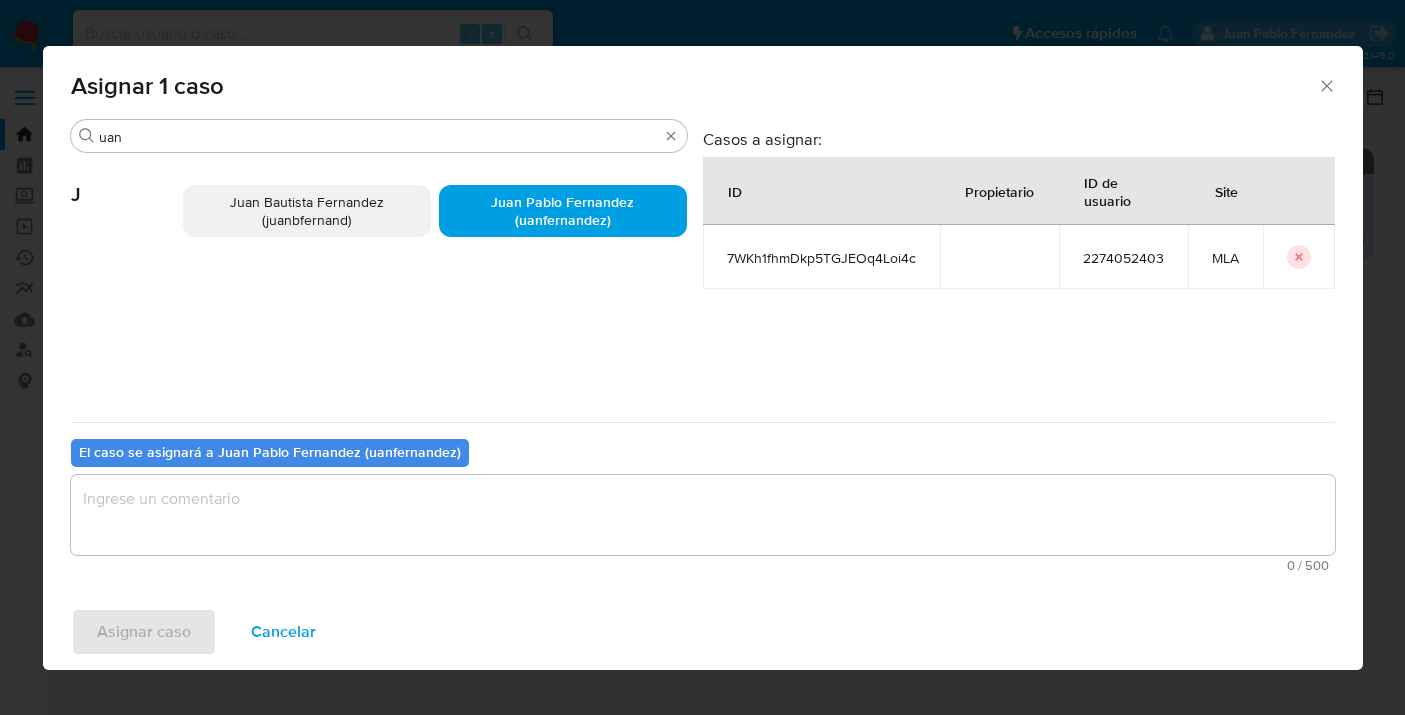 click at bounding box center (703, 515) 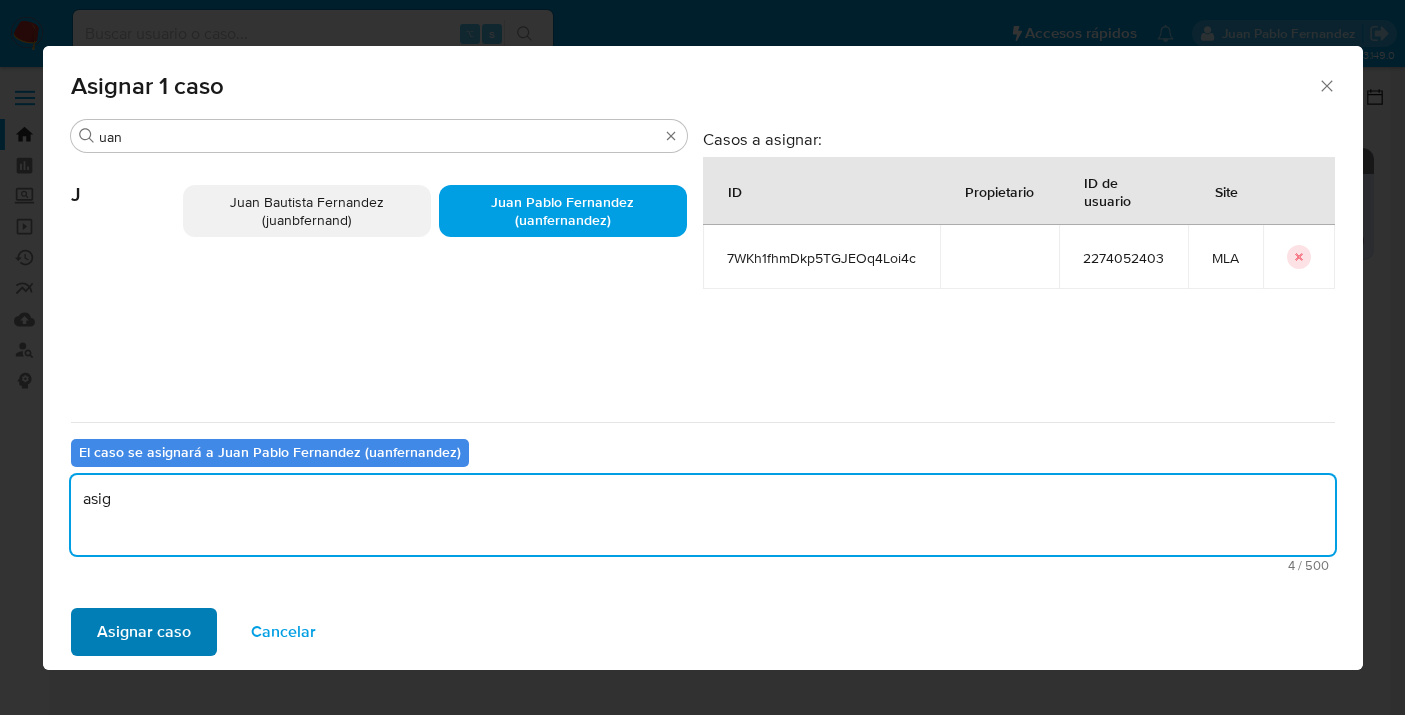 type on "asig" 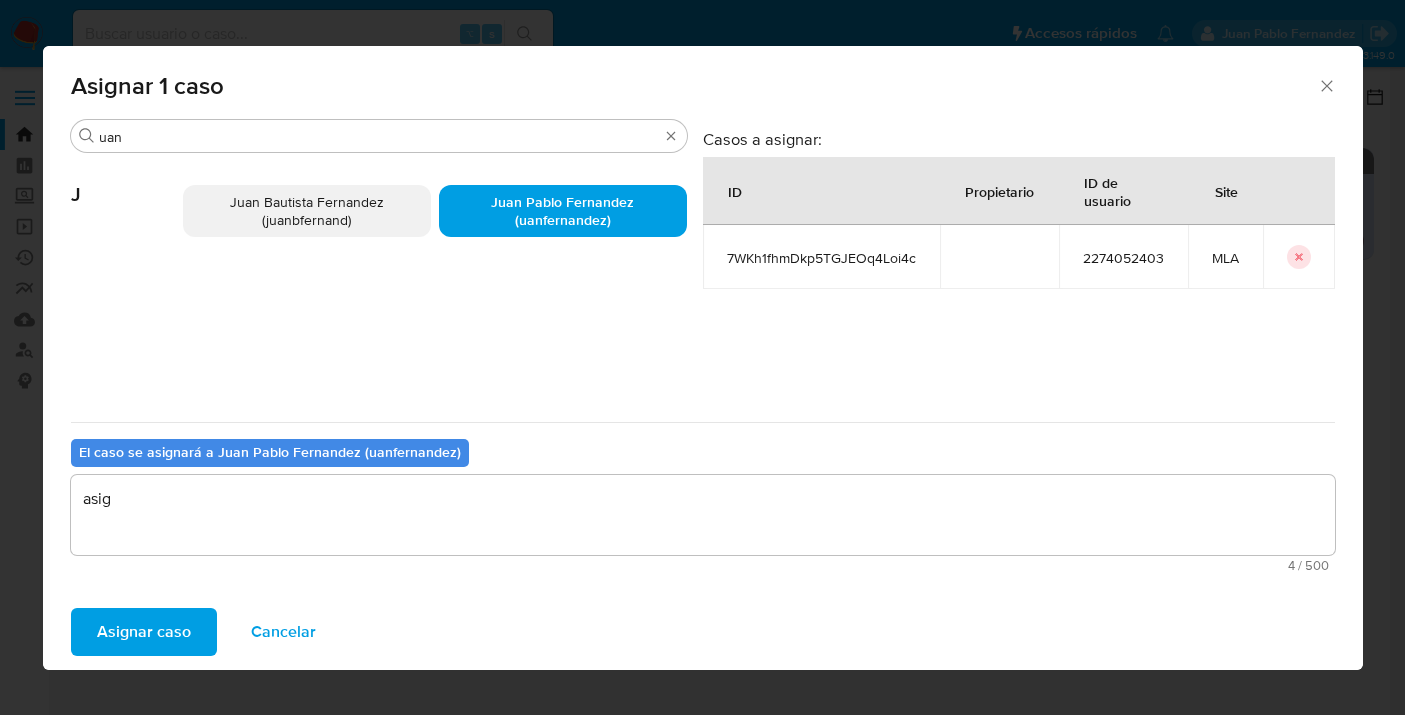 click on "Asignar caso" at bounding box center (144, 632) 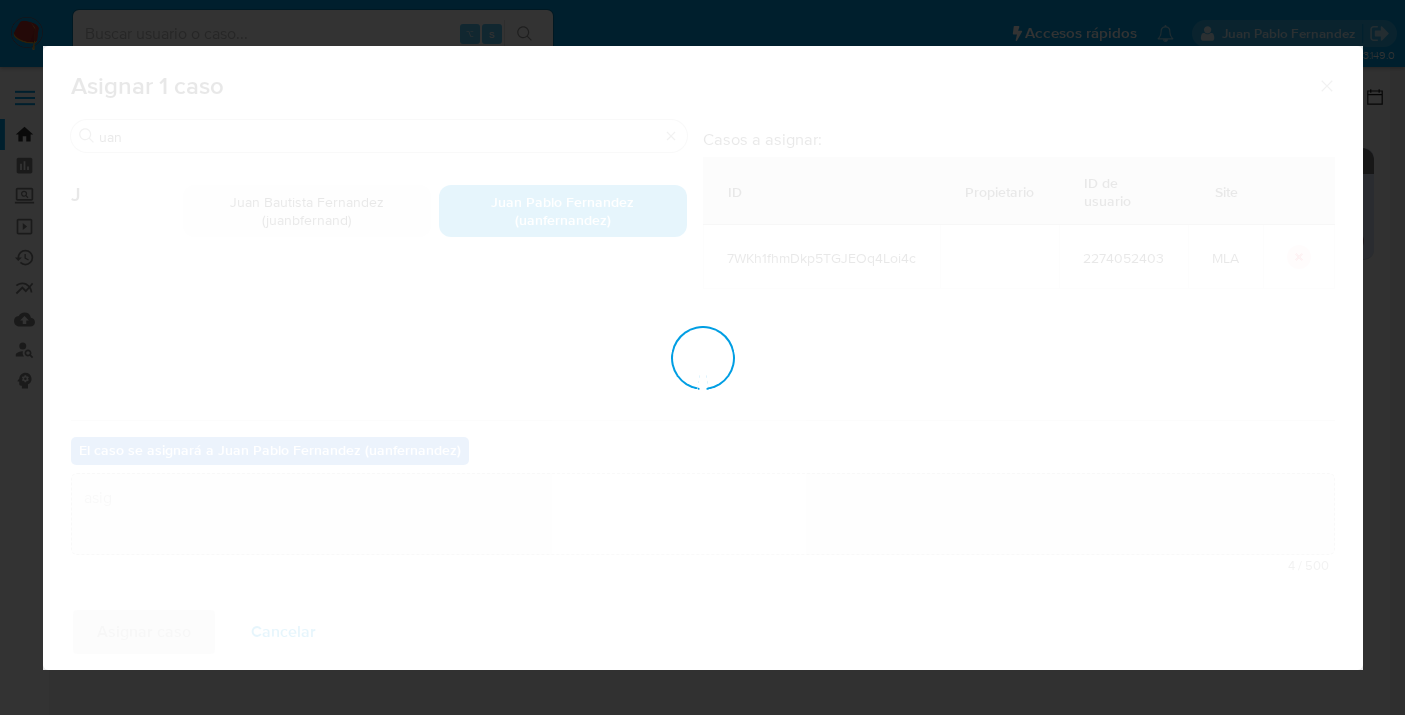 type 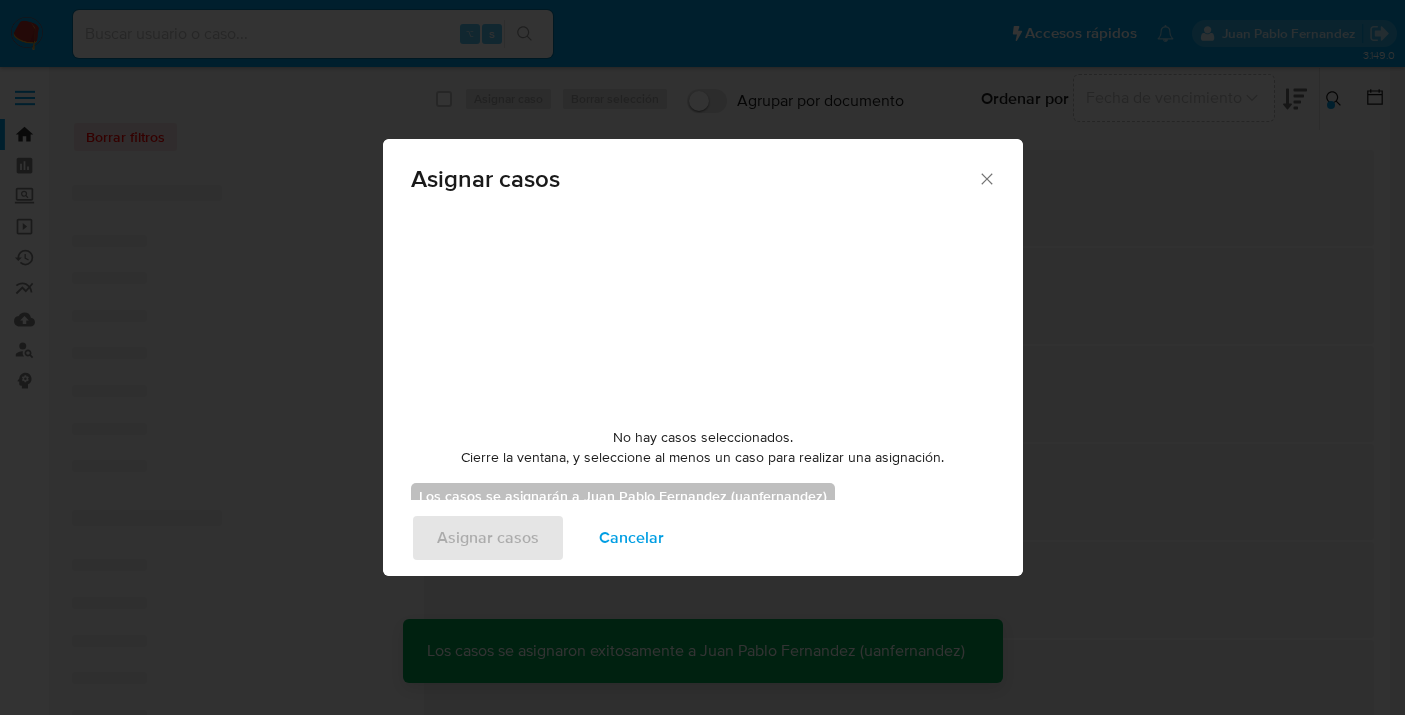 checkbox on "false" 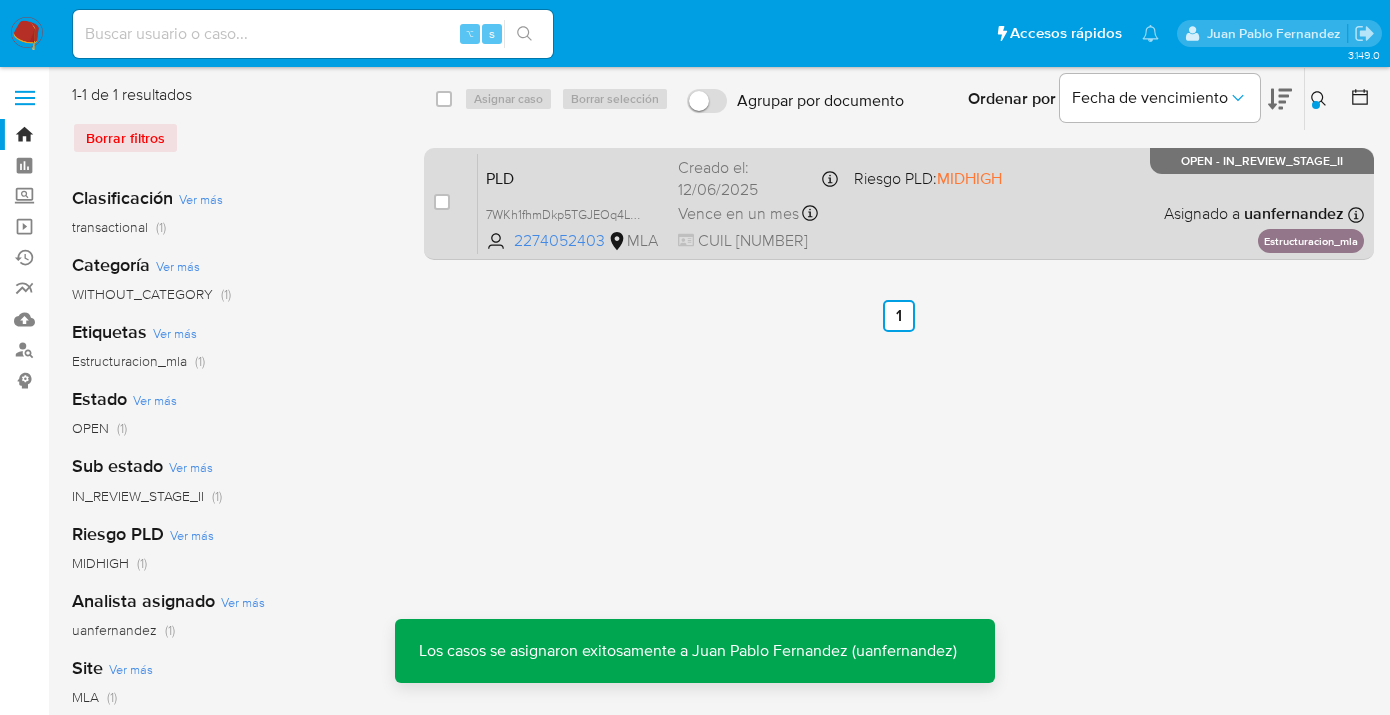 click on "PLD 7WKh1fhmDkp5TGJEOq4Loi4c 2274052403 MLA Riesgo PLD:  MIDHIGH Creado el: 12/06/2025   Creado el: 12/06/2025 03:31:34 Vence en un mes   Vence el 10/09/2025 03:31:34 CUIL   23391029784 Asignado a   uanfernandez   Asignado el: 18/06/2025 14:18:29 Estructuracion_mla OPEN - IN_REVIEW_STAGE_II" at bounding box center [921, 203] 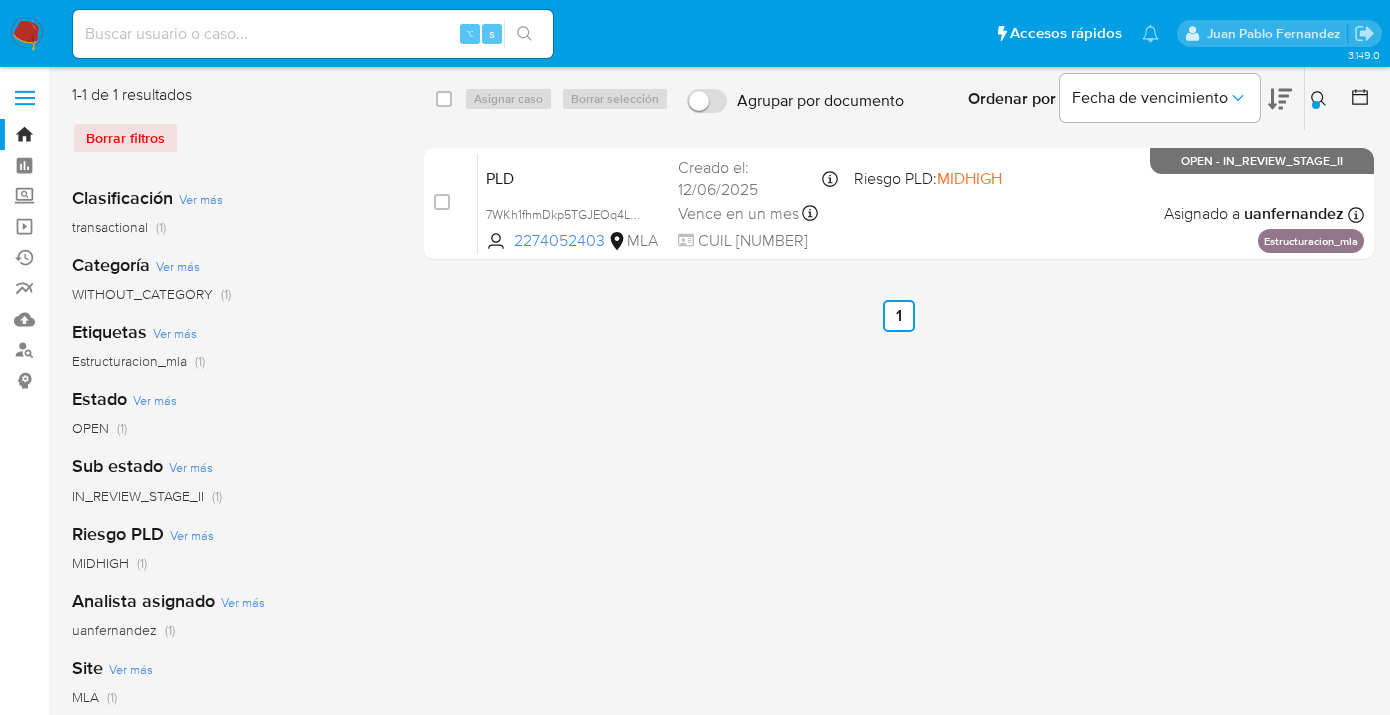 click 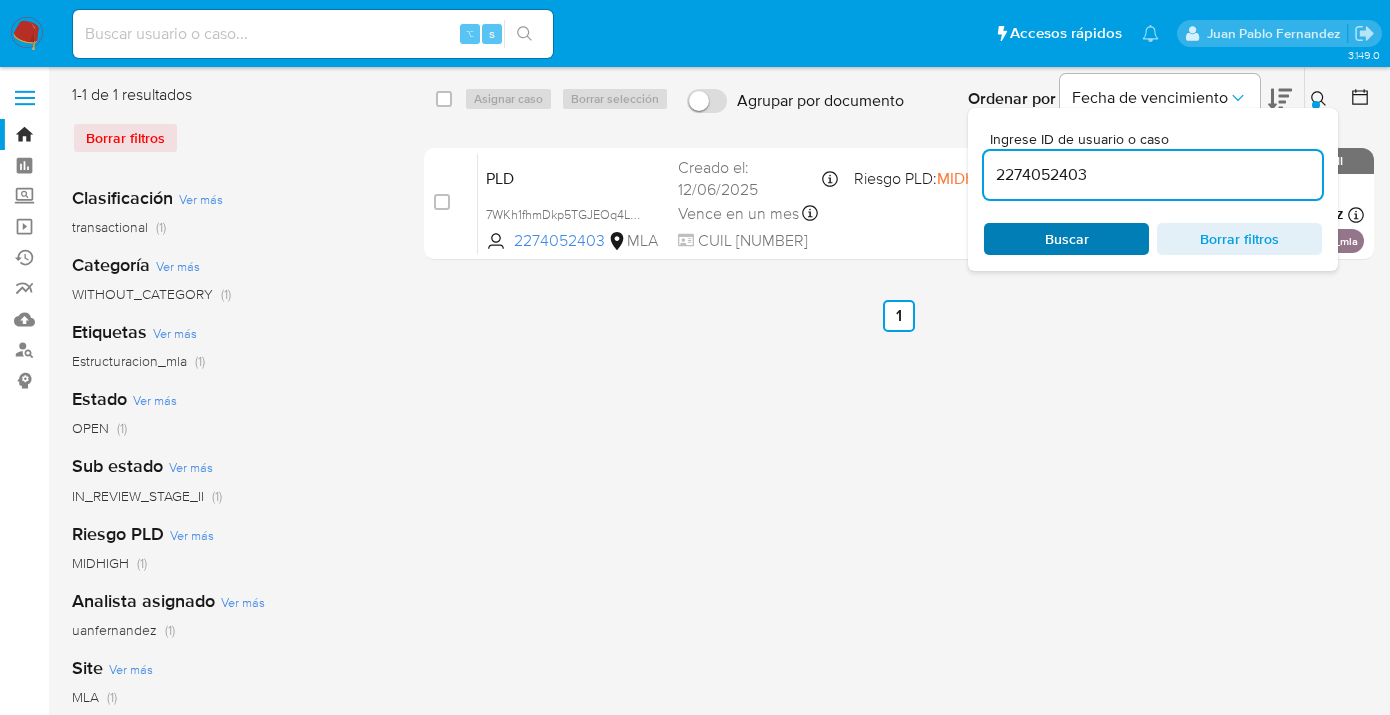 click on "Buscar" at bounding box center [1067, 239] 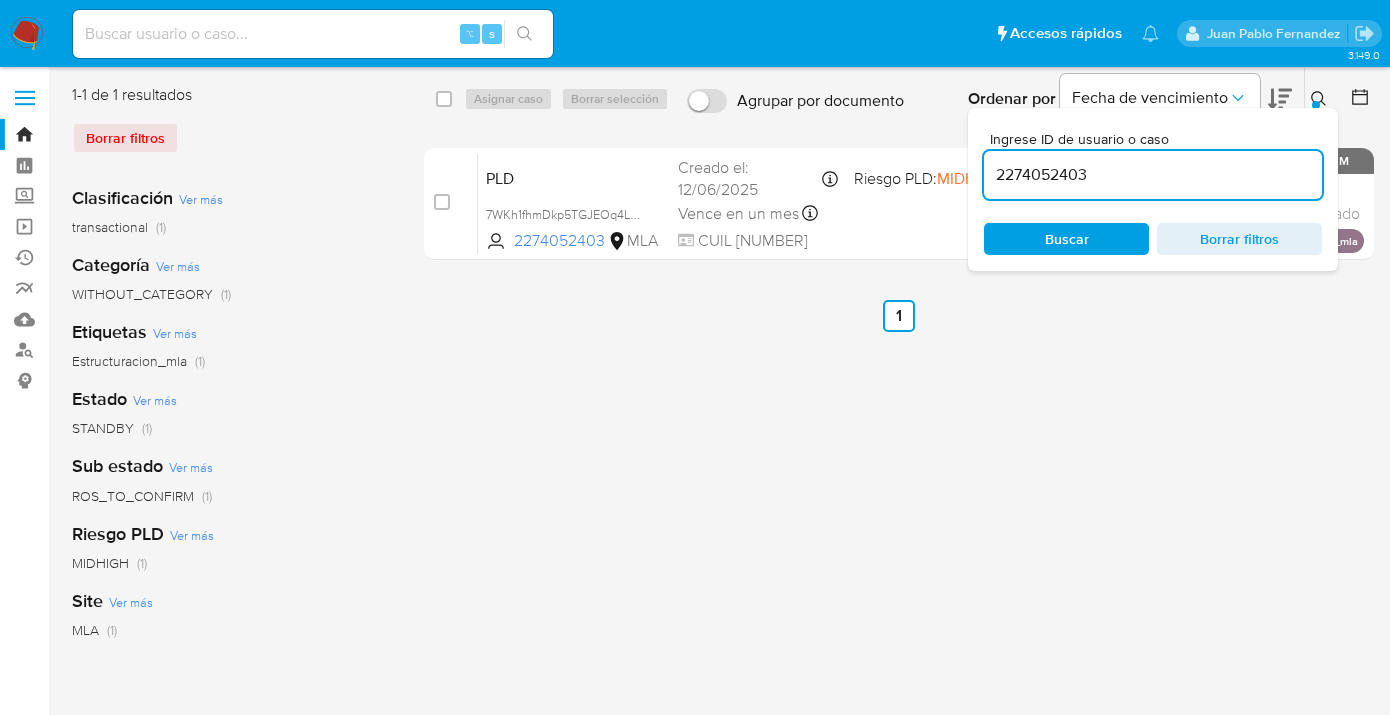 click 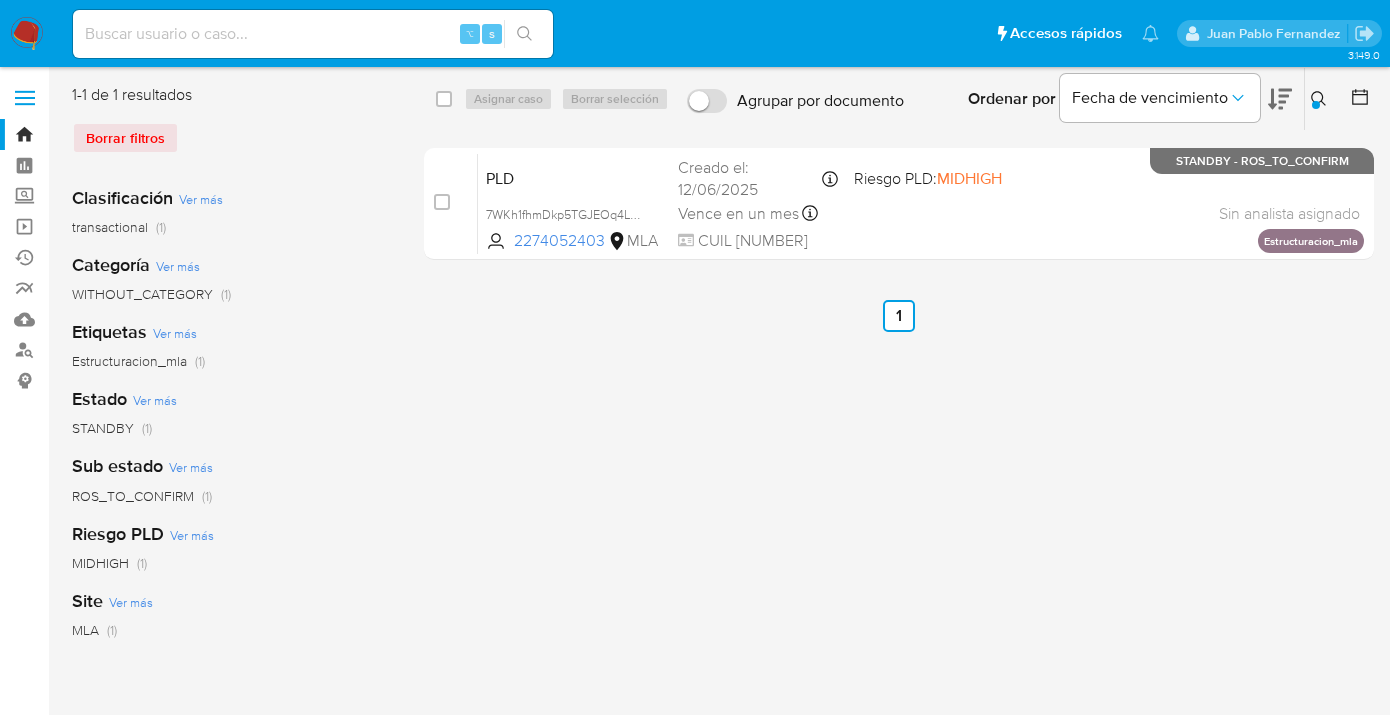 click 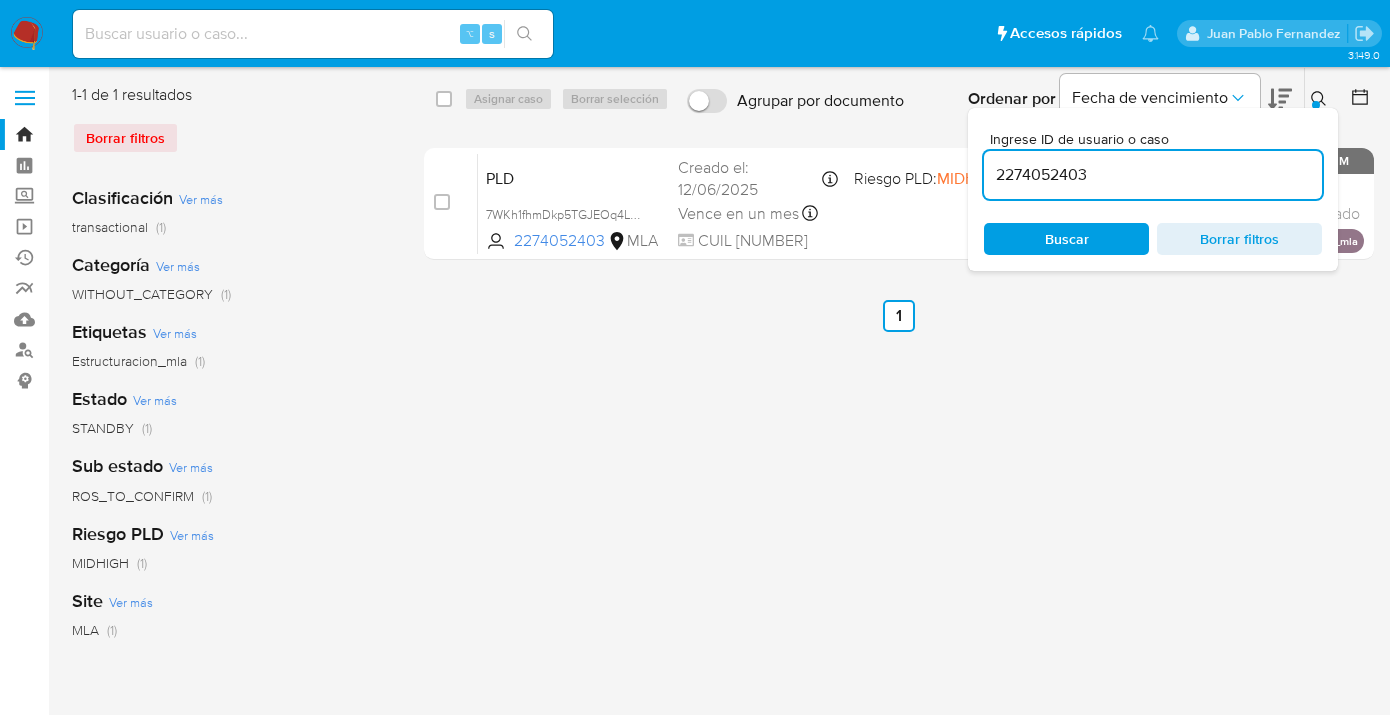 drag, startPoint x: 1102, startPoint y: 179, endPoint x: 987, endPoint y: 165, distance: 115.84904 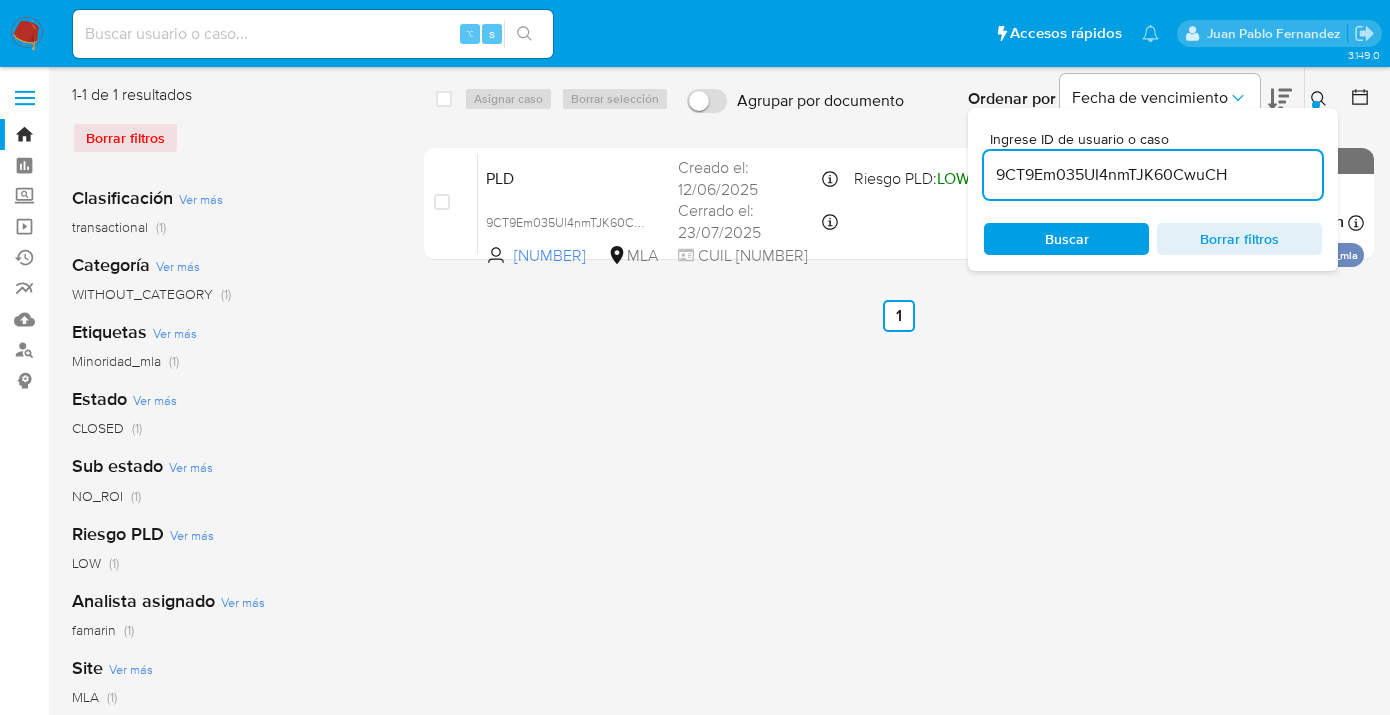 click at bounding box center [1321, 99] 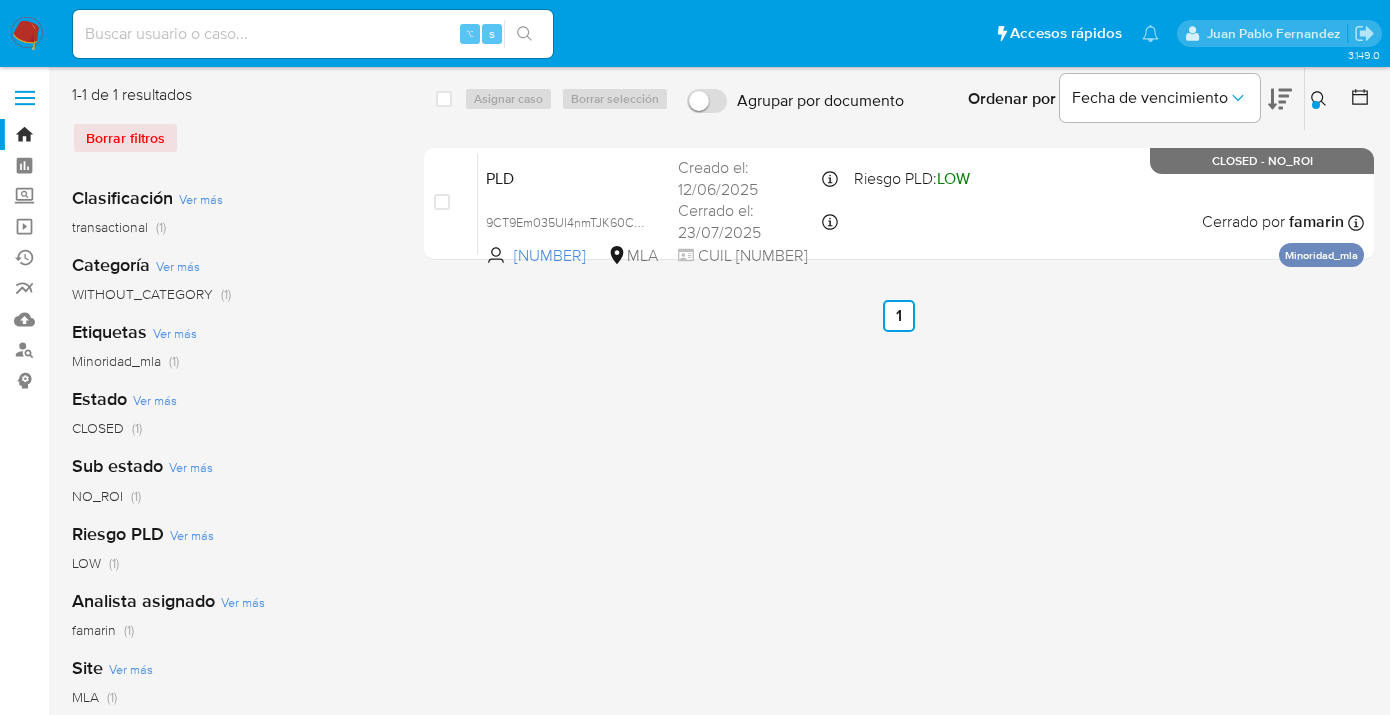 click 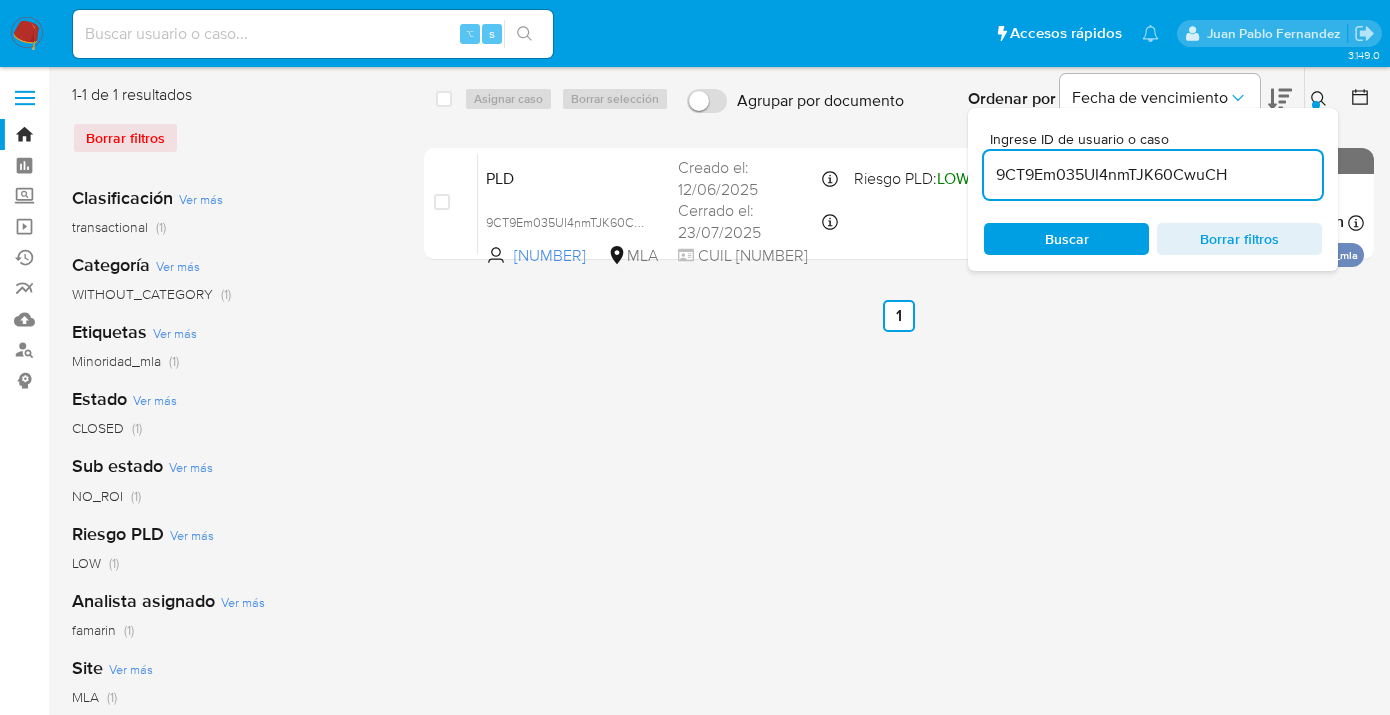 drag, startPoint x: 1234, startPoint y: 176, endPoint x: 982, endPoint y: 161, distance: 252.44603 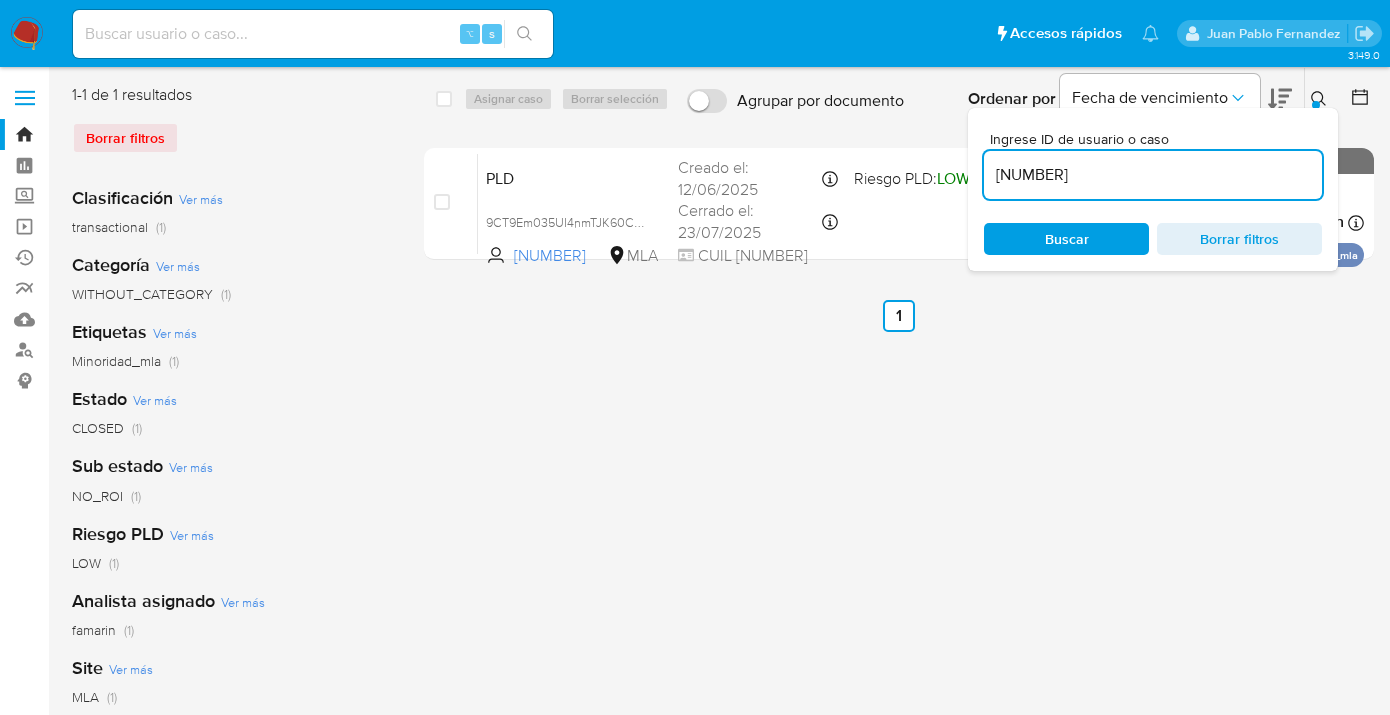 type on "2273868894" 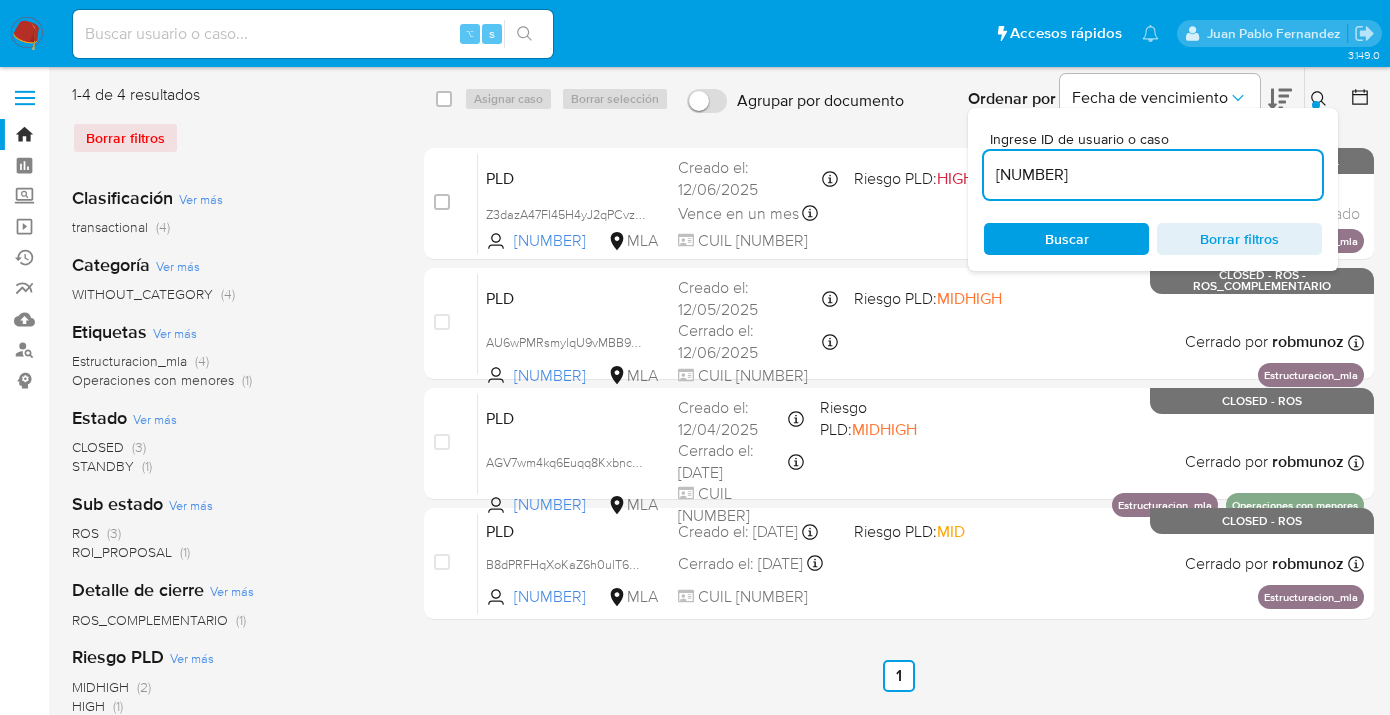 click 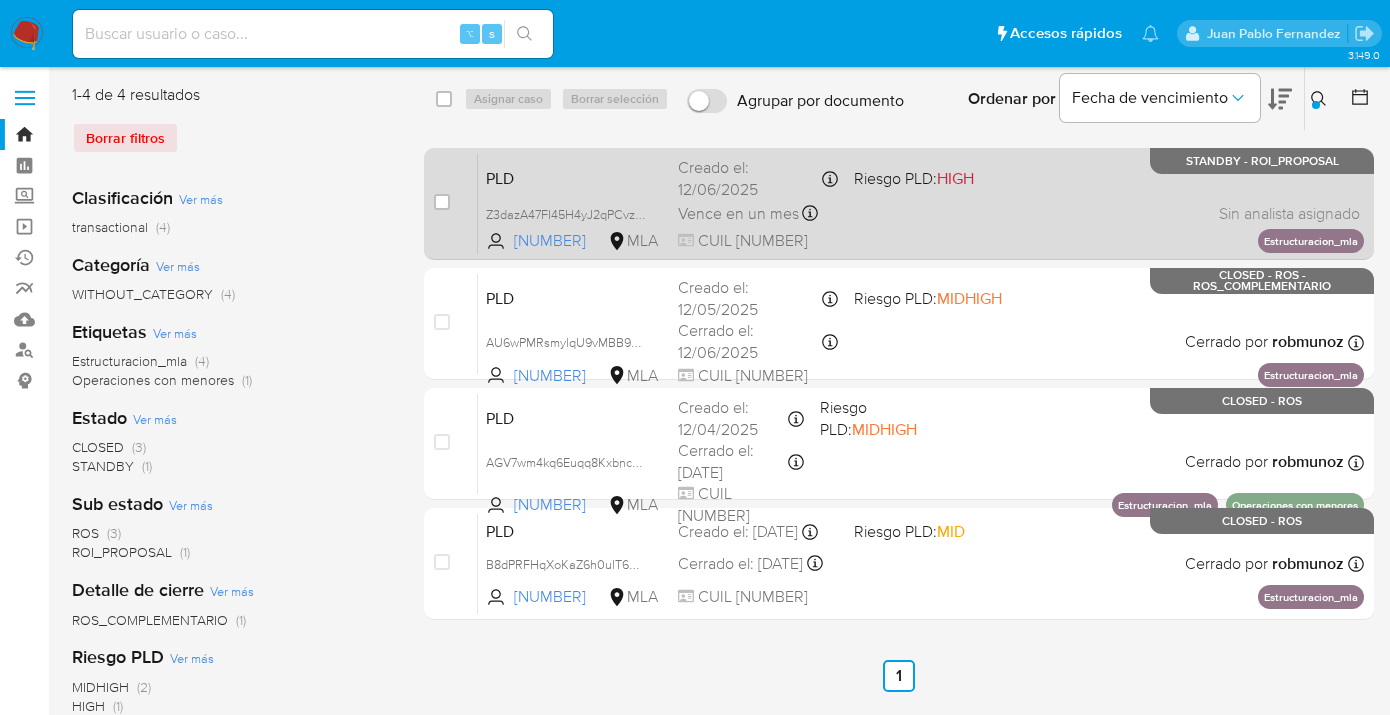 click on "PLD Z3dazA47FI45H4yJ2qPCvzwc 2273868894 MLA Riesgo PLD:  HIGH Creado el: 12/06/2025   Creado el: 12/06/2025 03:14:34 Vence en un mes   Vence el 10/09/2025 03:14:35 CUIL   20356184085 Sin analista asignado   Asignado el: 18/06/2025 14:20:37 Estructuracion_mla STANDBY - ROI_PROPOSAL" at bounding box center (921, 203) 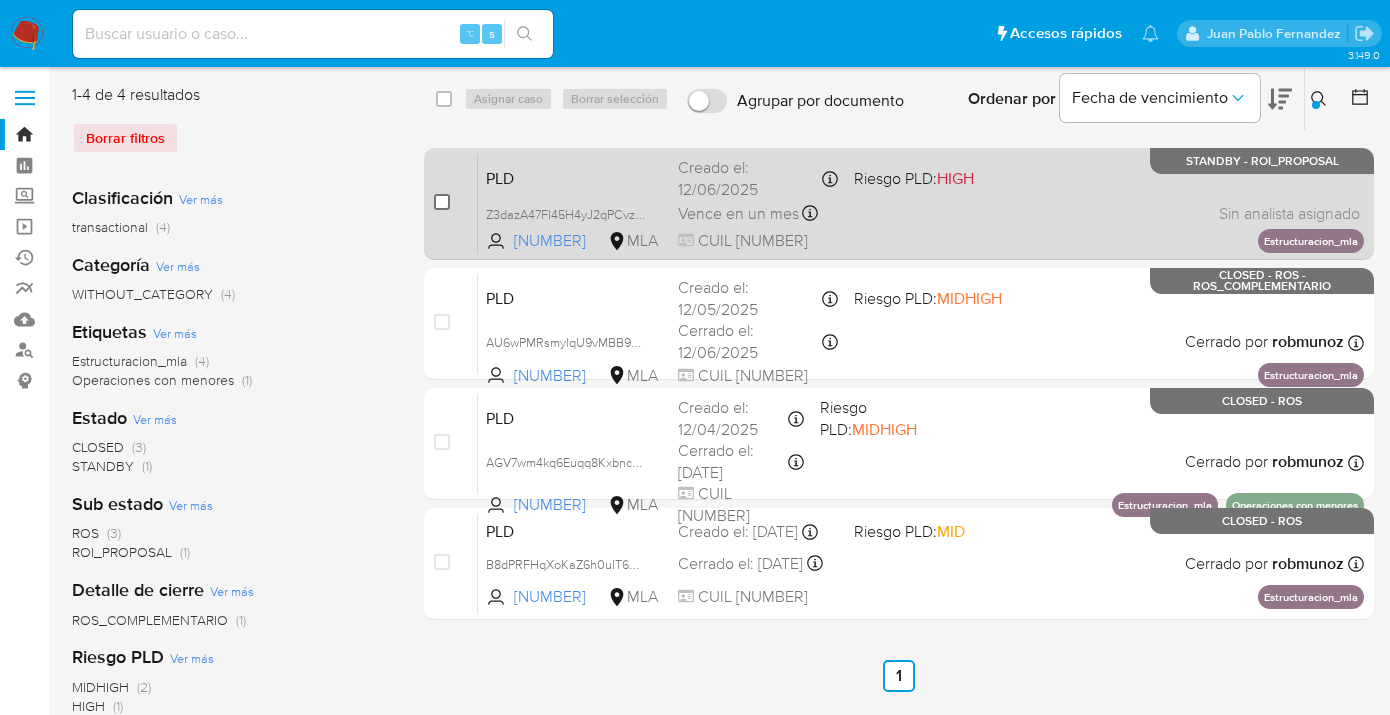click at bounding box center [442, 202] 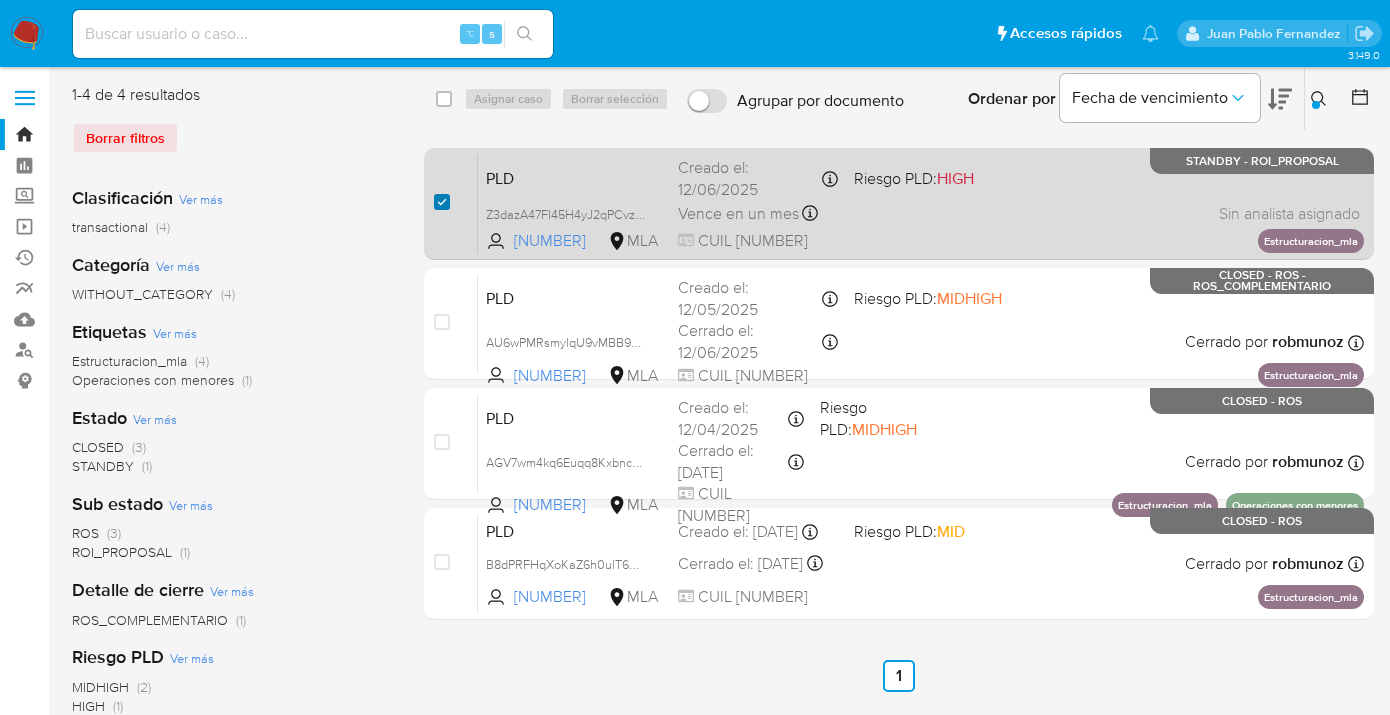 checkbox on "true" 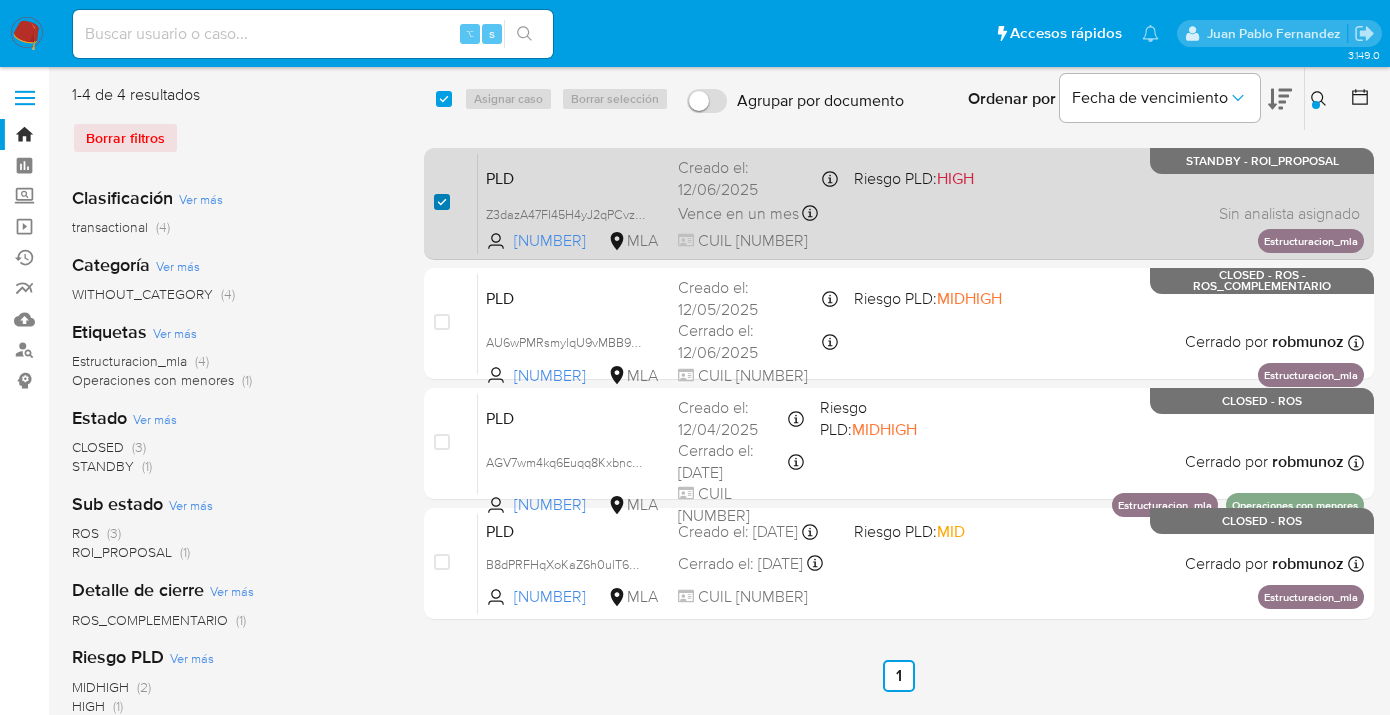 checkbox on "true" 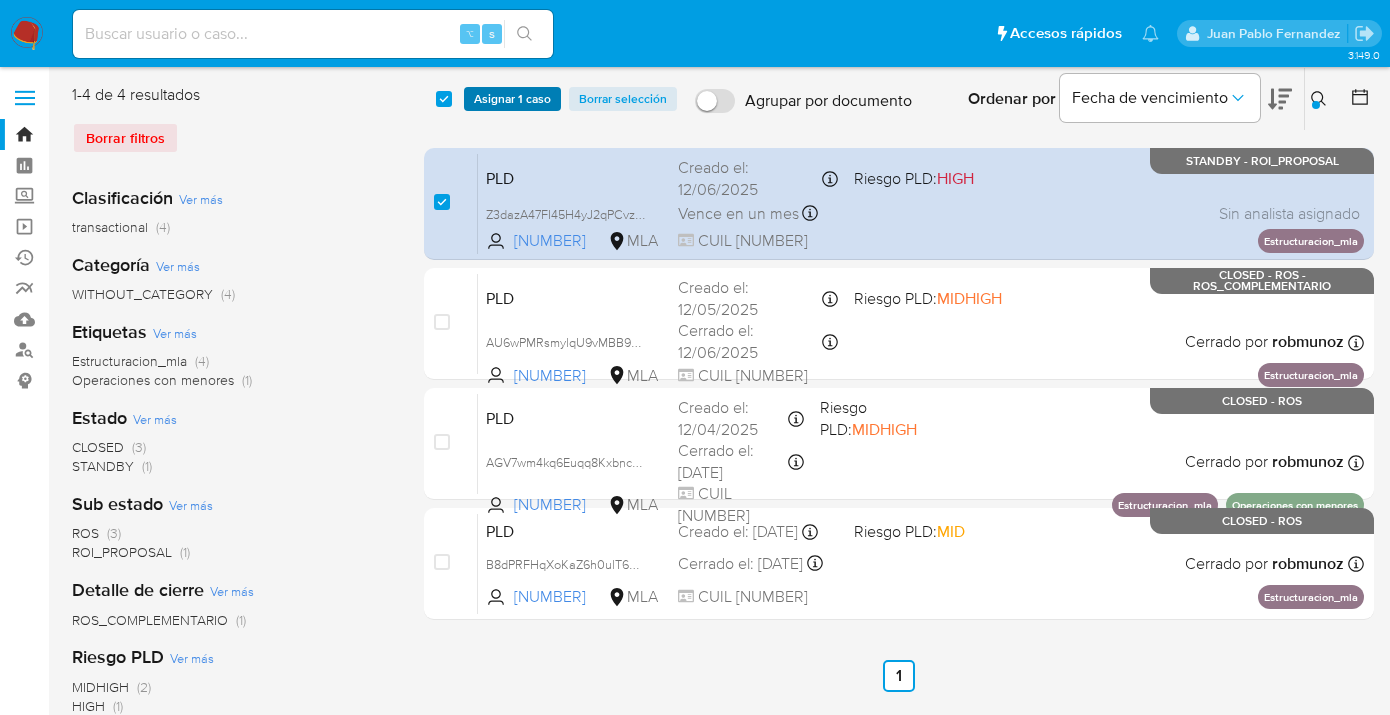 click on "Asignar 1 caso" at bounding box center (512, 99) 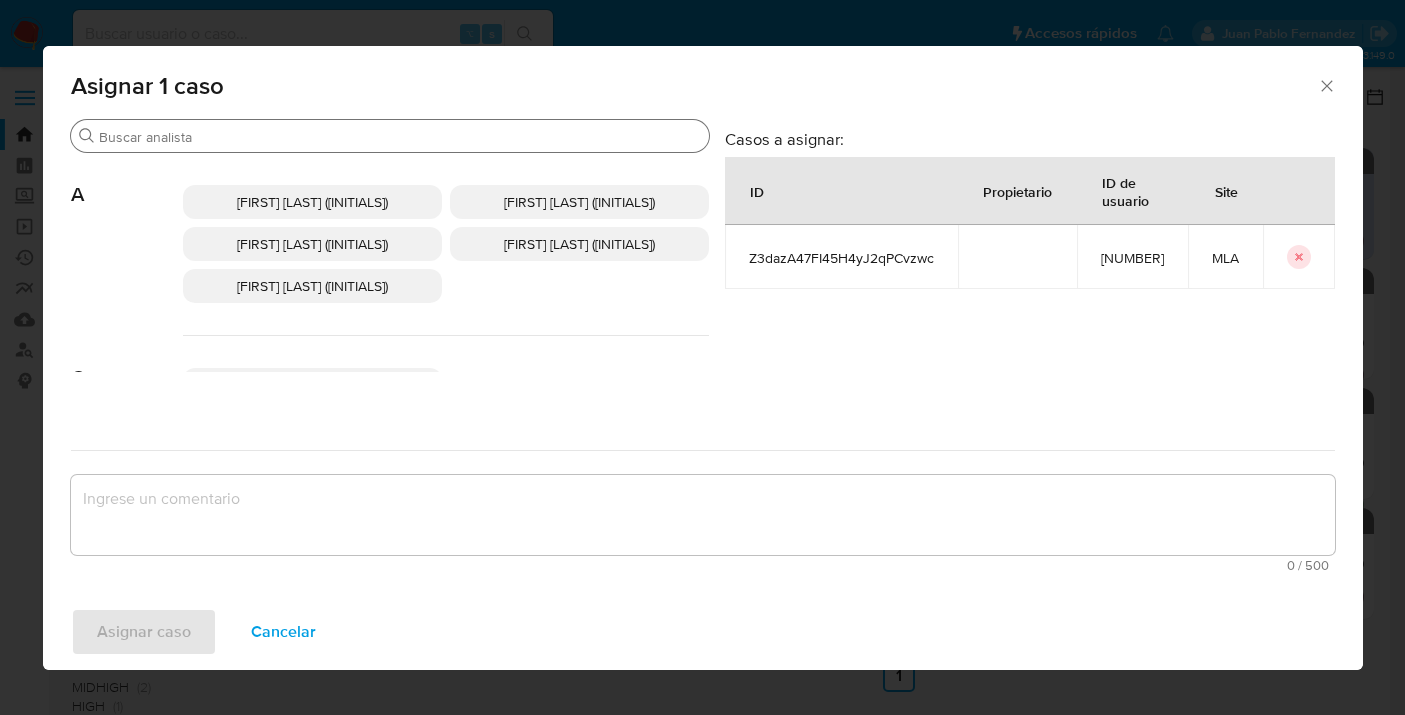 click on "Buscar" at bounding box center (400, 137) 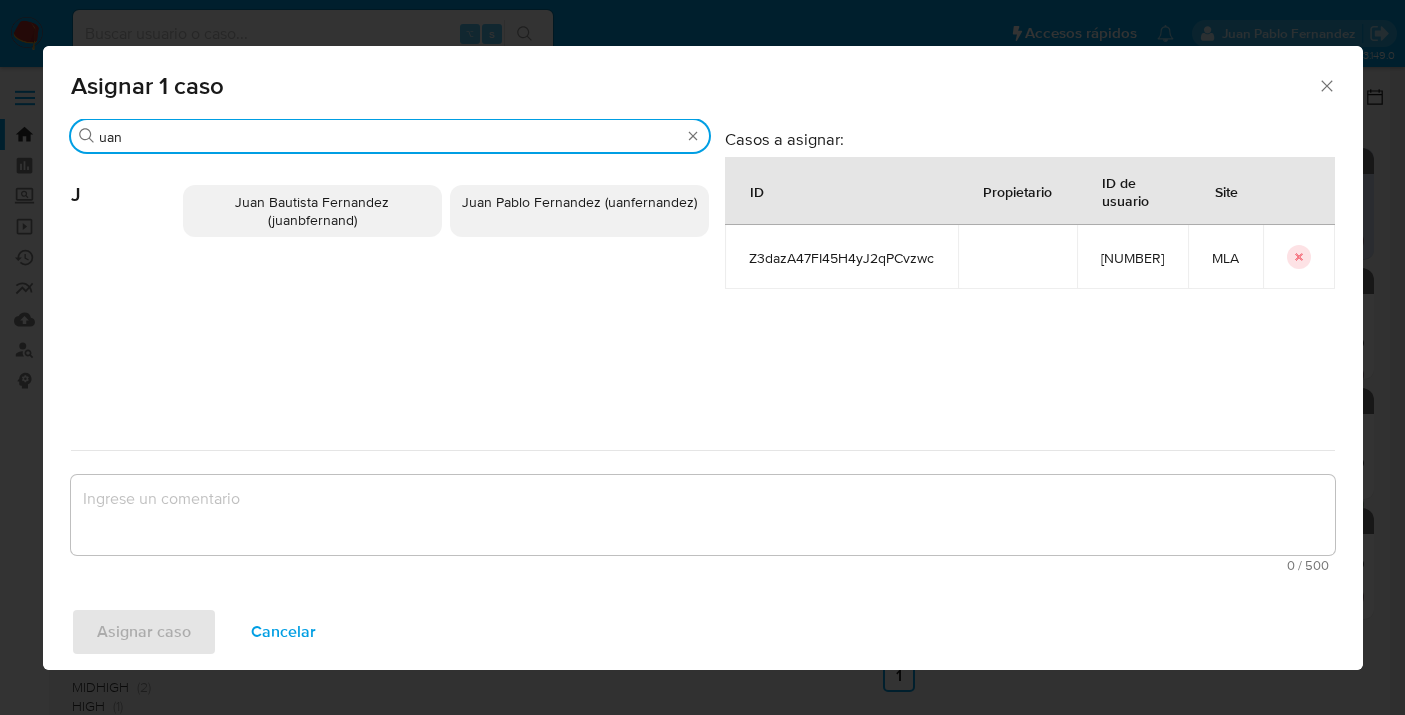 type on "uan" 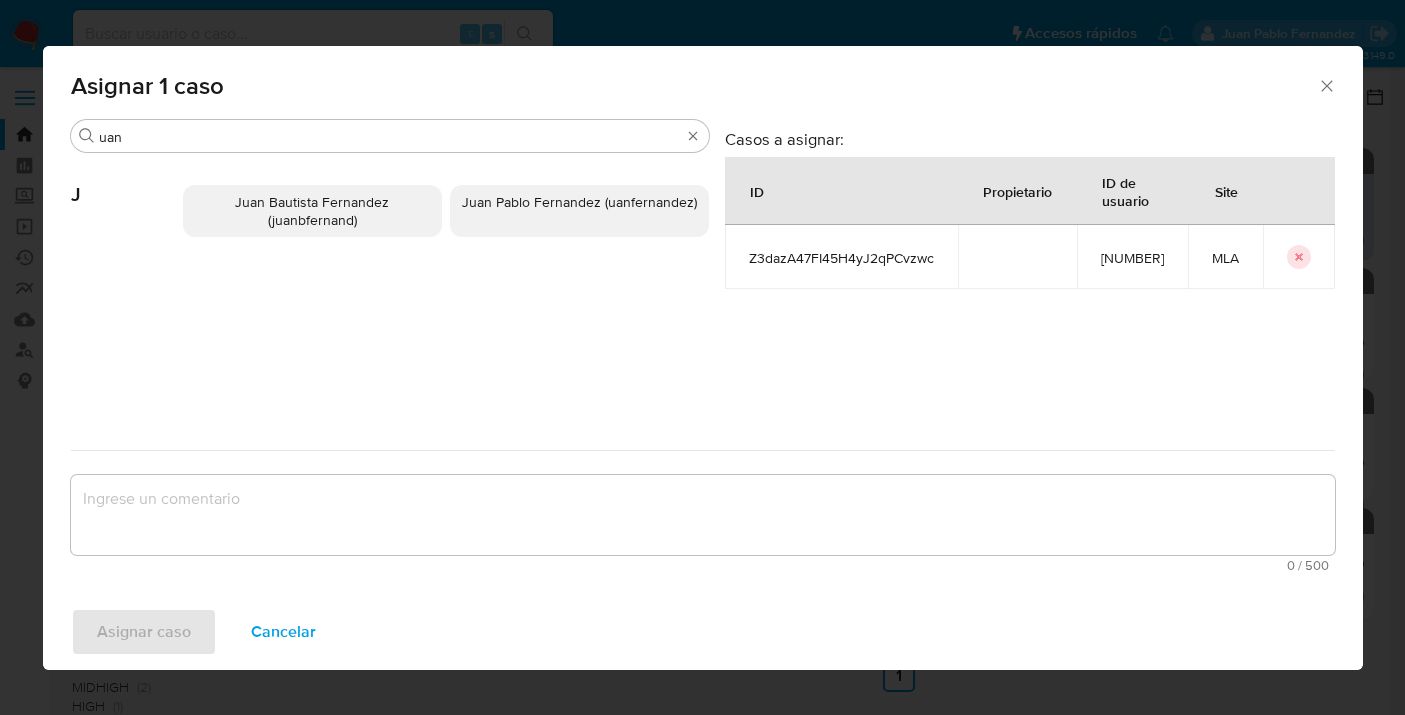 click on "Juan Pablo Fernandez (uanfernandez)" at bounding box center [579, 202] 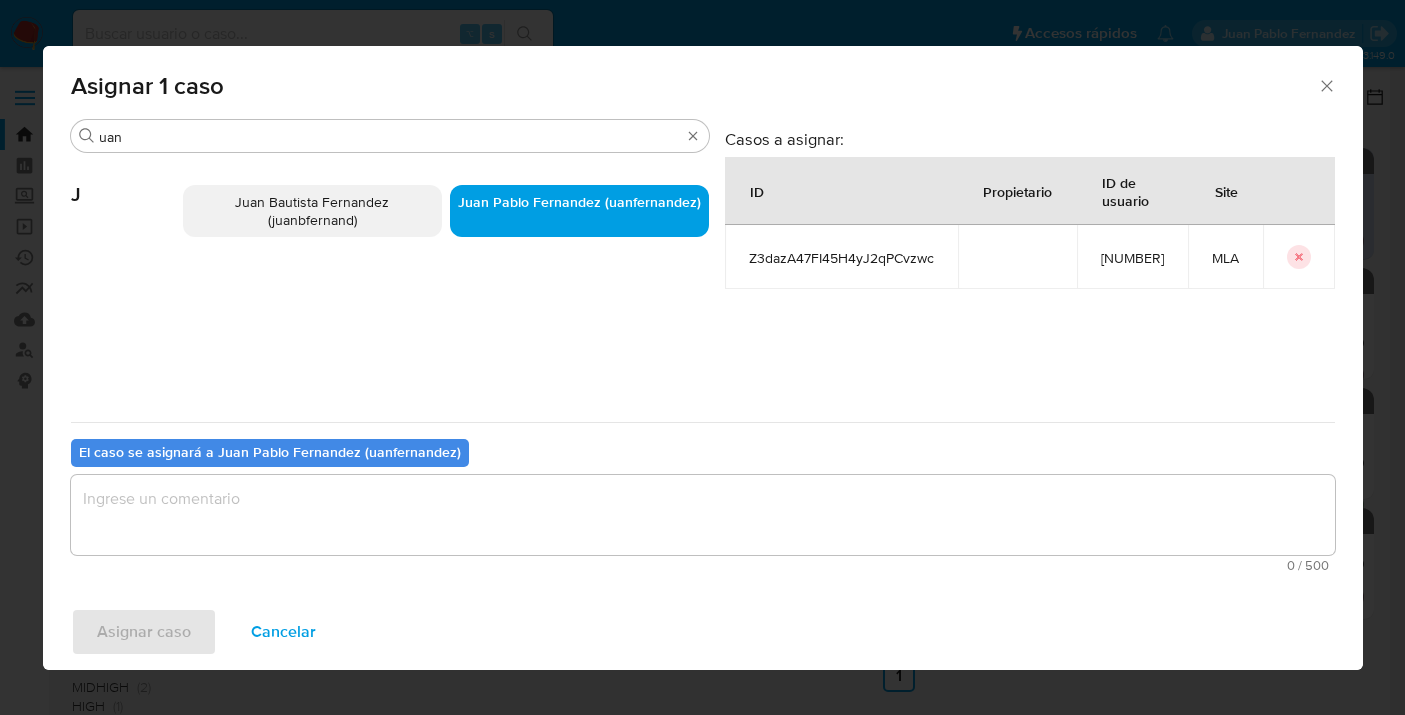 click at bounding box center [703, 515] 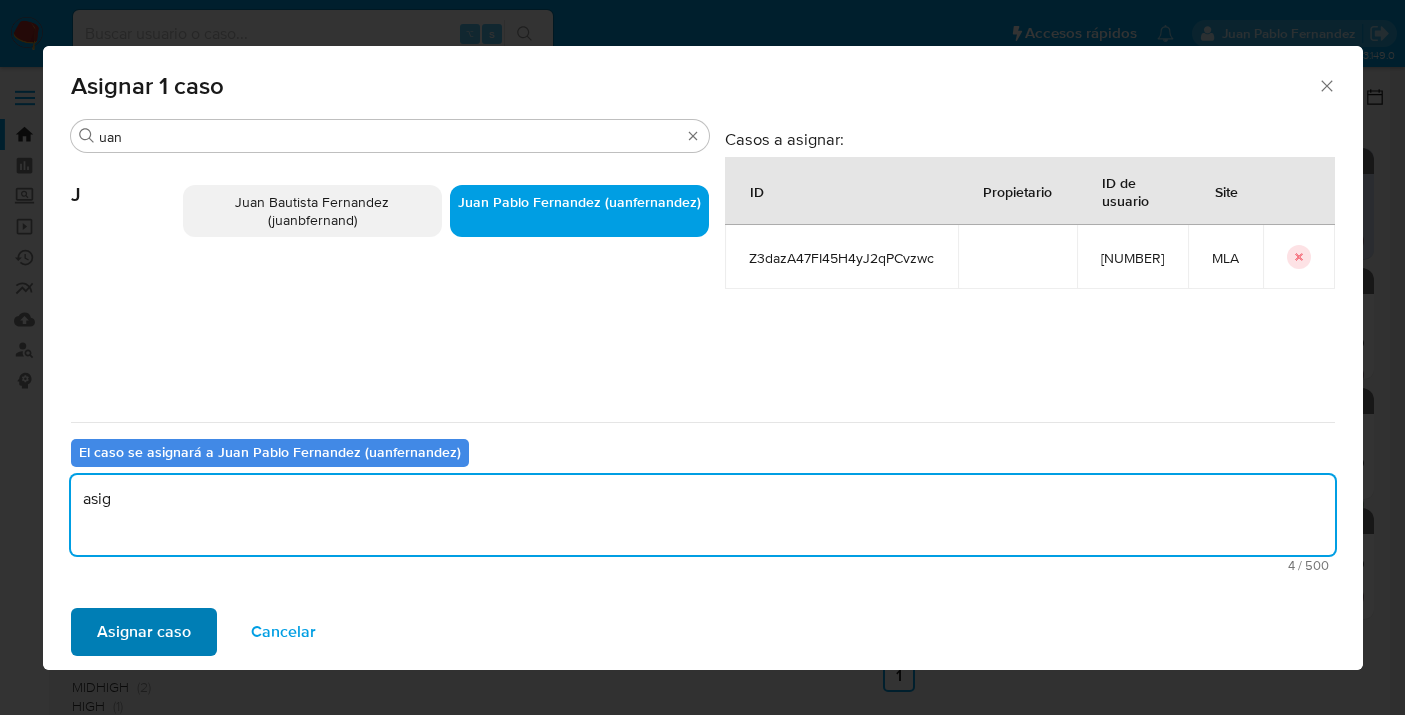 type on "asig" 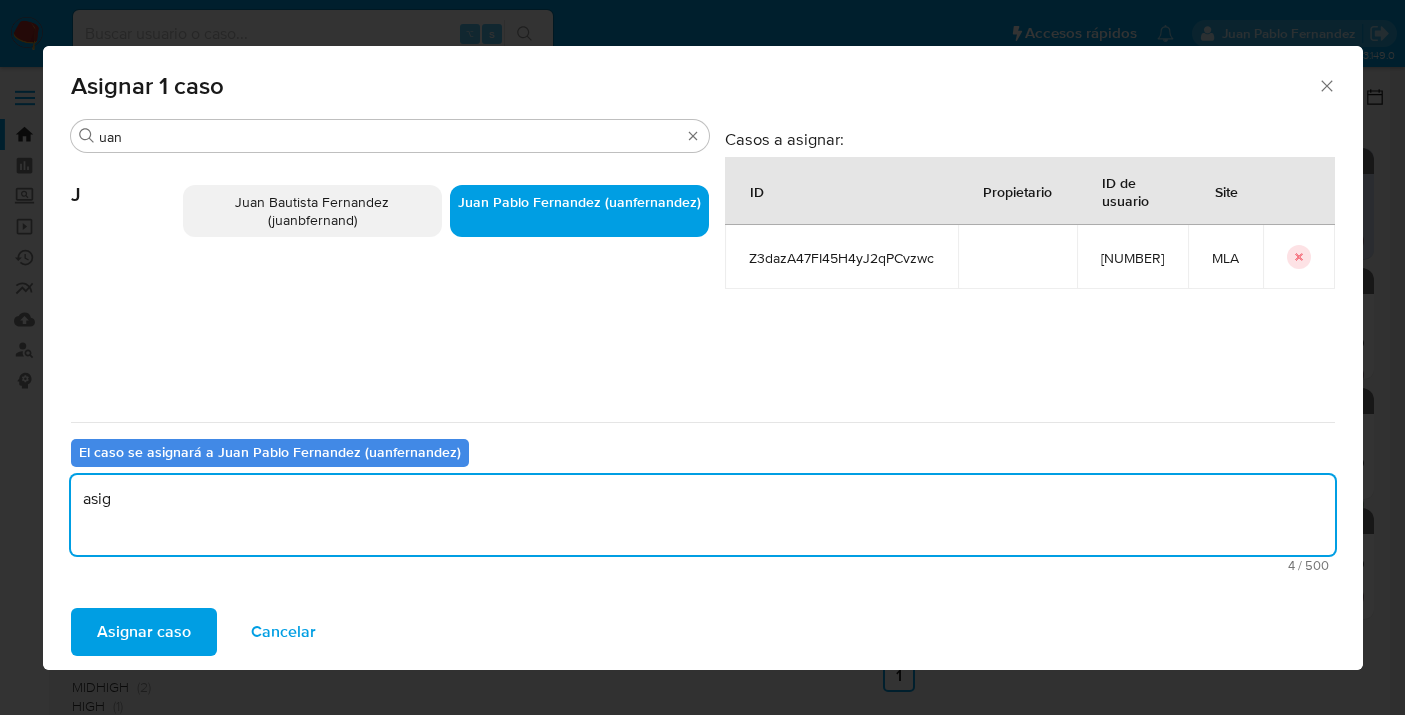 click on "Asignar caso" at bounding box center (144, 632) 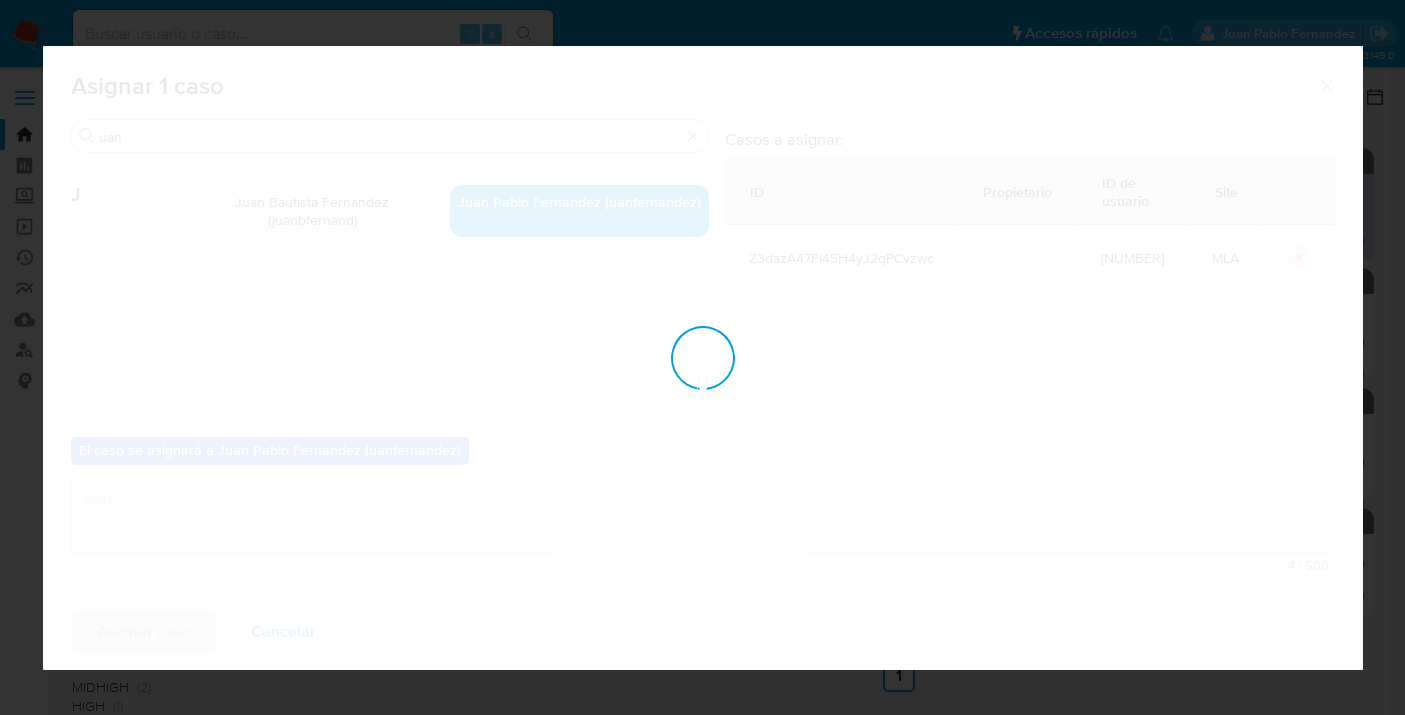type 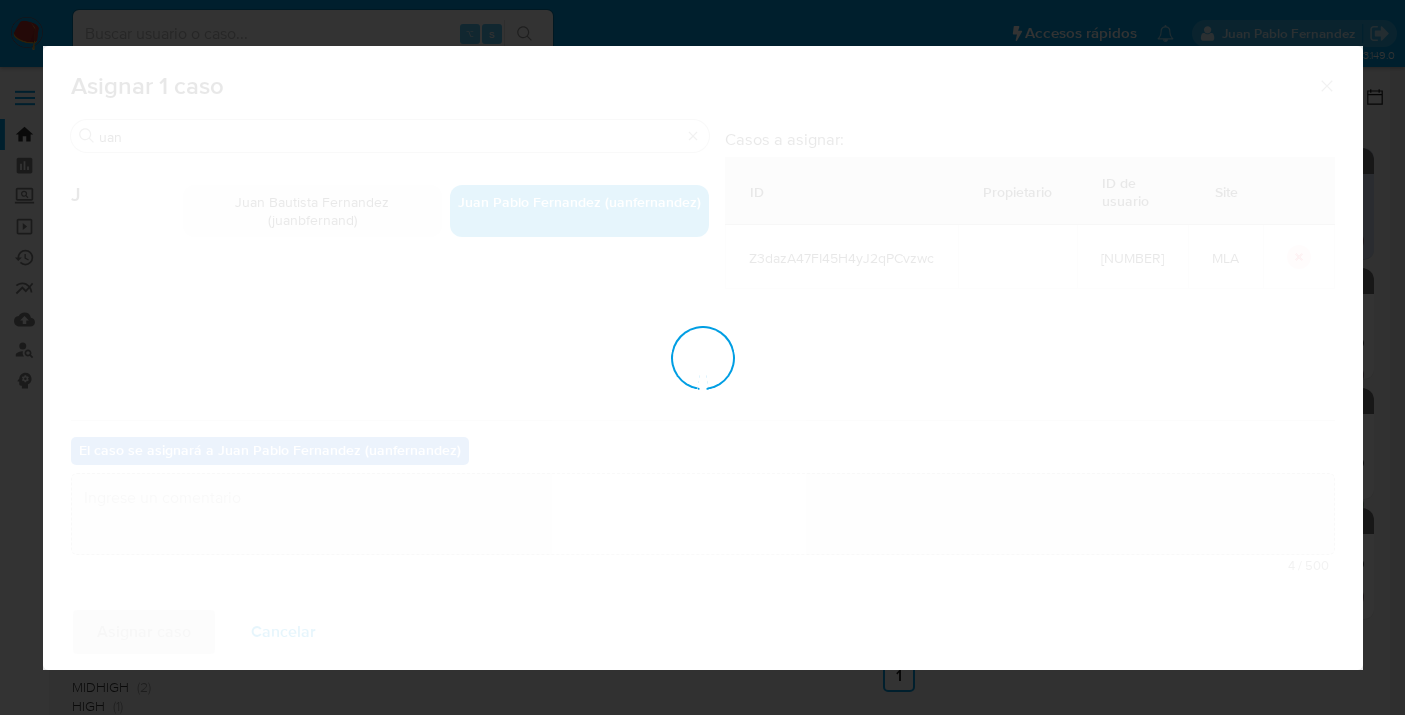 checkbox on "false" 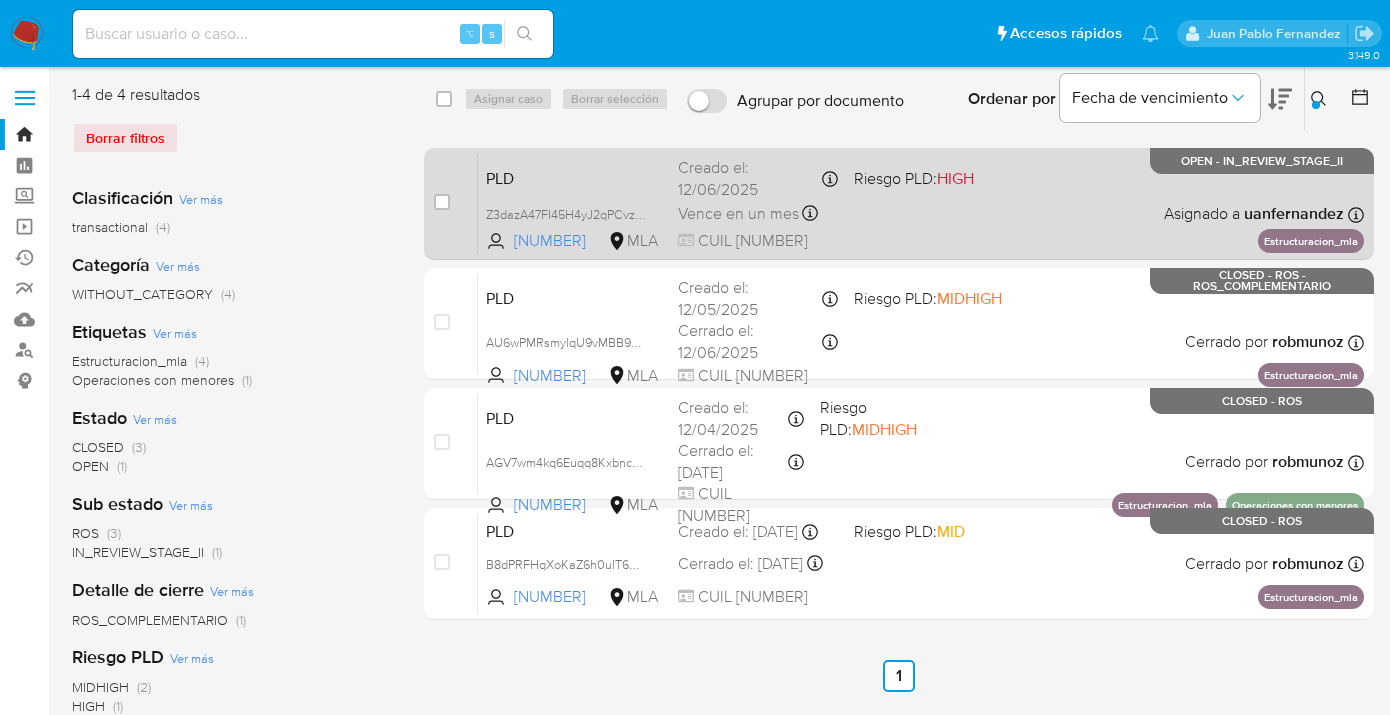 click on "PLD Z3dazA47FI45H4yJ2qPCvzwc 2273868894 MLA Riesgo PLD:  HIGH Creado el: 12/06/2025   Creado el: 12/06/2025 03:14:34 Vence en un mes   Vence el 10/09/2025 03:14:35 CUIL   20356184085 Asignado a   uanfernandez   Asignado el: 18/06/2025 14:20:37 Estructuracion_mla OPEN - IN_REVIEW_STAGE_II" at bounding box center [921, 203] 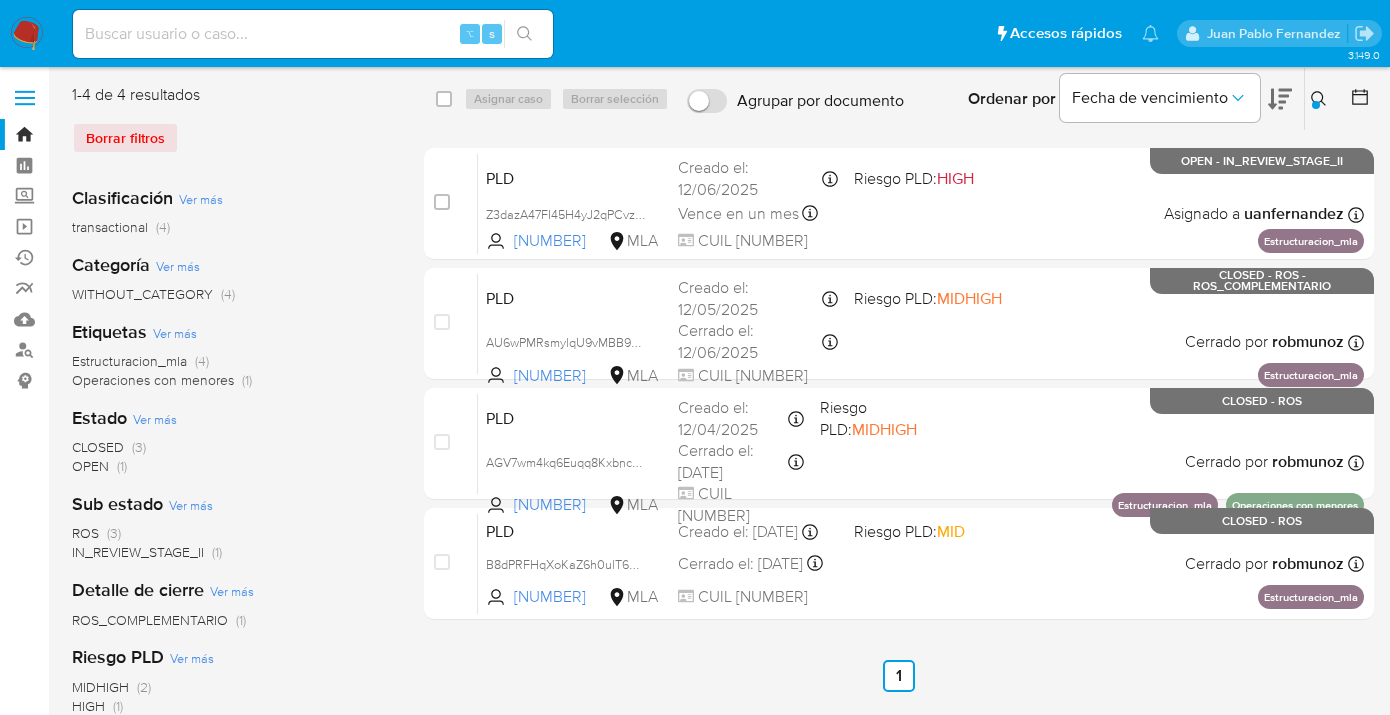 click at bounding box center [1321, 99] 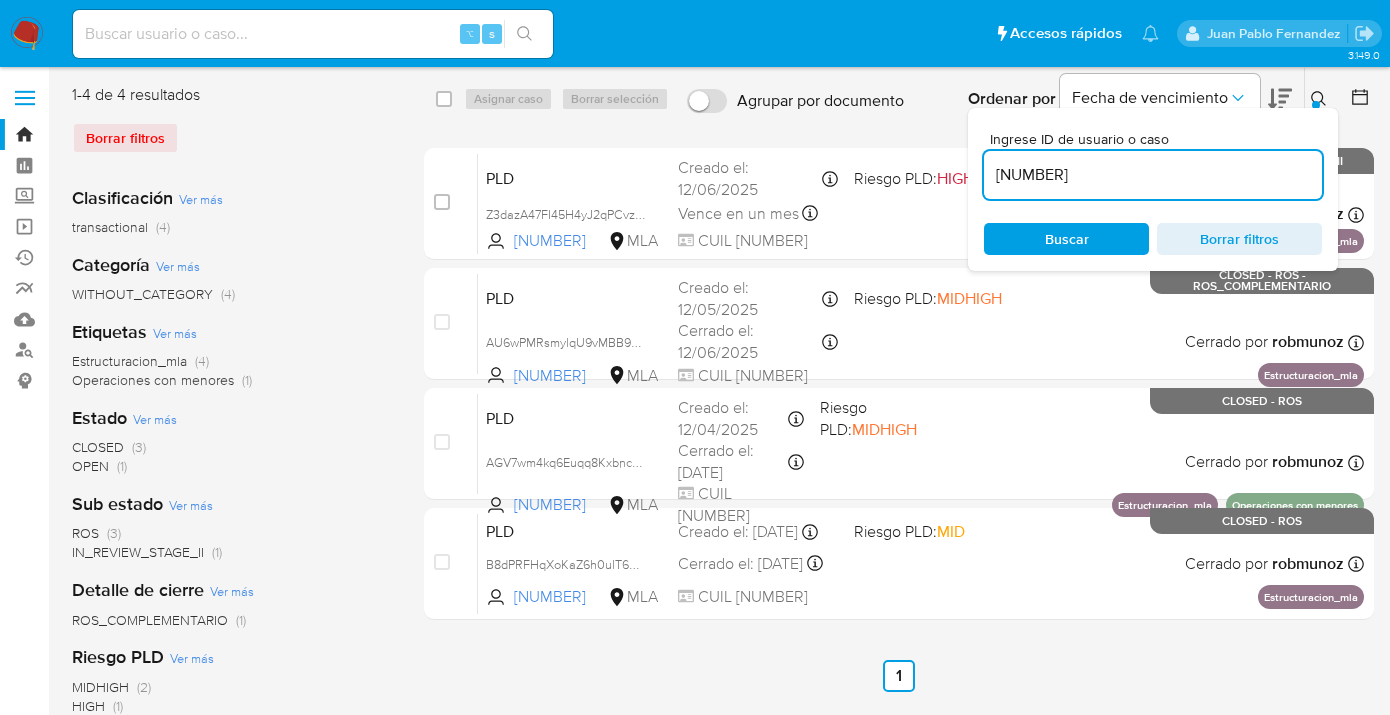 drag, startPoint x: 1050, startPoint y: 244, endPoint x: 1188, endPoint y: 182, distance: 151.28781 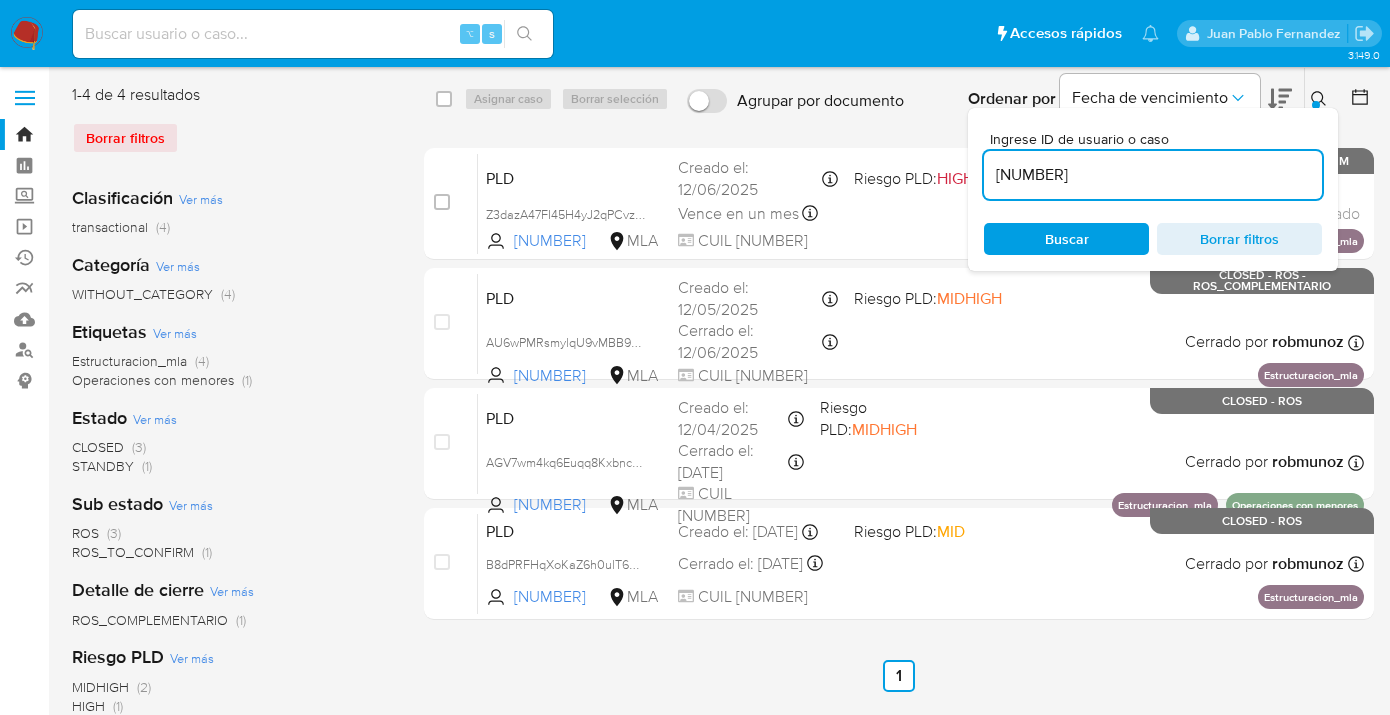 click 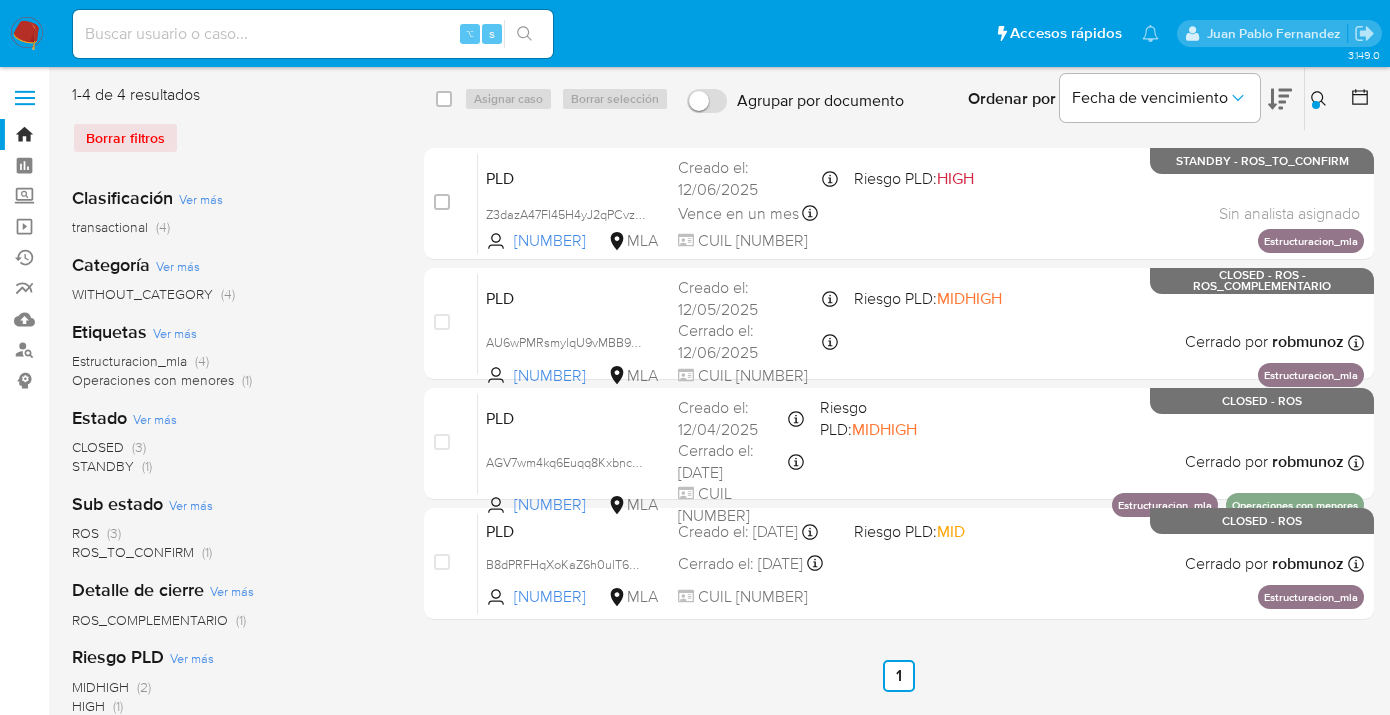click 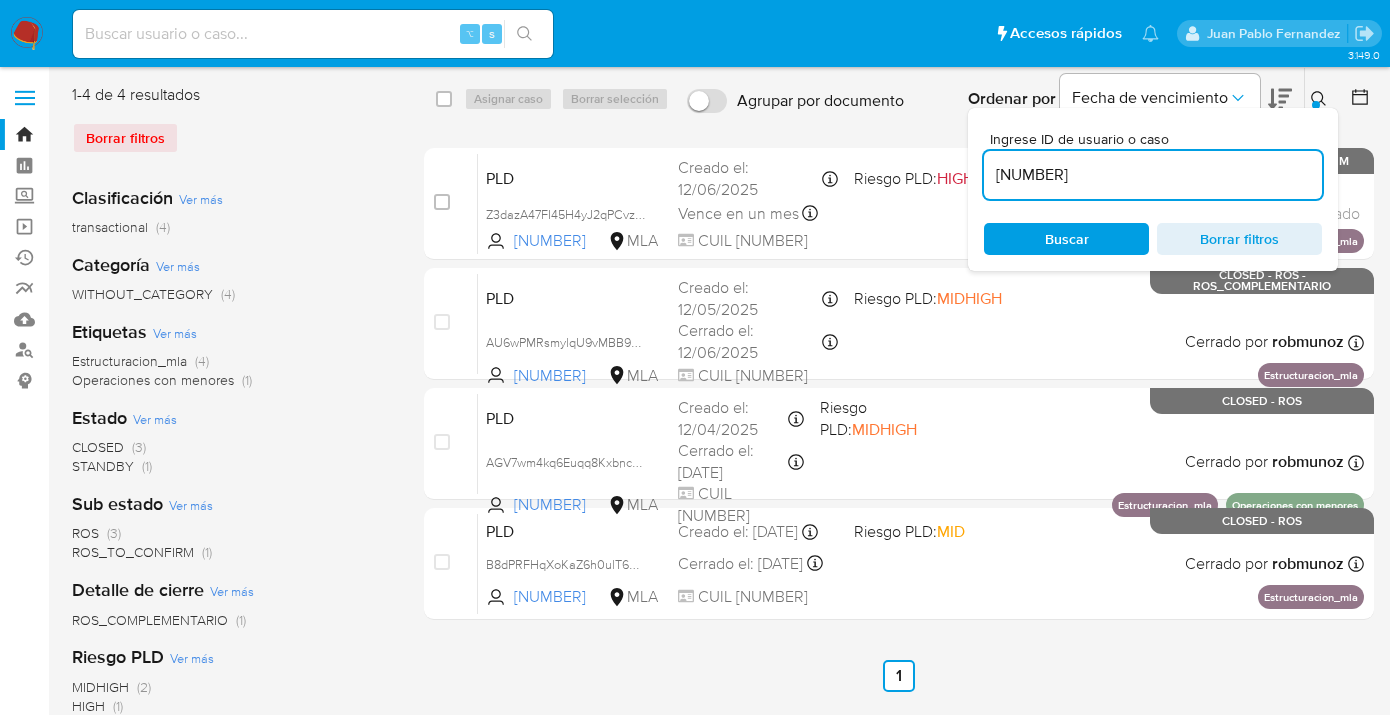 drag, startPoint x: 1124, startPoint y: 187, endPoint x: 1066, endPoint y: 170, distance: 60.440052 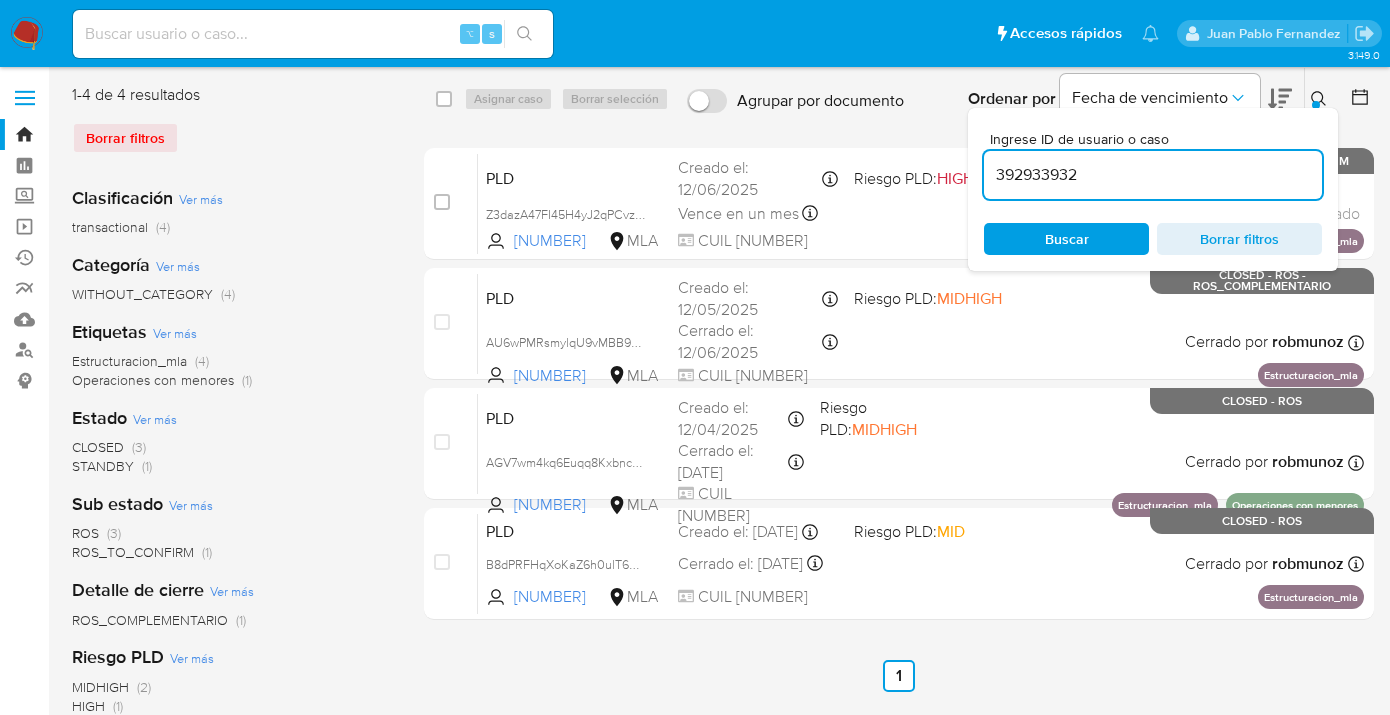 type on "392933932" 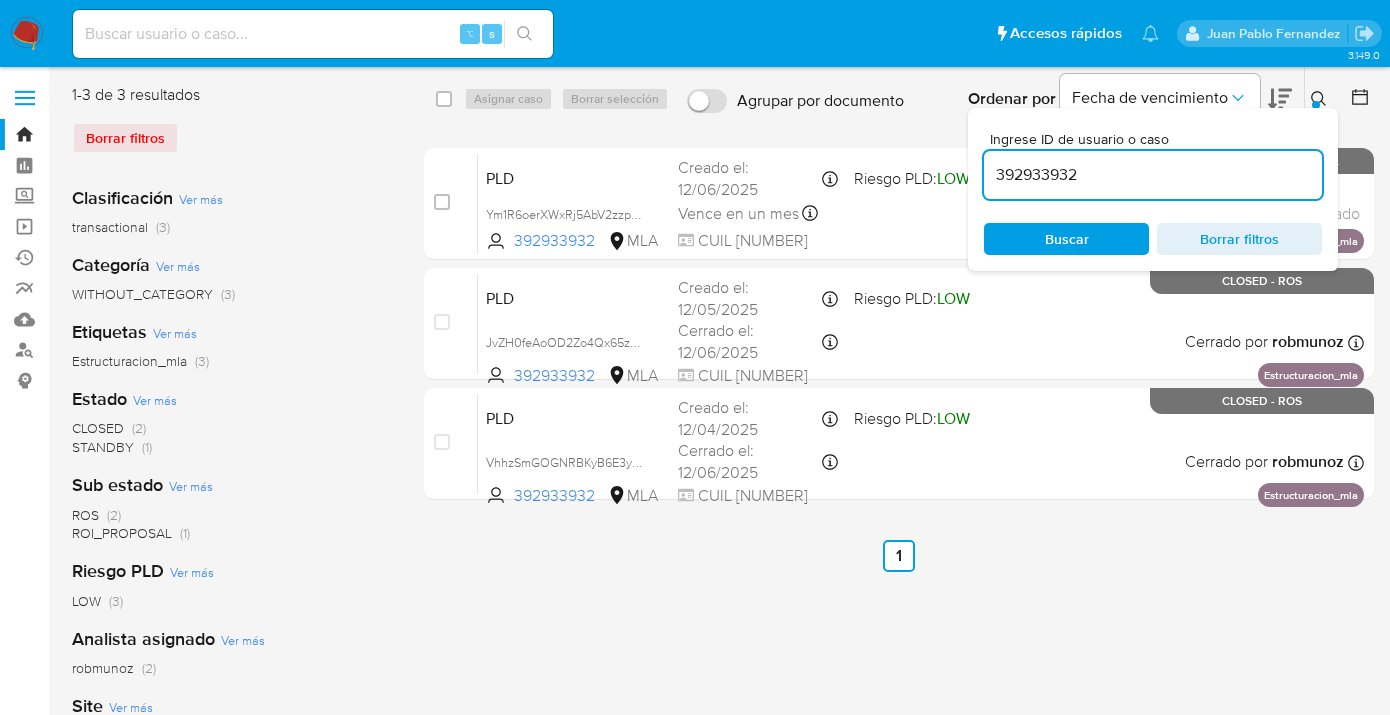 click 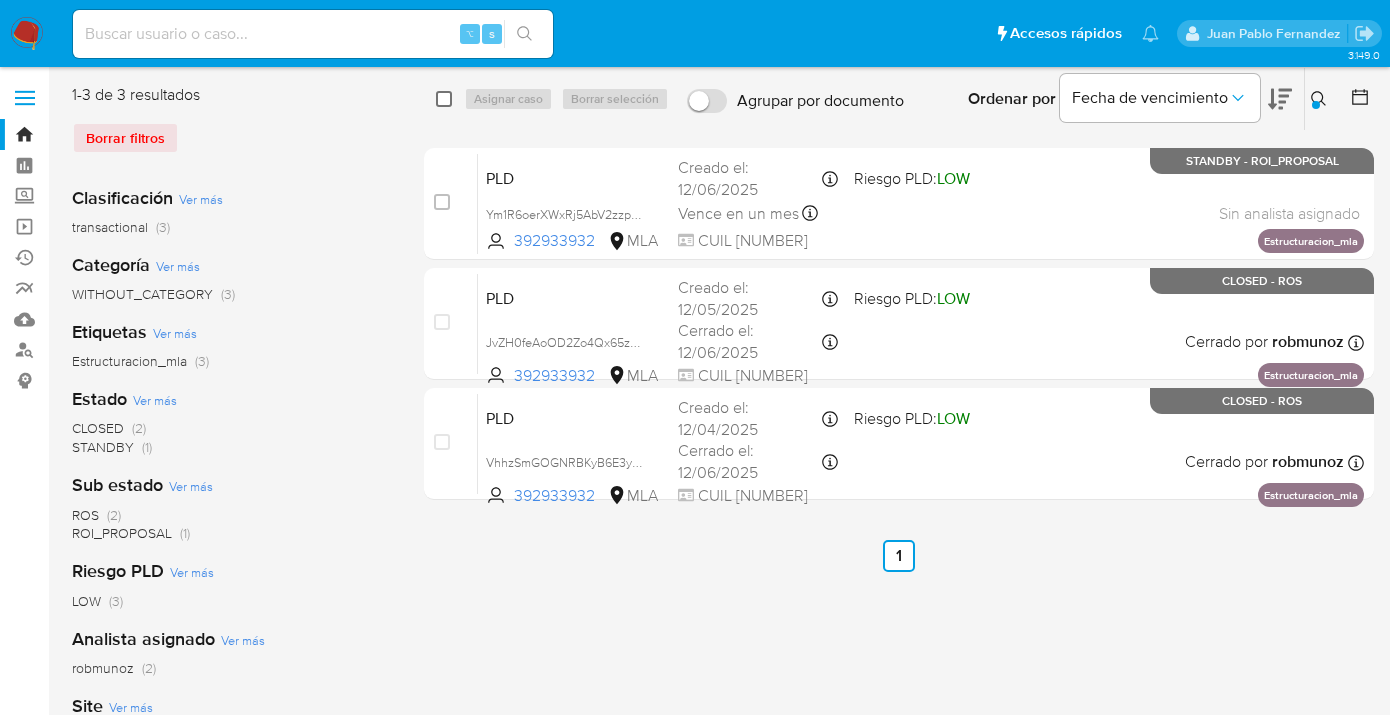 click at bounding box center (444, 99) 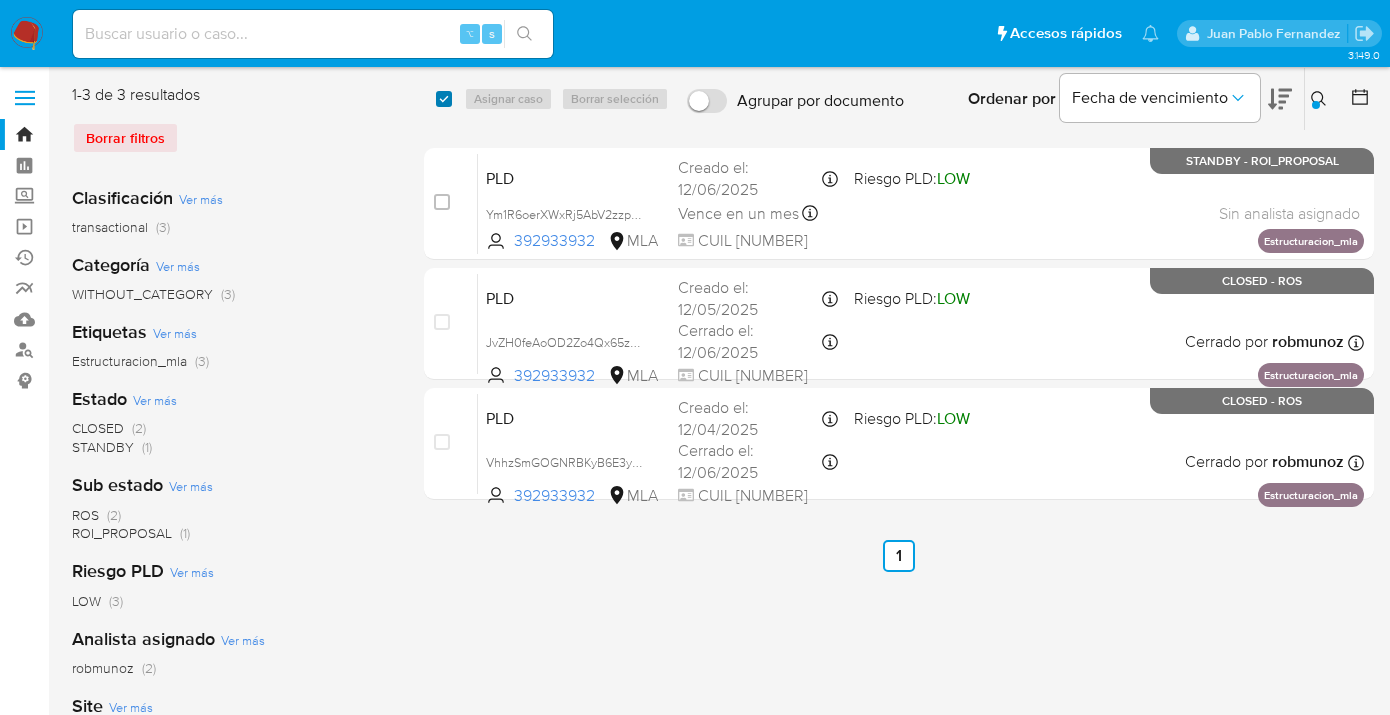 checkbox on "true" 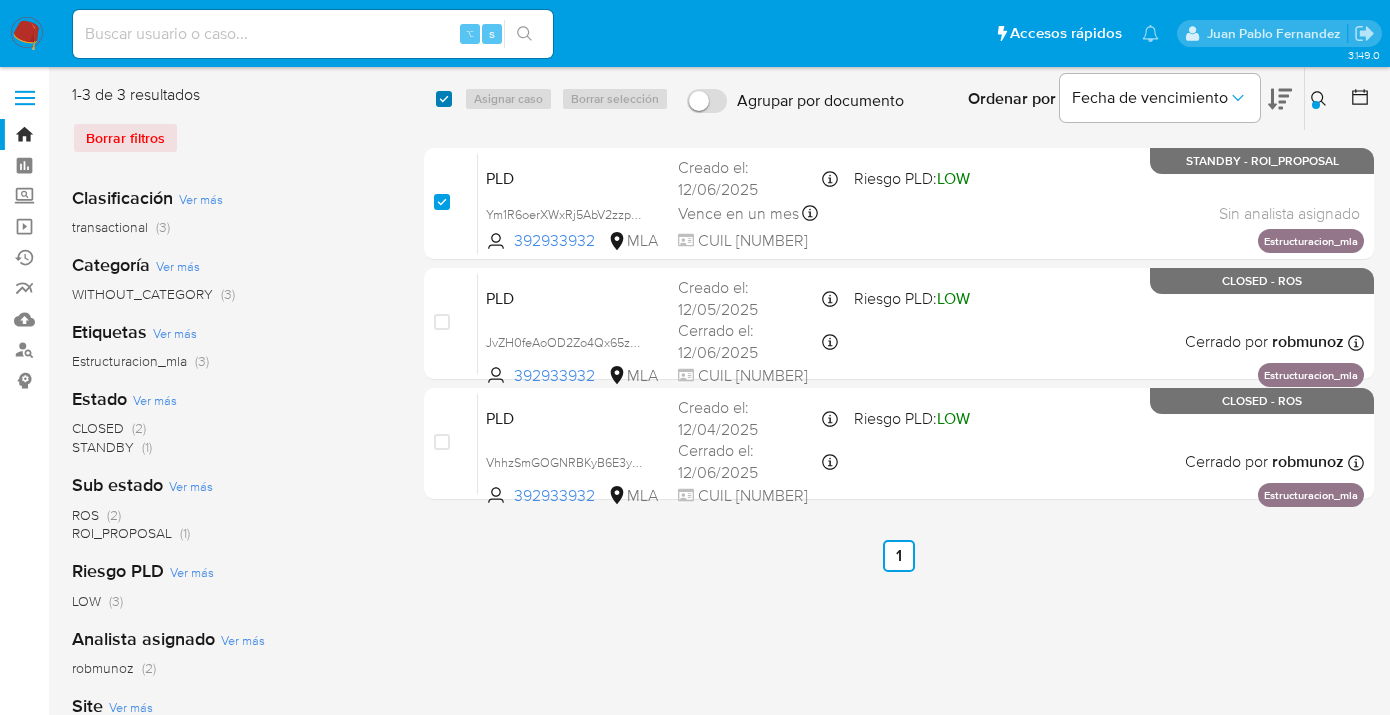 checkbox on "true" 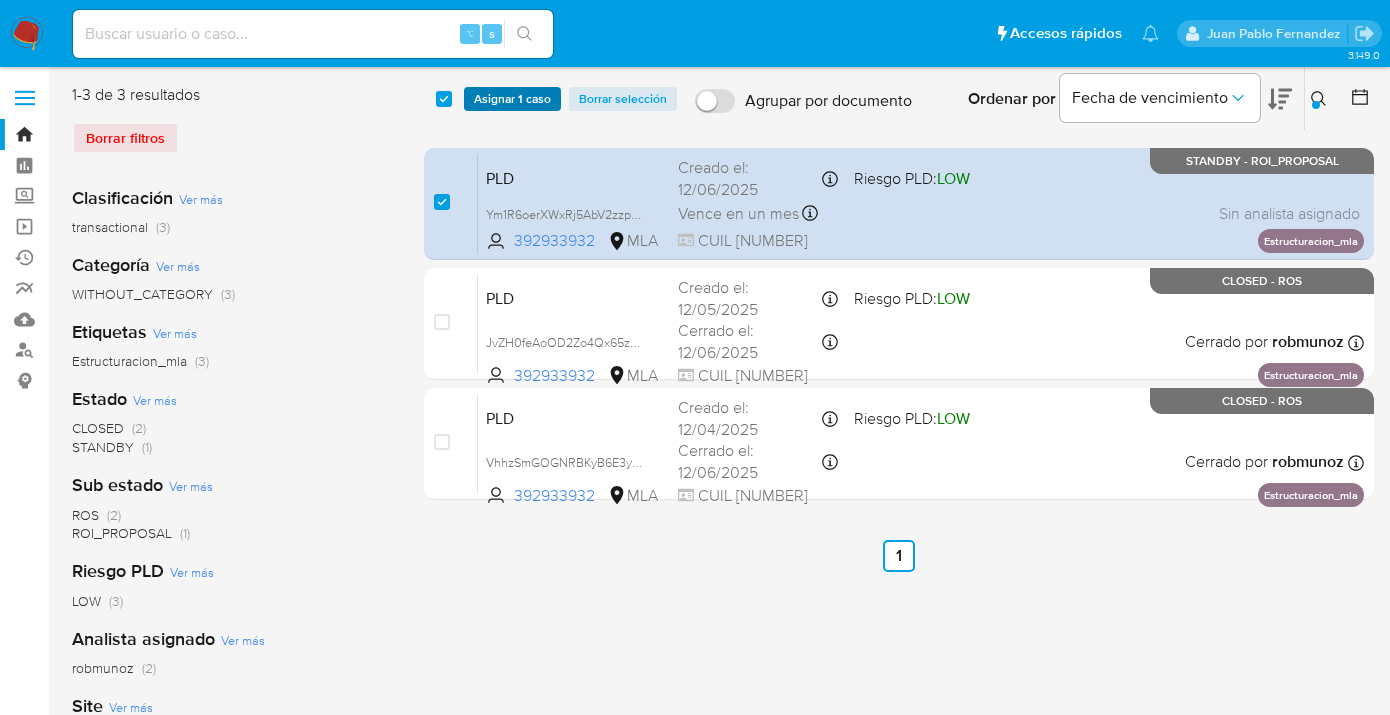click on "Asignar 1 caso" at bounding box center (512, 99) 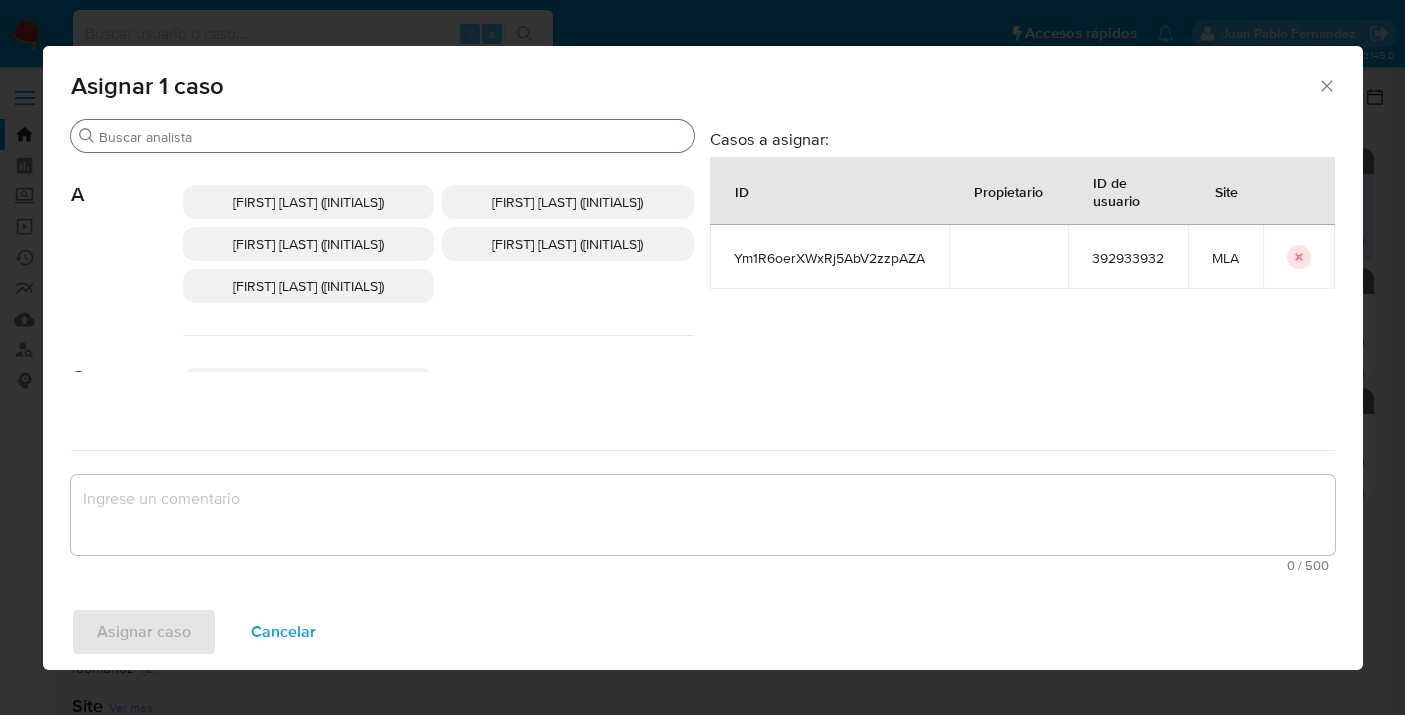 click on "Buscar" at bounding box center [392, 137] 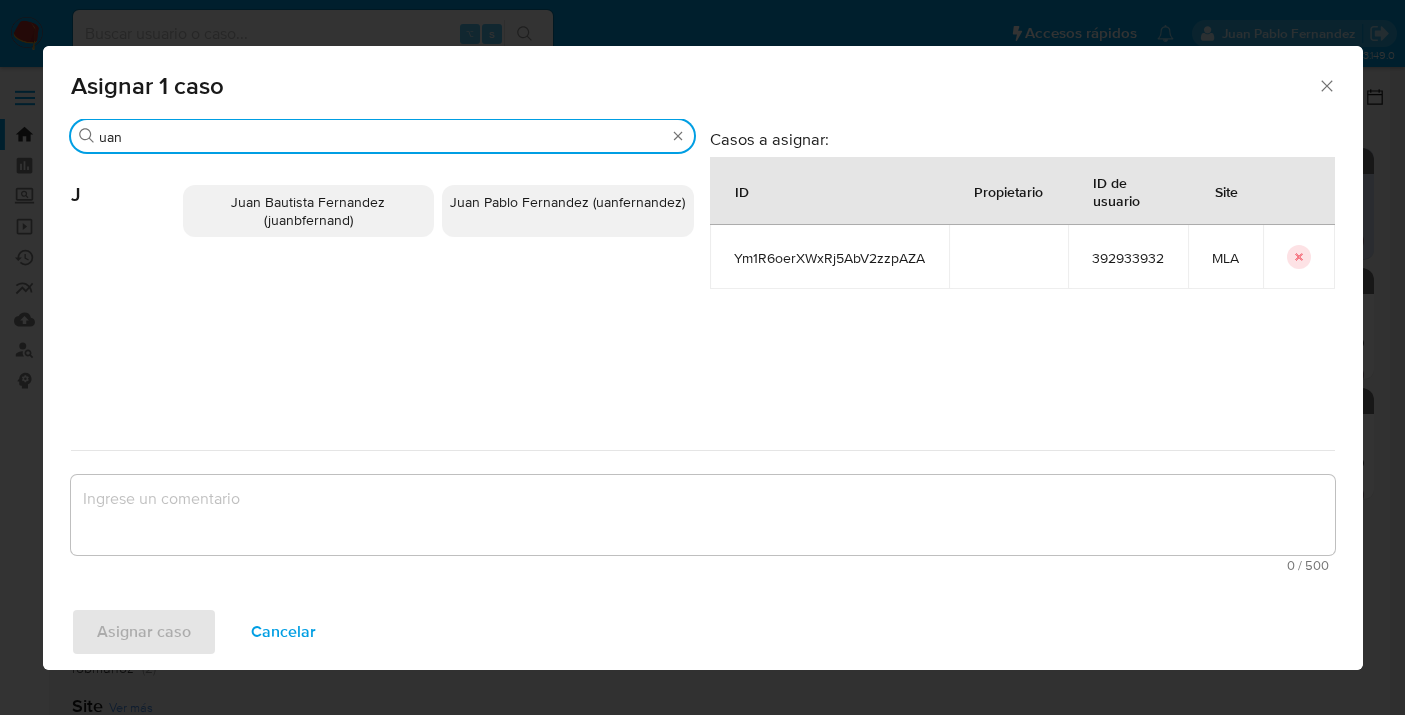 type on "uan" 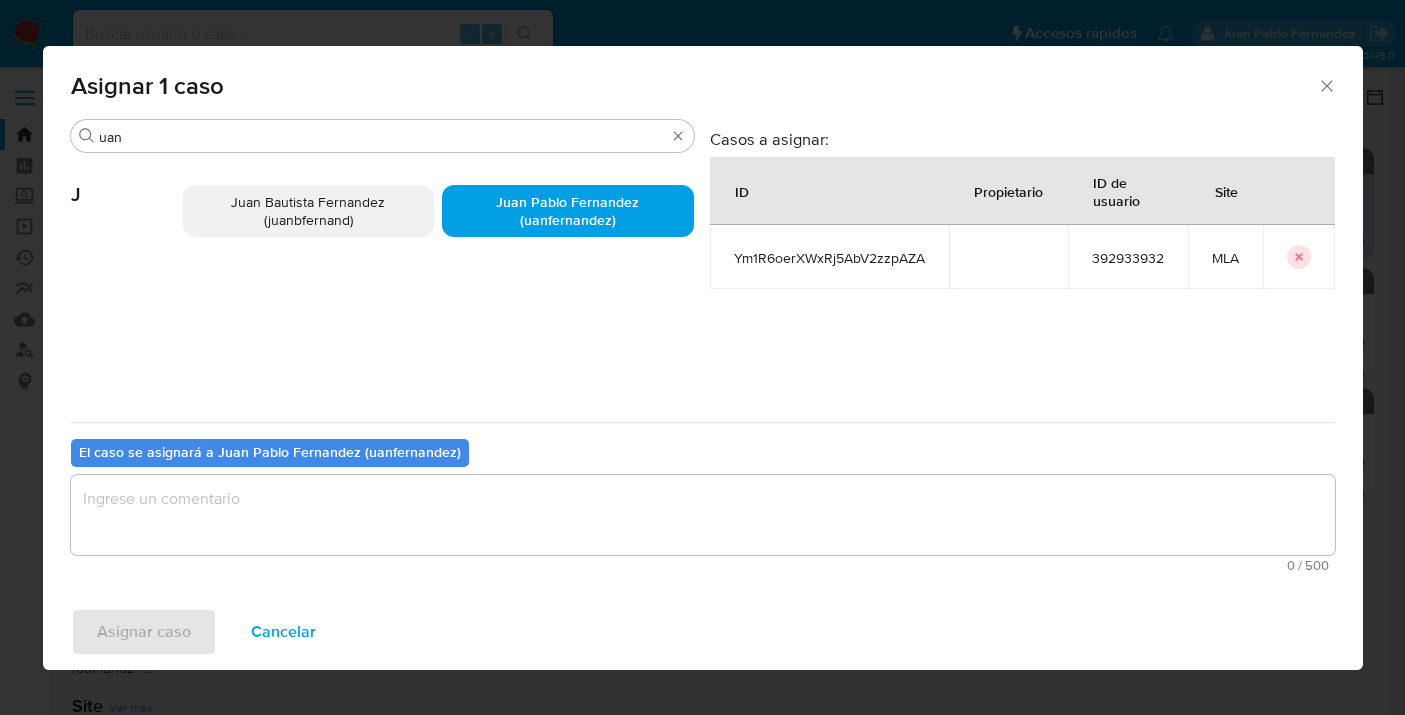click at bounding box center [703, 515] 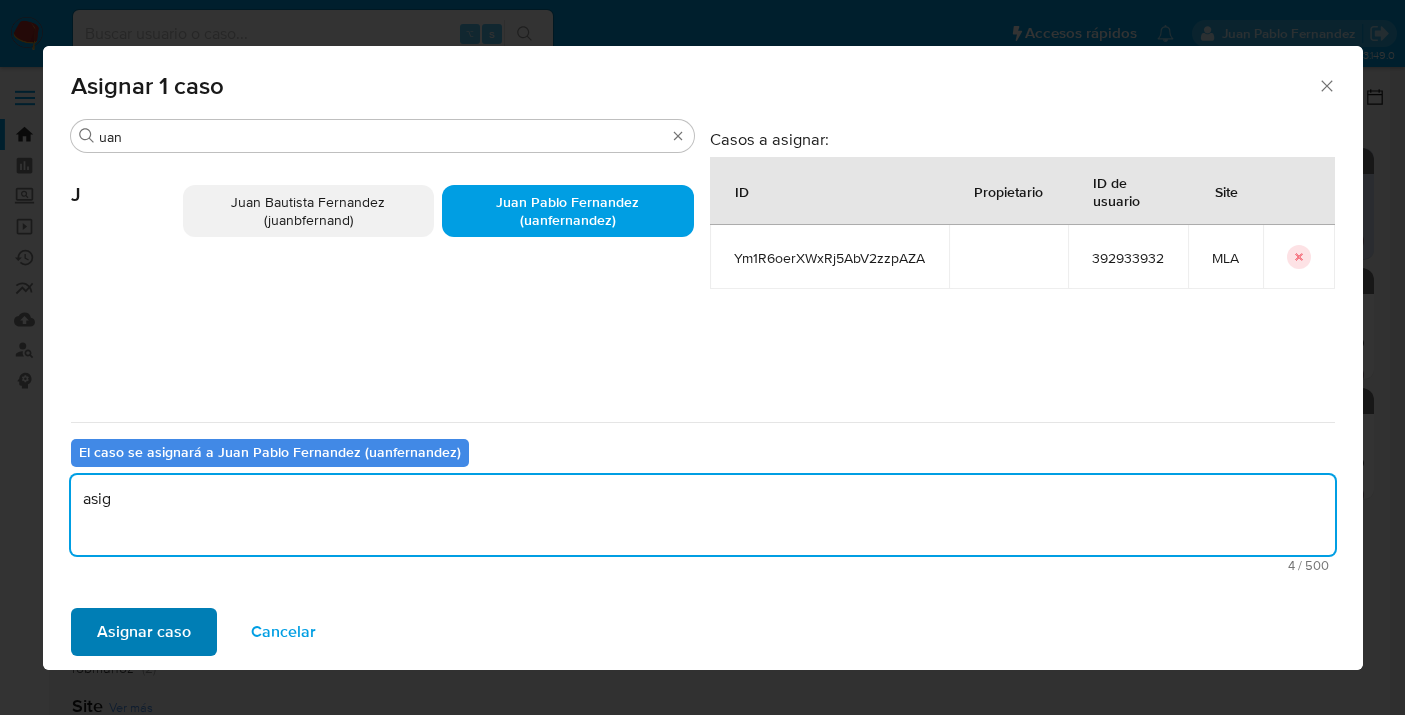 type on "asig" 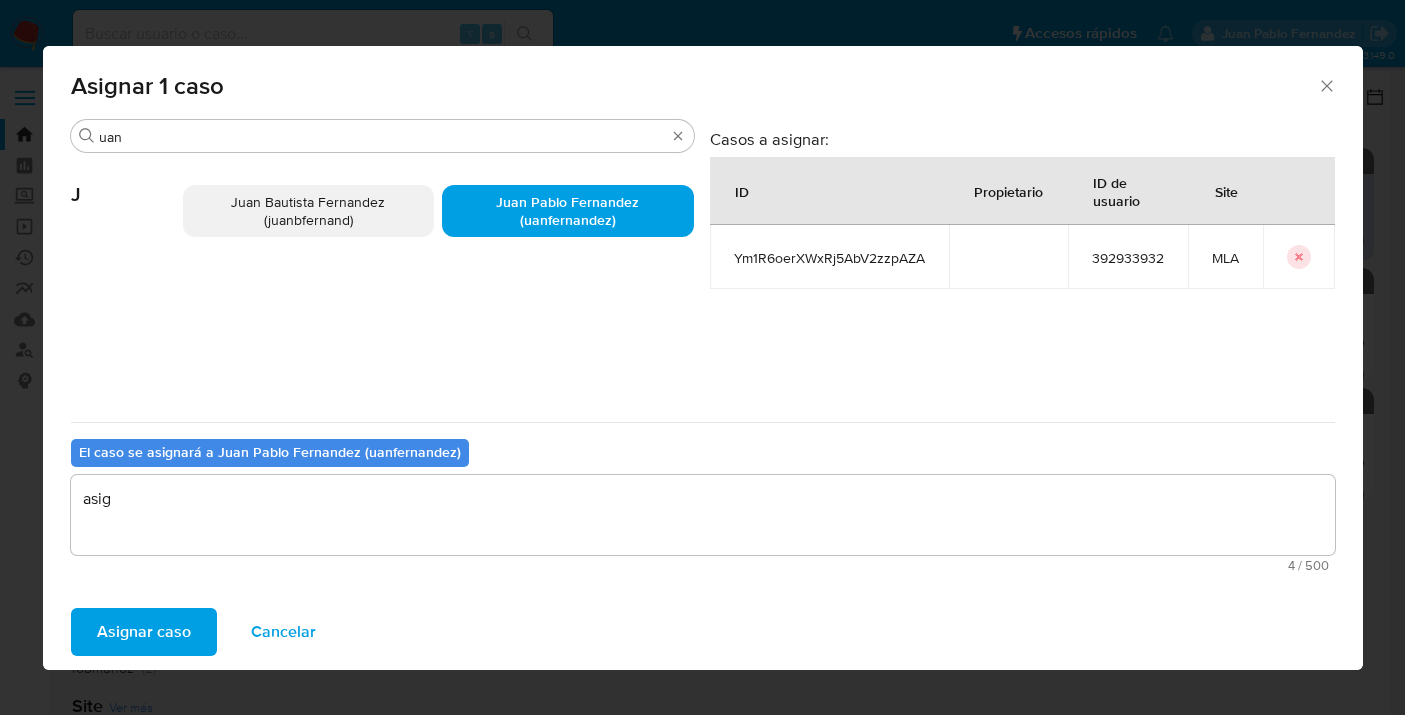 click on "Asignar caso" at bounding box center [144, 632] 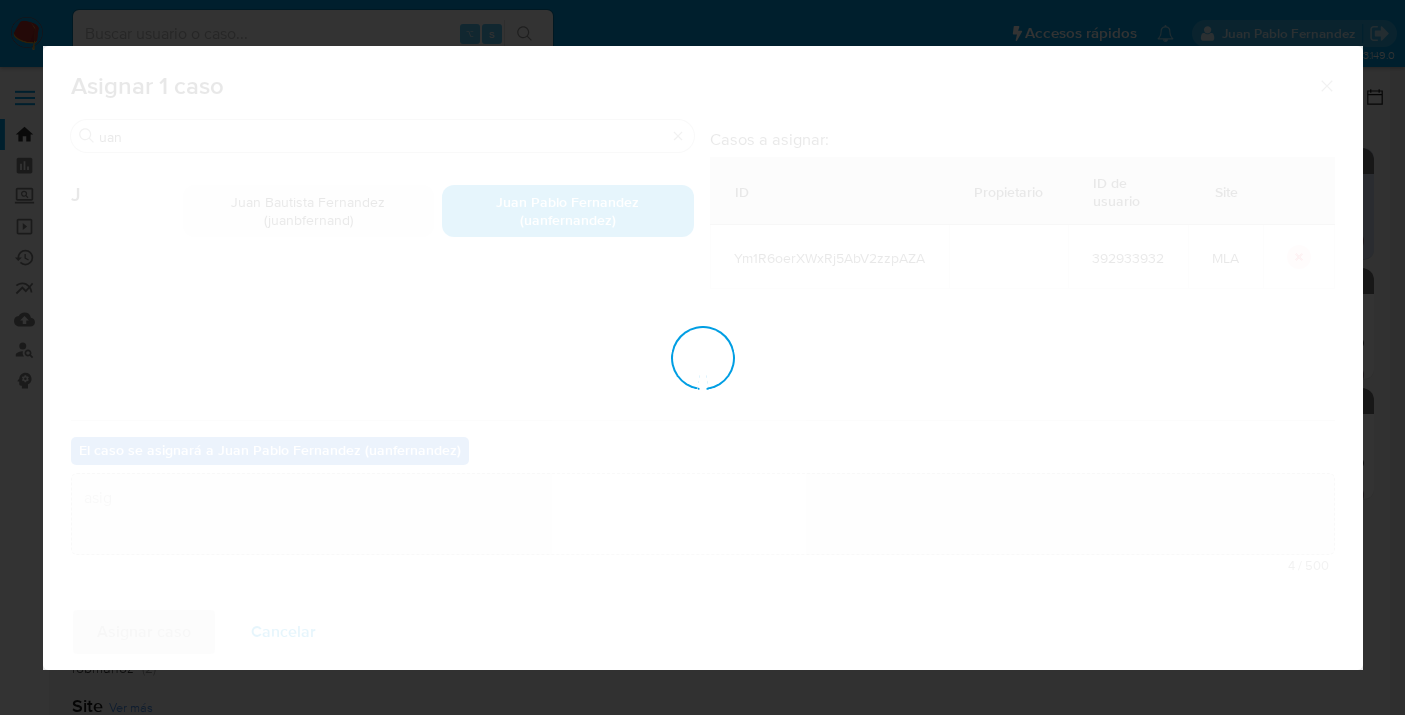 type 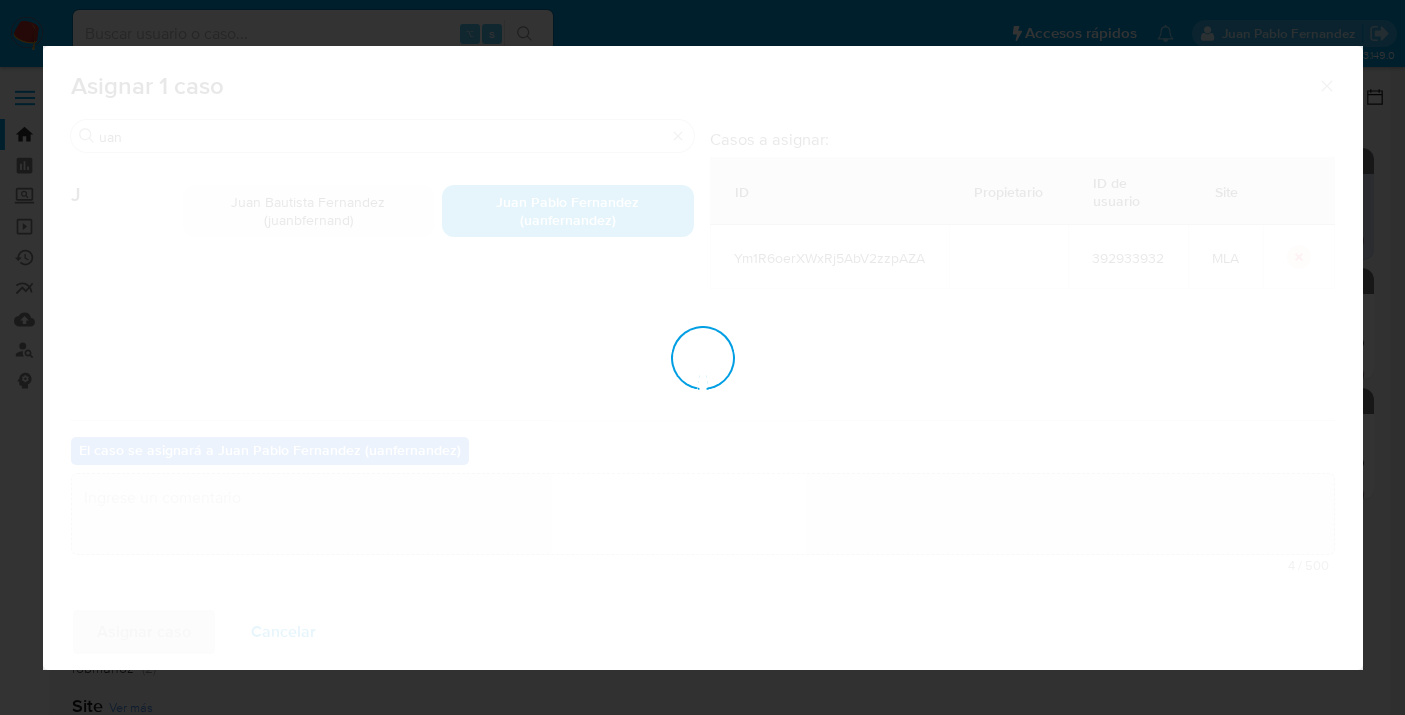 checkbox on "false" 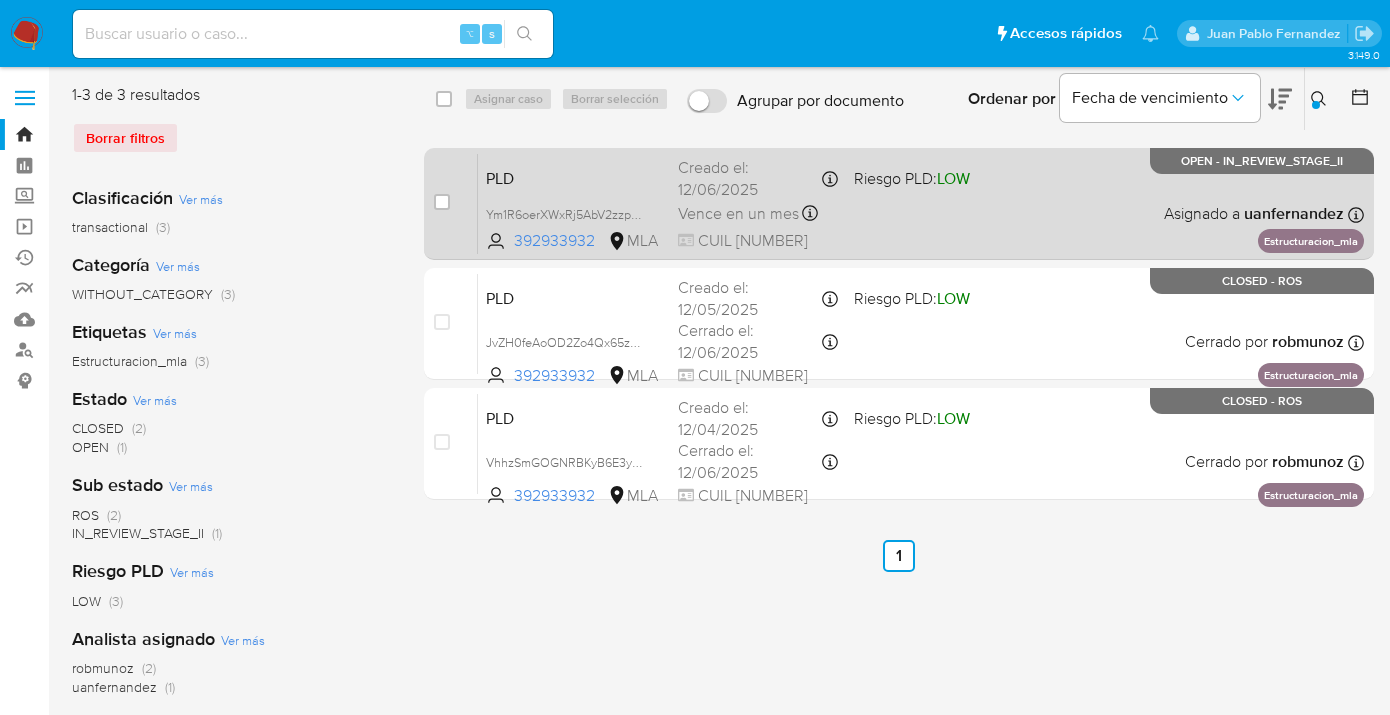 click on "PLD Ym1R6oerXWxRj5AbV2zzpAZA 392933932 MLA Riesgo PLD:  LOW Creado el: 12/06/2025   Creado el: 12/06/2025 03:07:48 Vence en un mes   Vence el 10/09/2025 03:07:48 CUIL   27415082687 Asignado a   uanfernandez   Asignado el: 18/06/2025 14:16:52 Estructuracion_mla OPEN - IN_REVIEW_STAGE_II" at bounding box center [921, 203] 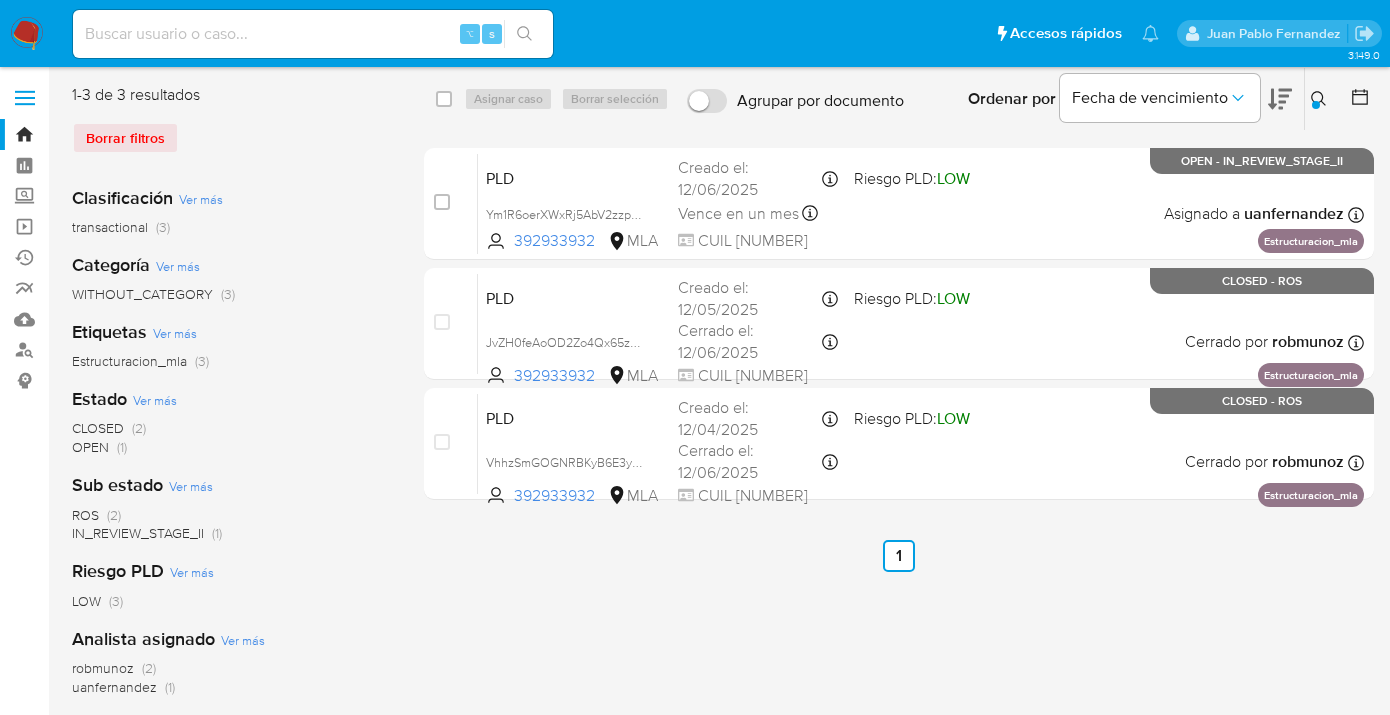 click 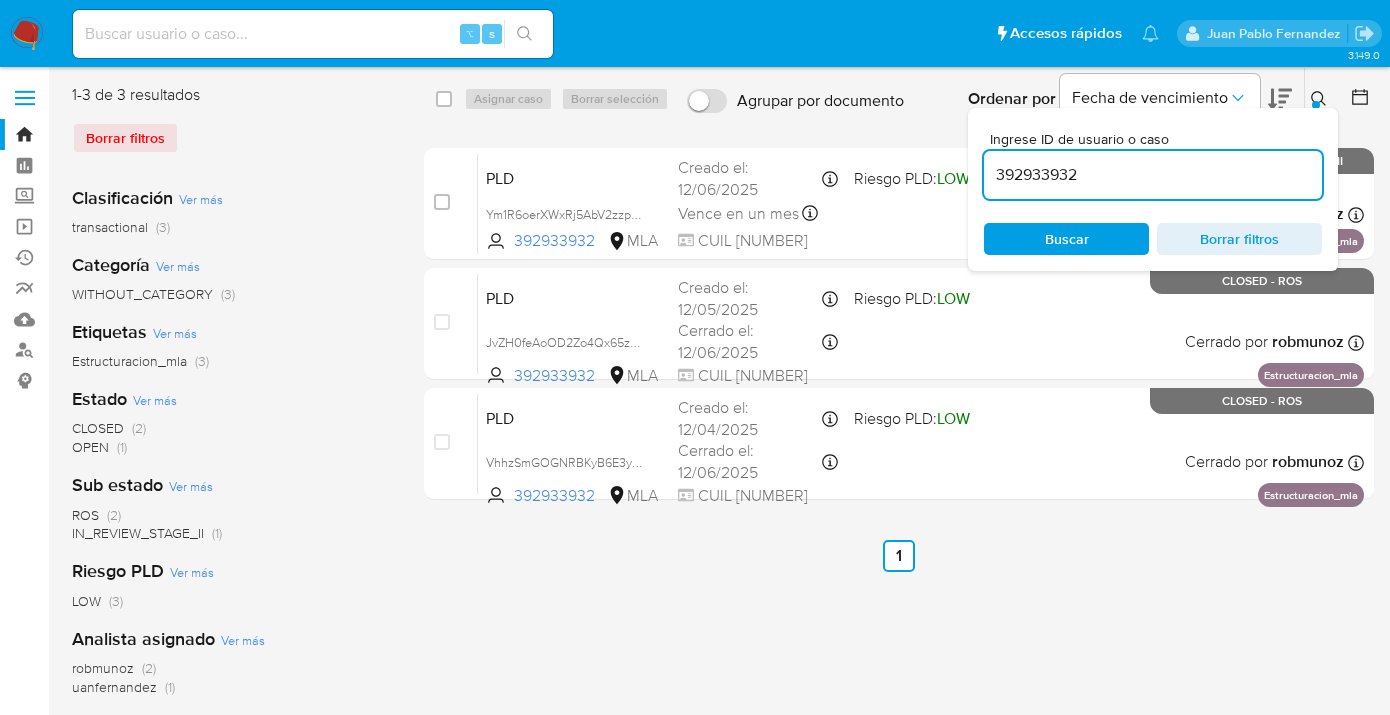 scroll, scrollTop: 0, scrollLeft: 0, axis: both 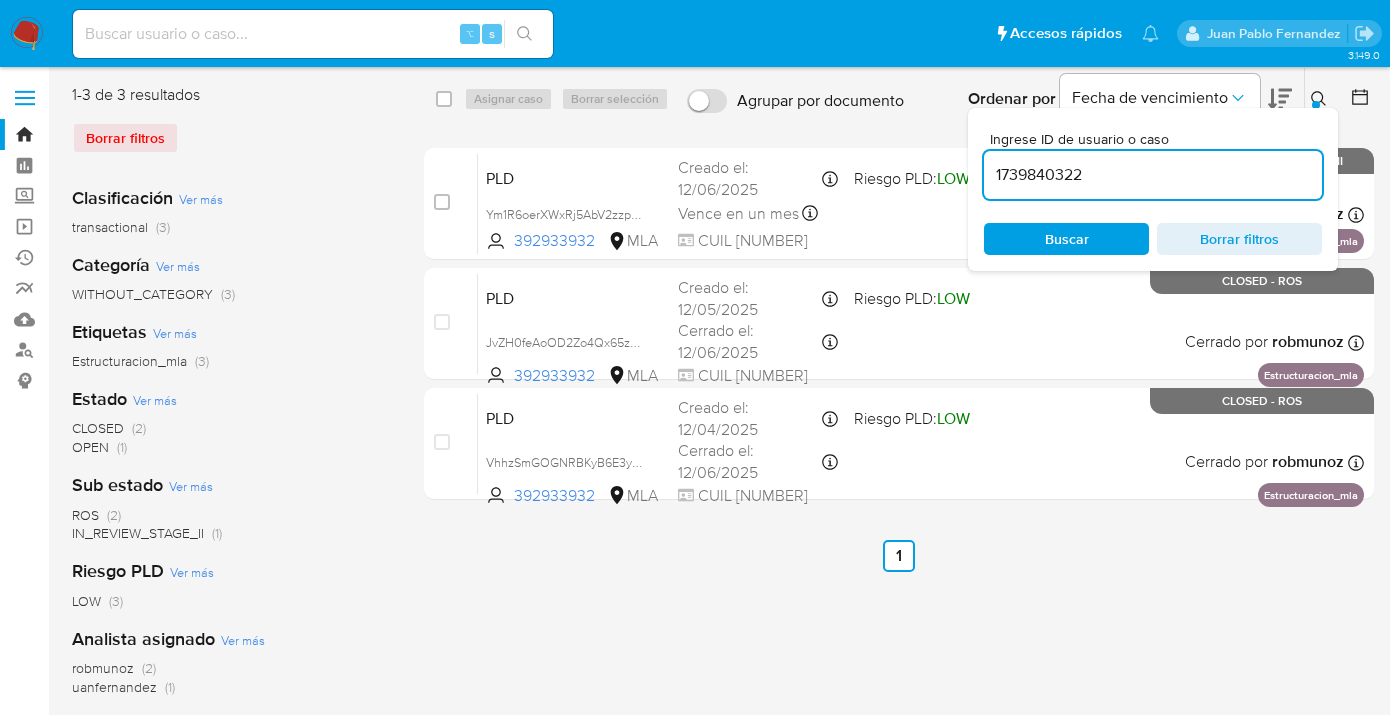 type on "1739840322" 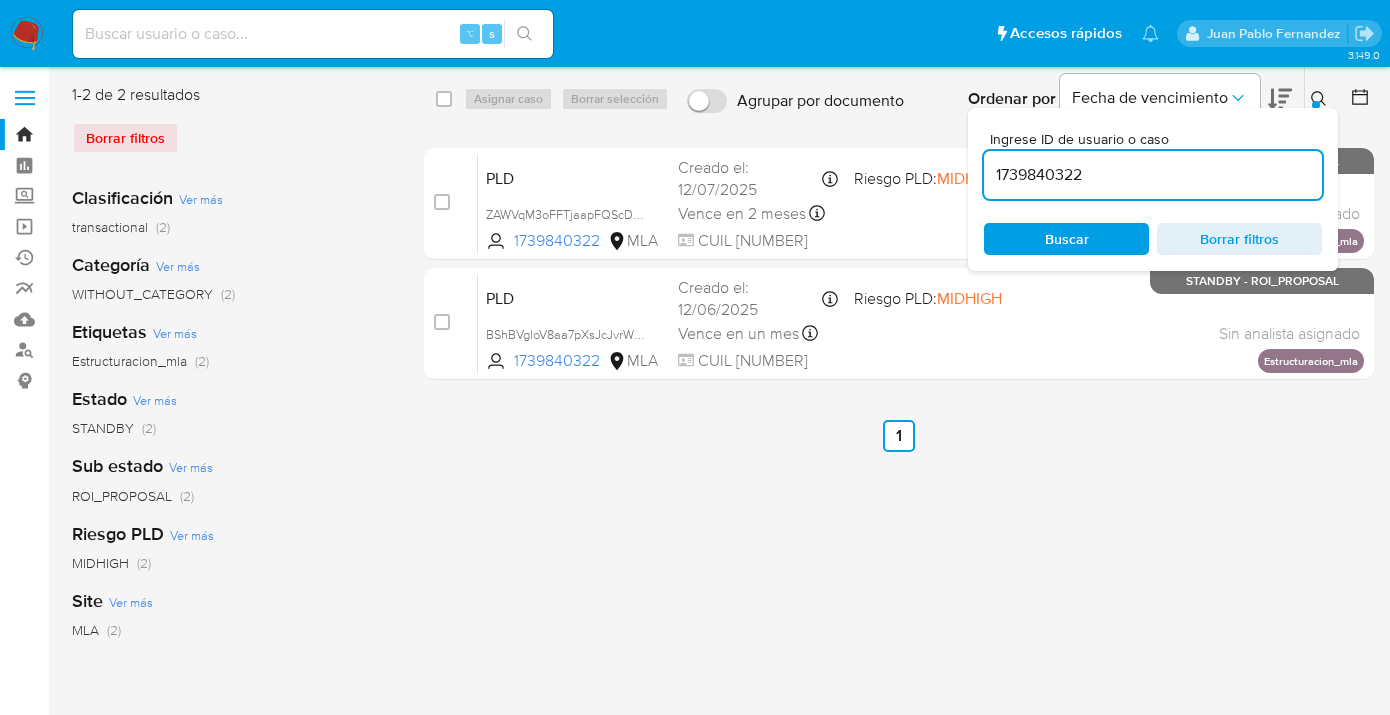 click 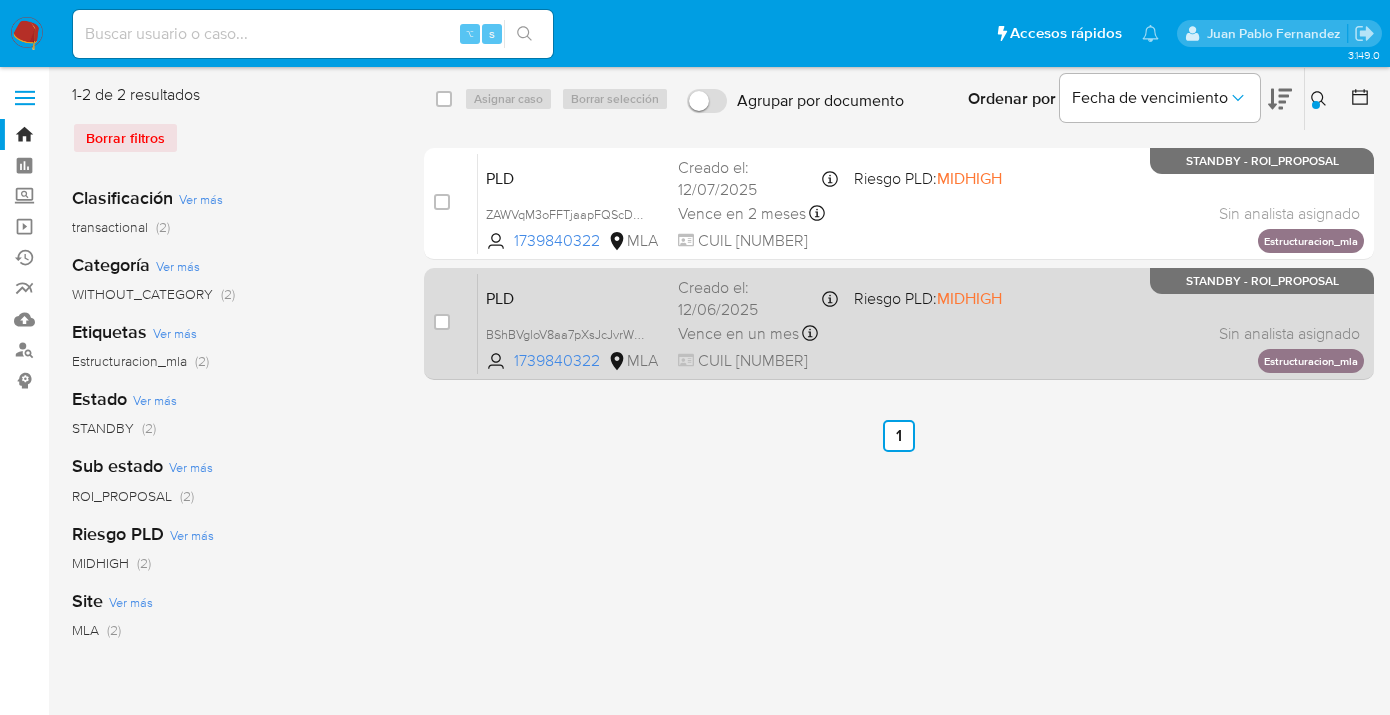 click on "PLD BShBVgloV8aa7pXsJcJvrWH1 1739840322 MLA Riesgo PLD:  MIDHIGH Creado el: 12/06/2025   Creado el: 12/06/2025 03:07:48 Vence en un mes   Vence el 10/09/2025 03:07:48 CUIL   27439222277 Sin analista asignado   Asignado el: 18/06/2025 14:16:45 Estructuracion_mla STANDBY - ROI_PROPOSAL" at bounding box center (921, 323) 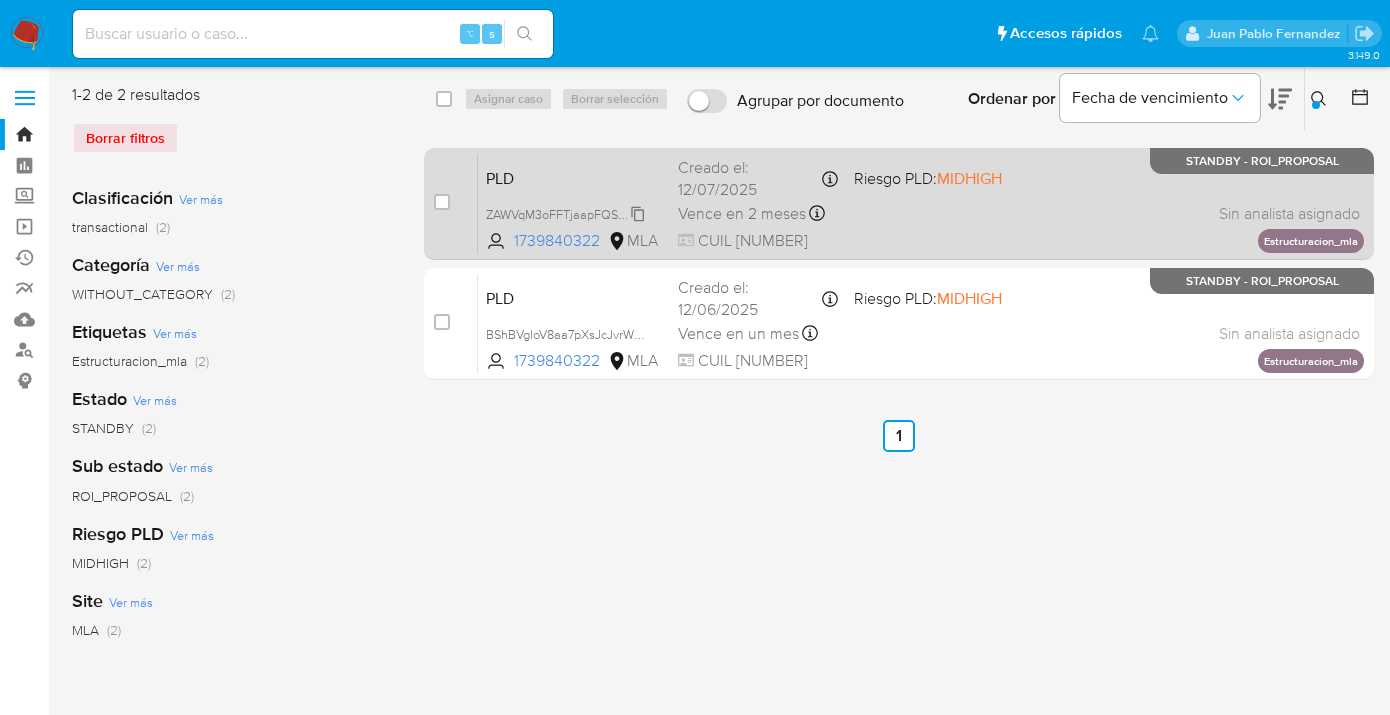 click on "ZAWVqM3oFFTjaapFQScDx5Ev" at bounding box center (572, 213) 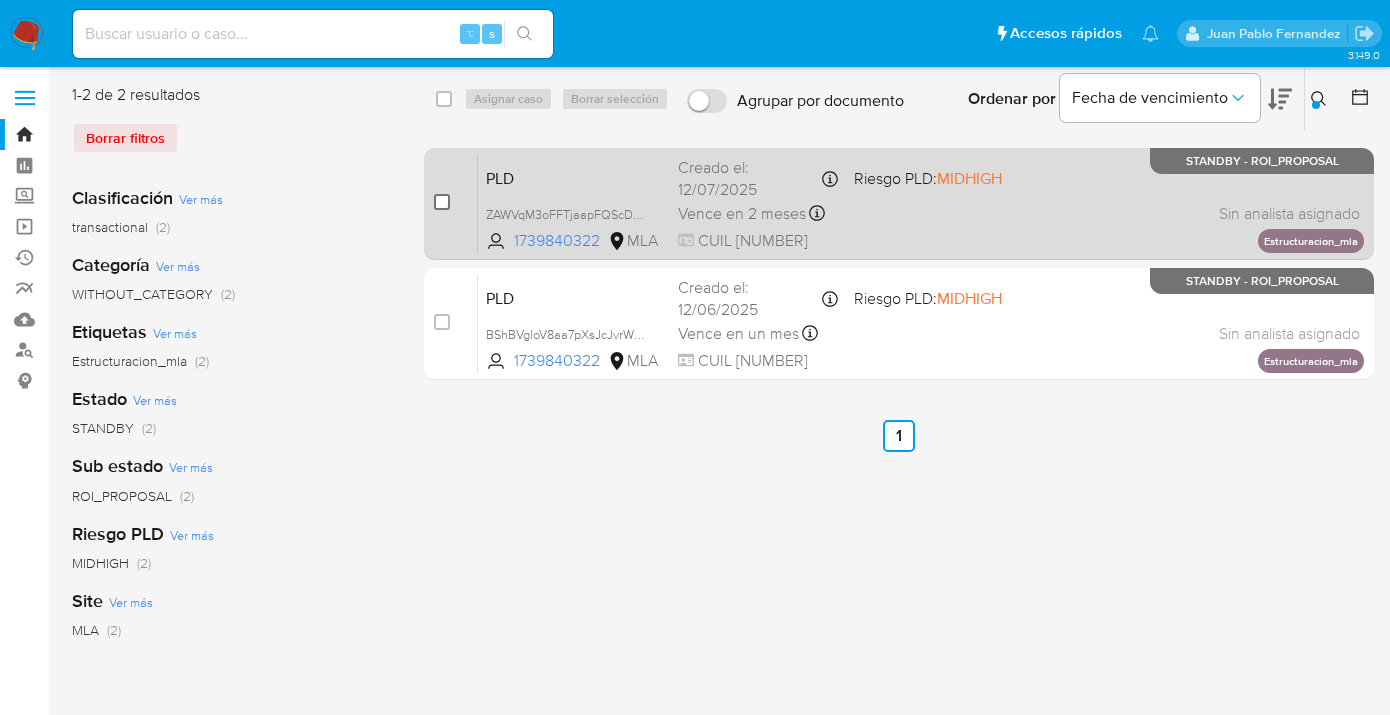 click at bounding box center (442, 202) 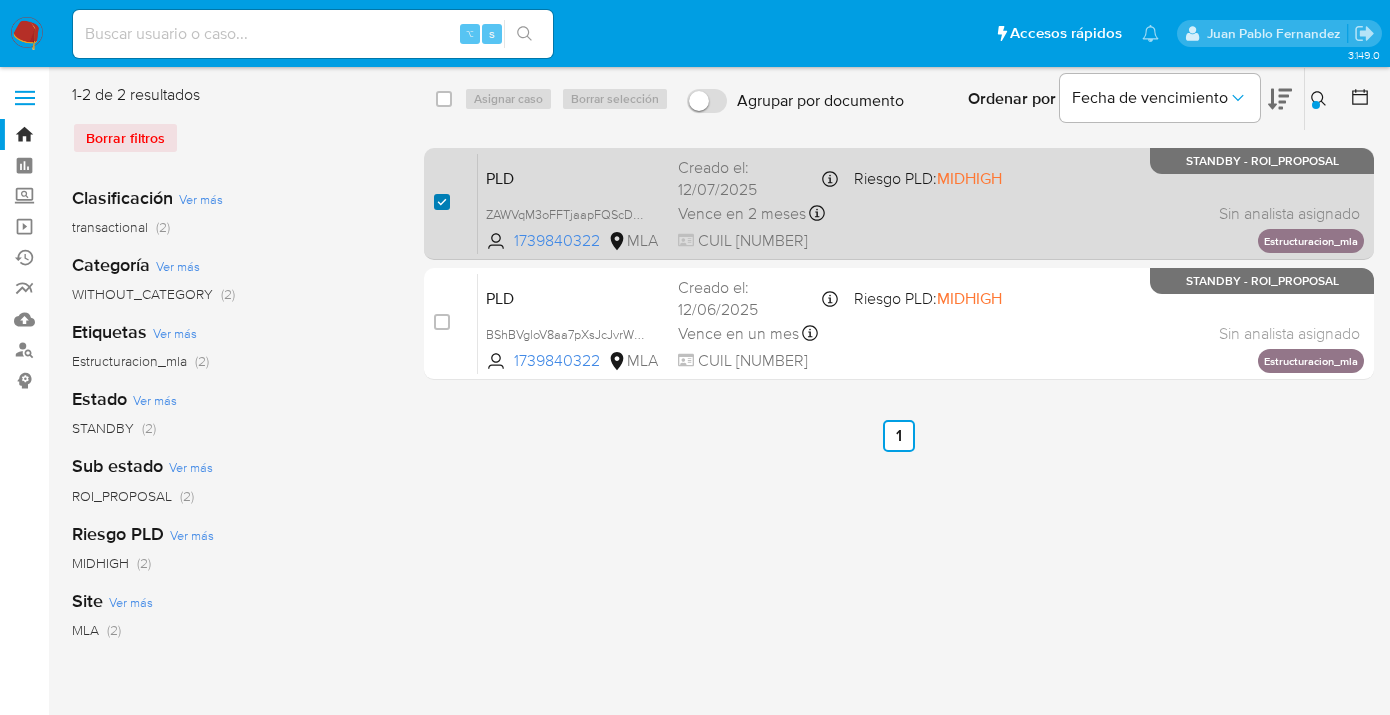 checkbox on "true" 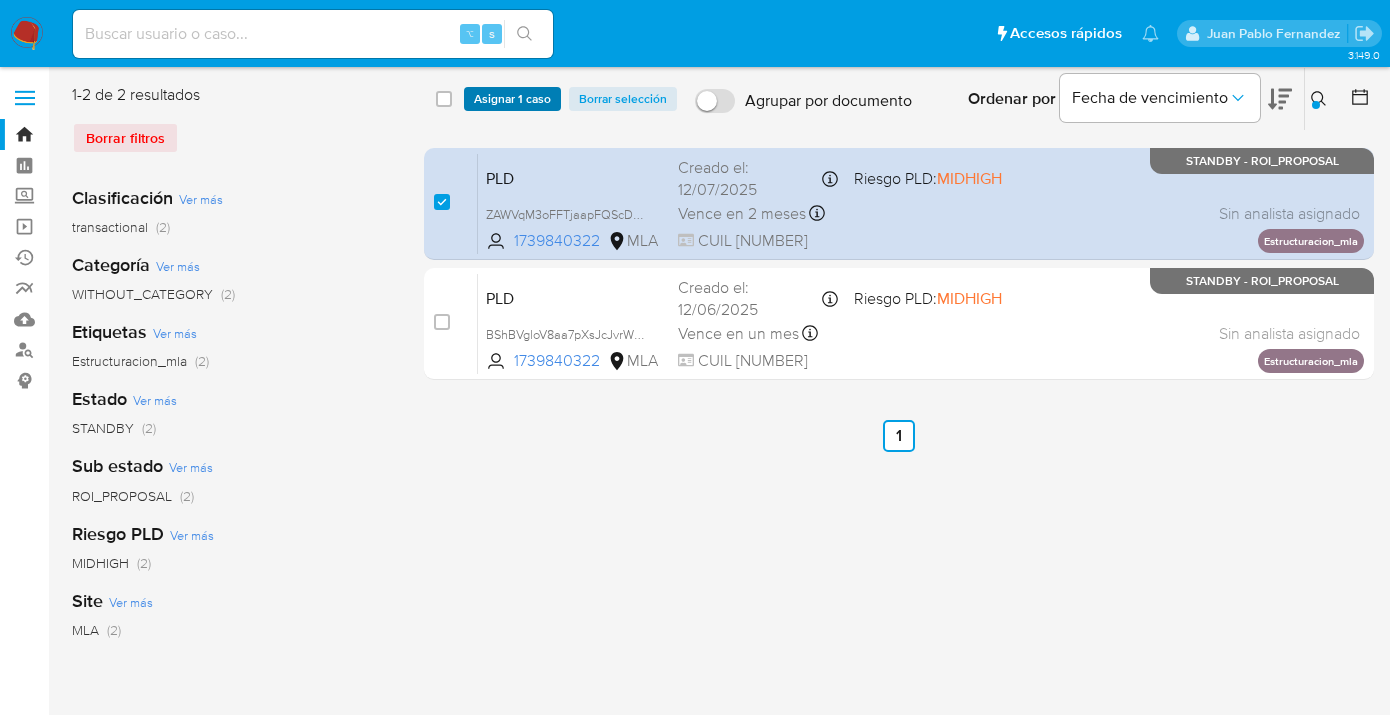click on "Asignar 1 caso" at bounding box center [512, 99] 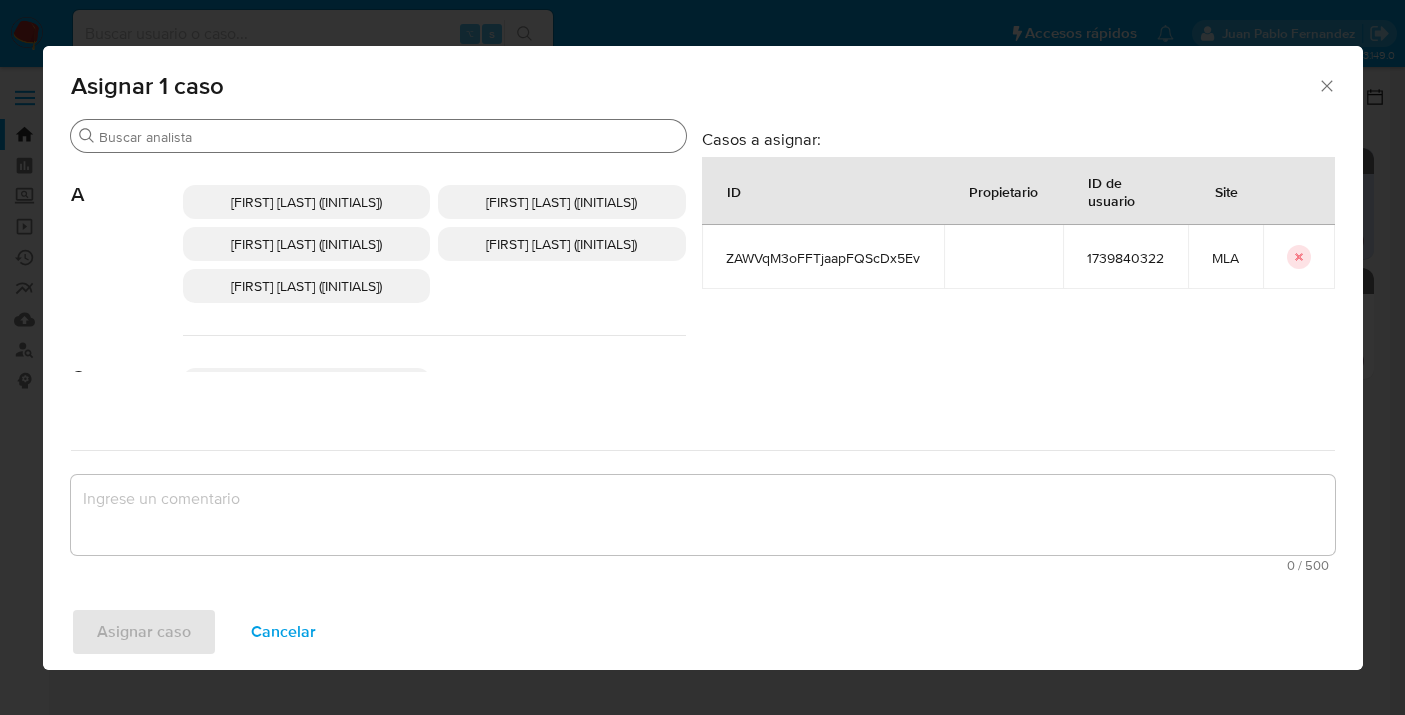 click on "Buscar" at bounding box center [388, 137] 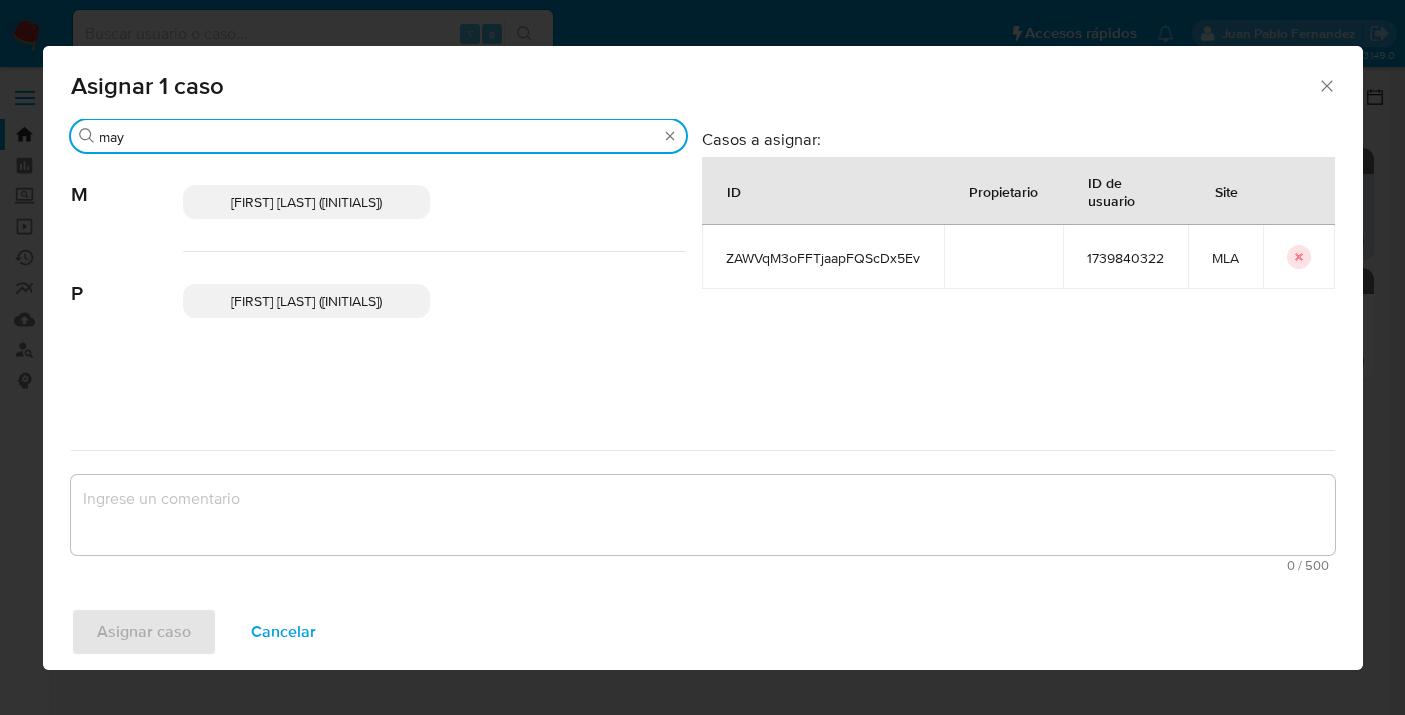 type on "may" 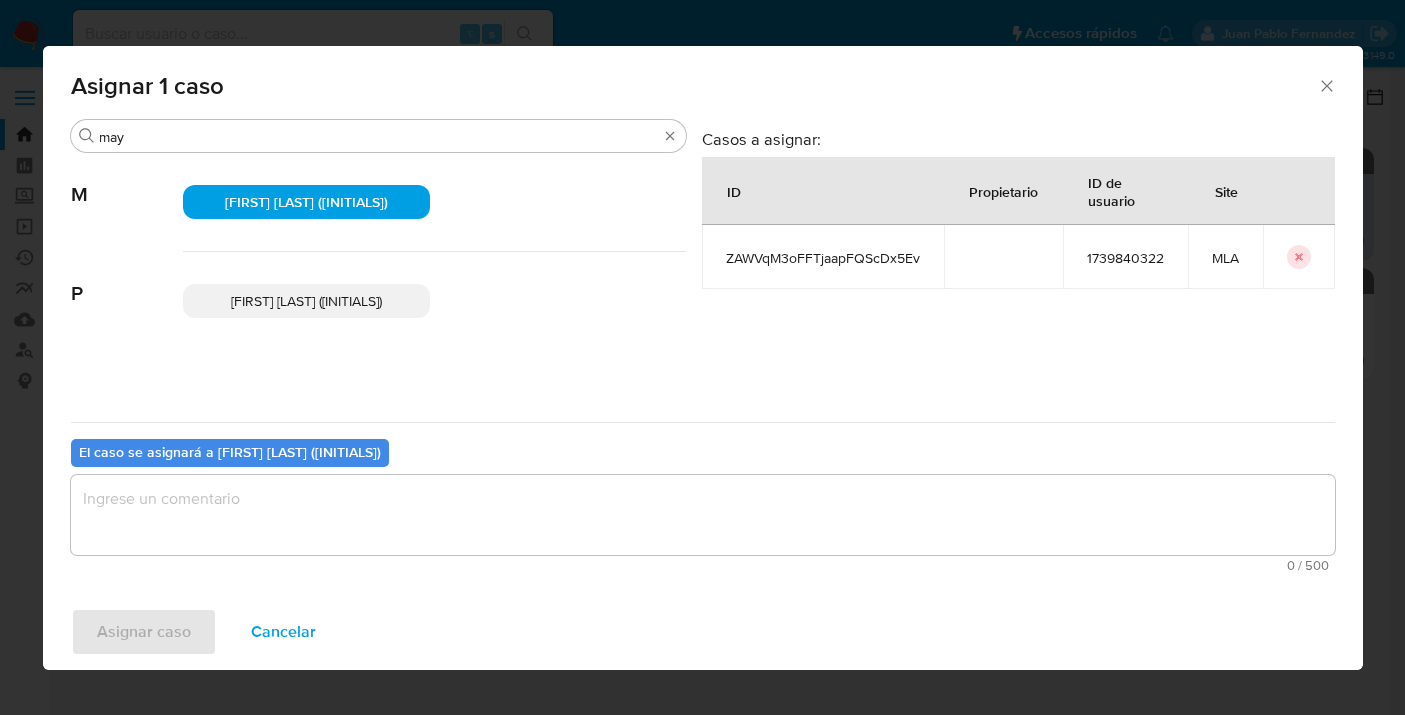 click at bounding box center [703, 515] 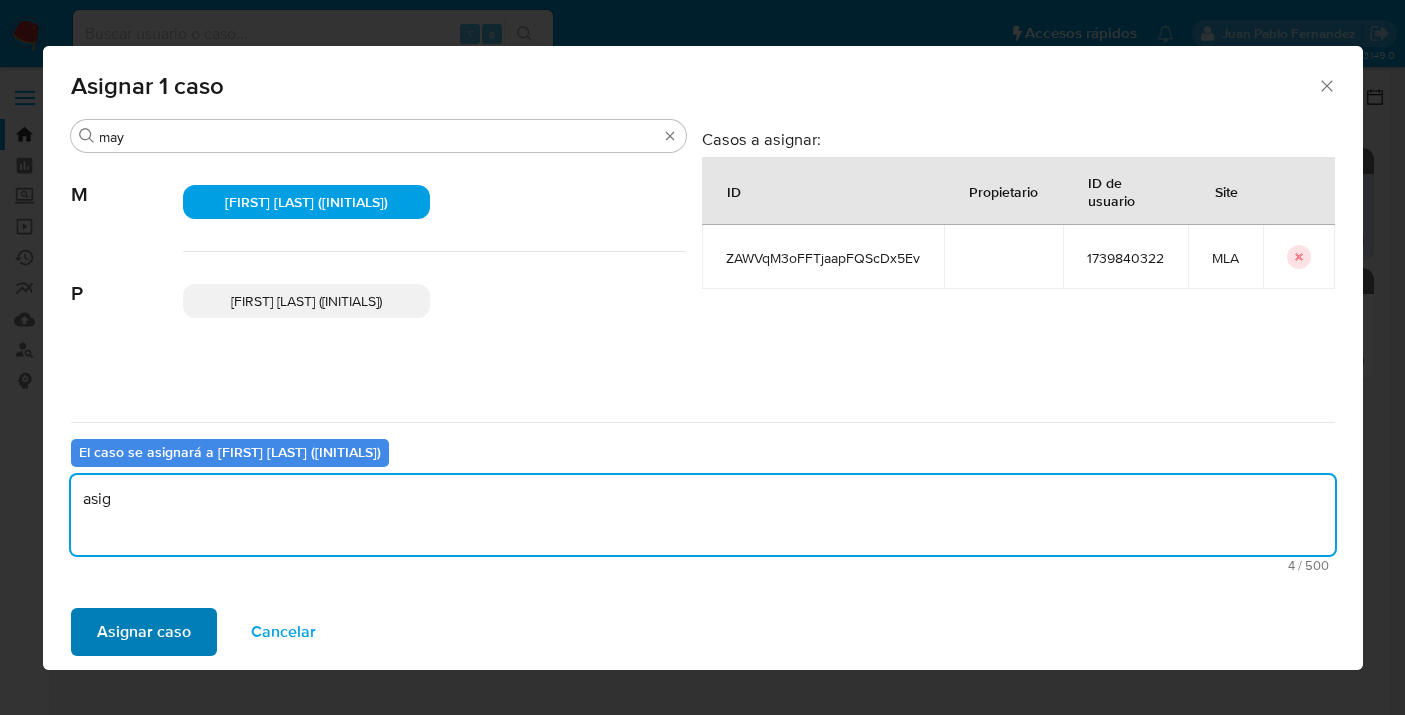 type on "asig" 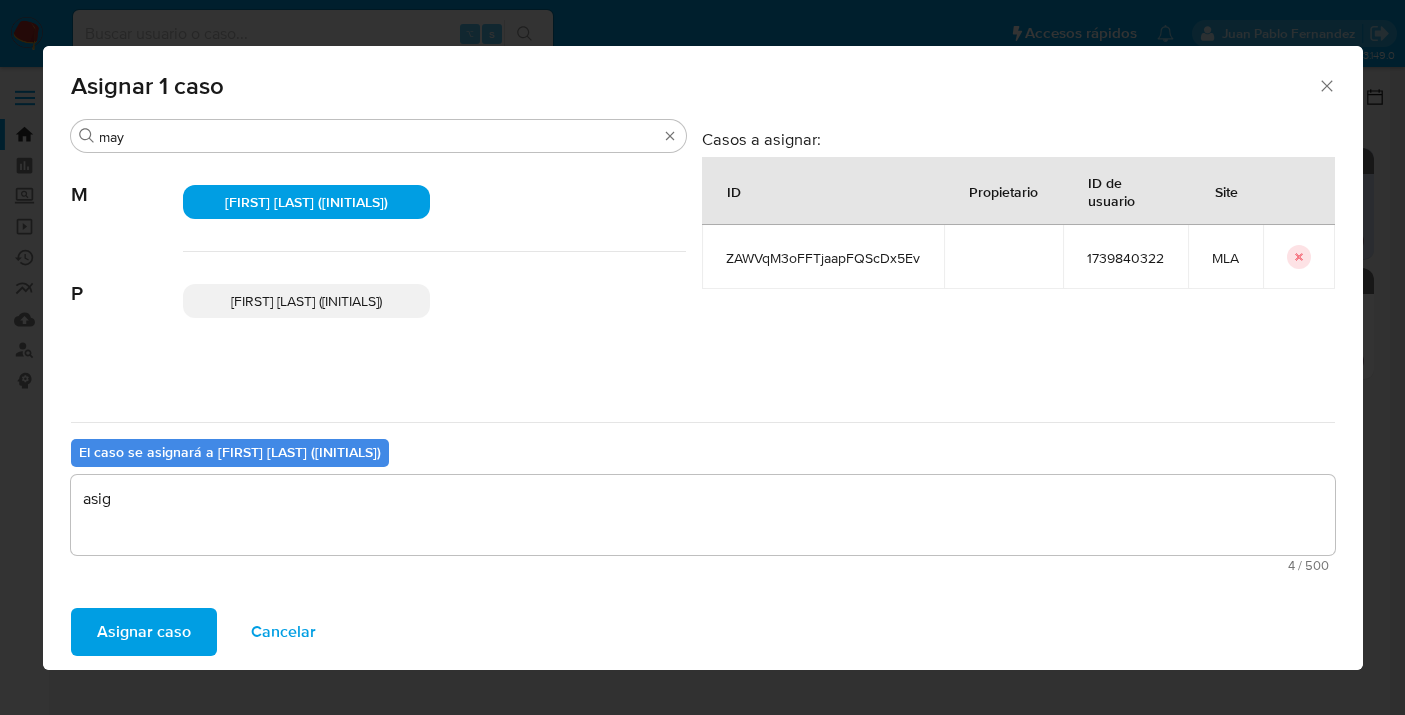 click on "Asignar caso" at bounding box center [144, 632] 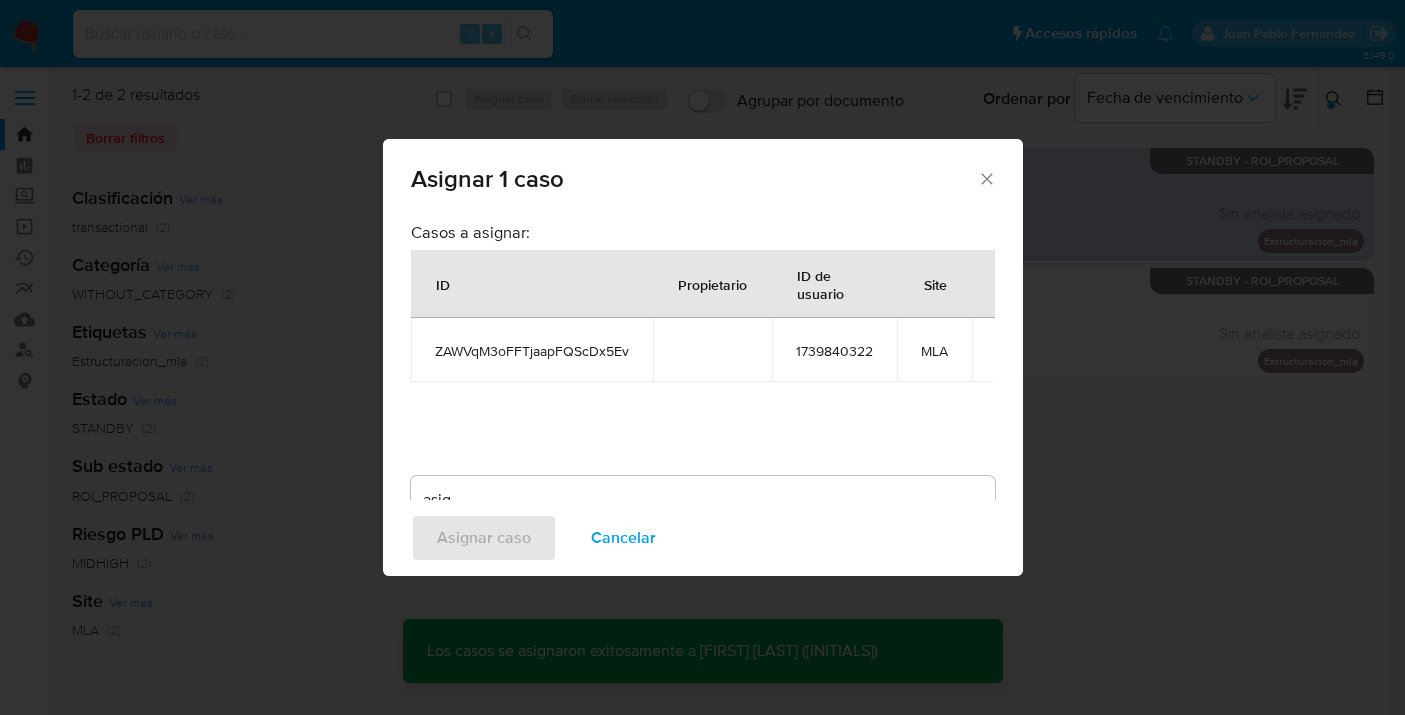 type 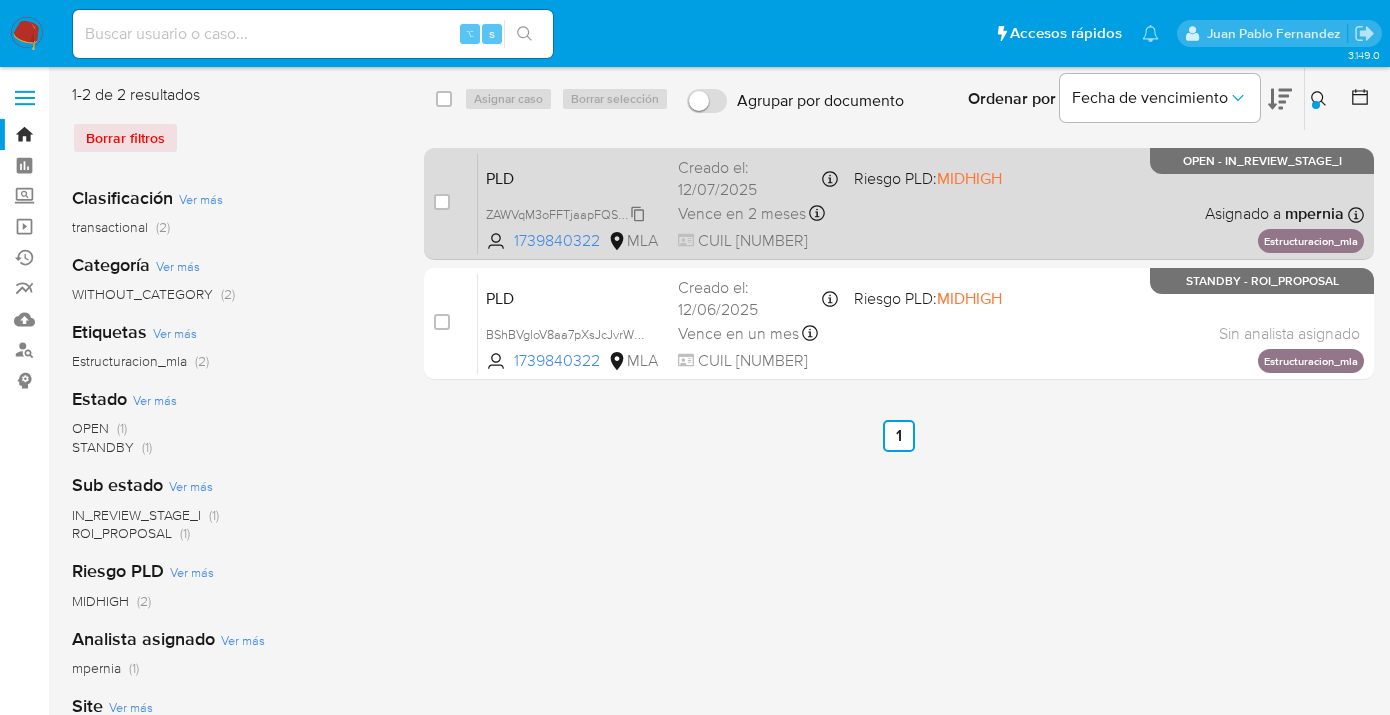 click on "ZAWVqM3oFFTjaapFQScDx5Ev" at bounding box center (572, 213) 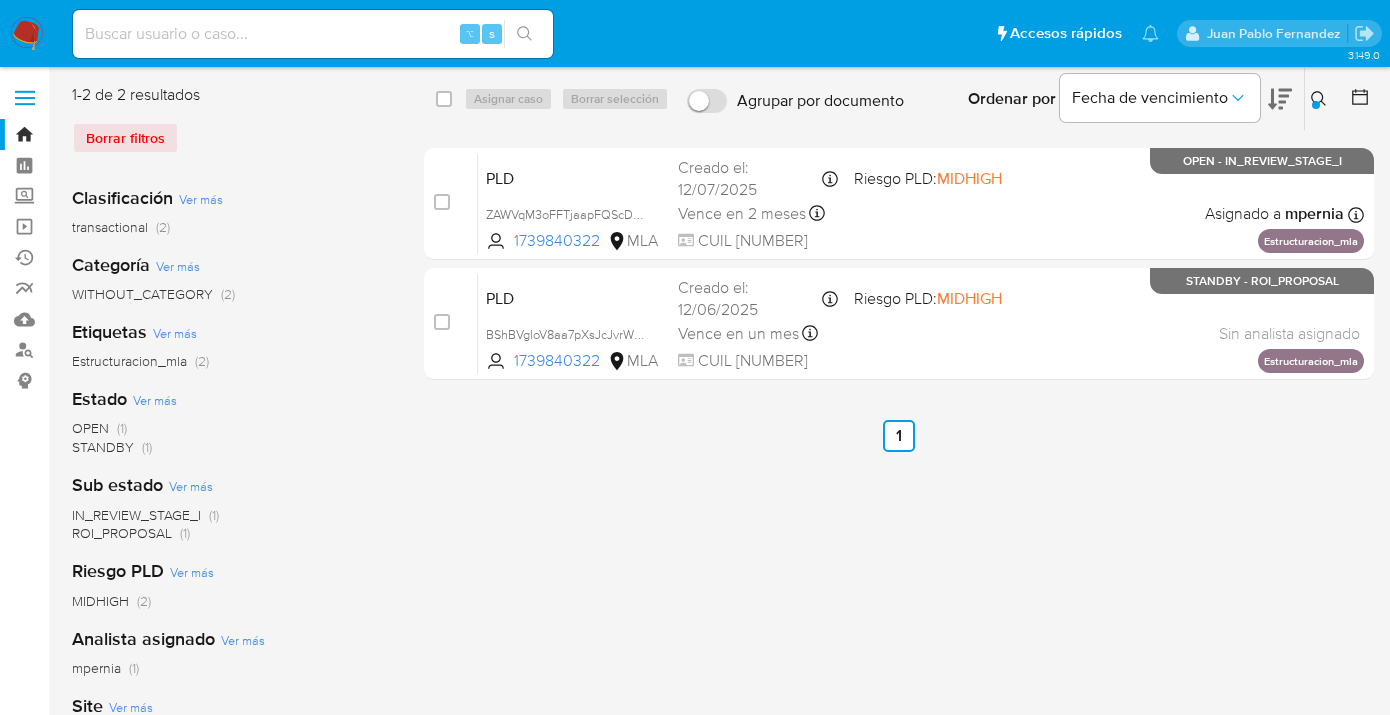 click 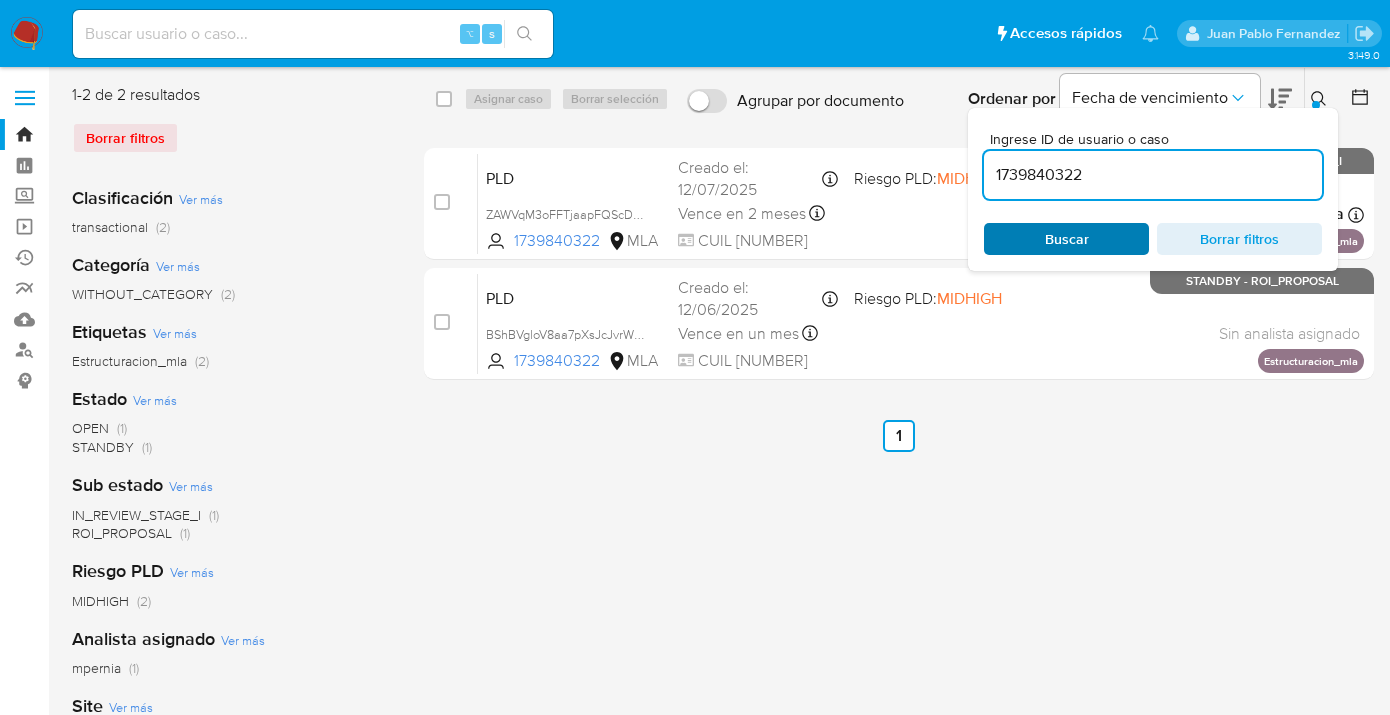 click on "Buscar" at bounding box center [1066, 239] 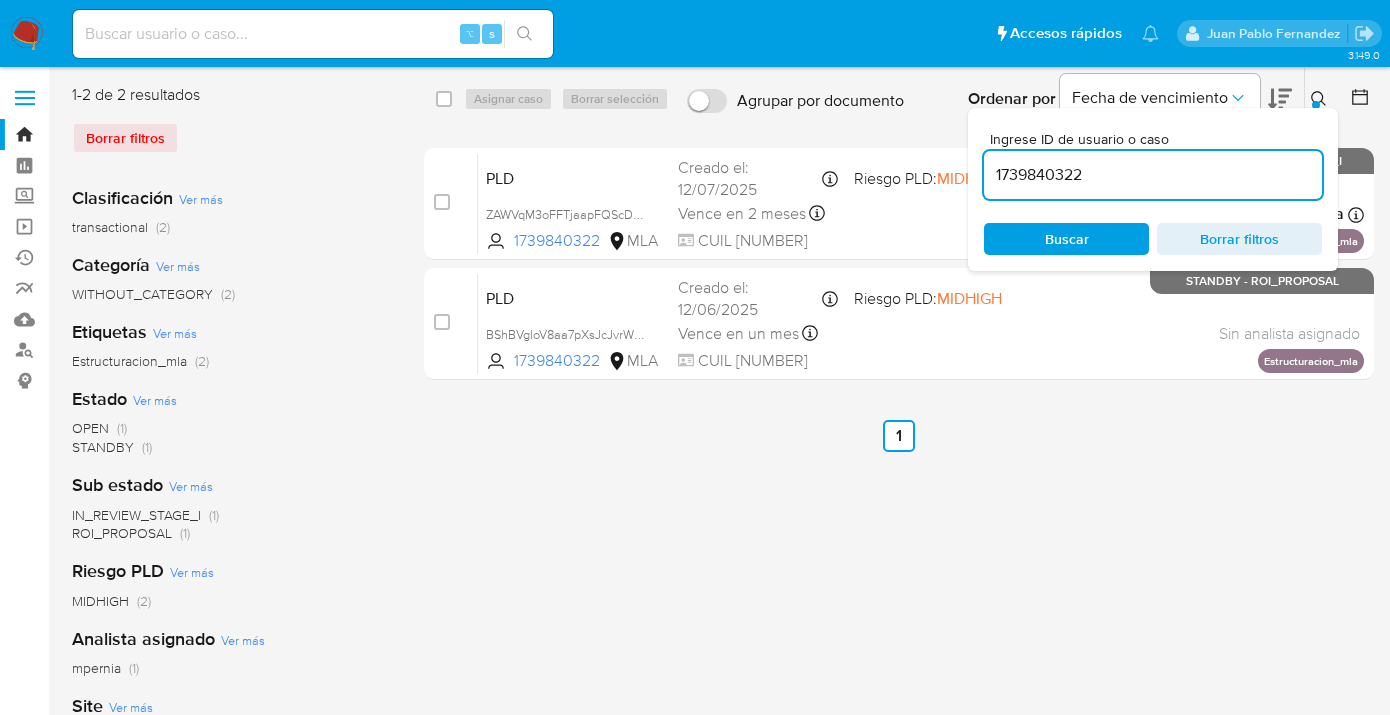 click 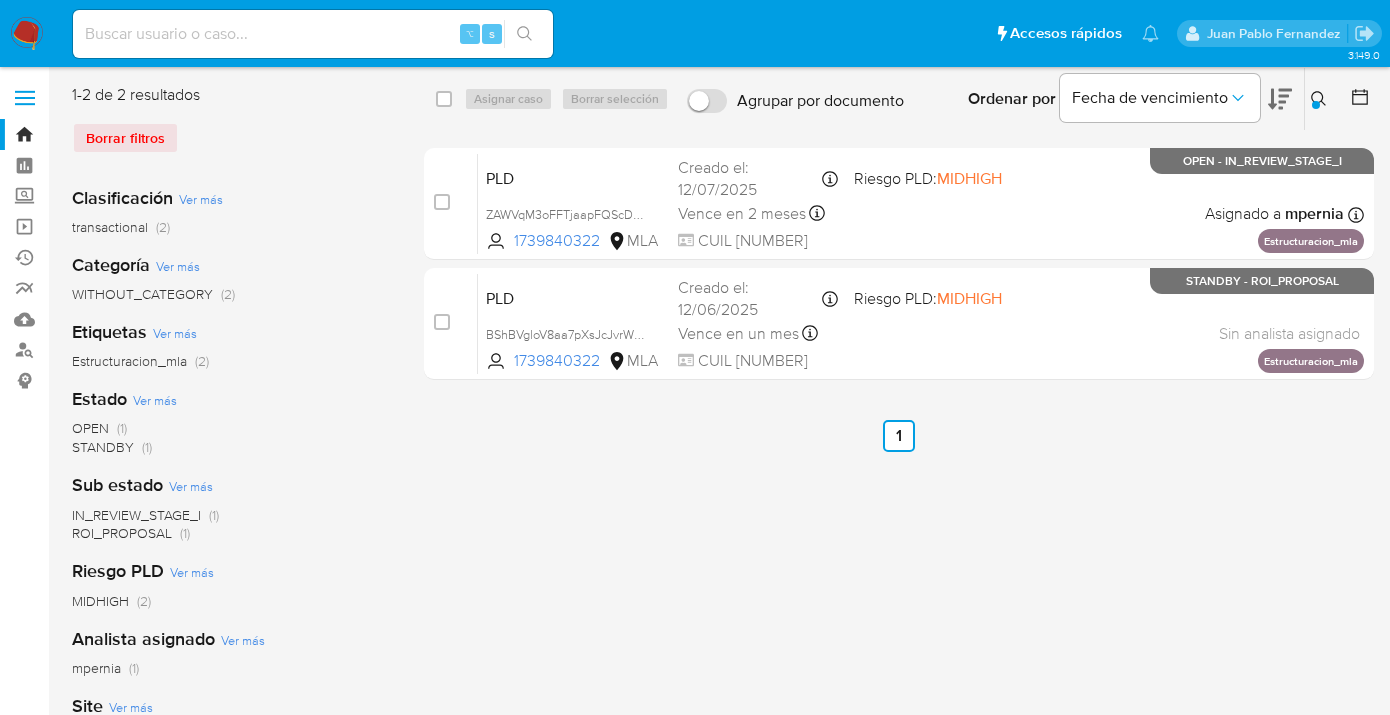 click 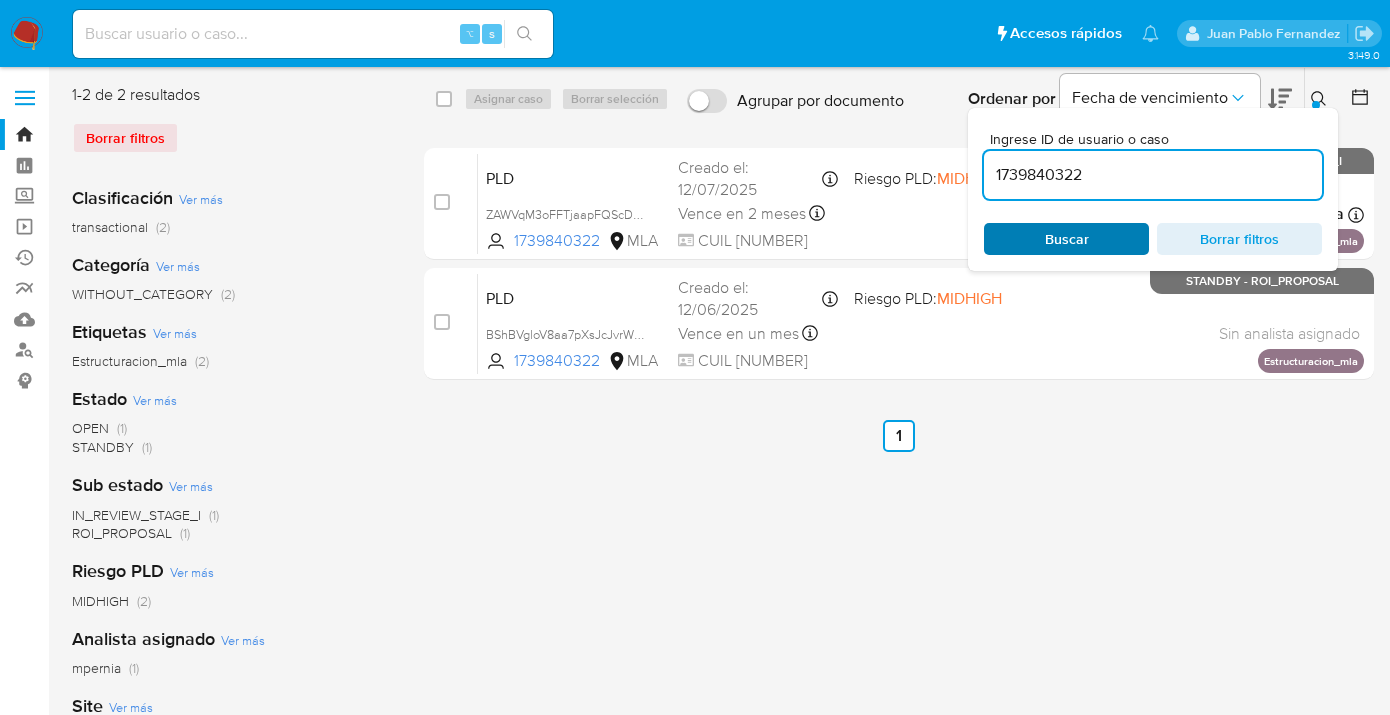 click on "Buscar" at bounding box center (1067, 239) 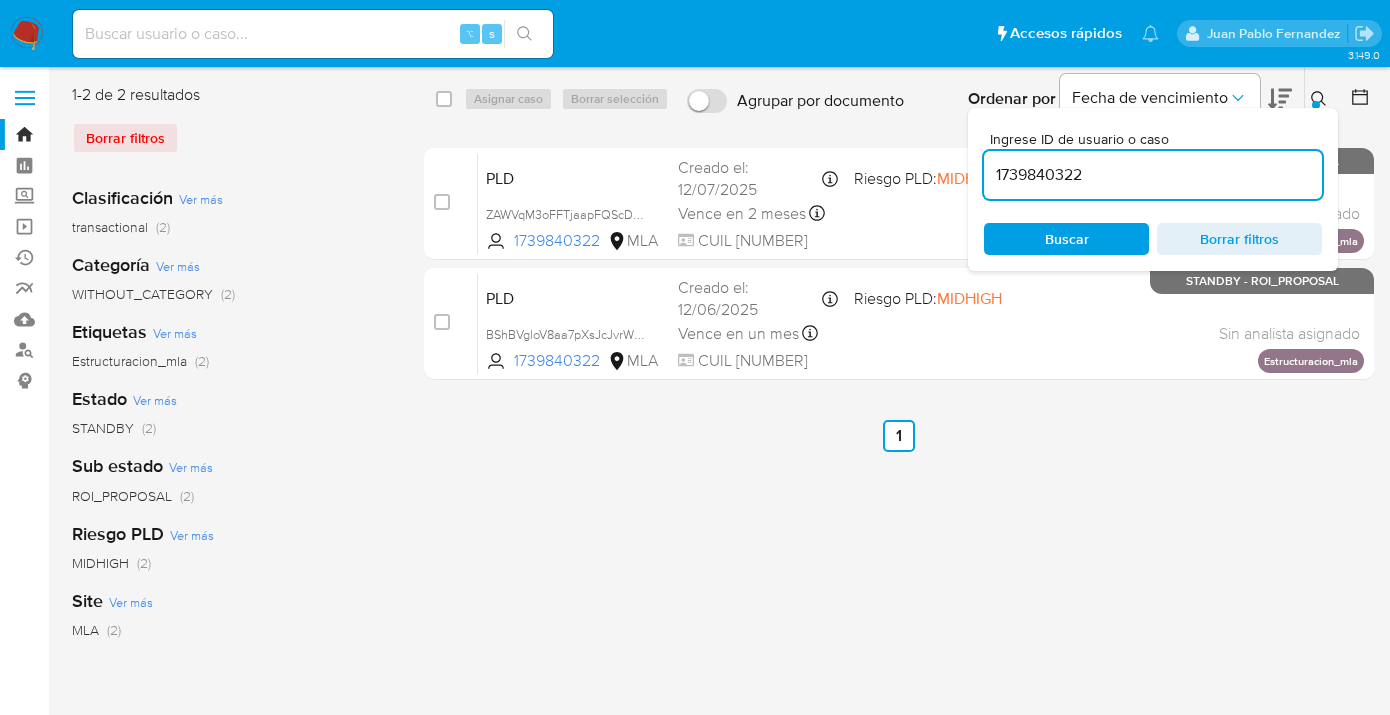 click 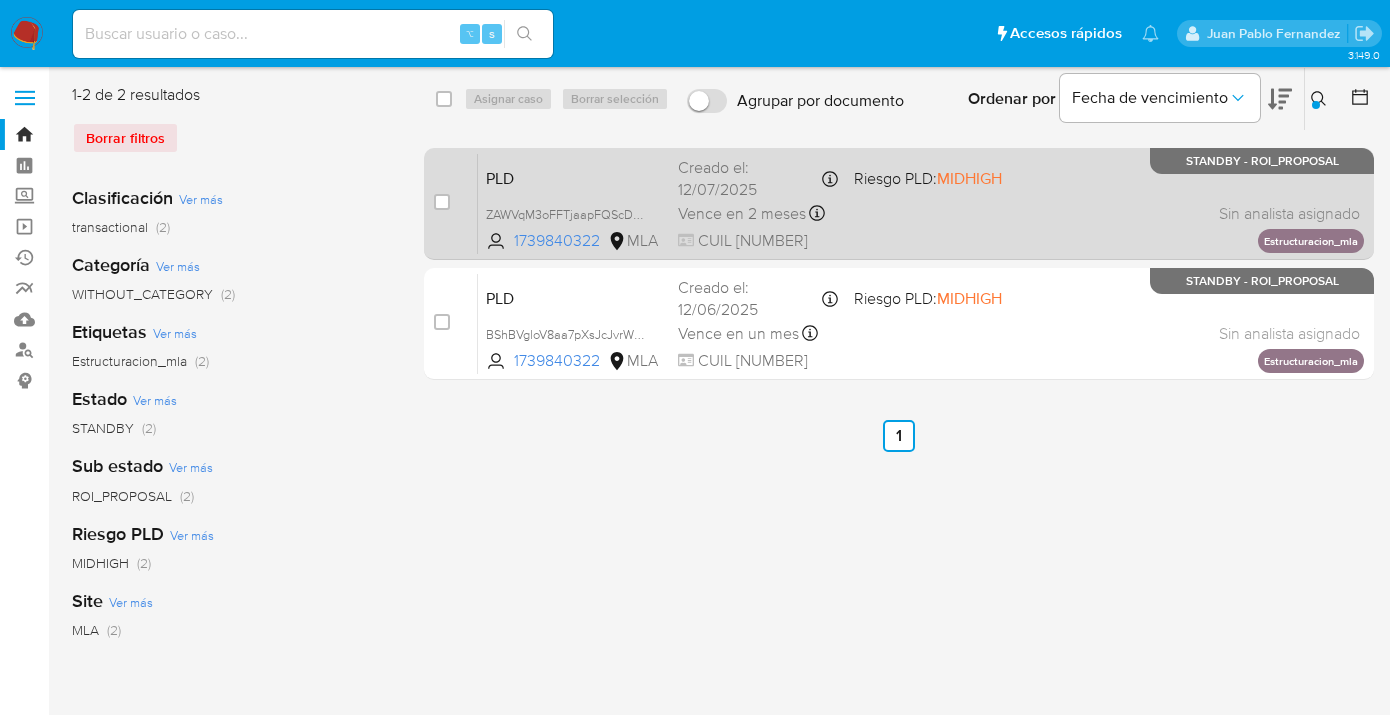 click on "PLD ZAWVqM3oFFTjaapFQScDx5Ev 1739840322 MLA Riesgo PLD:  MIDHIGH Creado el: 12/07/2025   Creado el: 12/07/2025 03:39:04 Vence en 2 meses   Vence el 10/10/2025 03:39:04 CUIL   27439222277 Sin analista asignado   Asignado el: 17/07/2025 16:31:13 Estructuracion_mla STANDBY - ROI_PROPOSAL" at bounding box center (921, 203) 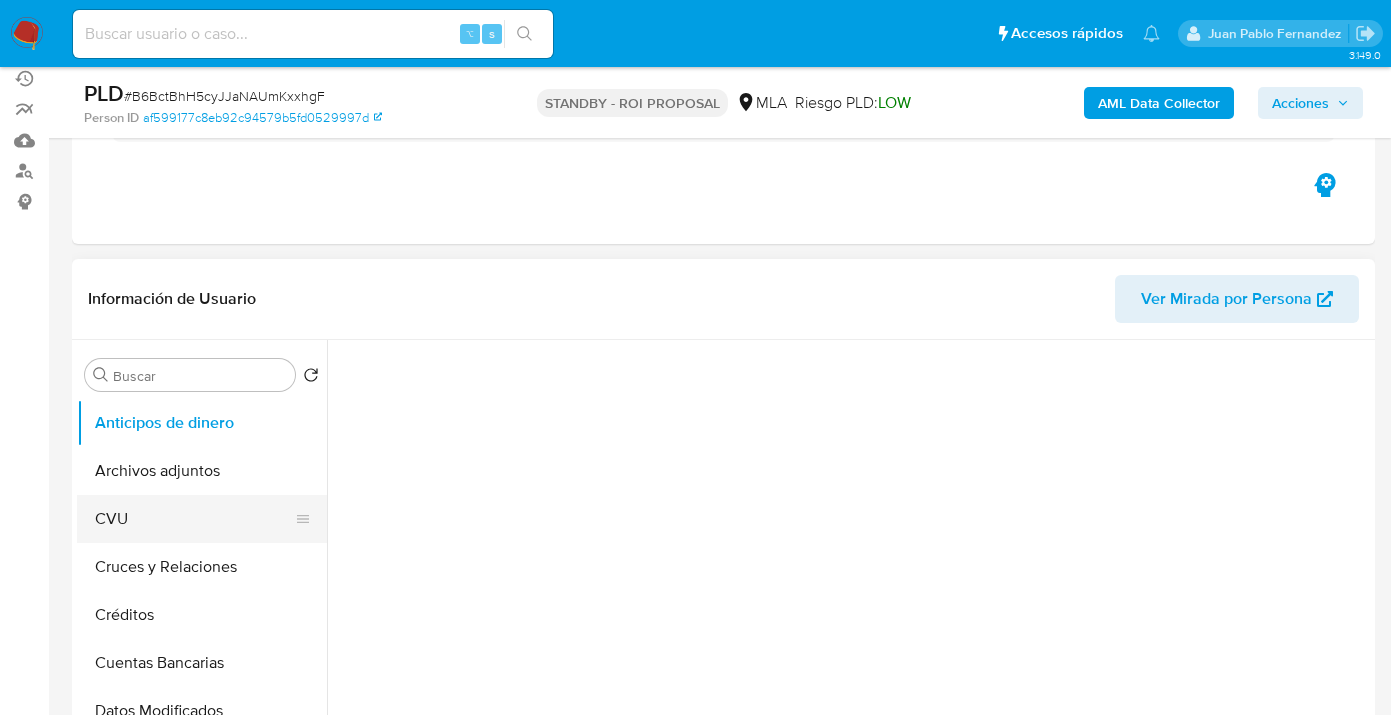 scroll, scrollTop: 195, scrollLeft: 0, axis: vertical 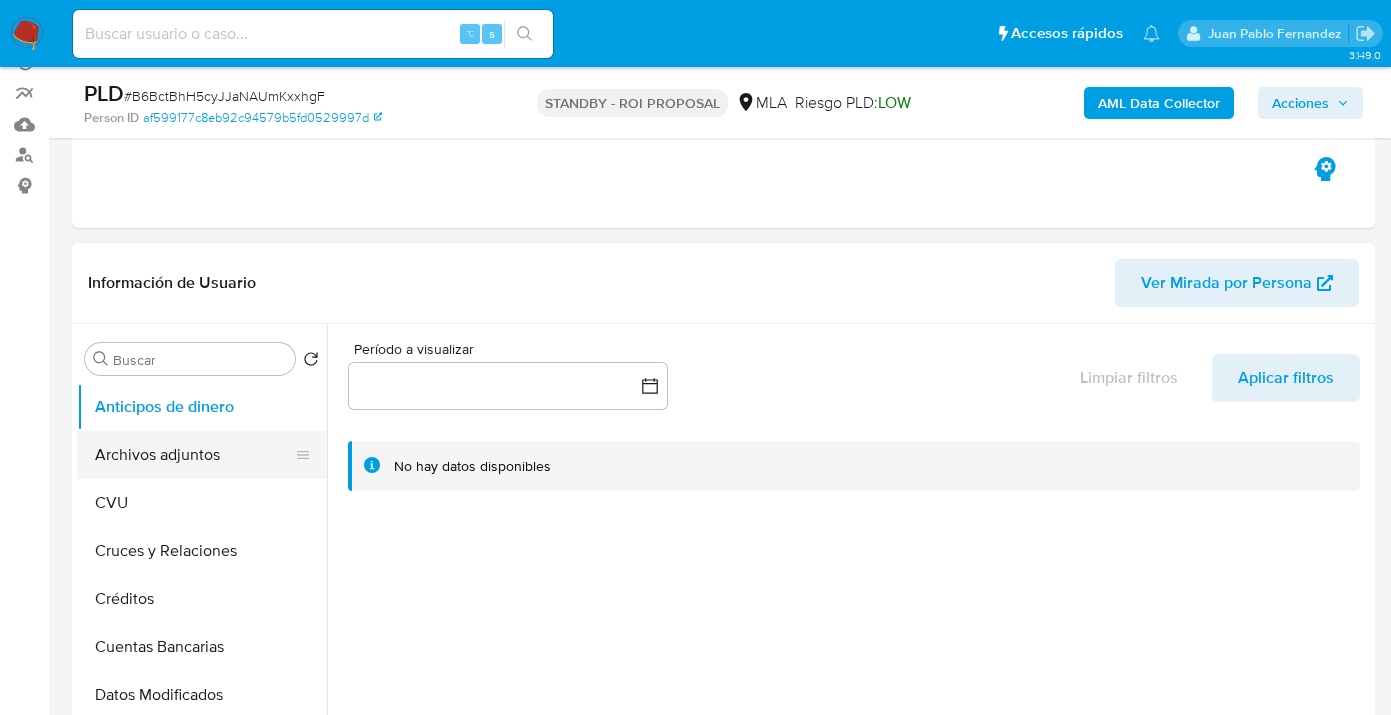 select on "10" 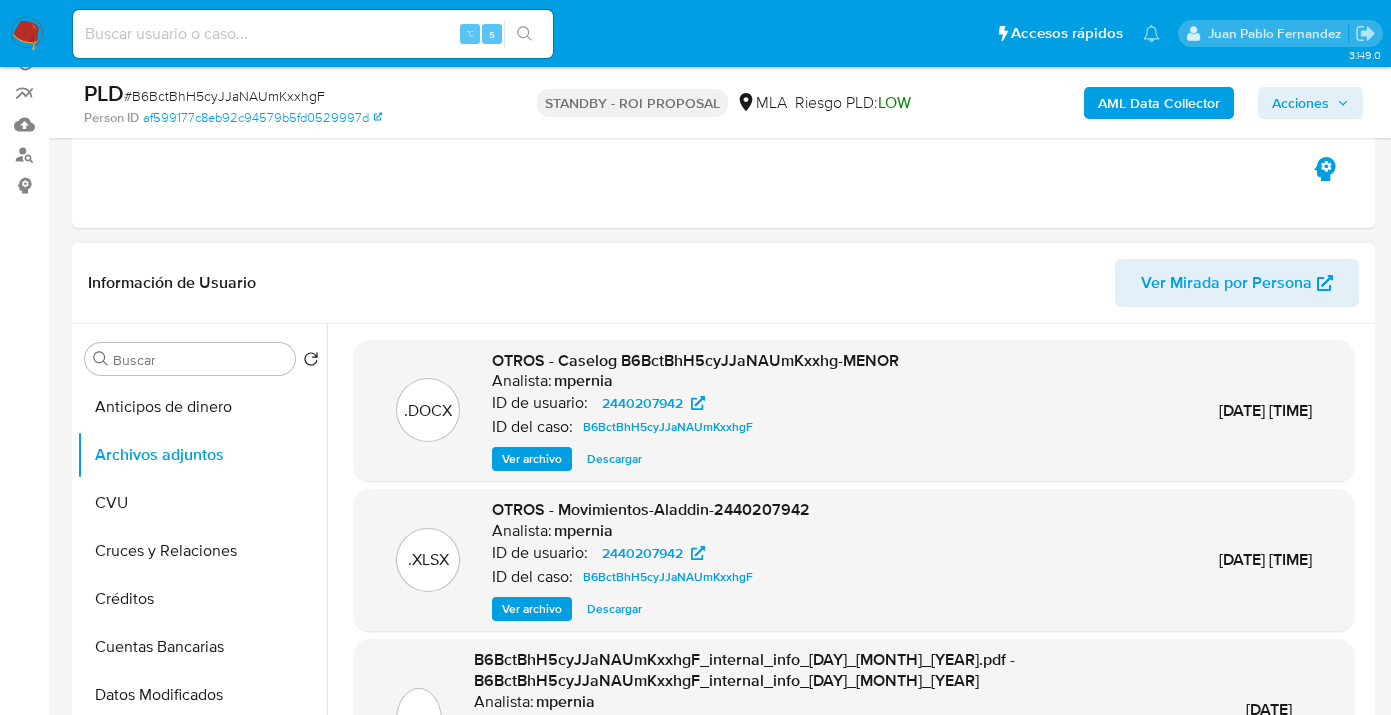click on "Descargar" at bounding box center (614, 459) 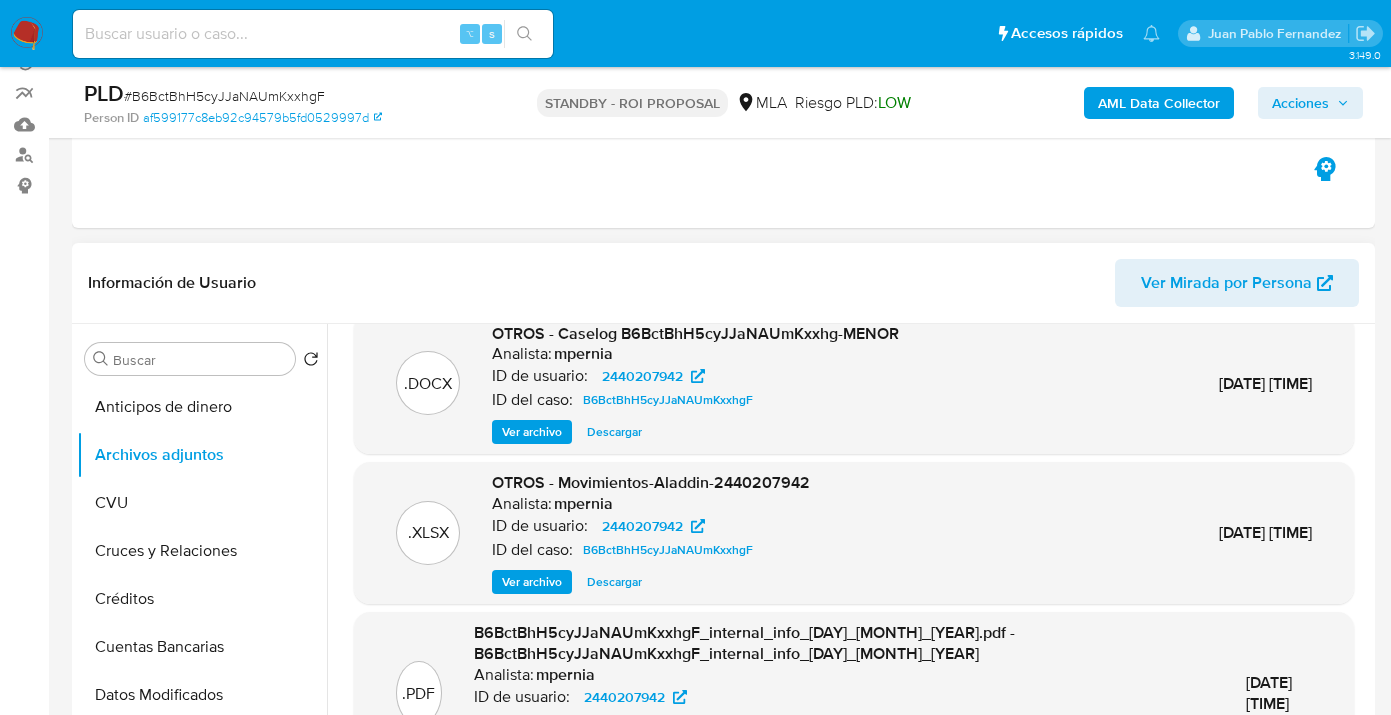 scroll, scrollTop: 41, scrollLeft: 0, axis: vertical 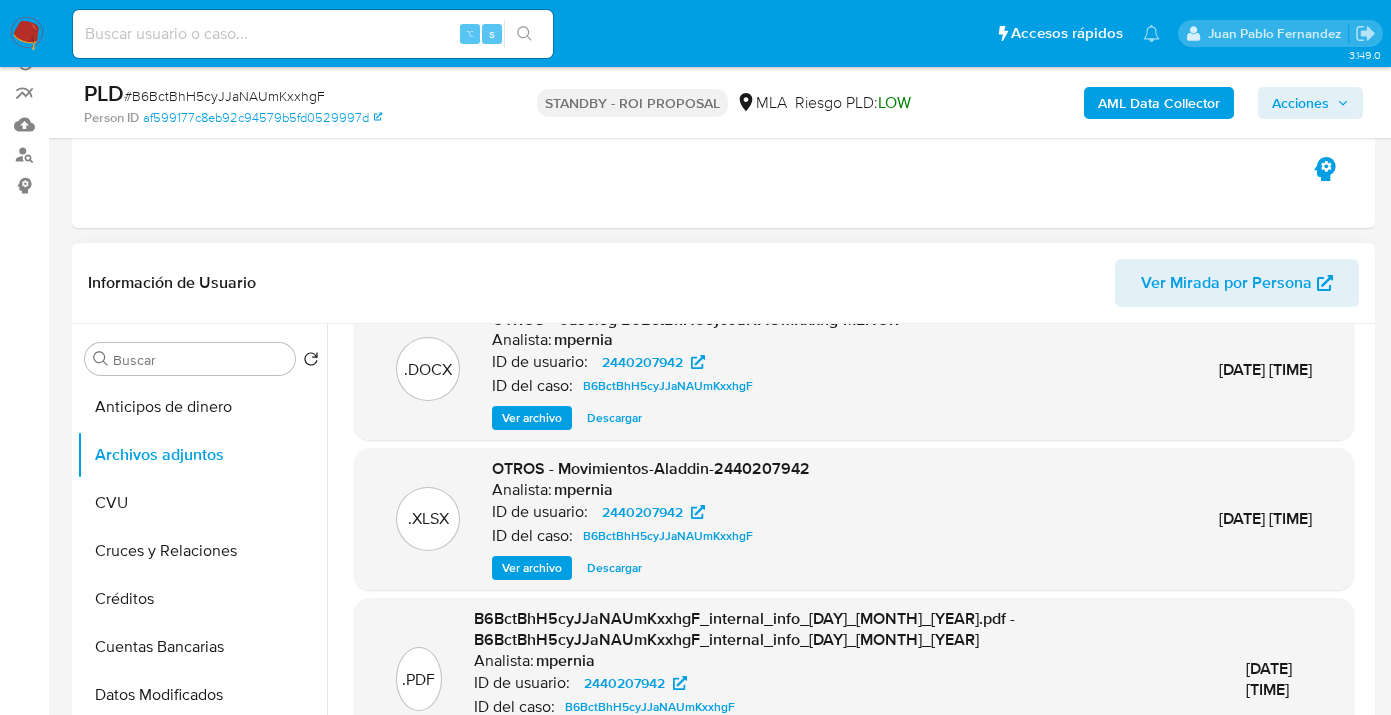 click on "Descargar" at bounding box center [614, 568] 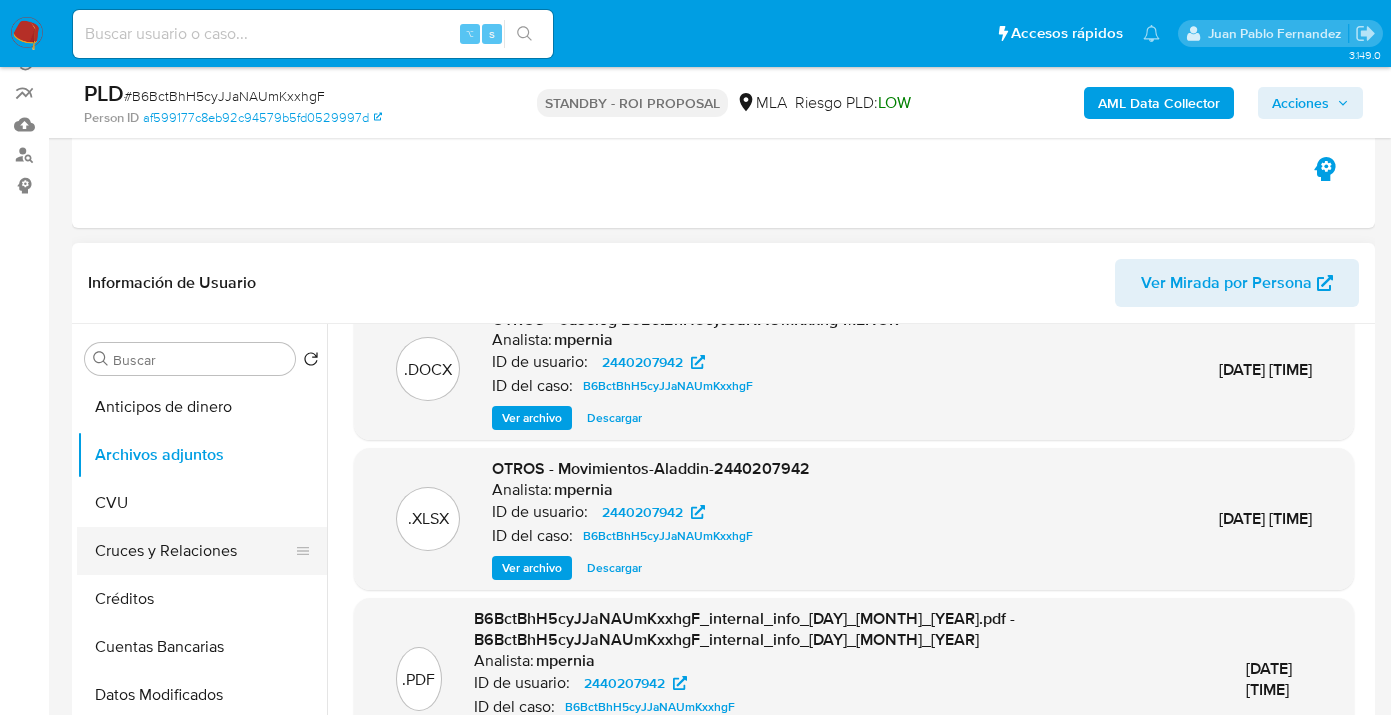 scroll, scrollTop: 390, scrollLeft: 0, axis: vertical 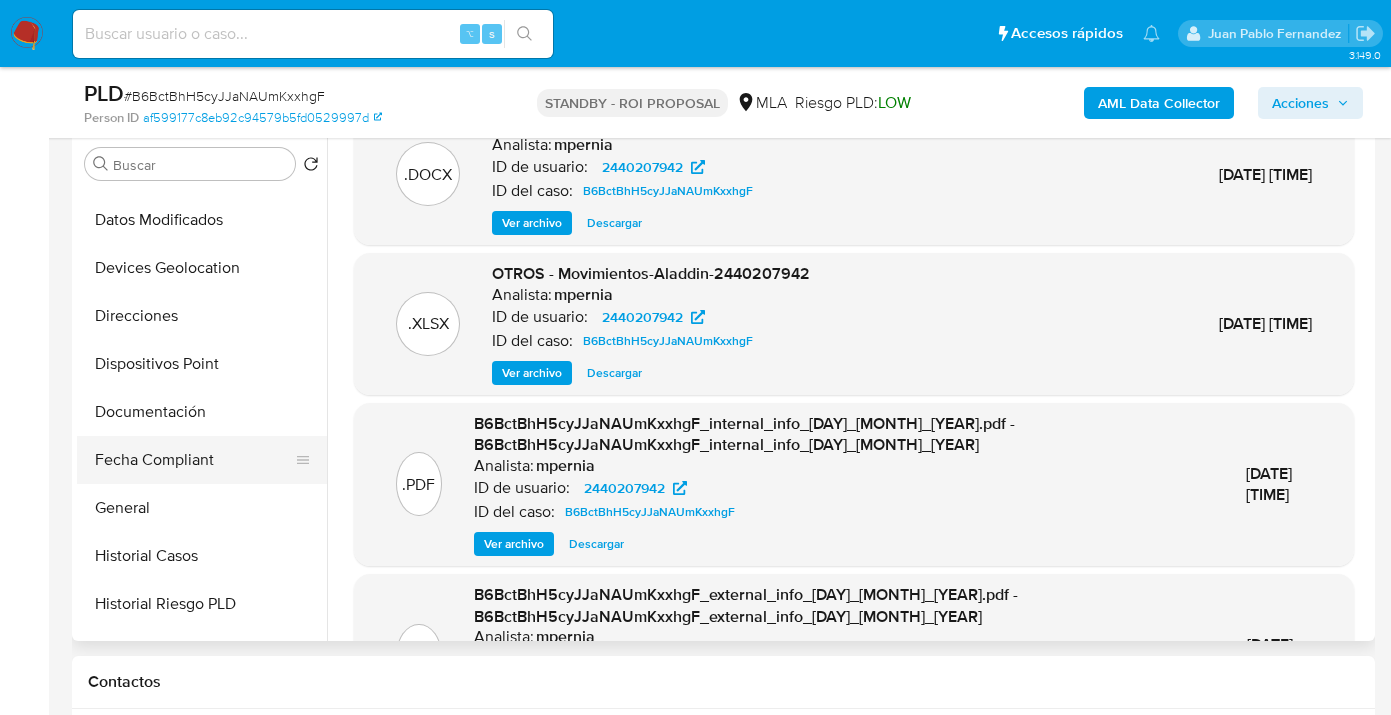 drag, startPoint x: 207, startPoint y: 503, endPoint x: 228, endPoint y: 479, distance: 31.890438 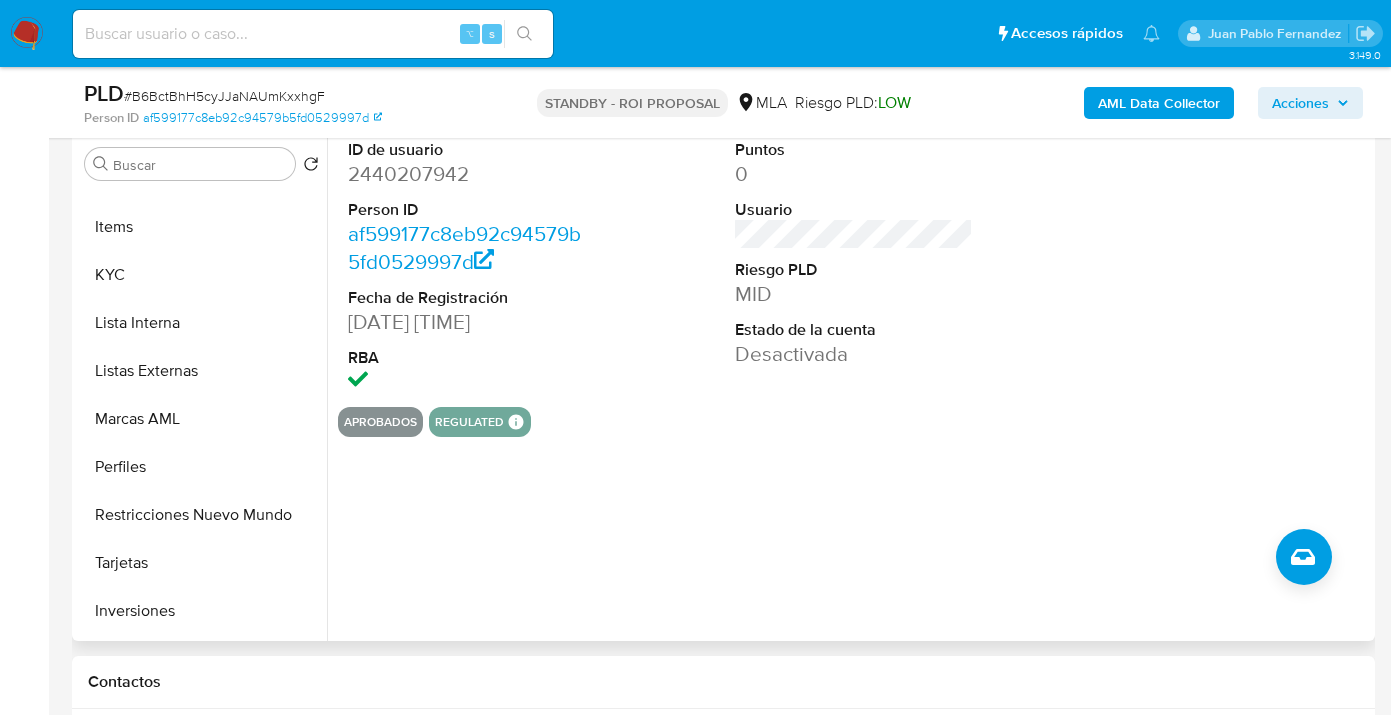 scroll, scrollTop: 941, scrollLeft: 0, axis: vertical 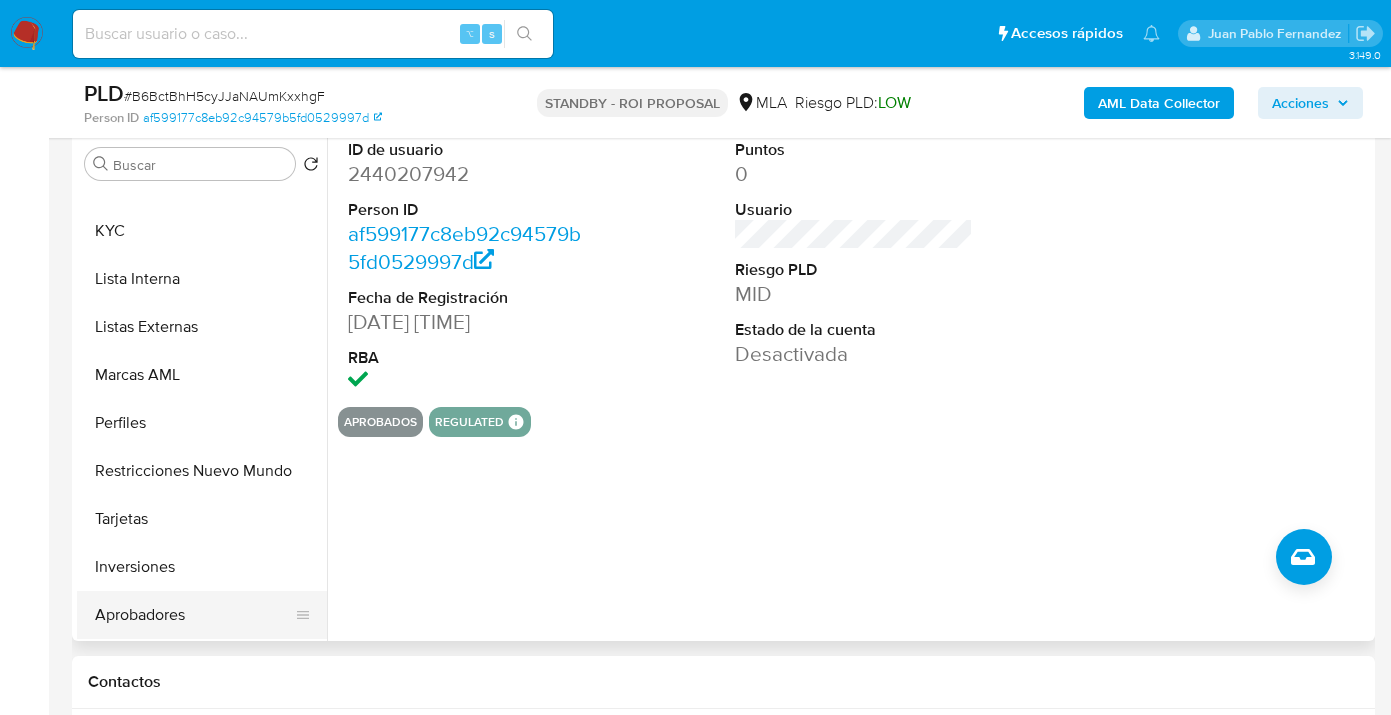 click on "Aprobadores" at bounding box center [194, 615] 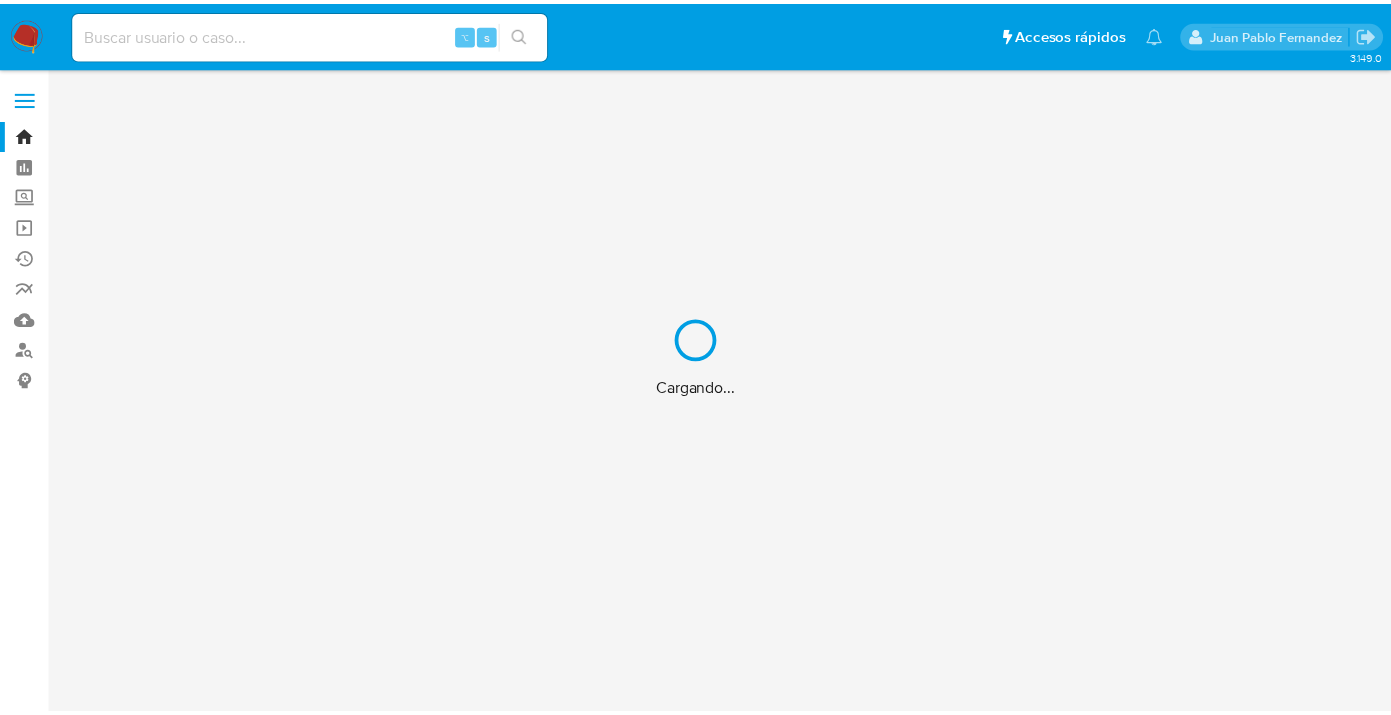 scroll, scrollTop: 0, scrollLeft: 0, axis: both 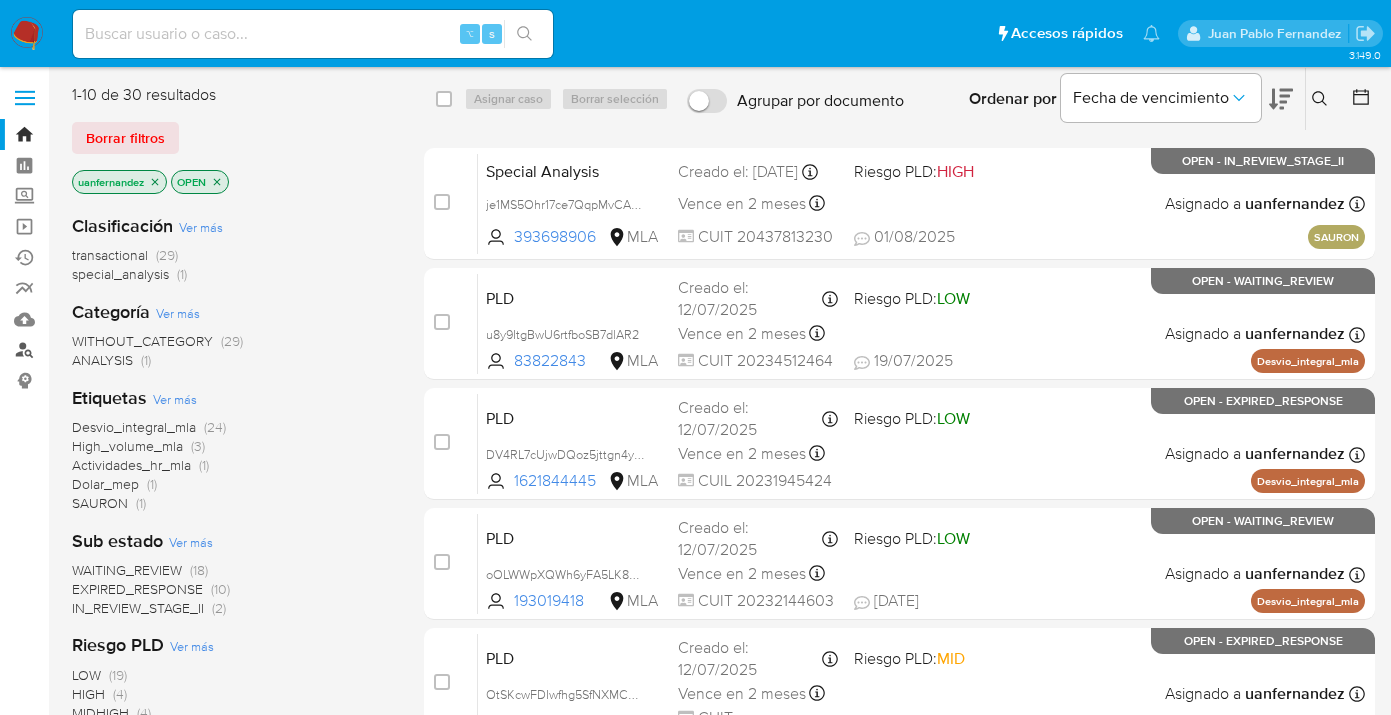 click on "Buscador de personas" at bounding box center (119, 350) 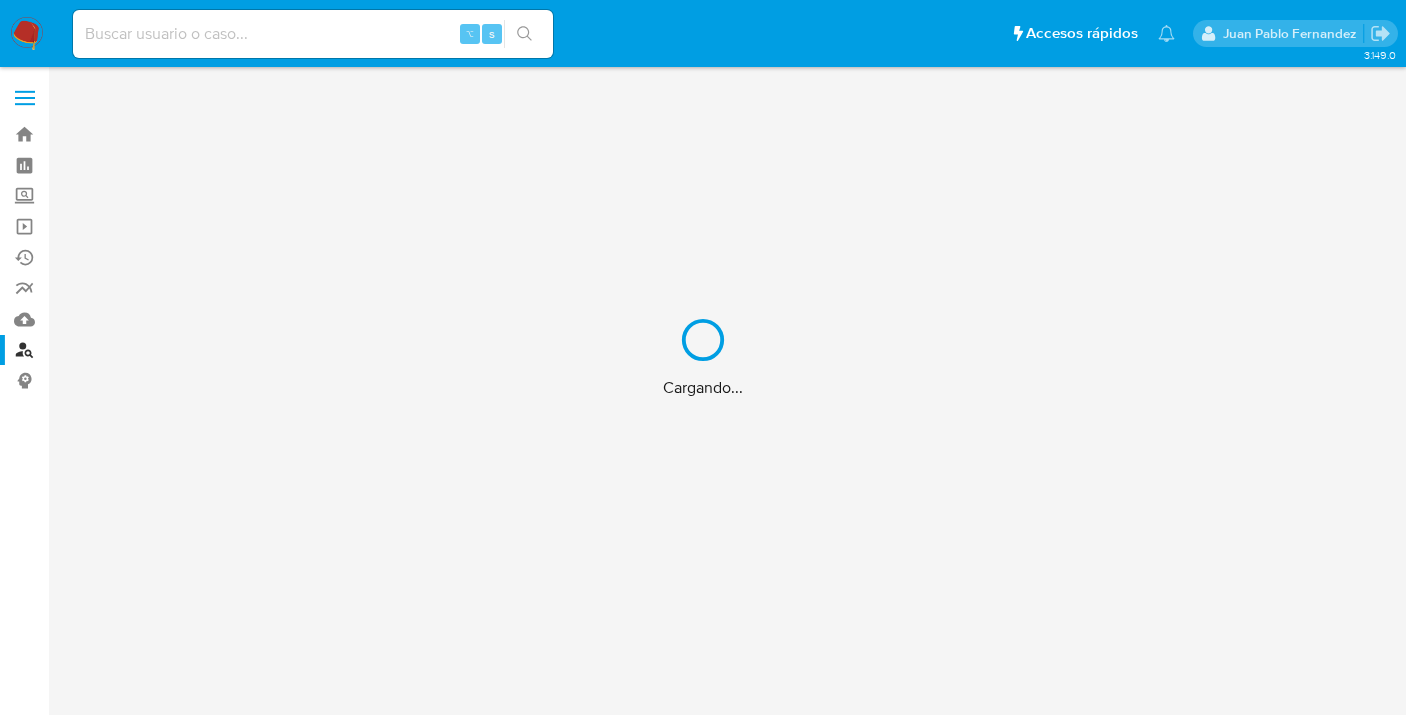 scroll, scrollTop: 0, scrollLeft: 0, axis: both 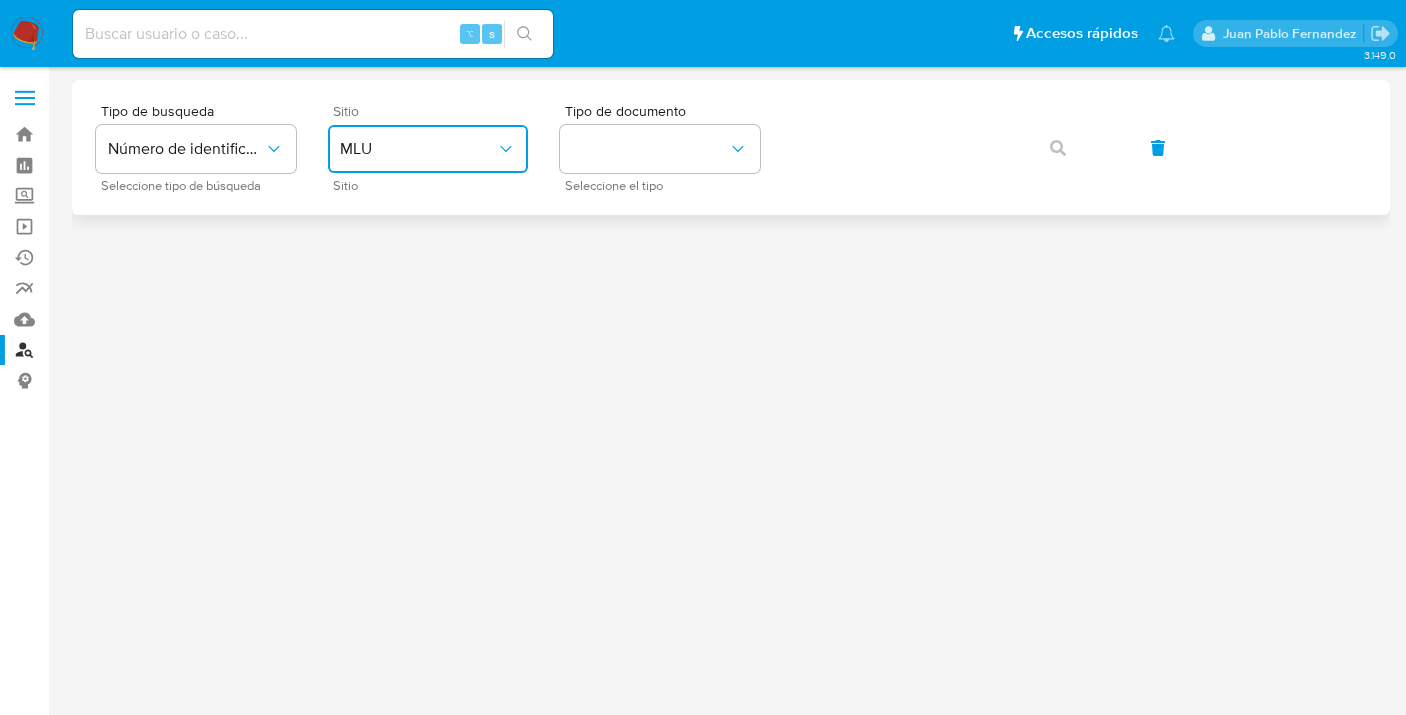 click 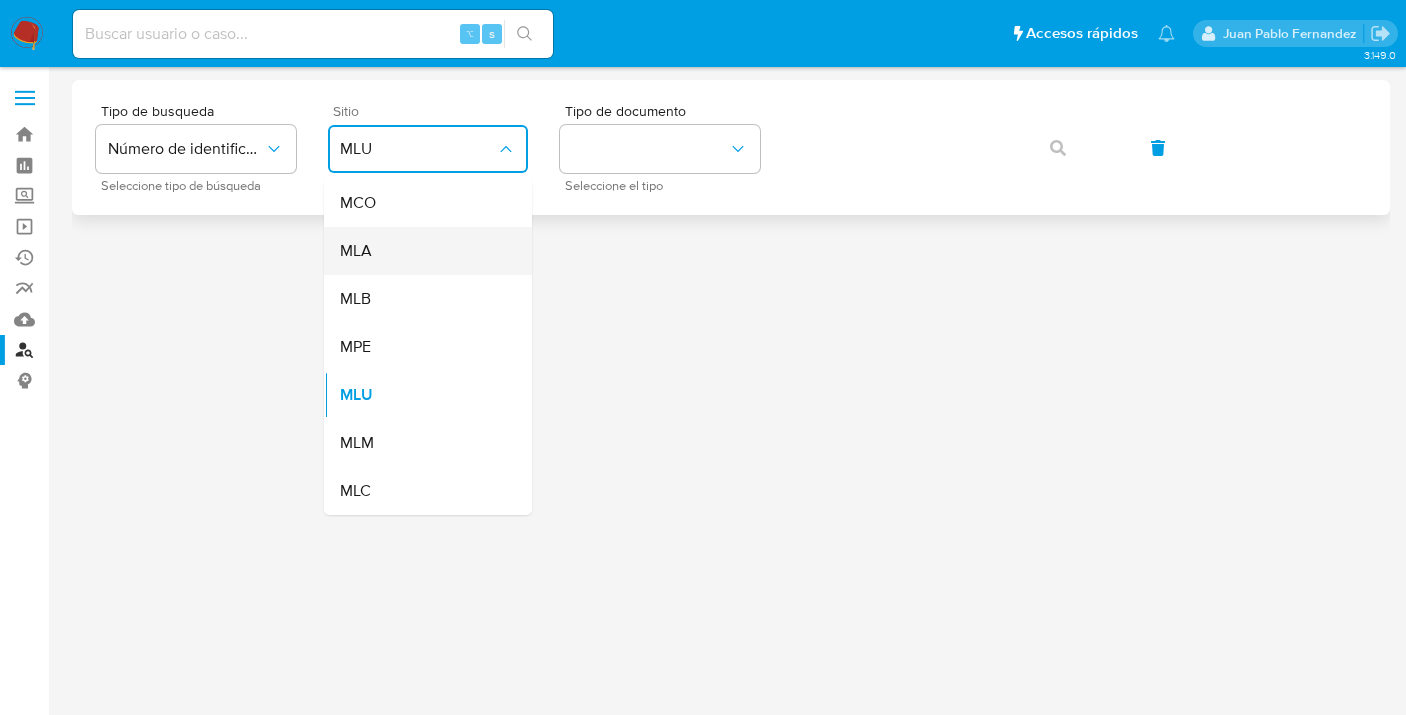 click on "MLA" at bounding box center (422, 251) 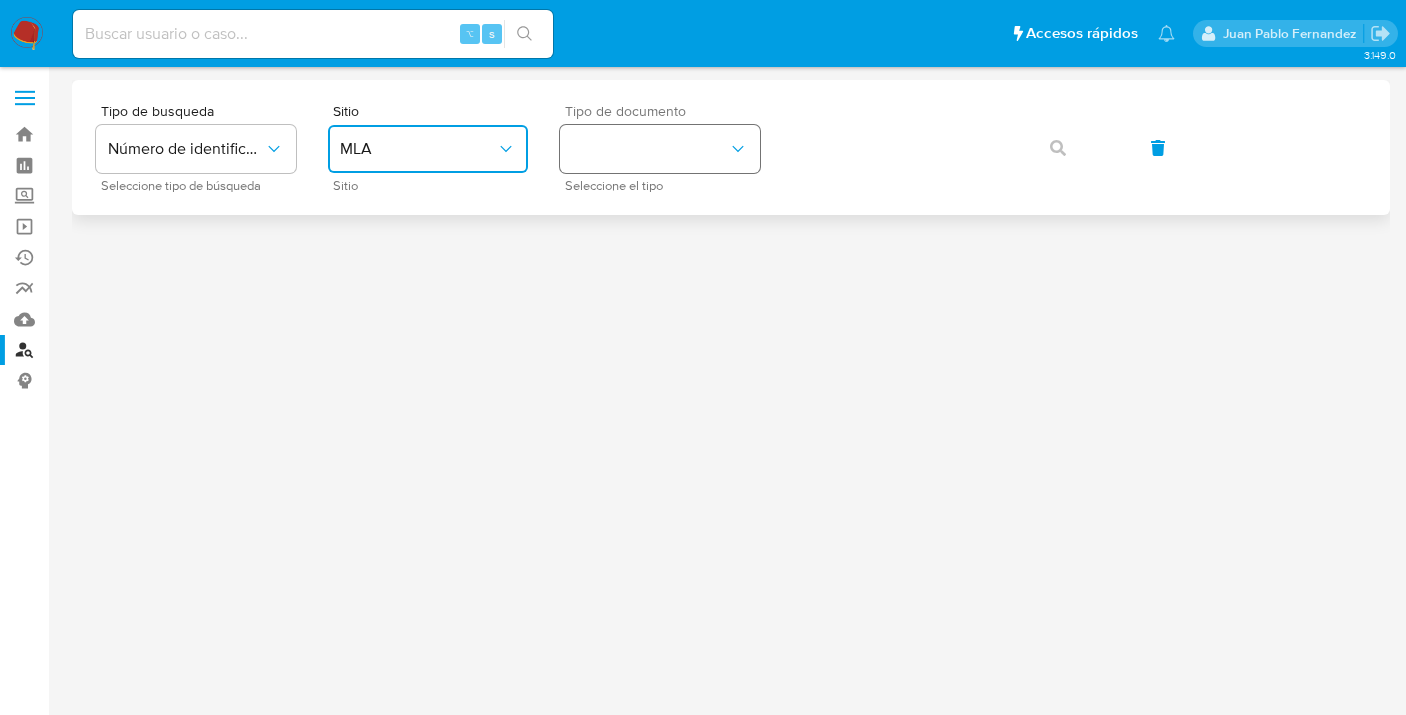 drag, startPoint x: 589, startPoint y: 153, endPoint x: 687, endPoint y: 168, distance: 99.14131 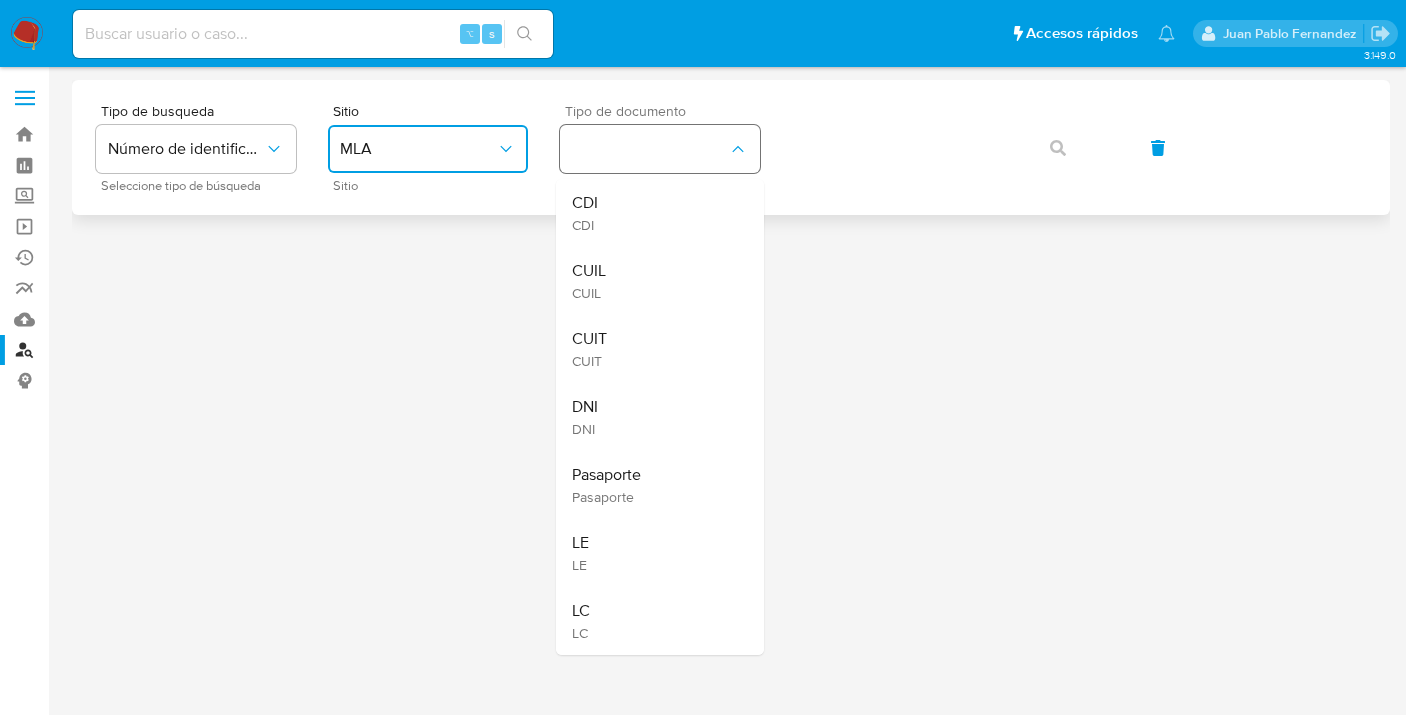 type 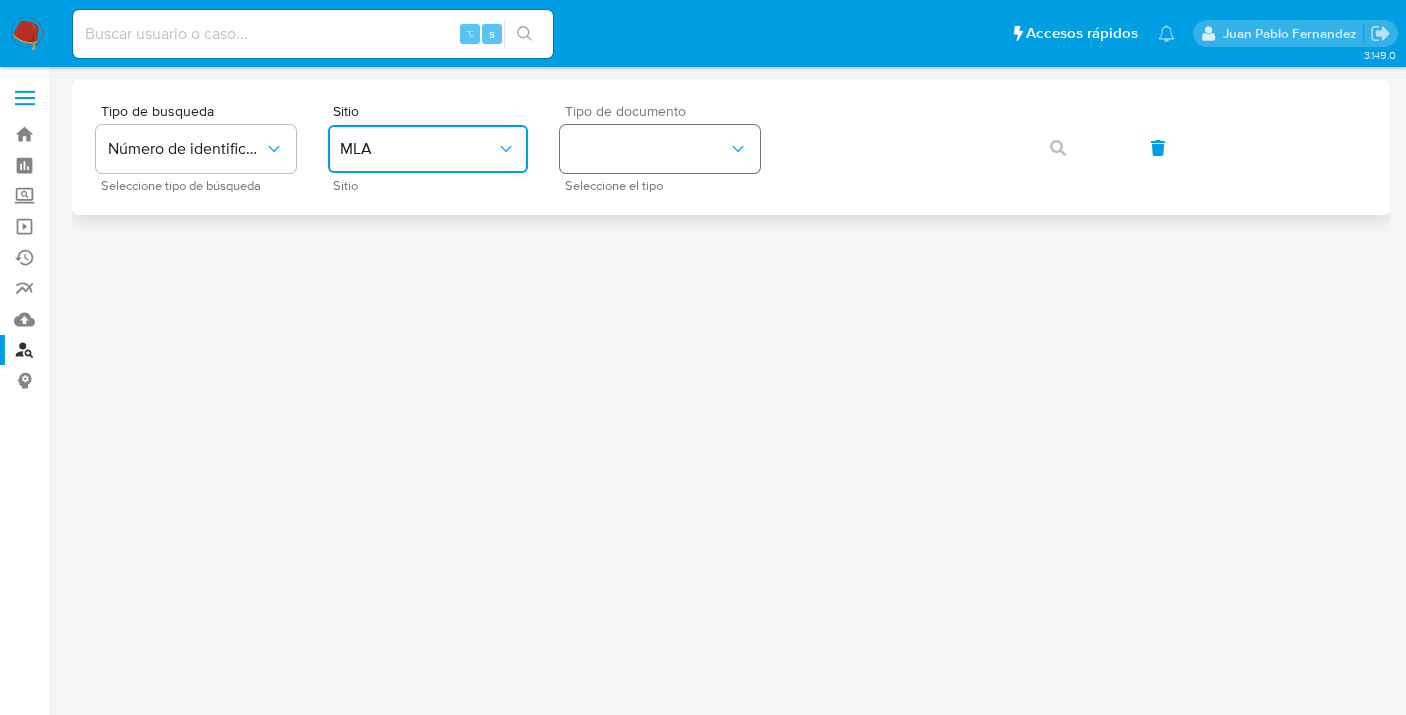 click 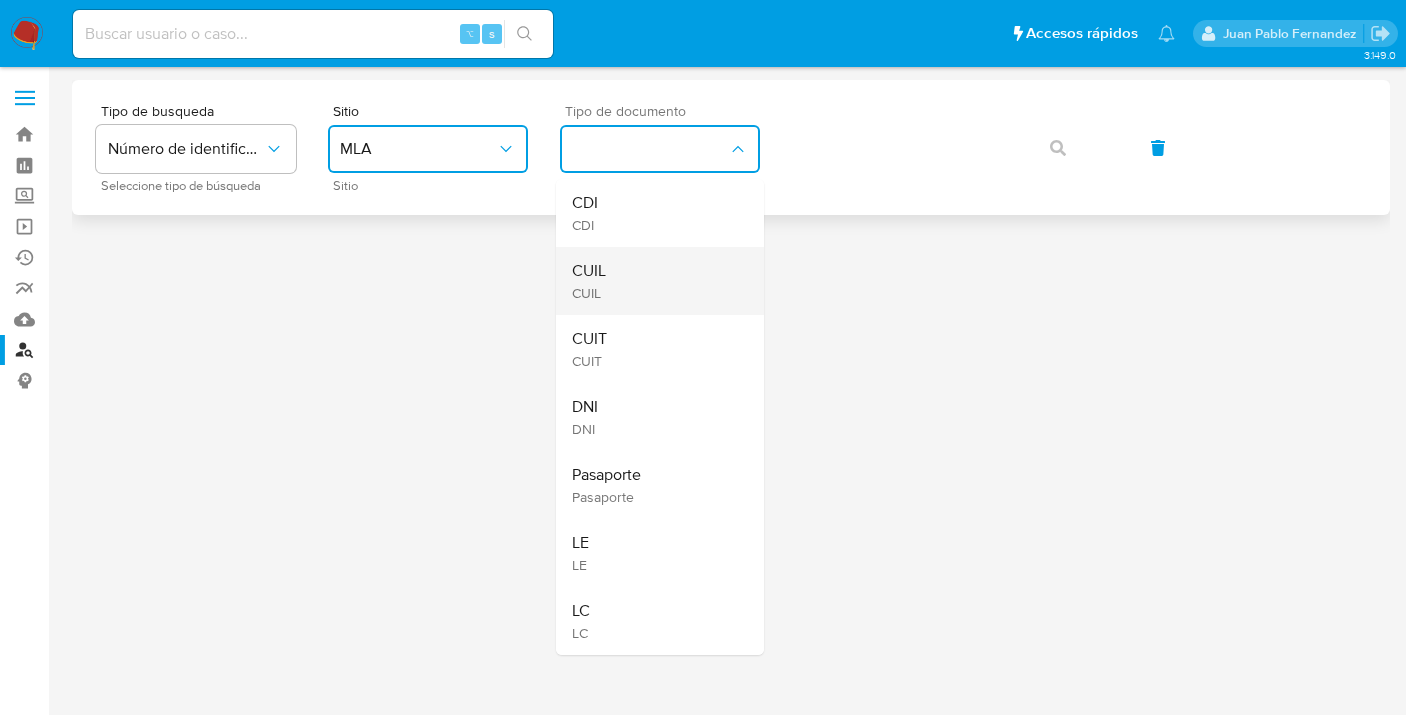 click on "CUIL CUIL" at bounding box center (654, 281) 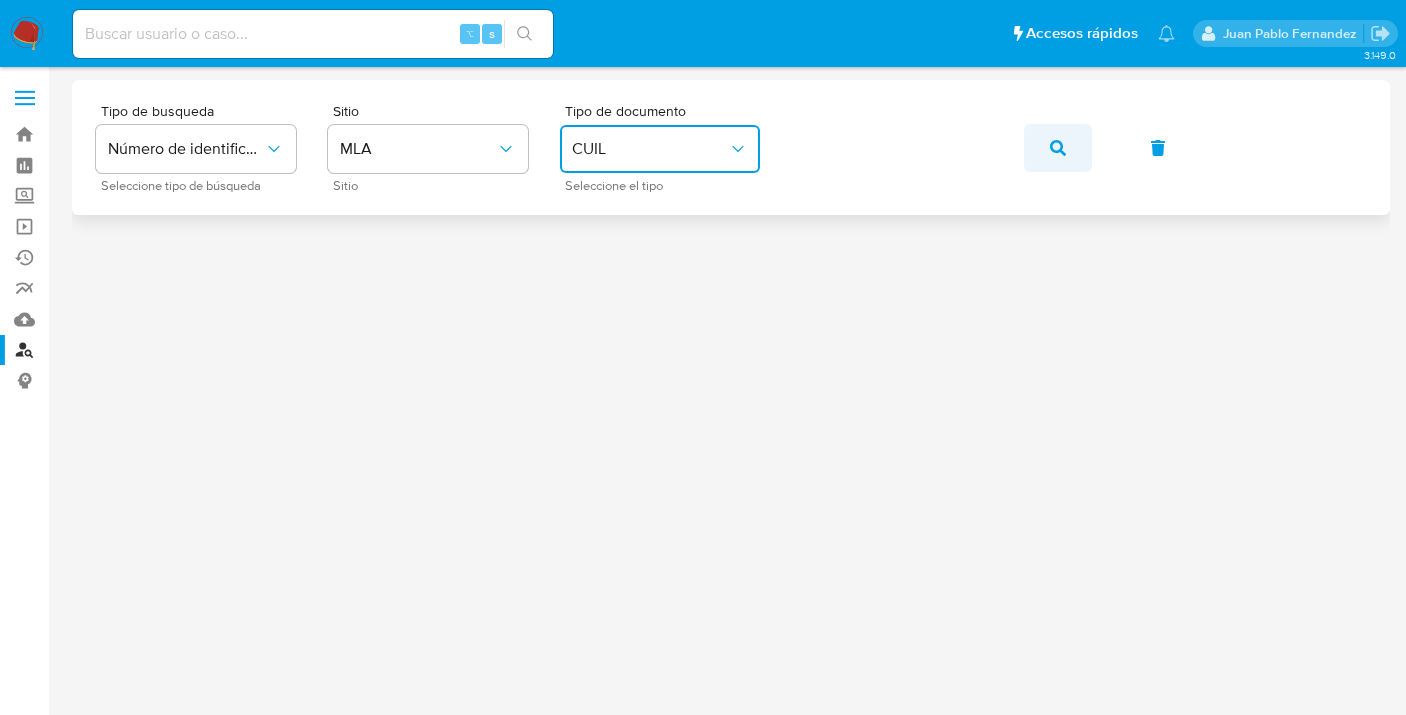 click 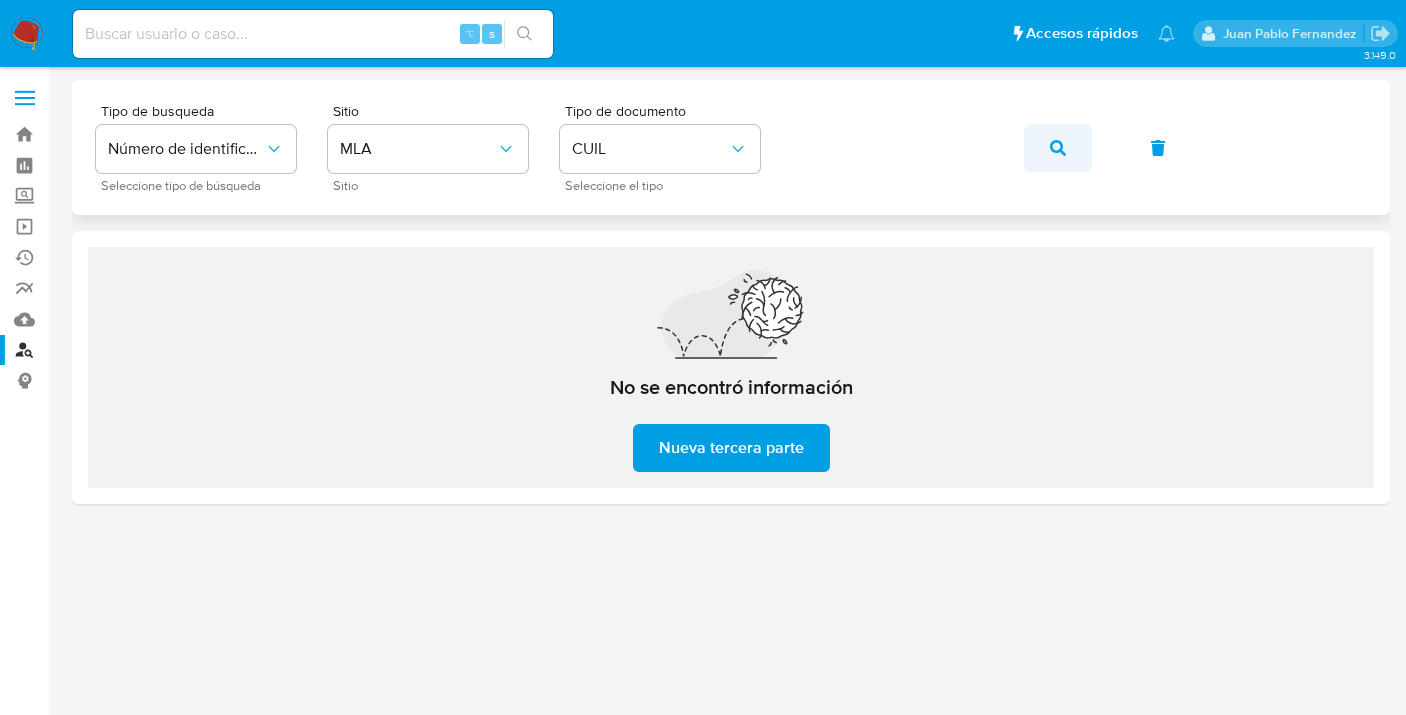 click 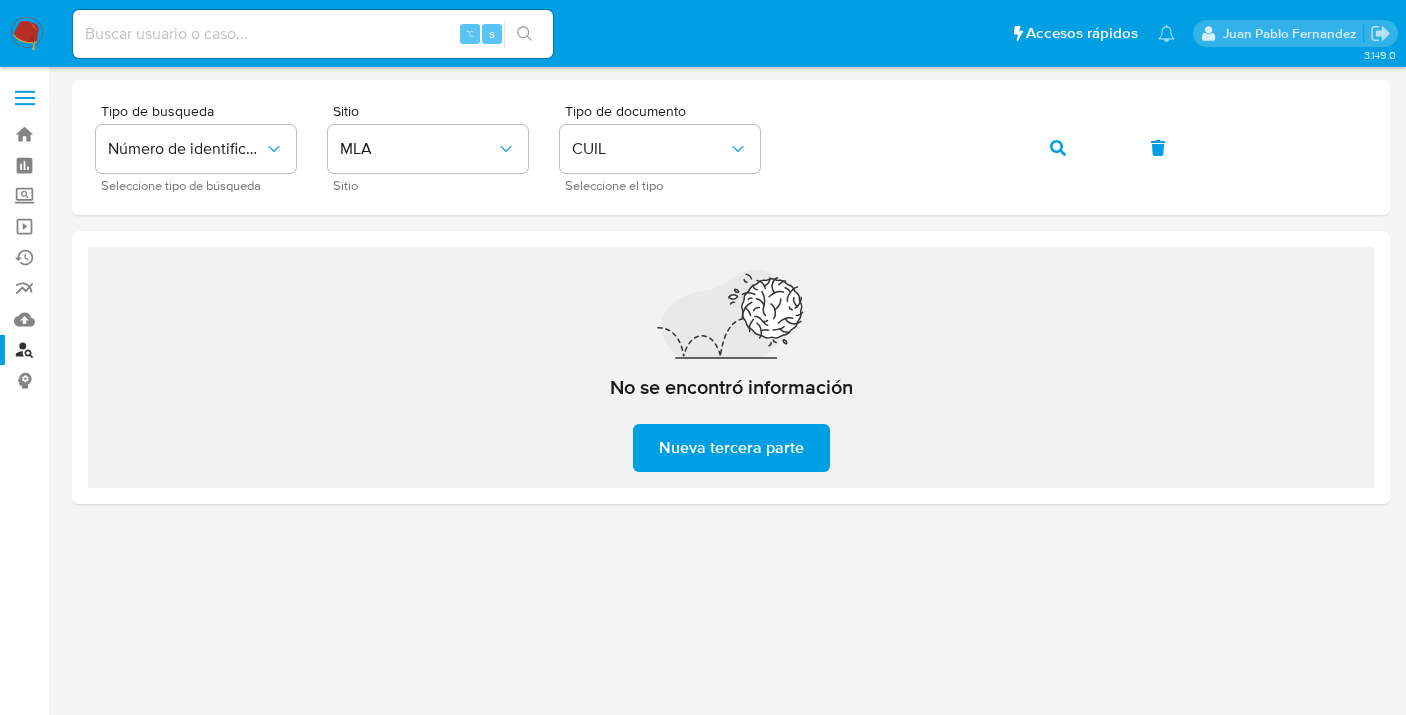click at bounding box center [27, 34] 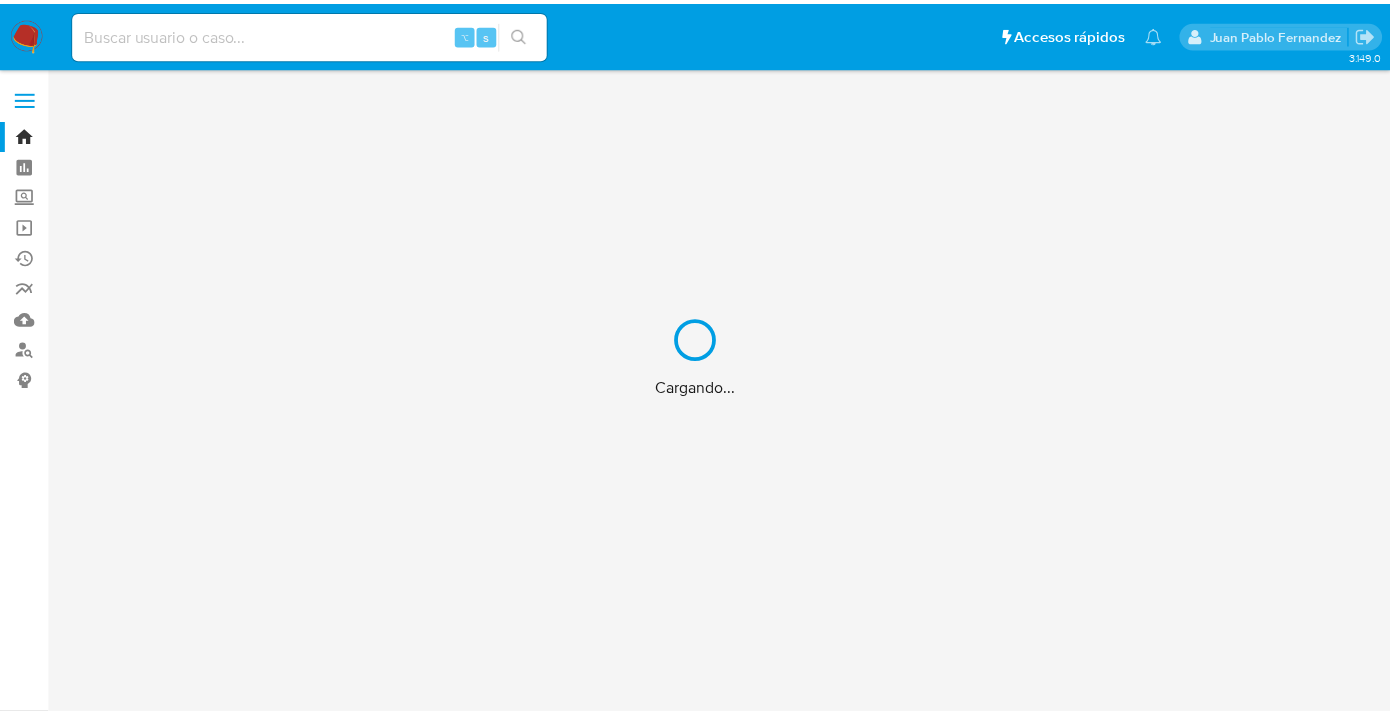 scroll, scrollTop: 0, scrollLeft: 0, axis: both 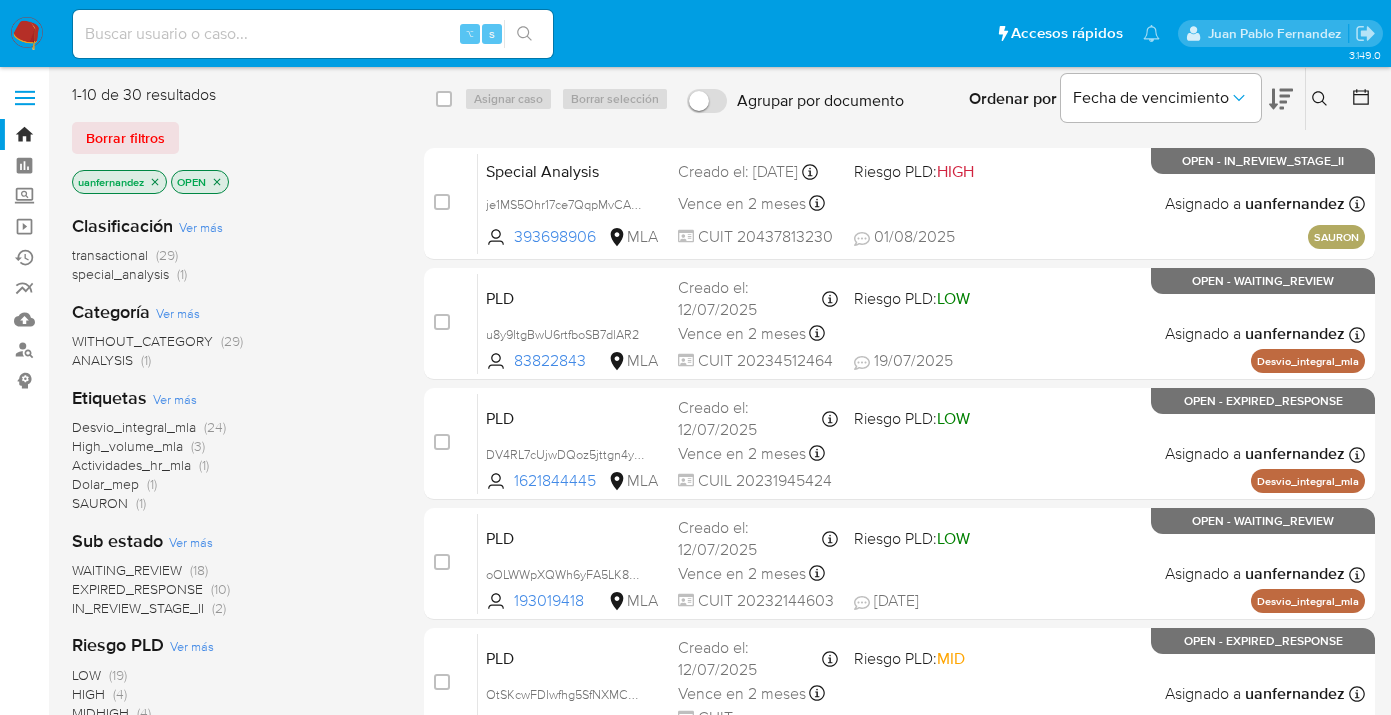 click on "Borrar filtros" at bounding box center (125, 138) 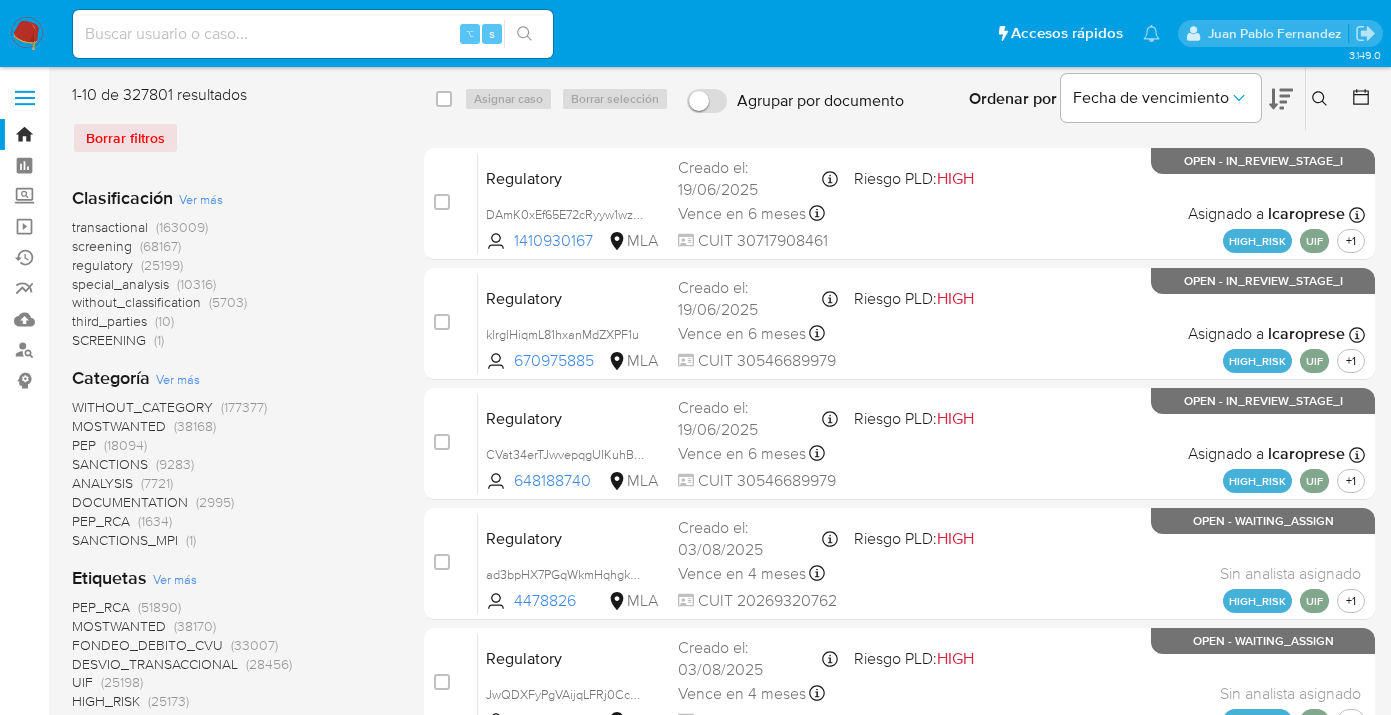 click 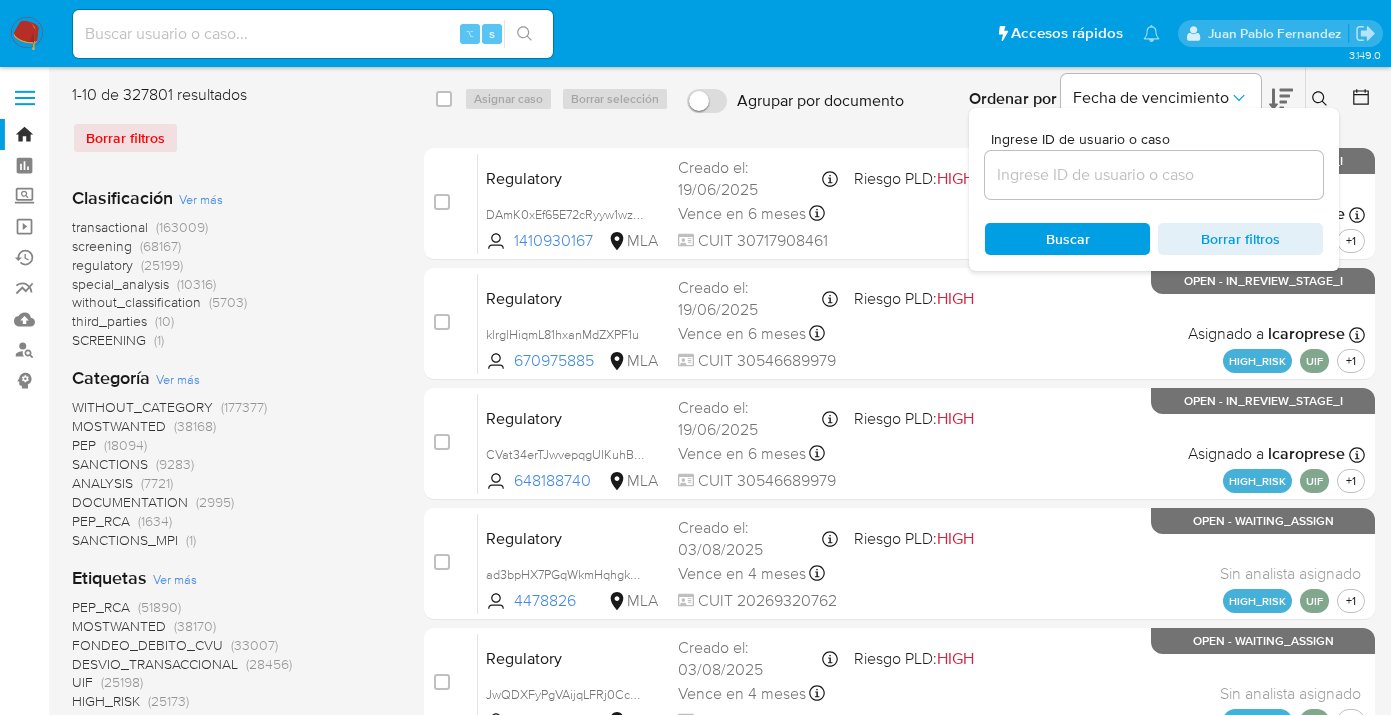 click on "Ingrese ID de usuario o caso Buscar Borrar filtros" at bounding box center (1154, 189) 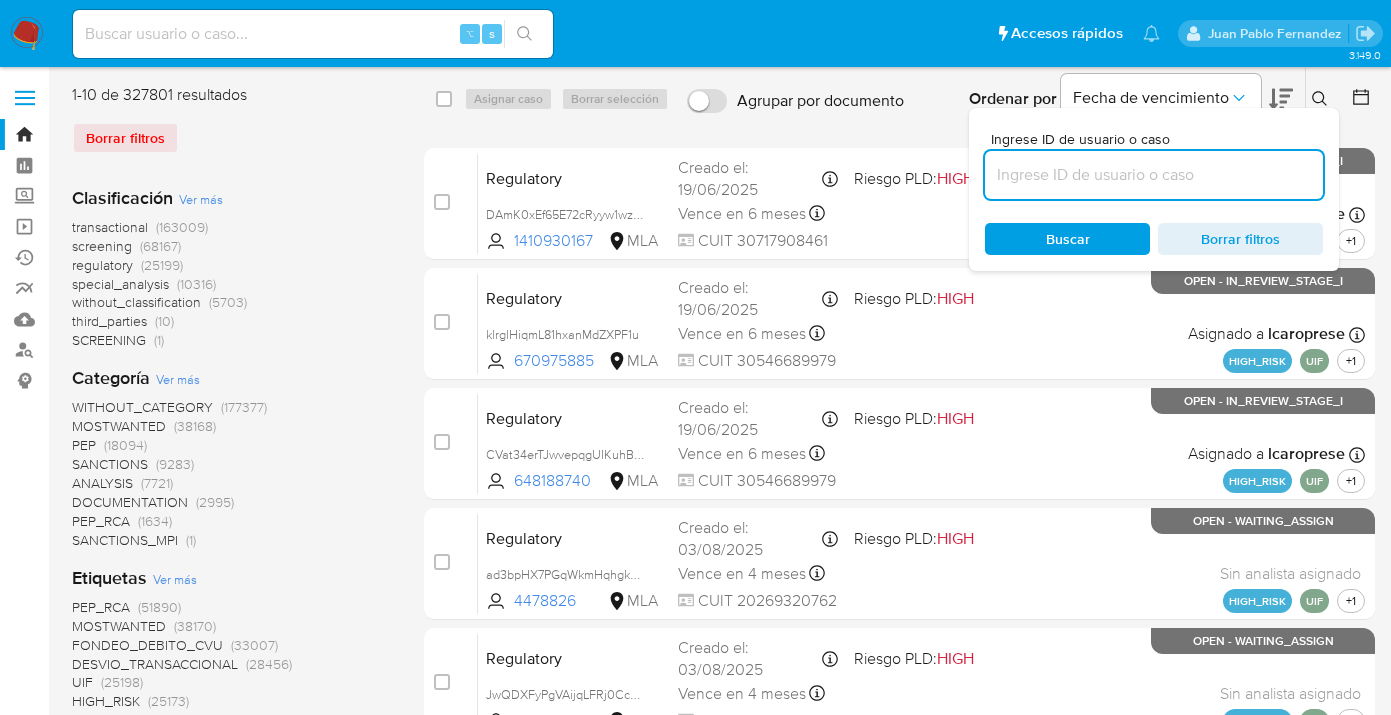 click at bounding box center [1154, 175] 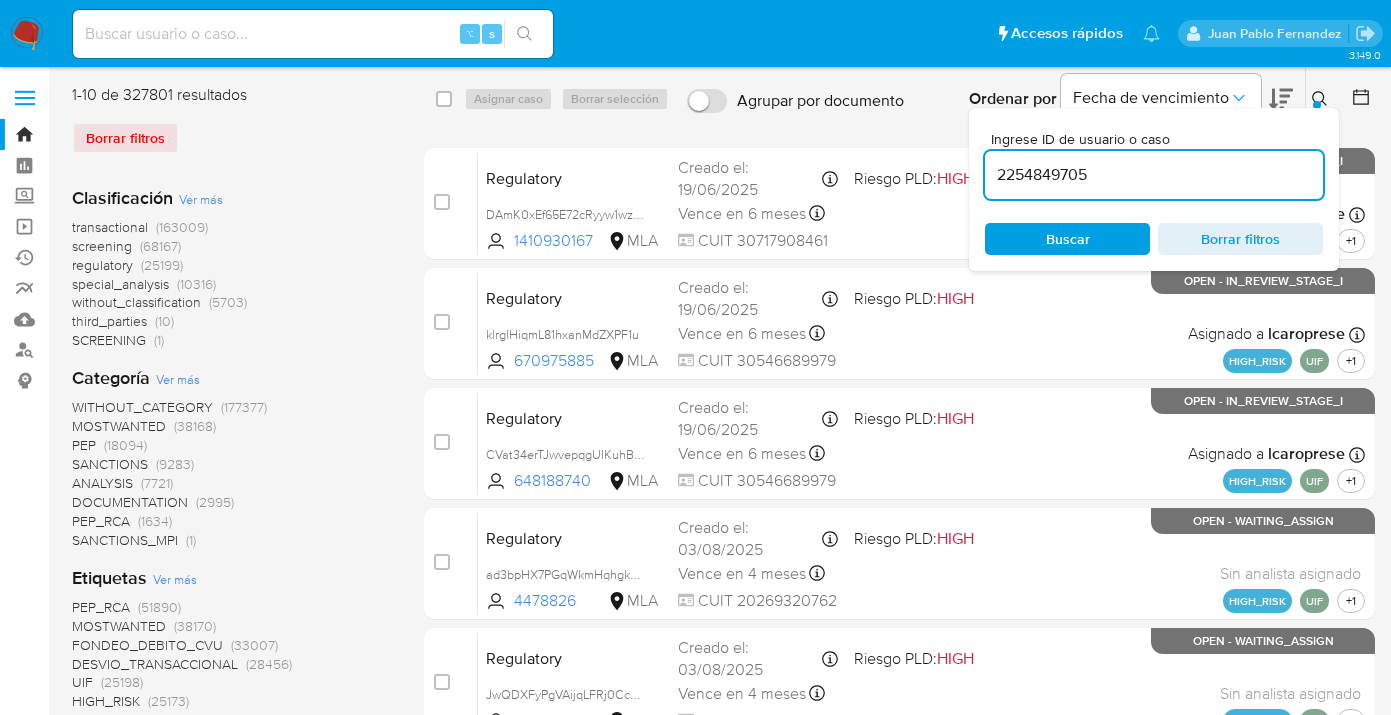 type on "2254849705" 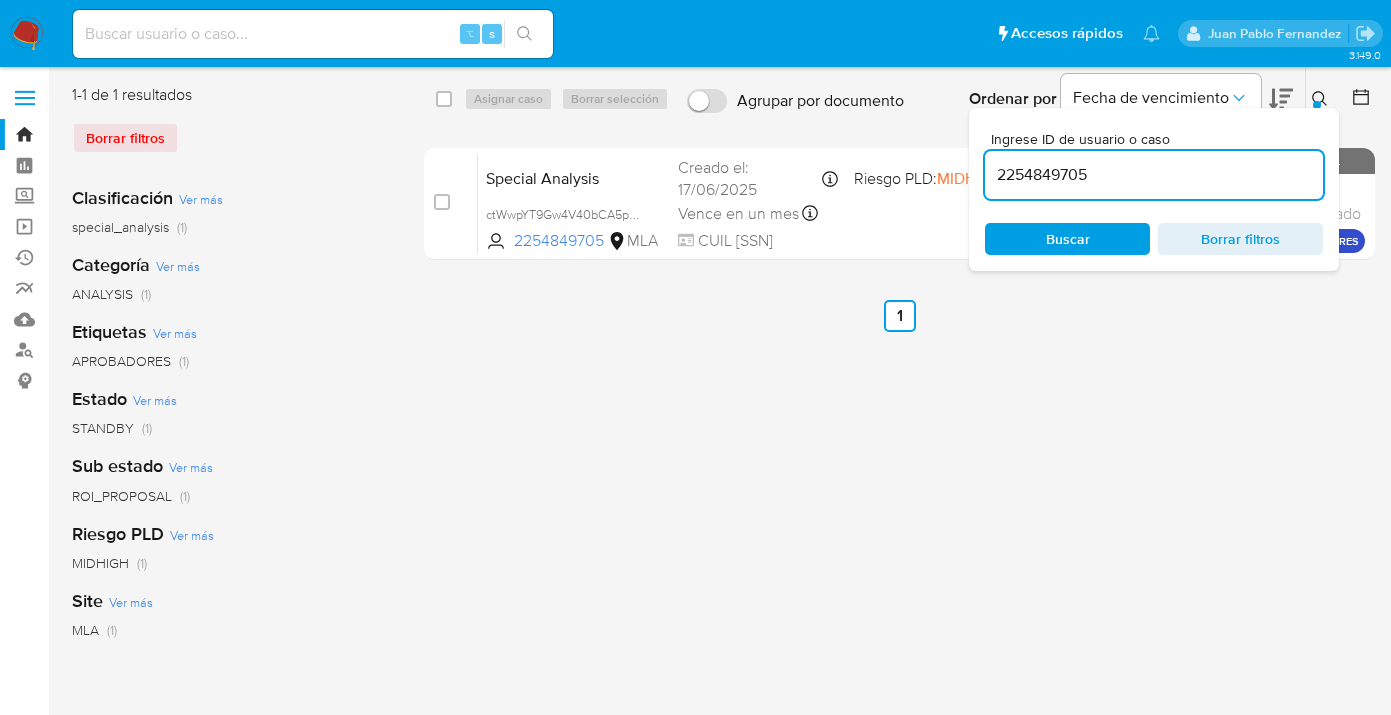 click 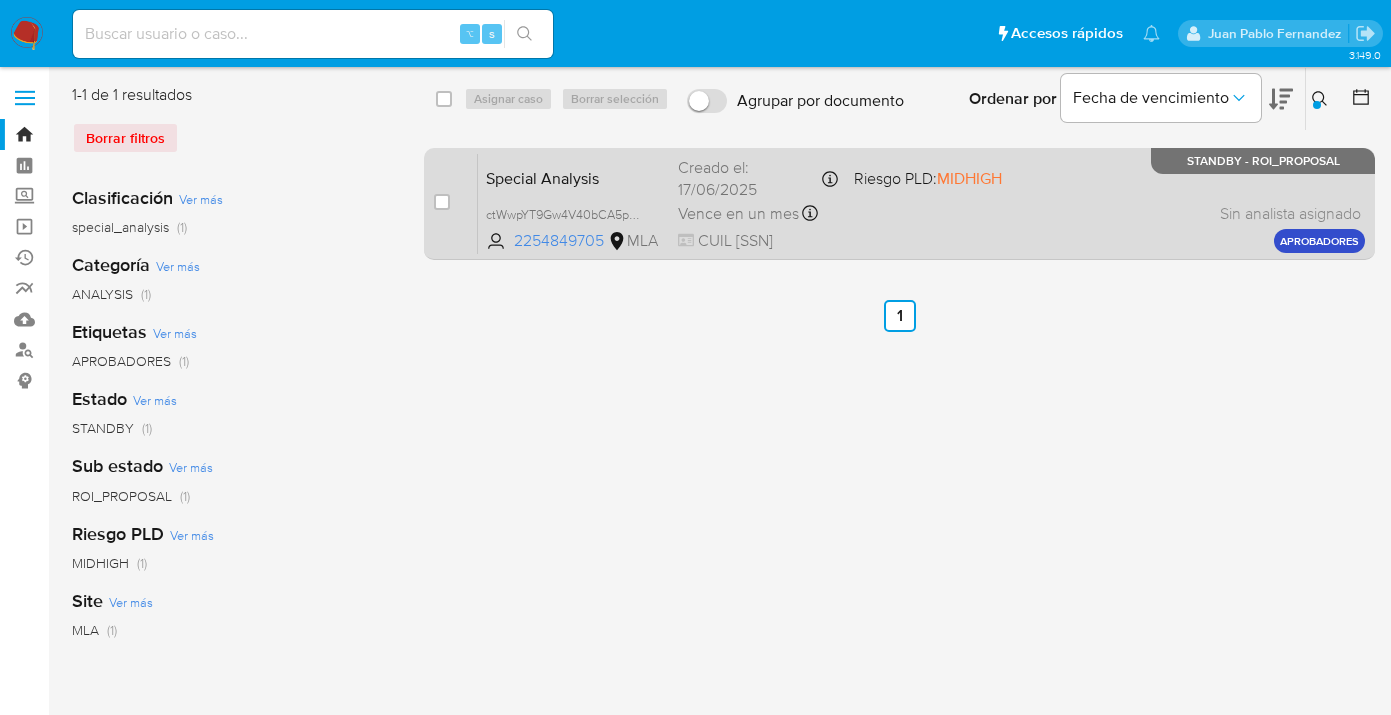 click on "Special Analysis ctWwpYT9Gw4V40bCA5p47KvM 2254849705 MLA Riesgo PLD:  MIDHIGH Creado el: 17/06/2025   Creado el: 17/06/2025 15:50:29 Vence en un mes   Vence el 15/09/2025 15:50:30 CUIL   20270482555 Sin analista asignado   Asignado el: 17/06/2025 15:50:29 APROBADORES STANDBY - ROI_PROPOSAL" at bounding box center (921, 203) 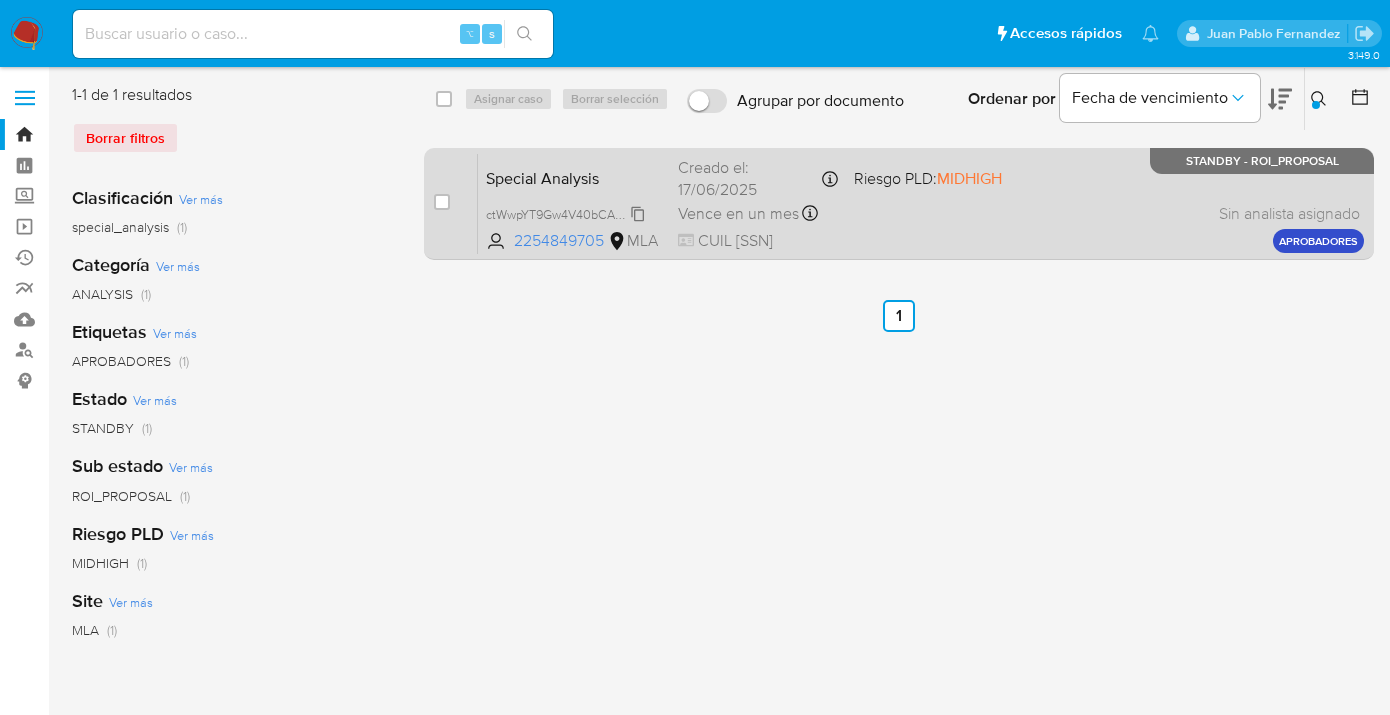 click on "ctWwpYT9Gw4V40bCA5p47KvM" at bounding box center (575, 213) 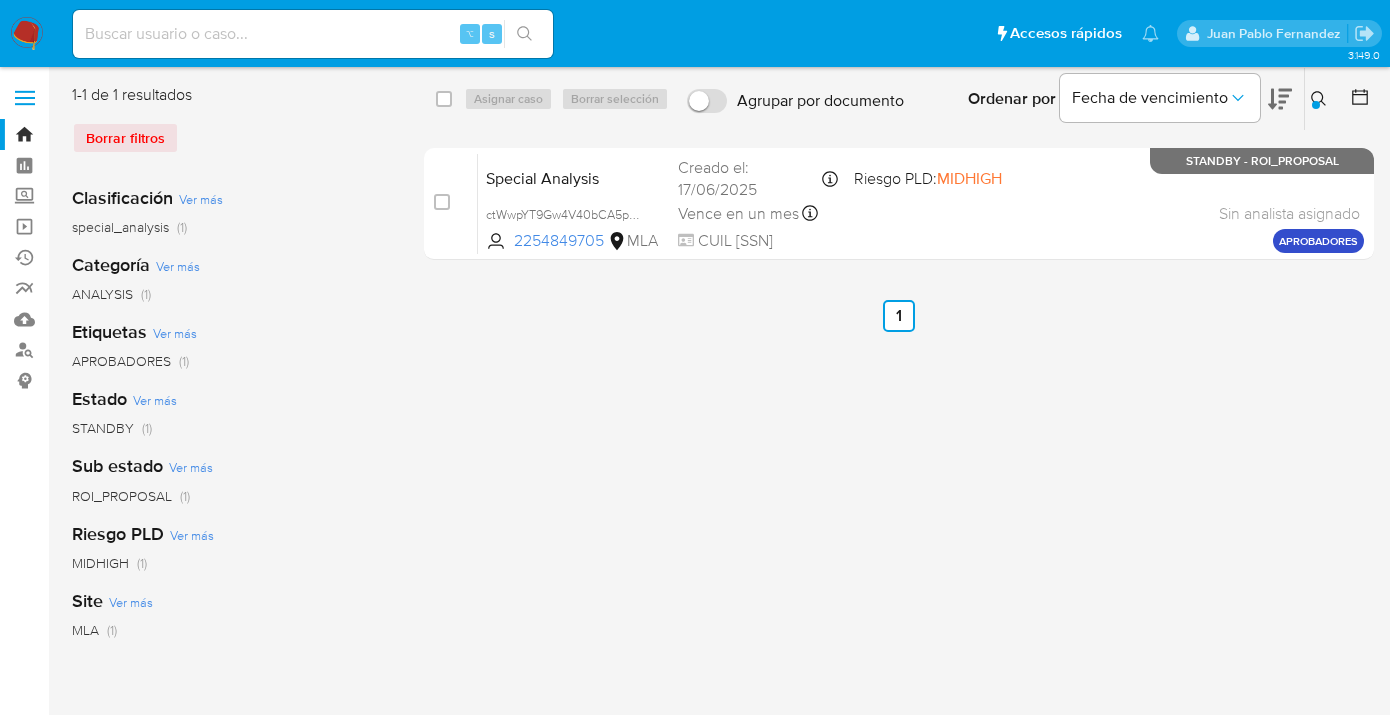 drag, startPoint x: 438, startPoint y: 99, endPoint x: 461, endPoint y: 98, distance: 23.021729 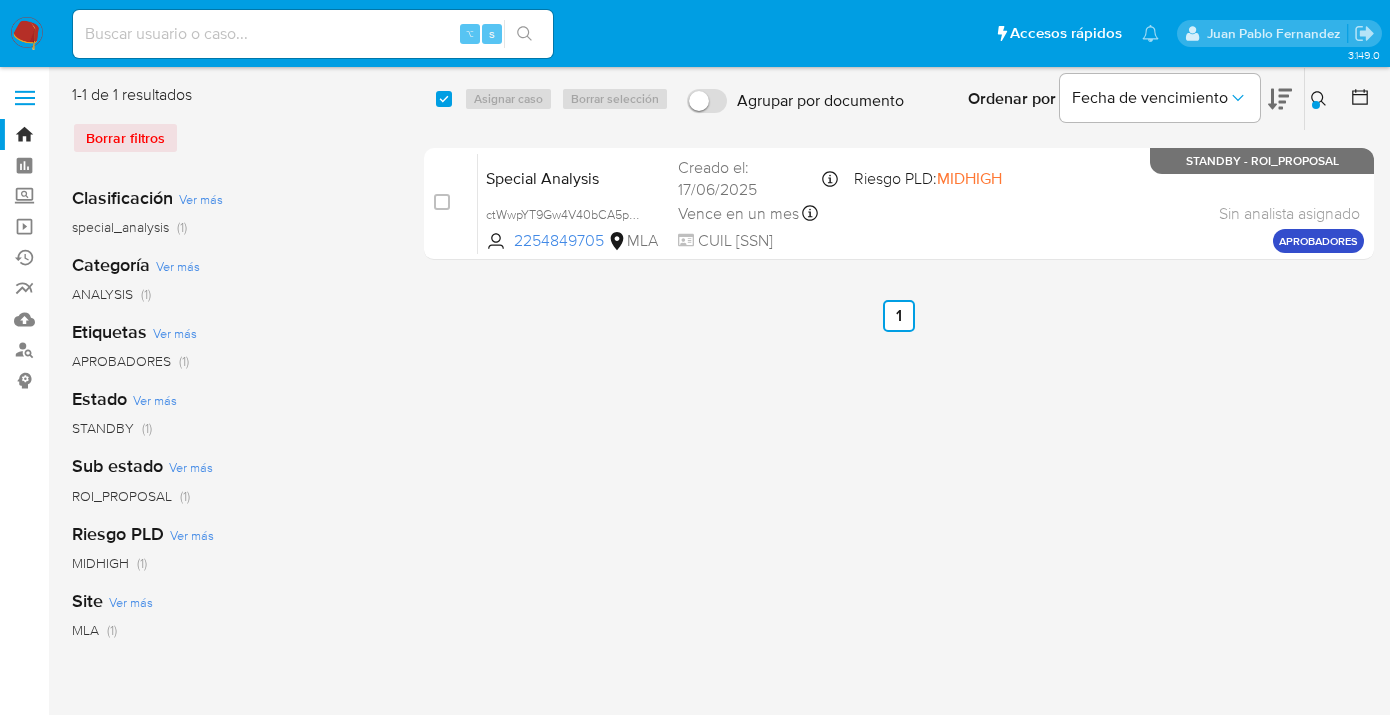 checkbox on "true" 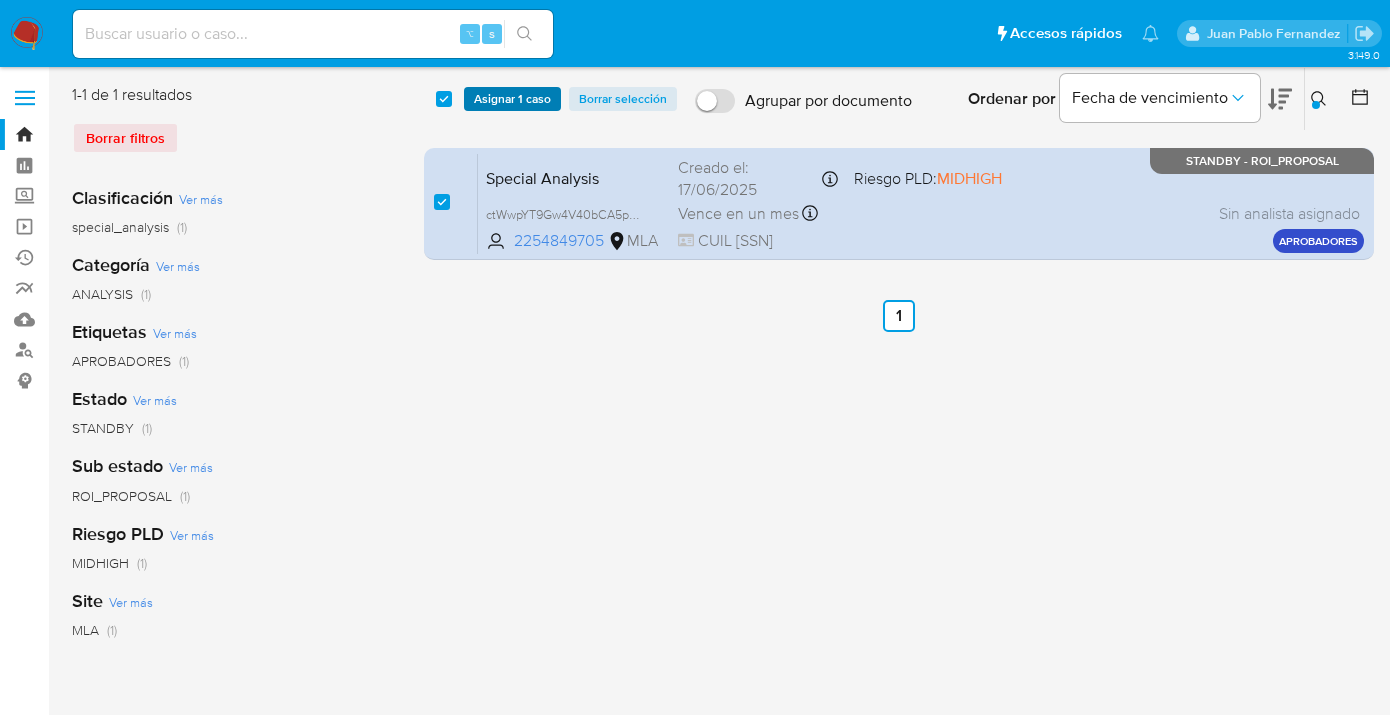 click on "Asignar 1 caso" at bounding box center (512, 99) 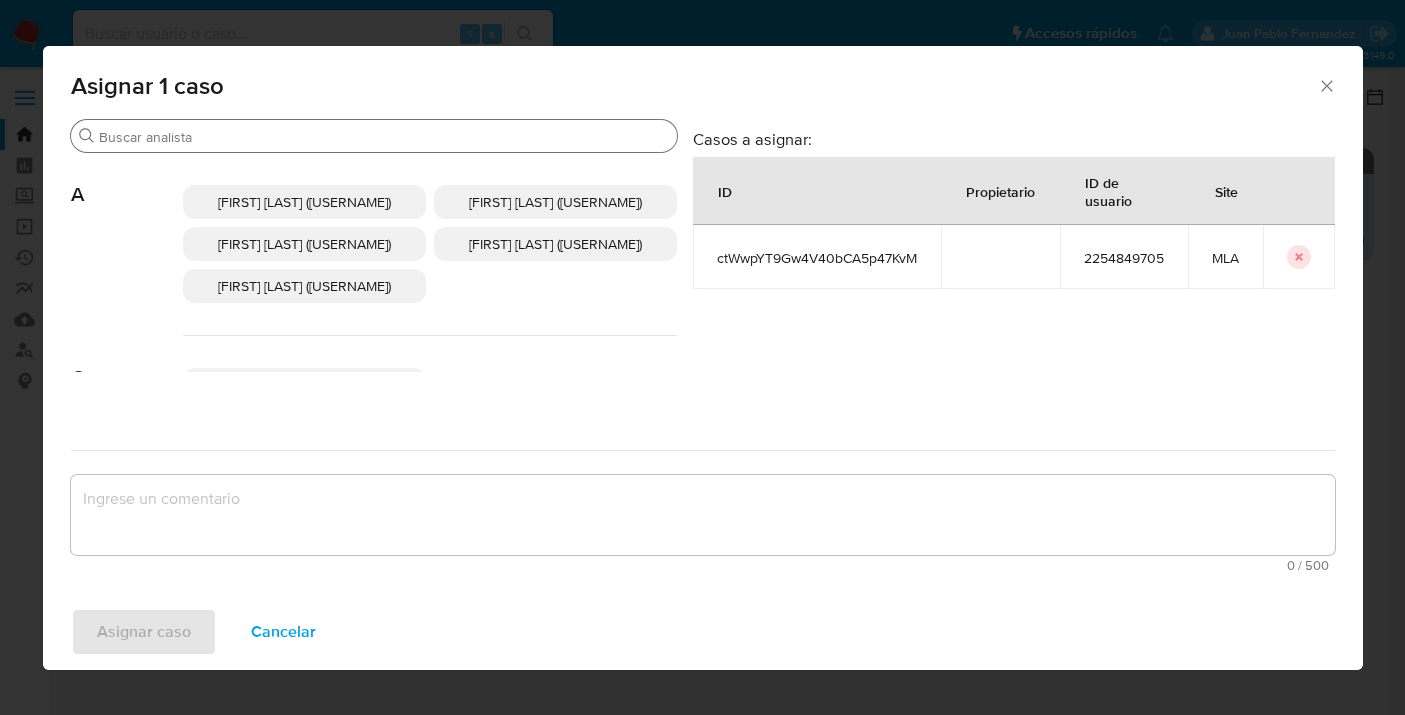 click on "Buscar" at bounding box center [384, 137] 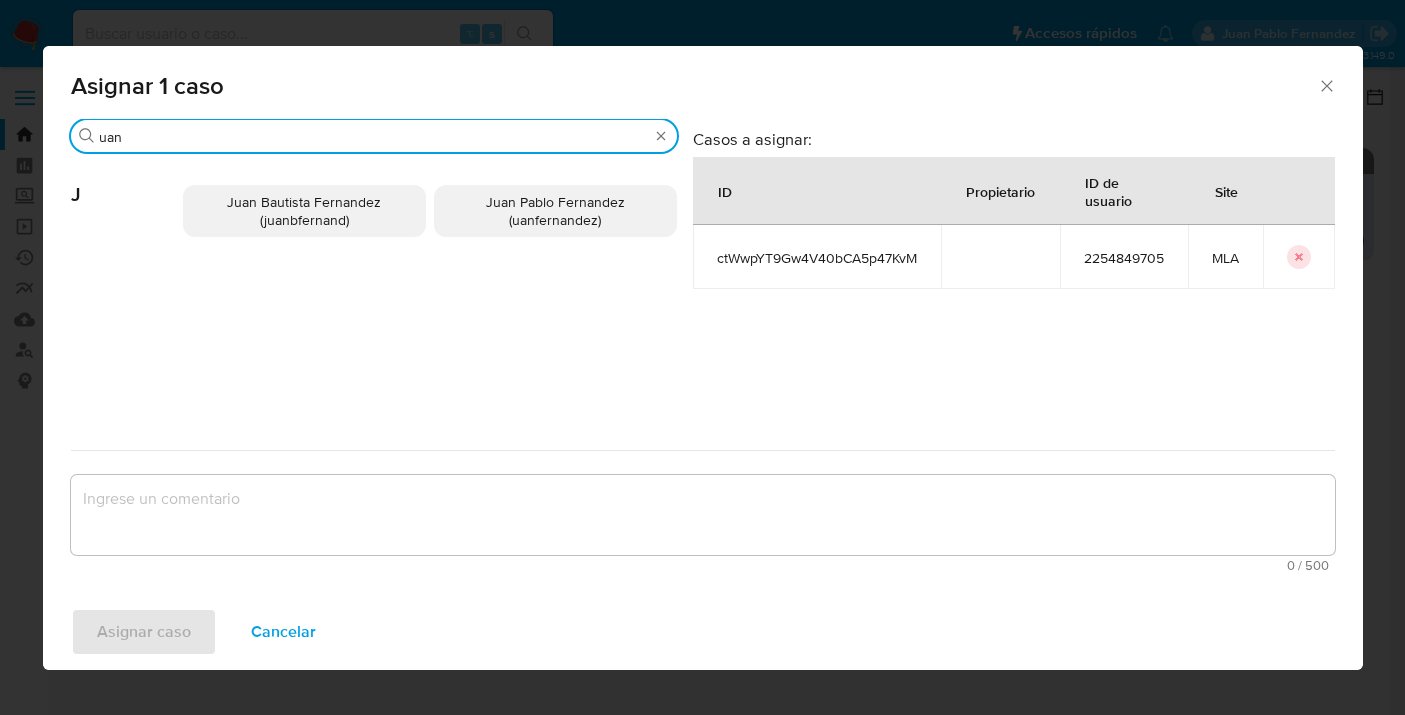 type on "uan" 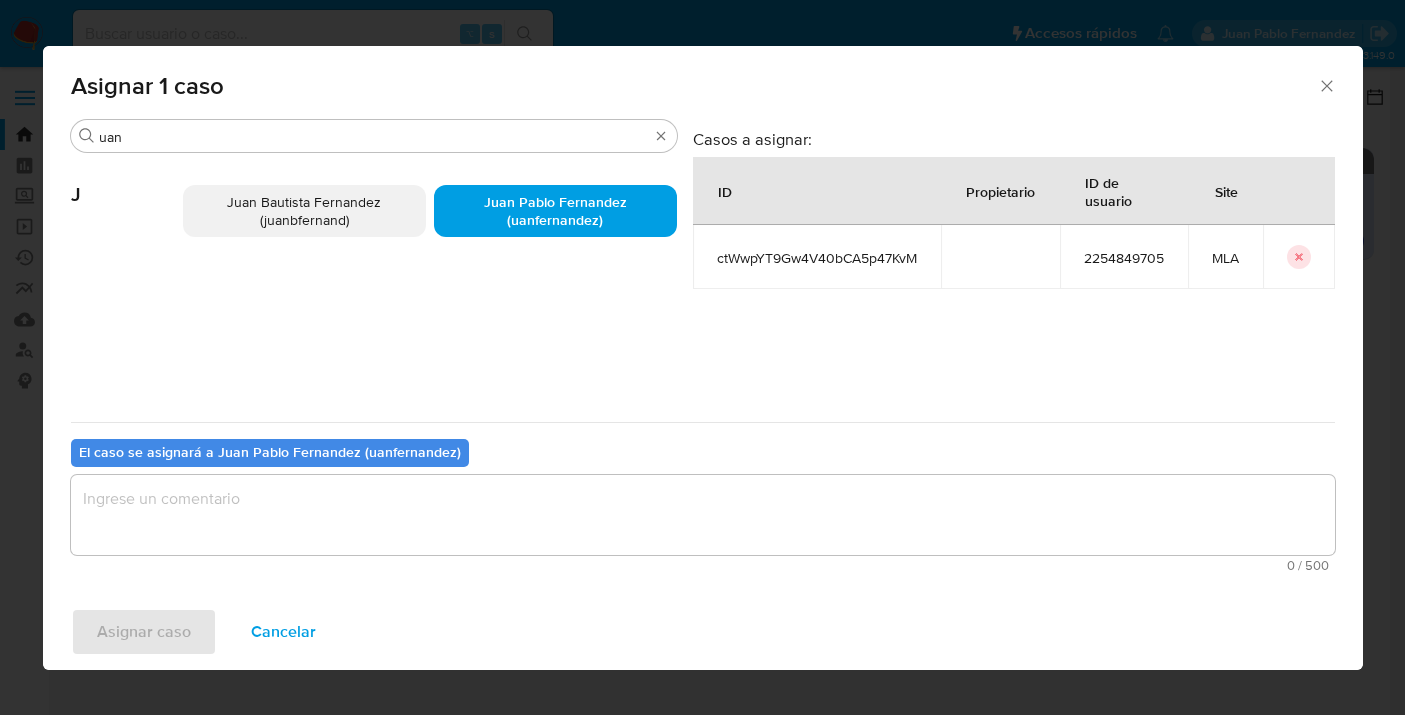 click at bounding box center [703, 515] 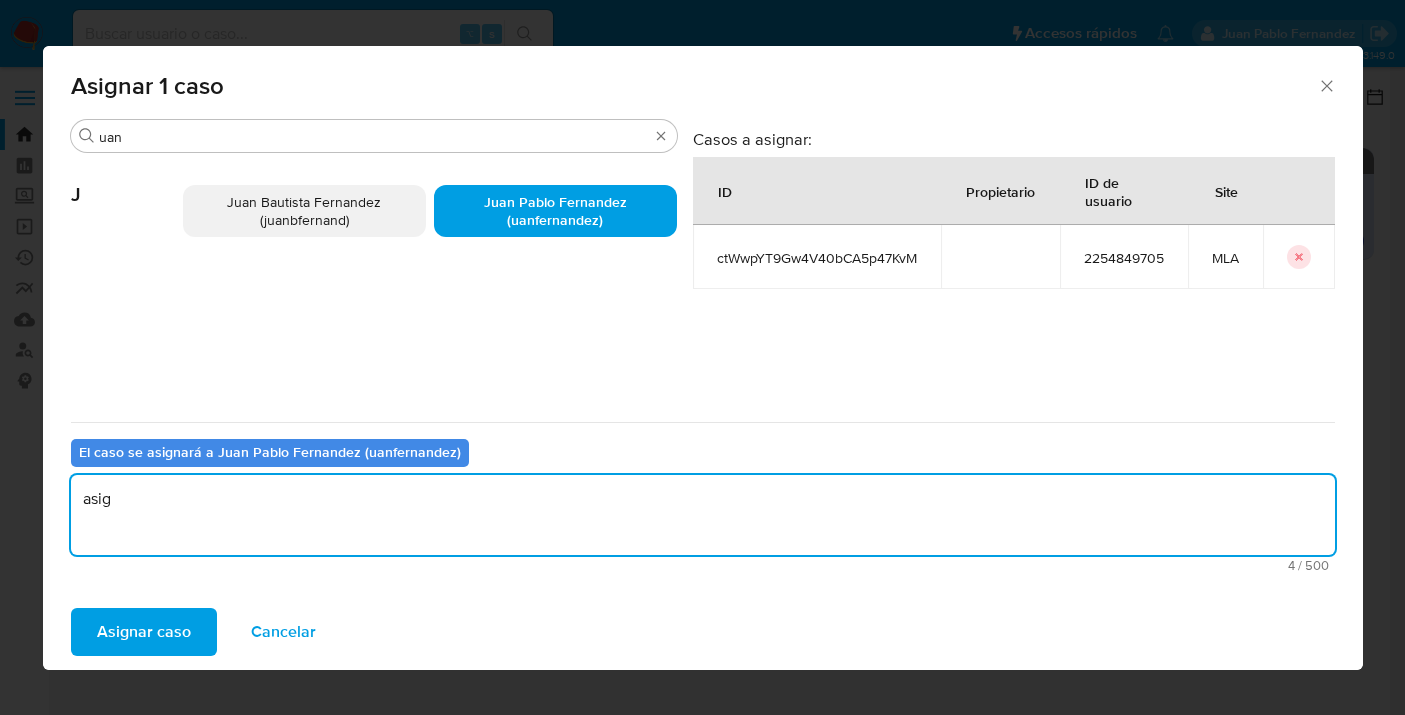type on "asig" 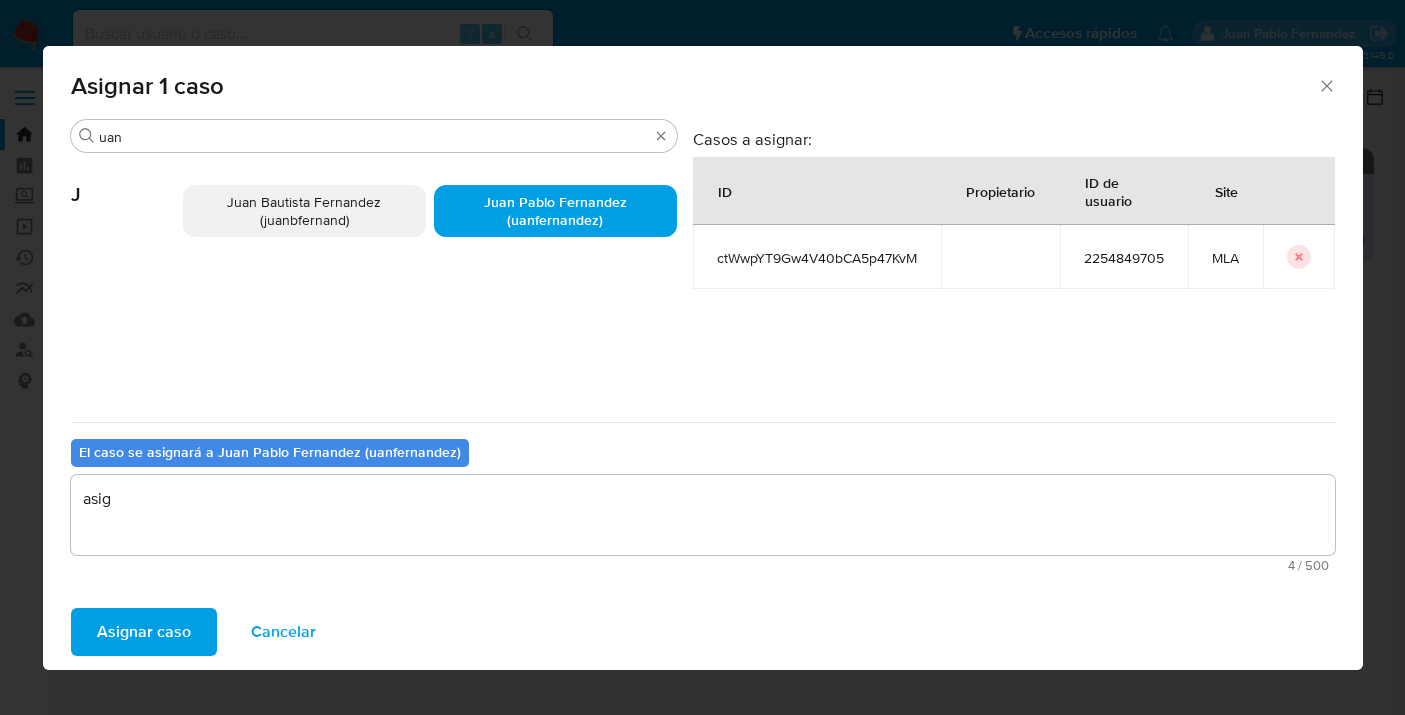 click on "Asignar caso" at bounding box center (144, 632) 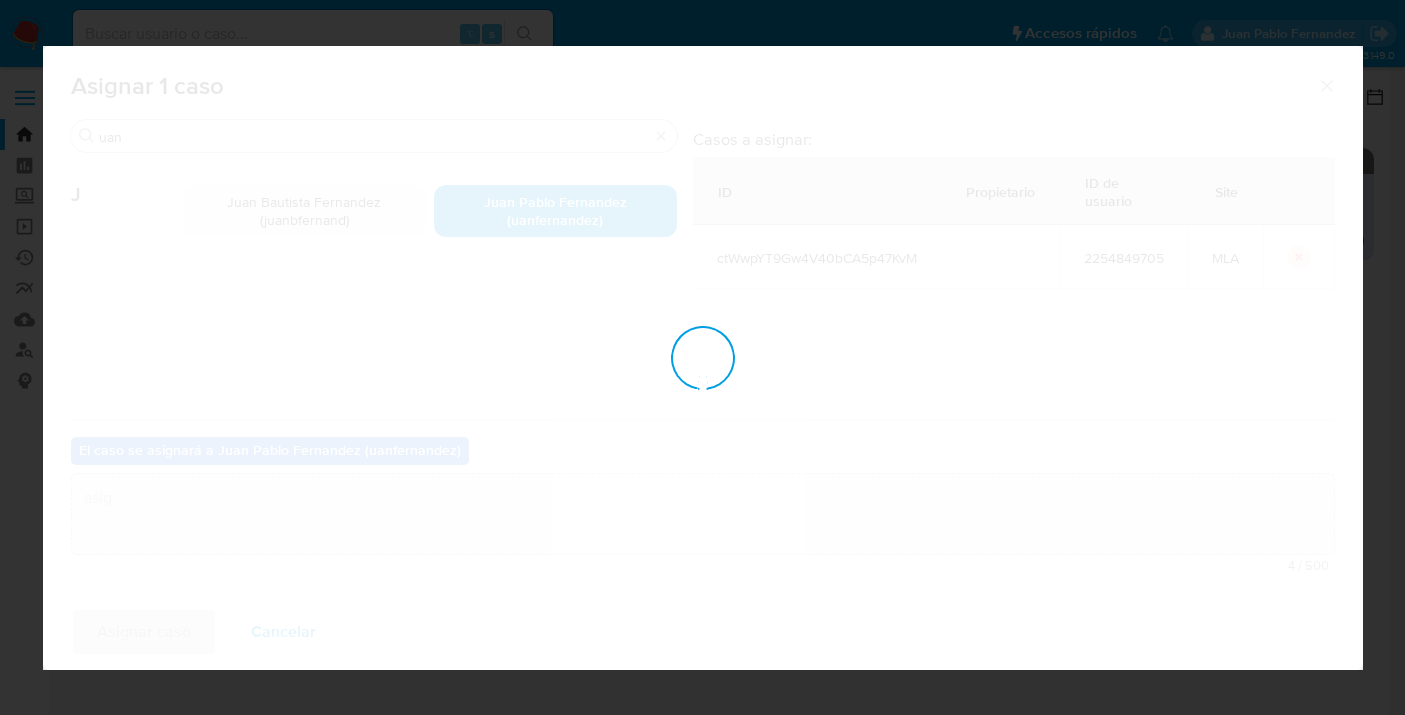 type 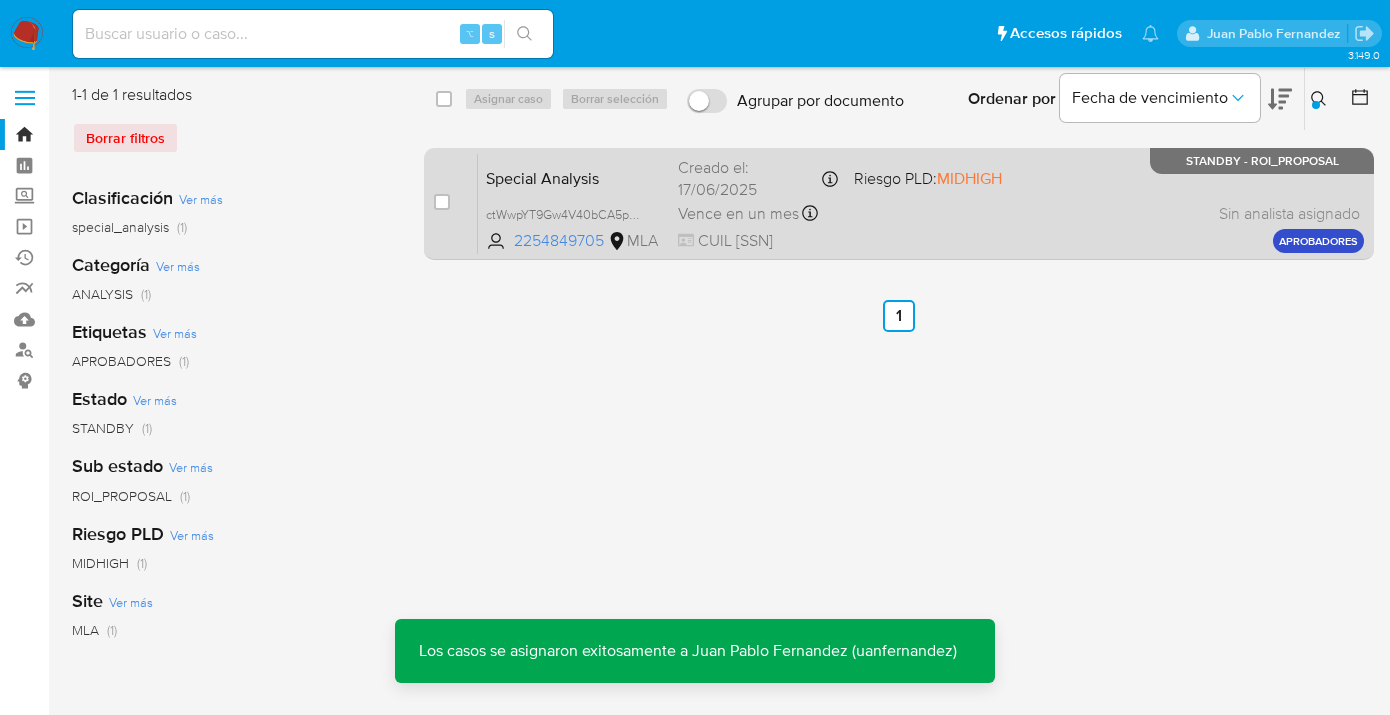 click on "Special Analysis ctWwpYT9Gw4V40bCA5p47KvM 2254849705 MLA Riesgo PLD:  MIDHIGH Creado el: 17/06/2025   Creado el: 17/06/2025 15:50:29 Vence en un mes   Vence el 15/09/2025 15:50:30 CUIL   20270482555 Sin analista asignado   Asignado el: 17/06/2025 15:50:29 APROBADORES STANDBY - ROI_PROPOSAL" at bounding box center [921, 203] 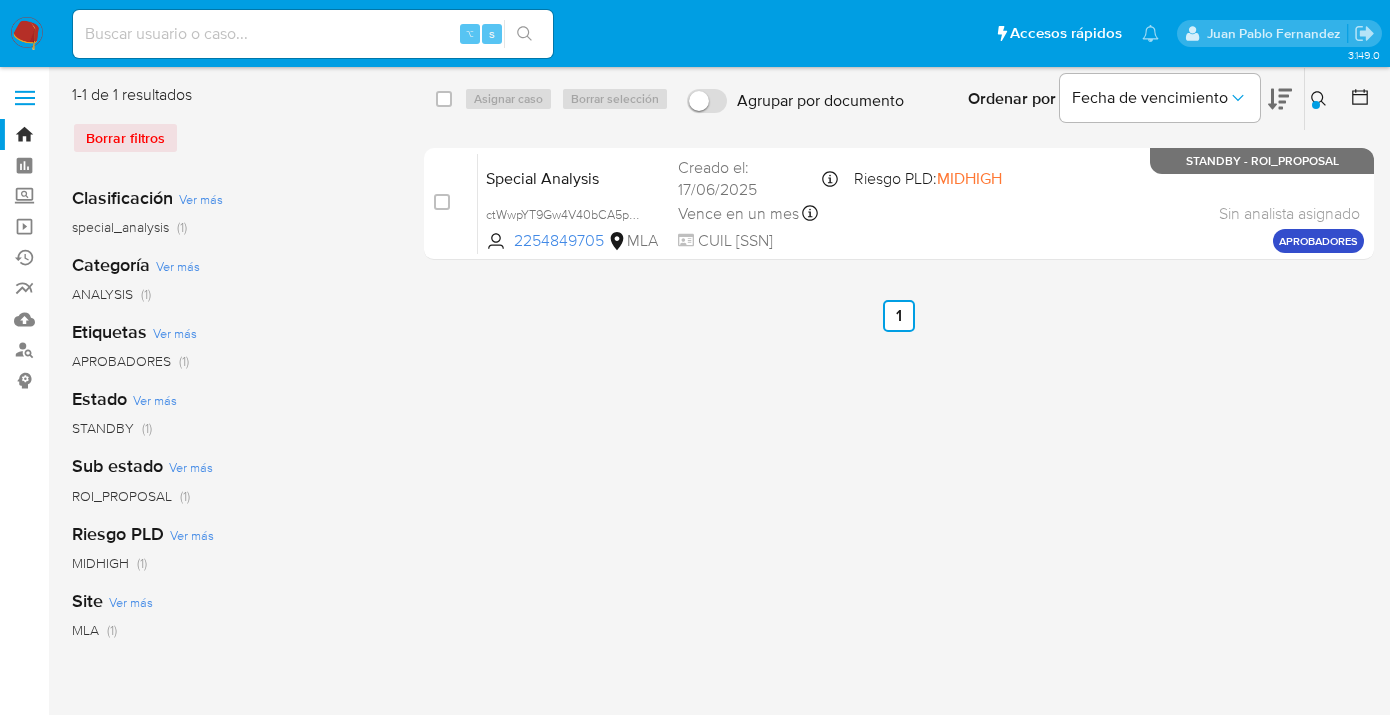 click 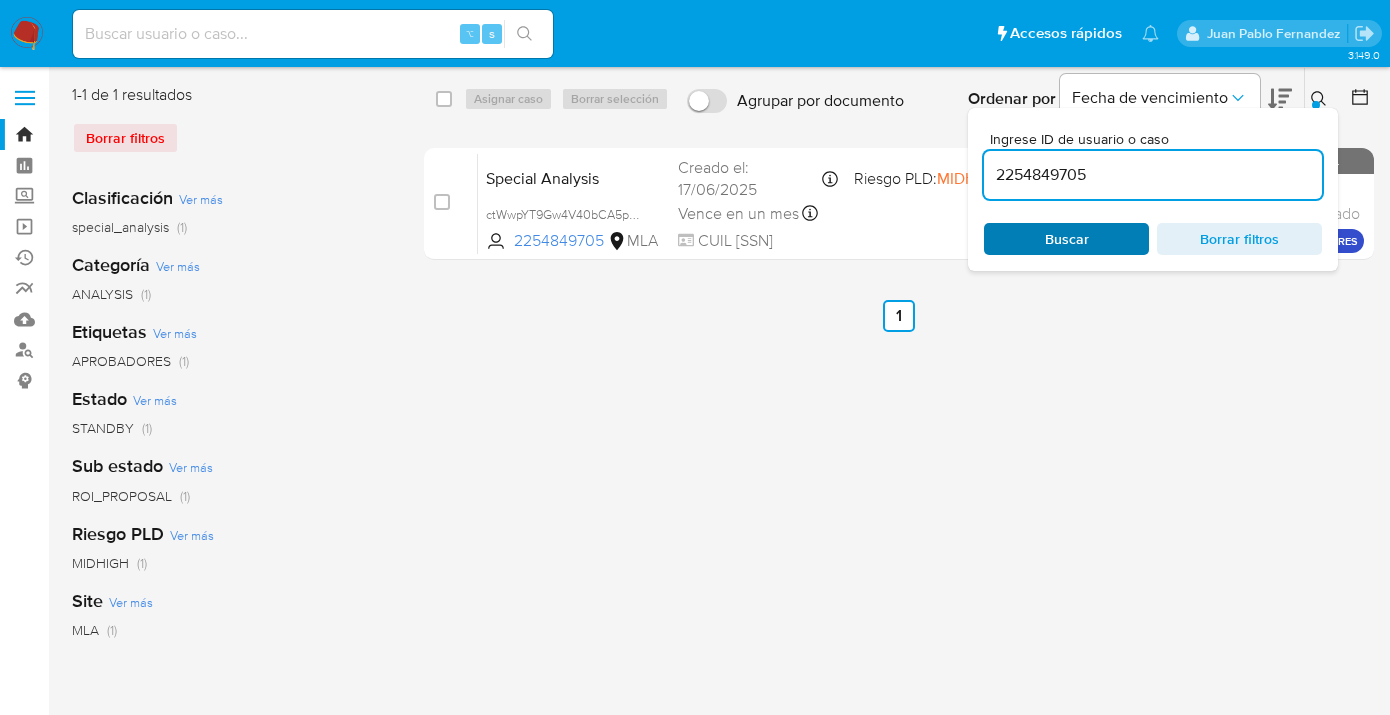 click on "Buscar" at bounding box center [1066, 239] 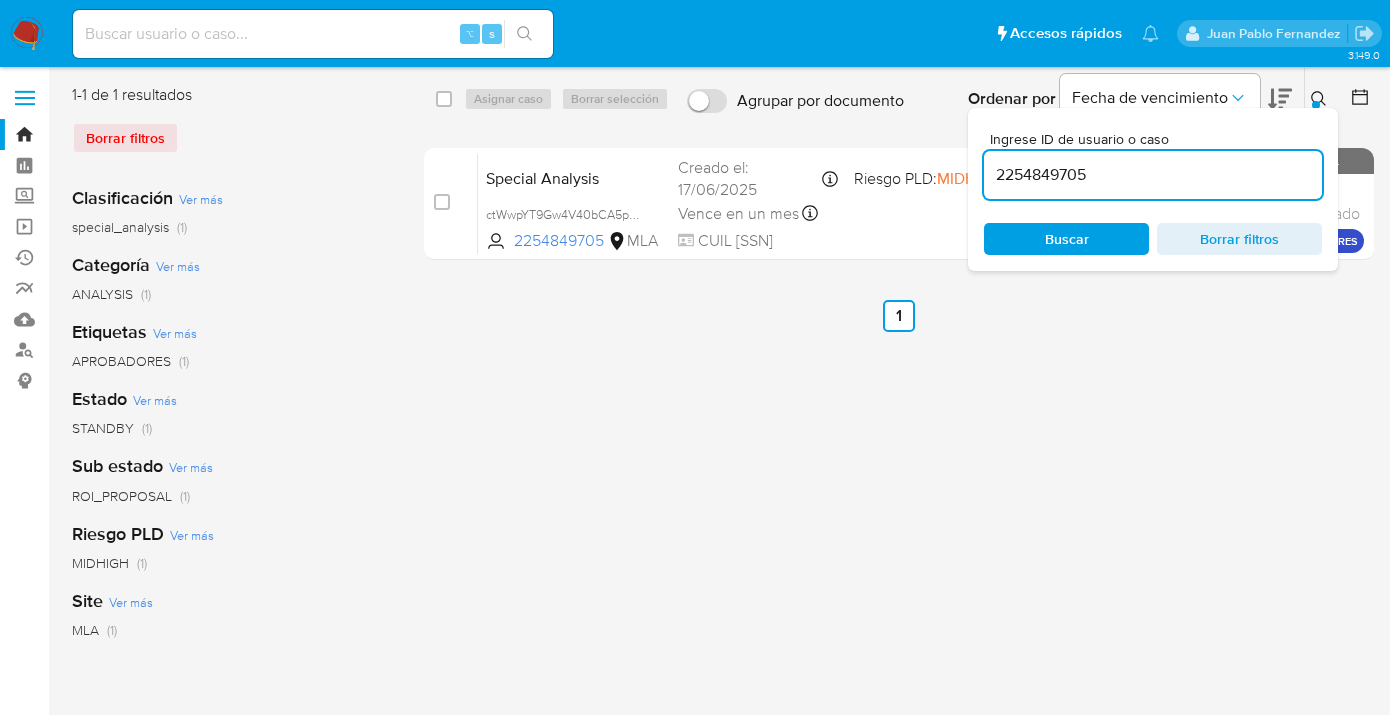 click 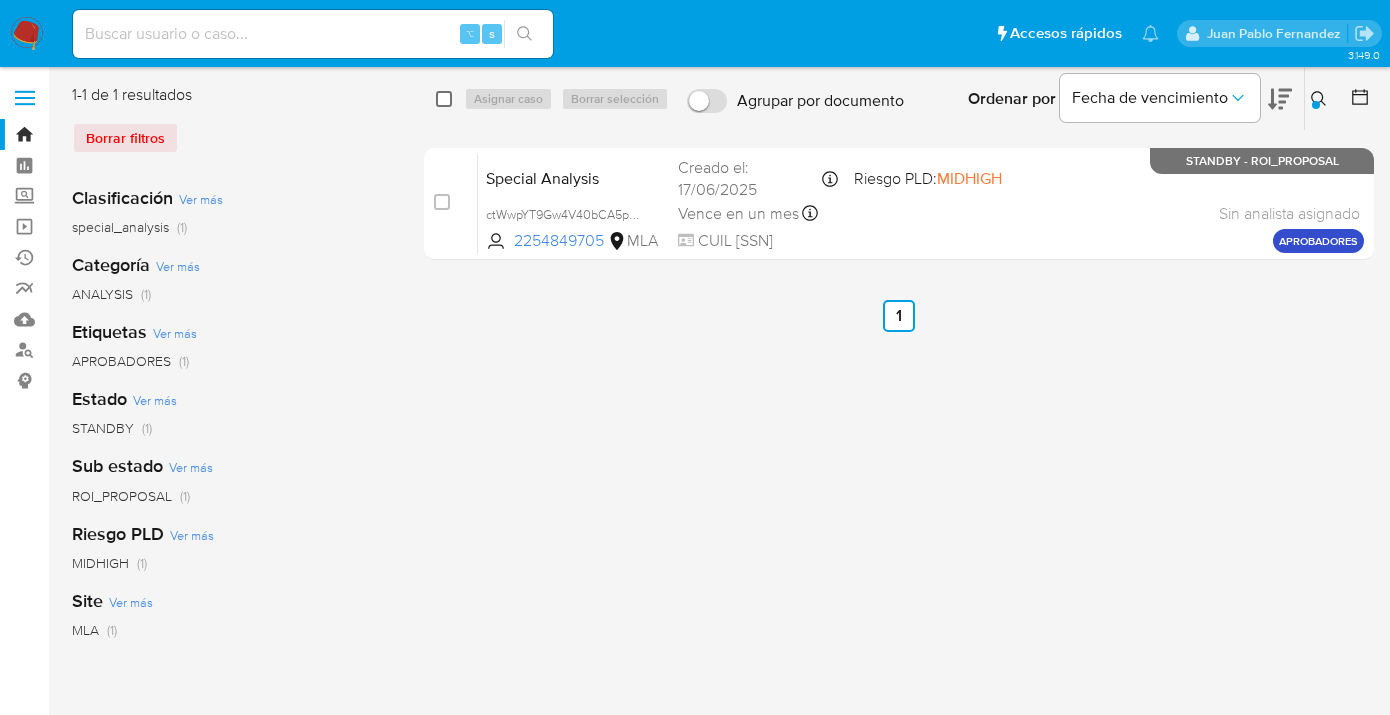 click at bounding box center (444, 99) 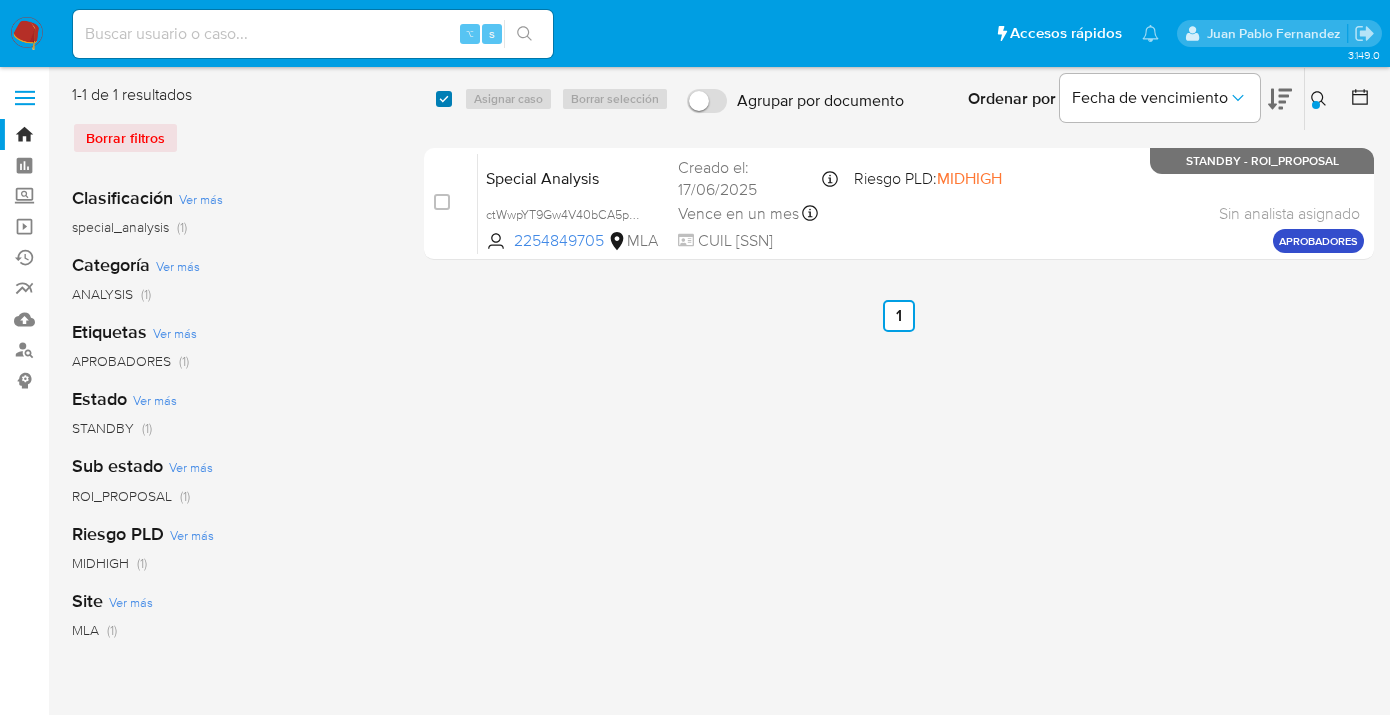 checkbox on "true" 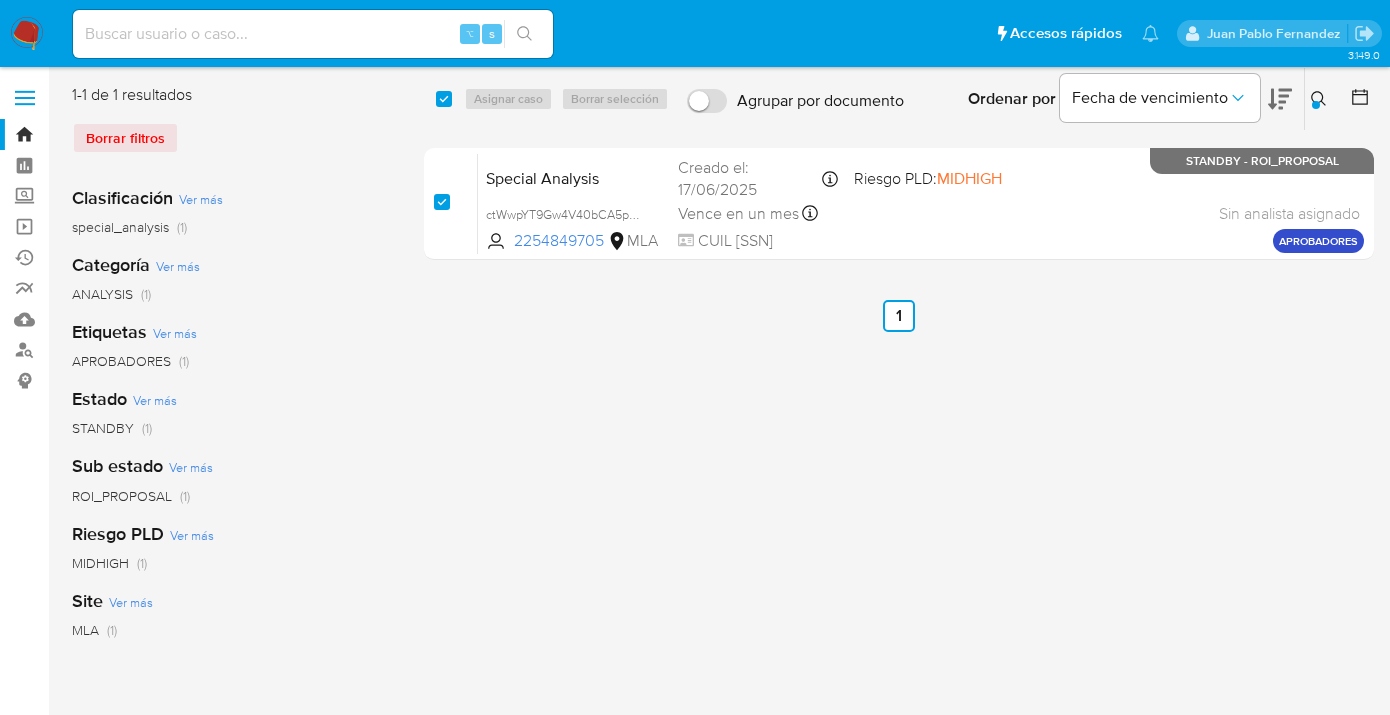 checkbox on "true" 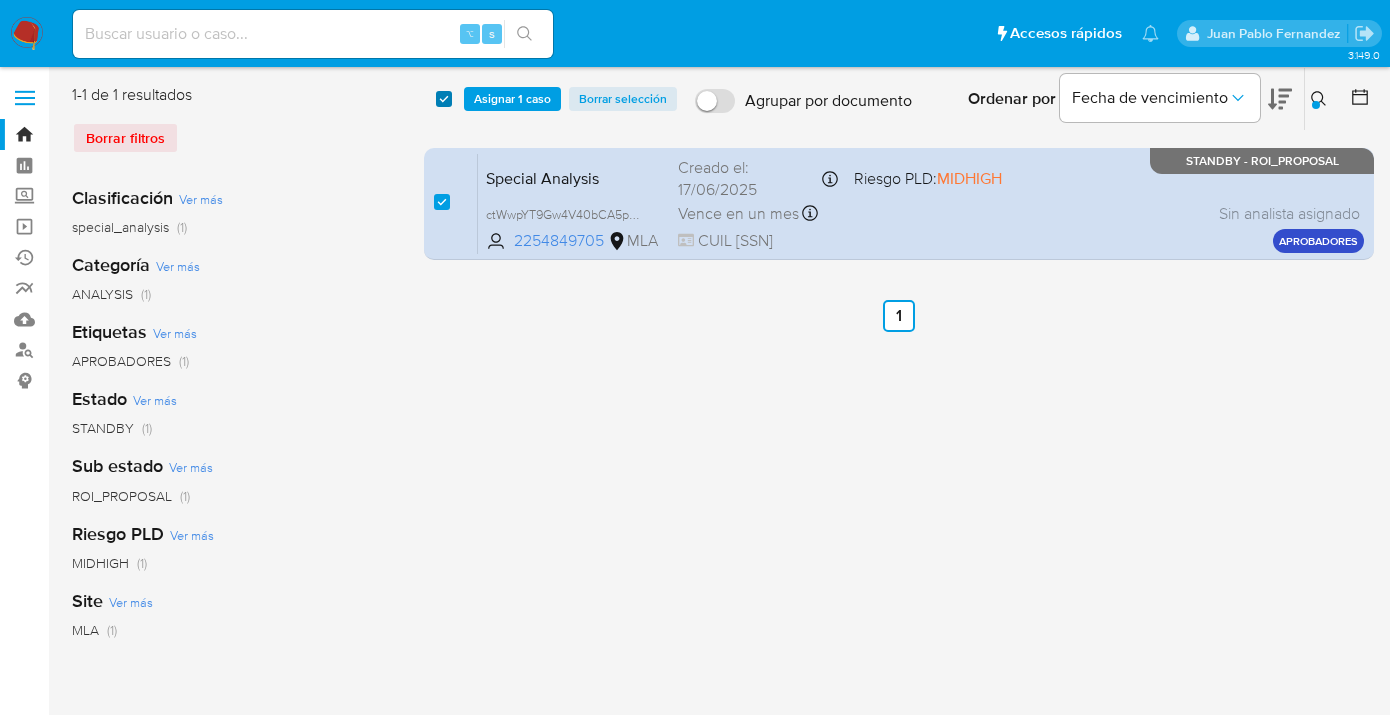 click at bounding box center (444, 99) 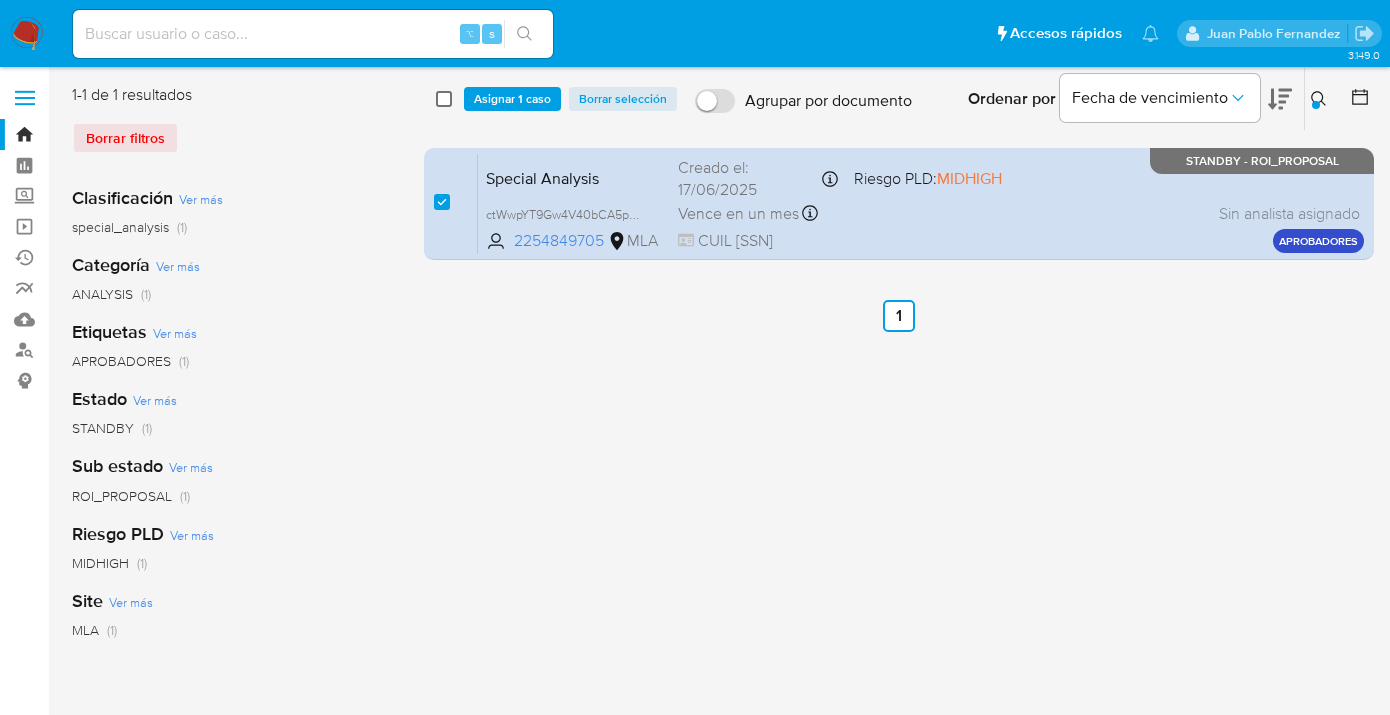 checkbox on "false" 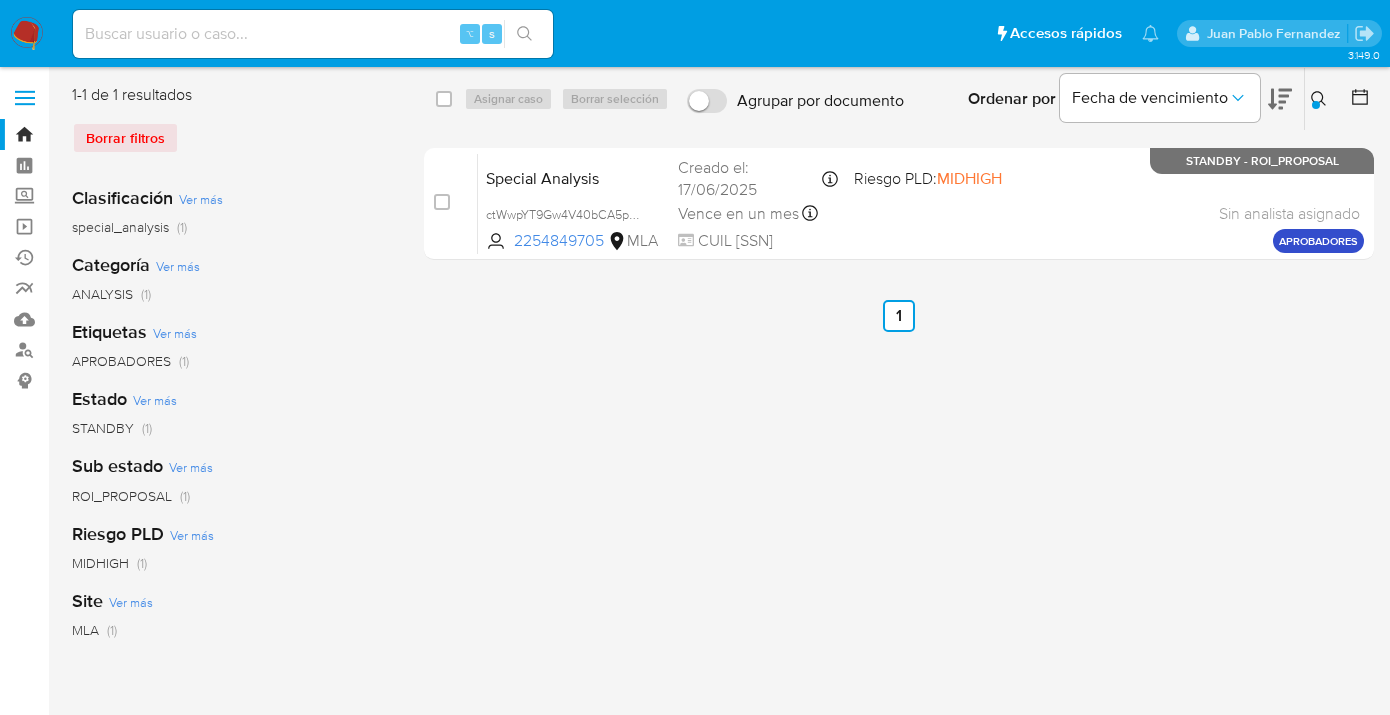 click at bounding box center (1316, 105) 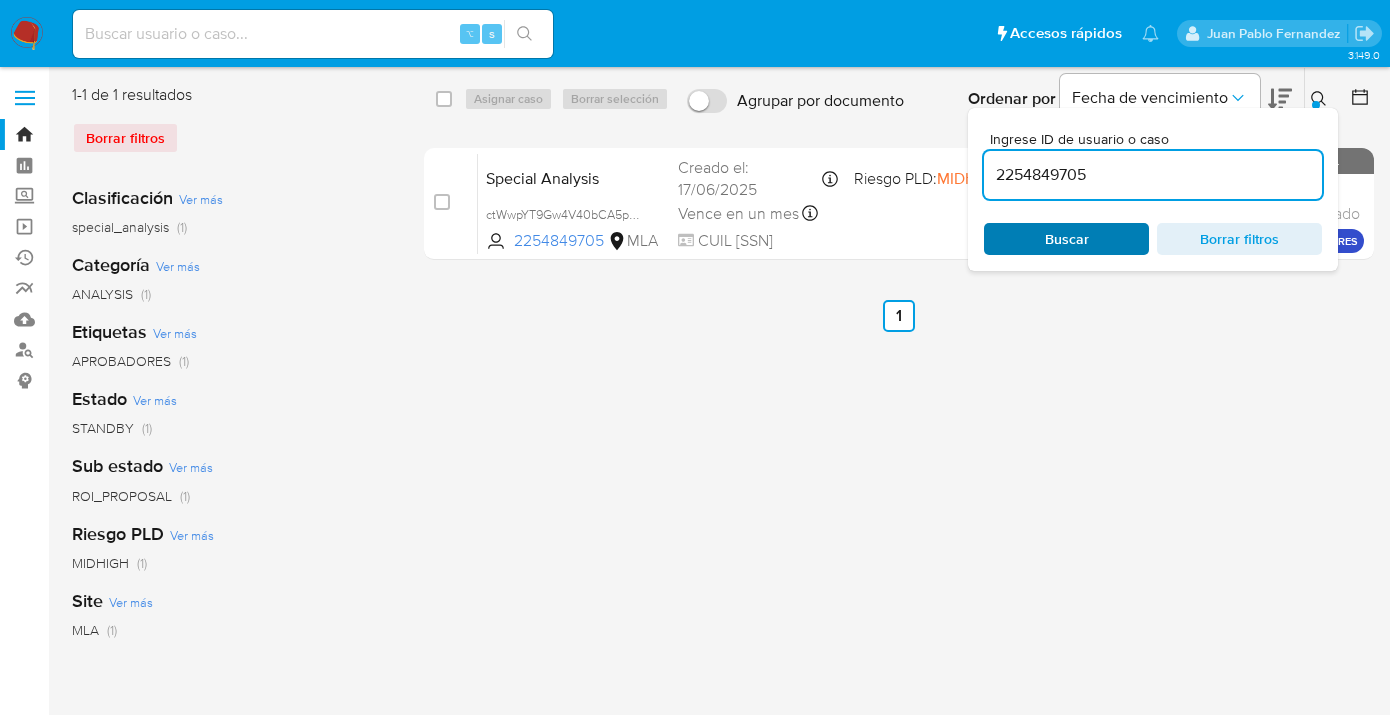 drag, startPoint x: 1123, startPoint y: 231, endPoint x: 1229, endPoint y: 195, distance: 111.94642 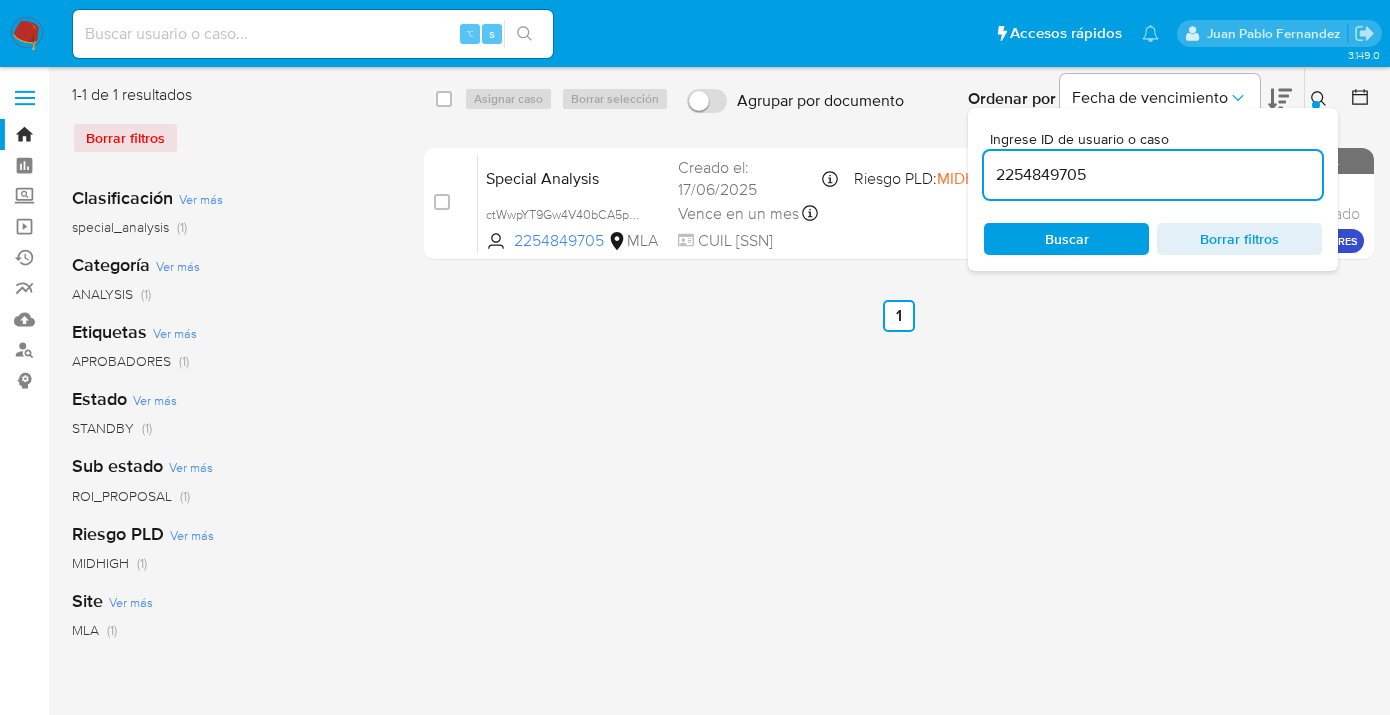 click on "Buscar" at bounding box center [1066, 239] 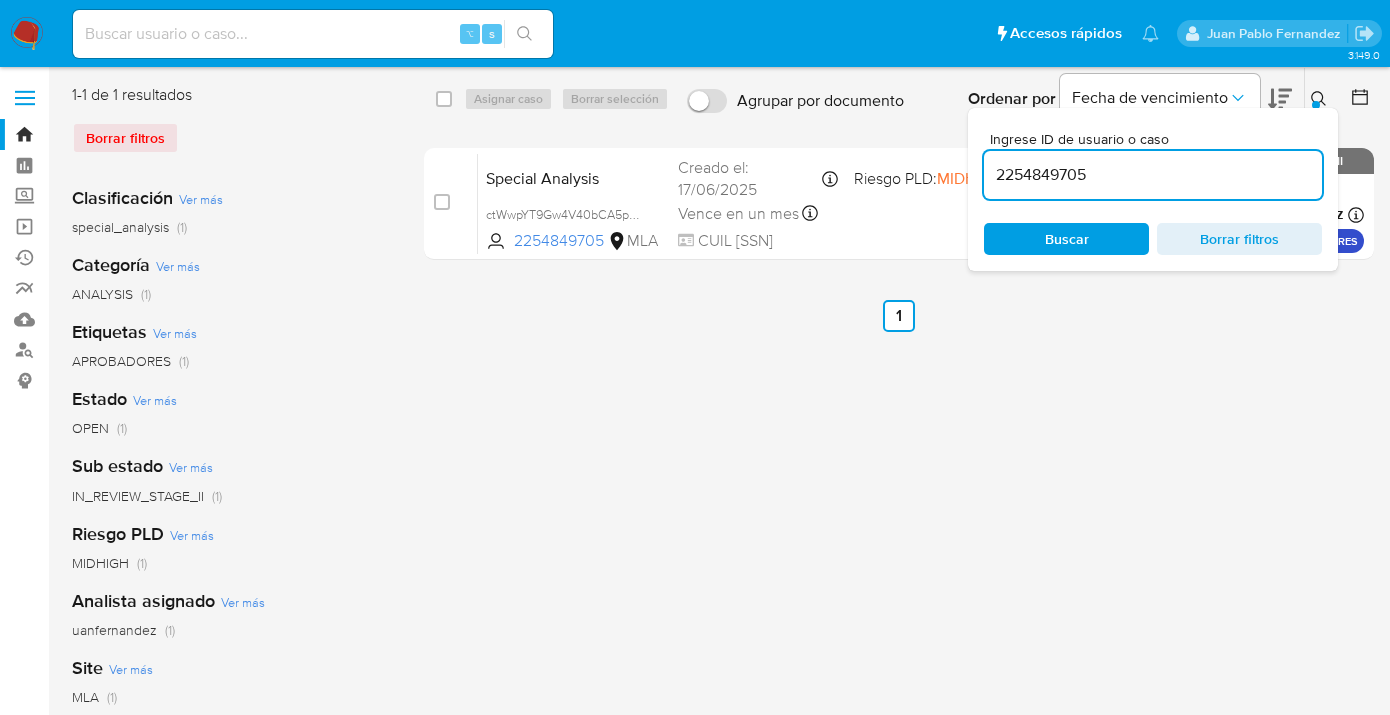 click 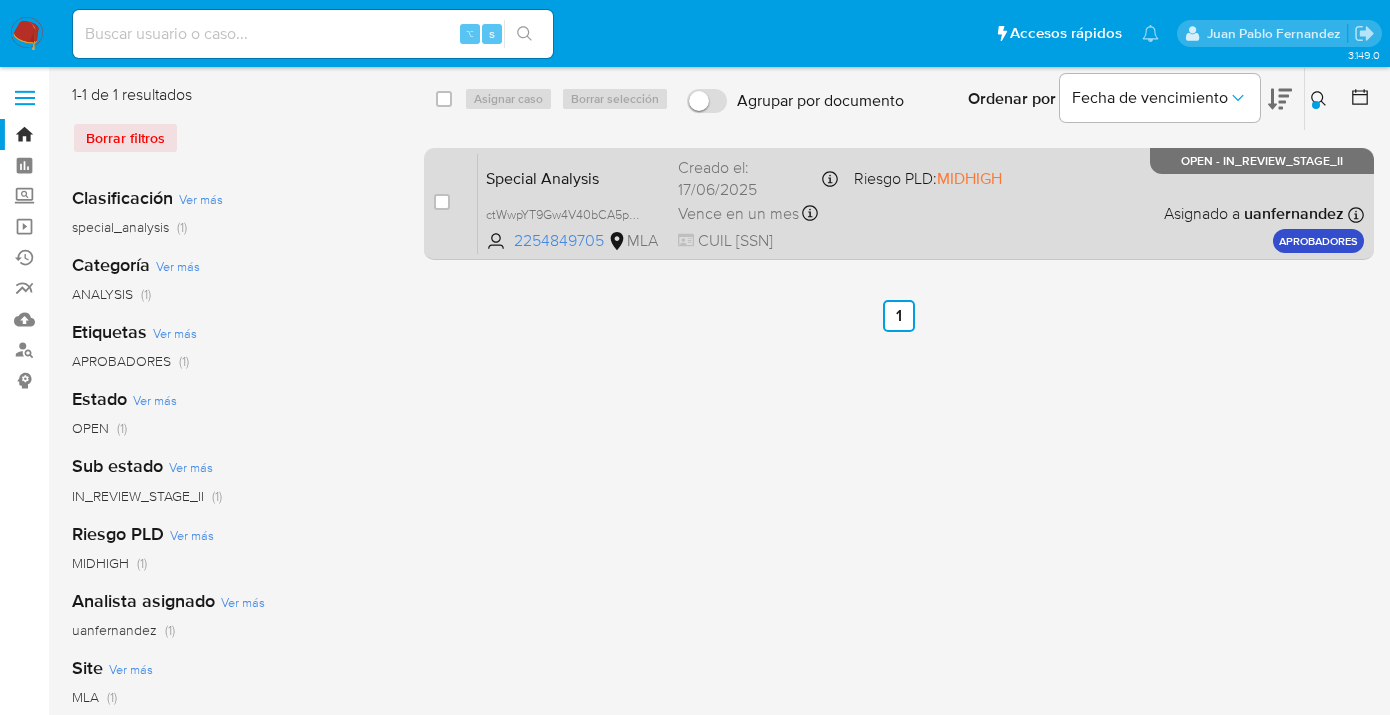 click on "Special Analysis ctWwpYT9Gw4V40bCA5p47KvM 2254849705 MLA Riesgo PLD:  MIDHIGH Creado el: 17/06/2025   Creado el: 17/06/2025 15:50:29 Vence en un mes   Vence el 15/09/2025 15:50:30 CUIL   20270482555 Asignado a   uanfernandez   Asignado el: 17/06/2025 15:50:29 APROBADORES OPEN - IN_REVIEW_STAGE_II" at bounding box center (921, 203) 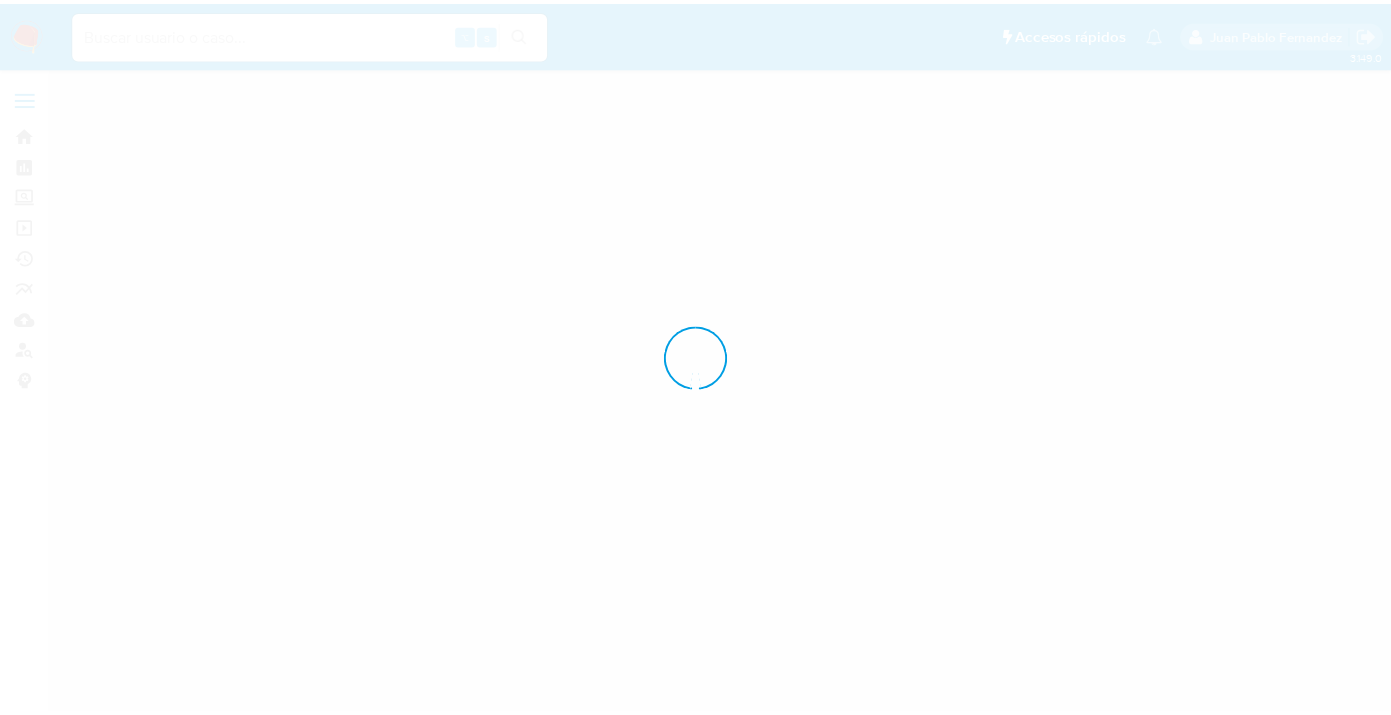 scroll, scrollTop: 0, scrollLeft: 0, axis: both 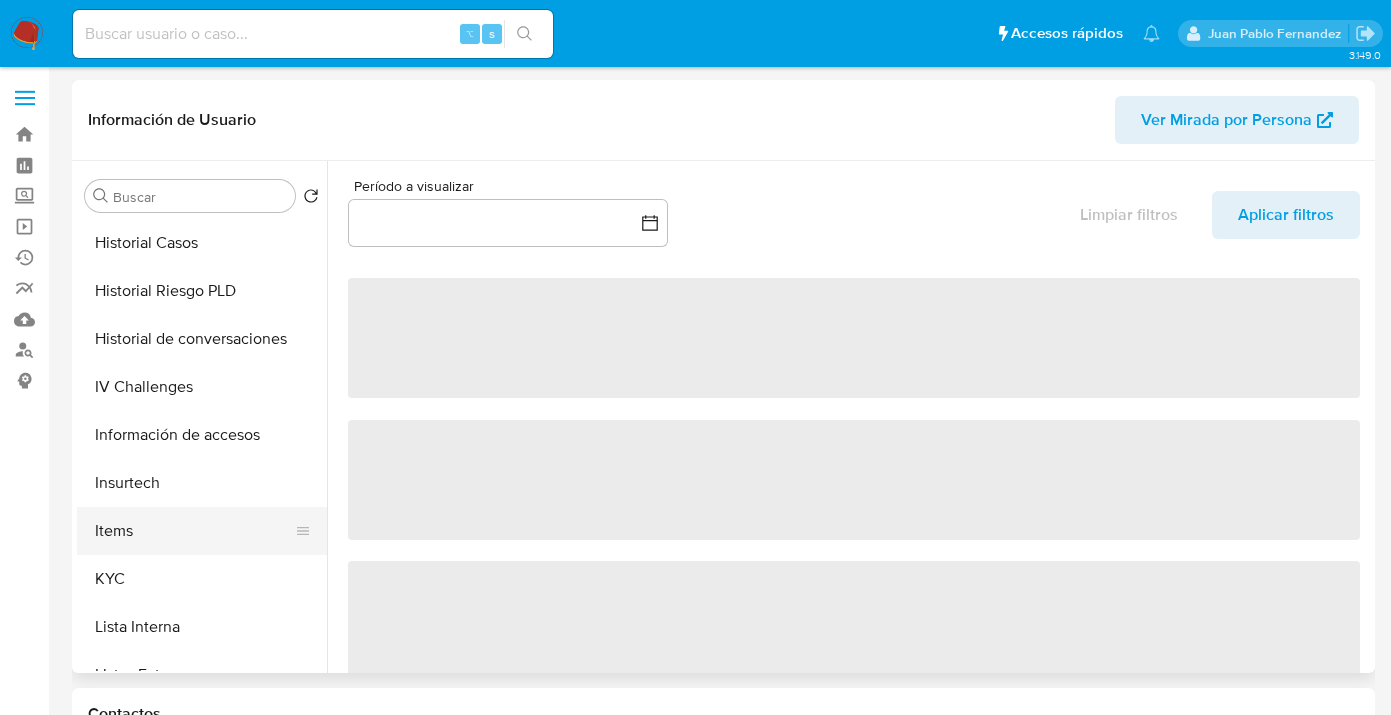 select on "10" 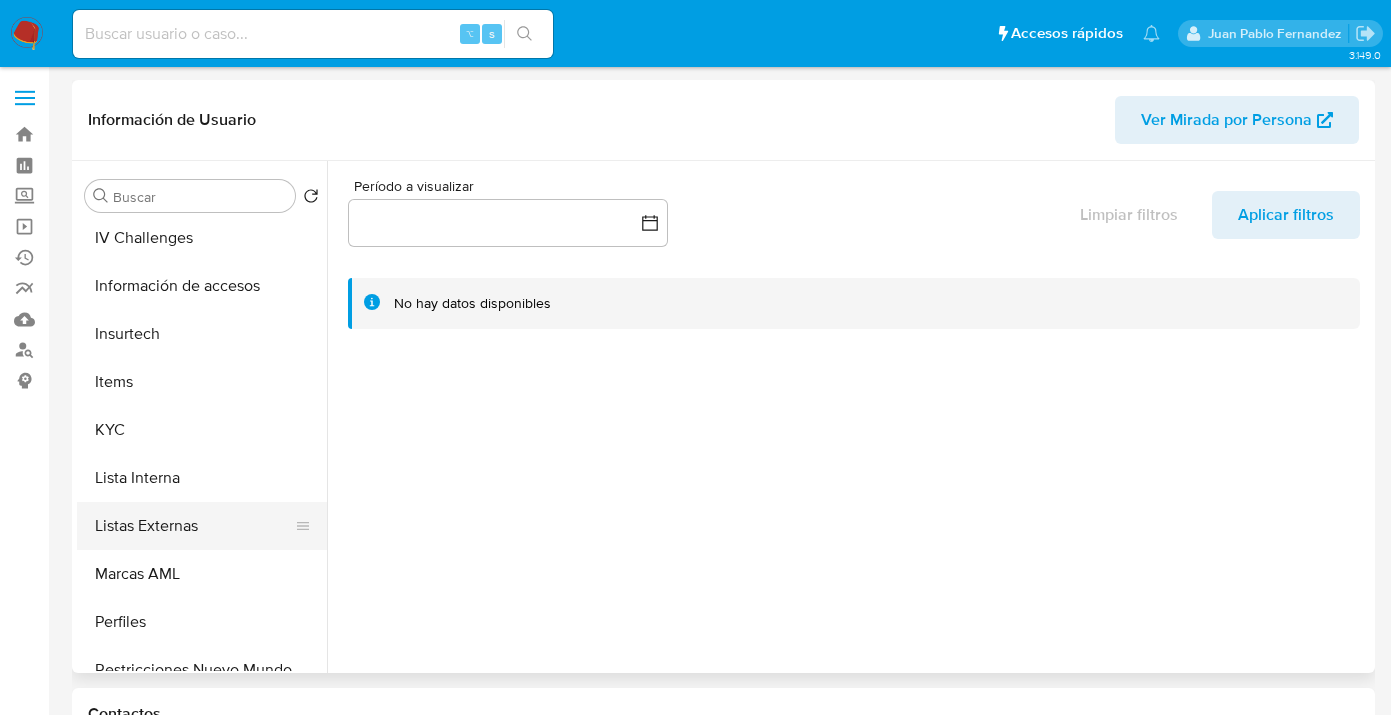 scroll, scrollTop: 786, scrollLeft: 0, axis: vertical 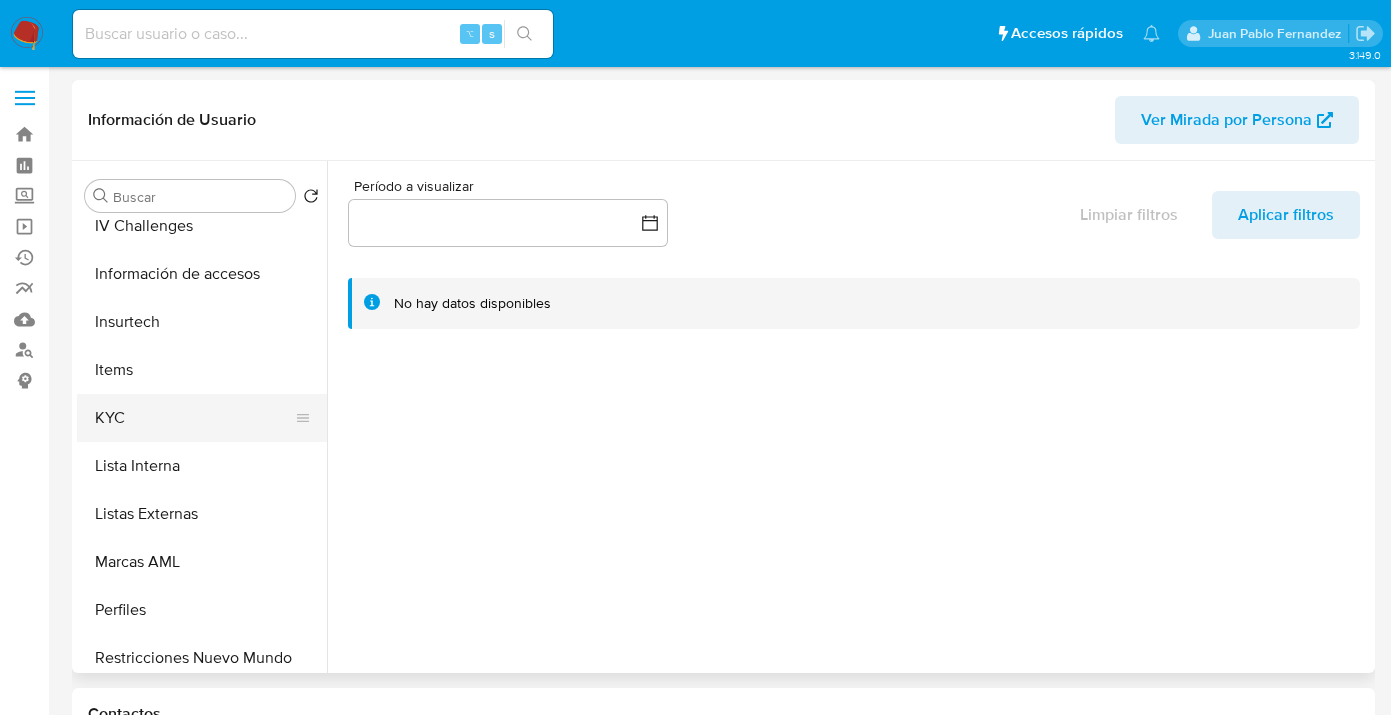 drag, startPoint x: 179, startPoint y: 417, endPoint x: 209, endPoint y: 413, distance: 30.265491 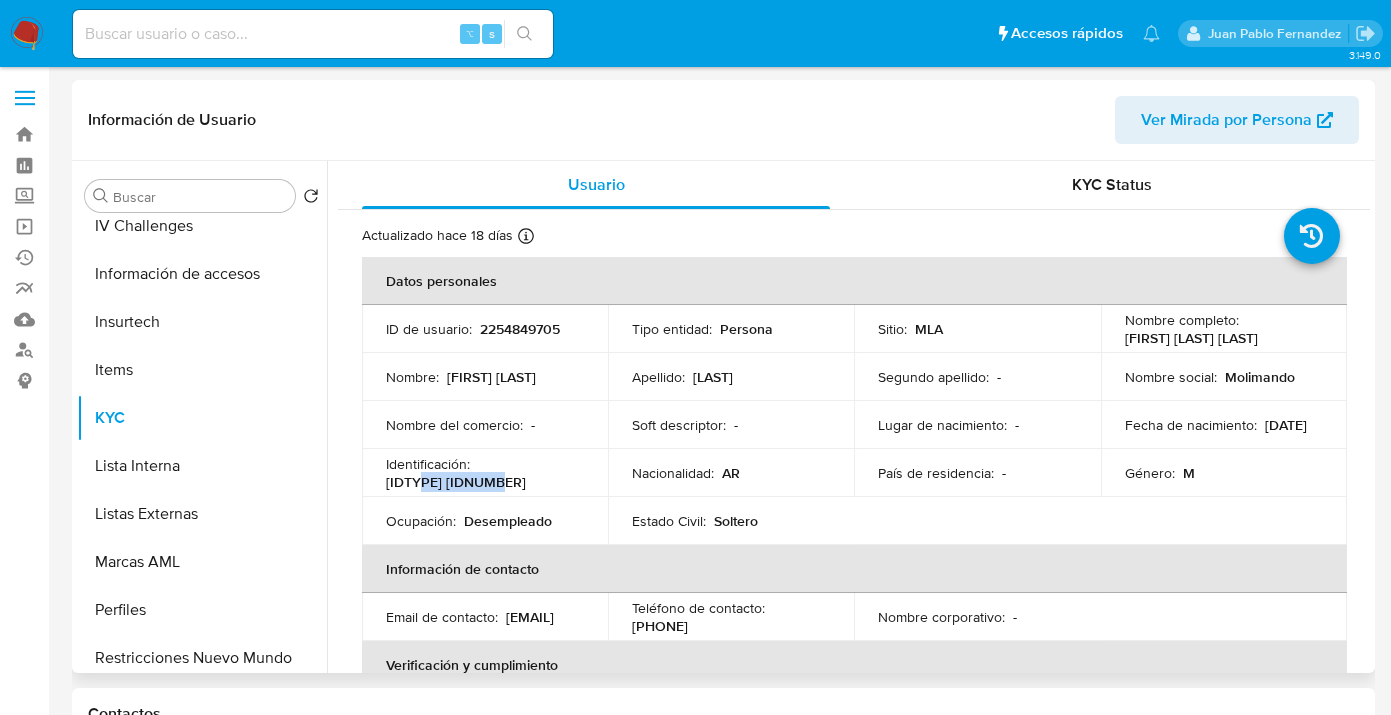 drag, startPoint x: 513, startPoint y: 484, endPoint x: 421, endPoint y: 479, distance: 92.13577 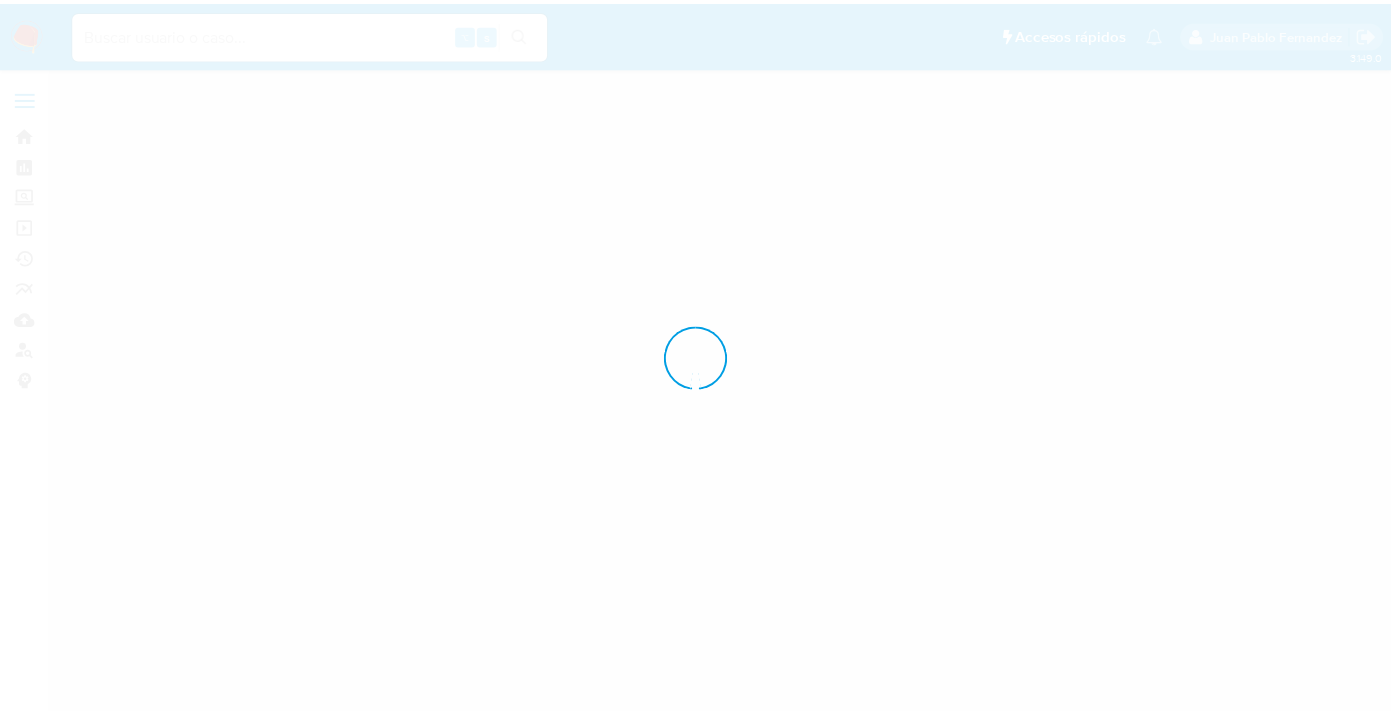 scroll, scrollTop: 0, scrollLeft: 0, axis: both 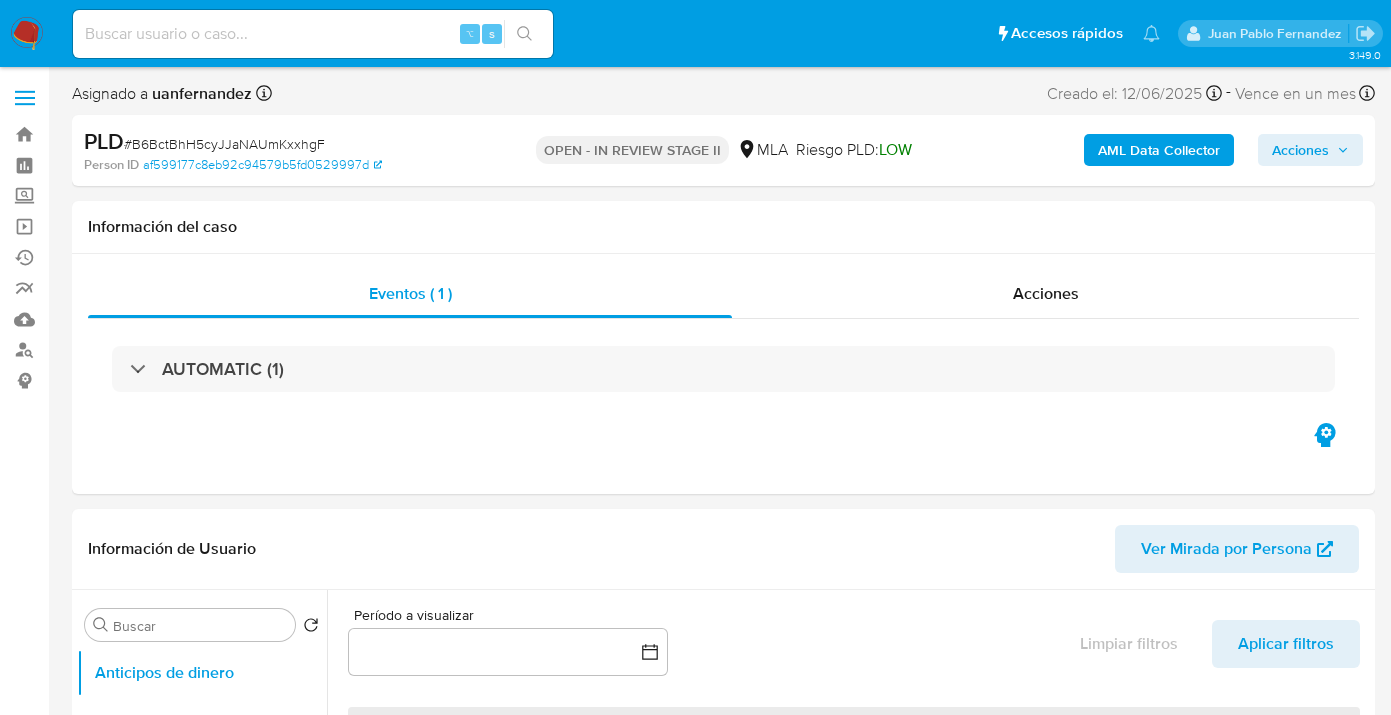 select on "10" 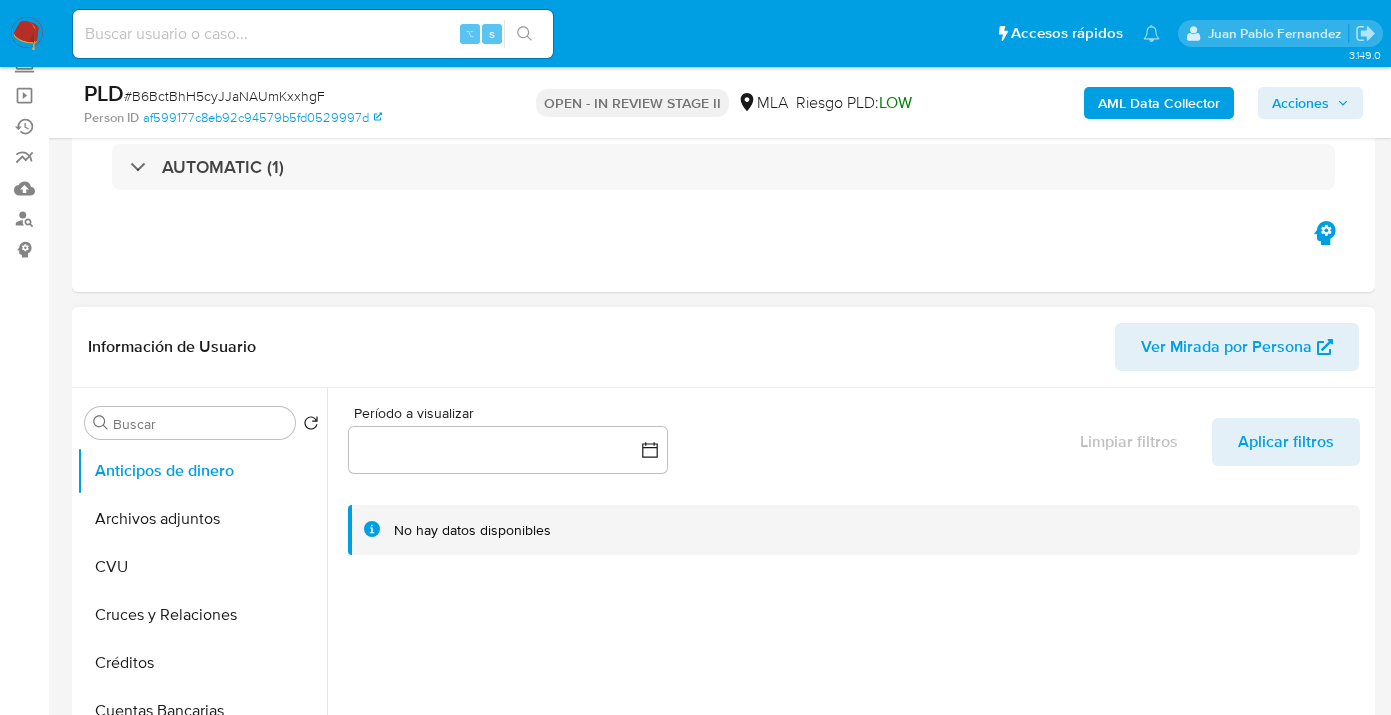 scroll, scrollTop: 216, scrollLeft: 0, axis: vertical 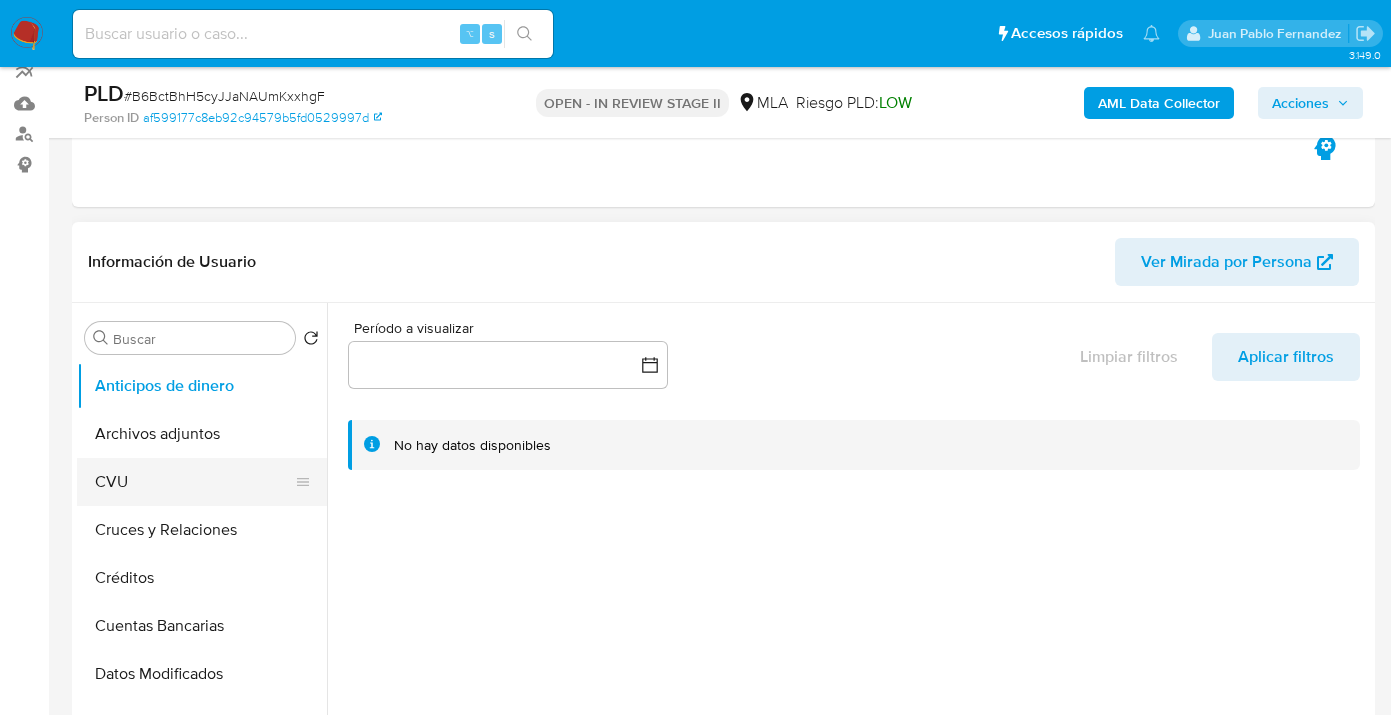 click on "CVU" at bounding box center [194, 482] 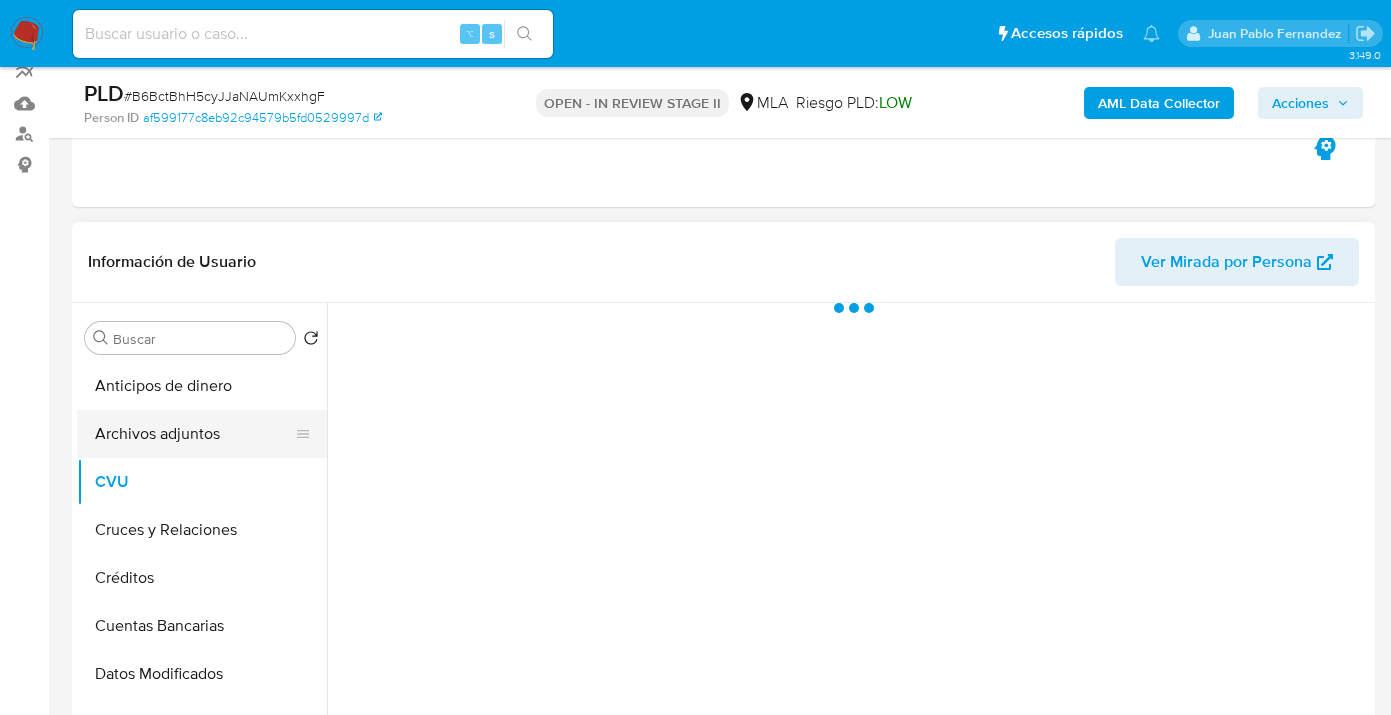 click on "Archivos adjuntos" at bounding box center (194, 434) 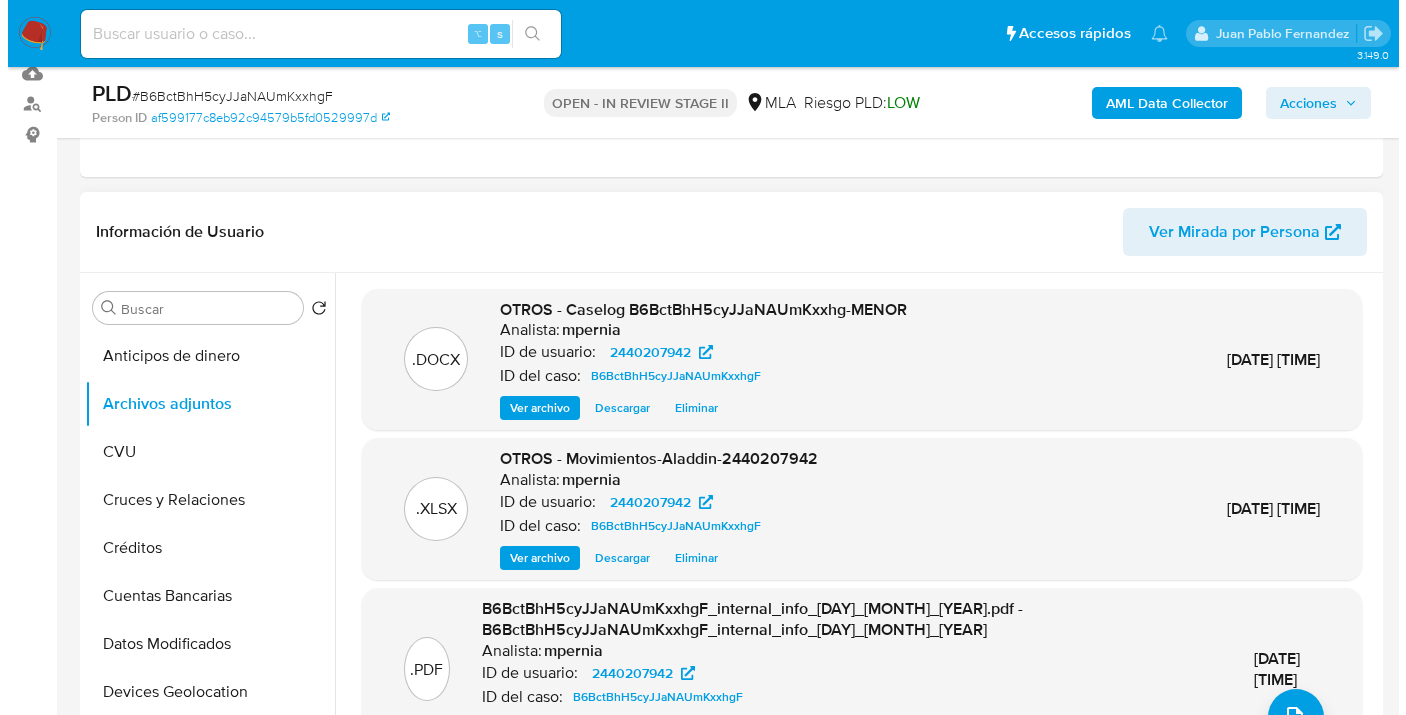 scroll, scrollTop: 249, scrollLeft: 0, axis: vertical 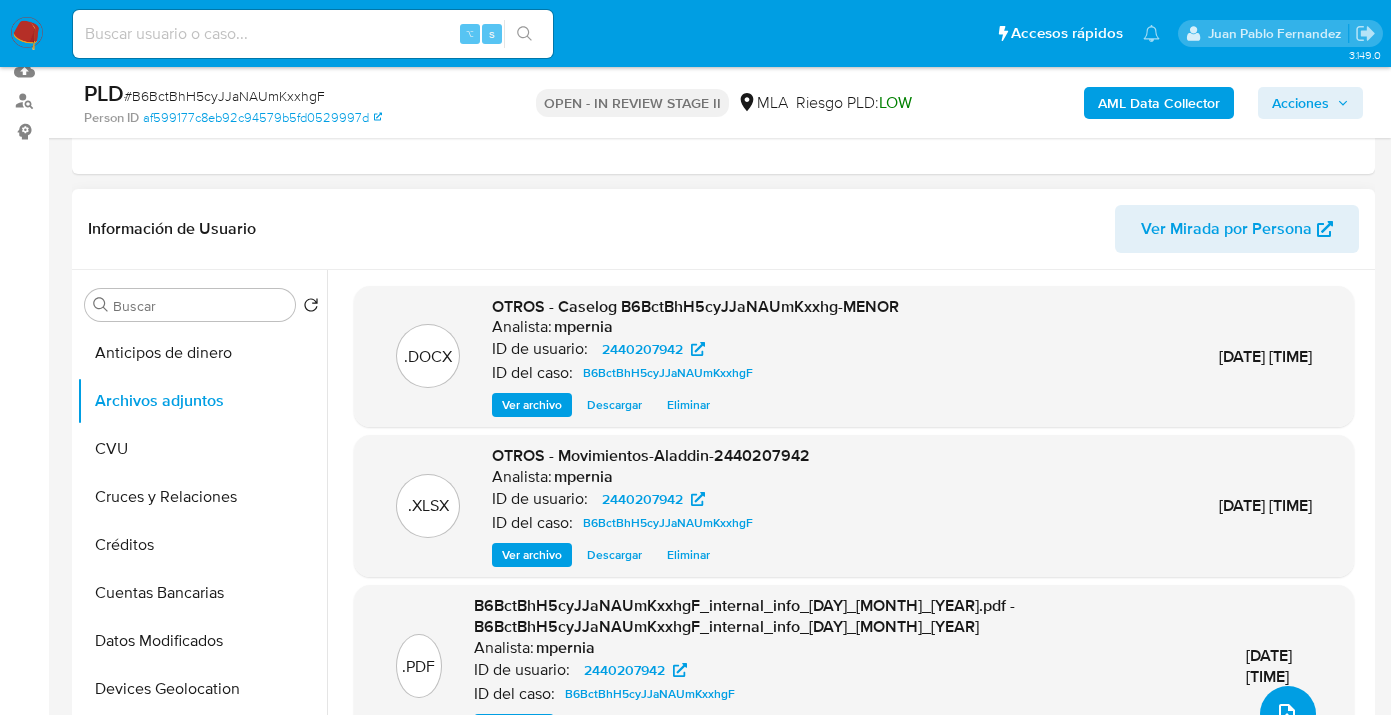 click 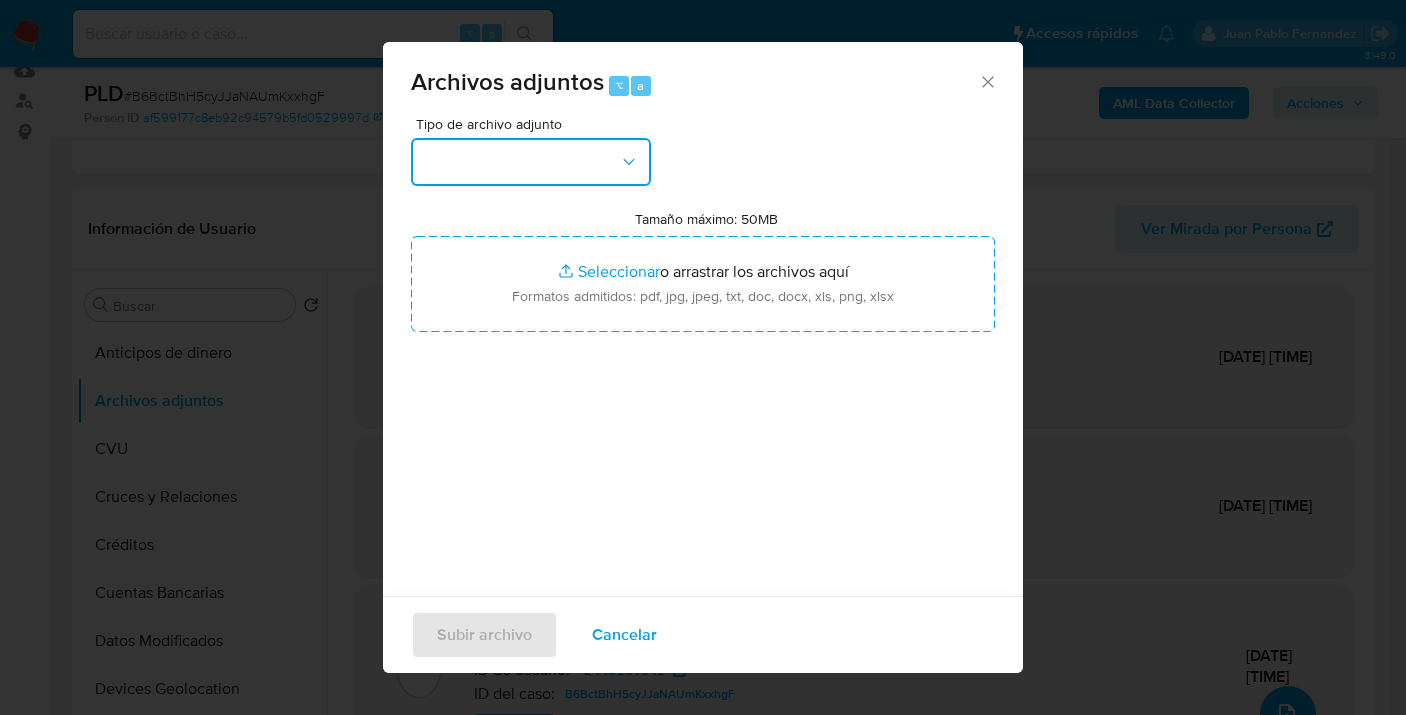 click at bounding box center (531, 162) 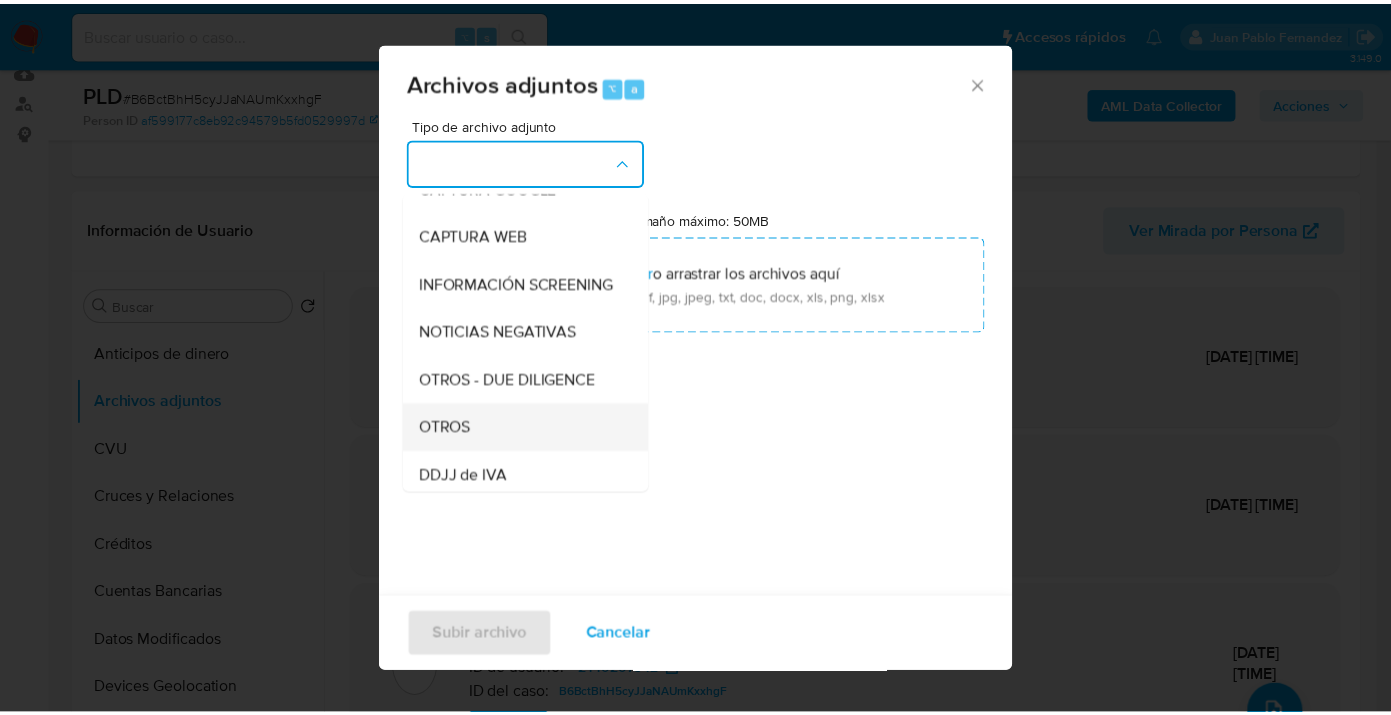 scroll, scrollTop: 327, scrollLeft: 0, axis: vertical 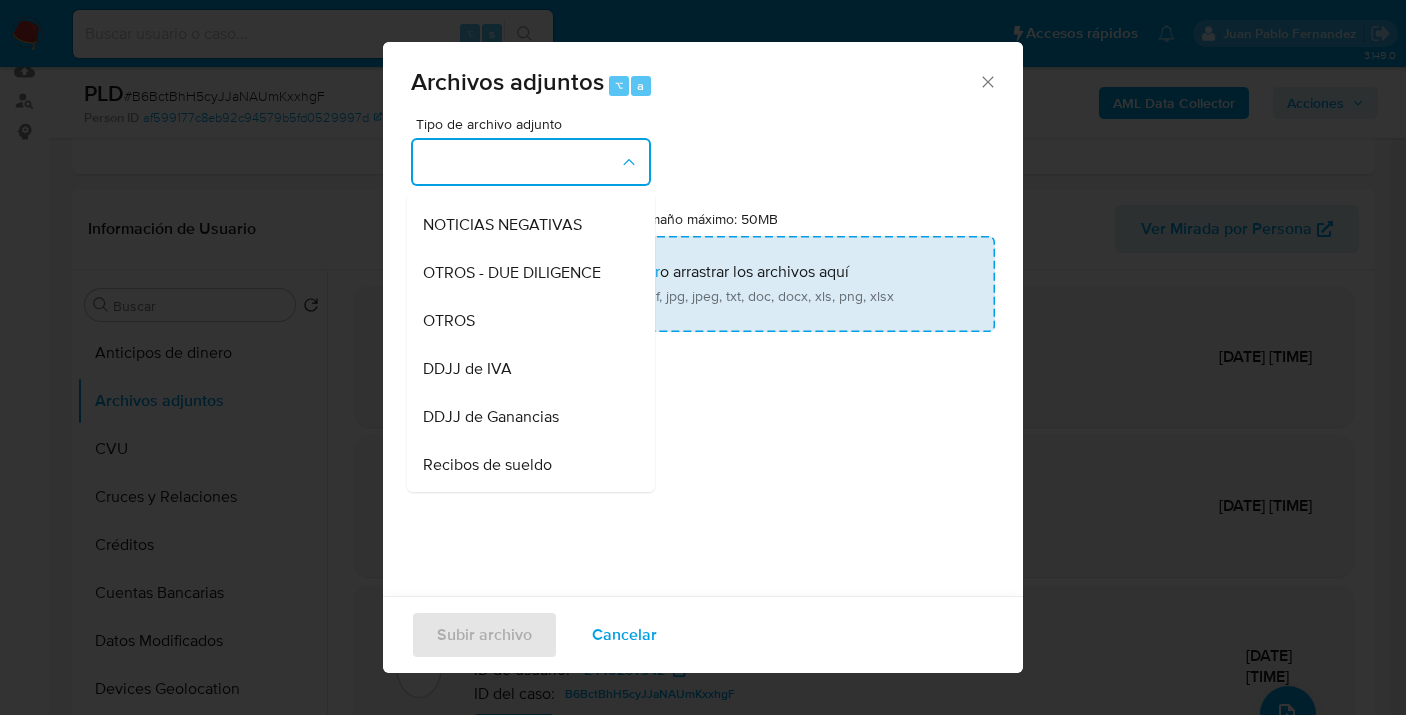 drag, startPoint x: 531, startPoint y: 342, endPoint x: 677, endPoint y: 315, distance: 148.47559 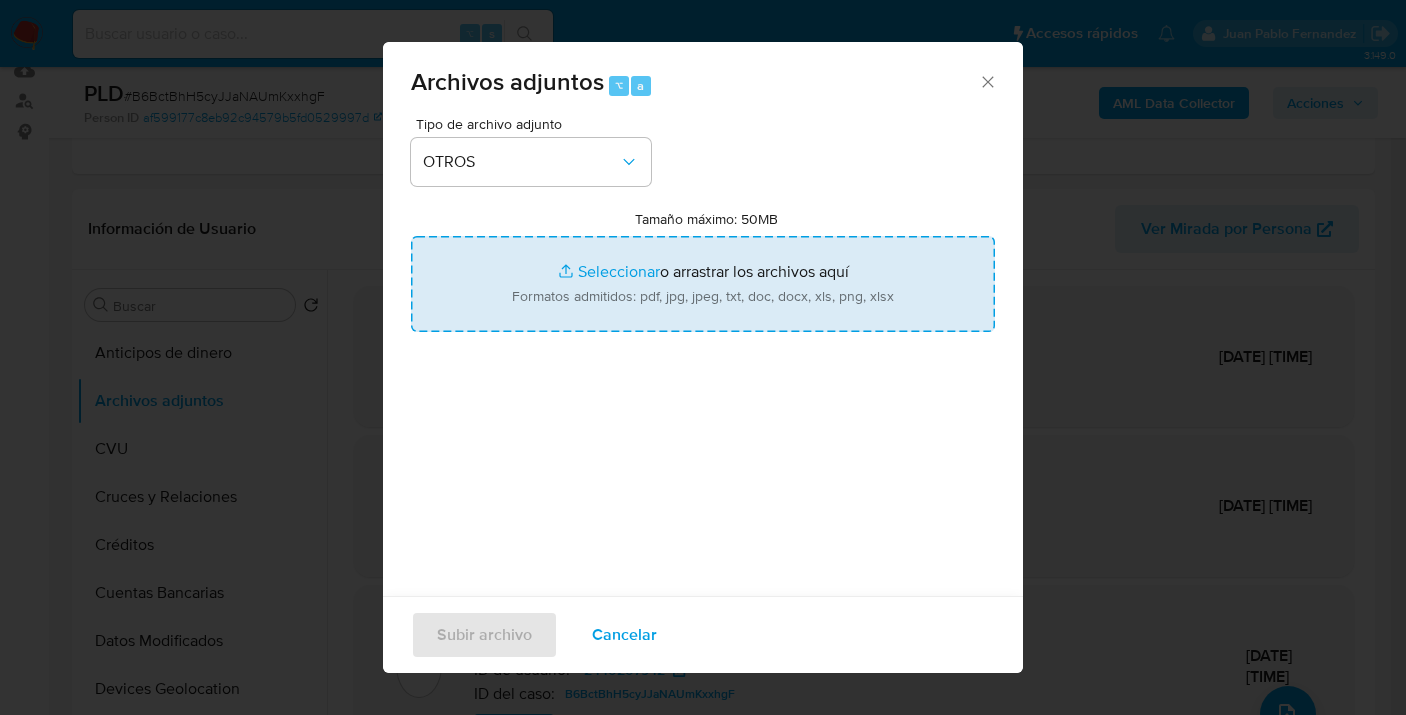 click on "Tamaño máximo: 50MB Seleccionar archivos" at bounding box center (703, 284) 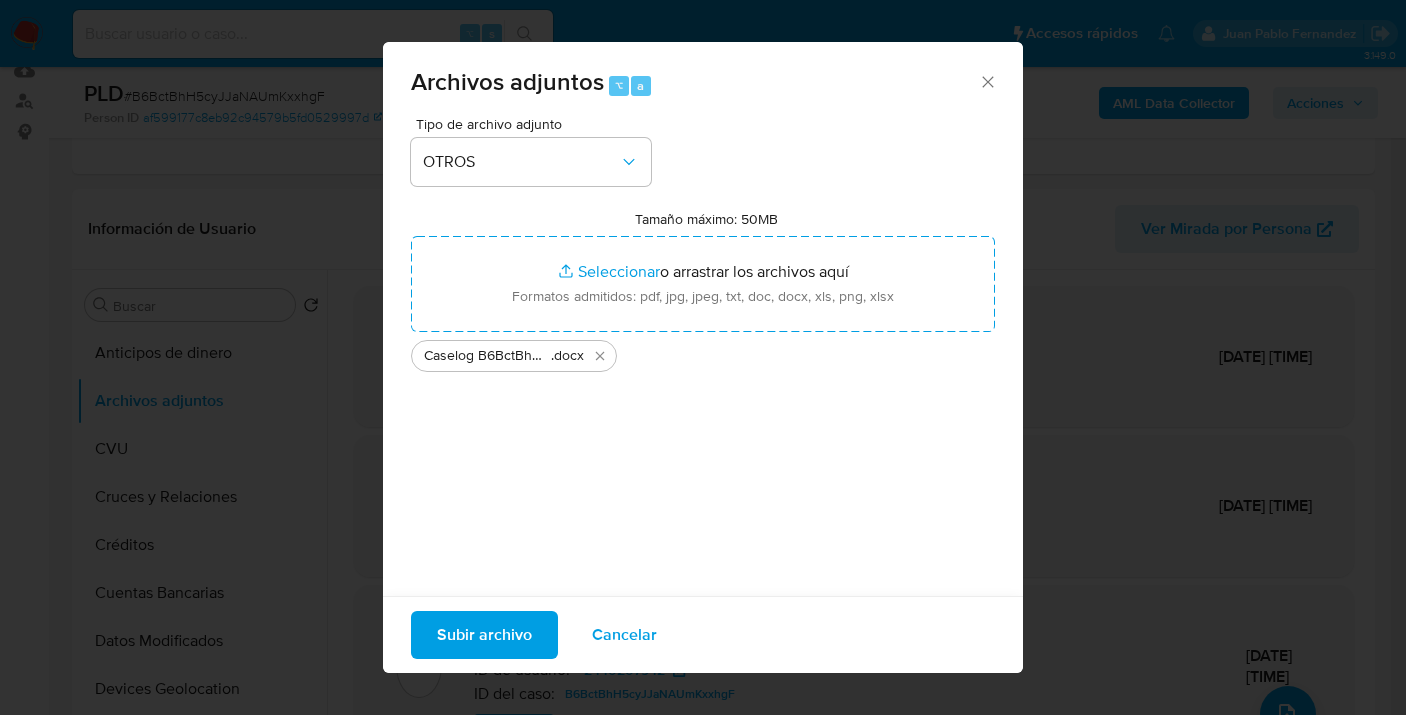 drag, startPoint x: 679, startPoint y: 315, endPoint x: 484, endPoint y: 633, distance: 373.0268 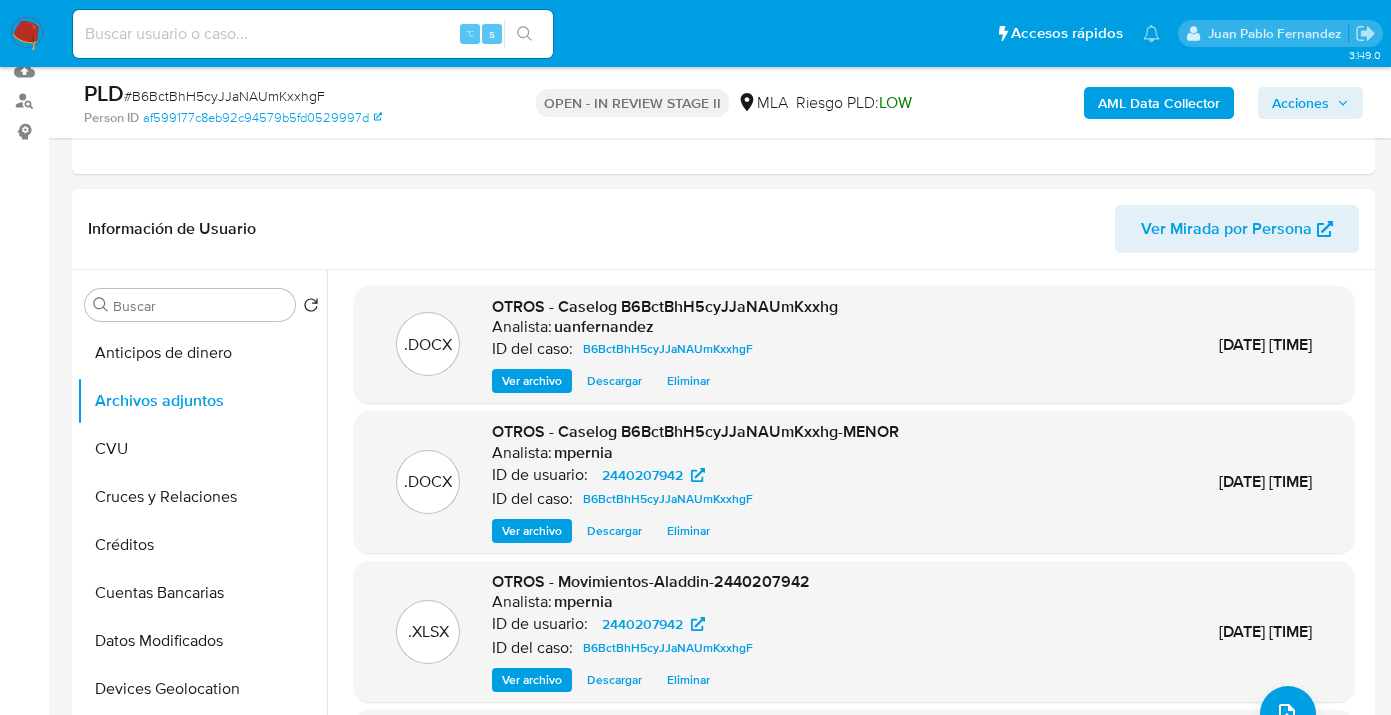 drag, startPoint x: 1298, startPoint y: 102, endPoint x: 1288, endPoint y: 107, distance: 11.18034 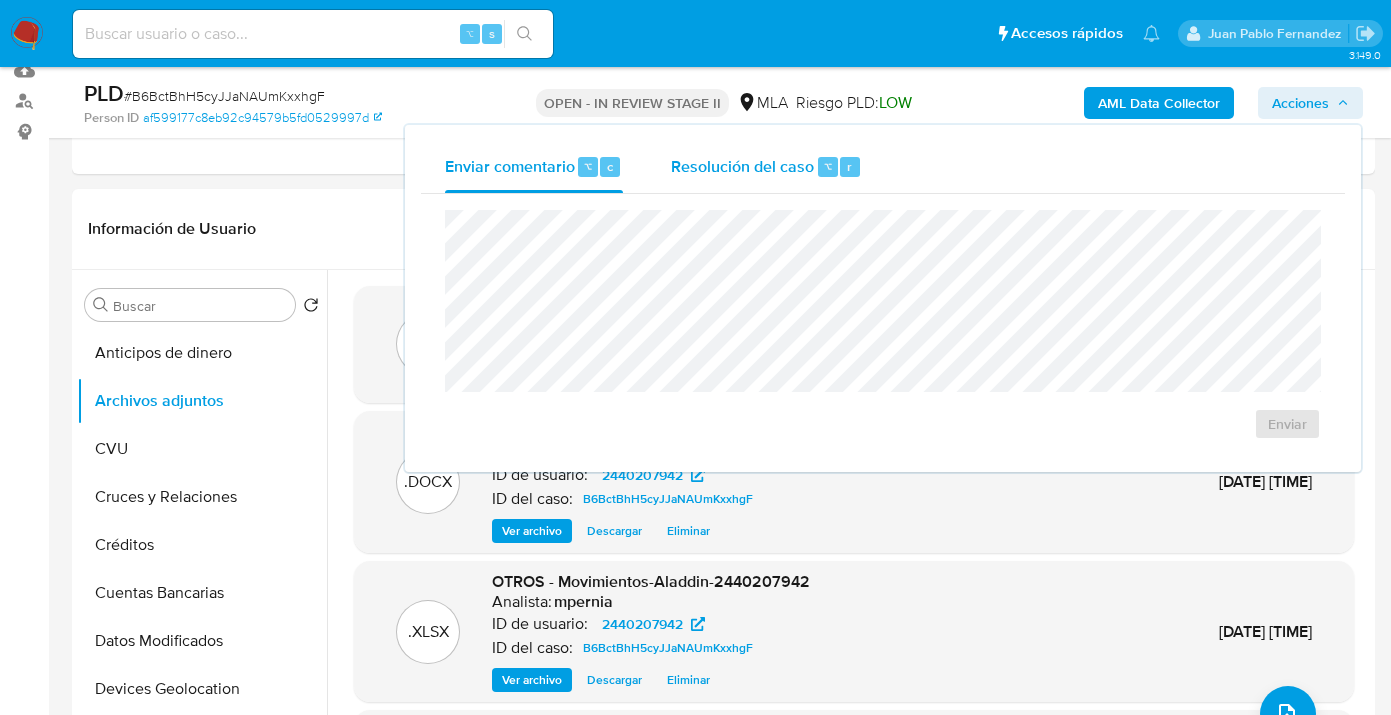 click on "Resolución del caso ⌥ r" at bounding box center (766, 167) 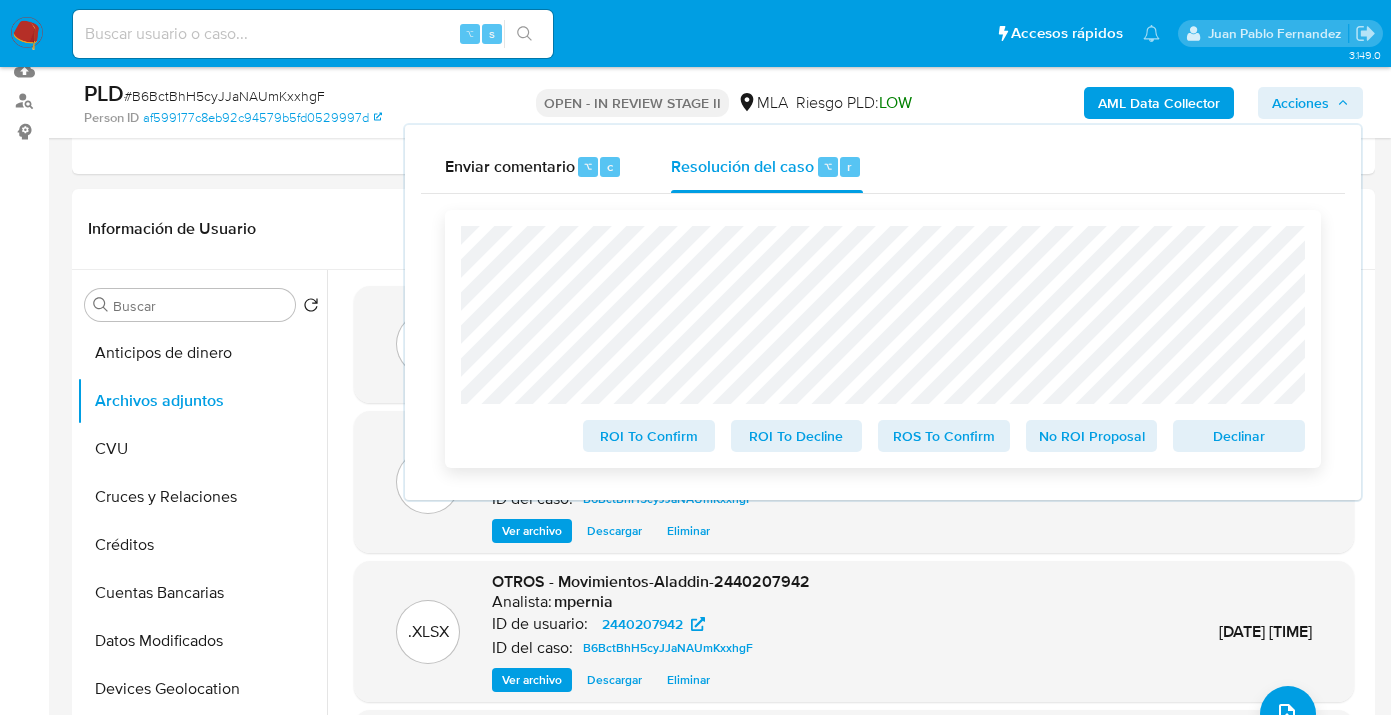 click on "ROS To Confirm" at bounding box center [944, 436] 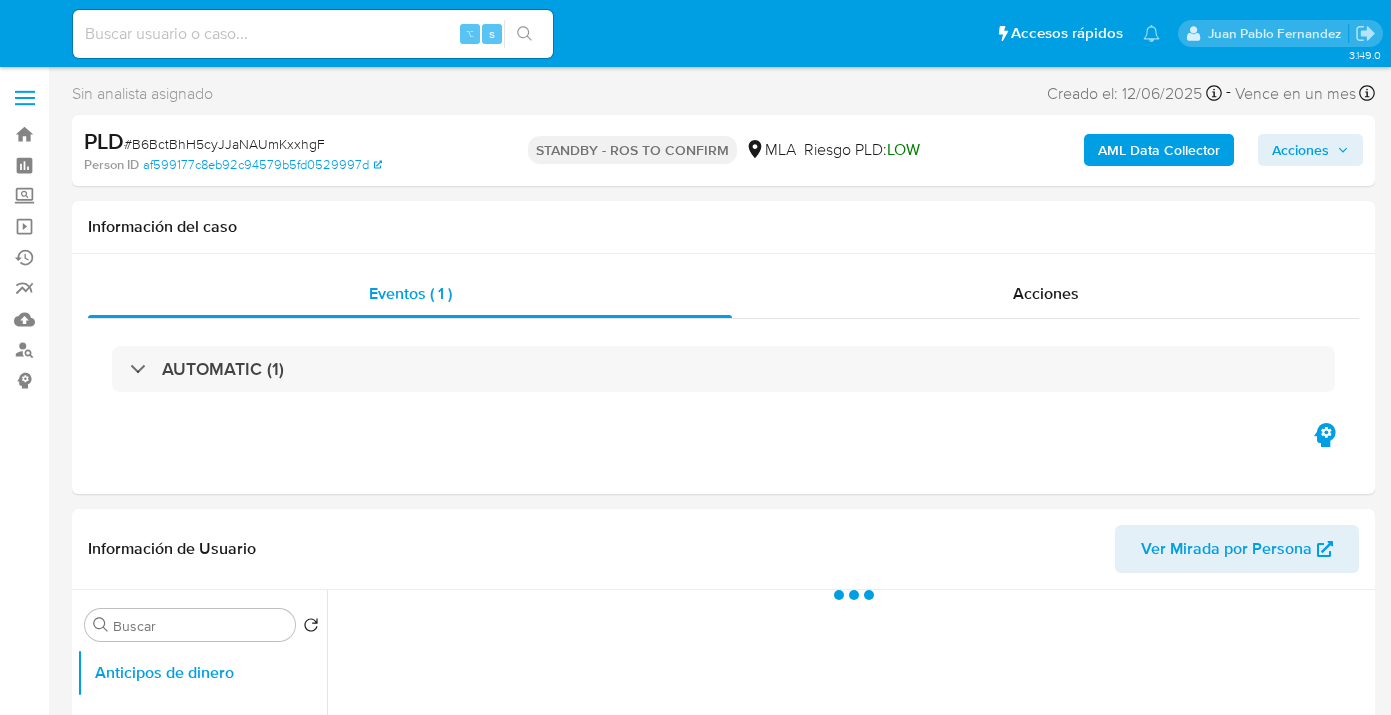 select on "10" 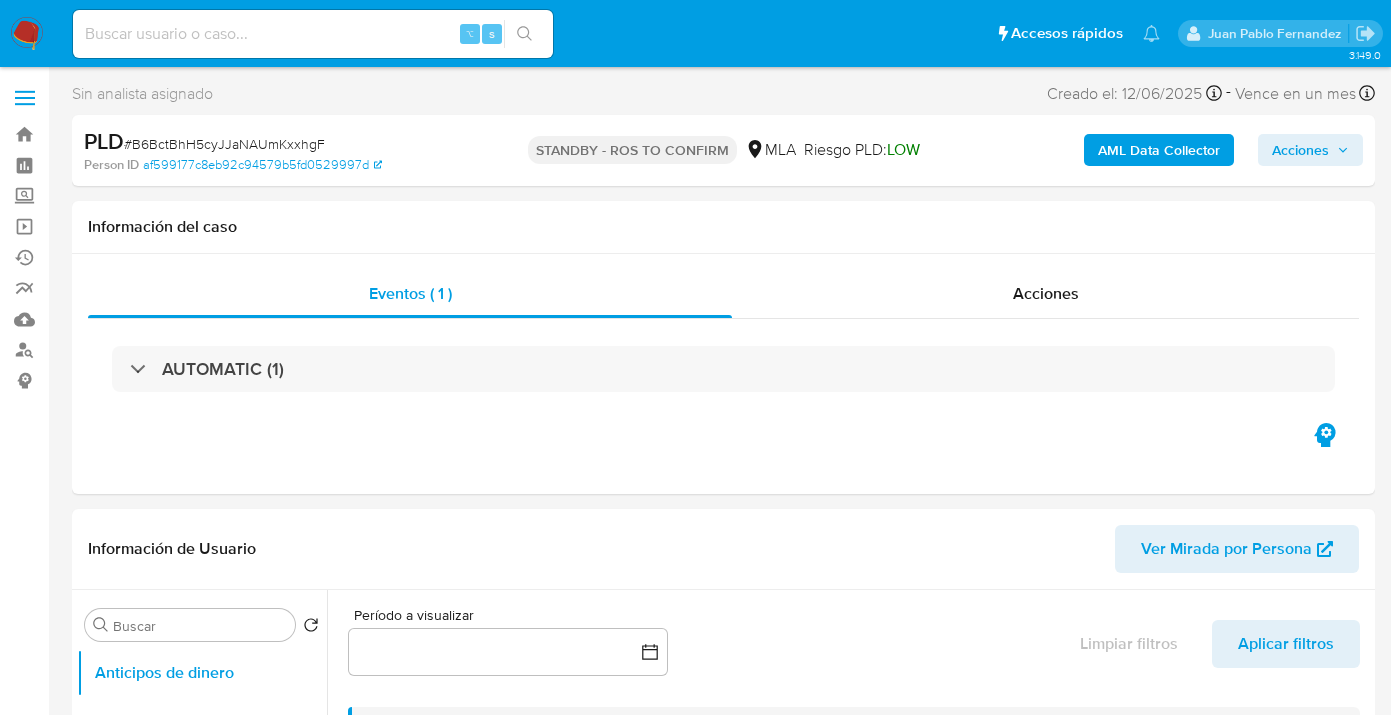 scroll, scrollTop: 0, scrollLeft: 0, axis: both 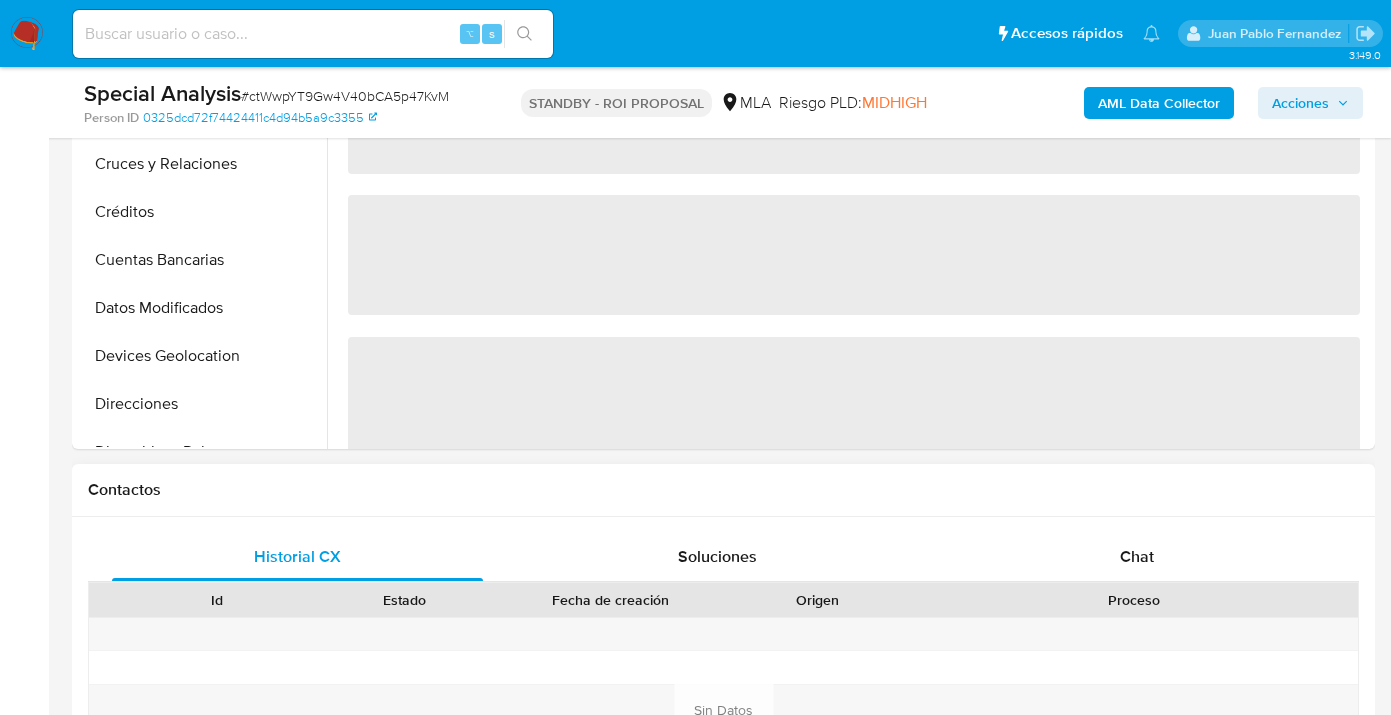 select on "10" 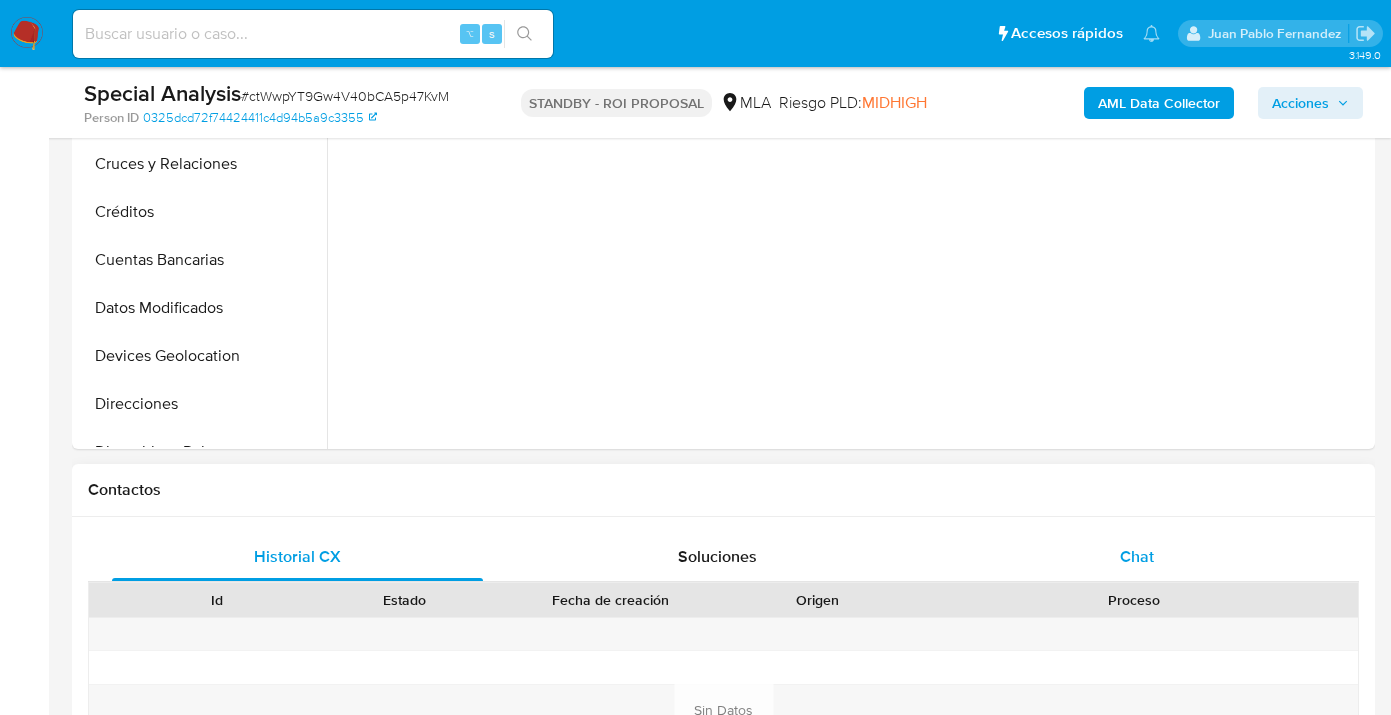 click on "Chat" at bounding box center (1136, 557) 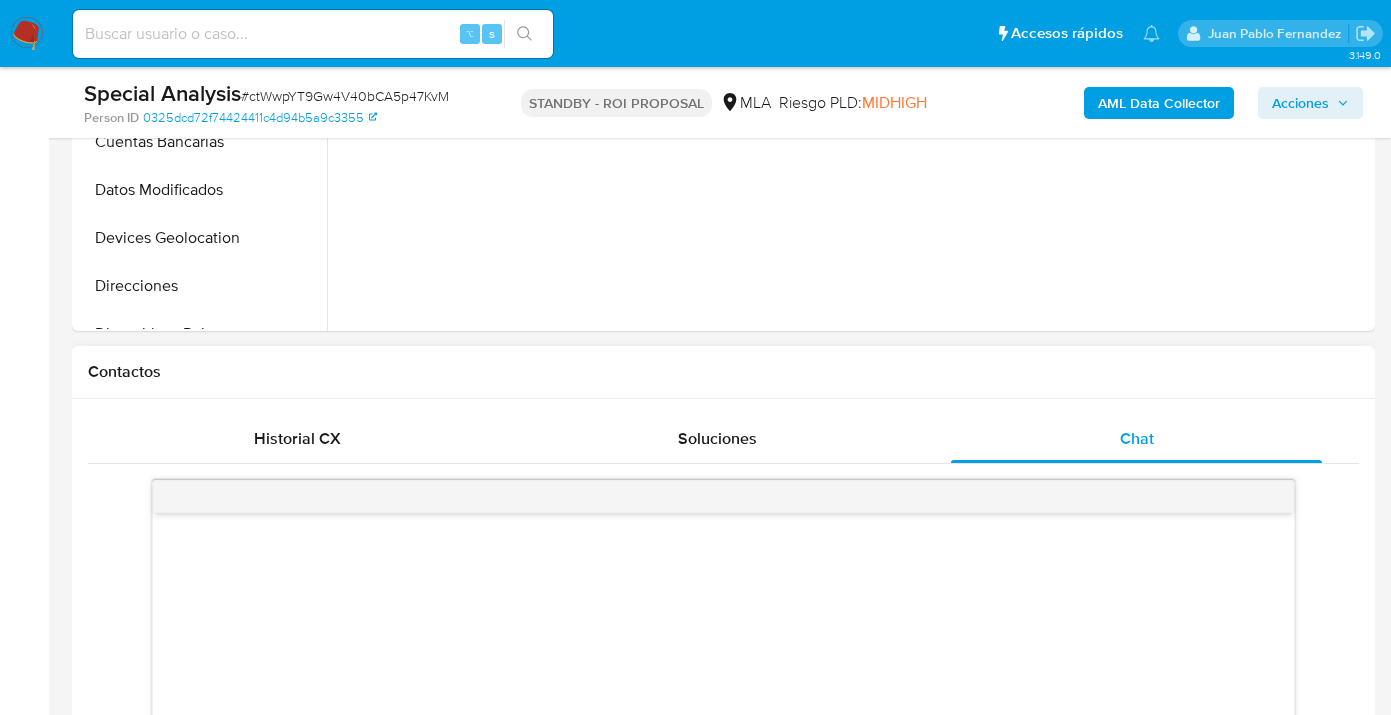 scroll, scrollTop: 781, scrollLeft: 0, axis: vertical 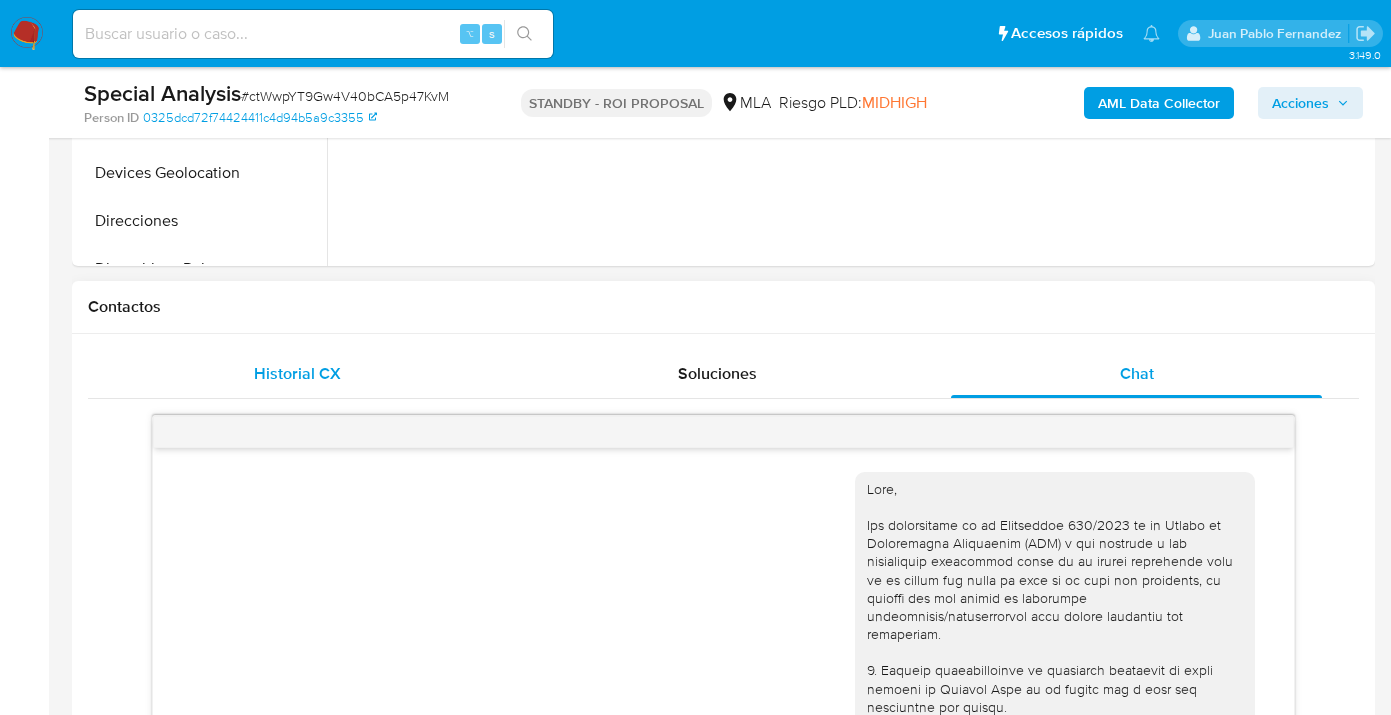 click on "Historial CX" at bounding box center [297, 374] 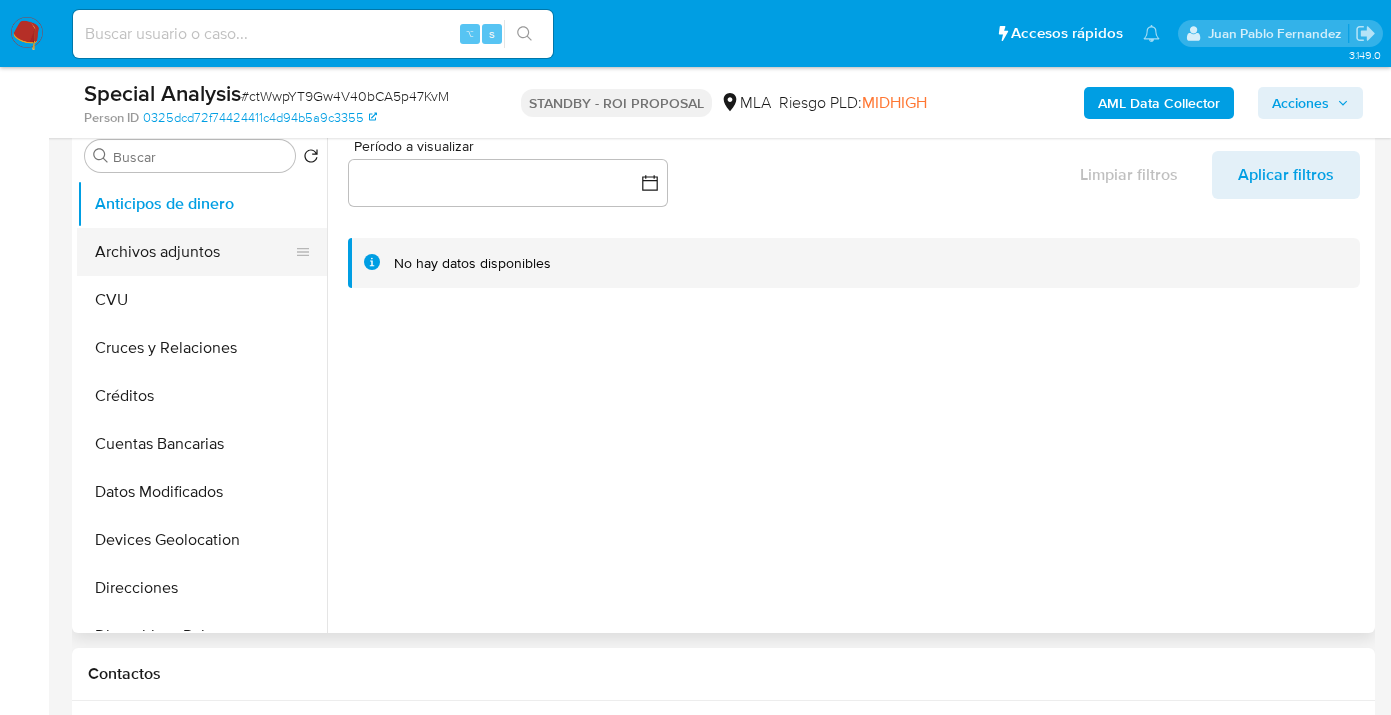 scroll, scrollTop: 379, scrollLeft: 0, axis: vertical 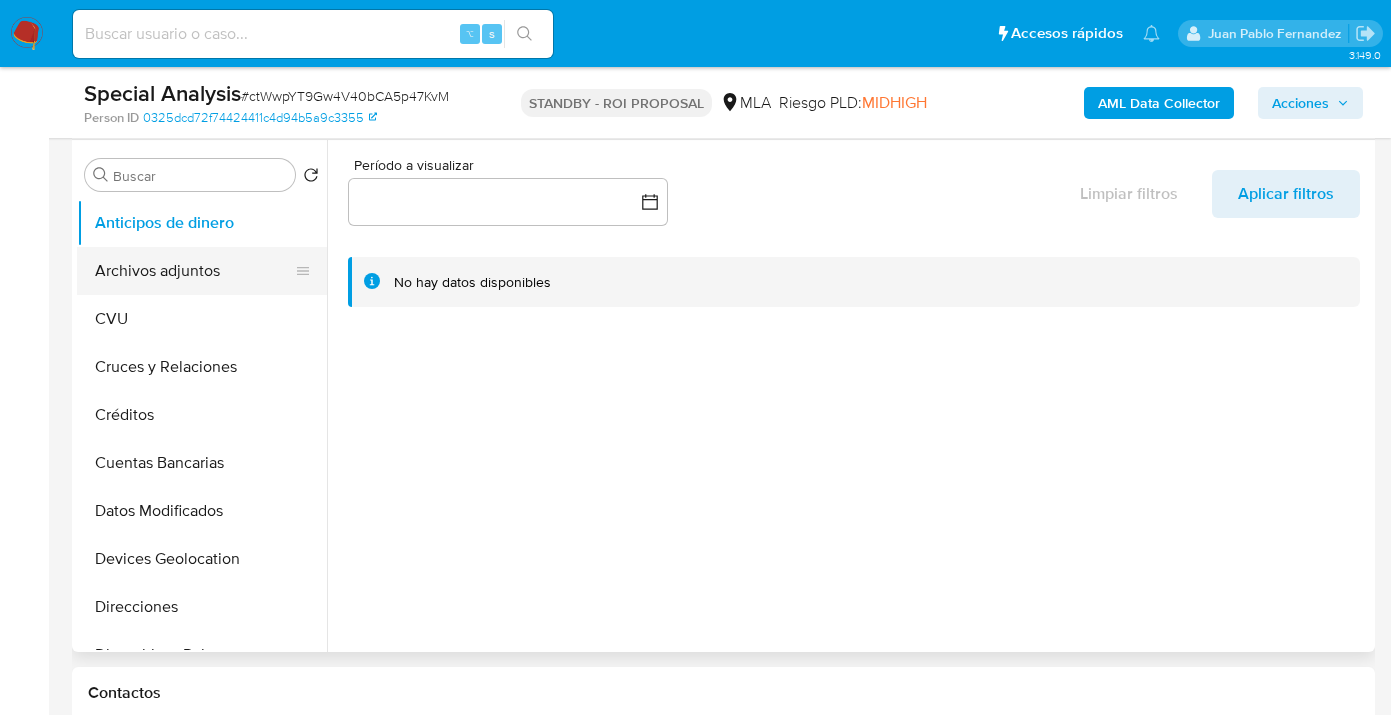 click on "Archivos adjuntos" at bounding box center [194, 271] 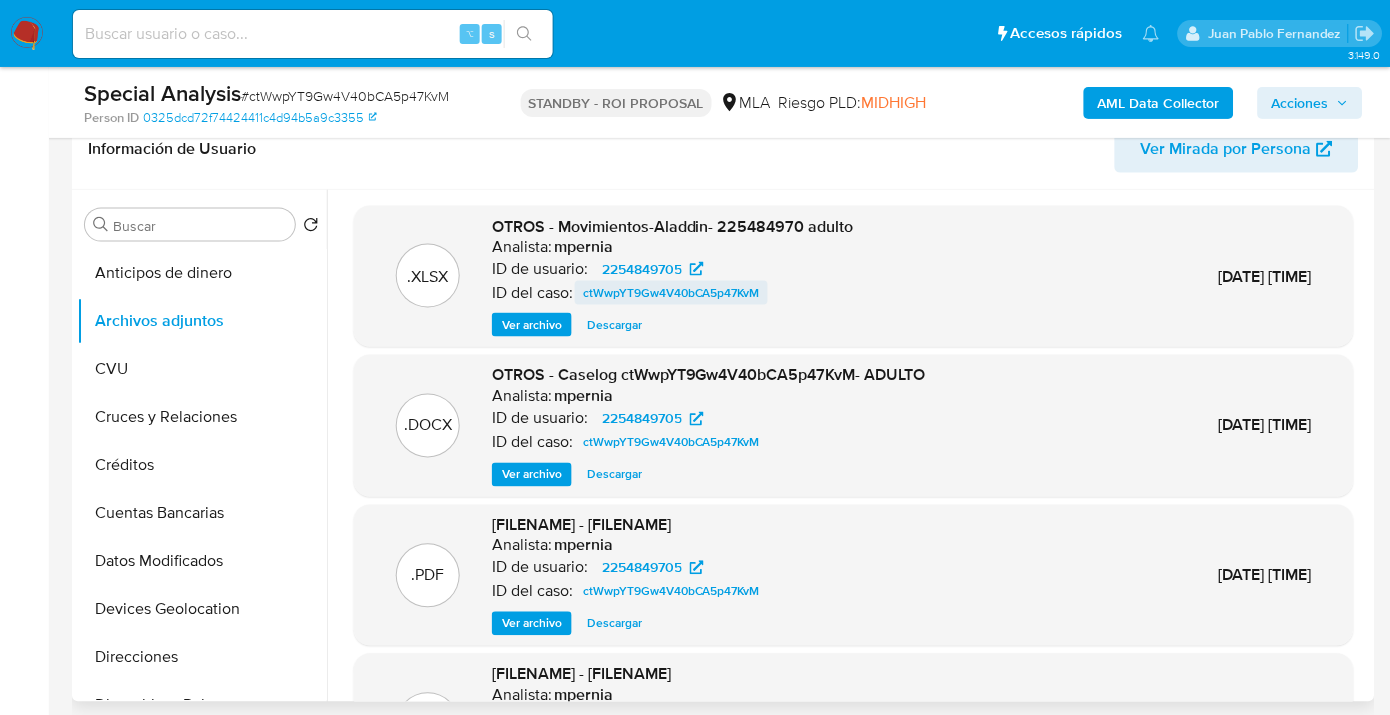 scroll, scrollTop: 329, scrollLeft: 0, axis: vertical 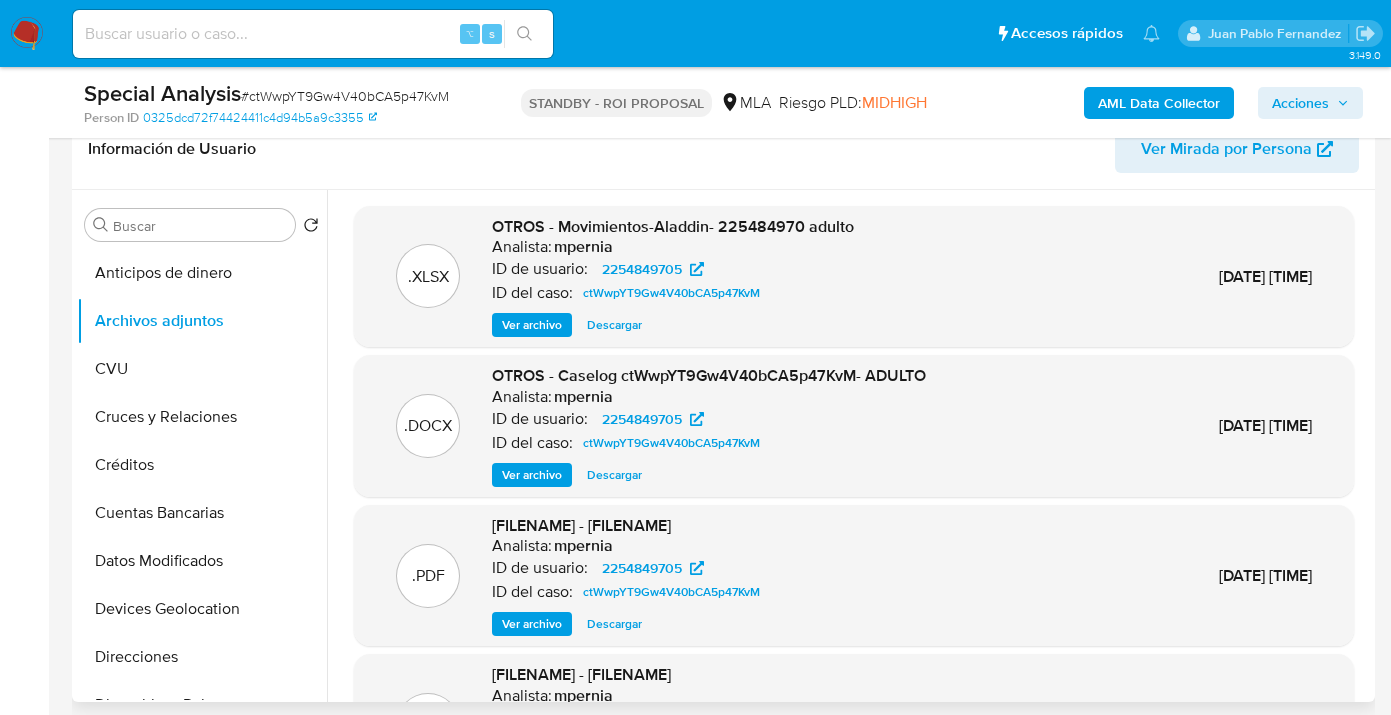 click on "Descargar" at bounding box center [614, 325] 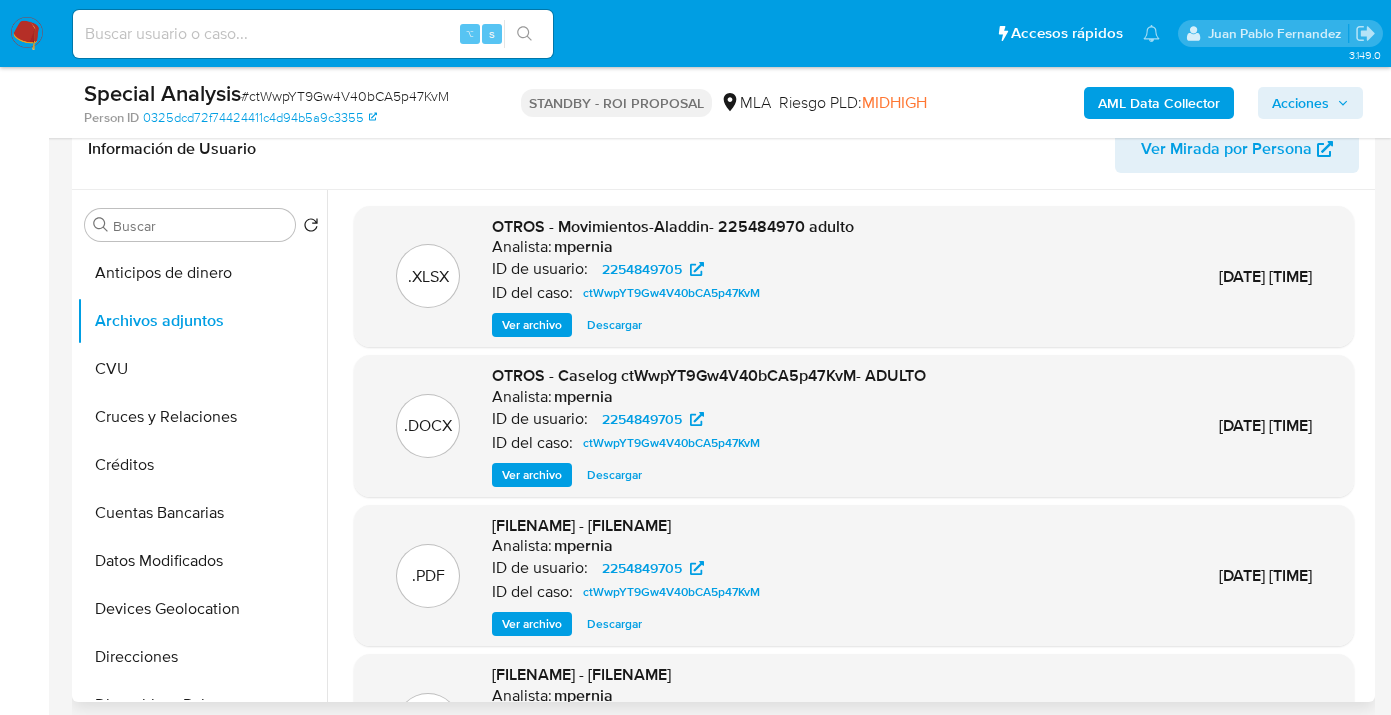 click on "Descargar" at bounding box center [614, 475] 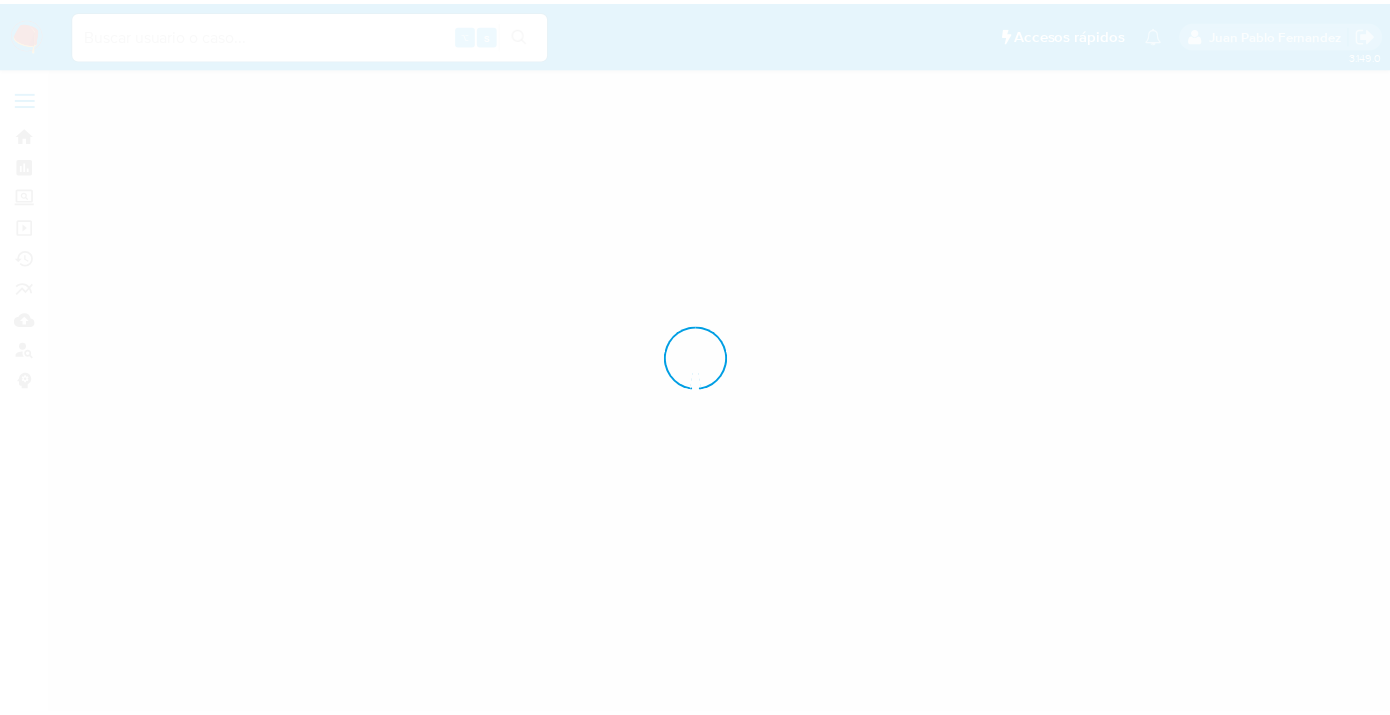 scroll, scrollTop: 0, scrollLeft: 0, axis: both 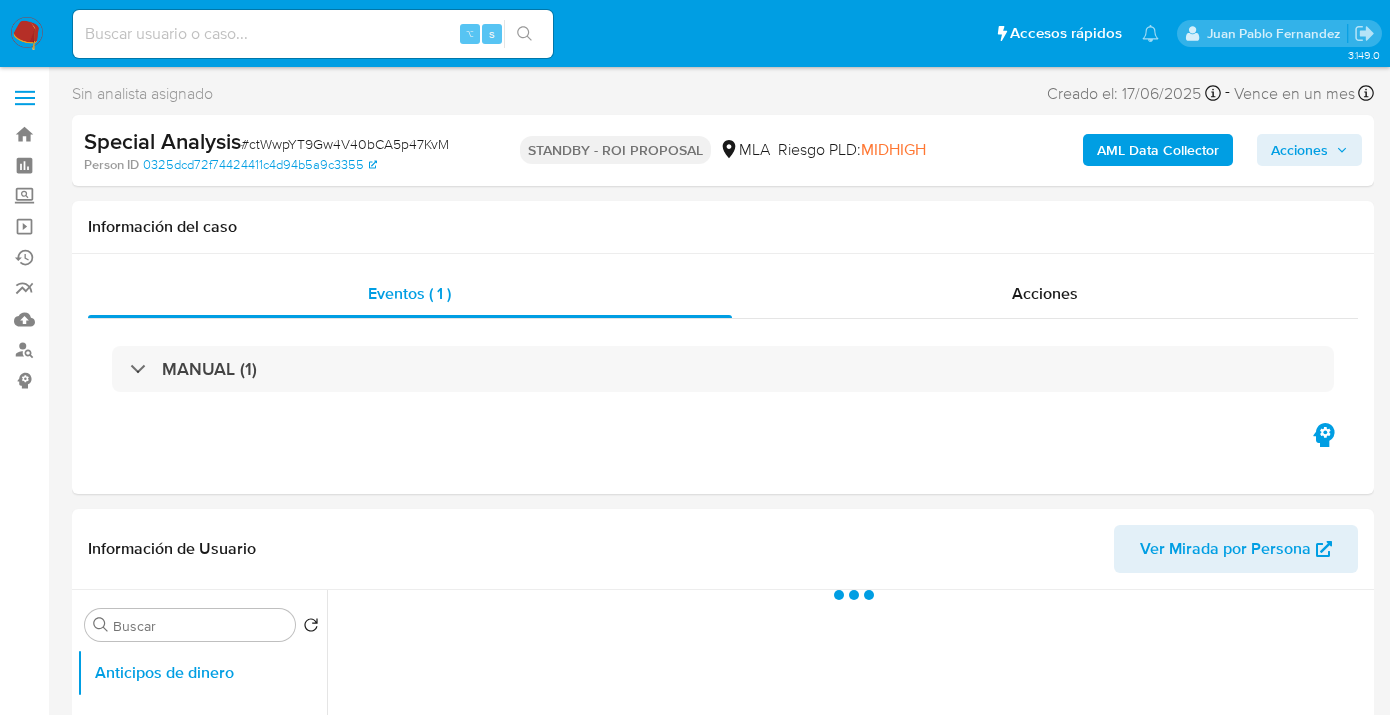 click on "Acciones" at bounding box center [1299, 150] 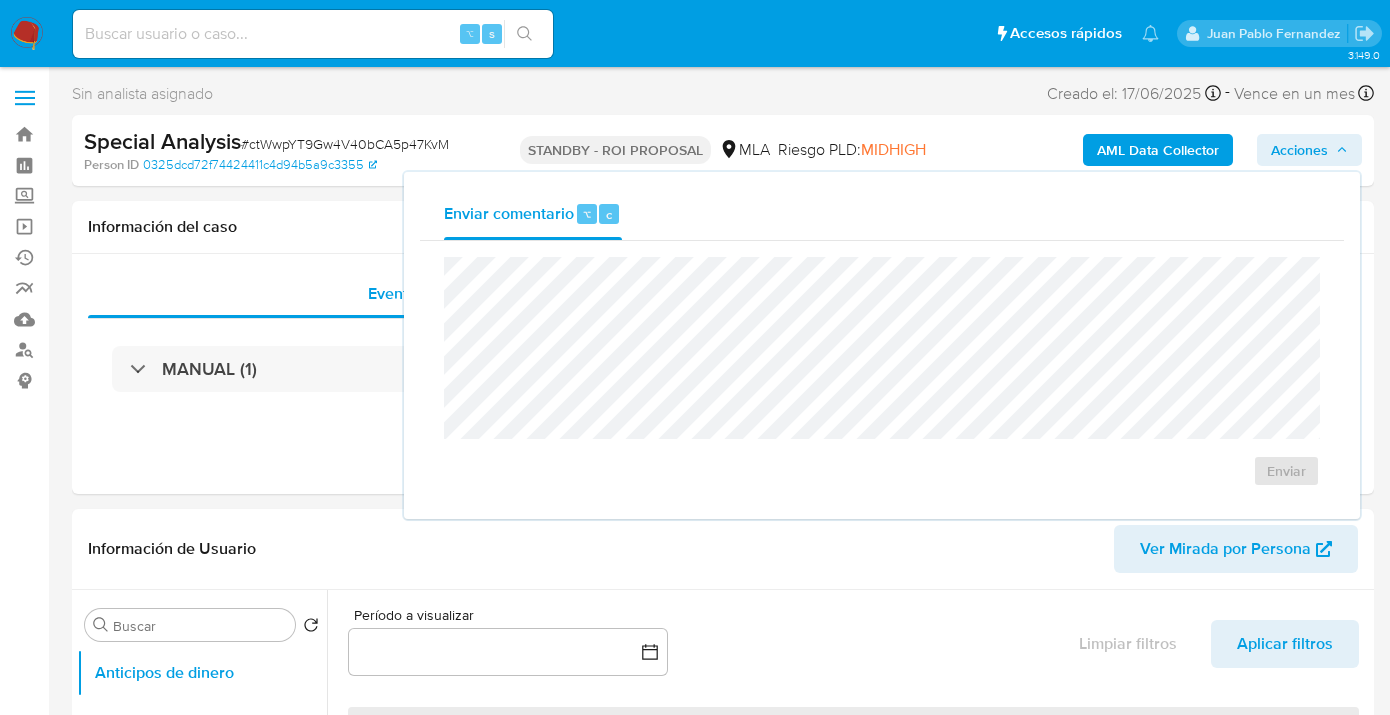 select on "10" 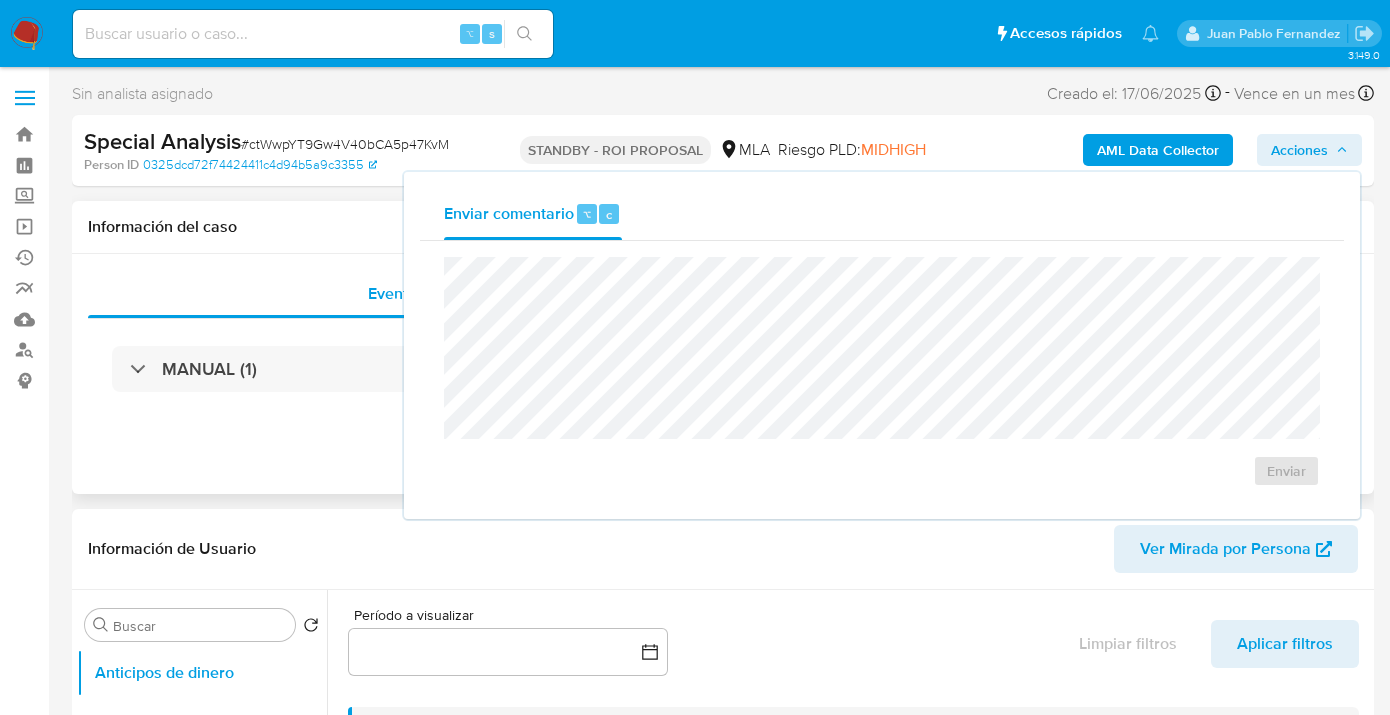 click on "Eventos ( 1 ) Acciones MANUAL (1)" at bounding box center (723, 374) 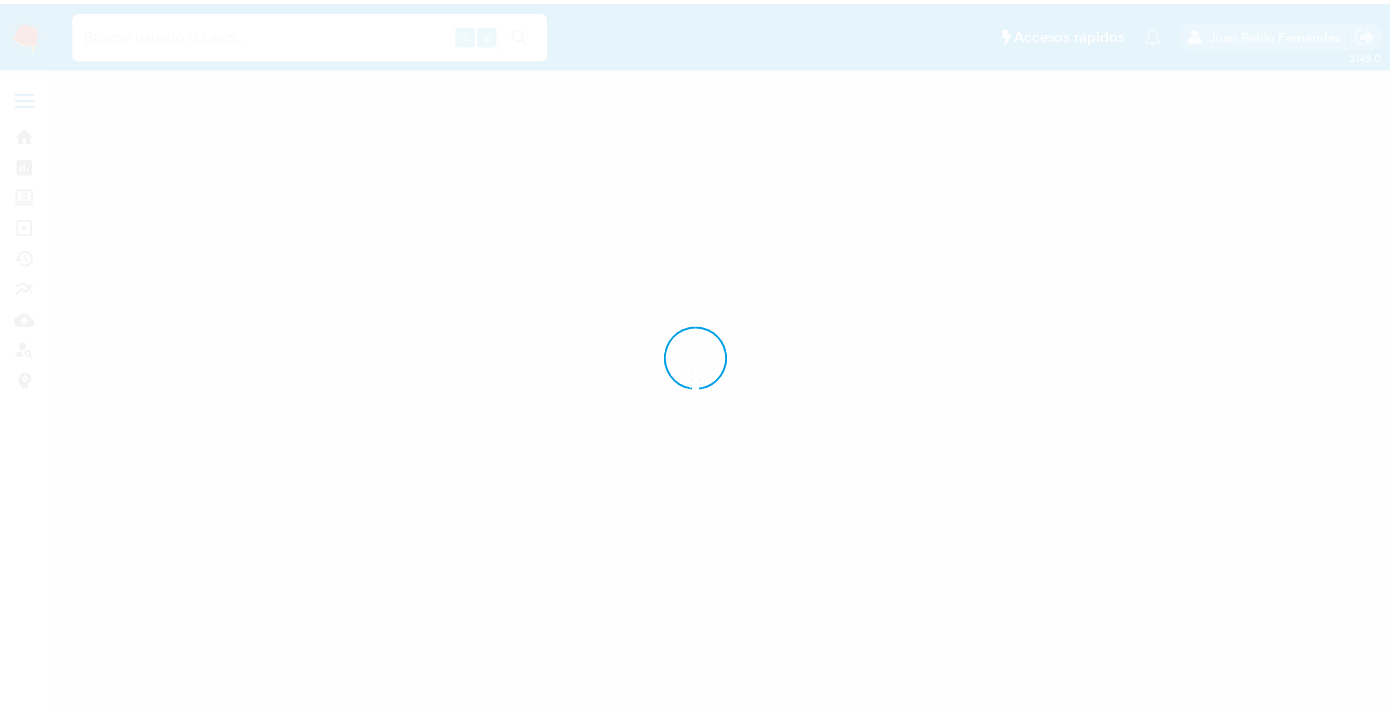 scroll, scrollTop: 0, scrollLeft: 0, axis: both 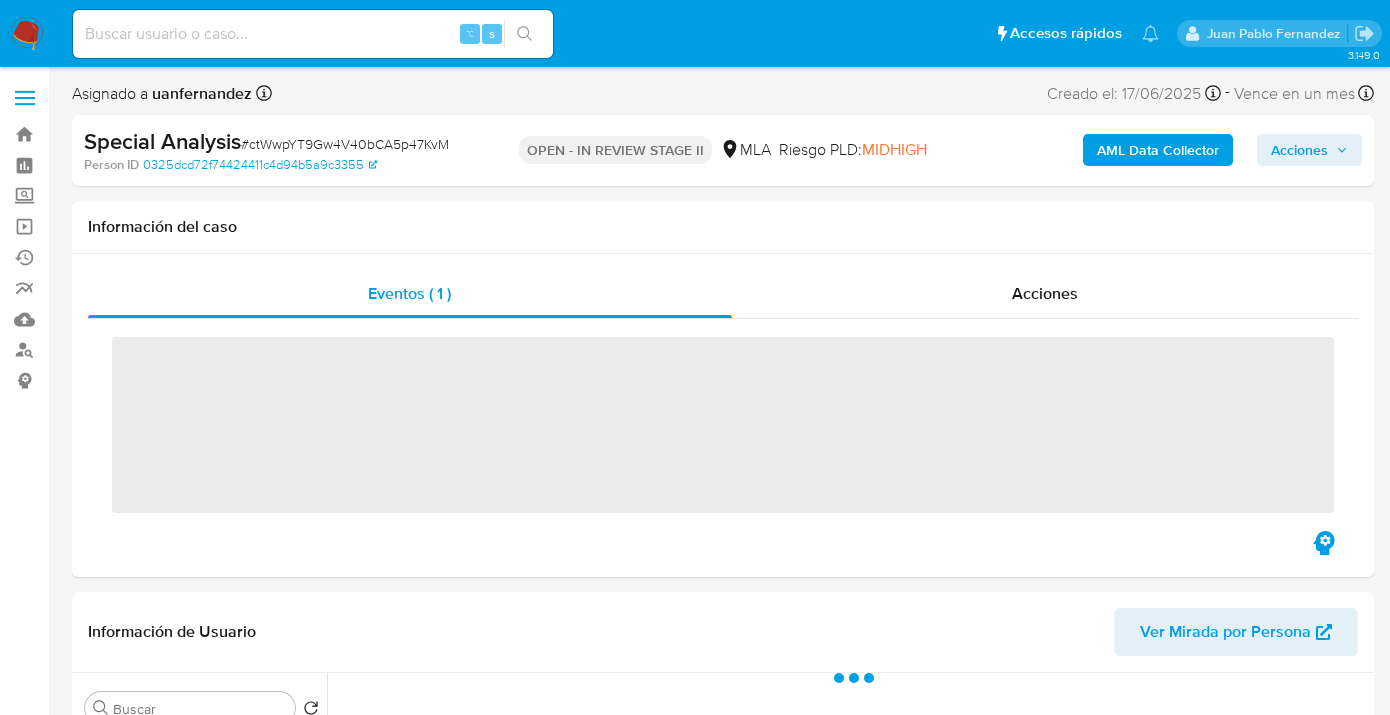 click on "Acciones" at bounding box center (1299, 150) 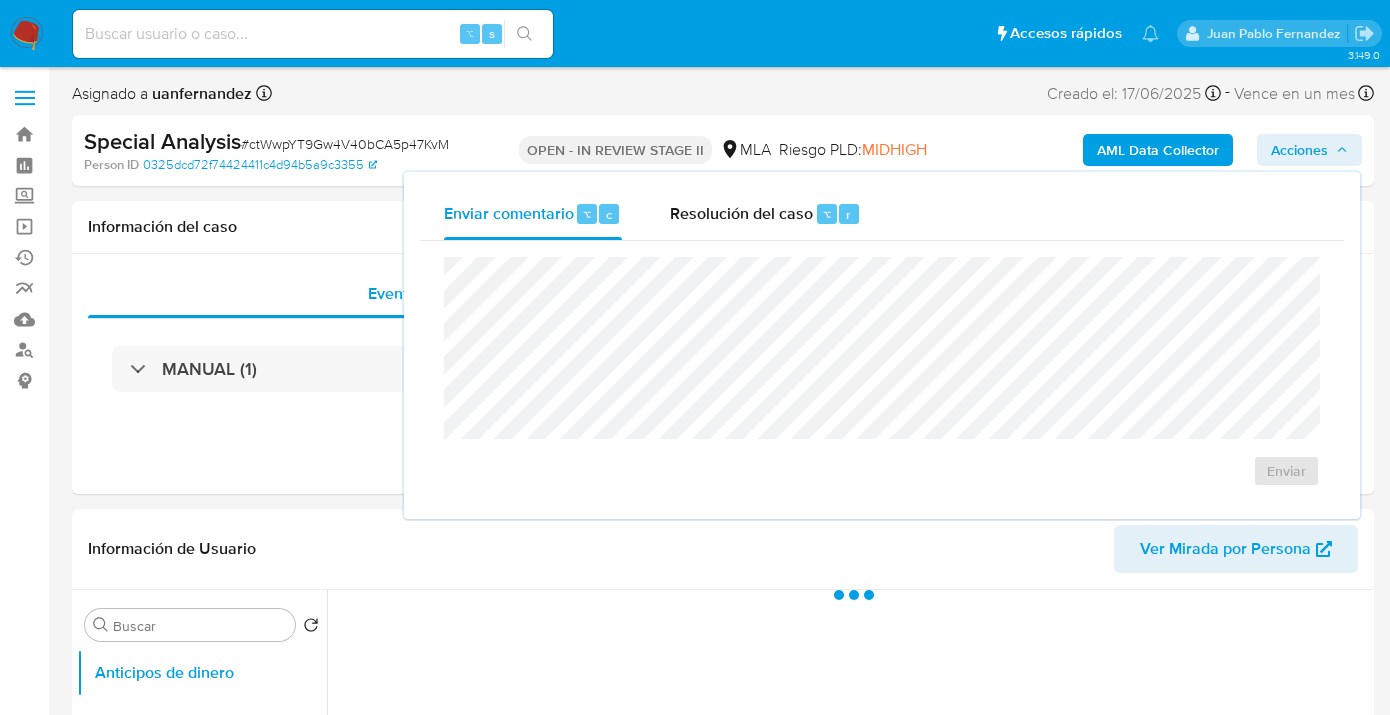drag, startPoint x: 786, startPoint y: 220, endPoint x: 766, endPoint y: 243, distance: 30.479502 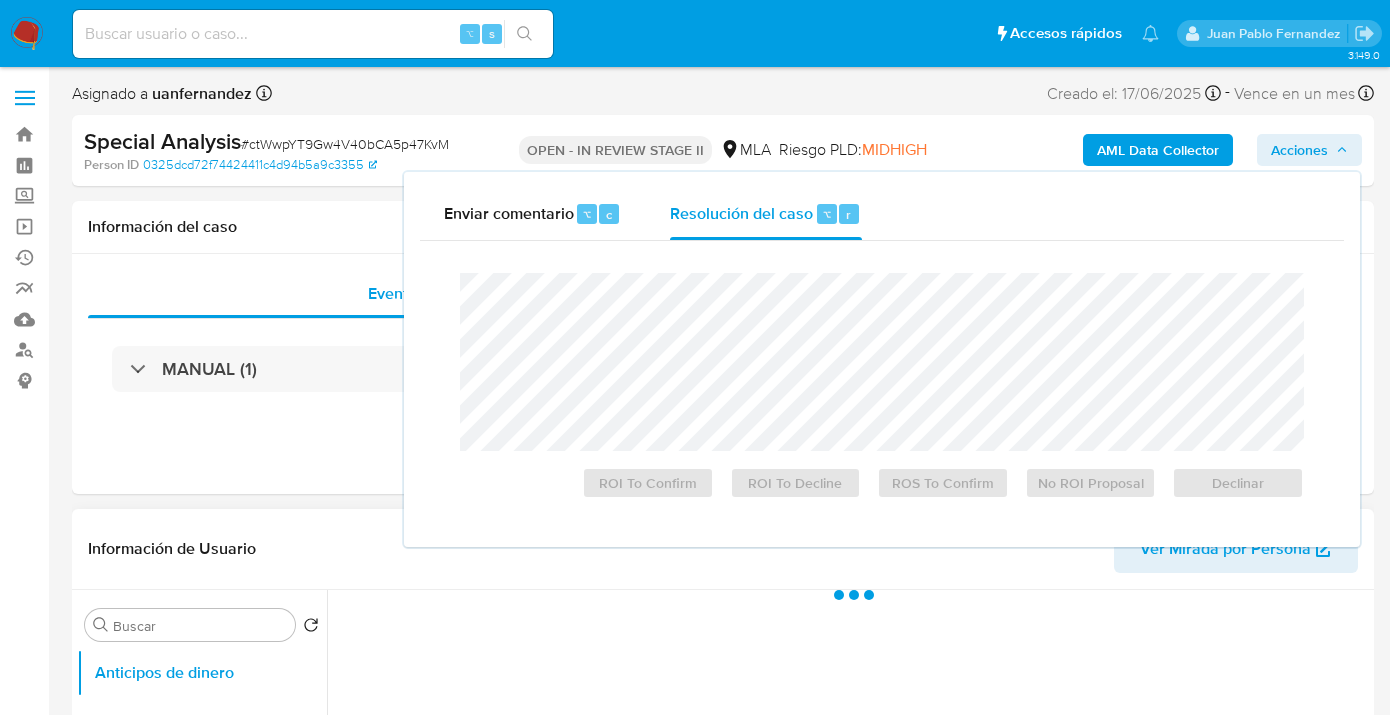 select on "10" 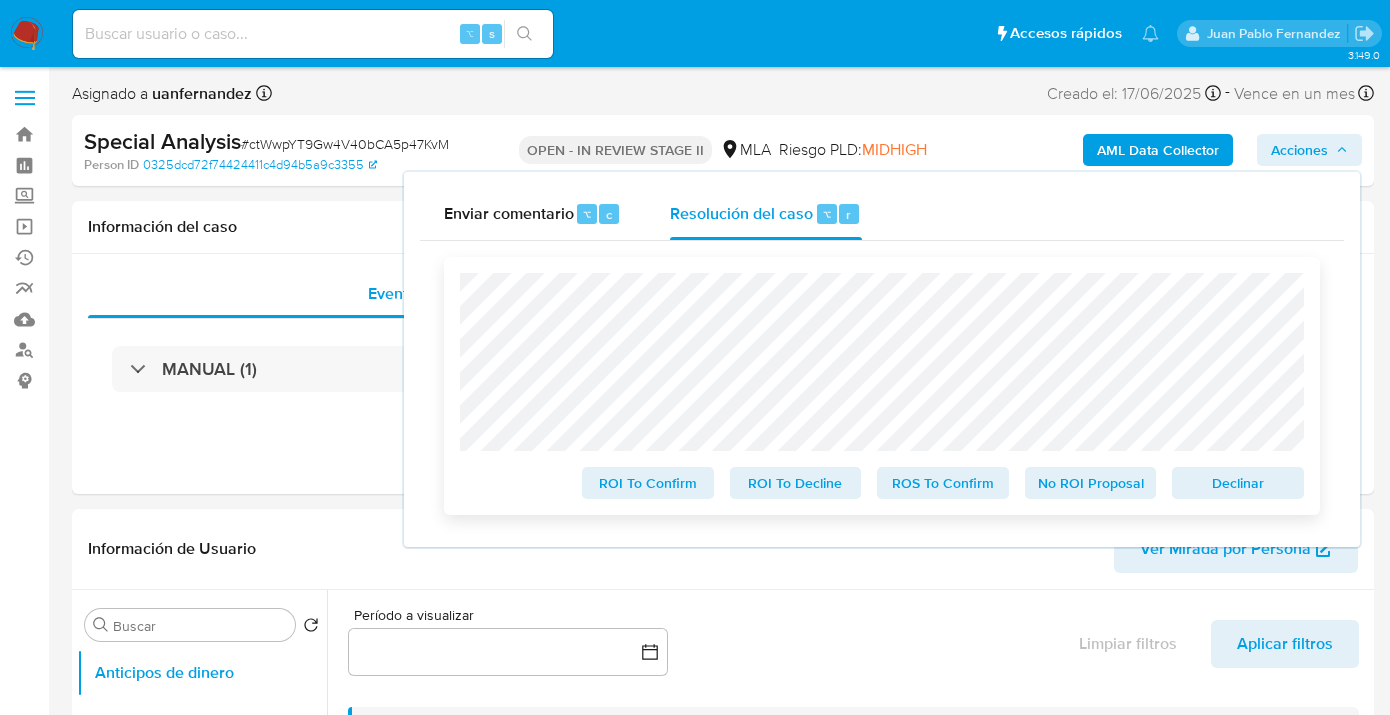 click on "ROS To Confirm" at bounding box center [943, 483] 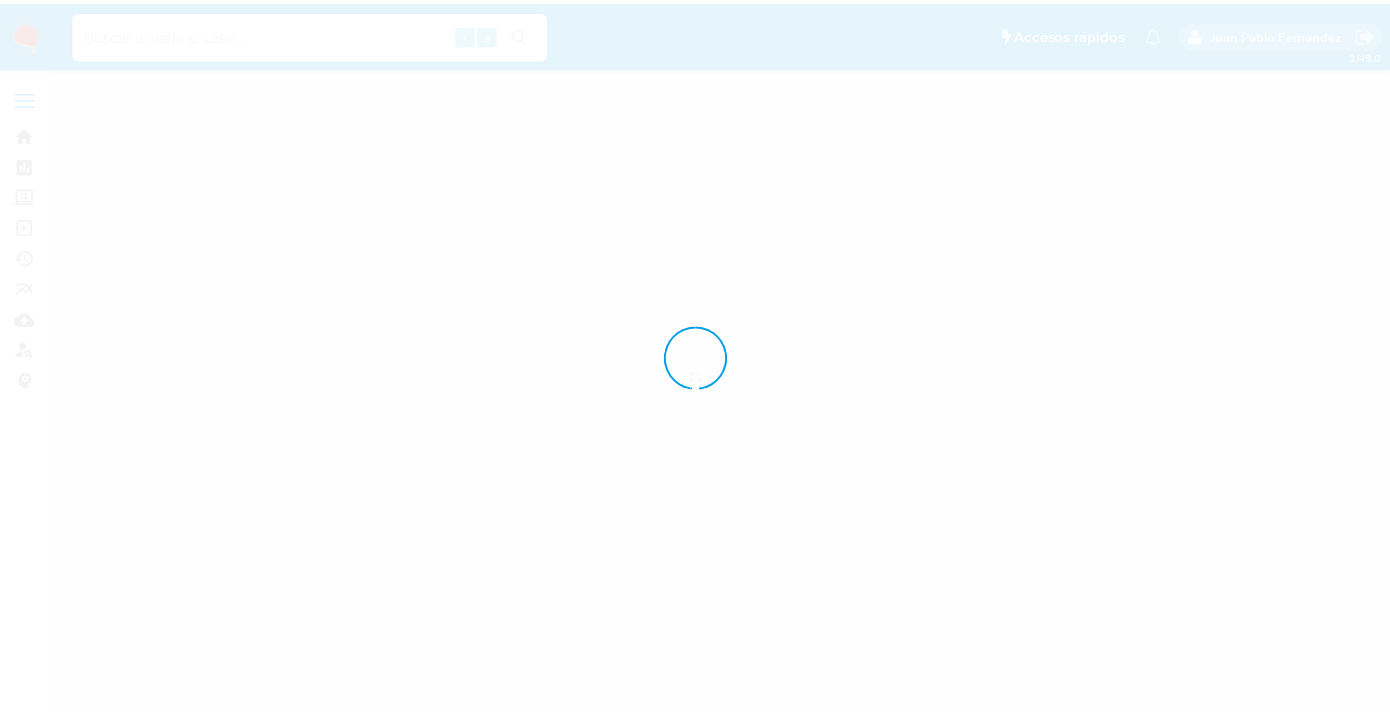 scroll, scrollTop: 0, scrollLeft: 0, axis: both 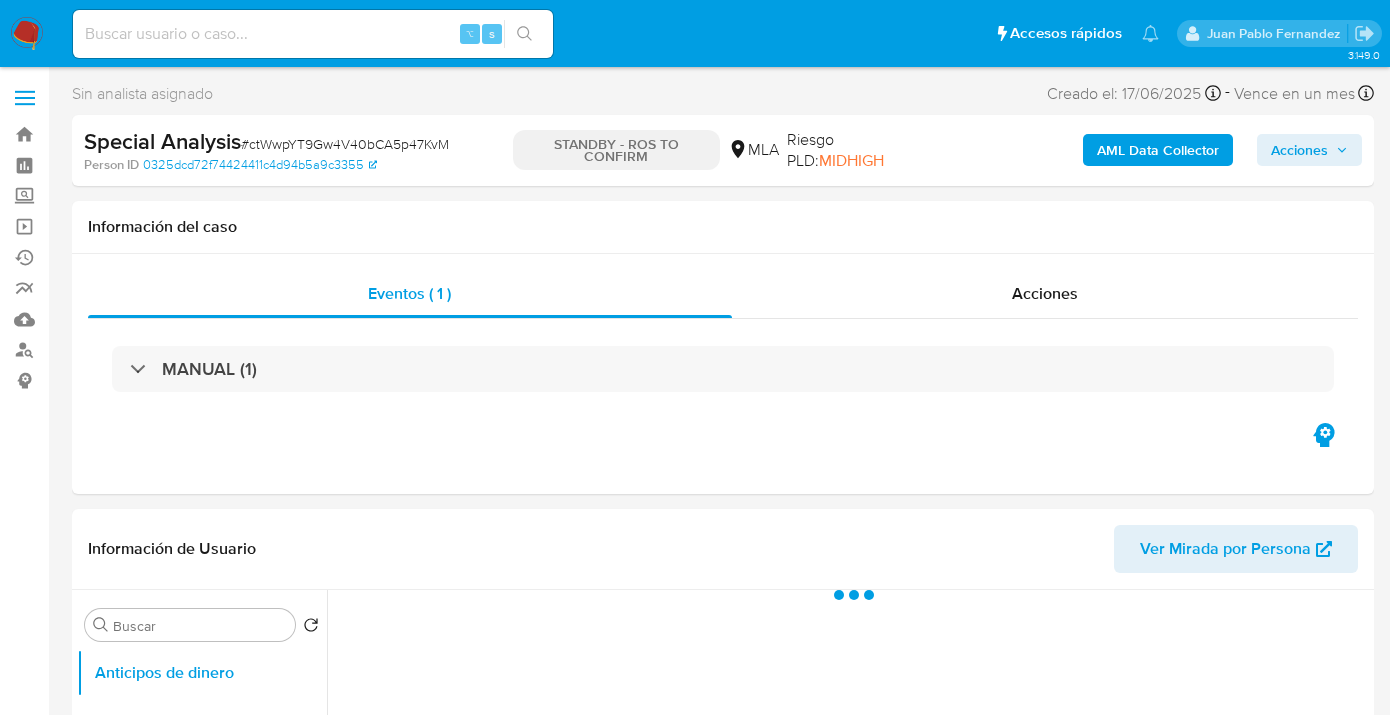 select on "10" 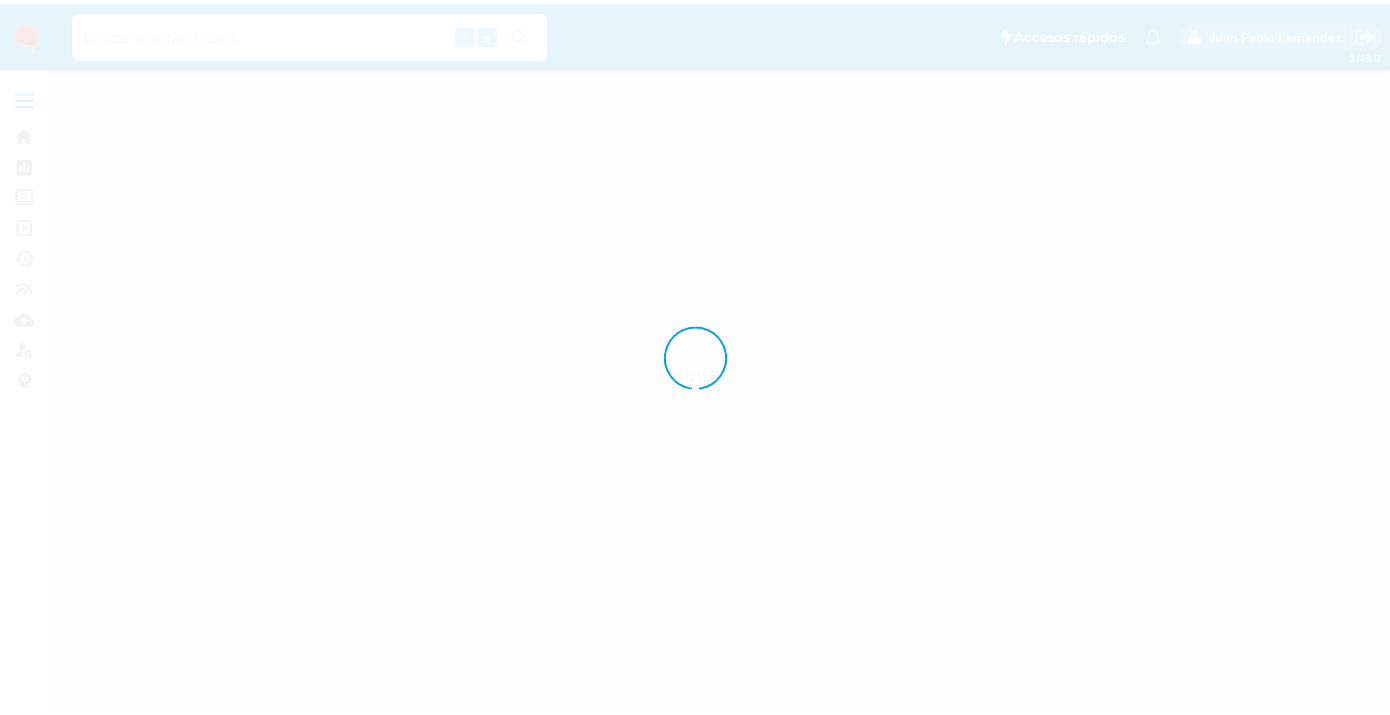 scroll, scrollTop: 0, scrollLeft: 0, axis: both 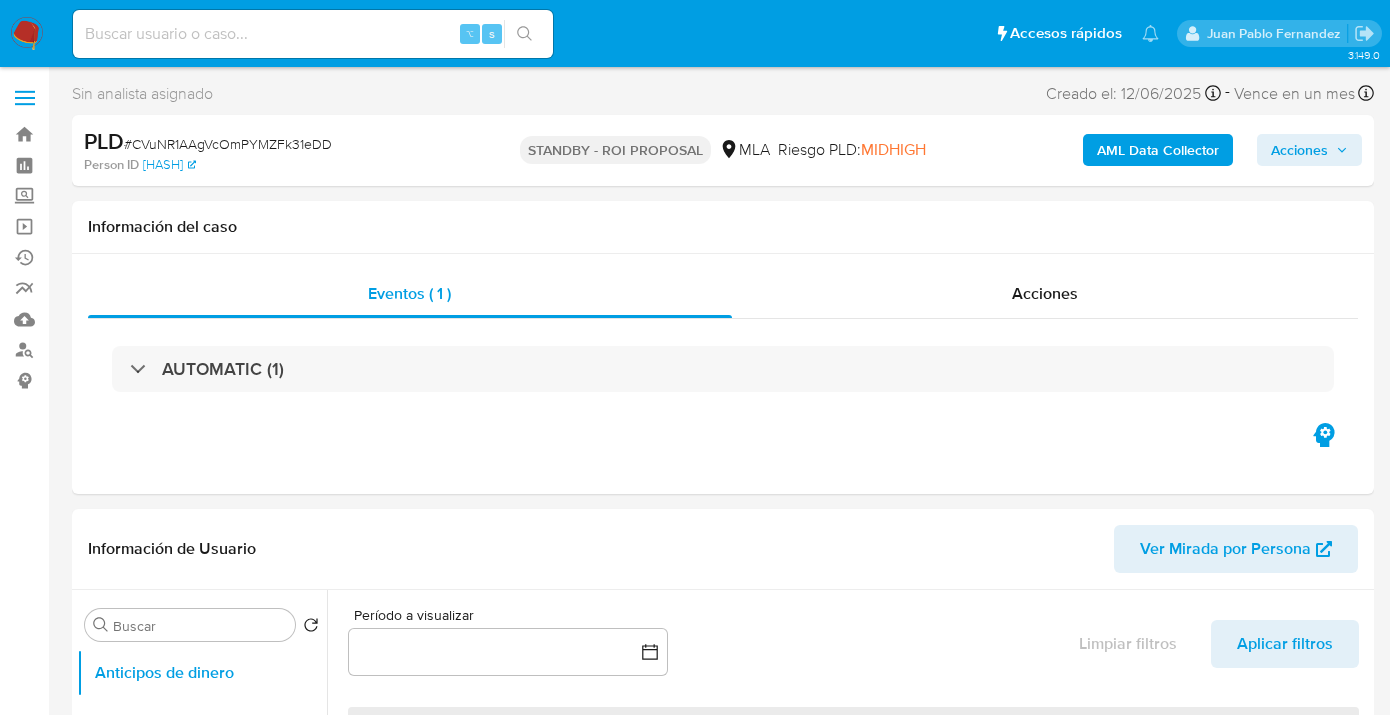 select on "10" 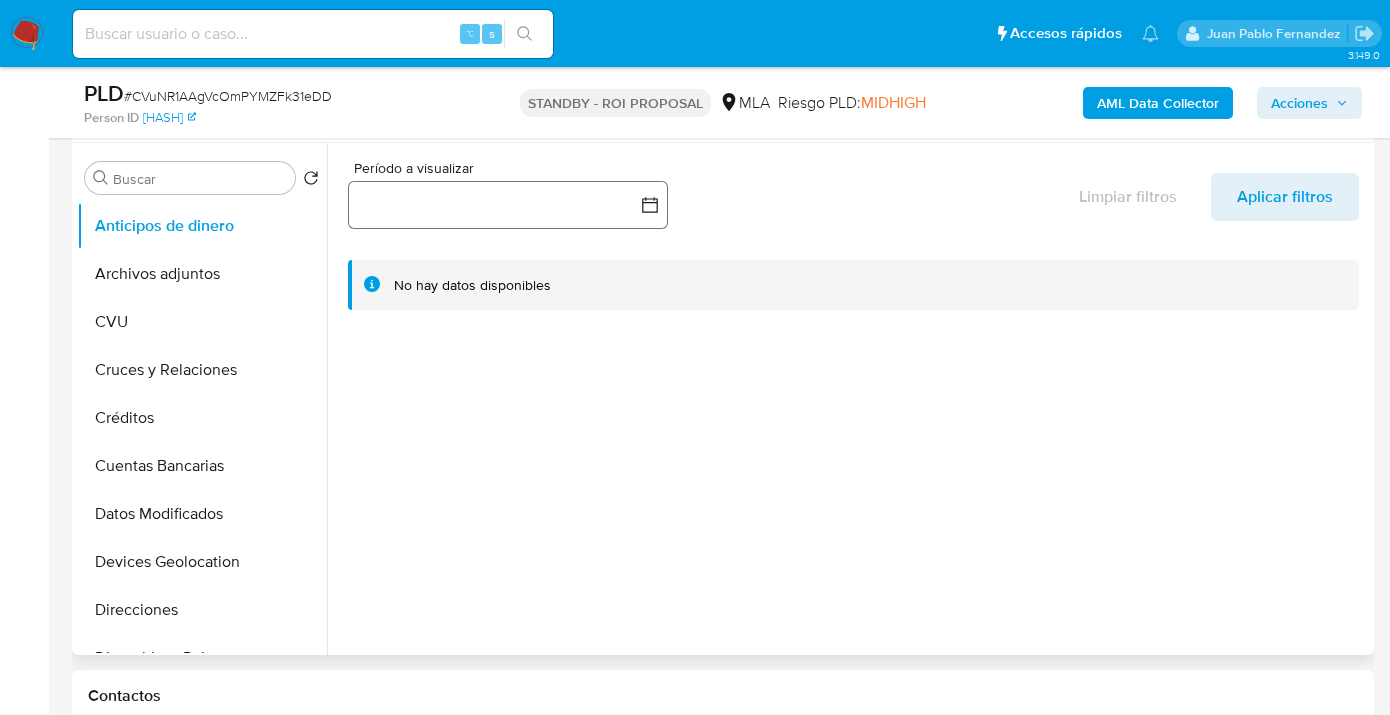 scroll, scrollTop: 377, scrollLeft: 0, axis: vertical 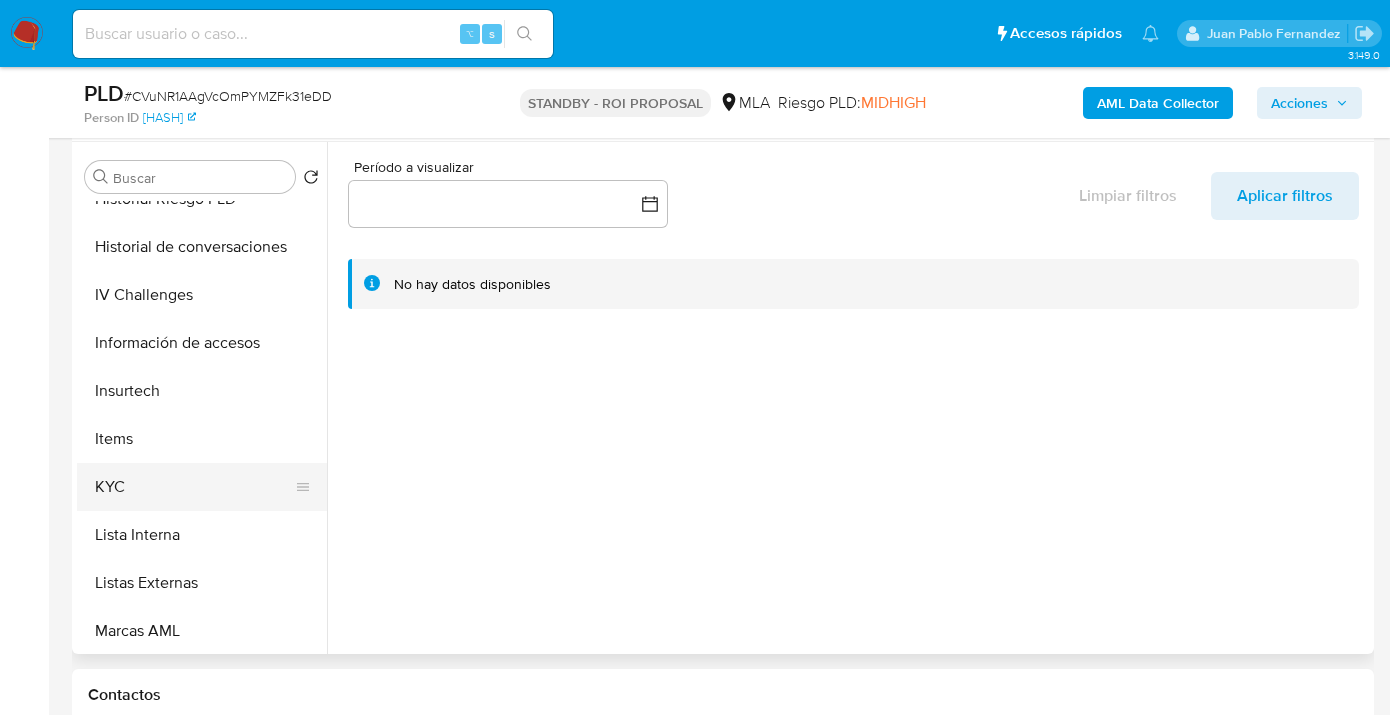 click on "KYC" at bounding box center [194, 487] 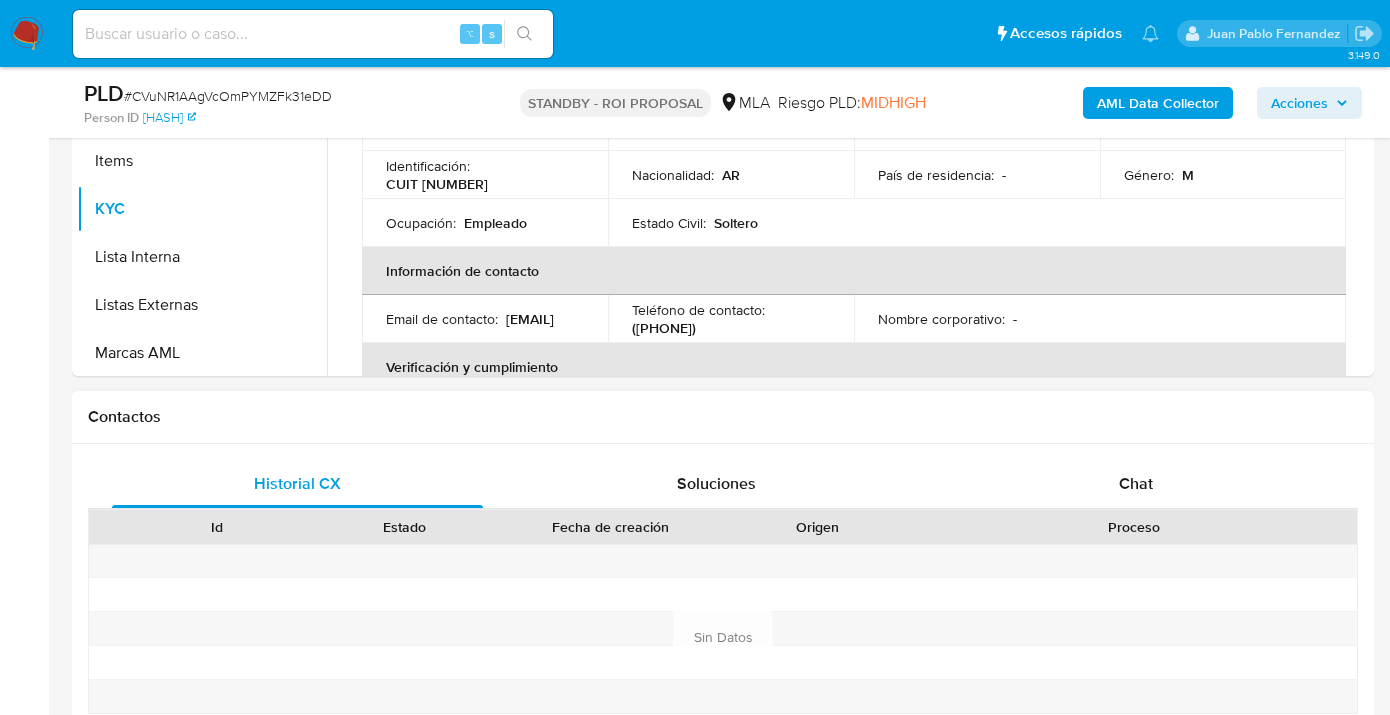 scroll, scrollTop: 709, scrollLeft: 0, axis: vertical 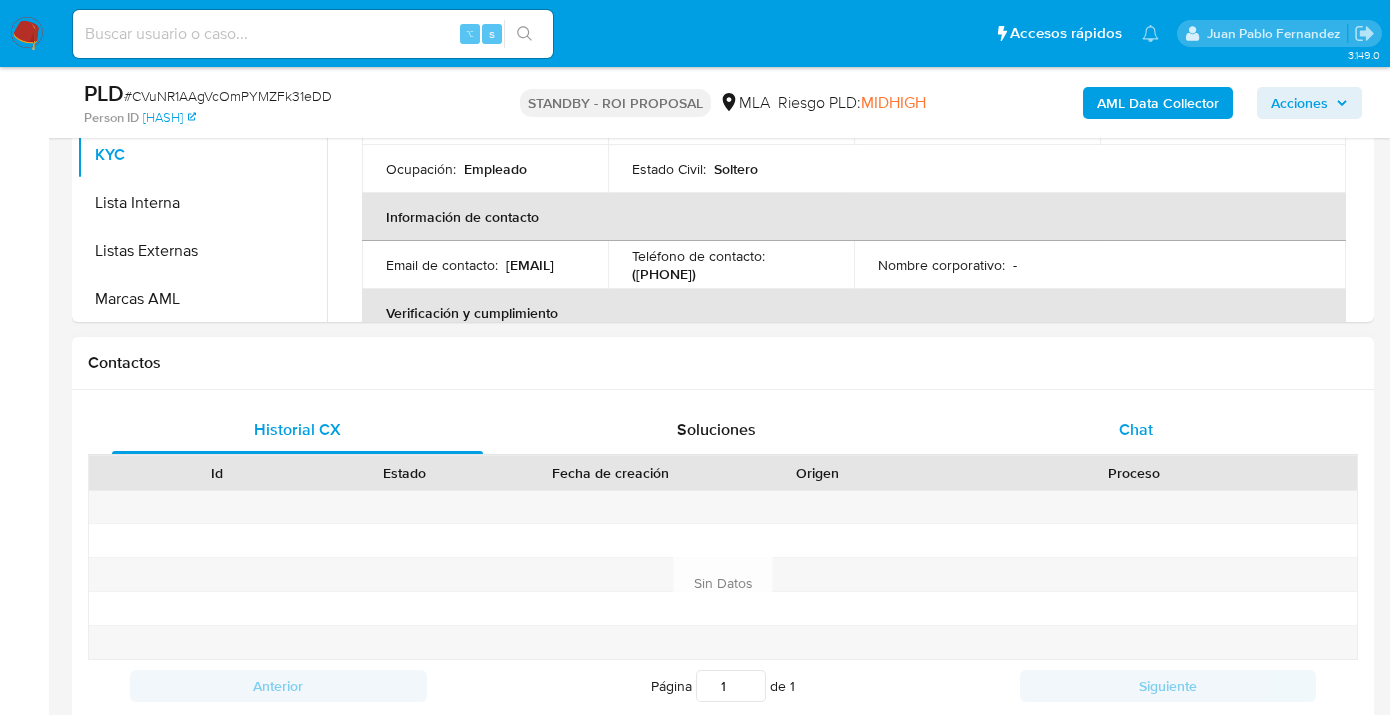click on "Chat" at bounding box center (1136, 429) 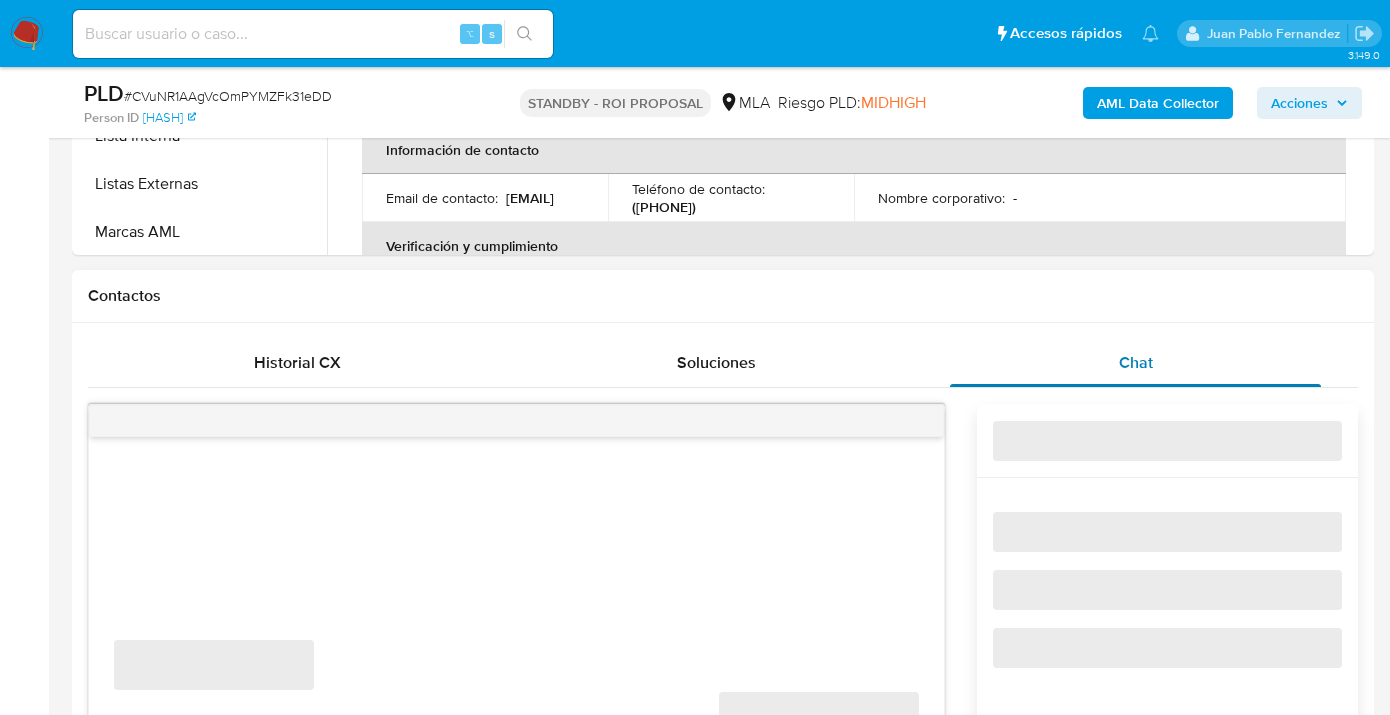 scroll, scrollTop: 888, scrollLeft: 0, axis: vertical 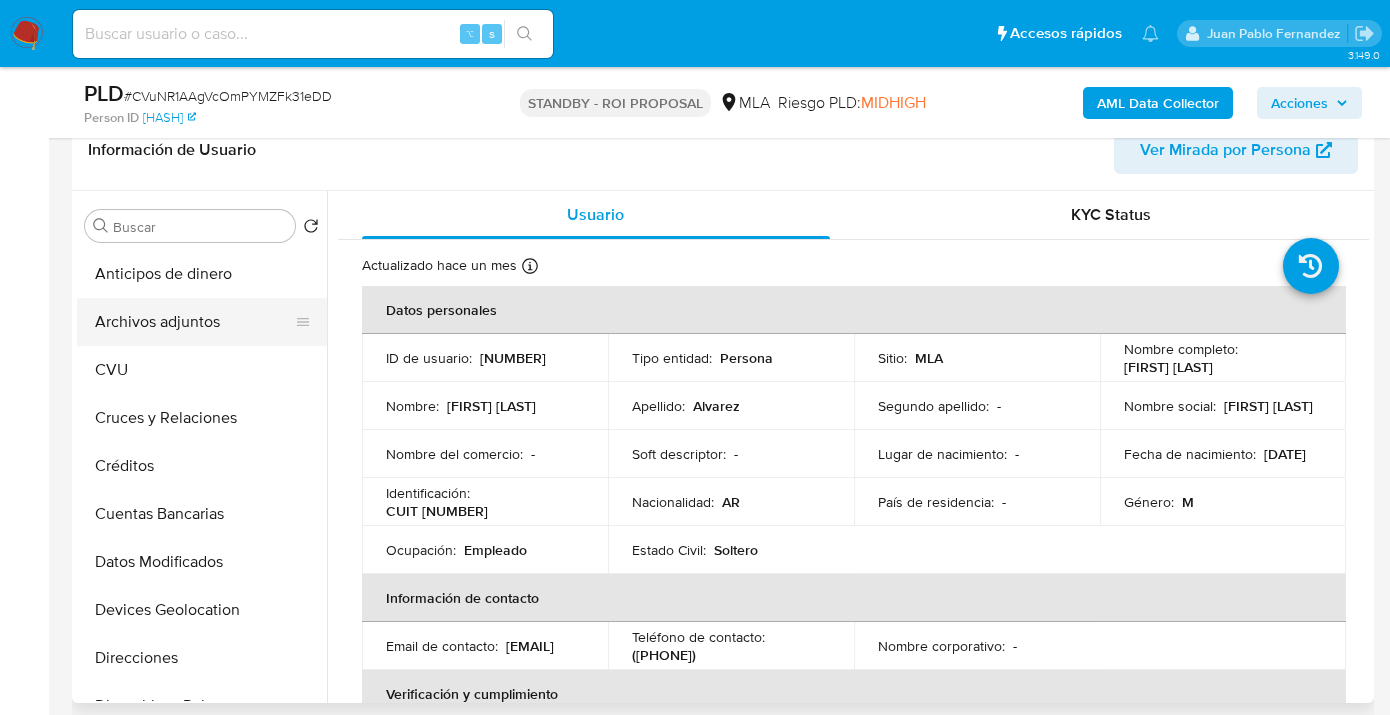 click on "Anticipos de dinero" at bounding box center [202, 274] 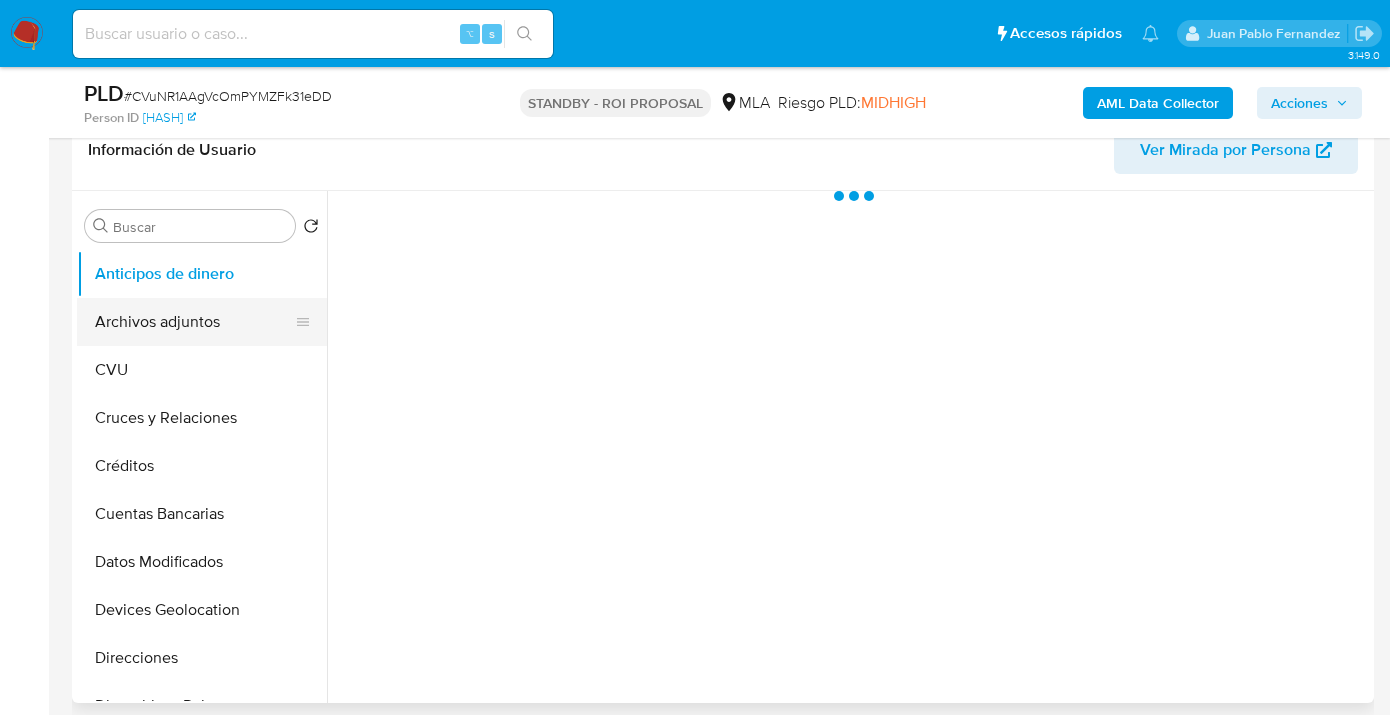drag, startPoint x: 205, startPoint y: 316, endPoint x: 216, endPoint y: 320, distance: 11.7046995 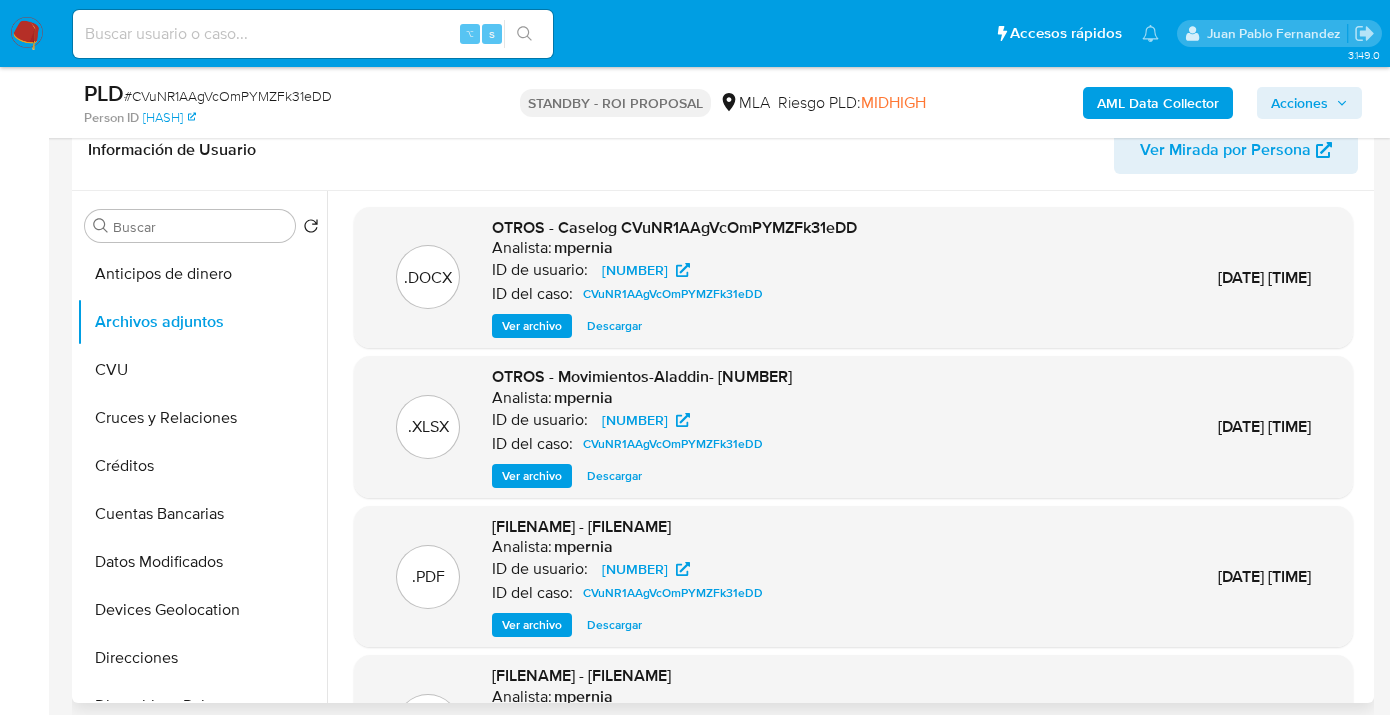 click on "Descargar" at bounding box center [614, 326] 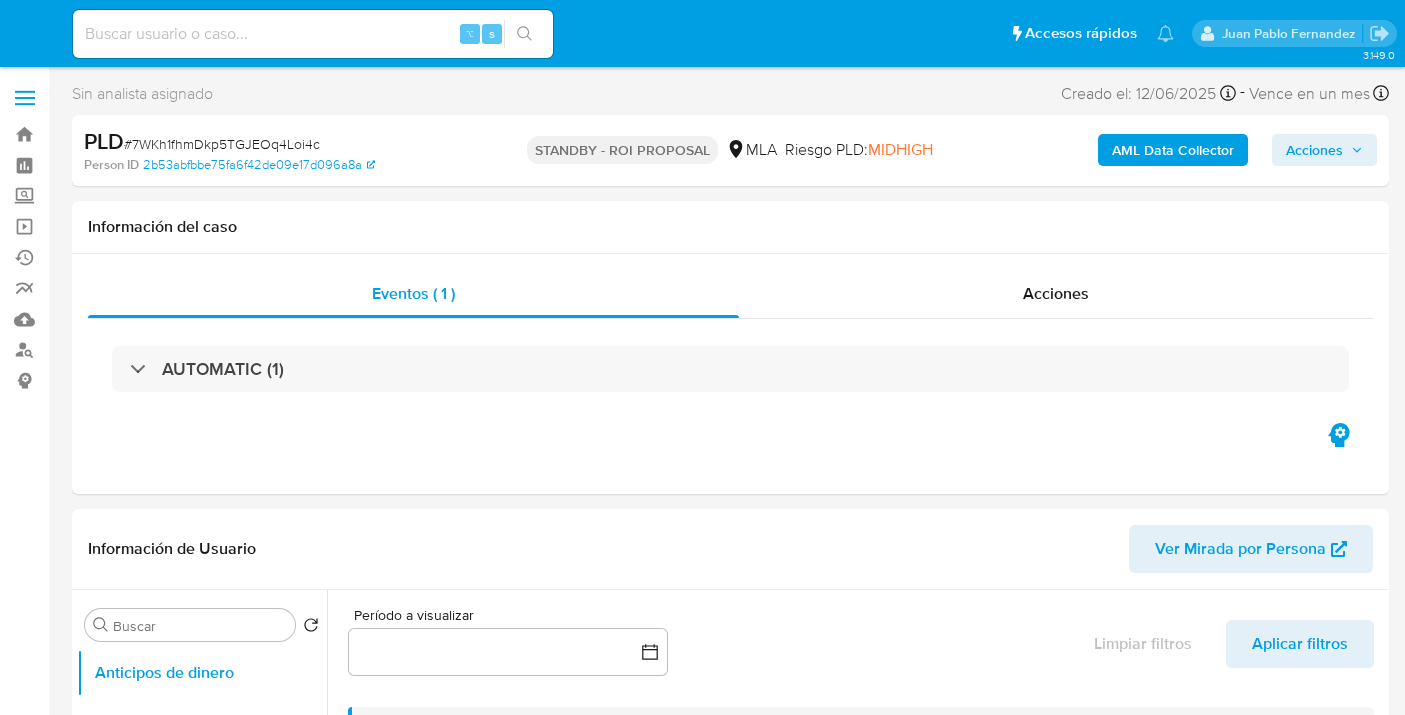 select on "10" 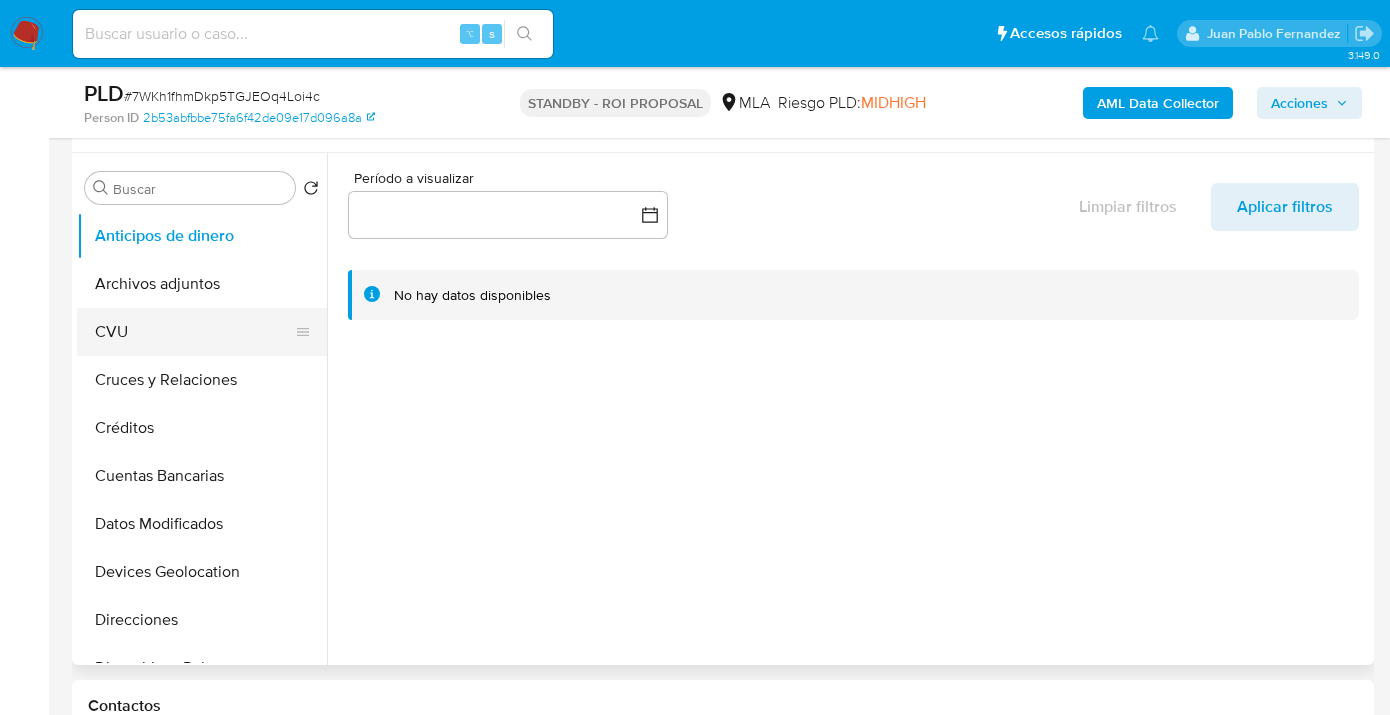 scroll, scrollTop: 368, scrollLeft: 0, axis: vertical 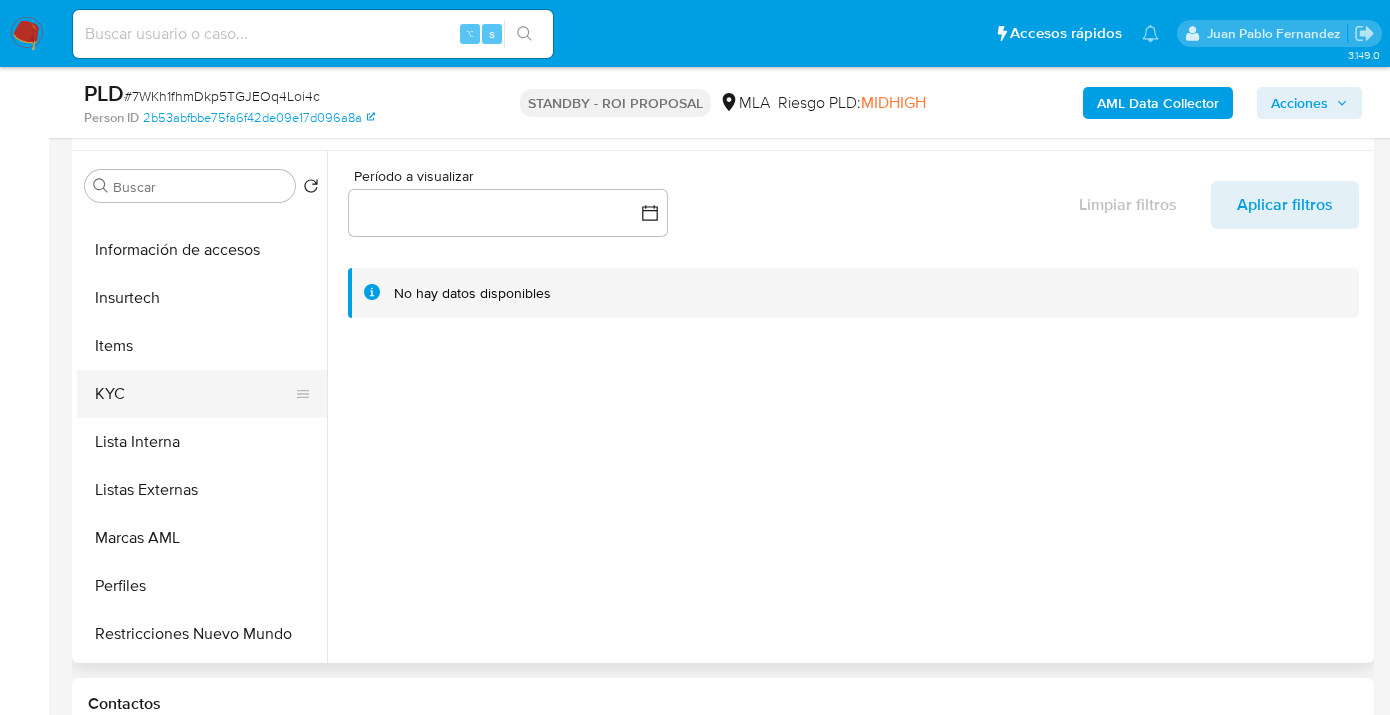 click on "KYC" at bounding box center (194, 394) 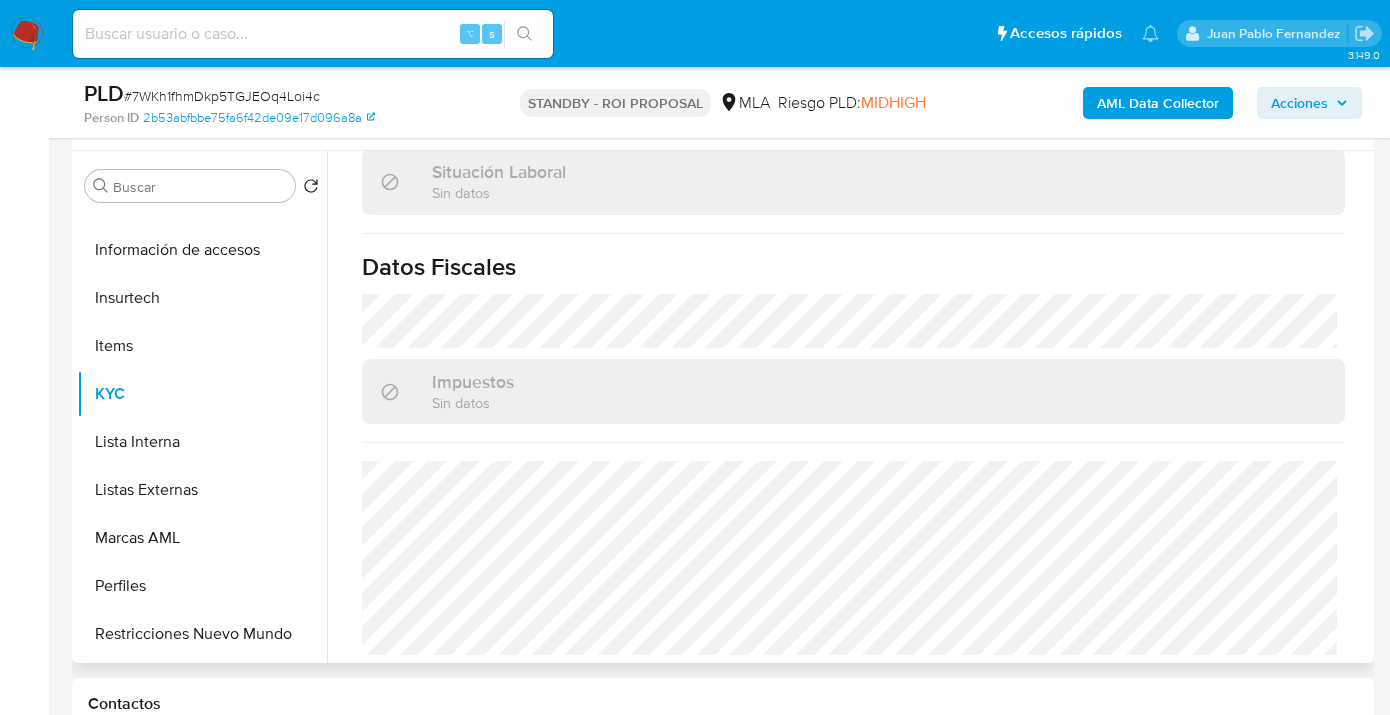 scroll, scrollTop: 1071, scrollLeft: 0, axis: vertical 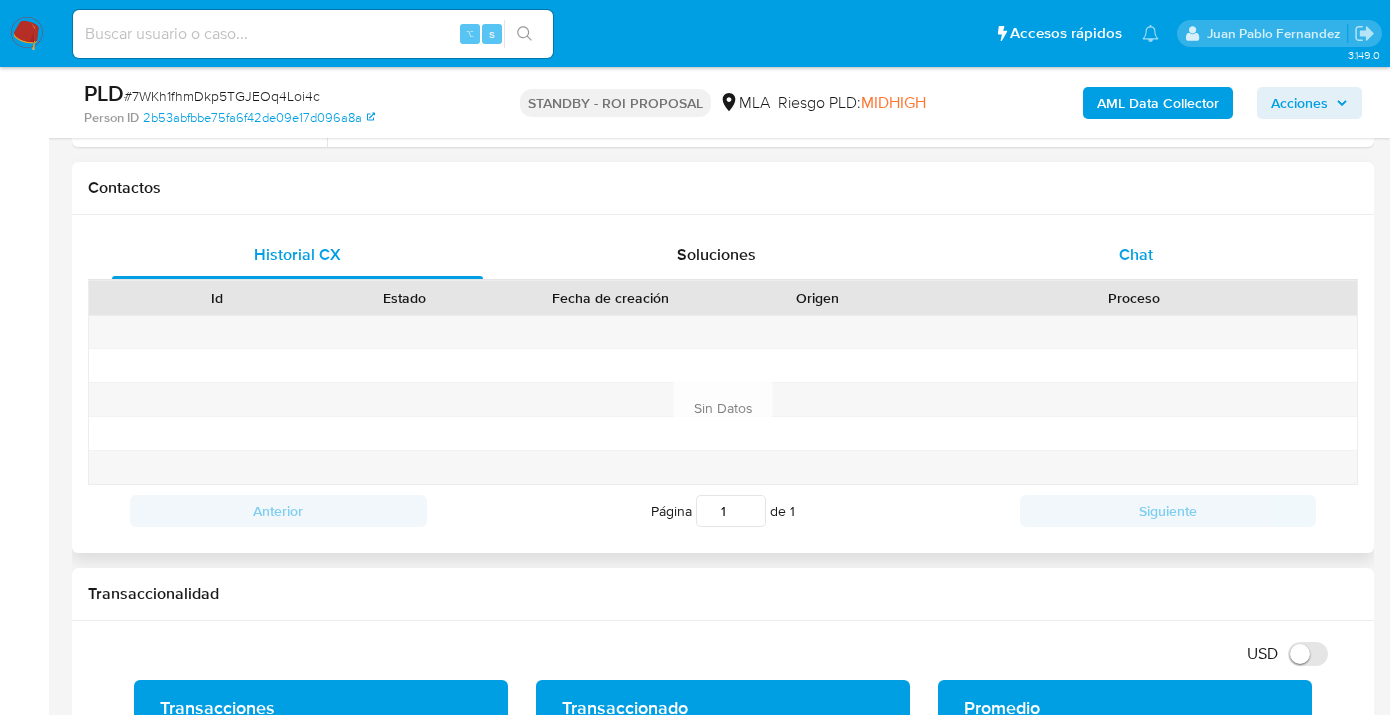 click on "Chat" at bounding box center [1135, 255] 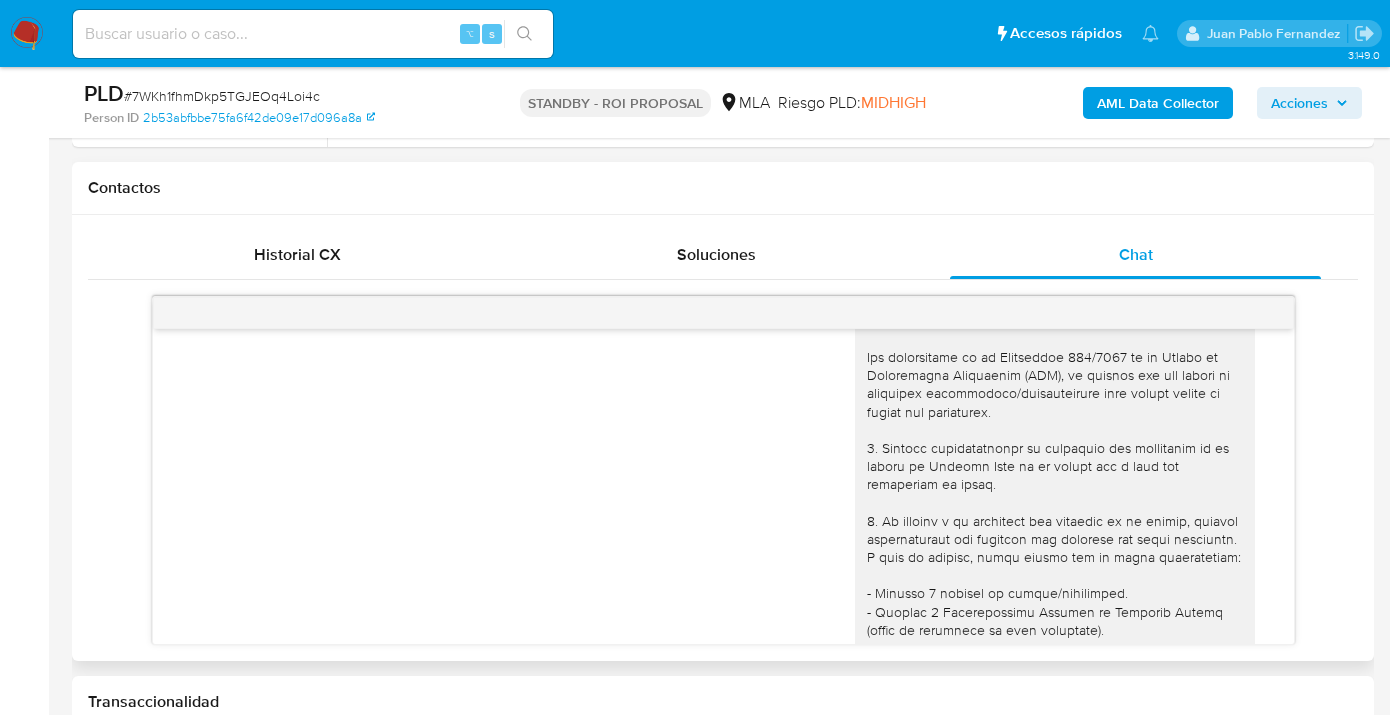 scroll, scrollTop: 0, scrollLeft: 0, axis: both 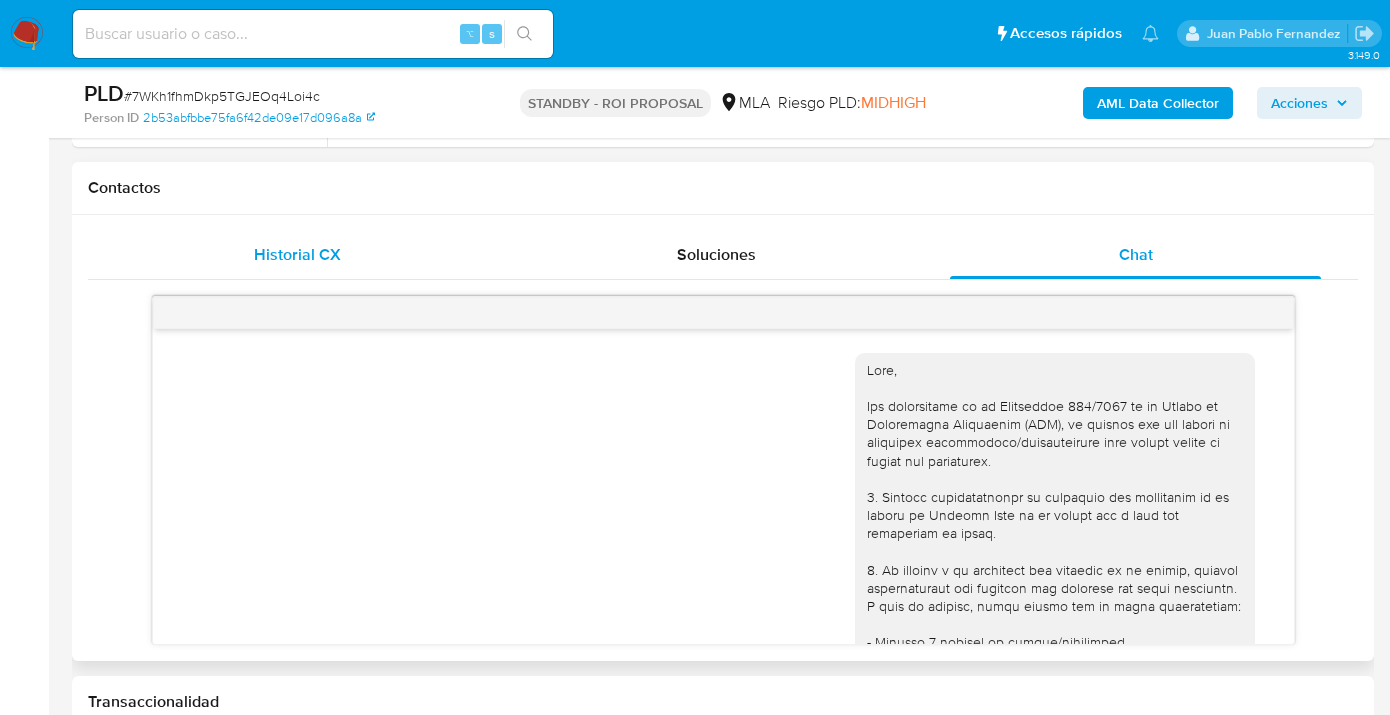 click on "Historial CX" at bounding box center (297, 255) 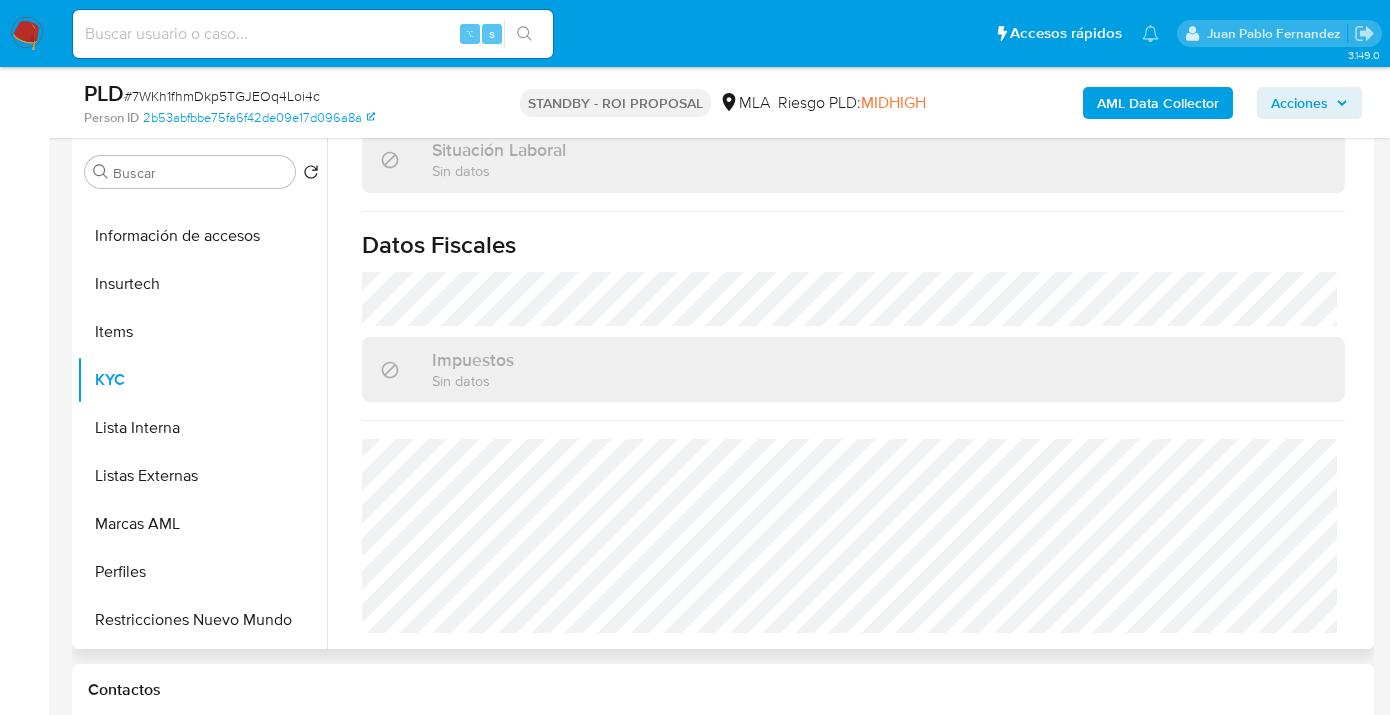scroll, scrollTop: 476, scrollLeft: 0, axis: vertical 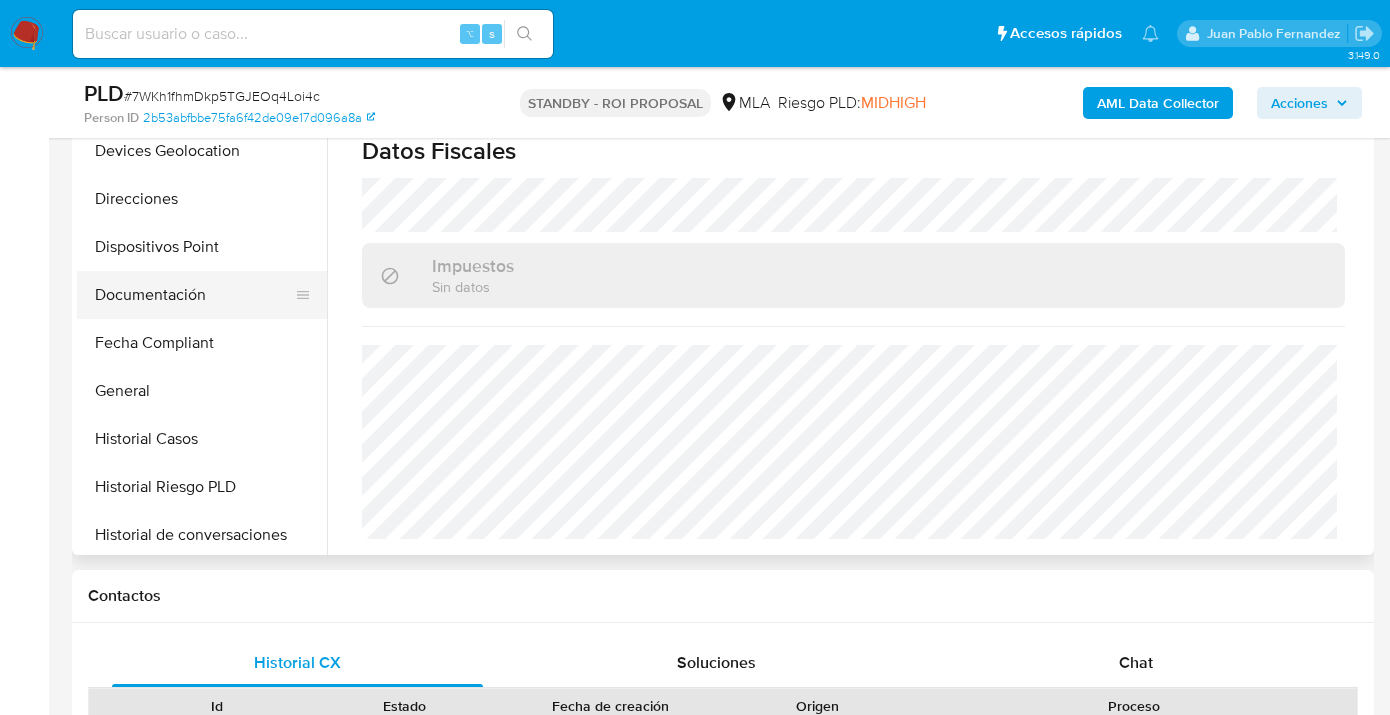 click on "Documentación" at bounding box center [194, 295] 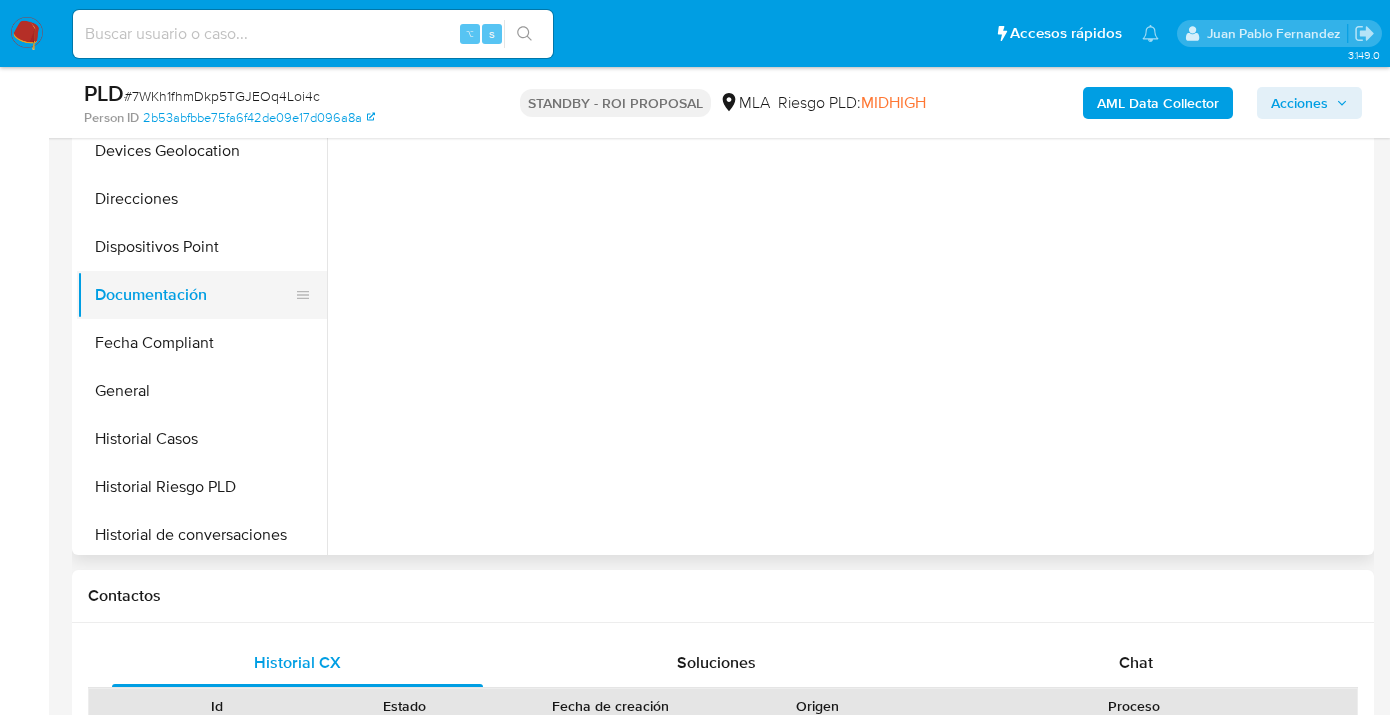 scroll, scrollTop: 0, scrollLeft: 0, axis: both 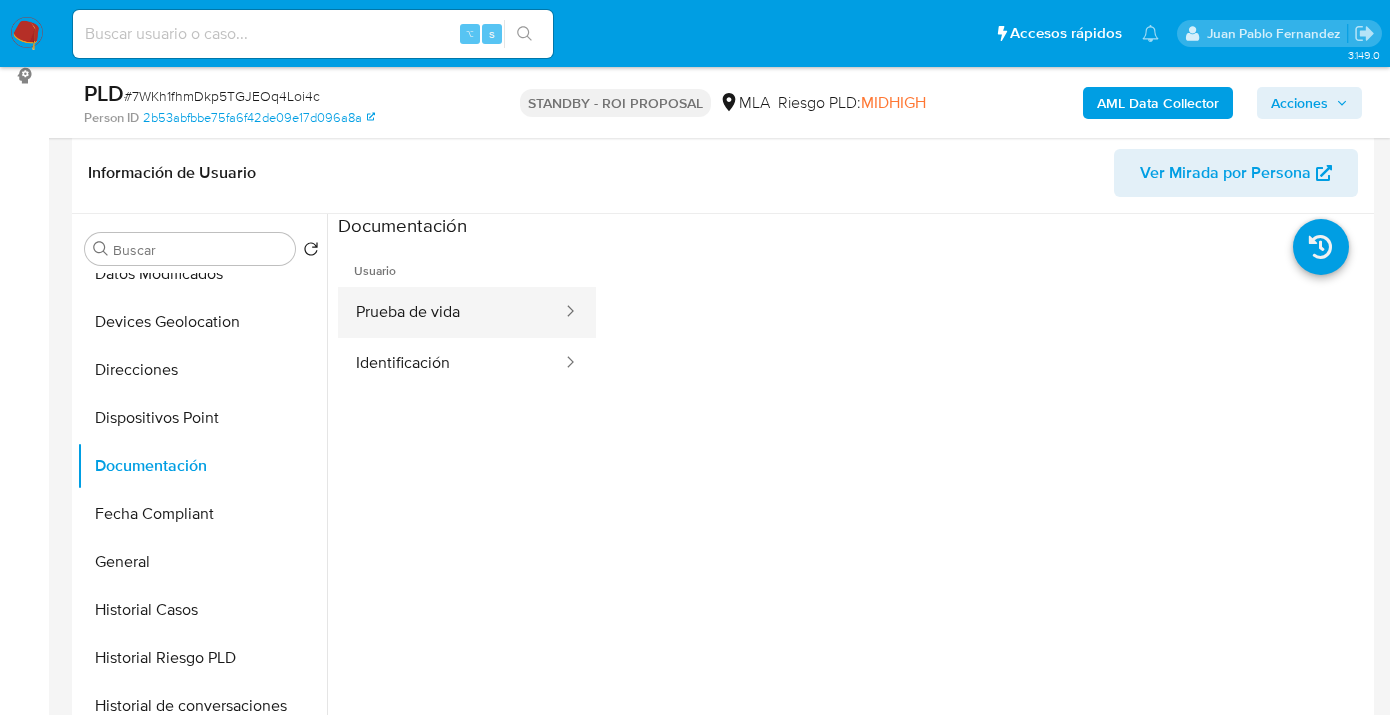 click on "Prueba de vida" at bounding box center (451, 312) 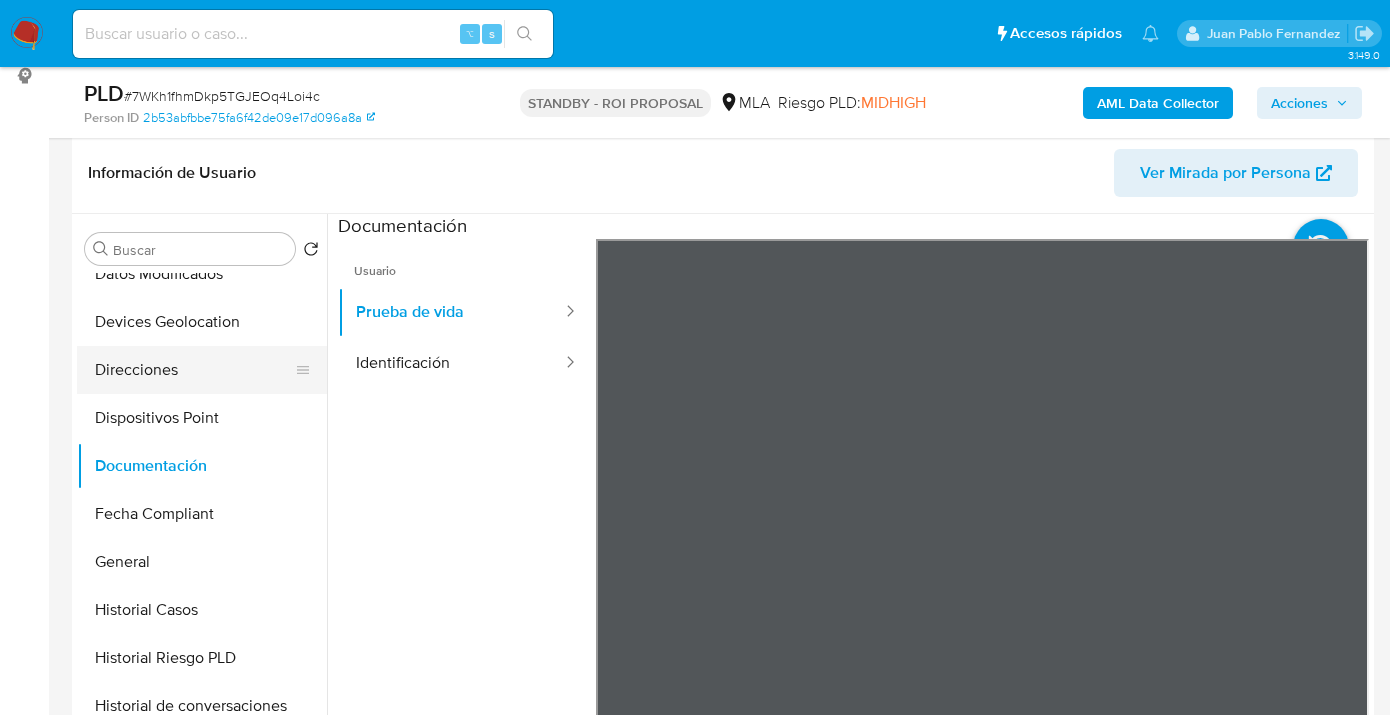 click on "Direcciones" at bounding box center (194, 370) 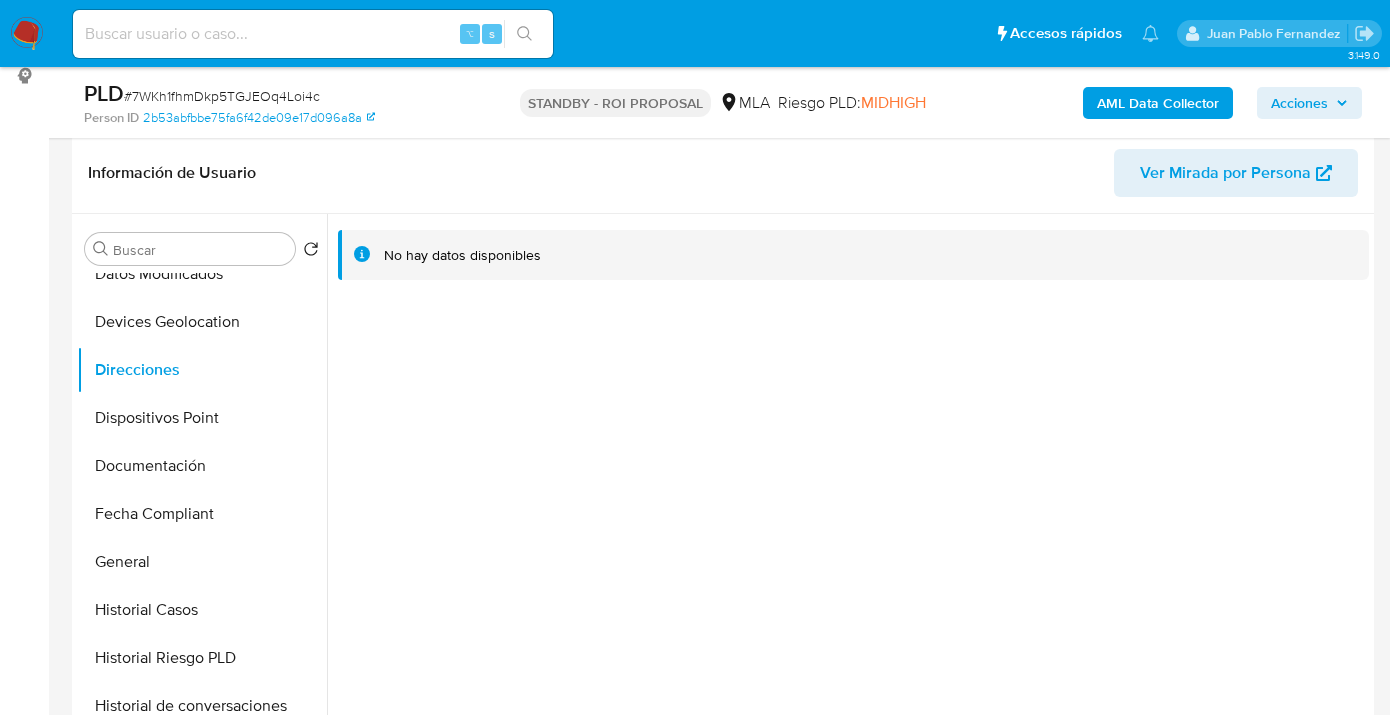 scroll, scrollTop: 0, scrollLeft: 0, axis: both 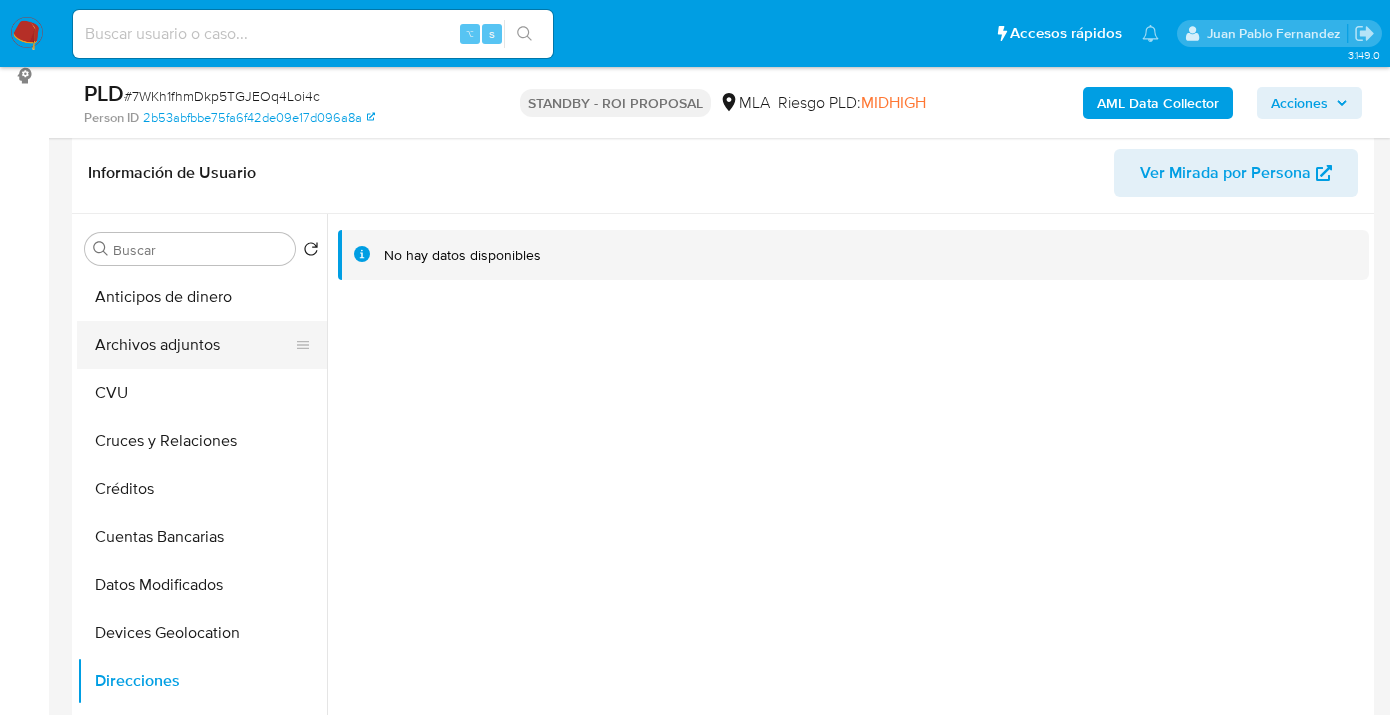 drag, startPoint x: 233, startPoint y: 322, endPoint x: 254, endPoint y: 331, distance: 22.847319 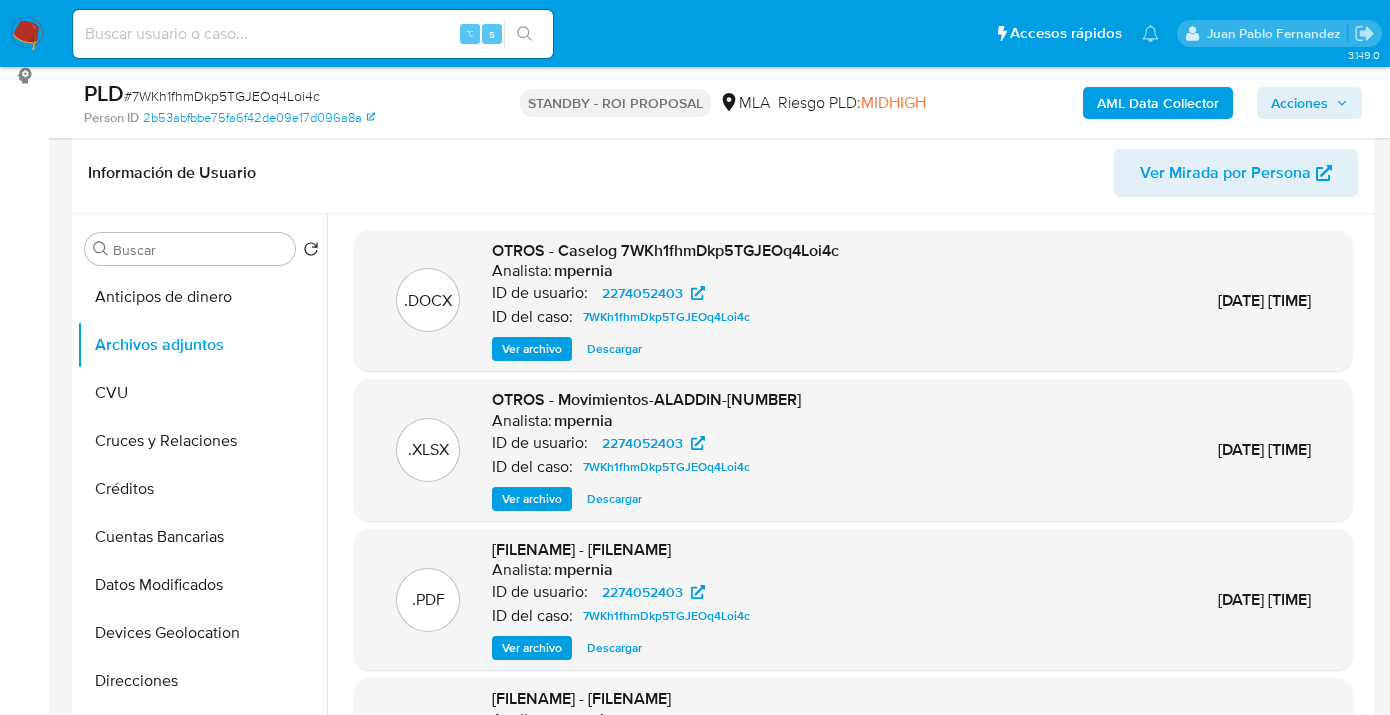 click on "Descargar" at bounding box center [614, 349] 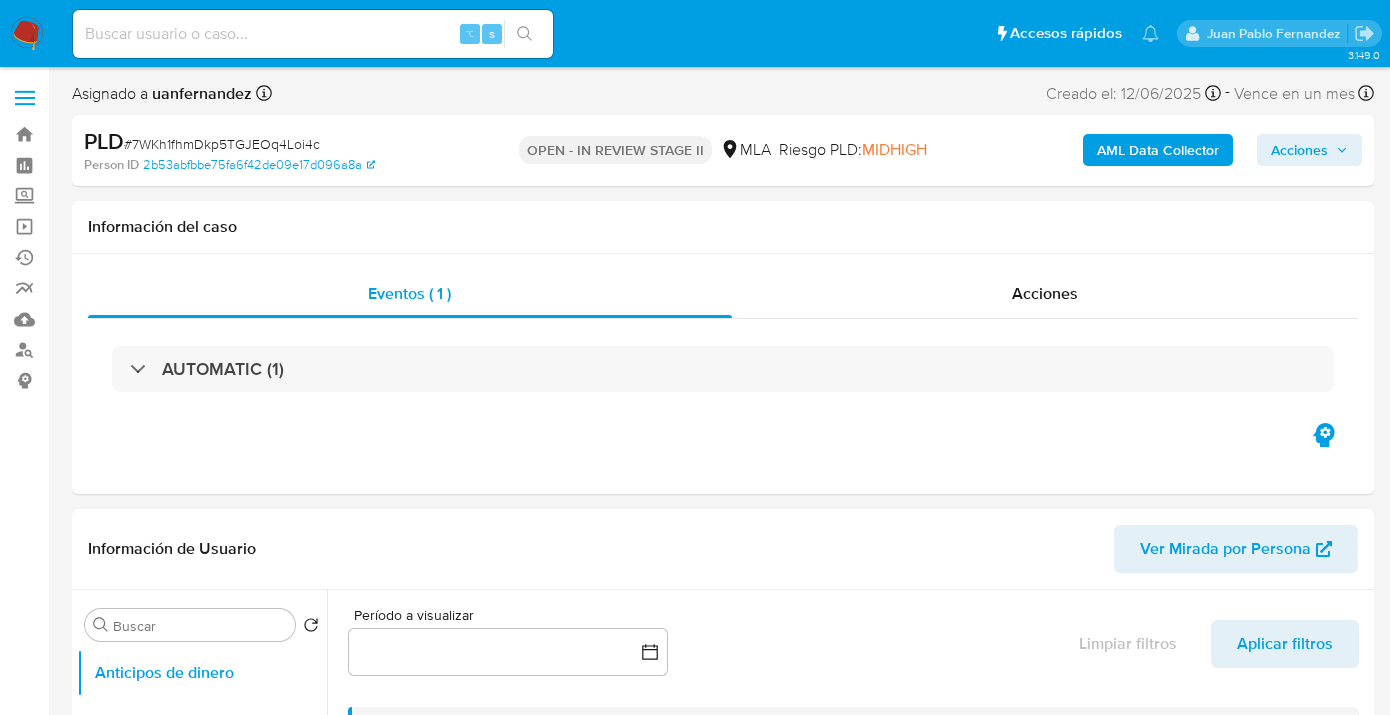 select on "10" 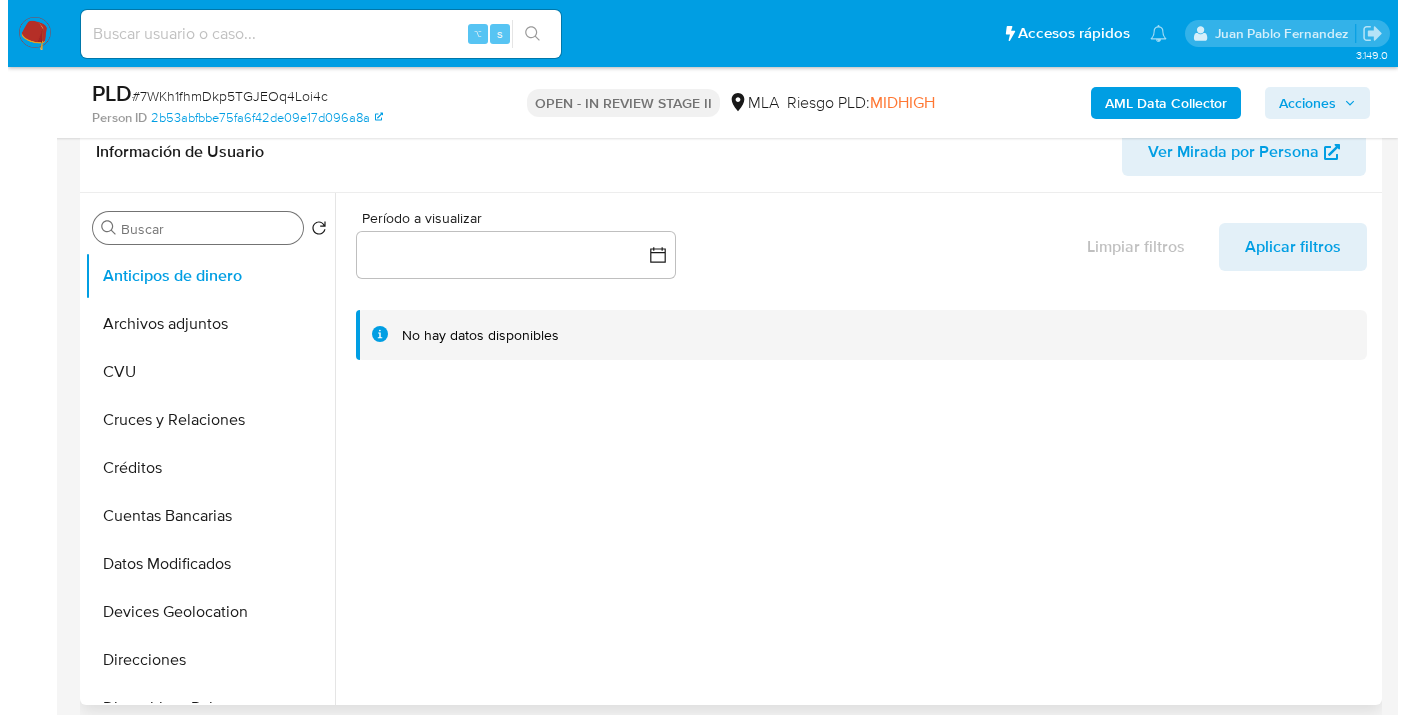 scroll, scrollTop: 288, scrollLeft: 0, axis: vertical 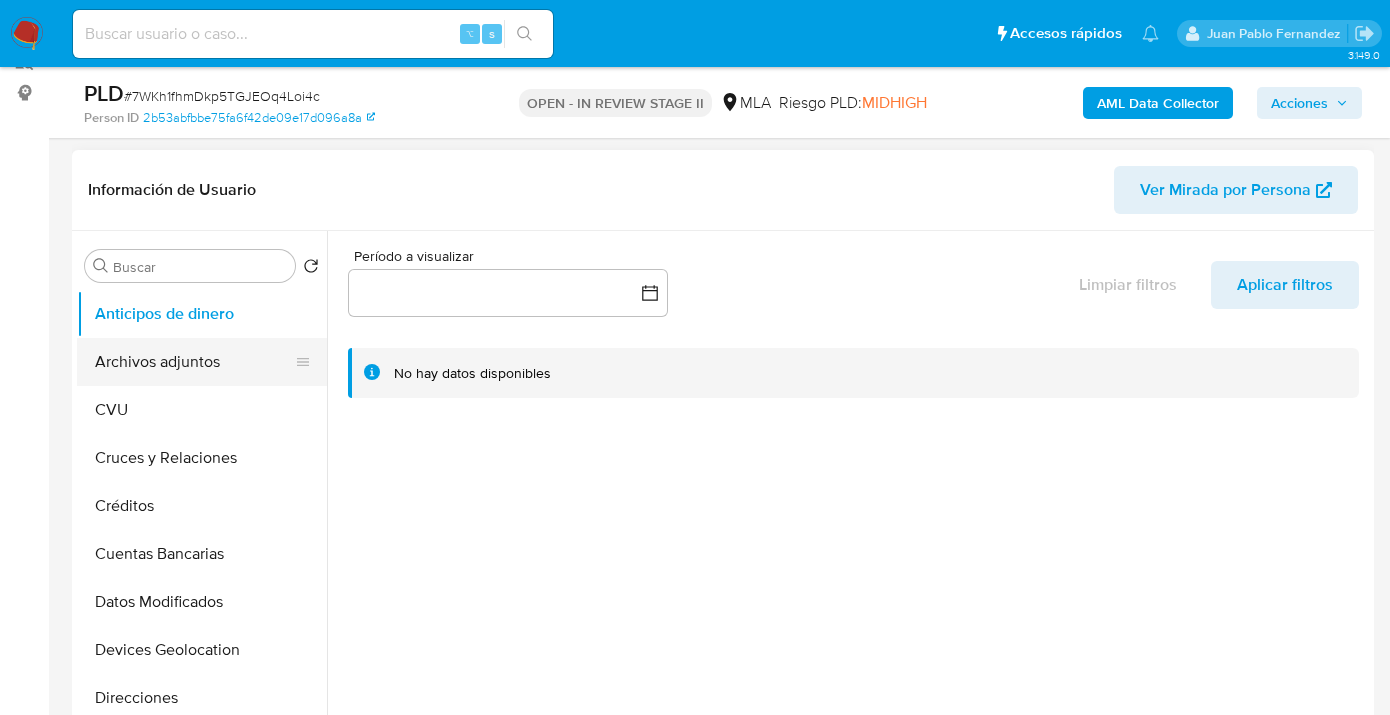 click on "Archivos adjuntos" at bounding box center (194, 362) 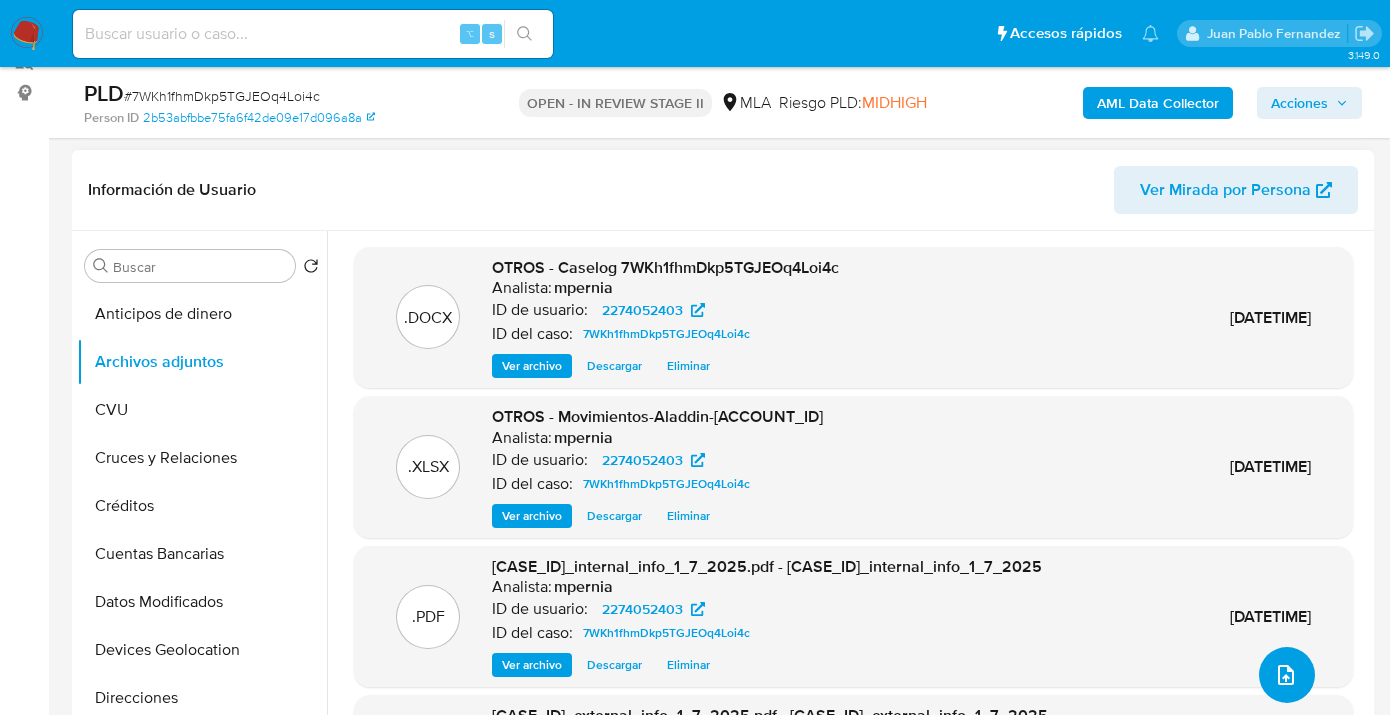 click 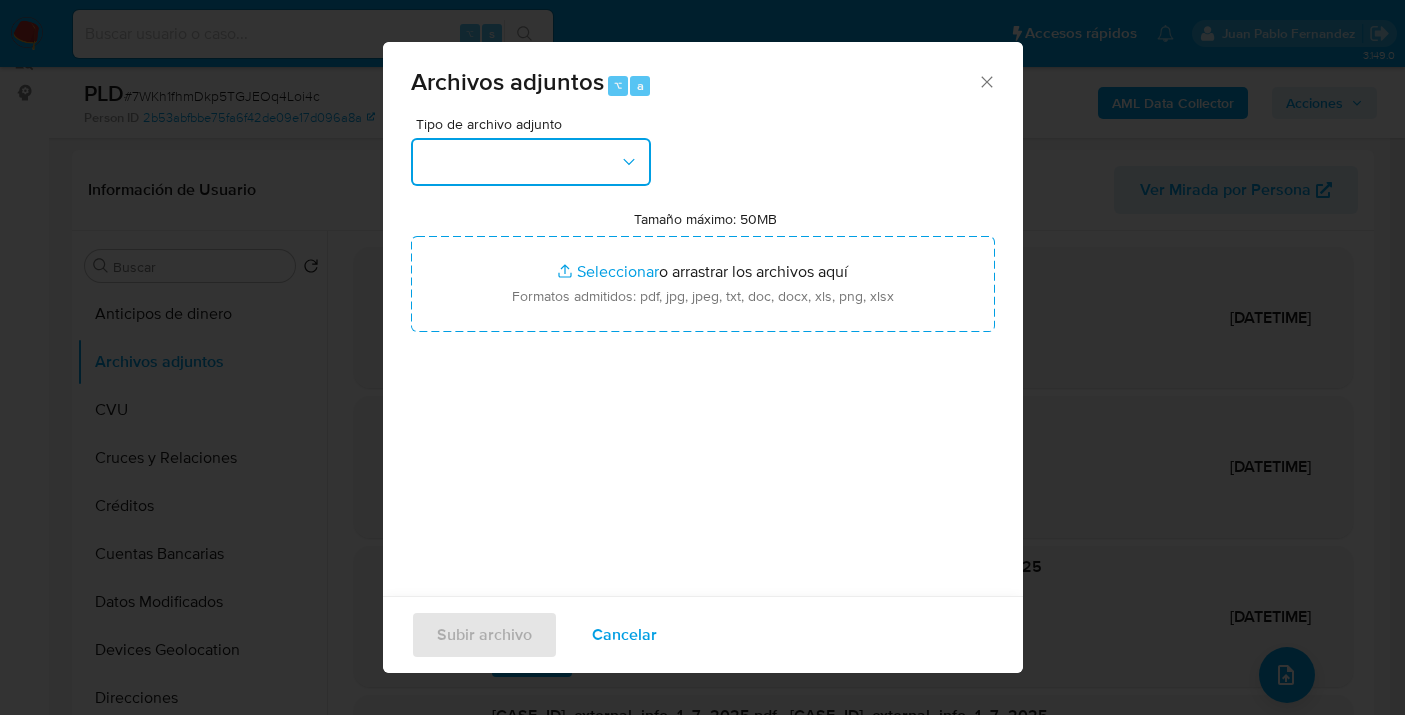 drag, startPoint x: 628, startPoint y: 162, endPoint x: 623, endPoint y: 179, distance: 17.720045 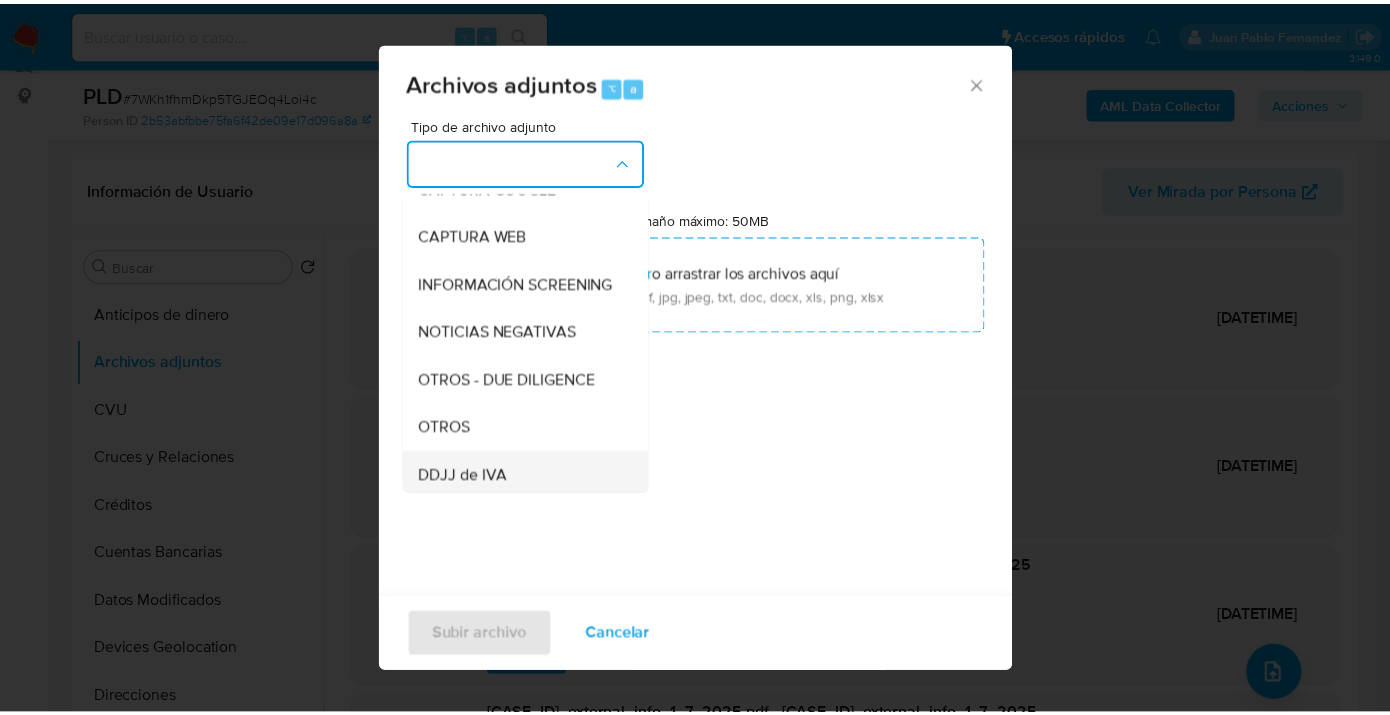 scroll, scrollTop: 339, scrollLeft: 0, axis: vertical 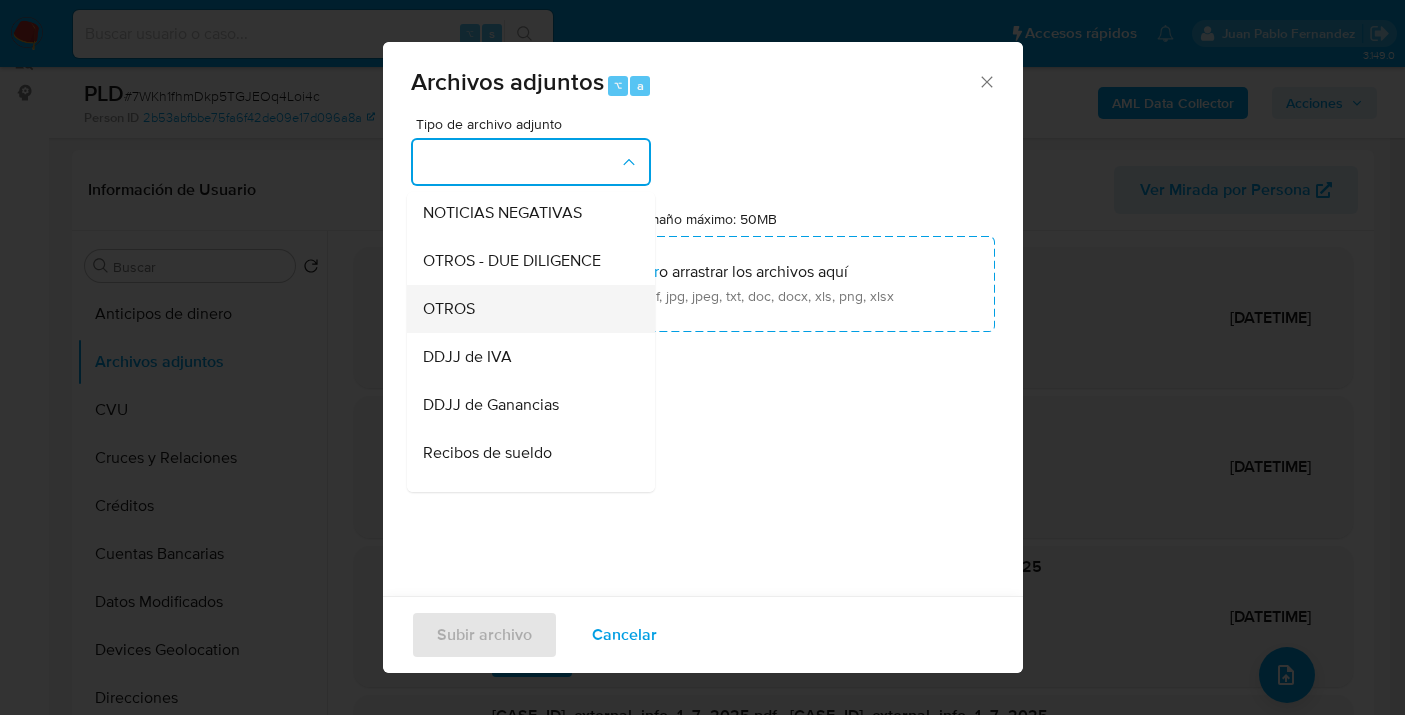 click on "OTROS" at bounding box center [525, 309] 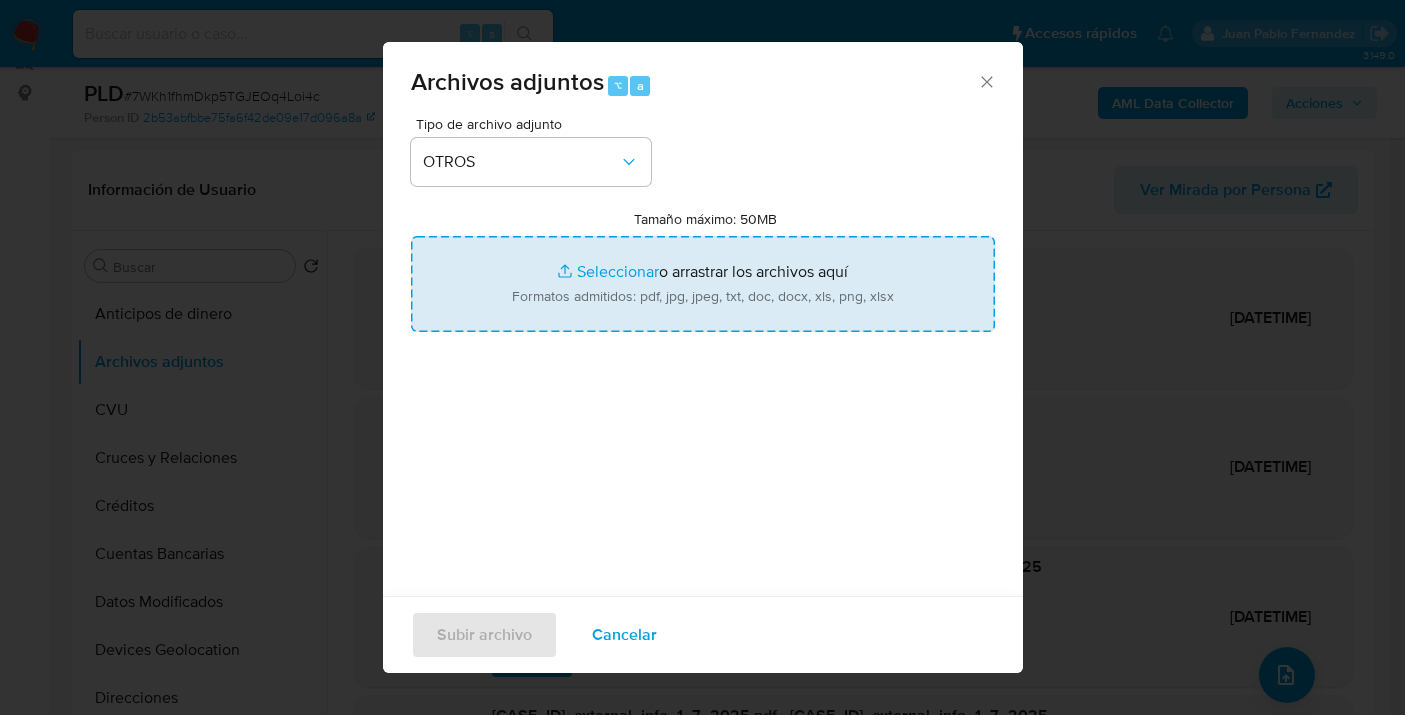 click on "Tamaño máximo: 50MB Seleccionar archivos" at bounding box center [703, 284] 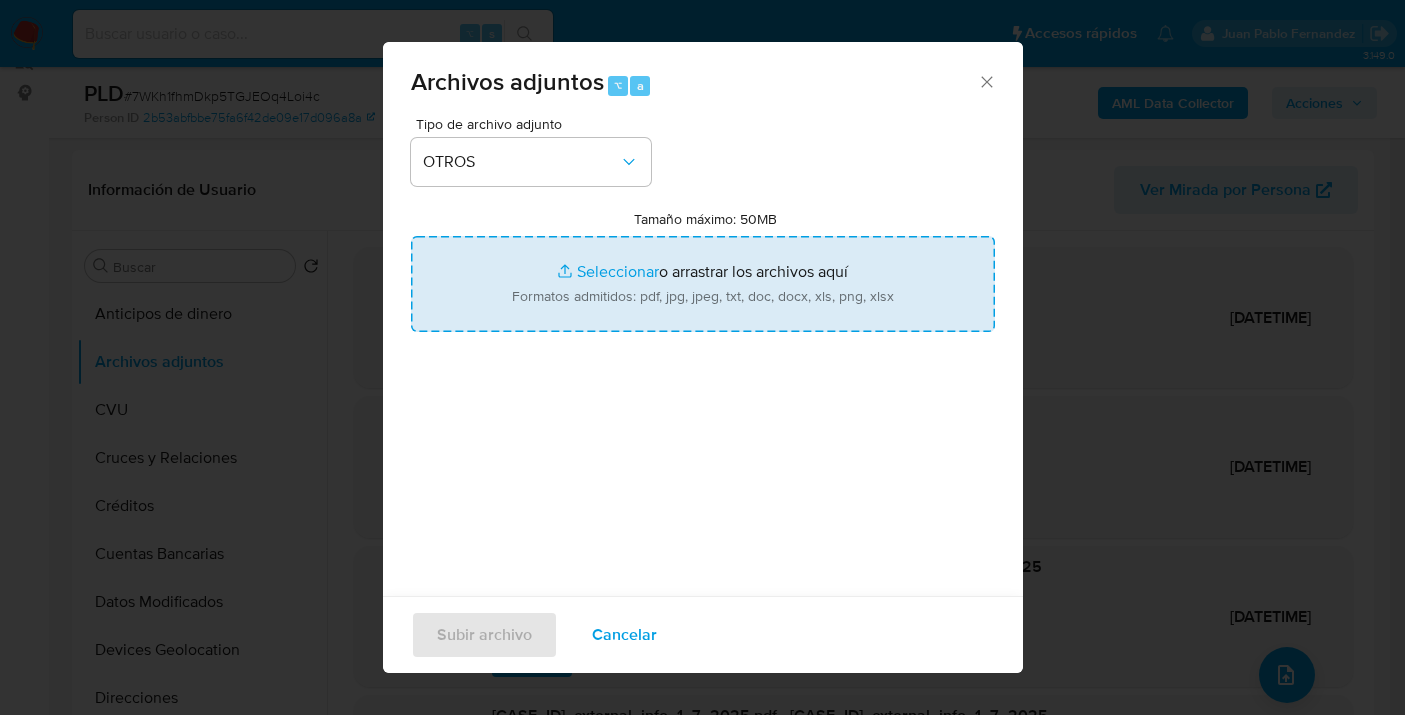 type on "C:\fakepath\Caselog 7WKh1fhmDkp5TGJEOq4Loi4c V2.docx" 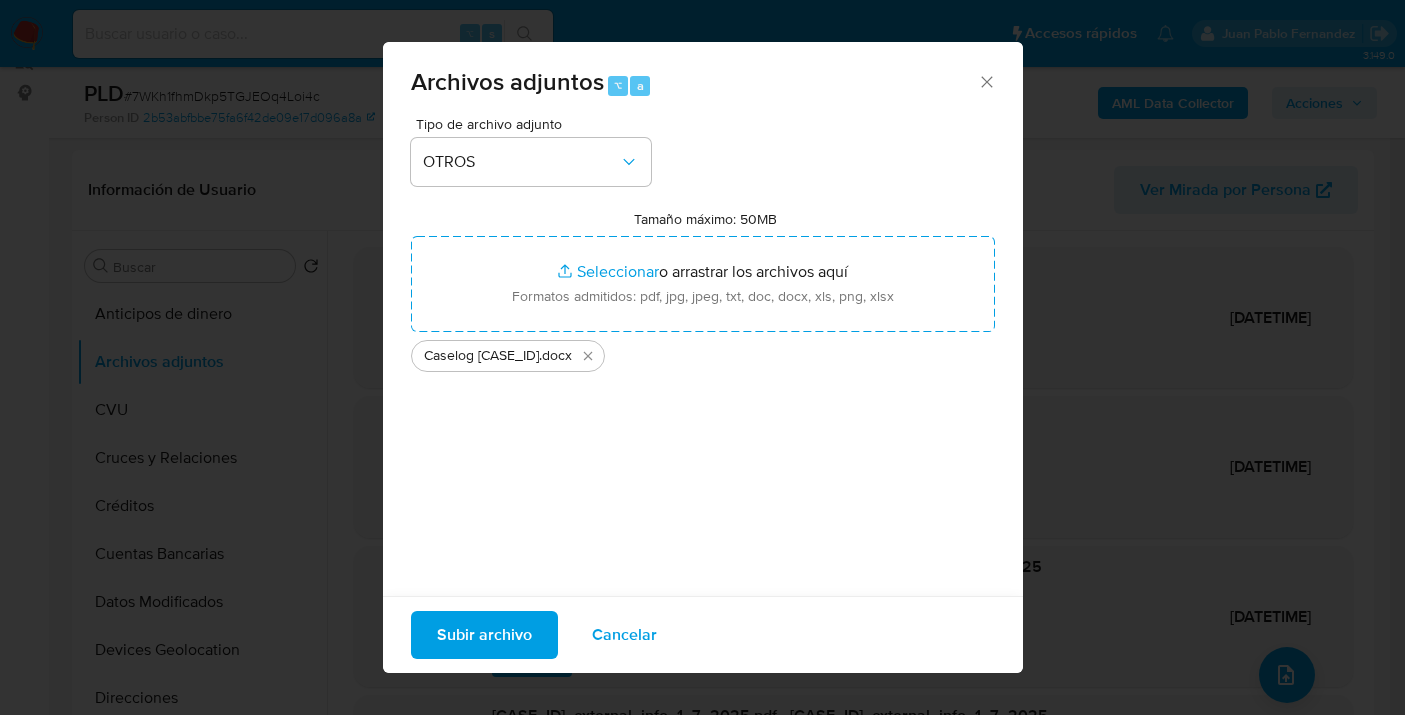 click on "Subir archivo" at bounding box center [484, 635] 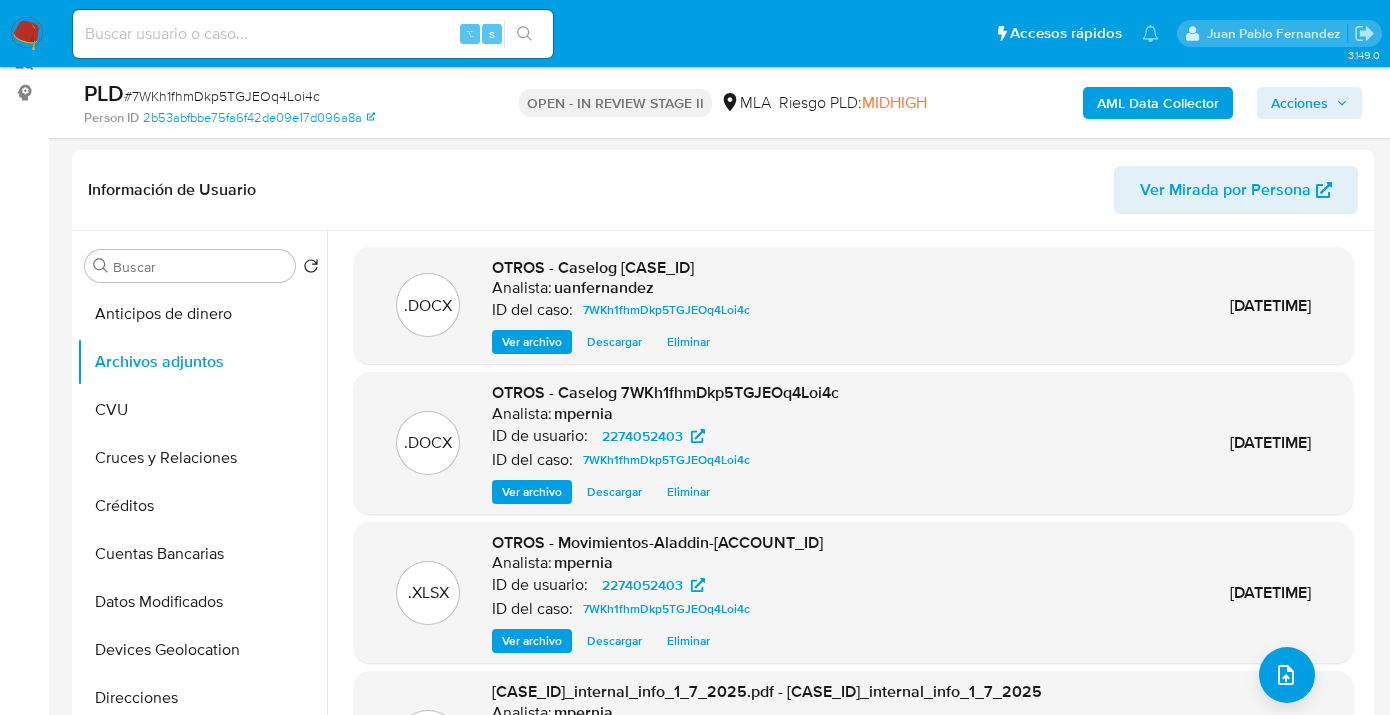 drag, startPoint x: 1295, startPoint y: 99, endPoint x: 1266, endPoint y: 118, distance: 34.669872 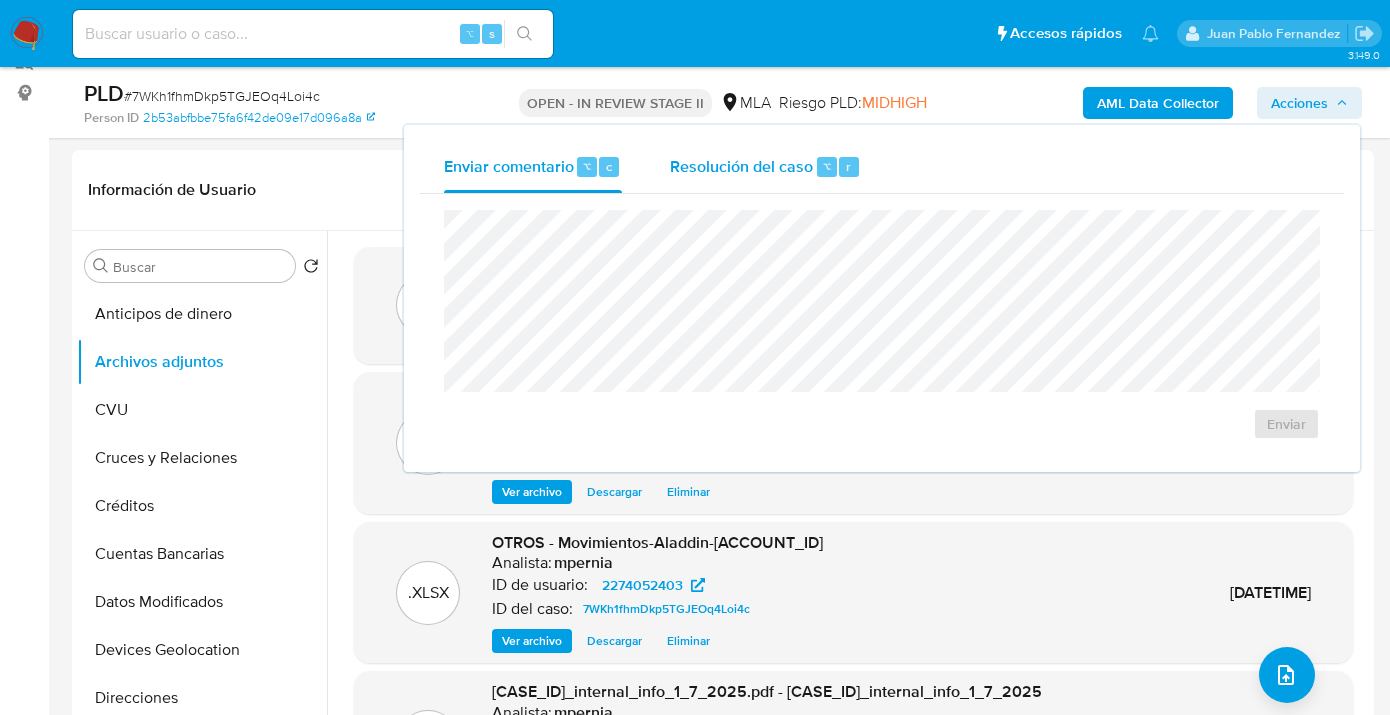click on "Resolución del caso ⌥ r" at bounding box center (765, 167) 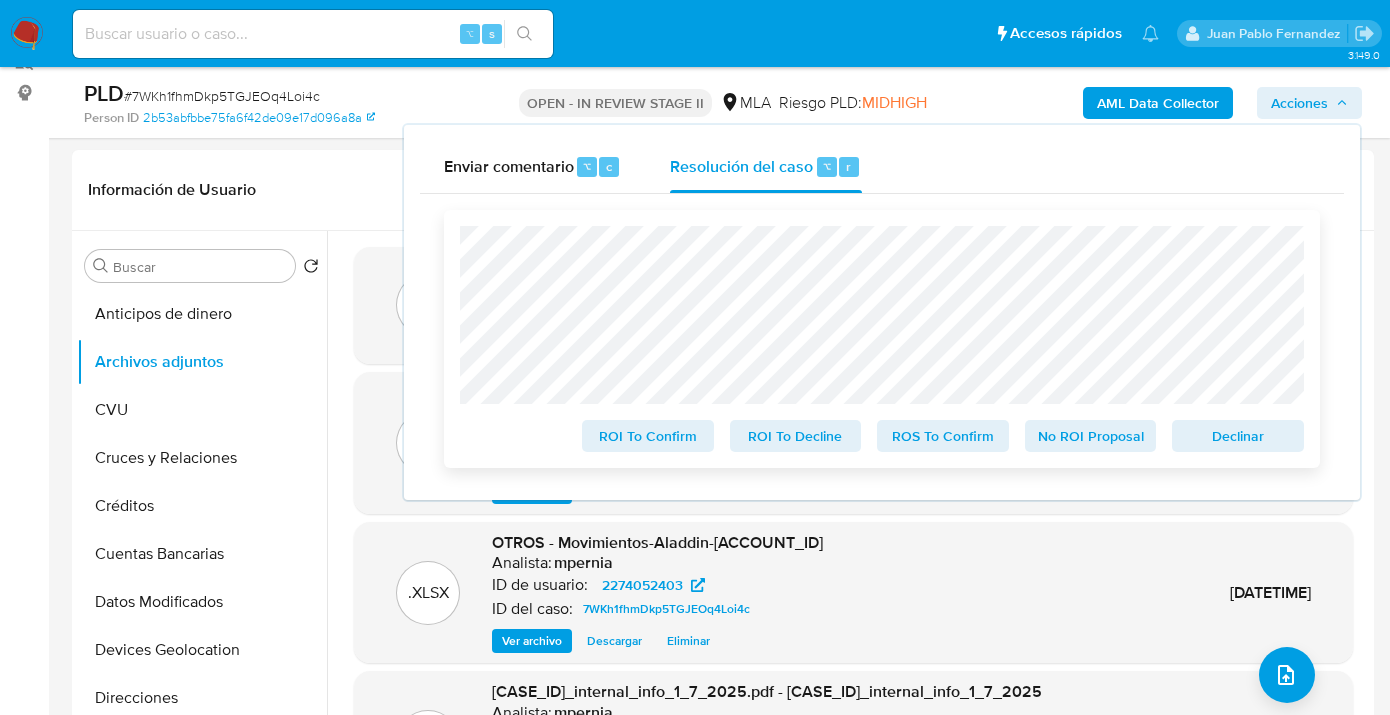 click on "ROS To Confirm" at bounding box center (943, 436) 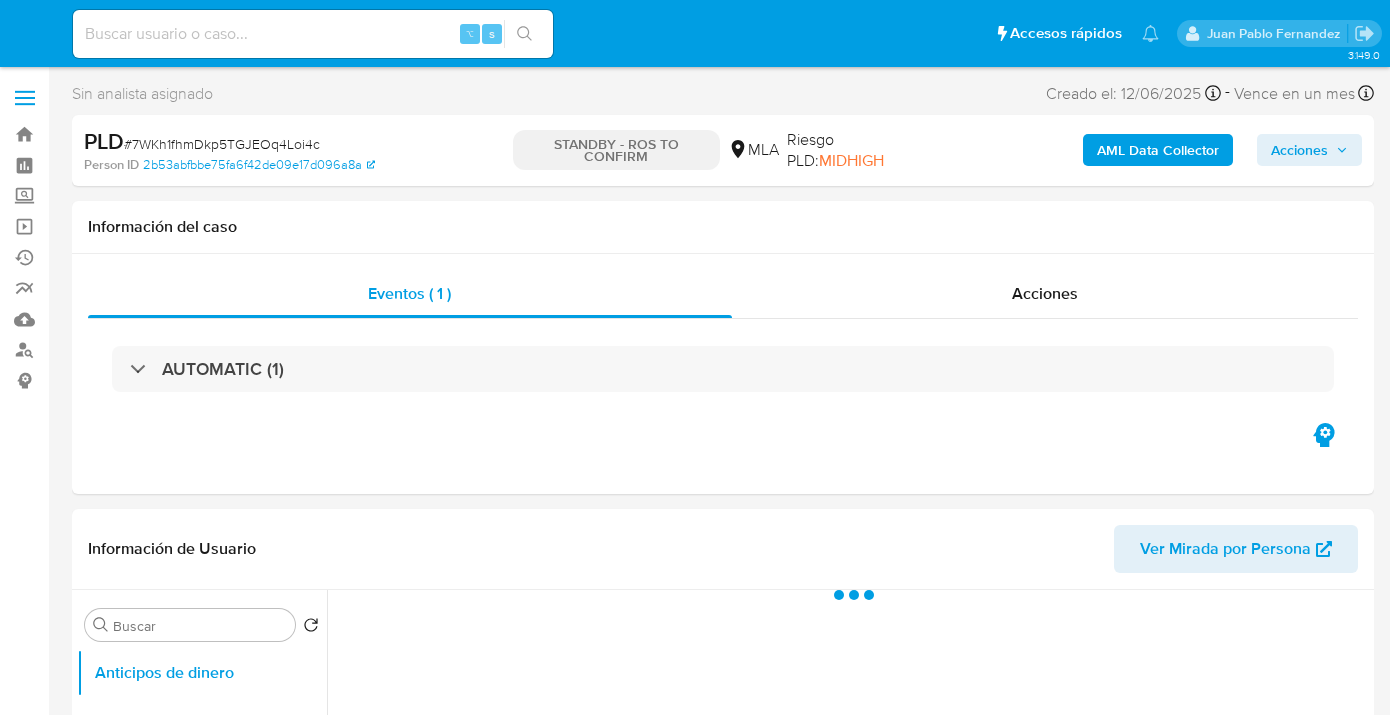 select on "10" 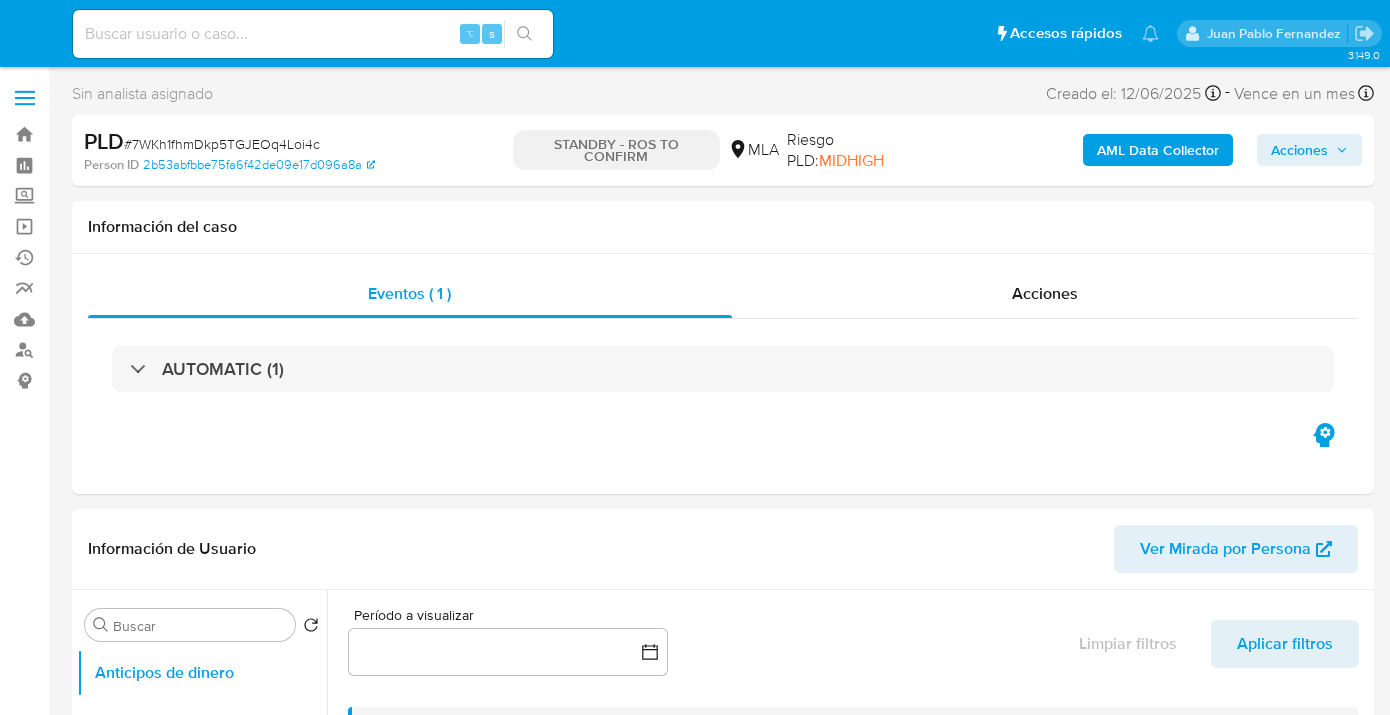 scroll, scrollTop: 0, scrollLeft: 0, axis: both 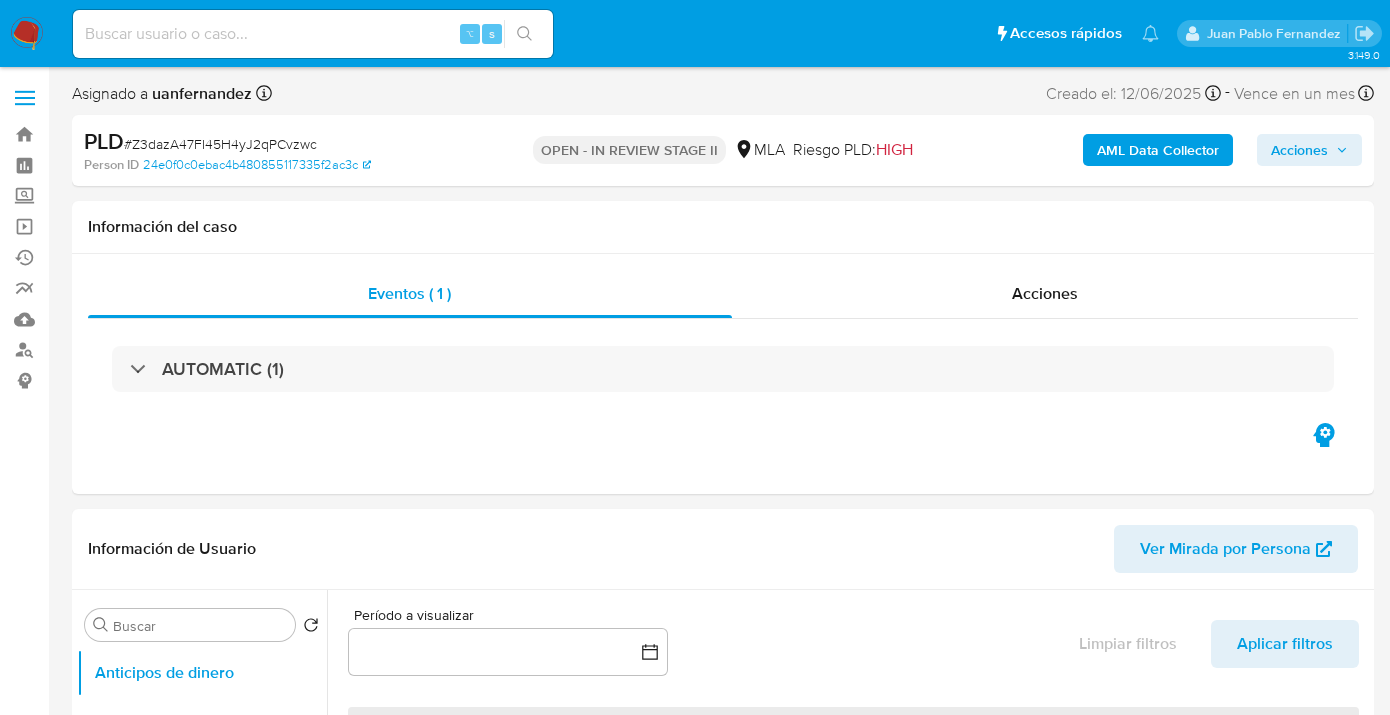 select on "10" 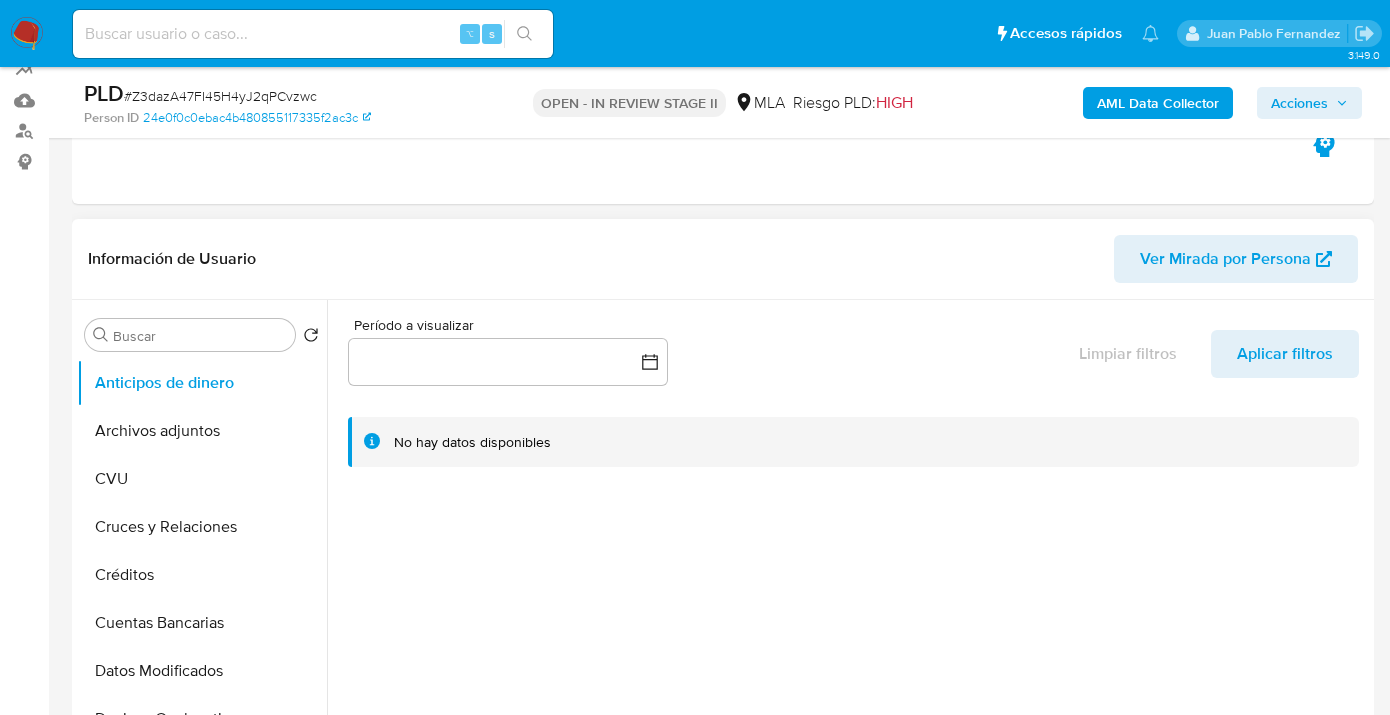 scroll, scrollTop: 354, scrollLeft: 0, axis: vertical 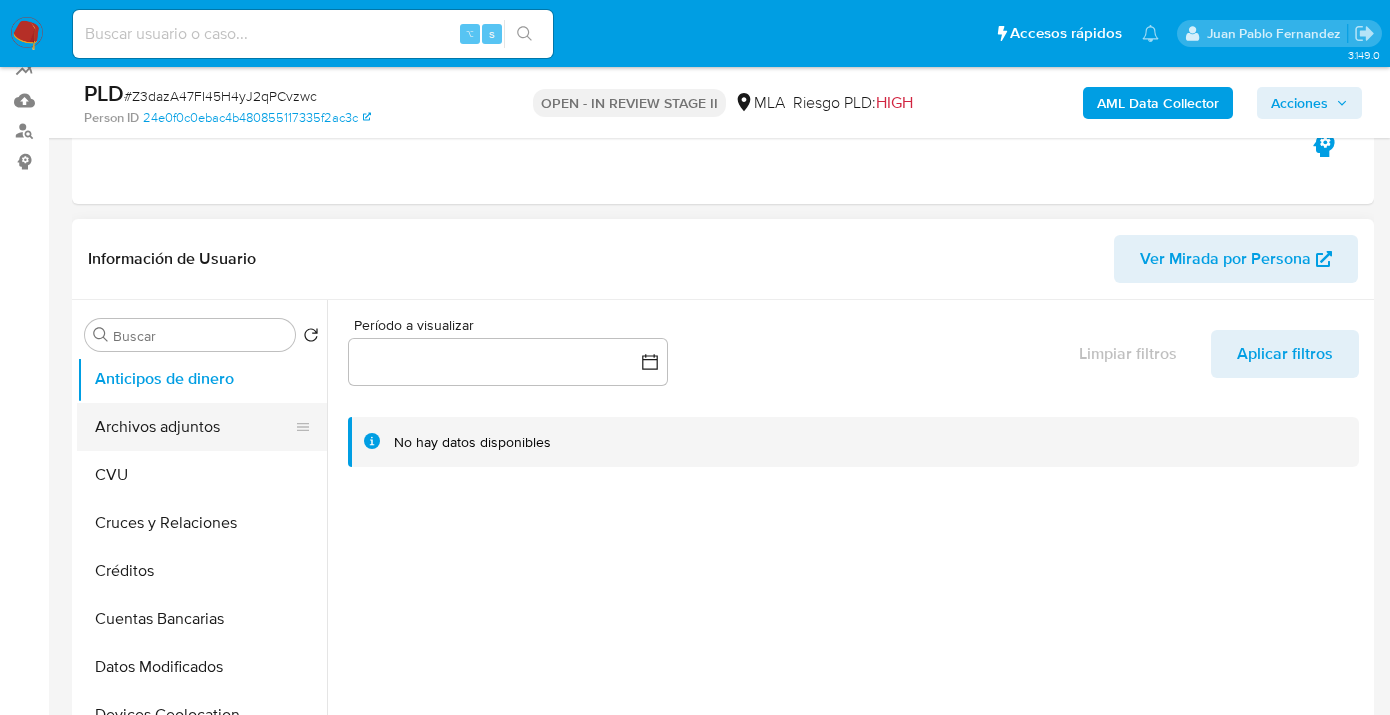 click on "Archivos adjuntos" at bounding box center (194, 427) 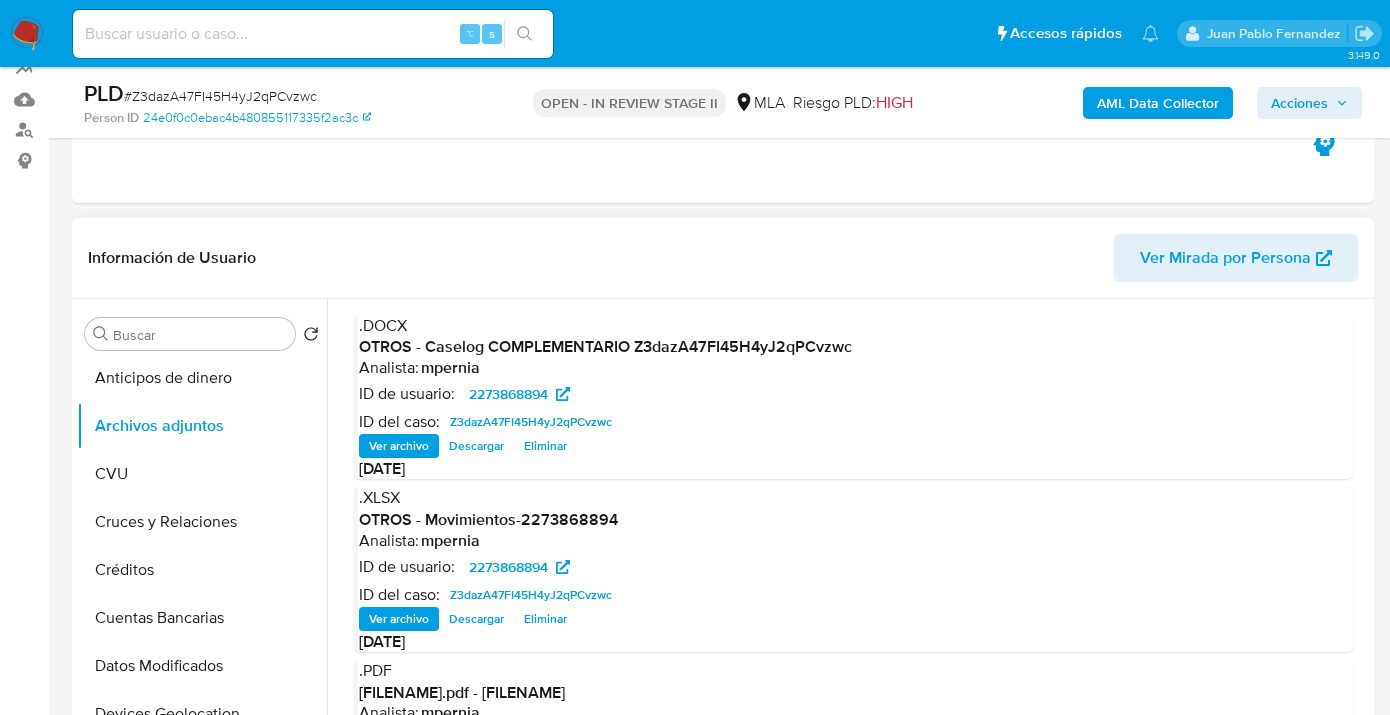 scroll, scrollTop: 241, scrollLeft: 0, axis: vertical 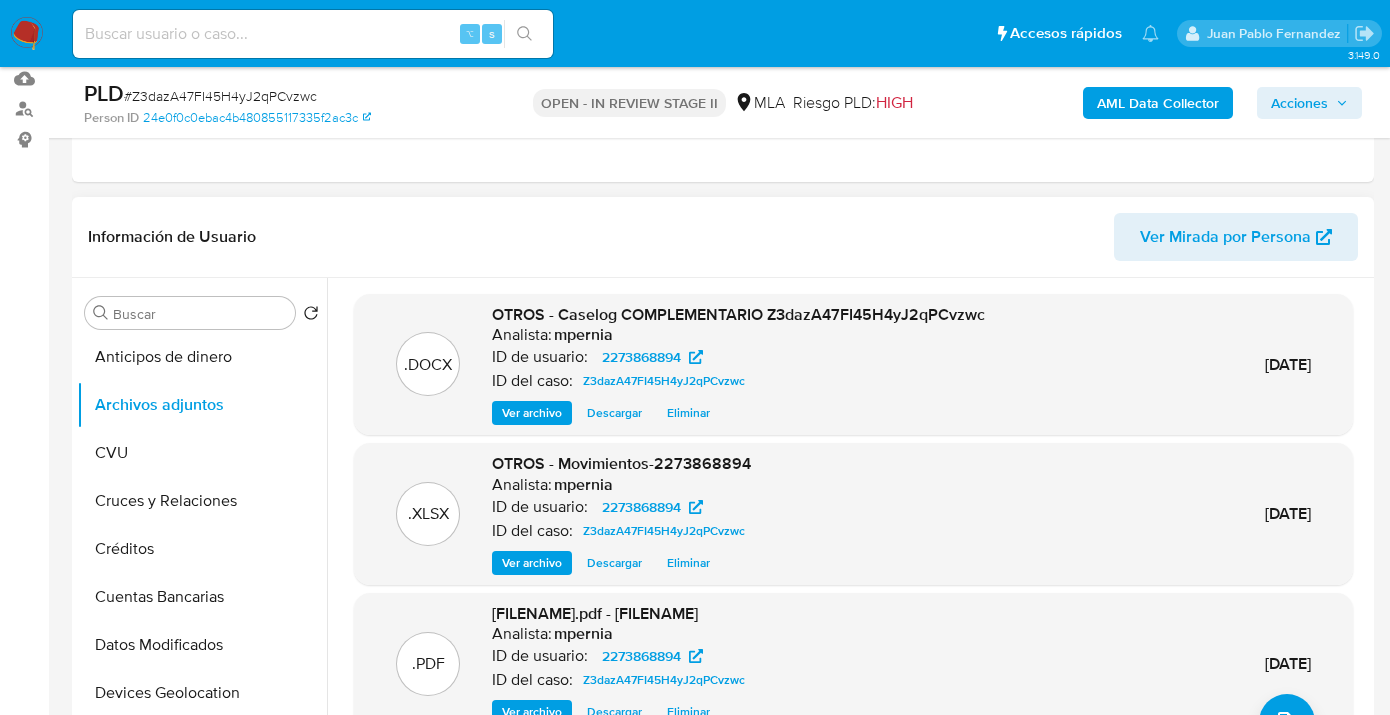 click on "Descargar" at bounding box center [614, 413] 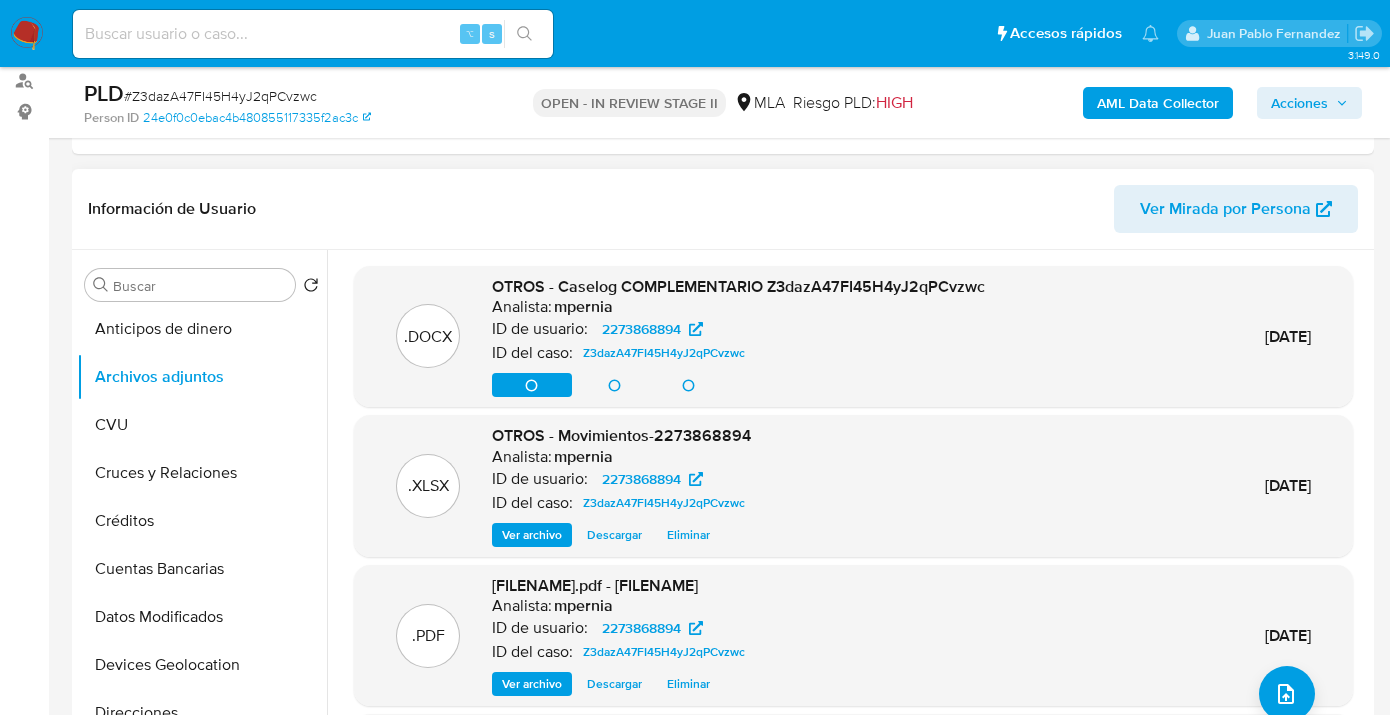 scroll, scrollTop: 285, scrollLeft: 0, axis: vertical 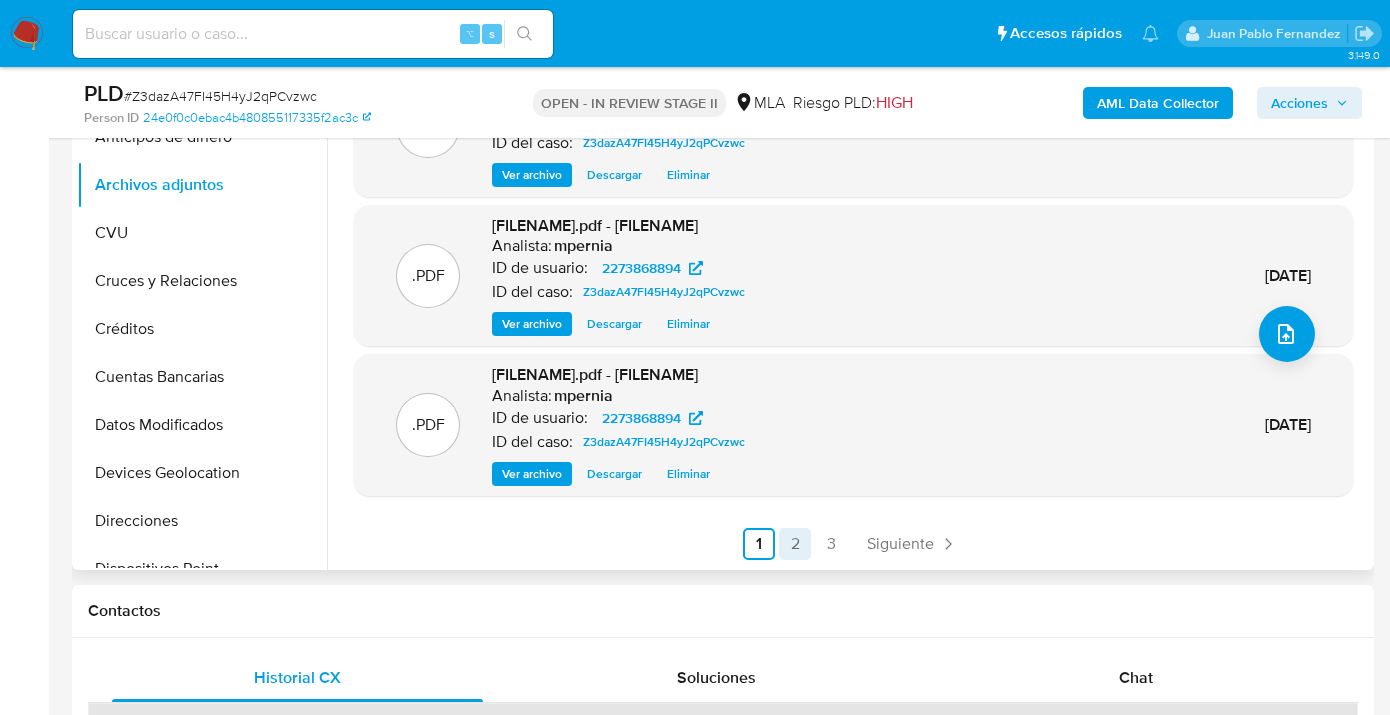 click on "2" at bounding box center (795, 544) 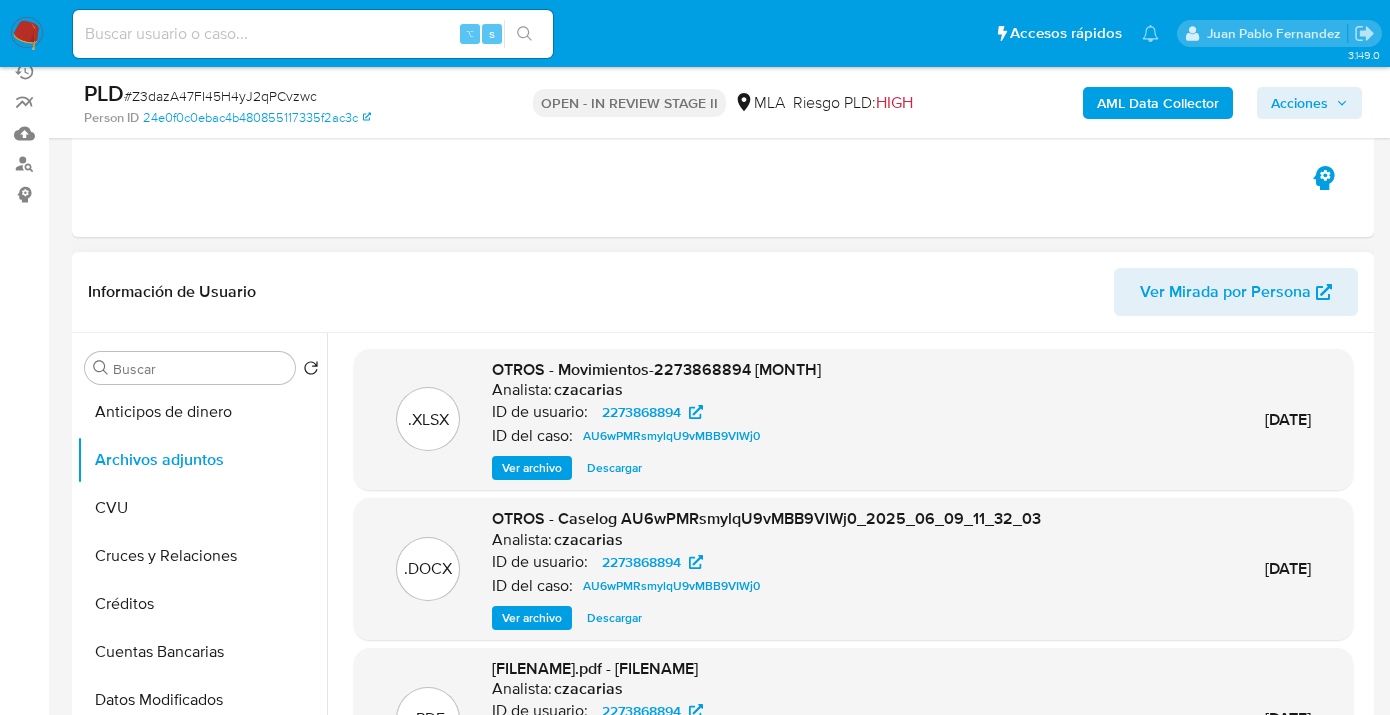 scroll, scrollTop: 239, scrollLeft: 0, axis: vertical 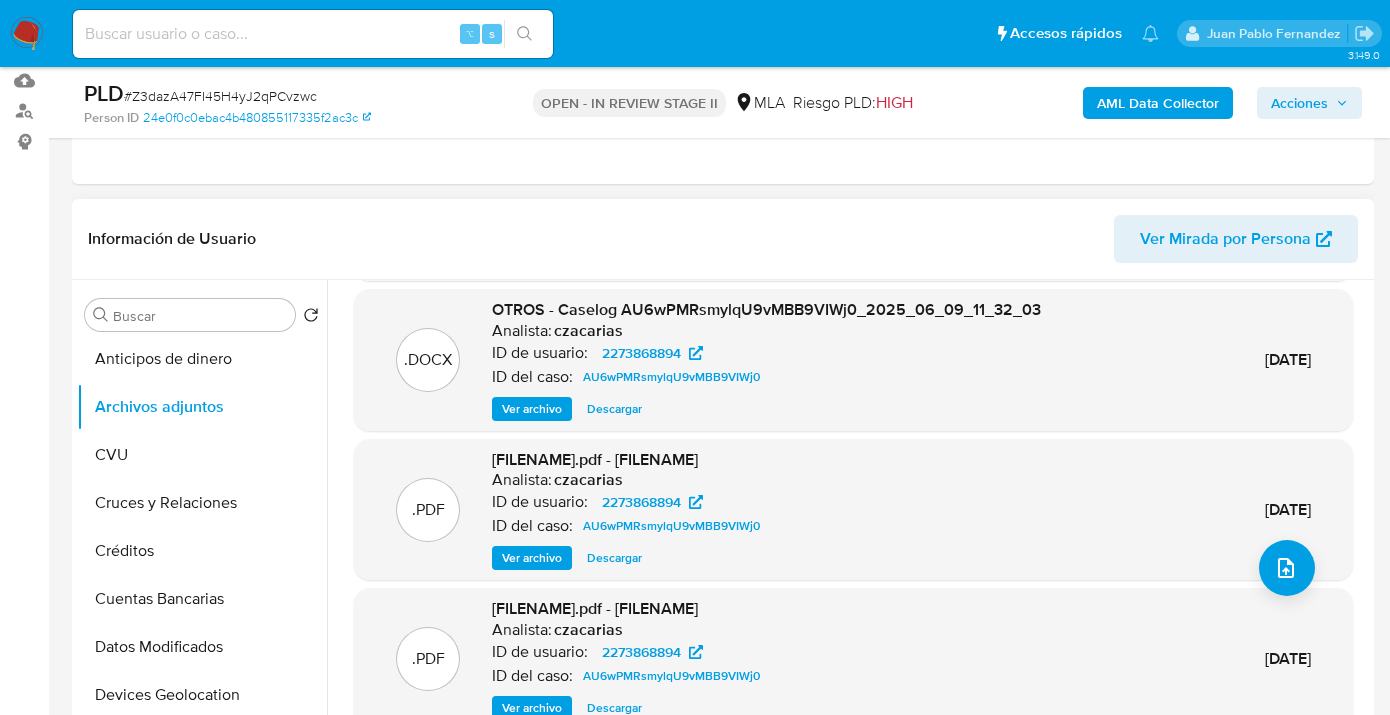 click on "Ver archivo" at bounding box center [532, 409] 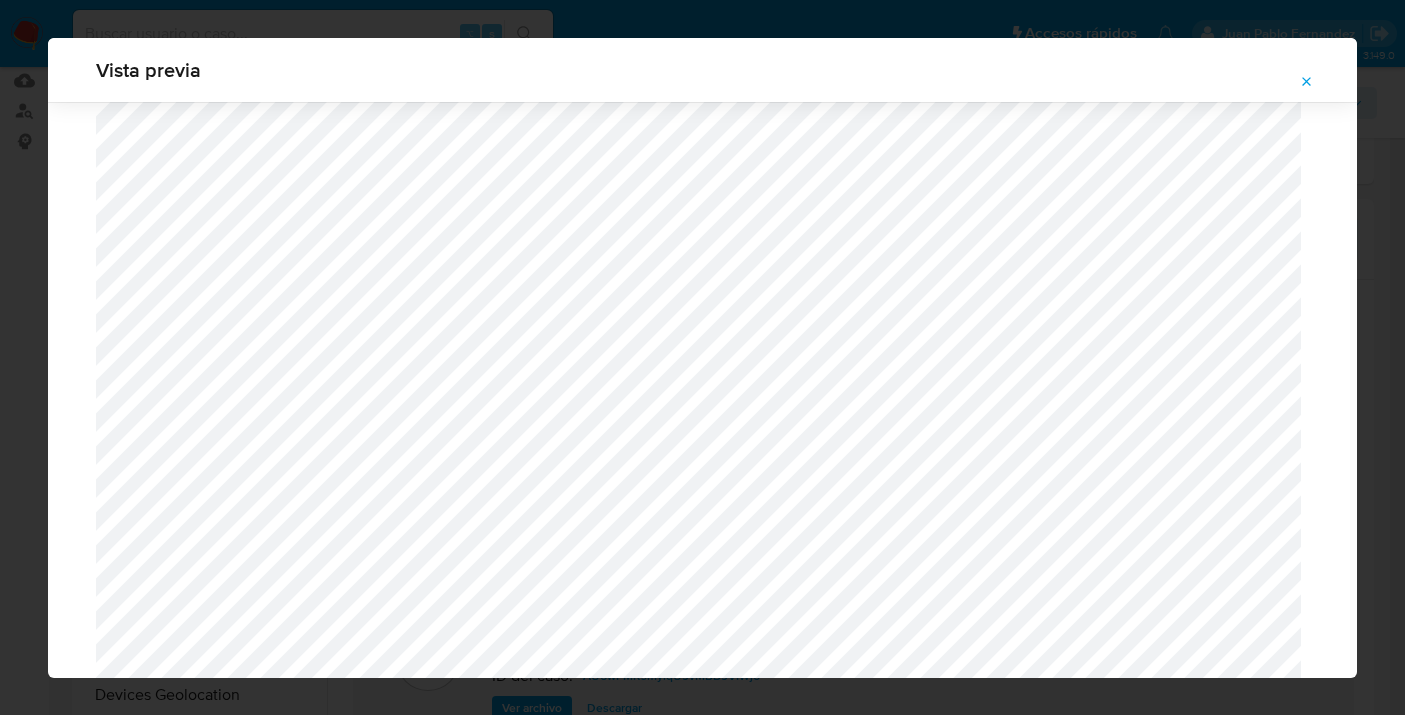 scroll, scrollTop: 553, scrollLeft: 0, axis: vertical 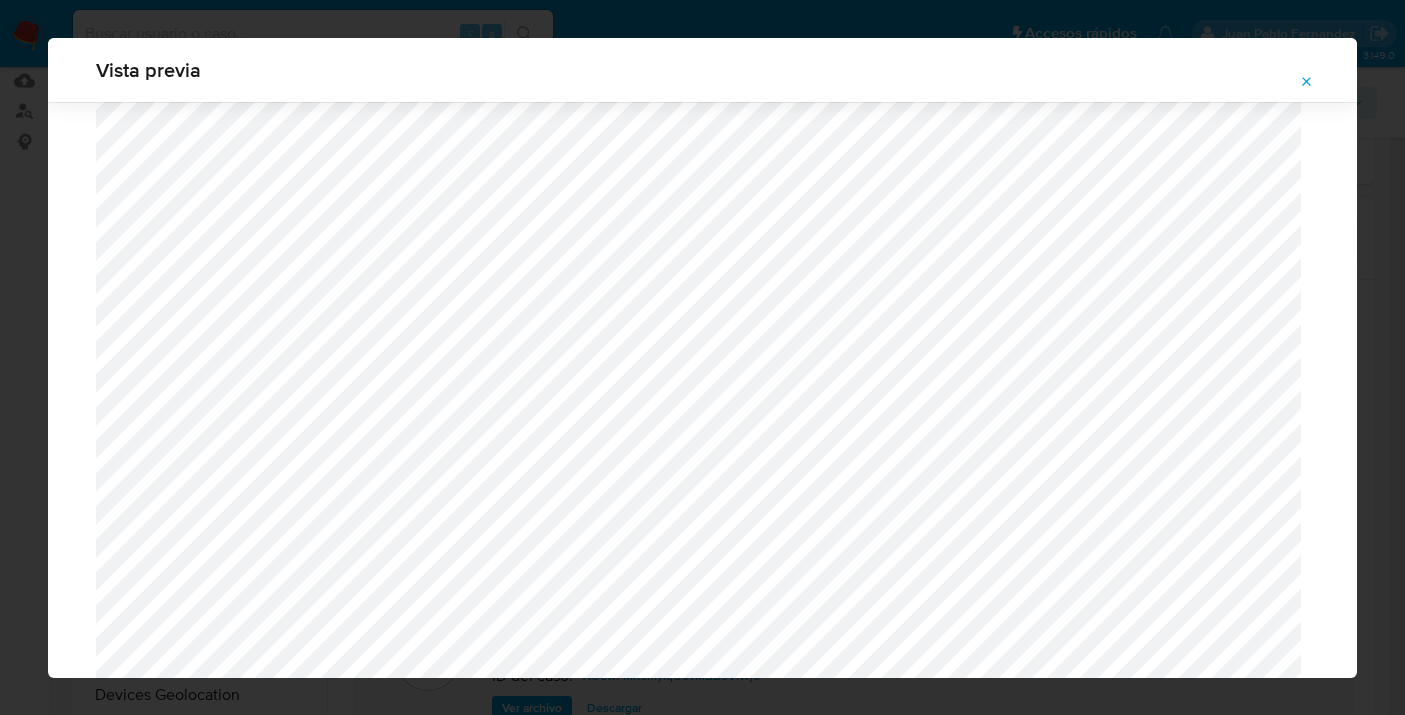 click 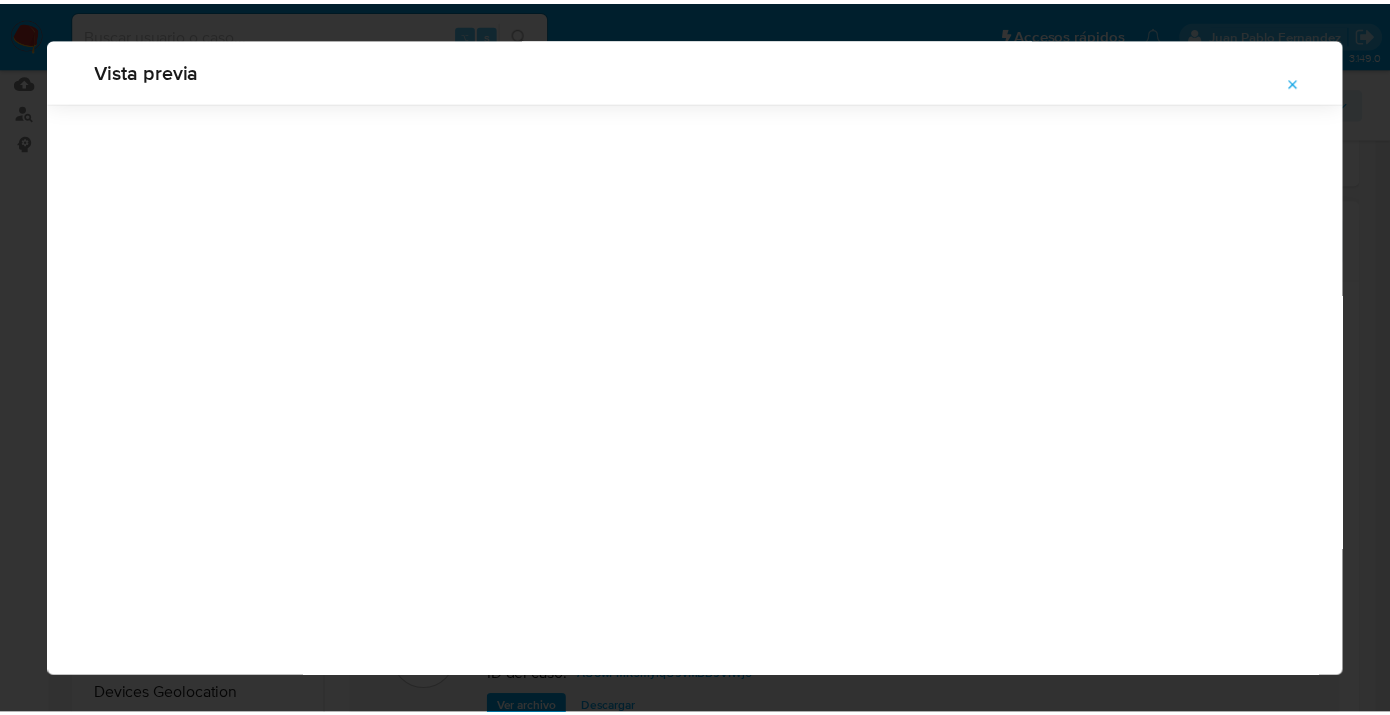 scroll, scrollTop: 64, scrollLeft: 0, axis: vertical 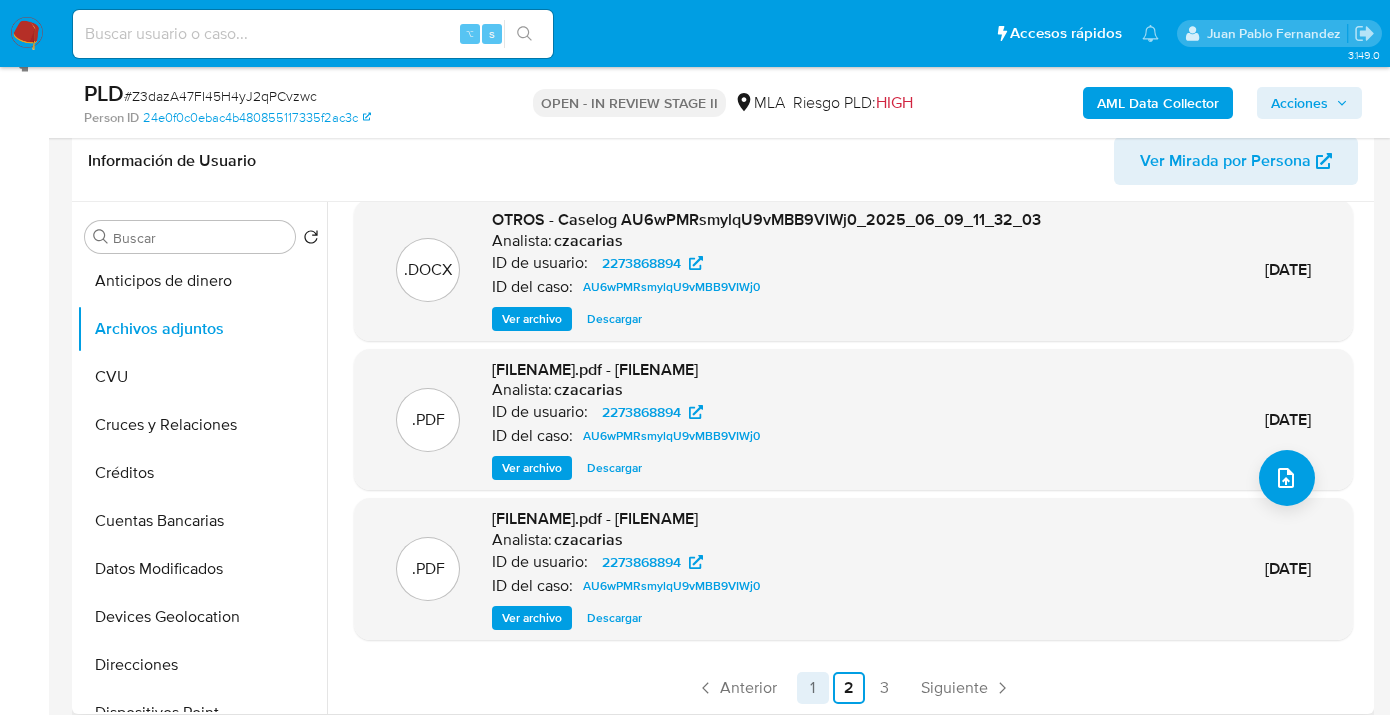 click on "1" at bounding box center [813, 688] 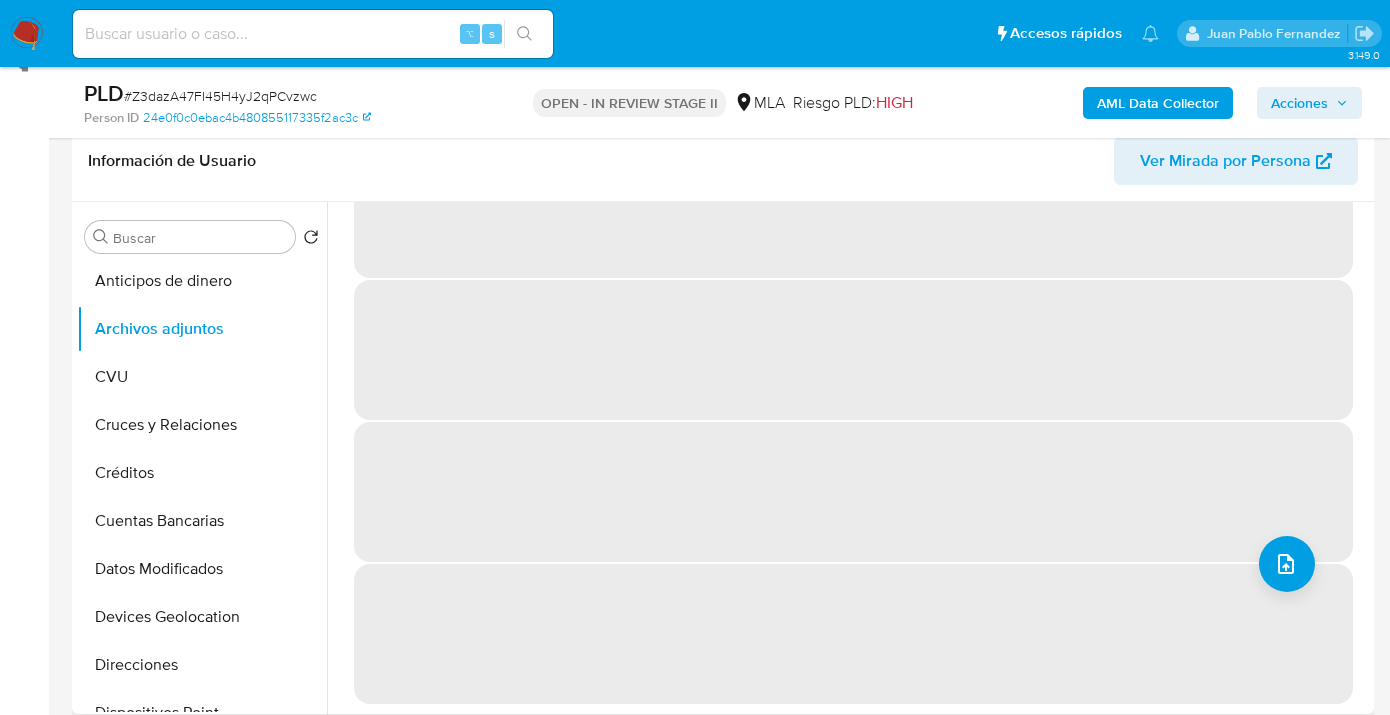scroll, scrollTop: 0, scrollLeft: 0, axis: both 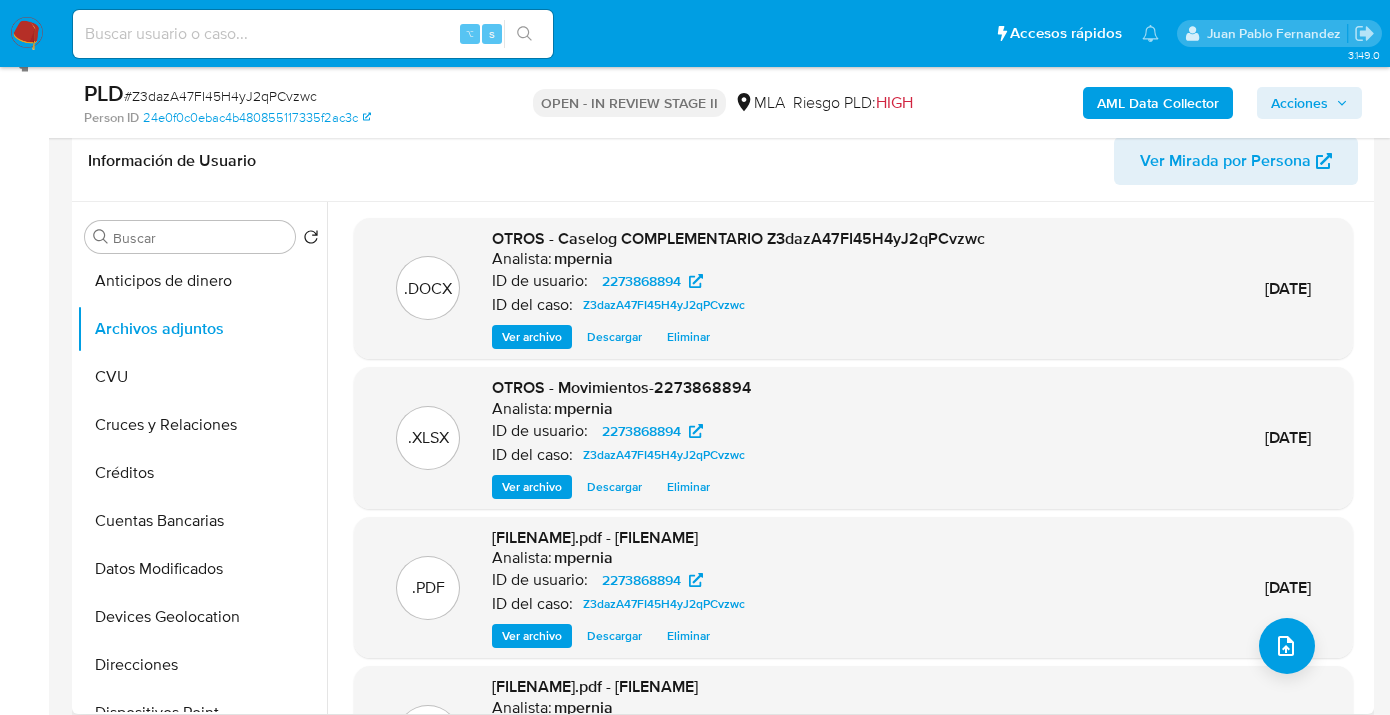 click on "Descargar" at bounding box center [614, 487] 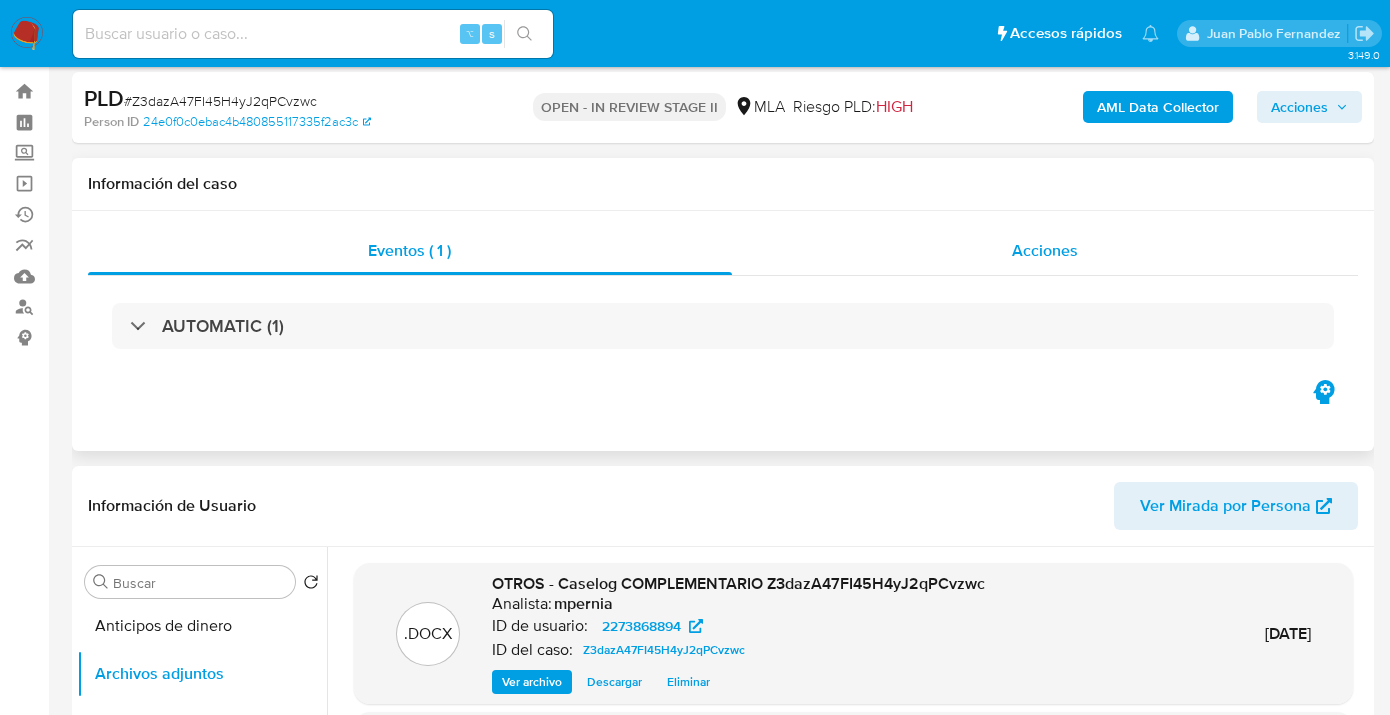 scroll, scrollTop: 0, scrollLeft: 0, axis: both 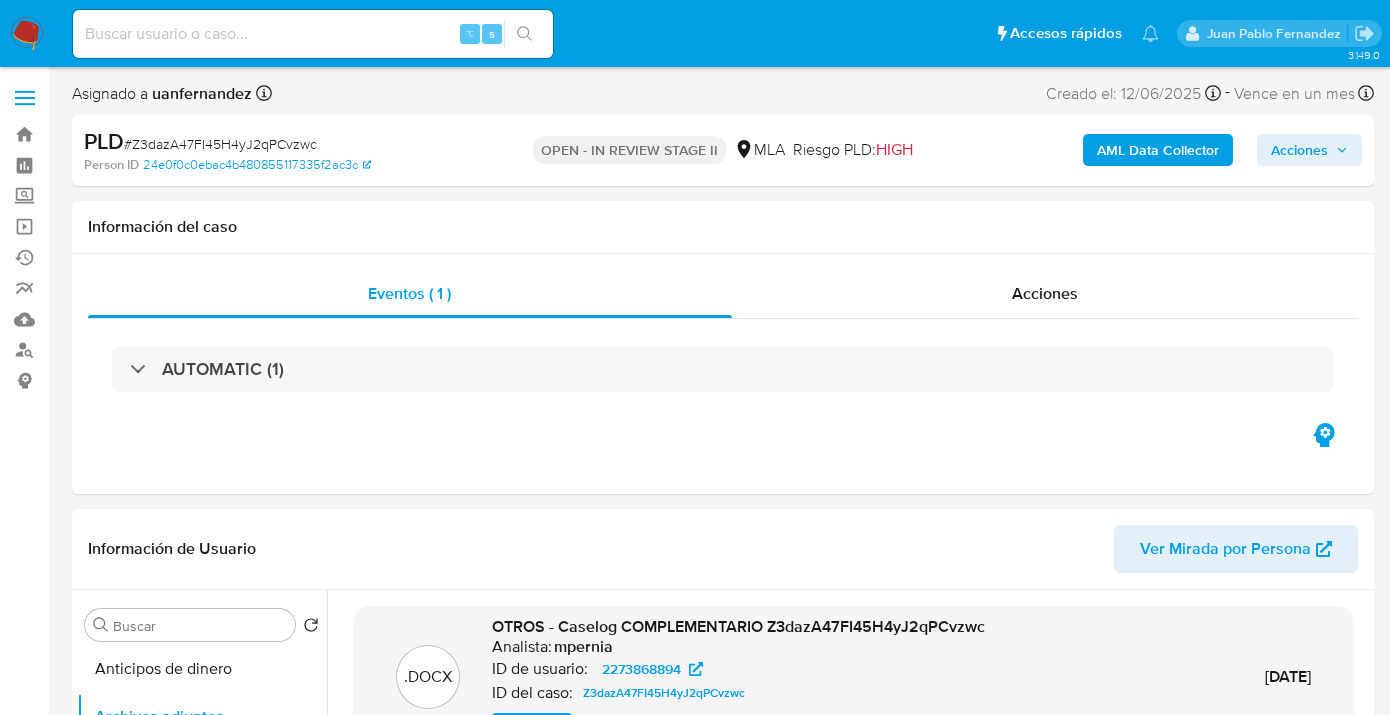 drag, startPoint x: 1306, startPoint y: 151, endPoint x: 1257, endPoint y: 161, distance: 50.01 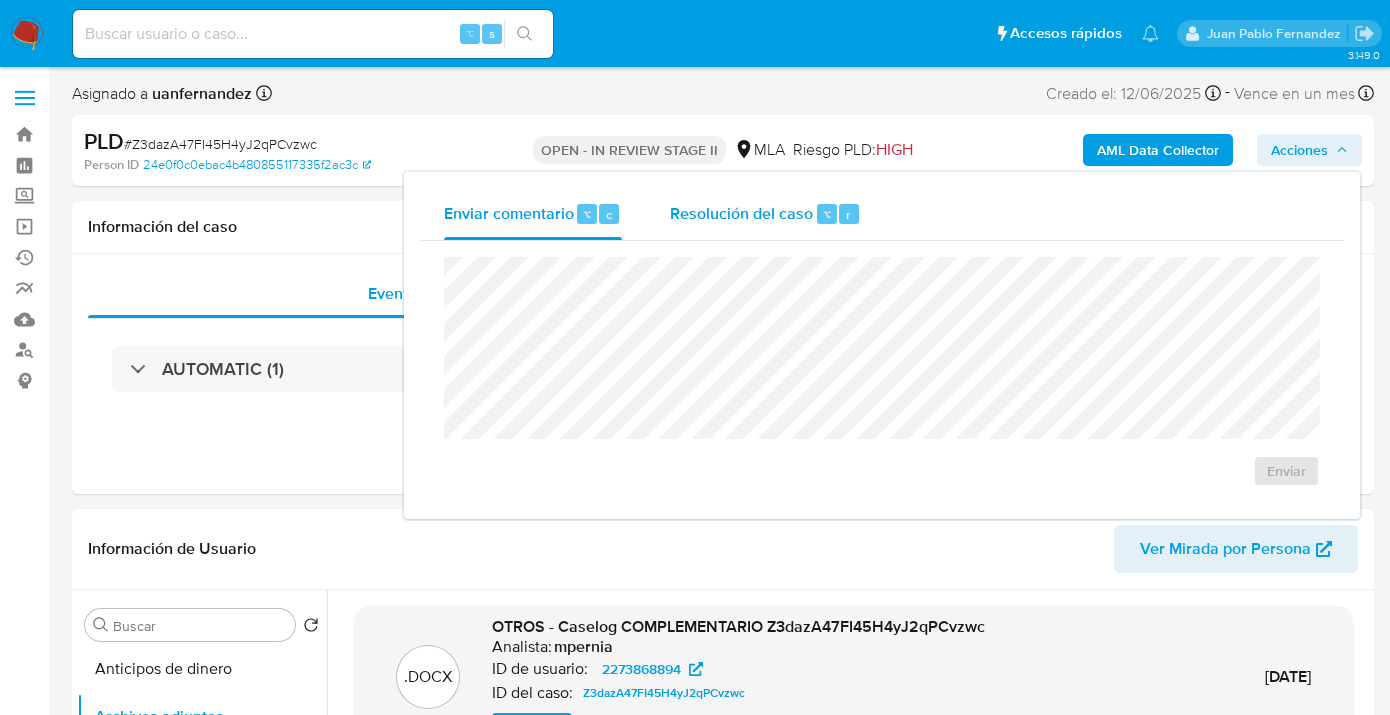 click on "Resolución del caso" at bounding box center [741, 213] 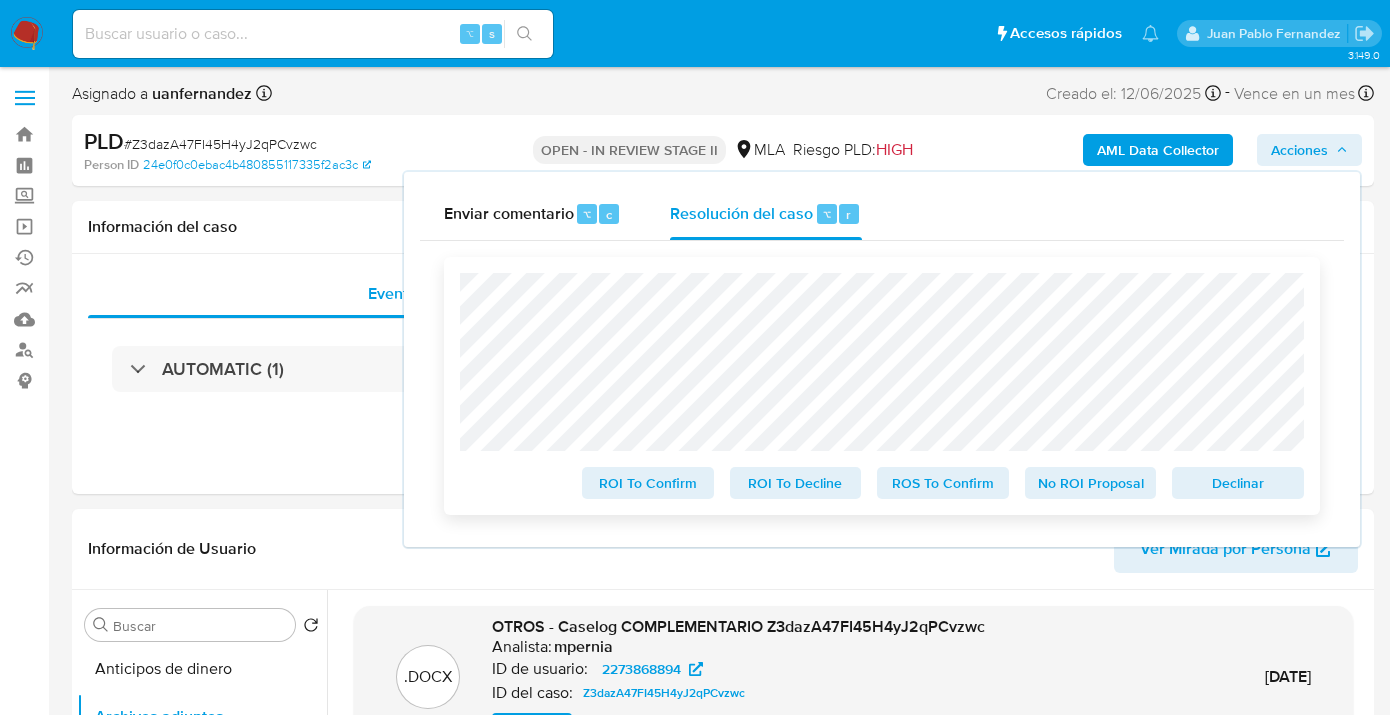 click on "ROS To Confirm" at bounding box center [943, 483] 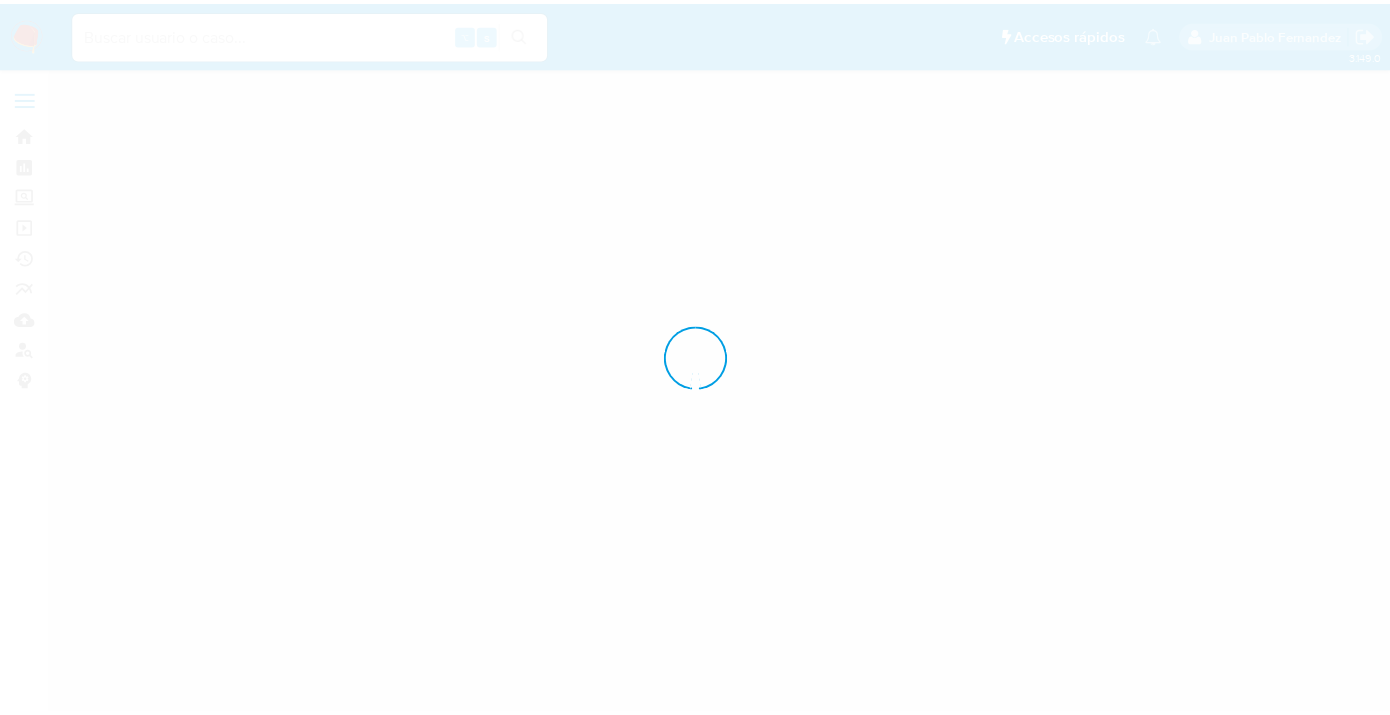 scroll, scrollTop: 0, scrollLeft: 0, axis: both 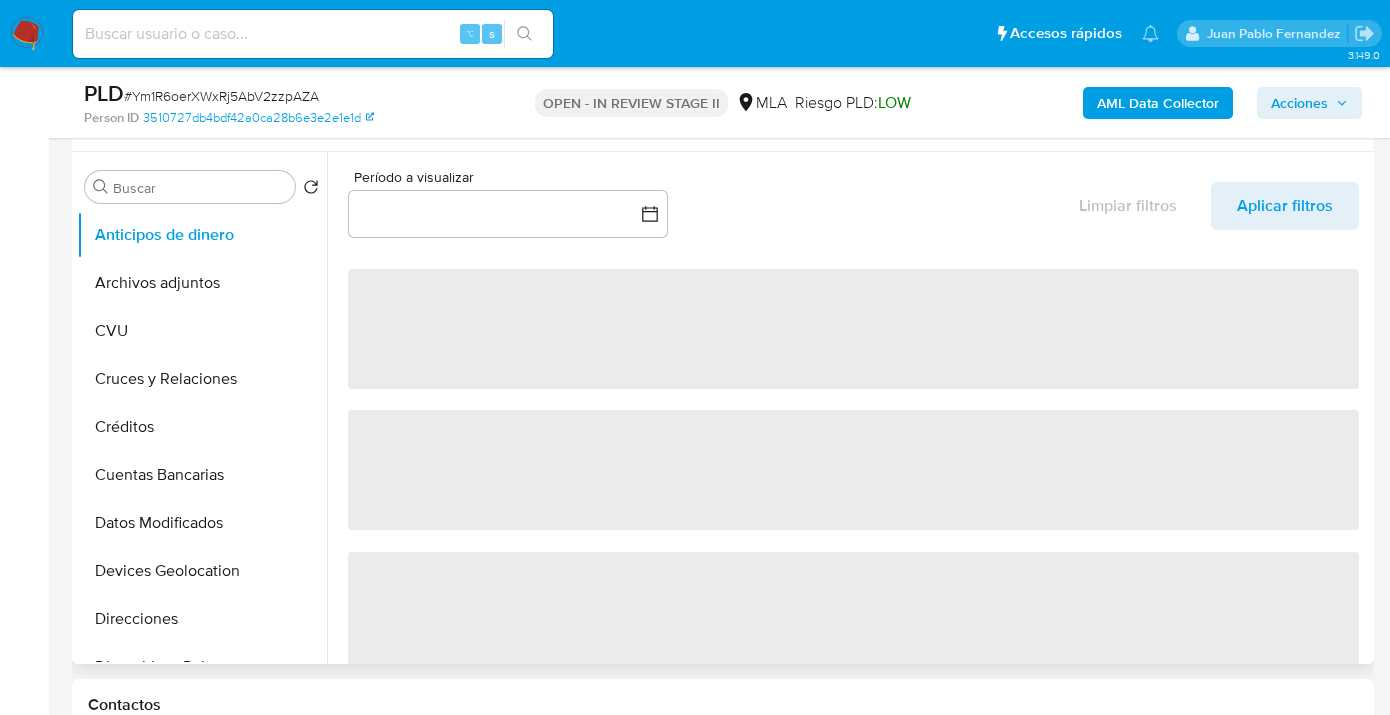 select on "10" 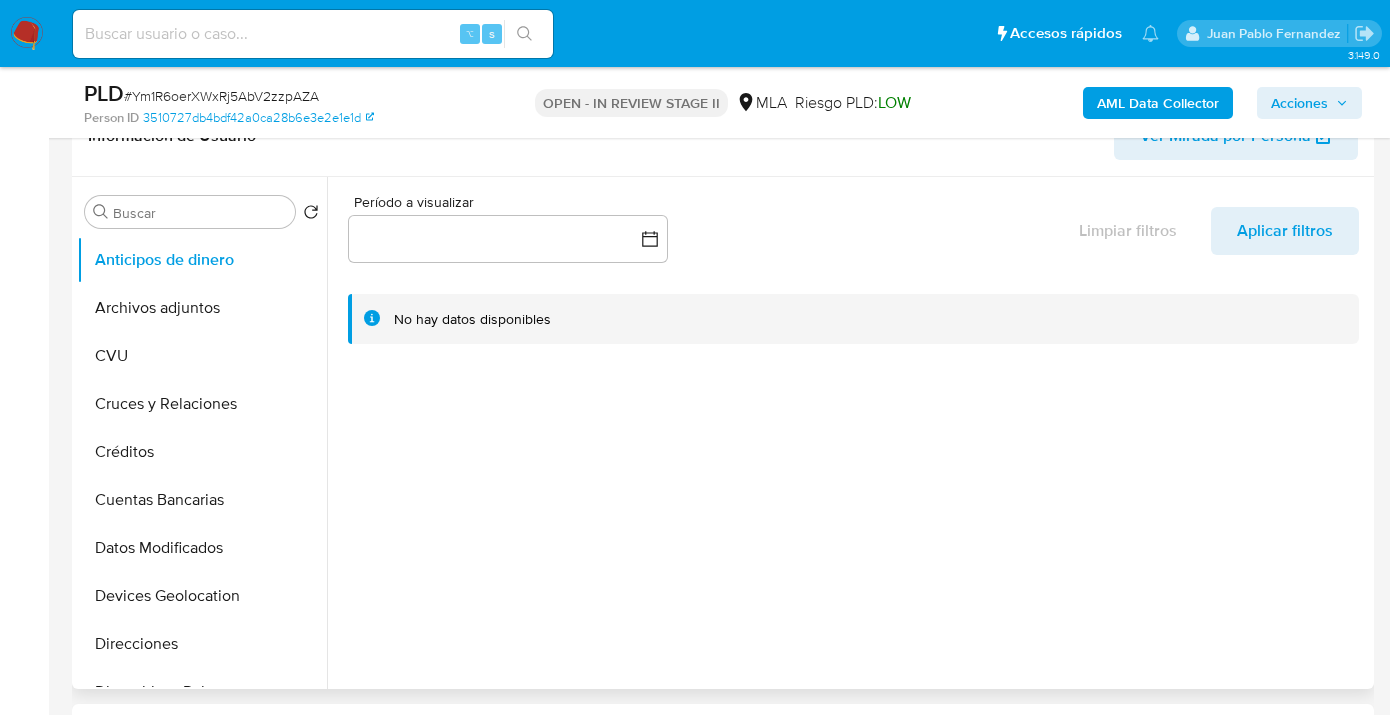 scroll, scrollTop: 332, scrollLeft: 0, axis: vertical 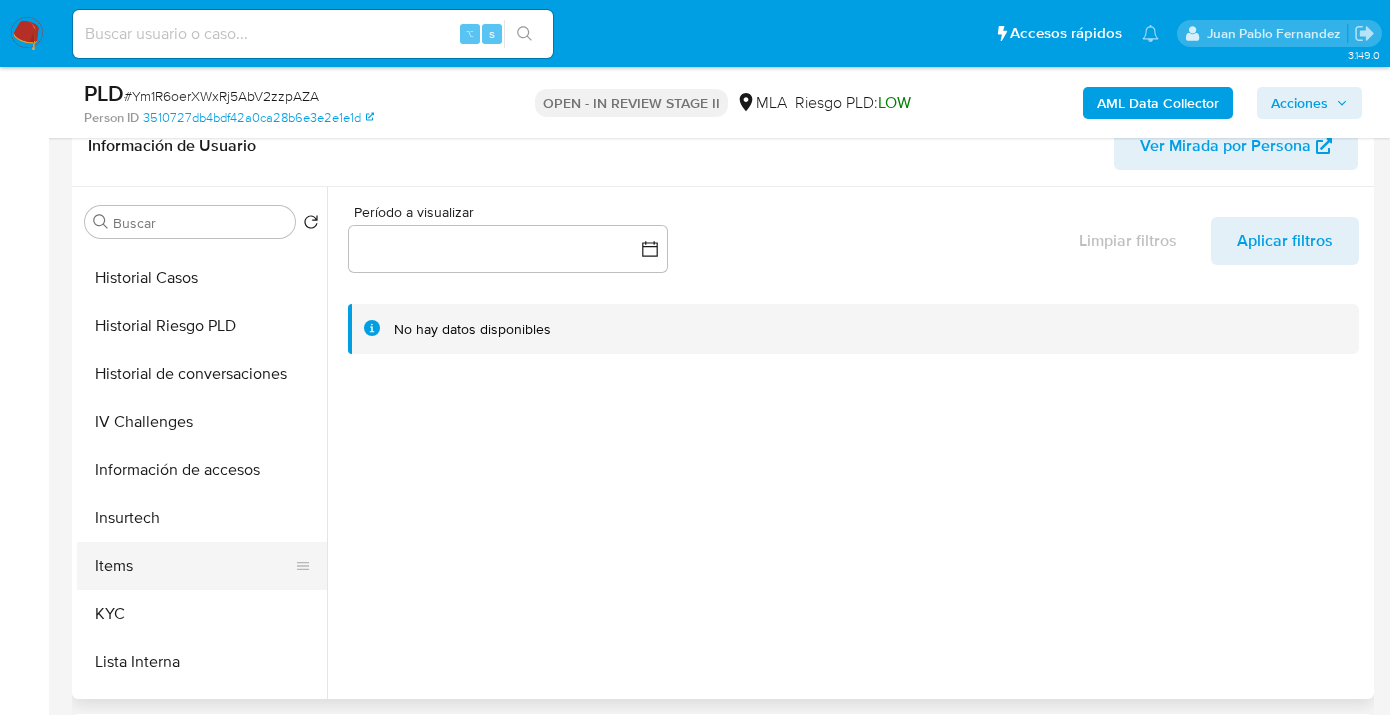drag, startPoint x: 179, startPoint y: 606, endPoint x: 224, endPoint y: 581, distance: 51.47815 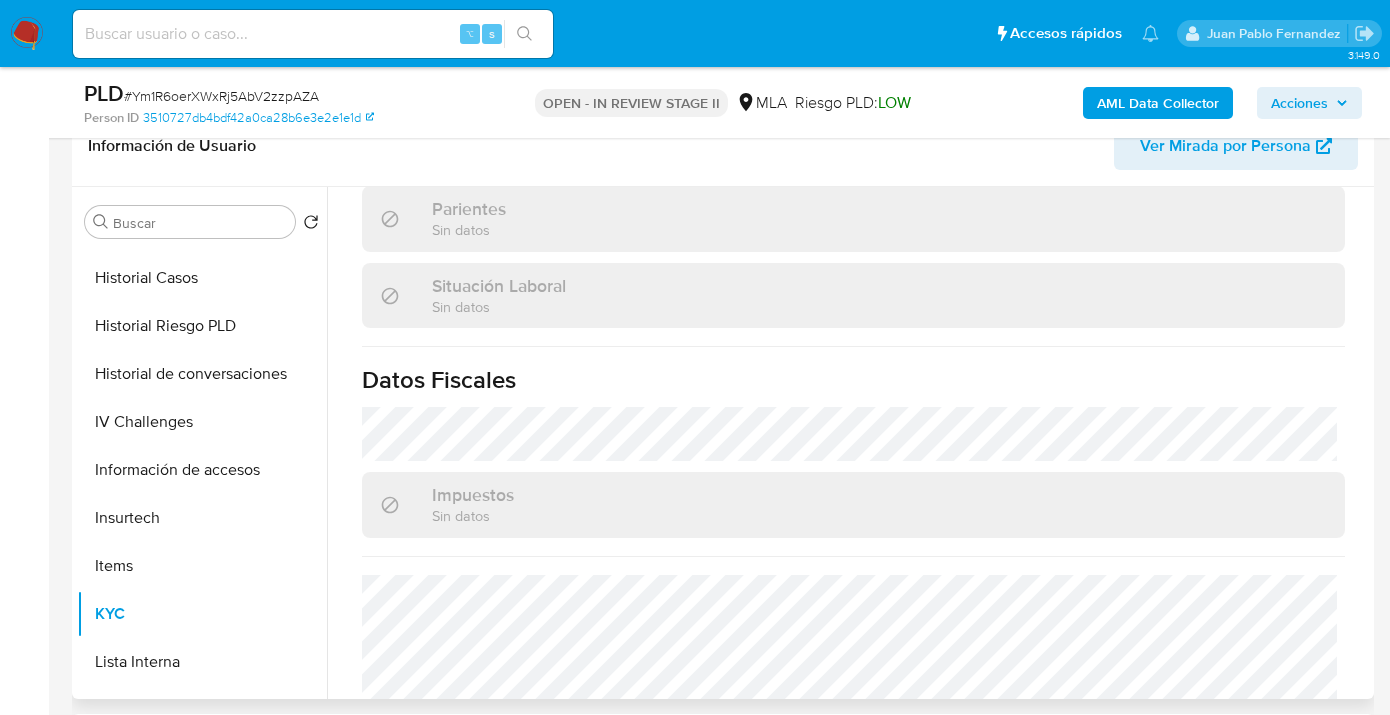 scroll, scrollTop: 1052, scrollLeft: 0, axis: vertical 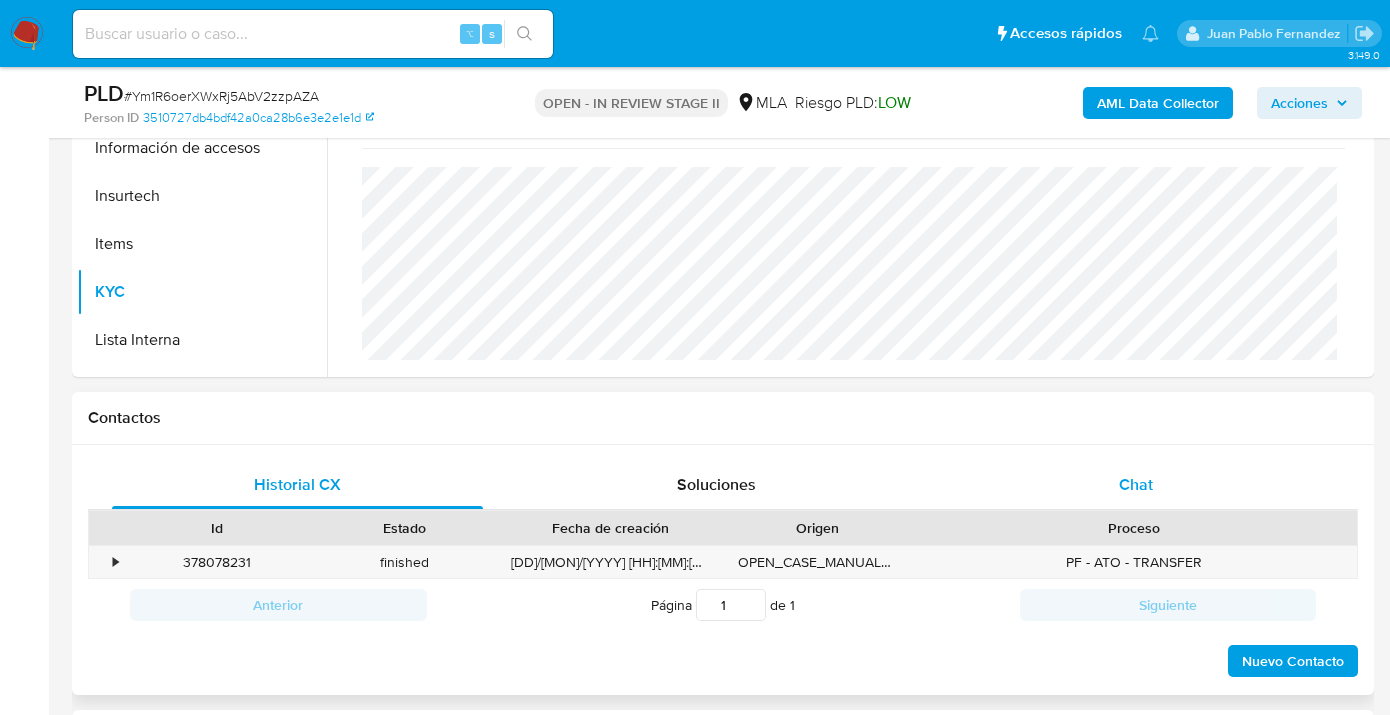 click on "Chat" at bounding box center (1135, 485) 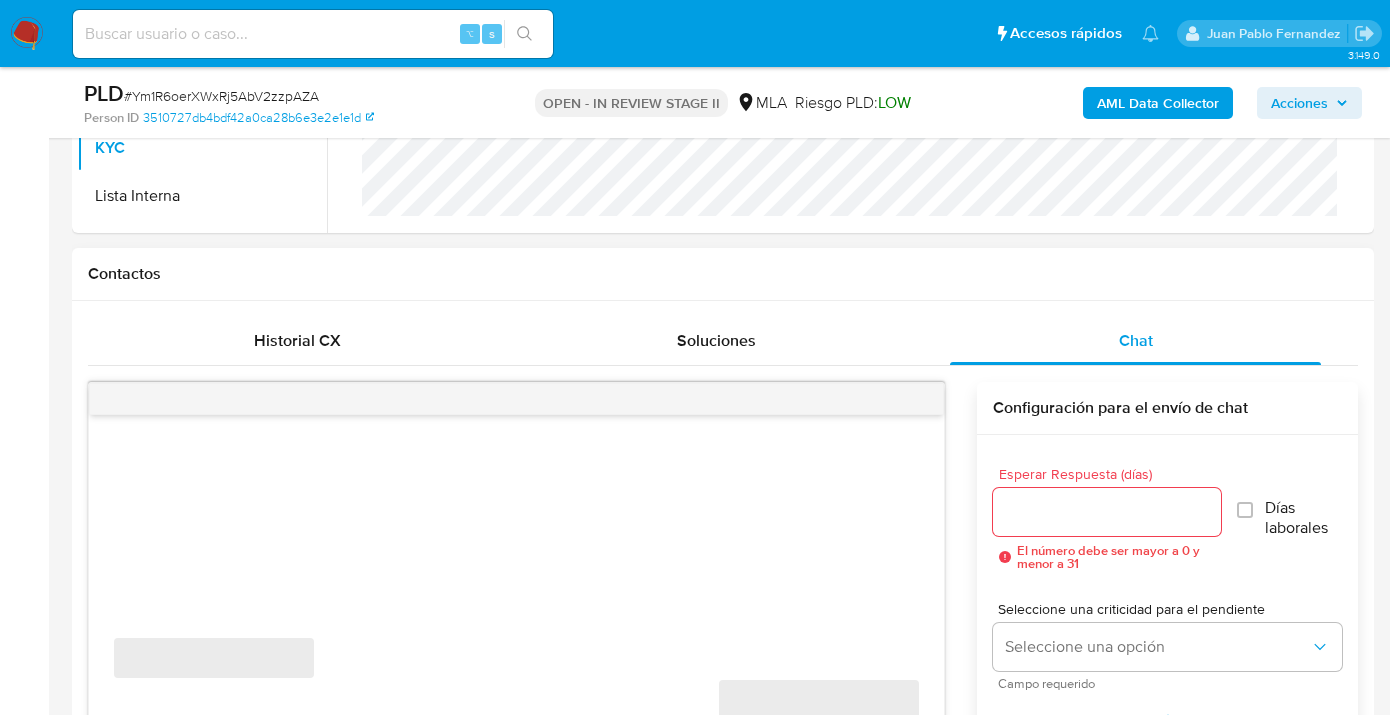 scroll, scrollTop: 844, scrollLeft: 0, axis: vertical 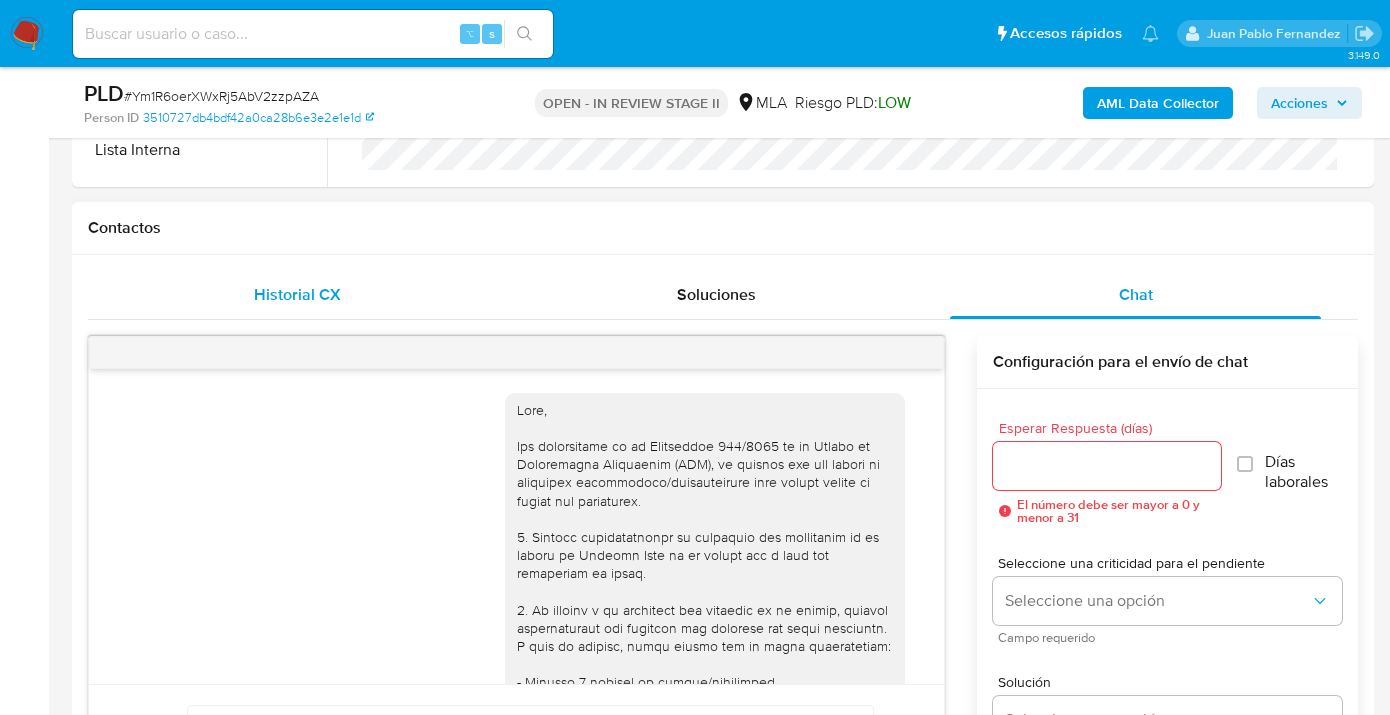 click on "Historial CX" at bounding box center [297, 294] 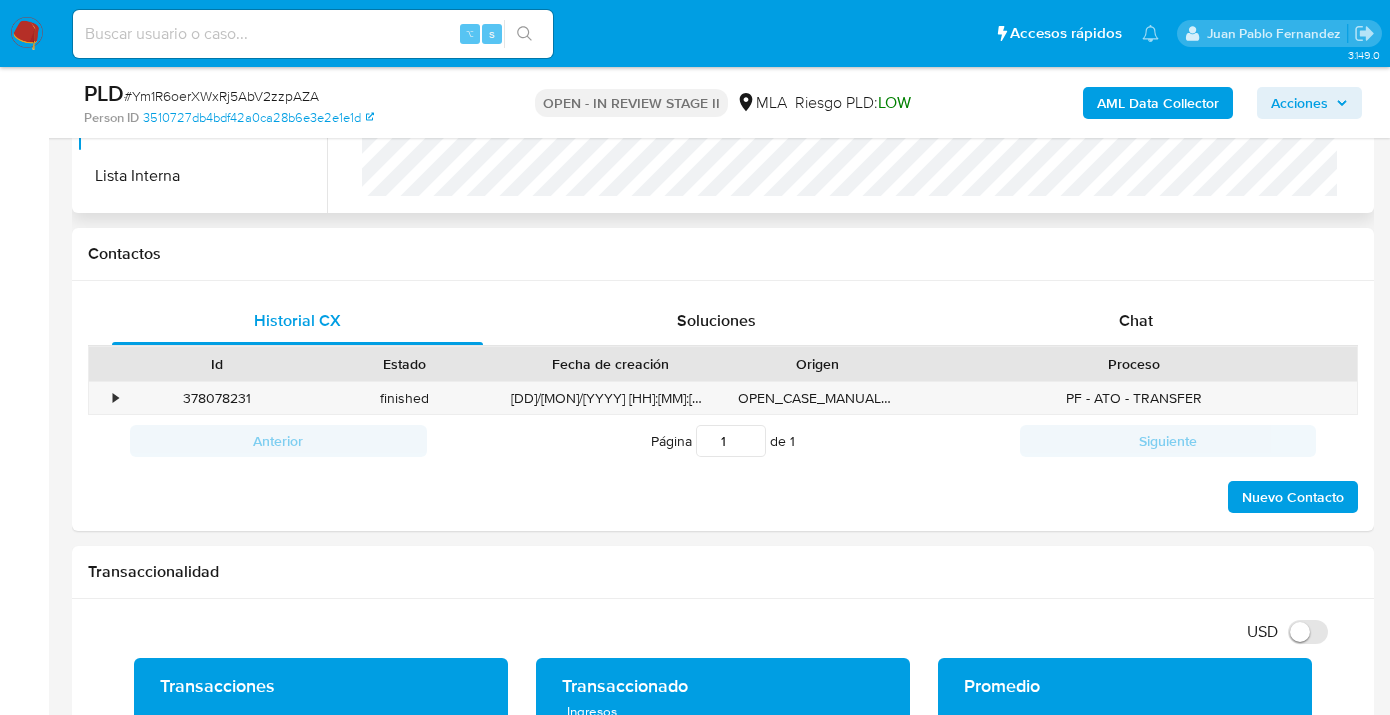 scroll, scrollTop: 488, scrollLeft: 0, axis: vertical 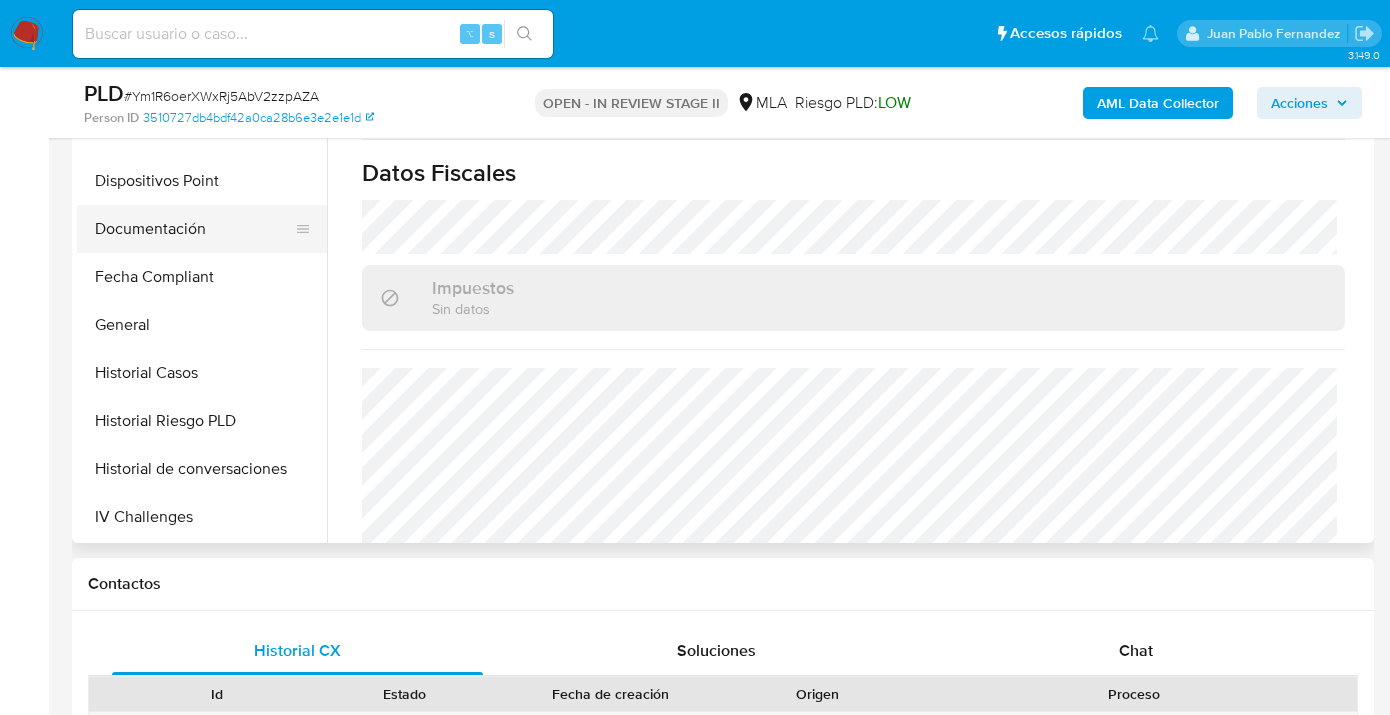 click on "Documentación" at bounding box center [194, 229] 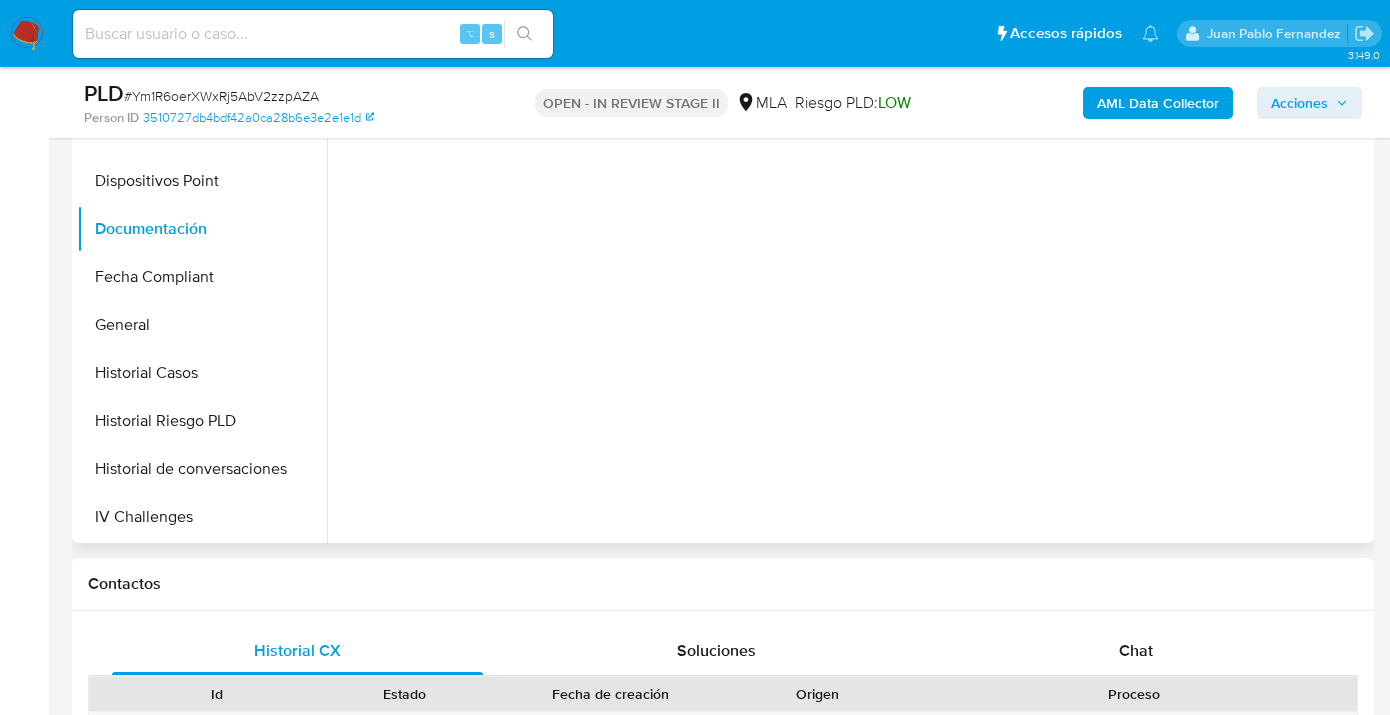 scroll, scrollTop: 0, scrollLeft: 0, axis: both 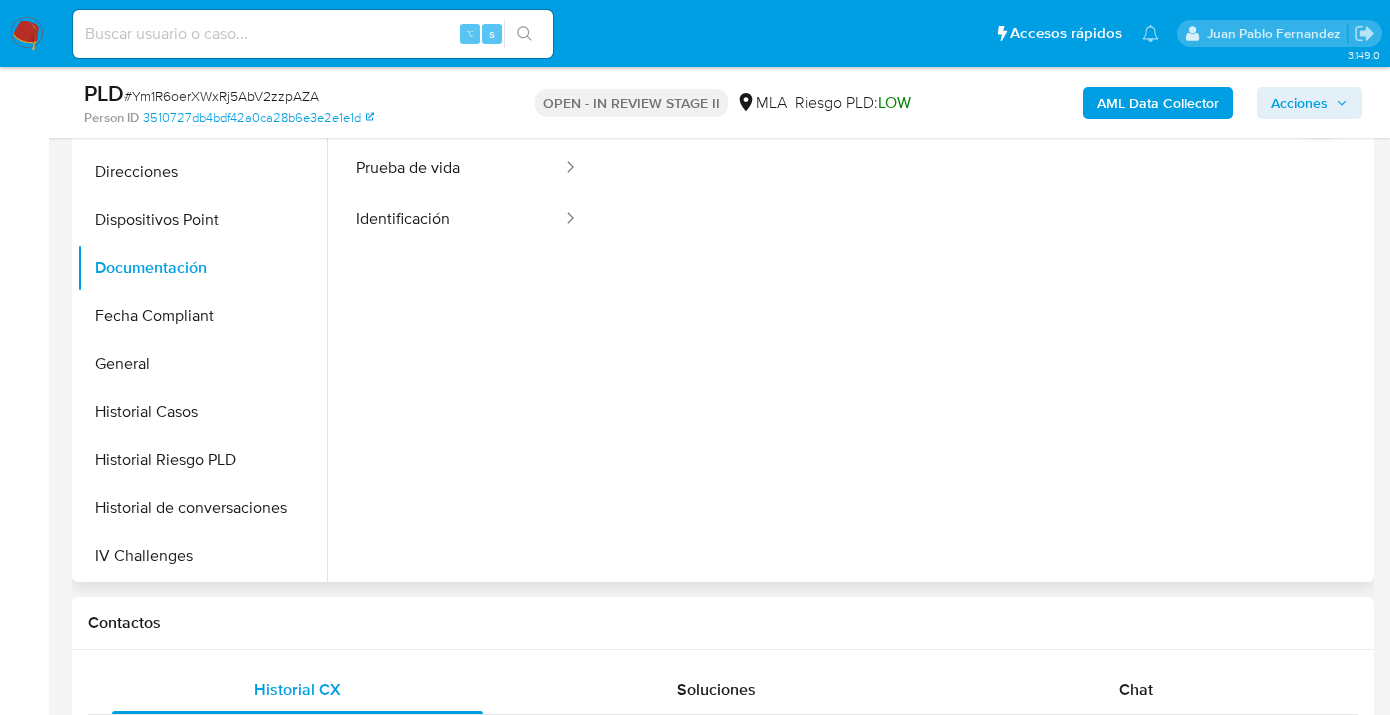 click at bounding box center [848, 326] 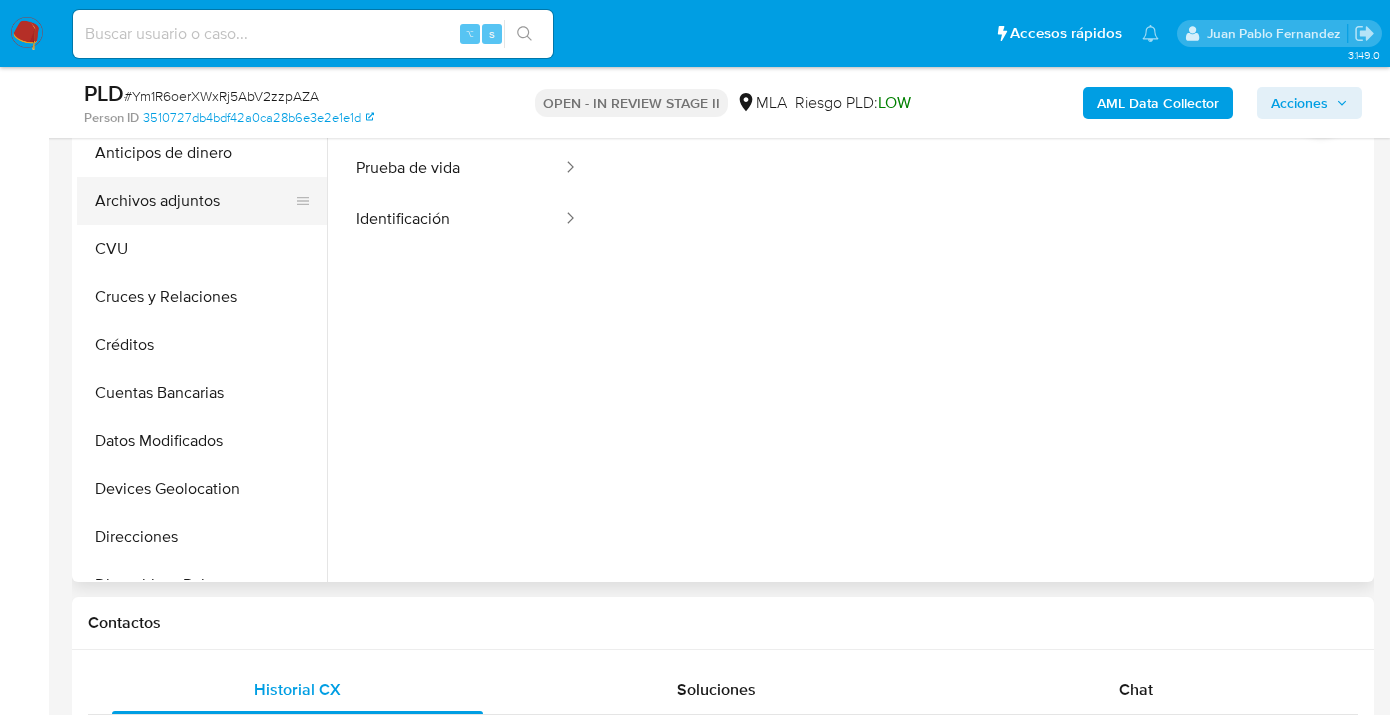 click on "Archivos adjuntos" at bounding box center [194, 201] 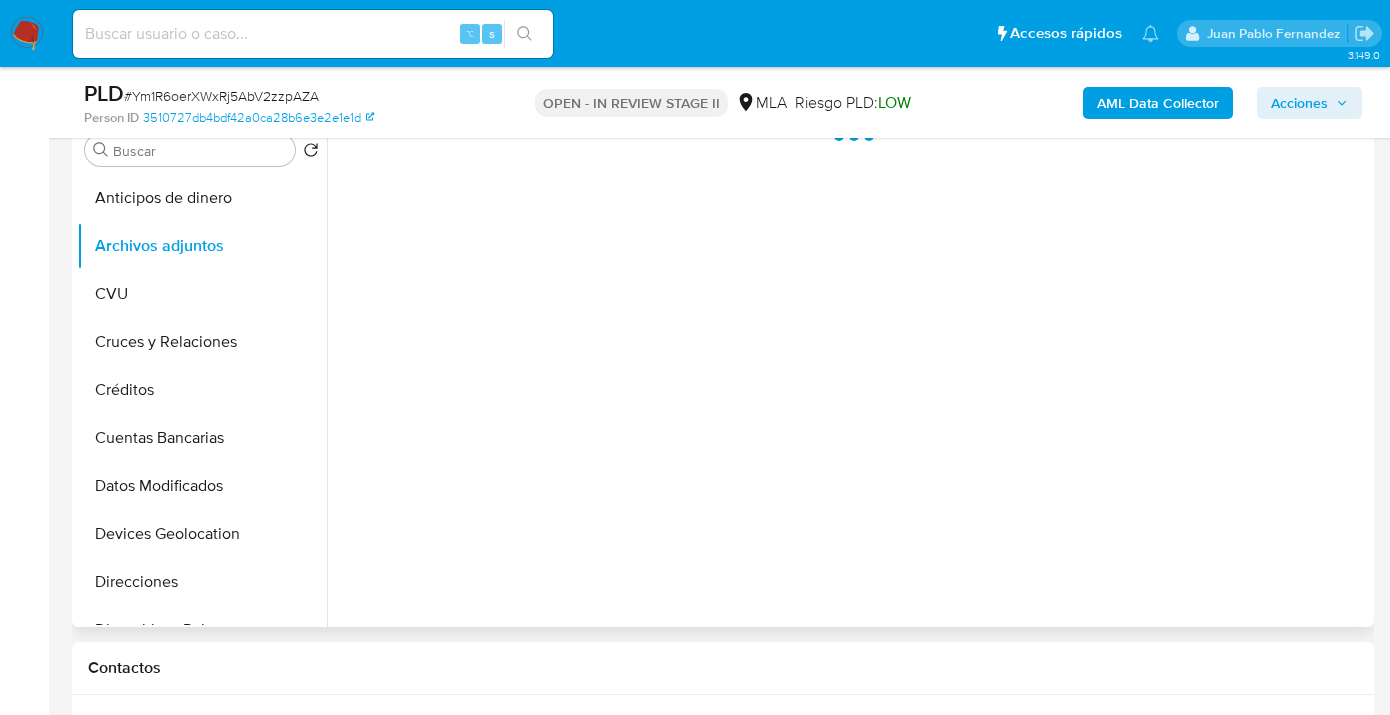 scroll, scrollTop: 402, scrollLeft: 0, axis: vertical 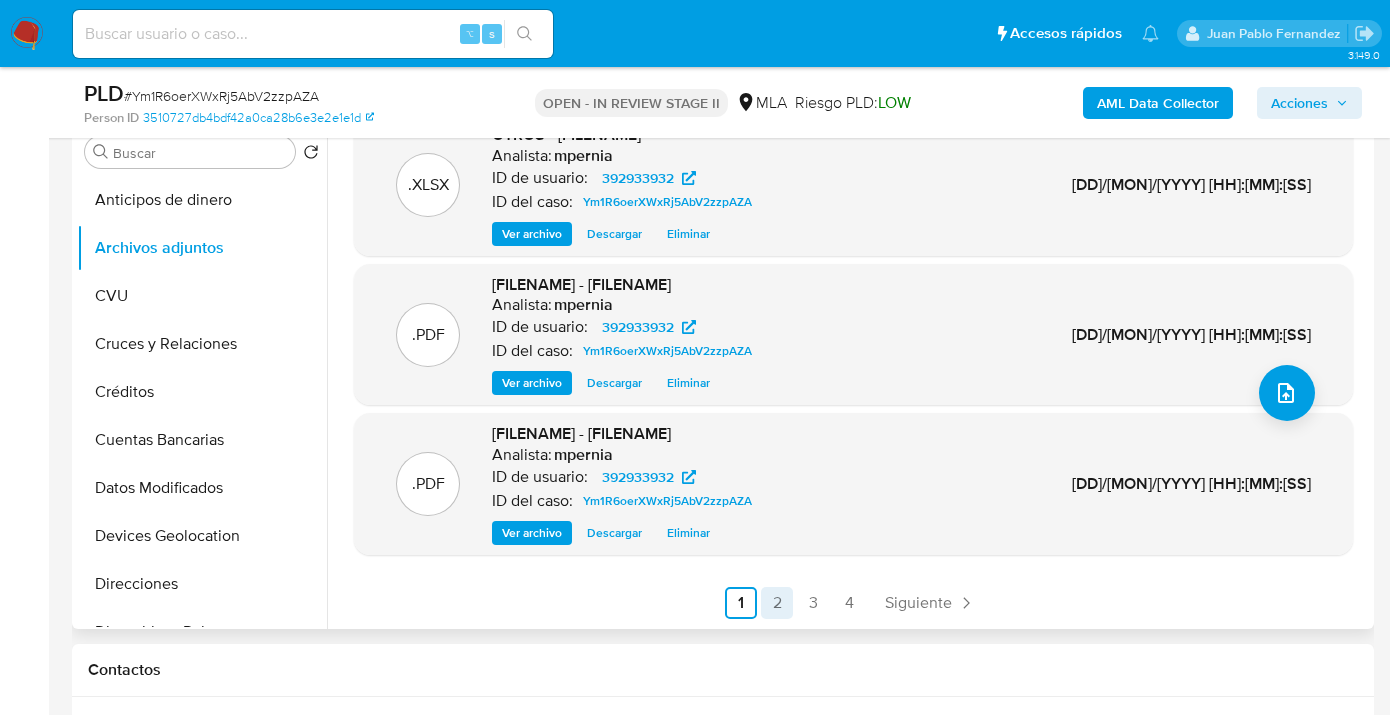 click on "2" at bounding box center [777, 603] 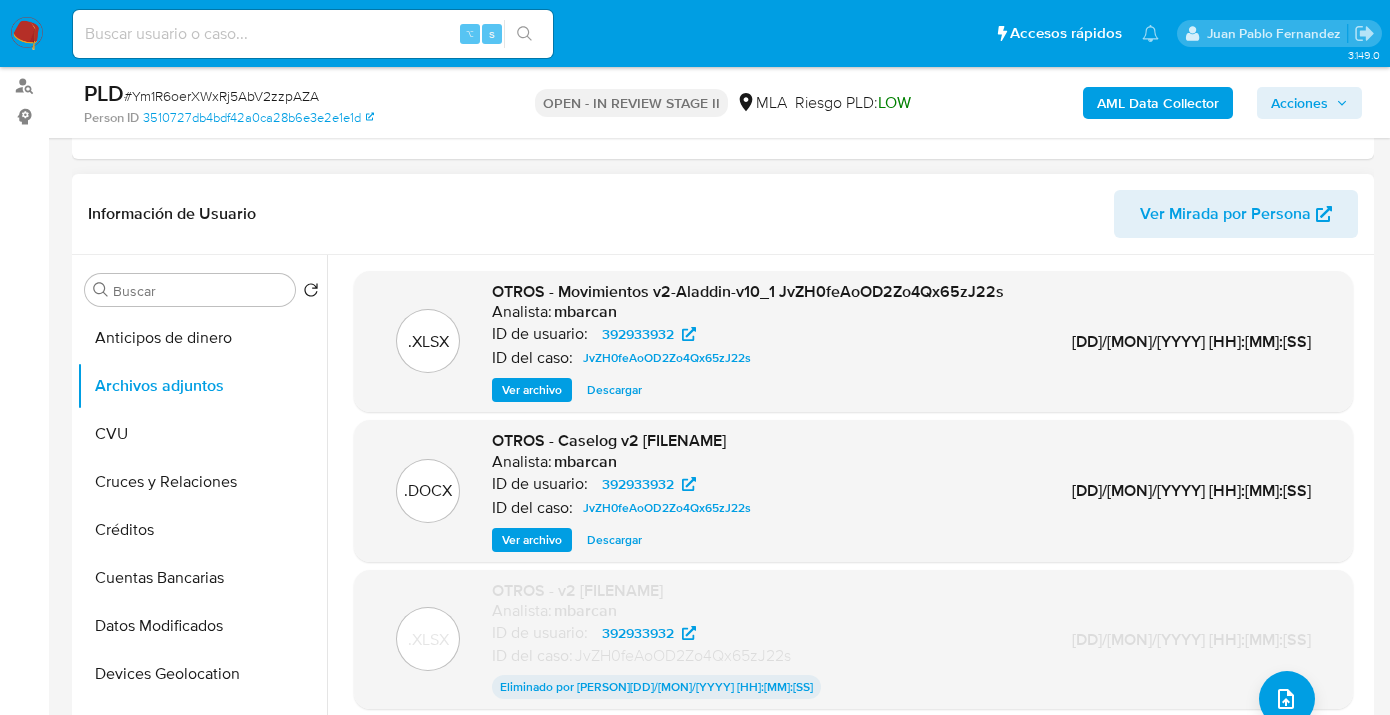 scroll, scrollTop: 263, scrollLeft: 0, axis: vertical 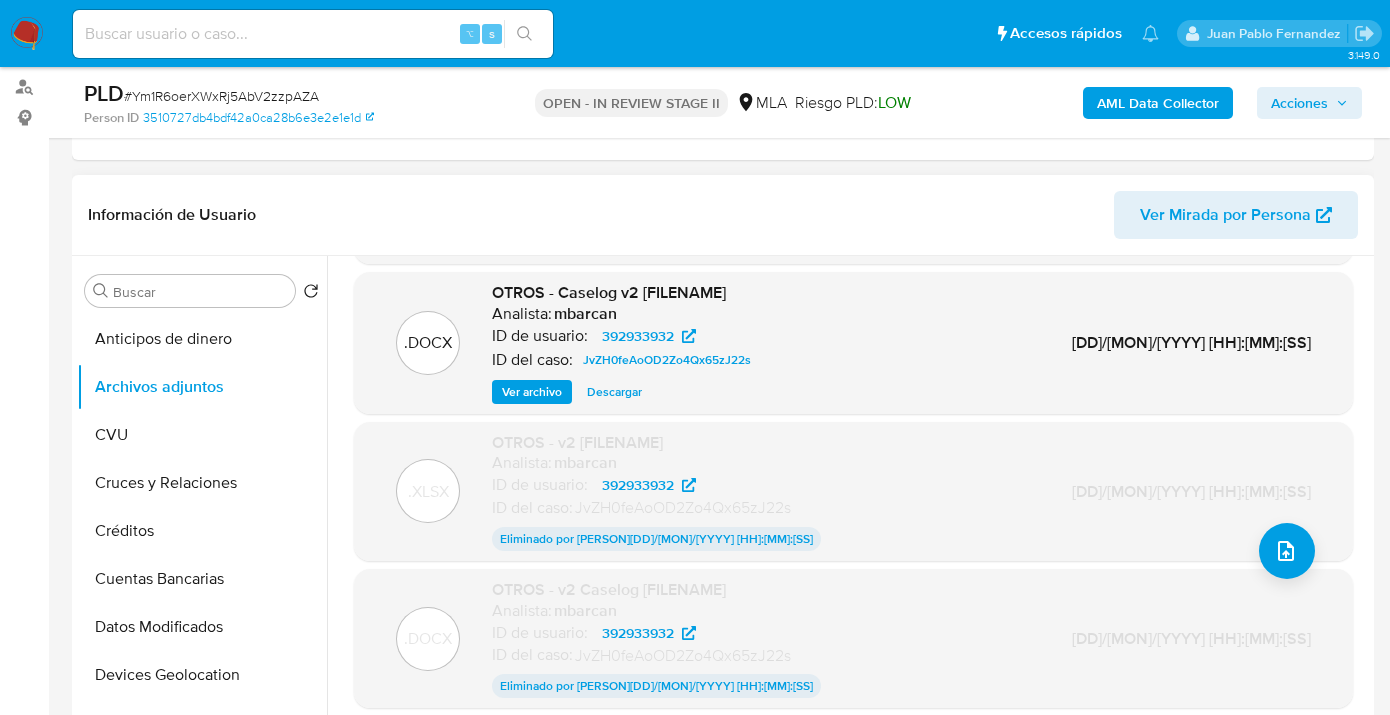click on "Ver archivo" at bounding box center [532, 392] 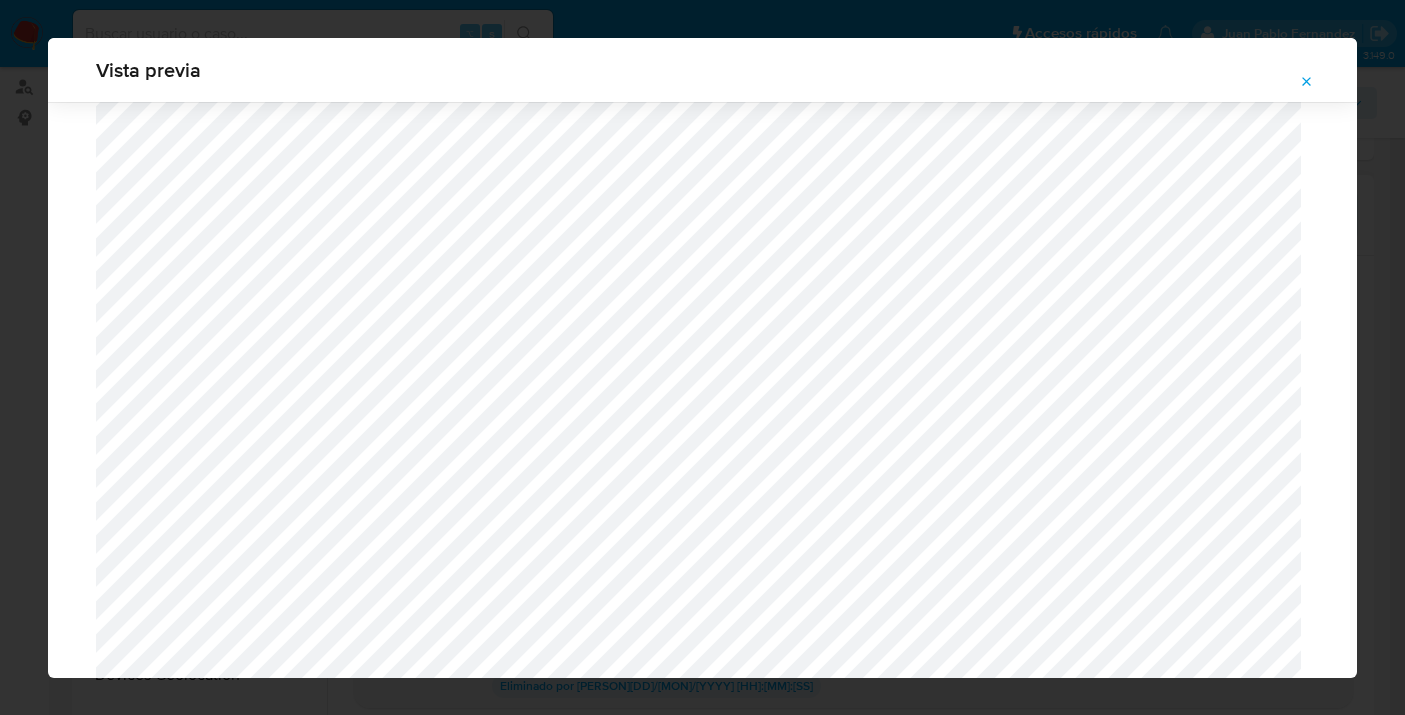 scroll, scrollTop: 528, scrollLeft: 0, axis: vertical 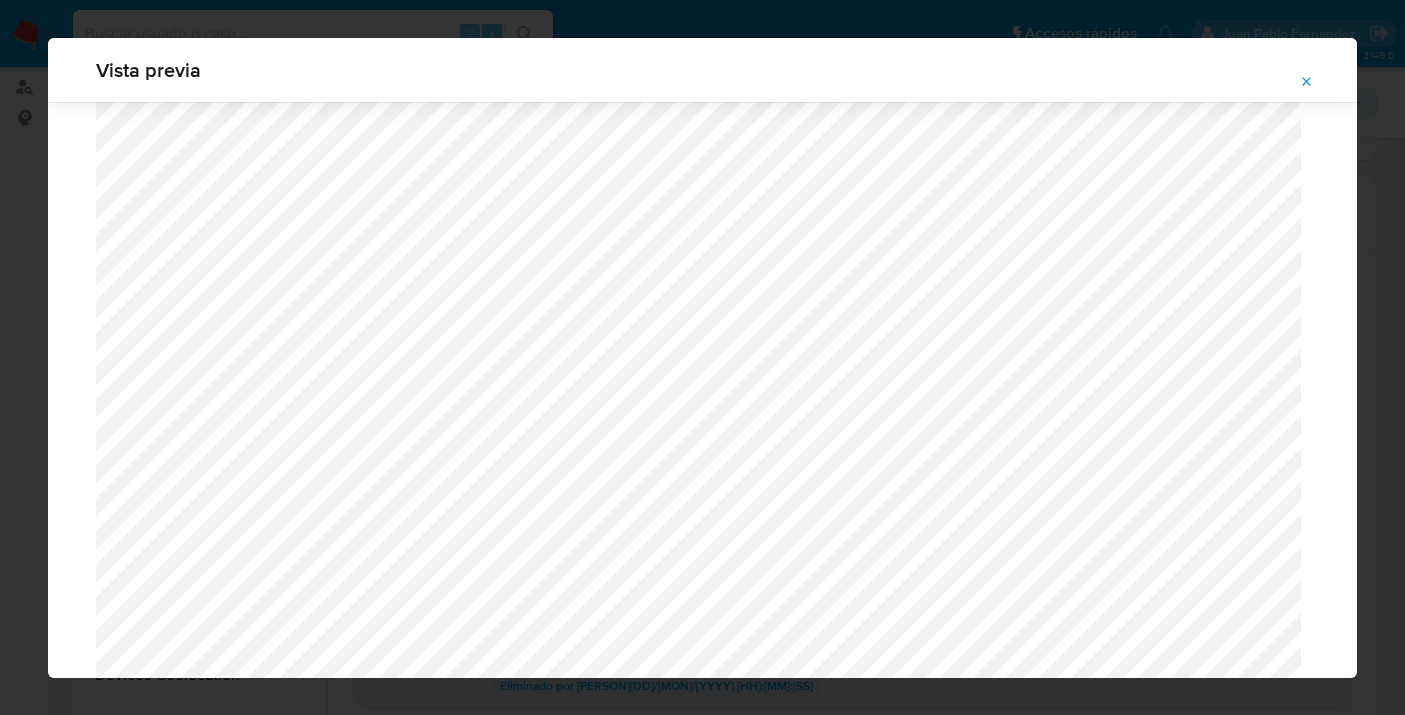click 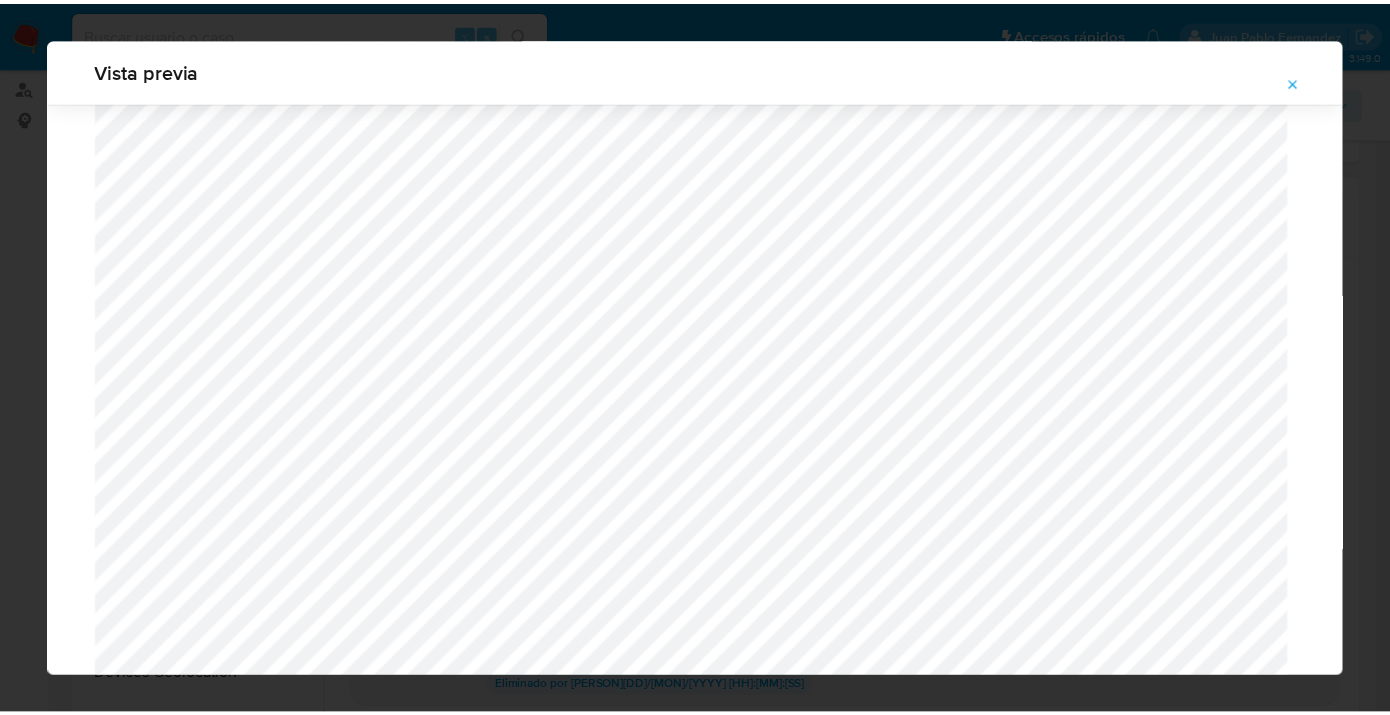 scroll, scrollTop: 64, scrollLeft: 0, axis: vertical 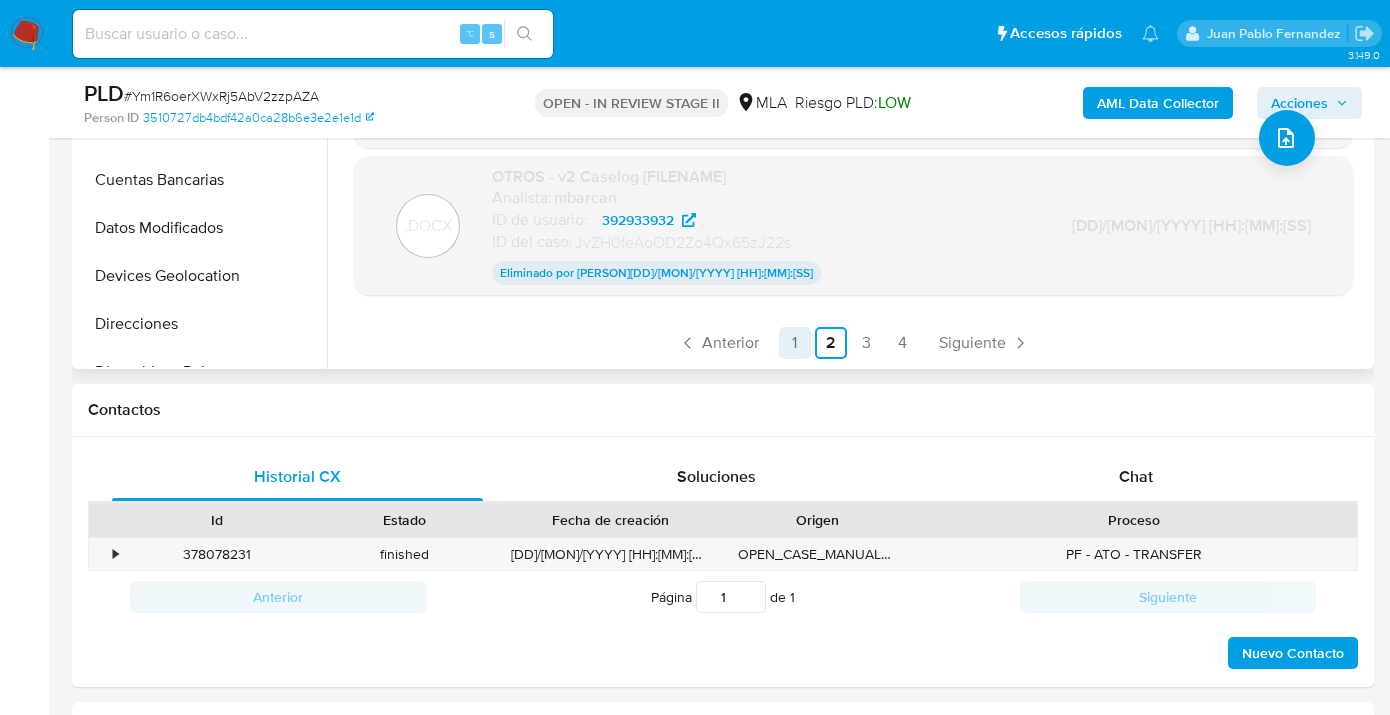 click on "1" at bounding box center [795, 343] 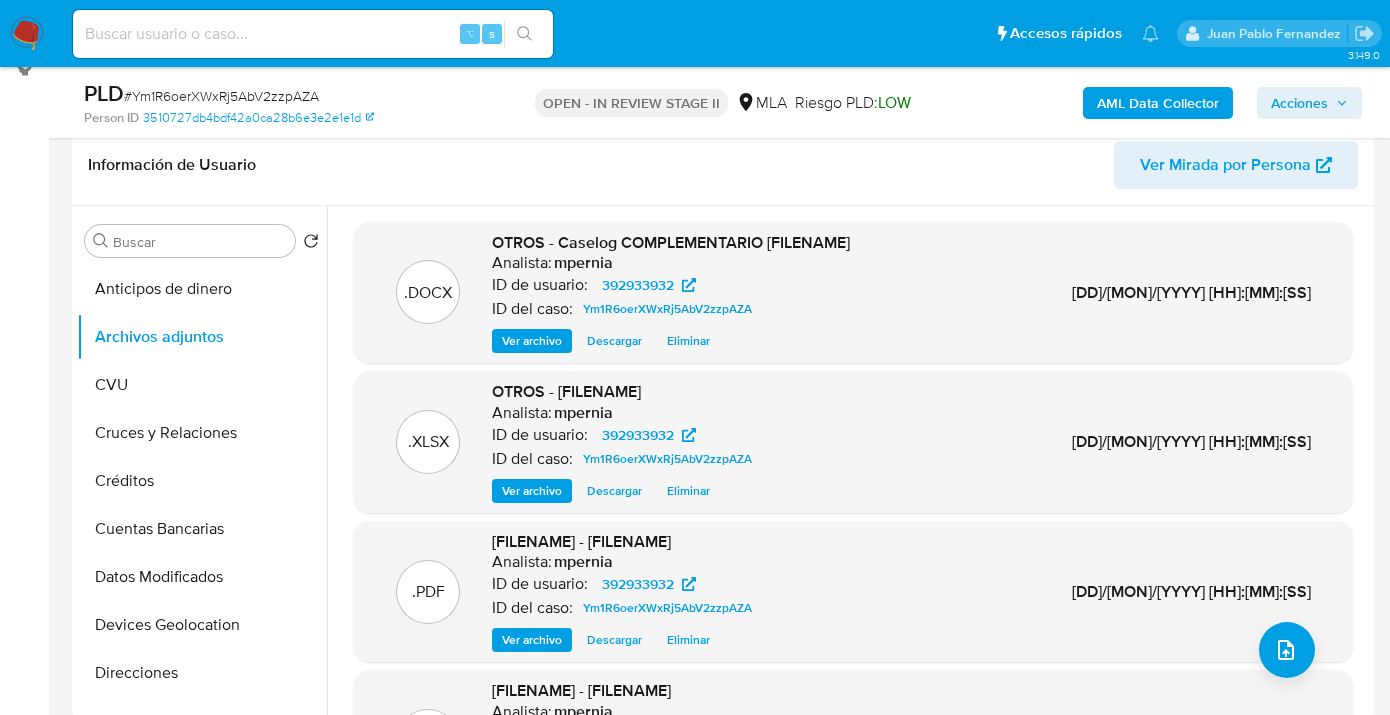 scroll, scrollTop: 227, scrollLeft: 0, axis: vertical 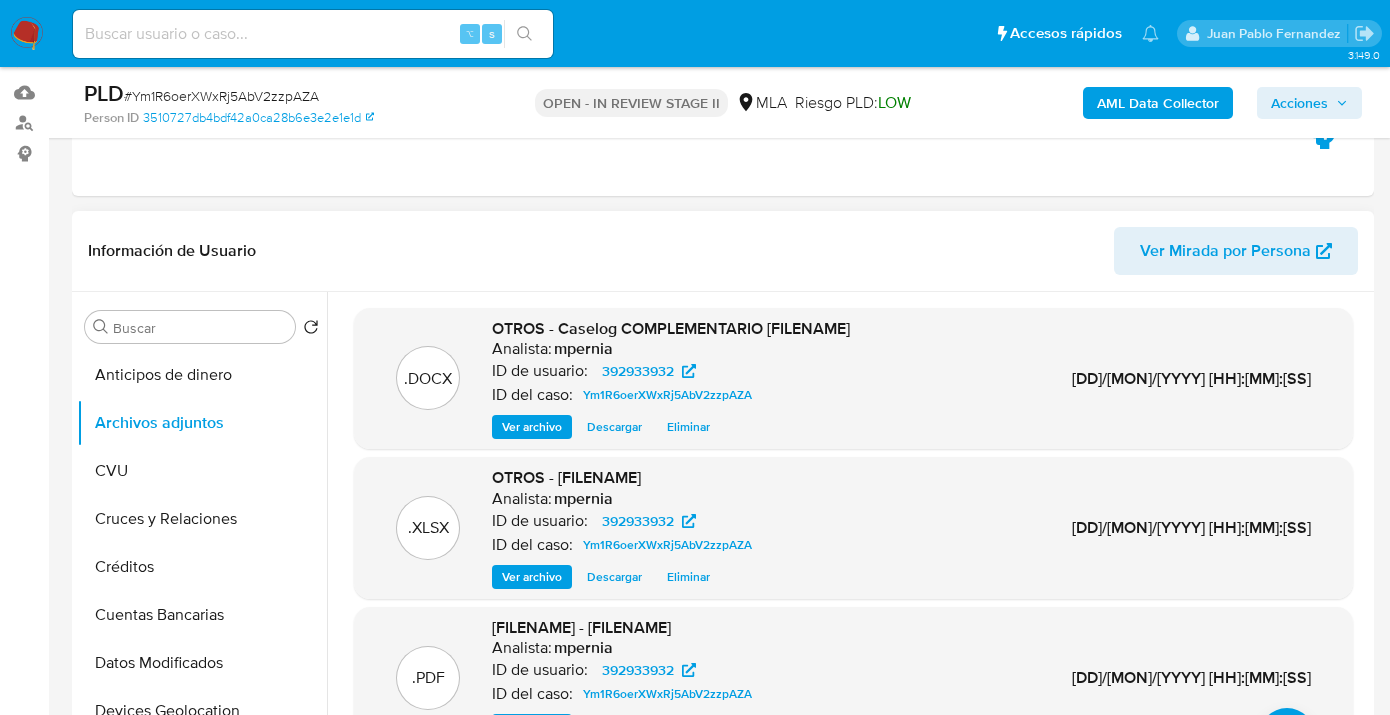 click on "Descargar" at bounding box center [614, 427] 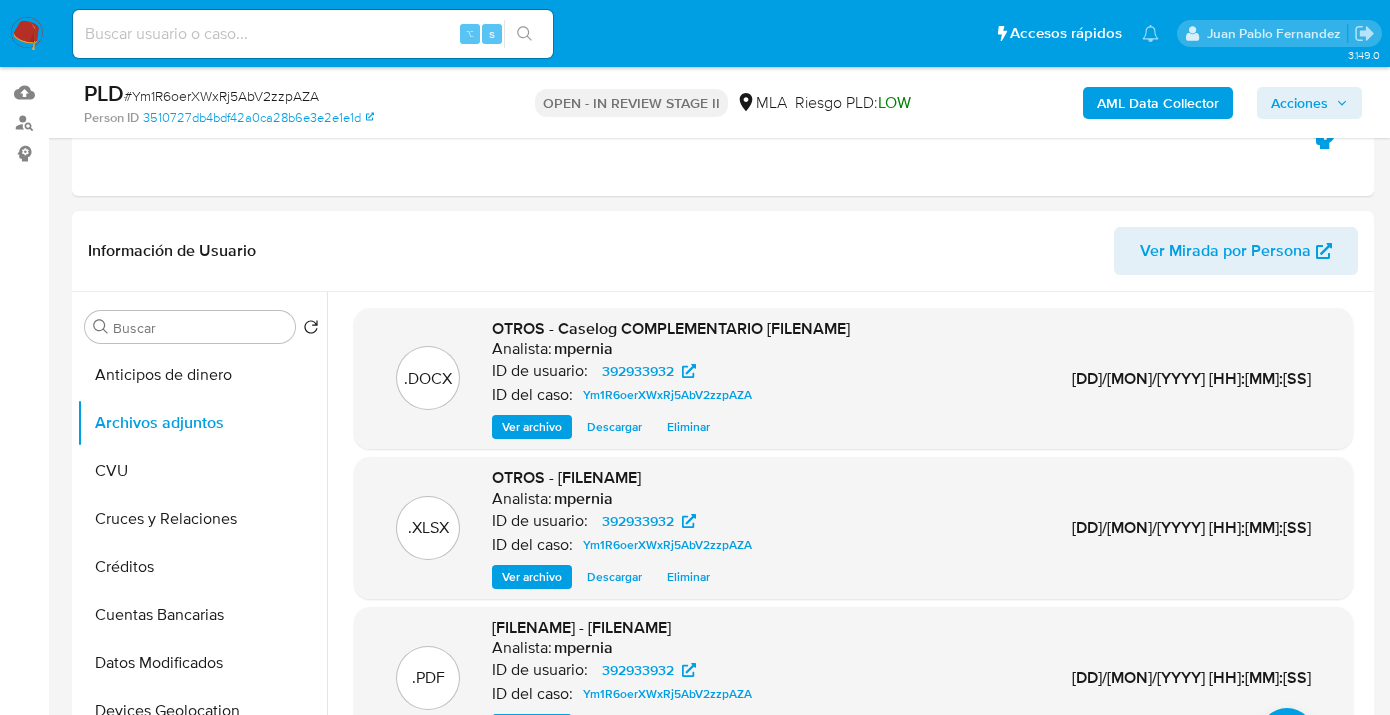 click on "Acciones" at bounding box center (1299, 103) 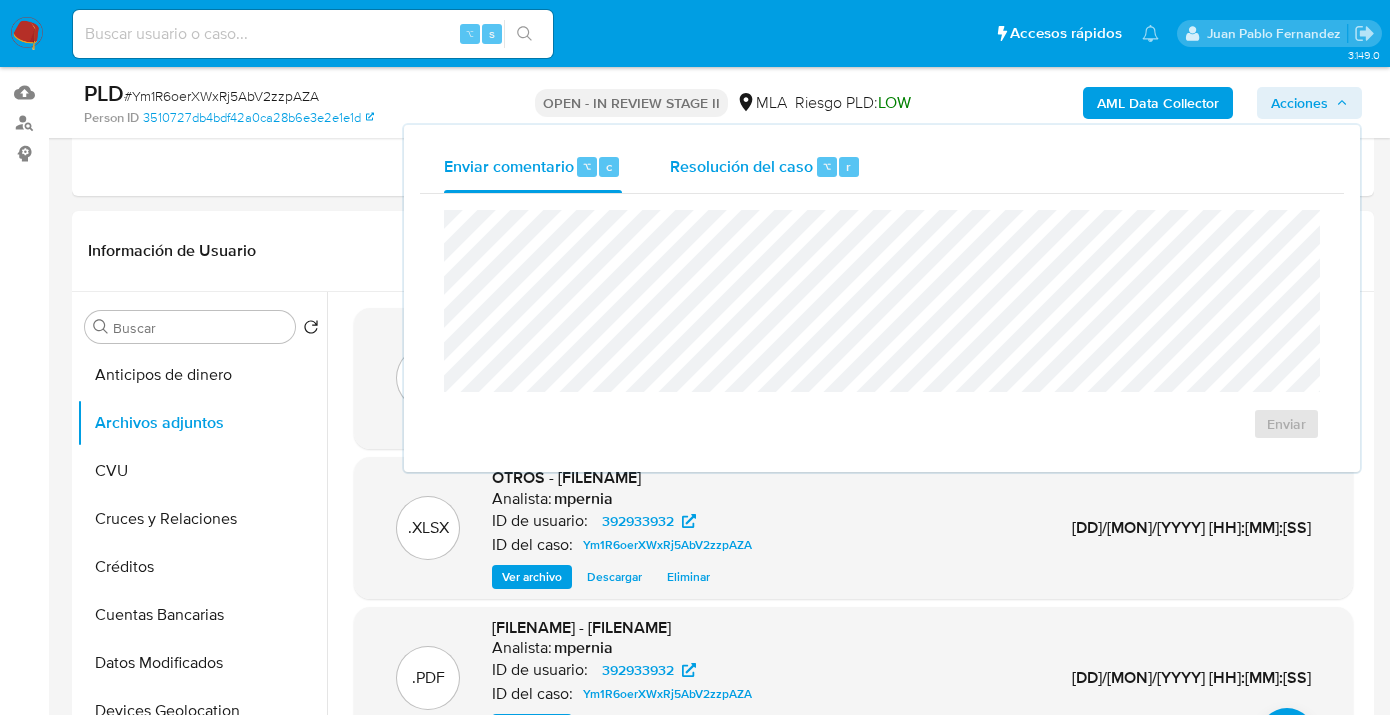 drag, startPoint x: 765, startPoint y: 142, endPoint x: 759, endPoint y: 153, distance: 12.529964 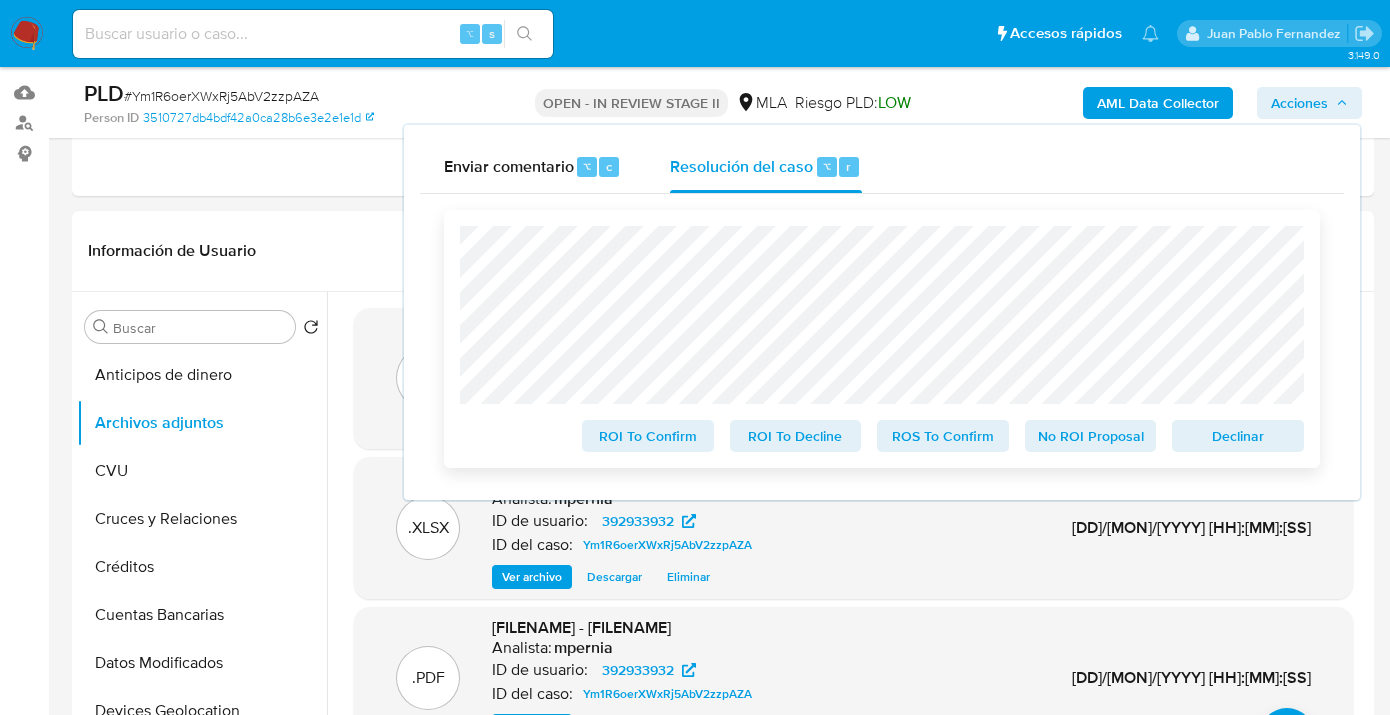 click on "ROS To Confirm" at bounding box center [943, 436] 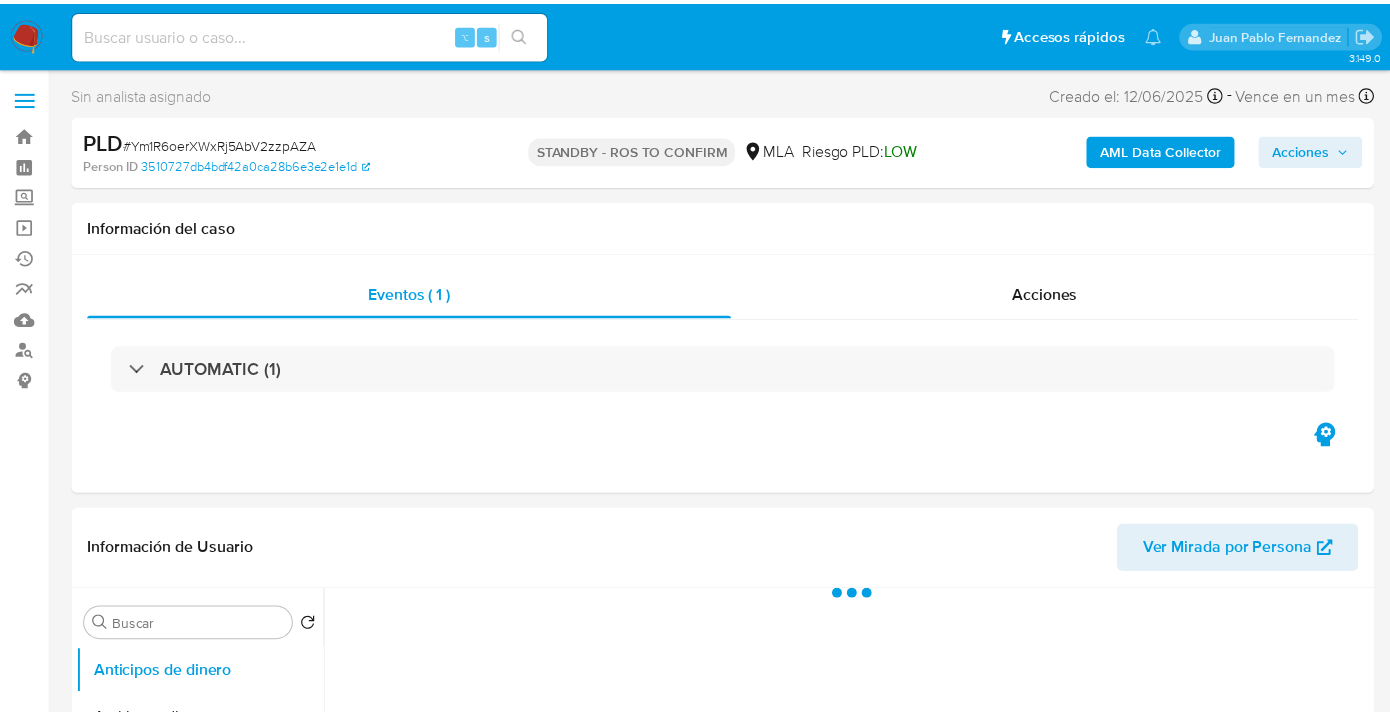 scroll, scrollTop: 0, scrollLeft: 0, axis: both 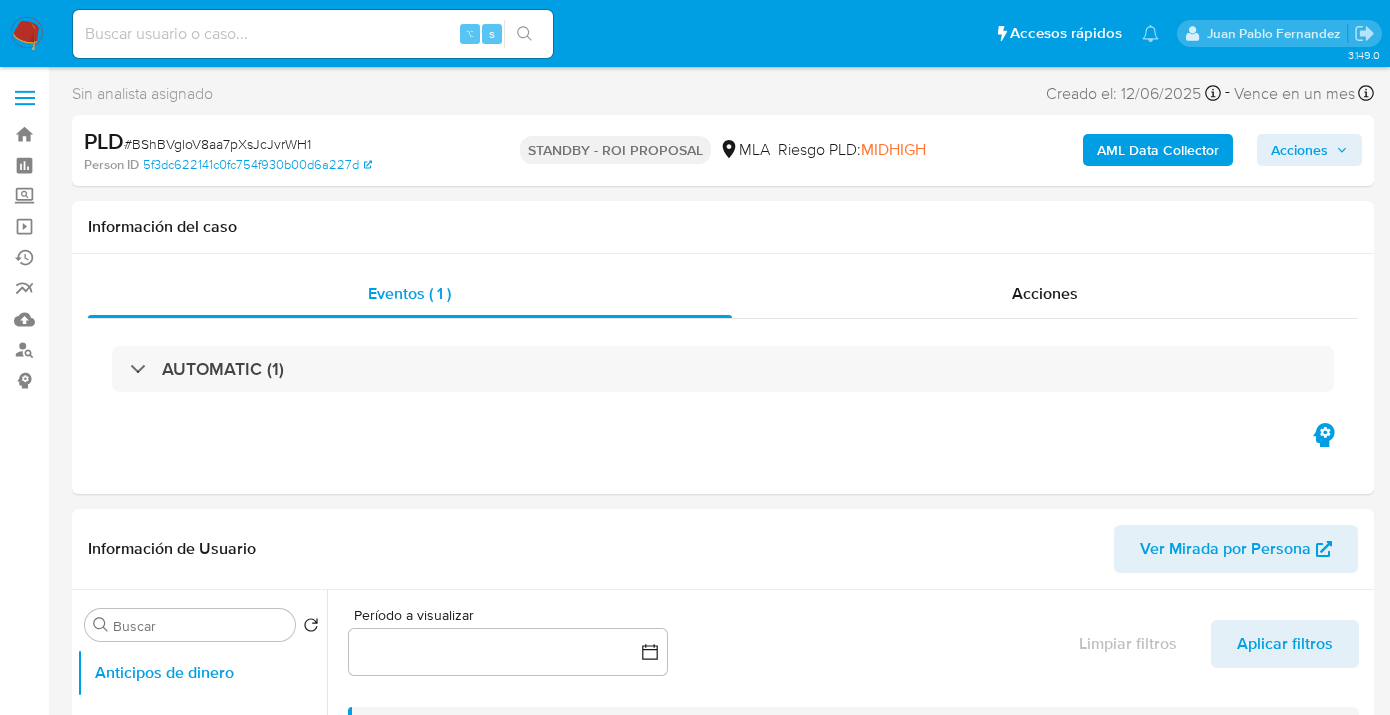 select on "10" 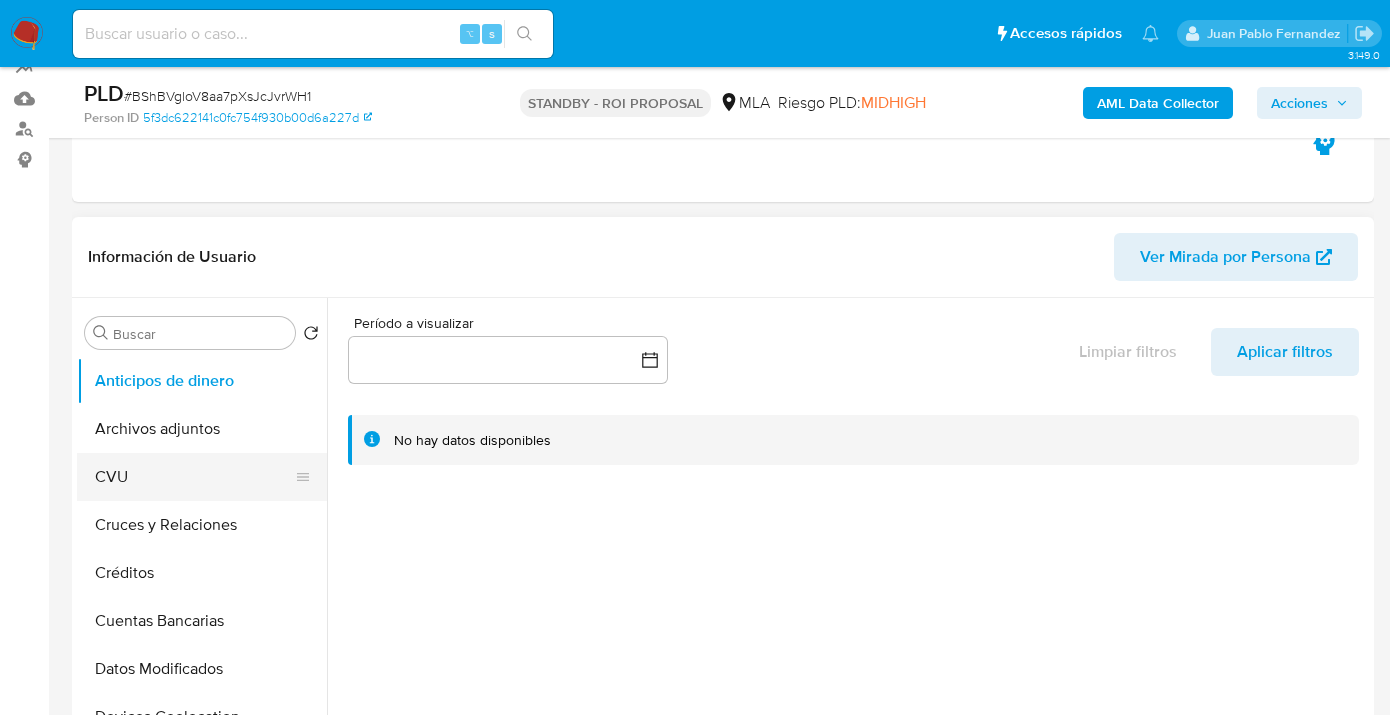 scroll, scrollTop: 246, scrollLeft: 0, axis: vertical 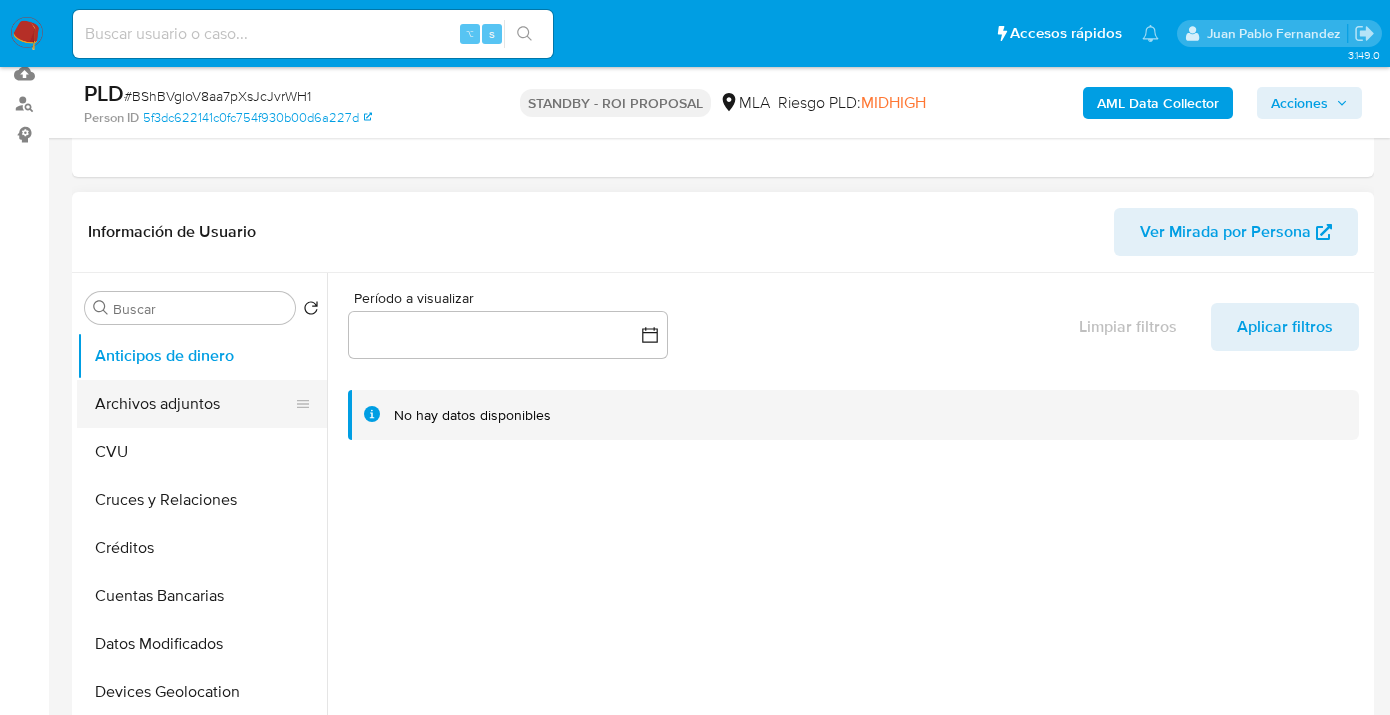 click on "Archivos adjuntos" at bounding box center [194, 404] 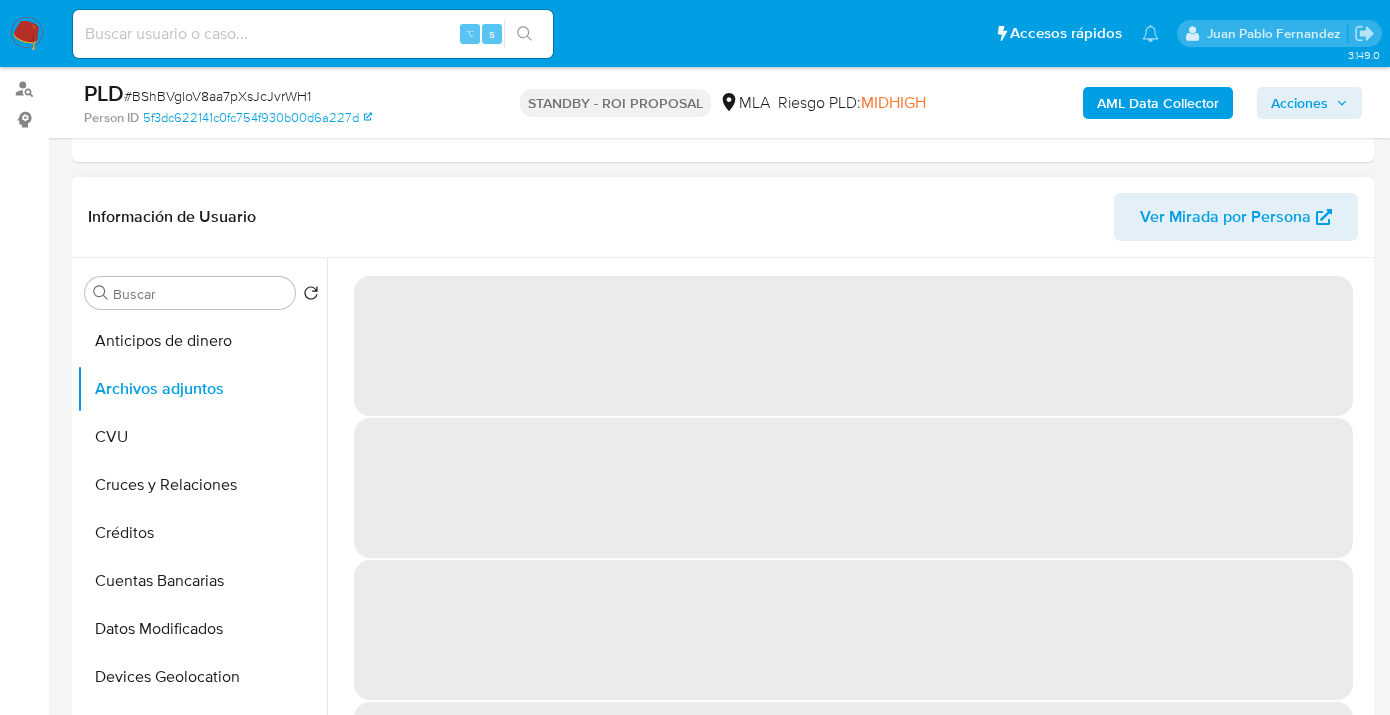 scroll, scrollTop: 281, scrollLeft: 0, axis: vertical 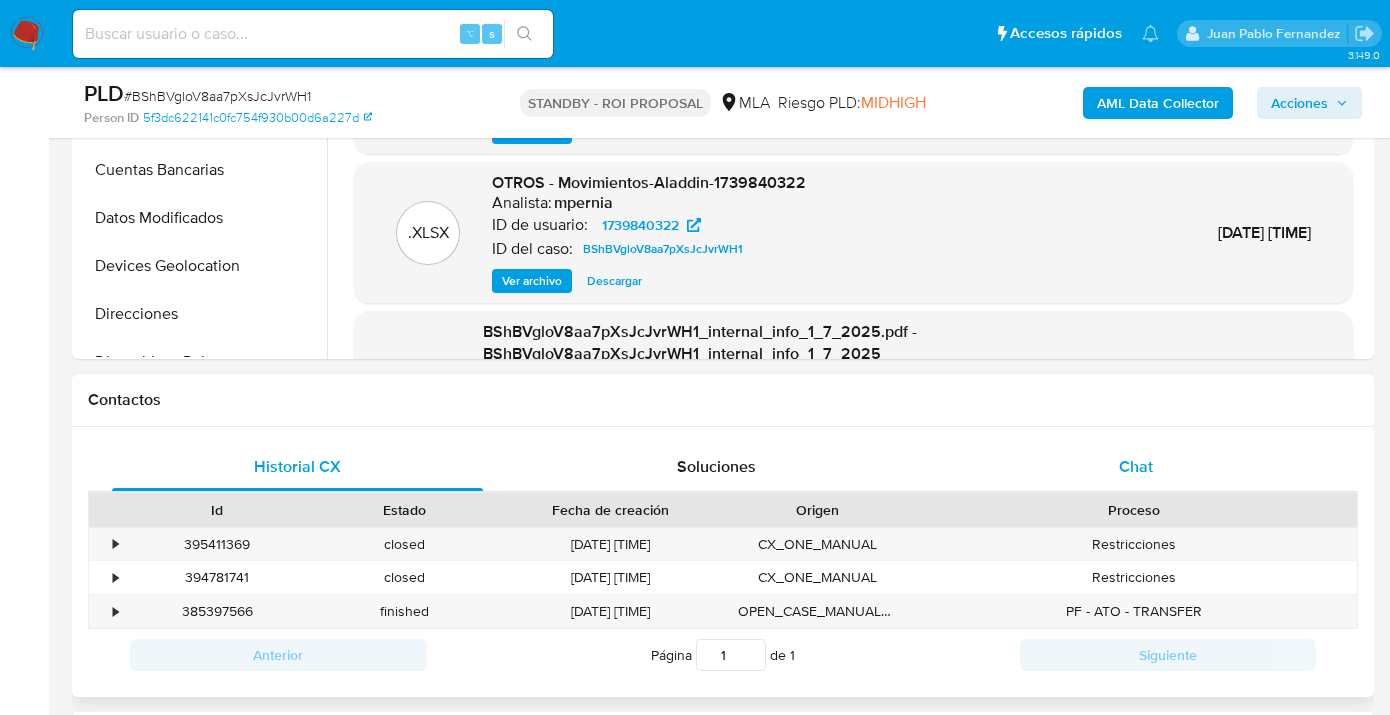 click on "Chat" at bounding box center (1136, 466) 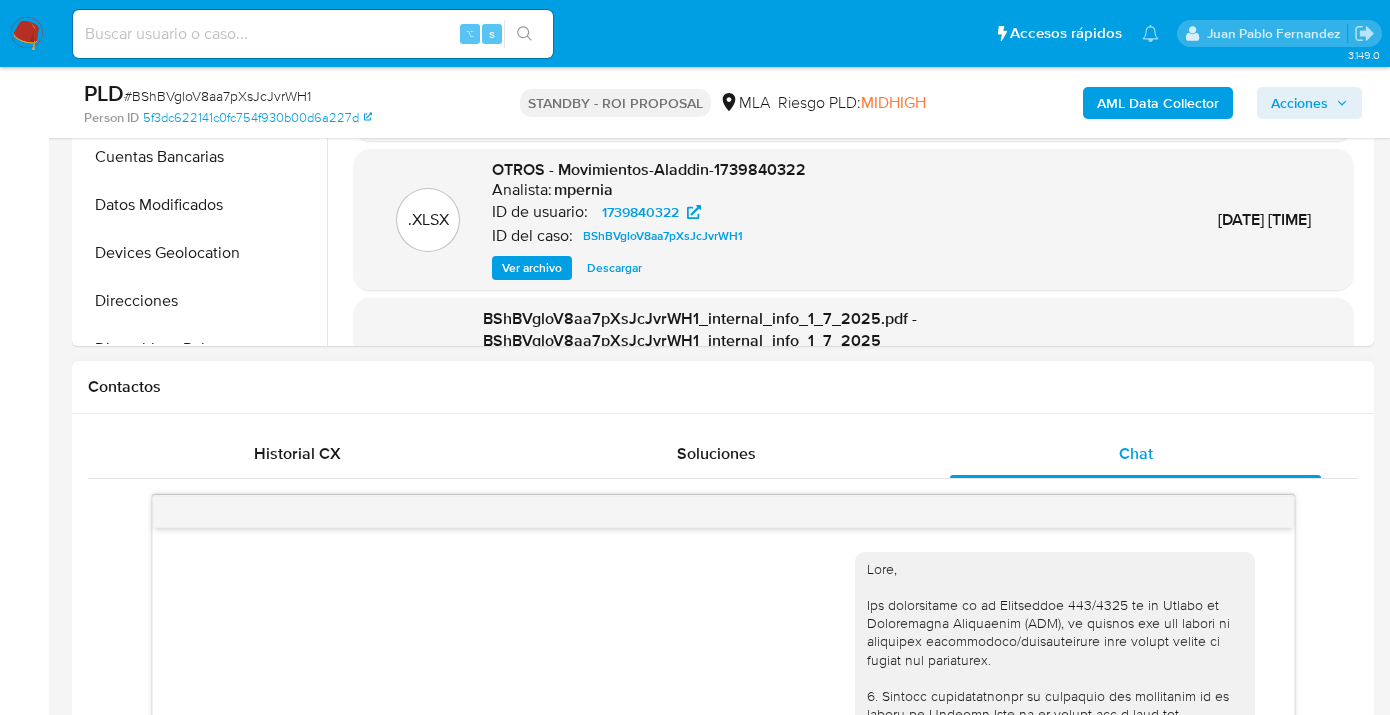 scroll, scrollTop: 710, scrollLeft: 0, axis: vertical 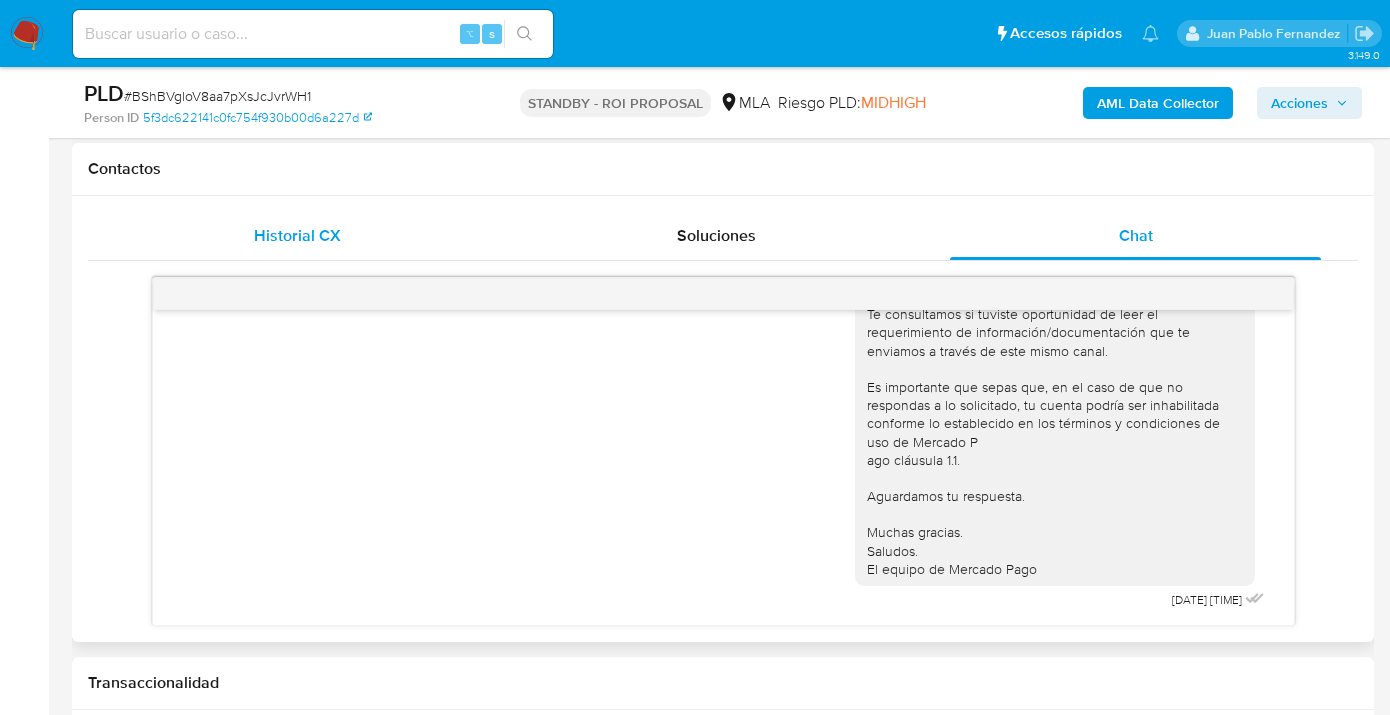 click on "Historial CX" at bounding box center (297, 235) 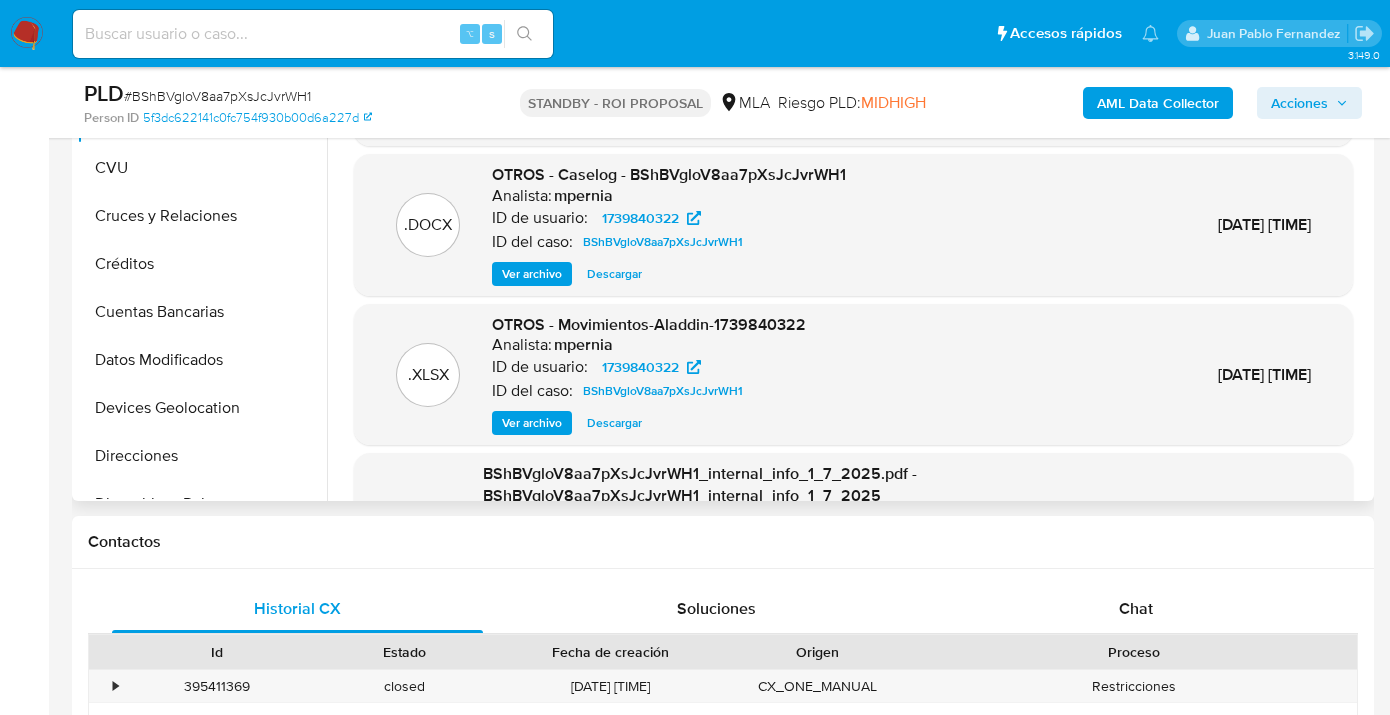 scroll, scrollTop: 354, scrollLeft: 0, axis: vertical 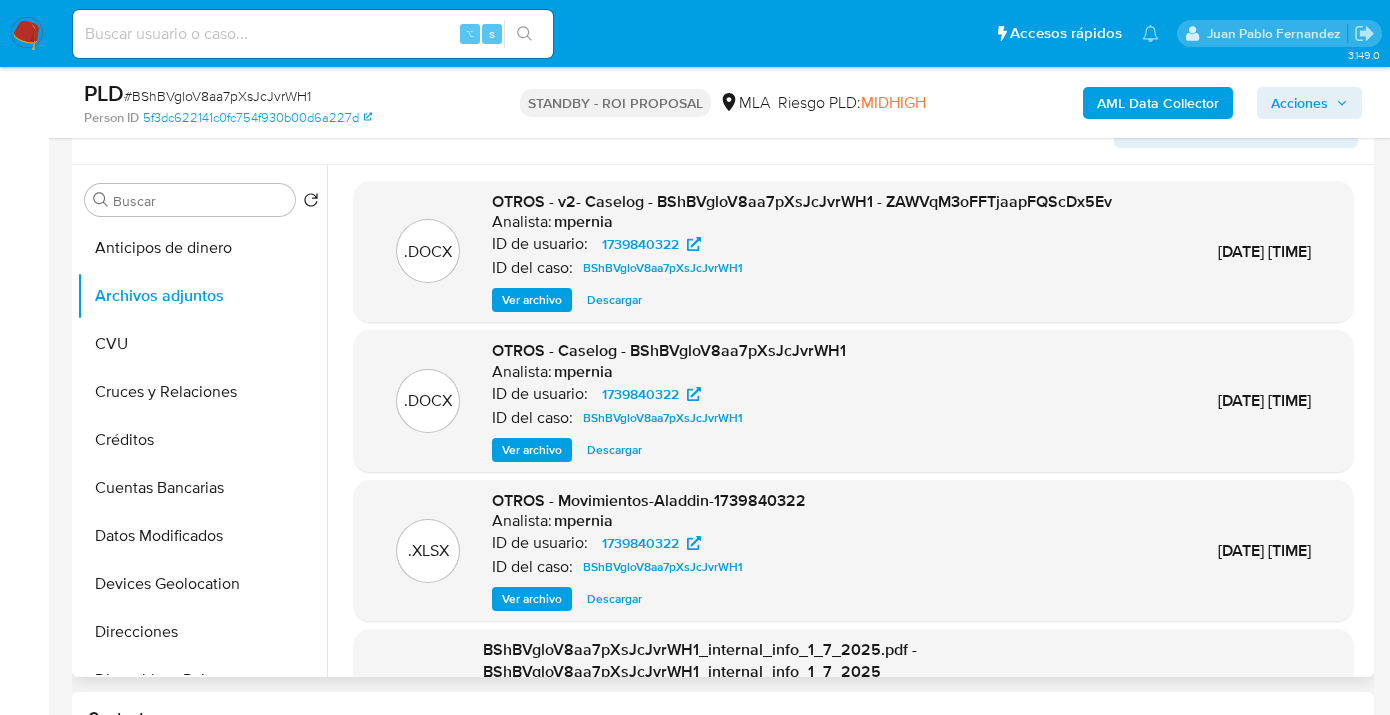 click on "Descargar" at bounding box center (614, 300) 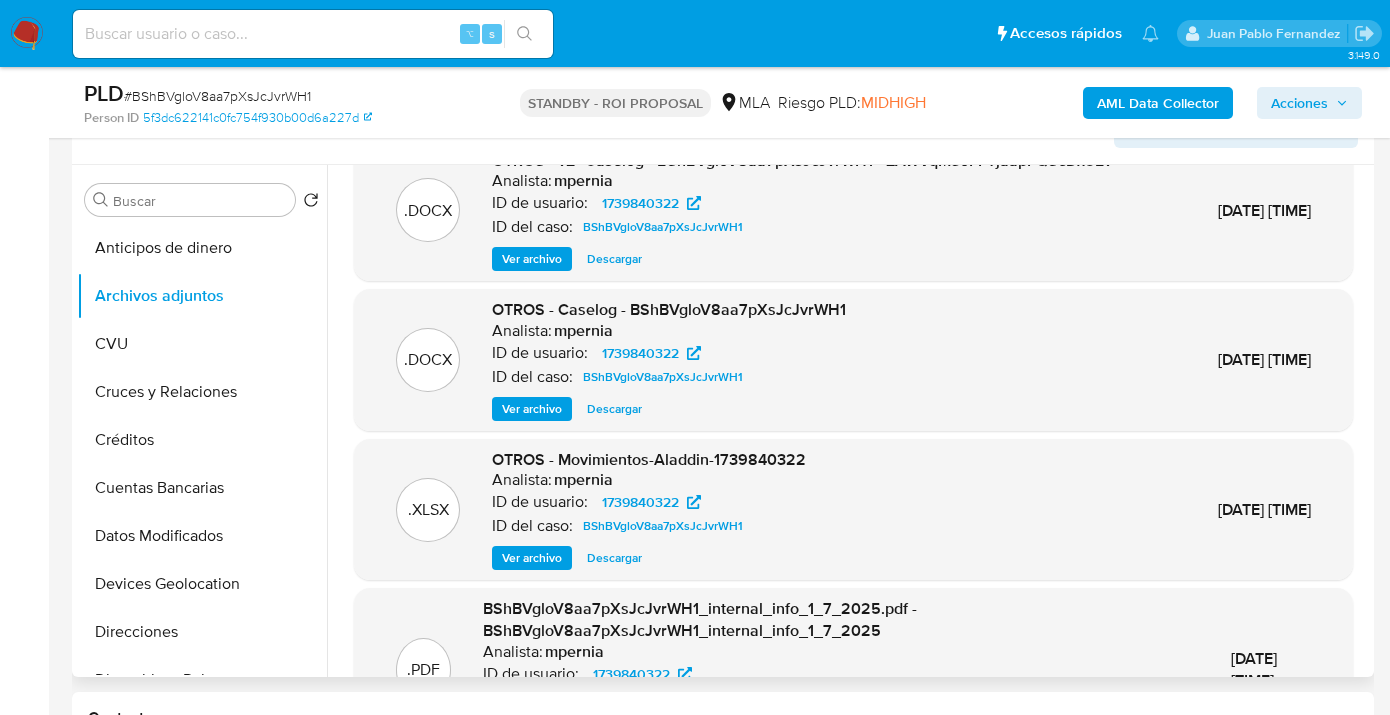click on "Descargar" at bounding box center [614, 558] 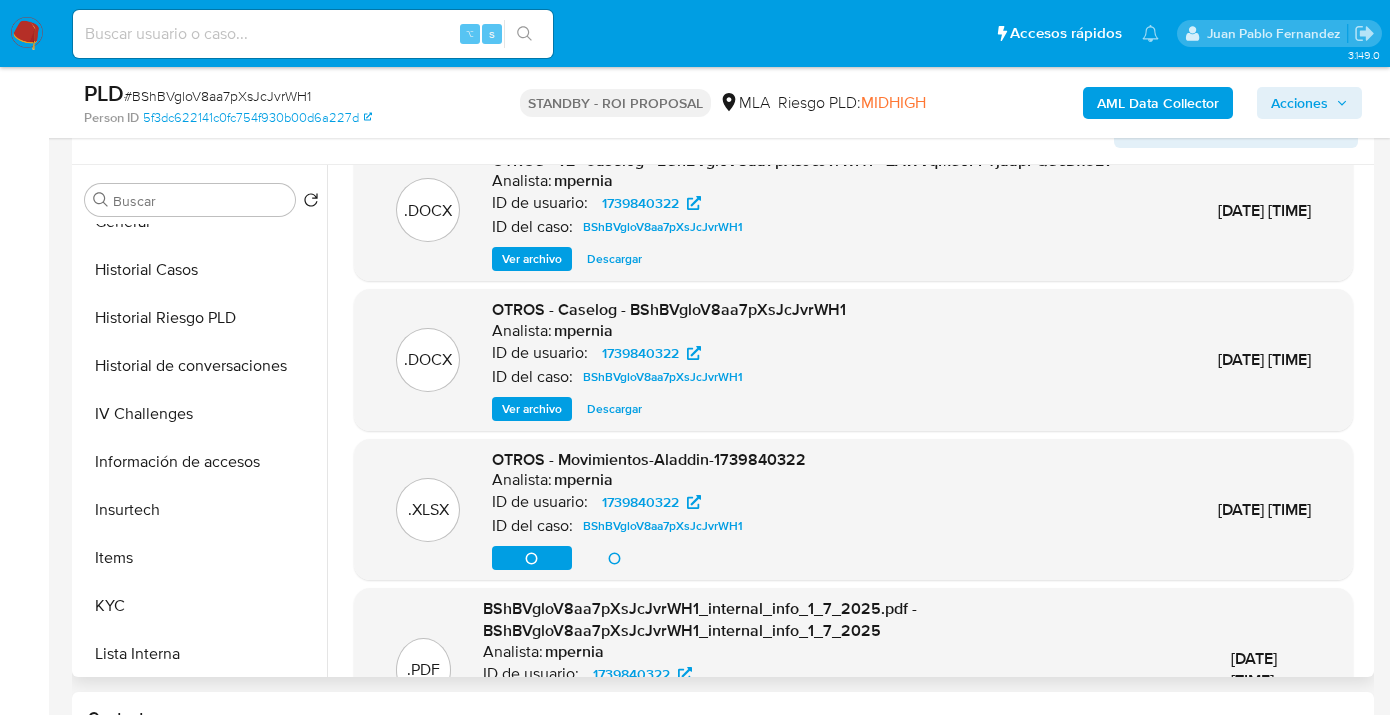 scroll, scrollTop: 636, scrollLeft: 0, axis: vertical 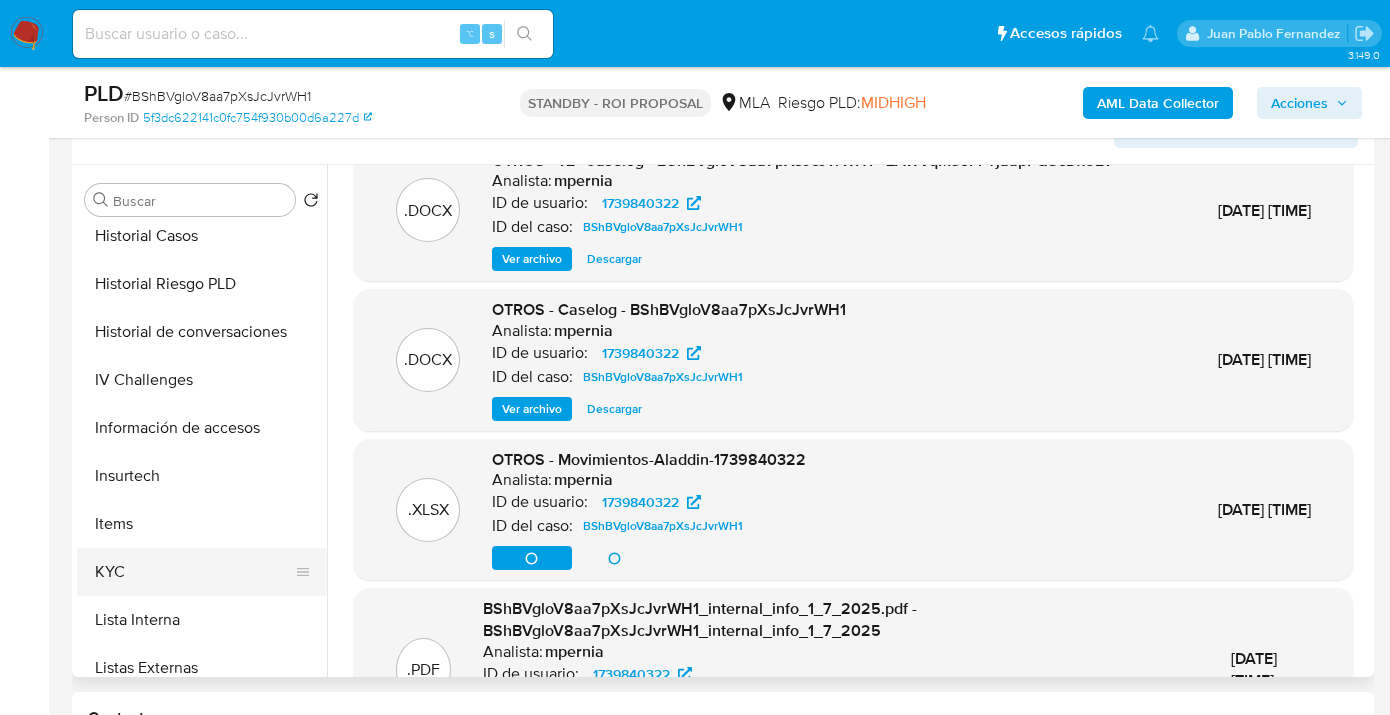 click on "KYC" at bounding box center [194, 572] 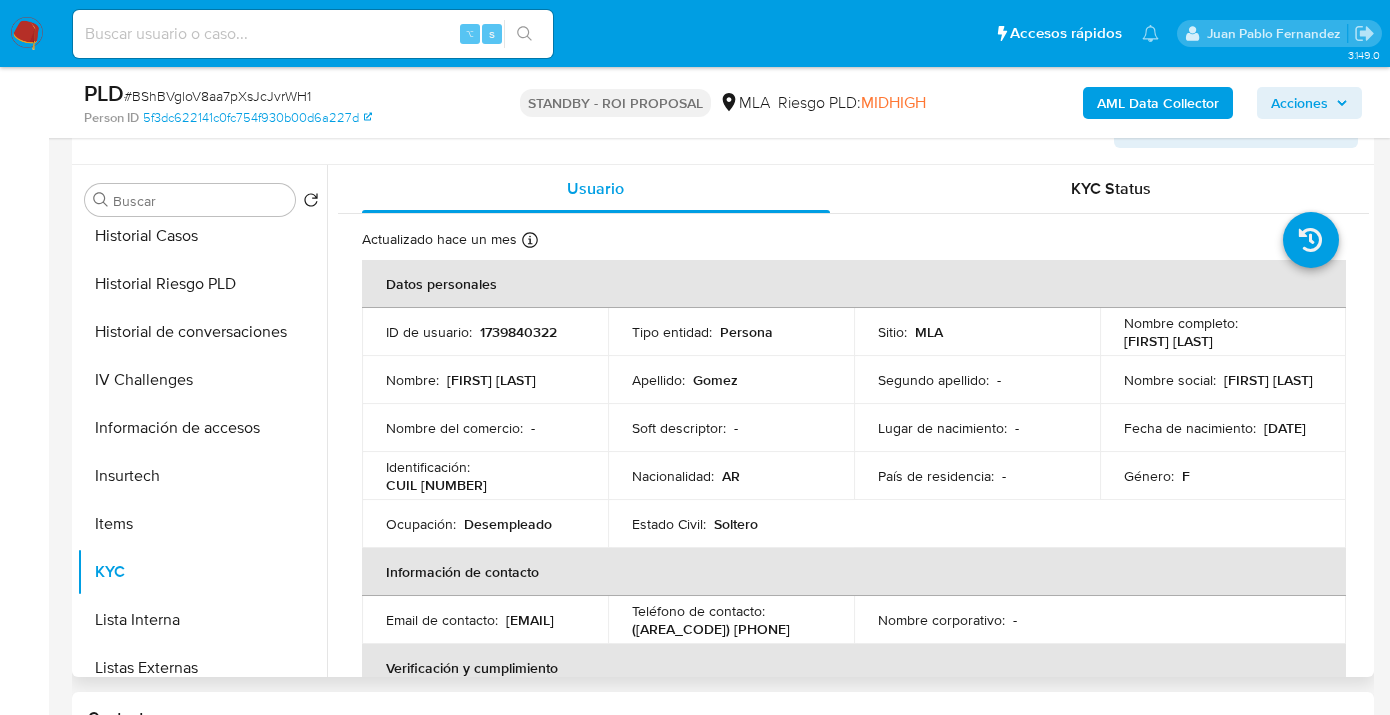 scroll, scrollTop: 1052, scrollLeft: 0, axis: vertical 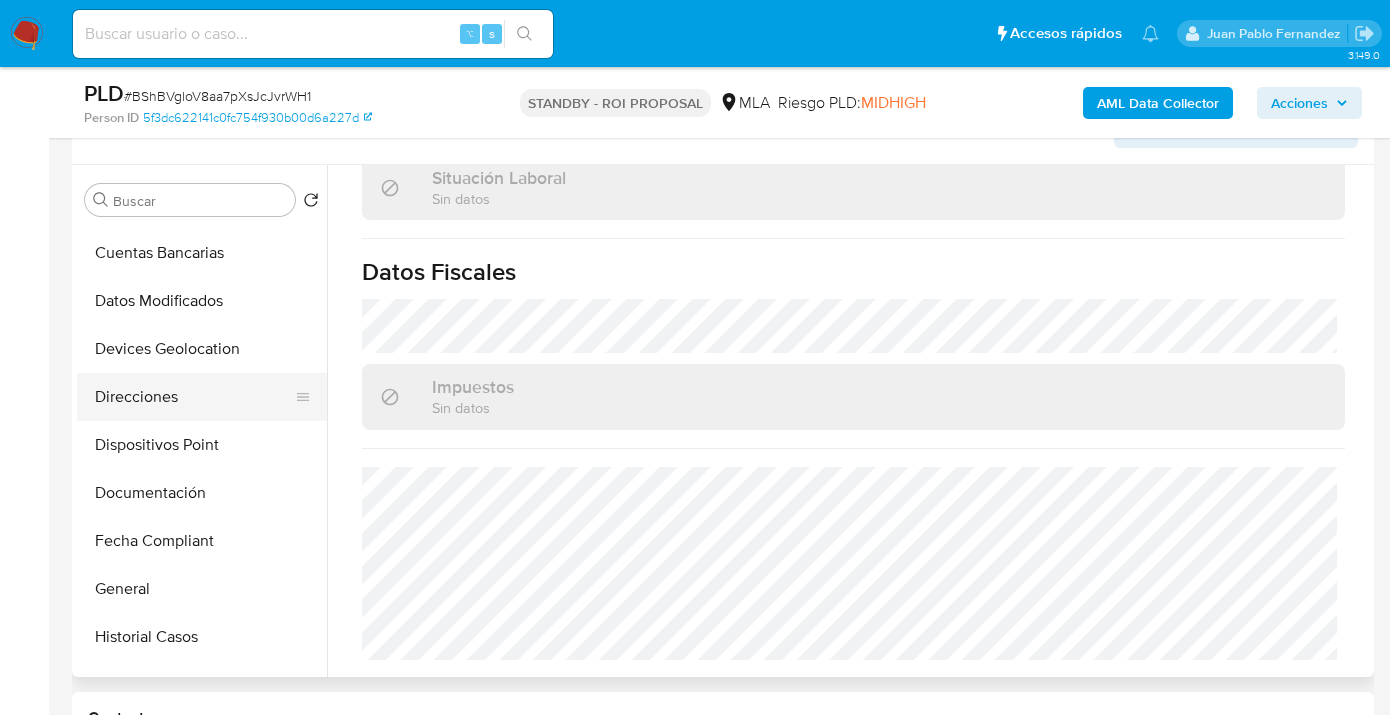 click on "Direcciones" at bounding box center [194, 397] 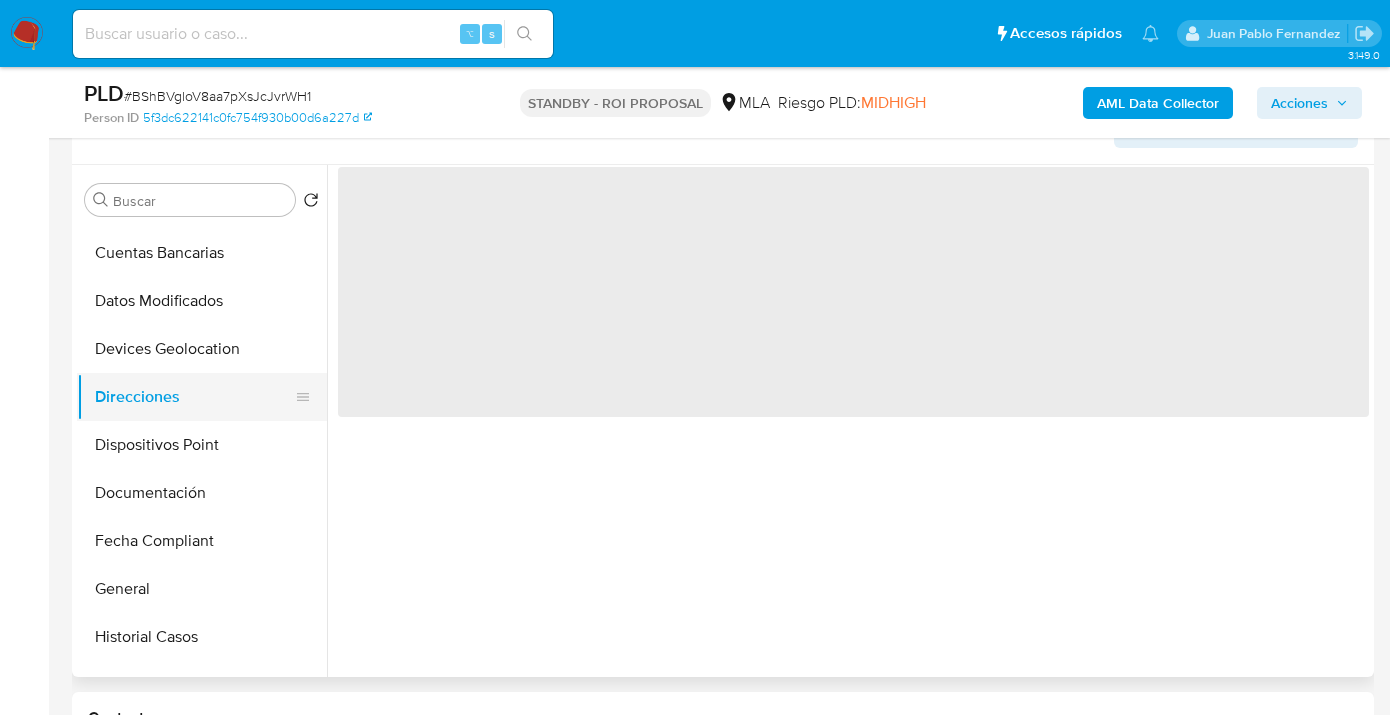 scroll, scrollTop: 0, scrollLeft: 0, axis: both 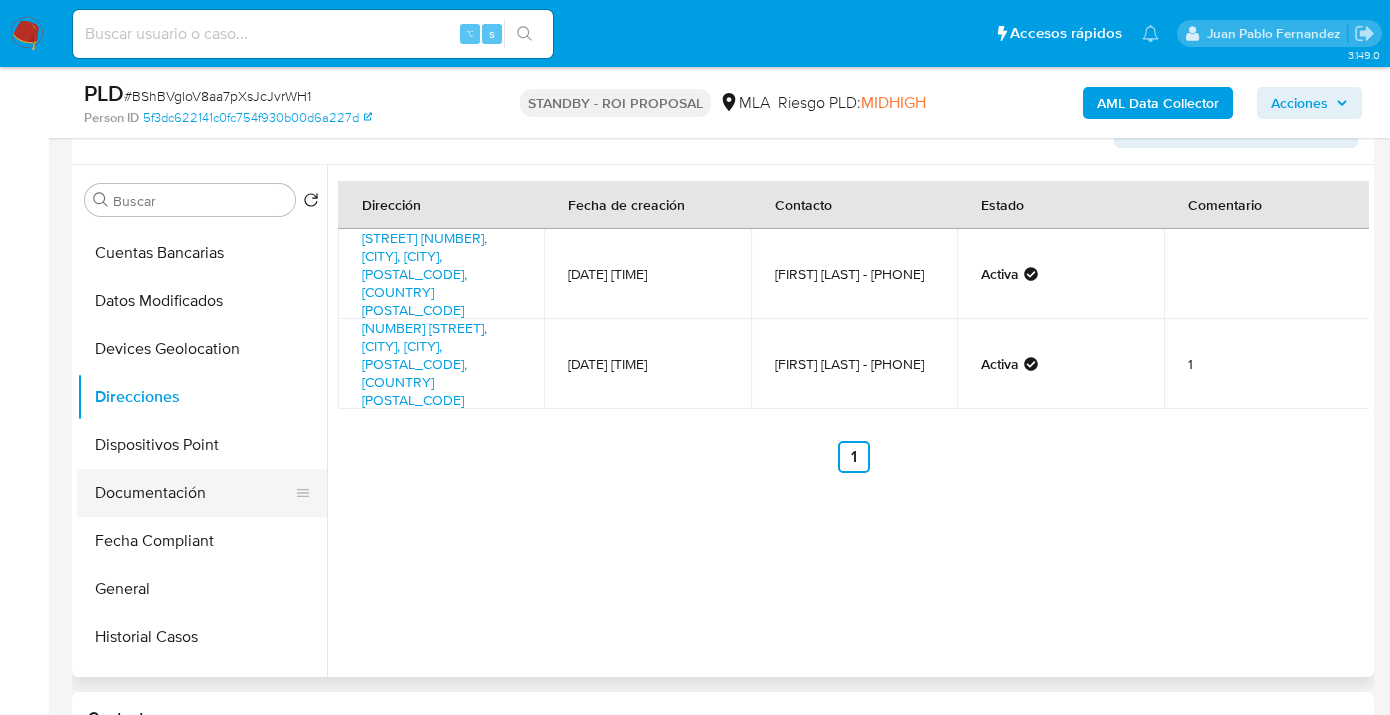 click on "Documentación" at bounding box center [194, 493] 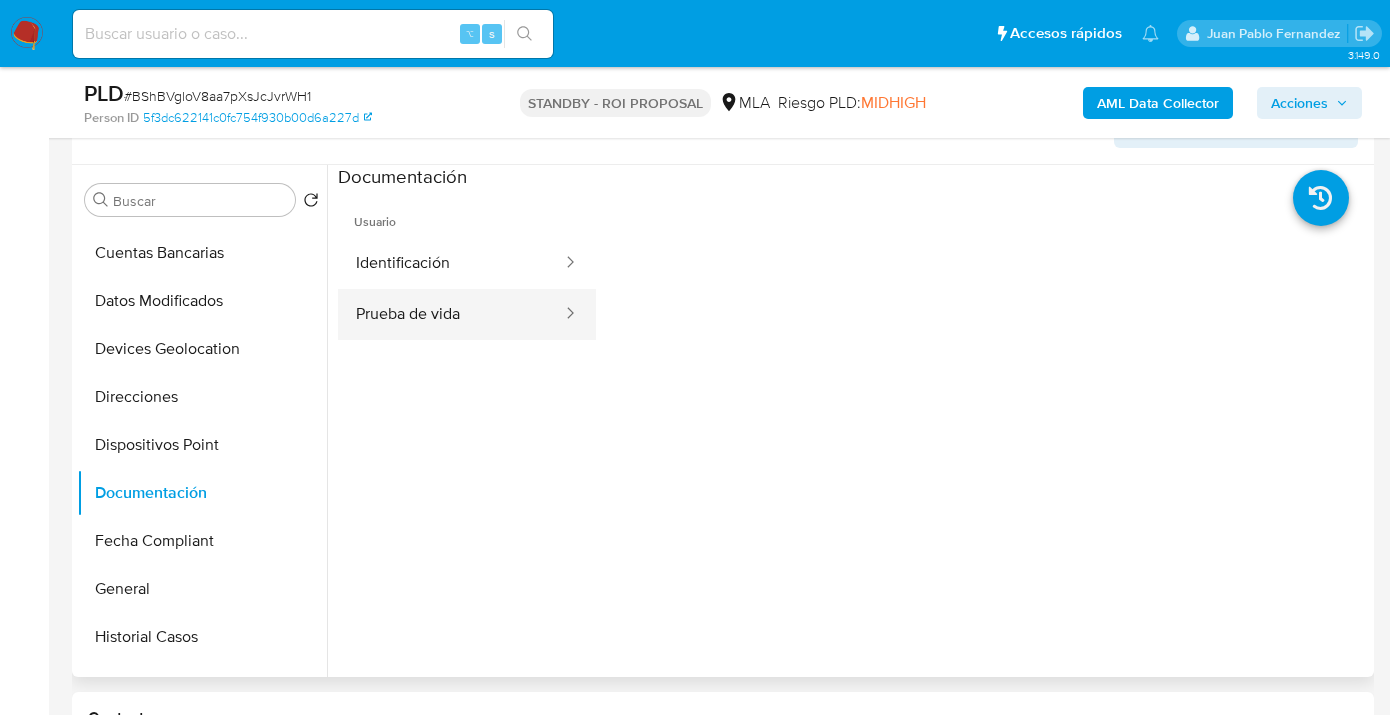 click on "Prueba de vida" at bounding box center [451, 314] 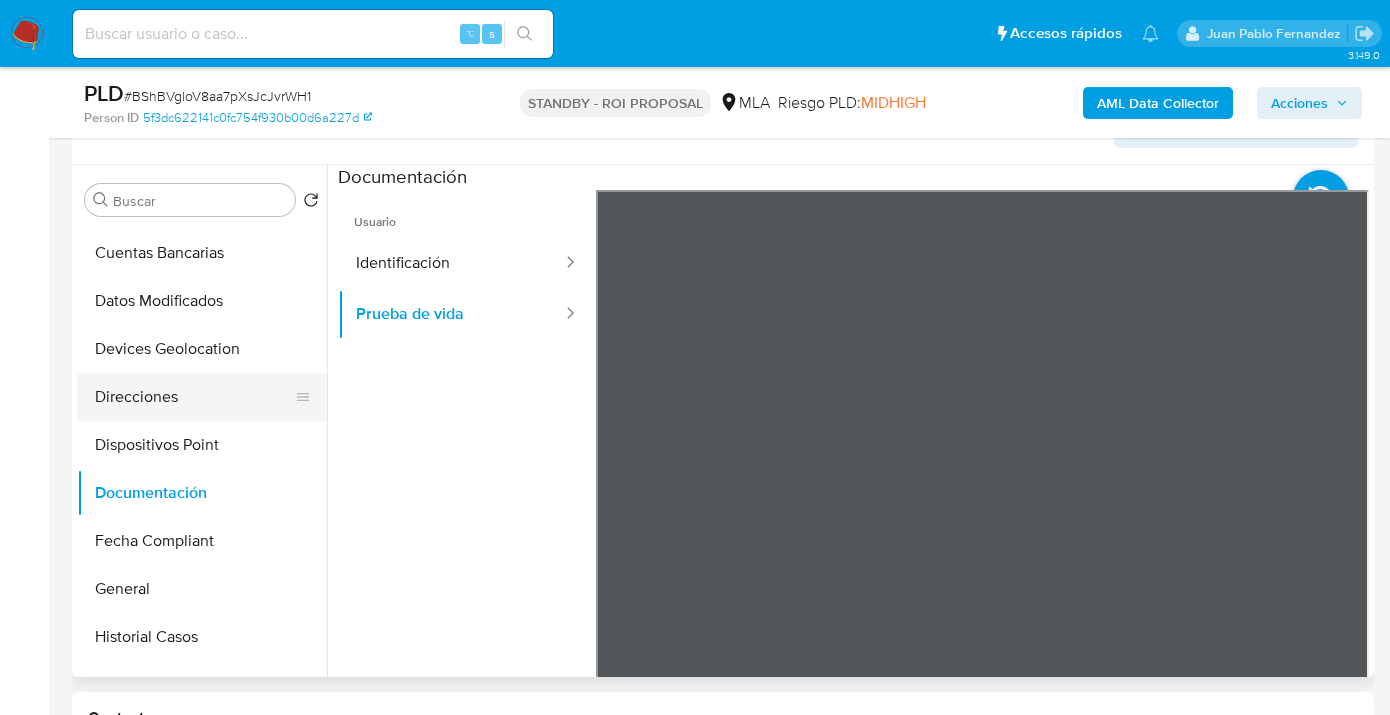 click on "Direcciones" at bounding box center [194, 397] 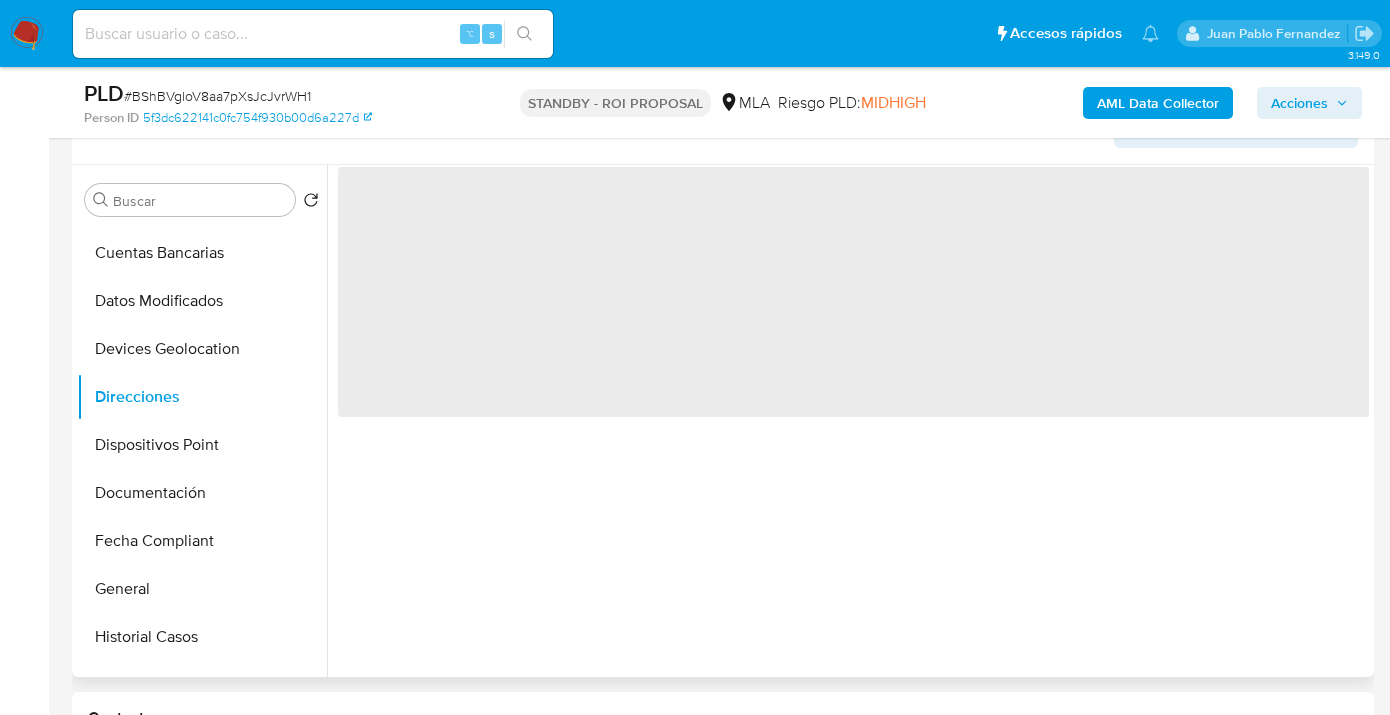scroll, scrollTop: 0, scrollLeft: 0, axis: both 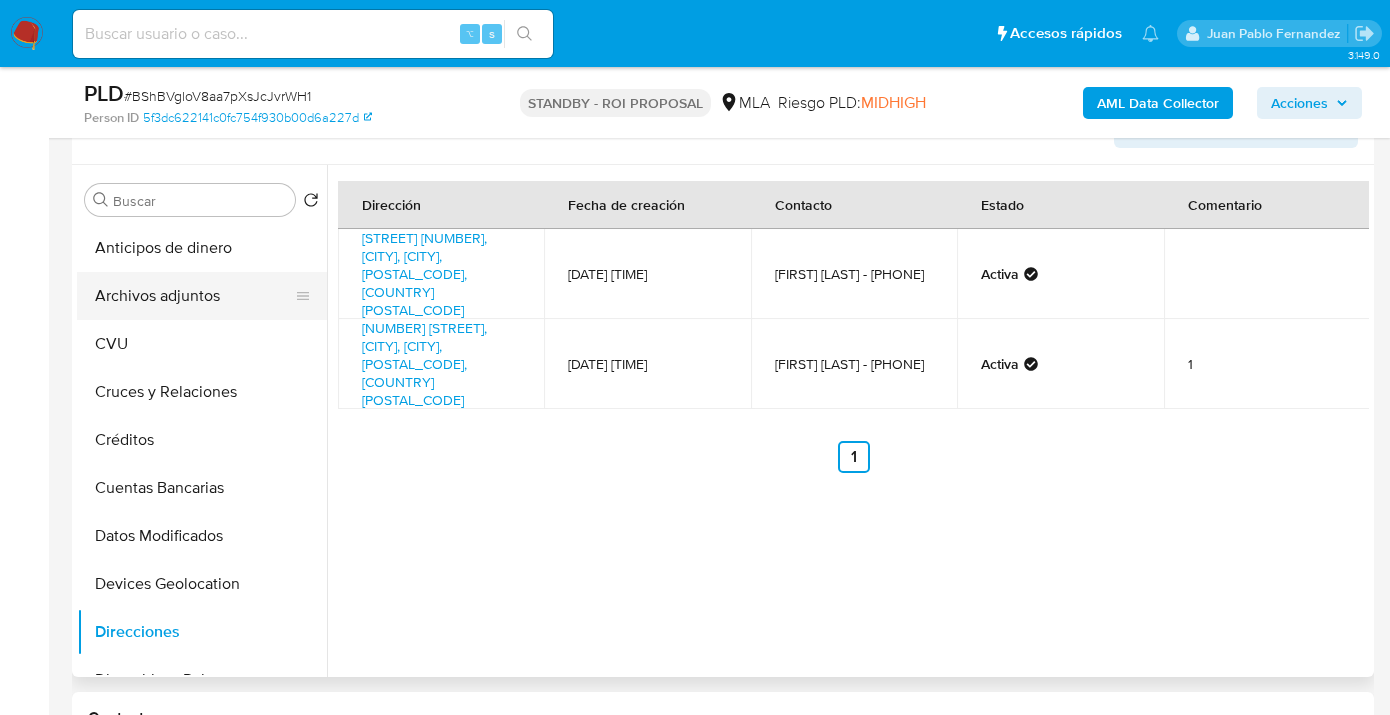 click on "Archivos adjuntos" at bounding box center [194, 296] 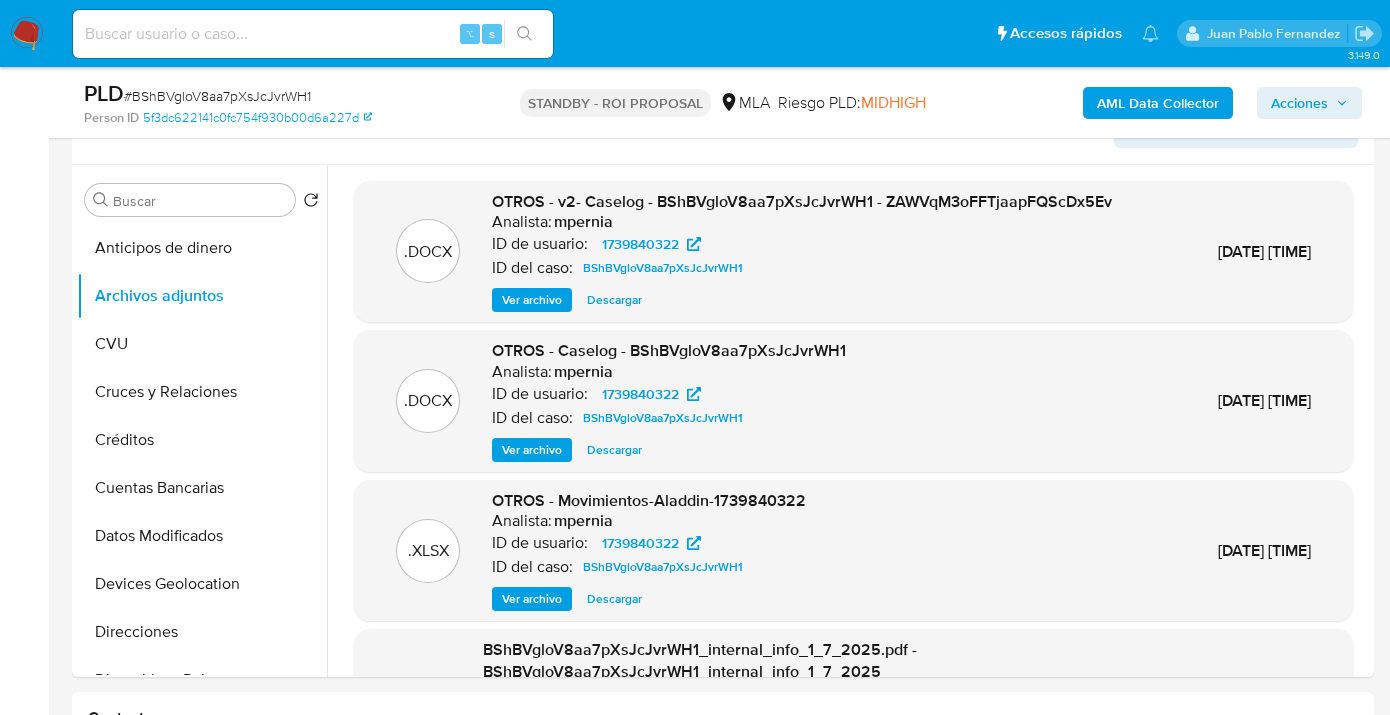 click on "PLD # BShBVgloV8aa7pXsJcJvrWH1 Person ID 5f3dc622141c0fc754f930b00d6a227d STANDBY - ROI PROPOSAL  MLA Riesgo PLD:  MIDHIGH AML Data Collector Acciones" at bounding box center (723, 102) 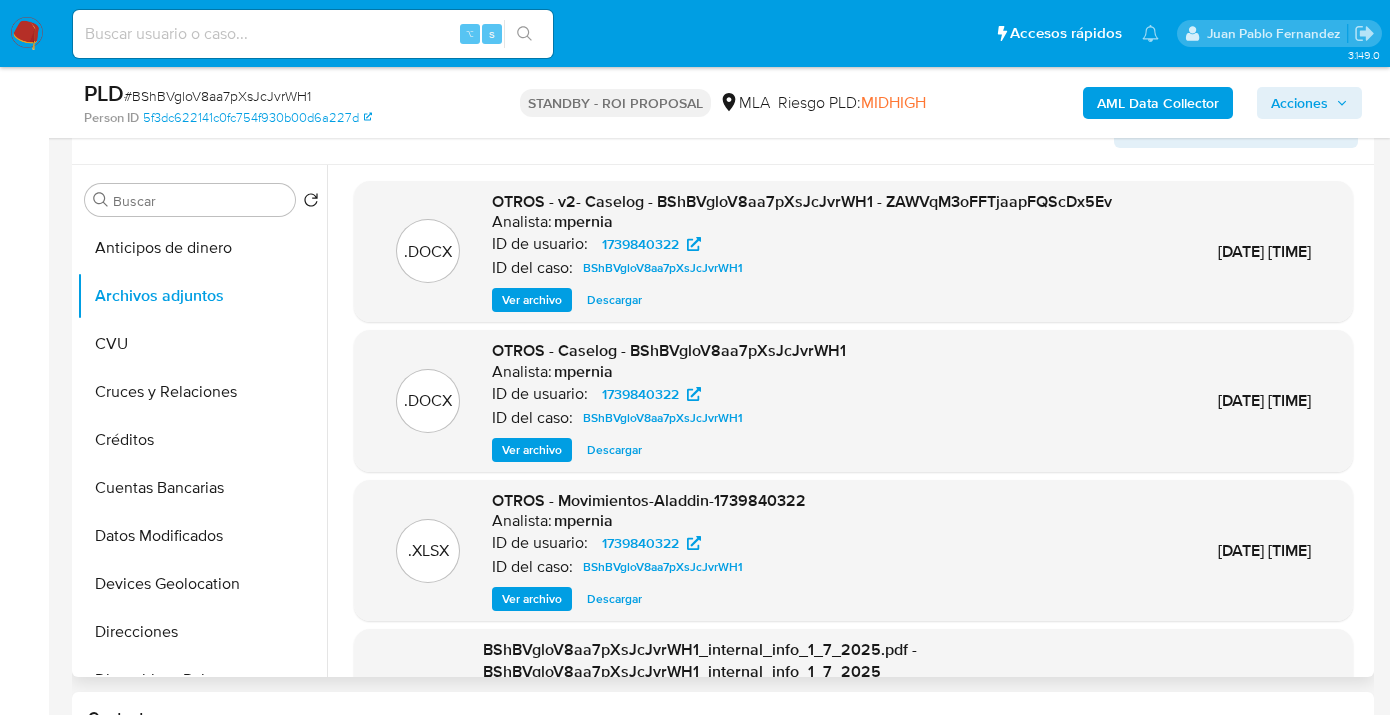 click on "Información de Usuario Ver Mirada por Persona" at bounding box center [723, 124] 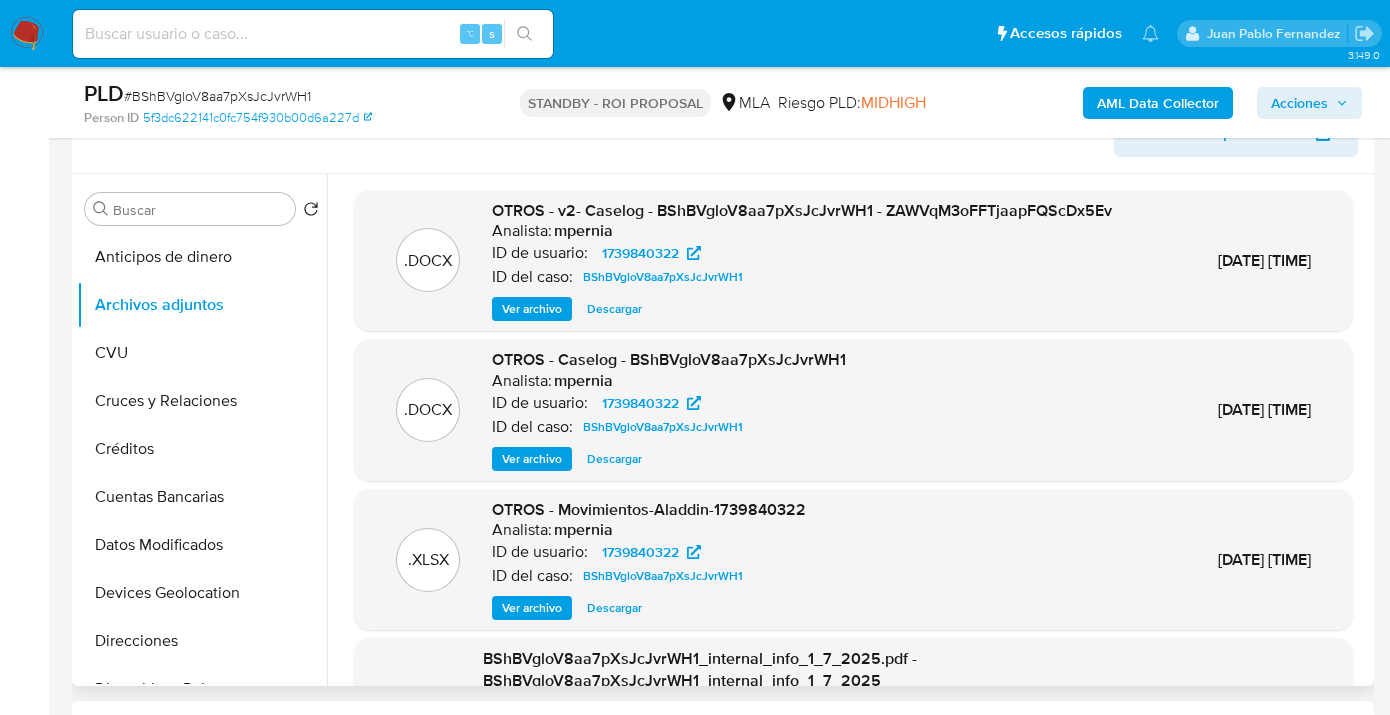 scroll, scrollTop: 324, scrollLeft: 0, axis: vertical 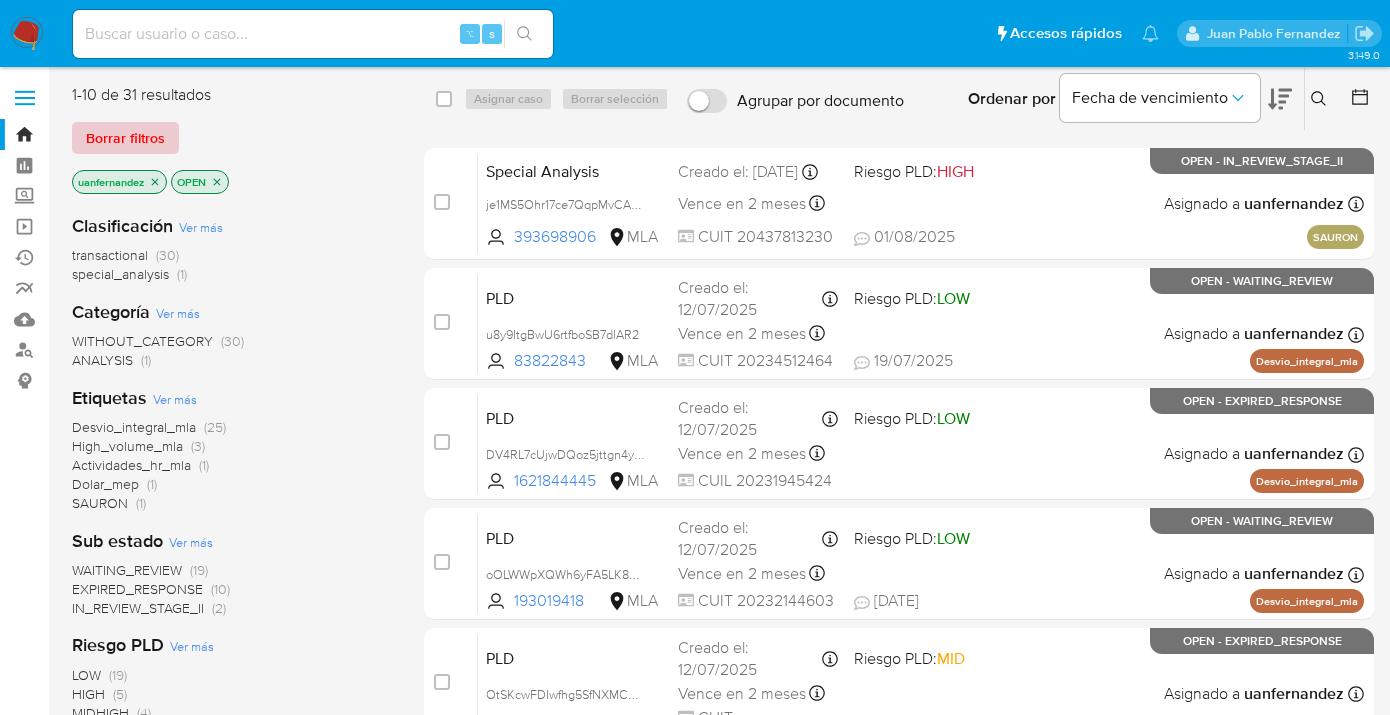 click on "Borrar filtros" at bounding box center (125, 138) 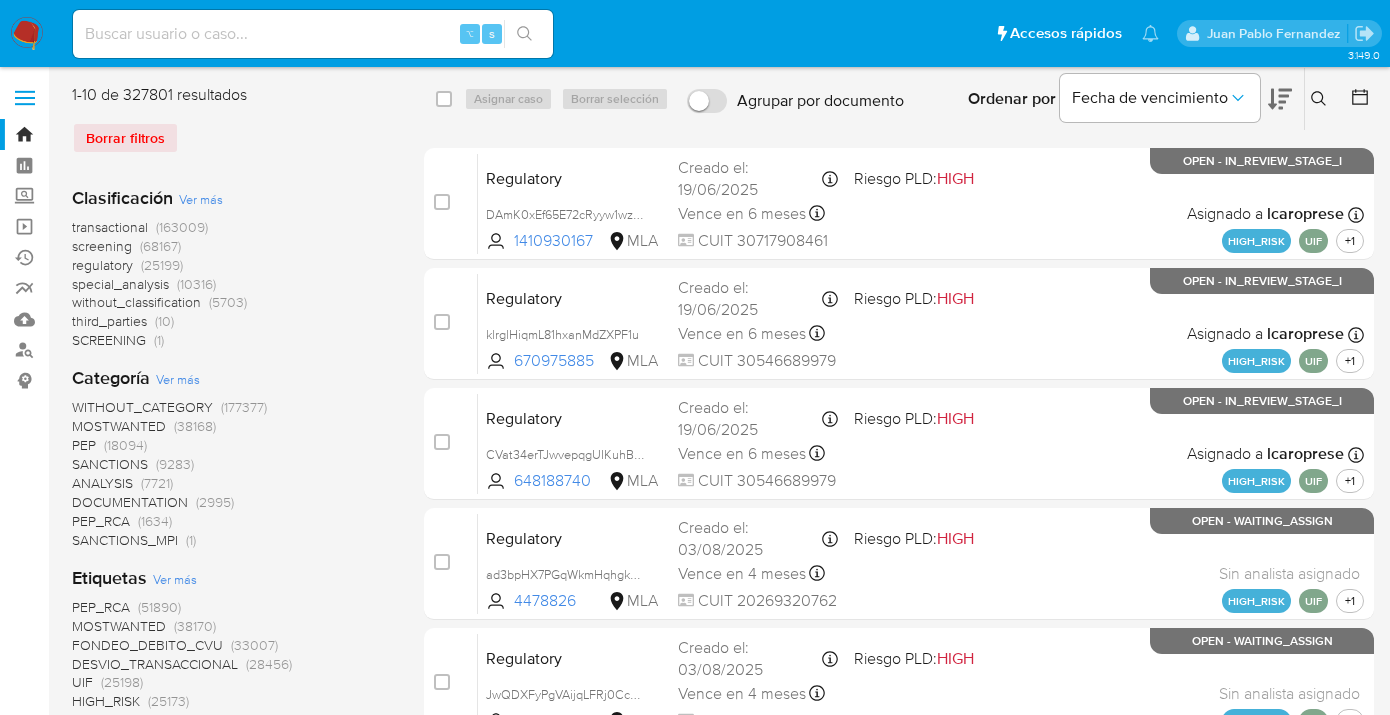 click 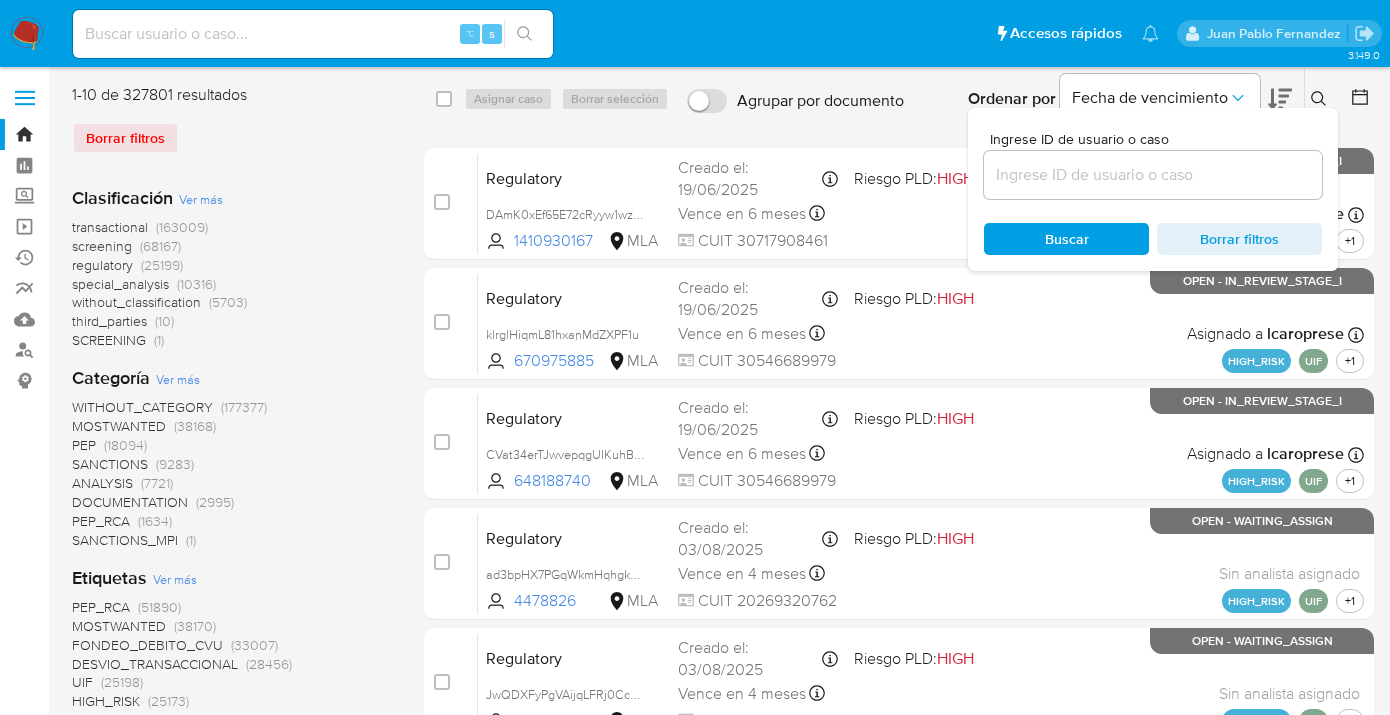 click at bounding box center [1153, 175] 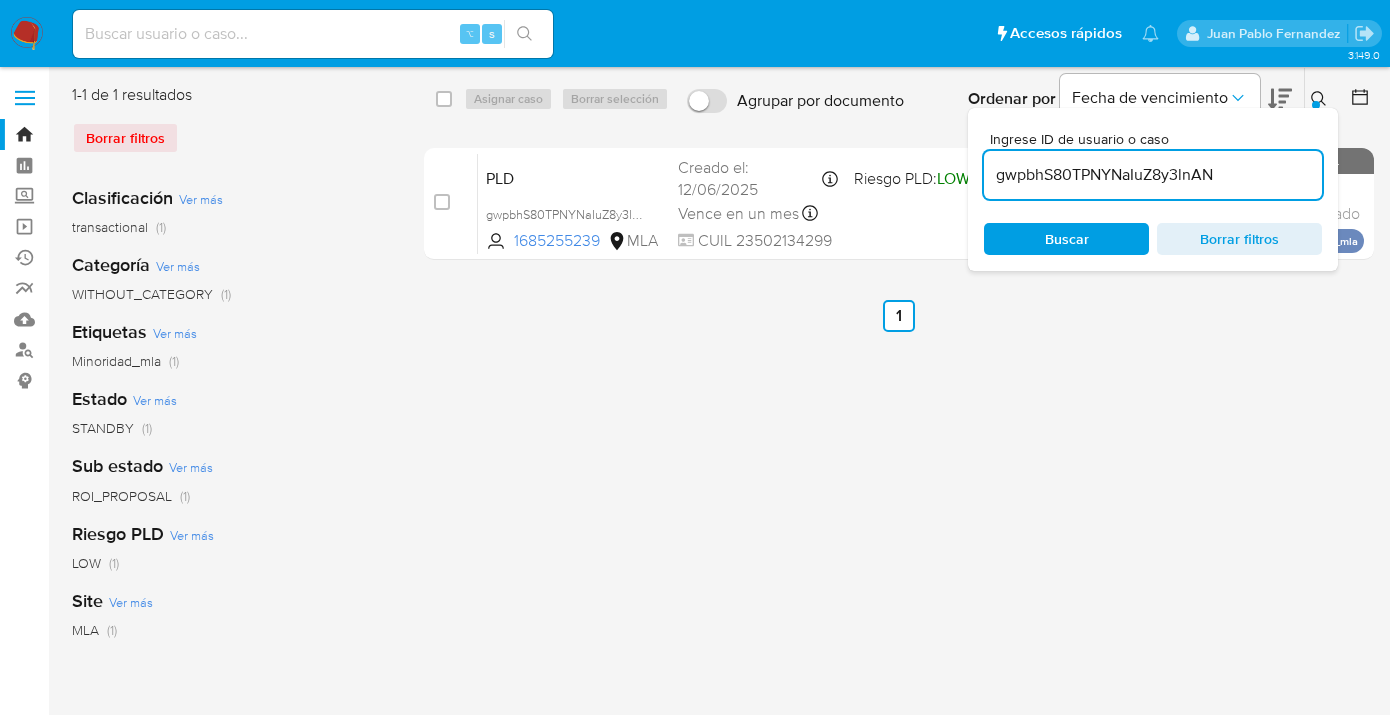 click 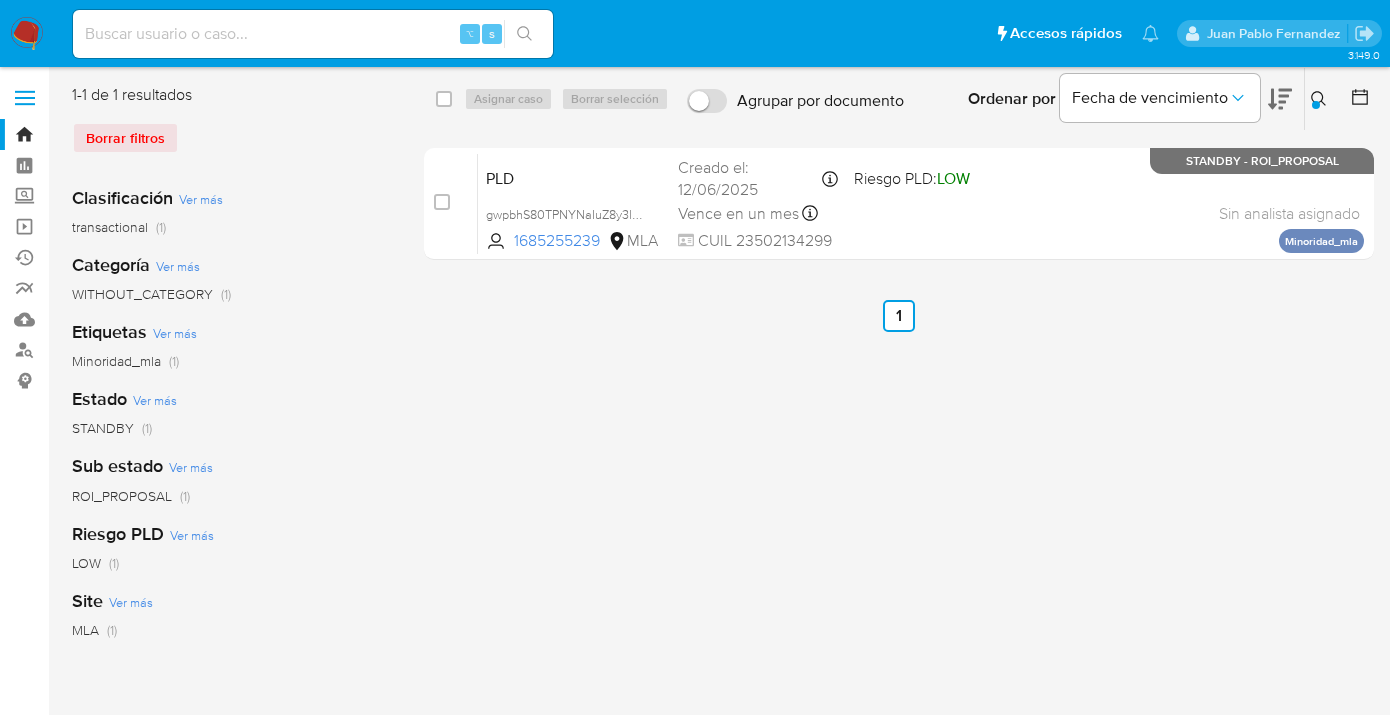click 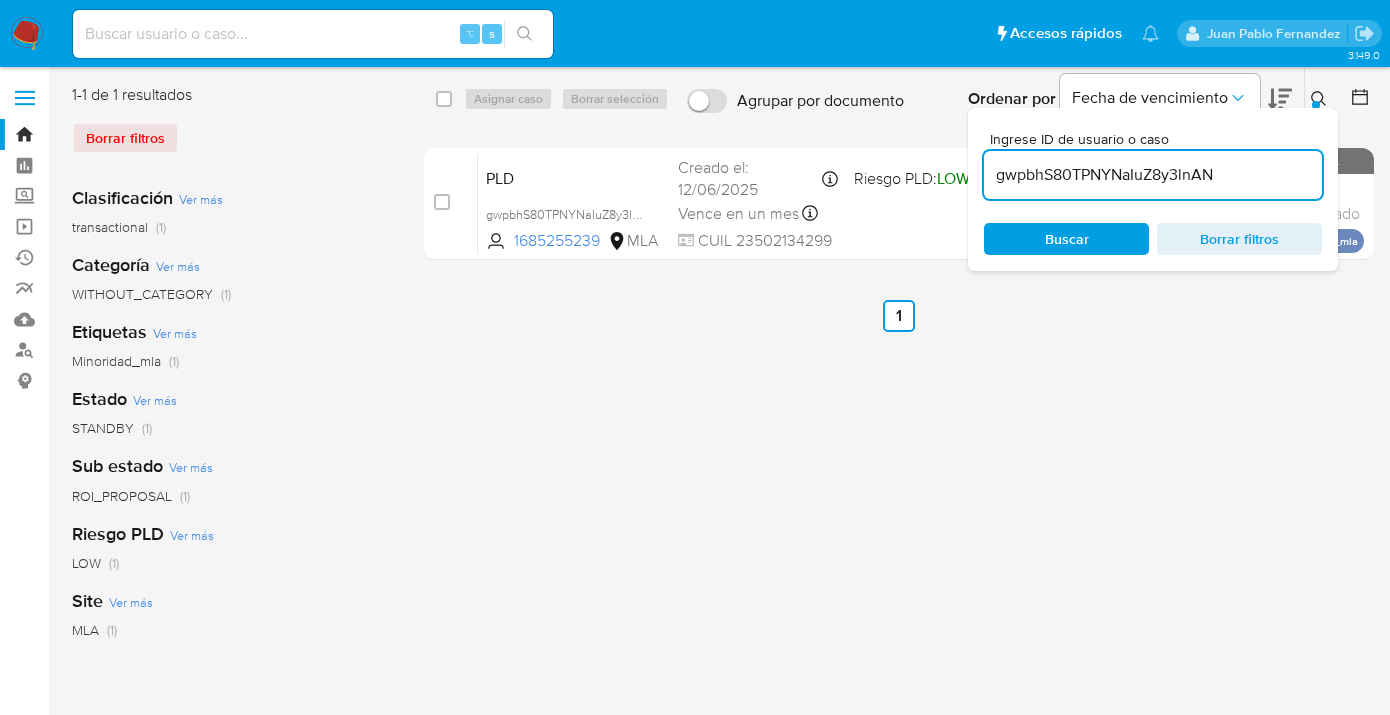 drag, startPoint x: 1224, startPoint y: 171, endPoint x: 971, endPoint y: 172, distance: 253.00198 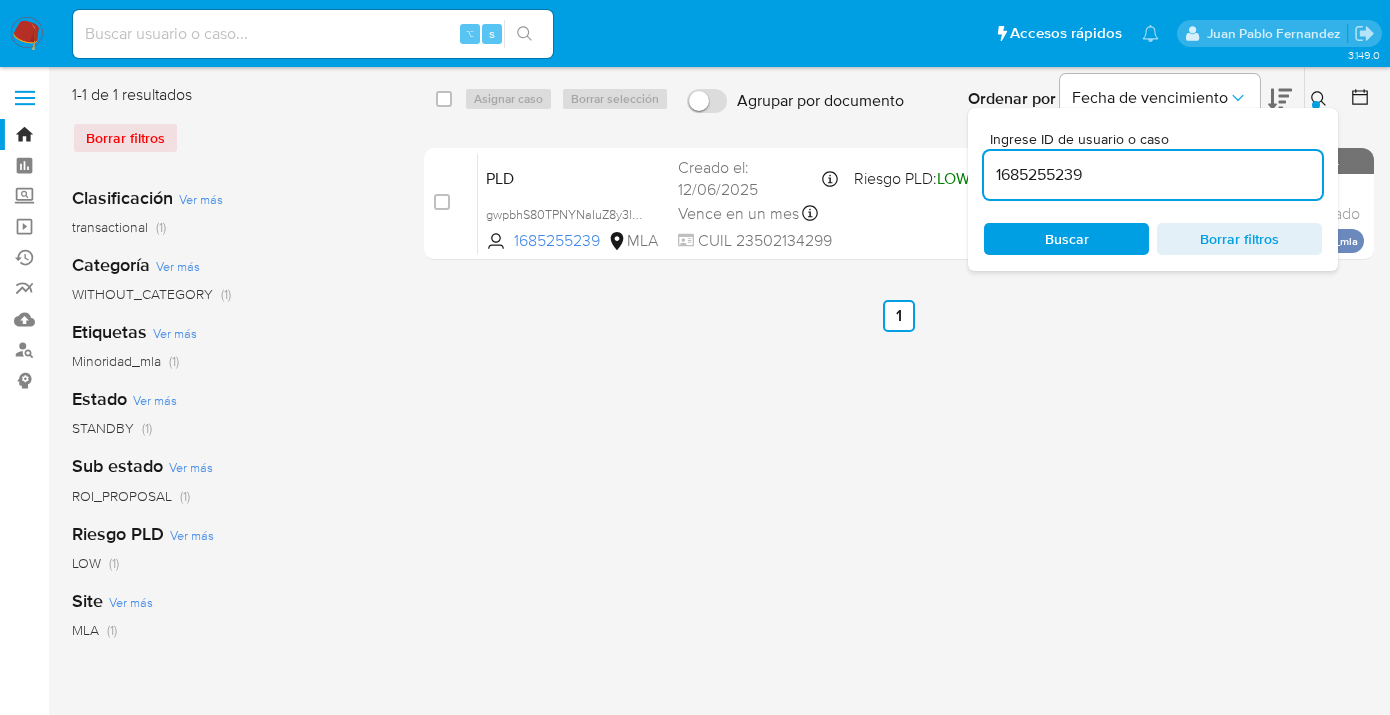 type on "1685255239" 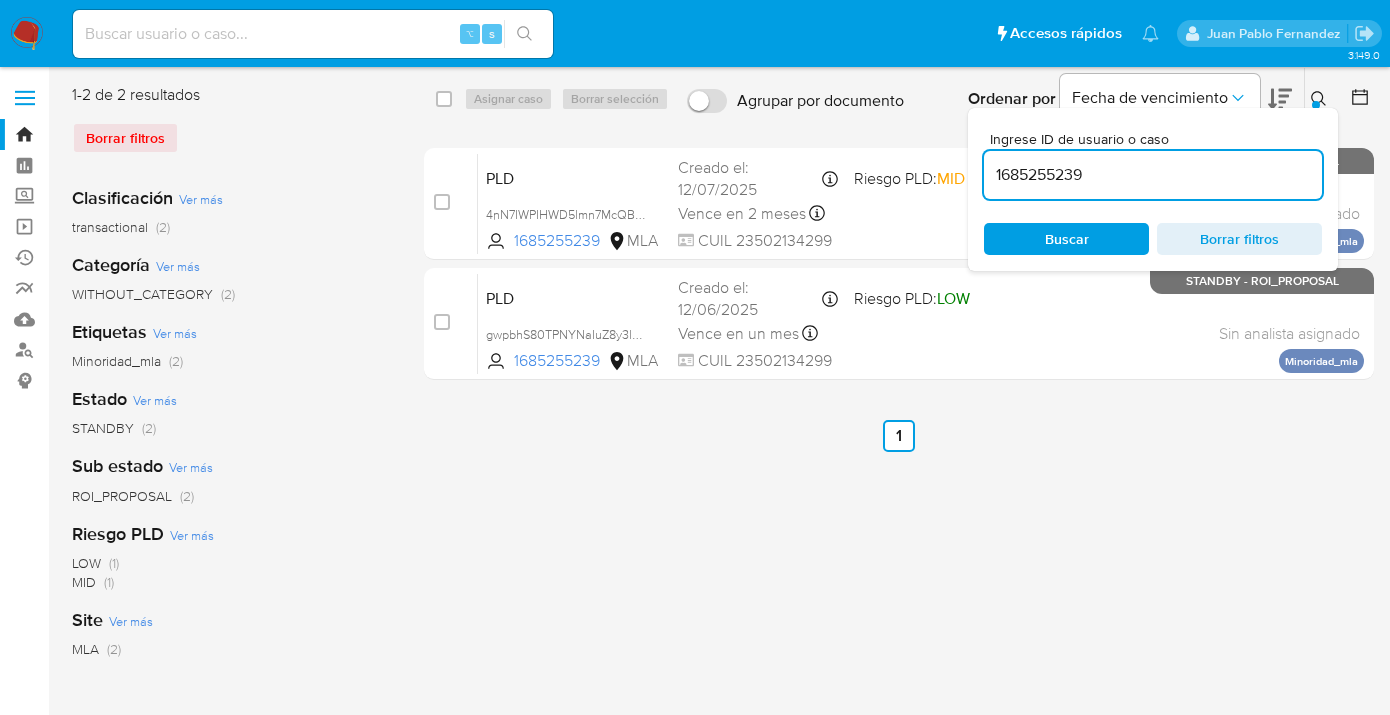 click 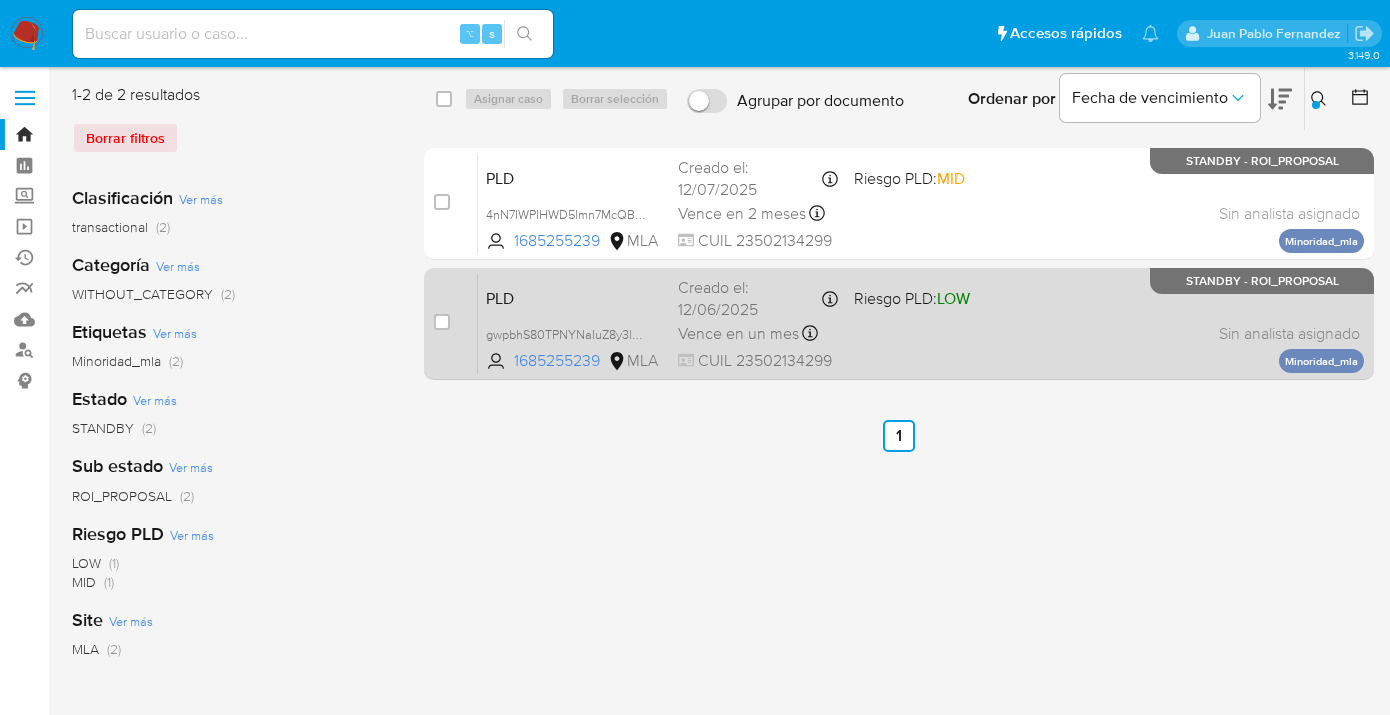 click on "PLD gwpbhS80TPNYNaIuZ8y3lnAN 1685255239 MLA Riesgo PLD:  LOW Creado el: 12/06/2025   Creado el: 12/06/2025 03:13:54 Vence en un mes   Vence el 10/09/2025 03:13:55 CUIL   23502134299 Sin analista asignado   Asignado el: 18/06/2025 14:18:16 Minoridad_mla STANDBY - ROI_PROPOSAL" at bounding box center (921, 323) 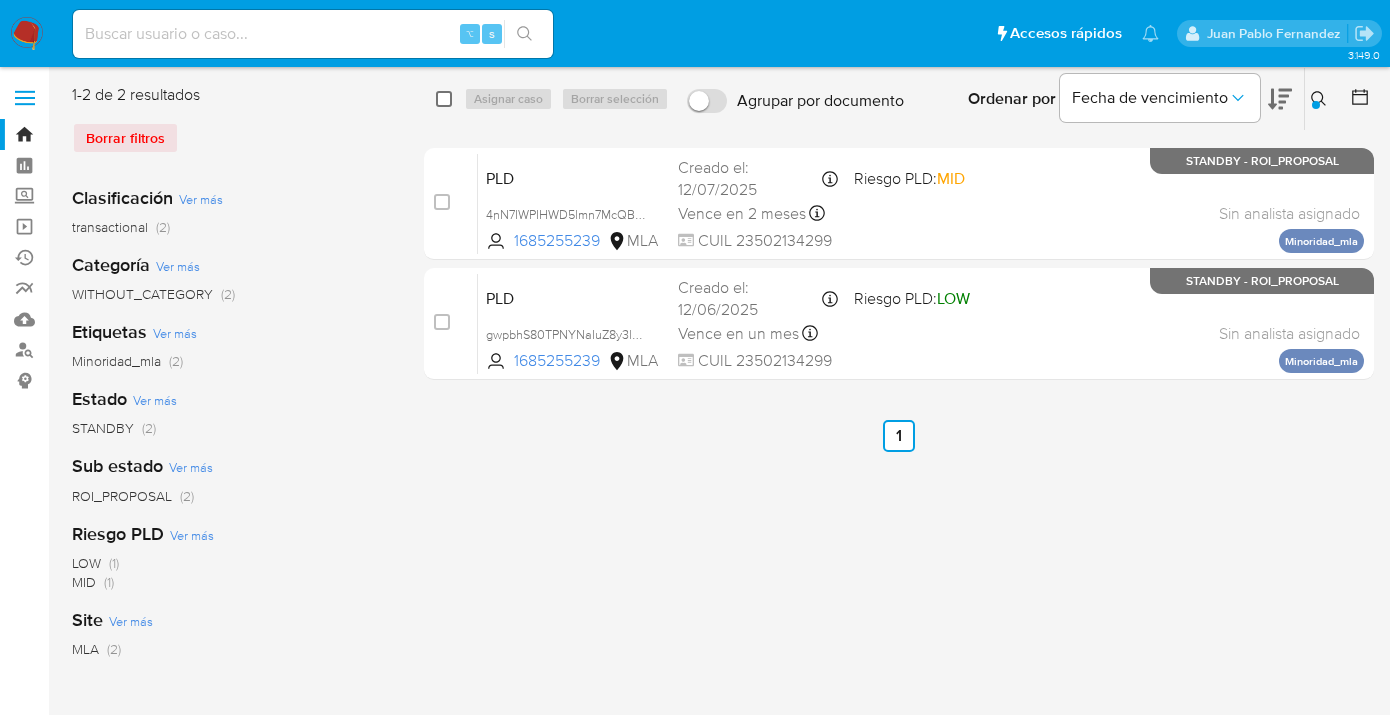 drag, startPoint x: 440, startPoint y: 101, endPoint x: 451, endPoint y: 100, distance: 11.045361 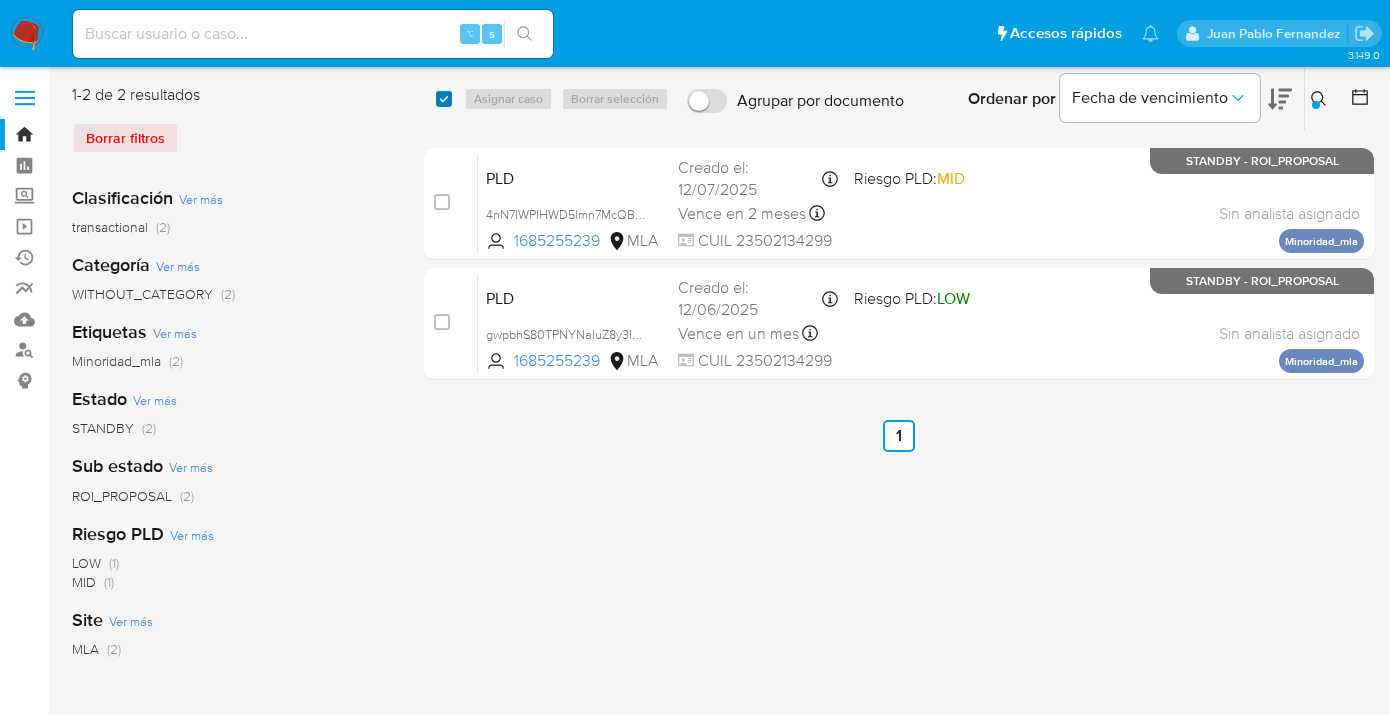 checkbox on "true" 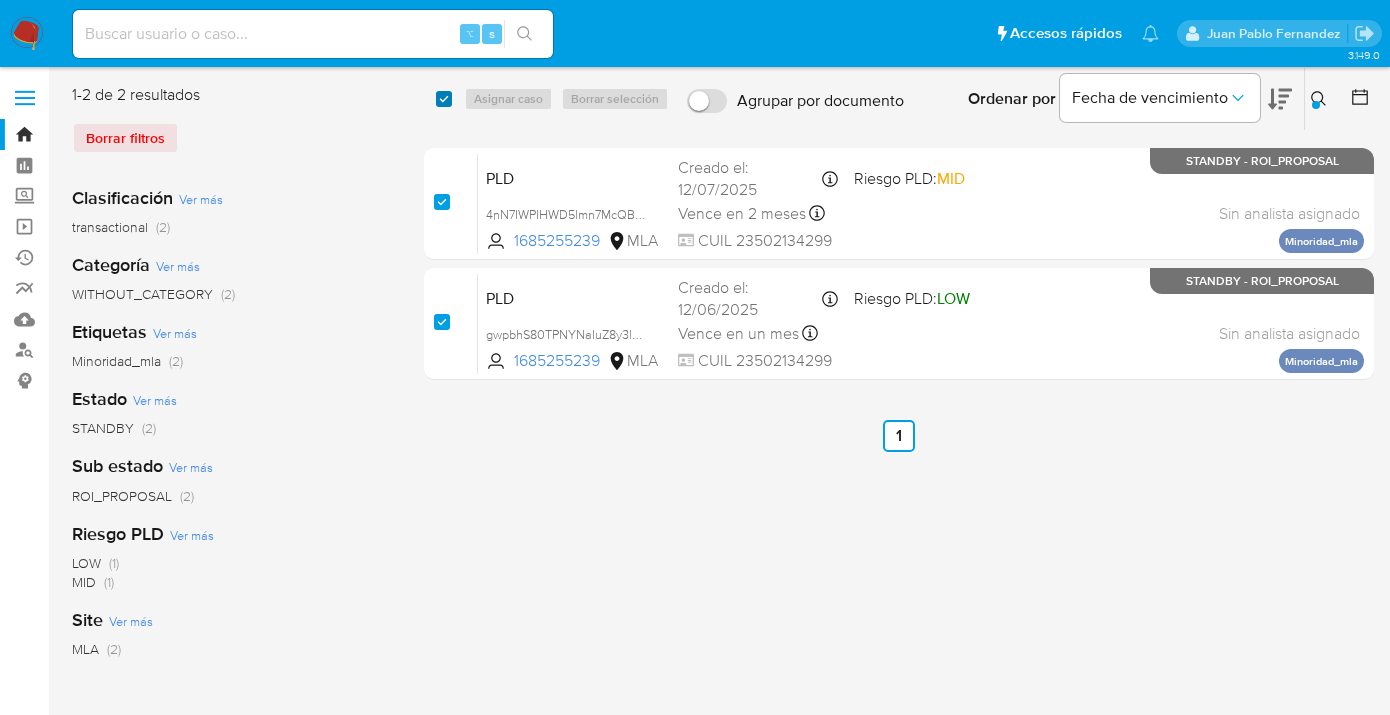 checkbox on "true" 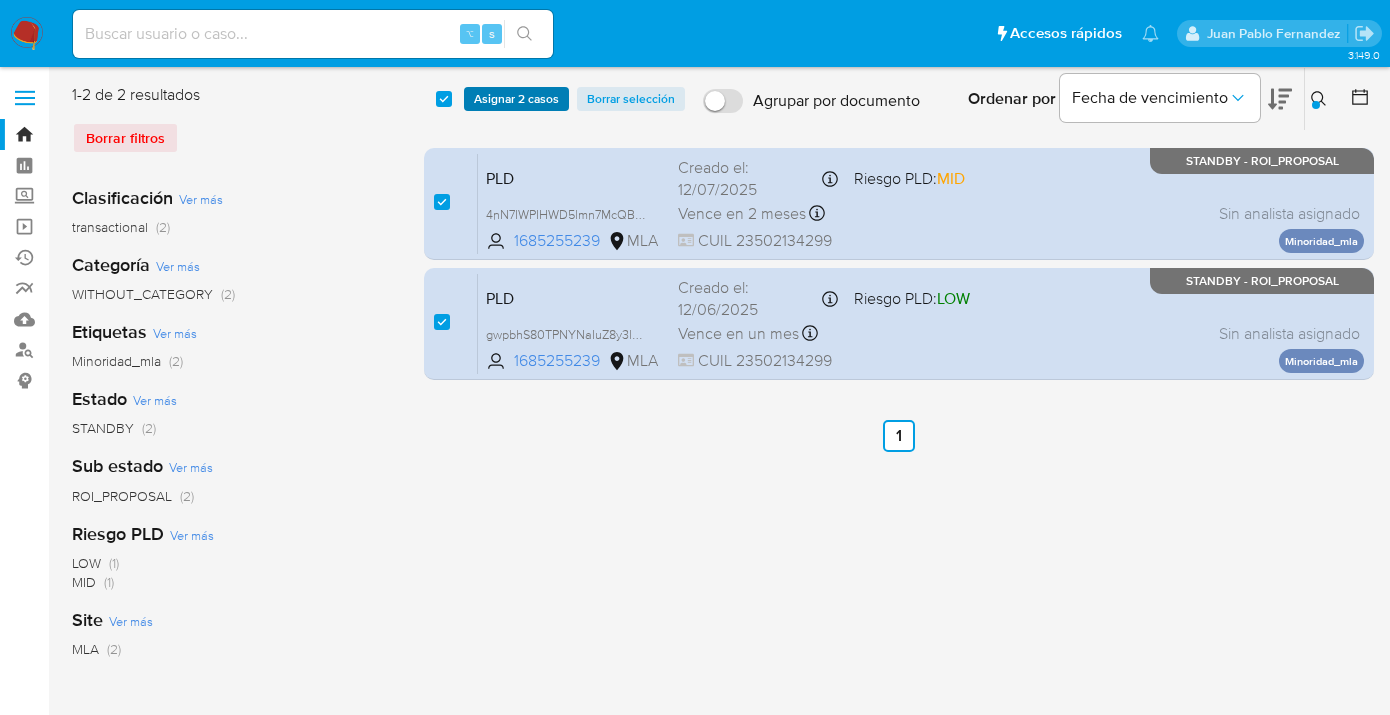 click on "Asignar 2 casos" at bounding box center [516, 99] 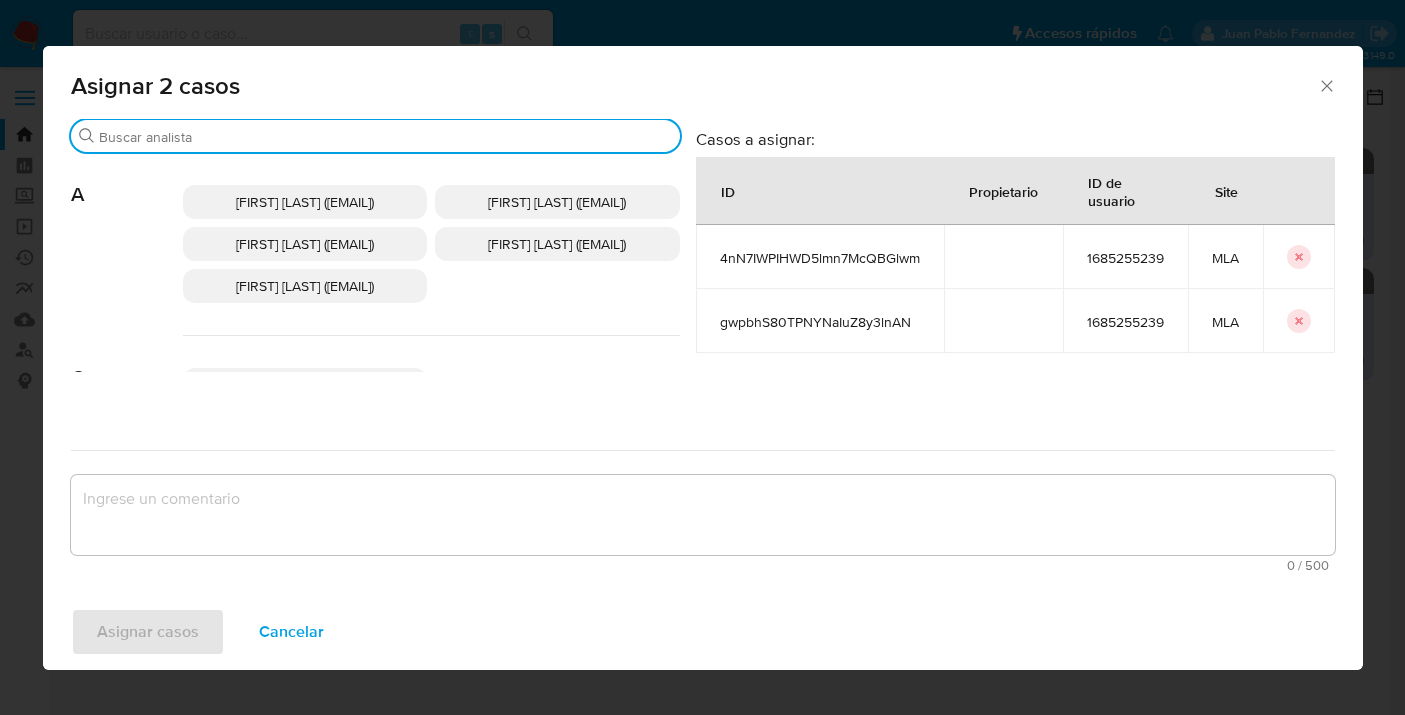 click on "Buscar" at bounding box center (385, 137) 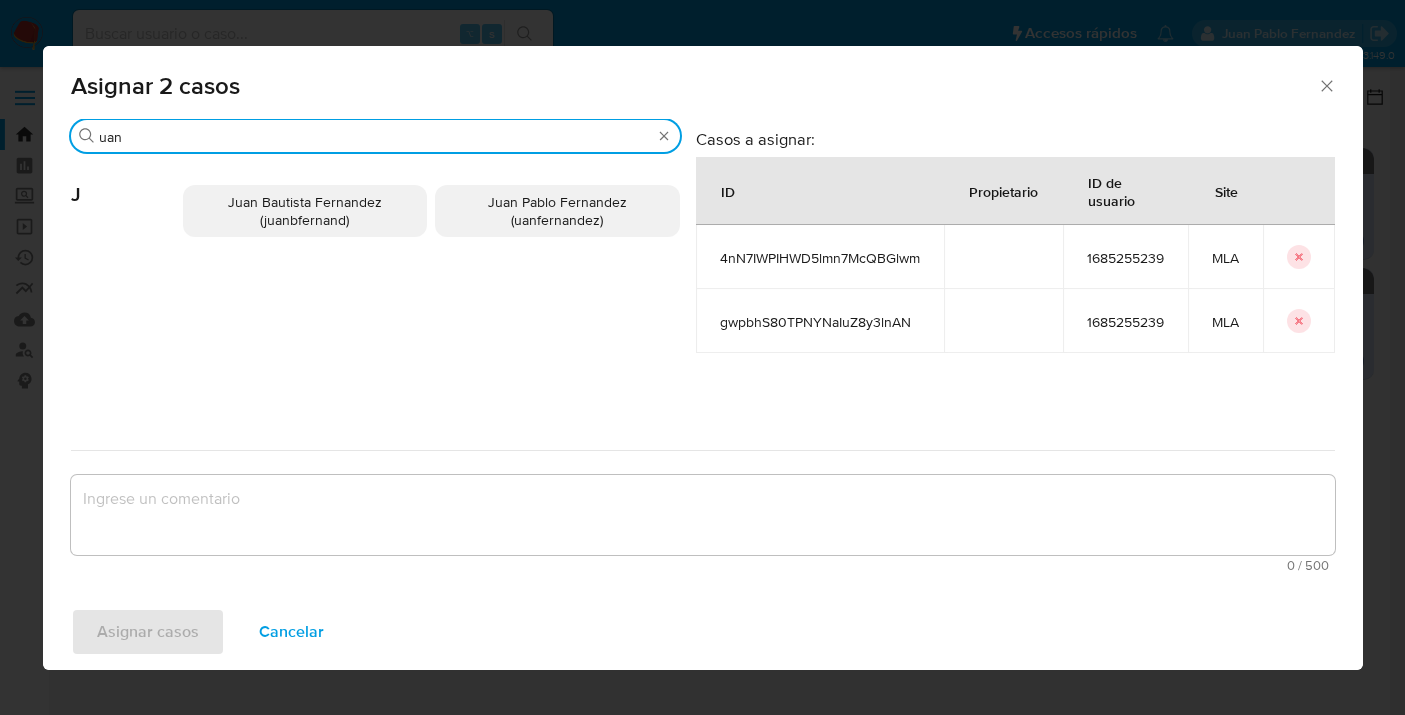 type on "uan" 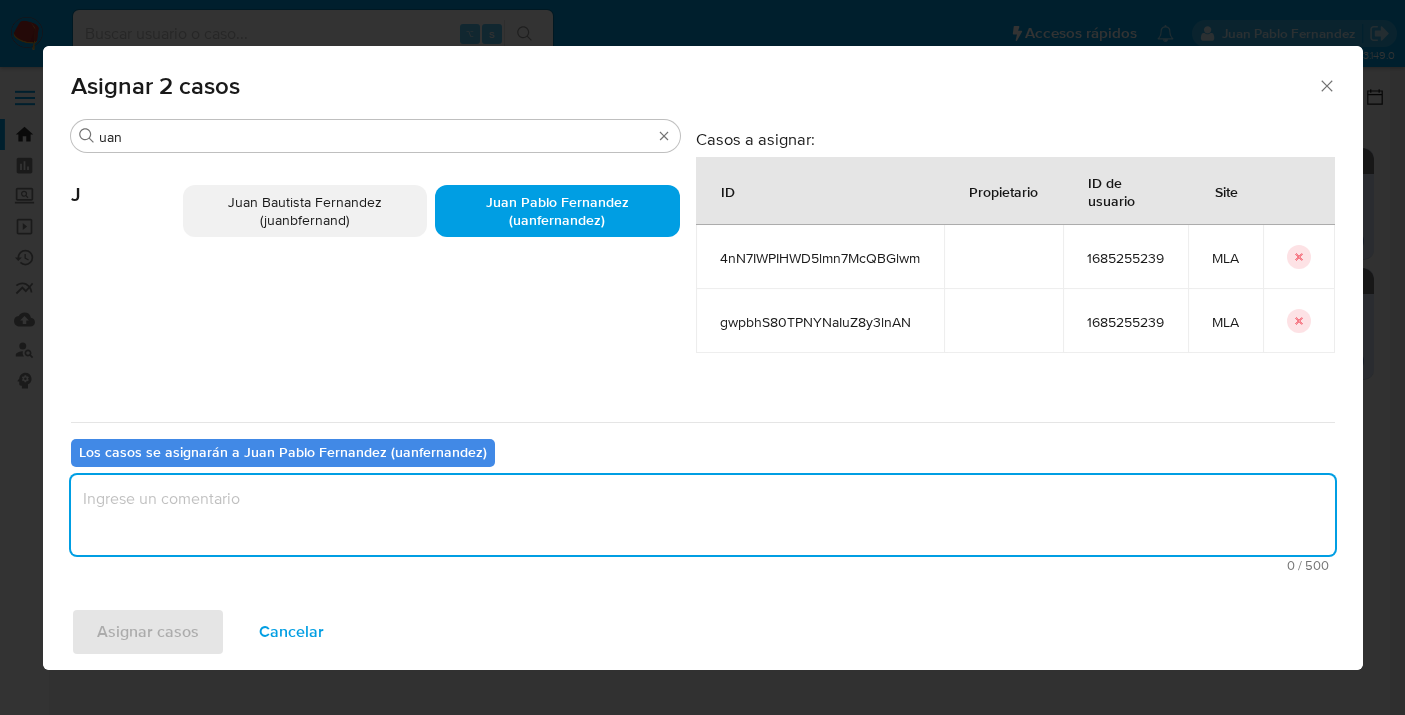 click at bounding box center [703, 515] 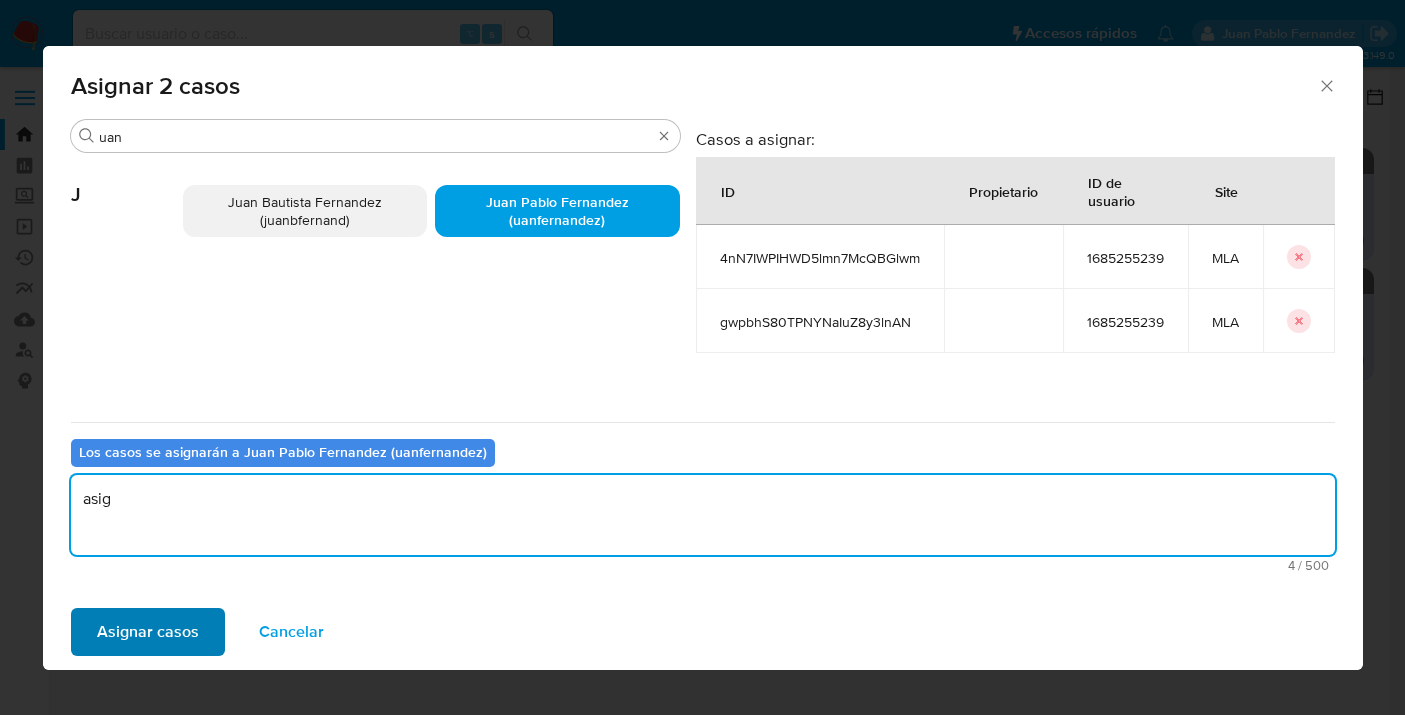 type on "asig" 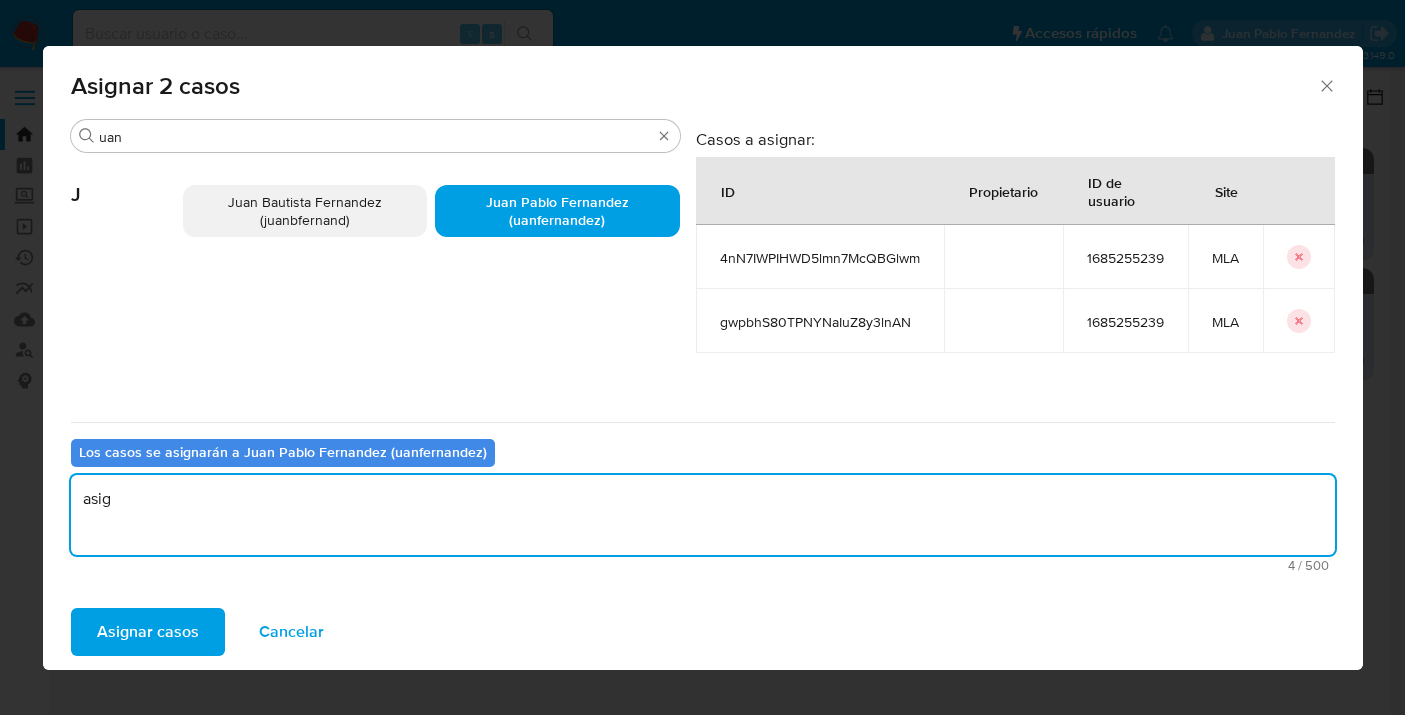 click on "Asignar casos" at bounding box center (148, 632) 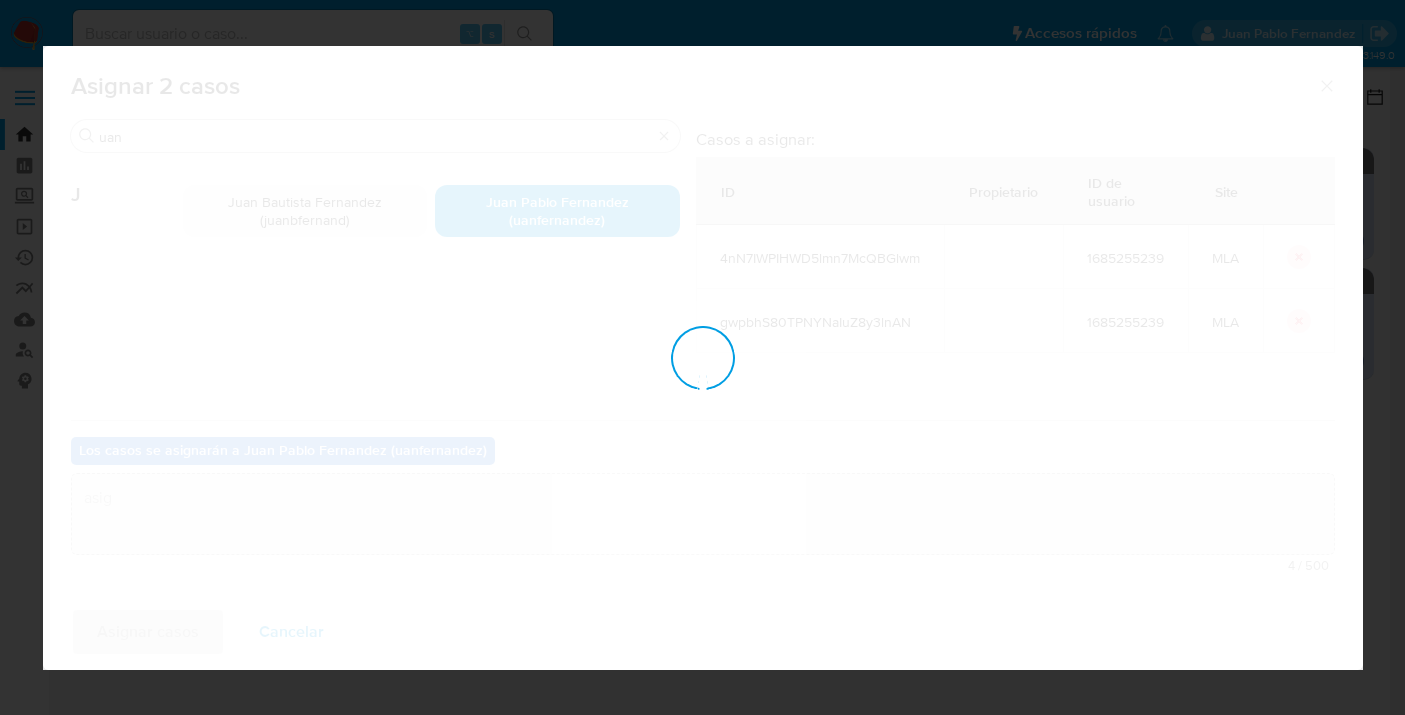 type 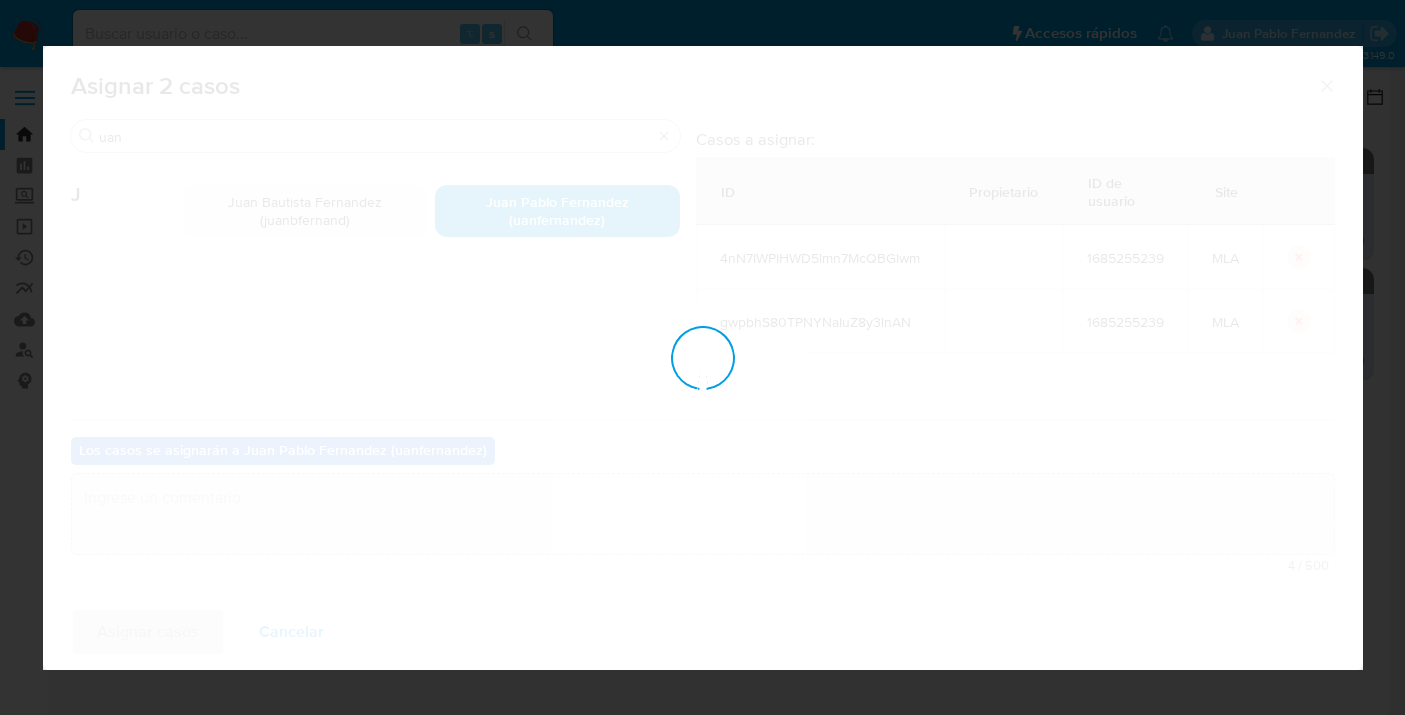 checkbox on "false" 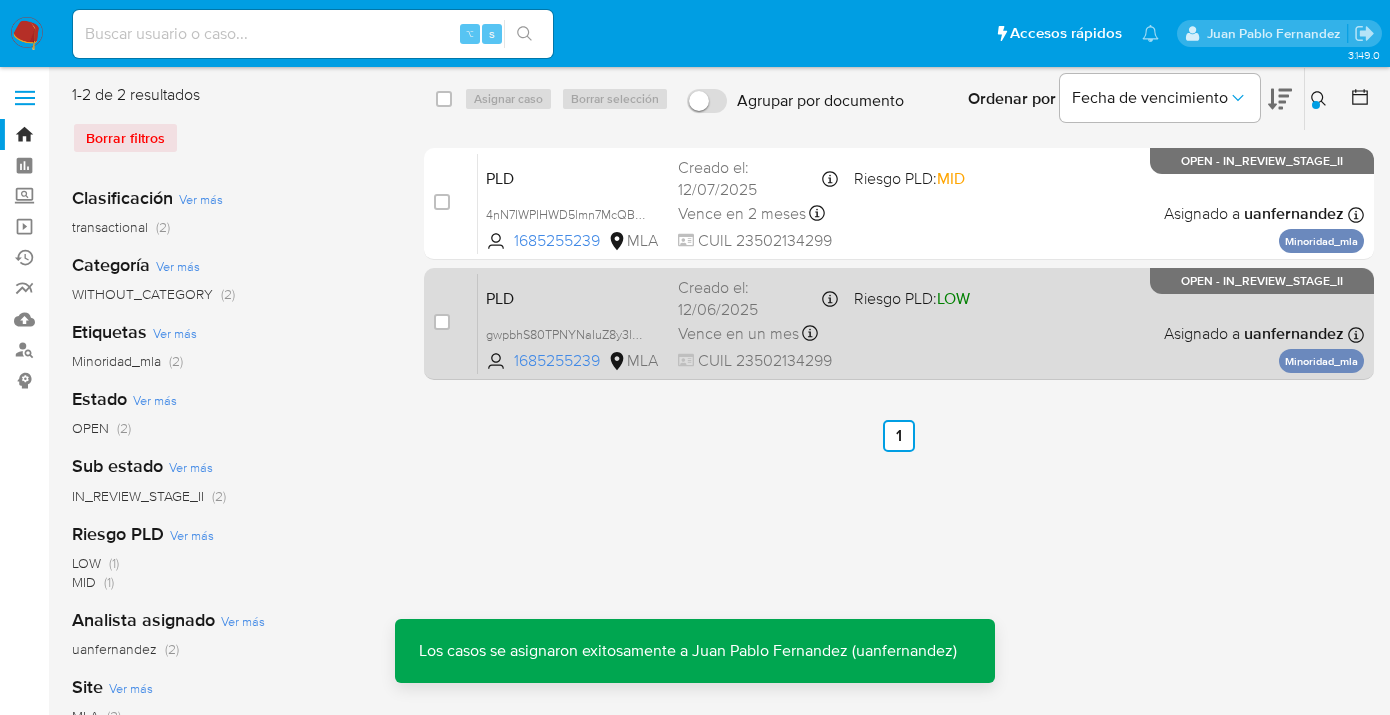 click on "PLD gwpbhS80TPNYNaIuZ8y3lnAN 1685255239 MLA Riesgo PLD:  LOW Creado el: 12/06/2025   Creado el: 12/06/2025 03:13:54 Vence en un mes   Vence el 10/09/2025 03:13:55 CUIL   23502134299 Asignado a   uanfernandez   Asignado el: 18/06/2025 14:18:16 Minoridad_mla OPEN - IN_REVIEW_STAGE_II" at bounding box center (921, 323) 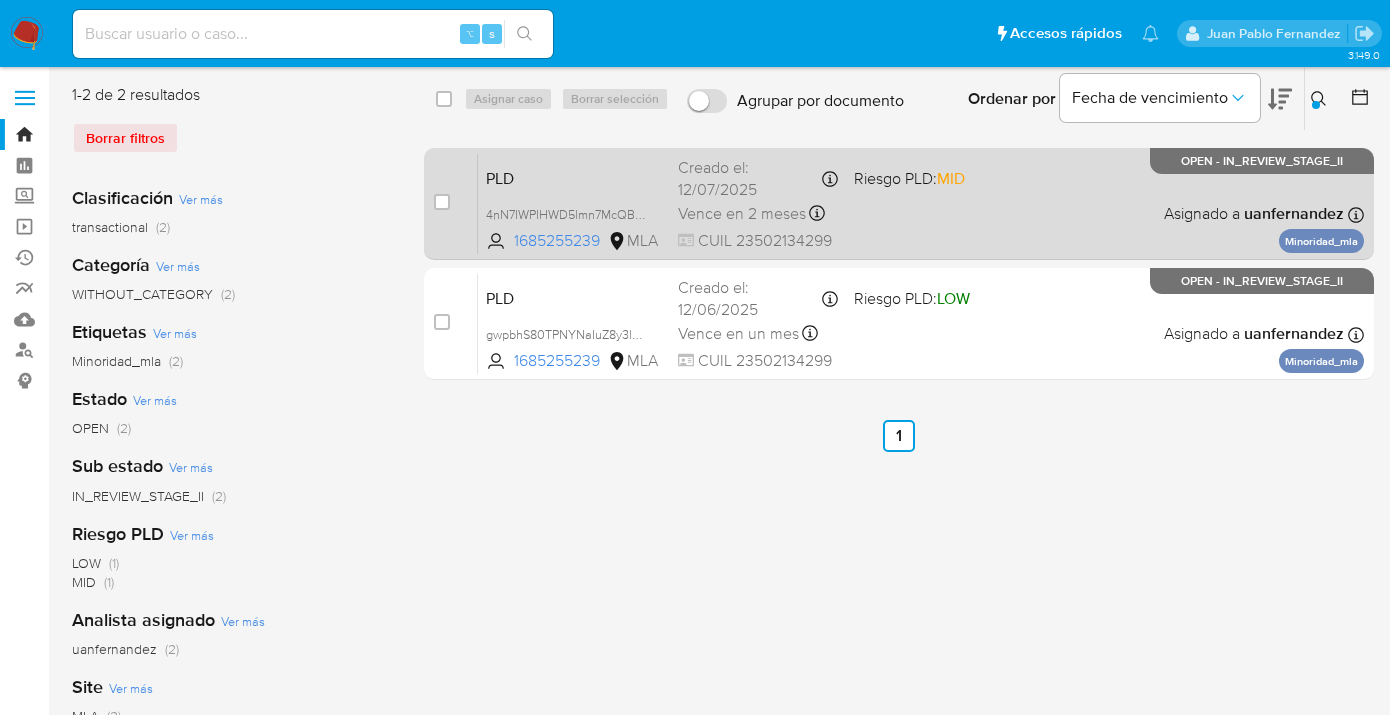 click on "PLD 4nN7IWPIHWD5lmn7McQBGlwm 1685255239 MLA Riesgo PLD:  MID Creado el: 12/07/2025   Creado el: 12/07/2025 03:21:16 Vence en 2 meses   Vence el 10/10/2025 03:21:16 CUIL   23502134299 Asignado a   uanfernandez   Asignado el: 17/07/2025 16:33:03 Minoridad_mla OPEN - IN_REVIEW_STAGE_II" at bounding box center [921, 203] 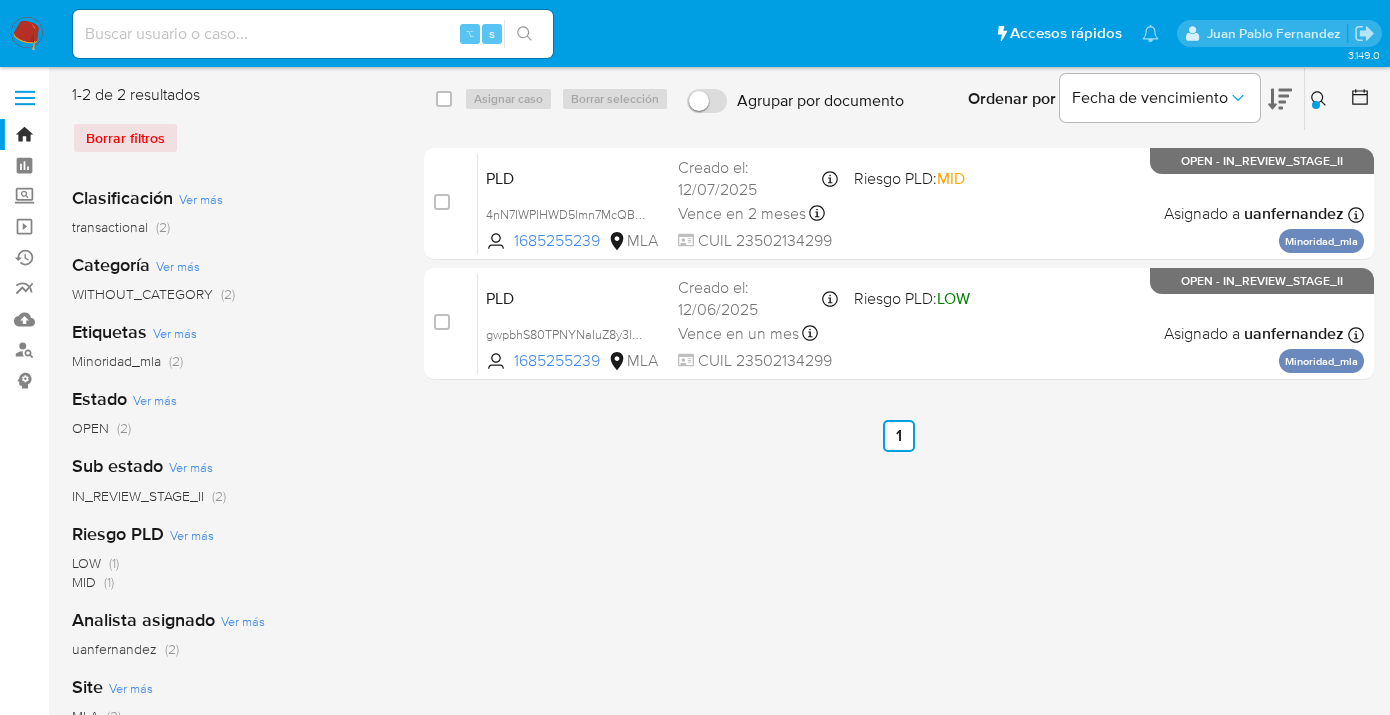 click 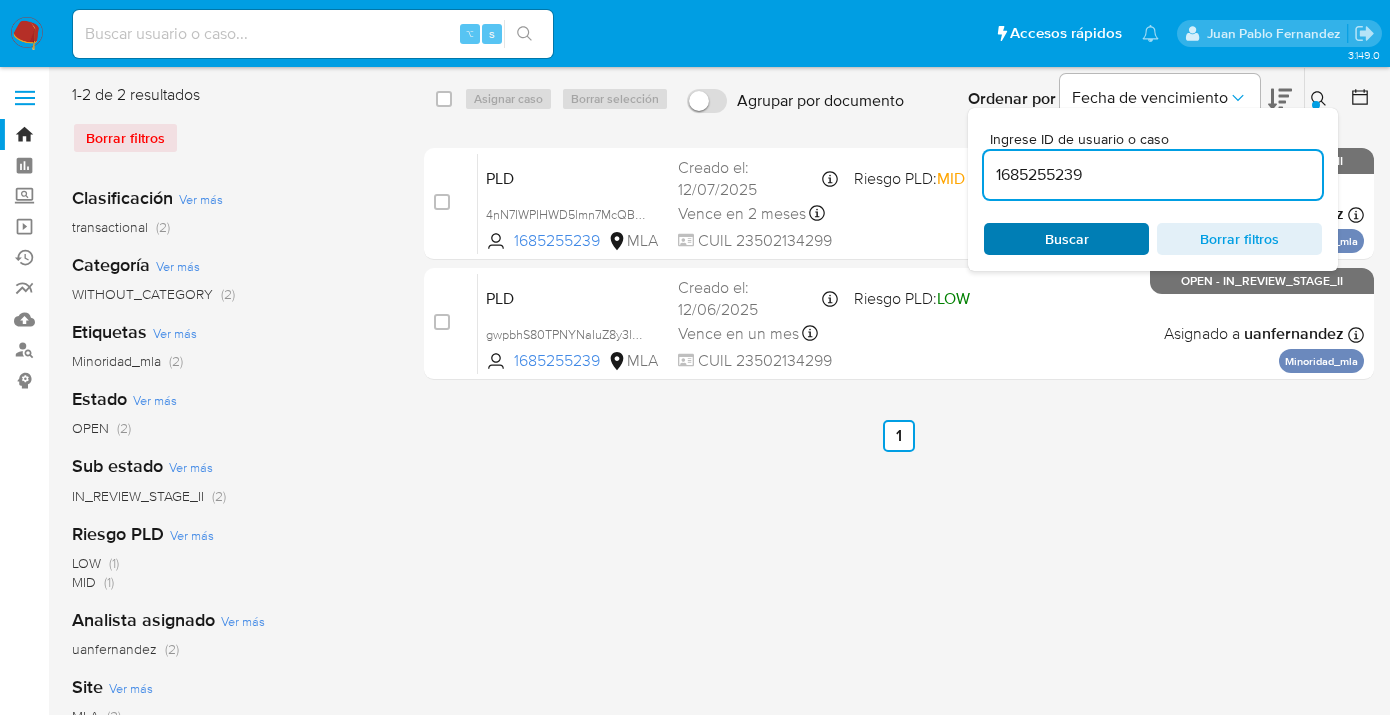 drag, startPoint x: 1086, startPoint y: 225, endPoint x: 1140, endPoint y: 232, distance: 54.451813 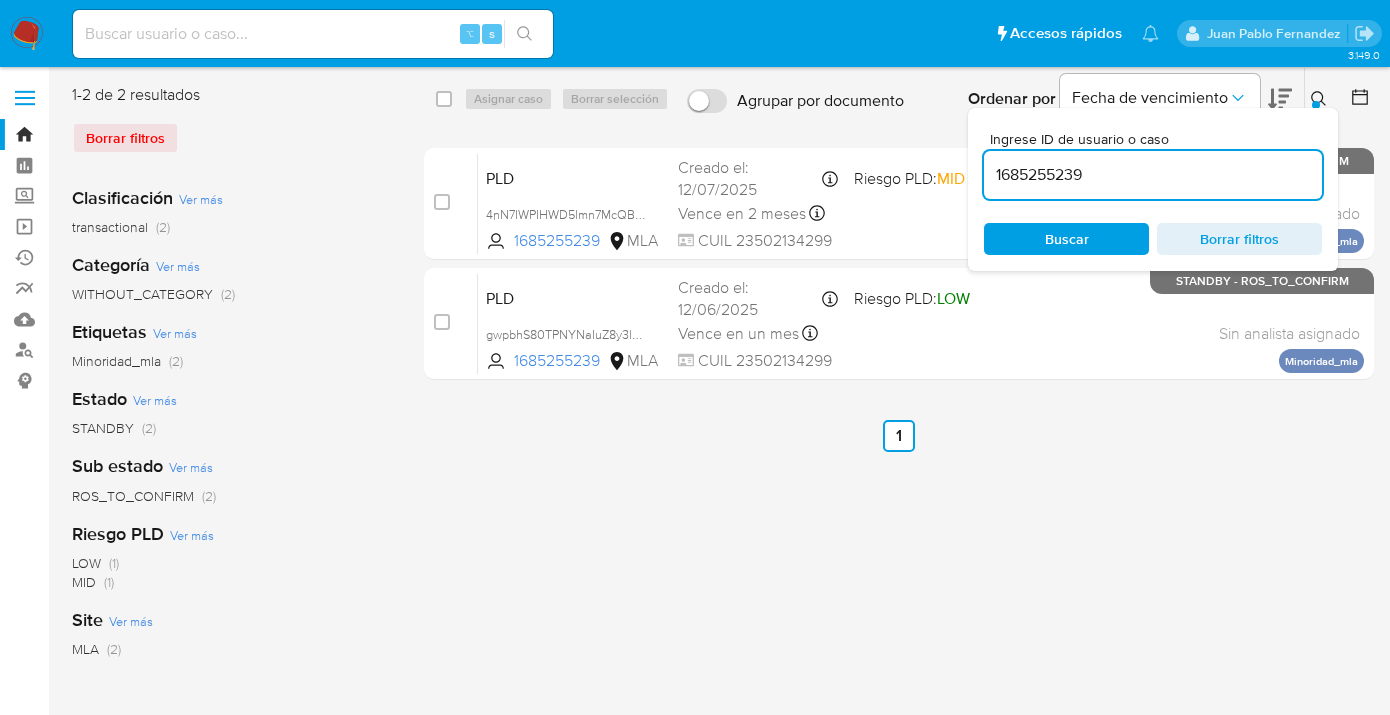 click 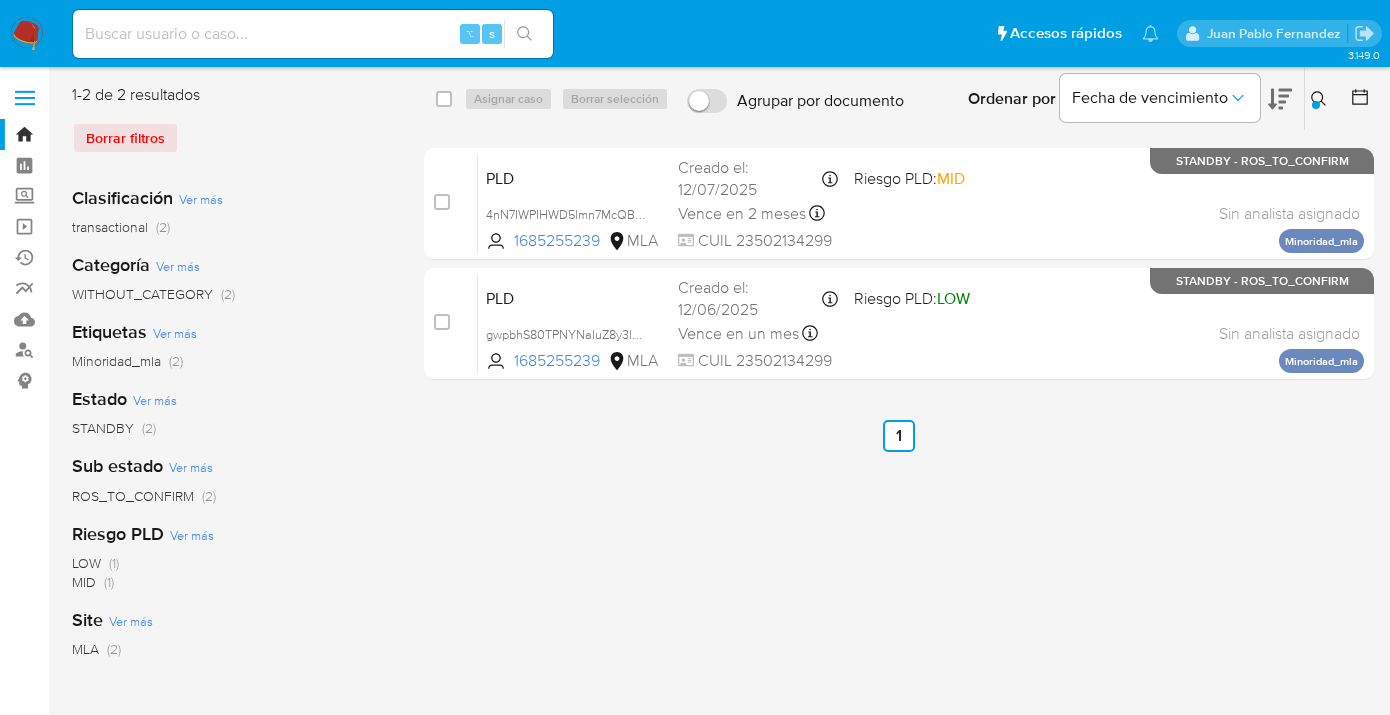 click 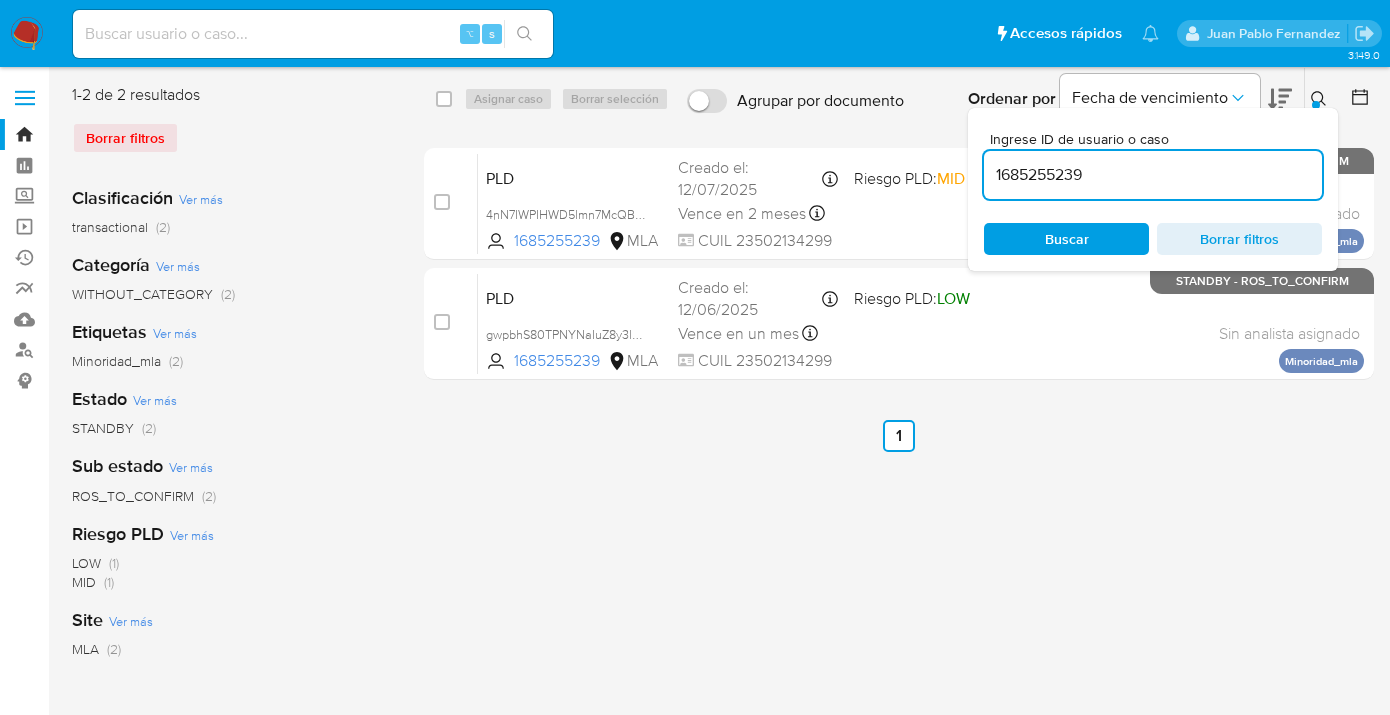 drag, startPoint x: 1106, startPoint y: 171, endPoint x: 980, endPoint y: 159, distance: 126.57014 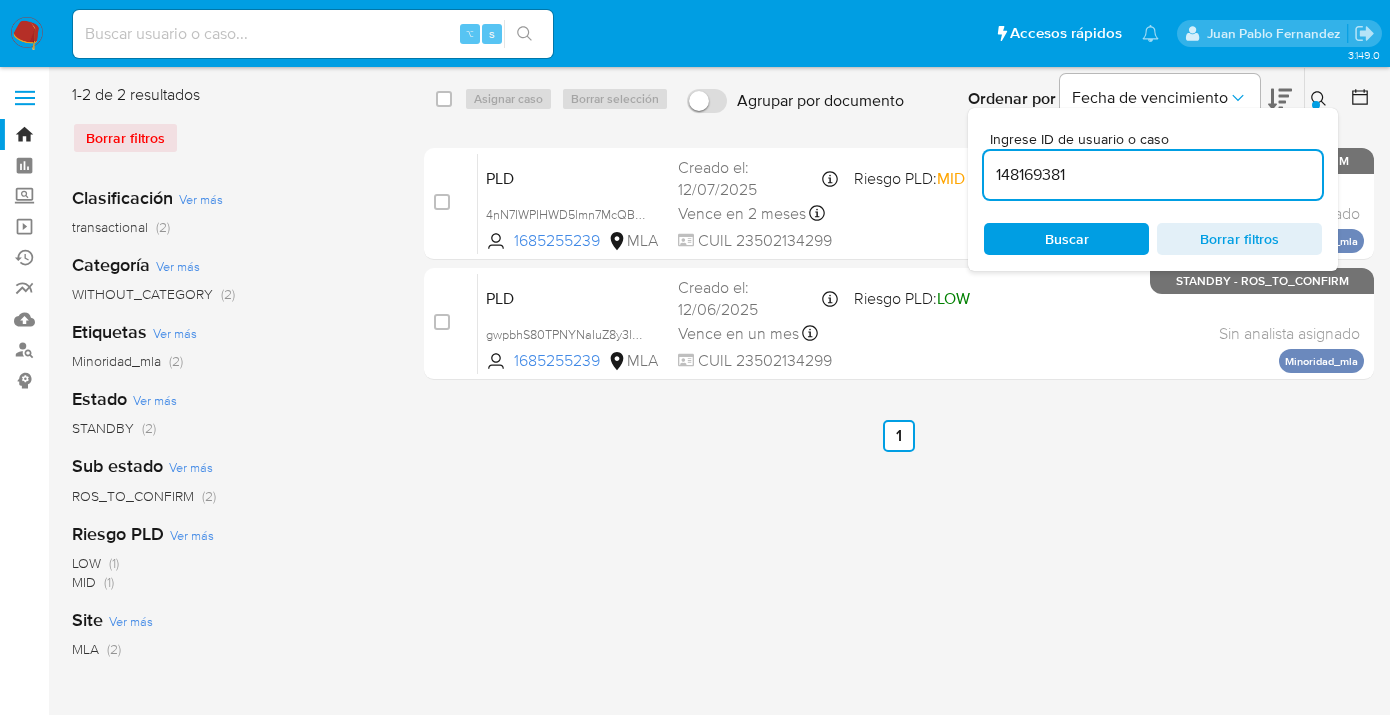 type on "148169381" 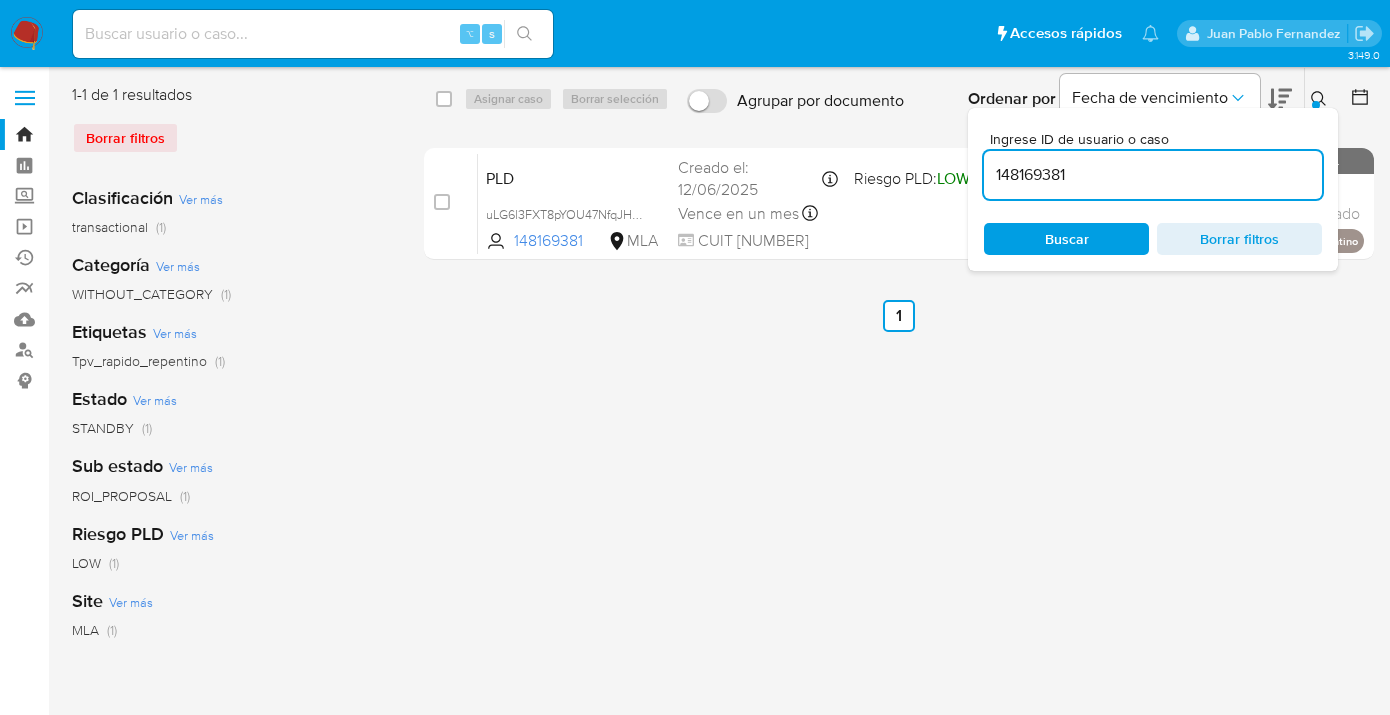 click 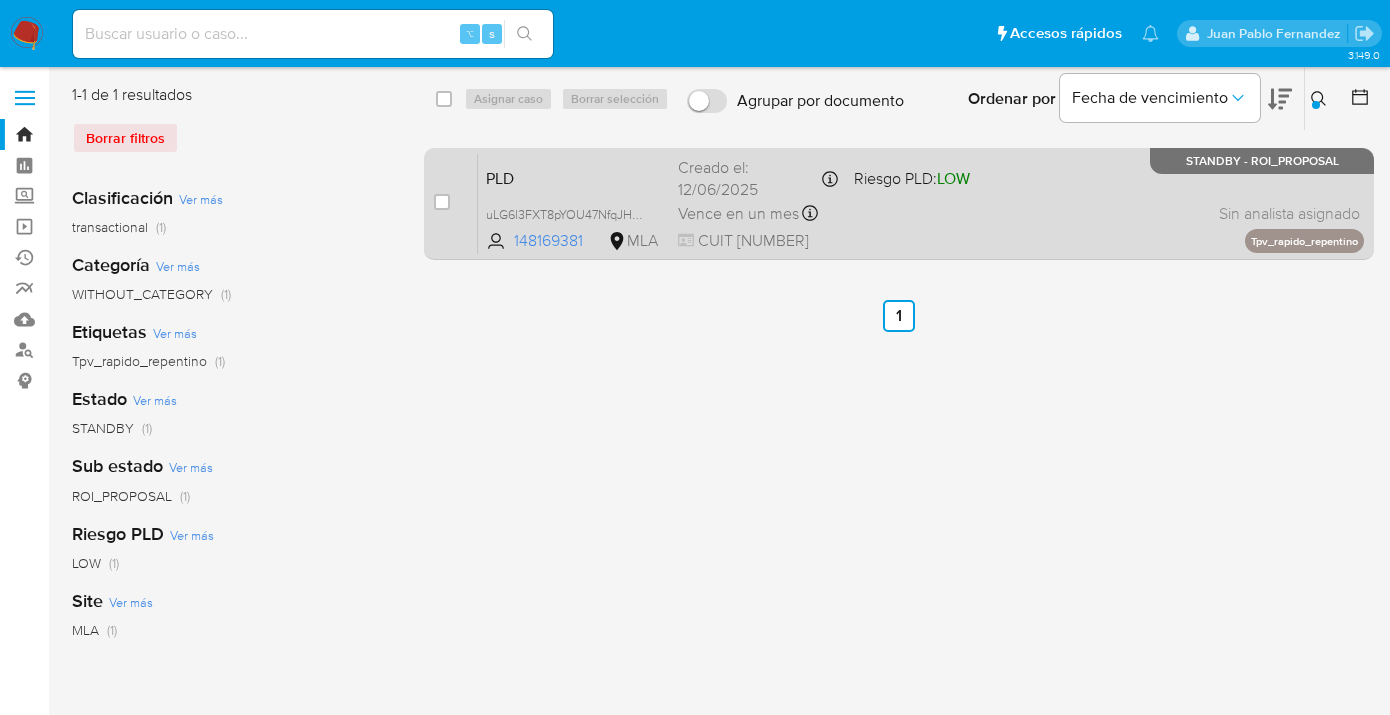 click on "PLD uLG6l3FXT8pYOU47NfqJHDXo 148169381 MLA Riesgo PLD:  LOW Creado el: 12/06/2025   Creado el: 12/06/2025 03:27:29 Vence en un mes   Vence el 10/09/2025 03:27:30 CUIT   20078691507 Sin analista asignado   Asignado el: 18/06/2025 14:22:49 Tpv_rapido_repentino STANDBY - ROI_PROPOSAL" at bounding box center [921, 203] 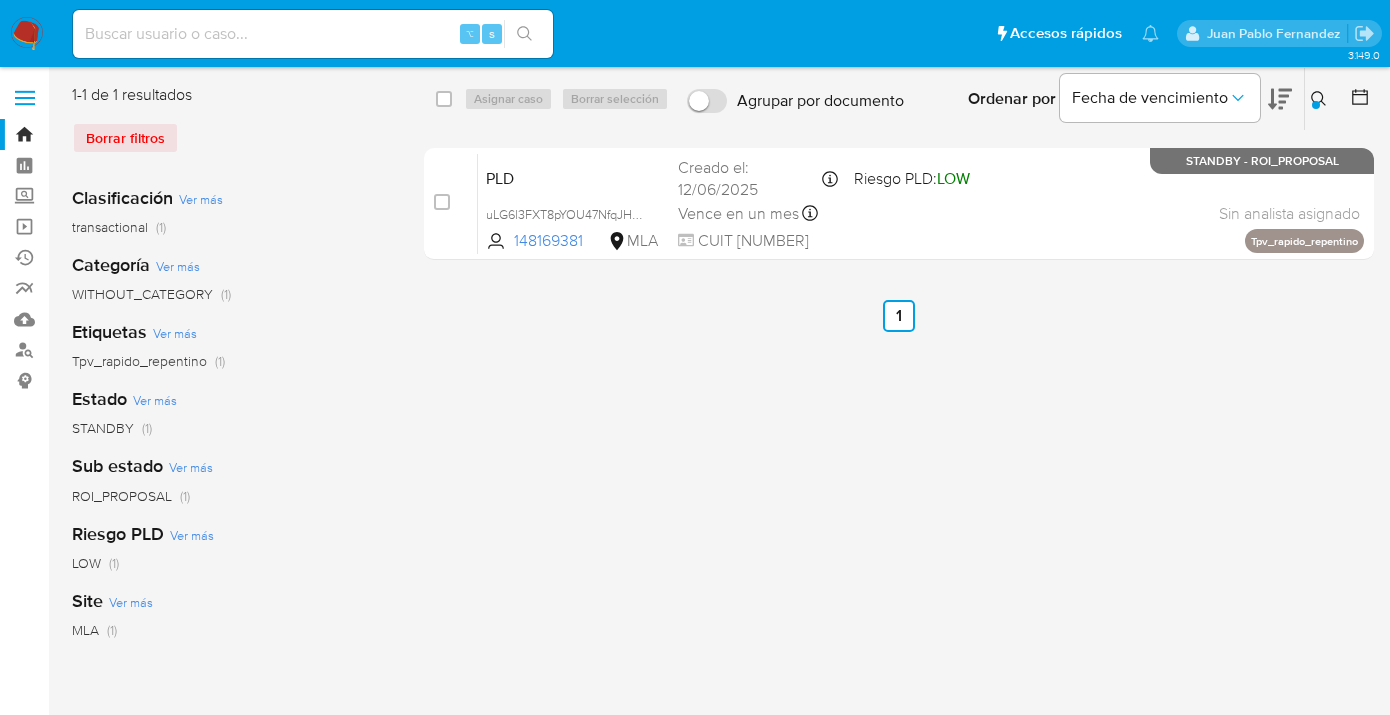 click at bounding box center [444, 99] 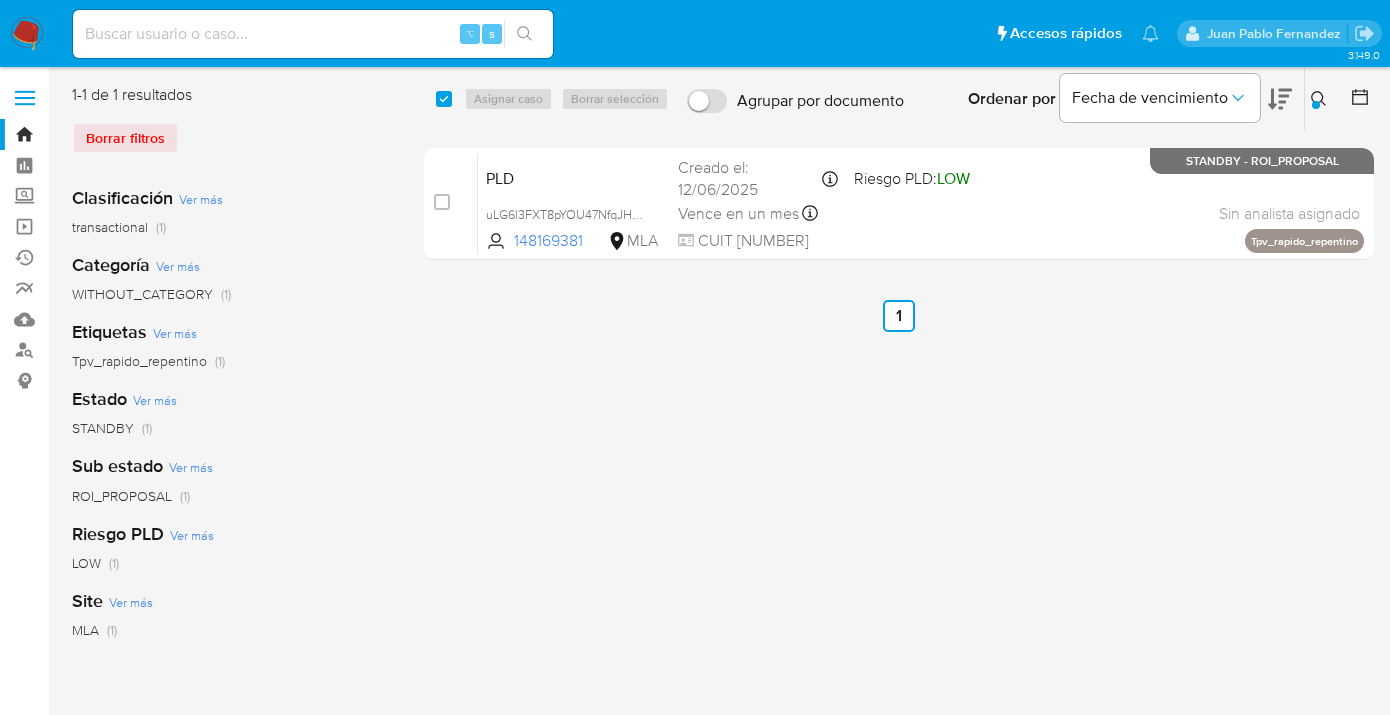 checkbox on "true" 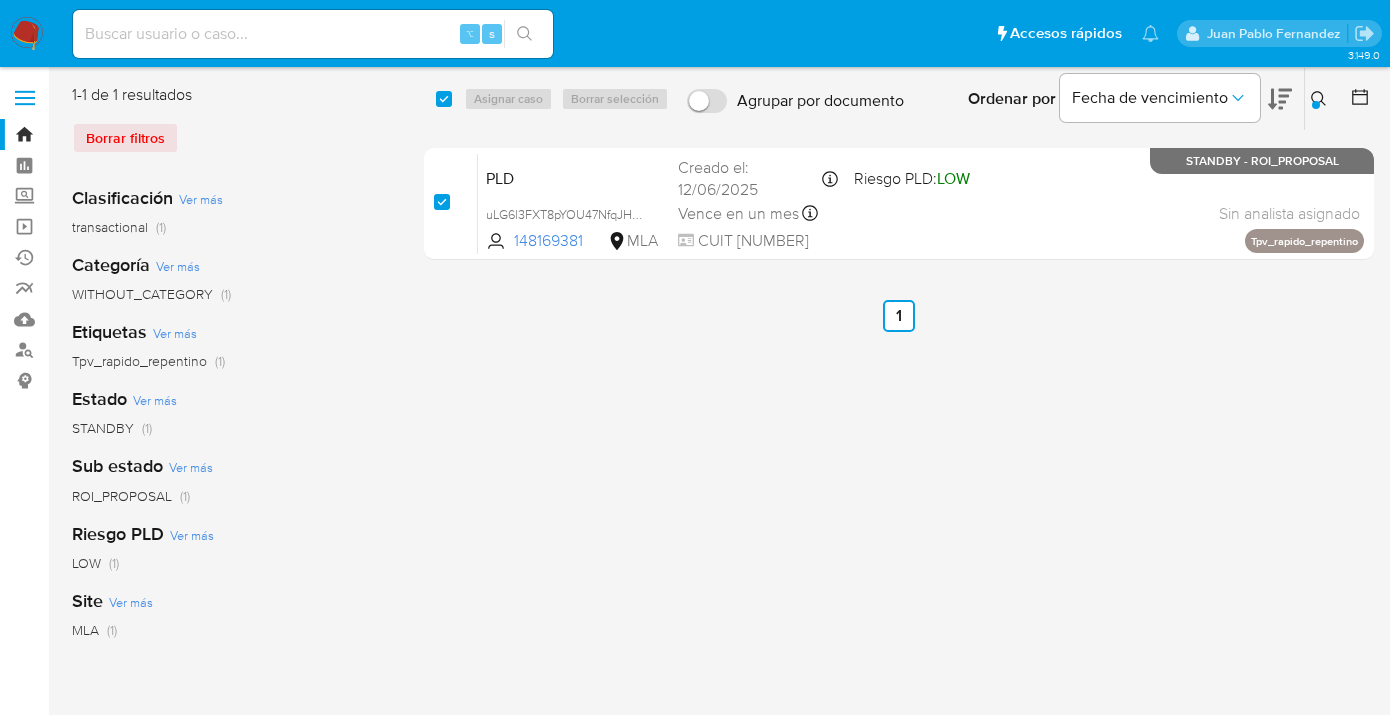 checkbox on "true" 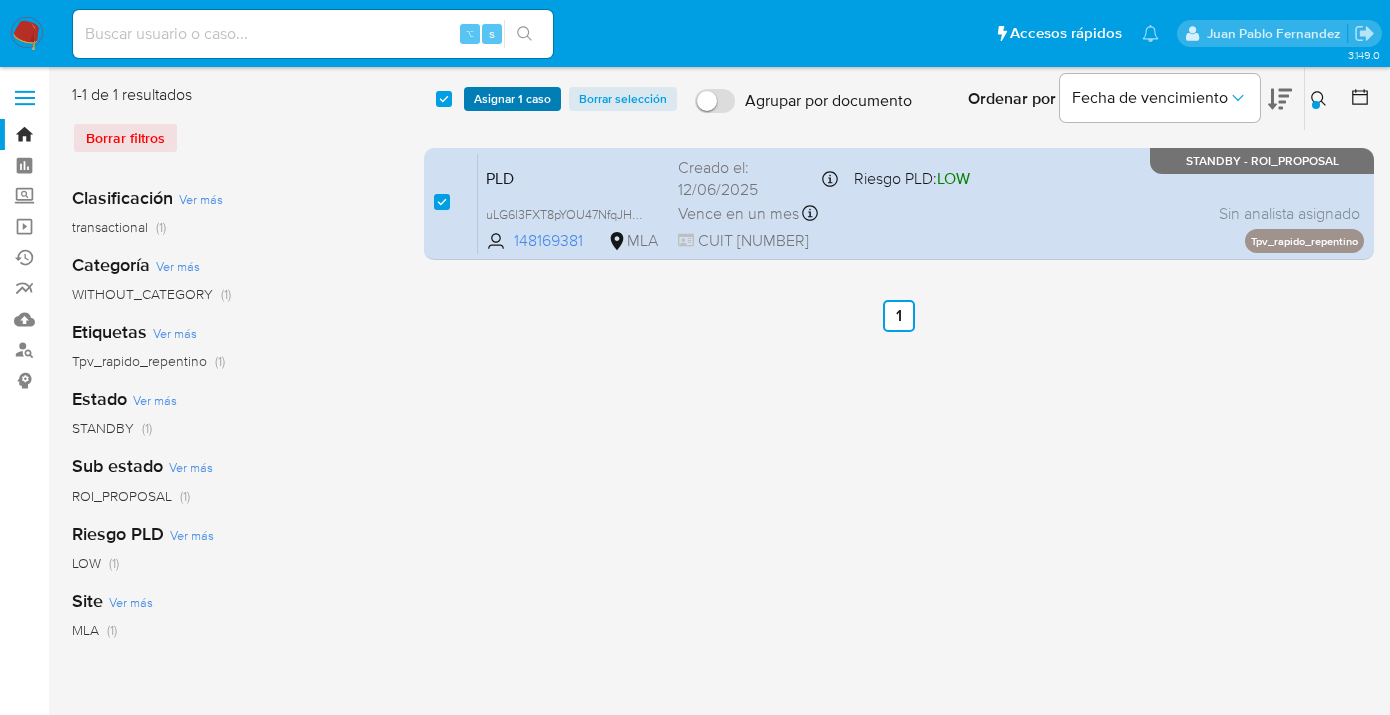 click on "Asignar 1 caso" at bounding box center [512, 99] 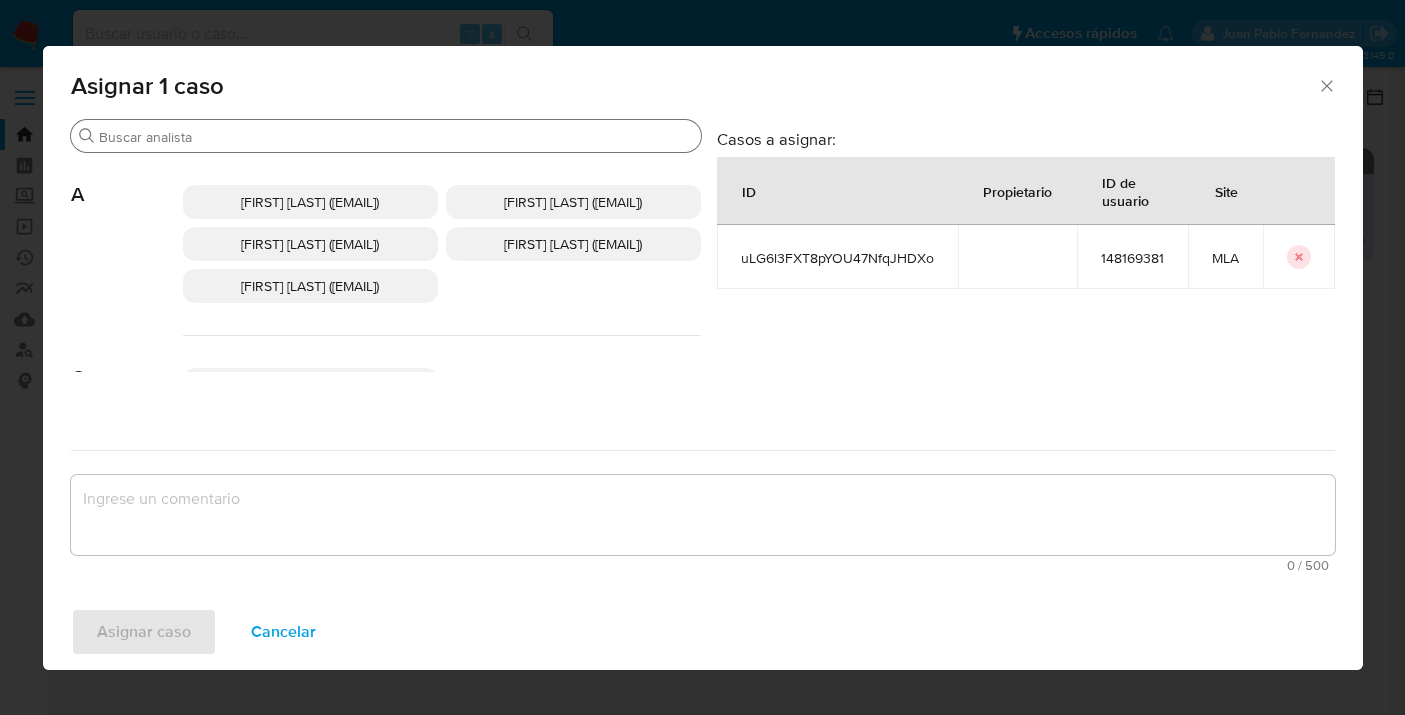 click on "Buscar" at bounding box center (396, 137) 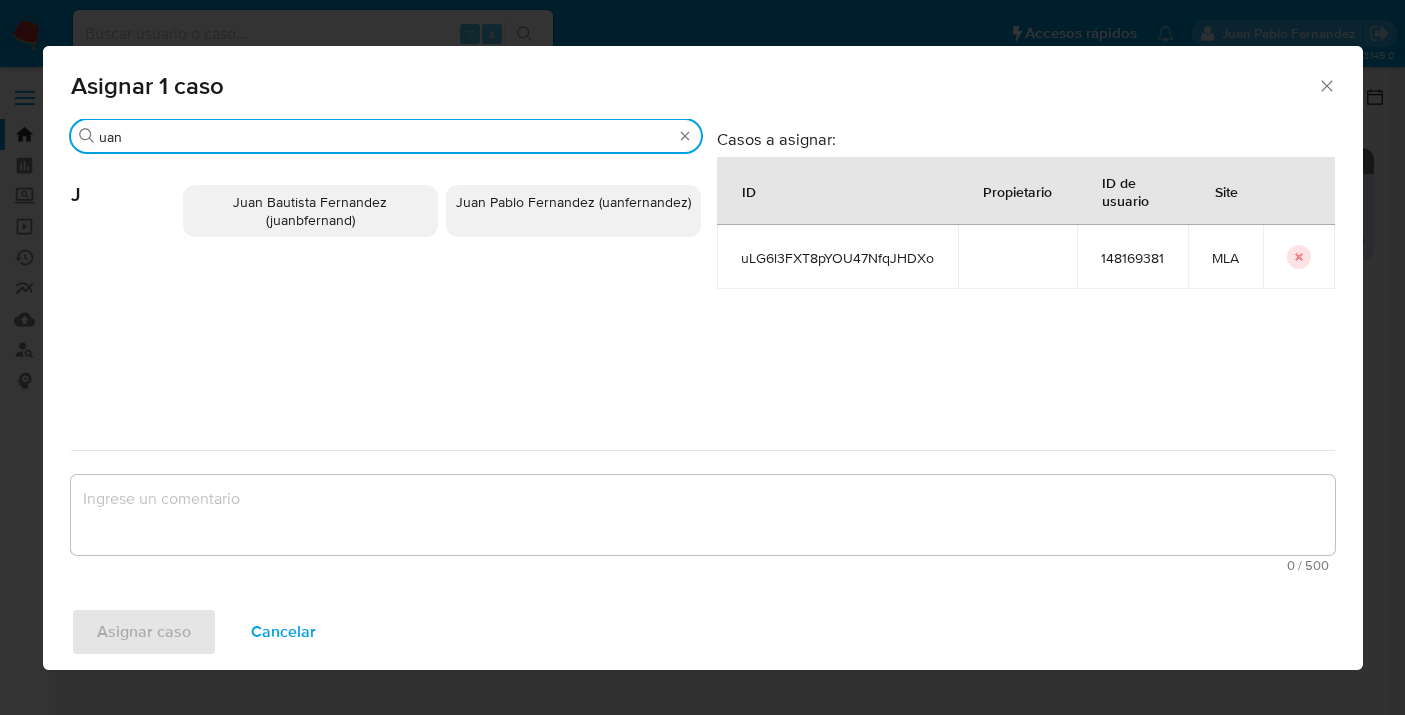 type on "uan" 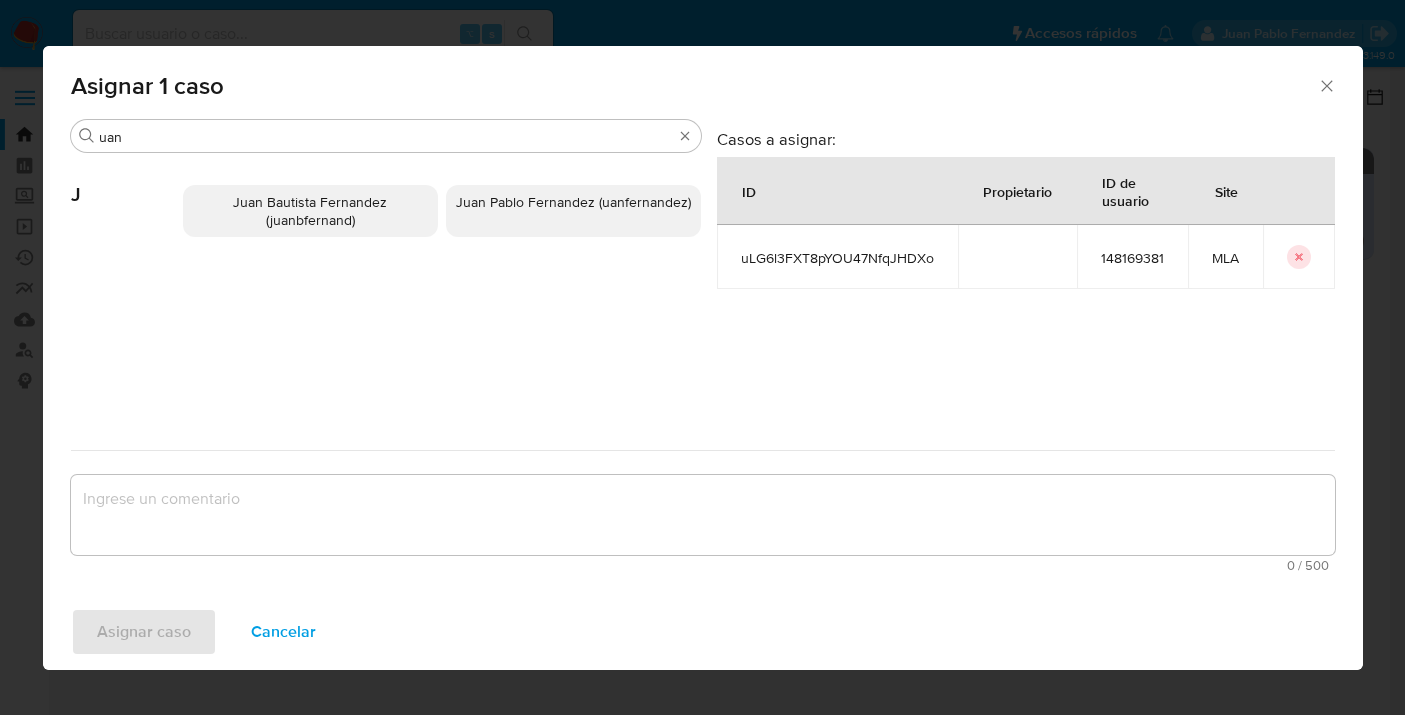 click on "Juan Pablo Fernandez (uanfernandez)" at bounding box center (573, 202) 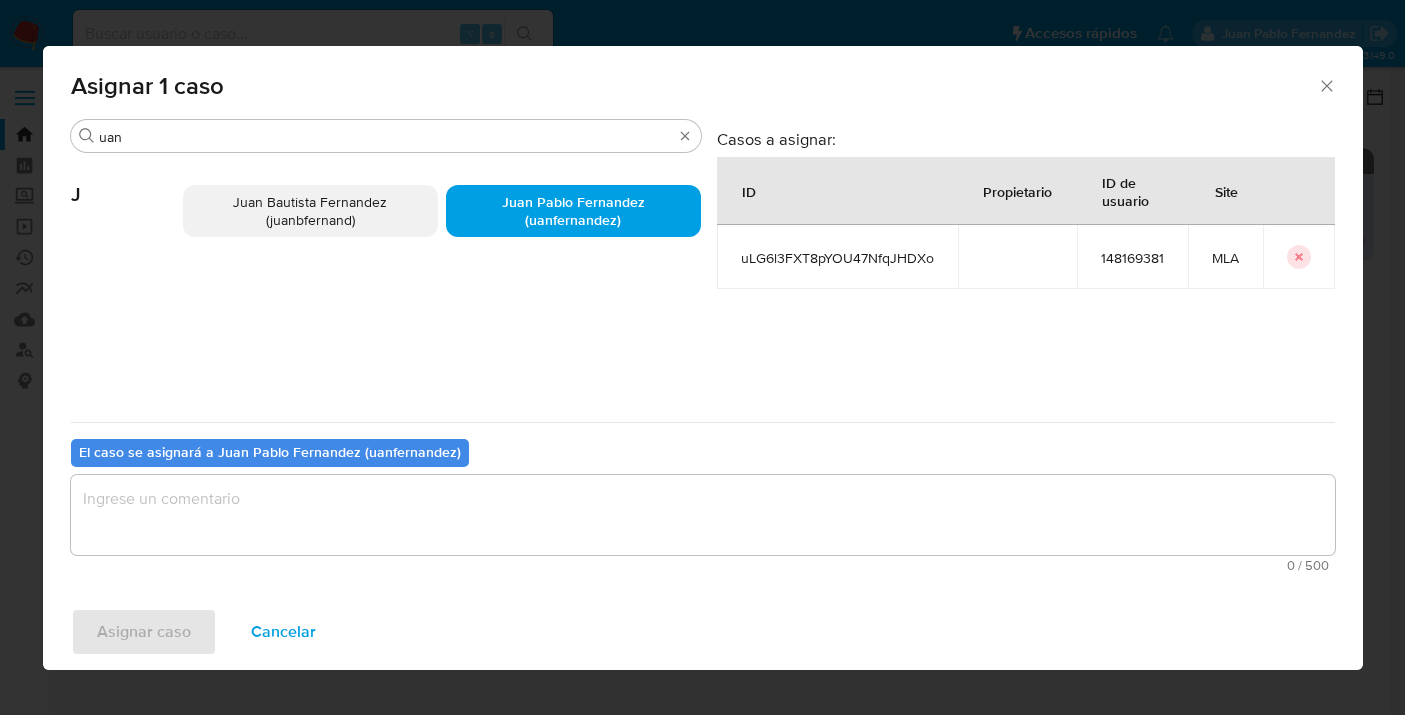 click at bounding box center (703, 515) 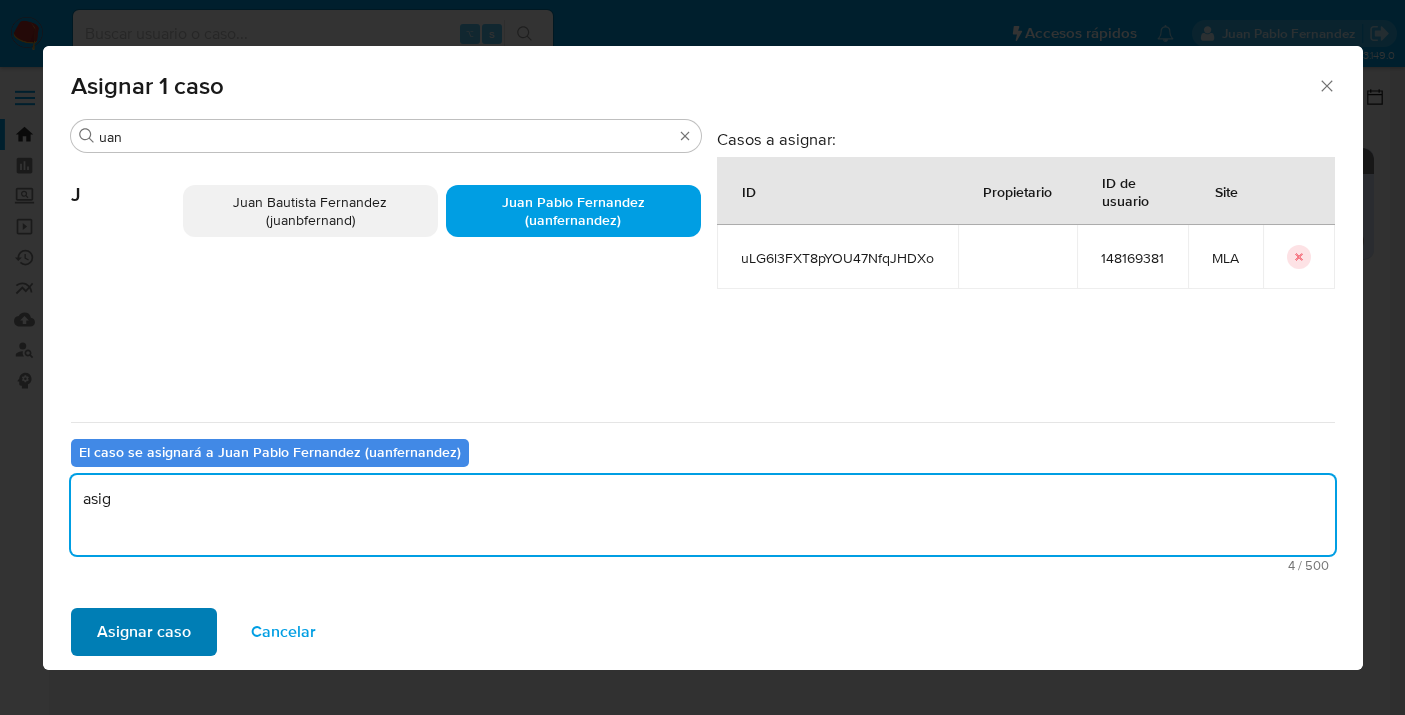 type on "asig" 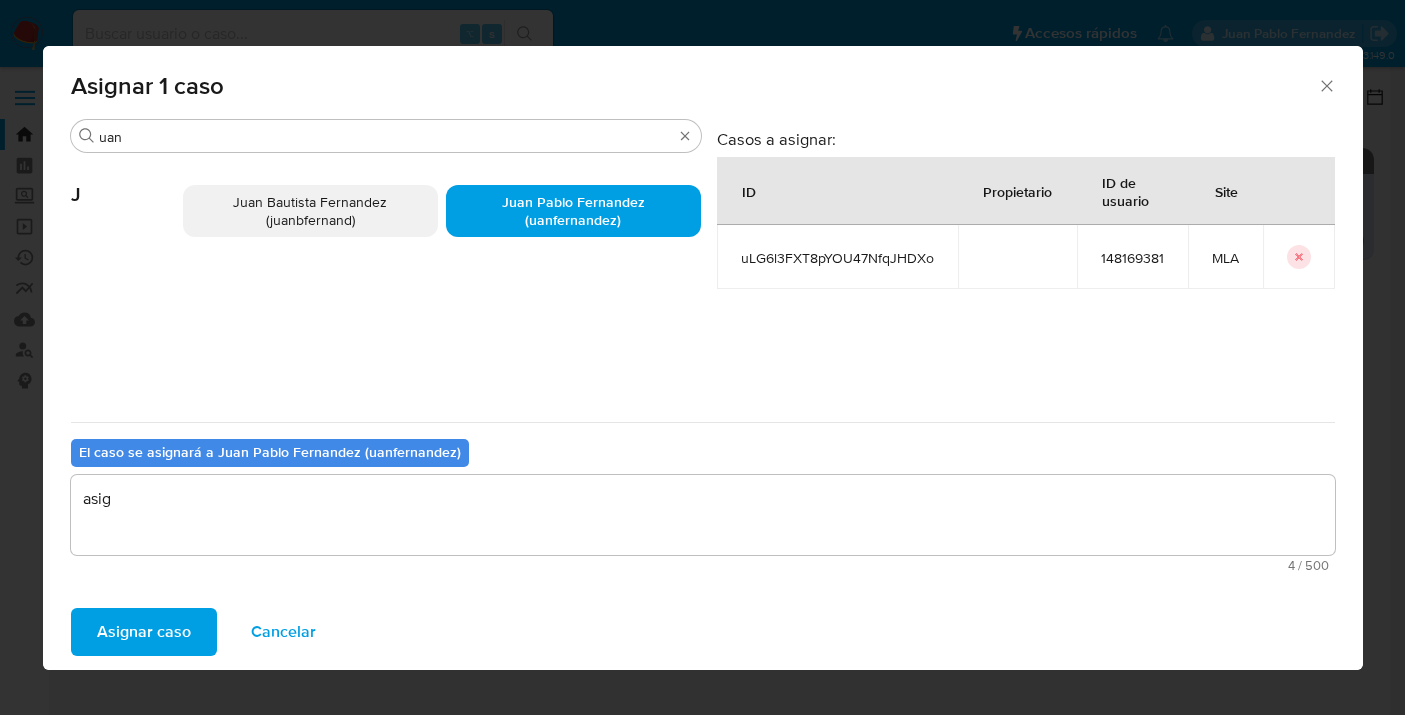 click on "Asignar caso" at bounding box center (144, 632) 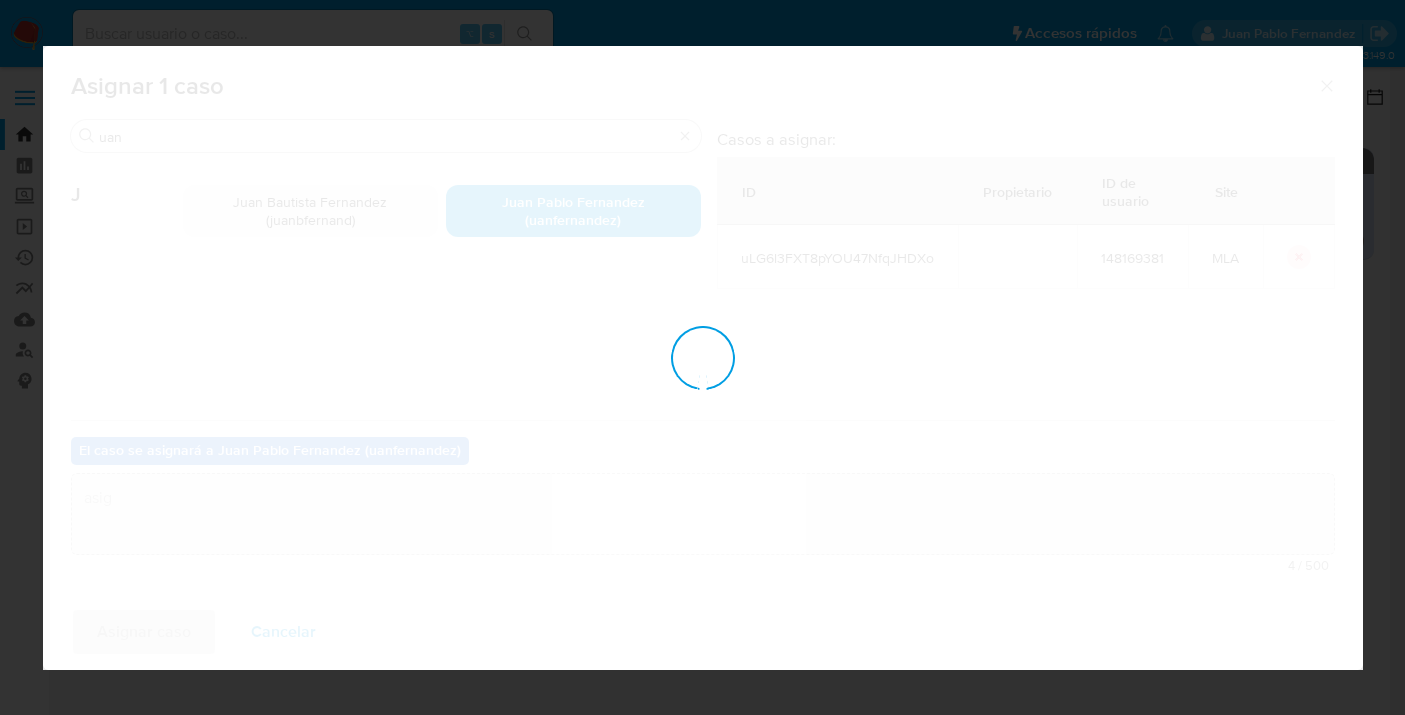 type 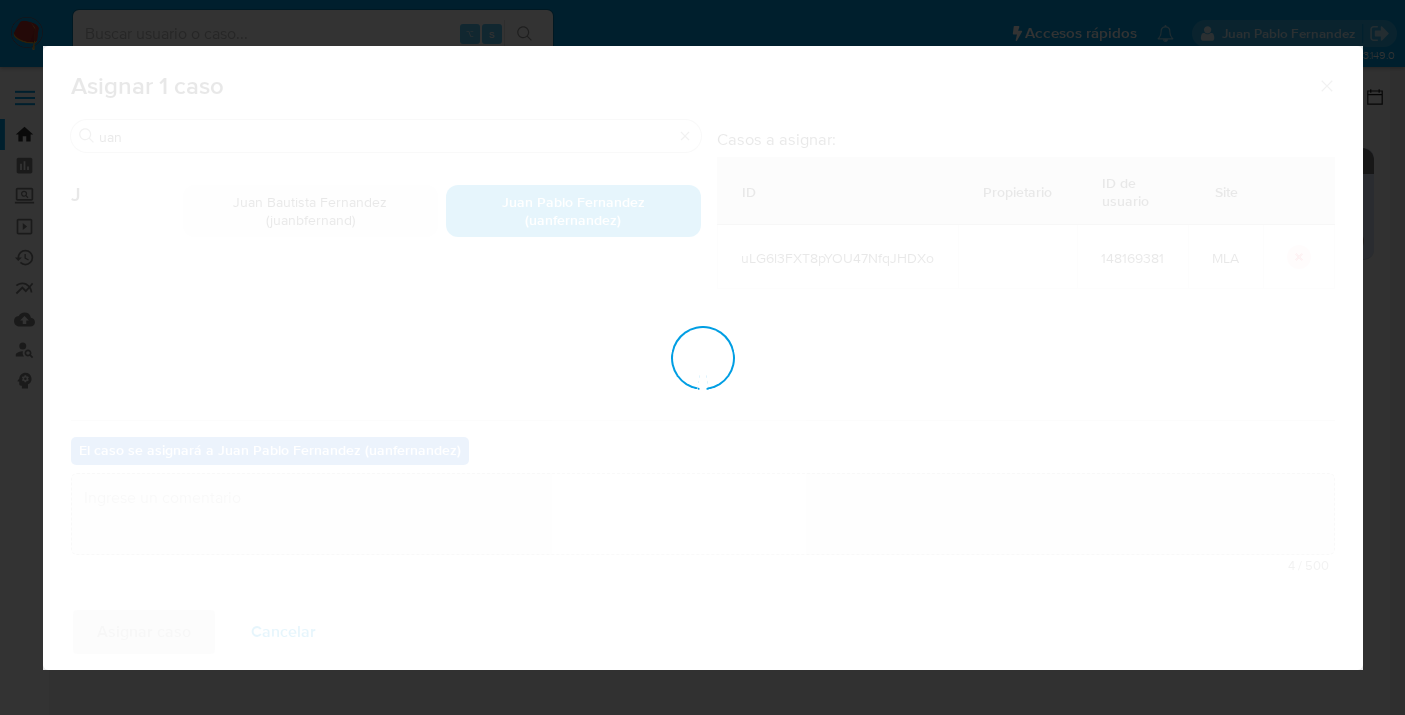 checkbox on "false" 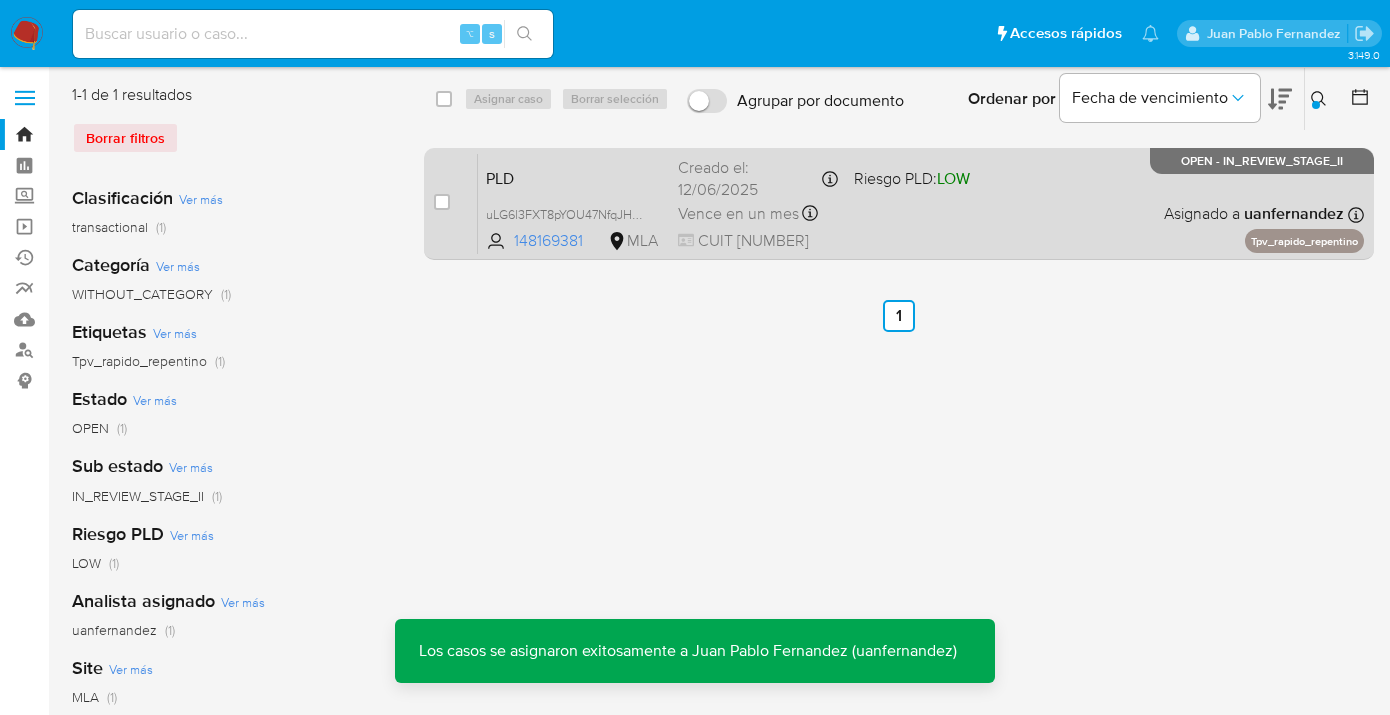 click on "PLD uLG6l3FXT8pYOU47NfqJHDXo 148169381 MLA Riesgo PLD:  LOW Creado el: 12/06/2025   Creado el: 12/06/2025 03:27:29 Vence en un mes   Vence el 10/09/2025 03:27:30 CUIT   20078691507 Asignado a   uanfernandez   Asignado el: 18/06/2025 14:22:49 Tpv_rapido_repentino OPEN - IN_REVIEW_STAGE_II" at bounding box center [921, 203] 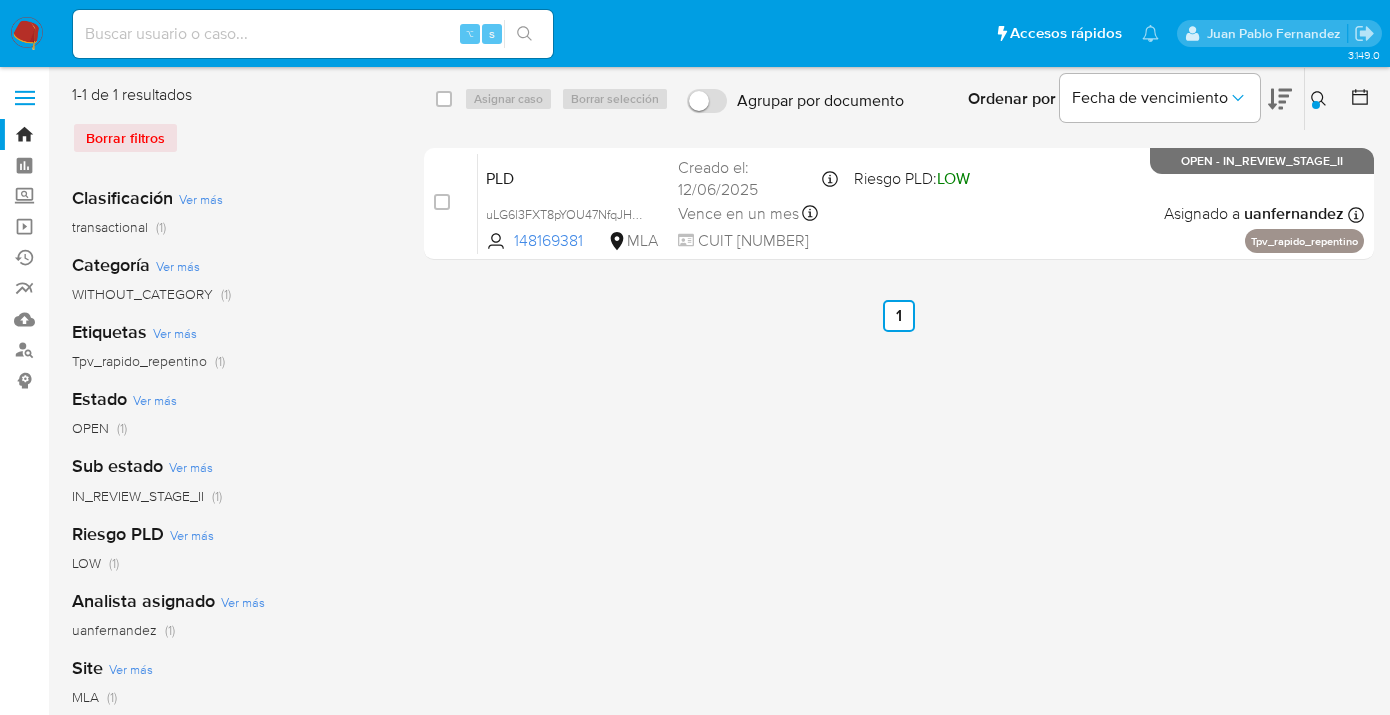 click 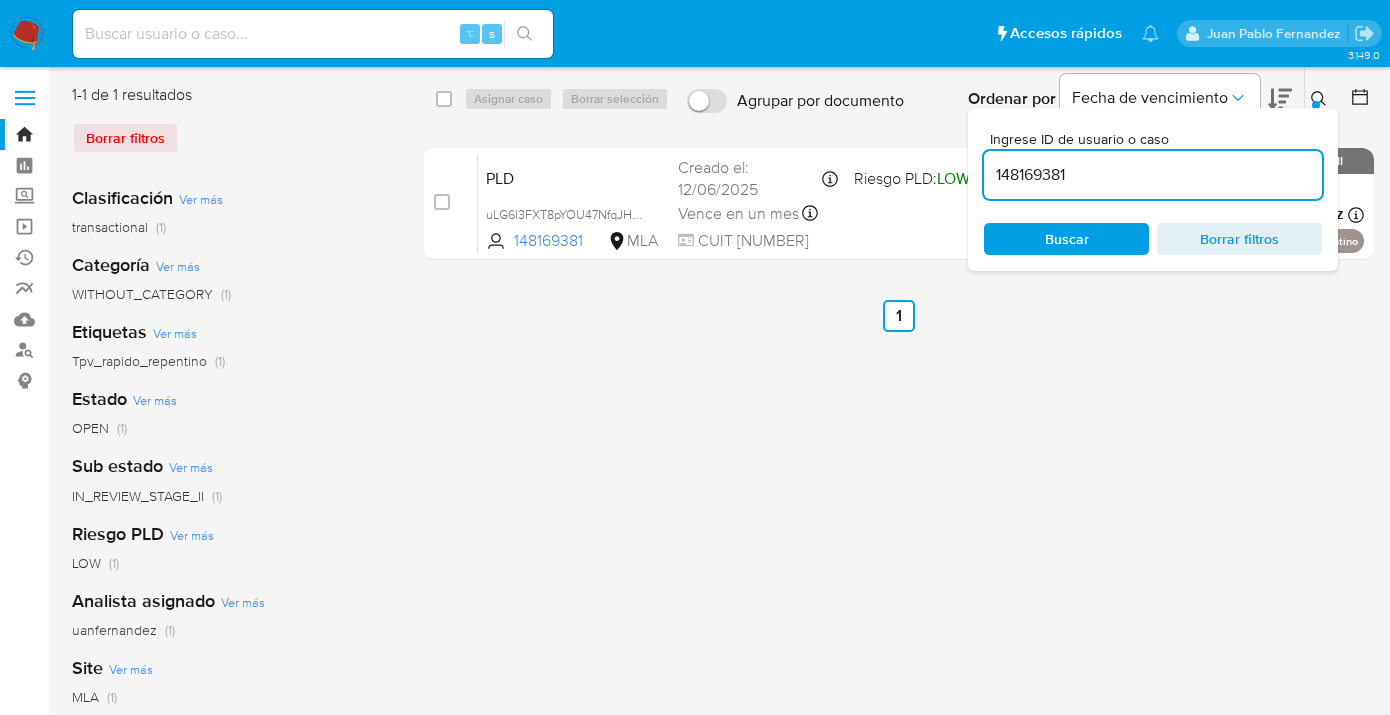 drag, startPoint x: 1120, startPoint y: 174, endPoint x: 998, endPoint y: 168, distance: 122.14745 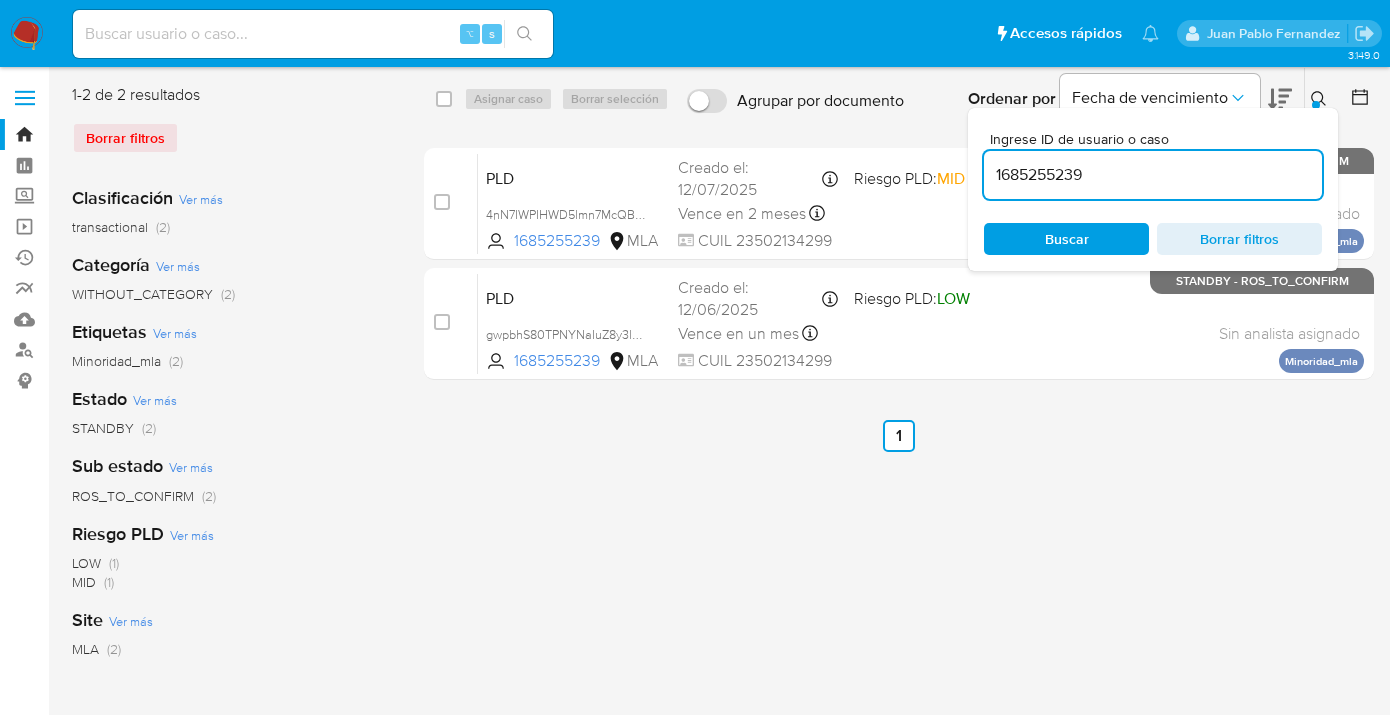 click 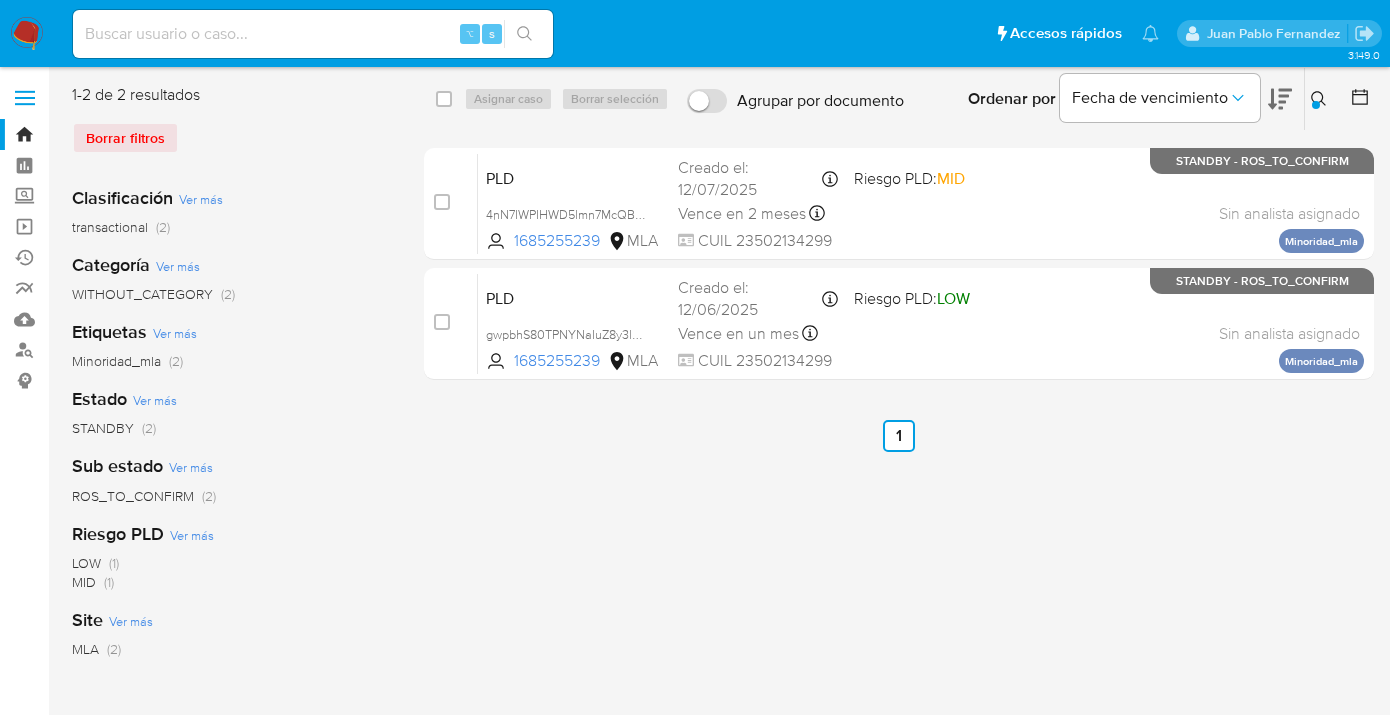 click at bounding box center [1321, 99] 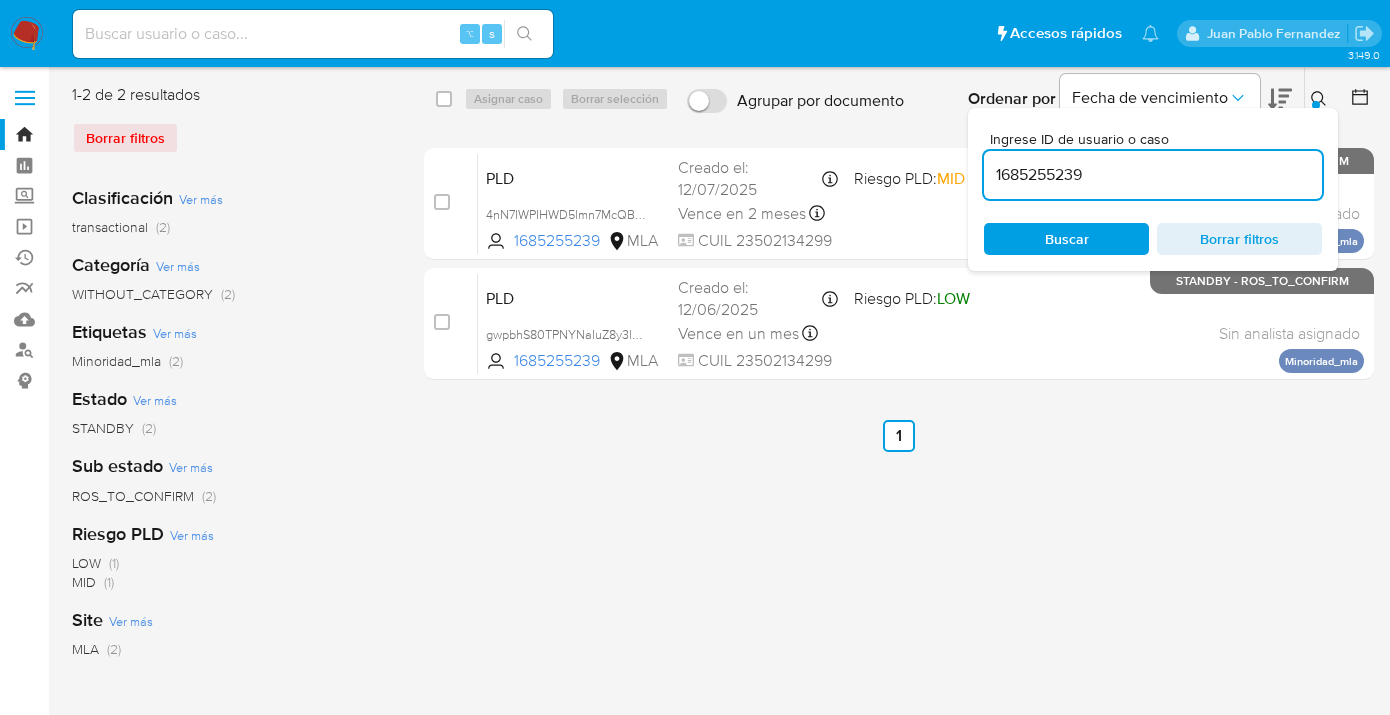 drag, startPoint x: 1094, startPoint y: 175, endPoint x: 1011, endPoint y: 162, distance: 84.0119 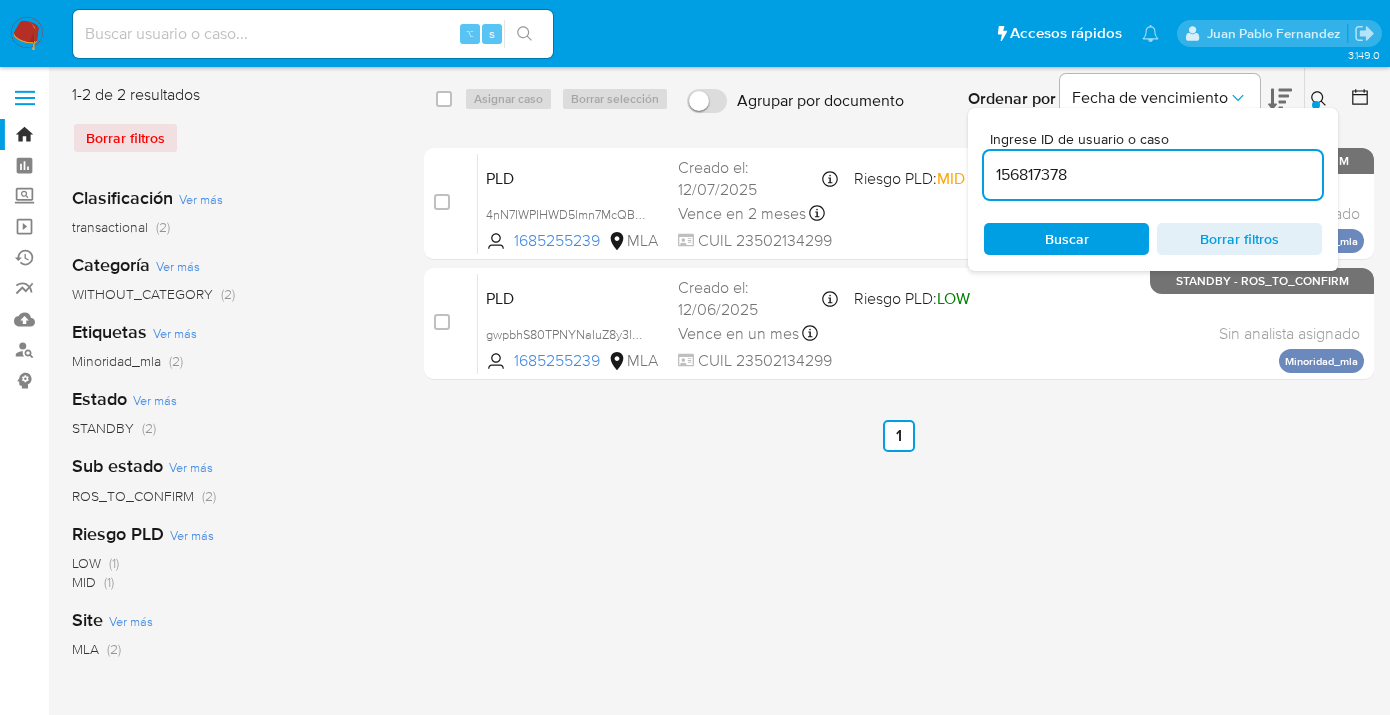 type on "156817378" 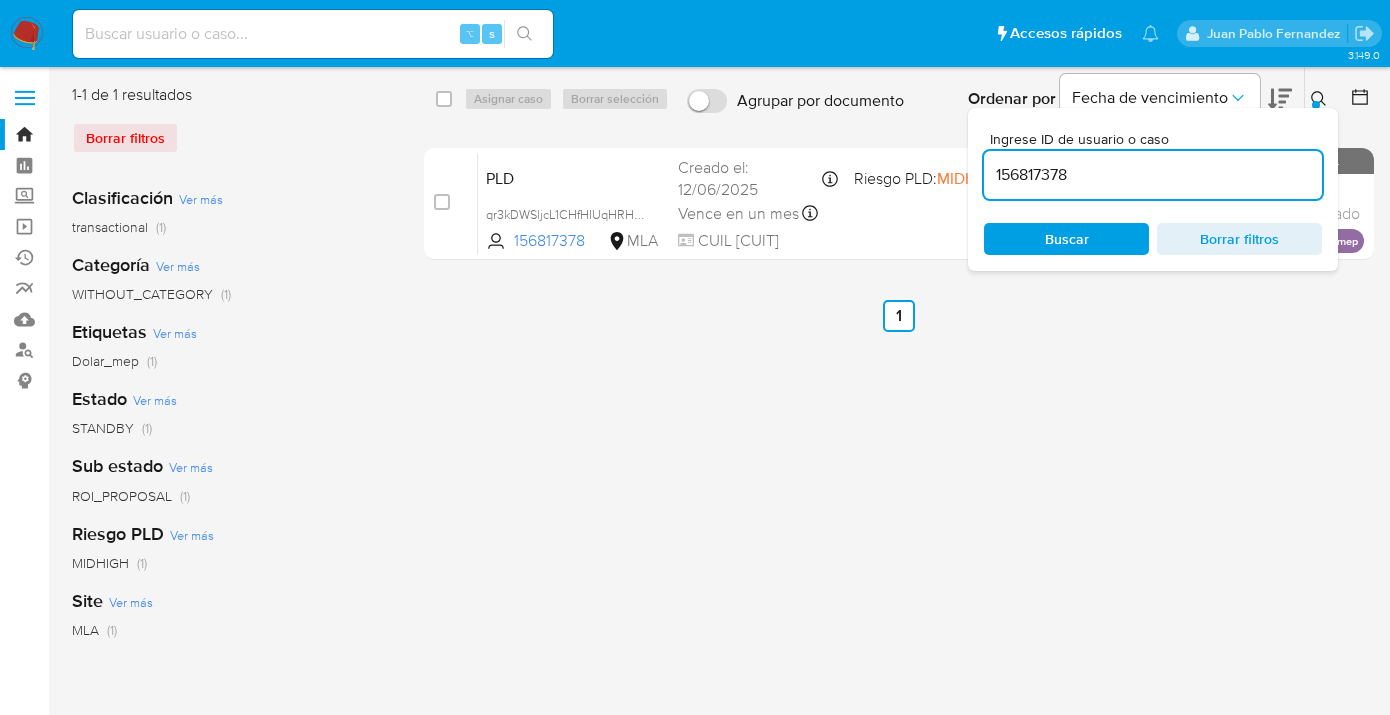 drag, startPoint x: 1322, startPoint y: 95, endPoint x: 1286, endPoint y: 110, distance: 39 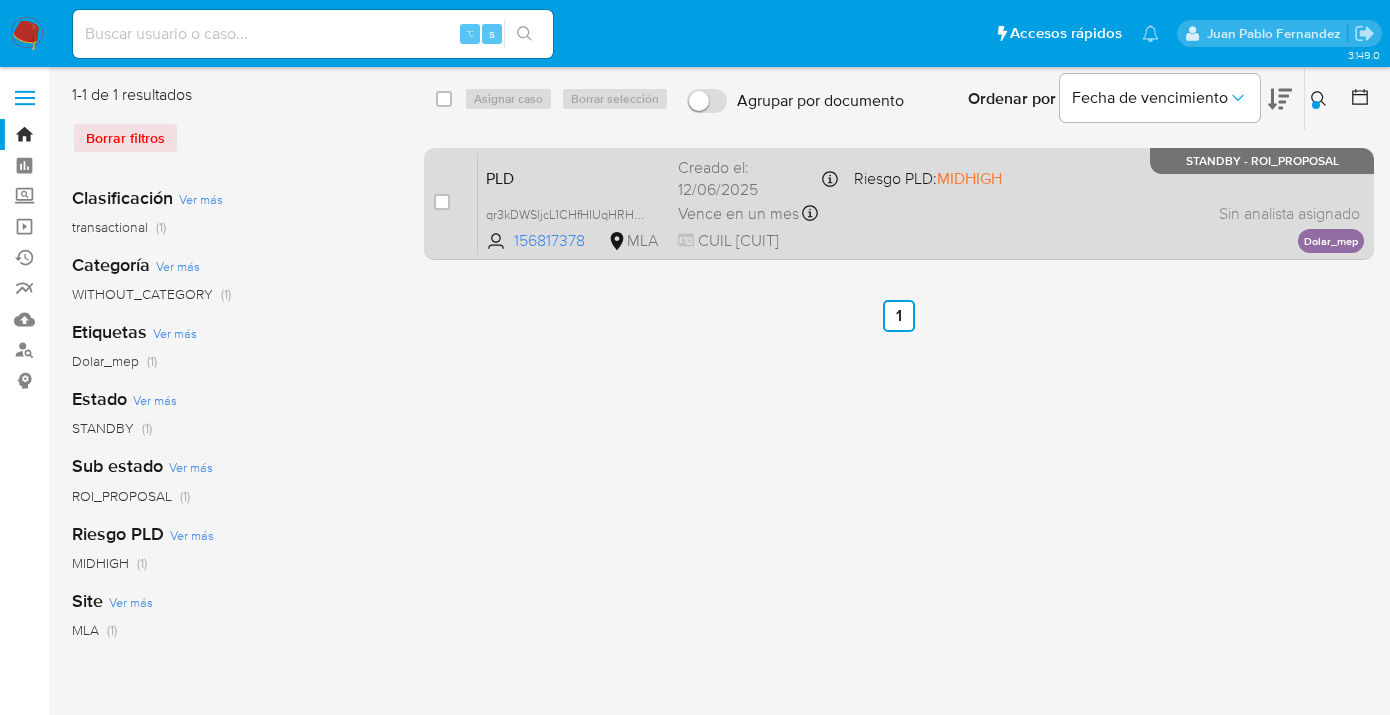 click on "PLD qr3kDWSljcL1CHfHIUqHRHOO 156817378 MLA Riesgo PLD:  MIDHIGH Creado el: 12/06/2025   Creado el: 12/06/2025 03:03:56 Vence en un mes   Vence el 10/09/2025 03:03:56 CUIL   20332440943 Sin analista asignado   Asignado el: 18/06/2025 14:20:59 Dolar_mep STANDBY - ROI_PROPOSAL" at bounding box center [921, 203] 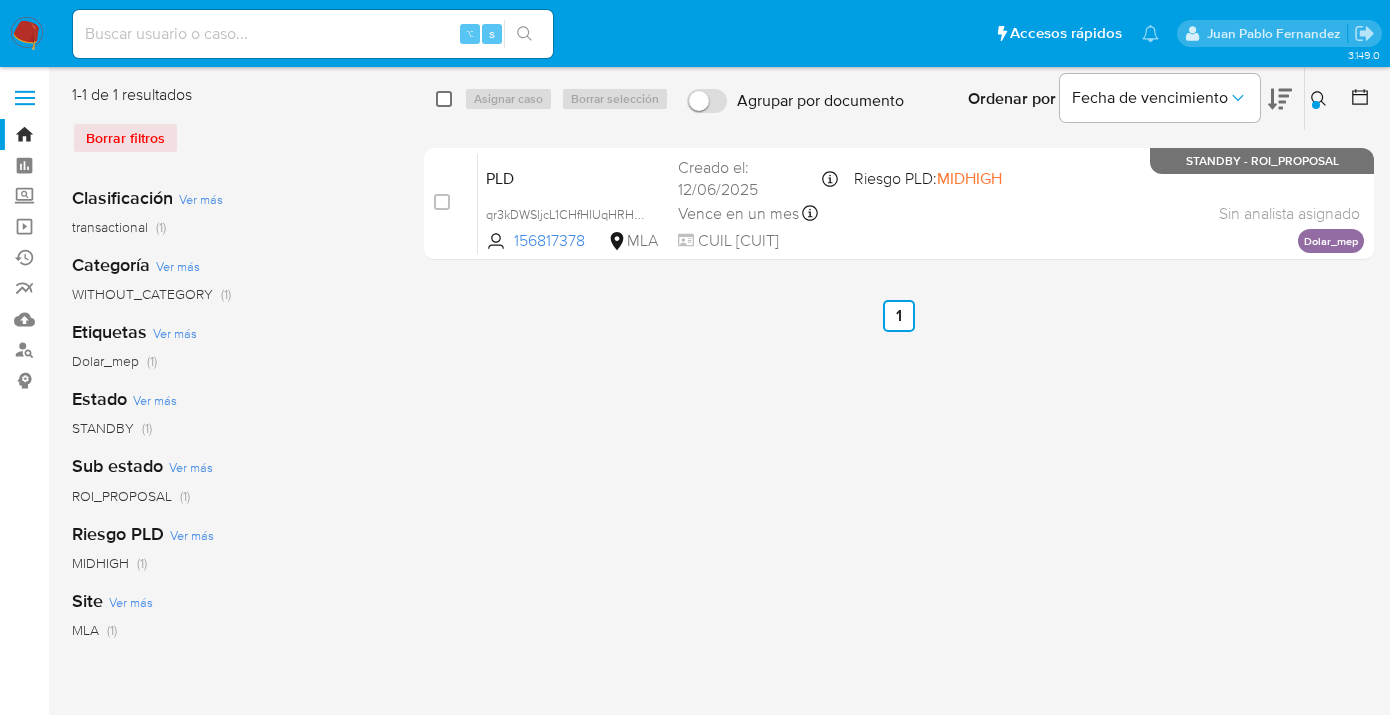 click at bounding box center [444, 99] 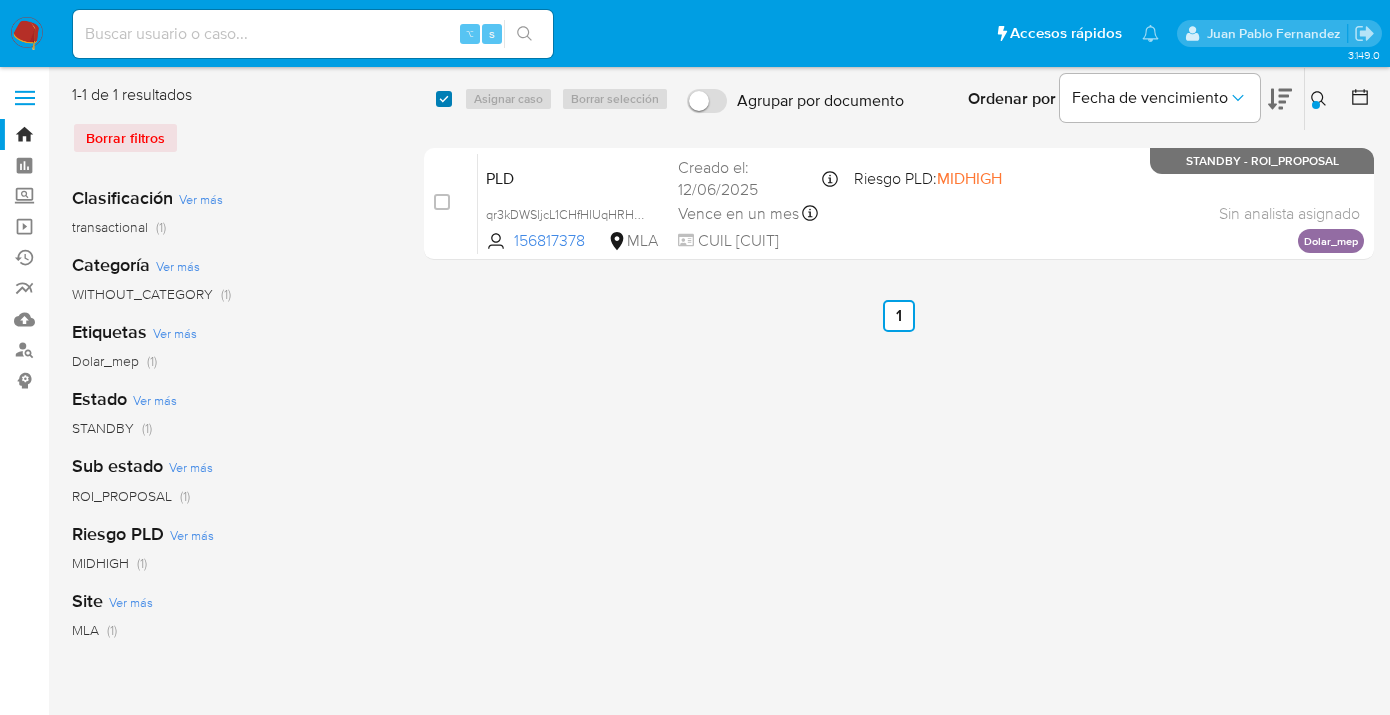 checkbox on "true" 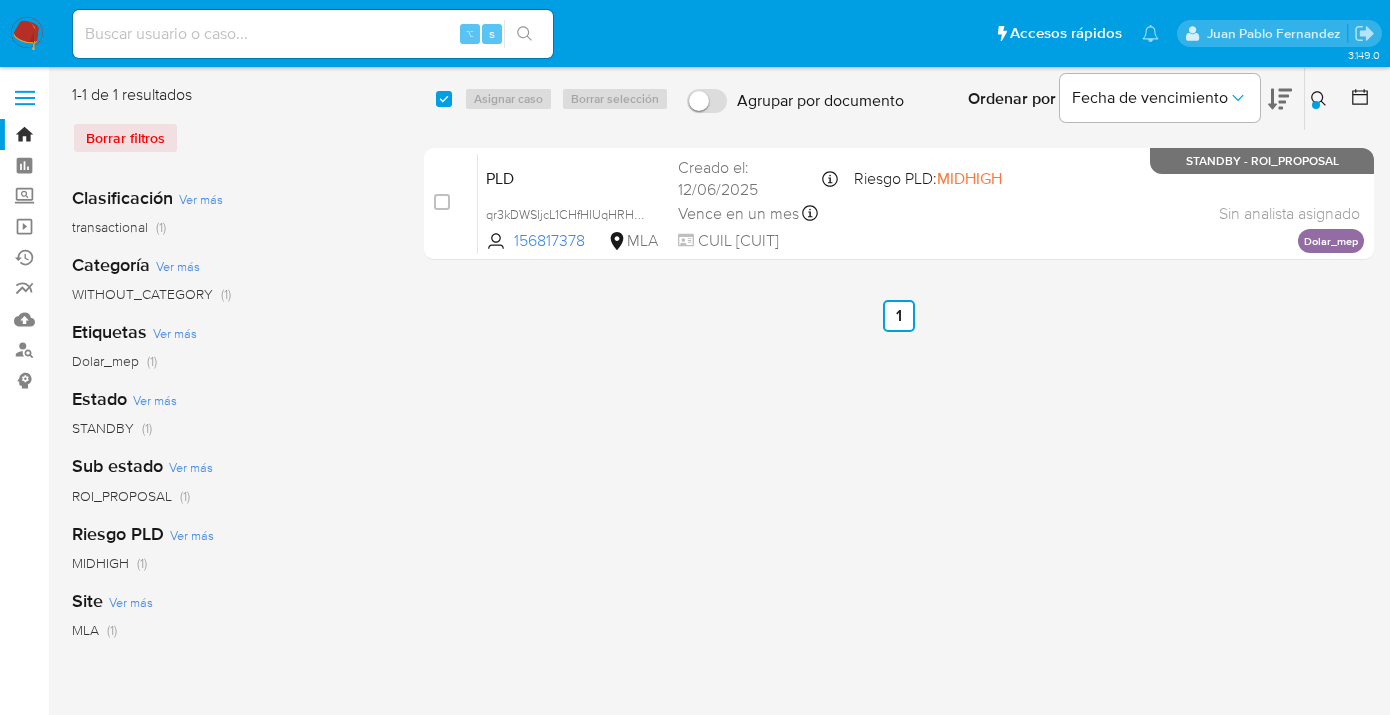 checkbox on "true" 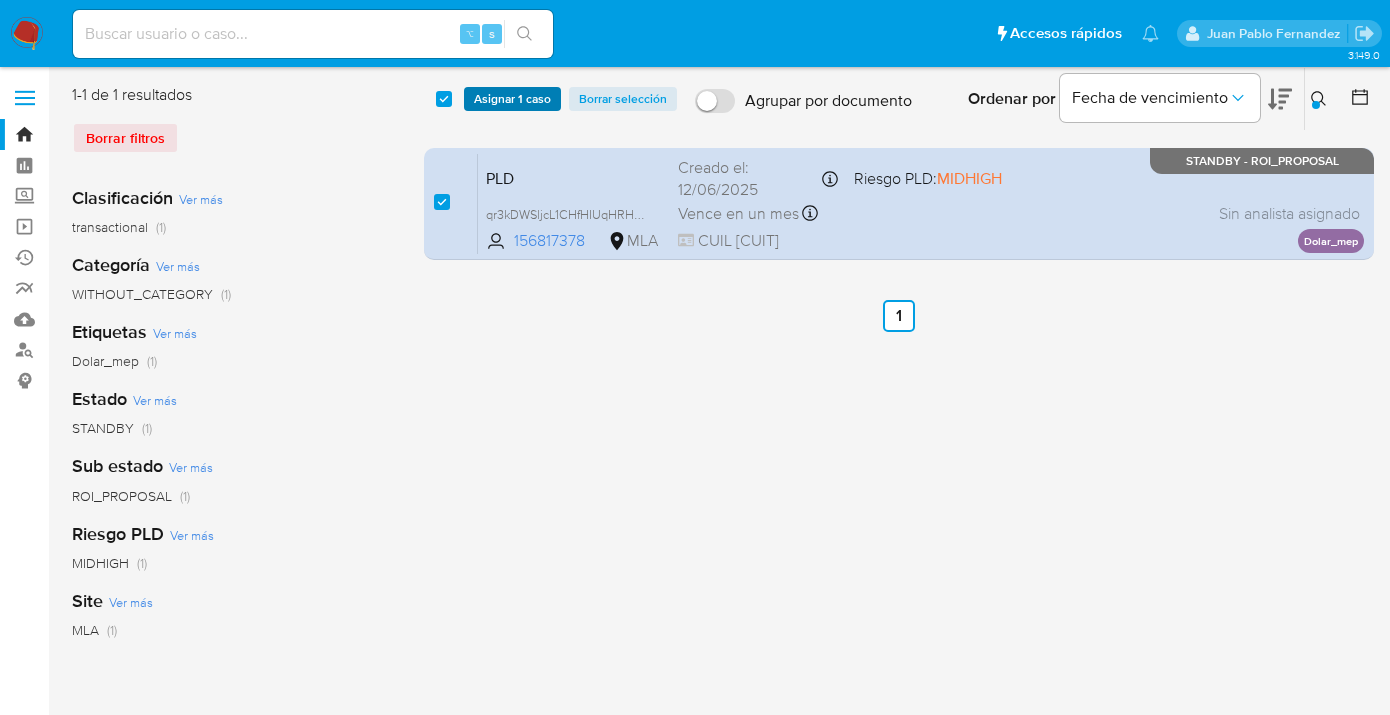 click on "Asignar 1 caso" at bounding box center (512, 99) 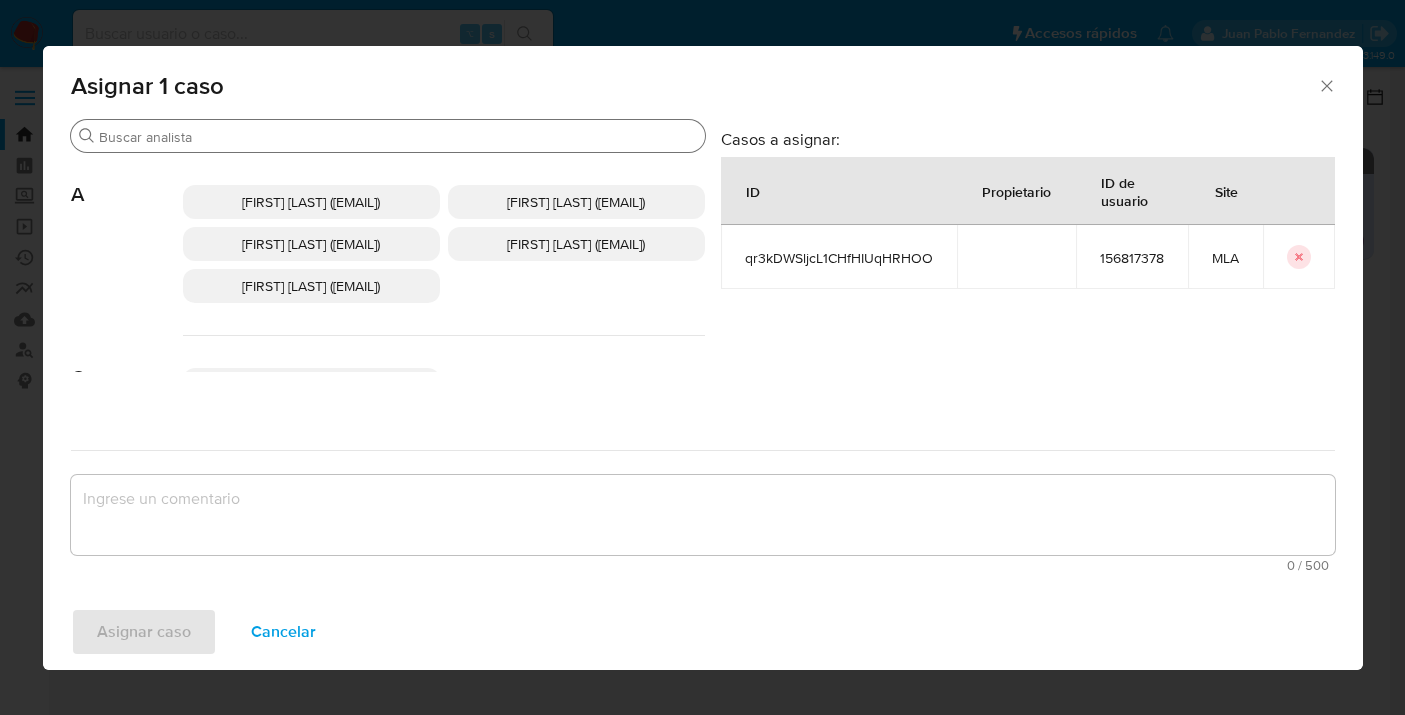click on "Buscar" at bounding box center (398, 137) 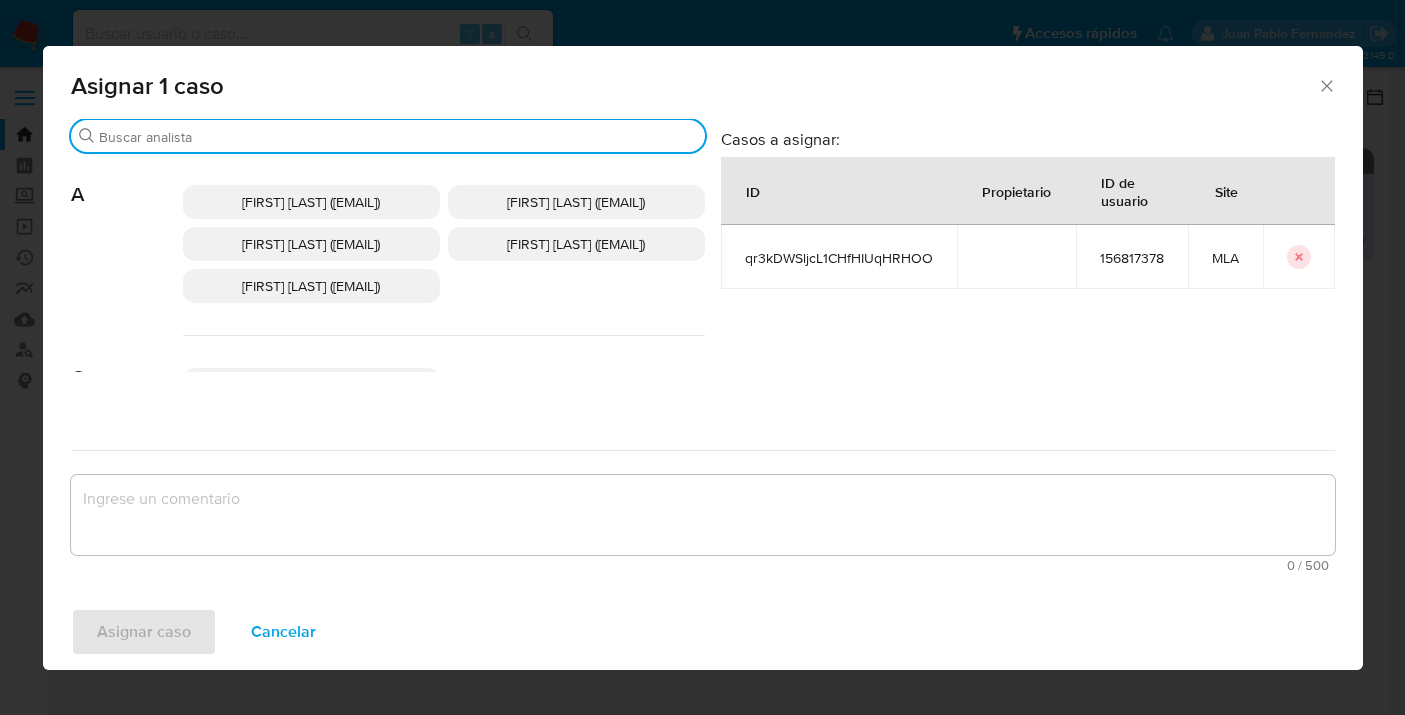 type on "h" 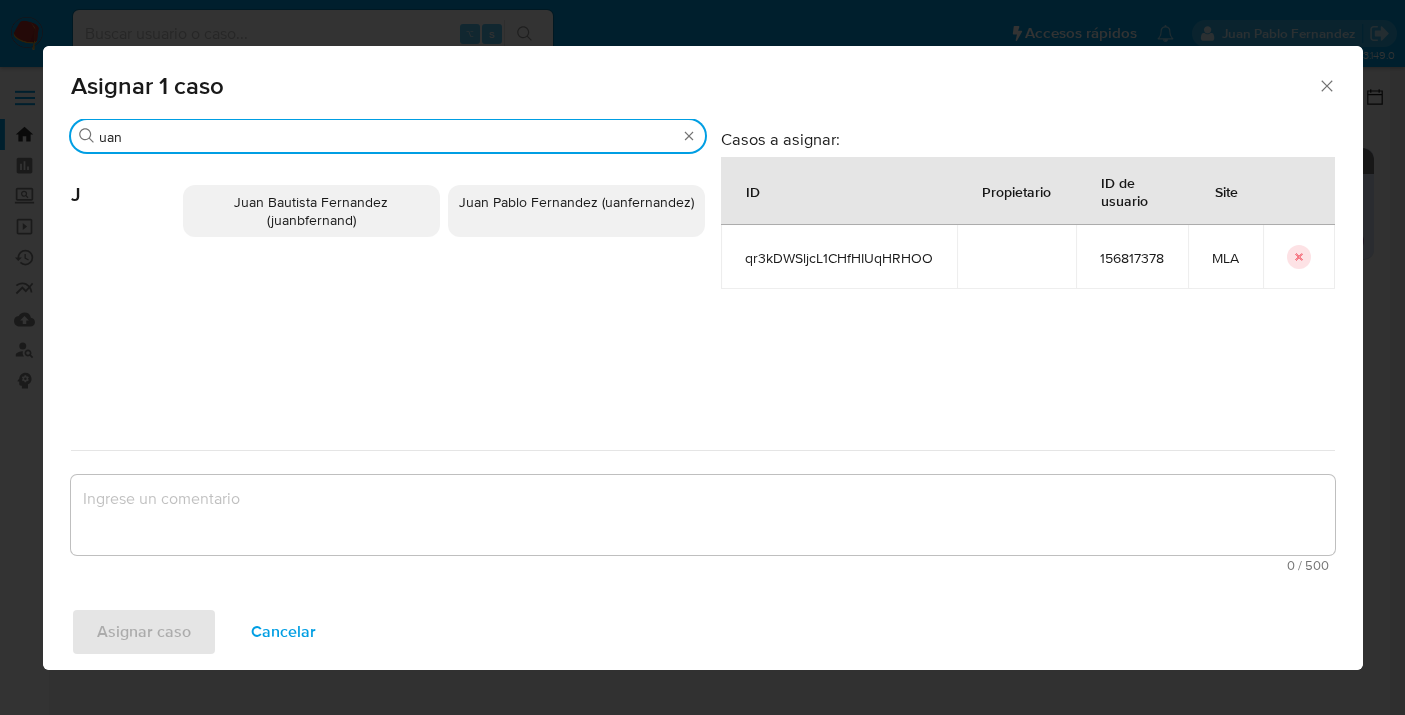 type on "uan" 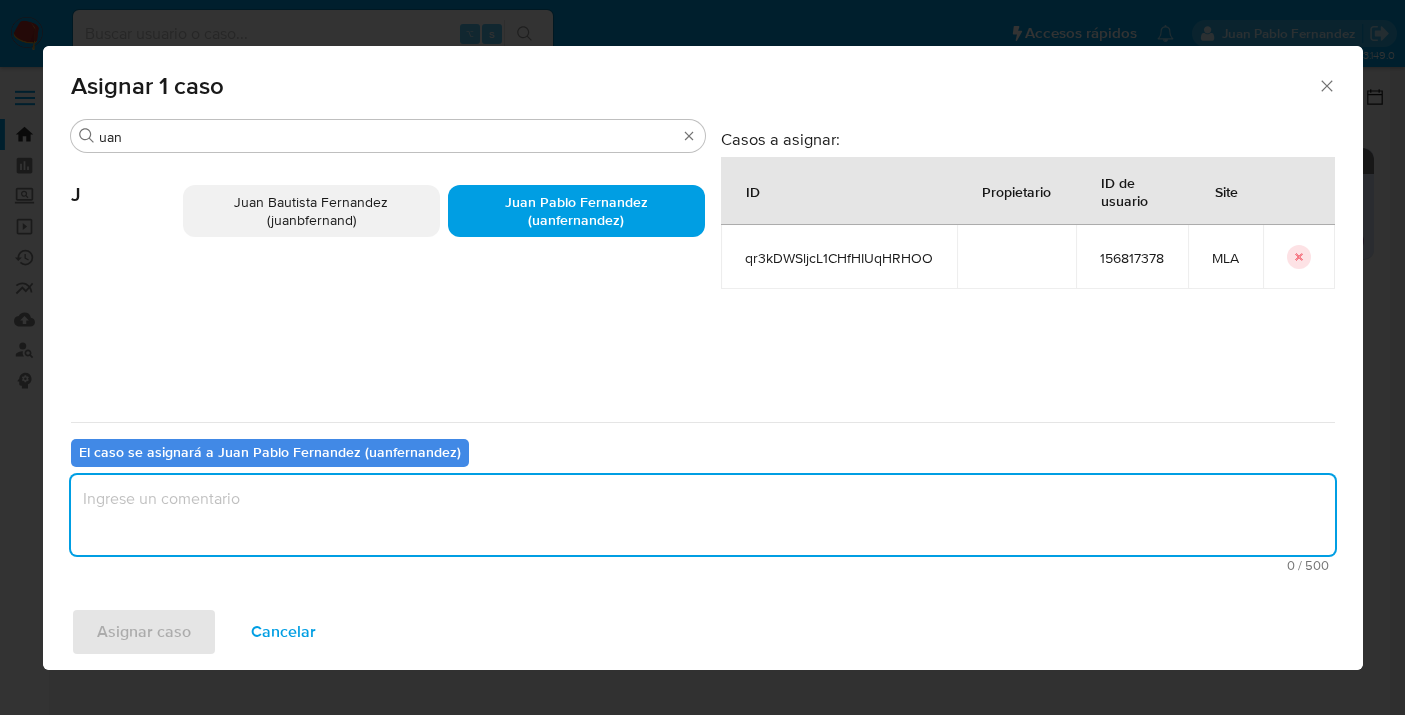 click at bounding box center [703, 515] 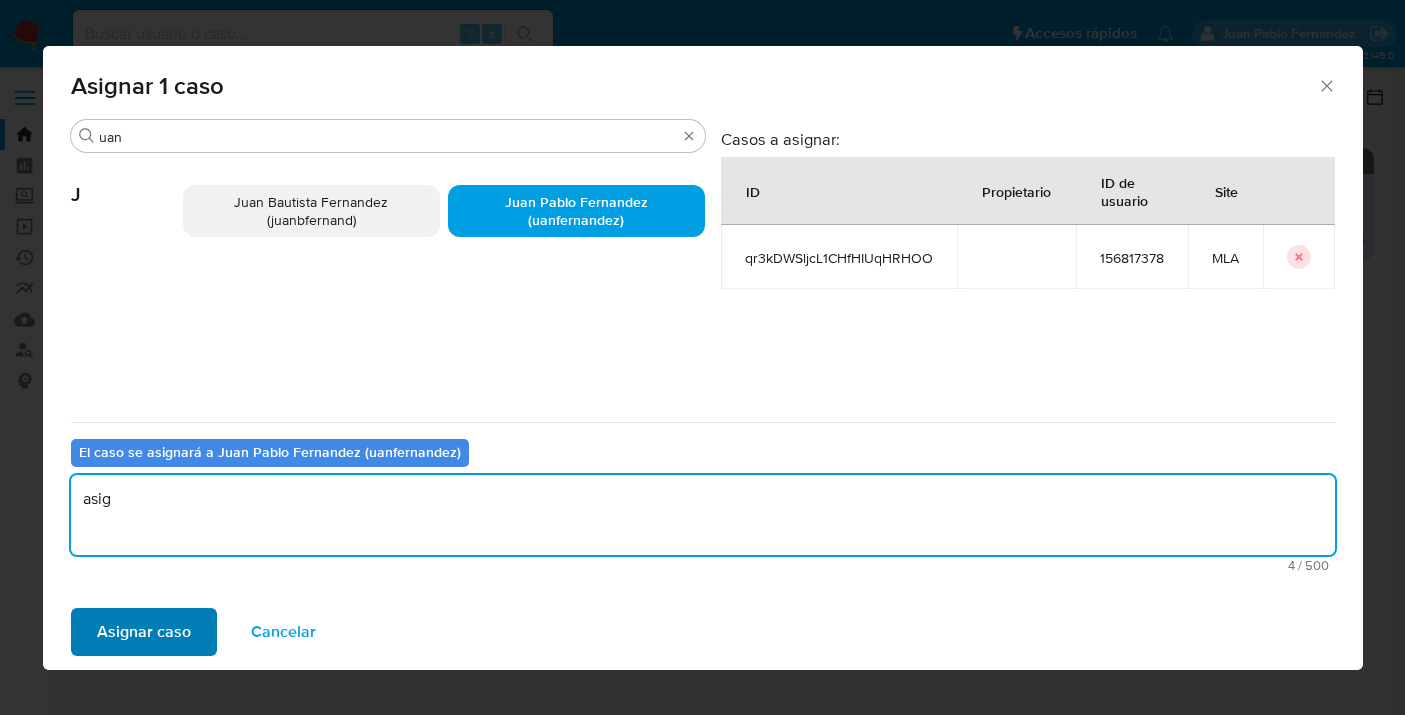type on "asig" 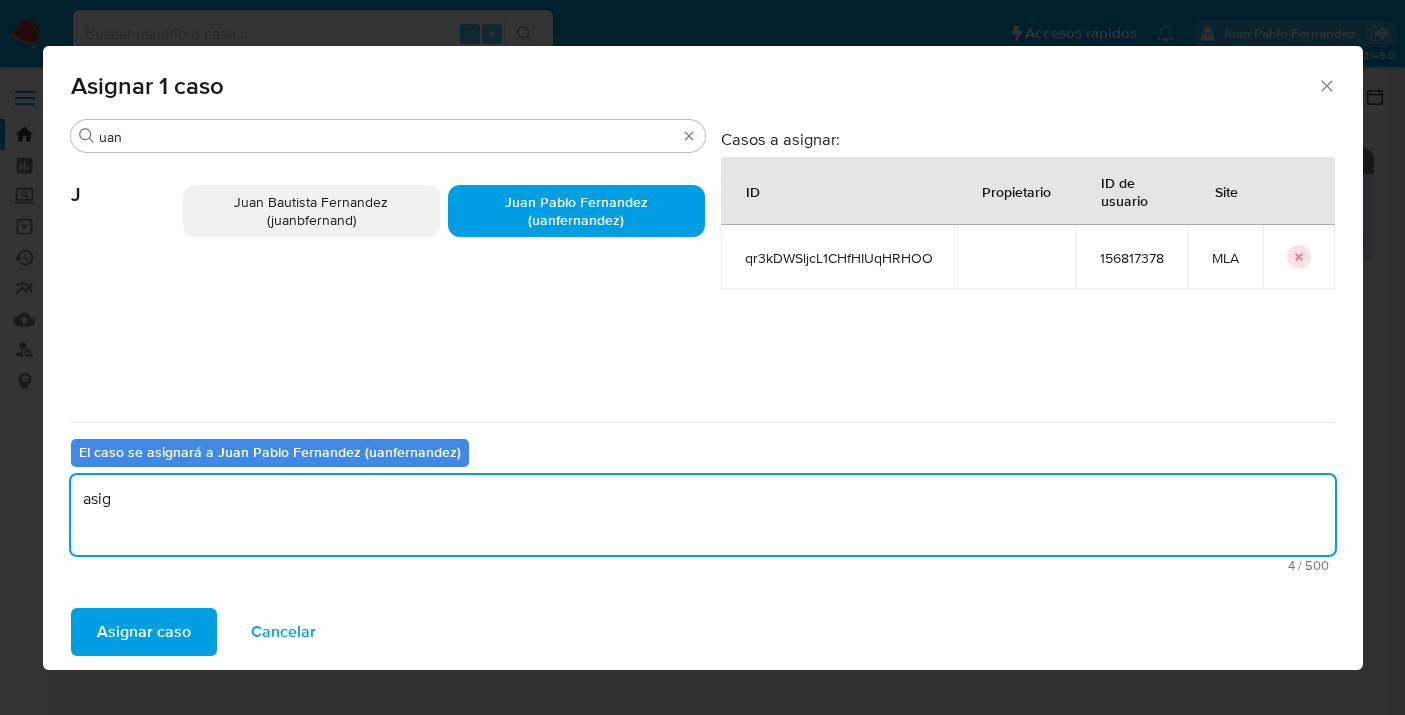 click on "Asignar caso" at bounding box center [144, 632] 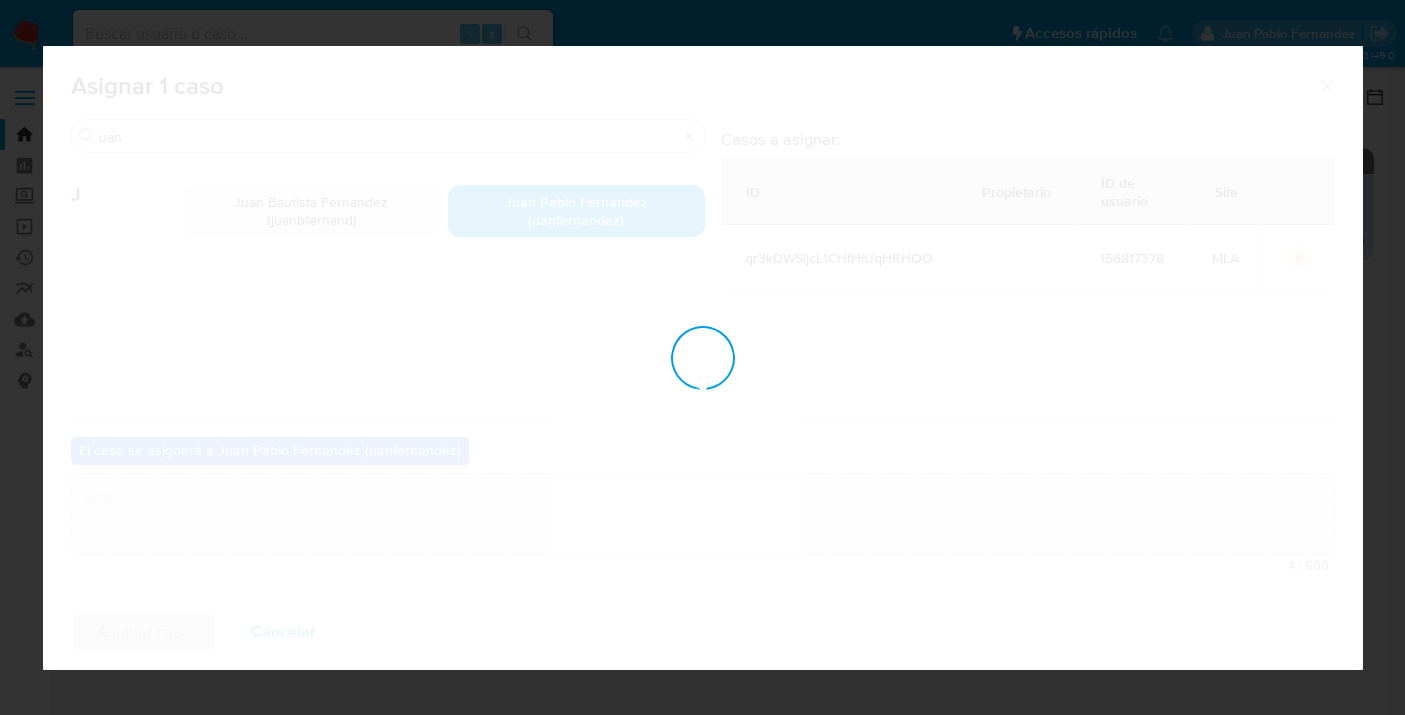 type 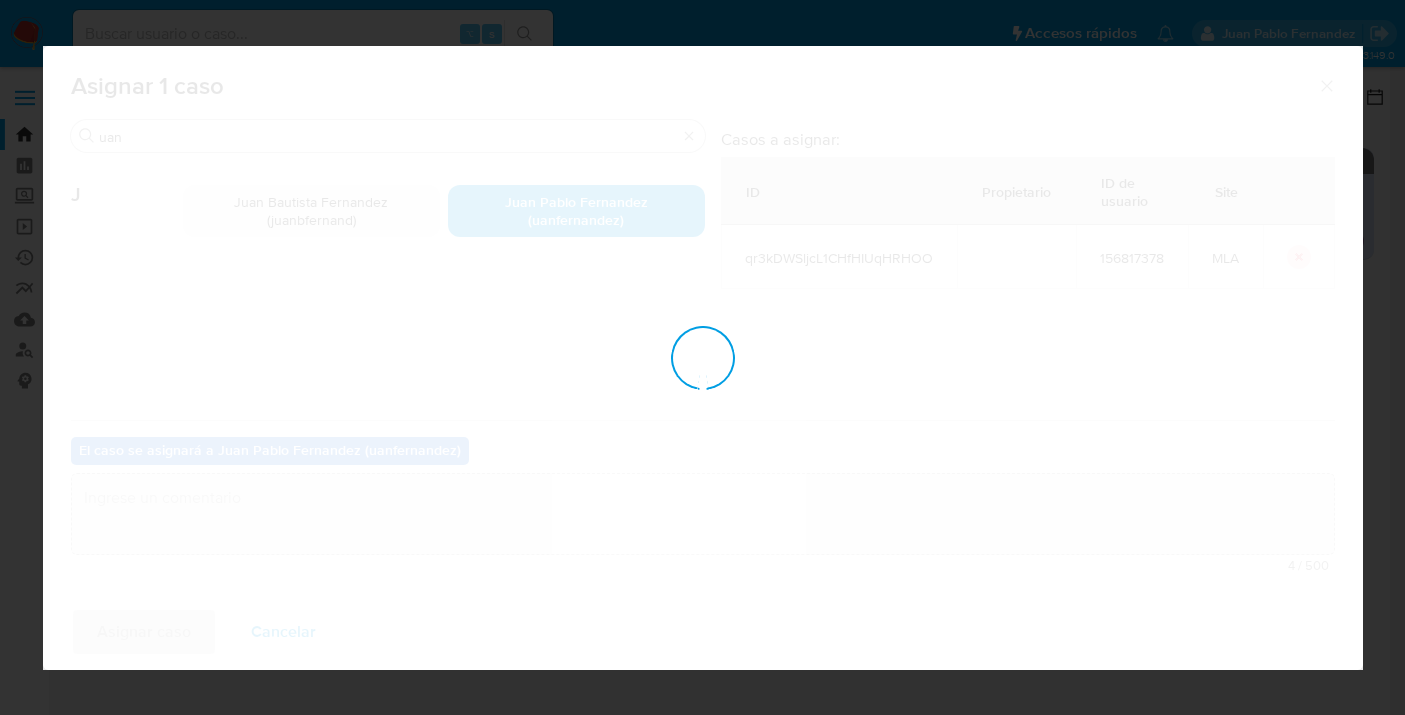 checkbox on "false" 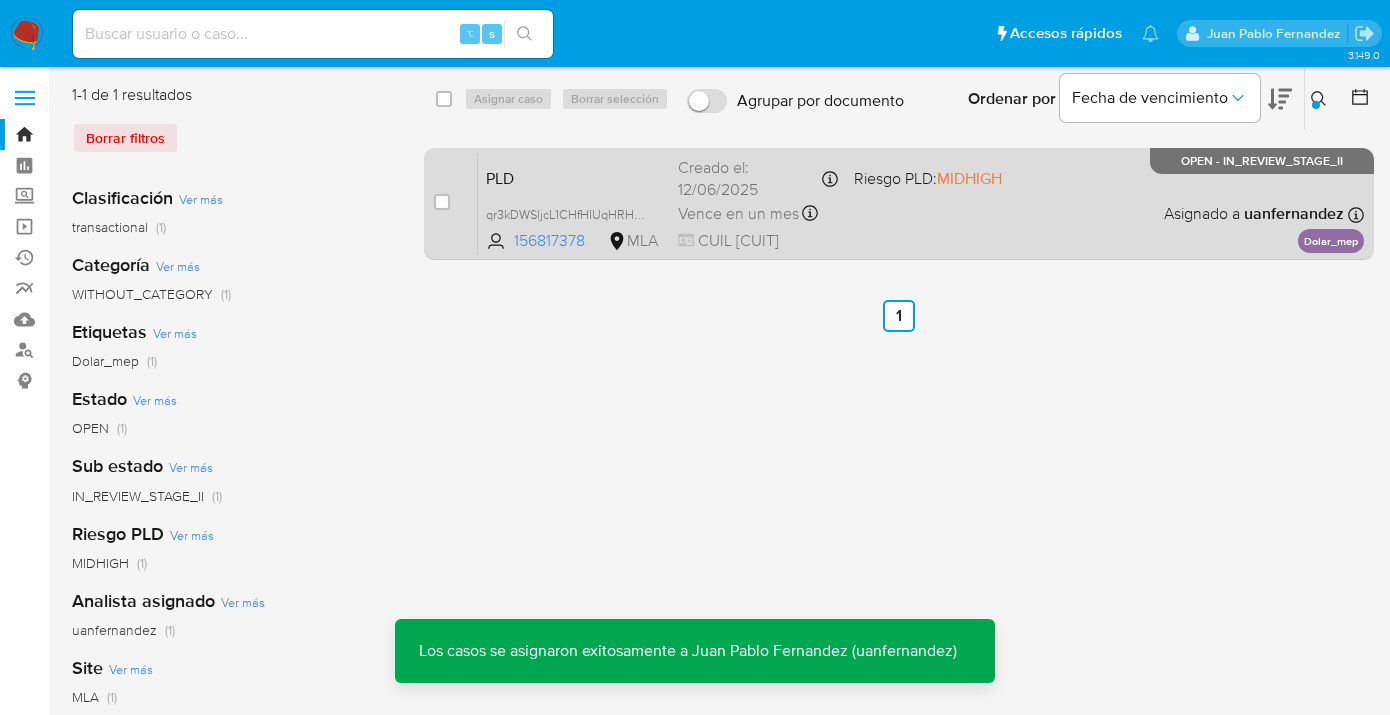 click on "PLD qr3kDWSljcL1CHfHIUqHRHOO 156817378 MLA Riesgo PLD:  MIDHIGH Creado el: 12/06/2025   Creado el: 12/06/2025 03:03:56 Vence en un mes   Vence el 10/09/2025 03:03:56 CUIL   20332440943 Asignado a   uanfernandez   Asignado el: 18/06/2025 14:20:59 Dolar_mep OPEN - IN_REVIEW_STAGE_II" at bounding box center [921, 203] 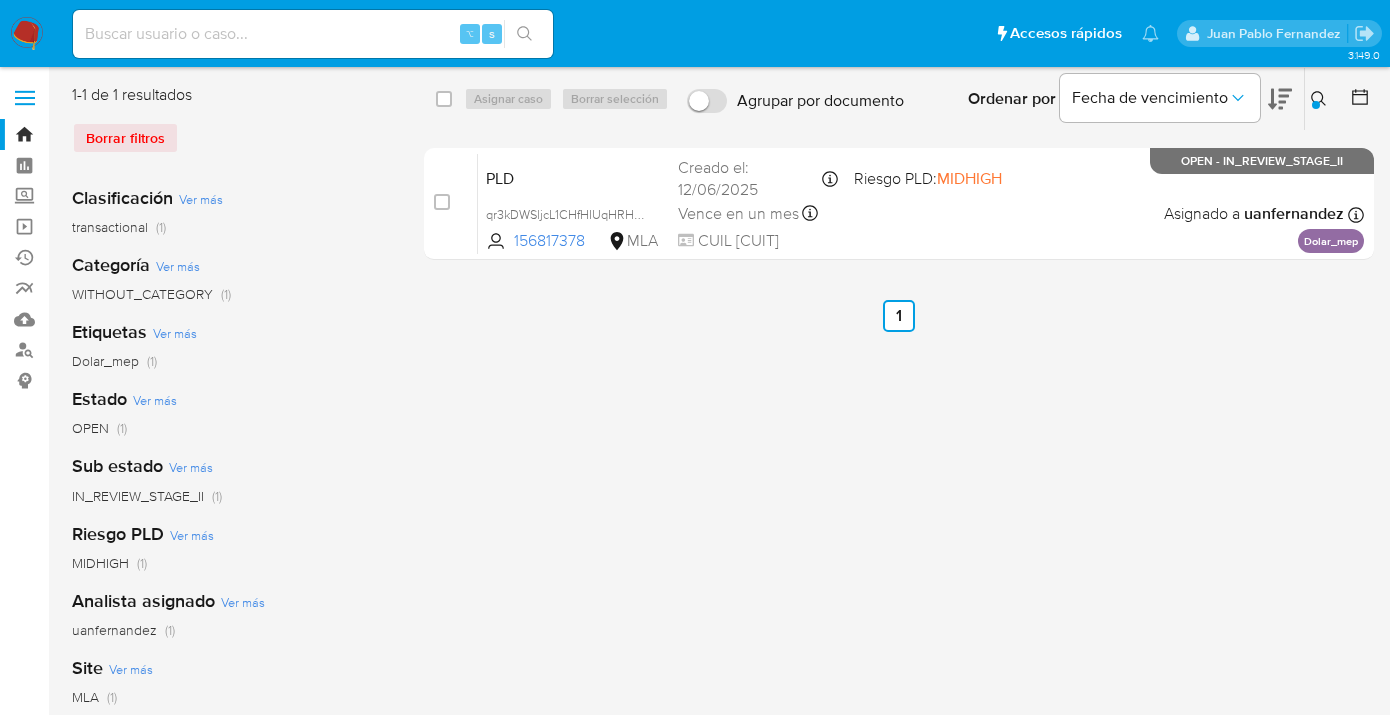 drag, startPoint x: 1324, startPoint y: 101, endPoint x: 1318, endPoint y: 110, distance: 10.816654 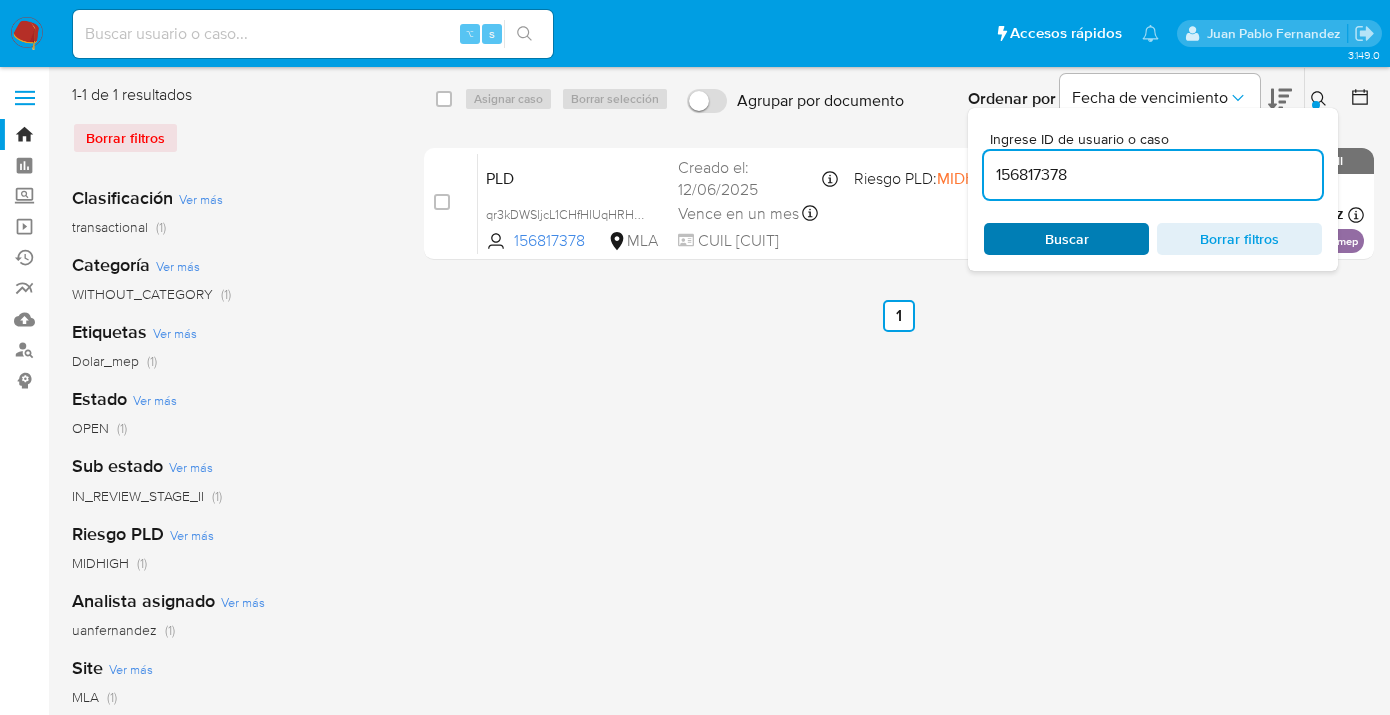 click on "Buscar" at bounding box center (1066, 239) 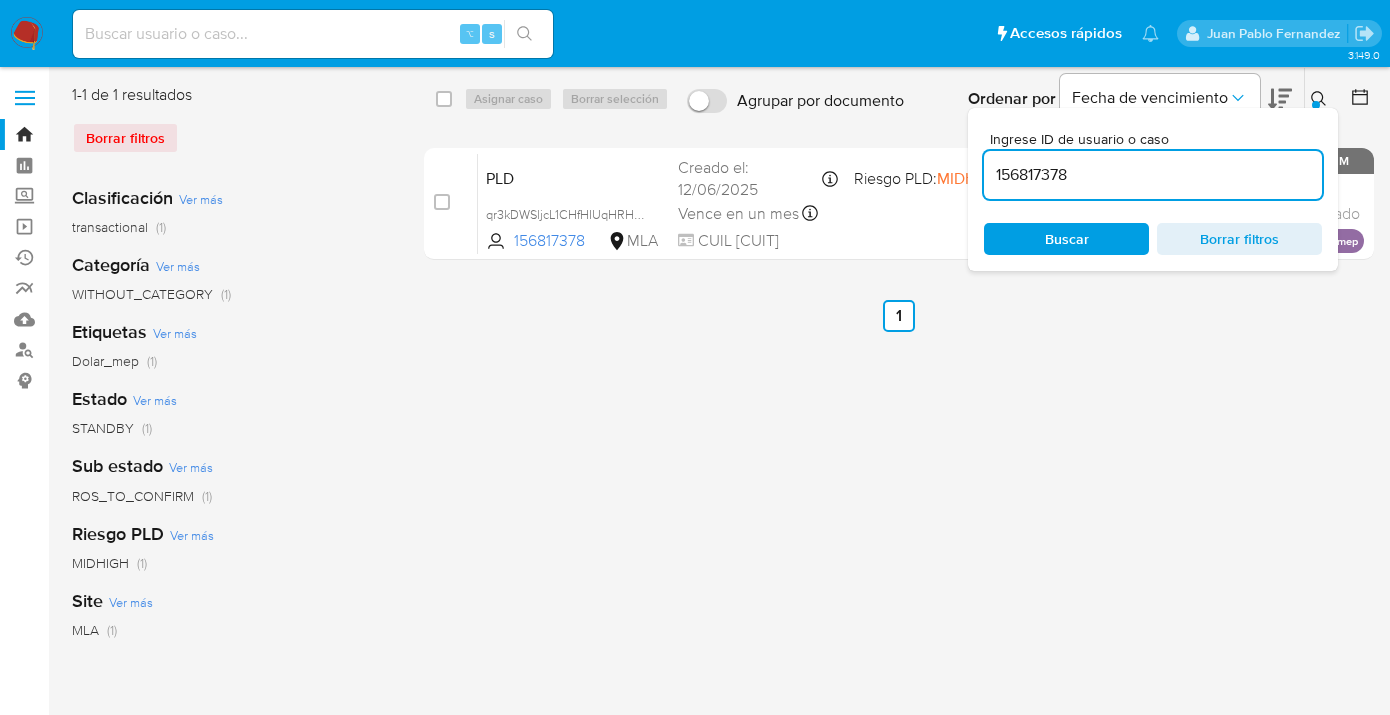 click 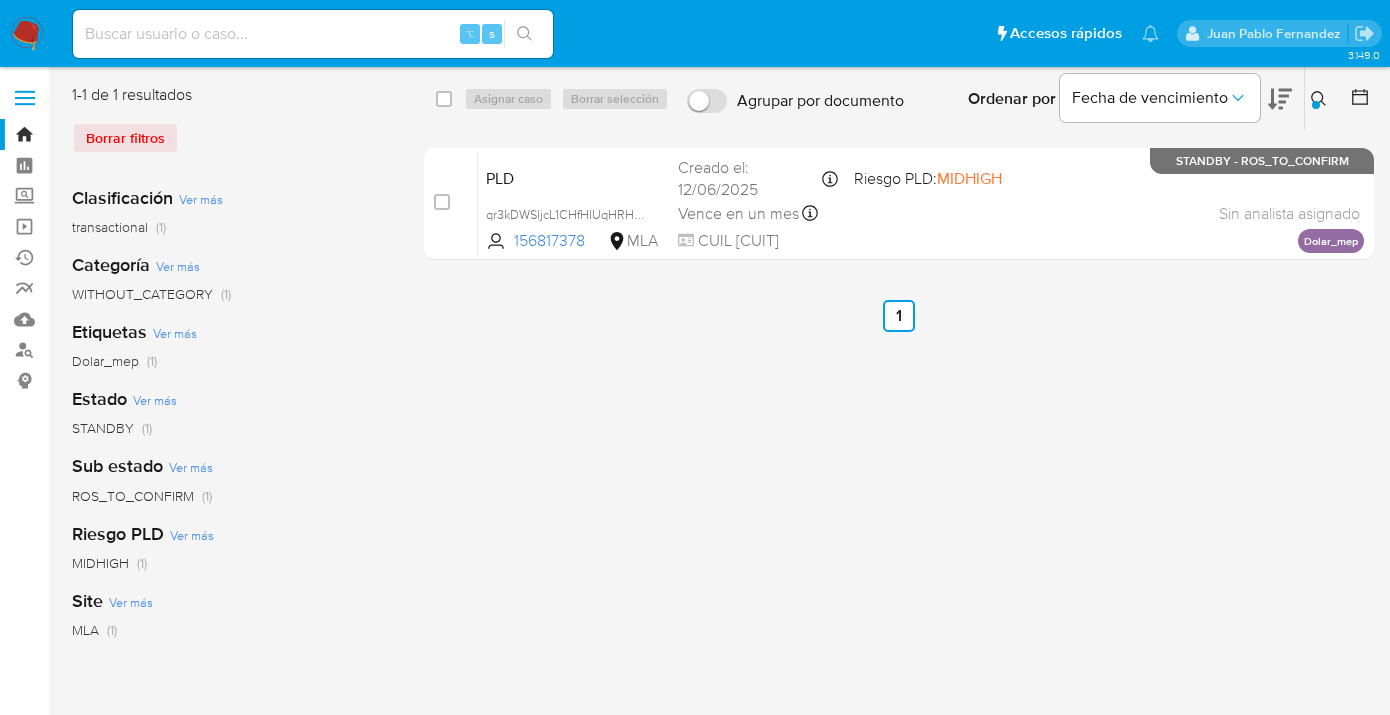 click 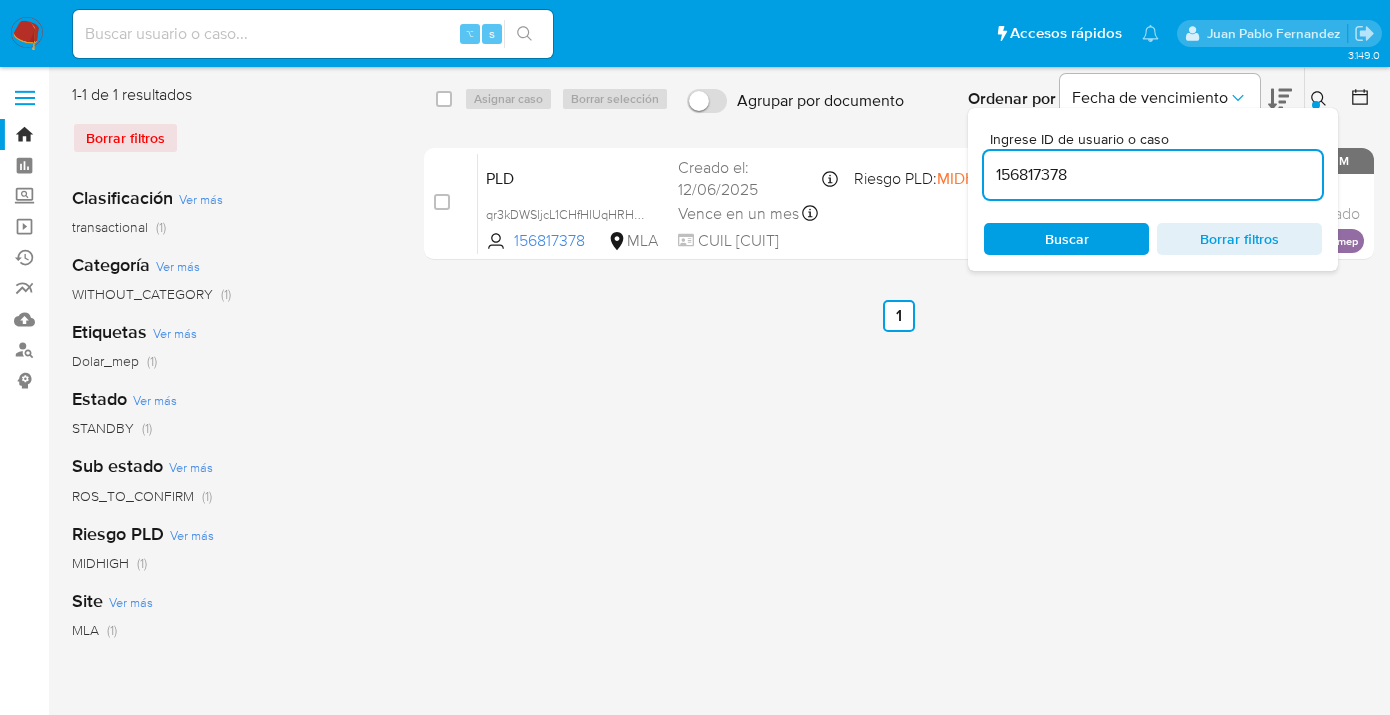 drag, startPoint x: 1116, startPoint y: 180, endPoint x: 986, endPoint y: 173, distance: 130.18832 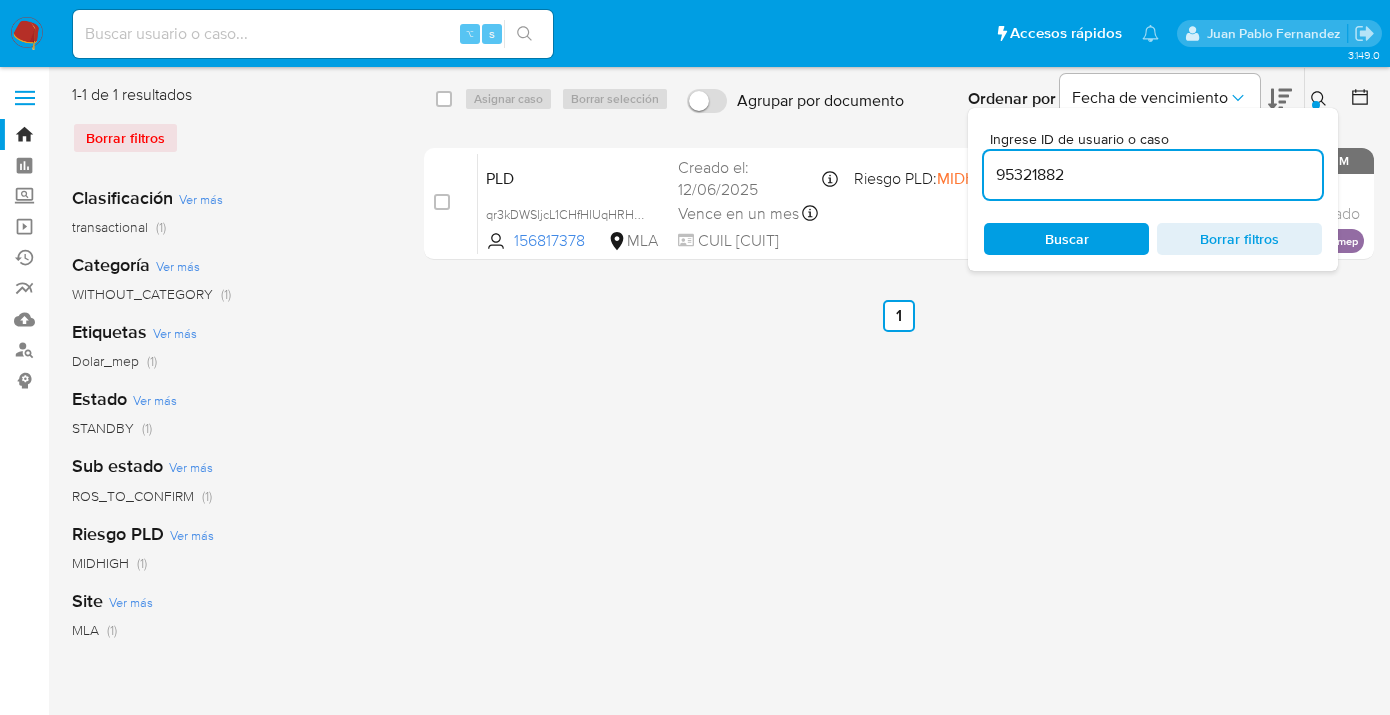 scroll, scrollTop: 0, scrollLeft: 0, axis: both 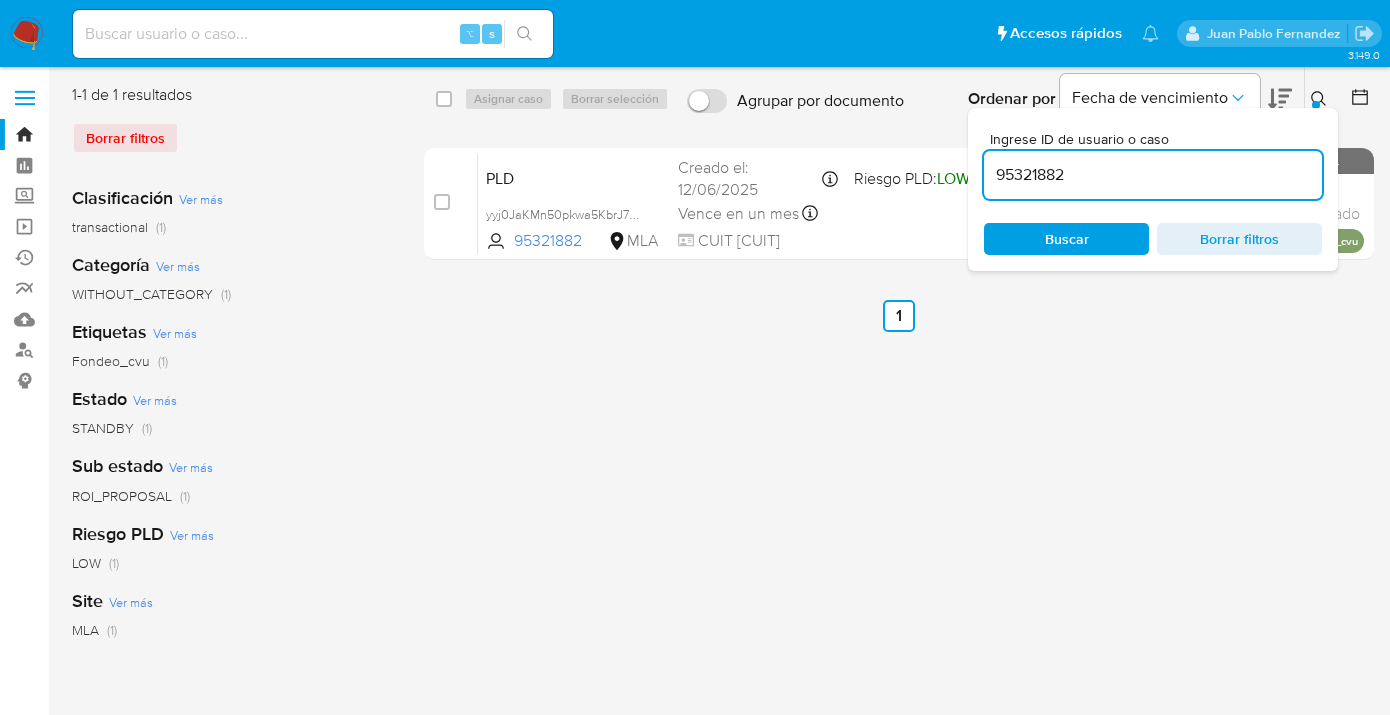 click 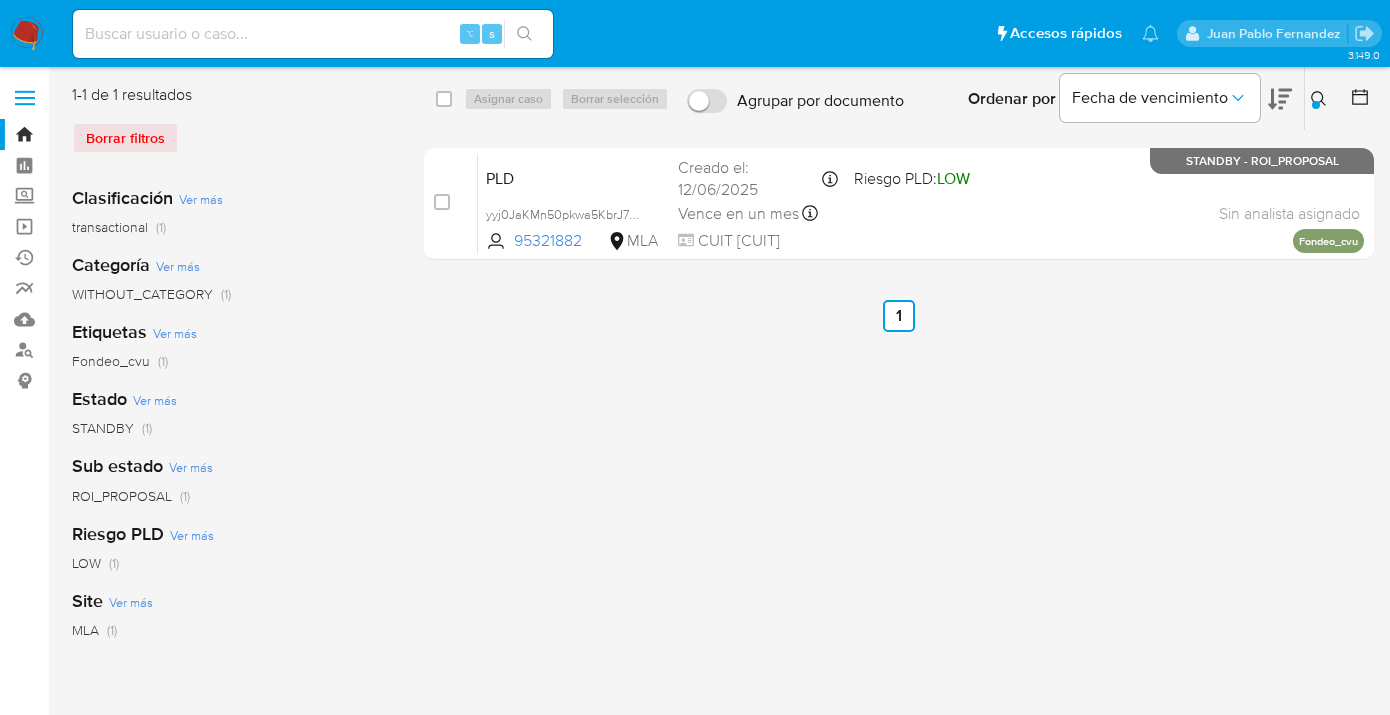 click 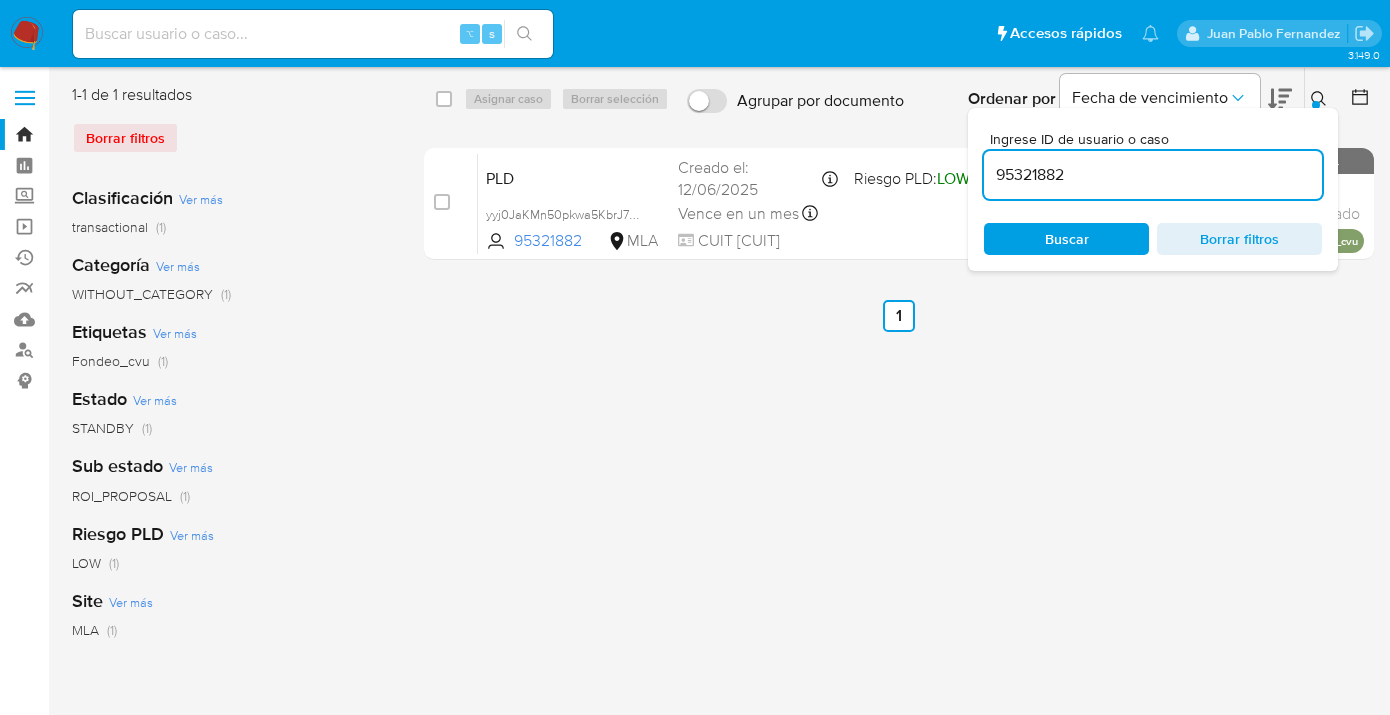 scroll, scrollTop: 0, scrollLeft: 0, axis: both 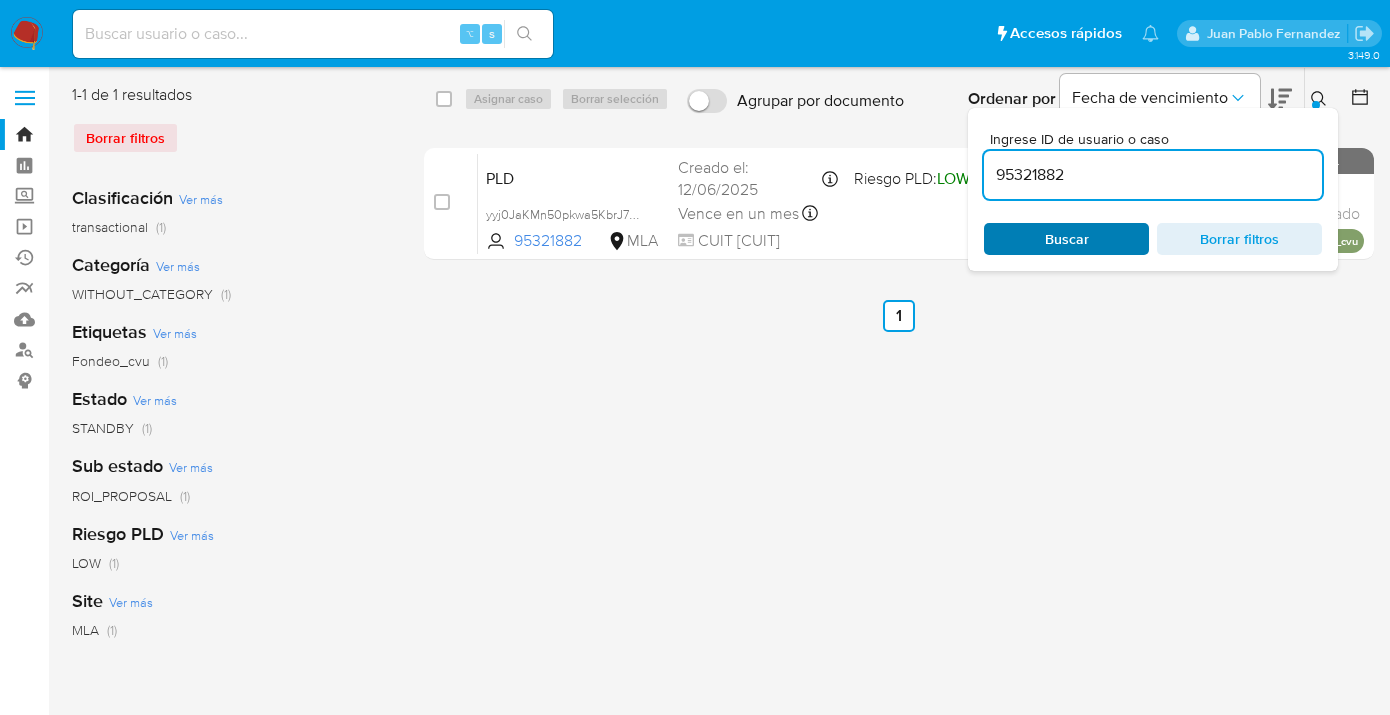 click on "Buscar" at bounding box center (1066, 239) 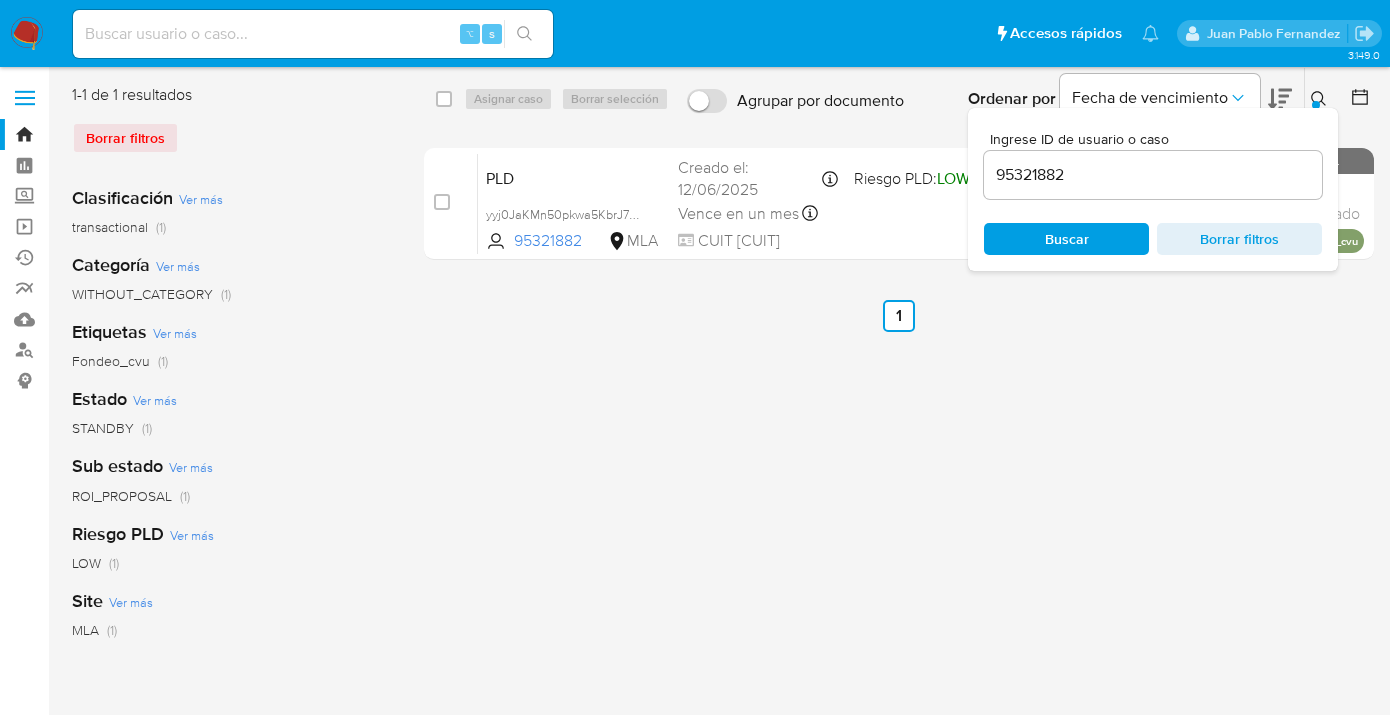 click 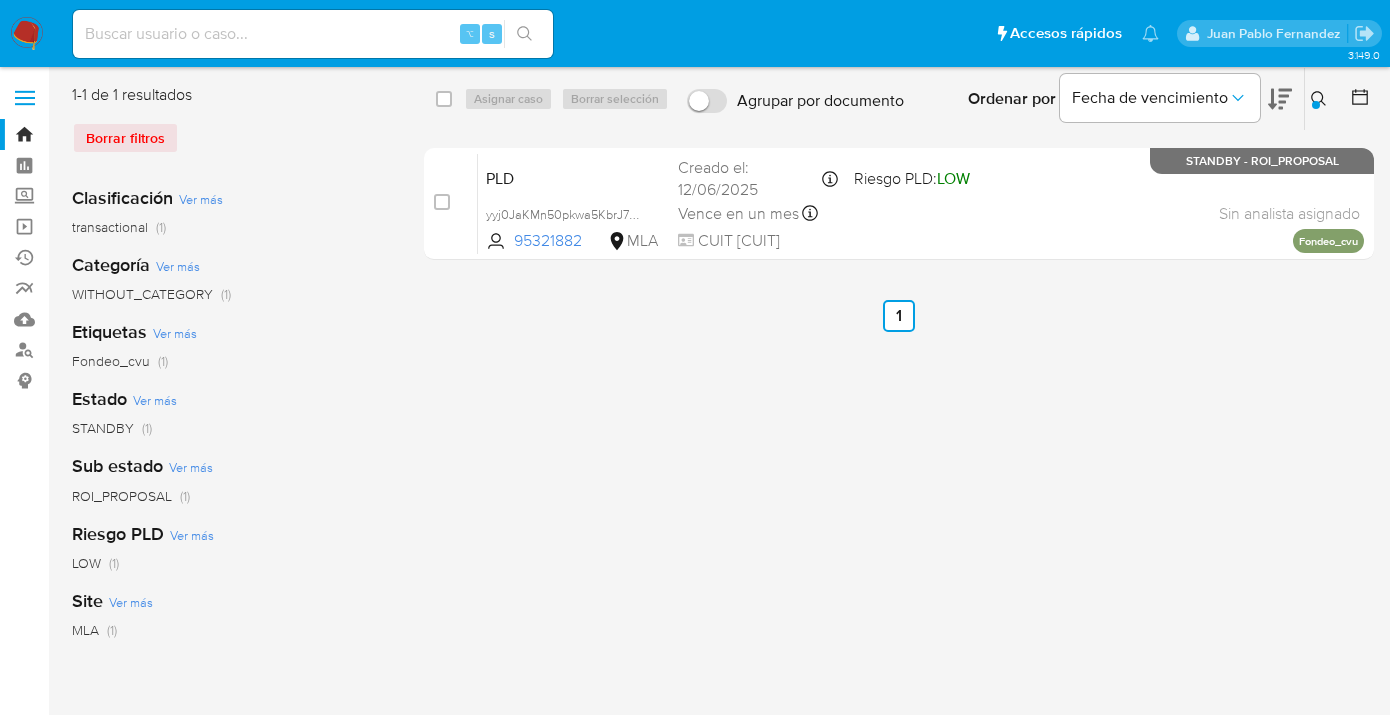 click 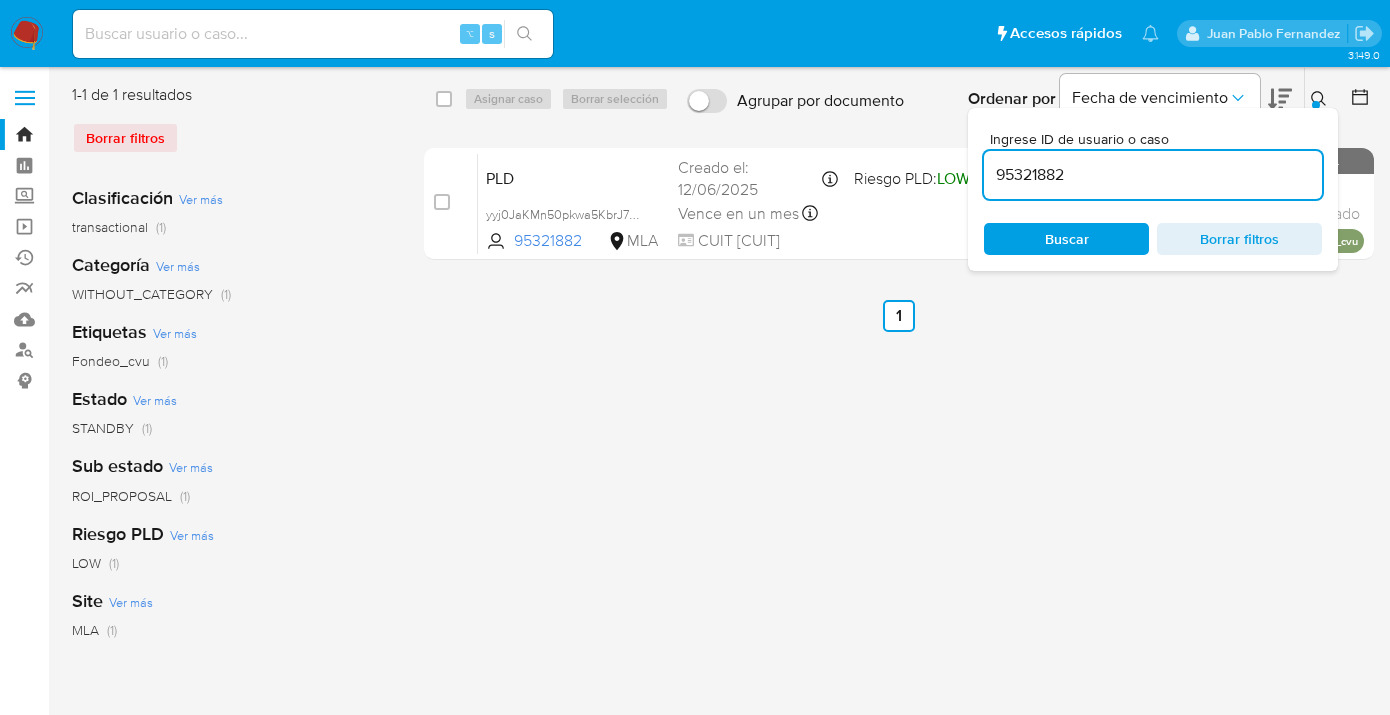 click on "95321882" at bounding box center [1153, 175] 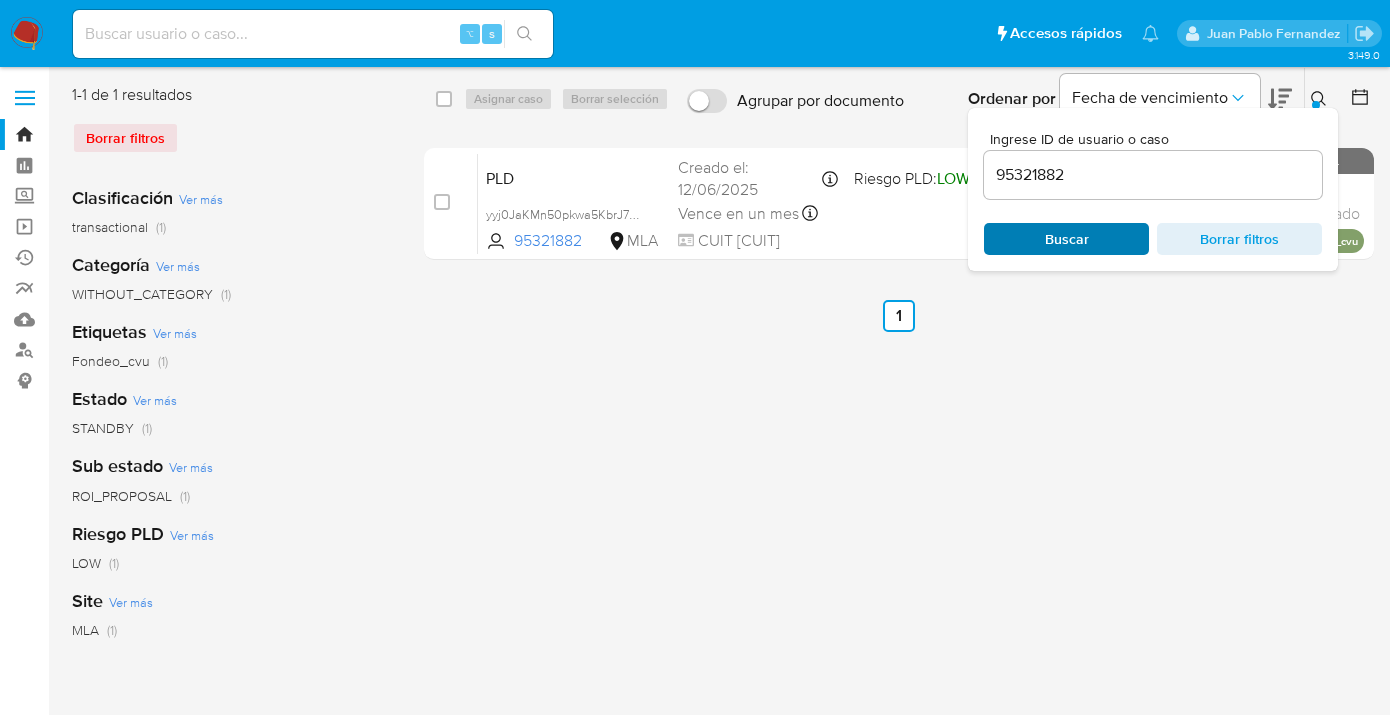 click on "Buscar" at bounding box center (1067, 239) 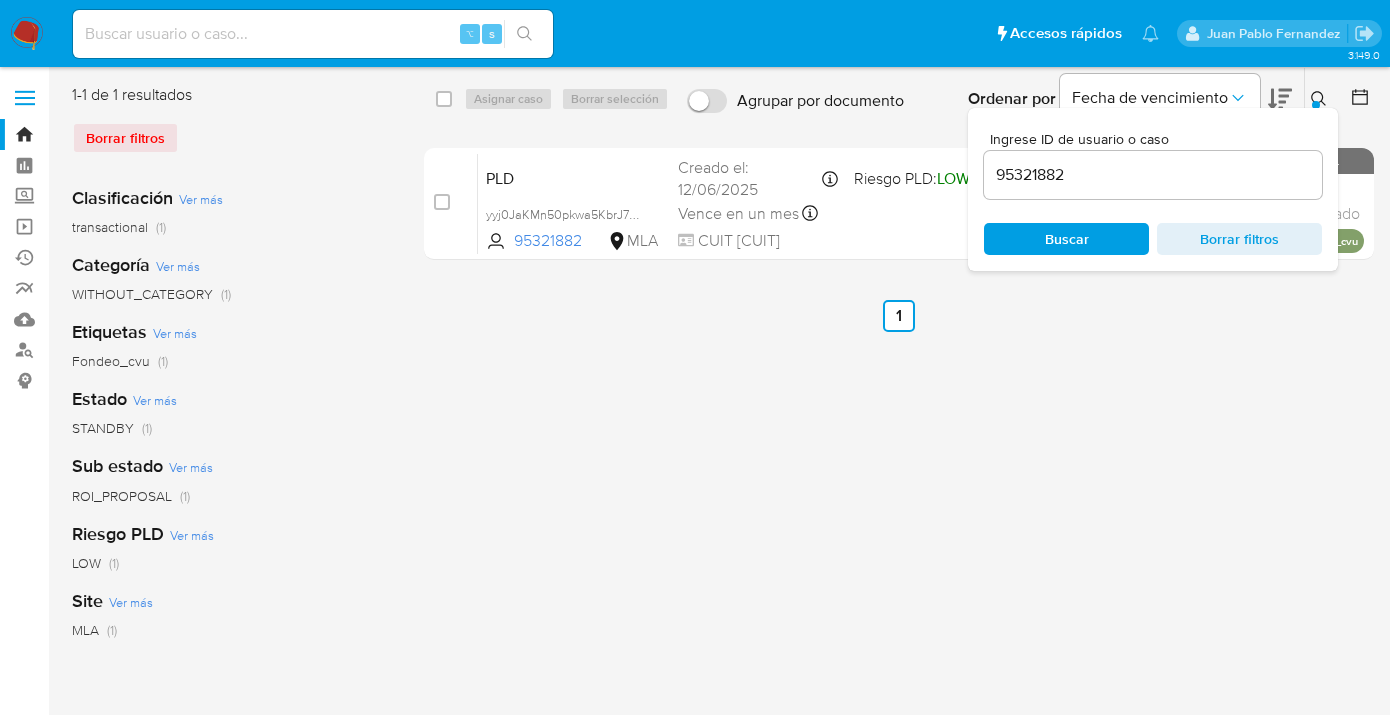 click 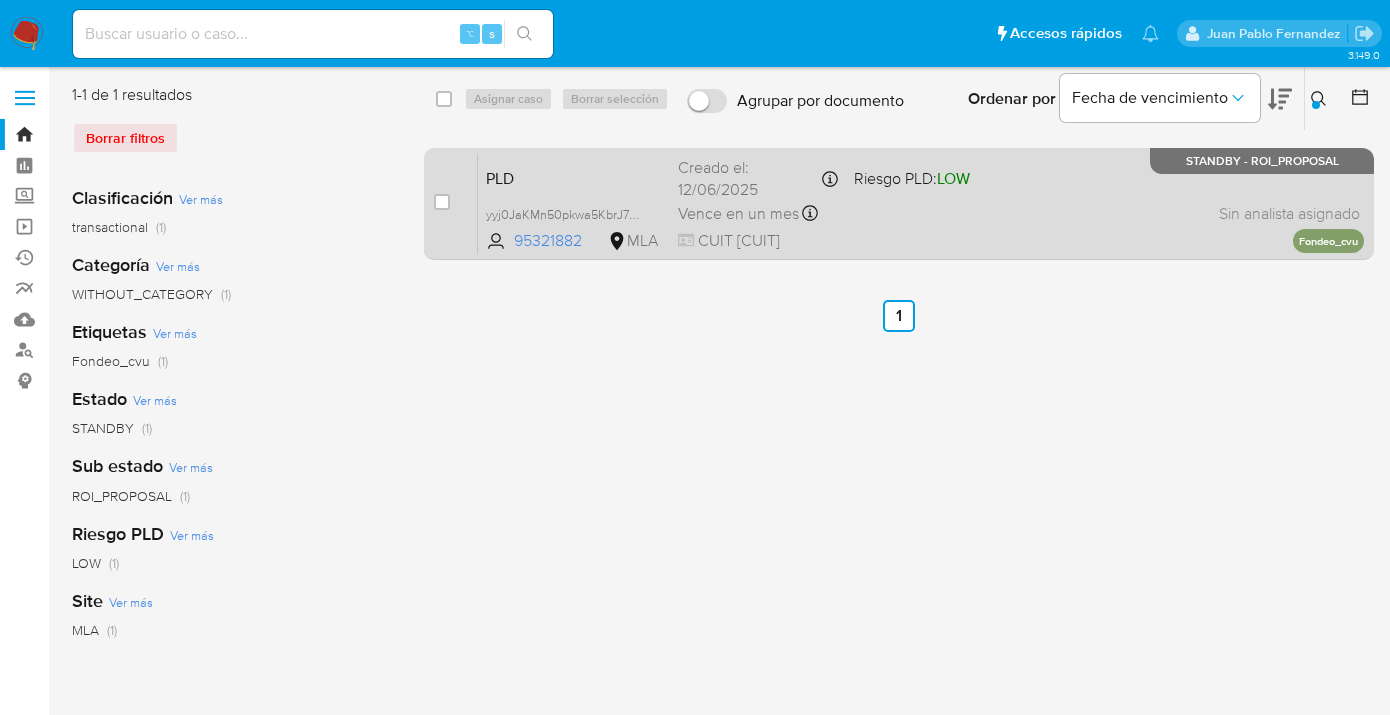 click on "PLD yyj0JaKMn50pkwa5KbrJ7XnX 95321882 MLA Riesgo PLD:  LOW Creado el: 12/06/2025   Creado el: 12/06/2025 03:32:55 Vence en un mes   Vence el 10/09/2025 03:32:56 CUIT   20321578757 Sin analista asignado   Asignado el: 18/06/2025 14:21:10 Fondeo_cvu STANDBY - ROI_PROPOSAL" at bounding box center [921, 203] 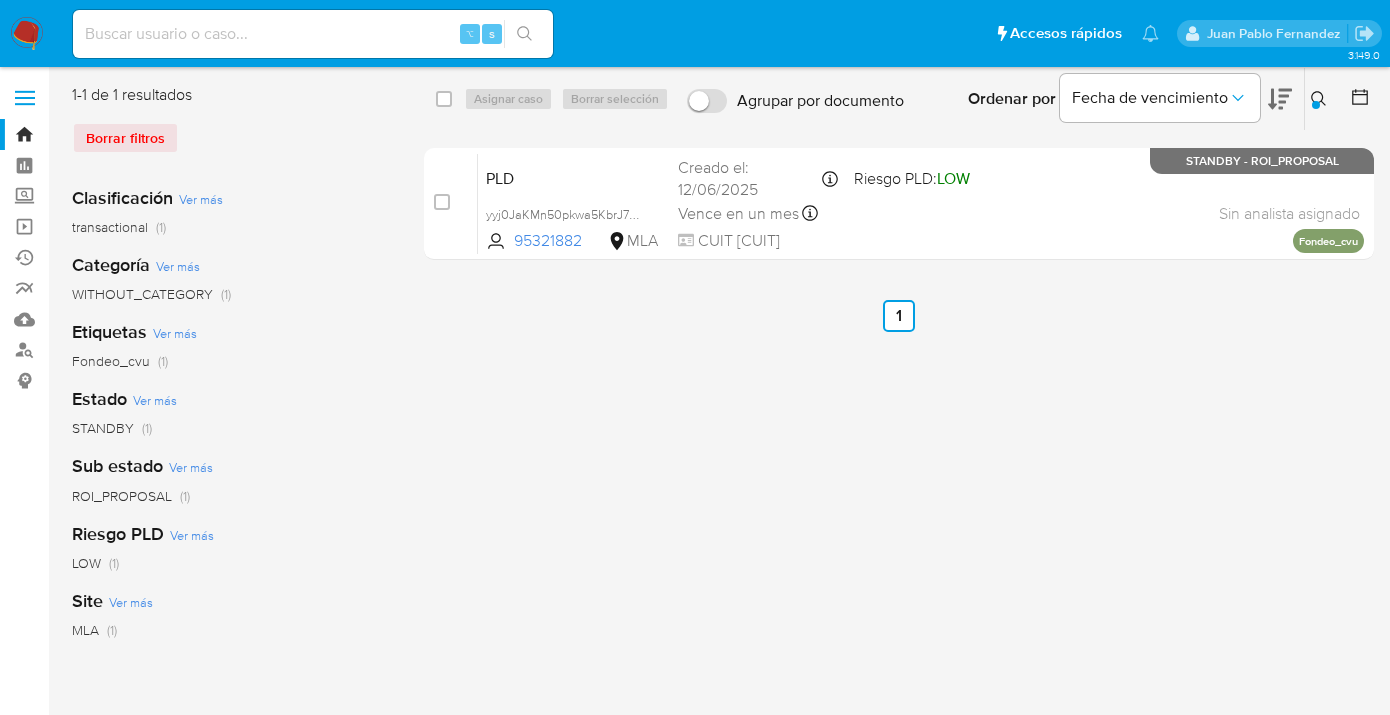click 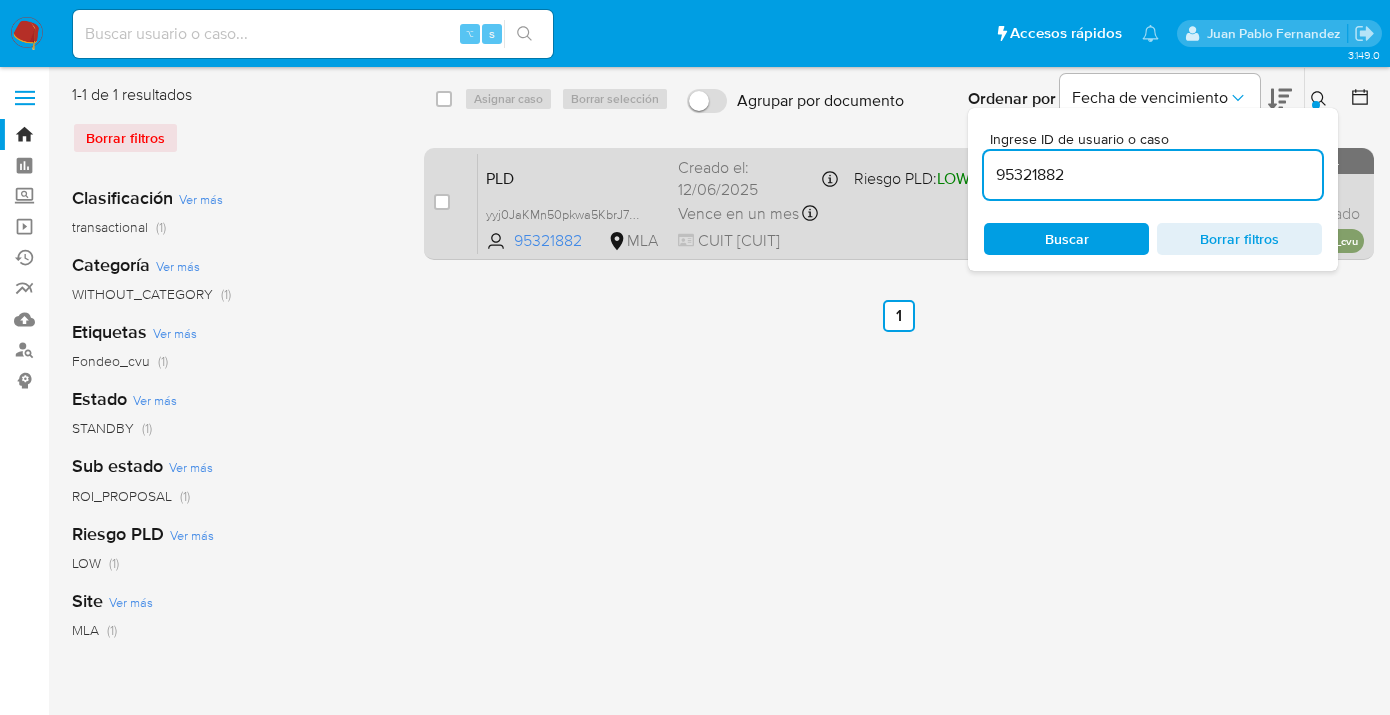 drag, startPoint x: 1086, startPoint y: 176, endPoint x: 961, endPoint y: 177, distance: 125.004 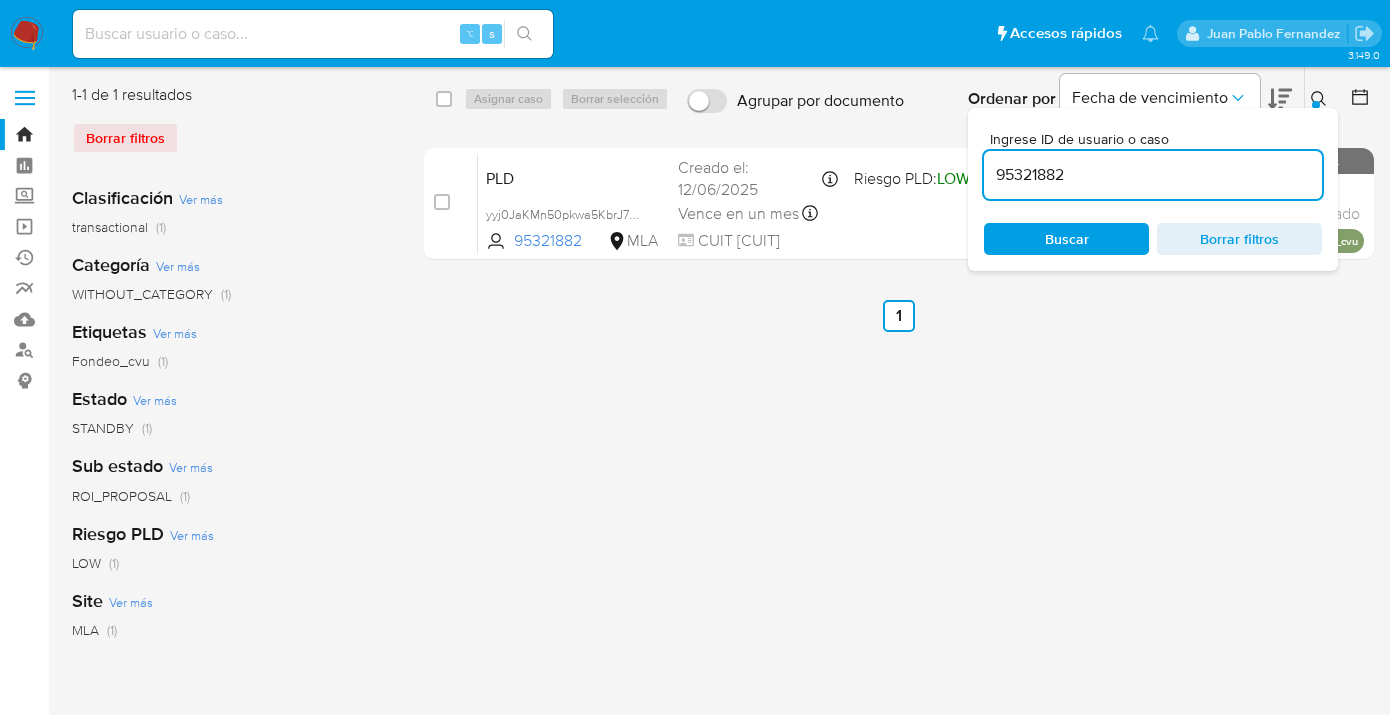 scroll, scrollTop: 0, scrollLeft: 0, axis: both 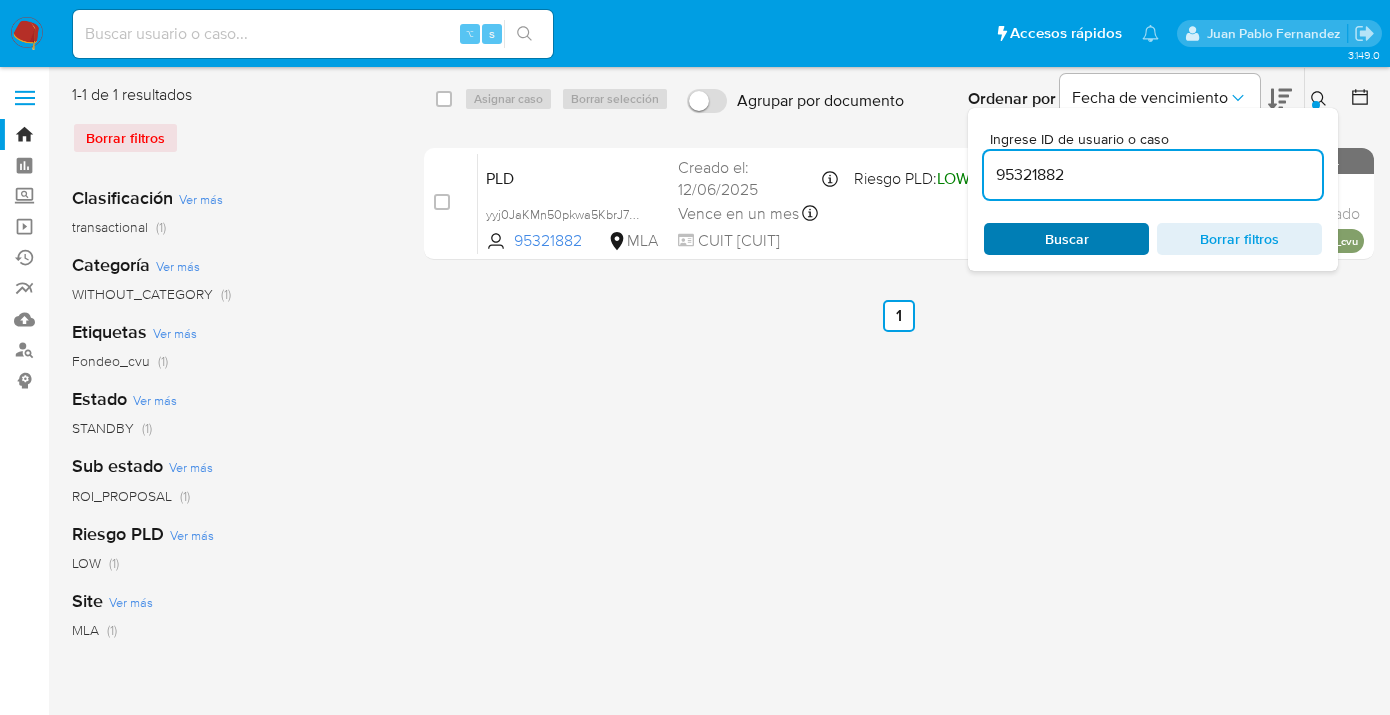 click on "Buscar" at bounding box center (1067, 239) 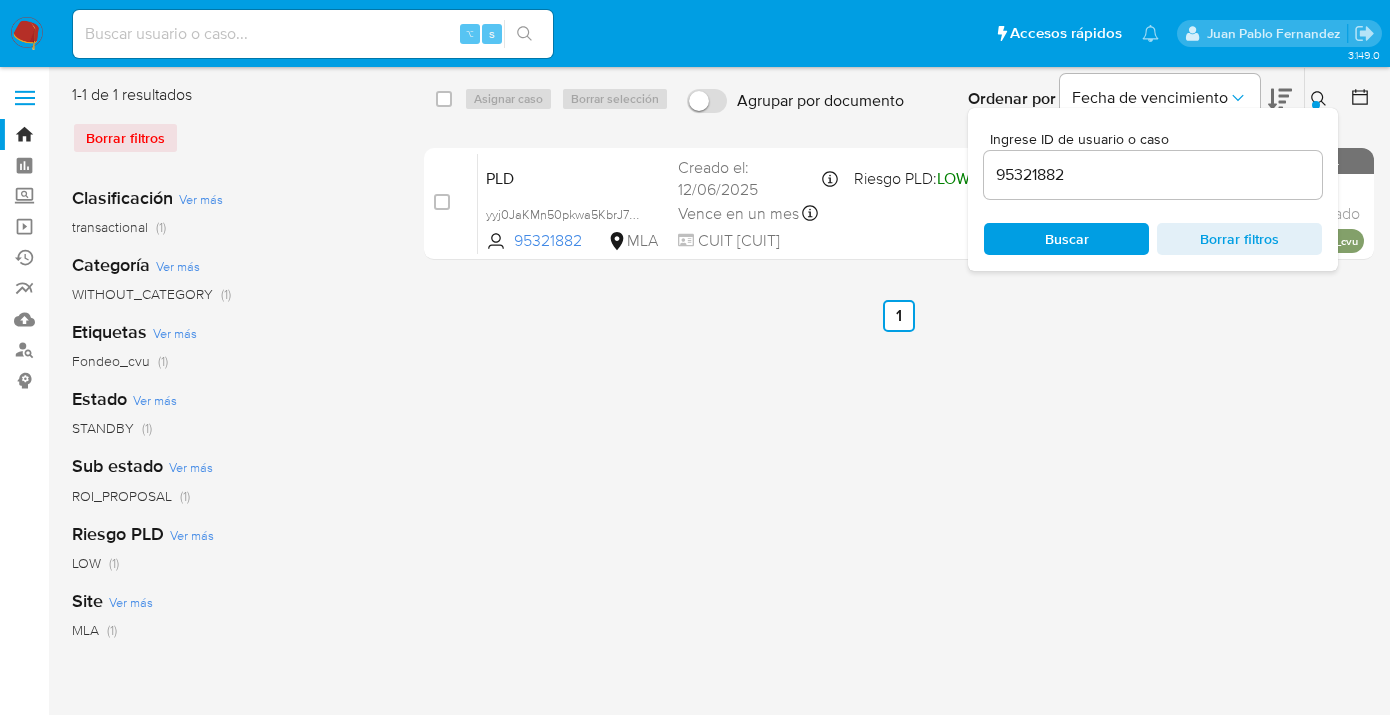 click 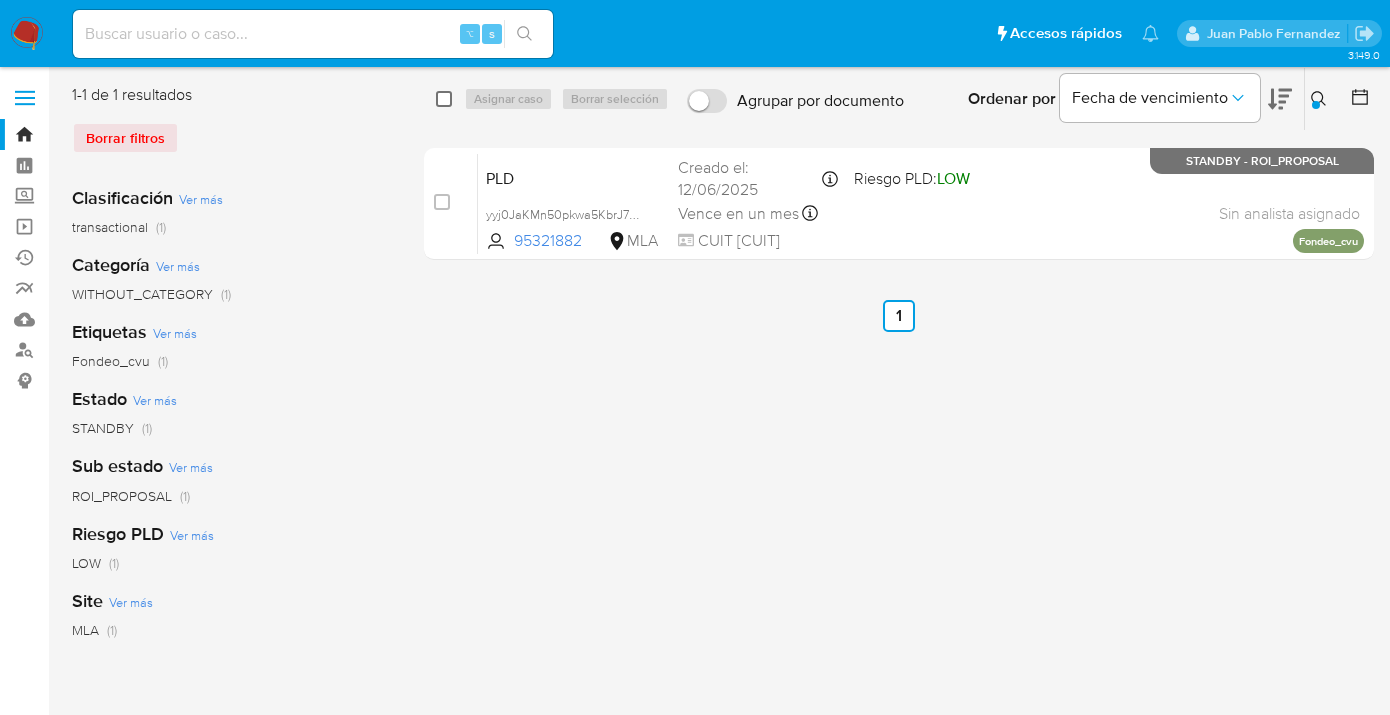 click at bounding box center (444, 99) 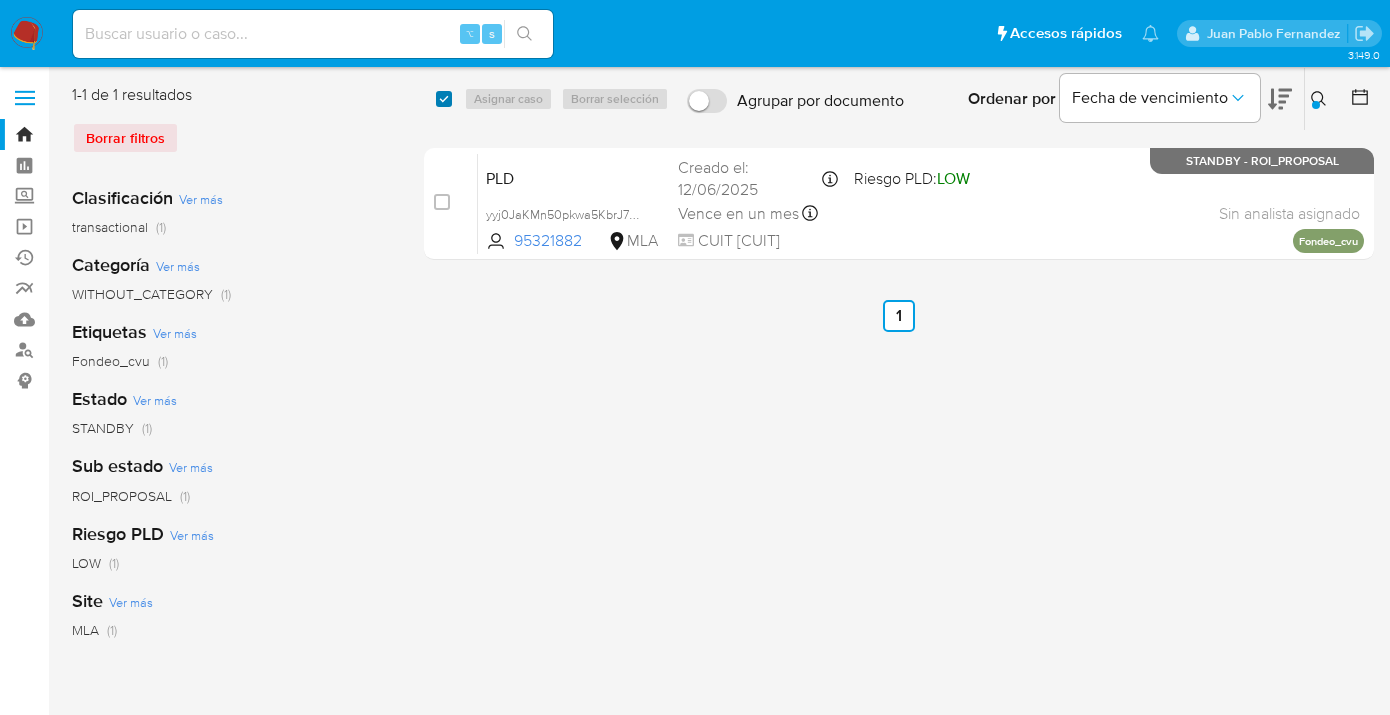 checkbox on "true" 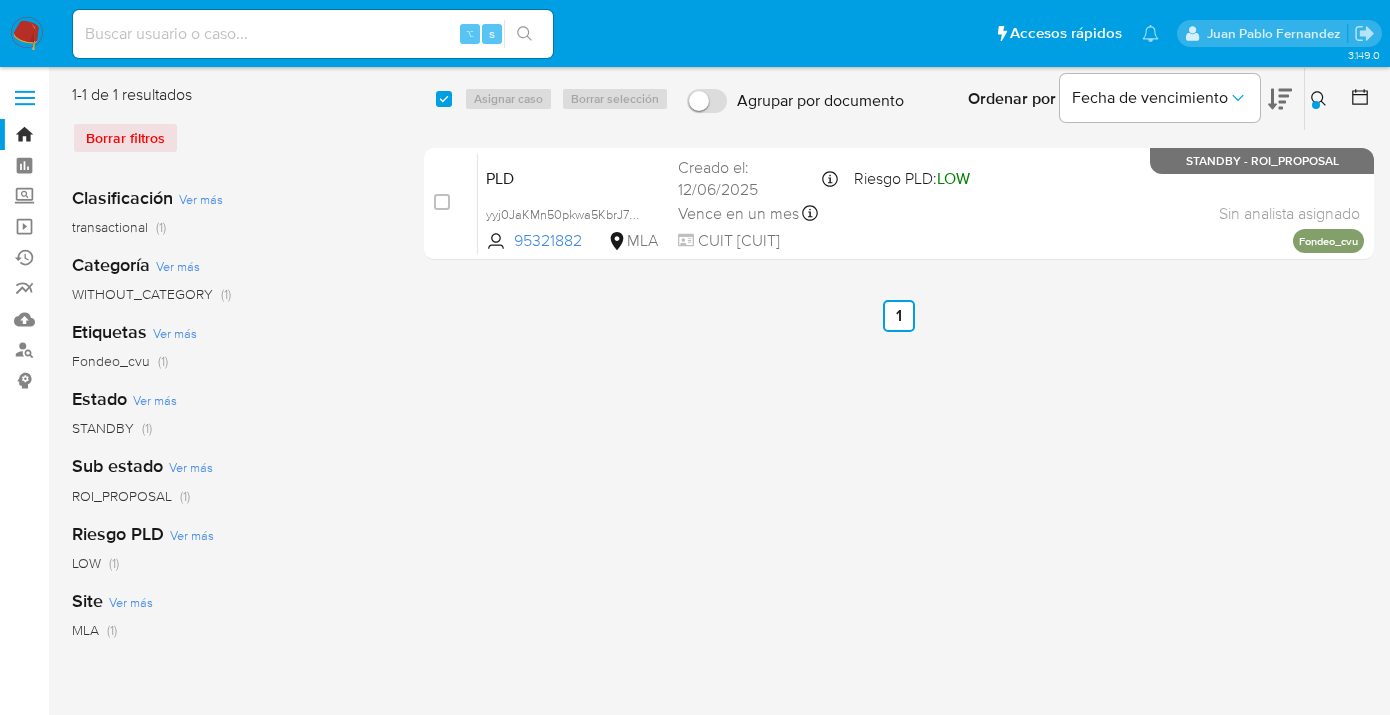 checkbox on "true" 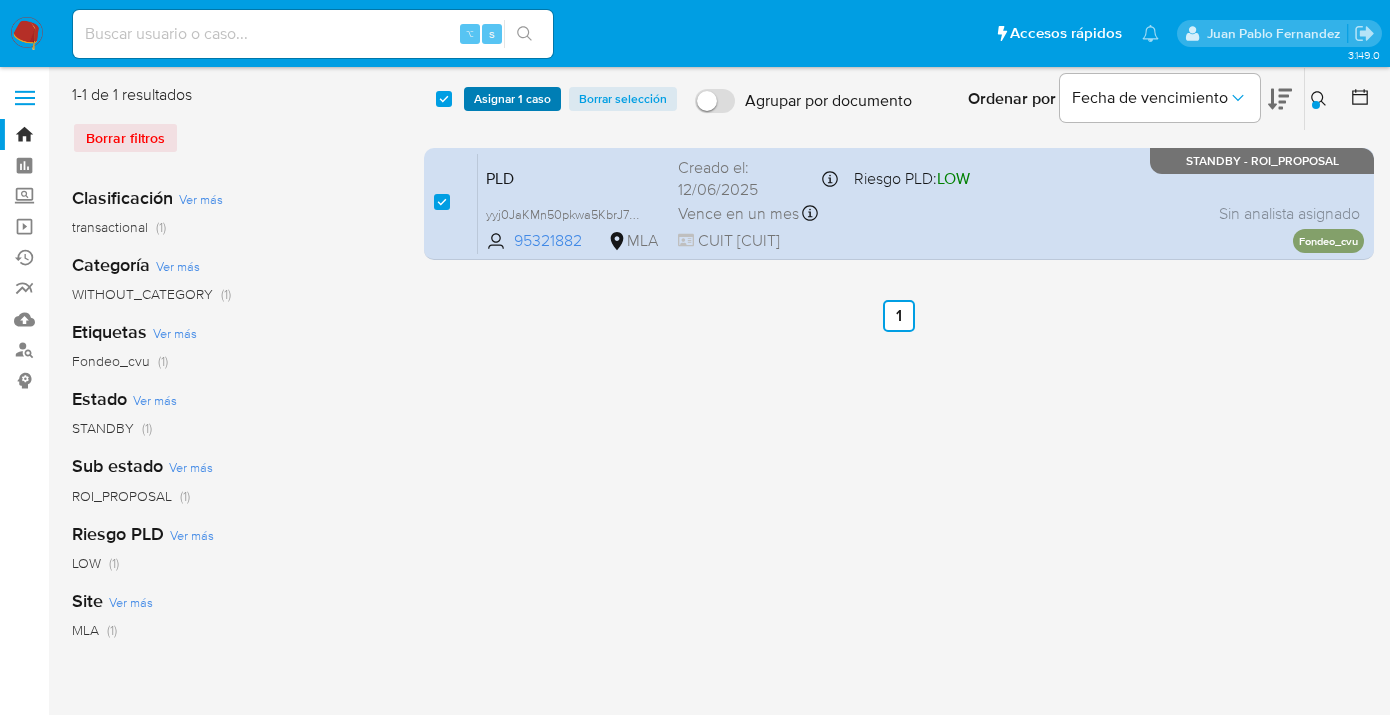 click on "Asignar 1 caso" at bounding box center [512, 99] 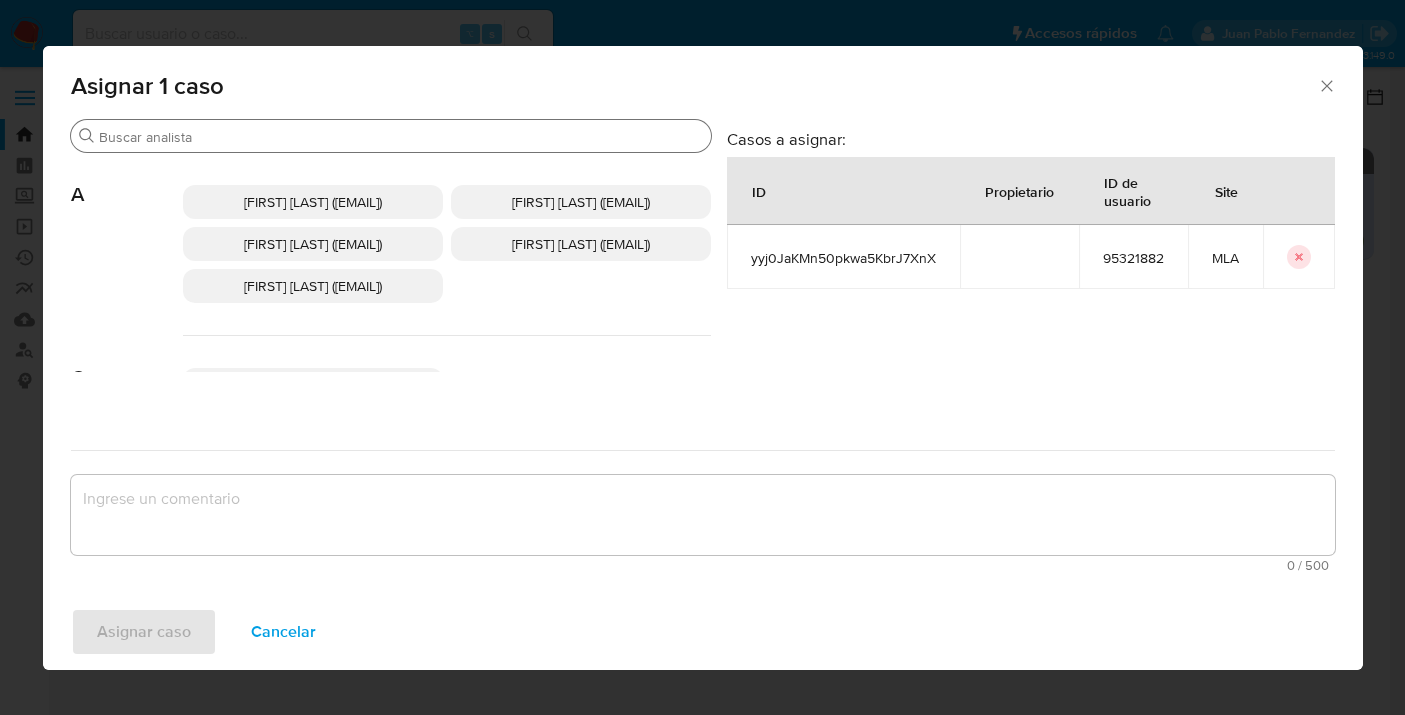 drag, startPoint x: 420, startPoint y: 122, endPoint x: 402, endPoint y: 130, distance: 19.697716 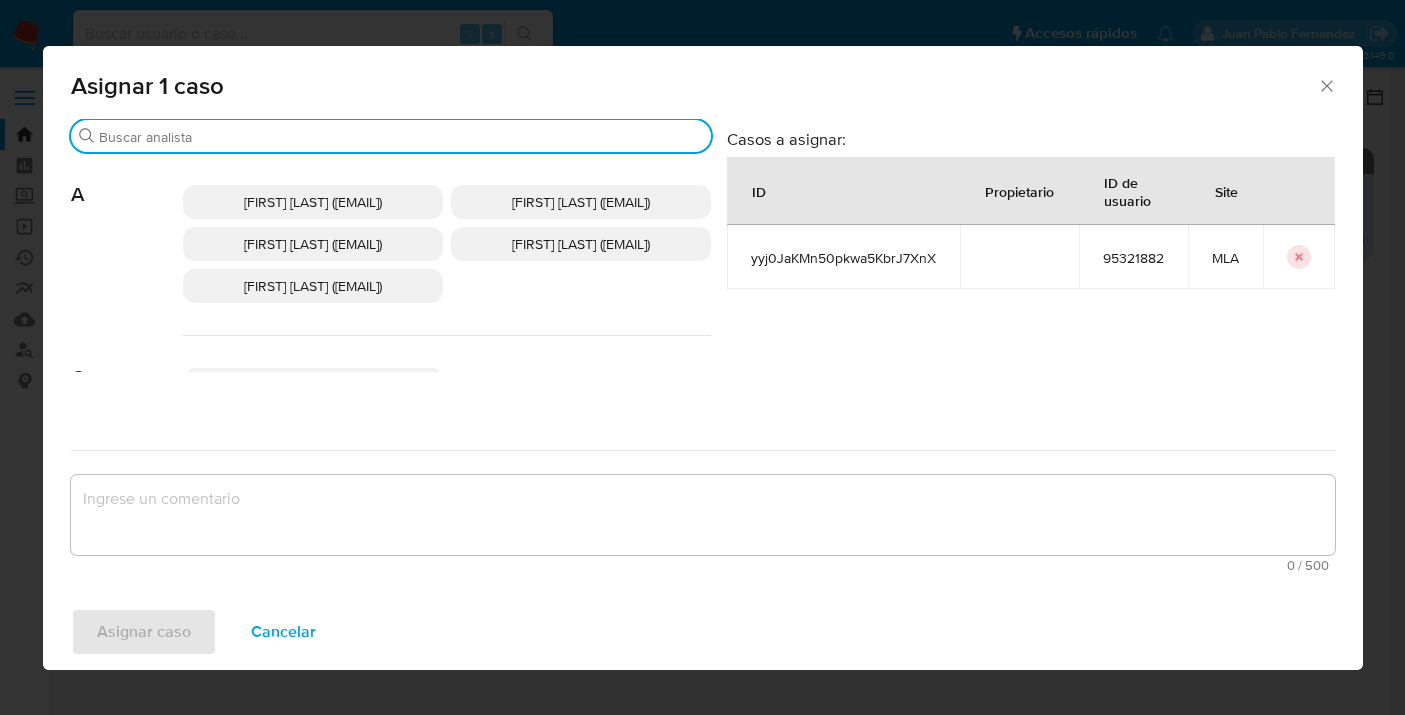 click on "Buscar" at bounding box center [401, 137] 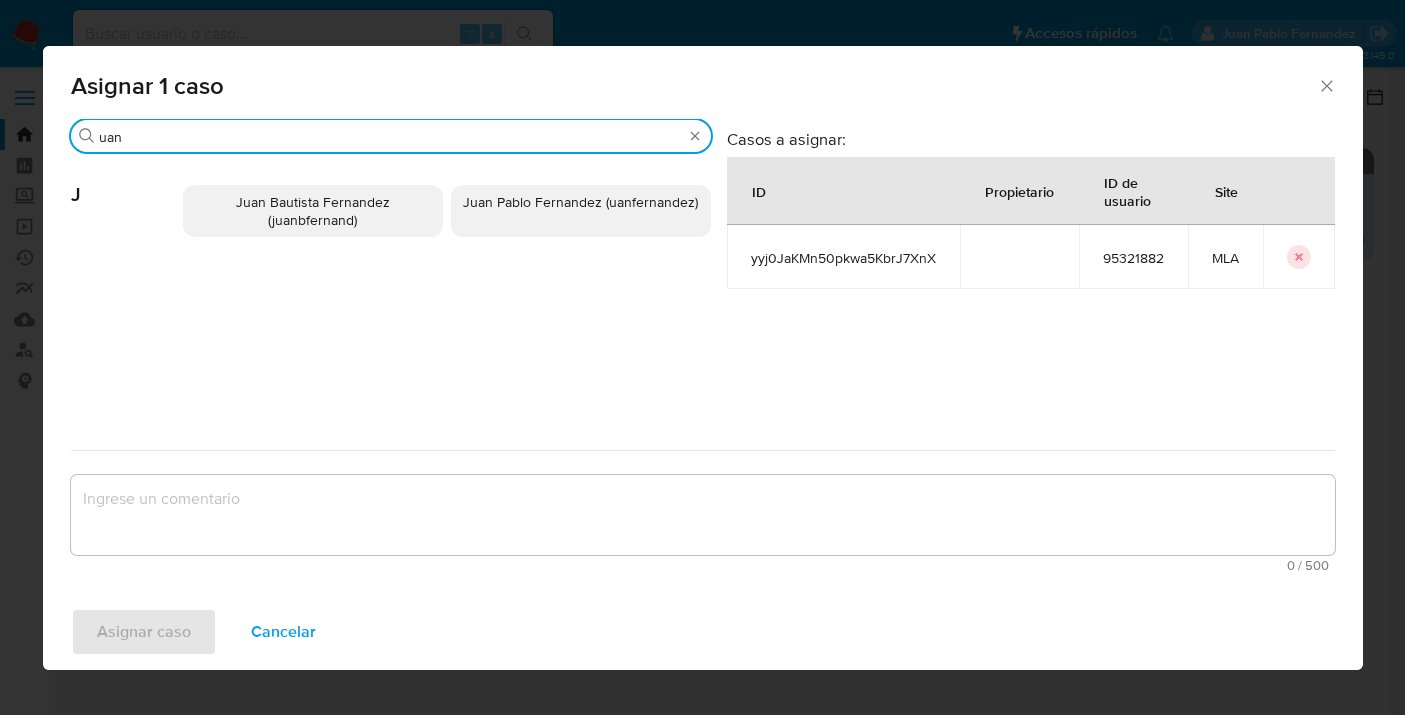 type on "uan" 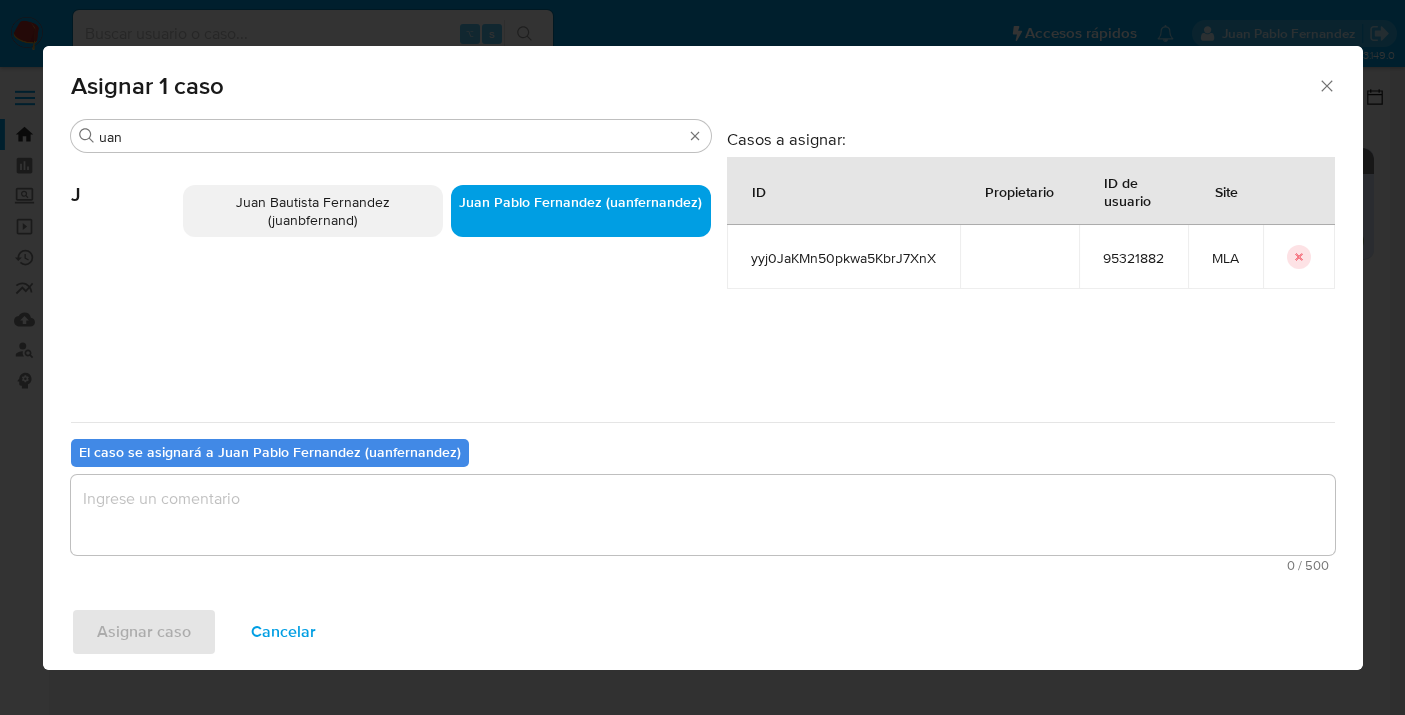 click at bounding box center (703, 515) 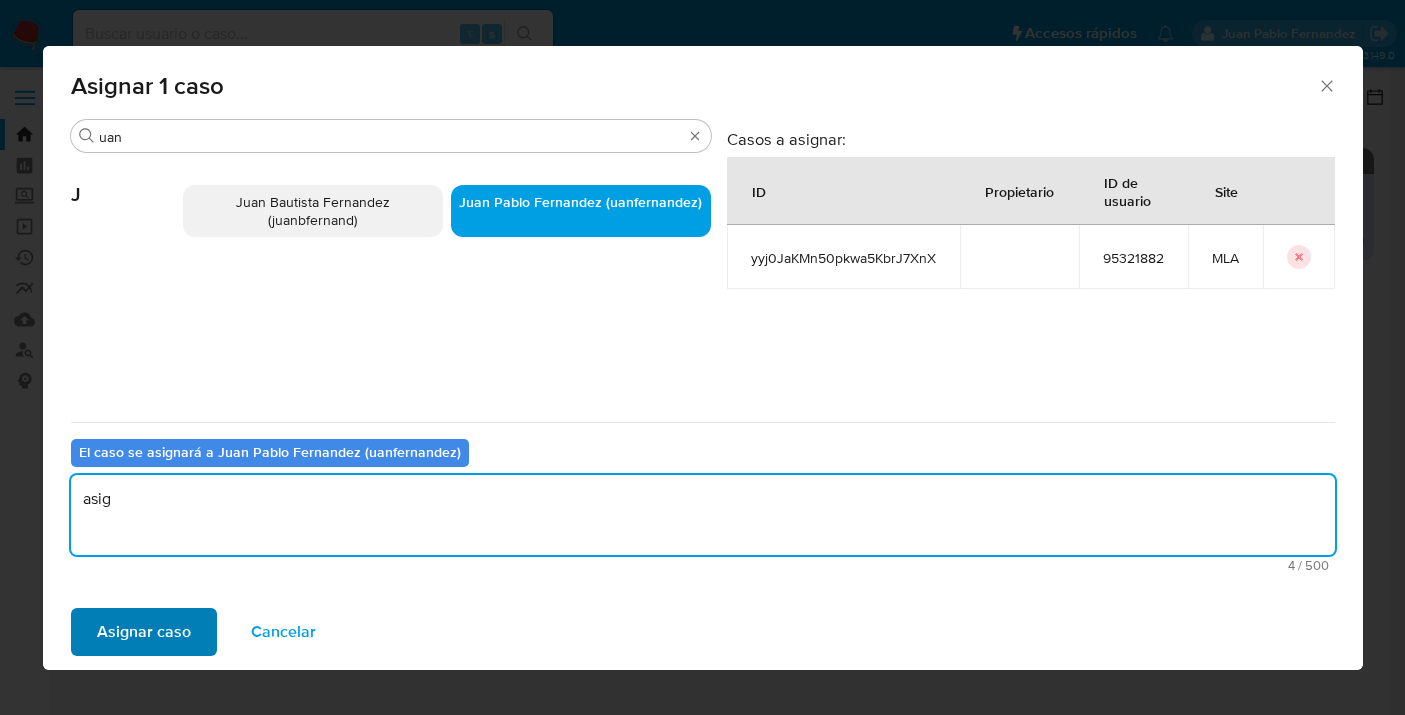 type on "asig" 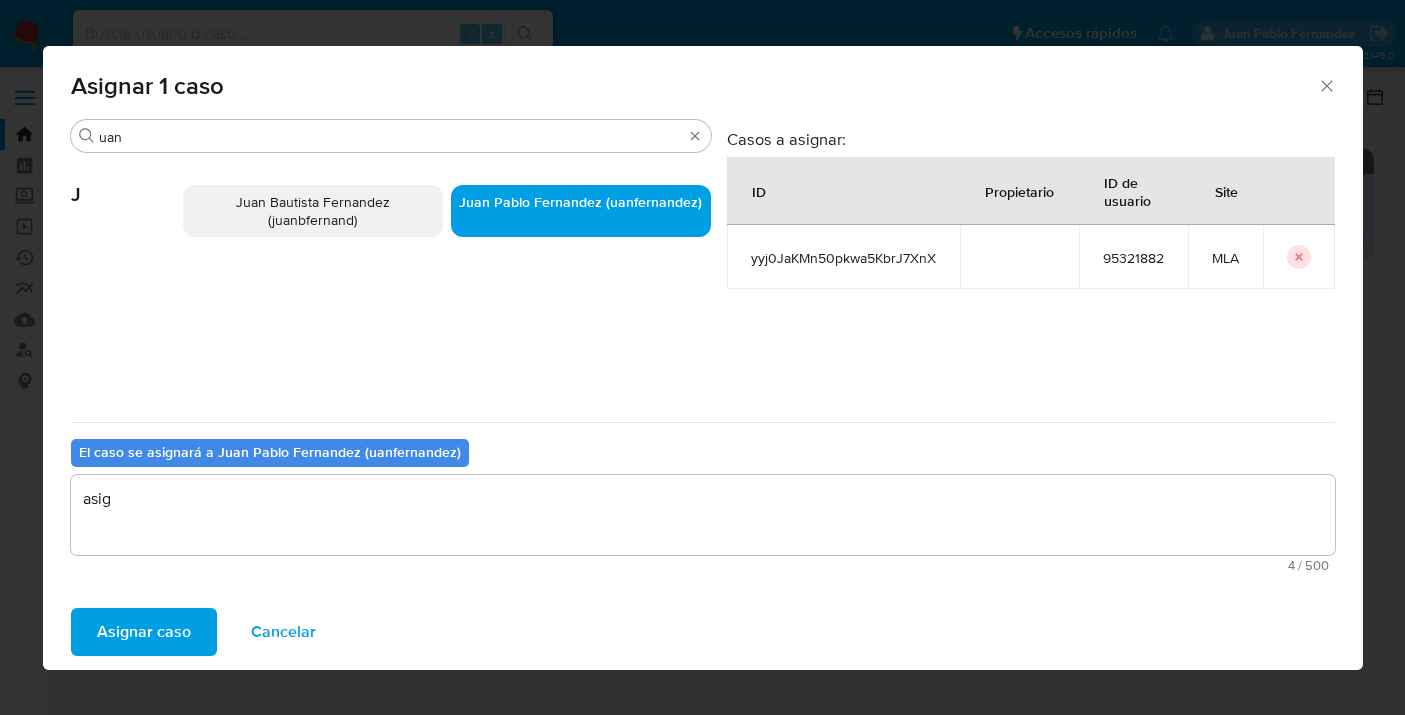drag, startPoint x: 158, startPoint y: 630, endPoint x: 462, endPoint y: 707, distance: 313.60007 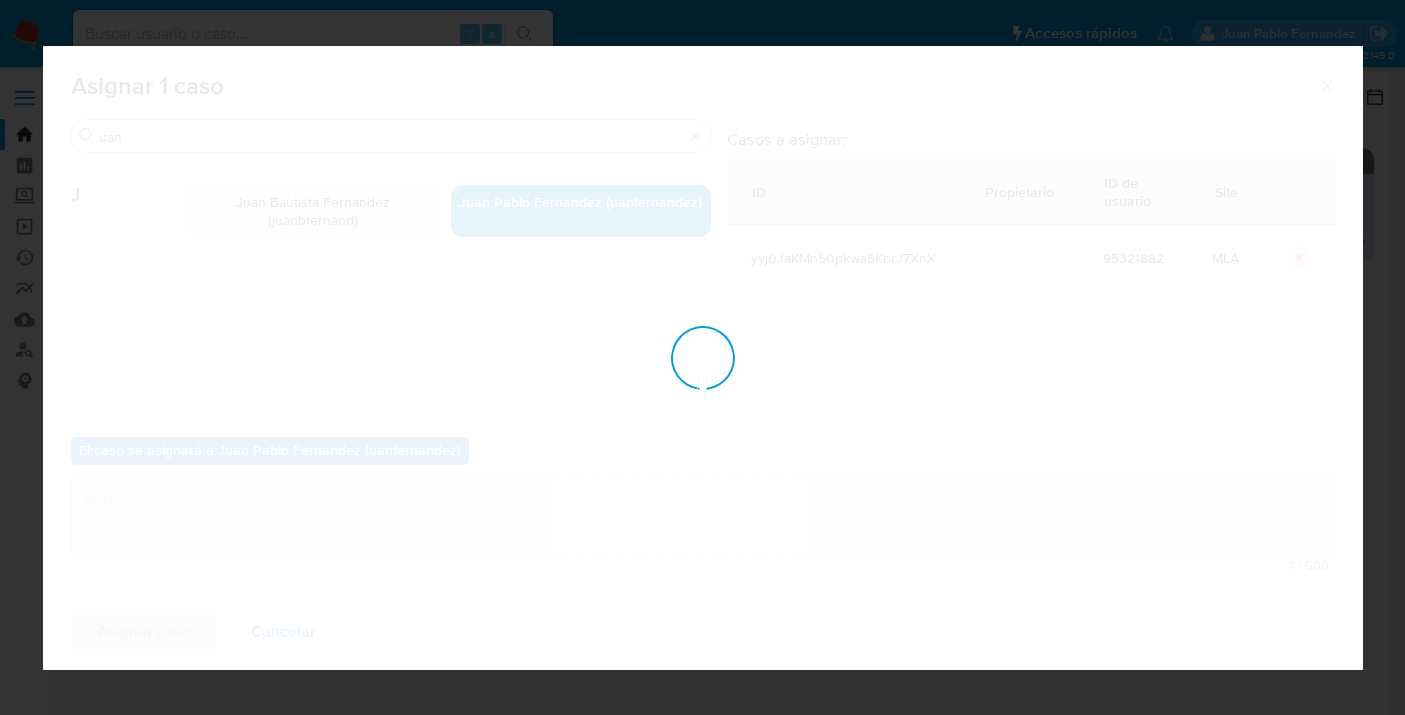 type 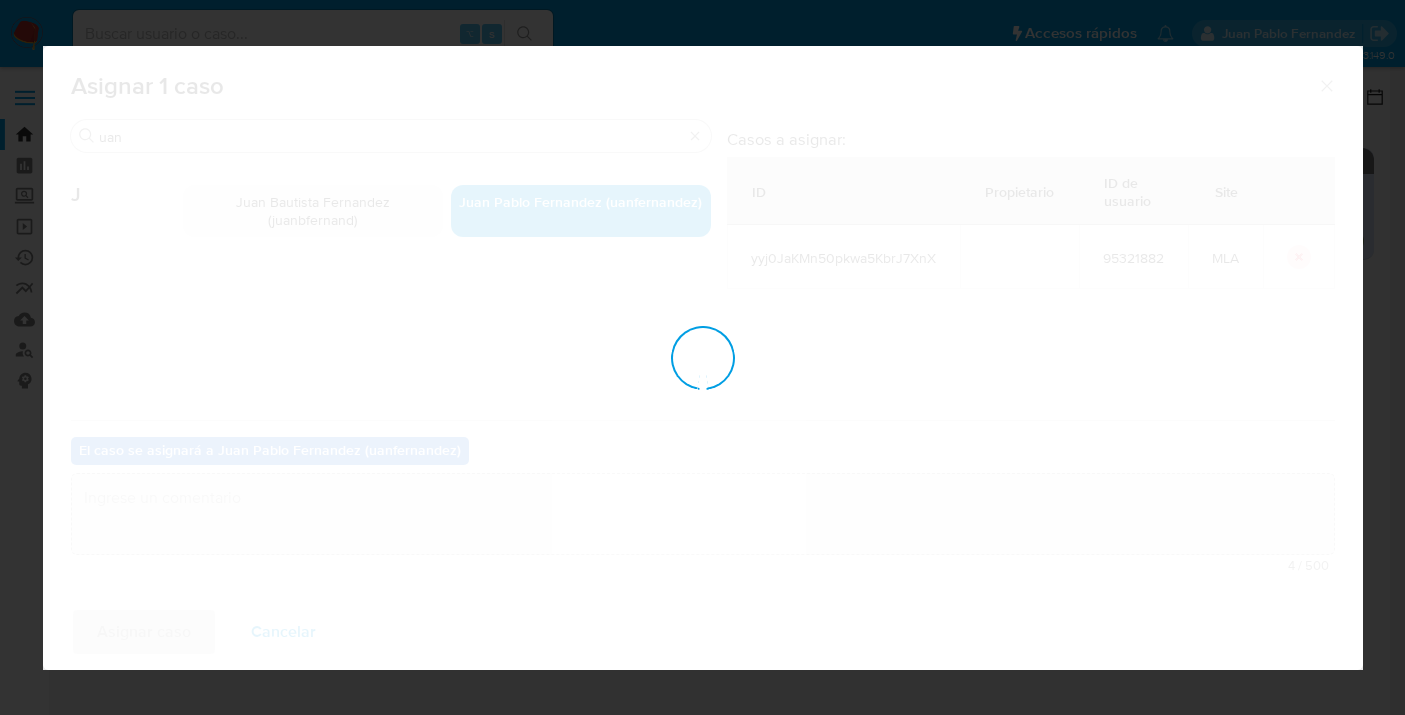 checkbox on "false" 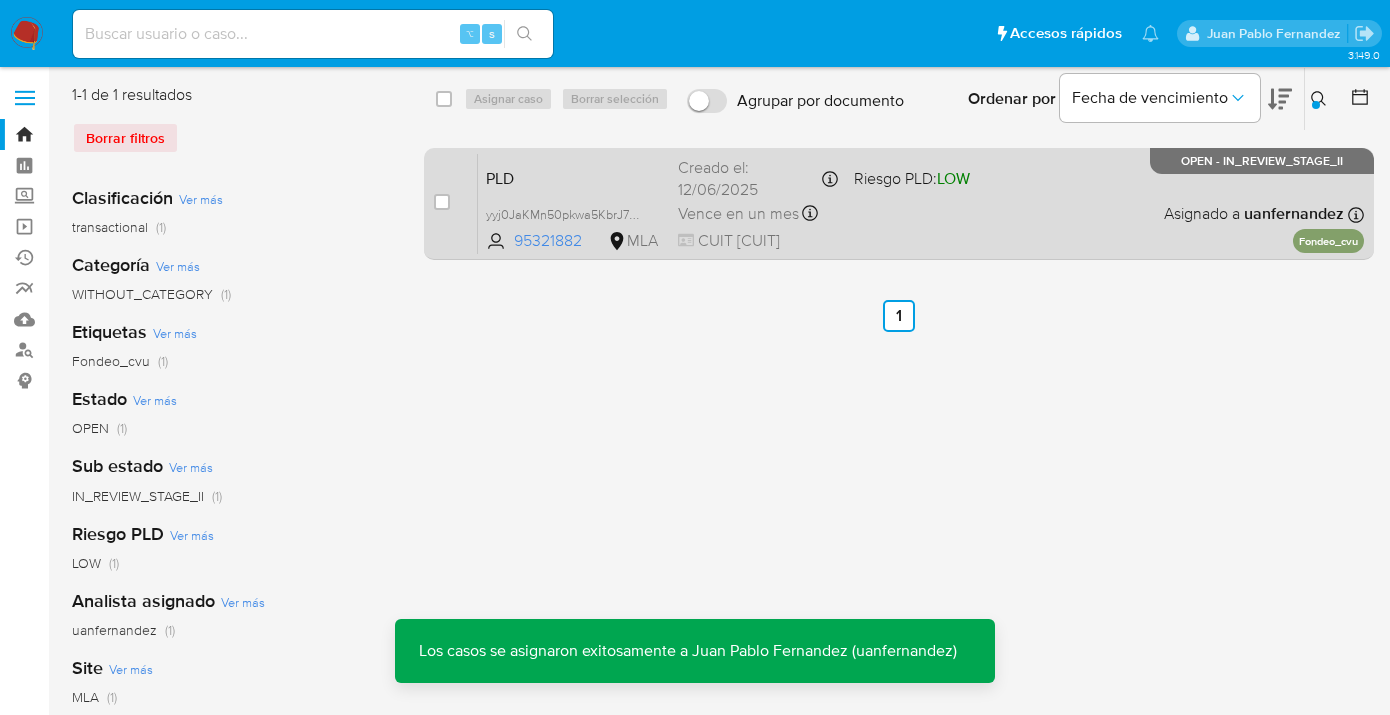 click on "PLD yyj0JaKMn50pkwa5KbrJ7XnX 95321882 MLA Riesgo PLD:  LOW Creado el: 12/06/2025   Creado el: 12/06/2025 03:32:55 Vence en un mes   Vence el 10/09/2025 03:32:56 CUIT   20321578757 Asignado a   uanfernandez   Asignado el: 18/06/2025 14:21:10 Fondeo_cvu OPEN - IN_REVIEW_STAGE_II" at bounding box center [921, 203] 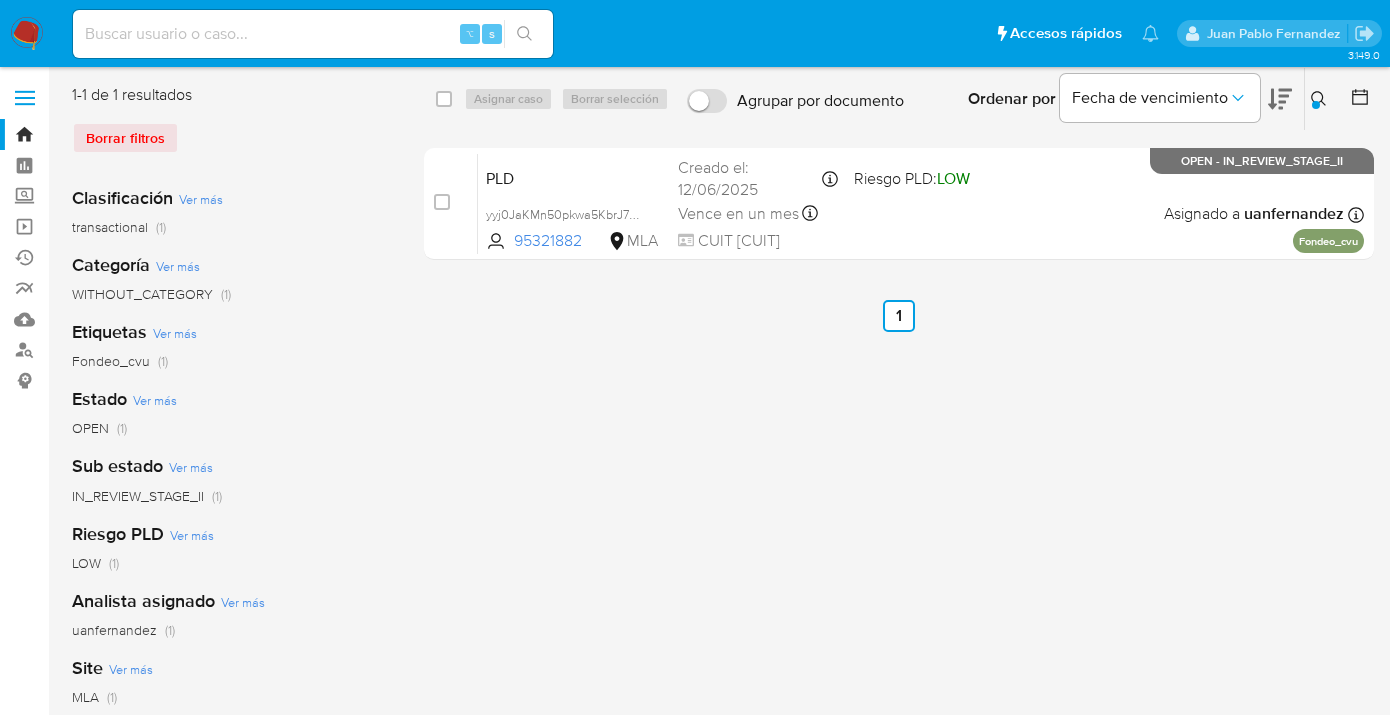 drag, startPoint x: 1320, startPoint y: 96, endPoint x: 1308, endPoint y: 107, distance: 16.27882 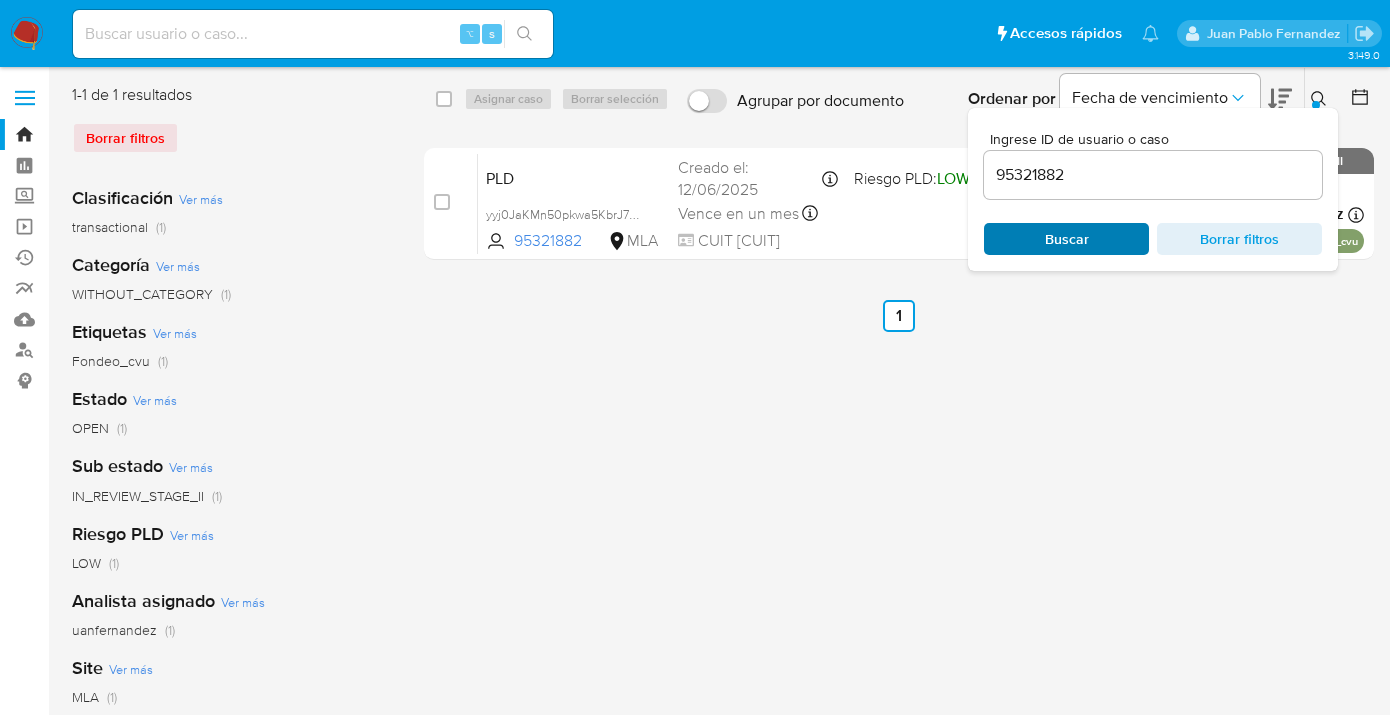 click on "Buscar" at bounding box center [1066, 239] 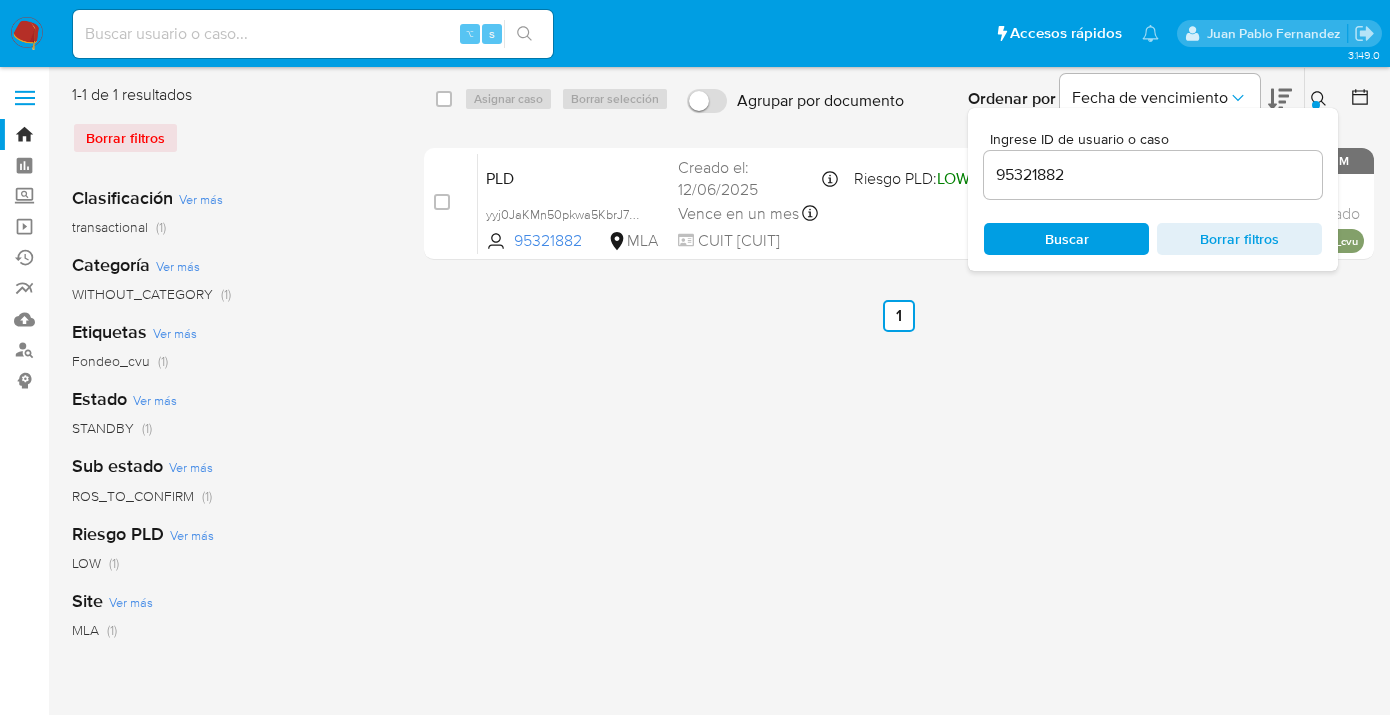 click 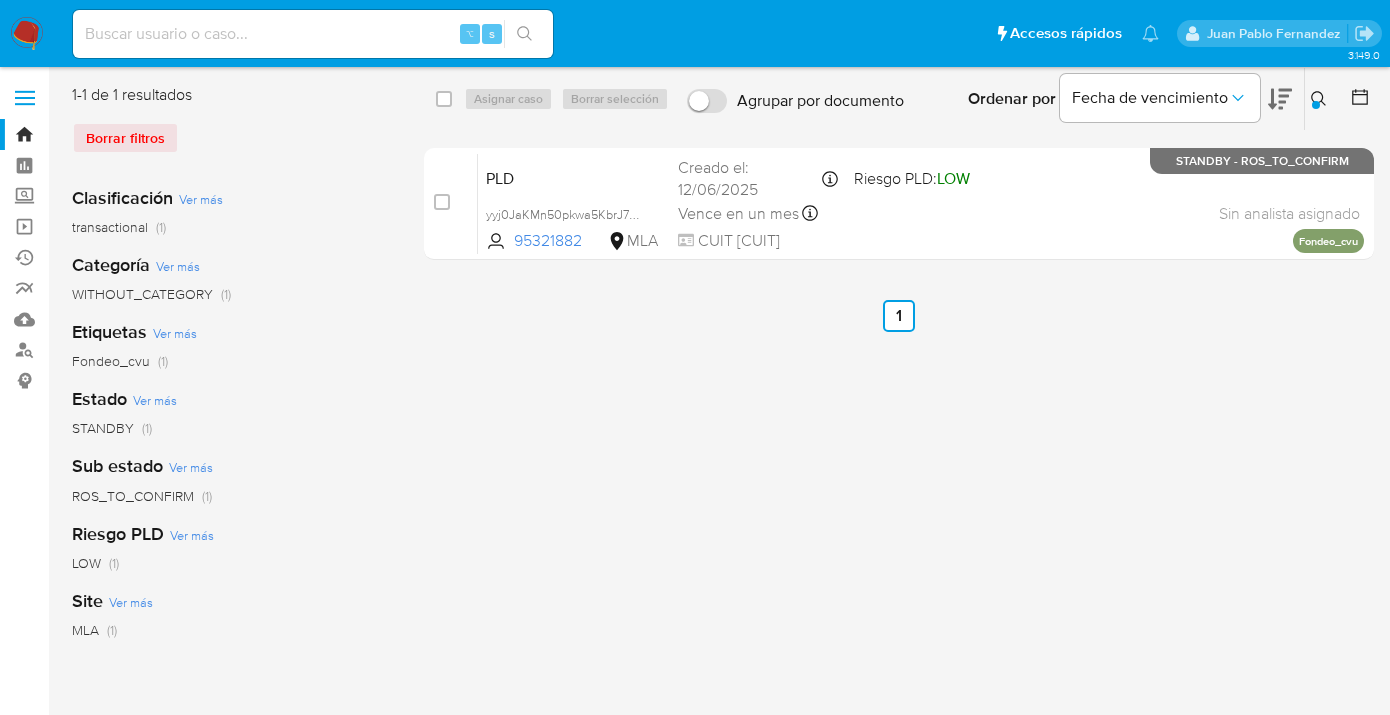 click 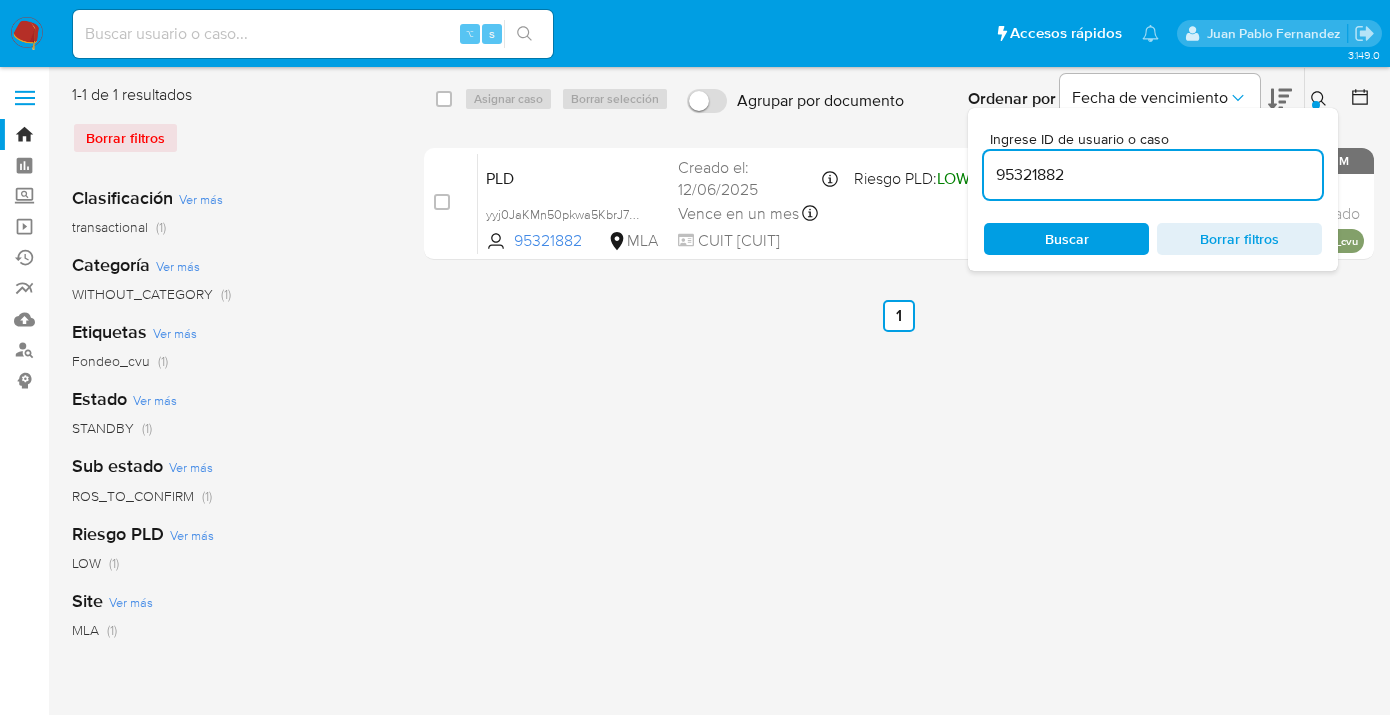 scroll, scrollTop: 0, scrollLeft: 0, axis: both 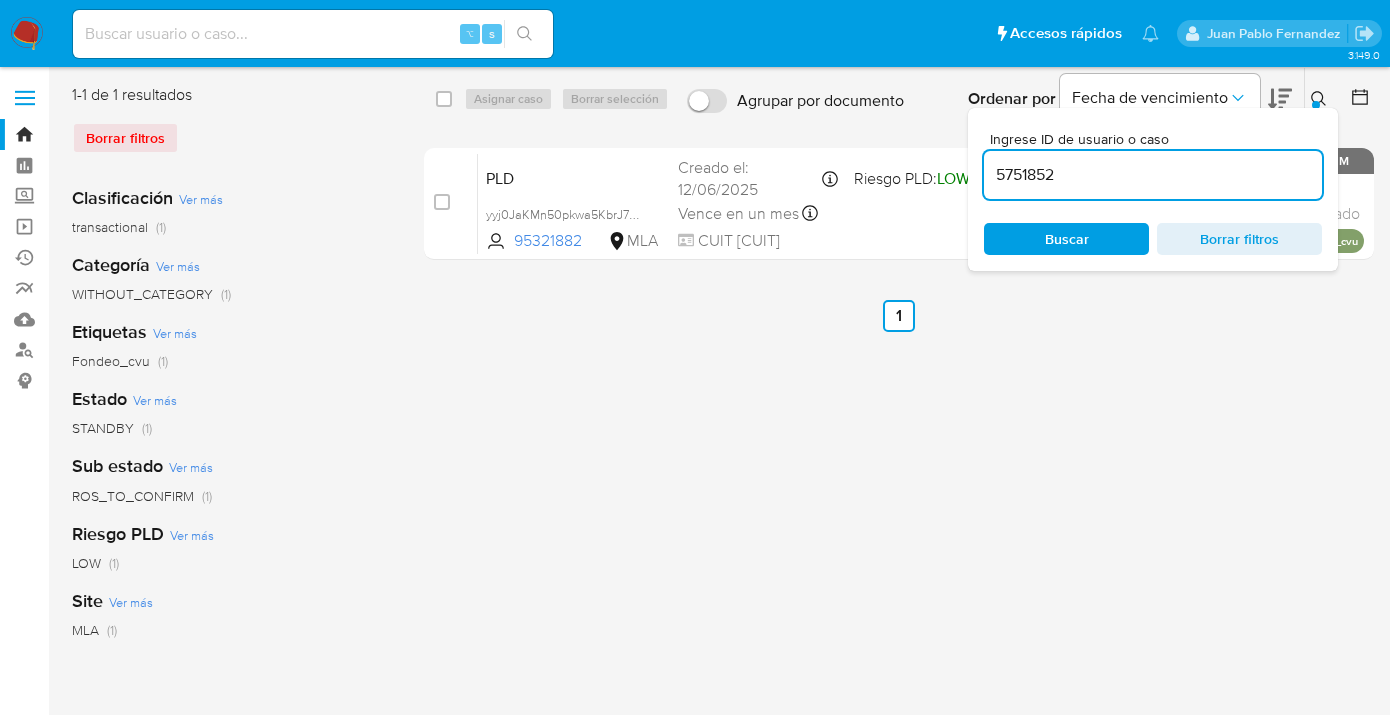 type on "5751852" 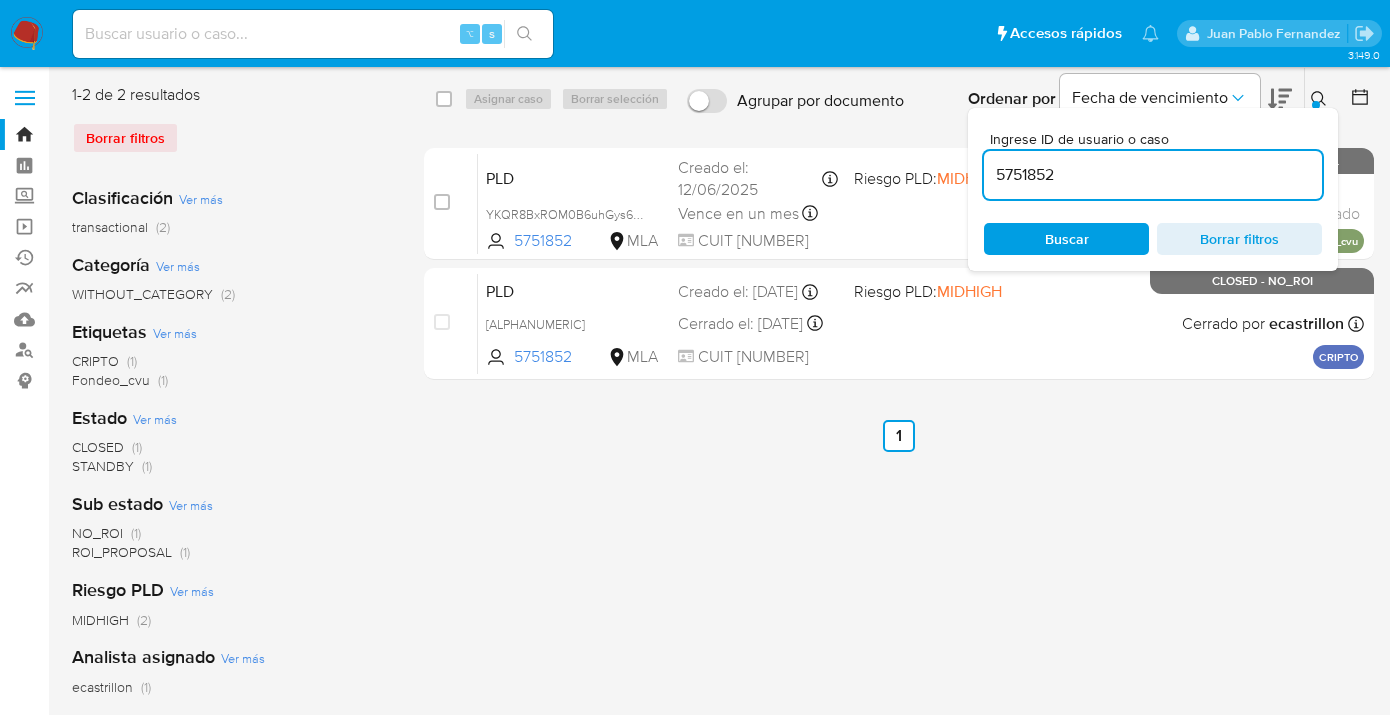 click 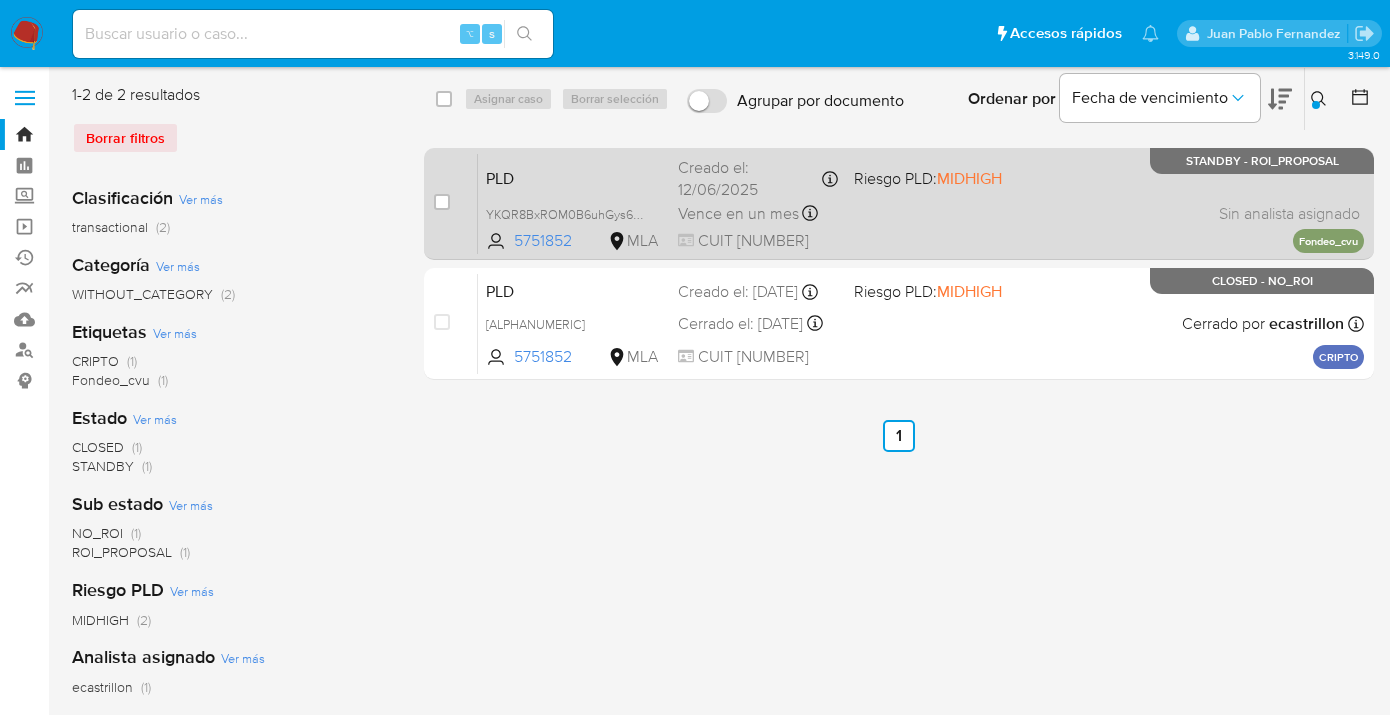 click on "PLD YKQR8BxROM0B6uhGys6uxhRw 5751852 MLA Riesgo PLD:  MIDHIGH Creado el: 12/06/2025   Creado el: 12/06/2025 03:06:19 Vence en un mes   Vence el 10/09/2025 03:06:20 CUIT   20336089140 Sin analista asignado   Asignado el: 18/06/2025 14:20:57 Fondeo_cvu STANDBY - ROI_PROPOSAL" at bounding box center (921, 203) 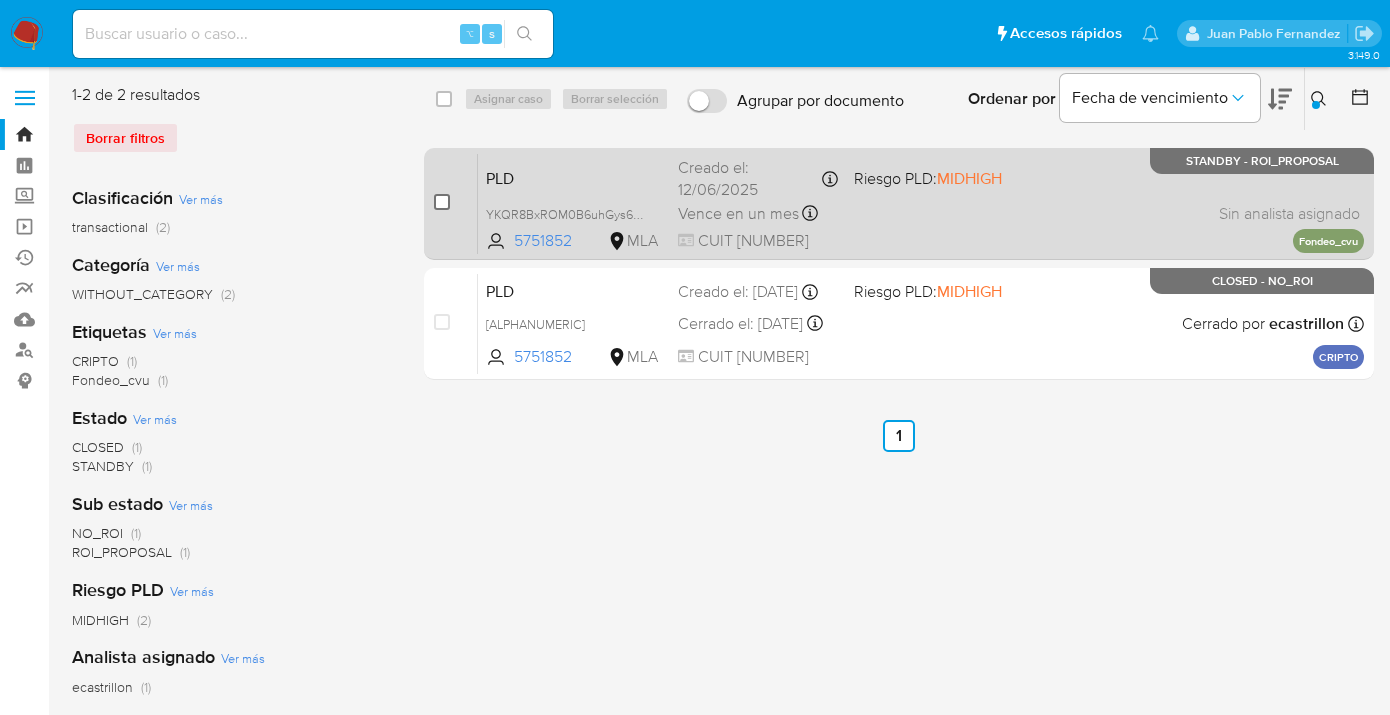 click at bounding box center [442, 202] 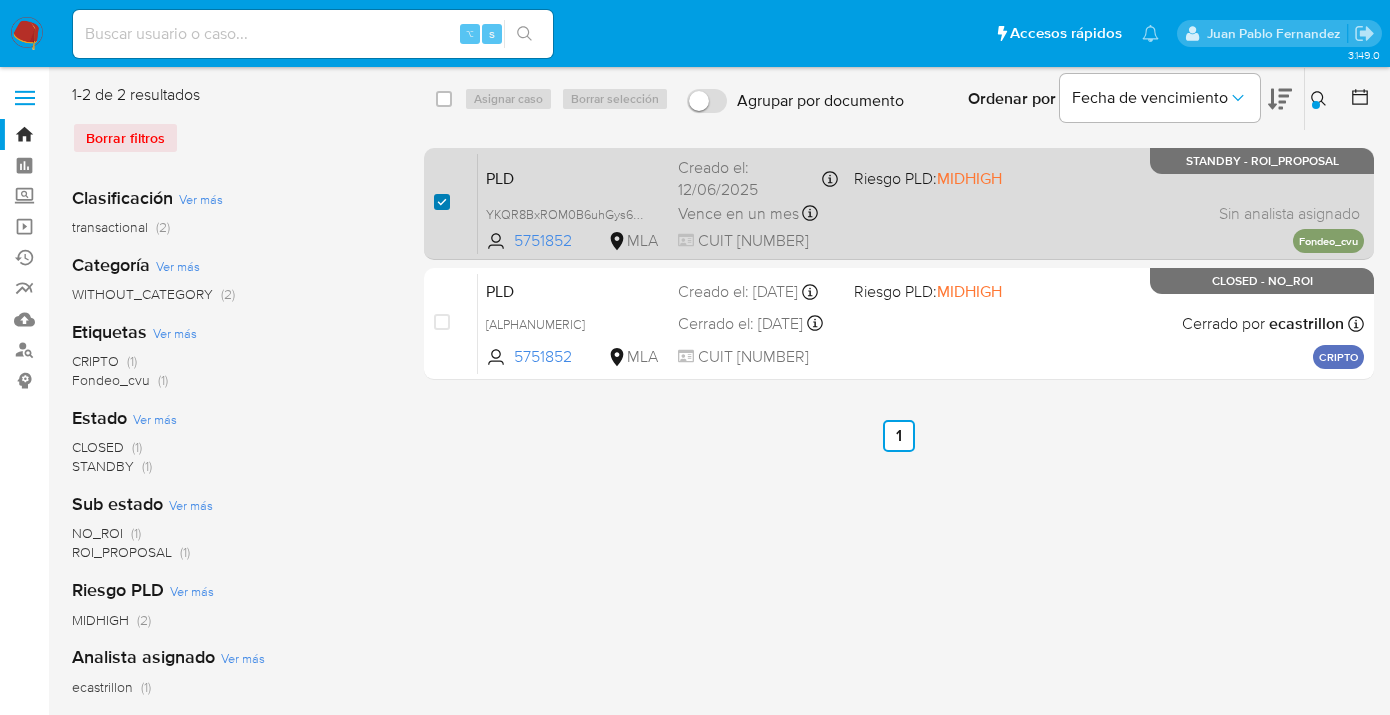 checkbox on "true" 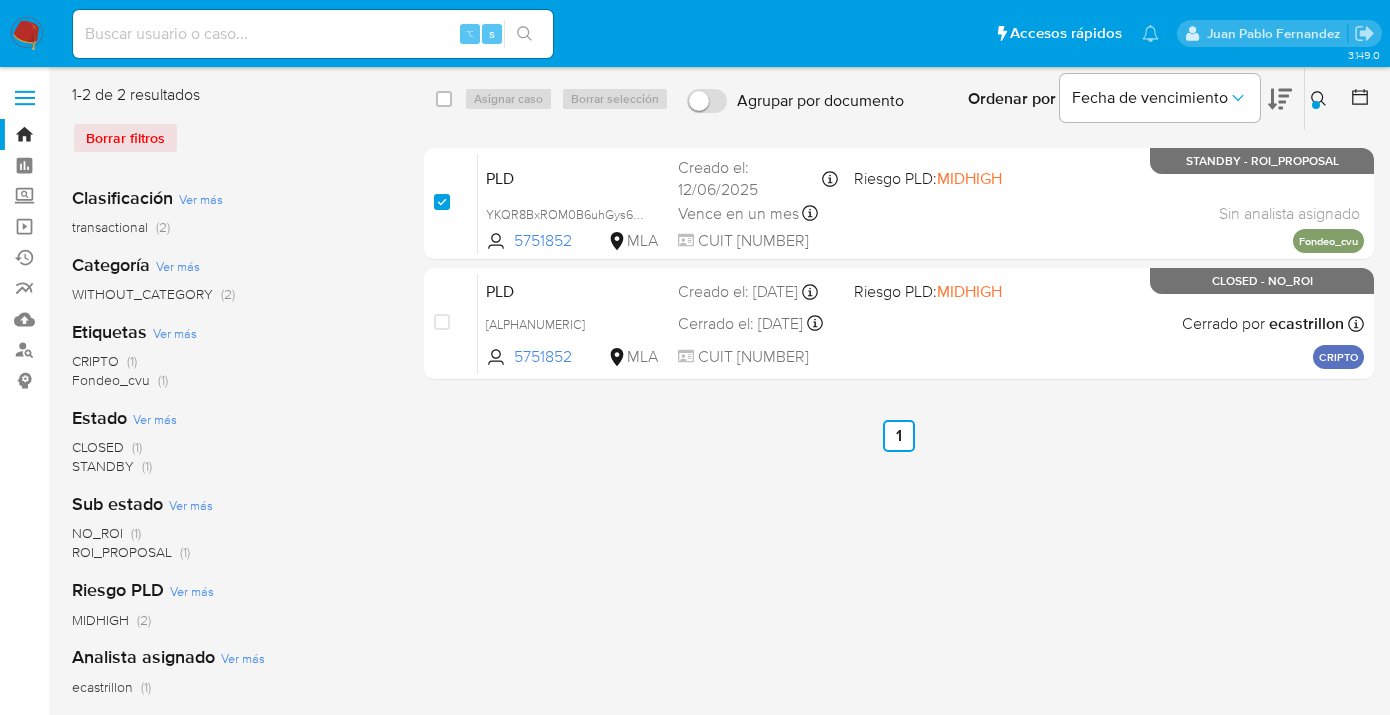 checkbox on "true" 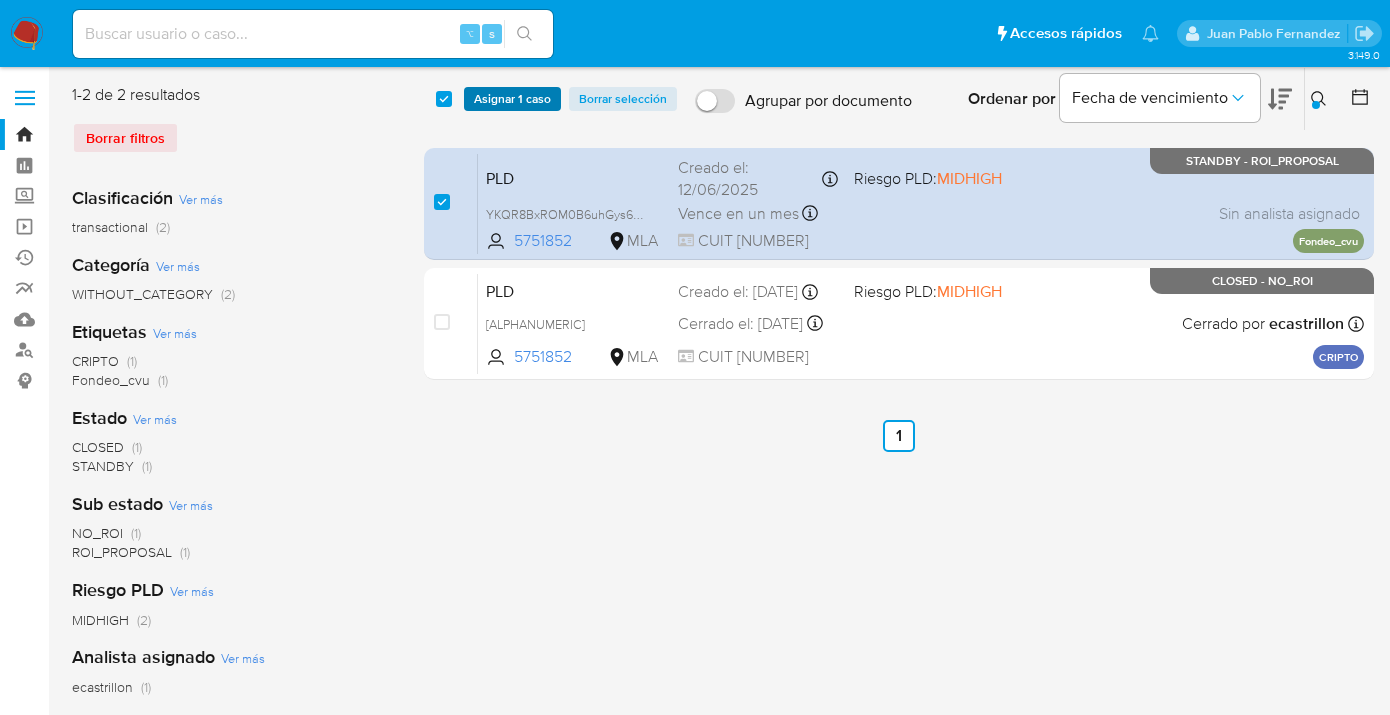 click on "Asignar 1 caso" at bounding box center (512, 99) 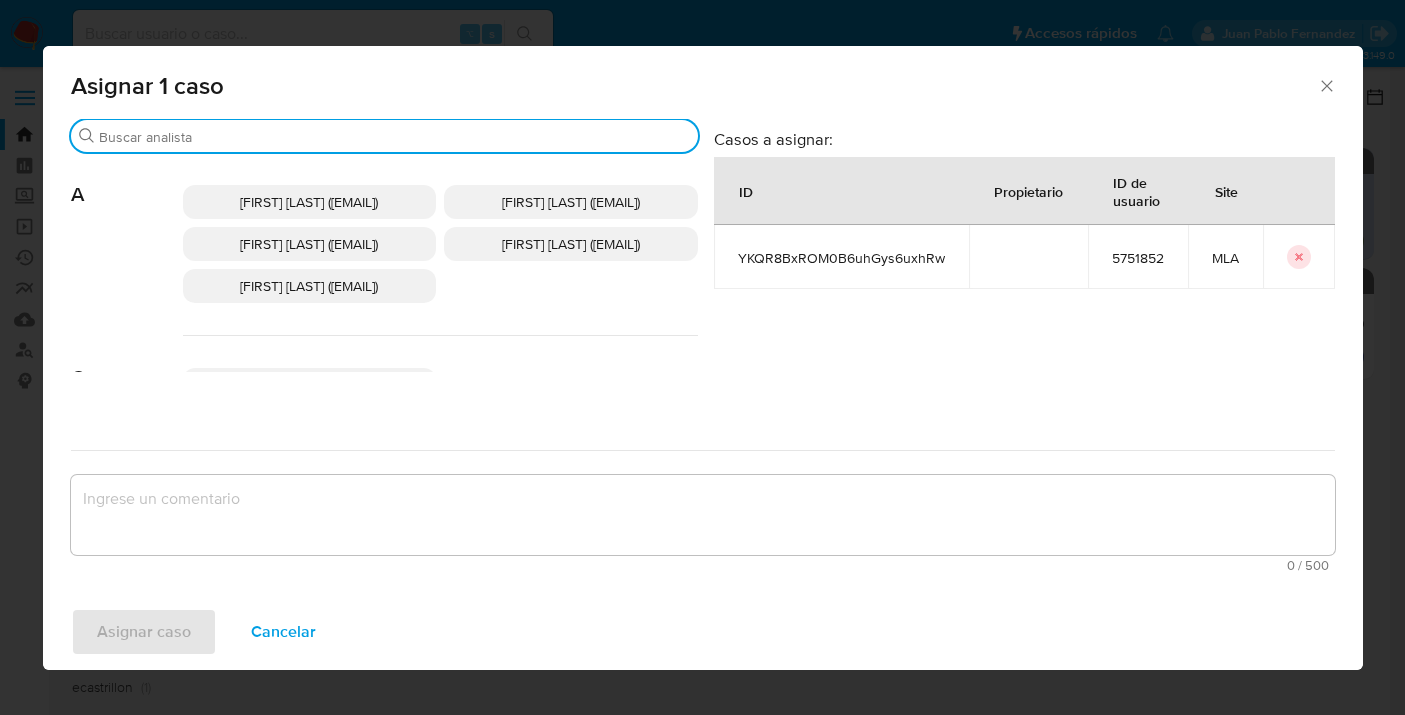 click on "Buscar" at bounding box center (394, 137) 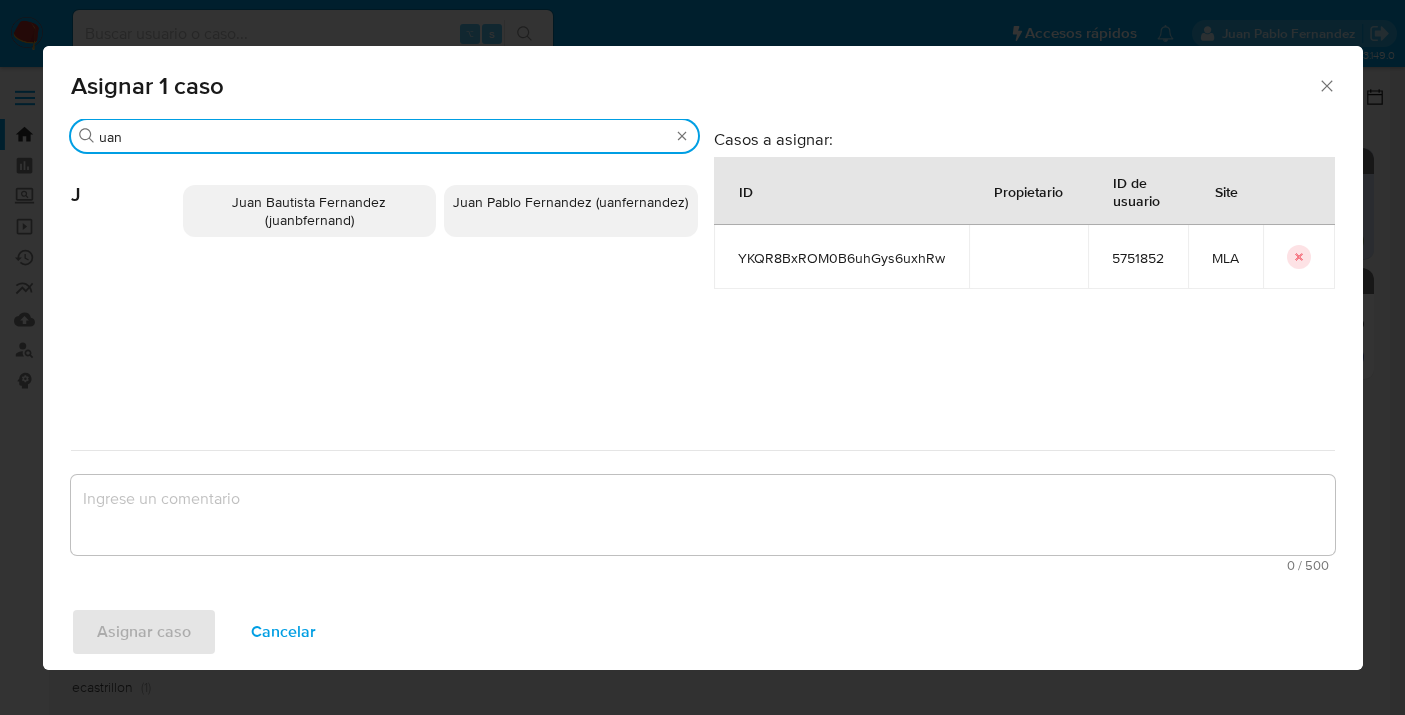 type on "uan" 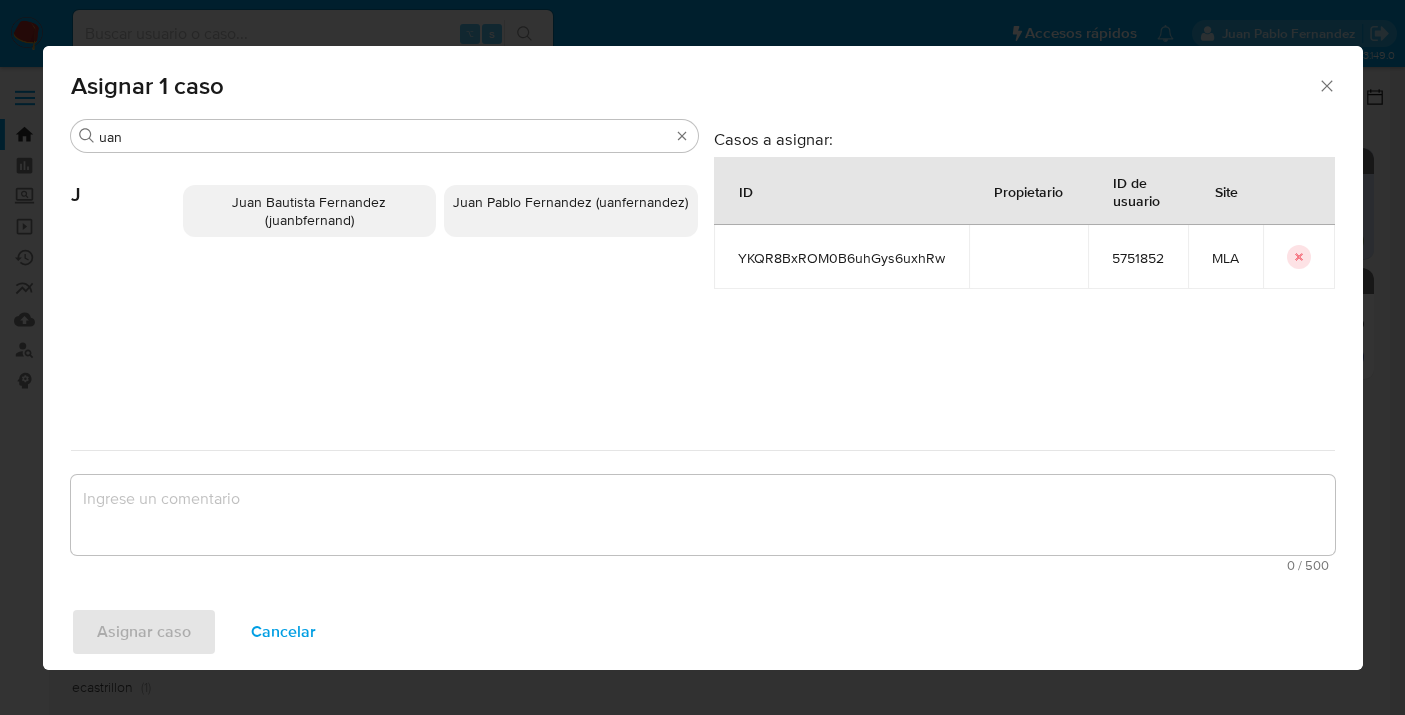 click on "Juan Pablo Fernandez (uanfernandez)" at bounding box center (571, 202) 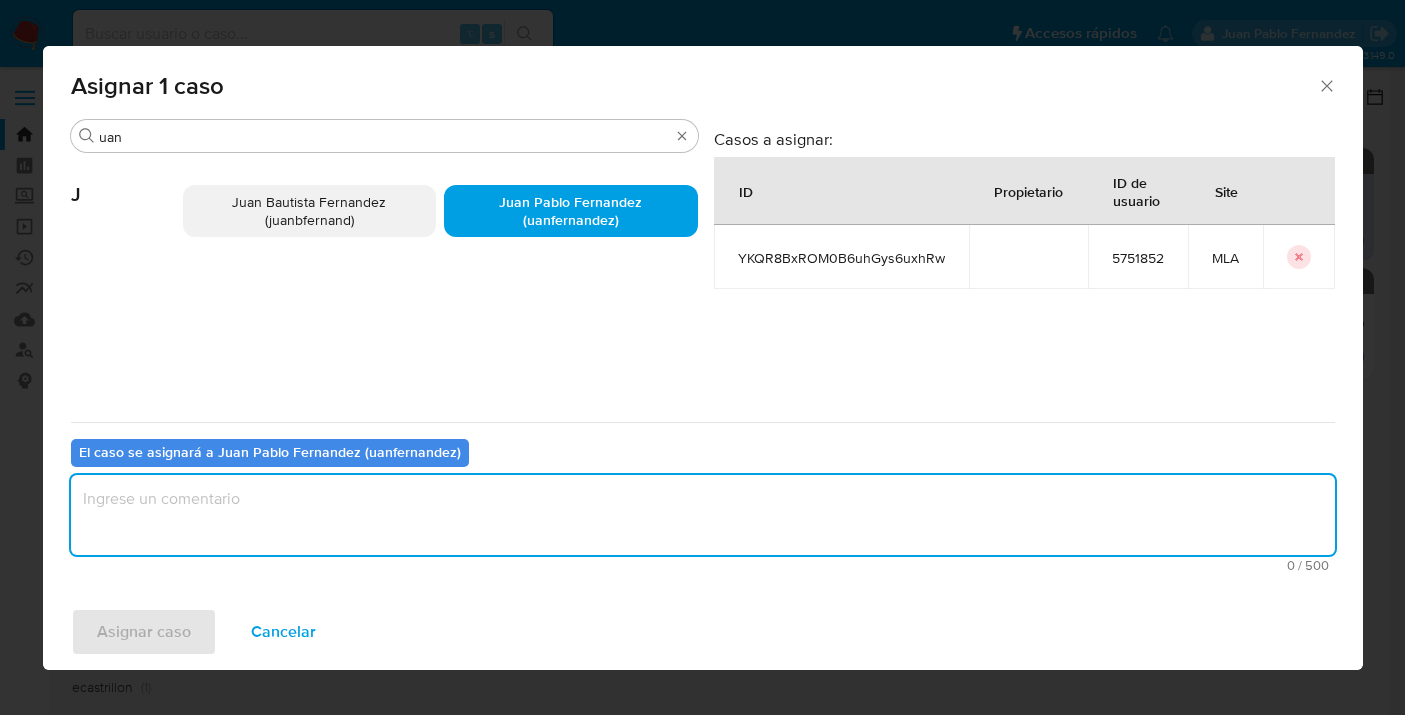 click at bounding box center (703, 515) 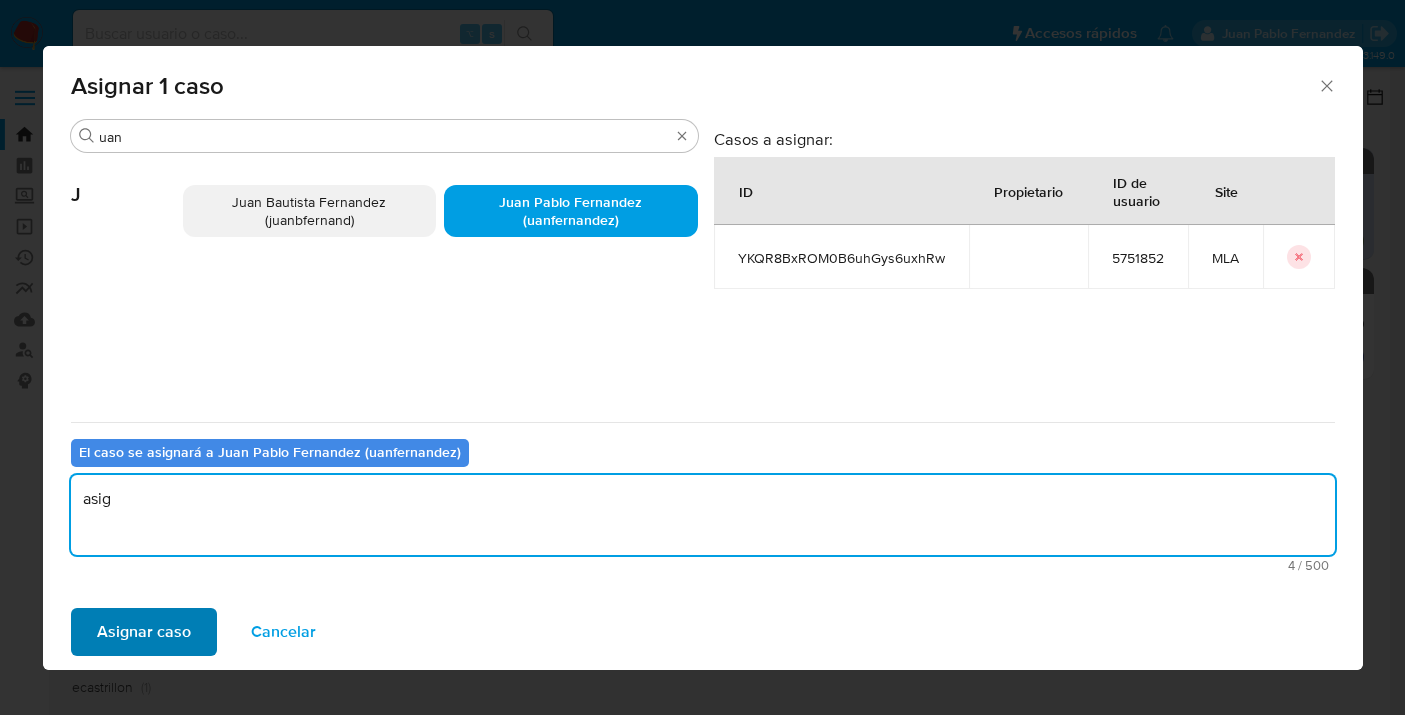 type on "asig" 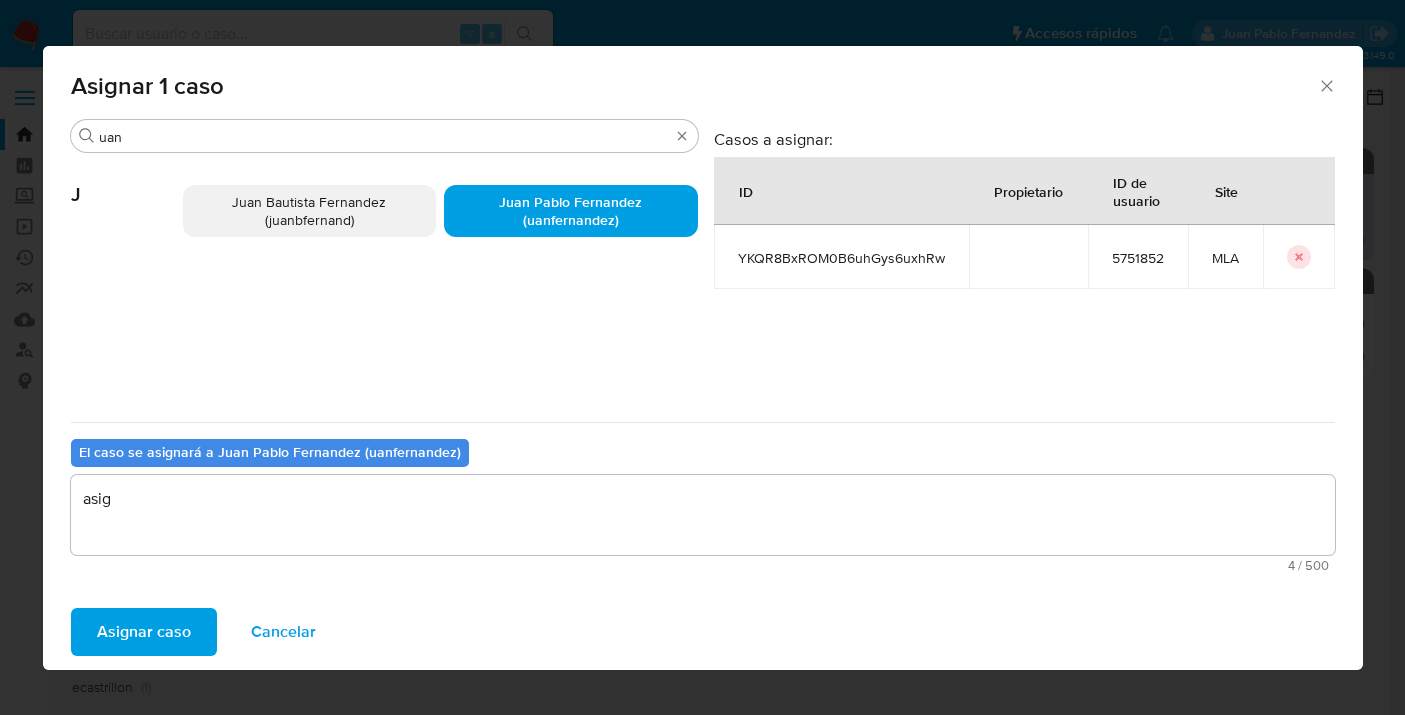 click on "Asignar caso" at bounding box center [144, 632] 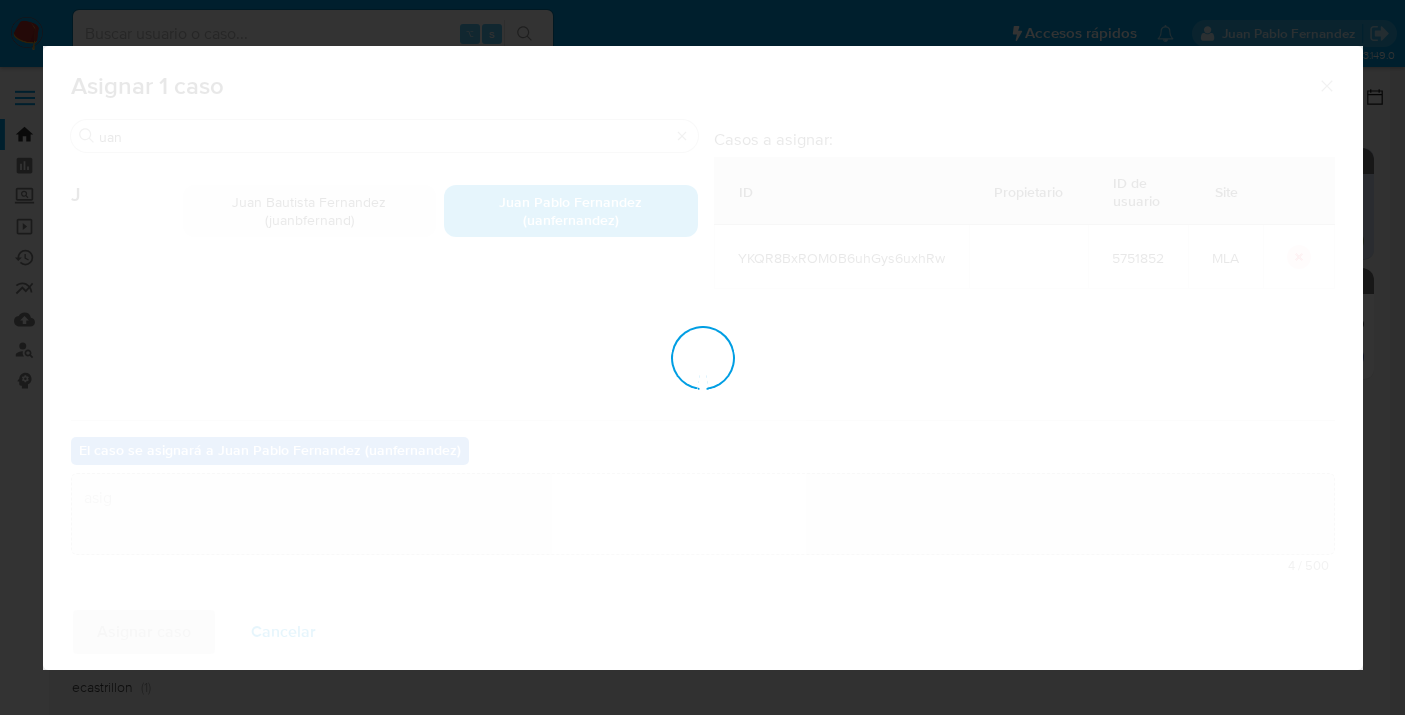 type 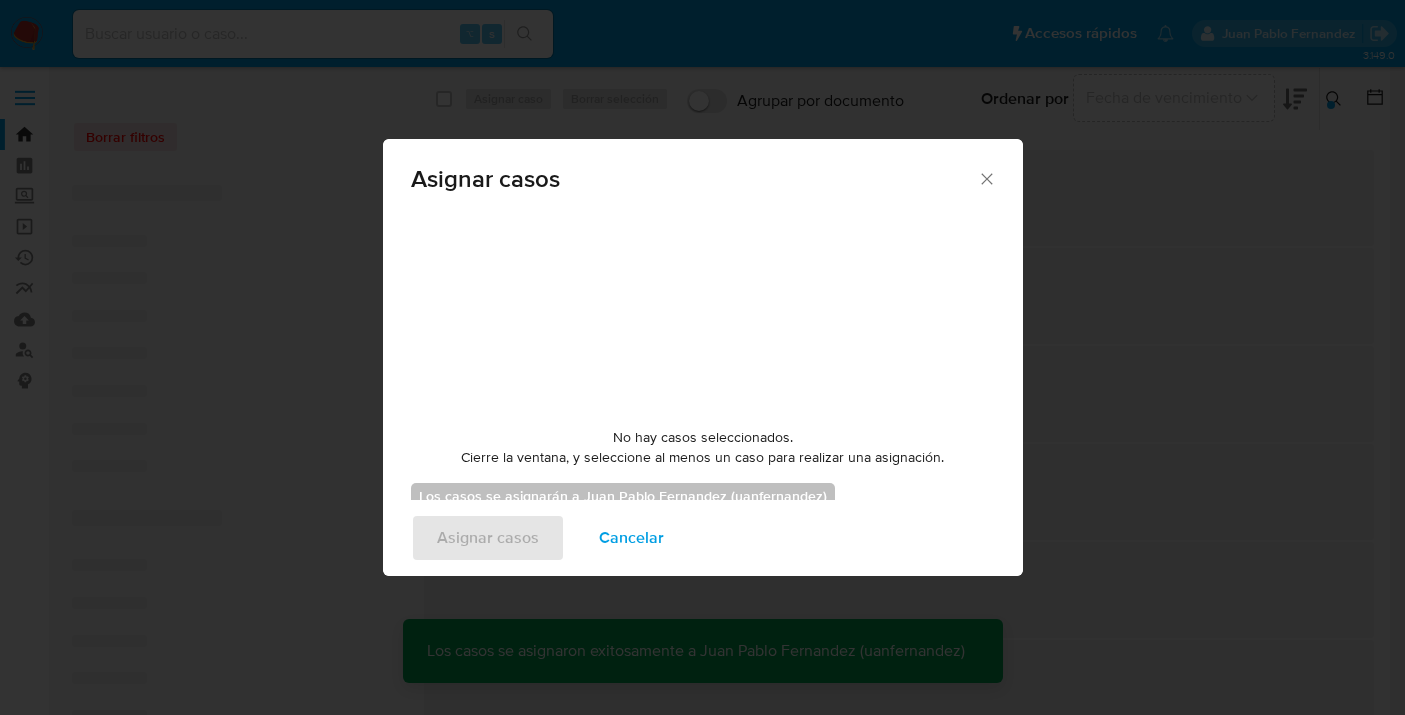 checkbox on "false" 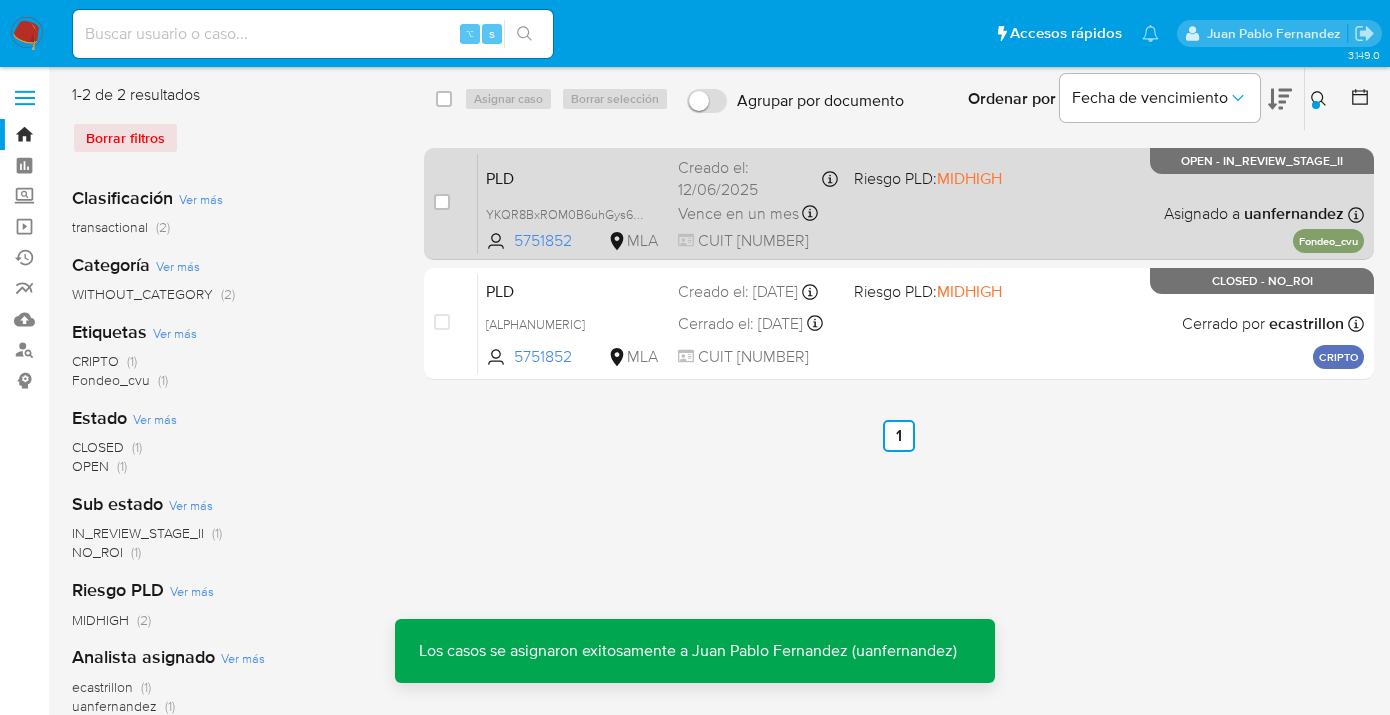click on "PLD YKQR8BxROM0B6uhGys6uxhRw 5751852 MLA Riesgo PLD:  MIDHIGH Creado el: 12/06/2025   Creado el: 12/06/2025 03:06:19 Vence en un mes   Vence el 10/09/2025 03:06:20 CUIT   20336089140 Asignado a   uanfernandez   Asignado el: 18/06/2025 14:20:57 Fondeo_cvu OPEN - IN_REVIEW_STAGE_II" at bounding box center [921, 203] 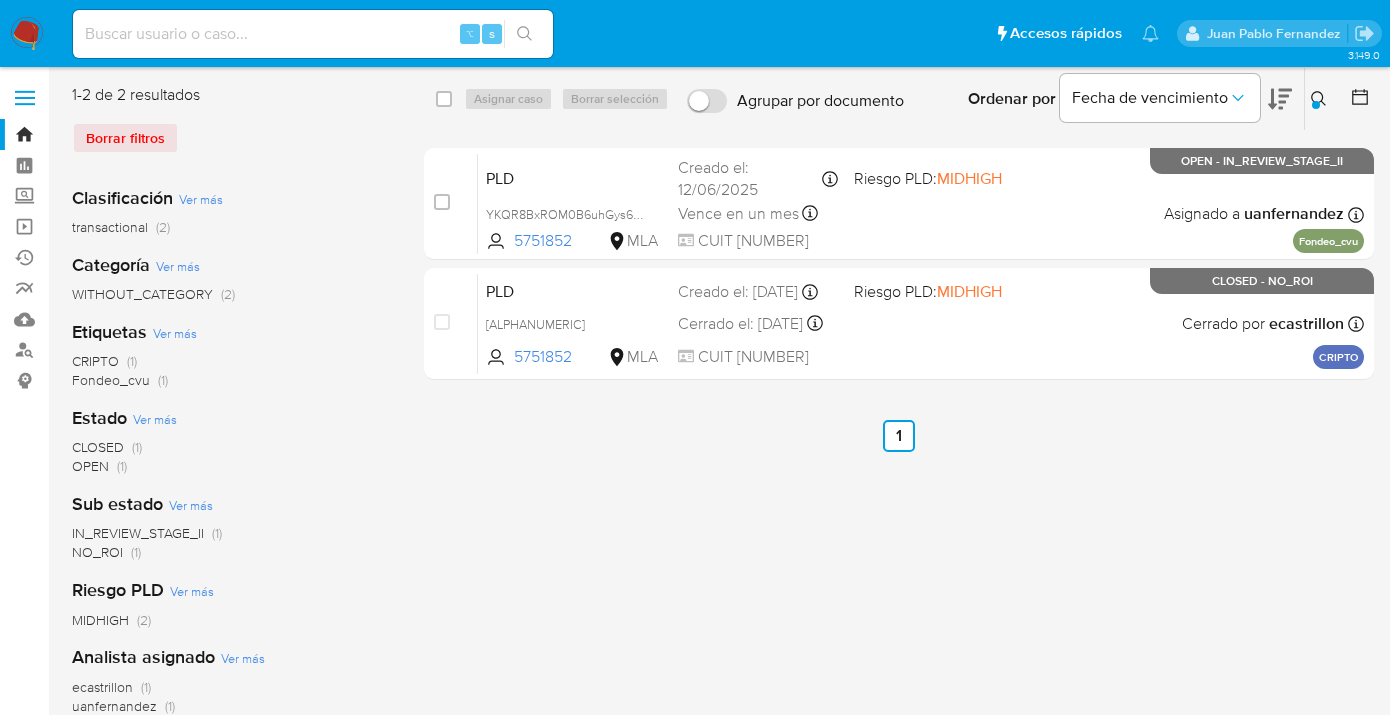 click 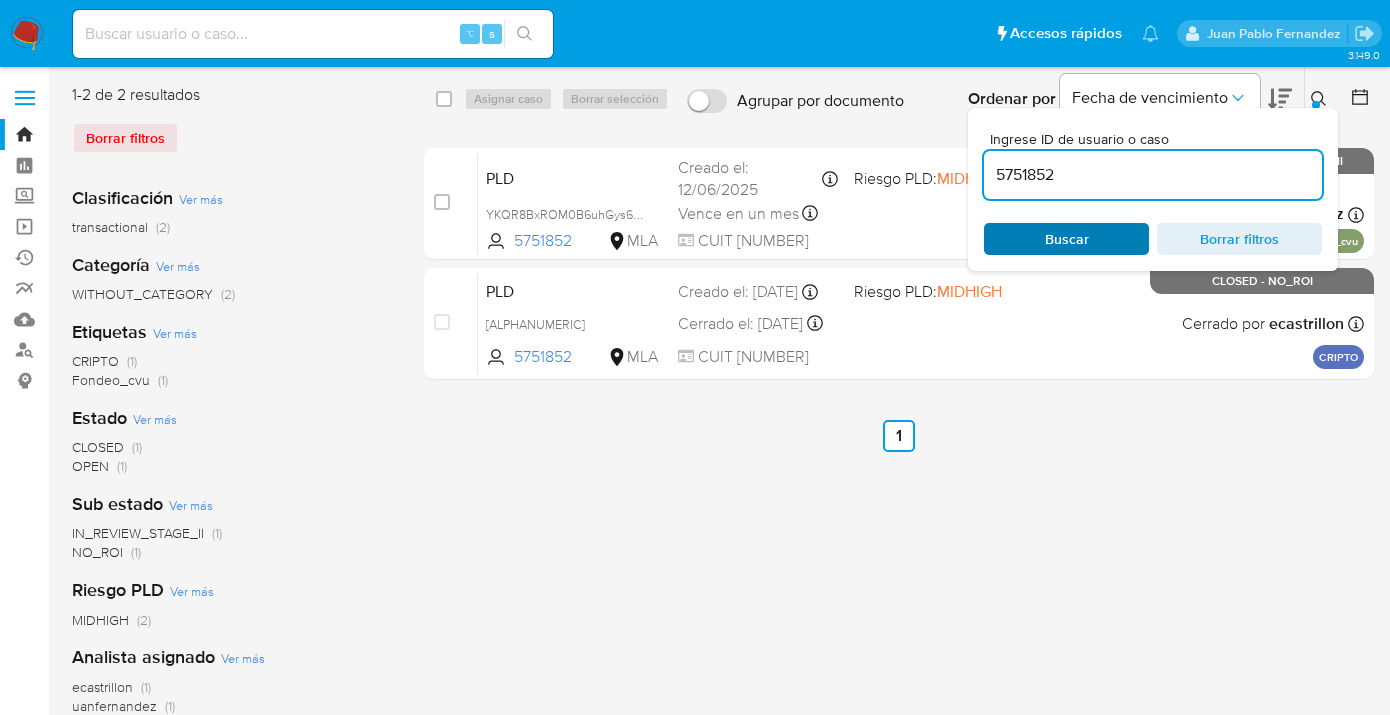 click on "Buscar" at bounding box center [1066, 239] 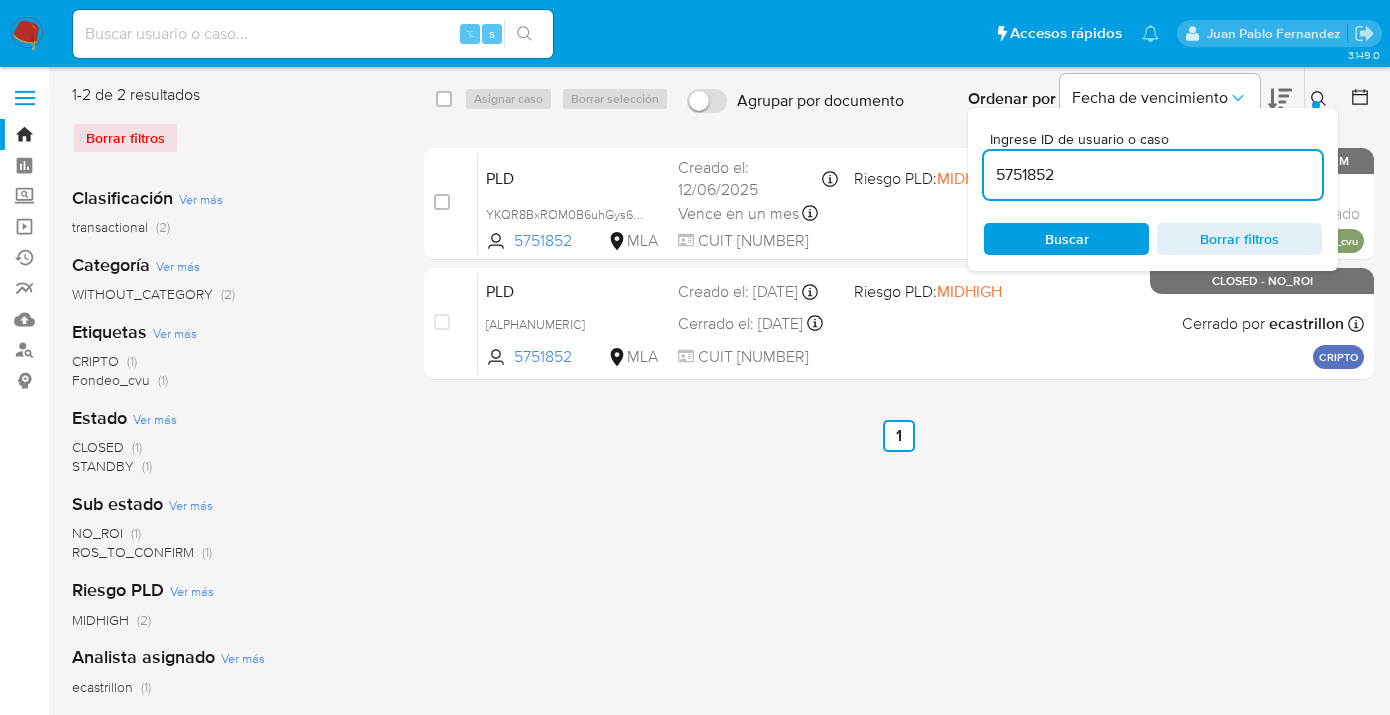 click 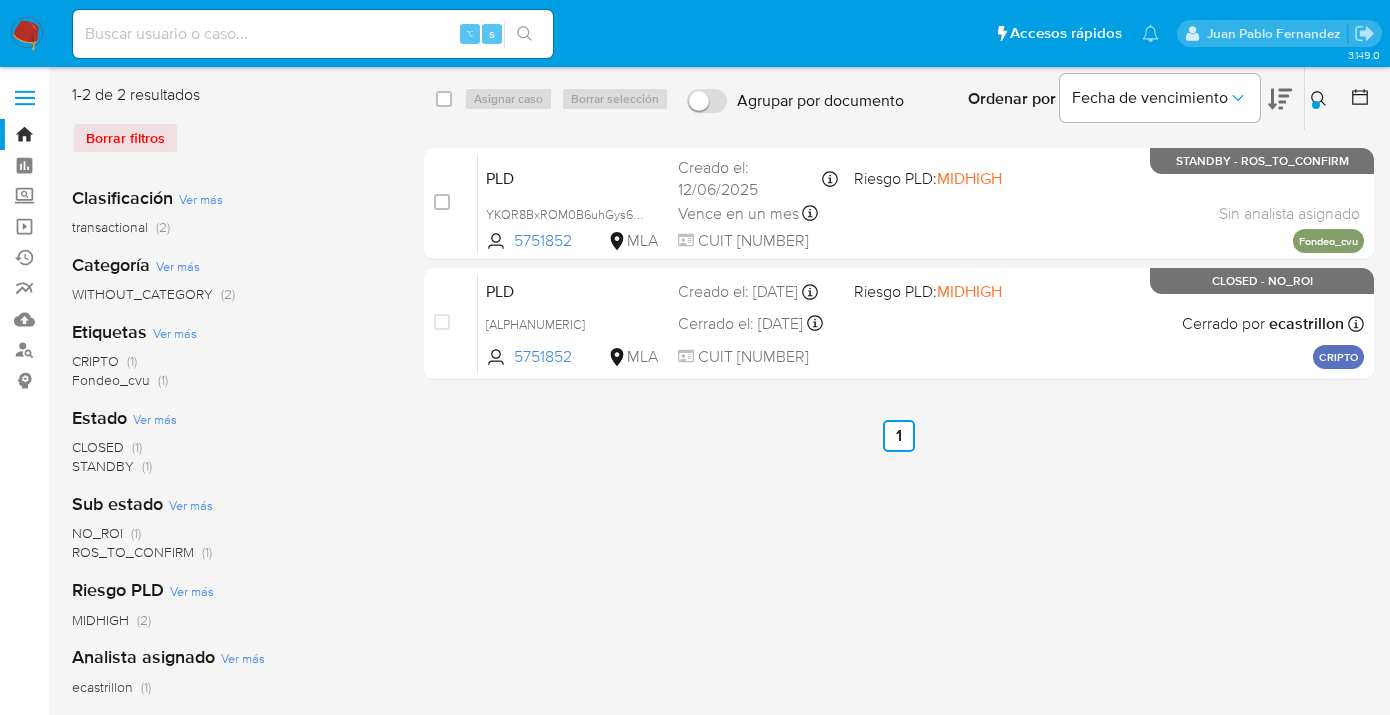 click at bounding box center [1321, 99] 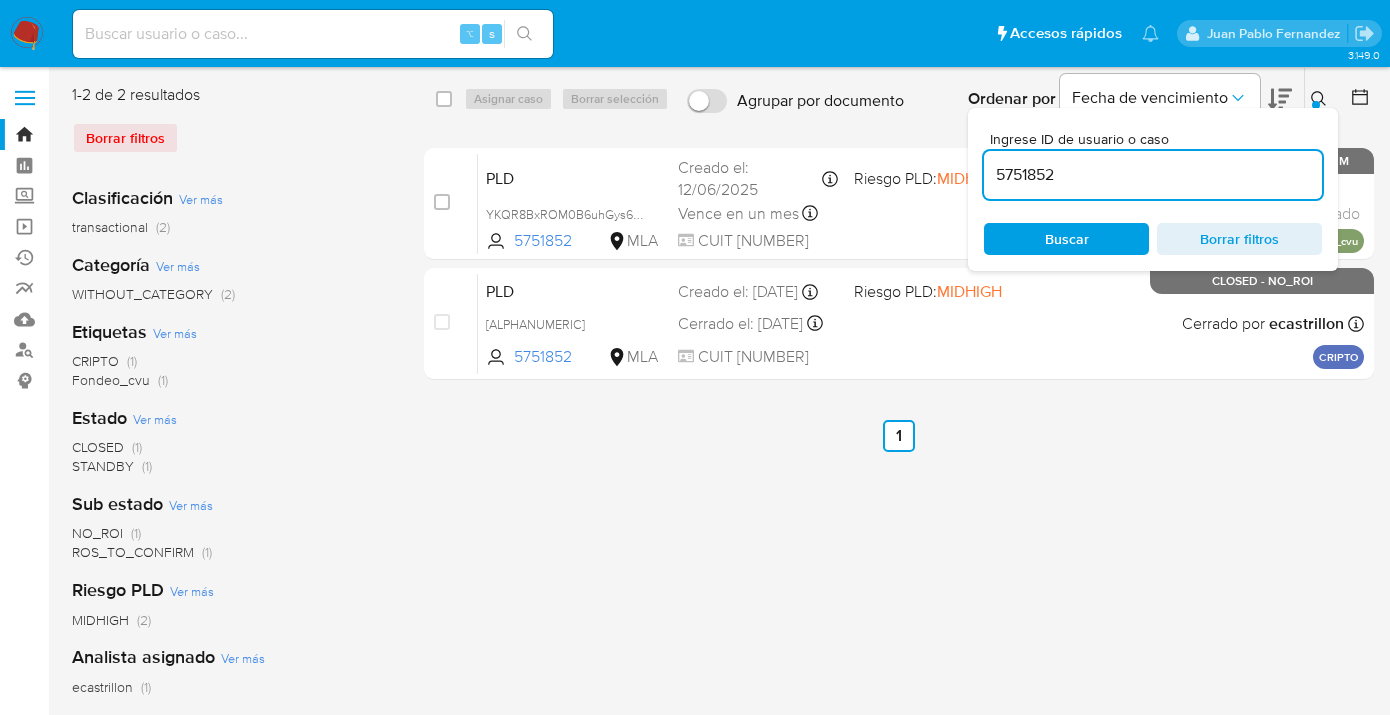 drag, startPoint x: 1065, startPoint y: 174, endPoint x: 990, endPoint y: 170, distance: 75.10659 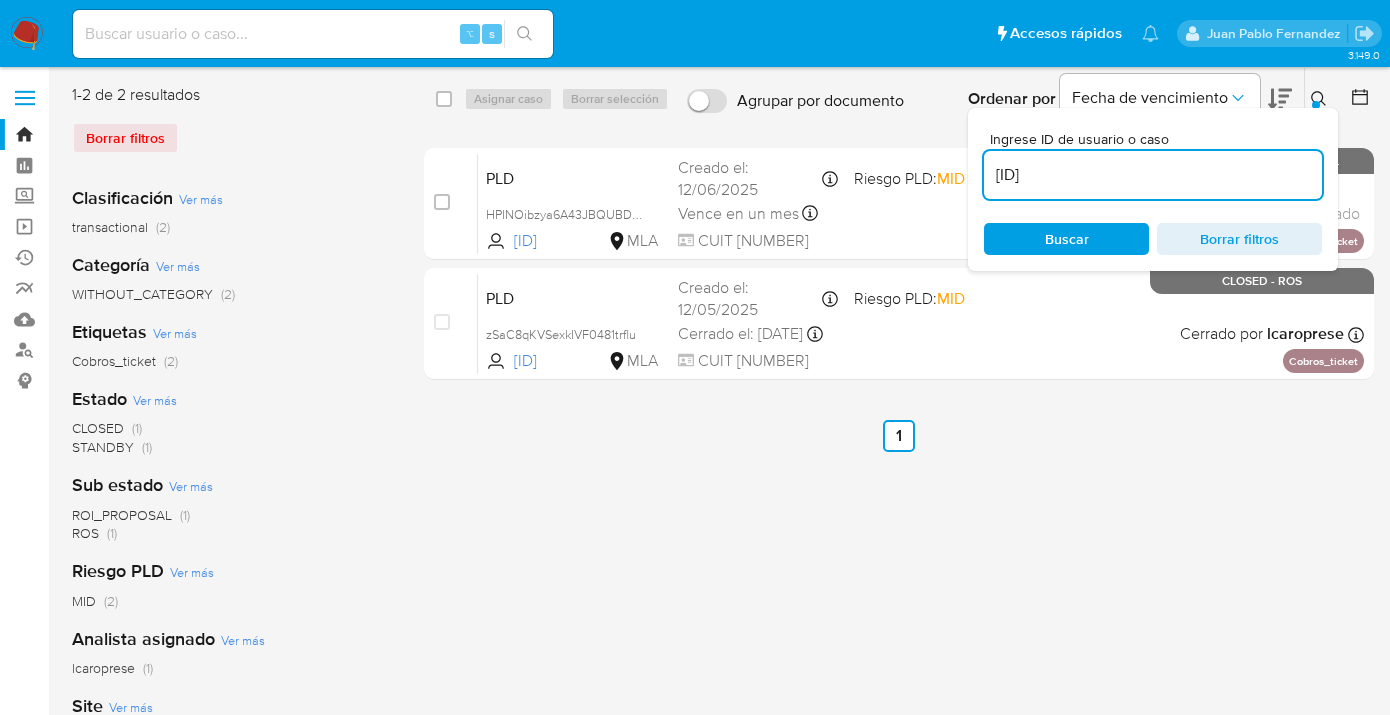 click 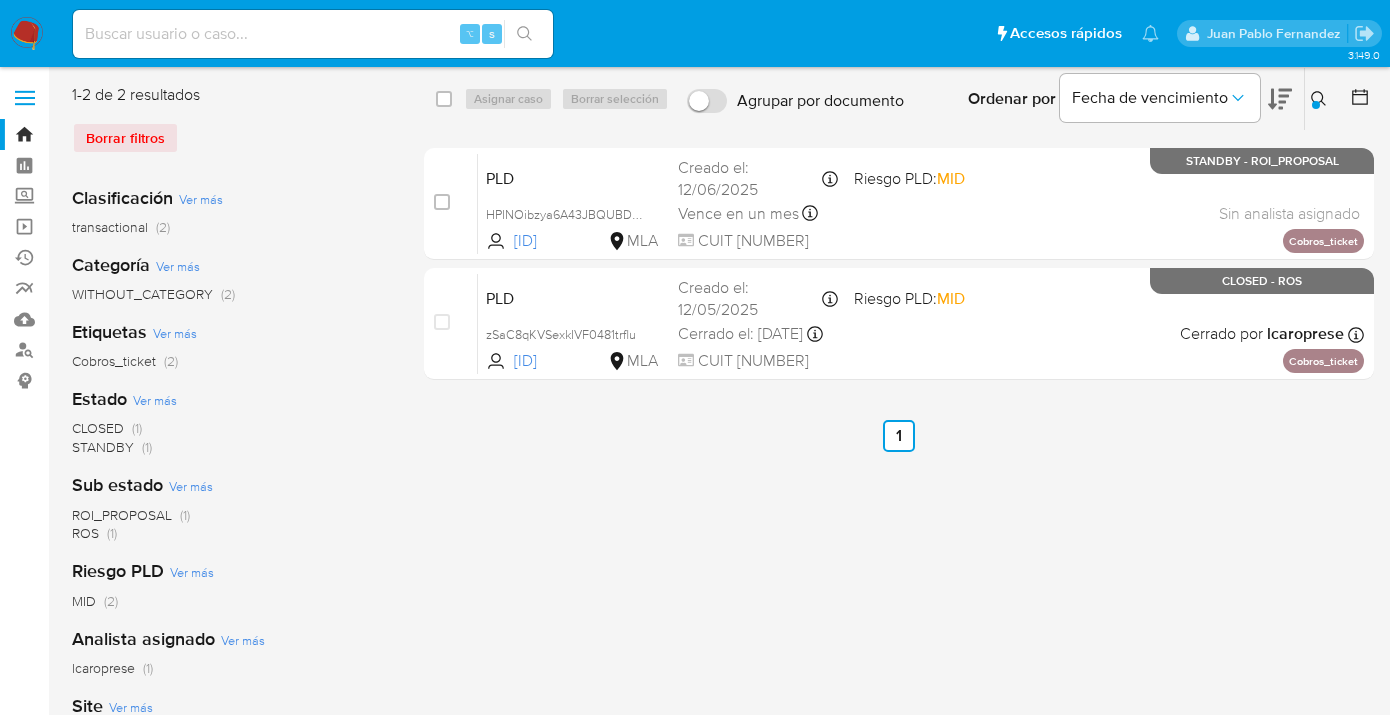 drag, startPoint x: 1321, startPoint y: 99, endPoint x: 1129, endPoint y: 165, distance: 203.02708 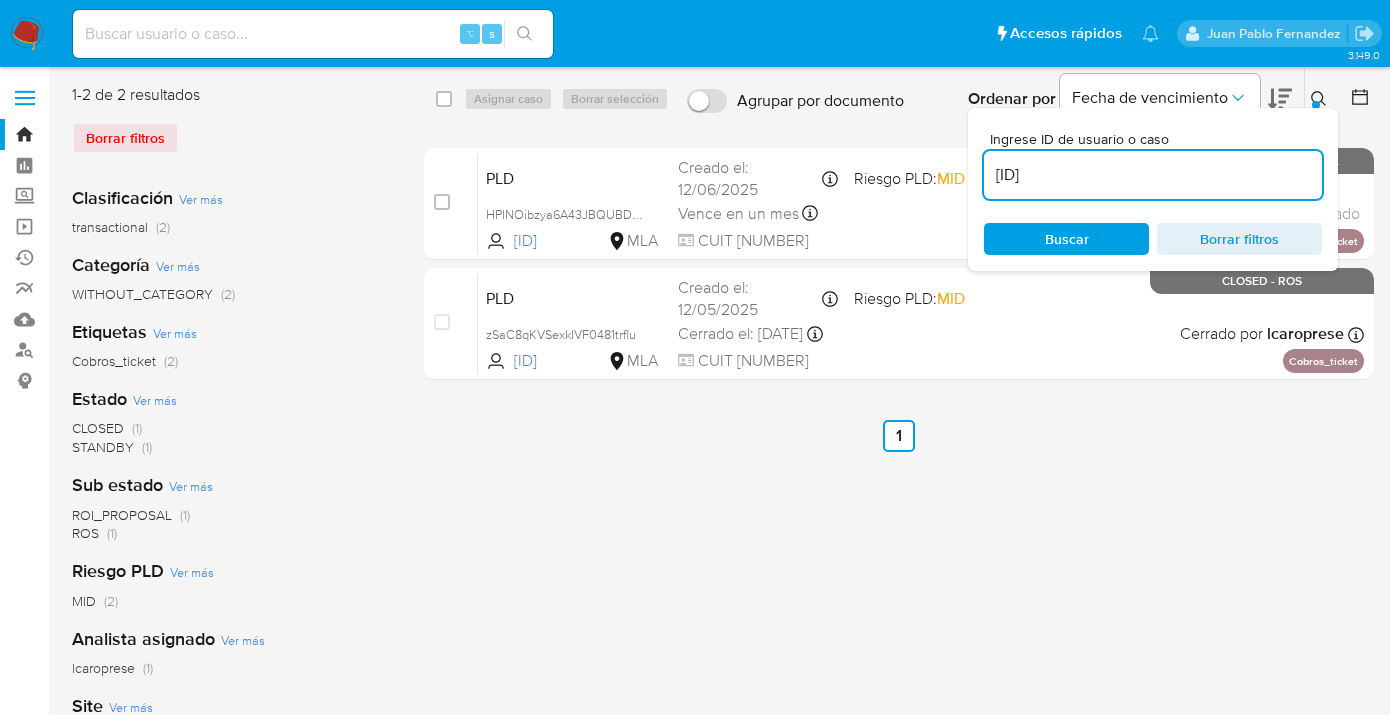 drag, startPoint x: 1109, startPoint y: 179, endPoint x: 973, endPoint y: 164, distance: 136.8247 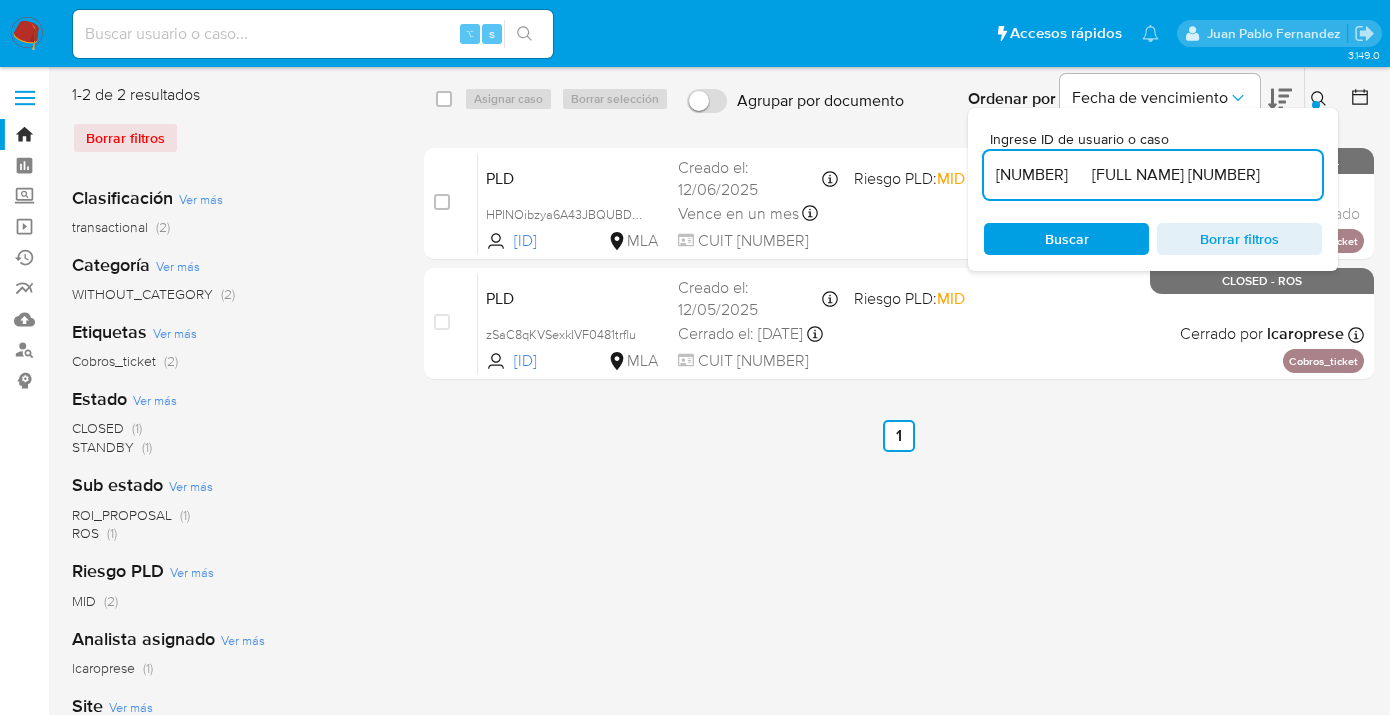 scroll, scrollTop: 0, scrollLeft: 113, axis: horizontal 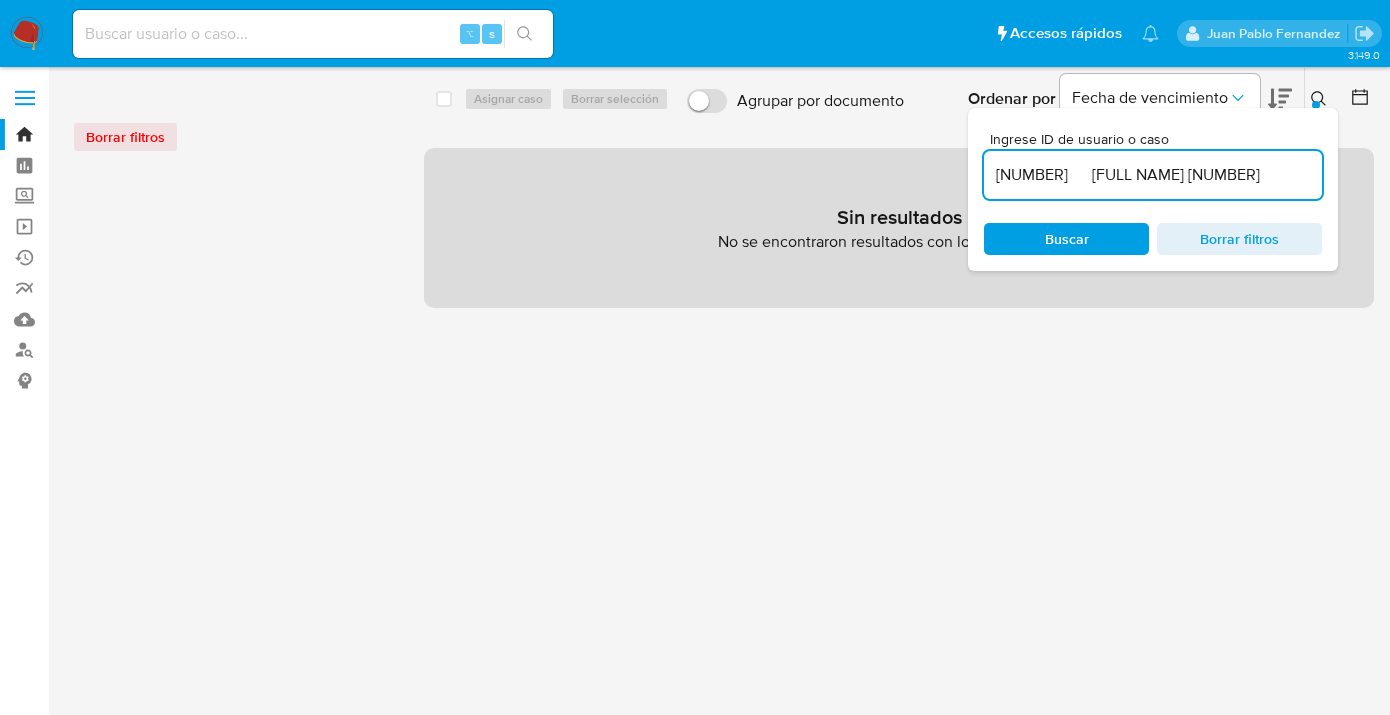 drag, startPoint x: 1098, startPoint y: 178, endPoint x: 1363, endPoint y: 178, distance: 265 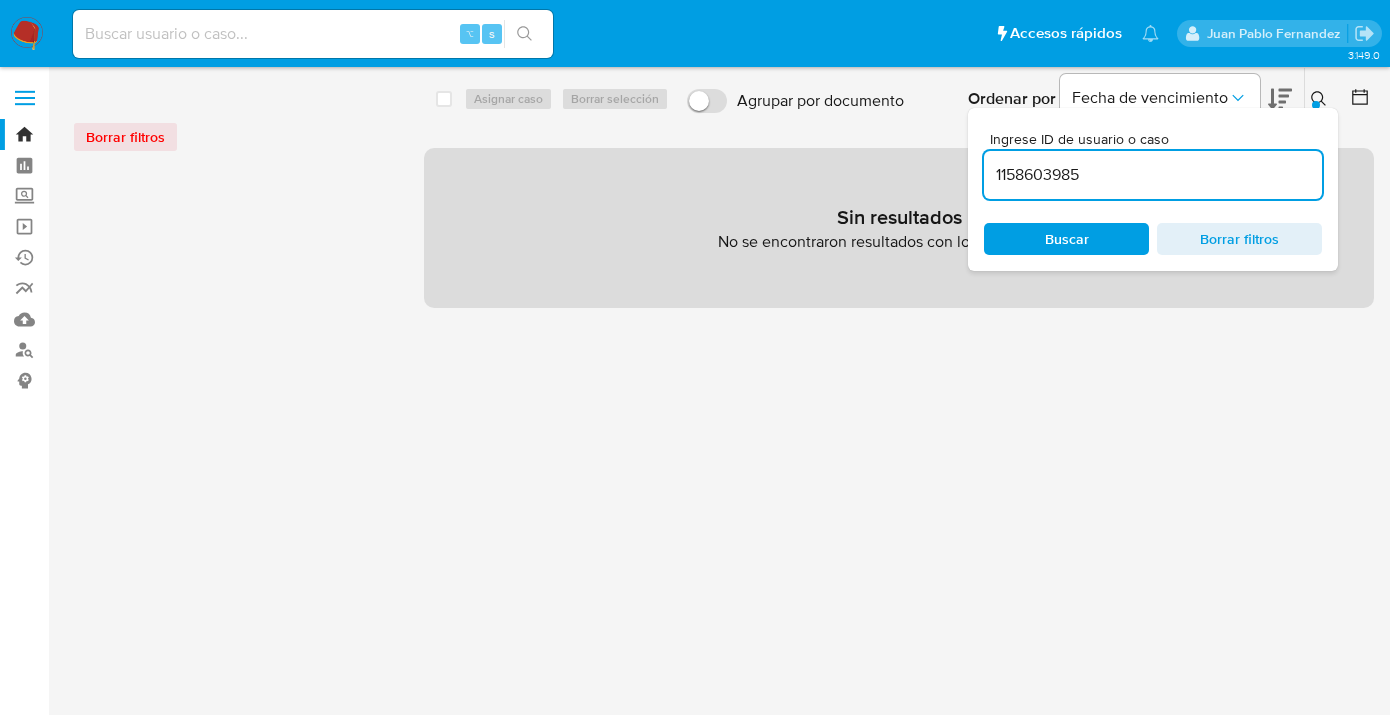 scroll, scrollTop: 0, scrollLeft: 0, axis: both 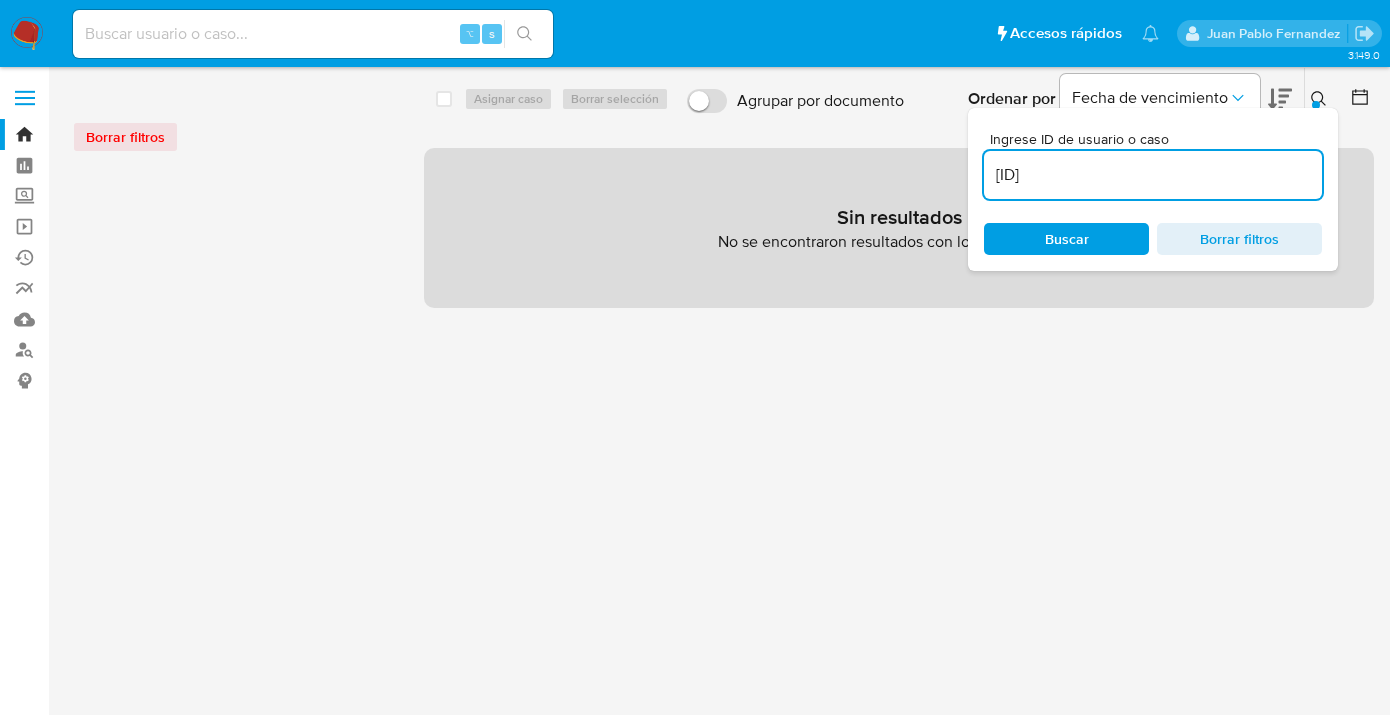 click on "115860398" at bounding box center (1153, 175) 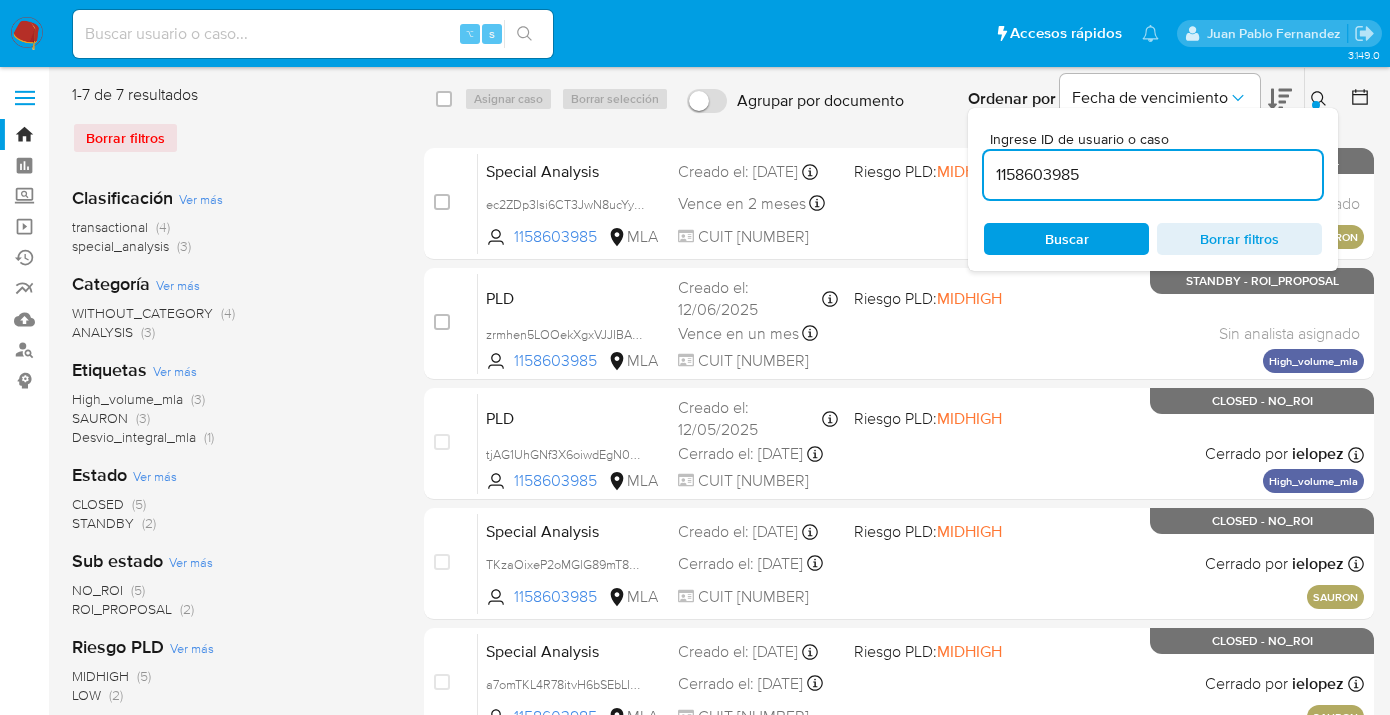 click 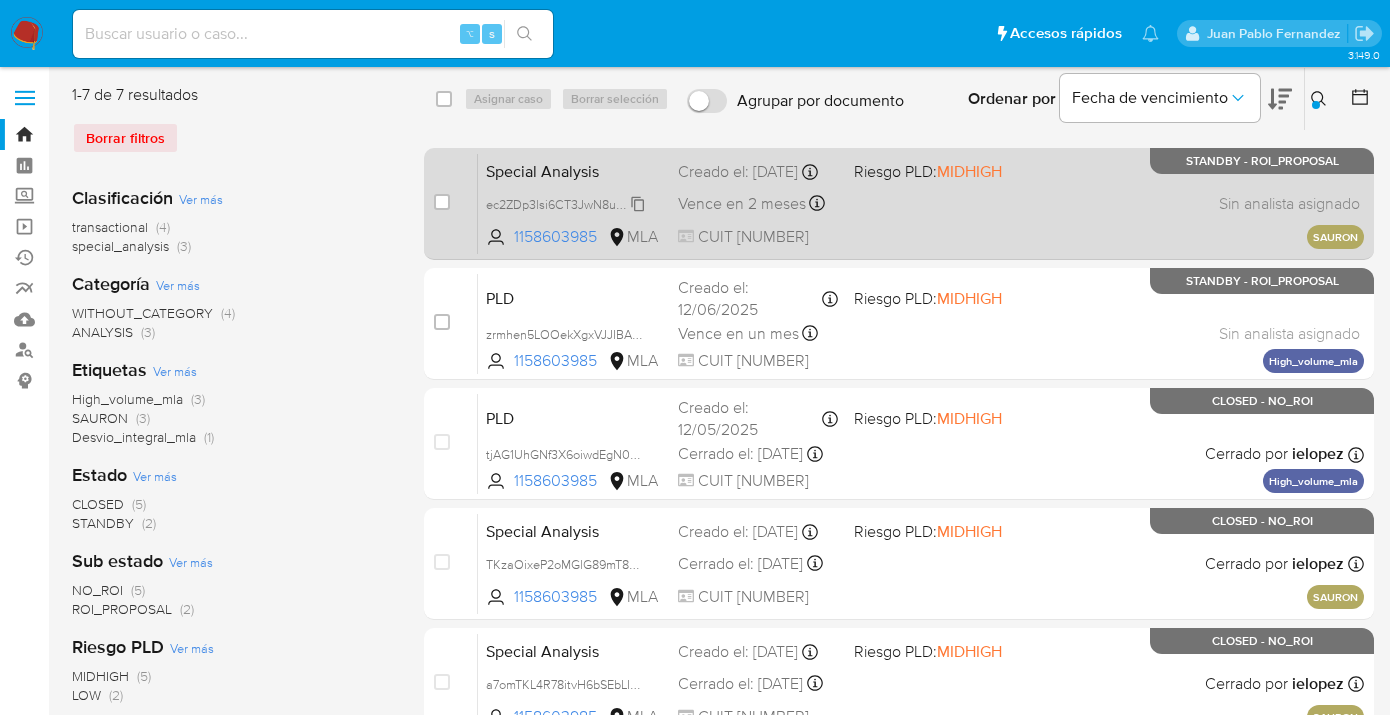 click on "ec2ZDp3lsi6CT3JwN8ucYyLX" at bounding box center [567, 203] 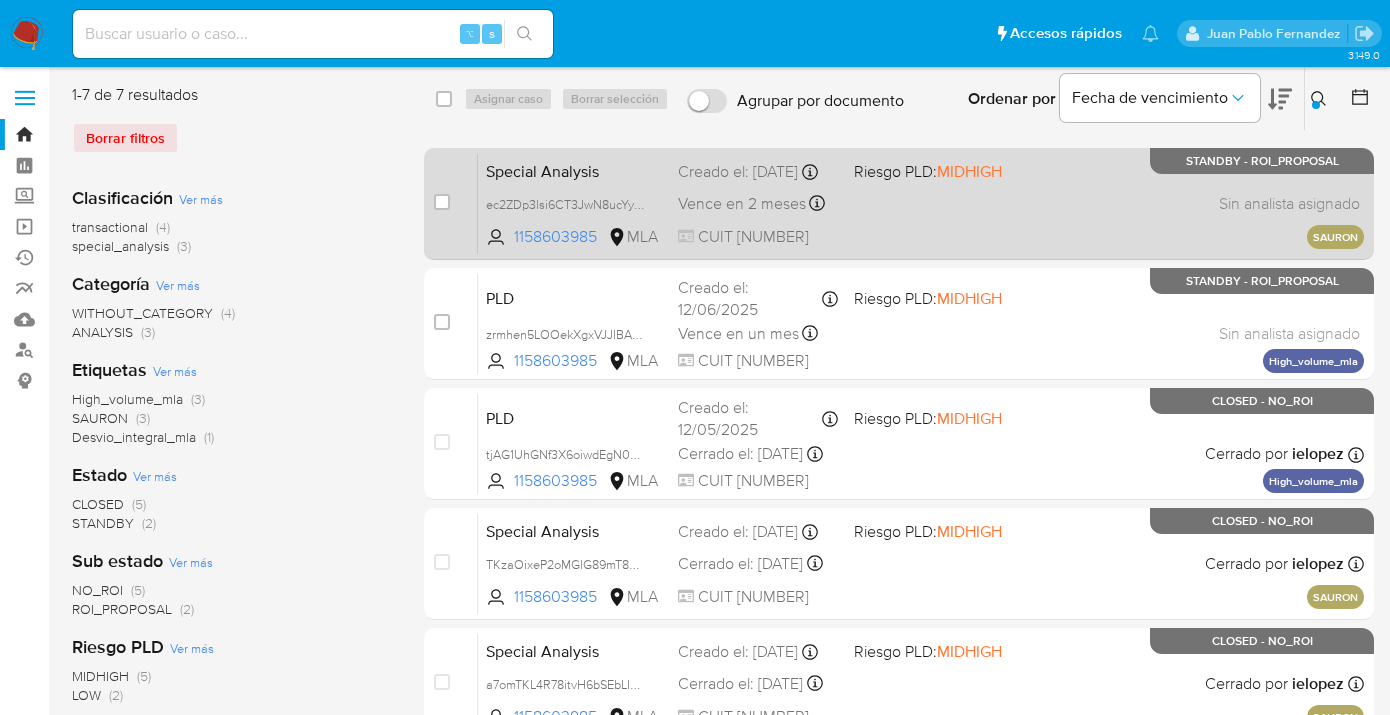 click on "Special Analysis ec2ZDp3lsi6CT3JwN8ucYyLX 1158603985 MLA Riesgo PLD:  MIDHIGH Creado el: 21/07/2025   Creado el: 21/07/2025 09:49:15 Vence en 2 meses   Vence el 19/10/2025 09:49:16 CUIT   27961620762 Sin analista asignado   Asignado el: 21/07/2025 09:49:15 SAURON STANDBY - ROI_PROPOSAL" at bounding box center [921, 203] 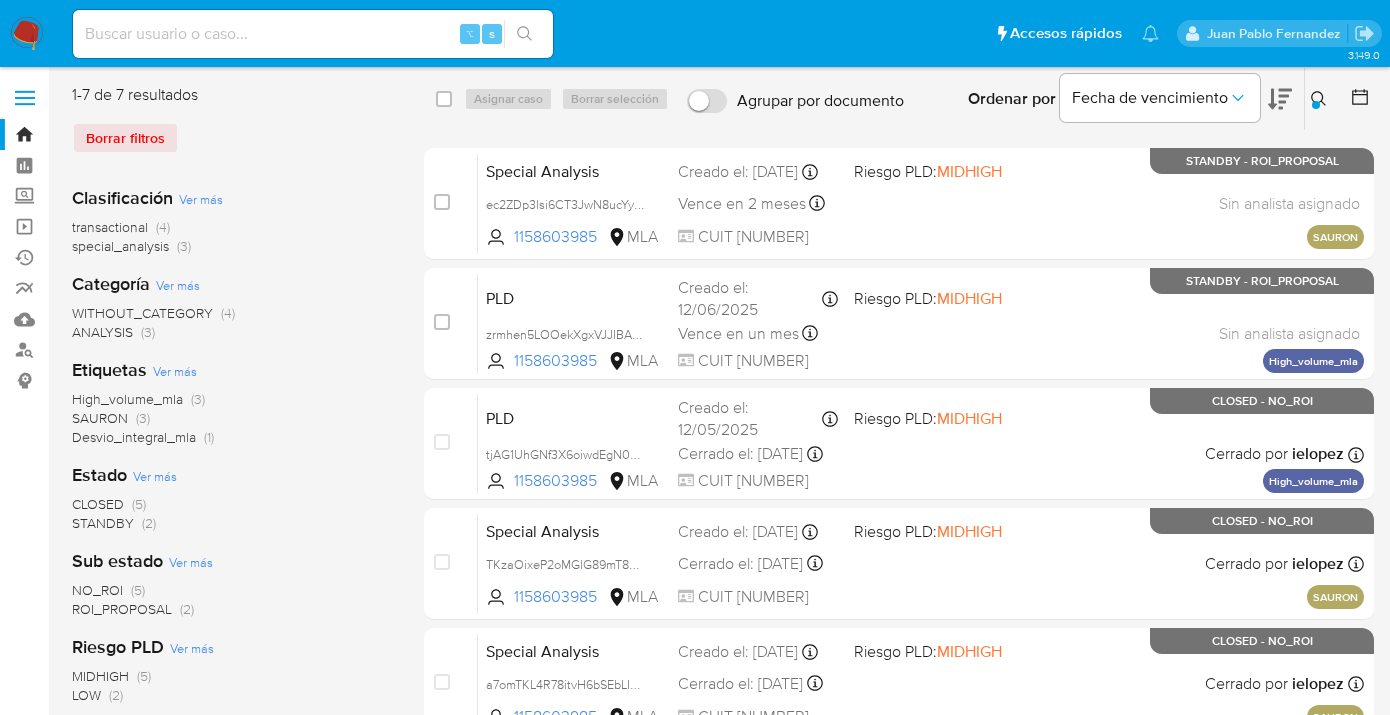 click 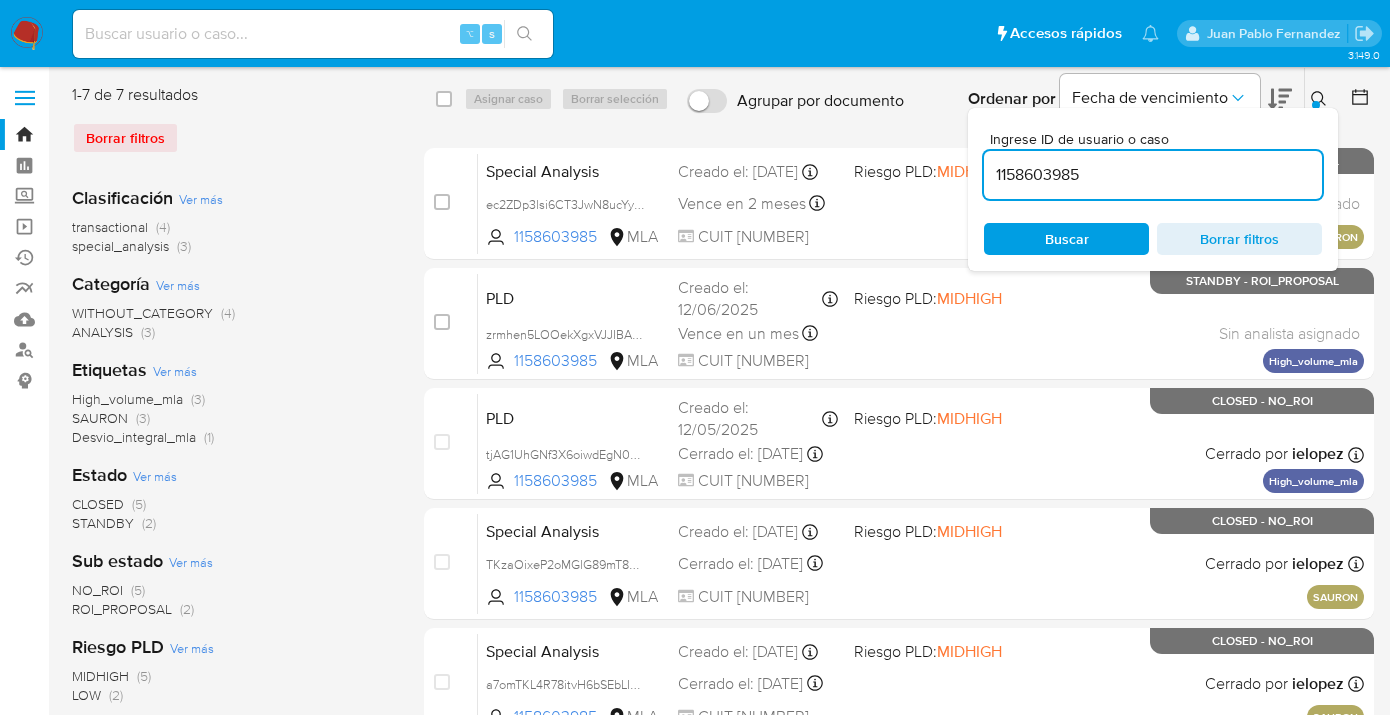 drag, startPoint x: 1095, startPoint y: 182, endPoint x: 990, endPoint y: 165, distance: 106.36729 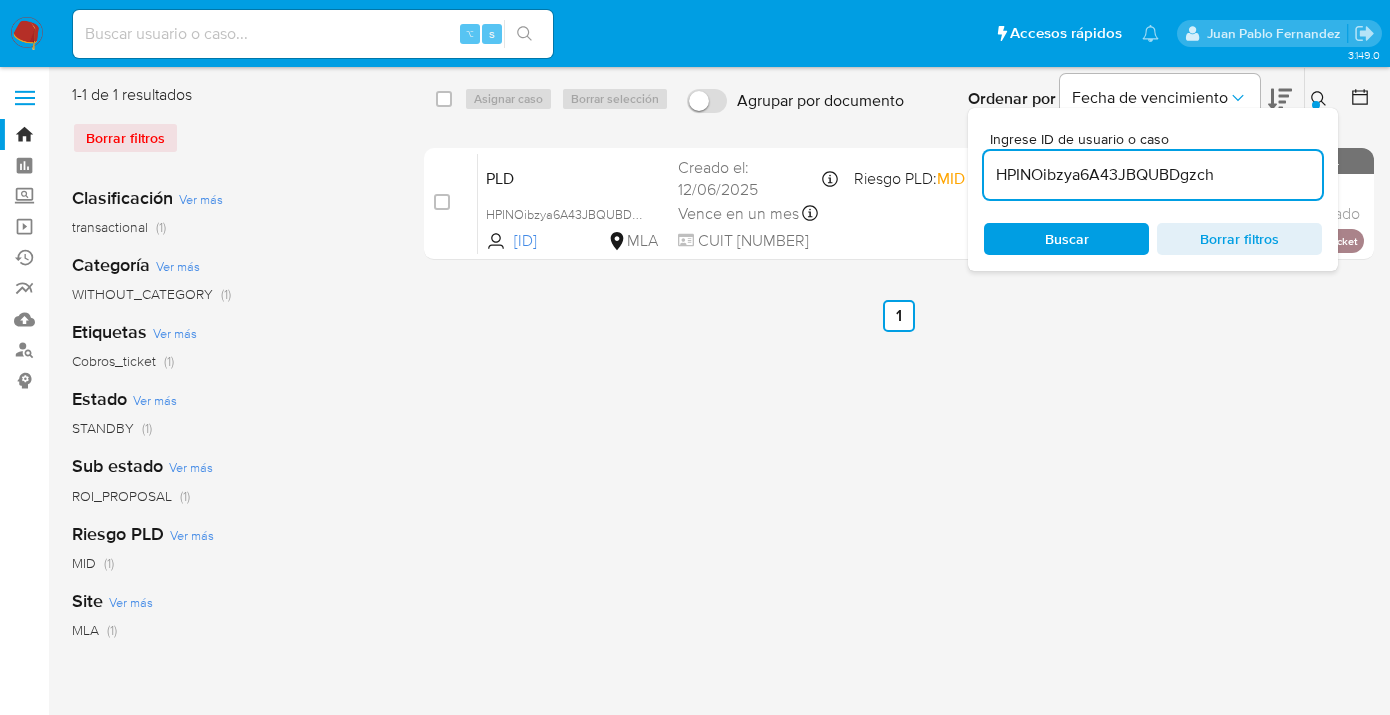 drag, startPoint x: 1318, startPoint y: 95, endPoint x: 1295, endPoint y: 113, distance: 29.206163 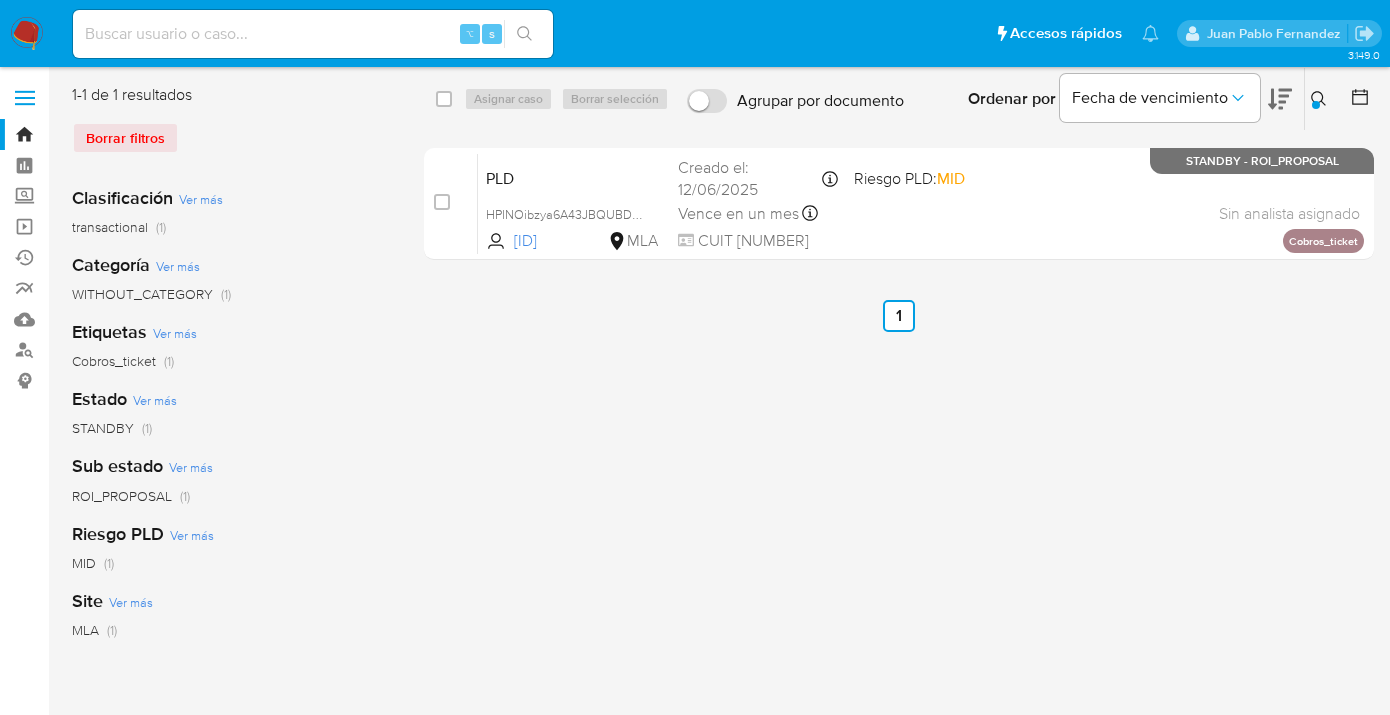 click 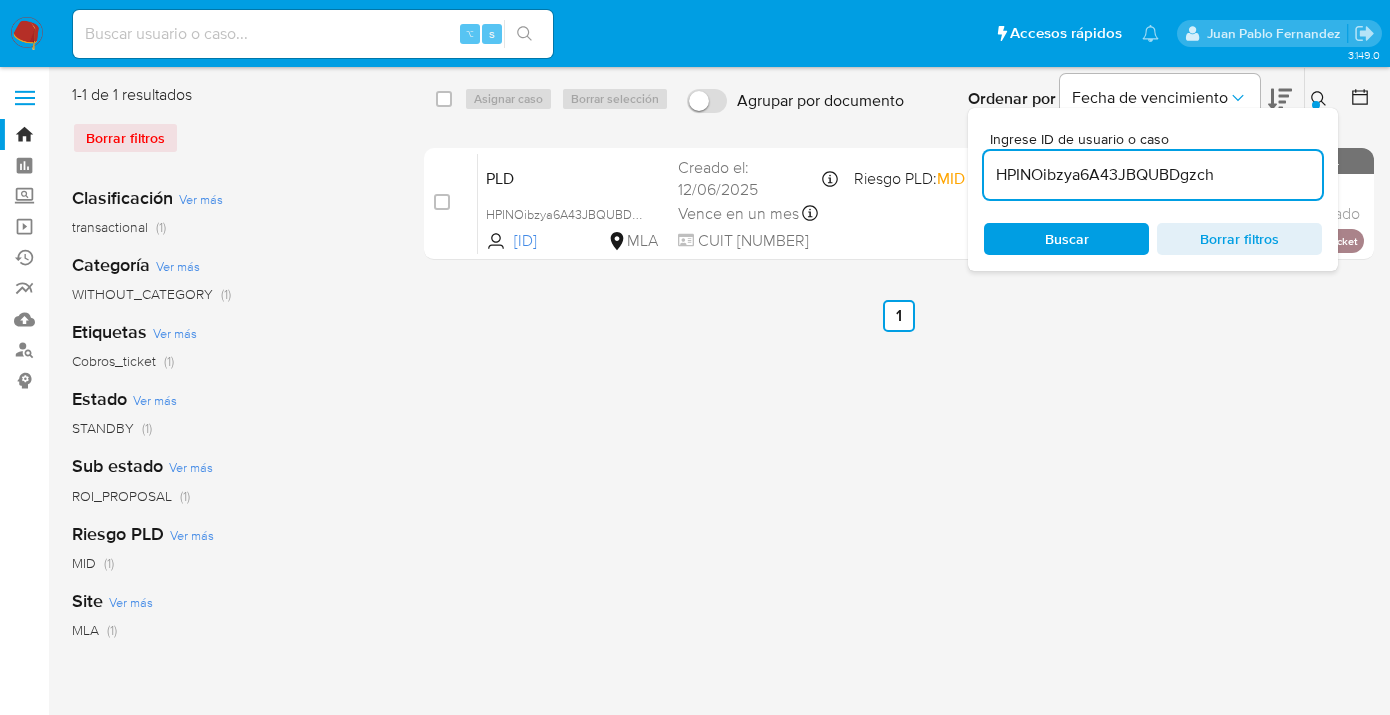 scroll, scrollTop: 0, scrollLeft: 0, axis: both 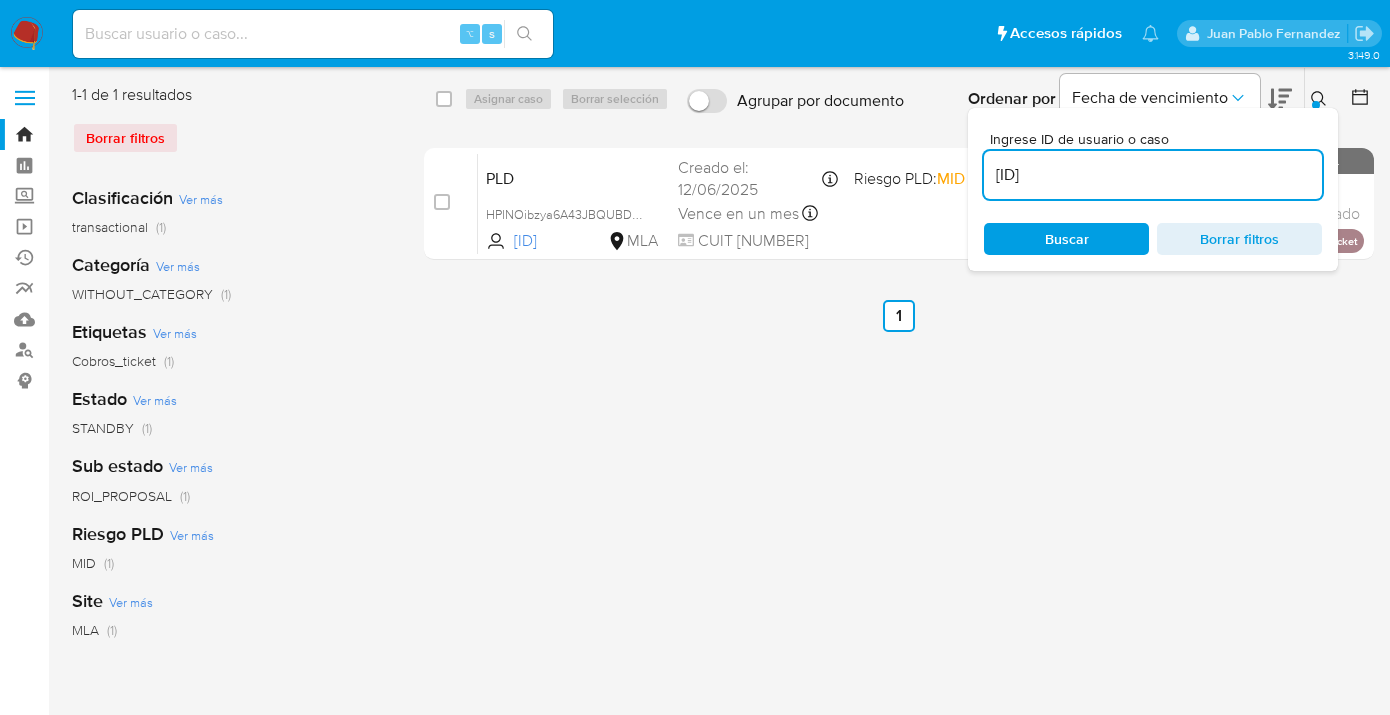 type on "1001208576" 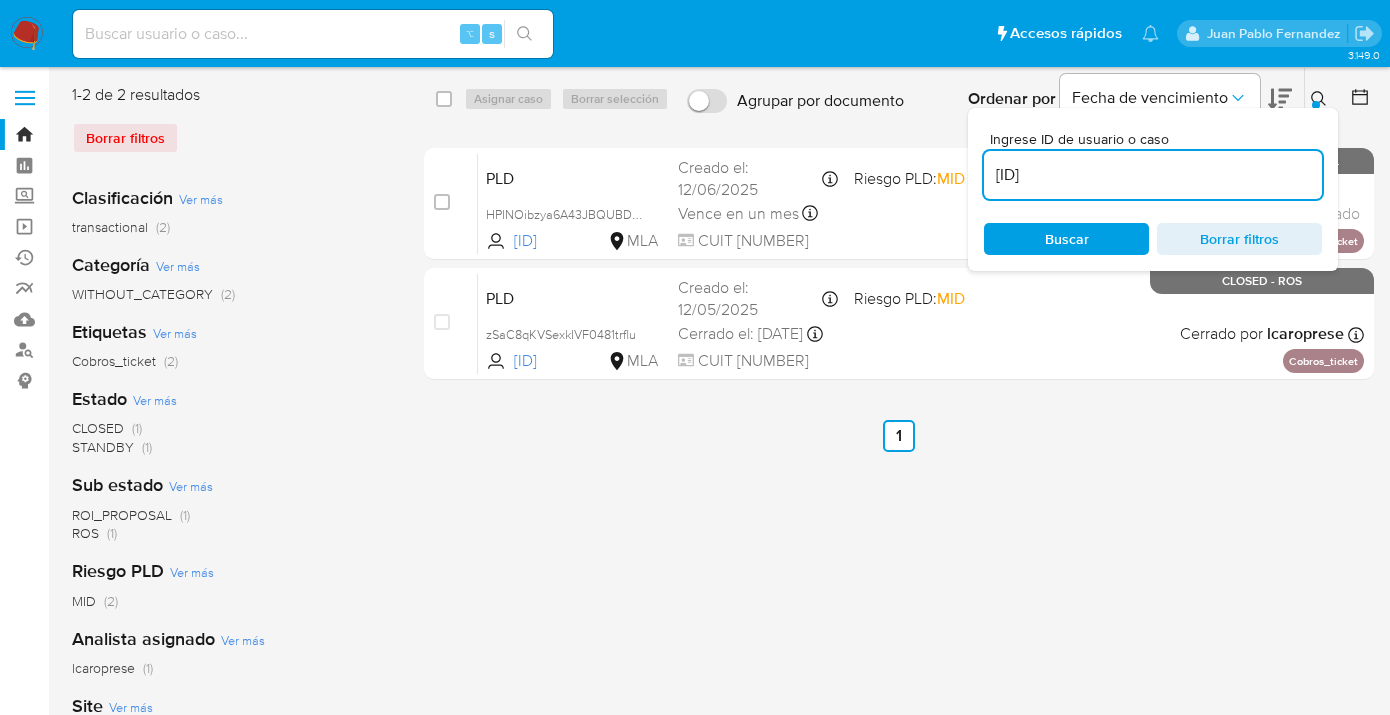 click 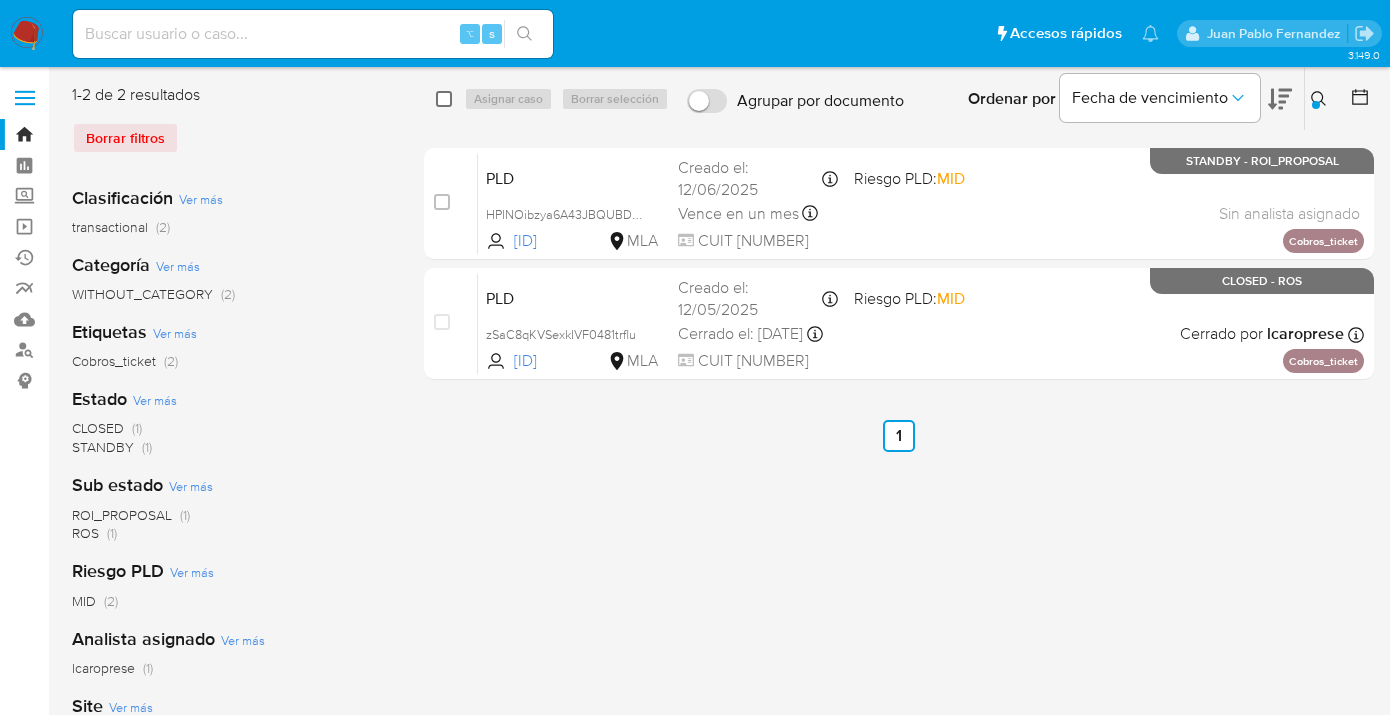 click at bounding box center [444, 99] 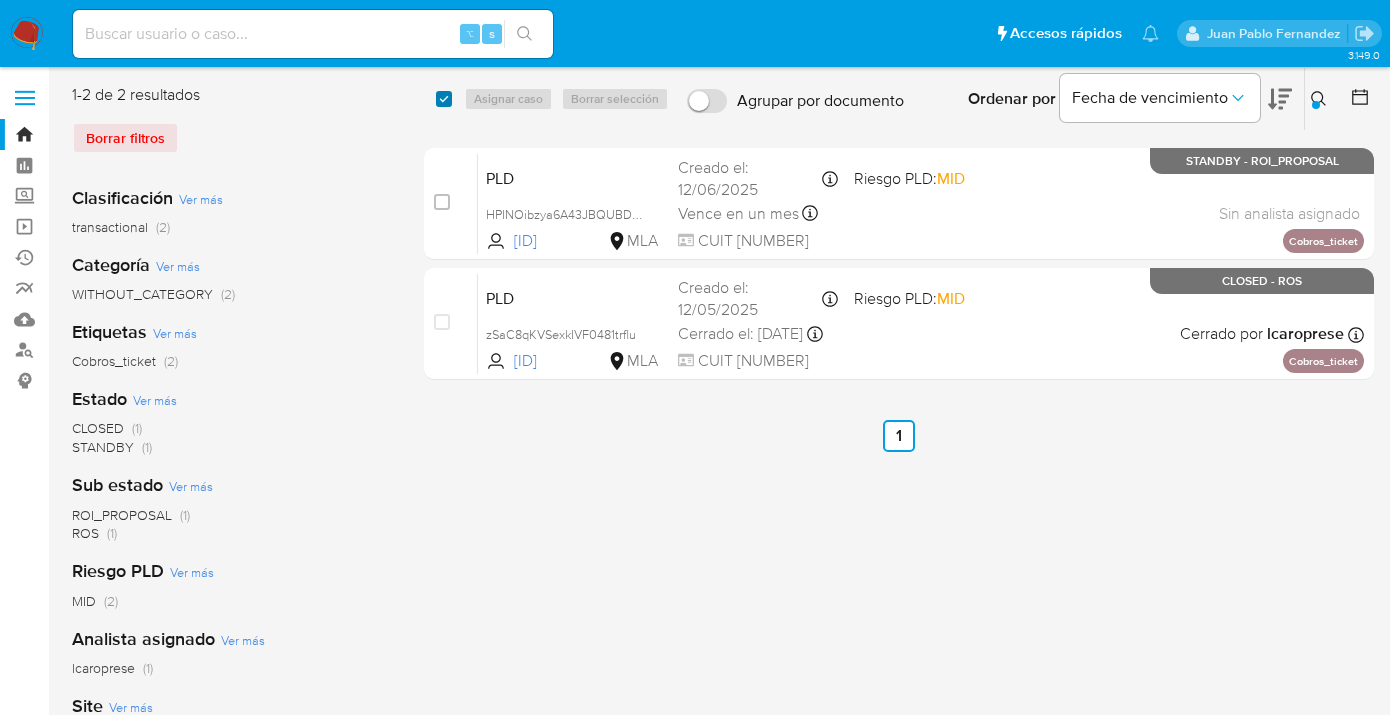 checkbox on "true" 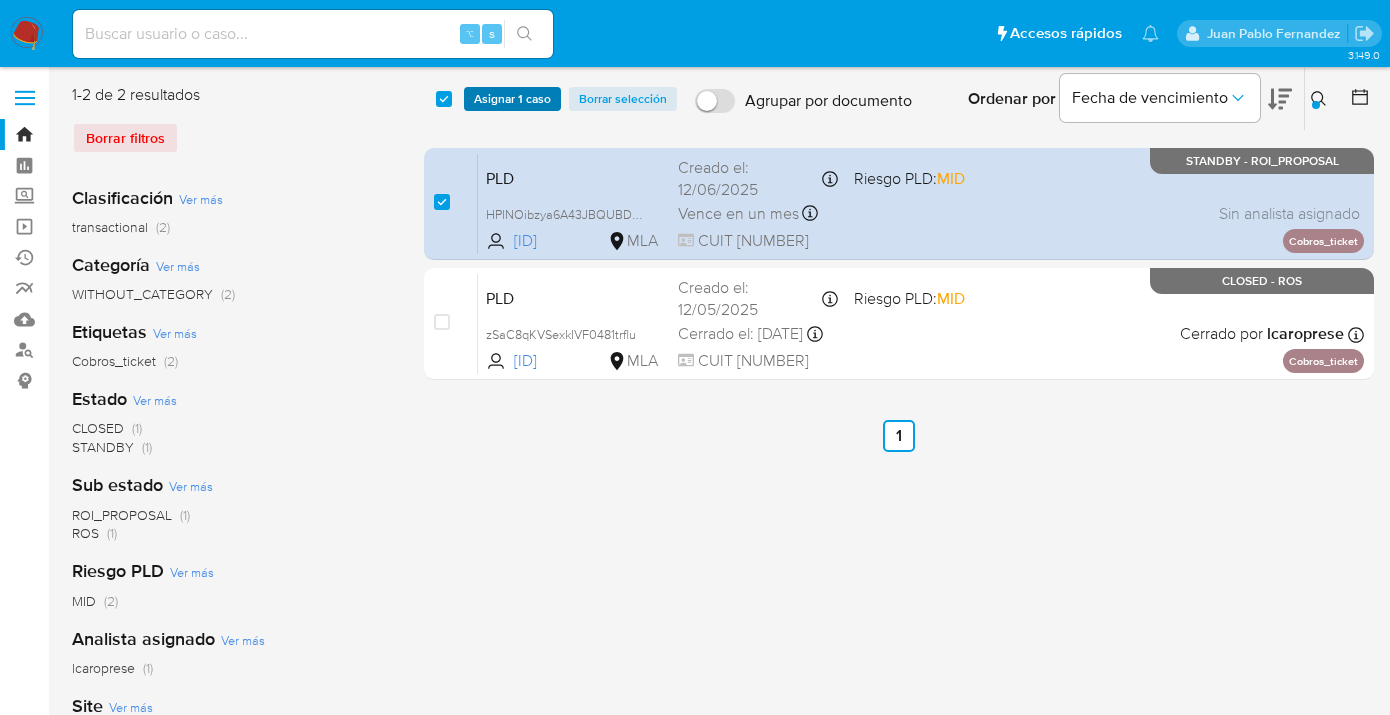 click on "Asignar 1 caso" at bounding box center [512, 99] 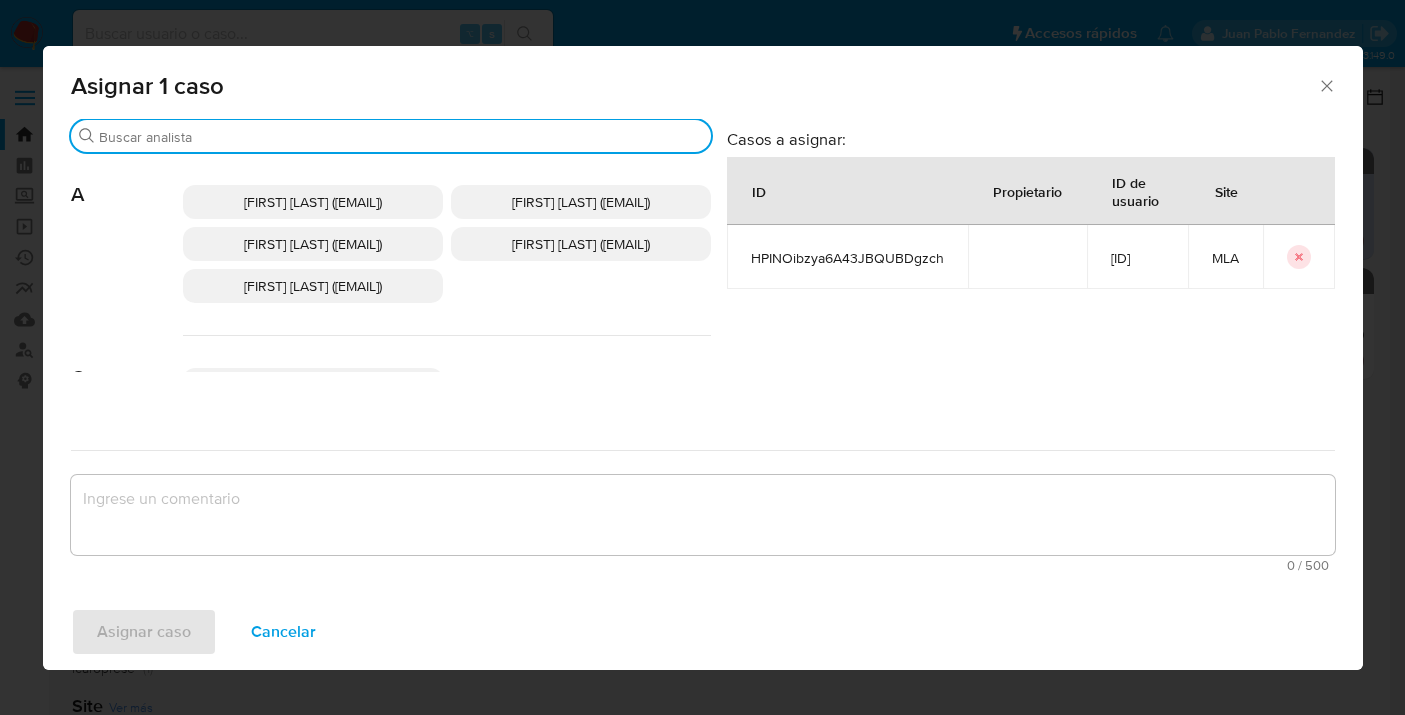 click on "Buscar" at bounding box center [401, 137] 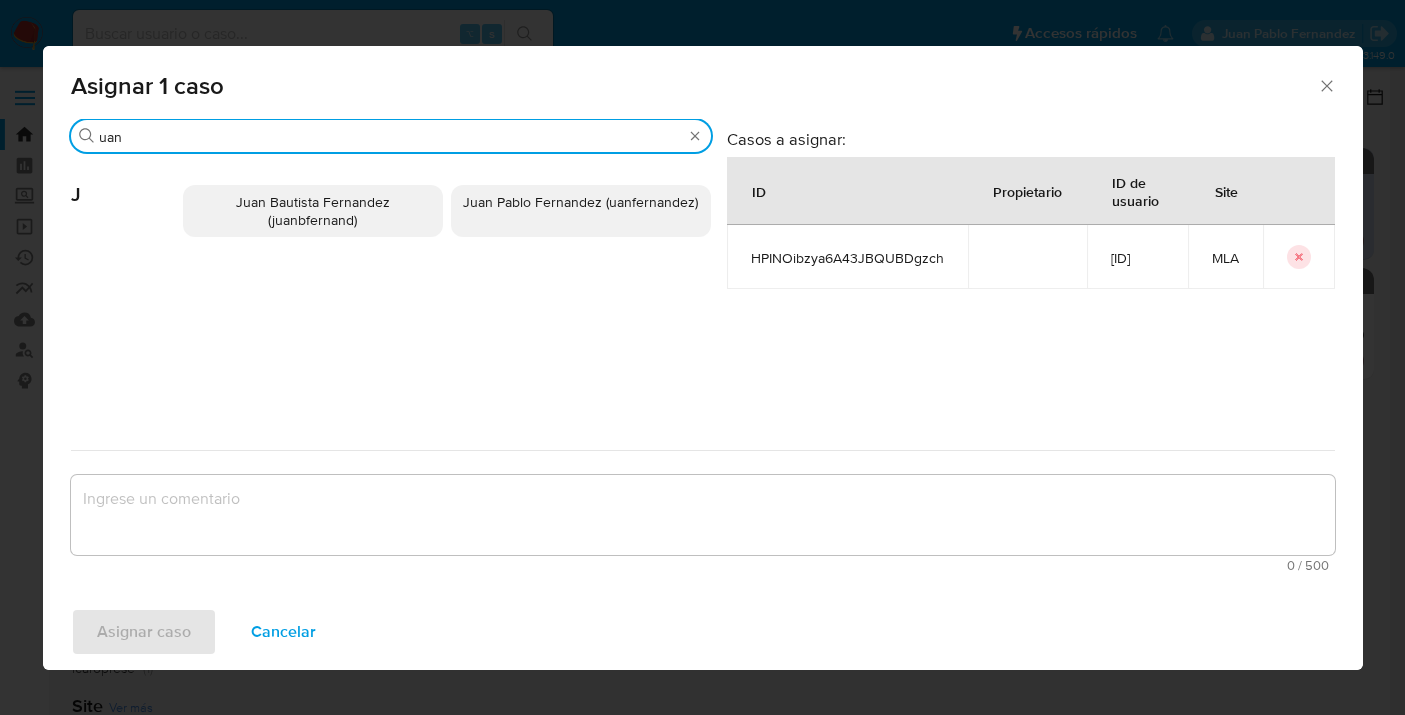 type on "uan" 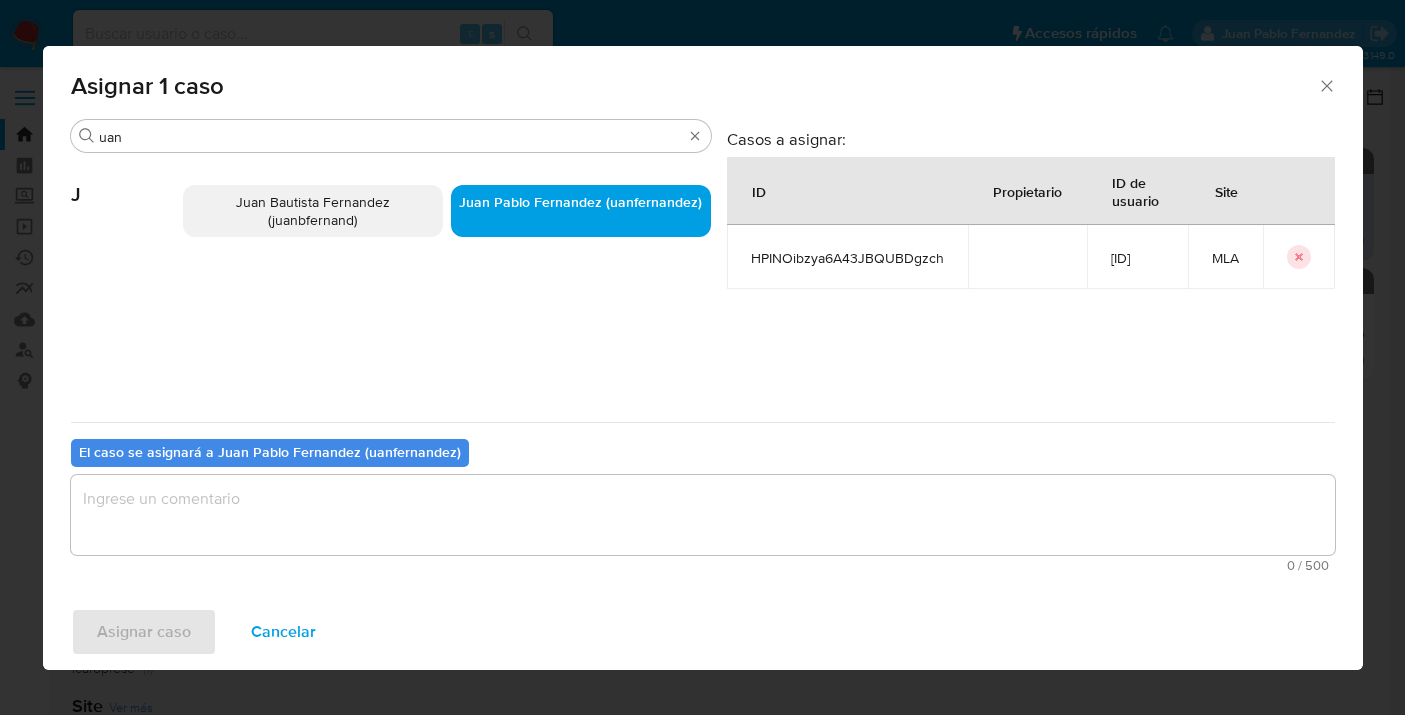 click at bounding box center [703, 515] 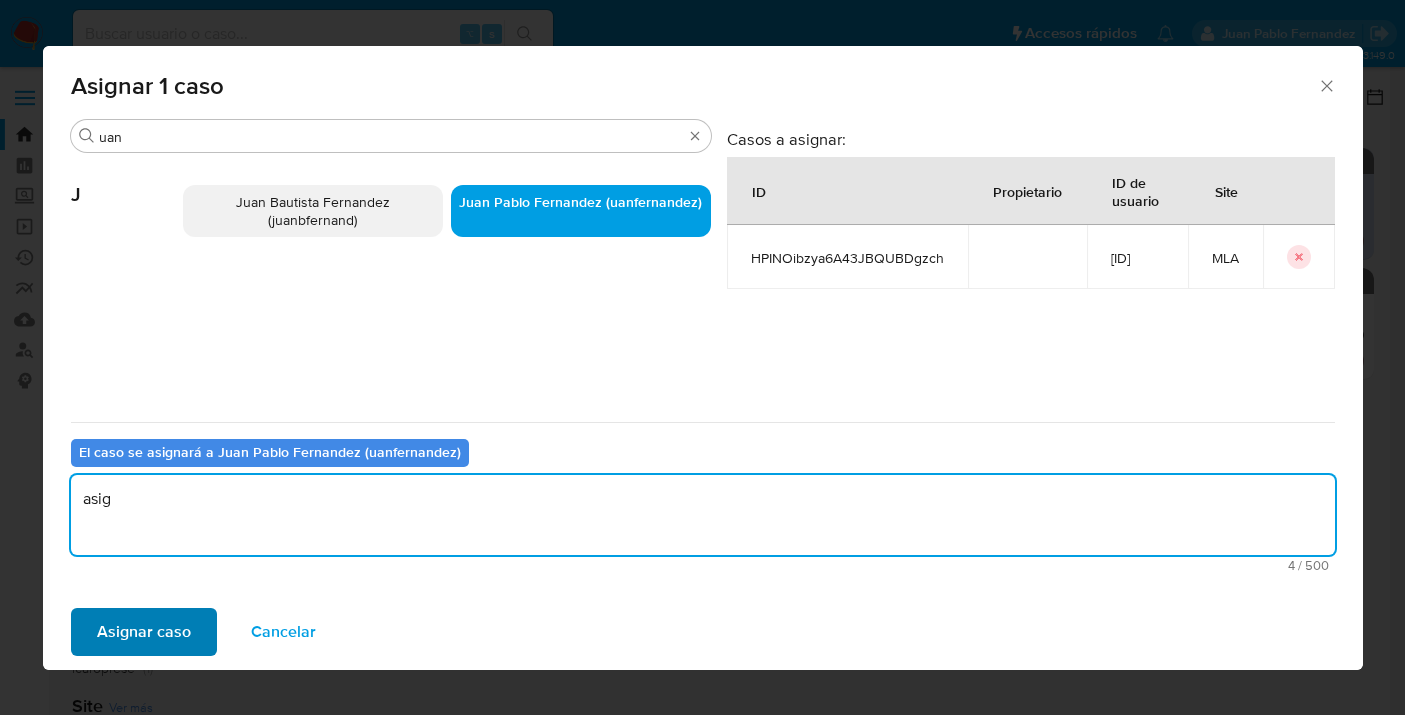 type on "asig" 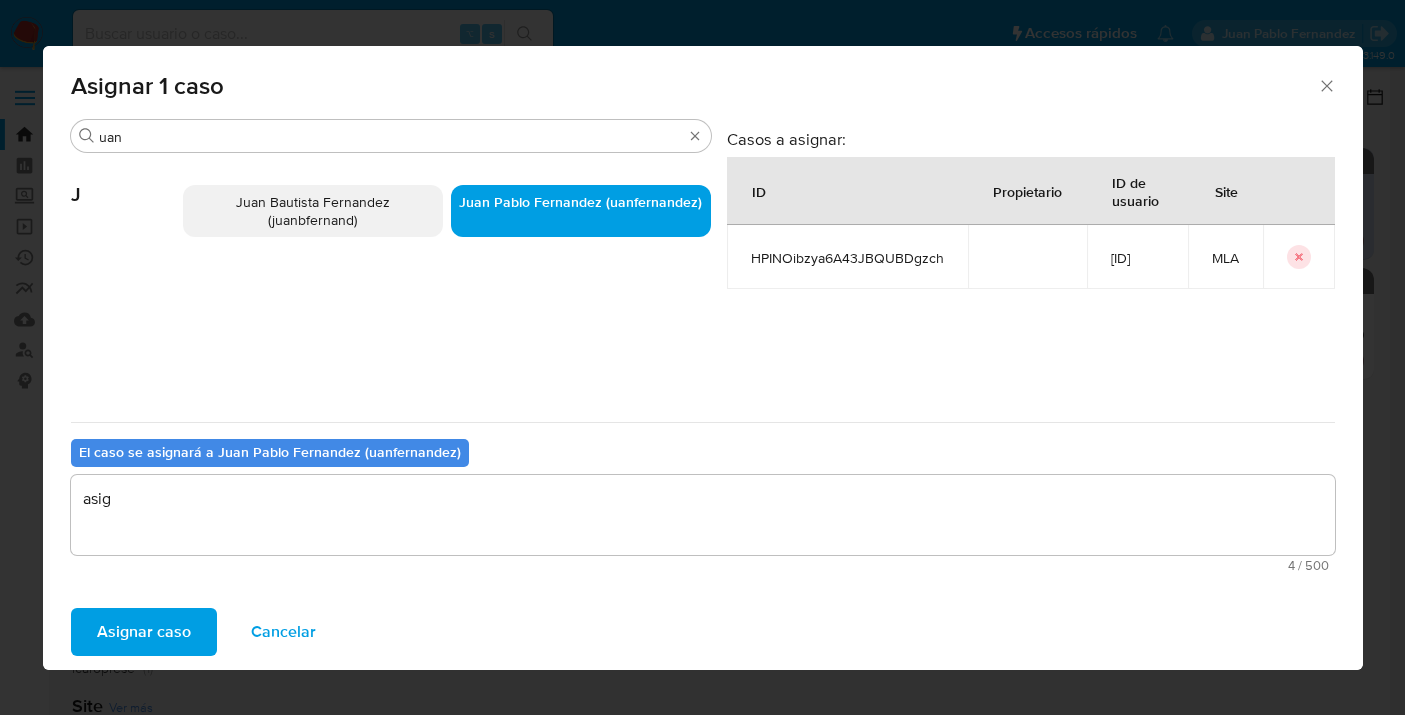 click on "Asignar caso" at bounding box center (144, 632) 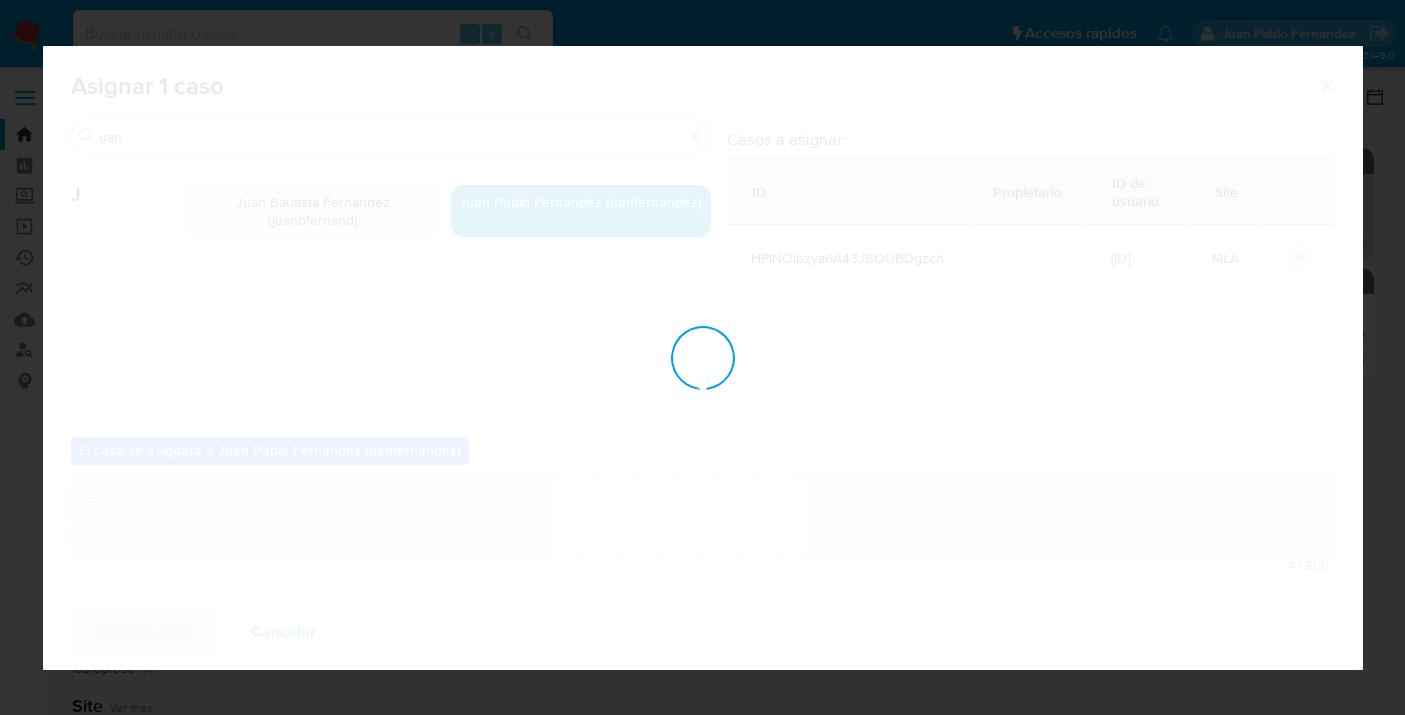type 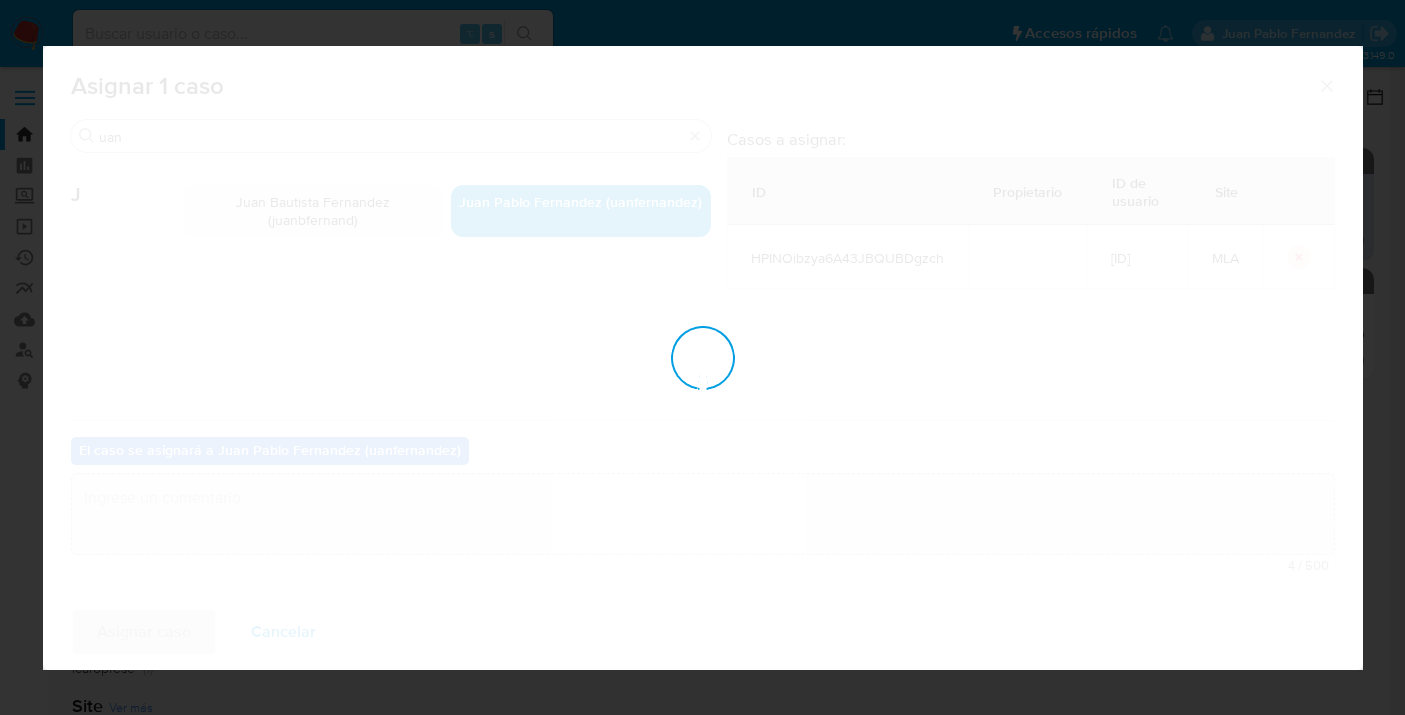 checkbox on "false" 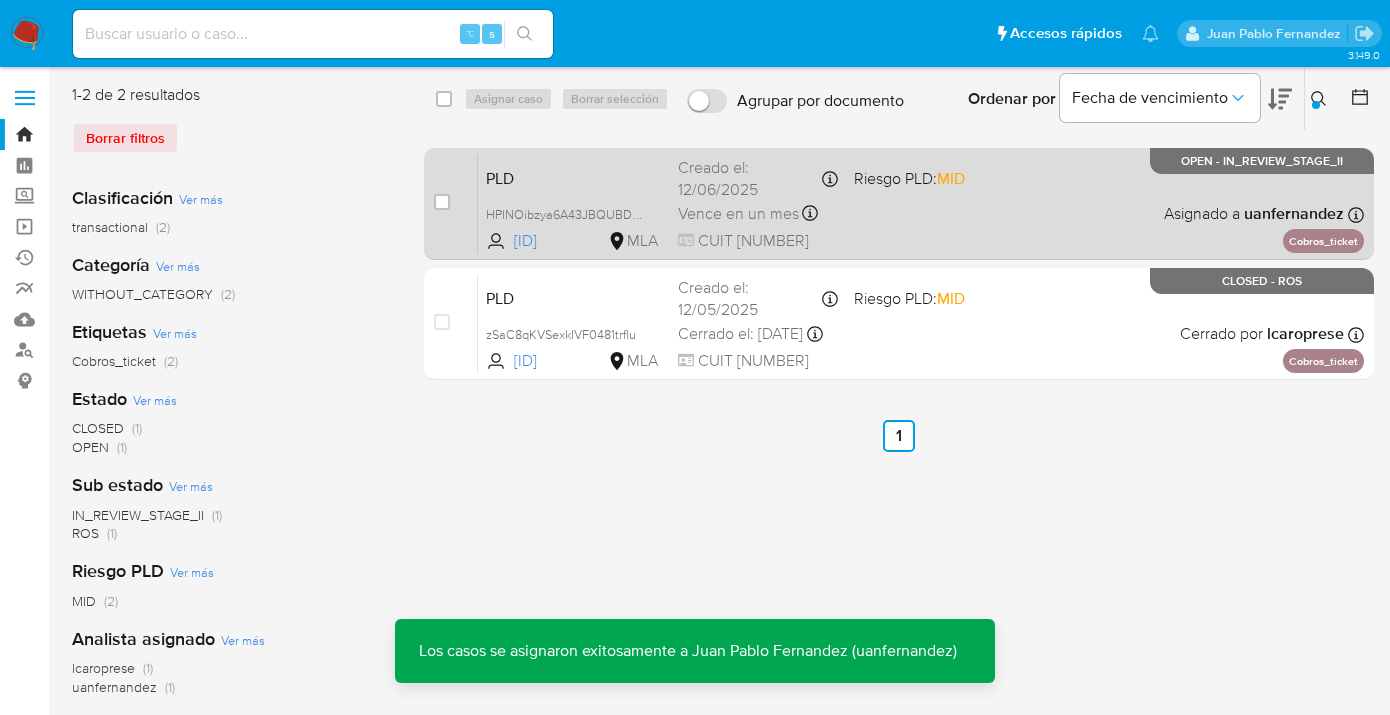 click on "PLD HPINOibzya6A43JBQUBDgzch 1001208576 MLA Riesgo PLD:  MID Creado el: 12/06/2025   Creado el: 12/06/2025 03:18:06 Vence en un mes   Vence el 10/09/2025 03:18:06 CUIT   27381280360 Asignado a   uanfernandez   Asignado el: 18/06/2025 14:17:06 Cobros_ticket OPEN - IN_REVIEW_STAGE_II" at bounding box center [921, 203] 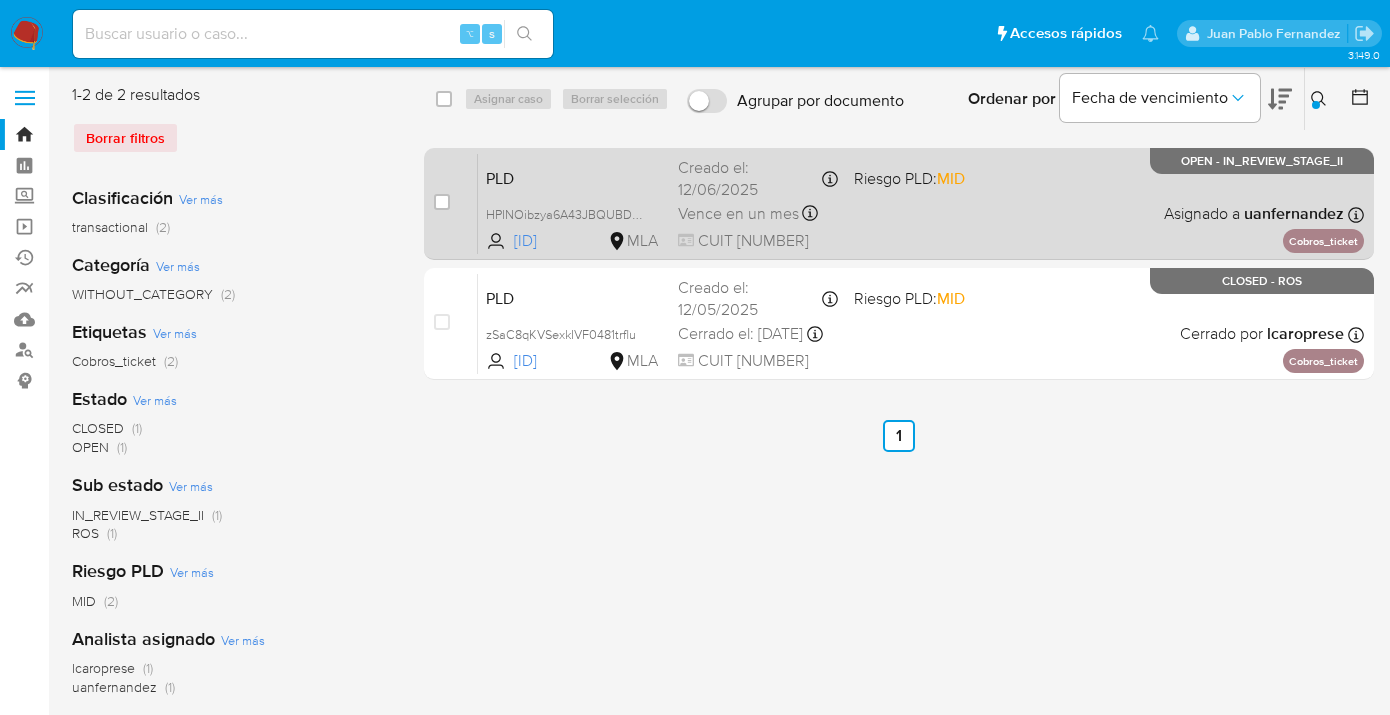 click on "PLD HPINOibzya6A43JBQUBDgzch 1001208576 MLA Riesgo PLD:  MID Creado el: 12/06/2025   Creado el: 12/06/2025 03:18:06 Vence en un mes   Vence el 10/09/2025 03:18:06 CUIT   27381280360 Asignado a   uanfernandez   Asignado el: 18/06/2025 14:17:06 Cobros_ticket OPEN - IN_REVIEW_STAGE_II" at bounding box center [921, 203] 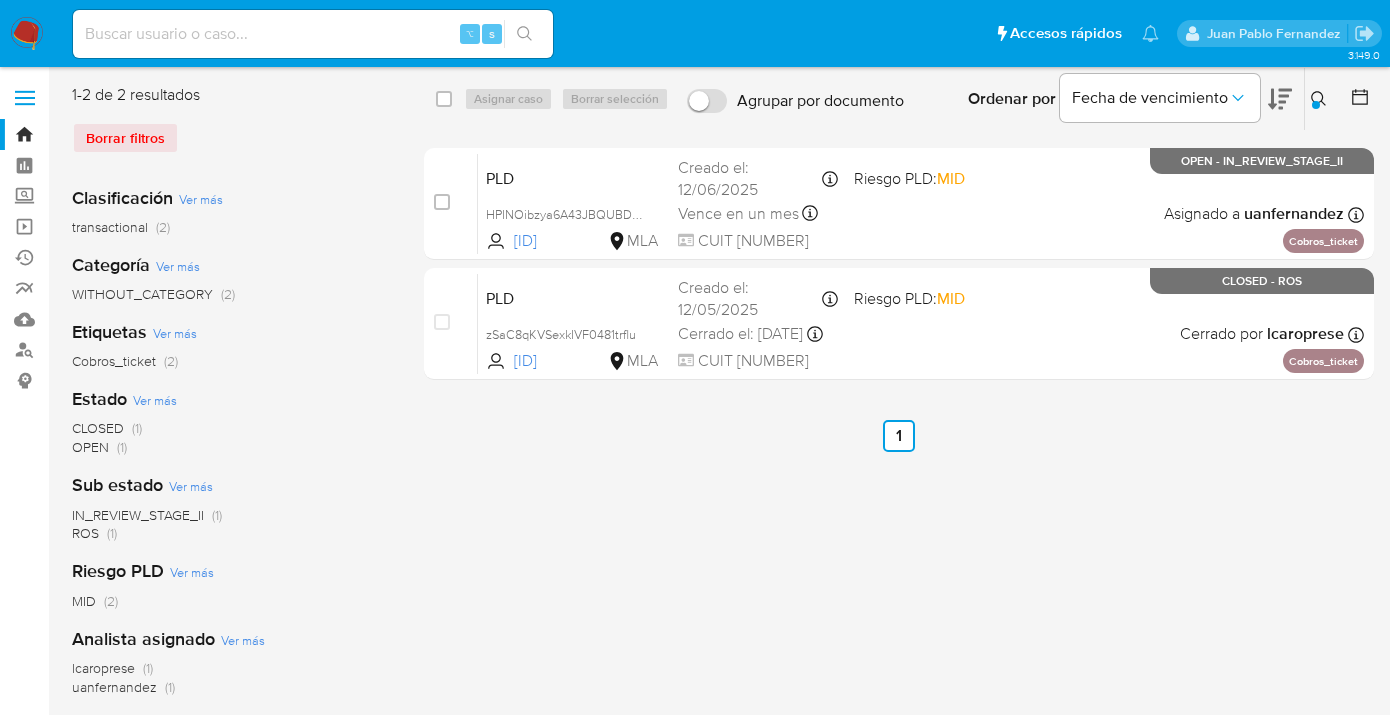click at bounding box center (1316, 105) 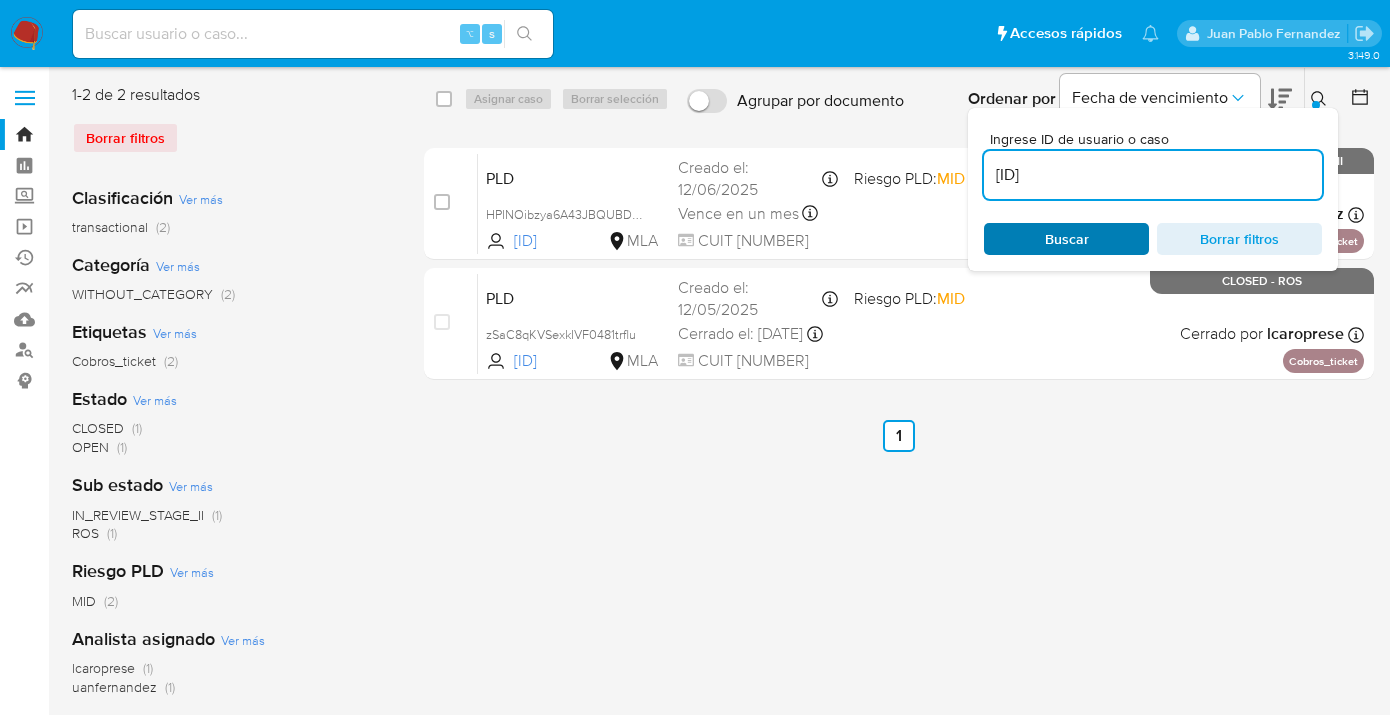 click on "Buscar" at bounding box center [1066, 239] 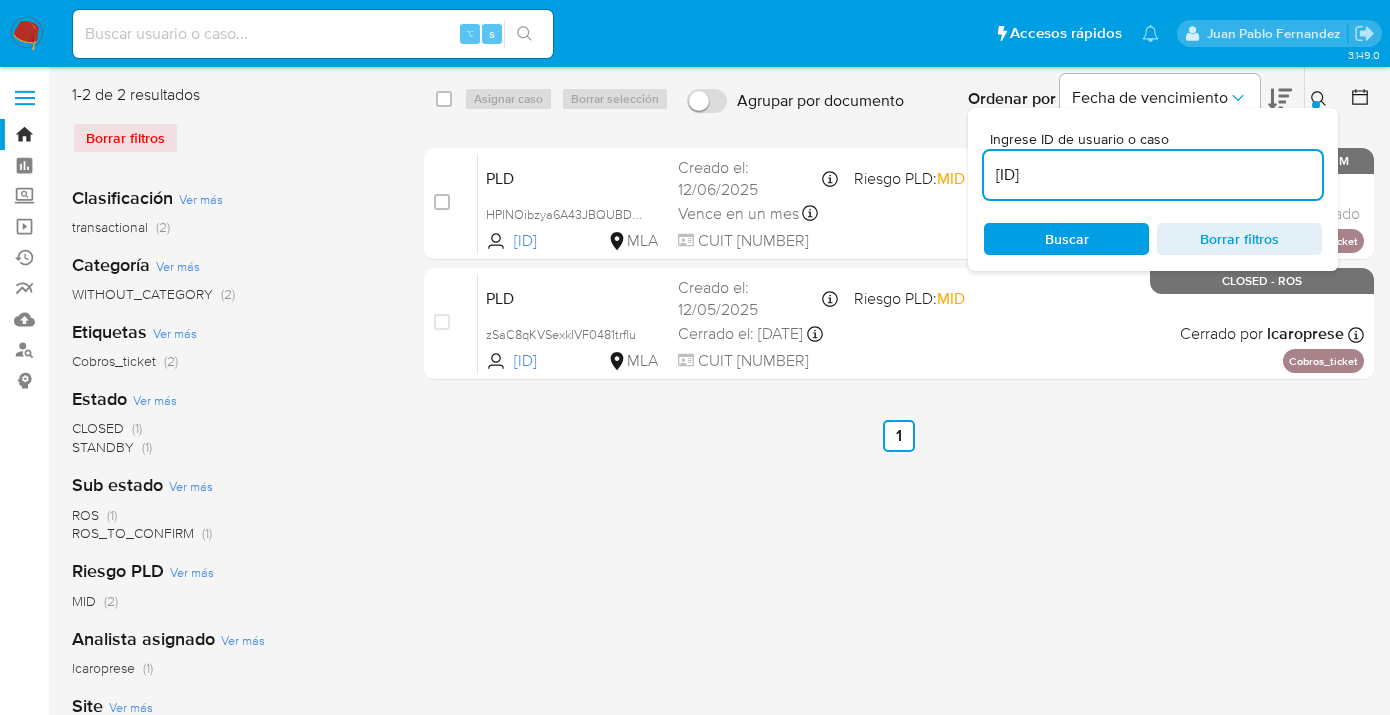 click 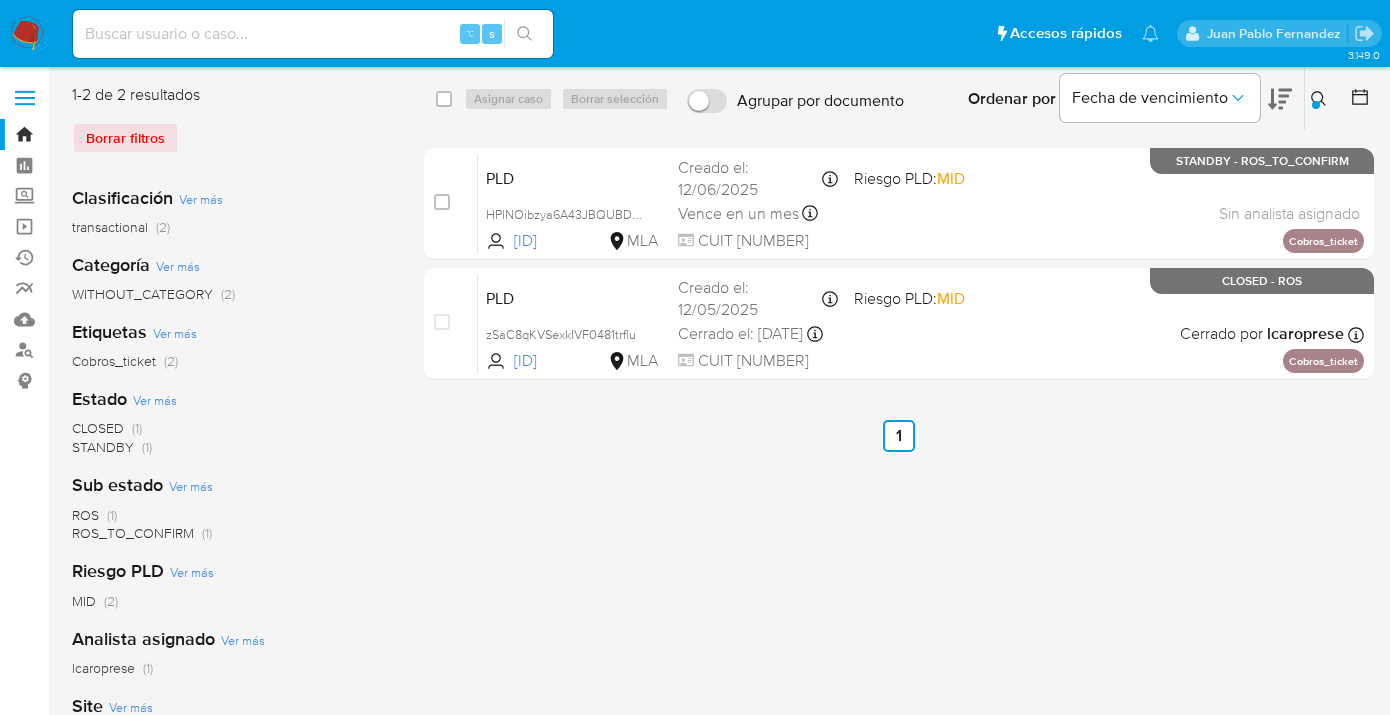 click 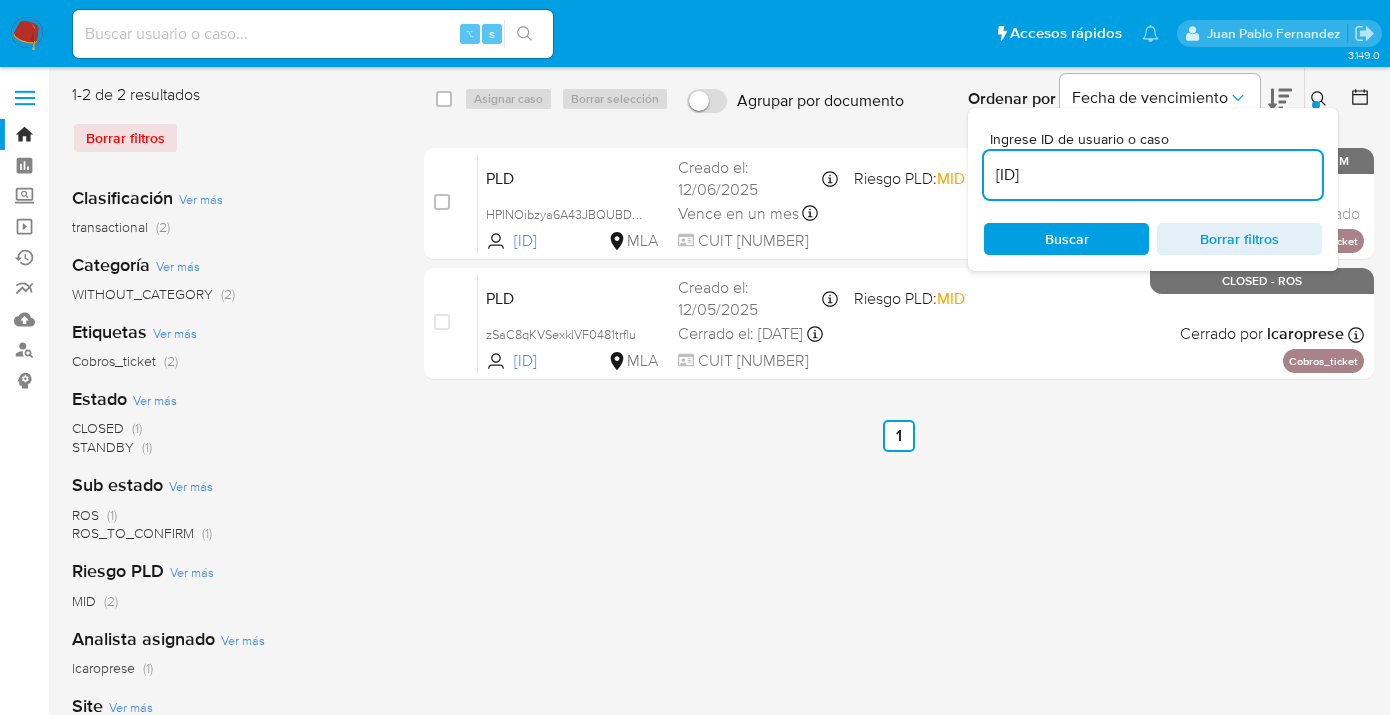 drag, startPoint x: 1101, startPoint y: 169, endPoint x: 985, endPoint y: 168, distance: 116.00431 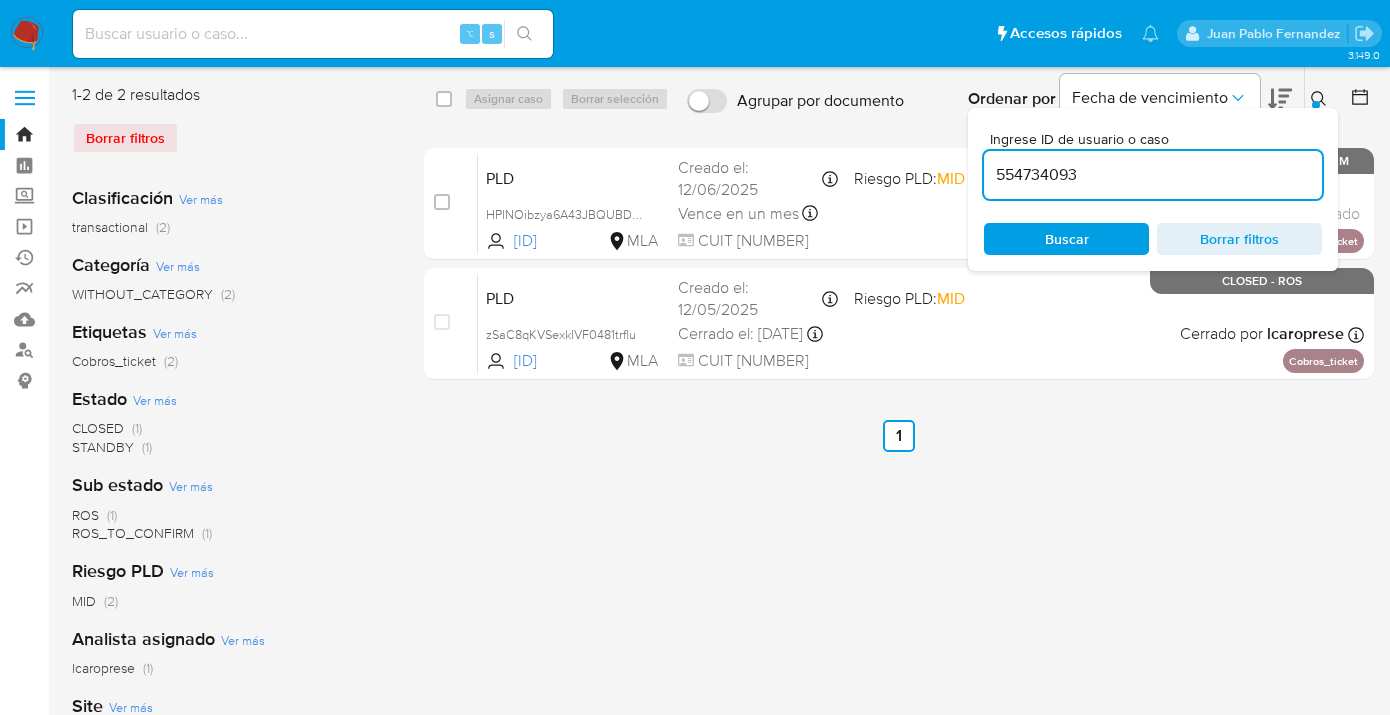 type on "554734093" 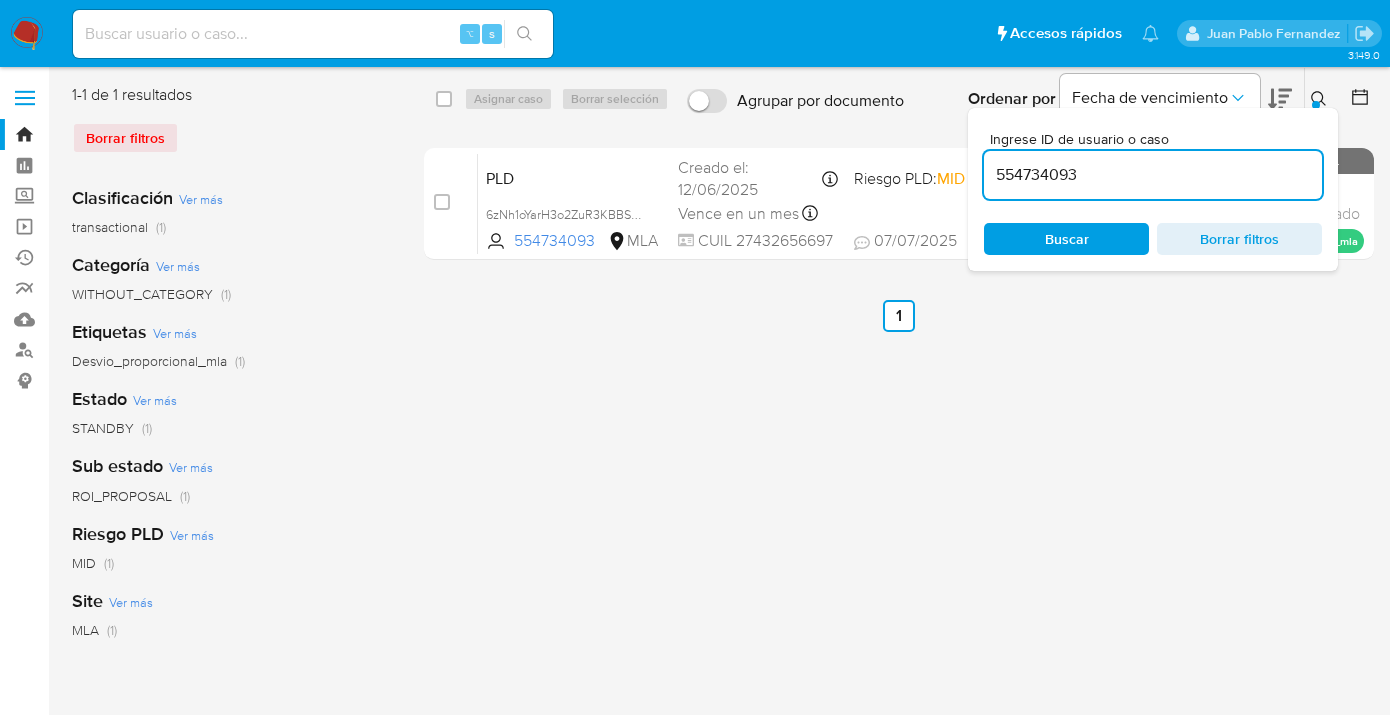 click 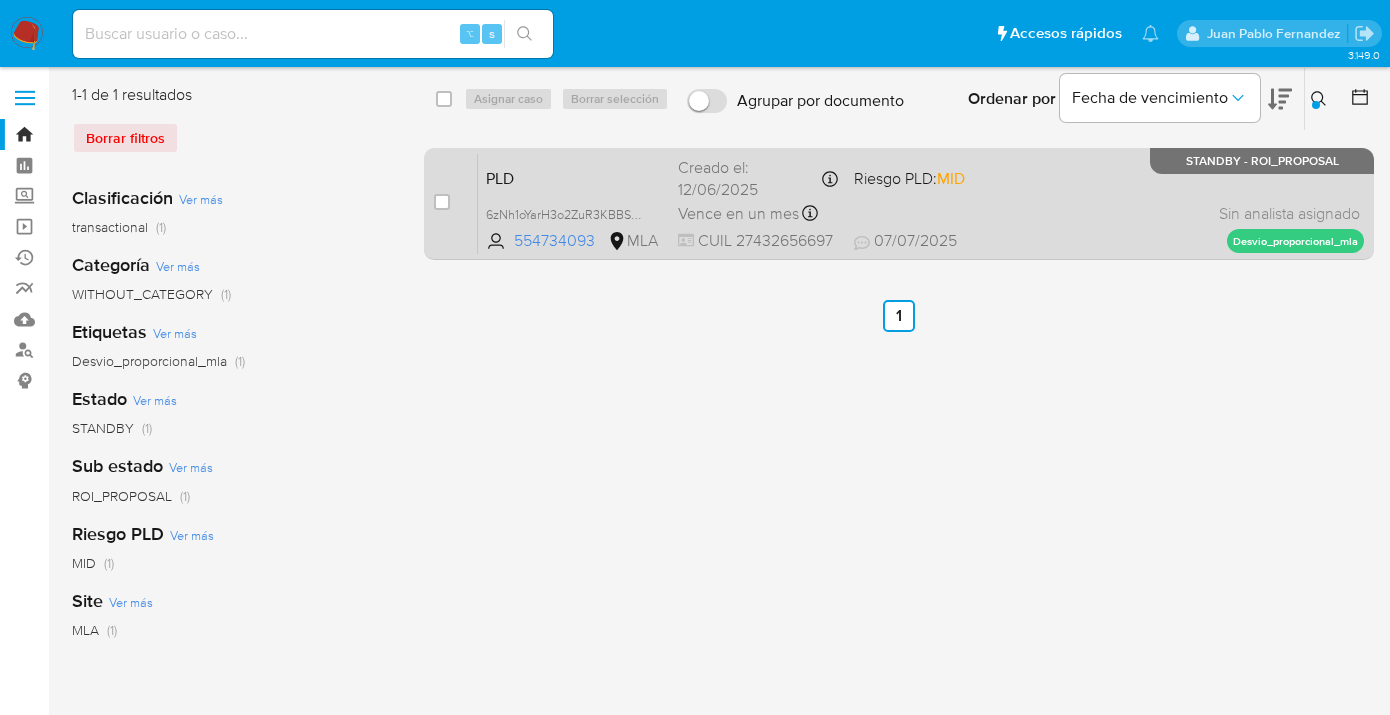 click on "PLD 6zNh1oYarH3o2ZuR3KBBS3g3 554734093 MLA Riesgo PLD:  MID Creado el: 12/06/2025   Creado el: 12/06/2025 03:33:57 Vence en un mes   Vence el 10/09/2025 03:33:57 CUIL   27432656697 07/07/2025   07/07/2025 17:23 Sin analista asignado   Asignado el: 18/06/2025 14:16:47 Desvio_proporcional_mla STANDBY - ROI_PROPOSAL" at bounding box center [921, 203] 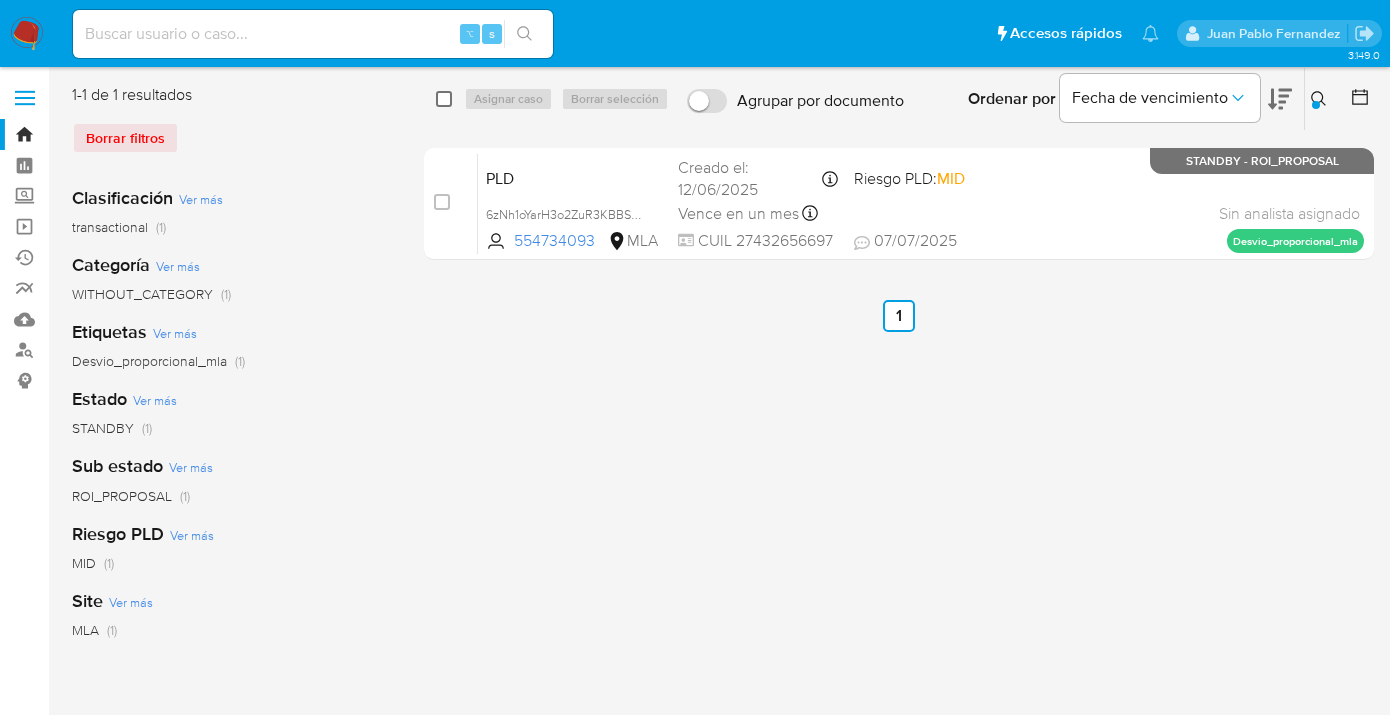 click at bounding box center [444, 99] 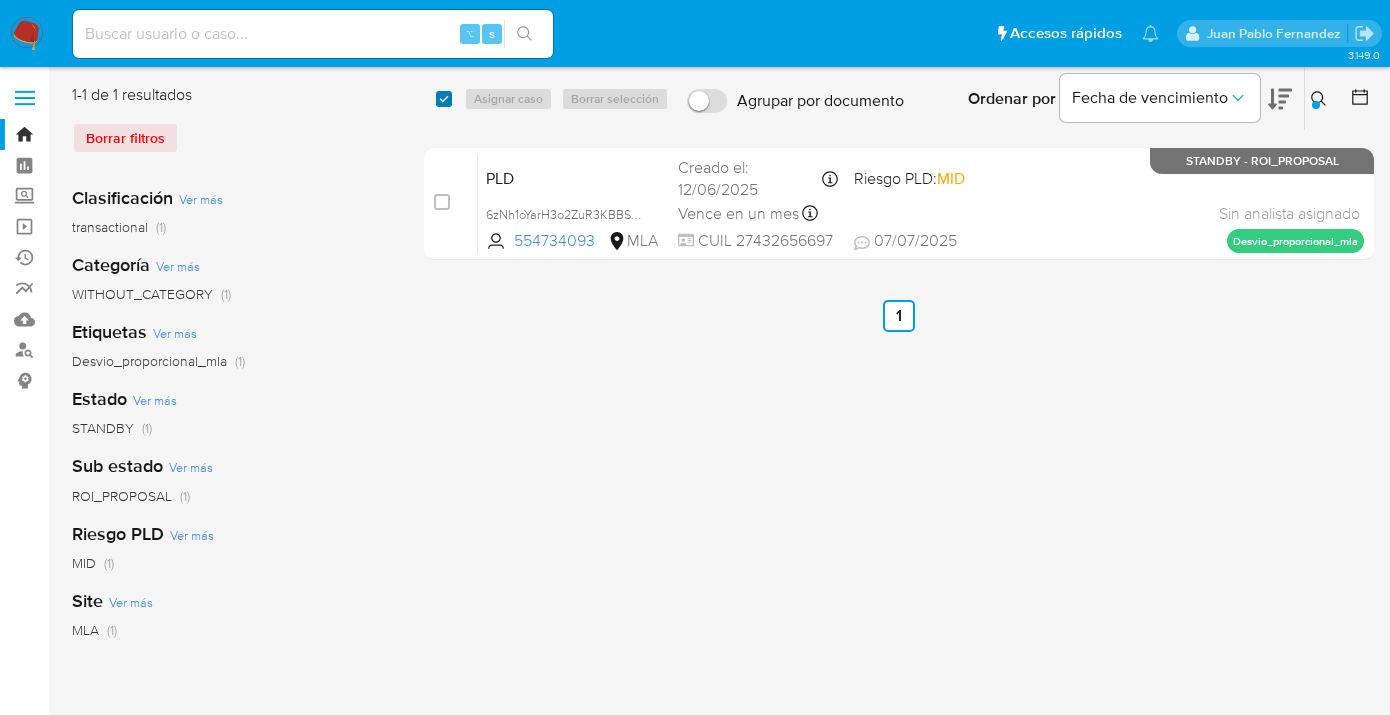checkbox on "true" 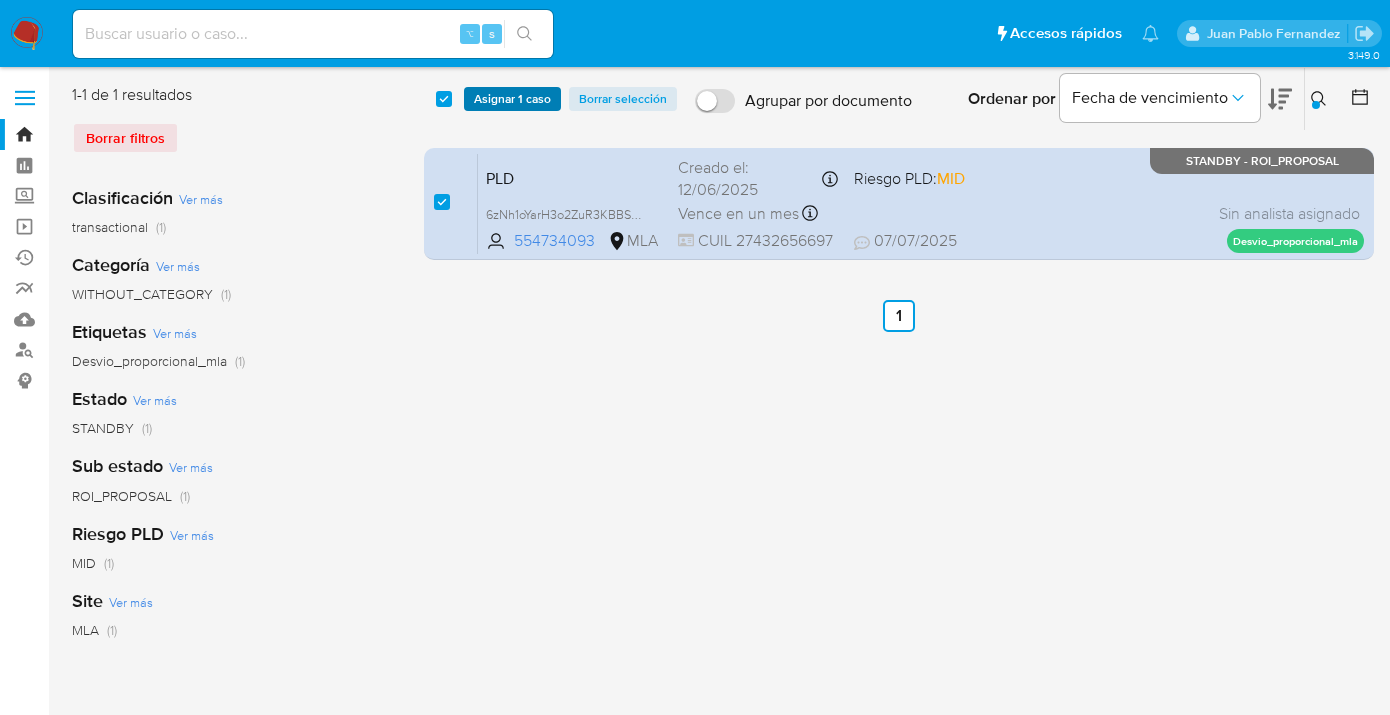 click on "Asignar 1 caso" at bounding box center [512, 99] 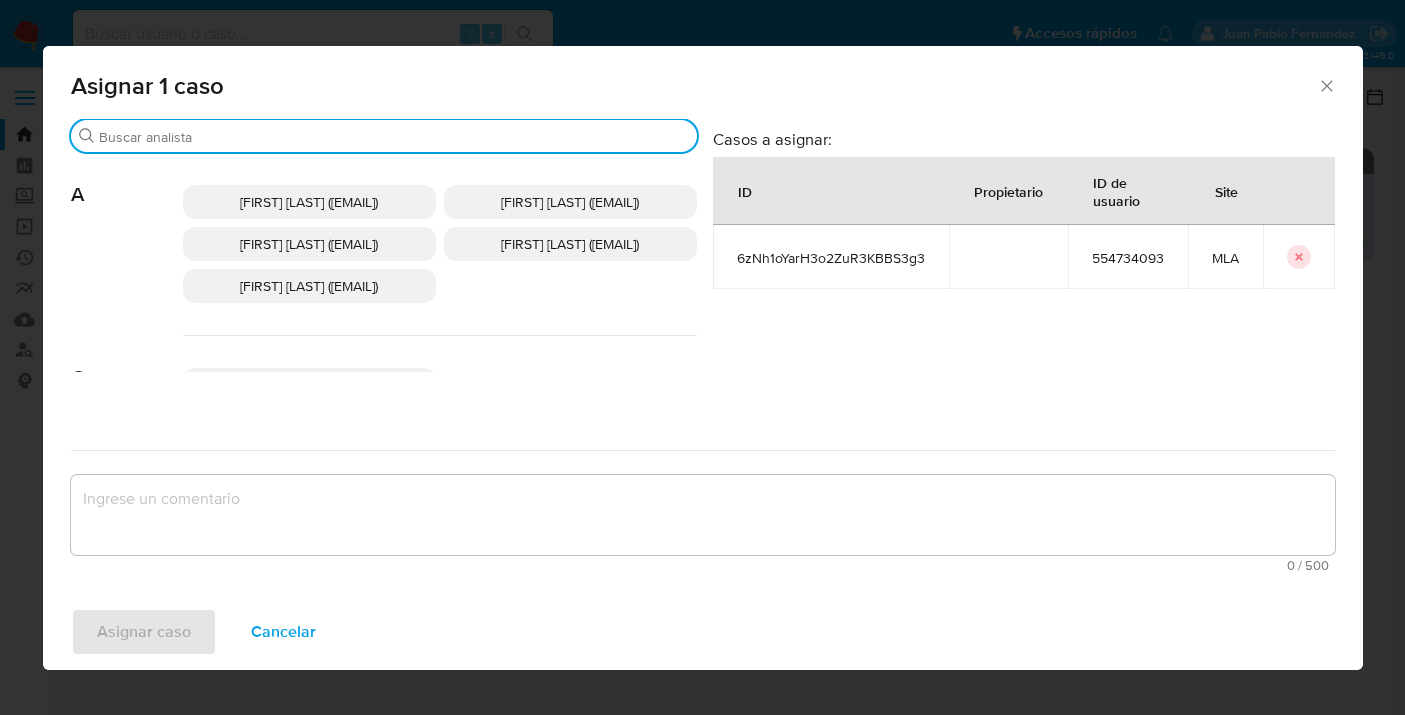 click on "Buscar" at bounding box center [394, 137] 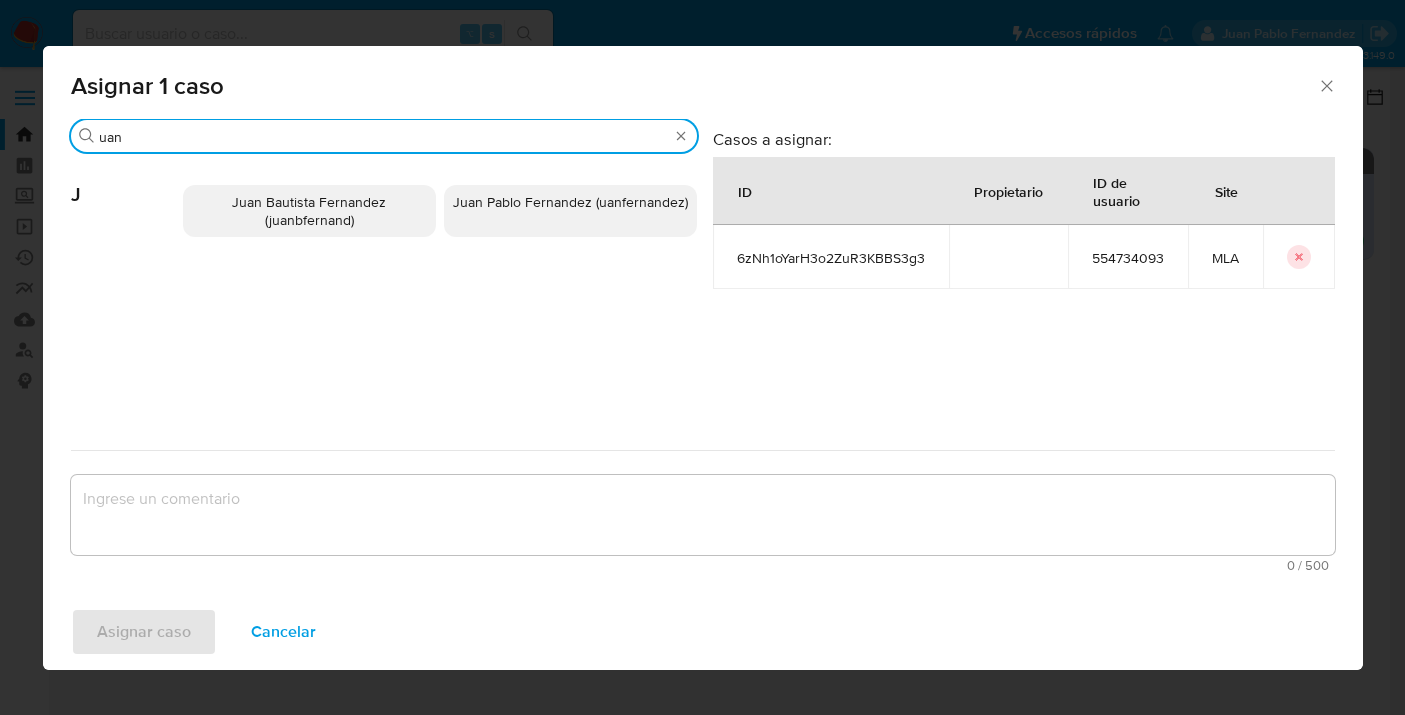 type on "uan" 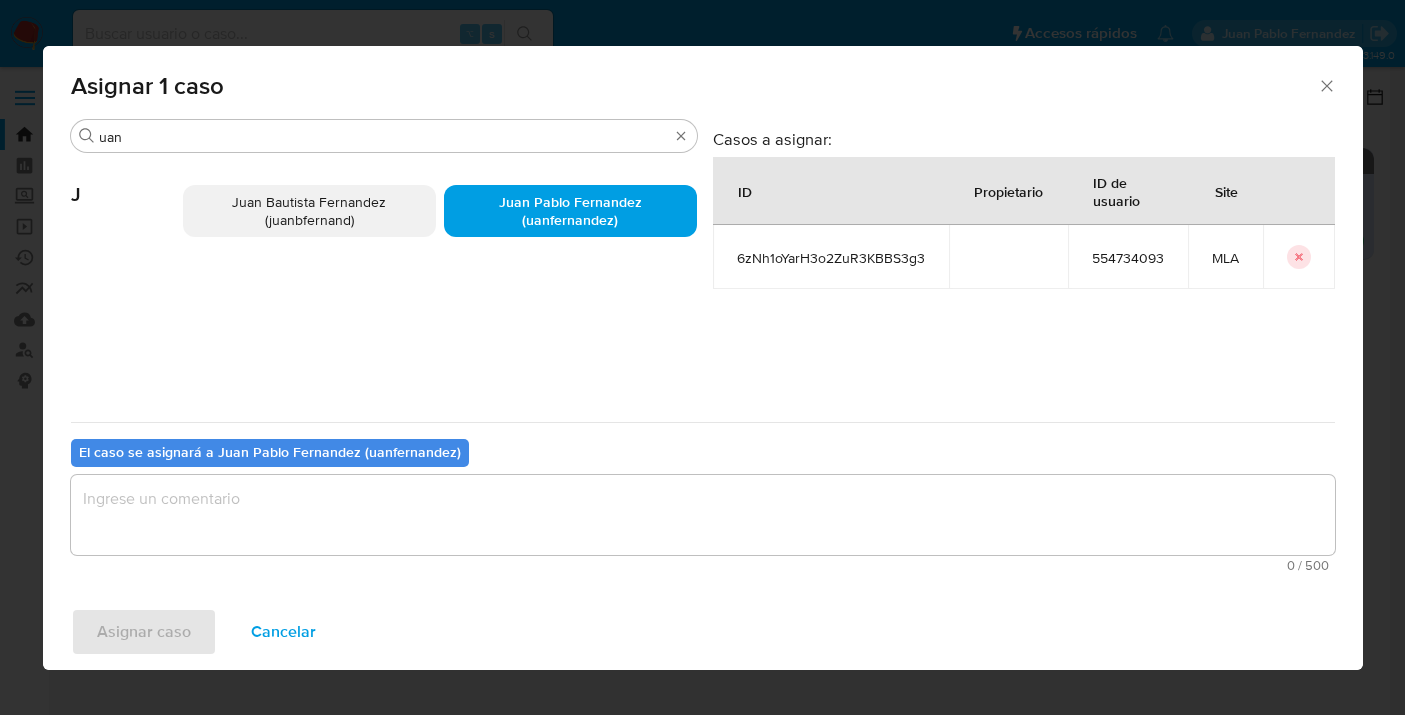 click at bounding box center (703, 515) 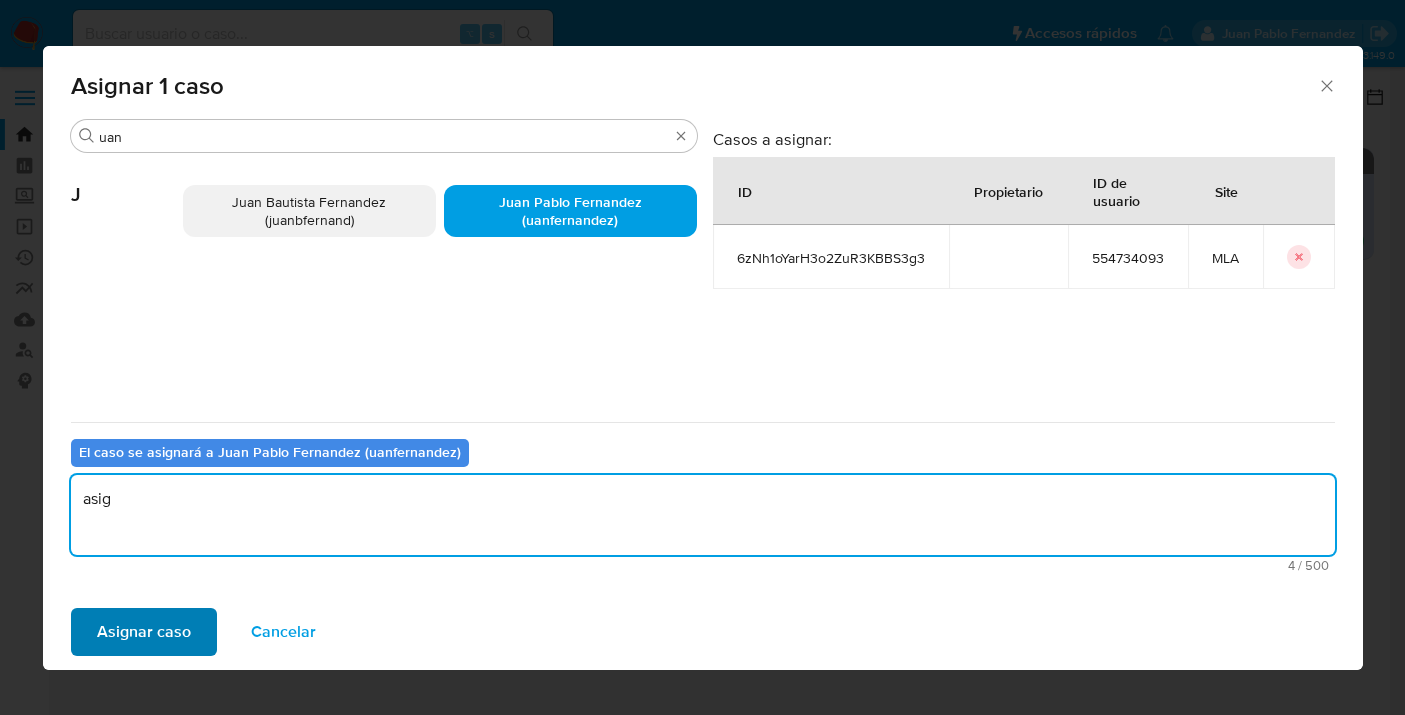 type on "asig" 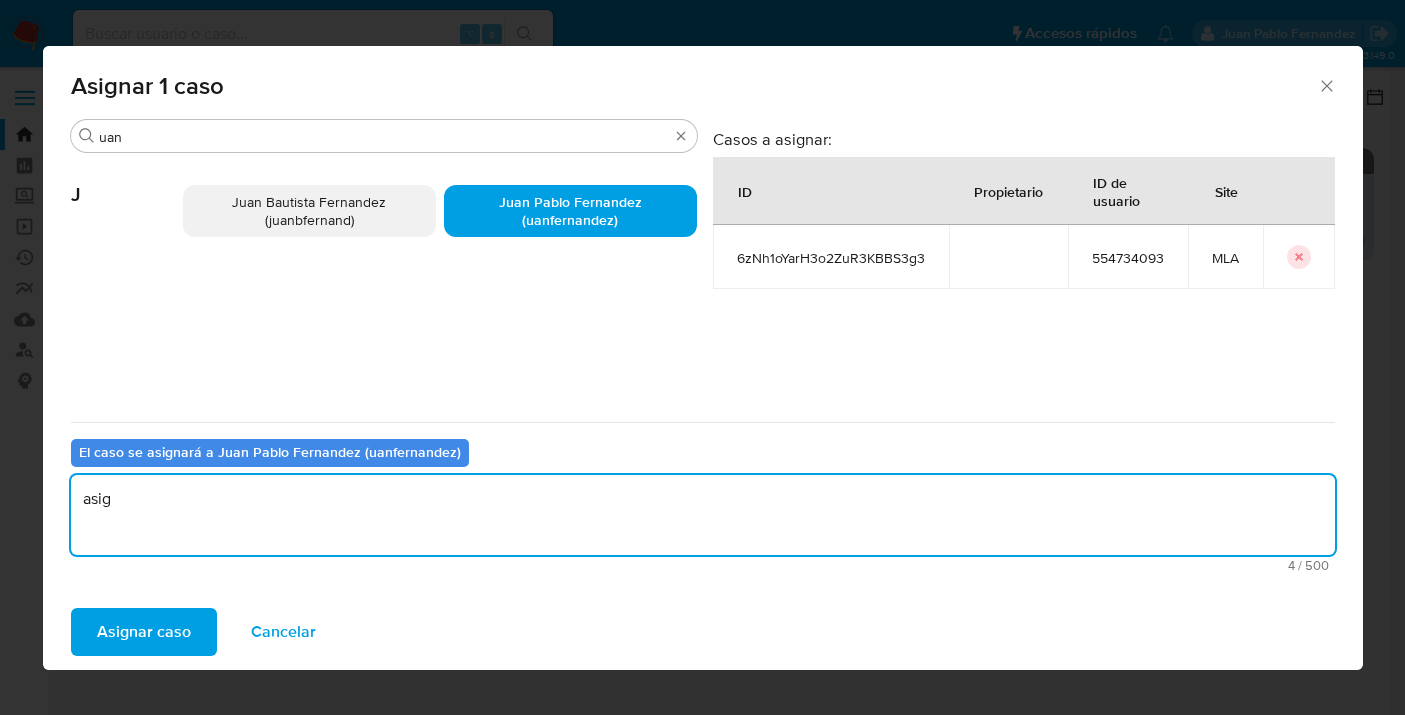 drag, startPoint x: 166, startPoint y: 627, endPoint x: 376, endPoint y: 691, distance: 219.53587 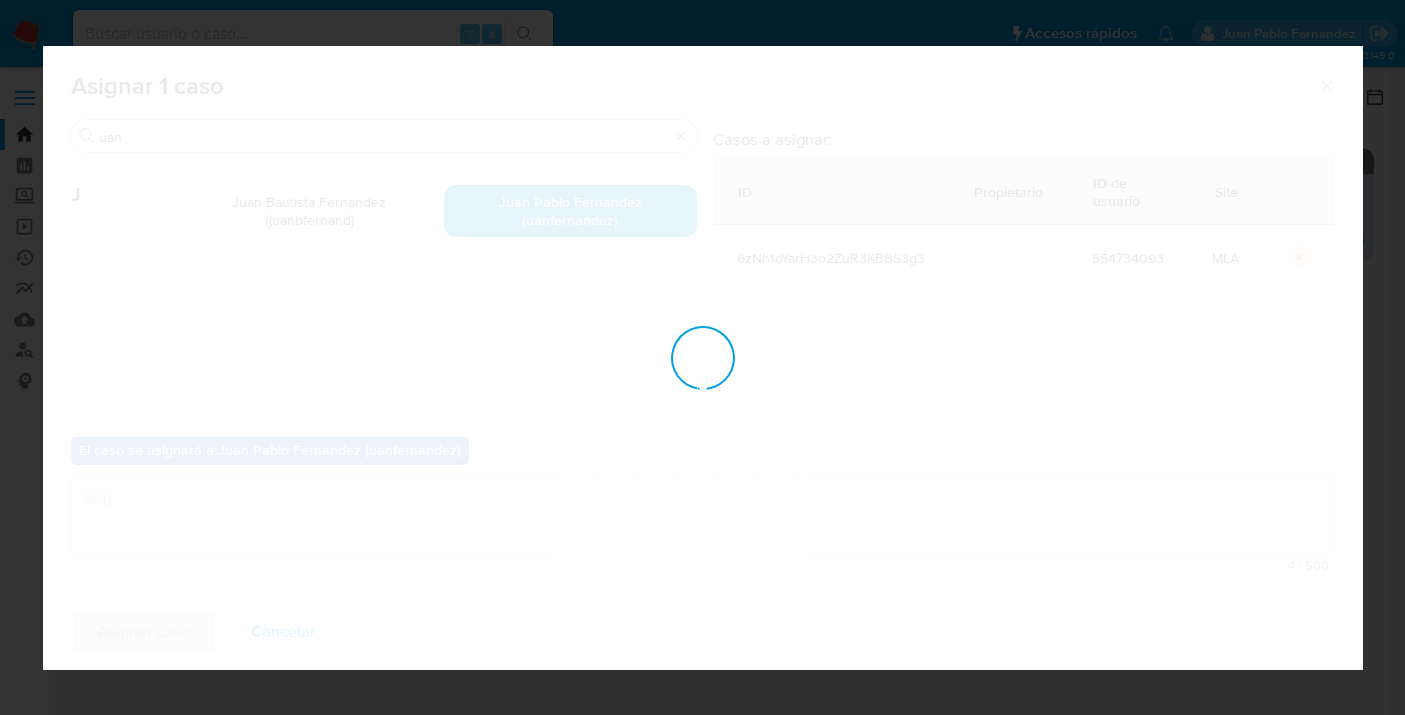 type 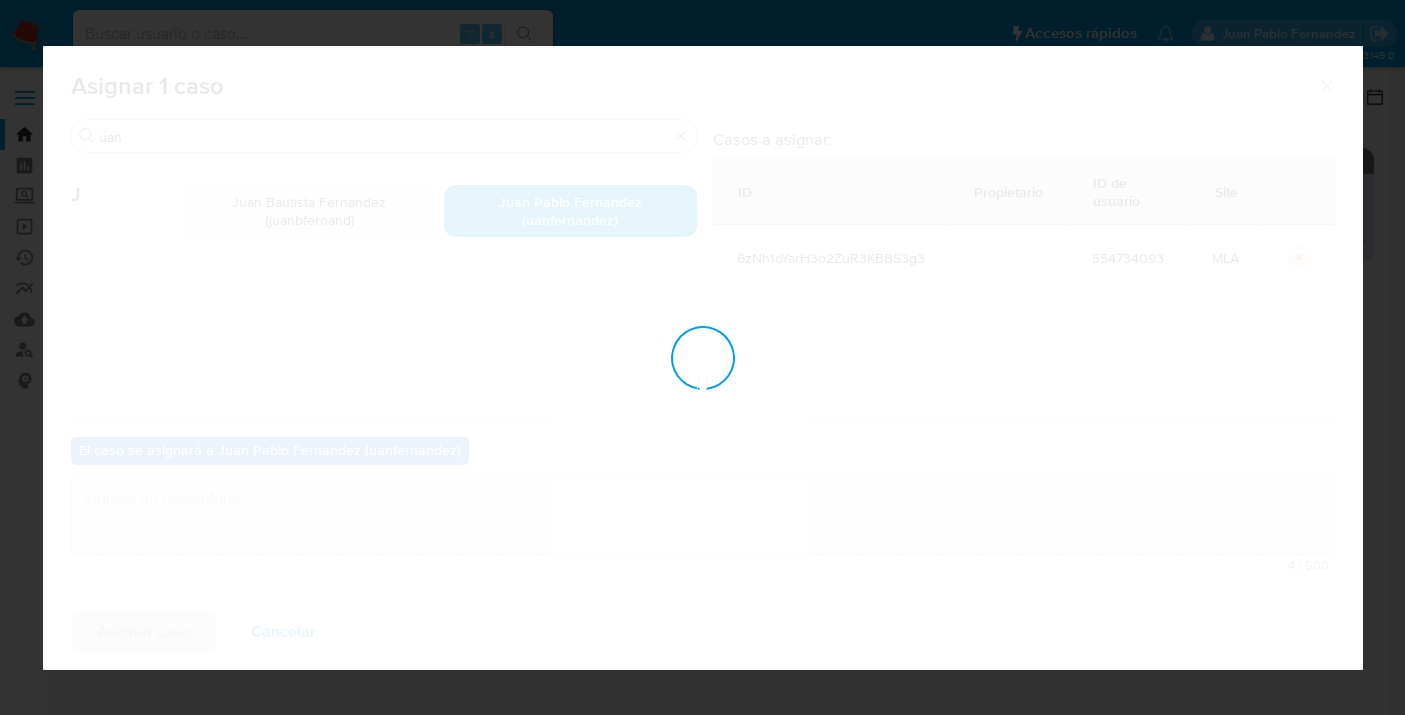 checkbox on "false" 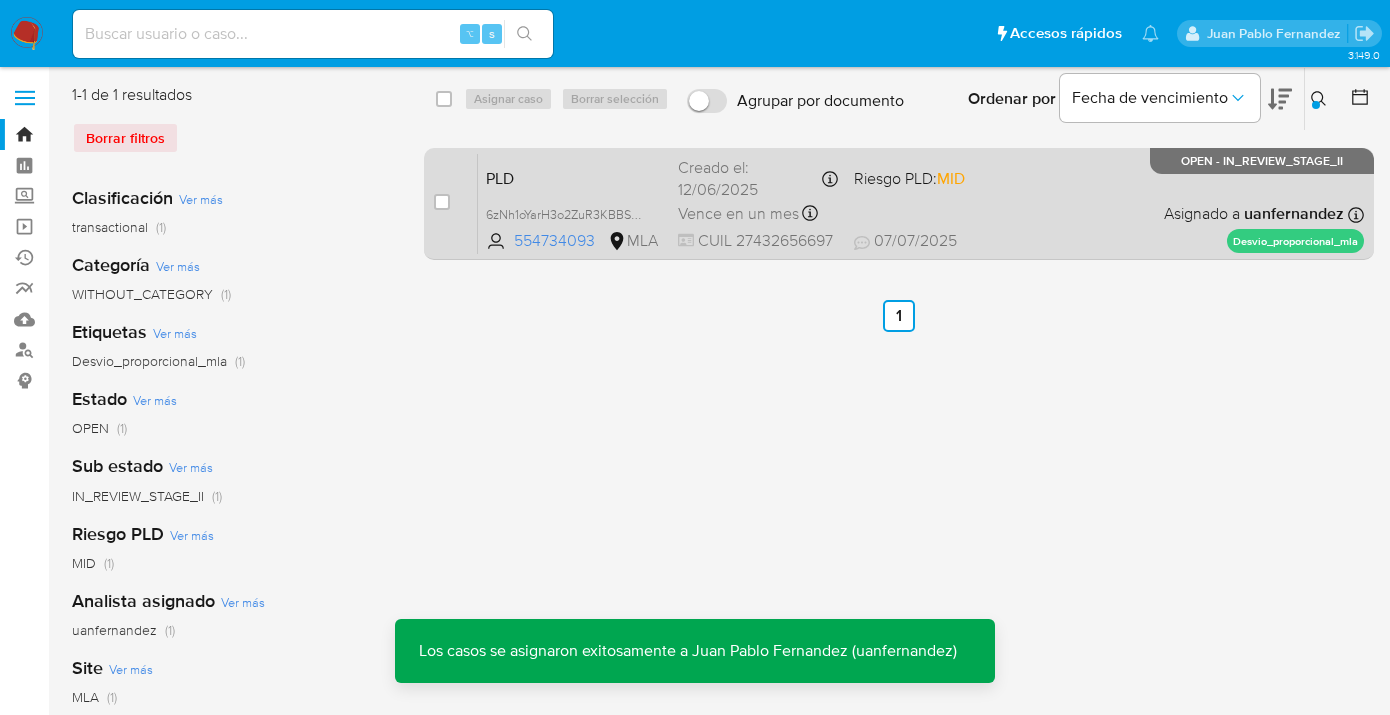 click on "07/07/2025   07/07/2025 17:23" at bounding box center [1021, 241] 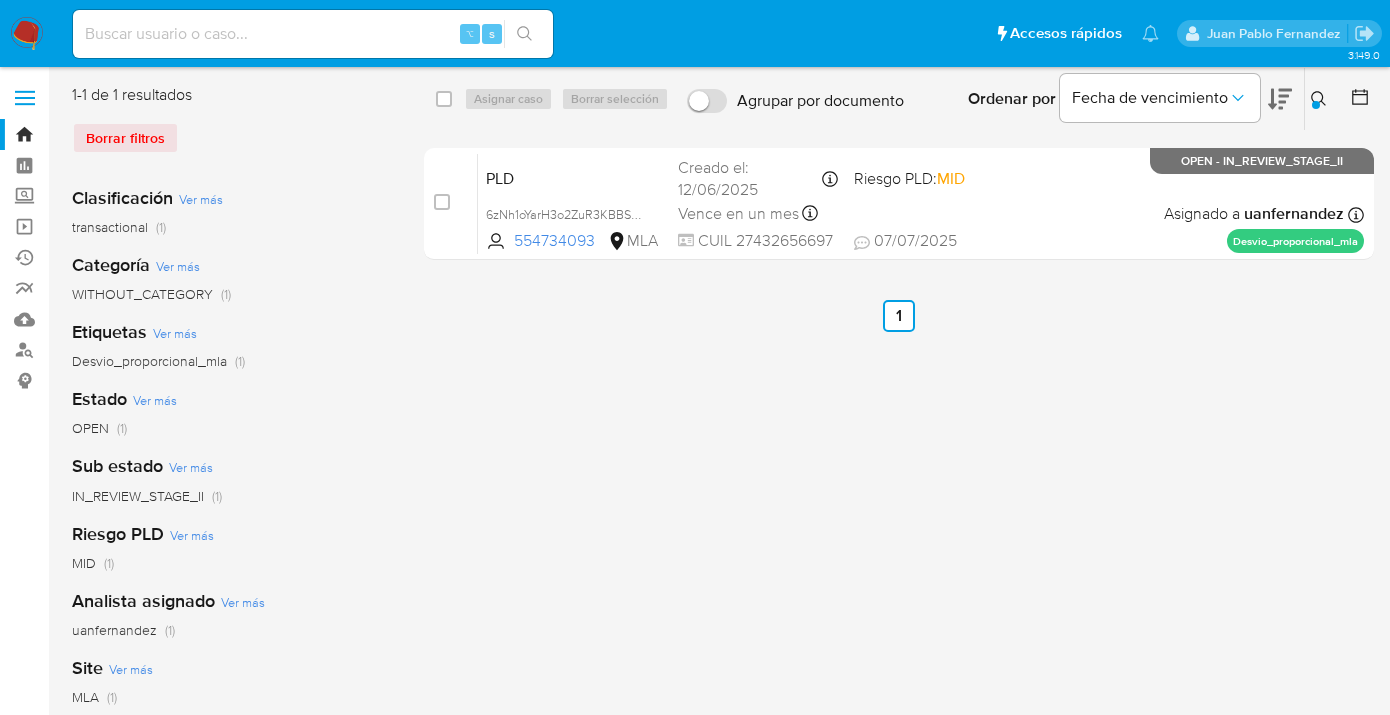 click 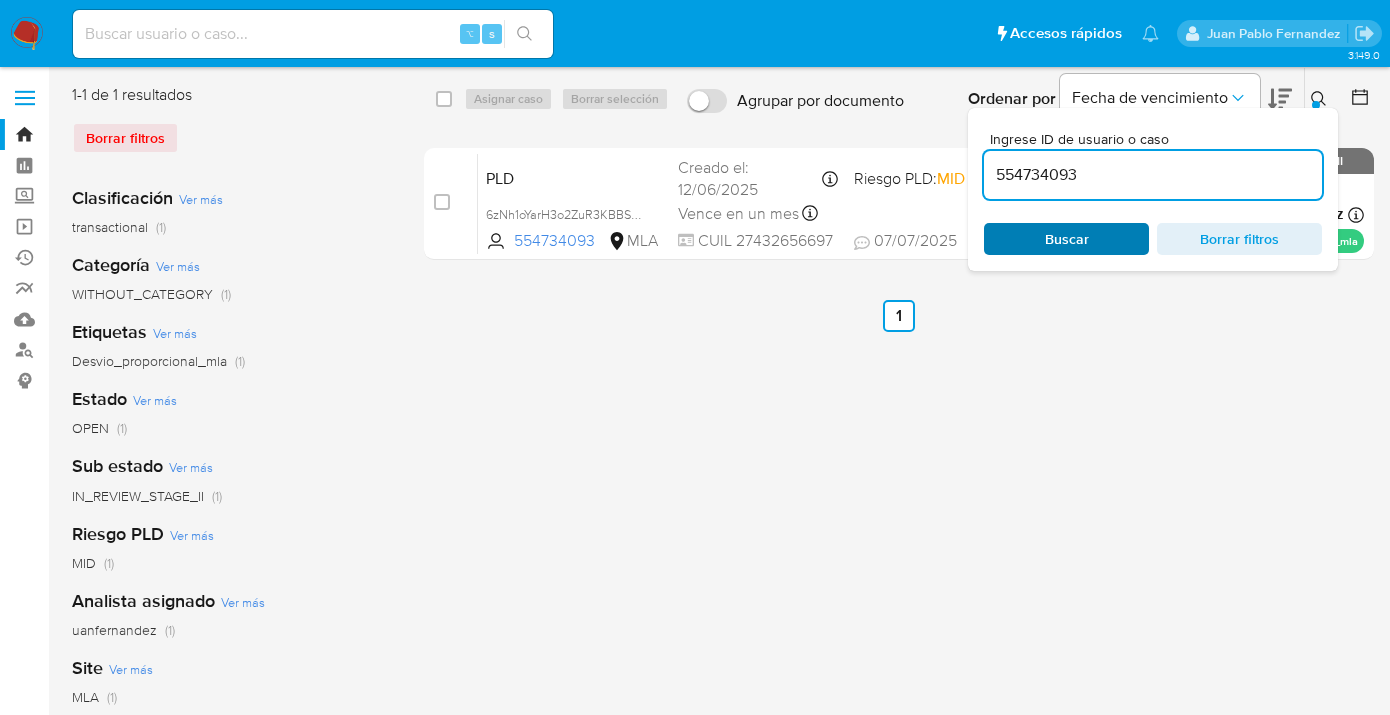 drag, startPoint x: 1068, startPoint y: 246, endPoint x: 1083, endPoint y: 242, distance: 15.524175 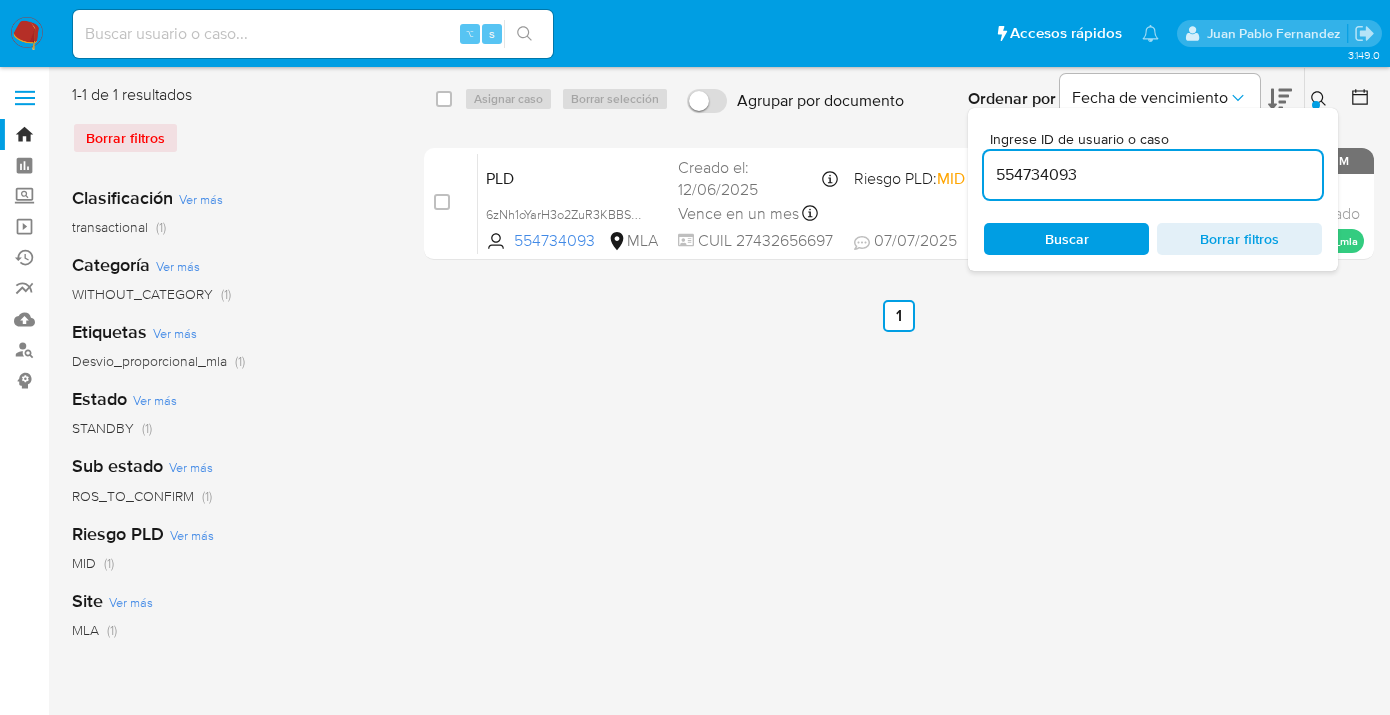 click 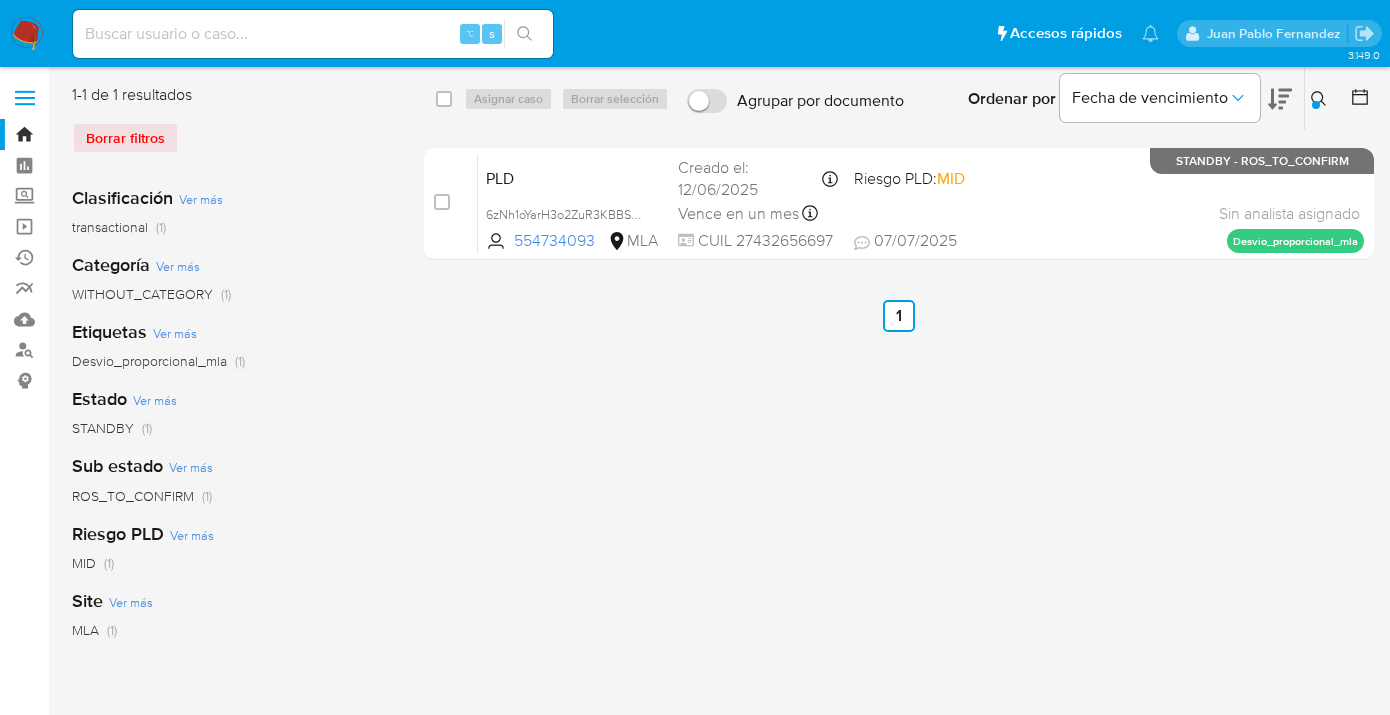 click 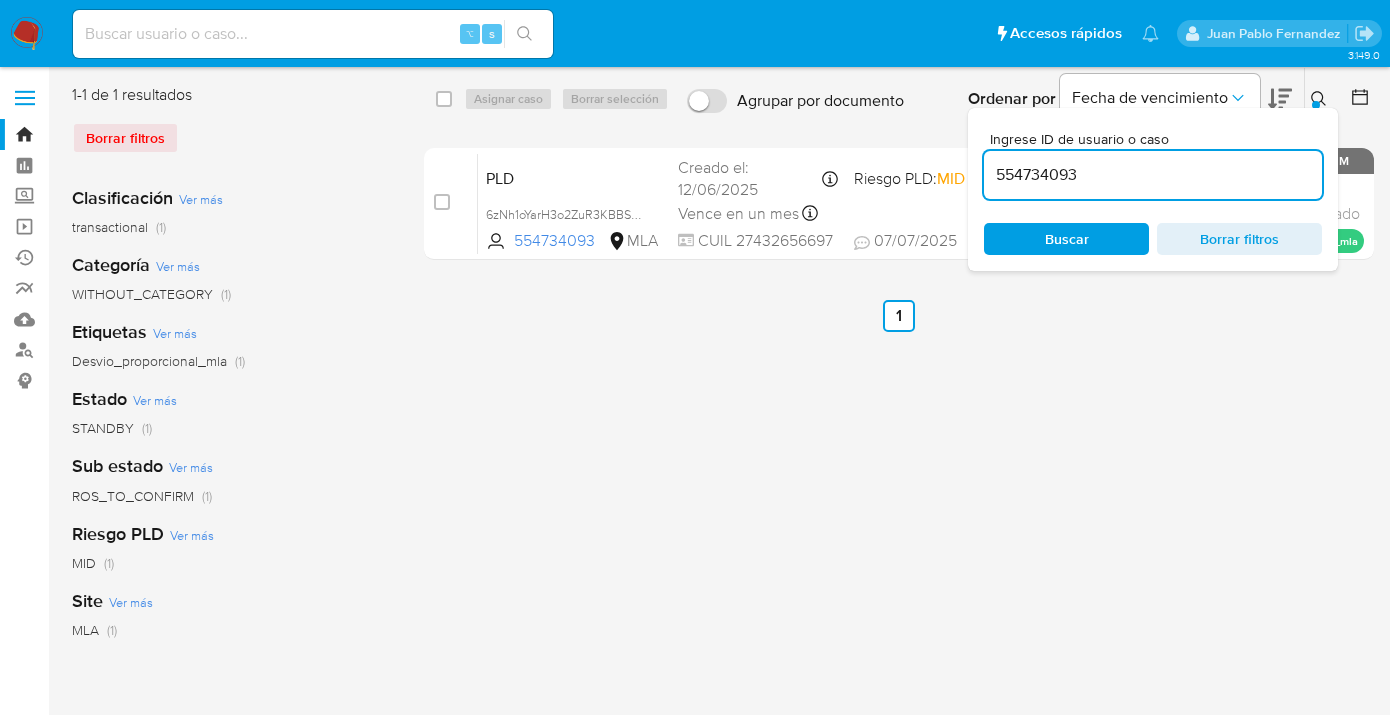 scroll, scrollTop: 0, scrollLeft: 0, axis: both 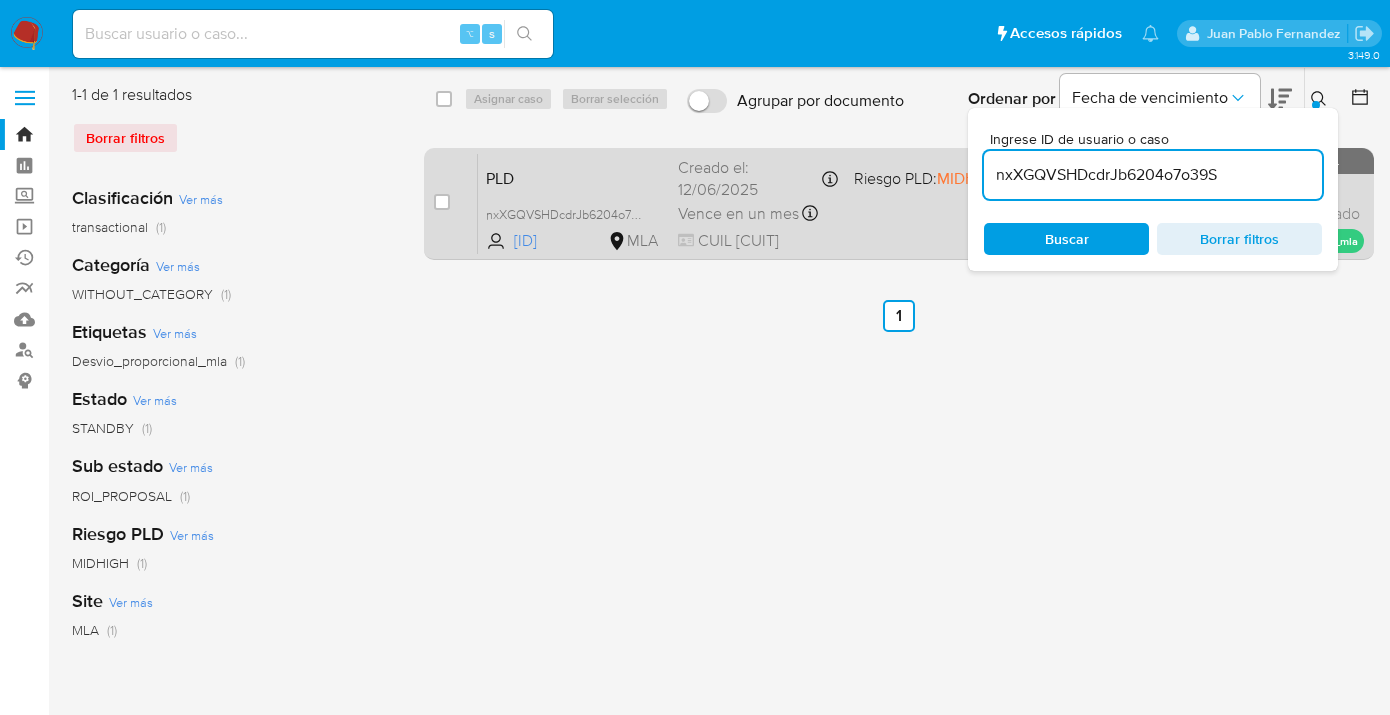 drag, startPoint x: 1319, startPoint y: 99, endPoint x: 1065, endPoint y: 179, distance: 266.30057 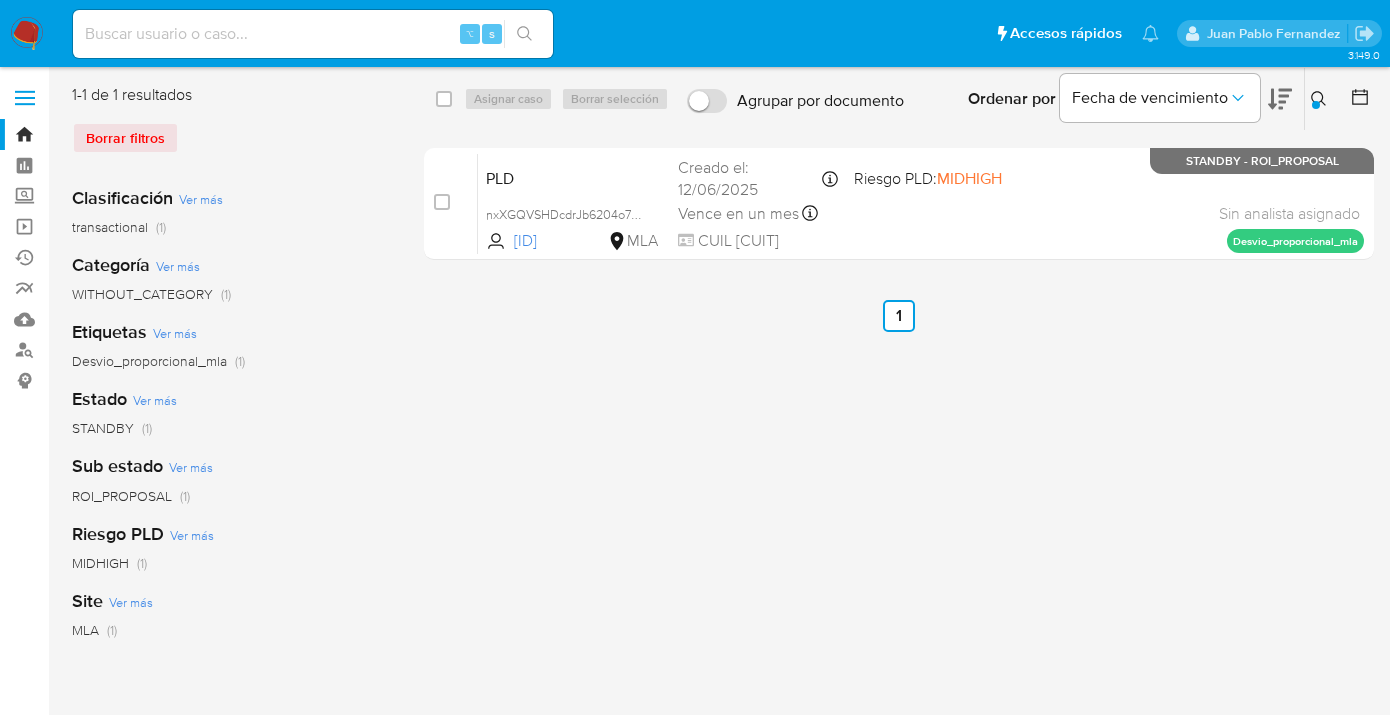 drag, startPoint x: 1318, startPoint y: 100, endPoint x: 1199, endPoint y: 158, distance: 132.38202 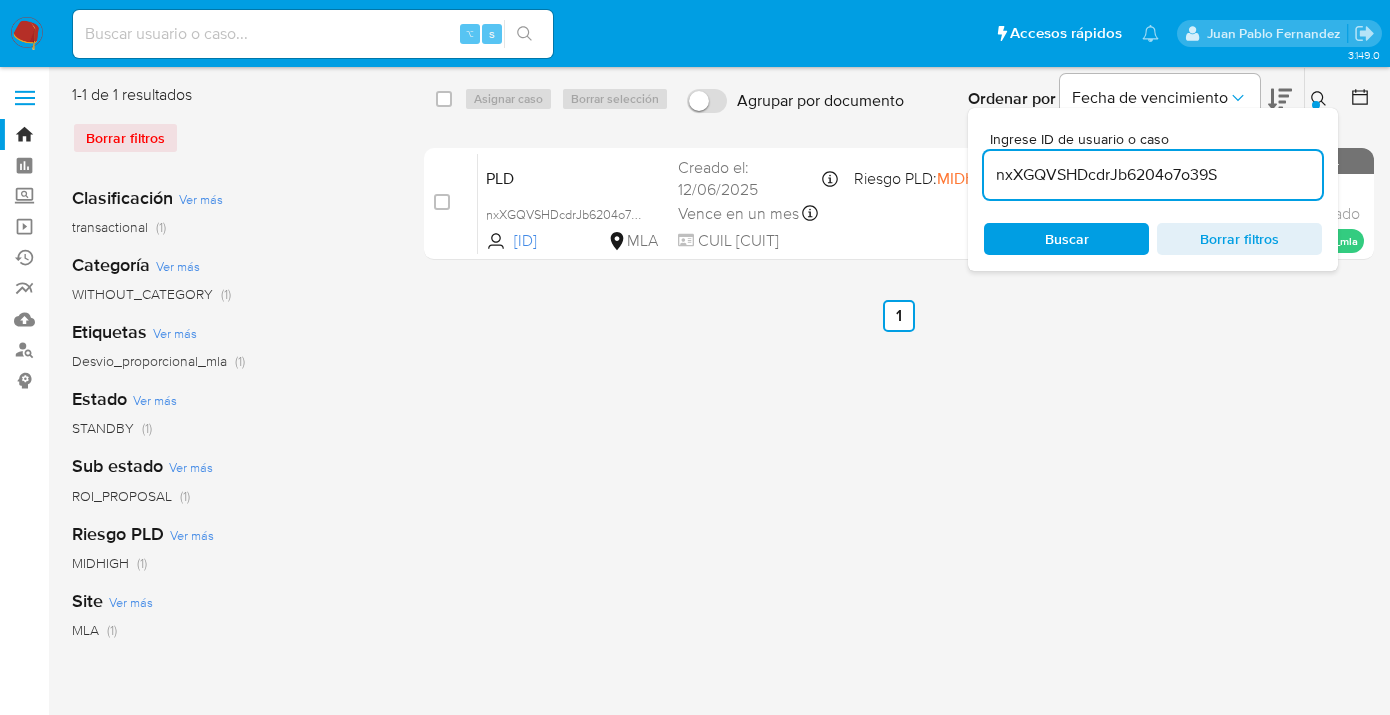 scroll, scrollTop: 0, scrollLeft: 0, axis: both 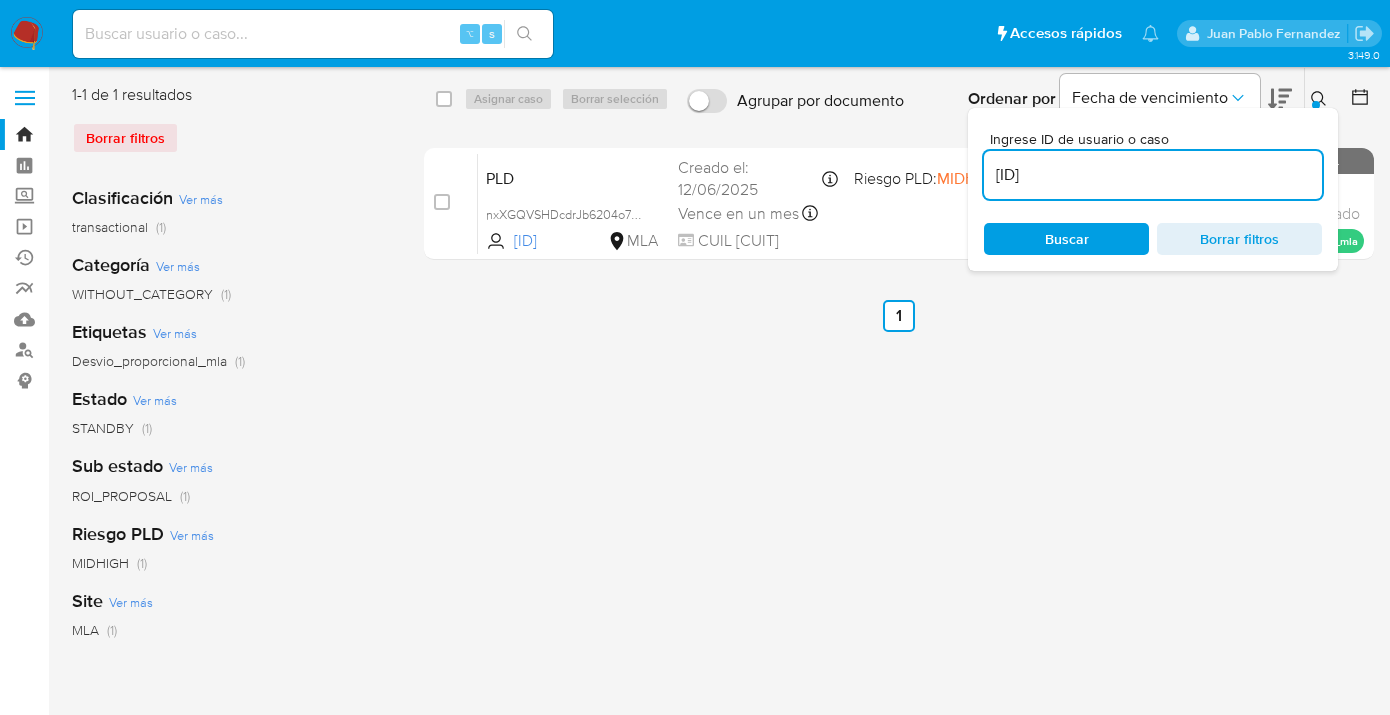 type on "1948749426" 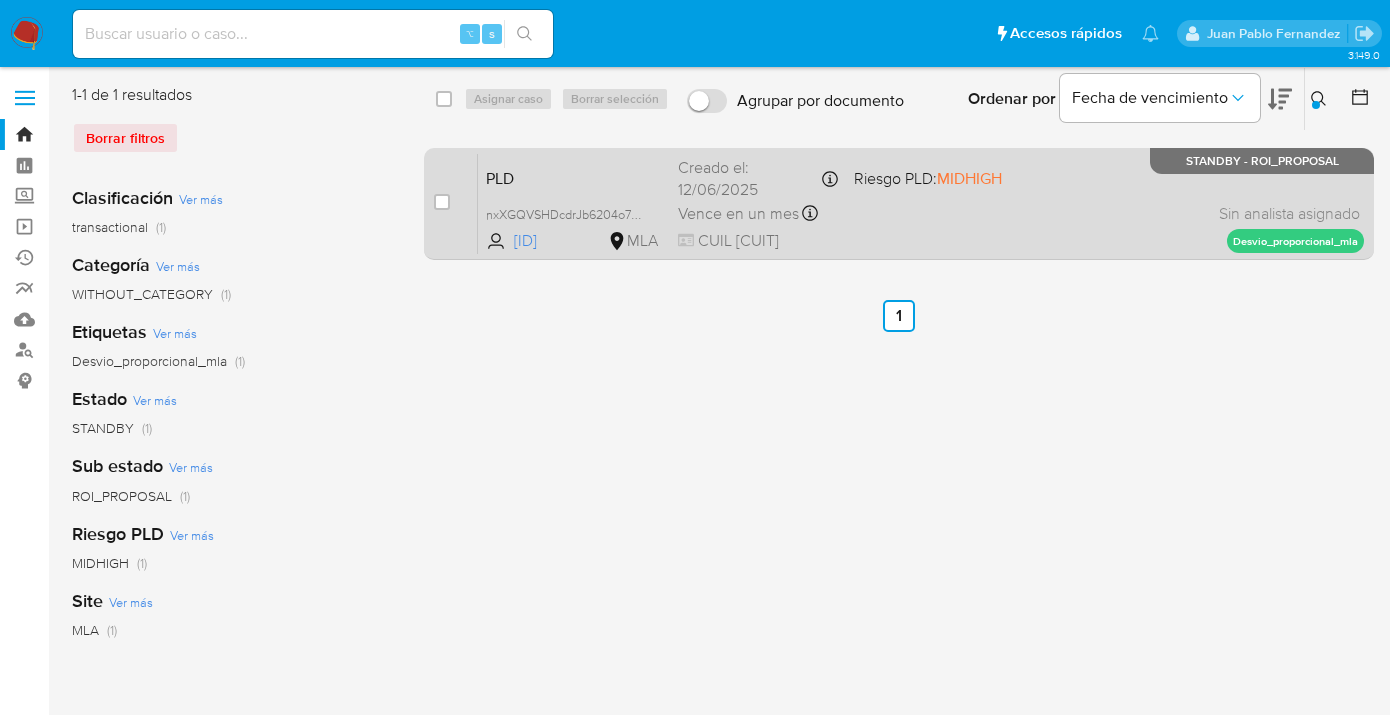 click on "PLD nxXGQVSHDcdrJb6204o7o39S 1948749426 MLA Riesgo PLD:  MIDHIGH Creado el: 12/06/2025   Creado el: 12/06/2025 03:17:29 Vence en un mes   Vence el 10/09/2025 03:17:29 CUIL   20205058290 Sin analista asignado   Asignado el: 18/06/2025 14:22:25 Desvio_proporcional_mla STANDBY - ROI_PROPOSAL" at bounding box center (921, 203) 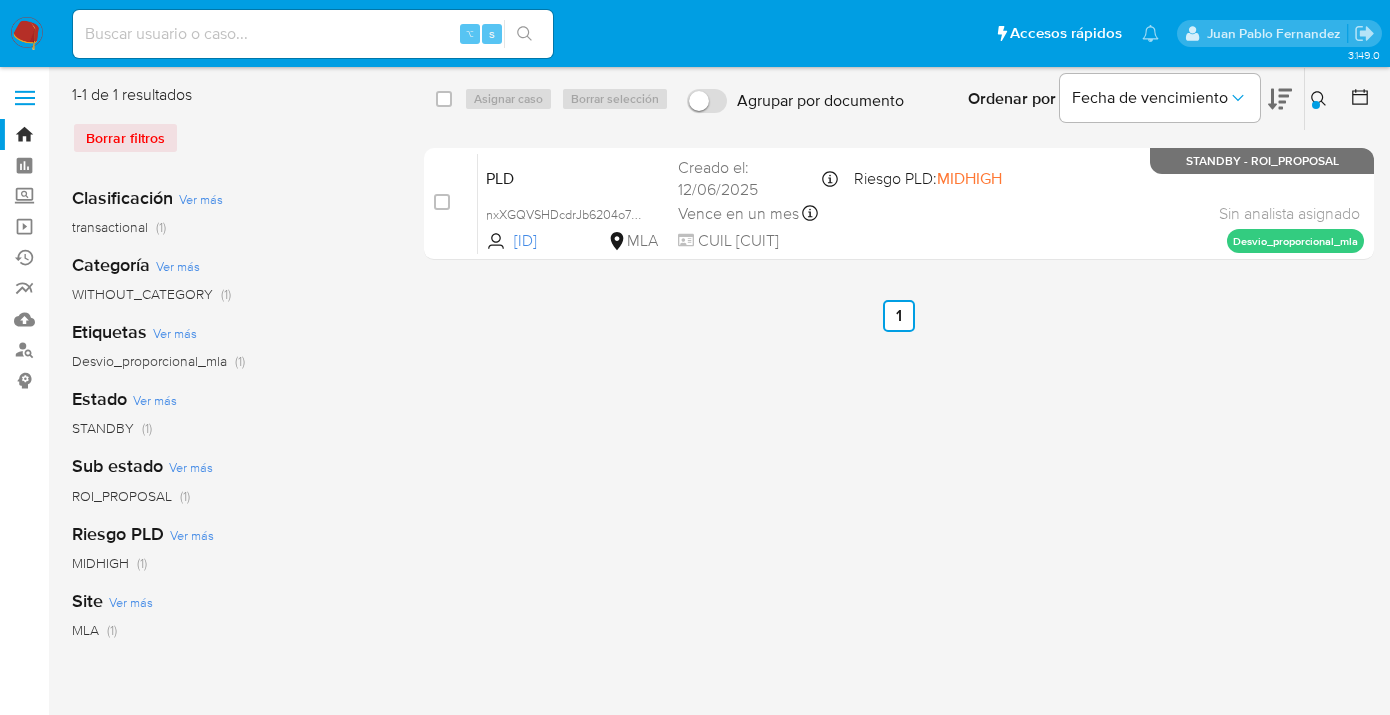 click on "select-all-cases-checkbox" at bounding box center (448, 99) 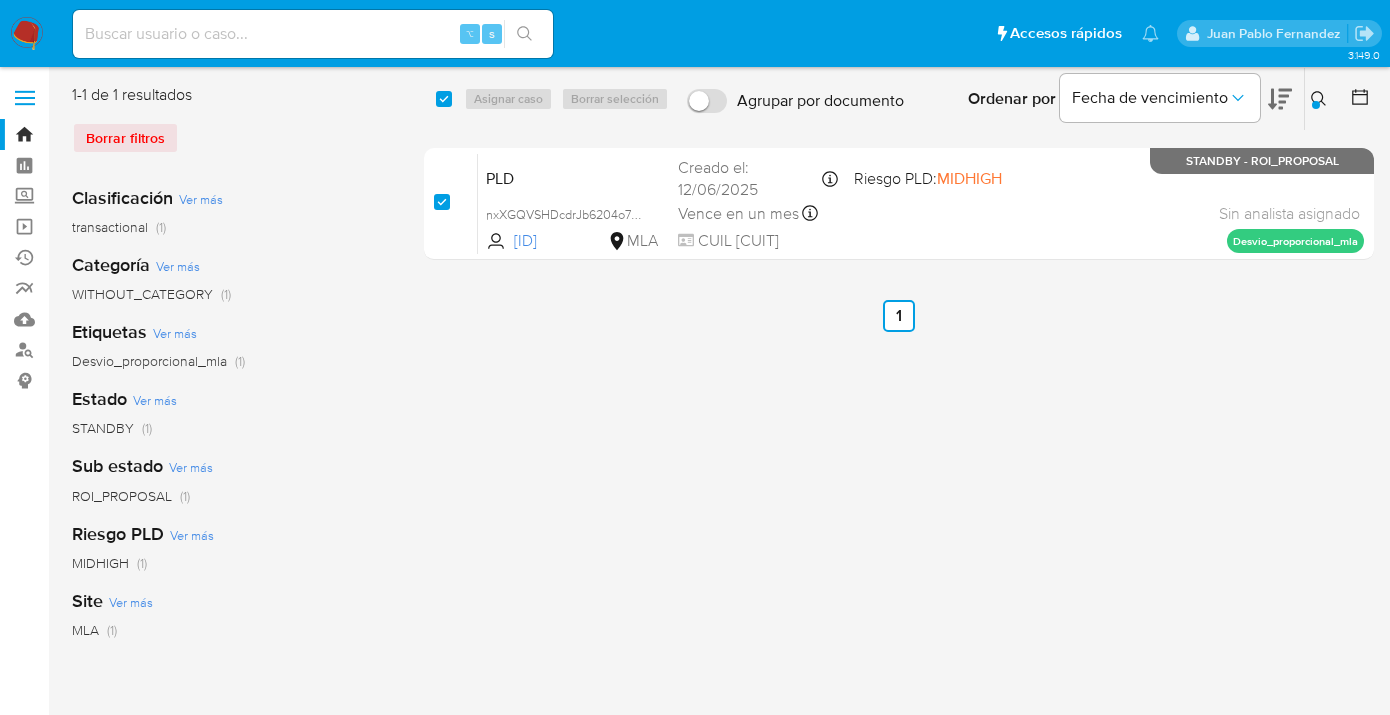 checkbox on "true" 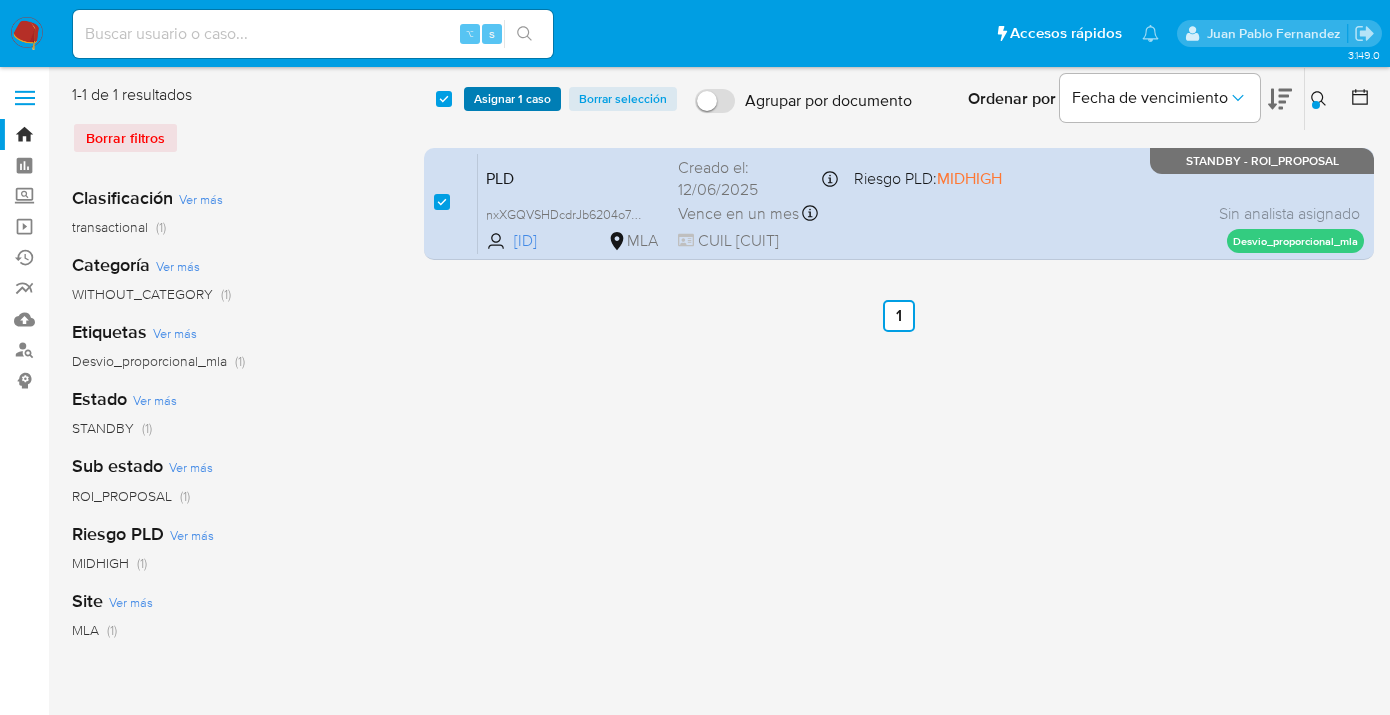 click on "Asignar 1 caso" at bounding box center [512, 99] 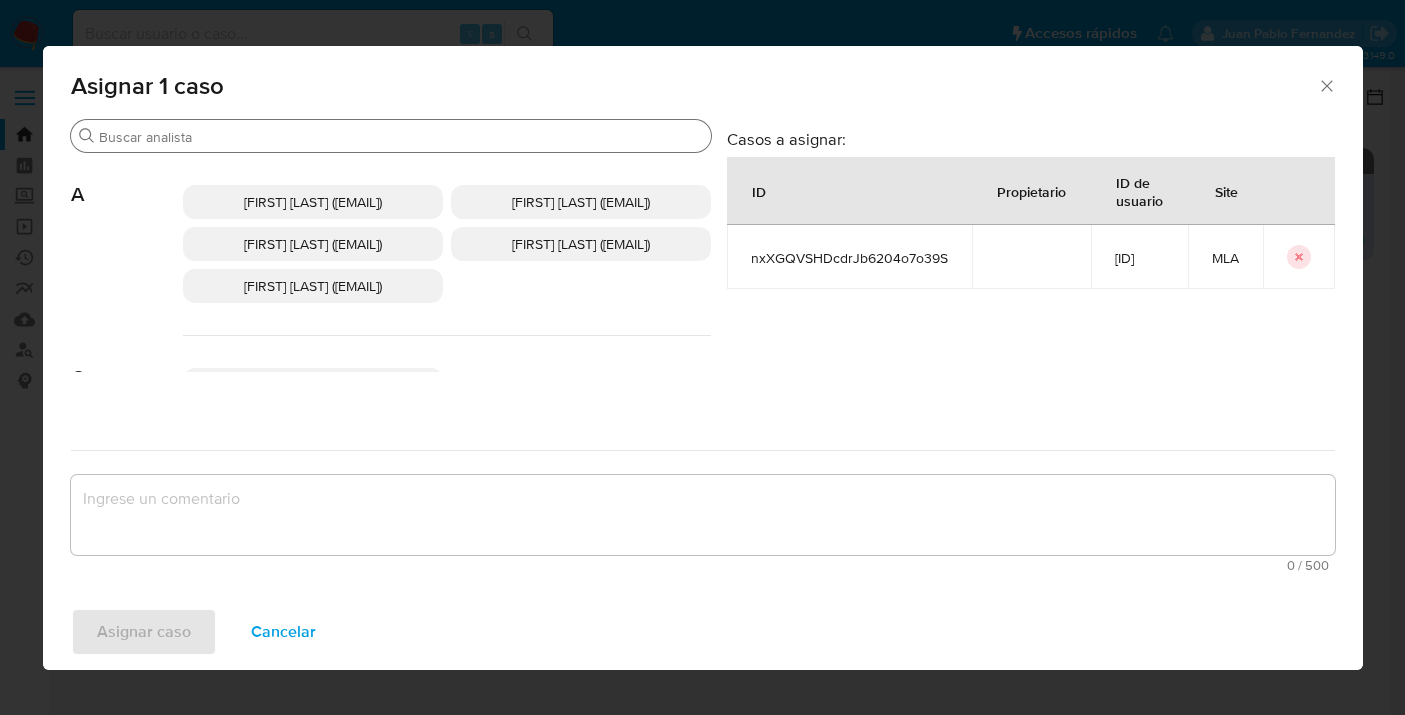 click on "Buscar" at bounding box center (401, 137) 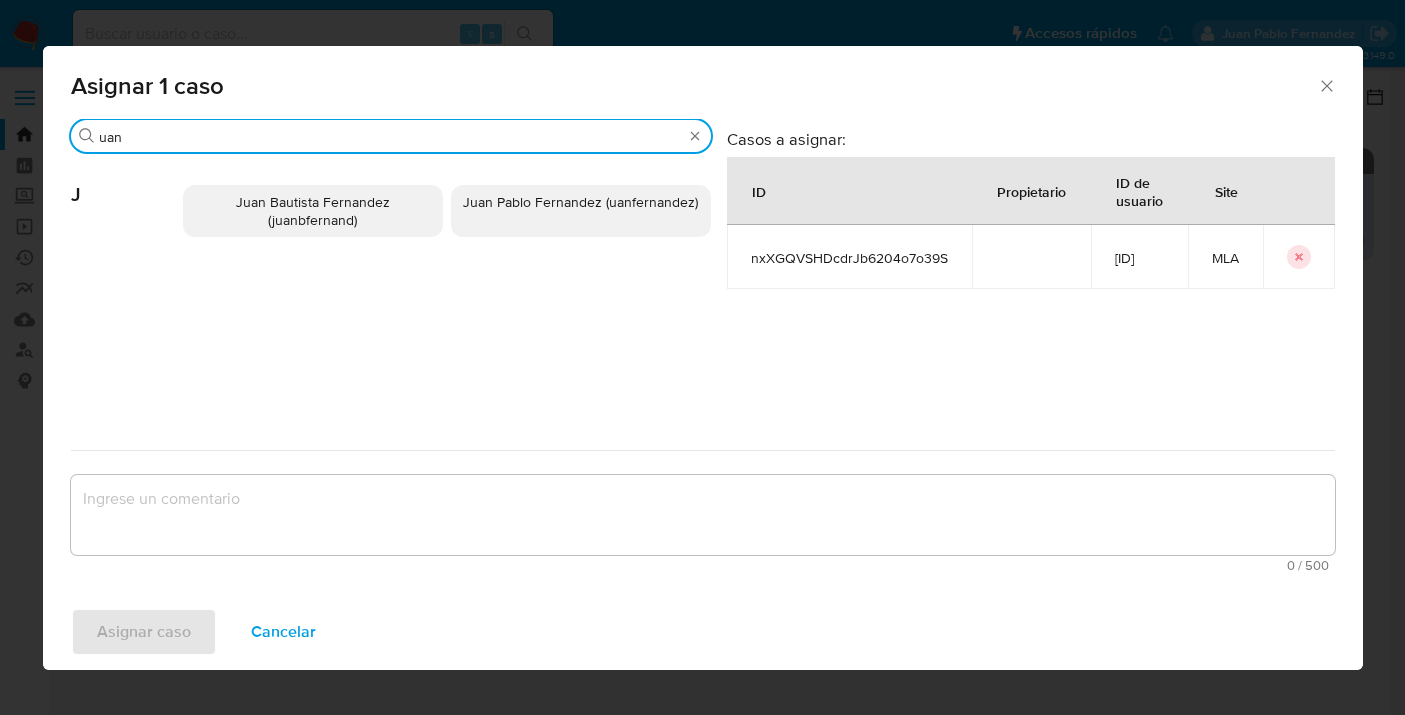 type on "uan" 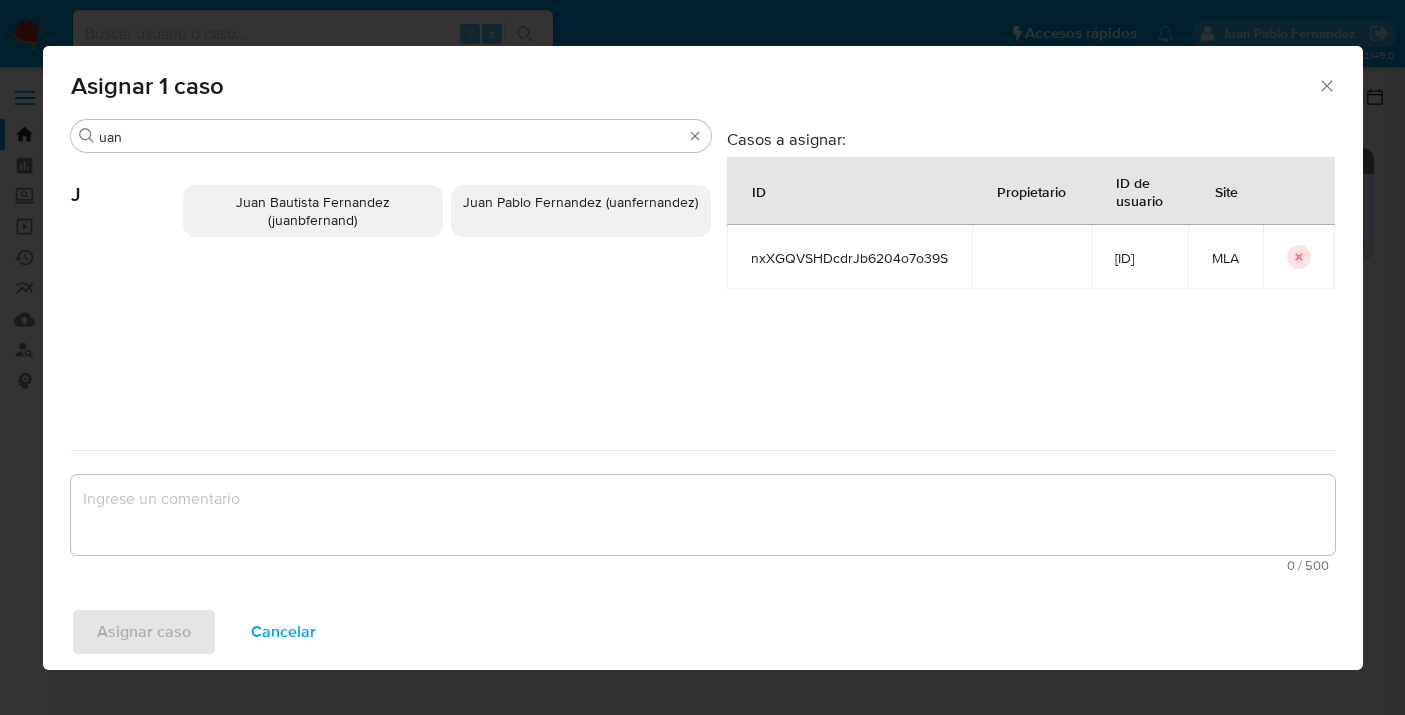 click on "Juan Pablo Fernandez (uanfernandez)" at bounding box center [580, 202] 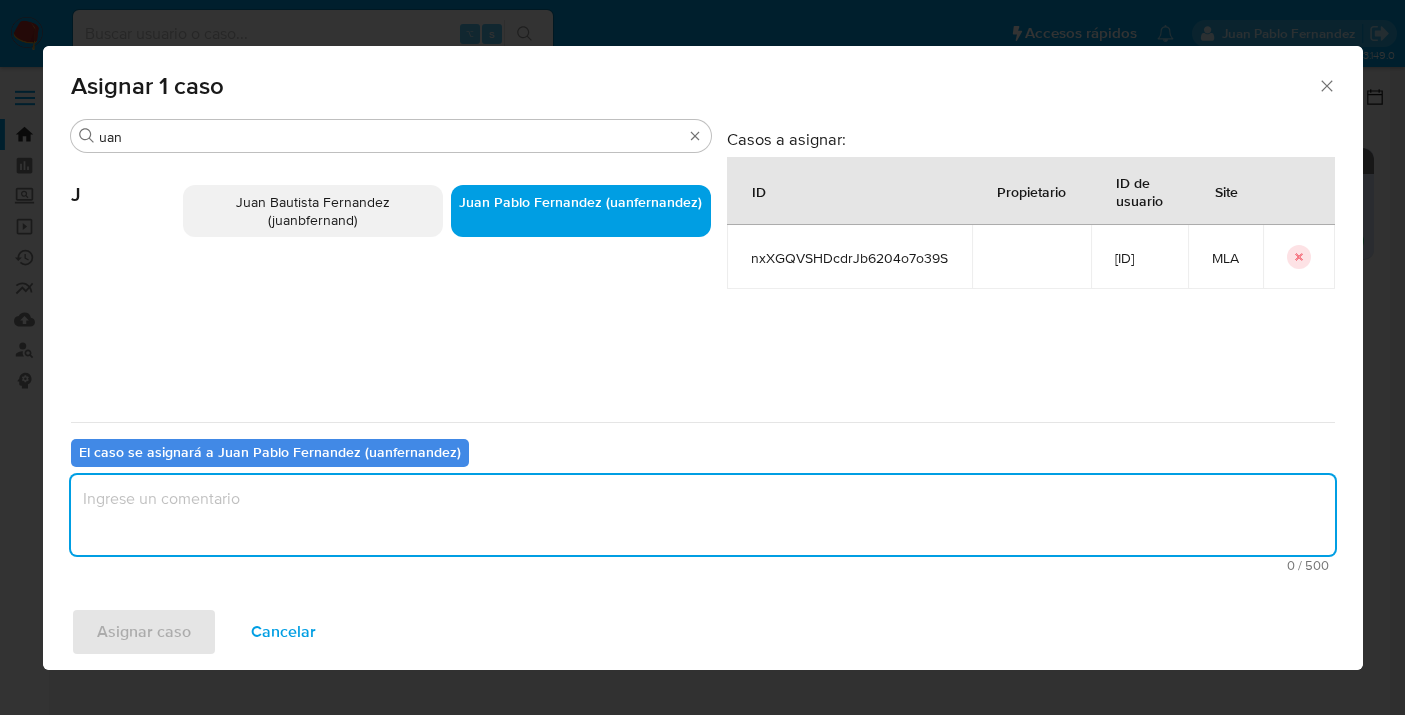 click at bounding box center (703, 515) 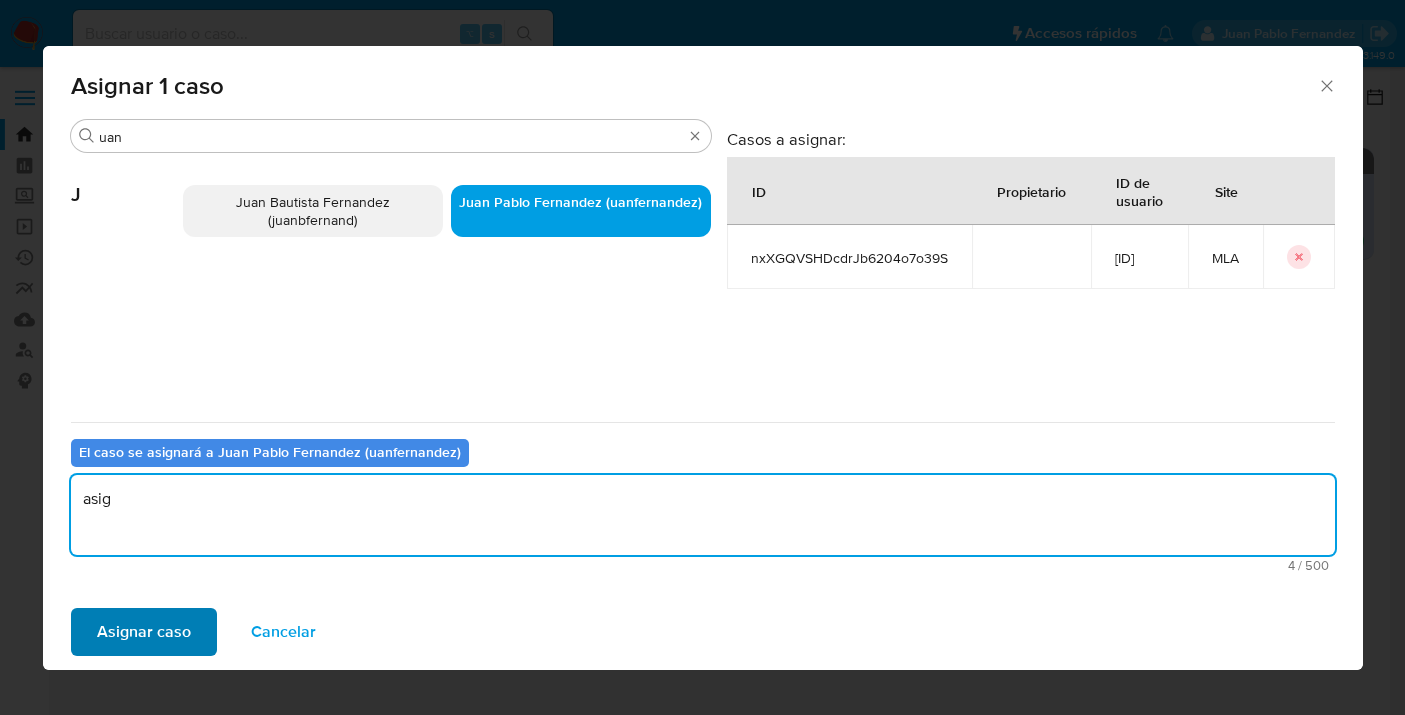 type on "asig" 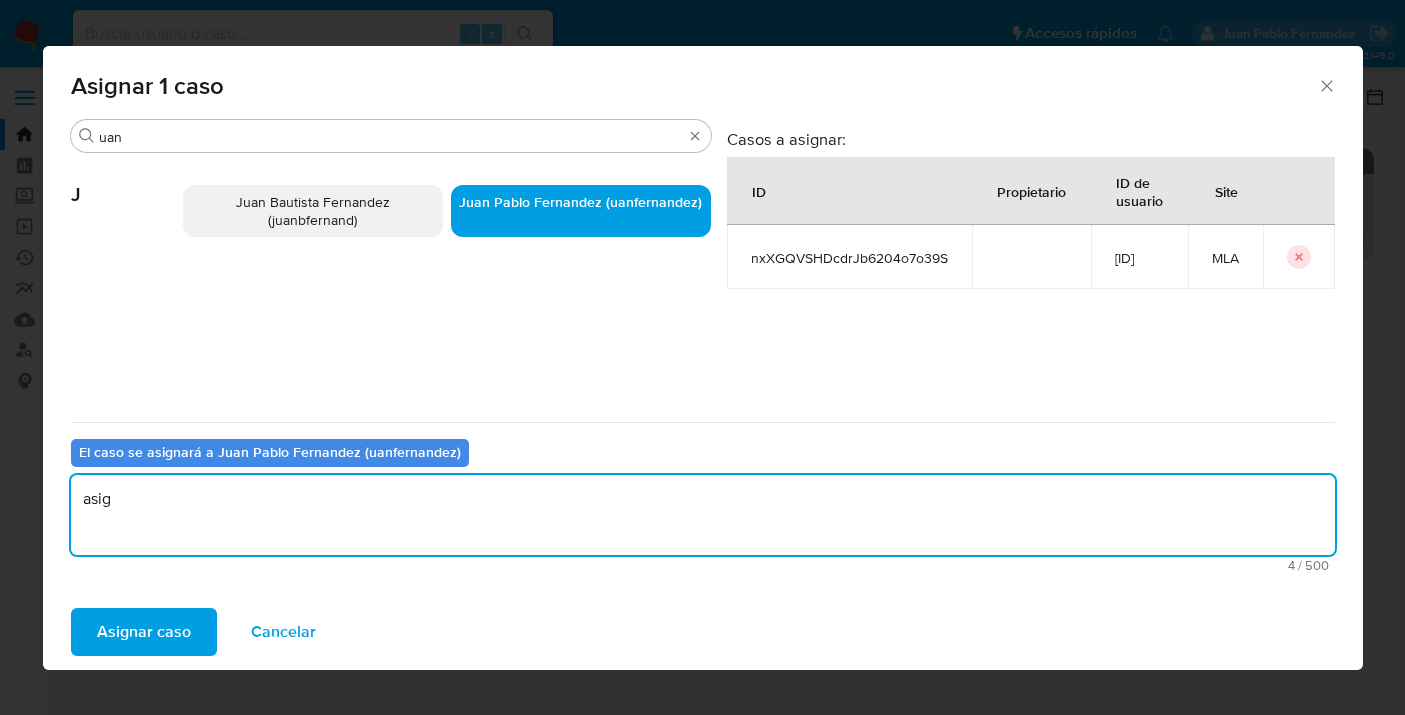 click on "Asignar caso" at bounding box center (144, 632) 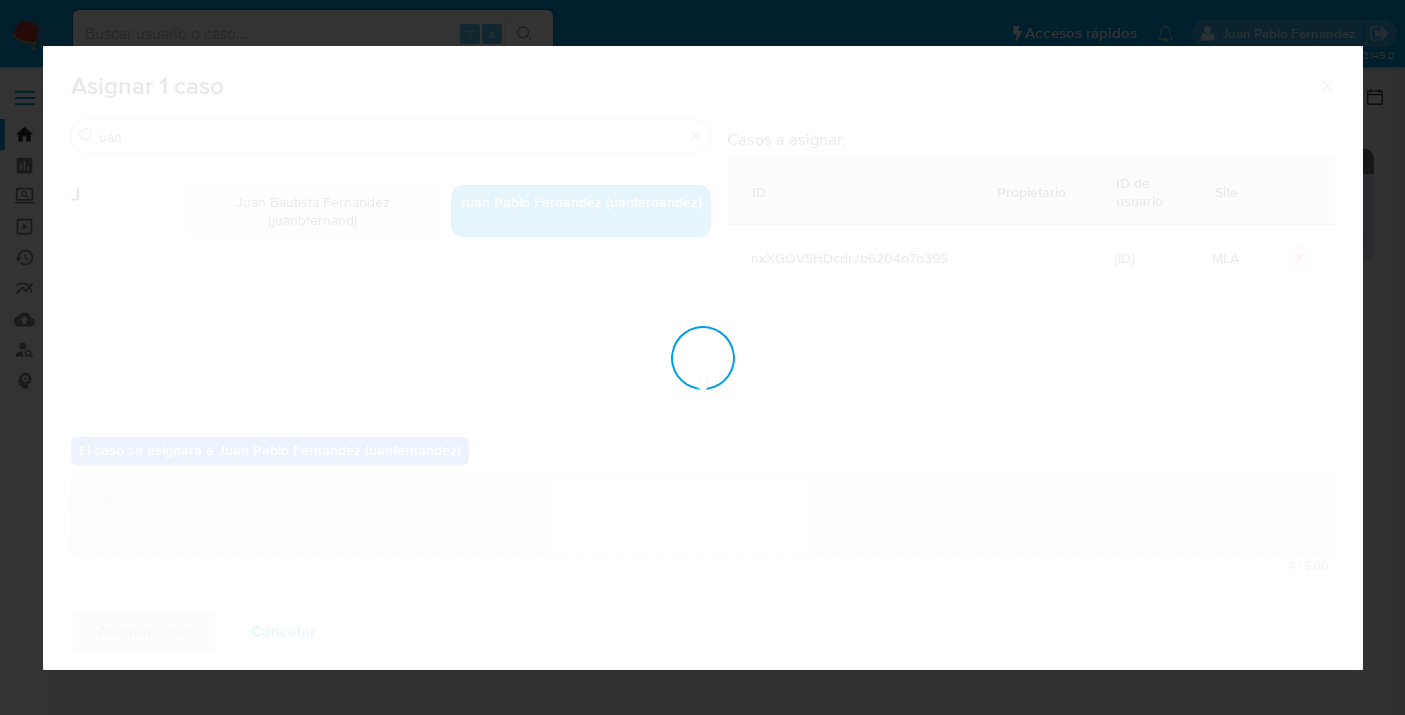 type 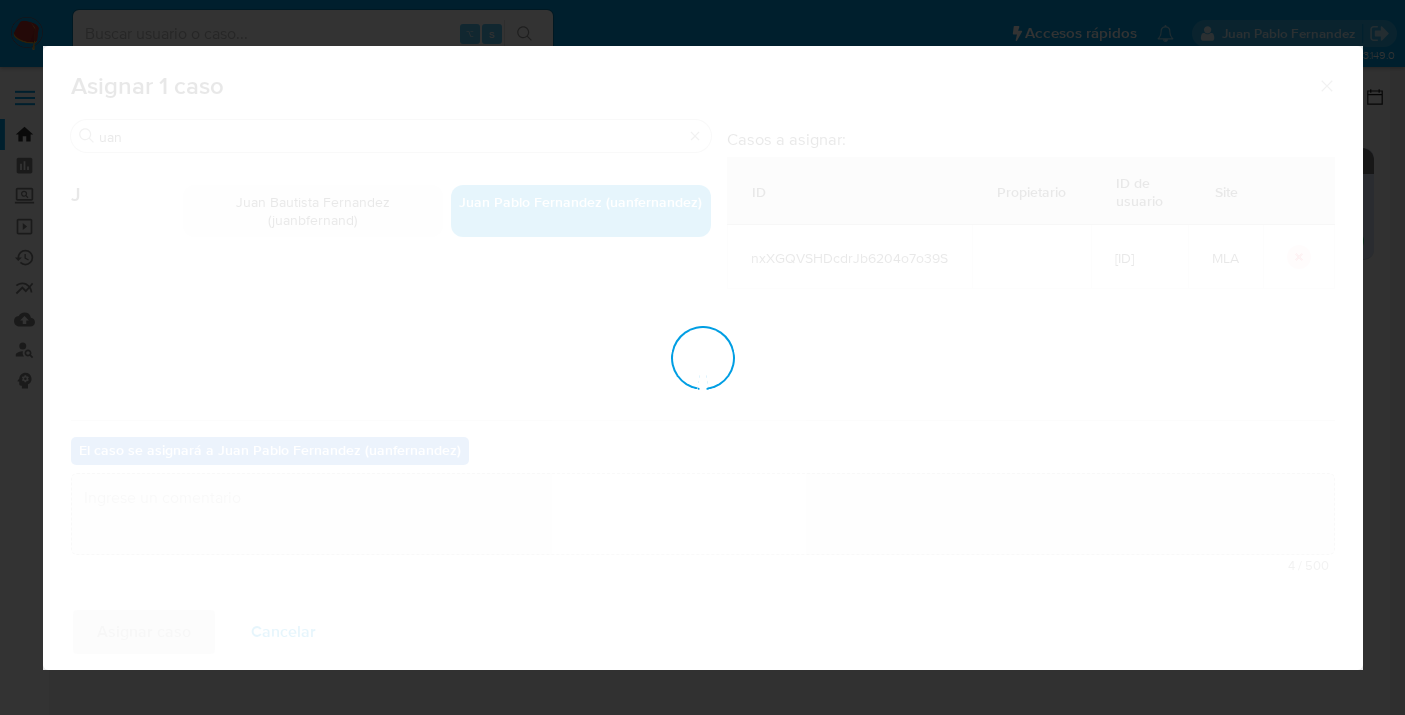 checkbox on "false" 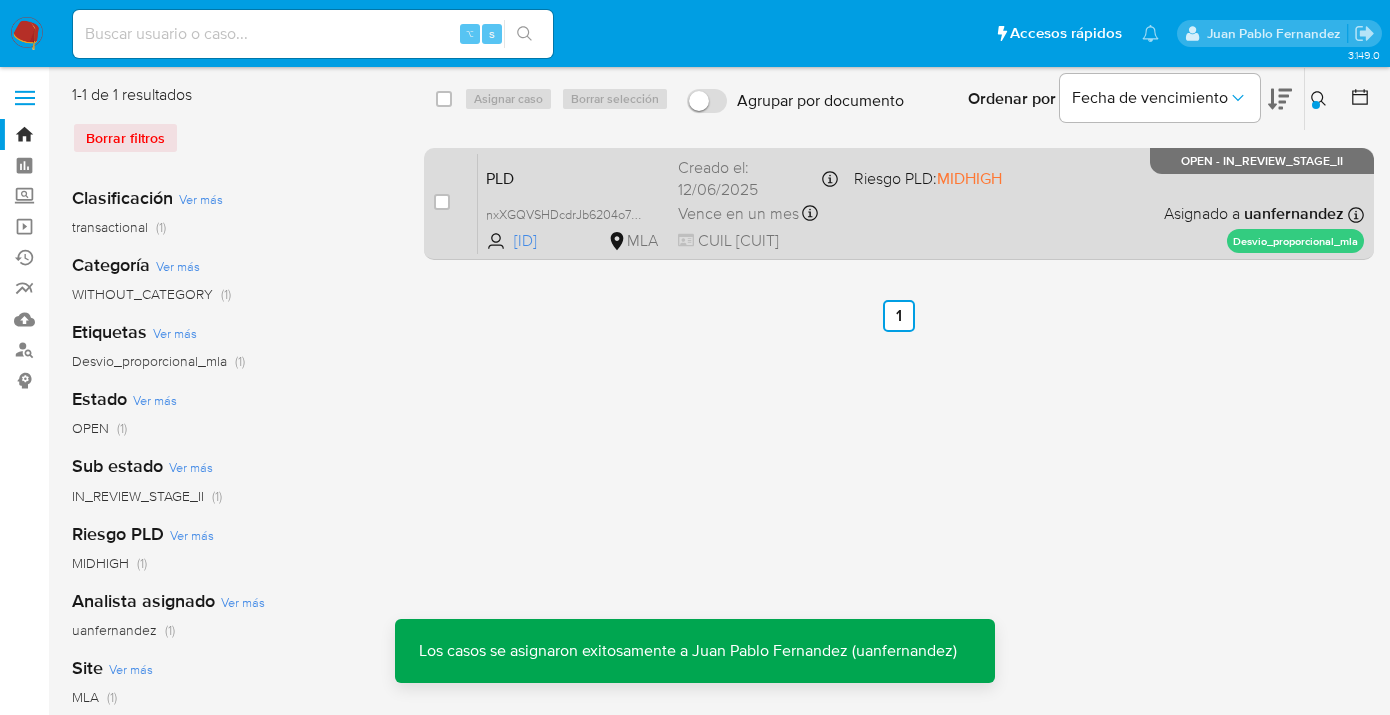 click on "PLD nxXGQVSHDcdrJb6204o7o39S 1948749426 MLA Riesgo PLD:  MIDHIGH Creado el: 12/06/2025   Creado el: 12/06/2025 03:17:29 Vence en un mes   Vence el 10/09/2025 03:17:29 CUIL   20205058290 Asignado a   uanfernandez   Asignado el: 18/06/2025 14:22:25 Desvio_proporcional_mla OPEN - IN_REVIEW_STAGE_II" at bounding box center [921, 203] 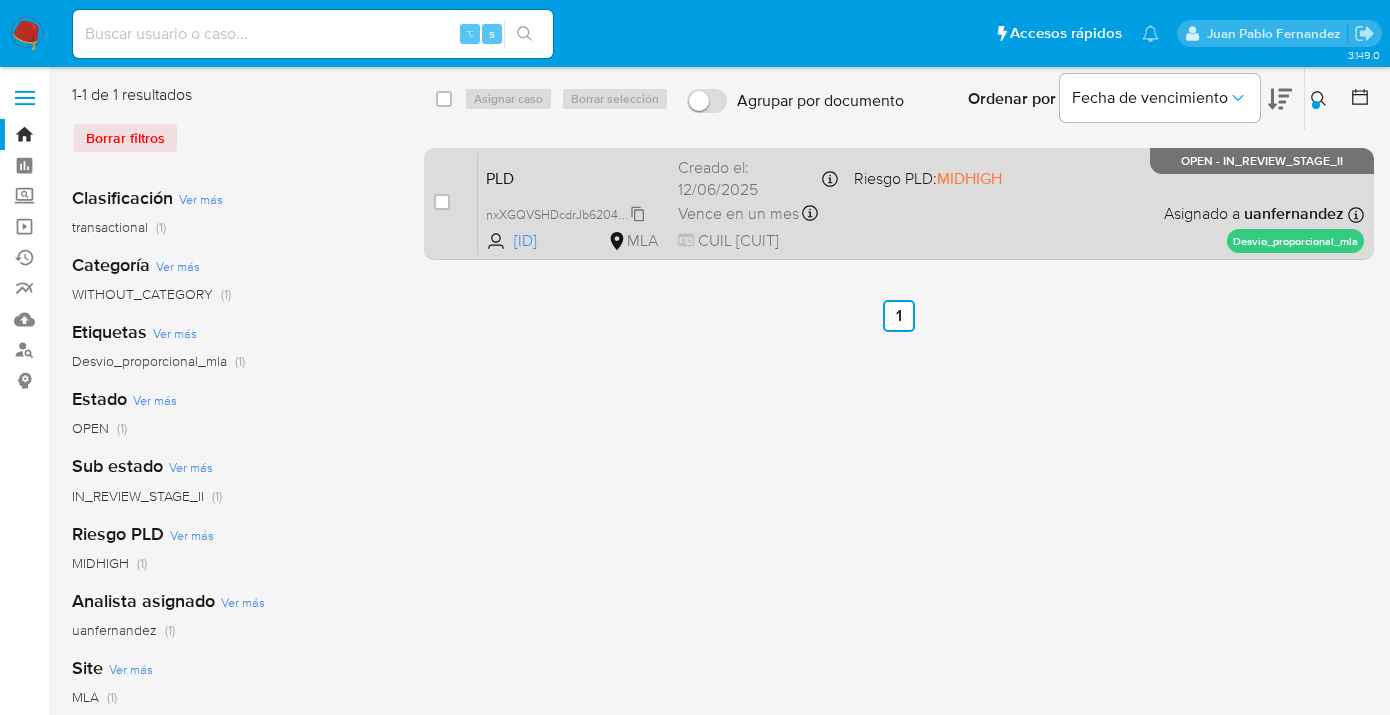 click on "nxXGQVSHDcdrJb6204o7o39S" at bounding box center (572, 213) 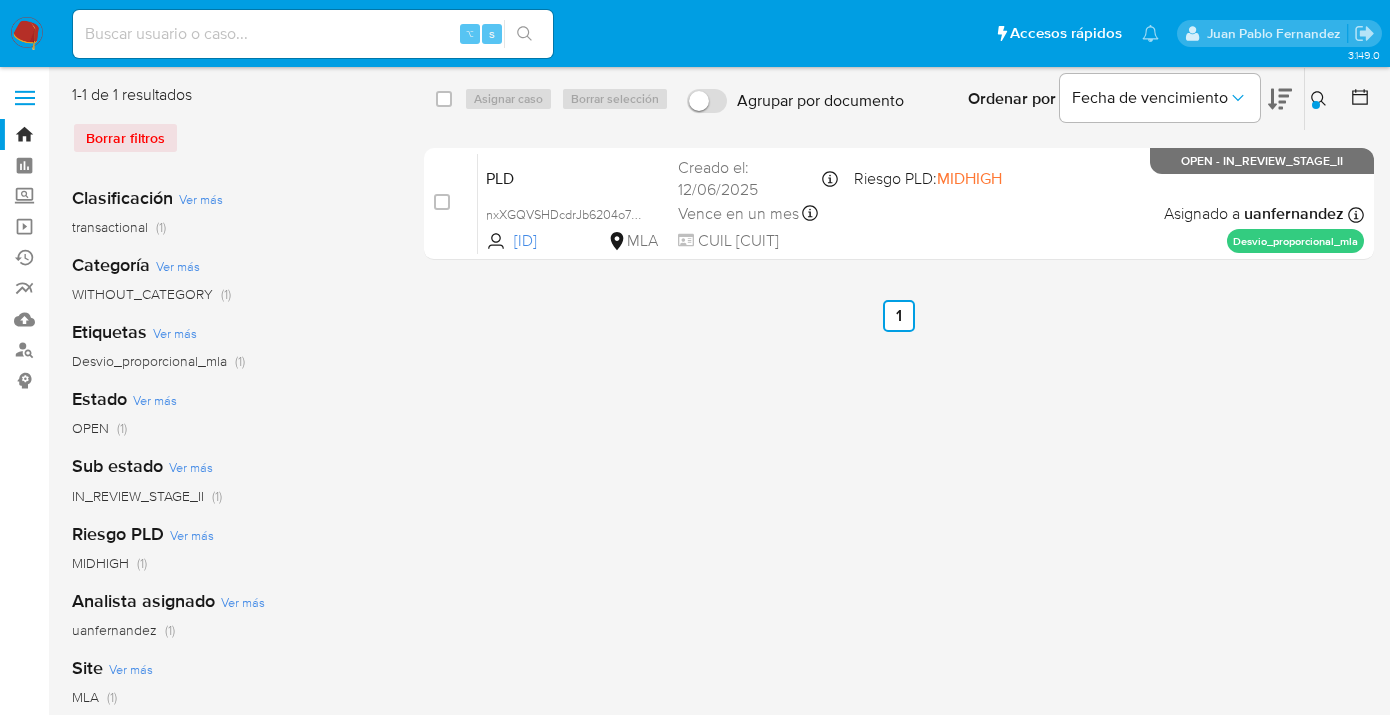 click 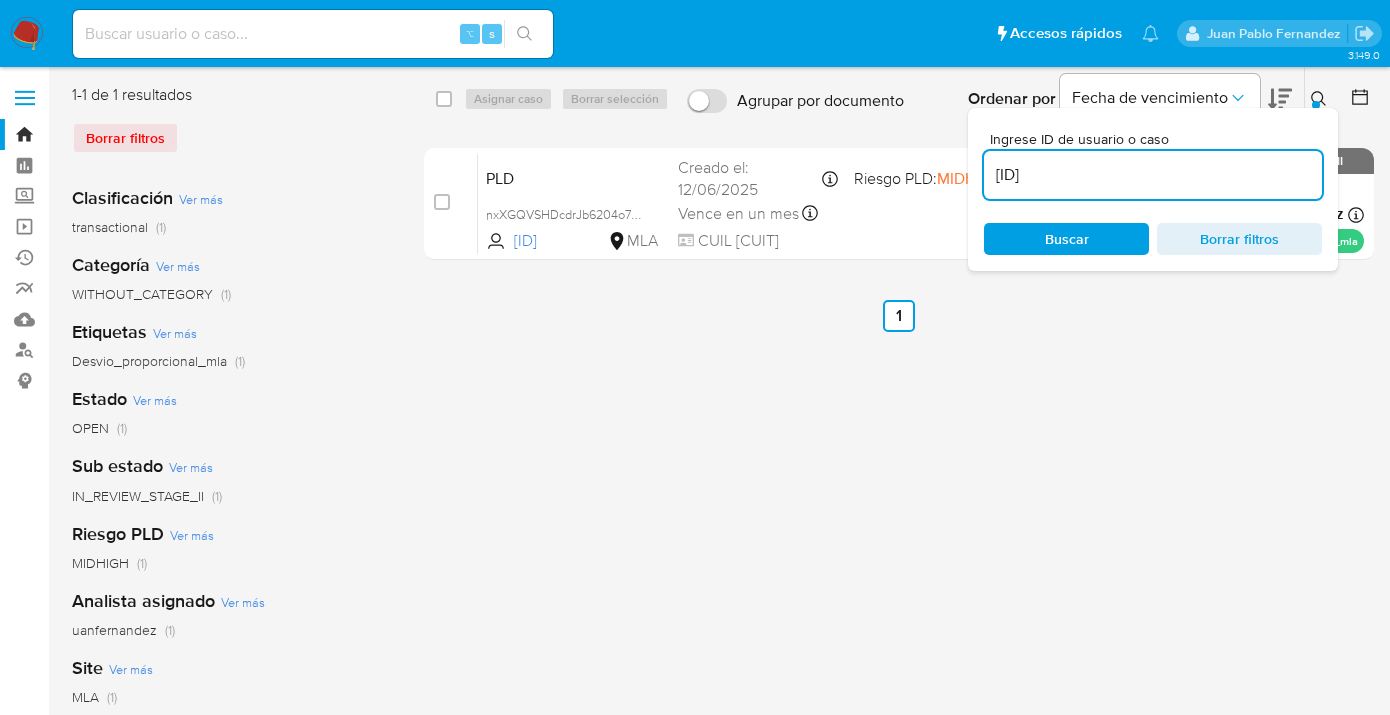 click 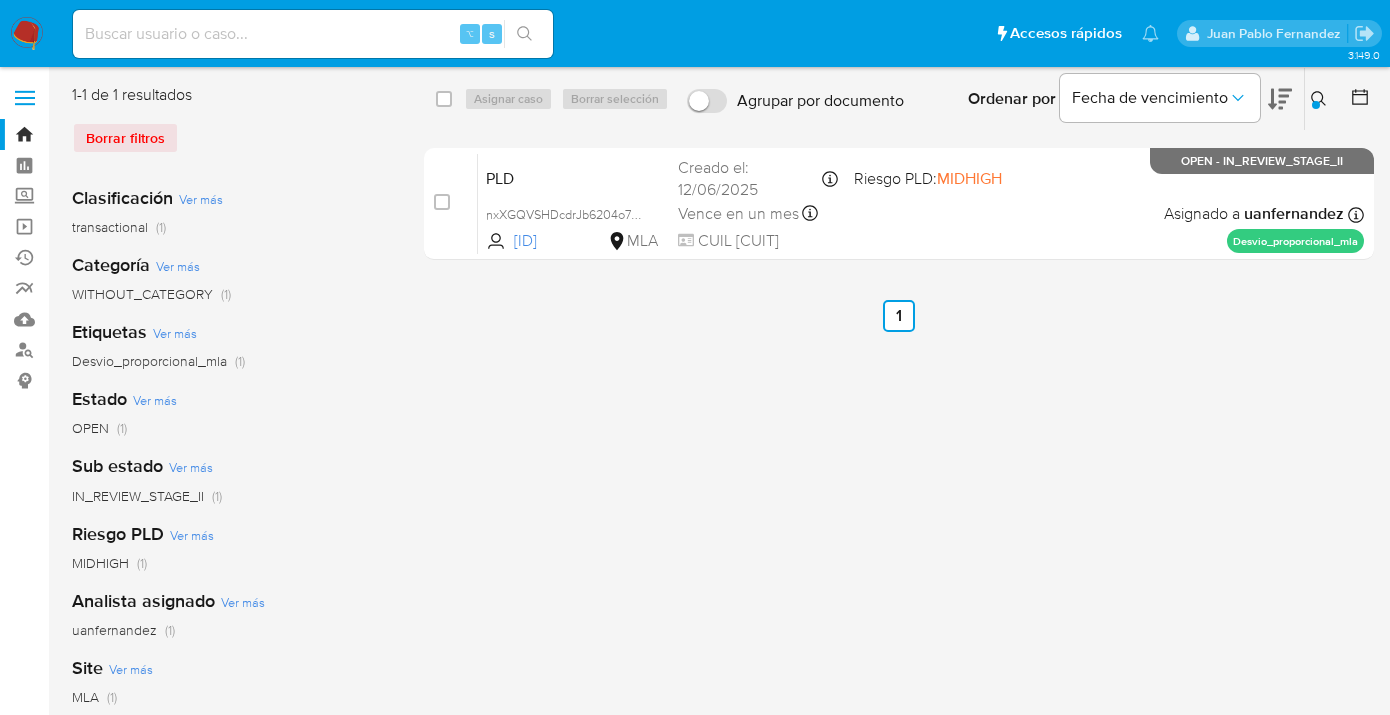 click 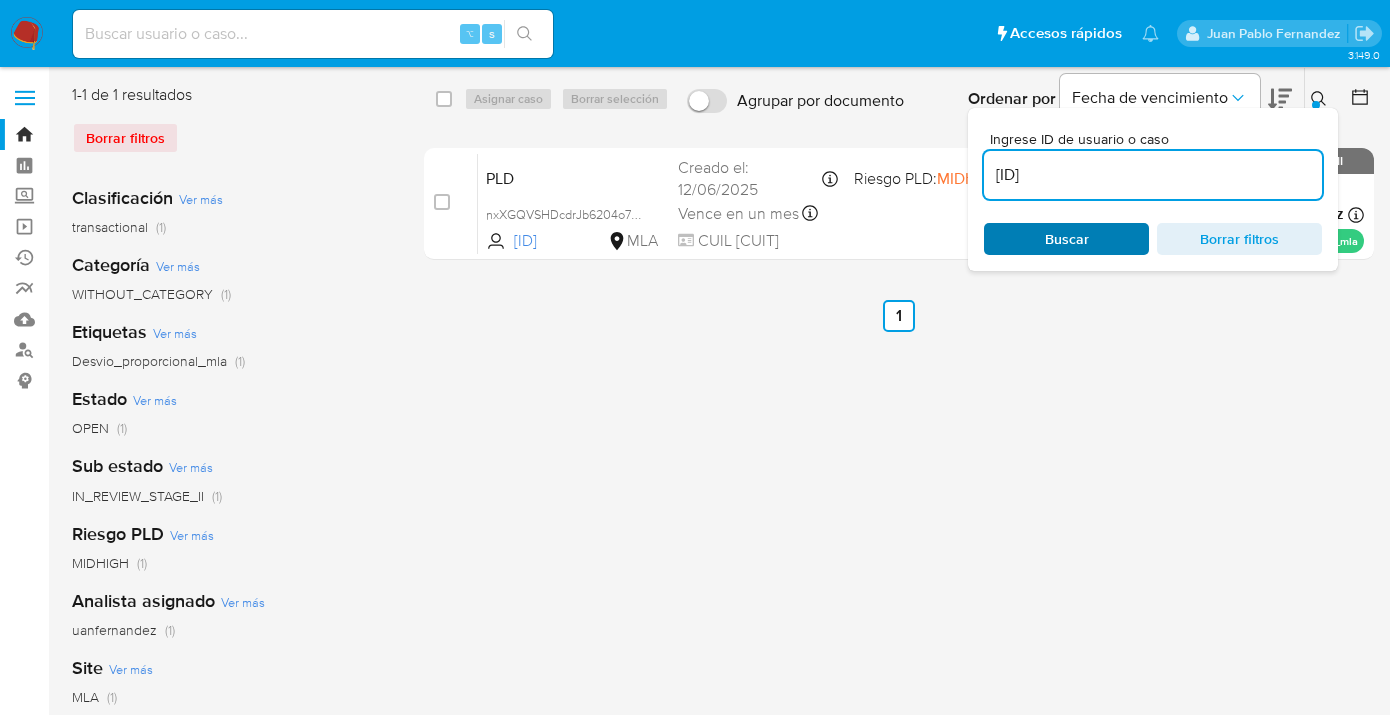 click on "Buscar" at bounding box center (1067, 239) 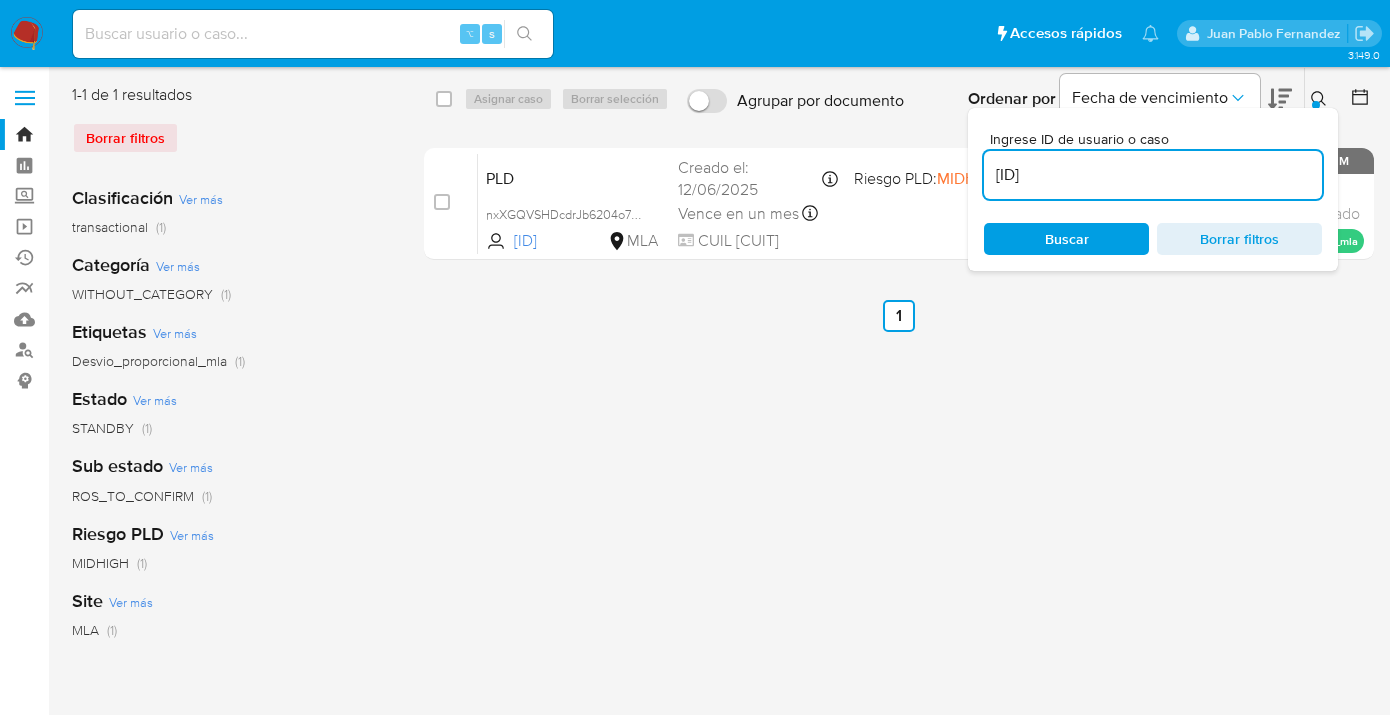 click 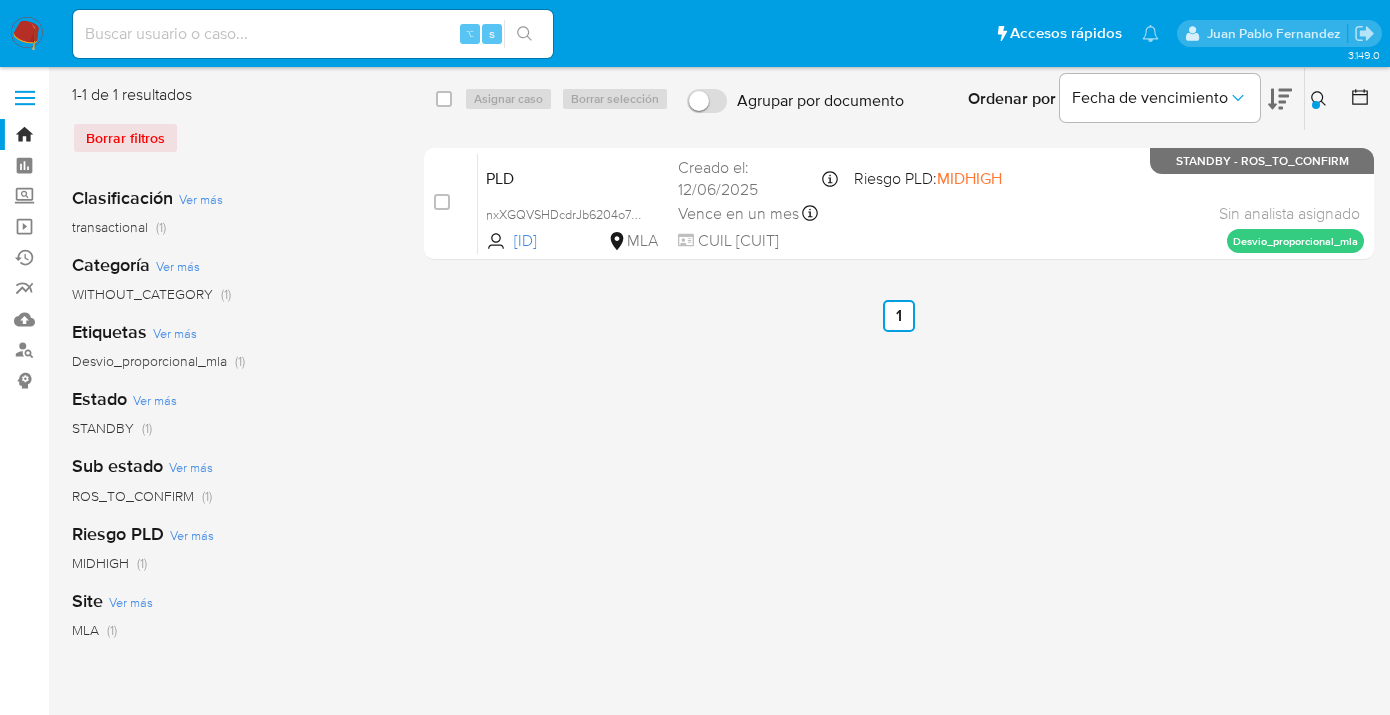 click 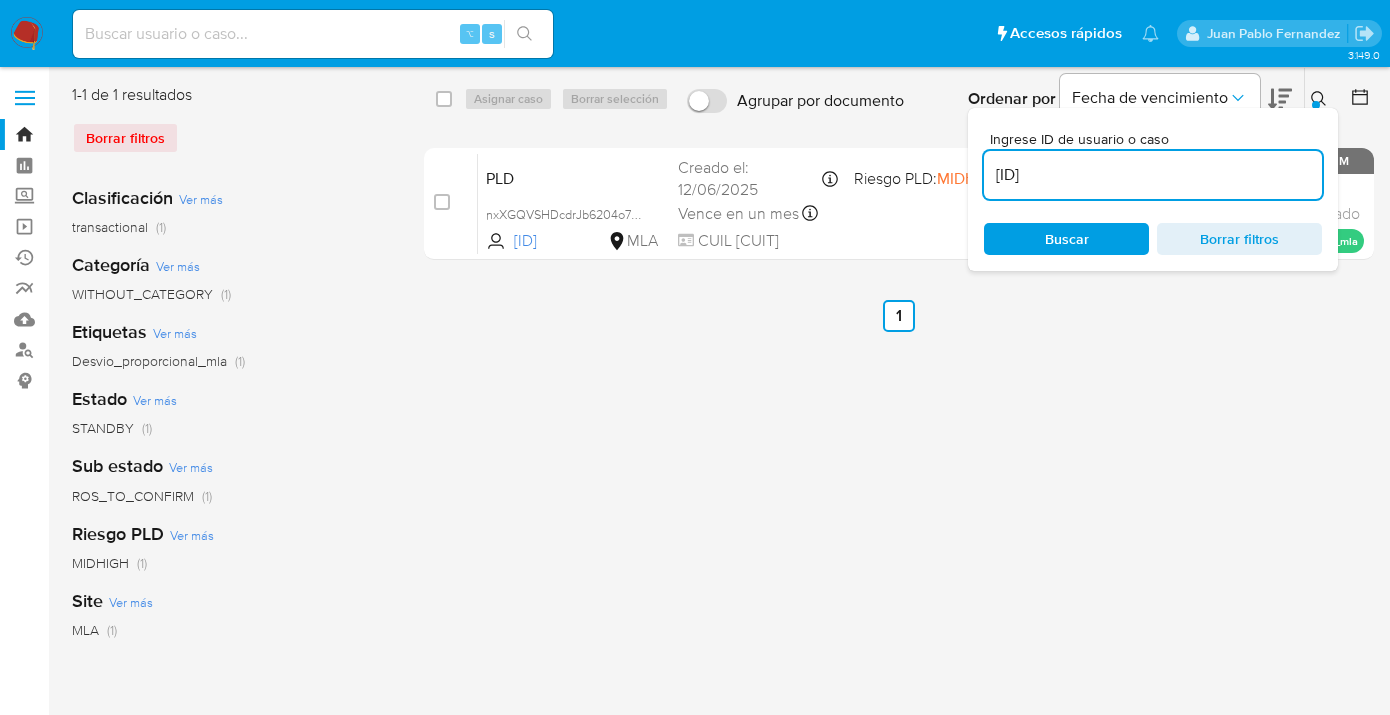 drag, startPoint x: 1089, startPoint y: 177, endPoint x: 1001, endPoint y: 171, distance: 88.20431 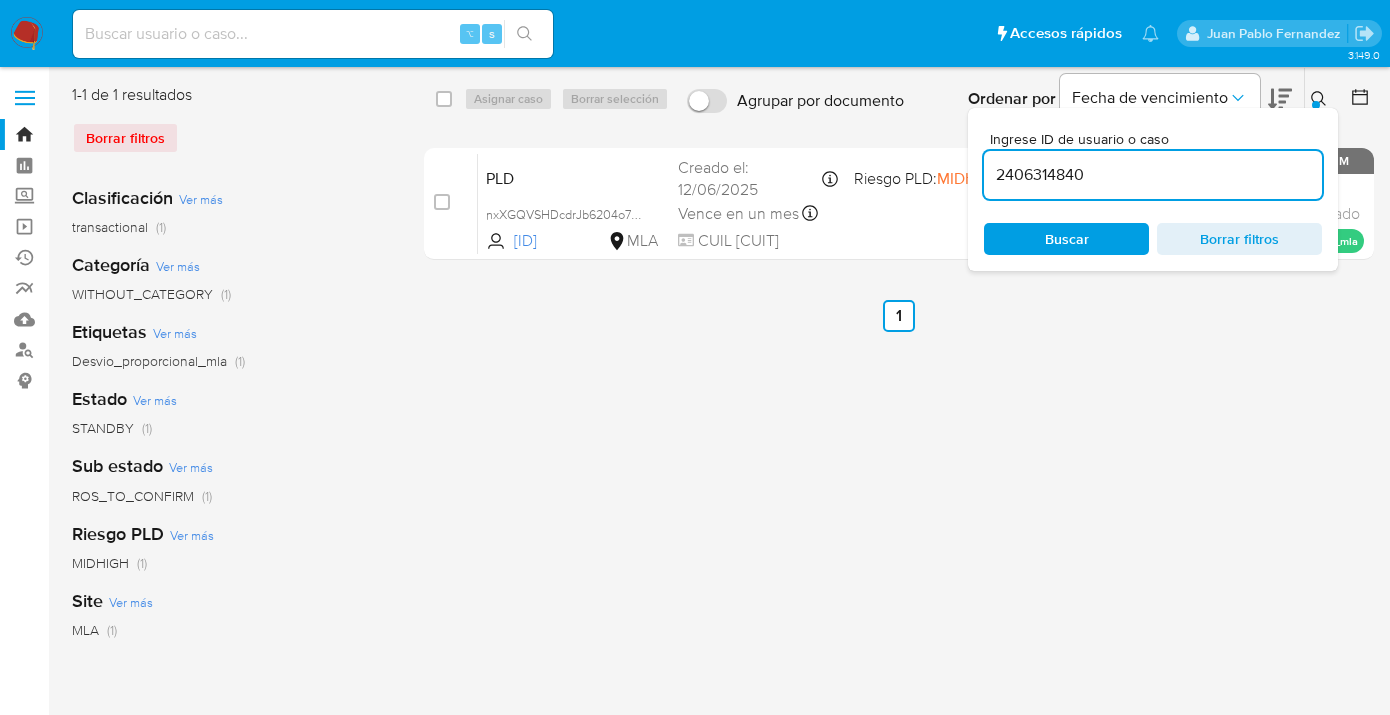 type on "2406314840" 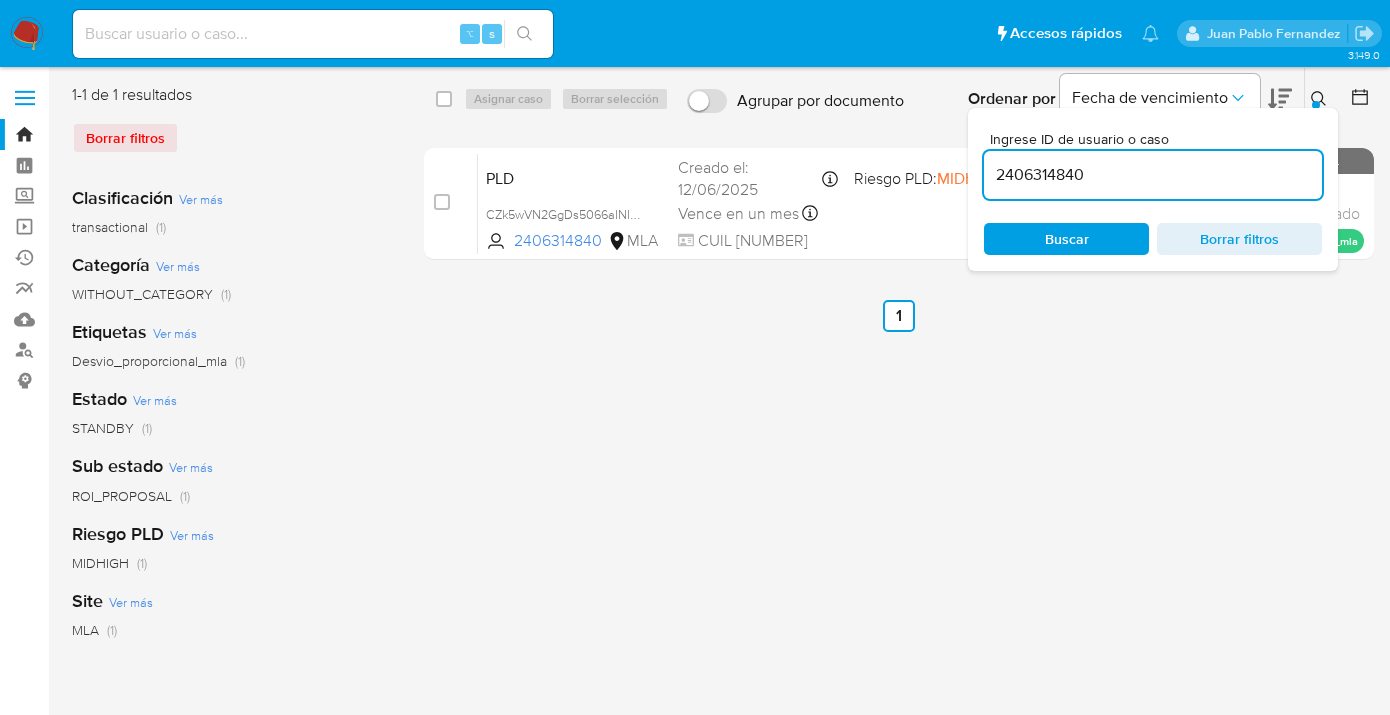click 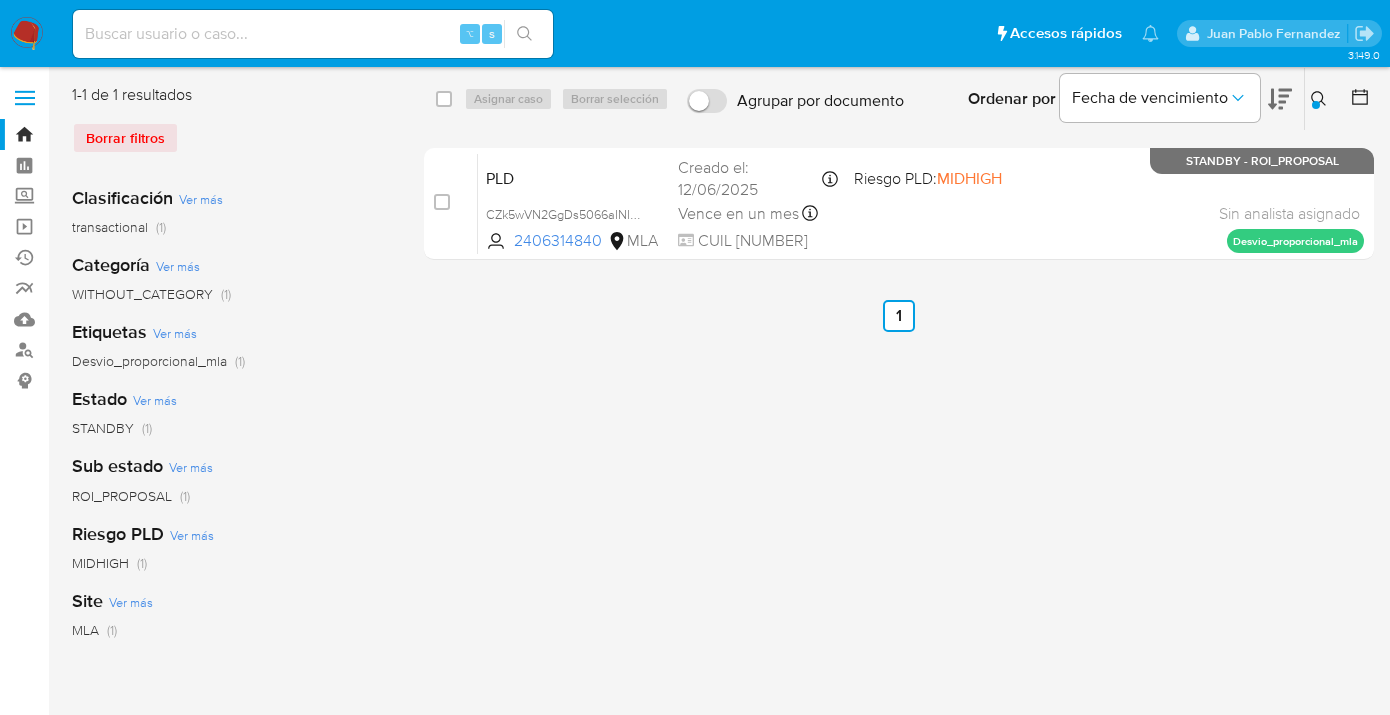 click at bounding box center [444, 99] 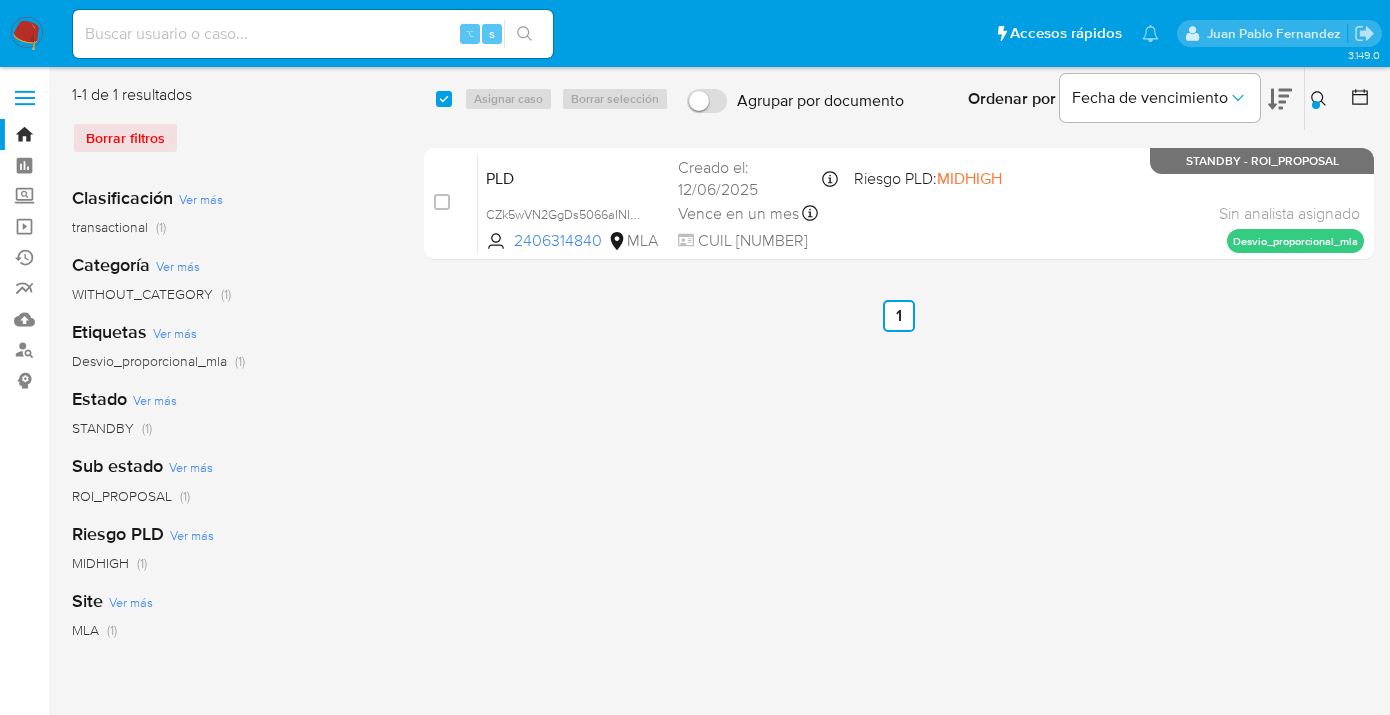 checkbox on "true" 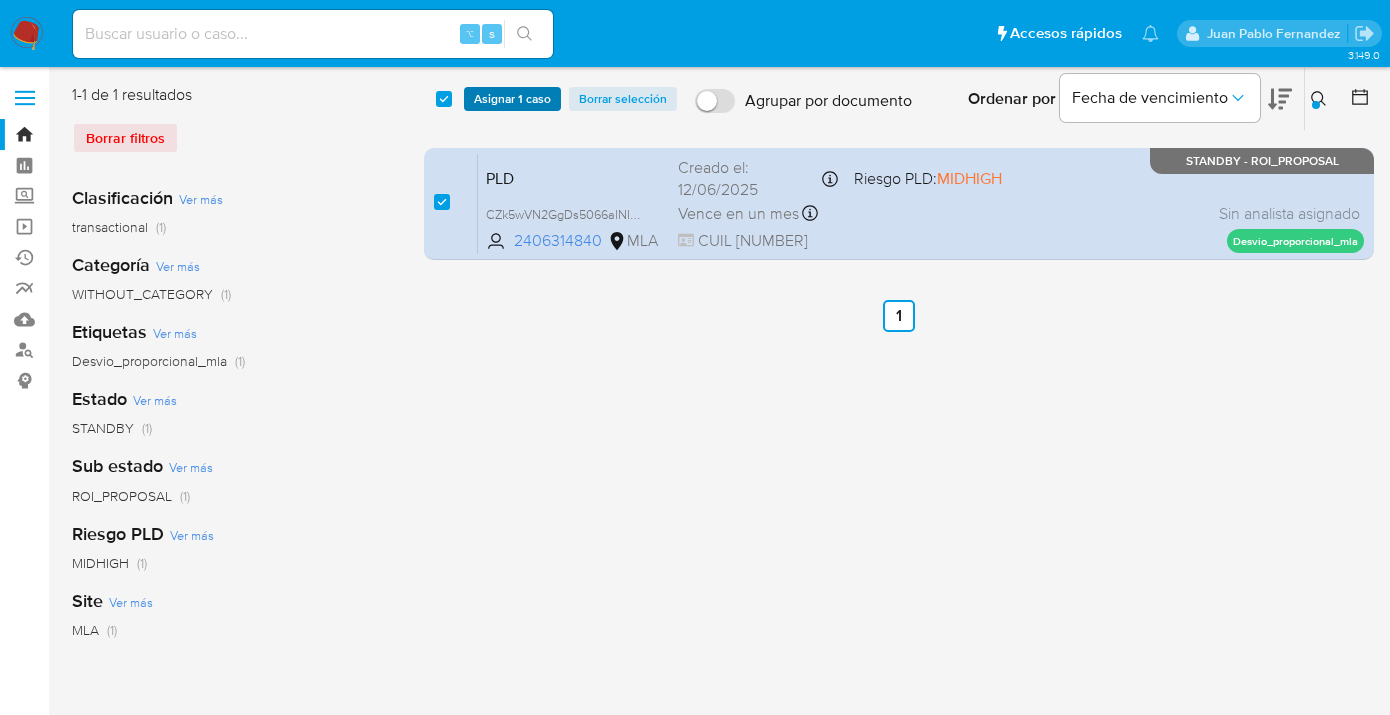 click on "Asignar 1 caso" at bounding box center [512, 99] 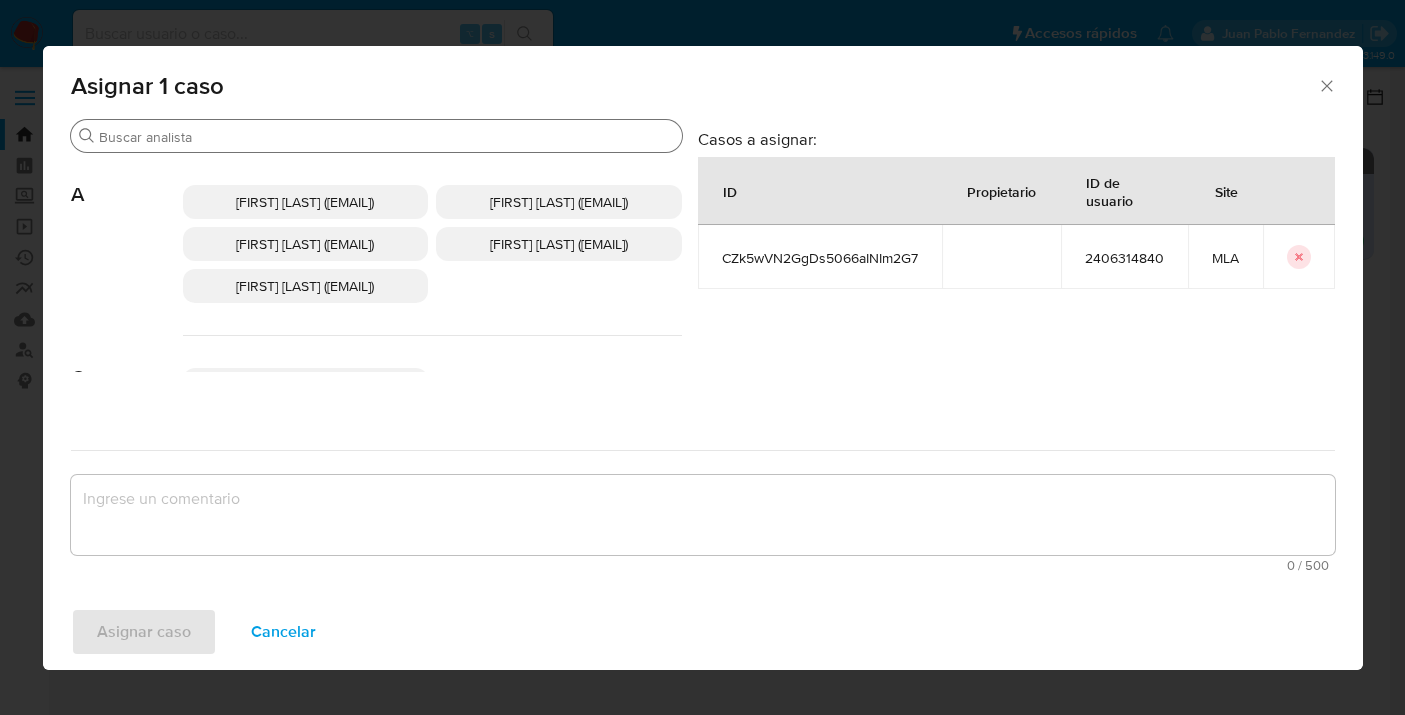 click on "Buscar" at bounding box center [386, 137] 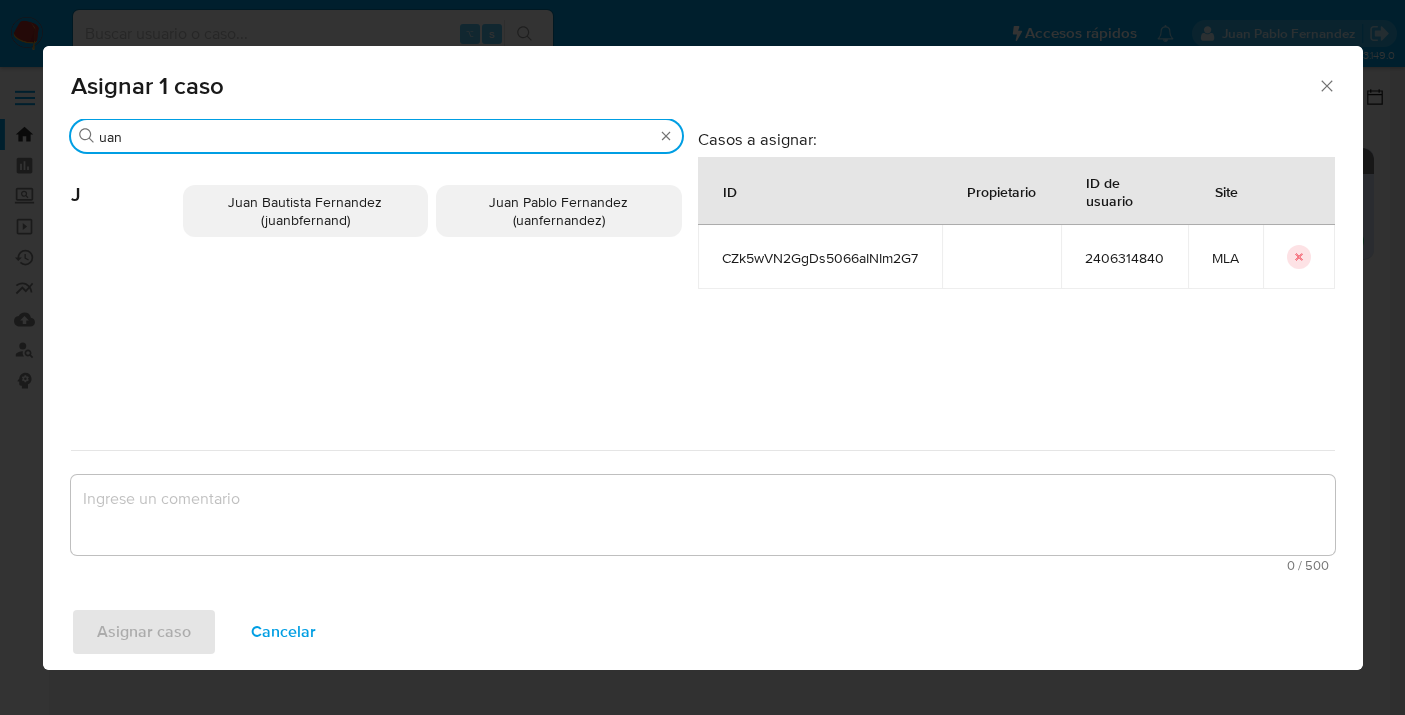 type on "uan" 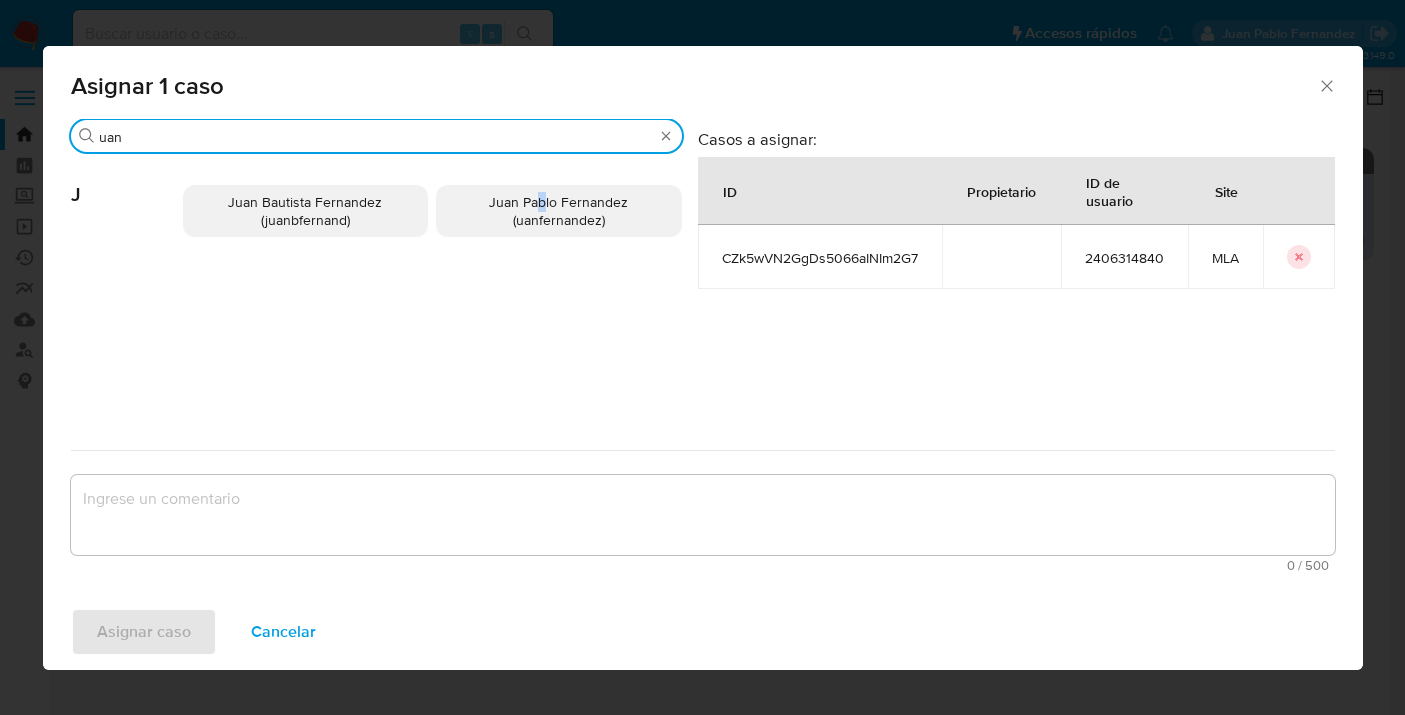 click on "Juan Pablo Fernandez (uanfernandez)" at bounding box center (558, 211) 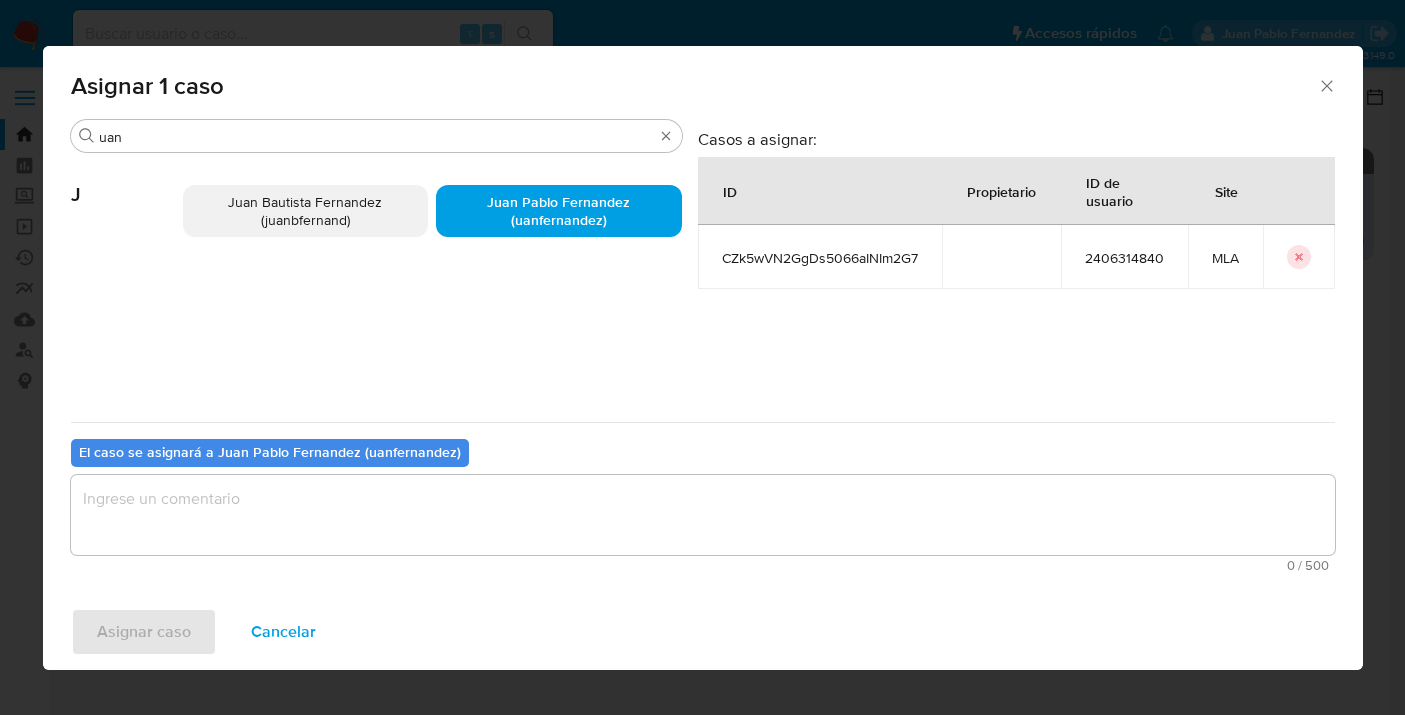 click at bounding box center [703, 515] 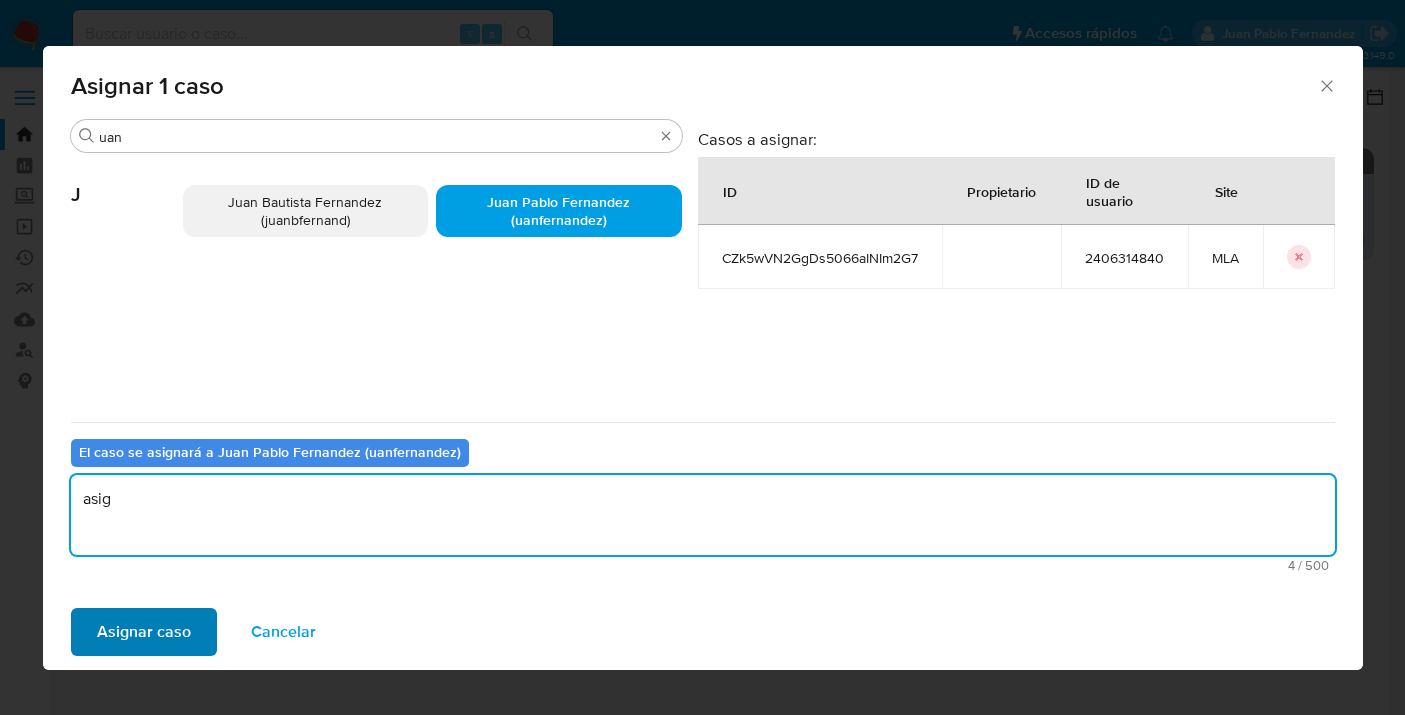 type on "asig" 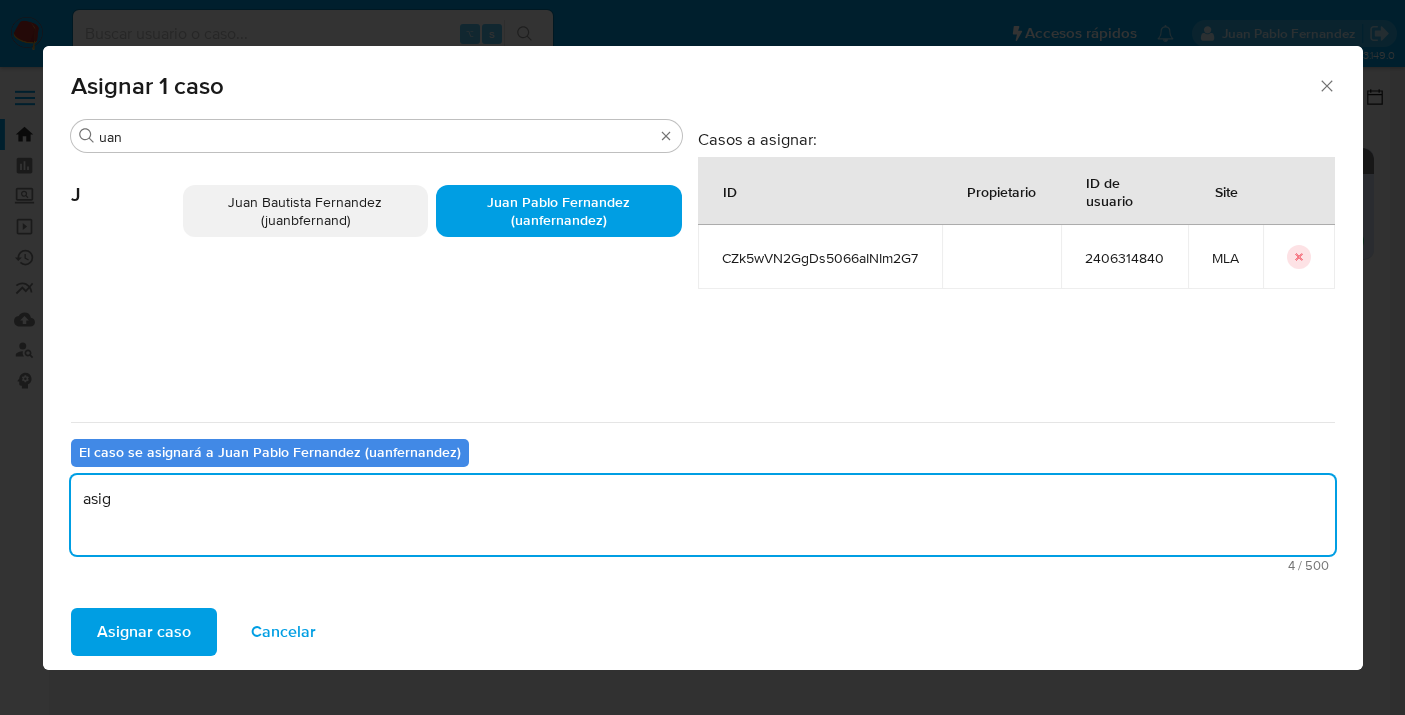 click on "Asignar caso" at bounding box center (144, 632) 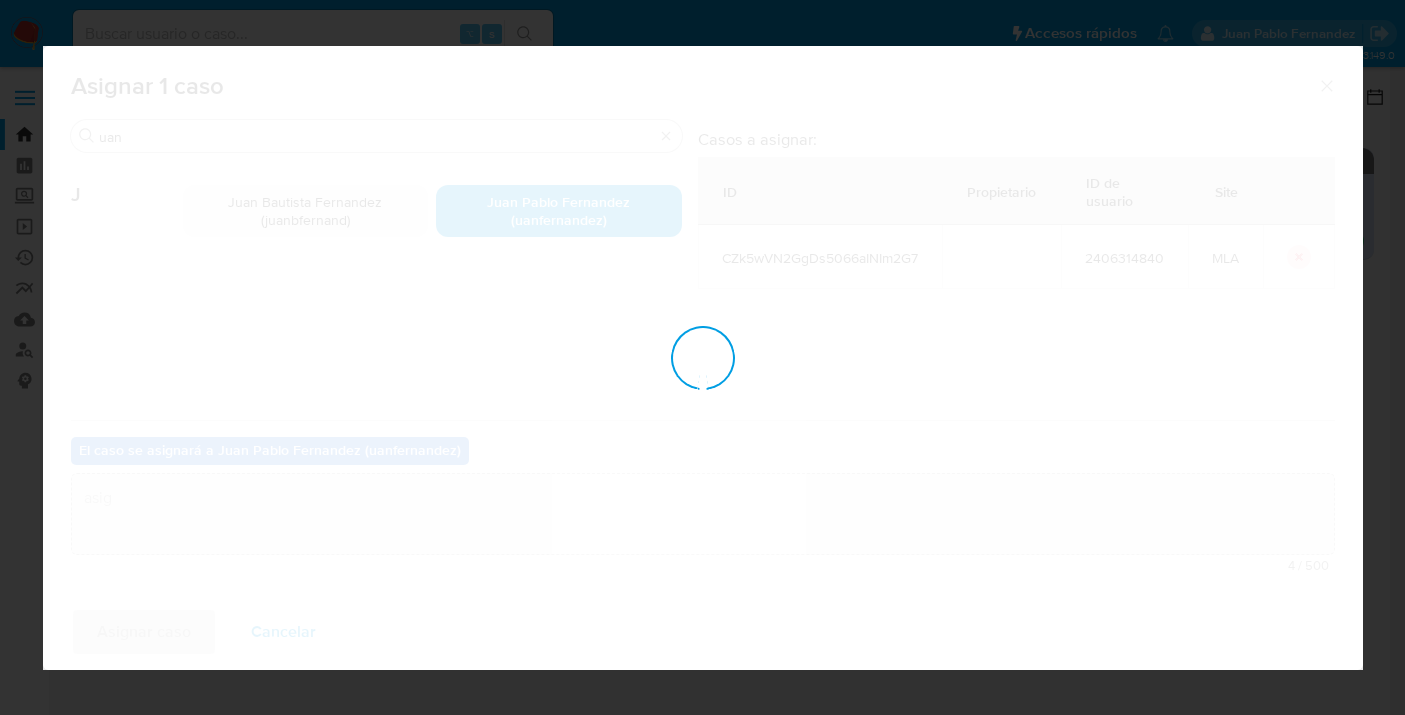 type 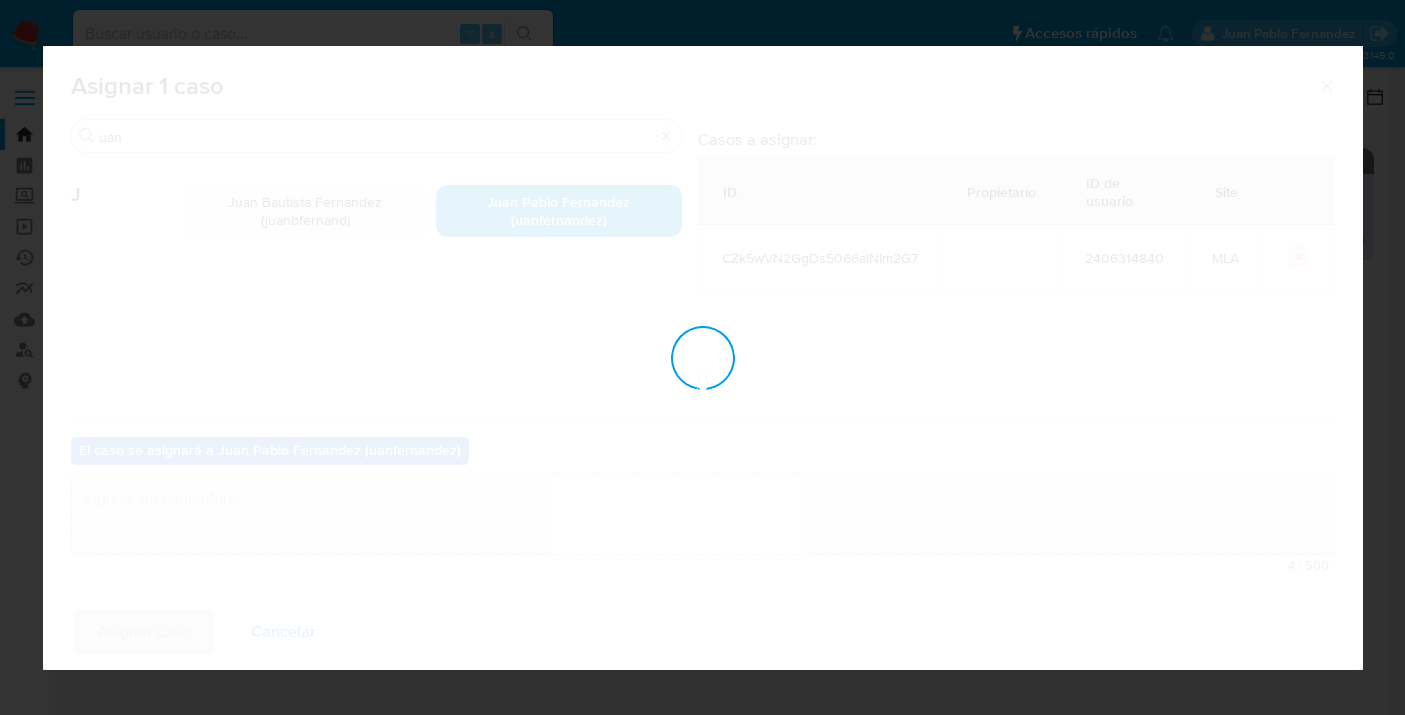 checkbox on "false" 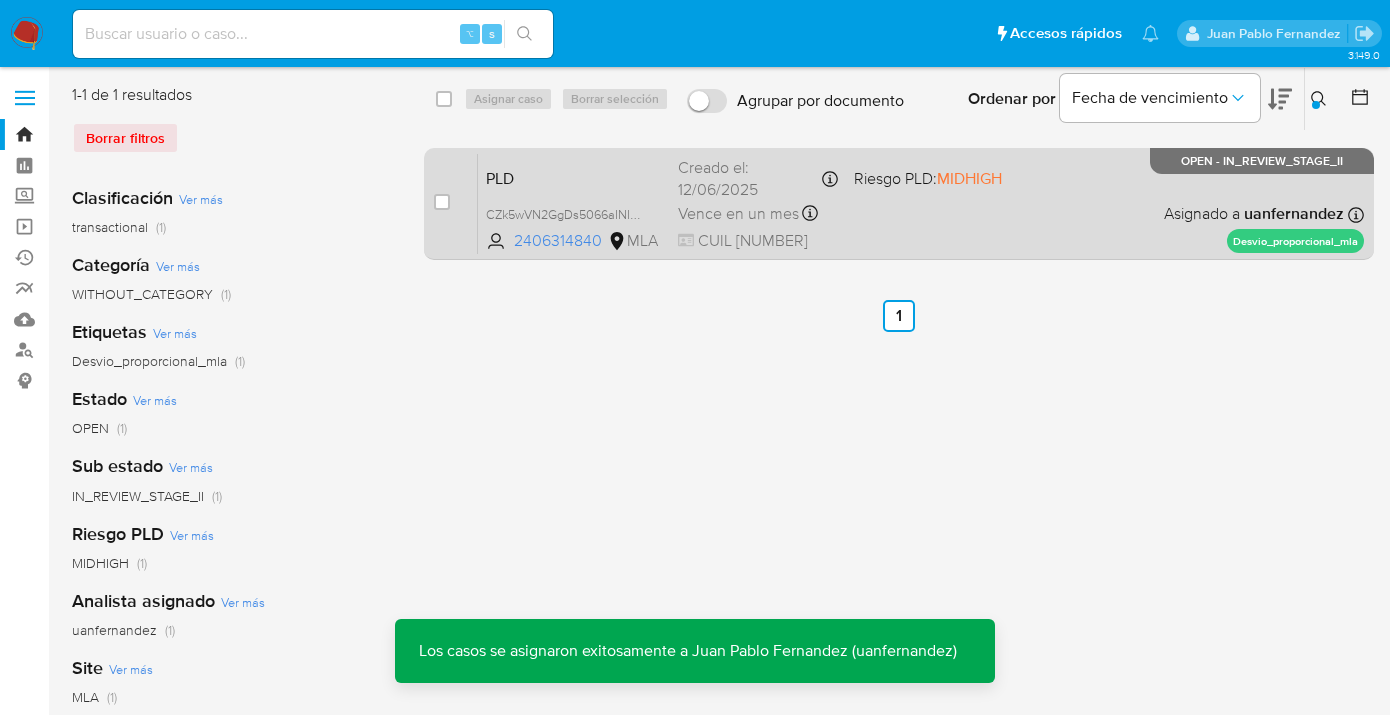 click on "PLD CZk5wVN2GgDs5066aINIm2G7 2406314840 MLA Riesgo PLD:  MIDHIGH Creado el: 12/06/2025   Creado el: 12/06/2025 03:27:21 Vence en un mes   Vence el 10/09/2025 03:27:22 CUIL   27409664534 Asignado a   uanfernandez   Asignado el: 18/06/2025 14:16:54 Desvio_proporcional_mla OPEN - IN_REVIEW_STAGE_II" at bounding box center [921, 203] 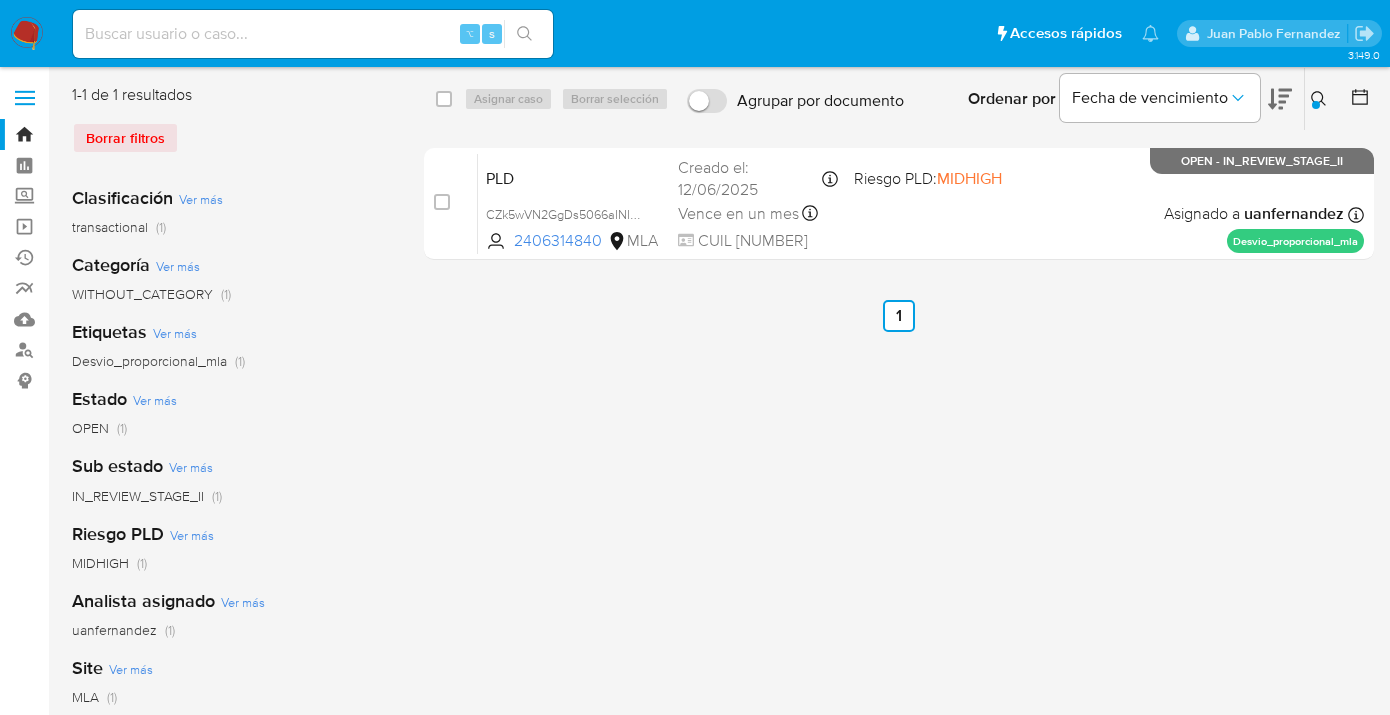 click 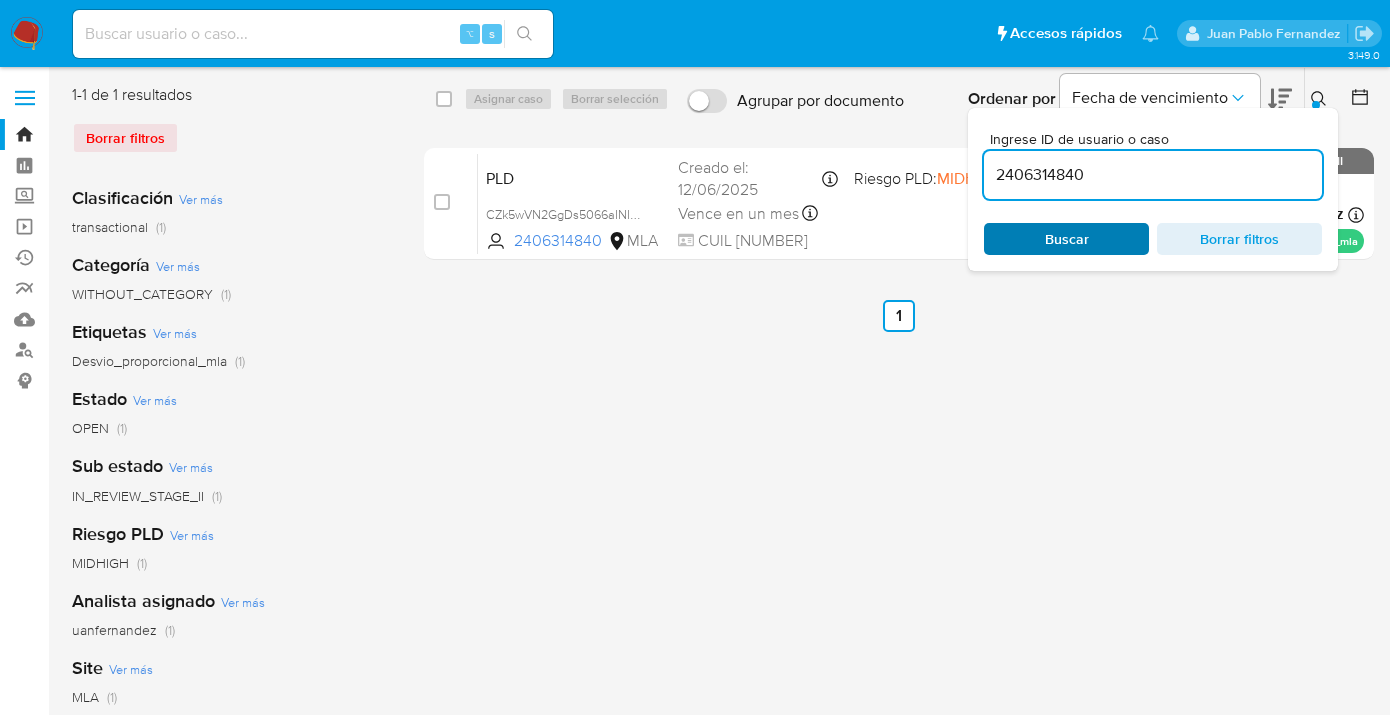 click on "Buscar" at bounding box center [1066, 239] 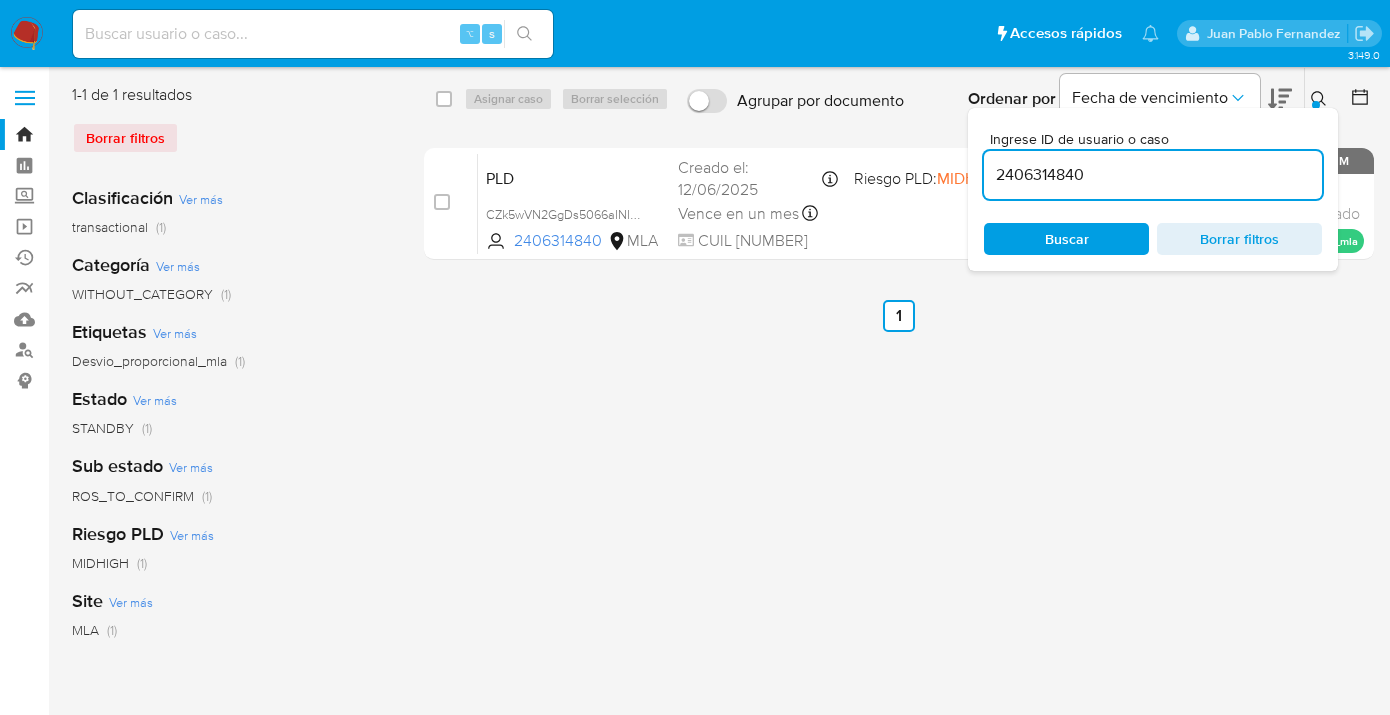 click 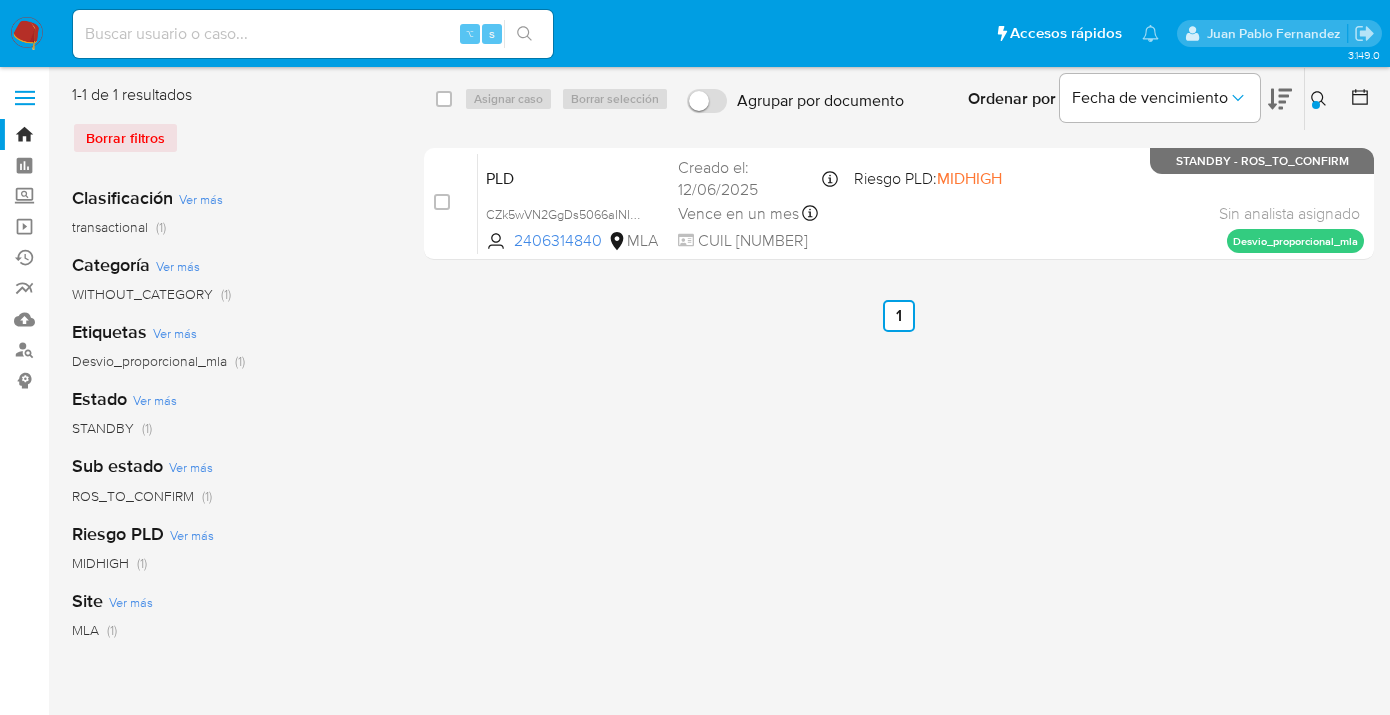 click 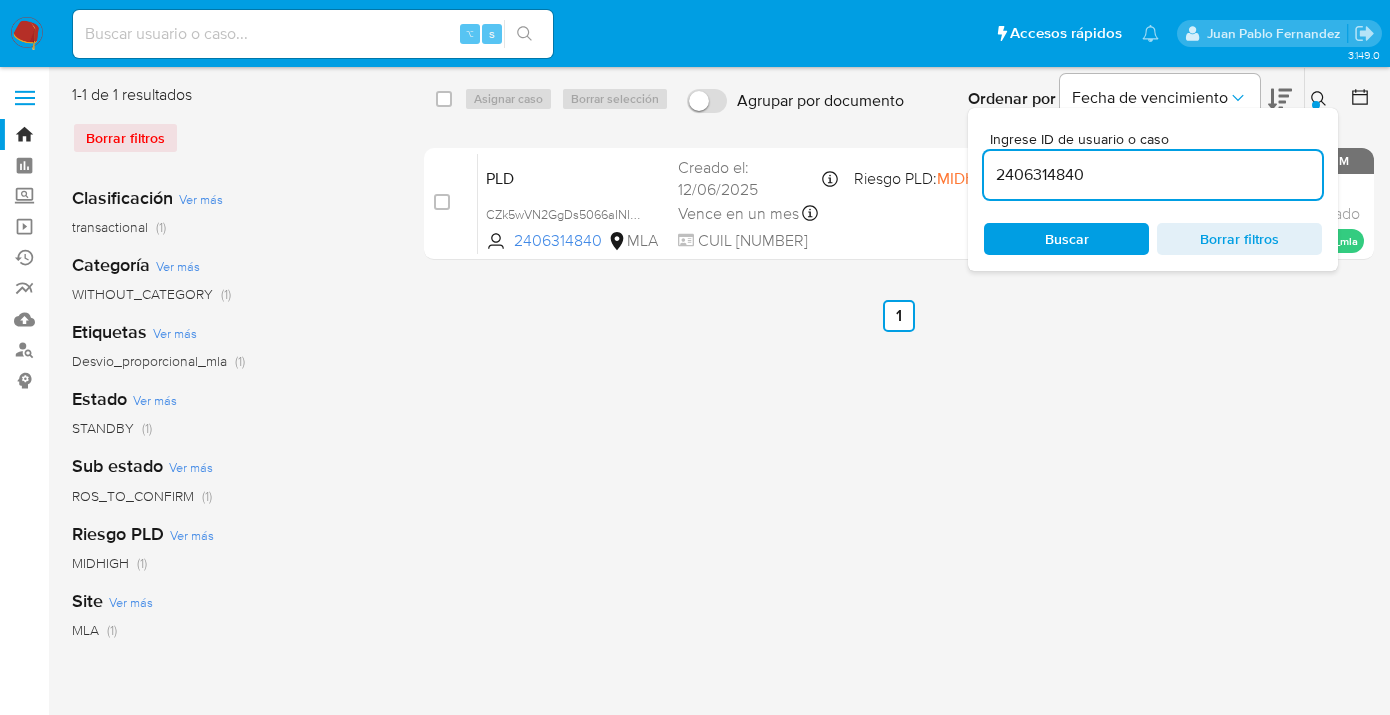 drag, startPoint x: 1075, startPoint y: 173, endPoint x: 984, endPoint y: 166, distance: 91.26884 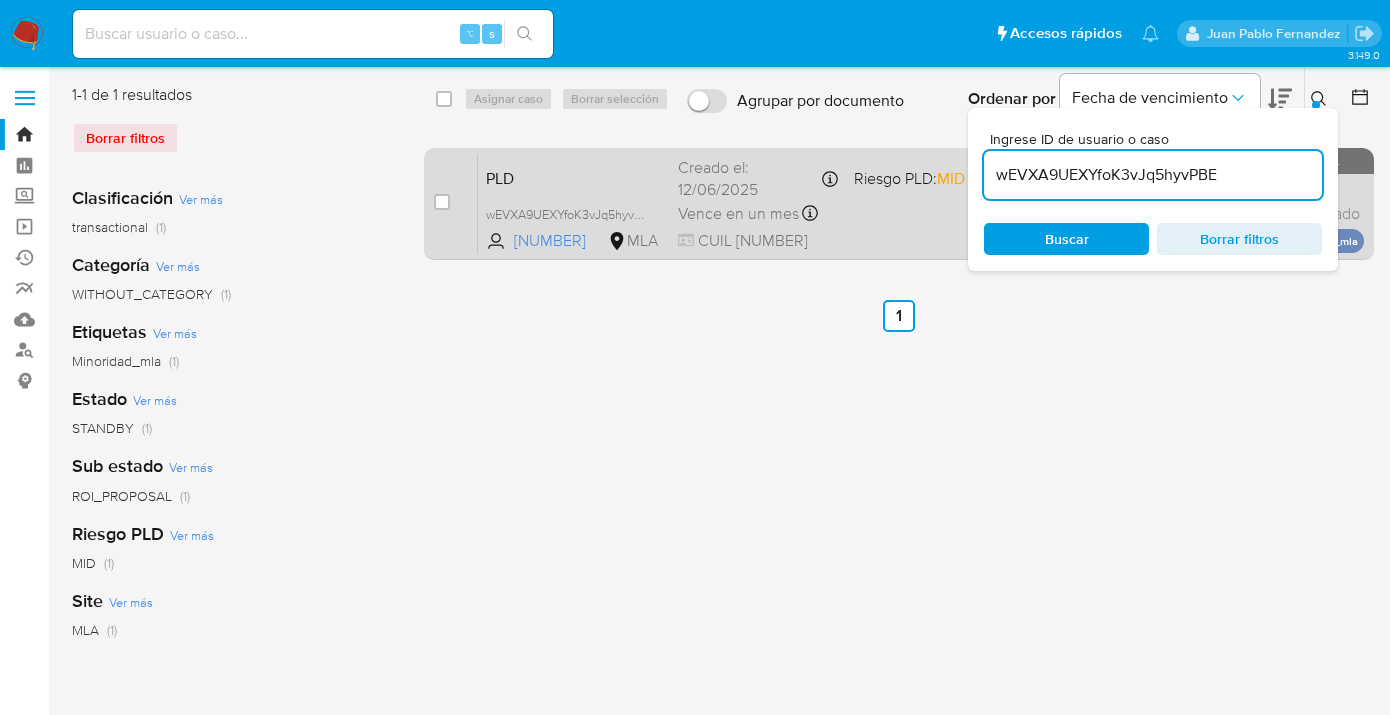 drag, startPoint x: 1322, startPoint y: 102, endPoint x: 1205, endPoint y: 150, distance: 126.46343 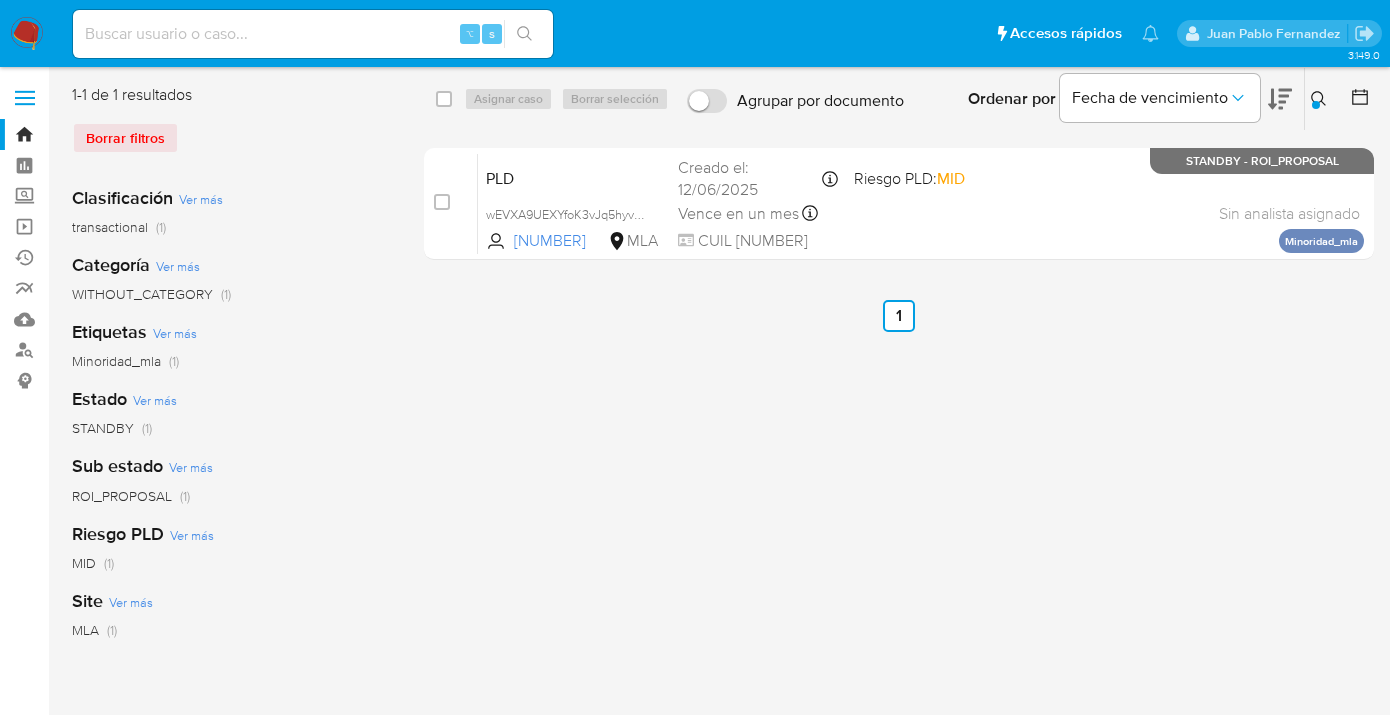 click 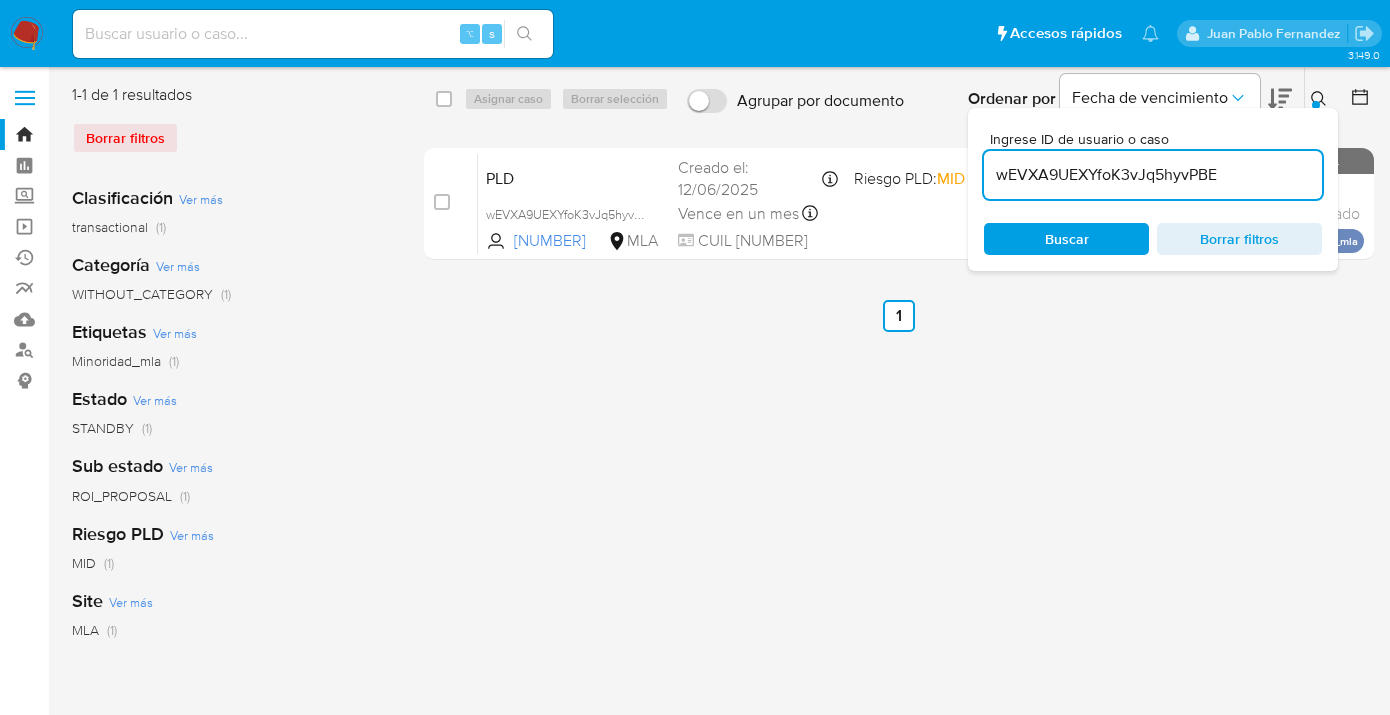 scroll, scrollTop: 0, scrollLeft: 0, axis: both 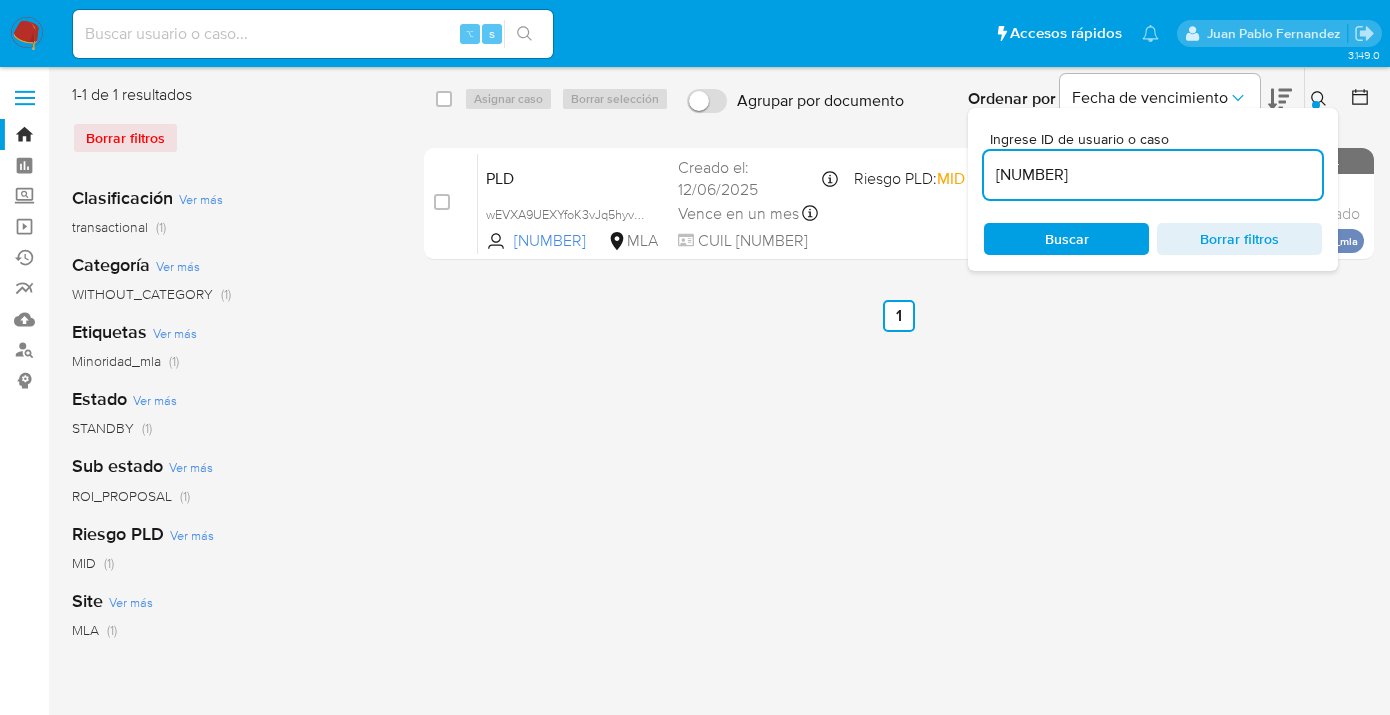 type on "1363833965" 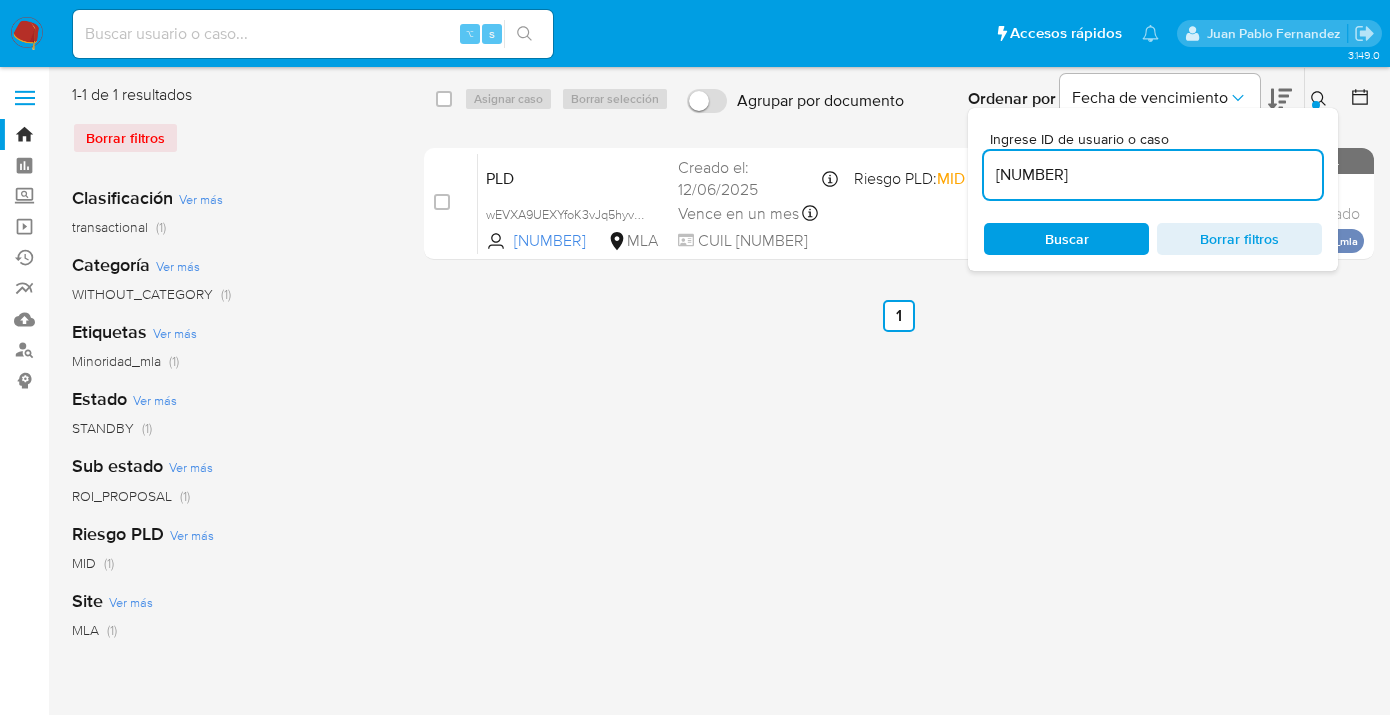 click 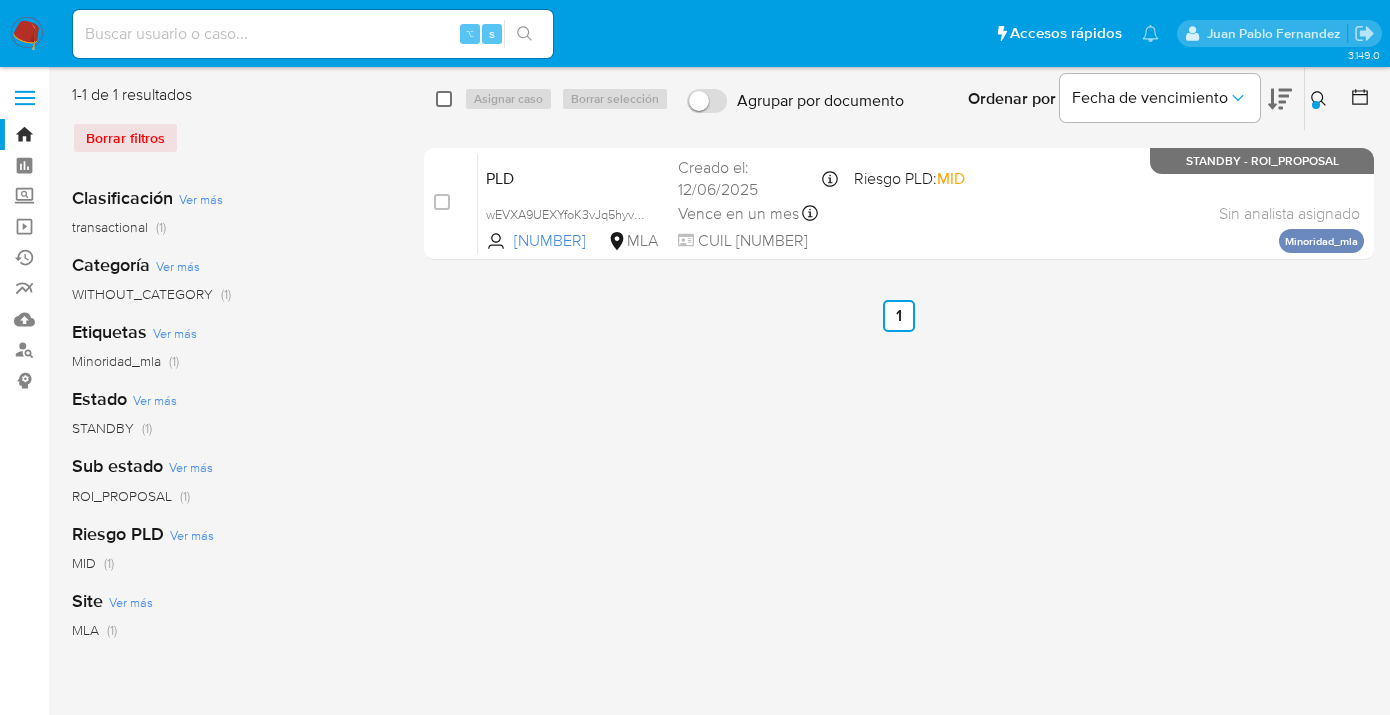 click at bounding box center [444, 99] 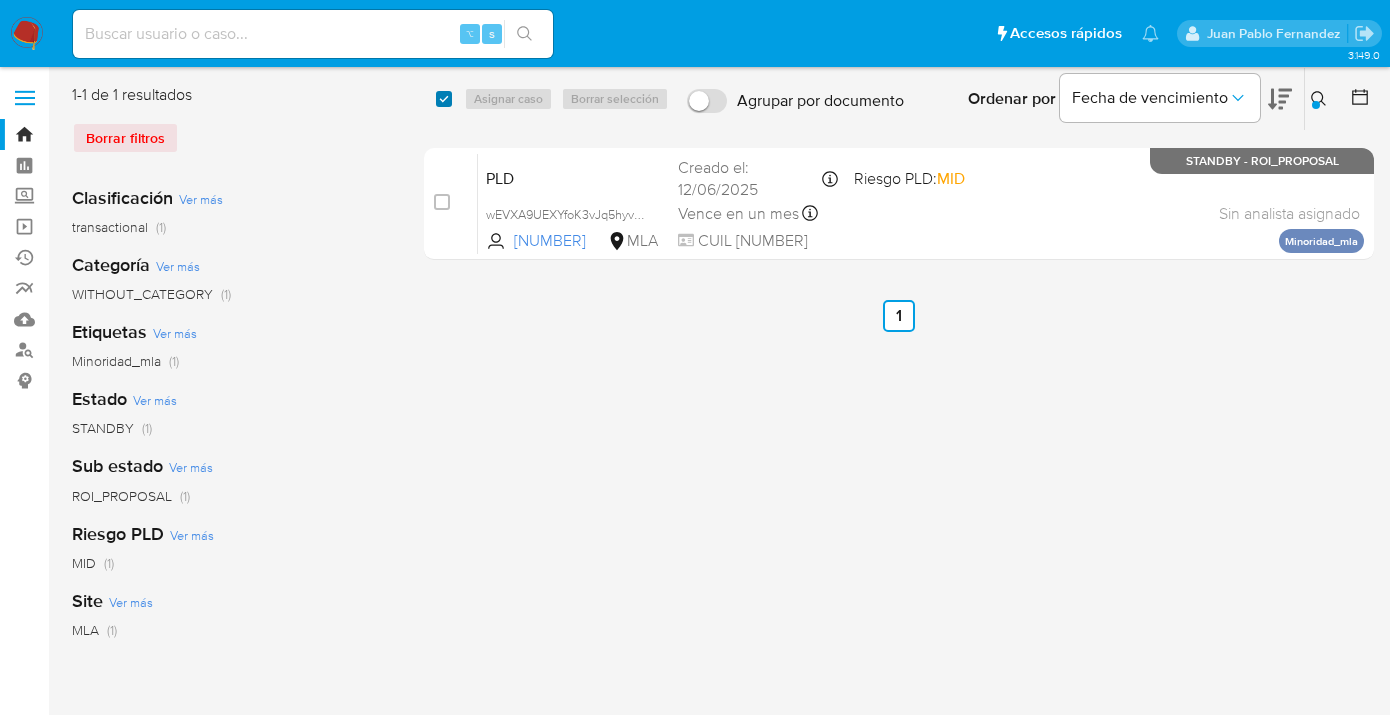 checkbox on "true" 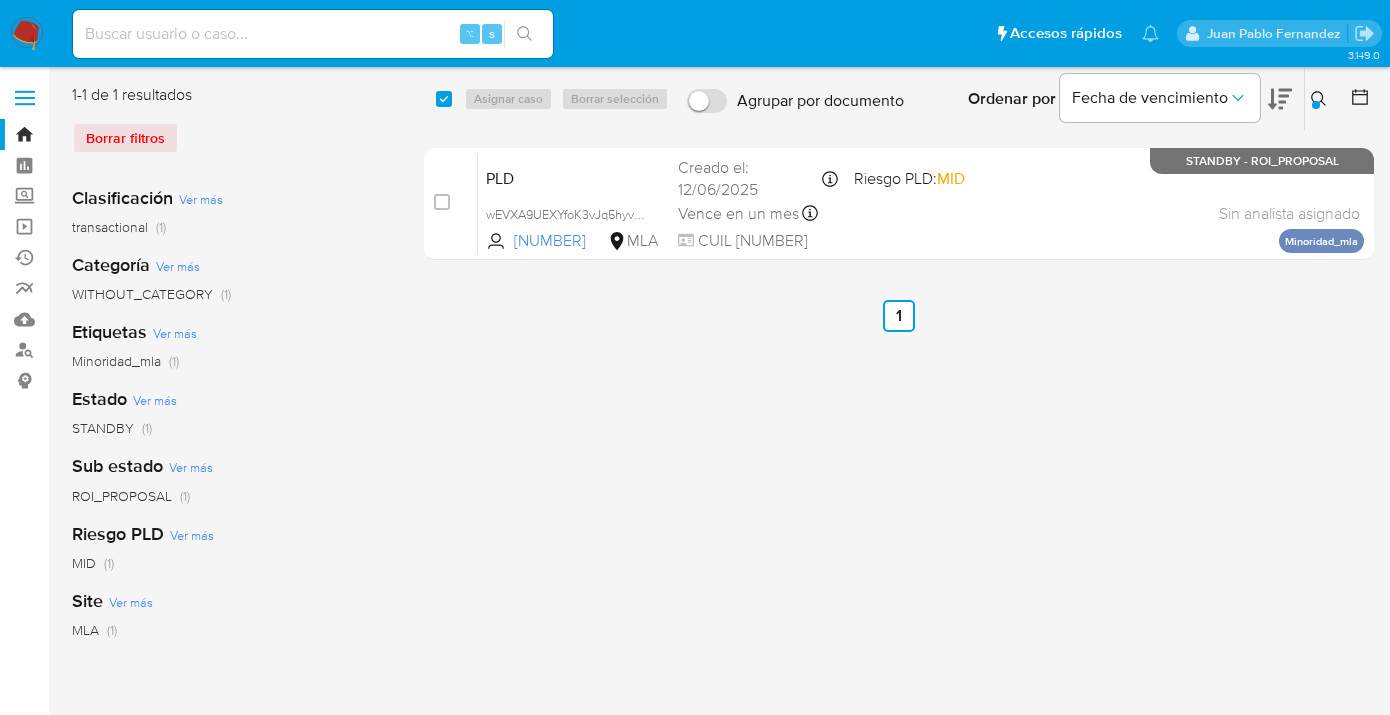 checkbox on "true" 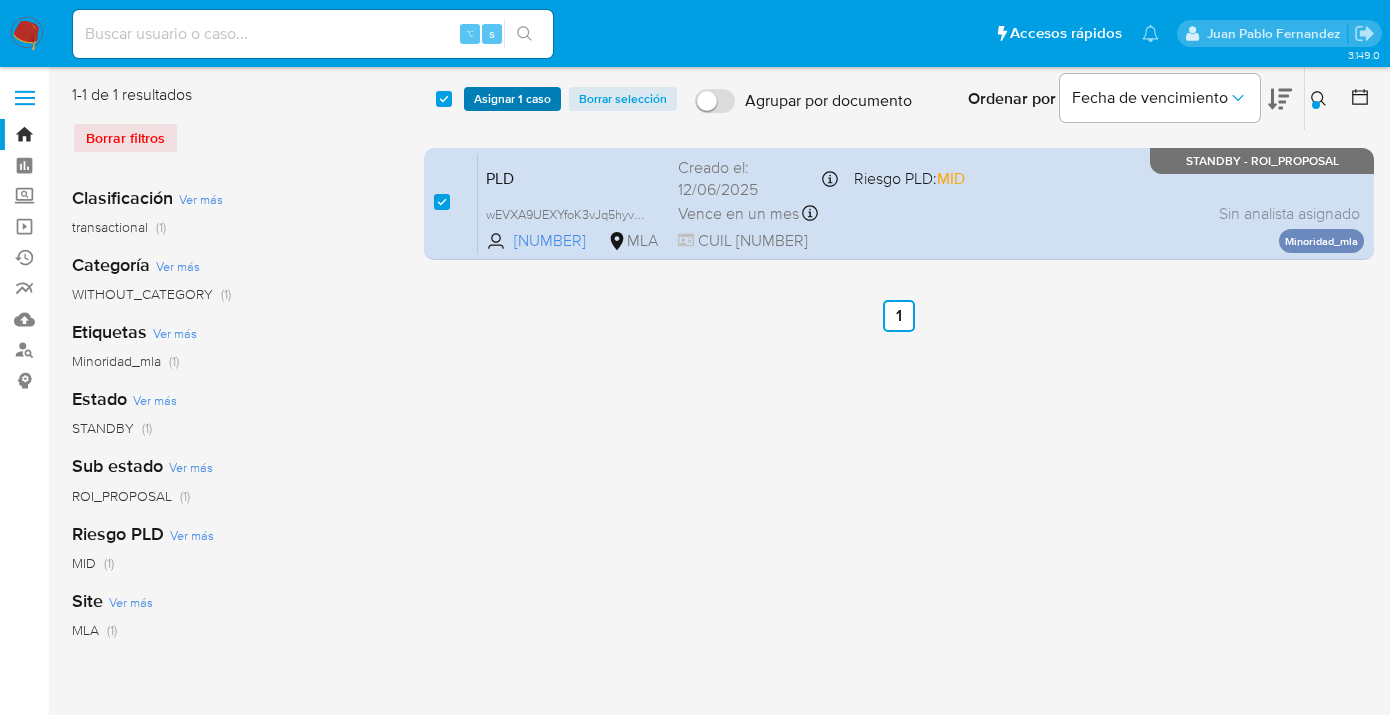 click on "Asignar 1 caso" at bounding box center [512, 99] 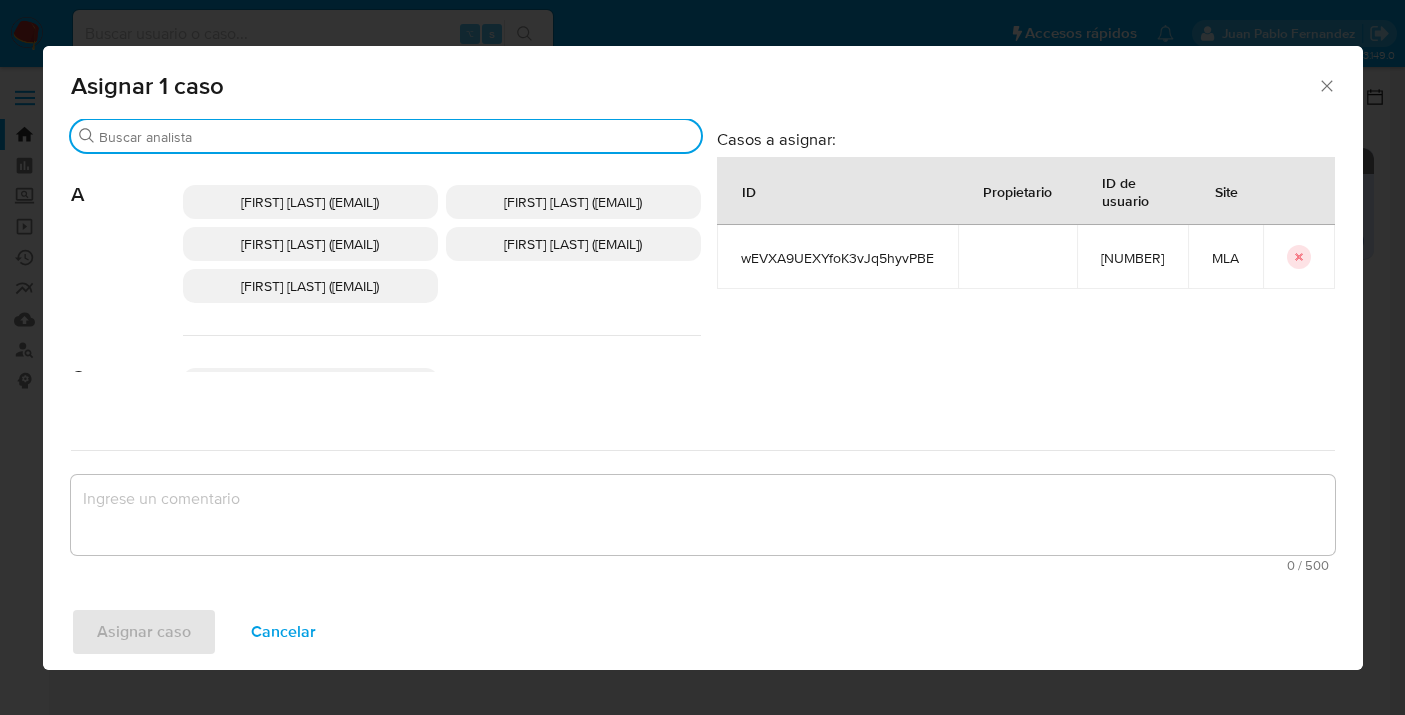 click on "Buscar" at bounding box center (396, 137) 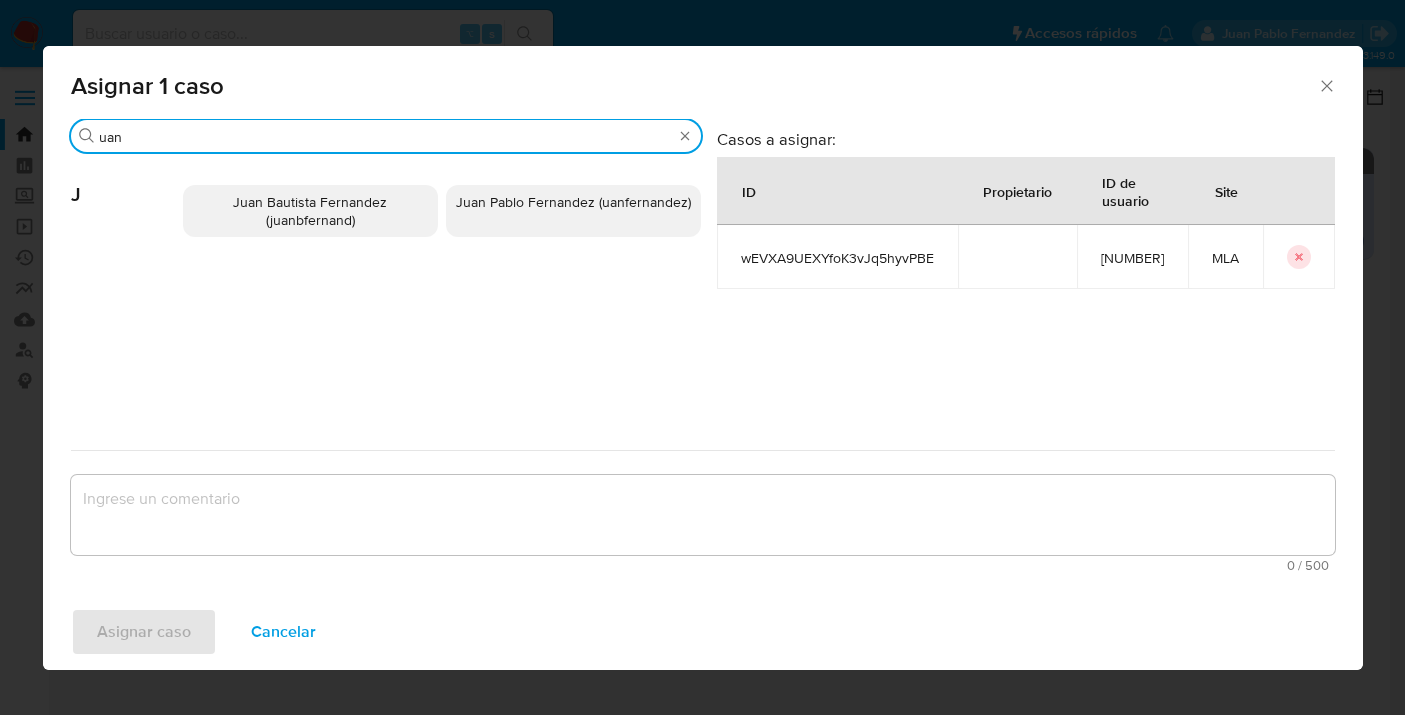 type on "uan" 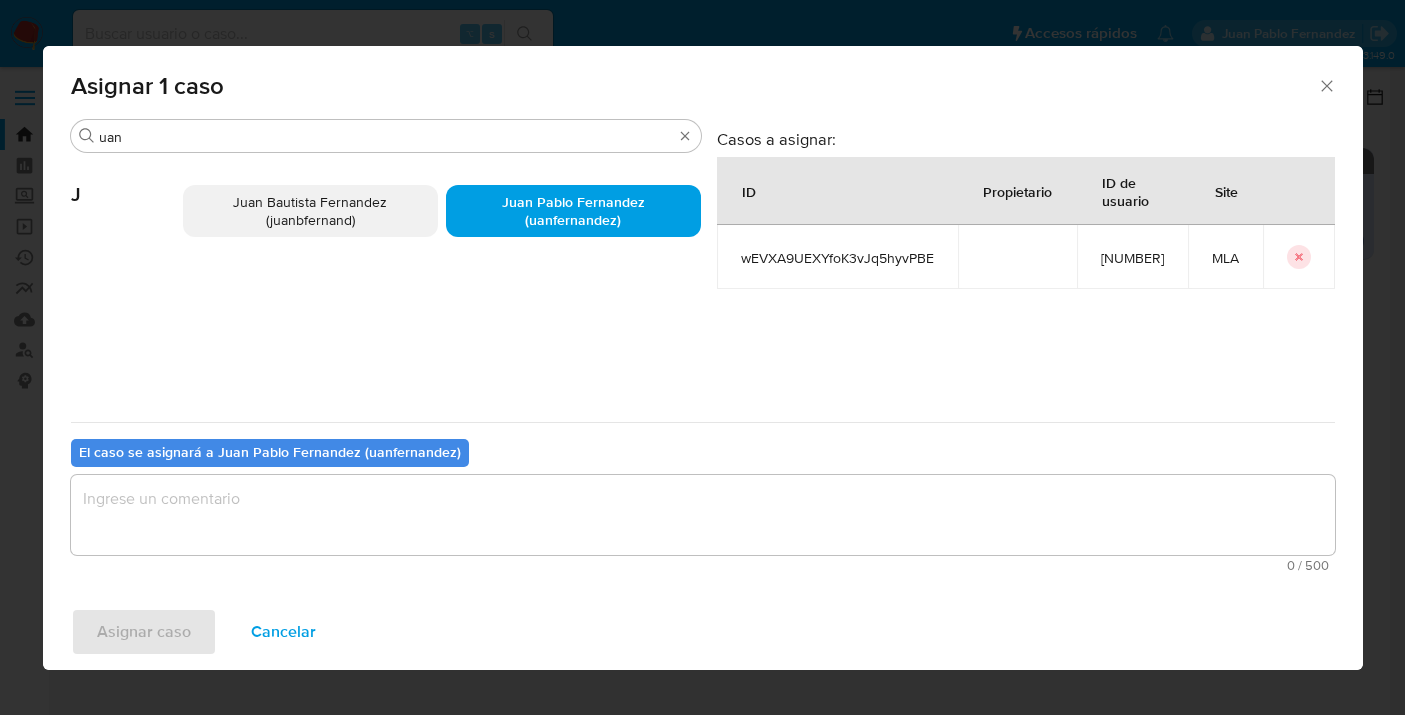 click at bounding box center (703, 515) 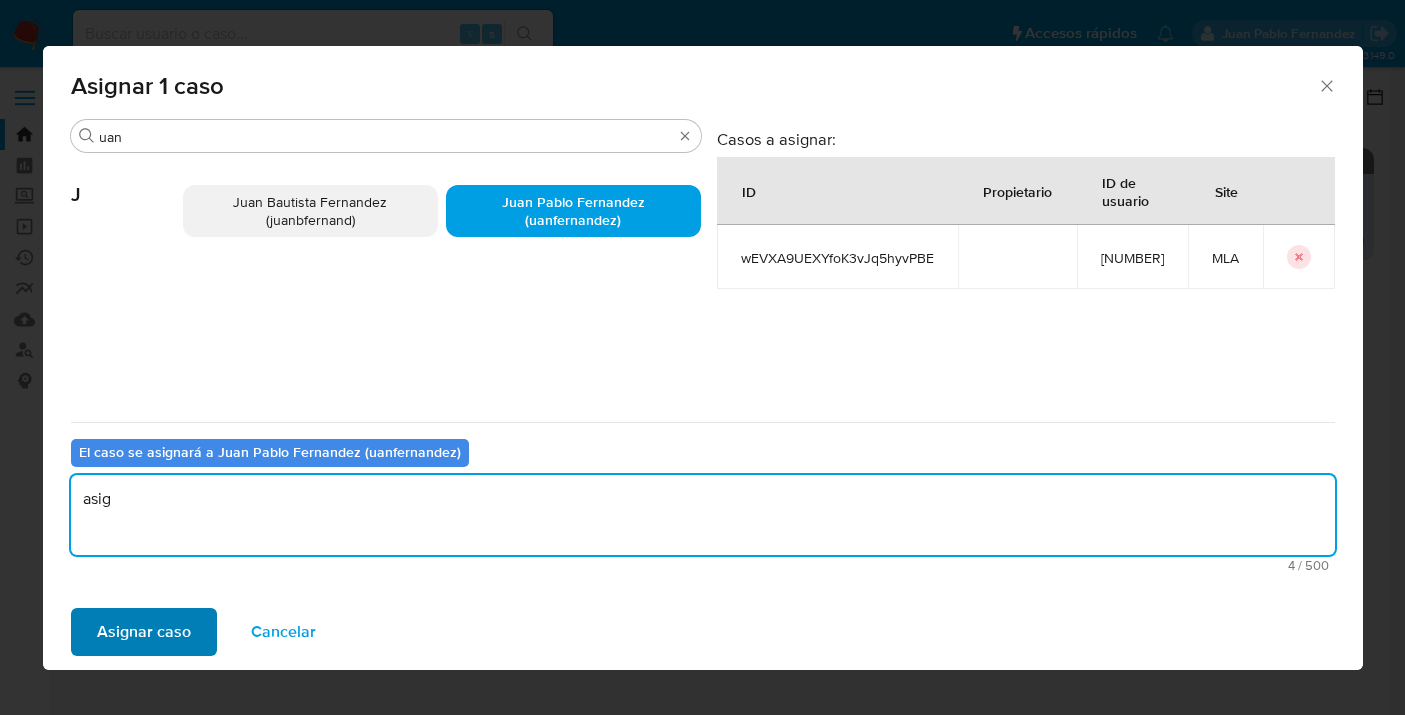 type on "asig" 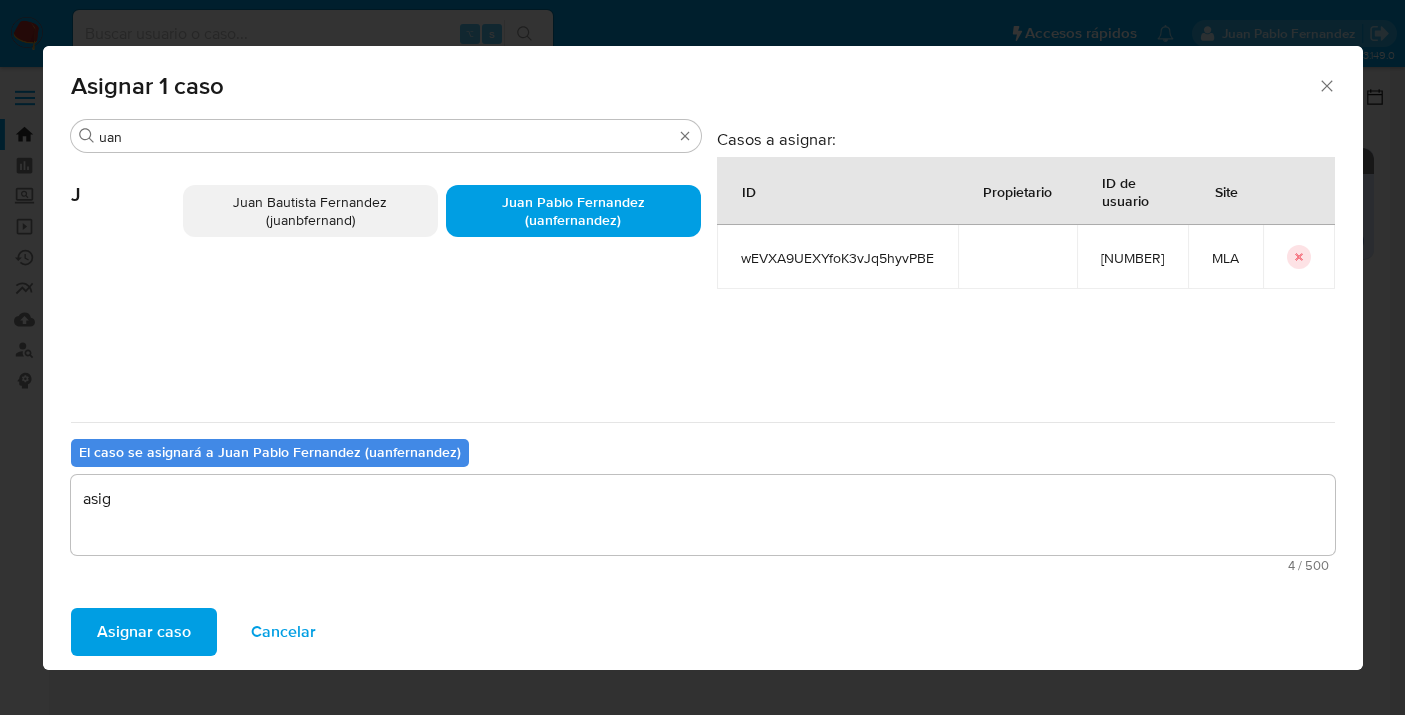 click on "Asignar caso" at bounding box center [144, 632] 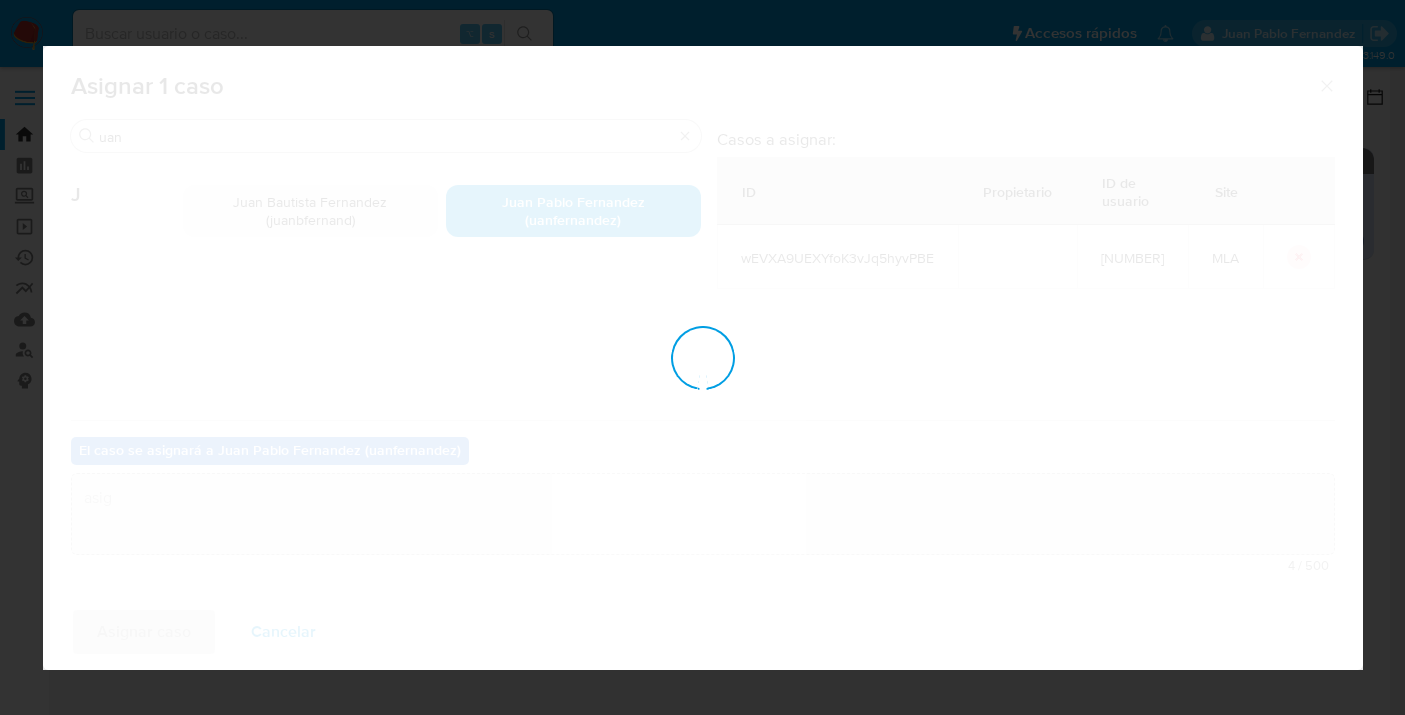 type 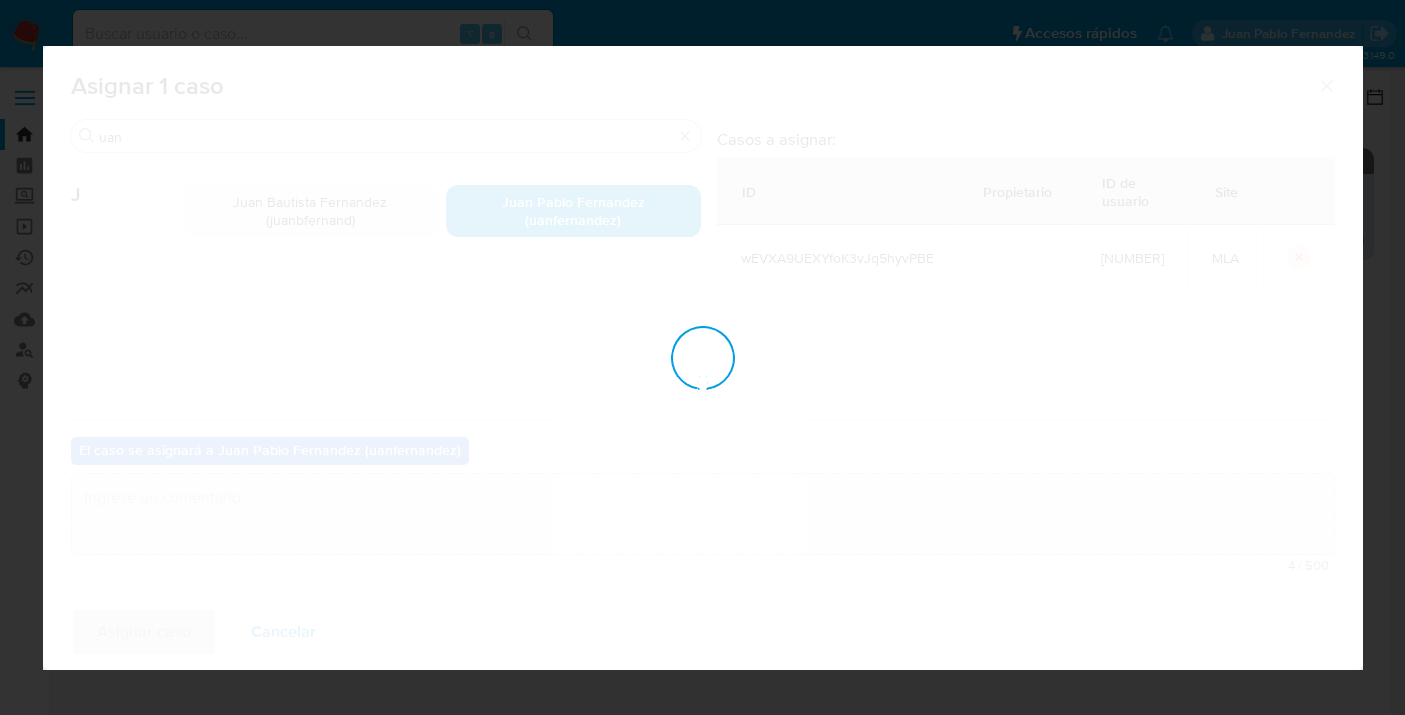 checkbox on "false" 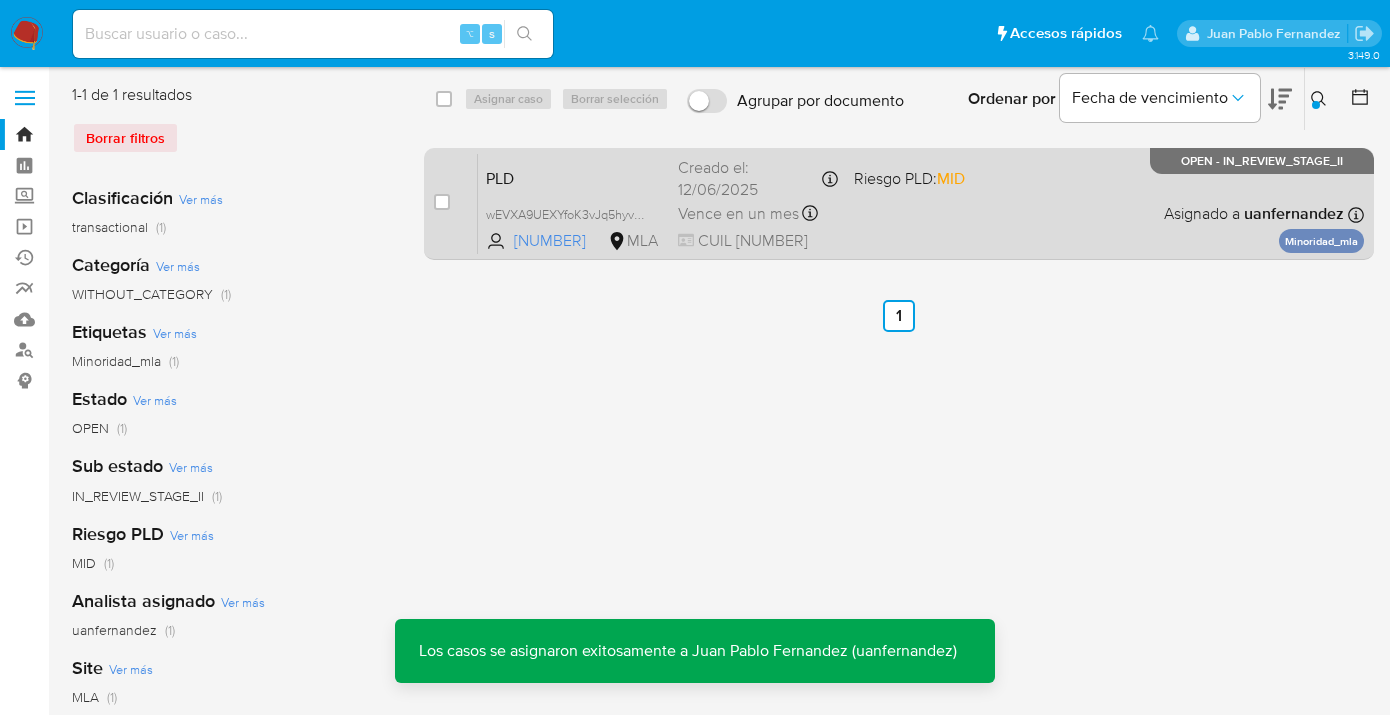 click on "PLD wEVXA9UEXYfoK3vJq5hyvPBE 1363833965 MLA Riesgo PLD:  MID Creado el: 12/06/2025   Creado el: 12/06/2025 03:22:38 Vence en un mes   Vence el 10/09/2025 03:22:38 CUIL   27498350017 Asignado a   uanfernandez   Asignado el: 18/06/2025 14:16:18 Minoridad_mla OPEN - IN_REVIEW_STAGE_II" at bounding box center [921, 203] 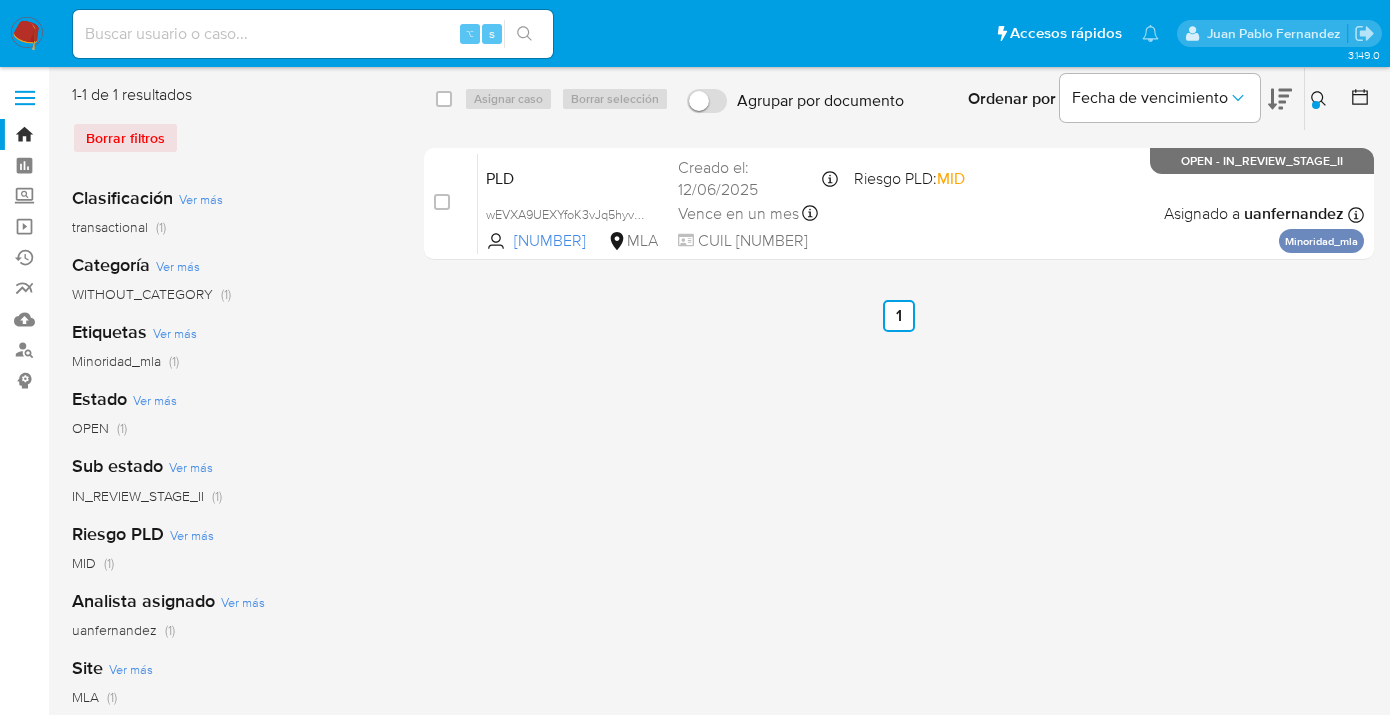 click 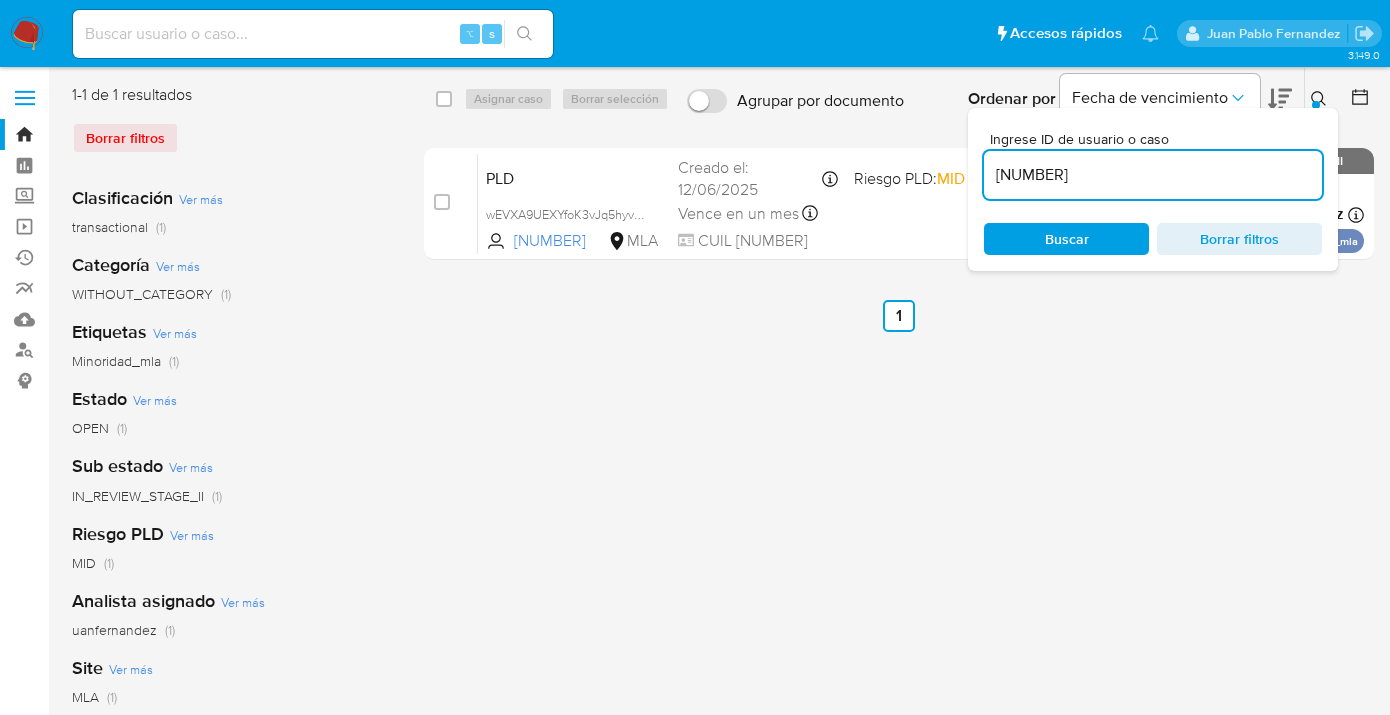 click 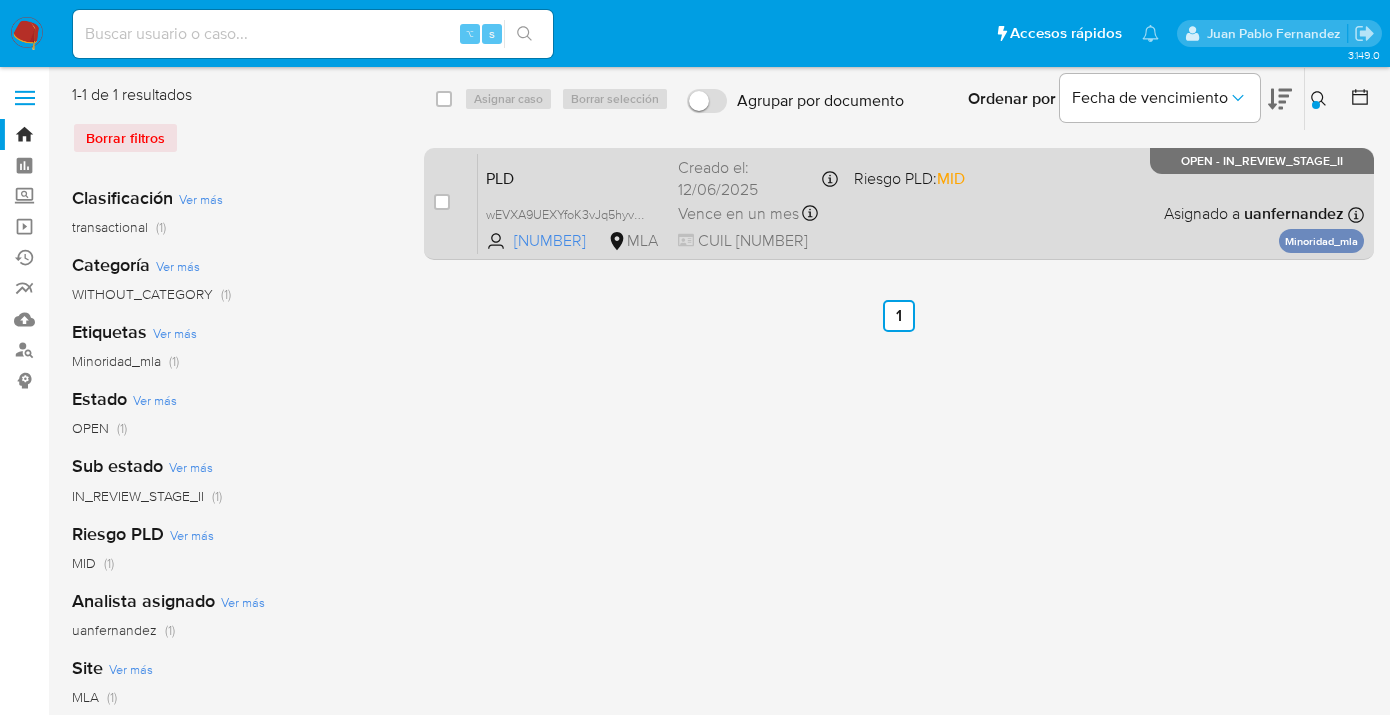 click on "PLD wEVXA9UEXYfoK3vJq5hyvPBE 1363833965 MLA Riesgo PLD:  MID Creado el: 12/06/2025   Creado el: 12/06/2025 03:22:38 Vence en un mes   Vence el 10/09/2025 03:22:38 CUIL   27498350017 Asignado a   uanfernandez   Asignado el: 18/06/2025 14:16:18 Minoridad_mla OPEN - IN_REVIEW_STAGE_II" at bounding box center [921, 203] 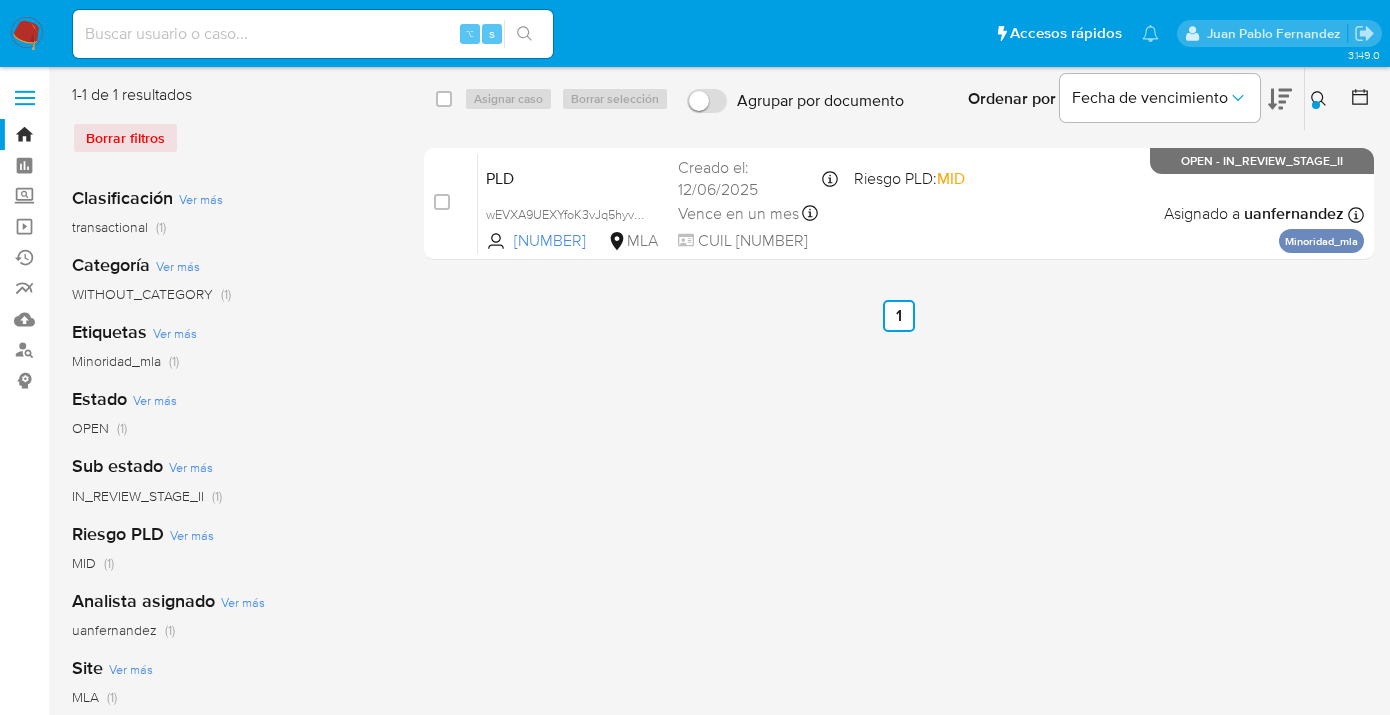 click 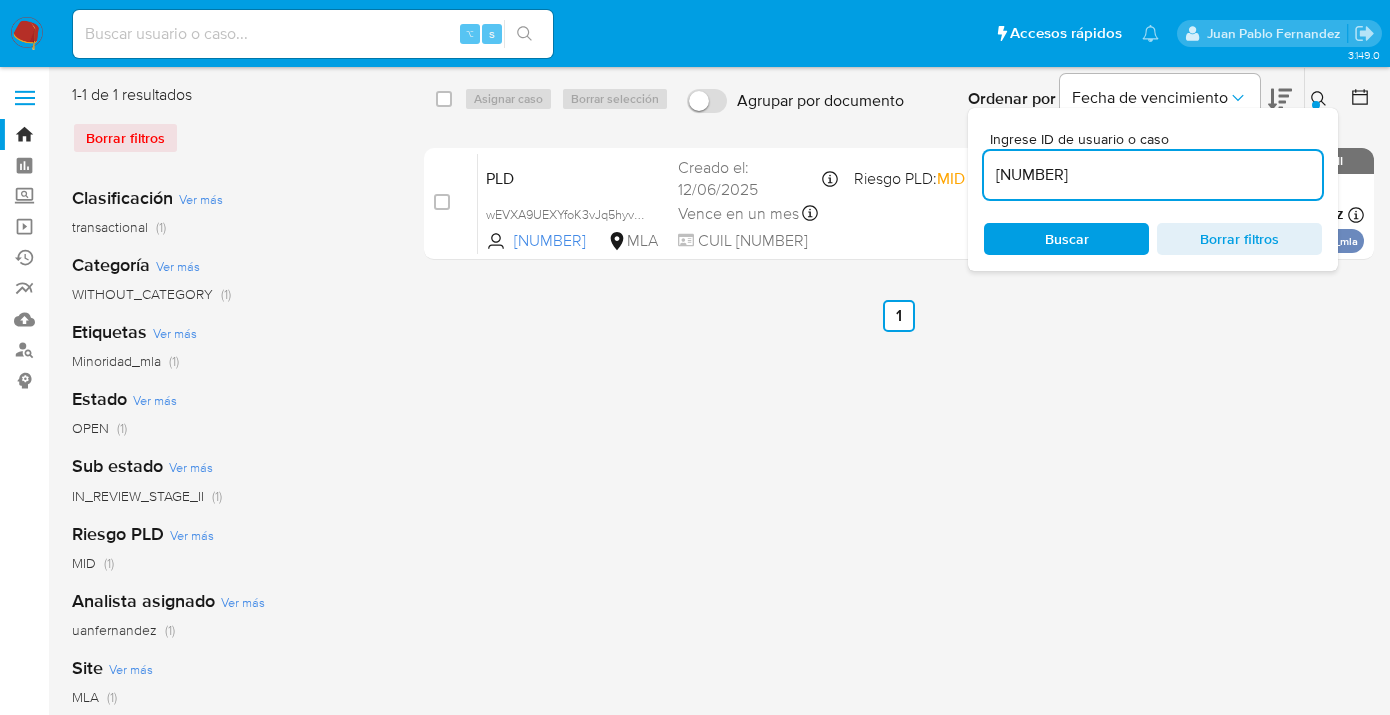 drag, startPoint x: 1150, startPoint y: 177, endPoint x: 969, endPoint y: 160, distance: 181.79659 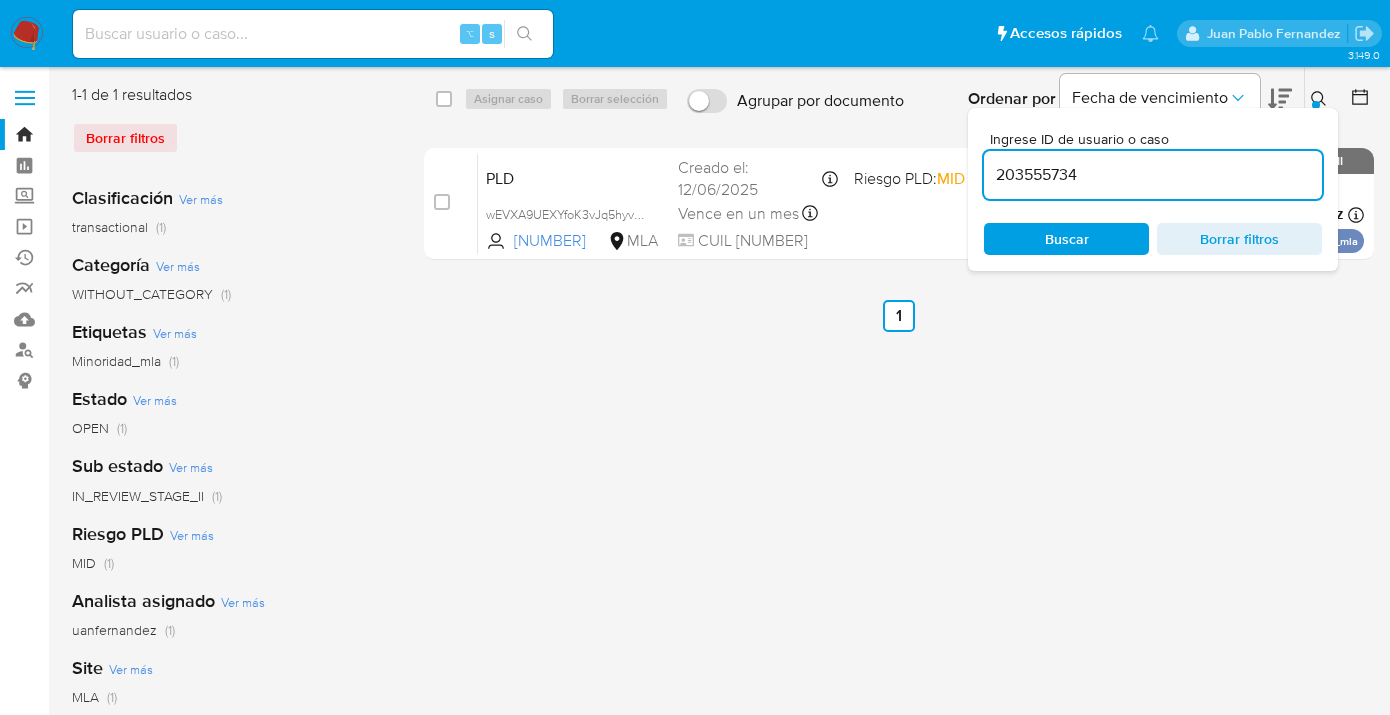 type on "203555734" 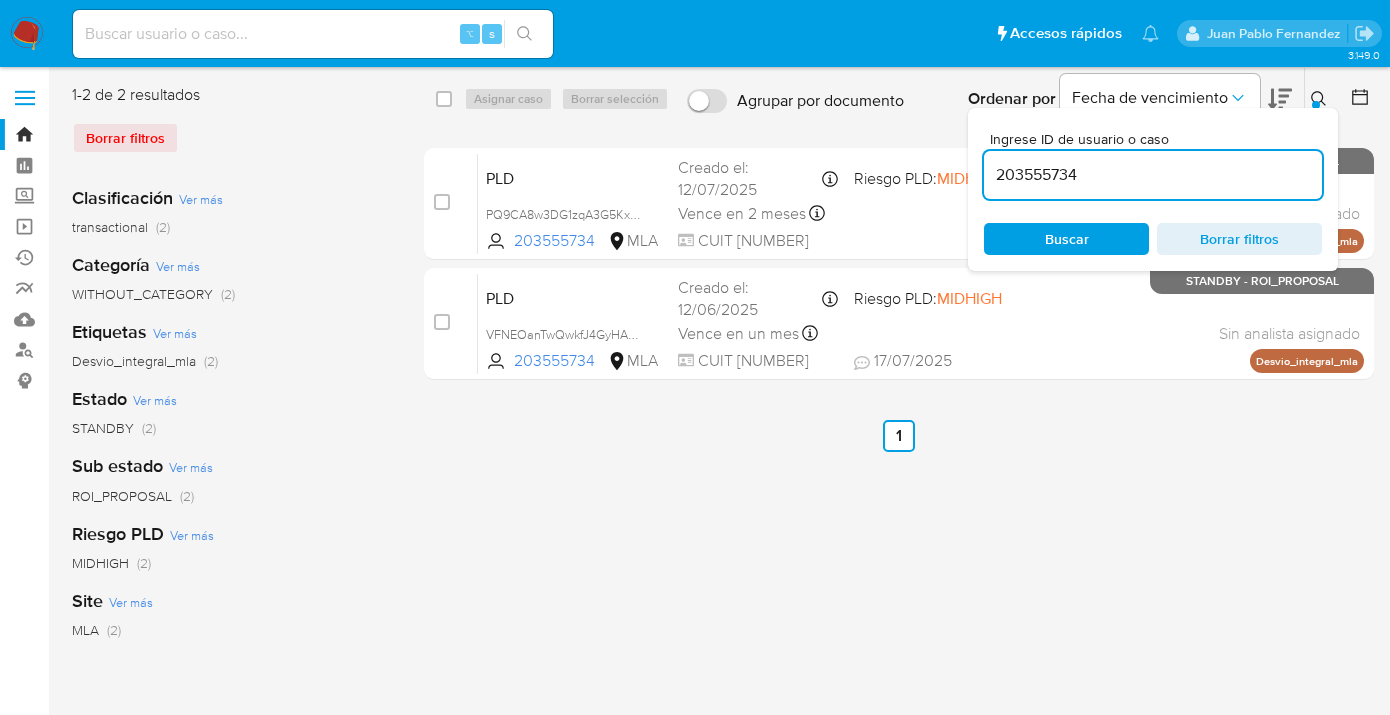 click 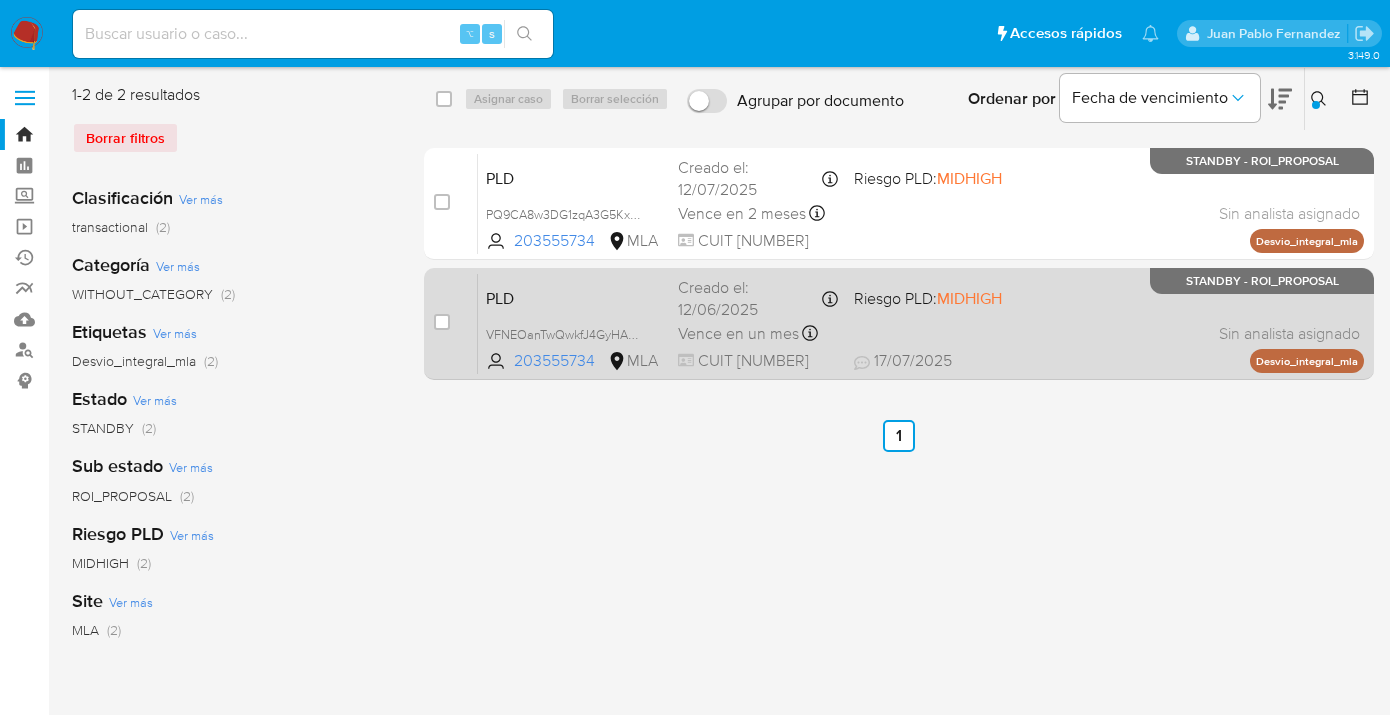 click on "PLD VFNEOanTwQwkfJ4GyHAURFSI 203555734 MLA Riesgo PLD:  MIDHIGH Creado el: 12/06/2025   Creado el: 12/06/2025 03:12:25 Vence en un mes   Vence el 10/09/2025 03:12:25 CUIT   20215419178 17/07/2025   17/07/2025 16:03 Sin analista asignado   Asignado el: 18/06/2025 14:22:21 Desvio_integral_mla STANDBY - ROI_PROPOSAL" at bounding box center [921, 323] 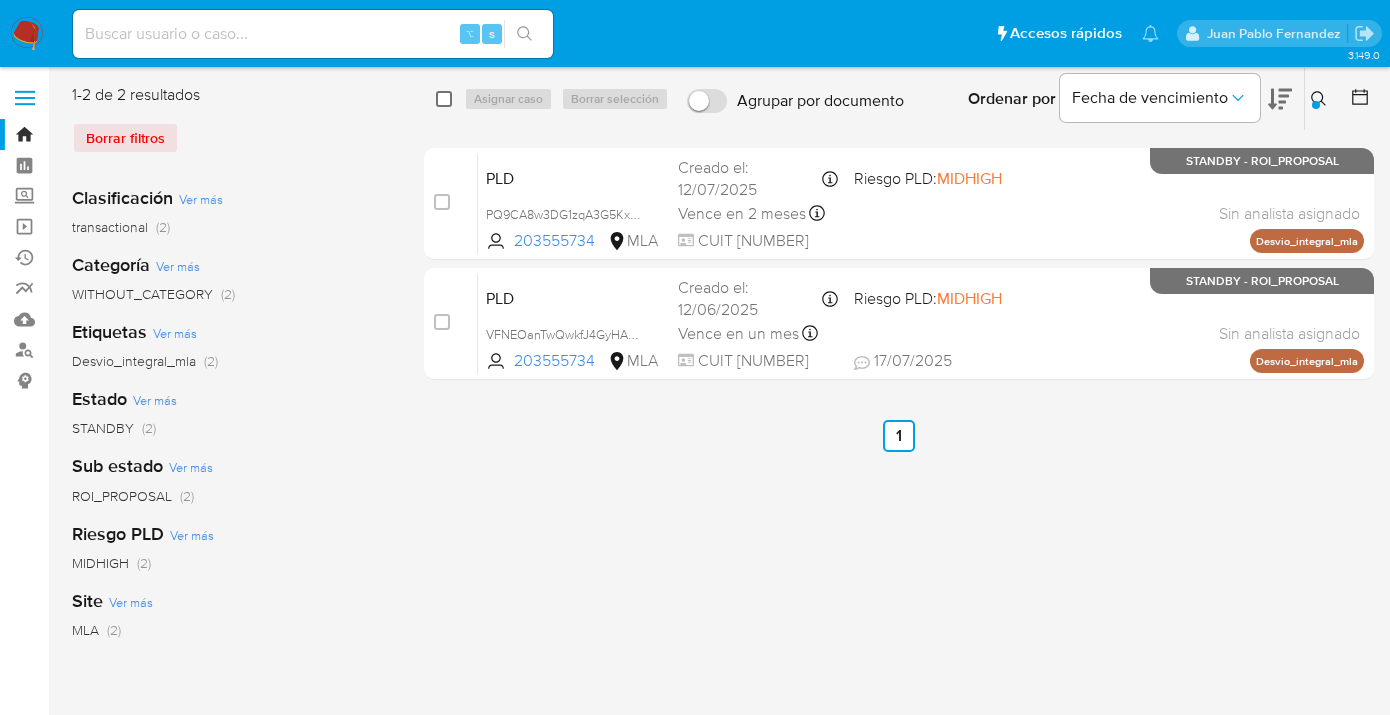 click at bounding box center (444, 99) 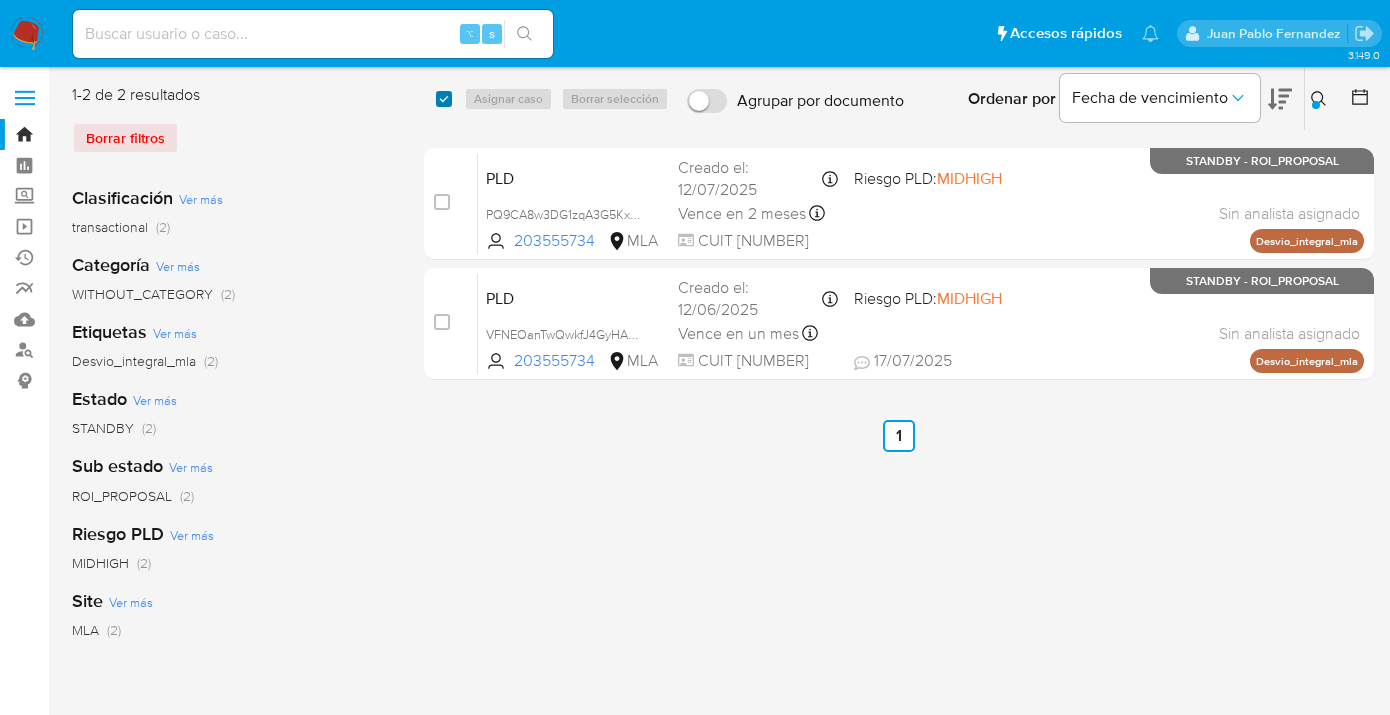 checkbox on "true" 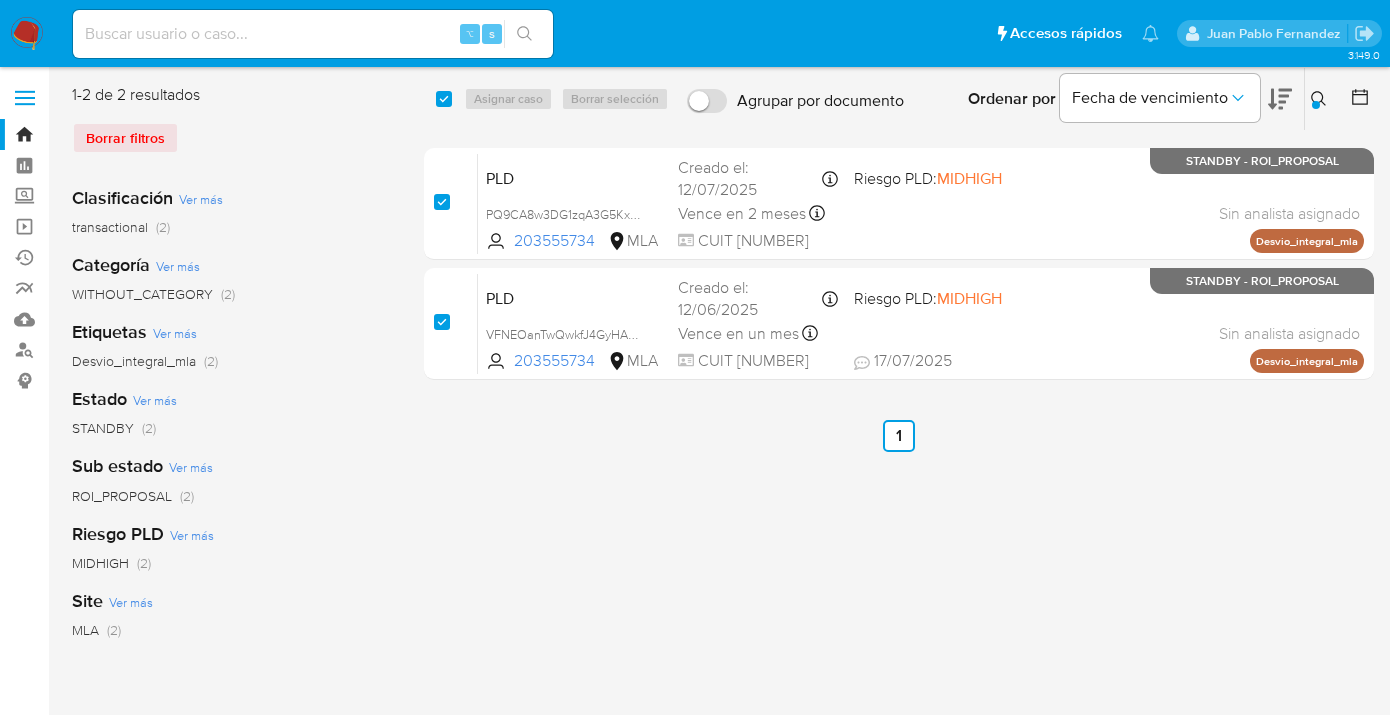 checkbox on "true" 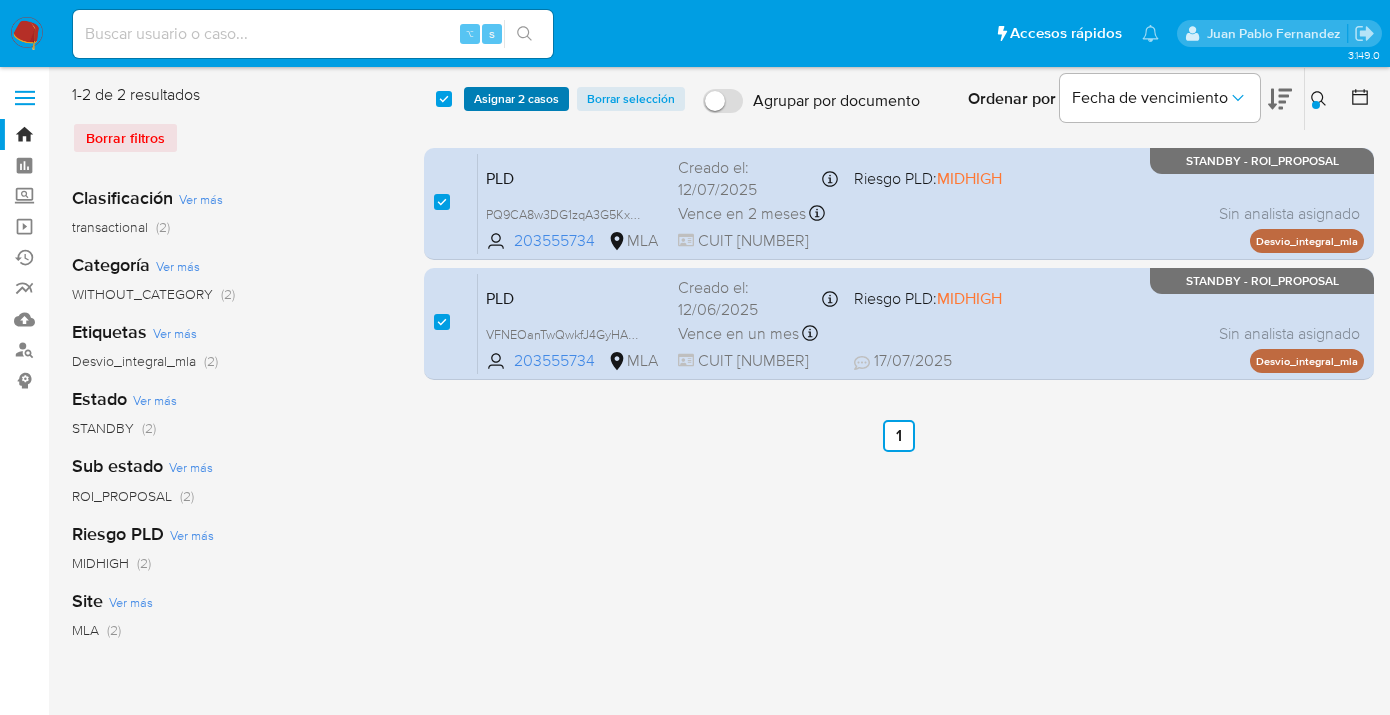 click on "Asignar 2 casos" at bounding box center [516, 99] 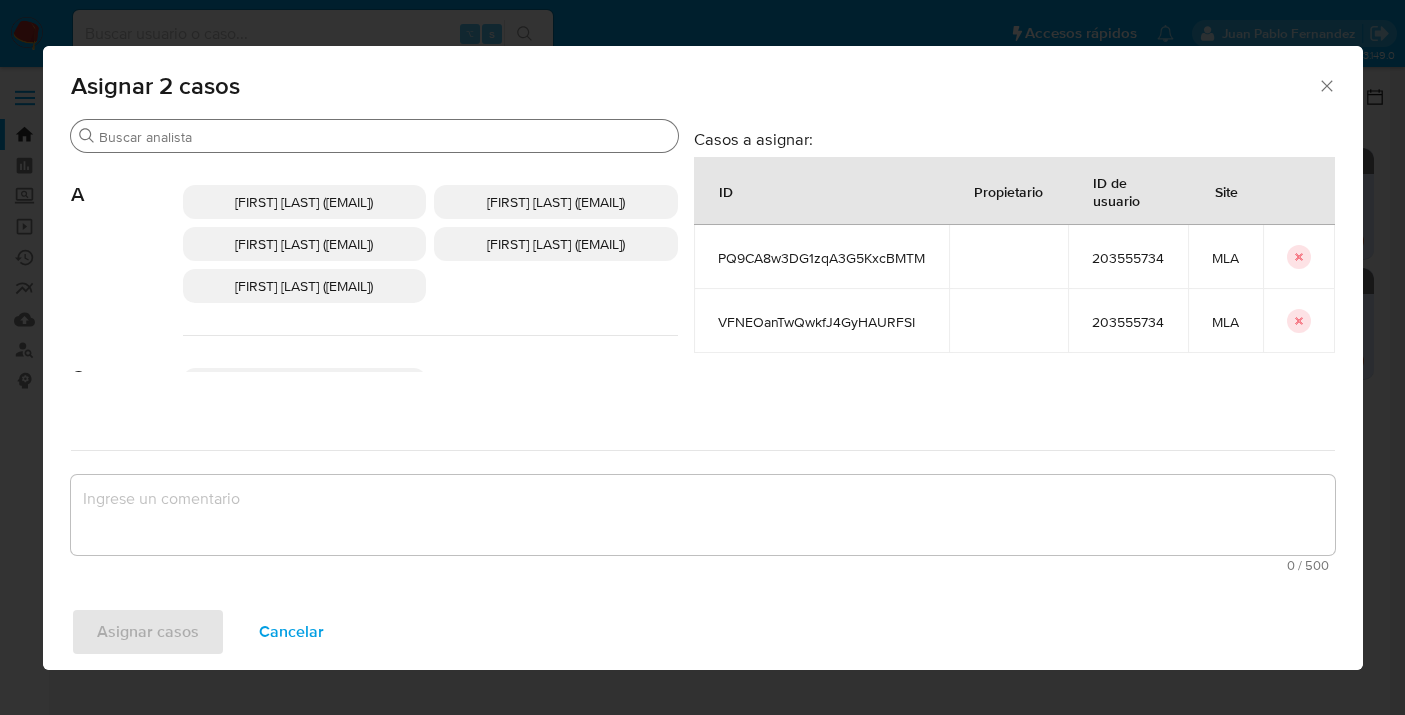 click on "Buscar" at bounding box center [384, 137] 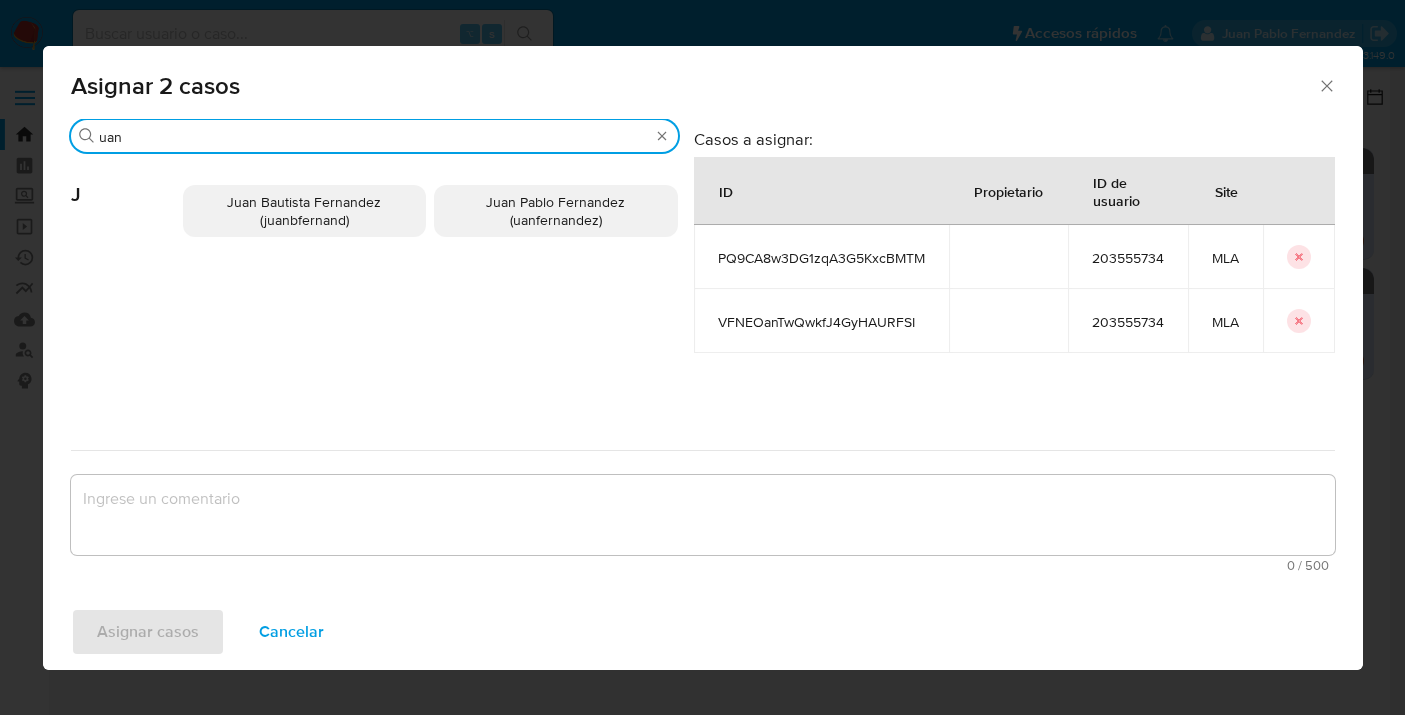 type on "uan" 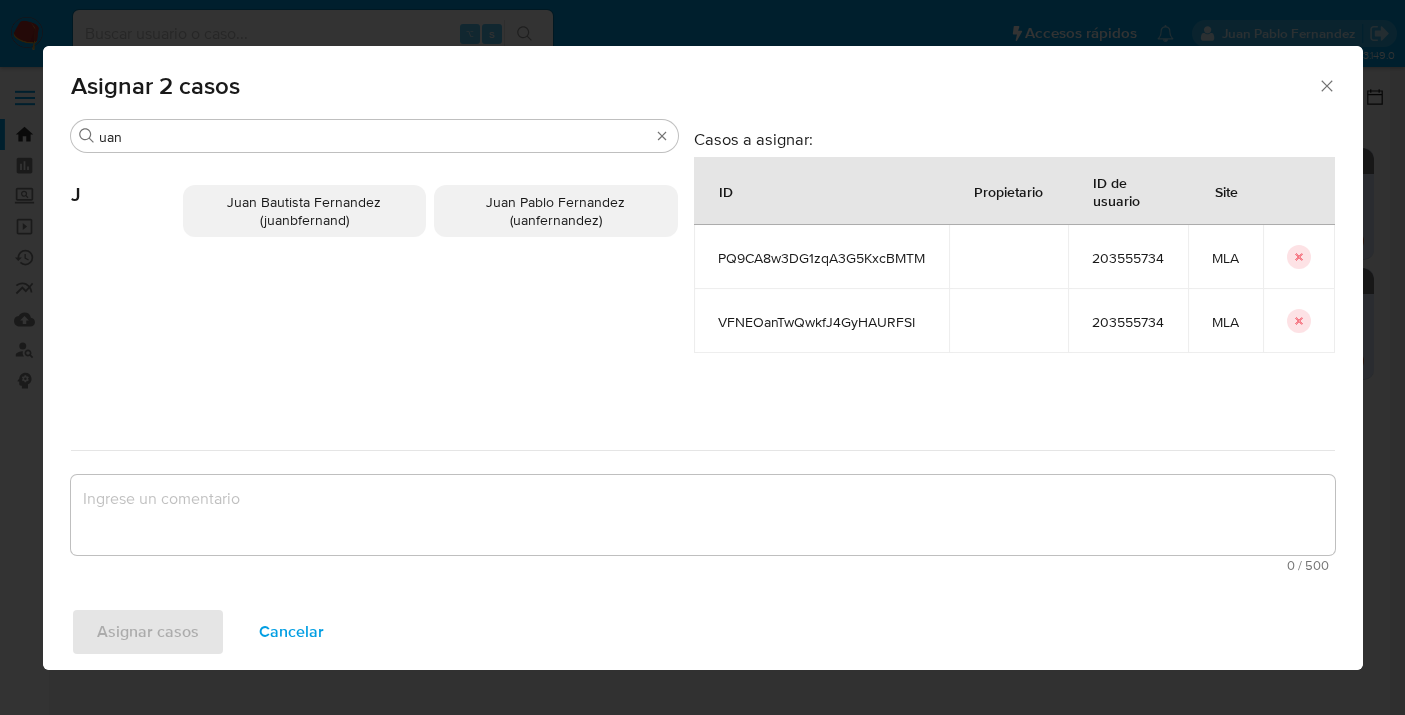 drag, startPoint x: 600, startPoint y: 208, endPoint x: 551, endPoint y: 236, distance: 56.435802 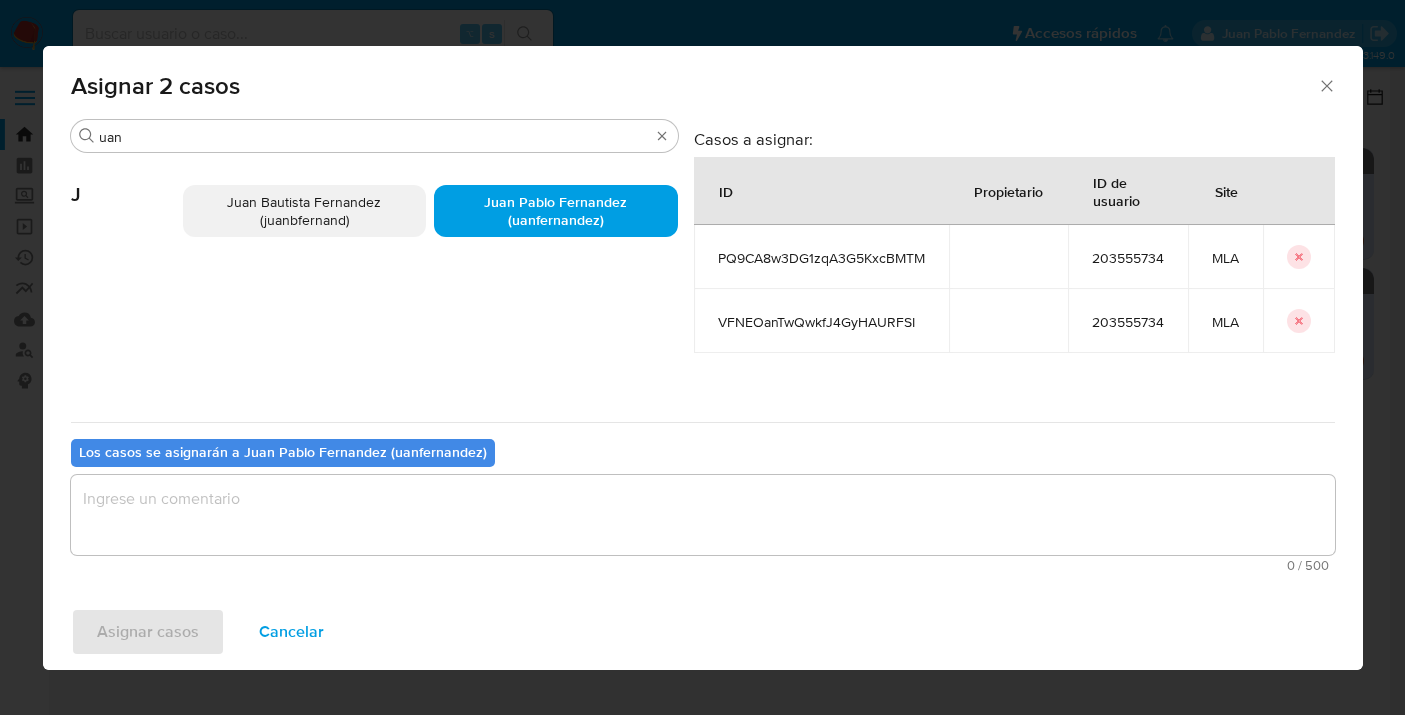 drag, startPoint x: 456, startPoint y: 571, endPoint x: 453, endPoint y: 558, distance: 13.341664 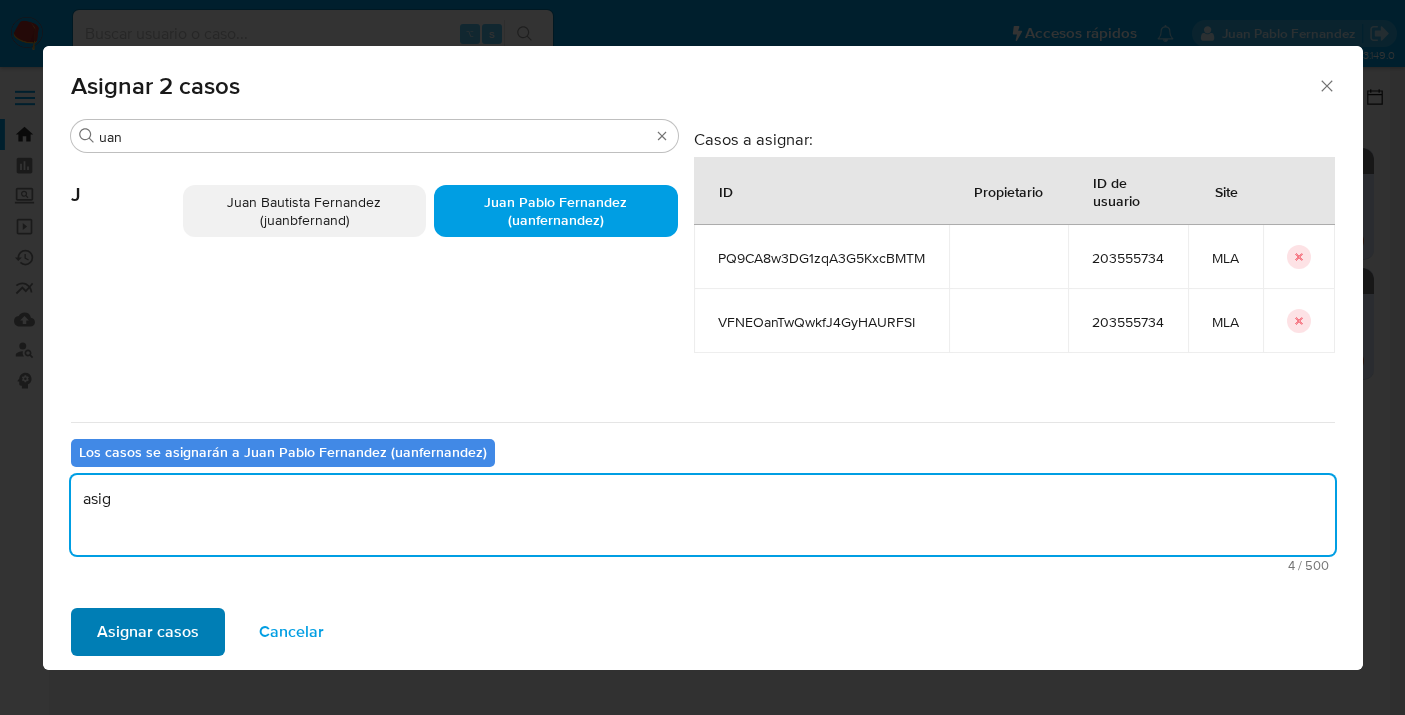 type on "asig" 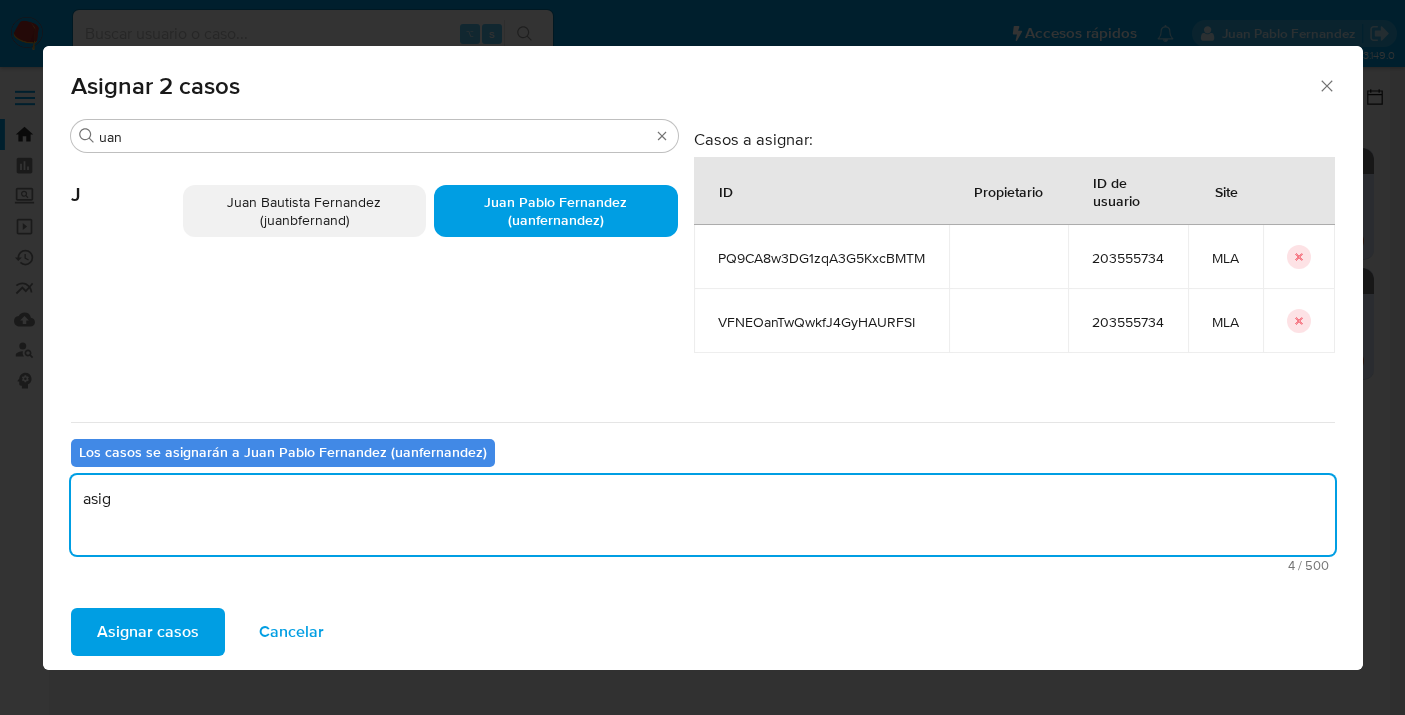 click on "Asignar casos" at bounding box center (148, 632) 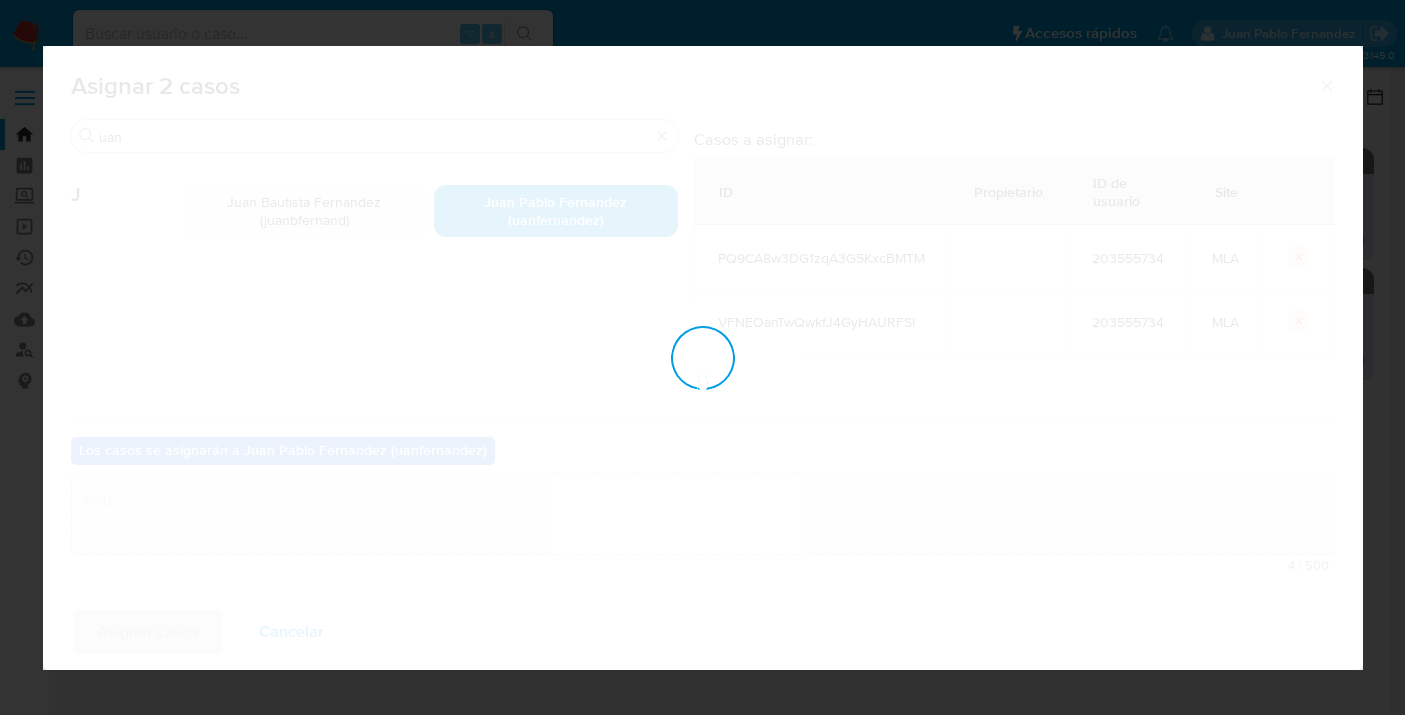 type 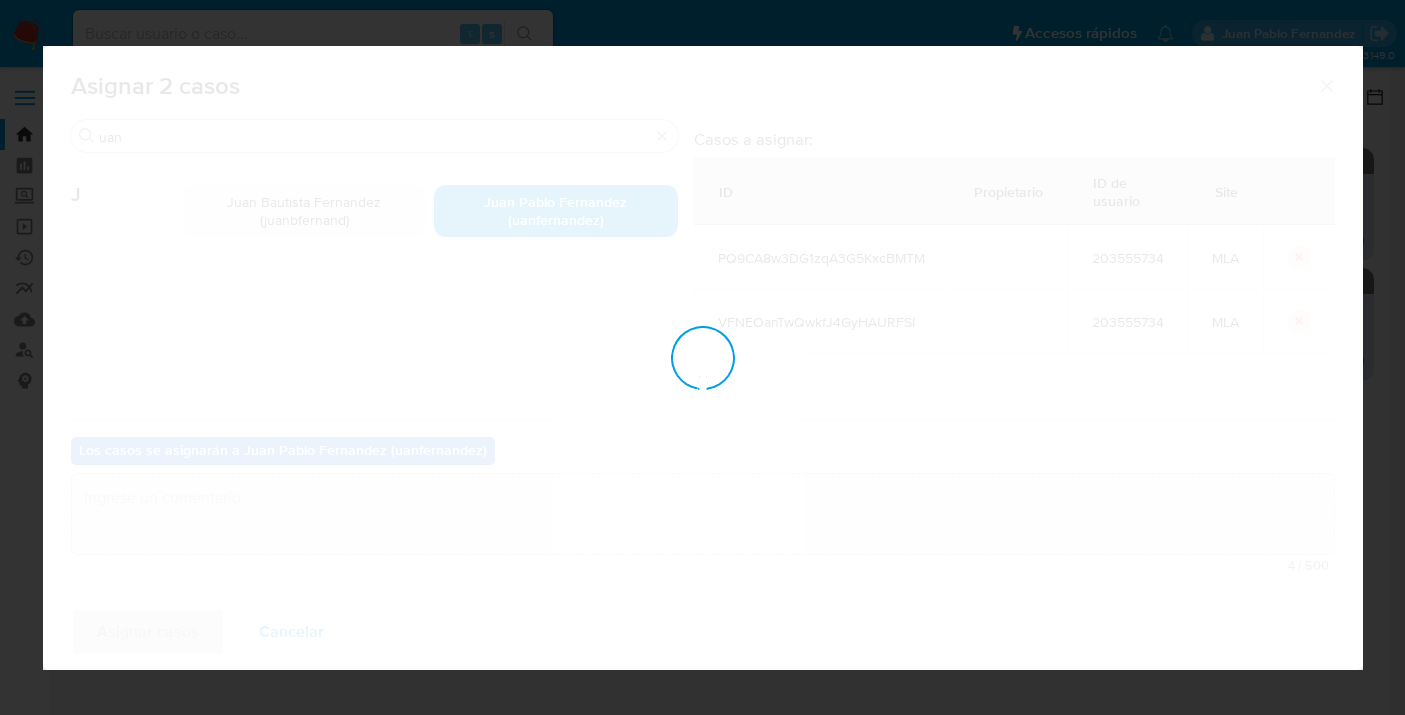 checkbox on "false" 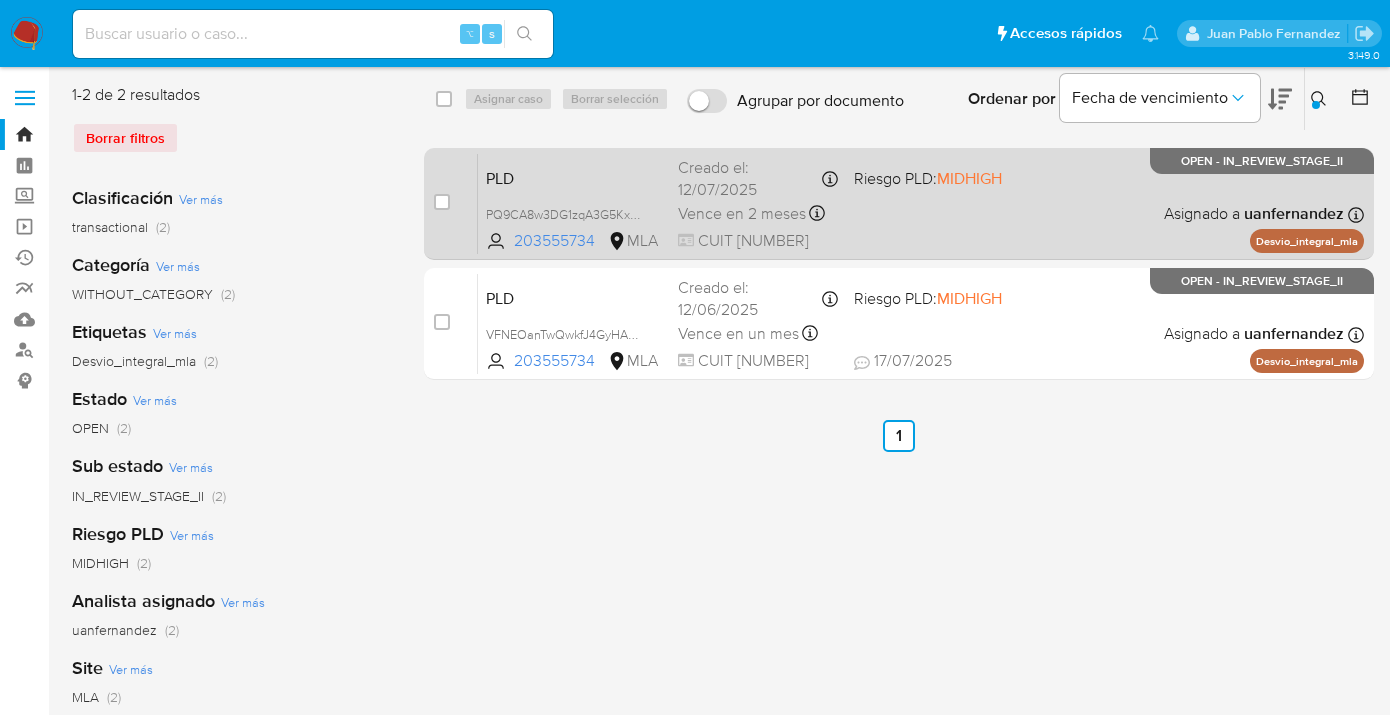 click on "PLD PQ9CA8w3DG1zqA3G5KxcBMTM 203555734 MLA Riesgo PLD:  MIDHIGH Creado el: 12/07/2025   Creado el: 12/07/2025 03:19:32 Vence en 2 meses   Vence el 10/10/2025 03:19:33 CUIT   20215419178 Asignado a   uanfernandez   Asignado el: 16/07/2025 14:41:22 Desvio_integral_mla OPEN - IN_REVIEW_STAGE_II" at bounding box center (921, 203) 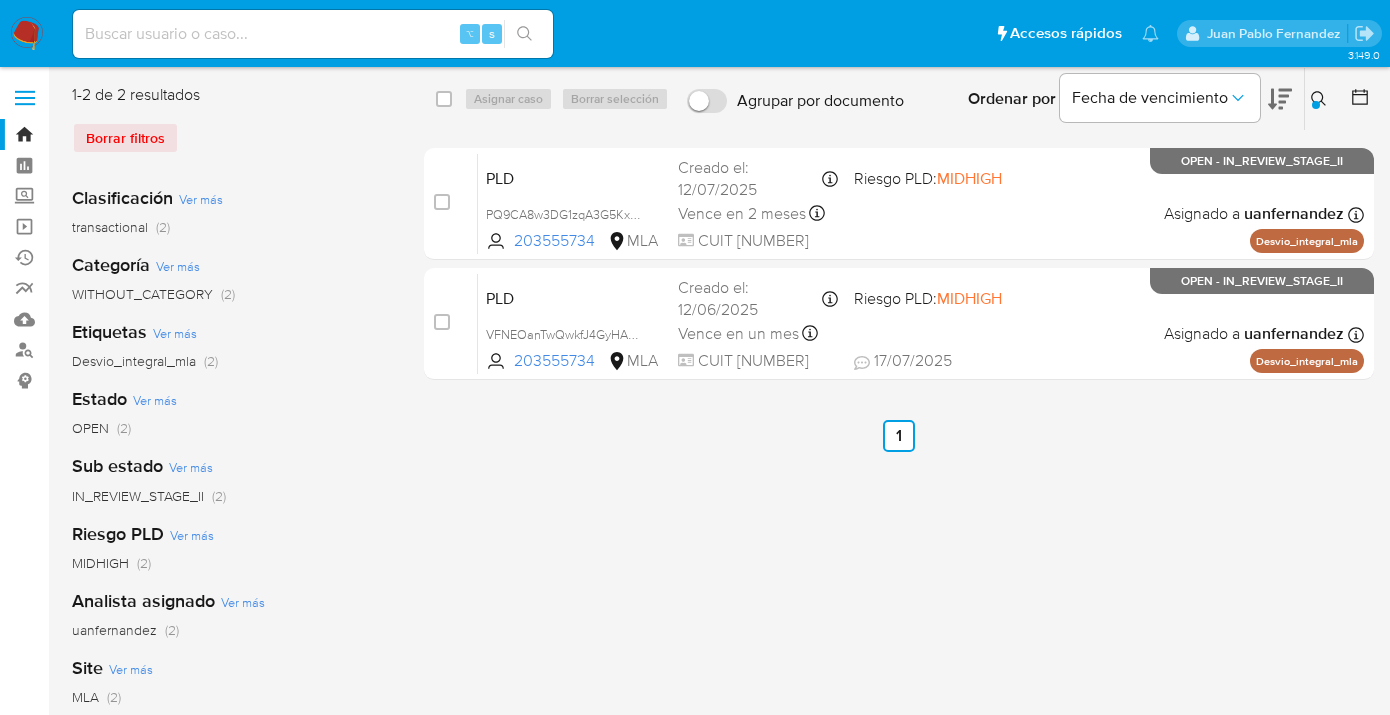 click at bounding box center [1316, 105] 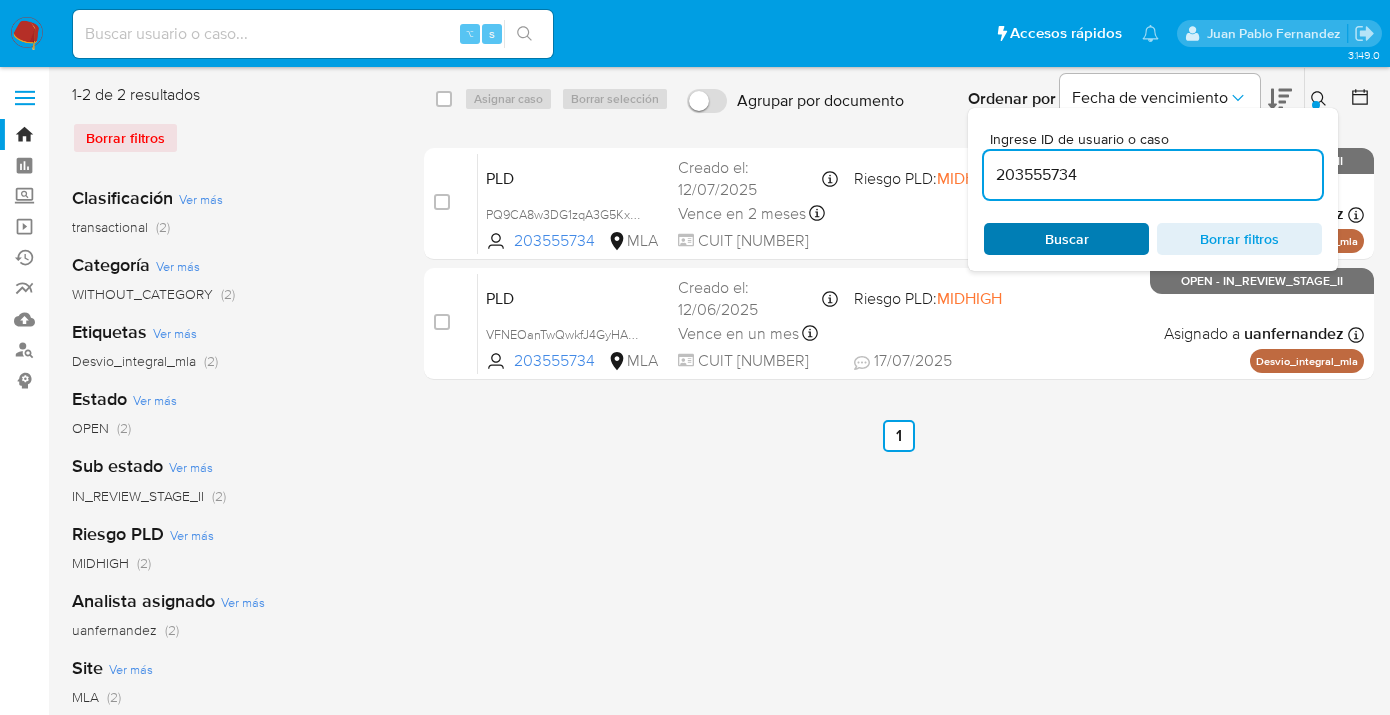 click on "Buscar" at bounding box center (1066, 239) 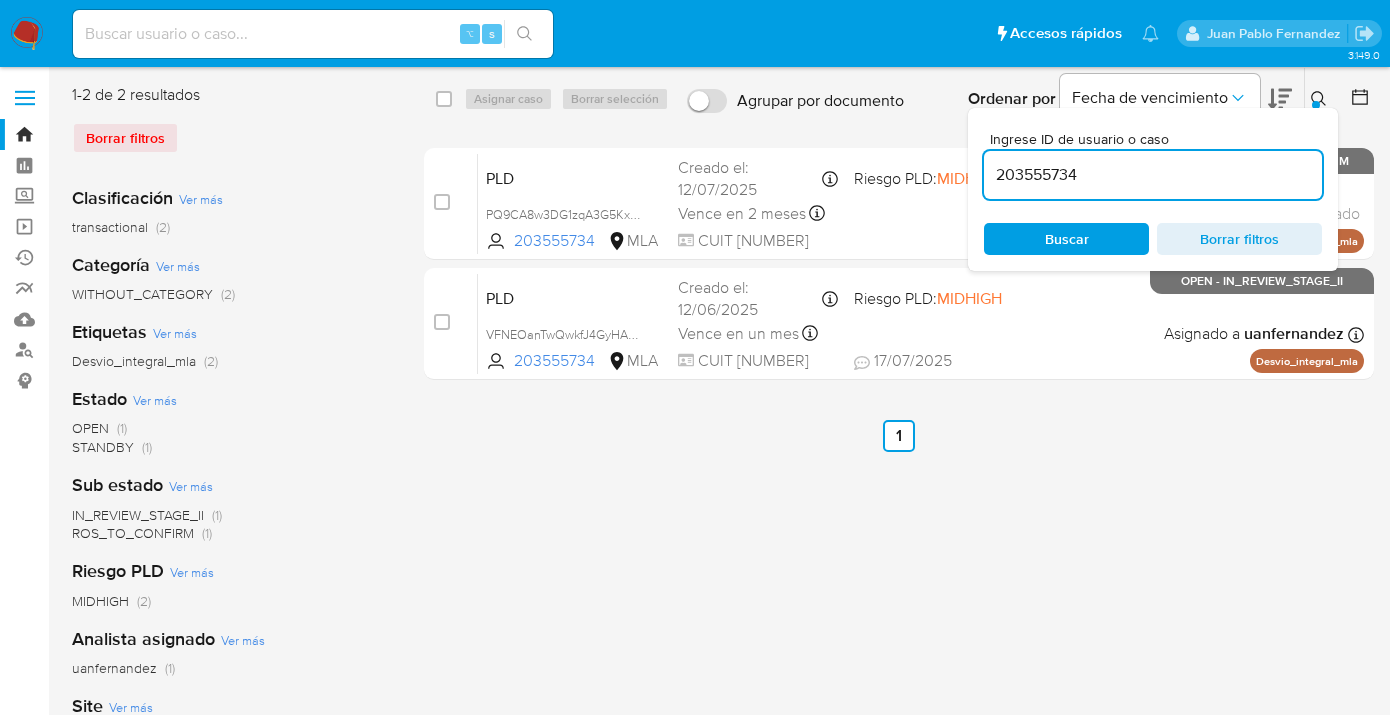 click 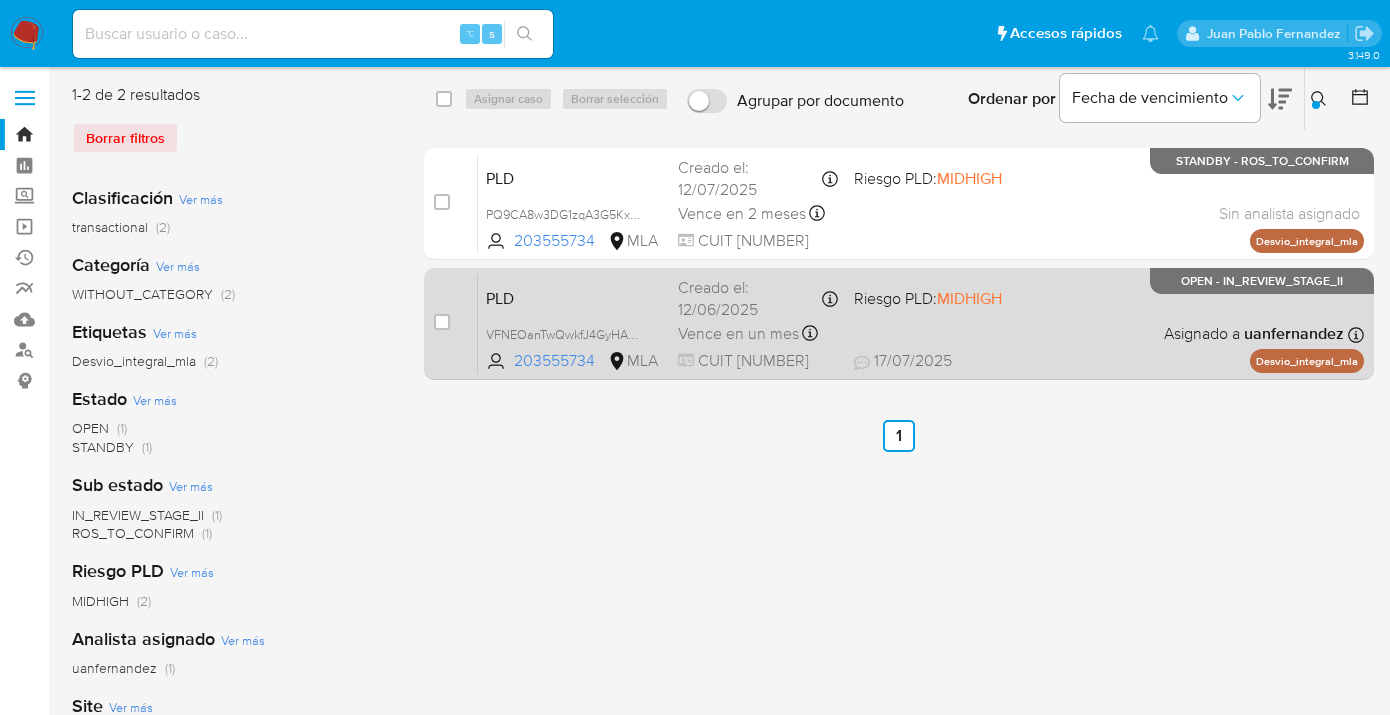 click on "PLD VFNEOanTwQwkfJ4GyHAURFSI 203555734 MLA Riesgo PLD:  MIDHIGH Creado el: 12/06/2025   Creado el: 12/06/2025 03:12:25 Vence en un mes   Vence el 10/09/2025 03:12:25 CUIT   20215419178 17/07/2025   17/07/2025 16:03 Asignado a   uanfernandez   Asignado el: 18/06/2025 14:22:21 Desvio_integral_mla OPEN - IN_REVIEW_STAGE_II" at bounding box center (921, 323) 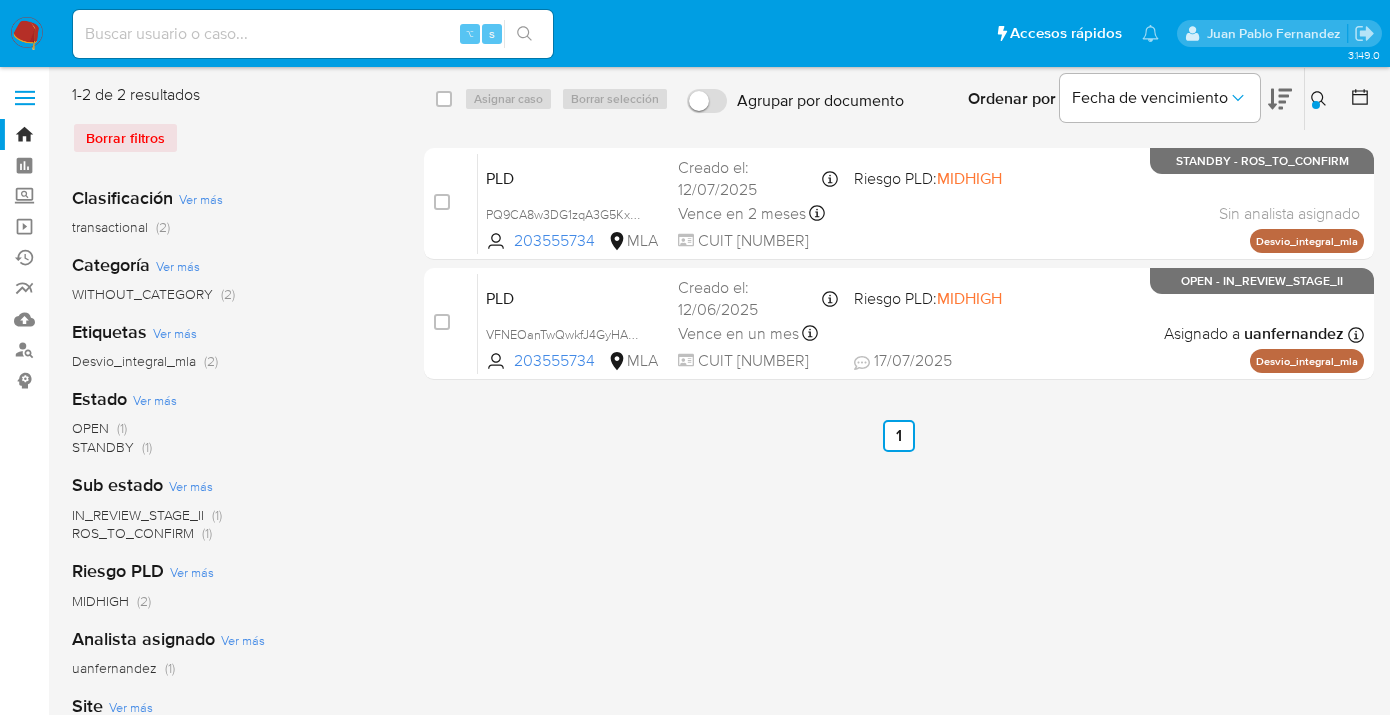click 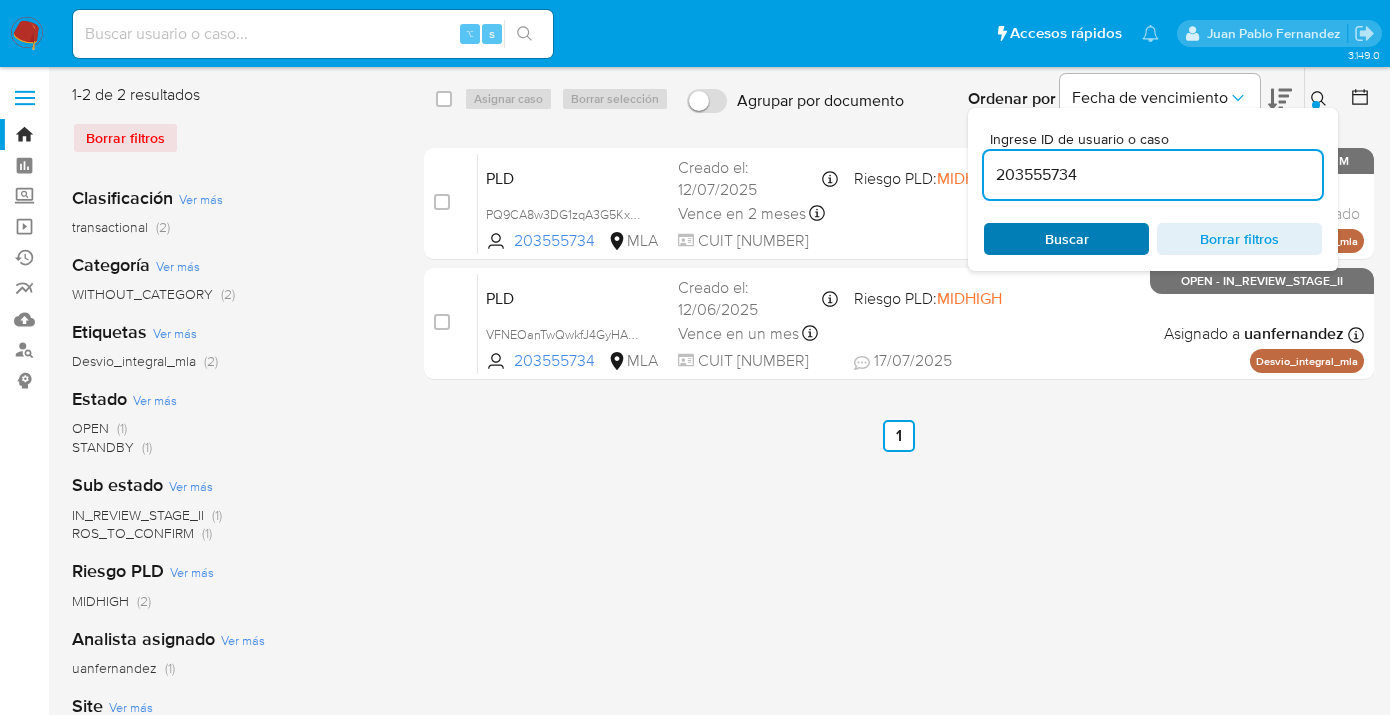 click on "Buscar" at bounding box center (1066, 239) 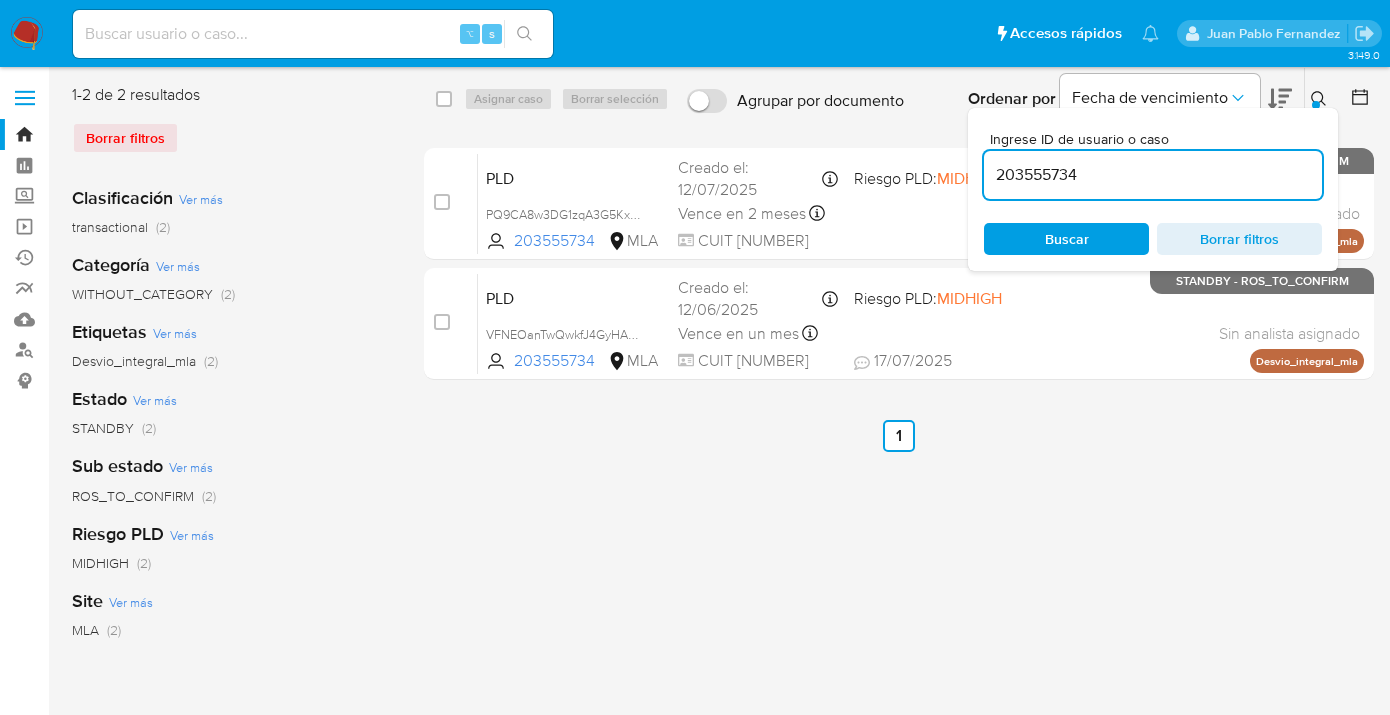 click 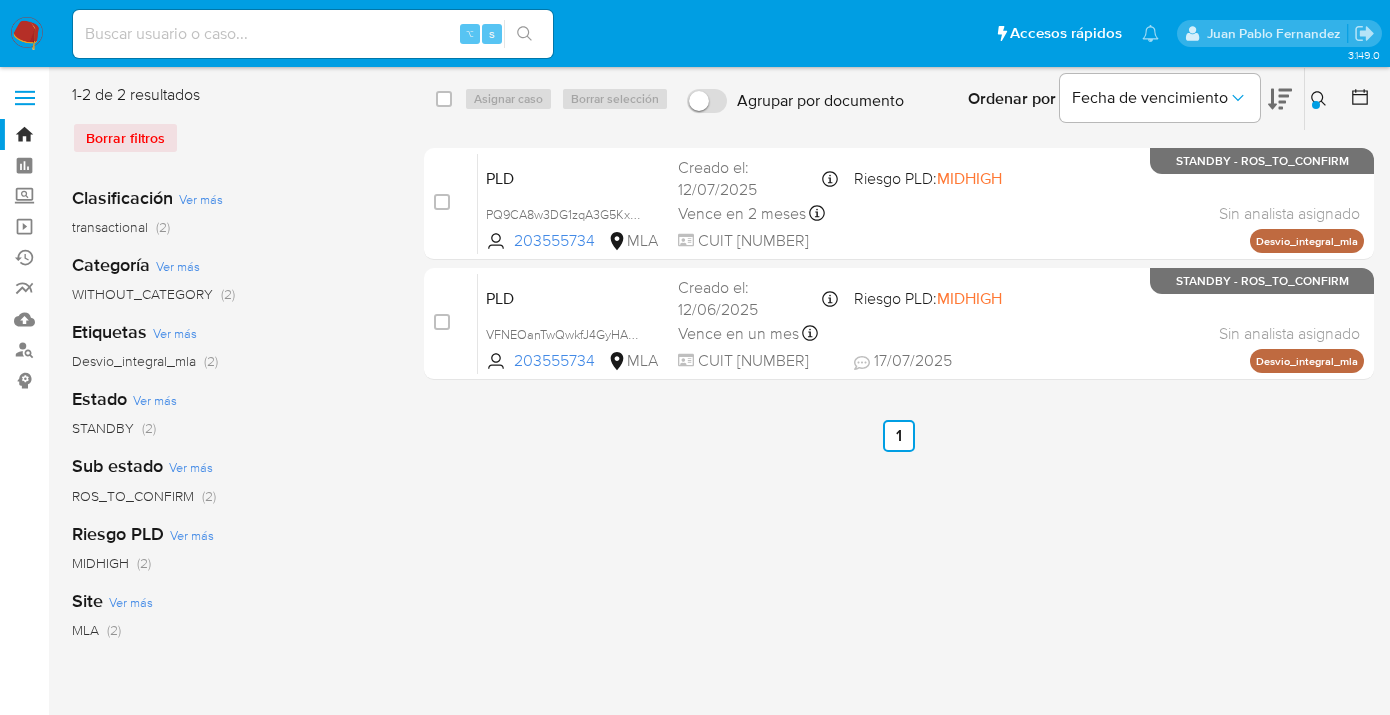 click 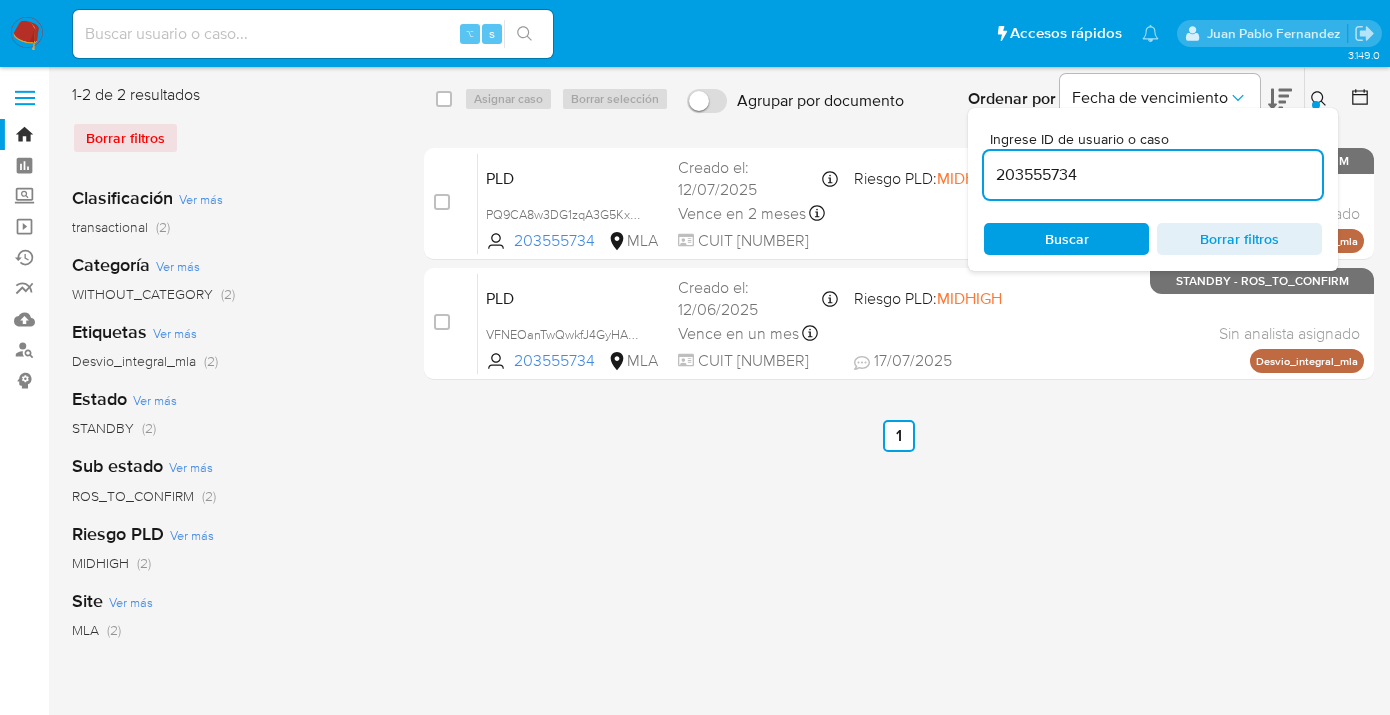 scroll, scrollTop: 0, scrollLeft: 0, axis: both 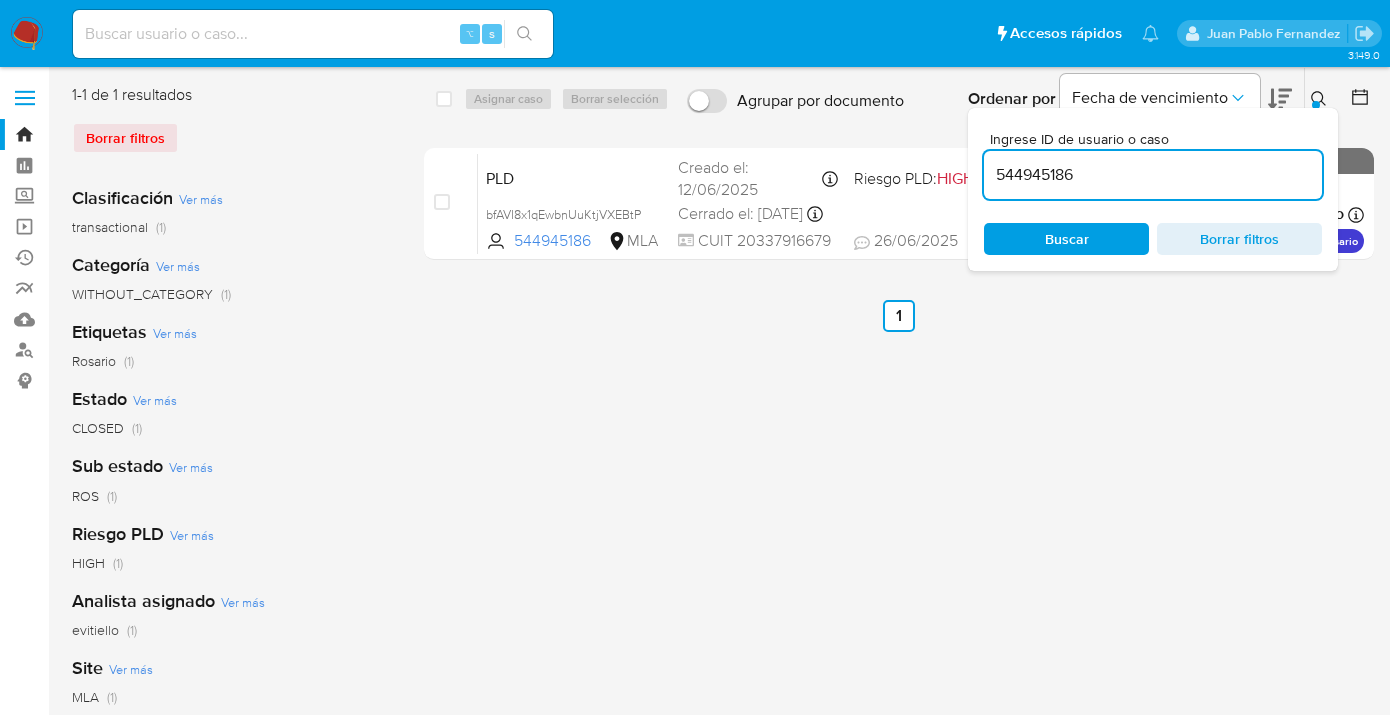 click 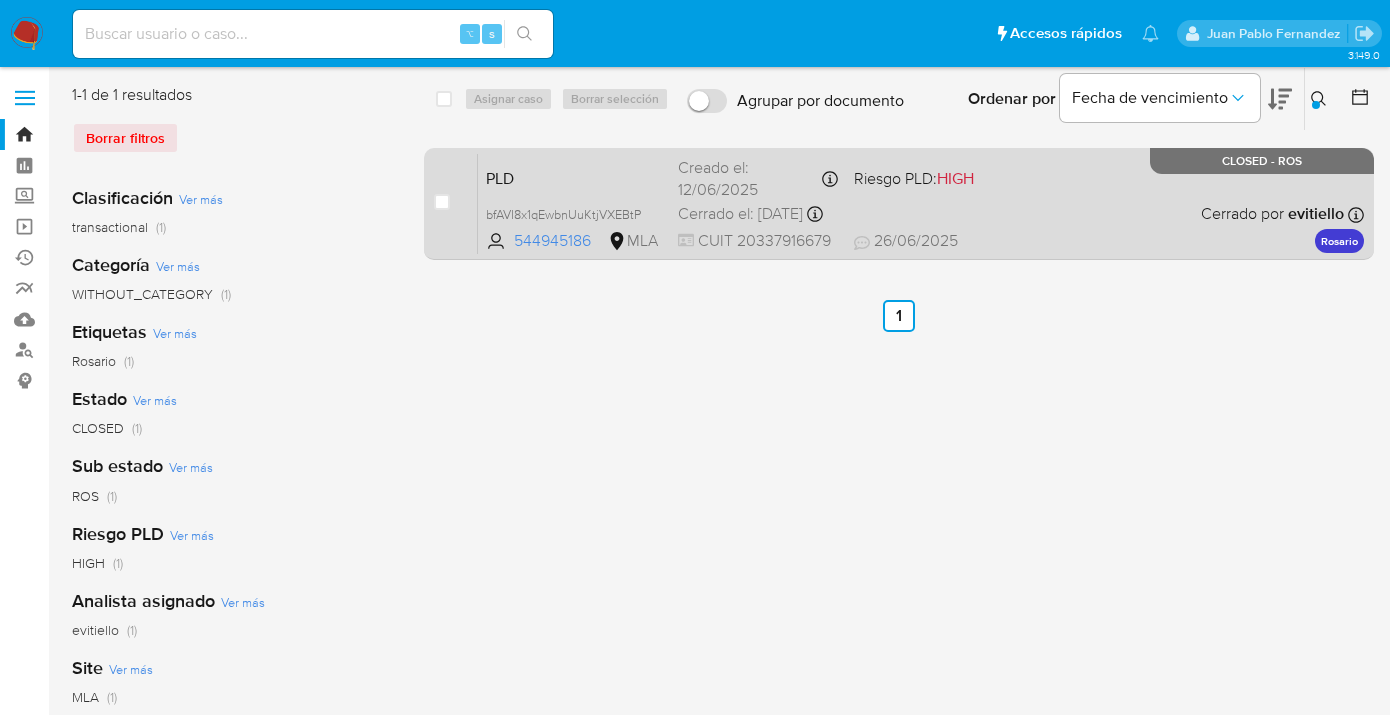 click on "PLD bfAVI8x1qEwbnUuKtjVXEBtP 544945186 MLA Riesgo PLD:  HIGH Creado el: 12/06/2025   Creado el: 12/06/2025 03:36:19 Cerrado el: 28/07/2025   Cerrado el: 28/07/2025 16:35:46 CUIT   20337916679 26/06/2025   26/06/2025 15:58 Cerrado por   evitiello   Asignado el: 18/06/2025 14:20:55 Rosario CLOSED - ROS" at bounding box center [921, 203] 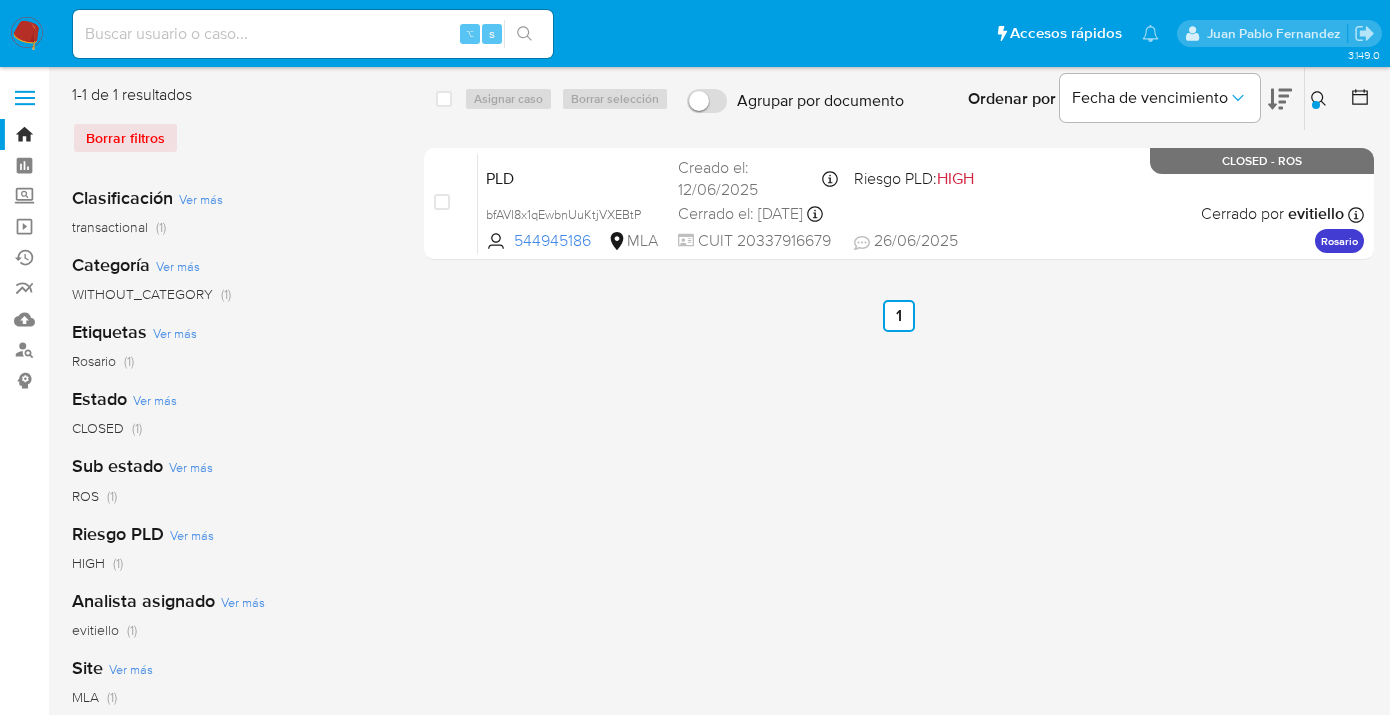 drag, startPoint x: 1322, startPoint y: 99, endPoint x: 1247, endPoint y: 152, distance: 91.836815 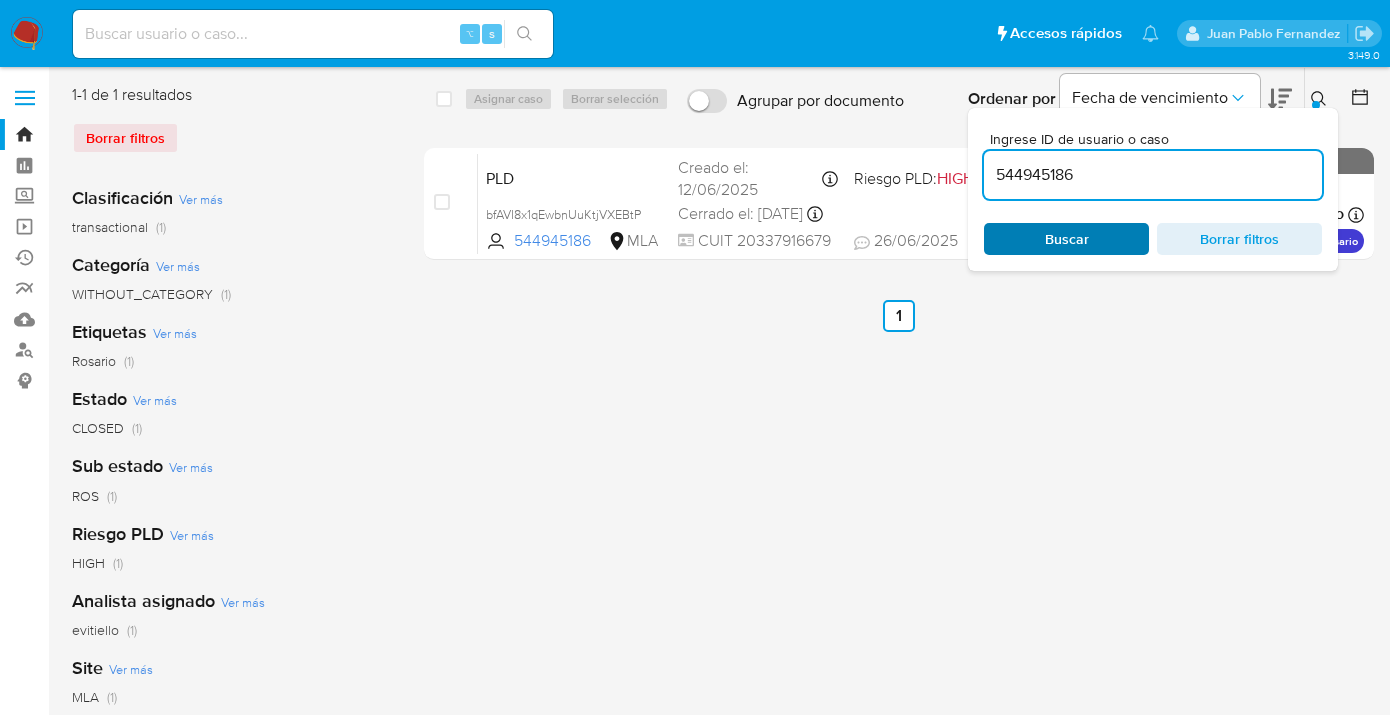 drag, startPoint x: 1107, startPoint y: 237, endPoint x: 1128, endPoint y: 228, distance: 22.847319 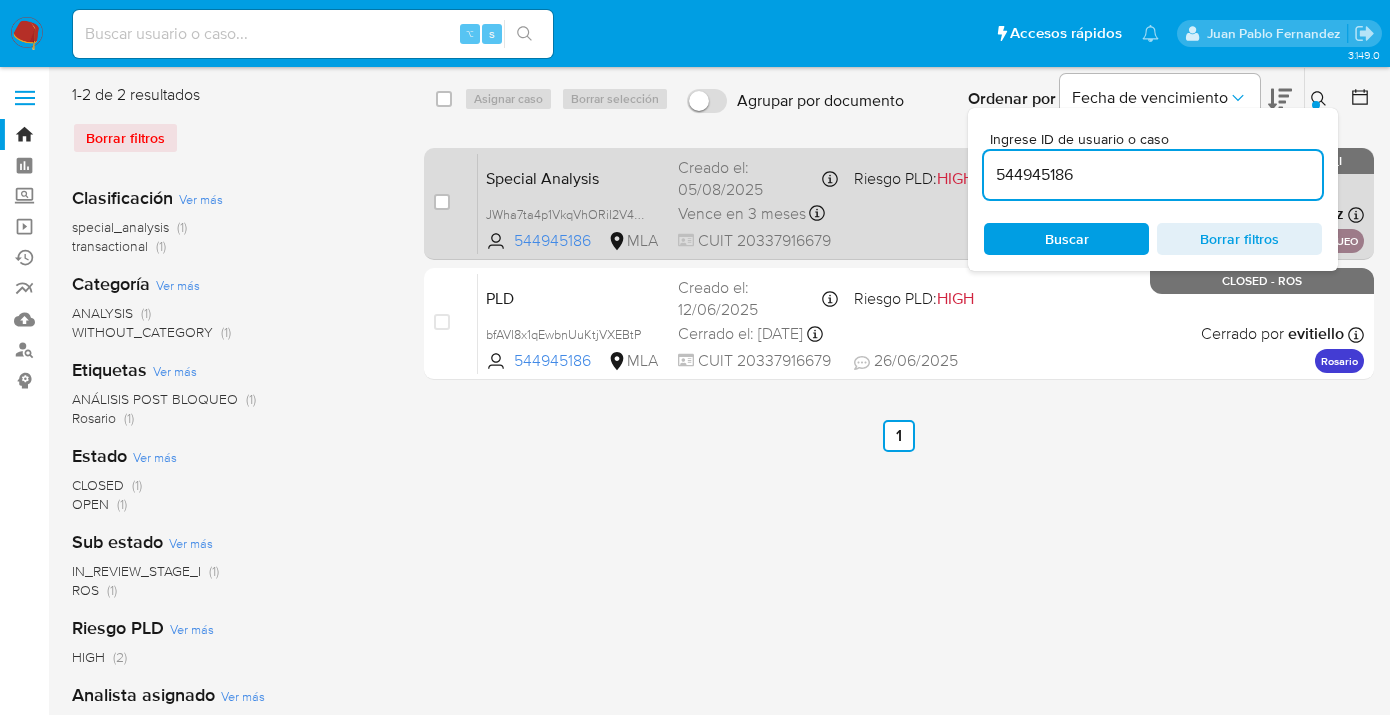 drag, startPoint x: 1319, startPoint y: 93, endPoint x: 1092, endPoint y: 214, distance: 257.2353 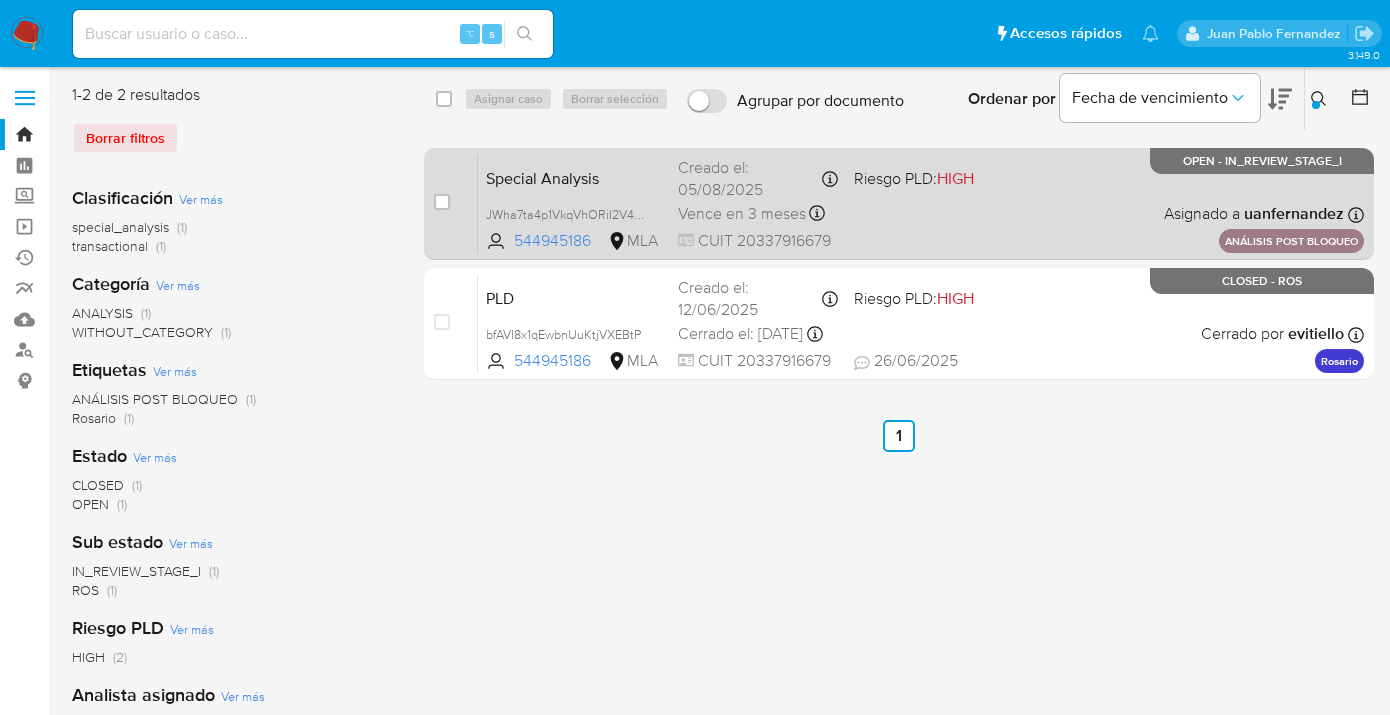 click on "Special Analysis JWha7ta4p1VkqVhORiI2V49y 544945186 MLA Riesgo PLD:  HIGH Creado el: 05/08/2025   Creado el: 05/08/2025 13:40:43 Vence en 3 meses   Vence el 03/11/2025 13:40:44 CUIT   20337916679 Asignado a   uanfernandez   Asignado el: 05/08/2025 13:40:43 ANÁLISIS POST BLOQUEO OPEN - IN_REVIEW_STAGE_I" at bounding box center [921, 203] 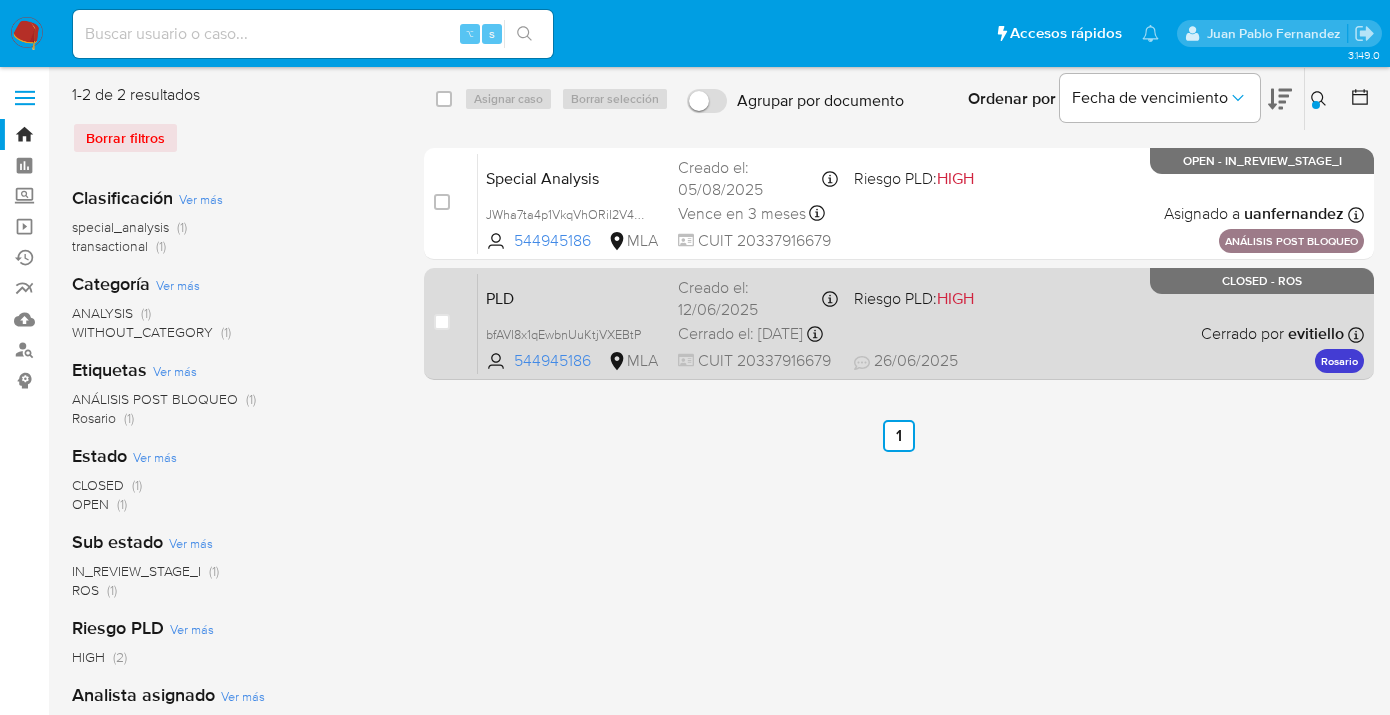 click on "PLD bfAVI8x1qEwbnUuKtjVXEBtP 544945186 MLA Riesgo PLD:  HIGH Creado el: 12/06/2025   Creado el: 12/06/2025 03:36:19 Cerrado el: 28/07/2025   Cerrado el: 28/07/2025 16:35:46 CUIT   20337916679 26/06/2025   26/06/2025 15:58 Cerrado por   evitiello   Asignado el: 18/06/2025 14:20:55 Rosario CLOSED - ROS" at bounding box center (921, 323) 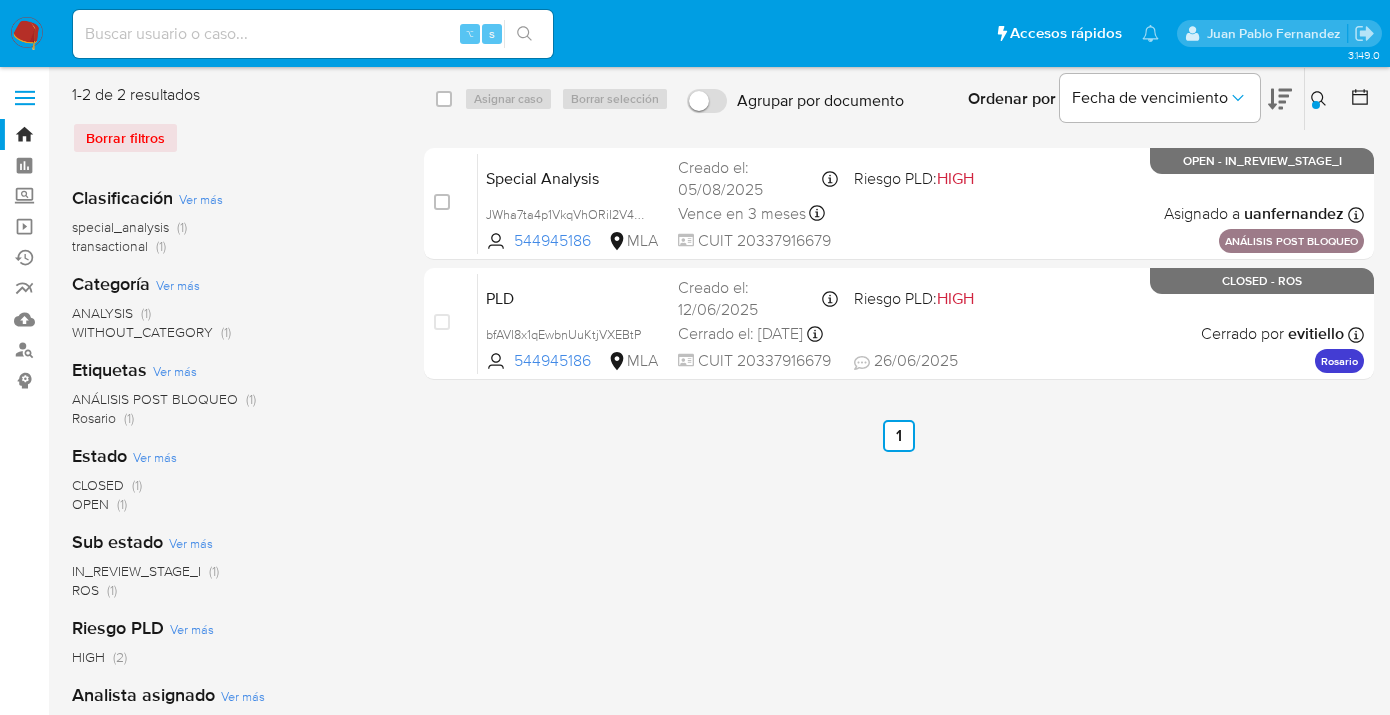 drag, startPoint x: 1316, startPoint y: 99, endPoint x: 1227, endPoint y: 137, distance: 96.77293 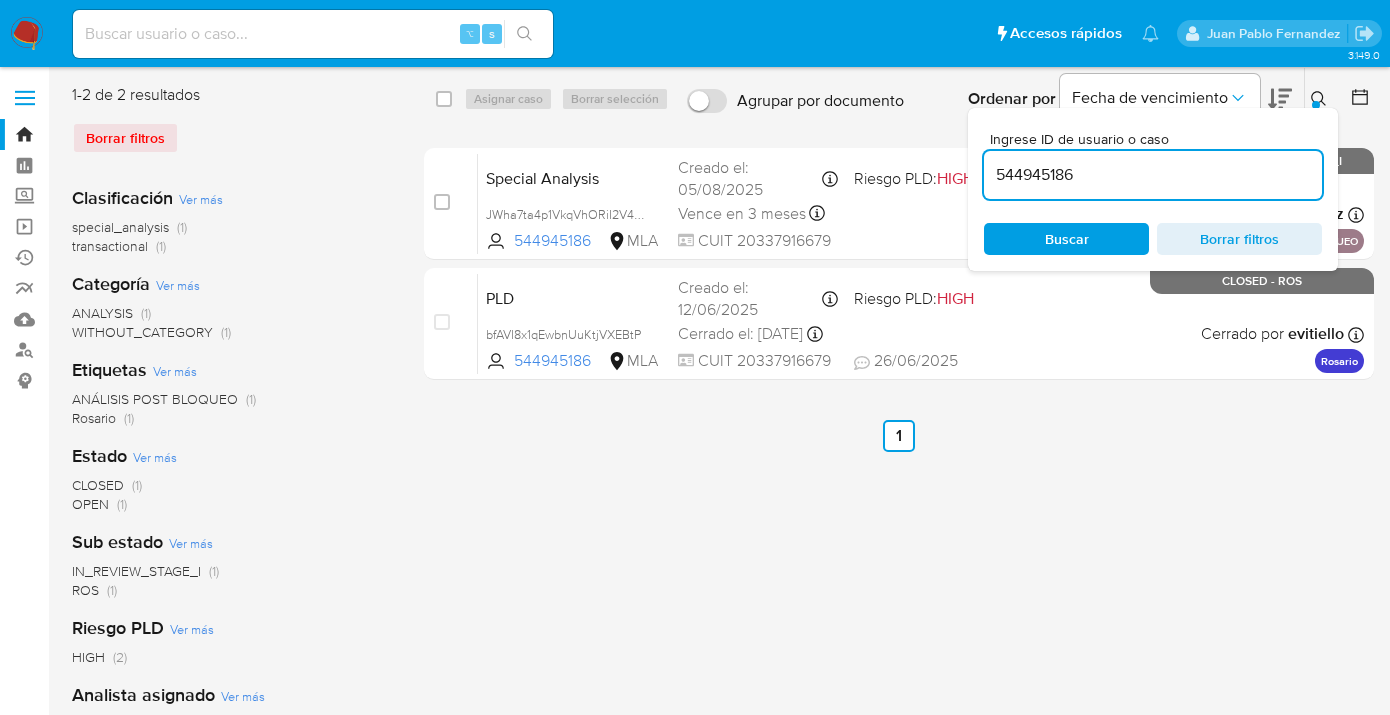 drag, startPoint x: 1093, startPoint y: 174, endPoint x: 971, endPoint y: 162, distance: 122.588745 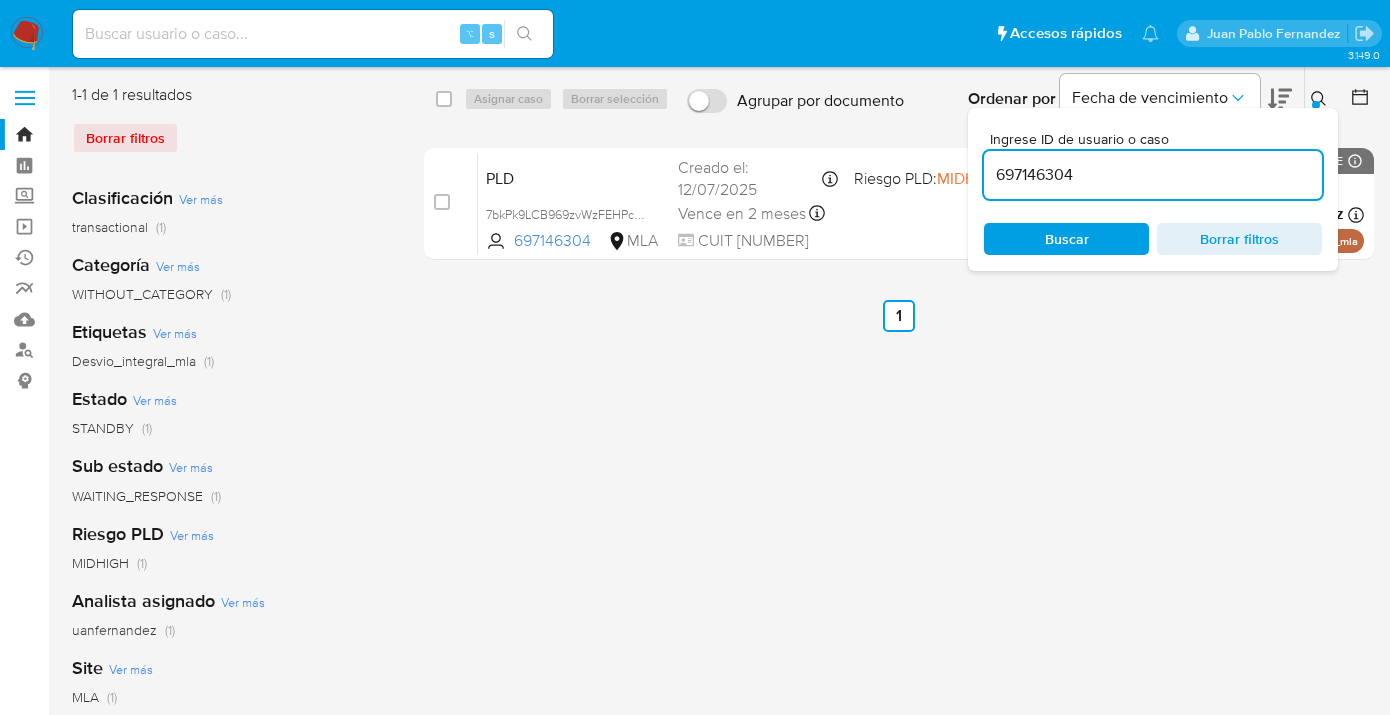 click 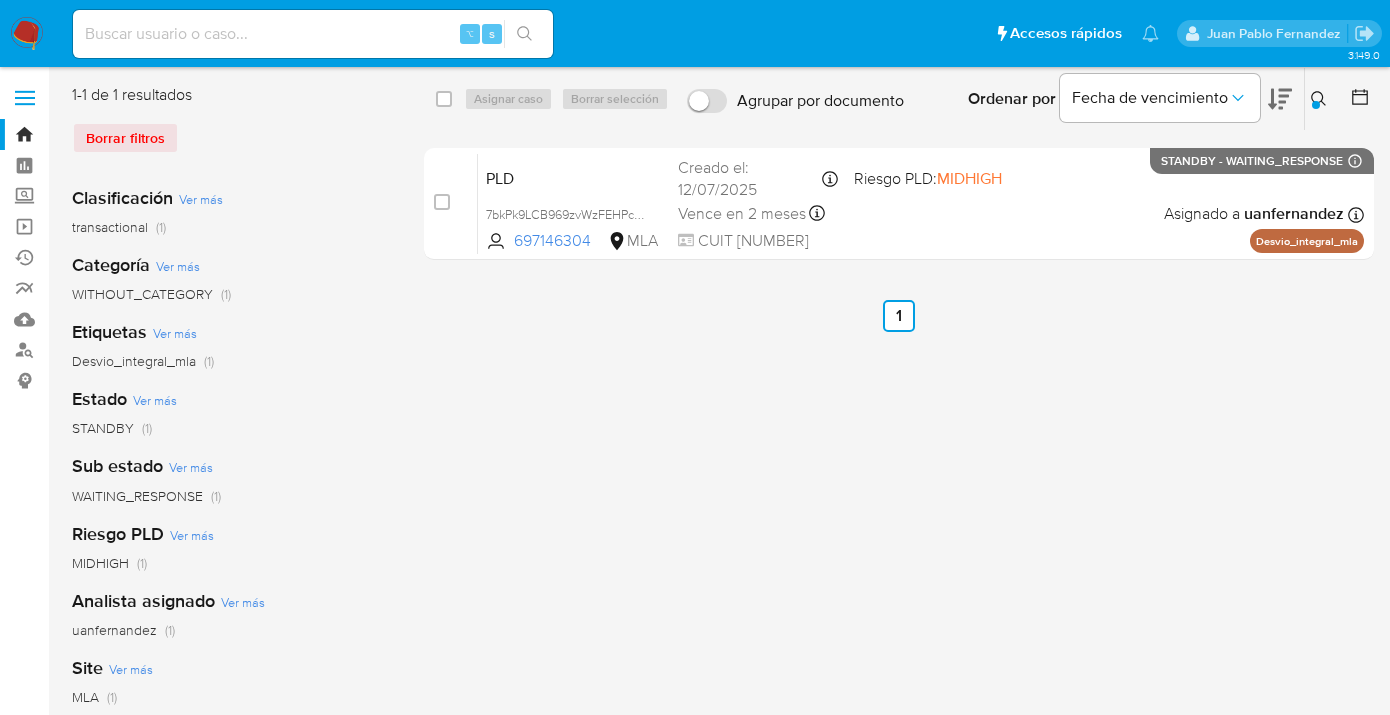 click at bounding box center [1321, 99] 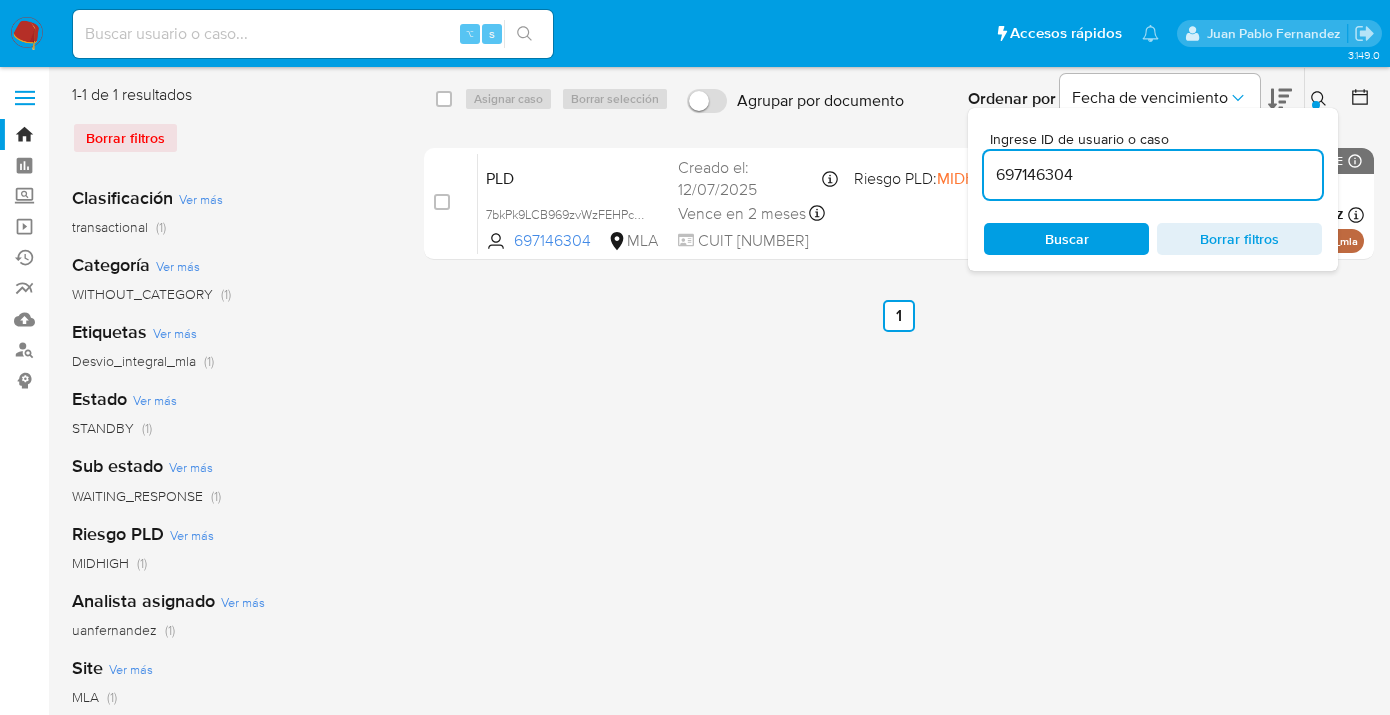 drag, startPoint x: 1119, startPoint y: 182, endPoint x: 990, endPoint y: 183, distance: 129.00388 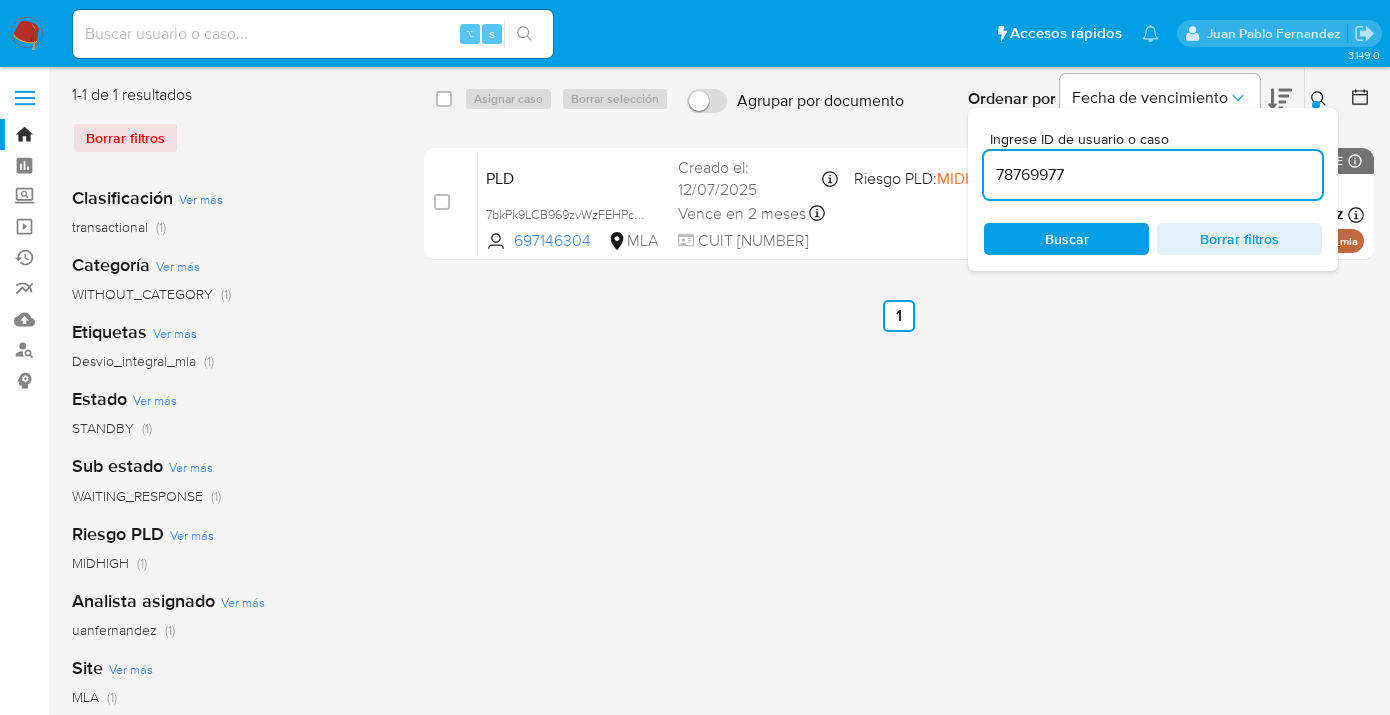 type on "78769977" 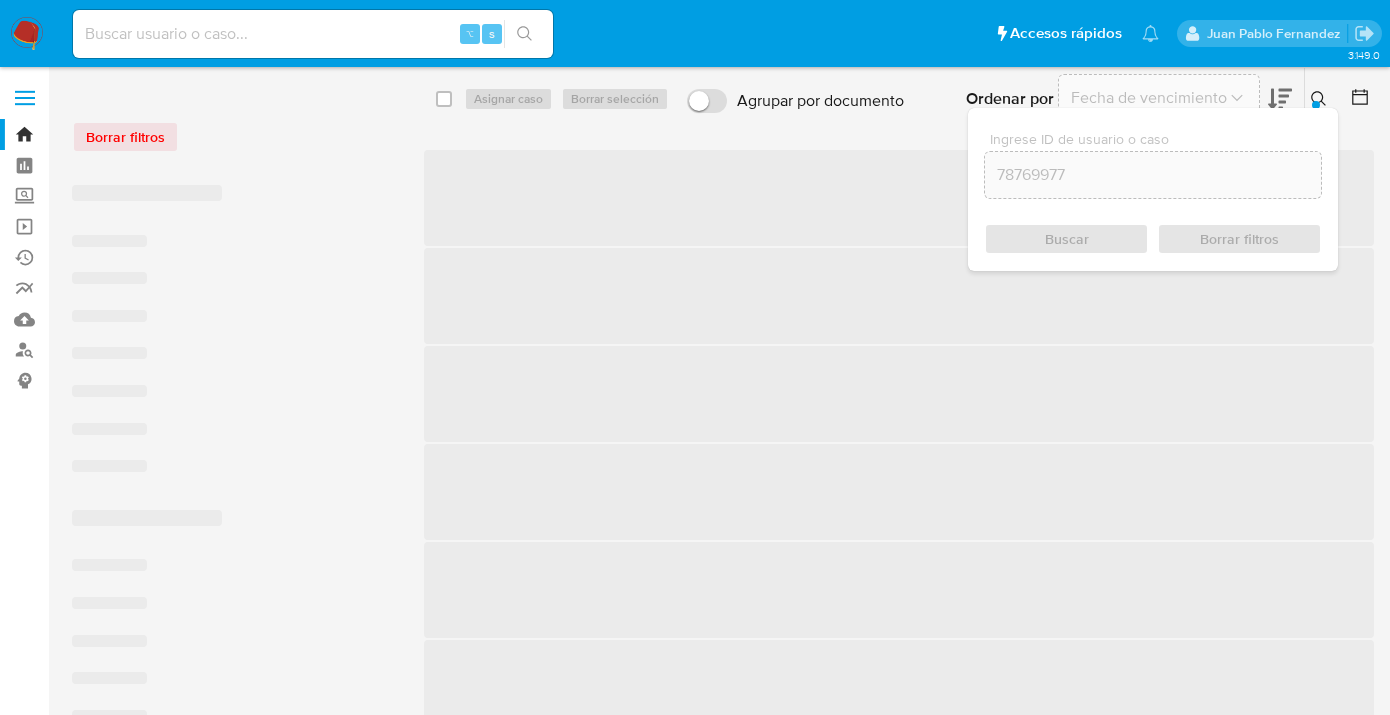 scroll, scrollTop: 0, scrollLeft: 0, axis: both 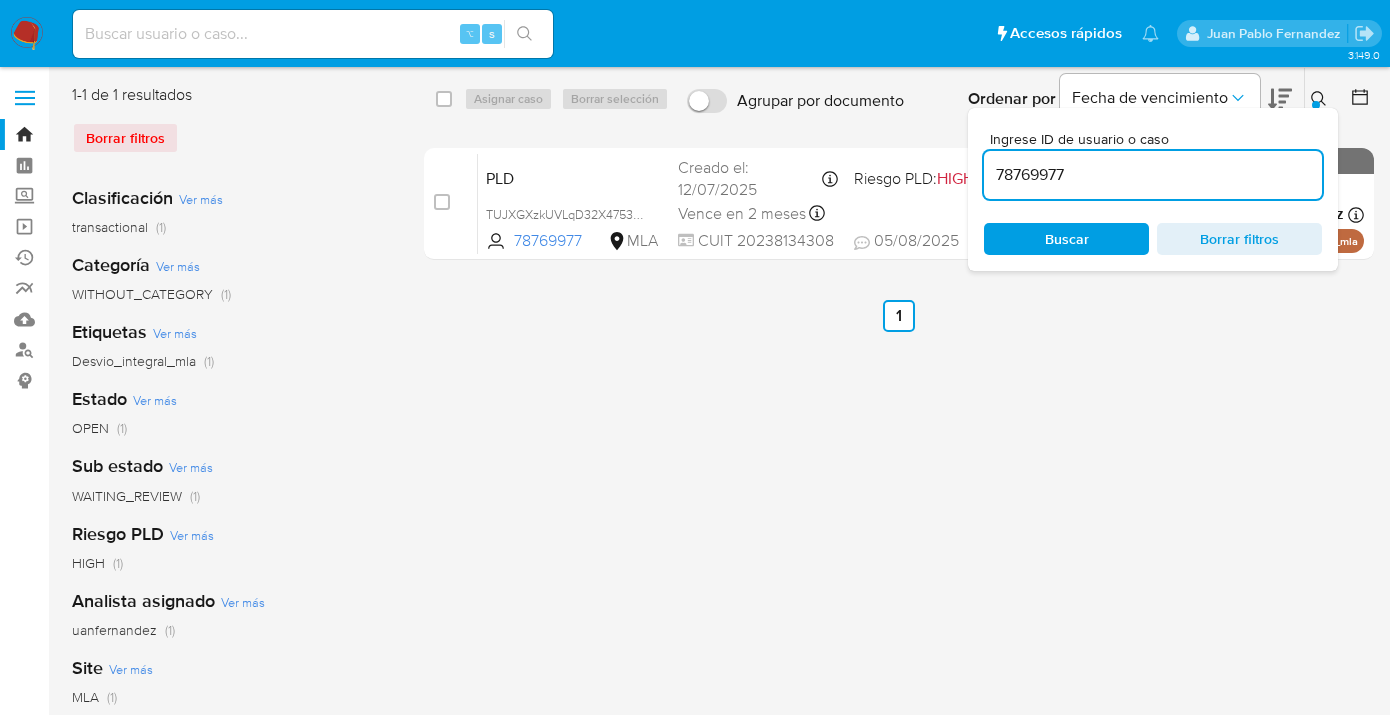 click 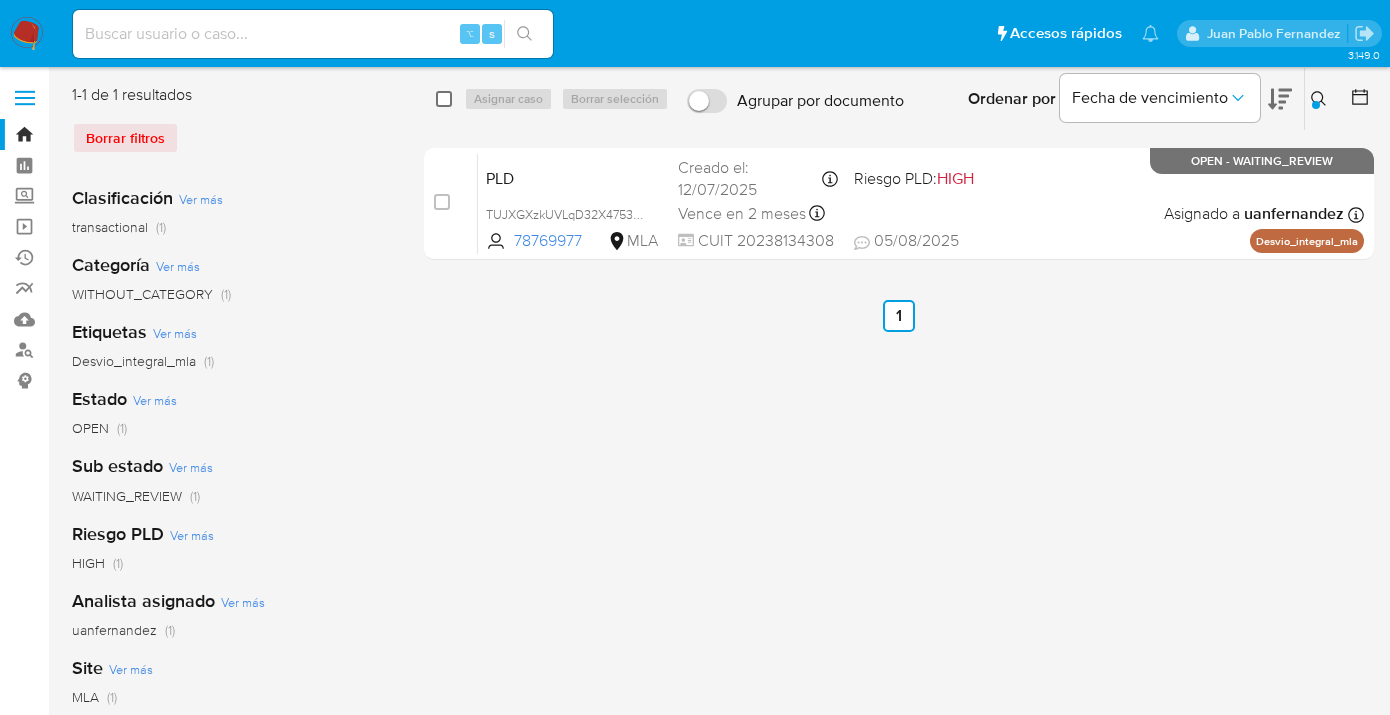click at bounding box center [444, 99] 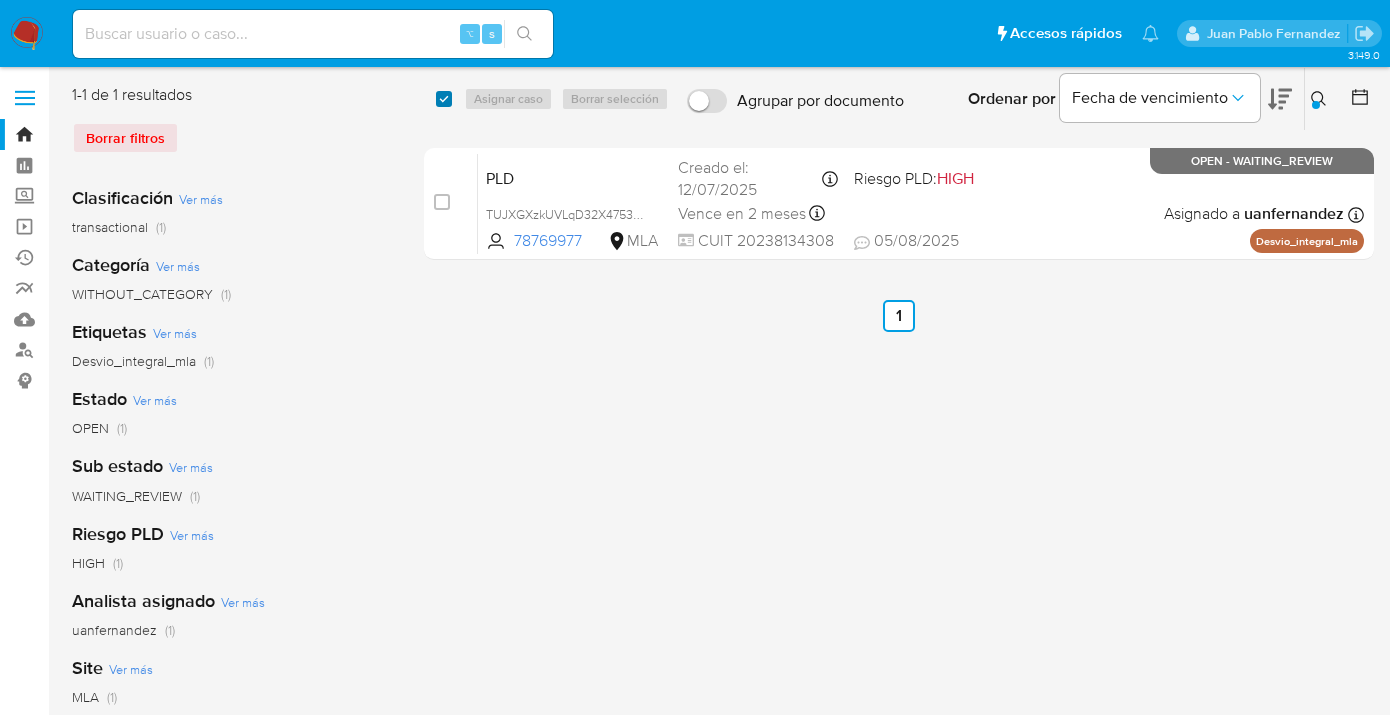 checkbox on "true" 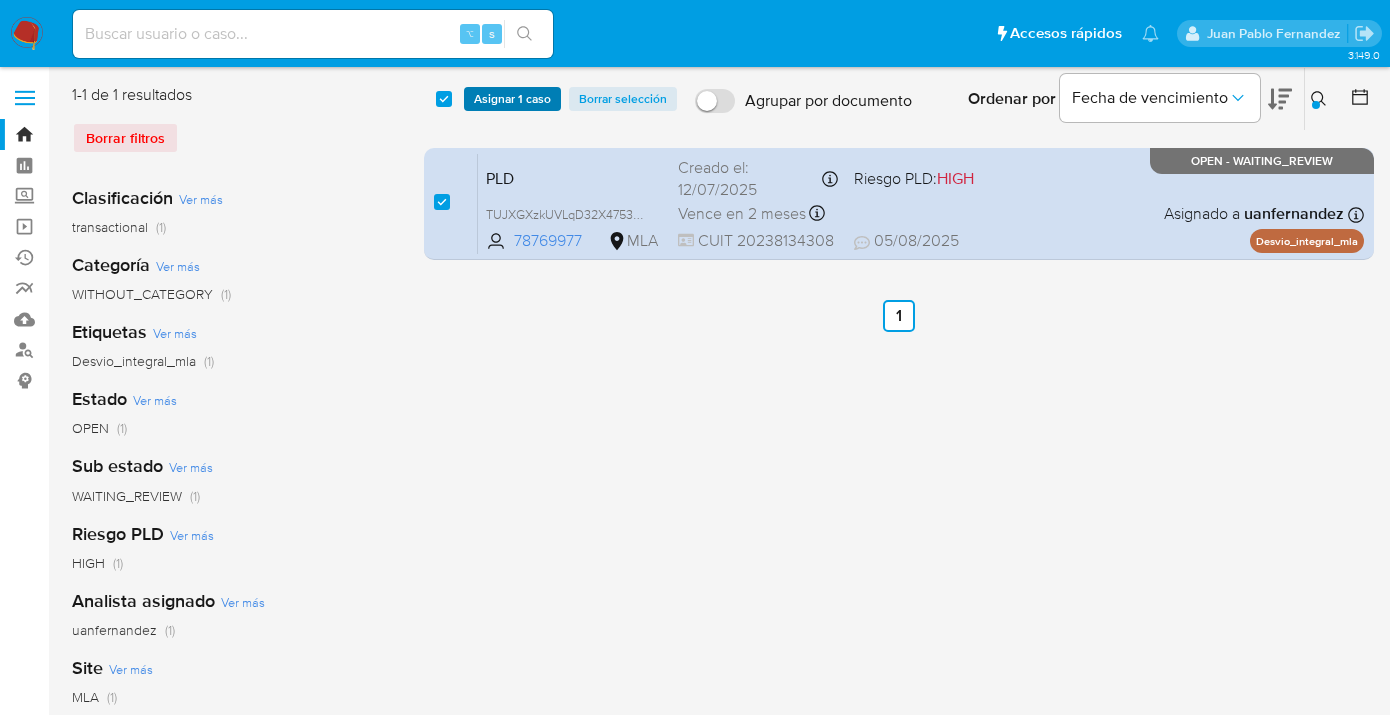 click on "Asignar 1 caso" at bounding box center (512, 99) 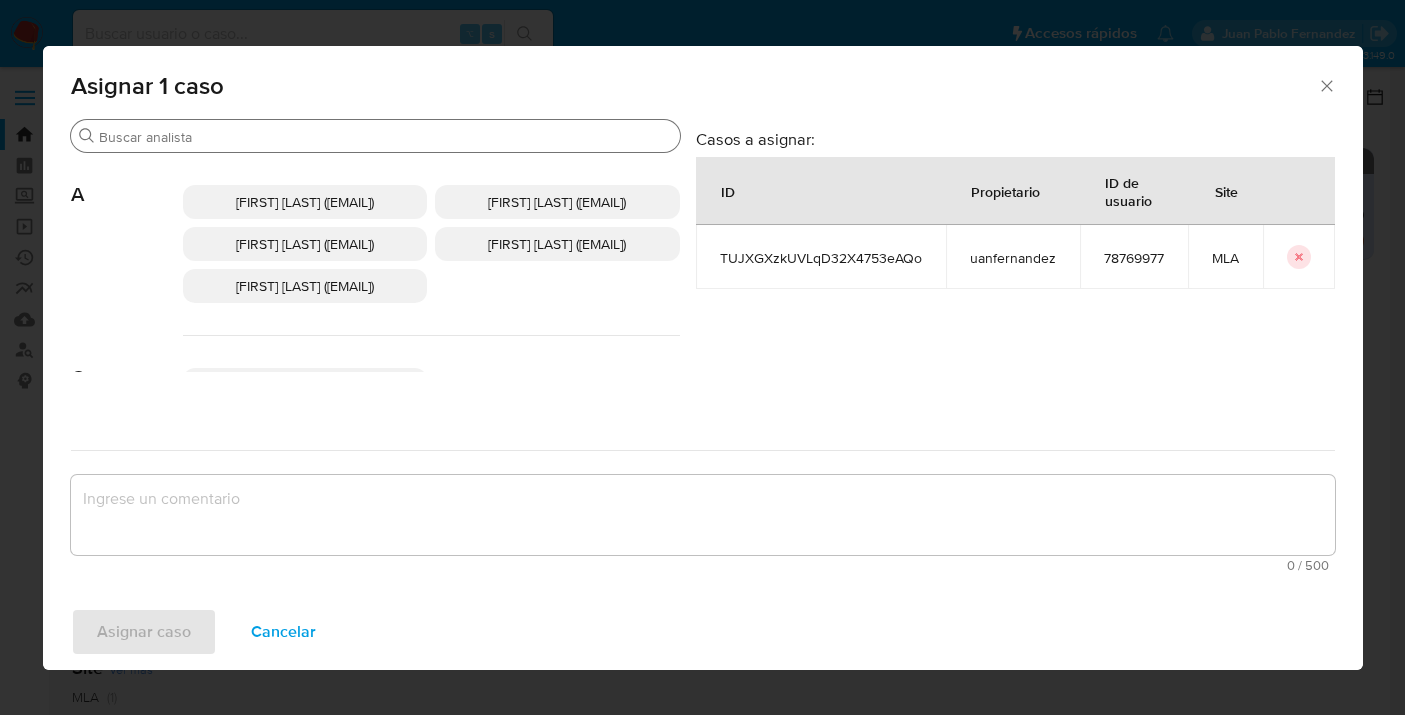 click on "Buscar" at bounding box center (385, 137) 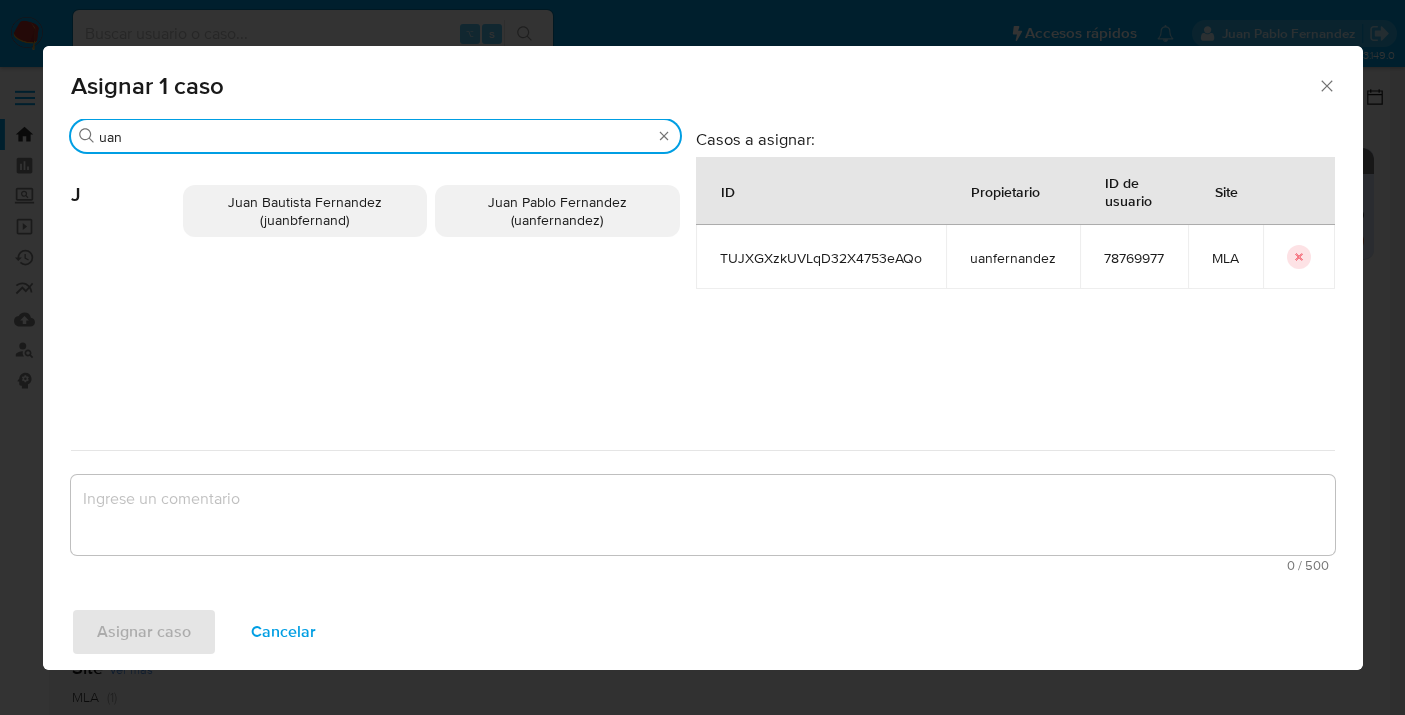 type on "uan" 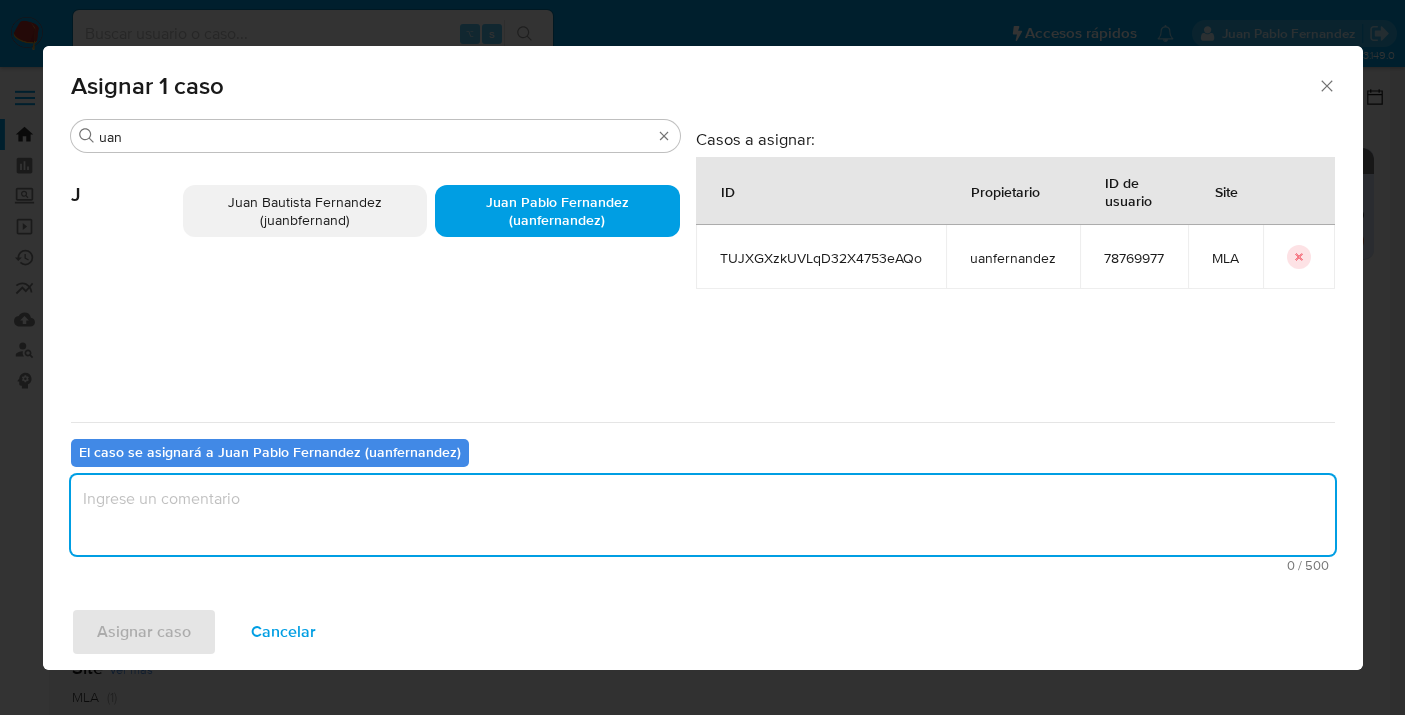 click at bounding box center [703, 515] 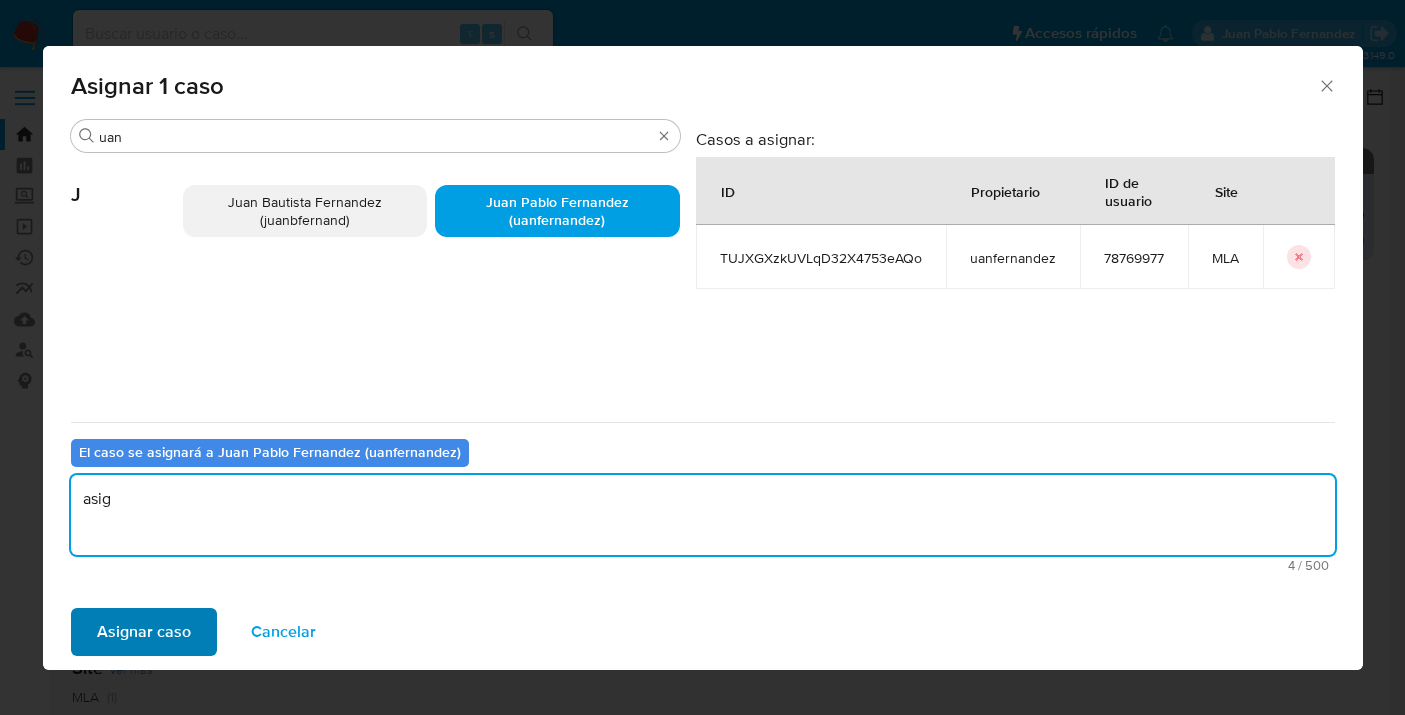 type on "asig" 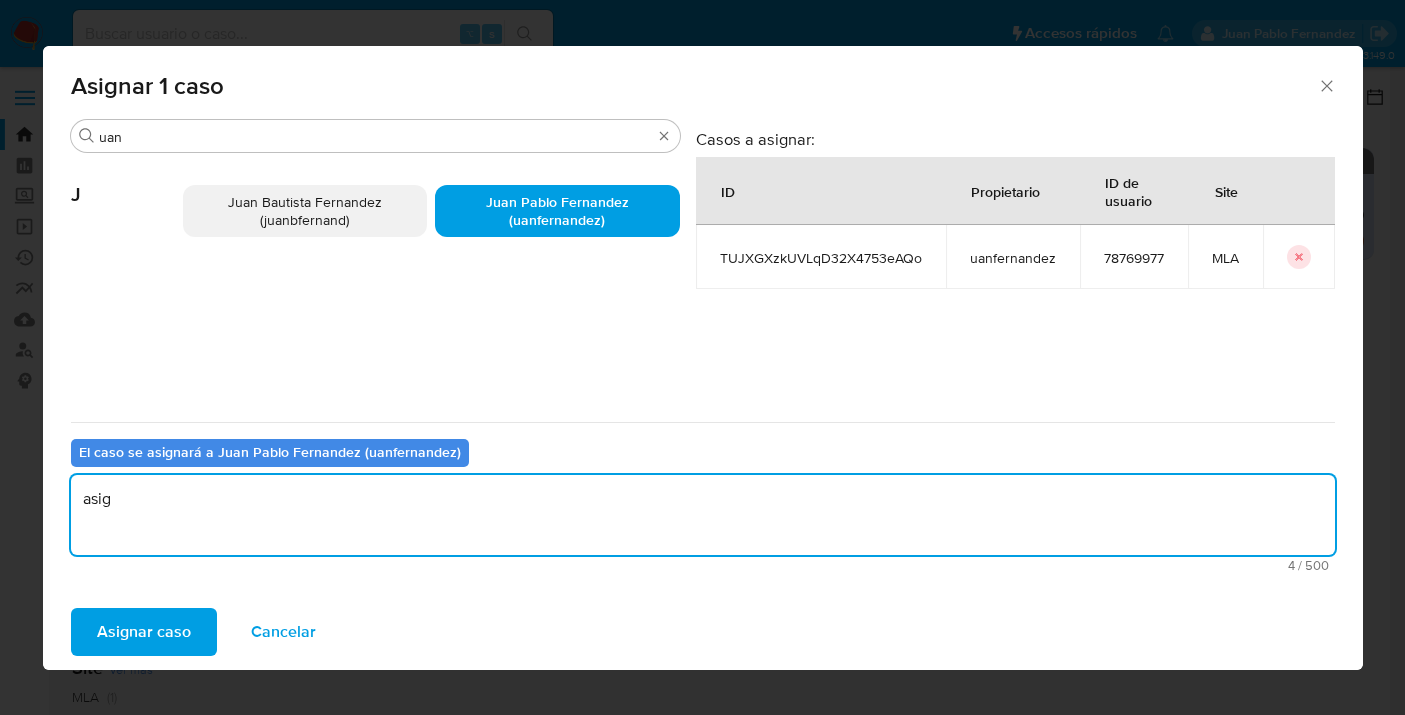 click on "Asignar caso" at bounding box center (144, 632) 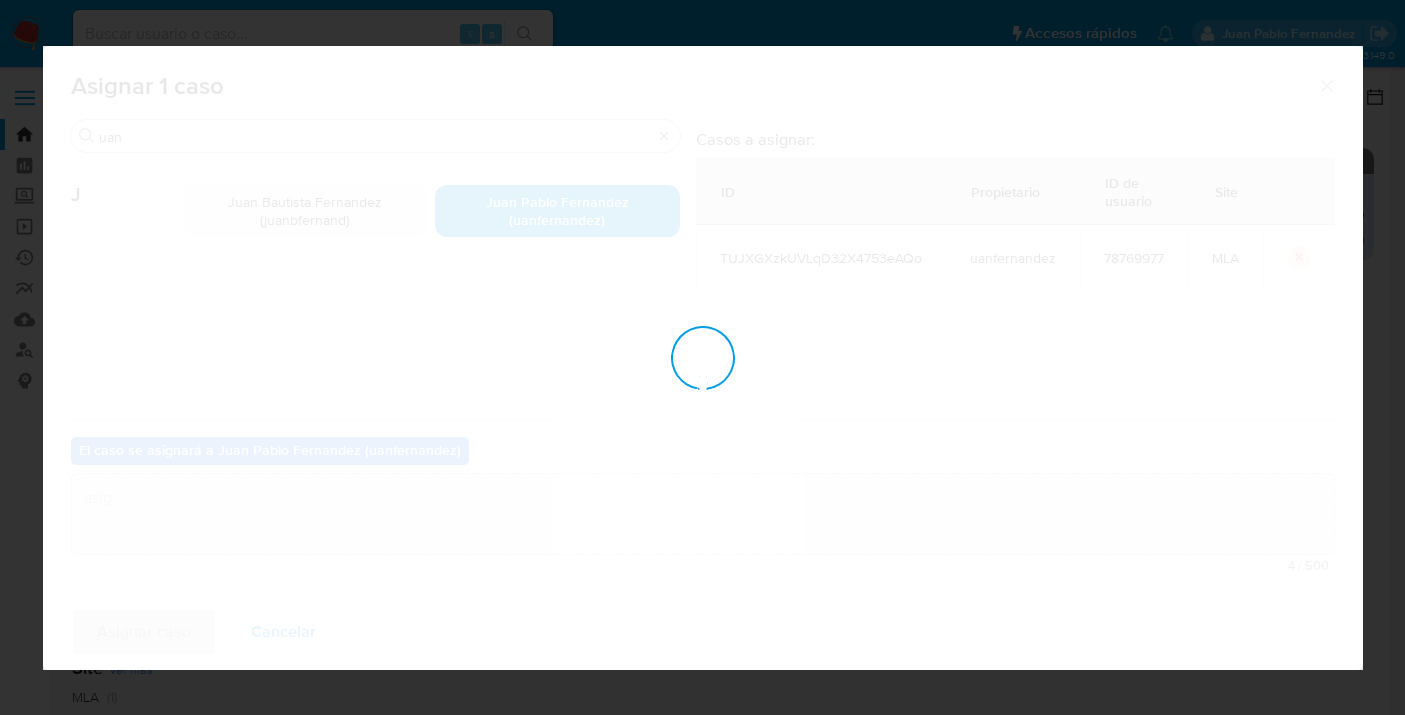 type 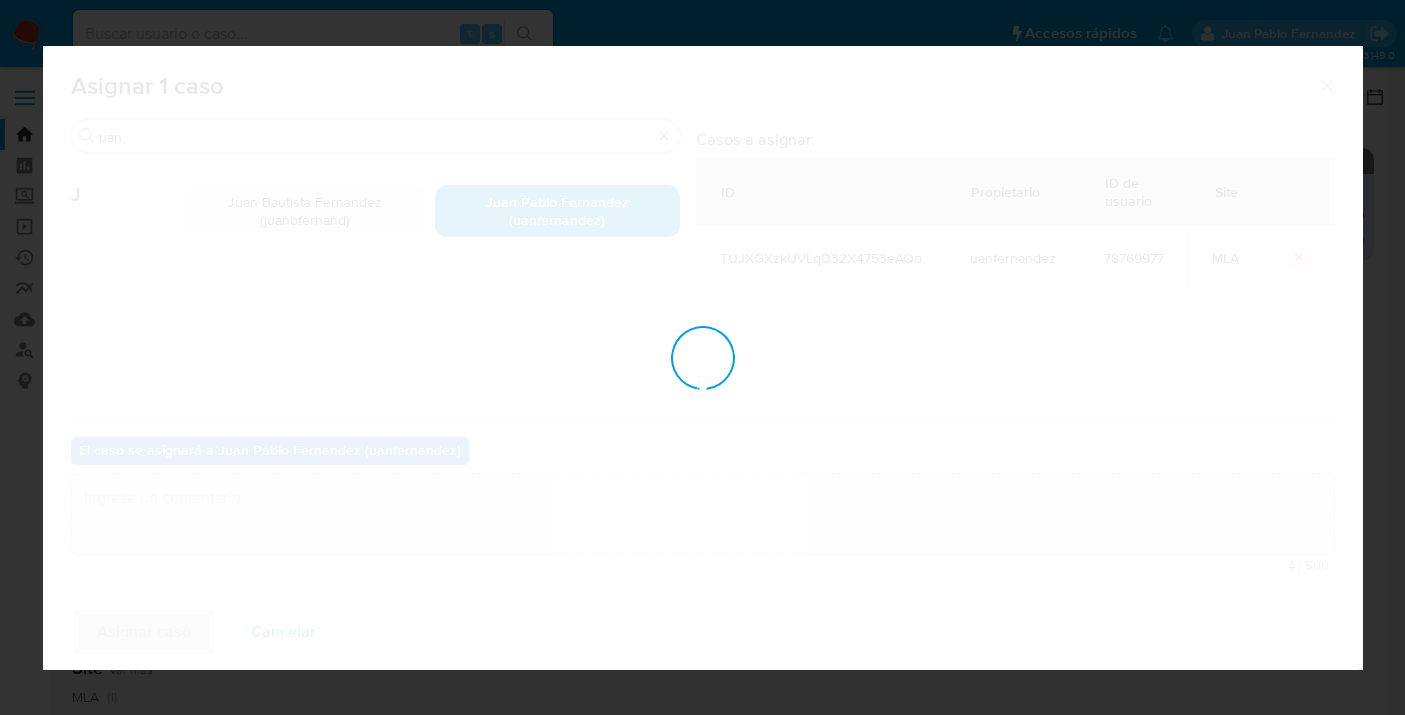 checkbox on "false" 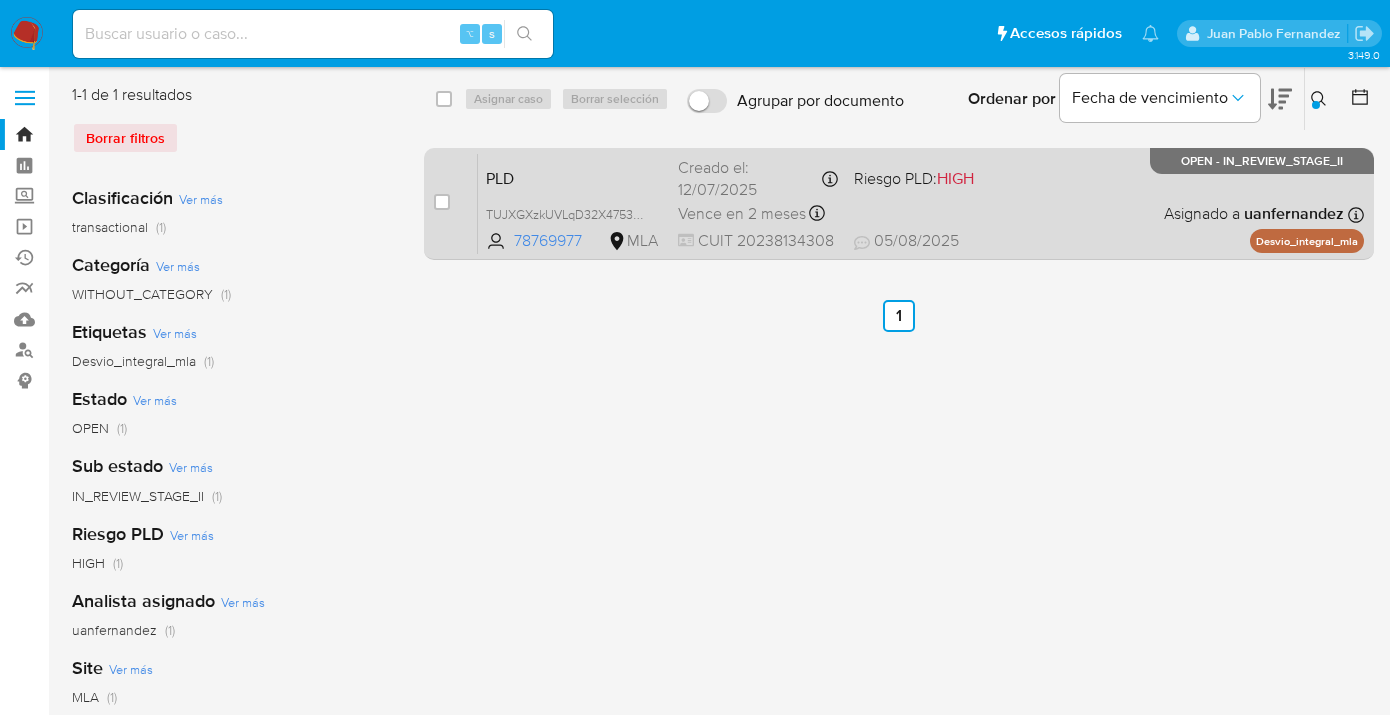 click on "PLD TUJXGXzkUVLqD32X4753eAQo 78769977 MLA Riesgo PLD:  HIGH Creado el: 12/07/2025   Creado el: 12/07/2025 03:23:54 Vence en 2 meses   Vence el 10/10/2025 03:23:55 CUIT   20238134308 05/08/2025   05/08/2025 10:43 Asignado a   uanfernandez   Asignado el: 17/07/2025 16:37:32 Desvio_integral_mla OPEN - IN_REVIEW_STAGE_II" at bounding box center [921, 203] 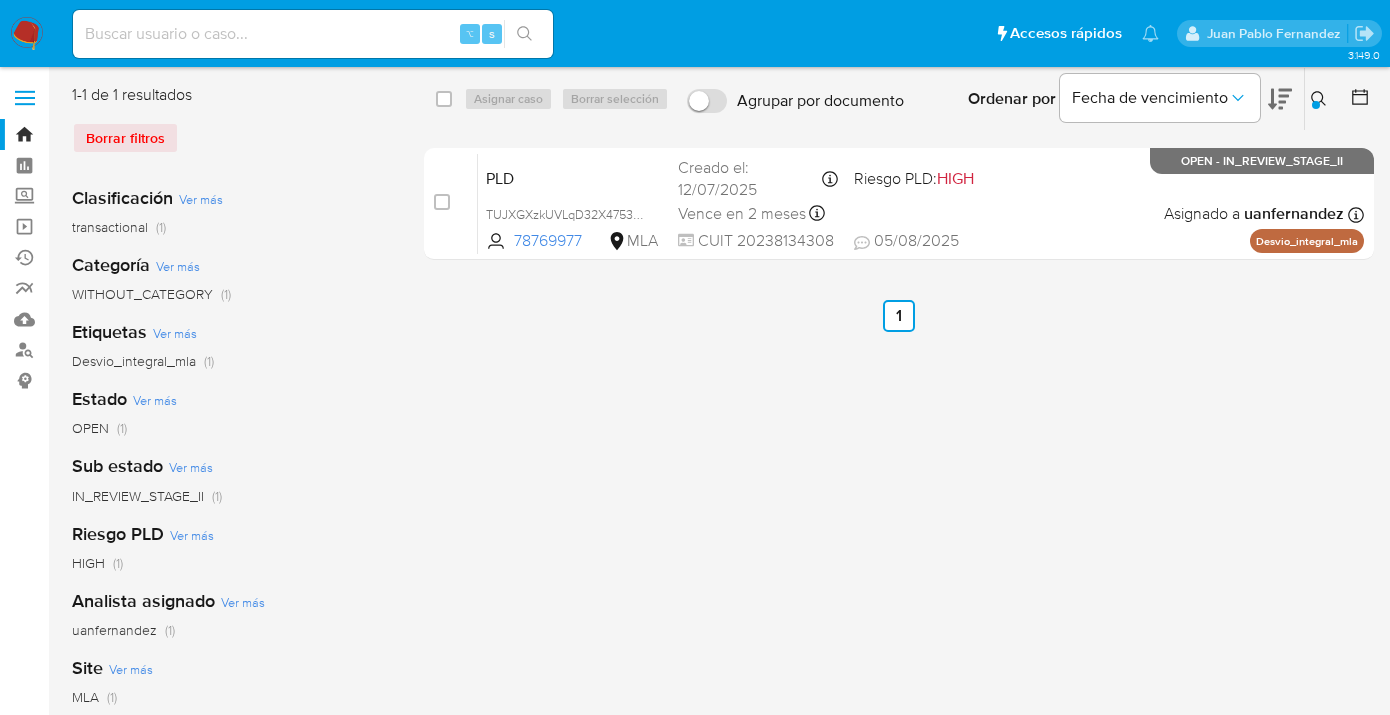 click 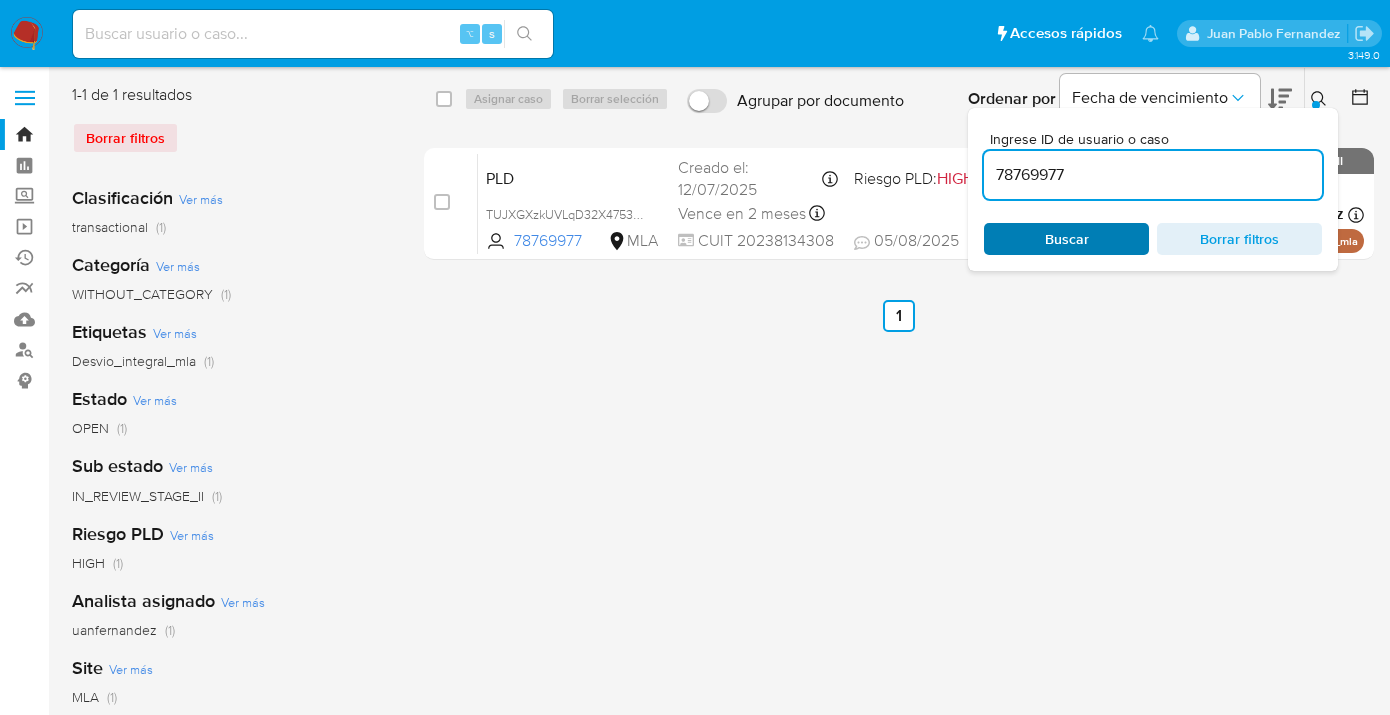 drag, startPoint x: 1103, startPoint y: 242, endPoint x: 1123, endPoint y: 230, distance: 23.323807 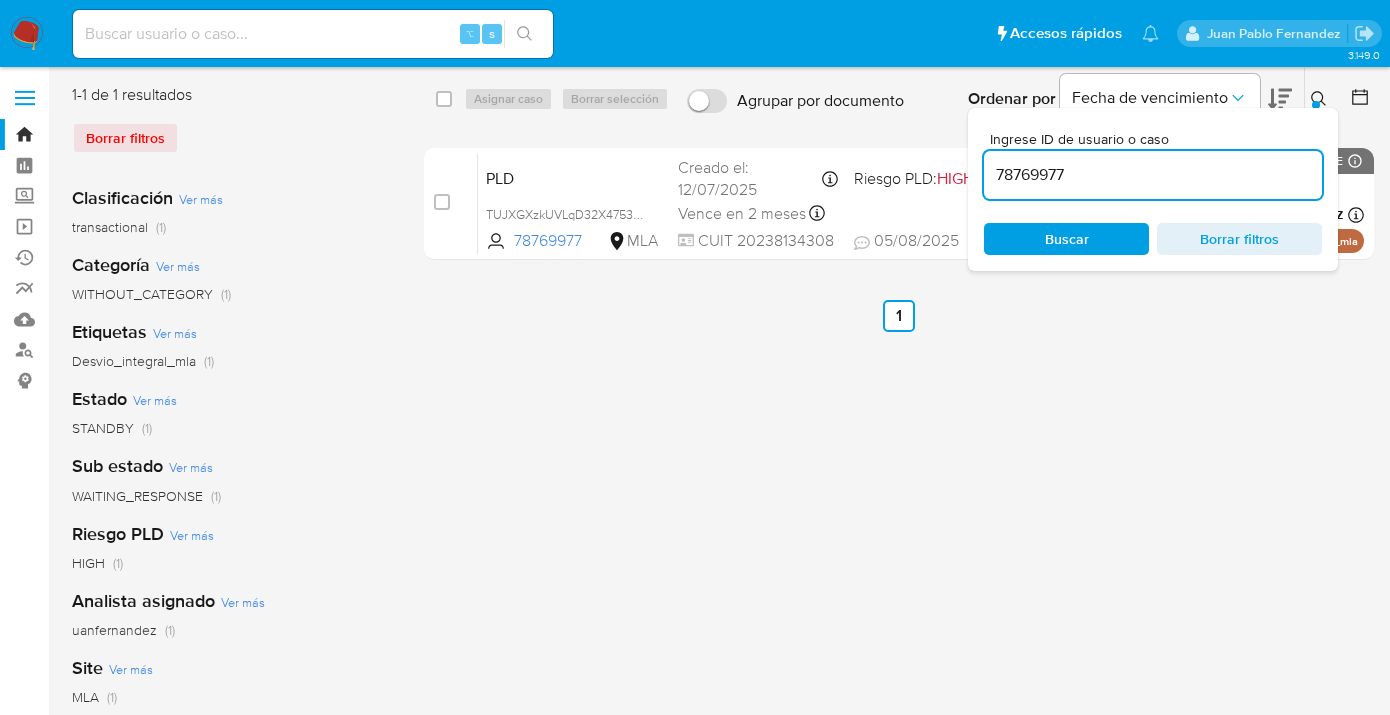 click 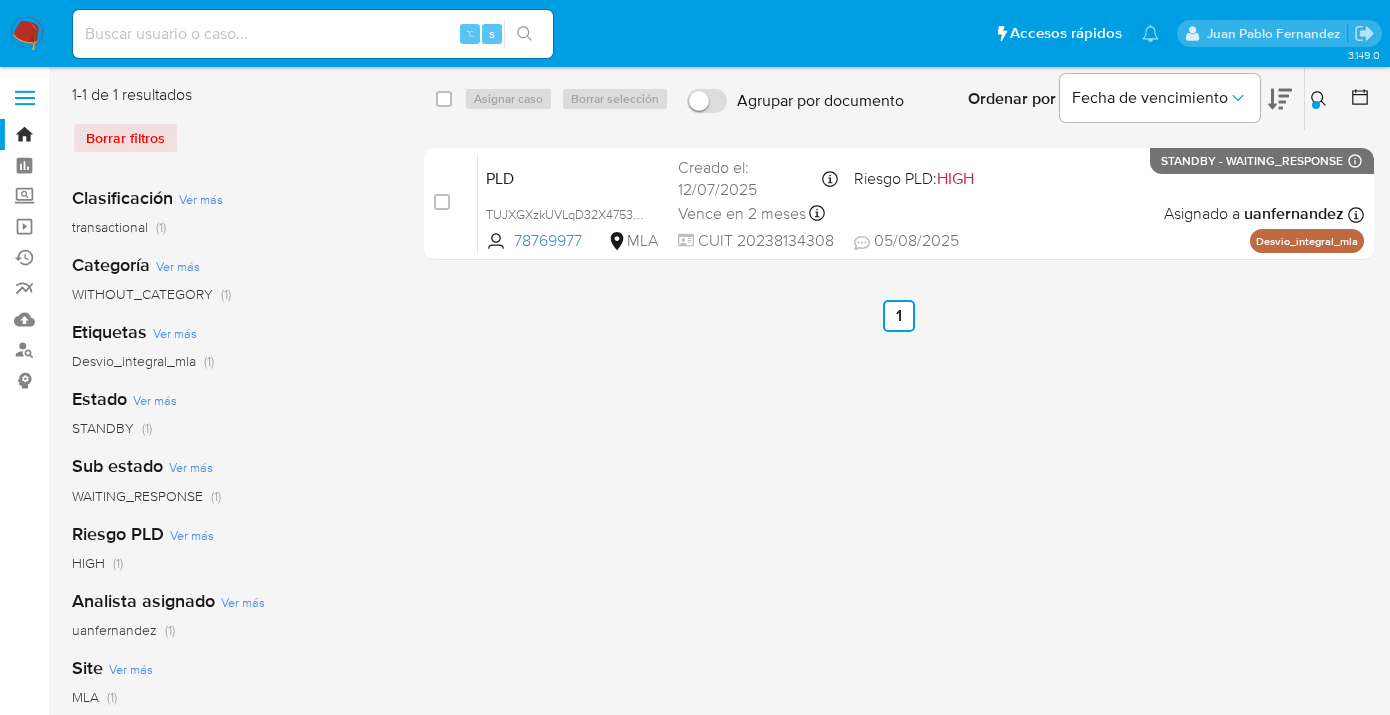 click 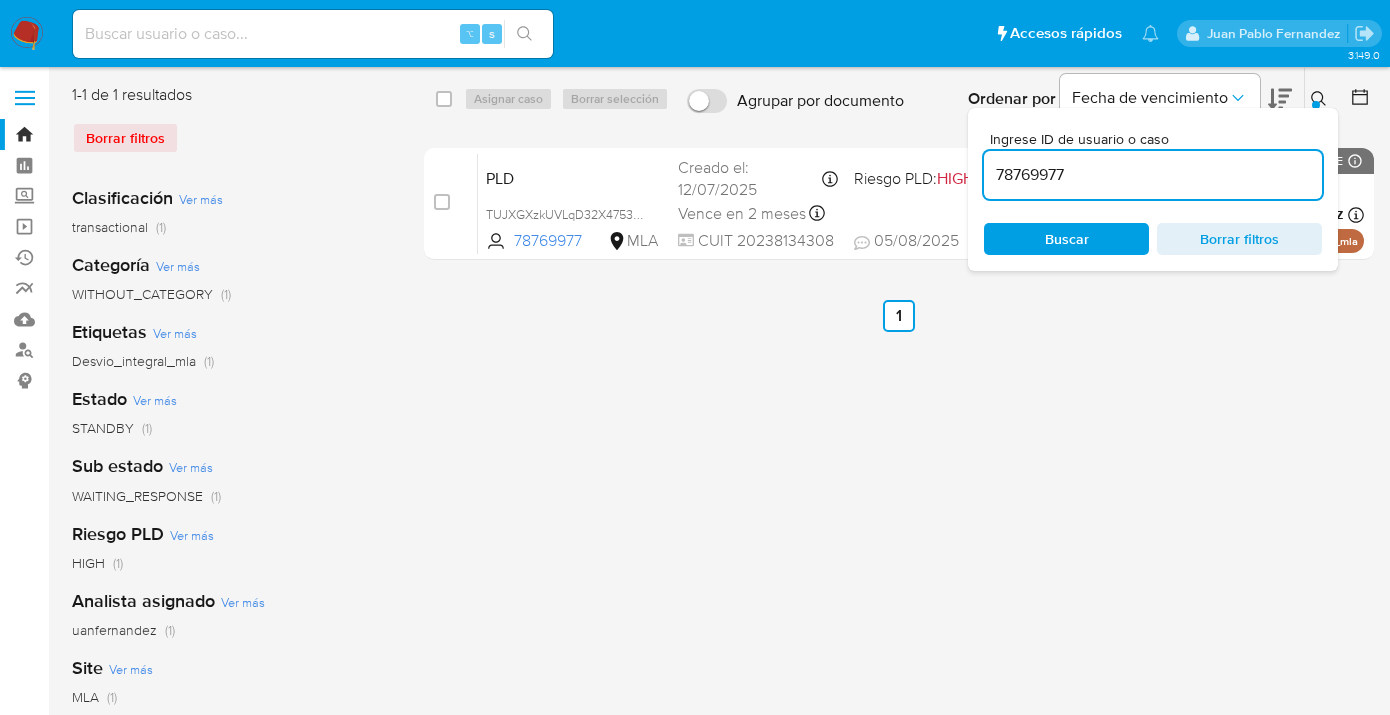 scroll, scrollTop: 0, scrollLeft: 0, axis: both 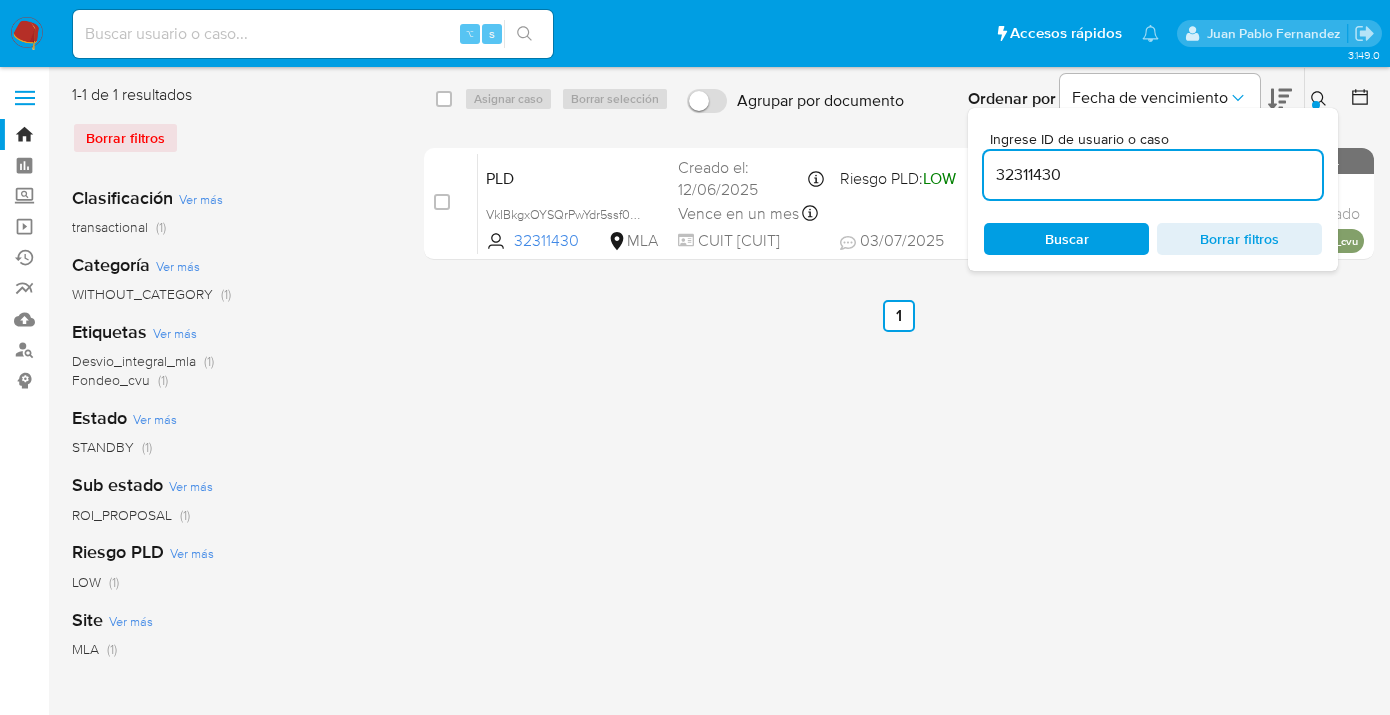click 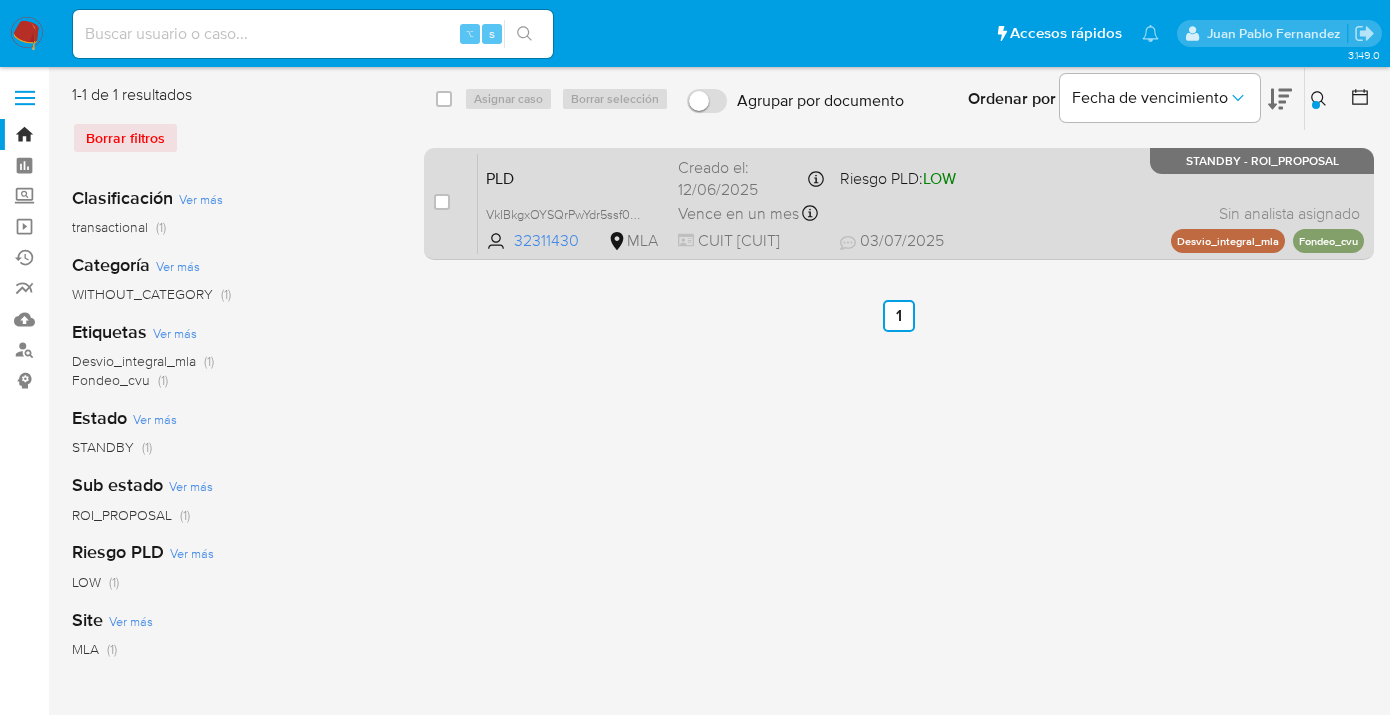 click on "PLD VkIBkgxOYSQrPwYdr5ssf0PQ 32311430 MLA Riesgo PLD:  LOW Creado el: 12/06/2025   Creado el: 12/06/2025 03:06:43 Vence en un mes   Vence el 10/09/2025 03:06:44 CUIT   27338303098 03/07/2025   03/07/2025 16:40 Sin analista asignado   Asignado el: 18/06/2025 14:17:20 Desvio_integral_mla Fondeo_cvu STANDBY - ROI_PROPOSAL" at bounding box center [921, 203] 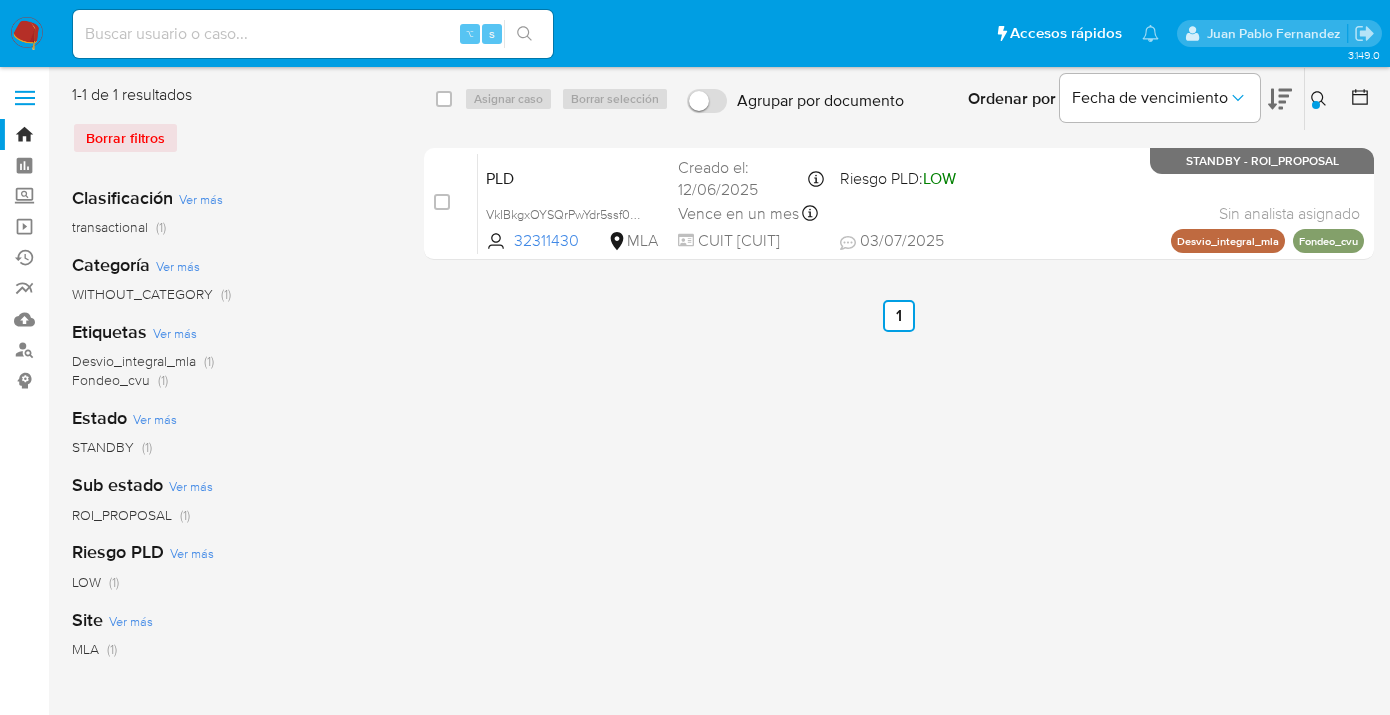 drag, startPoint x: 1315, startPoint y: 94, endPoint x: 1261, endPoint y: 111, distance: 56.61272 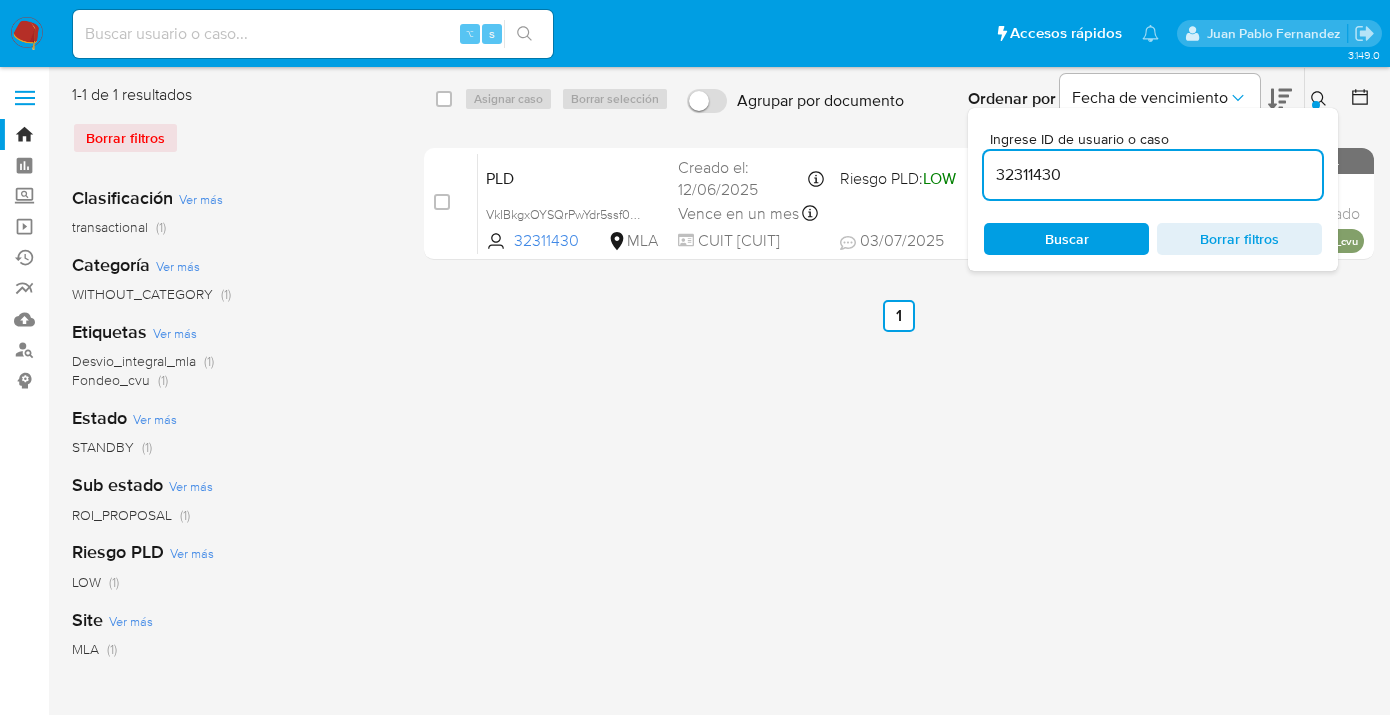 drag, startPoint x: 1074, startPoint y: 172, endPoint x: 979, endPoint y: 173, distance: 95.005264 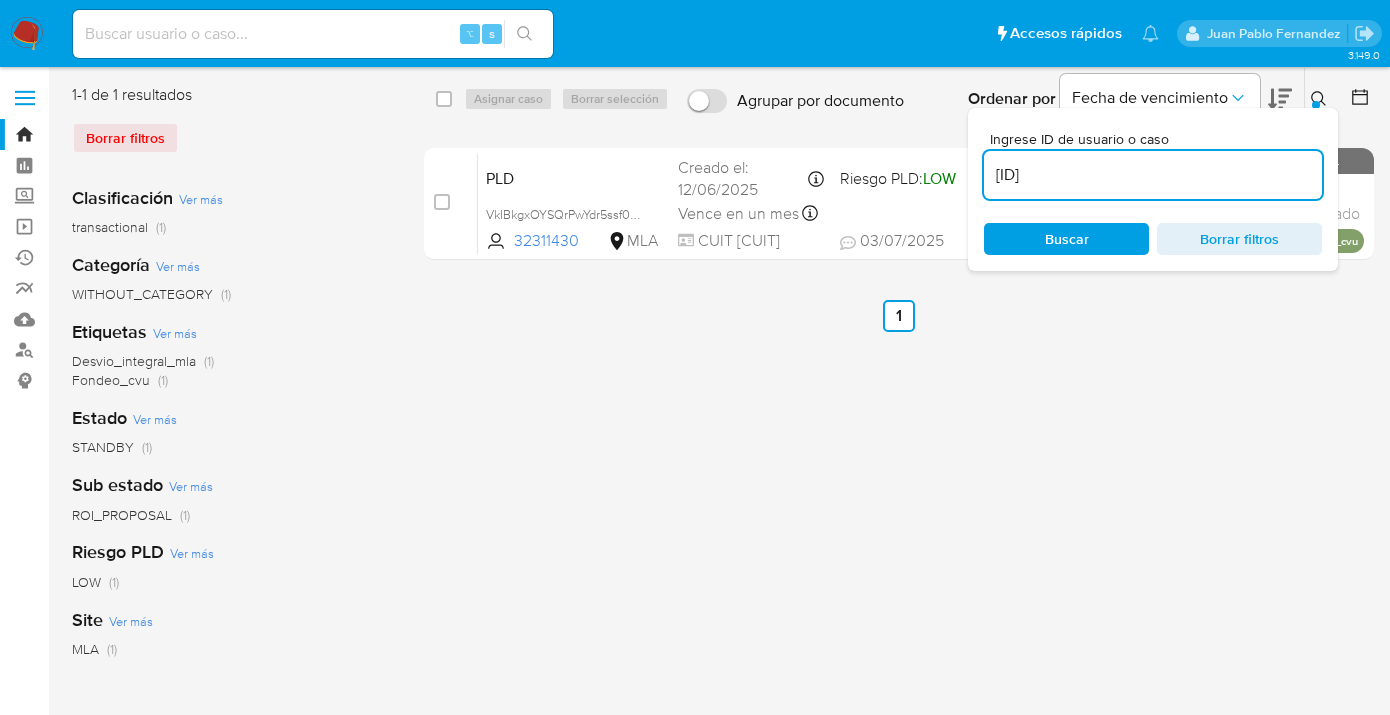 type on "44467820" 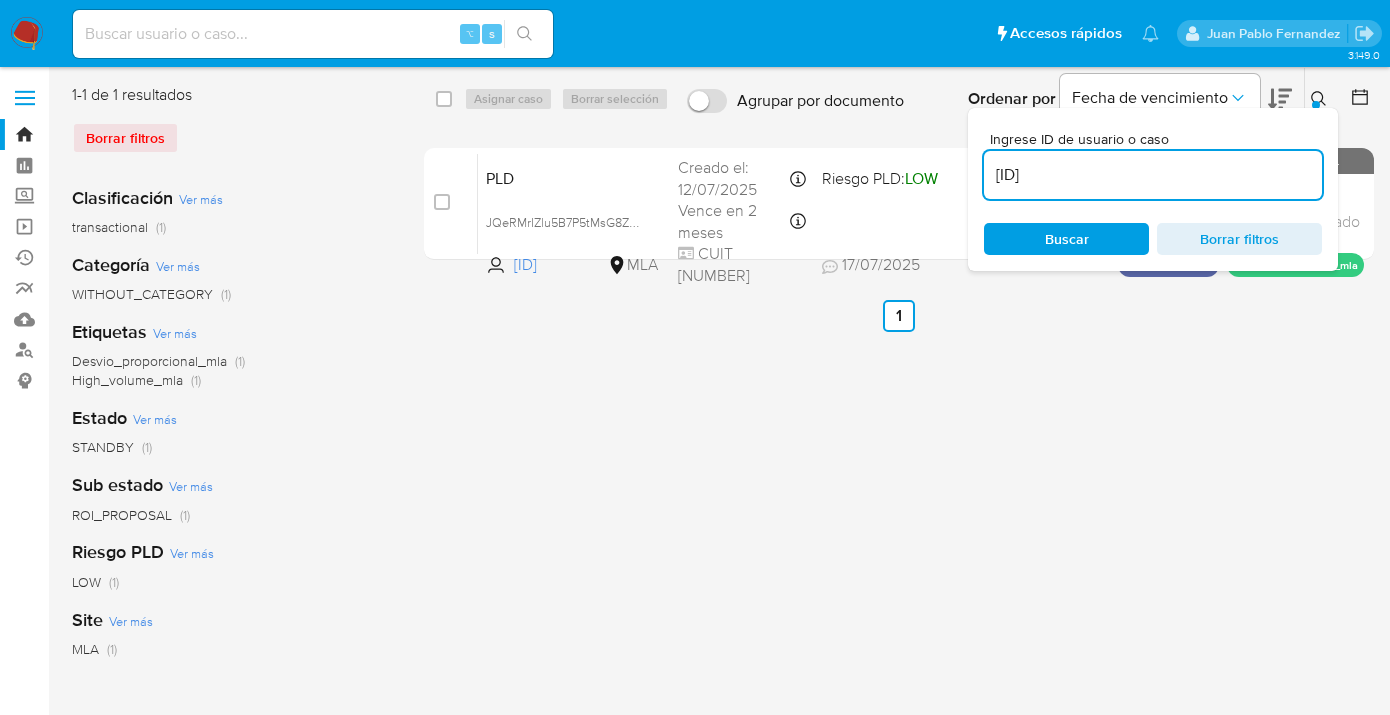 drag, startPoint x: 1315, startPoint y: 98, endPoint x: 1272, endPoint y: 123, distance: 49.73932 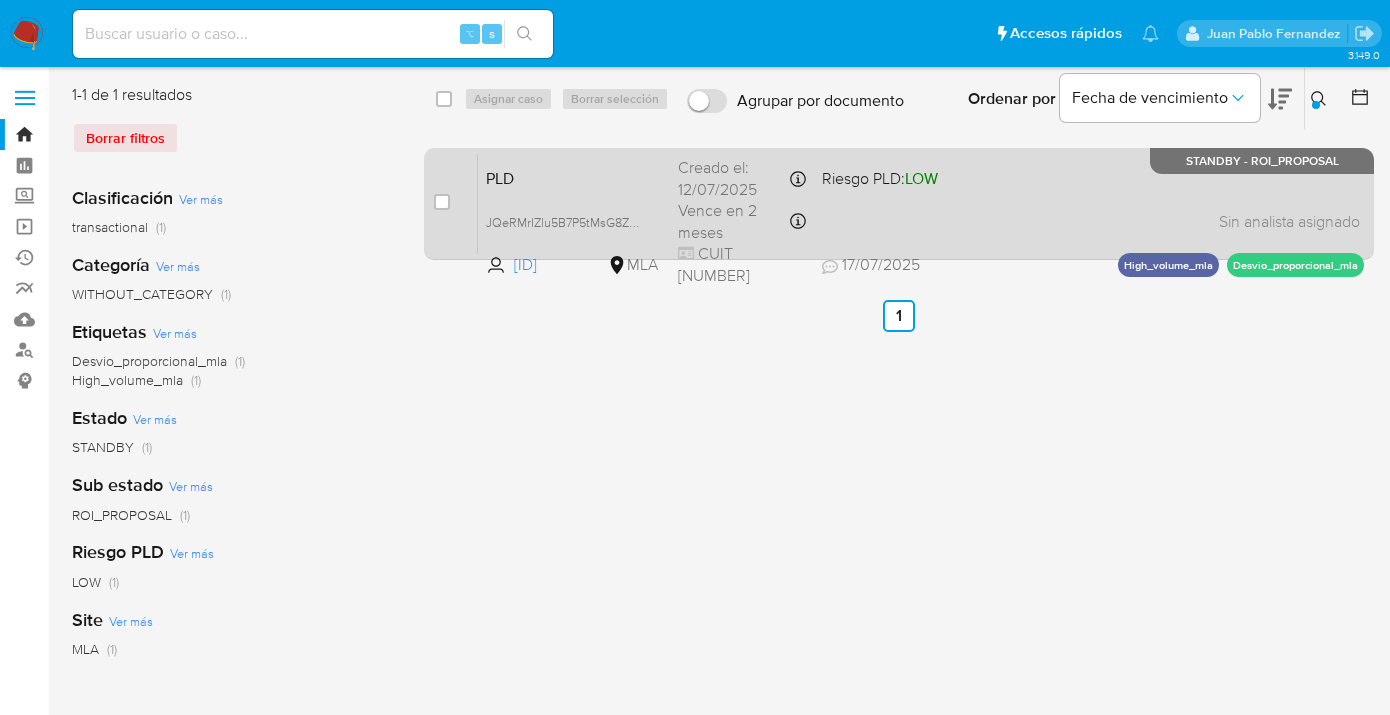 click on "PLD JQeRMrIZlu5B7P5tMsG8ZMML 44467820 MLA Riesgo PLD:  LOW Creado el: 12/07/2025   Creado el: 12/07/2025 03:05:35 Vence en 2 meses   Vence el 10/10/2025 03:05:36 CUIT   20324121782 17/07/2025   17/07/2025 17:12 Sin analista asignado   Asignado el: 17/07/2025 16:36:21 High_volume_mla Desvio_proporcional_mla STANDBY - ROI_PROPOSAL" at bounding box center (921, 203) 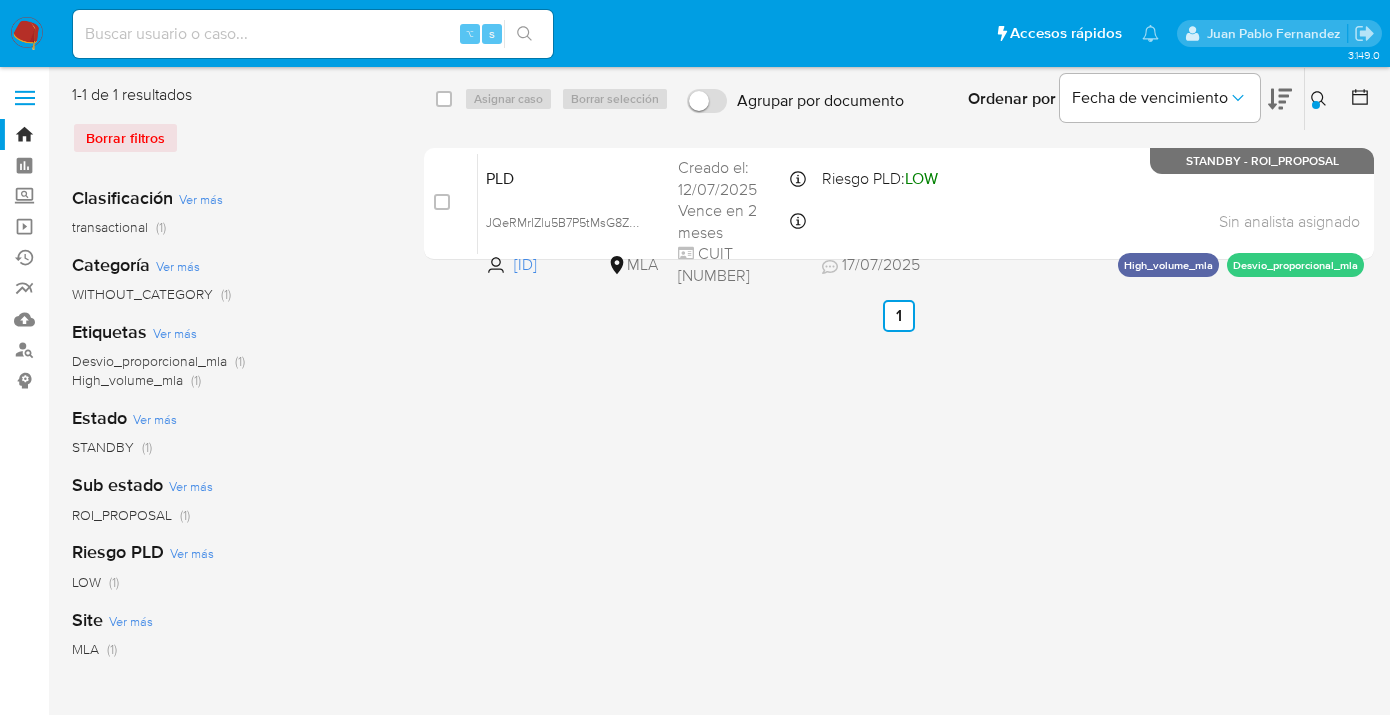 drag, startPoint x: 446, startPoint y: 102, endPoint x: 474, endPoint y: 102, distance: 28 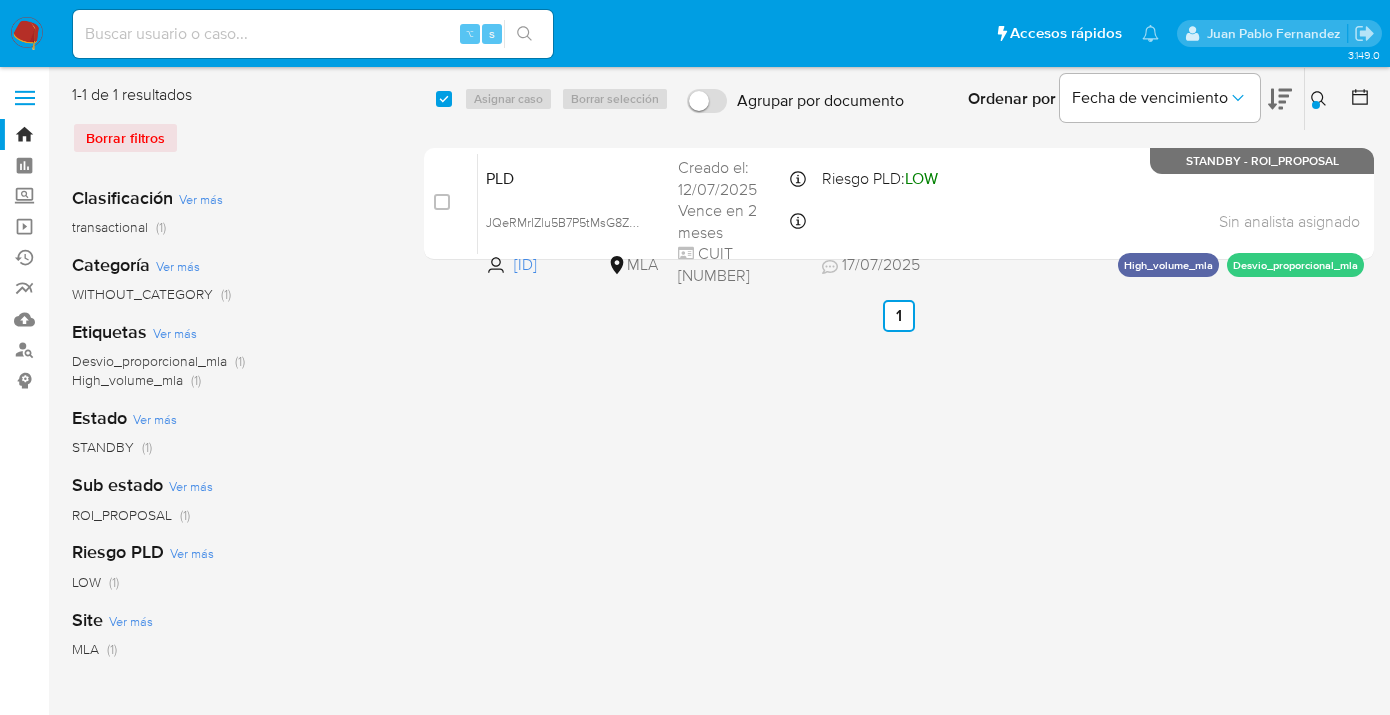 checkbox on "true" 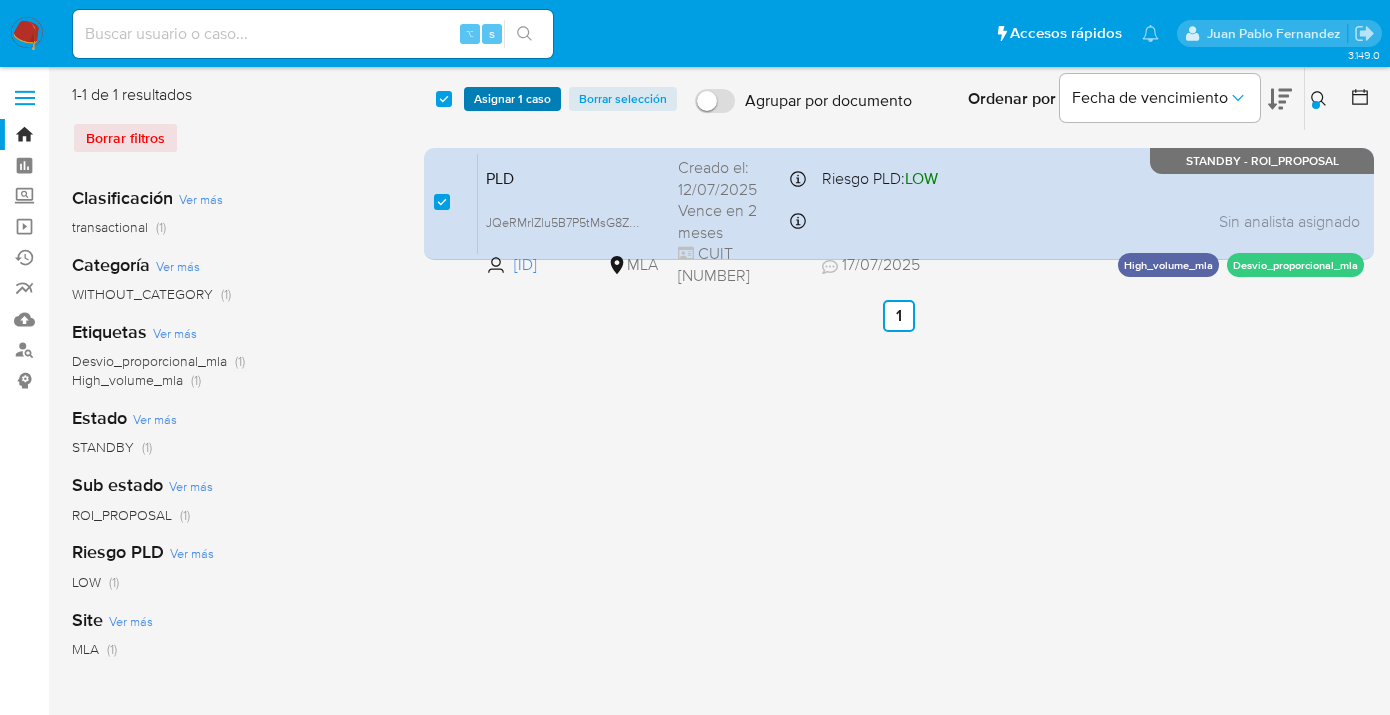 click on "Asignar 1 caso" at bounding box center (512, 99) 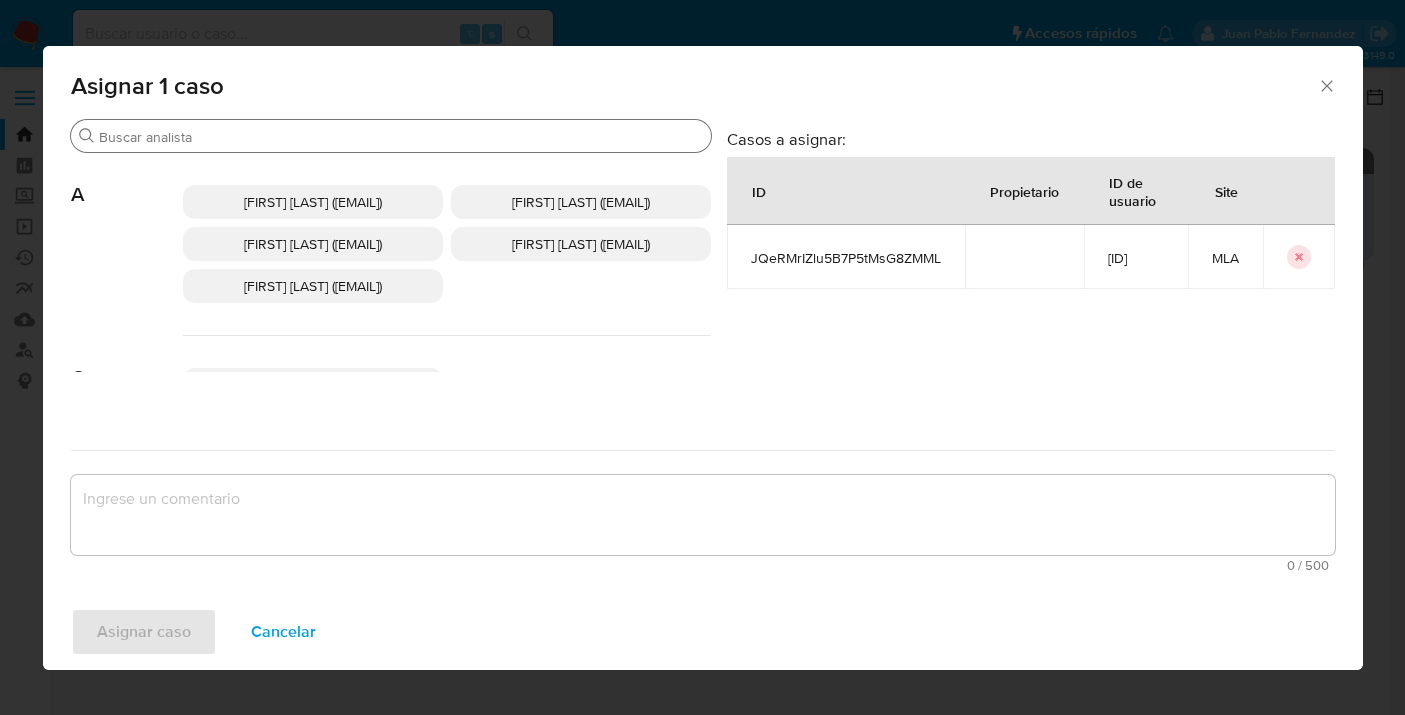 click on "Buscar" at bounding box center (401, 137) 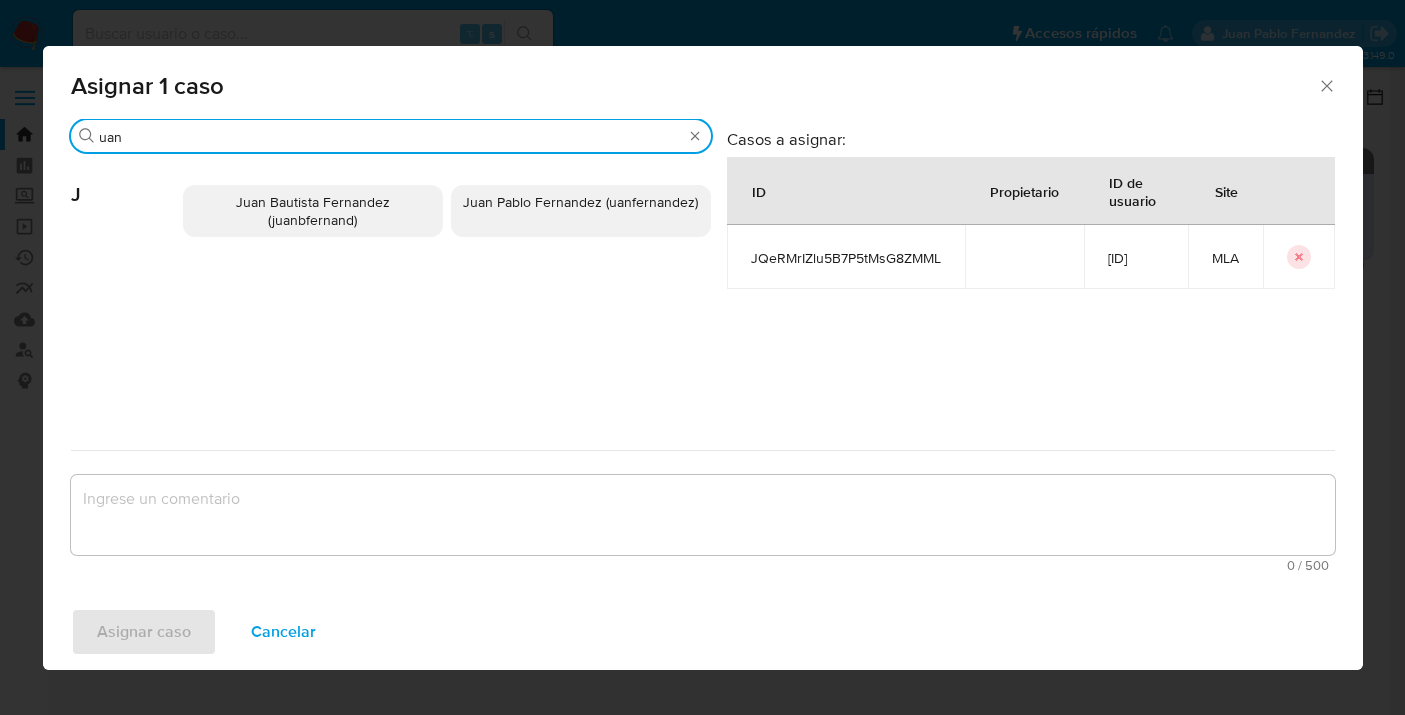 type on "uan" 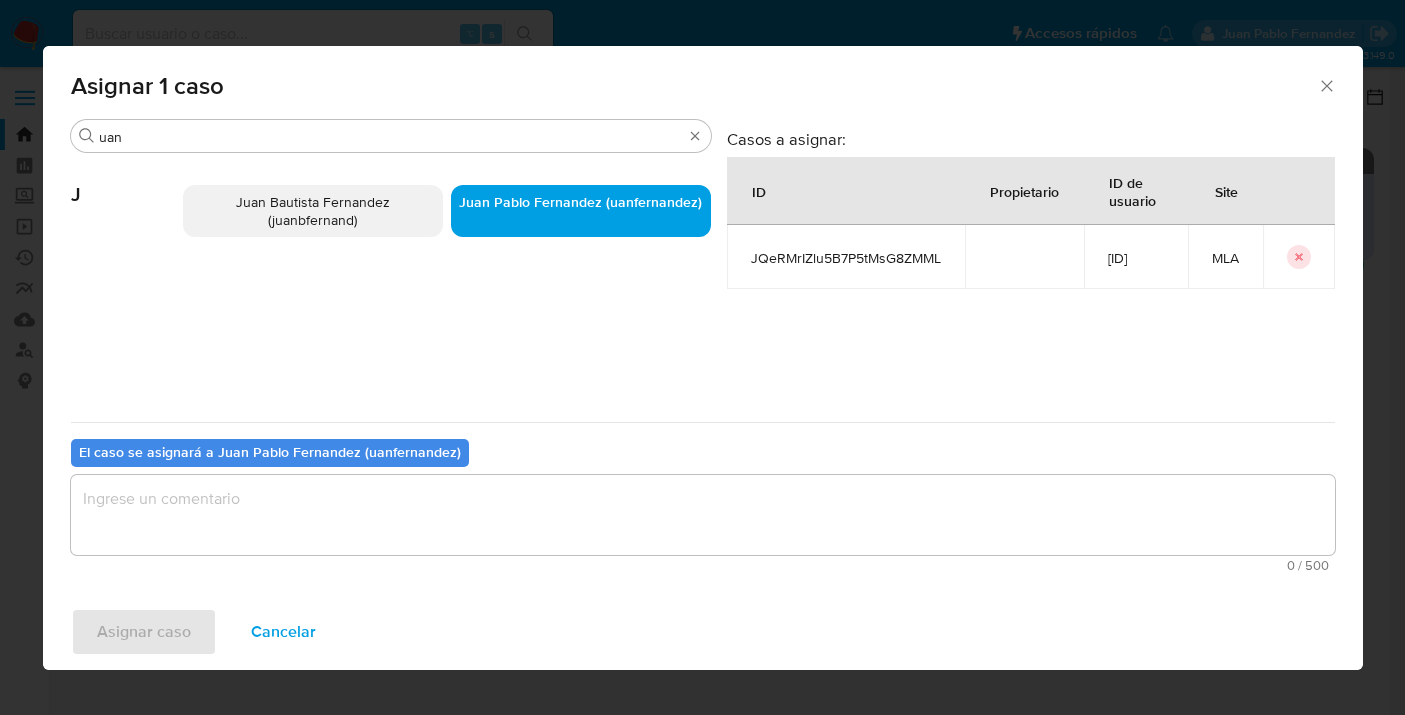 click on "Buscar uan J Juan Bautista Fernandez (juanbfernand) Juan Pablo Fernandez (uanfernandez) Casos a asignar: ID Propietario ID de usuario Site JQeRMrIZlu5B7P5tMsG8ZMML 44467820 MLA     El caso se asignará a
Juan Pablo Fernandez (uanfernandez) 0 / 500 500 caracteres restantes" at bounding box center (703, 356) 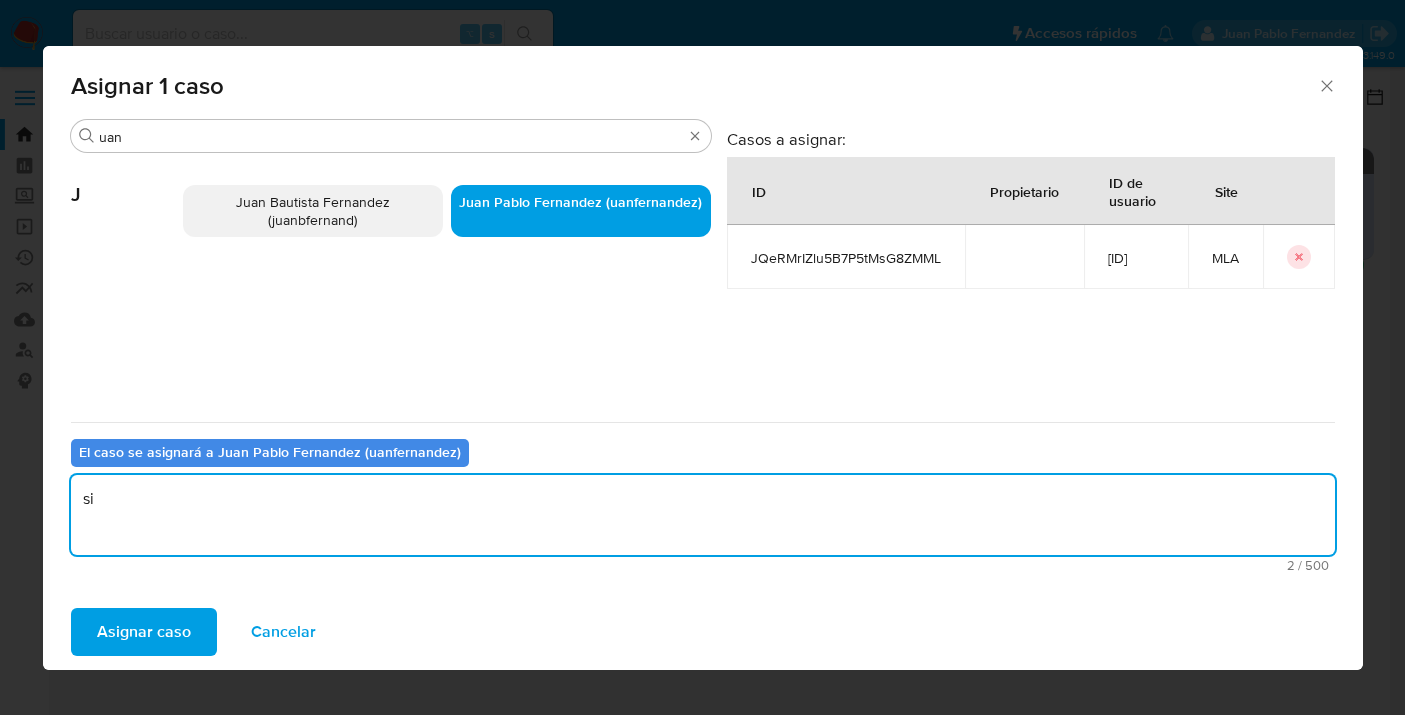 type on "s" 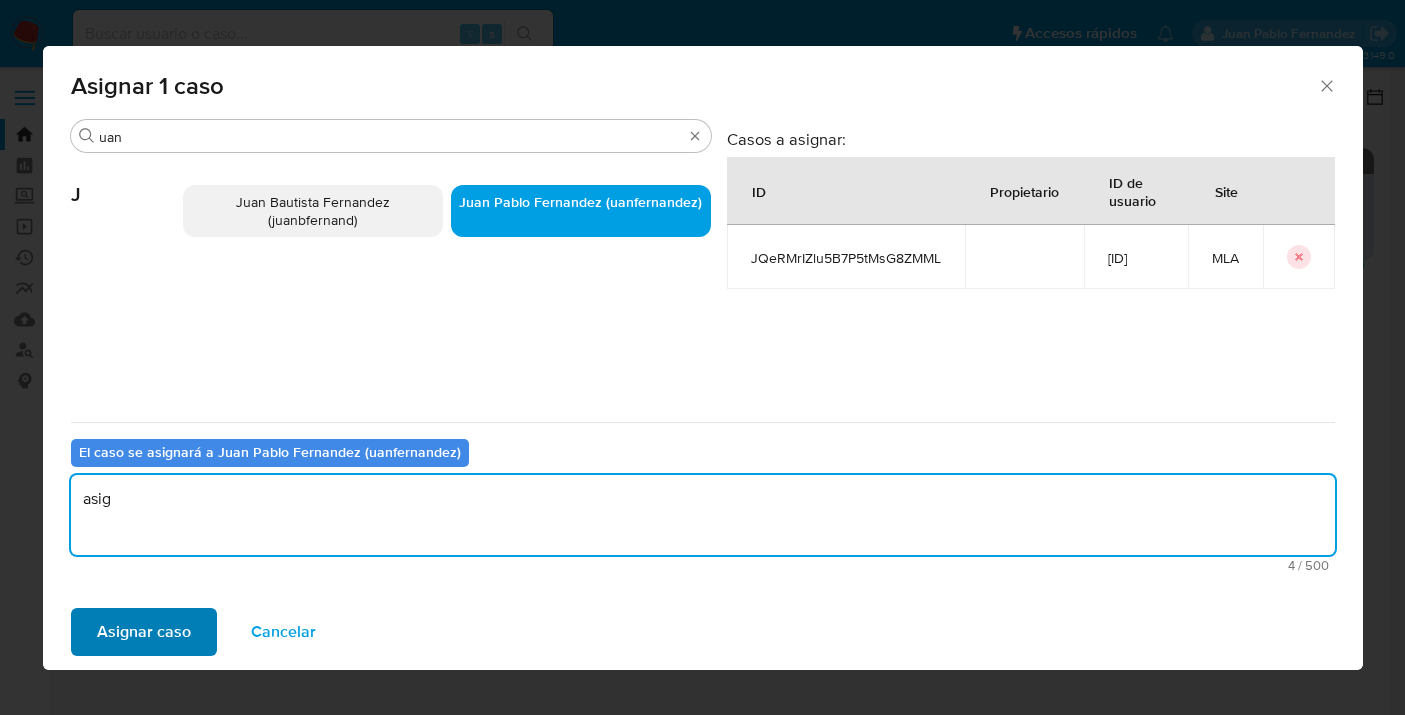 type on "asig" 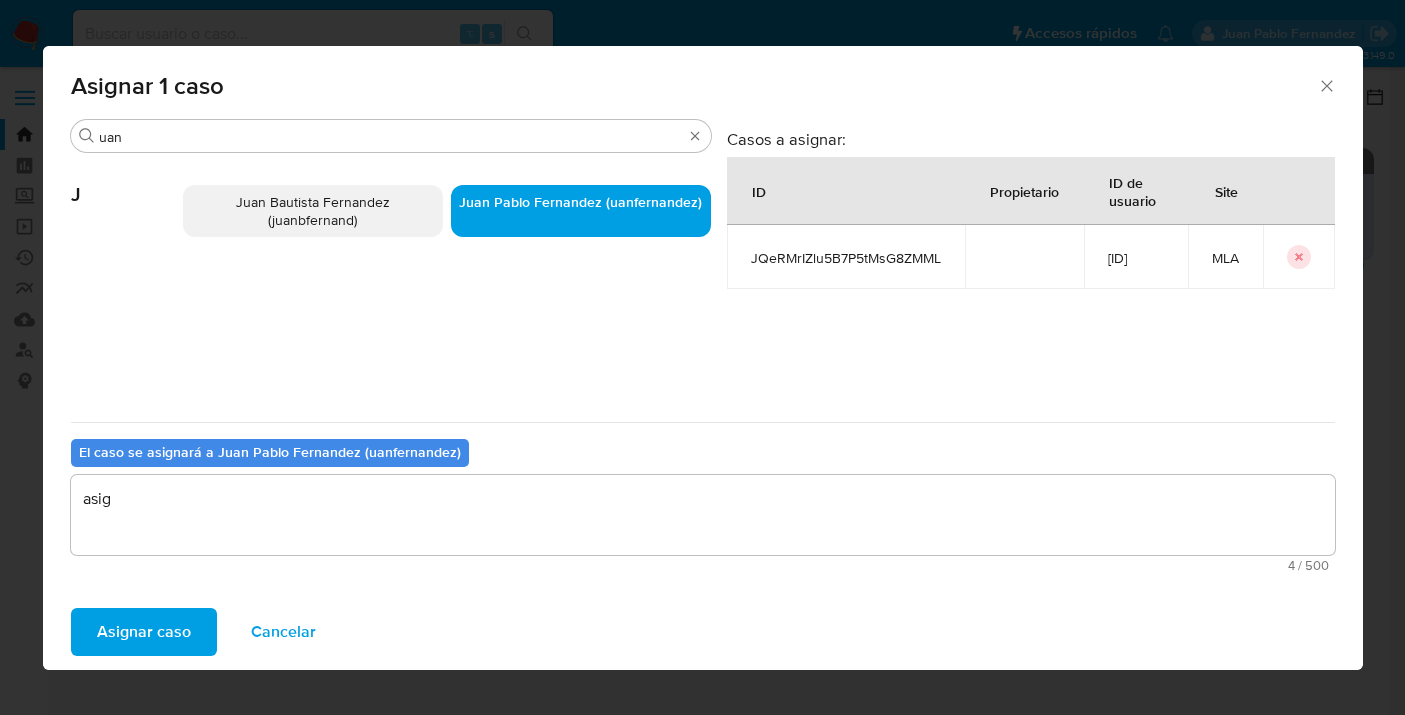 click on "Asignar caso" at bounding box center [144, 632] 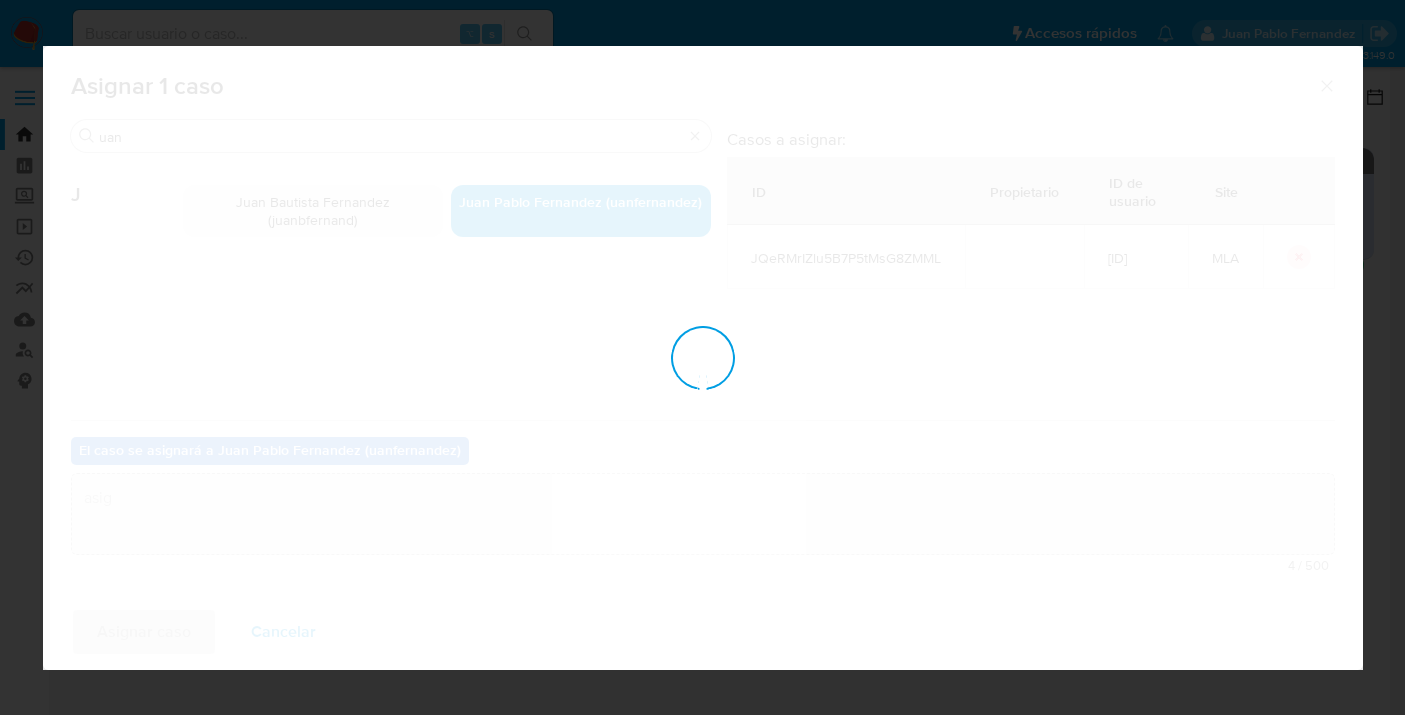 type 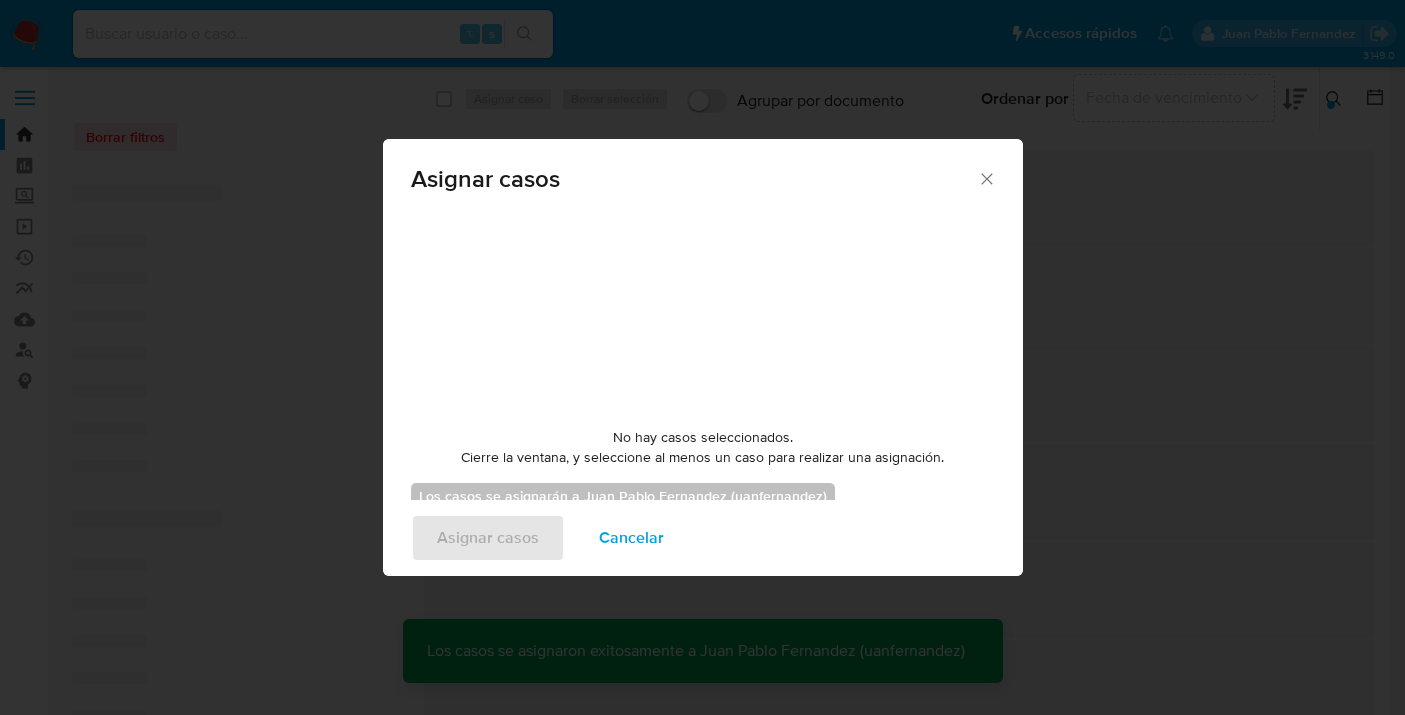 checkbox on "false" 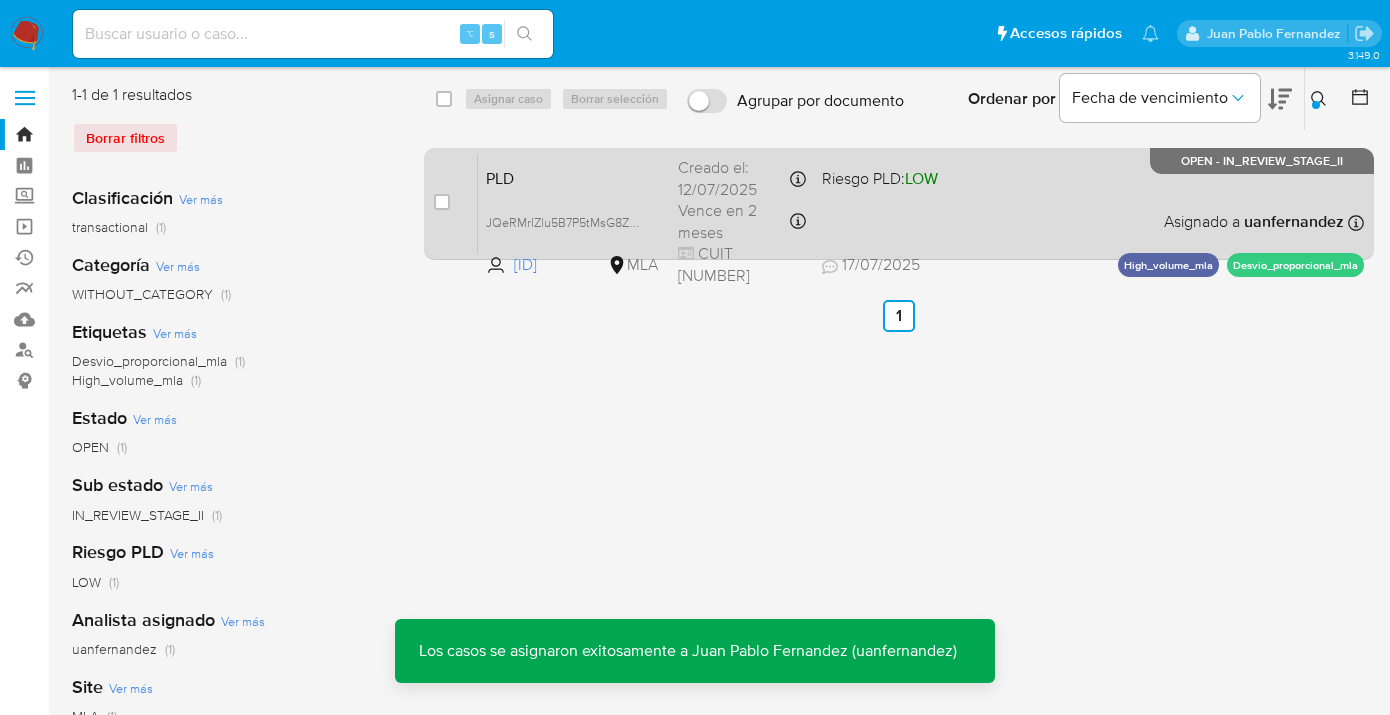 click on "PLD JQeRMrIZlu5B7P5tMsG8ZMML 44467820 MLA Riesgo PLD:  LOW Creado el: 12/07/2025   Creado el: 12/07/2025 03:05:35 Vence en 2 meses   Vence el 10/10/2025 03:05:36 CUIT   20324121782 17/07/2025   17/07/2025 17:12 Asignado a   uanfernandez   Asignado el: 17/07/2025 16:36:21 High_volume_mla Desvio_proporcional_mla OPEN - IN_REVIEW_STAGE_II" at bounding box center (921, 203) 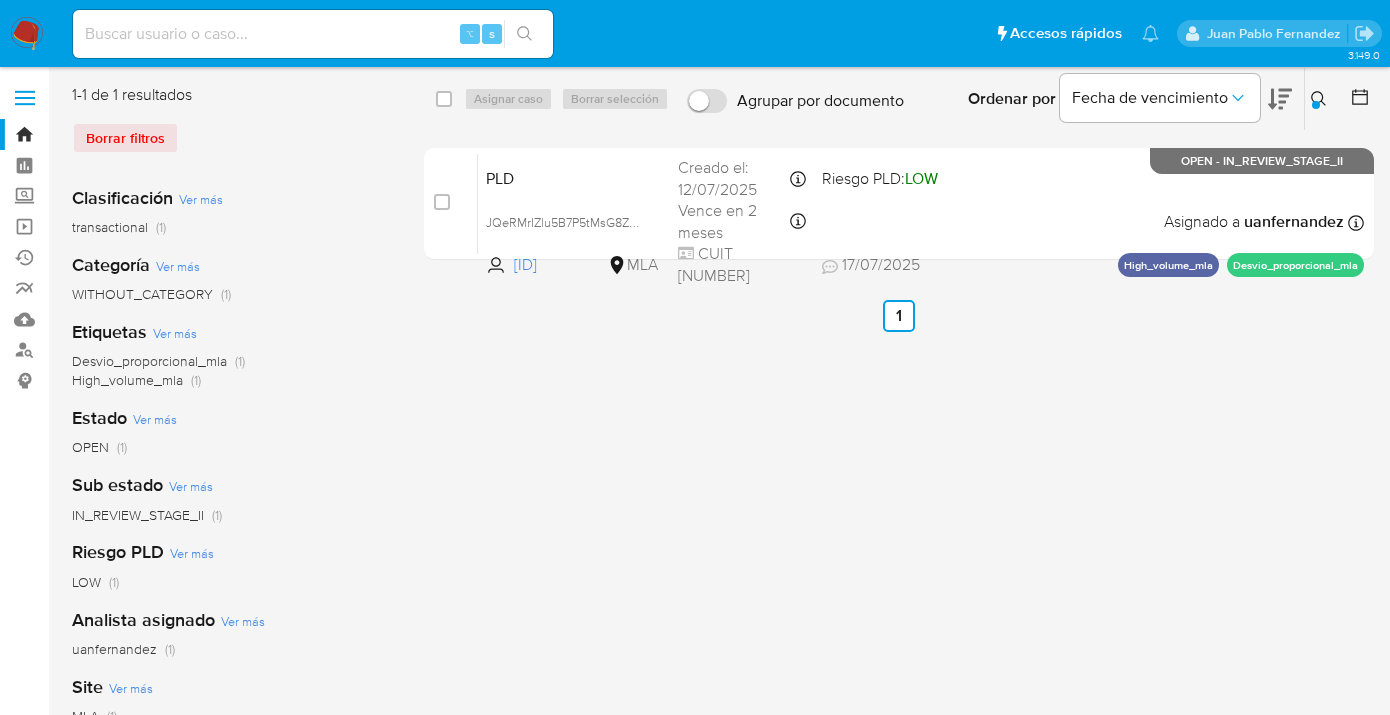 drag, startPoint x: 1317, startPoint y: 99, endPoint x: 1141, endPoint y: 177, distance: 192.50974 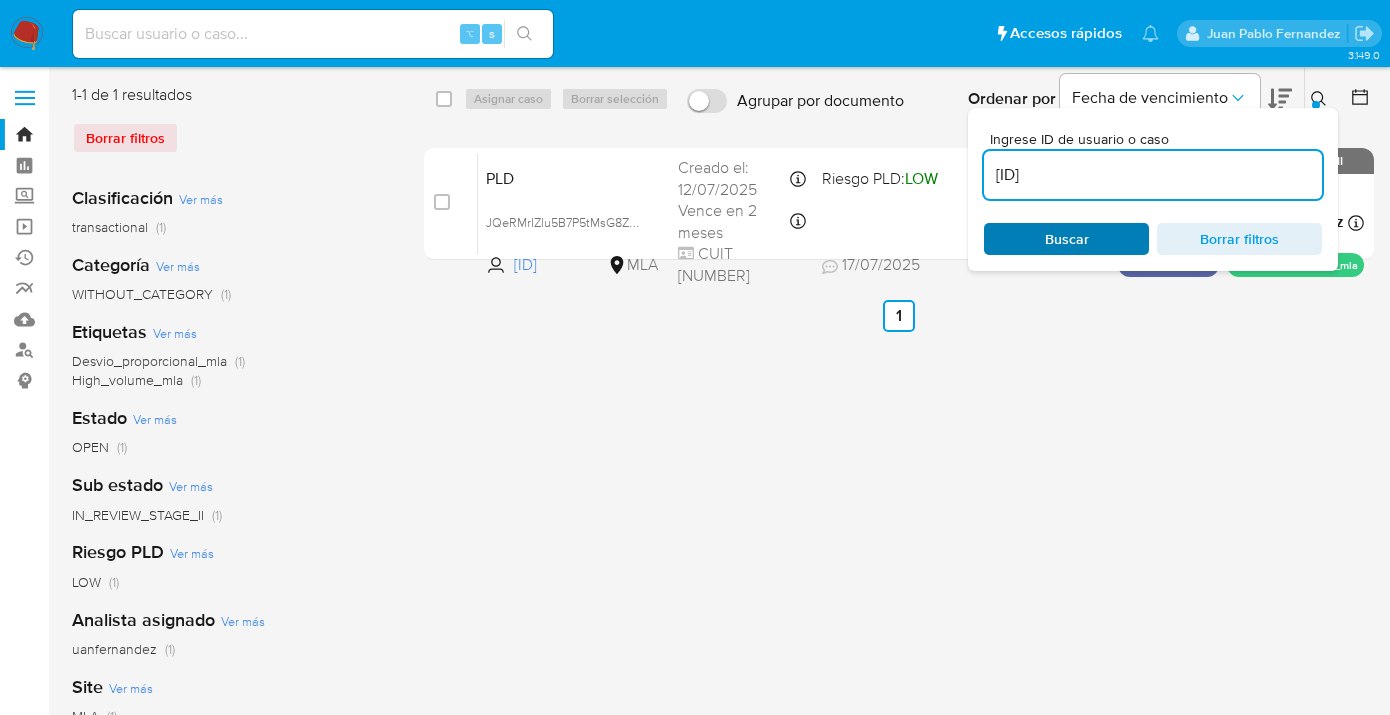 click on "Buscar" at bounding box center [1067, 239] 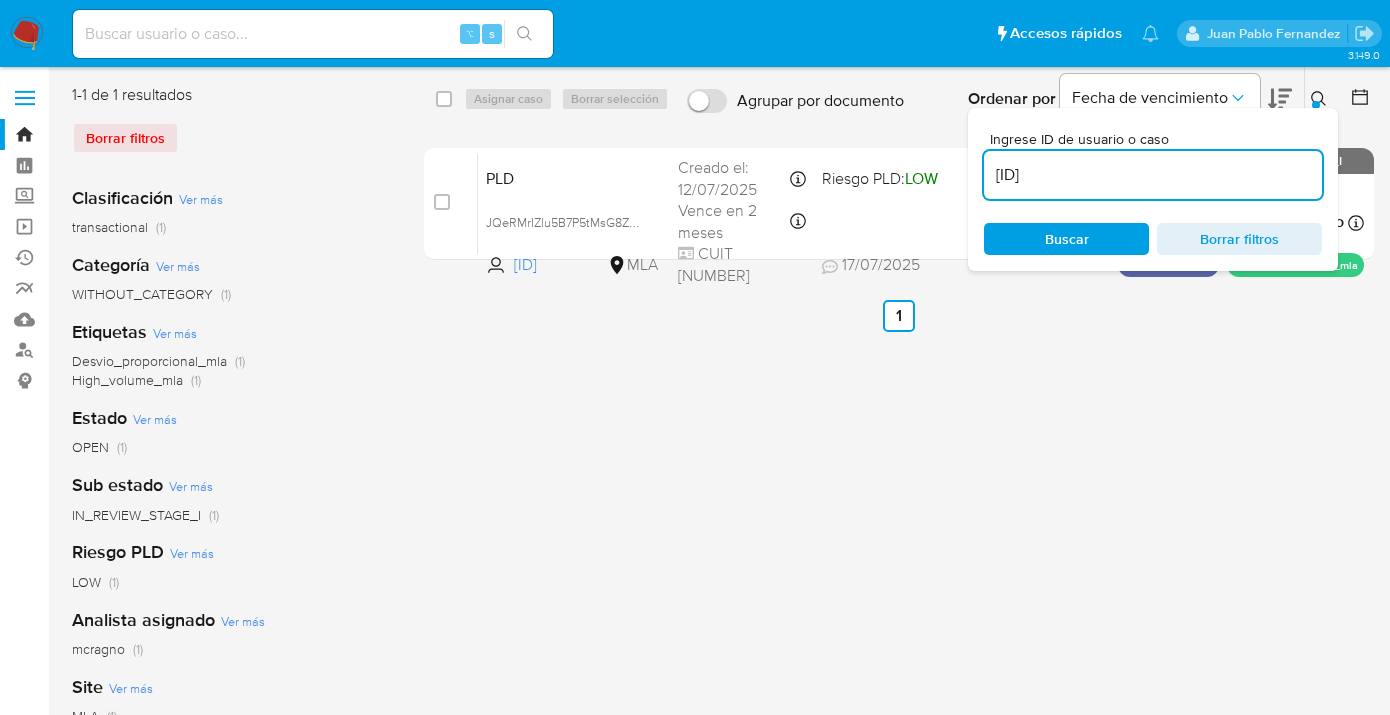 click 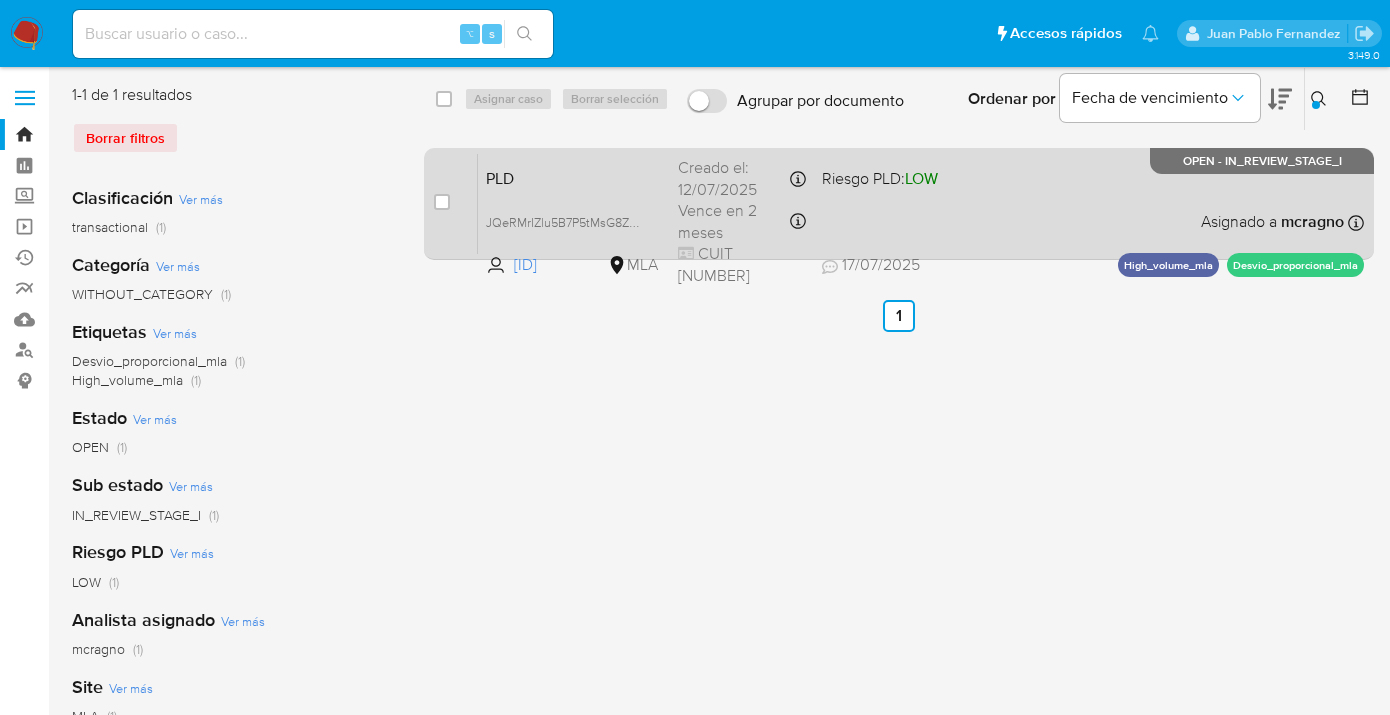 click on "PLD JQeRMrIZlu5B7P5tMsG8ZMML 44467820 MLA Riesgo PLD:  LOW Creado el: 12/07/2025   Creado el: 12/07/2025 03:05:35 Vence en 2 meses   Vence el 10/10/2025 03:05:36 CUIT   20324121782 17/07/2025   17/07/2025 17:12 Asignado a   mcragno   Asignado el: 17/07/2025 16:36:21 High_volume_mla Desvio_proporcional_mla OPEN - IN_REVIEW_STAGE_I" at bounding box center [921, 203] 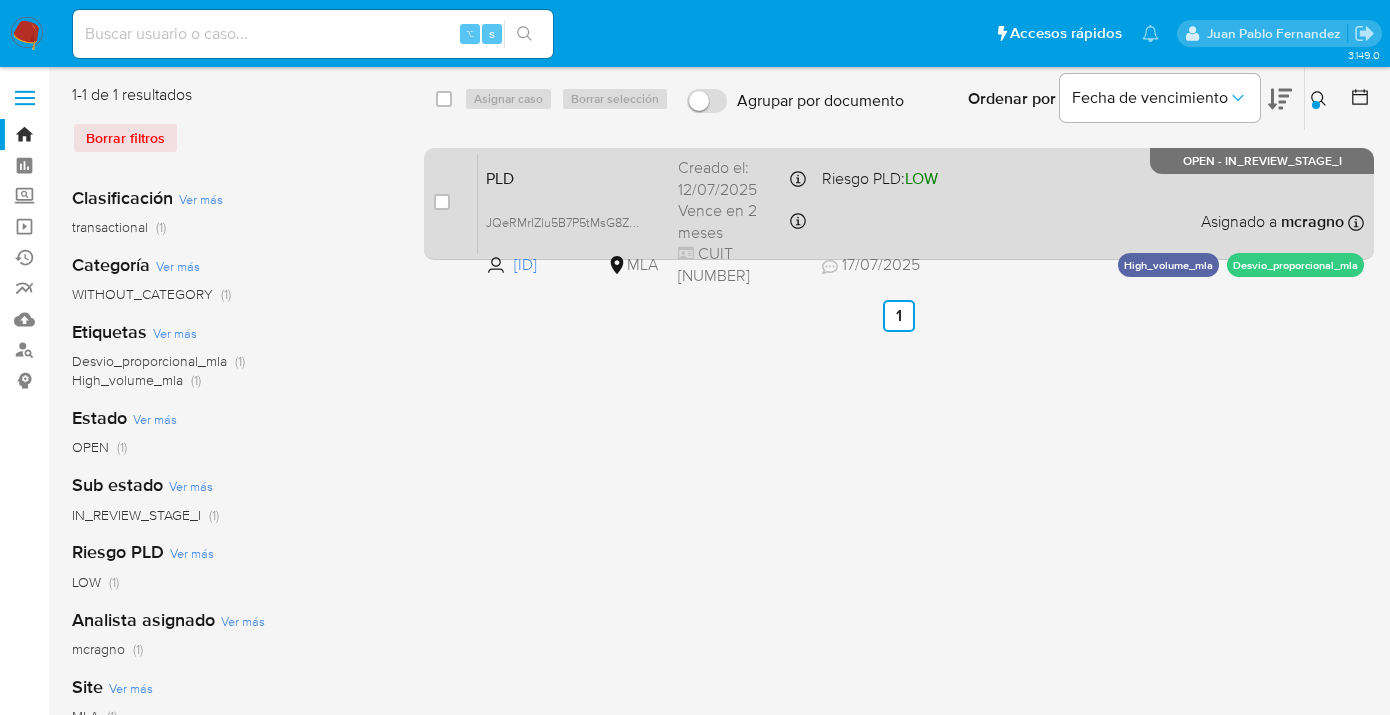 drag, startPoint x: 443, startPoint y: 203, endPoint x: 464, endPoint y: 161, distance: 46.957428 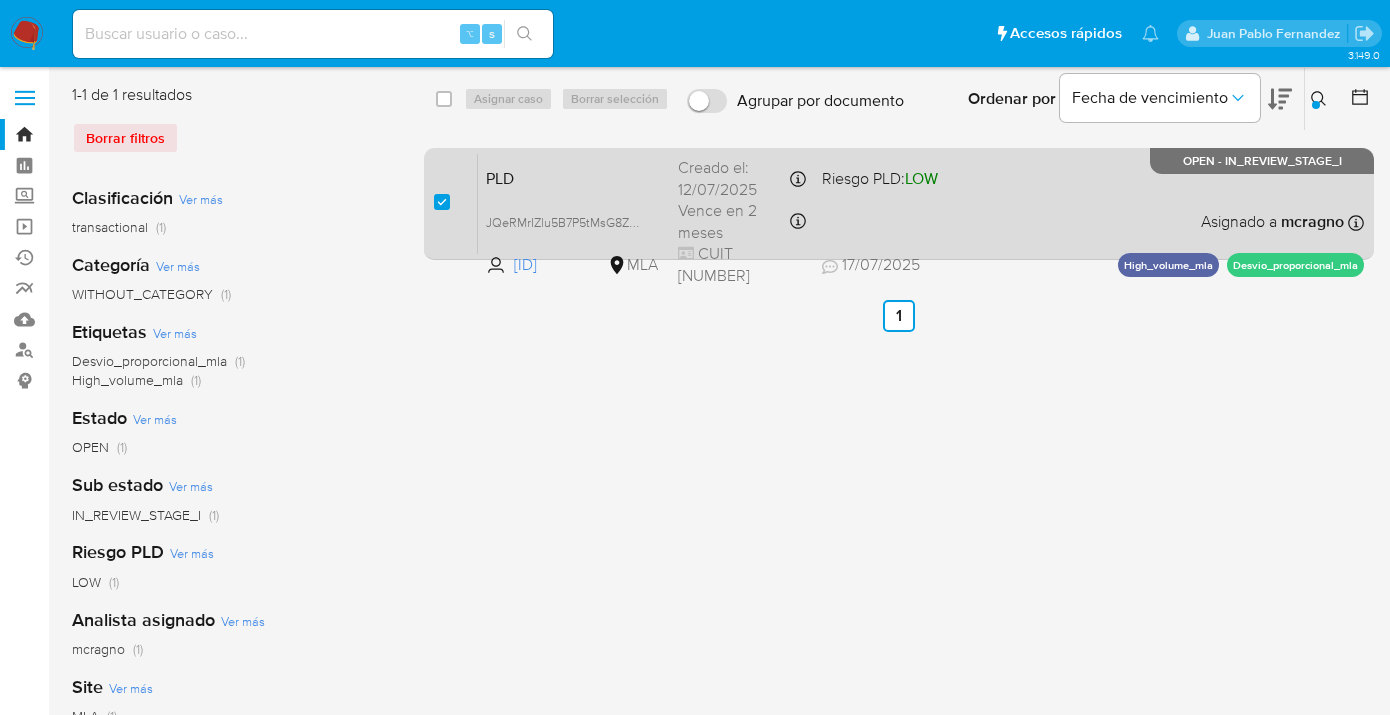 checkbox on "true" 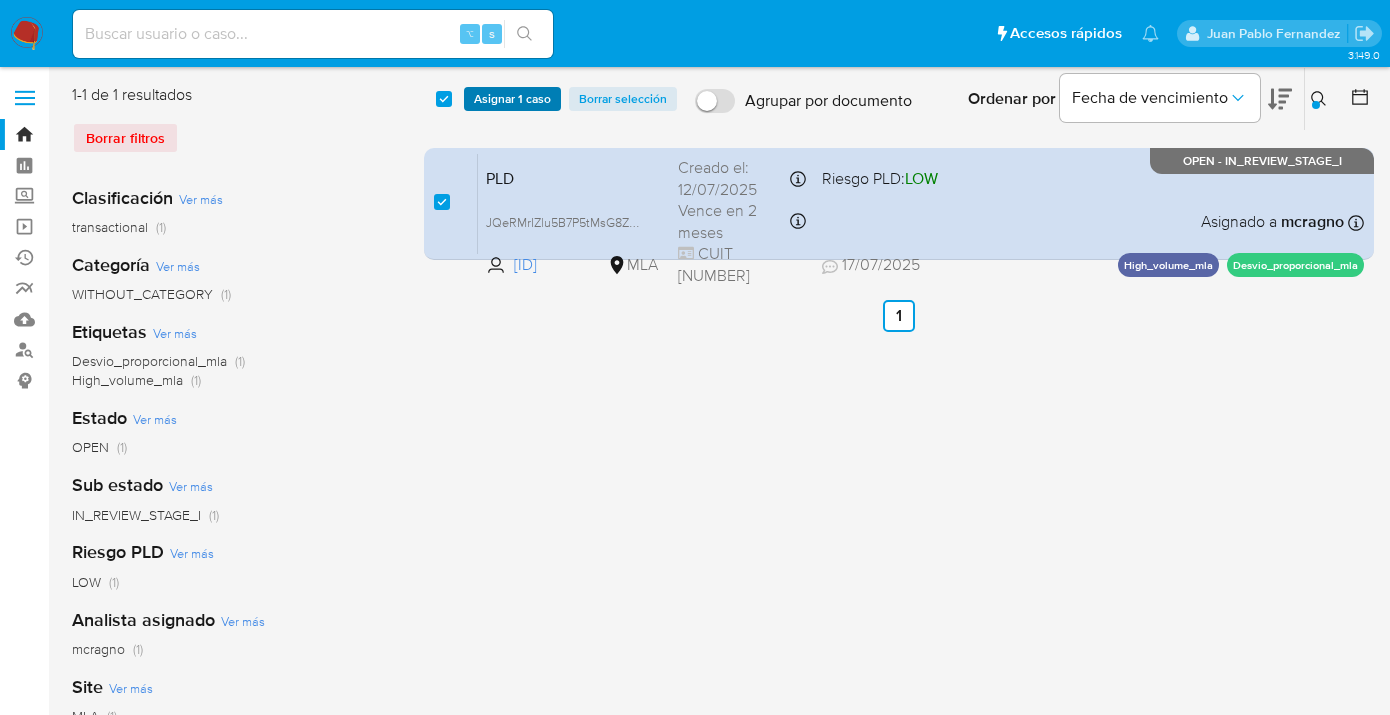 click on "Asignar 1 caso" at bounding box center (512, 99) 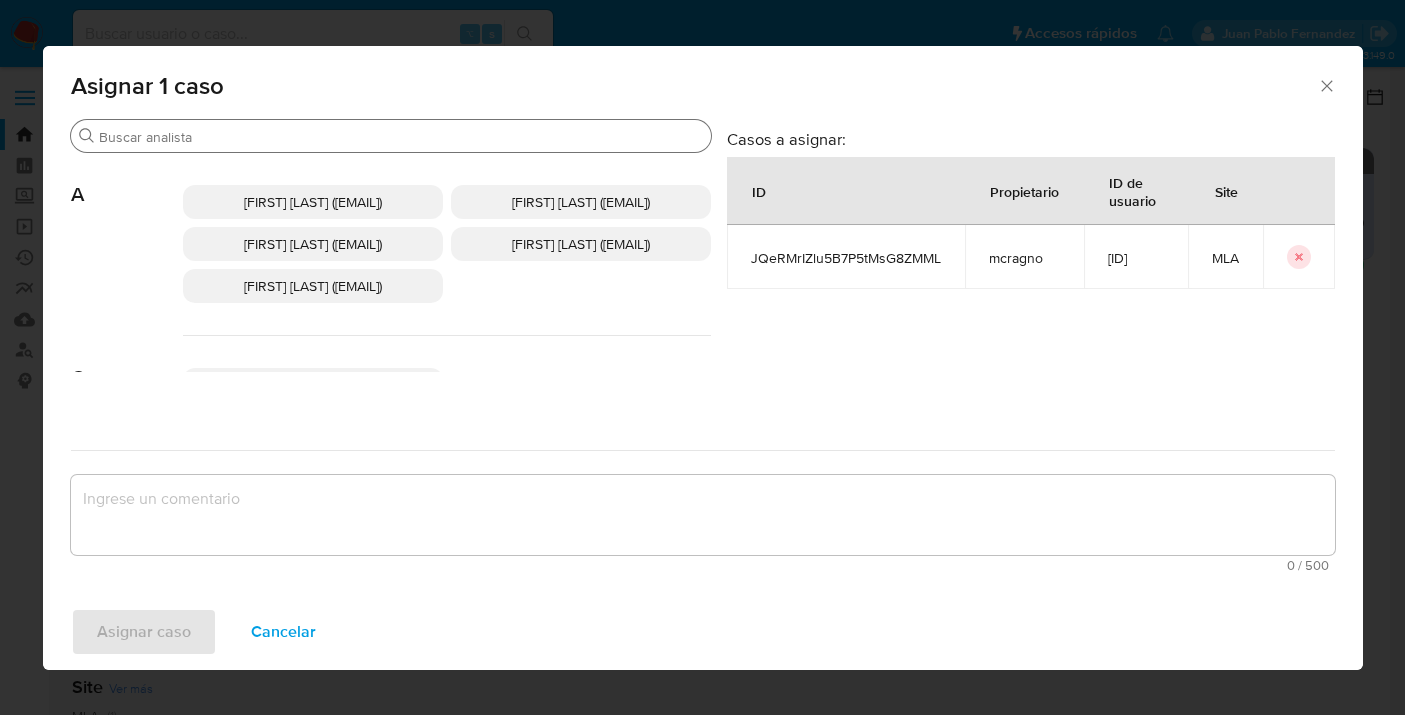 click on "Buscar" at bounding box center (401, 137) 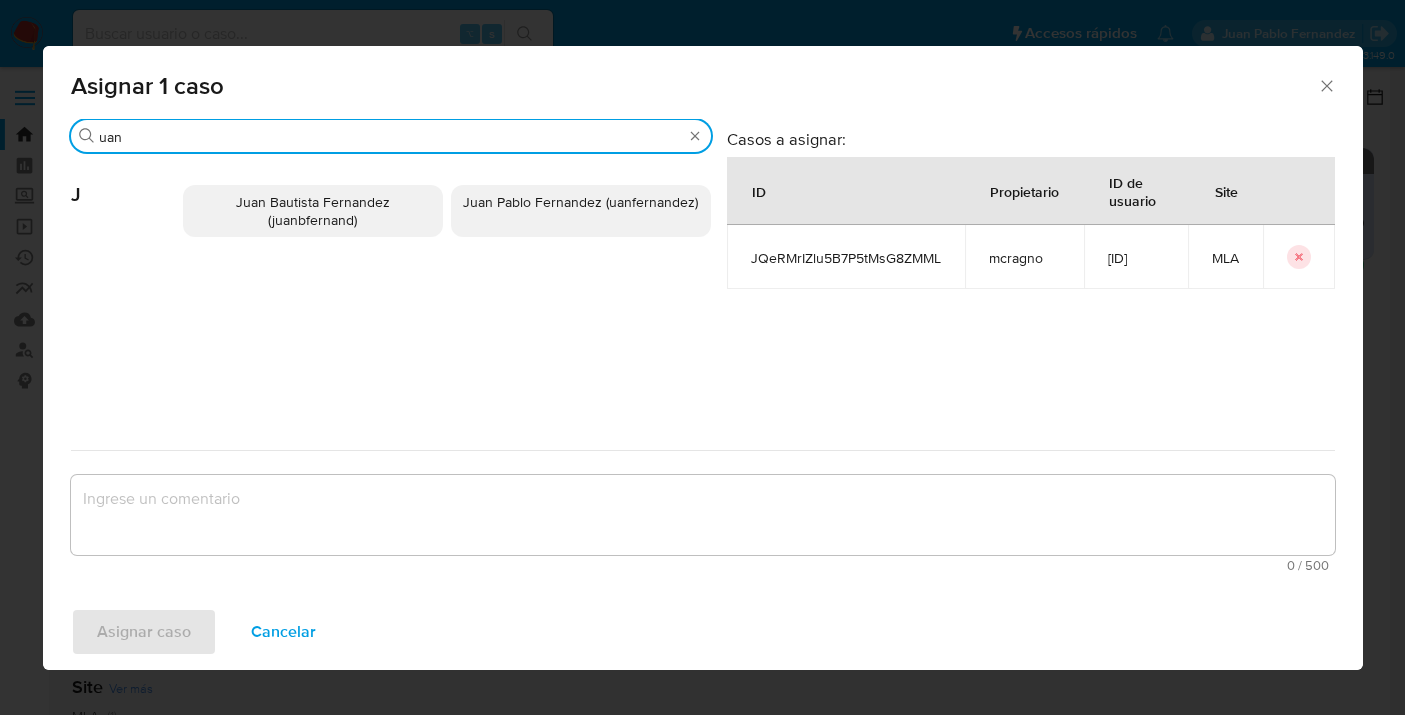 type on "uan" 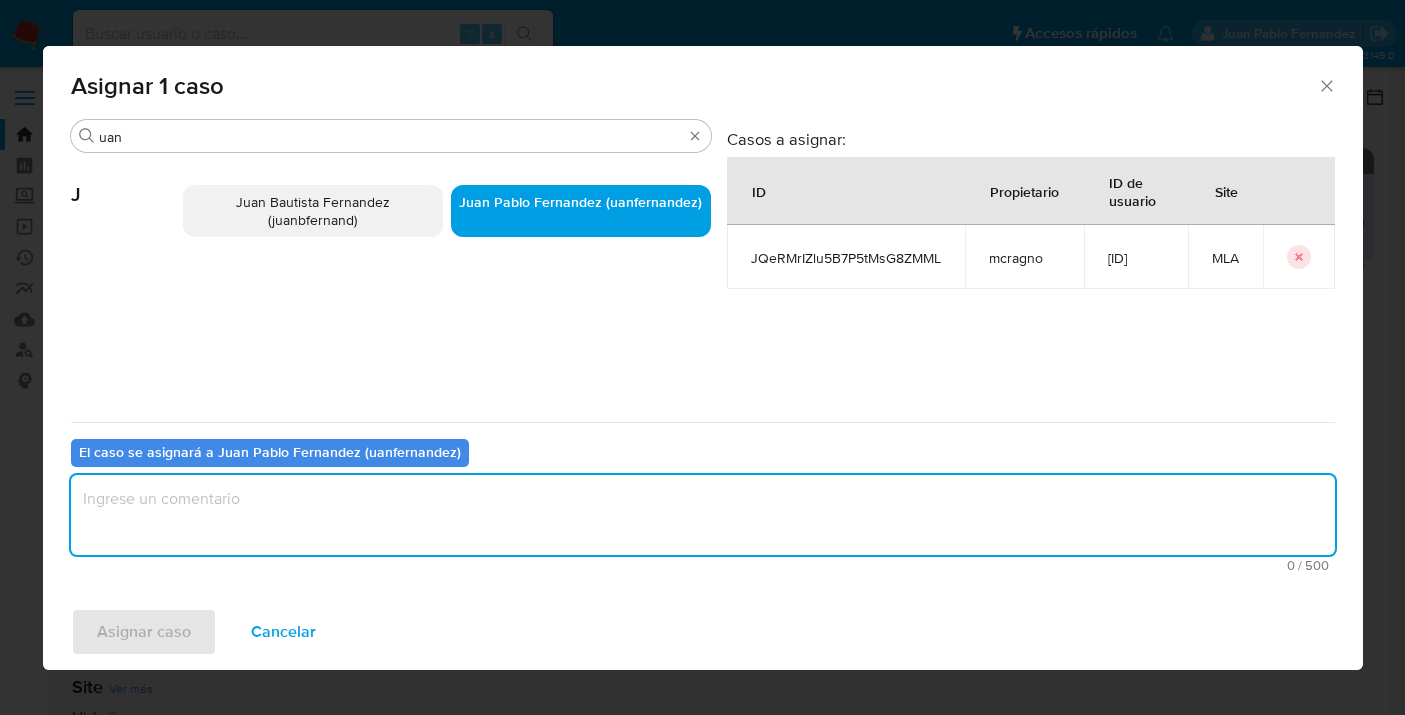 click at bounding box center [703, 515] 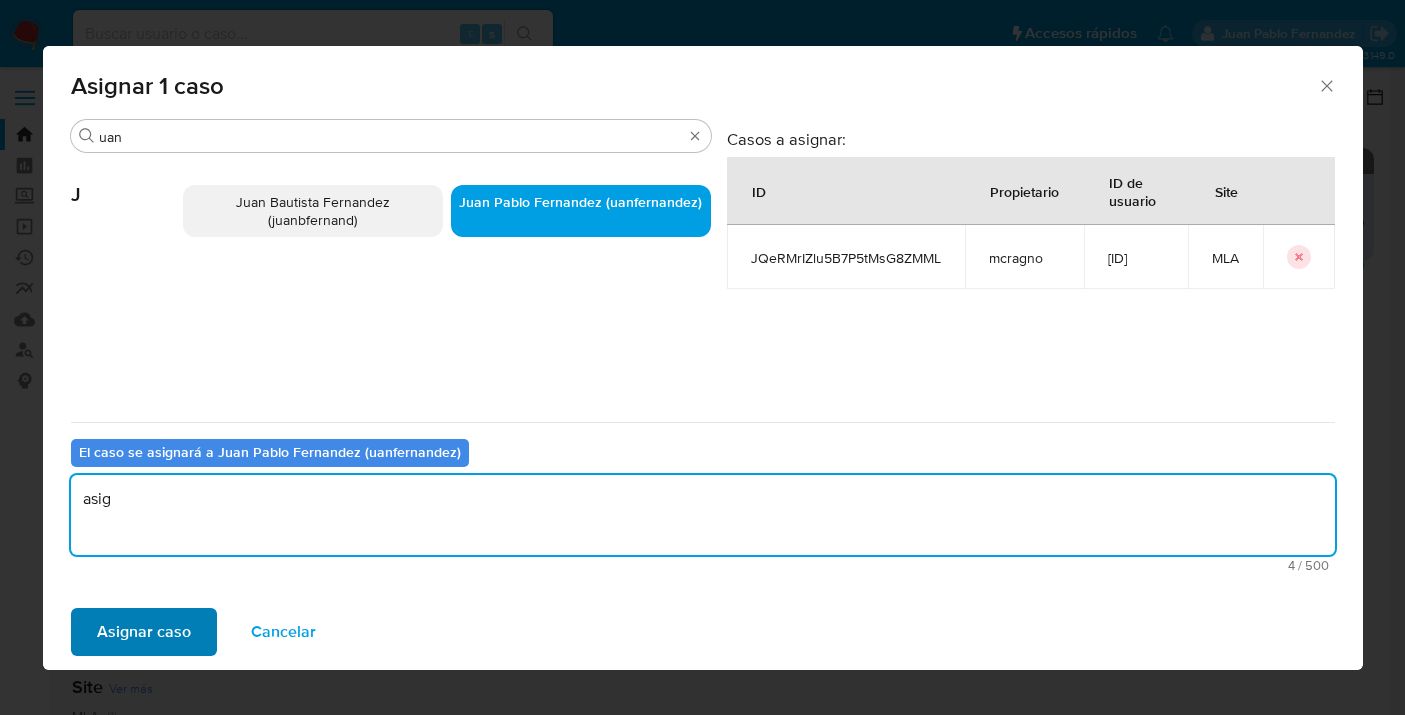 type on "asig" 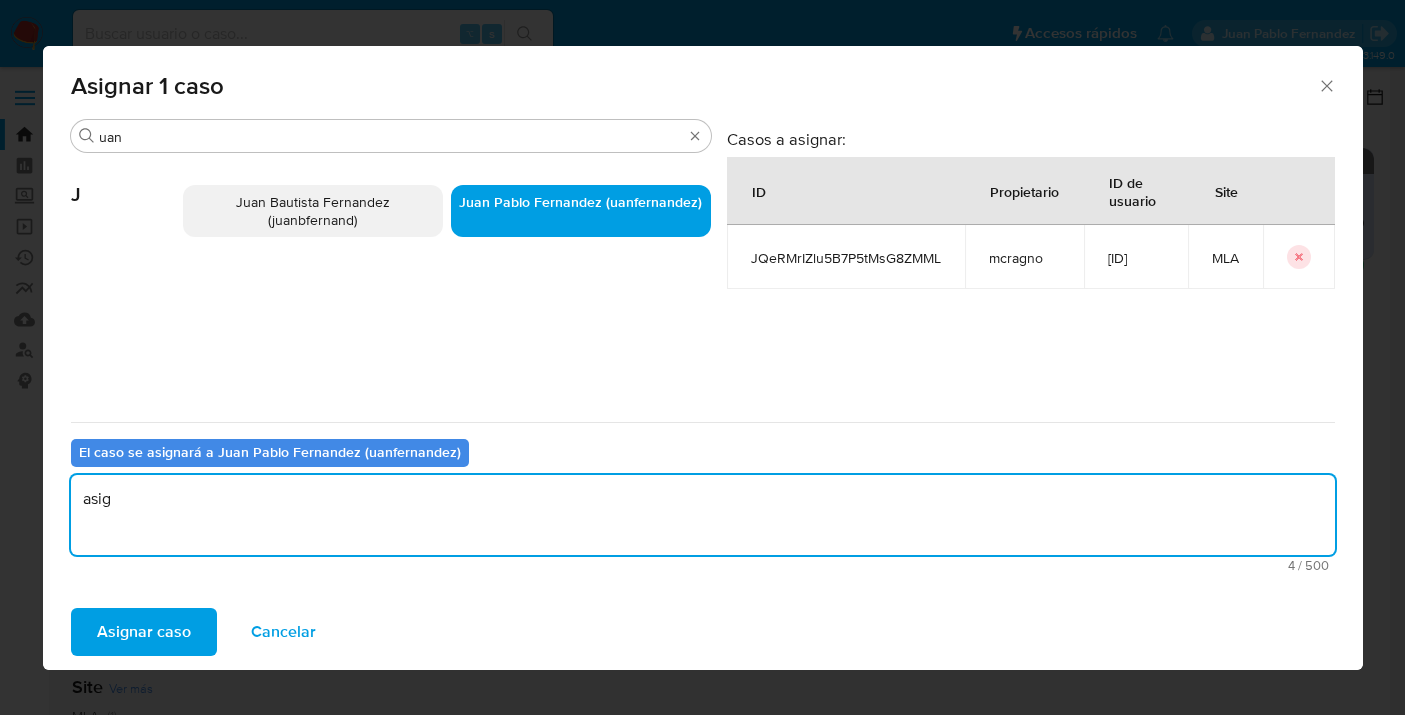 click on "Asignar caso" at bounding box center [144, 632] 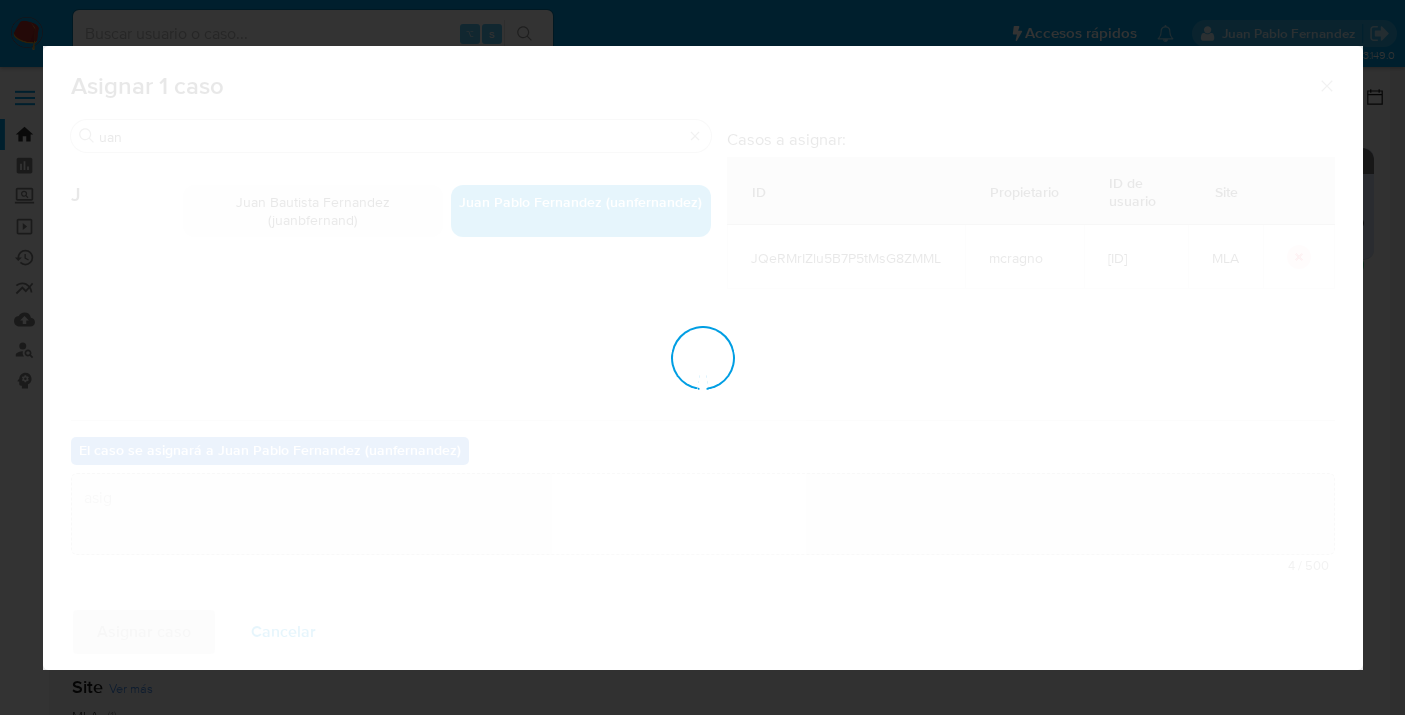 type 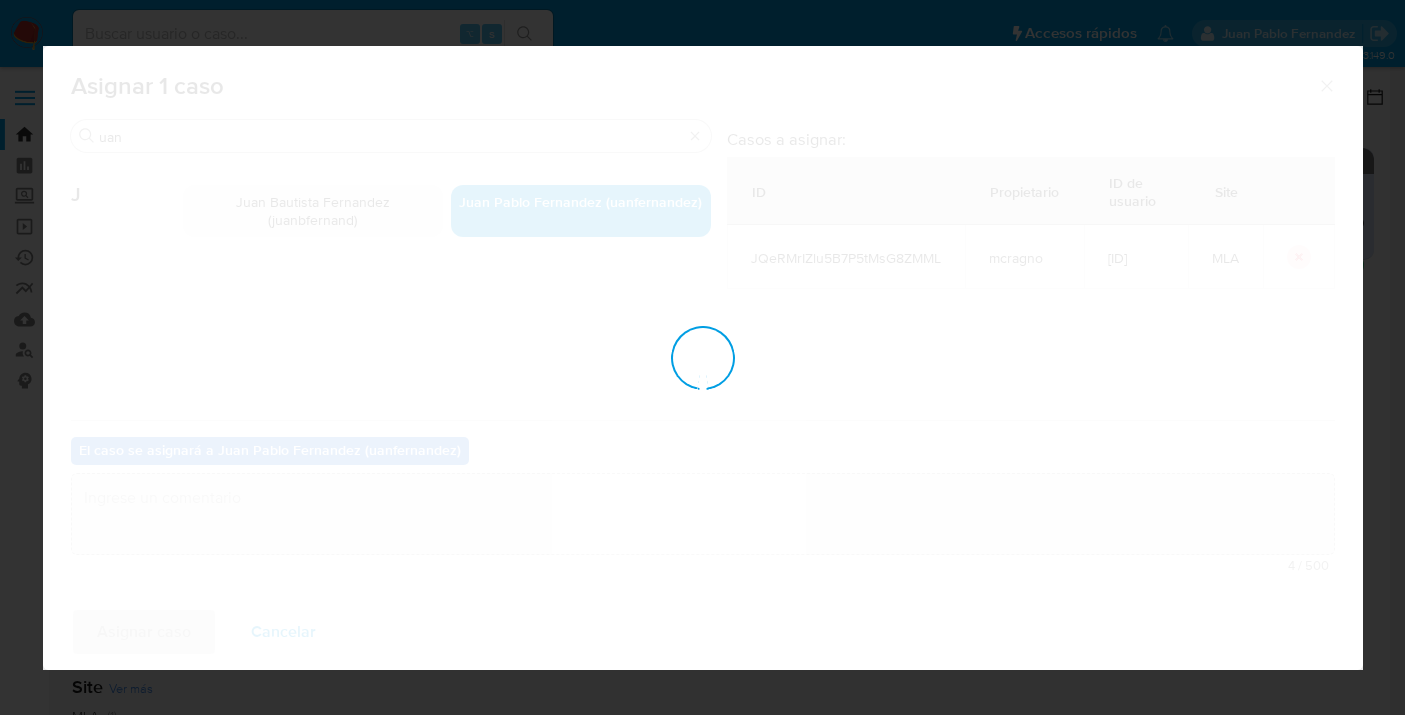 checkbox on "false" 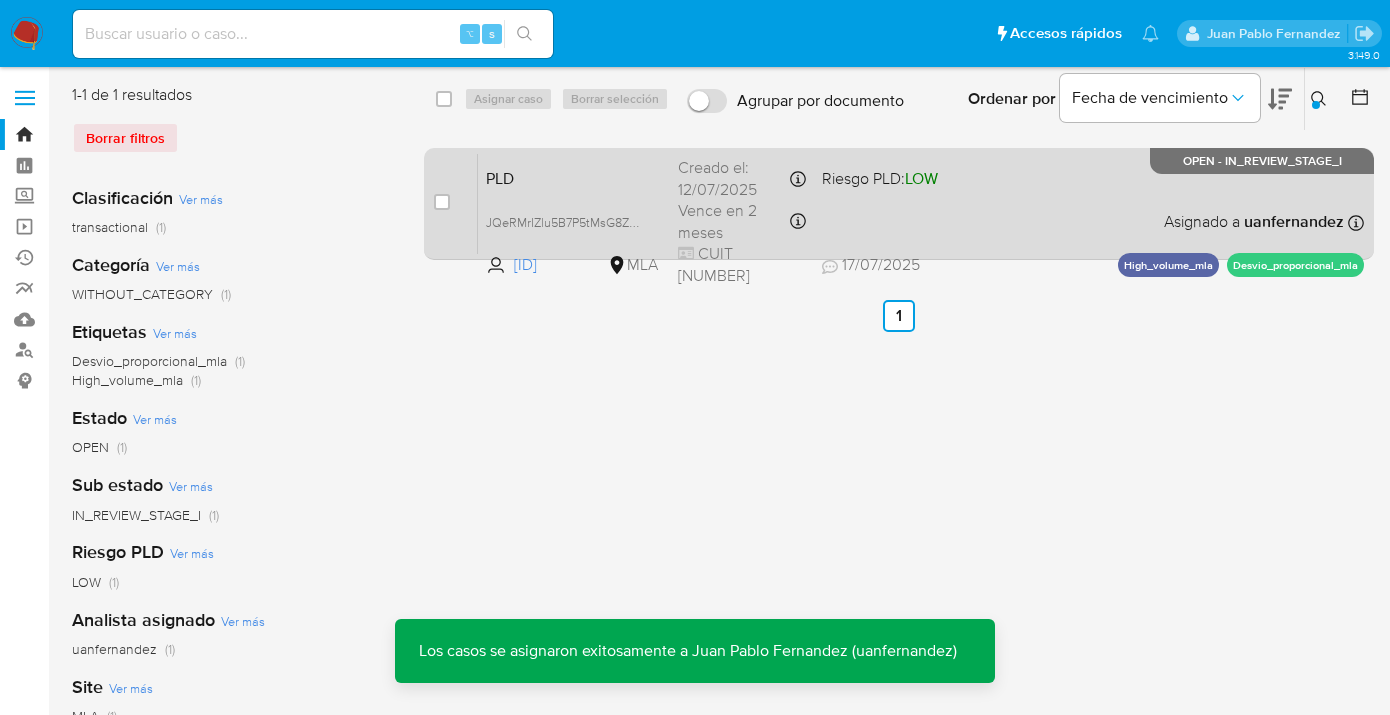 click on "PLD JQeRMrIZlu5B7P5tMsG8ZMML 44467820 MLA Riesgo PLD:  LOW Creado el: 12/07/2025   Creado el: 12/07/2025 03:05:35 Vence en 2 meses   Vence el 10/10/2025 03:05:36 CUIT   20324121782 17/07/2025   17/07/2025 17:12 Asignado a   uanfernandez   Asignado el: 17/07/2025 16:36:21 High_volume_mla Desvio_proporcional_mla OPEN - IN_REVIEW_STAGE_I" at bounding box center [921, 203] 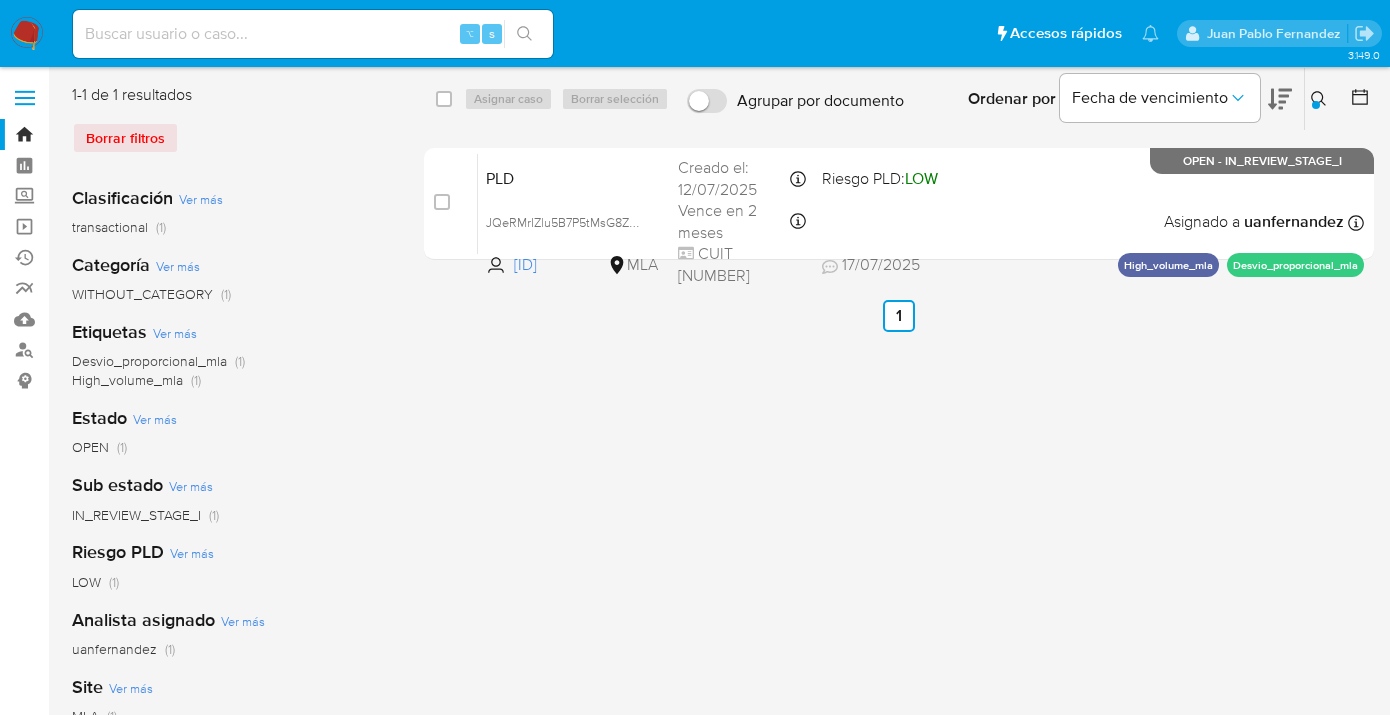 click 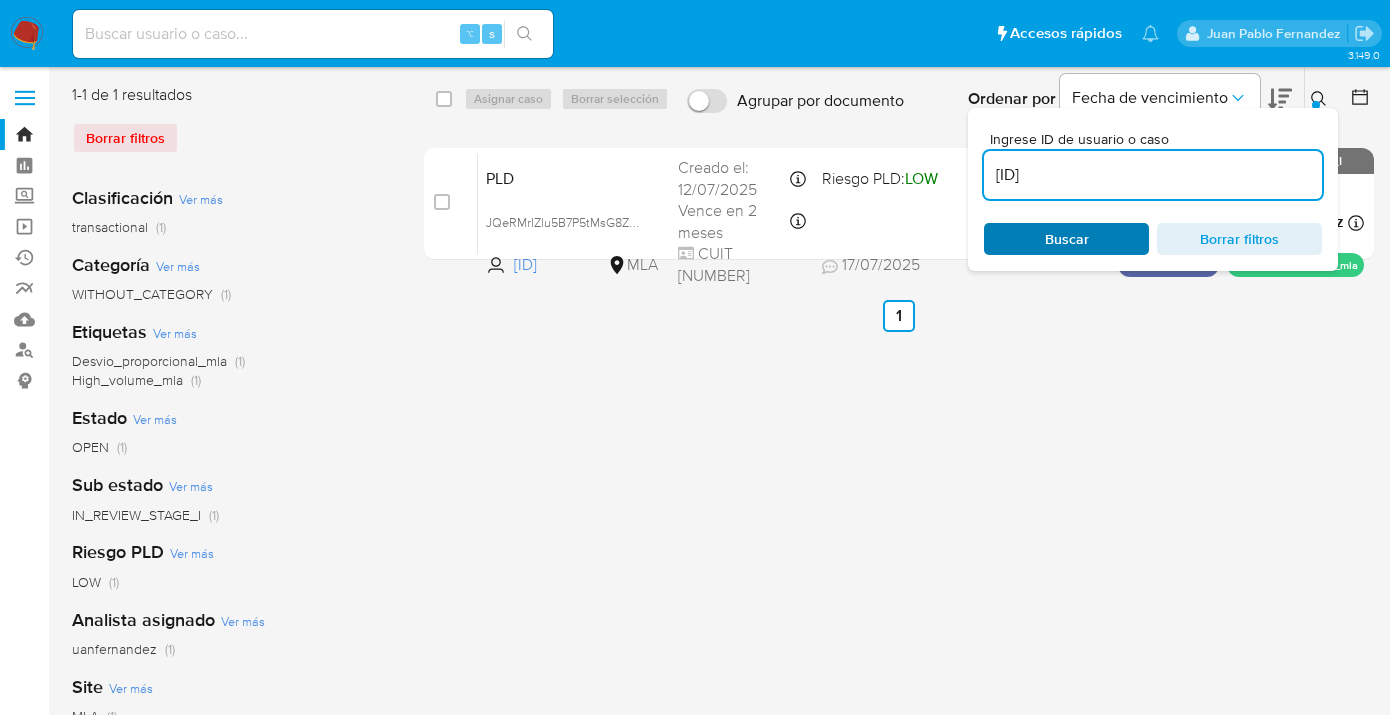 click on "Buscar" at bounding box center (1066, 239) 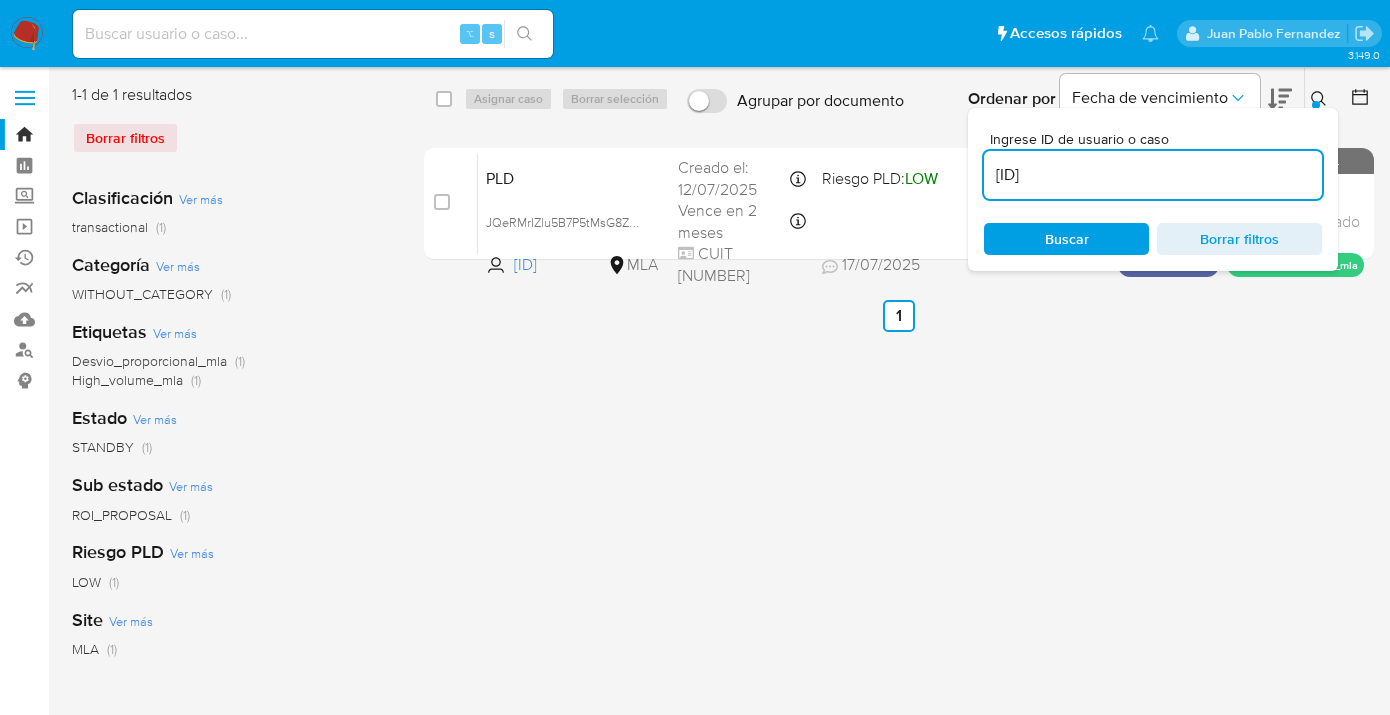 click 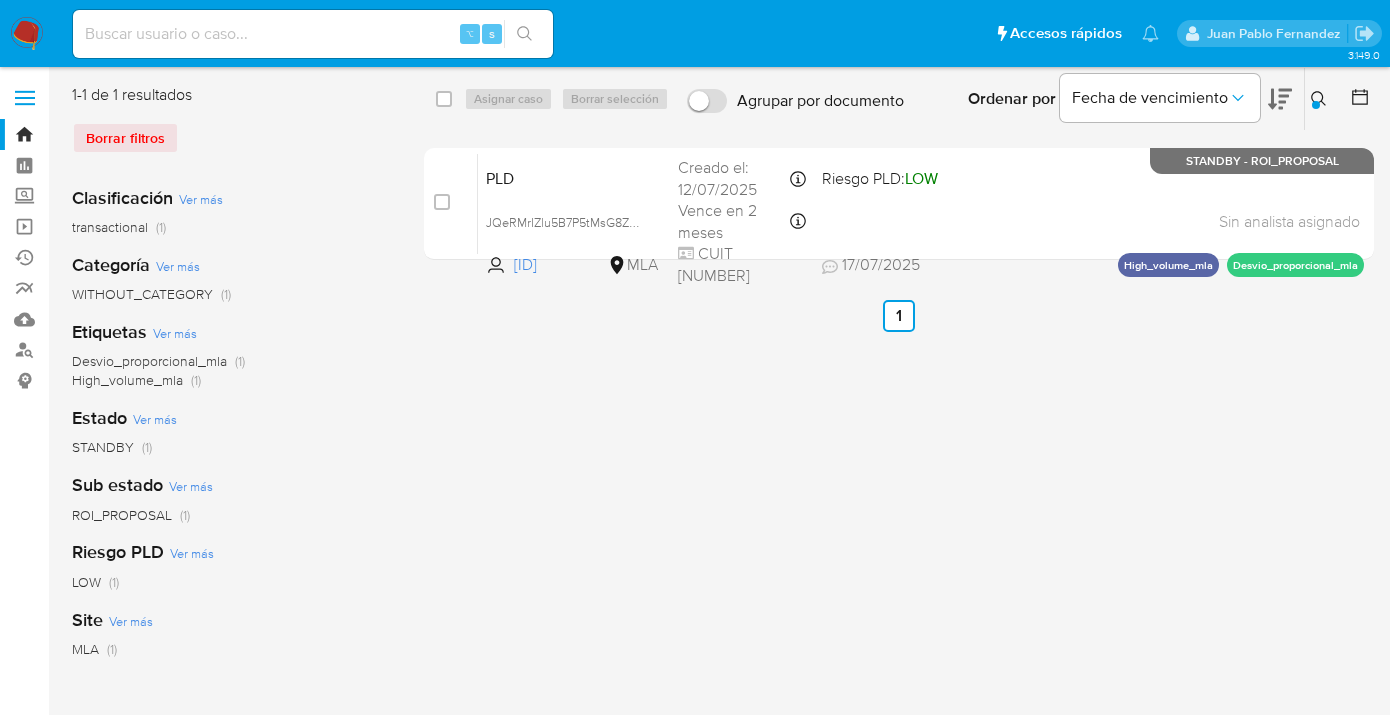 click at bounding box center (1316, 105) 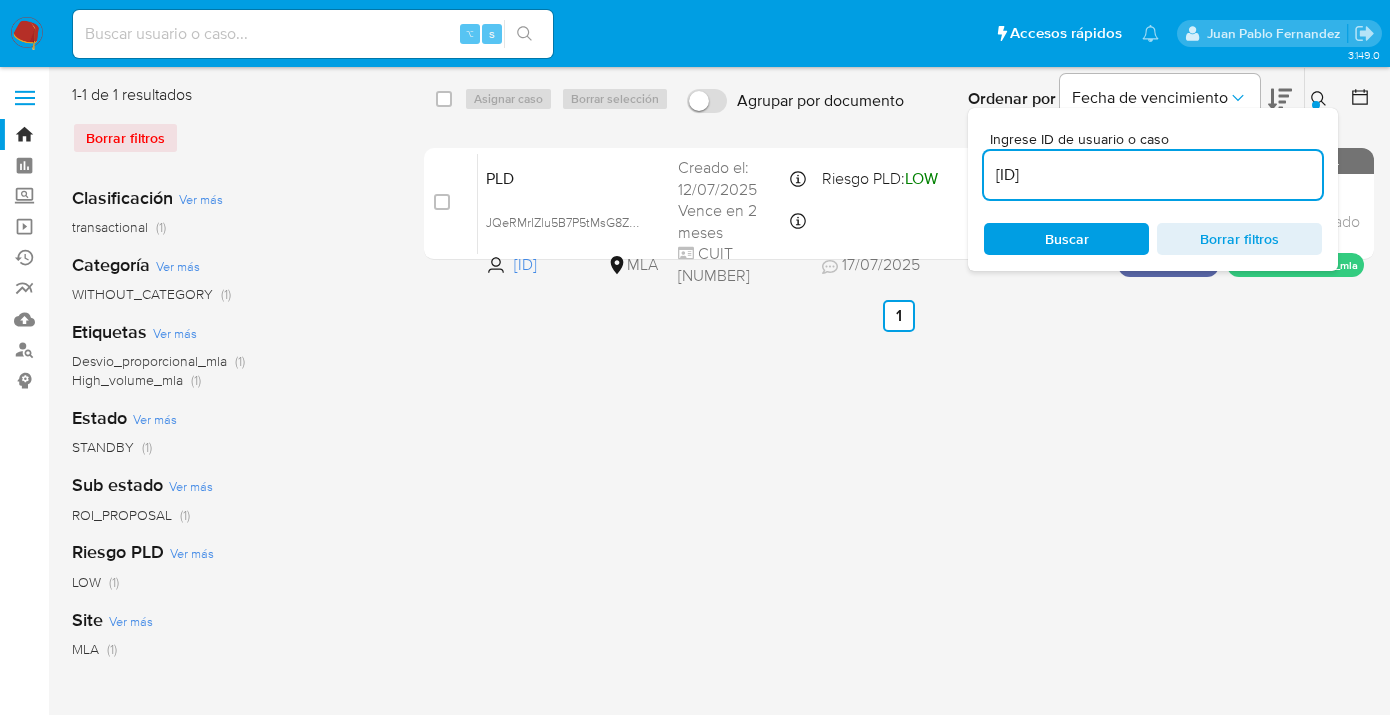 scroll, scrollTop: 0, scrollLeft: 0, axis: both 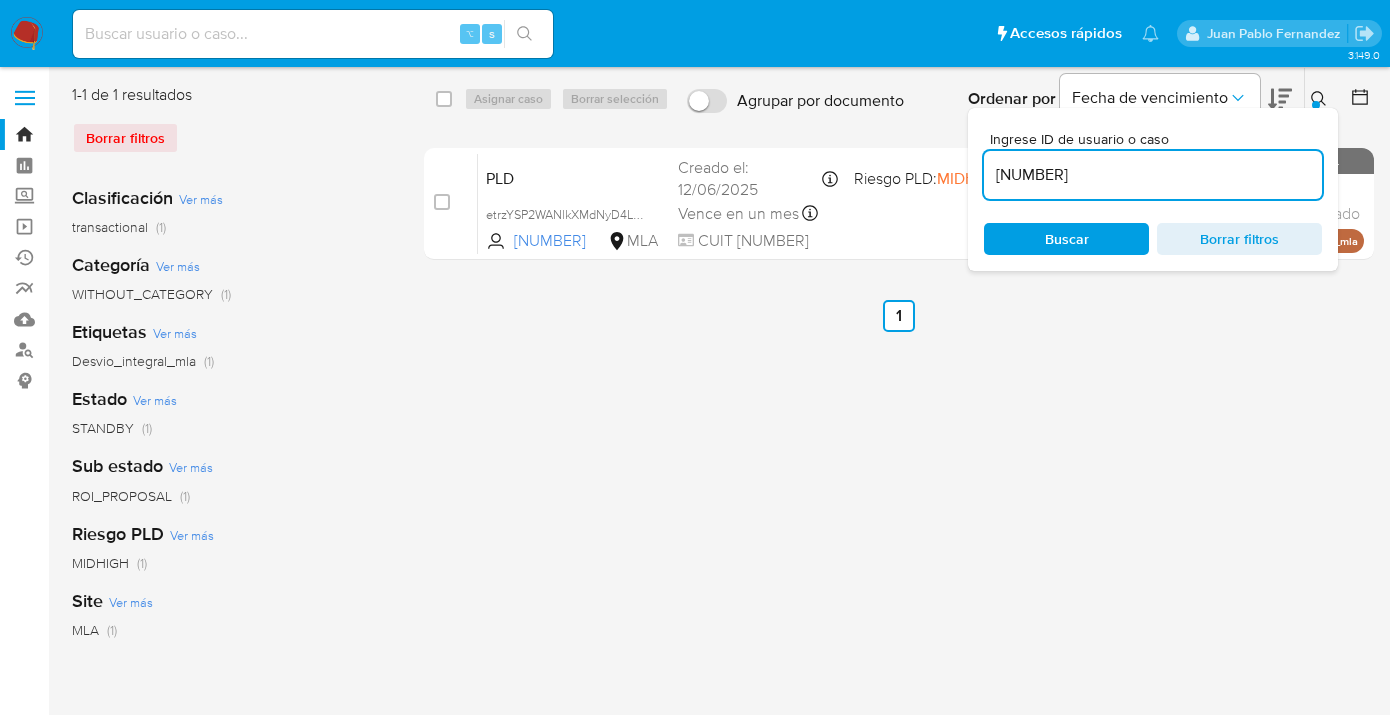 click 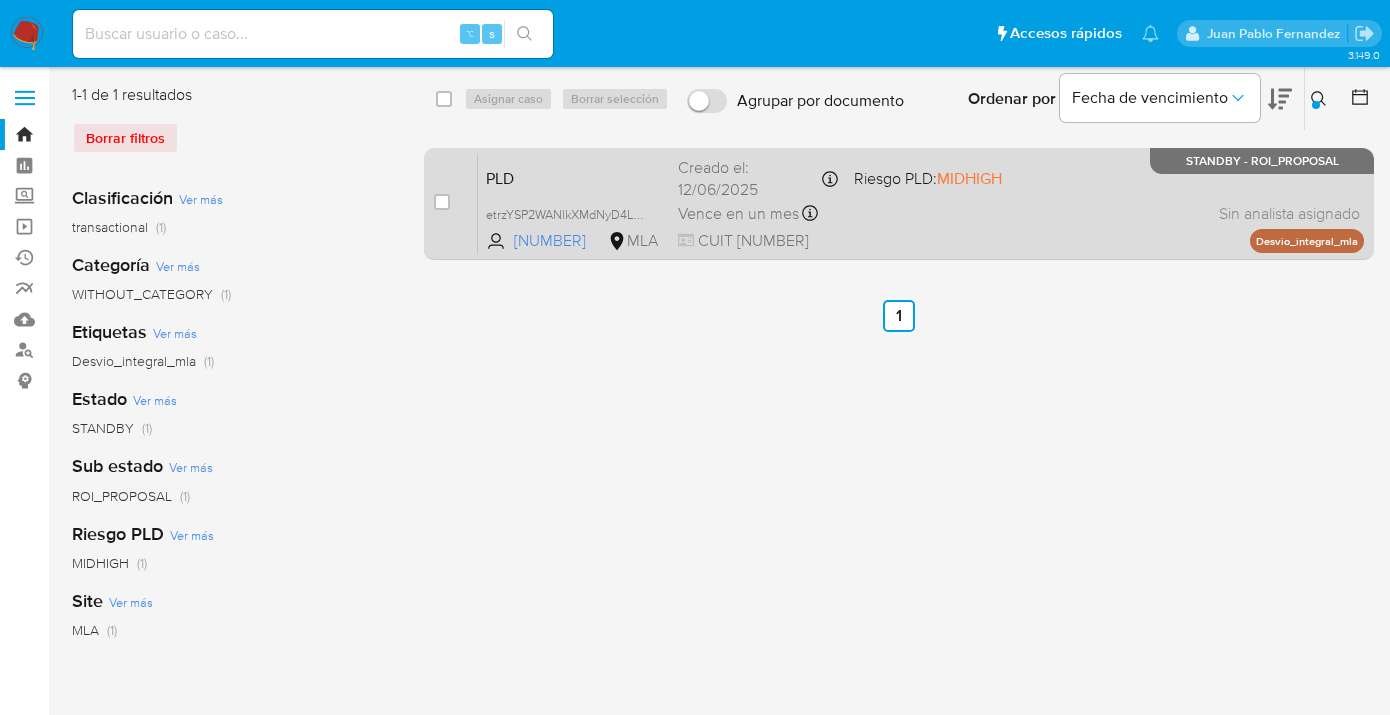 click on "PLD etrzYSP2WANlkXMdNyD4LgtS 108207847 MLA Riesgo PLD:  MIDHIGH Creado el: 12/06/2025   Creado el: 12/06/2025 03:27:40 Vence en un mes   Vence el 10/09/2025 03:27:40 CUIT   20322174080 Sin analista asignado   Asignado el: 18/06/2025 14:21:09 Desvio_integral_mla STANDBY - ROI_PROPOSAL" at bounding box center [921, 203] 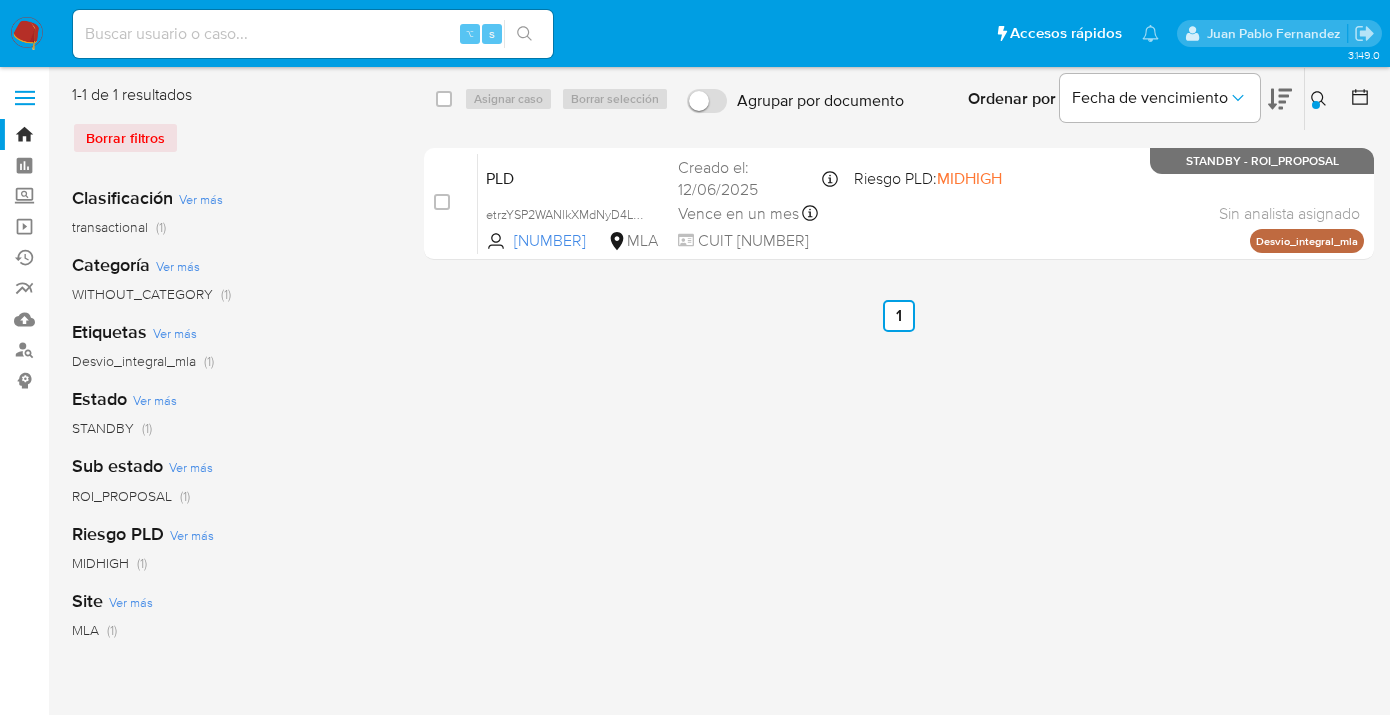 drag, startPoint x: 1321, startPoint y: 98, endPoint x: 1299, endPoint y: 121, distance: 31.827662 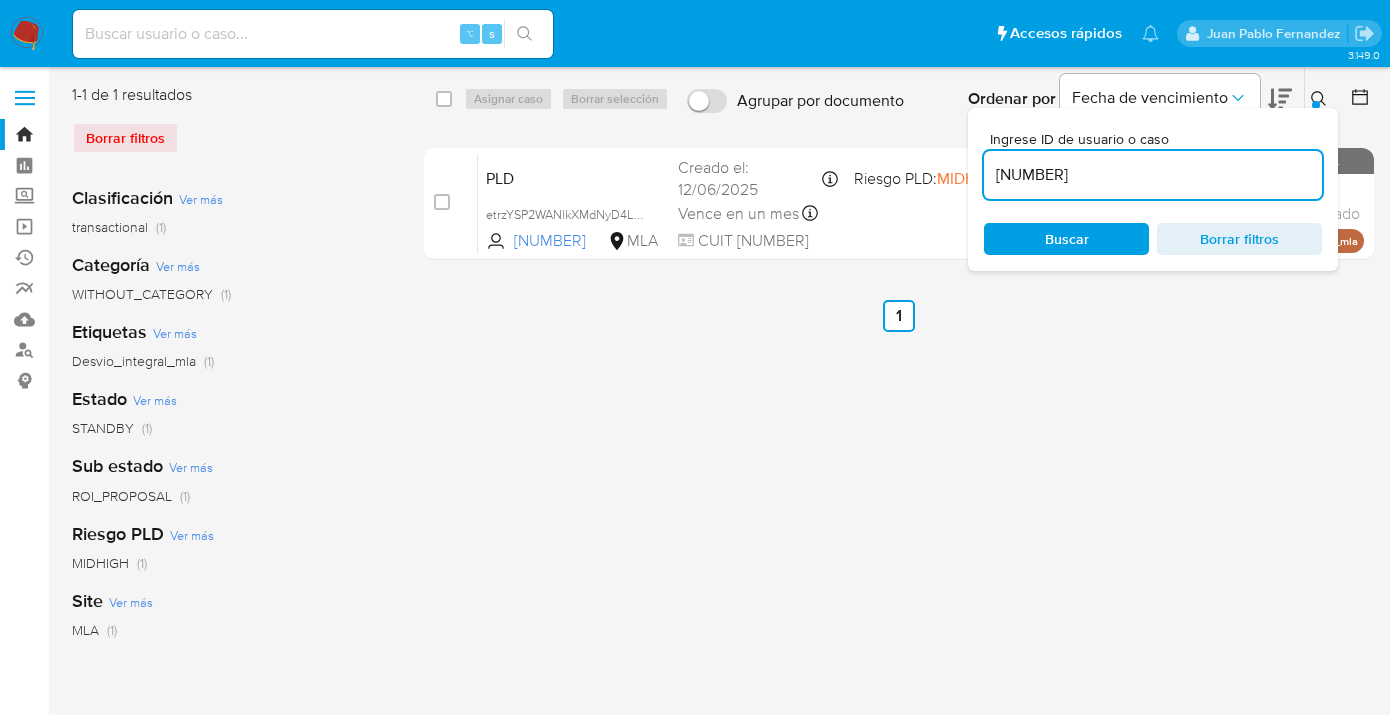drag, startPoint x: 1099, startPoint y: 170, endPoint x: 974, endPoint y: 180, distance: 125.39936 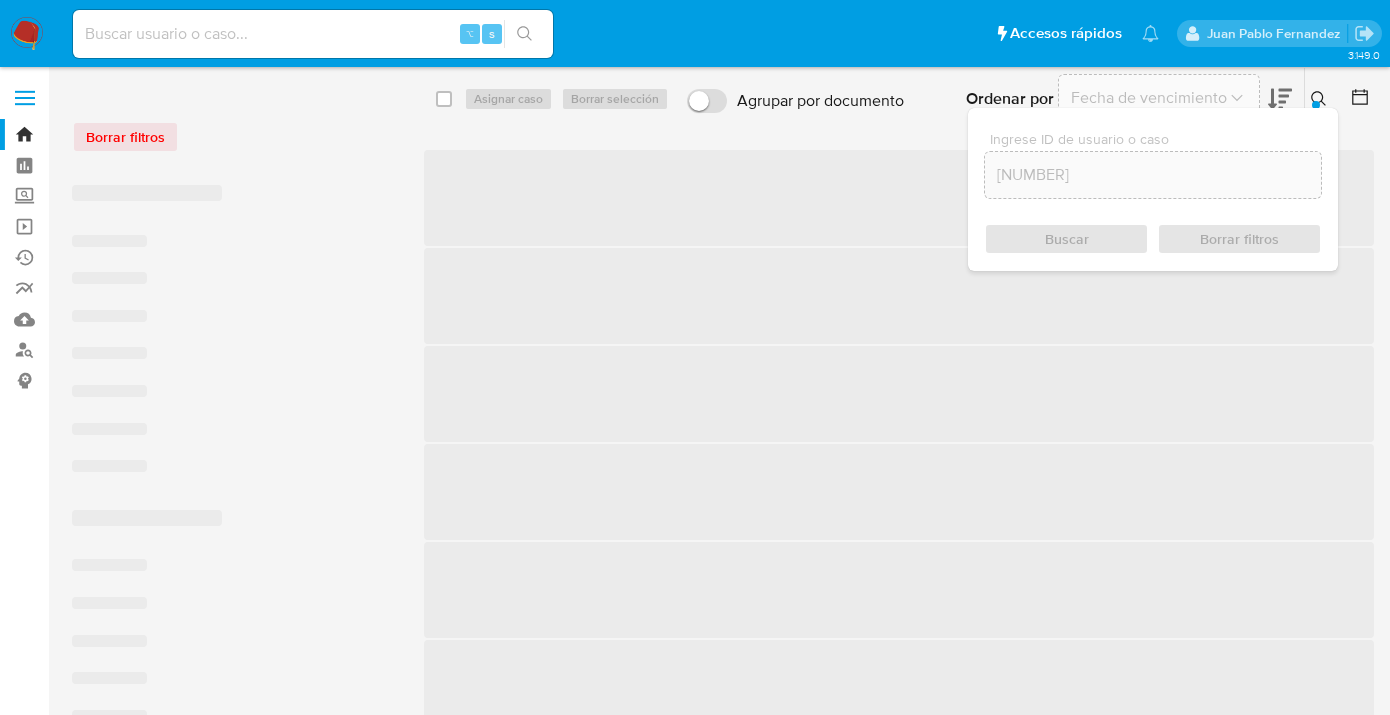 scroll, scrollTop: 0, scrollLeft: 0, axis: both 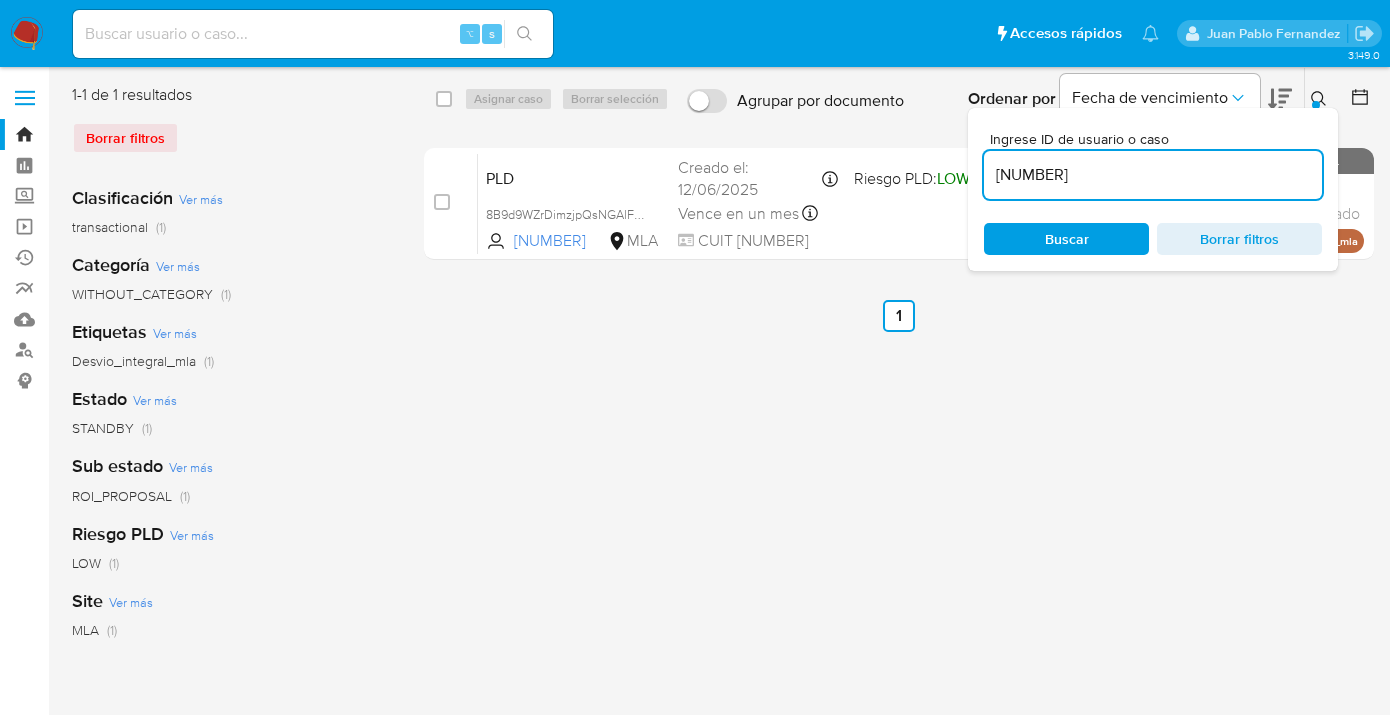 click 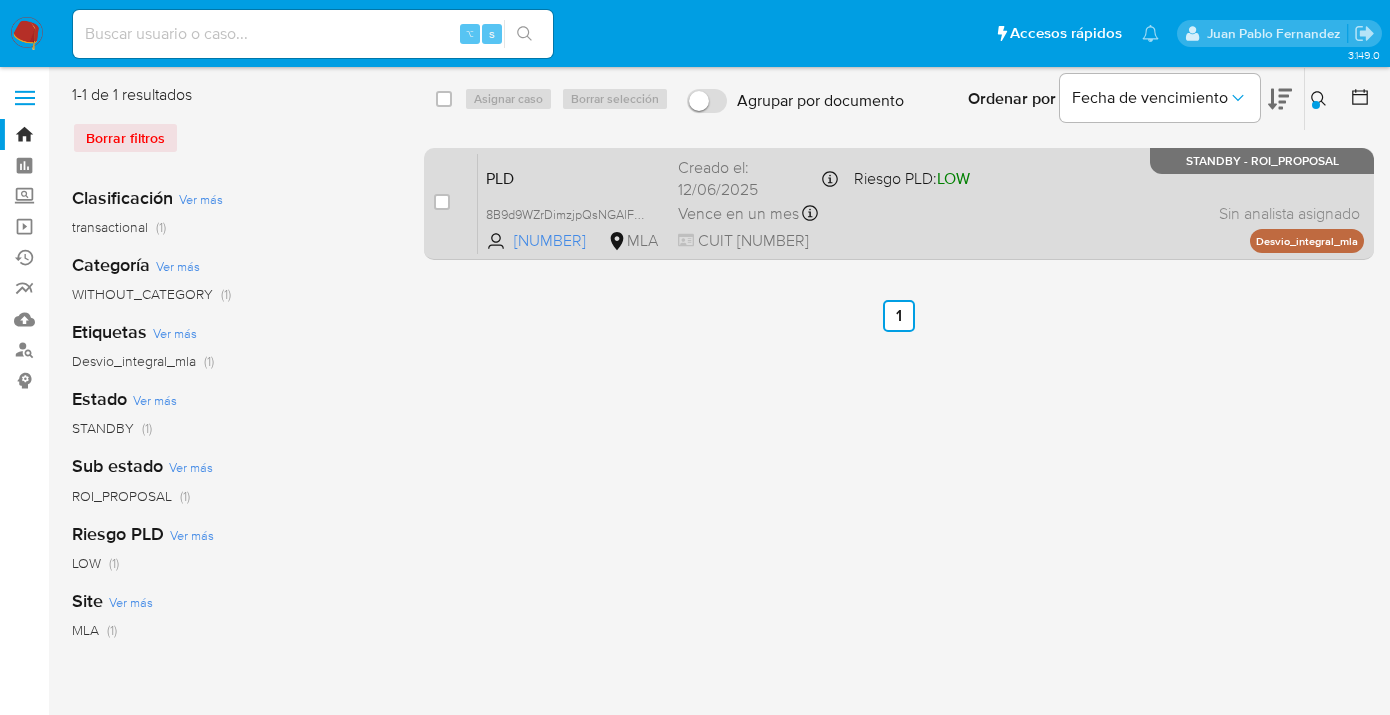 click on "PLD 8B9d9WZrDimzjpQsNGAlFE3j 272256215 MLA Riesgo PLD:  LOW Creado el: 12/06/2025   Creado el: 12/06/2025 03:06:07 Vence en un mes   Vence el 10/09/2025 03:06:08 CUIT   20220040446 Sin analista asignado   Asignado el: 18/06/2025 14:22:18 Desvio_integral_mla STANDBY - ROI_PROPOSAL" at bounding box center (921, 203) 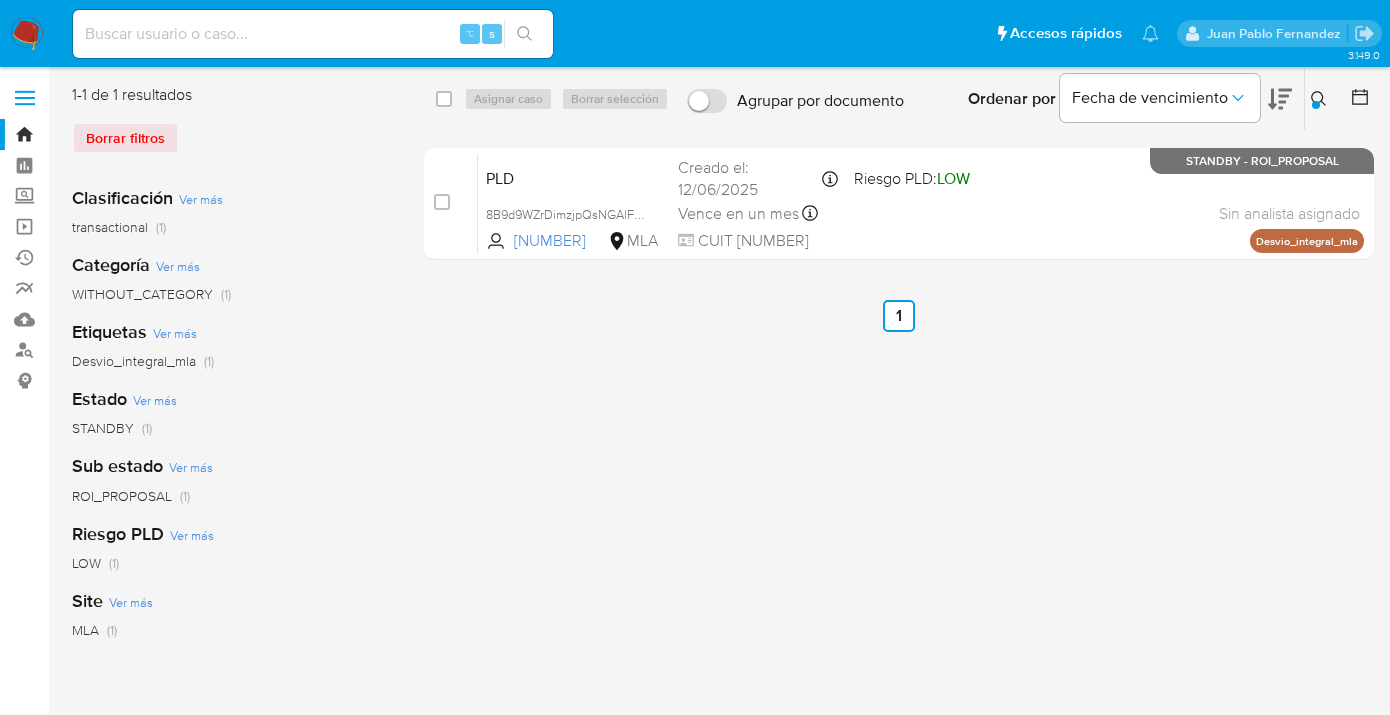 click 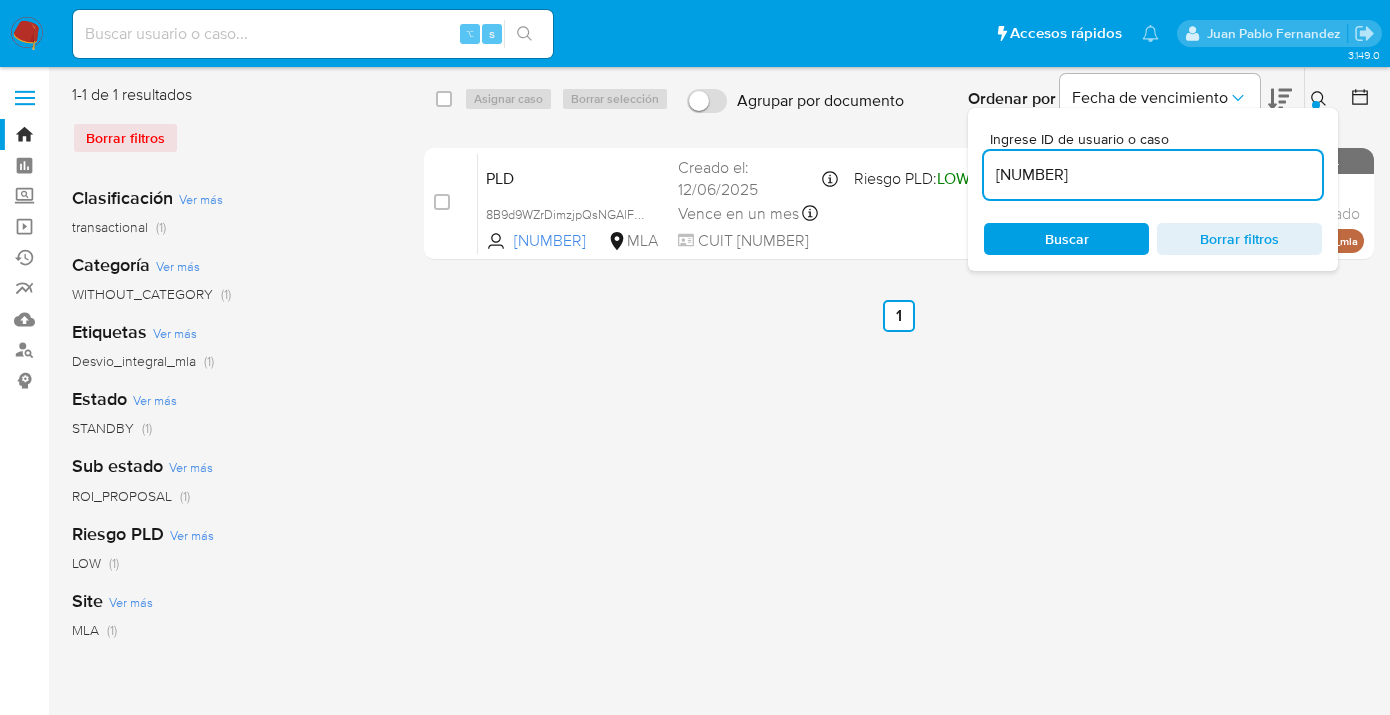 drag, startPoint x: 1091, startPoint y: 170, endPoint x: 979, endPoint y: 170, distance: 112 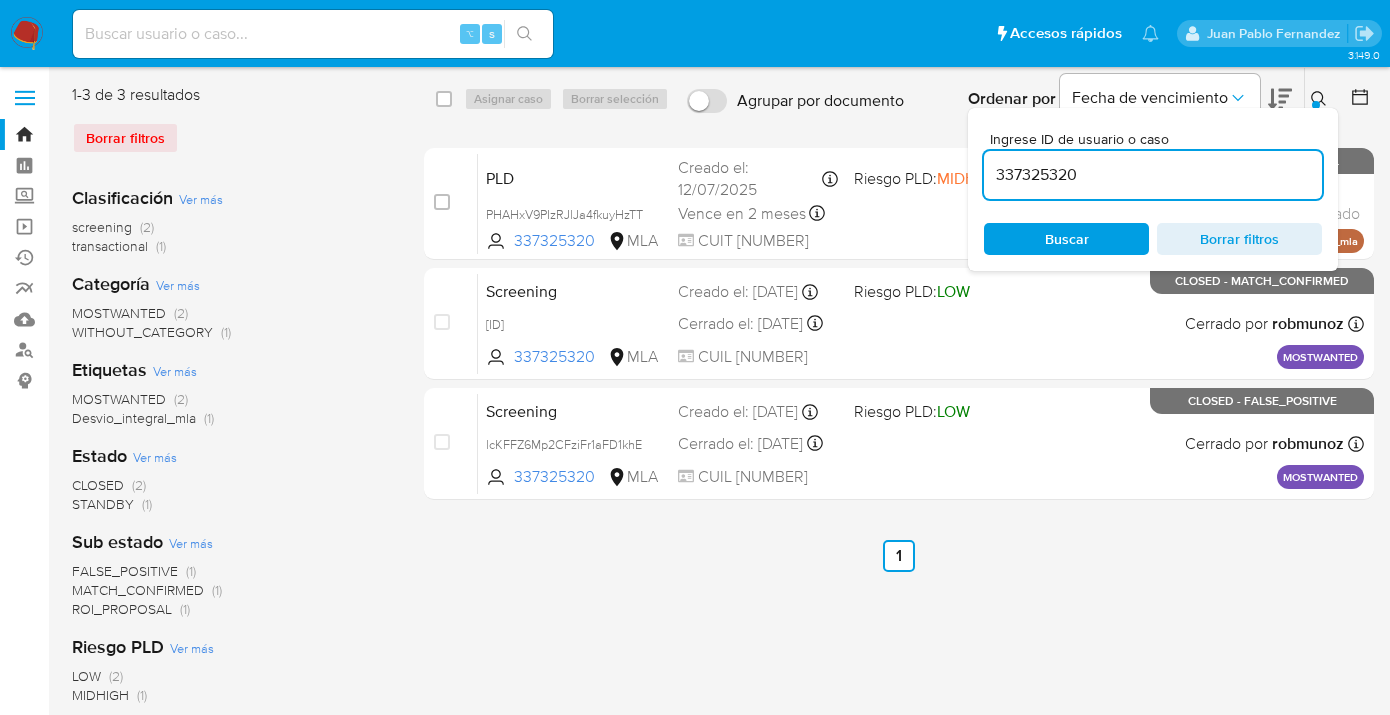 click 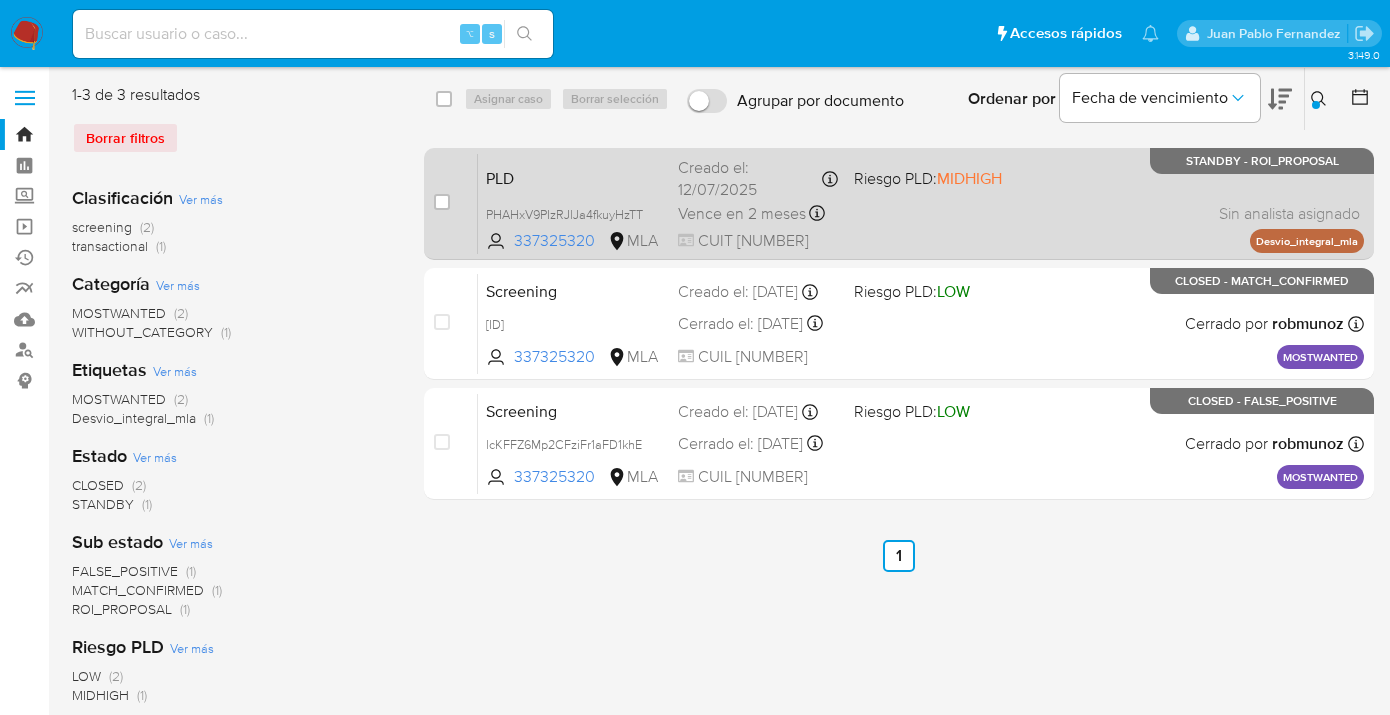 click on "PLD PHAHxV9PIzRJlJa4fkuyHzTT 337325320 MLA Riesgo PLD:  MIDHIGH Creado el: 12/07/2025   Creado el: 12/07/2025 03:07:45 Vence en 2 meses   Vence el 10/10/2025 03:07:45 CUIT   20253280361 Sin analista asignado   Asignado el: 17/07/2025 16:37:21 Desvio_integral_mla STANDBY - ROI_PROPOSAL" at bounding box center (921, 203) 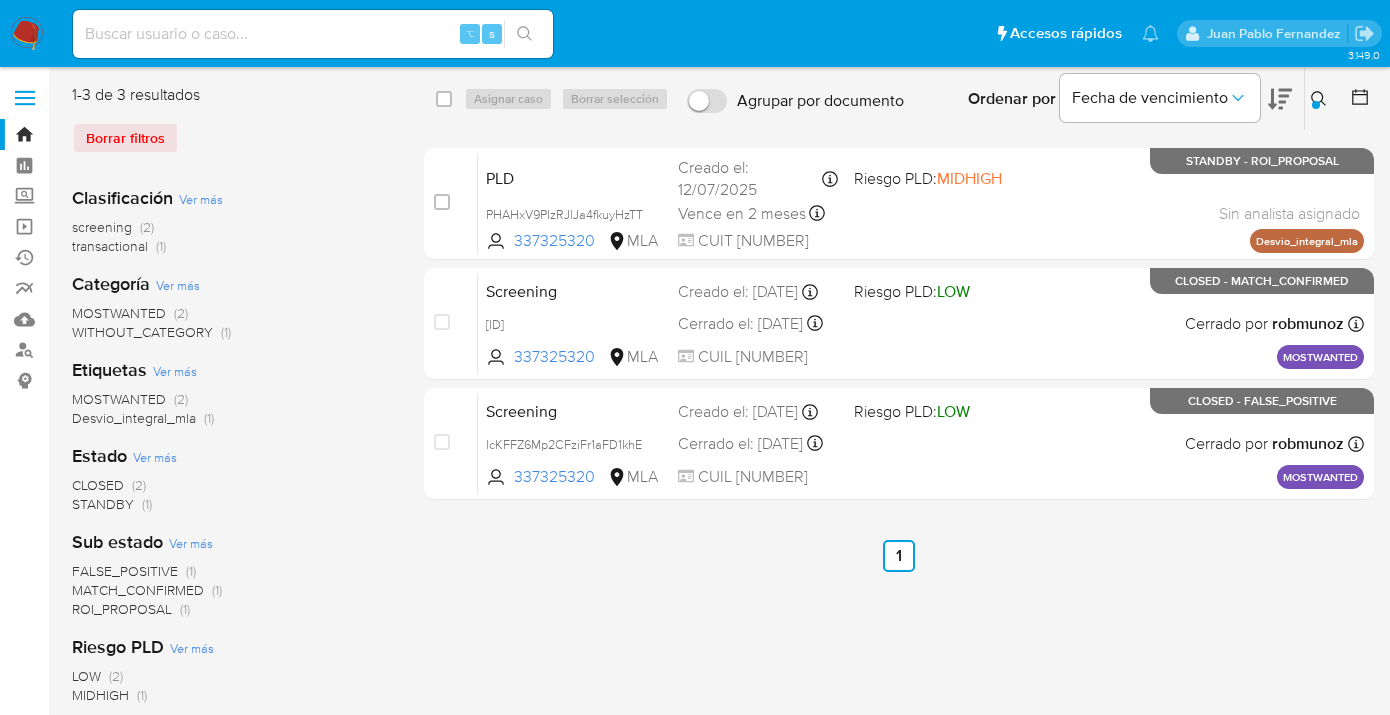 click 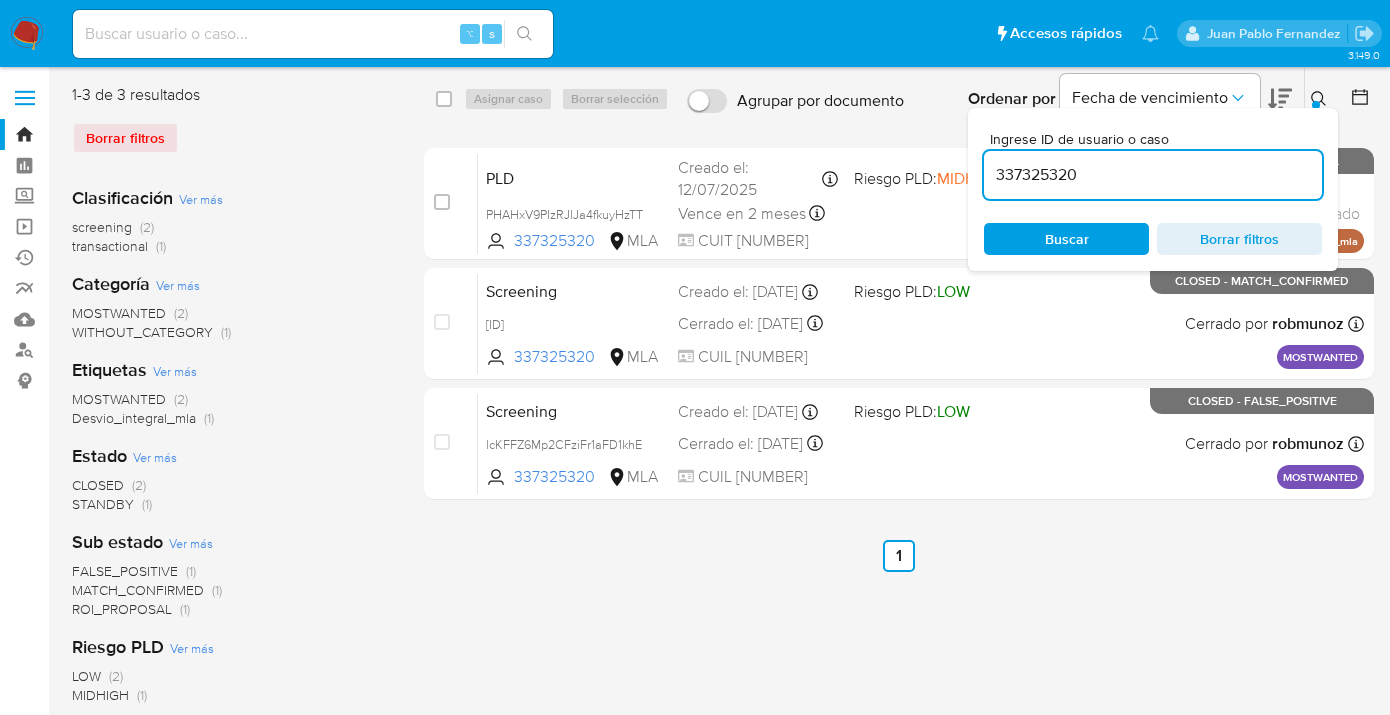 scroll, scrollTop: 0, scrollLeft: 0, axis: both 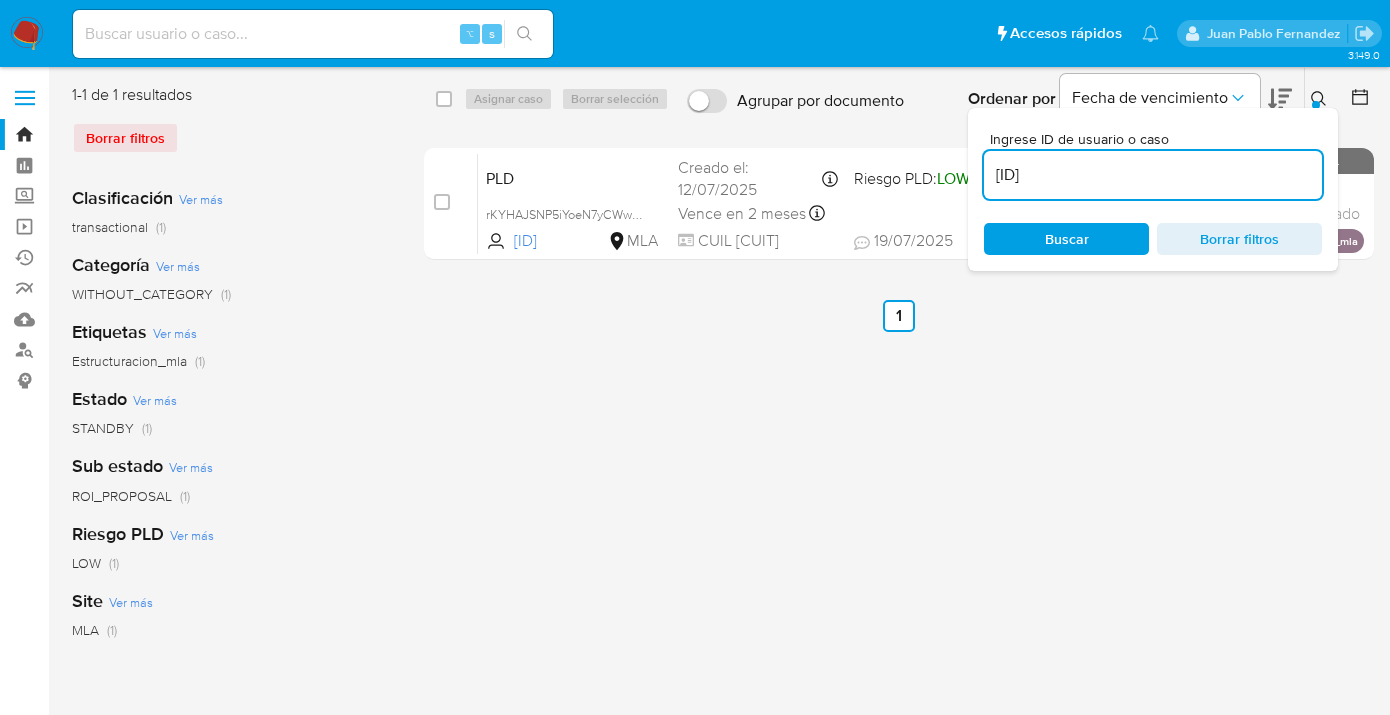 click 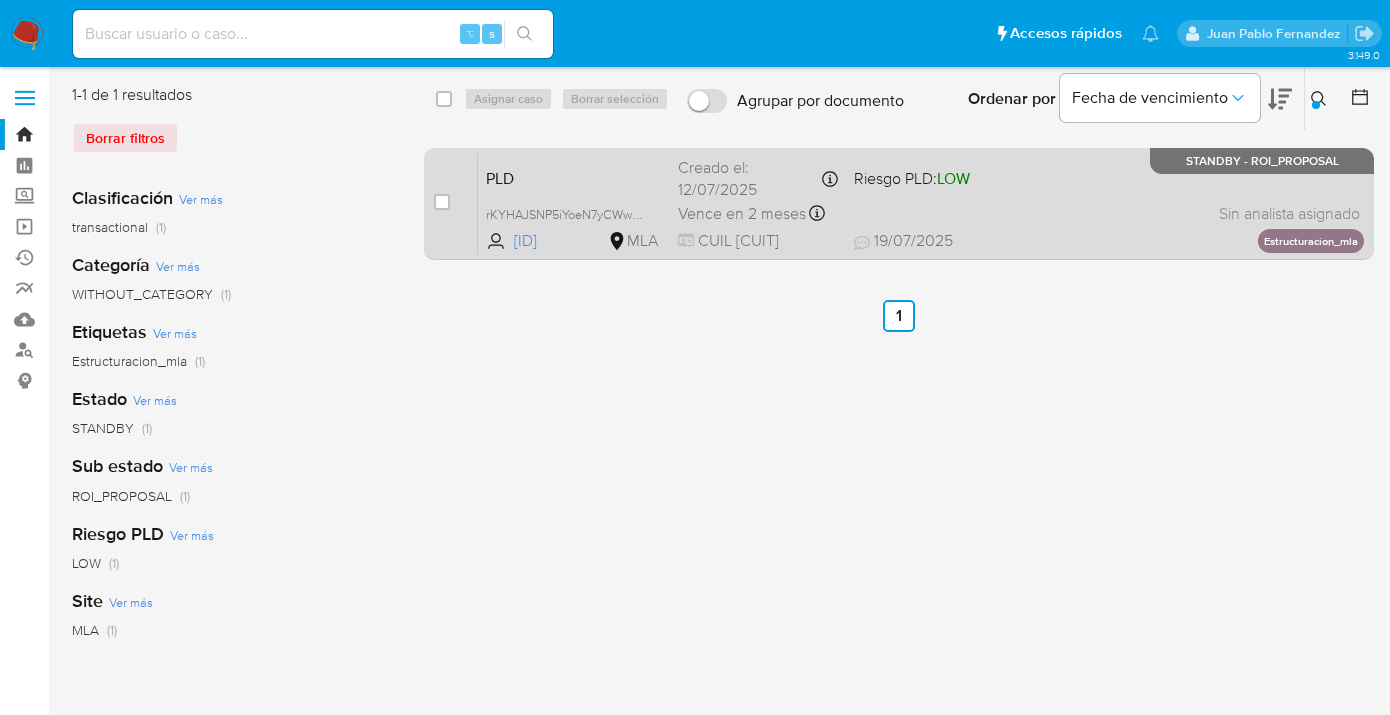 click on "PLD rKYHAJSNP5iYoeN7yCWwoaPo 768043545 MLA Riesgo PLD:  LOW Creado el: 12/07/2025   Creado el: 12/07/2025 03:16:00 Vence en 2 meses   Vence el 10/10/2025 03:16:01 CUIL   27415331970 19/07/2025   19/07/2025 23:49 Sin analista asignado   Asignado el: 17/07/2025 16:31:22 Estructuracion_mla STANDBY - ROI_PROPOSAL" at bounding box center [921, 203] 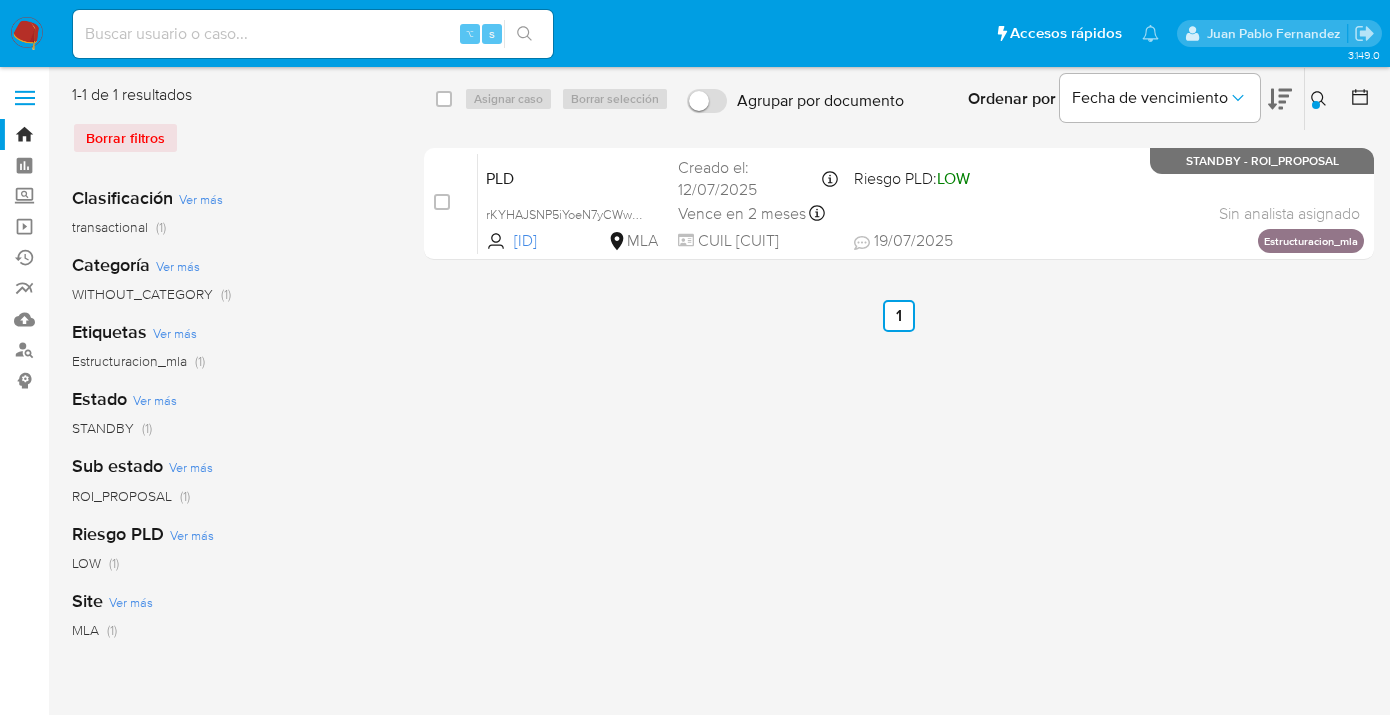 click 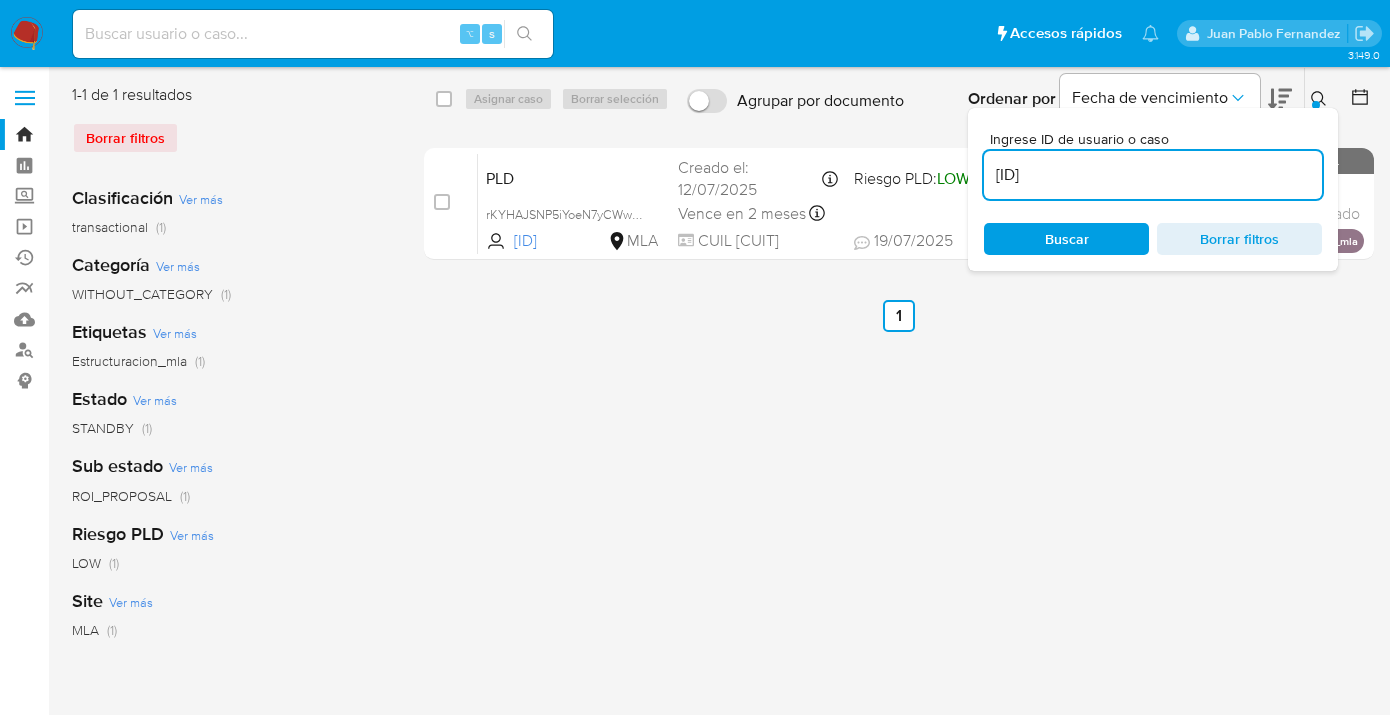 scroll, scrollTop: 0, scrollLeft: 0, axis: both 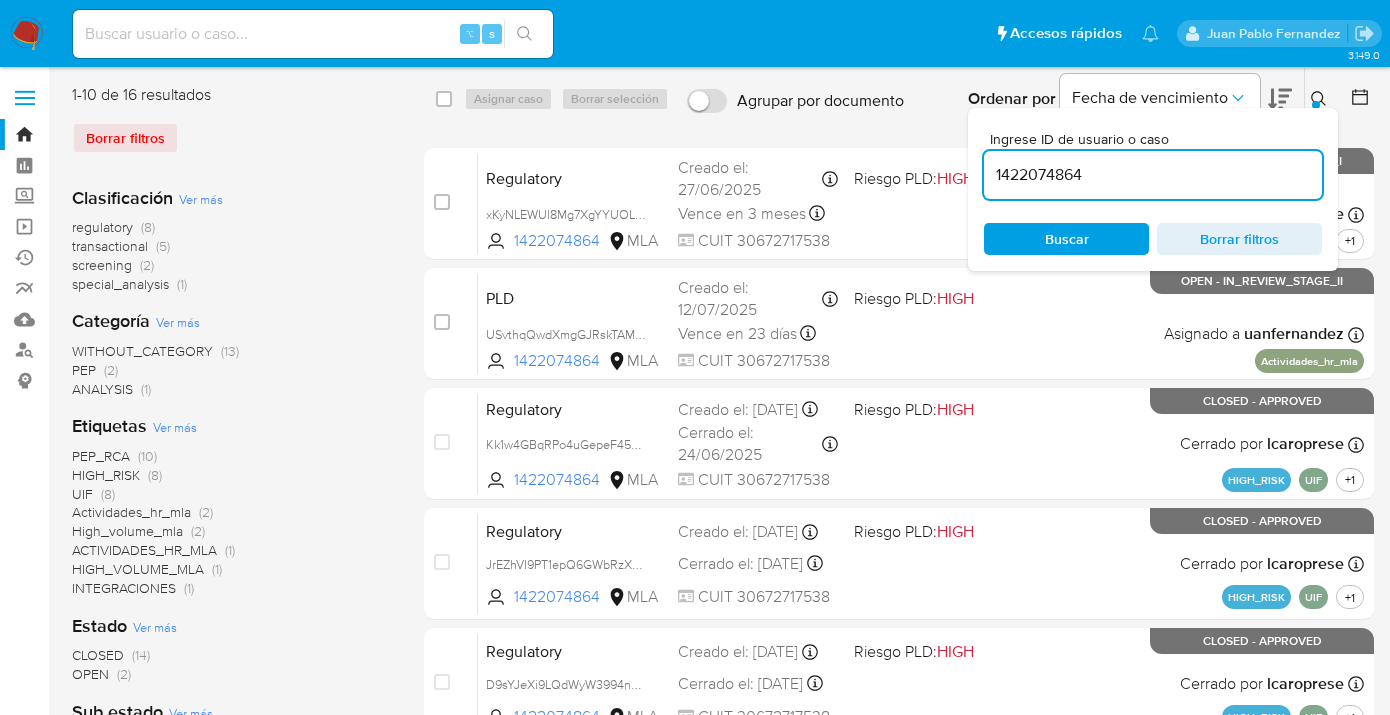 click 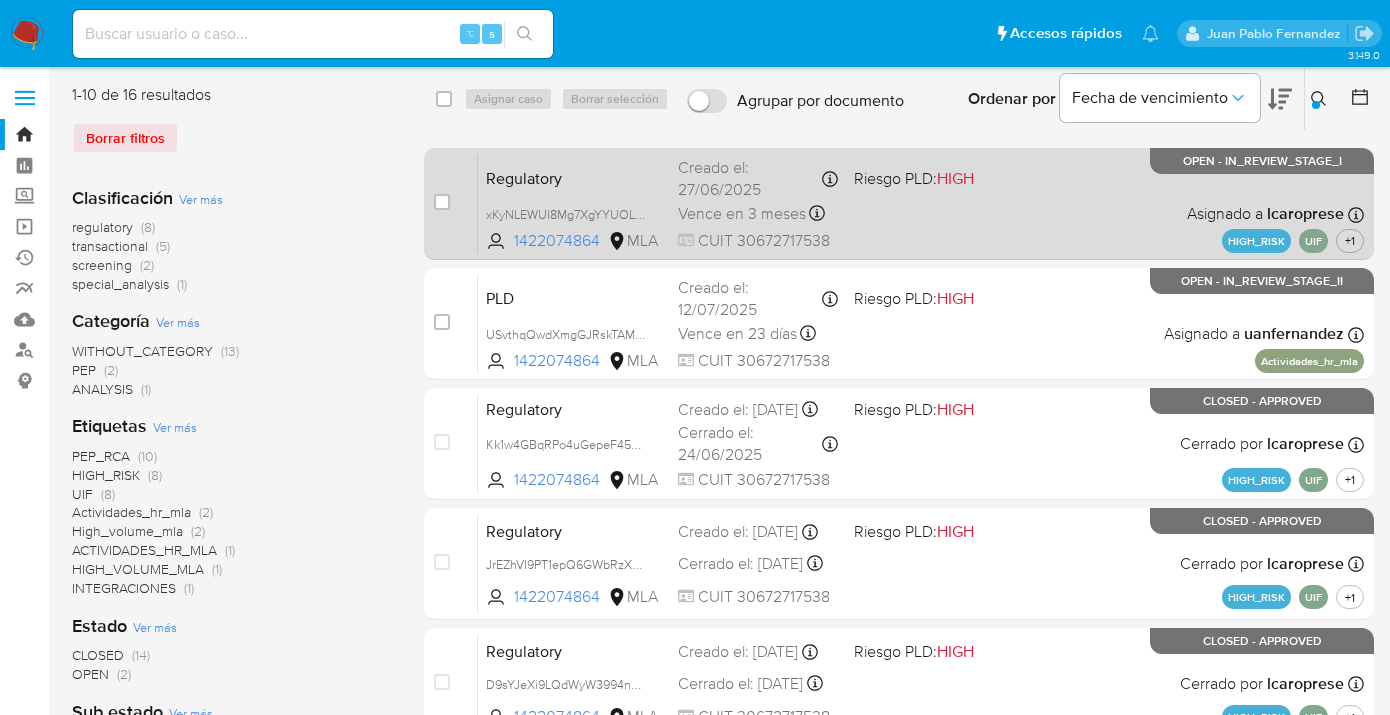 click on "Regulatory xKyNLEWUl8Mg7XgYYUOL9BAC 1422074864 MLA Riesgo PLD:  HIGH Creado el: 27/06/2025   Creado el: 27/06/2025 12:02:45 Vence en 3 meses   Vence el 04/11/2025 12:02:46 CUIT   30672717538 Asignado a   lcaroprese   Asignado el: 21/07/2025 09:50:17 HIGH_RISK UIF +1 OPEN - IN_REVIEW_STAGE_I" at bounding box center (921, 203) 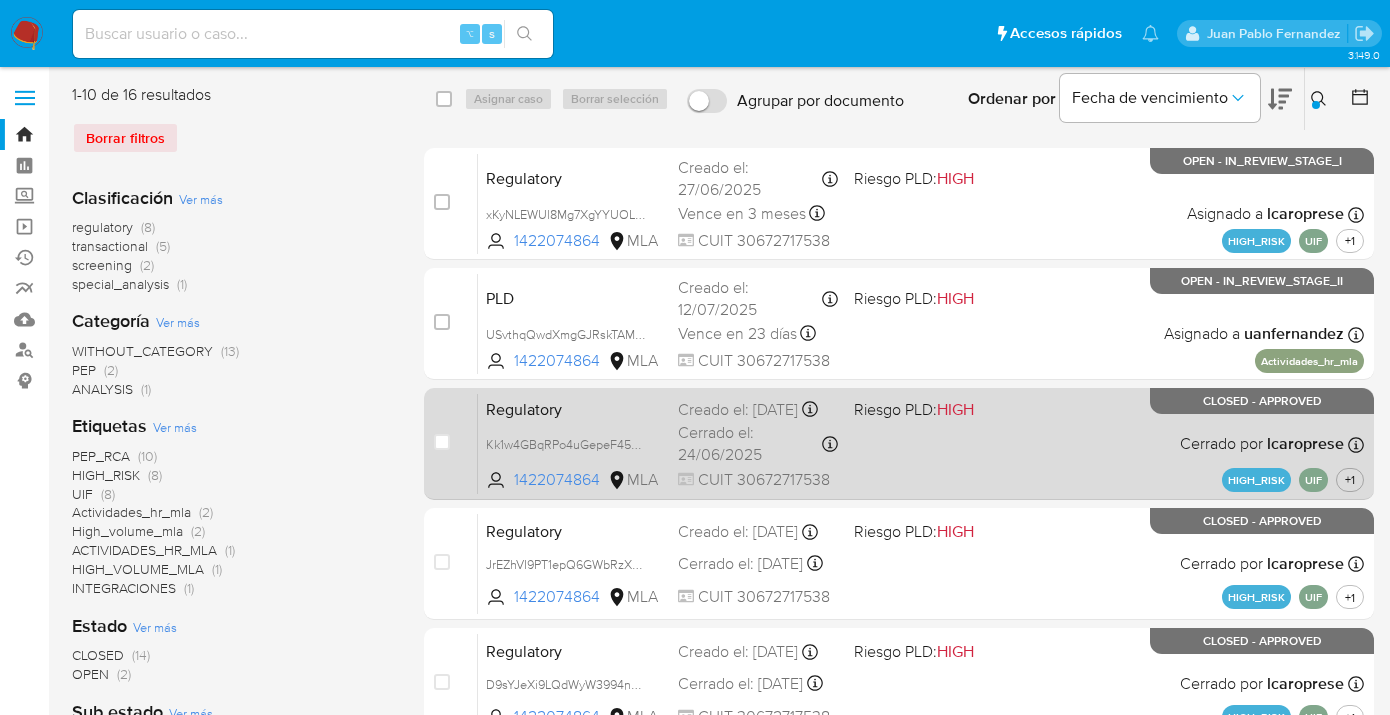 click on "Regulatory Kk1w4GBqRPo4uGepeF459gCJ 1422074864 MLA Riesgo PLD:  HIGH Creado el: 07/04/2025   Creado el: 07/04/2025 12:10:40 Cerrado el: 24/06/2025   Cerrado el: 24/06/2025 20:15:22 CUIT   30672717538 Cerrado por   lcaroprese   Asignado el: 12/06/2025 19:35:20 HIGH_RISK UIF +1 CLOSED - APPROVED" at bounding box center (921, 443) 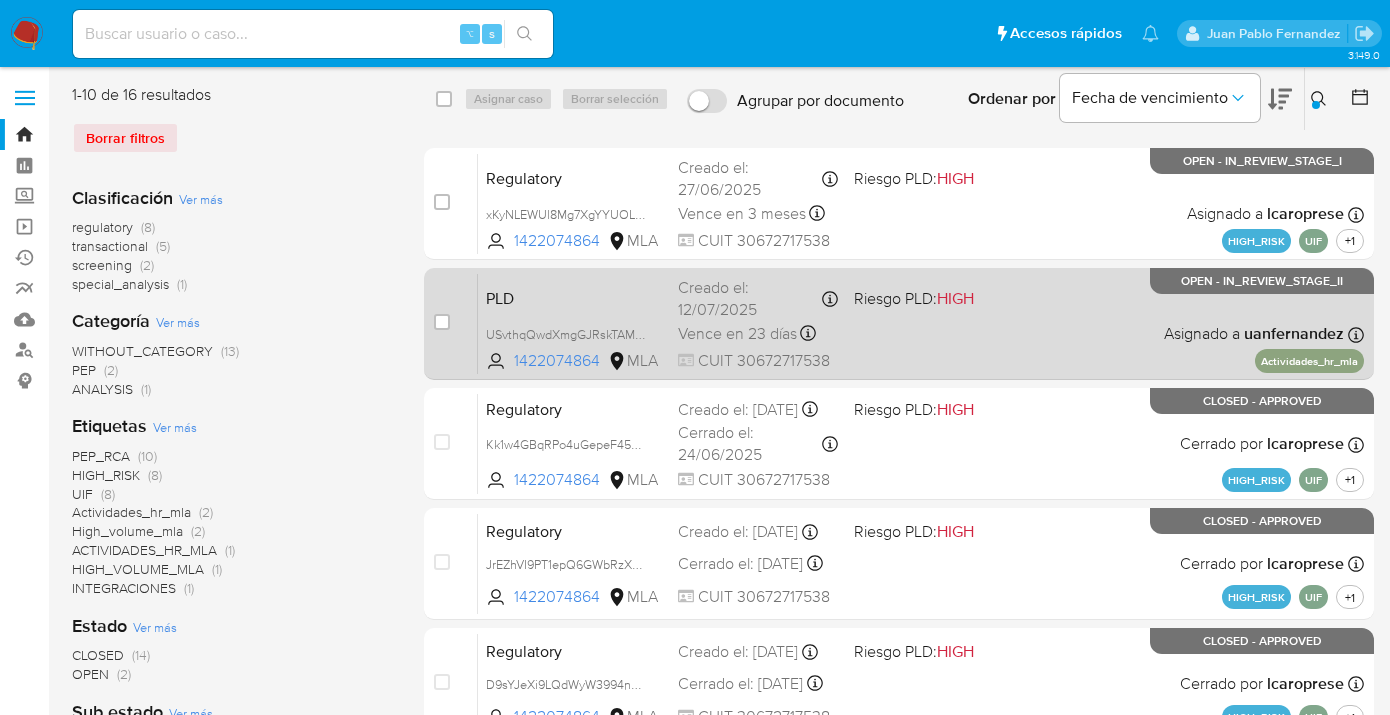 click on "PLD USvthqQwdXmgGJRskTAMmnaH 1422074864 MLA Riesgo PLD:  HIGH Creado el: 12/07/2025   Creado el: 12/07/2025 03:05:48 Vence en 23 días   Vence el 29/08/2025 03:05:48 CUIT   30672717538 Asignado a   uanfernandez   Asignado el: 17/07/2025 16:30:26 Actividades_hr_mla OPEN - IN_REVIEW_STAGE_II" at bounding box center [921, 323] 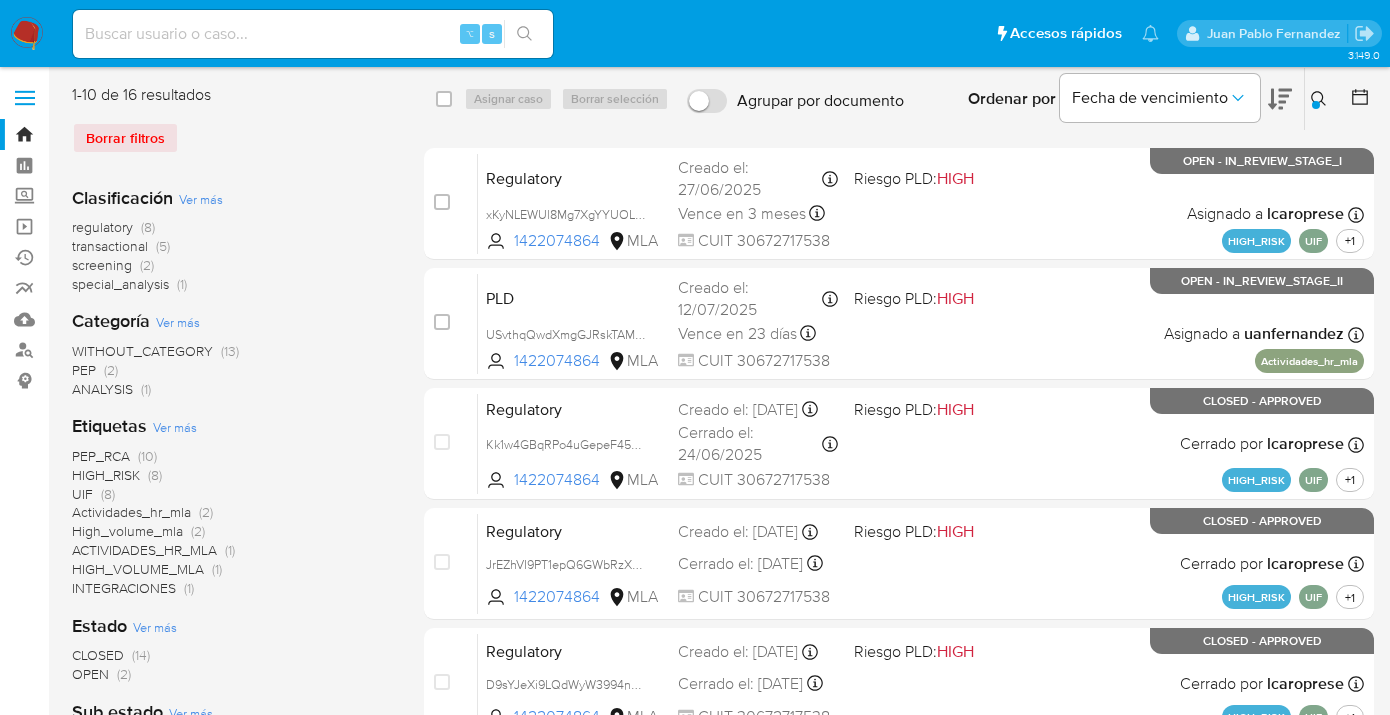 click 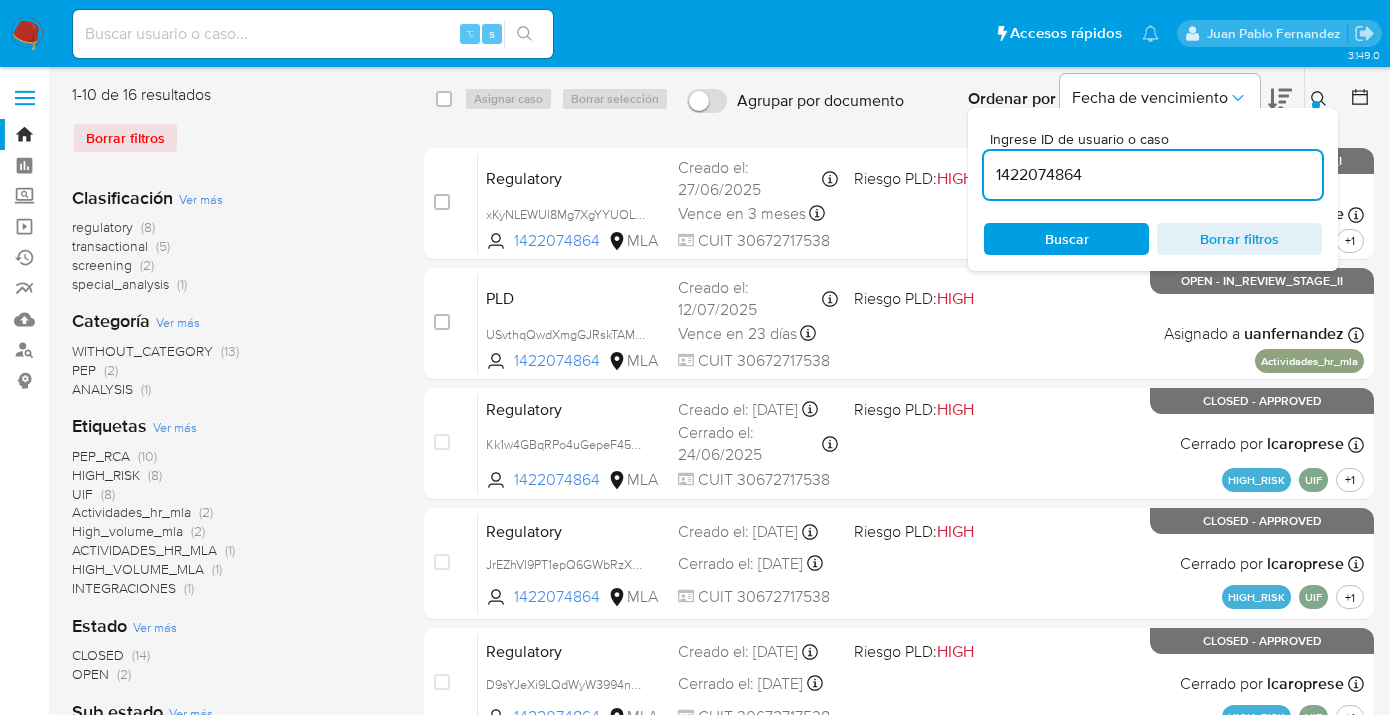 scroll, scrollTop: 0, scrollLeft: 0, axis: both 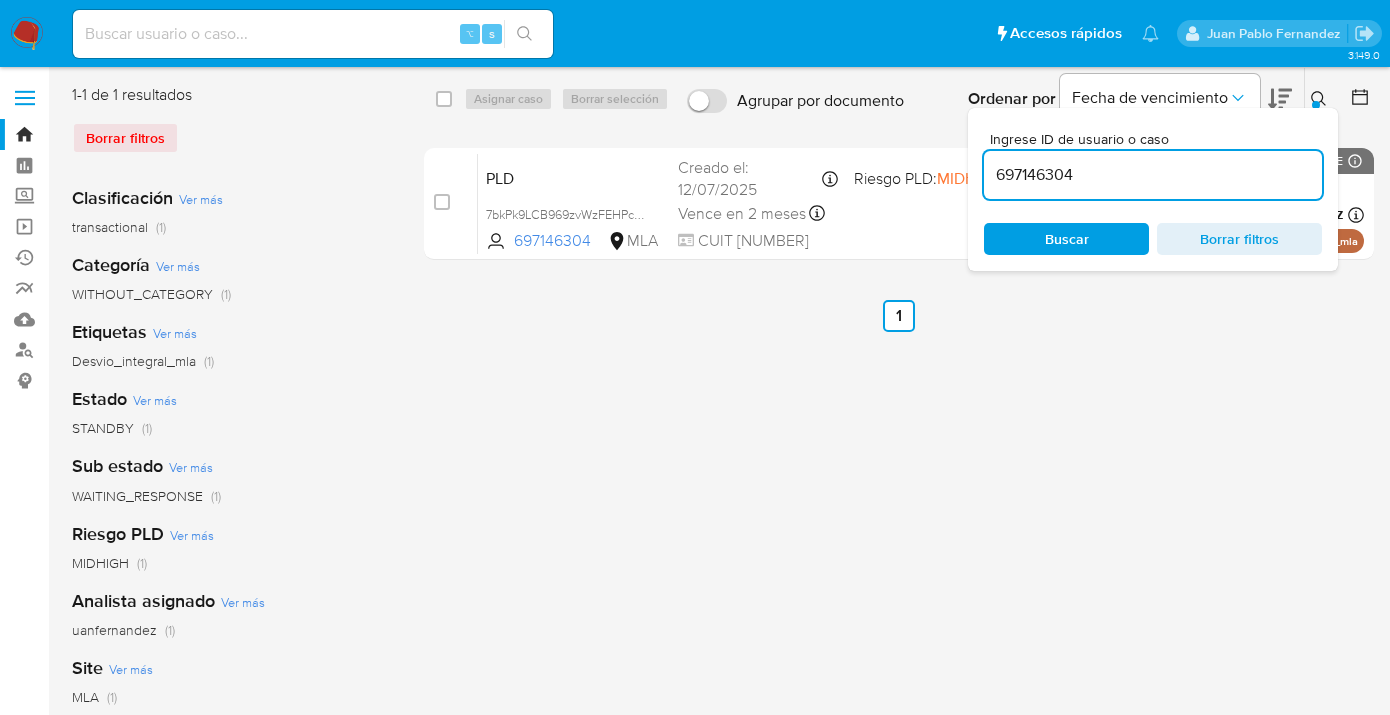 click 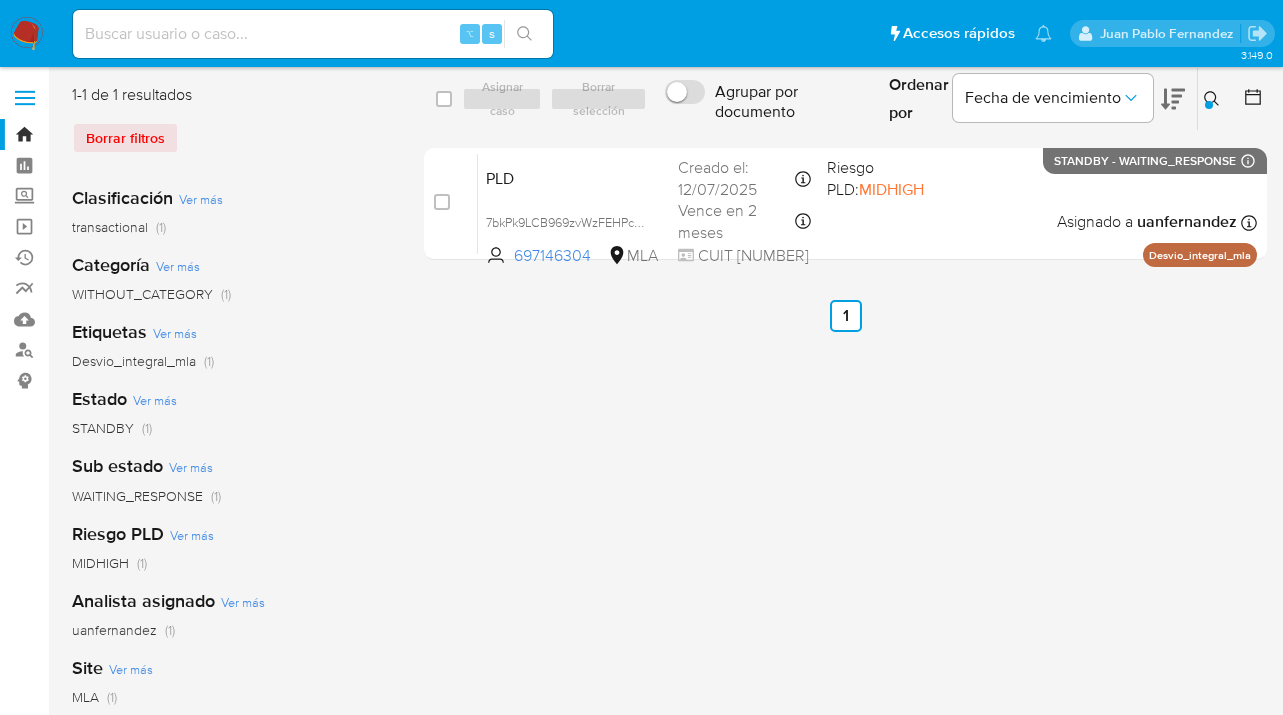 click 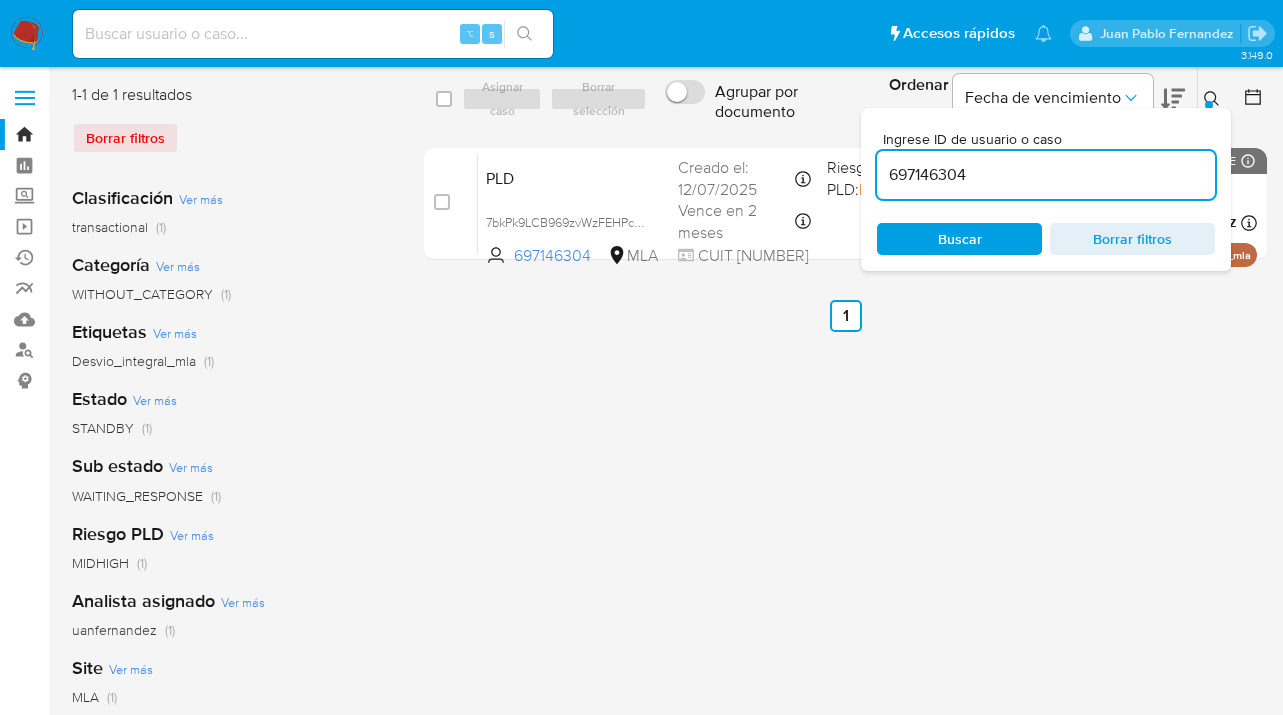 drag, startPoint x: 929, startPoint y: 174, endPoint x: 885, endPoint y: 172, distance: 44.04543 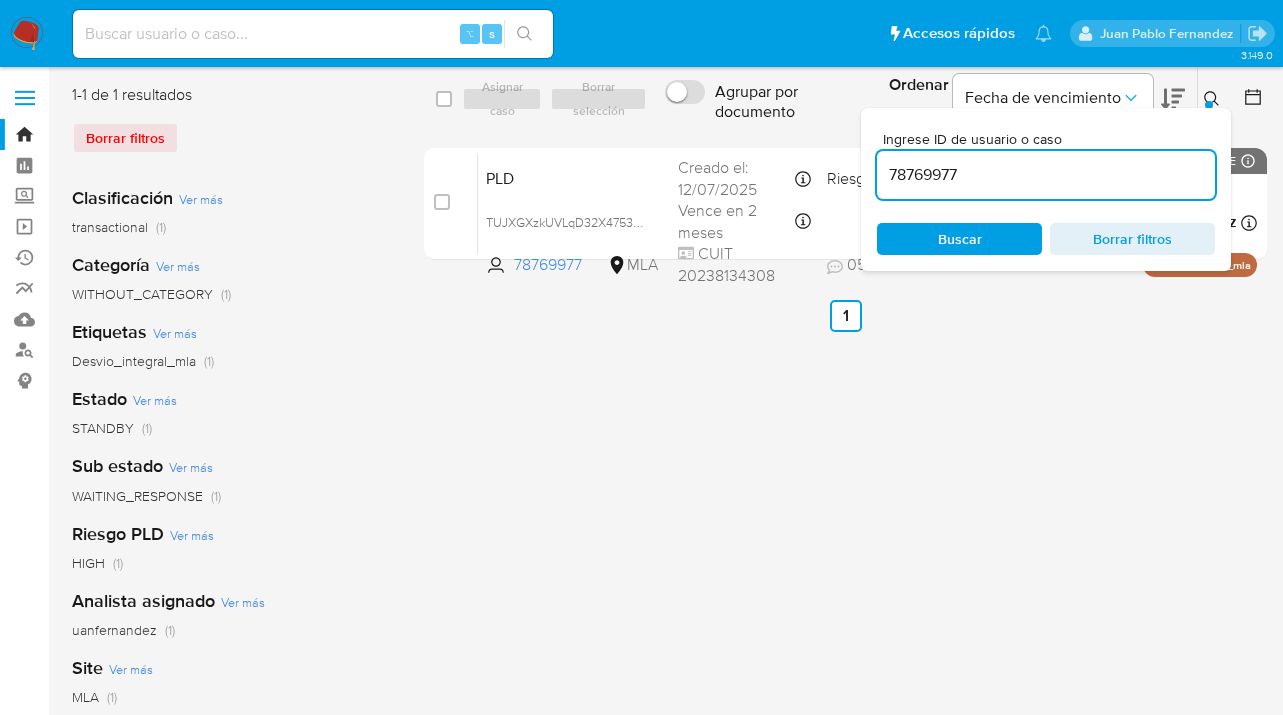 click 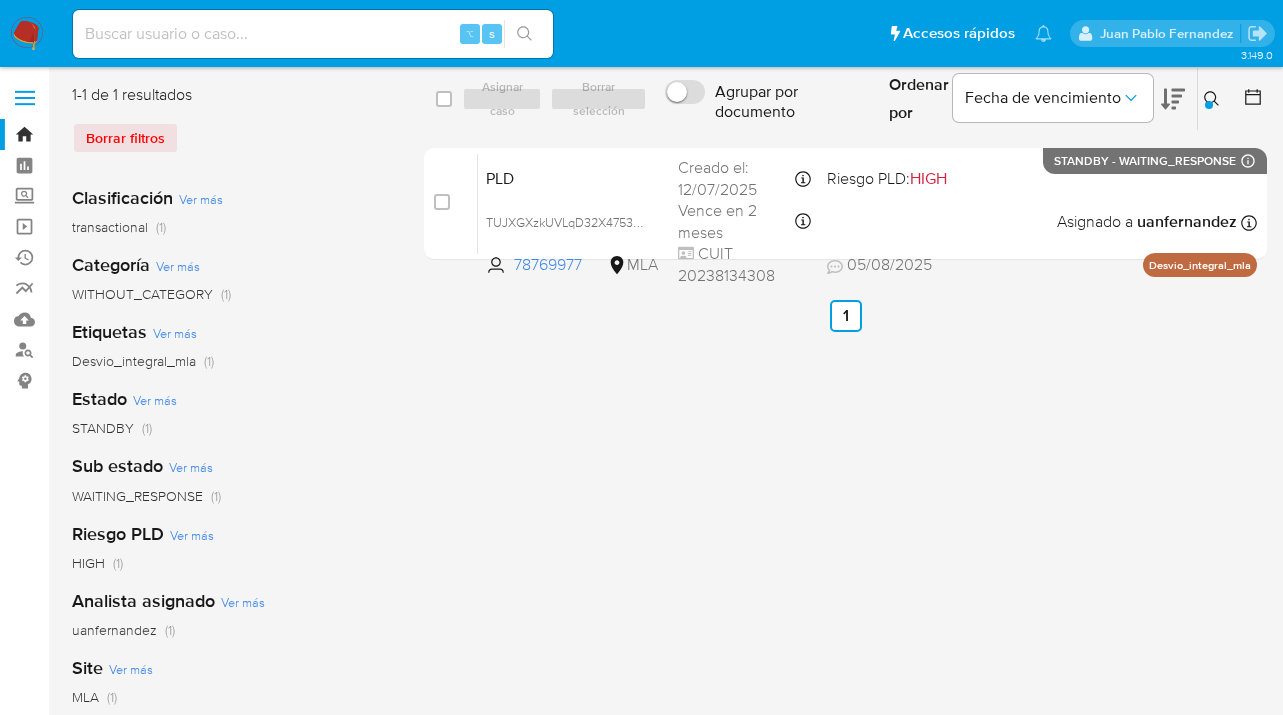drag, startPoint x: 1212, startPoint y: 94, endPoint x: 1134, endPoint y: 145, distance: 93.193344 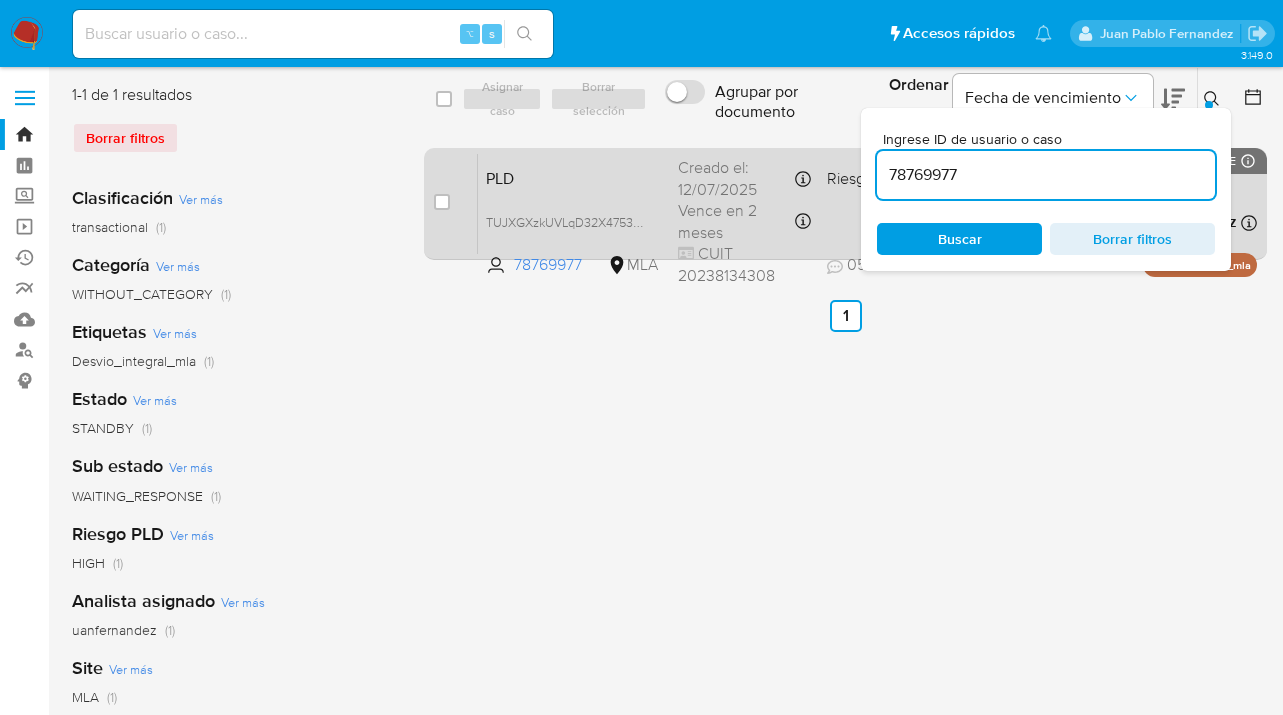 drag, startPoint x: 949, startPoint y: 168, endPoint x: 826, endPoint y: 156, distance: 123.58398 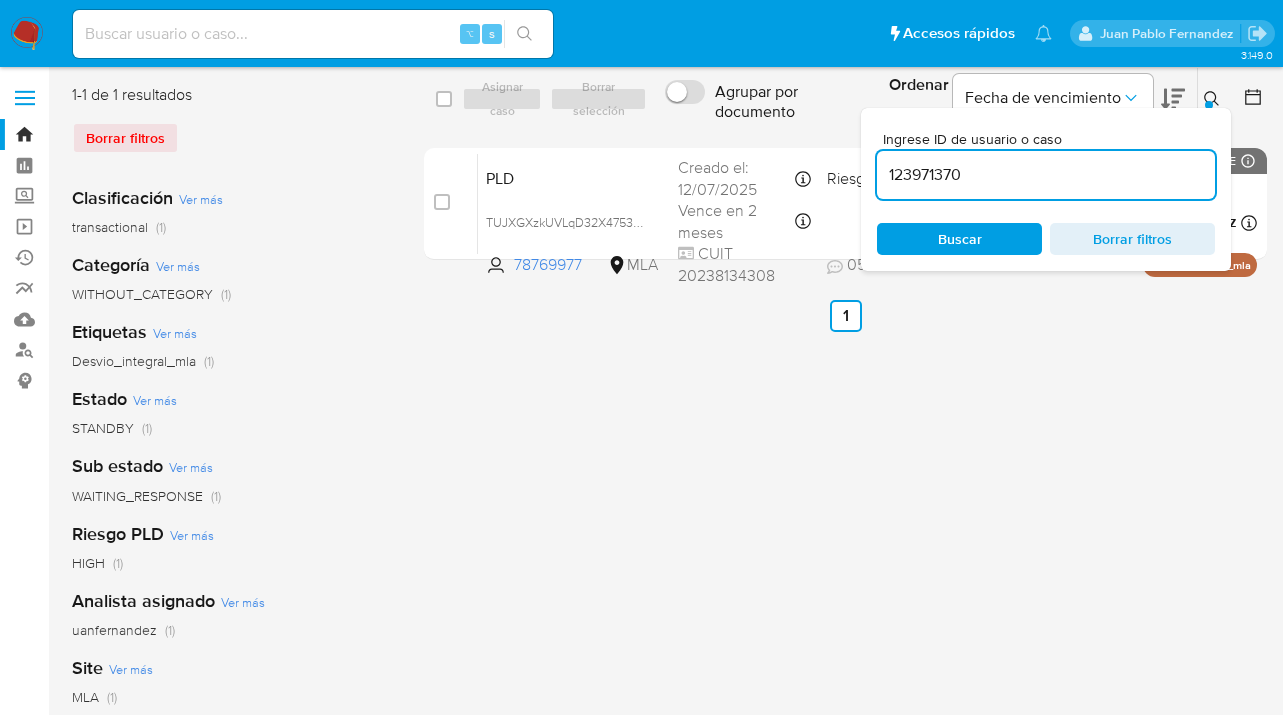 type on "123971370" 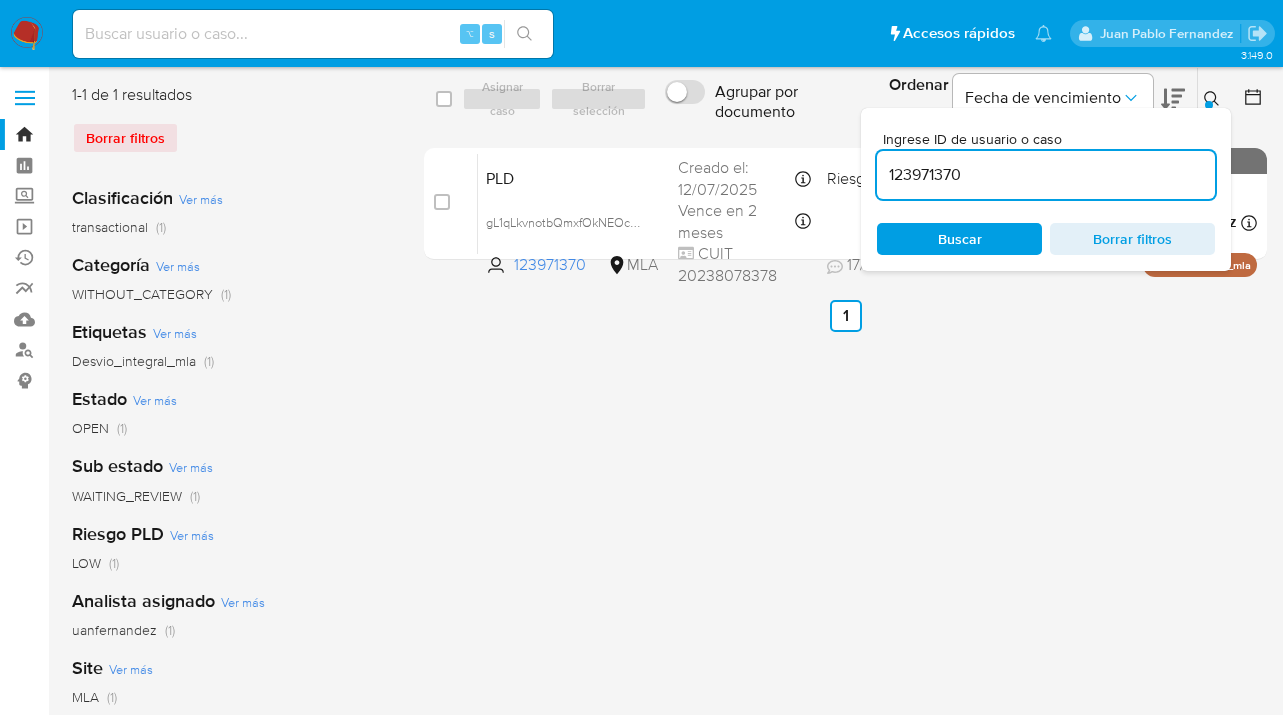 click 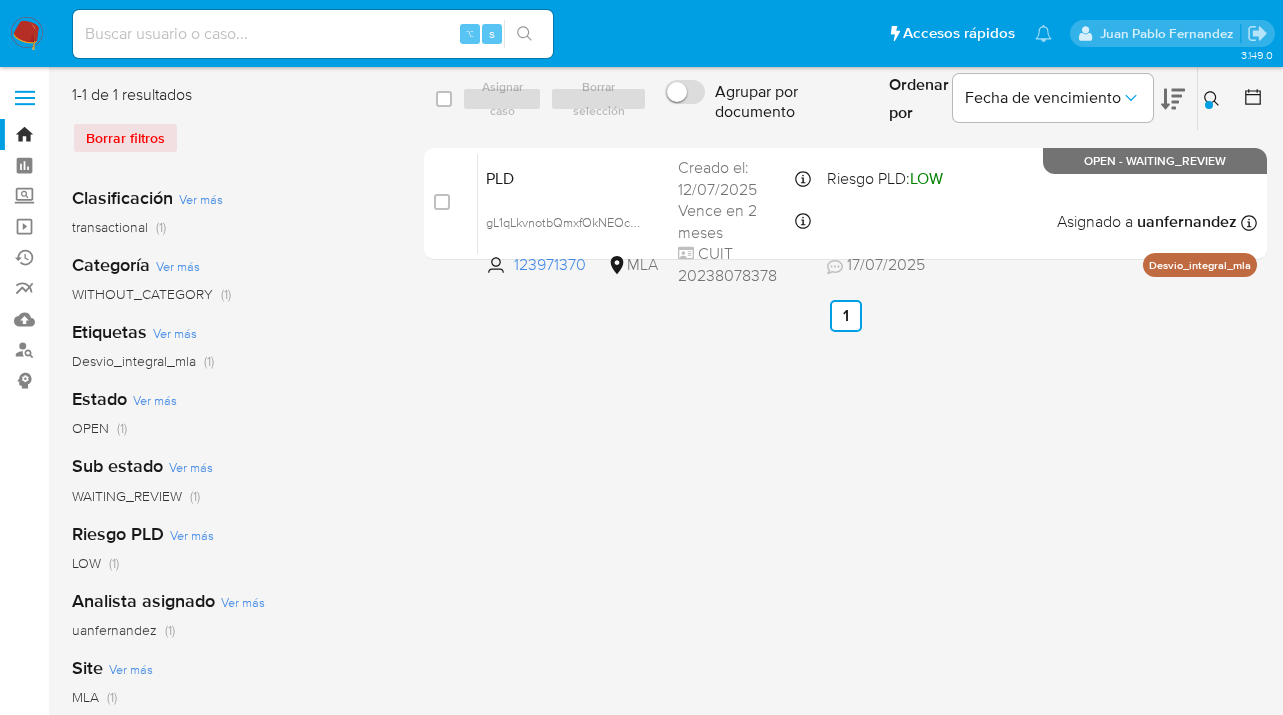 drag, startPoint x: 447, startPoint y: 99, endPoint x: 481, endPoint y: 99, distance: 34 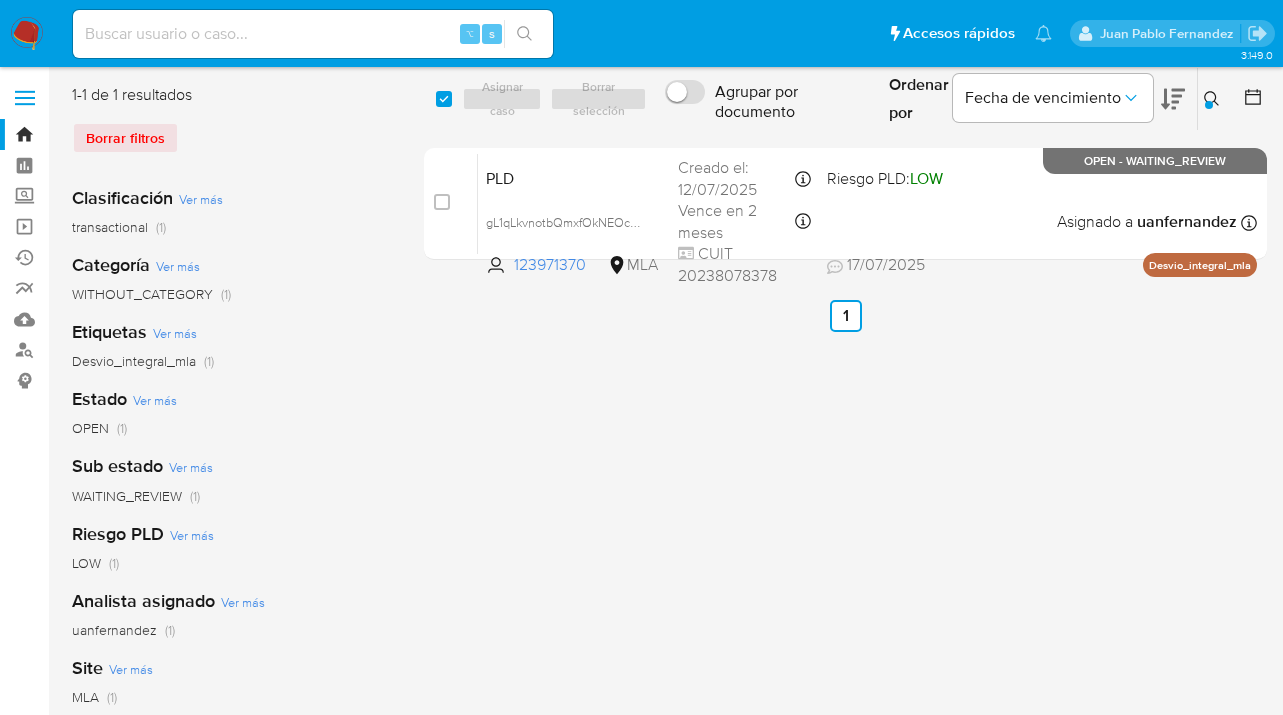 checkbox on "true" 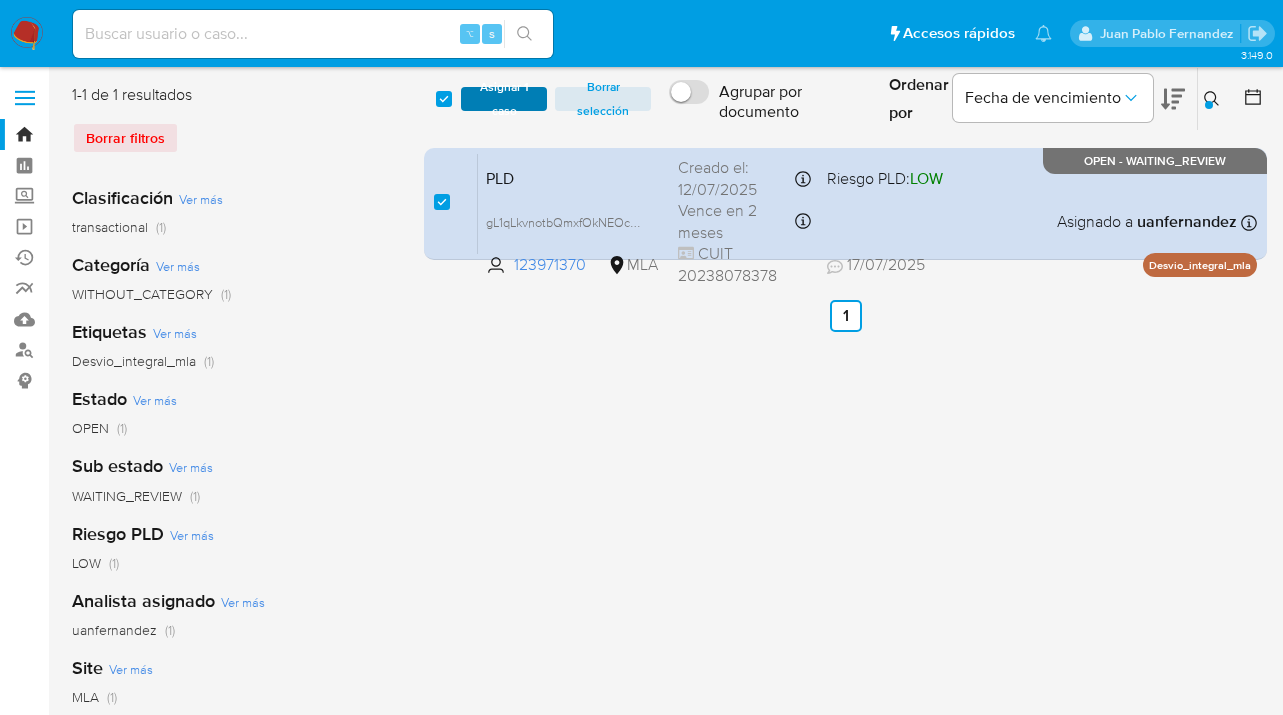 click on "Asignar 1 caso" at bounding box center (504, 99) 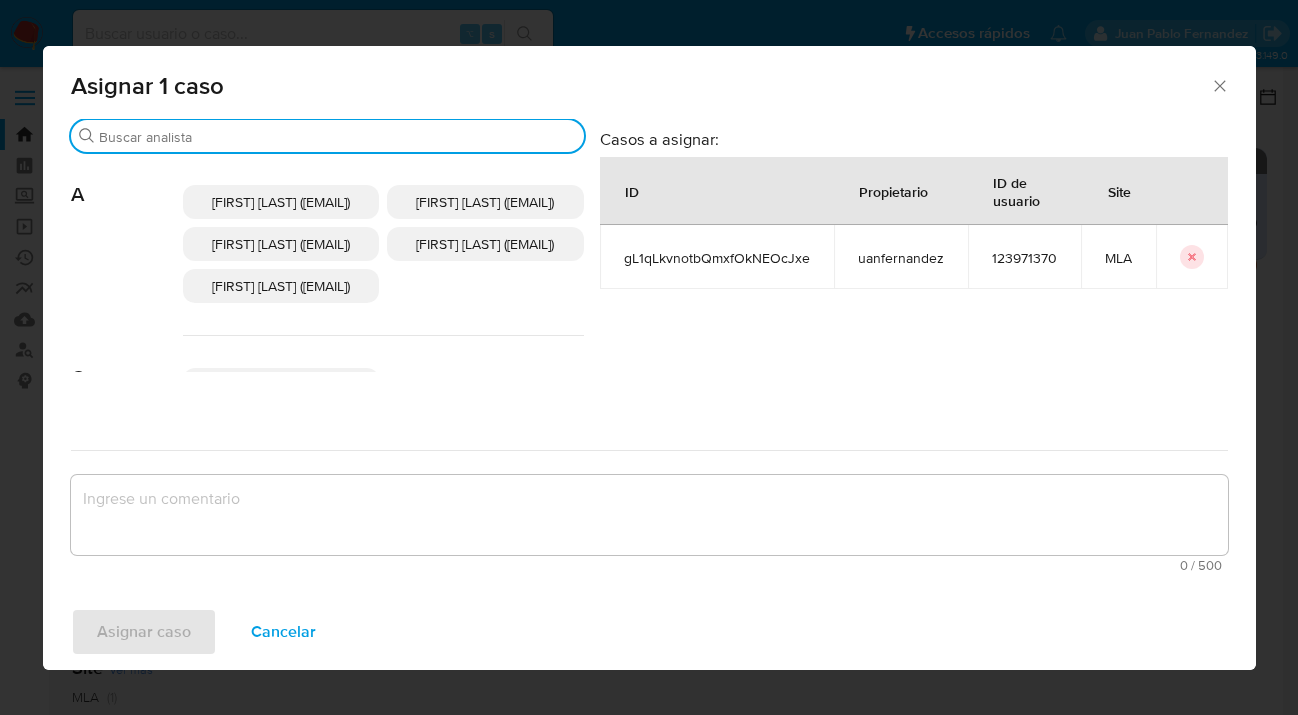 click on "Buscar" at bounding box center (337, 137) 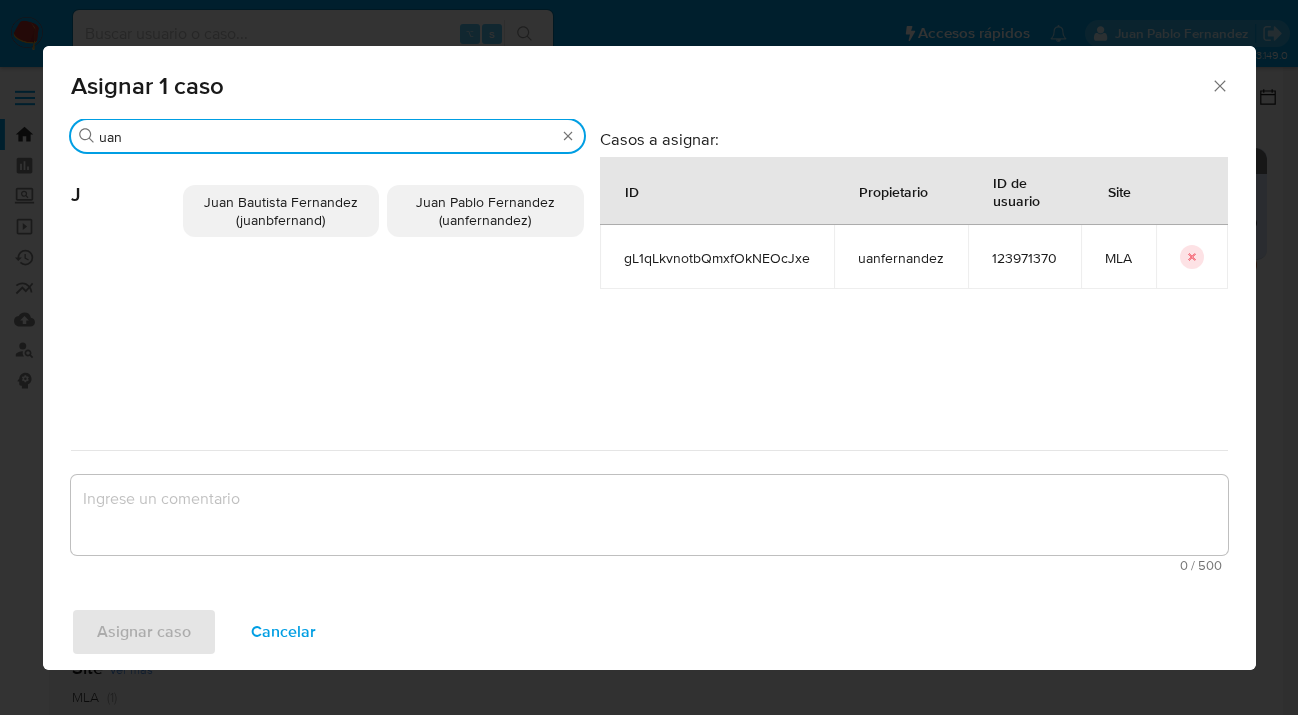 type on "uan" 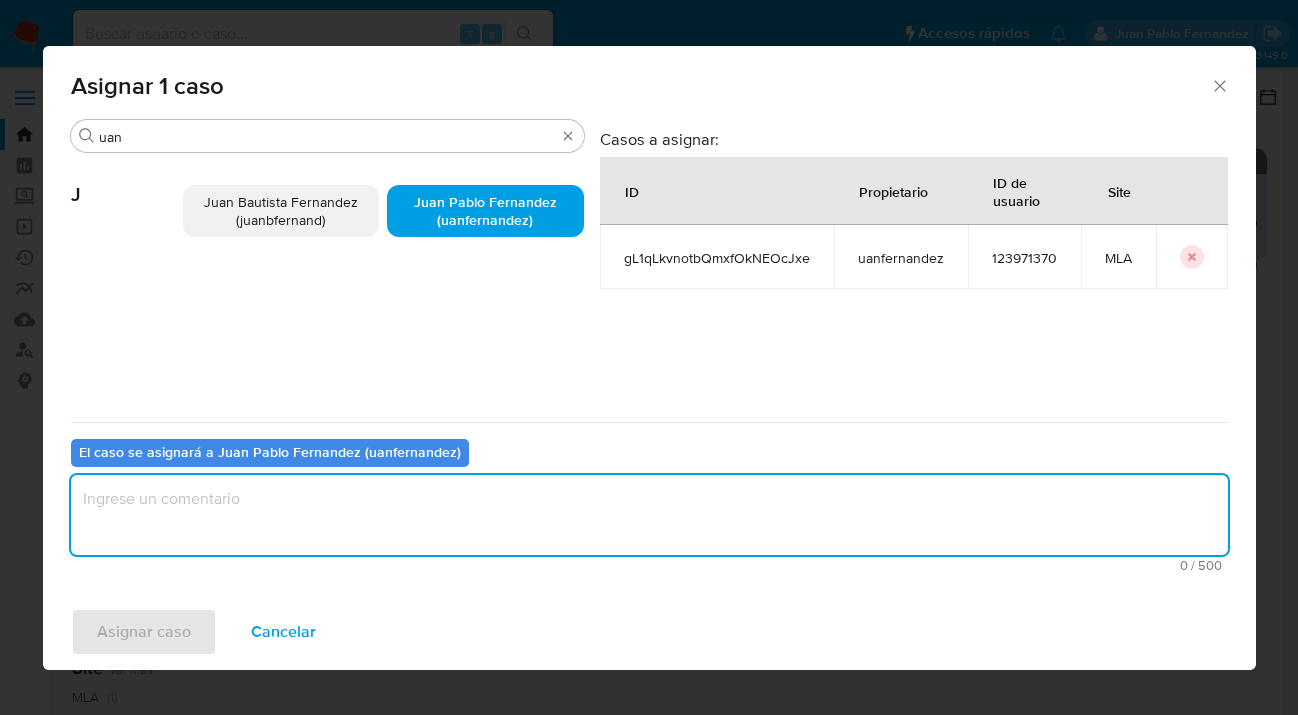 click at bounding box center [649, 515] 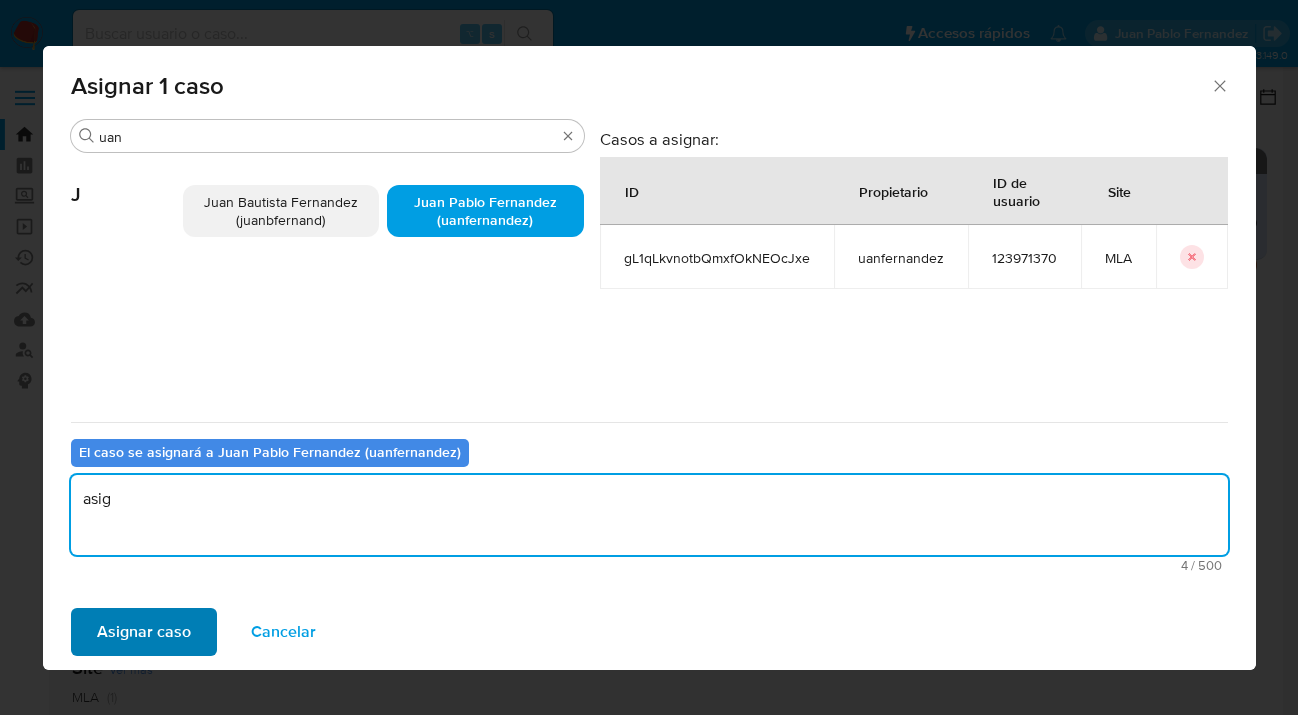type on "asig" 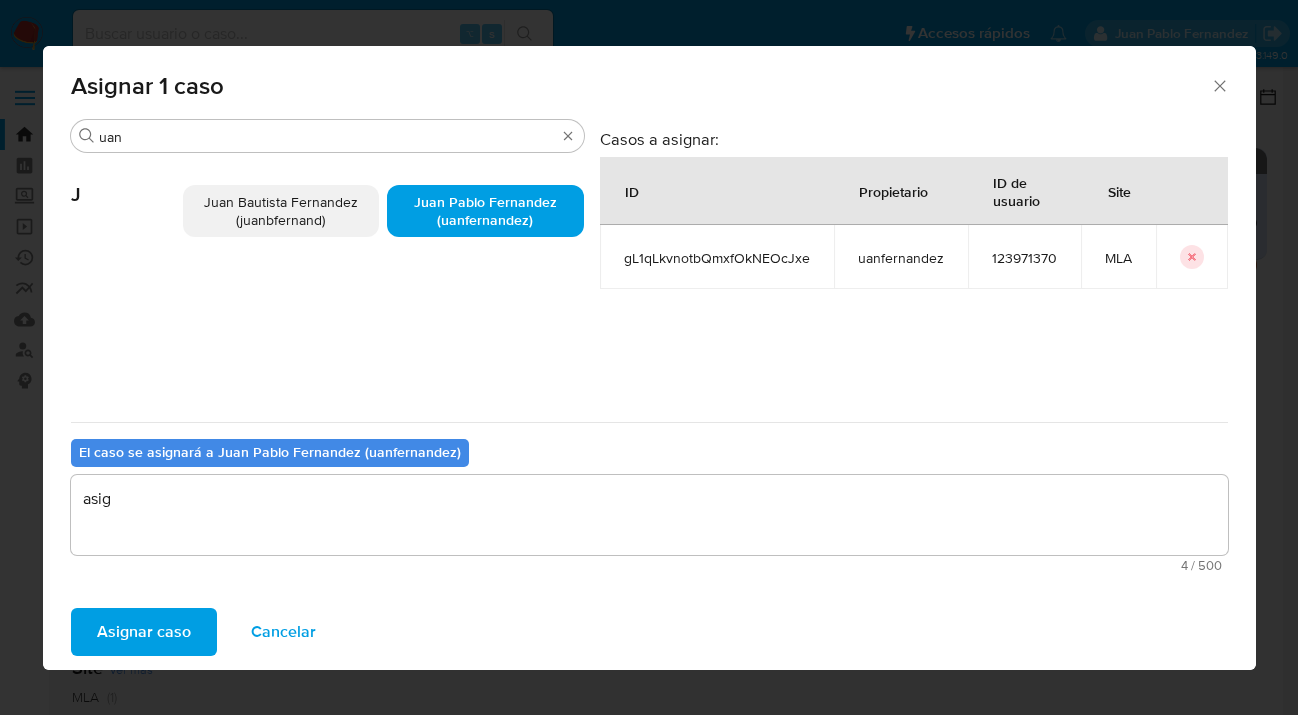 click on "Asignar caso" at bounding box center (144, 632) 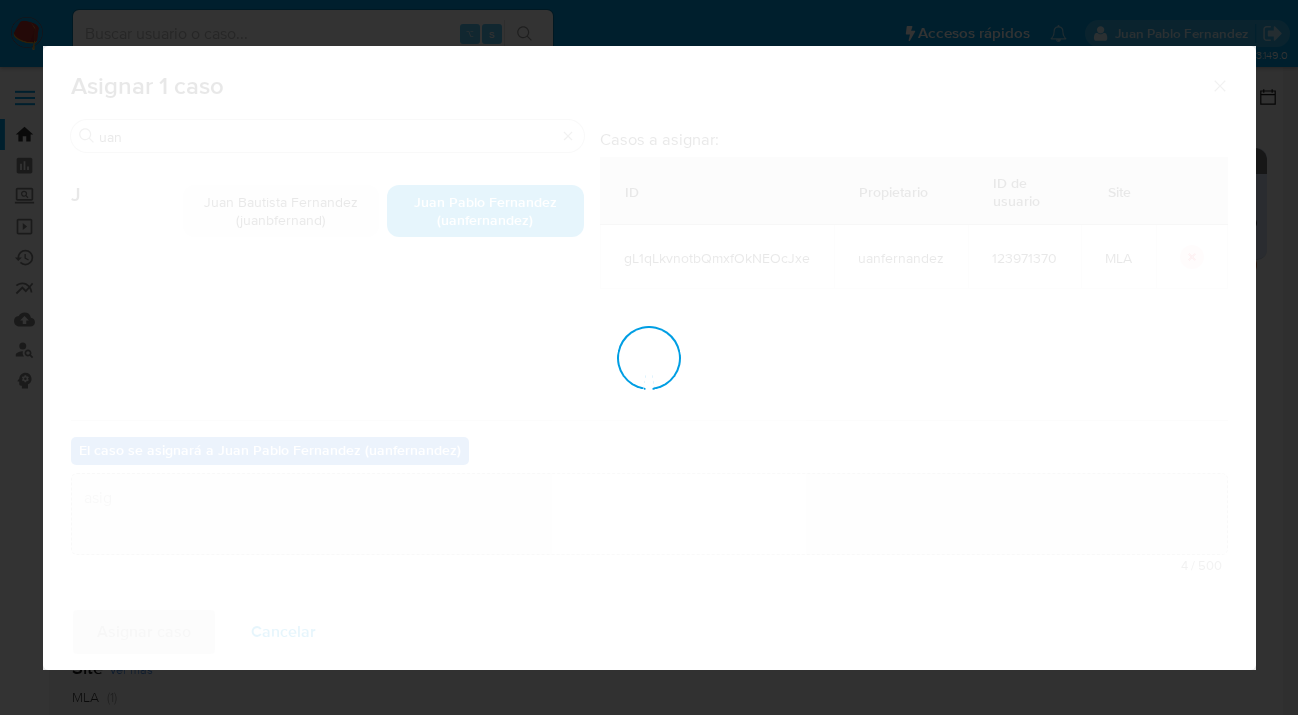 type 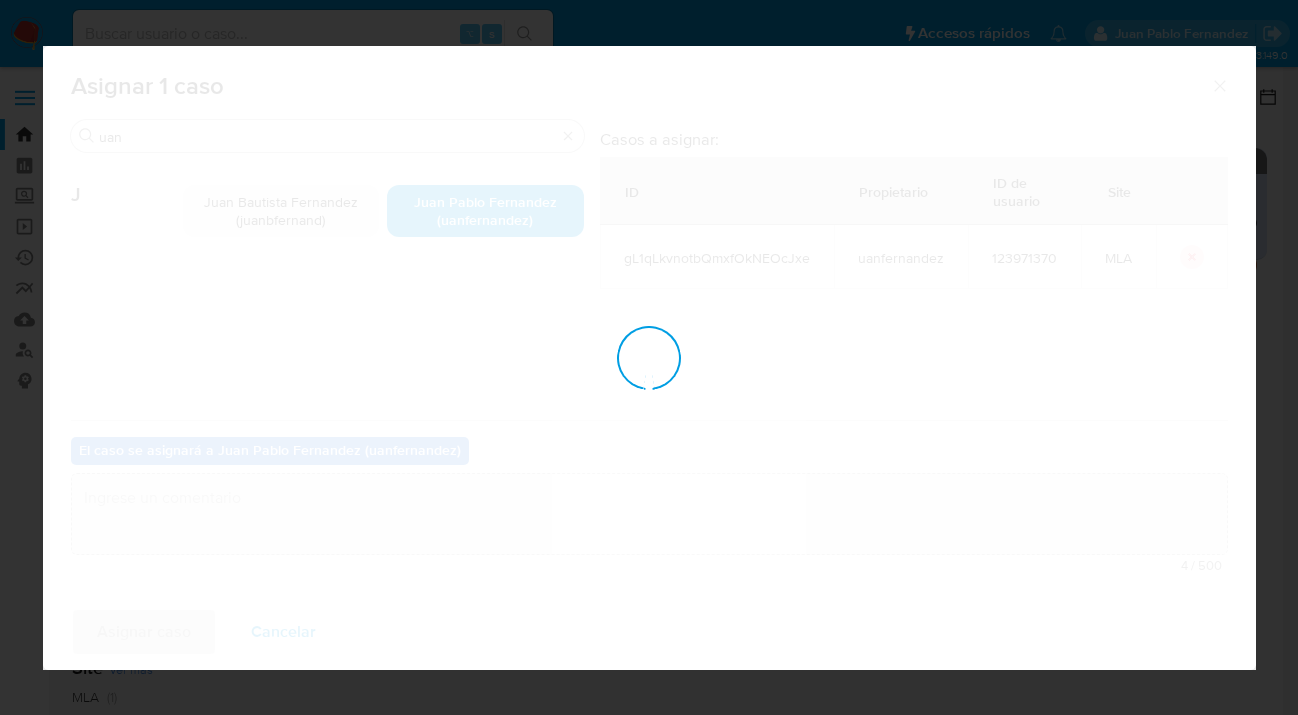 checkbox on "false" 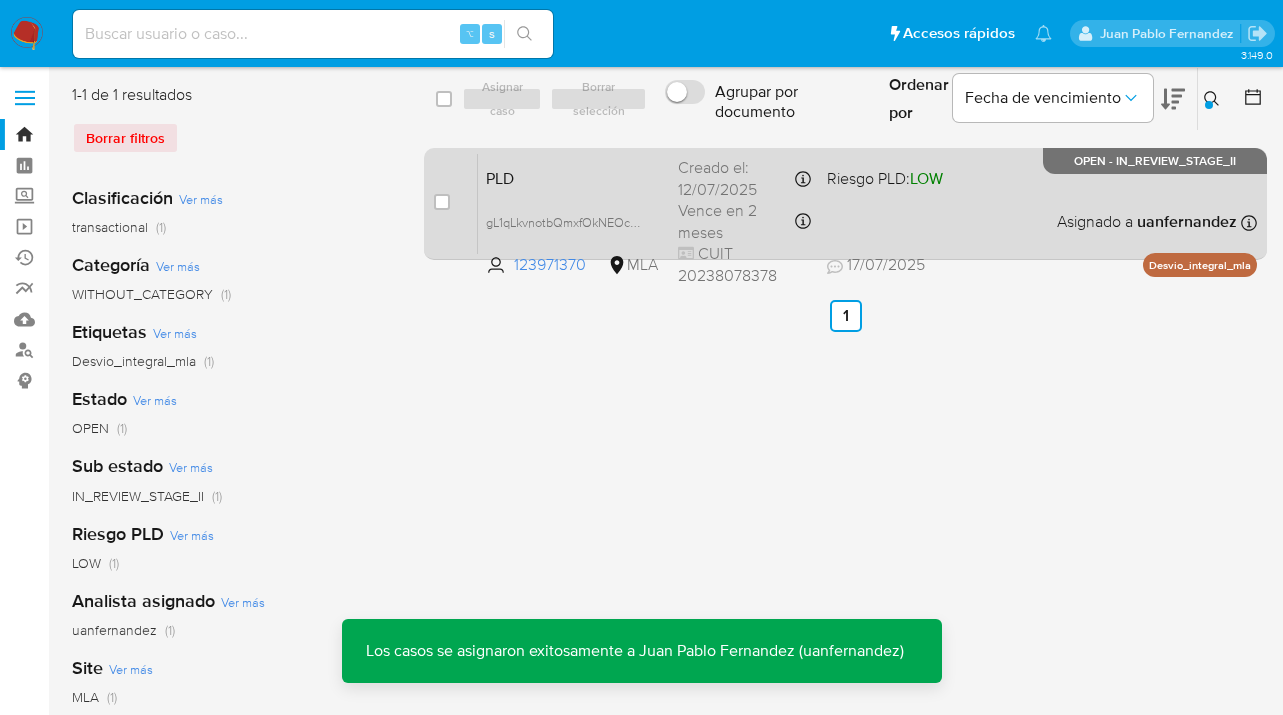click on "PLD gL1qLkvnotbQmxfOkNEOcJxe 123971370 MLA Riesgo PLD:  LOW Creado el: 12/07/2025   Creado el: 12/07/2025 03:27:10 Vence en 2 meses   Vence el 10/10/2025 03:27:11 CUIT   20238078378 17/07/2025   17/07/2025 18:57 Asignado a   uanfernandez   Asignado el: 17/07/2025 16:37:32 Desvio_integral_mla OPEN - IN_REVIEW_STAGE_II" at bounding box center (867, 203) 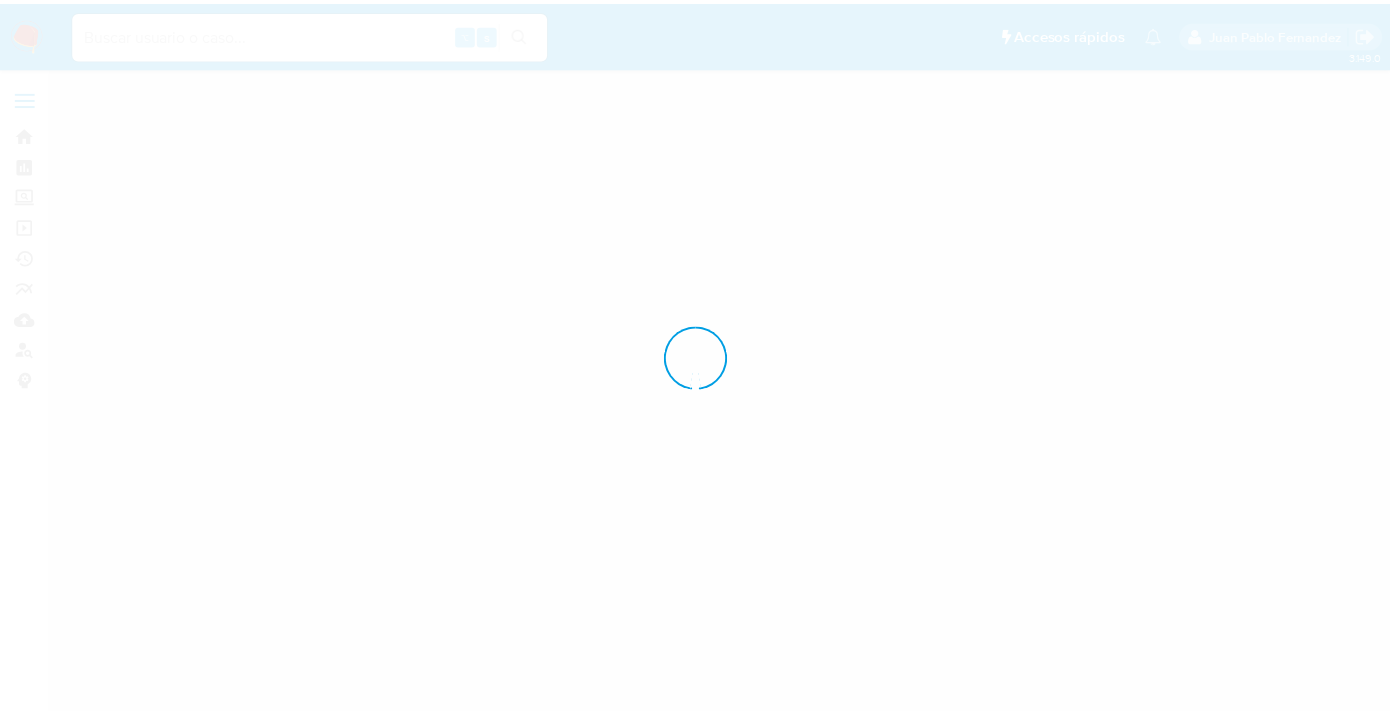scroll, scrollTop: 0, scrollLeft: 0, axis: both 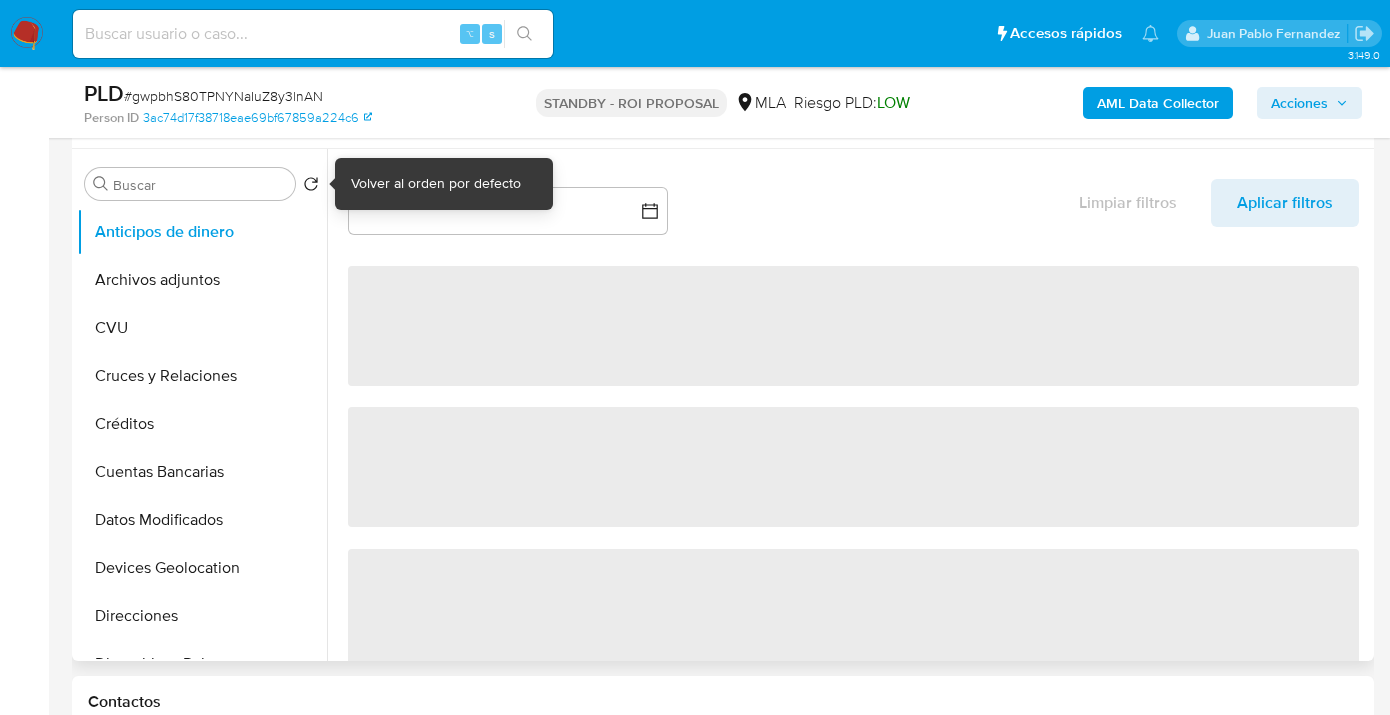 select on "10" 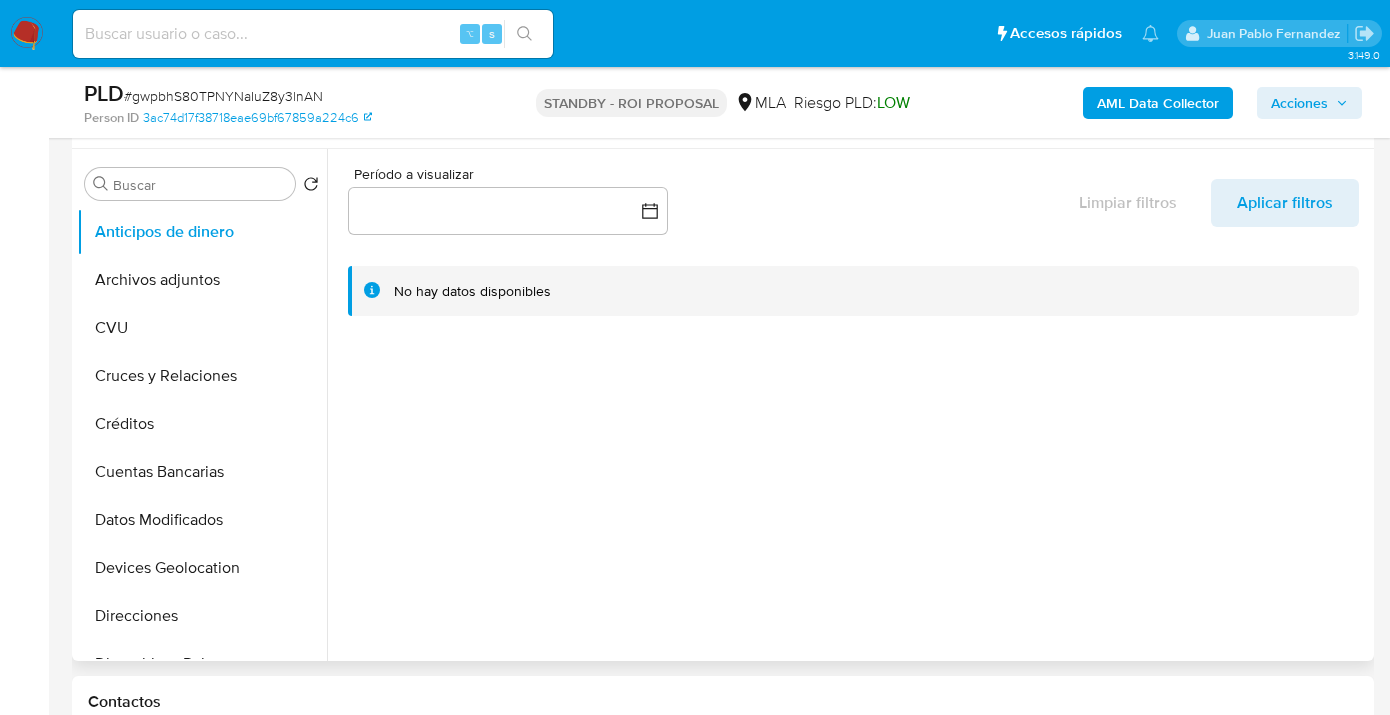 scroll, scrollTop: 403, scrollLeft: 0, axis: vertical 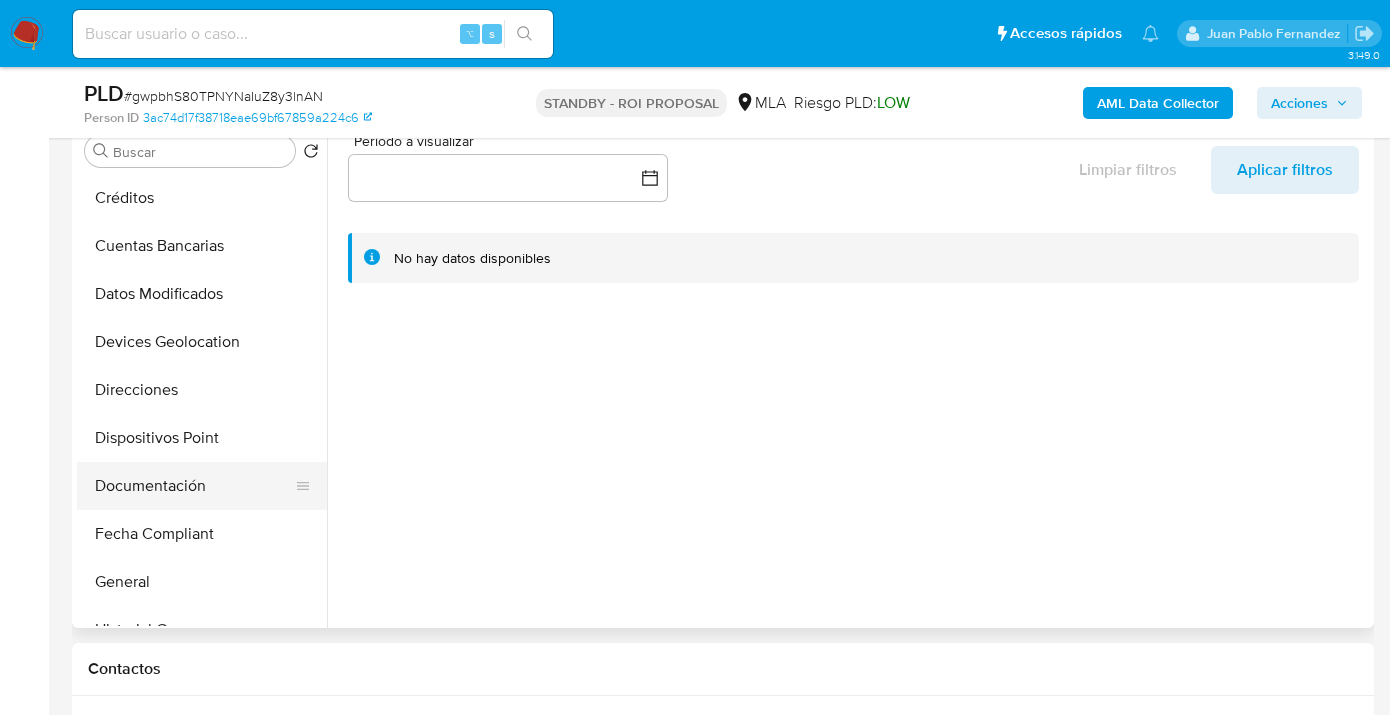 drag, startPoint x: 189, startPoint y: 482, endPoint x: 231, endPoint y: 467, distance: 44.598206 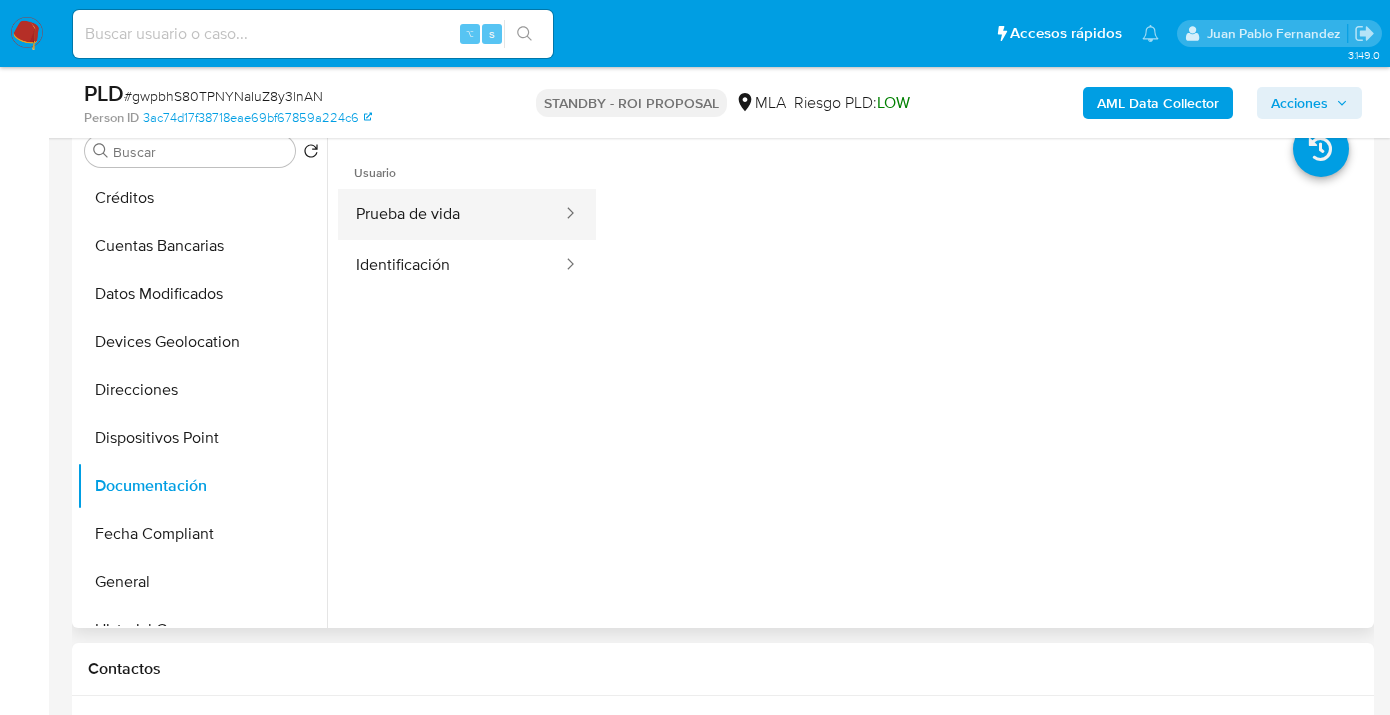 drag, startPoint x: 409, startPoint y: 203, endPoint x: 460, endPoint y: 198, distance: 51.24451 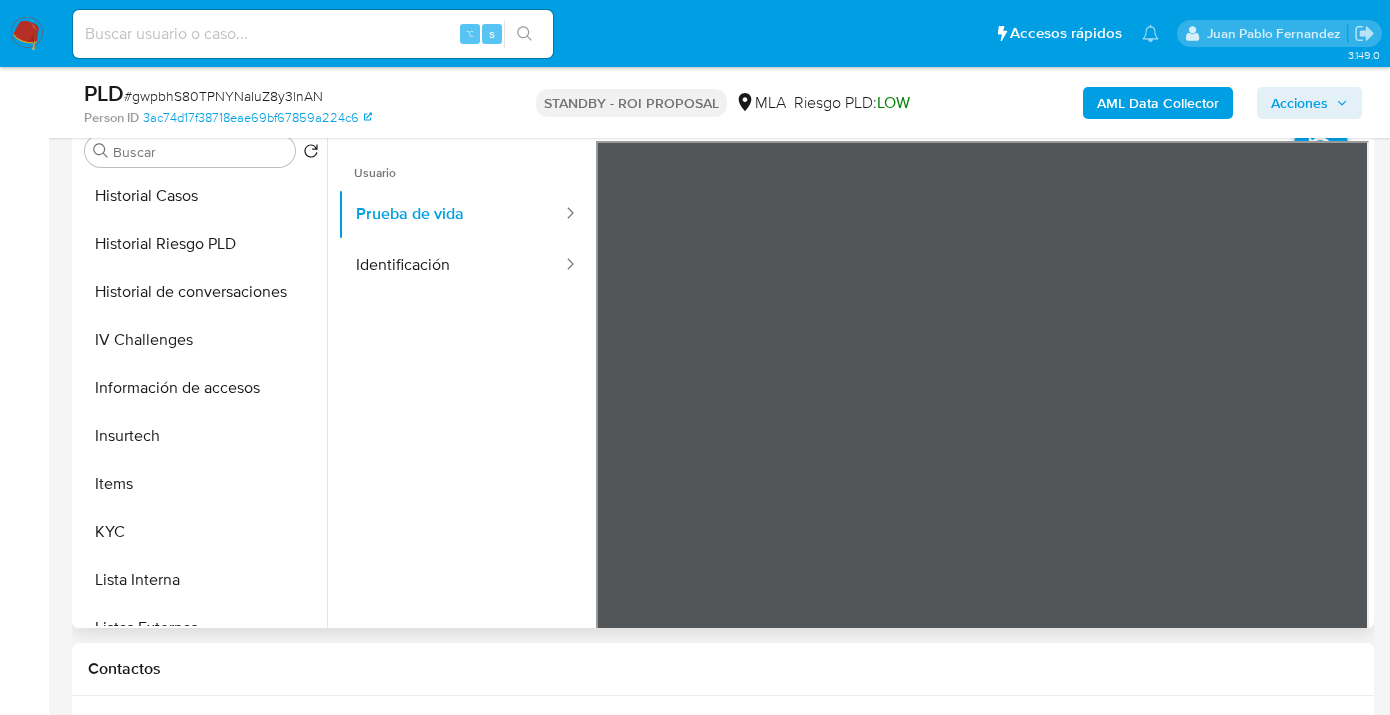 scroll, scrollTop: 663, scrollLeft: 0, axis: vertical 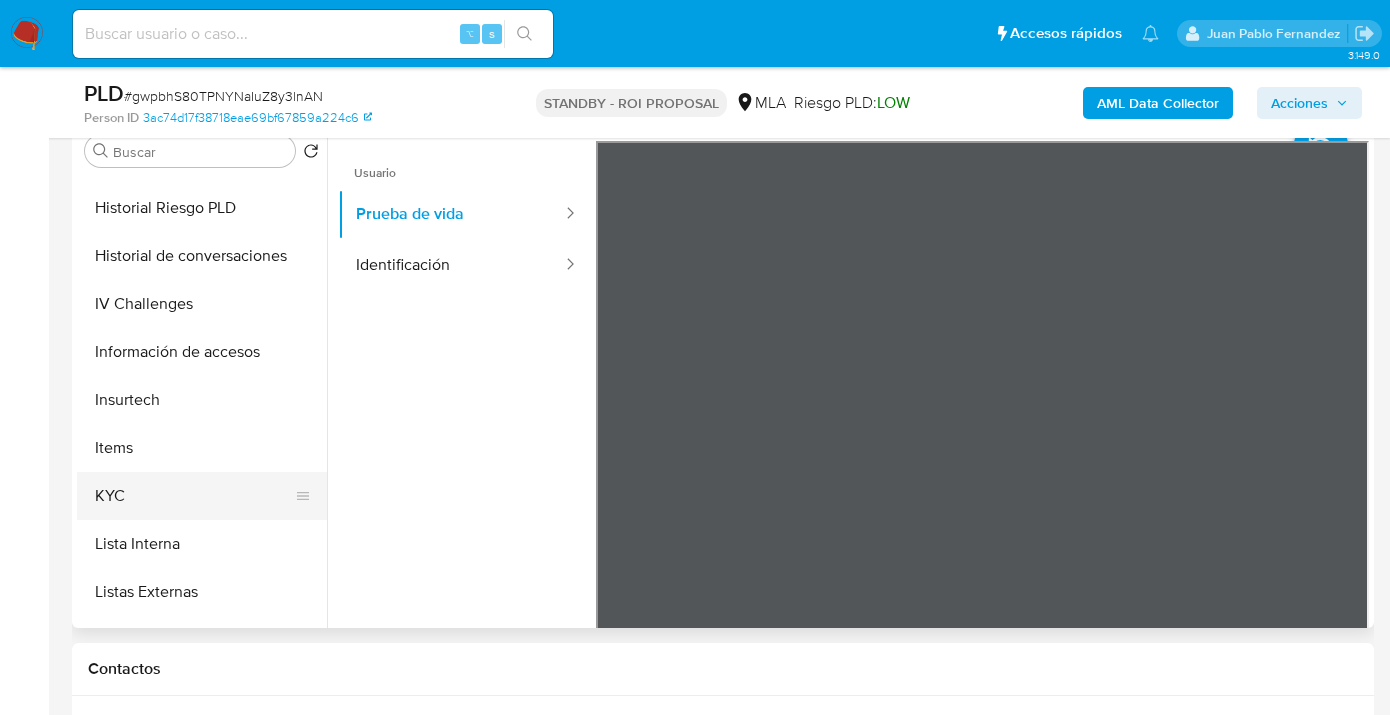 click on "KYC" at bounding box center (194, 496) 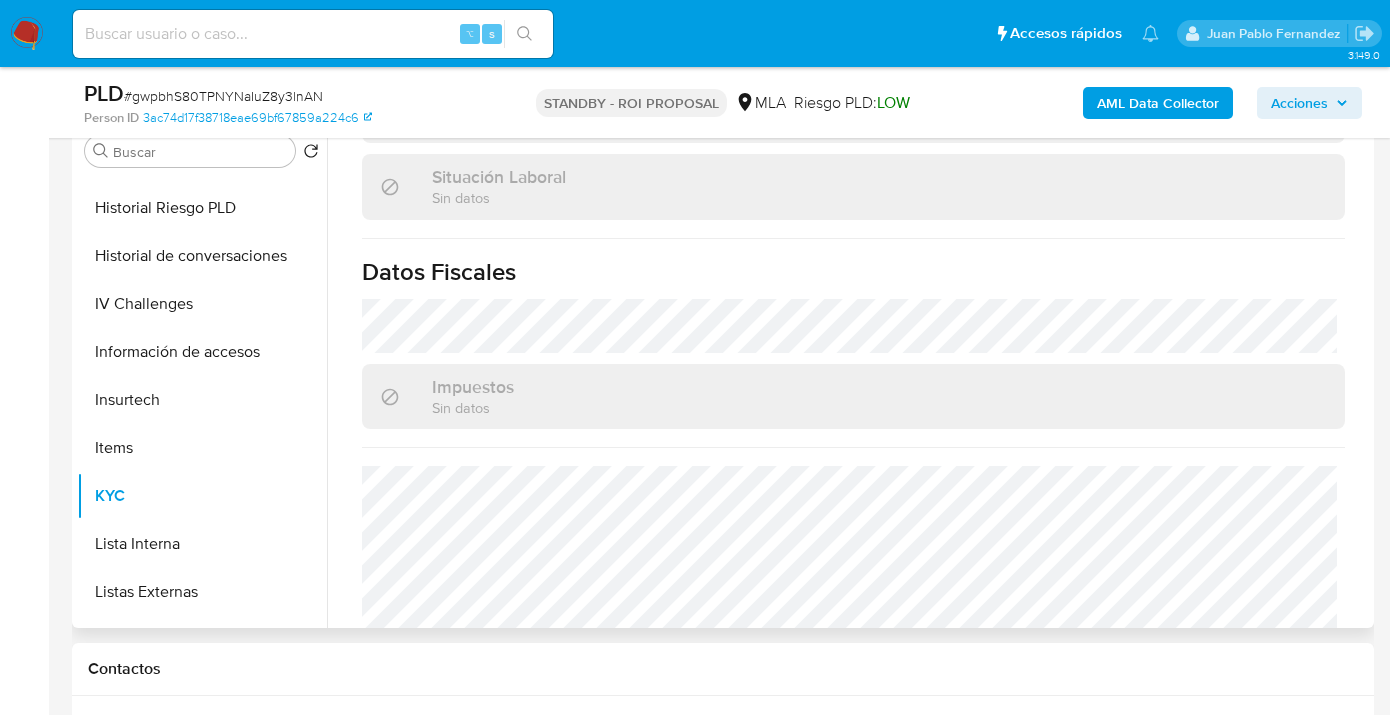 scroll, scrollTop: 1071, scrollLeft: 0, axis: vertical 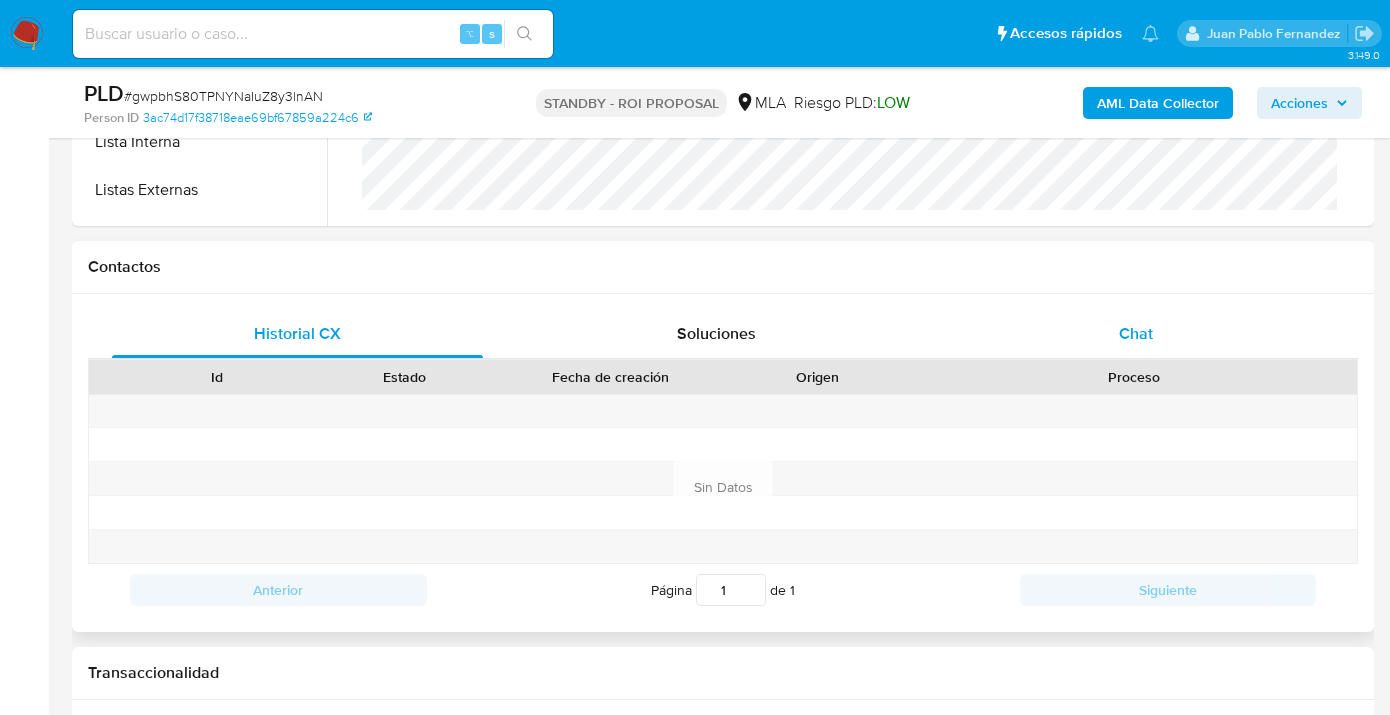 click on "Chat" at bounding box center [1135, 334] 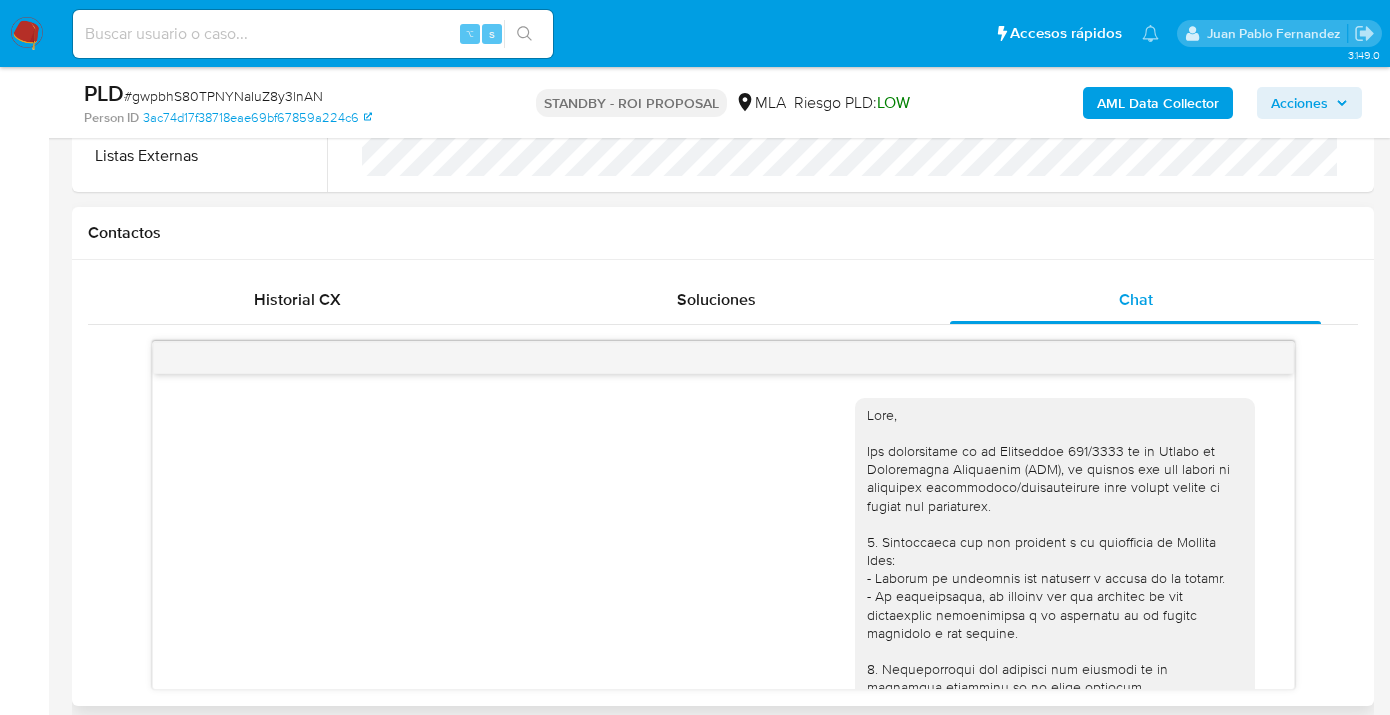 scroll, scrollTop: 840, scrollLeft: 0, axis: vertical 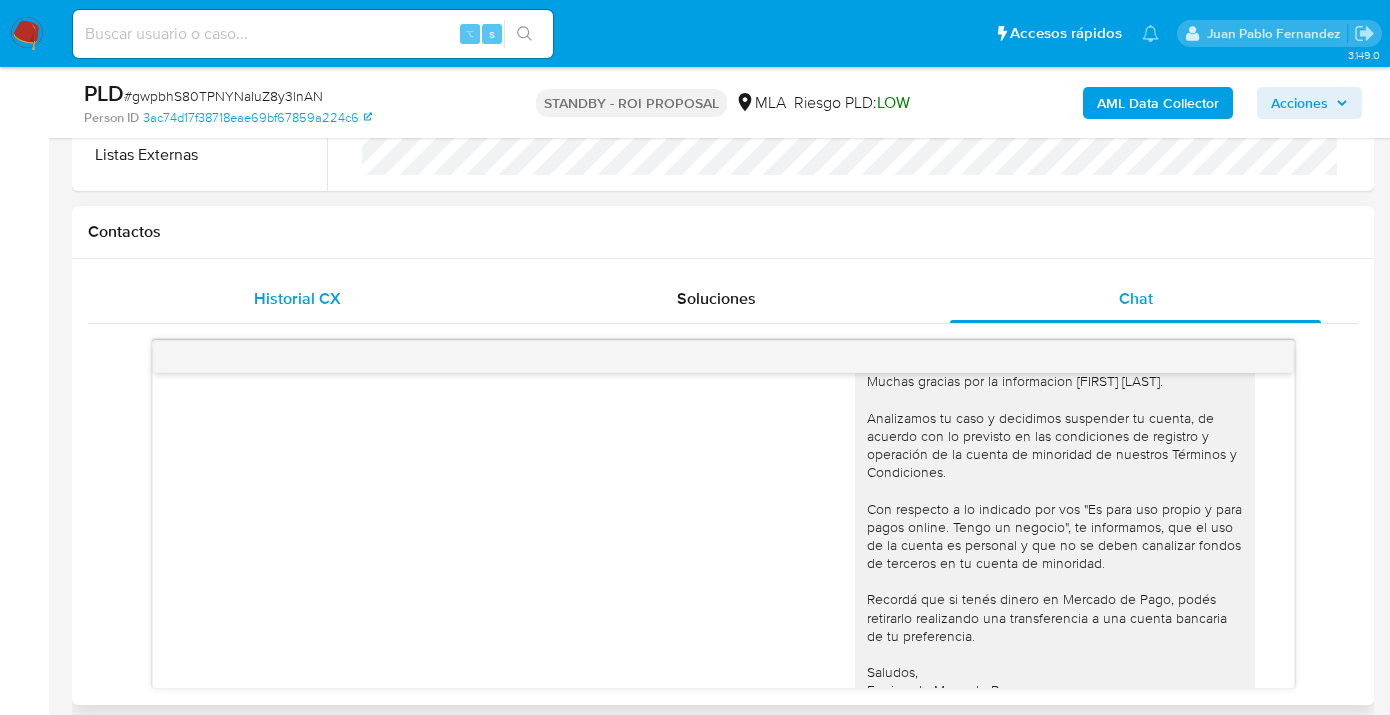 drag, startPoint x: 301, startPoint y: 316, endPoint x: 364, endPoint y: 286, distance: 69.77822 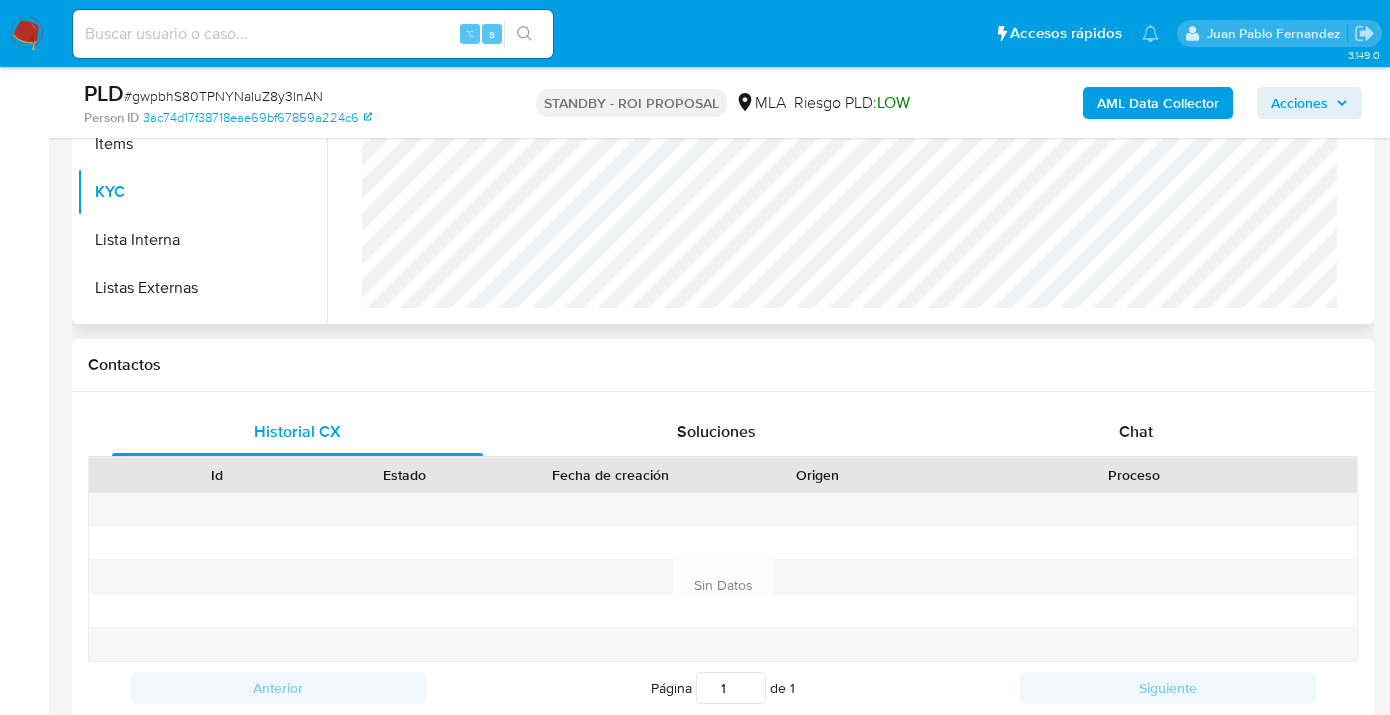 scroll, scrollTop: 706, scrollLeft: 0, axis: vertical 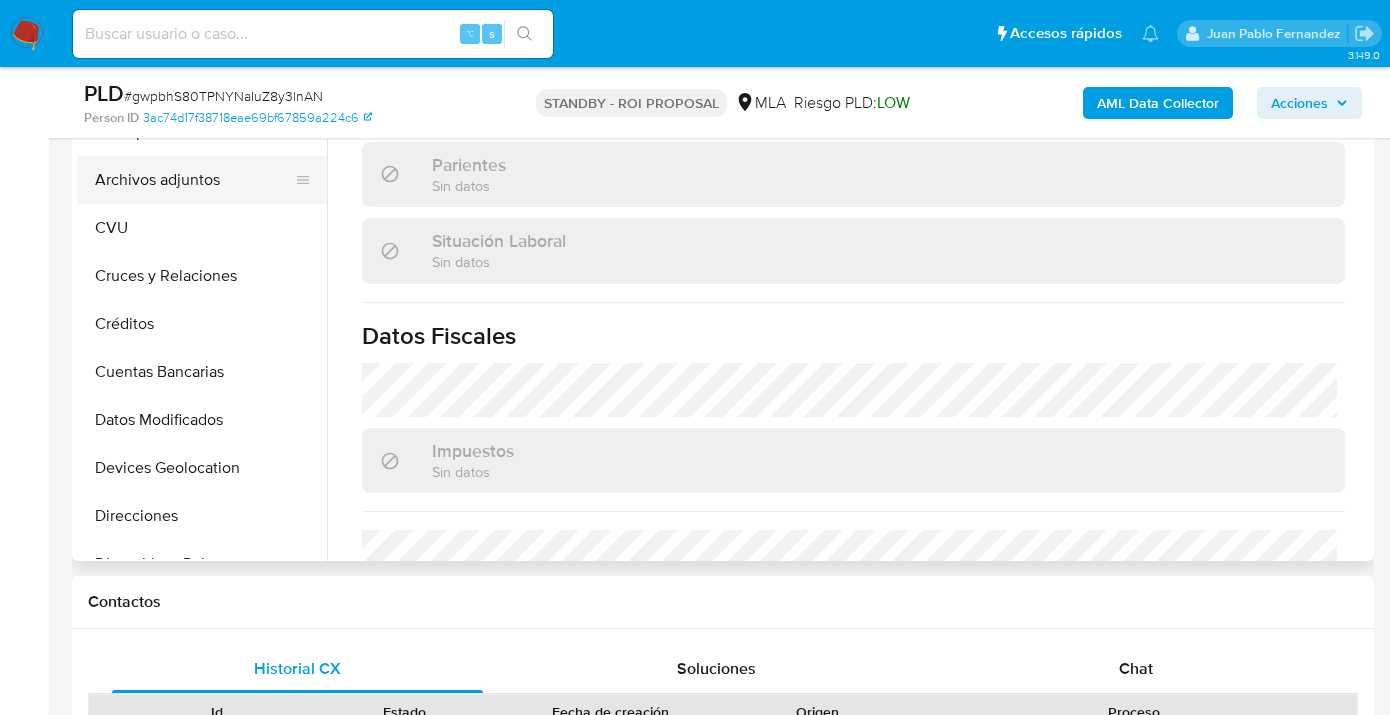 click on "Archivos adjuntos" at bounding box center [194, 180] 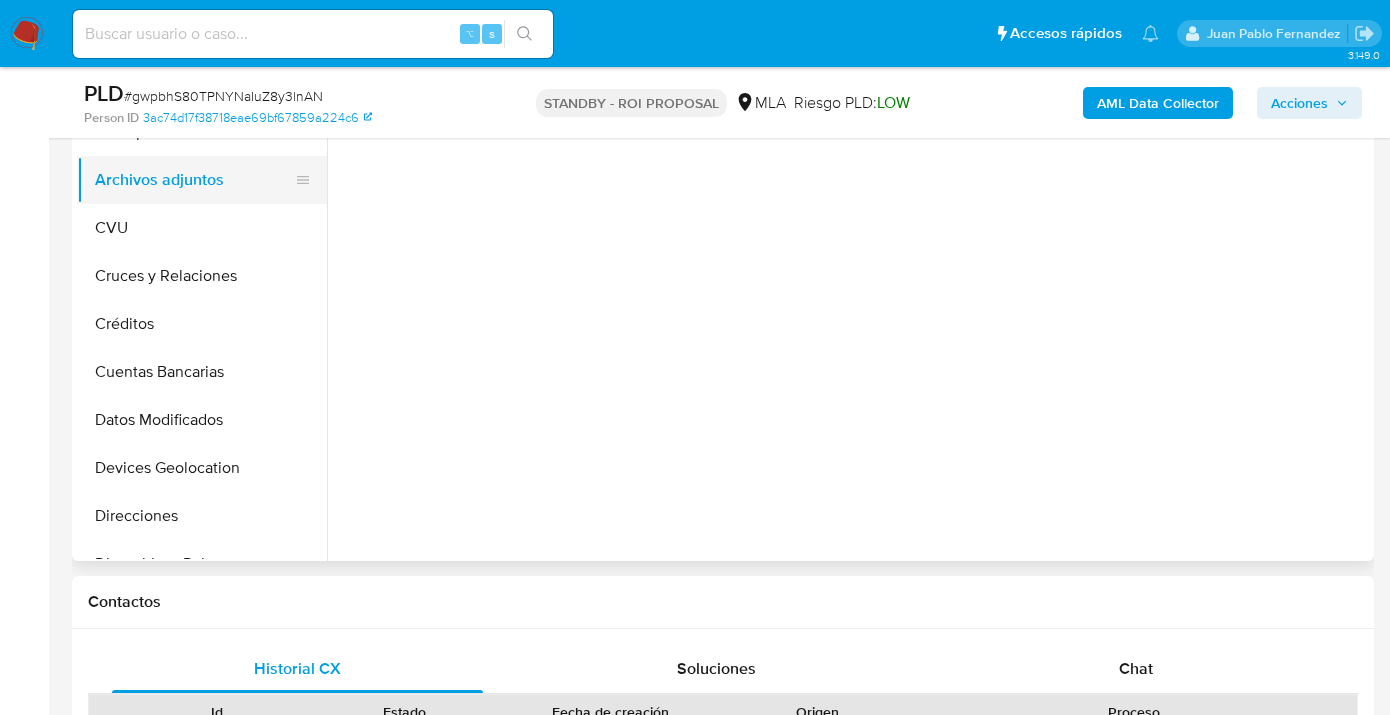 scroll, scrollTop: 0, scrollLeft: 0, axis: both 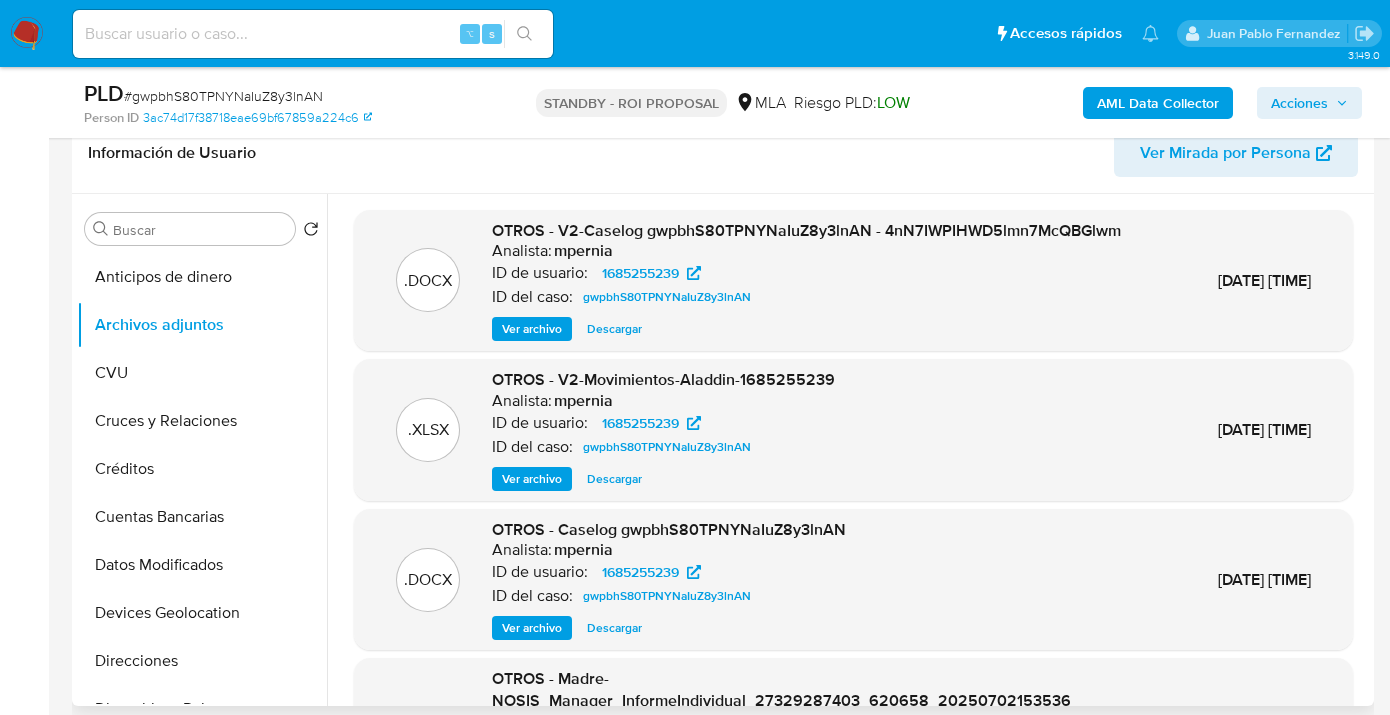 click on "Descargar" at bounding box center [614, 329] 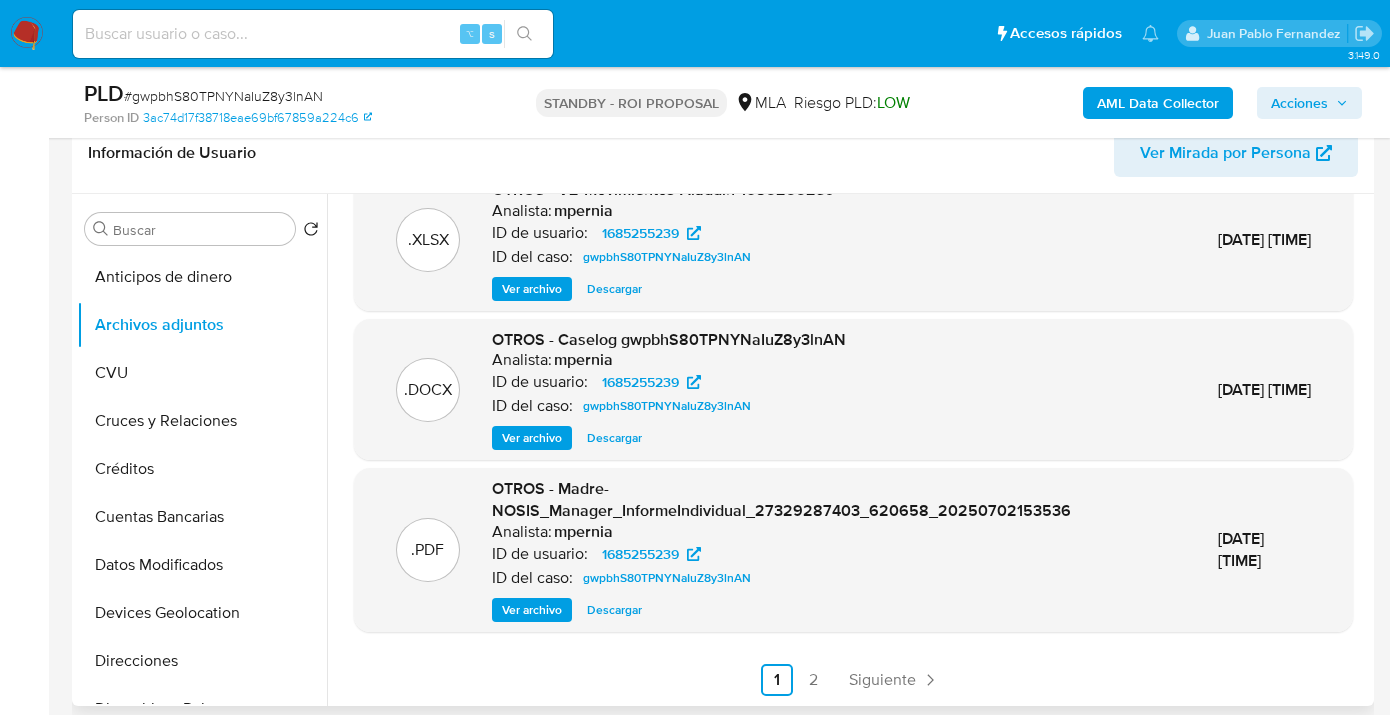 scroll, scrollTop: 0, scrollLeft: 0, axis: both 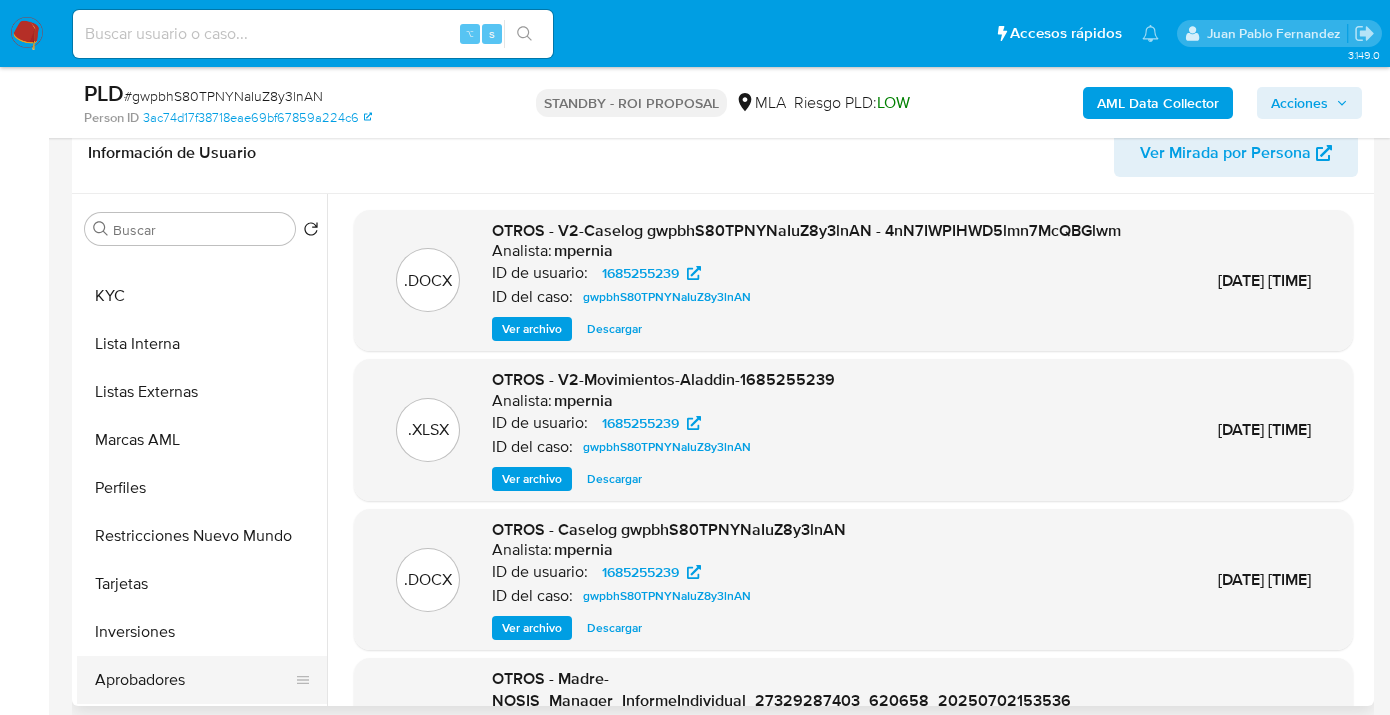 click on "Aprobadores" at bounding box center (194, 680) 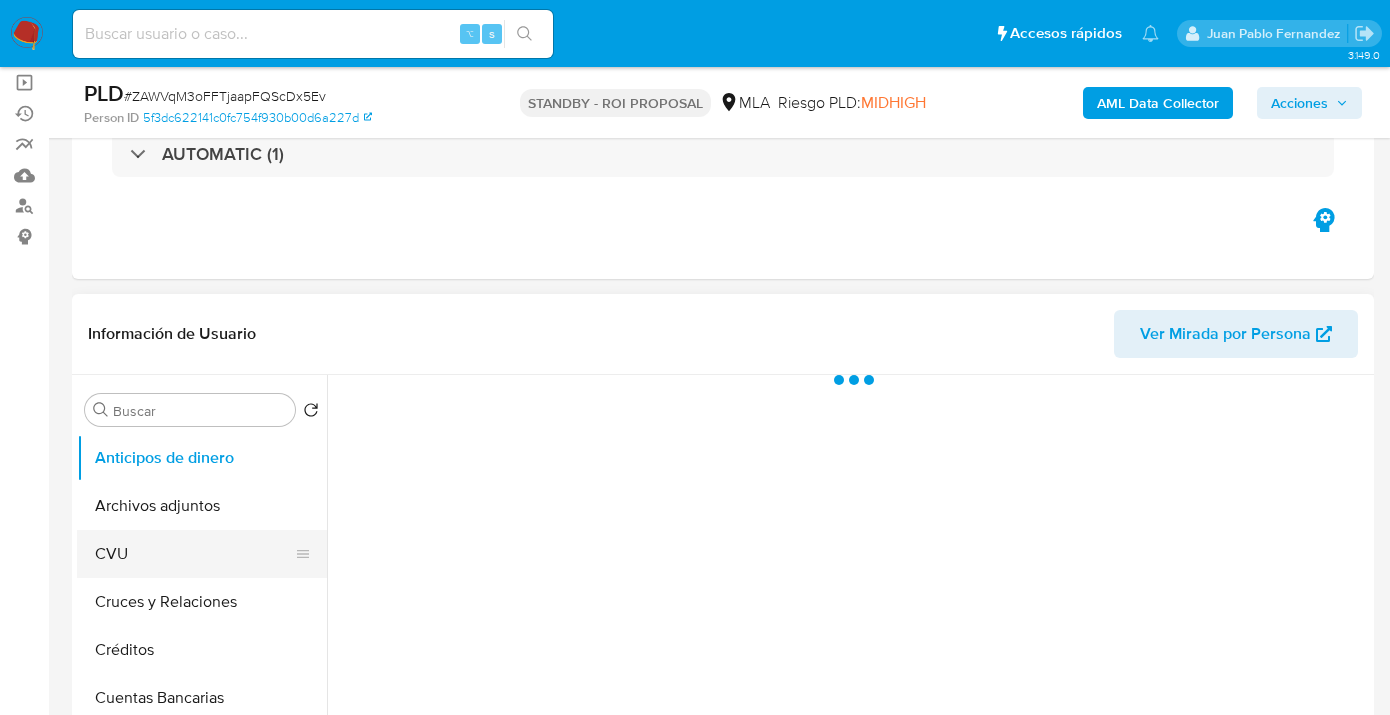 scroll, scrollTop: 148, scrollLeft: 0, axis: vertical 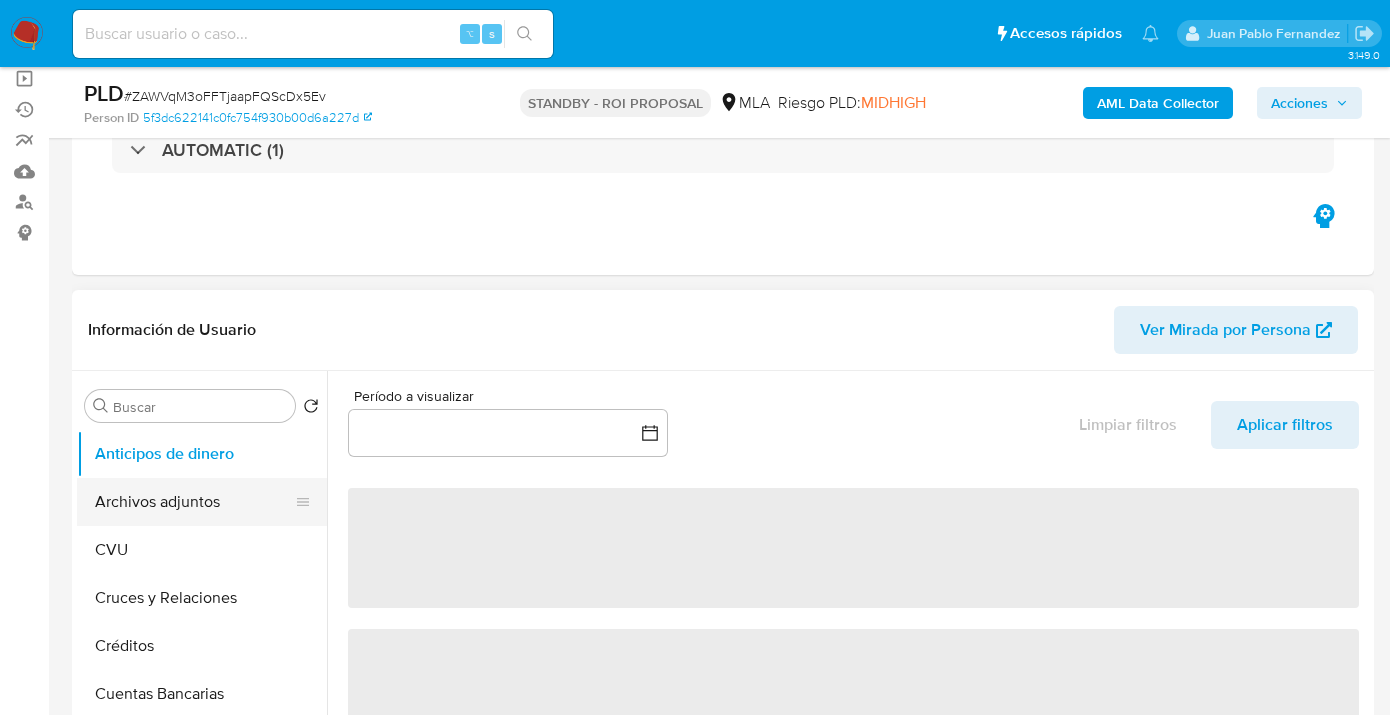 click on "Archivos adjuntos" at bounding box center (194, 502) 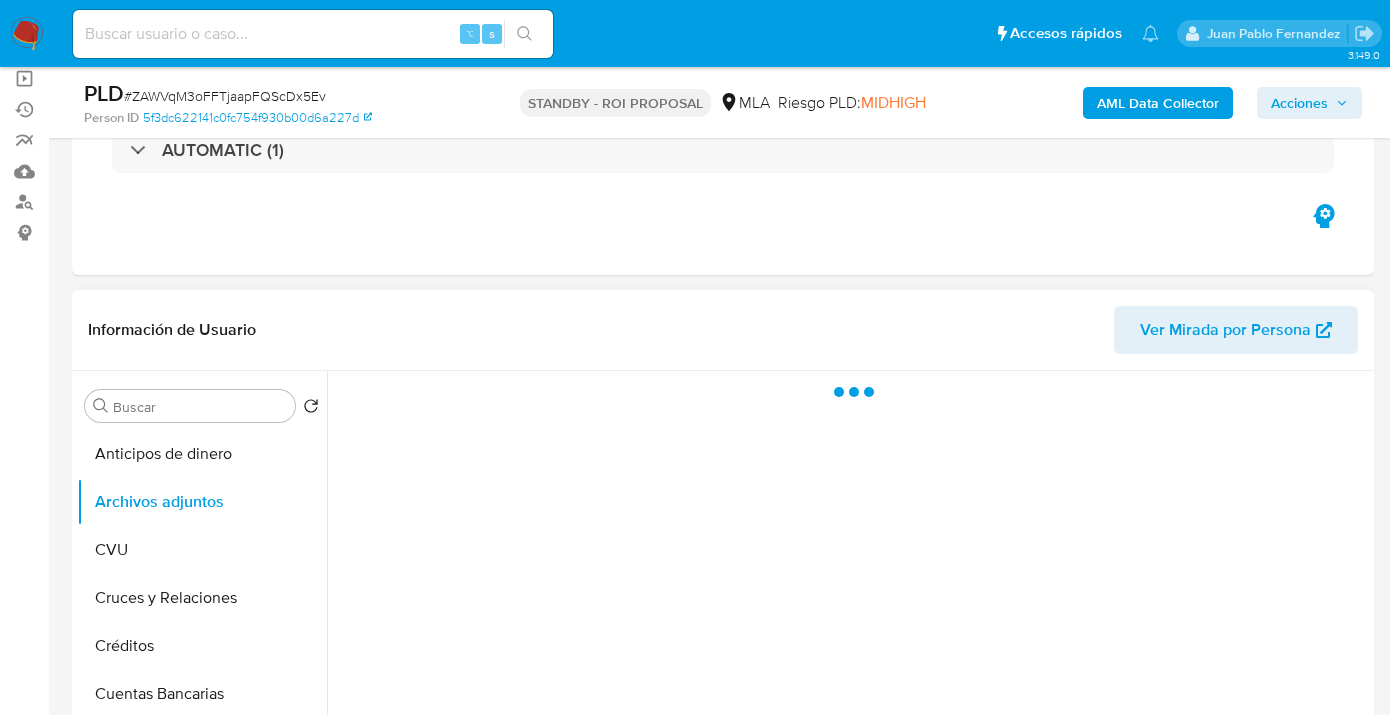 select on "10" 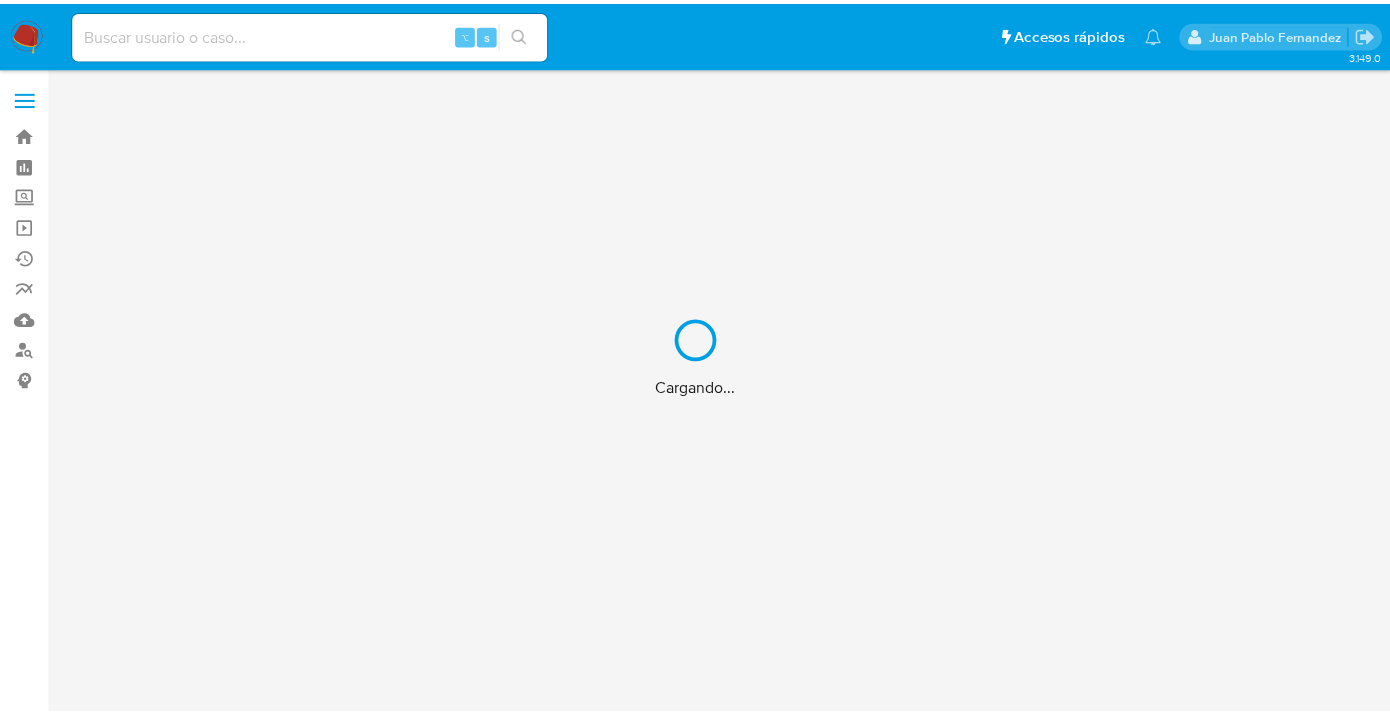 scroll, scrollTop: 0, scrollLeft: 0, axis: both 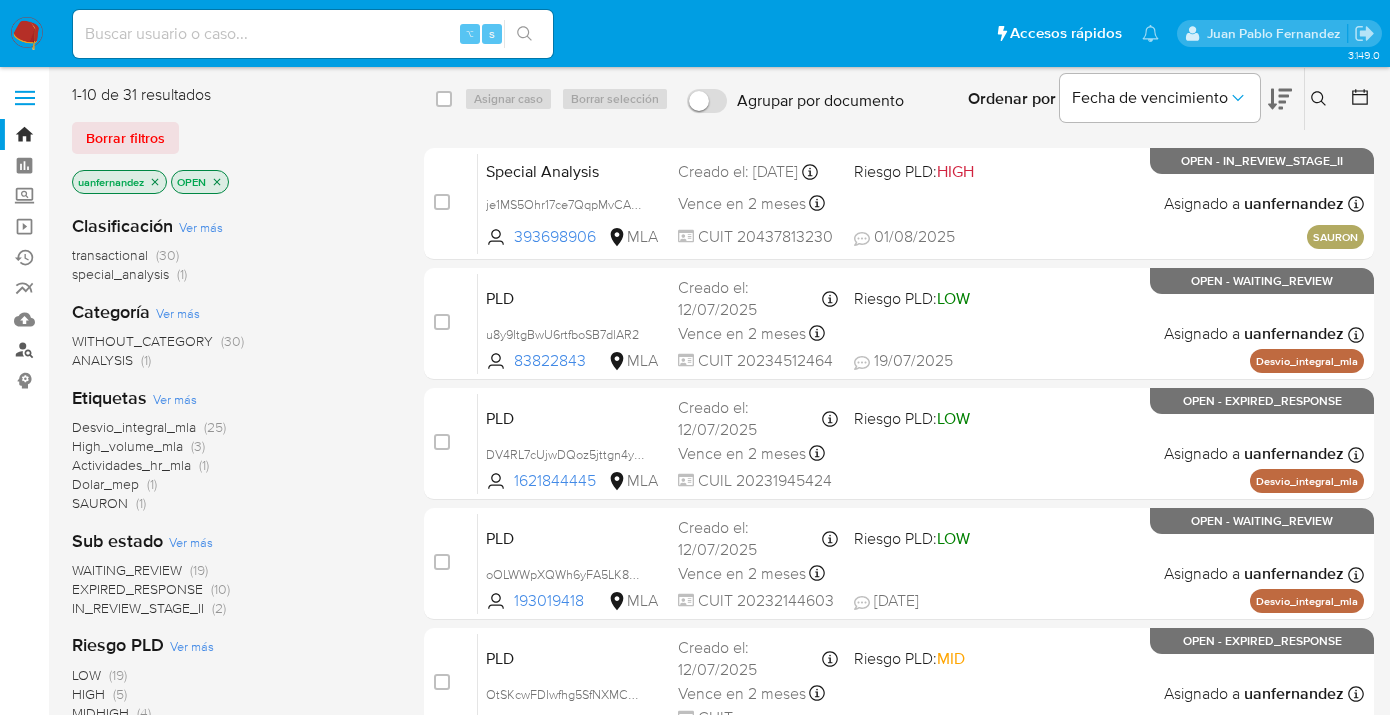 click on "Buscador de personas" at bounding box center (119, 350) 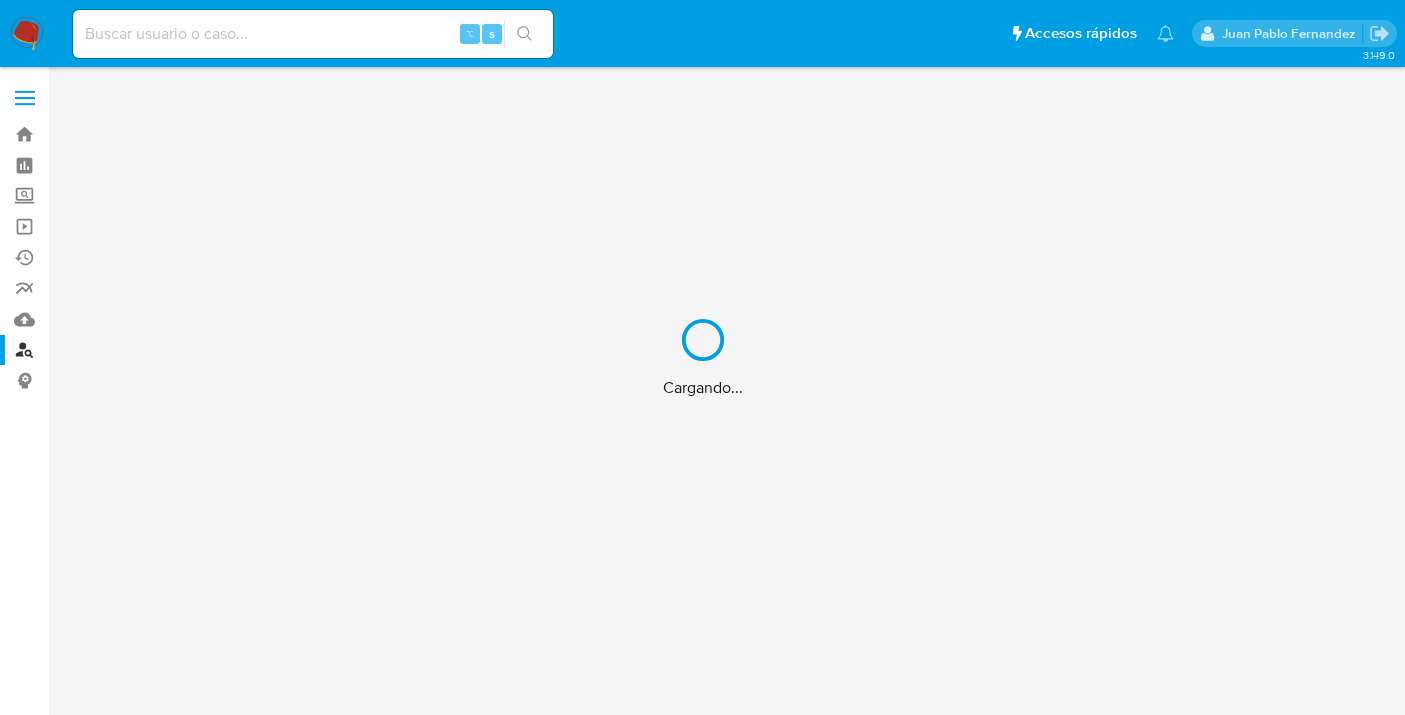 scroll, scrollTop: 0, scrollLeft: 0, axis: both 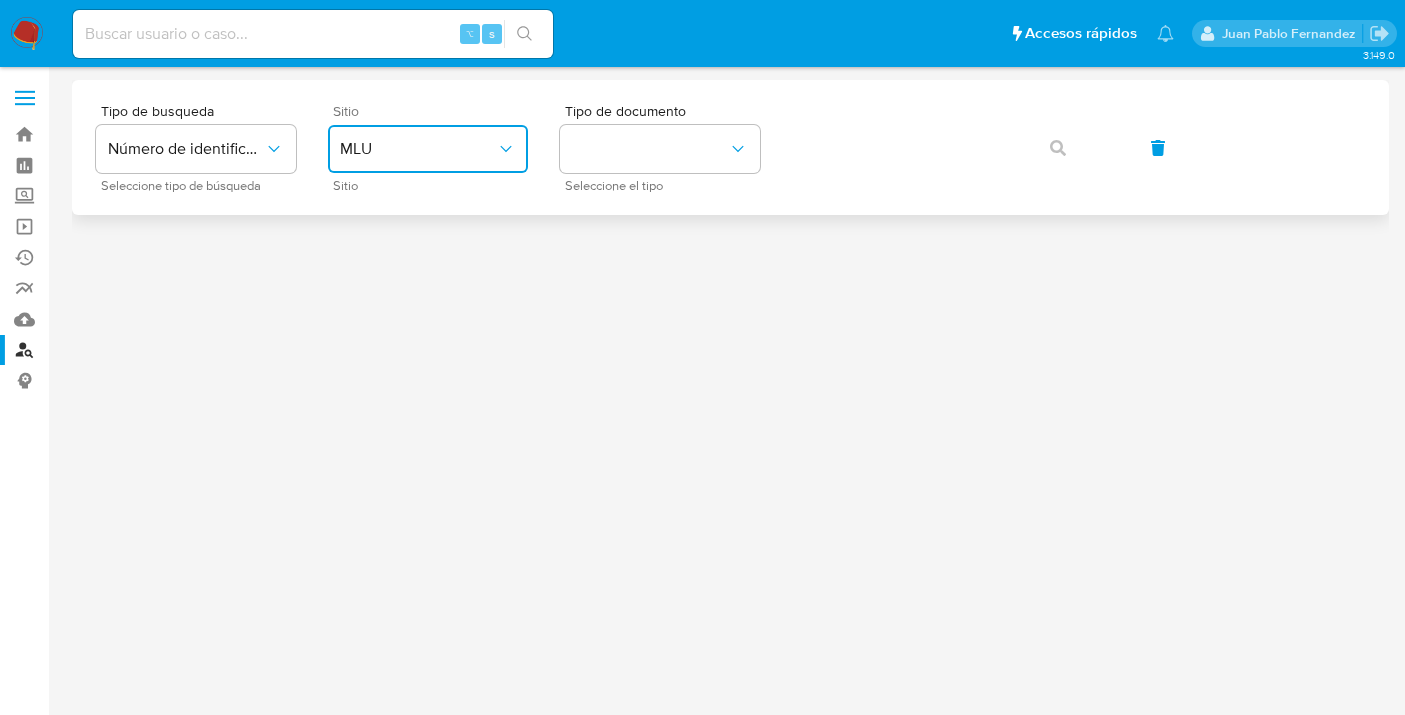 click on "MLU" at bounding box center (418, 149) 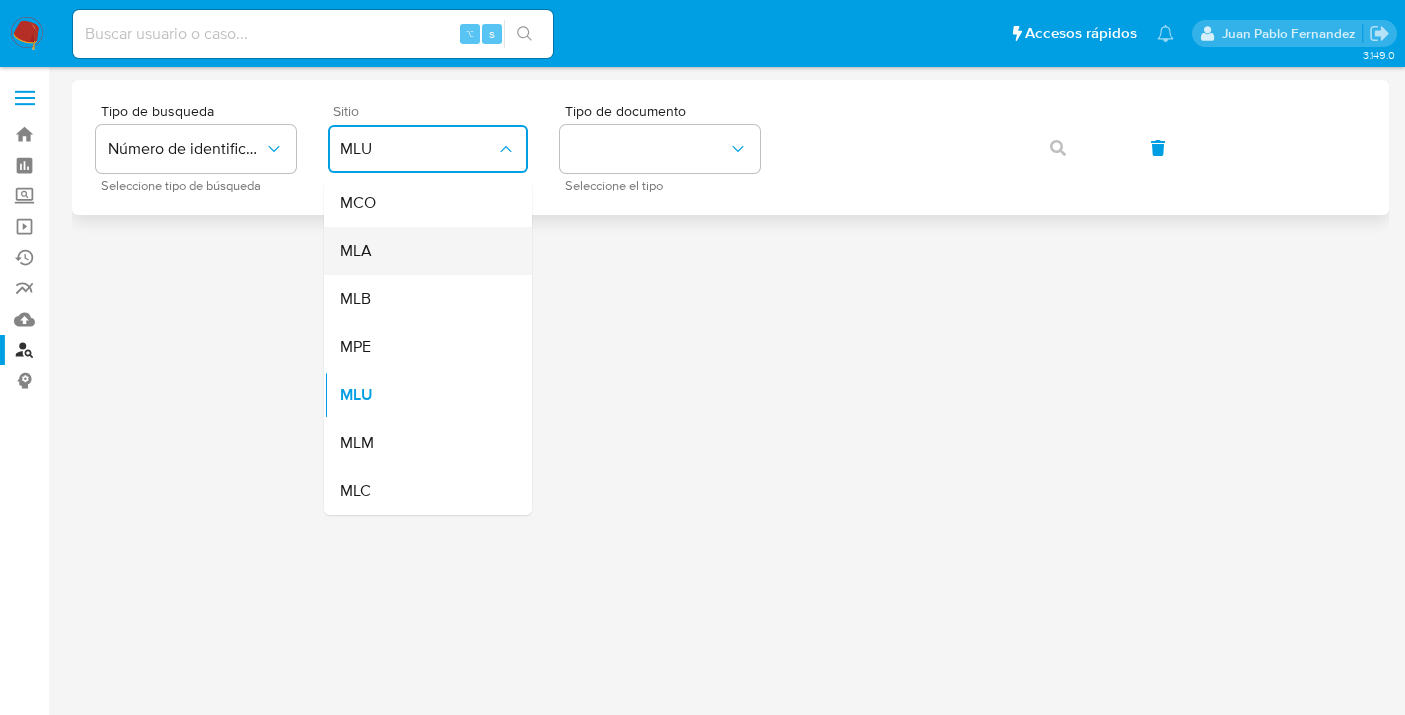 click on "MLA" at bounding box center [422, 251] 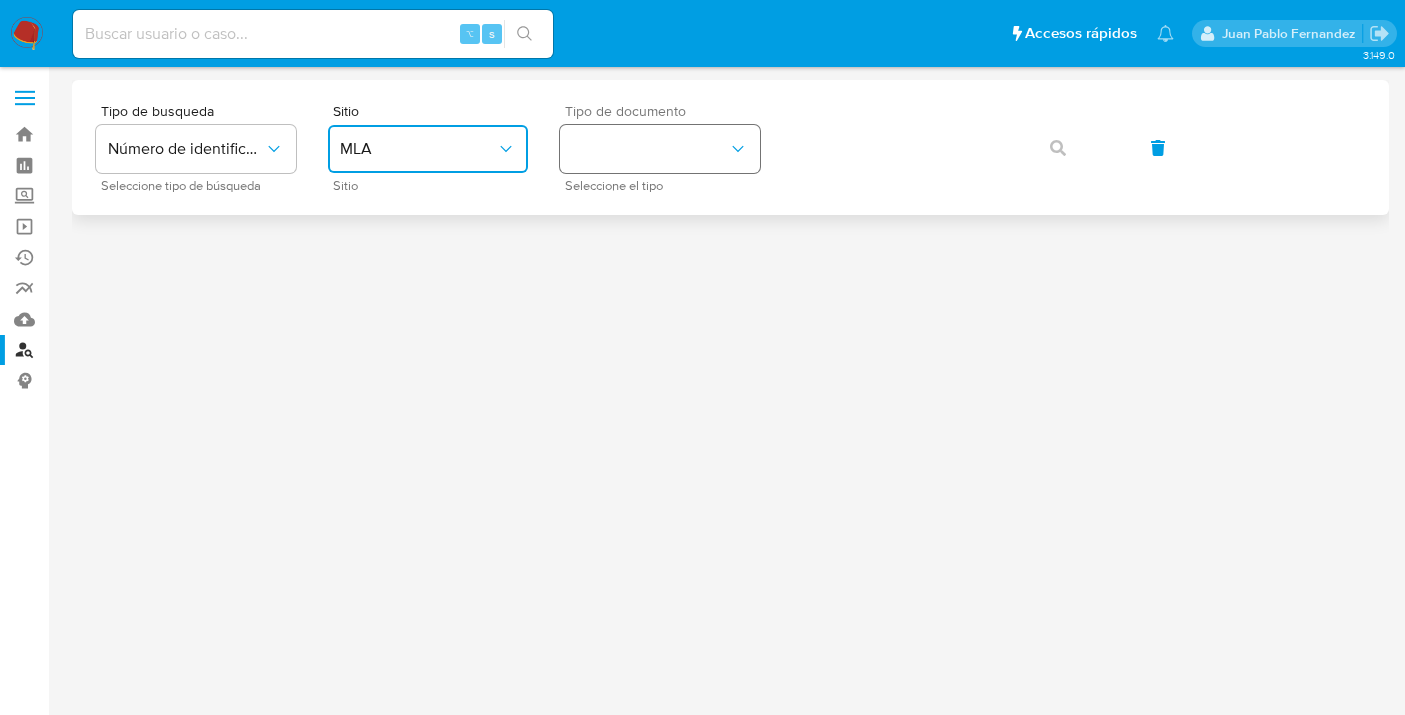 drag, startPoint x: 572, startPoint y: 162, endPoint x: 591, endPoint y: 168, distance: 19.924858 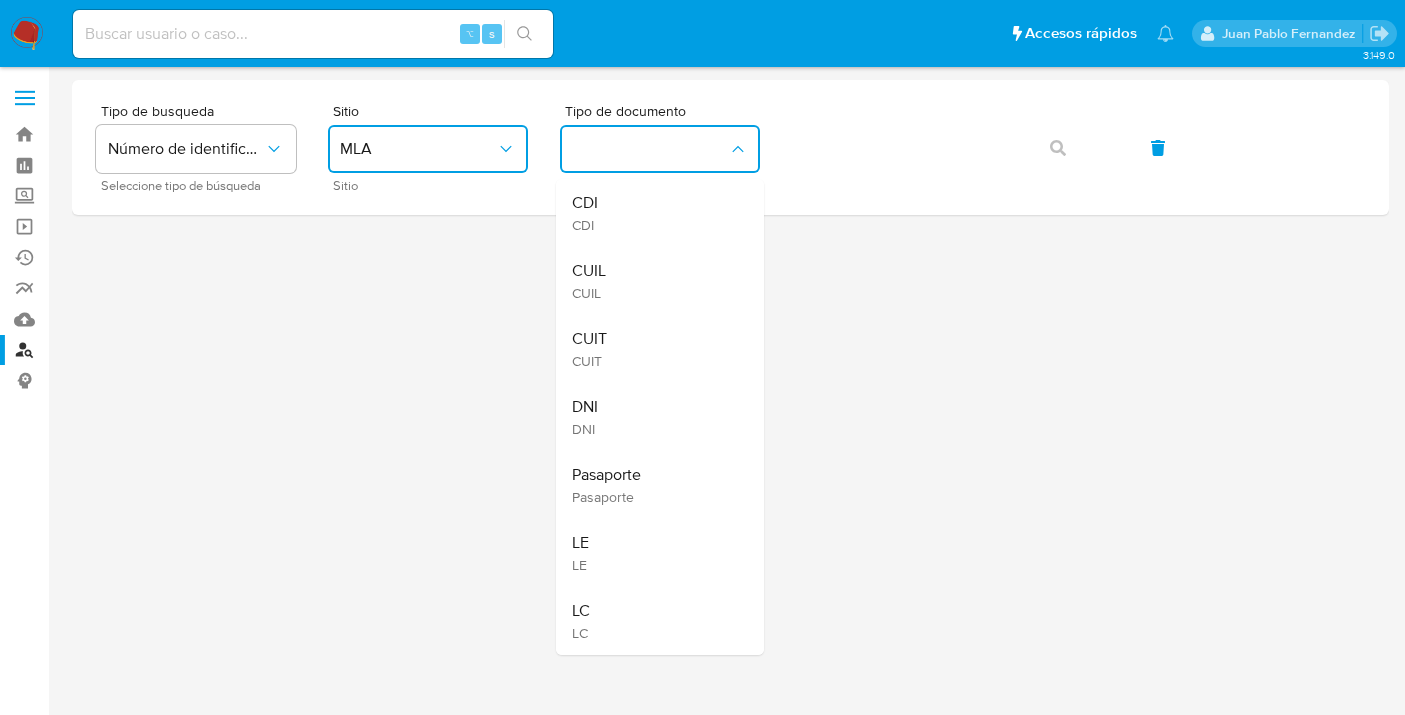 click on "CUIL" at bounding box center (589, 271) 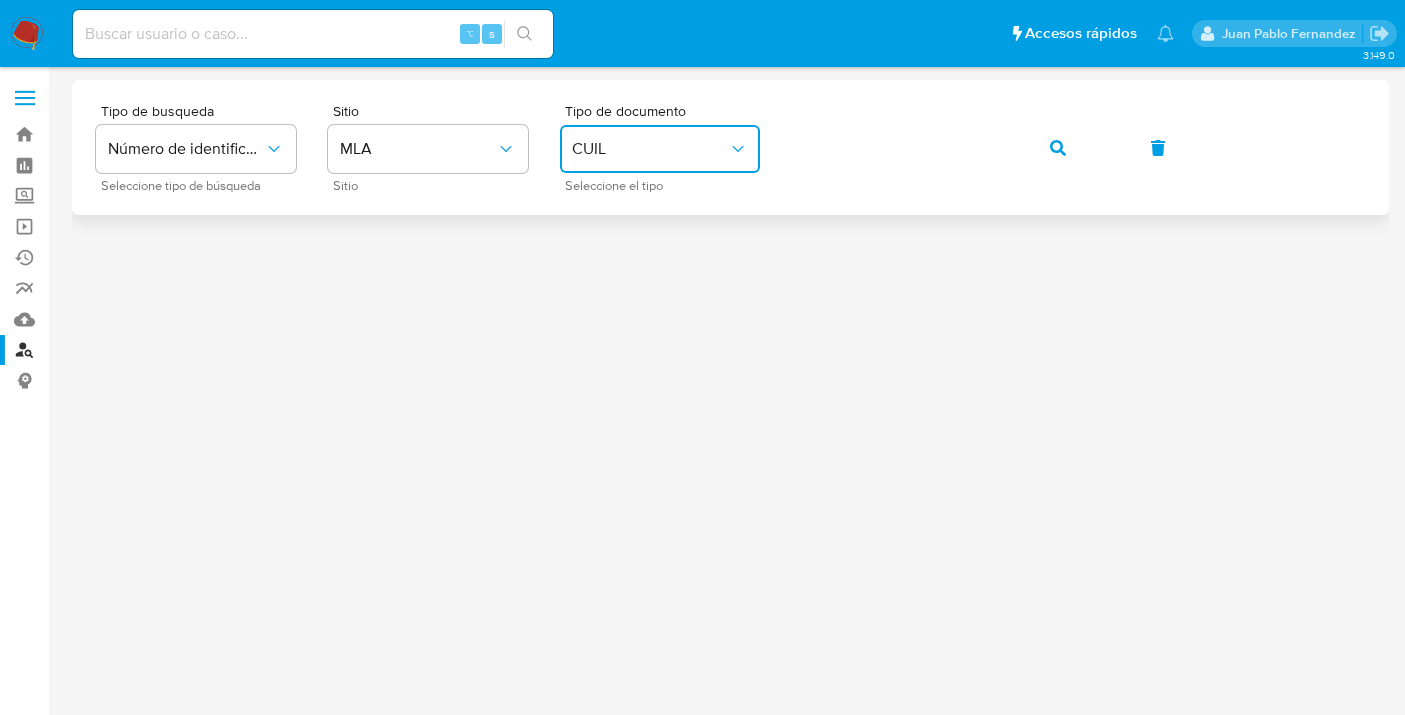 click at bounding box center (1058, 148) 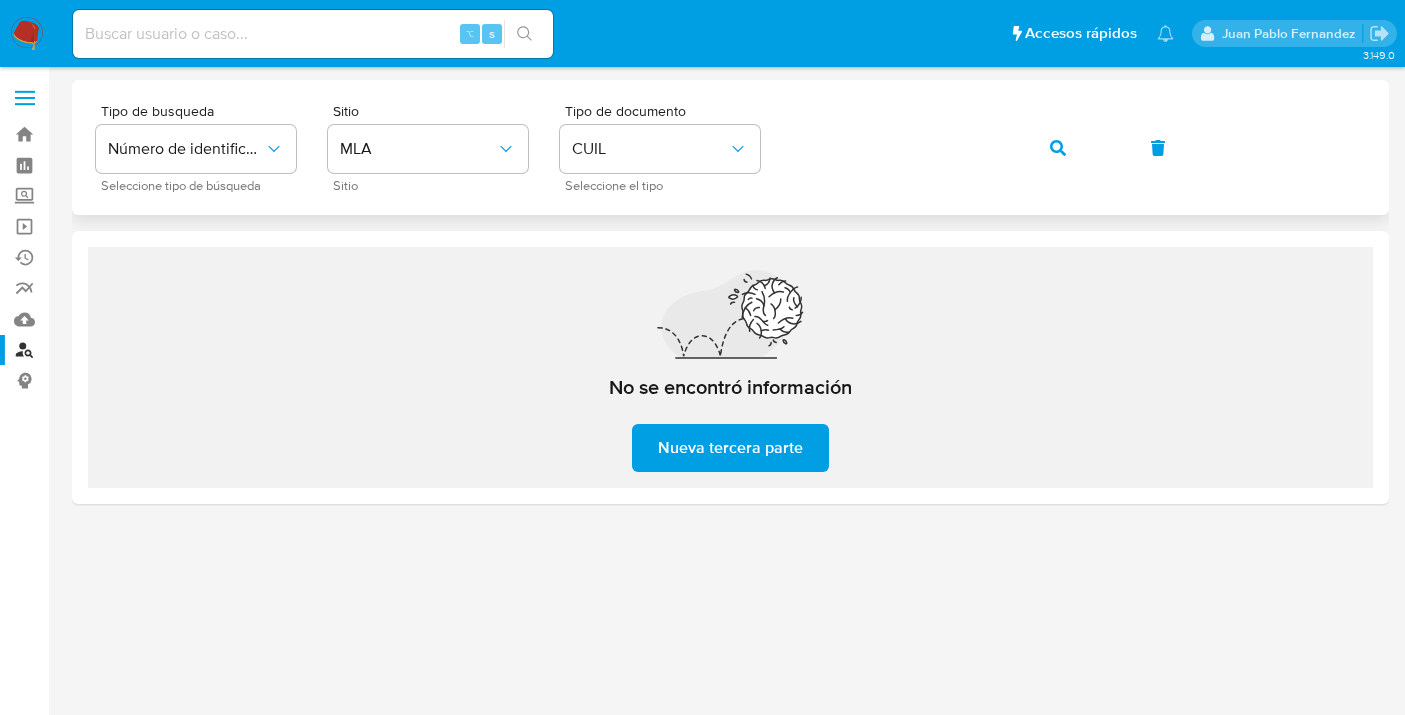 click 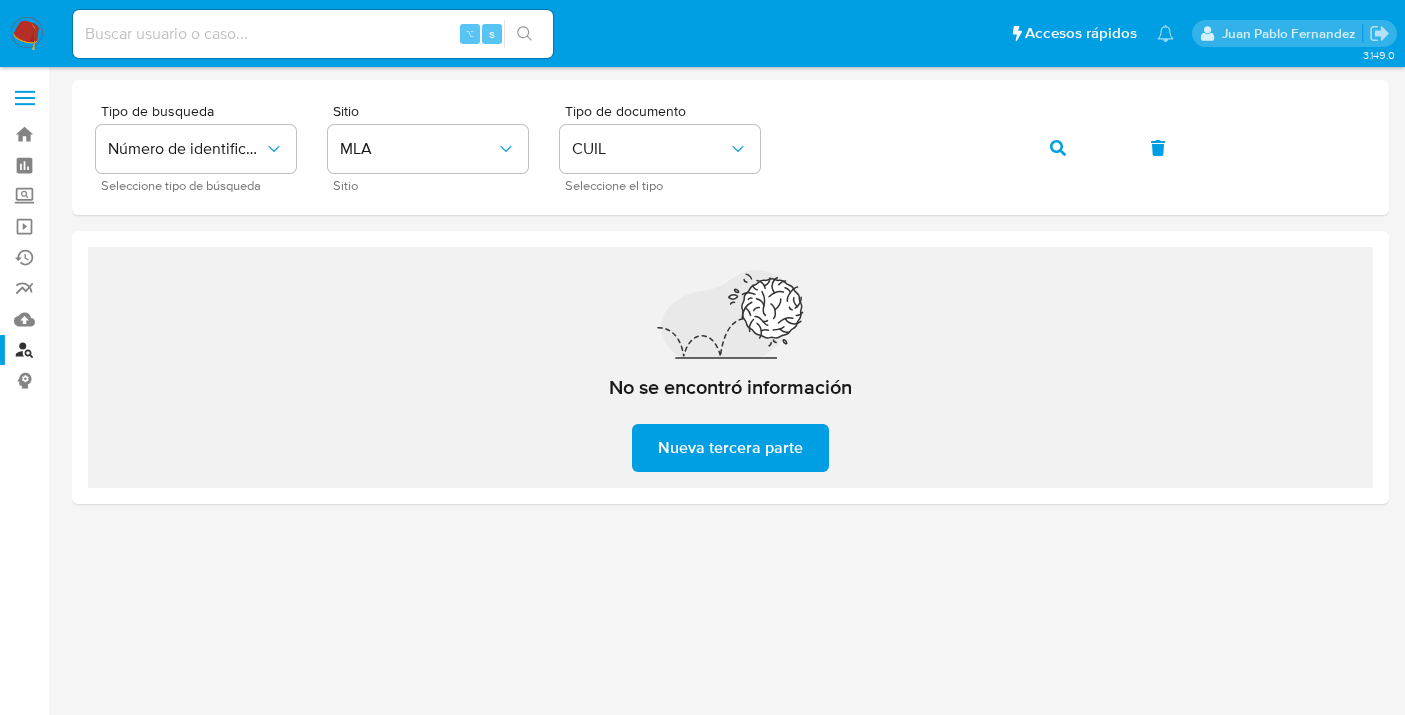 drag, startPoint x: 30, startPoint y: 40, endPoint x: 662, endPoint y: 40, distance: 632 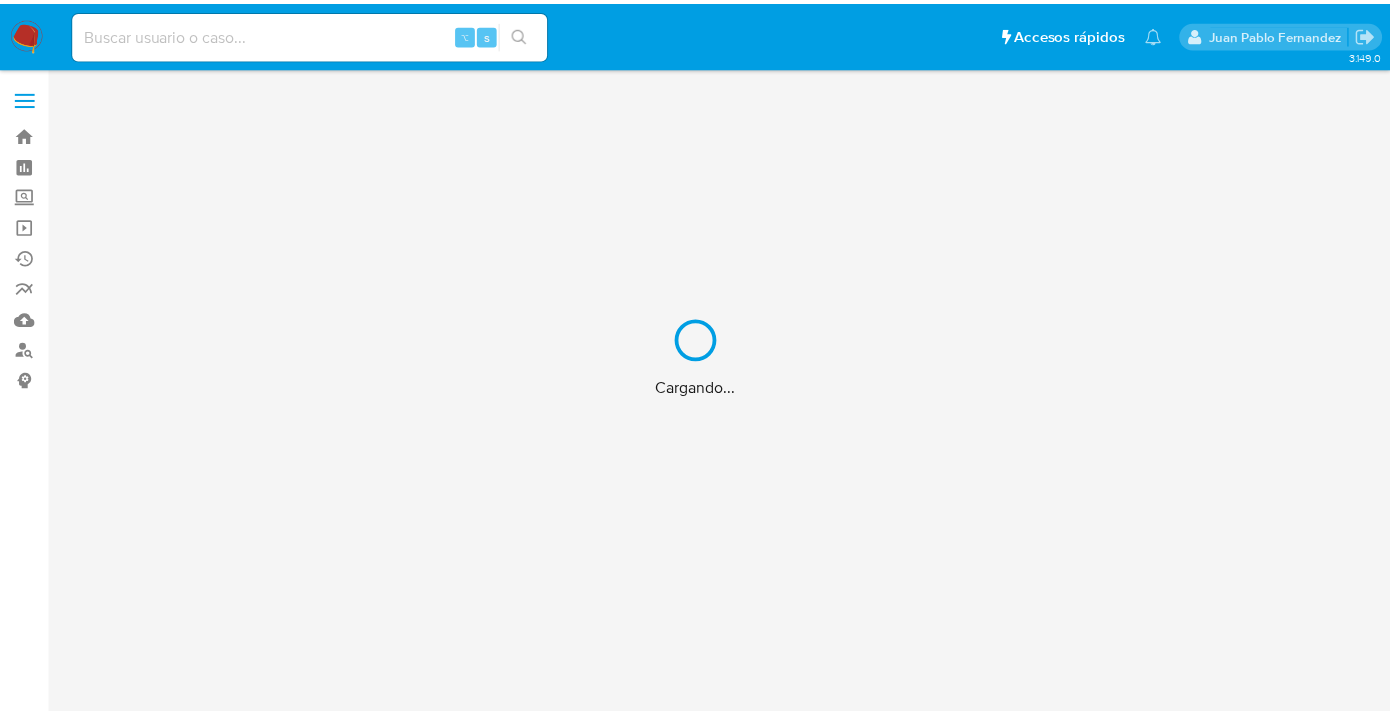 scroll, scrollTop: 0, scrollLeft: 0, axis: both 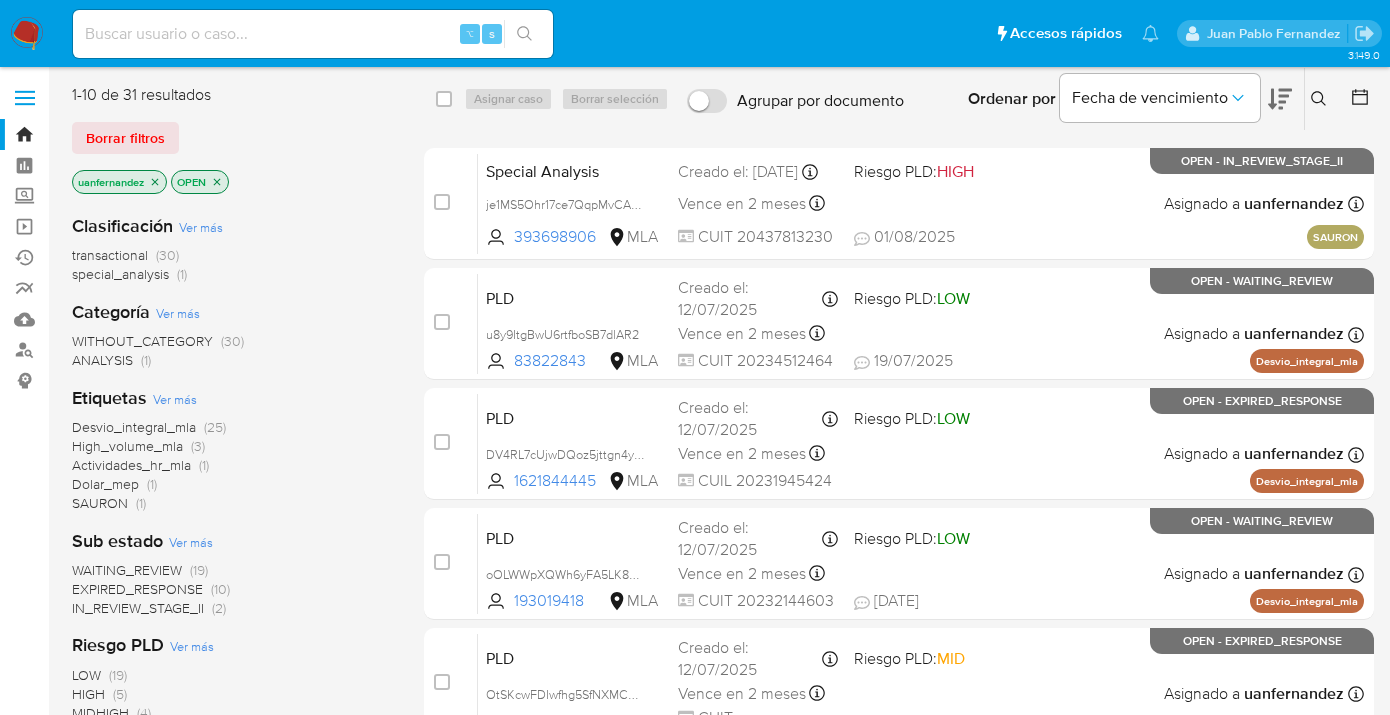 drag, startPoint x: 142, startPoint y: 139, endPoint x: 722, endPoint y: 124, distance: 580.1939 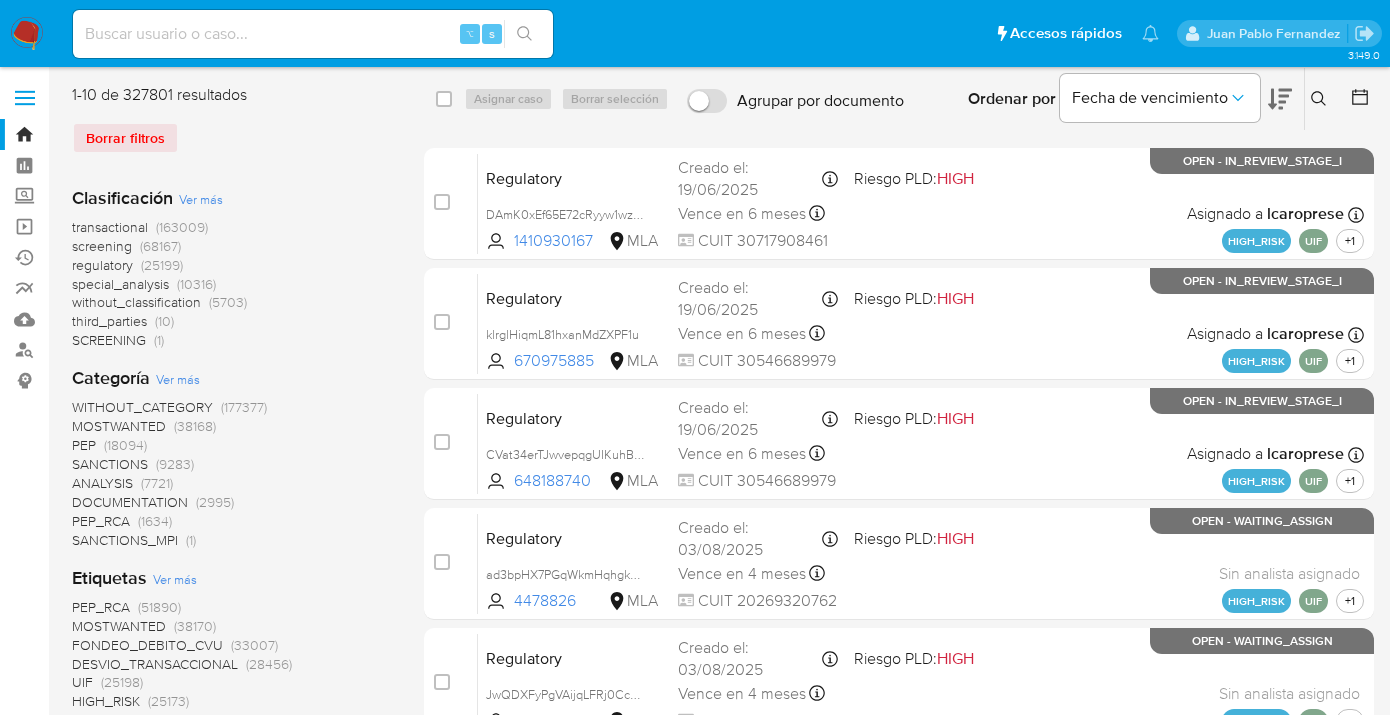 click 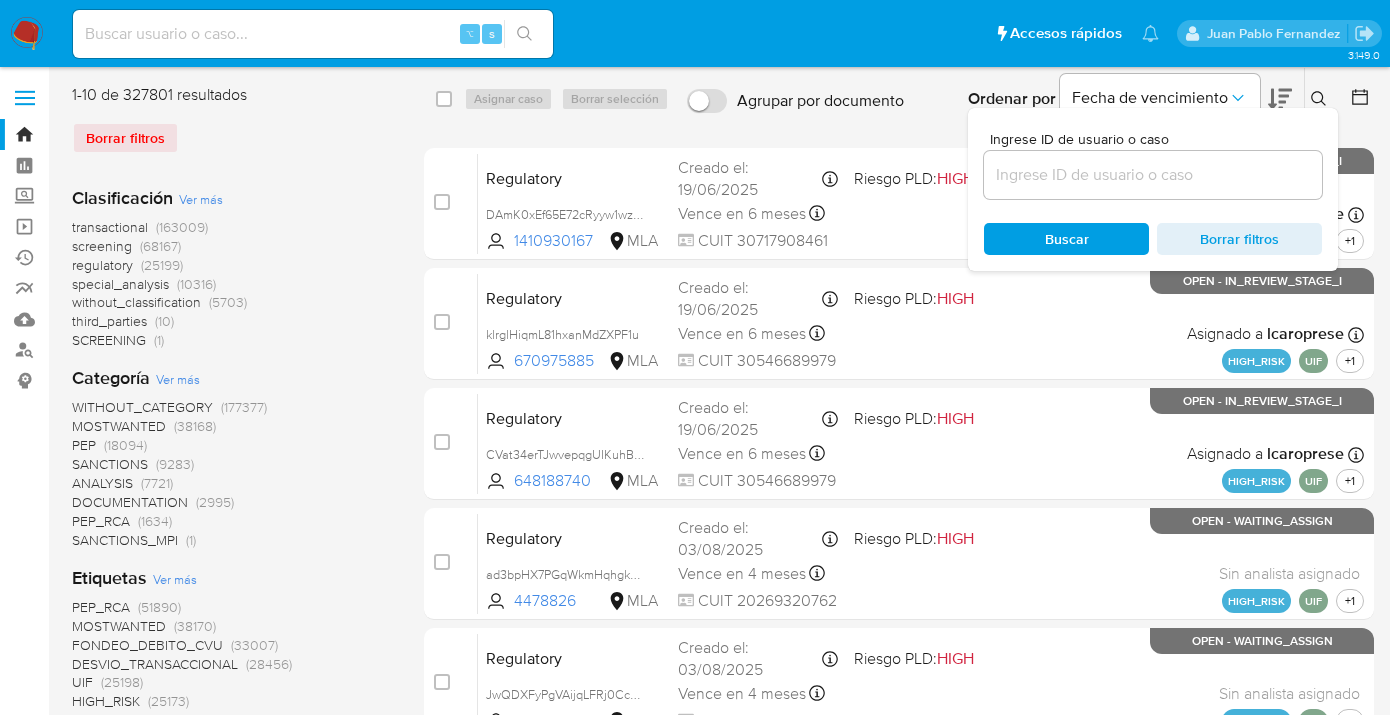 click at bounding box center (1153, 175) 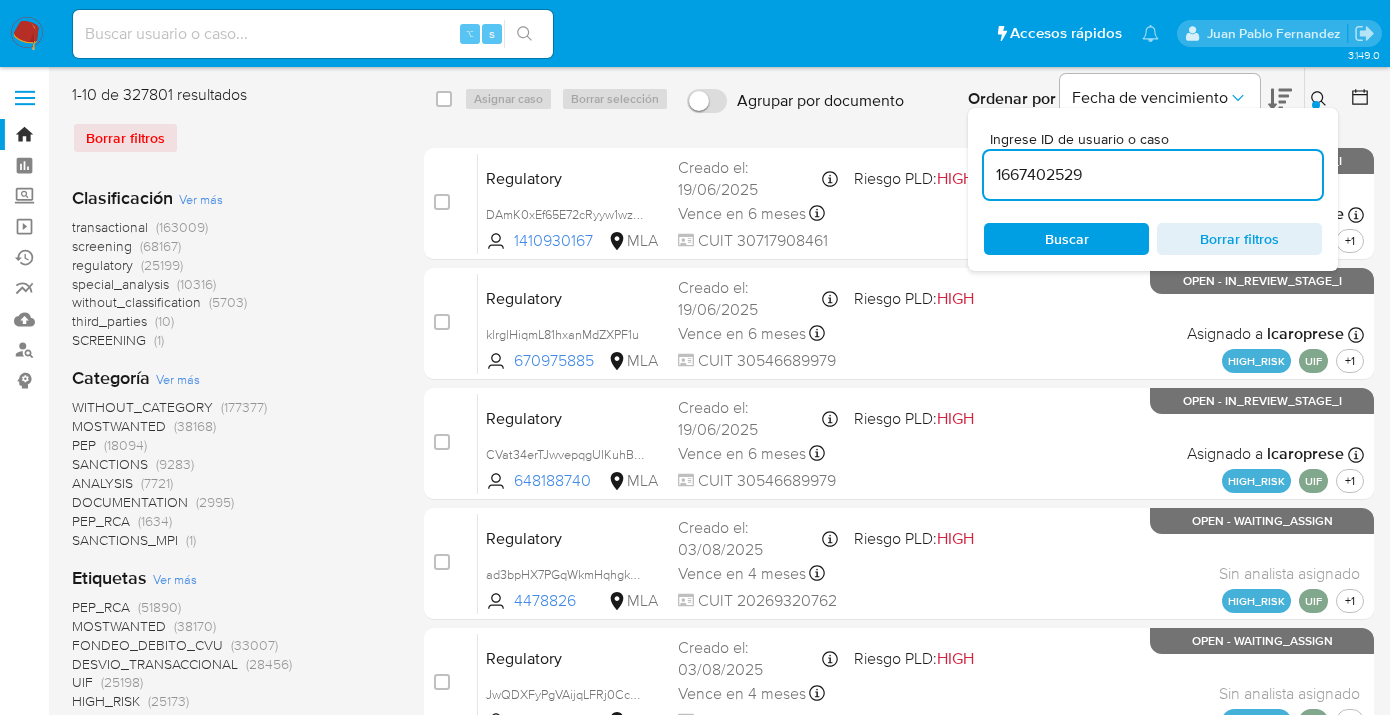 type on "1667402529" 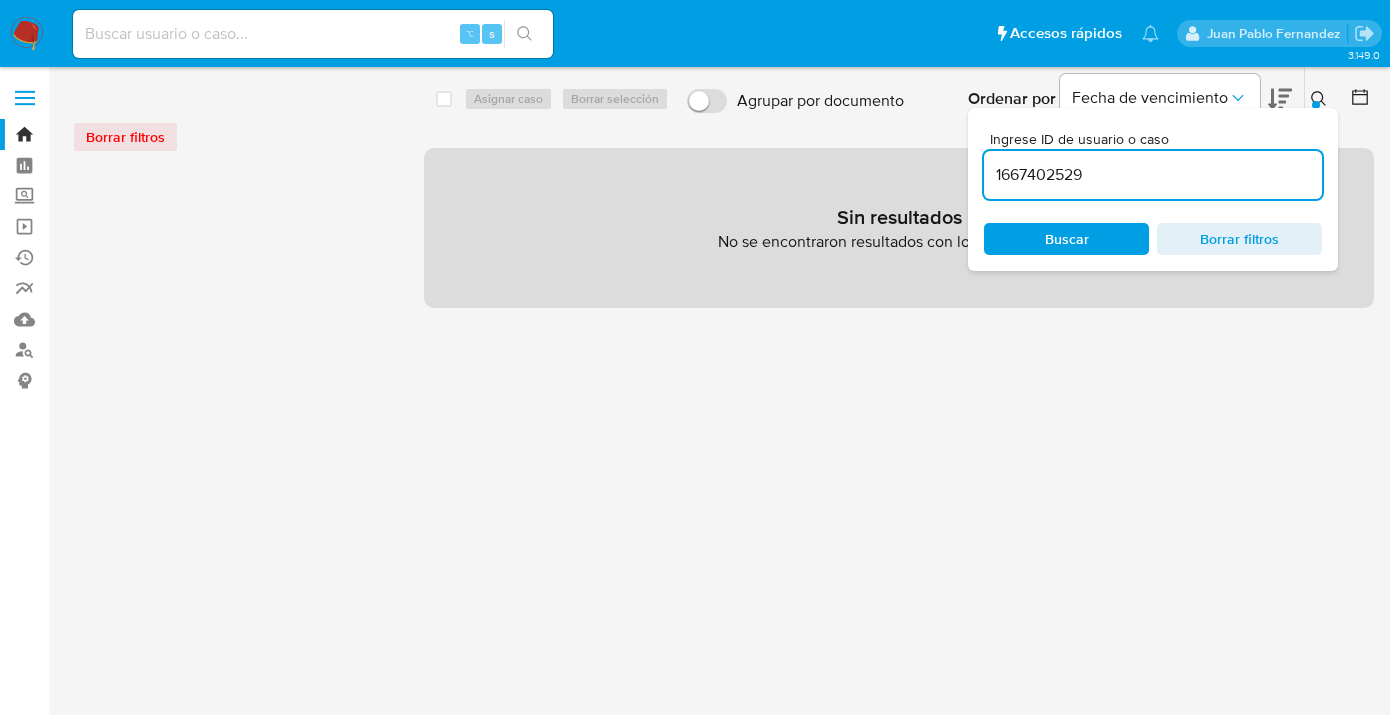 click 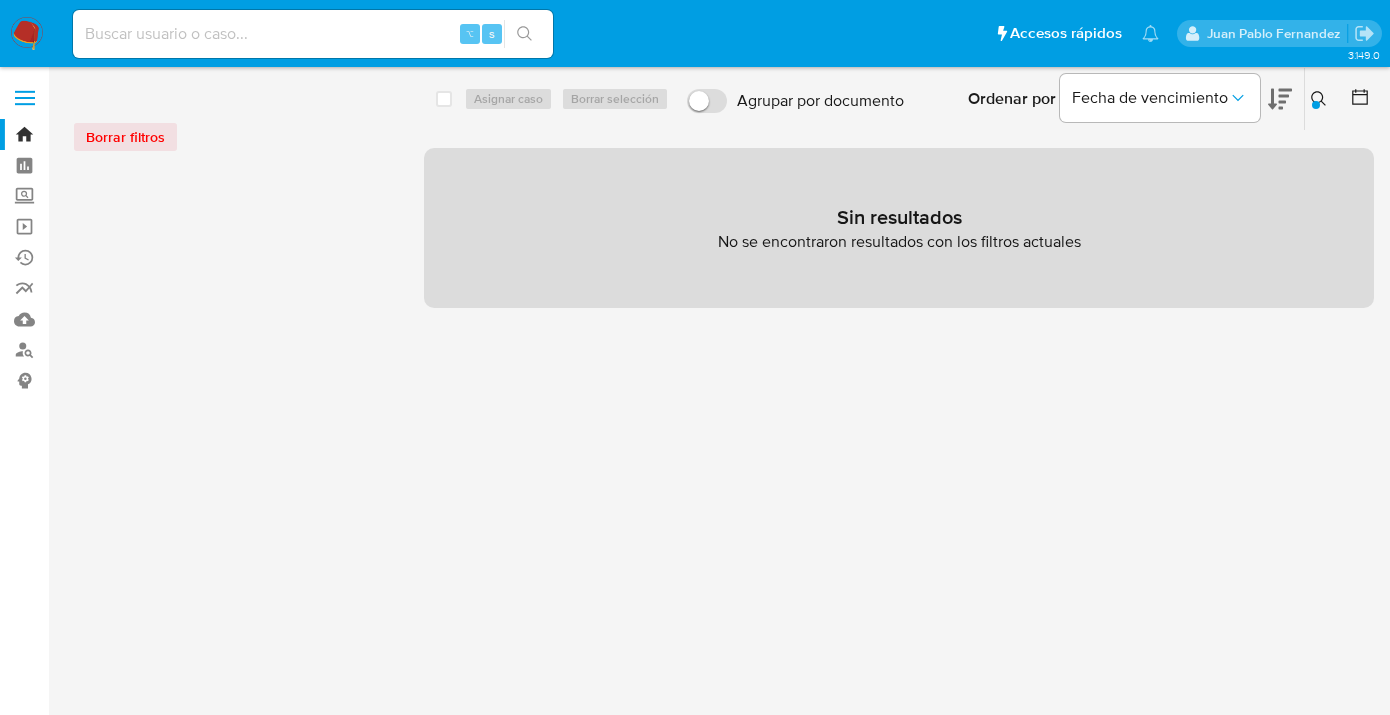 click at bounding box center (1316, 105) 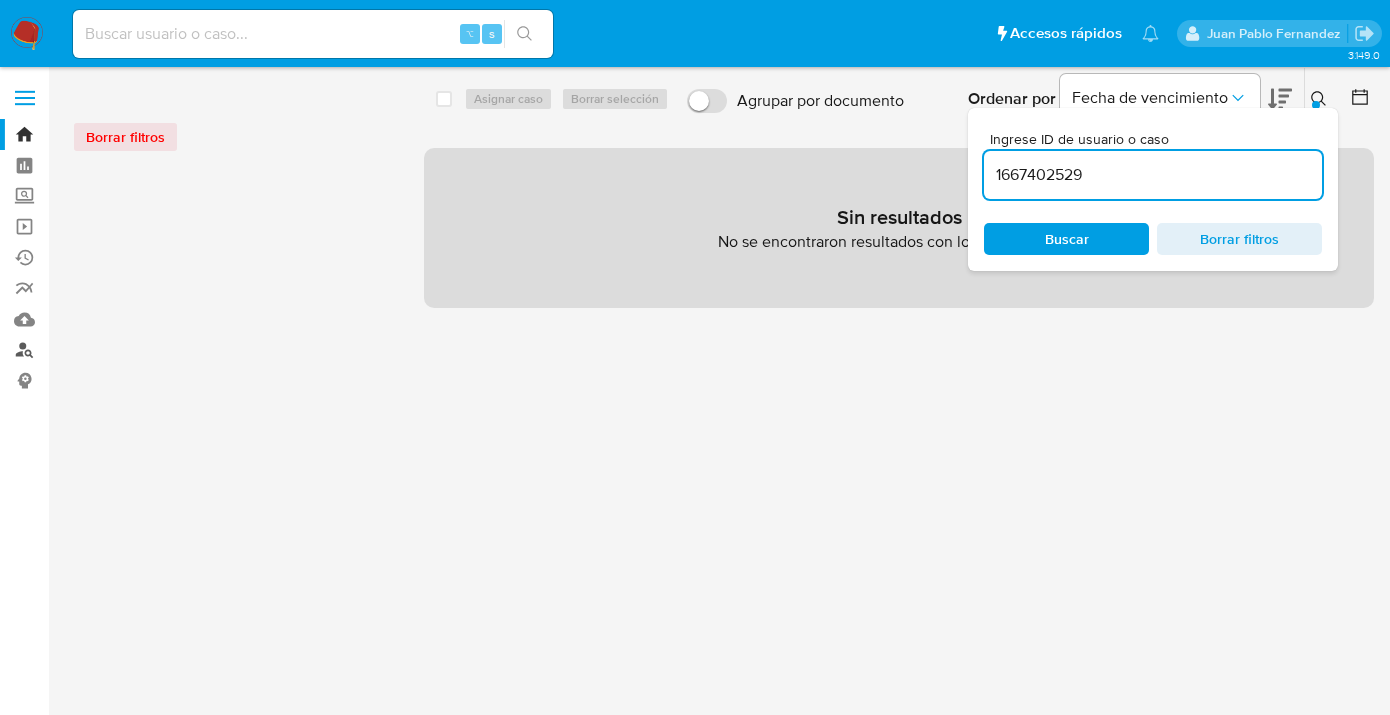 click on "Buscador de personas" at bounding box center (119, 350) 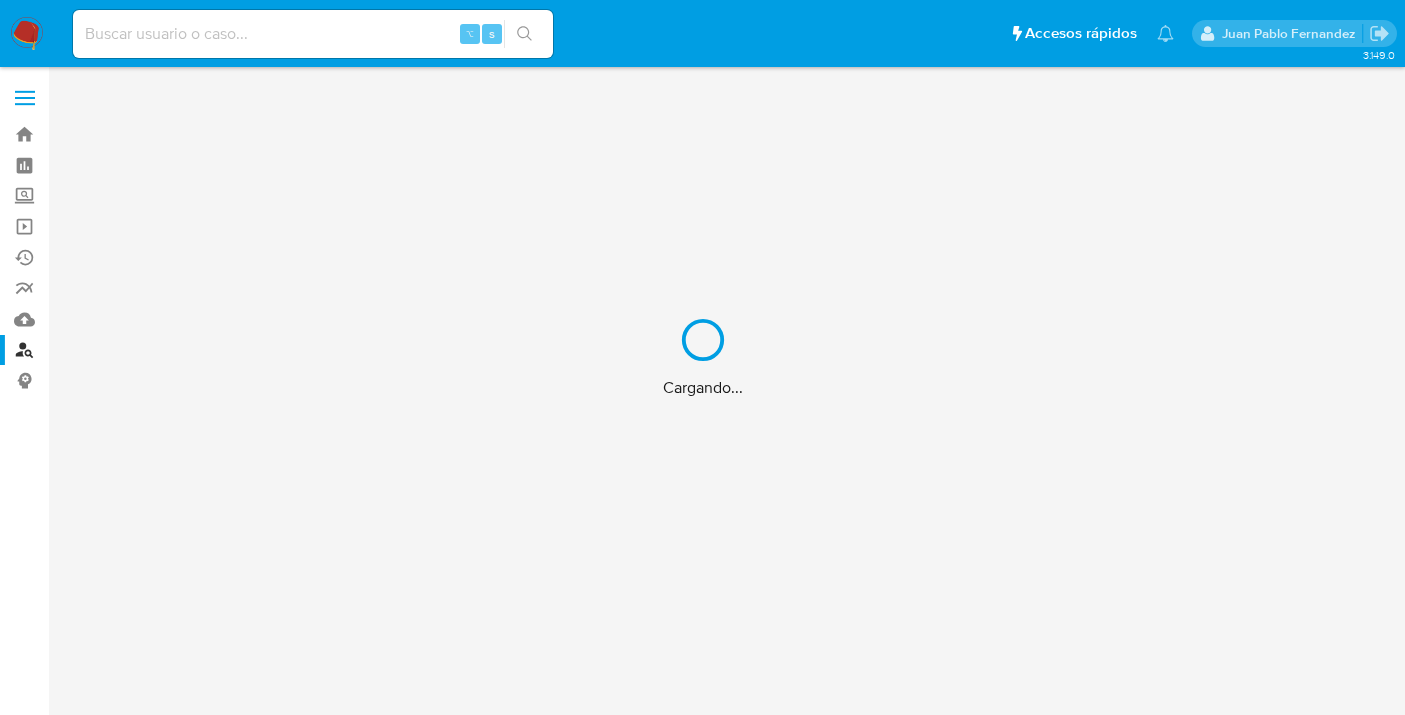 scroll, scrollTop: 0, scrollLeft: 0, axis: both 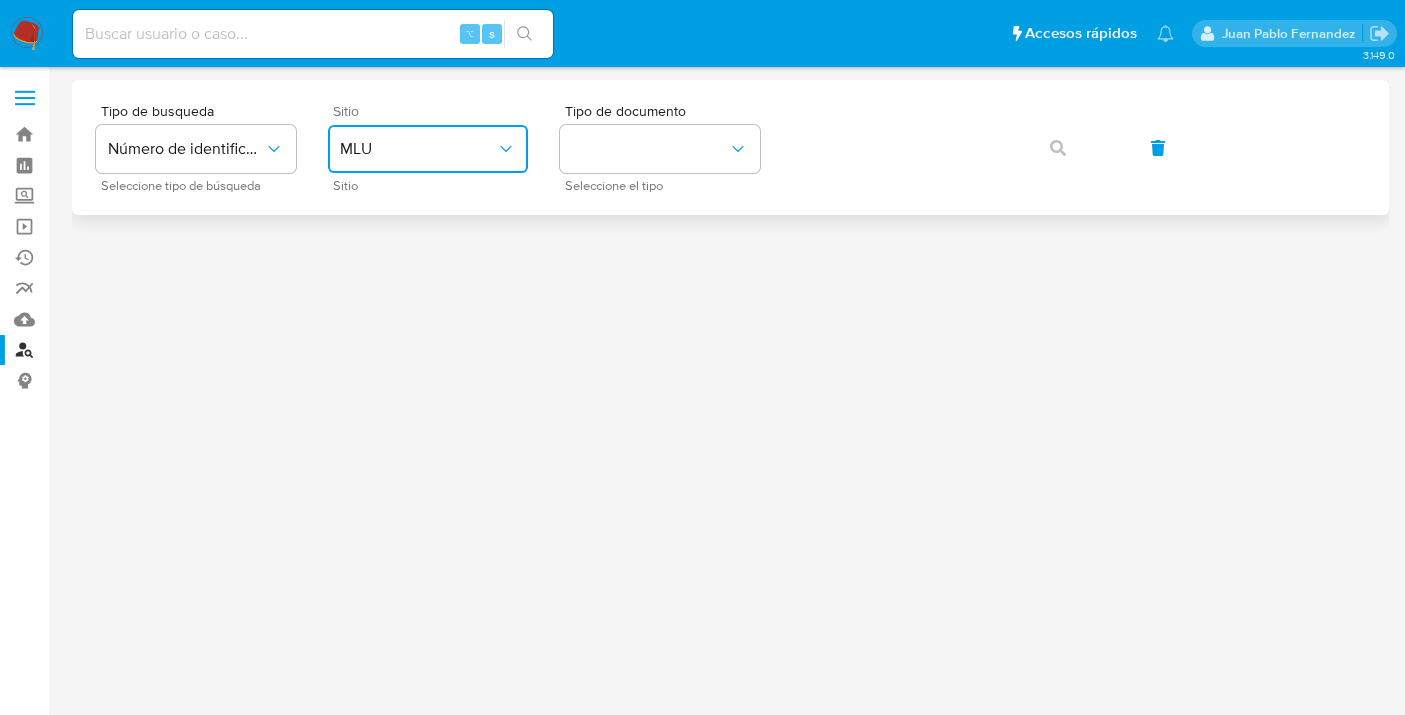 click on "MLU" at bounding box center [428, 149] 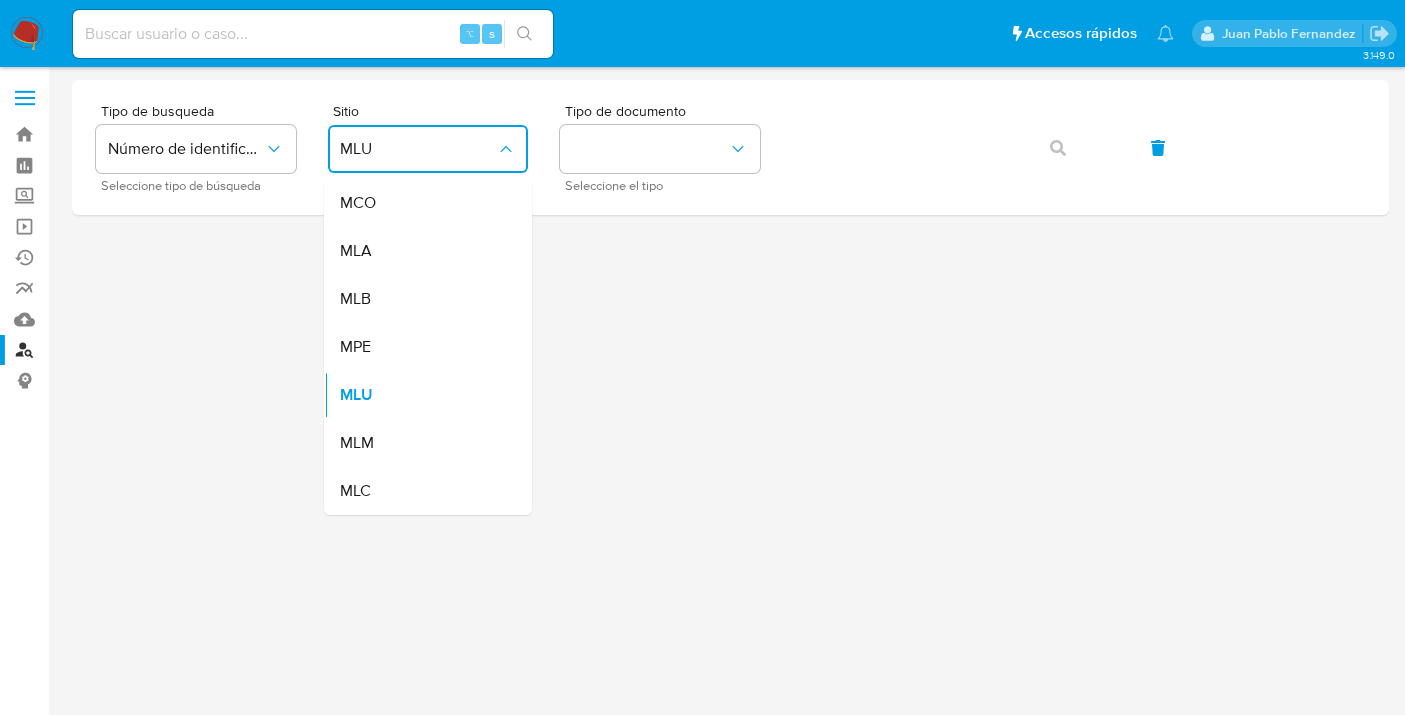 click on "MLA" at bounding box center [422, 251] 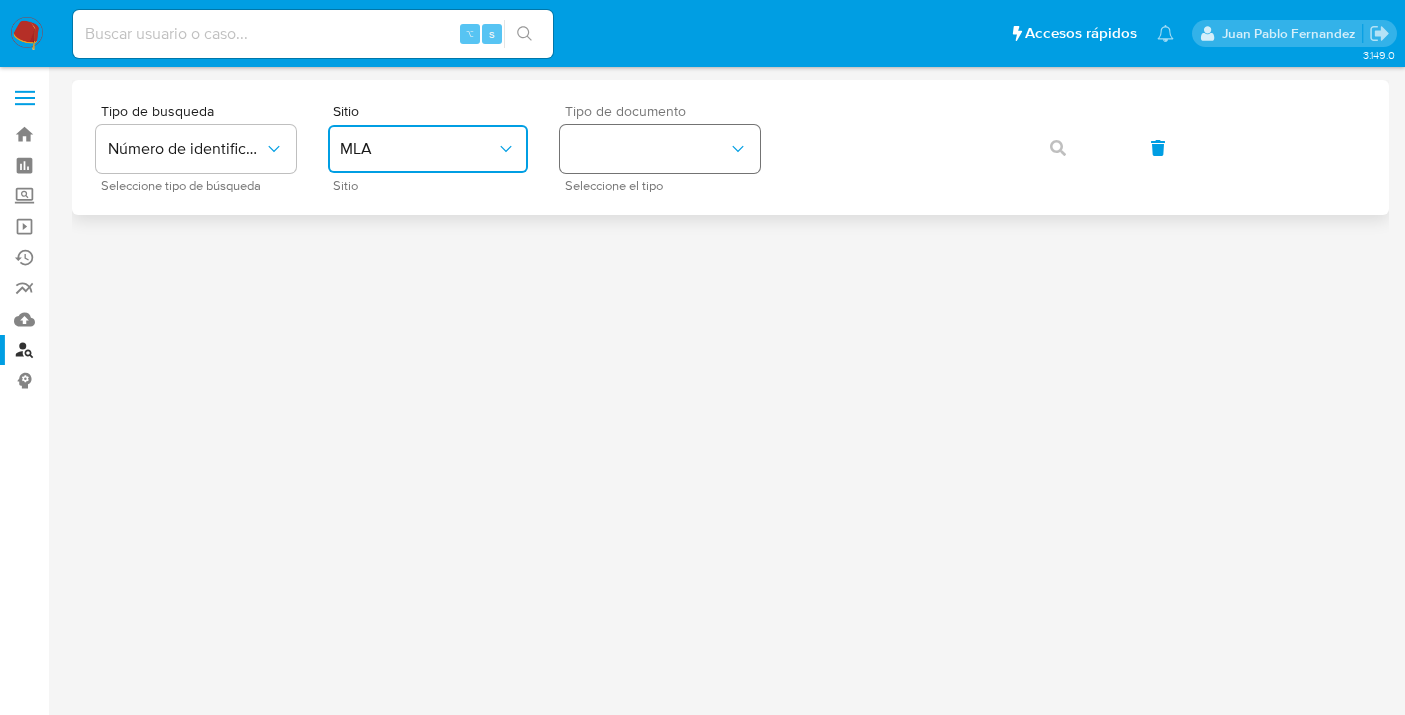 drag, startPoint x: 647, startPoint y: 146, endPoint x: 663, endPoint y: 166, distance: 25.612497 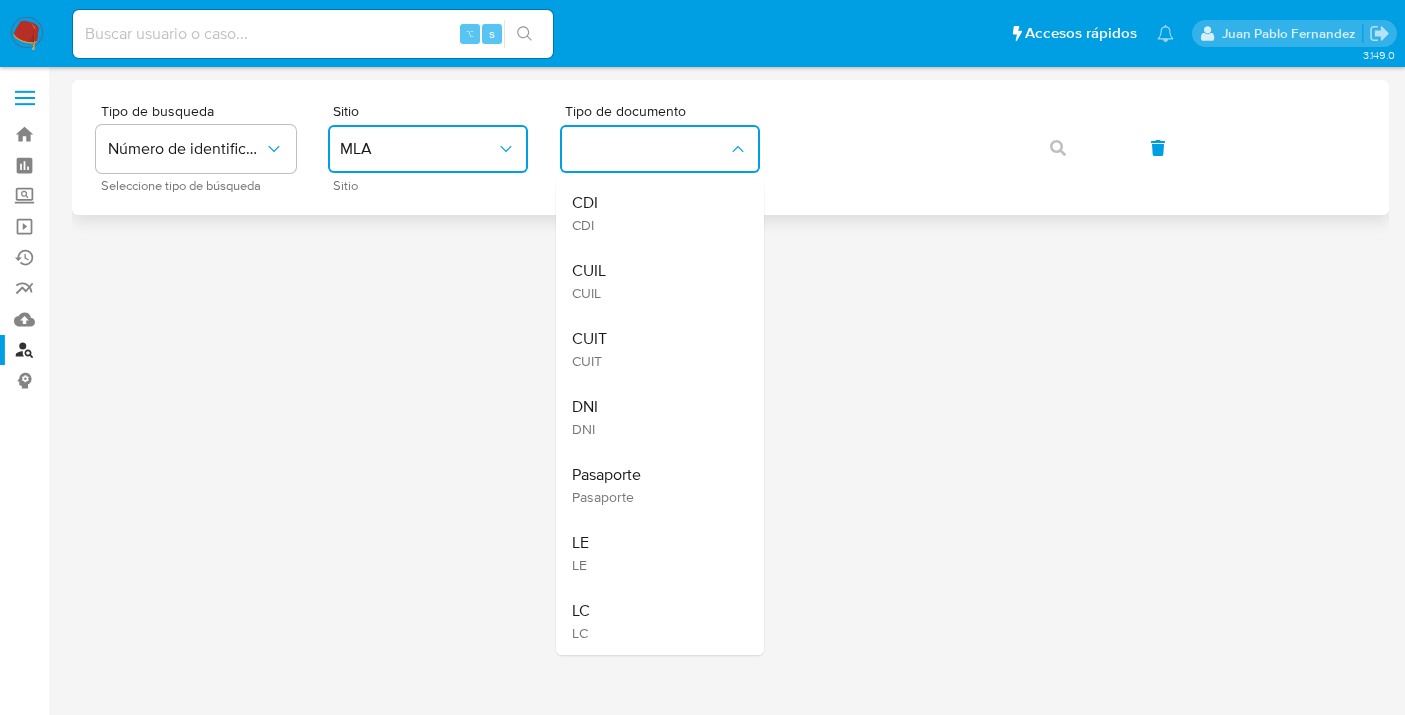 drag, startPoint x: 673, startPoint y: 271, endPoint x: 758, endPoint y: 207, distance: 106.400185 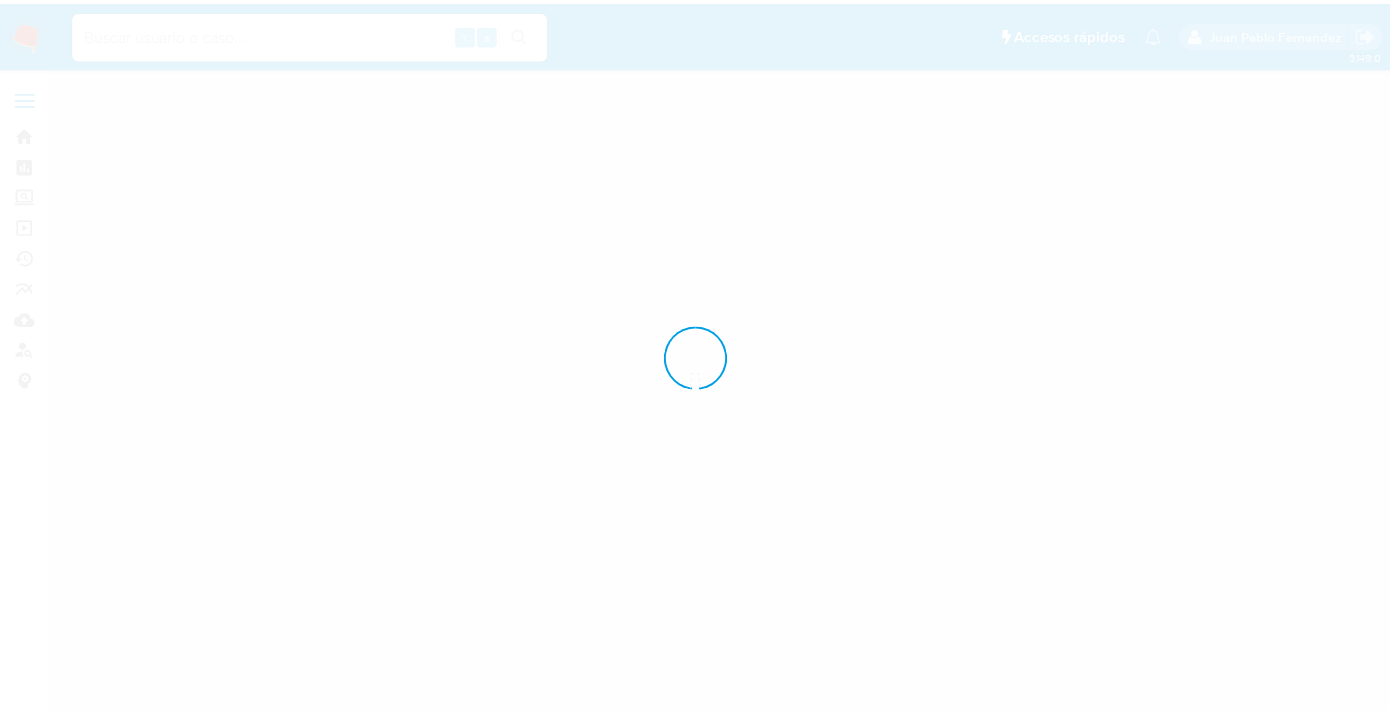 scroll, scrollTop: 0, scrollLeft: 0, axis: both 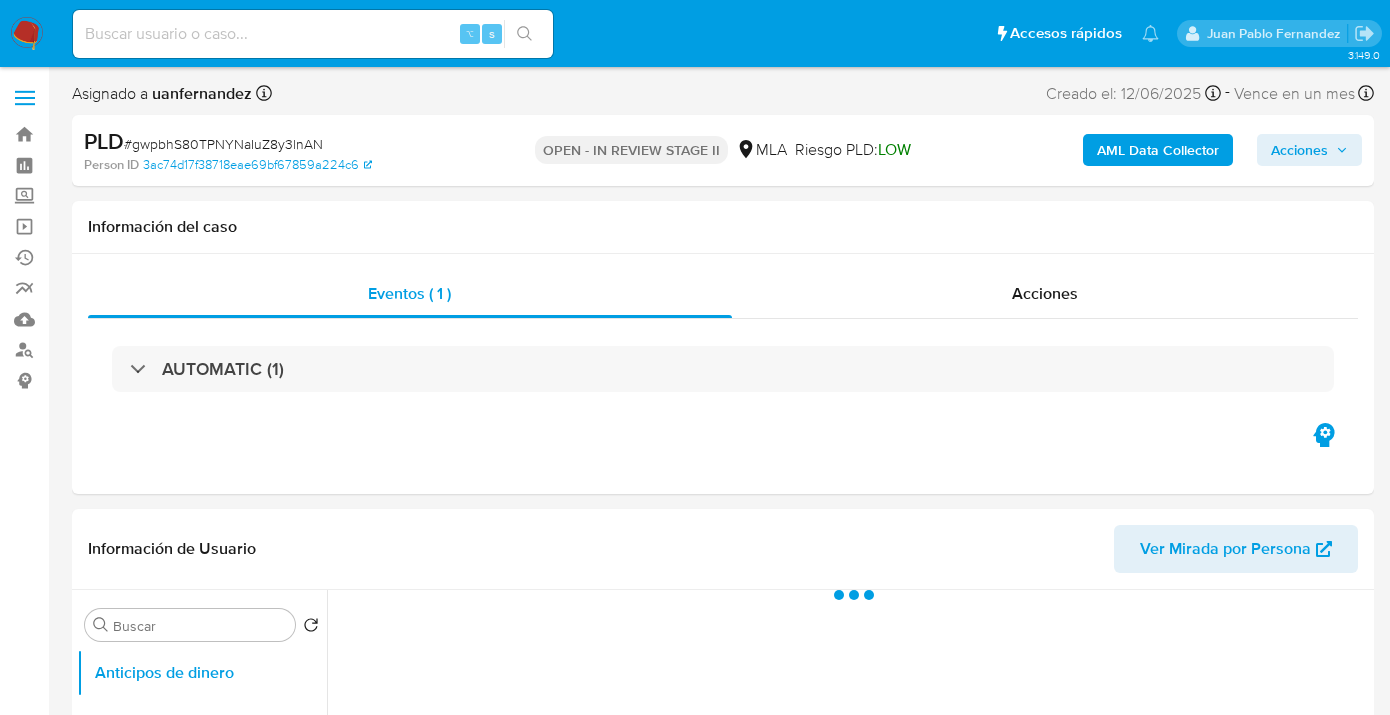 drag, startPoint x: 1299, startPoint y: 144, endPoint x: 1181, endPoint y: 167, distance: 120.22063 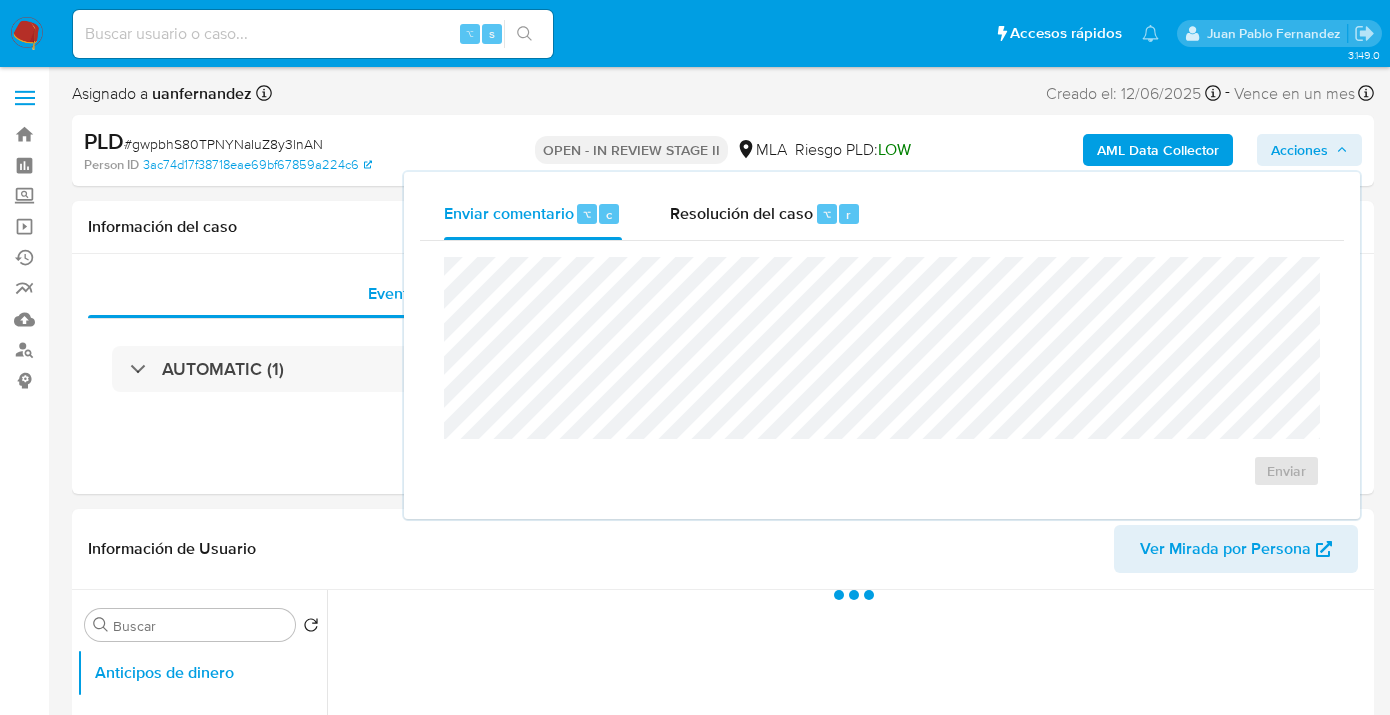 drag, startPoint x: 628, startPoint y: 226, endPoint x: 636, endPoint y: 245, distance: 20.615528 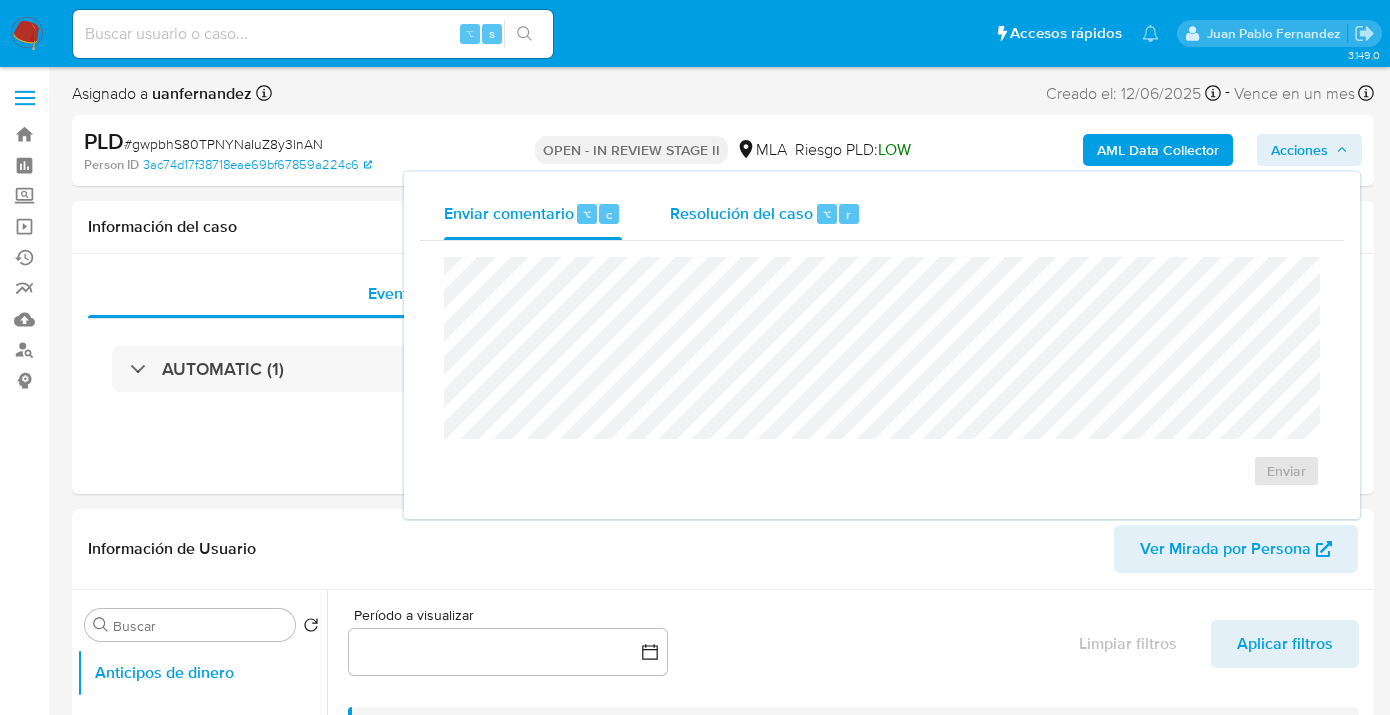 click on "Resolución del caso" at bounding box center (741, 213) 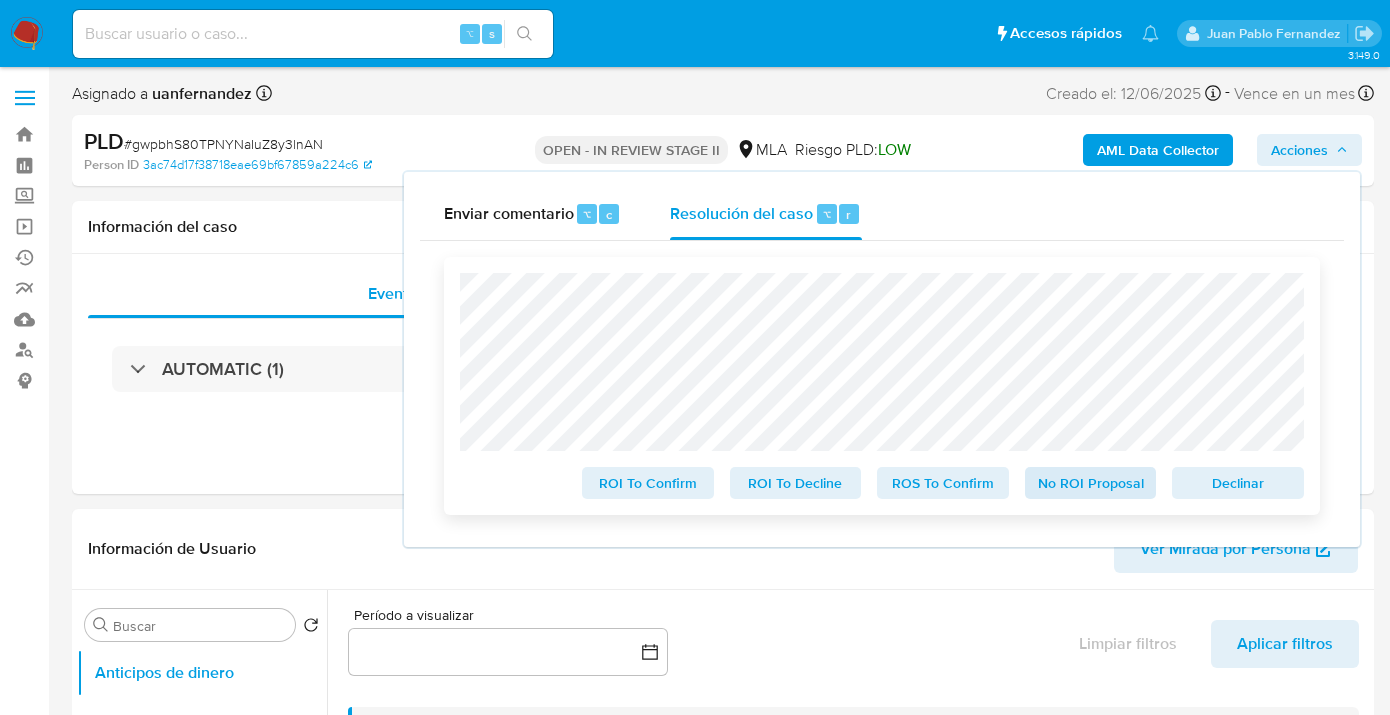 select on "10" 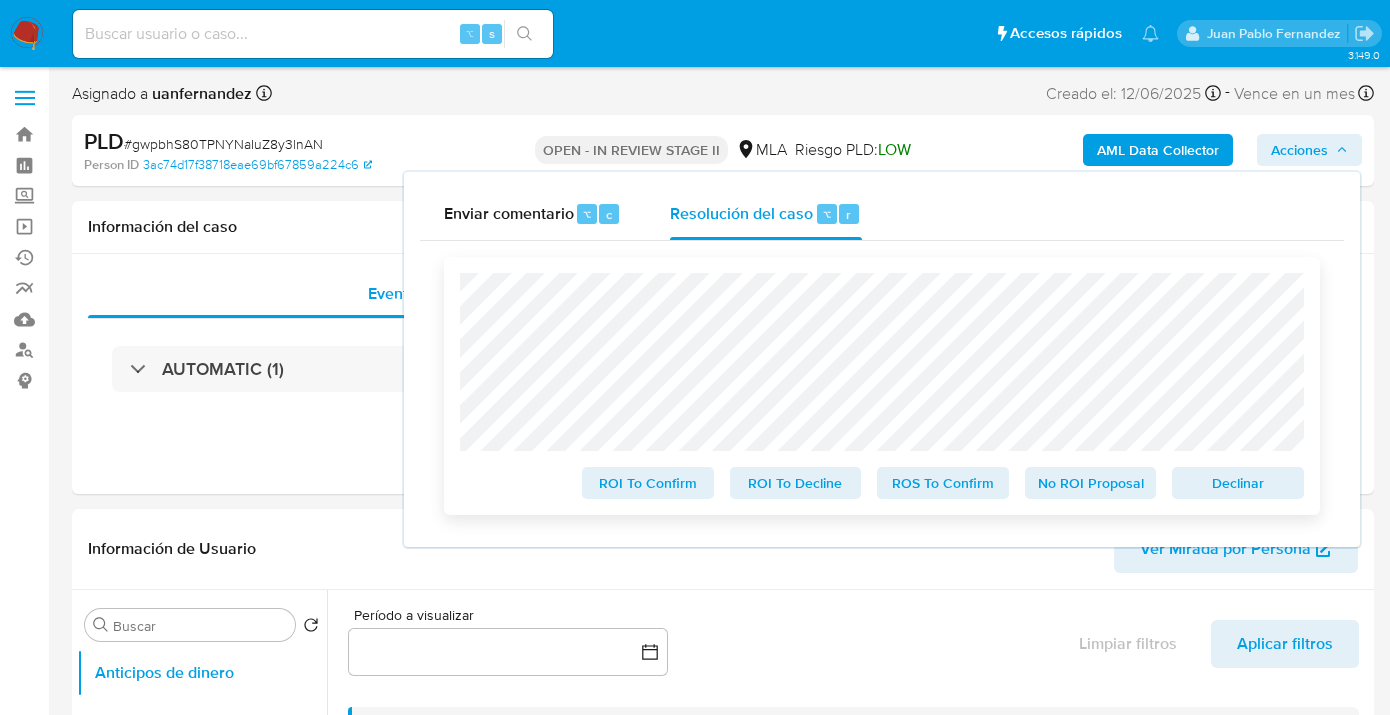 click on "ROS To Confirm" at bounding box center [943, 483] 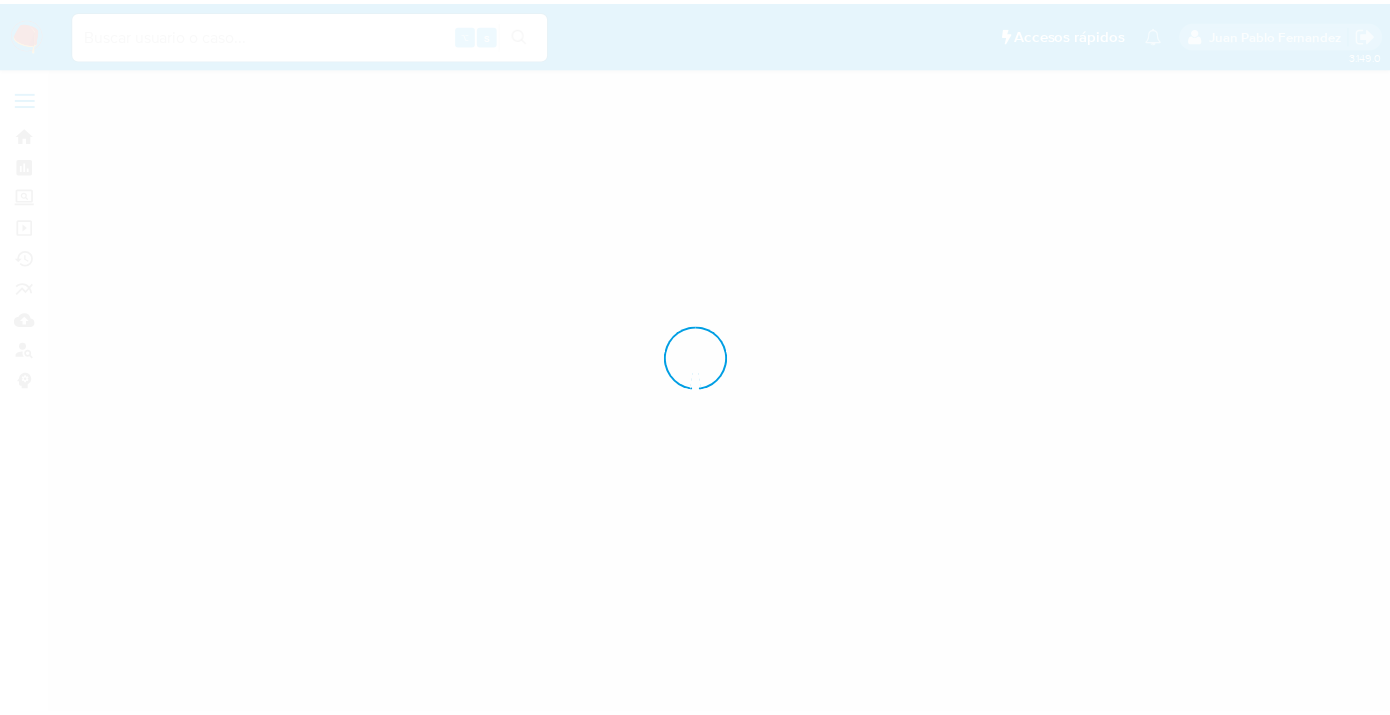 scroll, scrollTop: 0, scrollLeft: 0, axis: both 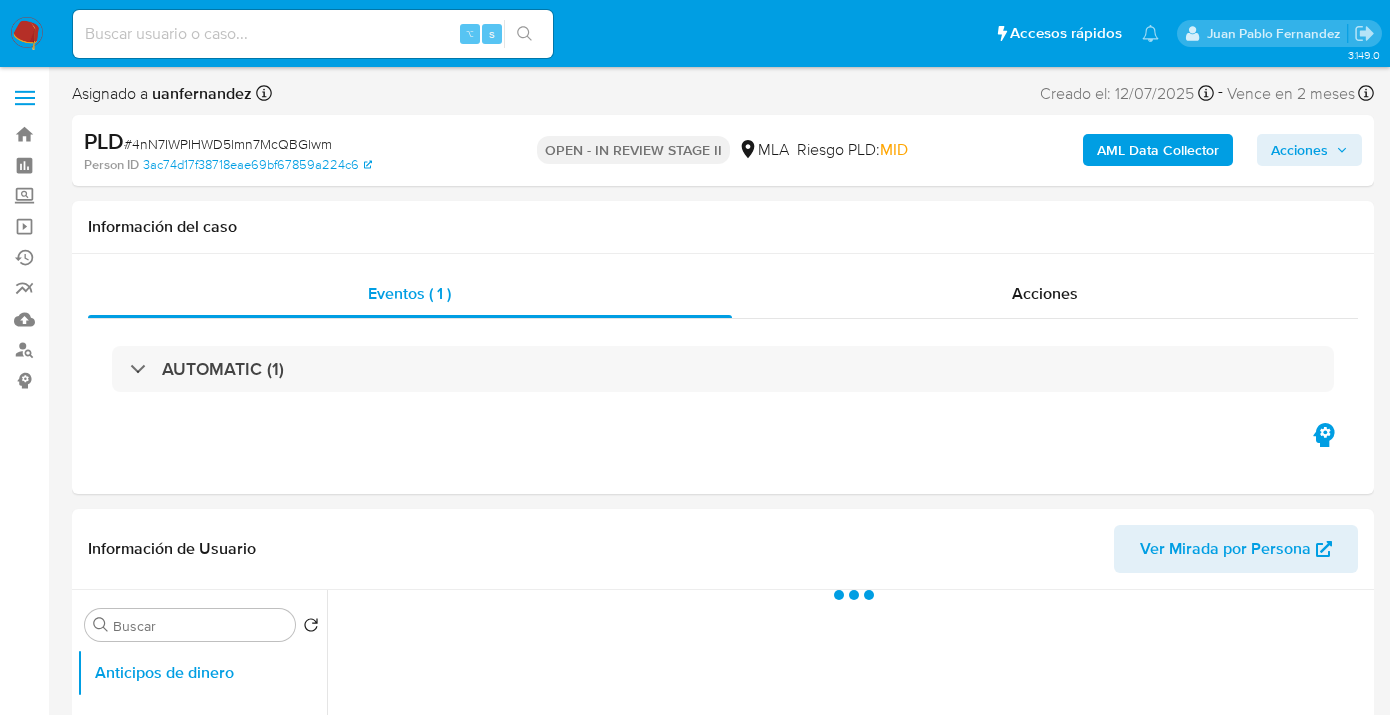 click on "Acciones" at bounding box center (1299, 150) 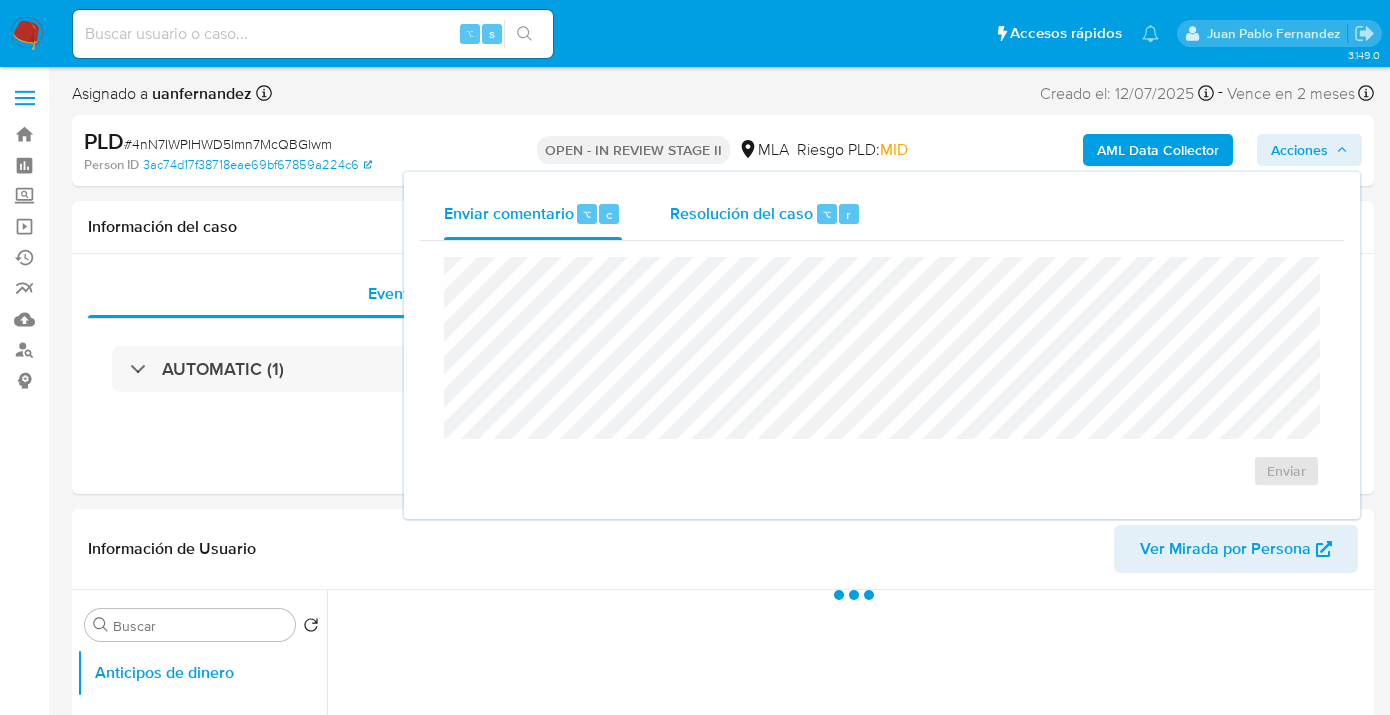 select on "10" 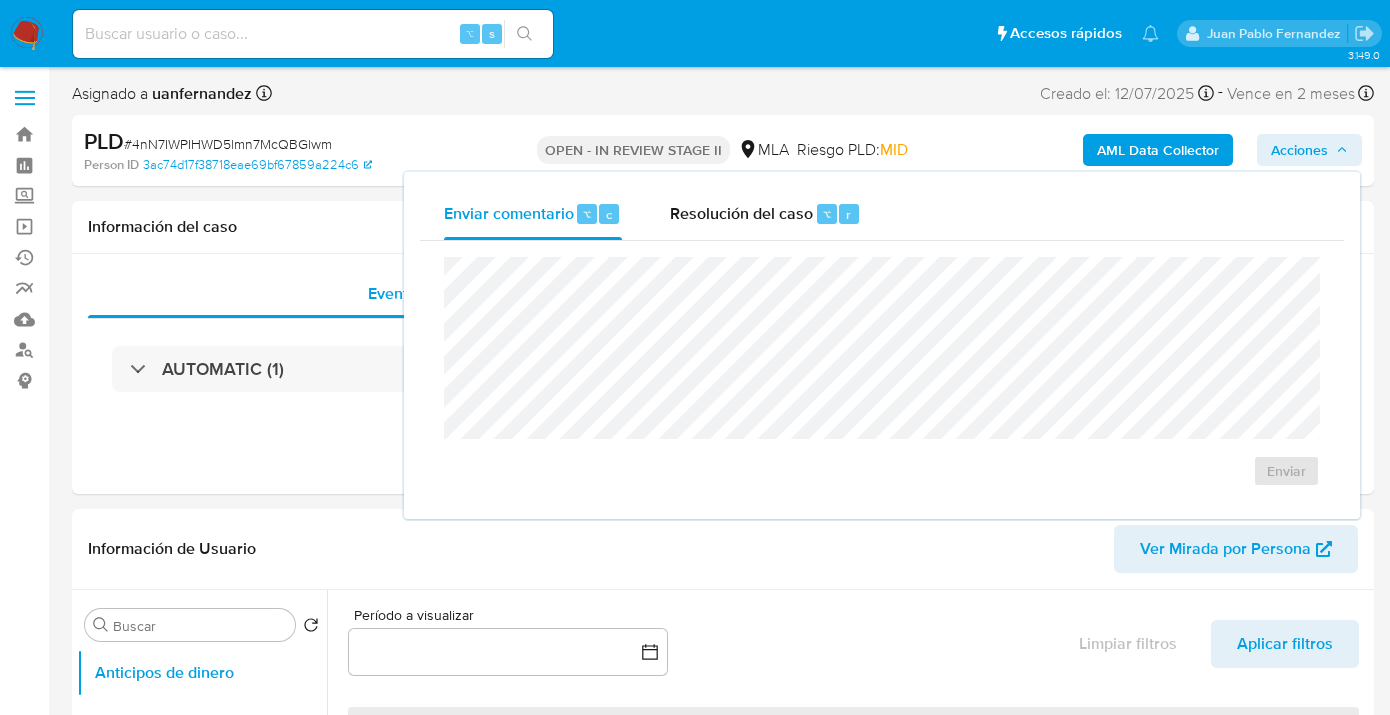 drag, startPoint x: 784, startPoint y: 216, endPoint x: 737, endPoint y: 256, distance: 61.7171 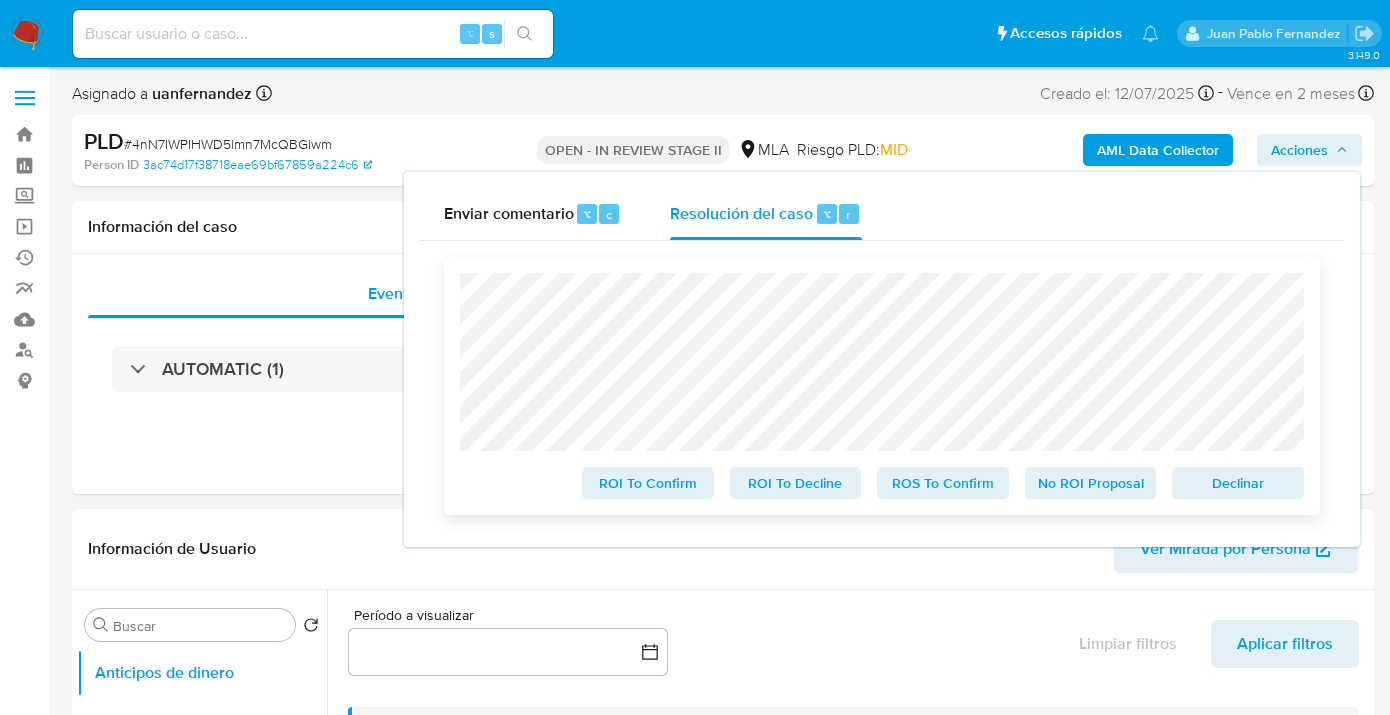 click on "ROS To Confirm" at bounding box center (943, 483) 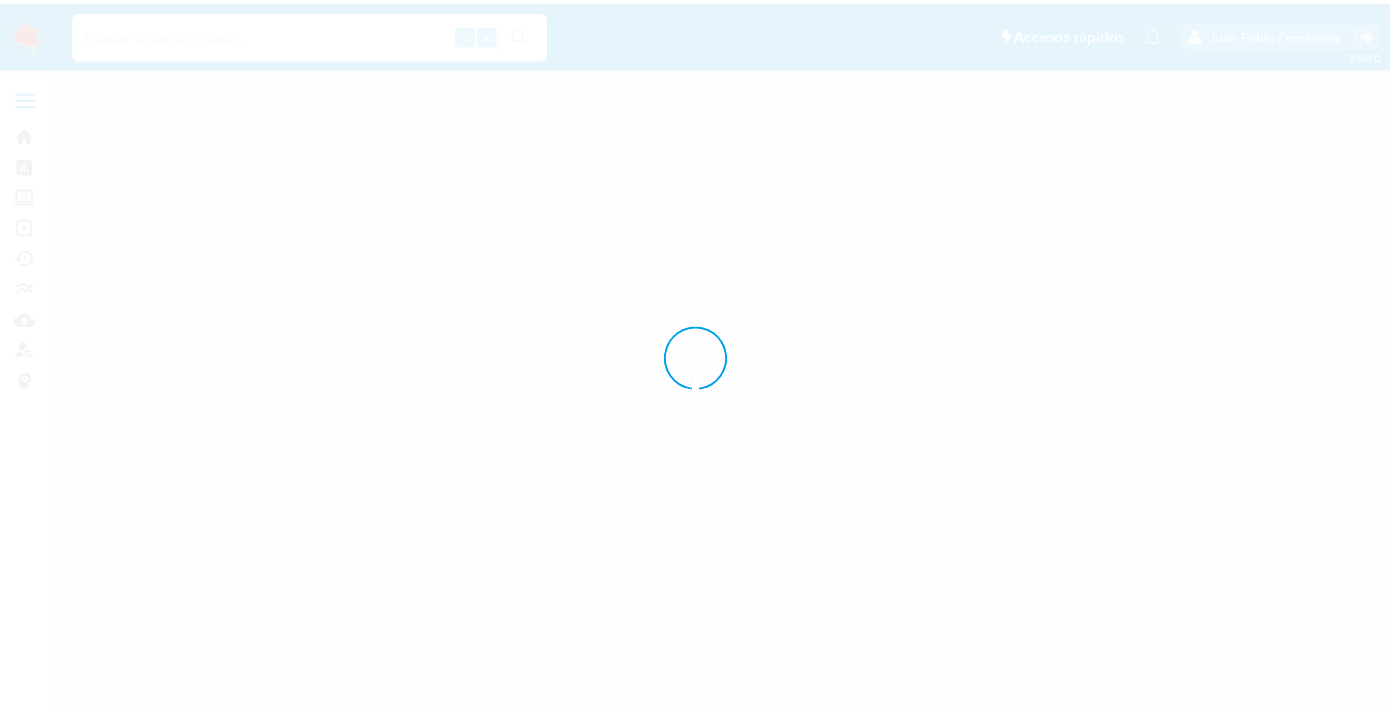 scroll, scrollTop: 0, scrollLeft: 0, axis: both 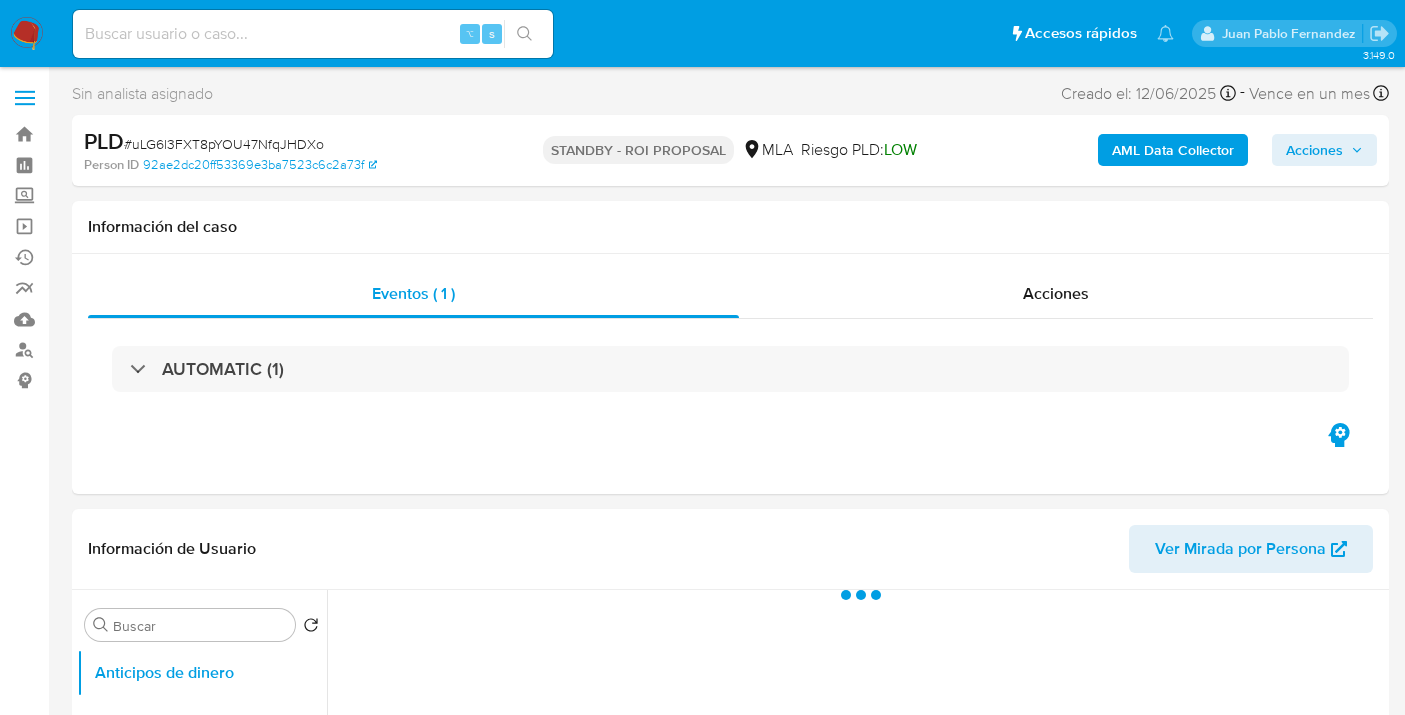 select on "10" 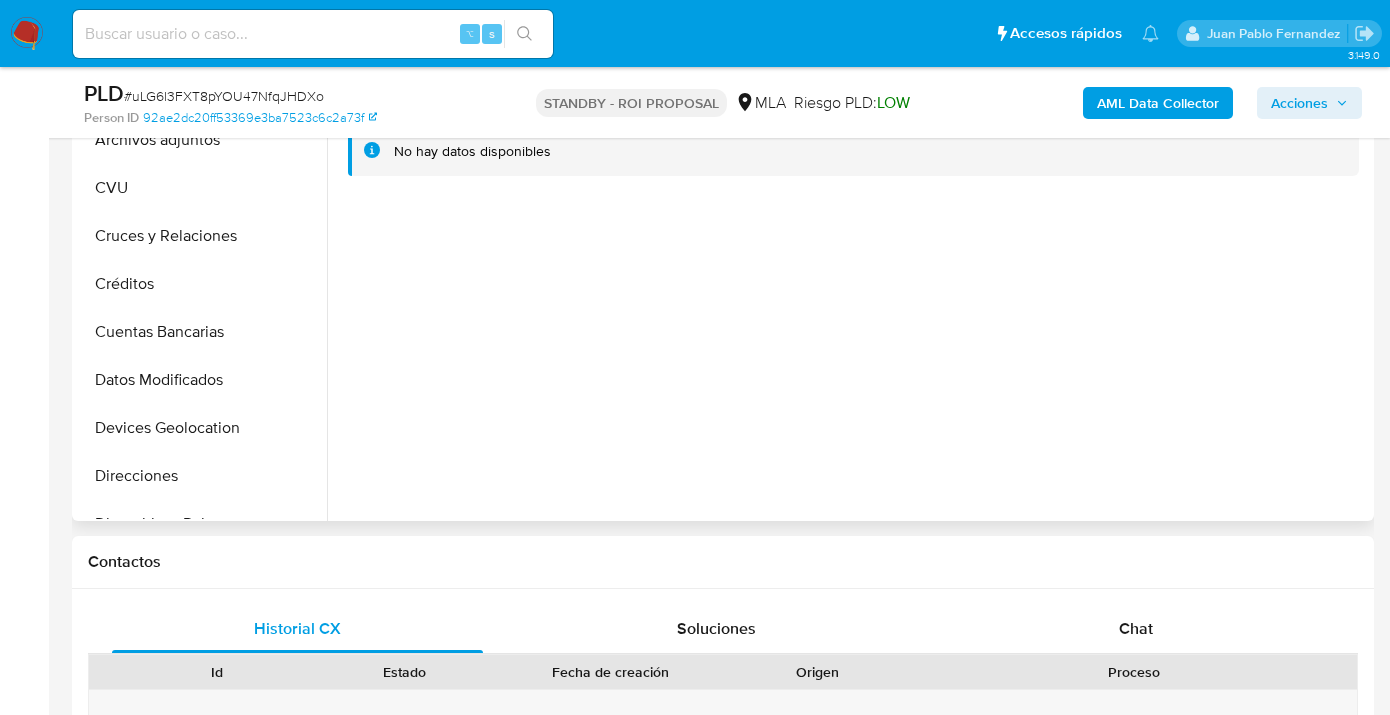 scroll, scrollTop: 444, scrollLeft: 0, axis: vertical 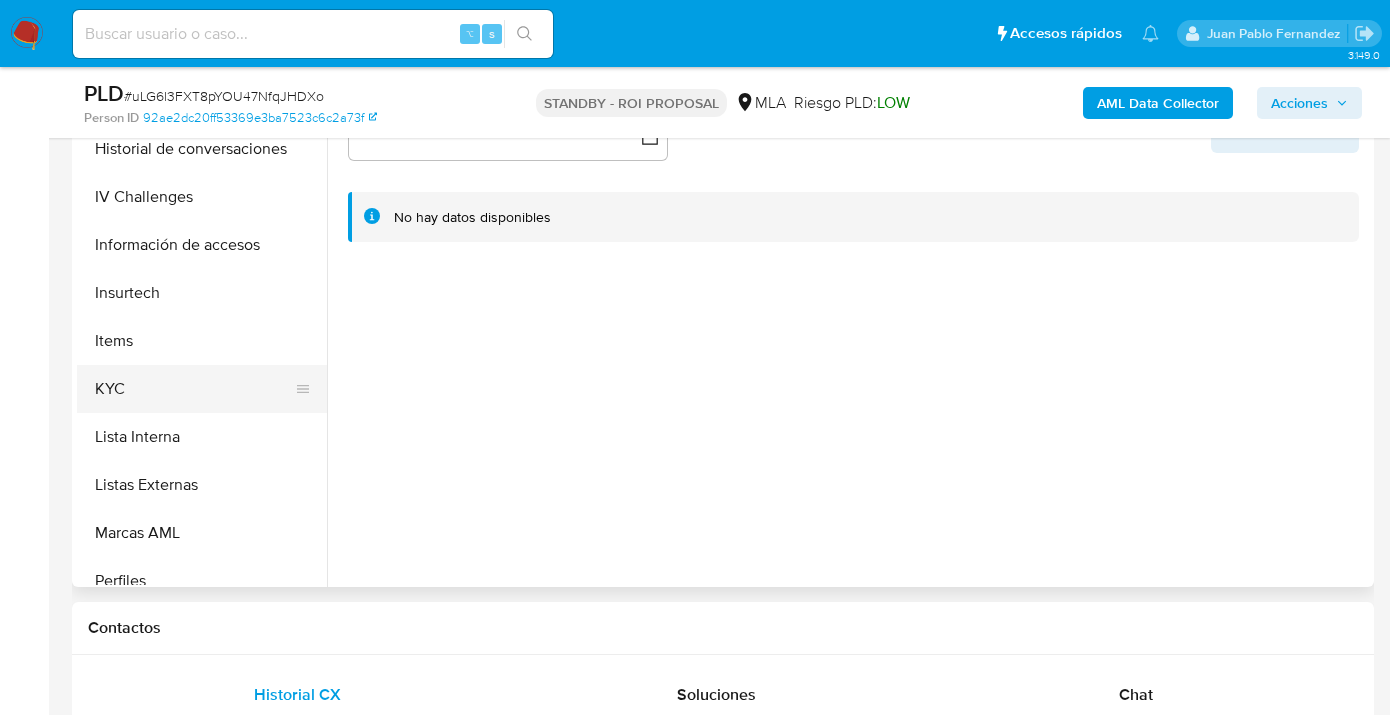 drag, startPoint x: 159, startPoint y: 377, endPoint x: 266, endPoint y: 386, distance: 107.37784 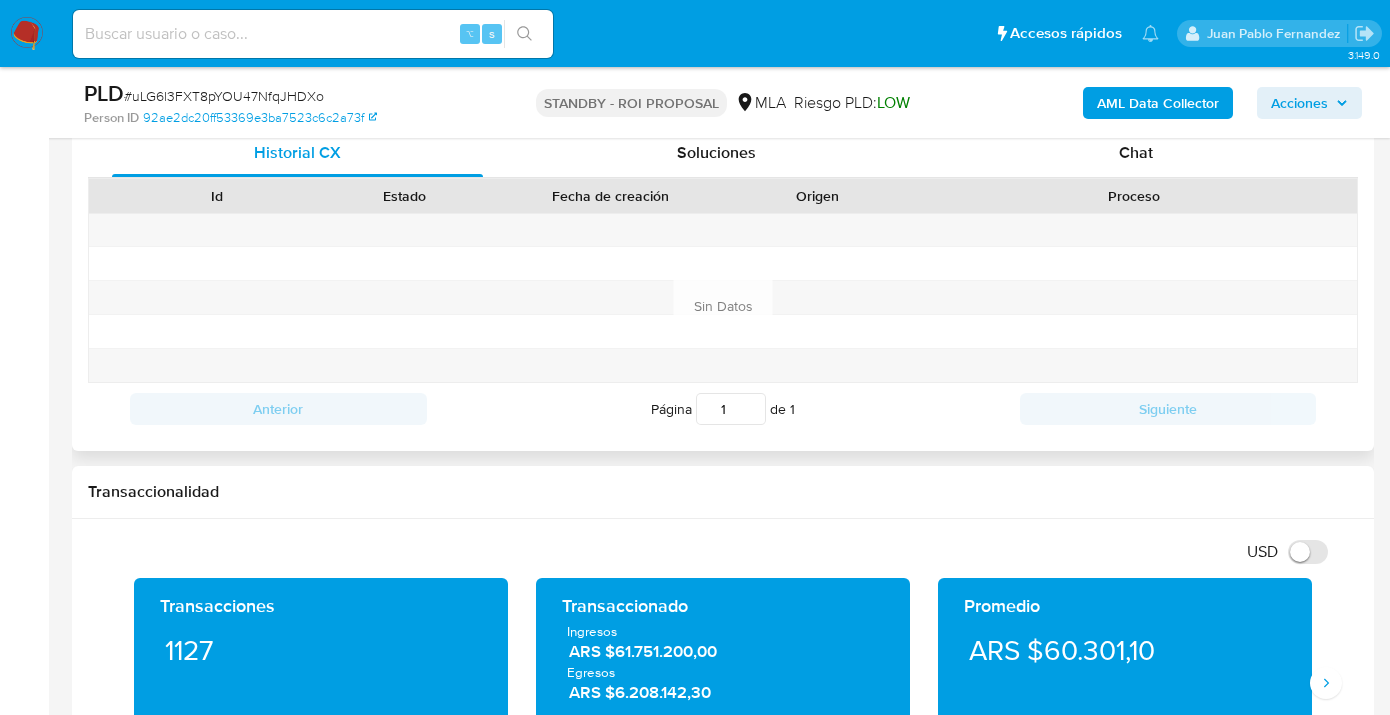 scroll, scrollTop: 962, scrollLeft: 0, axis: vertical 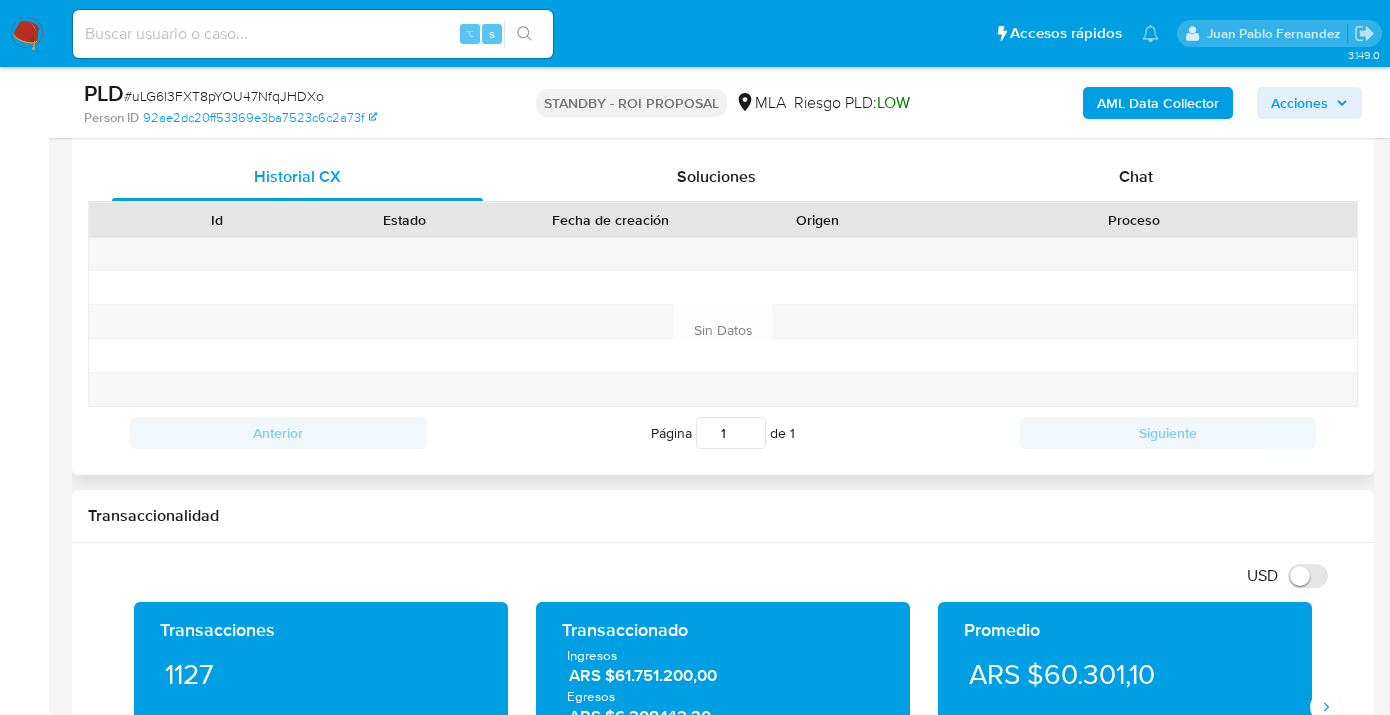 click on "Proceso" at bounding box center (1133, 220) 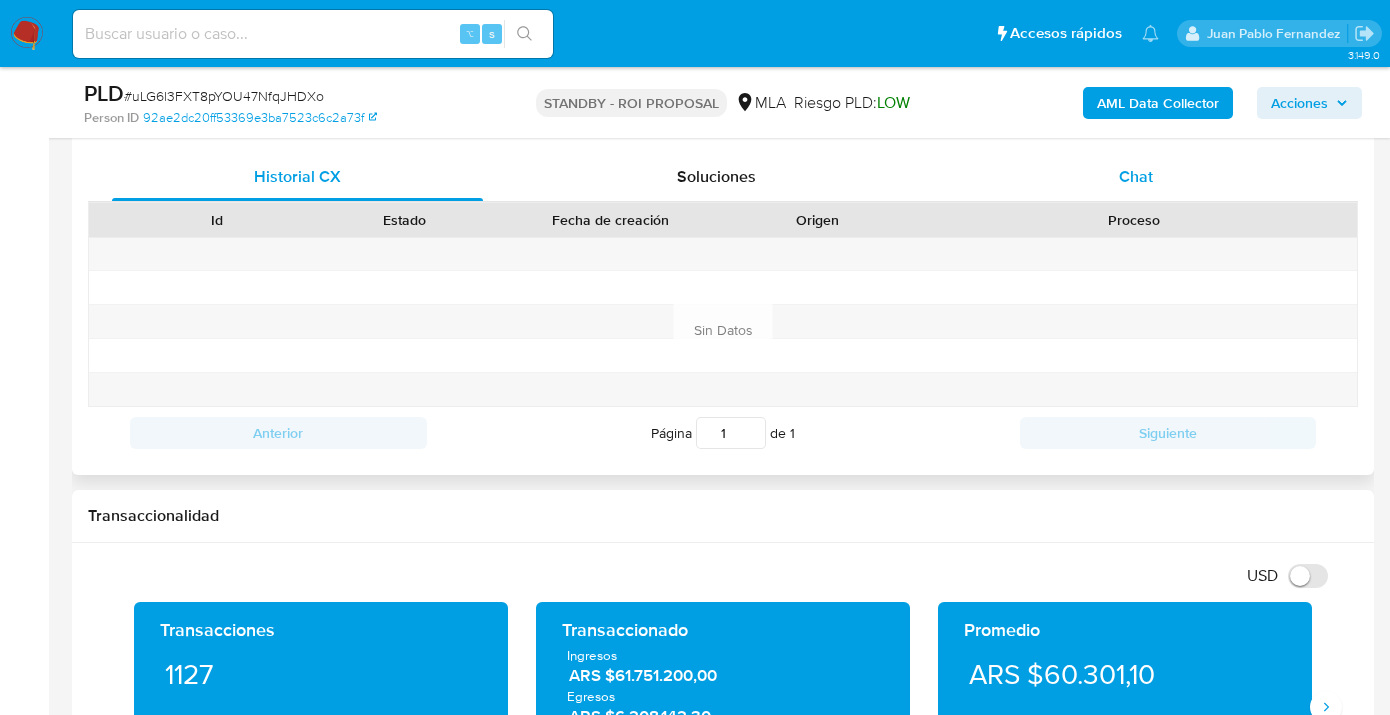 click on "Chat" at bounding box center (1136, 176) 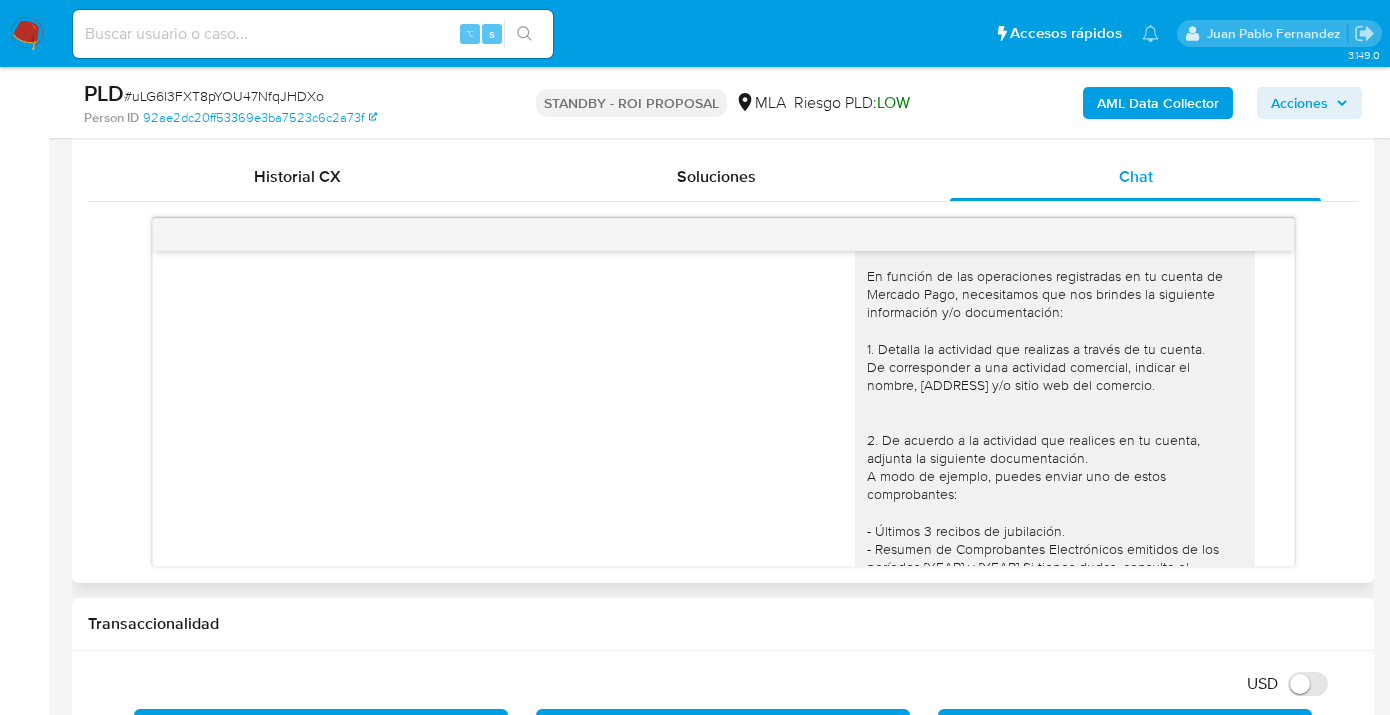 scroll, scrollTop: 0, scrollLeft: 0, axis: both 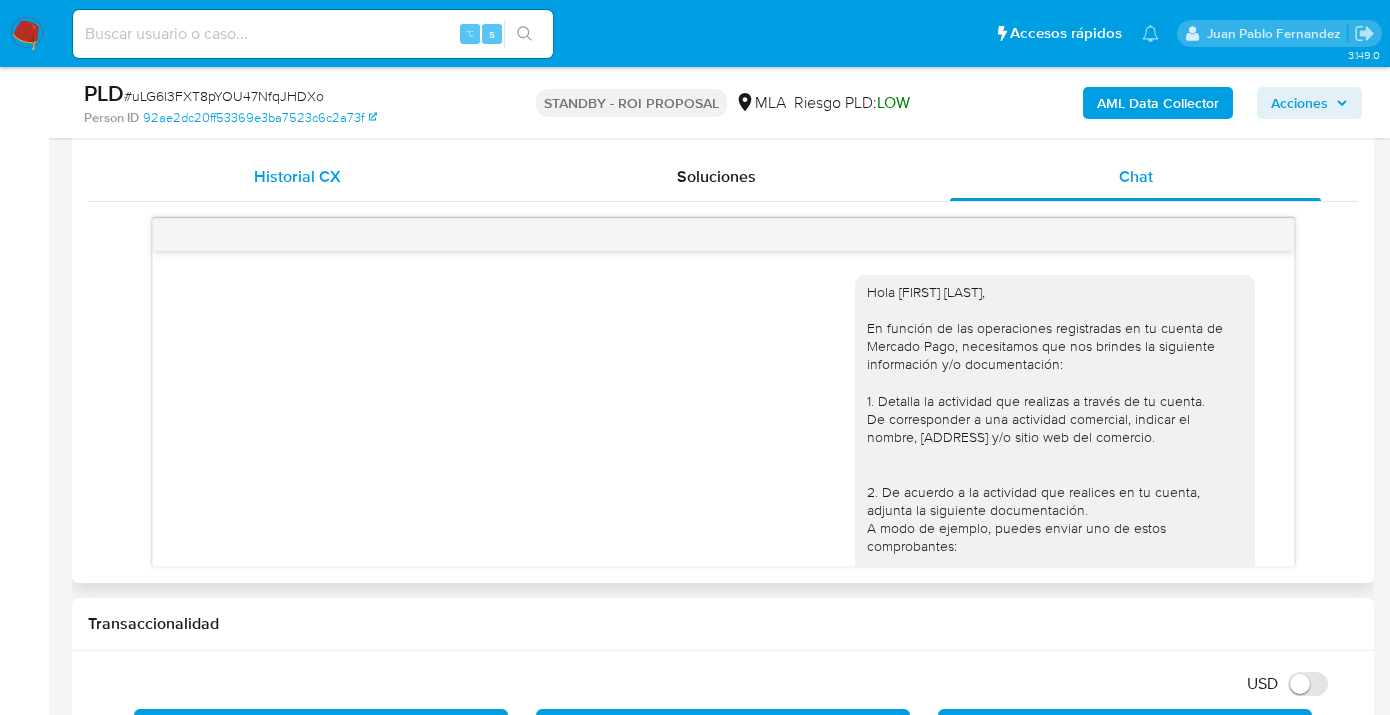 click on "Historial CX" at bounding box center (297, 177) 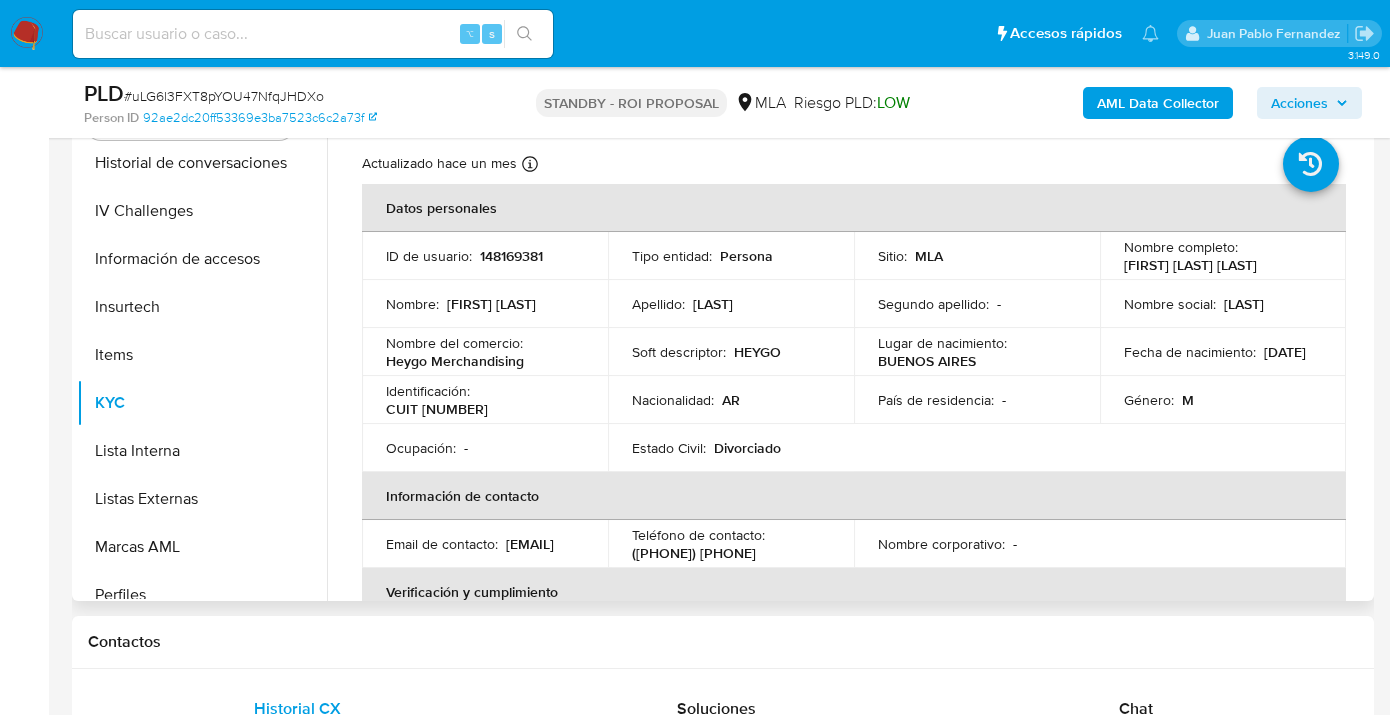 scroll, scrollTop: 409, scrollLeft: 0, axis: vertical 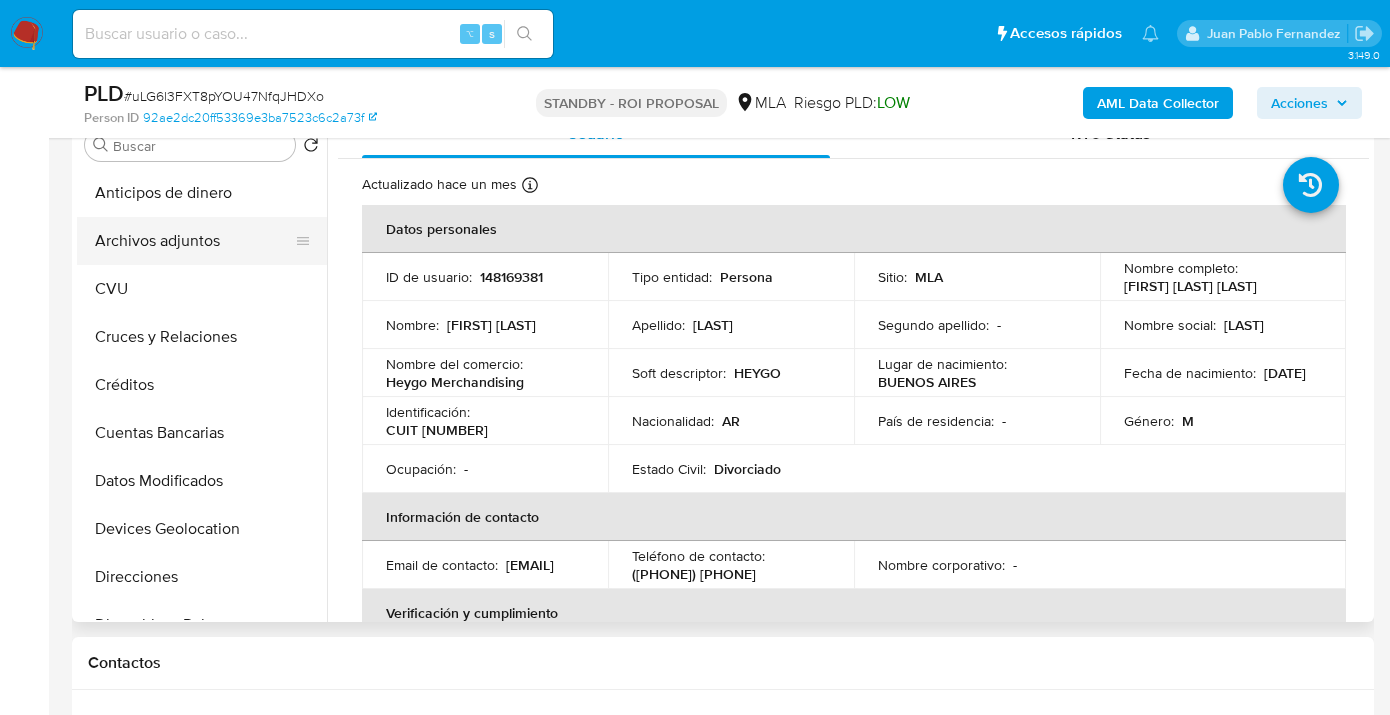 click on "Archivos adjuntos" at bounding box center (194, 241) 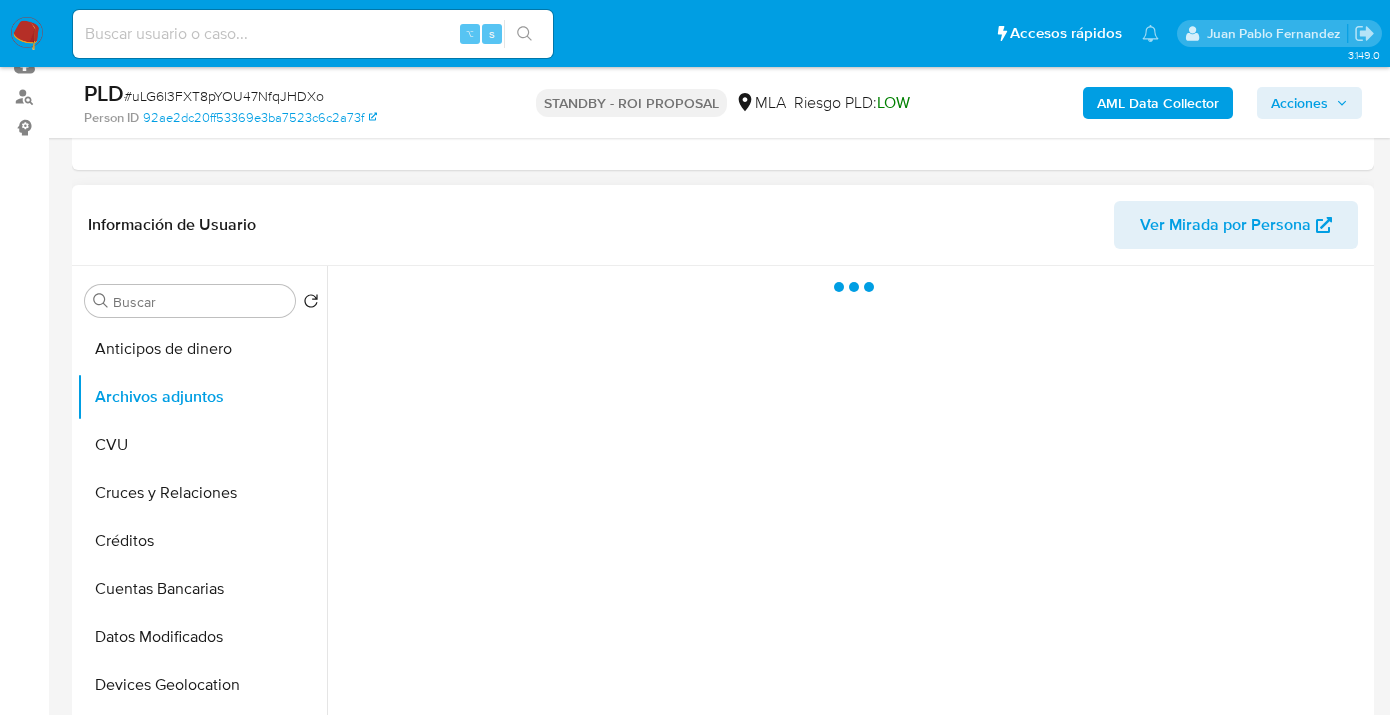 scroll, scrollTop: 253, scrollLeft: 0, axis: vertical 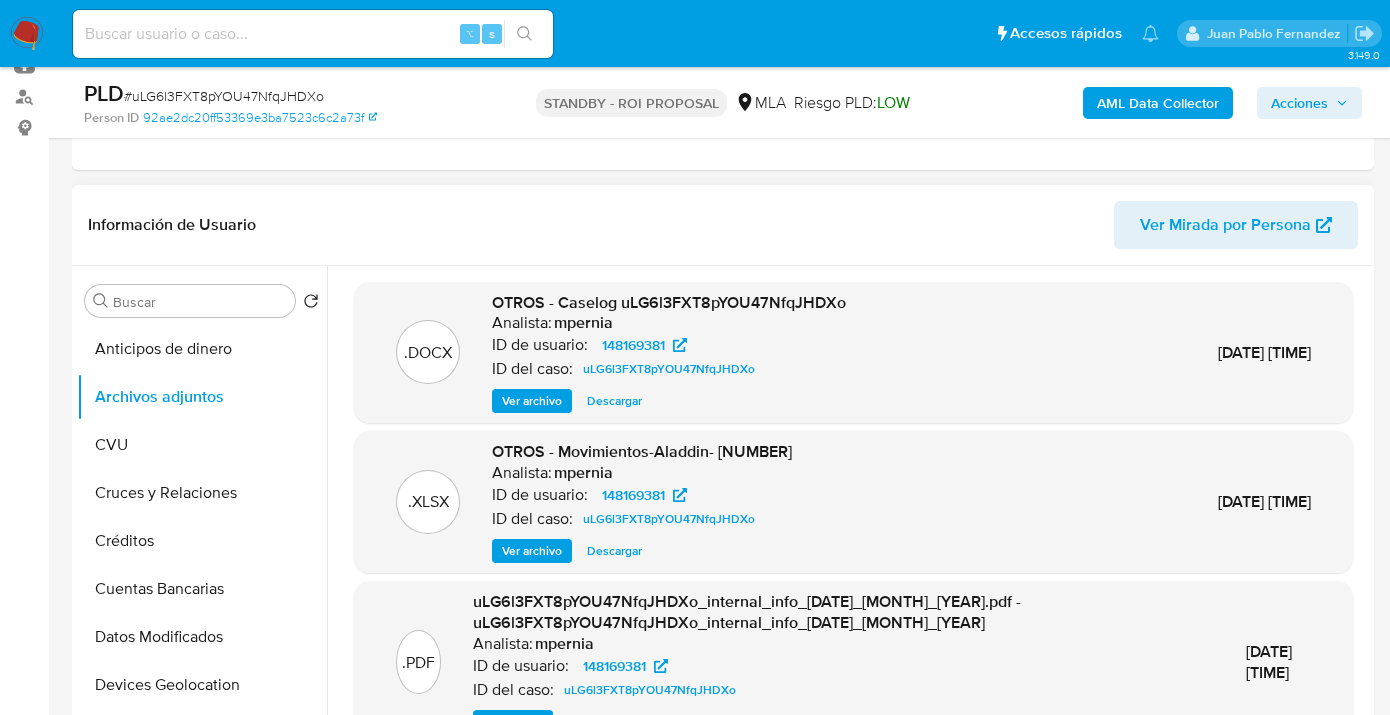 click on "Descargar" at bounding box center (614, 401) 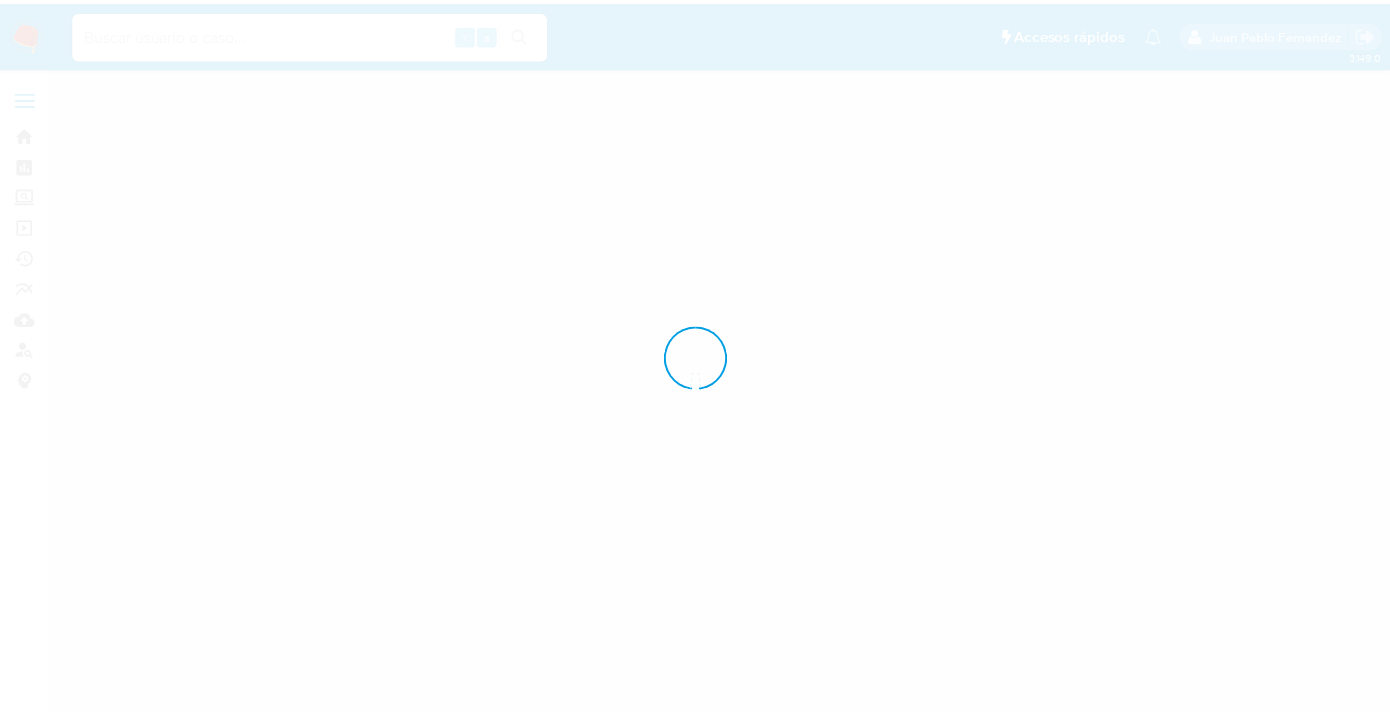 scroll, scrollTop: 0, scrollLeft: 0, axis: both 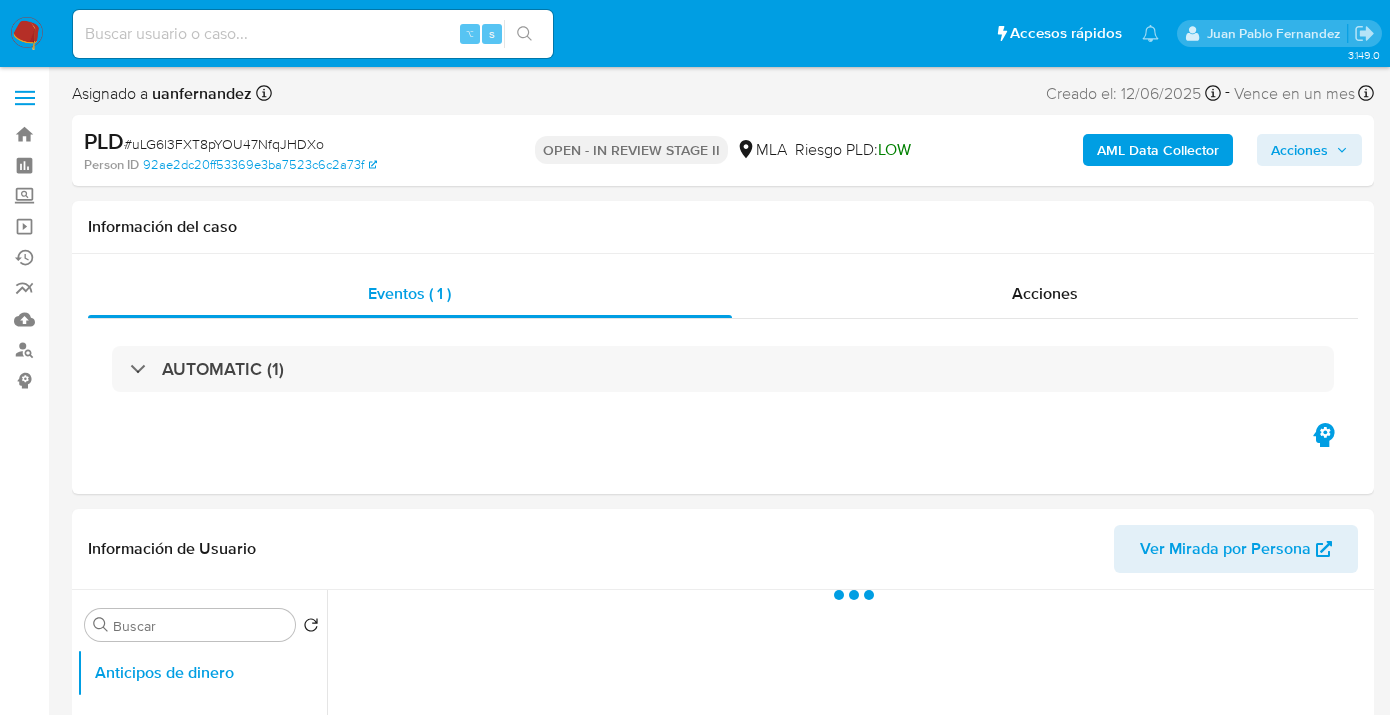 click on "Acciones" at bounding box center [1299, 150] 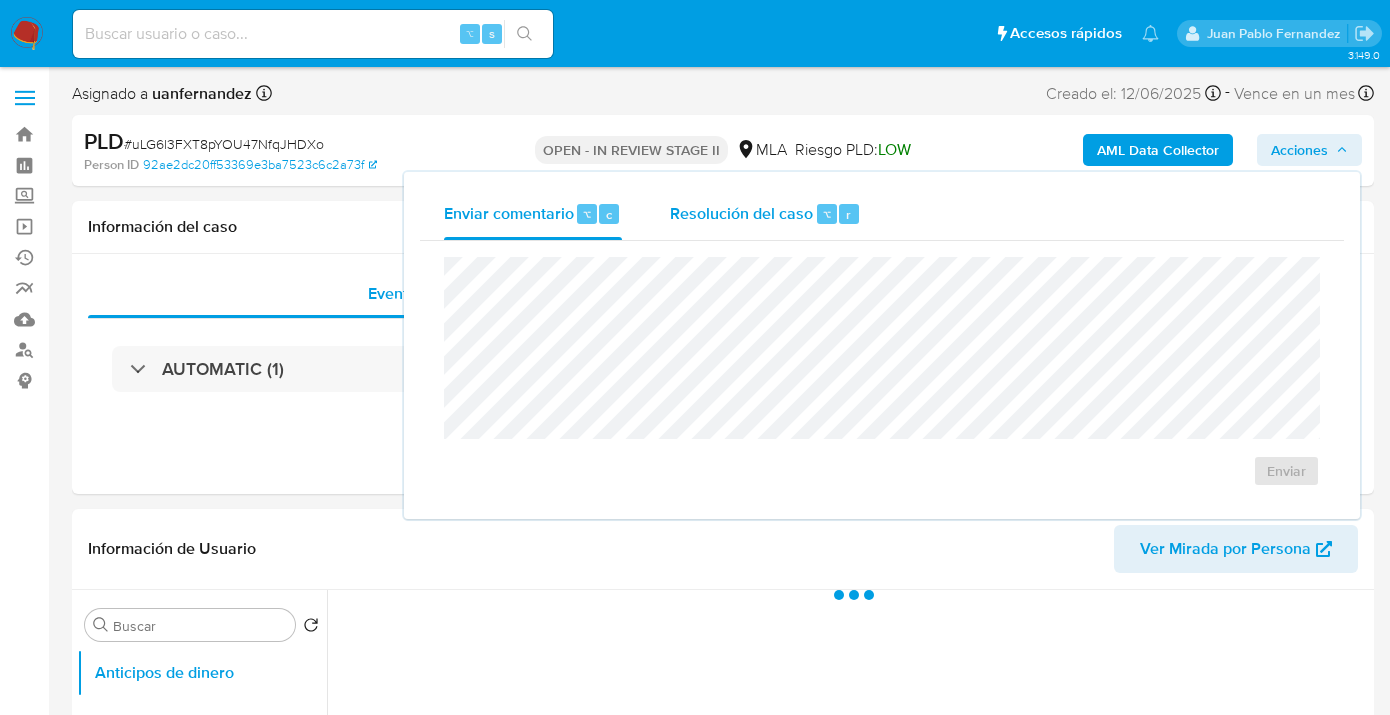 drag, startPoint x: 752, startPoint y: 212, endPoint x: 745, endPoint y: 229, distance: 18.384777 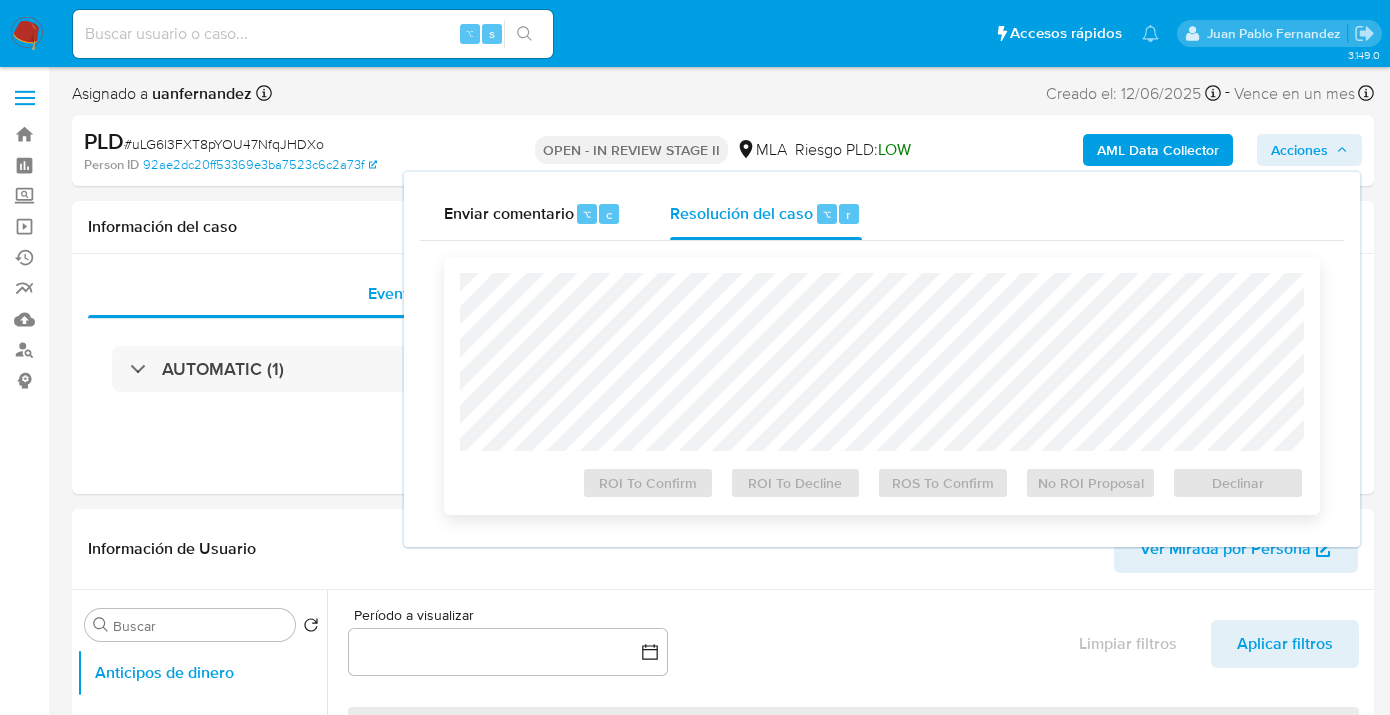 select on "10" 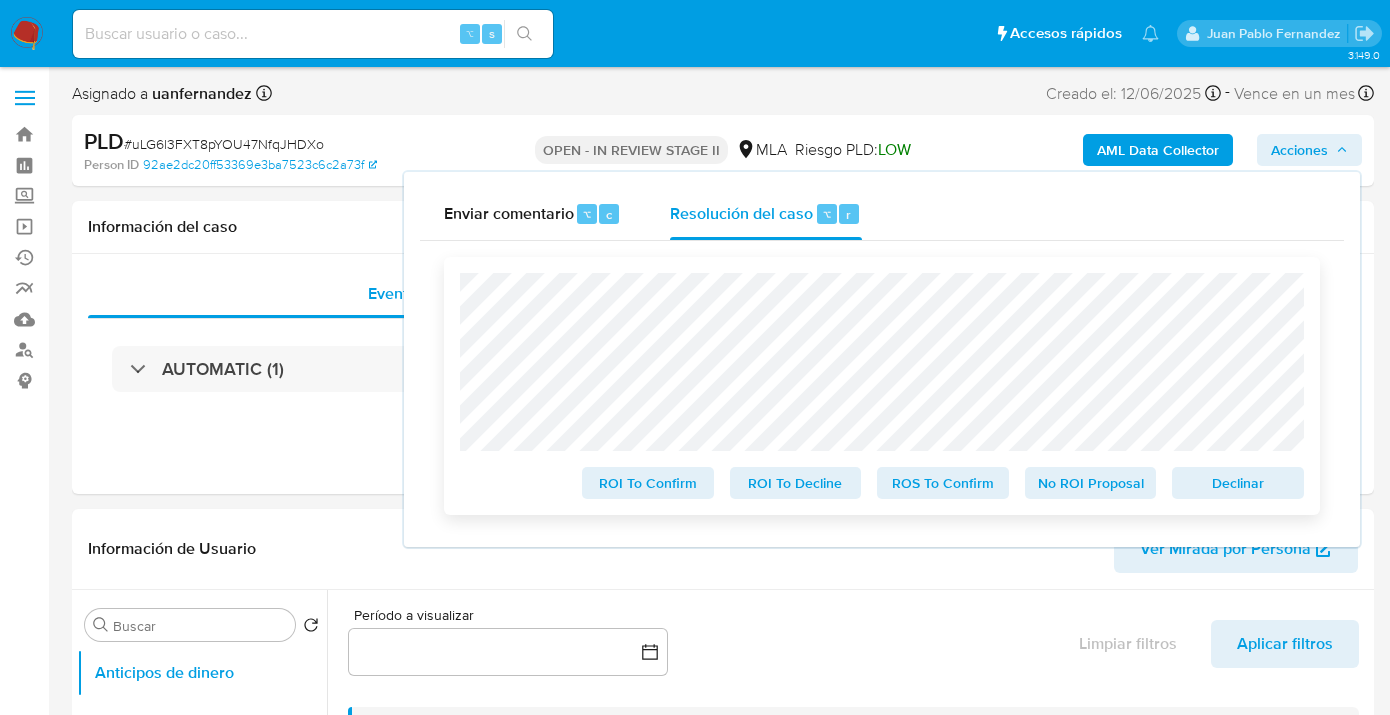 click on "ROS To Confirm" at bounding box center (943, 483) 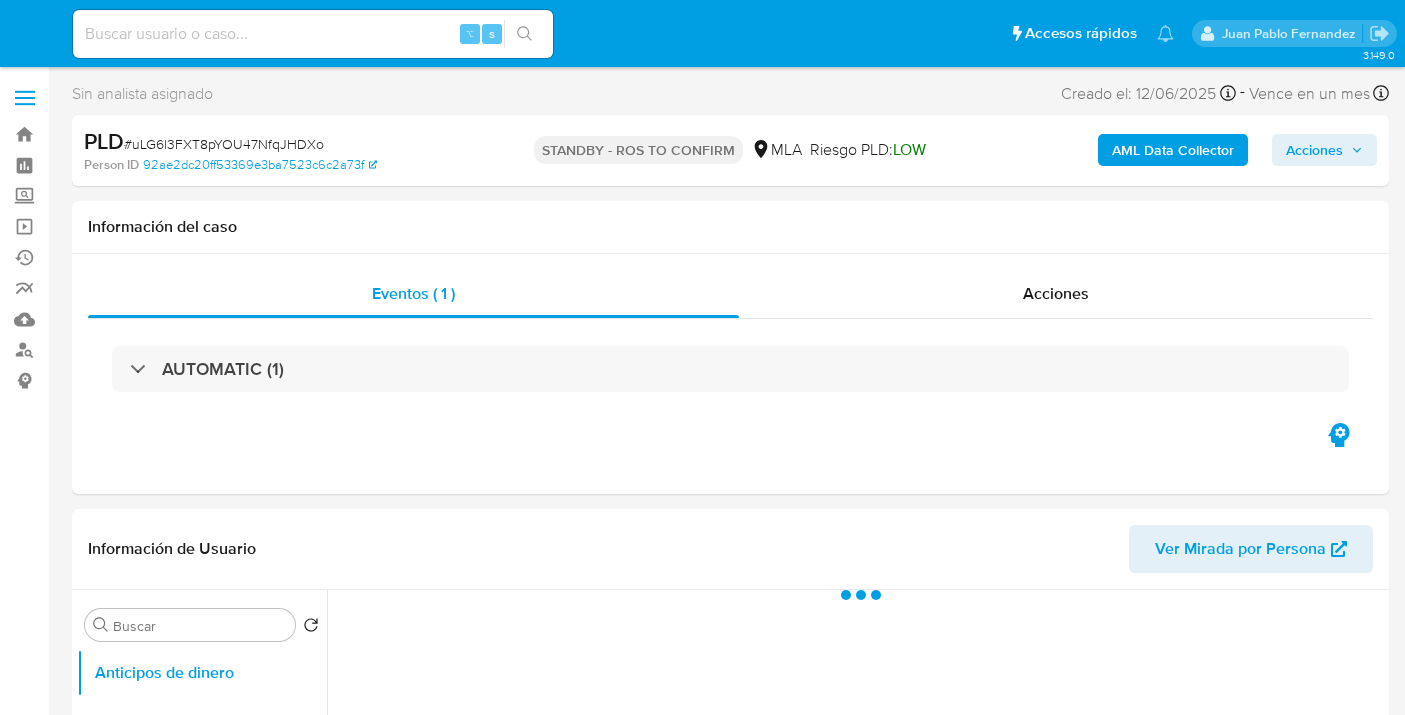 select on "10" 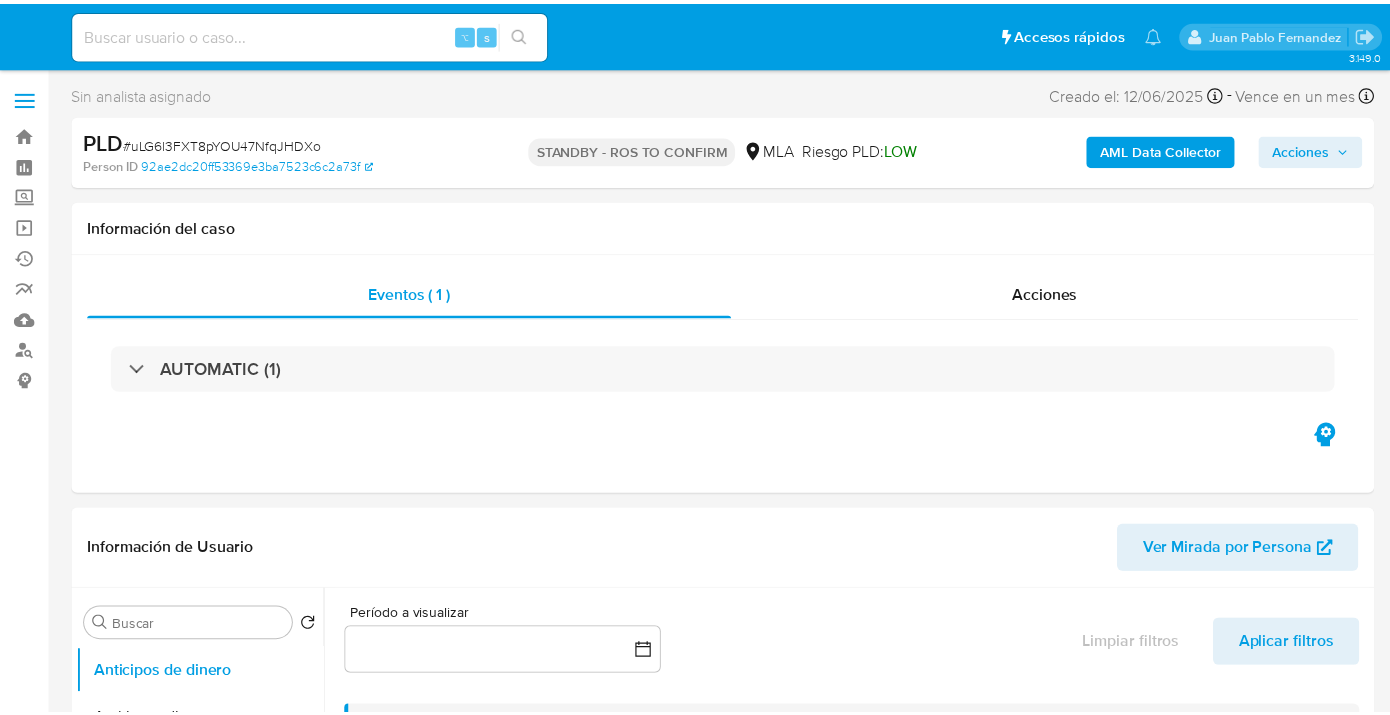 scroll, scrollTop: 0, scrollLeft: 0, axis: both 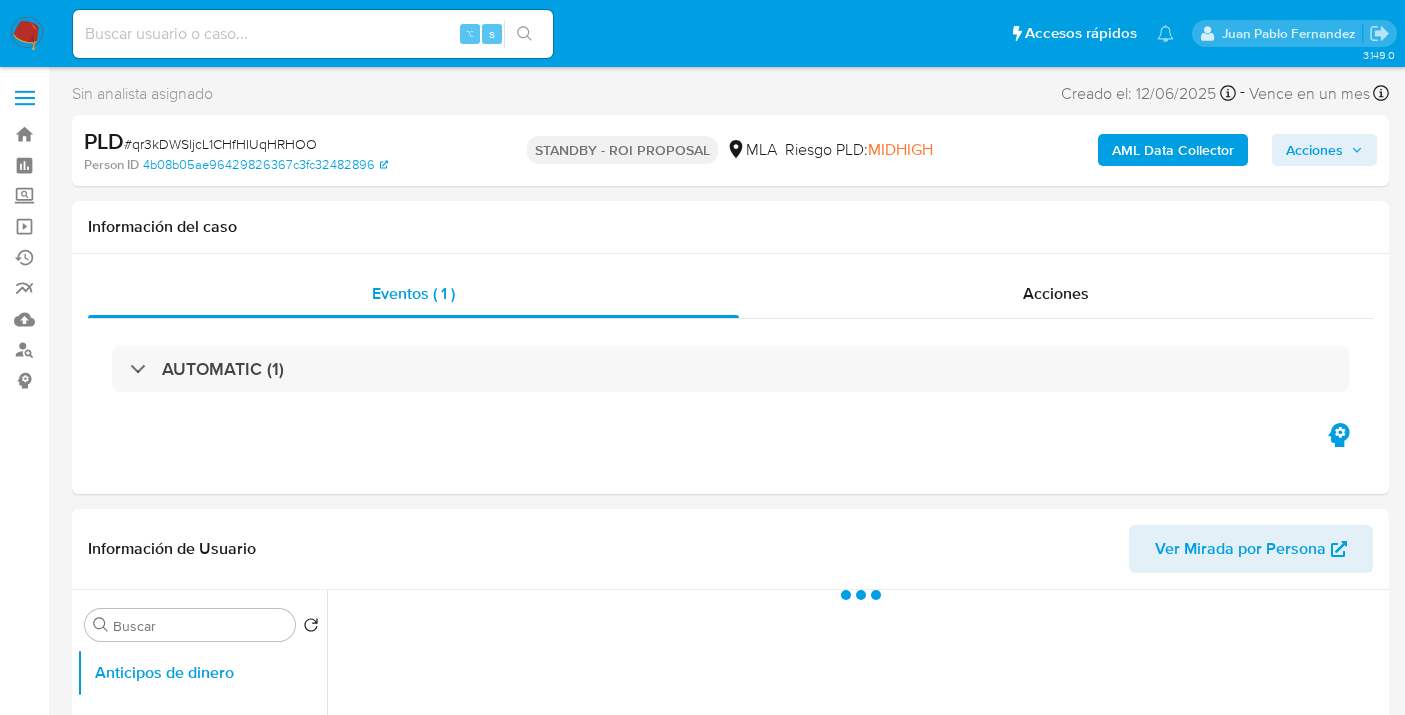 select on "10" 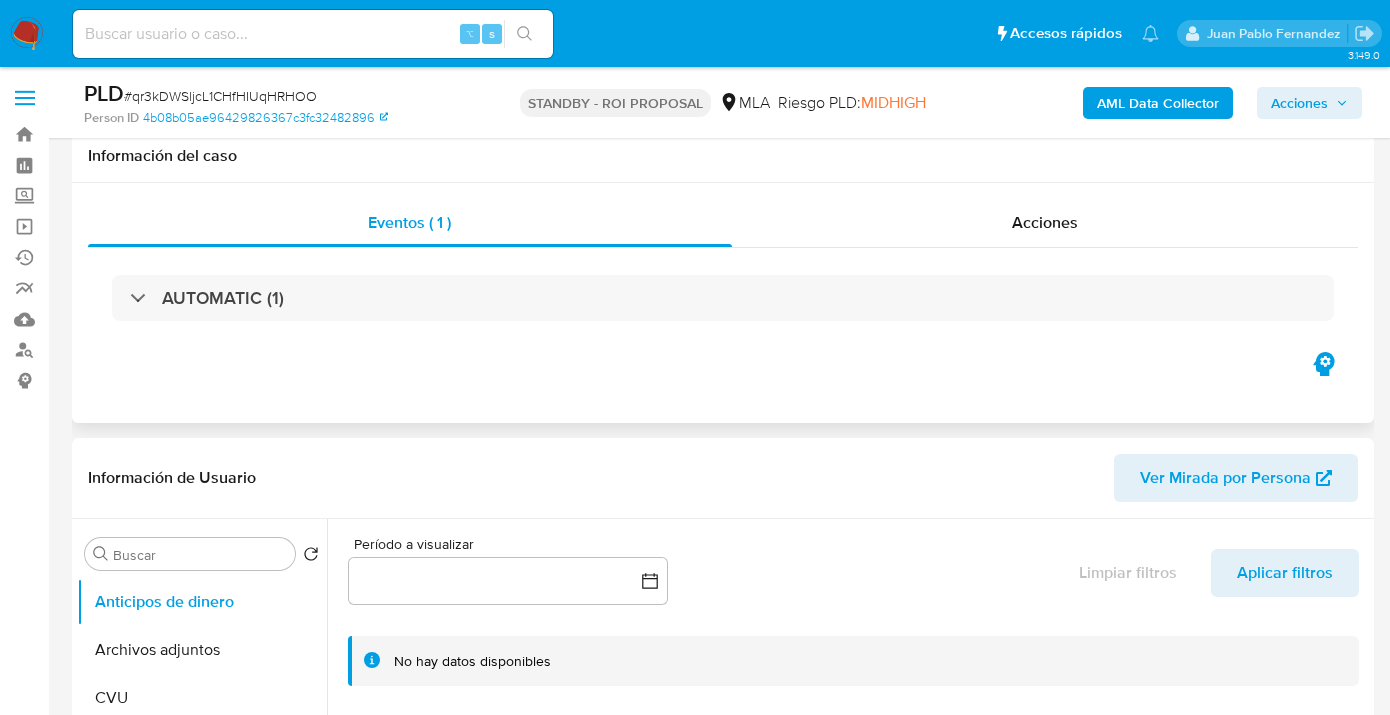 scroll, scrollTop: 703, scrollLeft: 0, axis: vertical 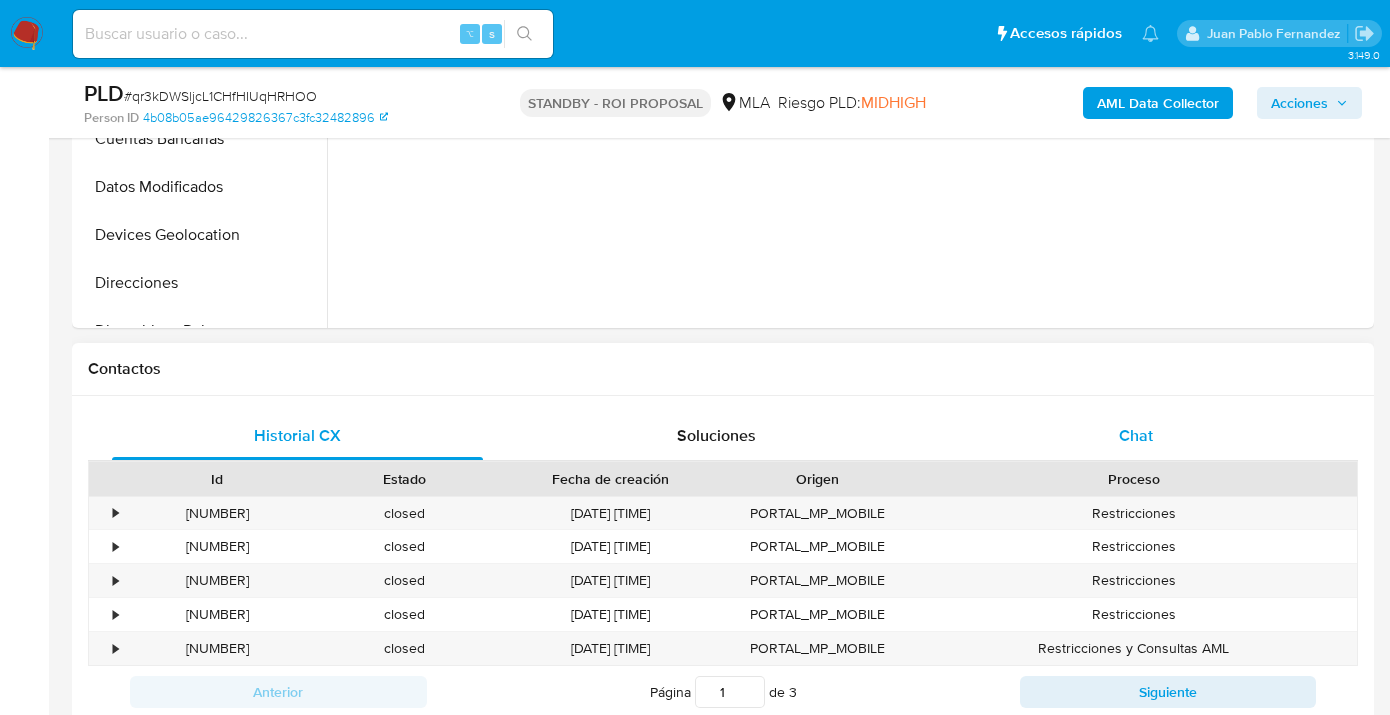 click on "Chat" at bounding box center [1135, 436] 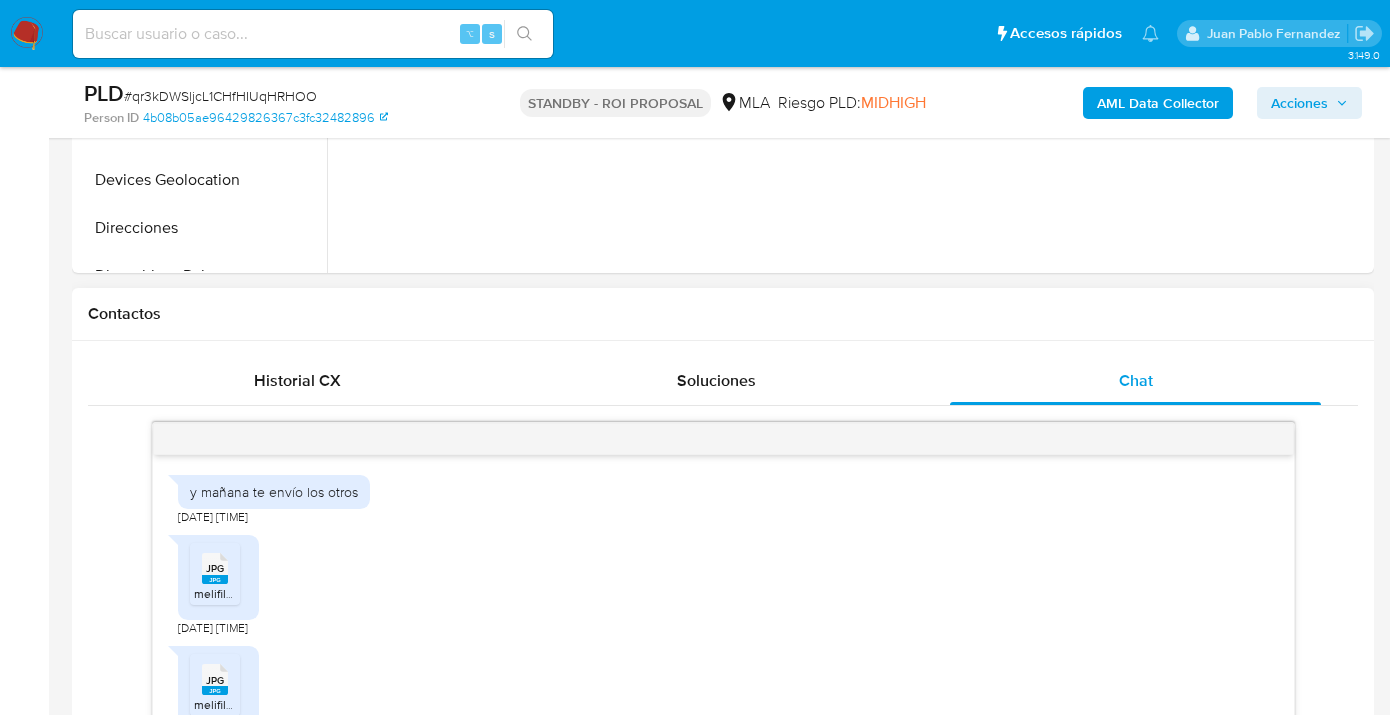 scroll, scrollTop: 871, scrollLeft: 0, axis: vertical 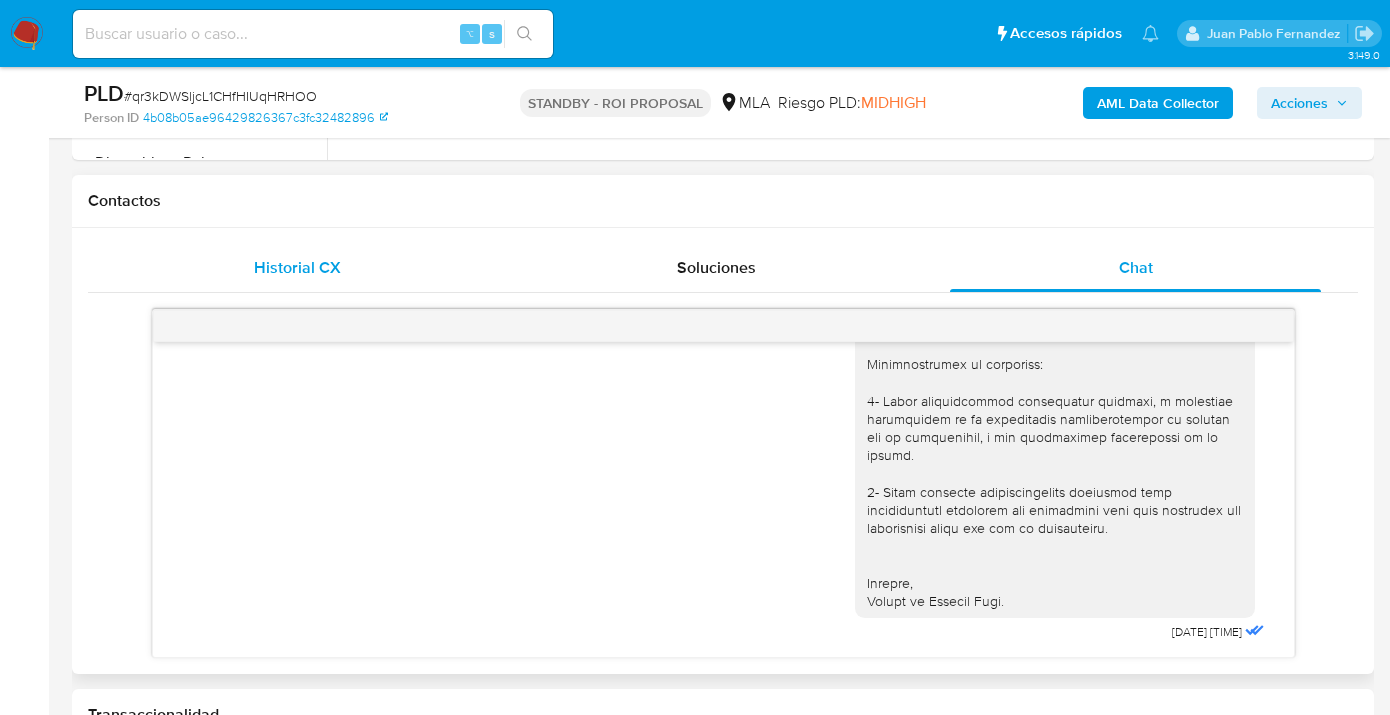 click on "Historial CX" at bounding box center (297, 268) 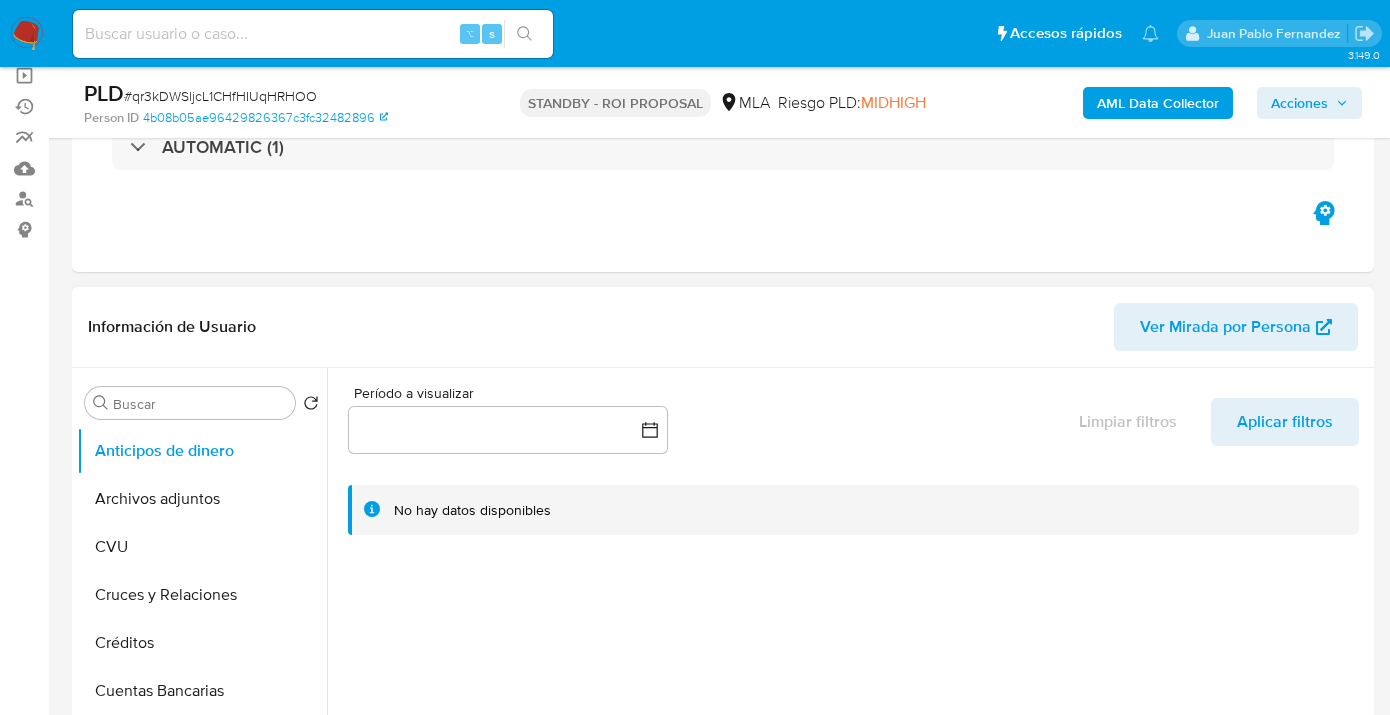 scroll, scrollTop: 176, scrollLeft: 0, axis: vertical 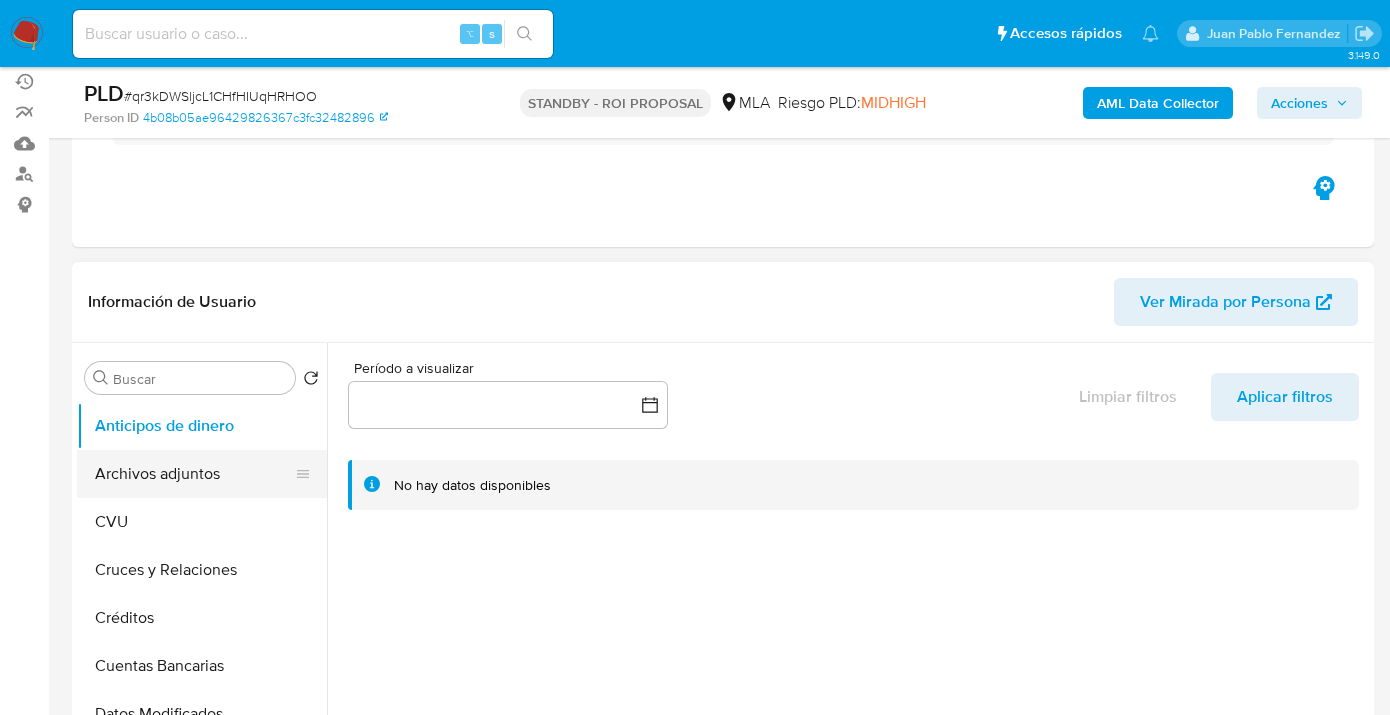 click on "Archivos adjuntos" at bounding box center [194, 474] 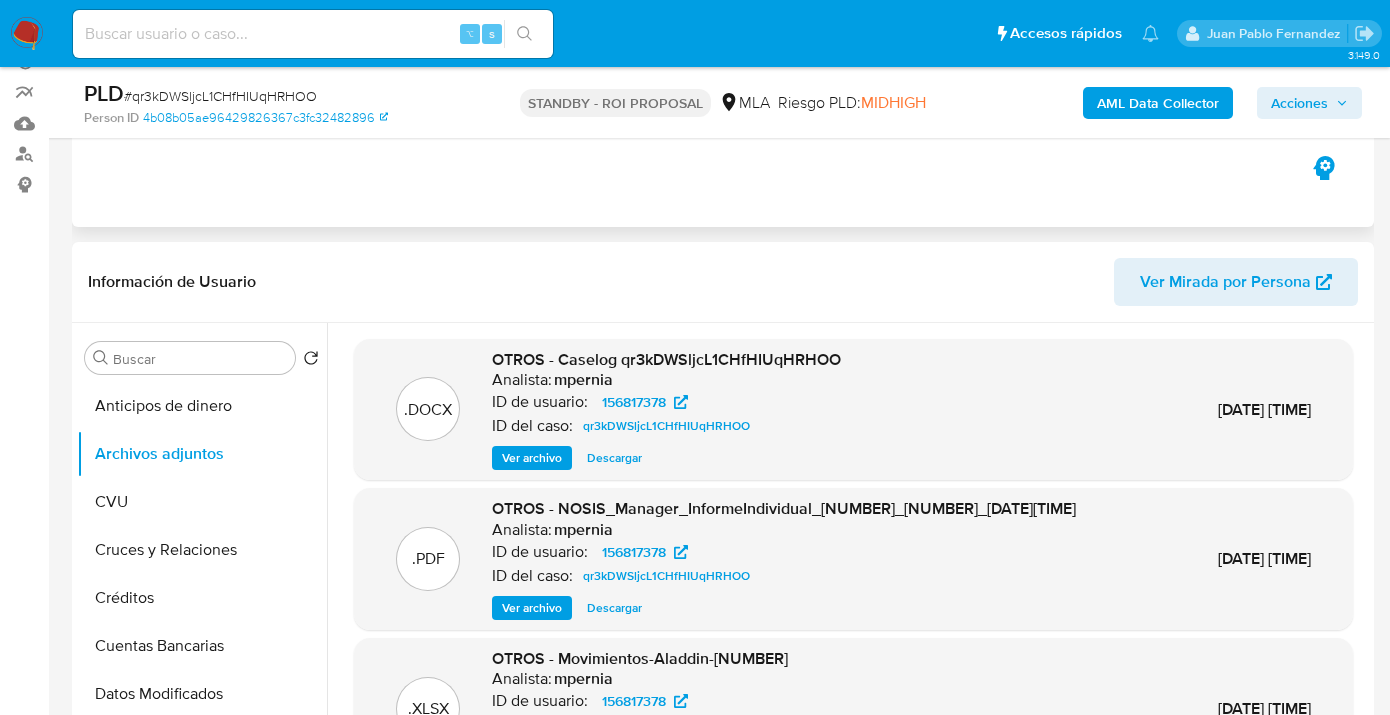 scroll, scrollTop: 201, scrollLeft: 0, axis: vertical 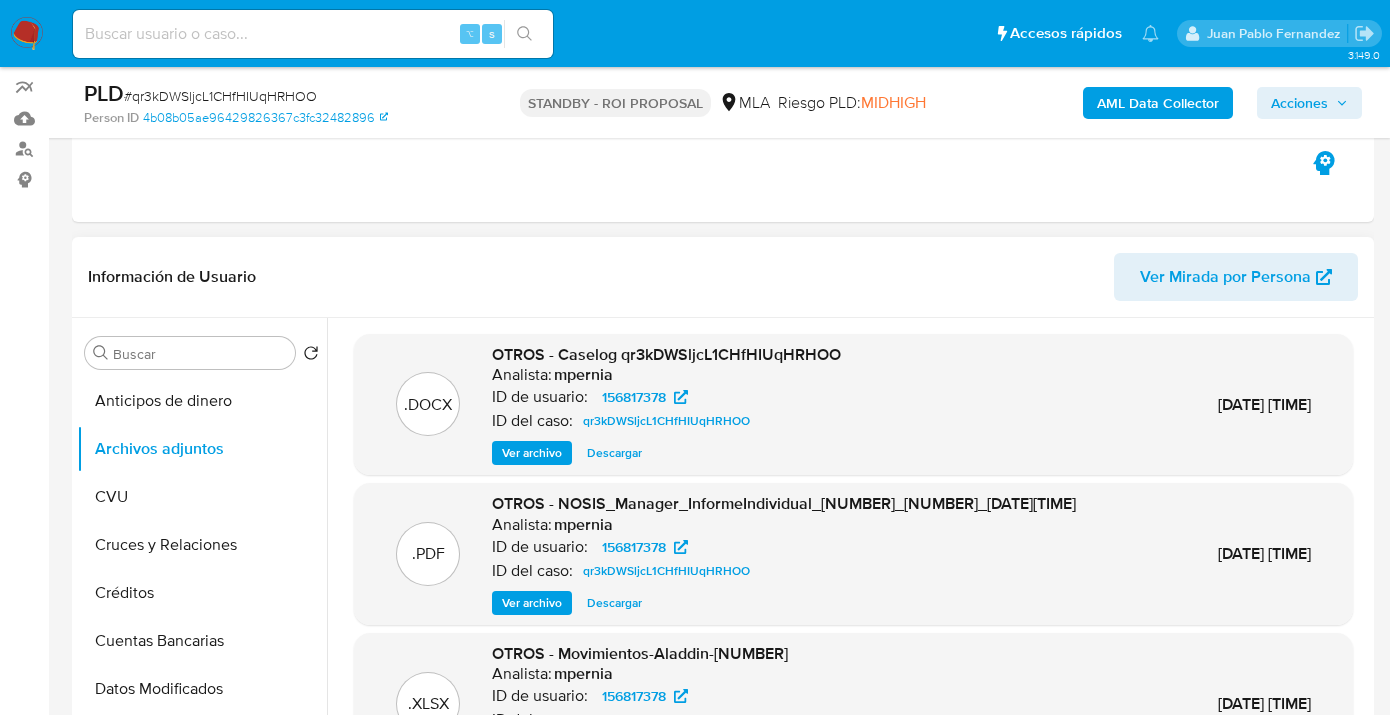 click on "Descargar" at bounding box center [614, 453] 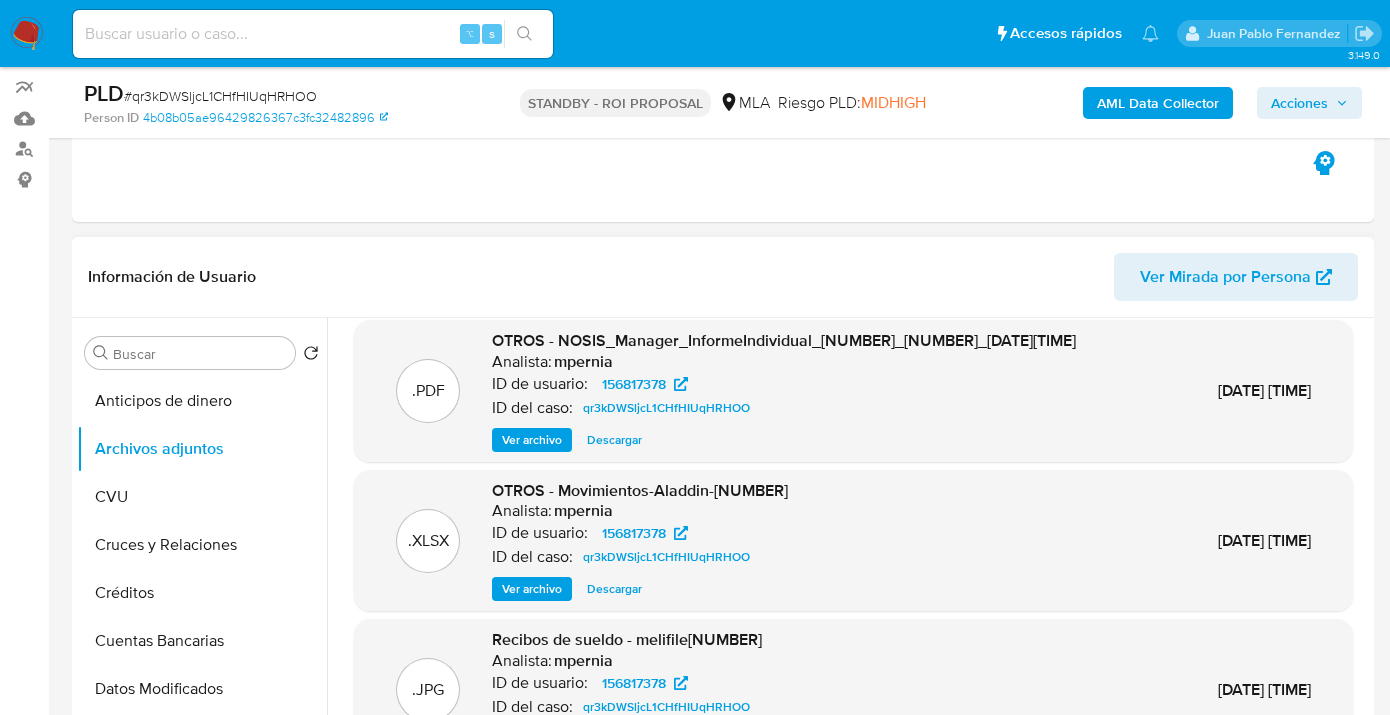 scroll, scrollTop: 165, scrollLeft: 0, axis: vertical 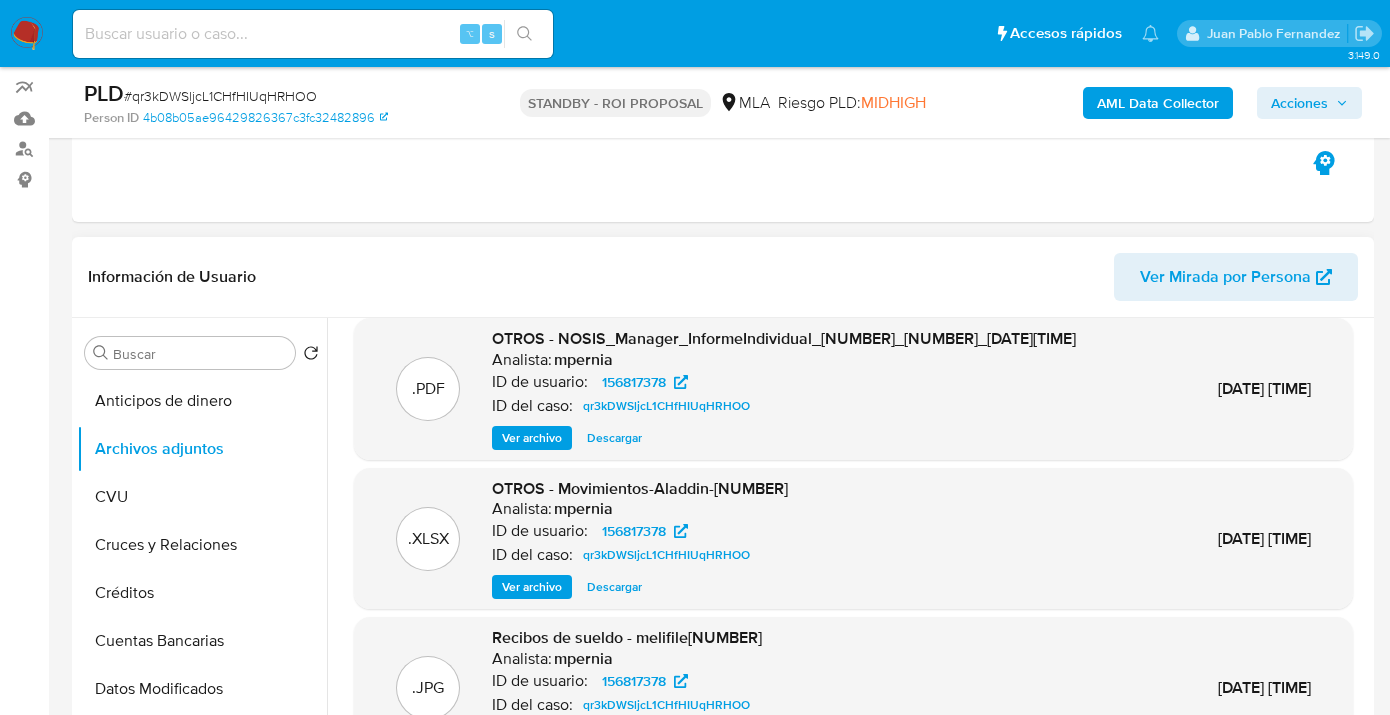 click on "Descargar" at bounding box center (614, 587) 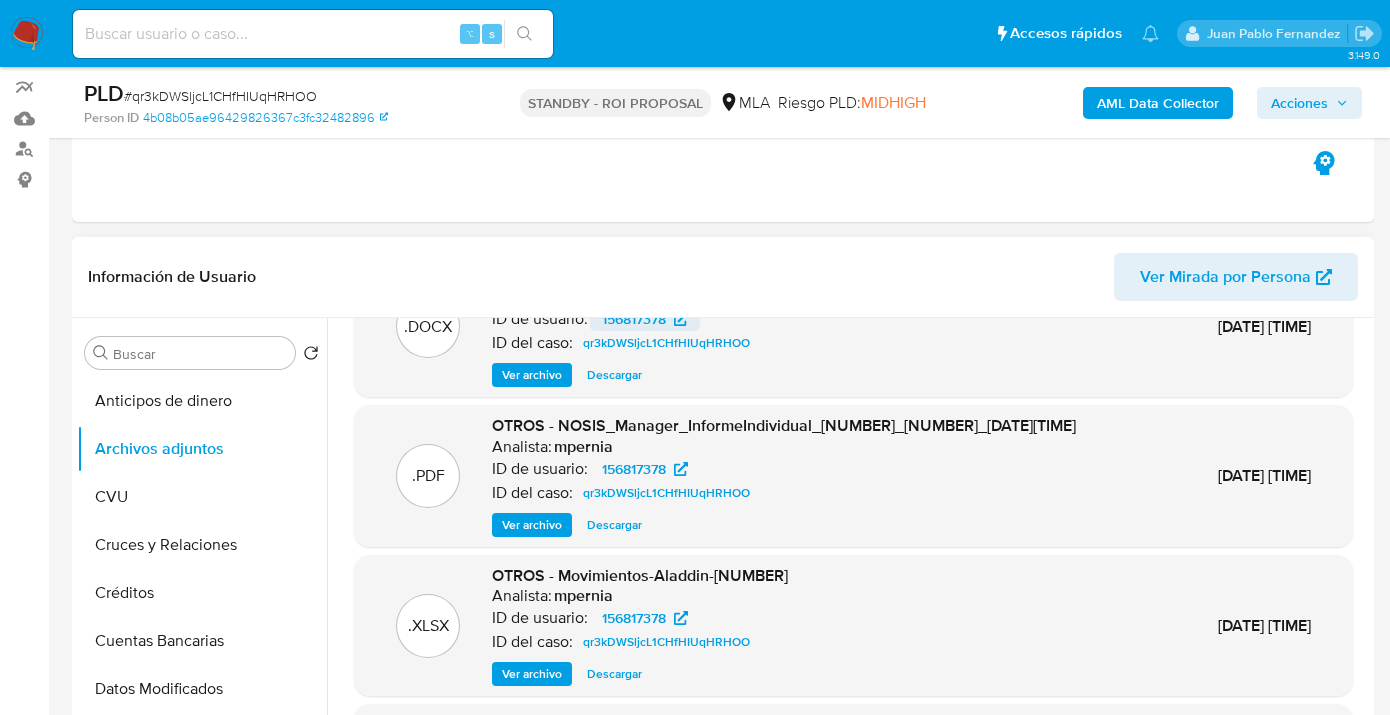 scroll, scrollTop: 0, scrollLeft: 0, axis: both 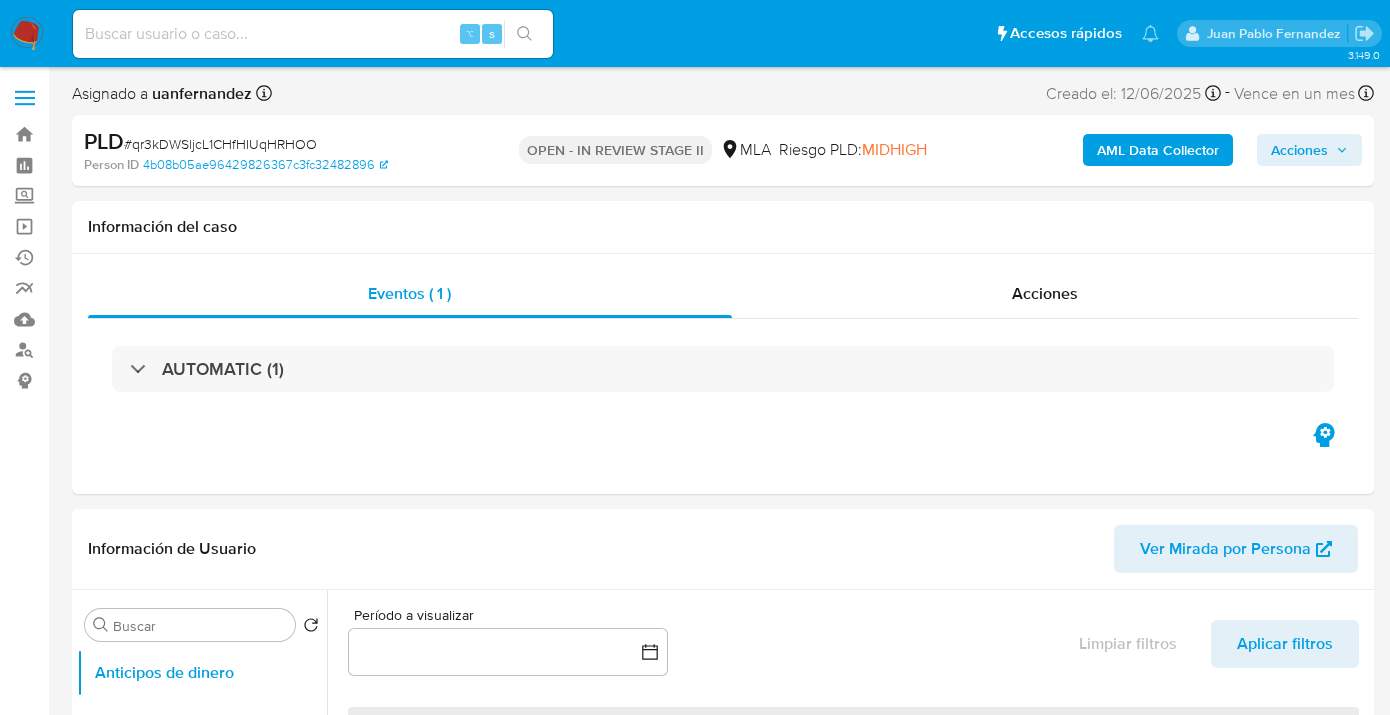 select on "10" 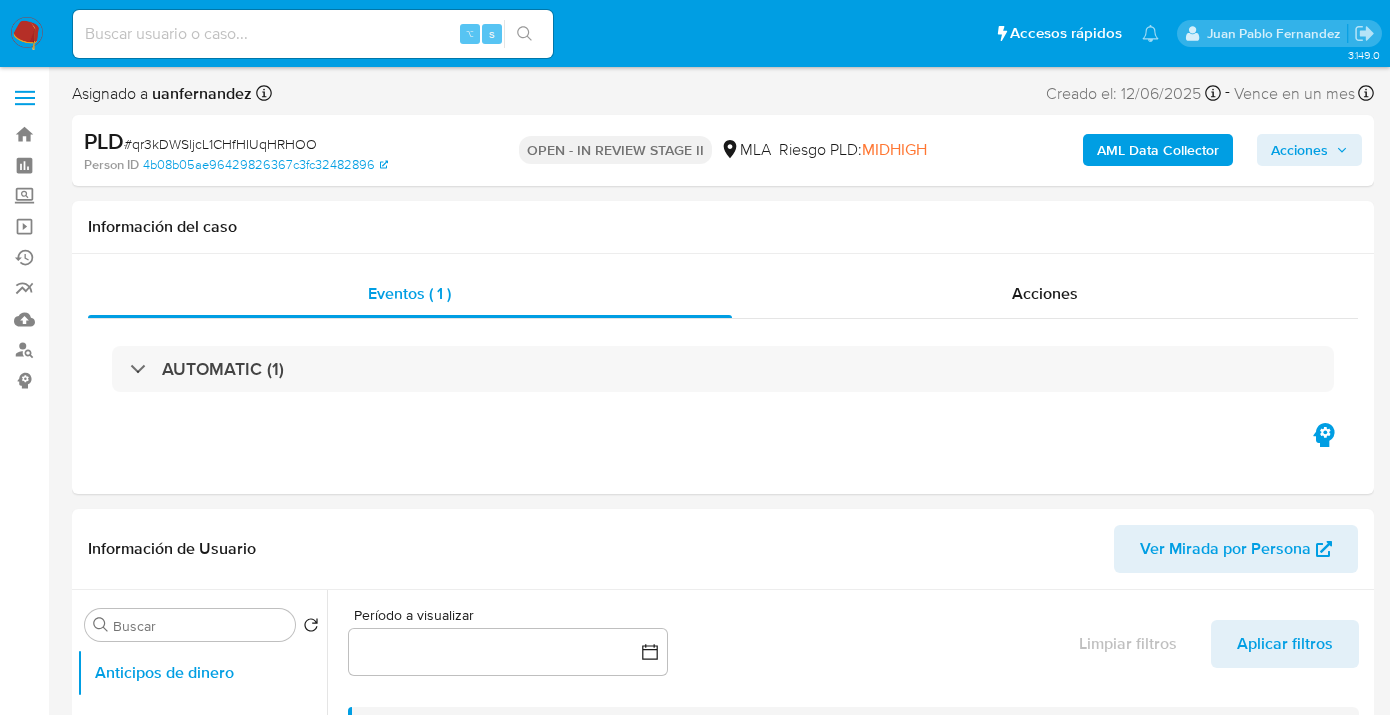 click on "Acciones" at bounding box center [1299, 150] 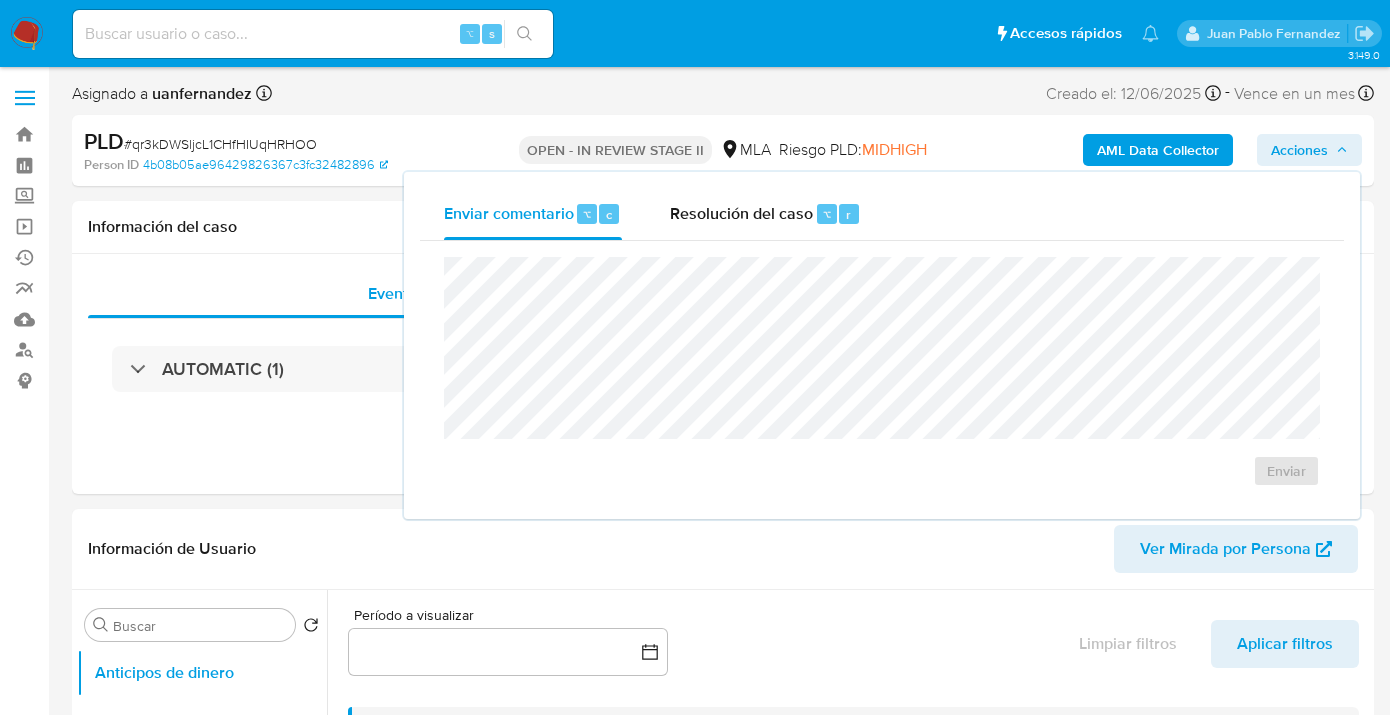 drag, startPoint x: 761, startPoint y: 225, endPoint x: 745, endPoint y: 241, distance: 22.627417 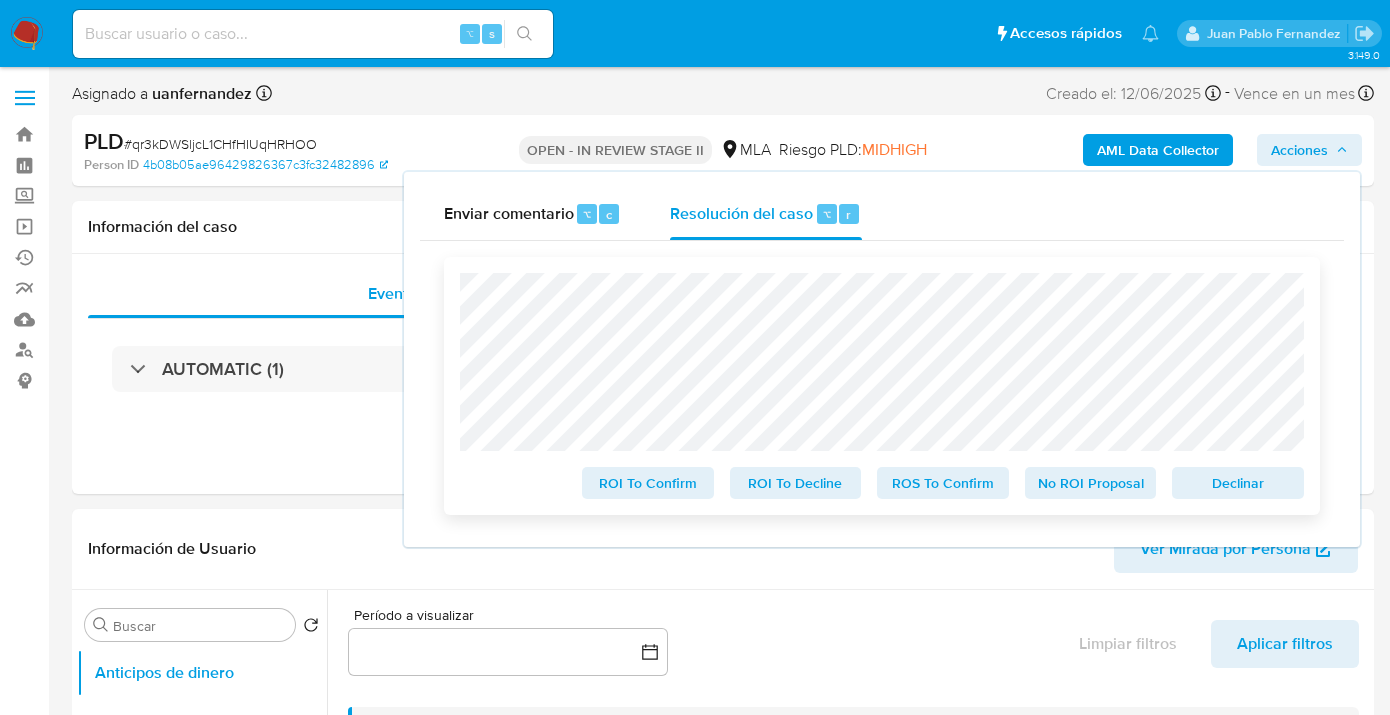 click on "ROS To Confirm" at bounding box center (943, 483) 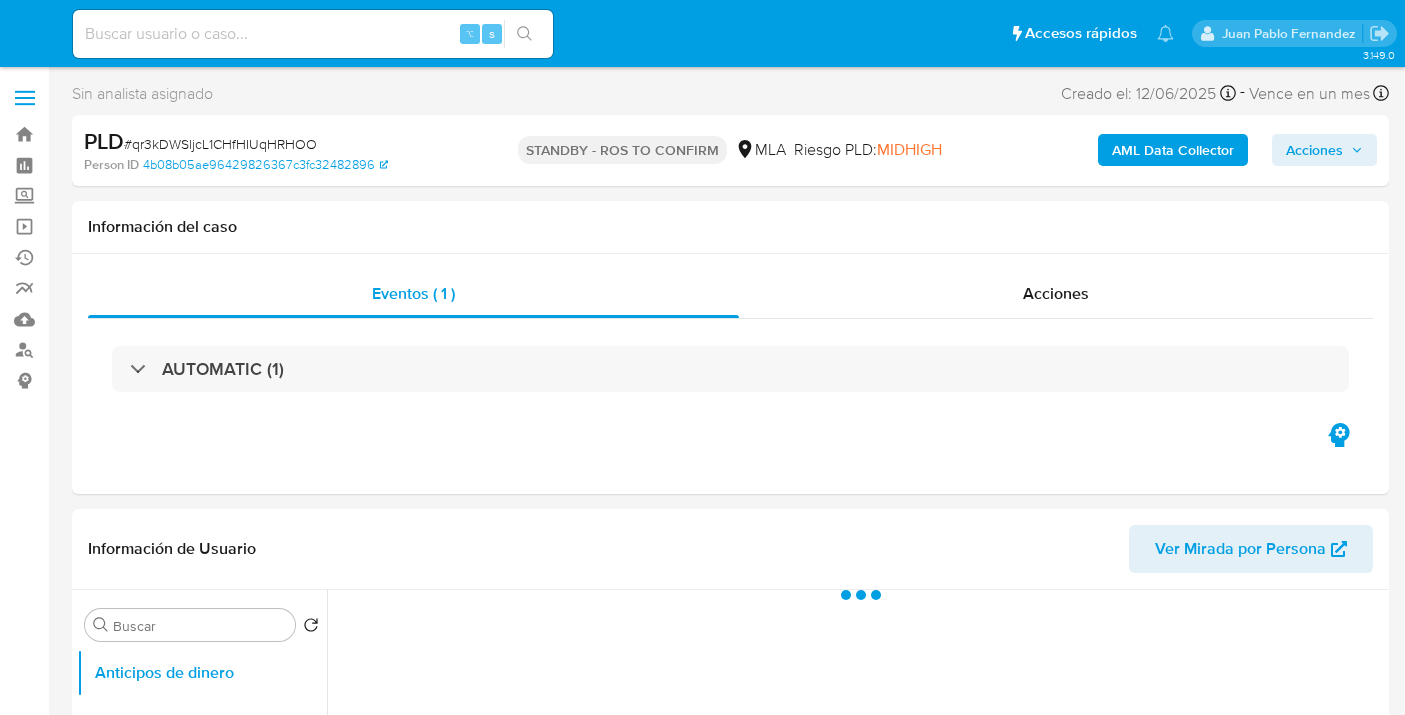 select on "10" 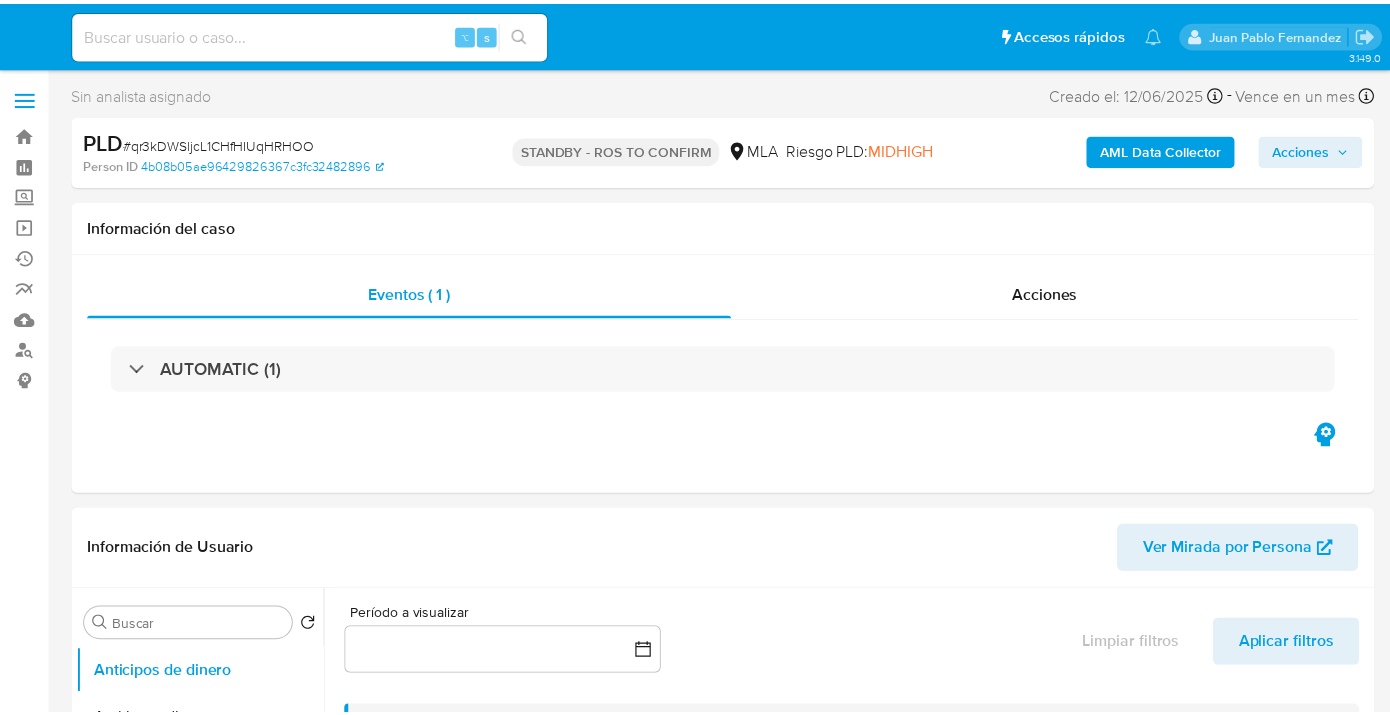 scroll, scrollTop: 0, scrollLeft: 0, axis: both 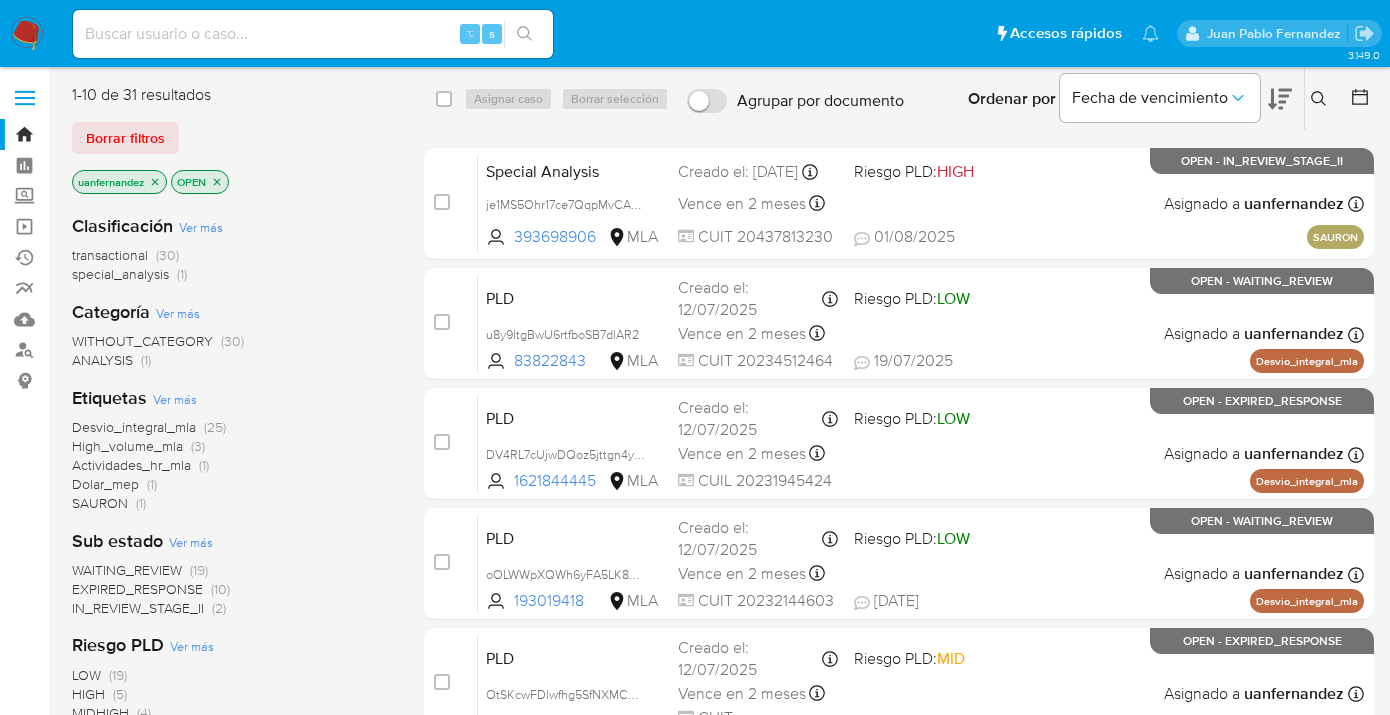 click on "Borrar filtros" at bounding box center [125, 138] 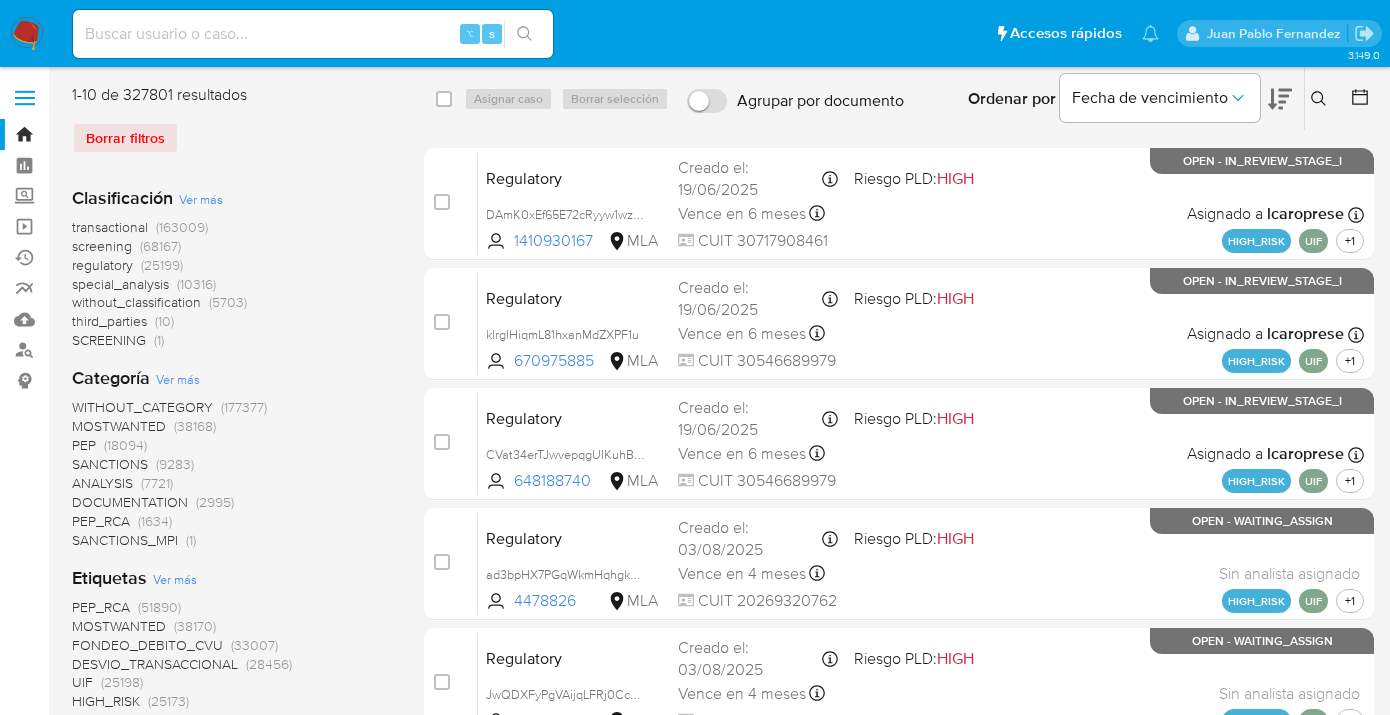 click 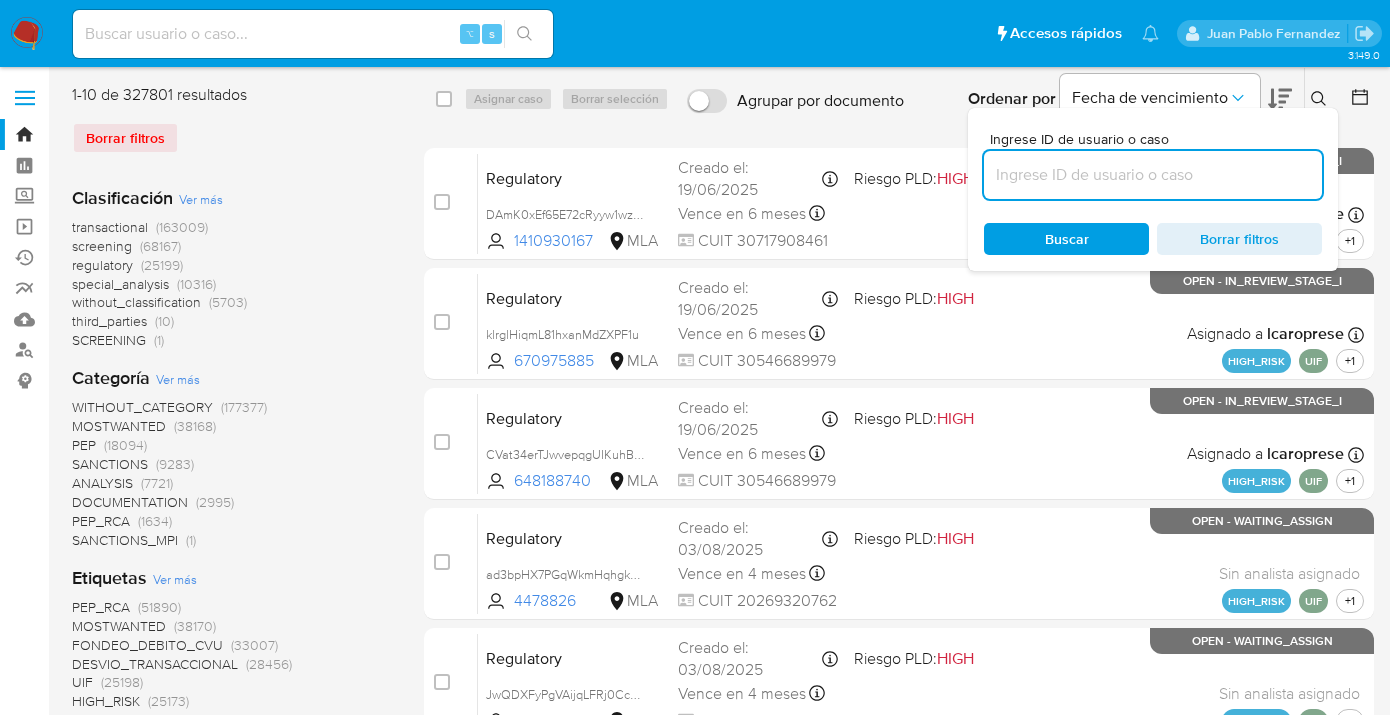 click at bounding box center [1153, 175] 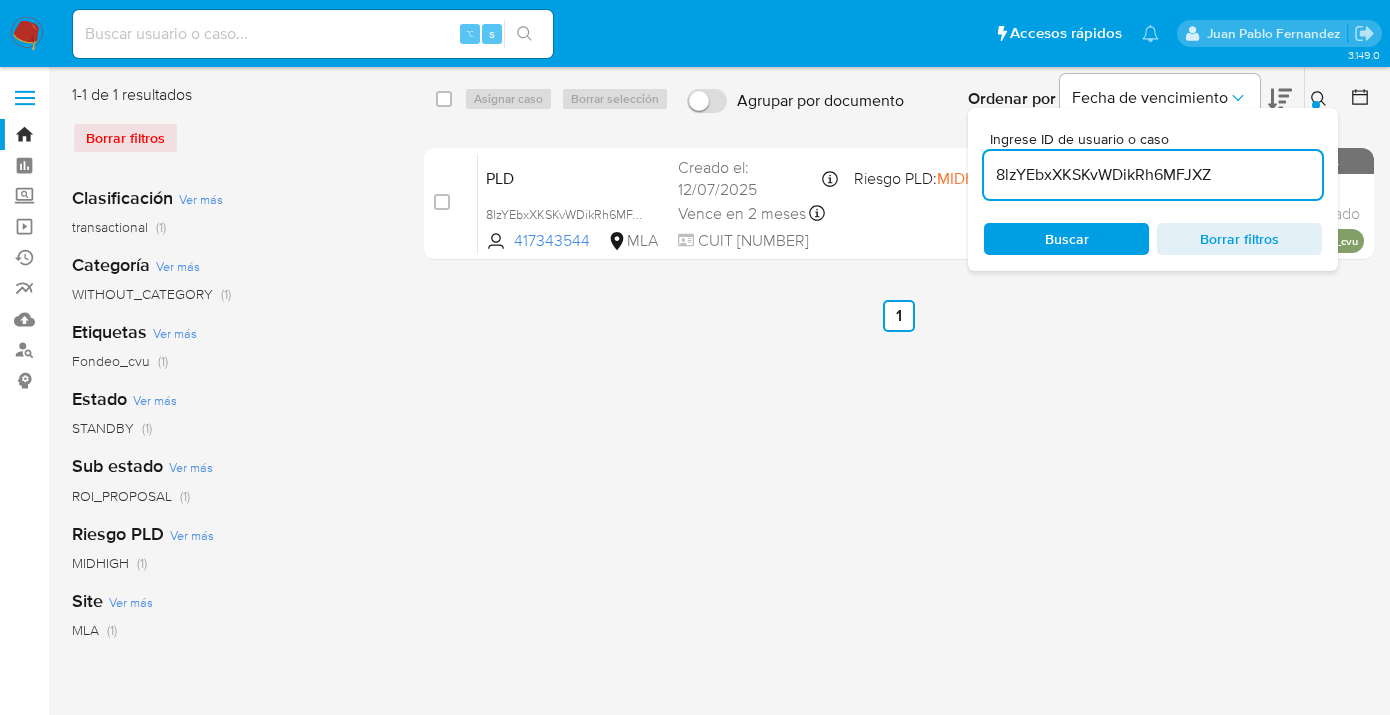 click 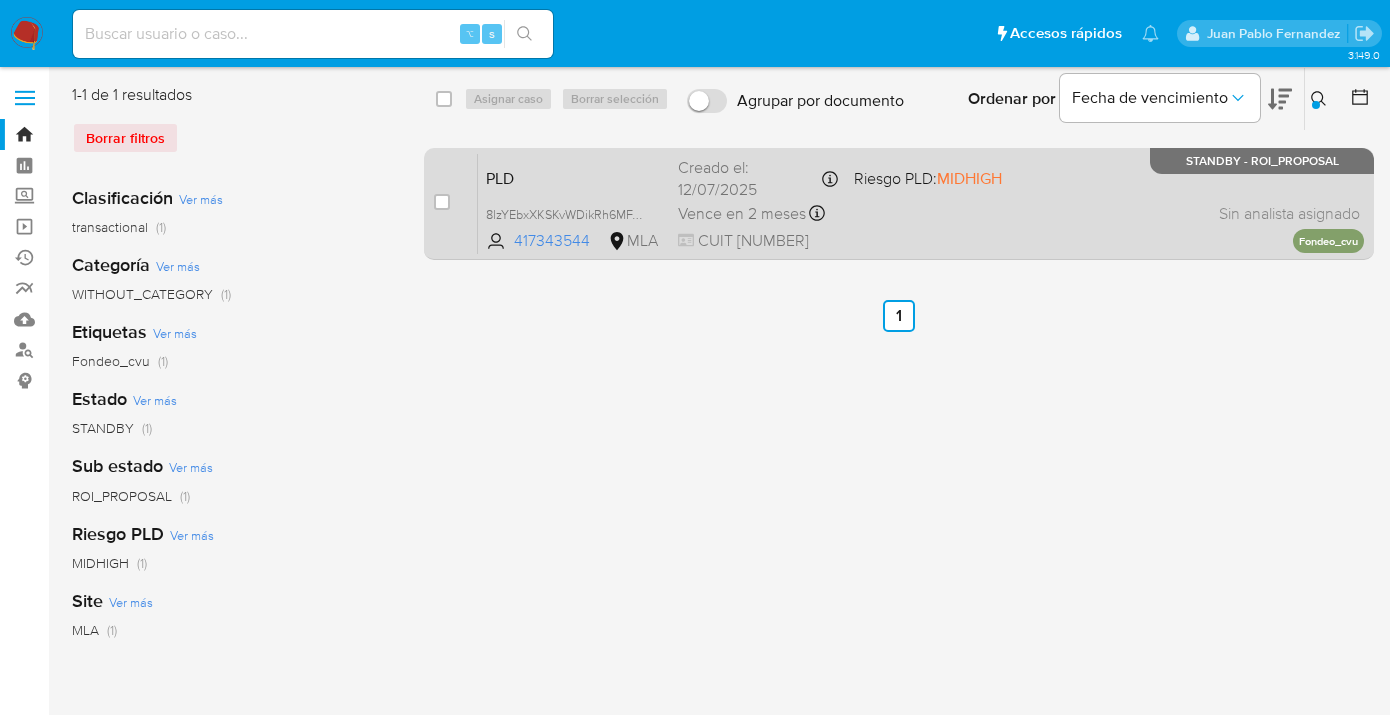 click on "PLD 8lzYEbxXKSKvWDikRh6MFJXZ 417343544 MLA Riesgo PLD:  MIDHIGH Creado el: [DATE]   Creado el: [DATE] [TIME] Vence en 2 meses   Vence el [DATE] [TIME] CUIT   [NUMBER] Sin analista asignado   Asignado el: [DATE] [TIME] Fondeo_cvu STANDBY - ROI_PROPOSAL" at bounding box center (921, 203) 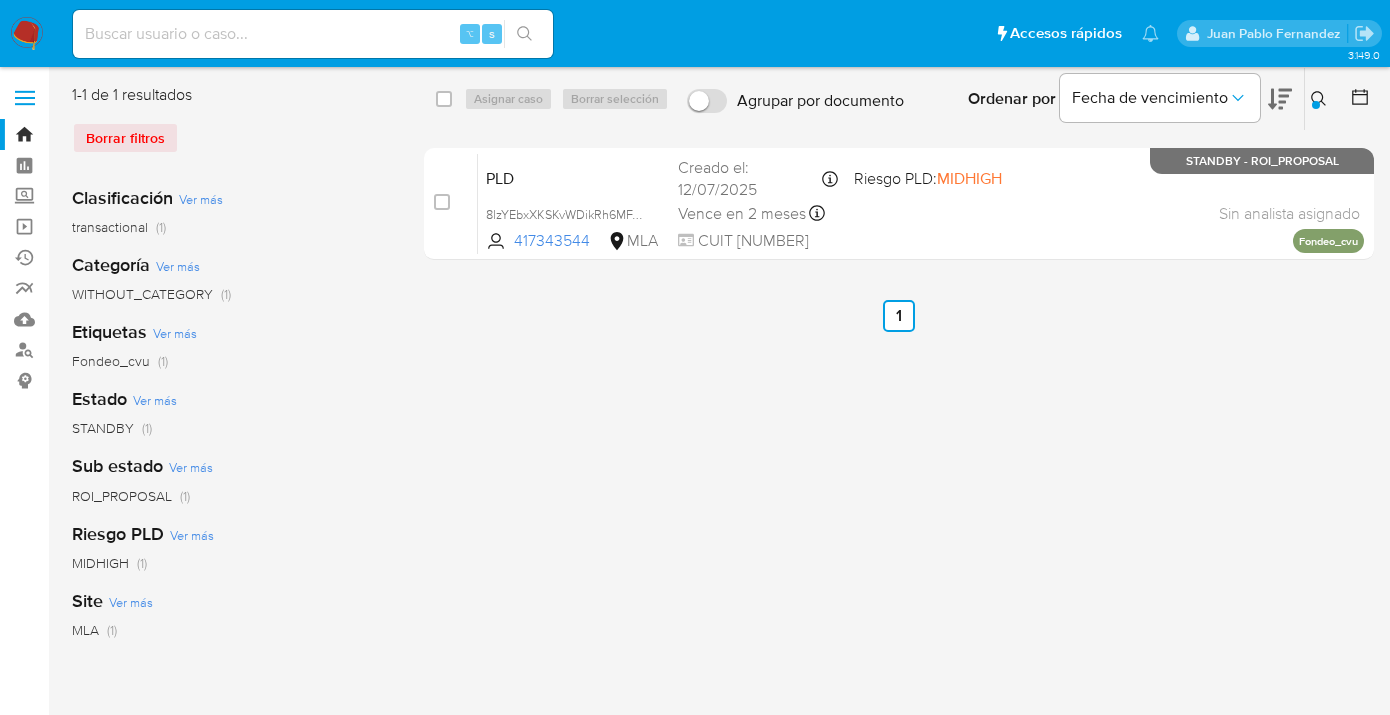click 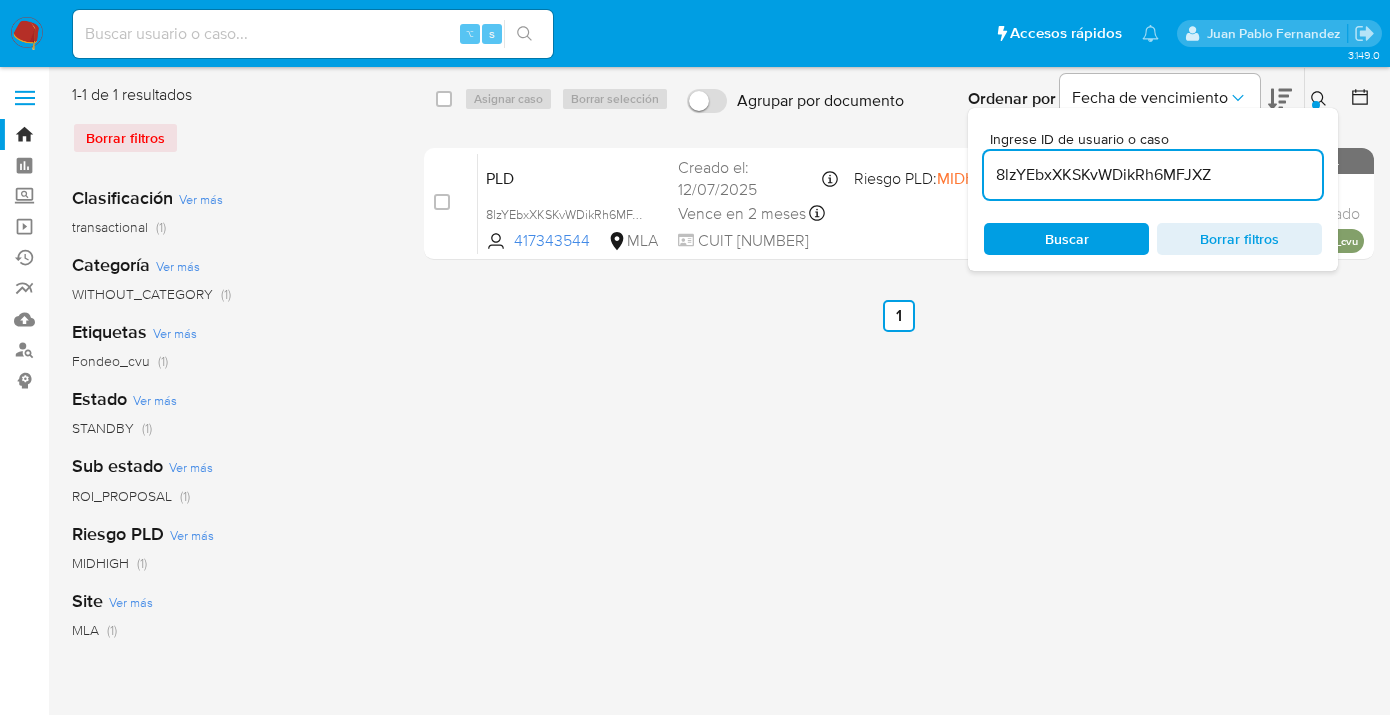 drag, startPoint x: 1219, startPoint y: 180, endPoint x: 968, endPoint y: 182, distance: 251.00797 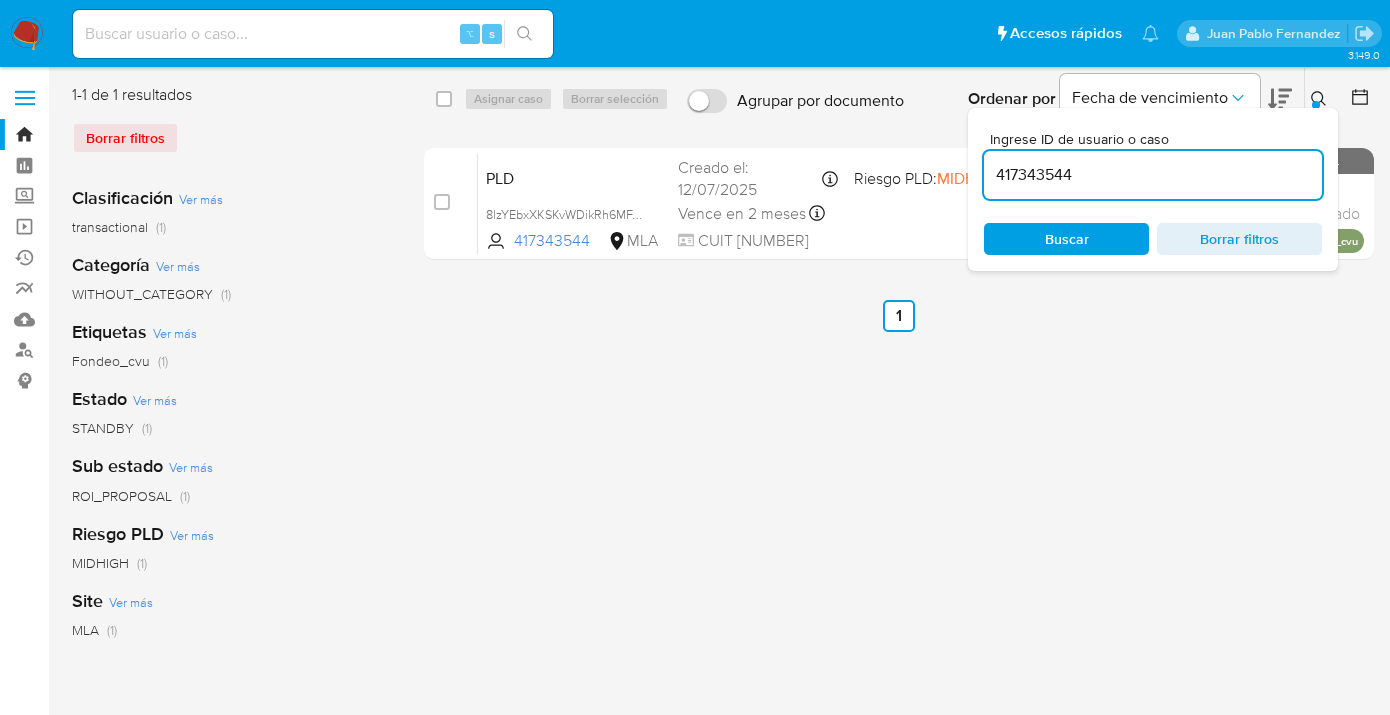 scroll, scrollTop: 0, scrollLeft: 0, axis: both 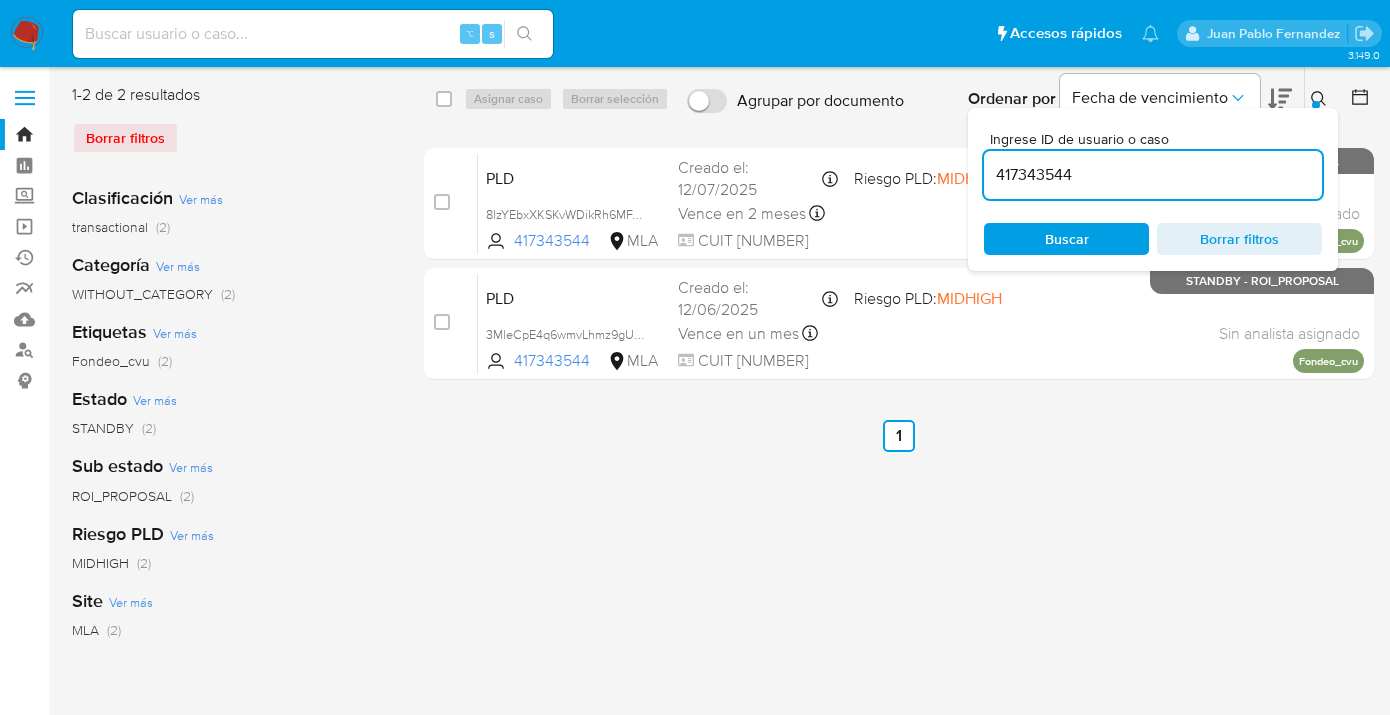 click 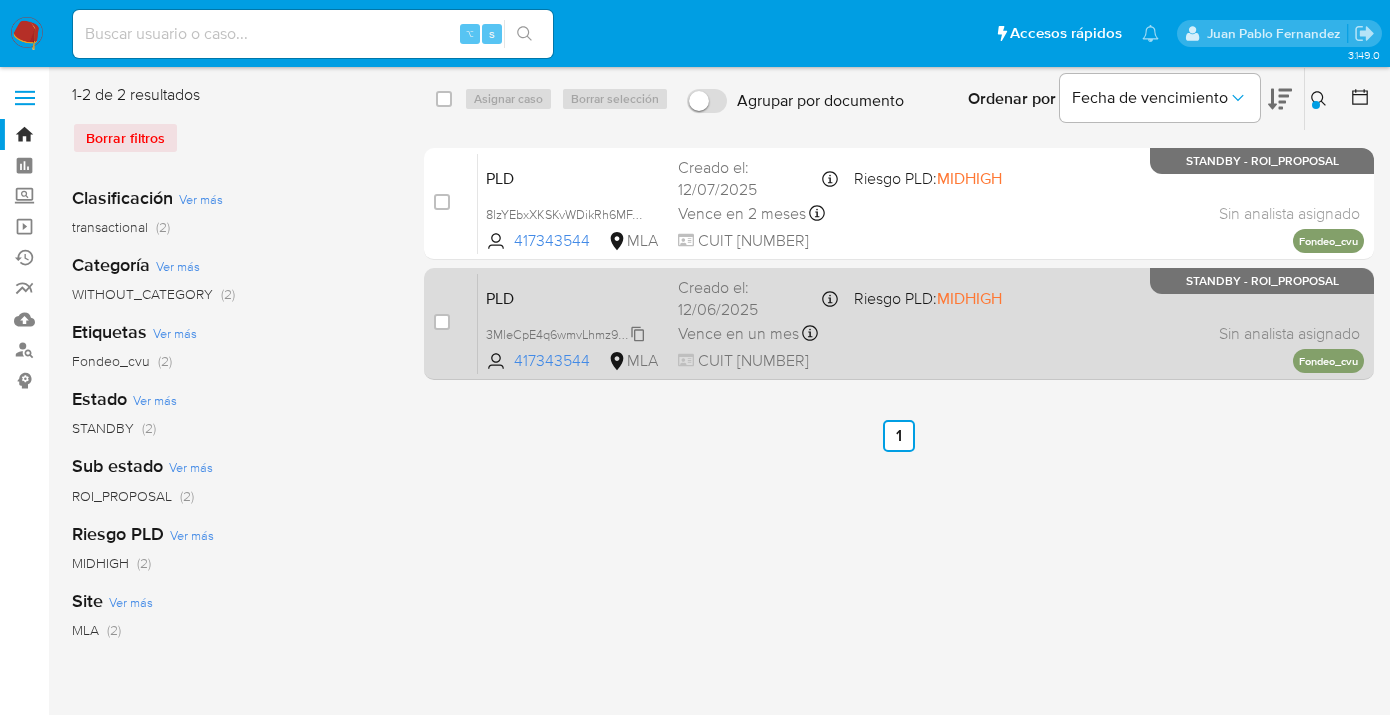 click on "3MleCpE4q6wmvLhmz9gU5xbM" at bounding box center (575, 333) 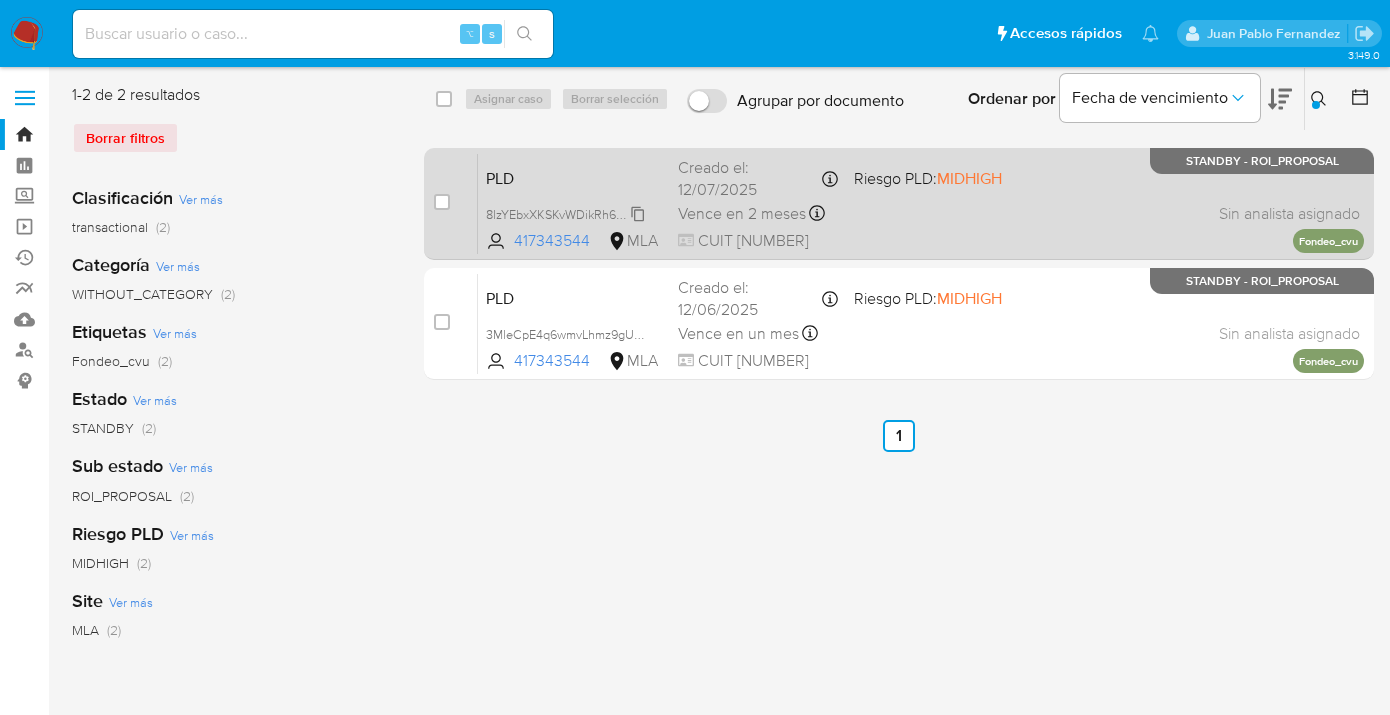 click on "8lzYEbxXKSKvWDikRh6MFJXZ" at bounding box center [569, 213] 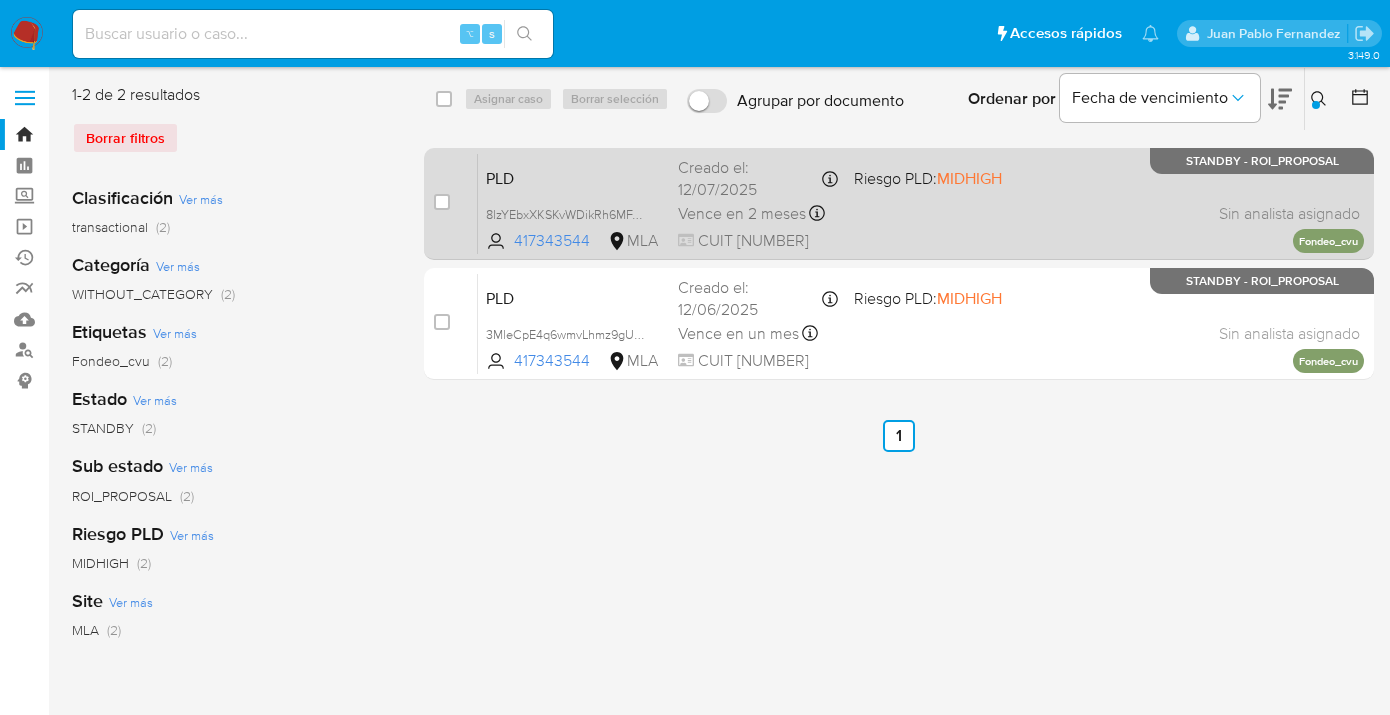 click on "PLD 8lzYEbxXKSKvWDikRh6MFJXZ 417343544 MLA Riesgo PLD:  MIDHIGH Creado el: [DATE]   Creado el: [DATE] [TIME] Vence en 2 meses   Vence el [DATE] [TIME] CUIT   [NUMBER] Sin analista asignado   Asignado el: [DATE] [TIME] Fondeo_cvu STANDBY - ROI_PROPOSAL" at bounding box center [921, 203] 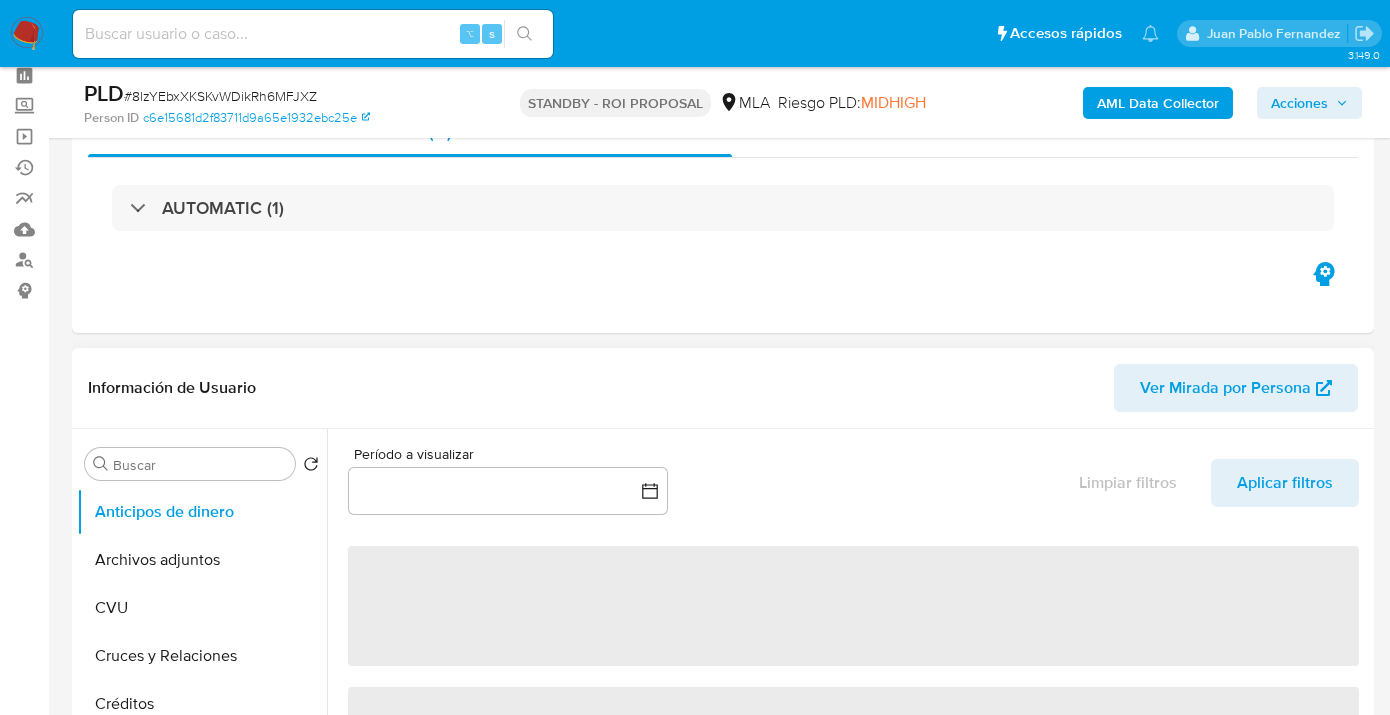 scroll, scrollTop: 352, scrollLeft: 0, axis: vertical 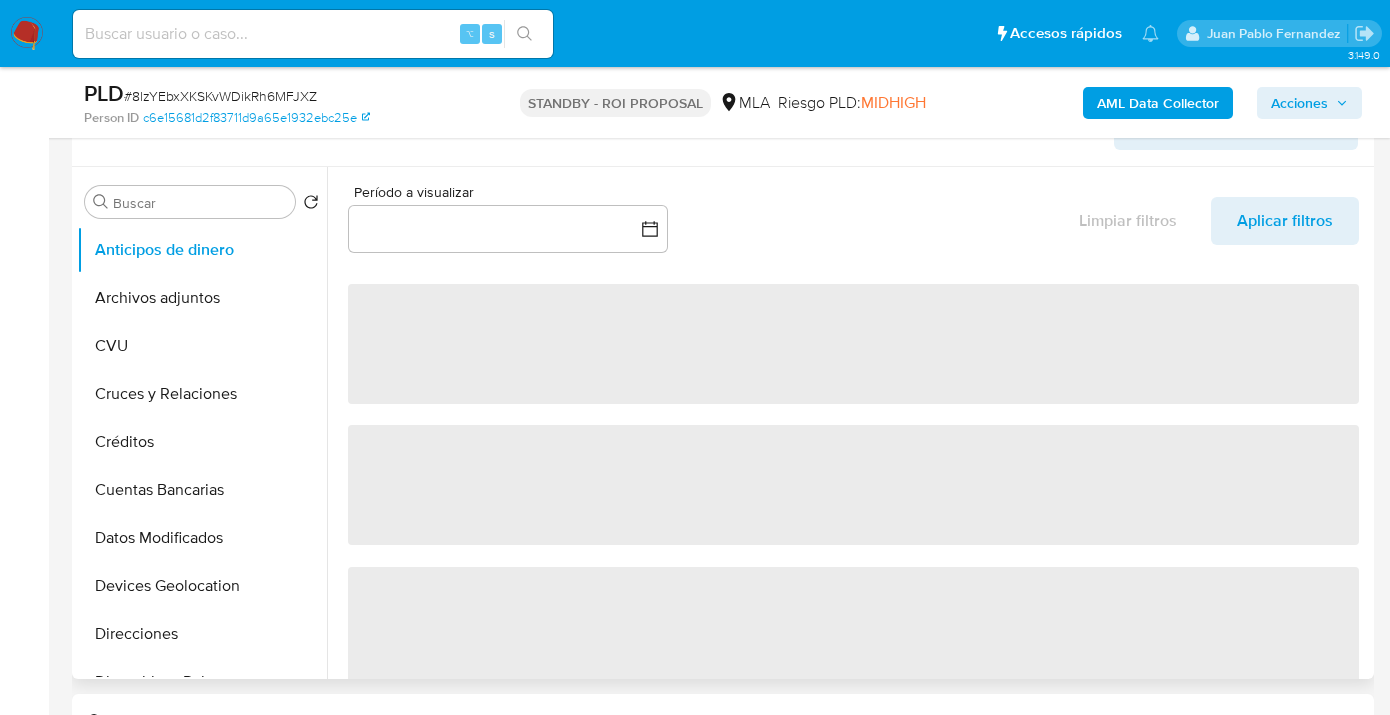 select on "10" 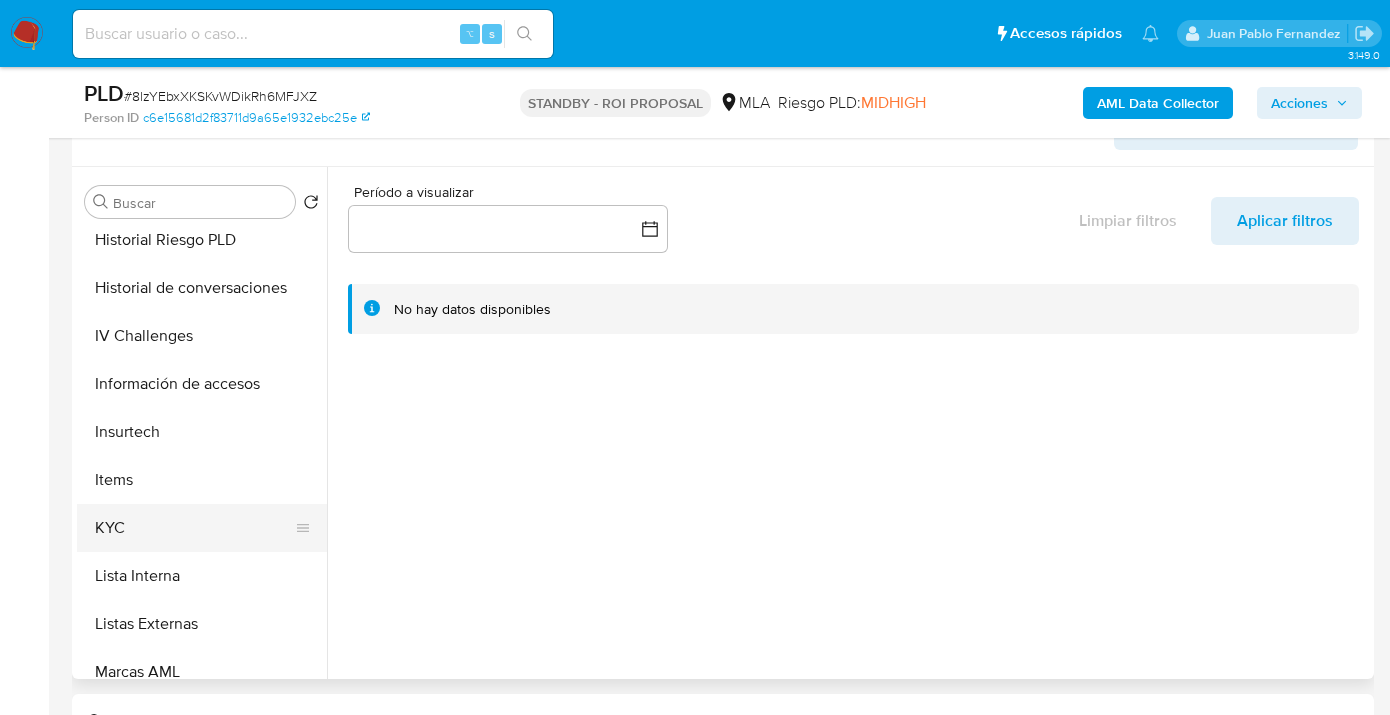 scroll, scrollTop: 693, scrollLeft: 0, axis: vertical 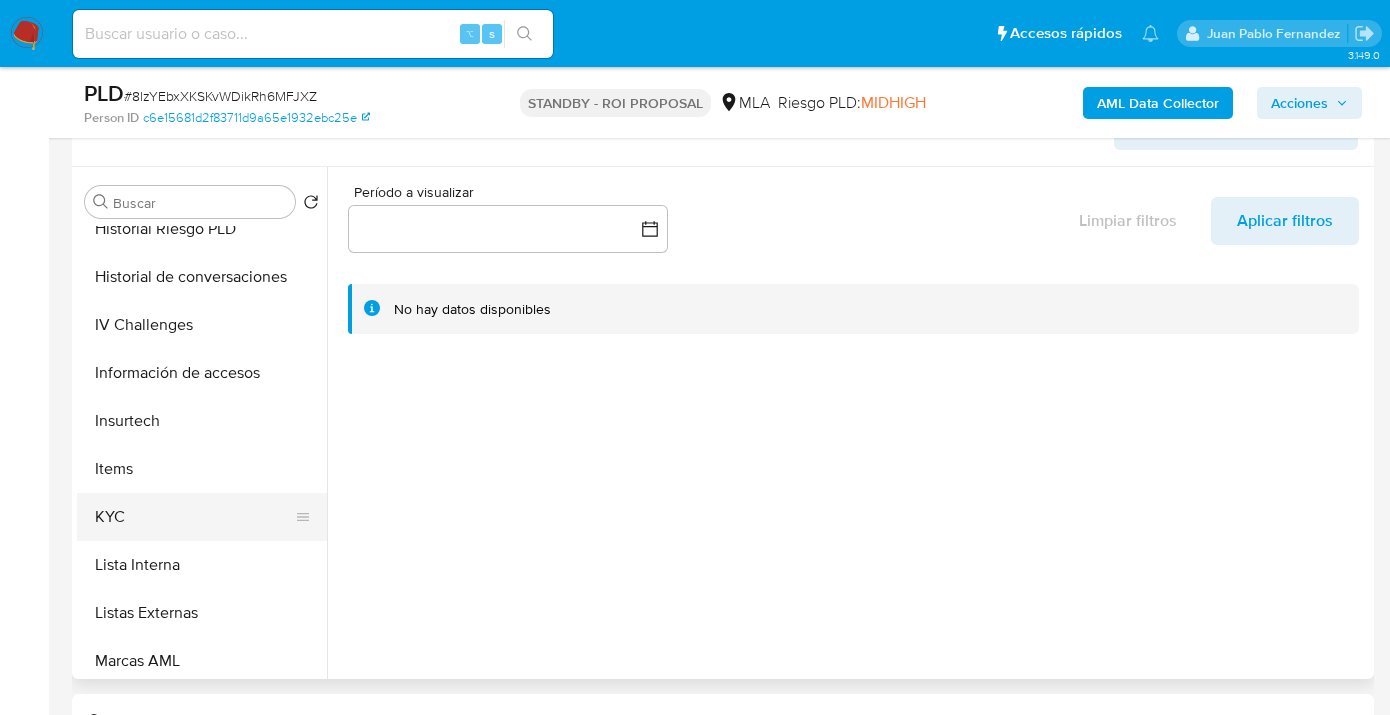 click on "KYC" at bounding box center [194, 517] 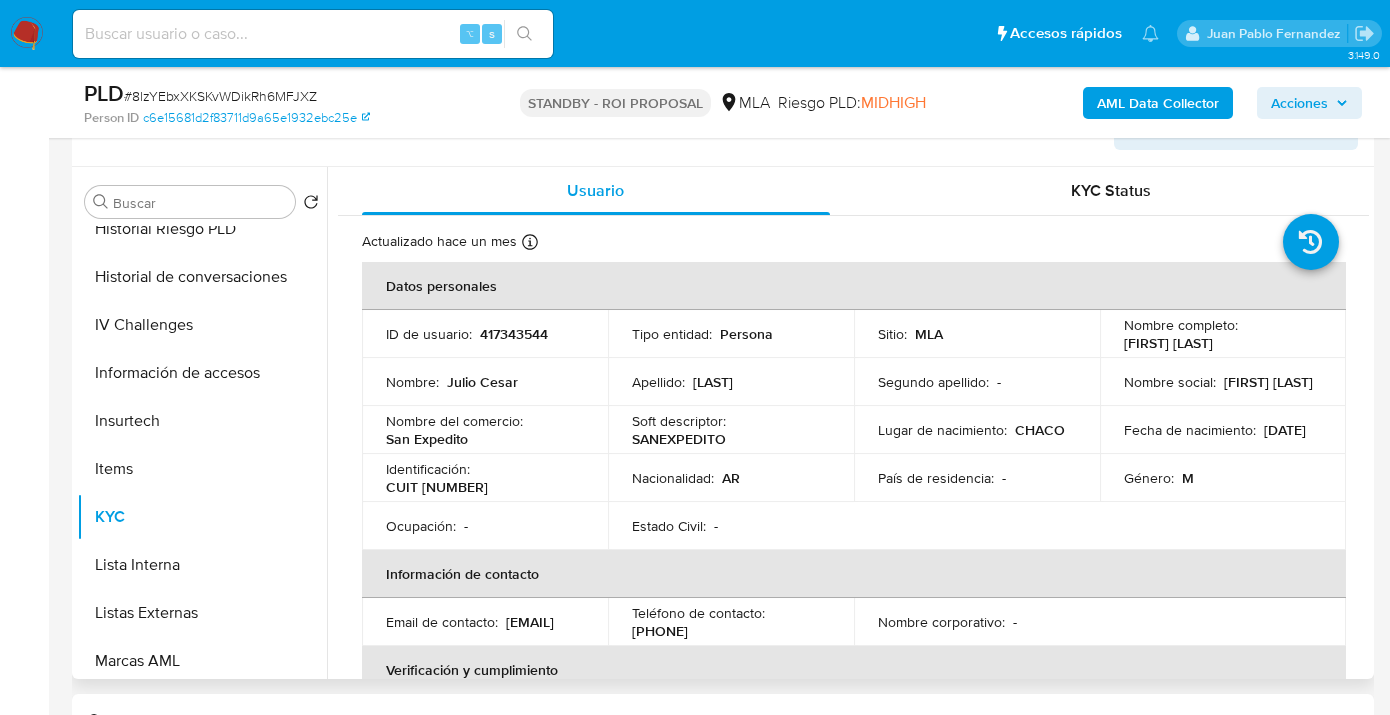 scroll, scrollTop: 0, scrollLeft: 0, axis: both 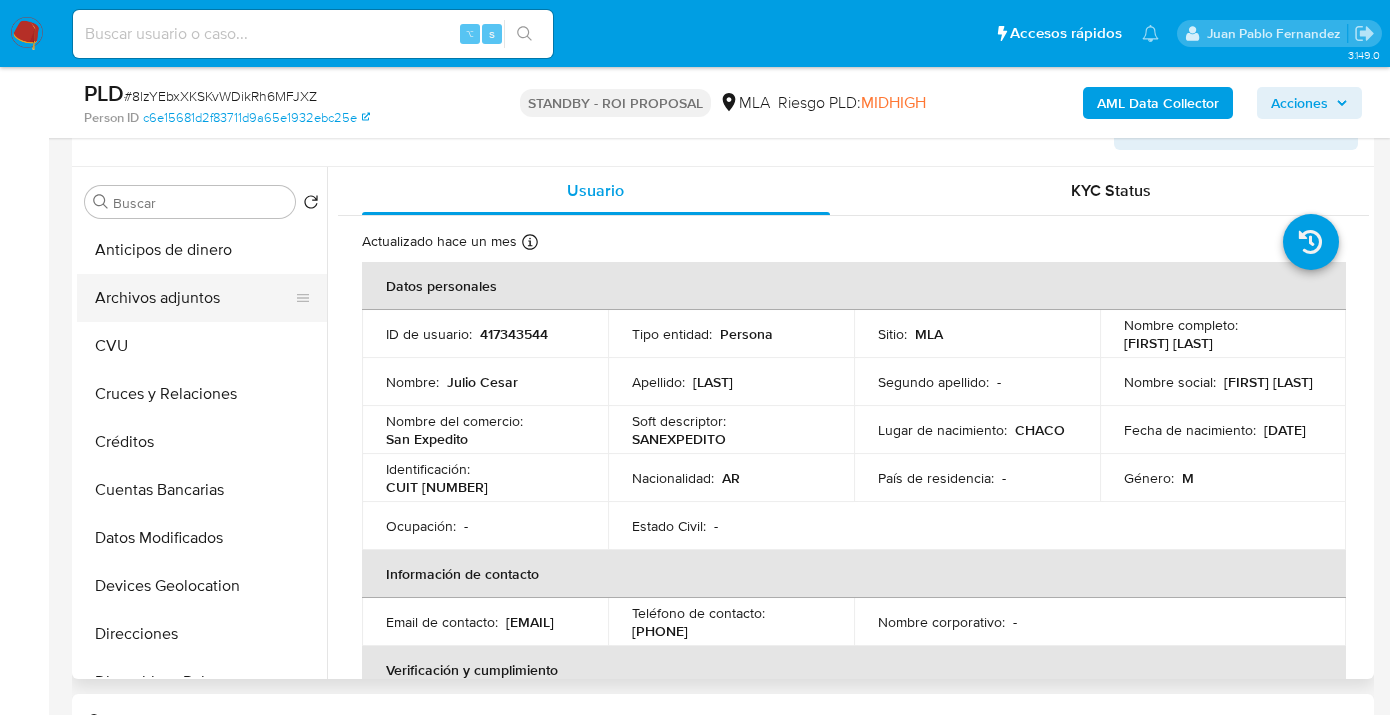 drag, startPoint x: 149, startPoint y: 304, endPoint x: 178, endPoint y: 318, distance: 32.202484 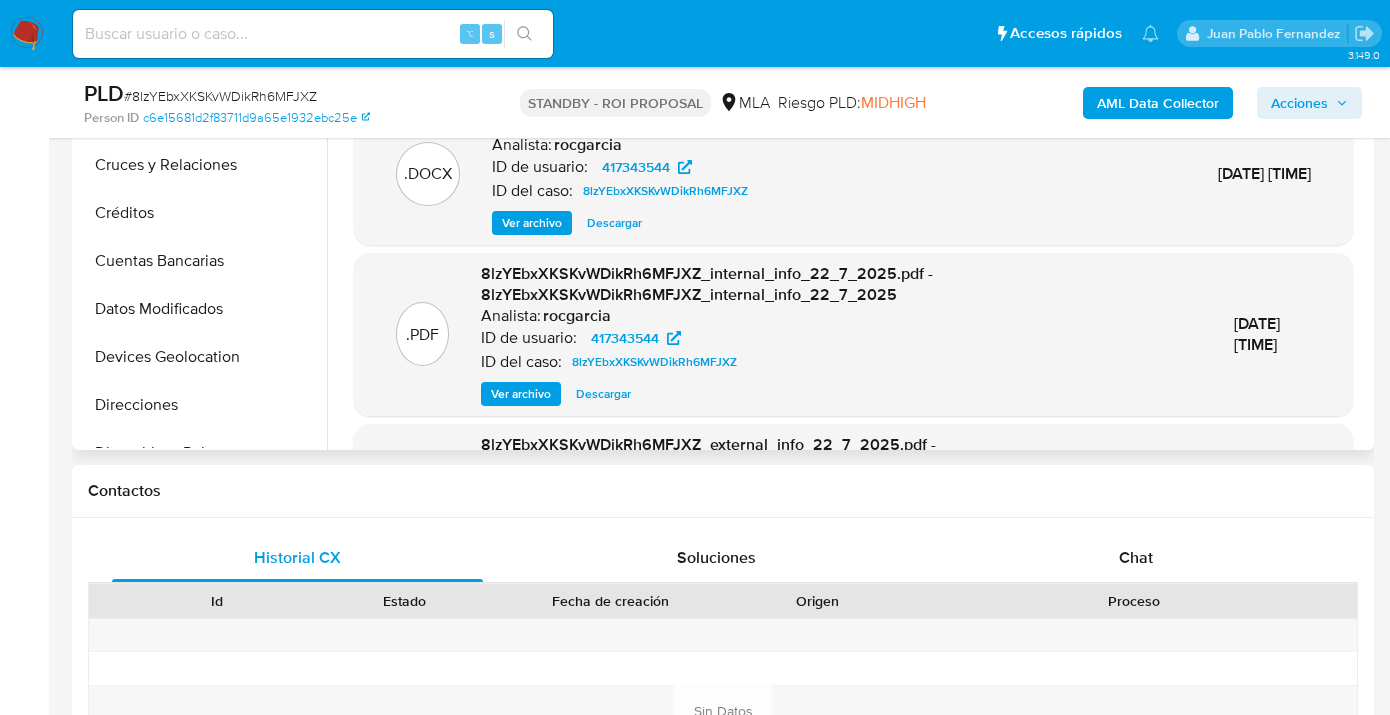 scroll, scrollTop: 564, scrollLeft: 0, axis: vertical 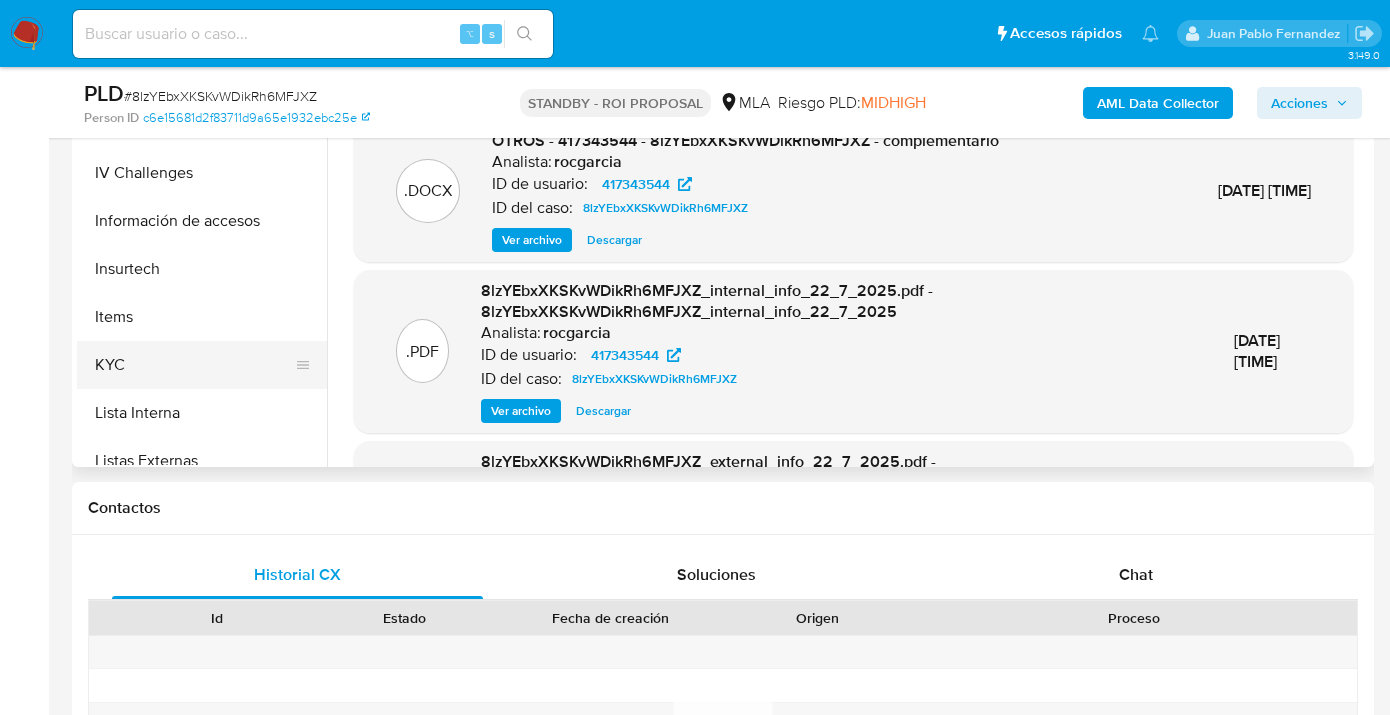 click on "KYC" at bounding box center [194, 365] 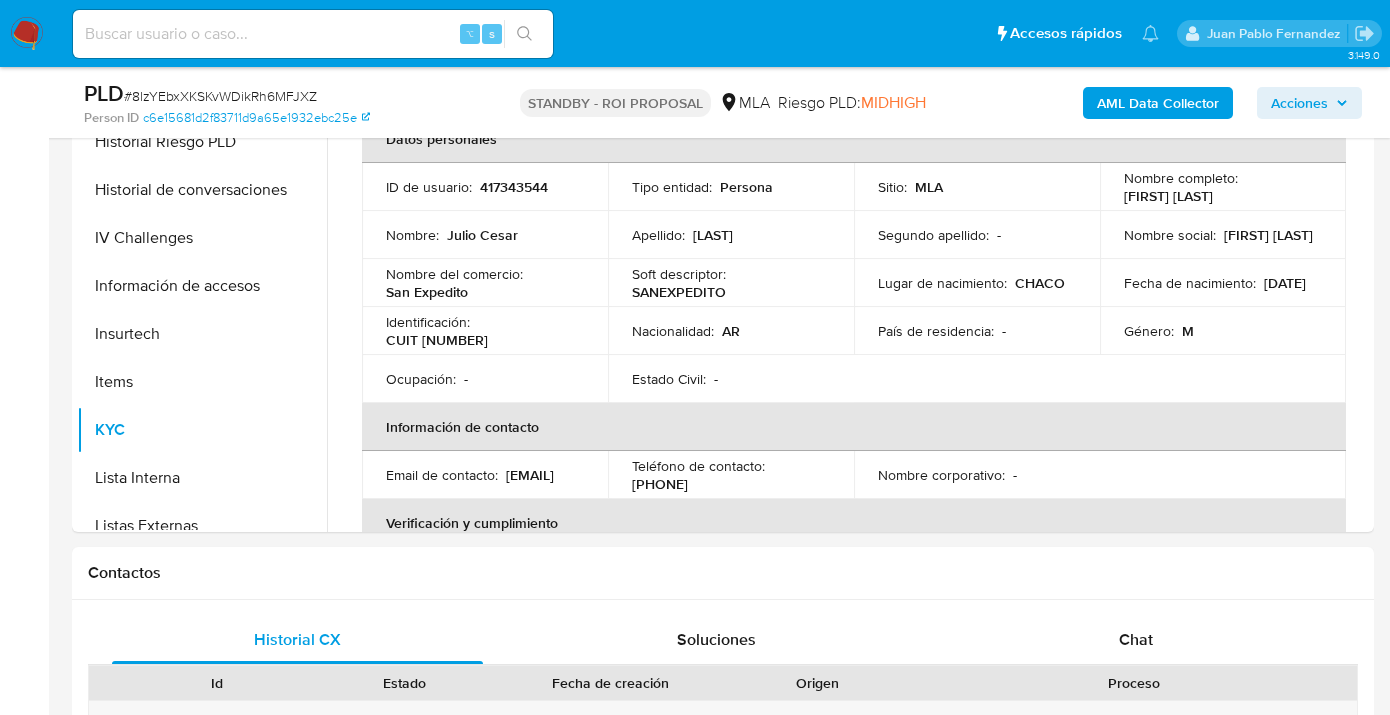scroll, scrollTop: 140, scrollLeft: 0, axis: vertical 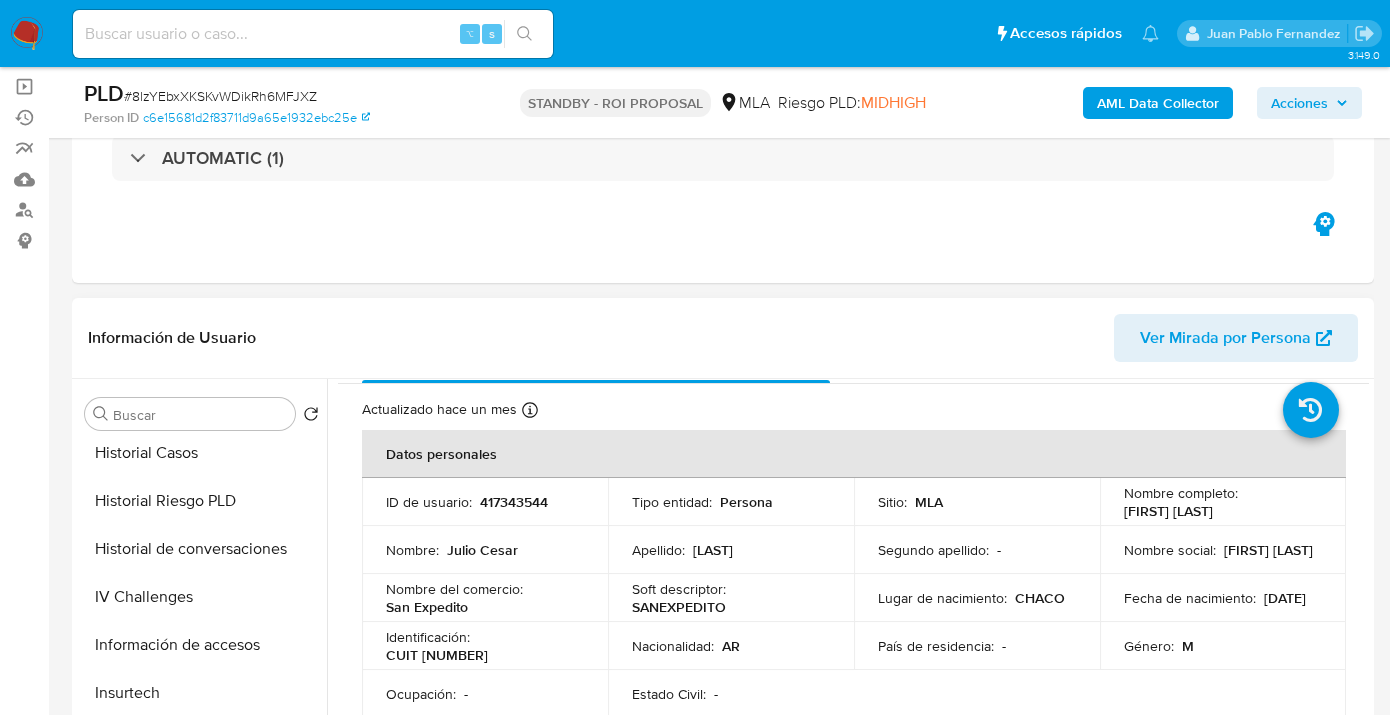 drag, startPoint x: 1118, startPoint y: 512, endPoint x: 1235, endPoint y: 516, distance: 117.06836 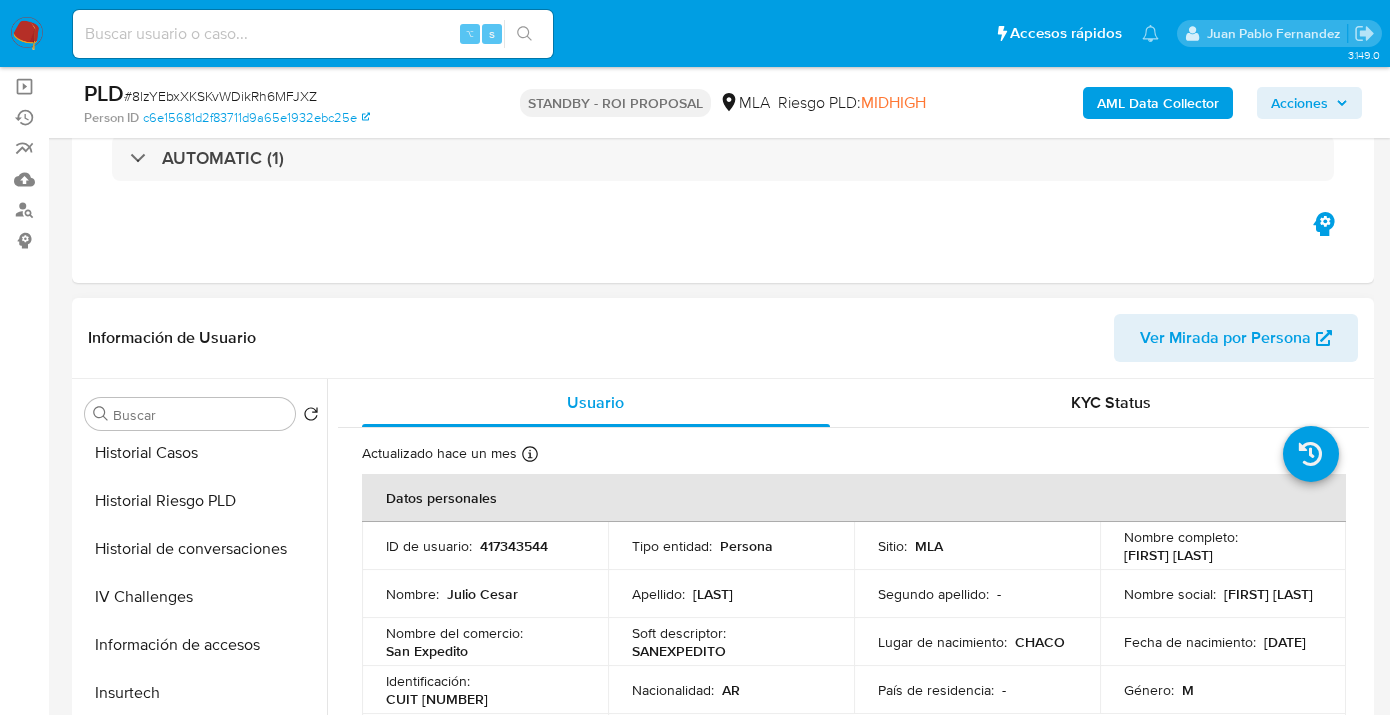 scroll, scrollTop: 0, scrollLeft: 0, axis: both 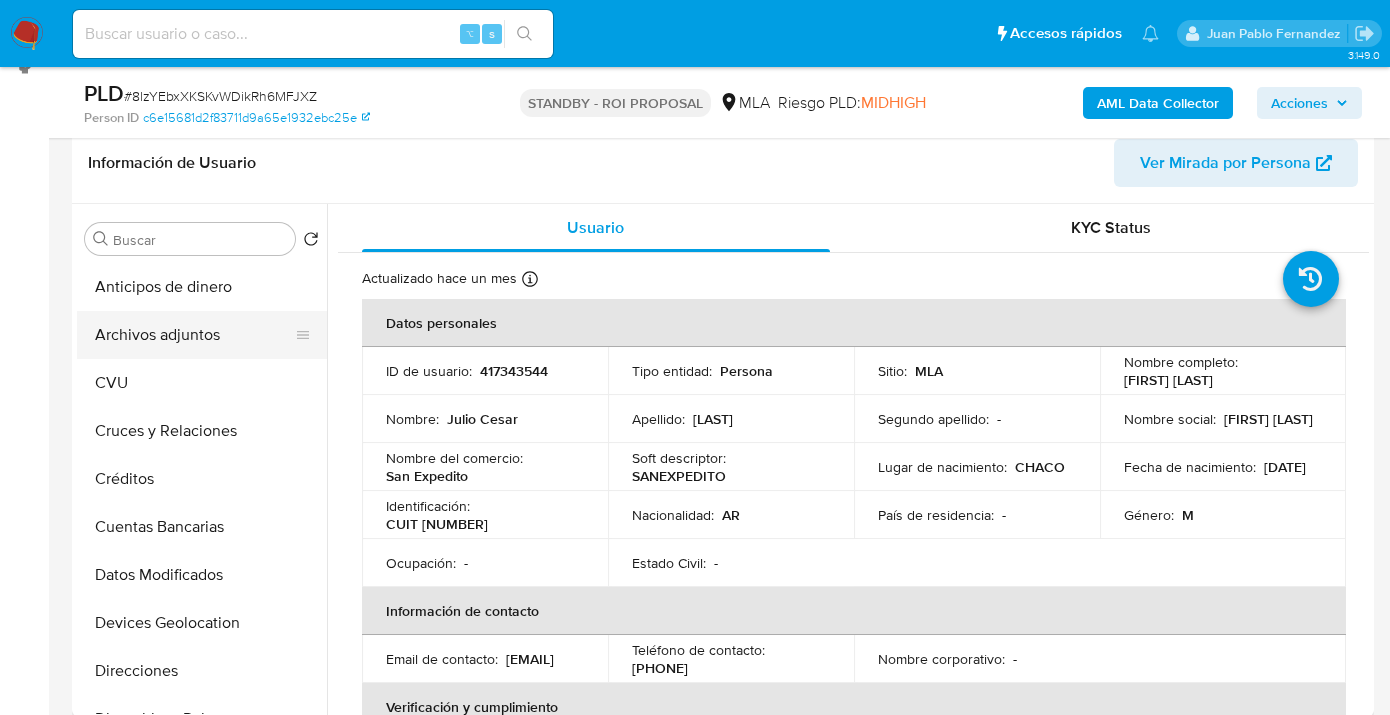 click on "Archivos adjuntos" at bounding box center (194, 335) 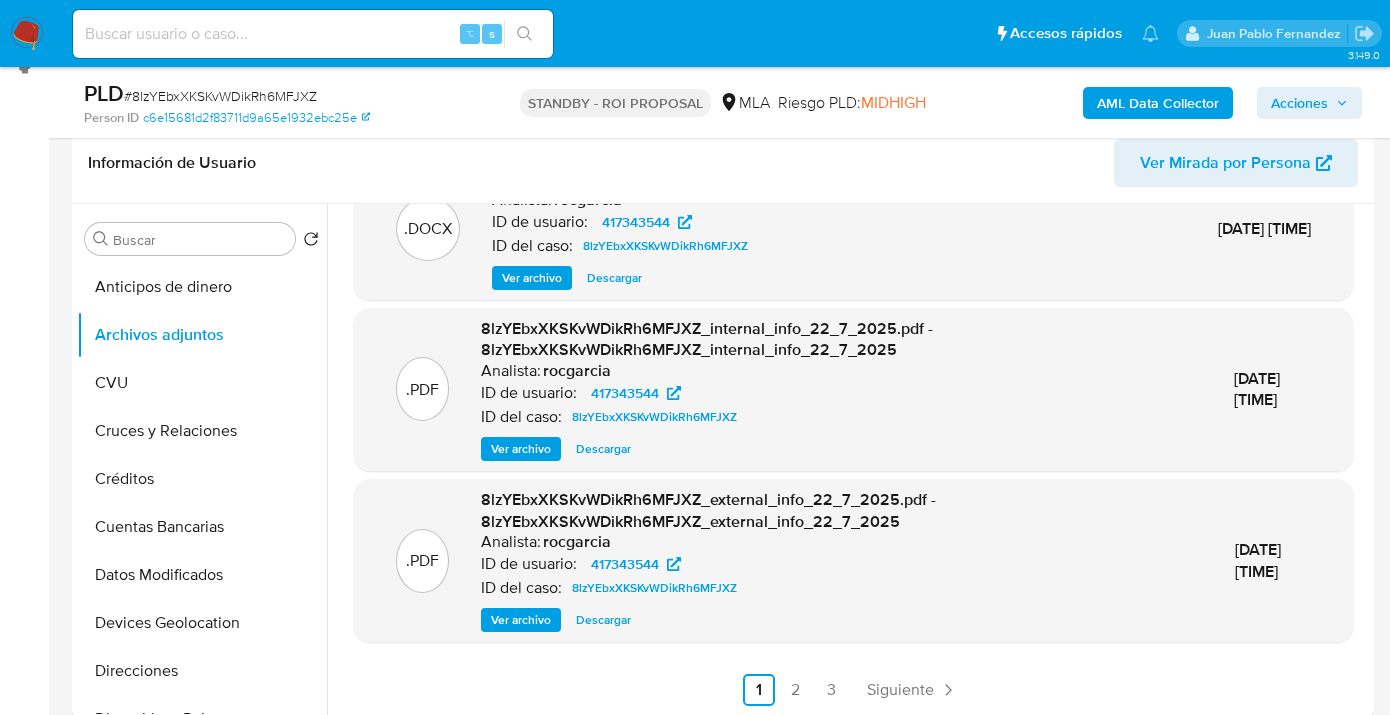 scroll, scrollTop: 0, scrollLeft: 0, axis: both 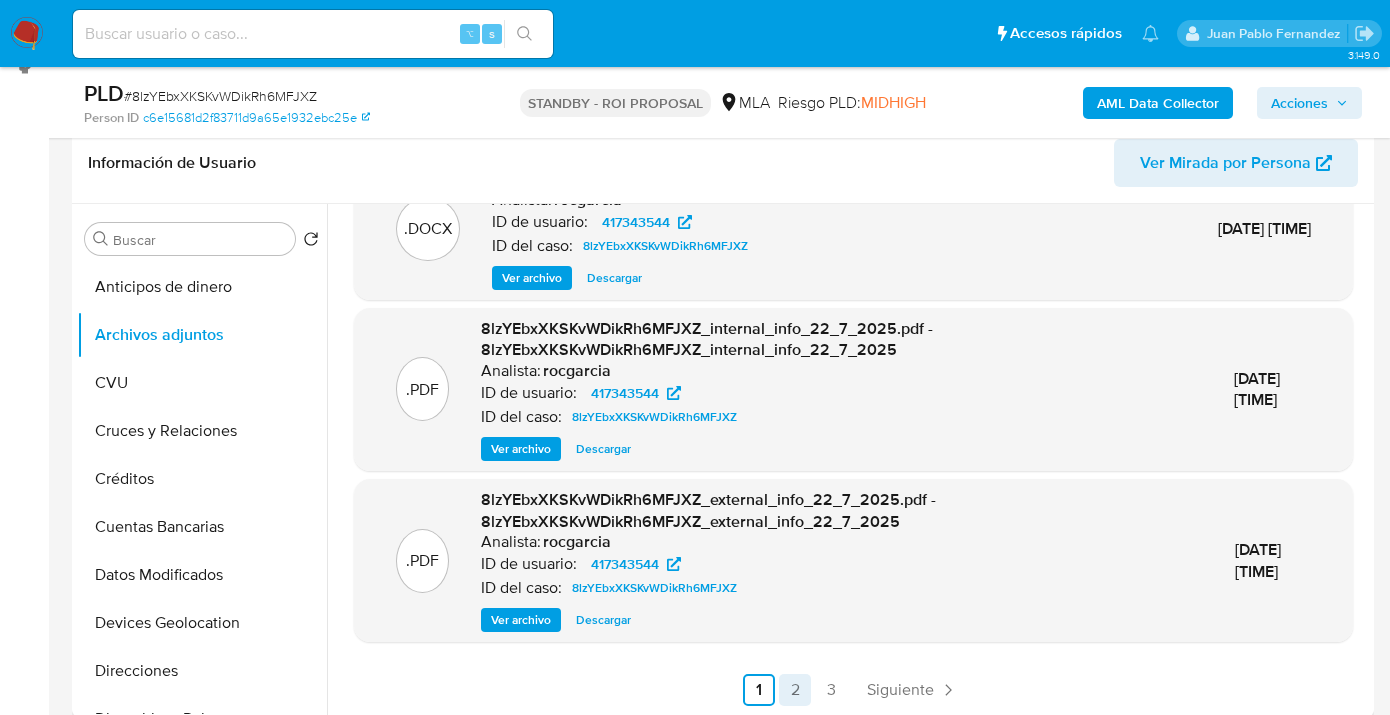 click on "2" at bounding box center [795, 690] 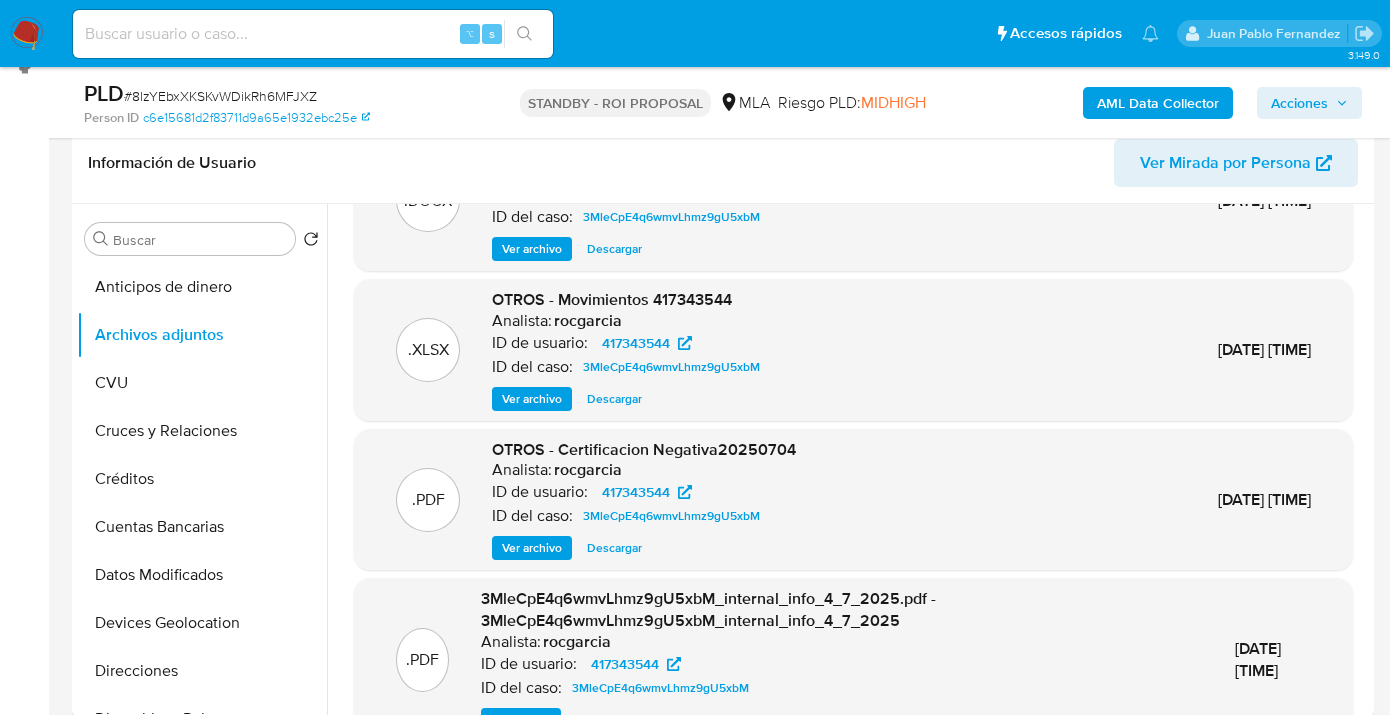 scroll, scrollTop: 190, scrollLeft: 0, axis: vertical 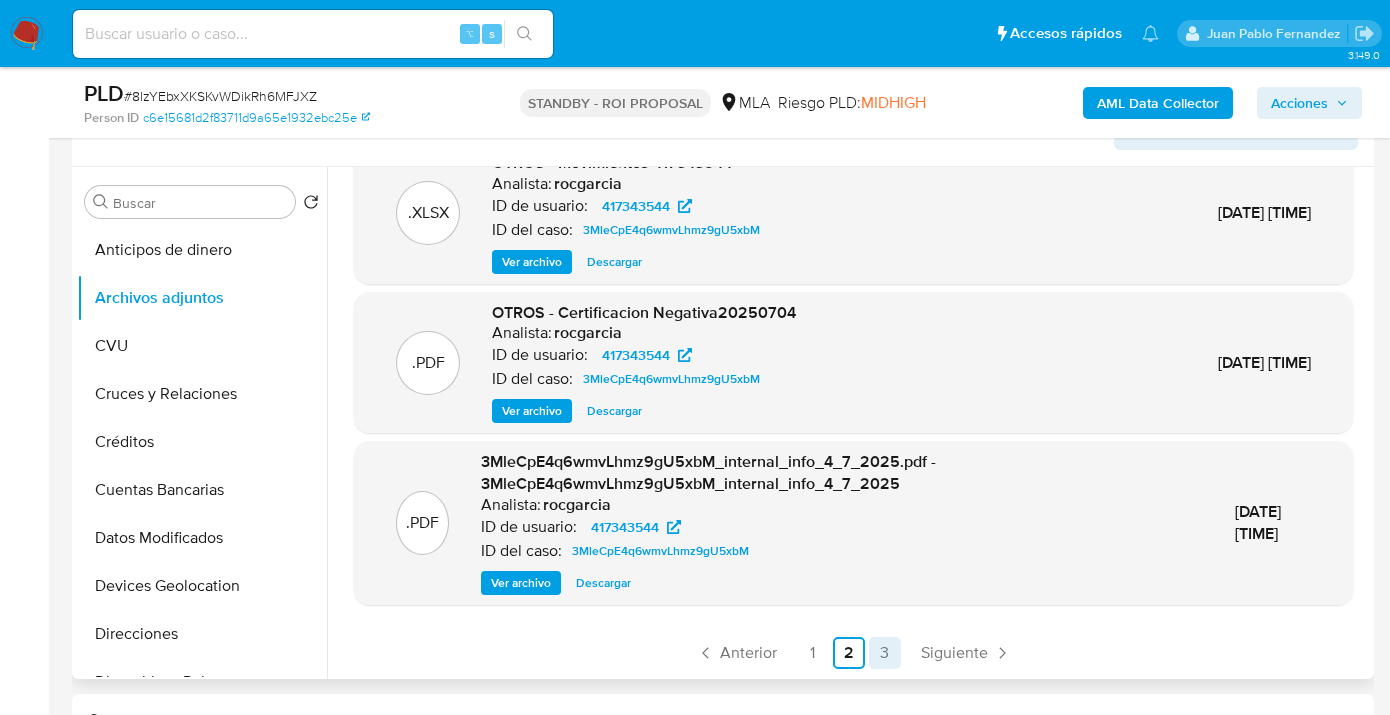 click on "3" at bounding box center [885, 653] 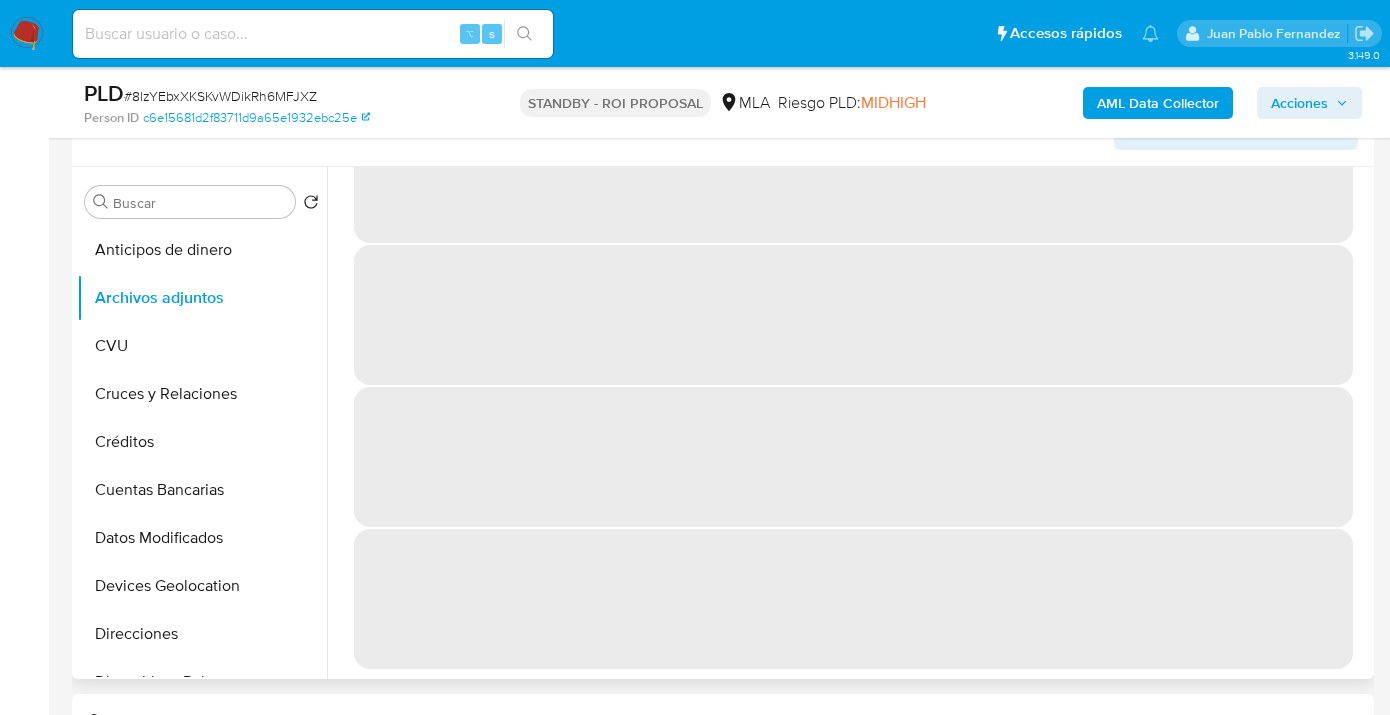 scroll, scrollTop: 0, scrollLeft: 0, axis: both 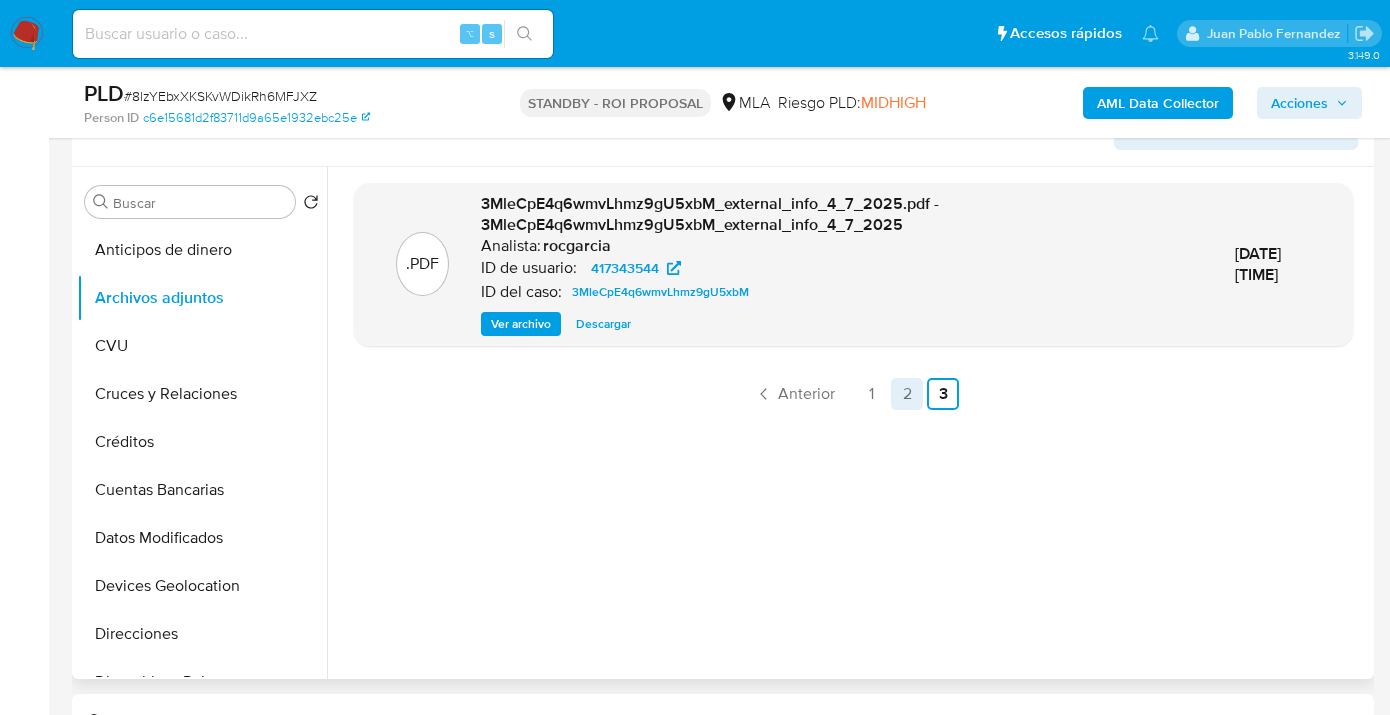 click on "2" at bounding box center (907, 394) 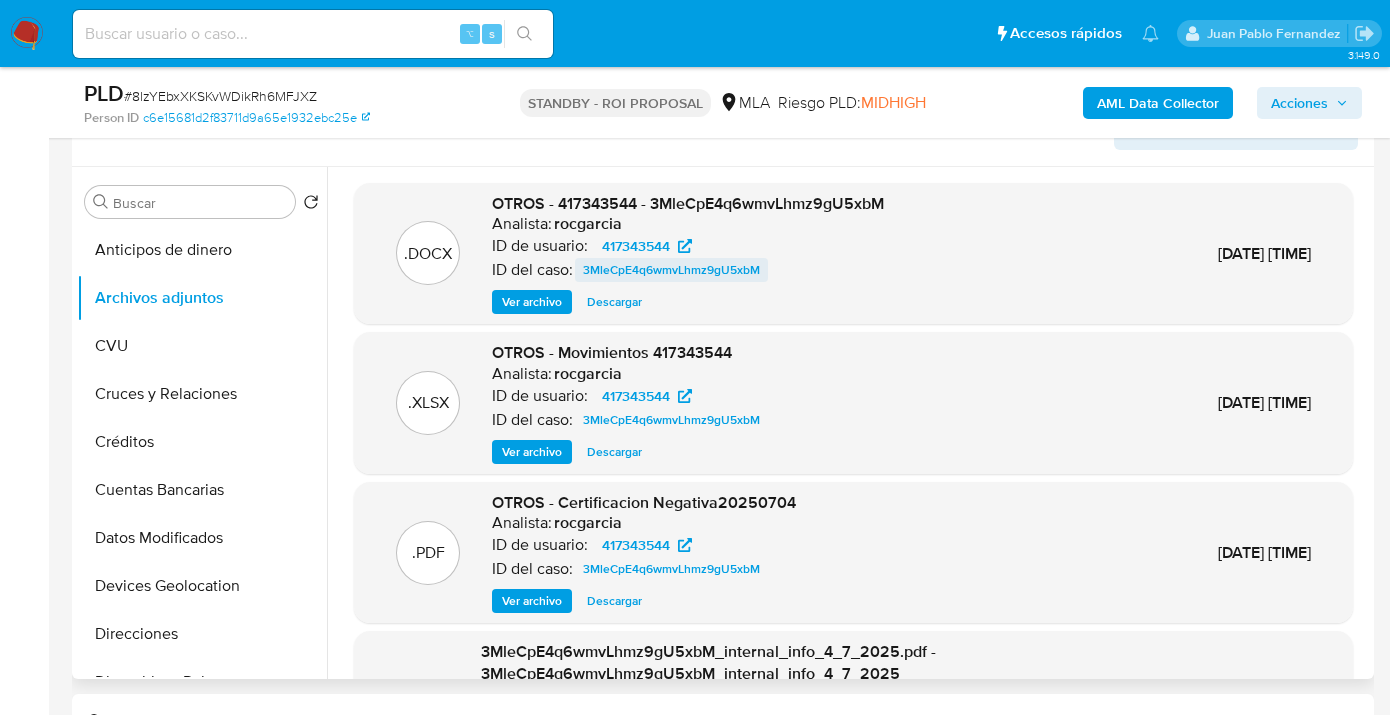 scroll, scrollTop: 0, scrollLeft: 0, axis: both 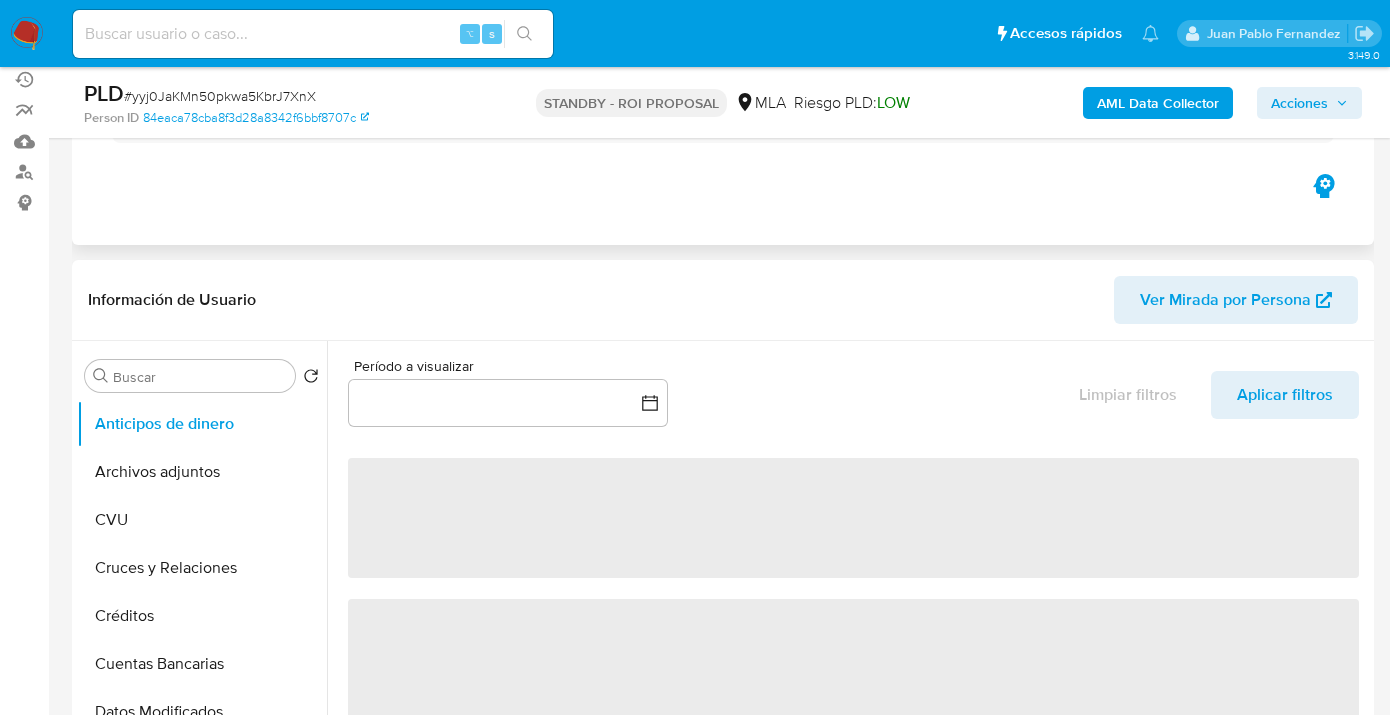 select on "10" 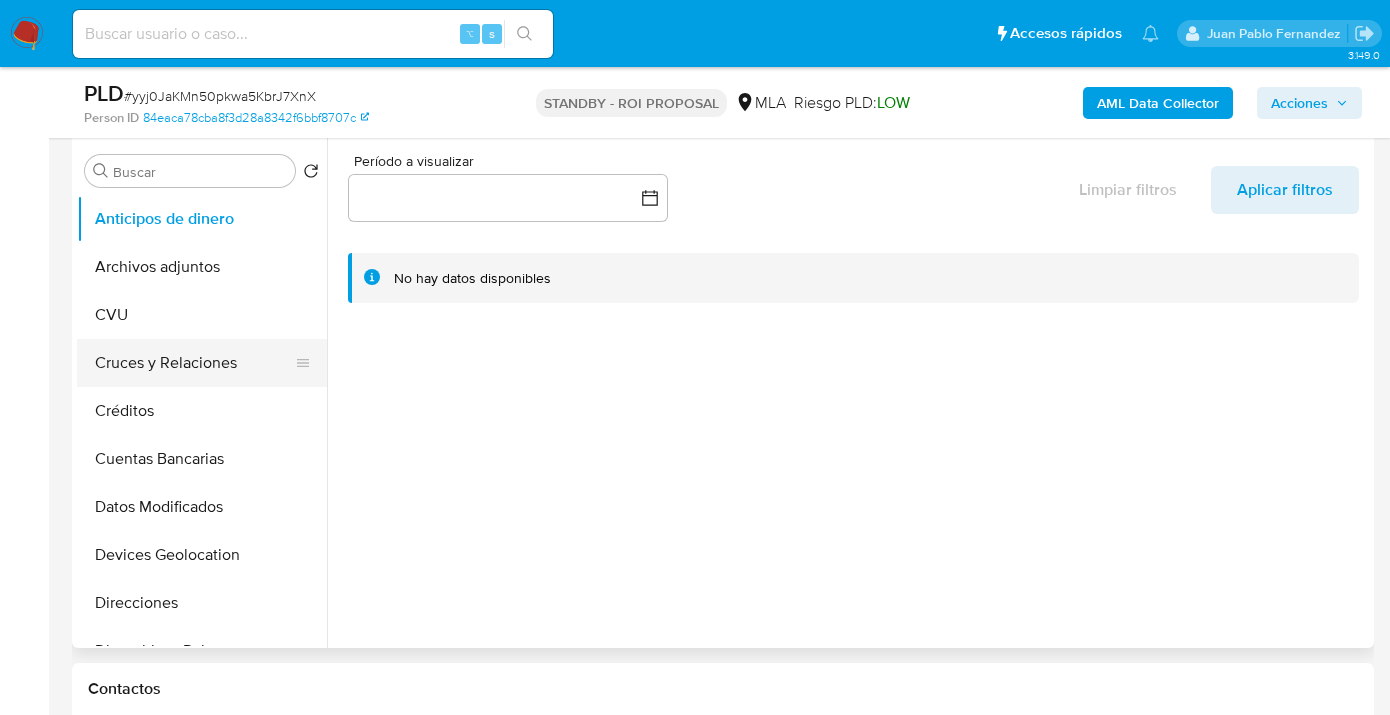 scroll, scrollTop: 384, scrollLeft: 0, axis: vertical 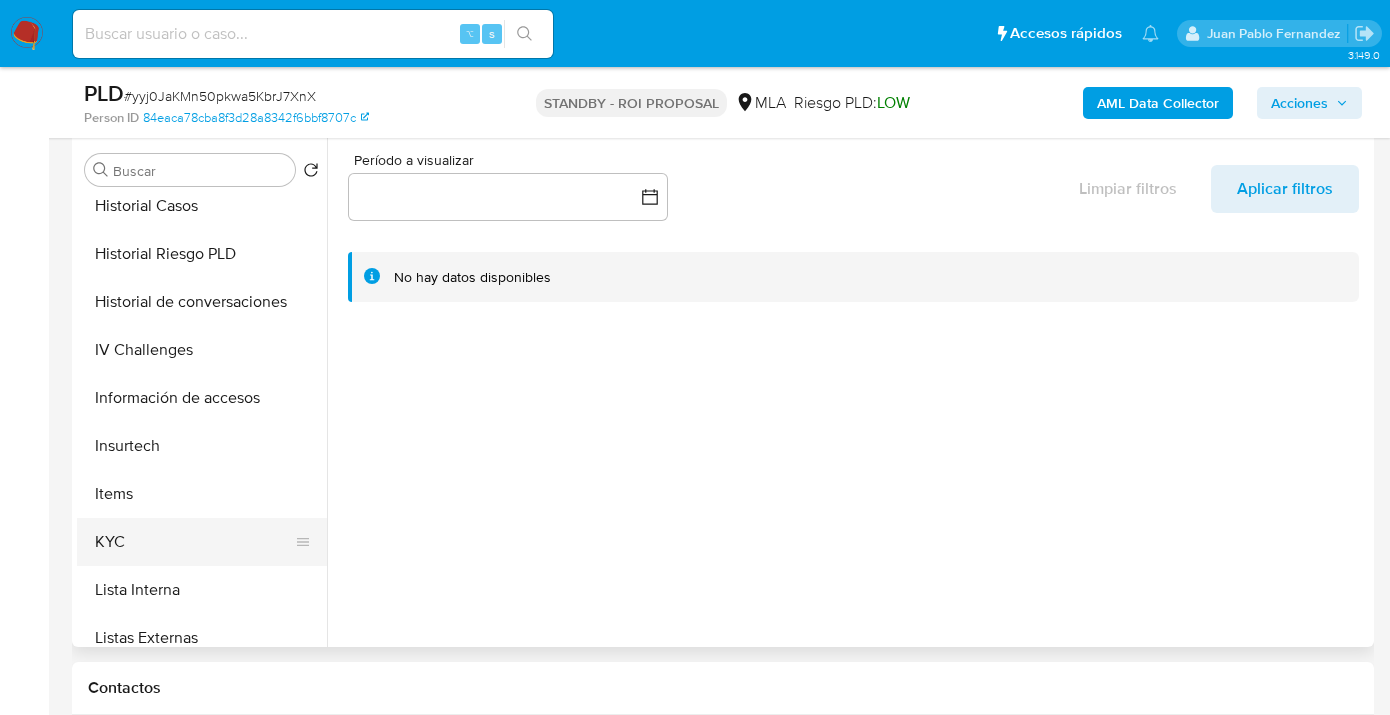 click on "KYC" at bounding box center [194, 542] 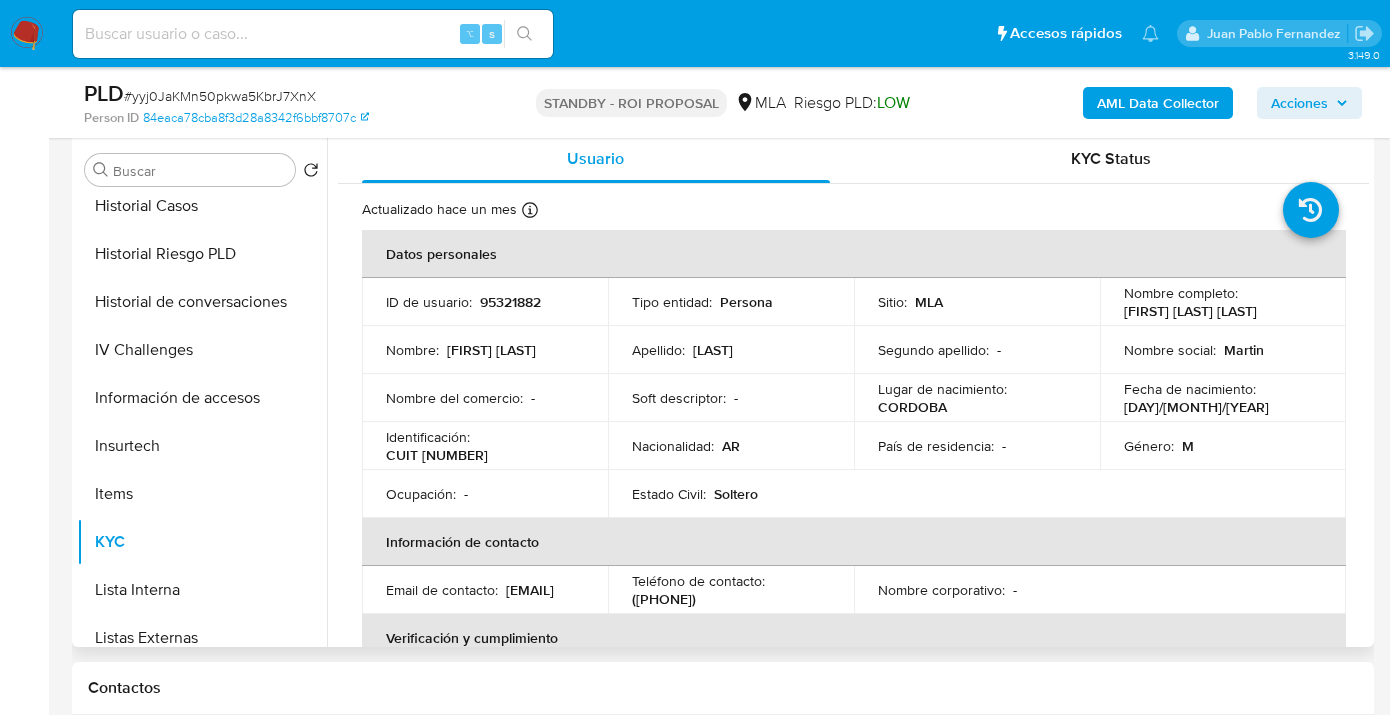scroll, scrollTop: 0, scrollLeft: 0, axis: both 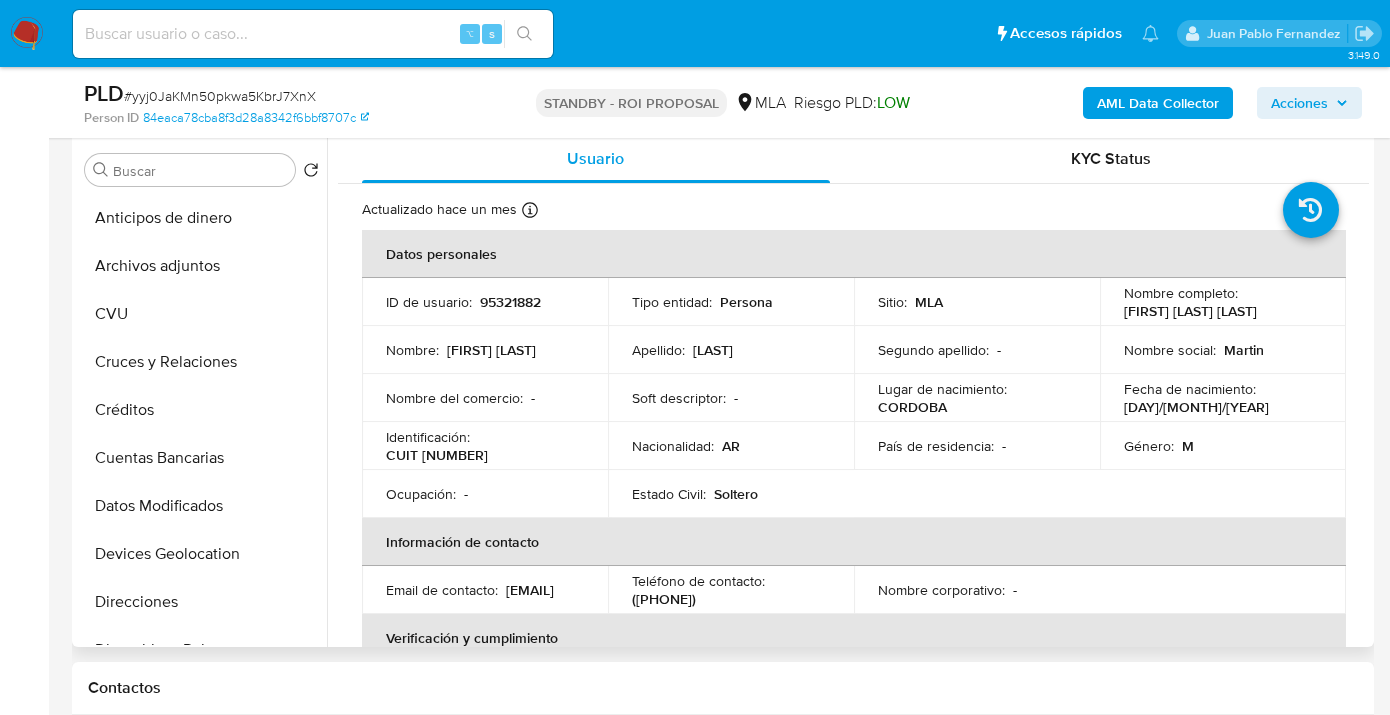 drag, startPoint x: 248, startPoint y: 258, endPoint x: 486, endPoint y: 265, distance: 238.10292 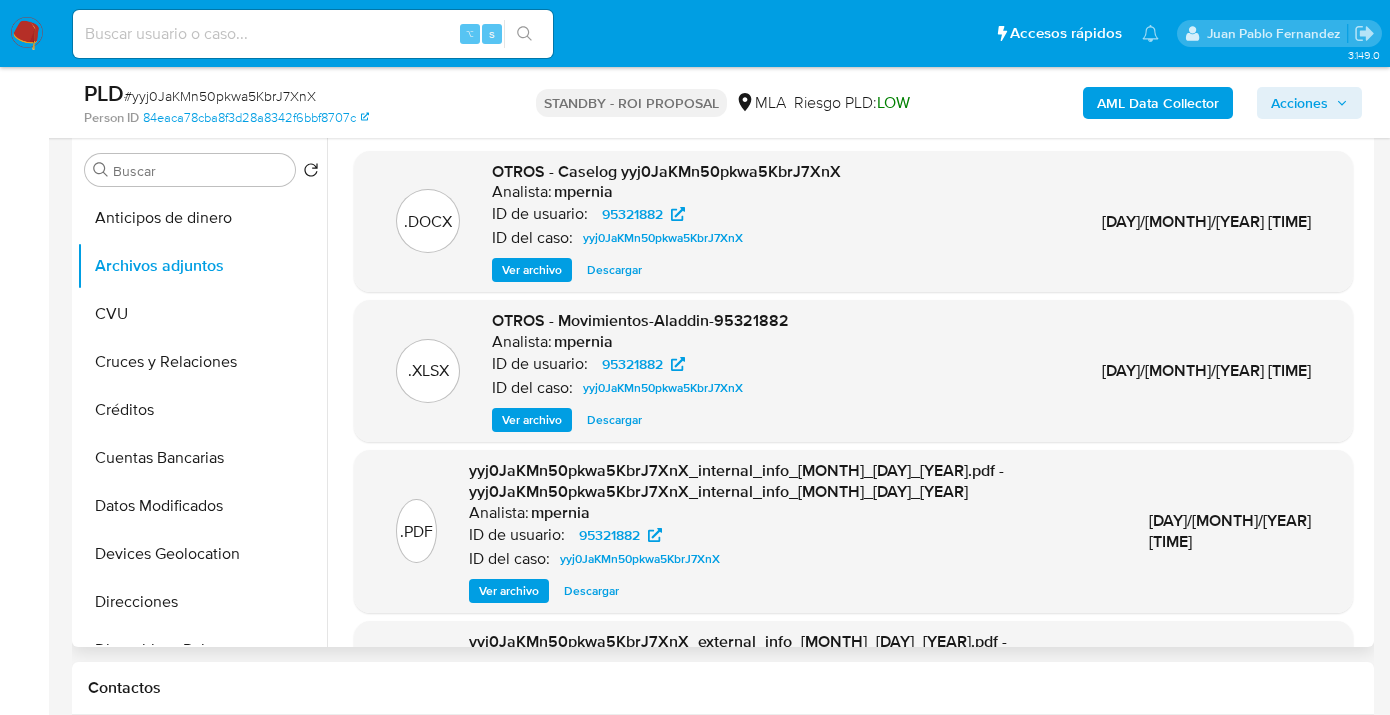 click on "Descargar" at bounding box center (614, 270) 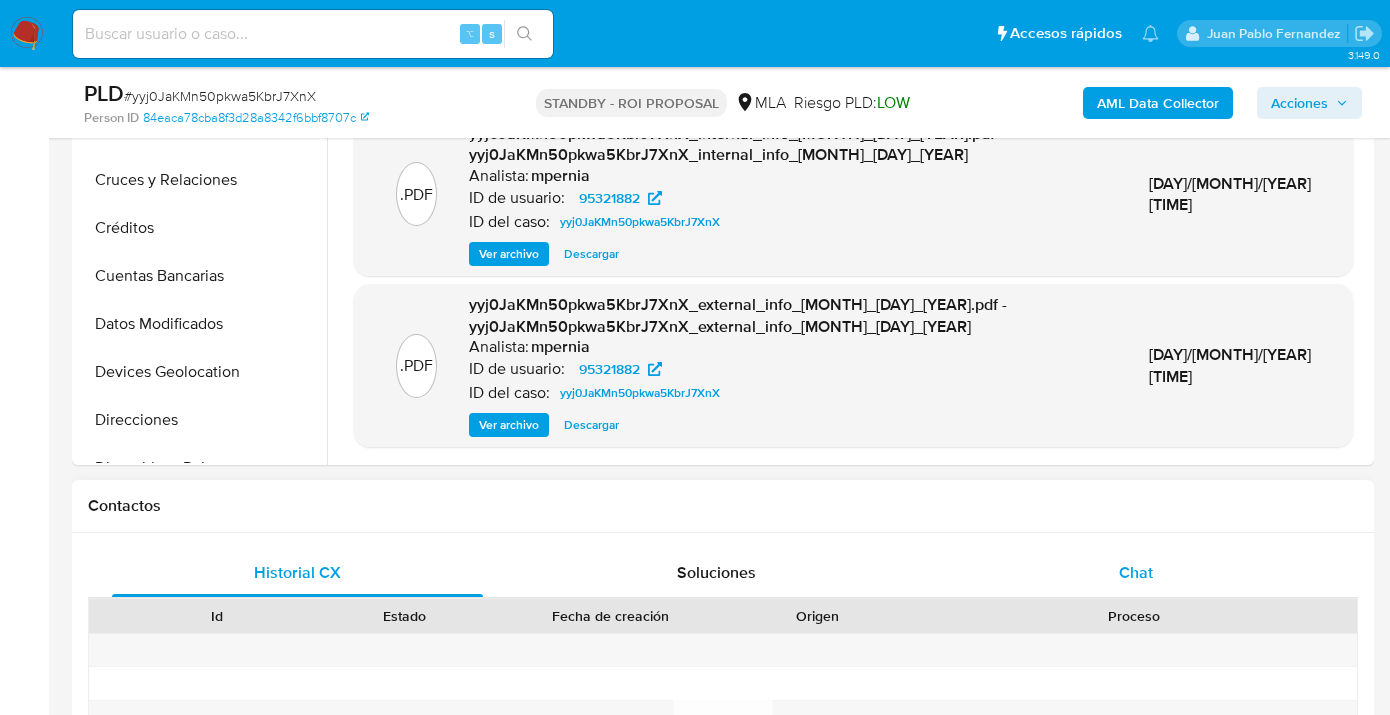 drag, startPoint x: 1110, startPoint y: 557, endPoint x: 1091, endPoint y: 548, distance: 21.023796 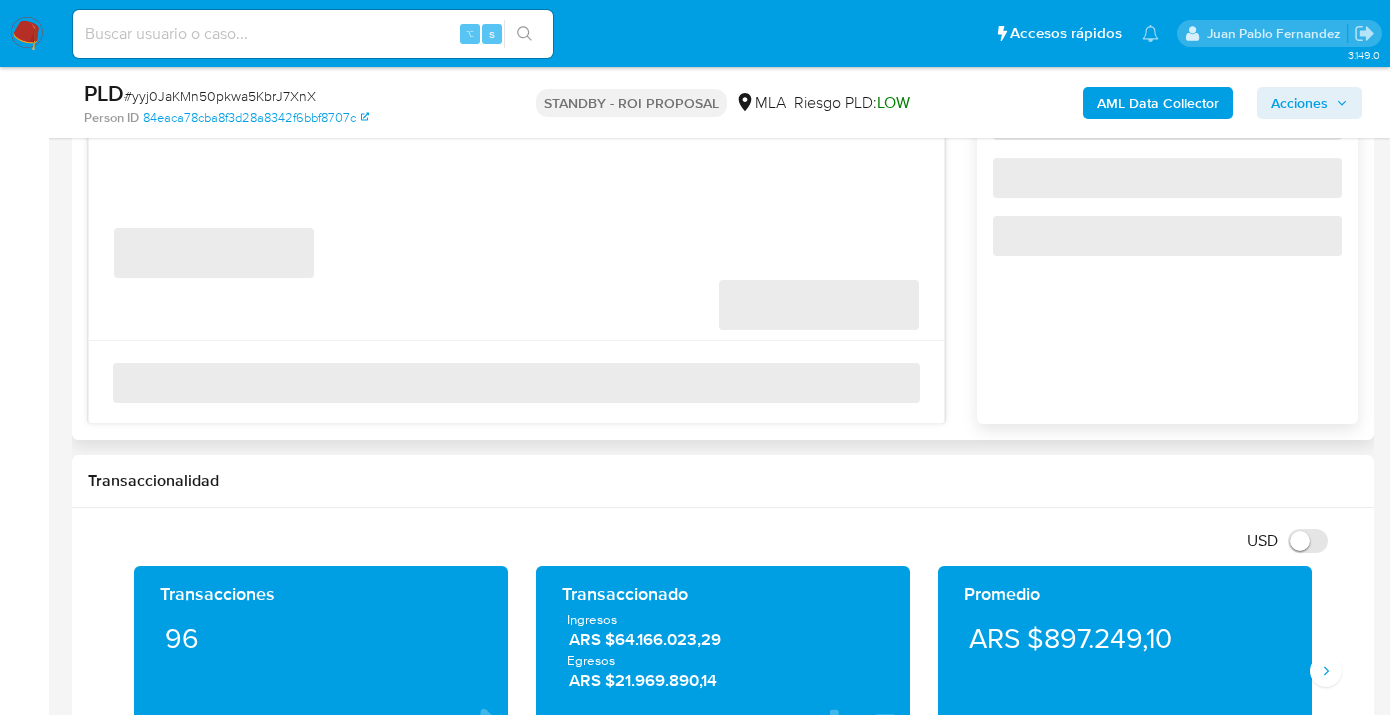 scroll, scrollTop: 1227, scrollLeft: 0, axis: vertical 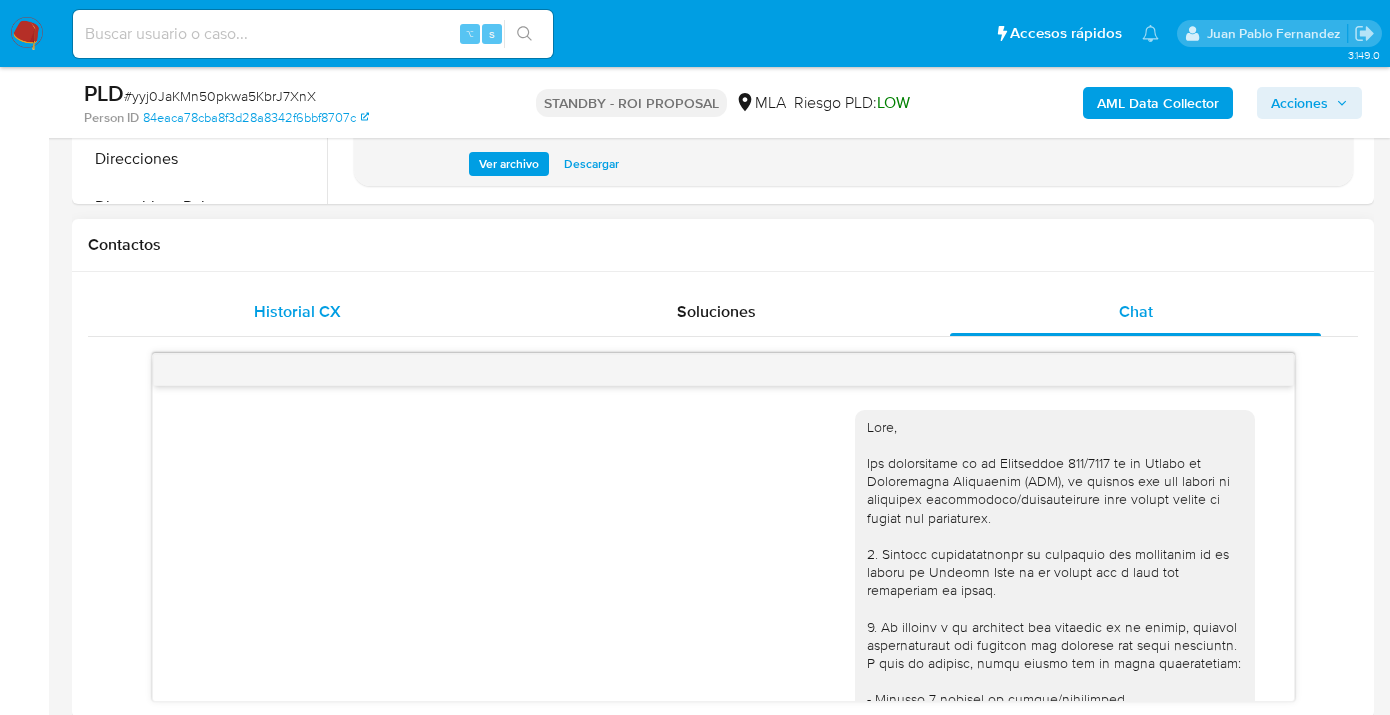 click on "Historial CX" at bounding box center [297, 312] 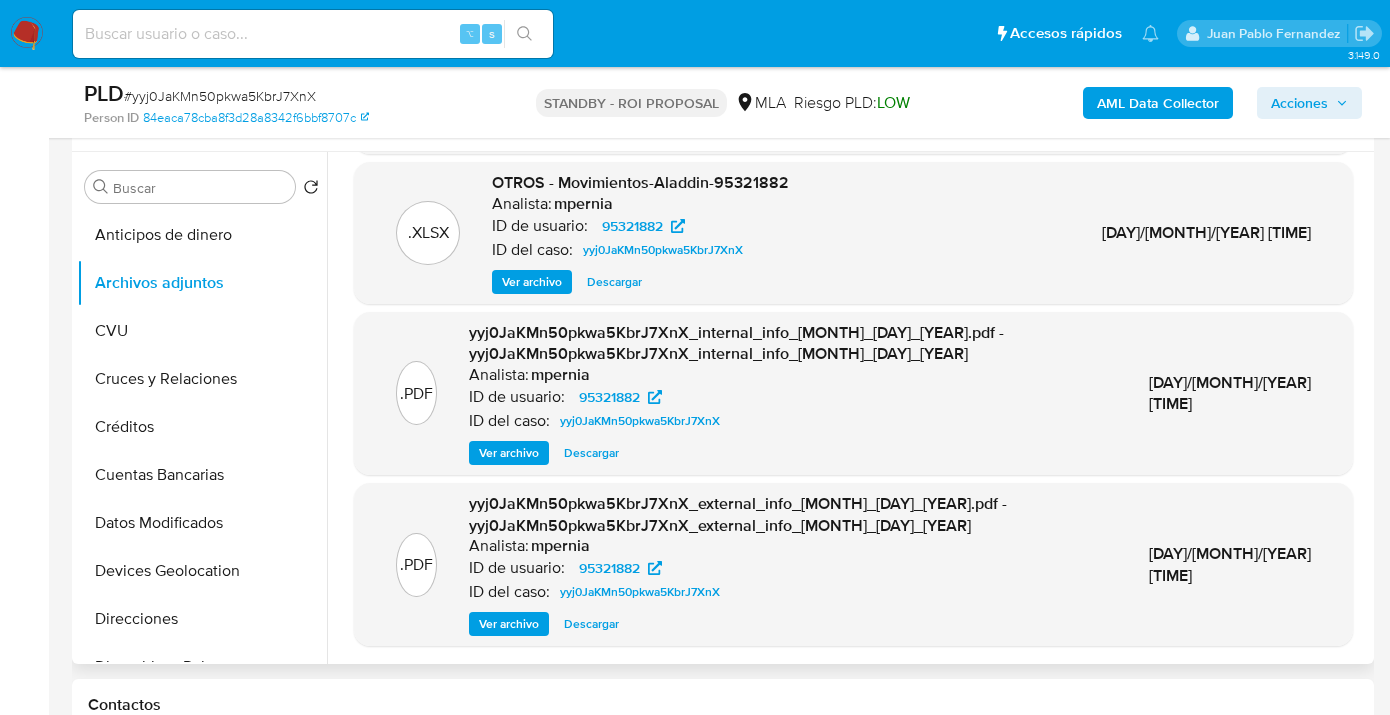 scroll, scrollTop: 373, scrollLeft: 0, axis: vertical 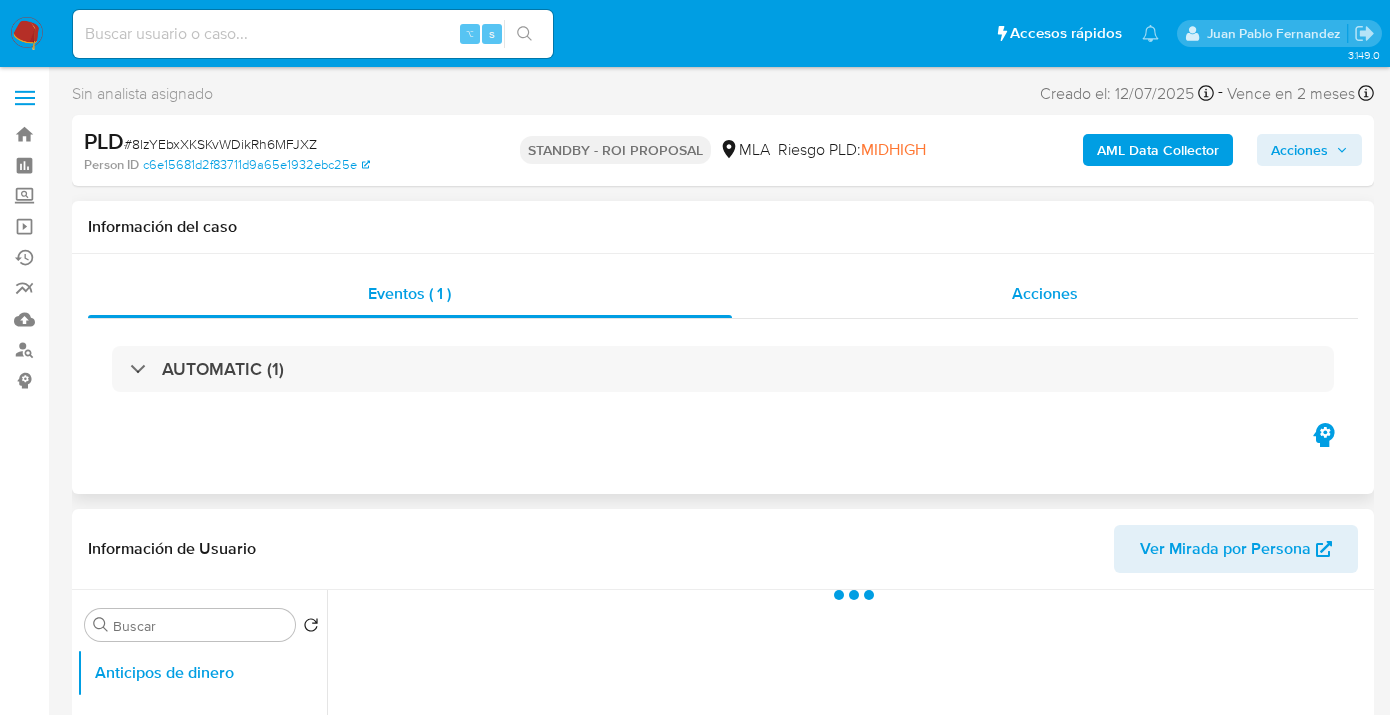 click on "Acciones" at bounding box center (1045, 293) 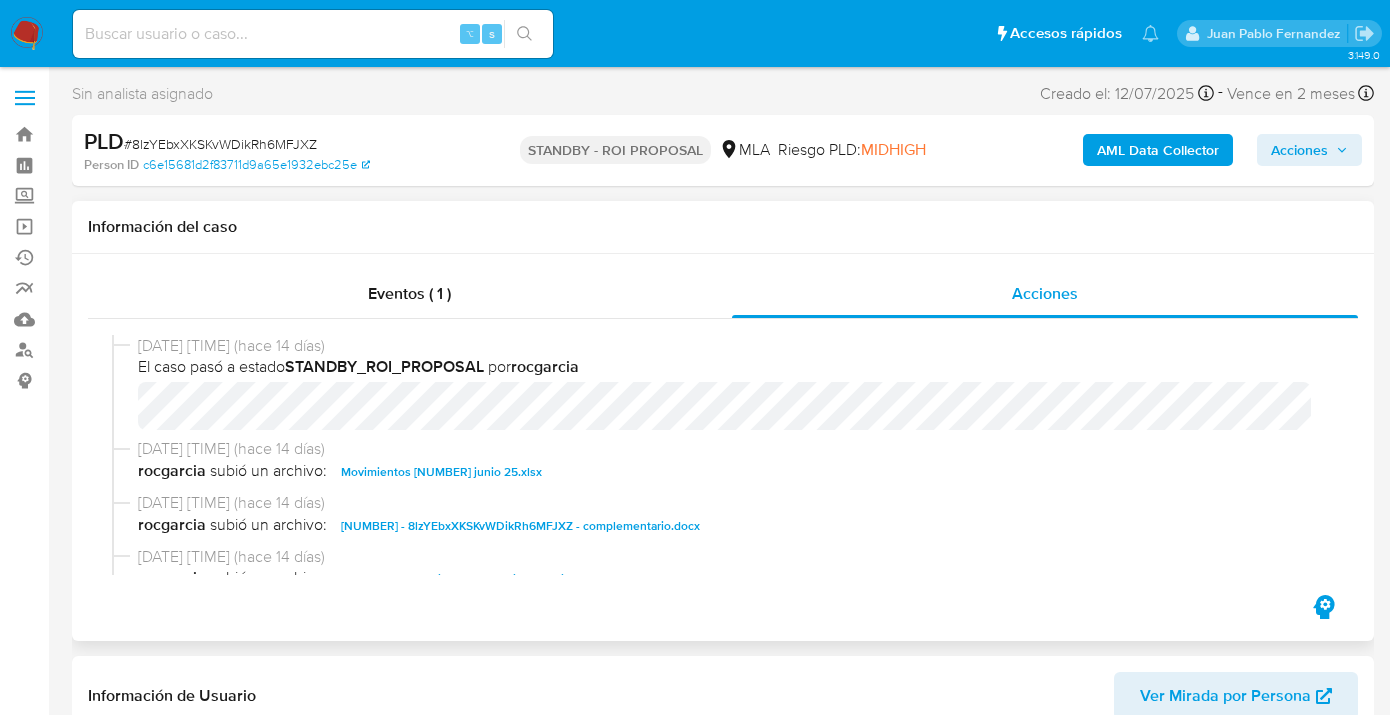 select on "10" 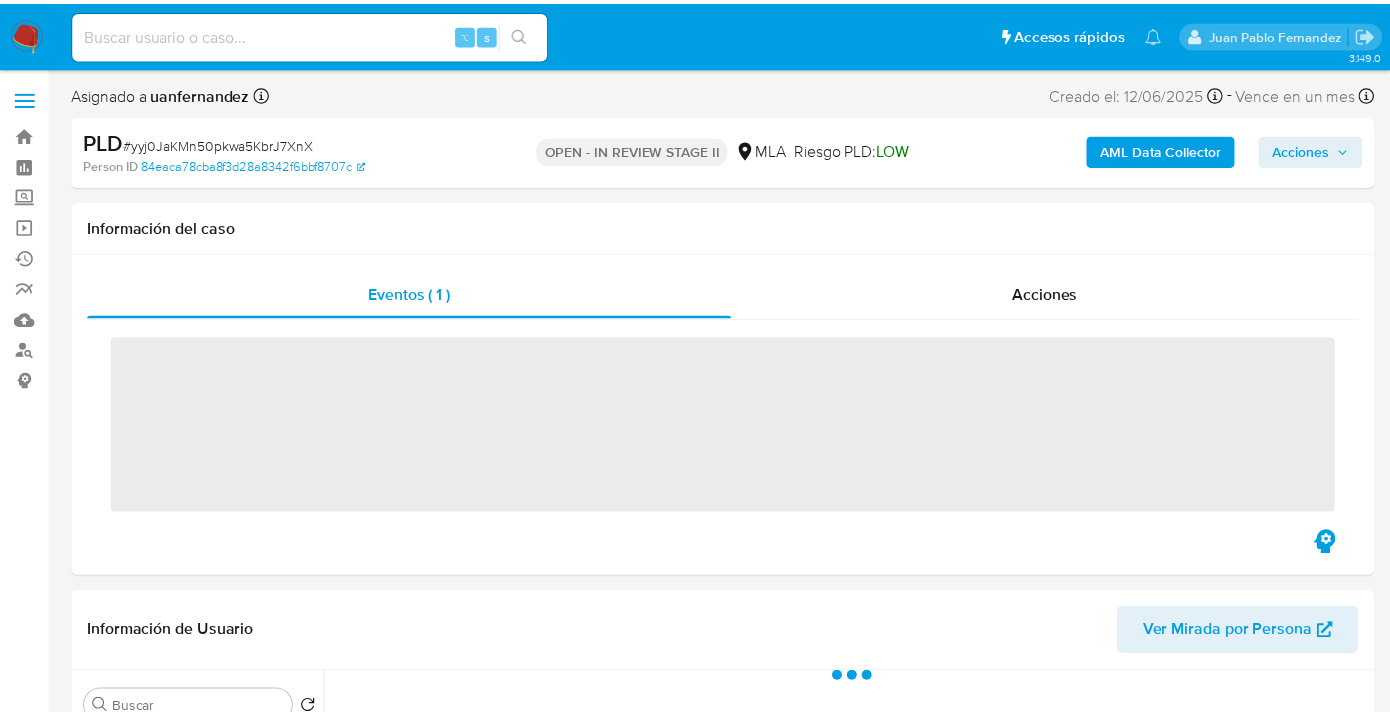 scroll, scrollTop: 0, scrollLeft: 0, axis: both 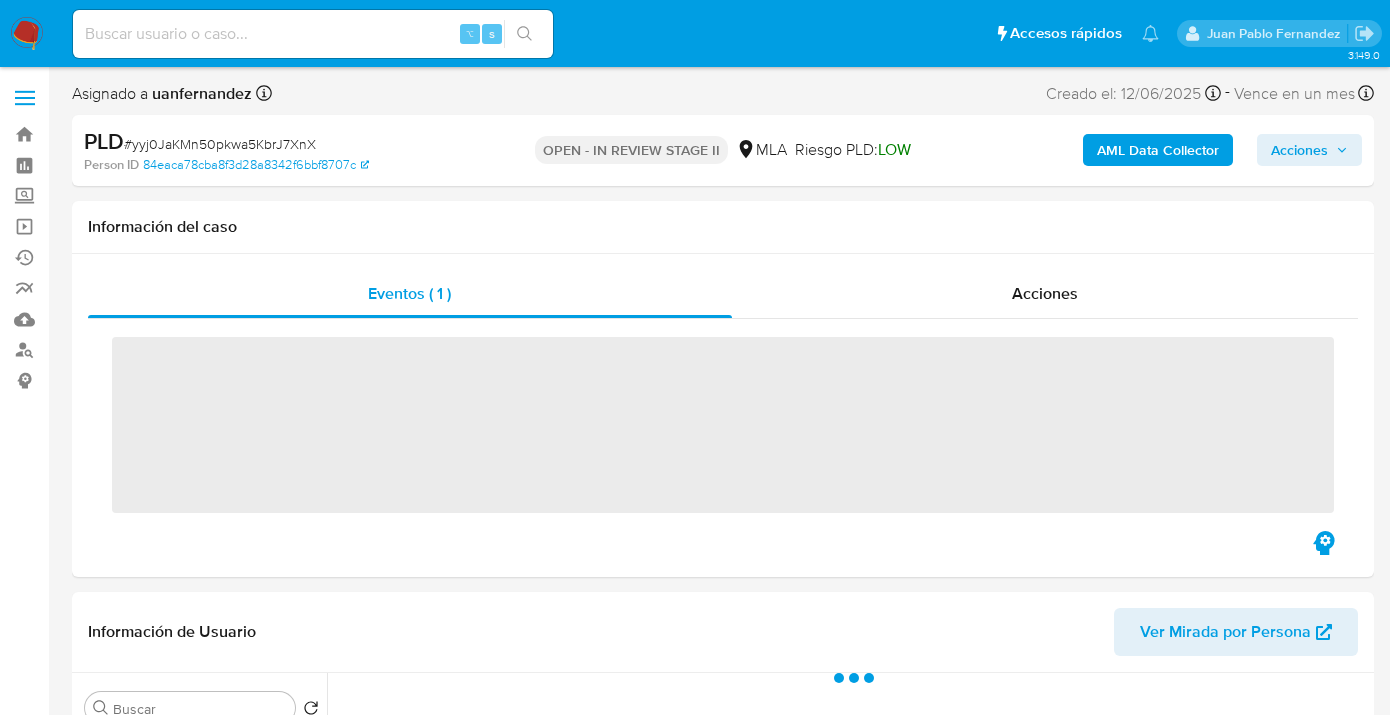 click on "Acciones" at bounding box center [1299, 150] 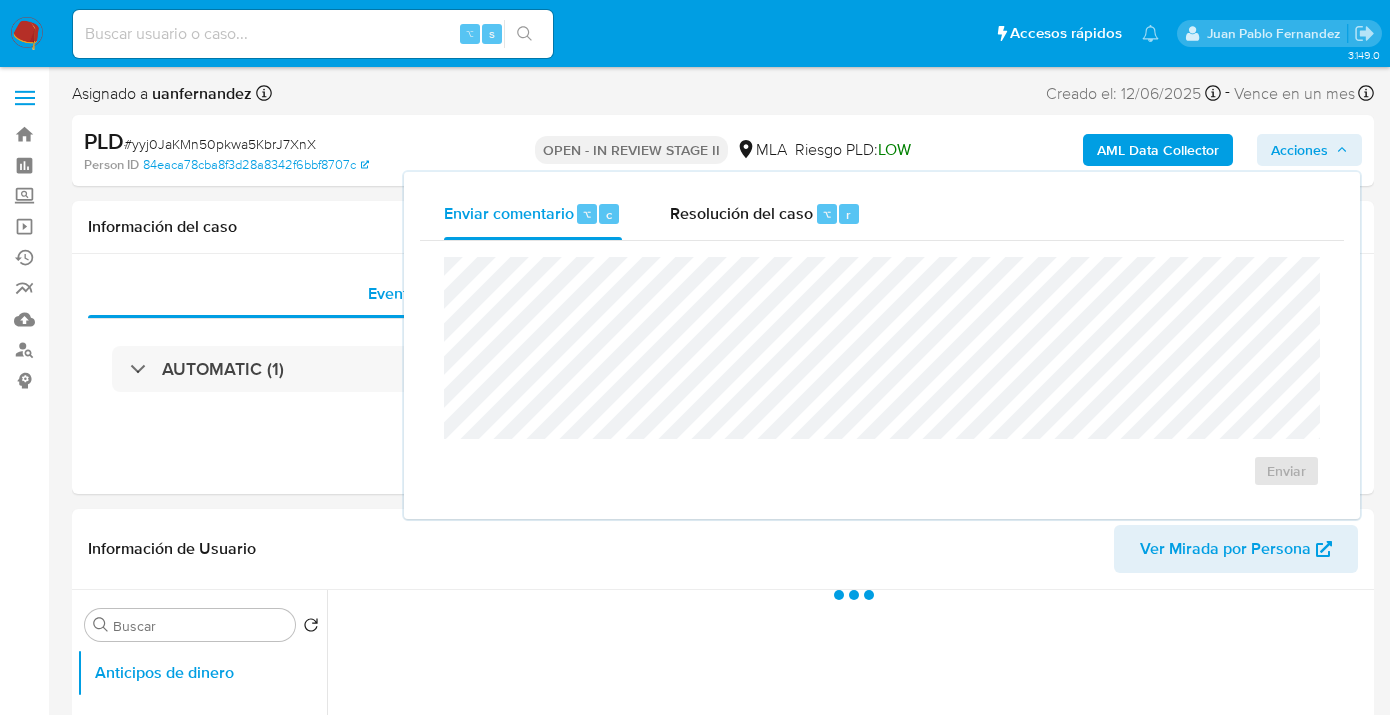 click on "Resolución del caso" at bounding box center (741, 213) 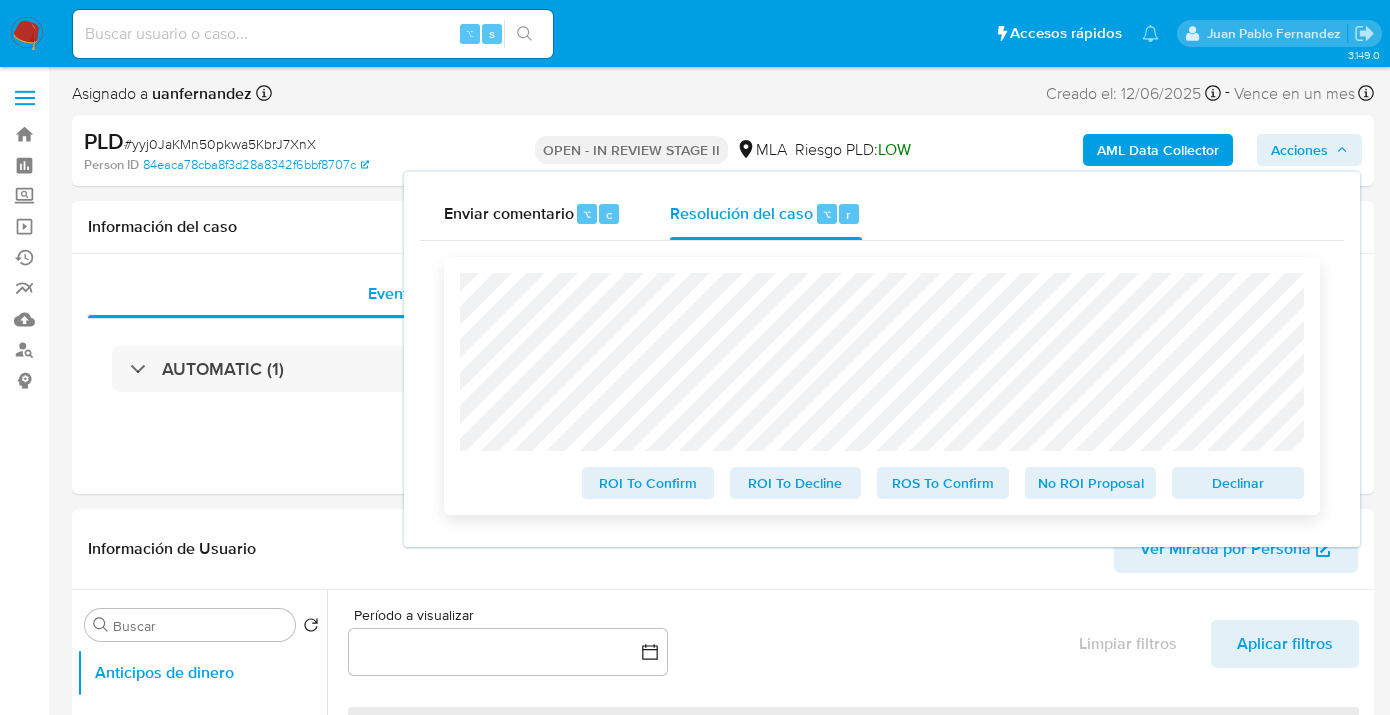 click on "ROS To Confirm" at bounding box center [943, 483] 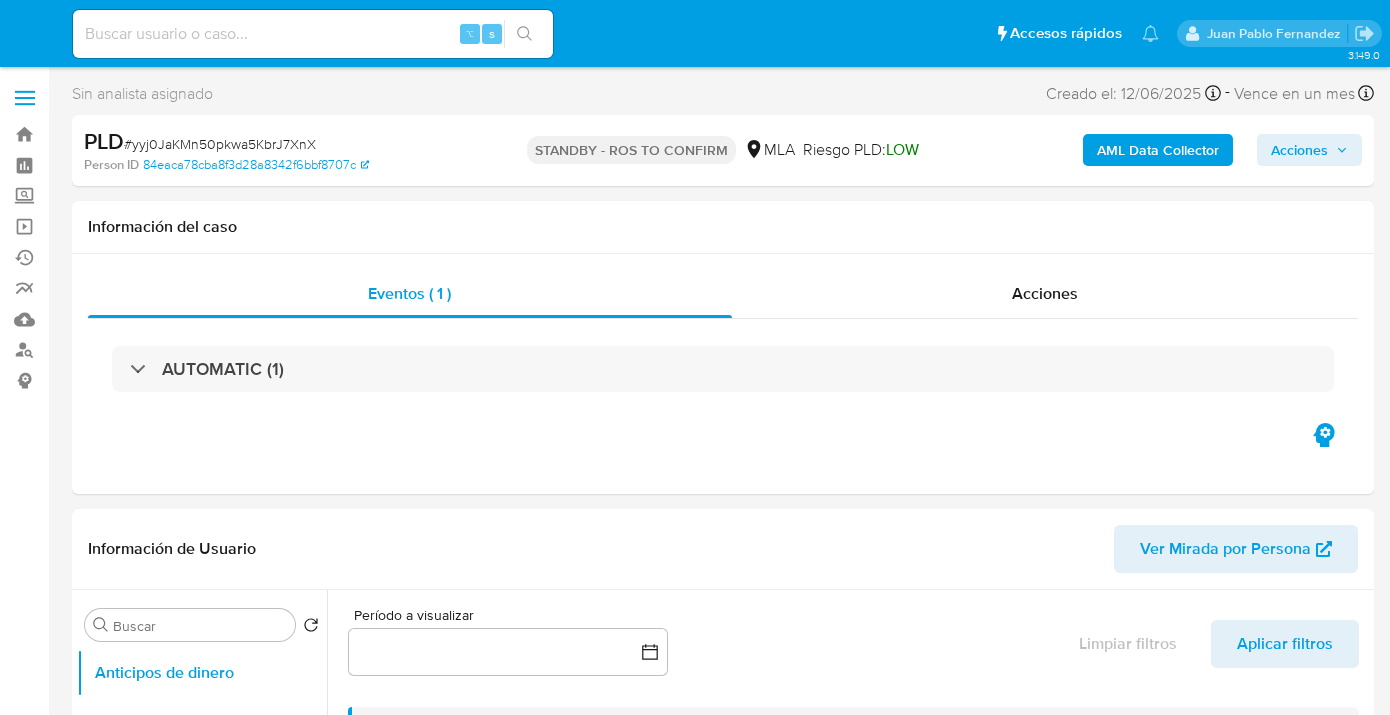 select on "10" 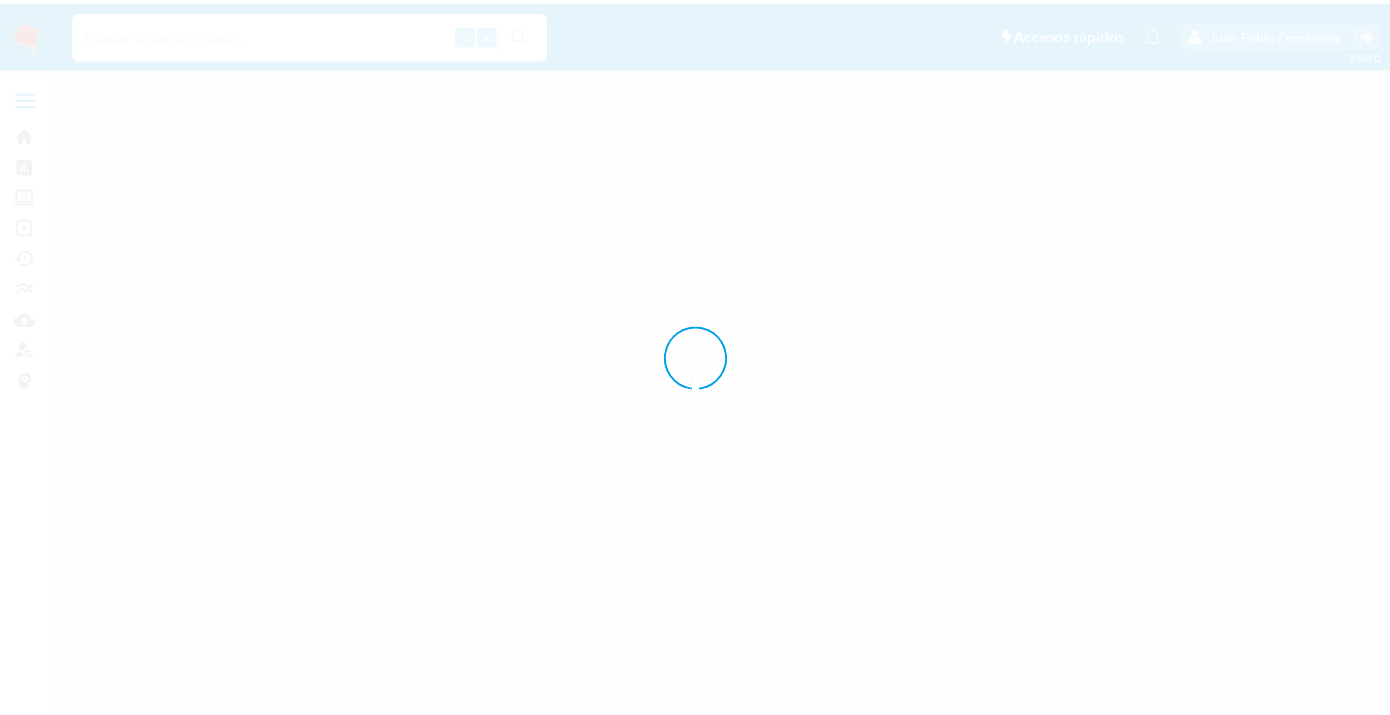 scroll, scrollTop: 0, scrollLeft: 0, axis: both 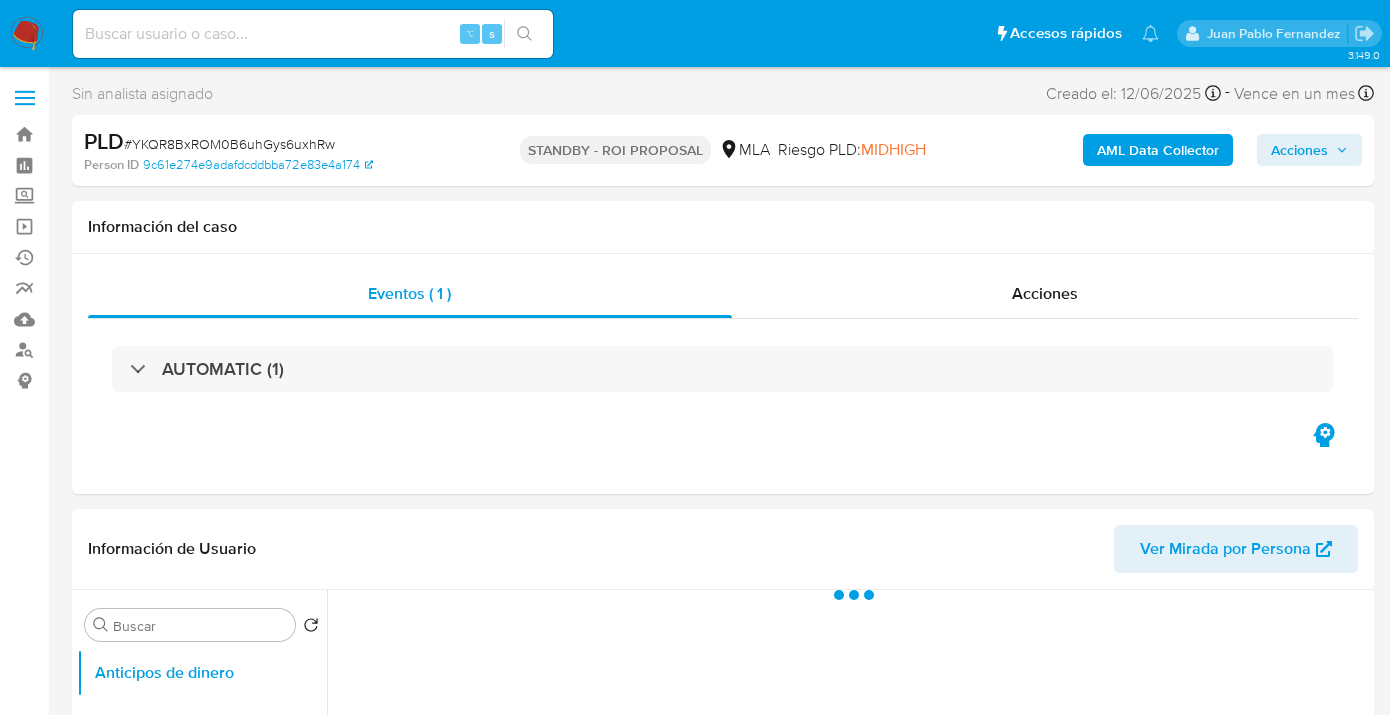 select on "10" 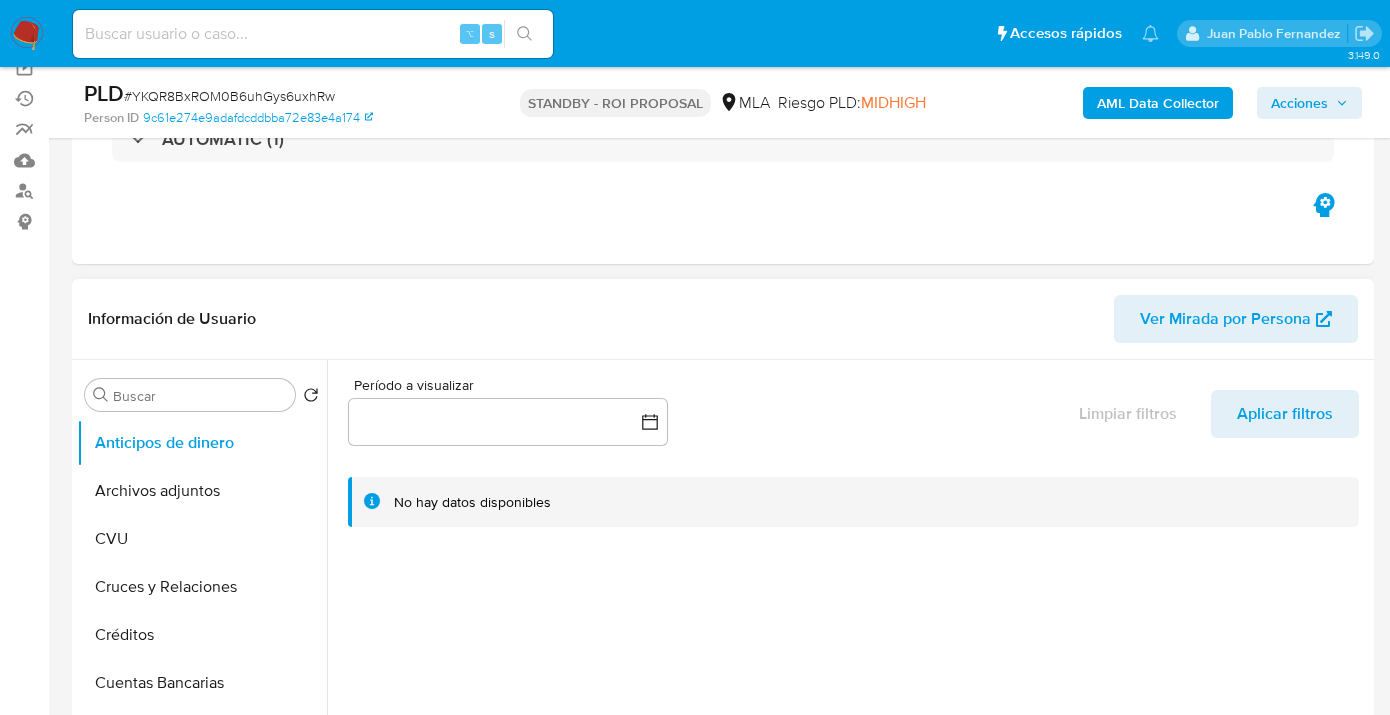 scroll, scrollTop: 400, scrollLeft: 0, axis: vertical 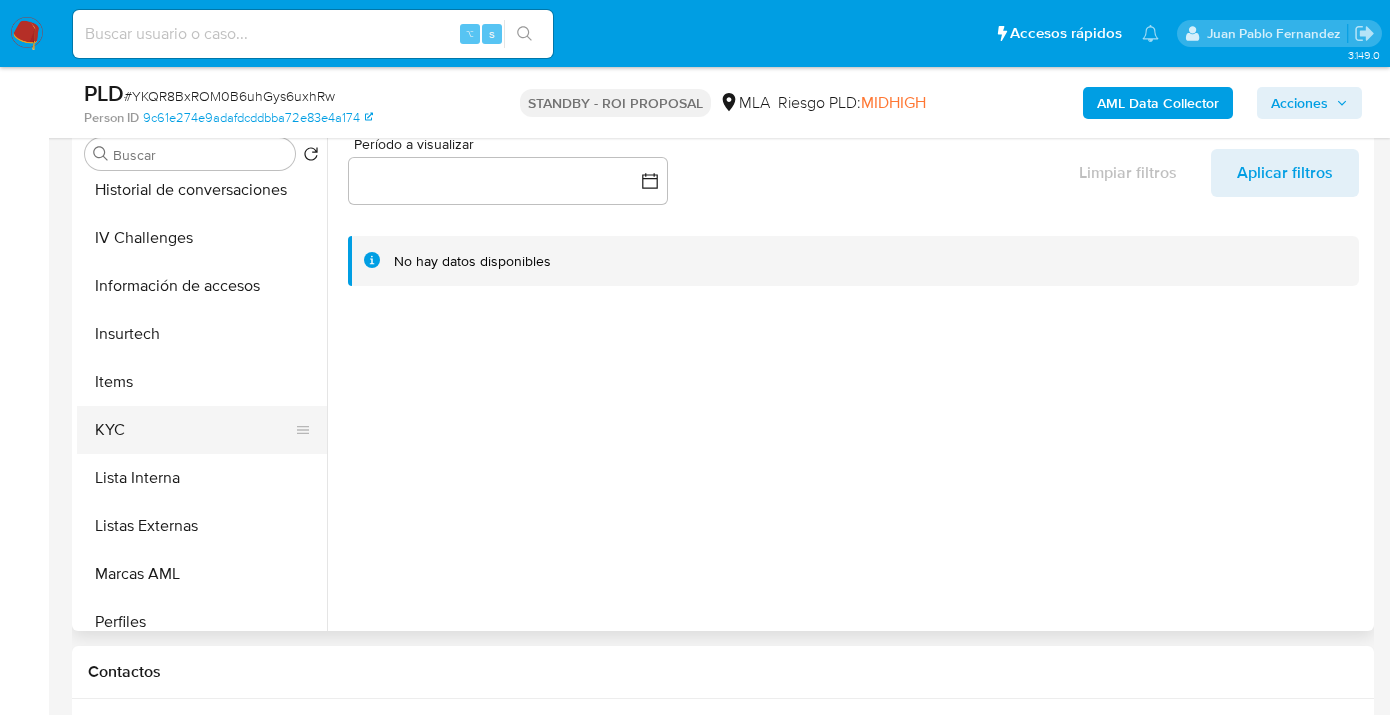 click on "KYC" at bounding box center [194, 430] 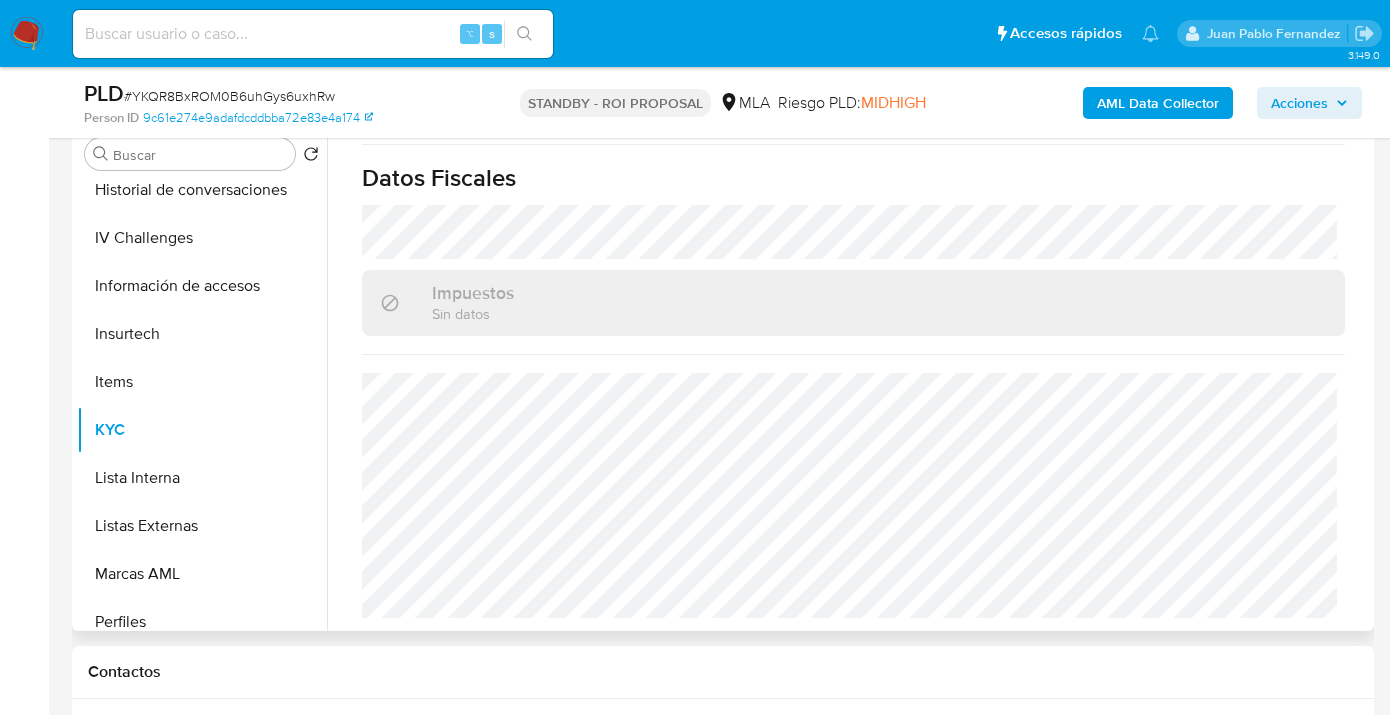 scroll, scrollTop: 1104, scrollLeft: 0, axis: vertical 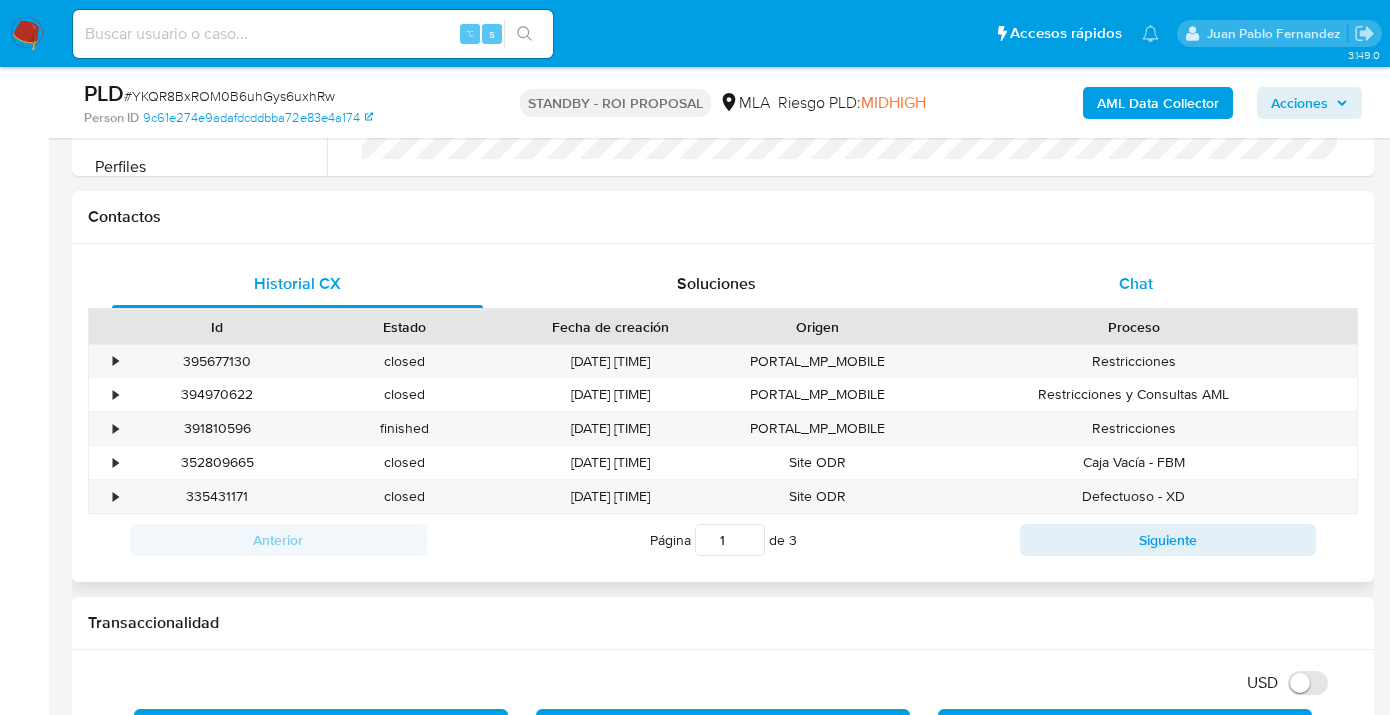 click on "Chat" at bounding box center (1135, 284) 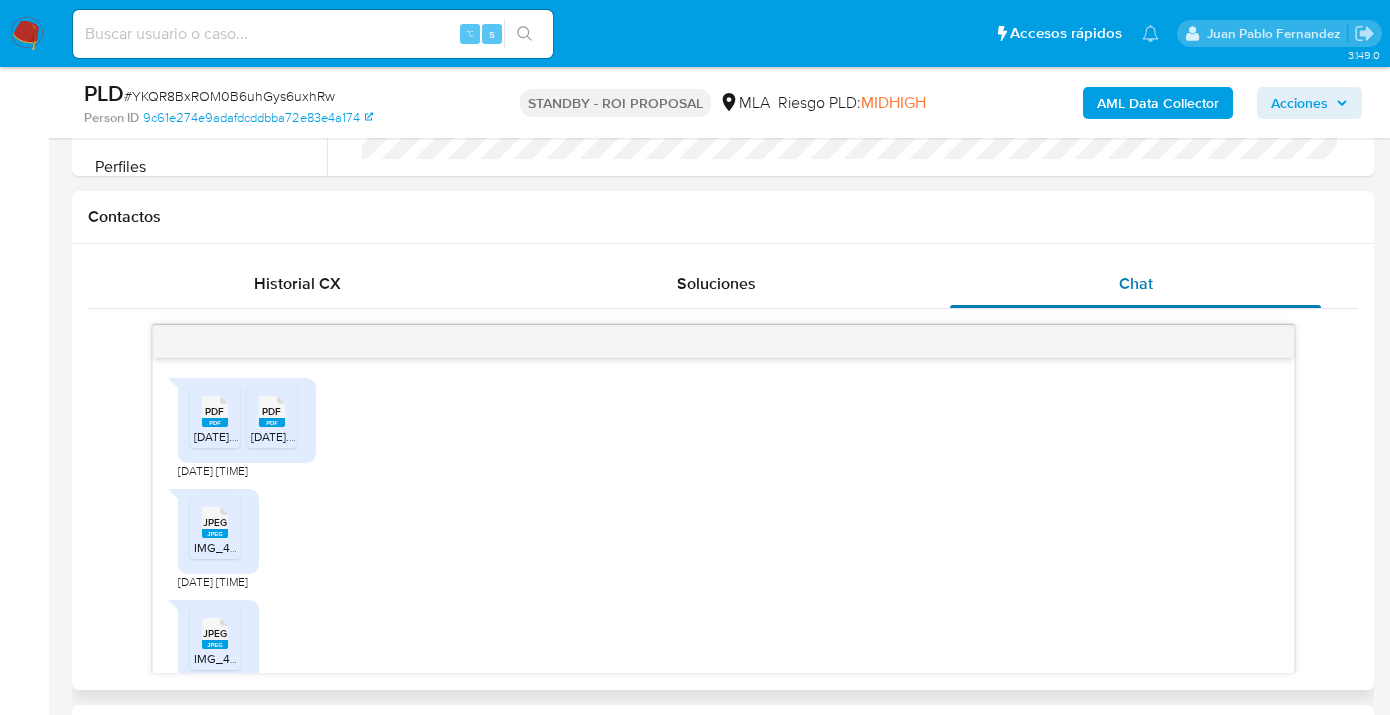 scroll, scrollTop: 884, scrollLeft: 0, axis: vertical 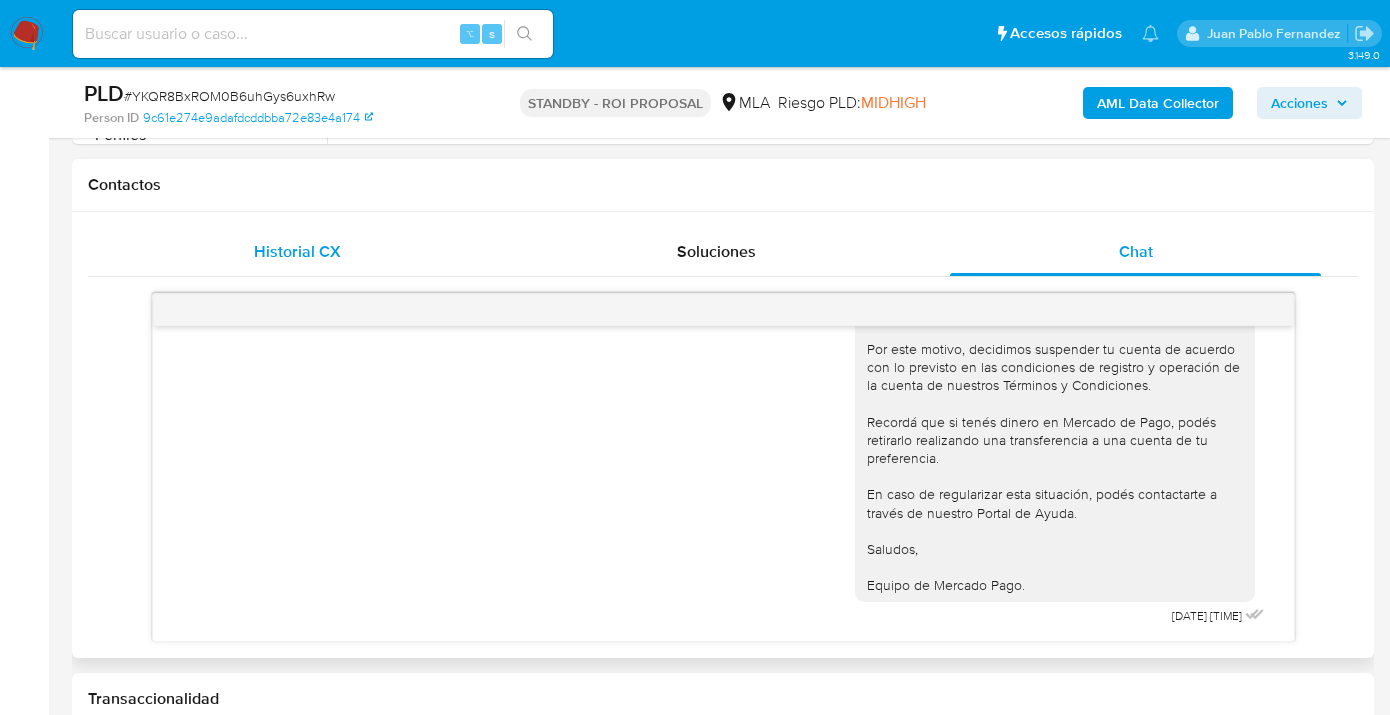 click on "Historial CX" at bounding box center (297, 251) 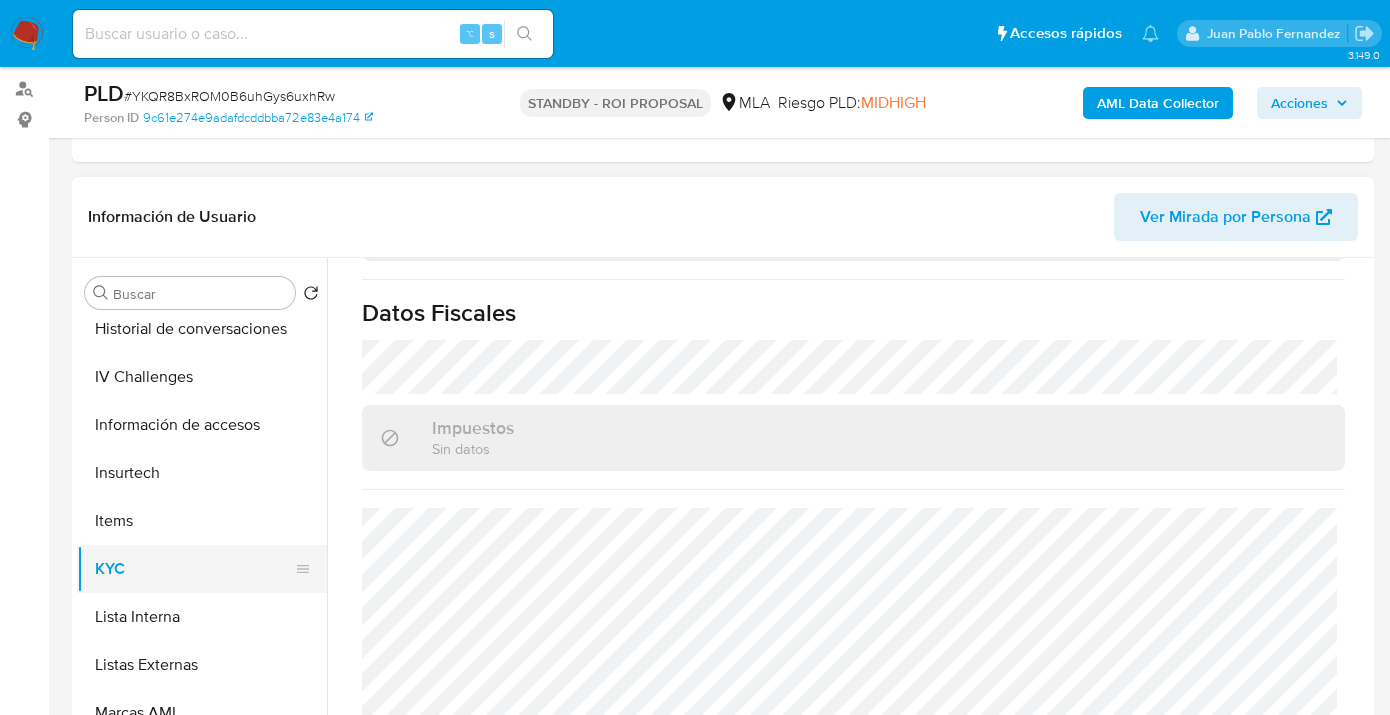 scroll, scrollTop: 263, scrollLeft: 0, axis: vertical 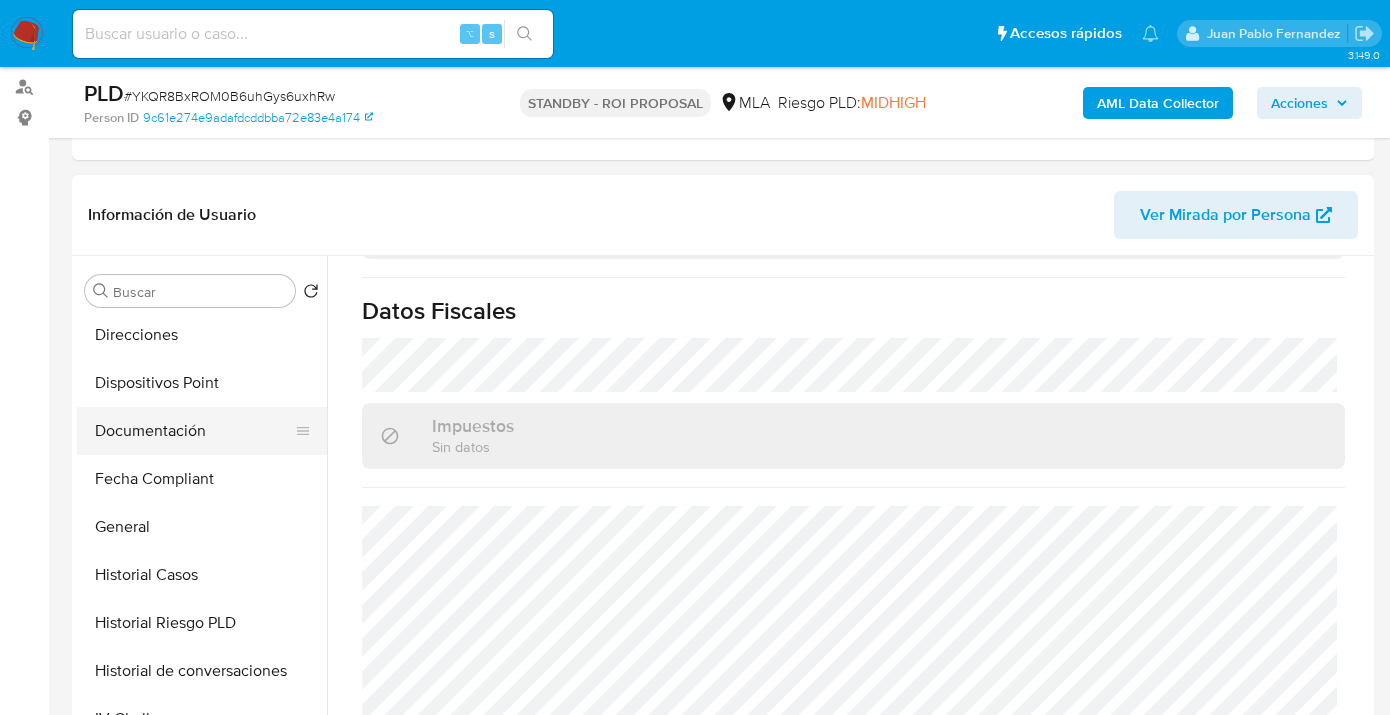drag, startPoint x: 195, startPoint y: 422, endPoint x: 215, endPoint y: 417, distance: 20.615528 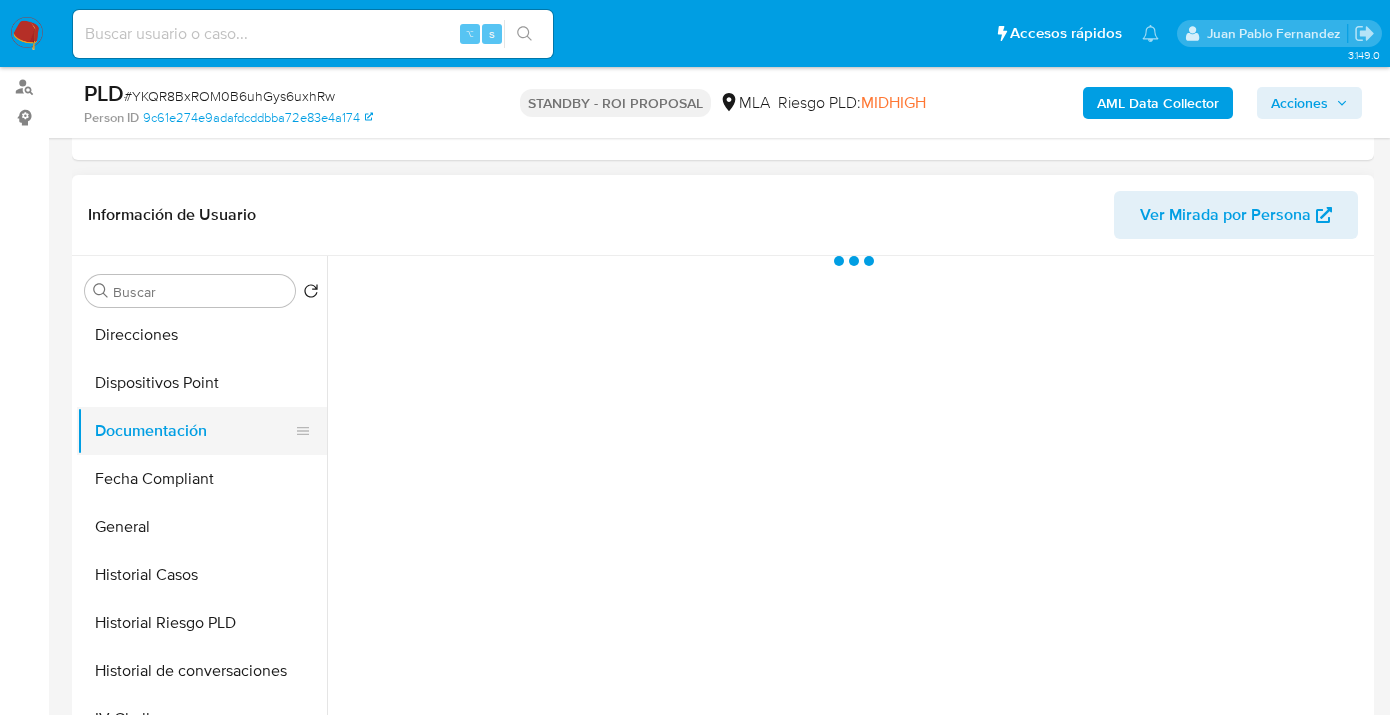 scroll, scrollTop: 0, scrollLeft: 0, axis: both 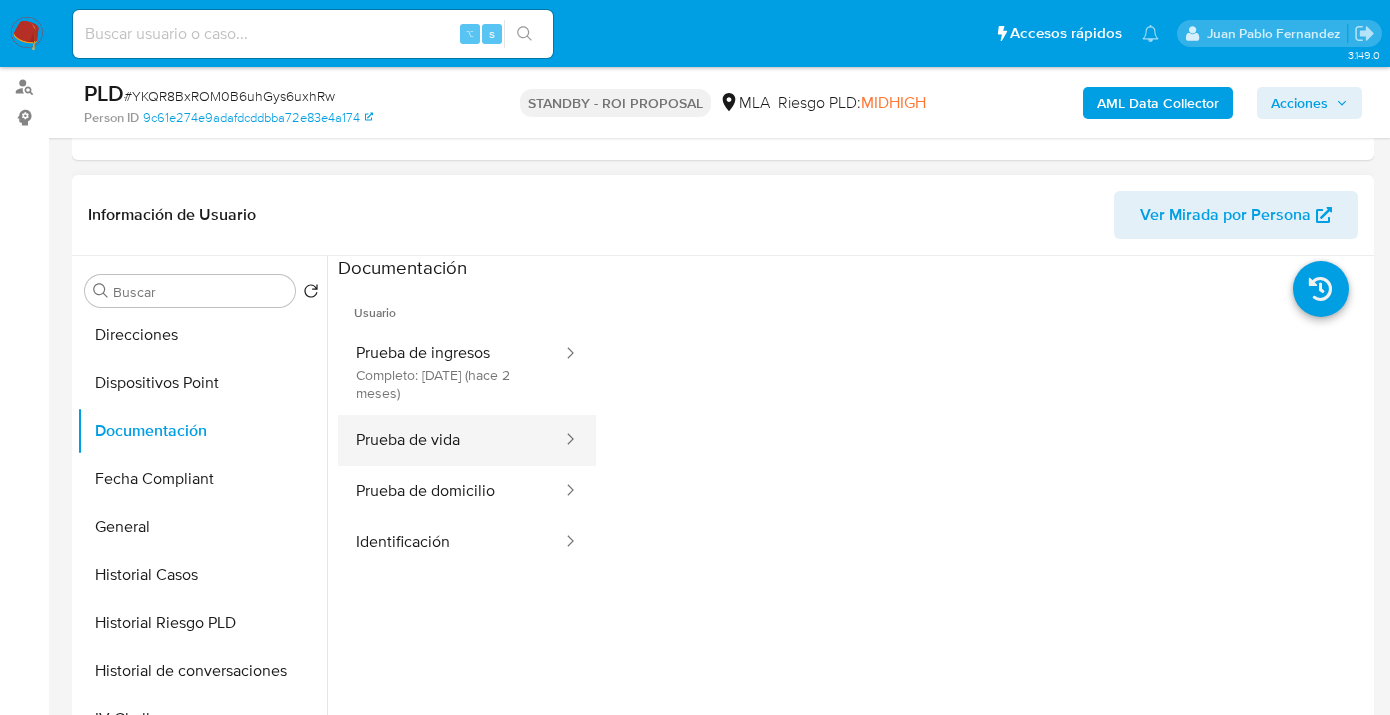 drag, startPoint x: 464, startPoint y: 436, endPoint x: 572, endPoint y: 435, distance: 108.00463 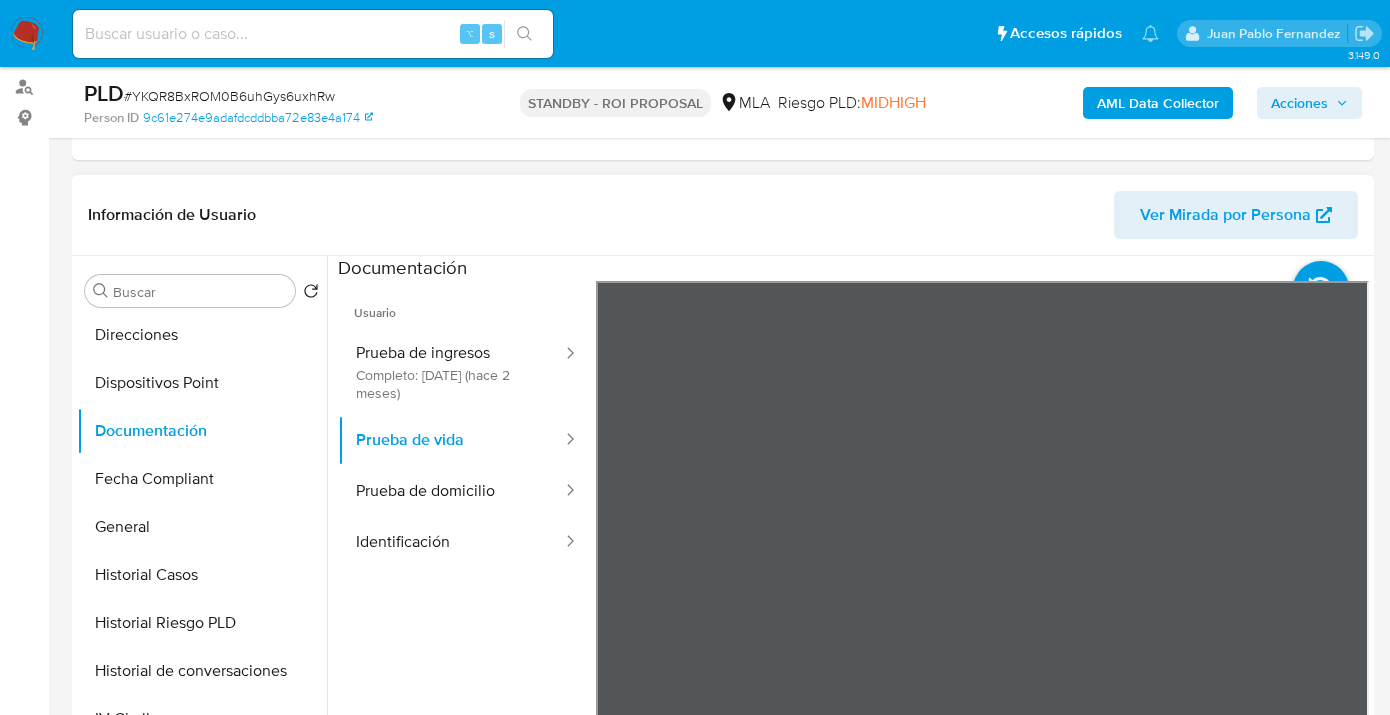 scroll, scrollTop: 0, scrollLeft: 0, axis: both 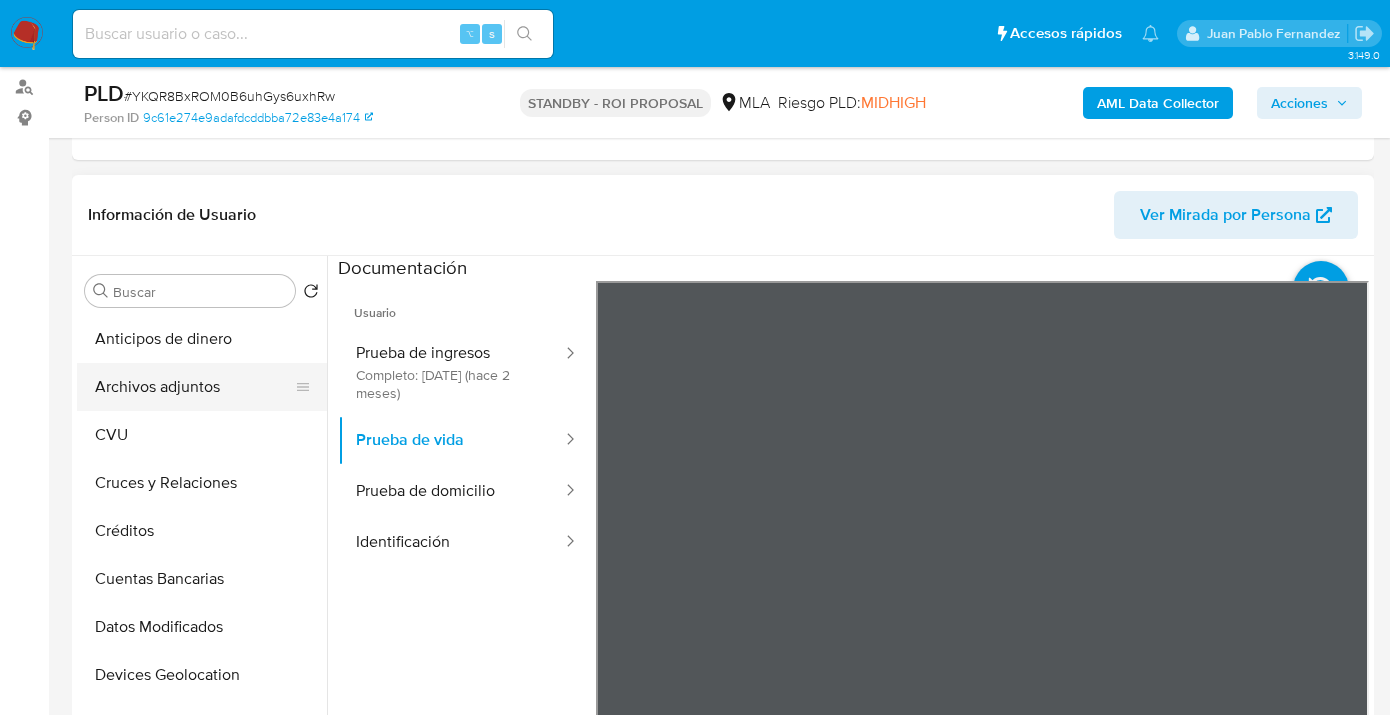 click on "Archivos adjuntos" at bounding box center [194, 387] 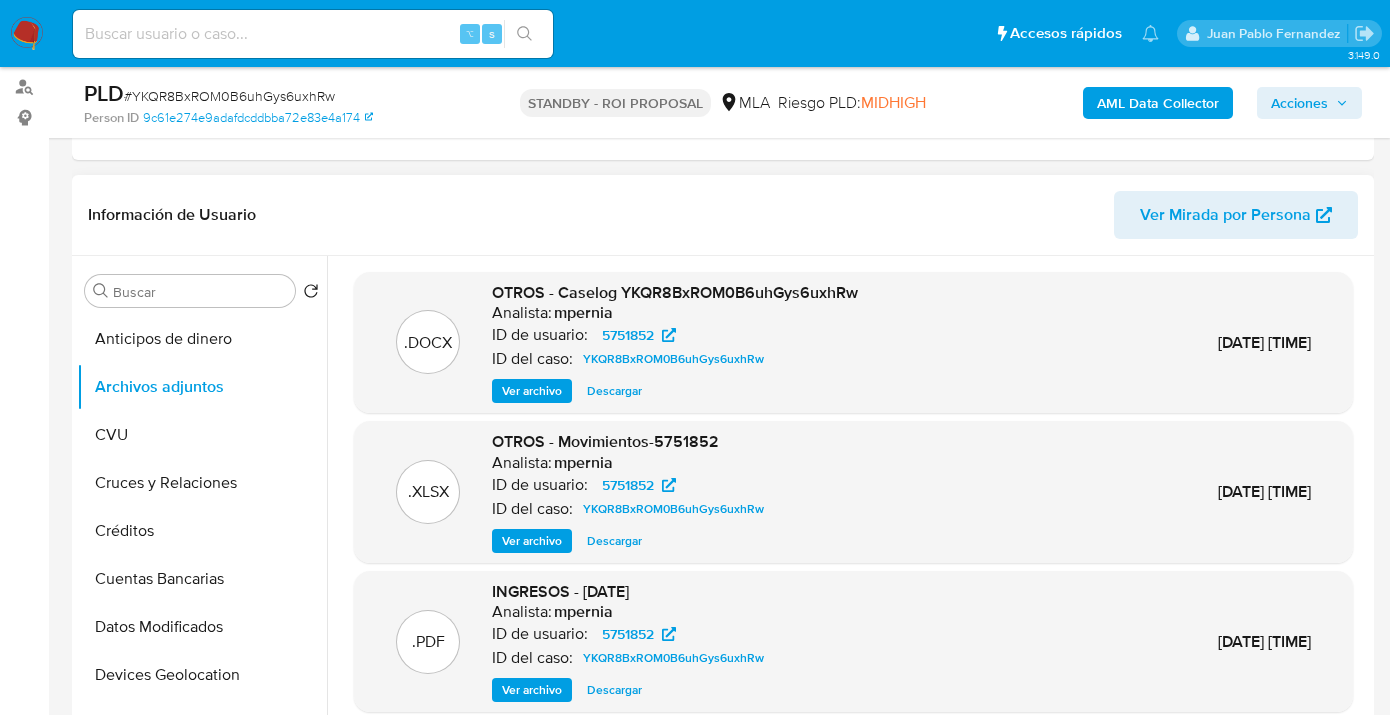 click on "Descargar" at bounding box center [614, 391] 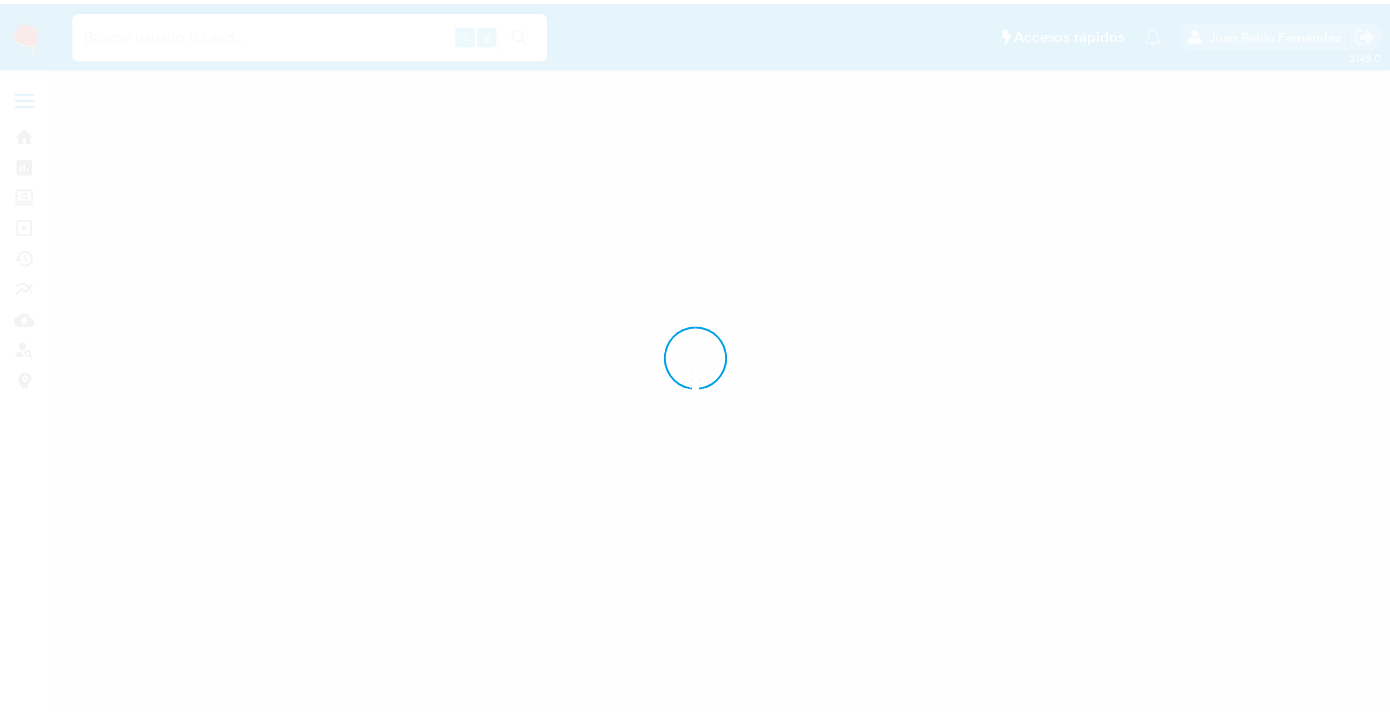 scroll, scrollTop: 0, scrollLeft: 0, axis: both 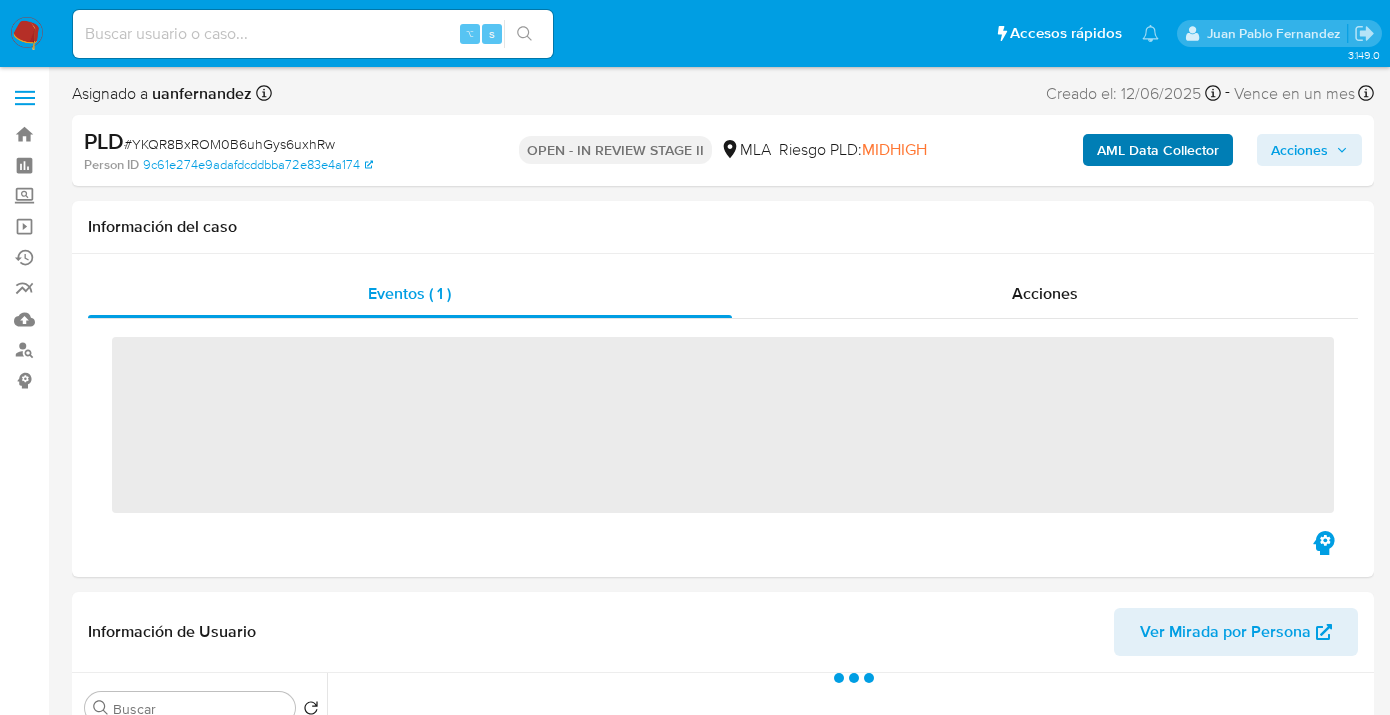 drag, startPoint x: 1284, startPoint y: 142, endPoint x: 1205, endPoint y: 165, distance: 82.28001 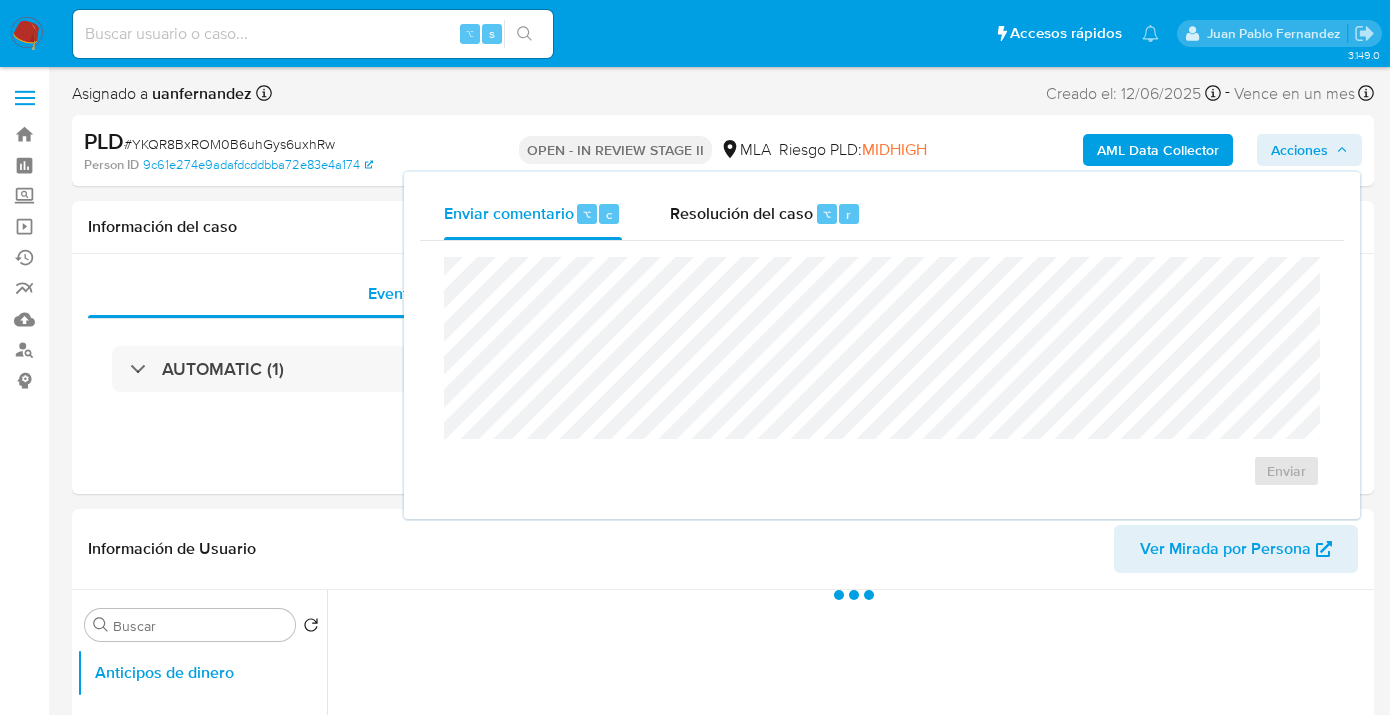 drag, startPoint x: 750, startPoint y: 224, endPoint x: 745, endPoint y: 252, distance: 28.442924 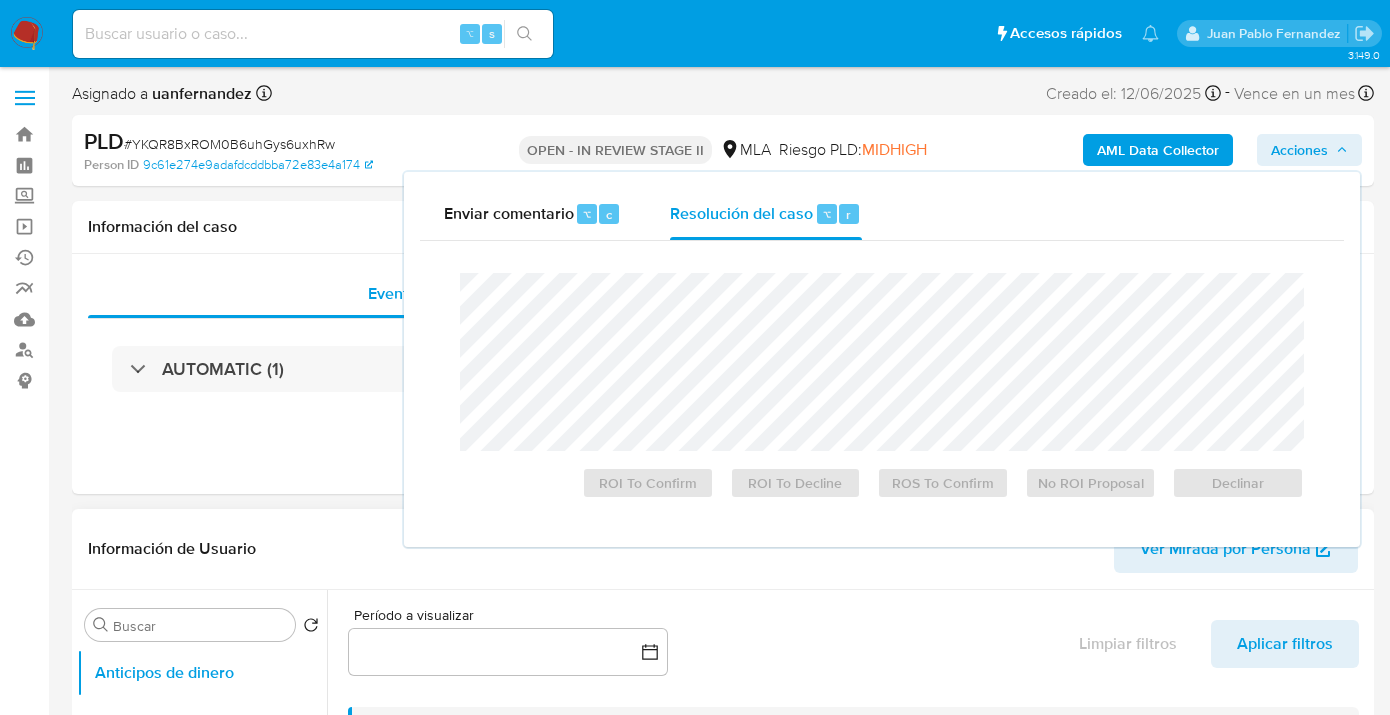 select on "10" 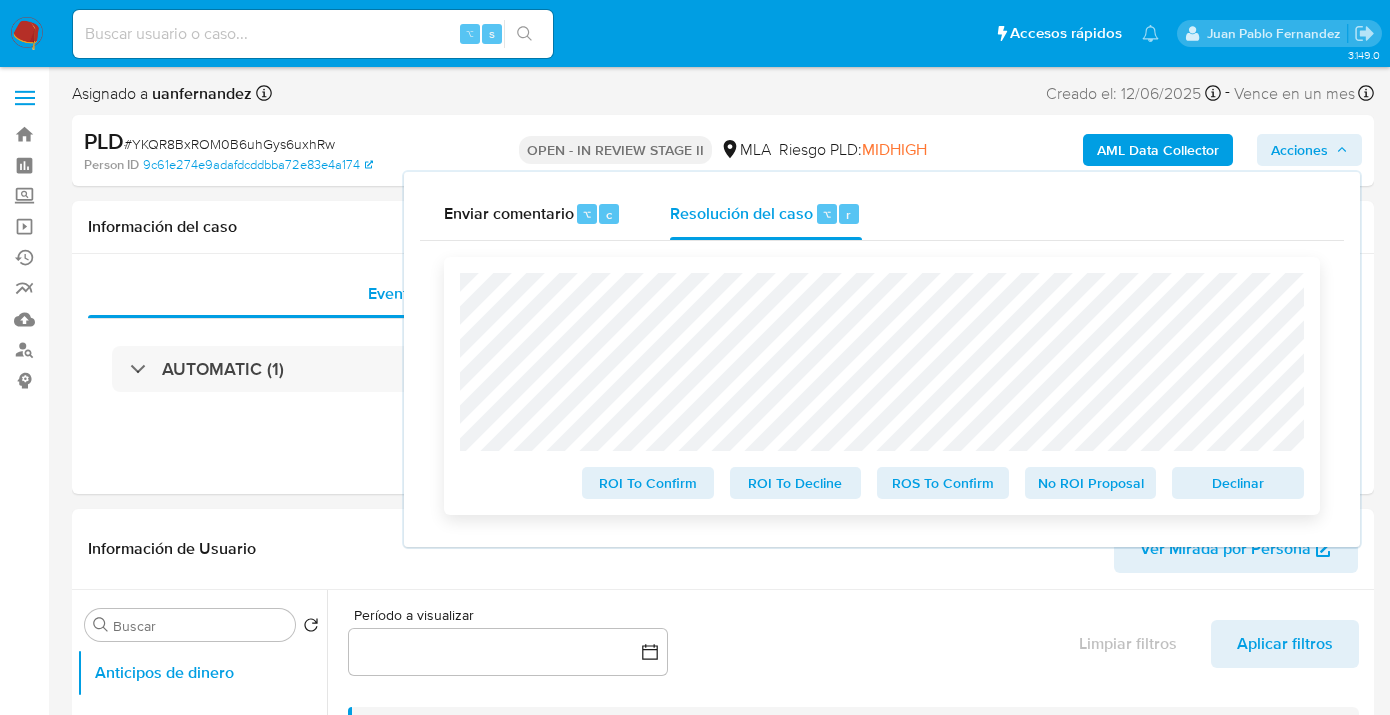 click on "ROS To Confirm" at bounding box center (943, 483) 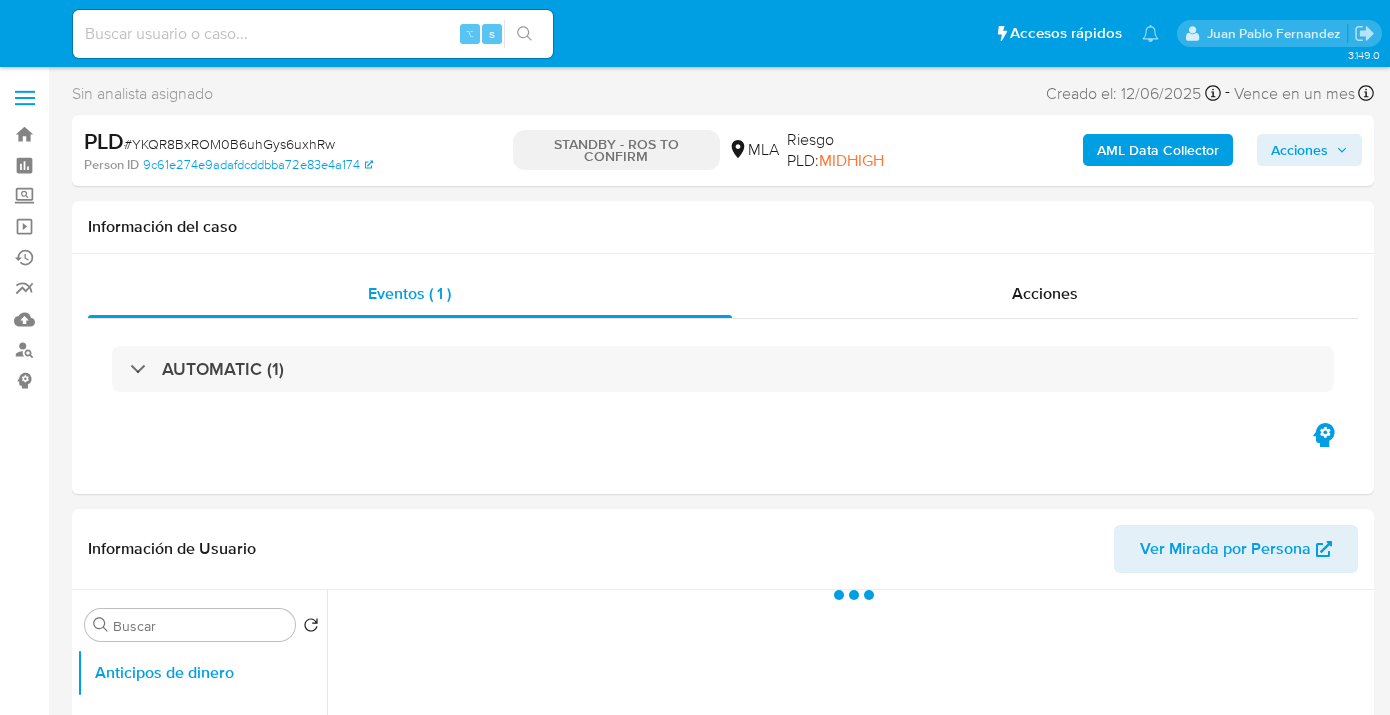 select on "10" 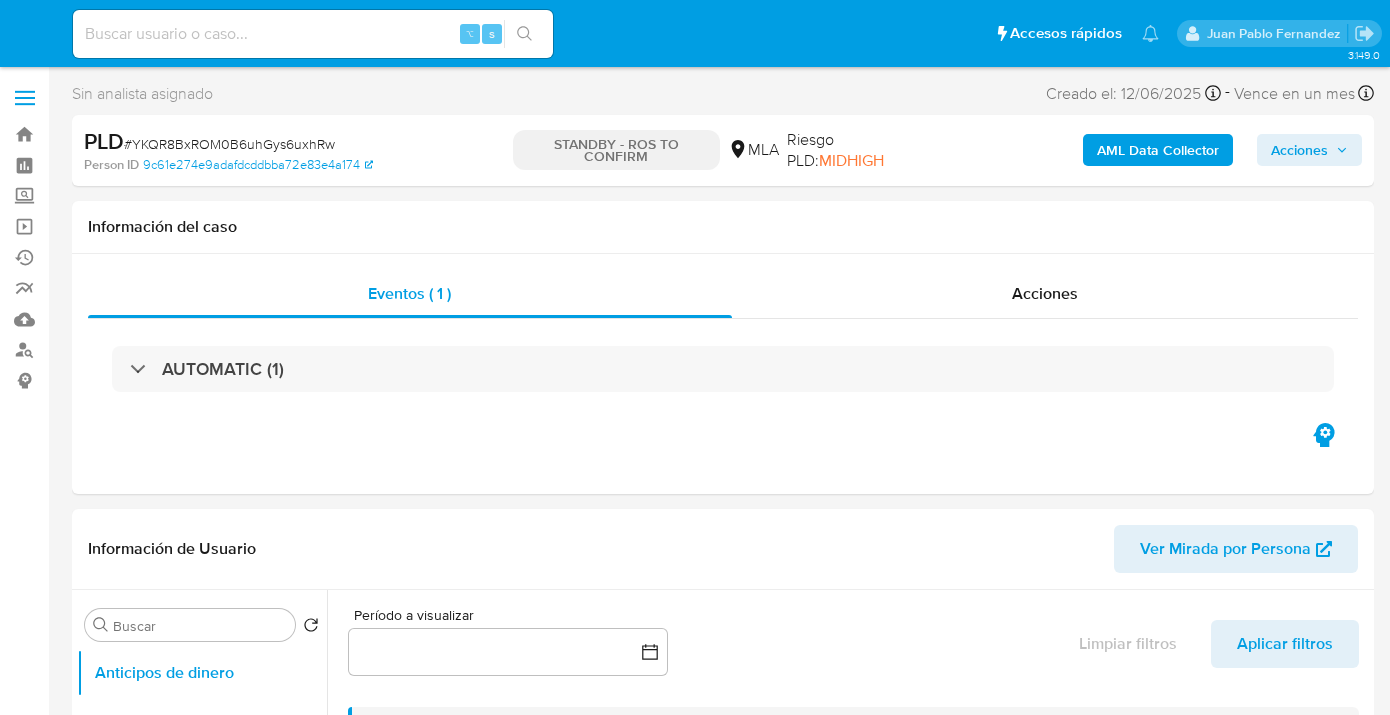 scroll, scrollTop: 0, scrollLeft: 0, axis: both 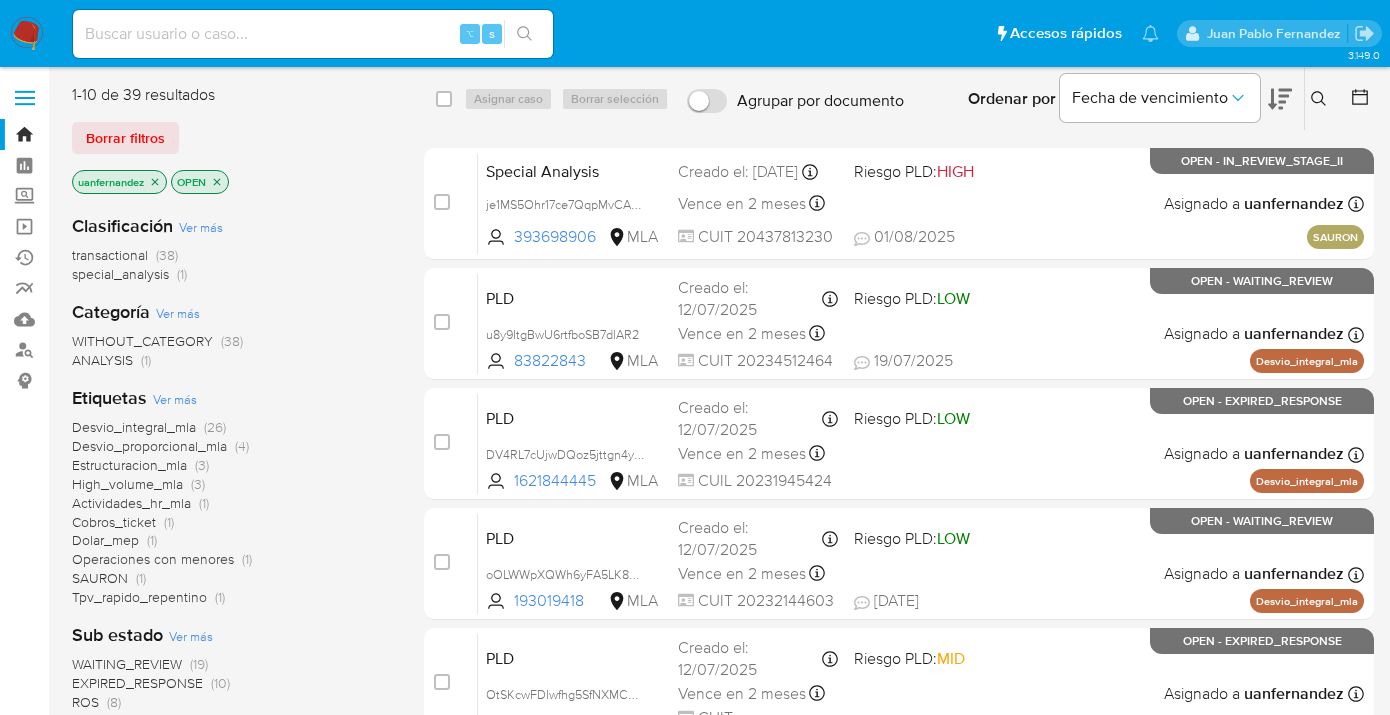 drag, startPoint x: 103, startPoint y: 139, endPoint x: 1067, endPoint y: 142, distance: 964.00464 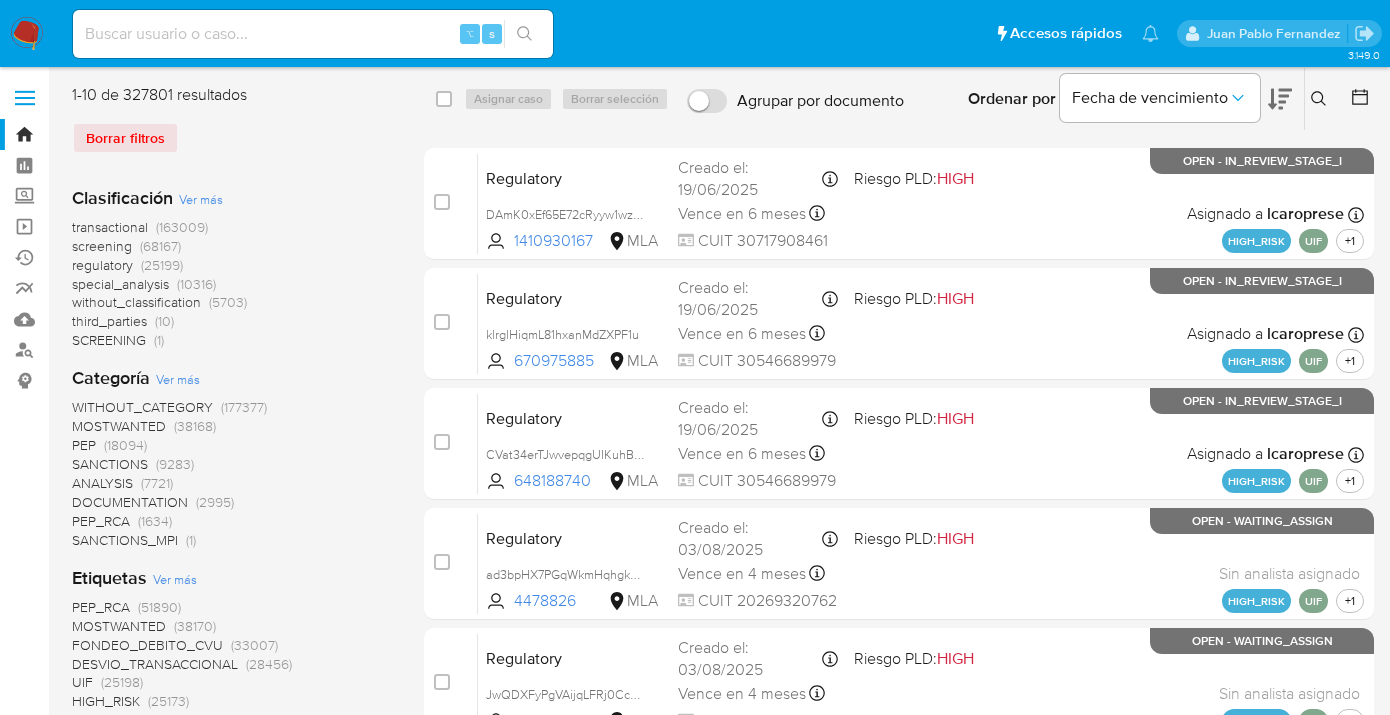 click 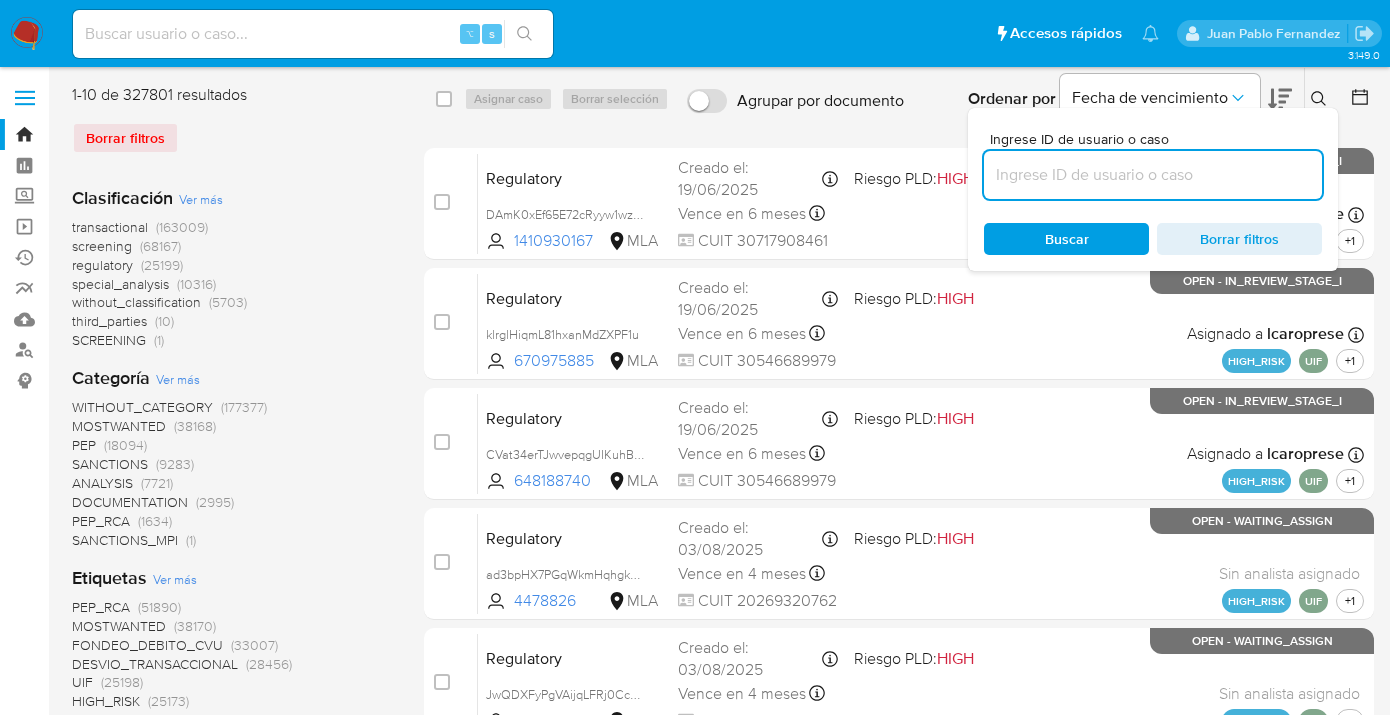 click at bounding box center [1153, 175] 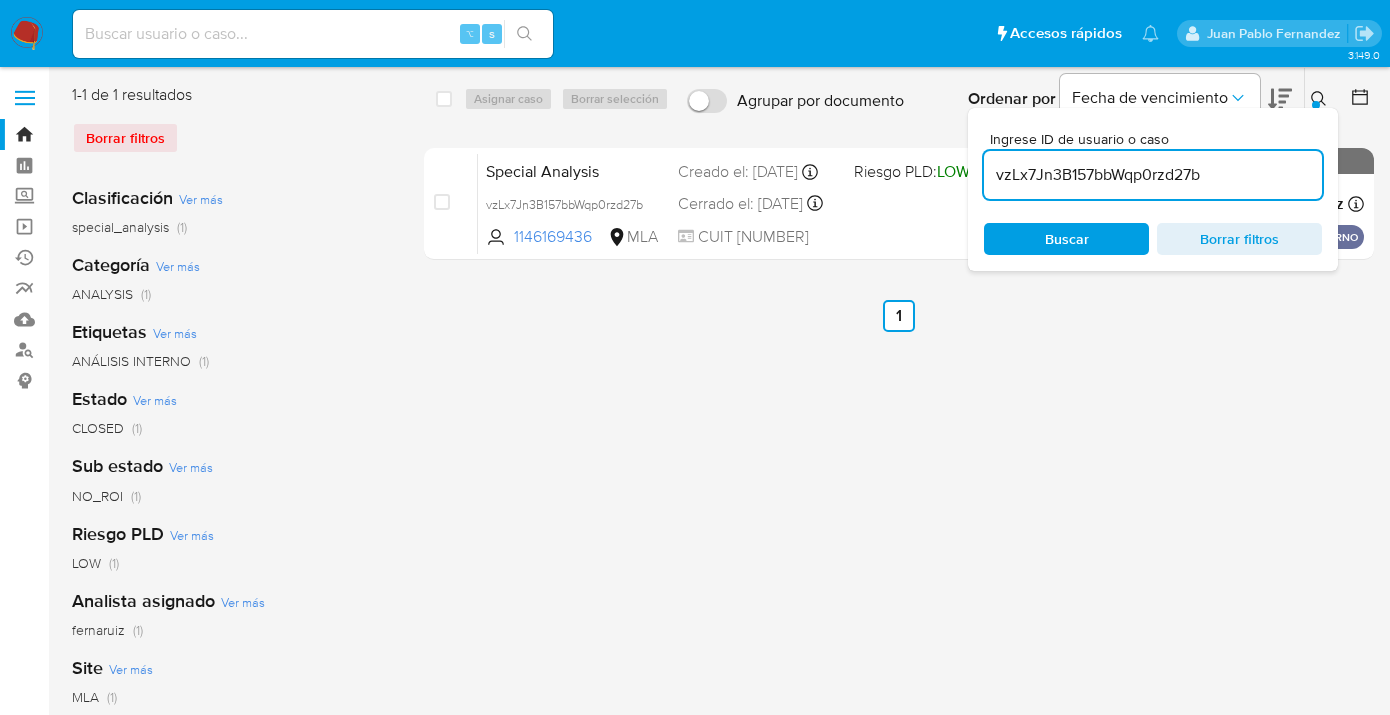 click 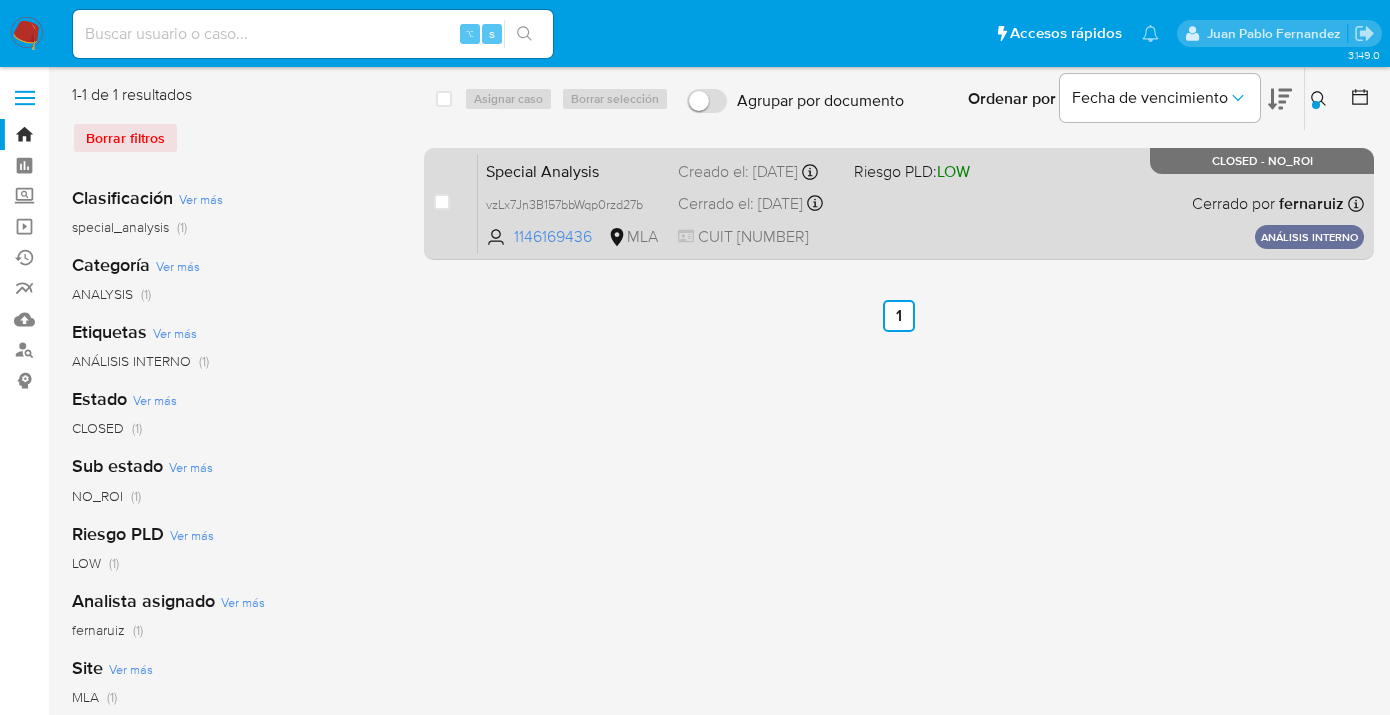 click on "Special Analysis [ALPHANUMERIC] 1146169436 MLA Riesgo PLD:  LOW Creado el: [DATE]   Creado el: [DATE] [TIME] Cerrado el: [DATE]   Cerrado el: [DATE] [TIME] CUIT   [NUMBER] Cerrado por   [NAME]   Asignado el: [DATE] [TIME] ANÁLISIS INTERNO CLOSED - NO_ROI" at bounding box center (921, 203) 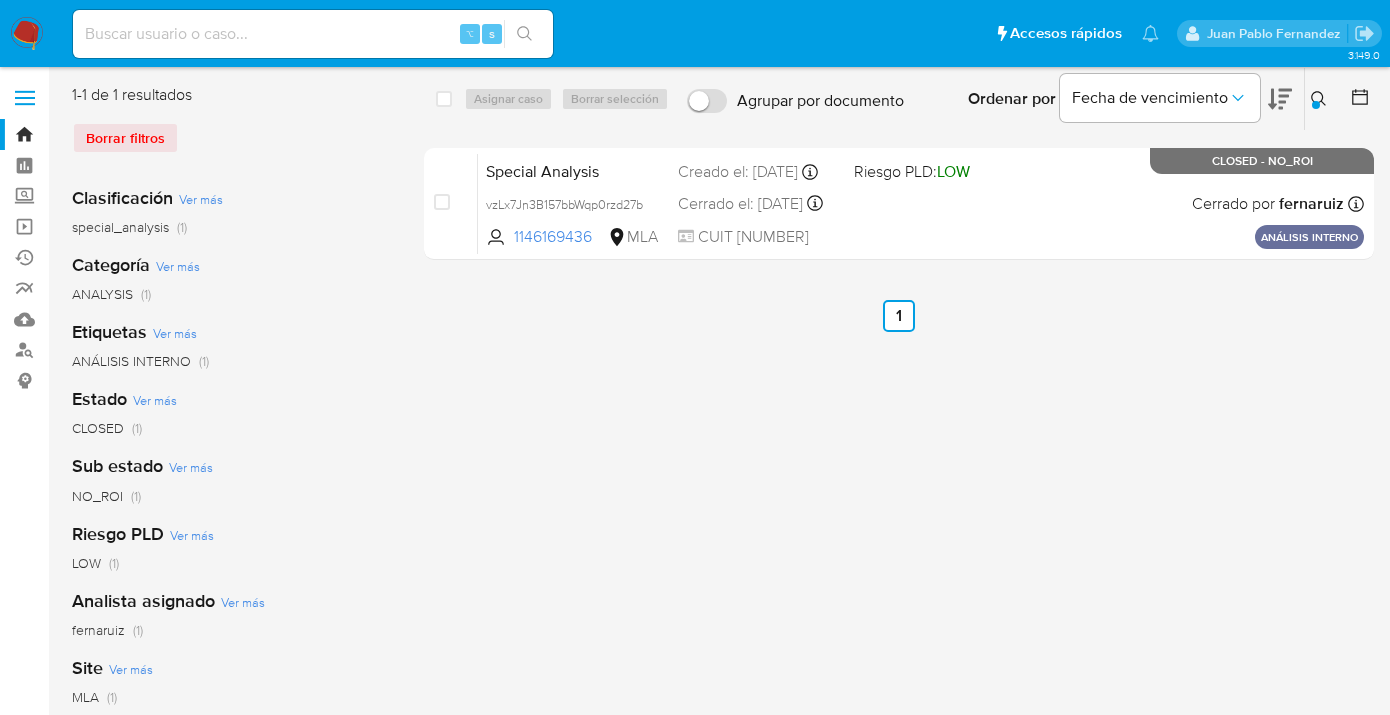 click 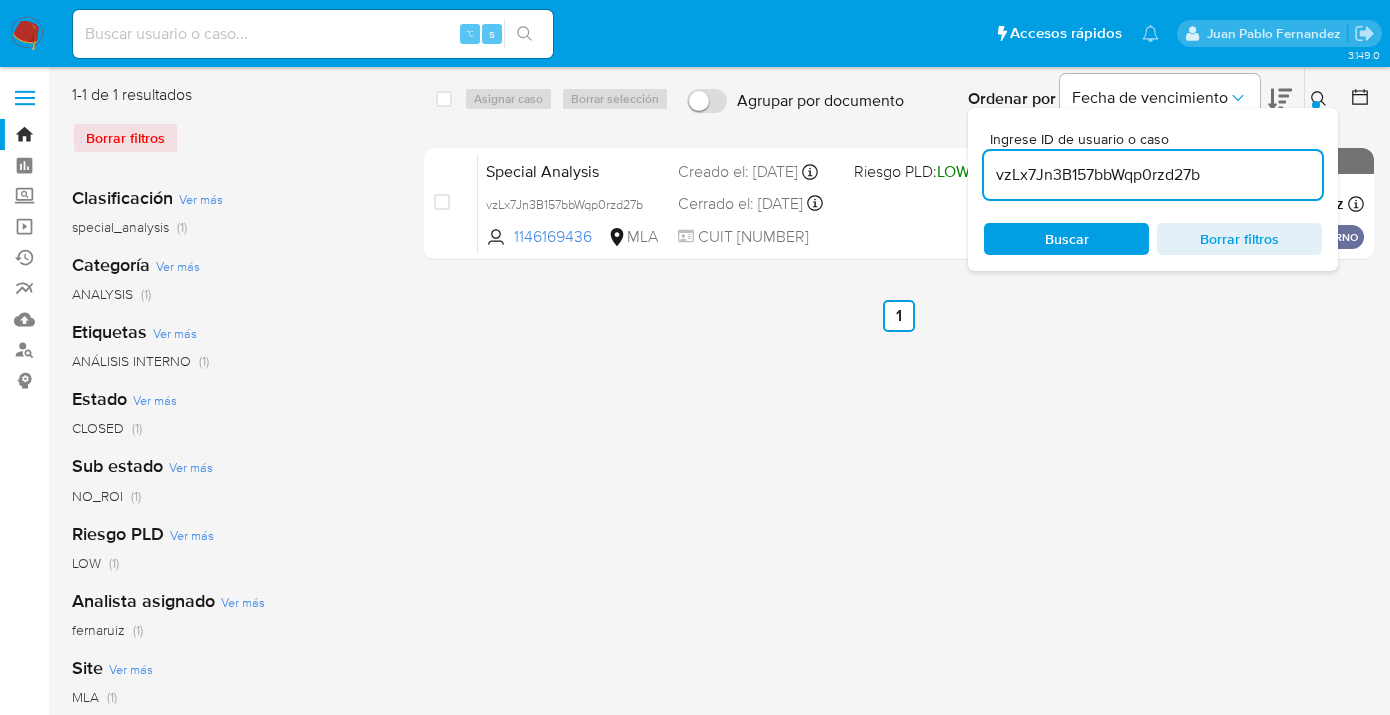drag, startPoint x: 1212, startPoint y: 178, endPoint x: 967, endPoint y: 178, distance: 245 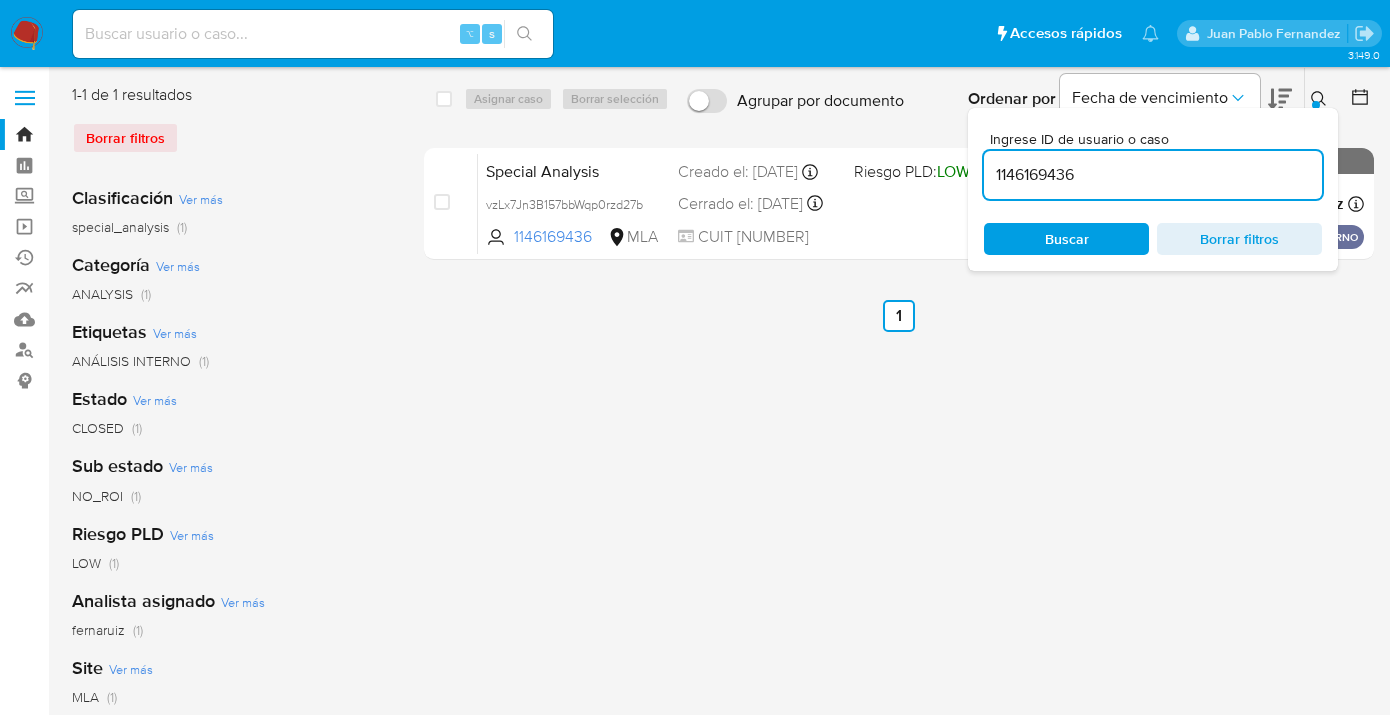 scroll, scrollTop: 0, scrollLeft: 0, axis: both 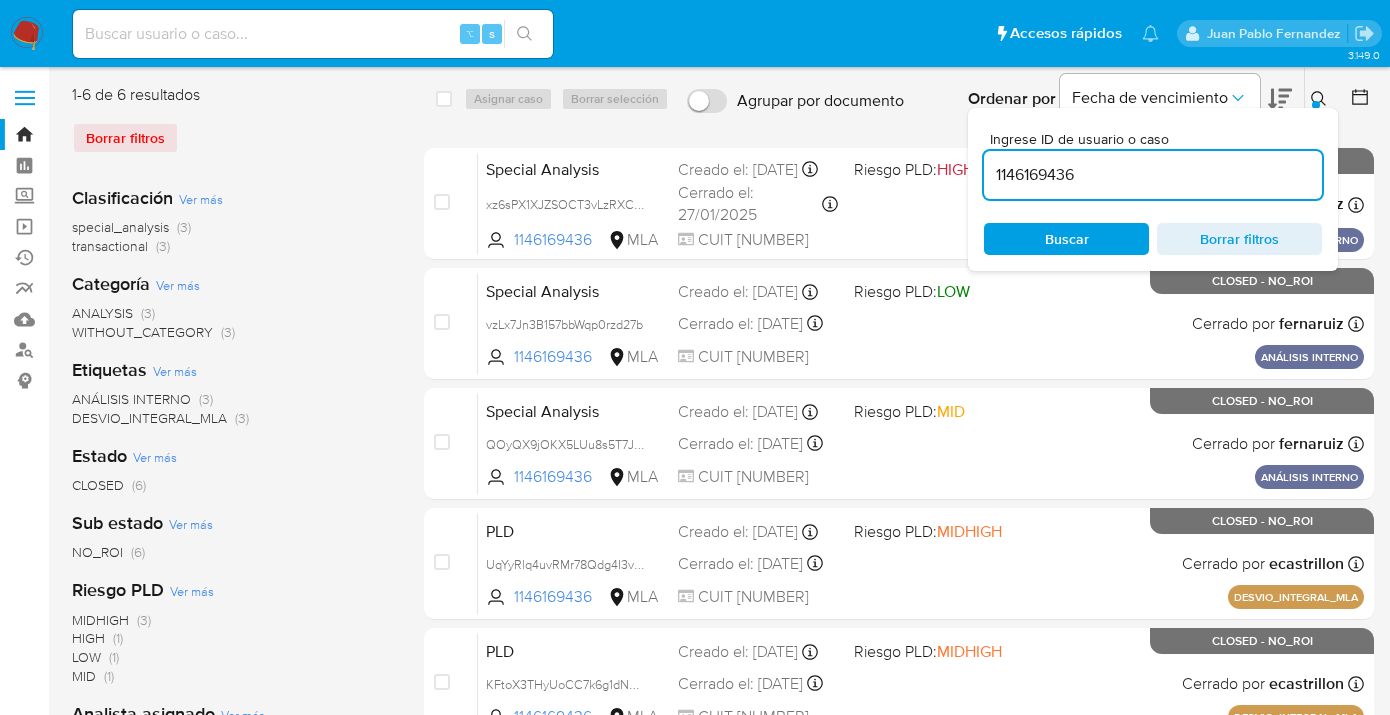 click 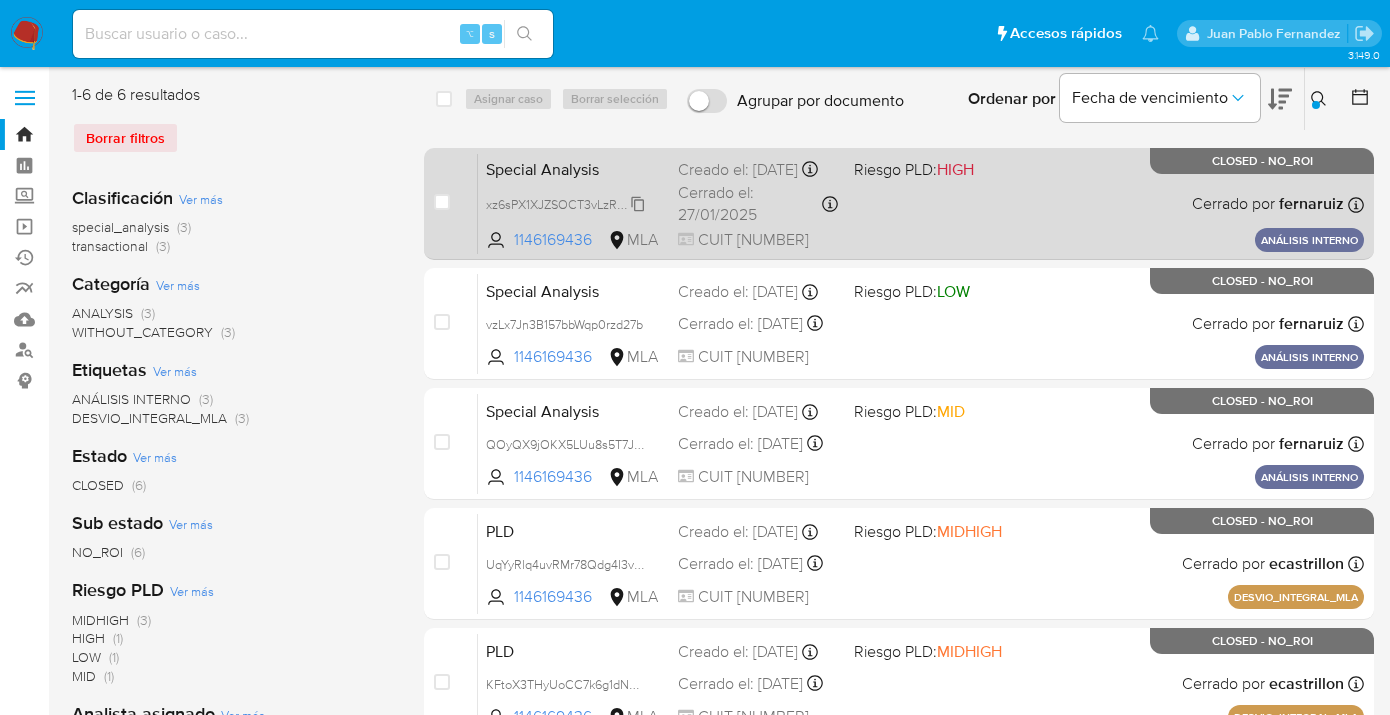 click on "xz6sPX1XJZSOCT3vLzRXCByJ" at bounding box center (570, 203) 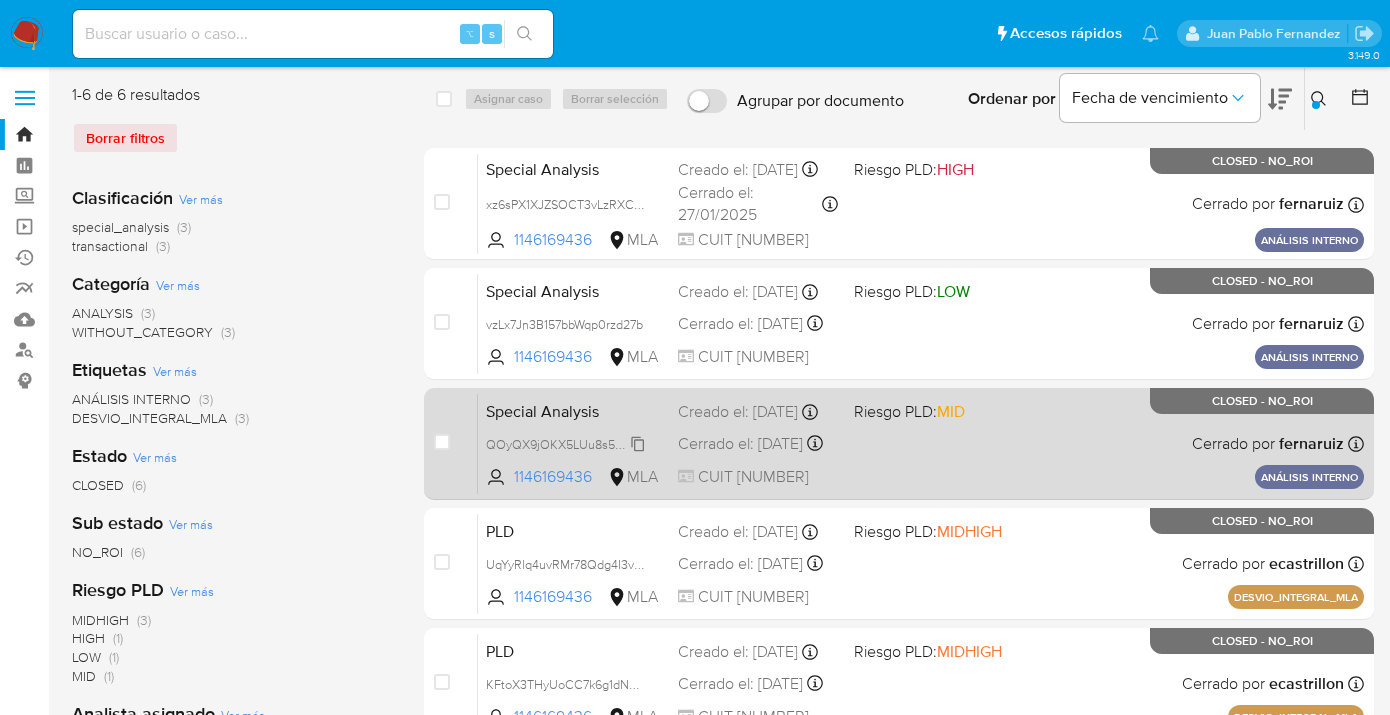 click on "QOyQX9jOKX5LUu8s5T7JCO8p" at bounding box center (576, 443) 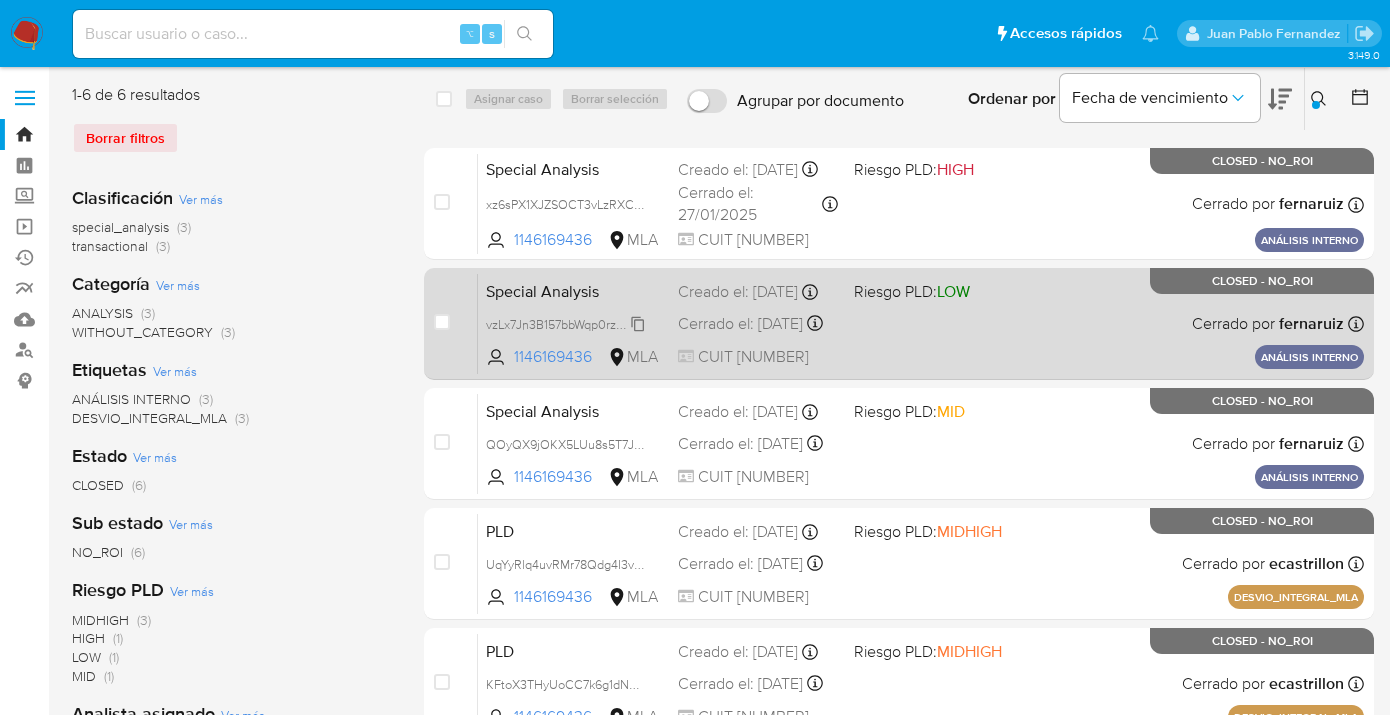 click on "vzLx7Jn3B157bbWqp0rzd27b" at bounding box center [564, 323] 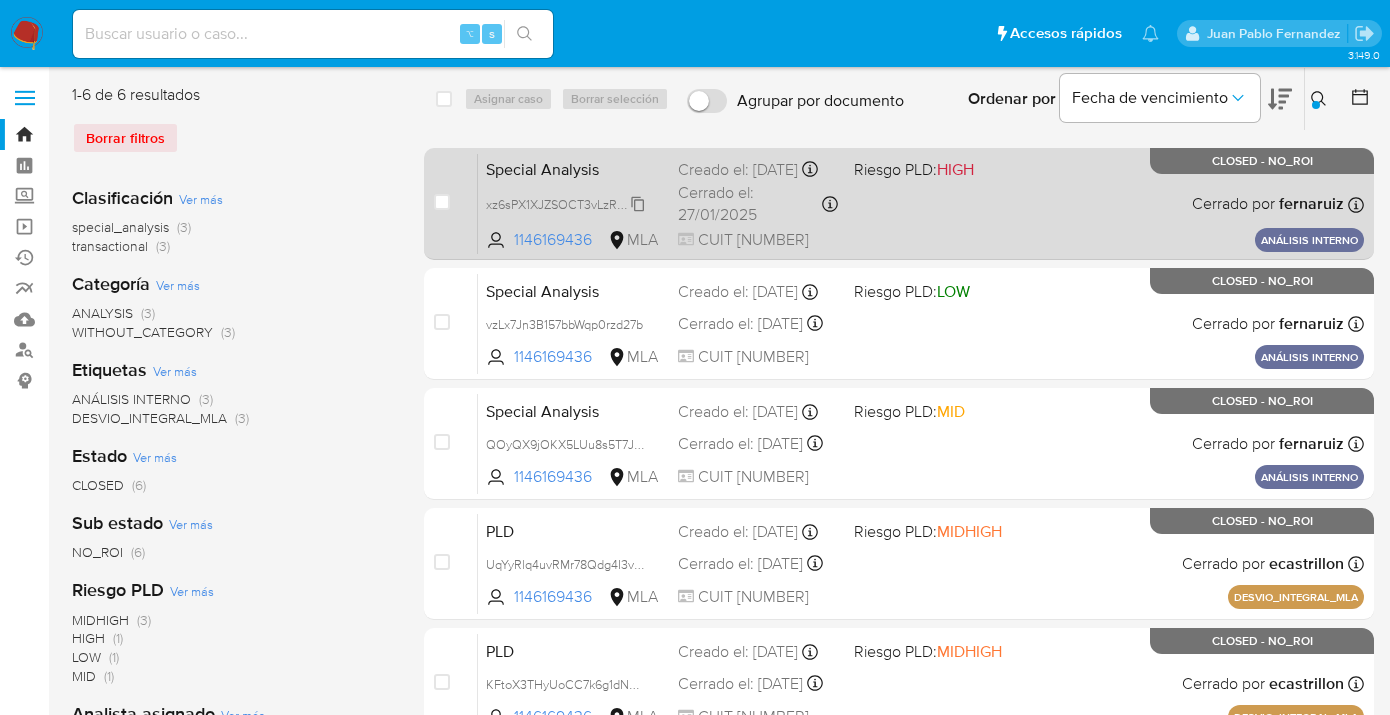 click on "xz6sPX1XJZSOCT3vLzRXCByJ" at bounding box center (570, 203) 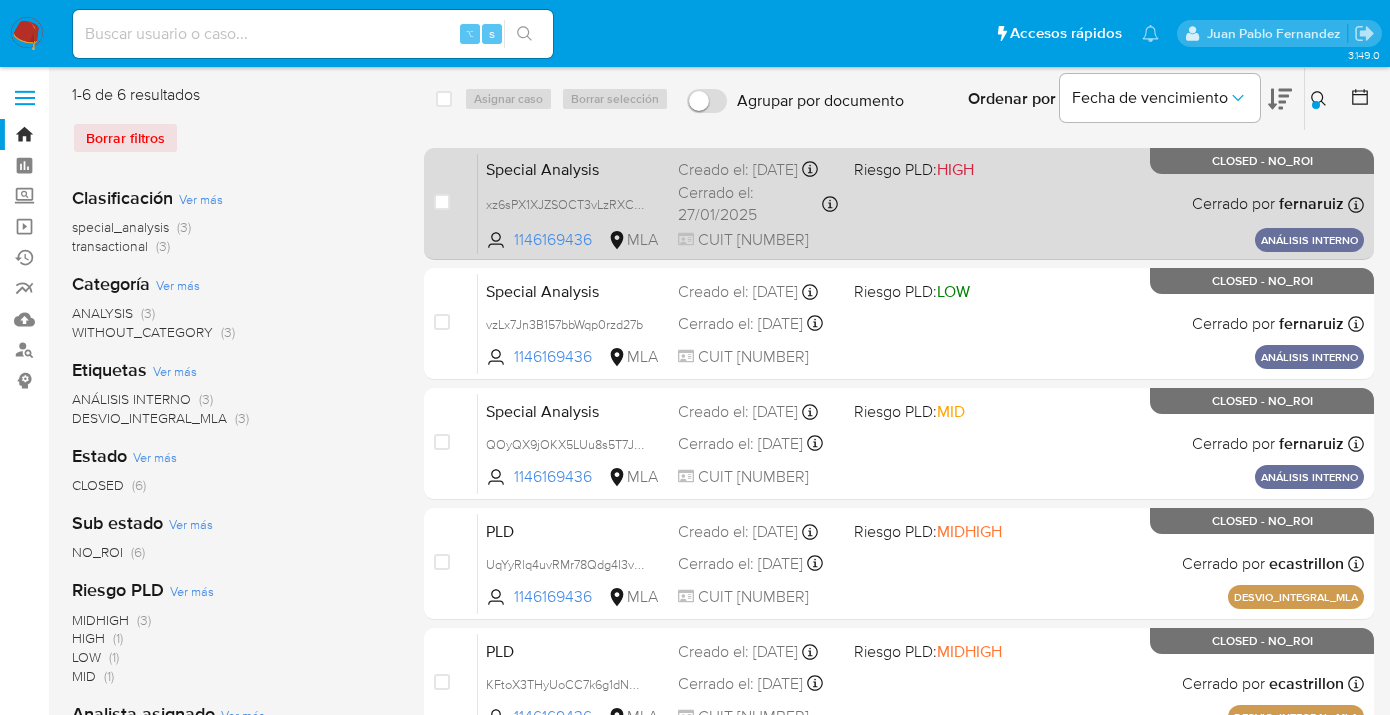 click on "Special Analysis [ALPHANUMERIC] 1146169436 MLA Riesgo PLD:  HIGH Creado el: [DATE]   Creado el: [DATE] [TIME] Cerrado el: [DATE]   Cerrado el: [DATE] [TIME] CUIT   [NUMBER] Cerrado por   [NAME]   Asignado el: [DATE] [TIME] ANÁLISIS INTERNO CLOSED - NO_ROI" at bounding box center [921, 203] 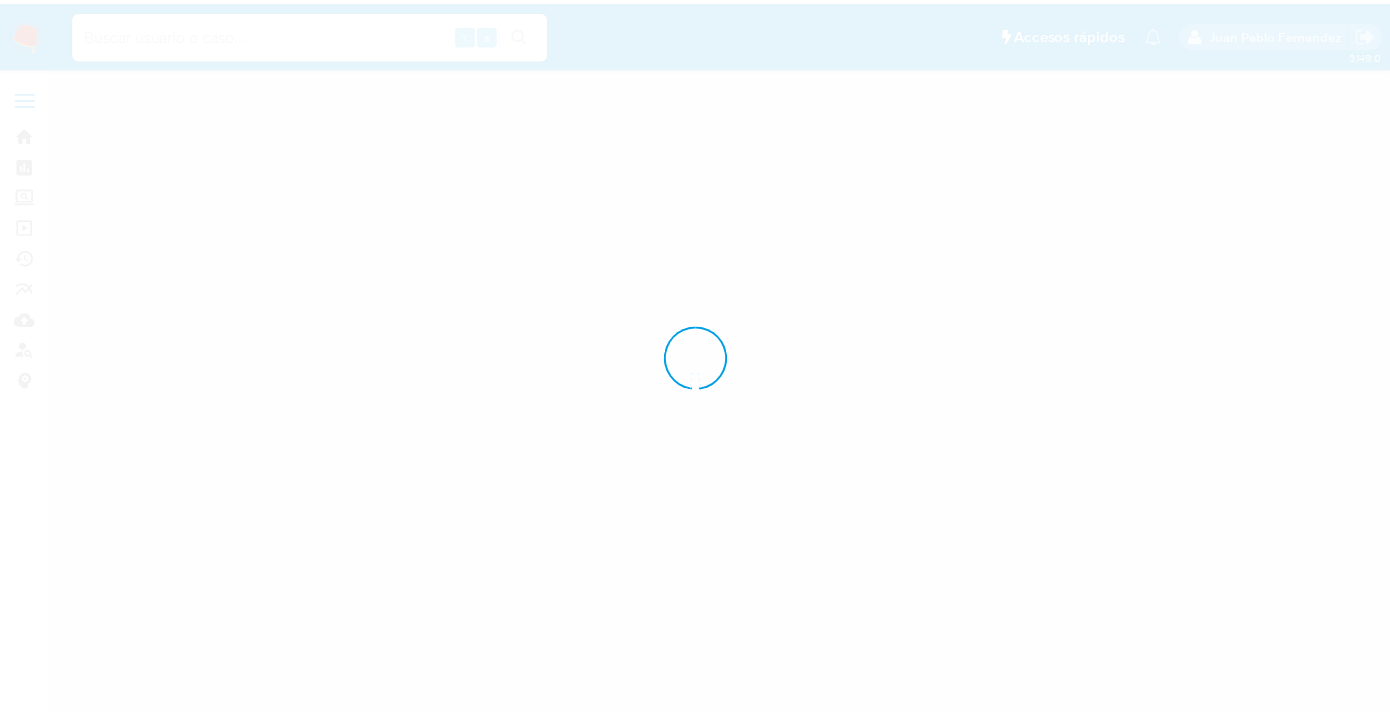 scroll, scrollTop: 0, scrollLeft: 0, axis: both 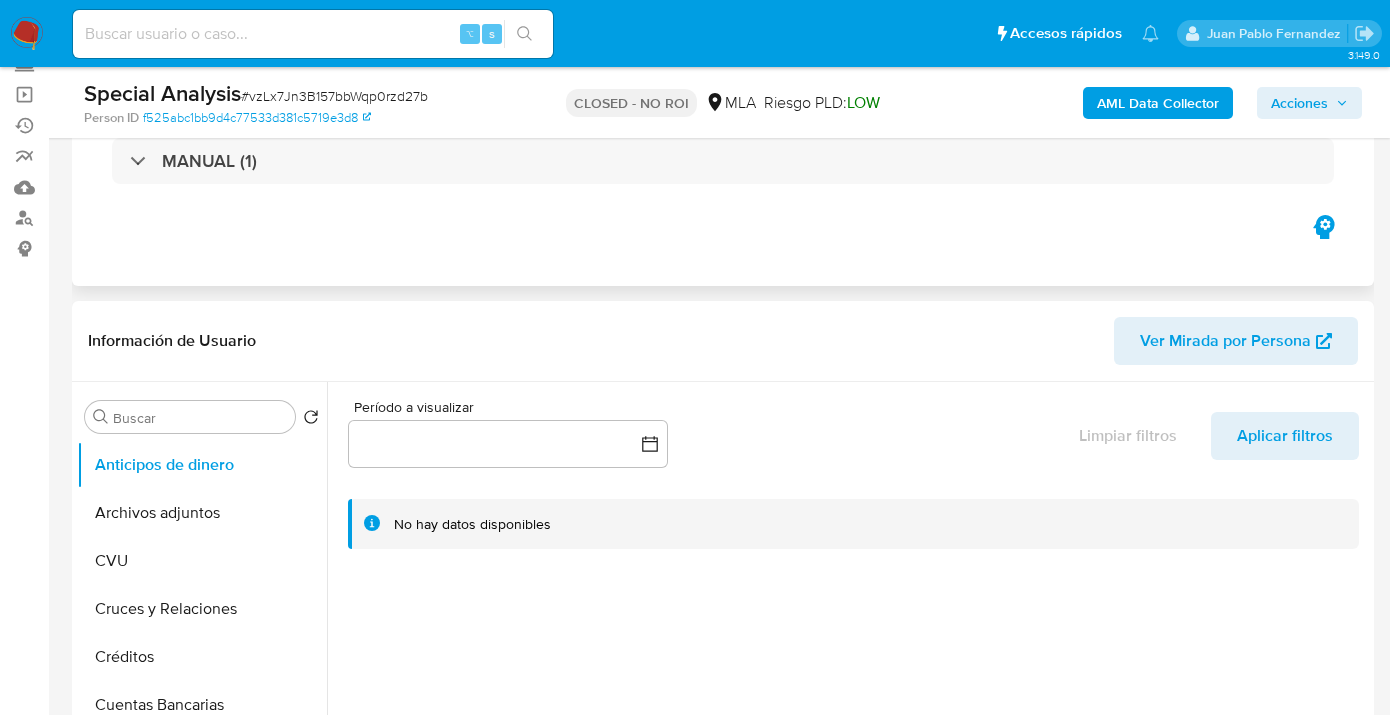 select on "10" 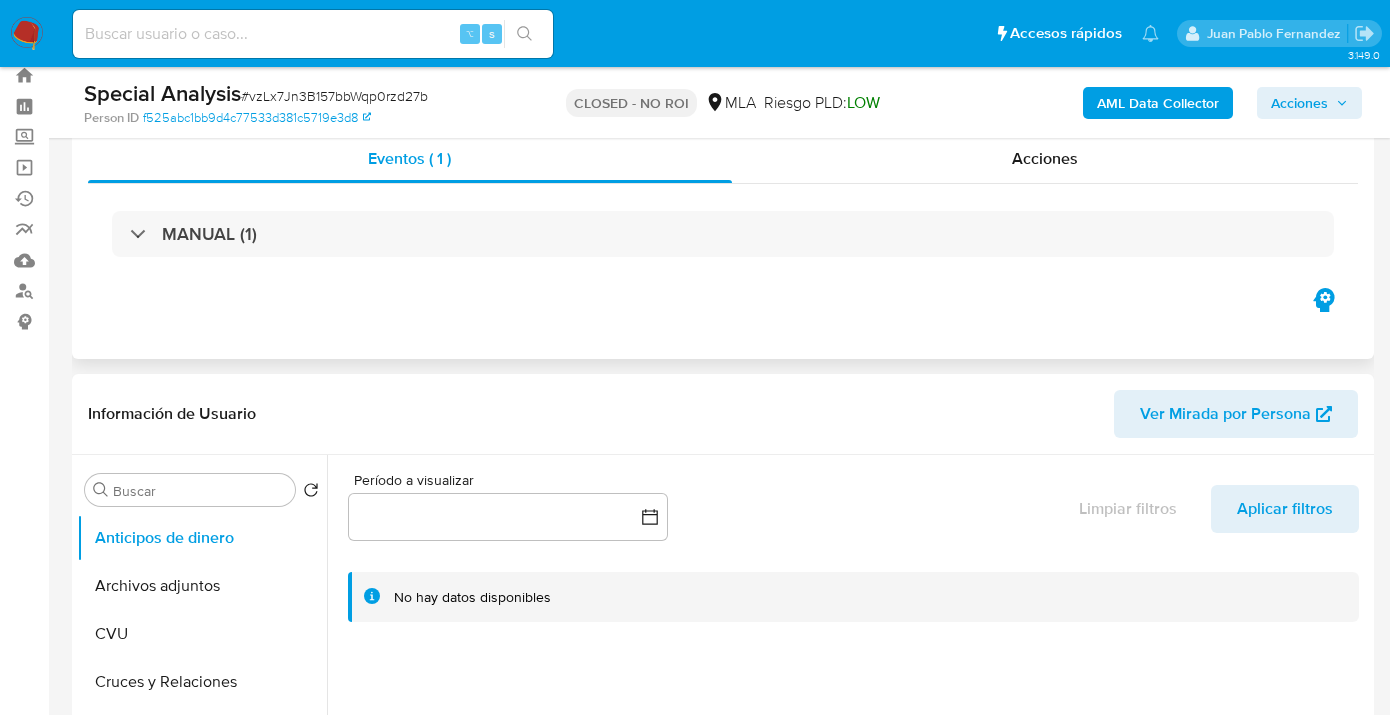 scroll, scrollTop: 0, scrollLeft: 0, axis: both 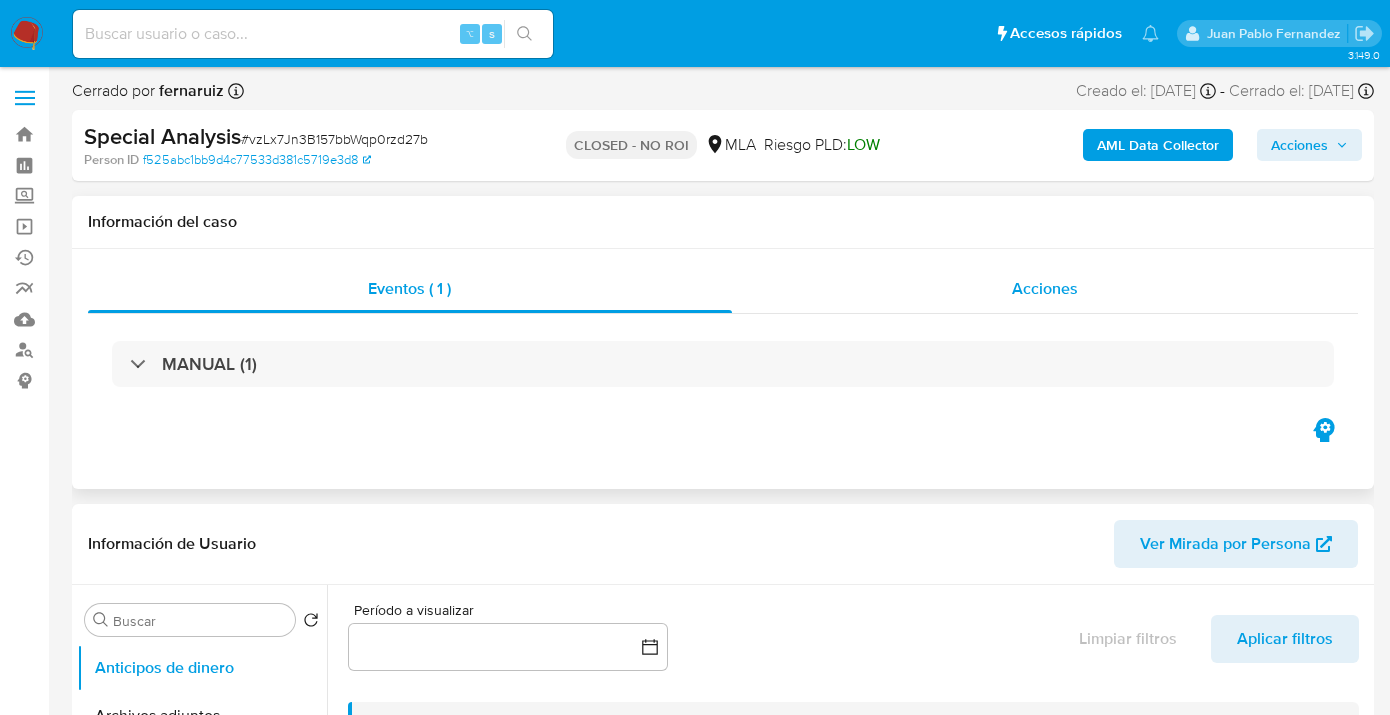 click on "Acciones" at bounding box center [1045, 288] 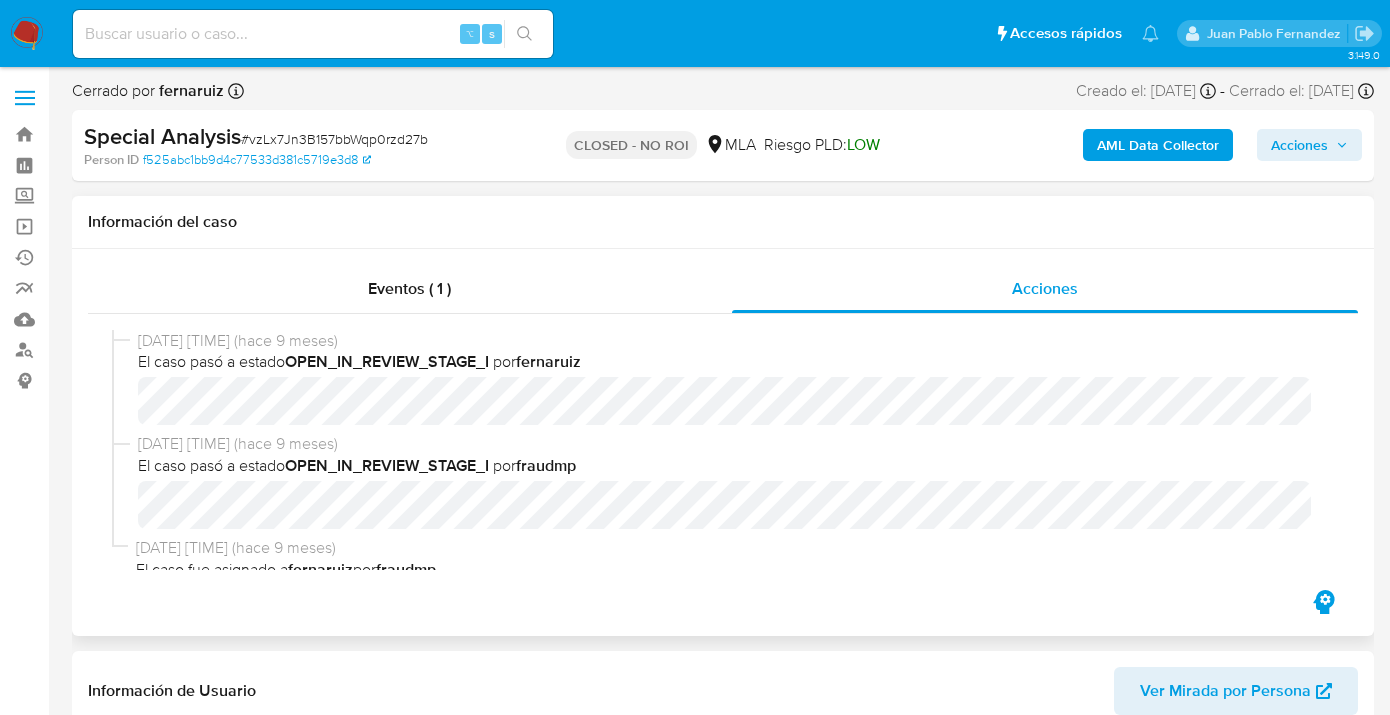 scroll, scrollTop: 927, scrollLeft: 0, axis: vertical 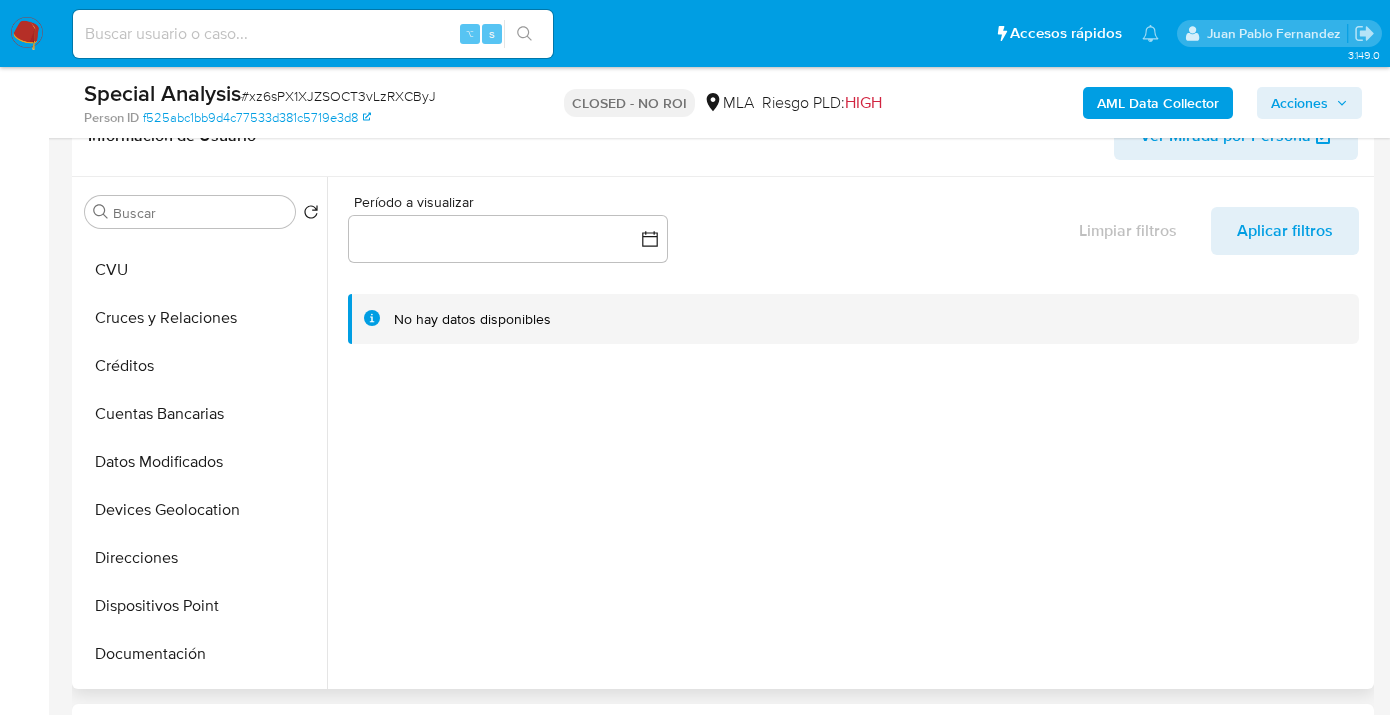 select on "10" 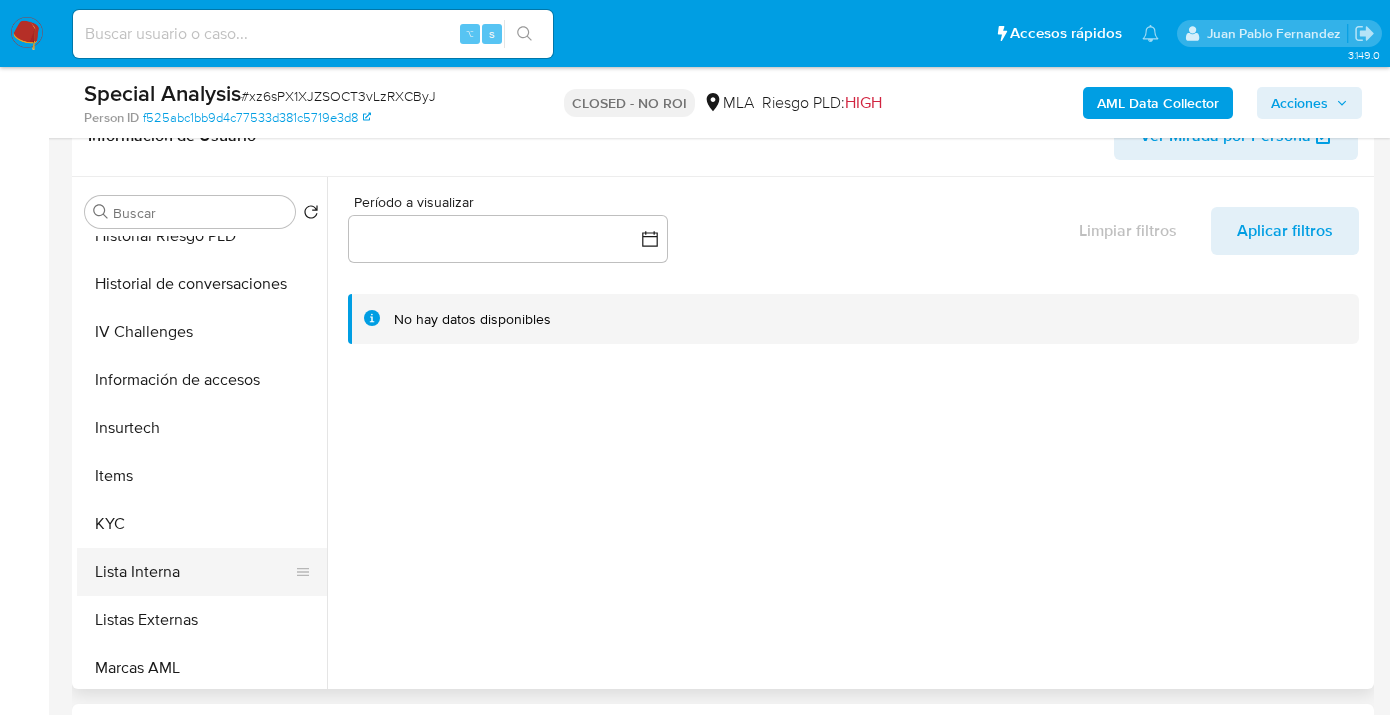 scroll, scrollTop: 709, scrollLeft: 0, axis: vertical 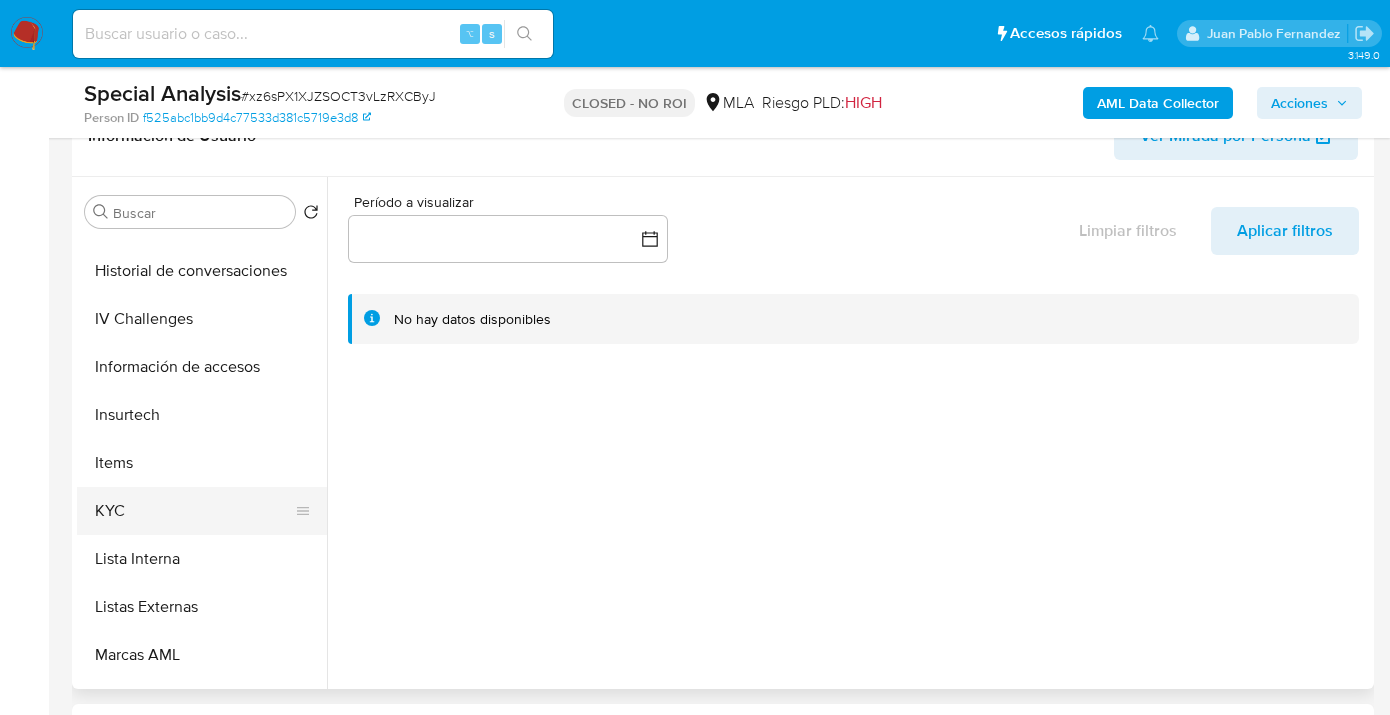 click on "KYC" at bounding box center (194, 511) 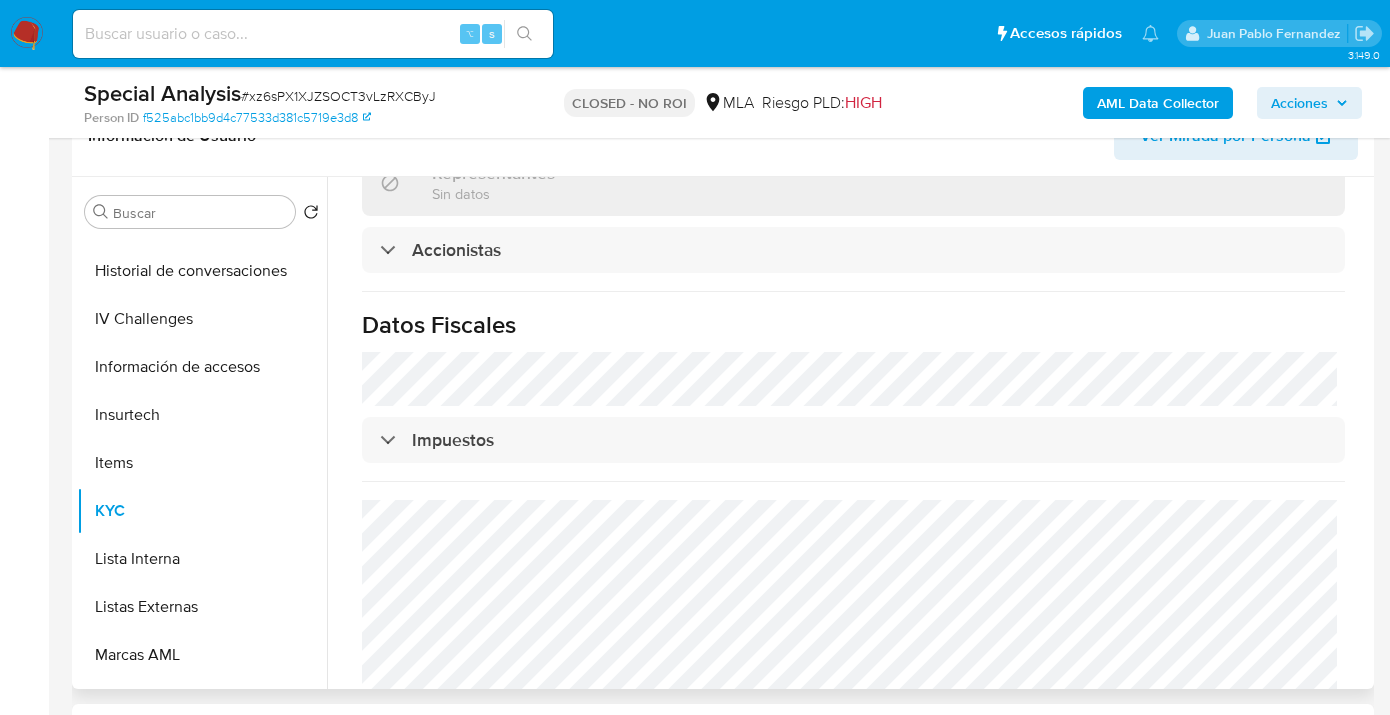 scroll, scrollTop: 1451, scrollLeft: 0, axis: vertical 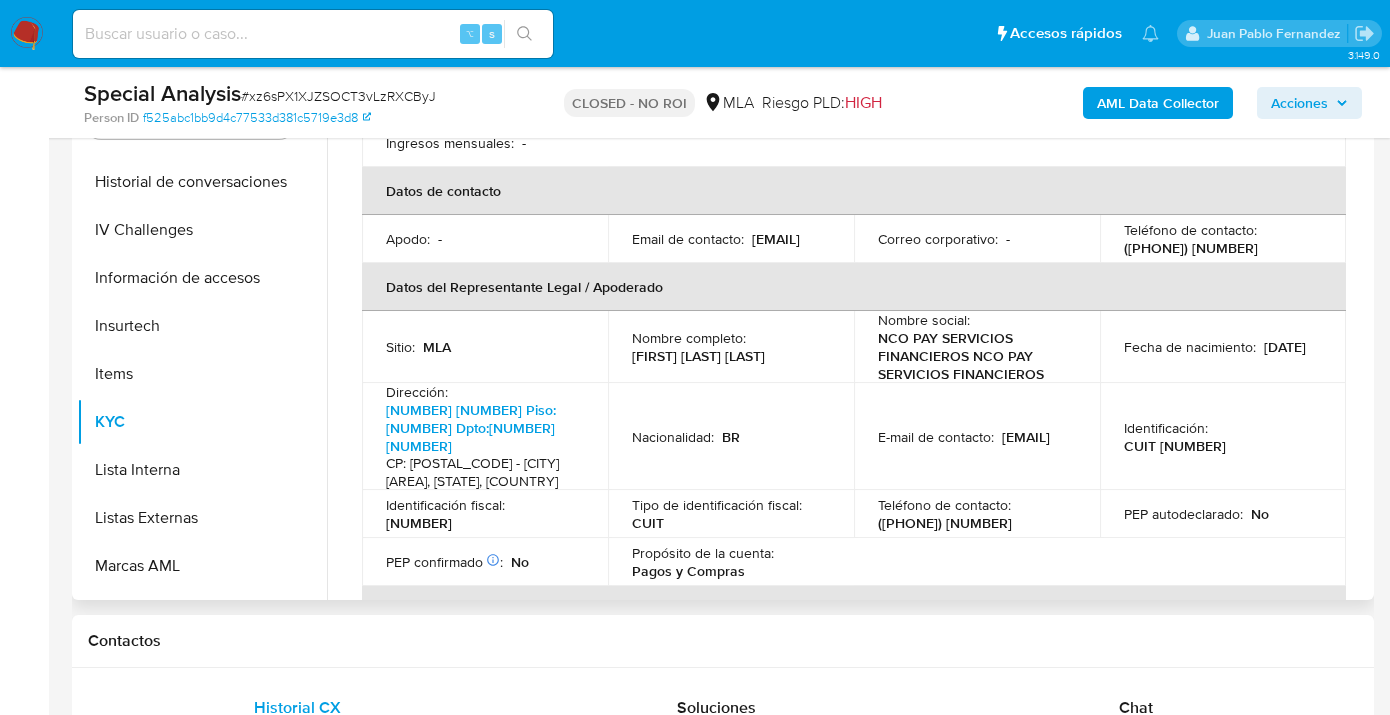 drag, startPoint x: 630, startPoint y: 233, endPoint x: 810, endPoint y: 236, distance: 180.025 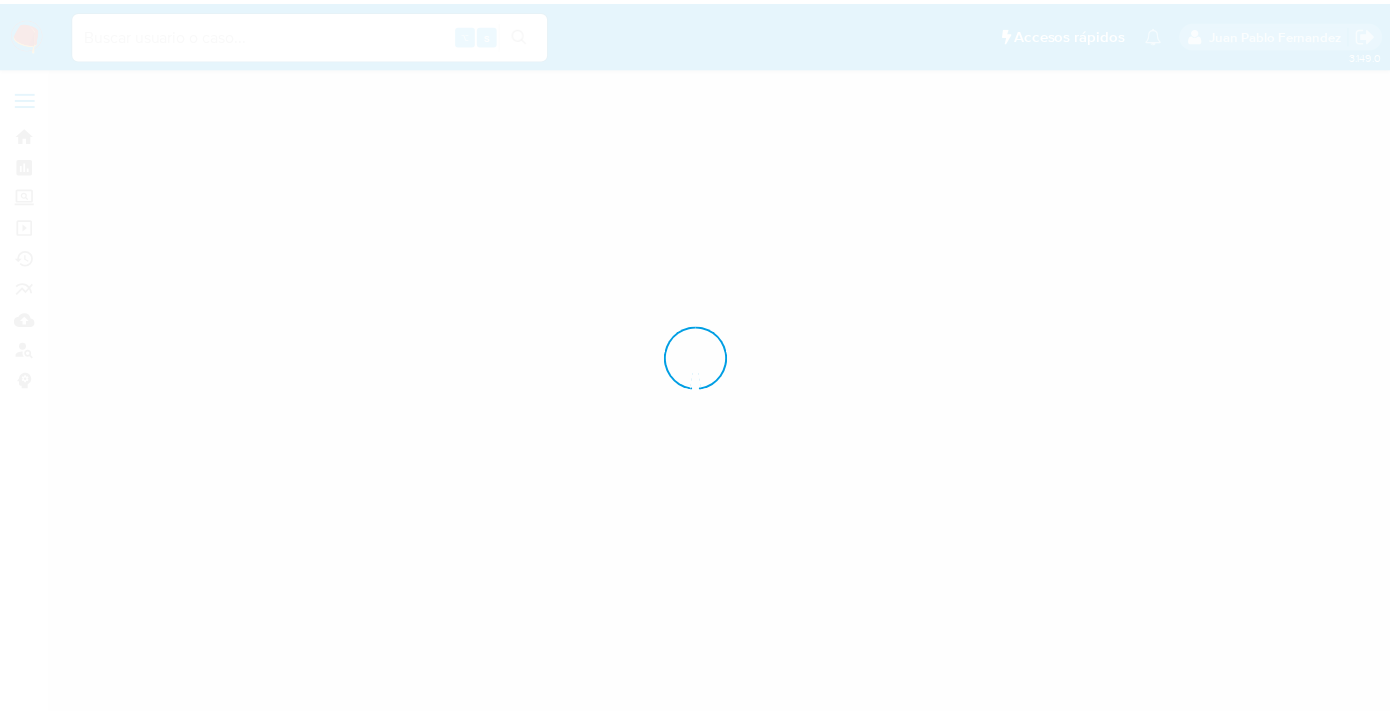scroll, scrollTop: 0, scrollLeft: 0, axis: both 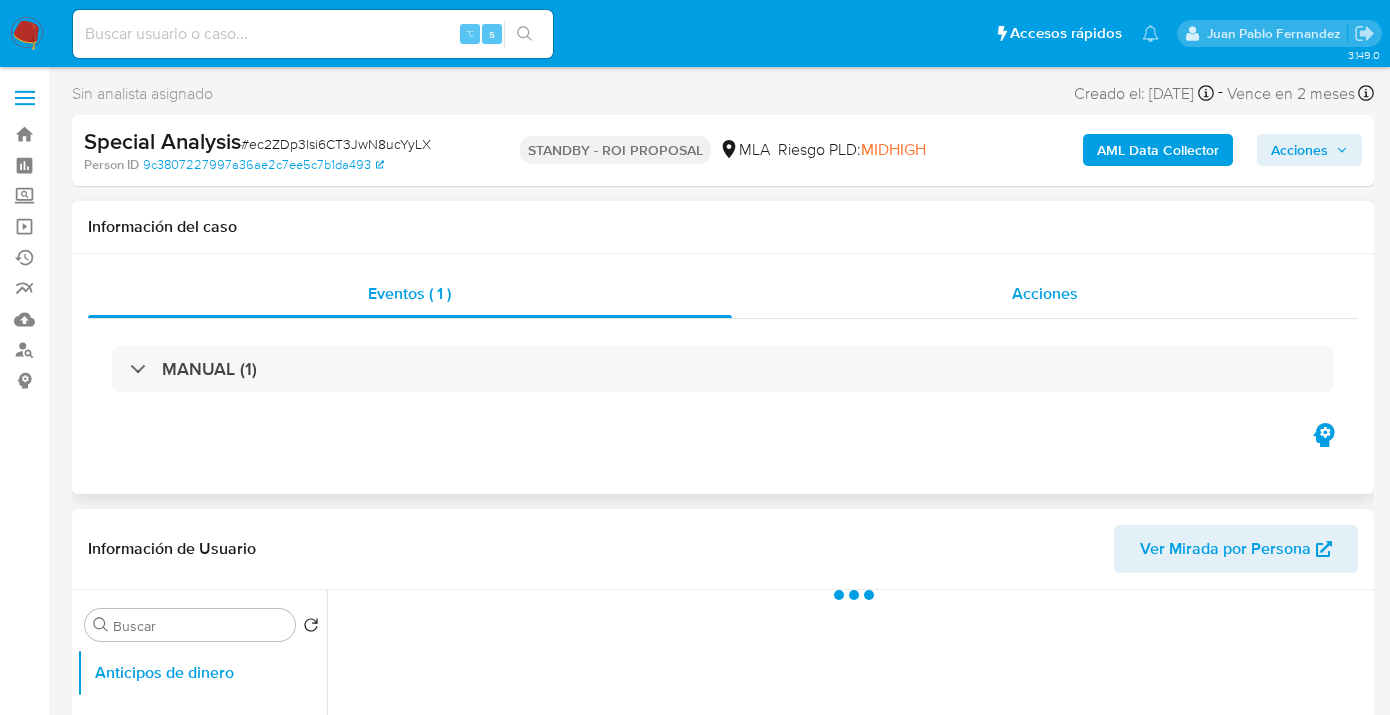 click on "Acciones" at bounding box center [1045, 293] 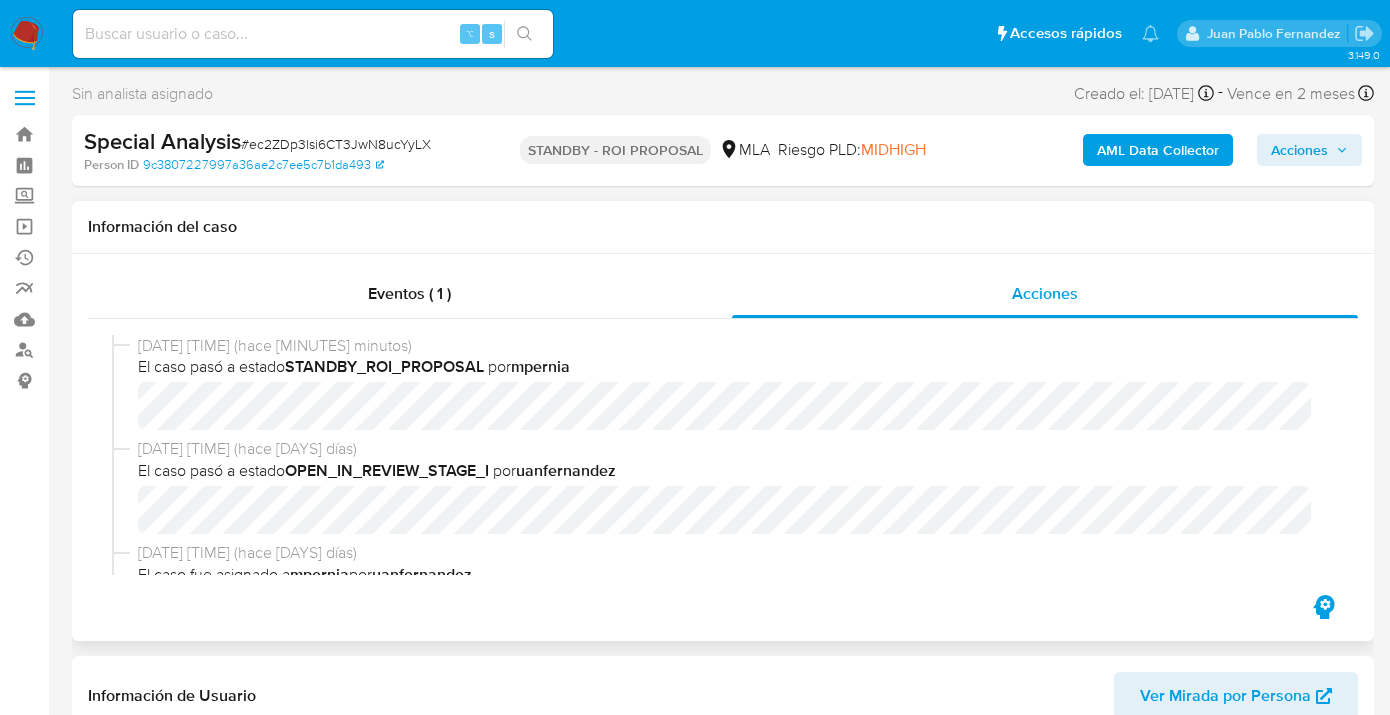 select on "10" 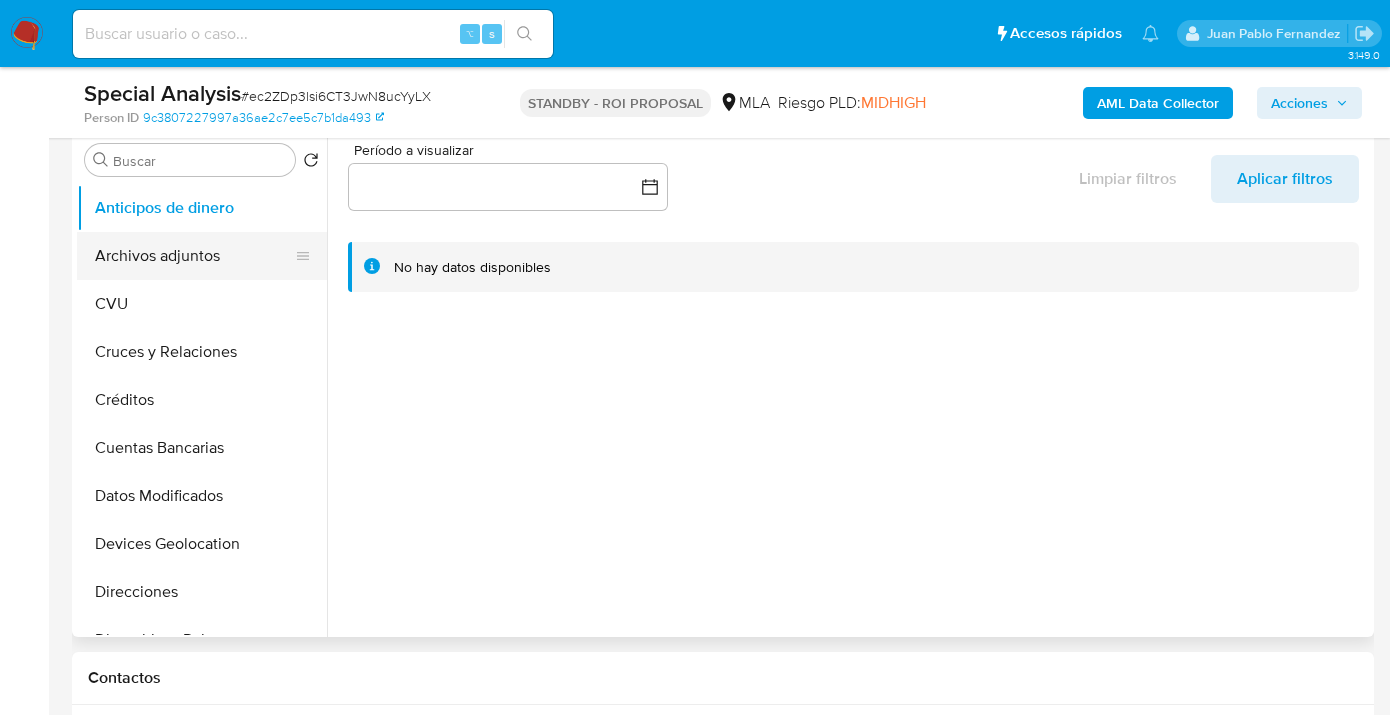 scroll, scrollTop: 482, scrollLeft: 0, axis: vertical 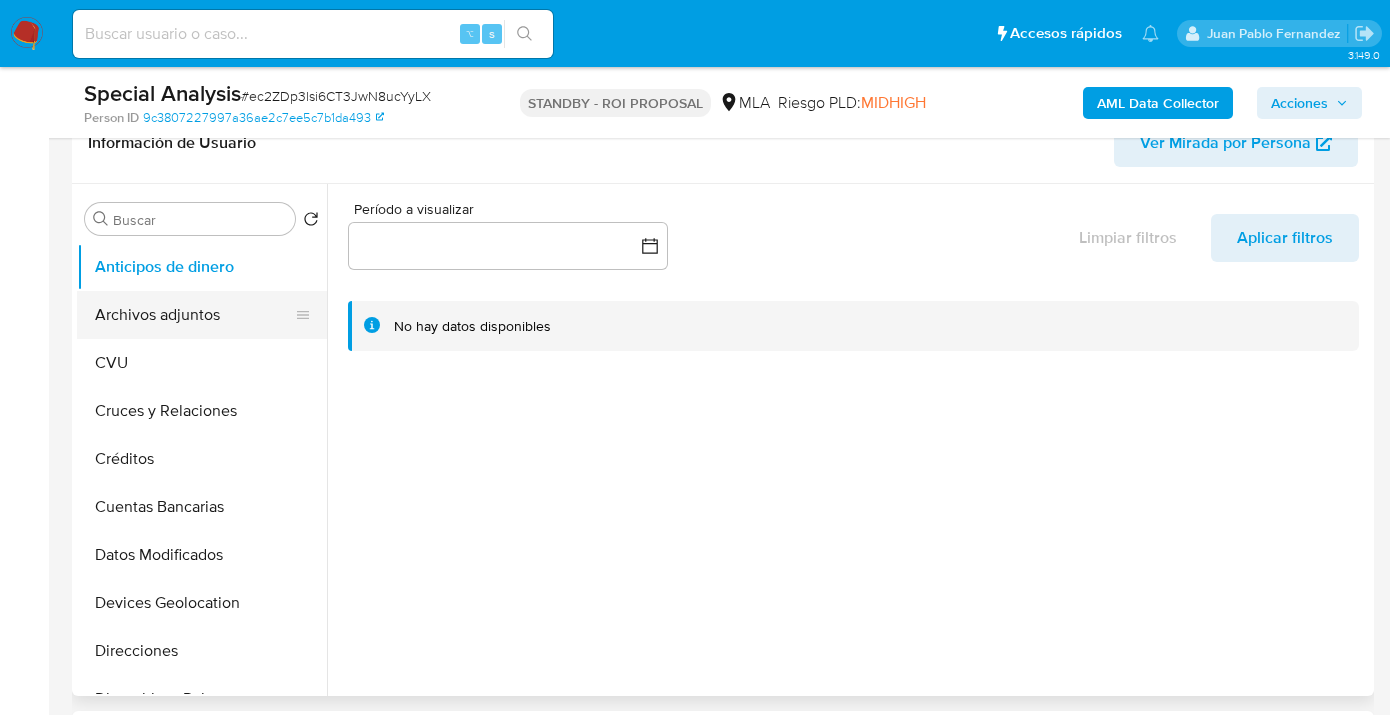 click on "Archivos adjuntos" at bounding box center (194, 315) 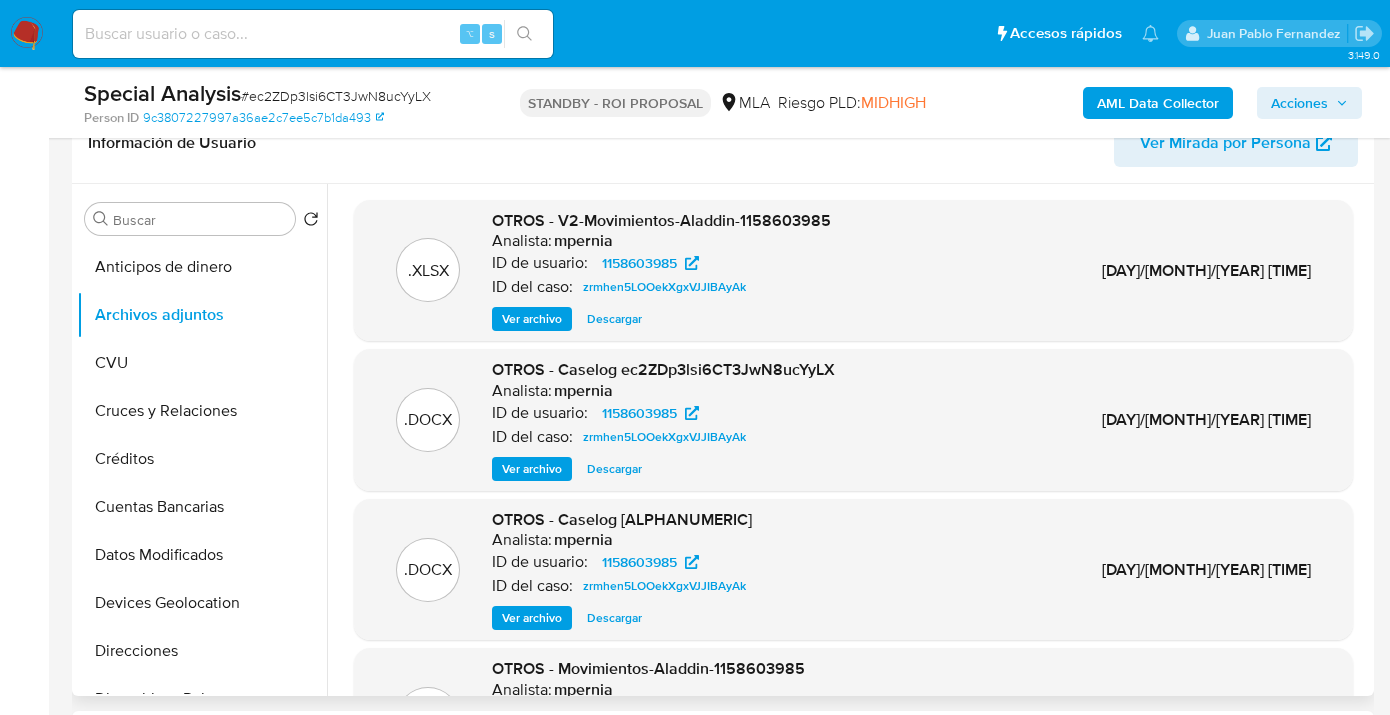 click on "Descargar" at bounding box center (614, 469) 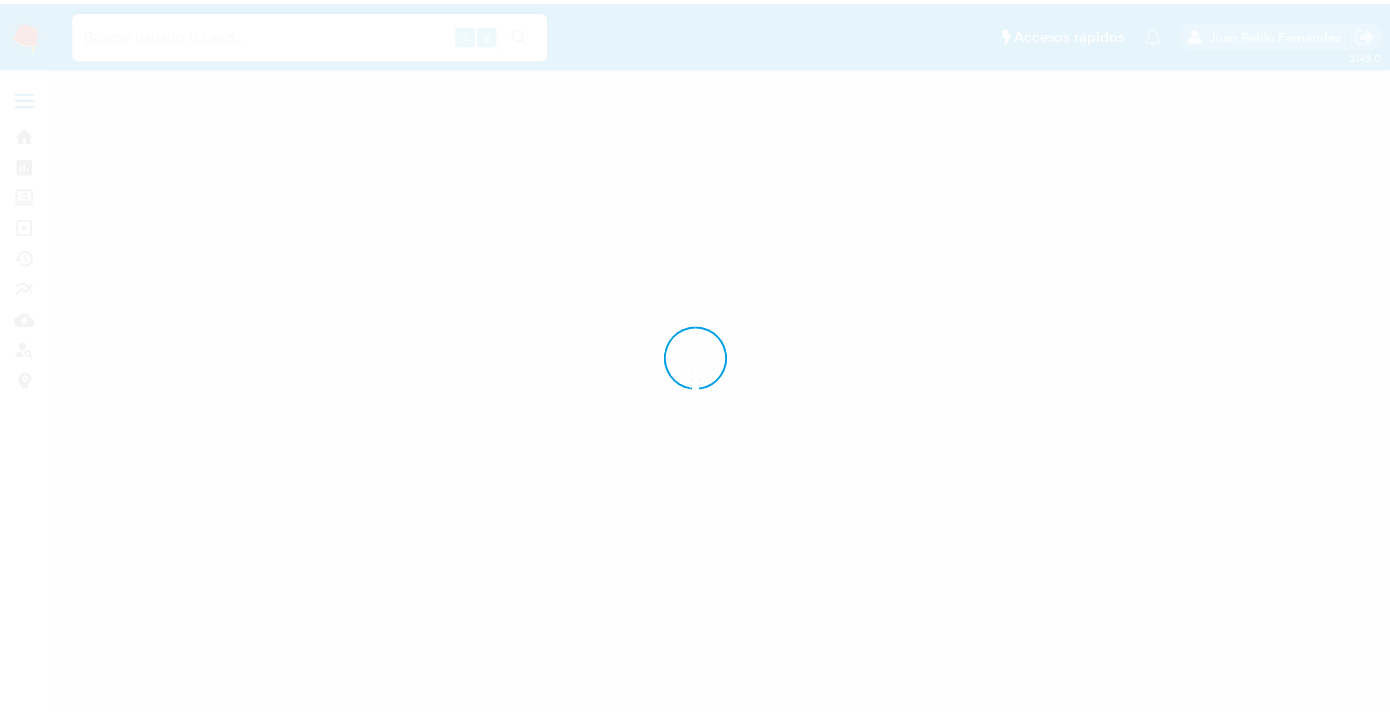 scroll, scrollTop: 0, scrollLeft: 0, axis: both 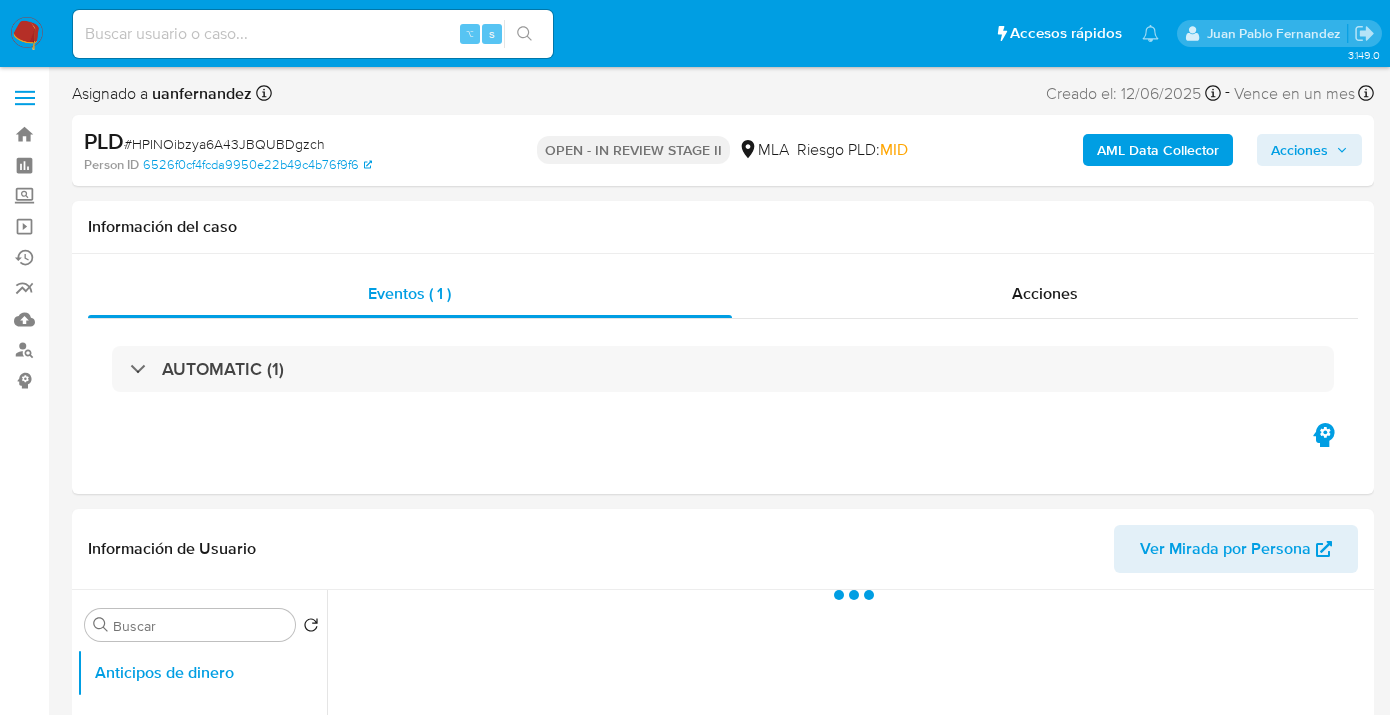 select on "10" 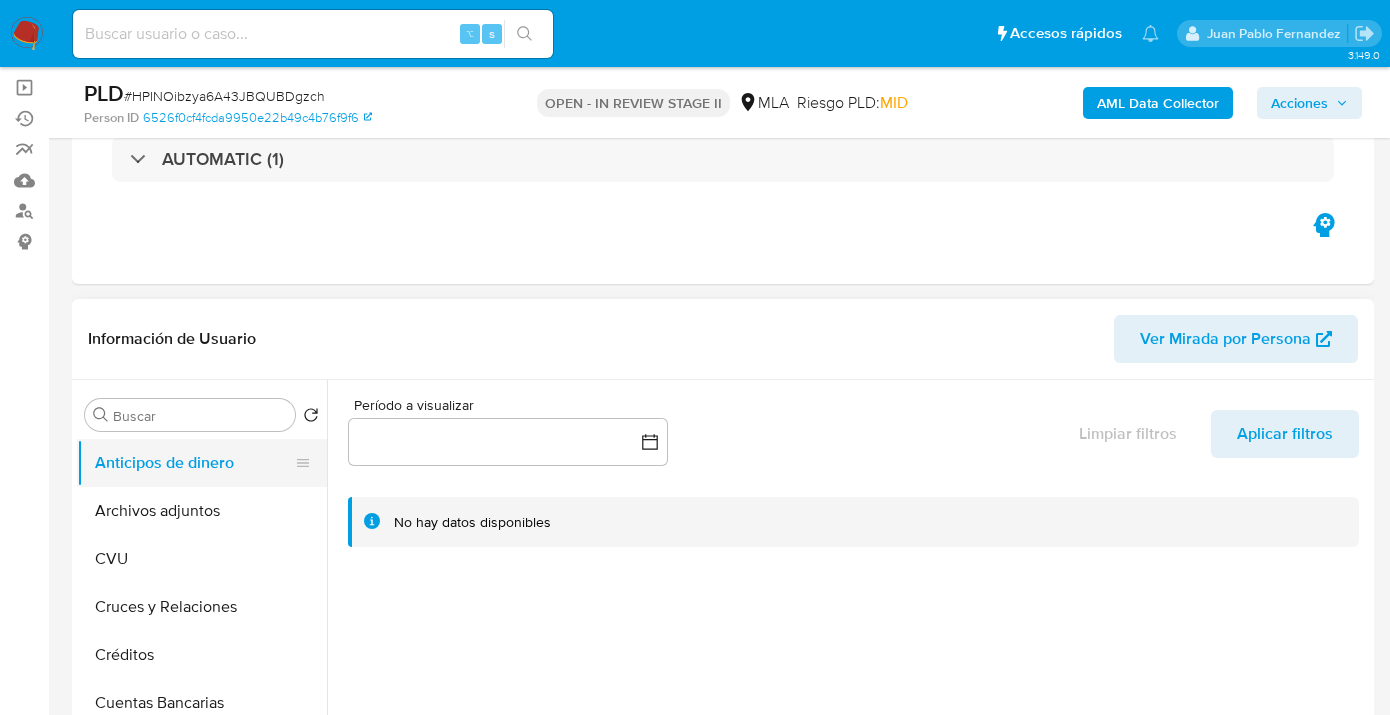 scroll, scrollTop: 186, scrollLeft: 0, axis: vertical 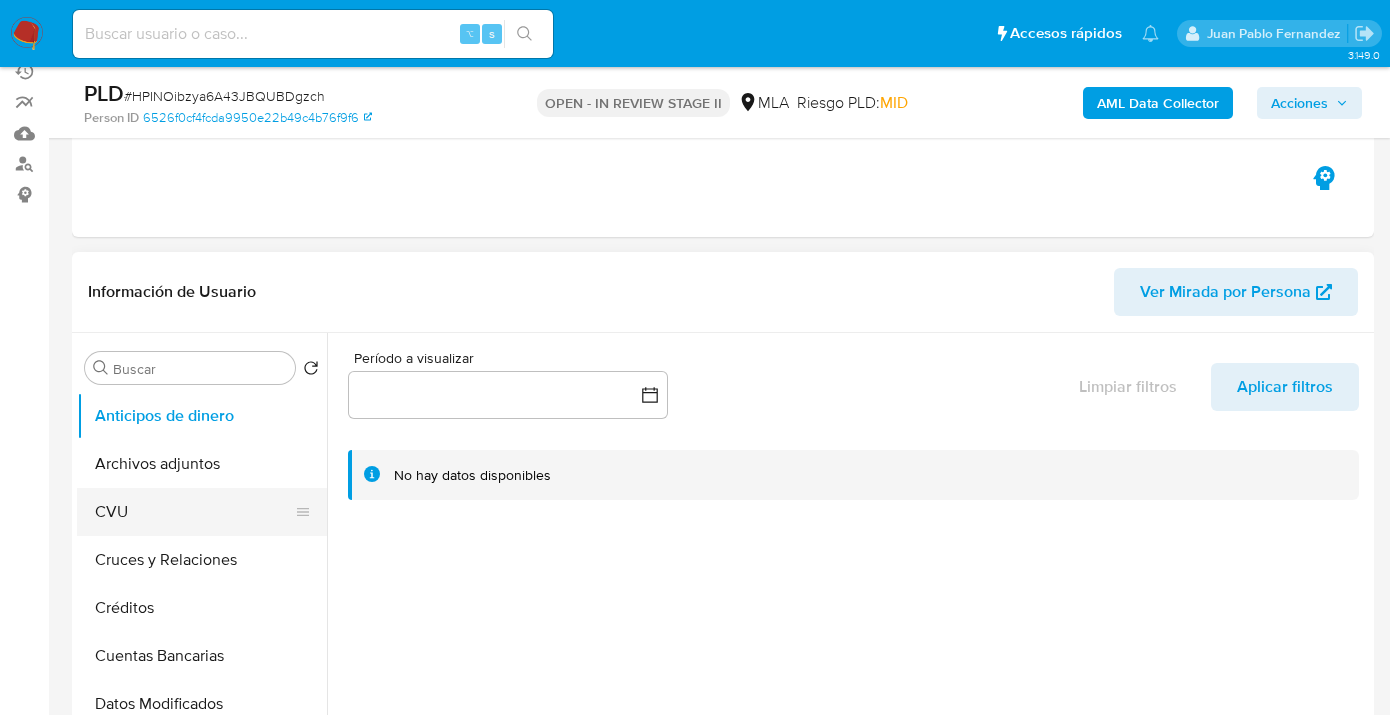 click on "CVU" at bounding box center (194, 512) 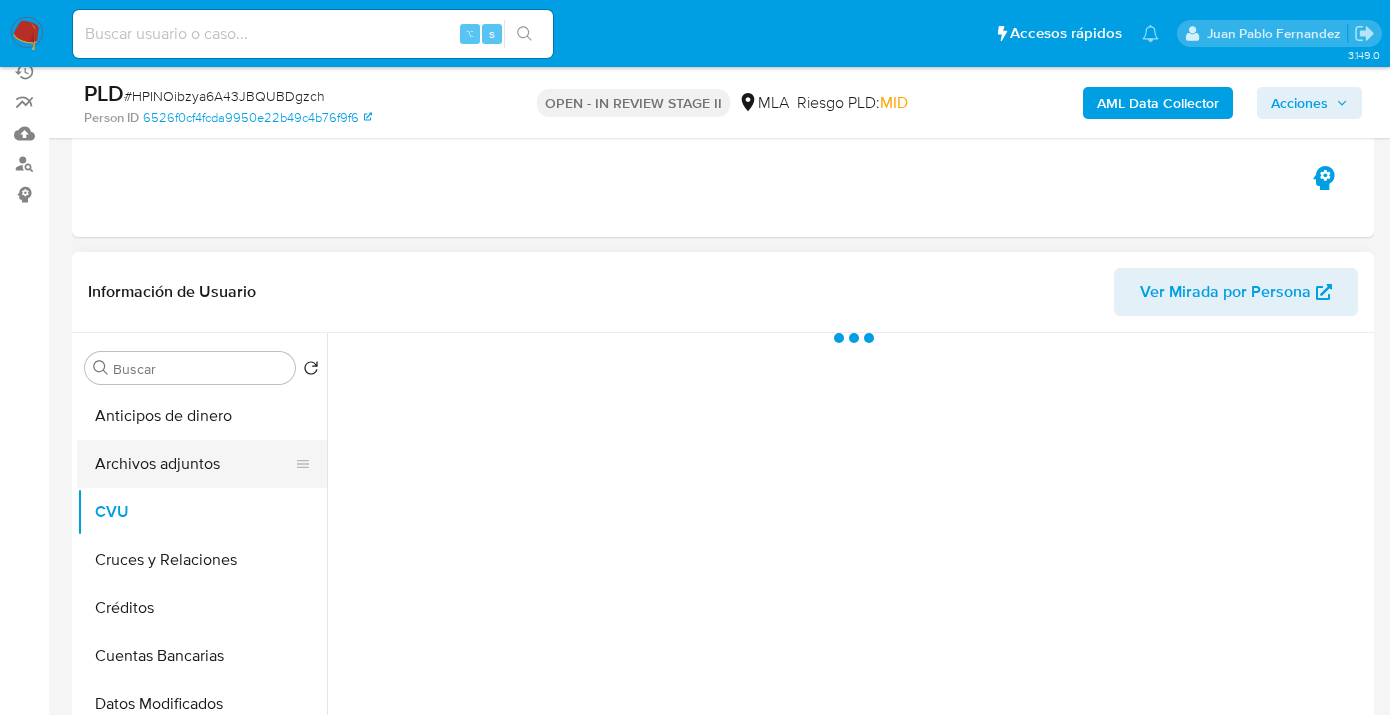 click on "Archivos adjuntos" at bounding box center (194, 464) 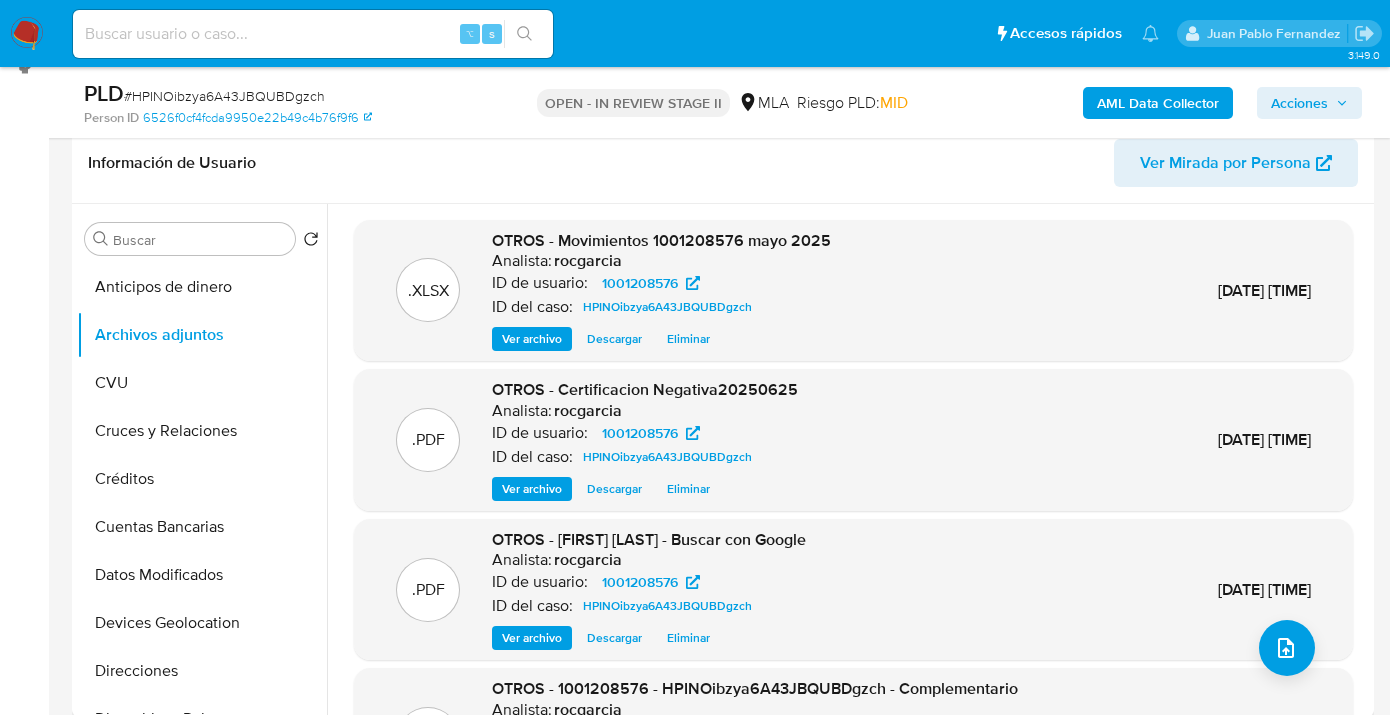 scroll, scrollTop: 317, scrollLeft: 0, axis: vertical 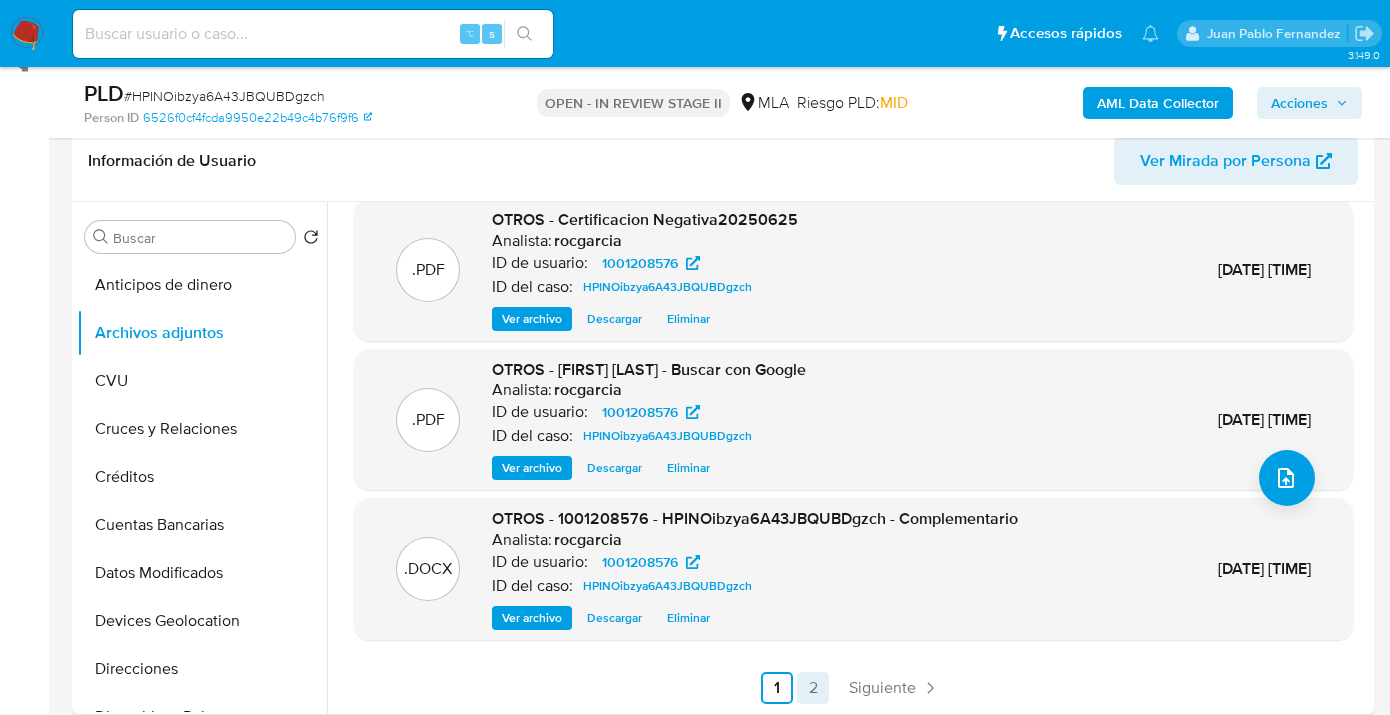 click on "2" at bounding box center (813, 688) 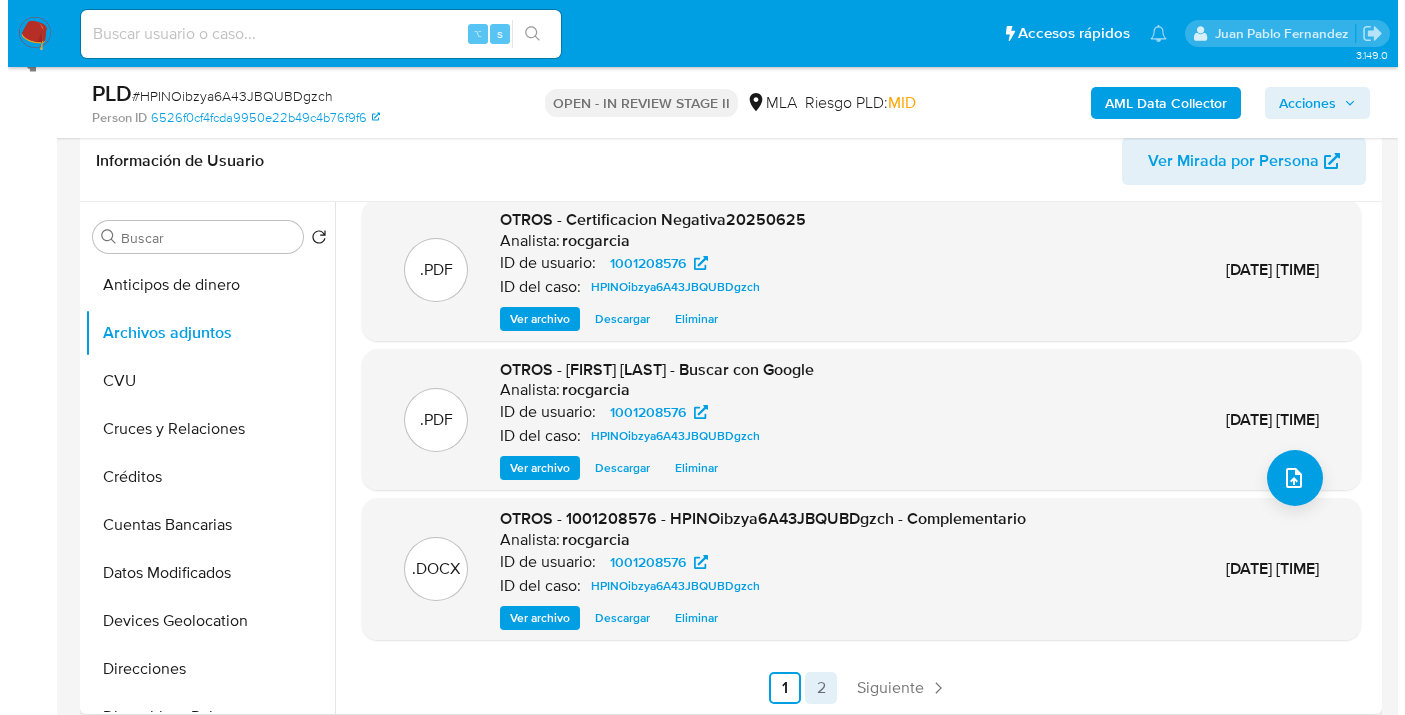 scroll, scrollTop: 0, scrollLeft: 0, axis: both 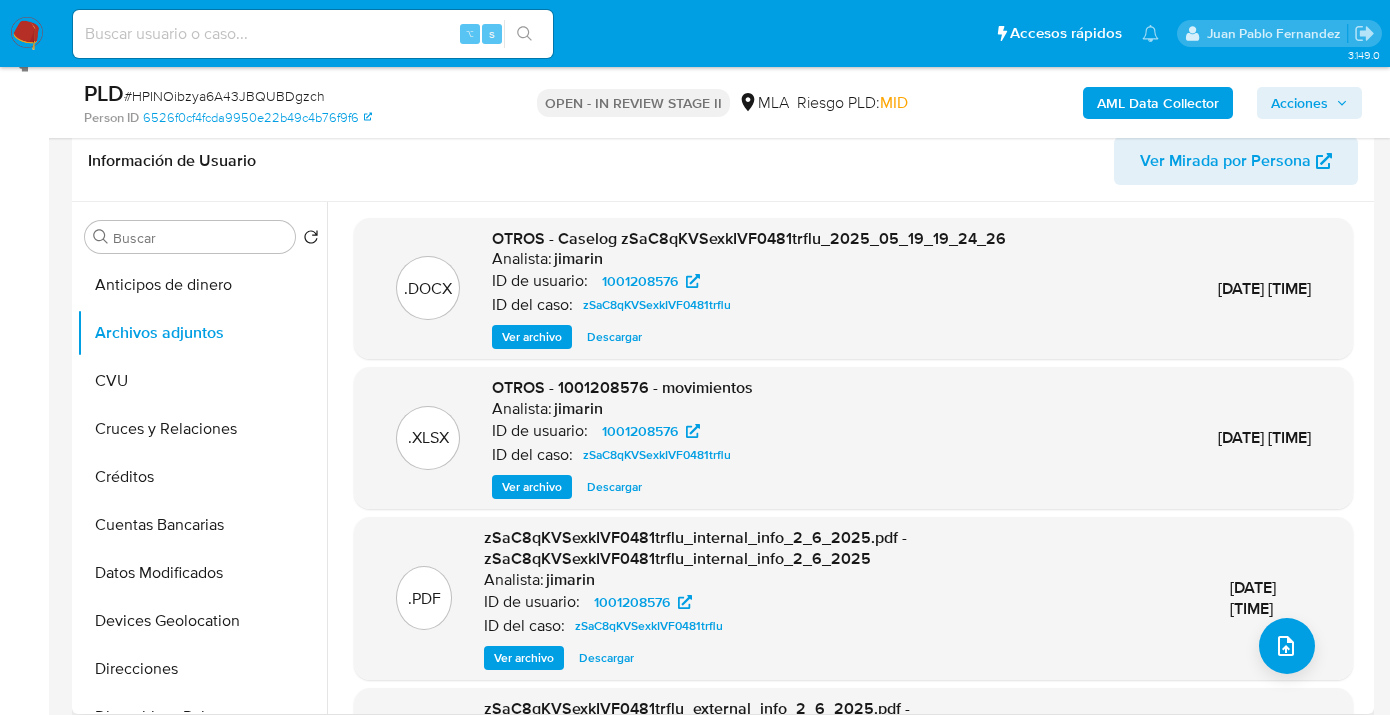 click on "Ver archivo" at bounding box center [532, 337] 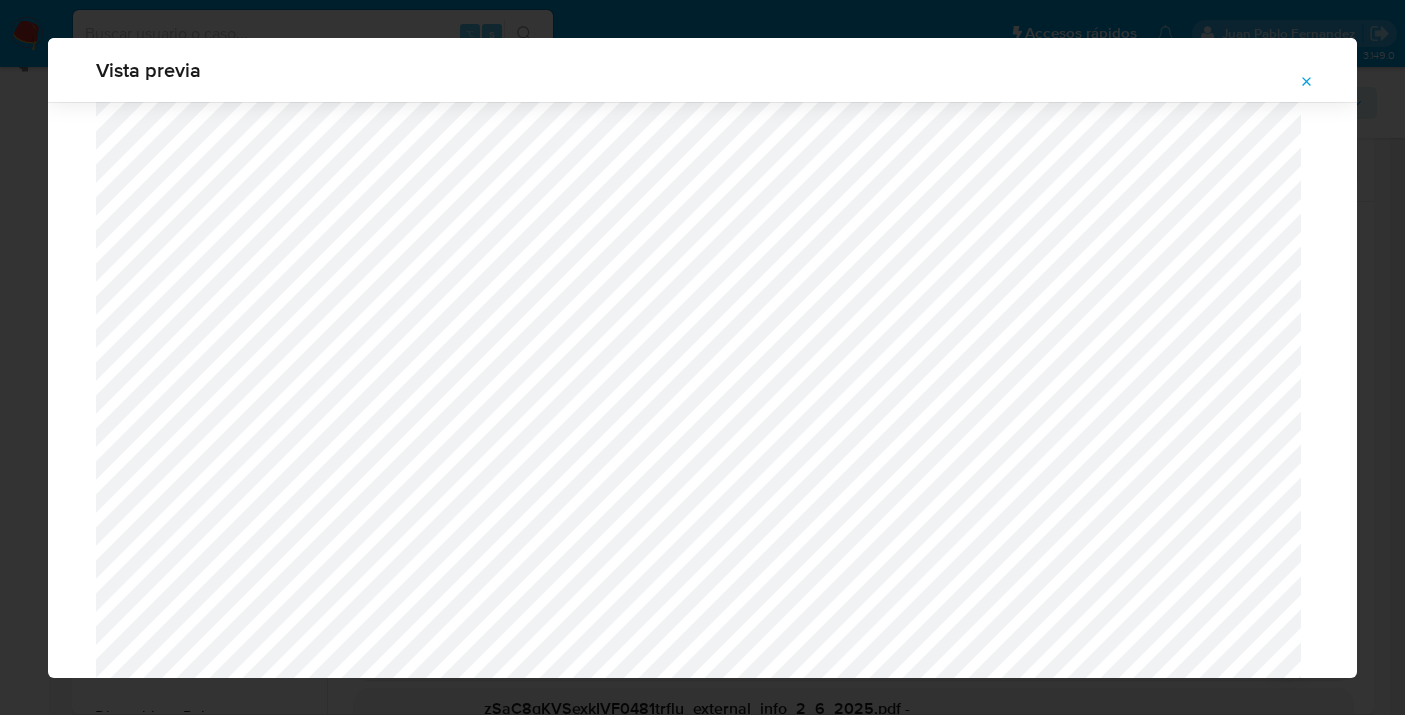 scroll, scrollTop: 722, scrollLeft: 0, axis: vertical 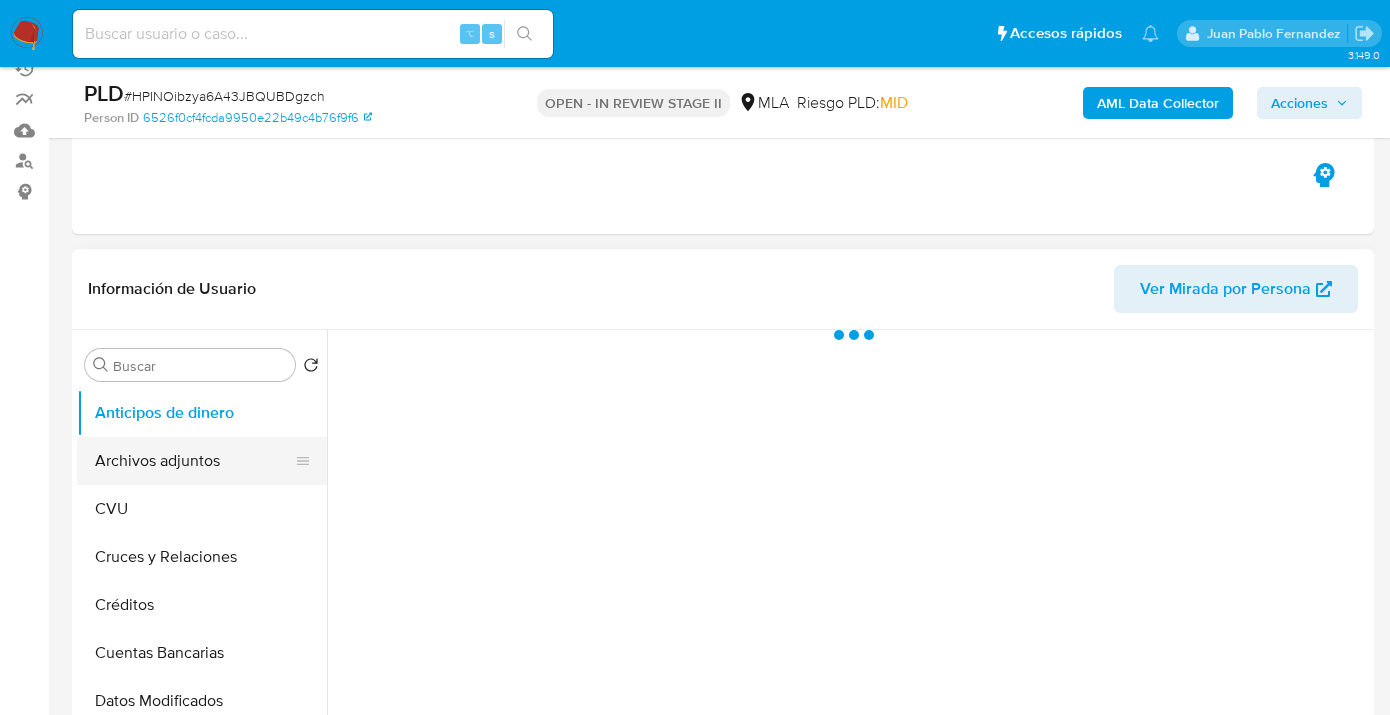 click on "Archivos adjuntos" at bounding box center [194, 461] 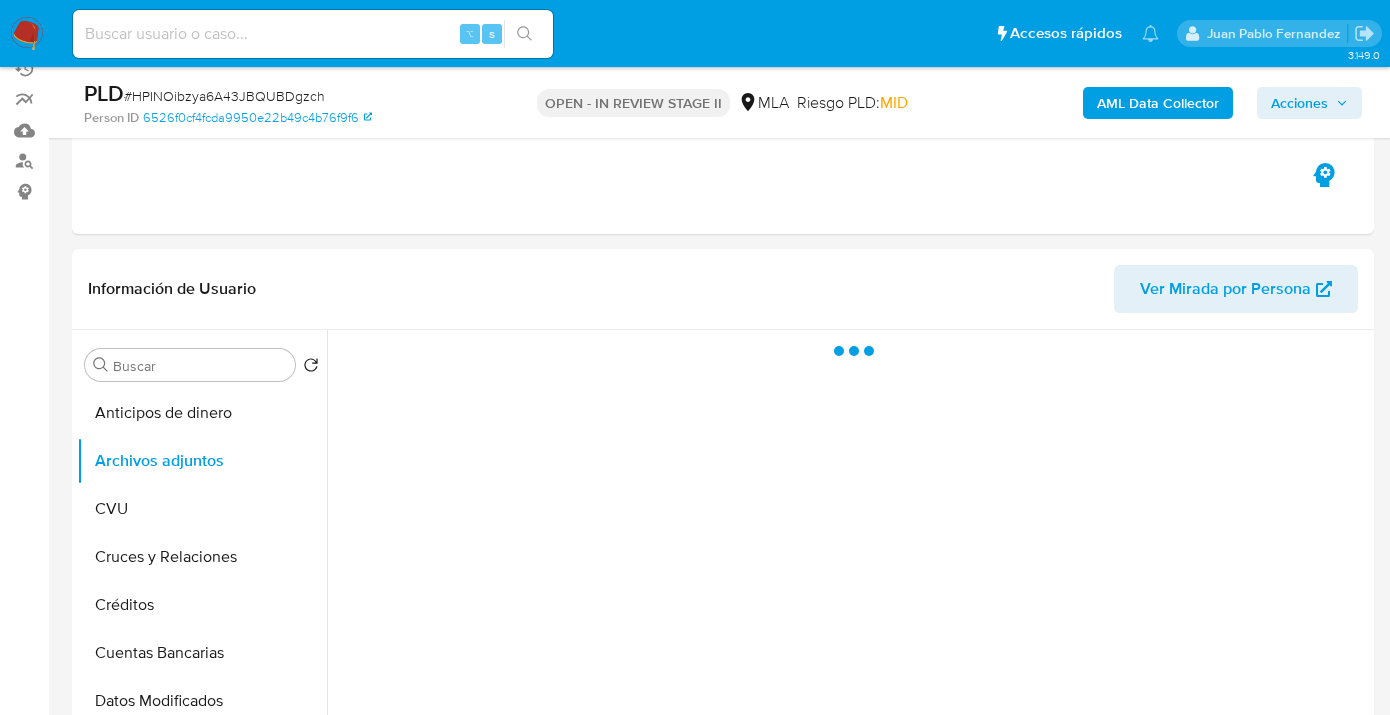 select on "10" 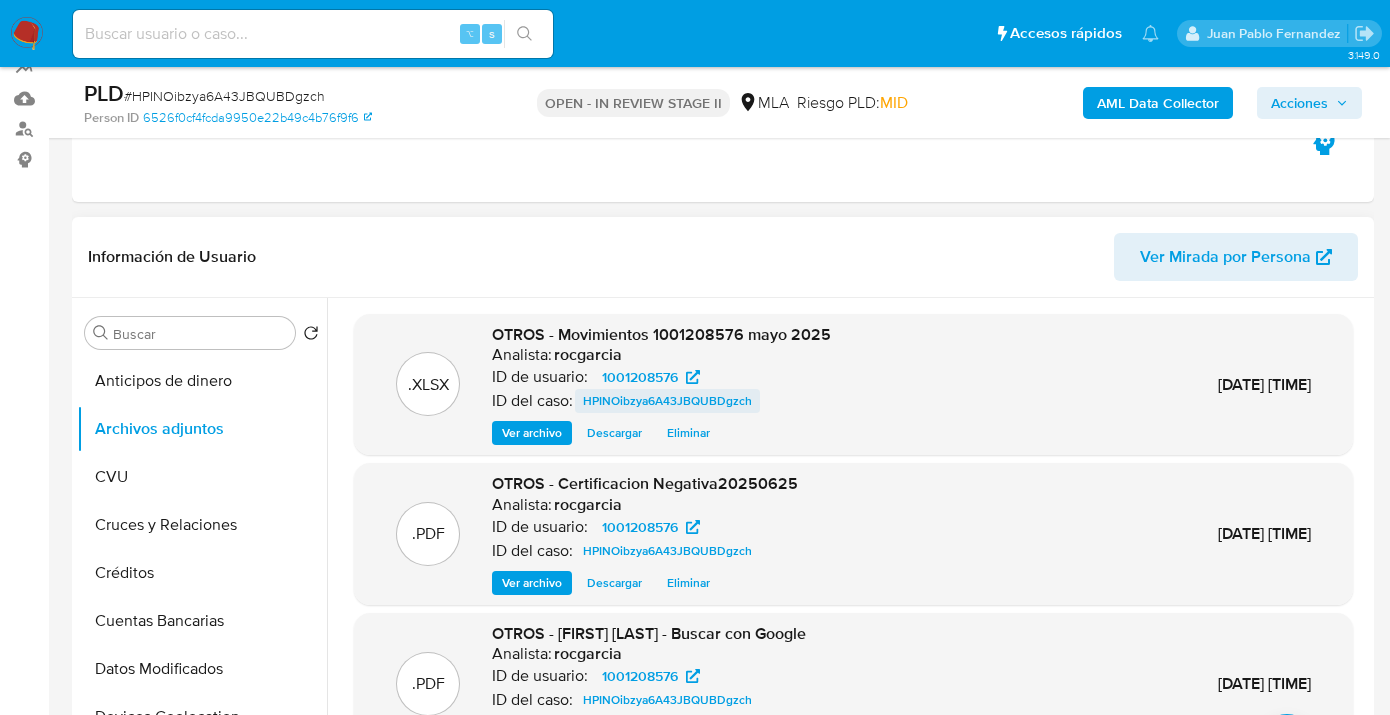 scroll, scrollTop: 312, scrollLeft: 0, axis: vertical 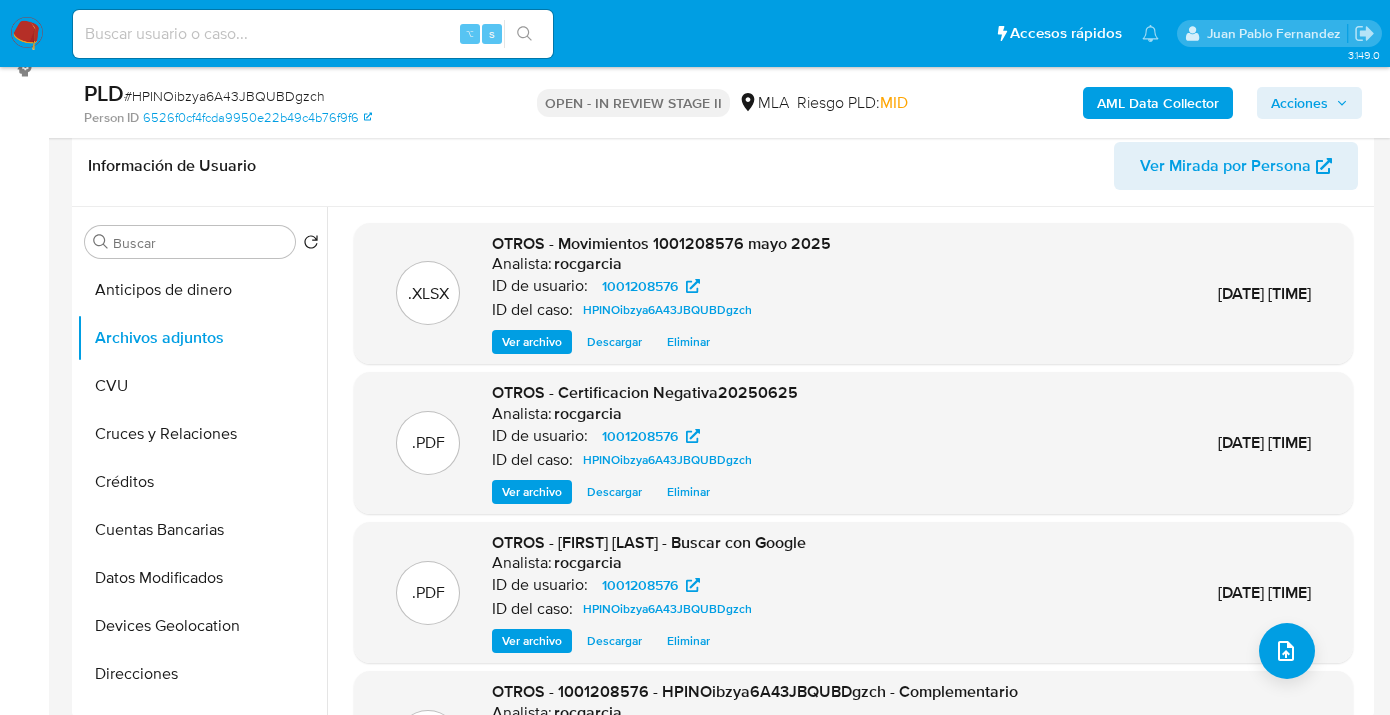 click on "Descargar" at bounding box center (614, 342) 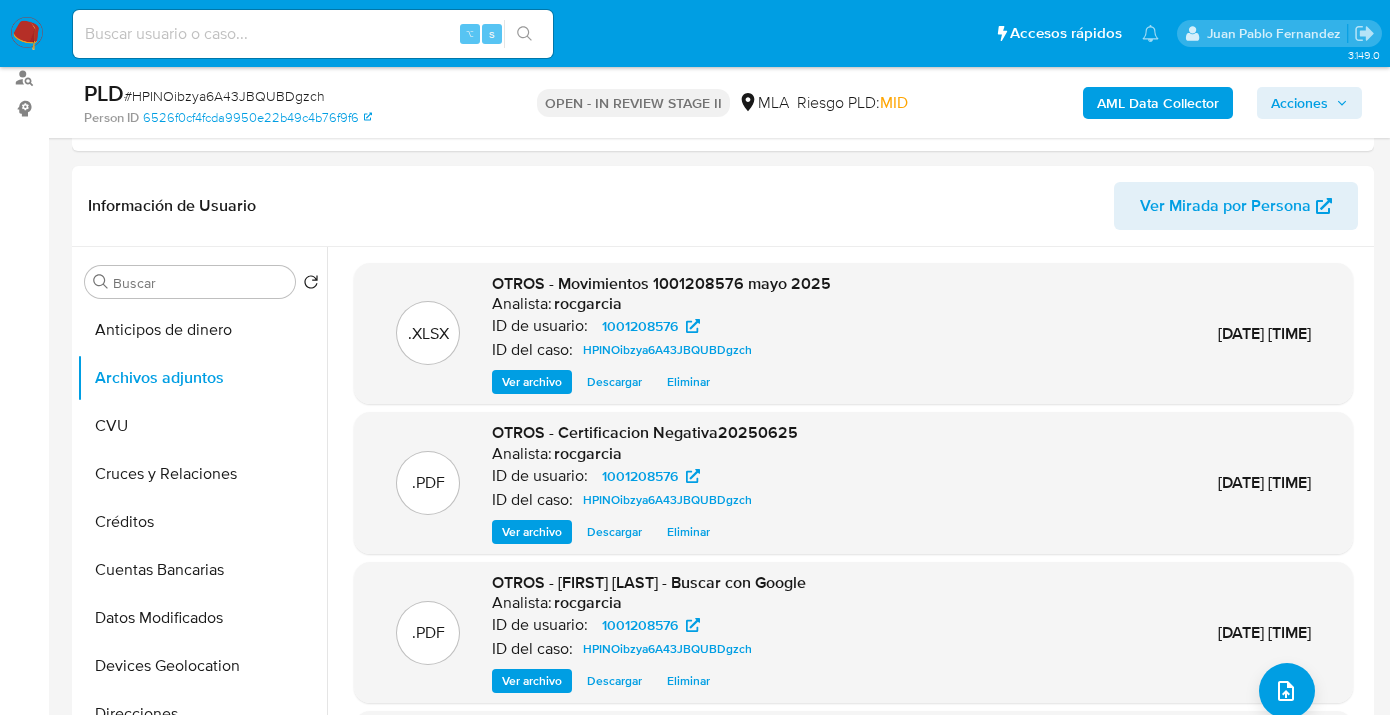 scroll, scrollTop: 232, scrollLeft: 0, axis: vertical 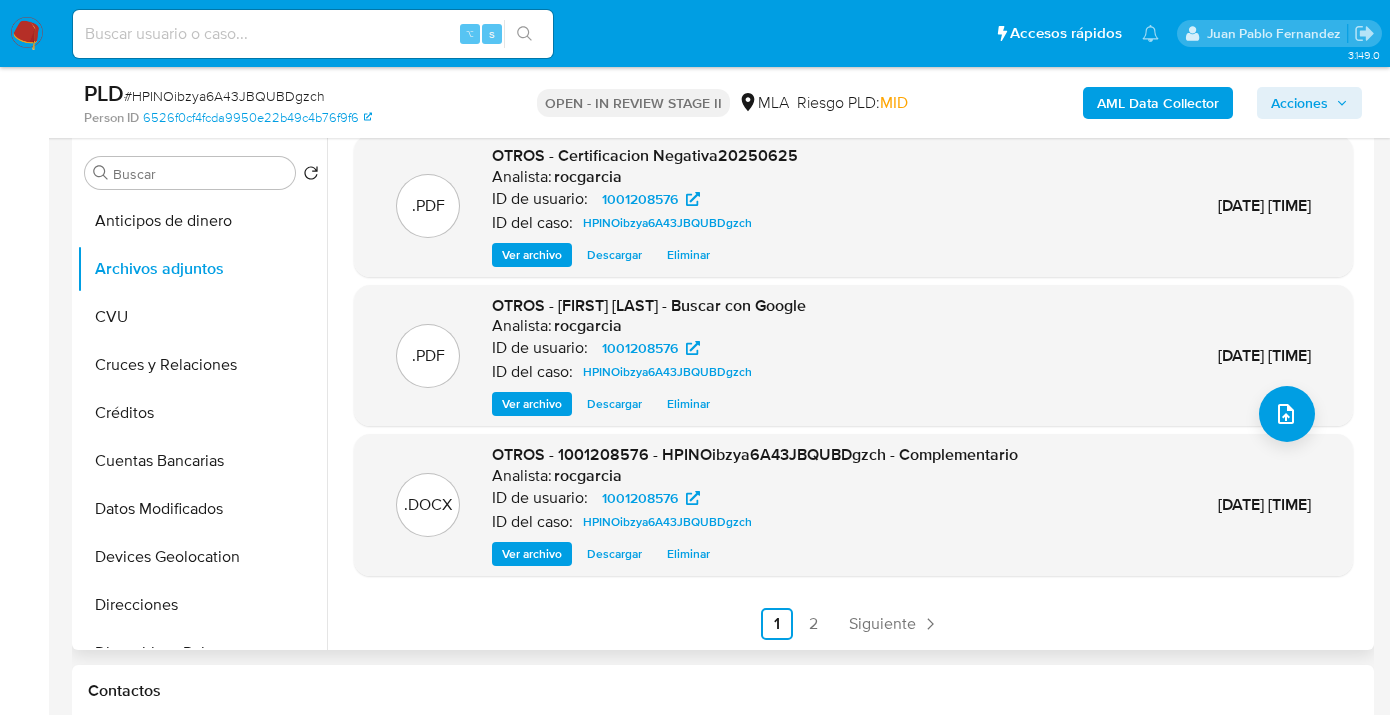click on "Descargar" at bounding box center (614, 554) 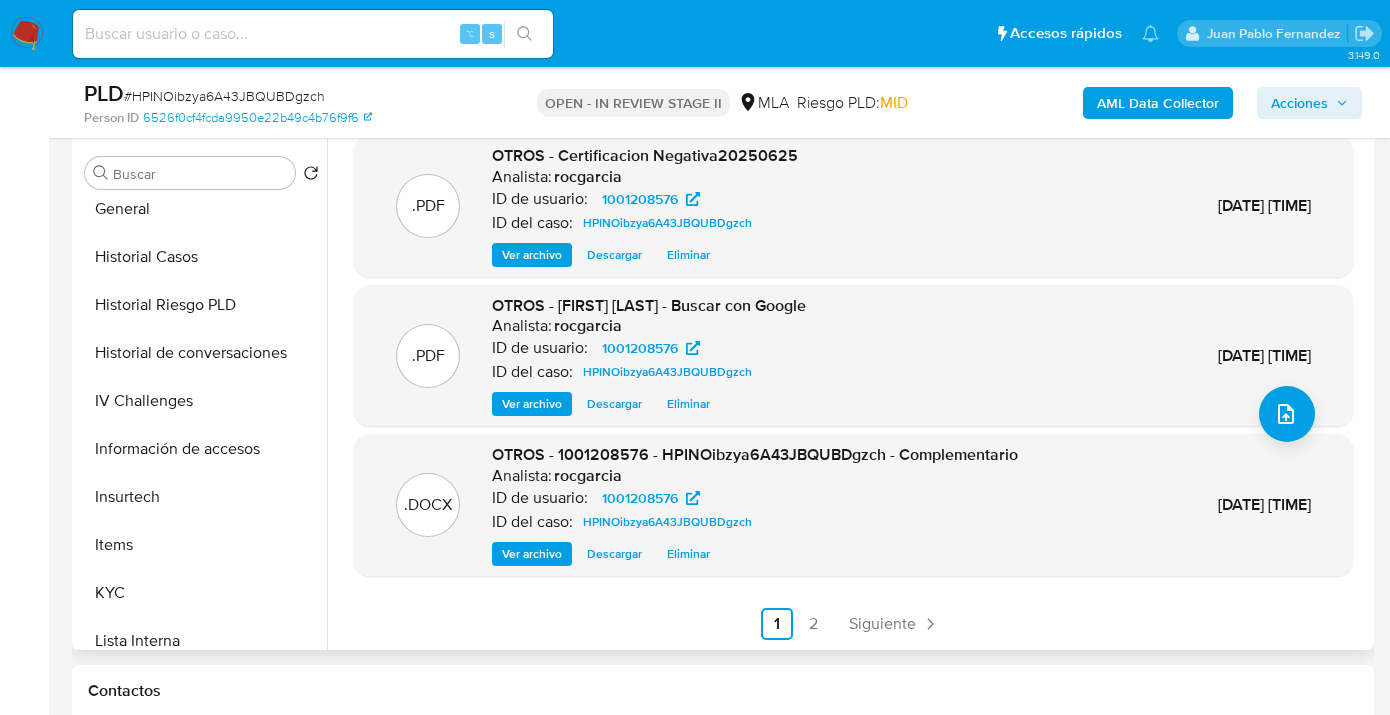 scroll, scrollTop: 893, scrollLeft: 0, axis: vertical 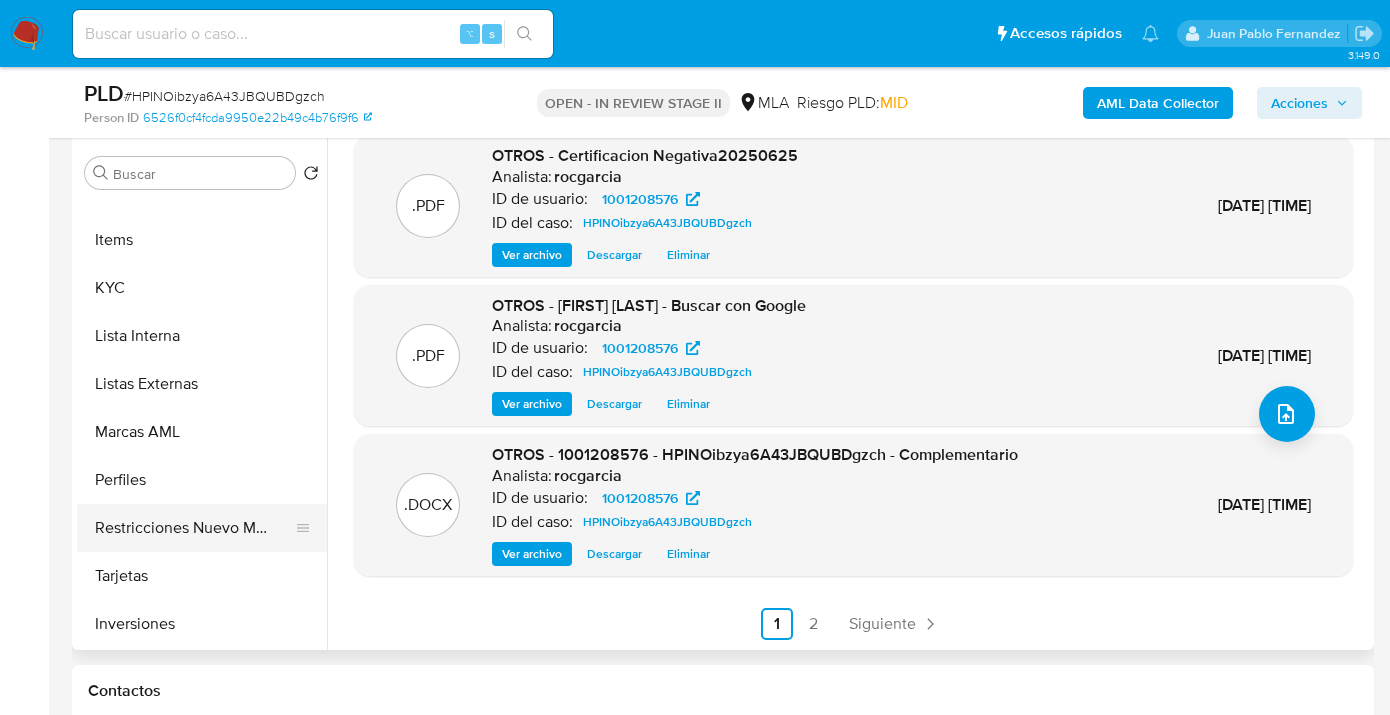 click on "Restricciones Nuevo Mundo" at bounding box center [194, 528] 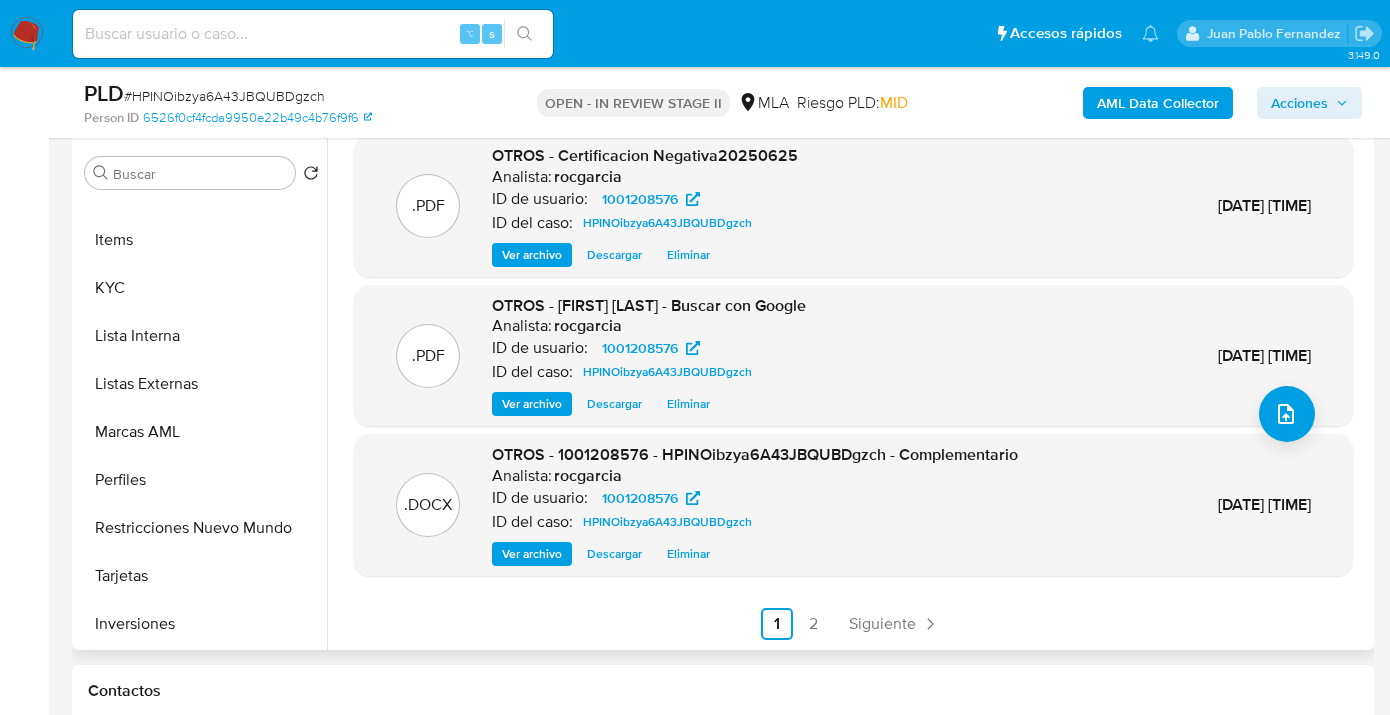 scroll, scrollTop: 0, scrollLeft: 0, axis: both 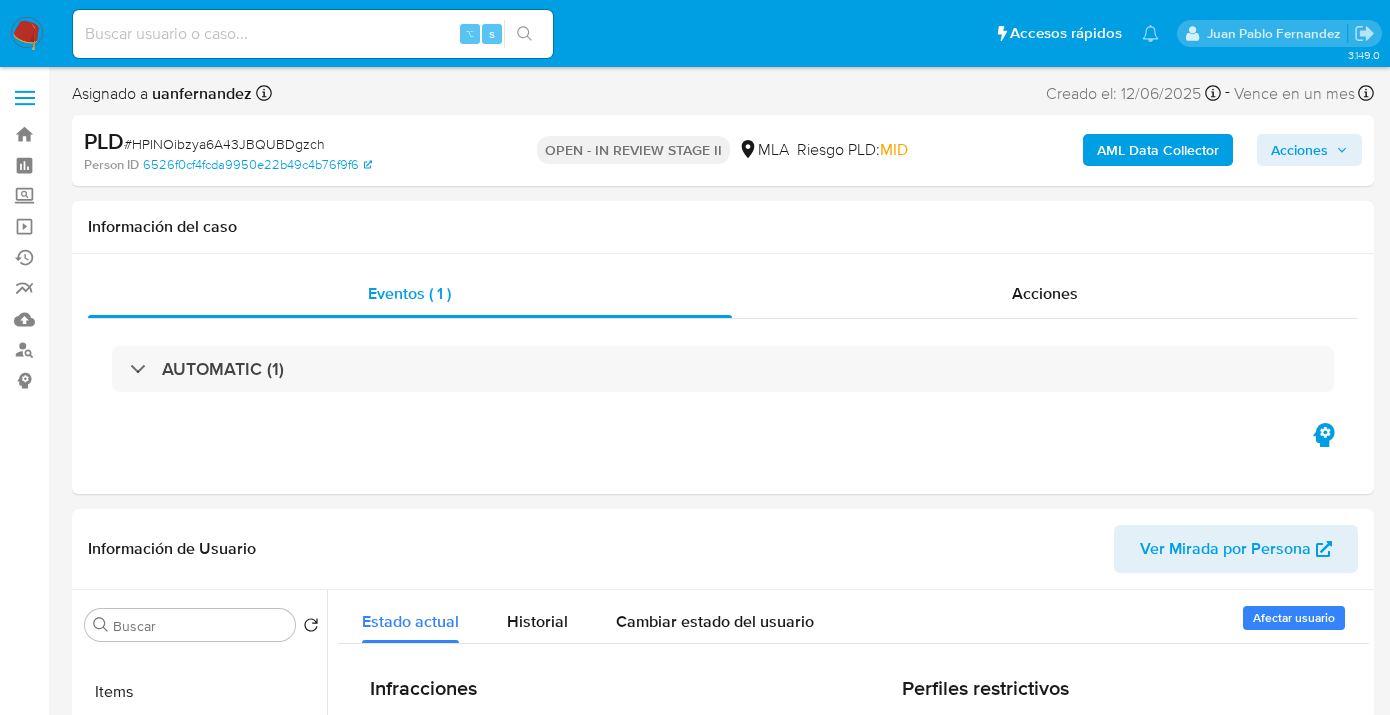 drag, startPoint x: 1292, startPoint y: 145, endPoint x: 1276, endPoint y: 153, distance: 17.888544 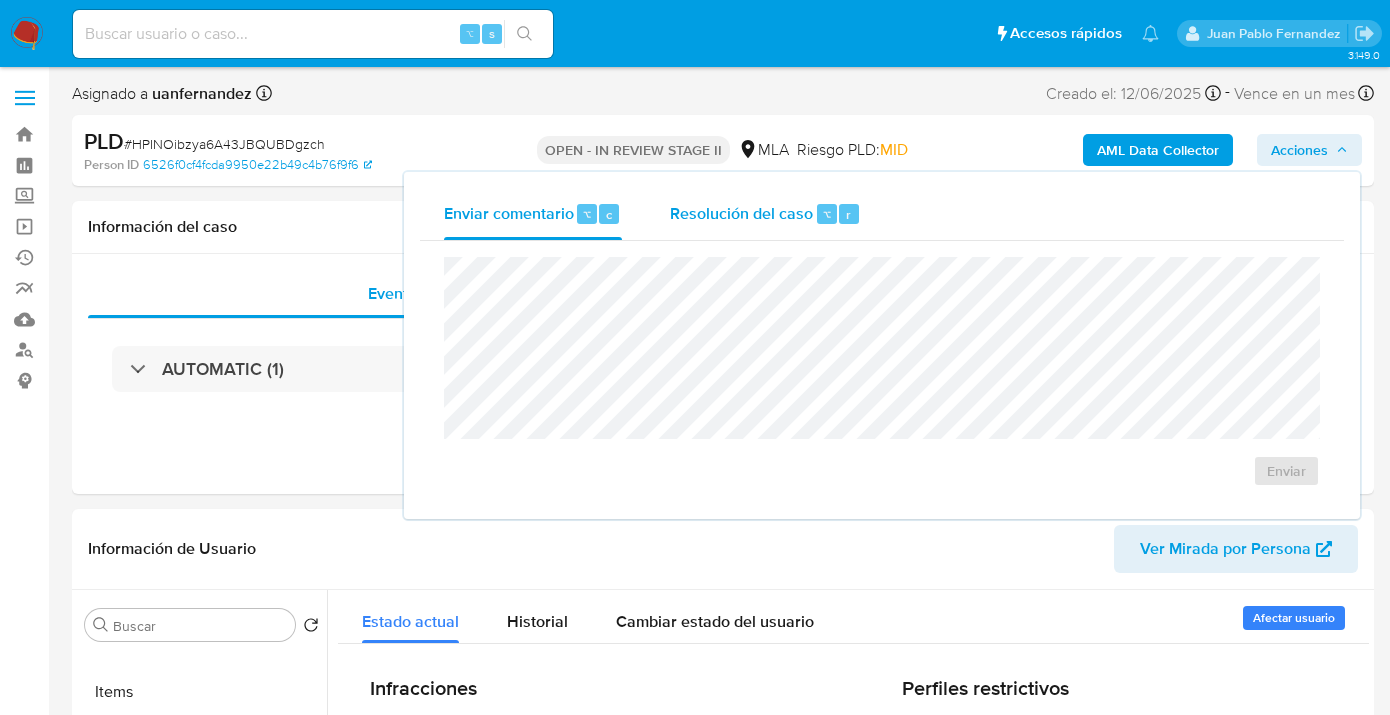 drag, startPoint x: 731, startPoint y: 215, endPoint x: 722, endPoint y: 230, distance: 17.492855 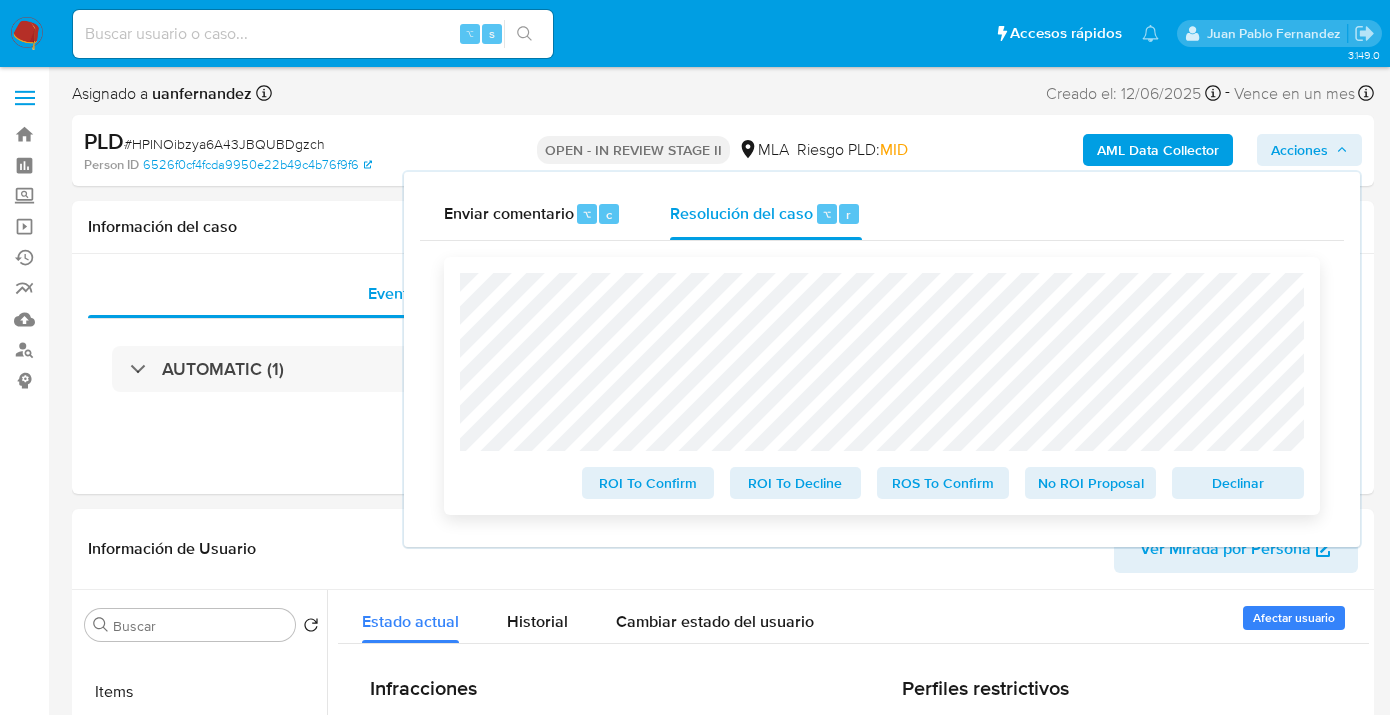 click on "ROS To Confirm" at bounding box center (943, 483) 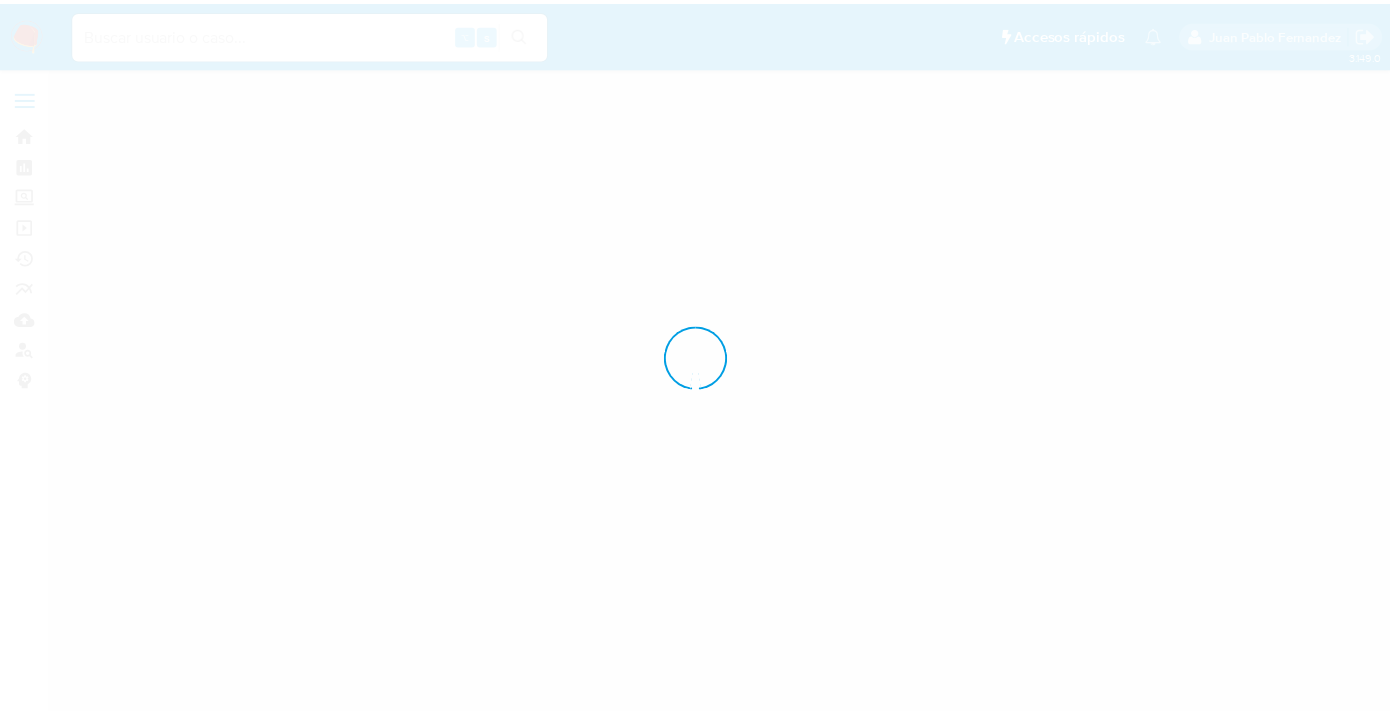 scroll, scrollTop: 0, scrollLeft: 0, axis: both 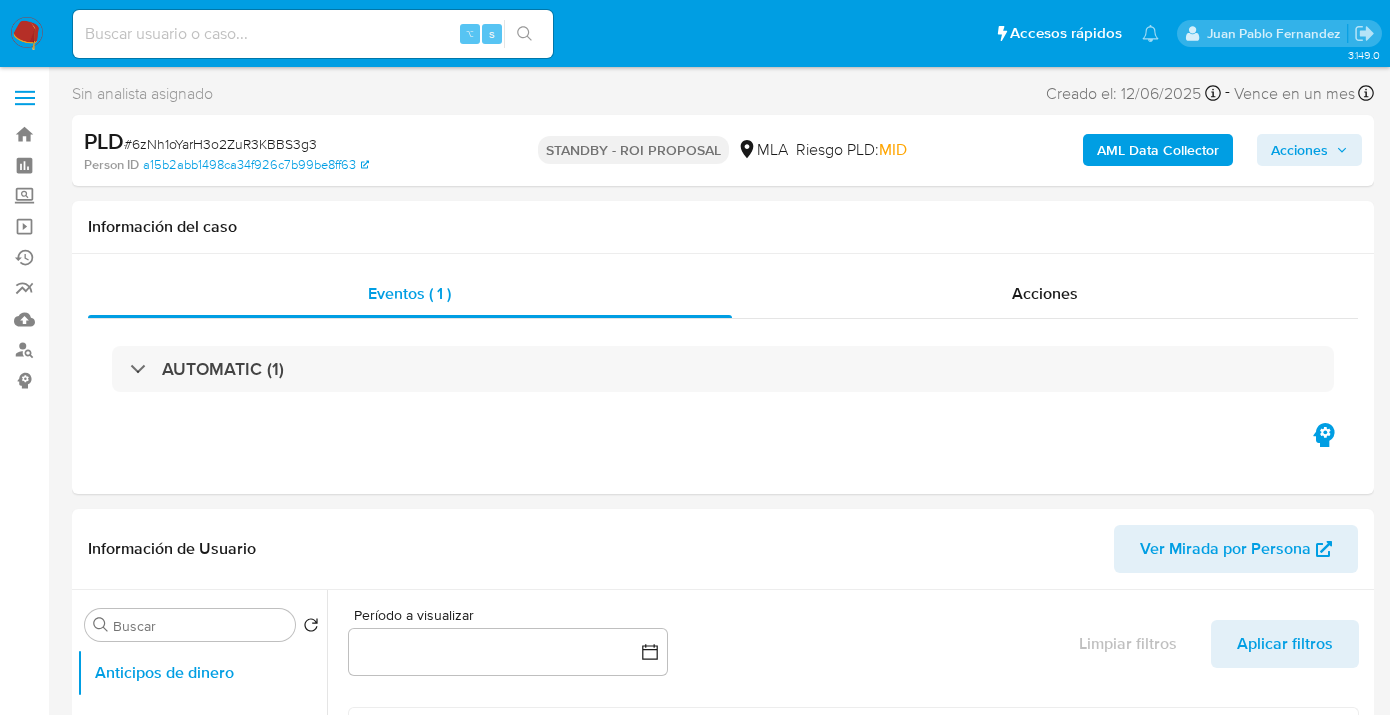 select on "10" 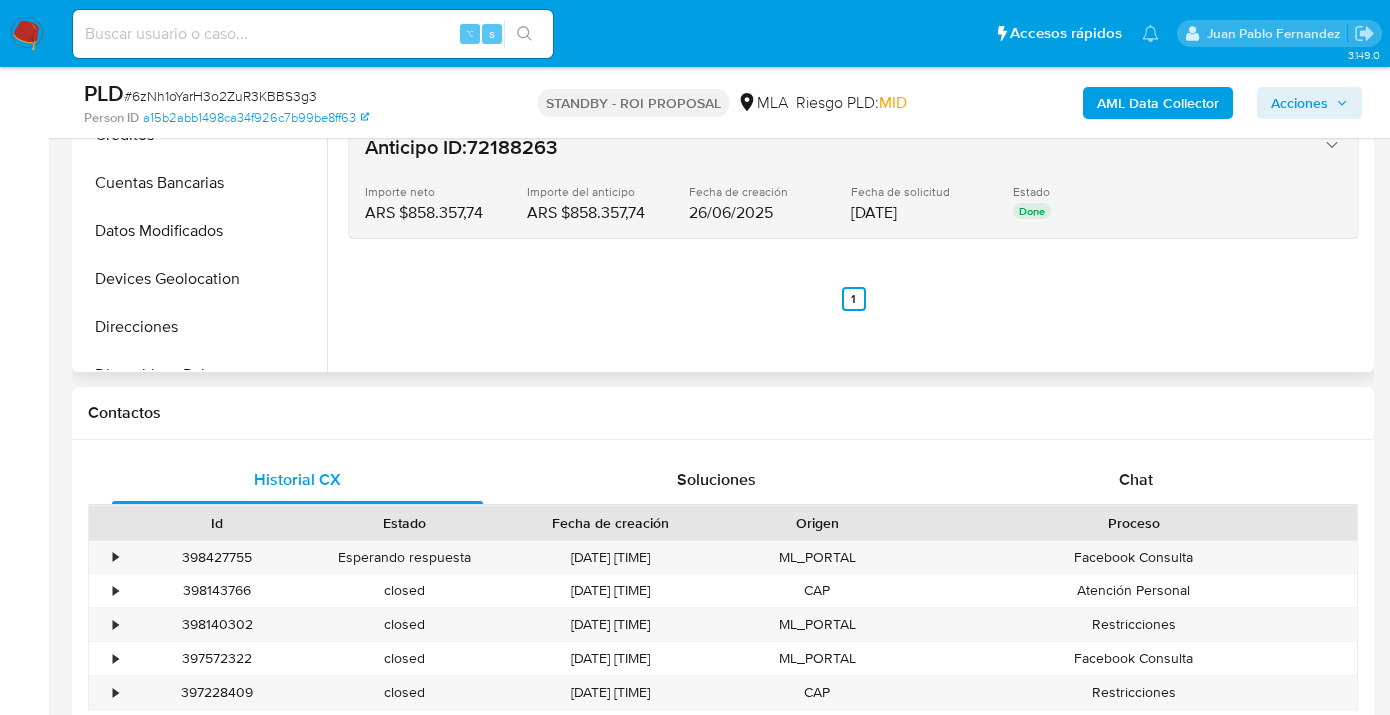 scroll, scrollTop: 670, scrollLeft: 0, axis: vertical 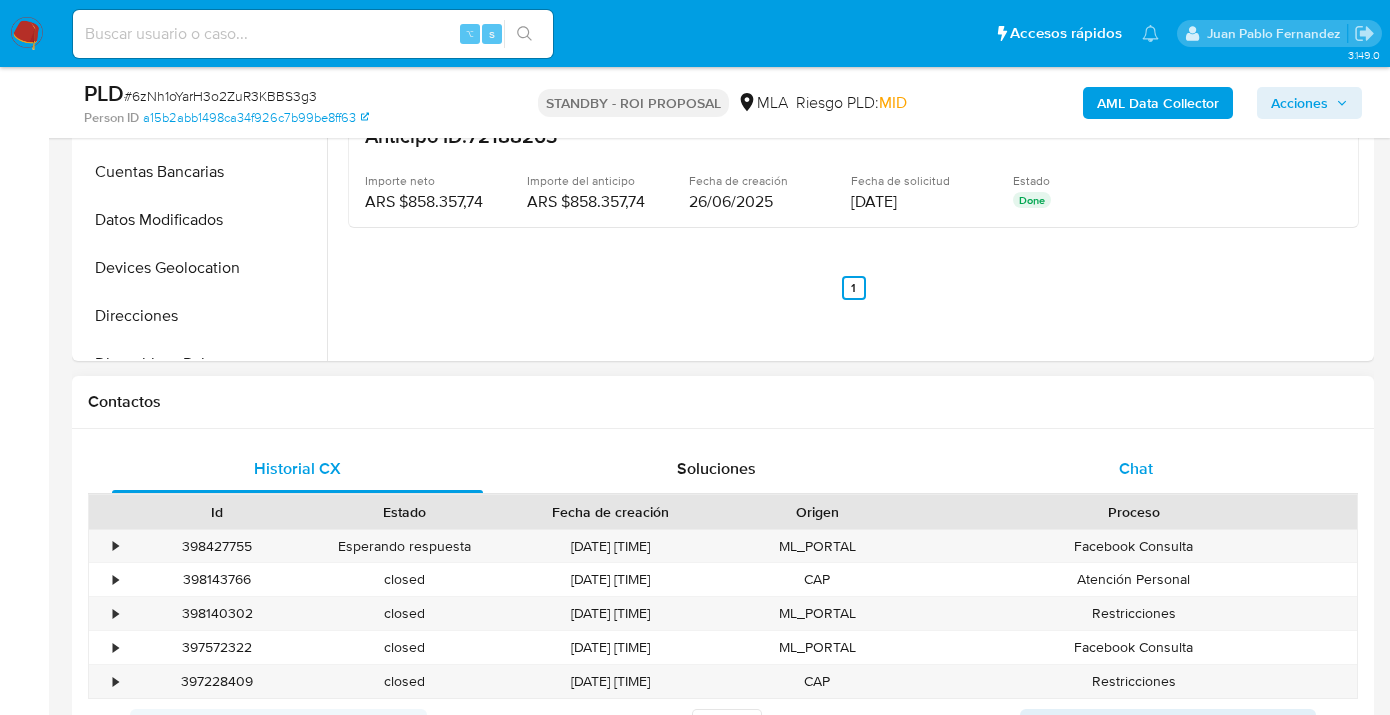 click on "Chat" at bounding box center (1136, 468) 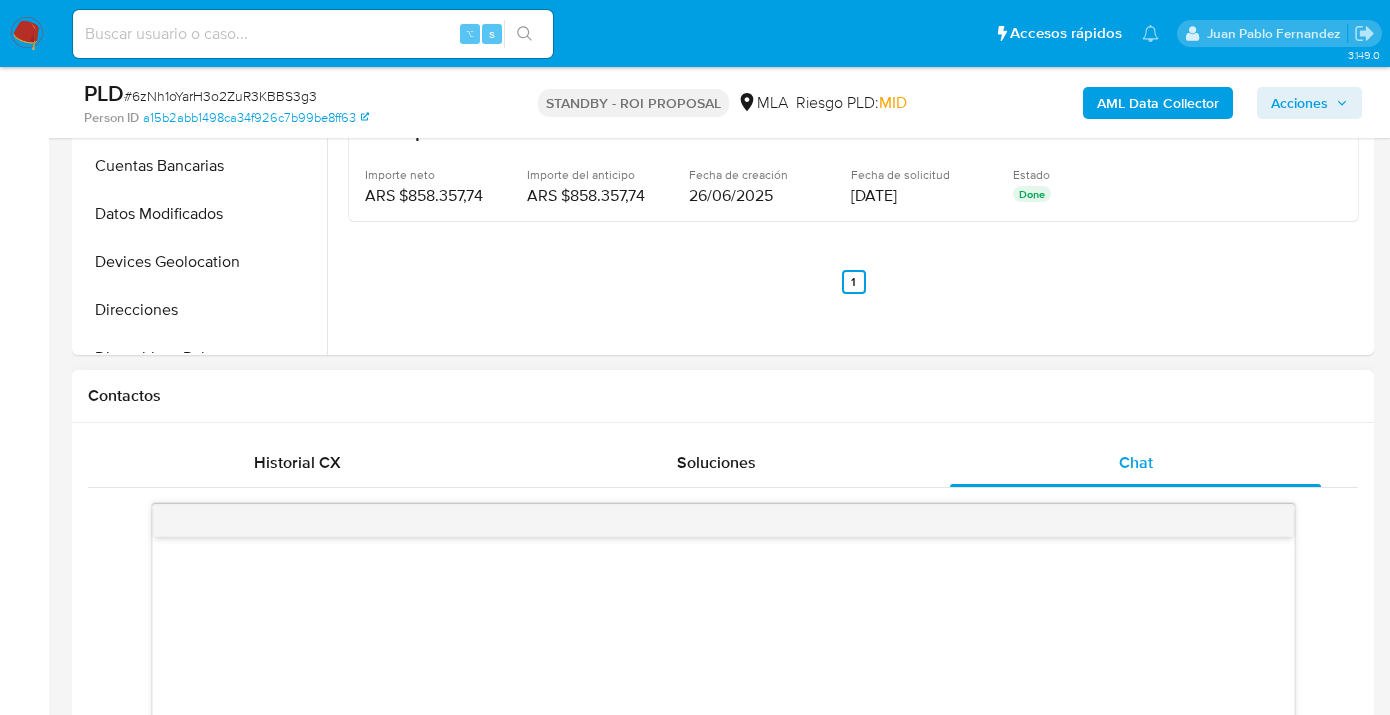 scroll, scrollTop: 713, scrollLeft: 0, axis: vertical 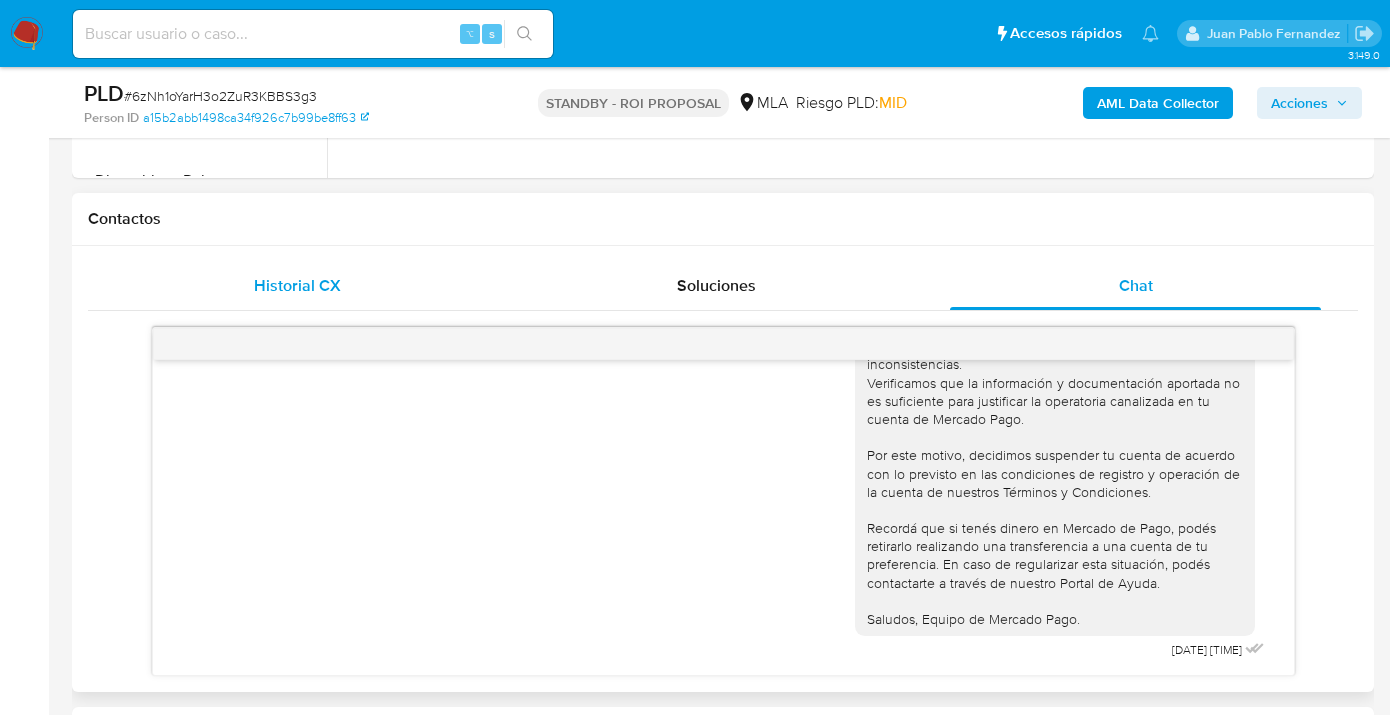 click on "Historial CX" at bounding box center (297, 285) 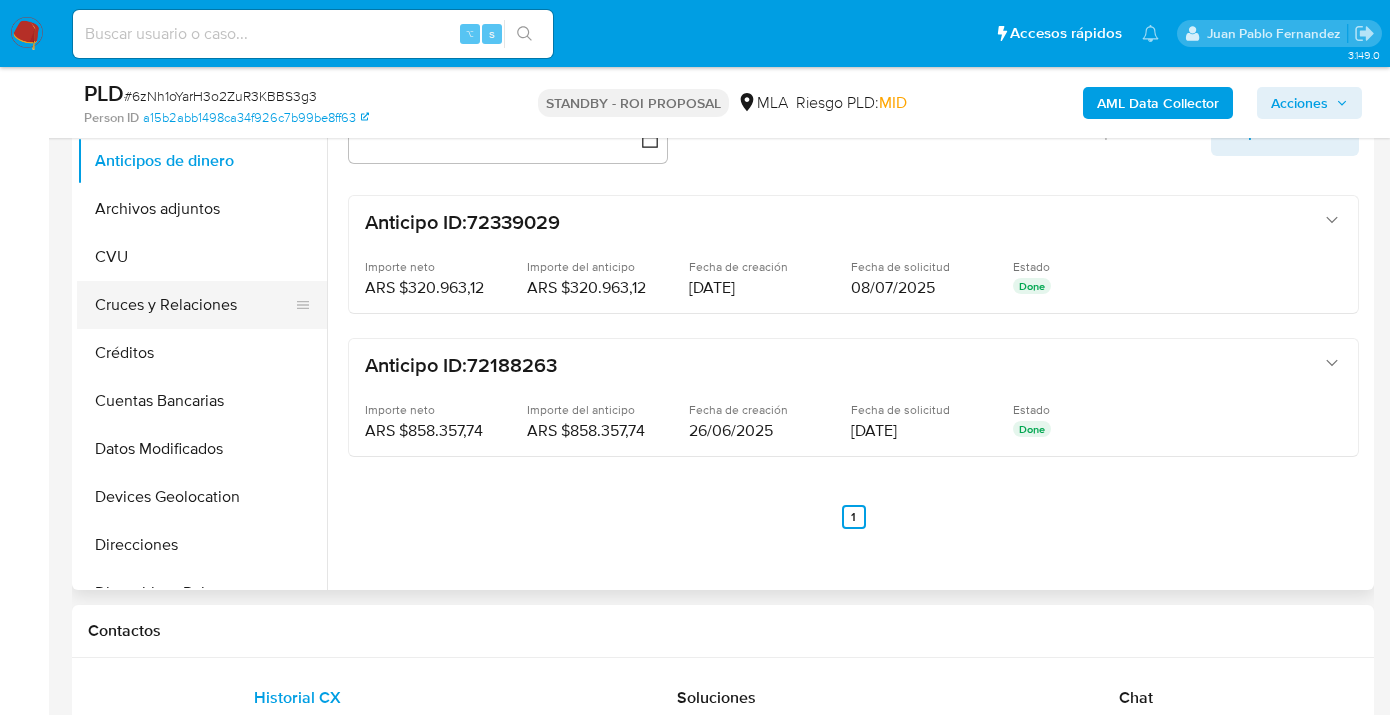 scroll, scrollTop: 325, scrollLeft: 0, axis: vertical 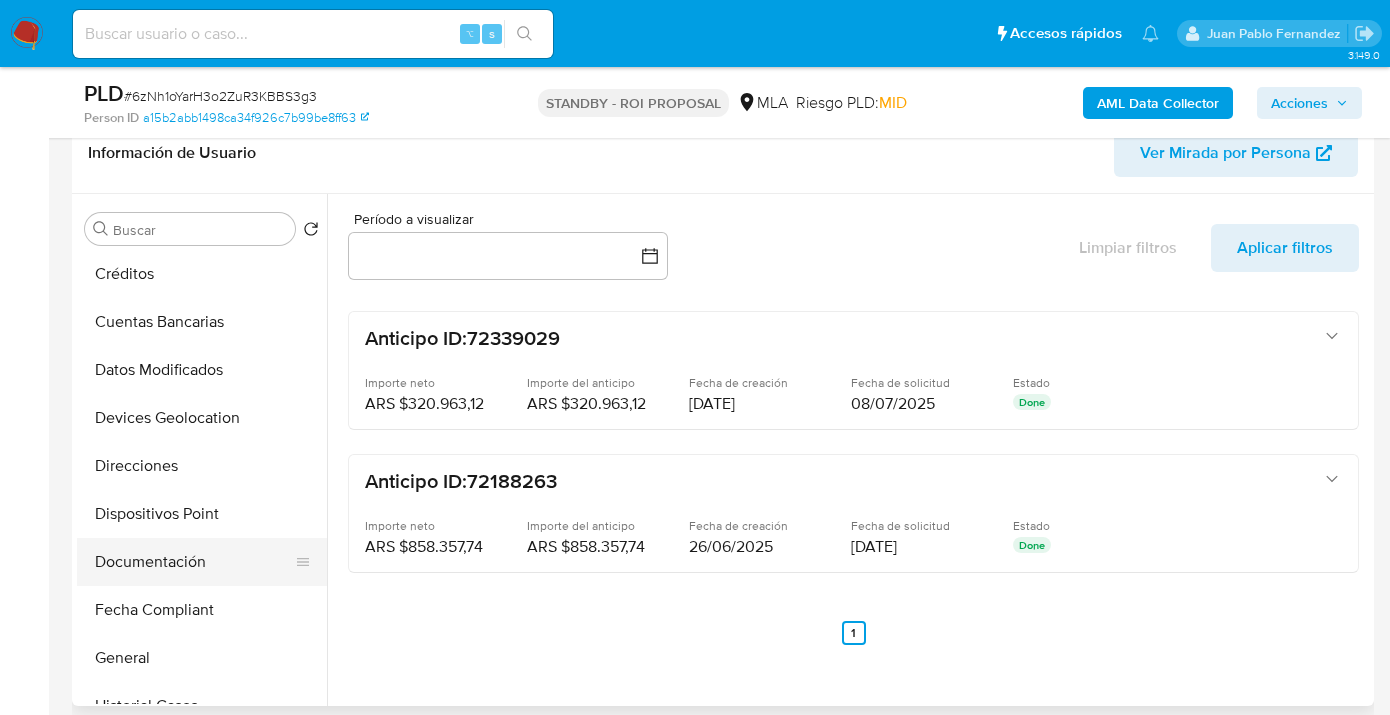 click on "Documentación" at bounding box center (194, 562) 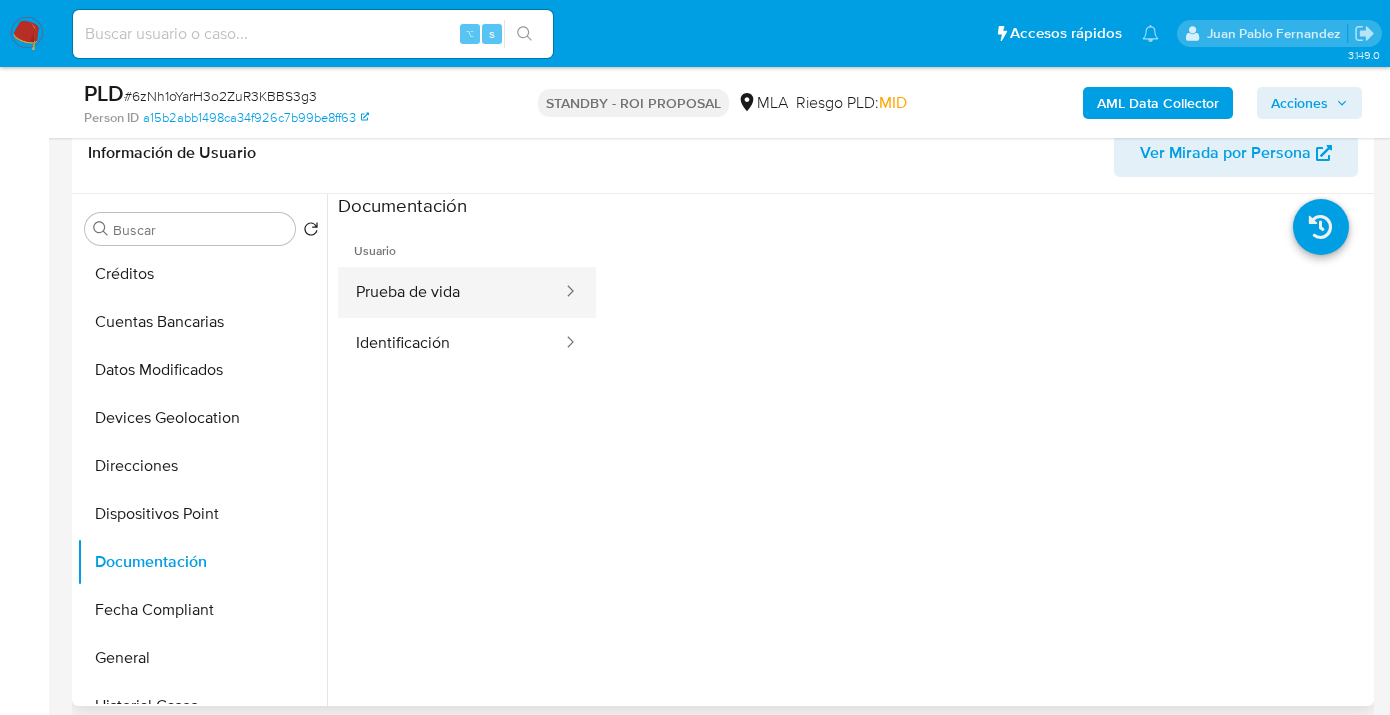 click on "Prueba de vida" at bounding box center (451, 292) 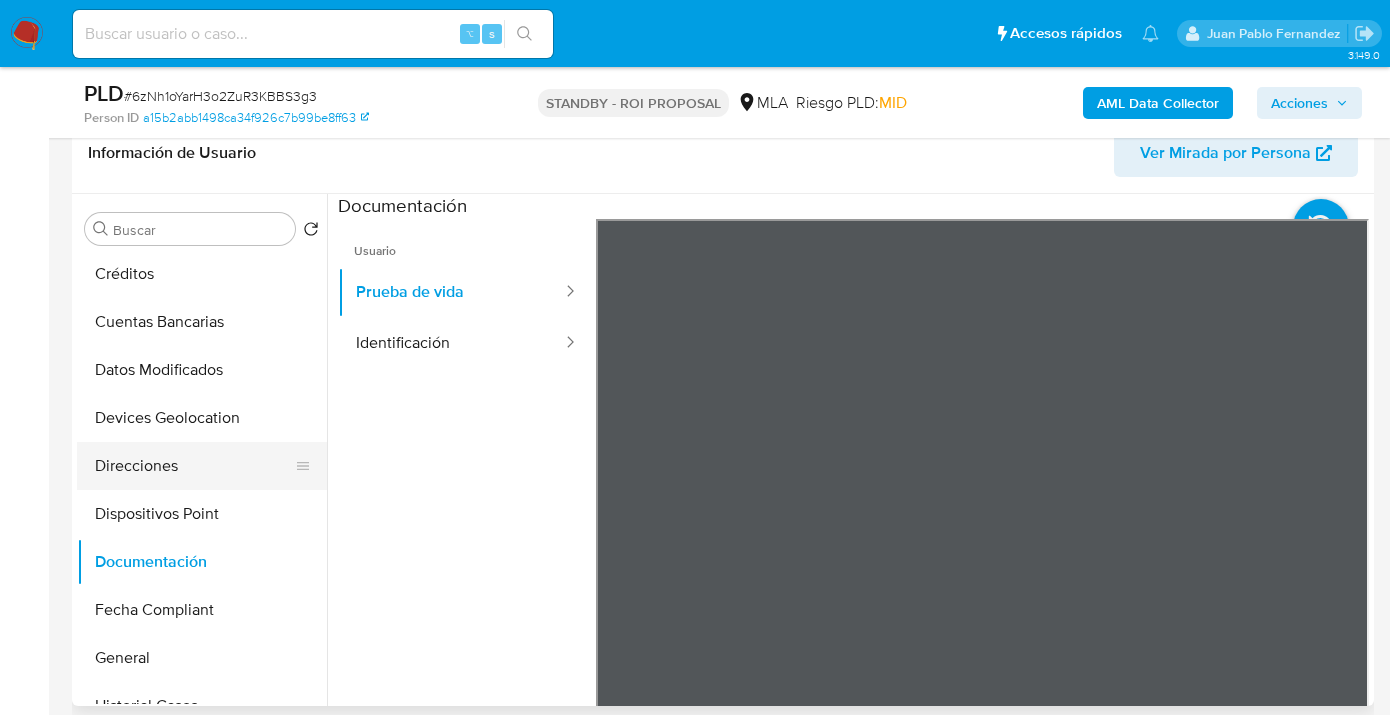 click on "Direcciones" at bounding box center (194, 466) 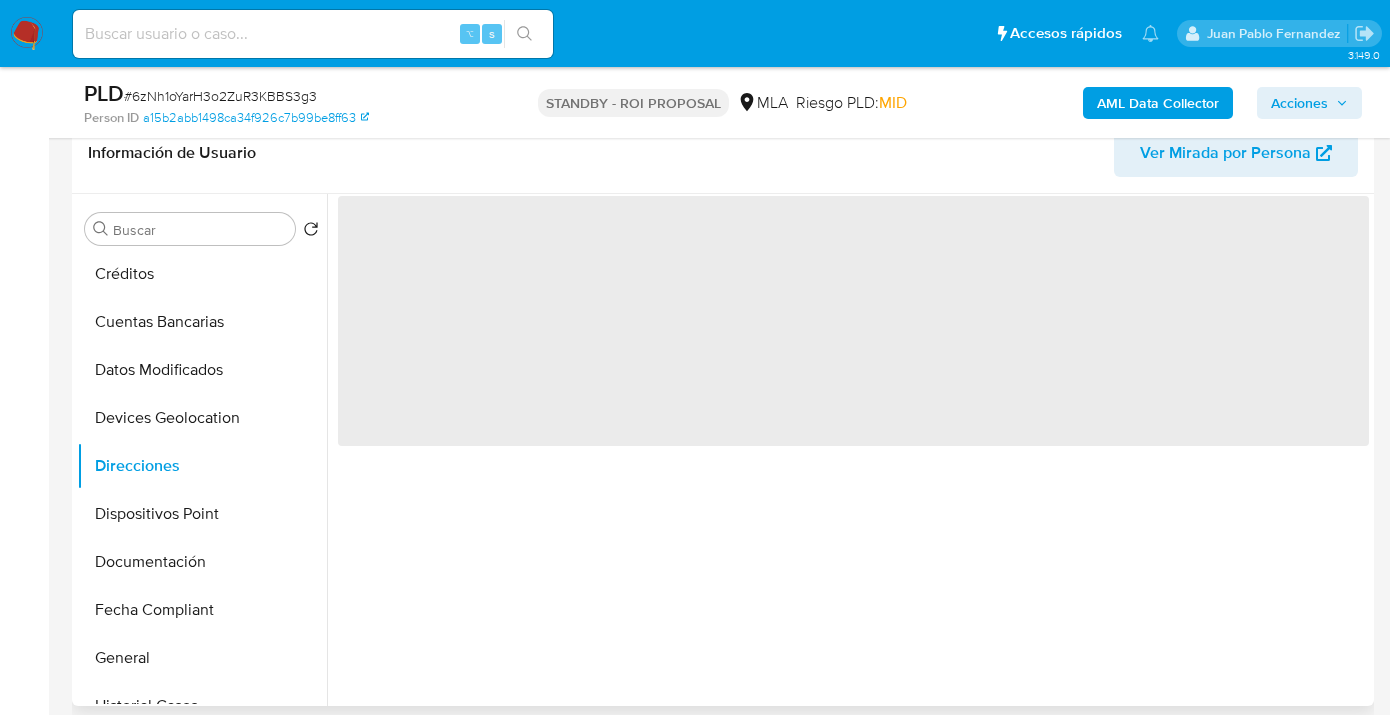 scroll, scrollTop: 0, scrollLeft: 0, axis: both 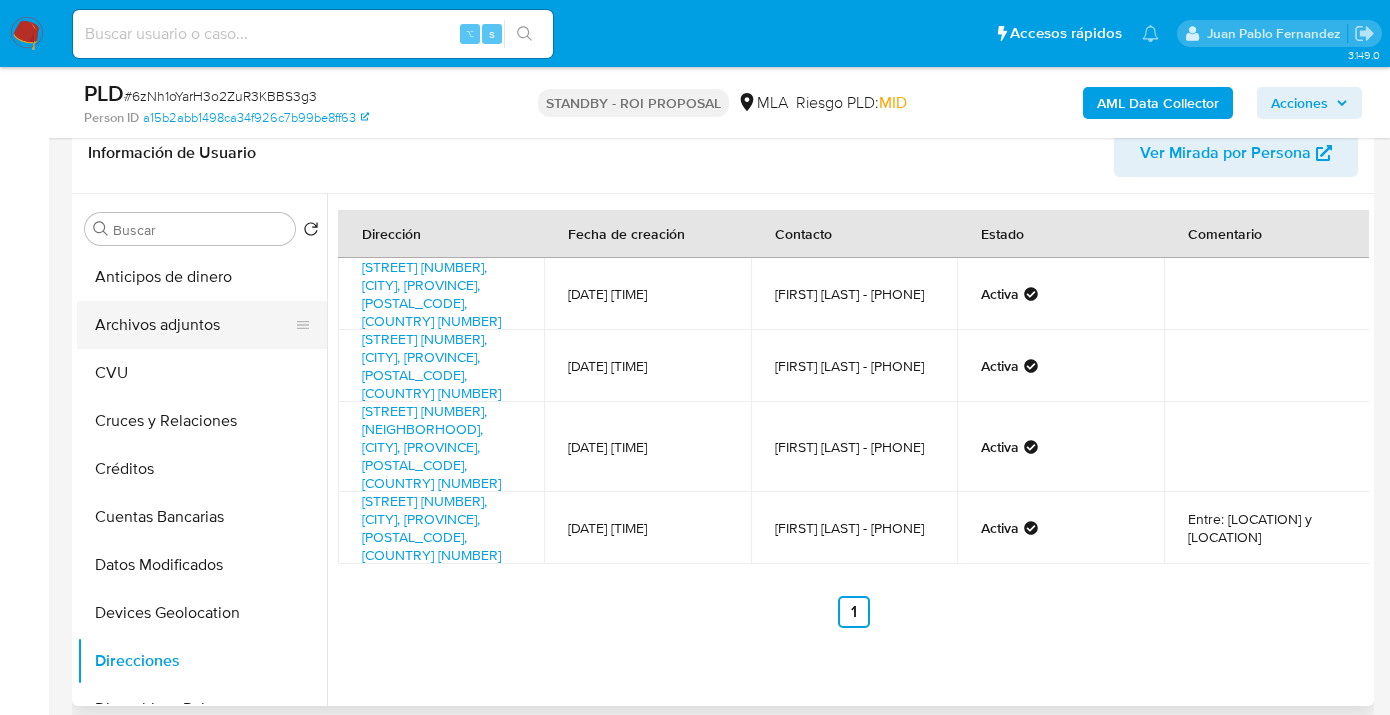 click on "Archivos adjuntos" at bounding box center [194, 325] 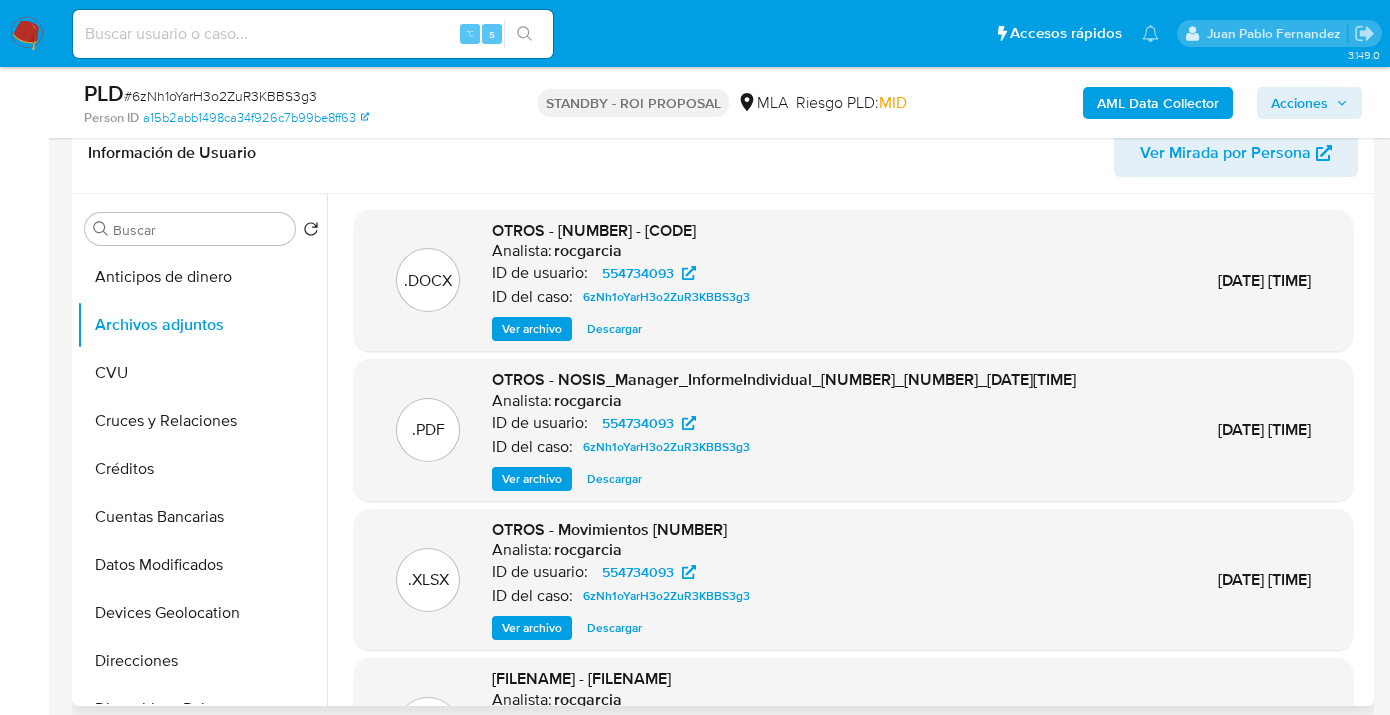 click on "Descargar" at bounding box center [614, 329] 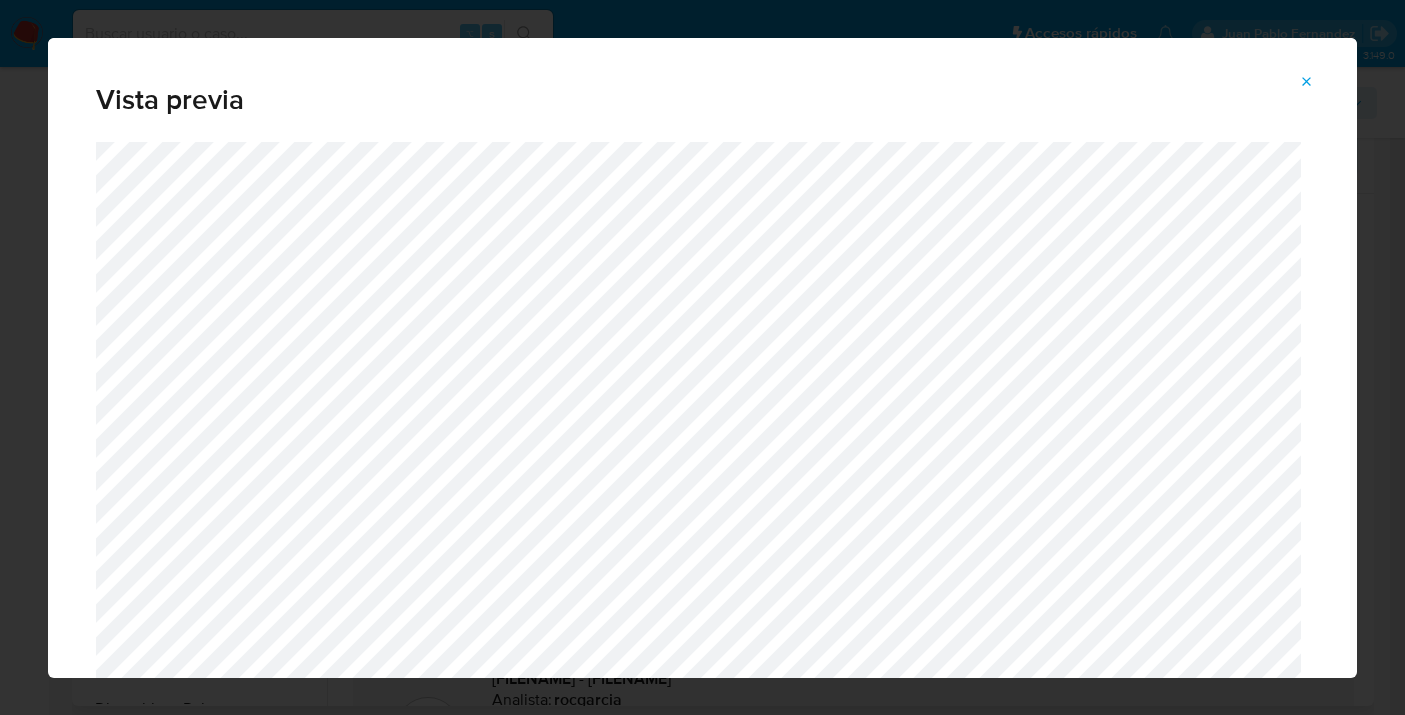 click 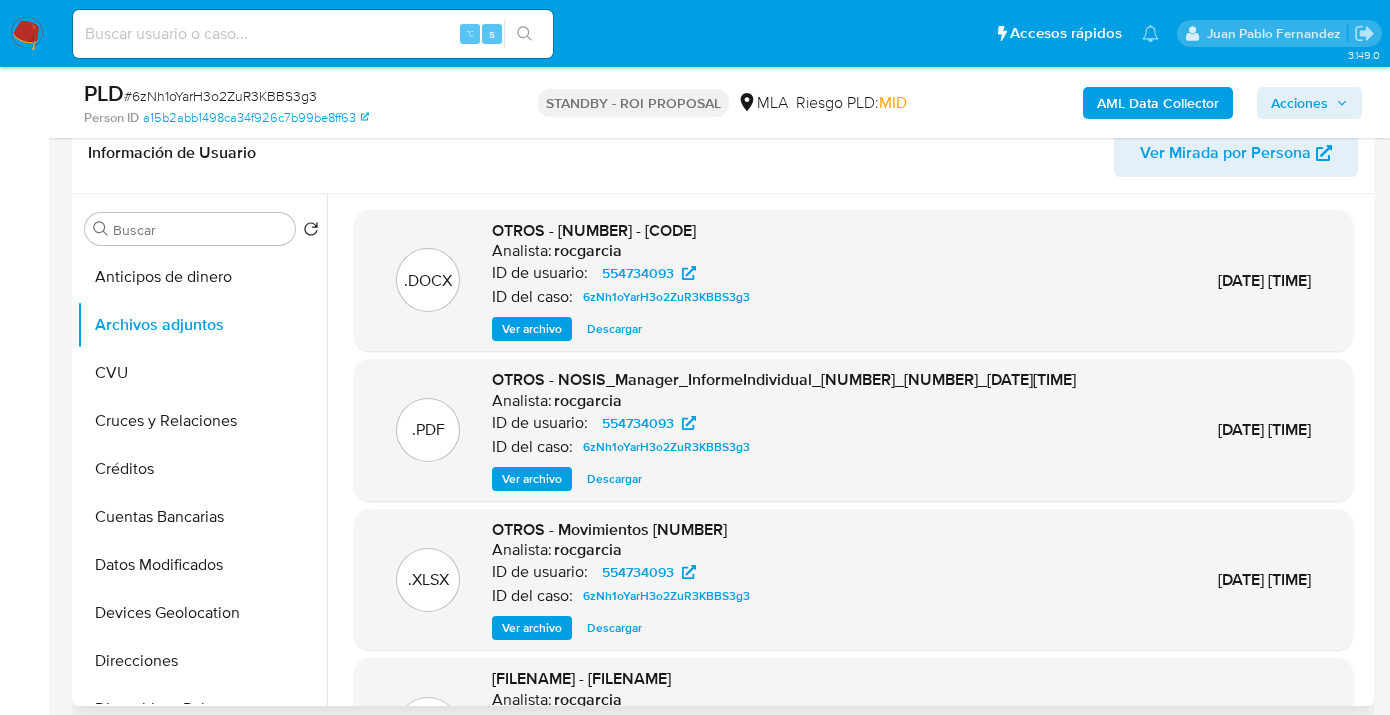 scroll, scrollTop: 160, scrollLeft: 0, axis: vertical 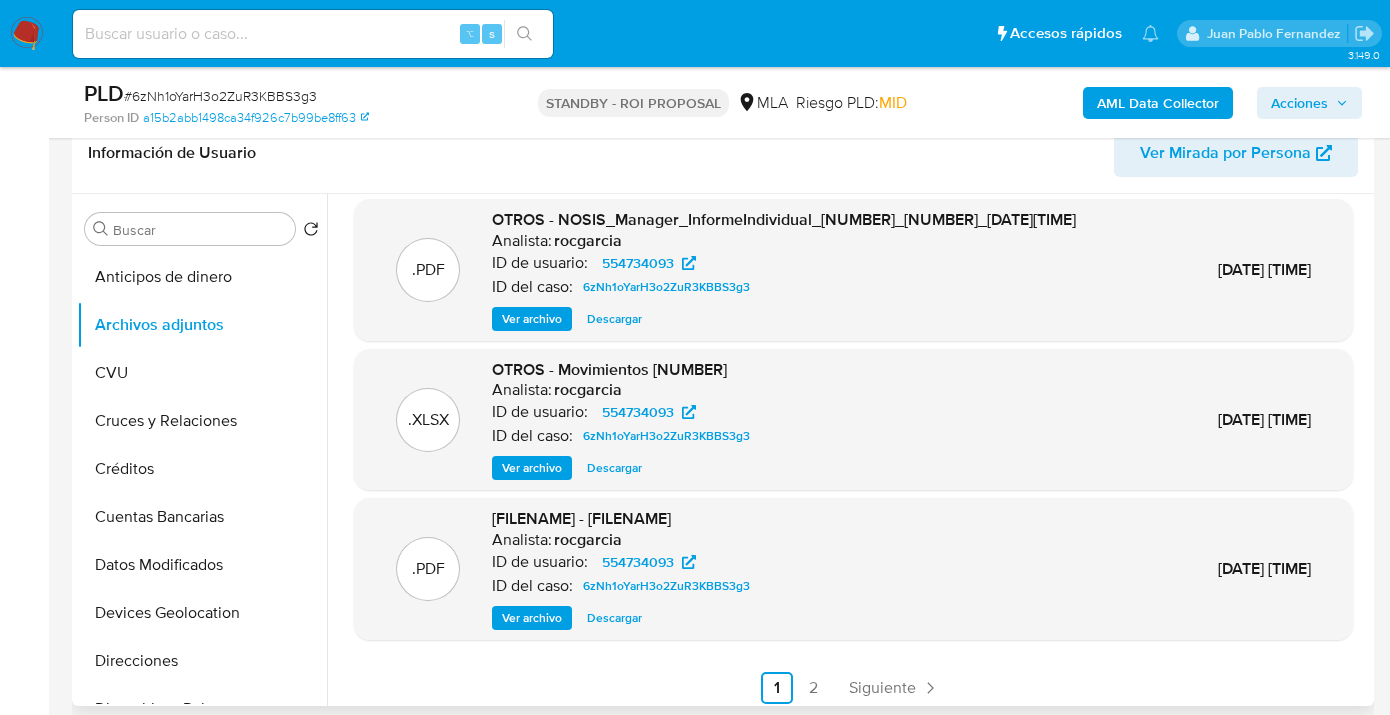 click on "Descargar" at bounding box center [614, 468] 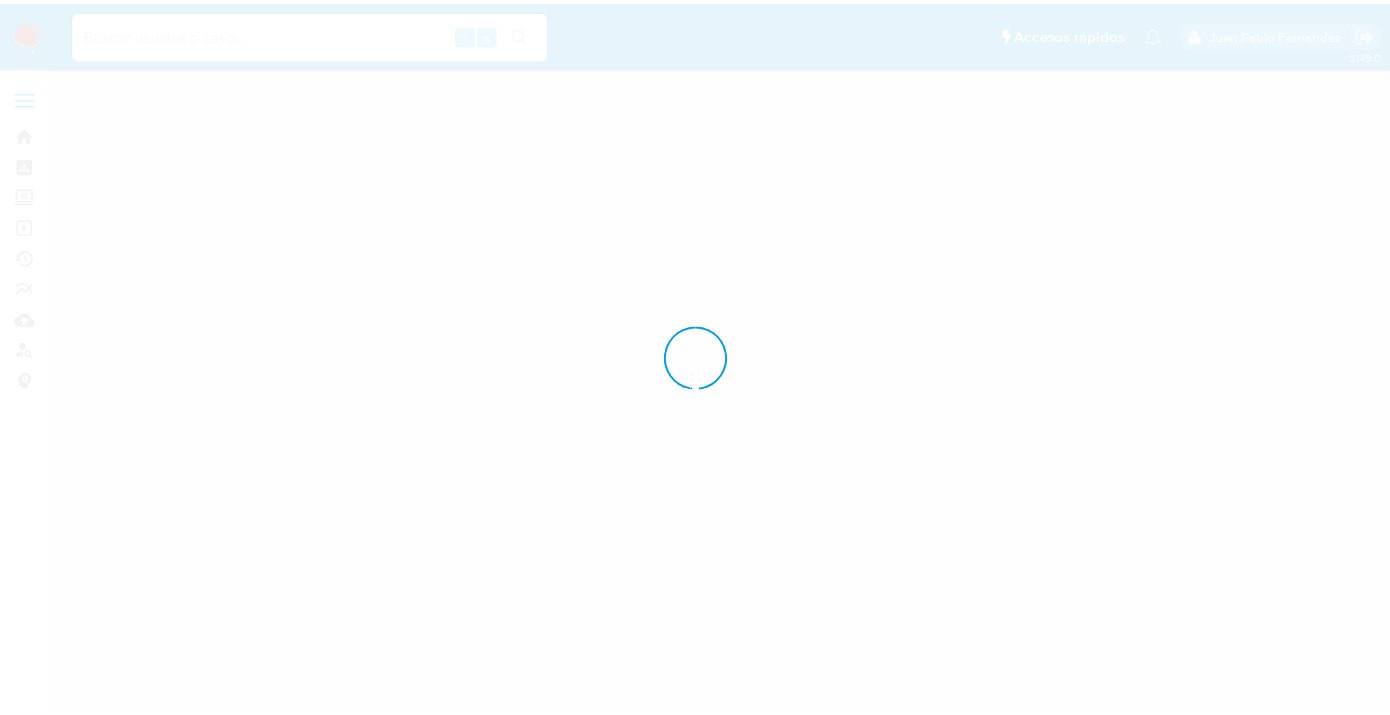 scroll, scrollTop: 0, scrollLeft: 0, axis: both 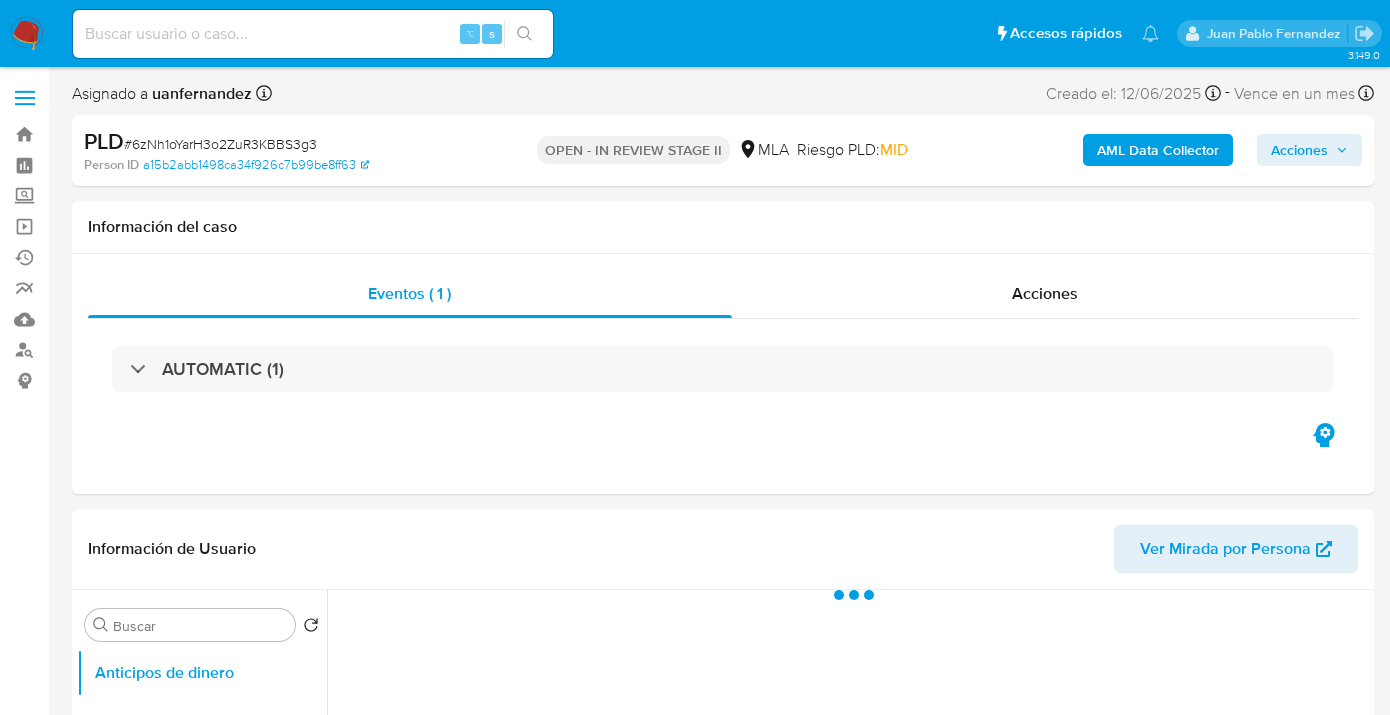 click on "Acciones" at bounding box center [1299, 150] 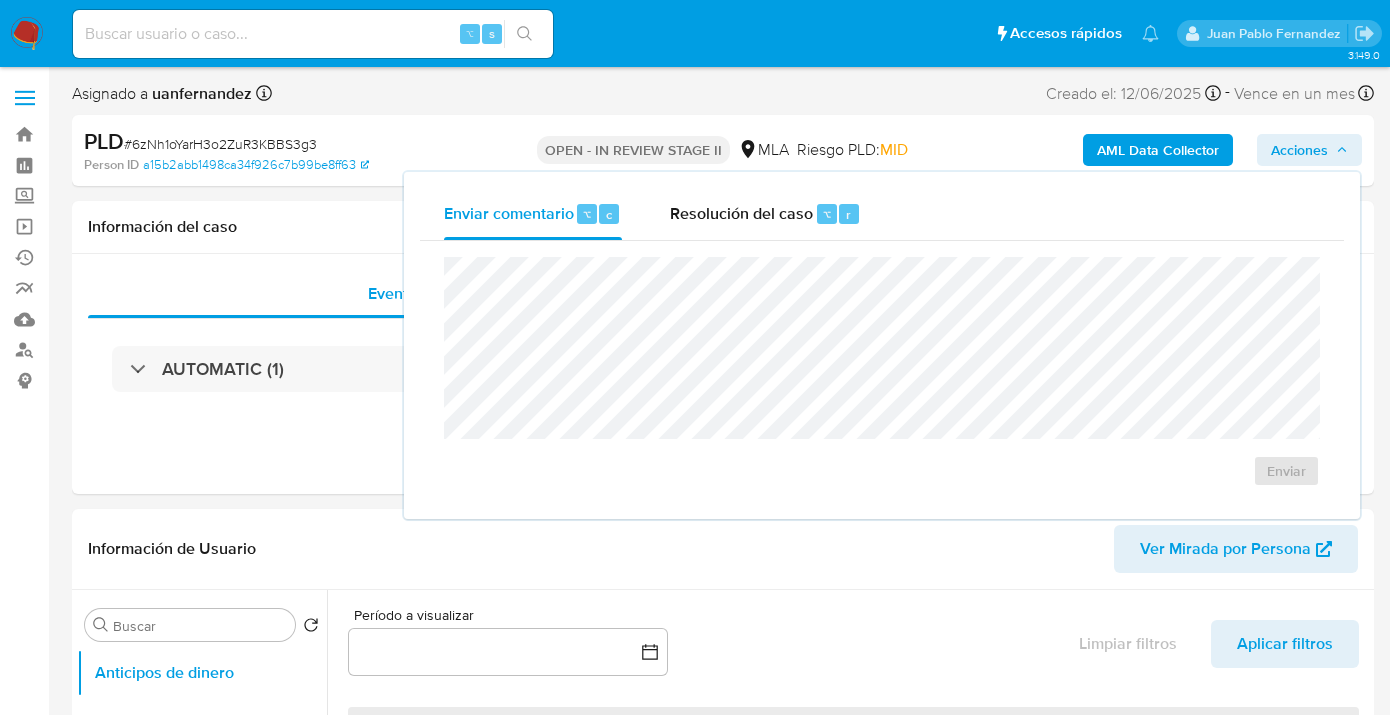 drag, startPoint x: 756, startPoint y: 212, endPoint x: 735, endPoint y: 244, distance: 38.27532 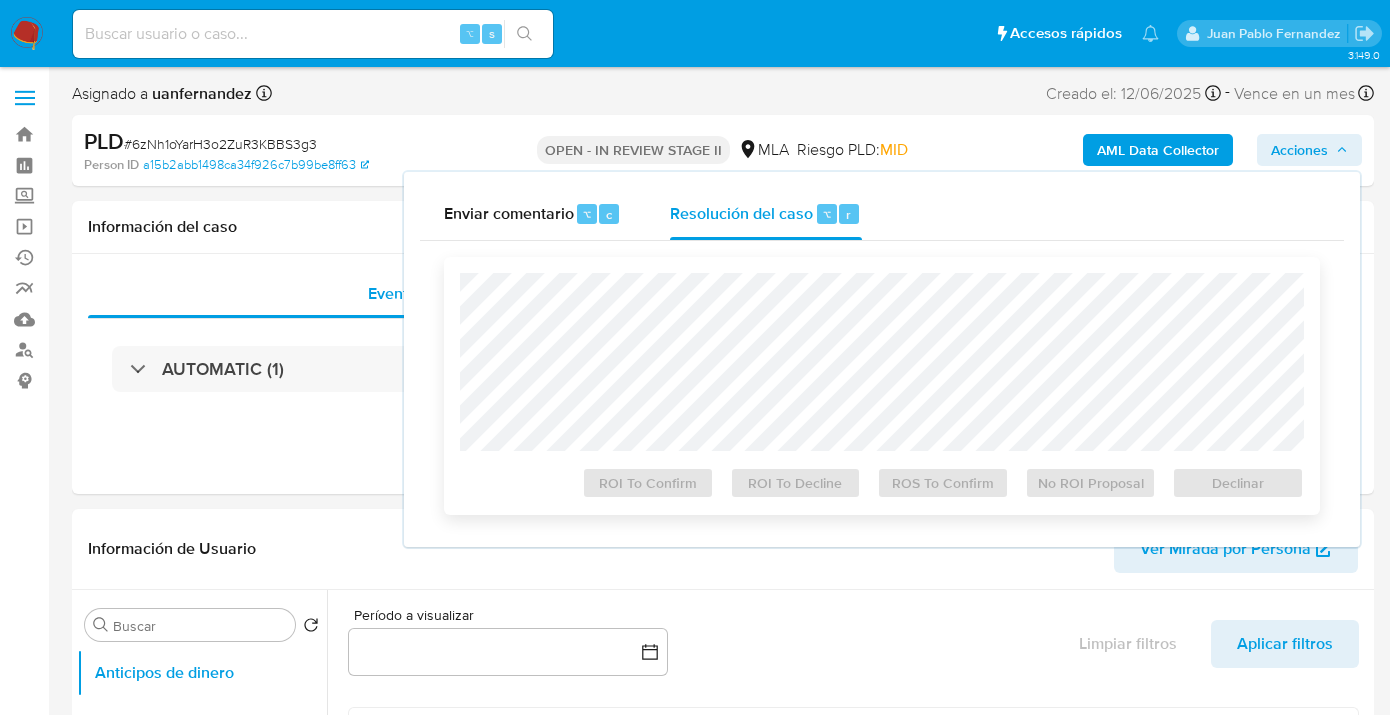 select on "10" 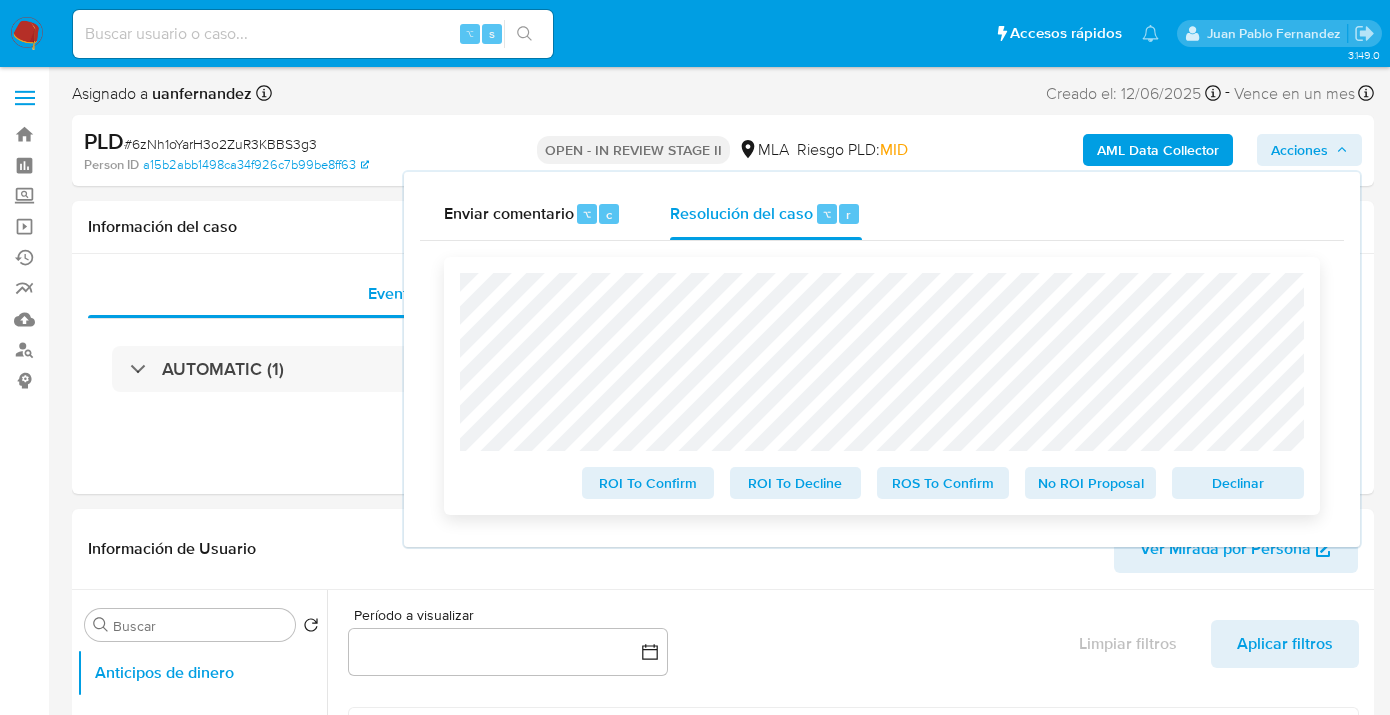 click on "ROS To Confirm" at bounding box center (943, 483) 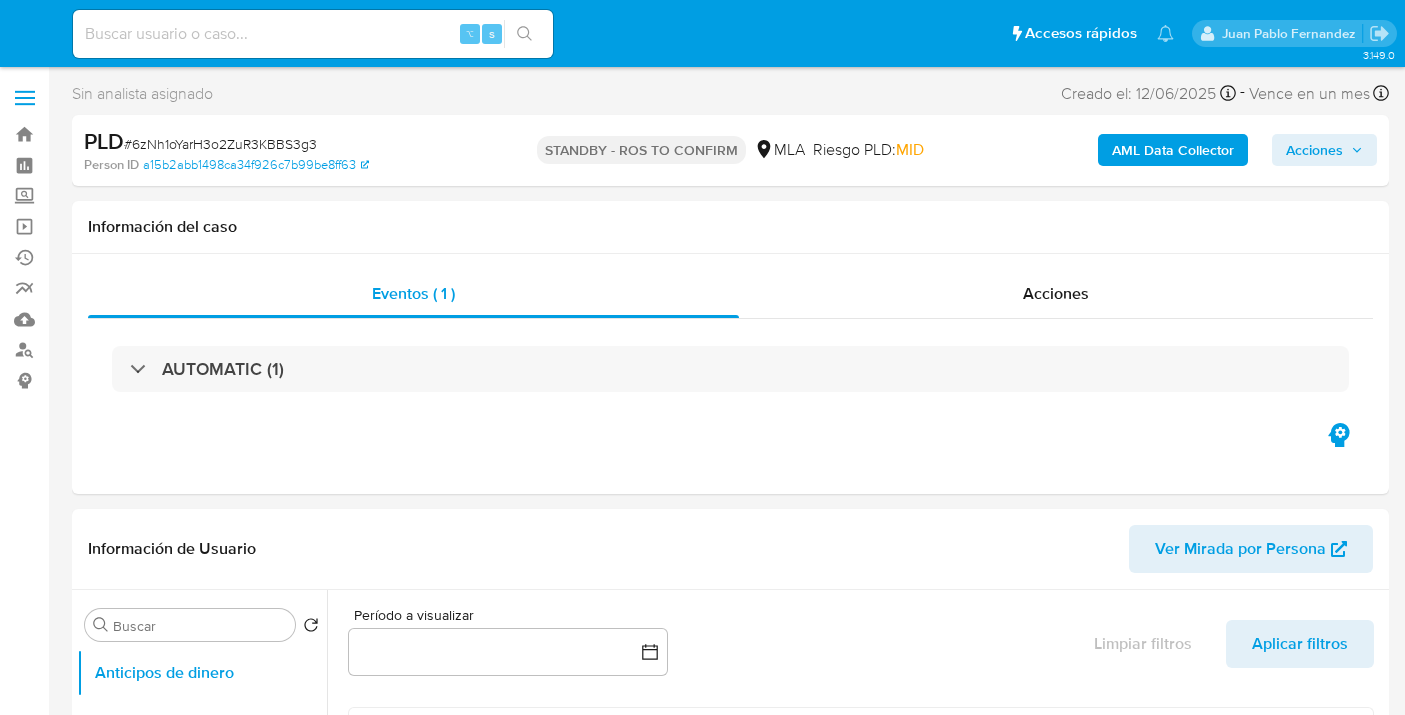 select on "10" 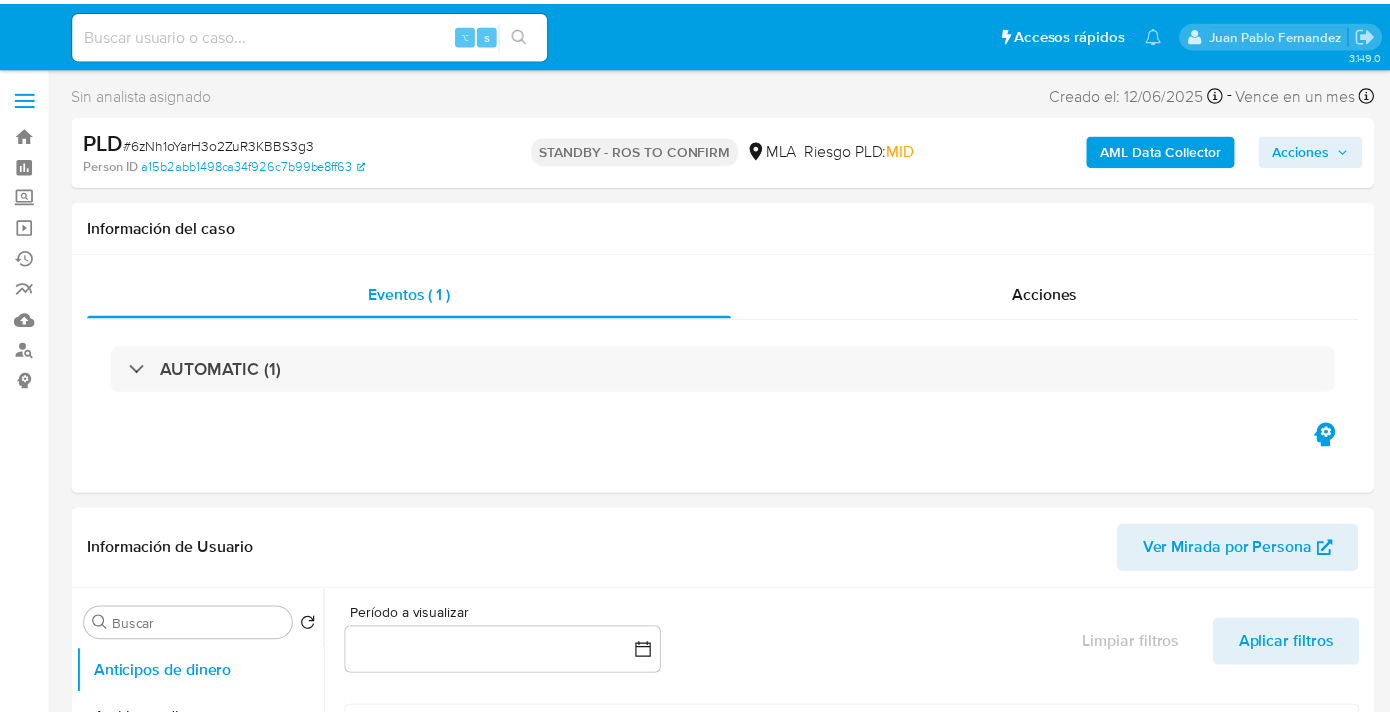 scroll, scrollTop: 0, scrollLeft: 0, axis: both 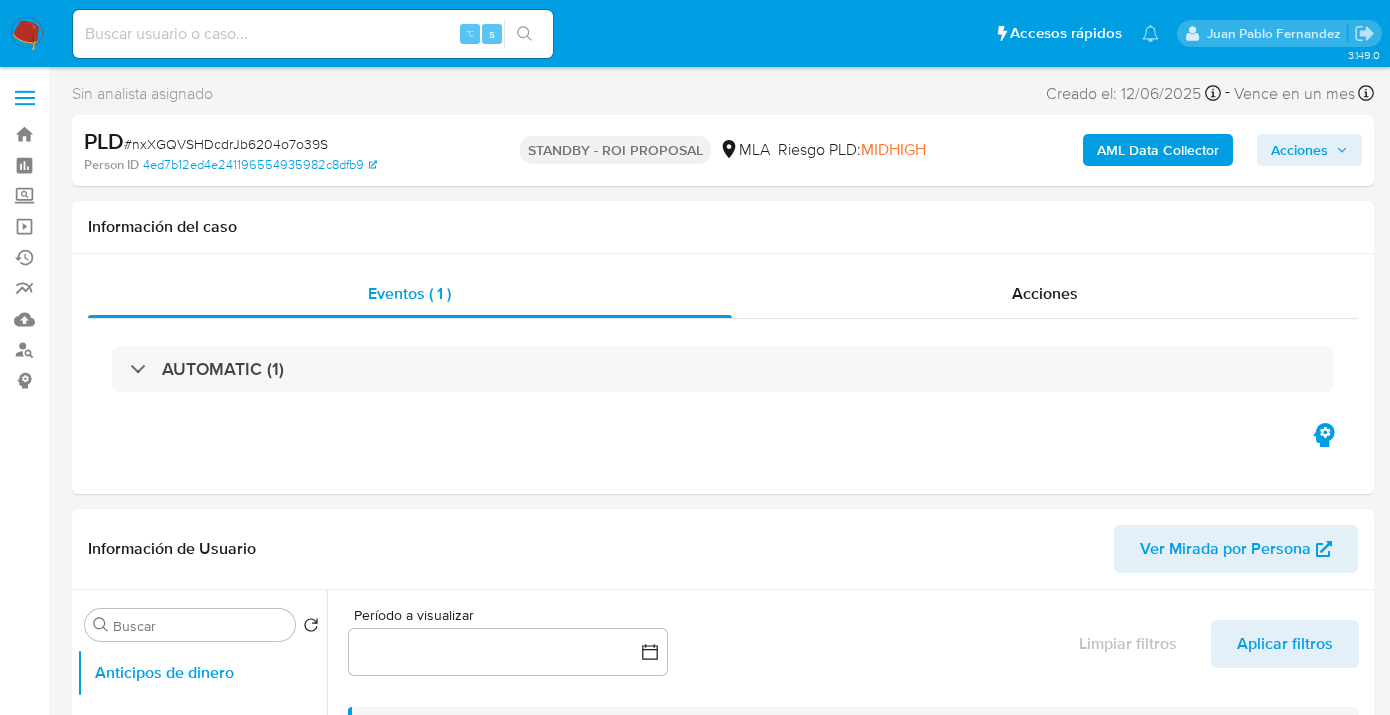 select on "10" 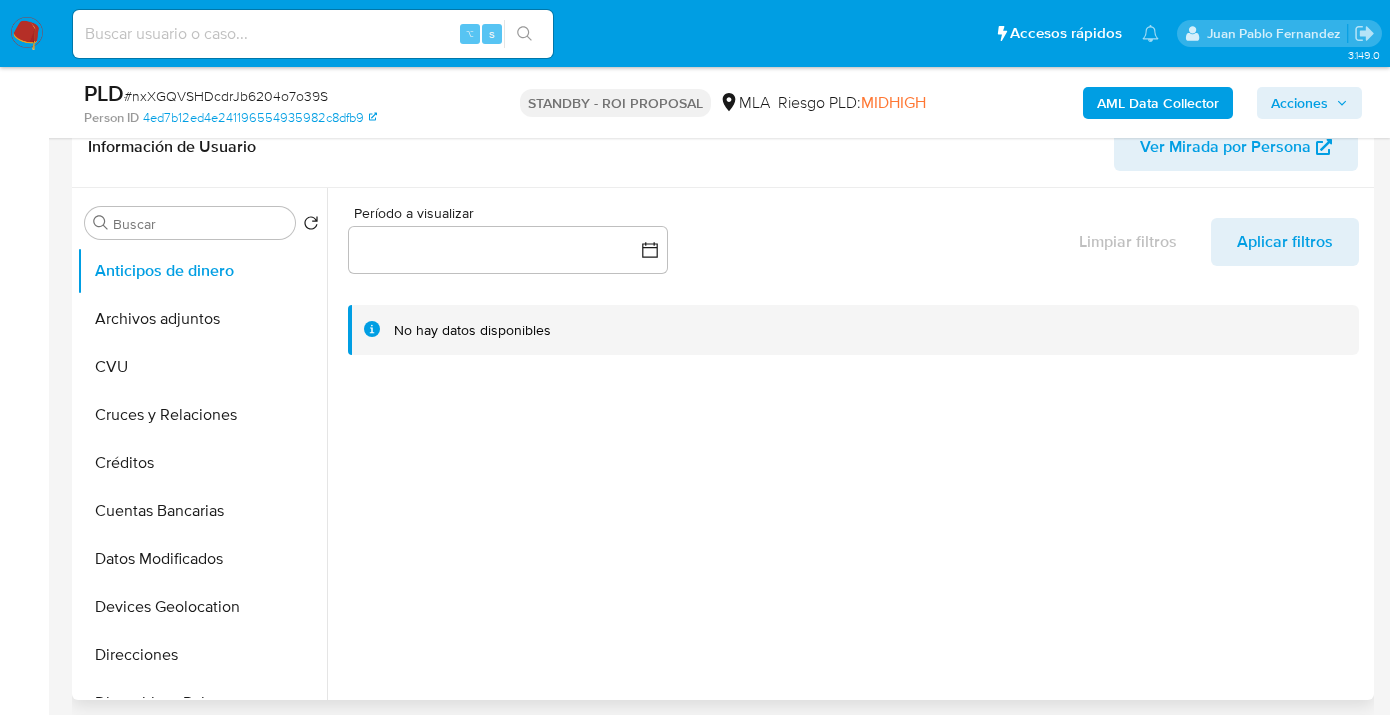 scroll, scrollTop: 434, scrollLeft: 0, axis: vertical 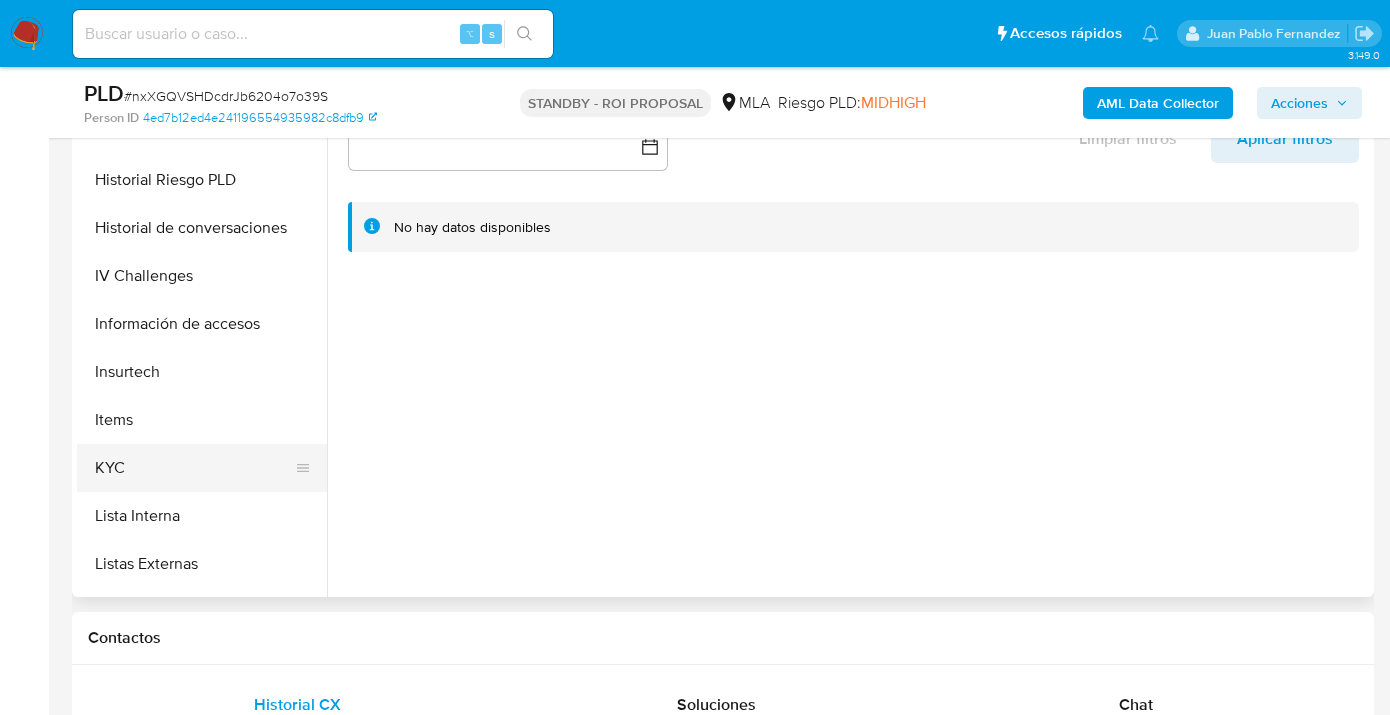 click on "KYC" at bounding box center [194, 468] 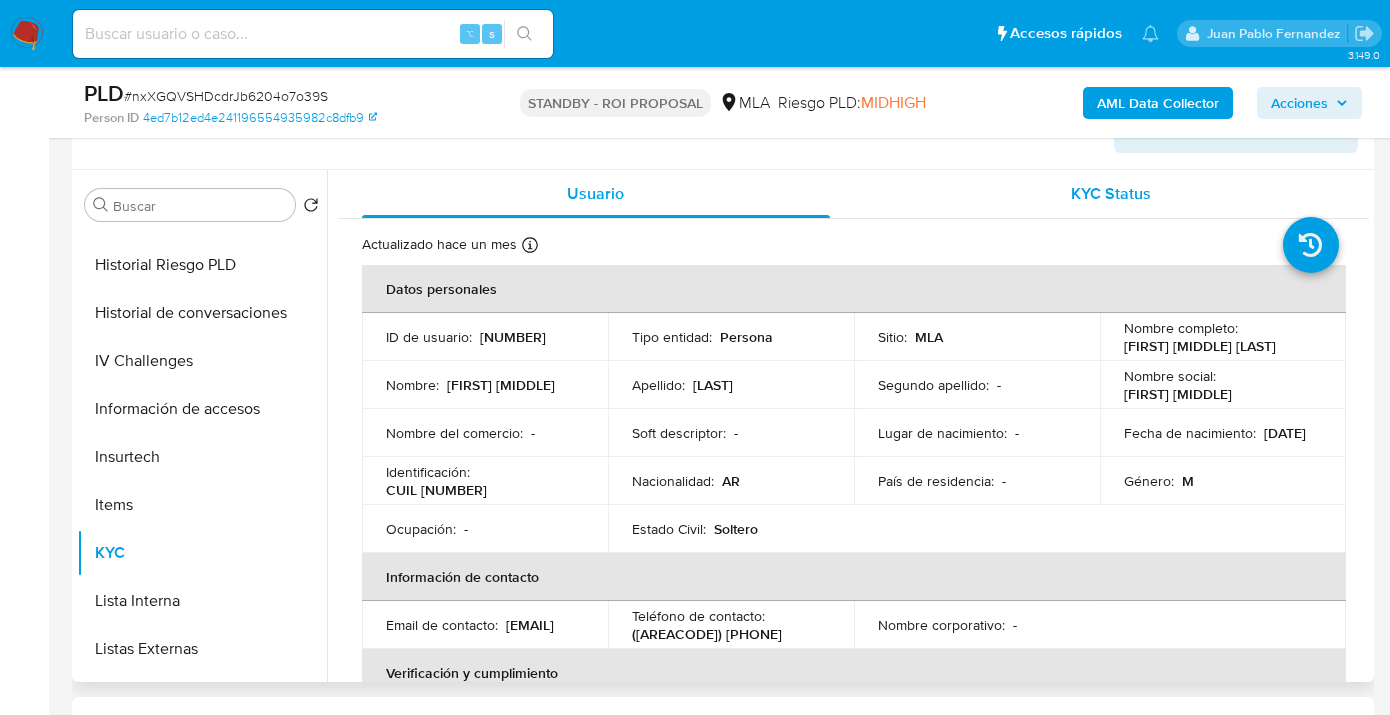 scroll, scrollTop: 264, scrollLeft: 0, axis: vertical 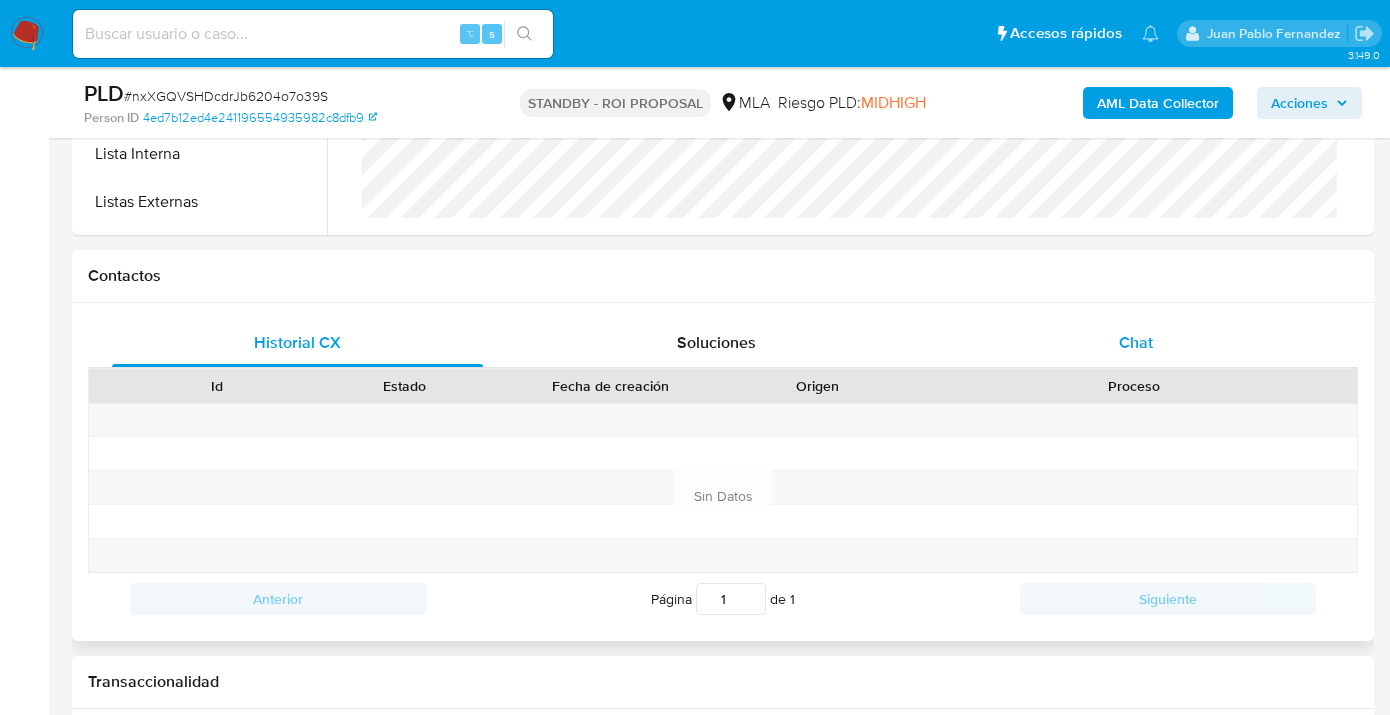click on "Chat" at bounding box center [1136, 342] 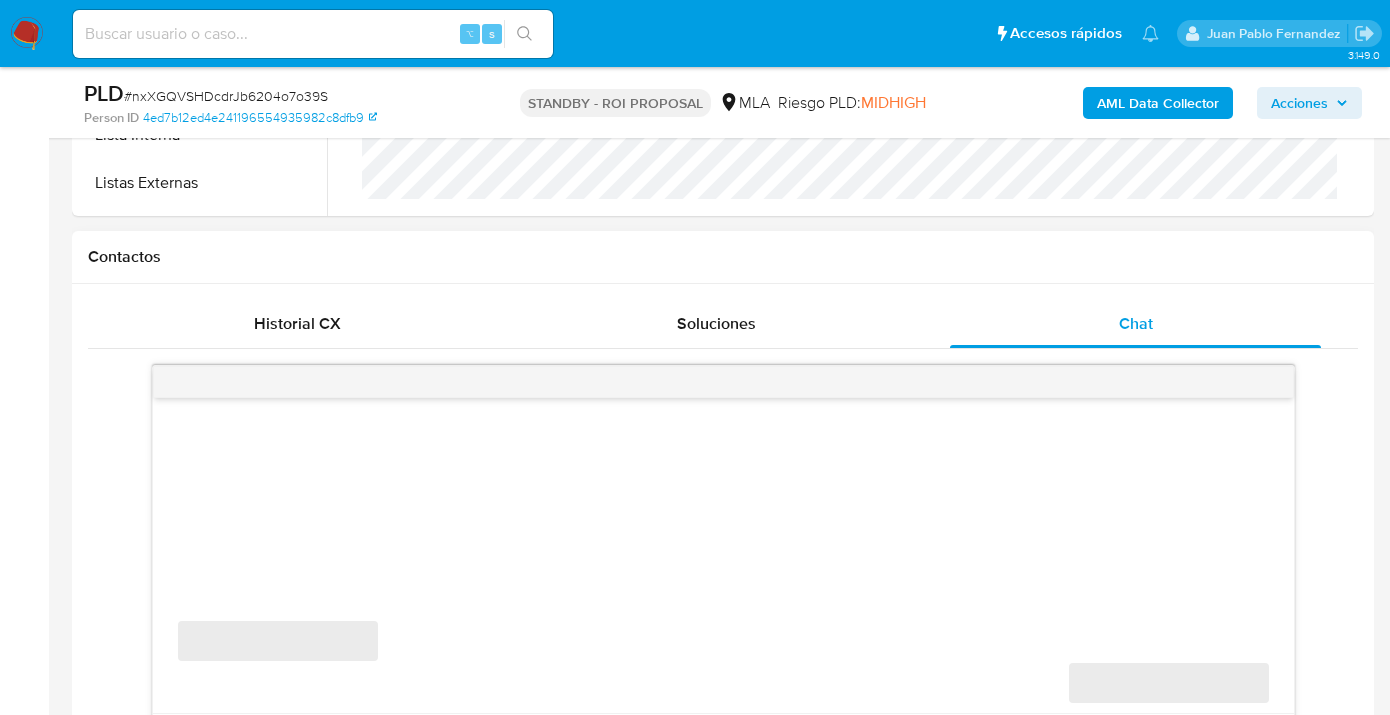 scroll, scrollTop: 838, scrollLeft: 0, axis: vertical 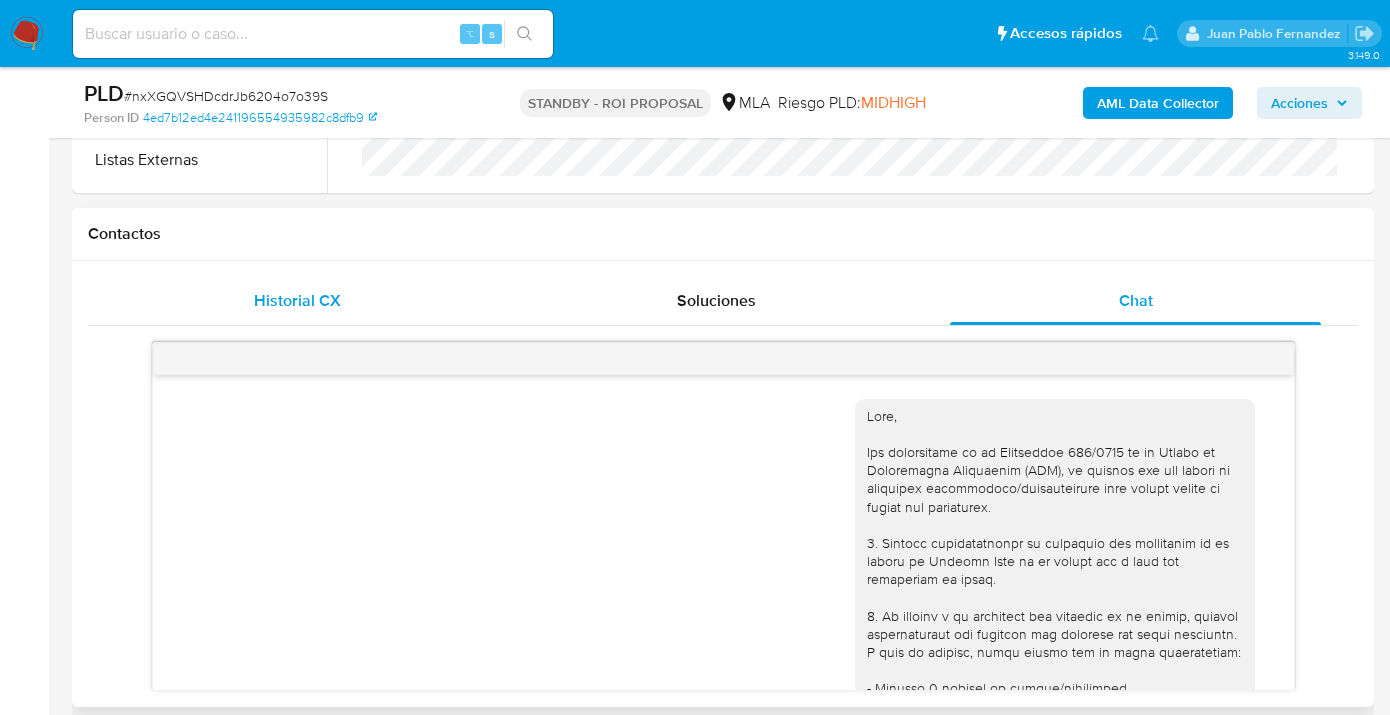 click on "Historial CX" at bounding box center [297, 301] 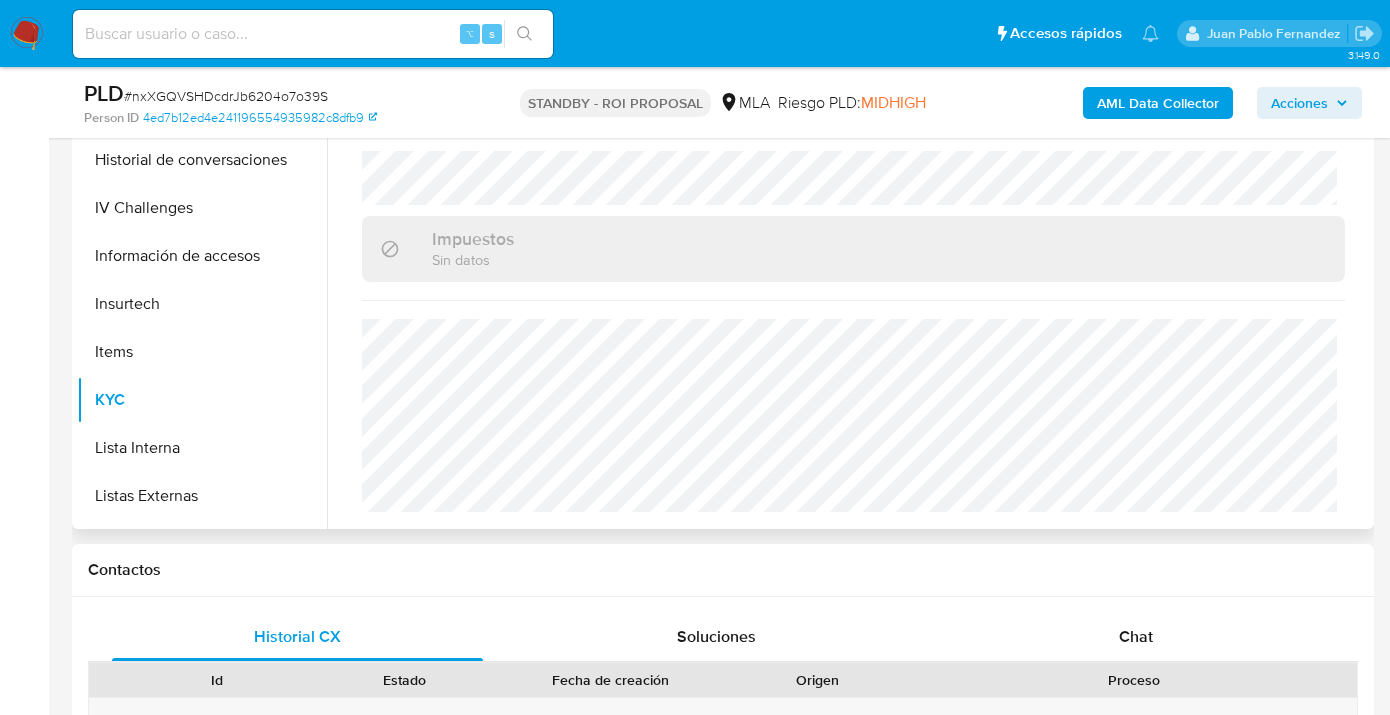 scroll, scrollTop: 501, scrollLeft: 0, axis: vertical 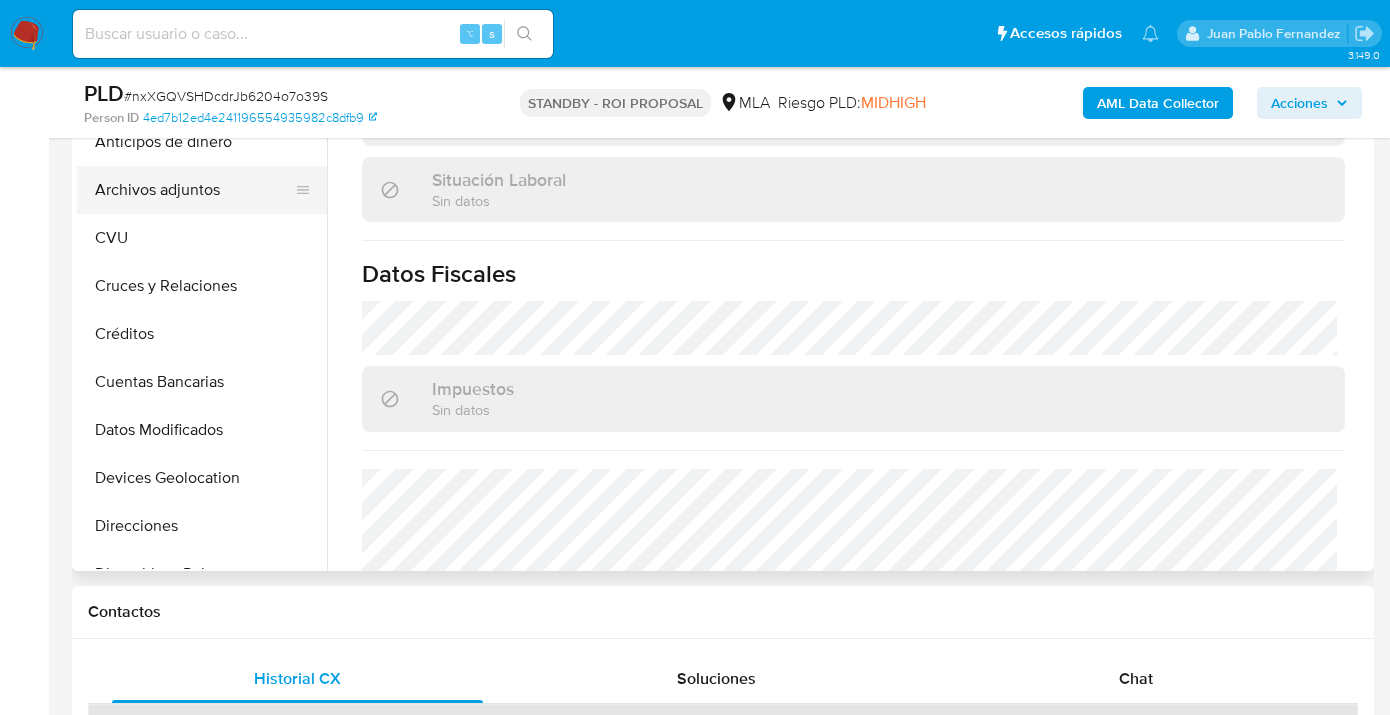 click on "Archivos adjuntos" at bounding box center [194, 190] 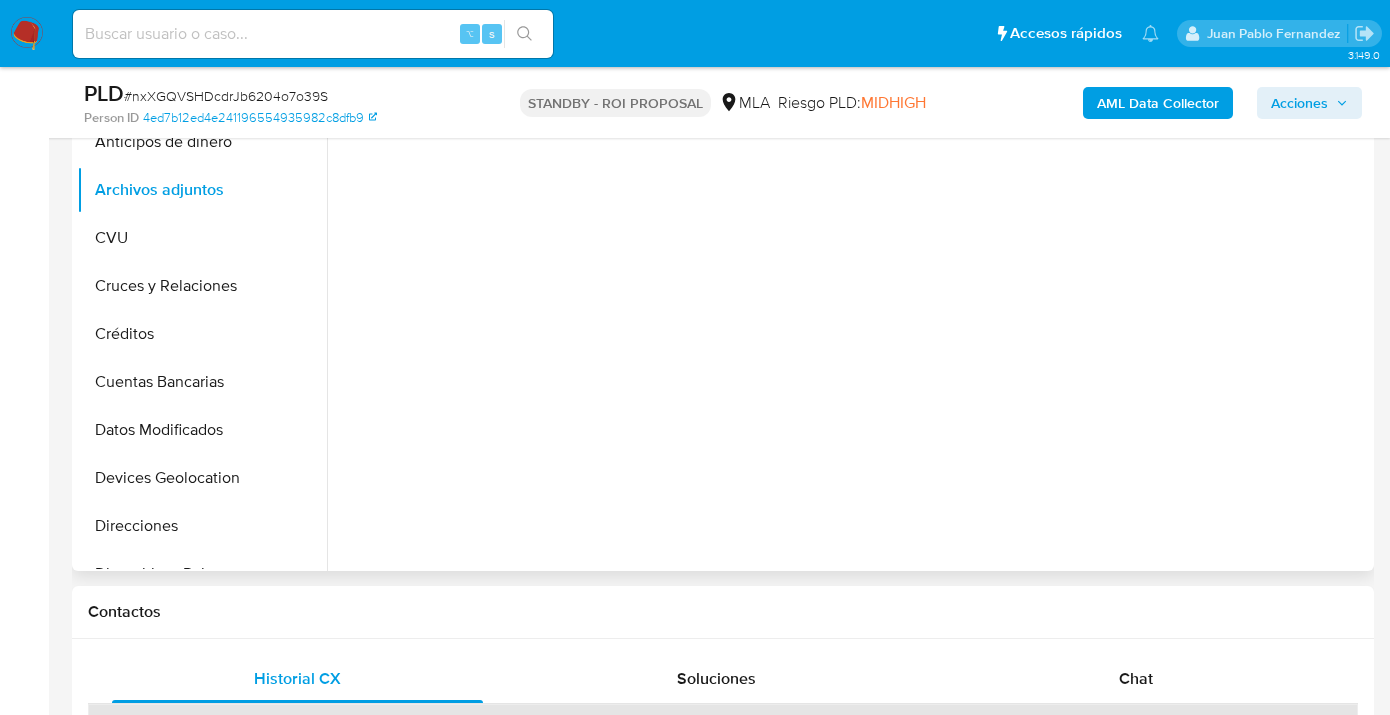 scroll, scrollTop: 0, scrollLeft: 0, axis: both 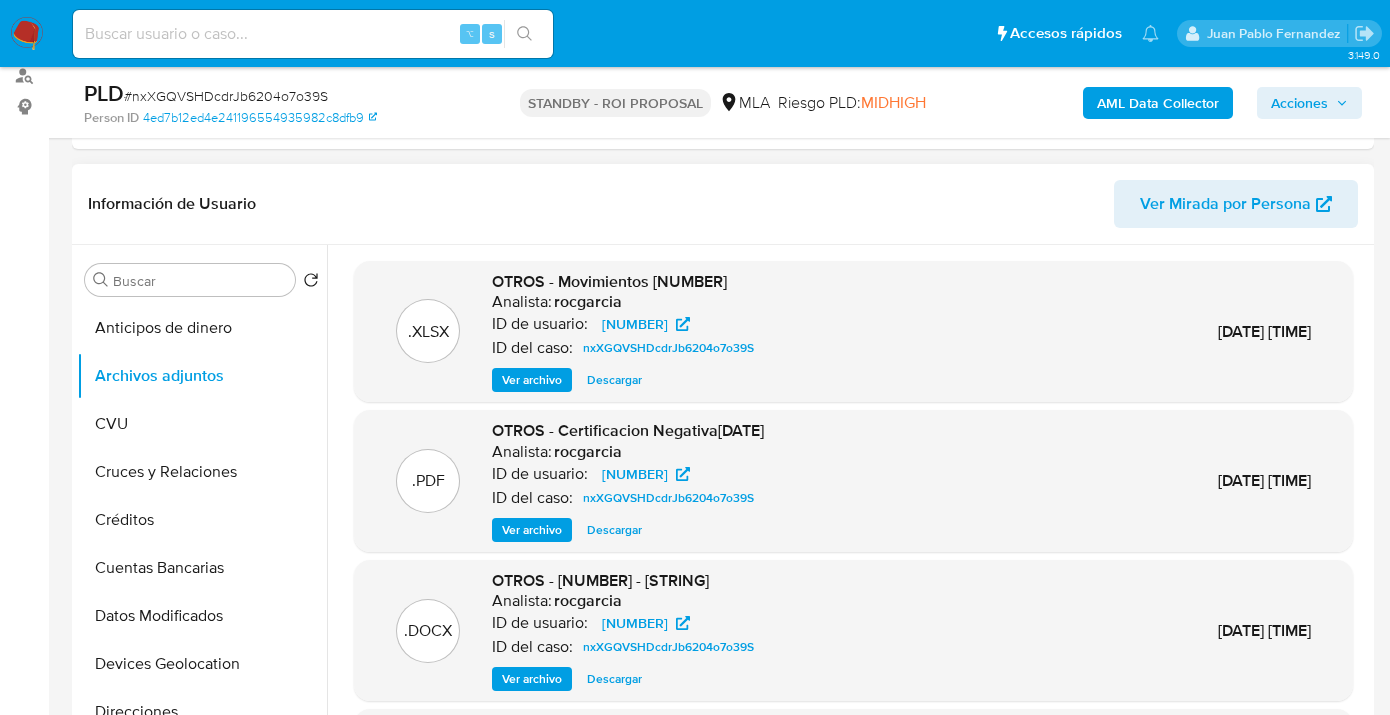 click on "Descargar" at bounding box center [614, 380] 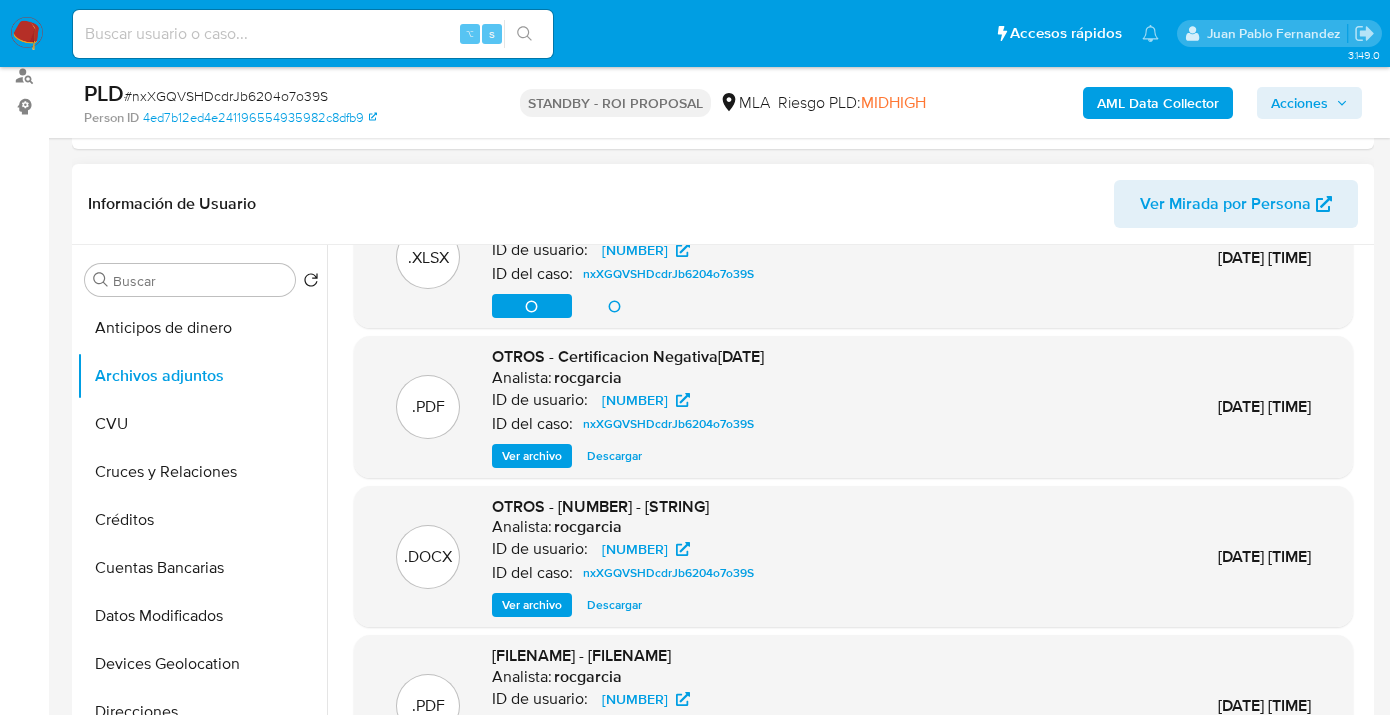 scroll, scrollTop: 116, scrollLeft: 0, axis: vertical 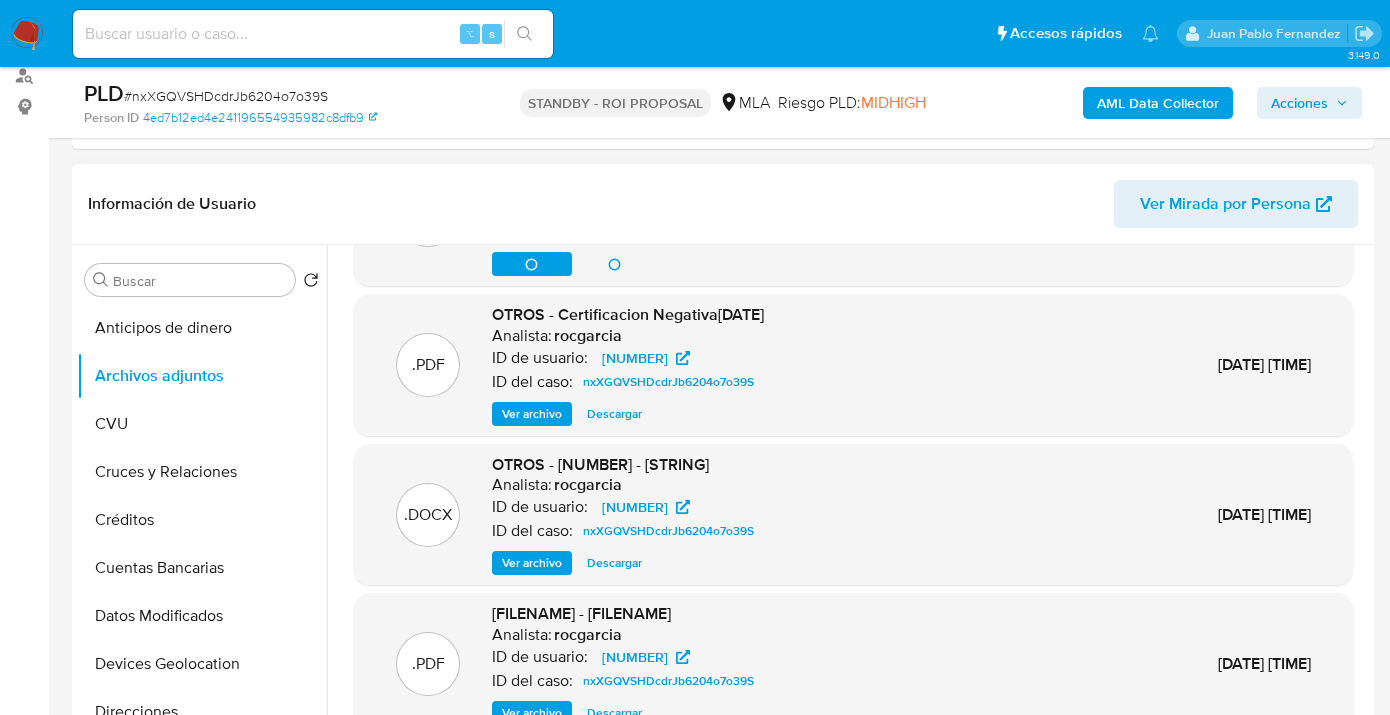 click on "Descargar" at bounding box center [614, 563] 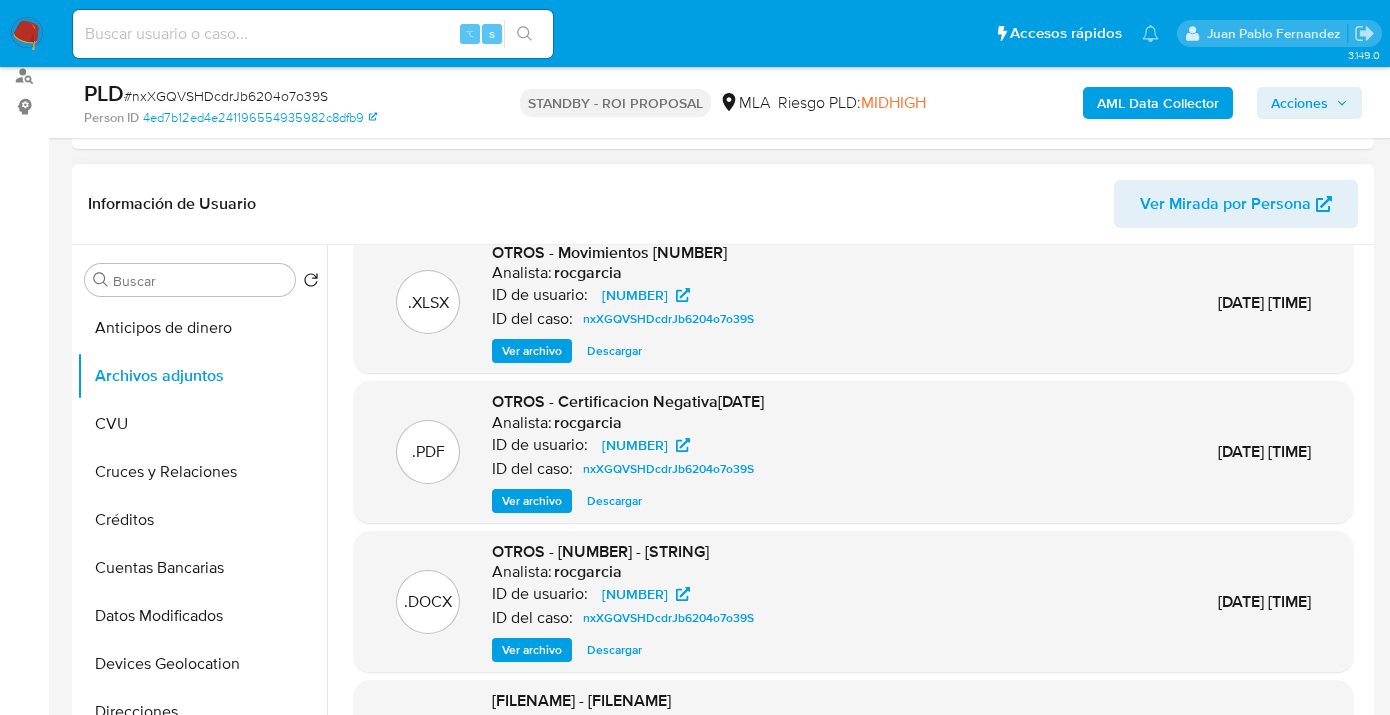 scroll, scrollTop: 0, scrollLeft: 0, axis: both 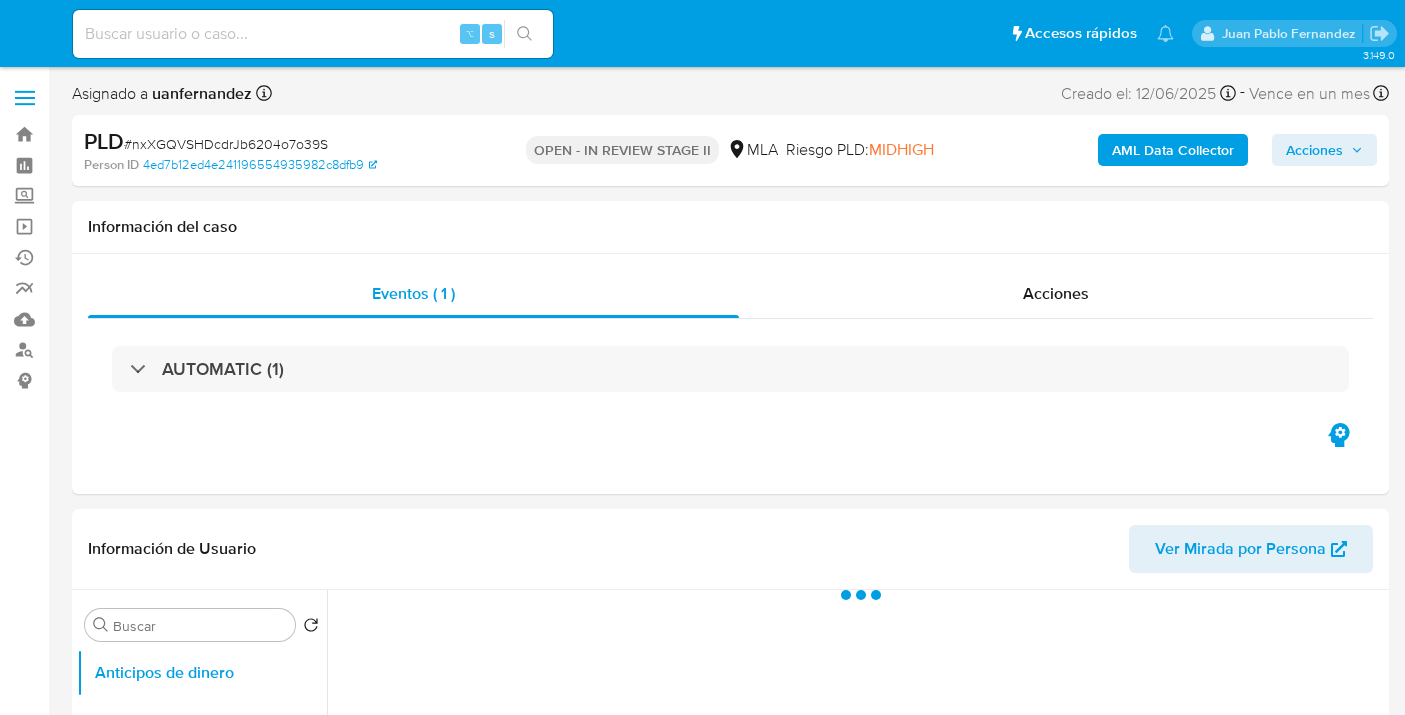 select on "10" 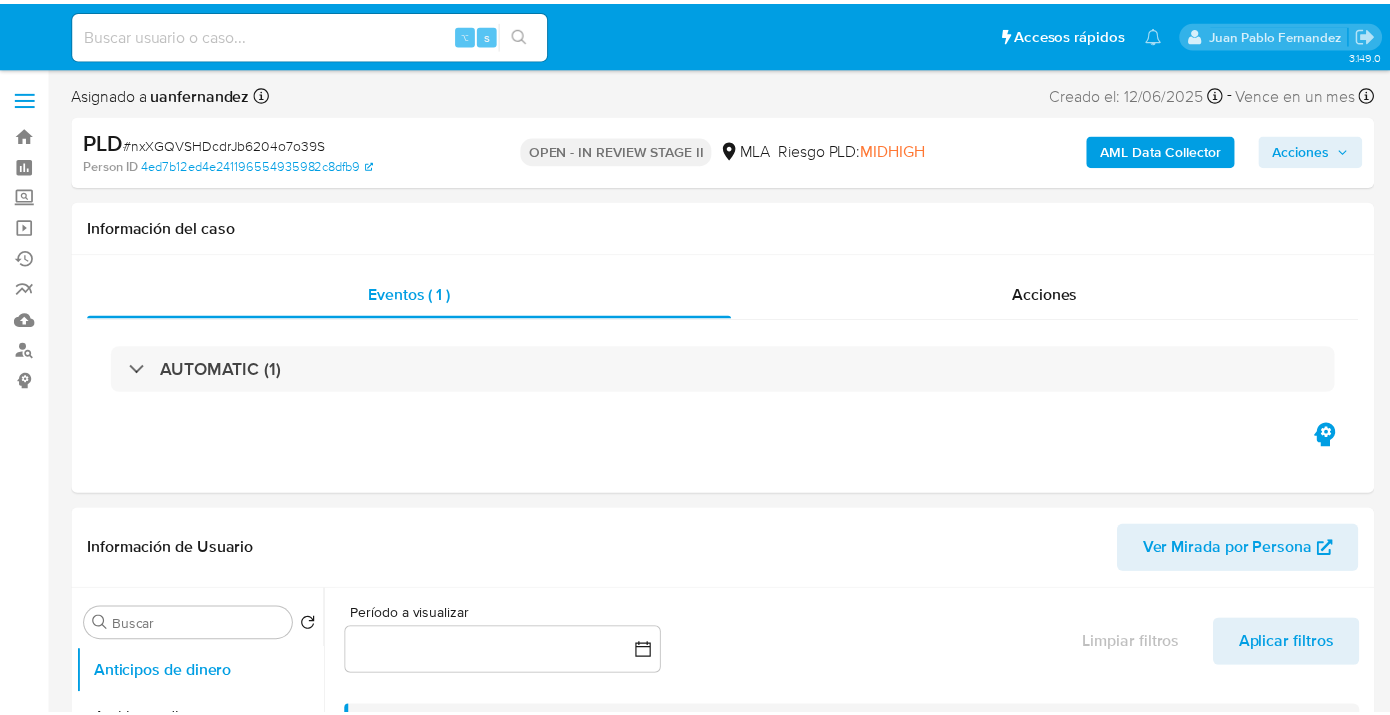 scroll, scrollTop: 0, scrollLeft: 0, axis: both 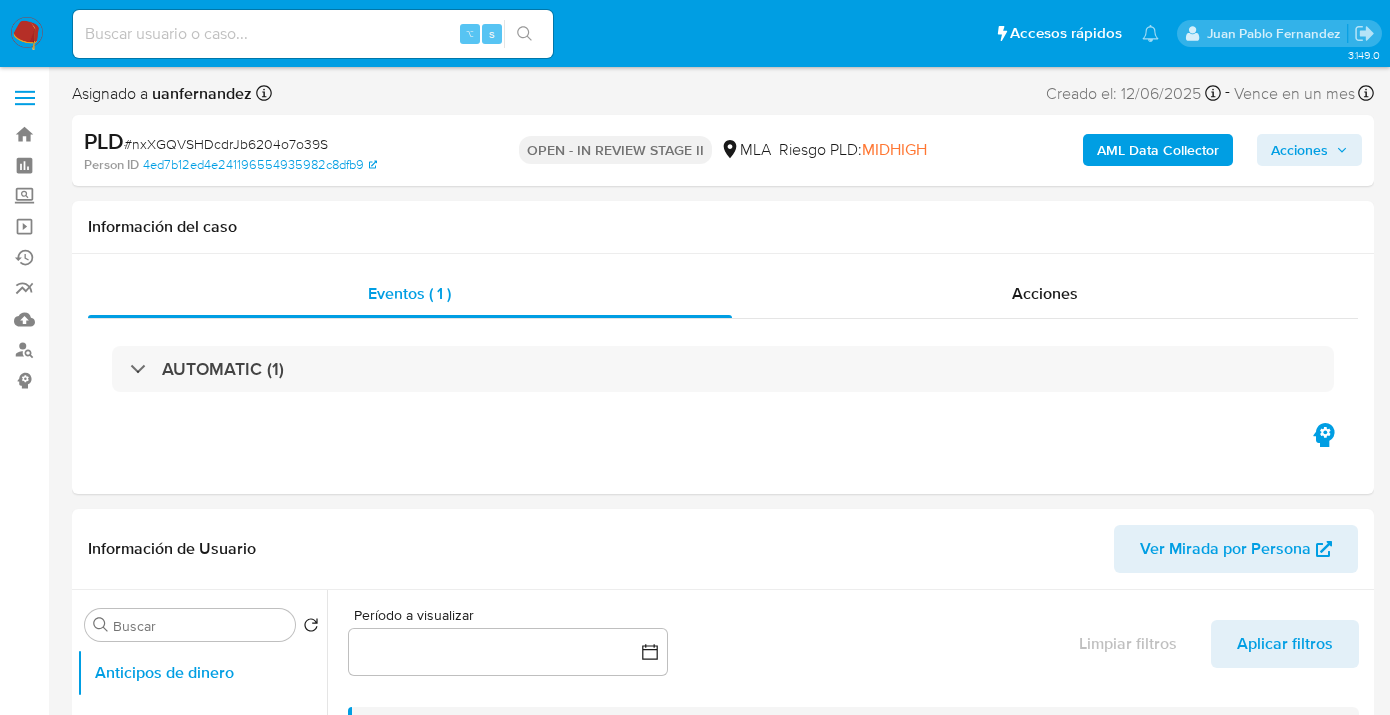 click on "Acciones" at bounding box center [1299, 150] 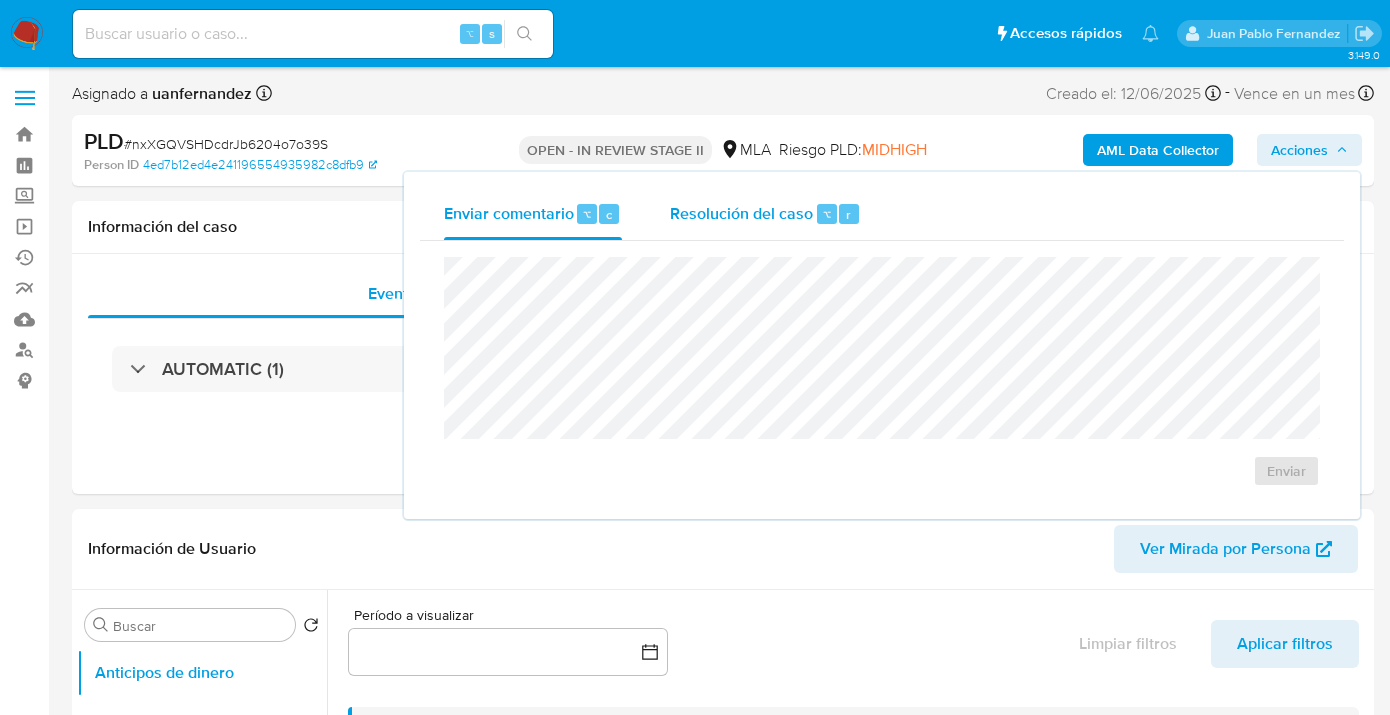 drag, startPoint x: 760, startPoint y: 210, endPoint x: 753, endPoint y: 237, distance: 27.89265 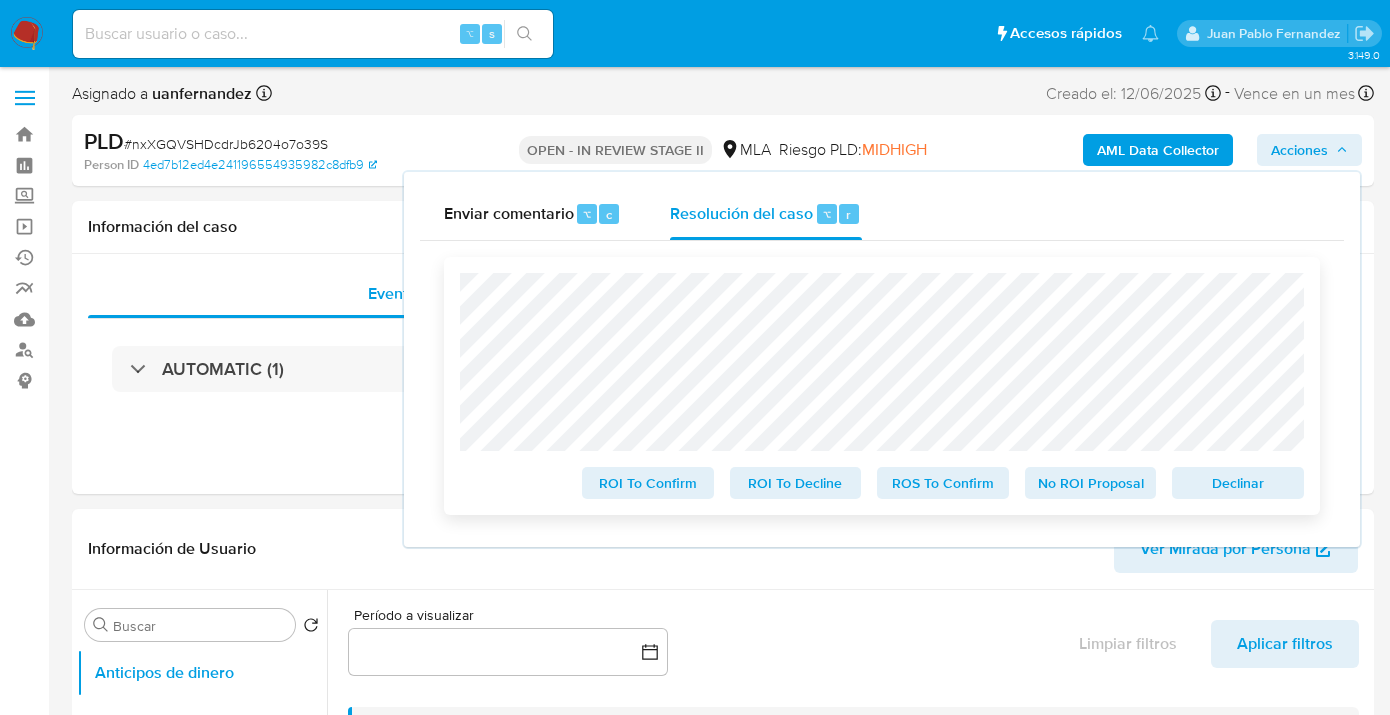 click on "ROS To Confirm" at bounding box center (943, 483) 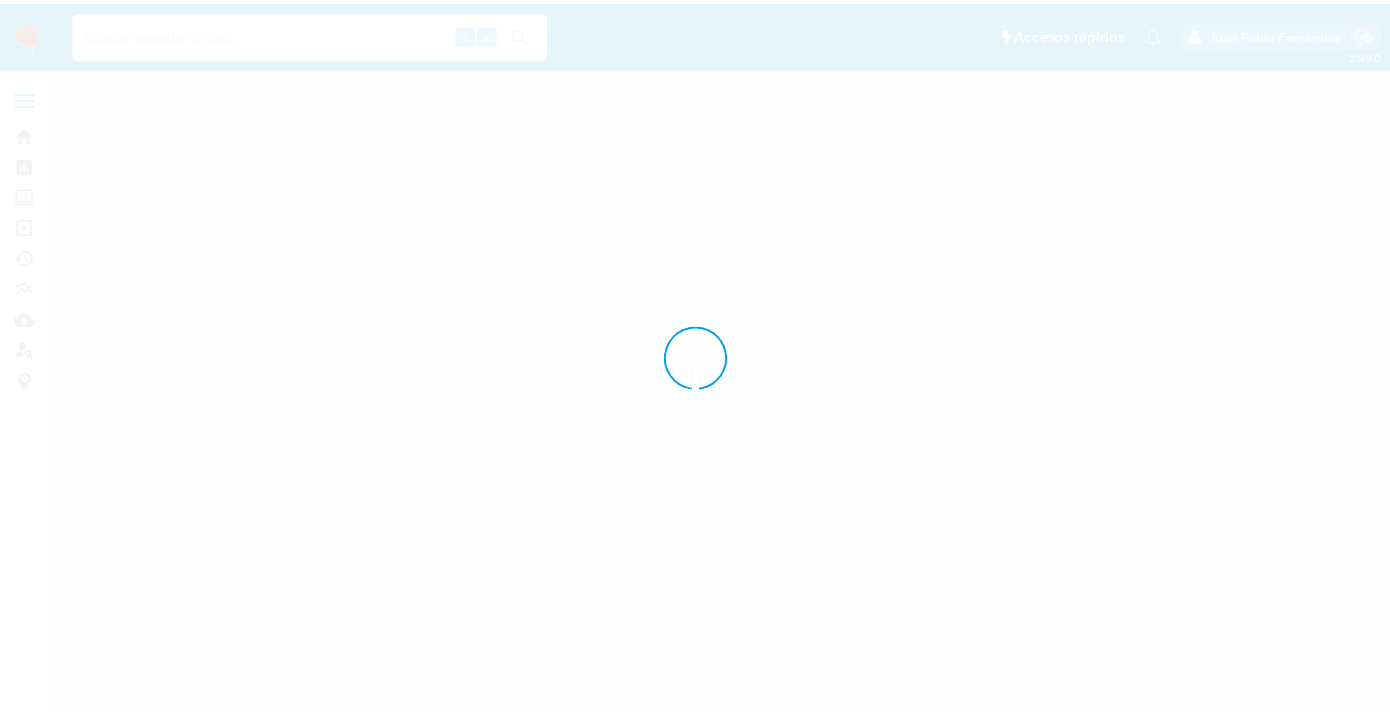 scroll, scrollTop: 0, scrollLeft: 0, axis: both 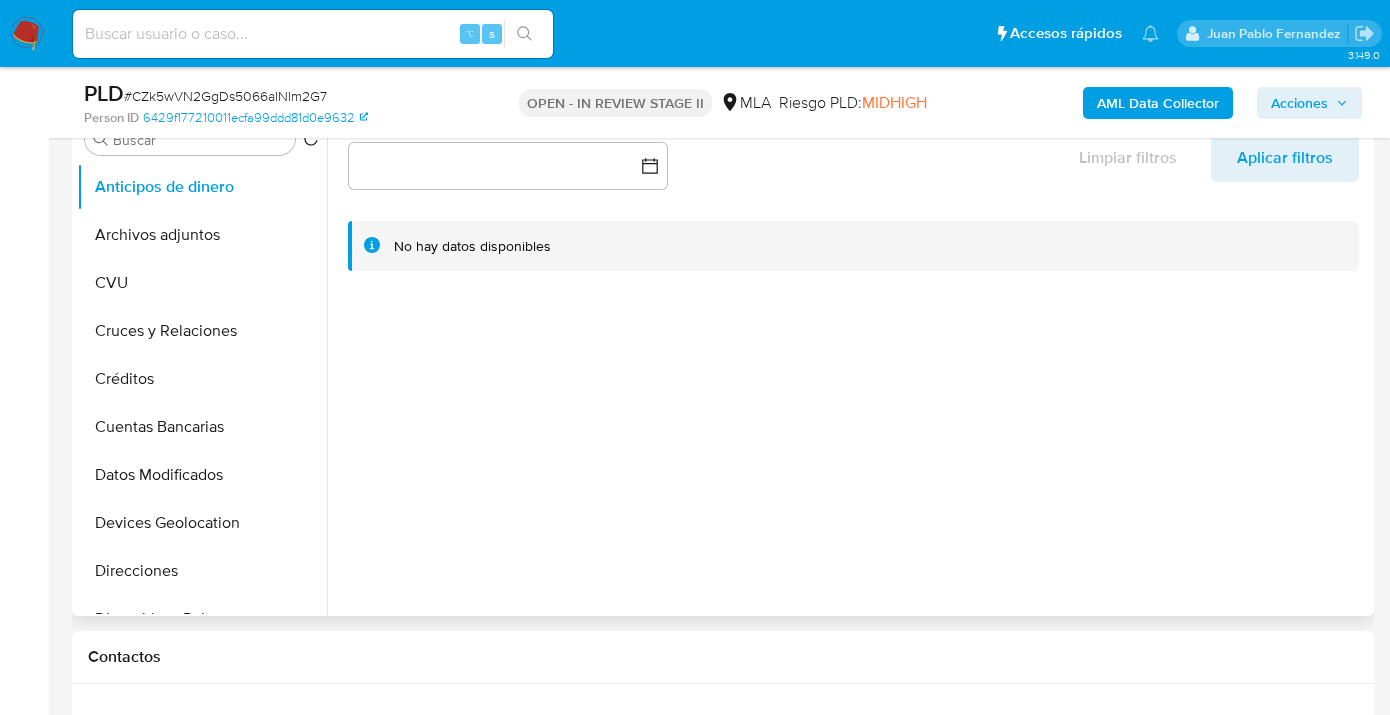 select on "10" 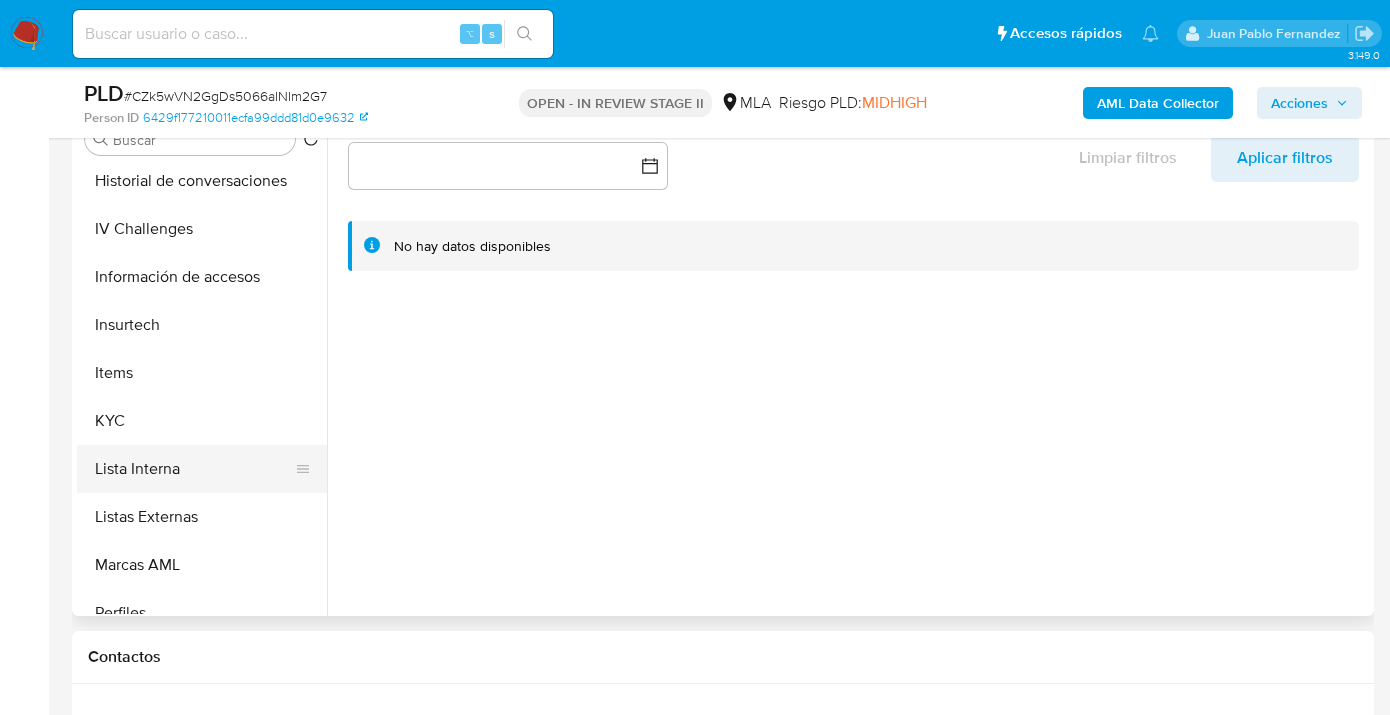 scroll, scrollTop: 723, scrollLeft: 0, axis: vertical 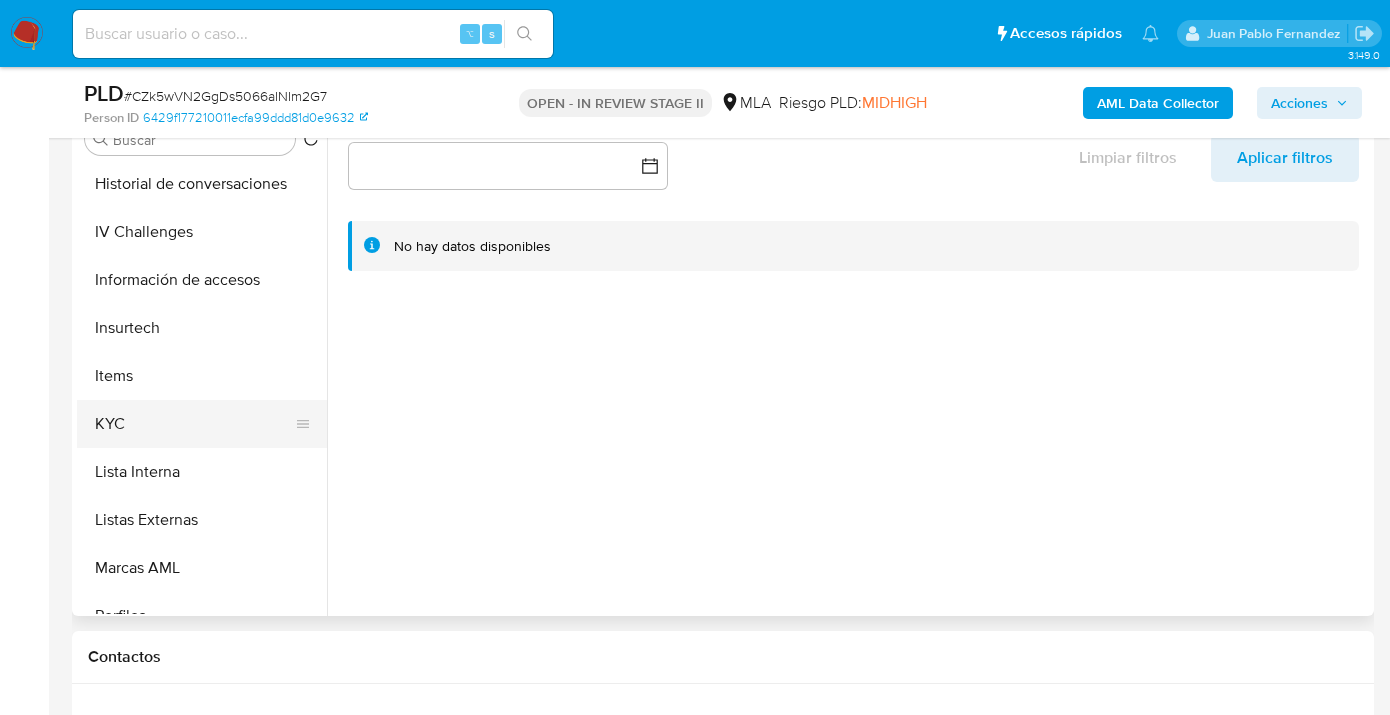 click on "KYC" at bounding box center (194, 424) 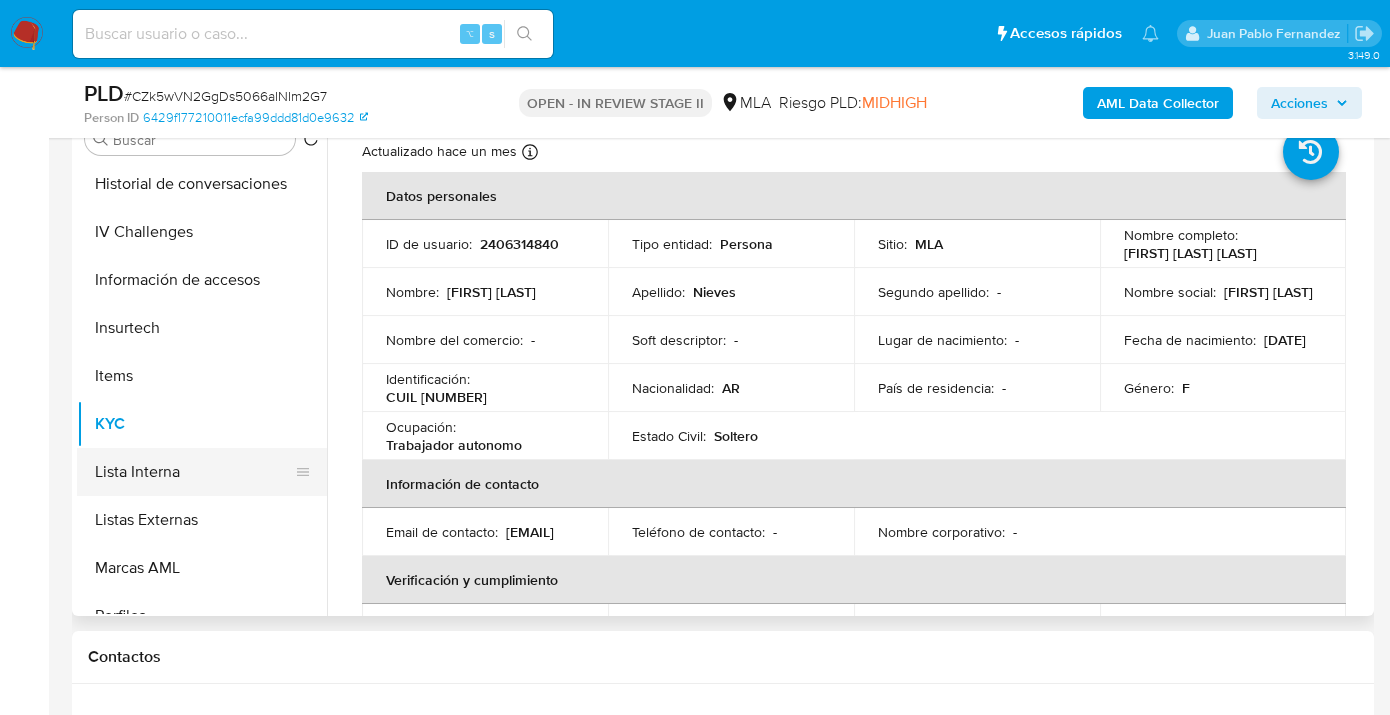 scroll, scrollTop: 41, scrollLeft: 0, axis: vertical 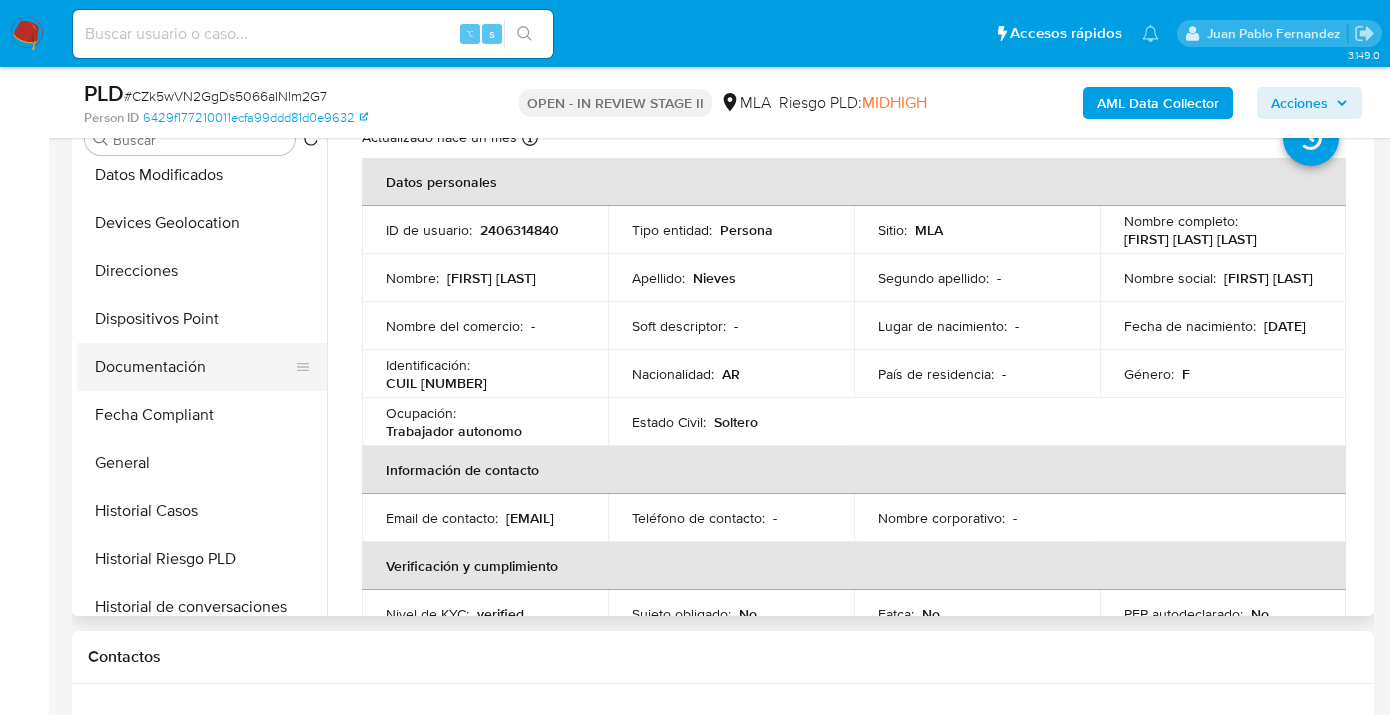 drag, startPoint x: 206, startPoint y: 365, endPoint x: 220, endPoint y: 361, distance: 14.56022 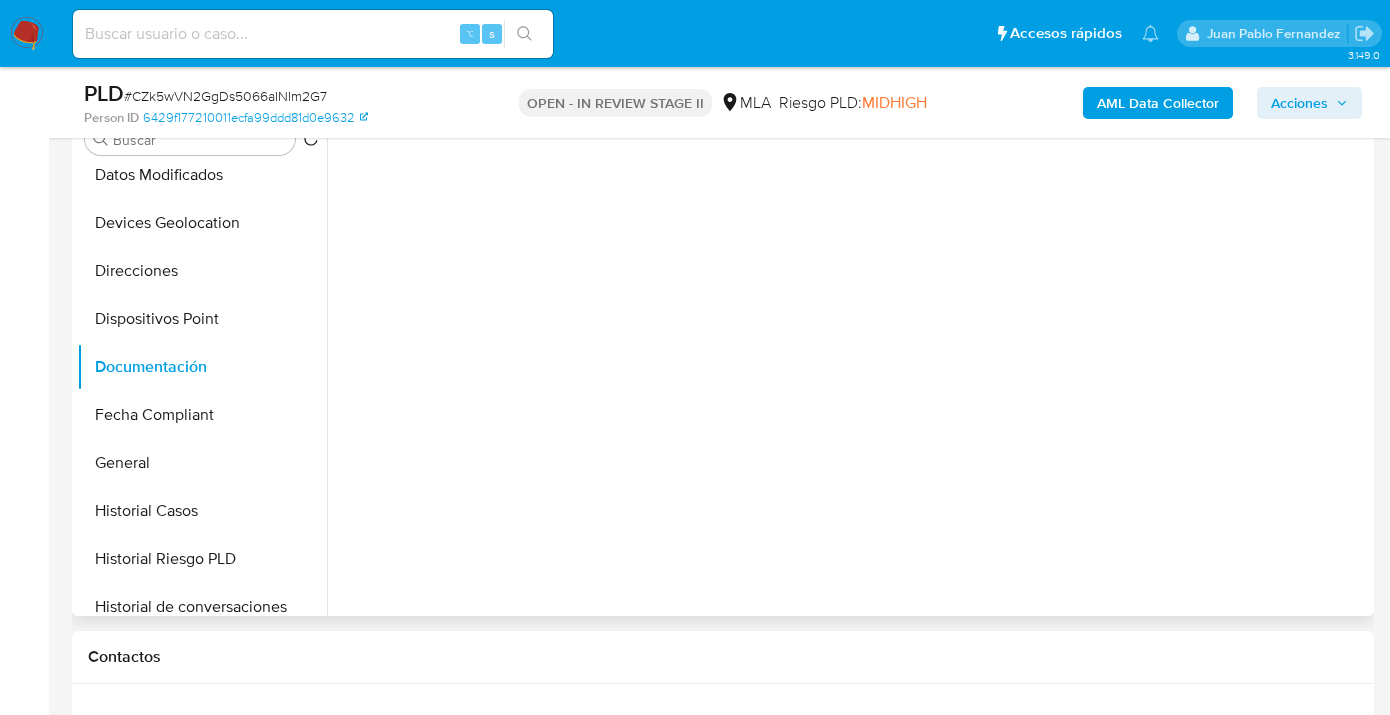 scroll, scrollTop: 0, scrollLeft: 0, axis: both 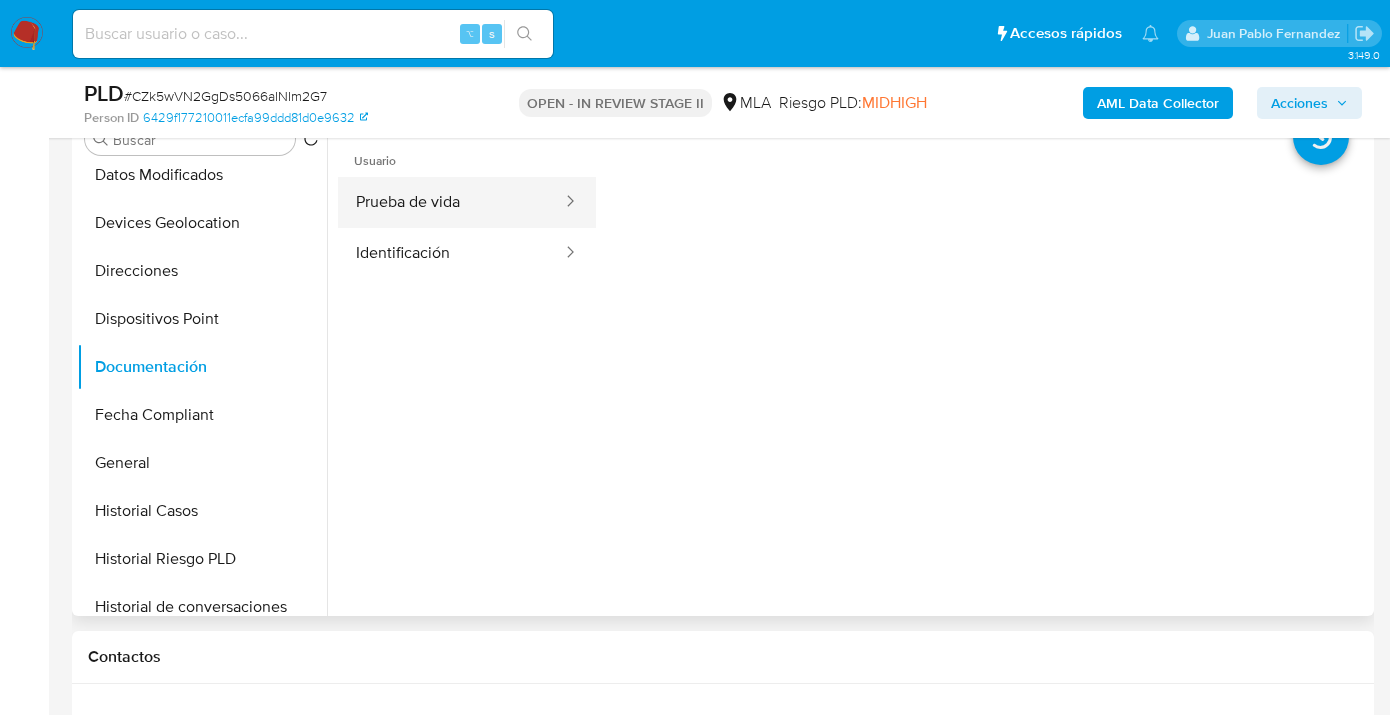 click on "Prueba de vida" at bounding box center (451, 202) 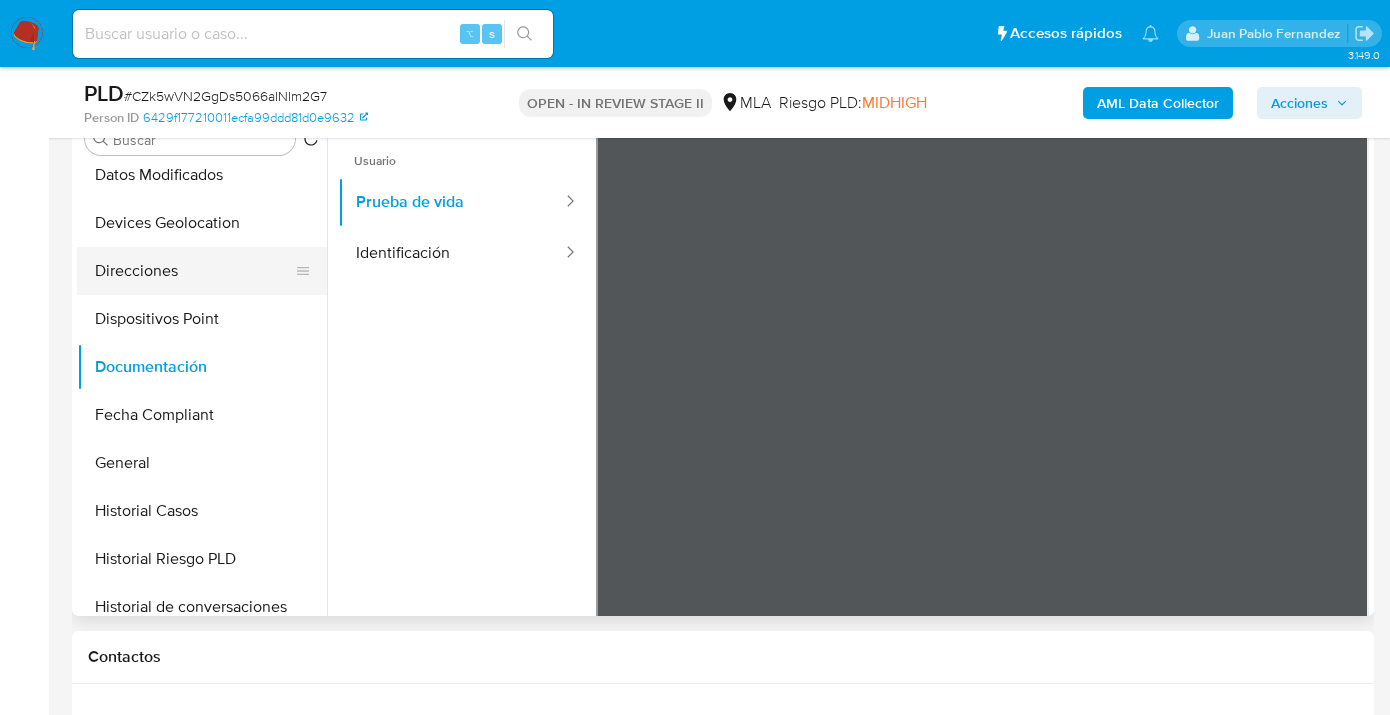 click on "Direcciones" at bounding box center (194, 271) 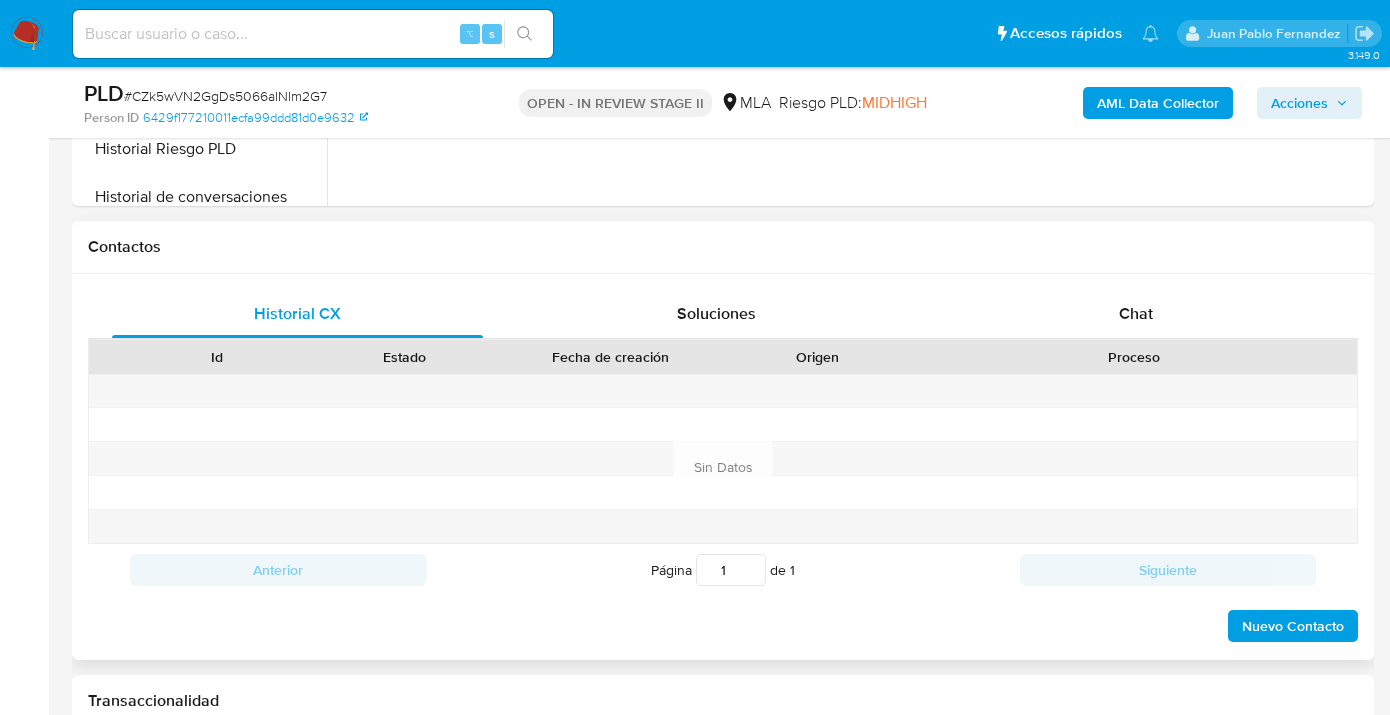 scroll, scrollTop: 845, scrollLeft: 0, axis: vertical 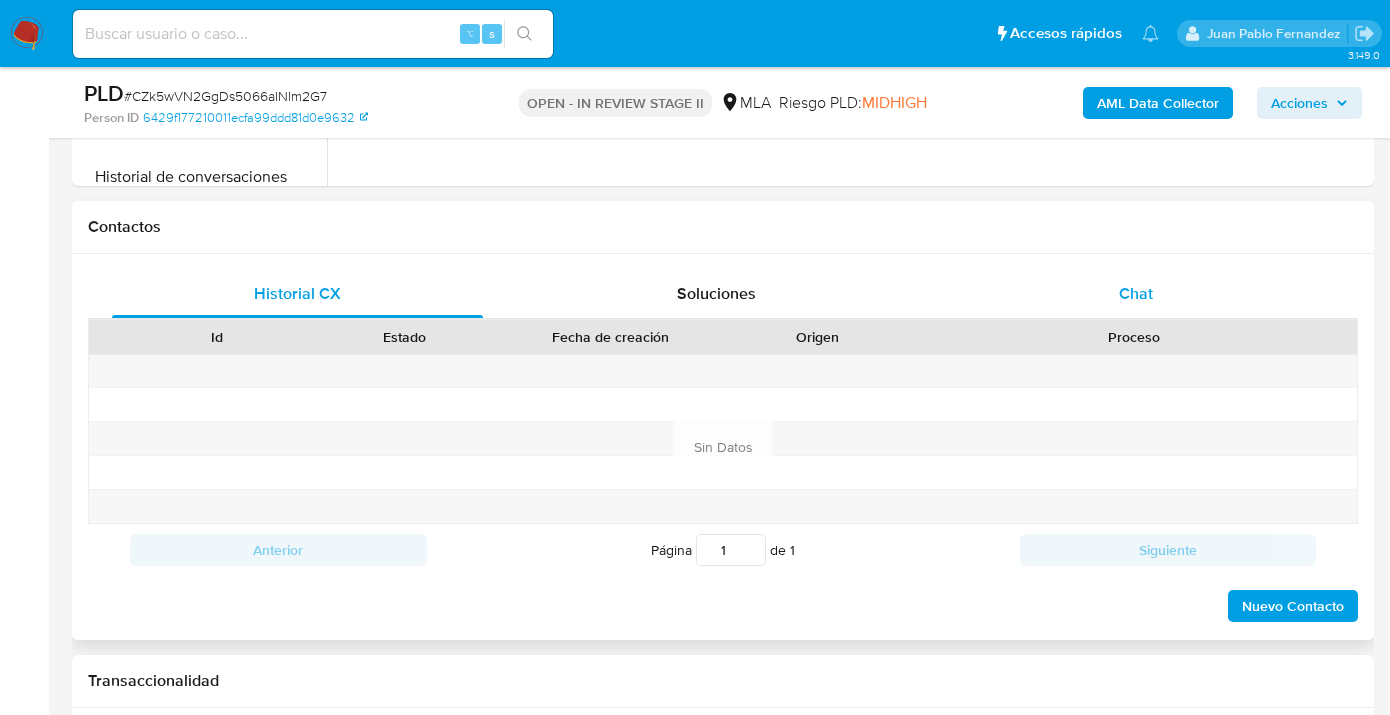 click on "Chat" at bounding box center (1135, 294) 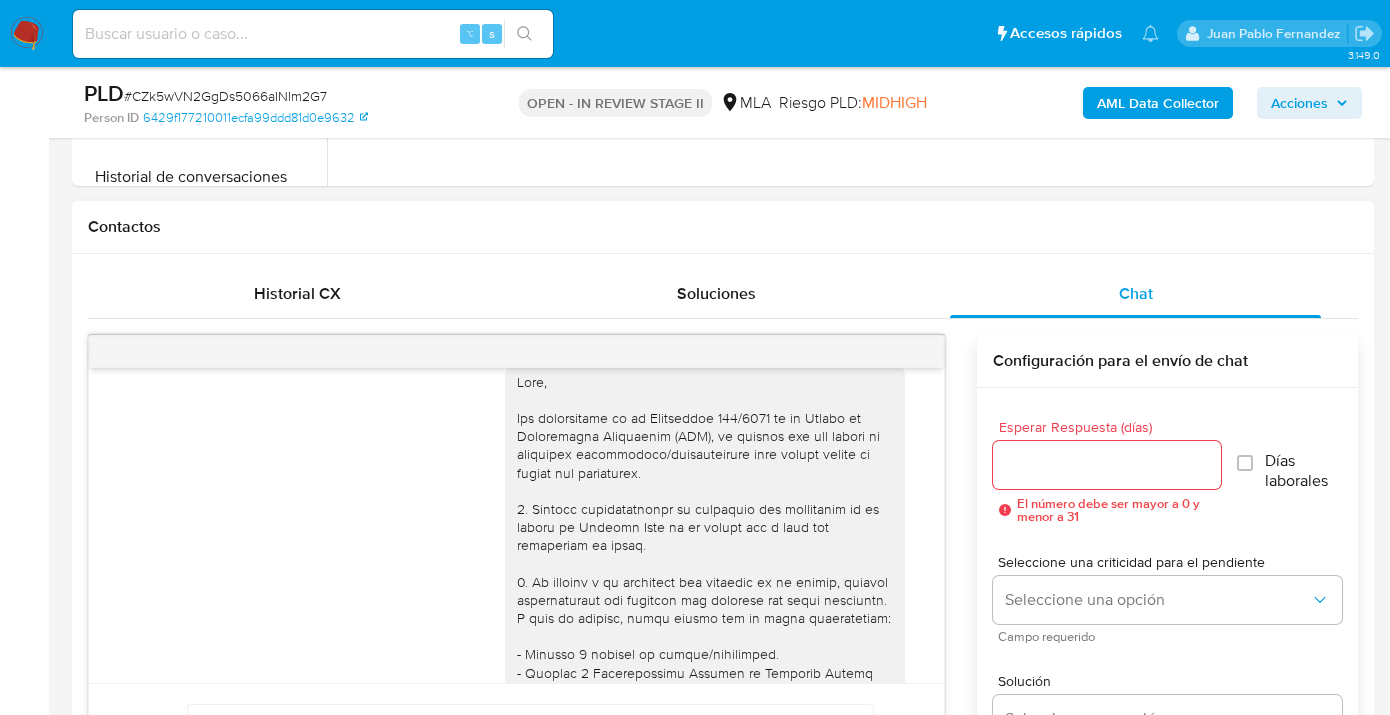 scroll, scrollTop: 0, scrollLeft: 0, axis: both 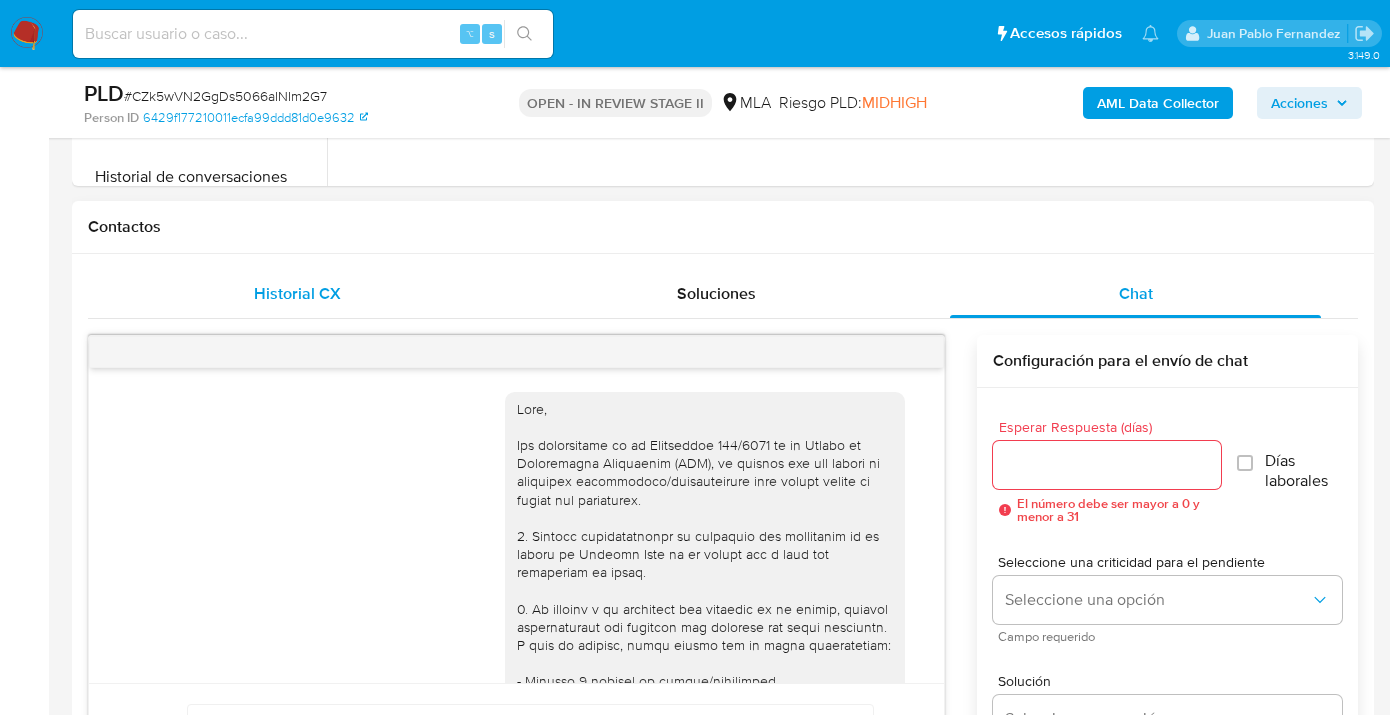 click on "Historial CX" at bounding box center [297, 294] 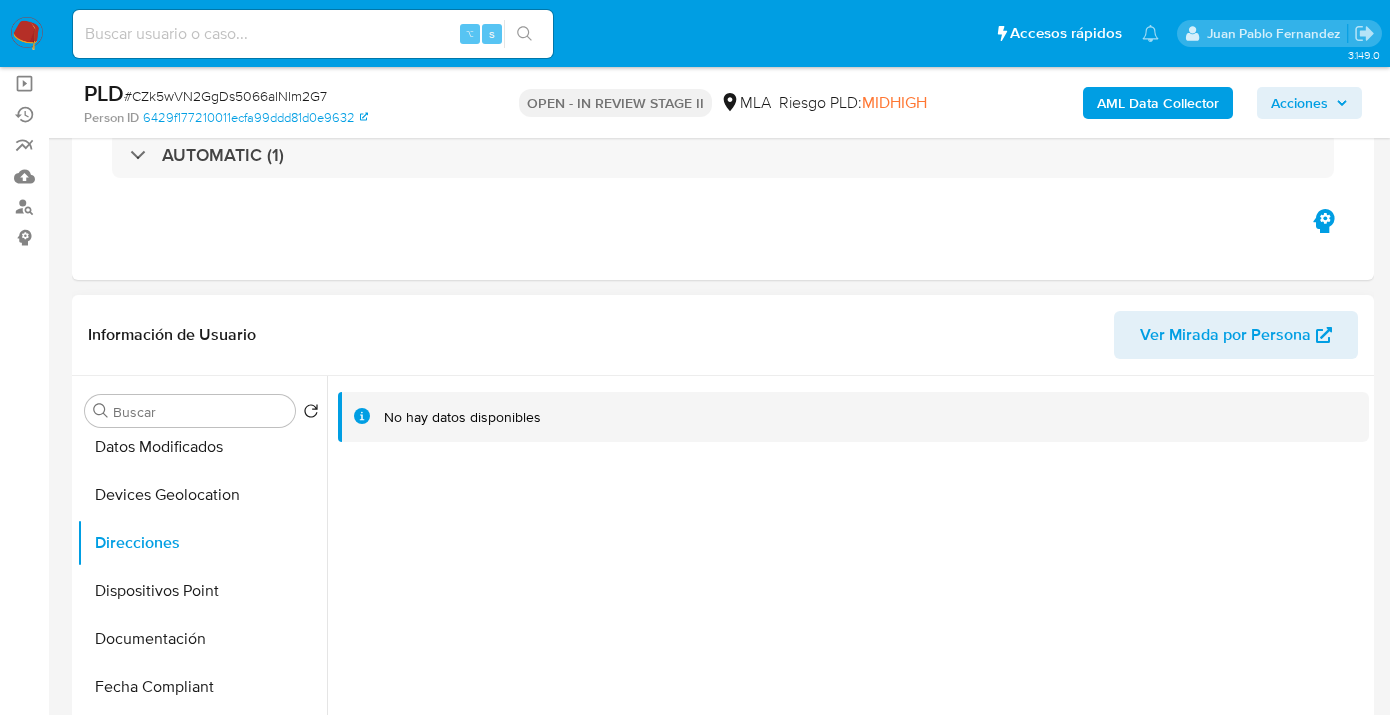 scroll, scrollTop: 189, scrollLeft: 0, axis: vertical 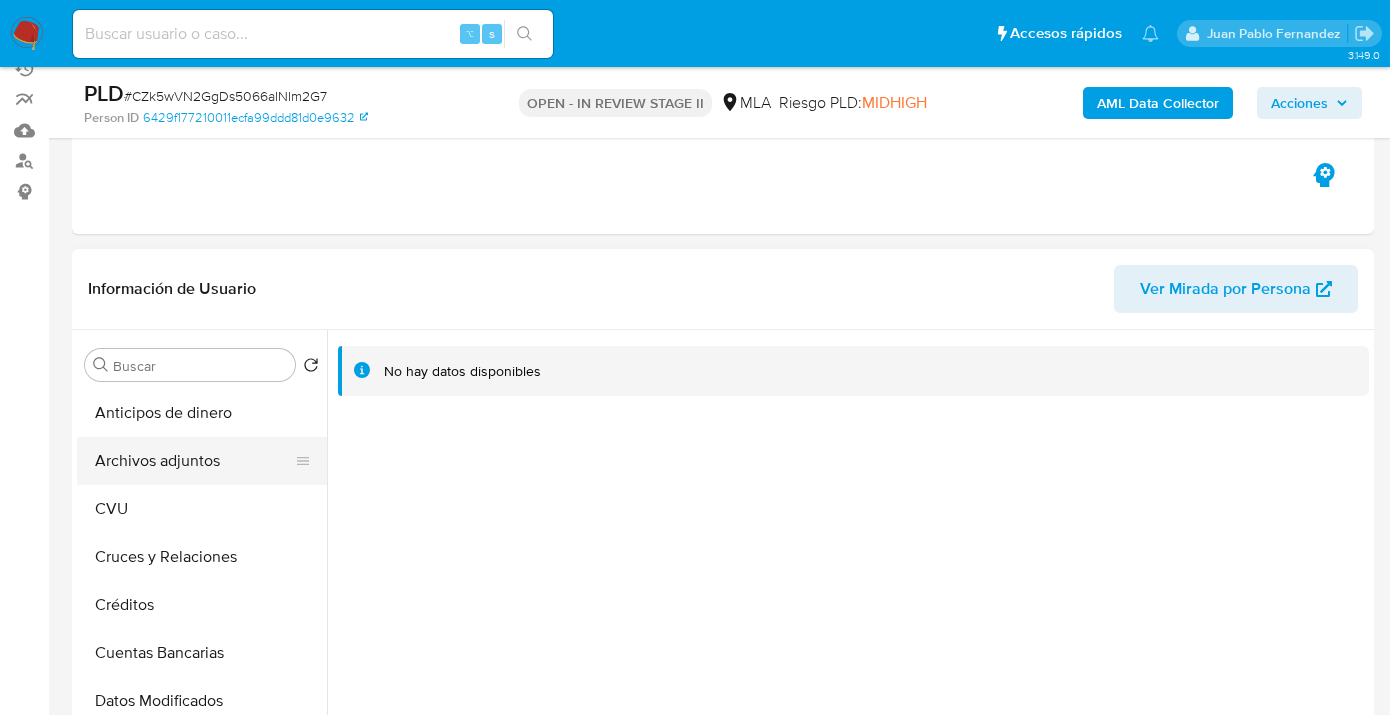 drag, startPoint x: 216, startPoint y: 461, endPoint x: 236, endPoint y: 458, distance: 20.22375 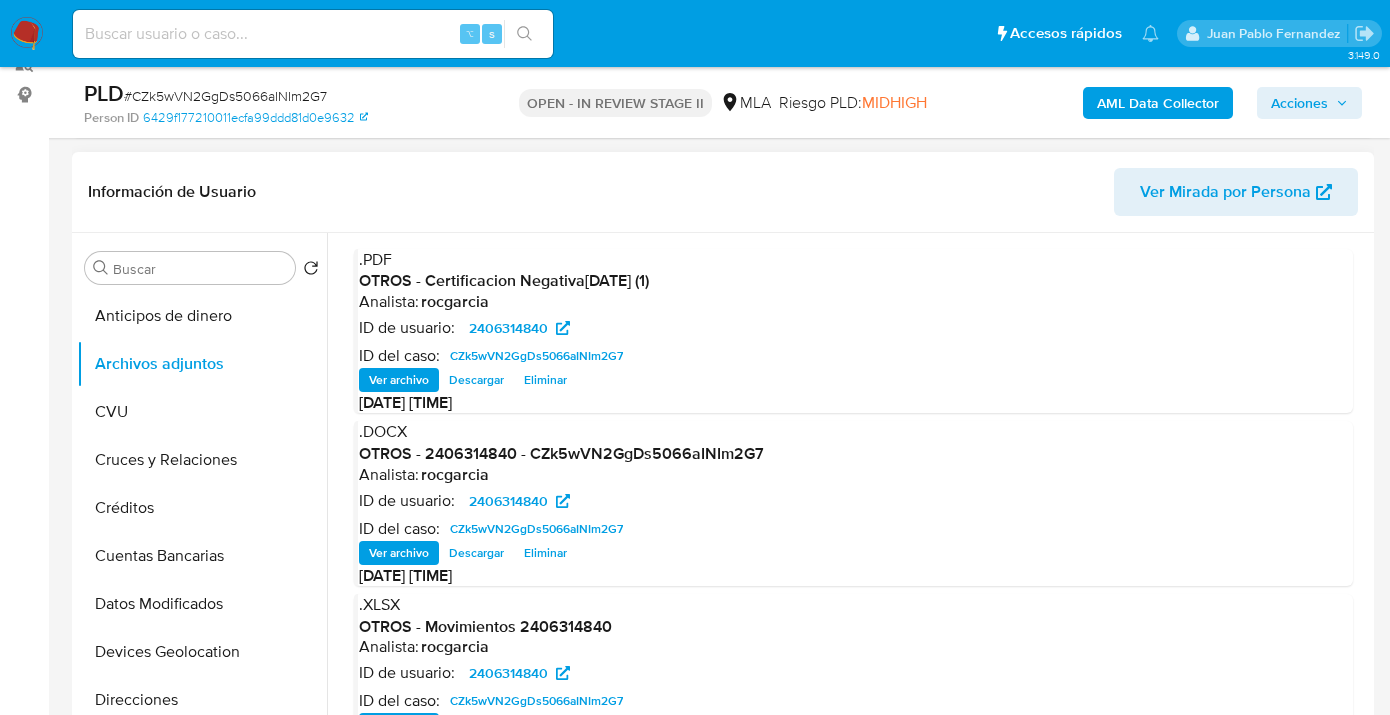 scroll, scrollTop: 403, scrollLeft: 0, axis: vertical 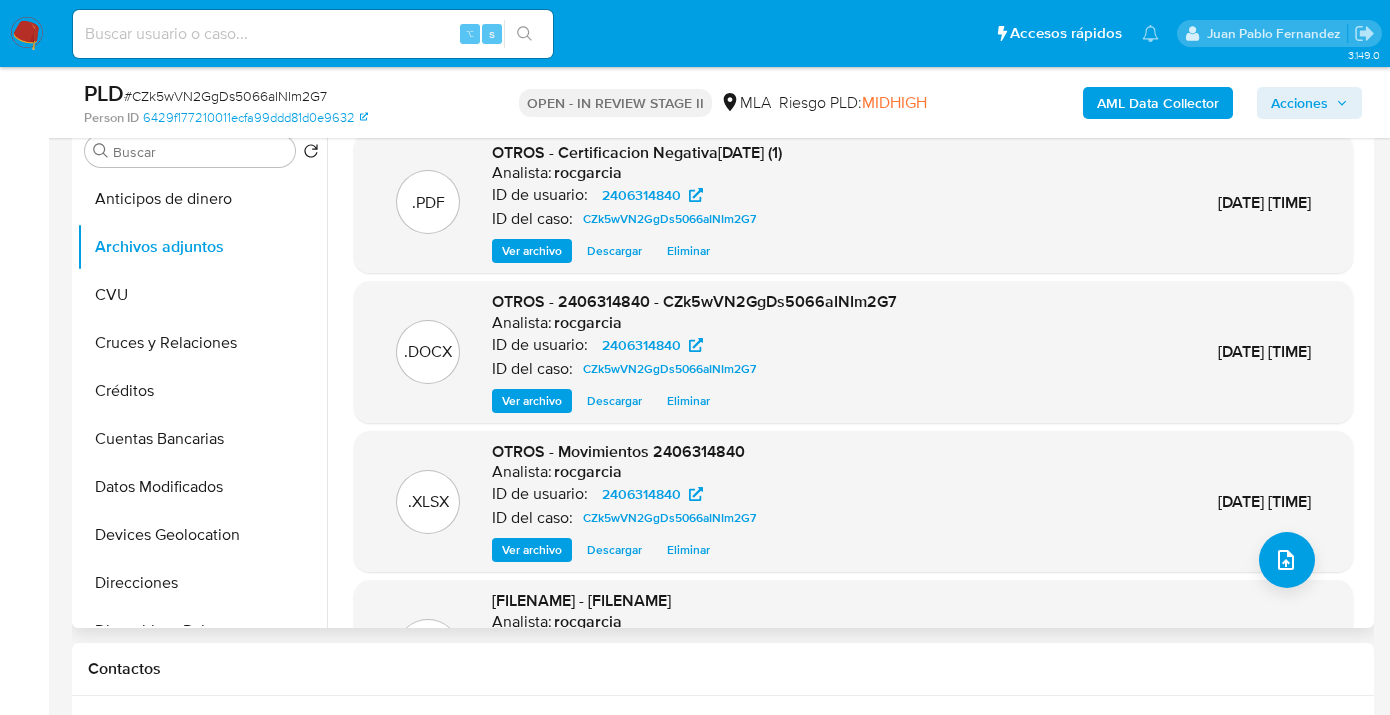 click on "Descargar" at bounding box center (614, 401) 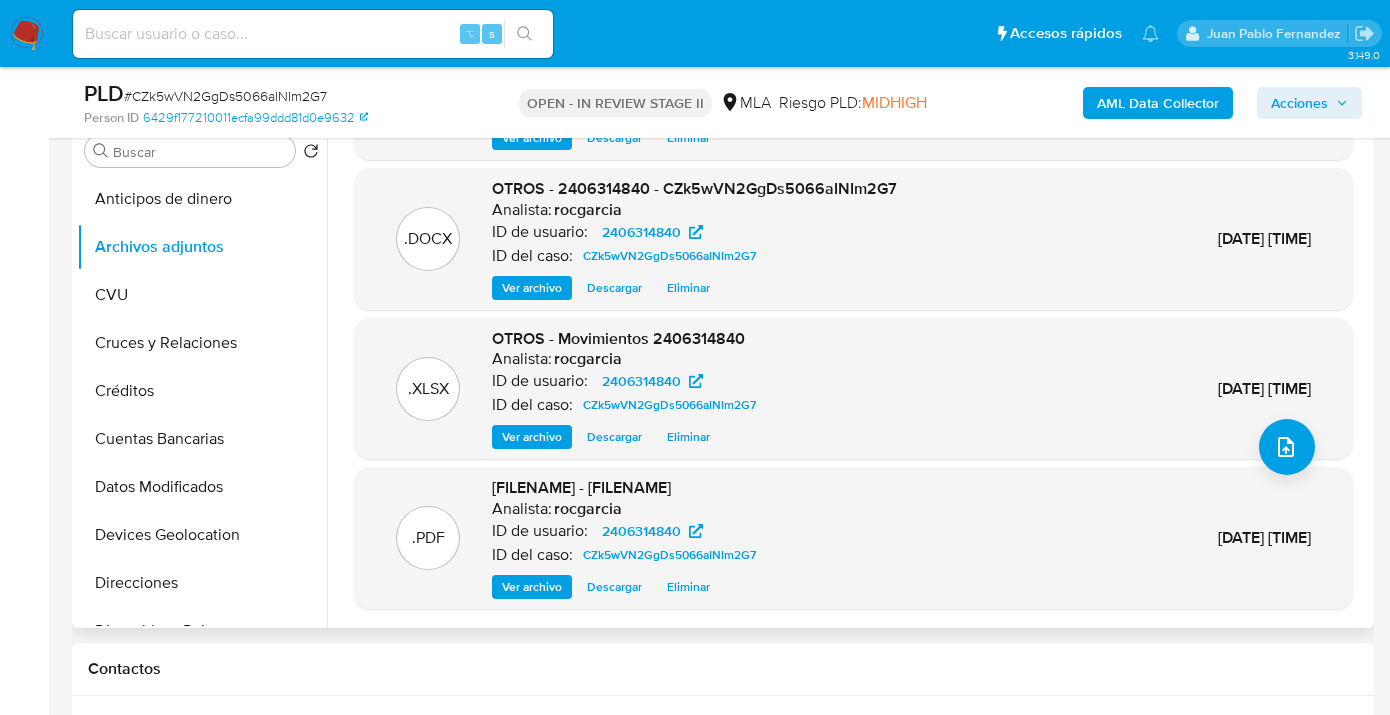 scroll, scrollTop: 190, scrollLeft: 0, axis: vertical 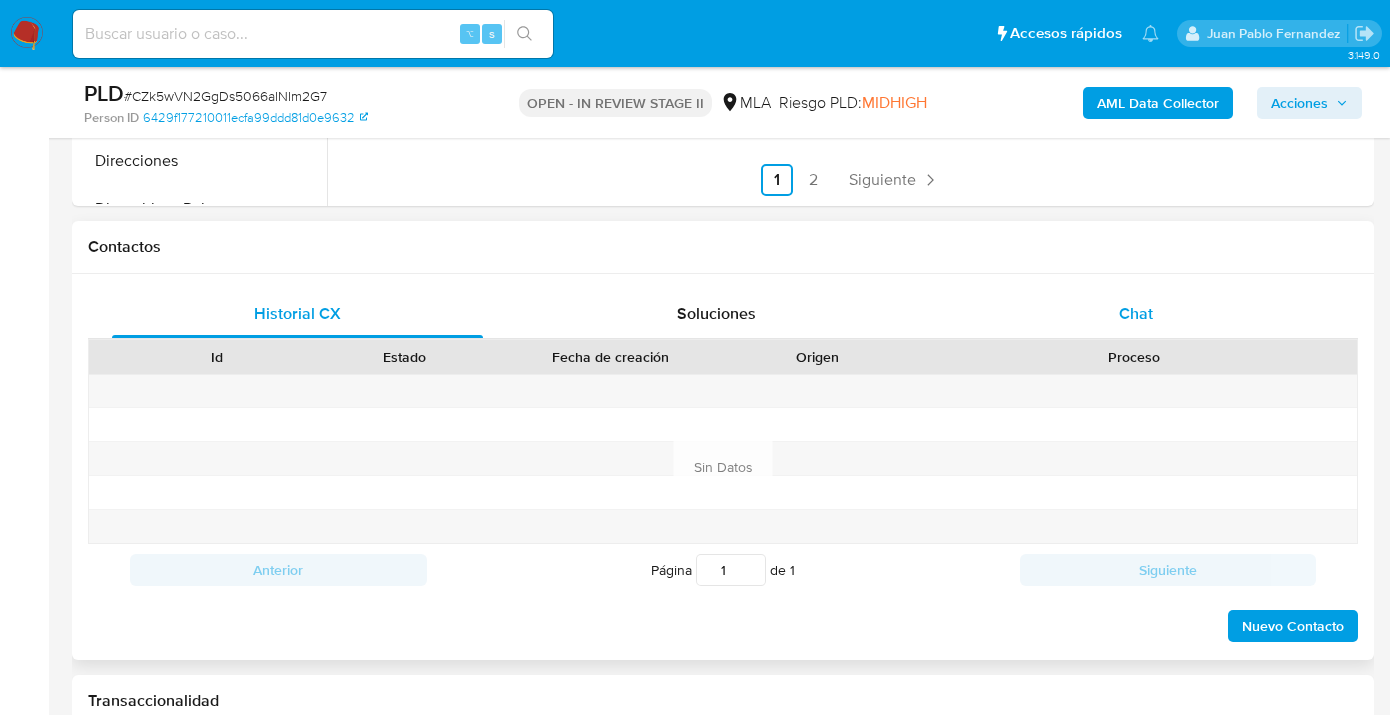 click on "Chat" at bounding box center (1136, 313) 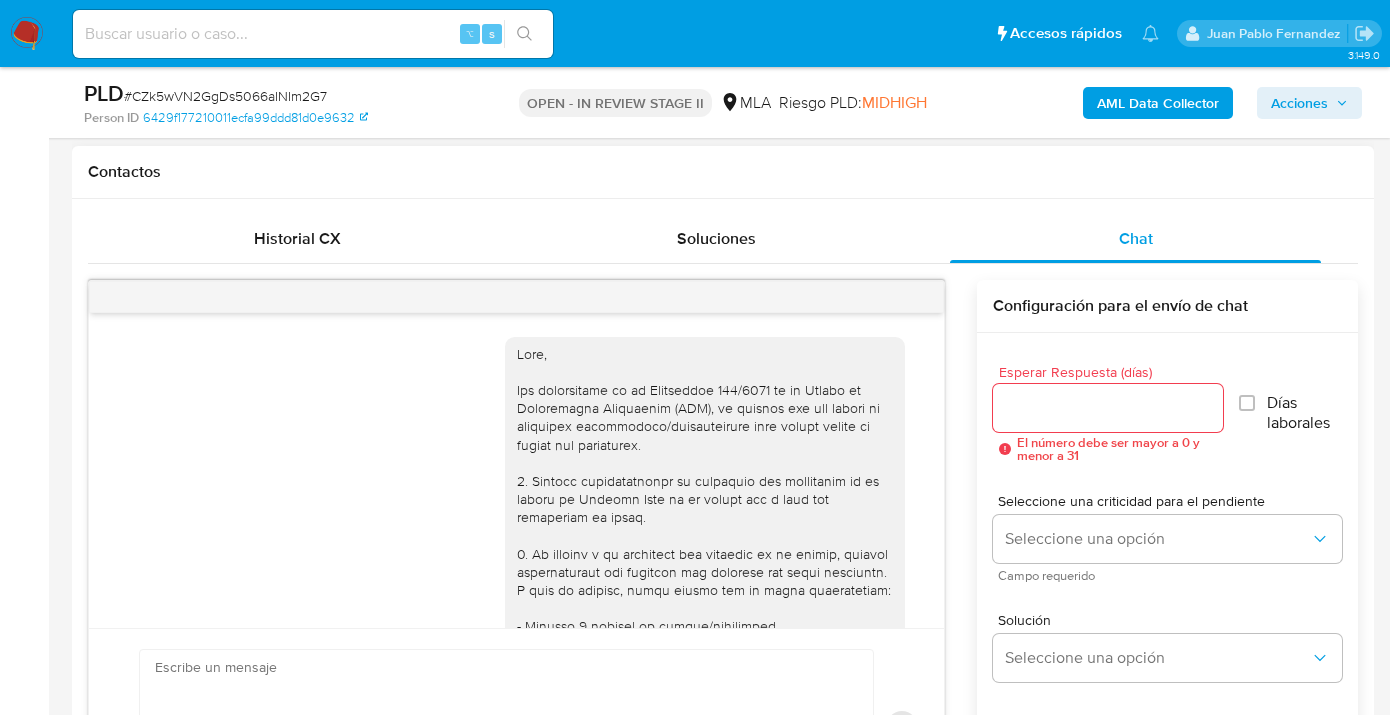 scroll, scrollTop: 900, scrollLeft: 0, axis: vertical 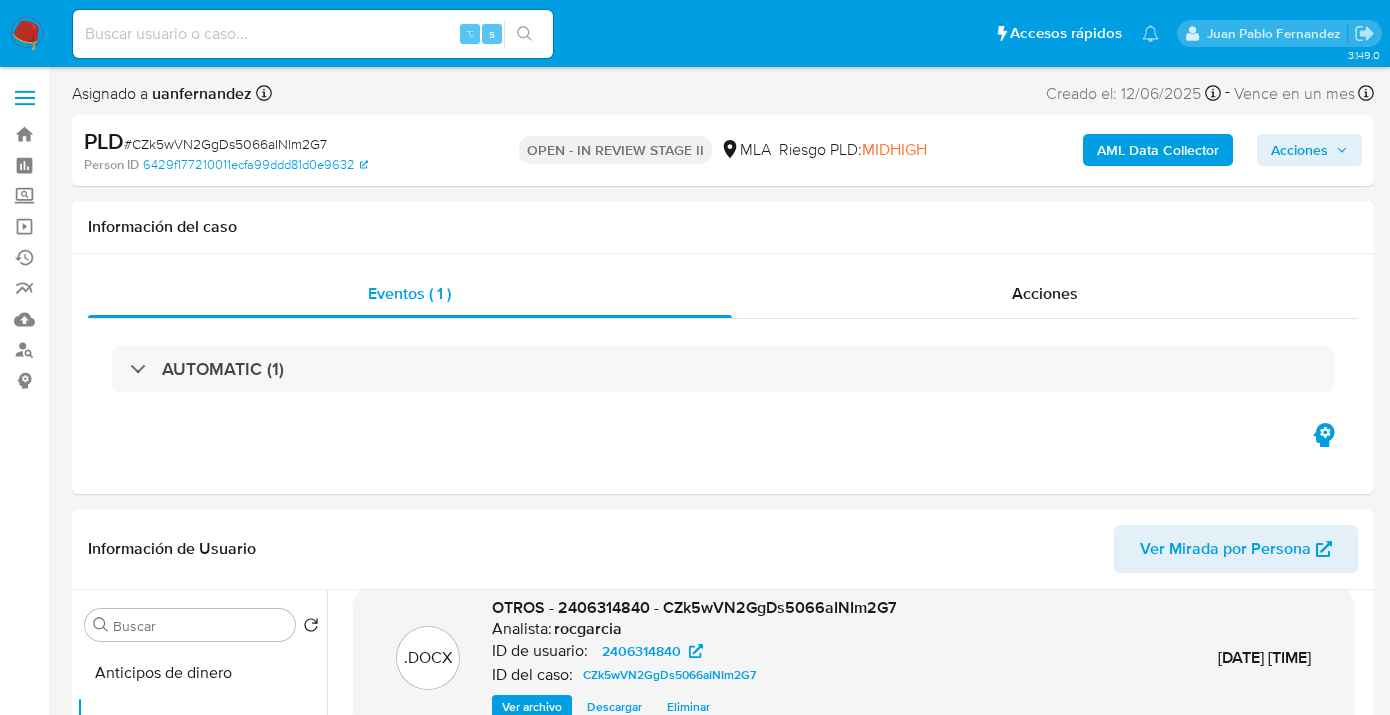 click on "Acciones" at bounding box center (1299, 150) 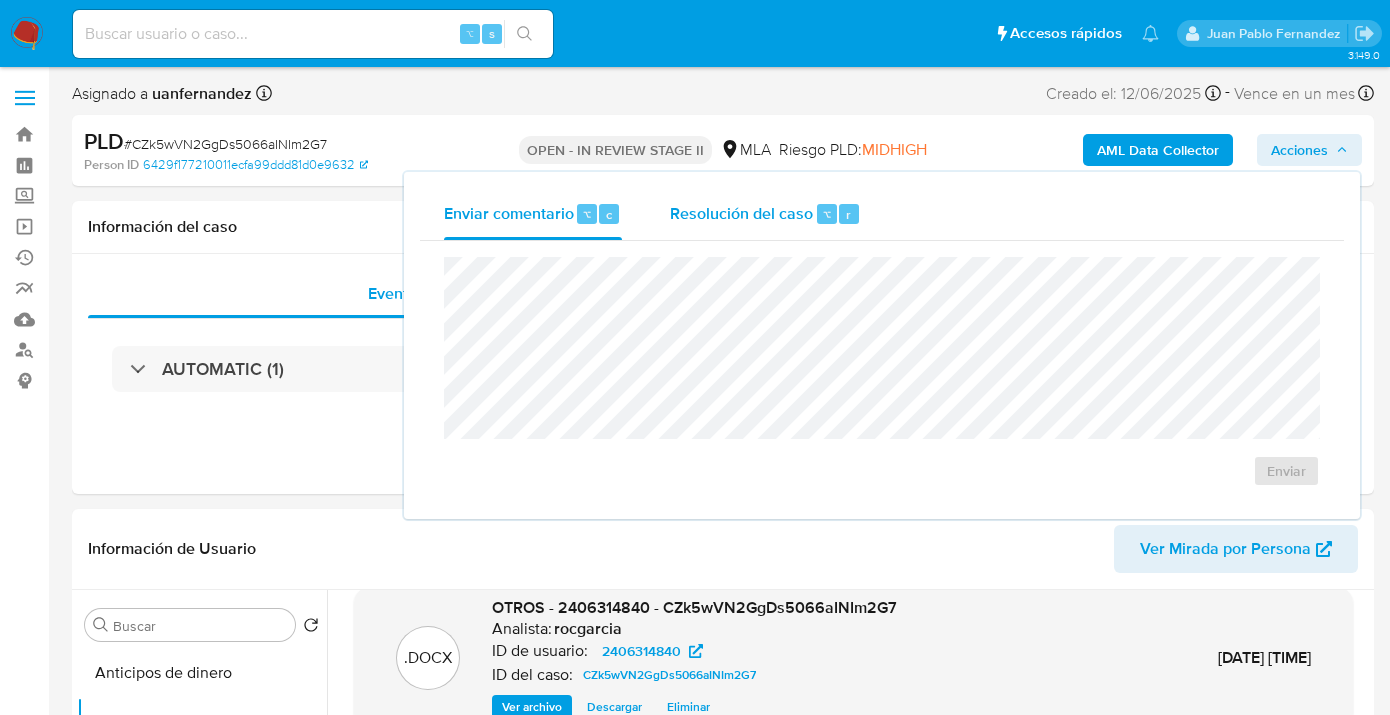 click on "Resolución del caso" at bounding box center [741, 213] 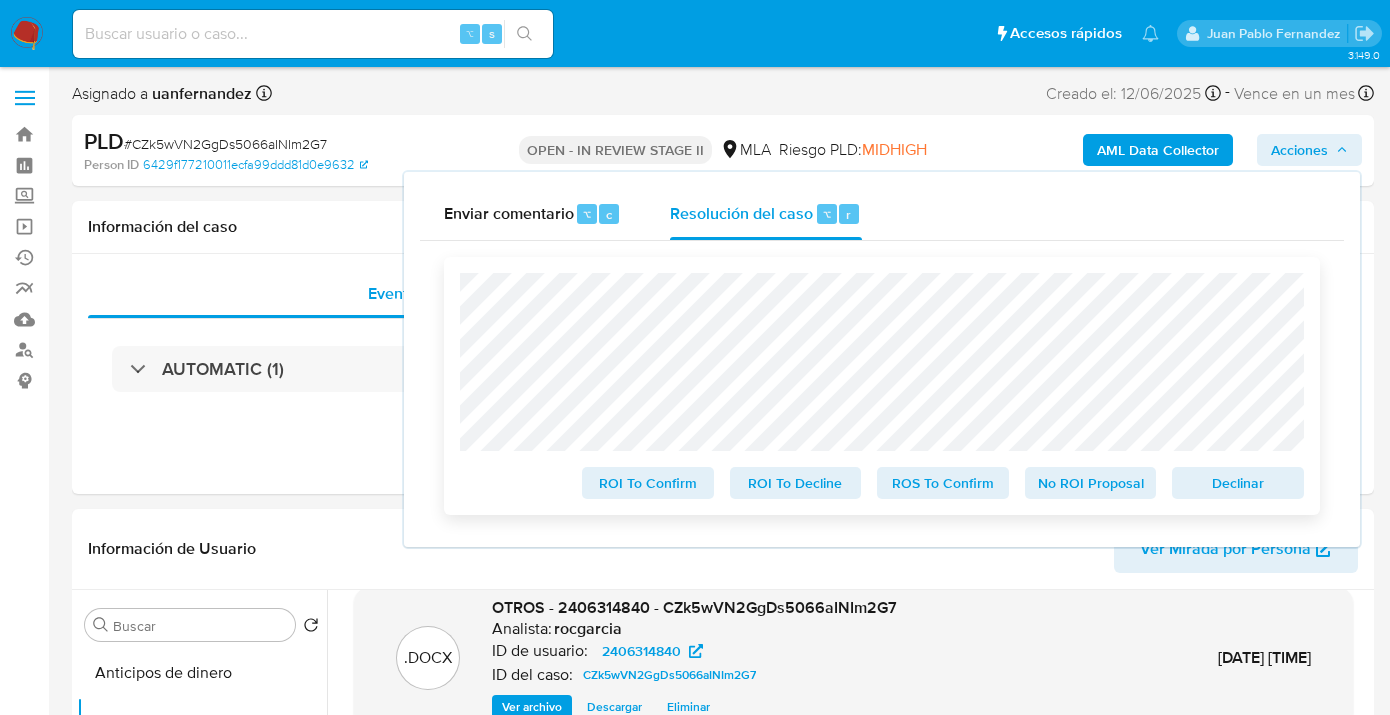 click on "ROS To Confirm" at bounding box center (943, 483) 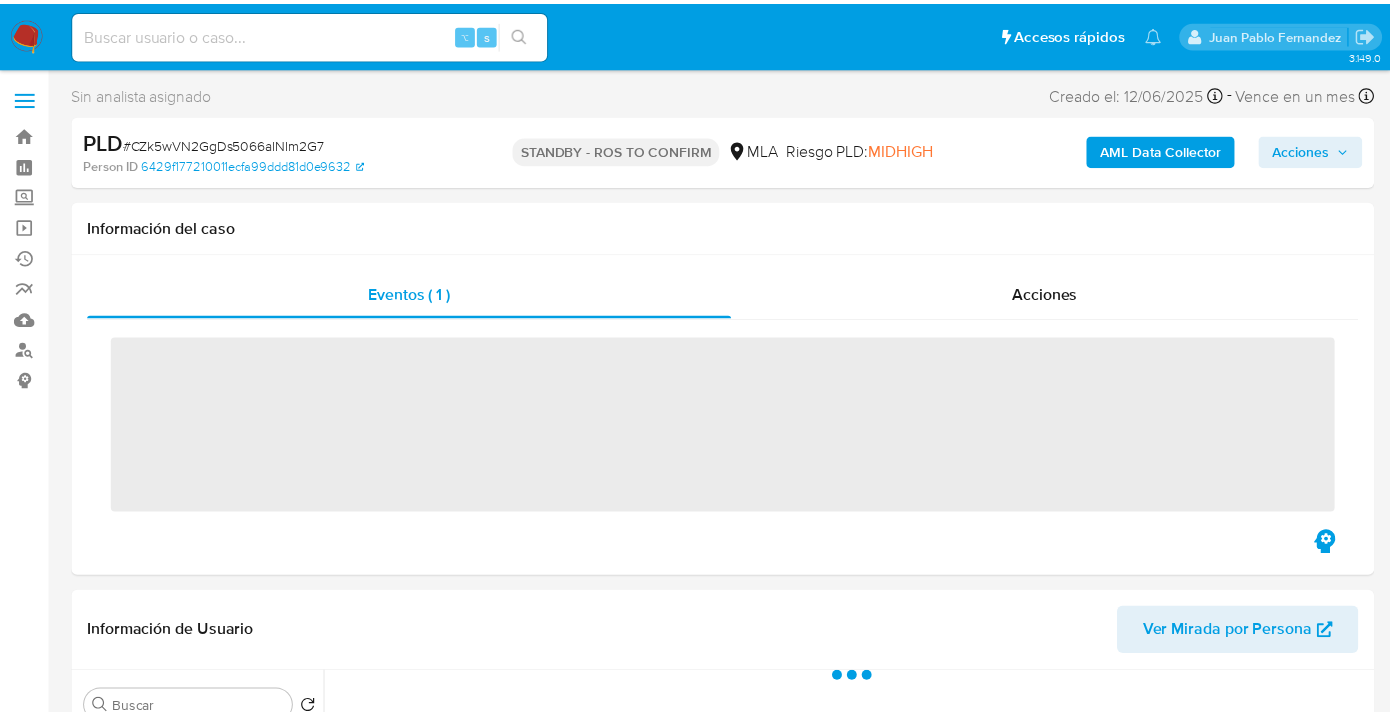 scroll, scrollTop: 0, scrollLeft: 0, axis: both 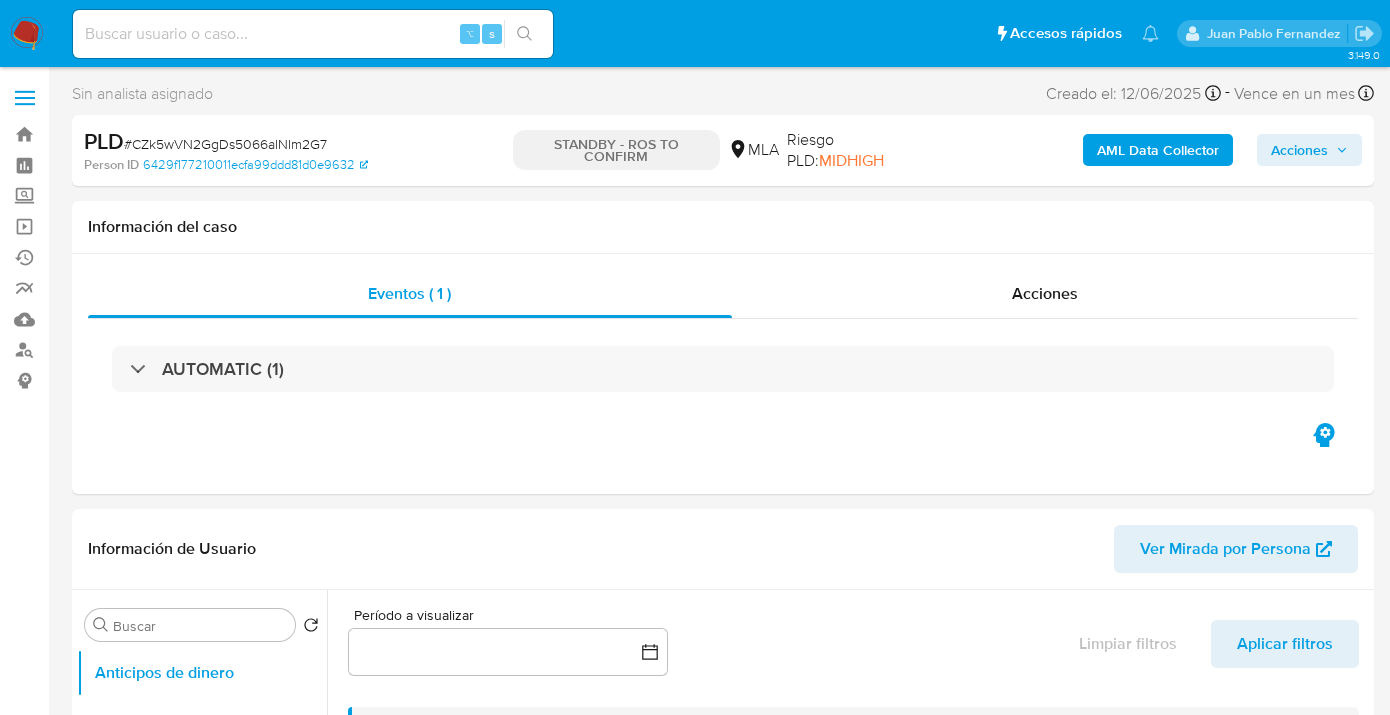 select on "10" 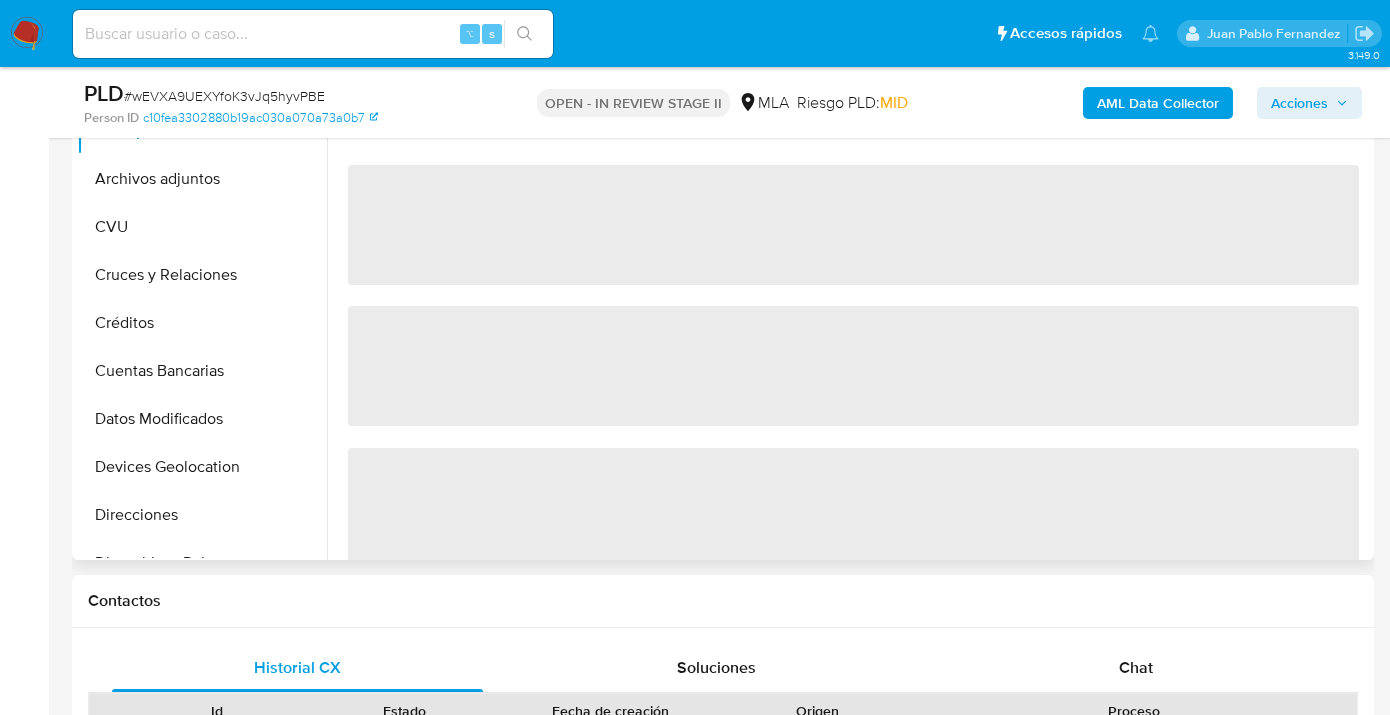 scroll, scrollTop: 482, scrollLeft: 0, axis: vertical 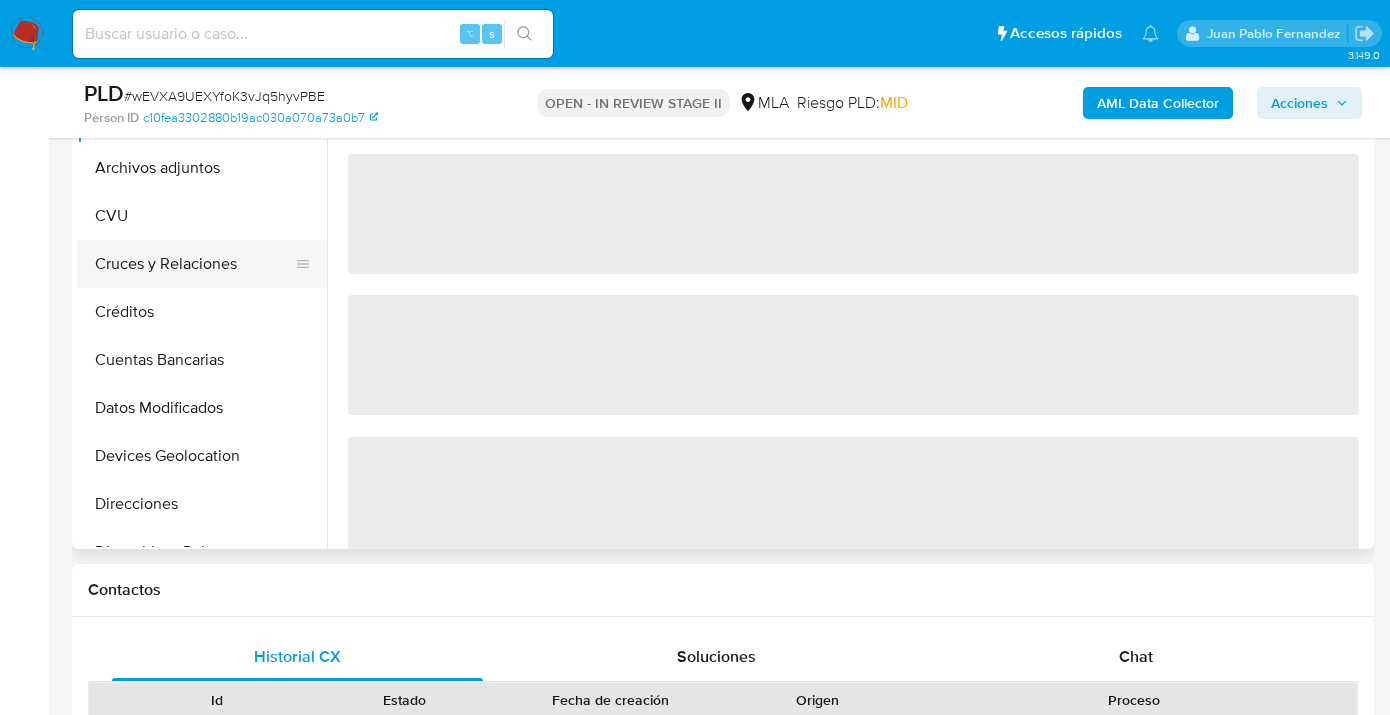 select on "10" 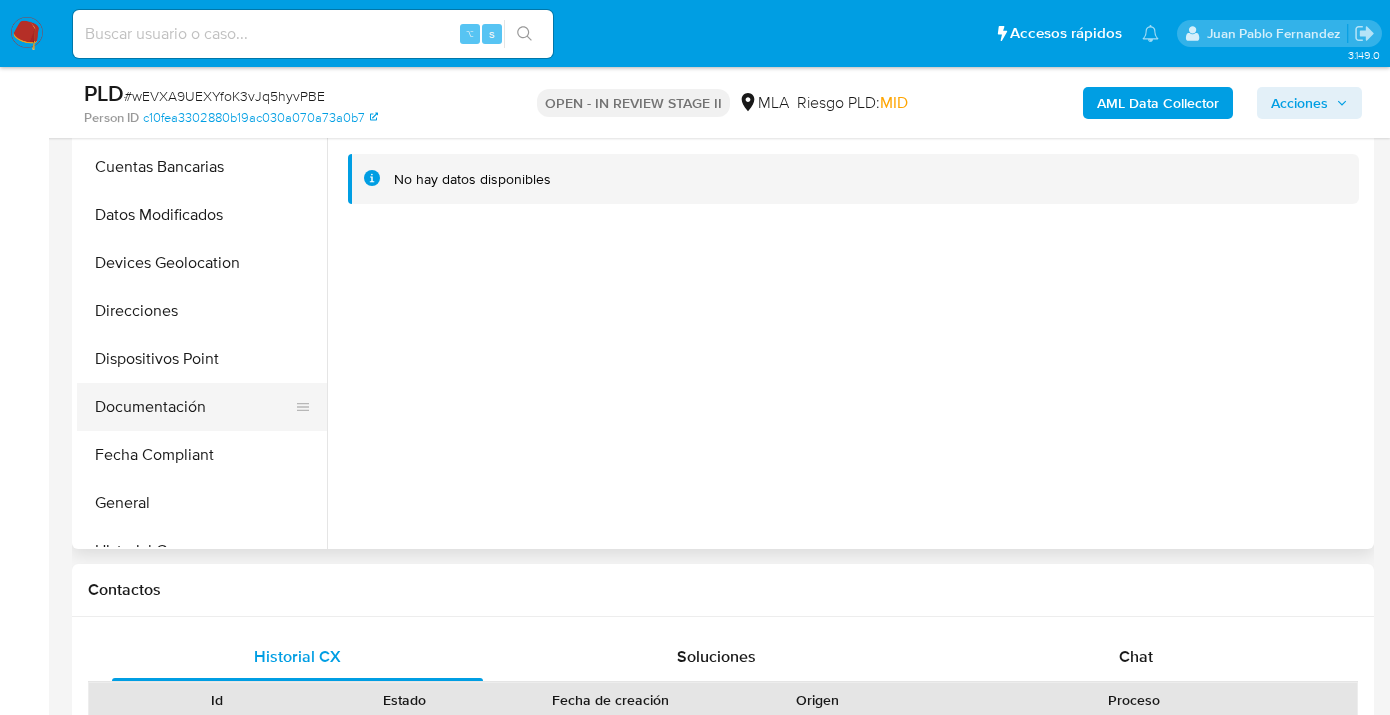 scroll, scrollTop: 194, scrollLeft: 0, axis: vertical 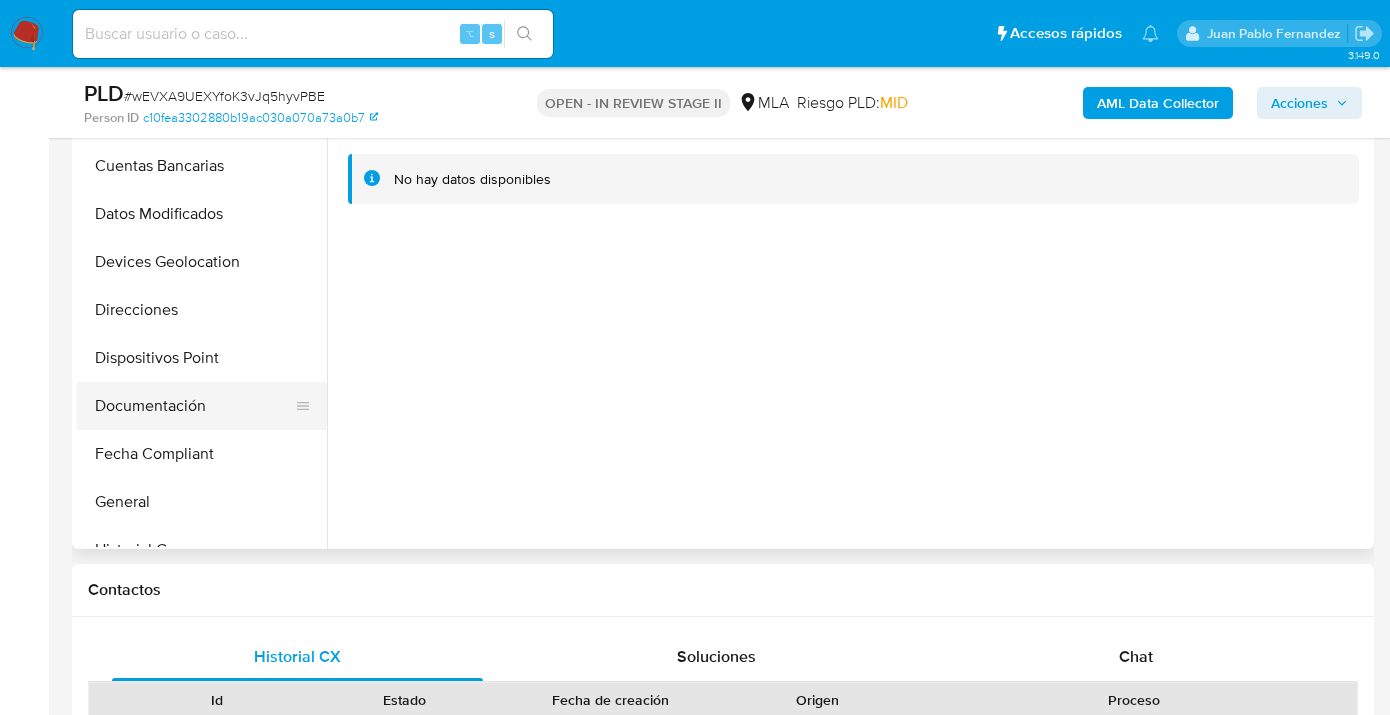drag, startPoint x: 206, startPoint y: 406, endPoint x: 225, endPoint y: 394, distance: 22.472204 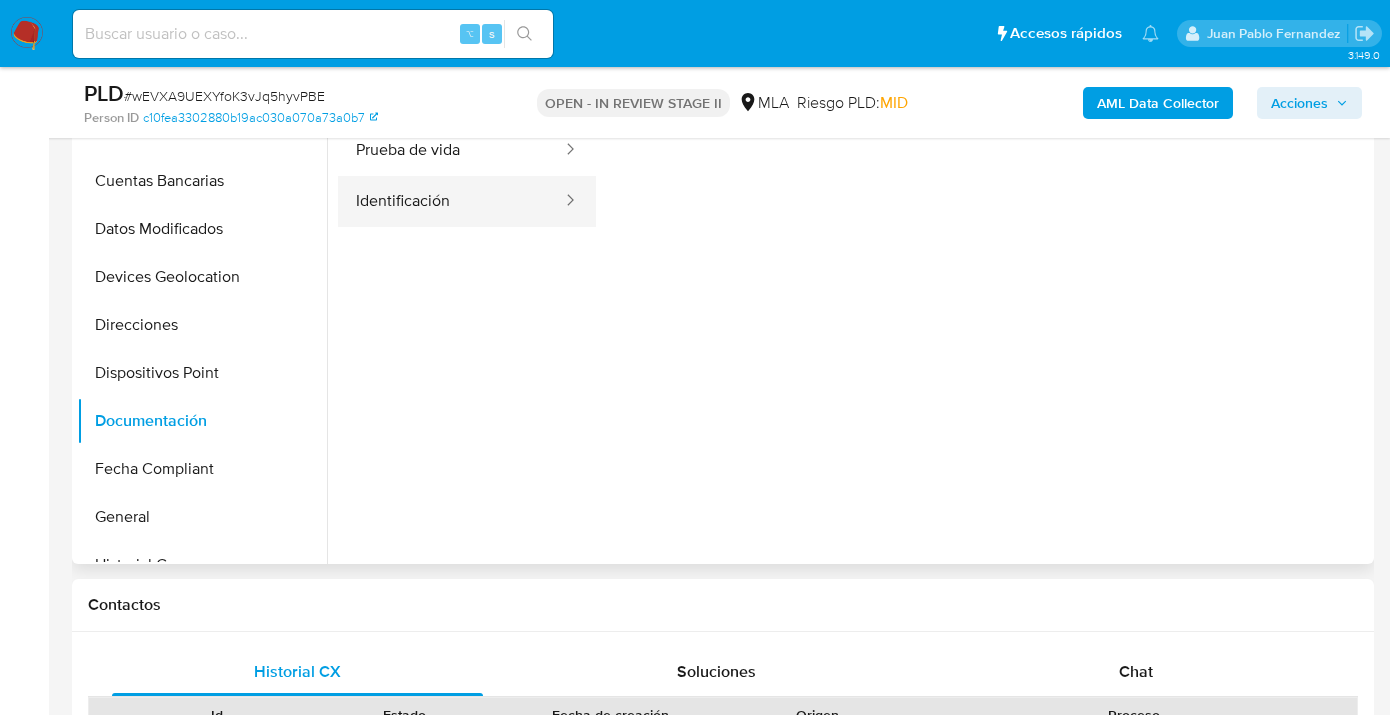 scroll, scrollTop: 447, scrollLeft: 0, axis: vertical 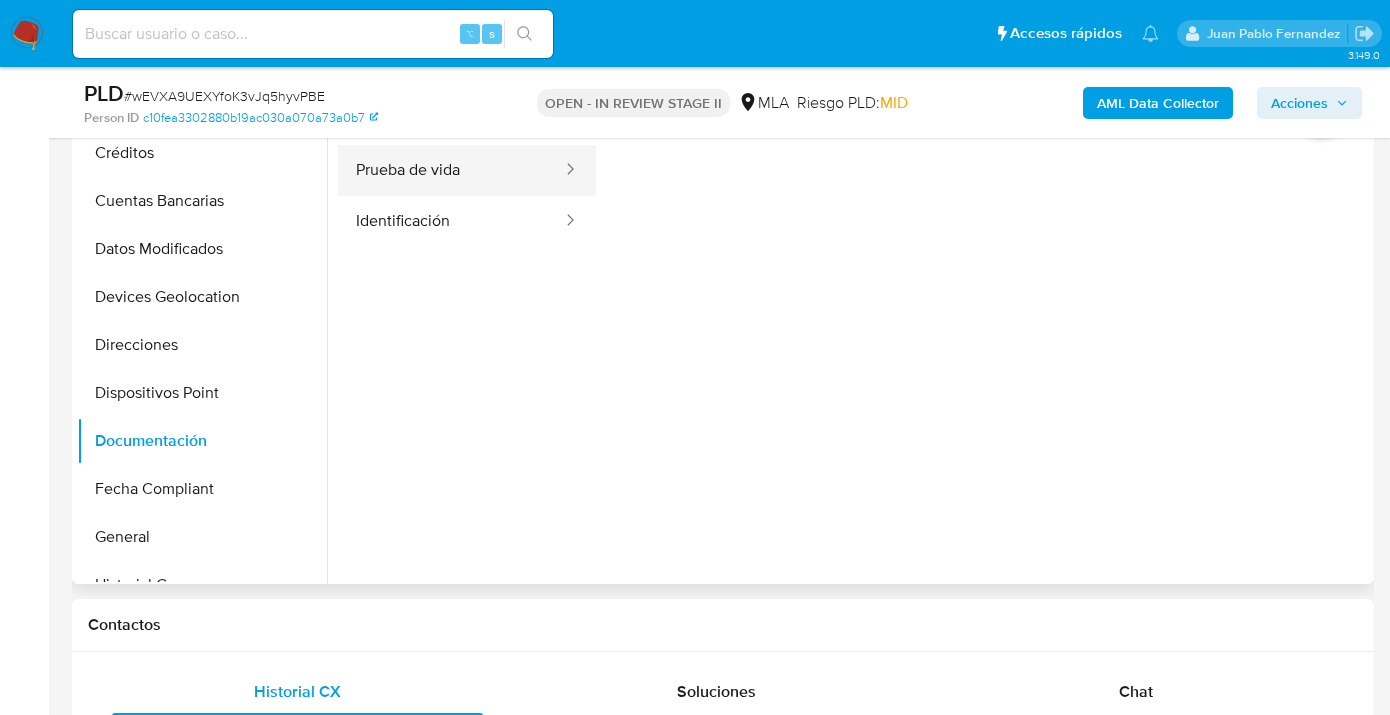 click on "Prueba de vida" at bounding box center (451, 170) 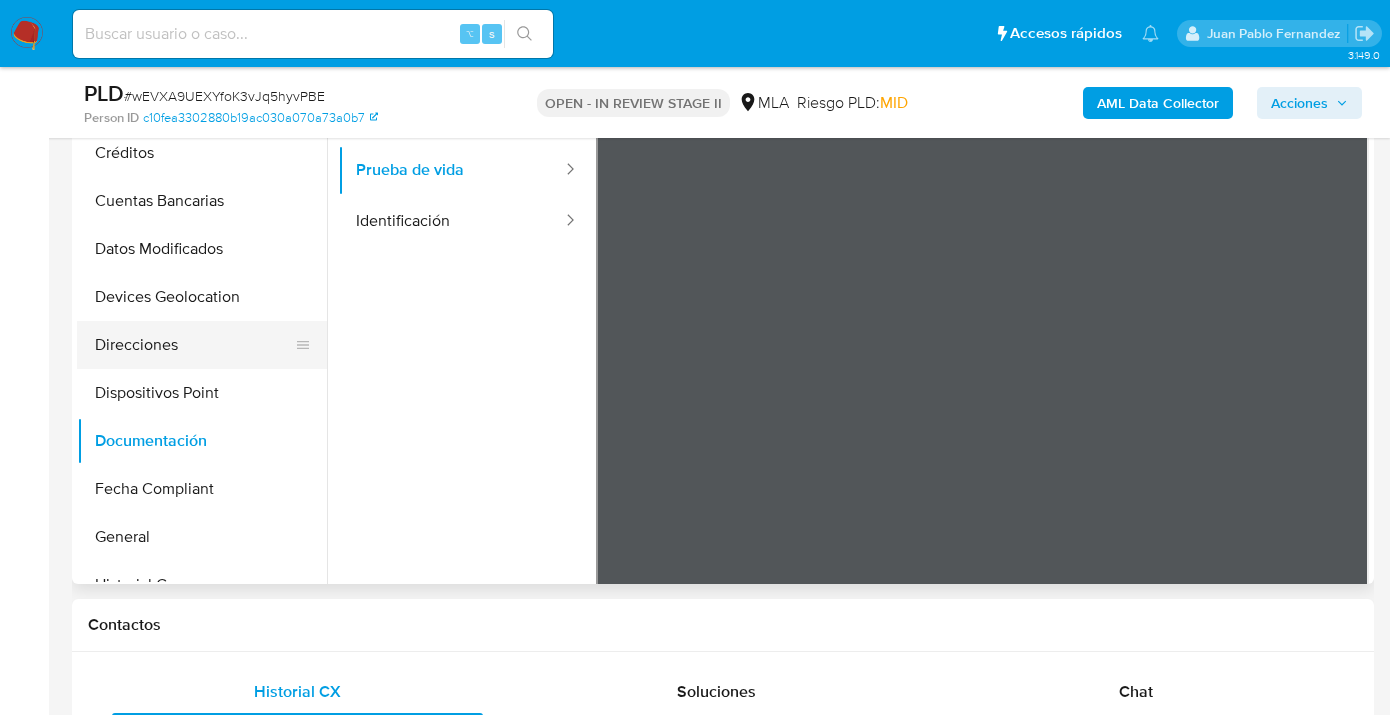 drag, startPoint x: 190, startPoint y: 342, endPoint x: 312, endPoint y: 322, distance: 123.62848 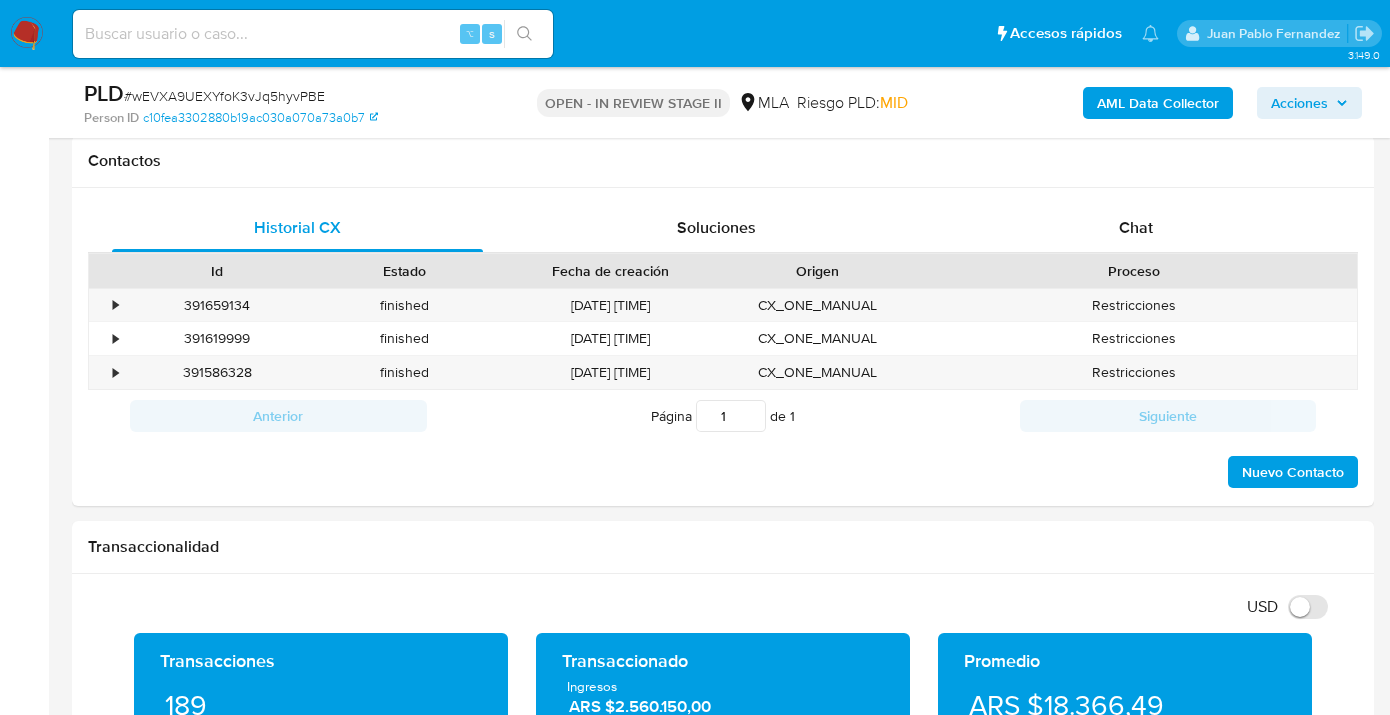 scroll, scrollTop: 922, scrollLeft: 0, axis: vertical 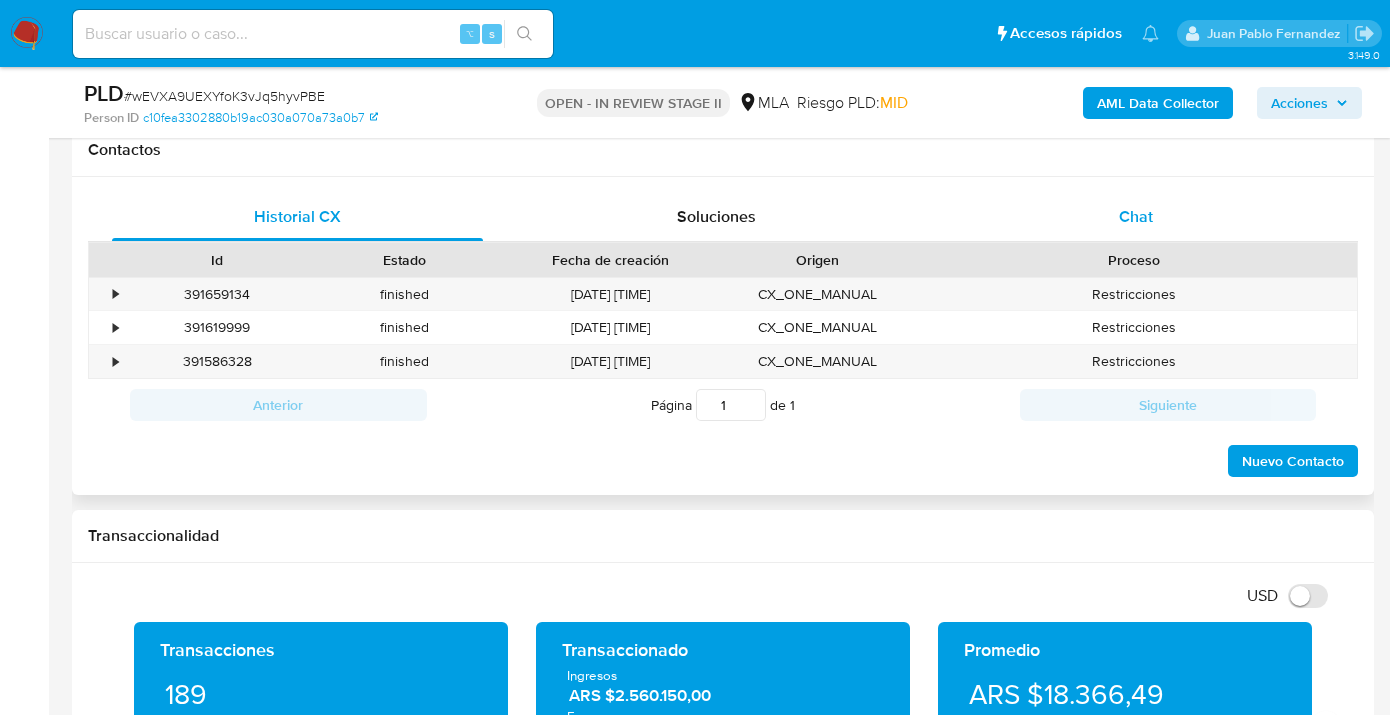 click on "Chat" at bounding box center [1135, 217] 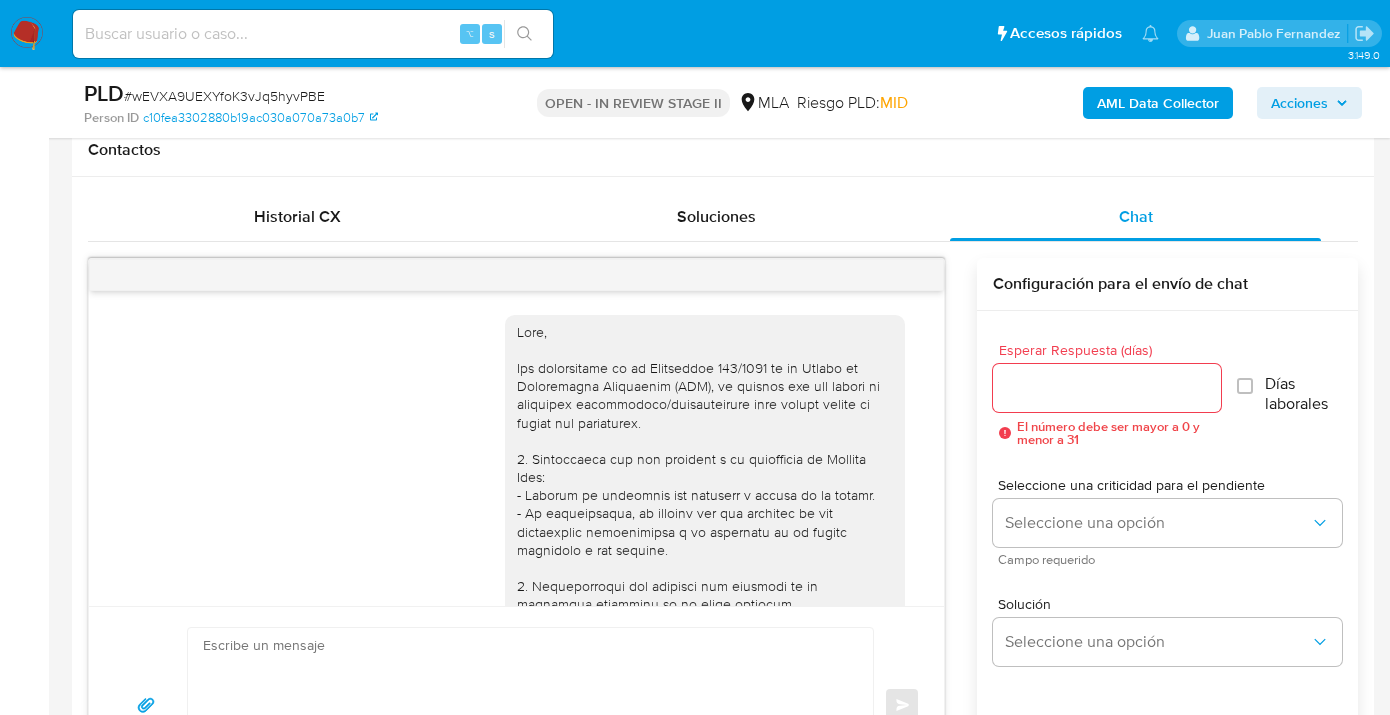 scroll, scrollTop: 1114, scrollLeft: 0, axis: vertical 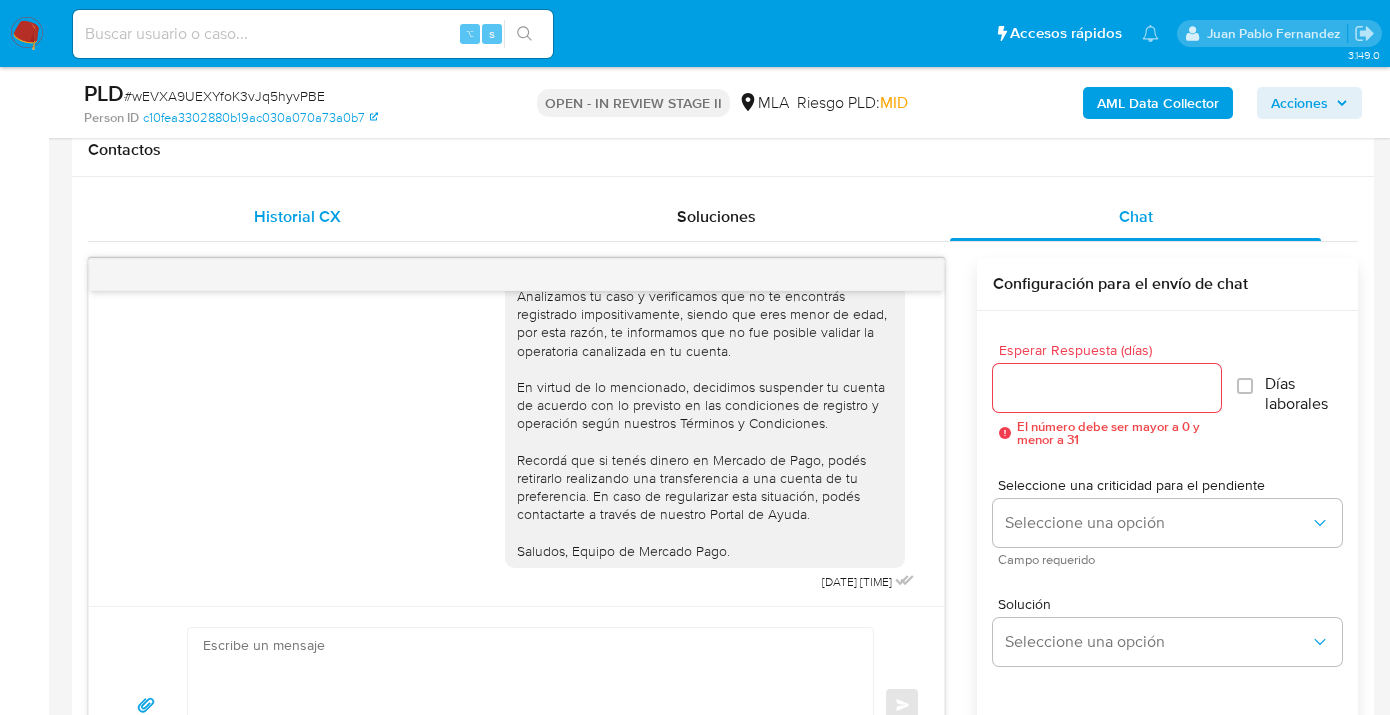 drag, startPoint x: 308, startPoint y: 225, endPoint x: 351, endPoint y: 218, distance: 43.56604 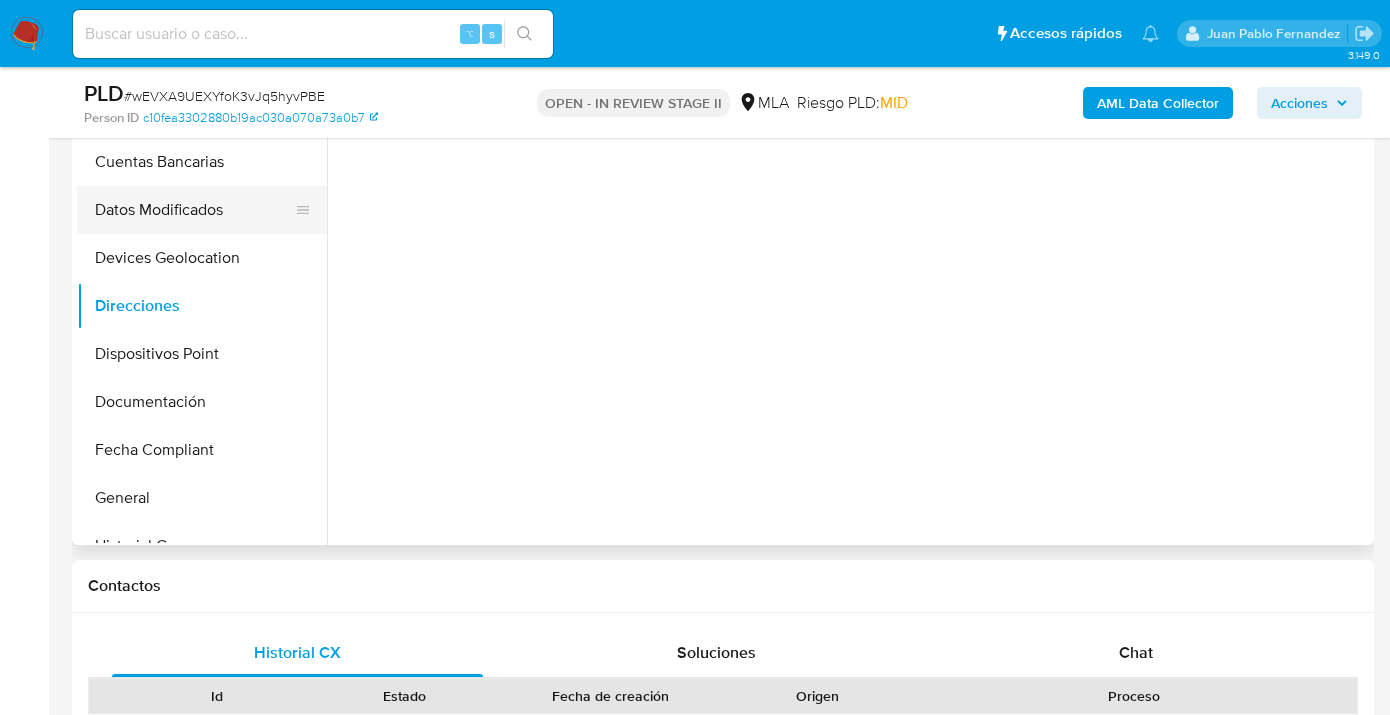 scroll, scrollTop: 331, scrollLeft: 0, axis: vertical 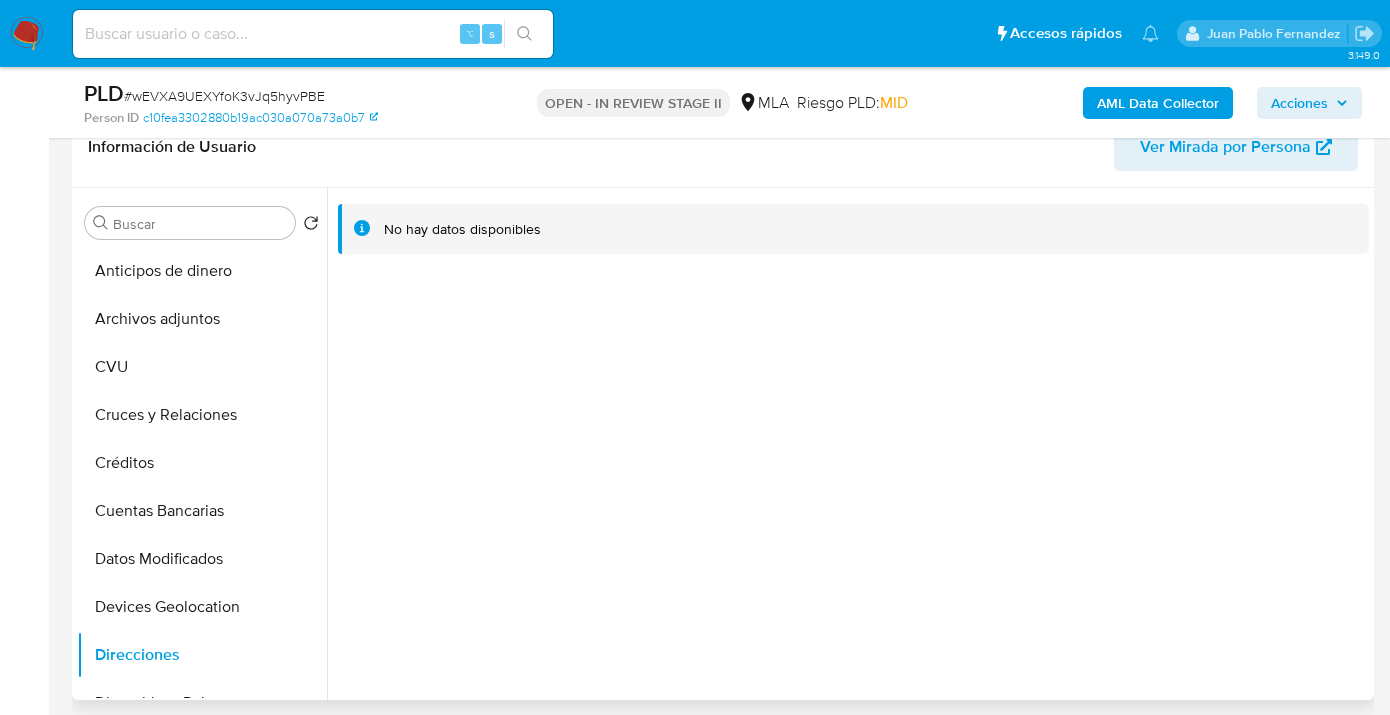 drag, startPoint x: 226, startPoint y: 307, endPoint x: 524, endPoint y: 289, distance: 298.54312 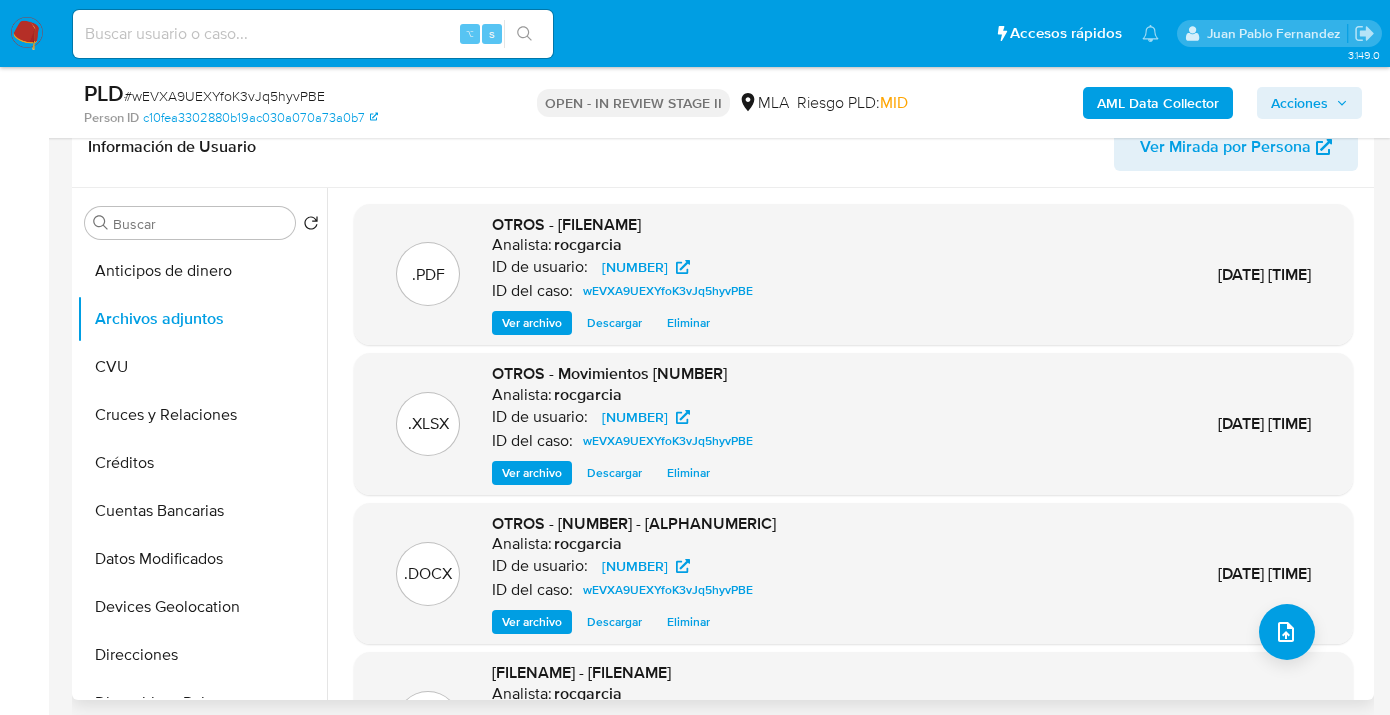 click on "Ver archivo" at bounding box center [532, 323] 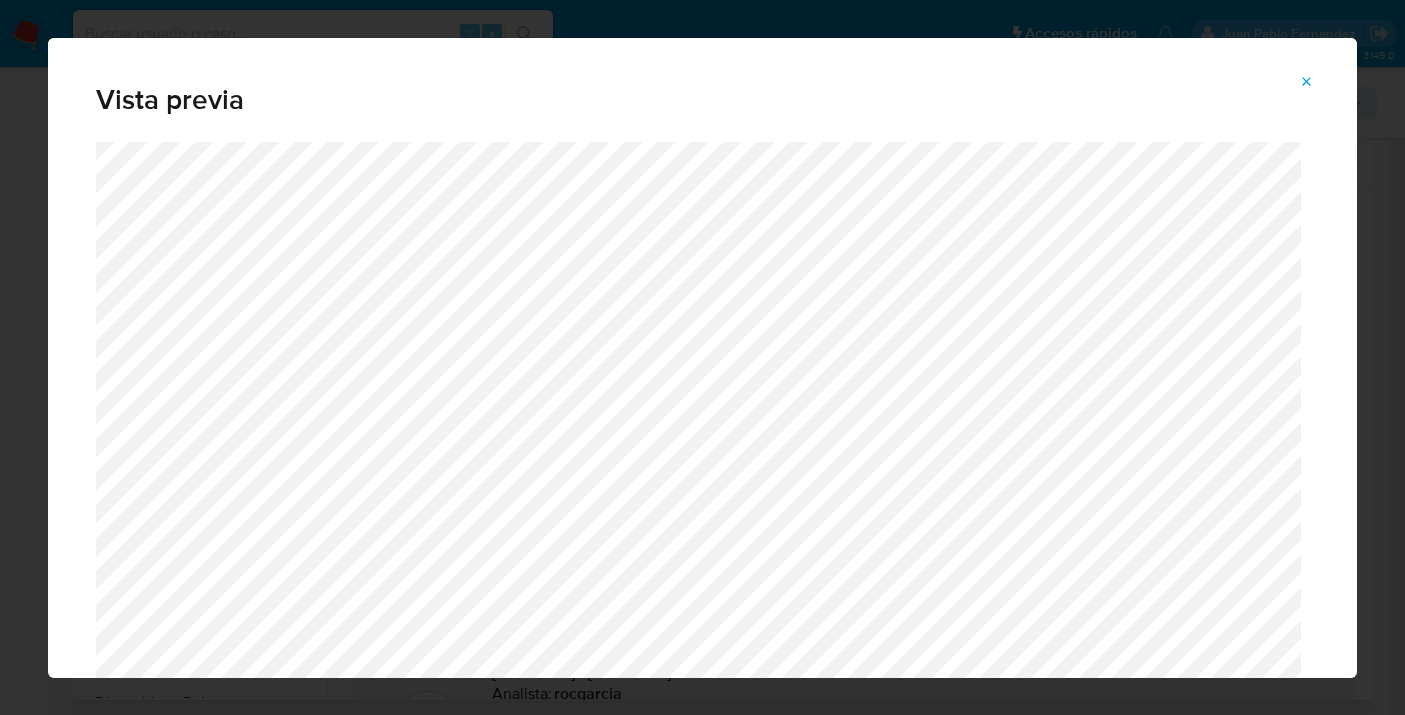 click 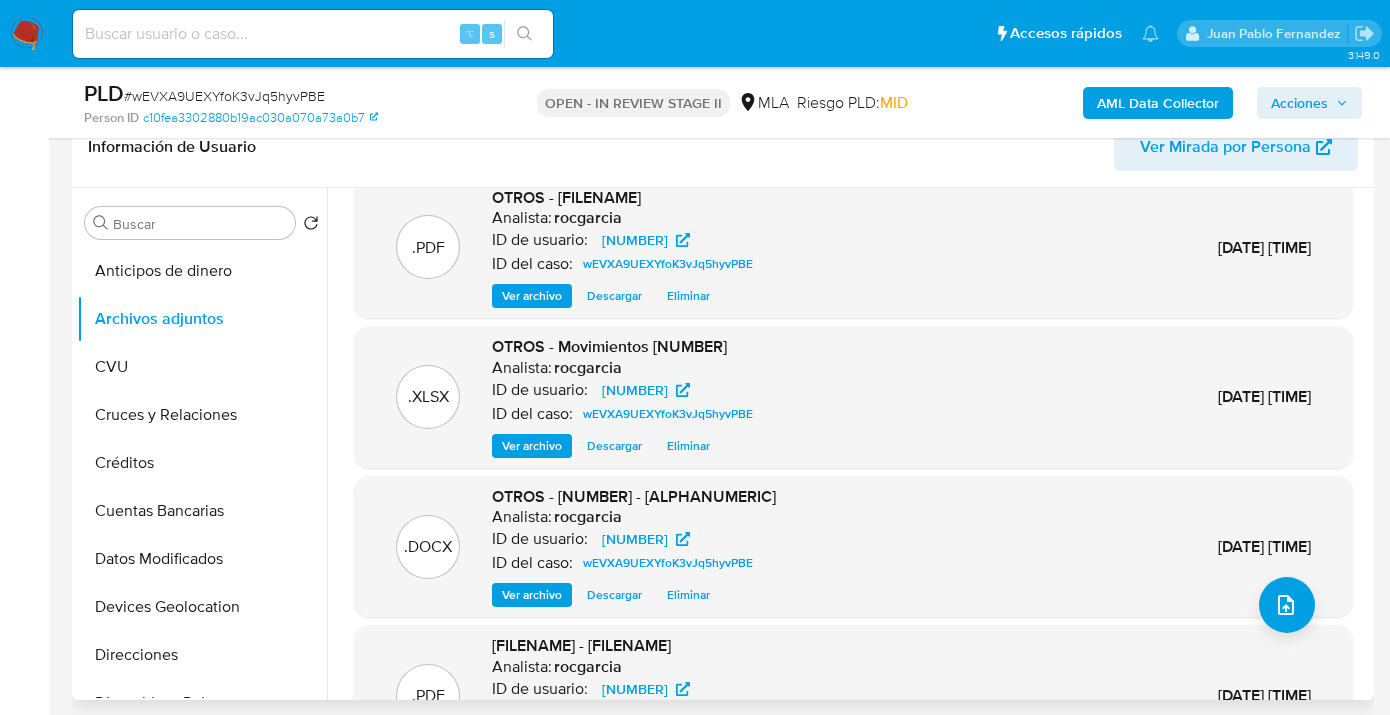 scroll, scrollTop: 65, scrollLeft: 0, axis: vertical 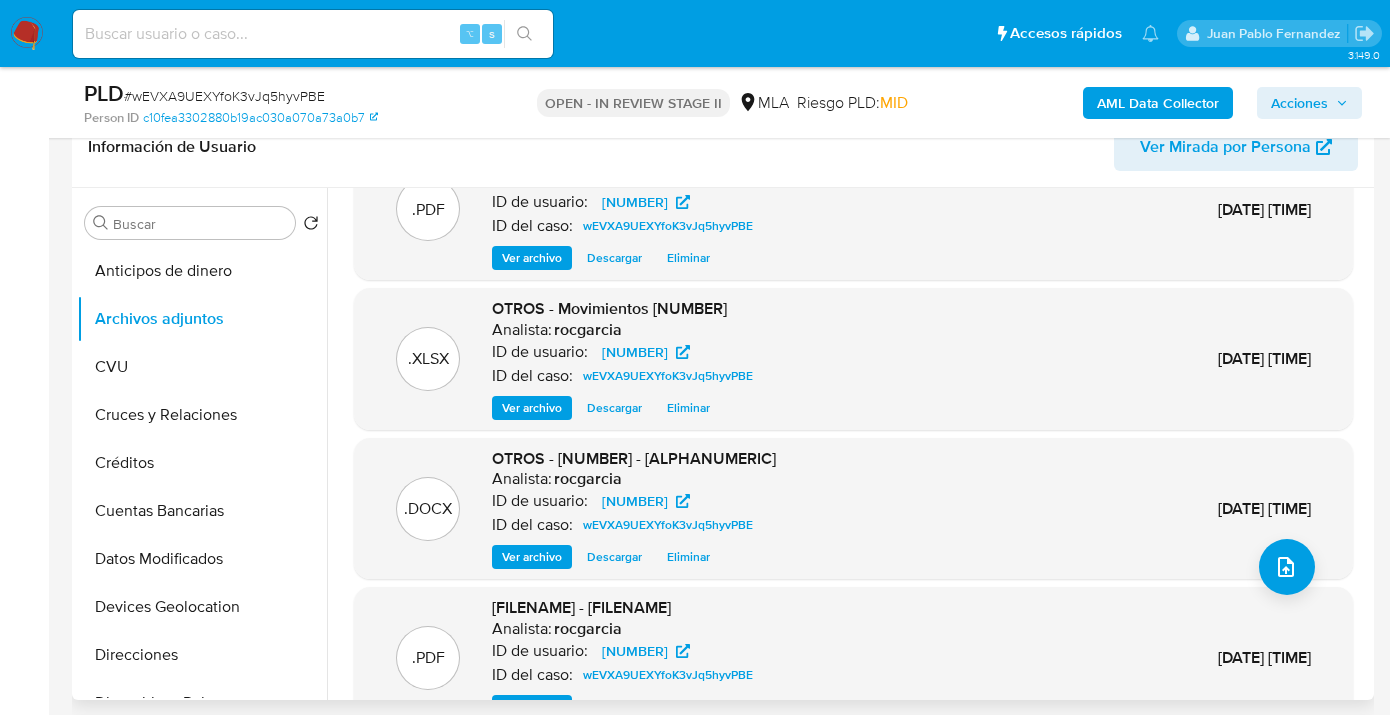 click on "Descargar" at bounding box center (614, 408) 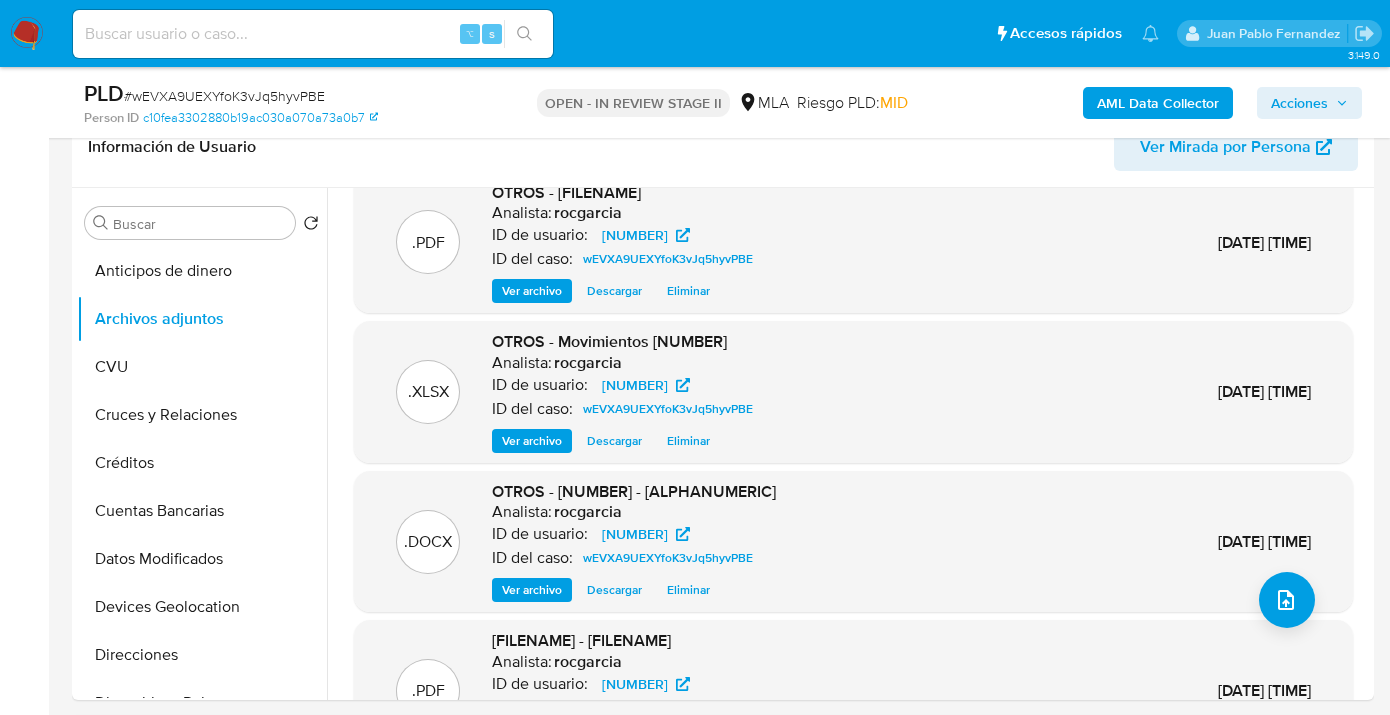 scroll, scrollTop: 0, scrollLeft: 0, axis: both 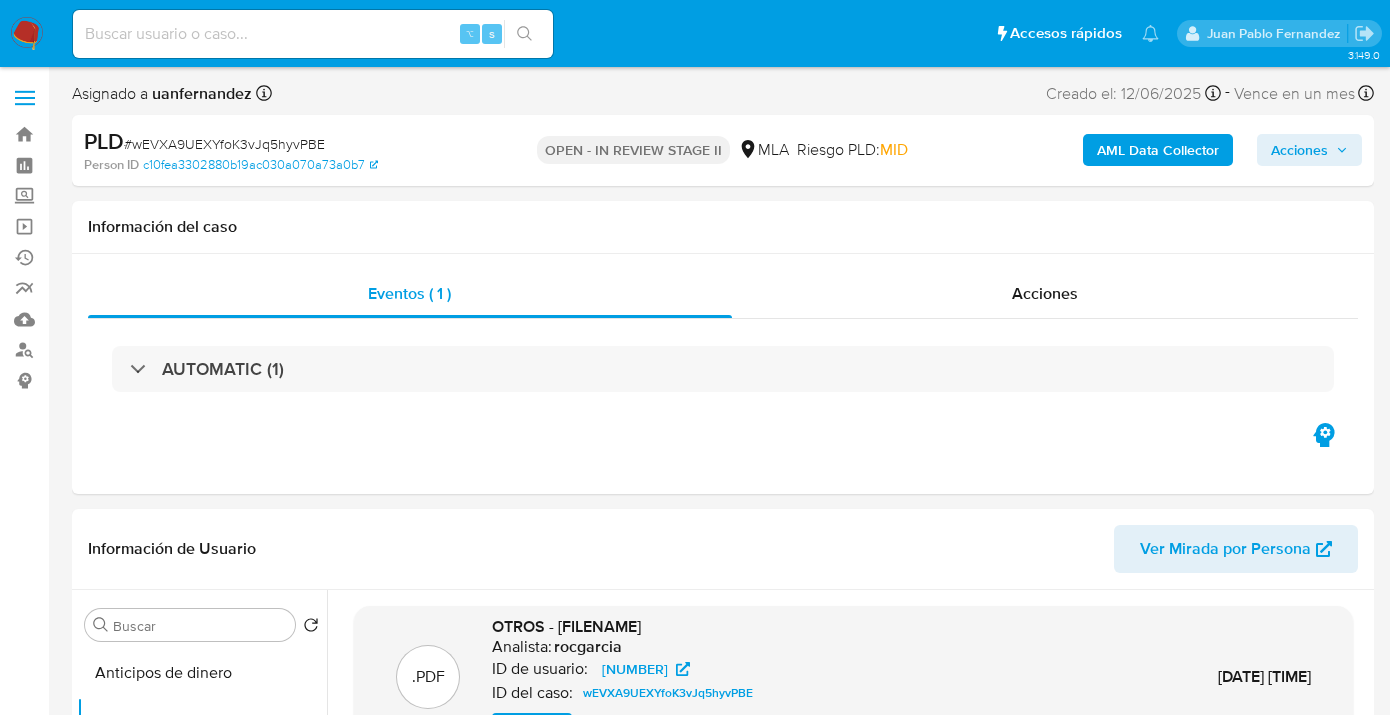 drag, startPoint x: 1304, startPoint y: 146, endPoint x: 1271, endPoint y: 158, distance: 35.1141 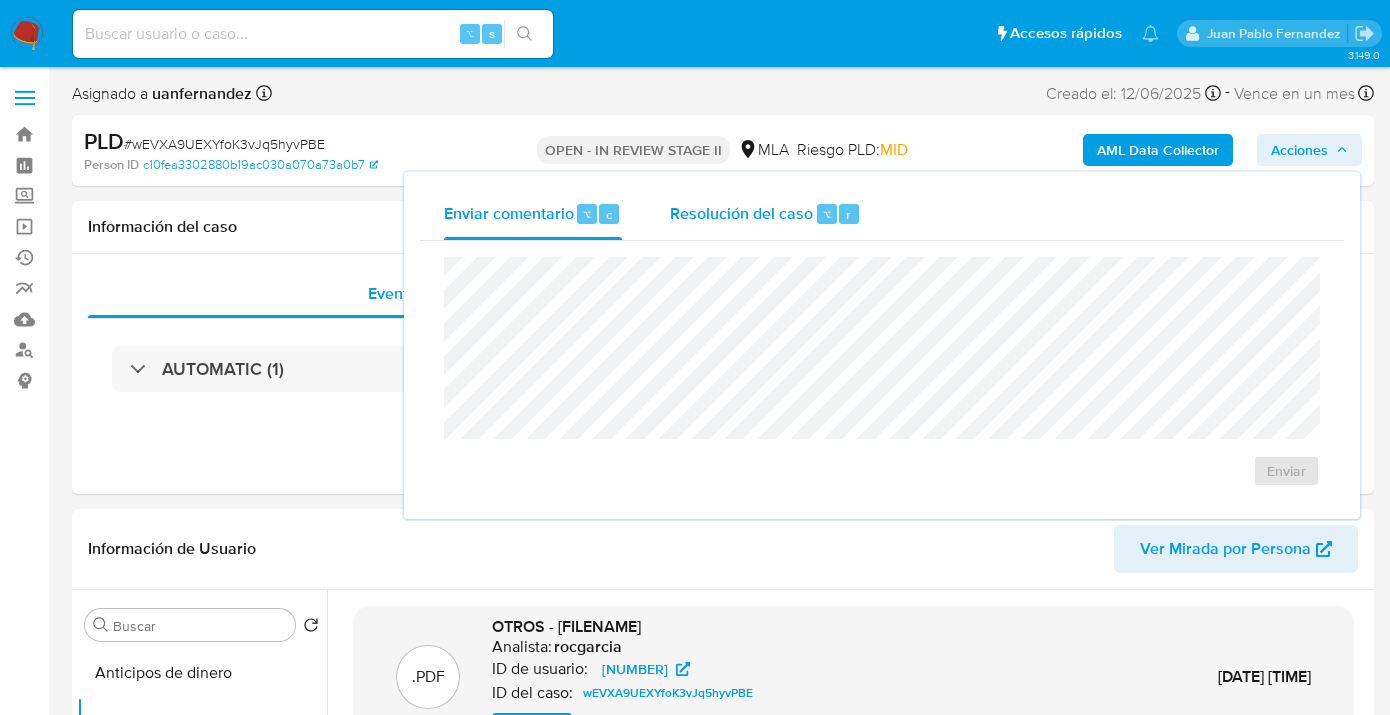 click on "Resolución del caso" at bounding box center (741, 213) 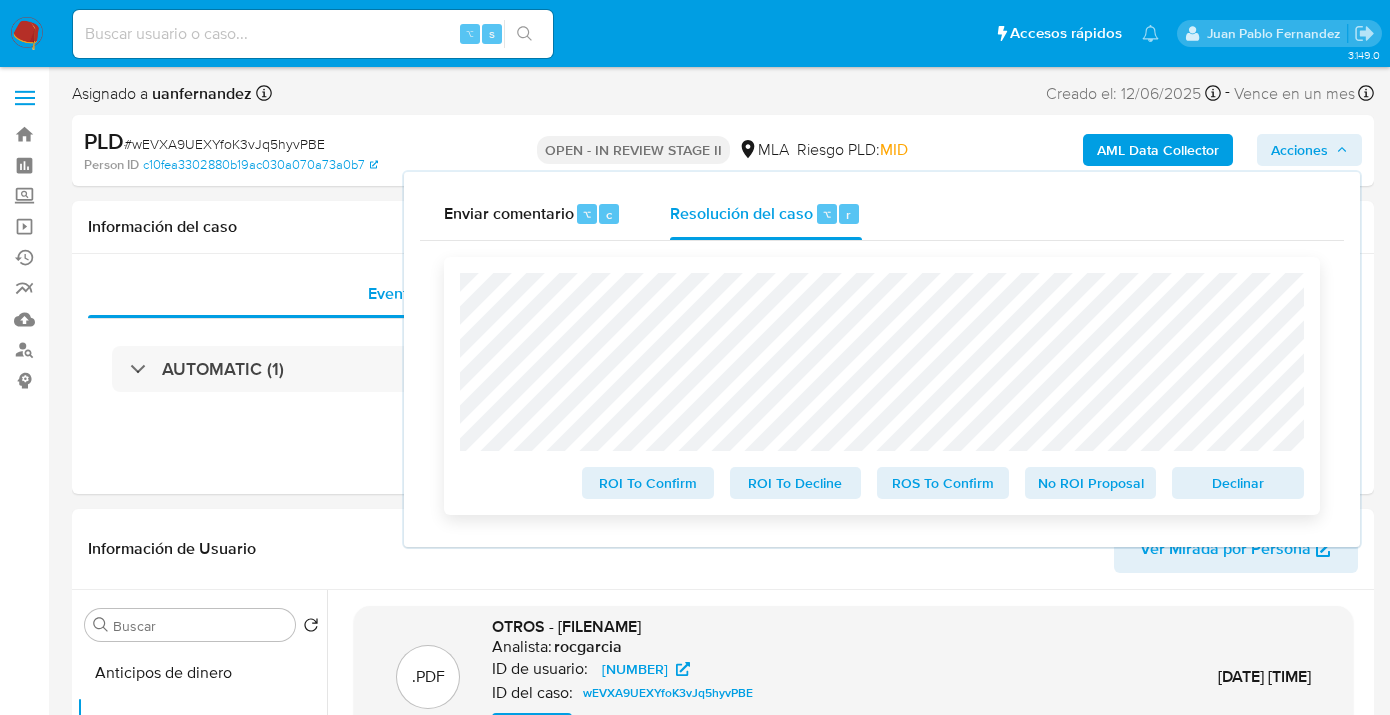click on "ROS To Confirm" at bounding box center (943, 483) 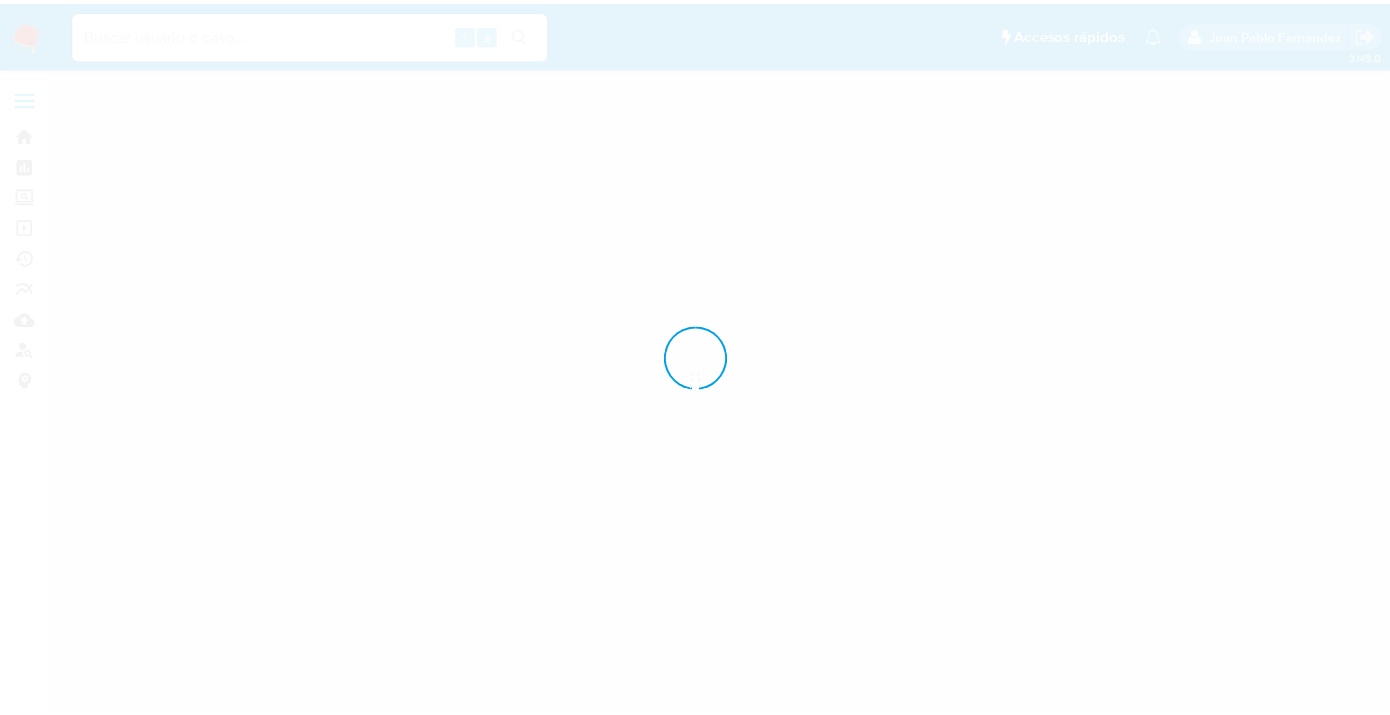 scroll, scrollTop: 0, scrollLeft: 0, axis: both 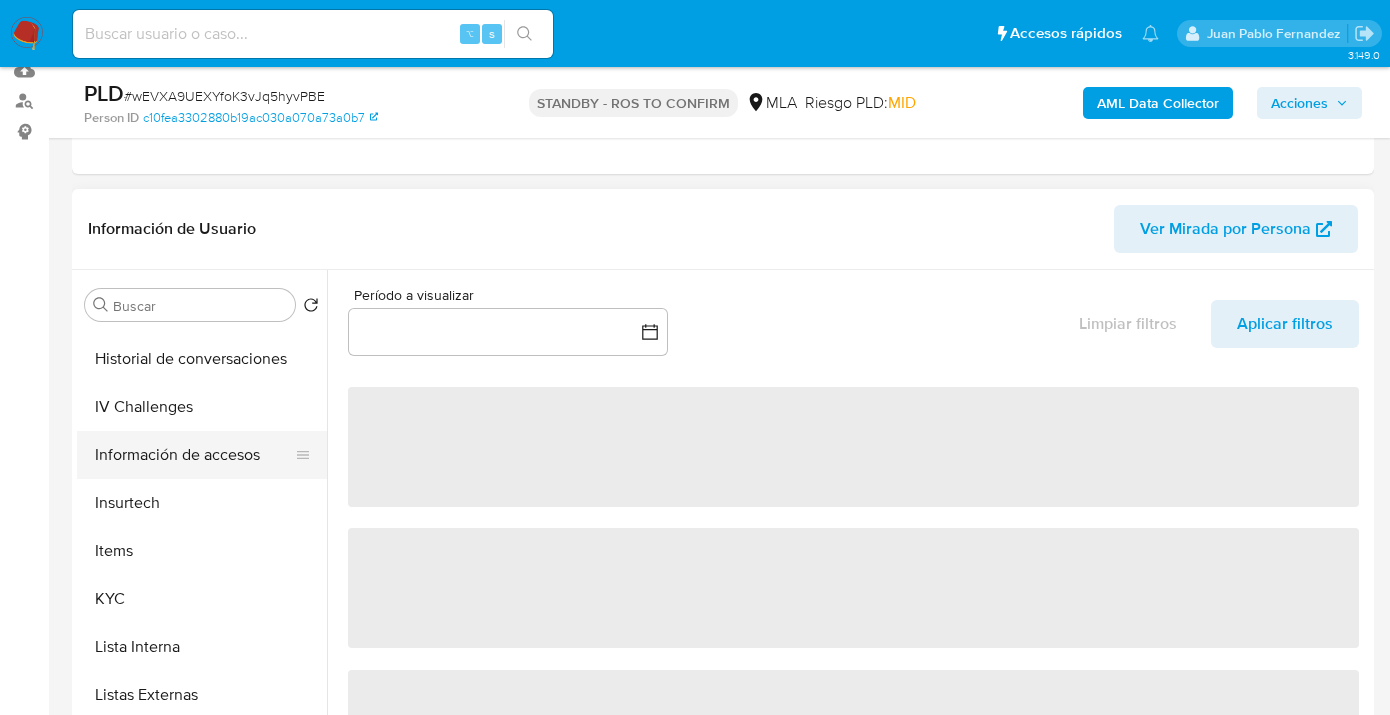 select on "10" 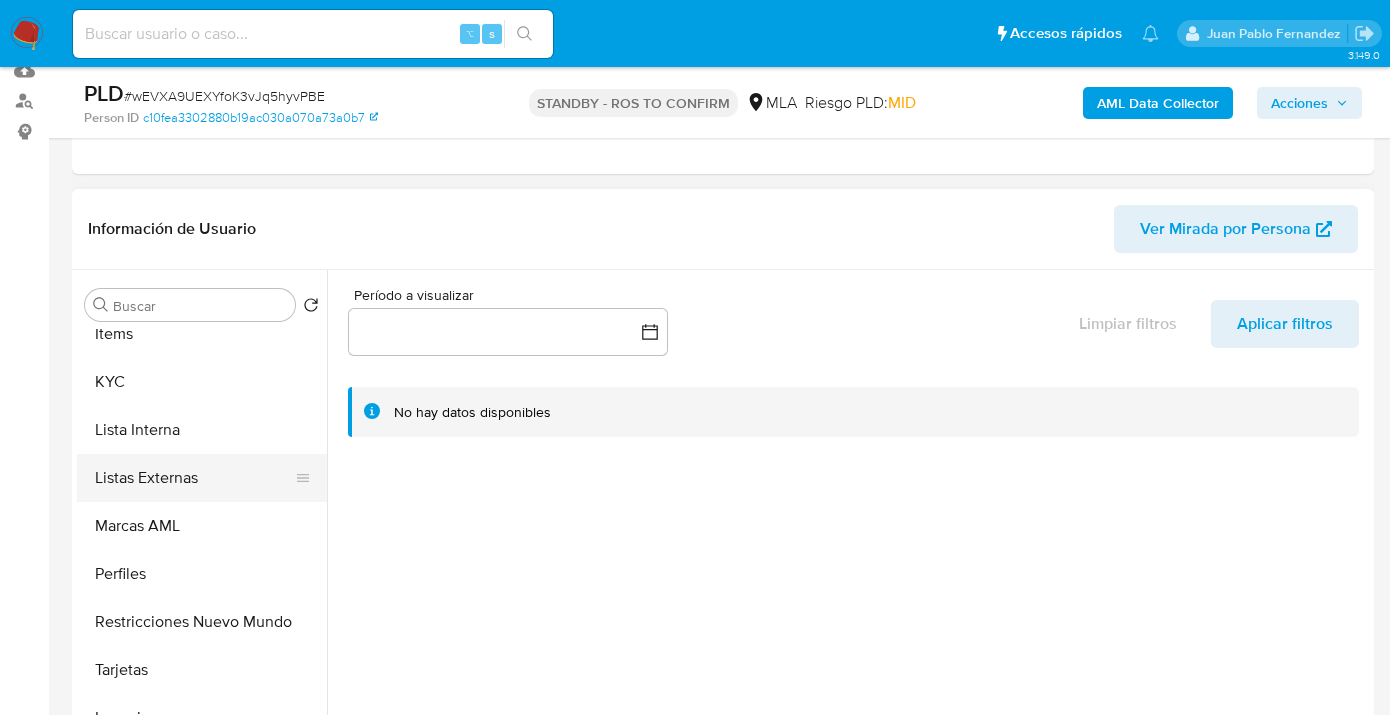scroll, scrollTop: 941, scrollLeft: 0, axis: vertical 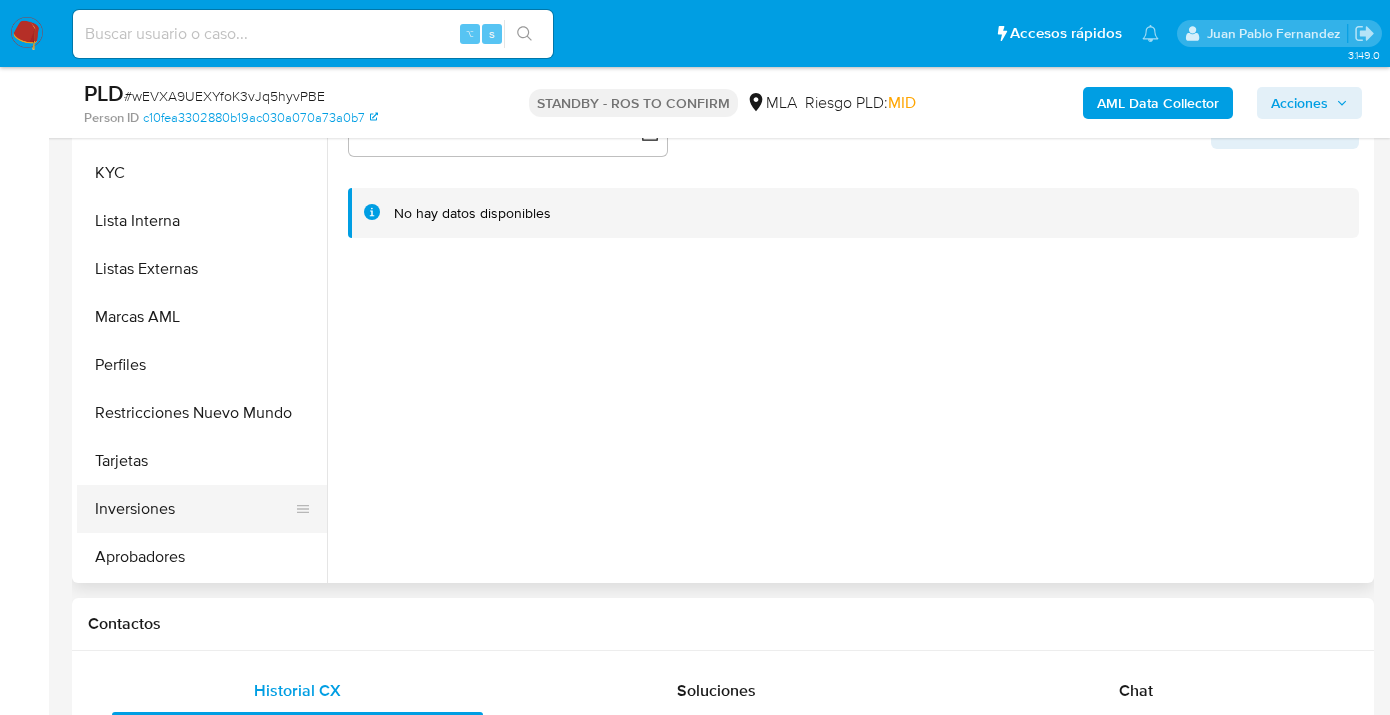 drag, startPoint x: 151, startPoint y: 559, endPoint x: 249, endPoint y: 509, distance: 110.01818 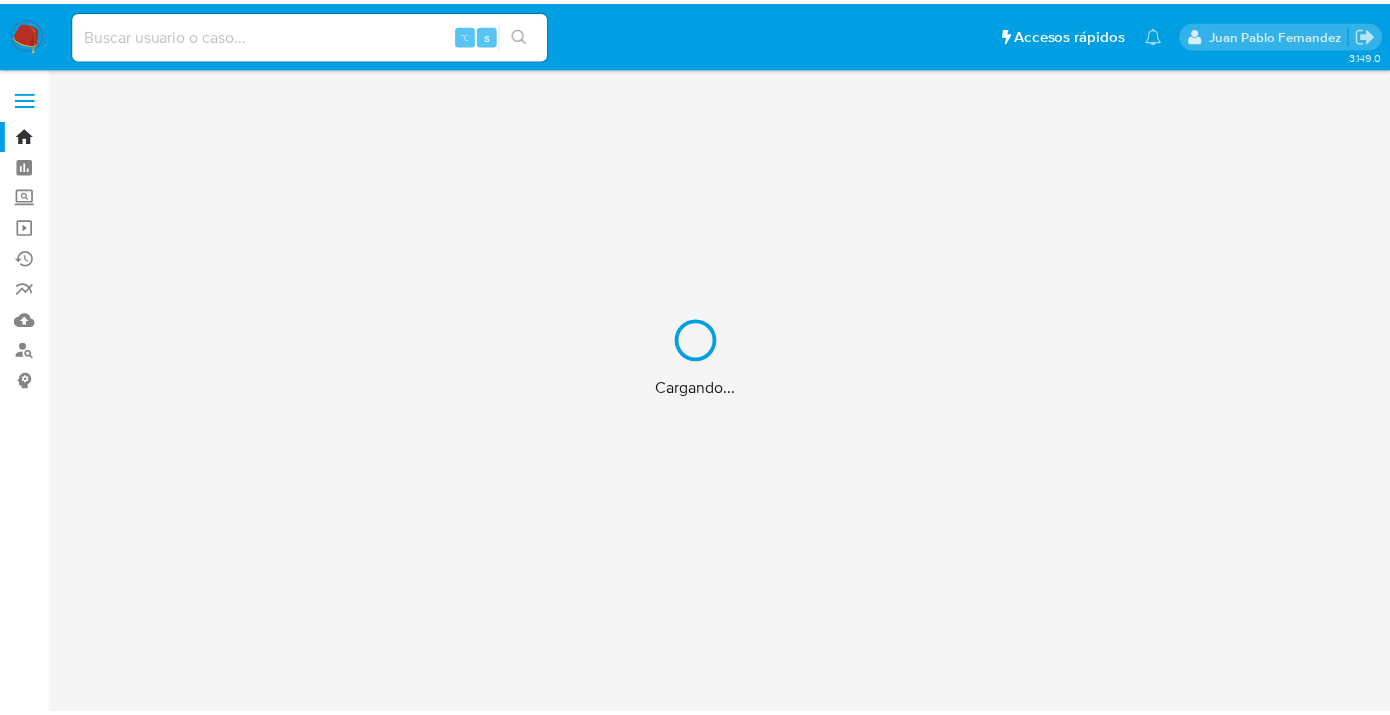 scroll, scrollTop: 0, scrollLeft: 0, axis: both 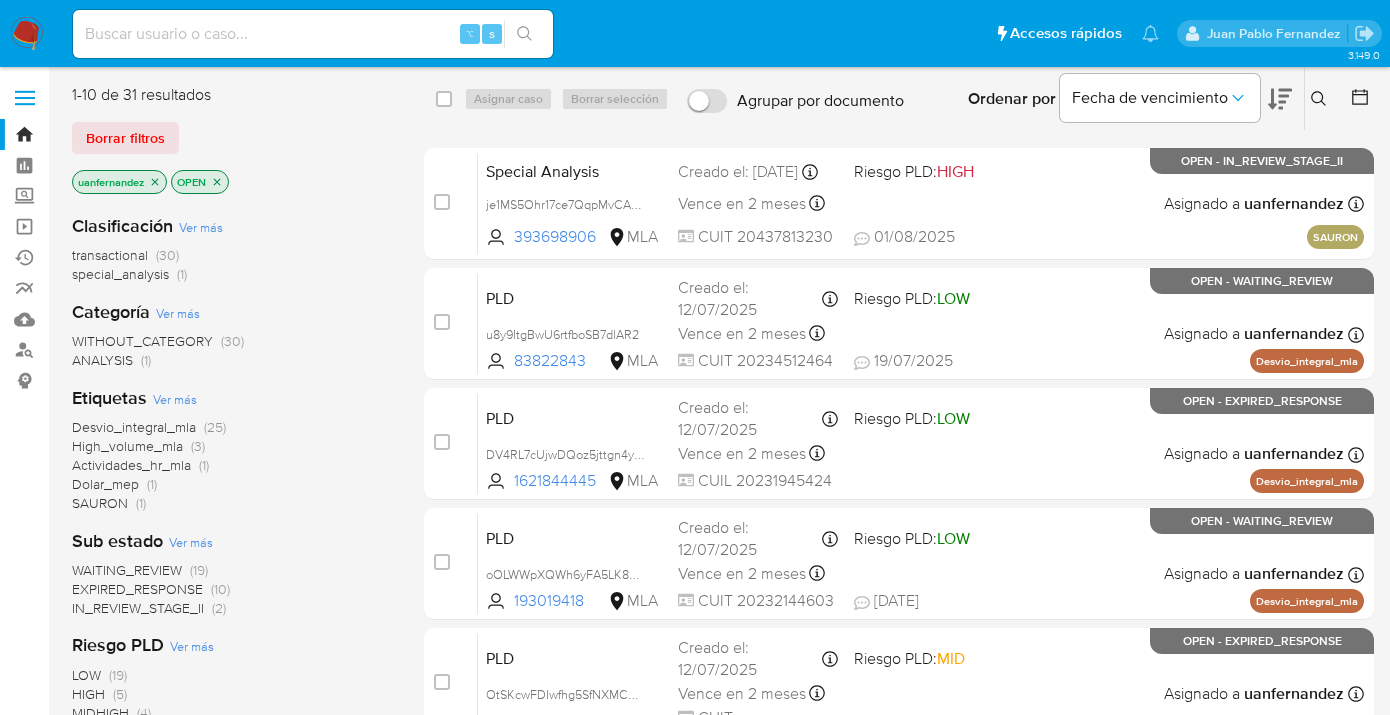 drag, startPoint x: 144, startPoint y: 140, endPoint x: 378, endPoint y: 146, distance: 234.0769 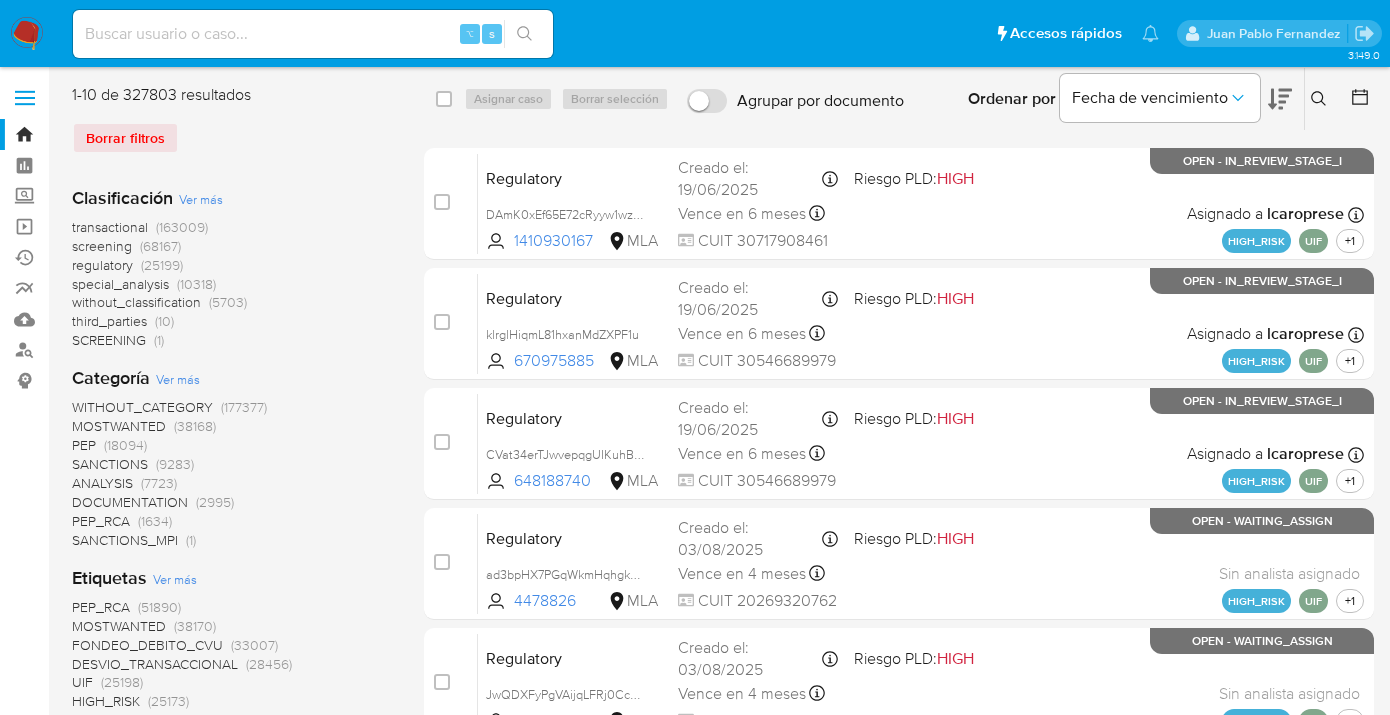 click 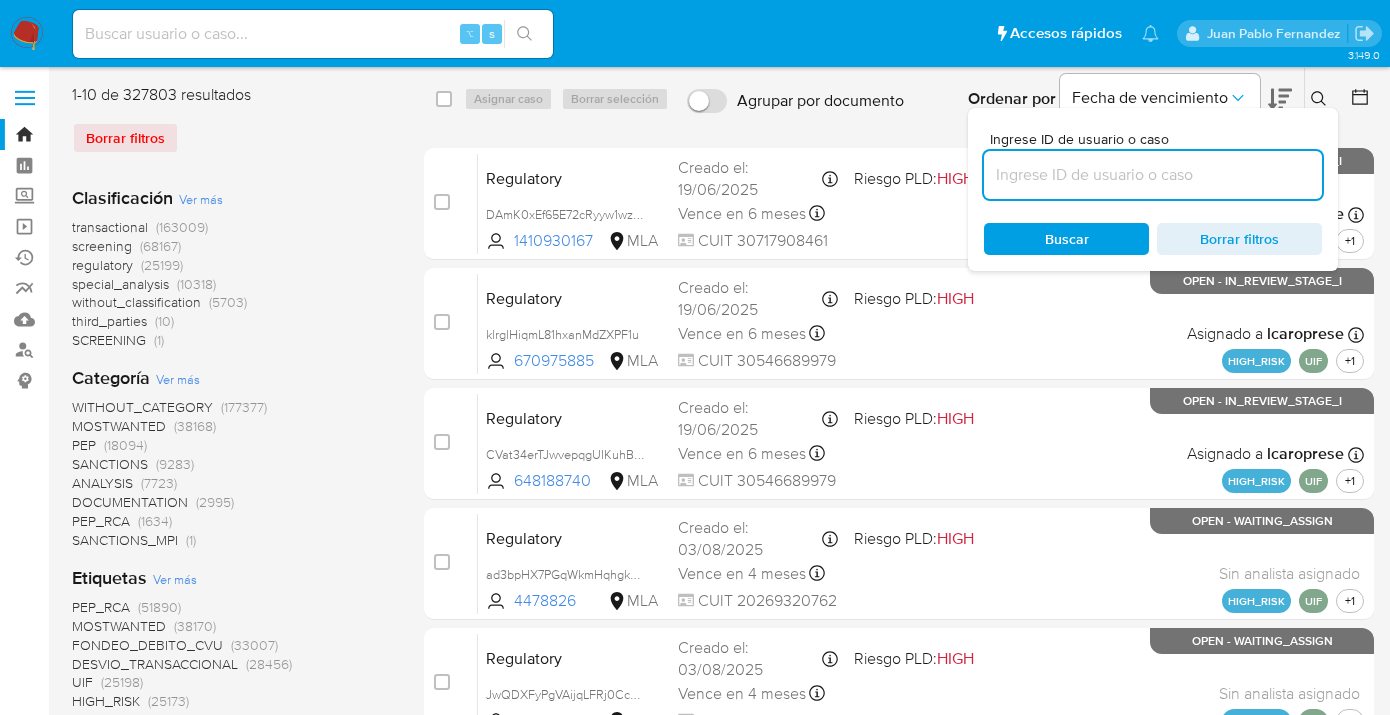 click at bounding box center (1153, 175) 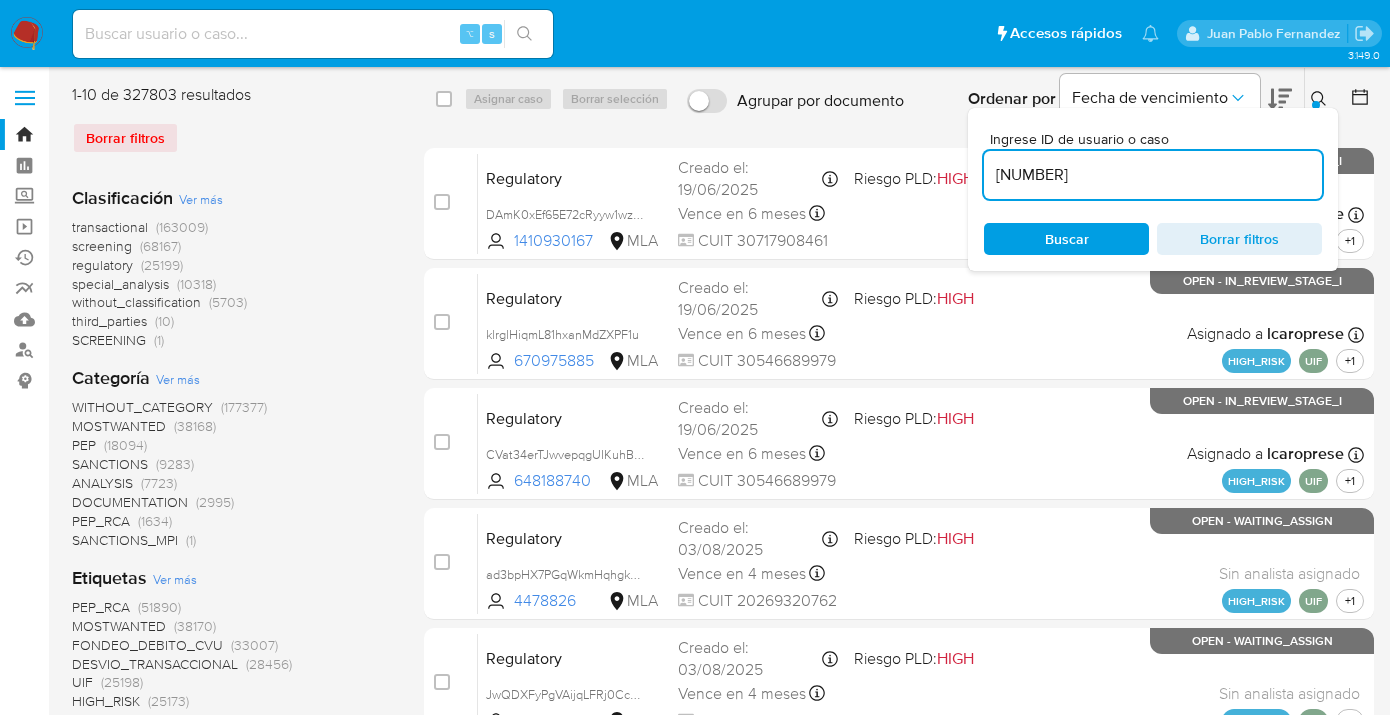 type on "1112832833" 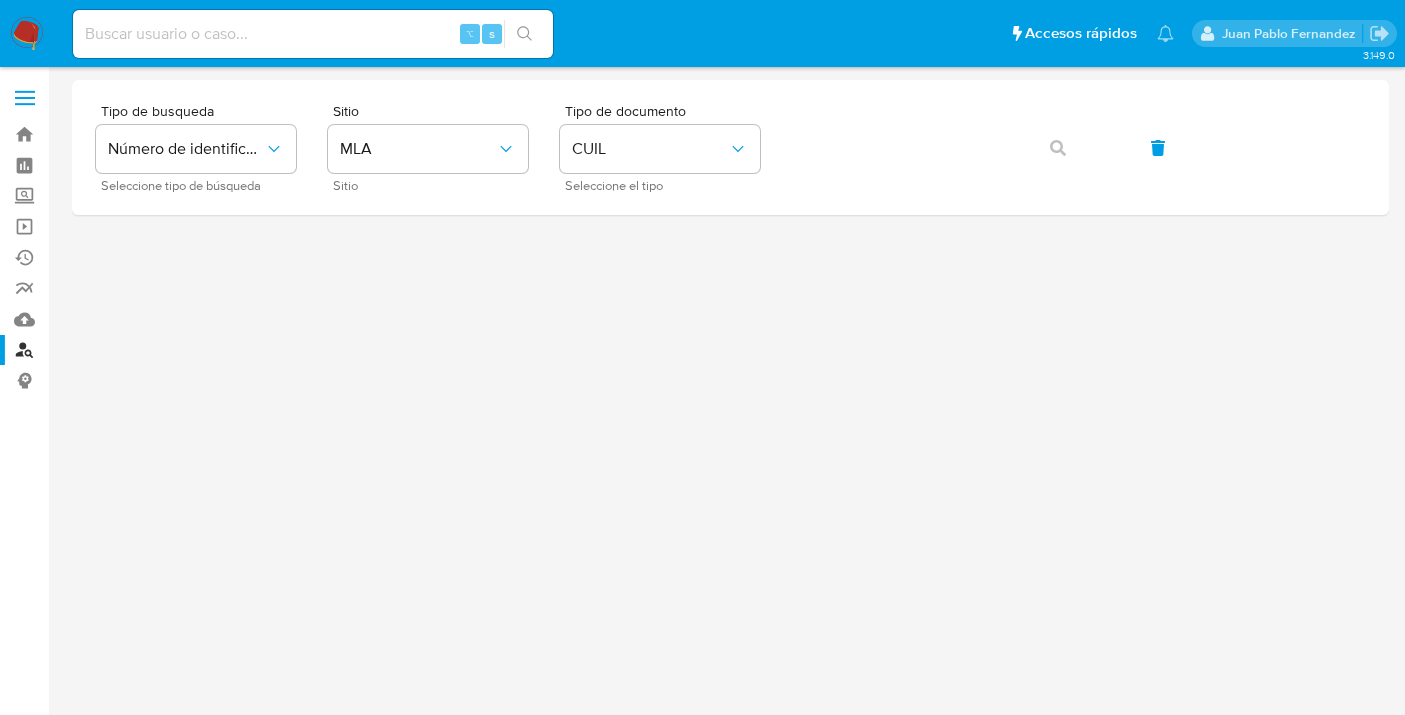 scroll, scrollTop: 0, scrollLeft: 0, axis: both 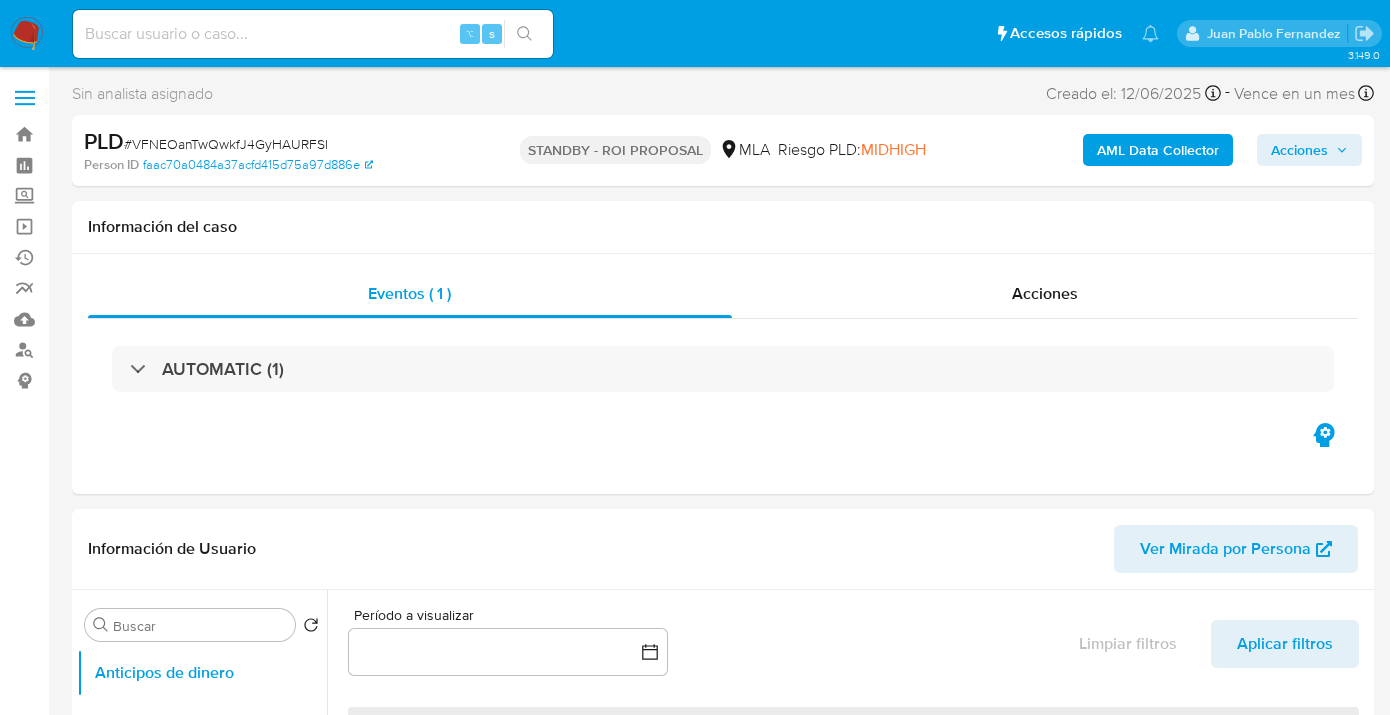 select on "10" 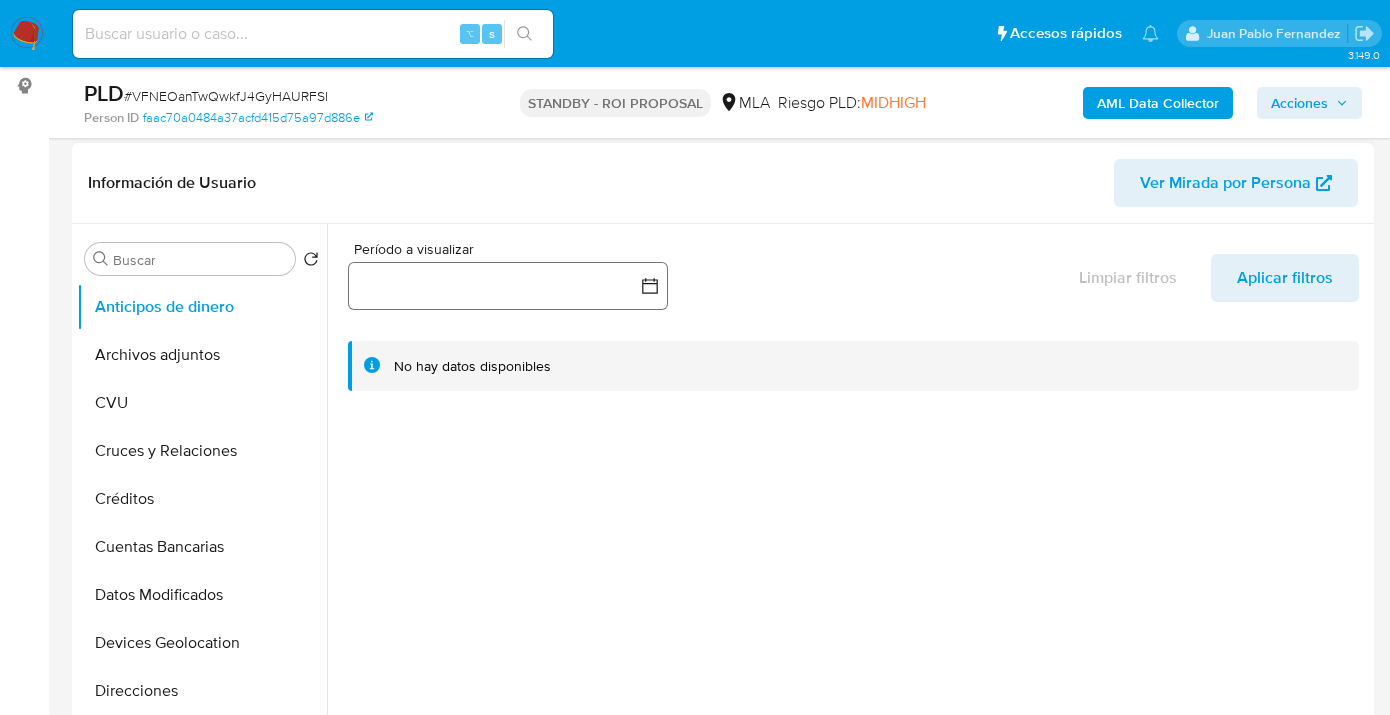 scroll, scrollTop: 308, scrollLeft: 0, axis: vertical 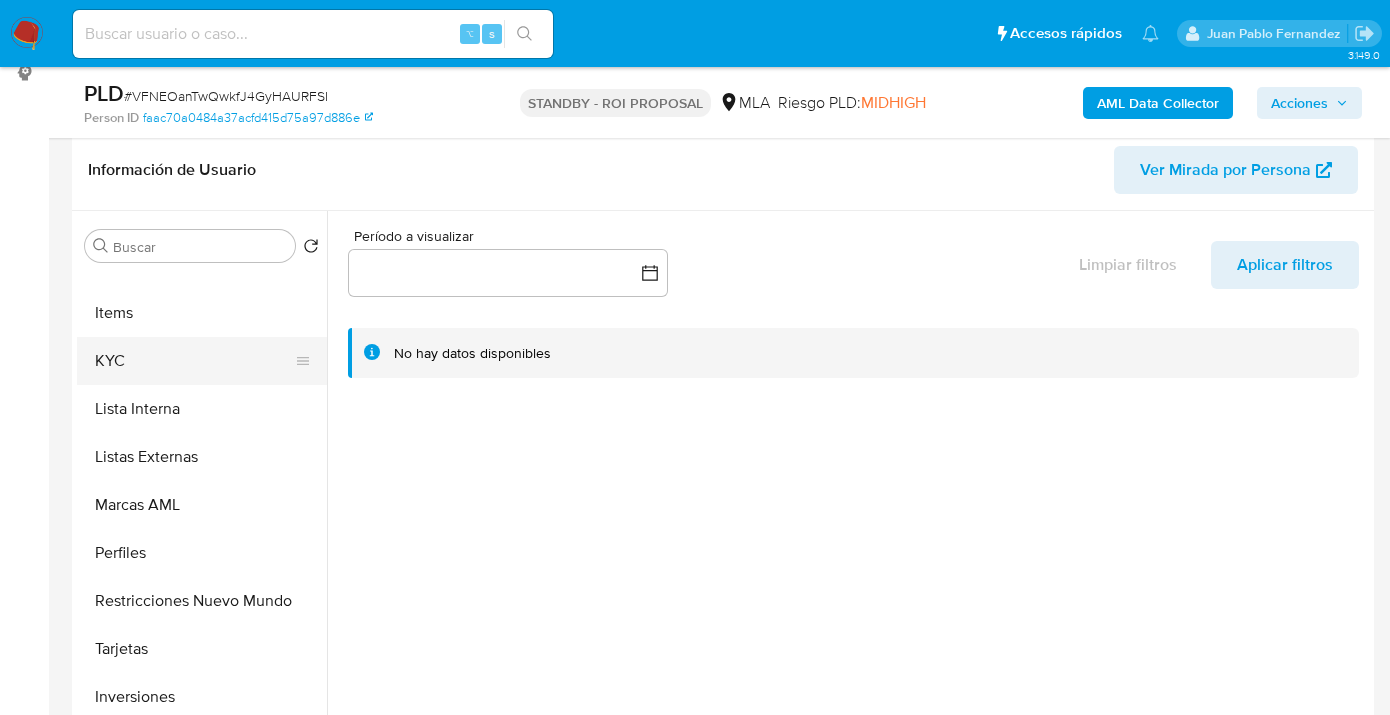 click on "KYC" at bounding box center (194, 361) 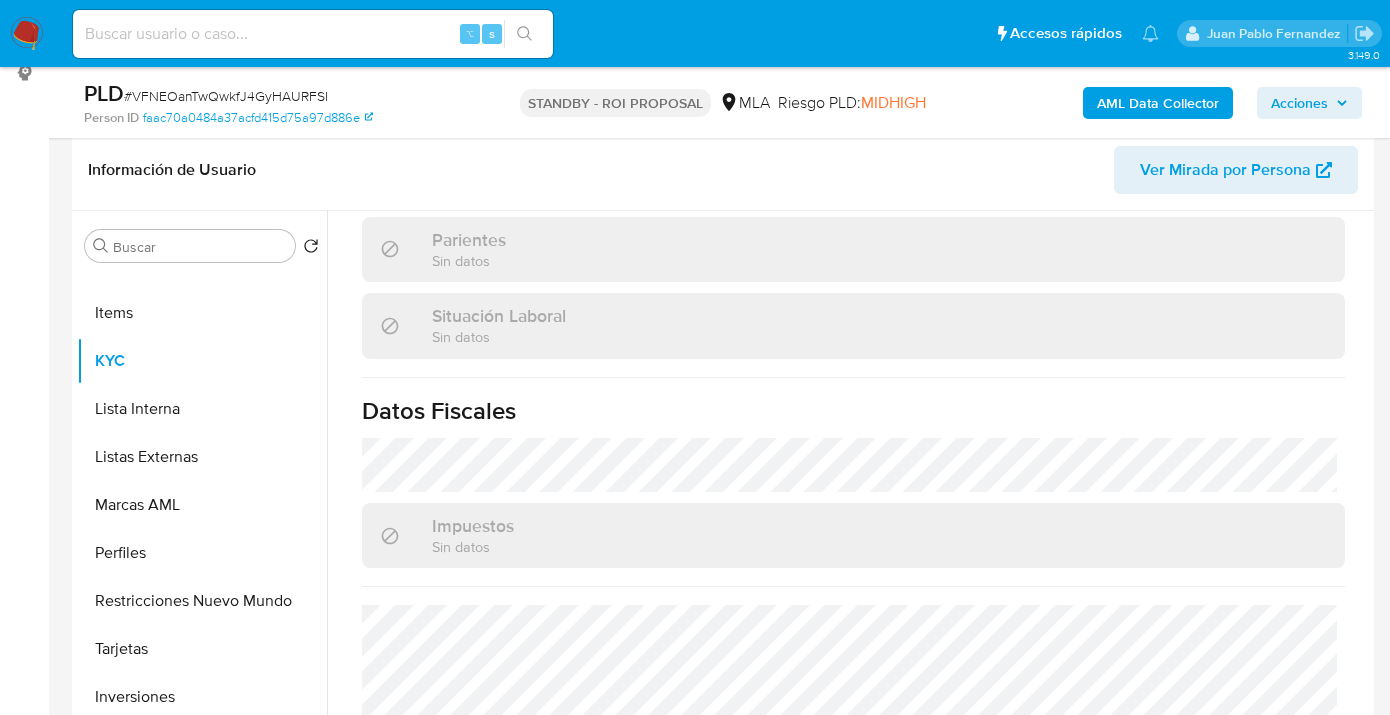 scroll, scrollTop: 1071, scrollLeft: 0, axis: vertical 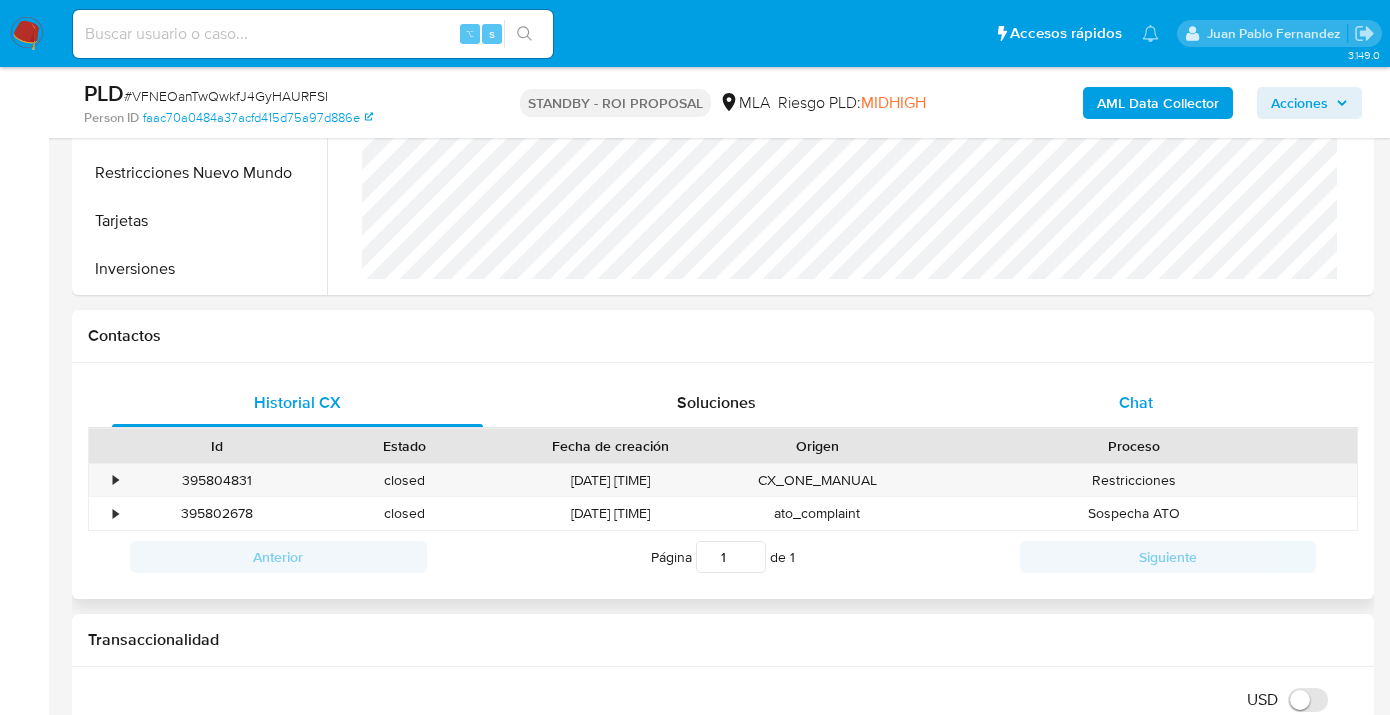 click on "Chat" at bounding box center (1135, 403) 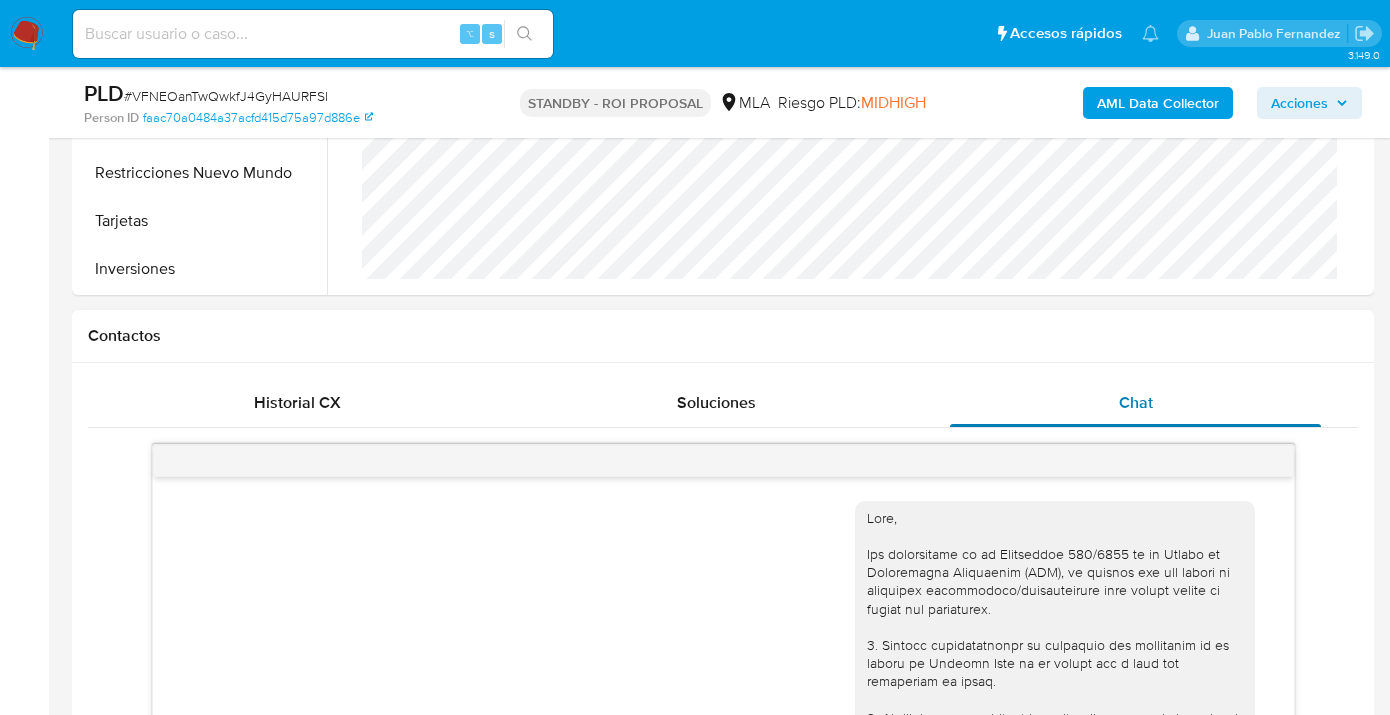 scroll, scrollTop: 3747, scrollLeft: 0, axis: vertical 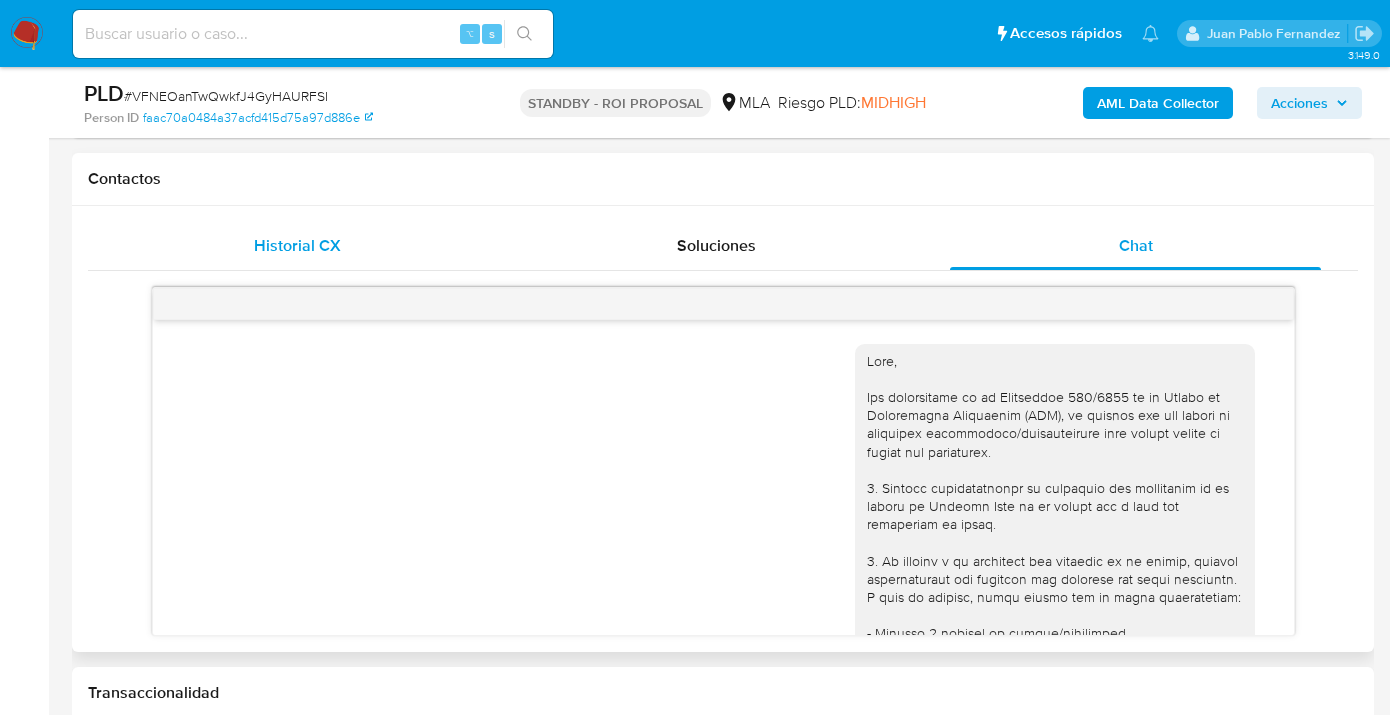 click on "Historial CX" at bounding box center (297, 246) 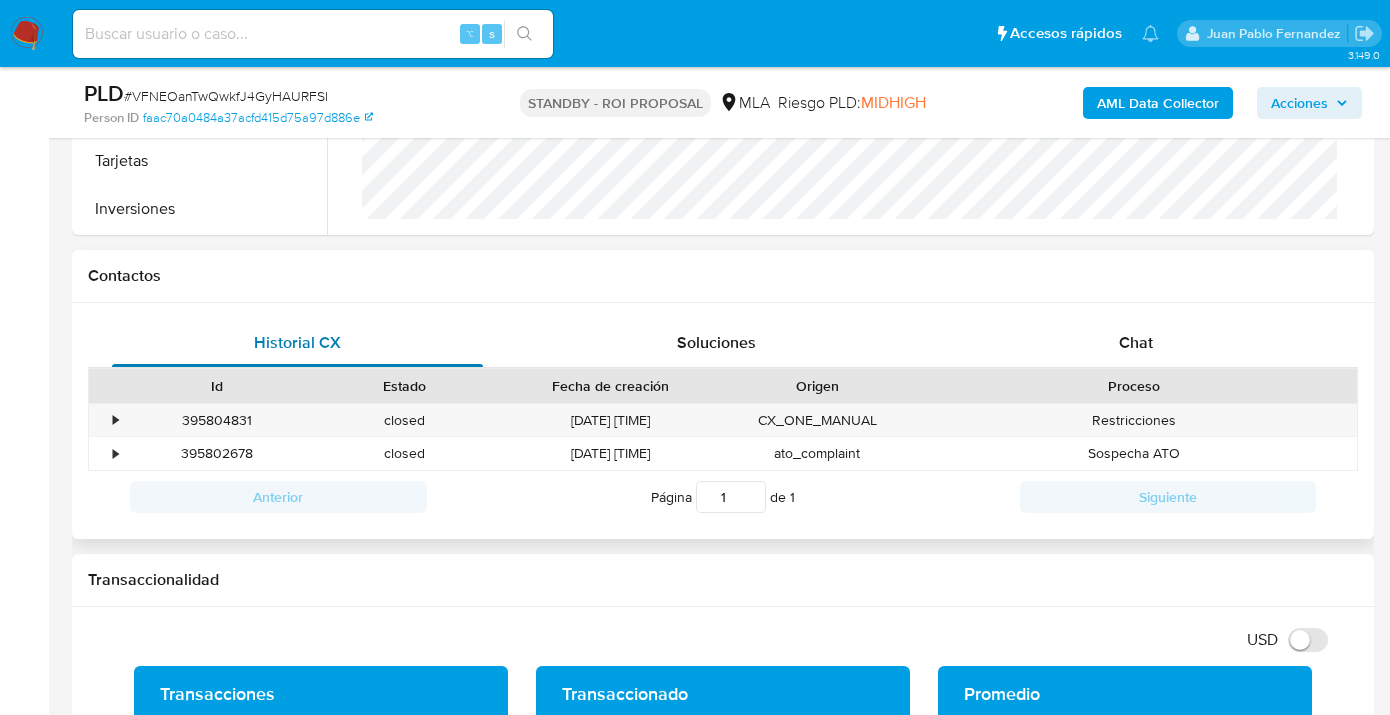scroll, scrollTop: 706, scrollLeft: 0, axis: vertical 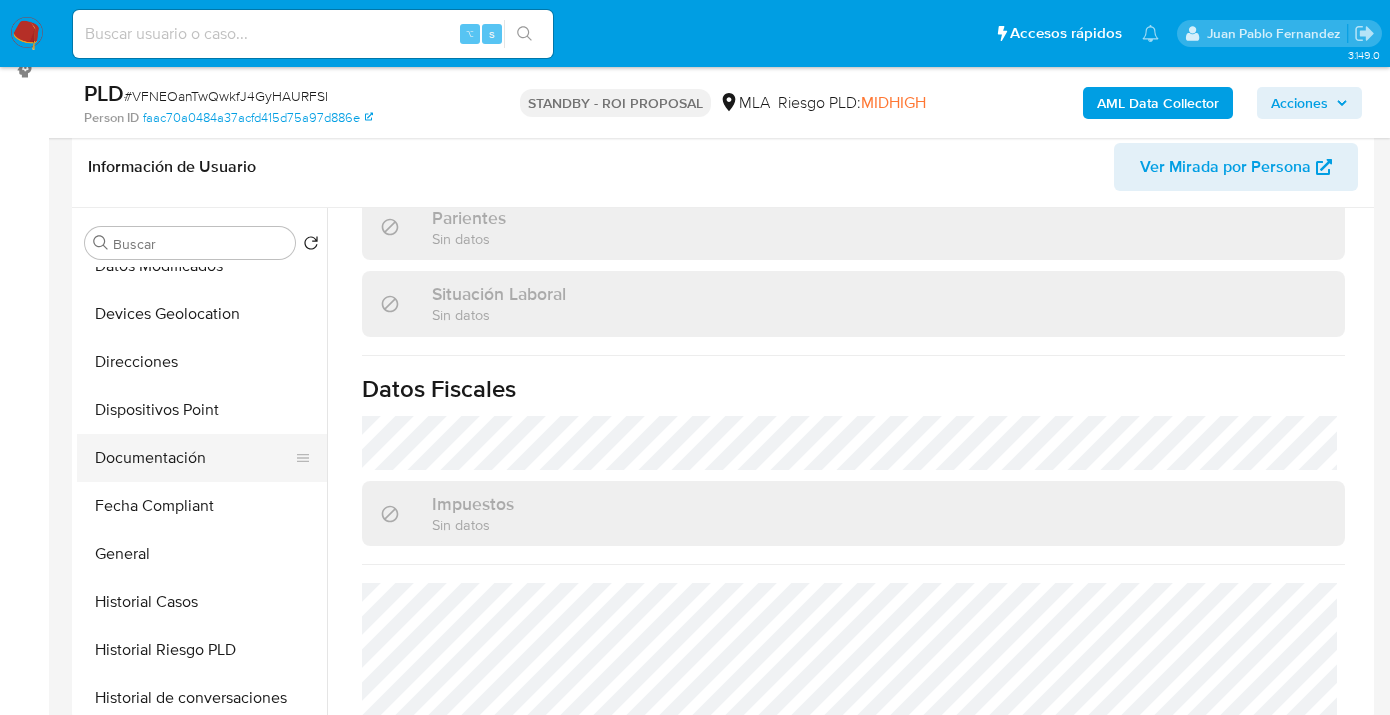 click on "Documentación" at bounding box center (194, 458) 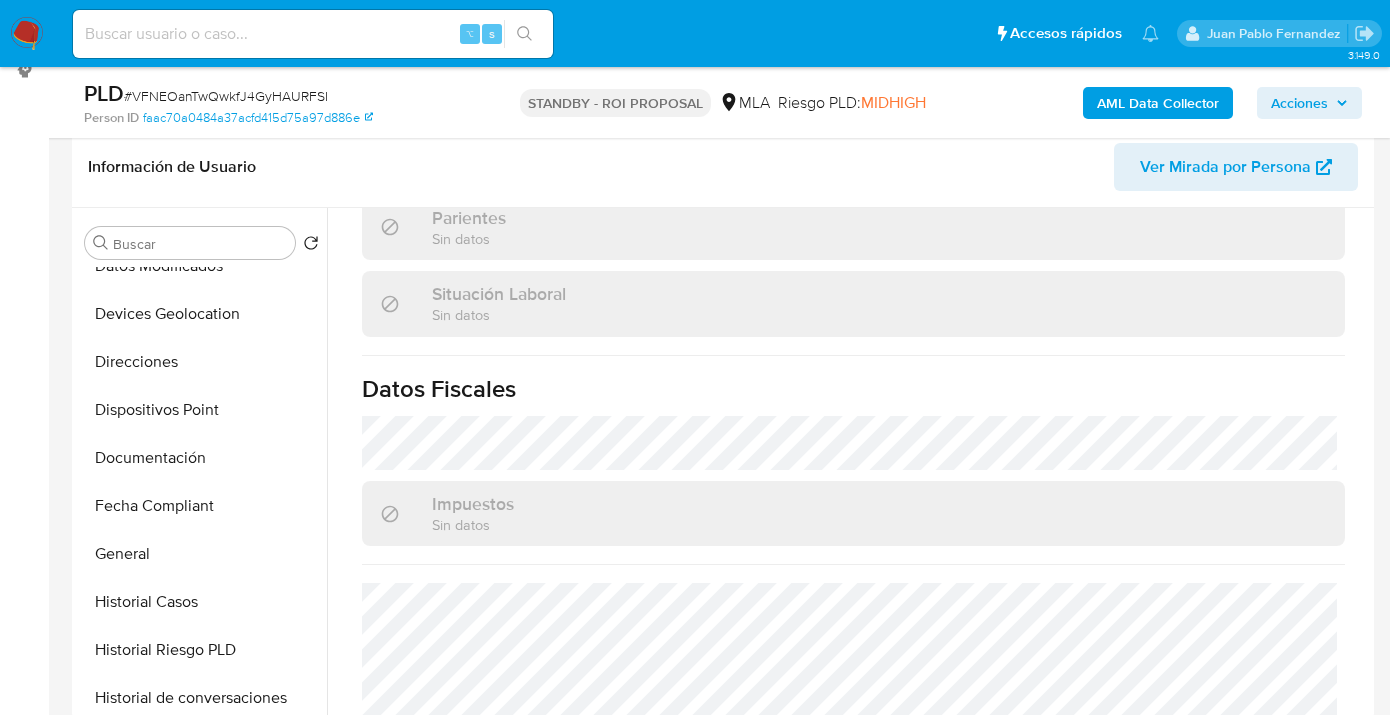 scroll, scrollTop: 0, scrollLeft: 0, axis: both 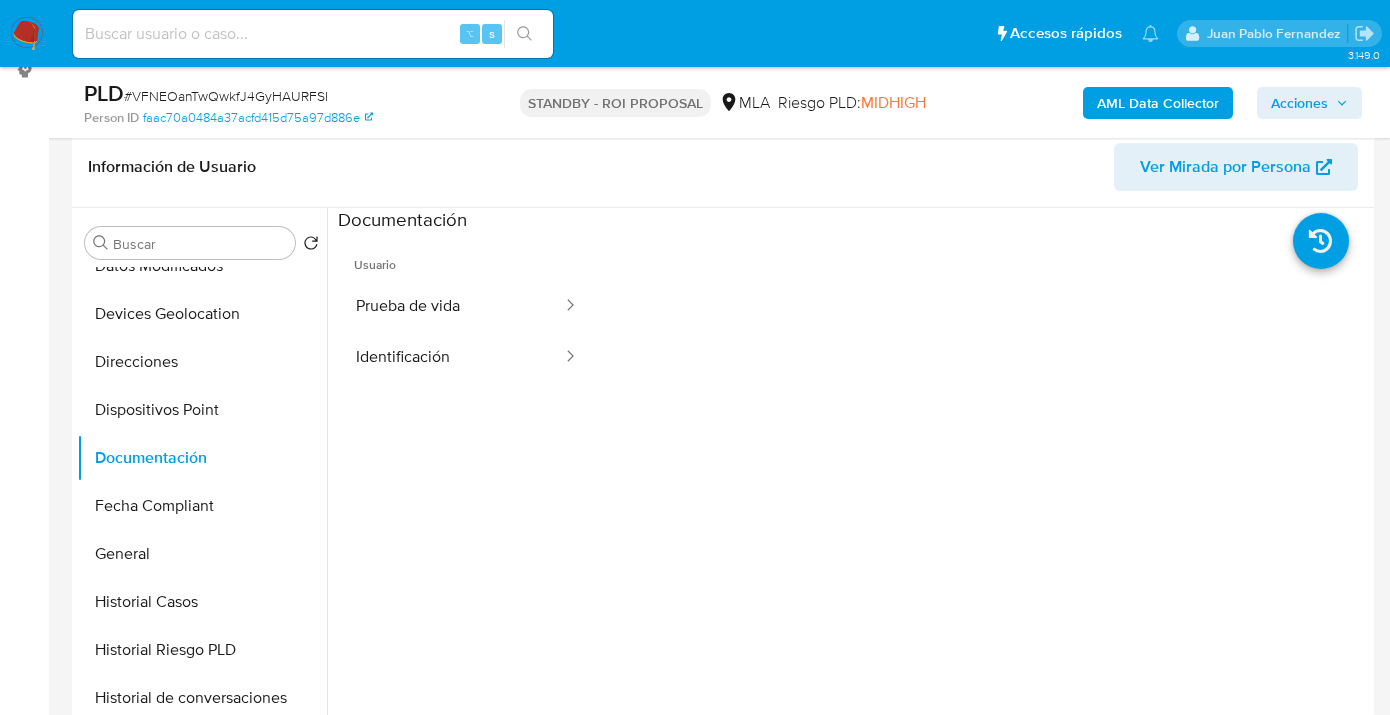 drag, startPoint x: 454, startPoint y: 310, endPoint x: 588, endPoint y: 333, distance: 135.95955 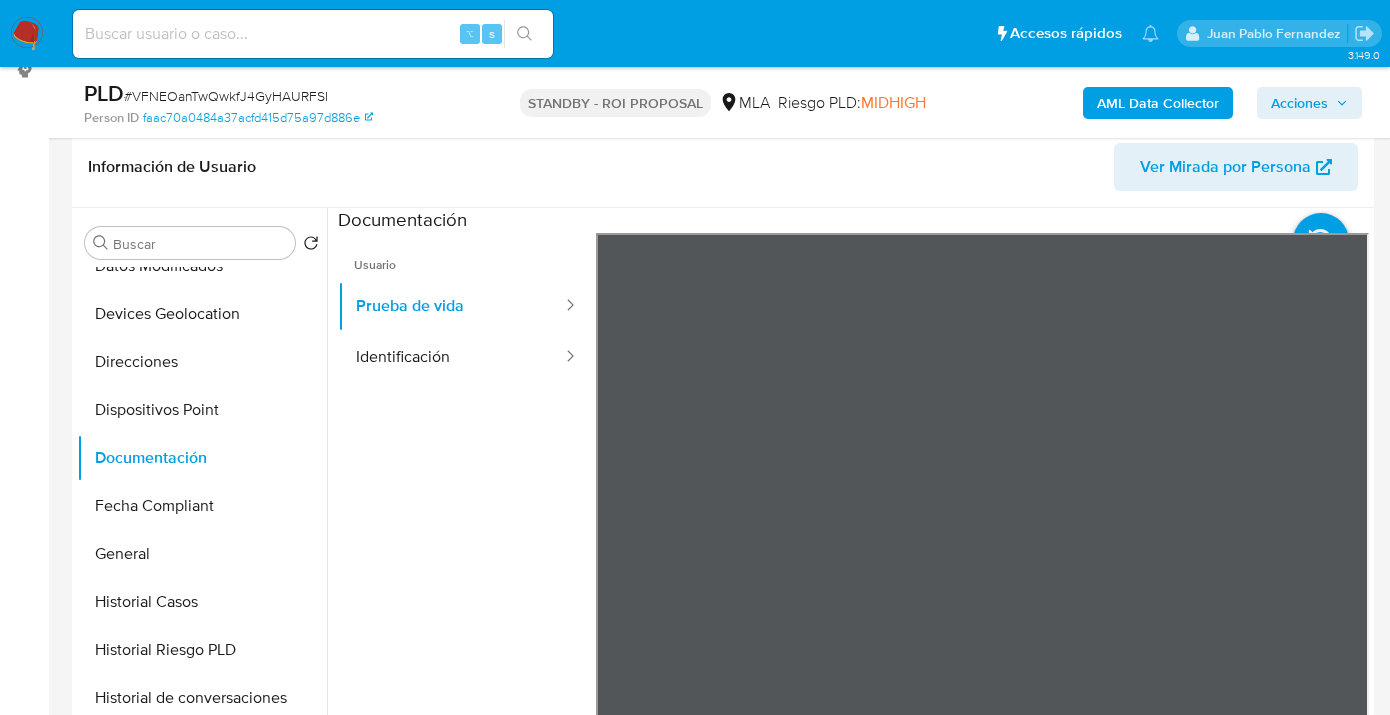 scroll, scrollTop: 0, scrollLeft: 0, axis: both 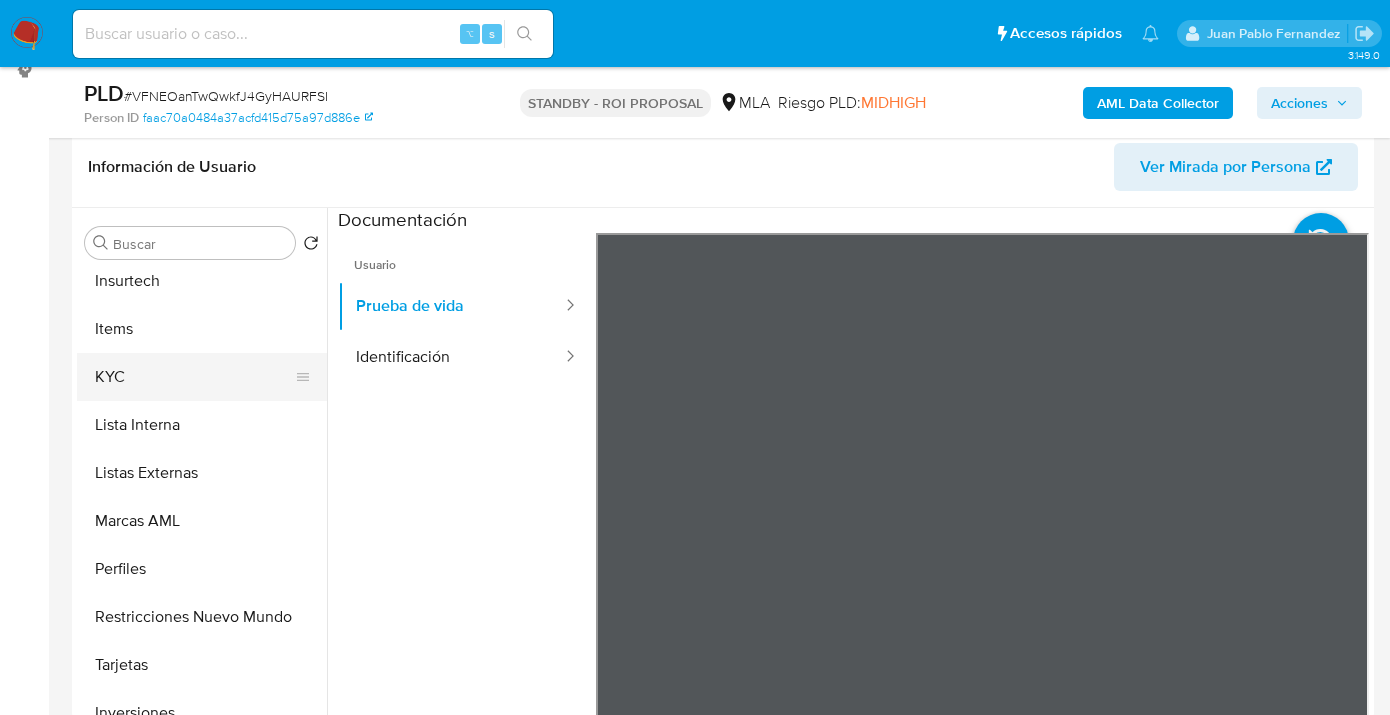 drag, startPoint x: 202, startPoint y: 389, endPoint x: 283, endPoint y: 394, distance: 81.154175 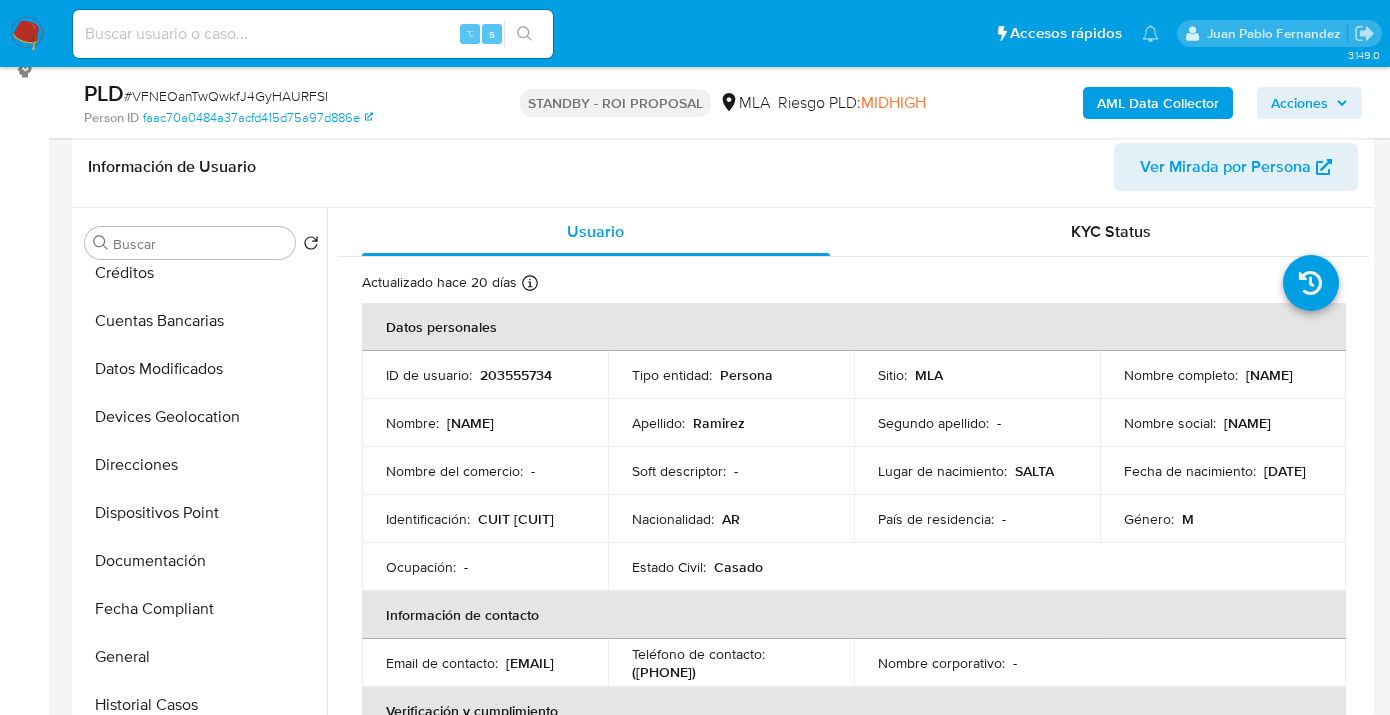 scroll, scrollTop: 0, scrollLeft: 0, axis: both 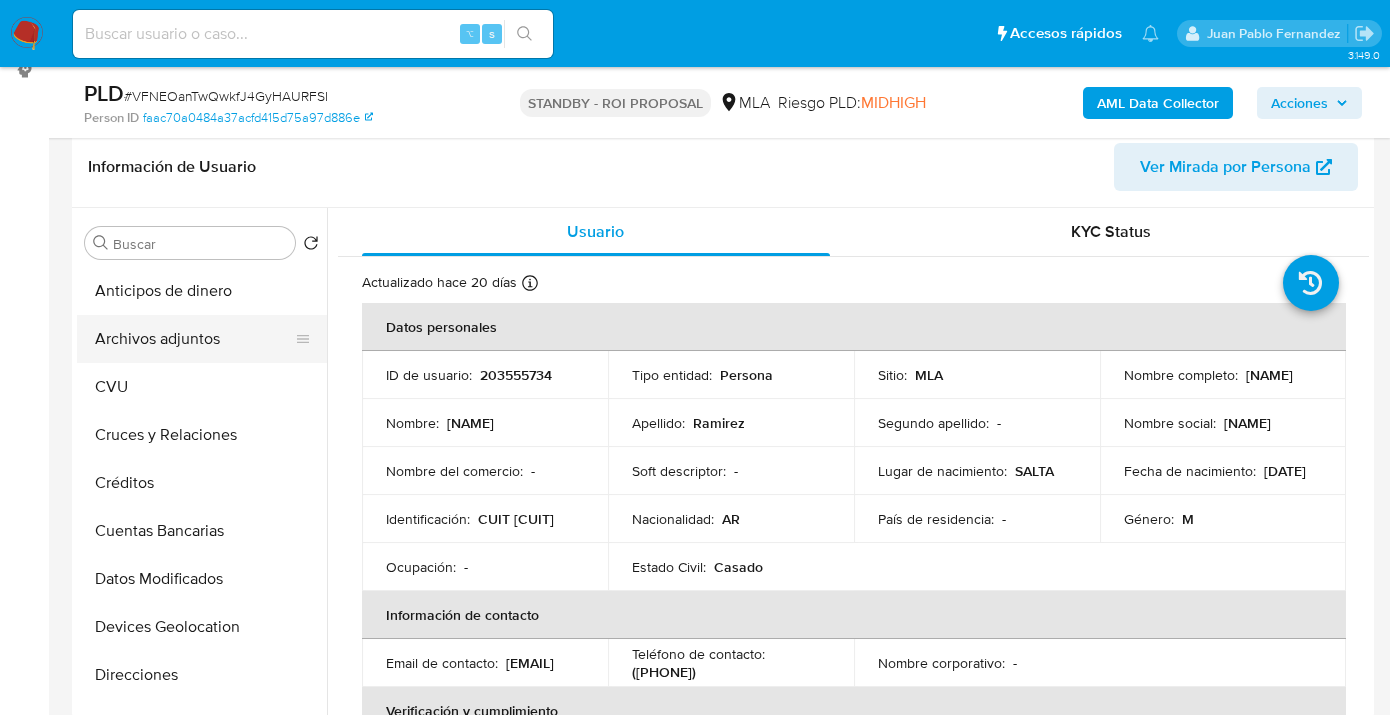 click on "Archivos adjuntos" at bounding box center [194, 339] 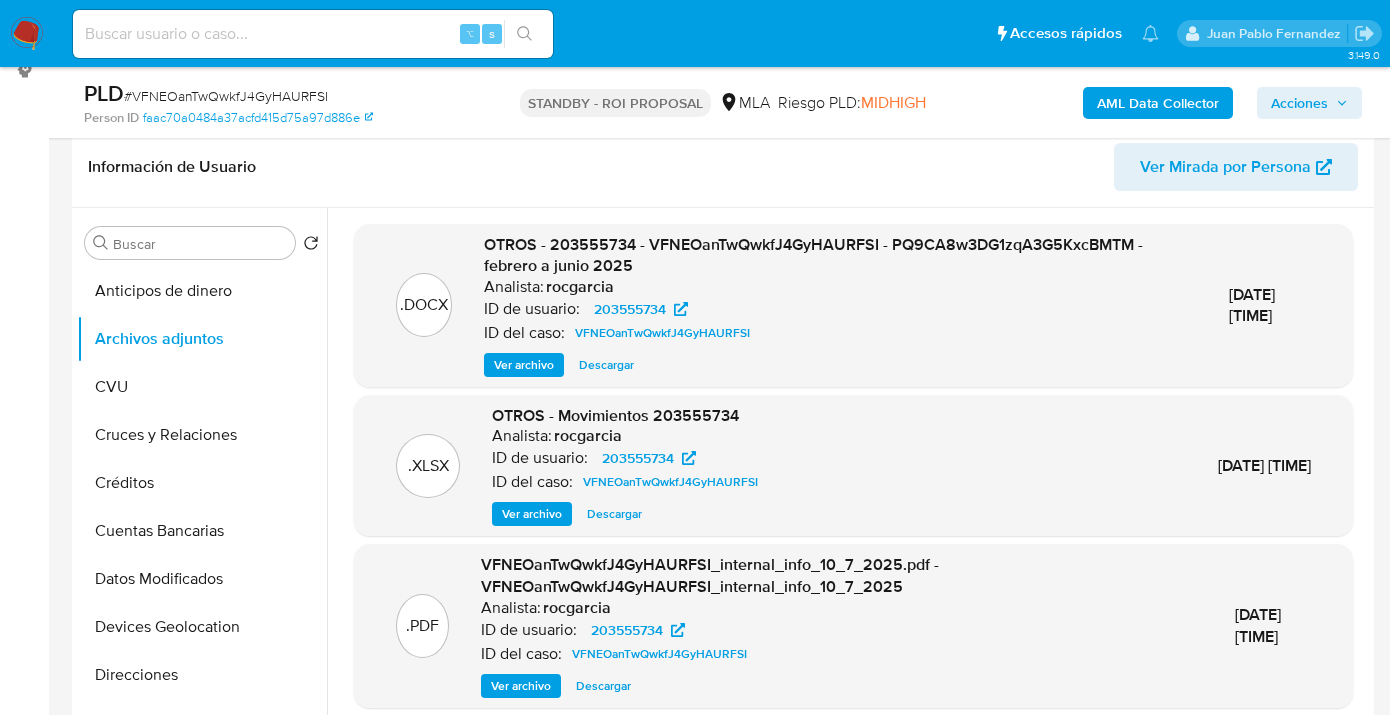 click on "Descargar" at bounding box center [606, 365] 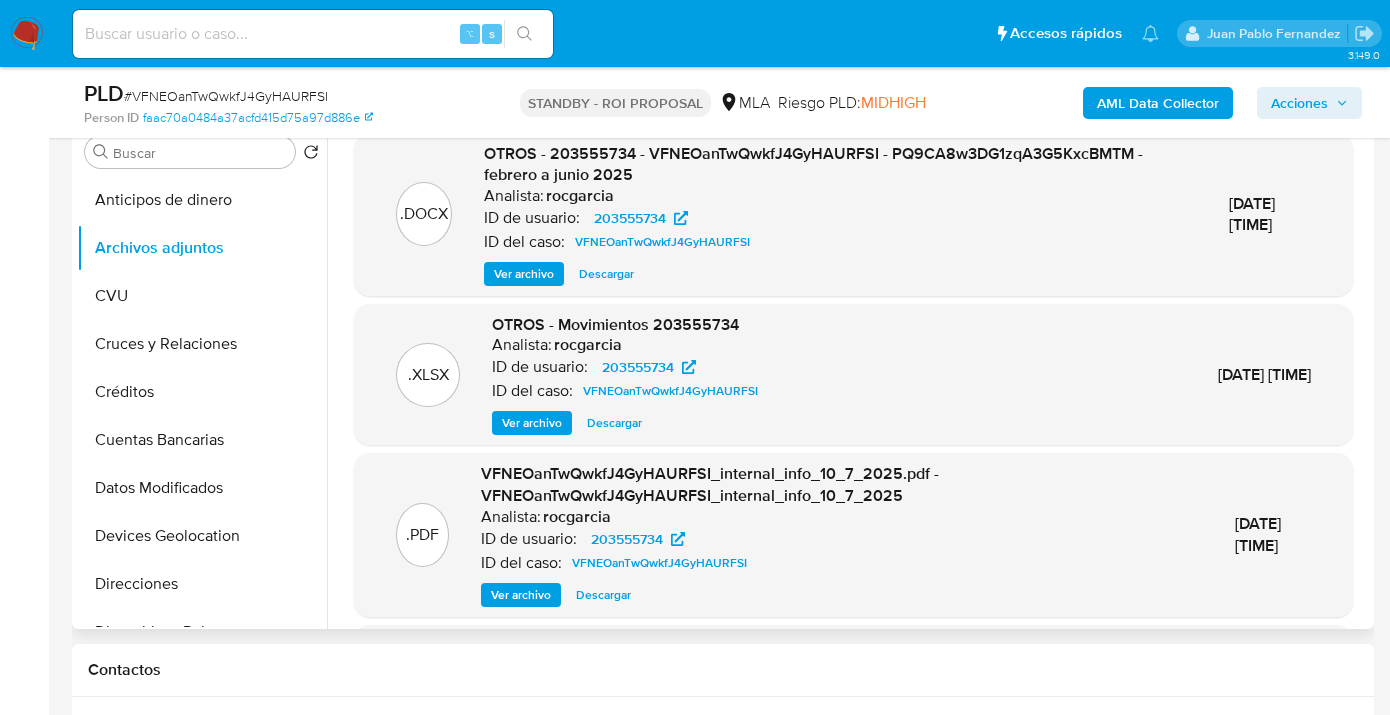scroll, scrollTop: 388, scrollLeft: 0, axis: vertical 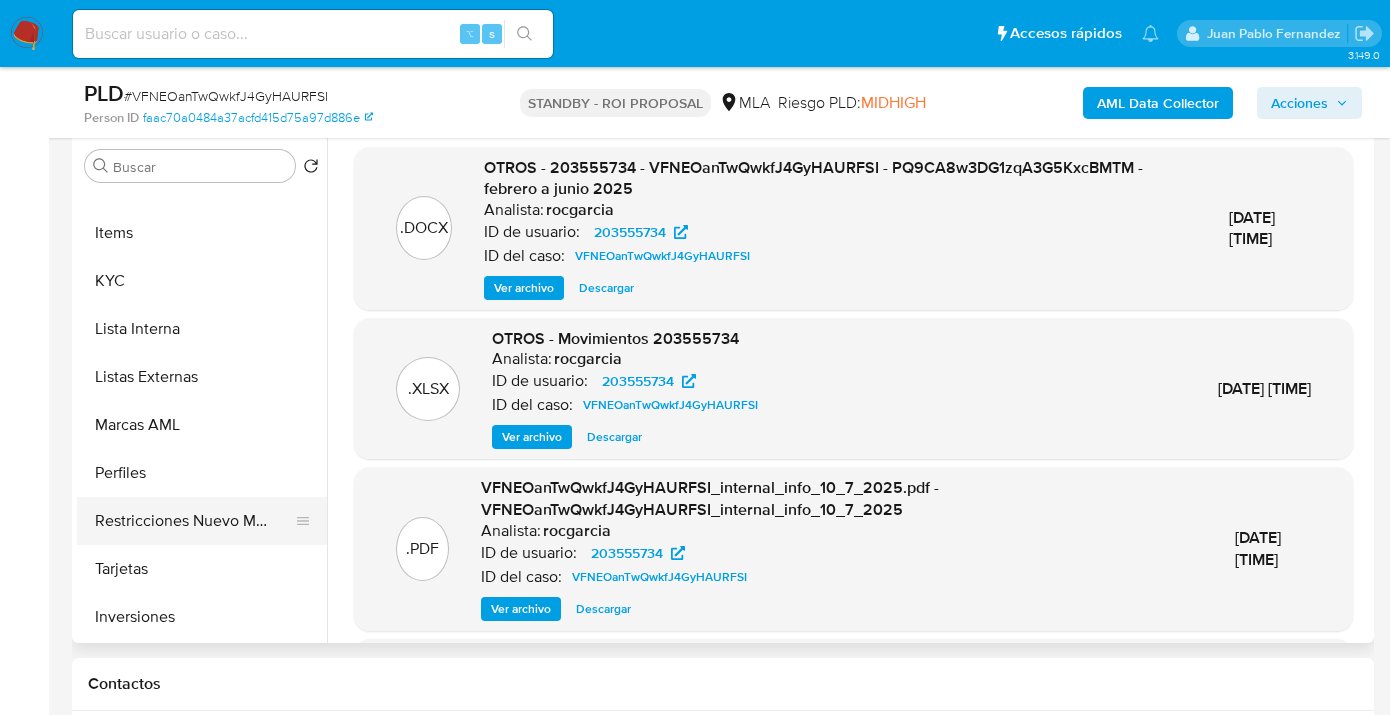 click on "Restricciones Nuevo Mundo" at bounding box center [194, 521] 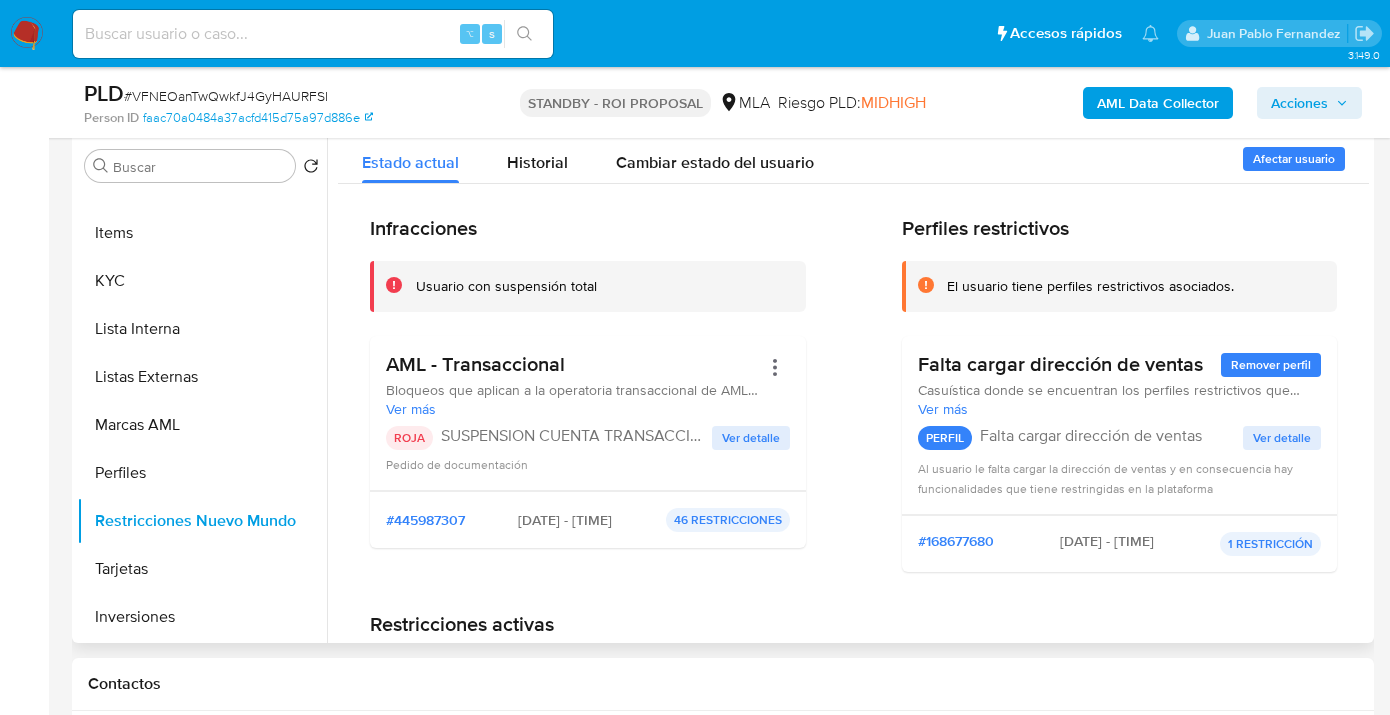 scroll, scrollTop: 0, scrollLeft: 0, axis: both 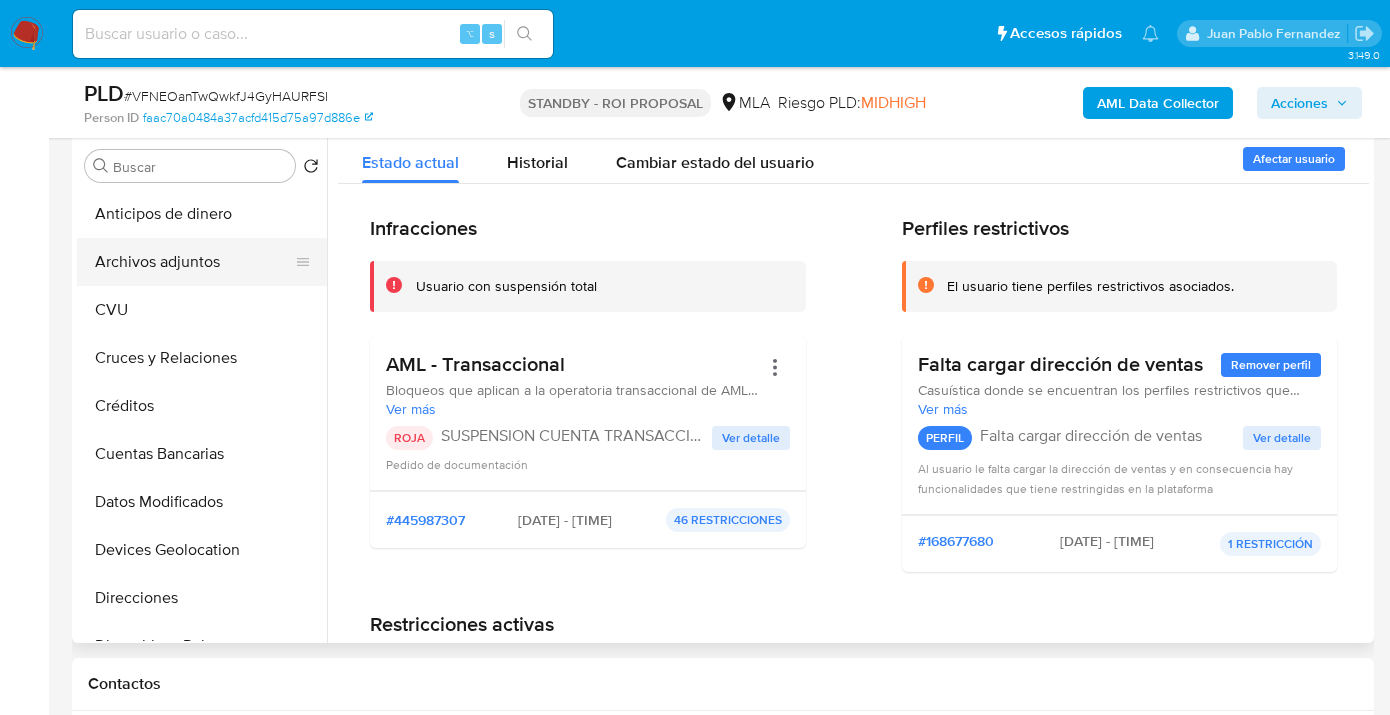 click on "Archivos adjuntos" at bounding box center (194, 262) 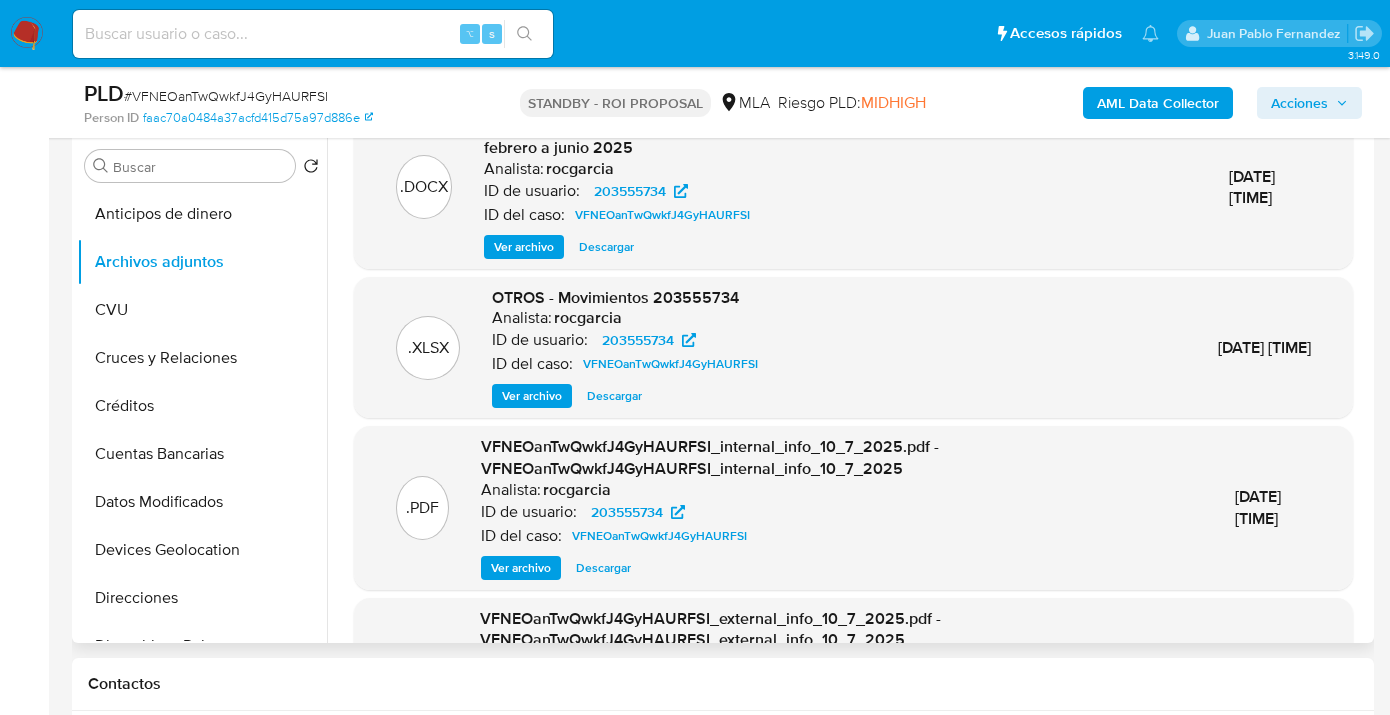 scroll, scrollTop: 0, scrollLeft: 0, axis: both 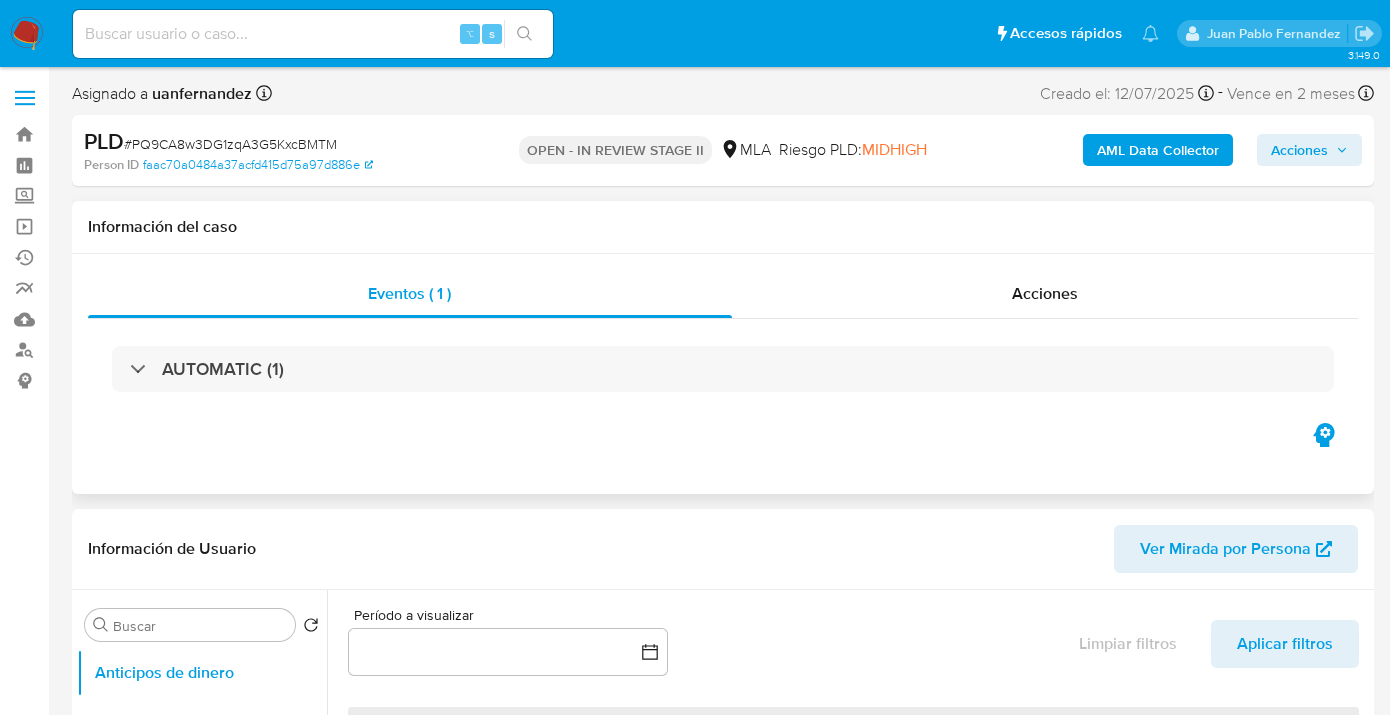 select on "10" 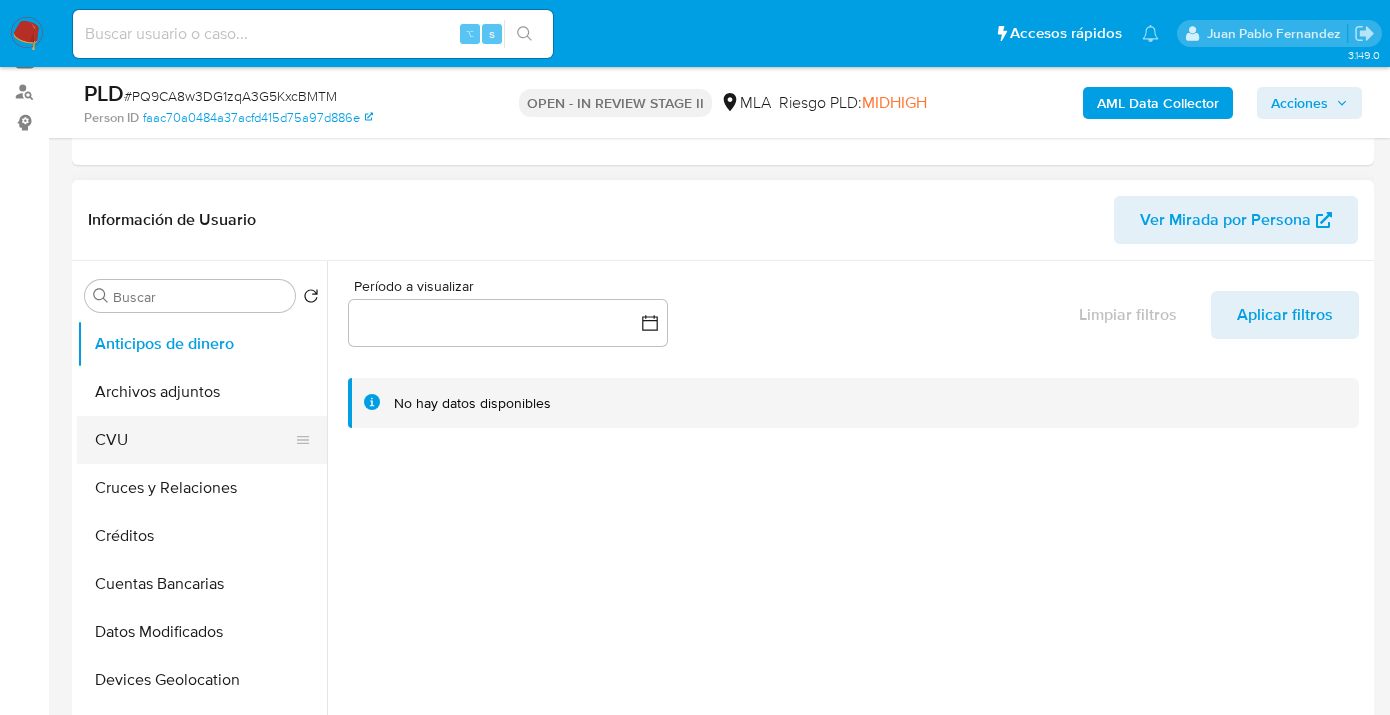 scroll, scrollTop: 302, scrollLeft: 0, axis: vertical 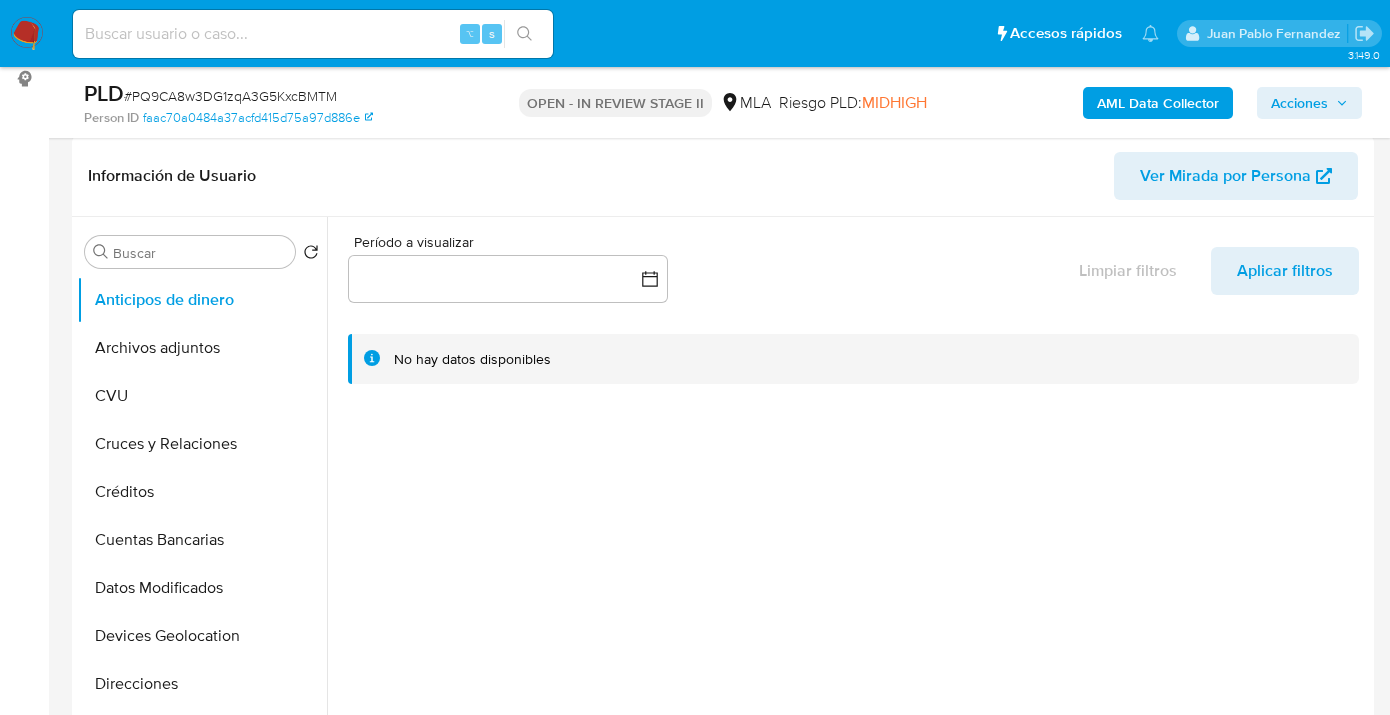 drag, startPoint x: 177, startPoint y: 353, endPoint x: 485, endPoint y: 386, distance: 309.76282 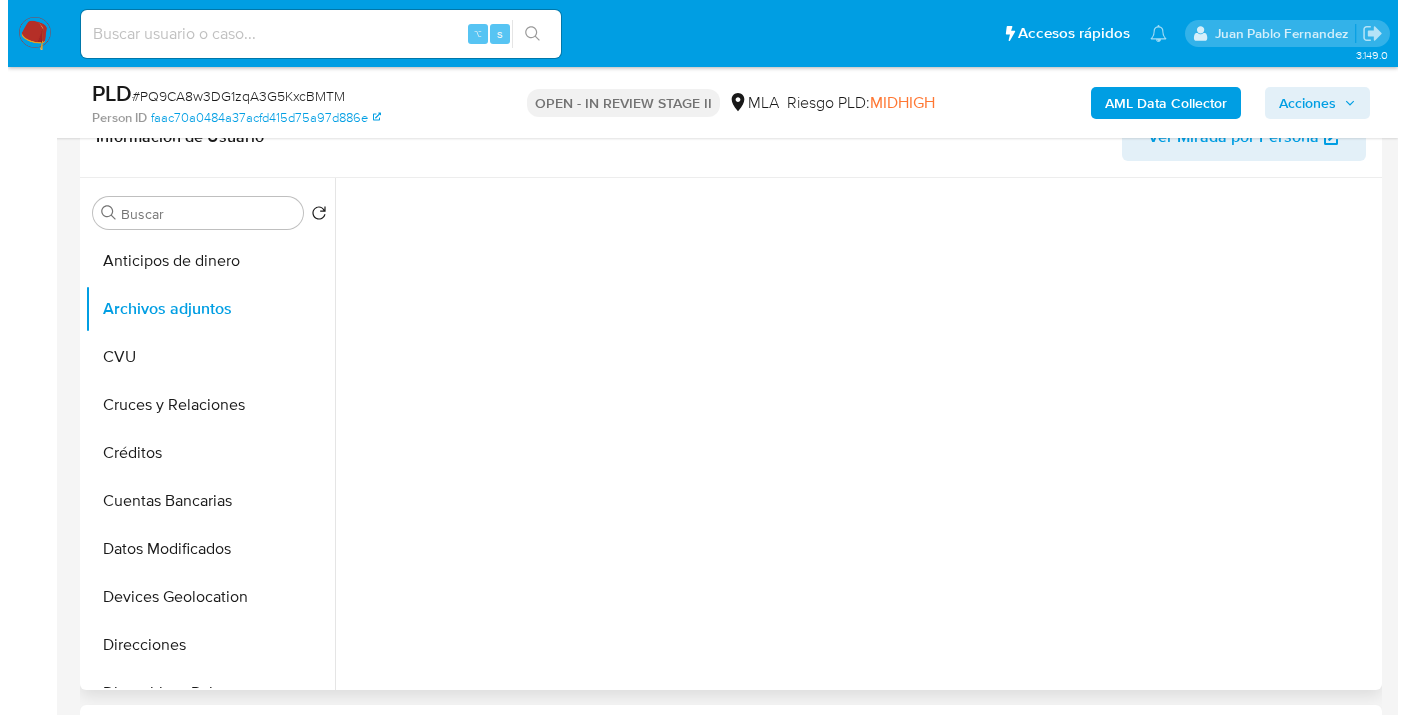 scroll, scrollTop: 359, scrollLeft: 0, axis: vertical 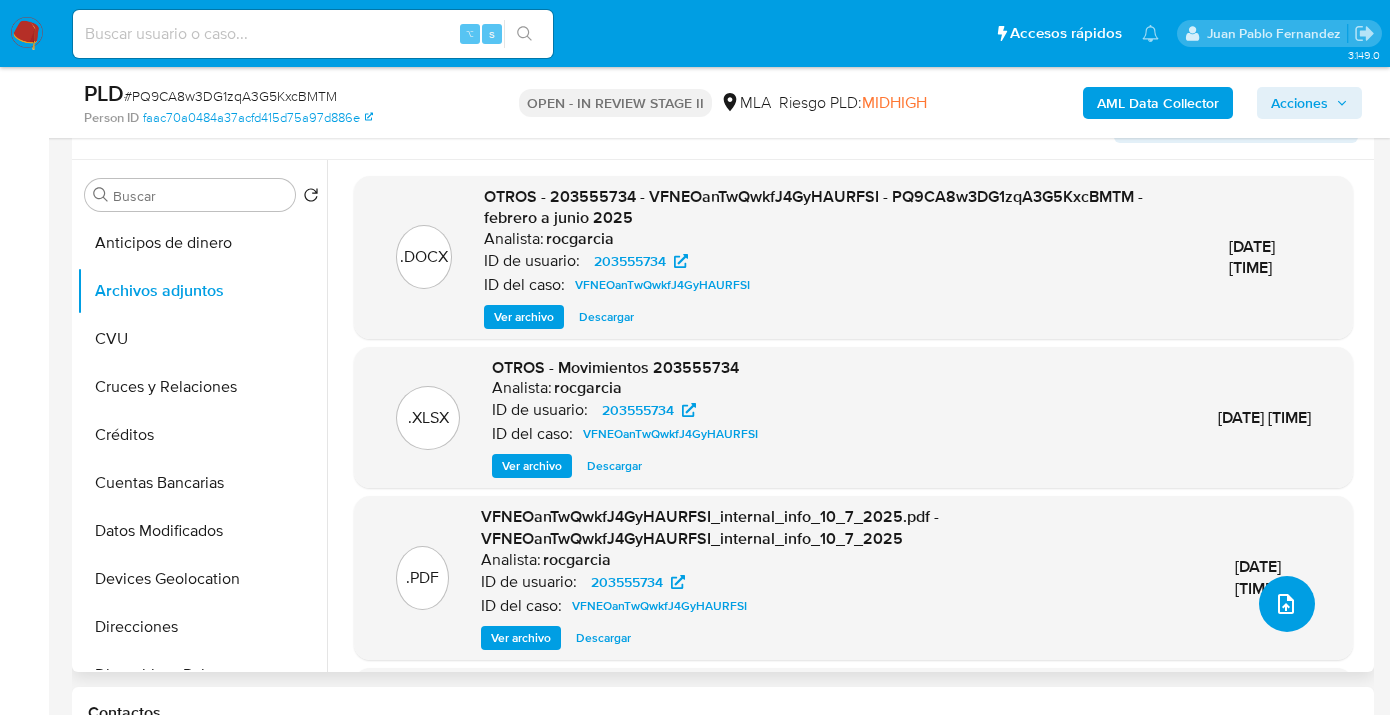 click 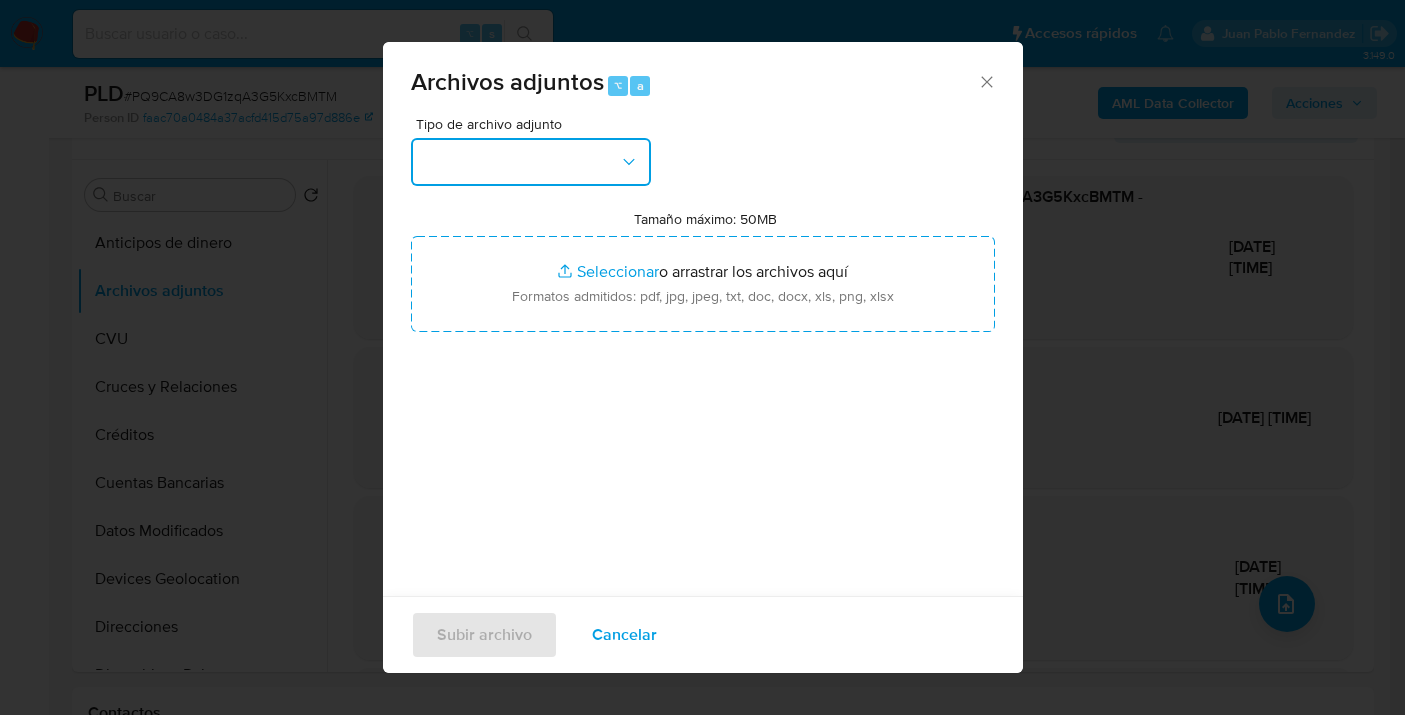 click at bounding box center (531, 162) 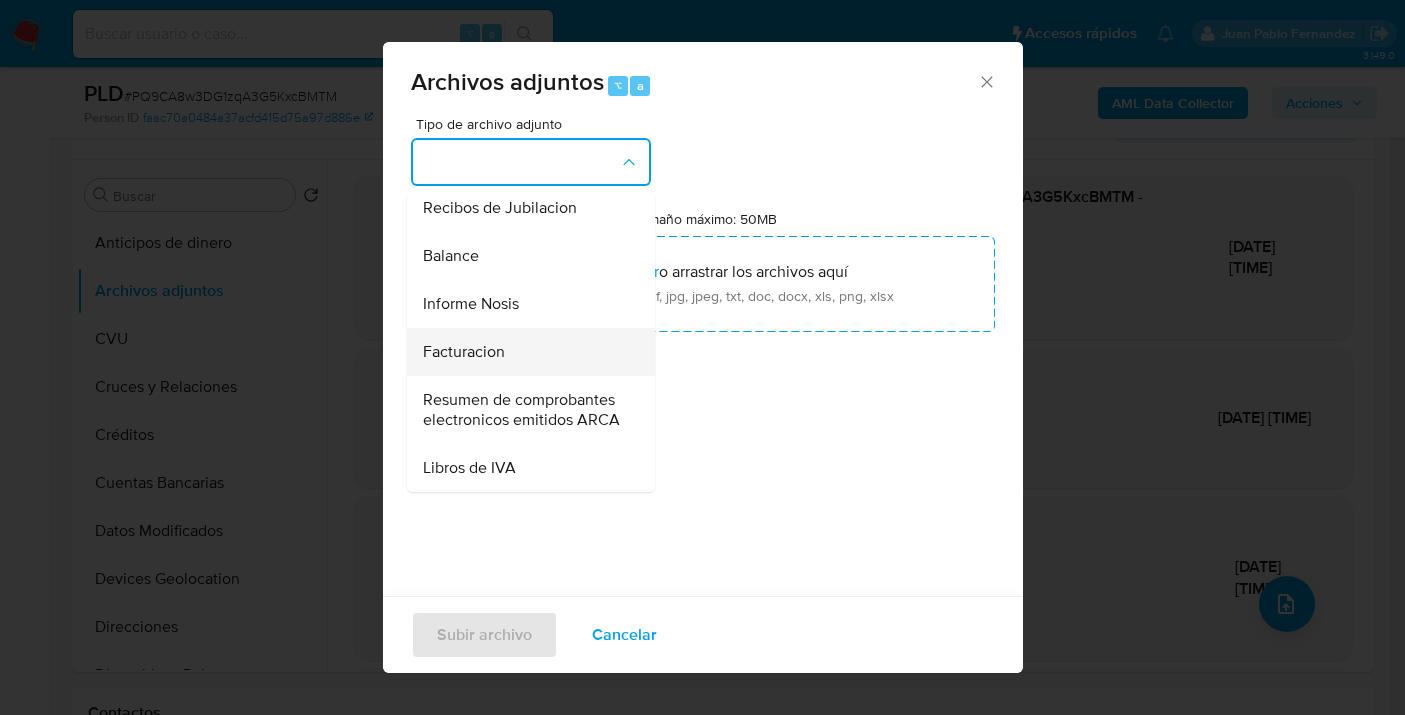 scroll, scrollTop: 808, scrollLeft: 0, axis: vertical 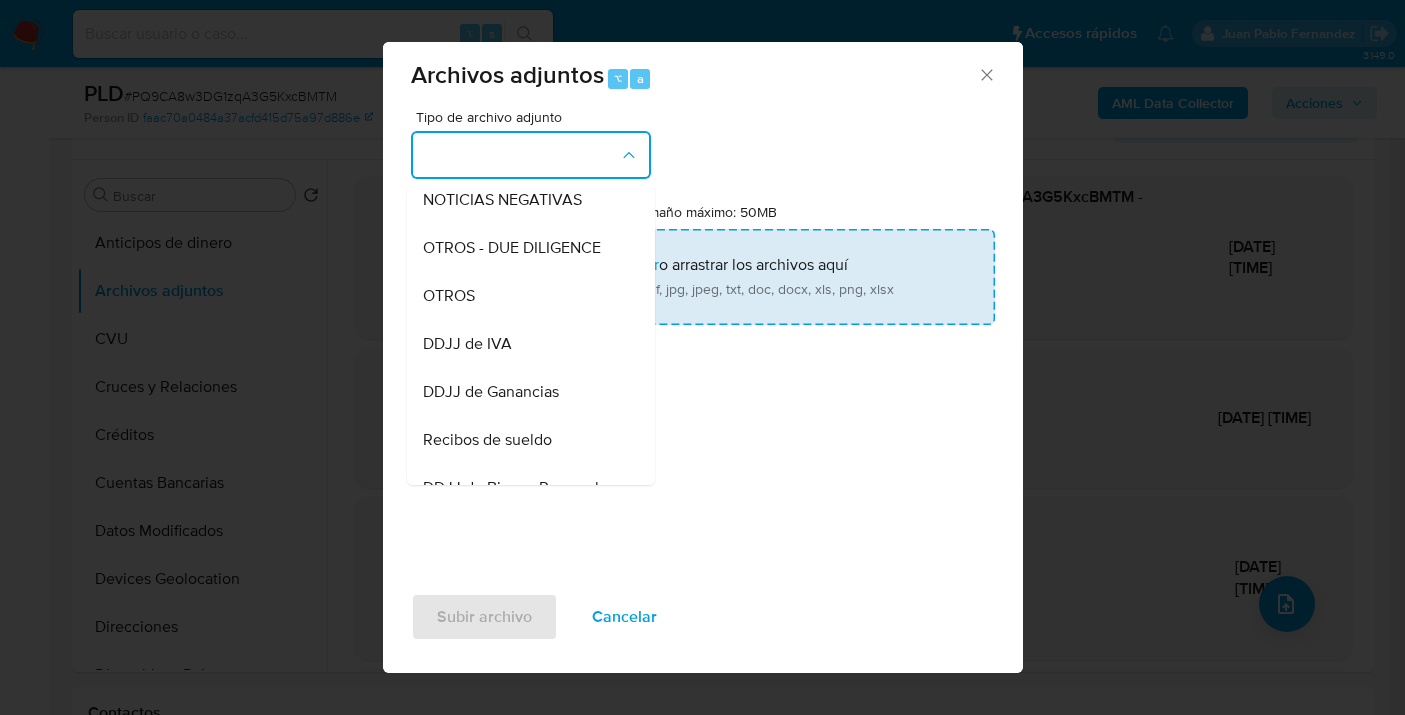 click on "OTROS" at bounding box center [525, 296] 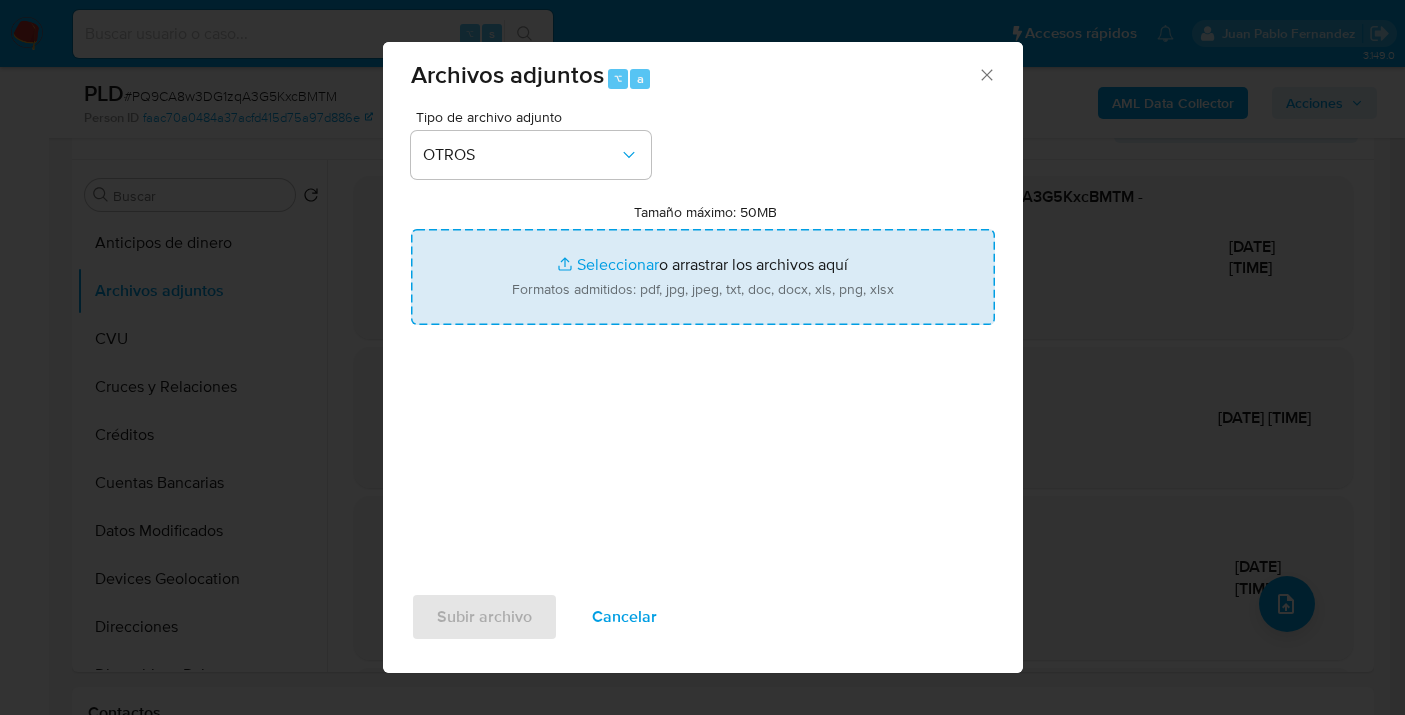 click on "Tamaño máximo: 50MB Seleccionar archivos" at bounding box center [703, 277] 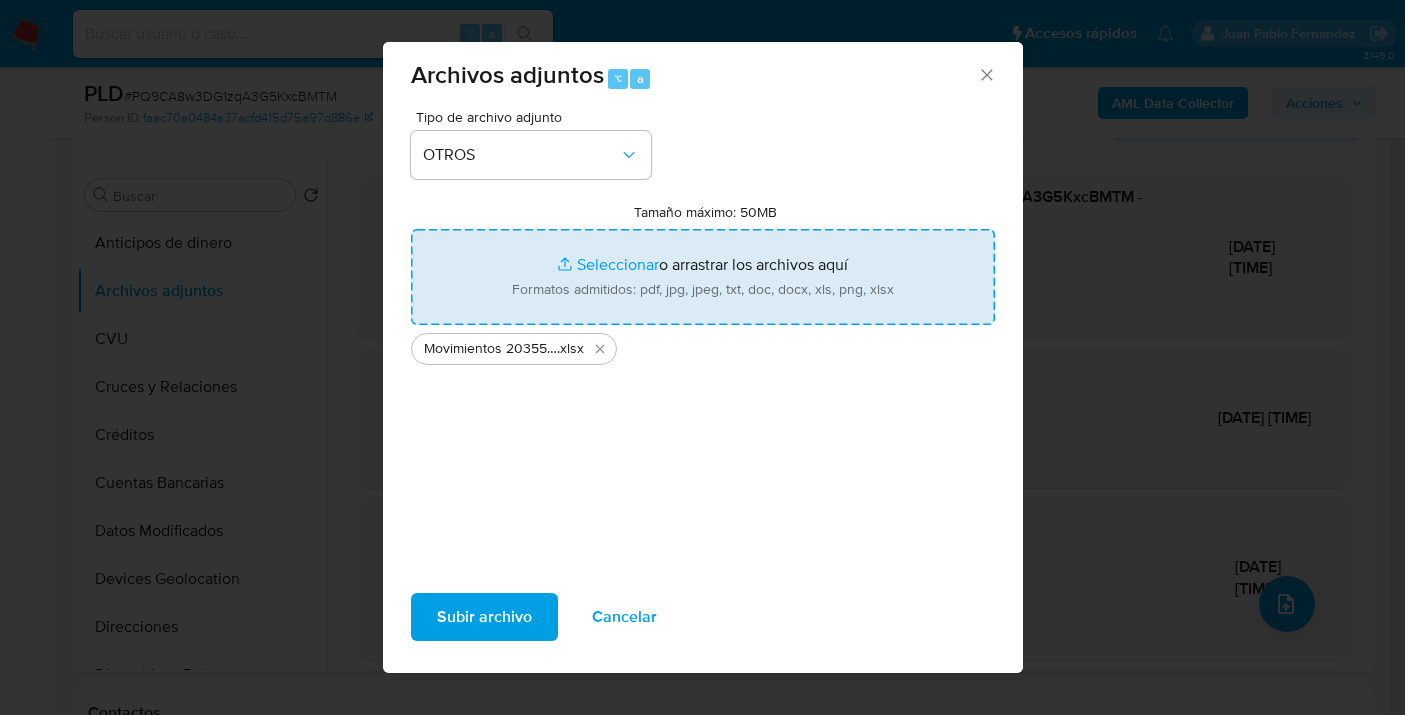 click on "Tamaño máximo: 50MB Seleccionar archivos" at bounding box center (703, 277) 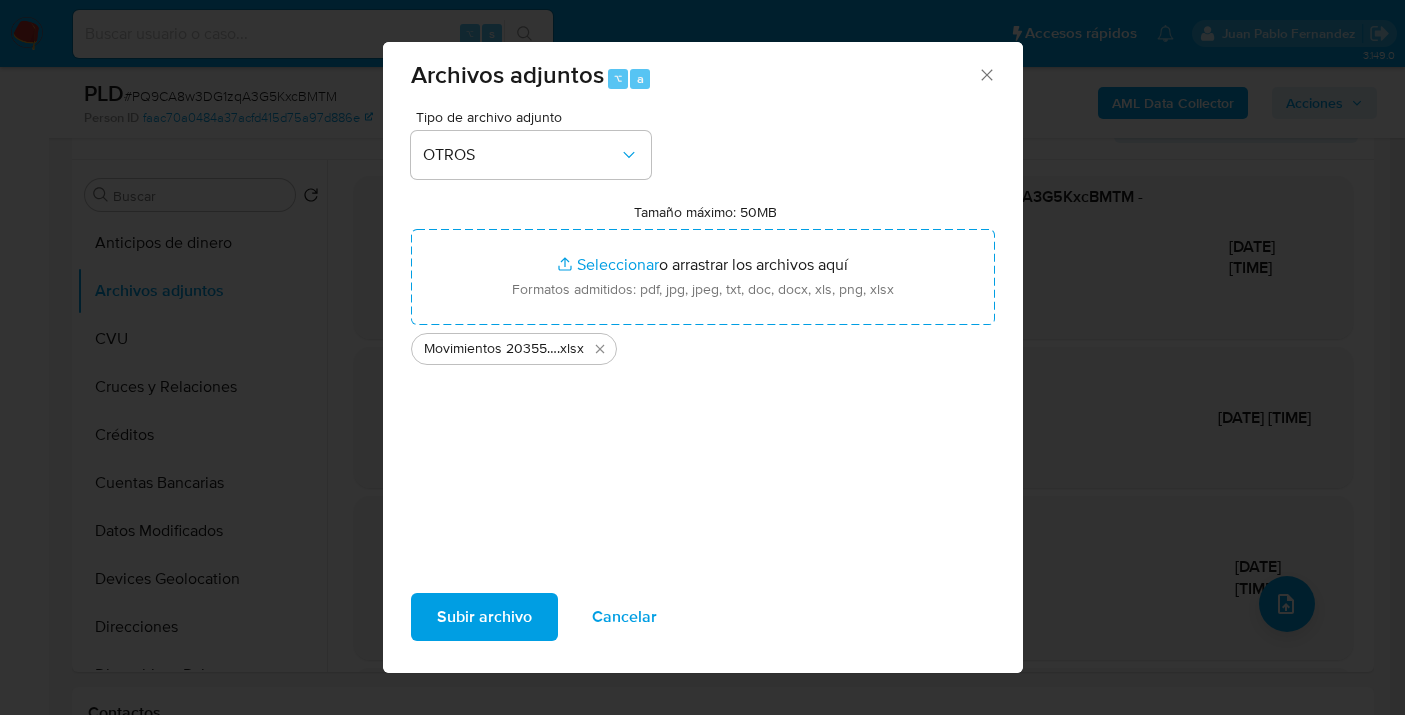type on "C:\fakepath\Caselog PQ9CA8w3DG1zqA3G5KxcBMTM.docx" 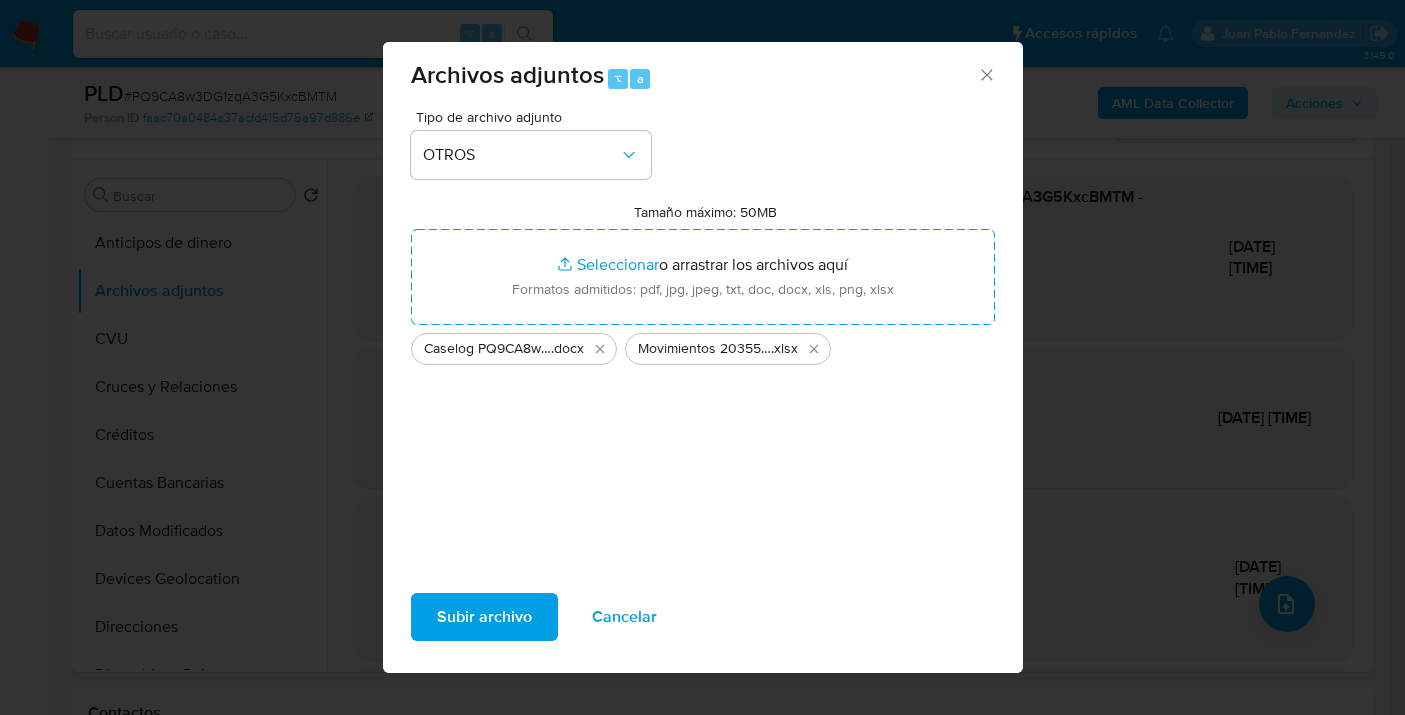 click on "Subir archivo" at bounding box center [484, 617] 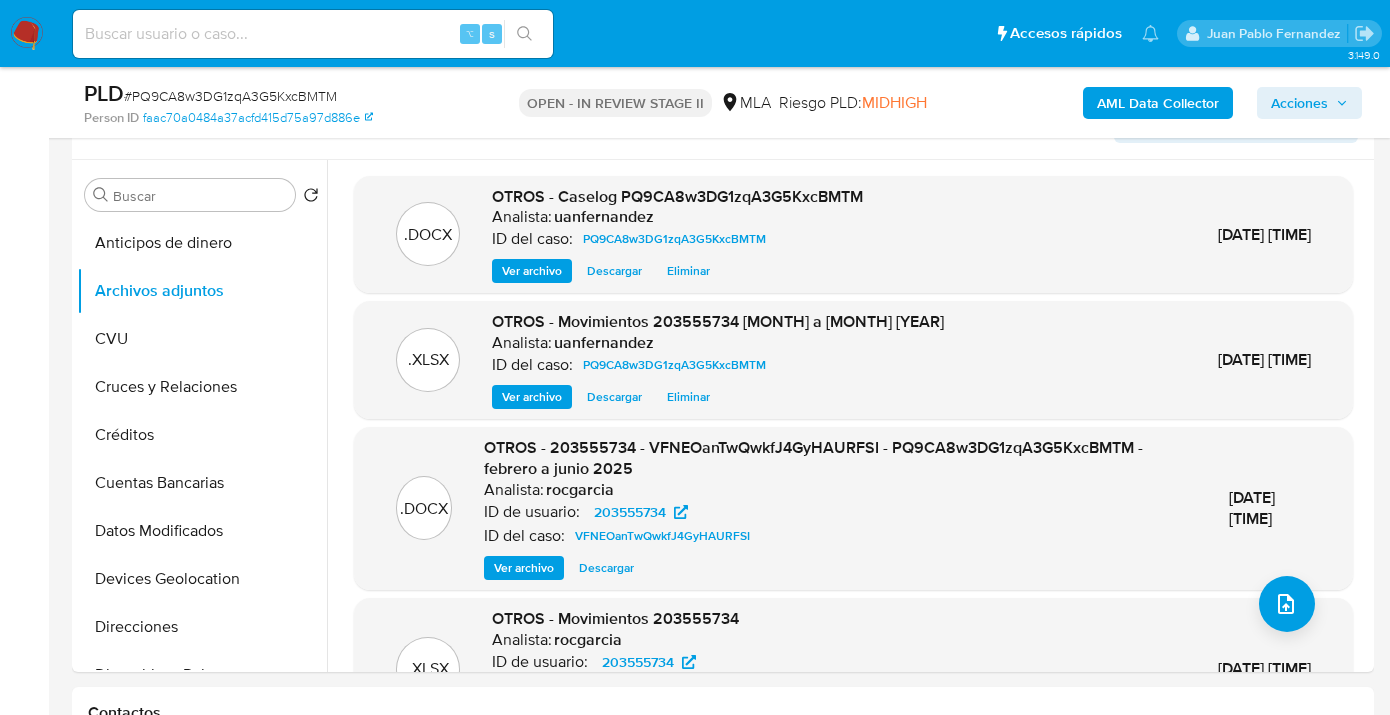 click on "Acciones" at bounding box center (1299, 103) 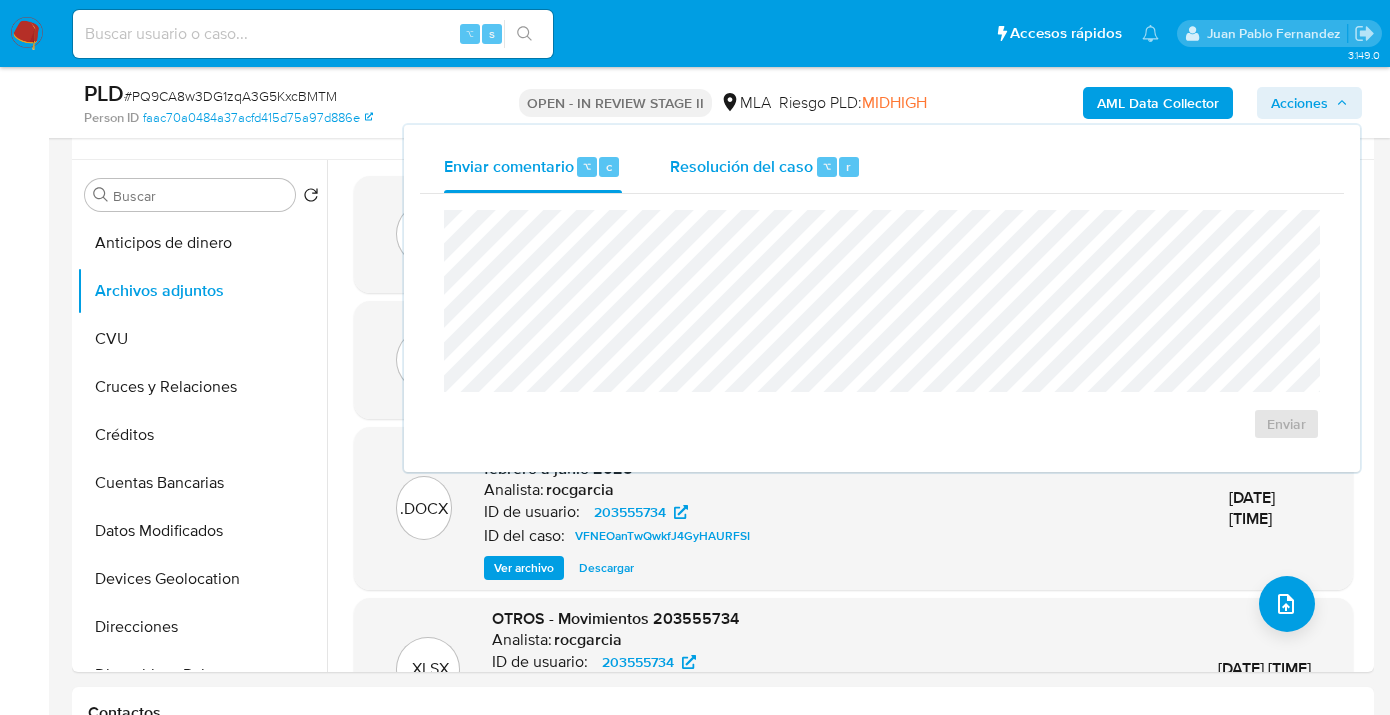drag, startPoint x: 676, startPoint y: 156, endPoint x: 689, endPoint y: 159, distance: 13.341664 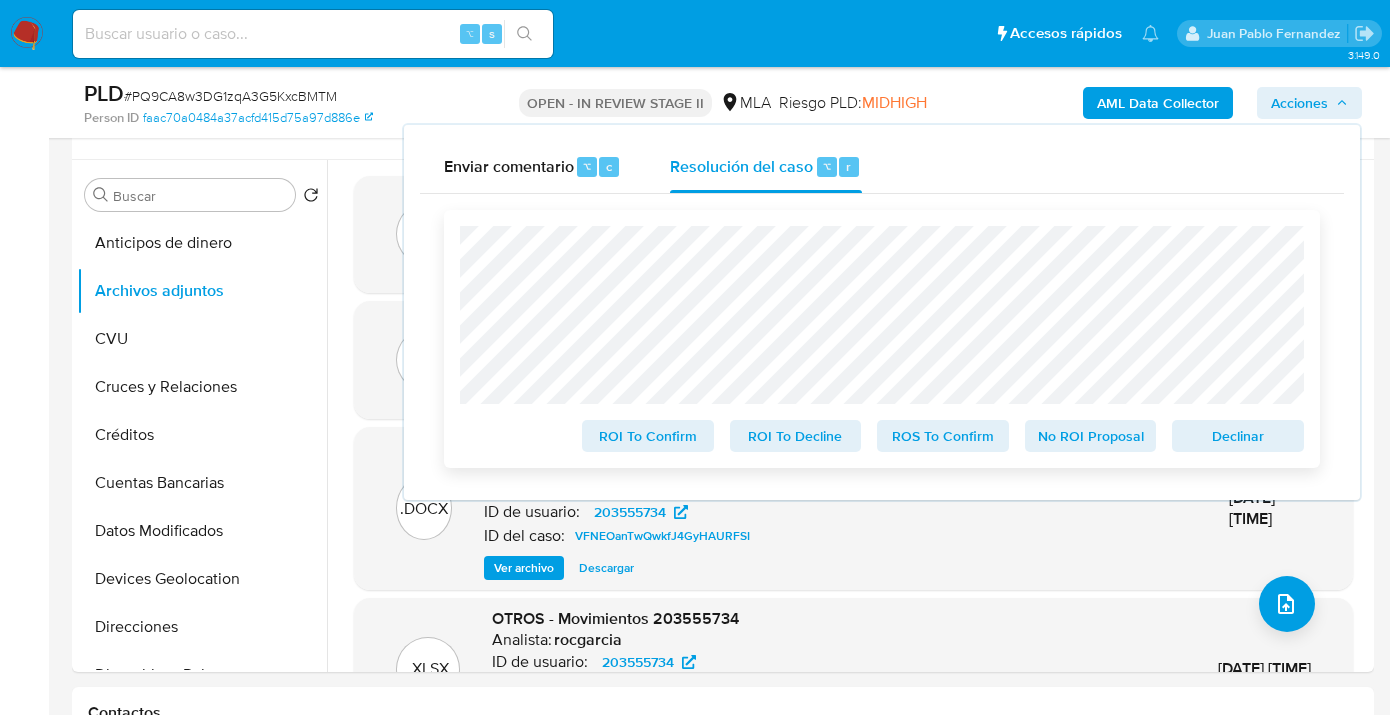 click on "ROS To Confirm" at bounding box center [943, 436] 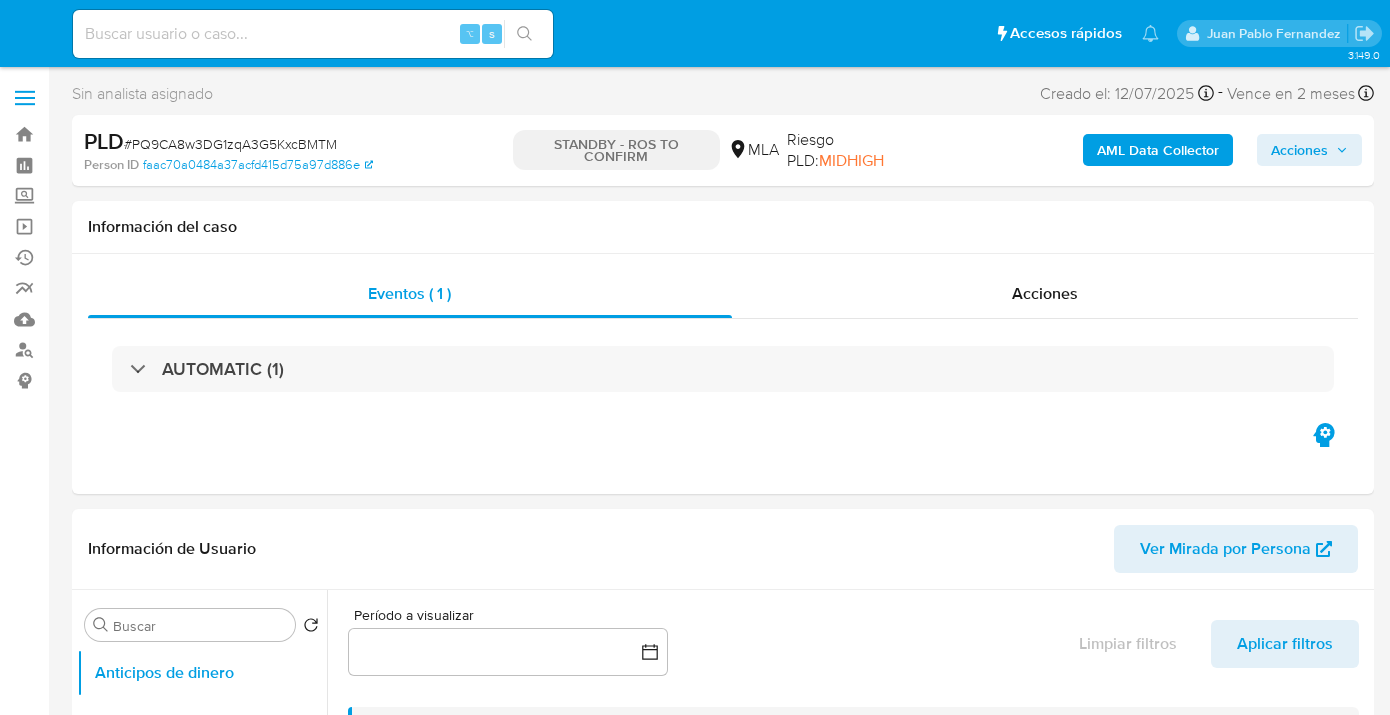 select on "10" 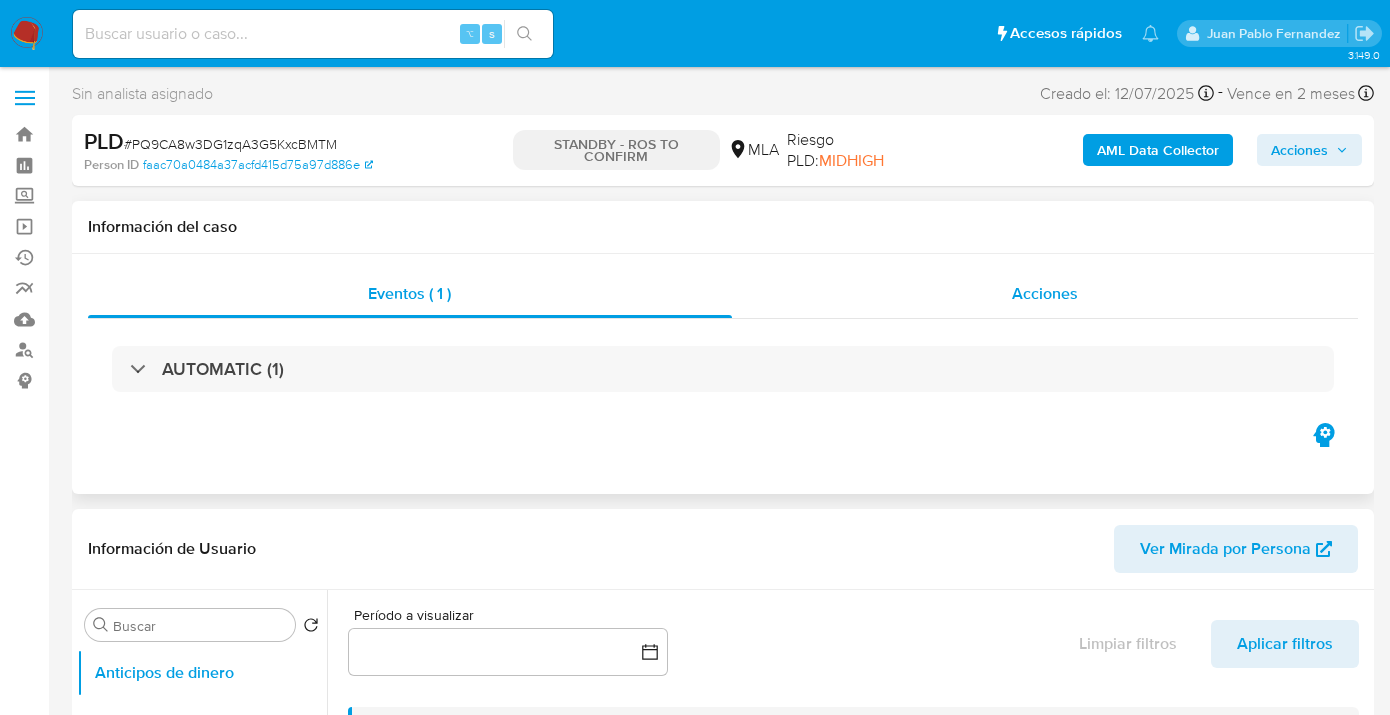 click on "Acciones" at bounding box center (1045, 293) 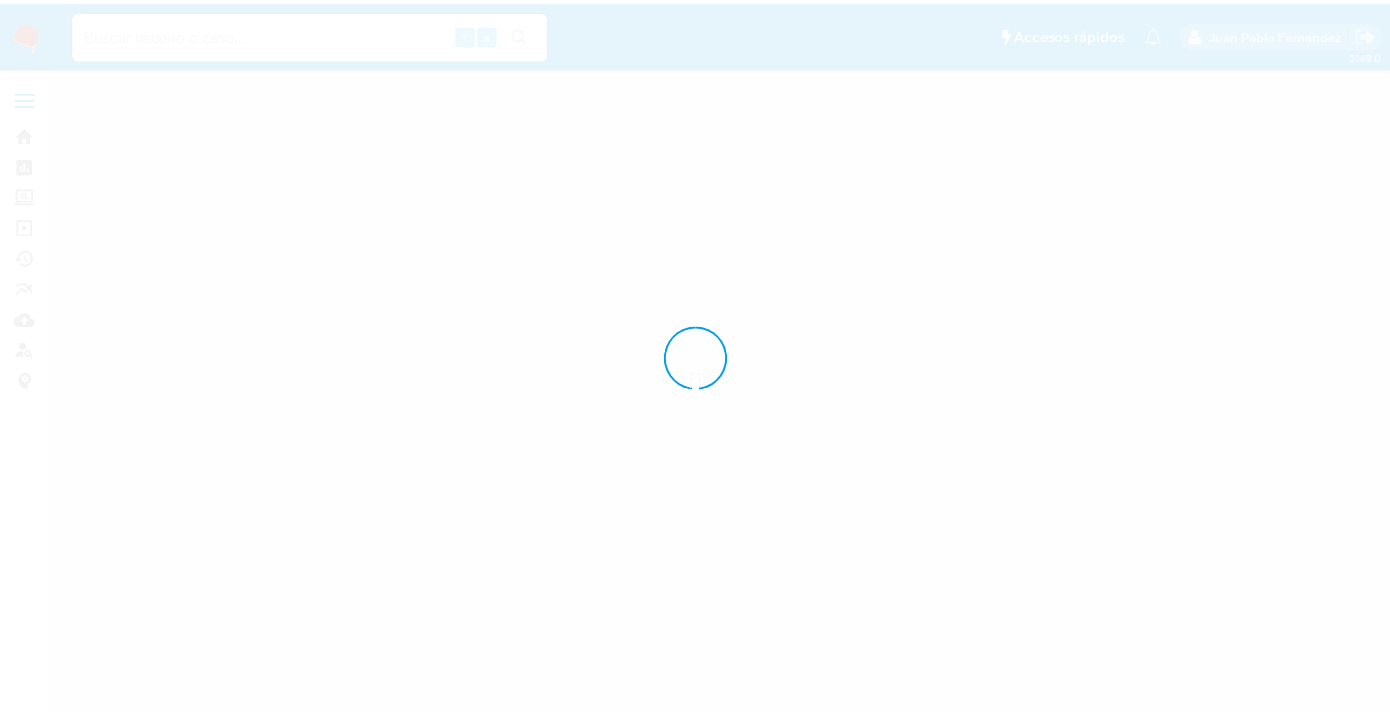 scroll, scrollTop: 0, scrollLeft: 0, axis: both 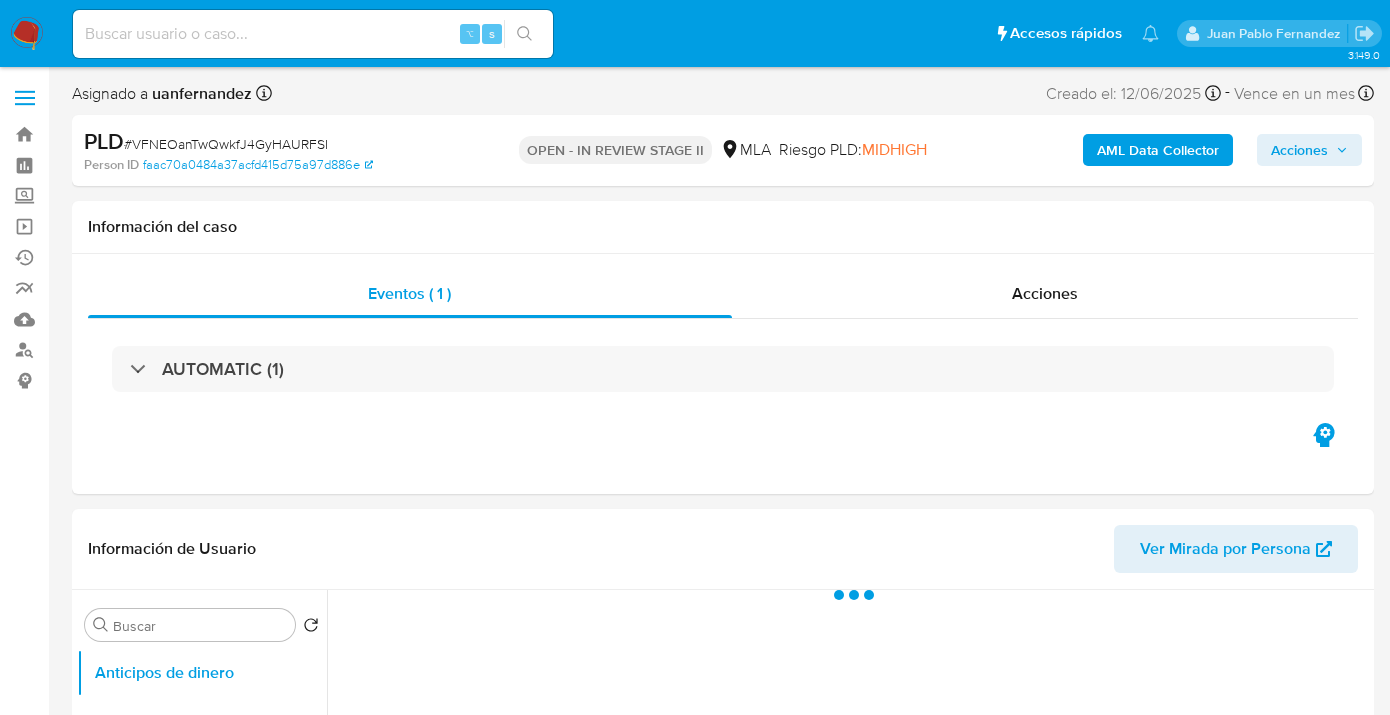 click on "Acciones" at bounding box center (1299, 150) 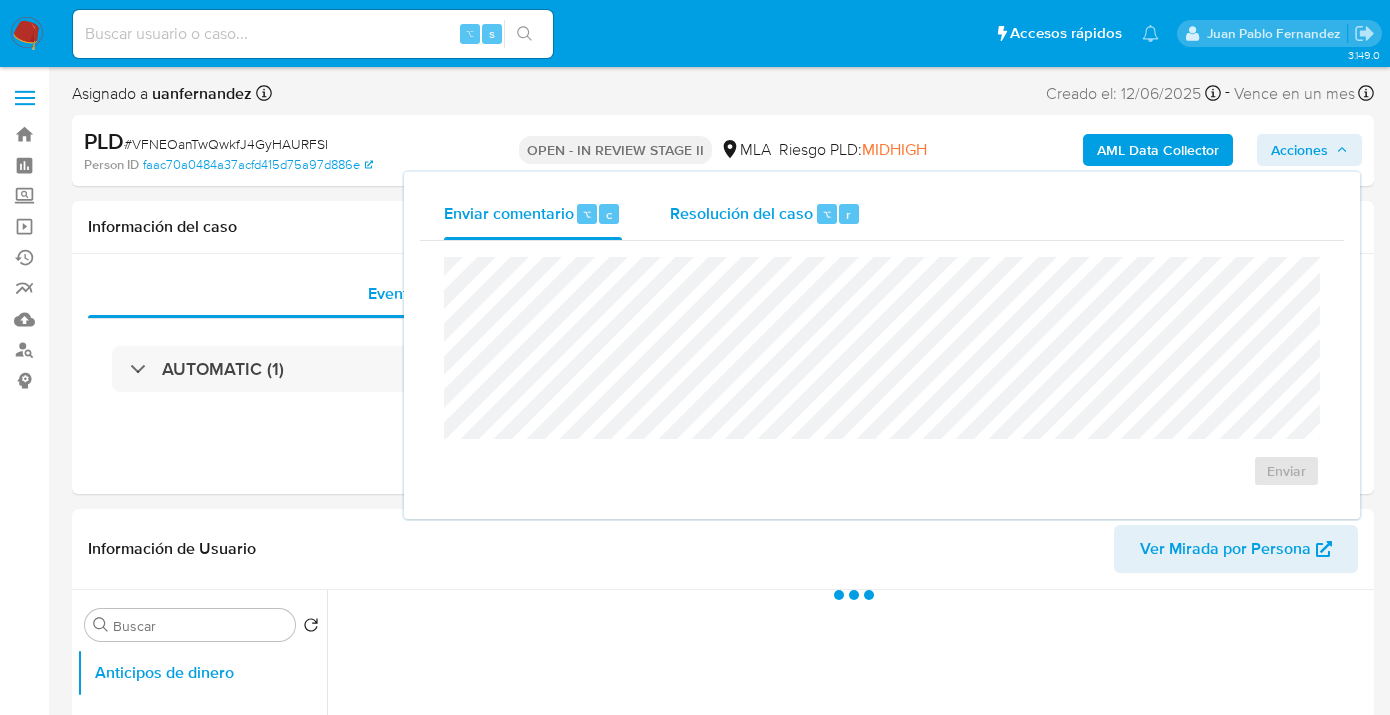 click on "Resolución del caso" at bounding box center (741, 213) 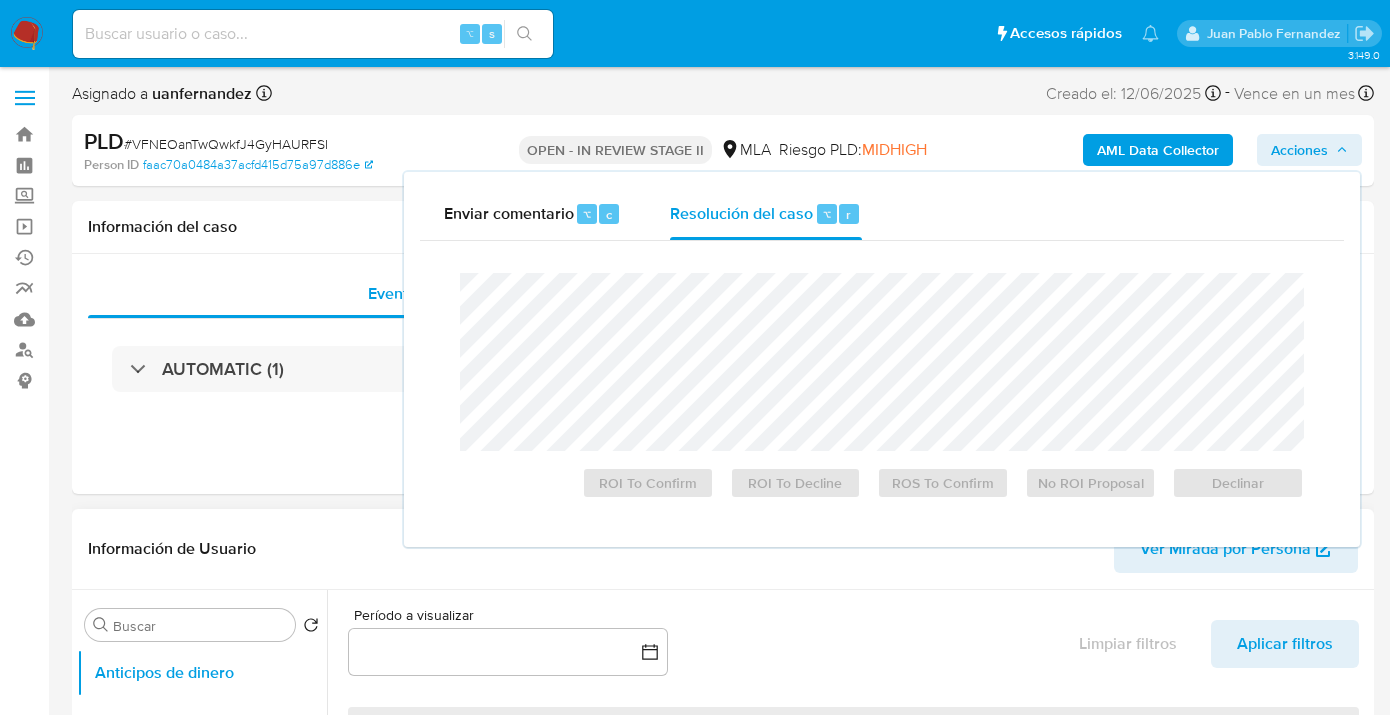 select on "10" 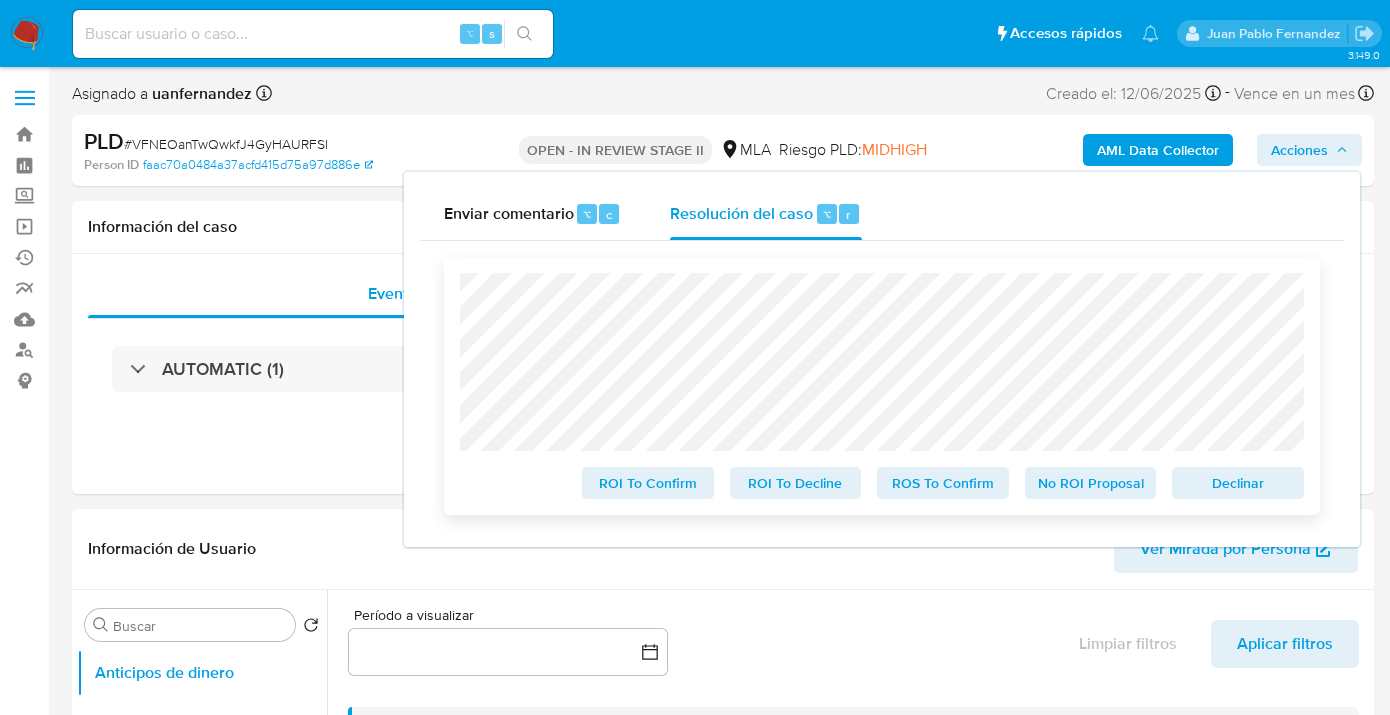 click on "ROS To Confirm" at bounding box center [943, 483] 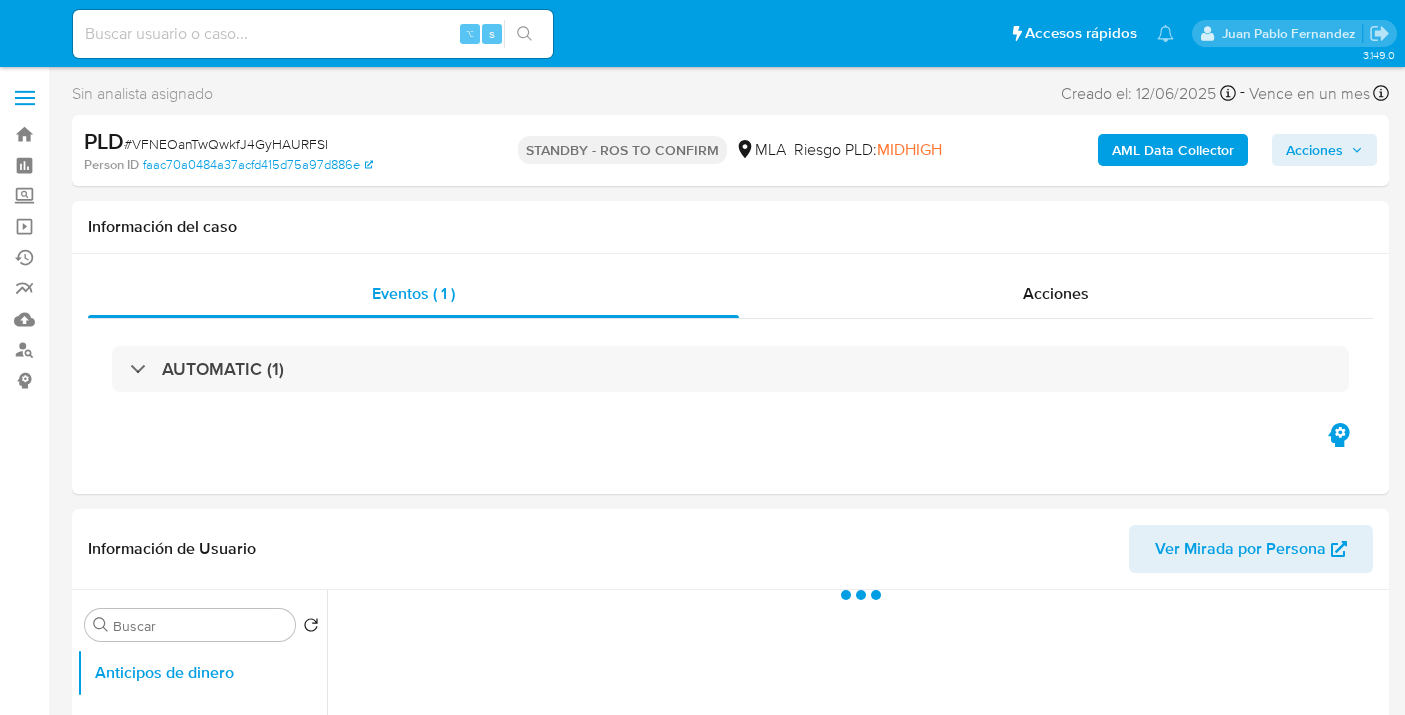 select on "10" 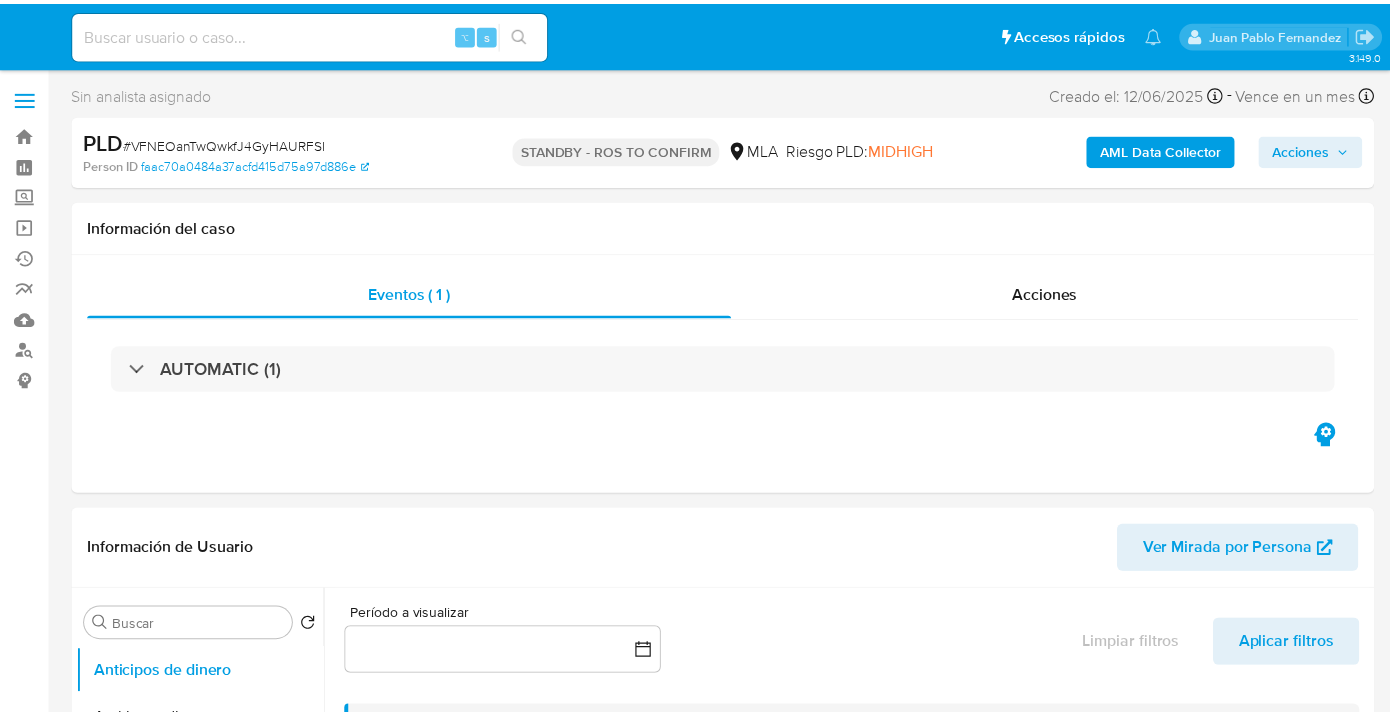 scroll, scrollTop: 0, scrollLeft: 0, axis: both 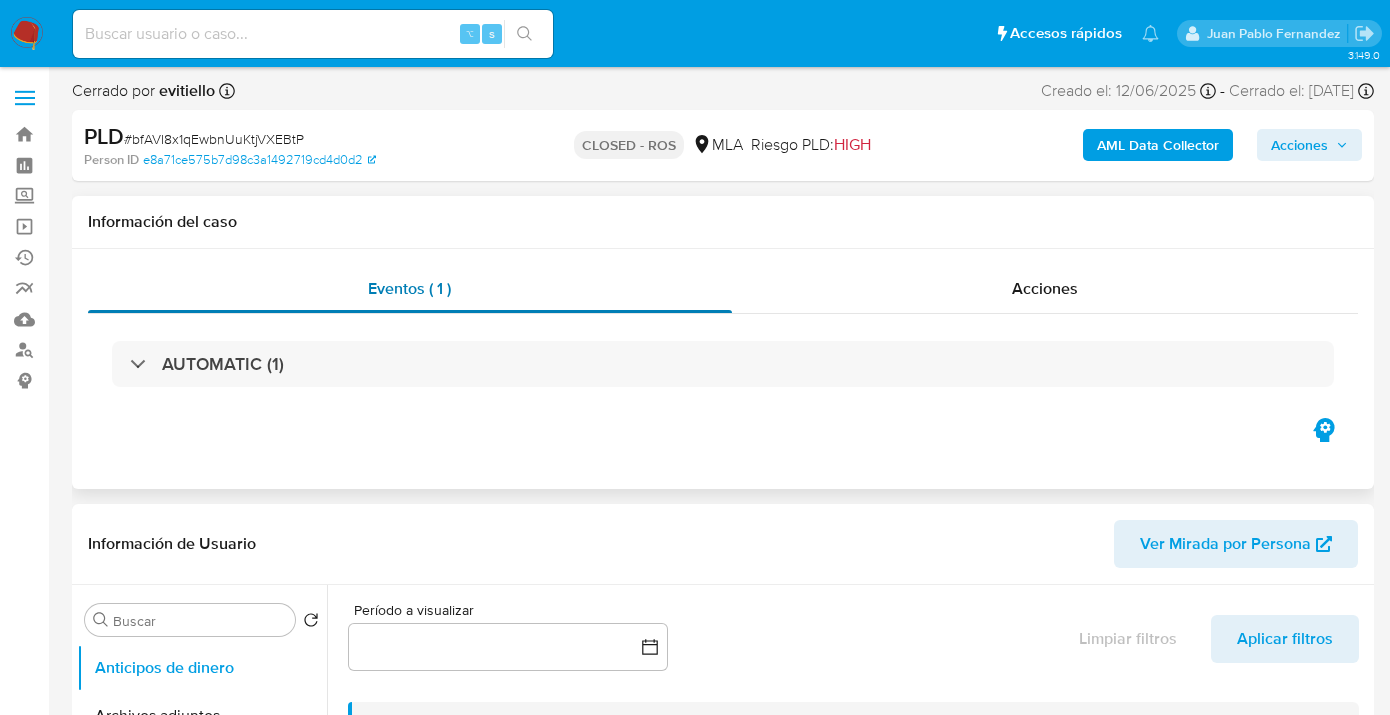 select on "10" 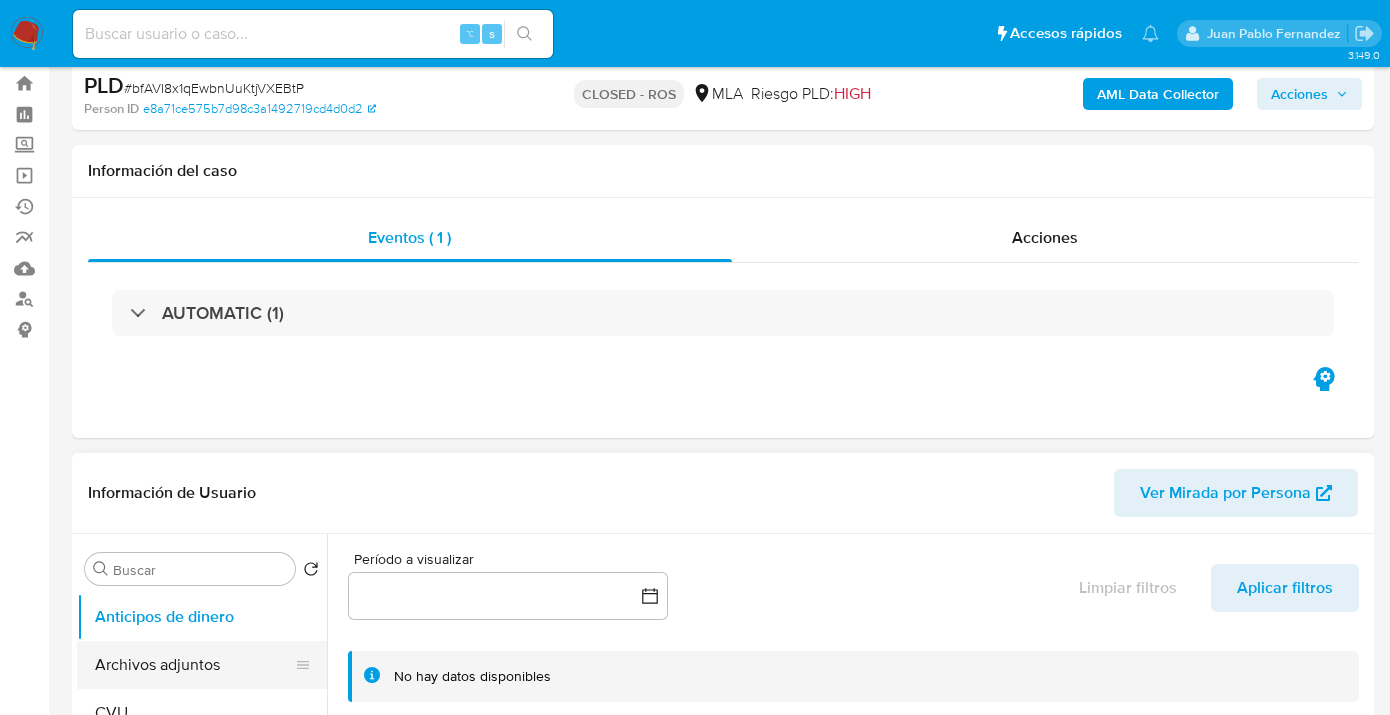 scroll, scrollTop: 163, scrollLeft: 0, axis: vertical 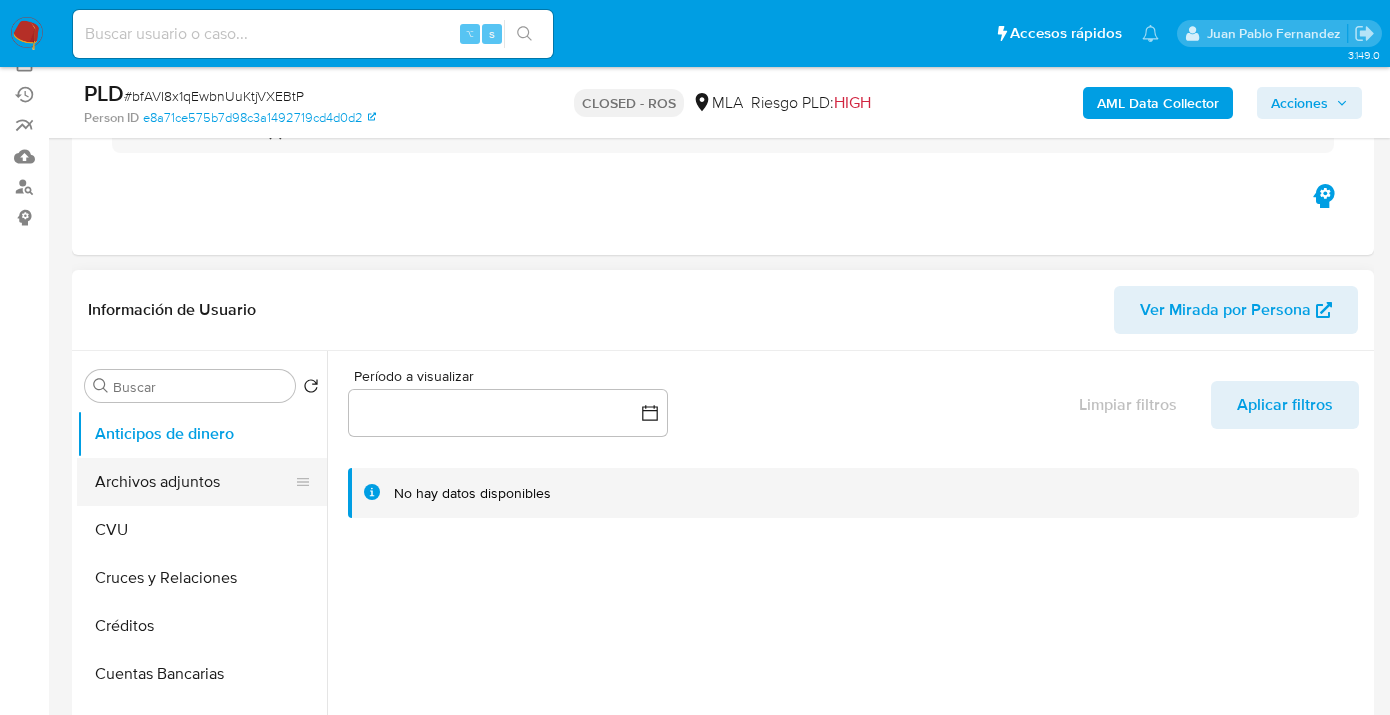 click on "Archivos adjuntos" at bounding box center (194, 482) 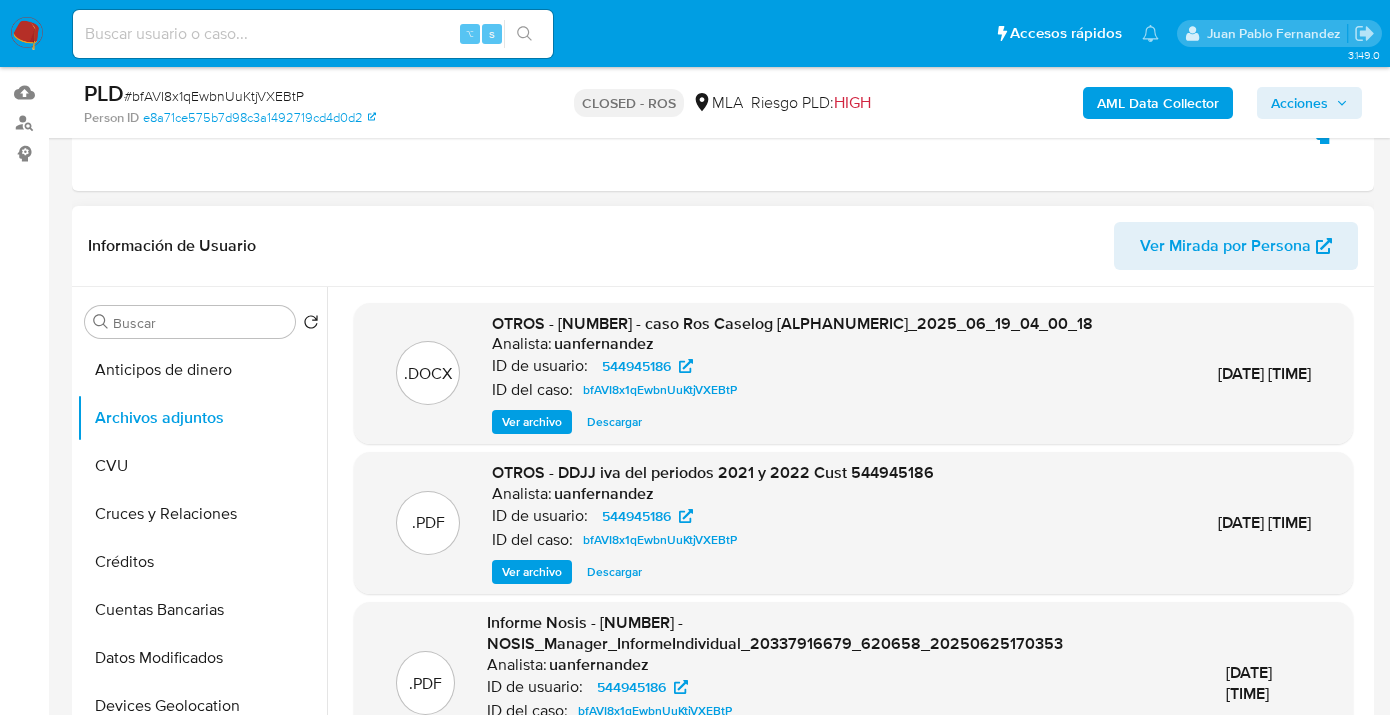 scroll, scrollTop: 257, scrollLeft: 0, axis: vertical 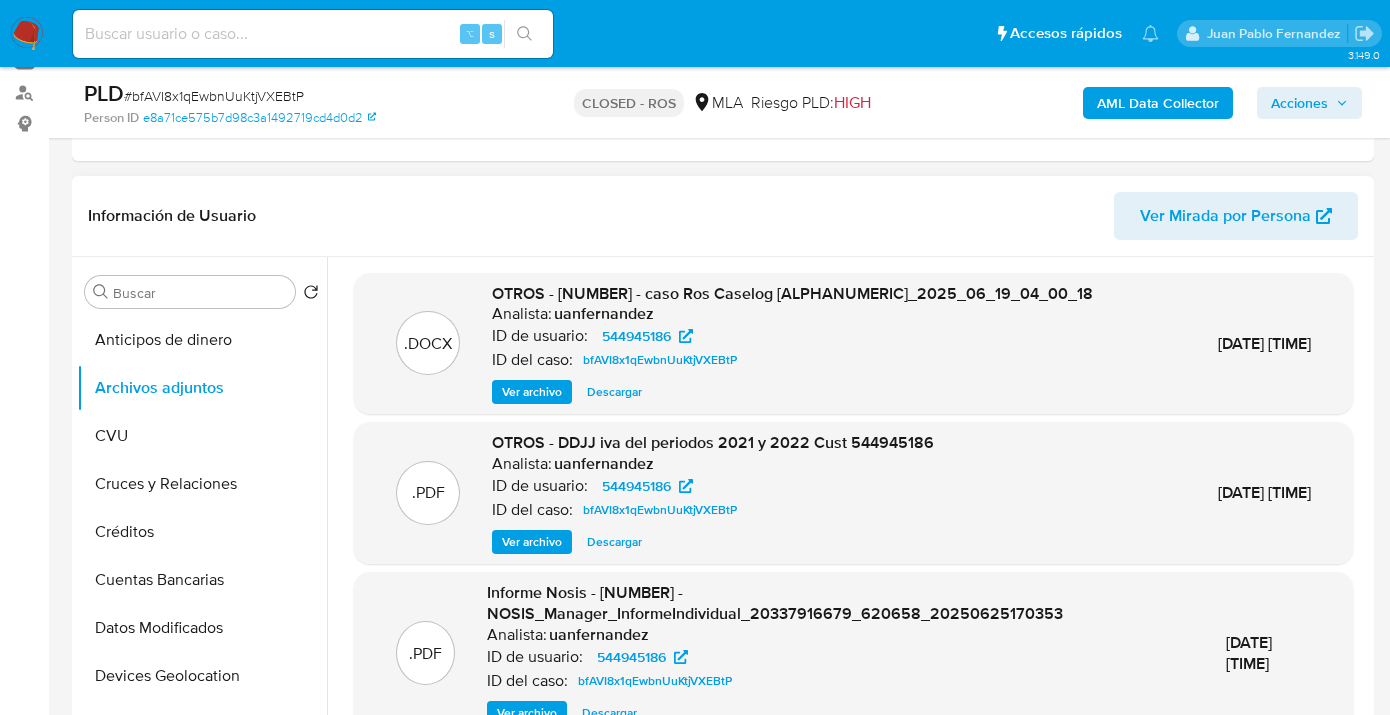 click on "Ver archivo" at bounding box center [532, 392] 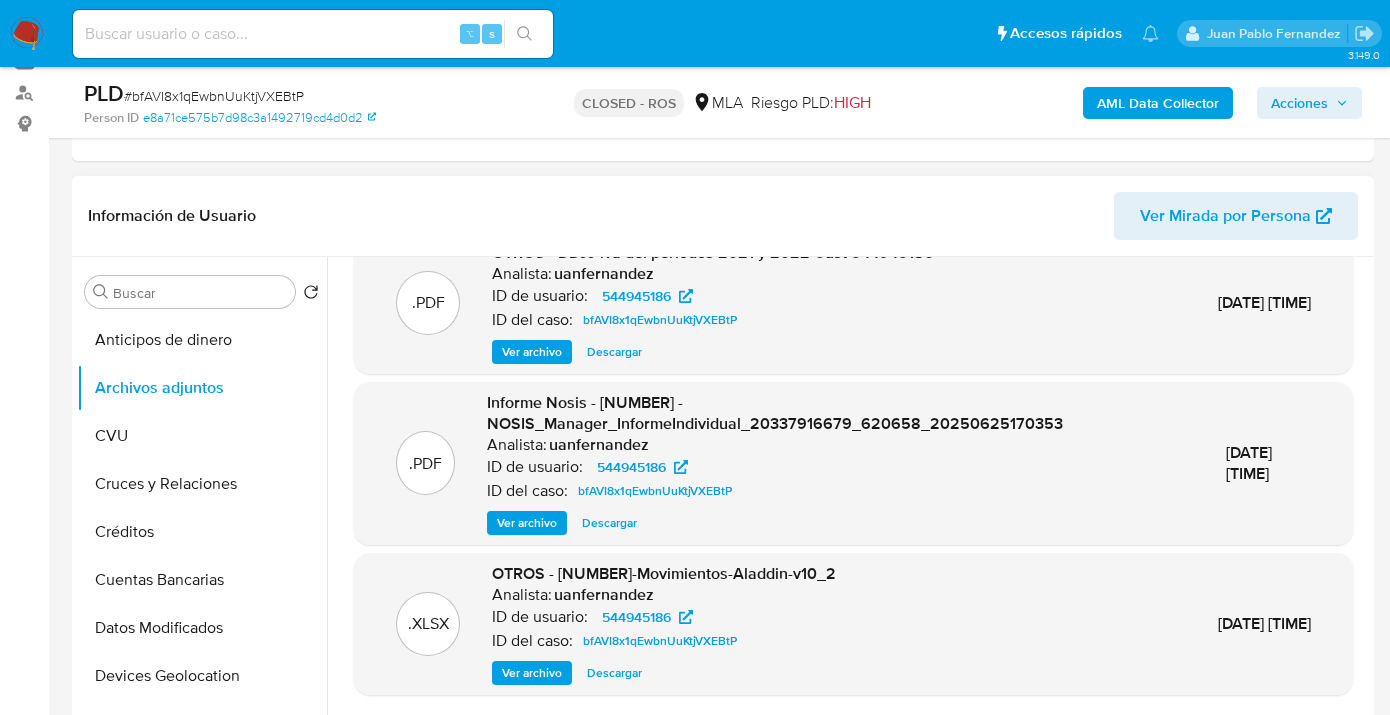 scroll, scrollTop: 211, scrollLeft: 0, axis: vertical 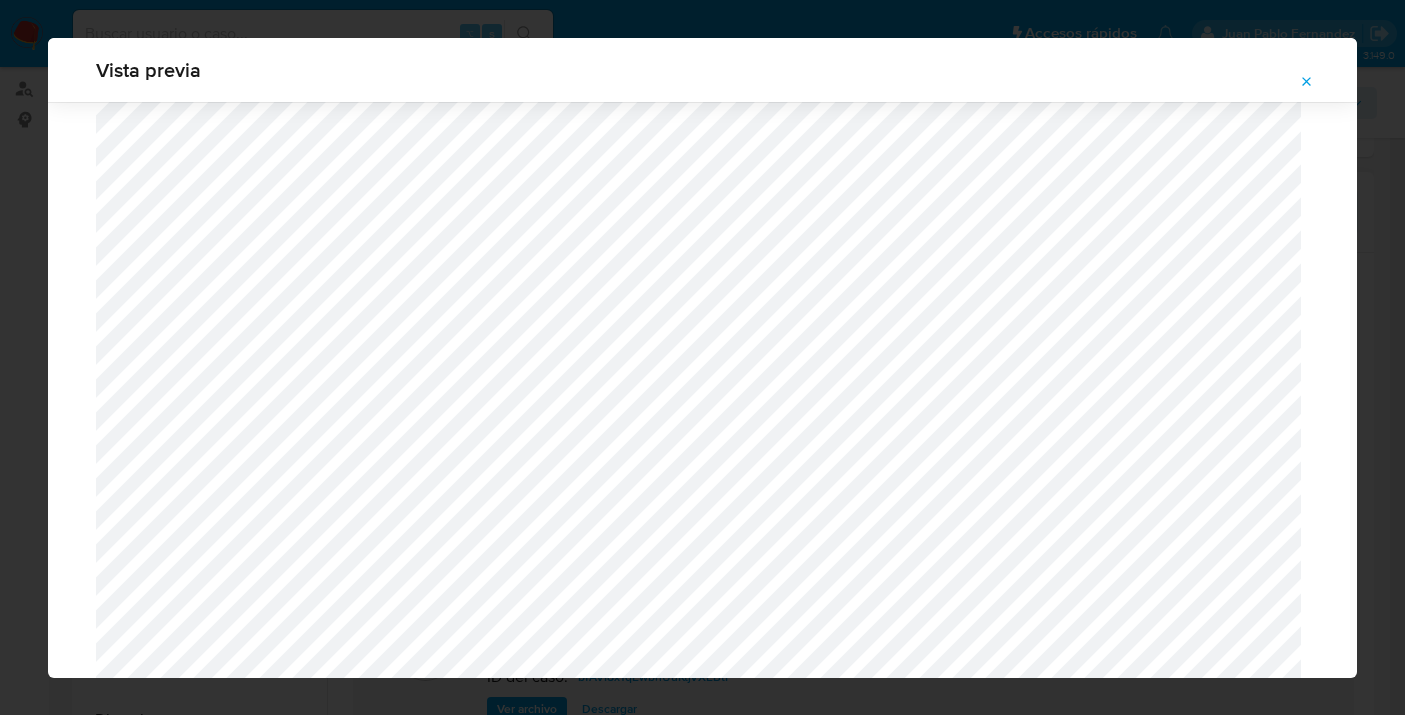 click 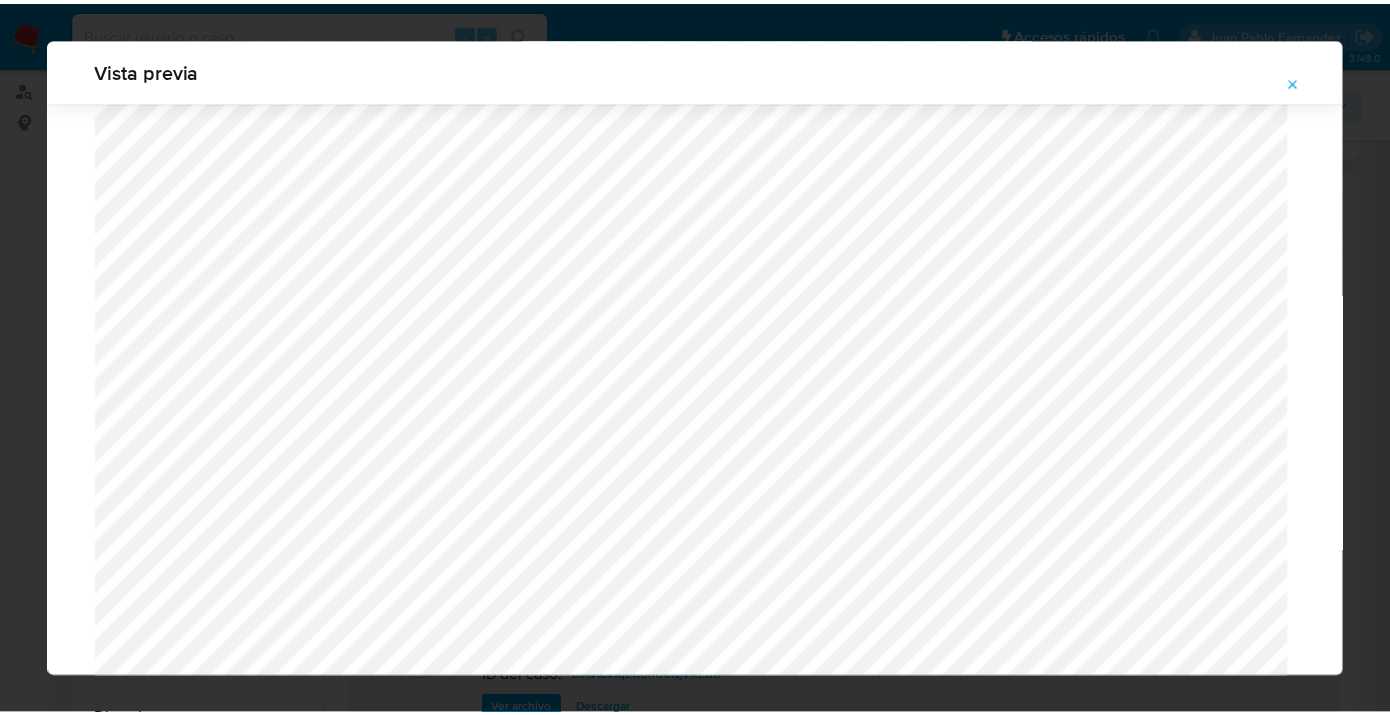 scroll, scrollTop: 64, scrollLeft: 0, axis: vertical 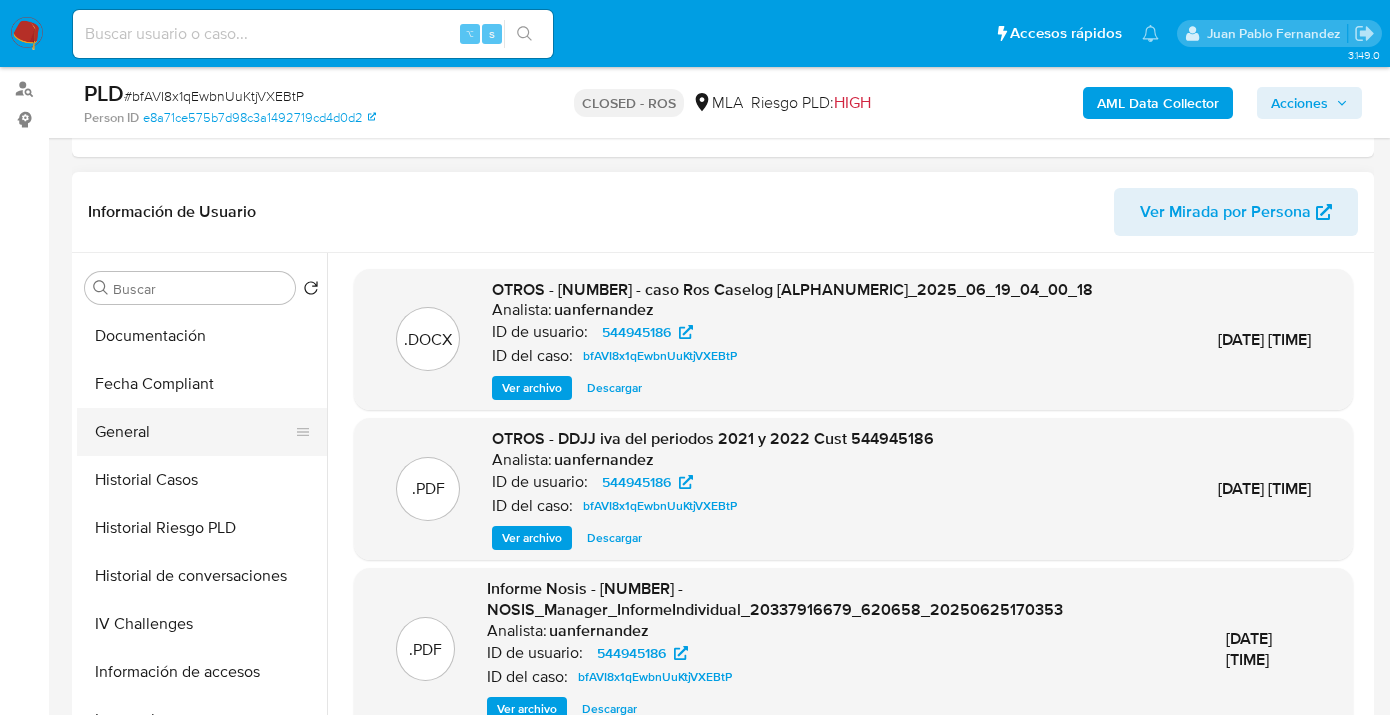click on "General" at bounding box center (194, 432) 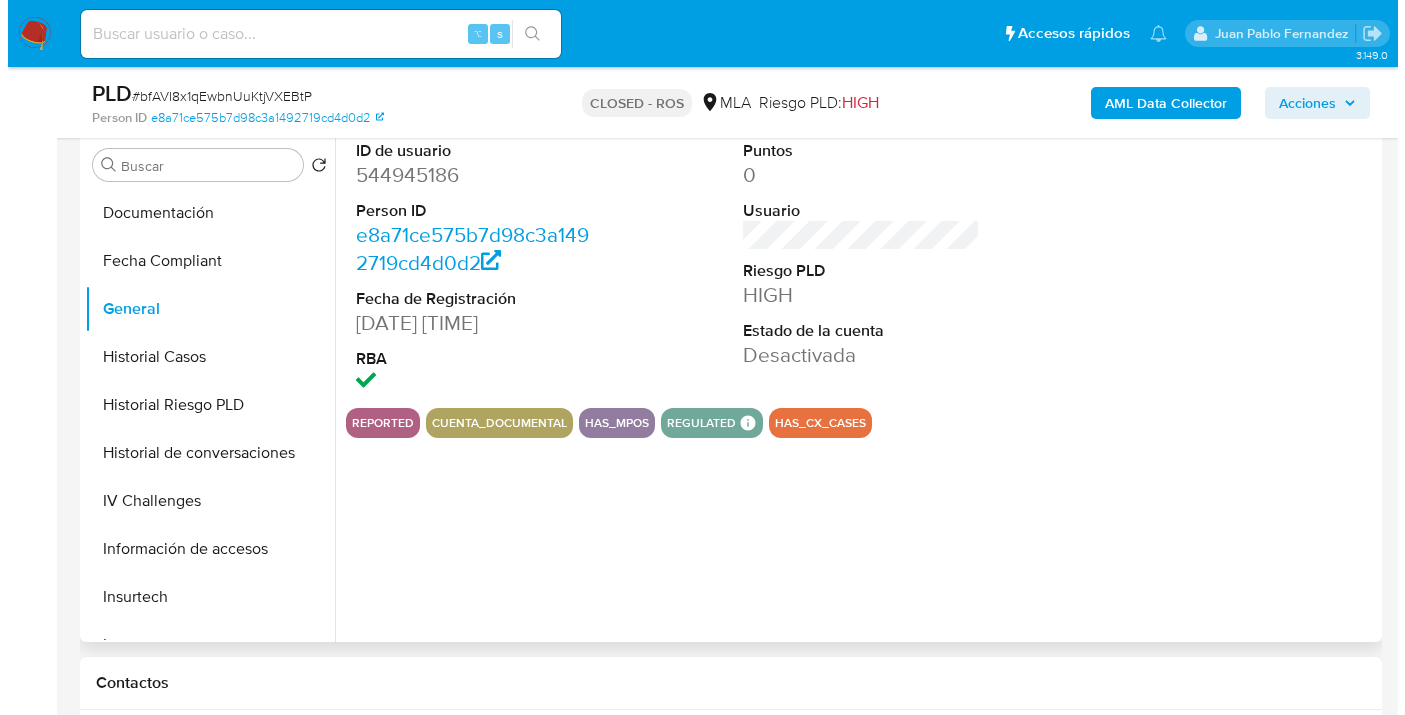 scroll, scrollTop: 436, scrollLeft: 0, axis: vertical 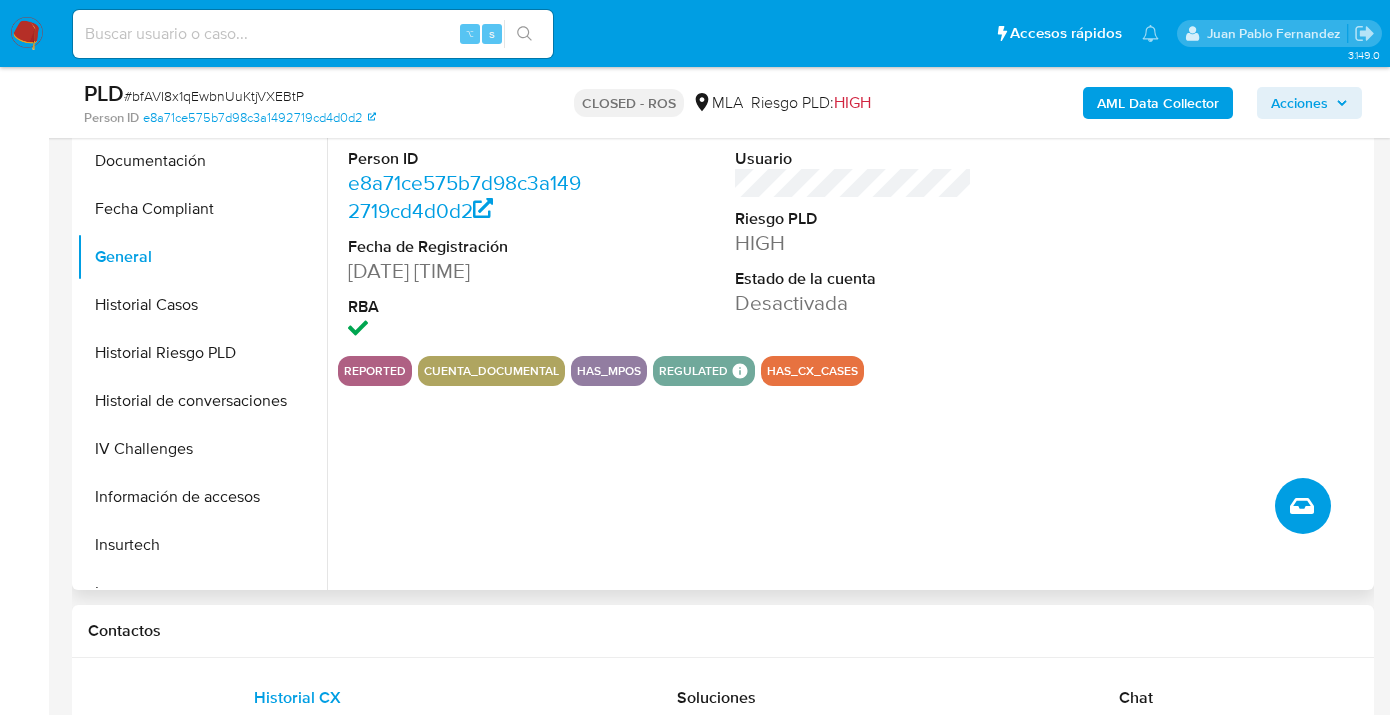 click 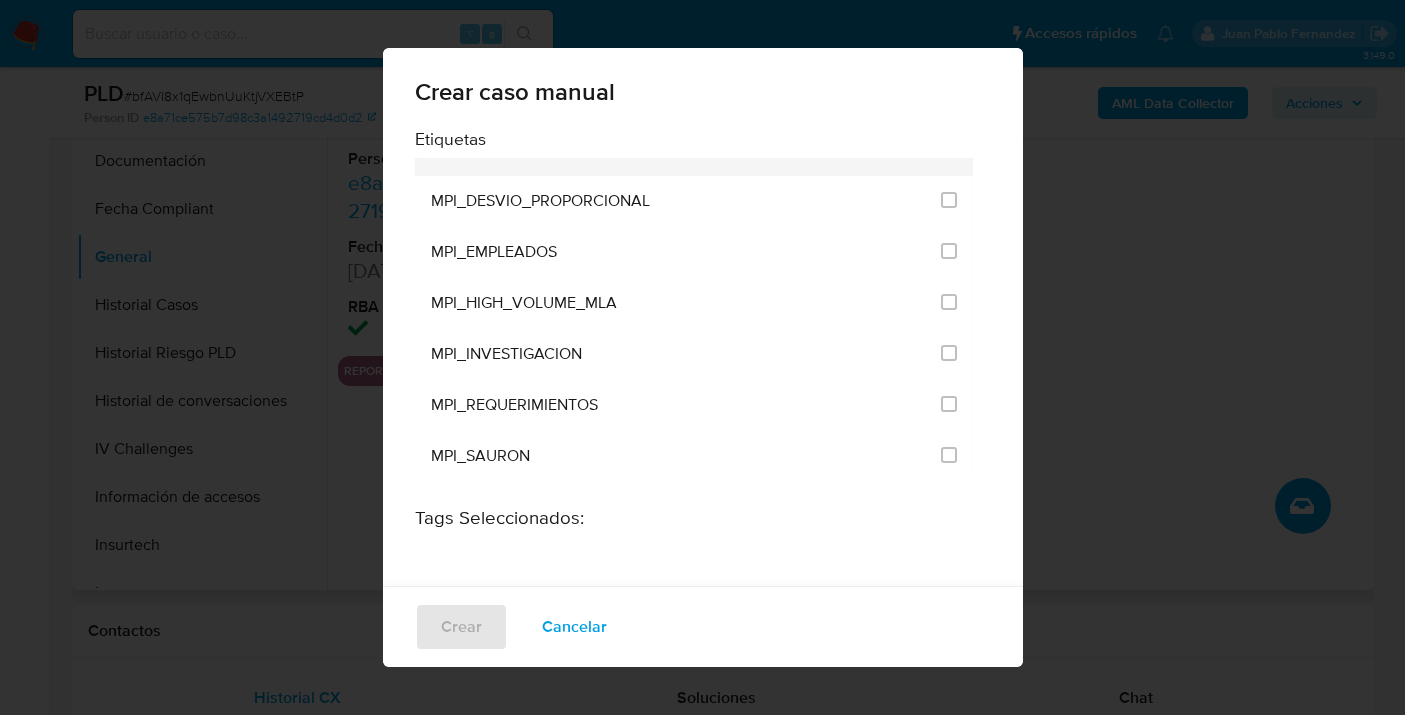 scroll, scrollTop: 4630, scrollLeft: 0, axis: vertical 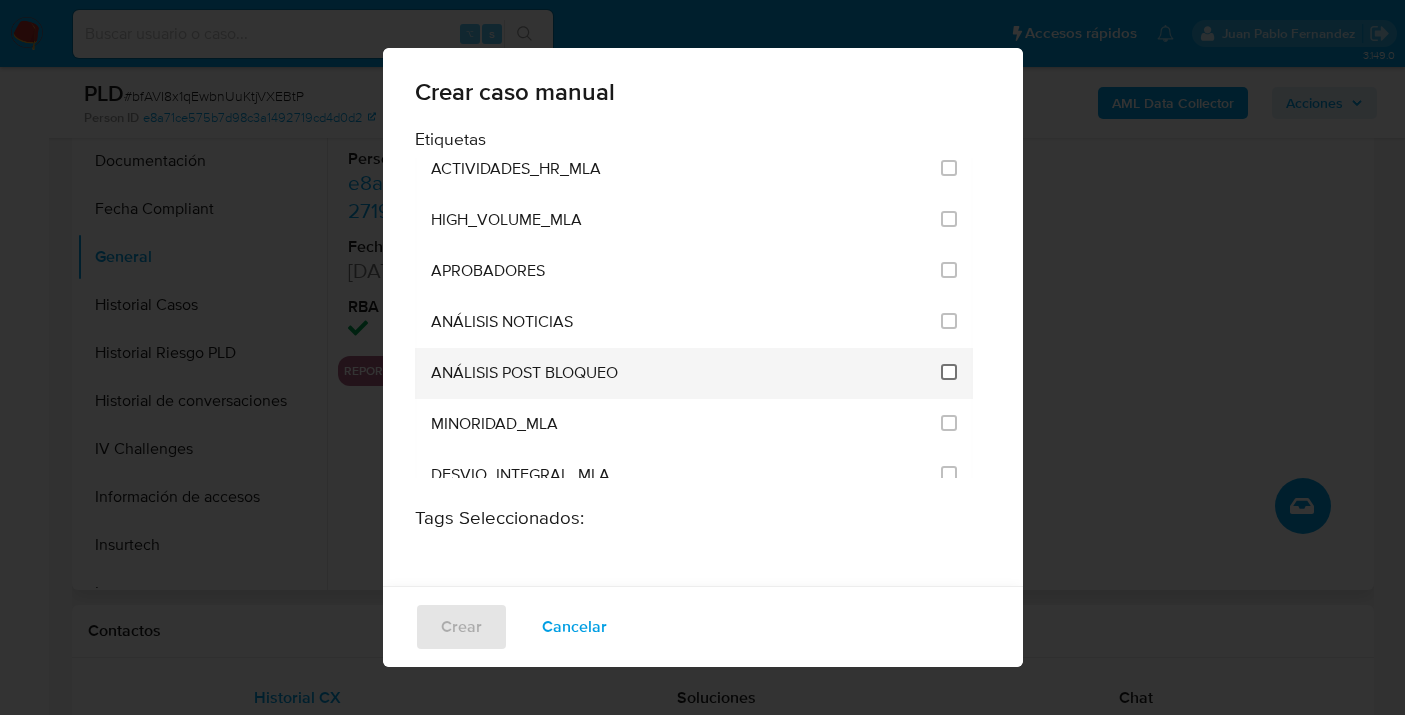 drag, startPoint x: 929, startPoint y: 286, endPoint x: 781, endPoint y: 410, distance: 193.08029 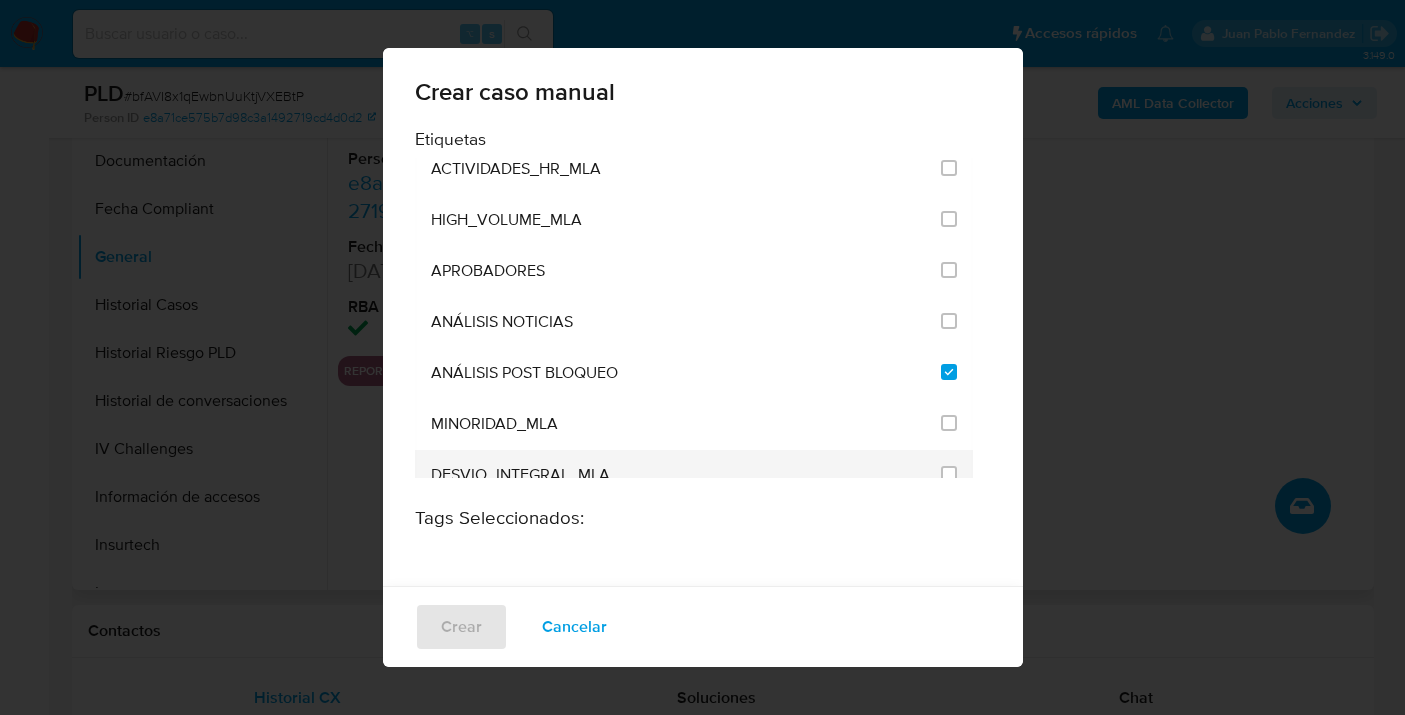 checkbox on "true" 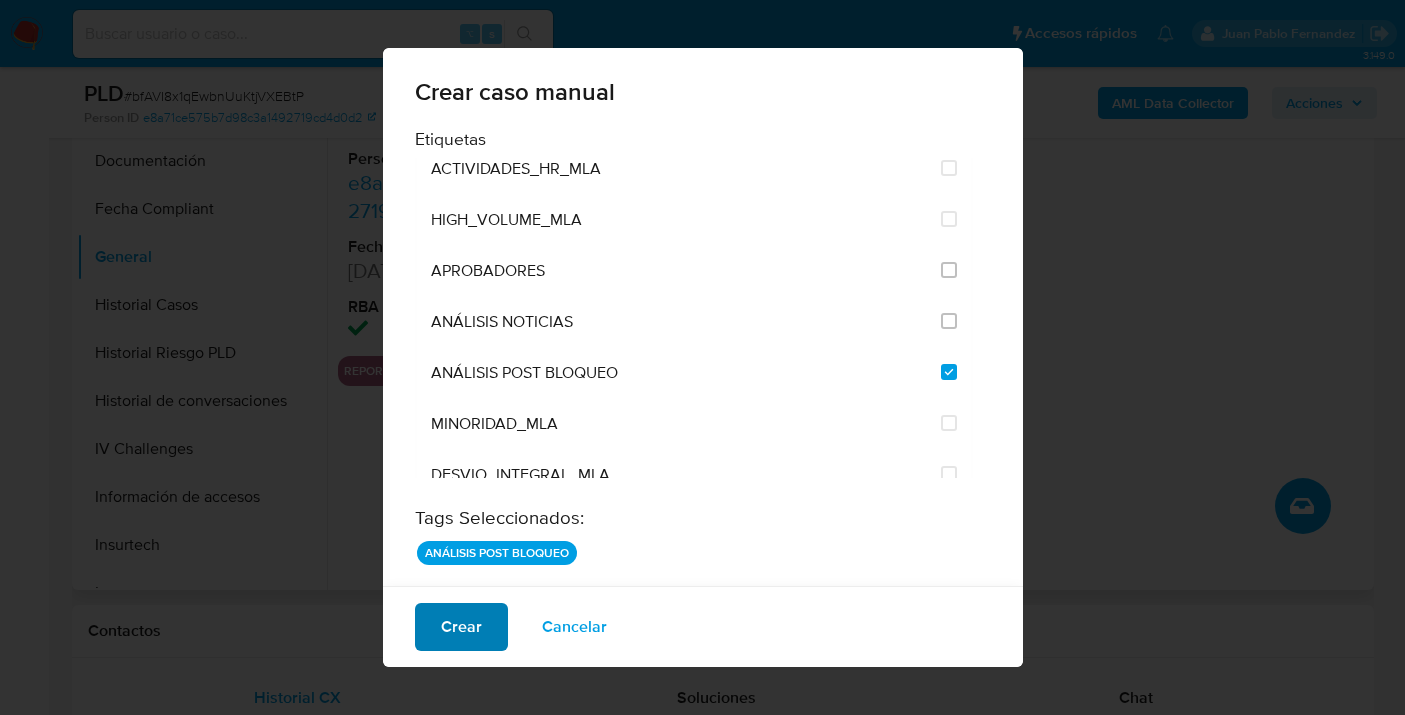 click on "Crear" at bounding box center (461, 627) 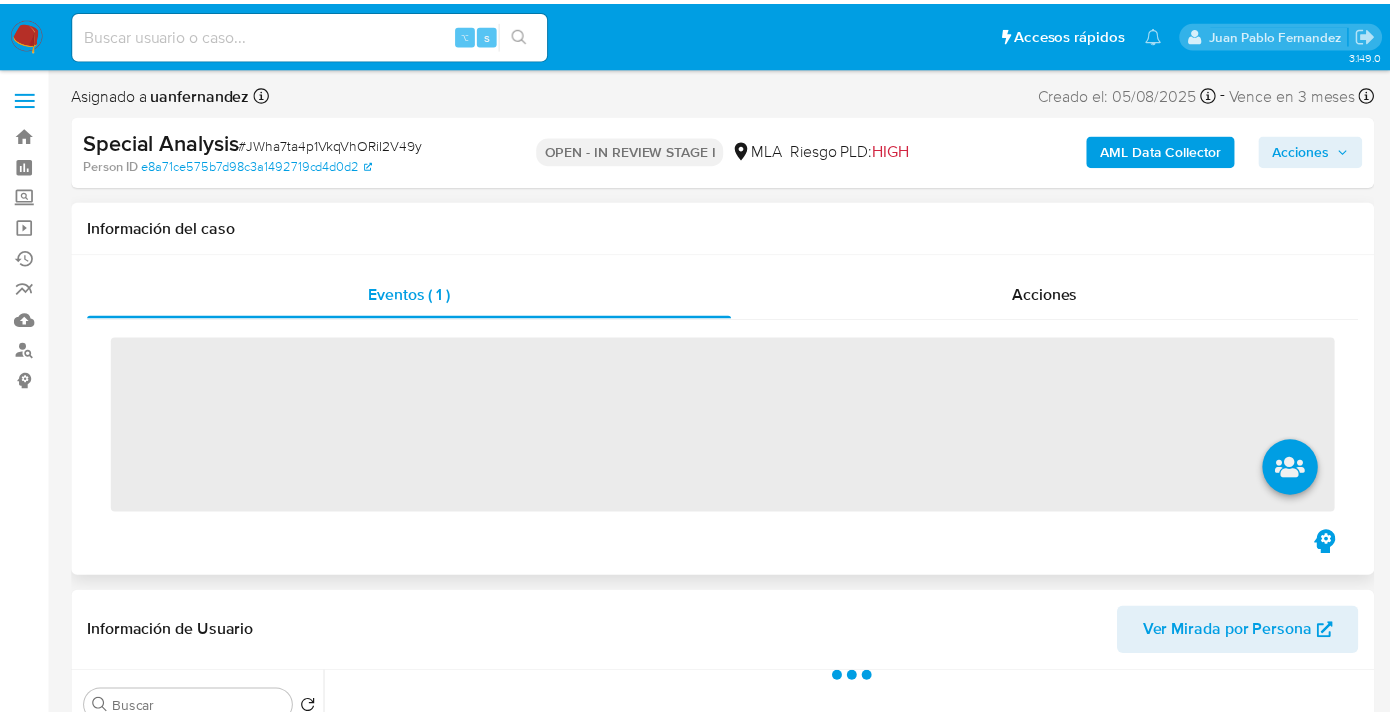 scroll, scrollTop: 0, scrollLeft: 0, axis: both 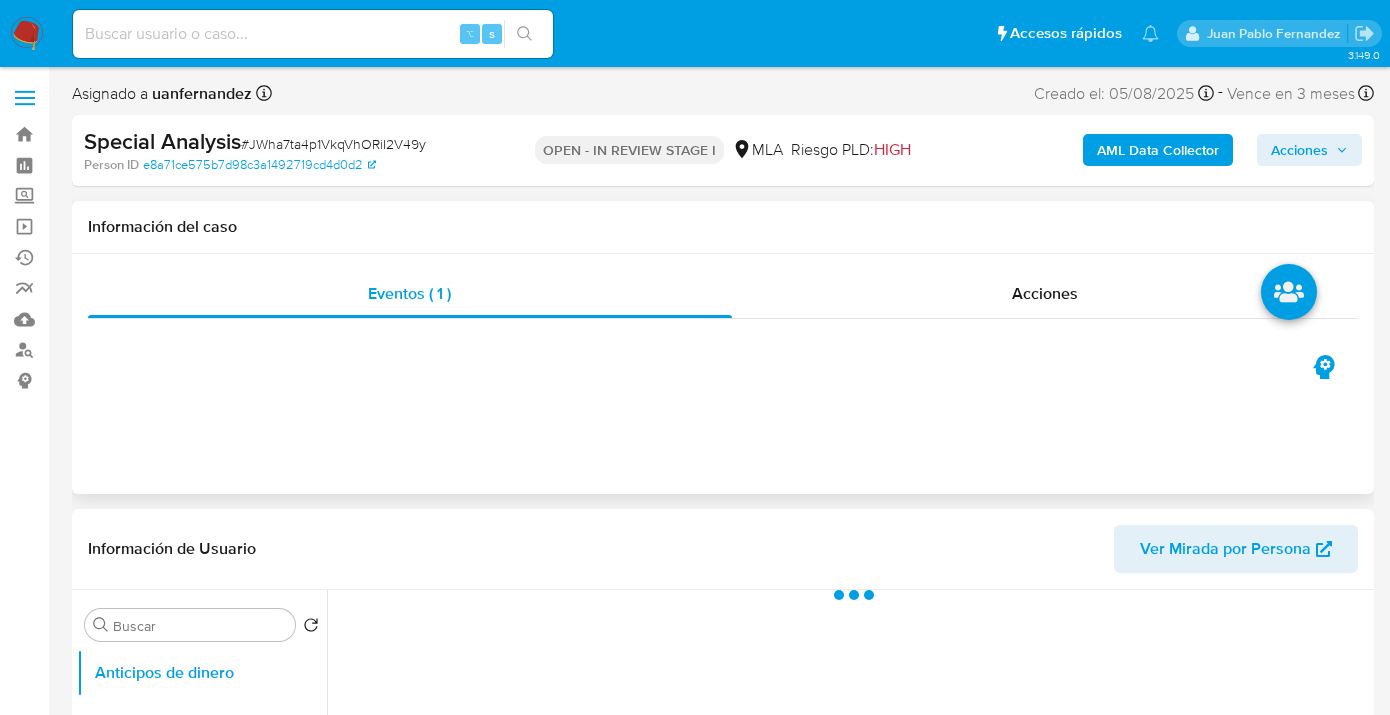 drag, startPoint x: 1298, startPoint y: 152, endPoint x: 1275, endPoint y: 162, distance: 25.079872 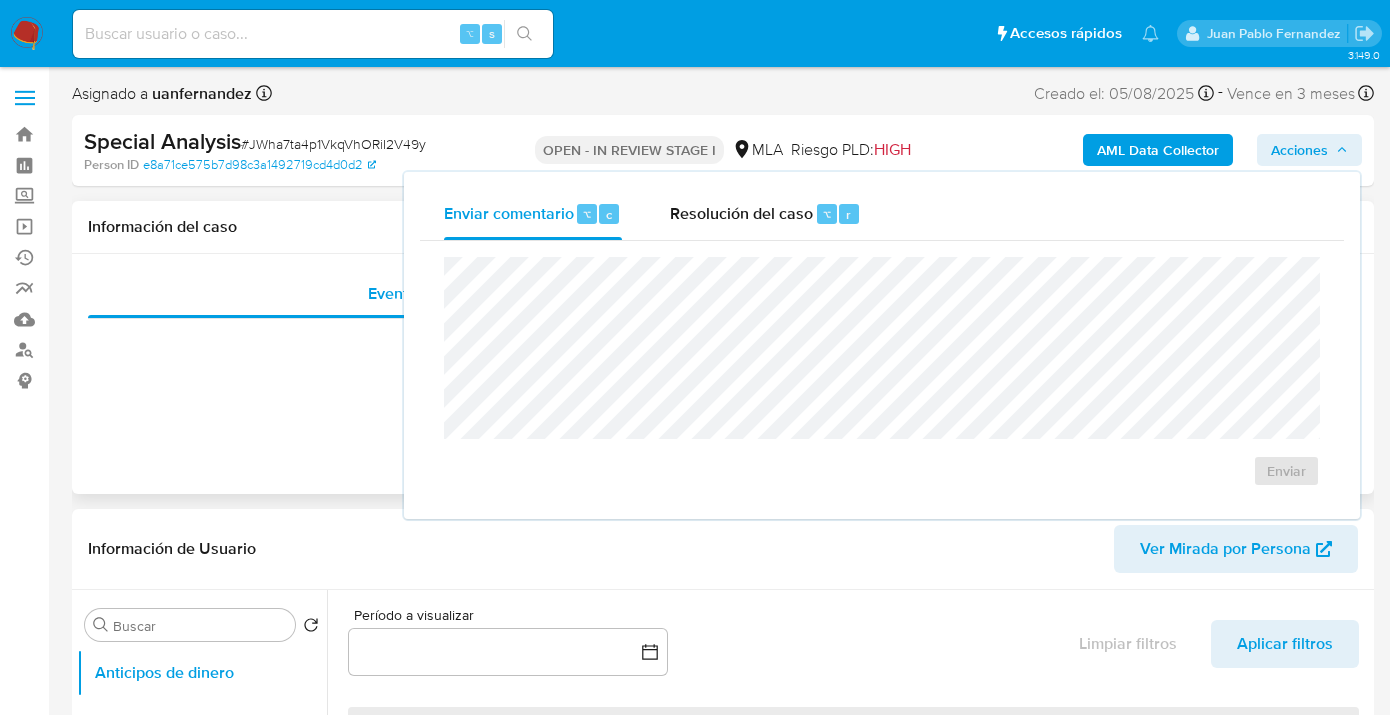 select on "10" 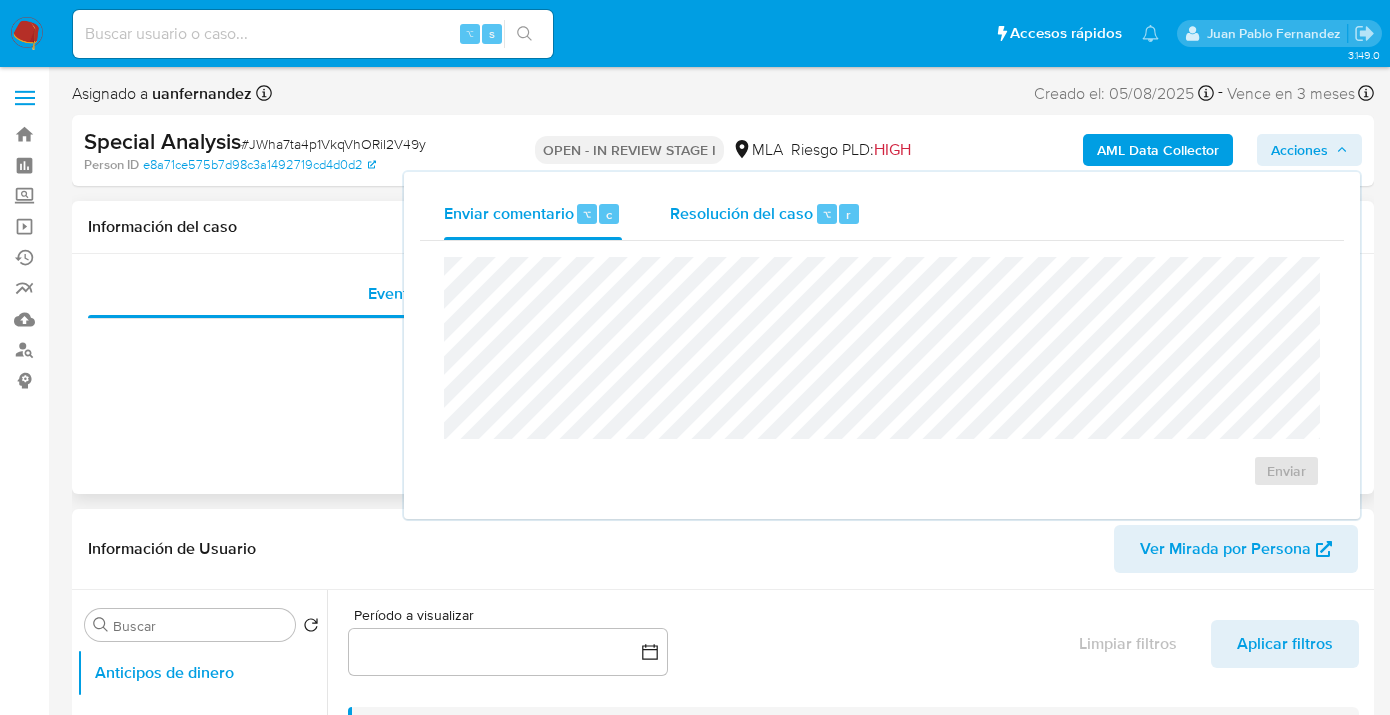 click on "Resolución del caso ⌥ r" at bounding box center (765, 214) 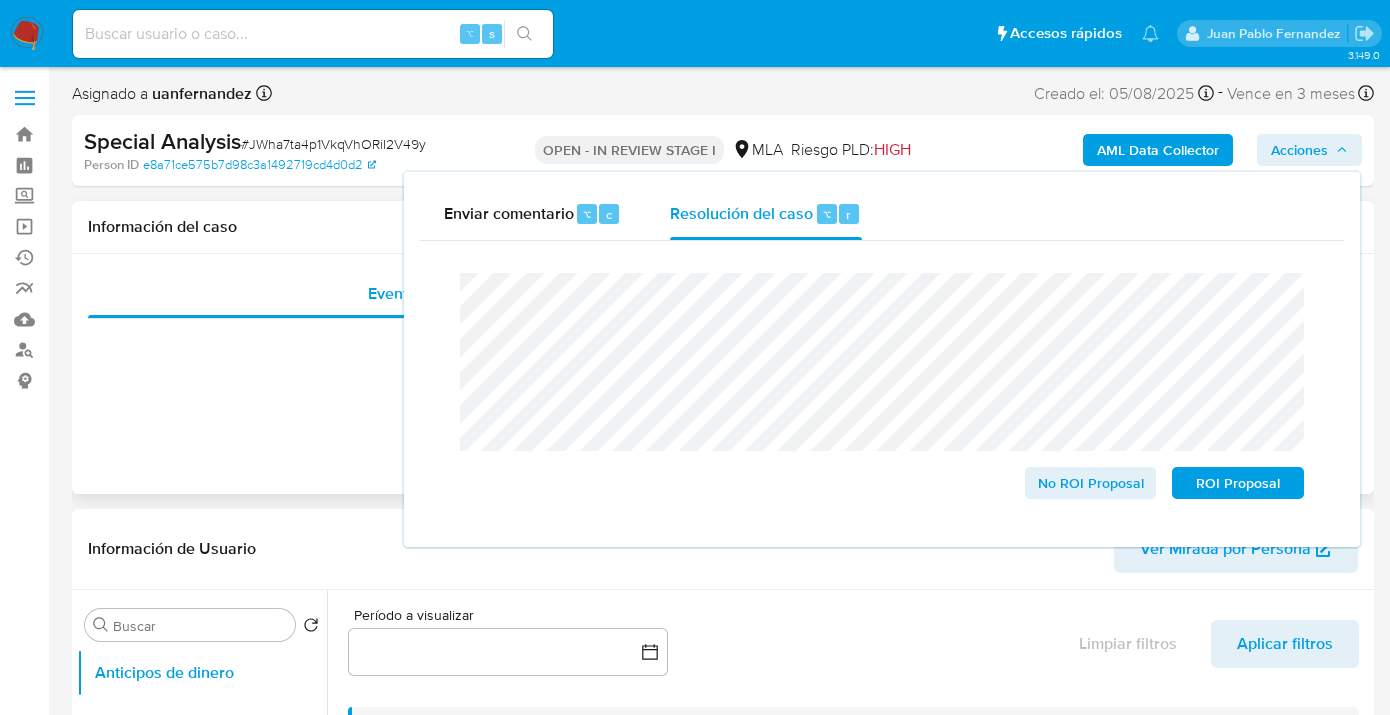 click on "Asignado a   [PERSON]   Asignado el: [DATE] [TIME] Creado el: [DATE]   Creado el: [DATE] [TIME] - Vence en 3 meses   Vence el [DATE] [TIME] Special Analysis # [ALPHANUMERIC] Person ID [HASH] OPEN - IN REVIEW STAGE I  MLA Riesgo PLD:  HIGH AML Data Collector Acciones Enviar comentario ⌥ c Resolución del caso ⌥ r Cierre de caso No ROI Proposal ROI Proposal Información del caso Eventos ( 1 ) Acciones Información de Usuario Ver Mirada por Persona Buscar   Volver al orden por defecto Anticipos de dinero Archivos adjuntos CVU Cruces y Relaciones Créditos Cuentas Bancarias Datos Modificados Devices Geolocation Direcciones Dispositivos Point Documentación Fecha Compliant General Historial Casos Historial Riesgo PLD Historial de conversaciones IV Challenges Información de accesos Insurtech Items KYC Lista Interna Listas Externas Marcas AML Perfiles Restricciones Nuevo Mundo Tarjetas Inversiones Contactos Historial CX Soluciones Chat Id Estado •" at bounding box center (723, 2153) 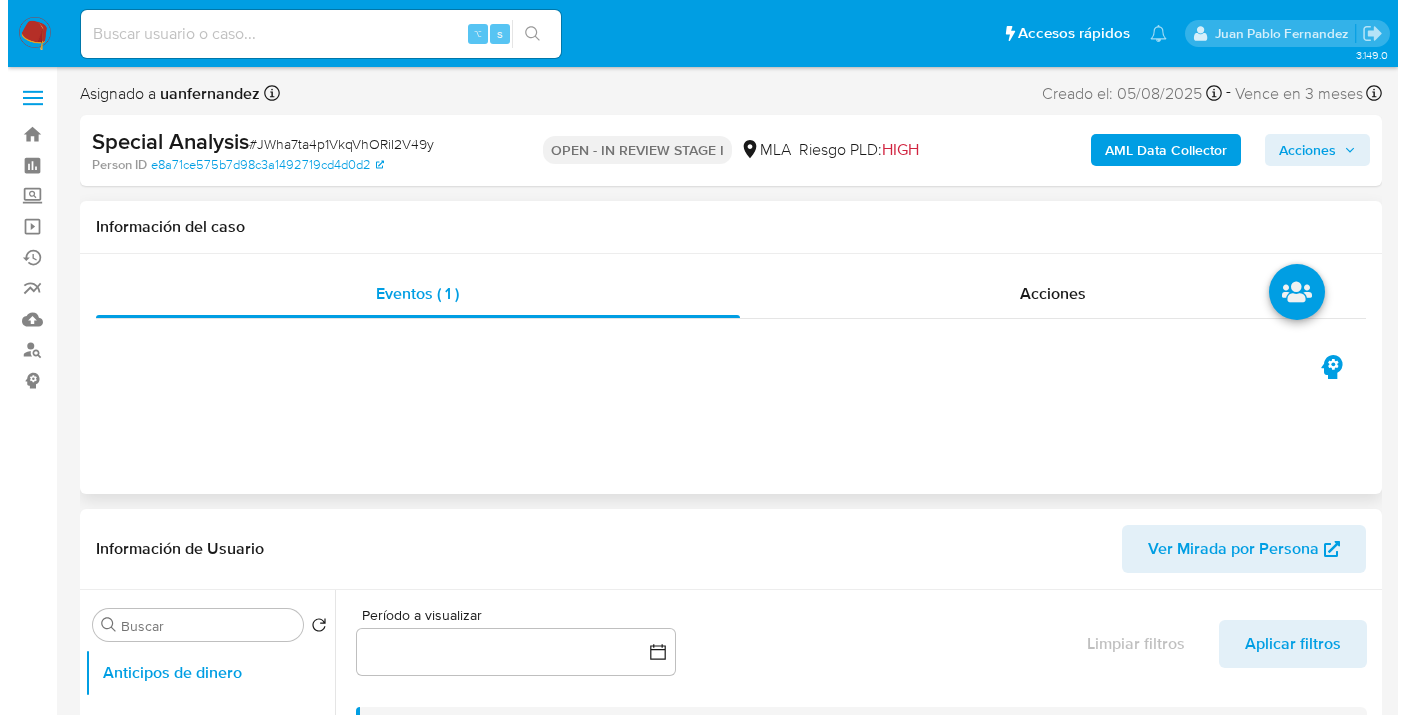 scroll, scrollTop: 387, scrollLeft: 0, axis: vertical 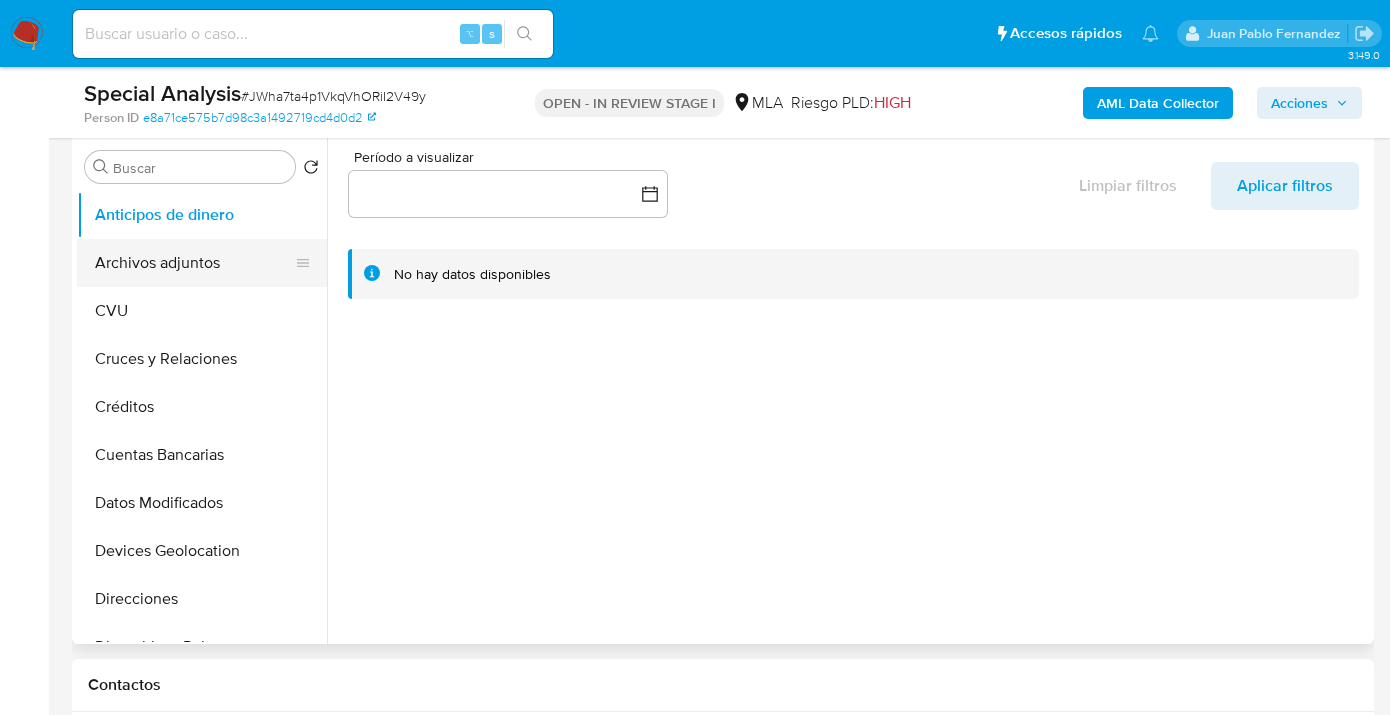 click on "Archivos adjuntos" at bounding box center (194, 263) 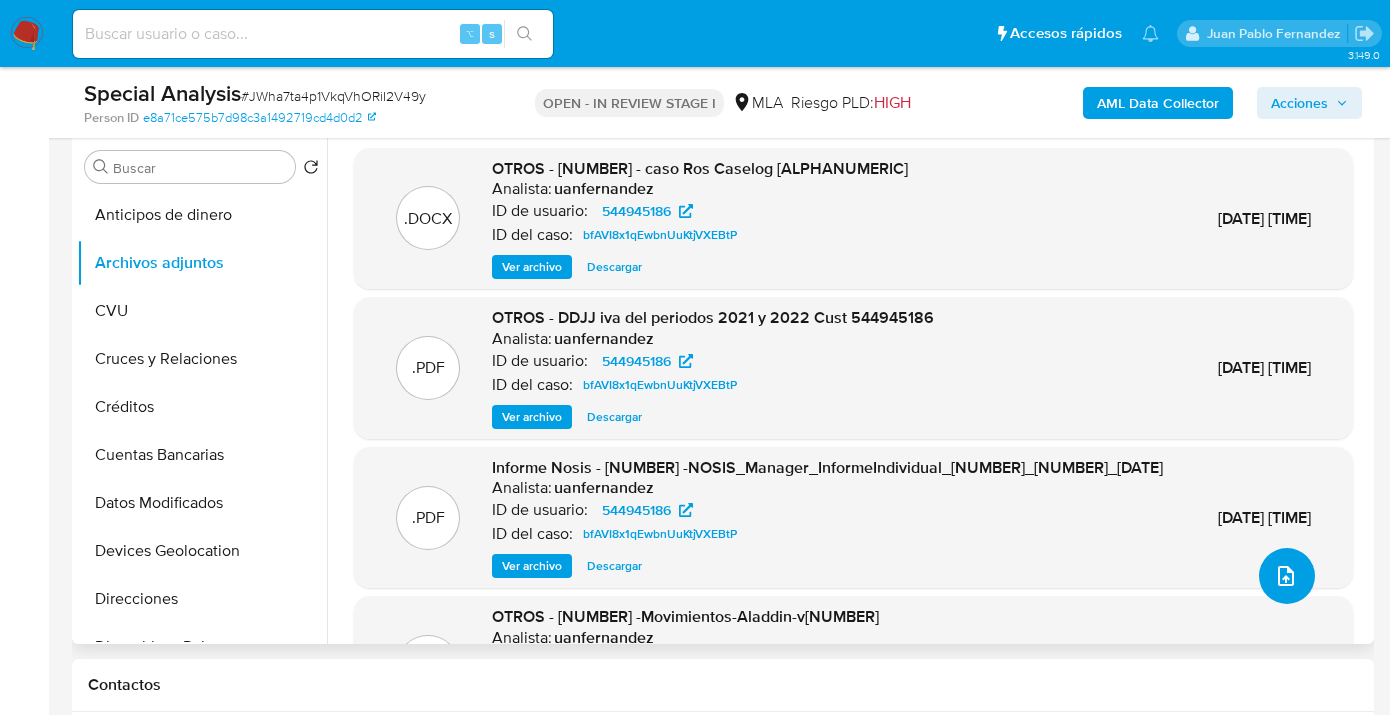 click 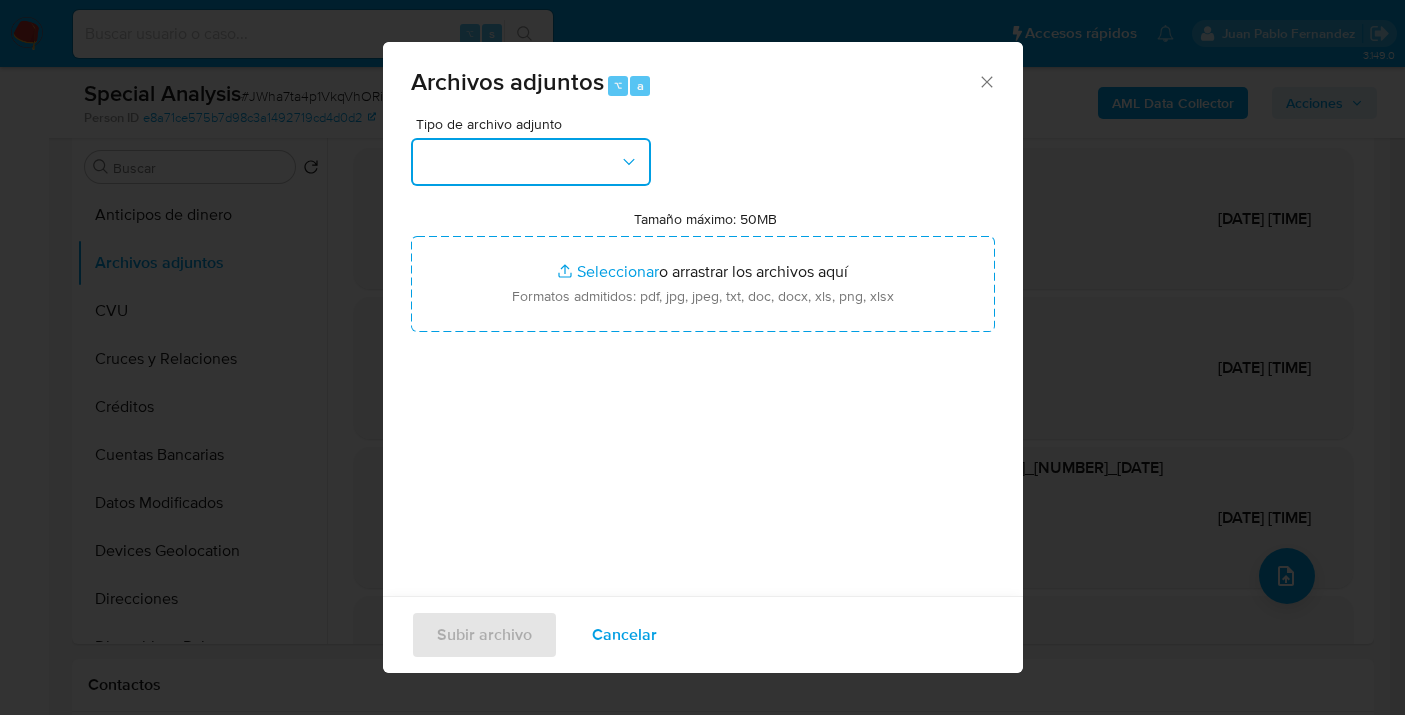 click 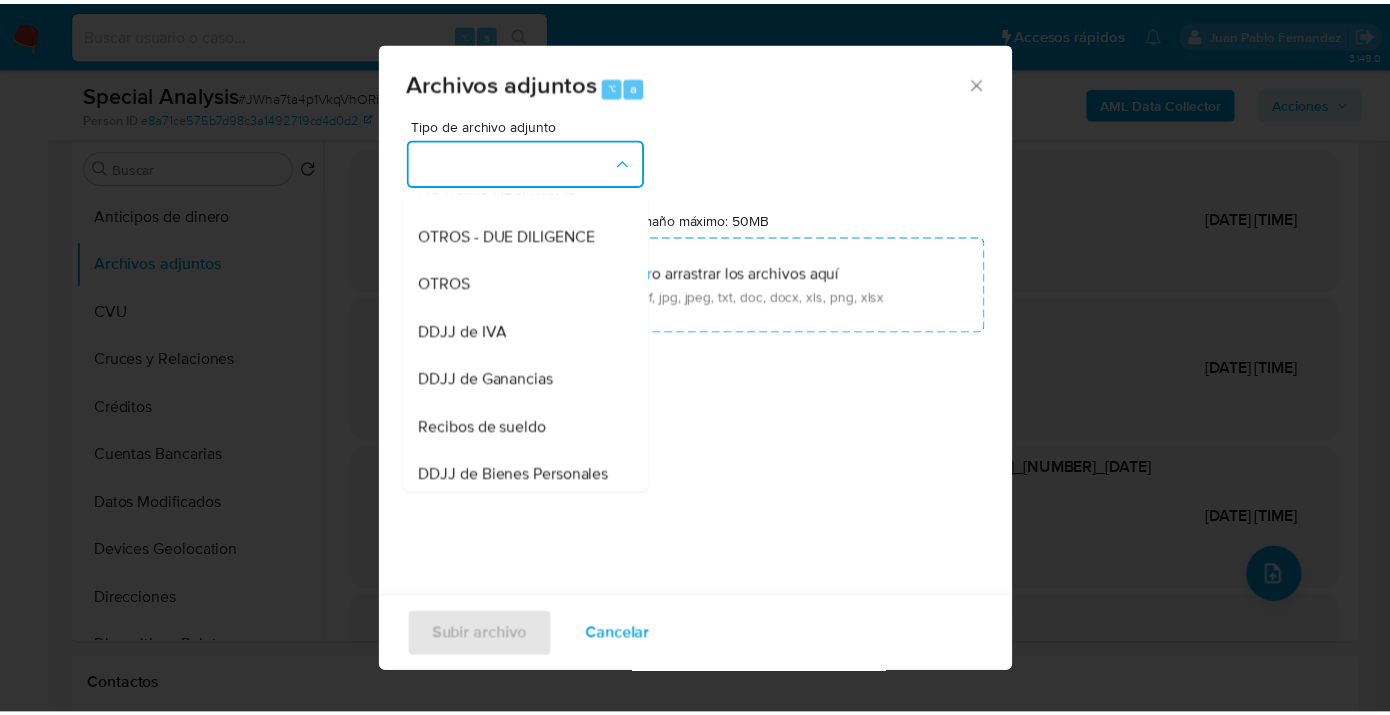 scroll, scrollTop: 808, scrollLeft: 0, axis: vertical 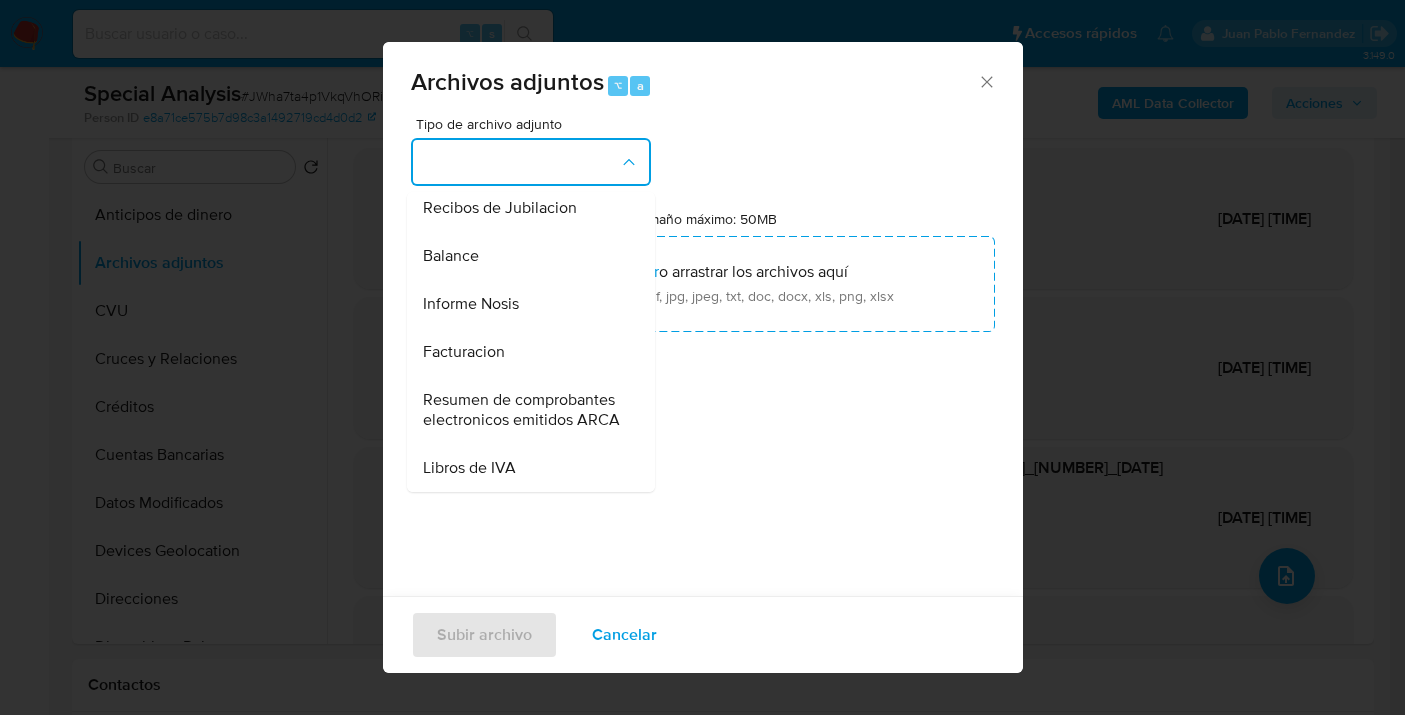 click on "Resumen de comprobantes electronicos emitidos ARCA" at bounding box center [525, 410] 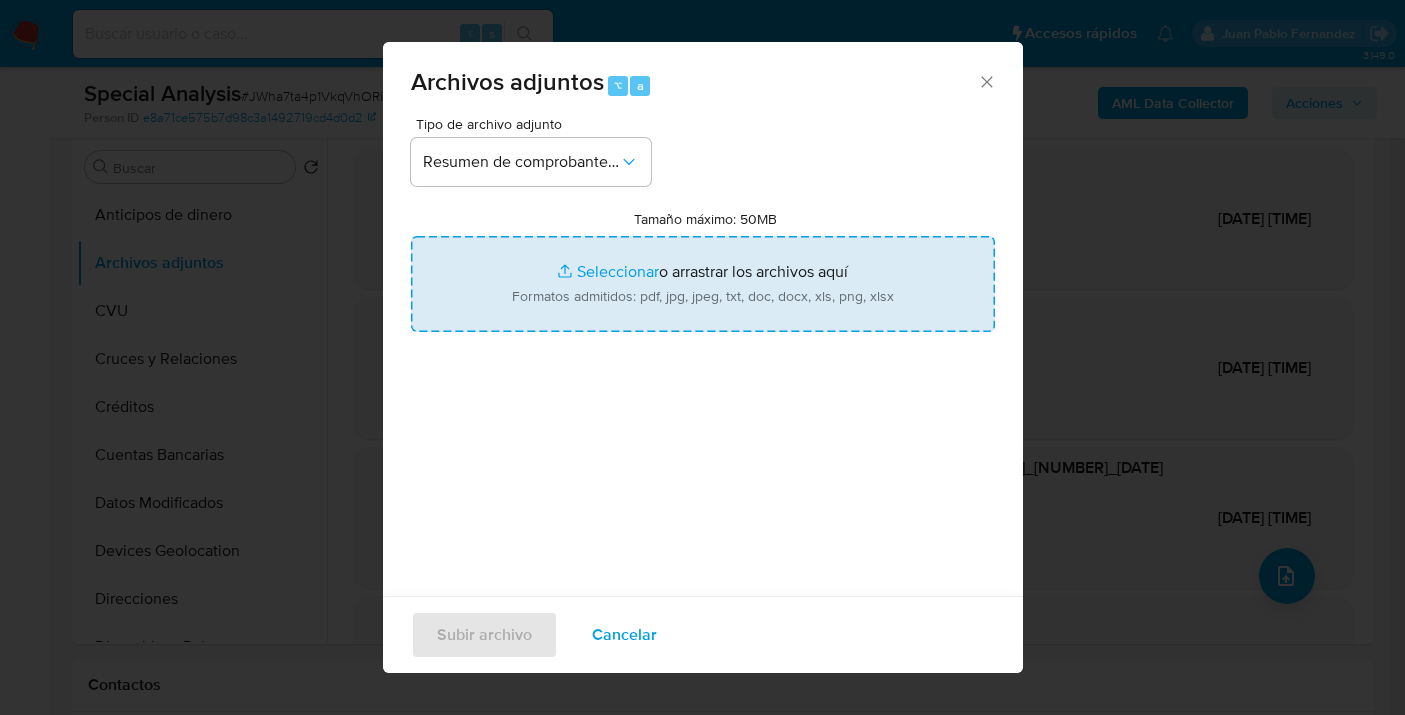 click on "Tamaño máximo: 50MB Seleccionar archivos" at bounding box center [703, 284] 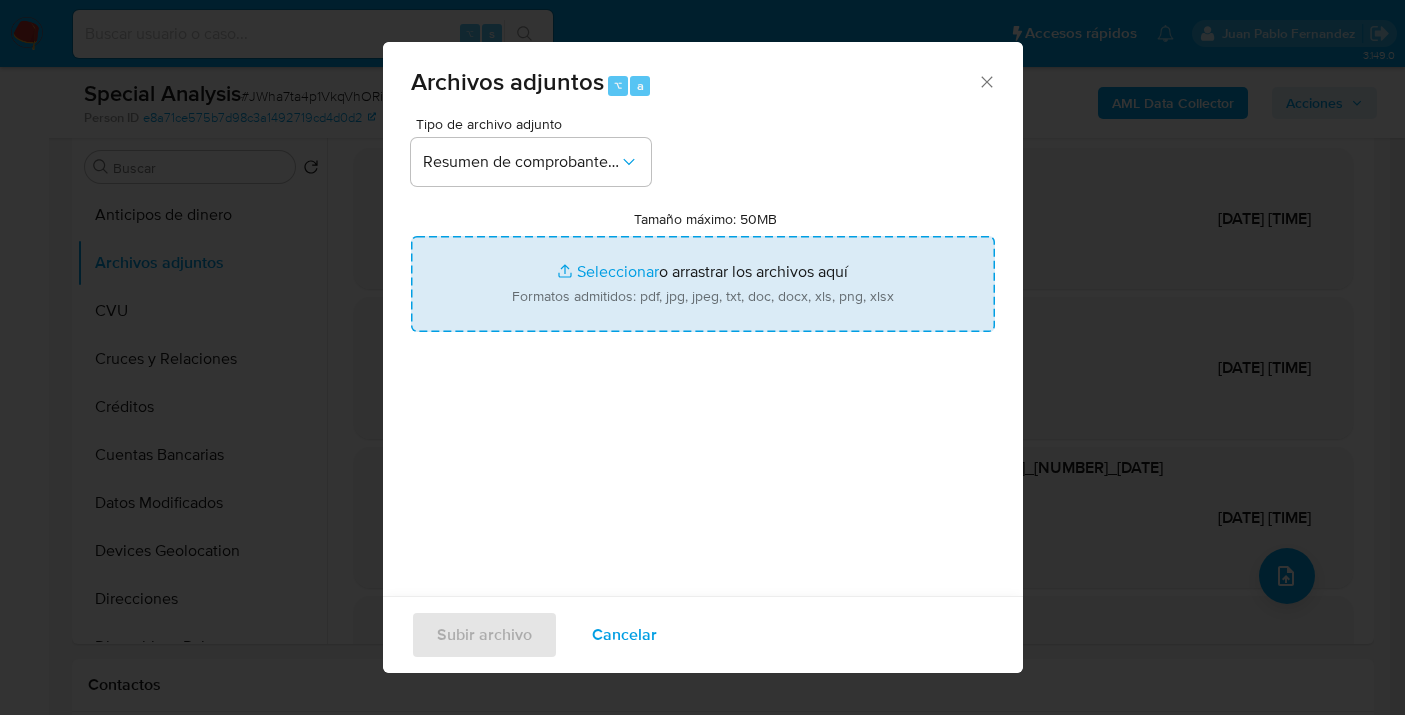 click on "Tamaño máximo: 50MB Seleccionar archivos" at bounding box center [703, 284] 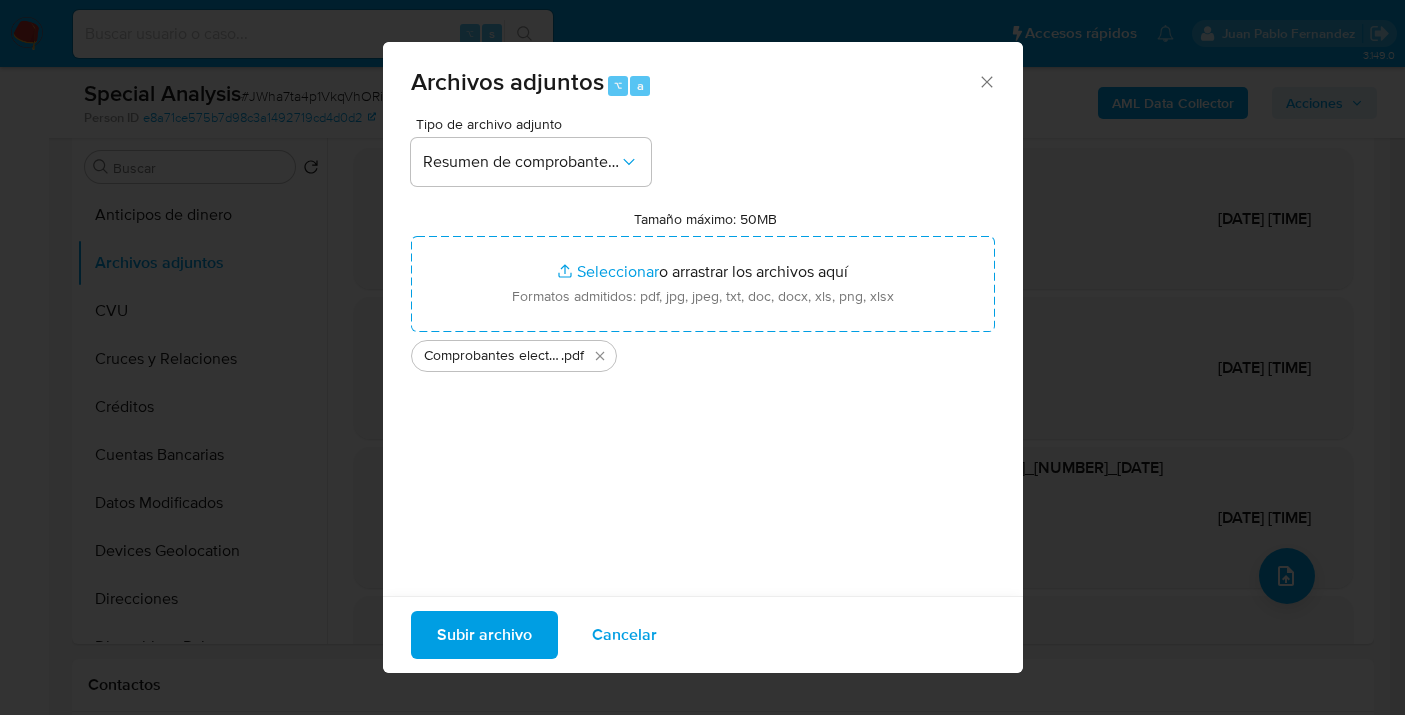click on "Subir archivo" at bounding box center [484, 635] 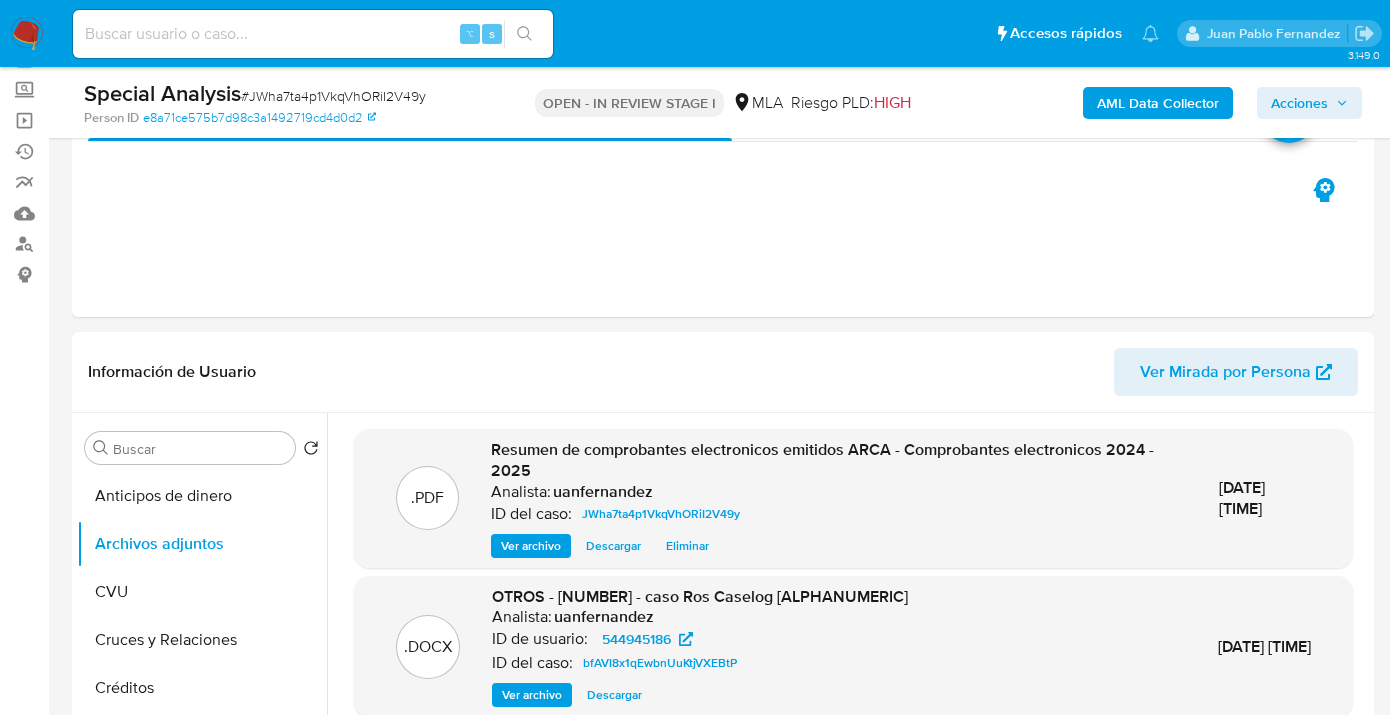 scroll, scrollTop: 0, scrollLeft: 0, axis: both 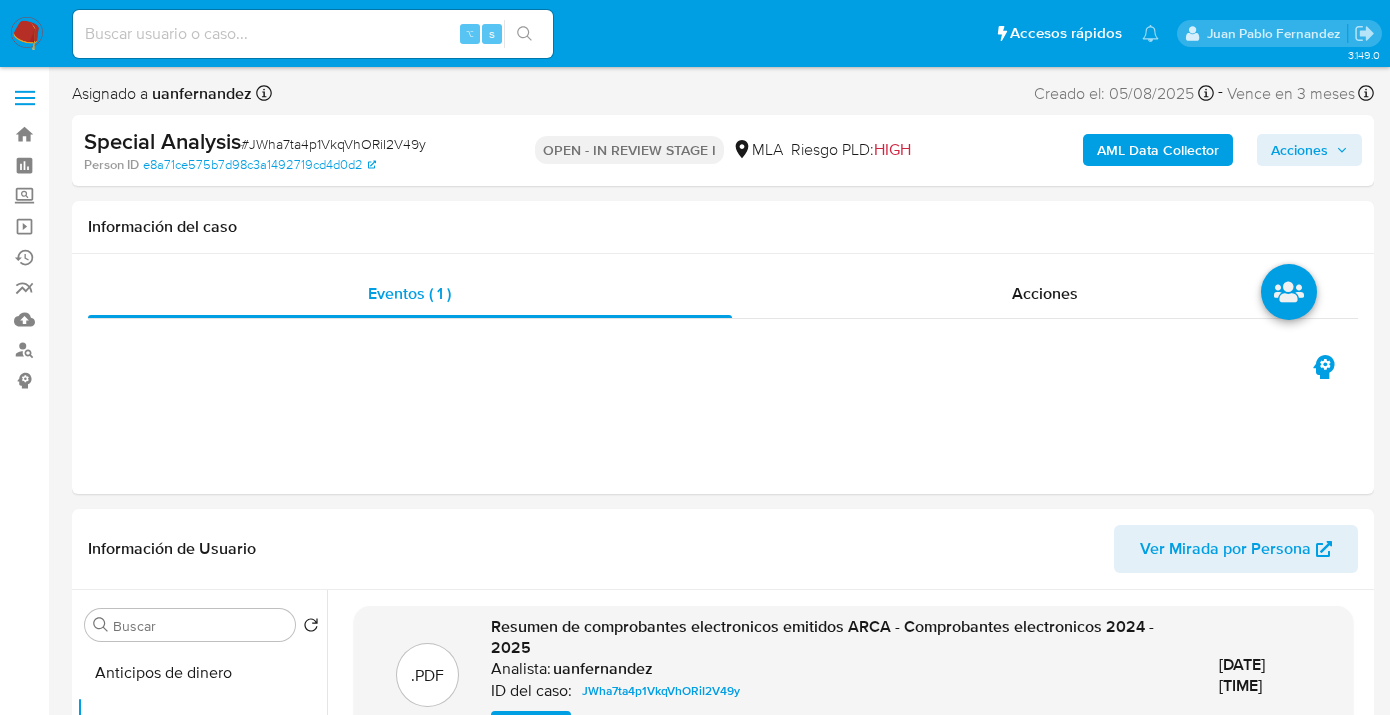click on "Acciones" at bounding box center (1299, 150) 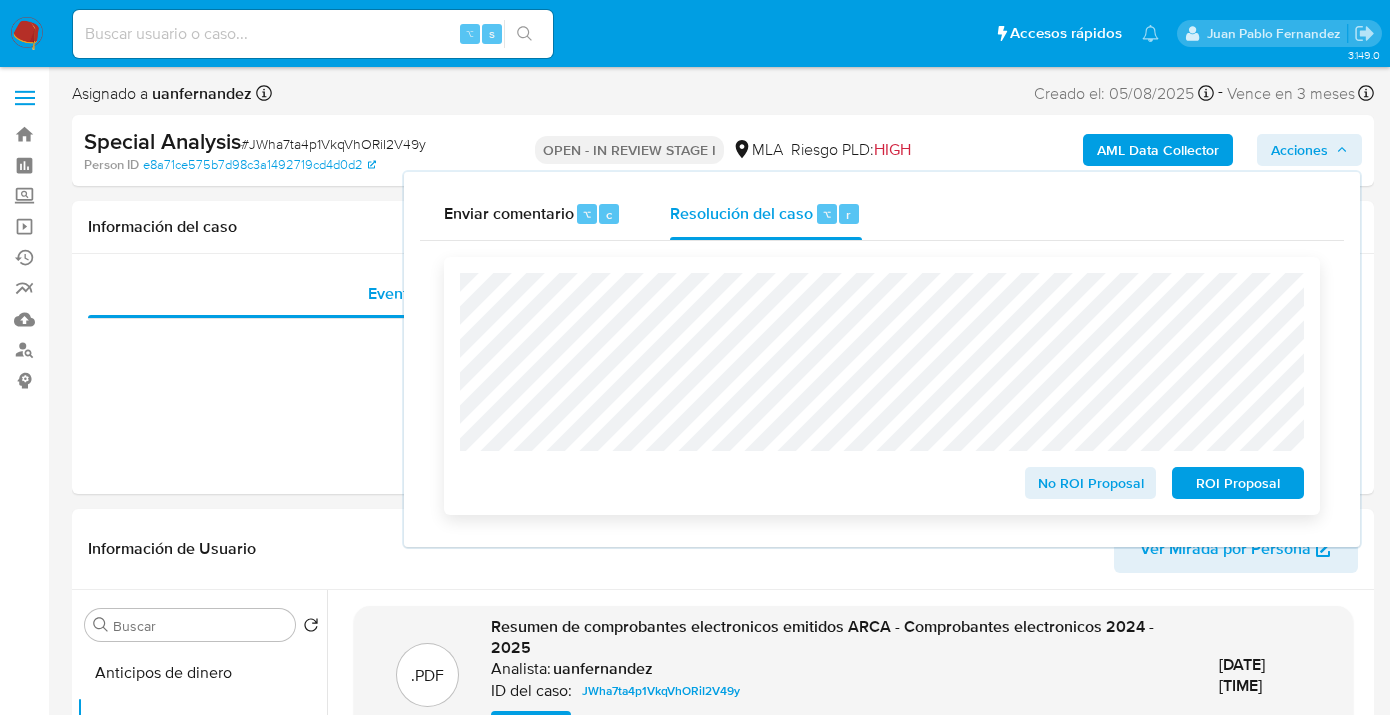 click on "No ROI Proposal" at bounding box center (1091, 483) 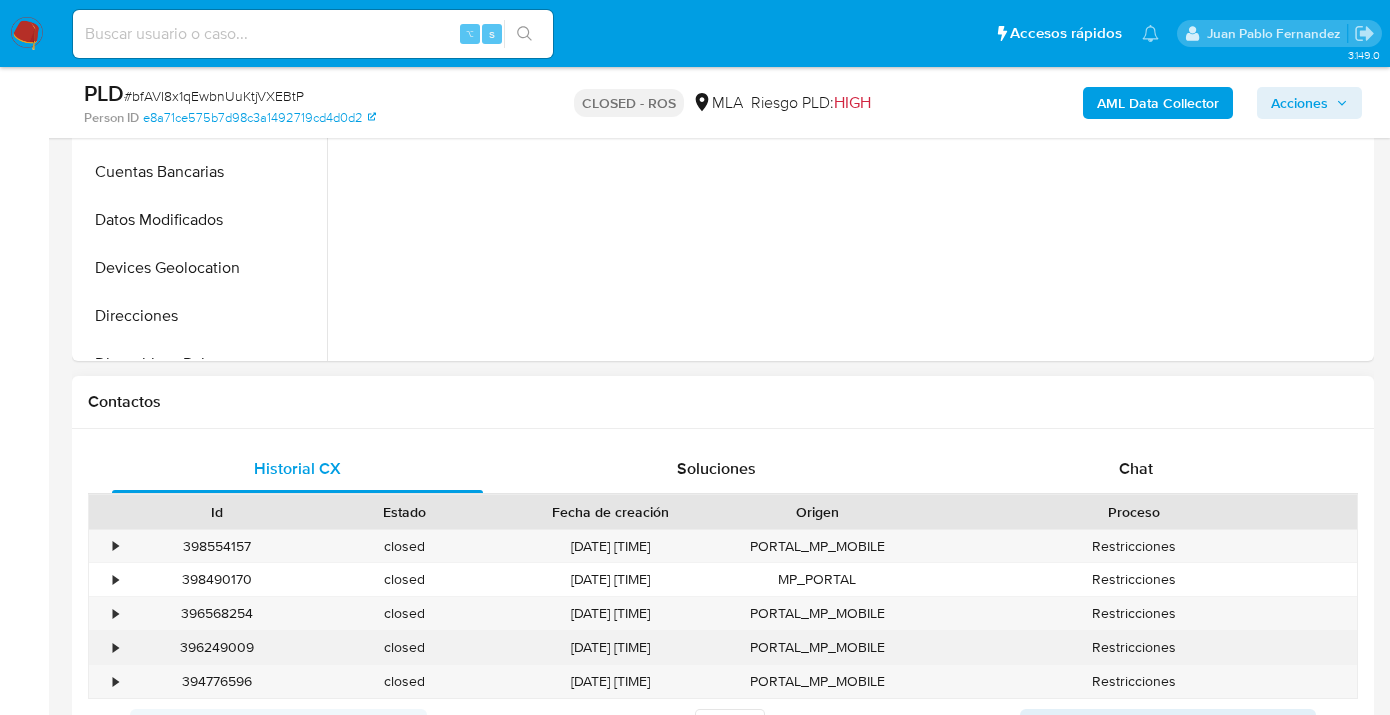 scroll, scrollTop: 810, scrollLeft: 0, axis: vertical 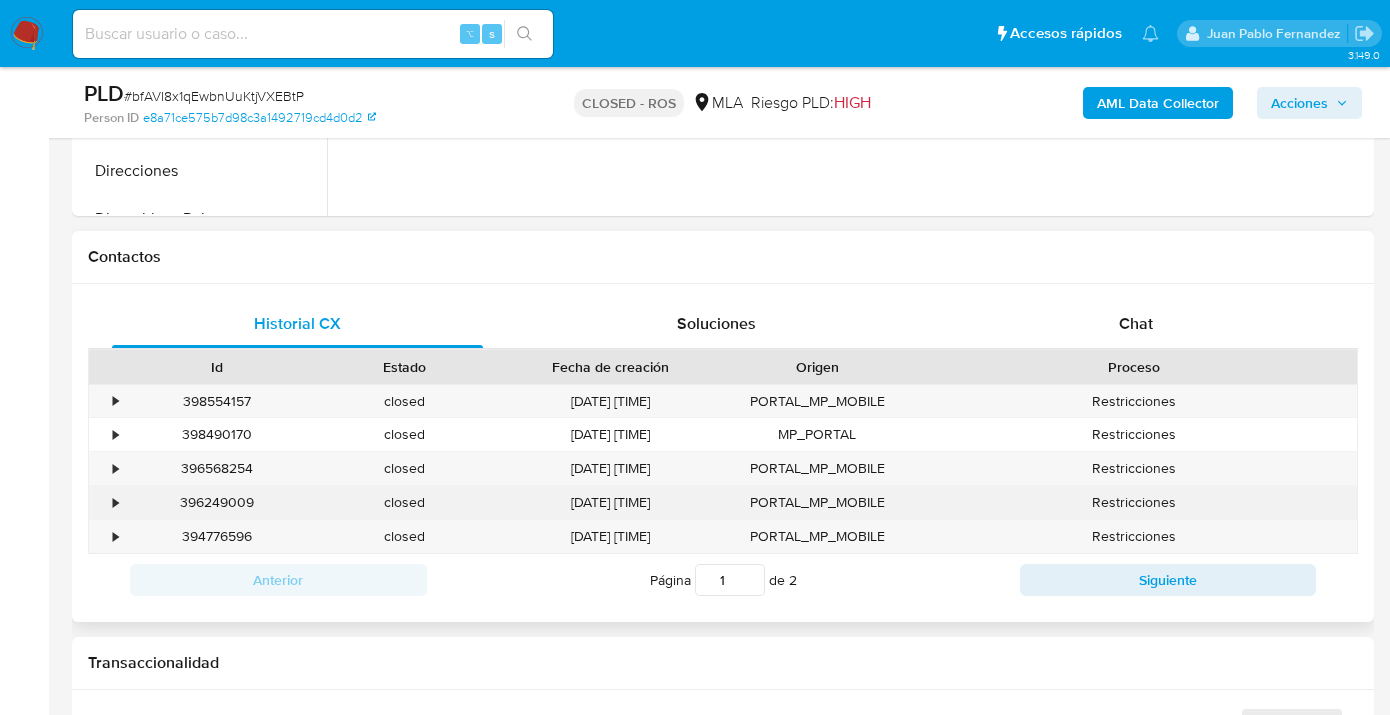 select on "10" 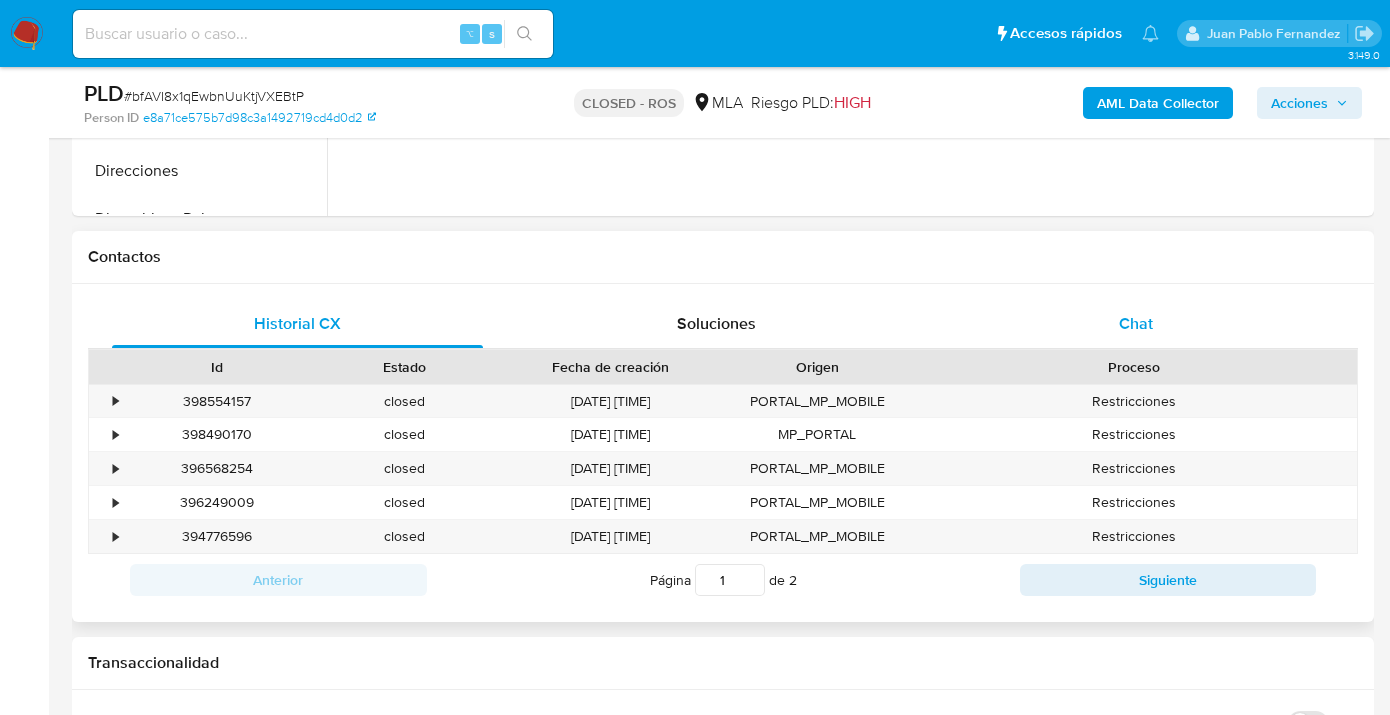 click on "Chat" at bounding box center [1135, 324] 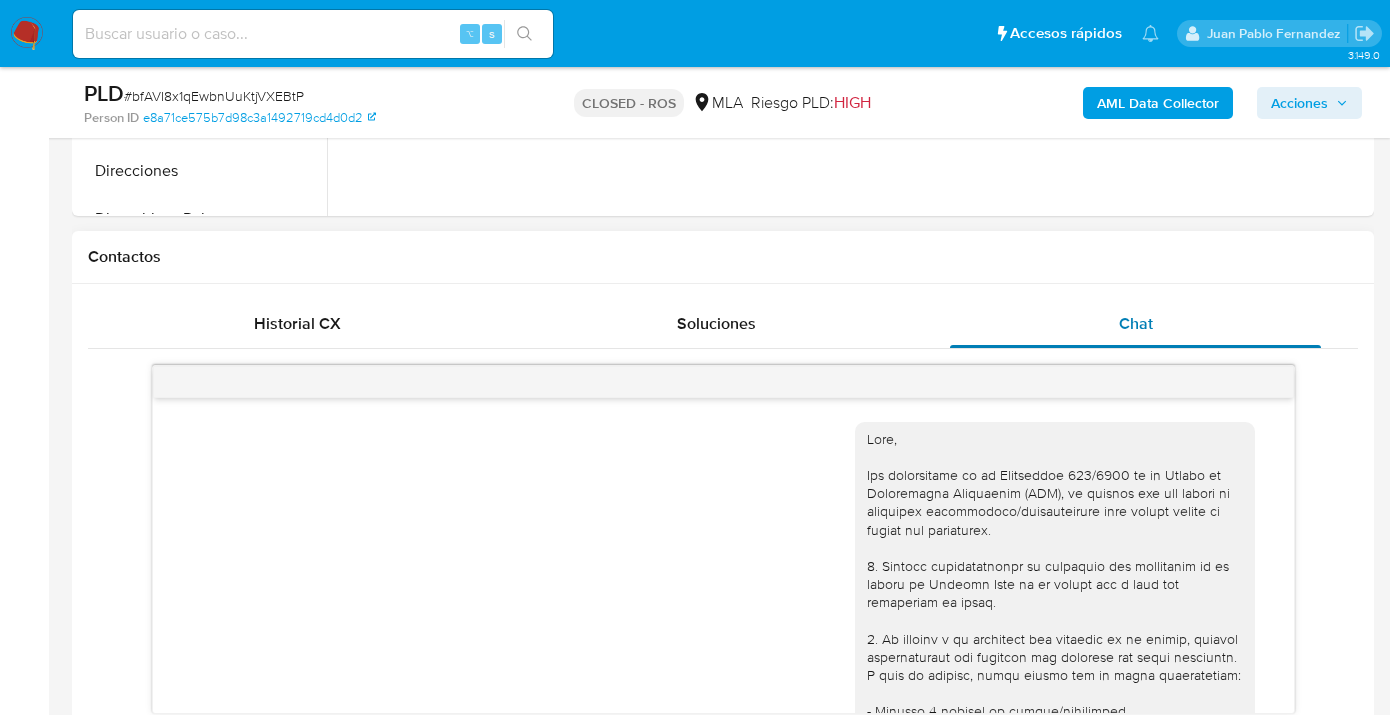 scroll, scrollTop: 2768, scrollLeft: 0, axis: vertical 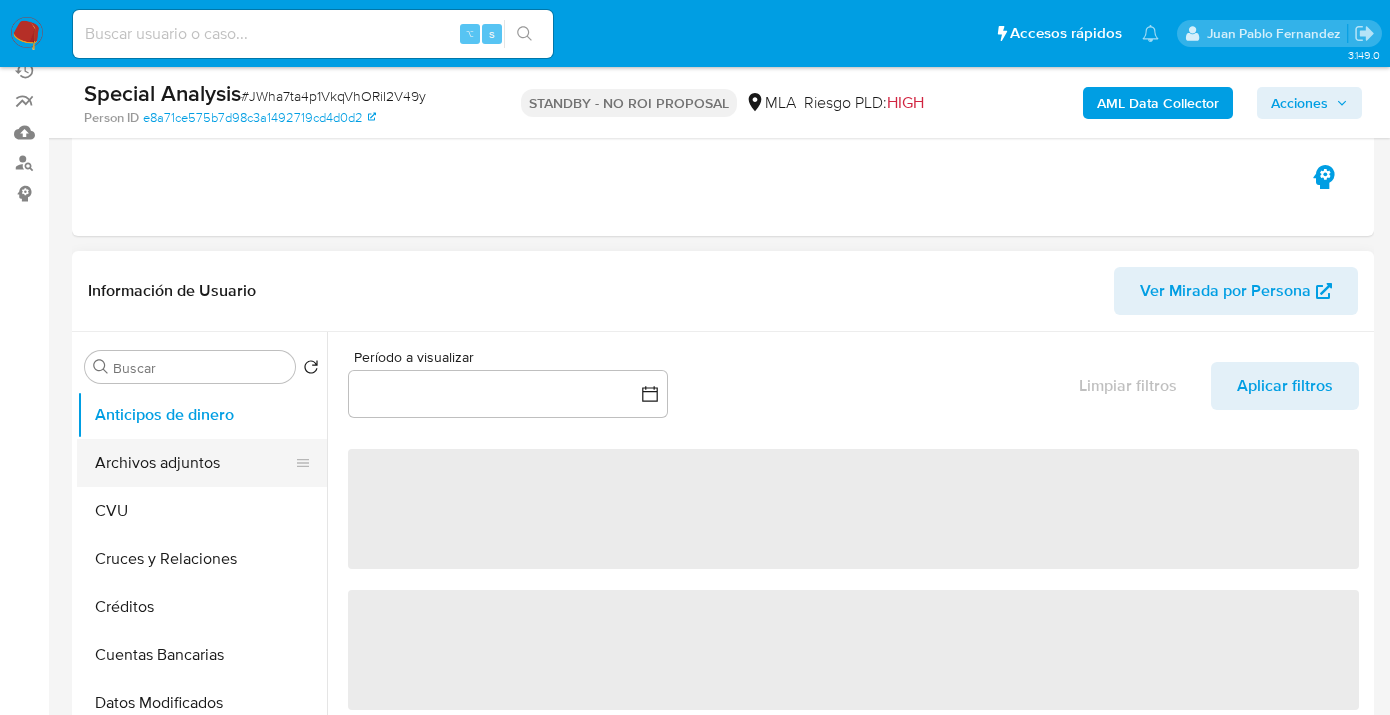 click on "Archivos adjuntos" at bounding box center (194, 463) 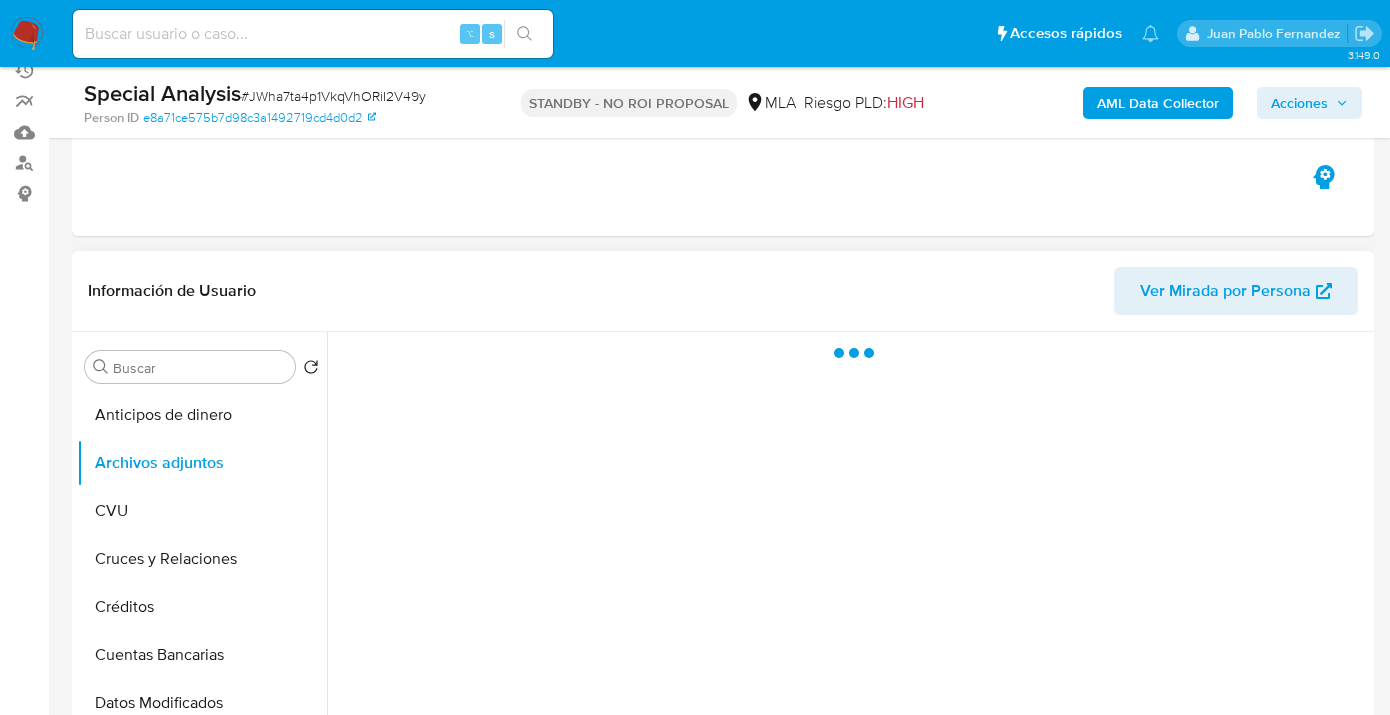 select on "10" 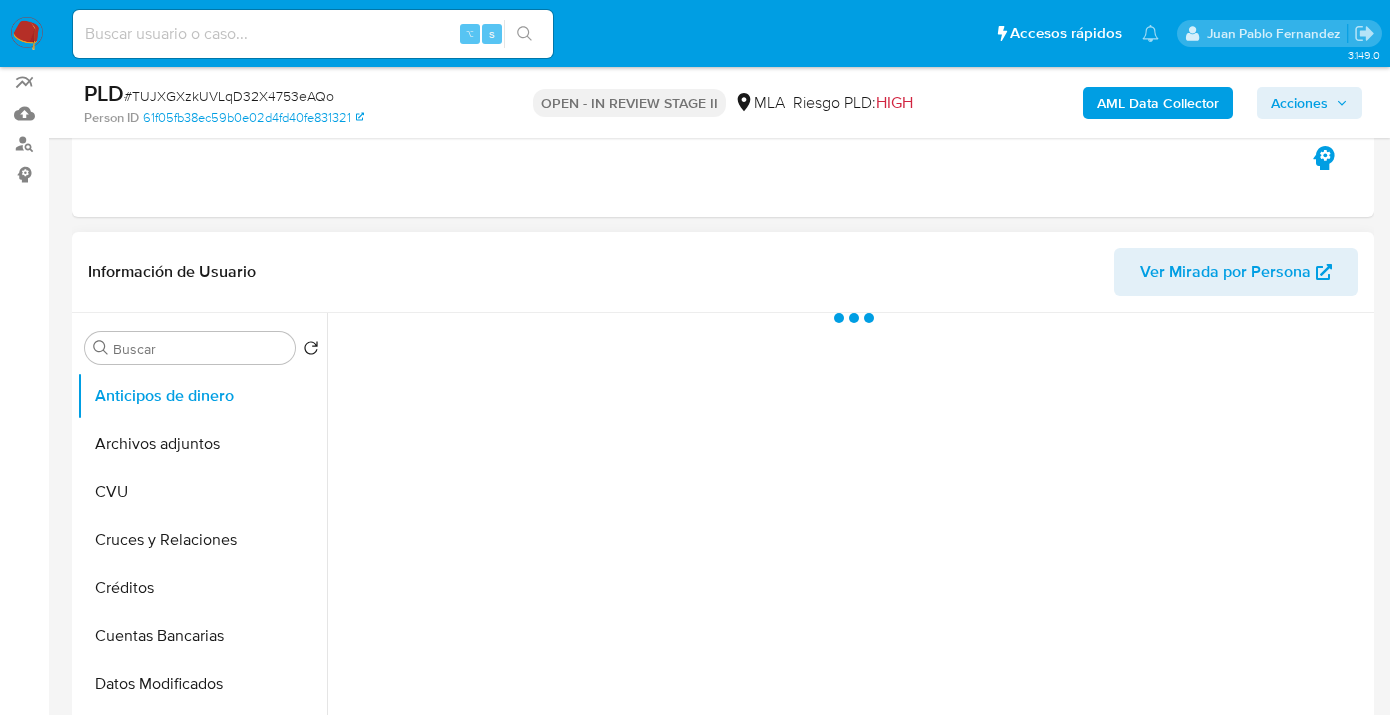 scroll, scrollTop: 626, scrollLeft: 0, axis: vertical 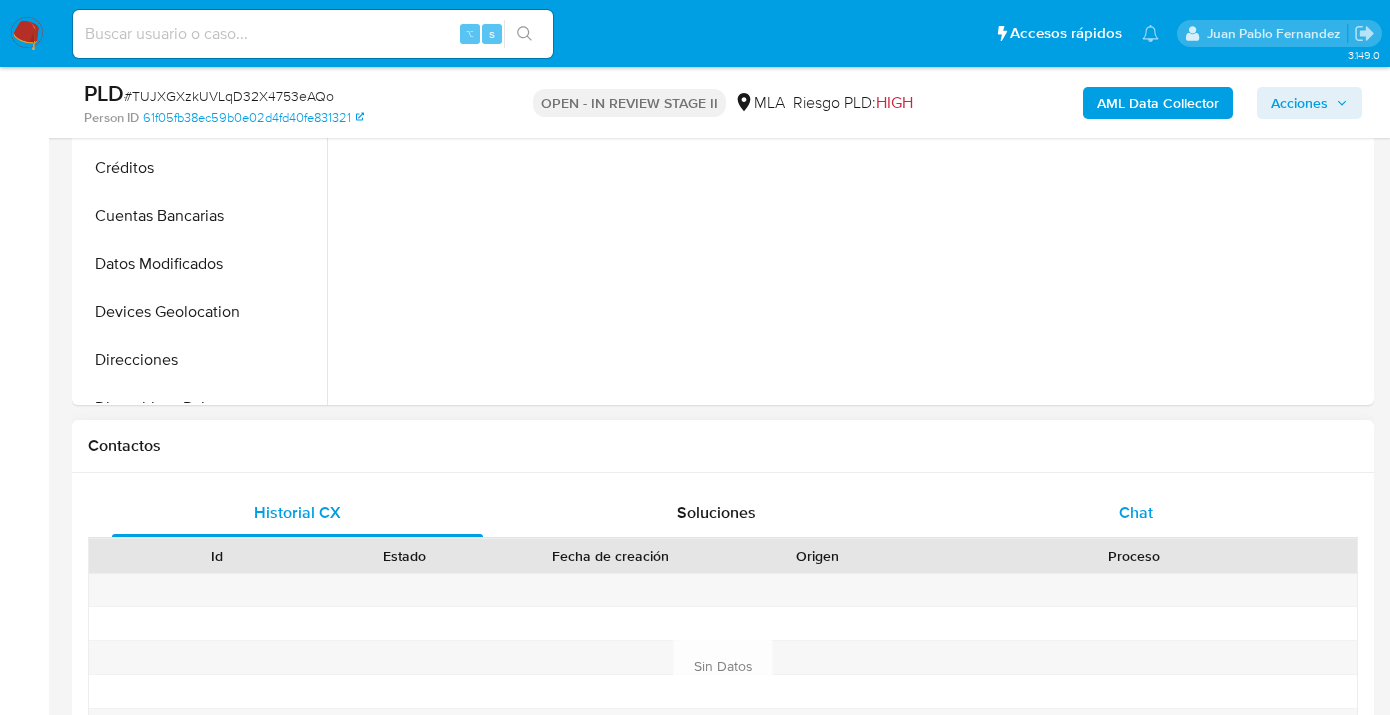 select on "10" 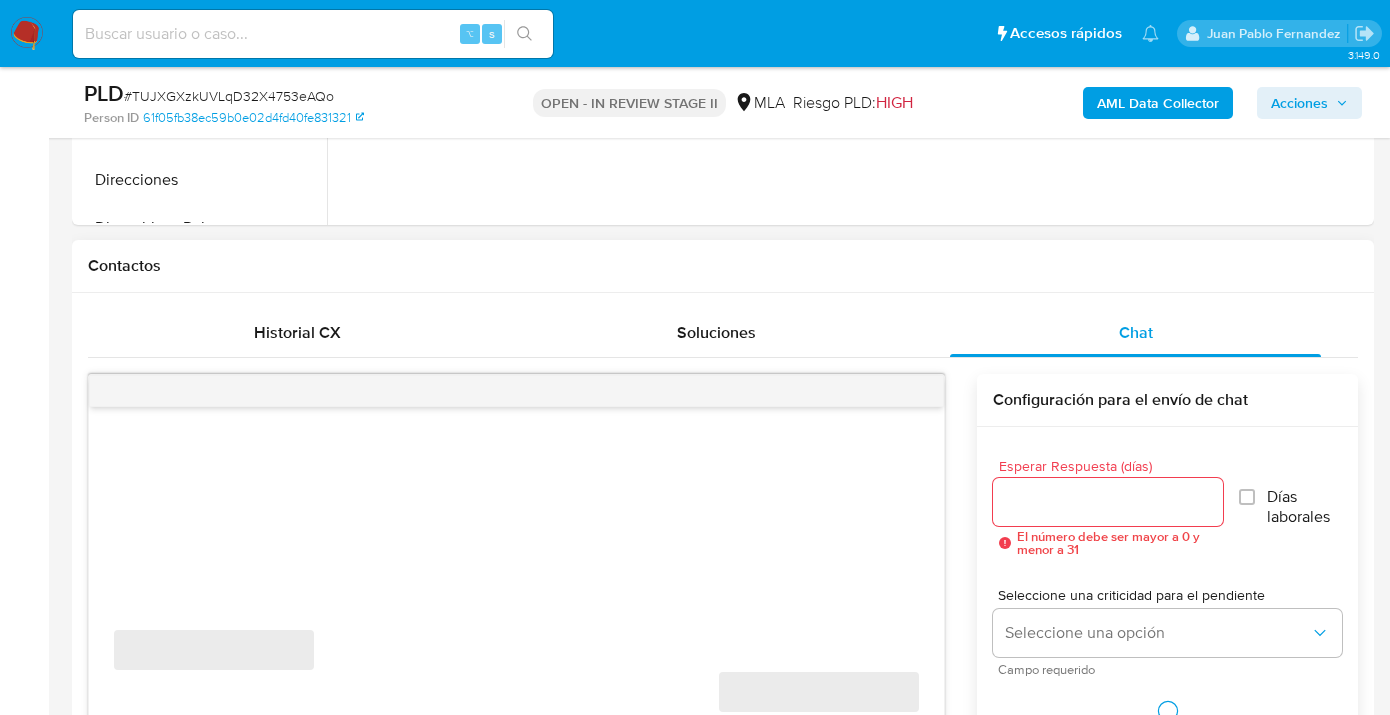 scroll, scrollTop: 821, scrollLeft: 0, axis: vertical 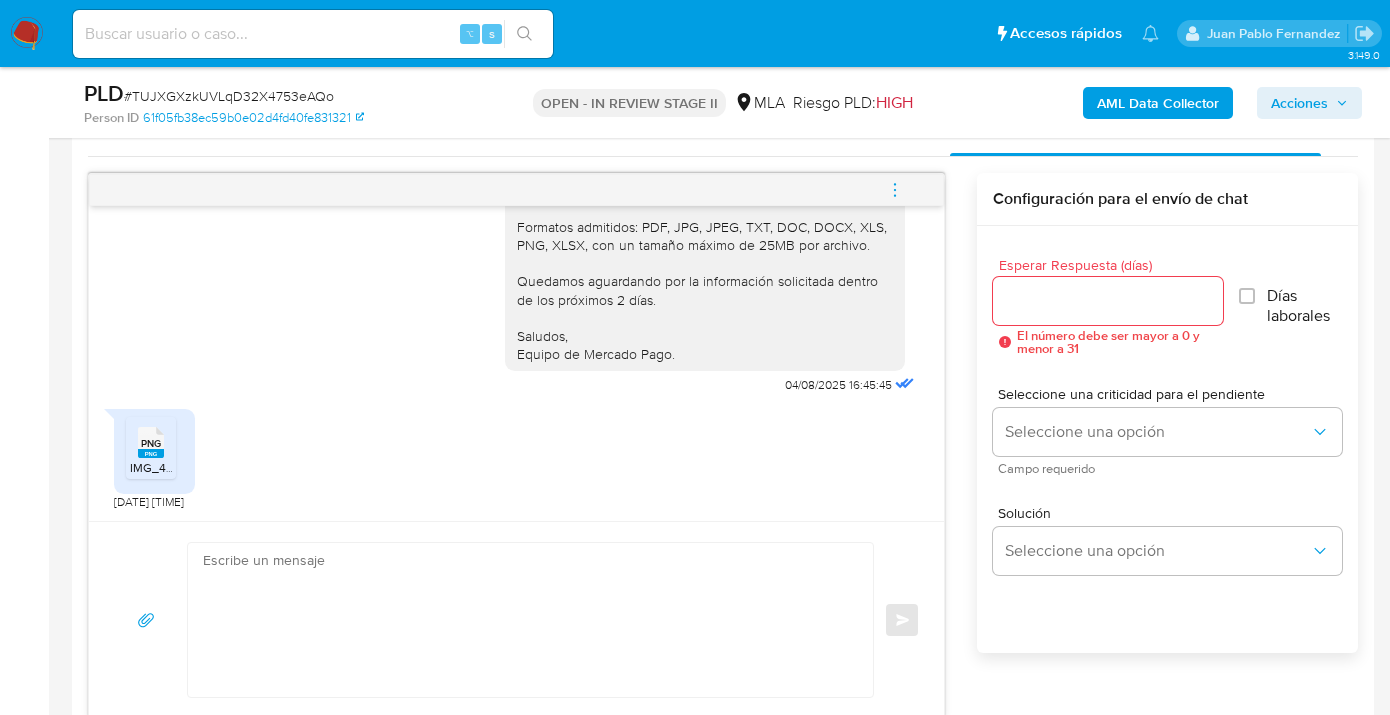 click 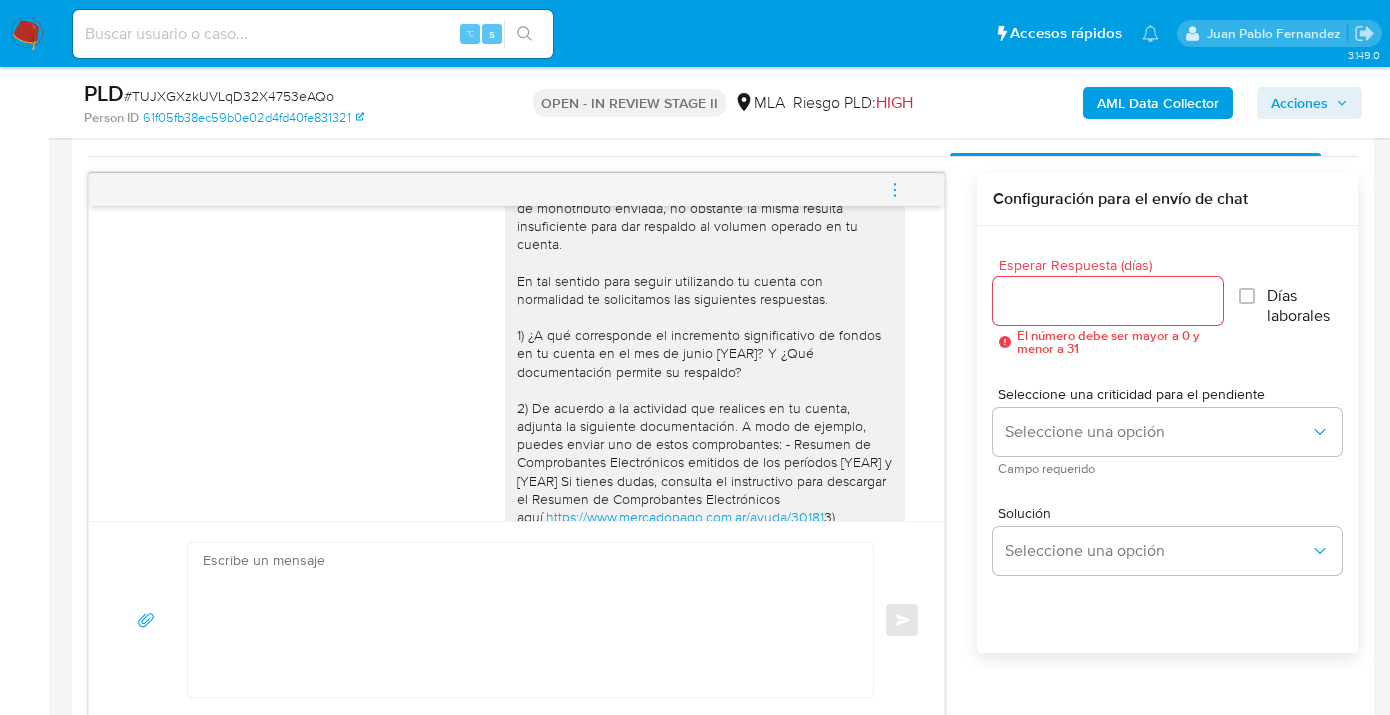 scroll, scrollTop: 1189, scrollLeft: 0, axis: vertical 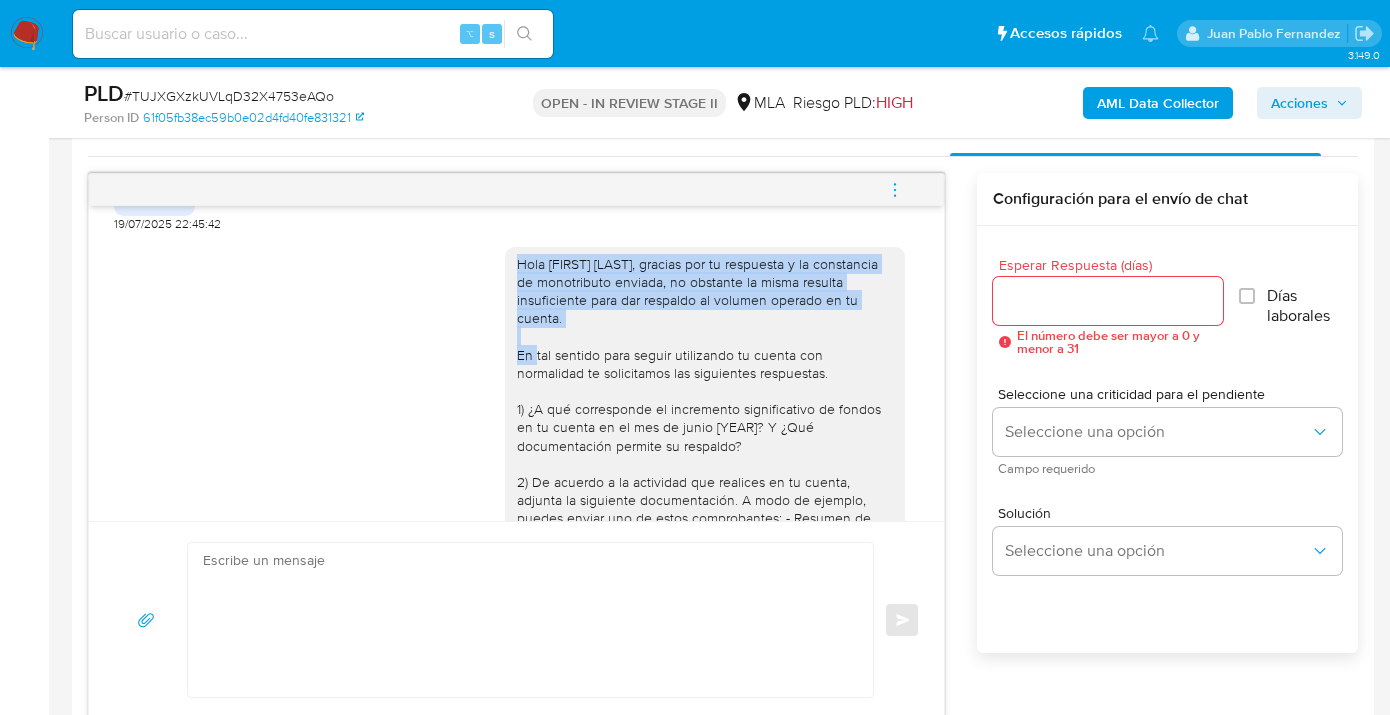 drag, startPoint x: 504, startPoint y: 304, endPoint x: 712, endPoint y: 350, distance: 213.02582 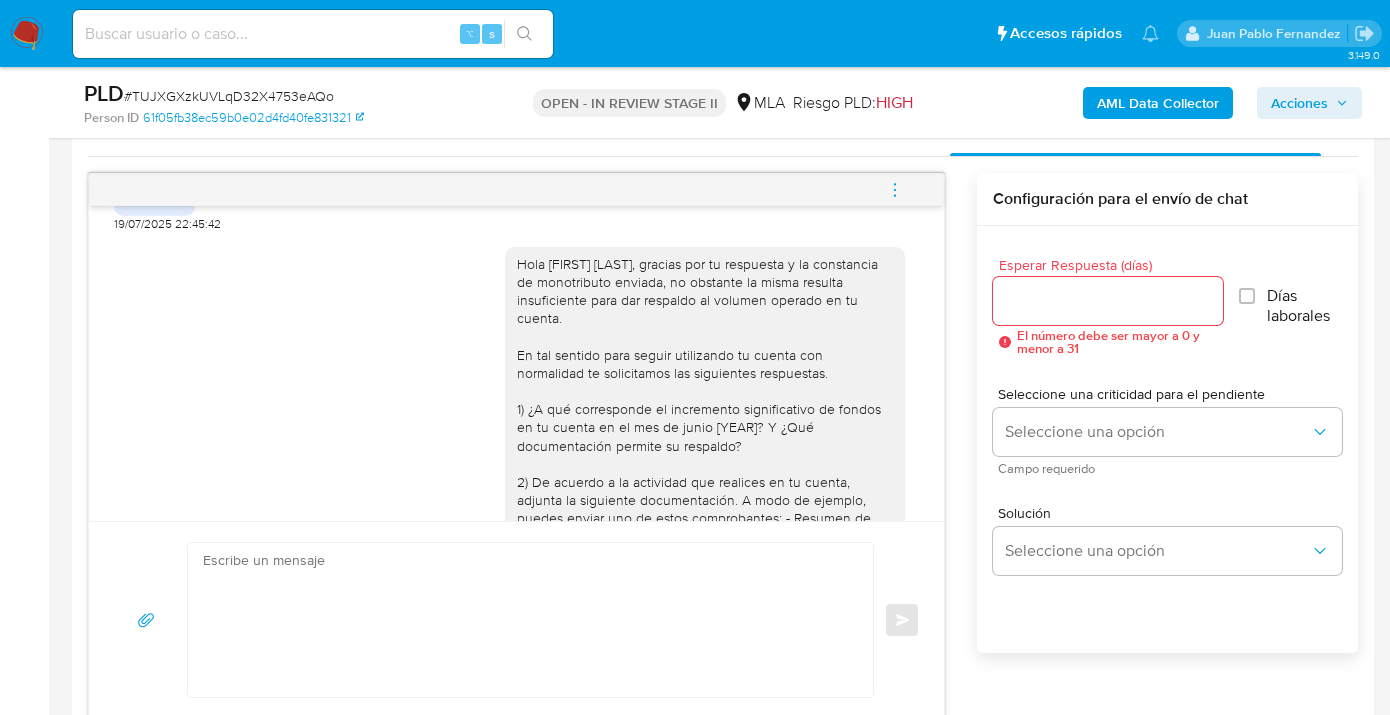 click at bounding box center [525, 620] 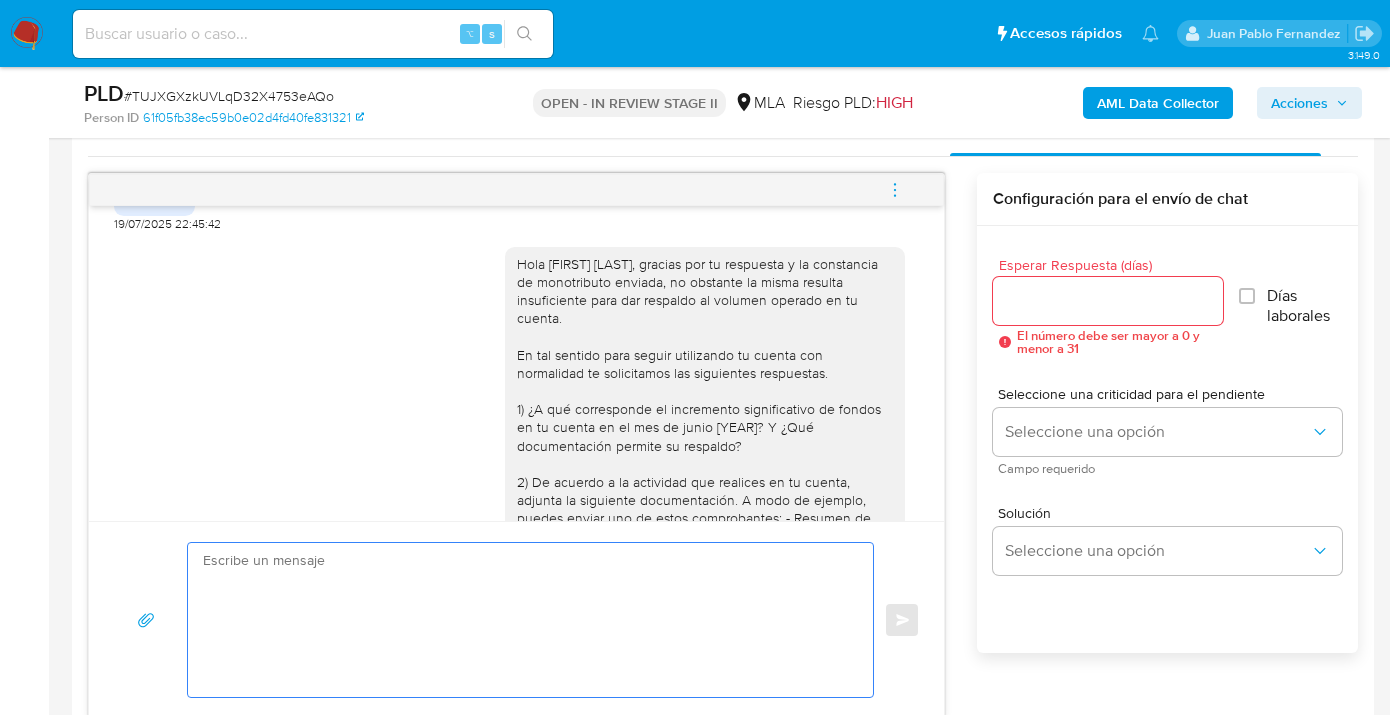 paste on "Hola Marcelo Javier Bazan, gracias por tu respuesta y la constancia de monotributo enviada, no obstante la misma resulta insuficiente para dar respaldo al volumen operado en tu cuenta." 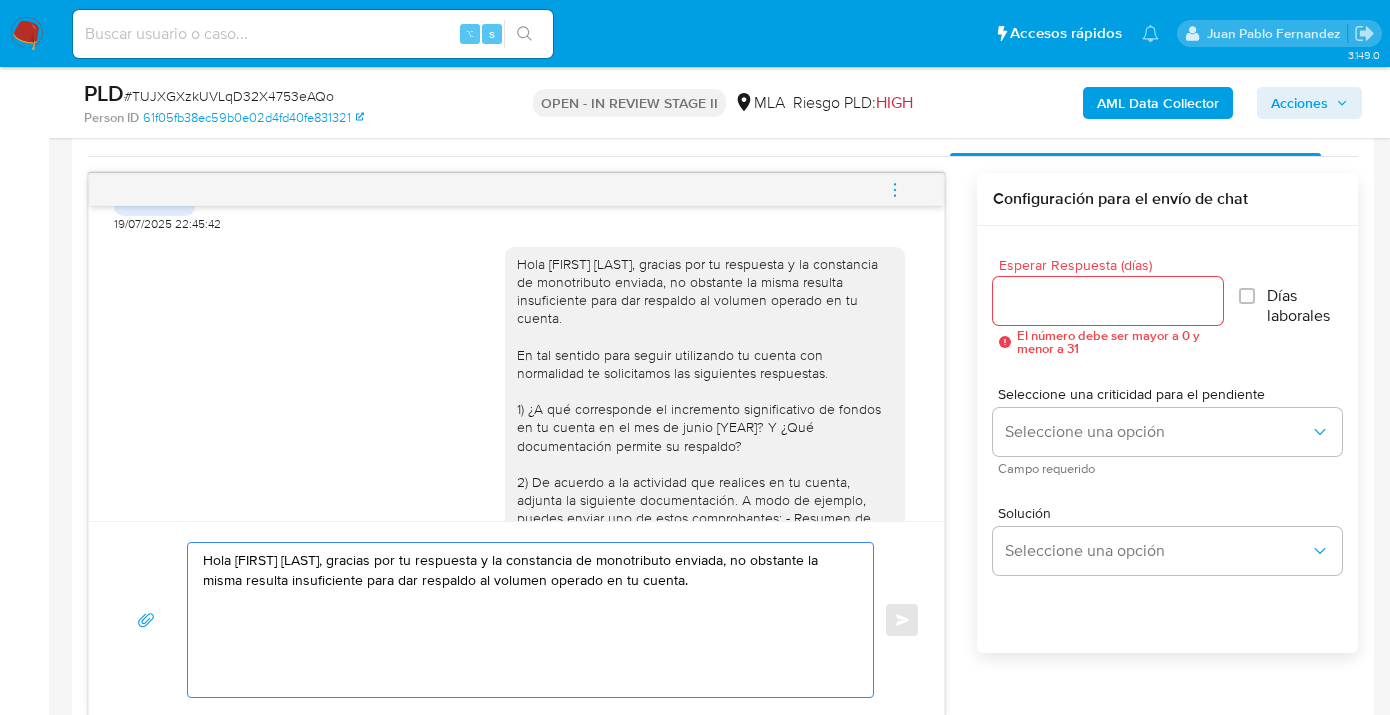 click on "Hola Marcelo Javier Bazan, gracias por tu respuesta y la constancia de monotributo enviada, no obstante la misma resulta insuficiente para dar respaldo al volumen operado en tu cuenta." at bounding box center [525, 620] 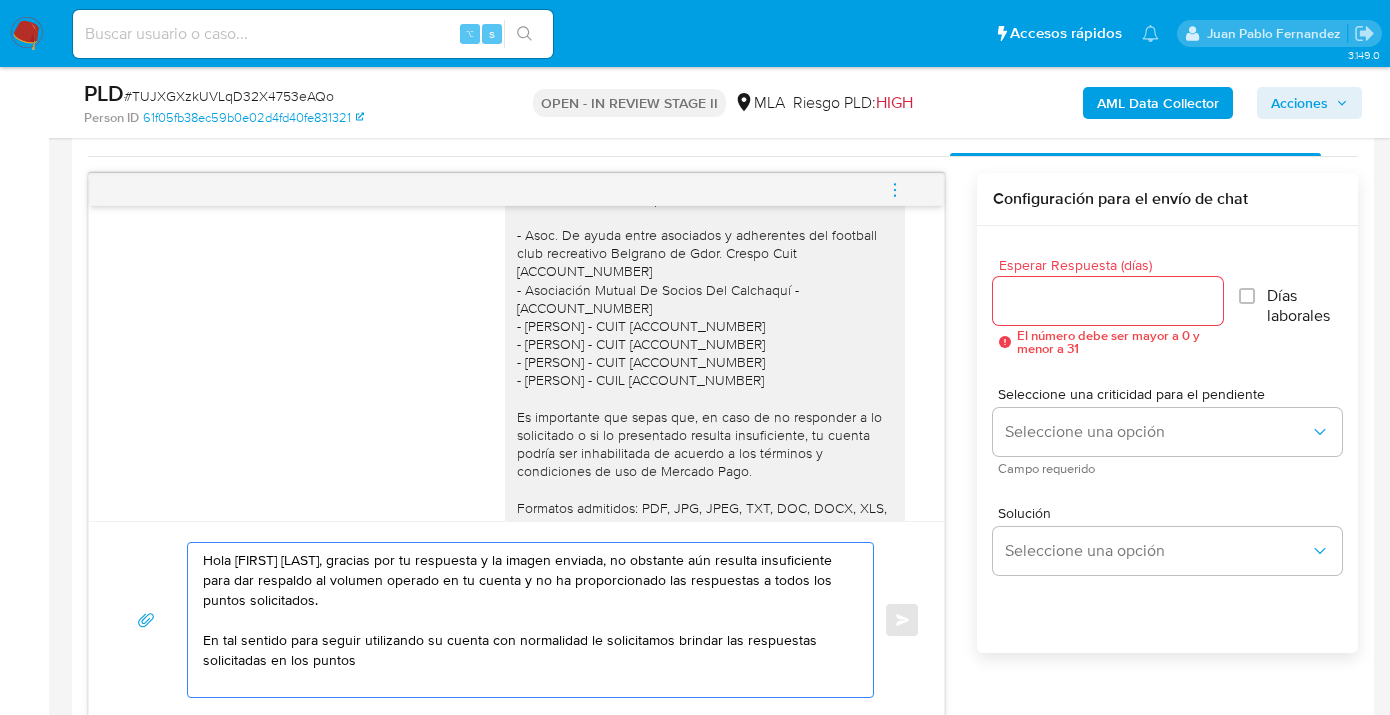 scroll, scrollTop: 1639, scrollLeft: 0, axis: vertical 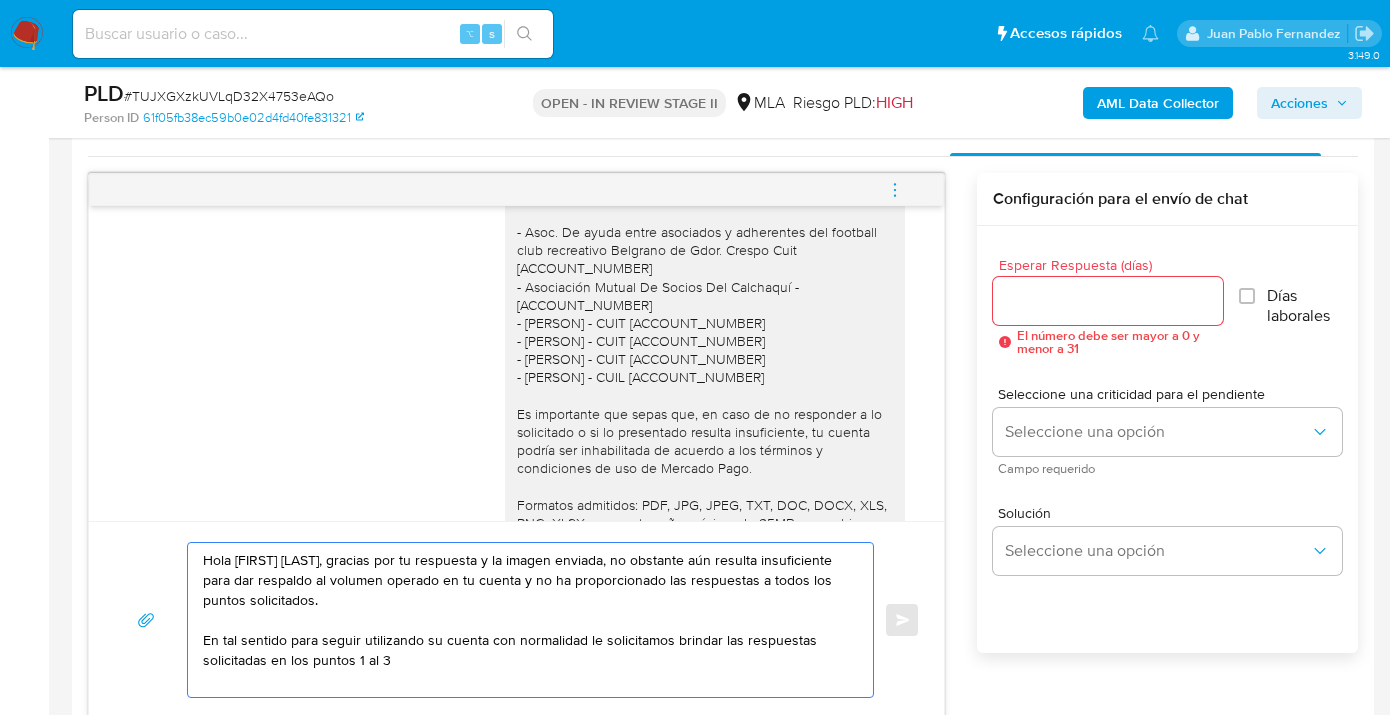 click on "Hola Marcelo Javier Bazan, gracias por tu respuesta y la imagen enviada, no obstante aún resulta insuficiente para dar respaldo al volumen operado en tu cuenta y no ha proporcionado las respuestas a todos los puntos solicitados.
En tal sentido para seguir utilizando su cuenta con normalidad le solicitamos brindar las respuestas solicitadas en los puntos 1 al 3" at bounding box center [525, 620] 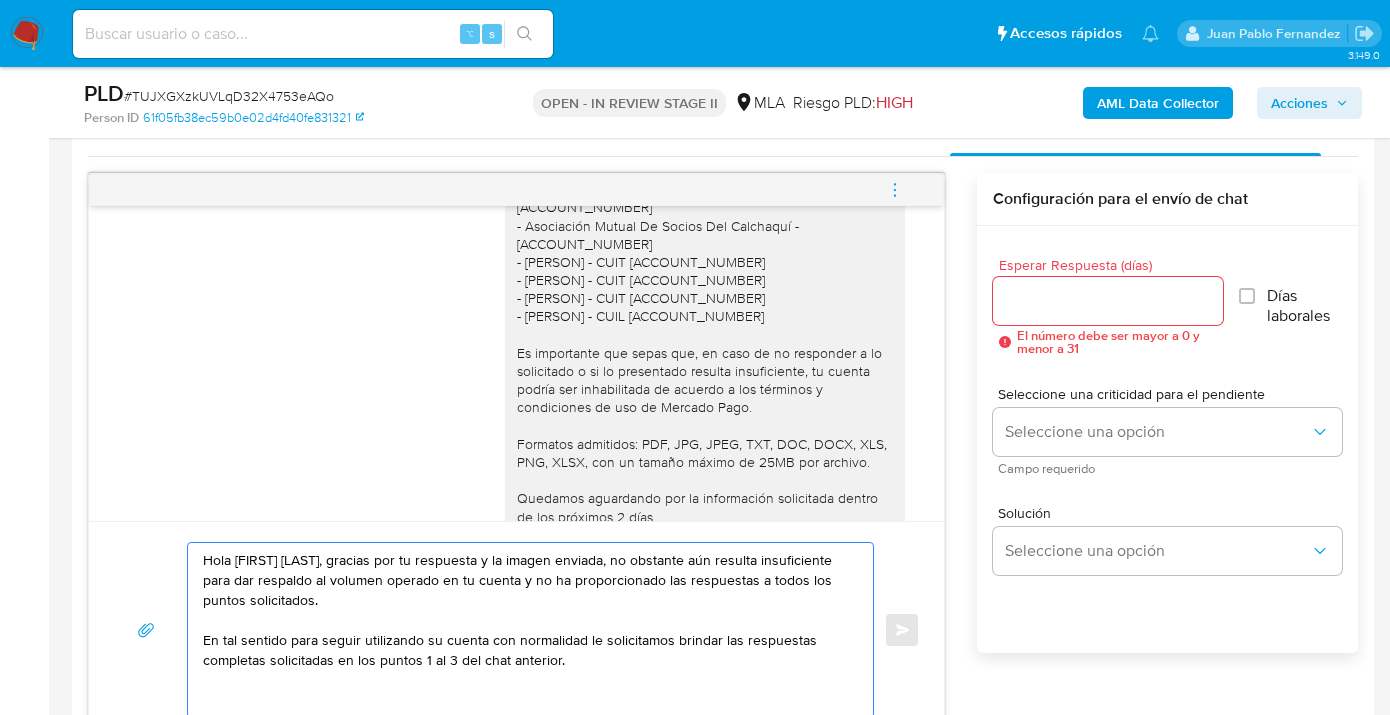 scroll, scrollTop: 1810, scrollLeft: 0, axis: vertical 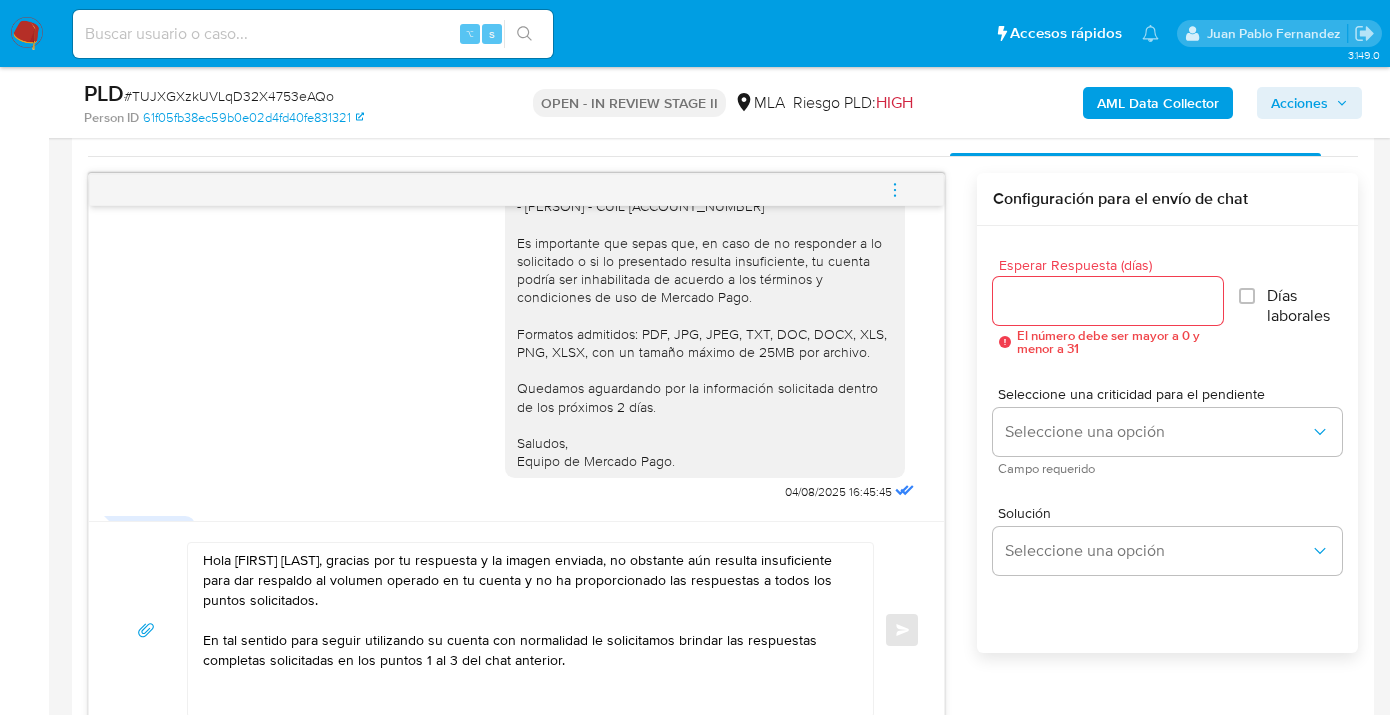 drag, startPoint x: 505, startPoint y: 263, endPoint x: 724, endPoint y: 476, distance: 305.4996 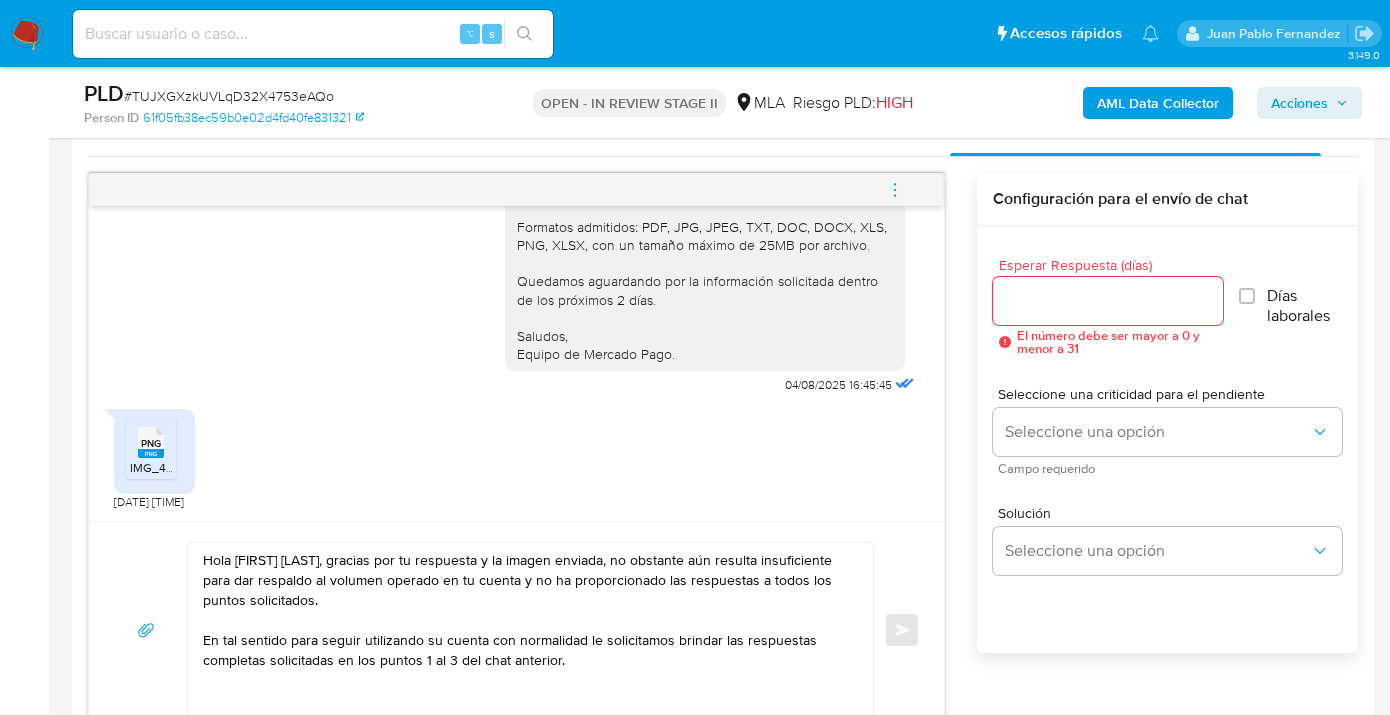 scroll, scrollTop: 1951, scrollLeft: 0, axis: vertical 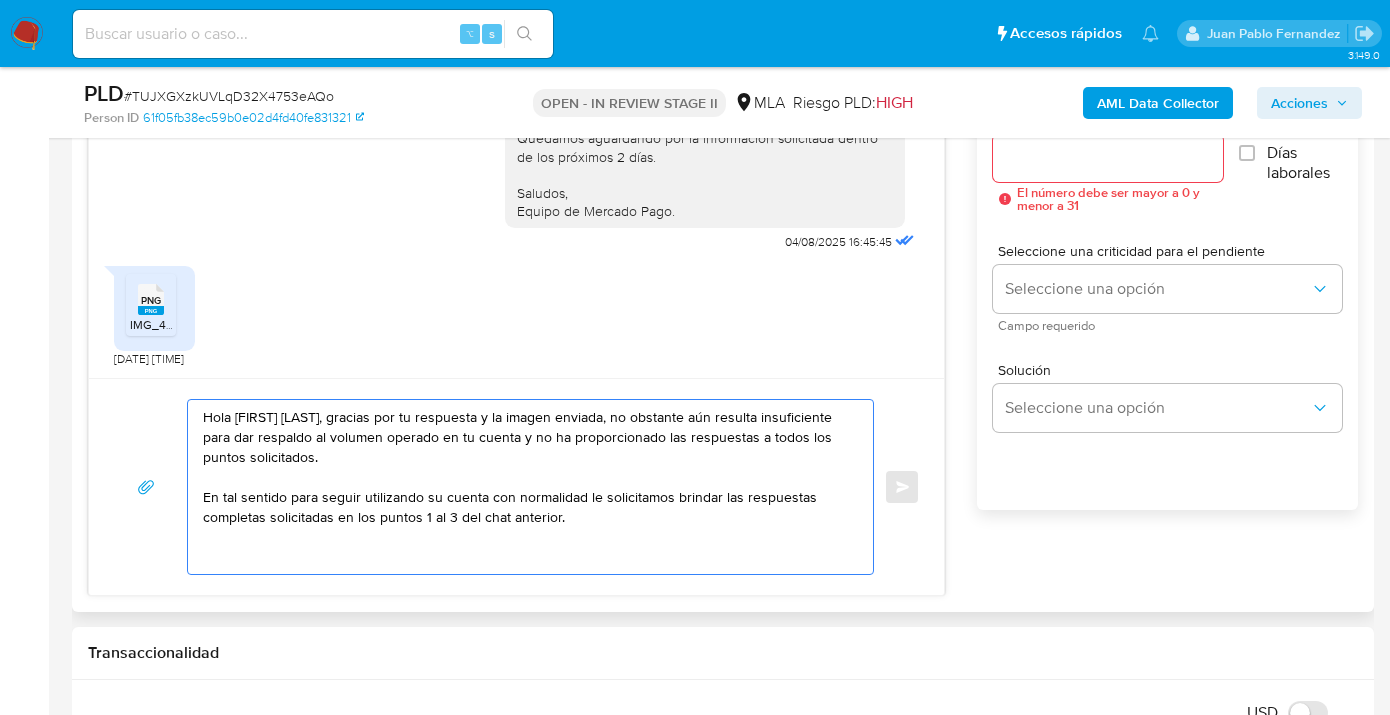 click on "Hola Marcelo Javier Bazan, gracias por tu respuesta y la imagen enviada, no obstante aún resulta insuficiente para dar respaldo al volumen operado en tu cuenta y no ha proporcionado las respuestas a todos los puntos solicitados.
En tal sentido para seguir utilizando su cuenta con normalidad le solicitamos brindar las respuestas completas solicitadas en los puntos 1 al 3 del chat anterior." at bounding box center (525, 487) 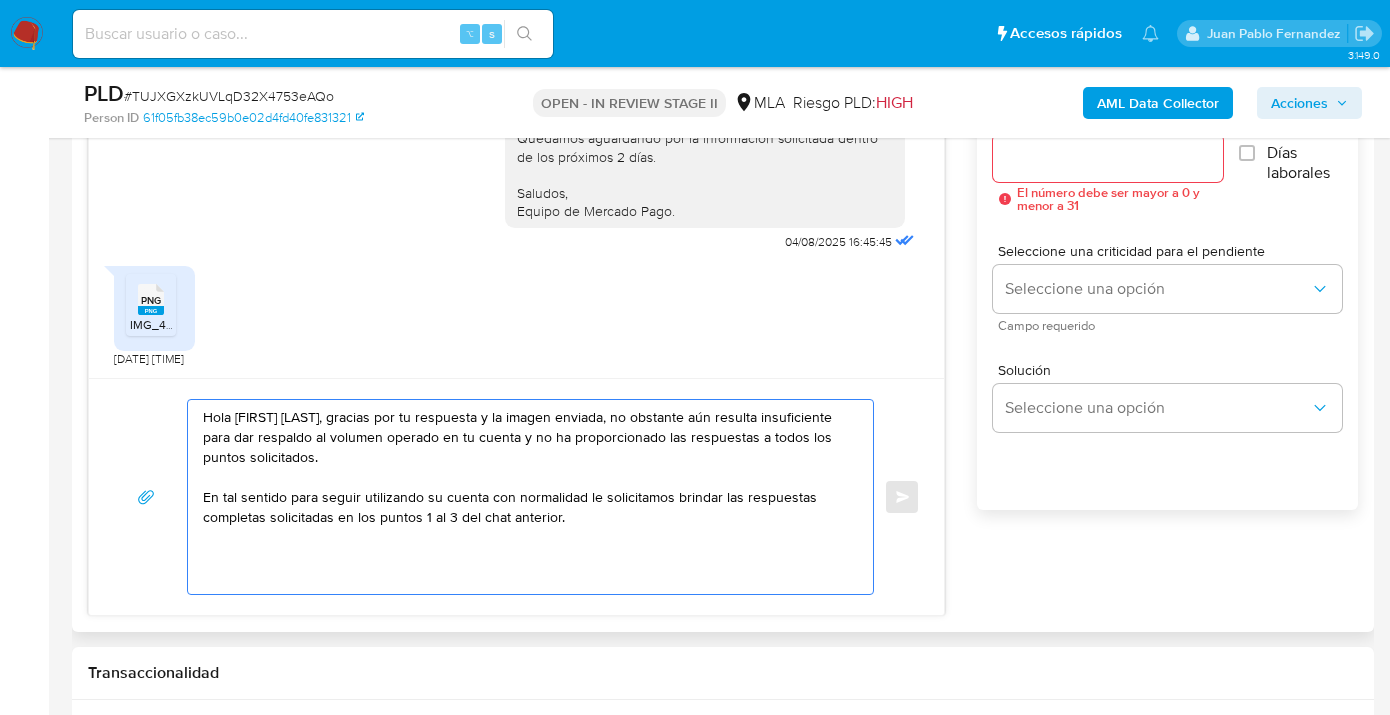 paste on "Es importante que sepas que, en caso de no responder a lo solicitado o si lo presentado resulta insuficiente, tu cuenta podría ser inhabilitada de acuerdo a los términos y condiciones de uso de Mercado Pago.
Formatos admitidos: PDF, JPG, JPEG, TXT, DOC, DOCX, XLS, PNG, XLSX, con un tamaño máximo de 25MB por archivo.
Quedamos aguardando por la información solicitada dentro de los próximos 2 días.
Saludos,
Equipo de Mercado Pago." 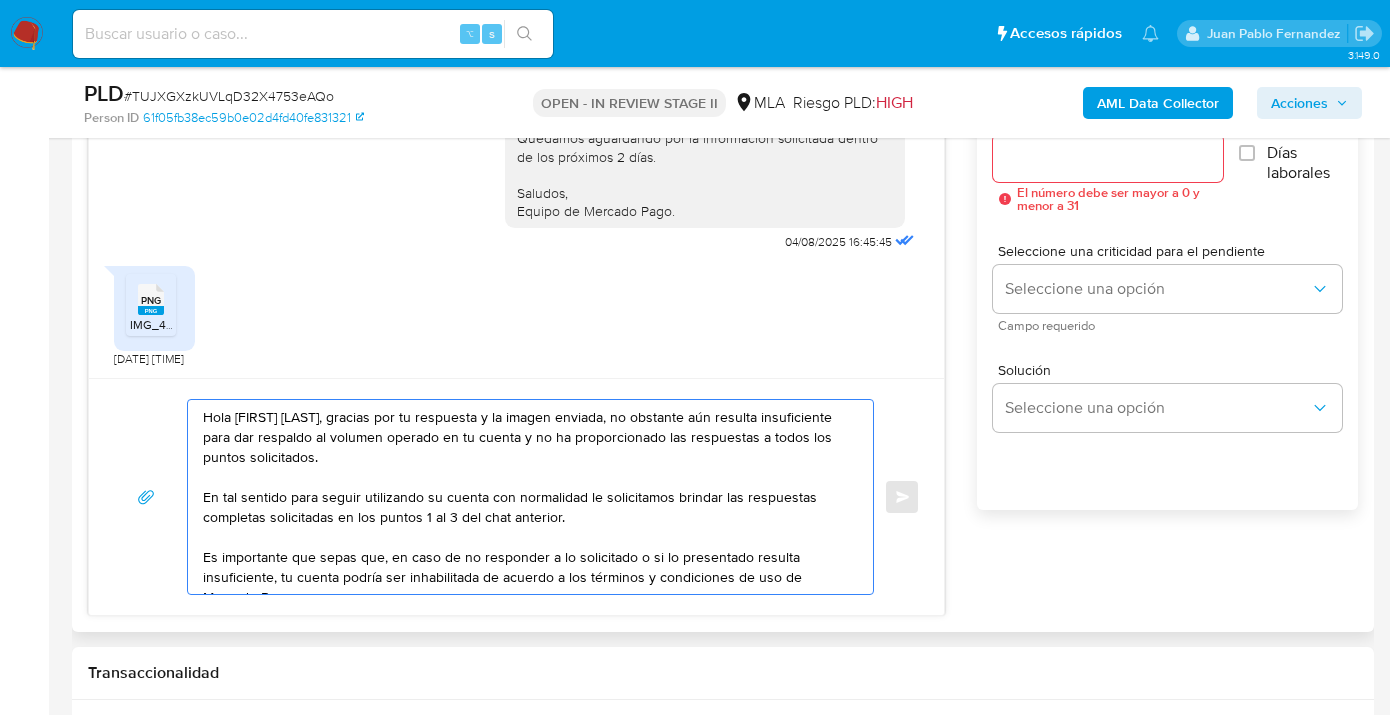 scroll, scrollTop: 167, scrollLeft: 0, axis: vertical 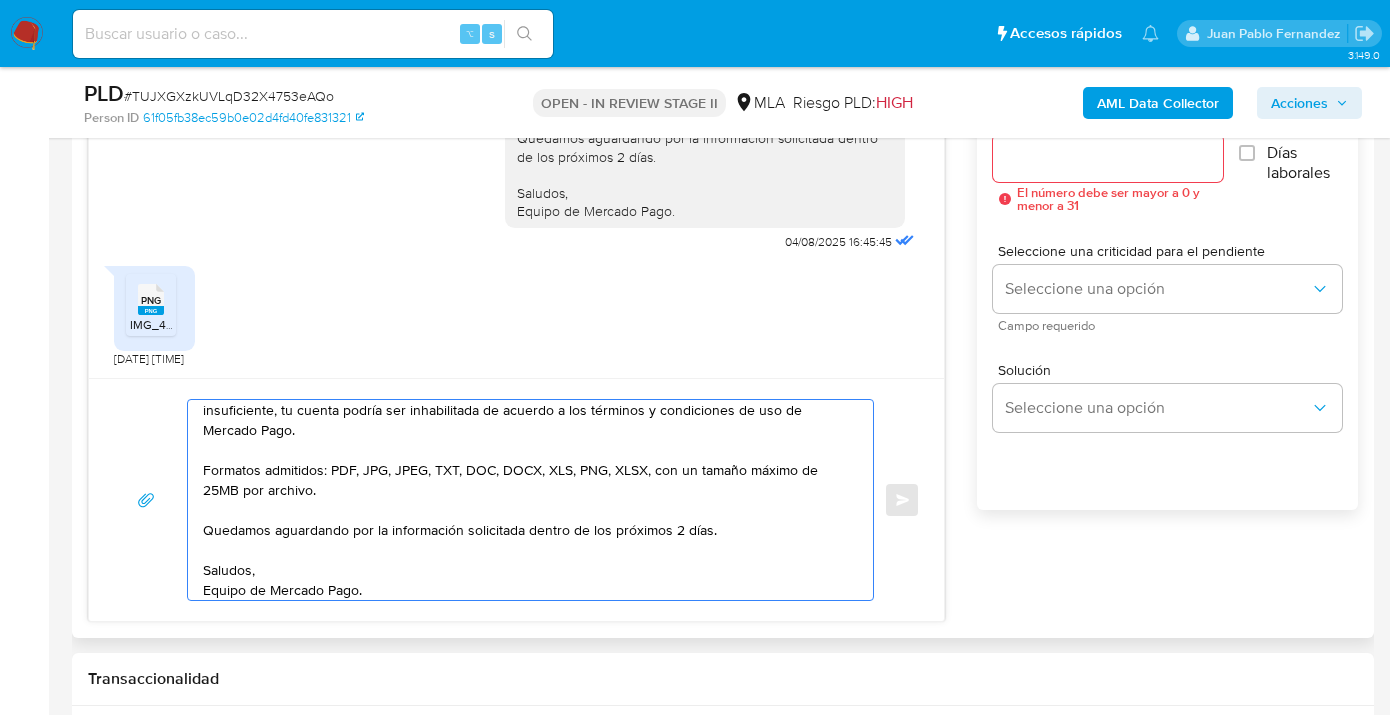 click on "Hola Marcelo Javier Bazan, gracias por tu respuesta y la imagen enviada, no obstante aún resulta insuficiente para dar respaldo al volumen operado en tu cuenta y no ha proporcionado las respuestas a todos los puntos solicitados.
En tal sentido para seguir utilizando su cuenta con normalidad le solicitamos brindar las respuestas completas solicitadas en los puntos 1 al 3 del chat anterior.
Es importante que sepas que, en caso de no responder a lo solicitado o si lo presentado resulta insuficiente, tu cuenta podría ser inhabilitada de acuerdo a los términos y condiciones de uso de Mercado Pago.
Formatos admitidos: PDF, JPG, JPEG, TXT, DOC, DOCX, XLS, PNG, XLSX, con un tamaño máximo de 25MB por archivo.
Quedamos aguardando por la información solicitada dentro de los próximos 2 días.
Saludos,
Equipo de Mercado Pago." at bounding box center (525, 500) 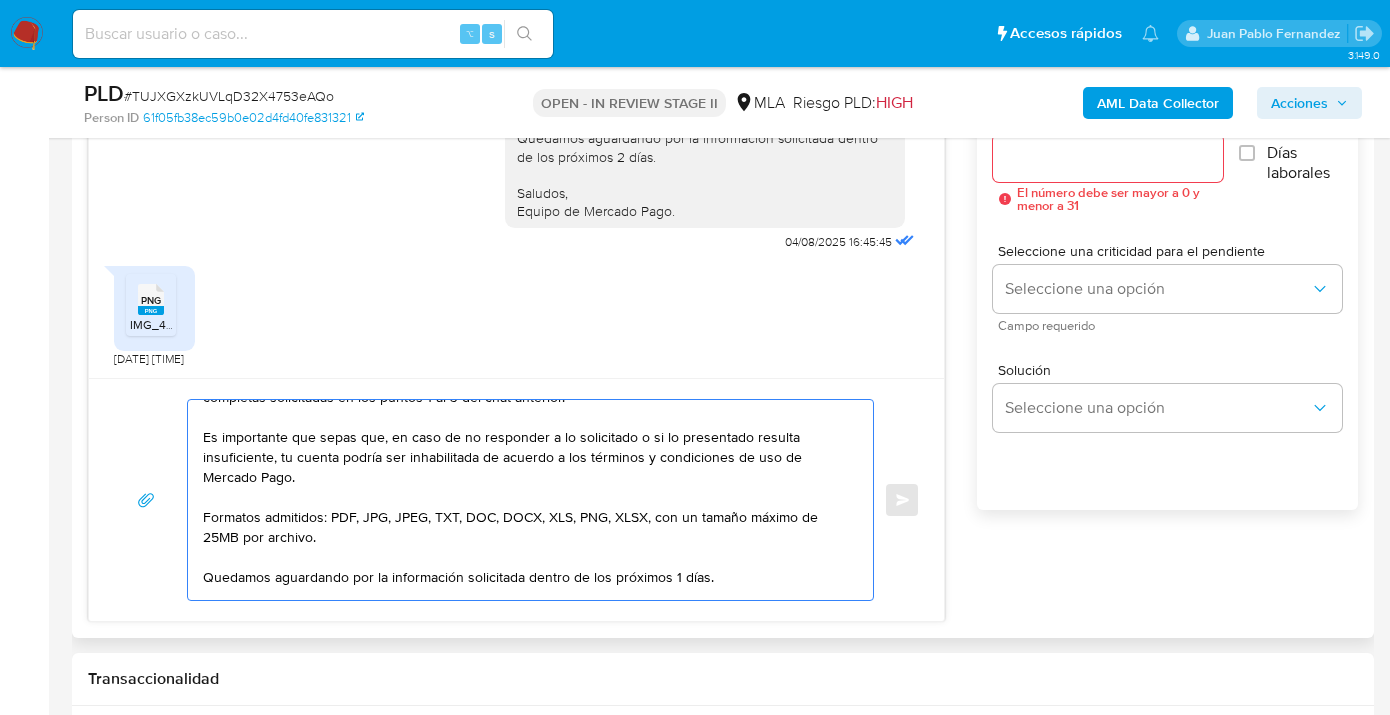 scroll, scrollTop: 194, scrollLeft: 0, axis: vertical 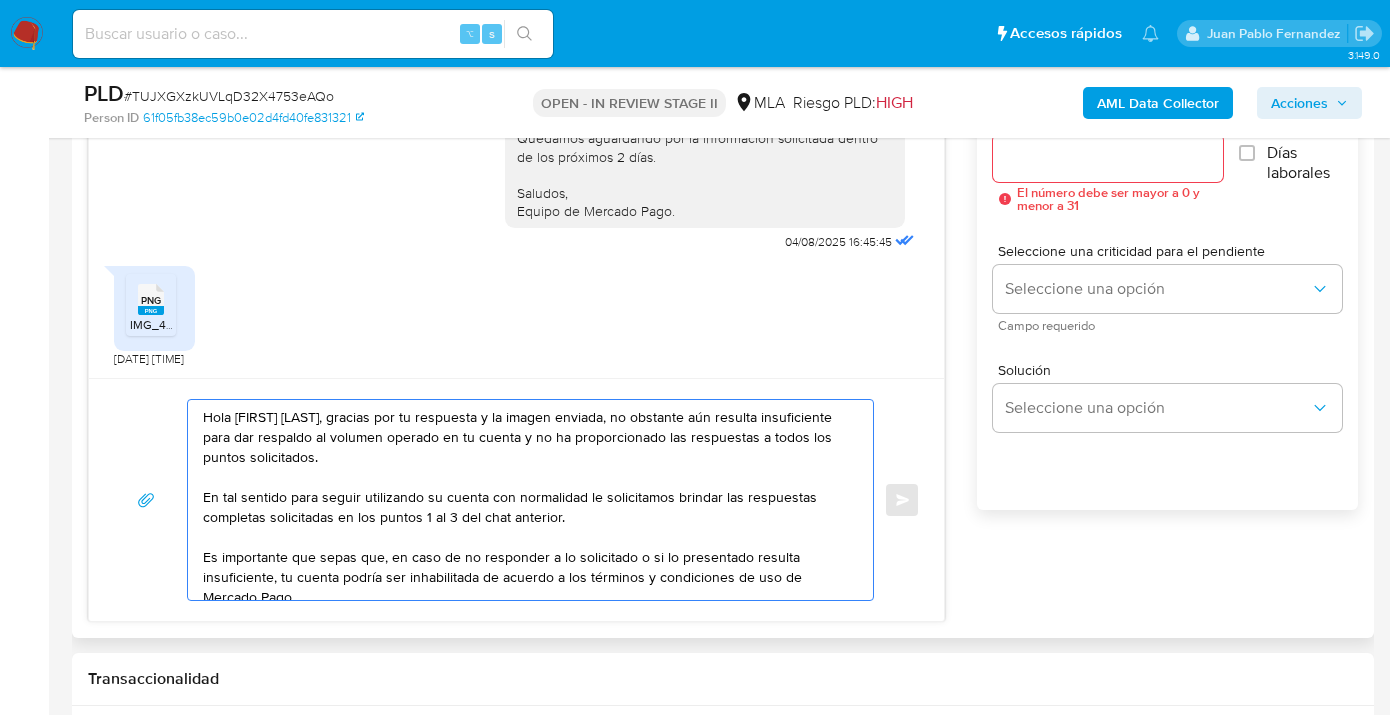 drag, startPoint x: 300, startPoint y: 543, endPoint x: 98, endPoint y: 296, distance: 319.08148 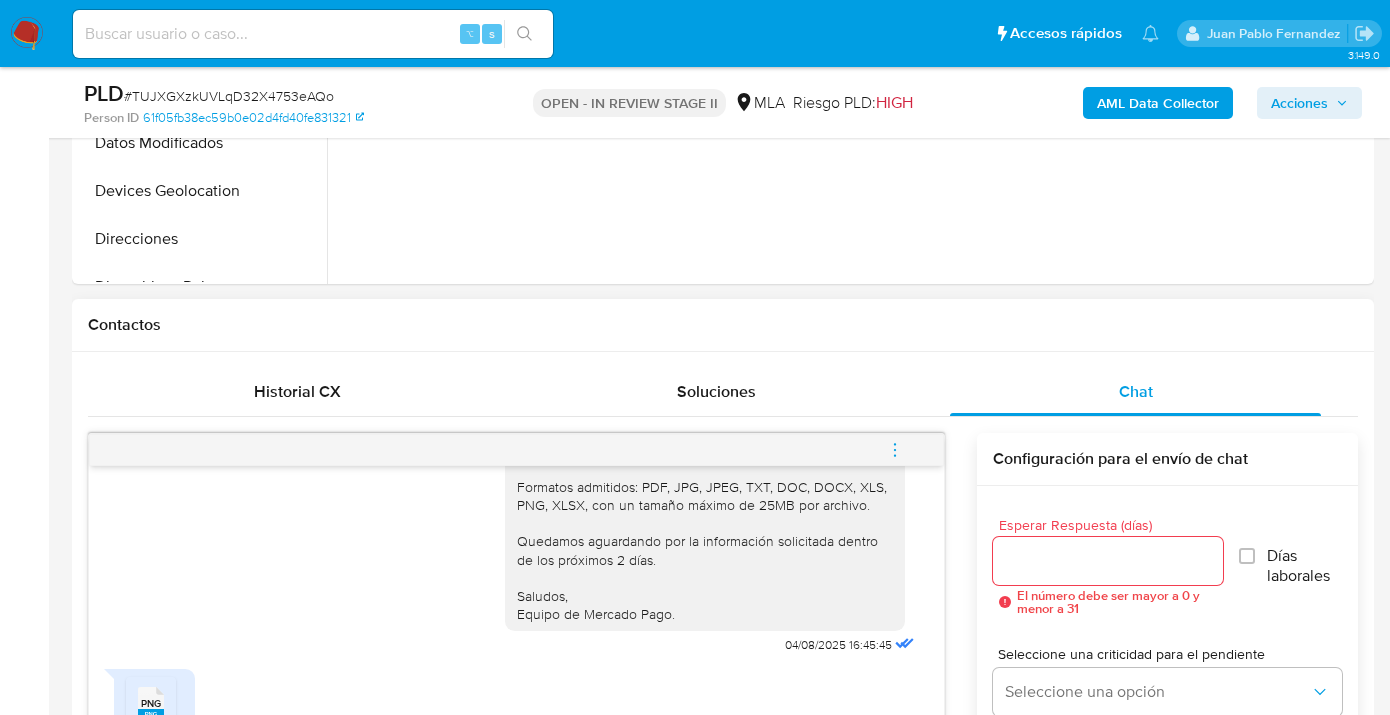 scroll, scrollTop: 856, scrollLeft: 0, axis: vertical 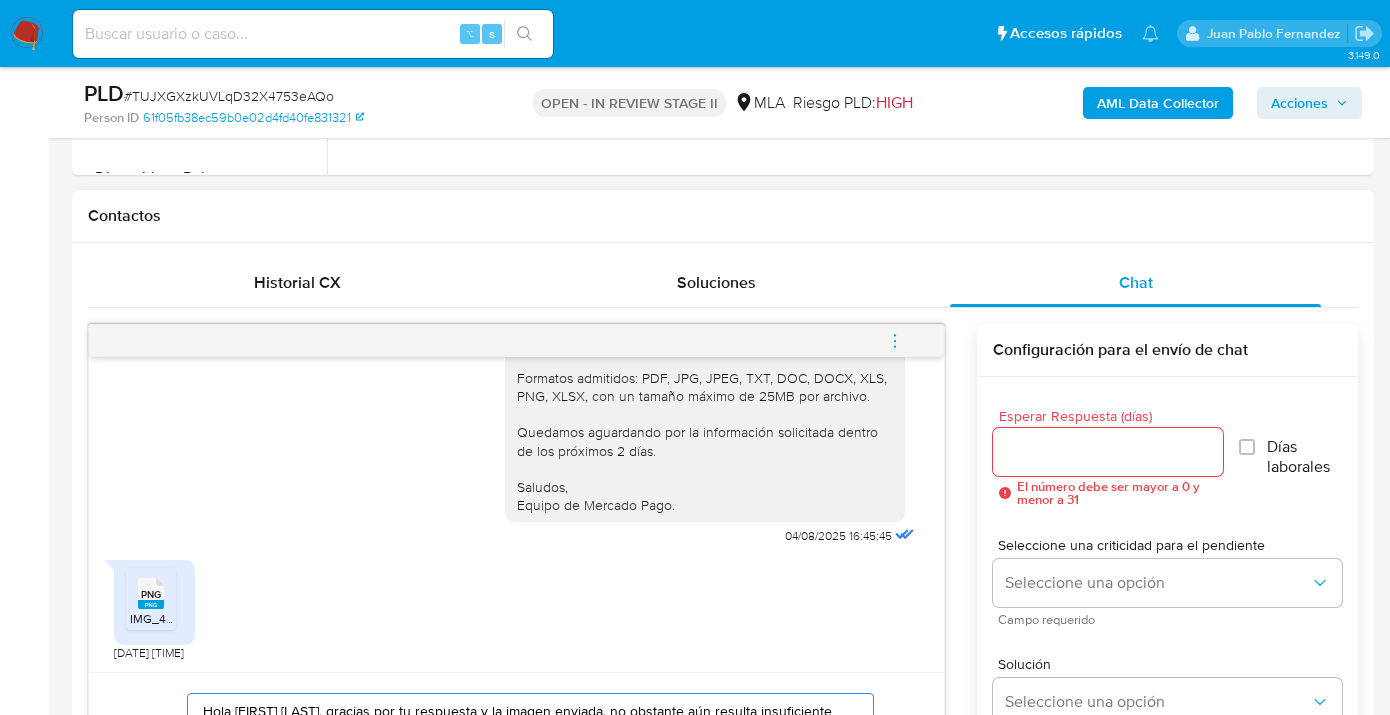 type on "Hola Marcelo Javier Bazan, gracias por tu respuesta y la imagen enviada, no obstante aún resulta insuficiente para dar respaldo al volumen operado en tu cuenta y no ha proporcionado las respuestas a todos los puntos solicitados.
En tal sentido para seguir utilizando su cuenta con normalidad le solicitamos brindar las respuestas completas solicitadas en los puntos 1 al 3 del chat anterior.
Es importante que sepas que, en caso de no responder a lo solicitado o si lo presentado resulta insuficiente, tu cuenta podría ser inhabilitada de acuerdo a los términos y condiciones de uso de Mercado Pago.
Formatos admitidos: PDF, JPG, JPEG, TXT, DOC, DOCX, XLS, PNG, XLSX, con un tamaño máximo de 25MB por archivo.
Quedamos aguardando por la información solicitada dentro de los próximos 1 días.
Saludos,
Equipo de Mercado Pago." 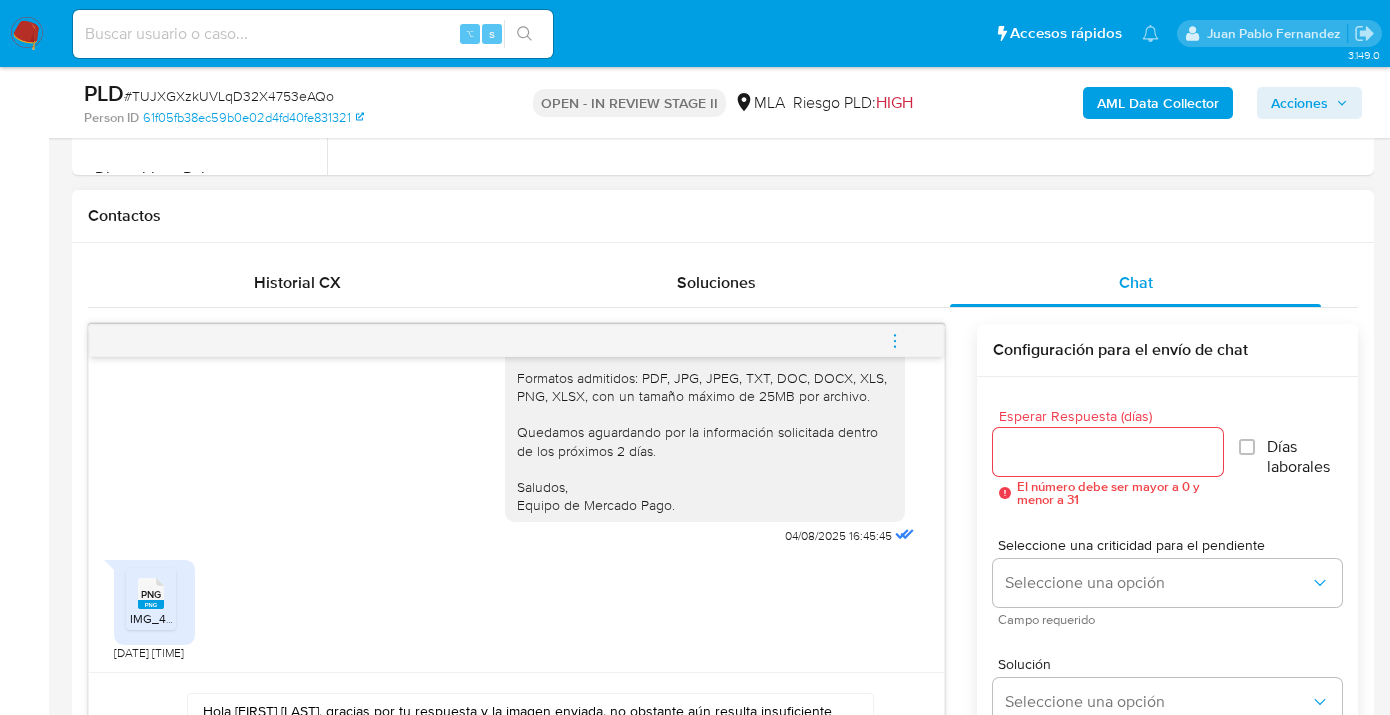 click on "Esperar Respuesta (días)" at bounding box center (1108, 452) 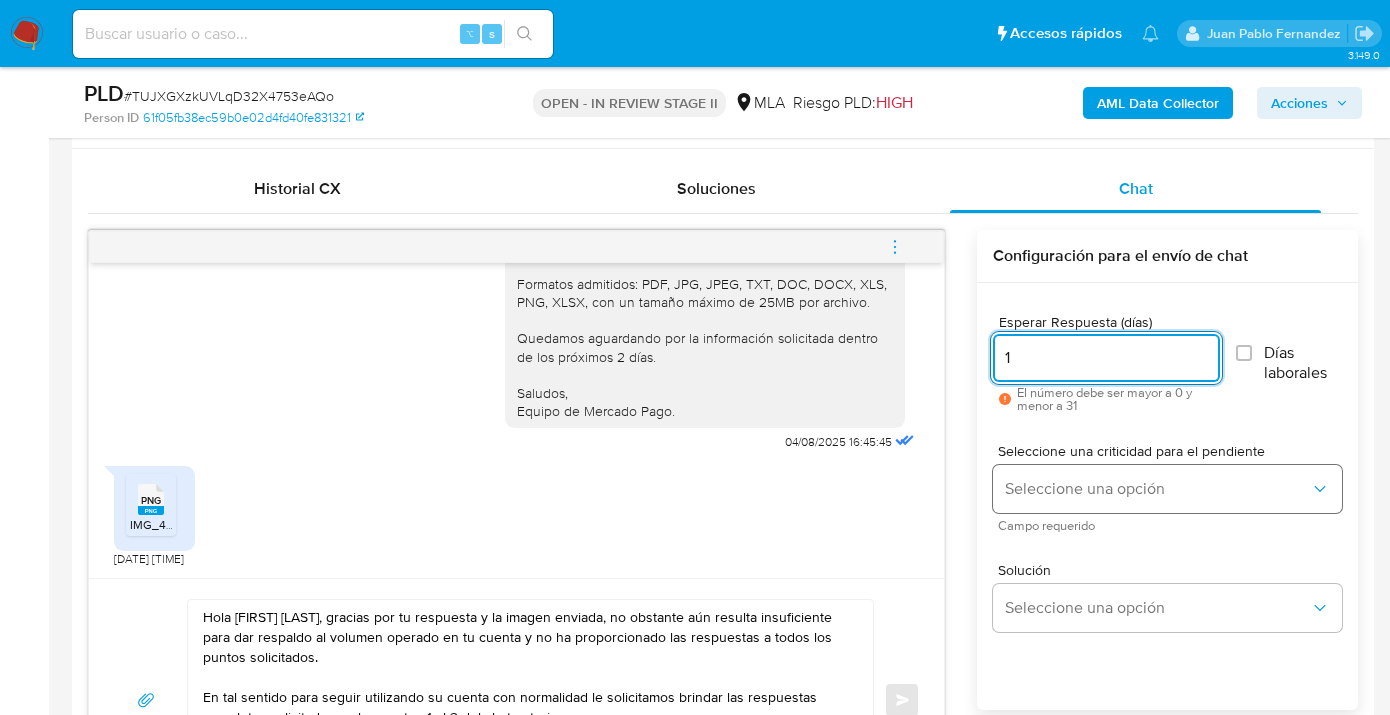scroll, scrollTop: 1032, scrollLeft: 0, axis: vertical 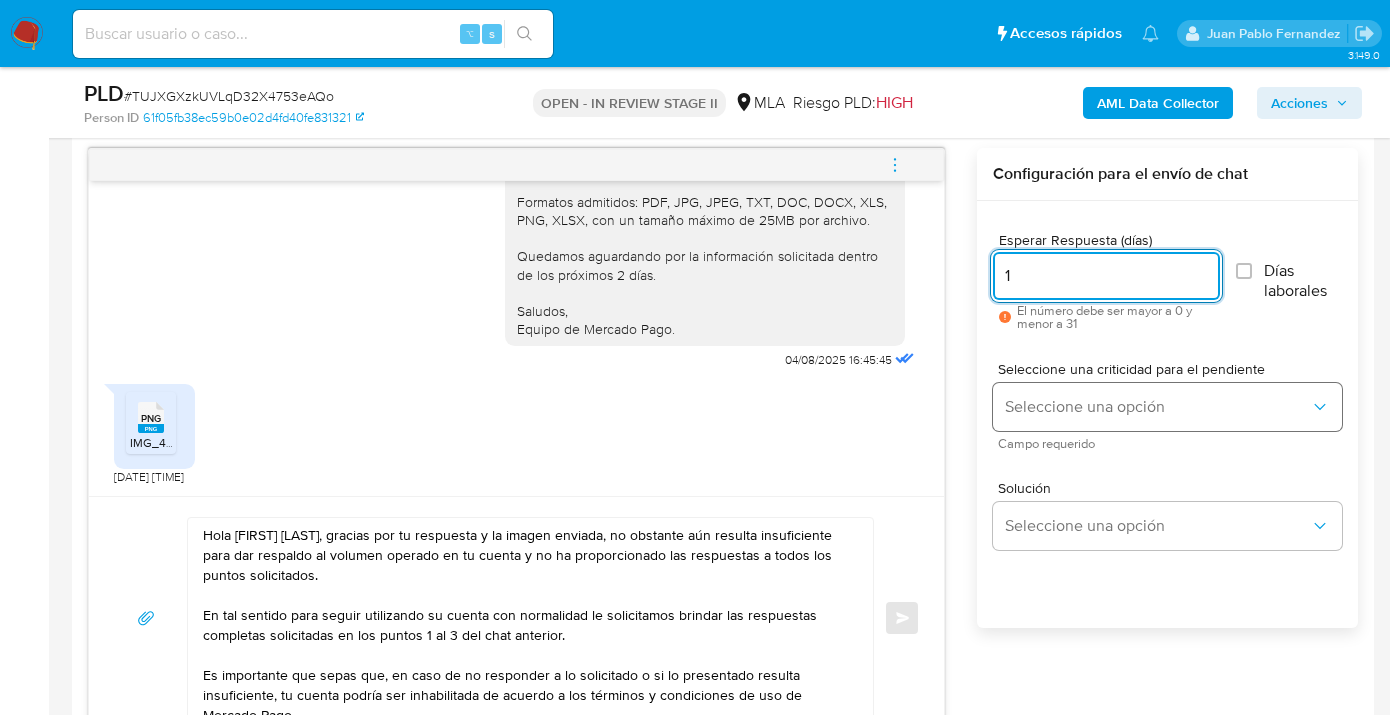 type on "1" 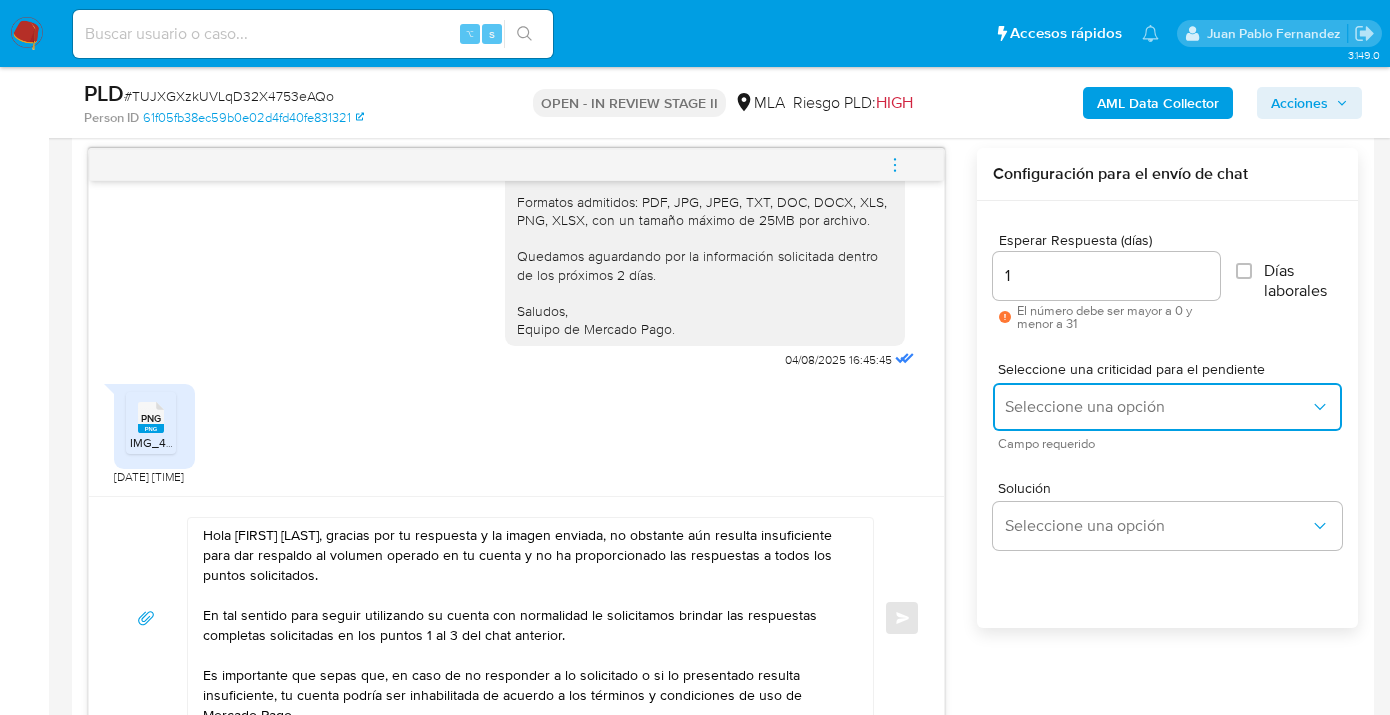 click on "Seleccione una opción" at bounding box center (1157, 407) 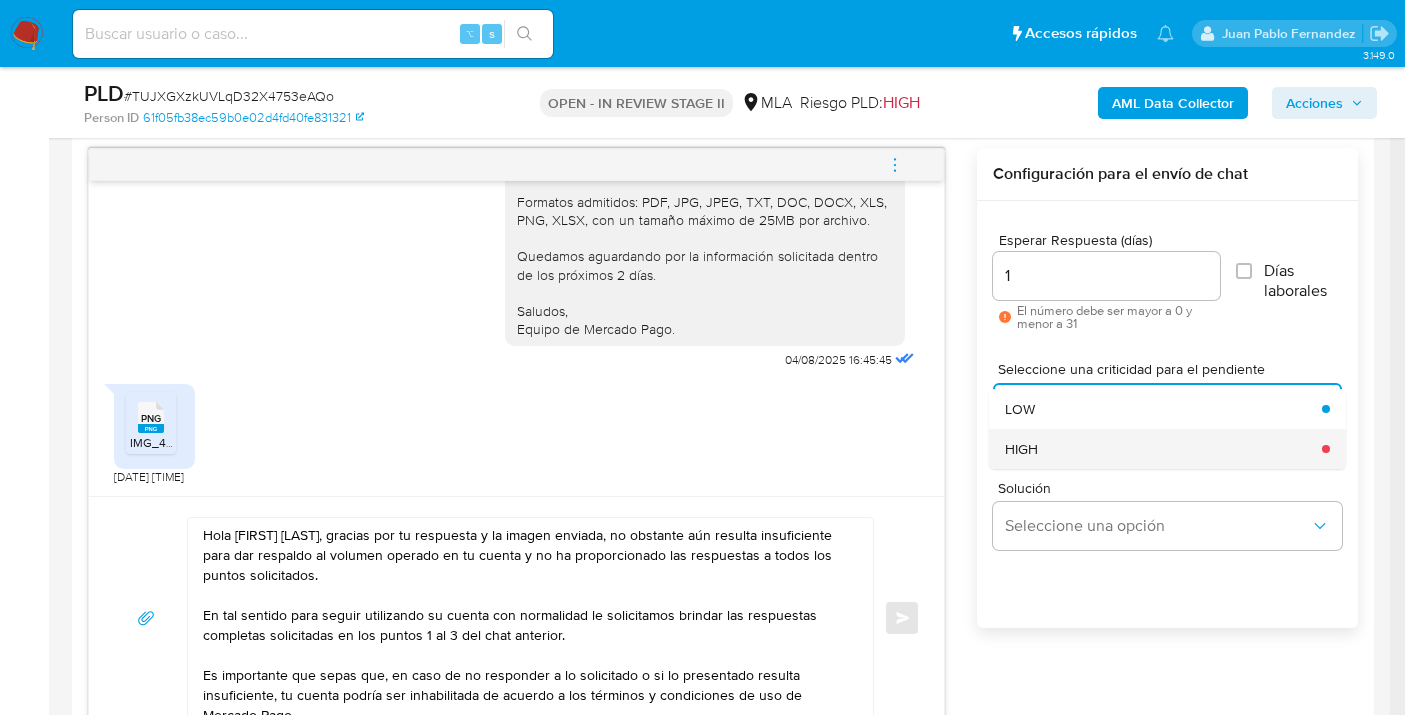 click on "HIGH" at bounding box center (1157, 449) 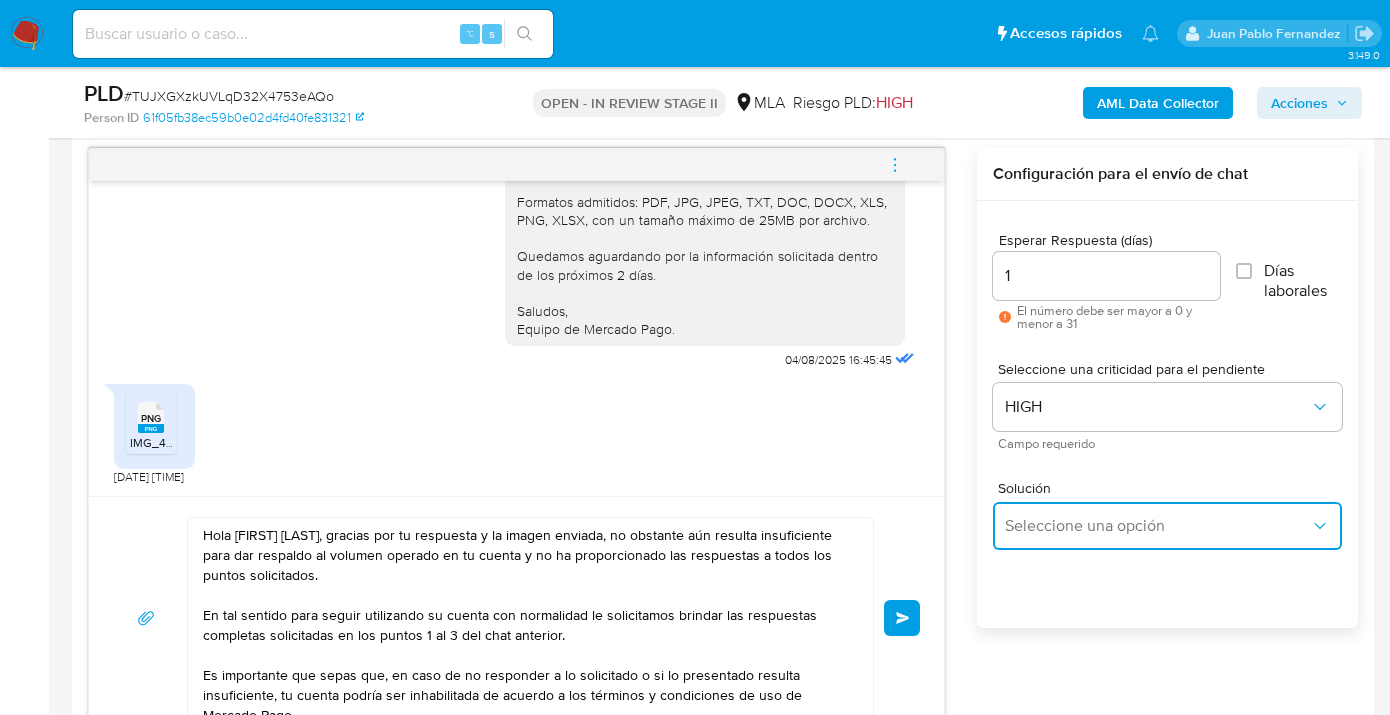 drag, startPoint x: 1054, startPoint y: 516, endPoint x: 1053, endPoint y: 540, distance: 24.020824 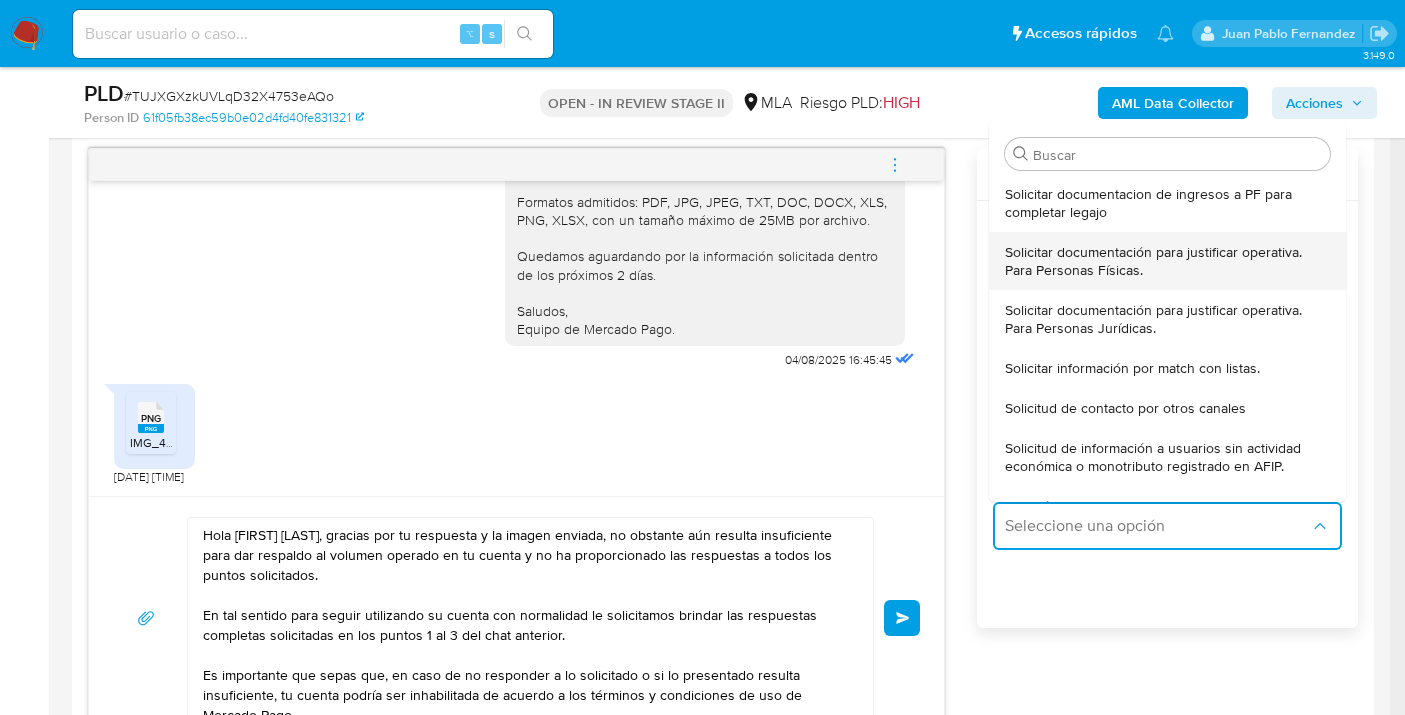 drag, startPoint x: 1093, startPoint y: 272, endPoint x: 980, endPoint y: 377, distance: 154.25304 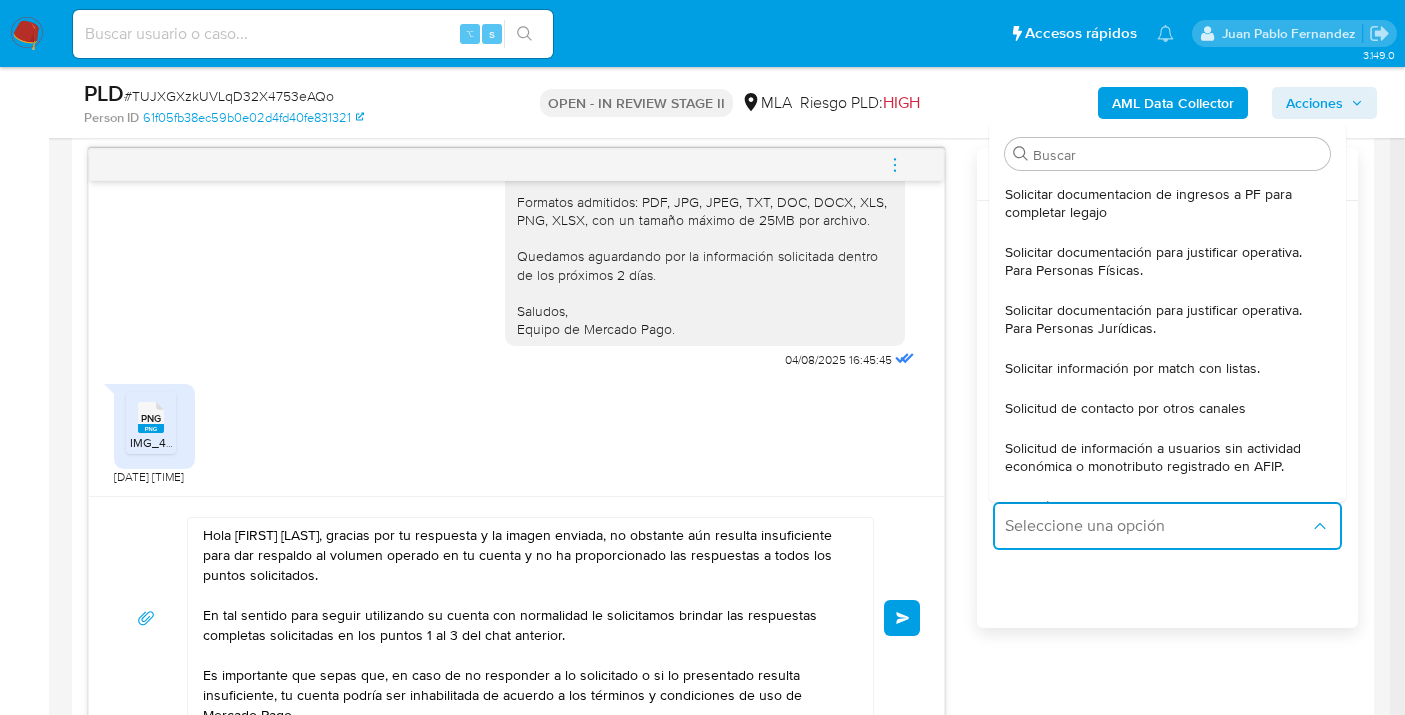 click on "Solicitar documentación para justificar operativa. Para Personas Físicas." at bounding box center [1161, 261] 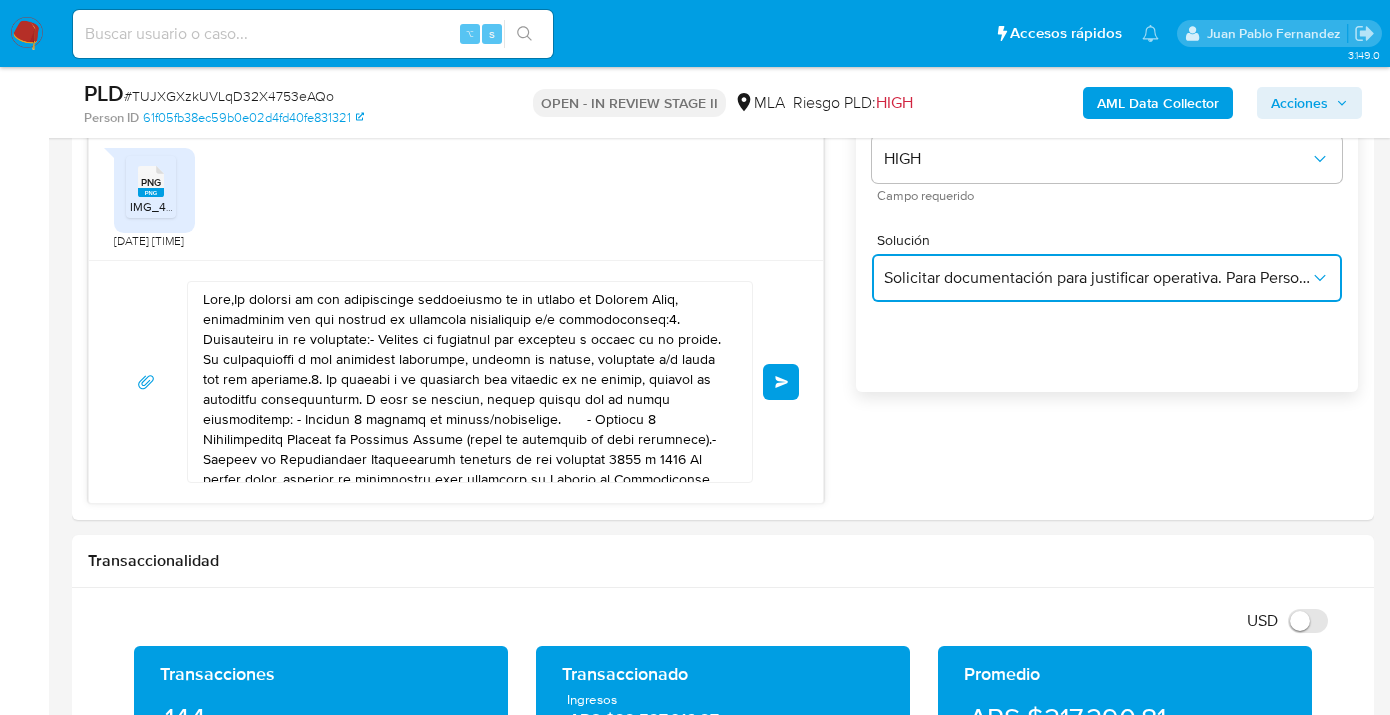 scroll, scrollTop: 1227, scrollLeft: 0, axis: vertical 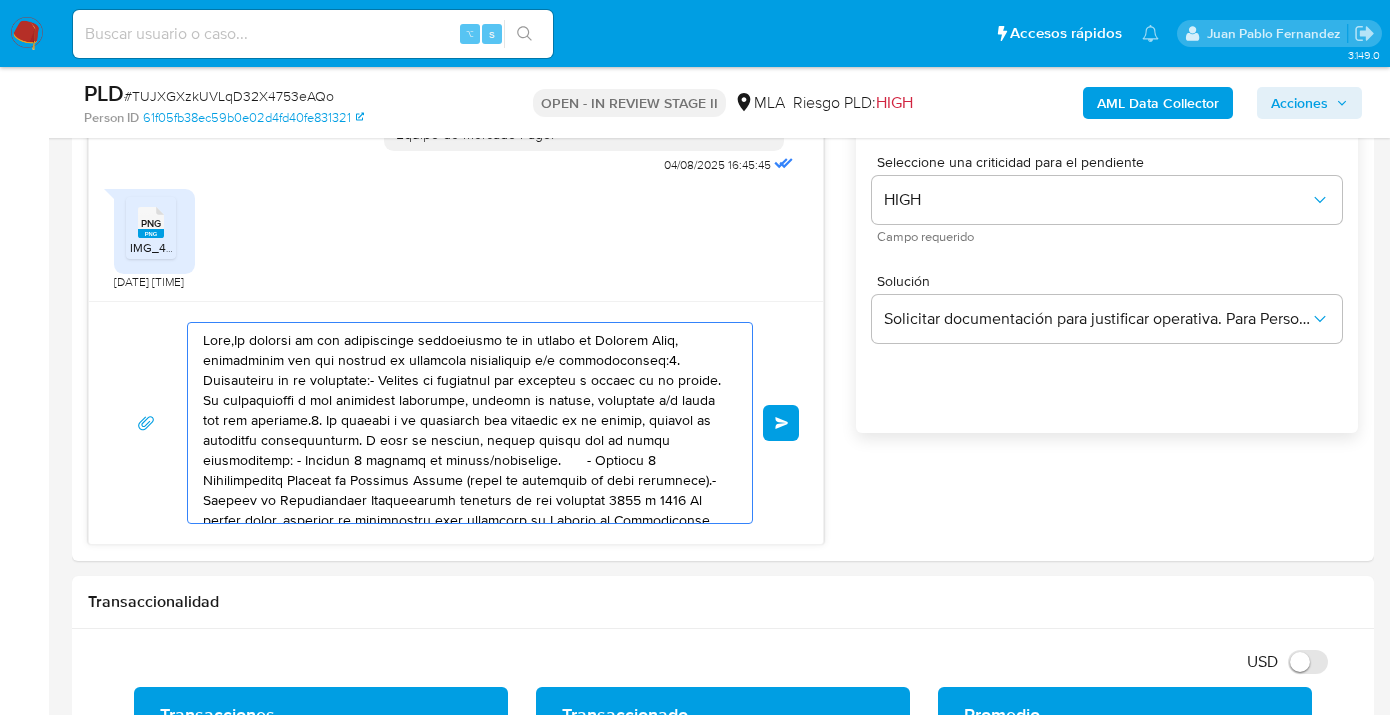 drag, startPoint x: 597, startPoint y: 496, endPoint x: 70, endPoint y: 270, distance: 573.4152 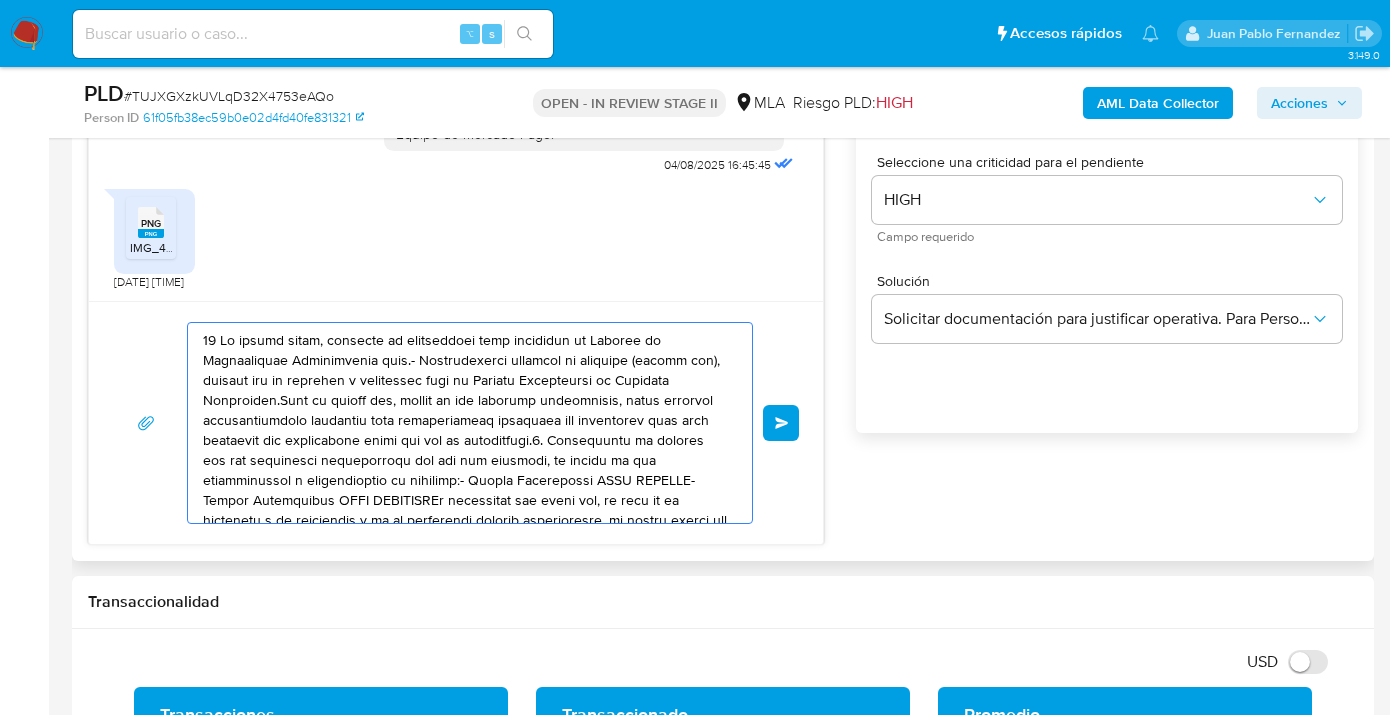 drag, startPoint x: 539, startPoint y: 484, endPoint x: 109, endPoint y: 322, distance: 459.5041 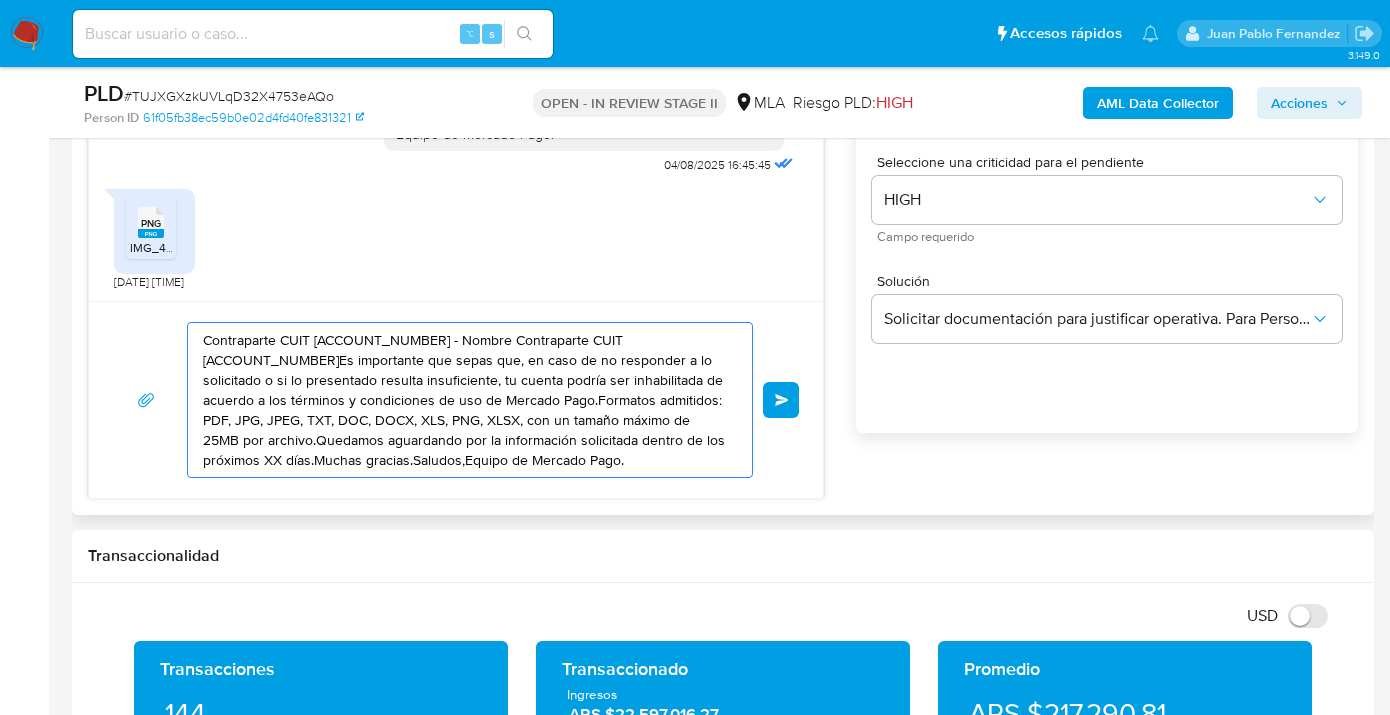 drag, startPoint x: 497, startPoint y: 425, endPoint x: 191, endPoint y: 328, distance: 321.00623 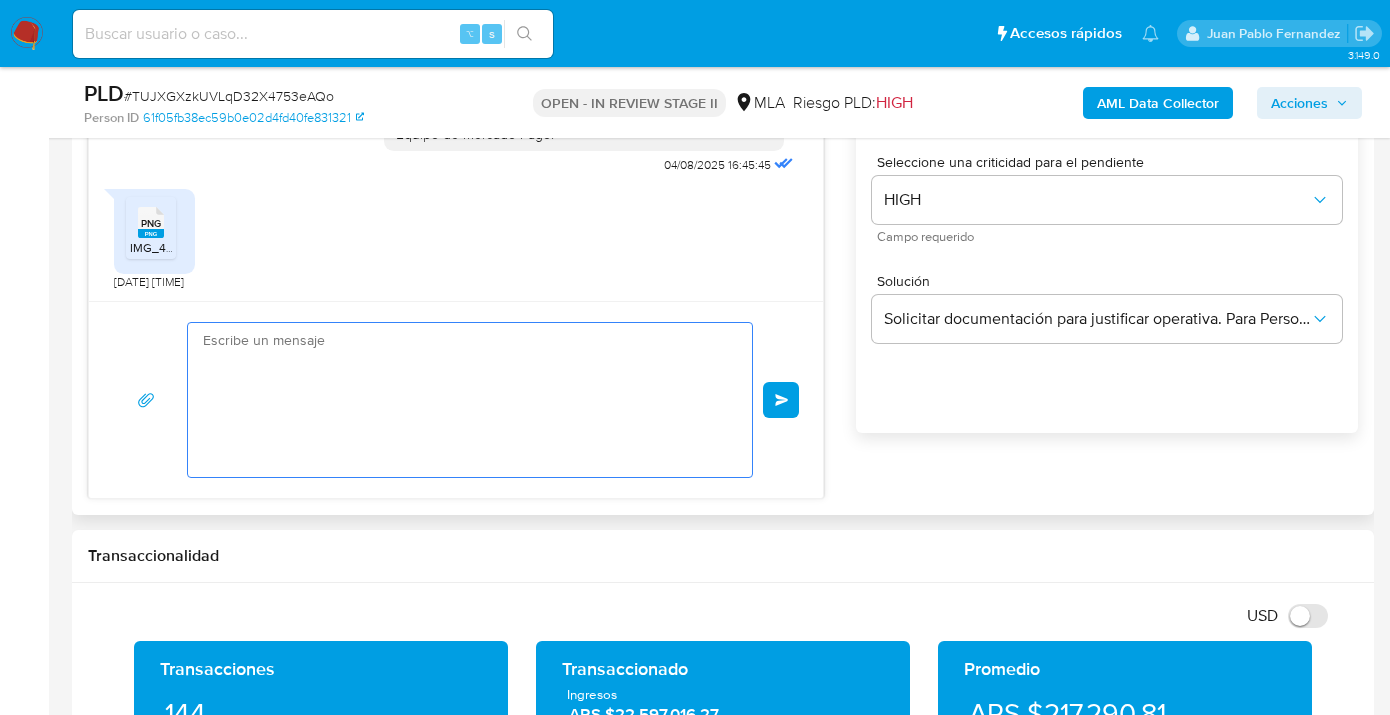 drag, startPoint x: 477, startPoint y: 425, endPoint x: 113, endPoint y: 342, distance: 373.34302 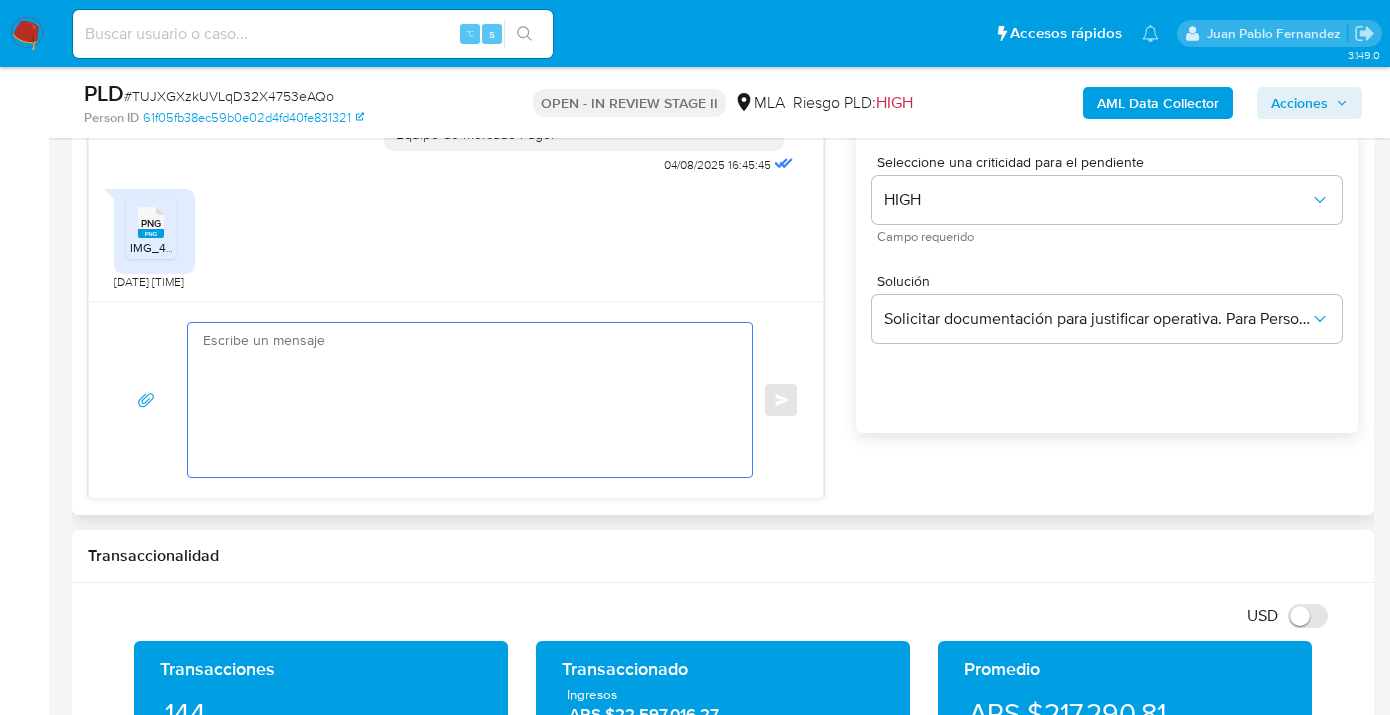 paste on "Hola Marcelo Javier Bazan, gracias por tu respuesta y la imagen enviada, no obstante aún resulta insuficiente para dar respaldo al volumen operado en tu cuenta y no ha proporcionado las respuestas a todos los puntos solicitados.
En tal sentido para seguir utilizando su cuenta con normalidad le solicitamos brindar las respuestas completas solicitadas en los puntos 1 al 3 del chat anterior.
Es importante que sepas que, en caso de no responder a lo solicitado o si lo presentado resulta insuficiente, tu cuenta podría ser inhabilitada de acuerdo a los términos y condiciones de uso de Mercado Pago.
Formatos admitidos: PDF, JPG, JPEG, TXT, DOC, DOCX, XLS, PNG, XLSX, con un tamaño máximo de 25MB por archivo.
Quedamos aguardando por la información solicitada dentro de los próximos 1 días.
Saludos,
Equipo de Mercado Pago." 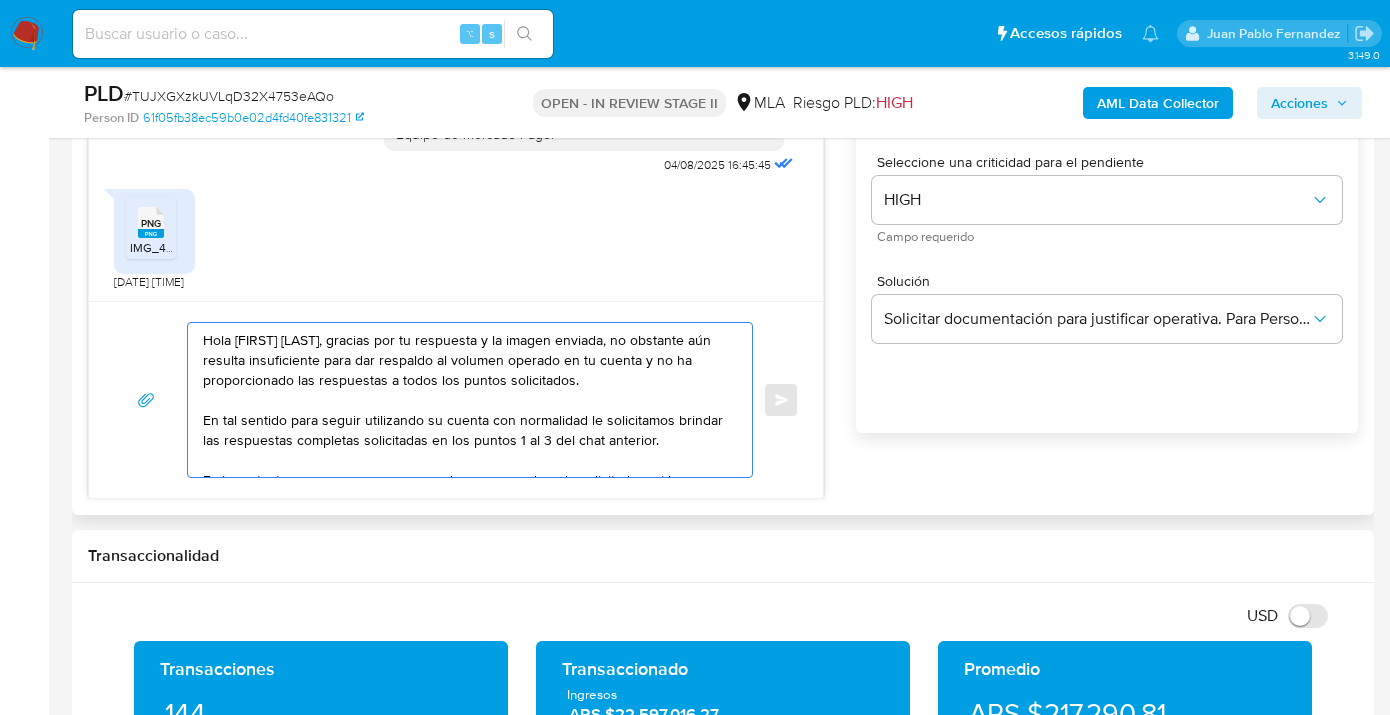 scroll, scrollTop: 187, scrollLeft: 0, axis: vertical 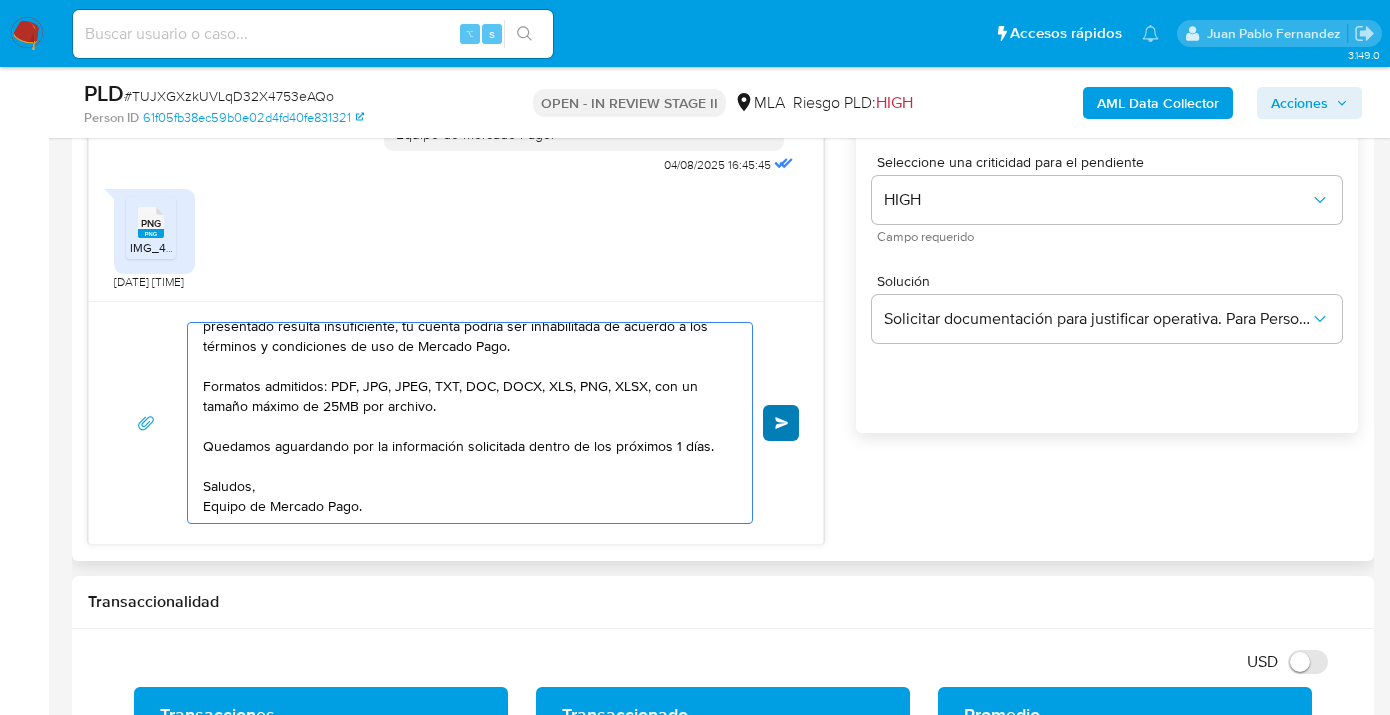 type on "Hola Marcelo Javier Bazan, gracias por tu respuesta y la imagen enviada, no obstante aún resulta insuficiente para dar respaldo al volumen operado en tu cuenta y no ha proporcionado las respuestas a todos los puntos solicitados.
En tal sentido para seguir utilizando su cuenta con normalidad le solicitamos brindar las respuestas completas solicitadas en los puntos 1 al 3 del chat anterior.
Es importante que sepas que, en caso de no responder a lo solicitado o si lo presentado resulta insuficiente, tu cuenta podría ser inhabilitada de acuerdo a los términos y condiciones de uso de Mercado Pago.
Formatos admitidos: PDF, JPG, JPEG, TXT, DOC, DOCX, XLS, PNG, XLSX, con un tamaño máximo de 25MB por archivo.
Quedamos aguardando por la información solicitada dentro de los próximos 1 días.
Saludos,
Equipo de Mercado Pago." 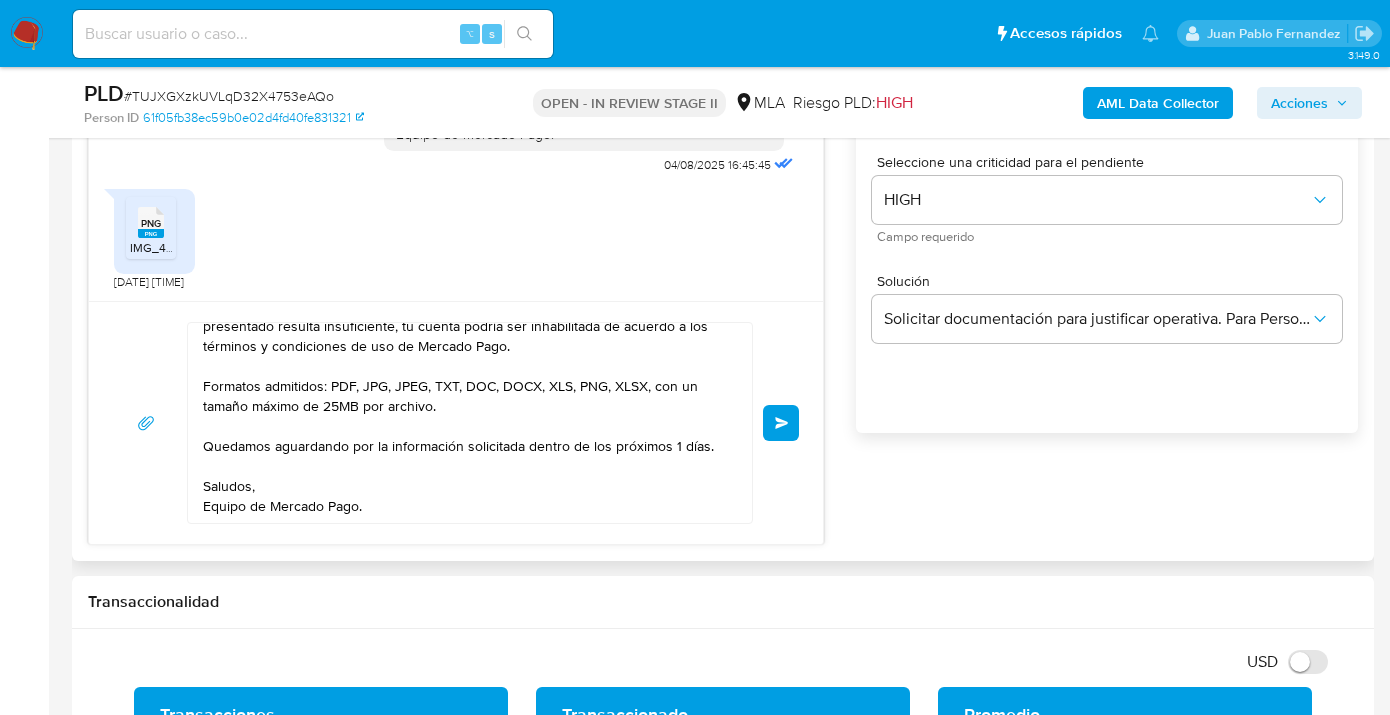 click on "Enviar" at bounding box center (782, 423) 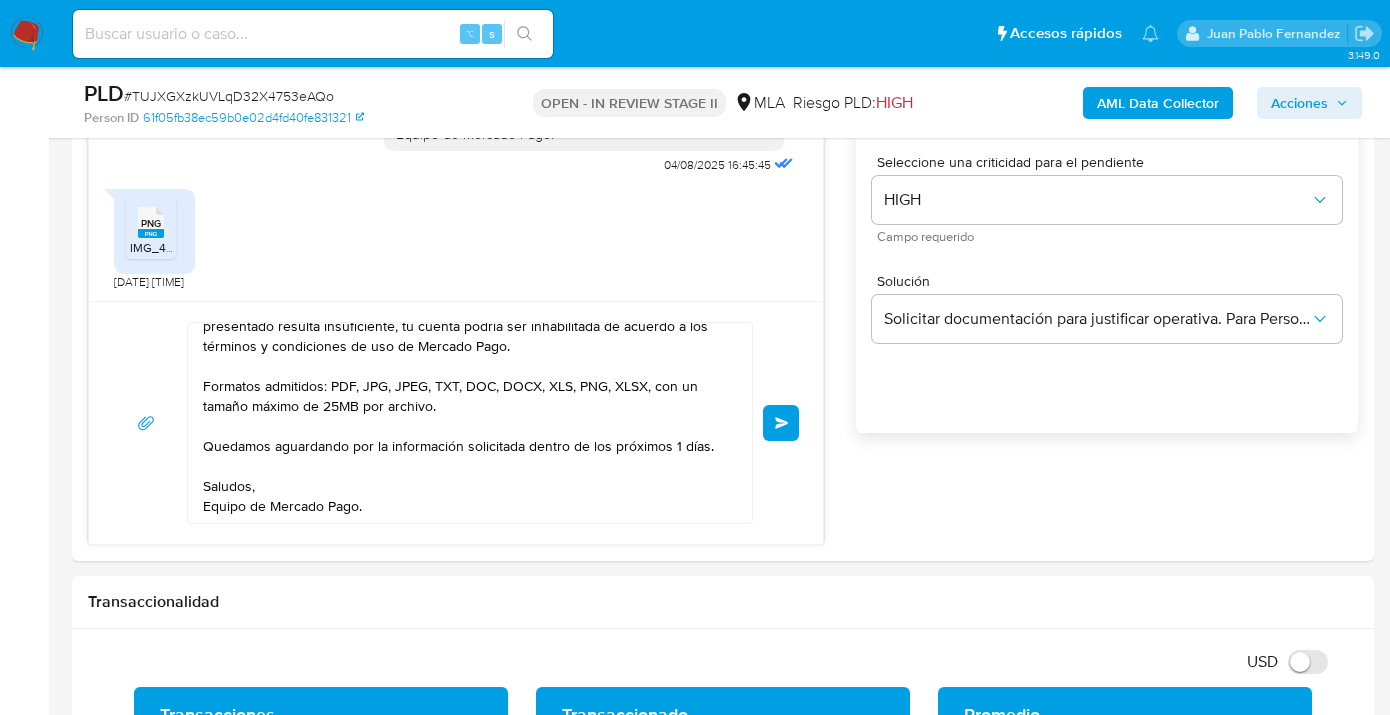 type 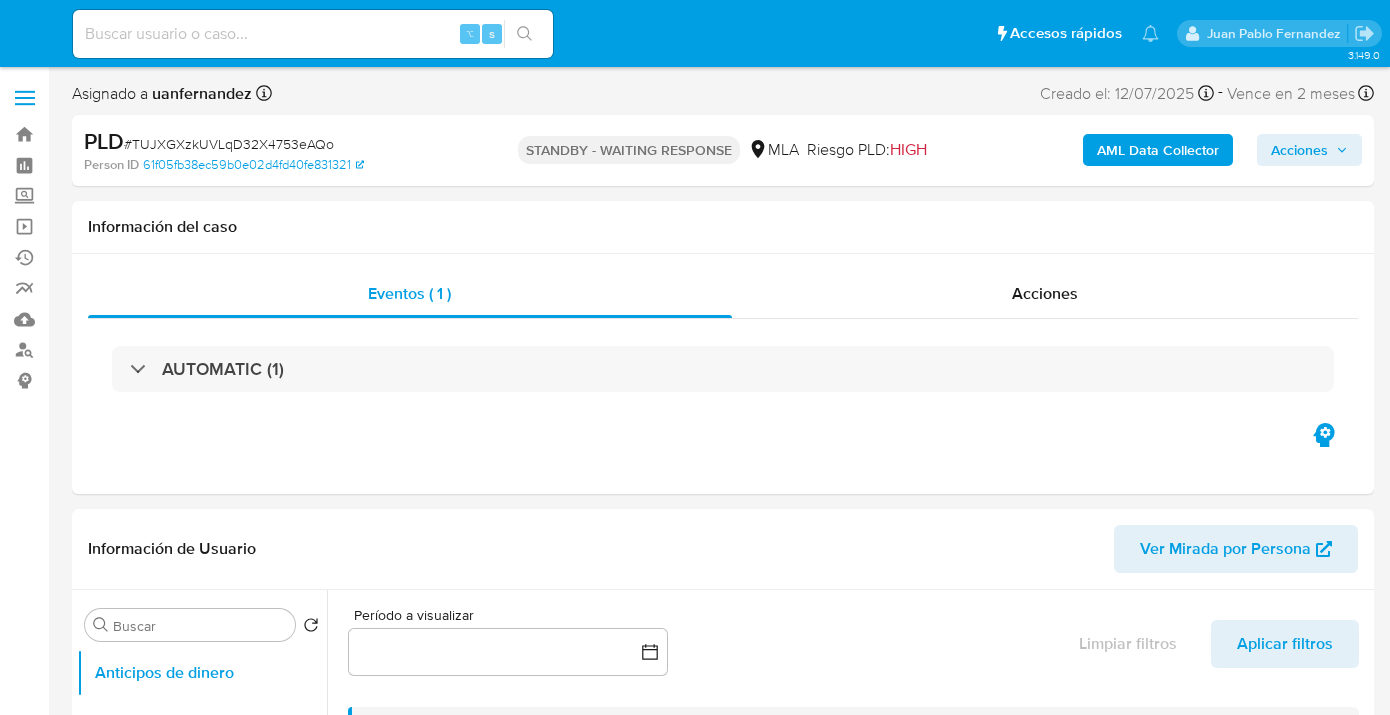 select on "10" 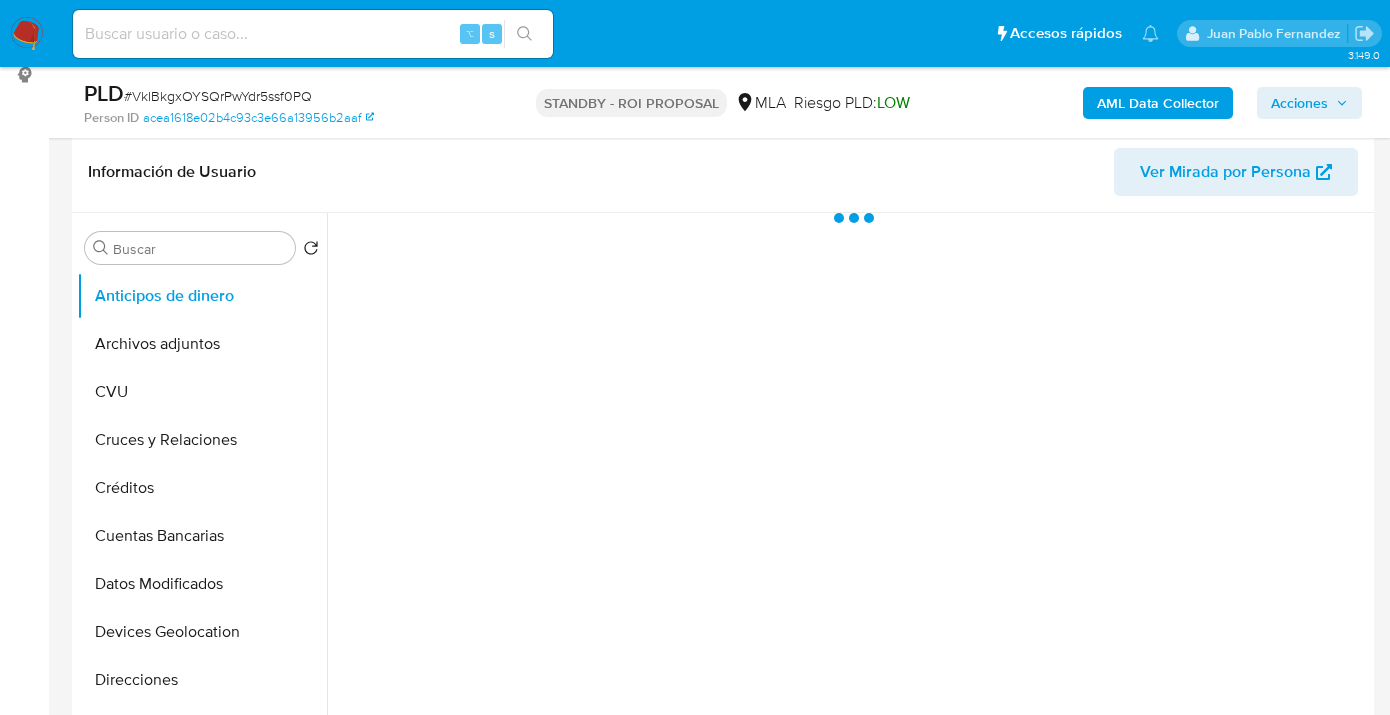 scroll, scrollTop: 311, scrollLeft: 0, axis: vertical 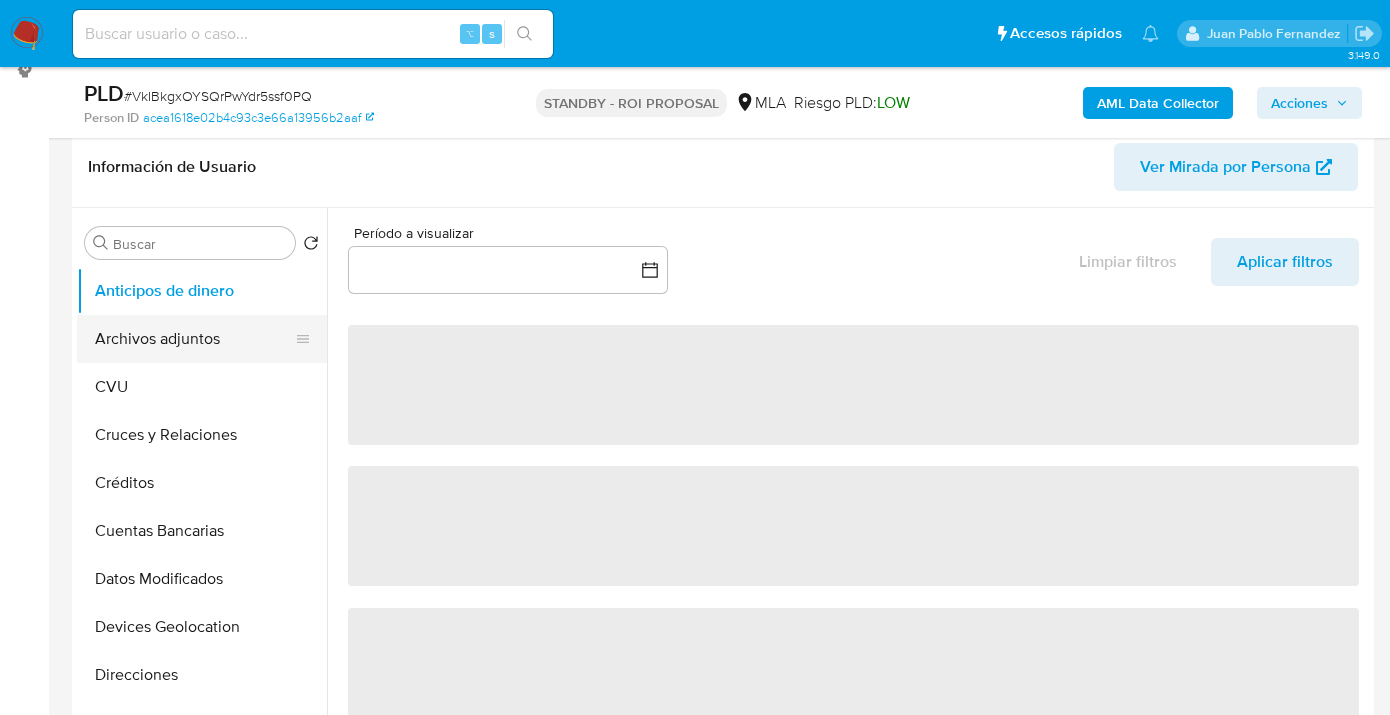 select on "10" 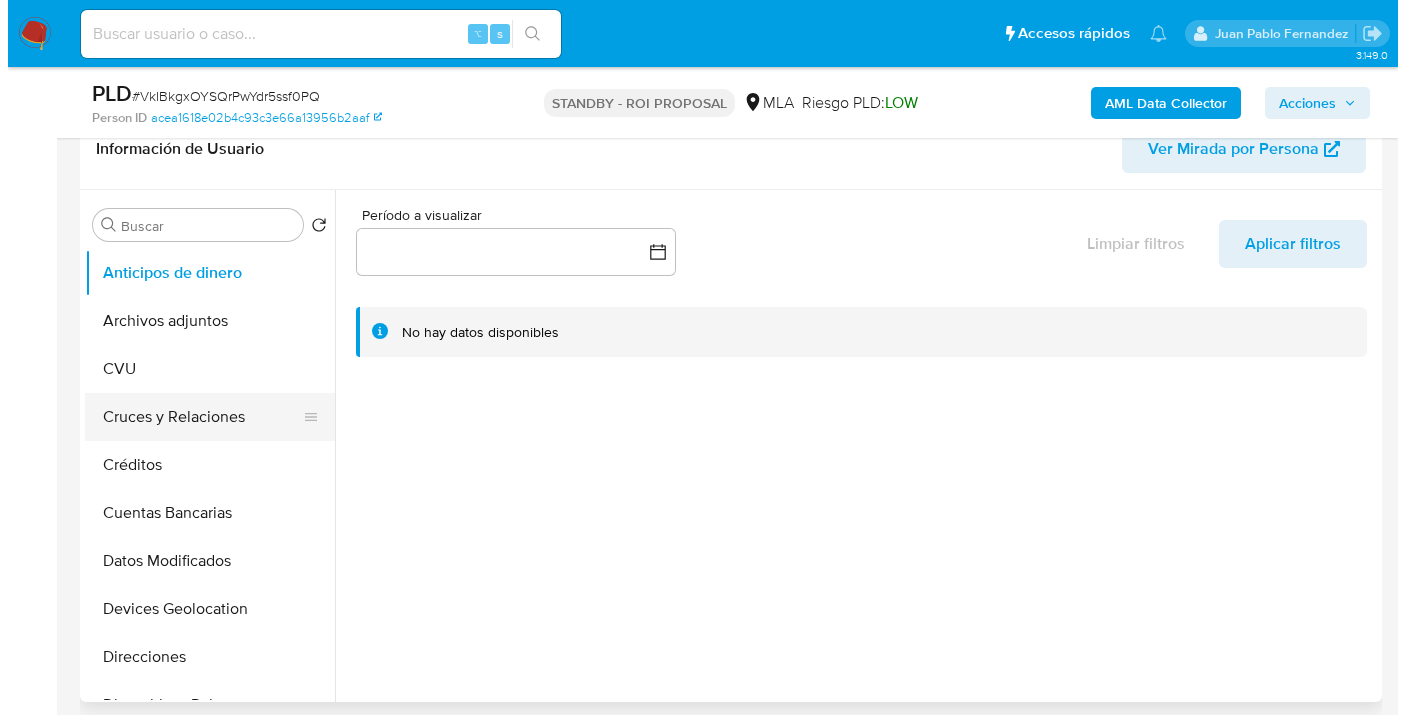 scroll, scrollTop: 350, scrollLeft: 0, axis: vertical 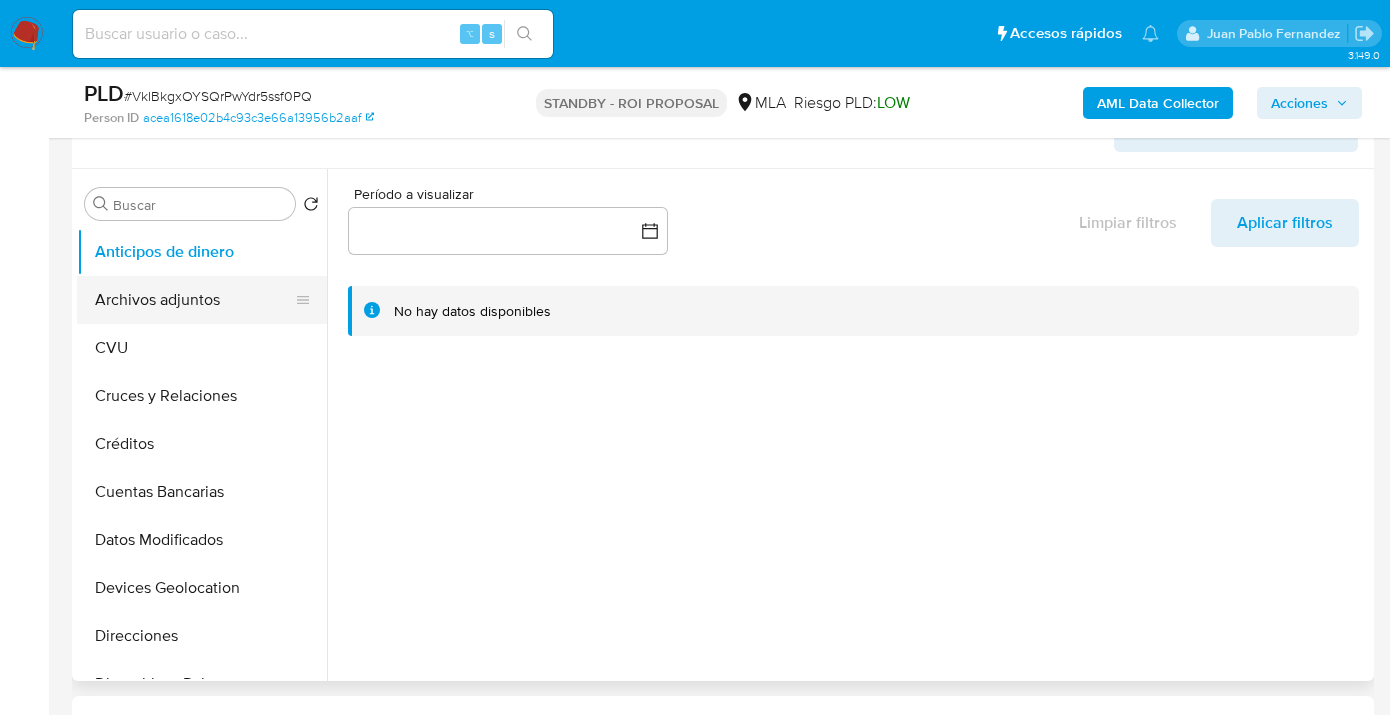 click on "Archivos adjuntos" at bounding box center [194, 300] 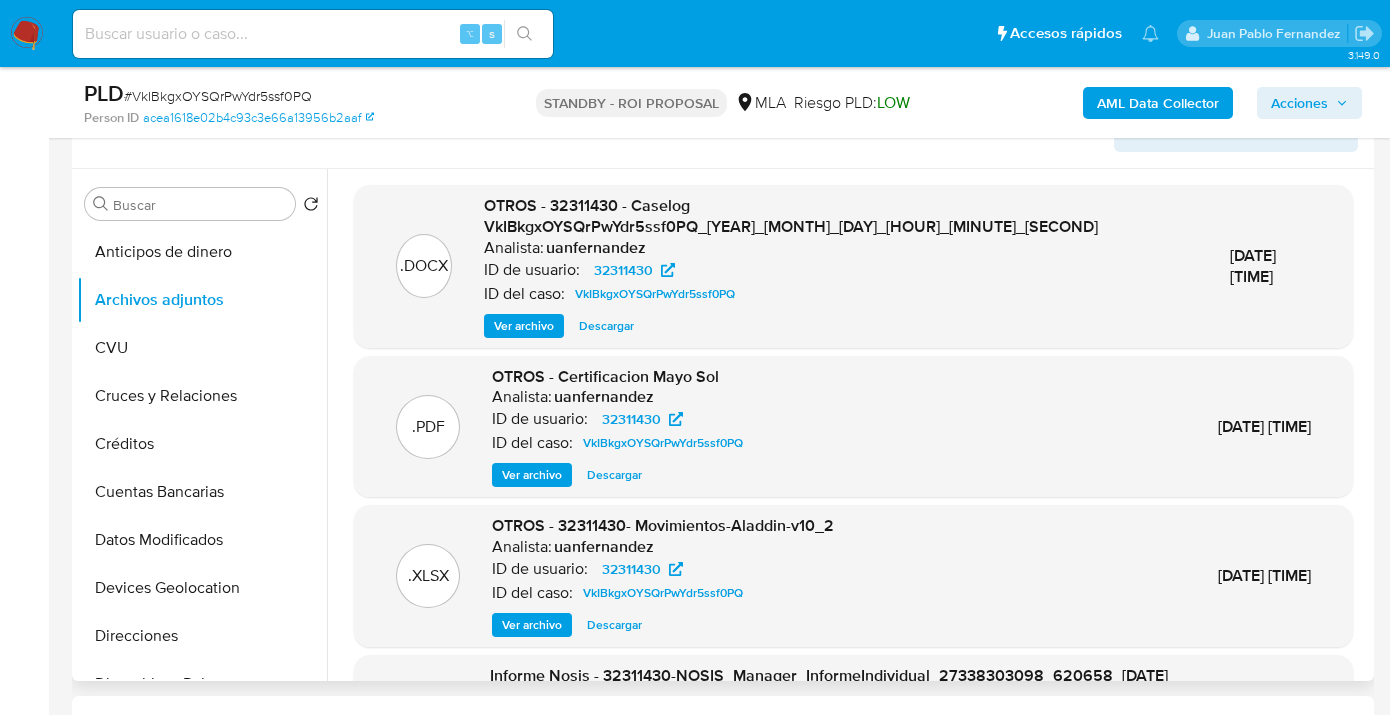click on "Ver archivo" at bounding box center (524, 326) 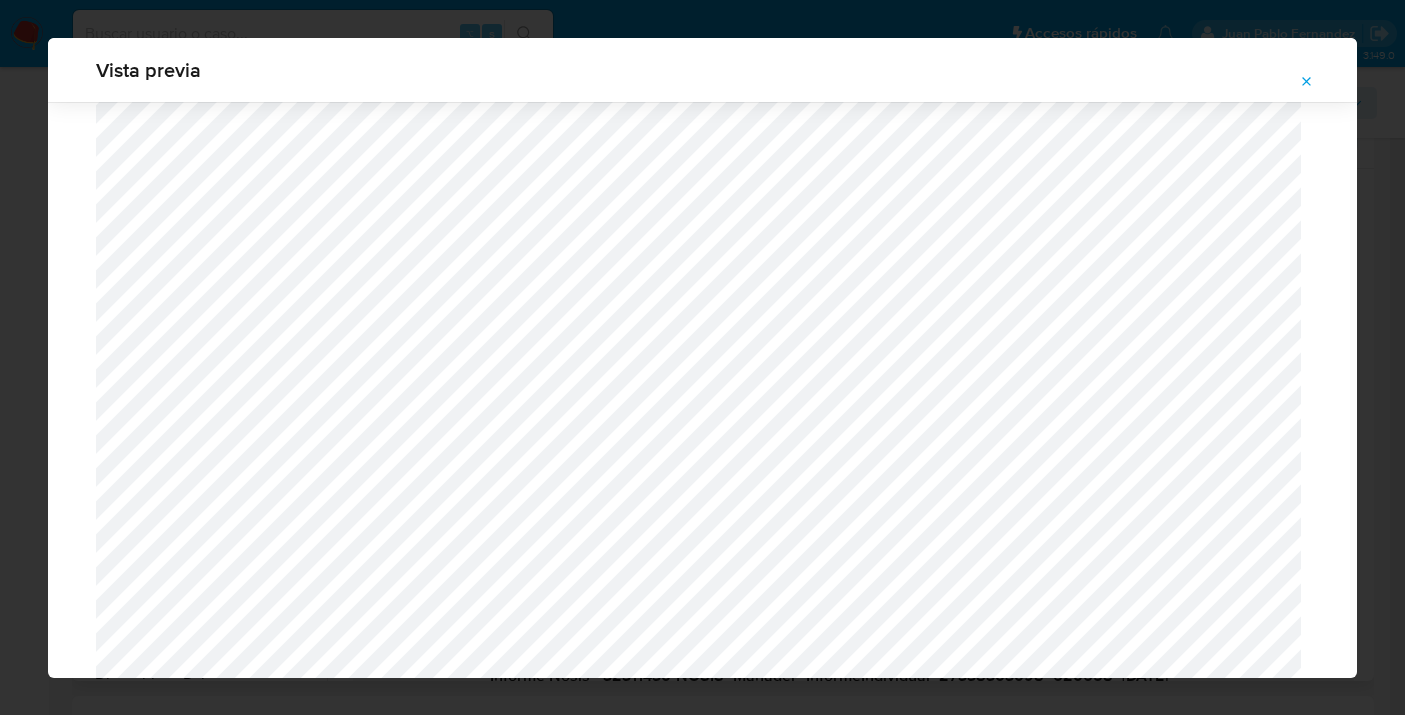 scroll, scrollTop: 2485, scrollLeft: 0, axis: vertical 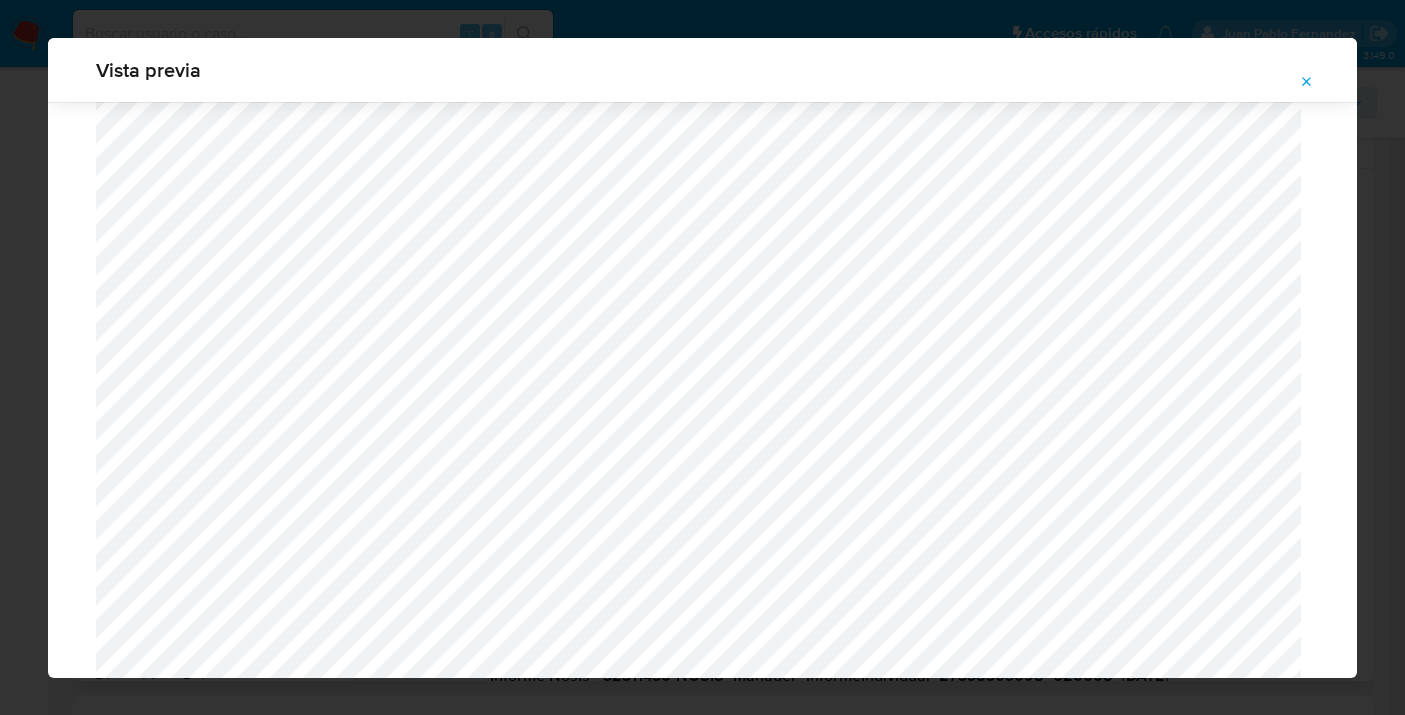 click 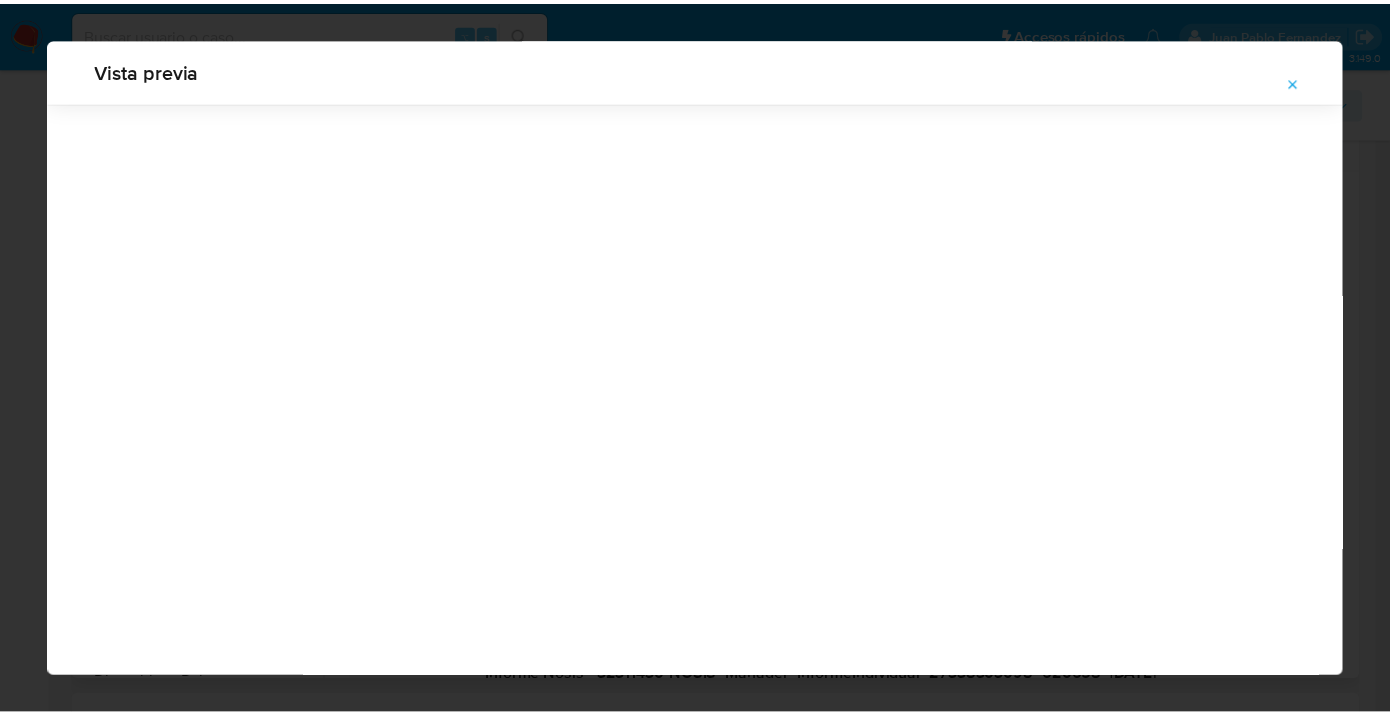 scroll, scrollTop: 64, scrollLeft: 0, axis: vertical 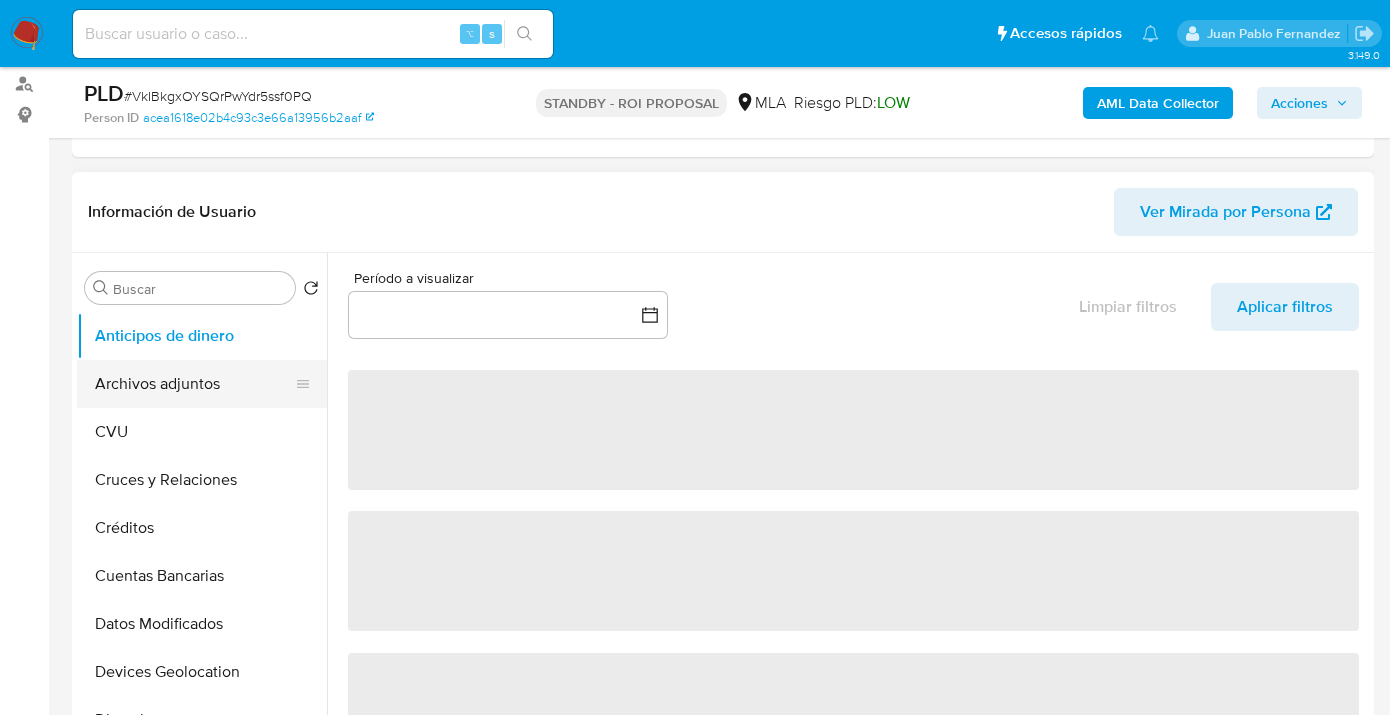 select on "10" 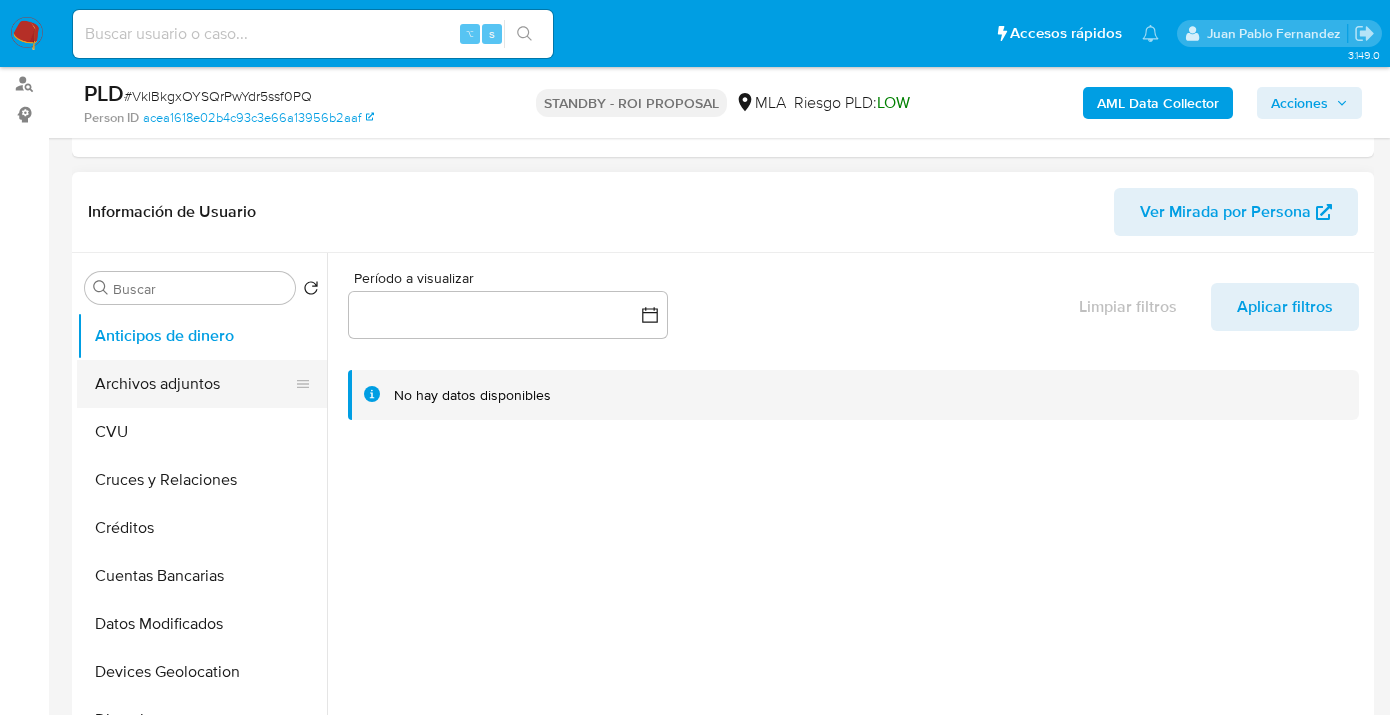 drag, startPoint x: 227, startPoint y: 379, endPoint x: 243, endPoint y: 377, distance: 16.124516 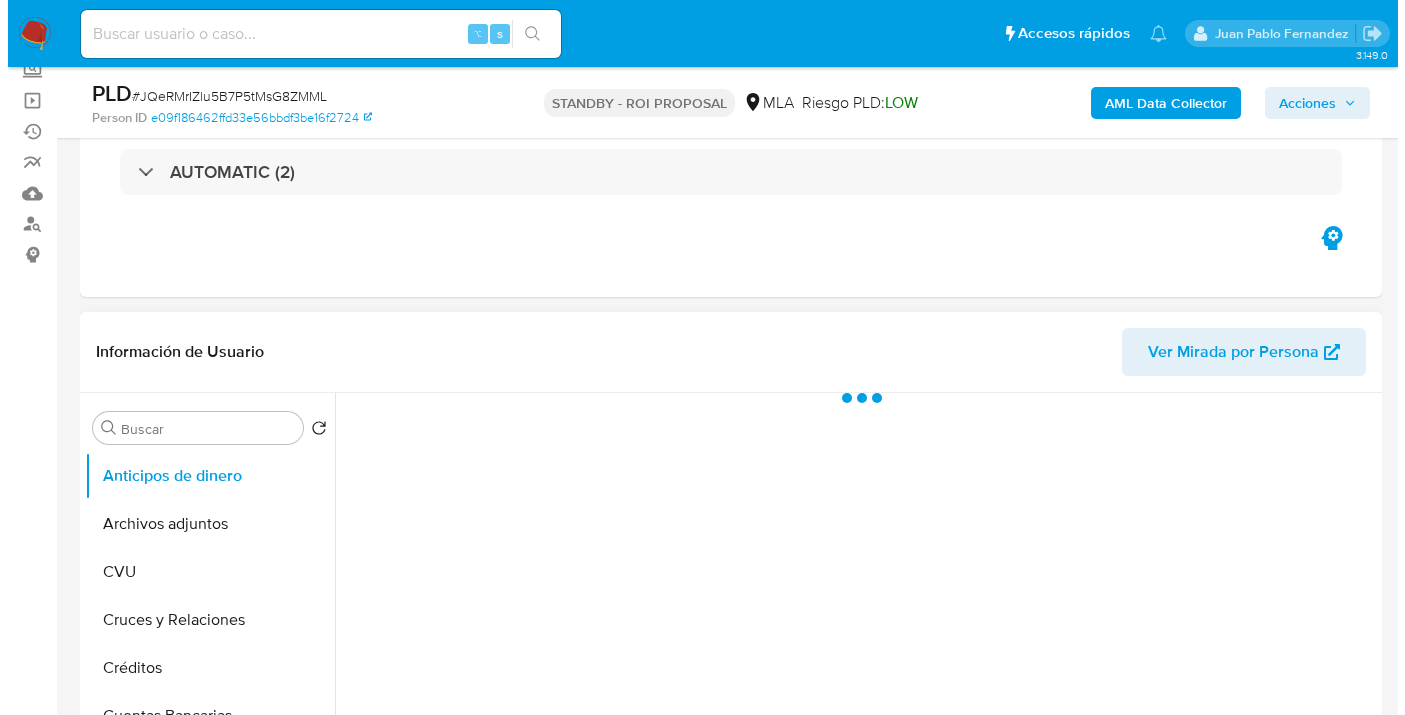 scroll, scrollTop: 177, scrollLeft: 0, axis: vertical 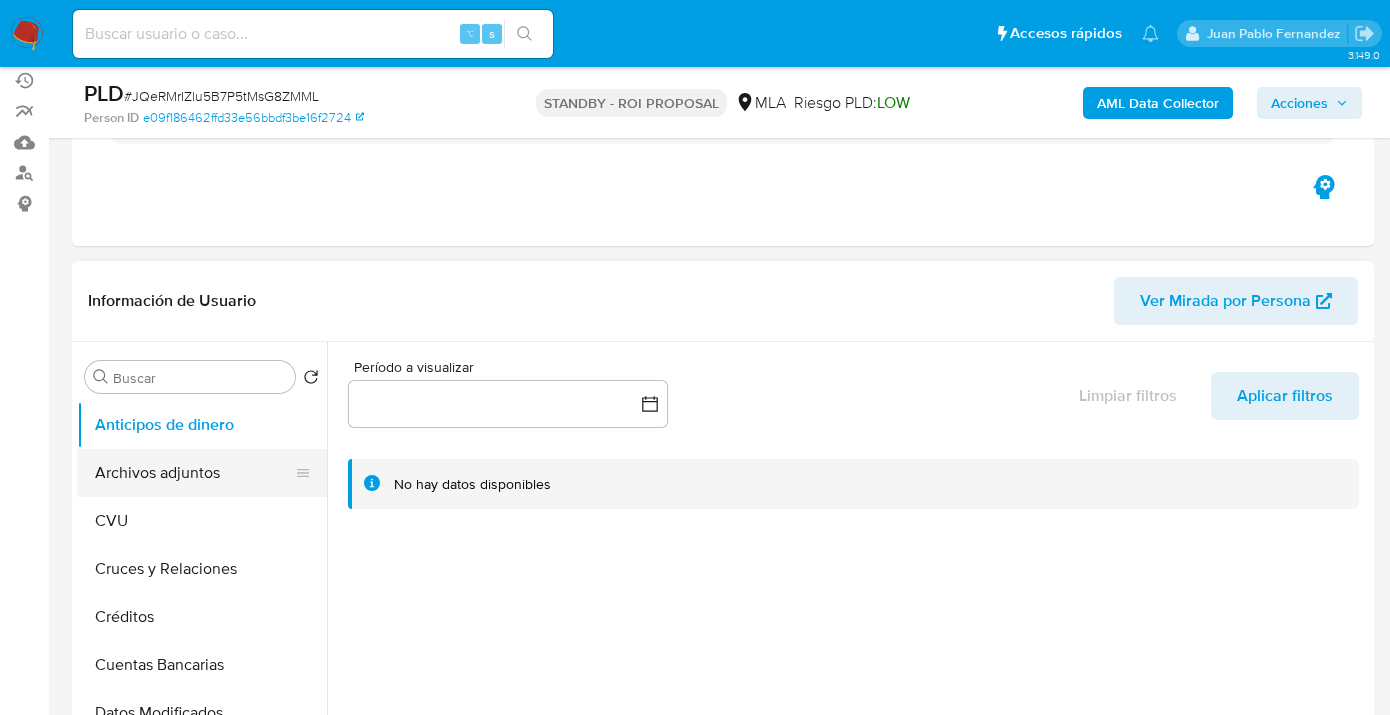 select on "10" 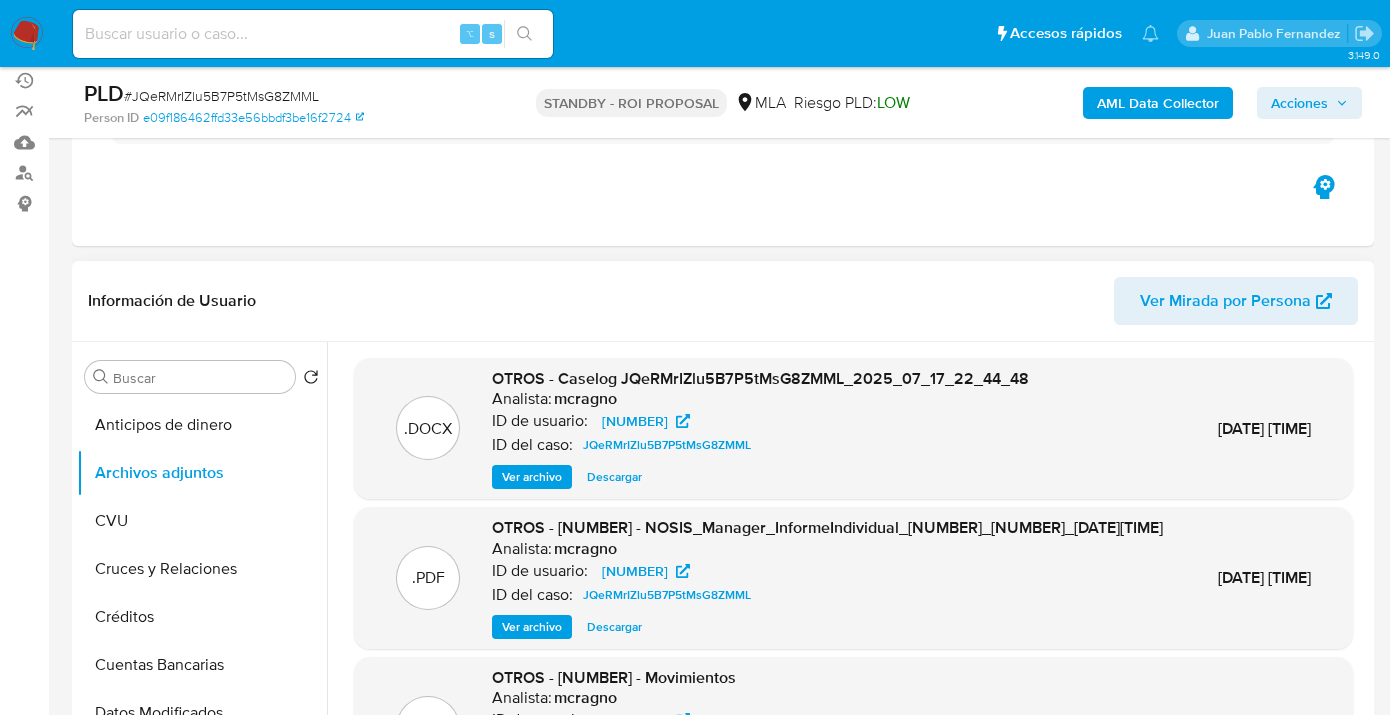 click on "Ver archivo" at bounding box center (532, 477) 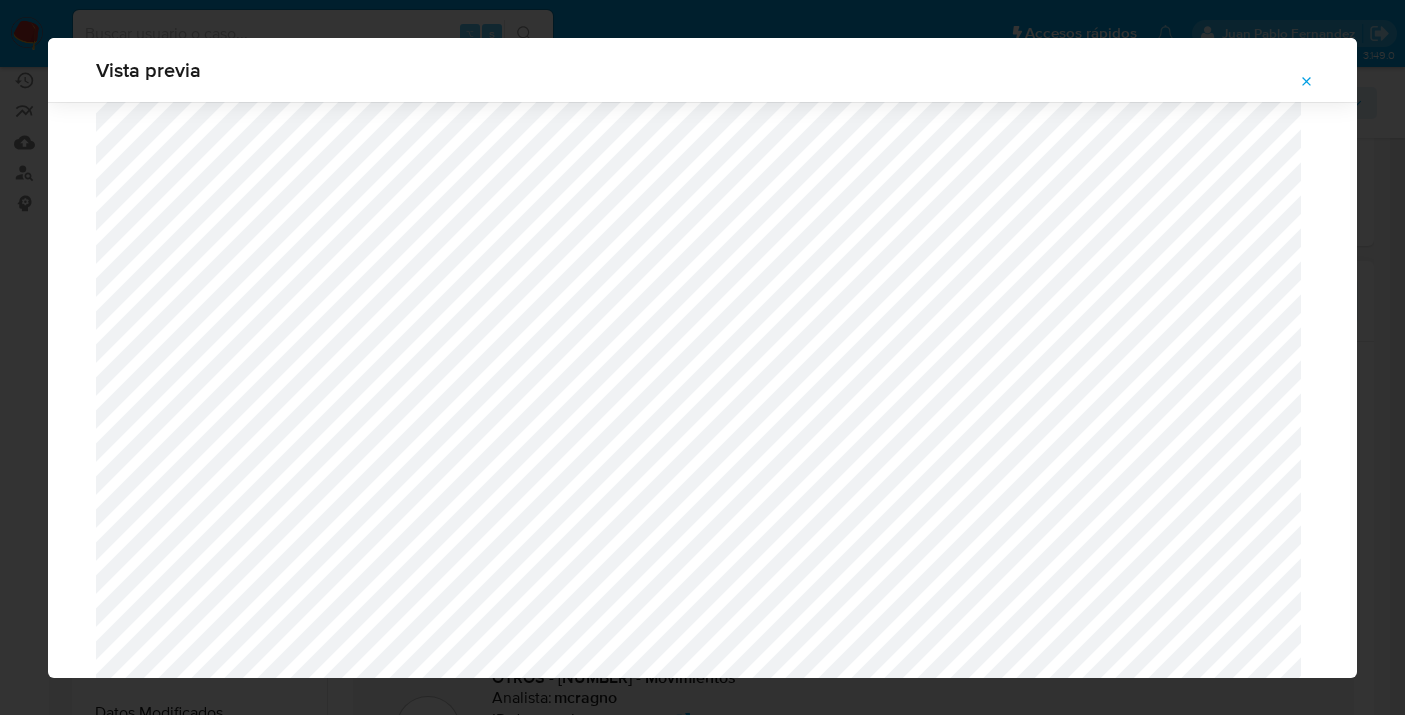 scroll, scrollTop: 1468, scrollLeft: 0, axis: vertical 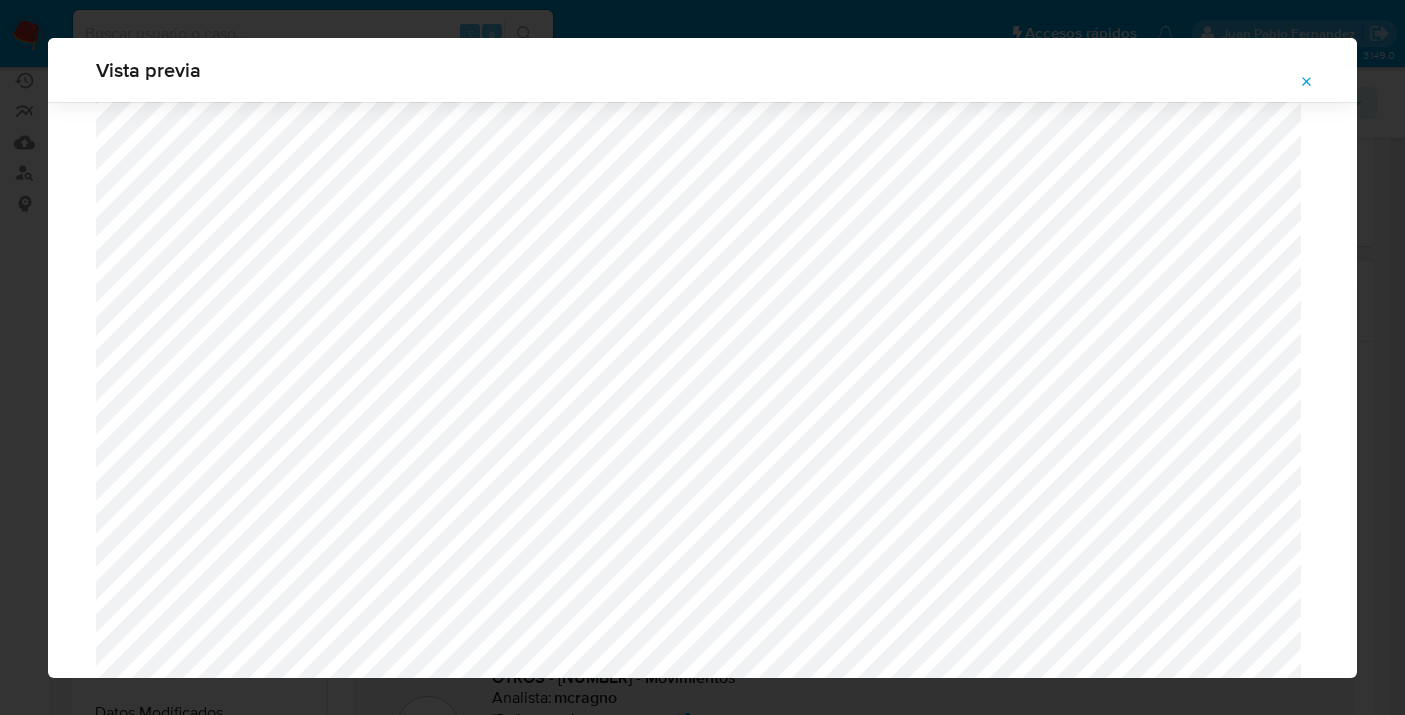 click 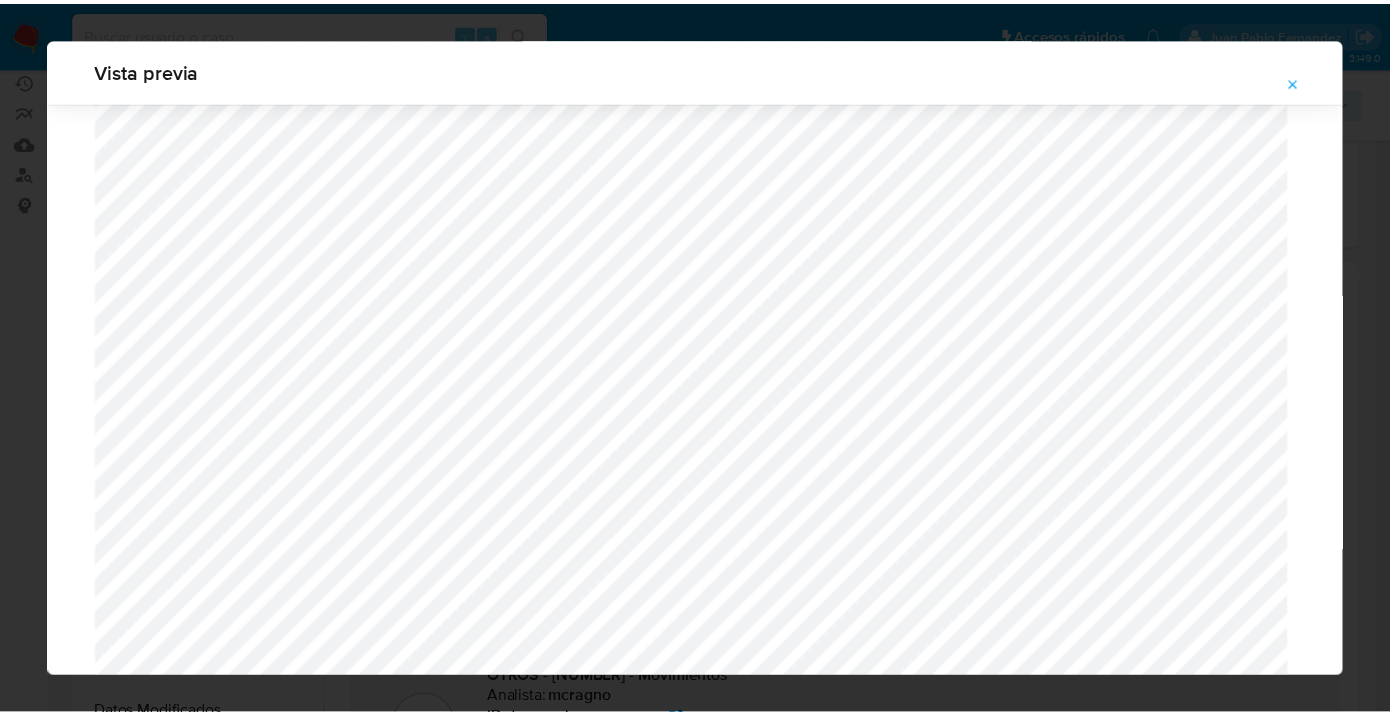 scroll, scrollTop: 64, scrollLeft: 0, axis: vertical 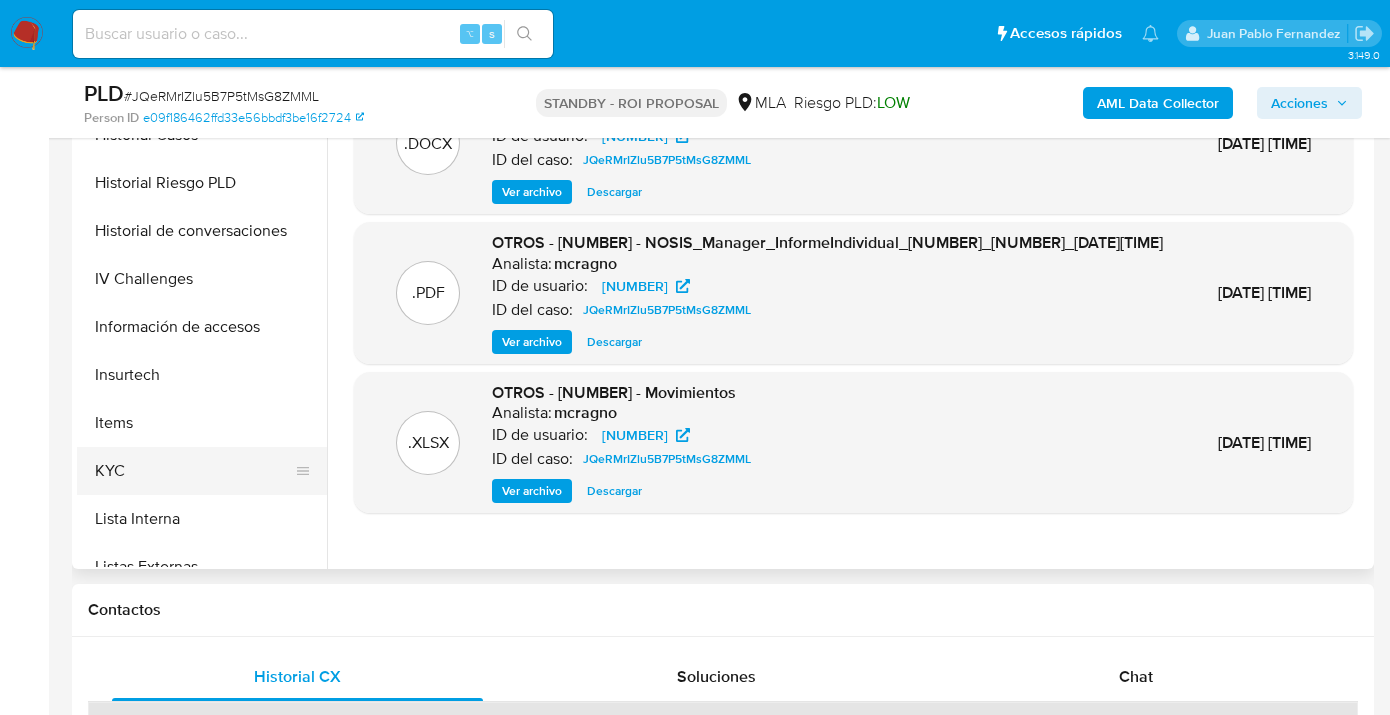 click on "KYC" at bounding box center [194, 471] 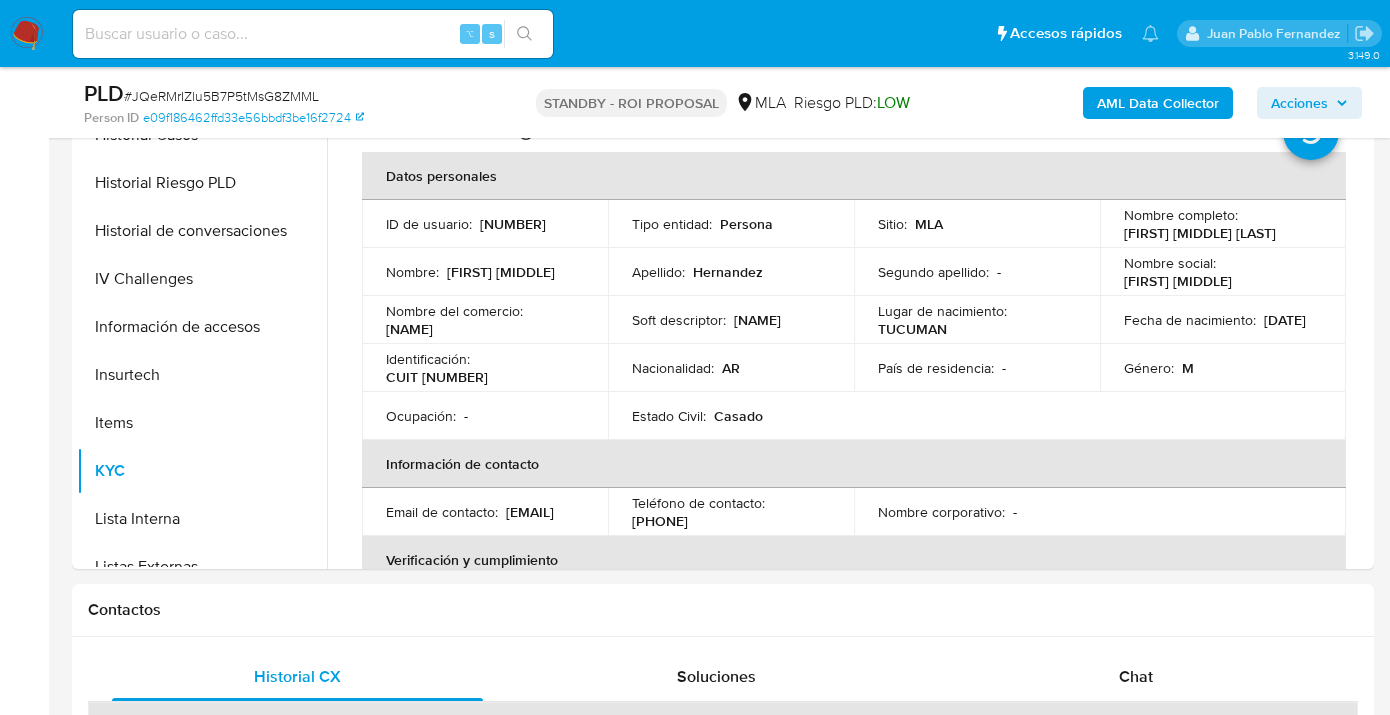 drag, startPoint x: 420, startPoint y: 377, endPoint x: 512, endPoint y: 377, distance: 92 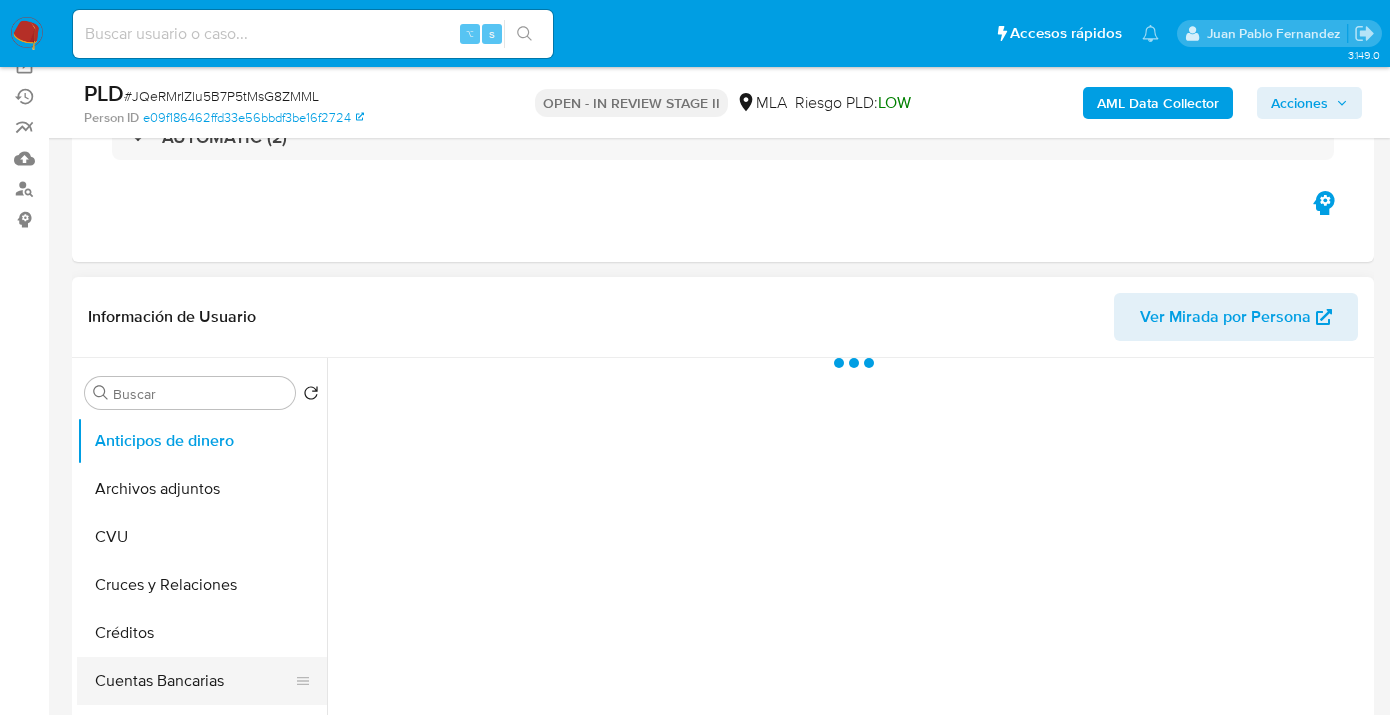 scroll, scrollTop: 389, scrollLeft: 0, axis: vertical 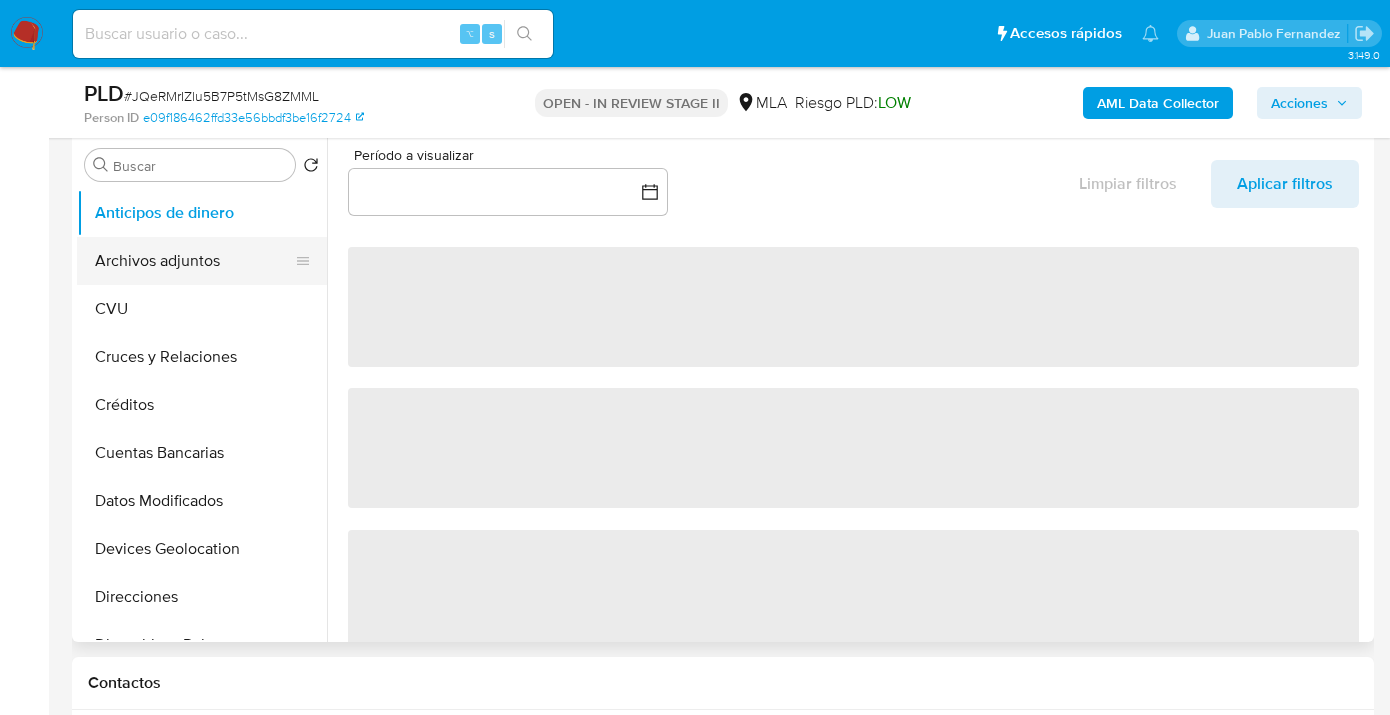 click on "Archivos adjuntos" at bounding box center [194, 261] 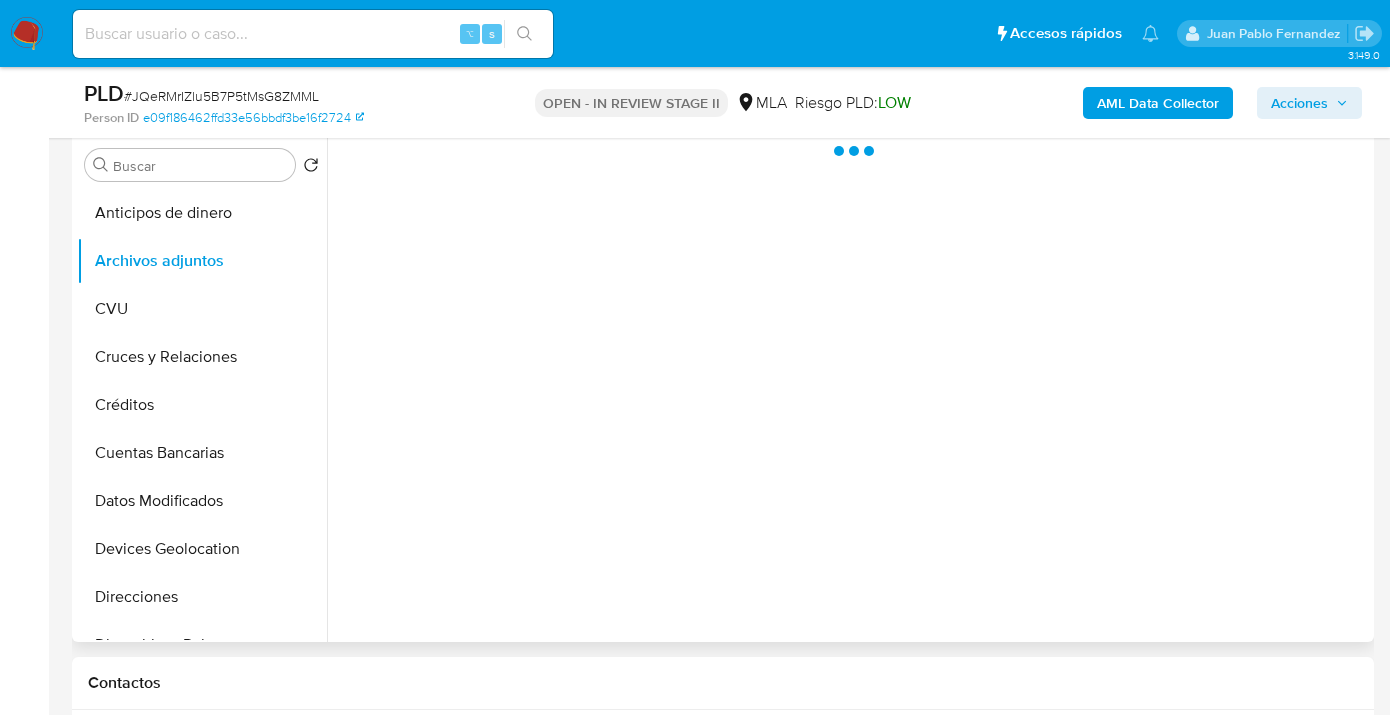 select on "10" 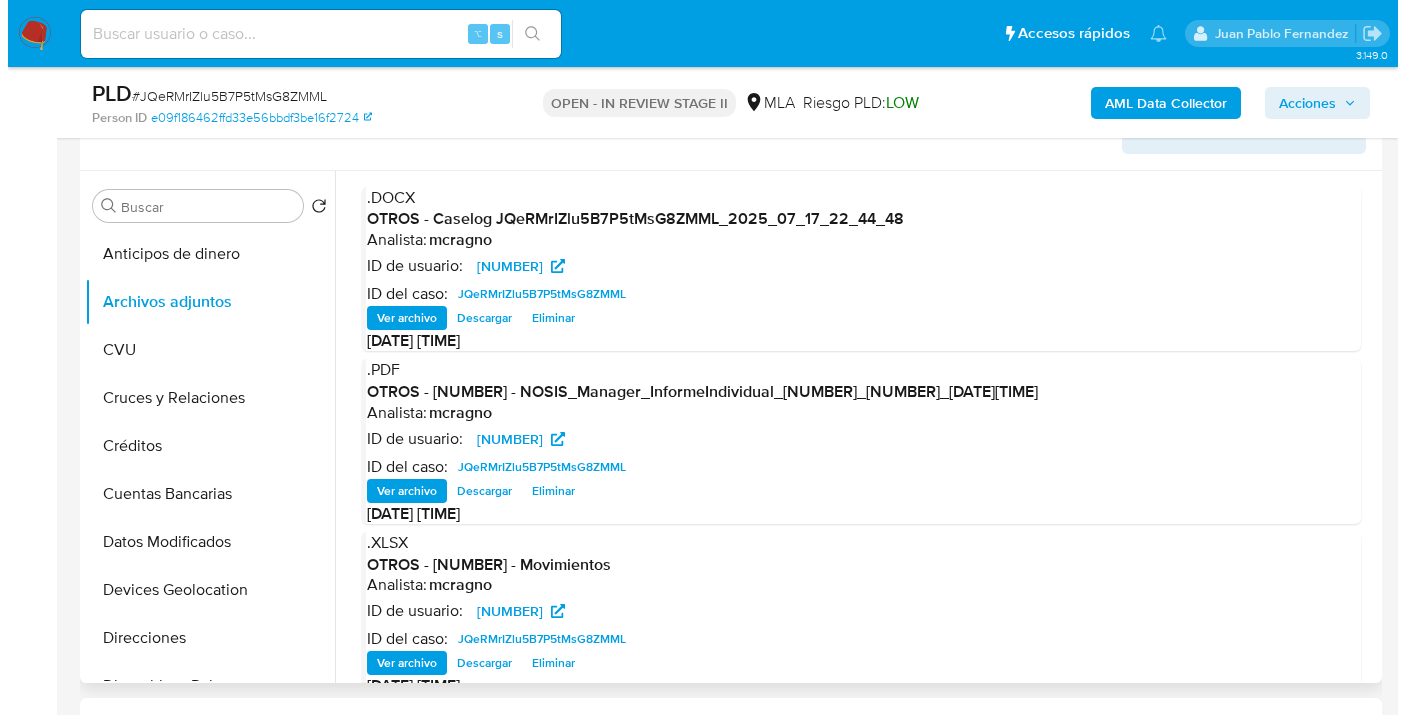 scroll, scrollTop: 347, scrollLeft: 0, axis: vertical 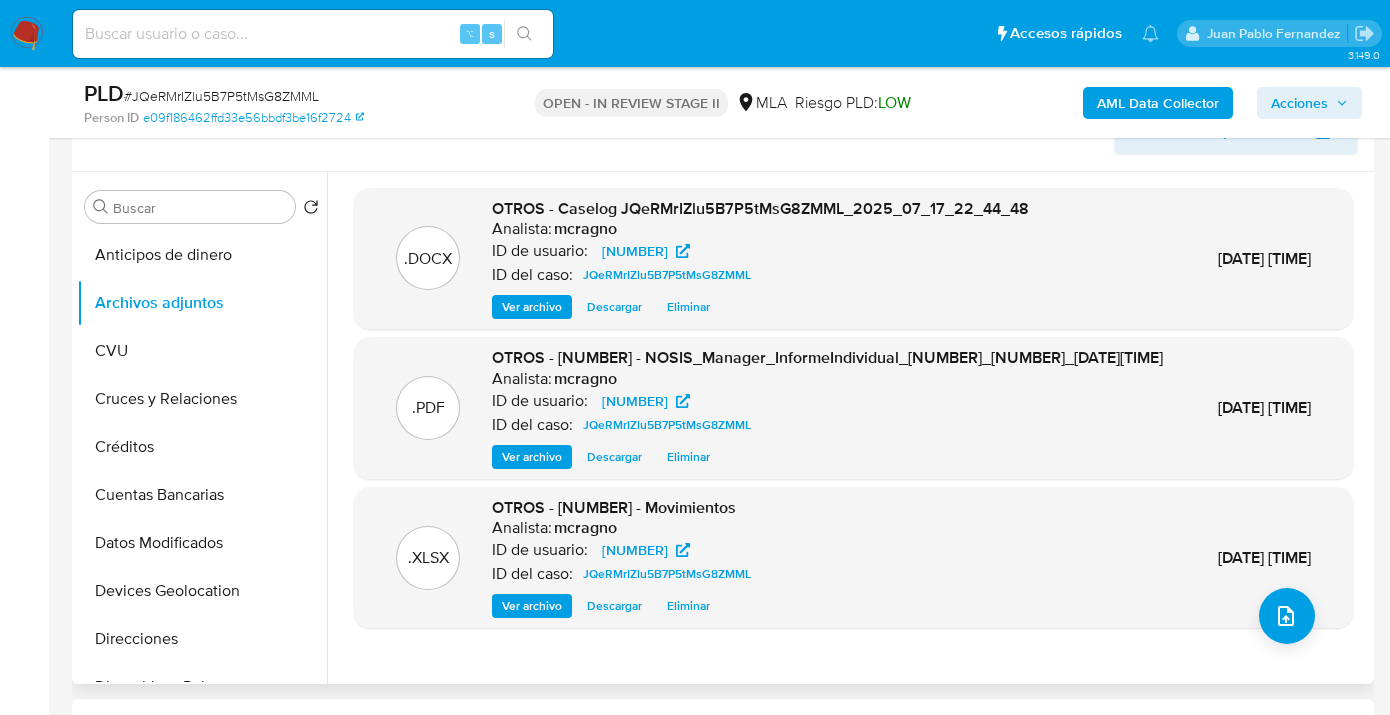 click on "Descargar" at bounding box center [614, 307] 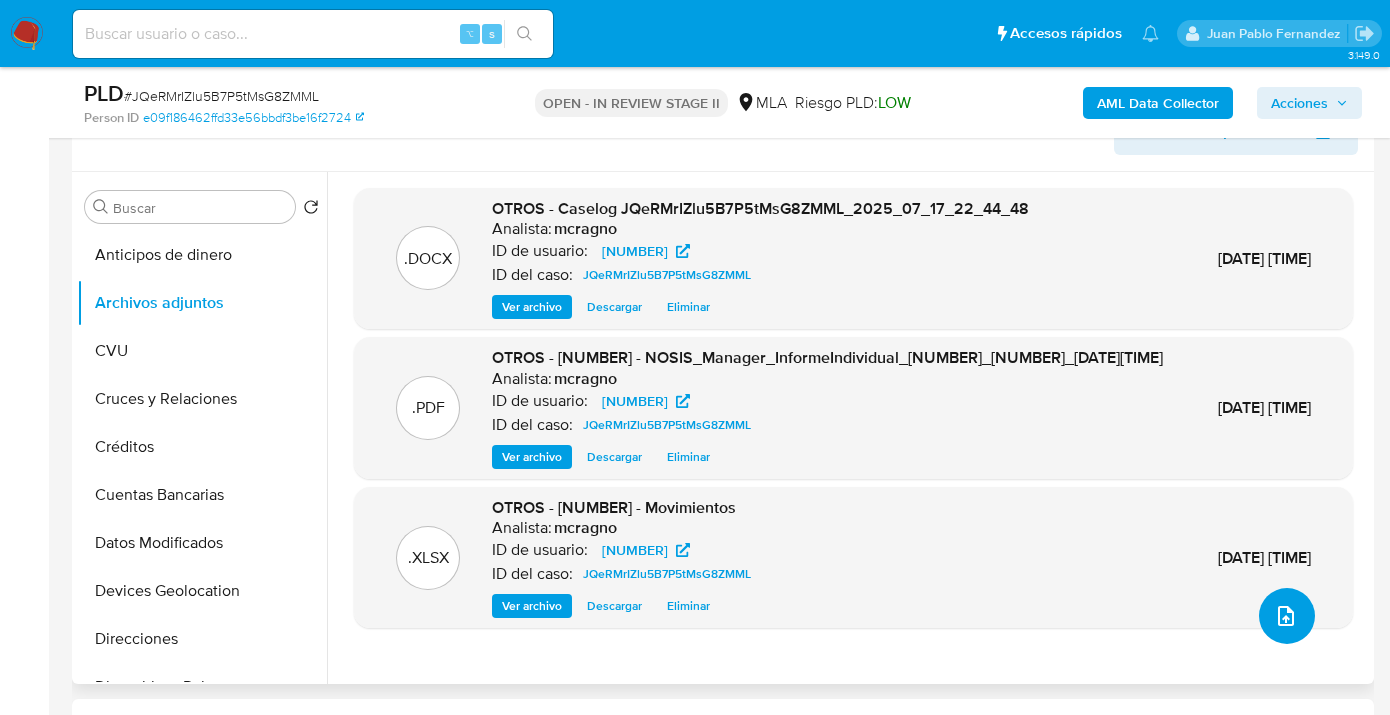 click at bounding box center [1287, 616] 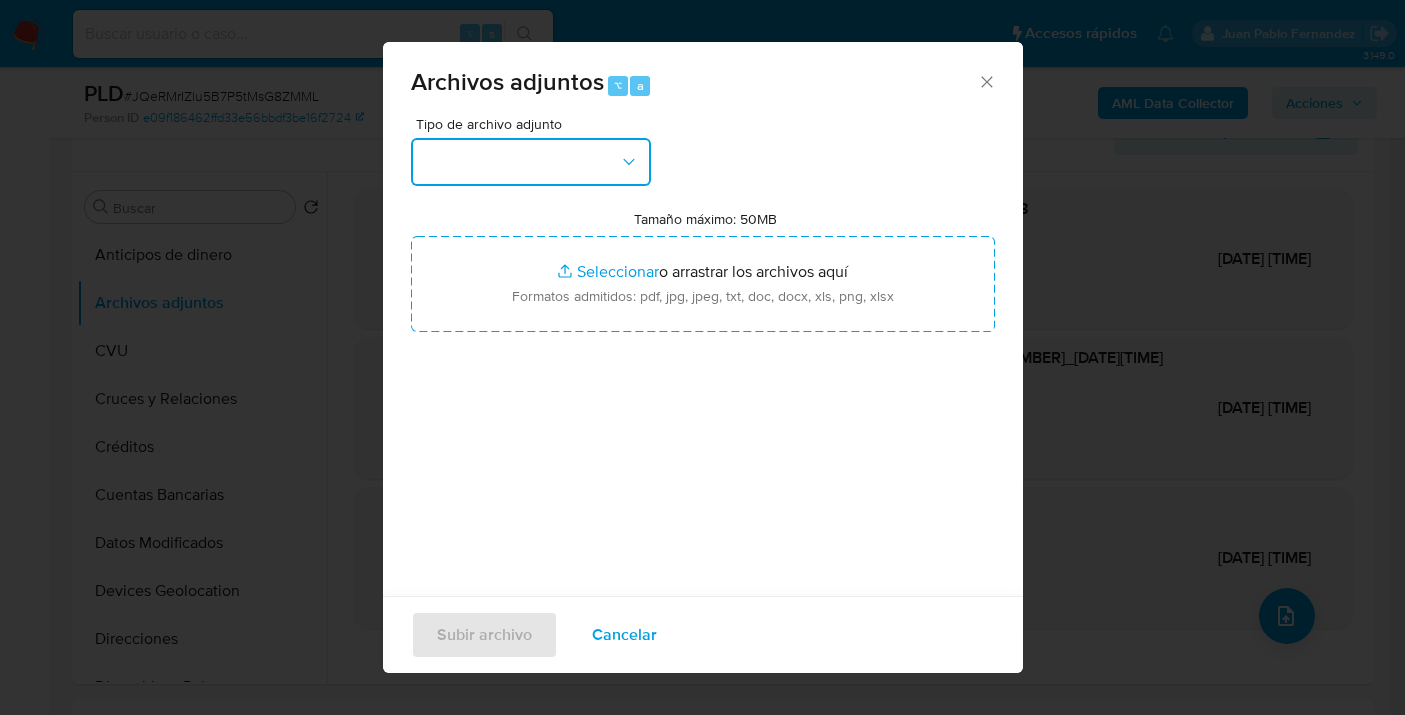 click at bounding box center [531, 162] 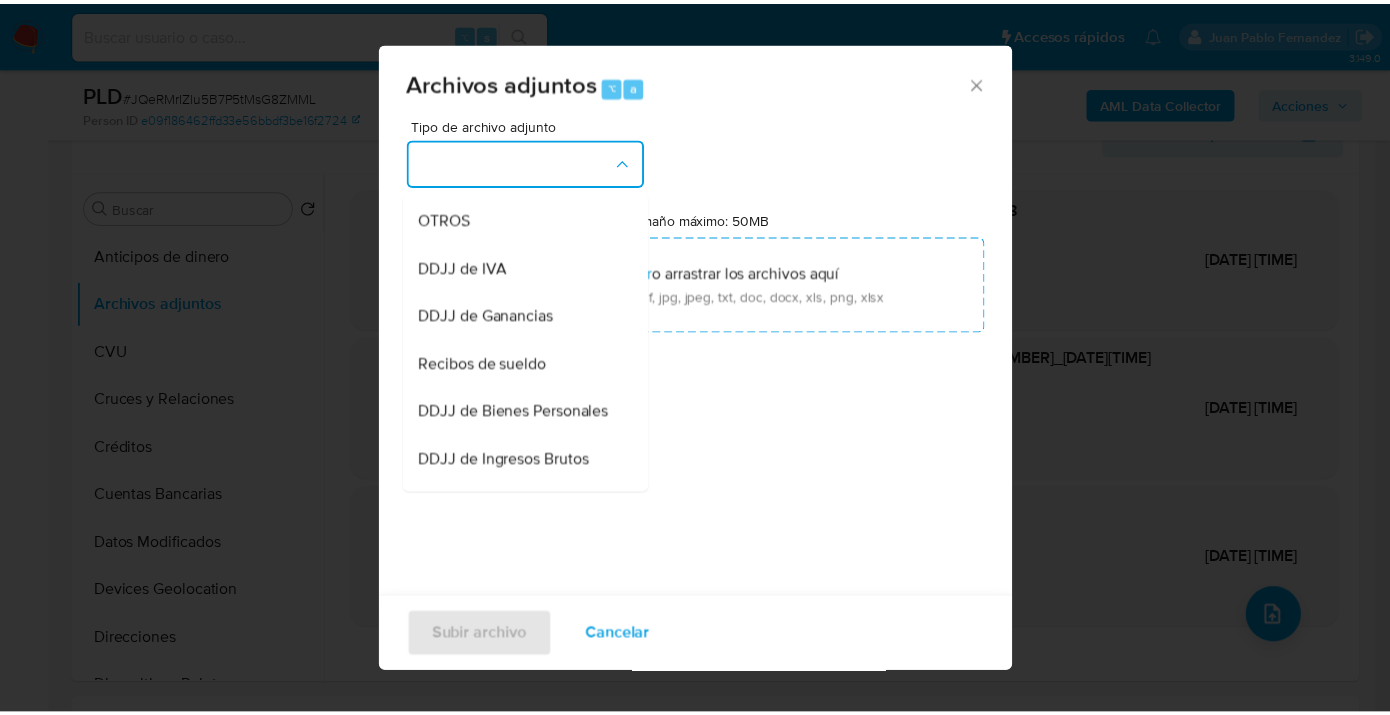 scroll, scrollTop: 540, scrollLeft: 0, axis: vertical 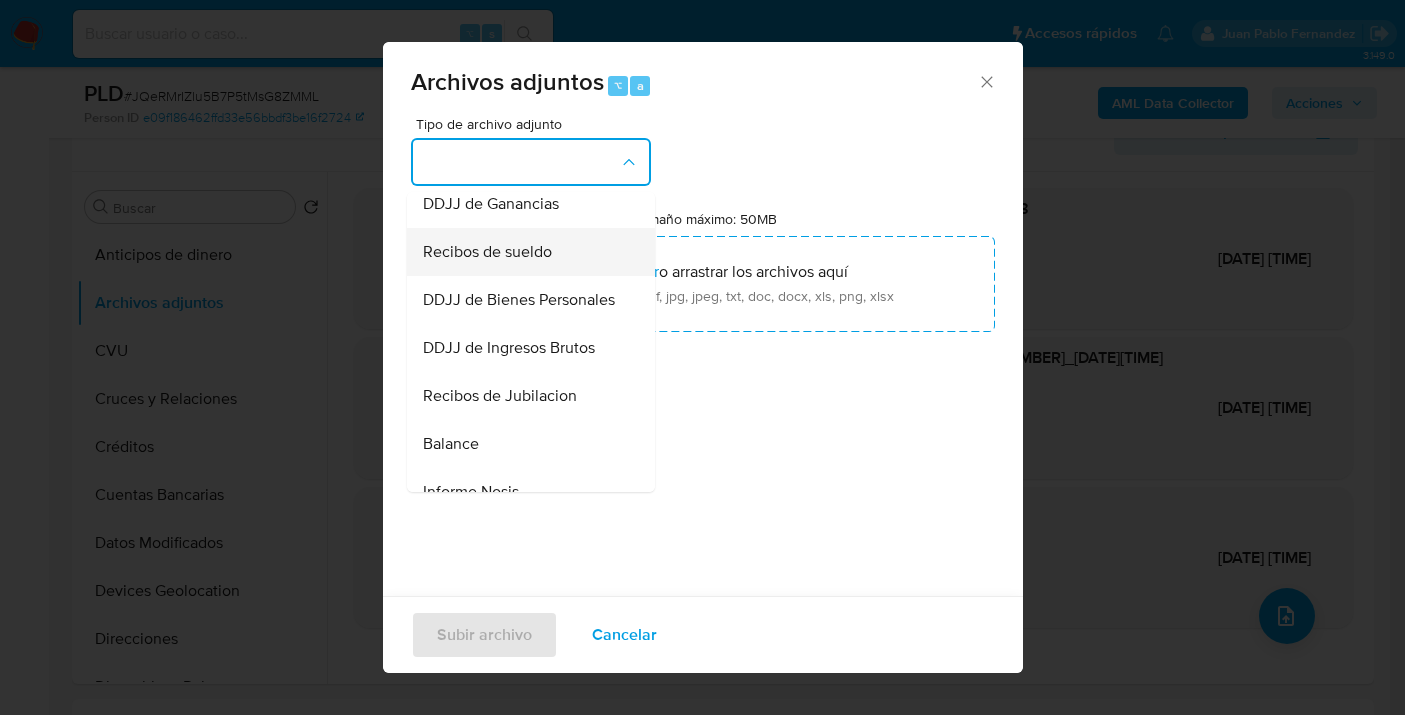 click on "Recibos de sueldo" at bounding box center [487, 252] 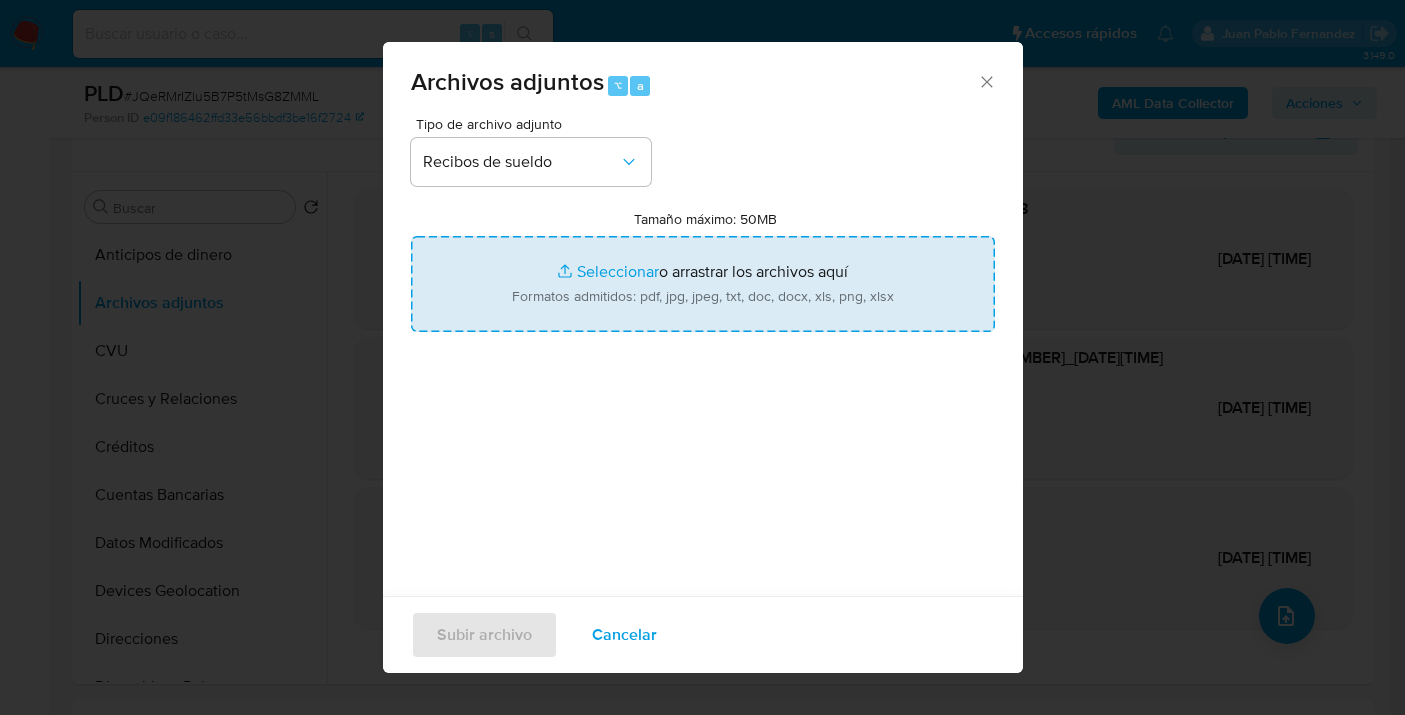click on "Tamaño máximo: 50MB Seleccionar archivos" at bounding box center [703, 284] 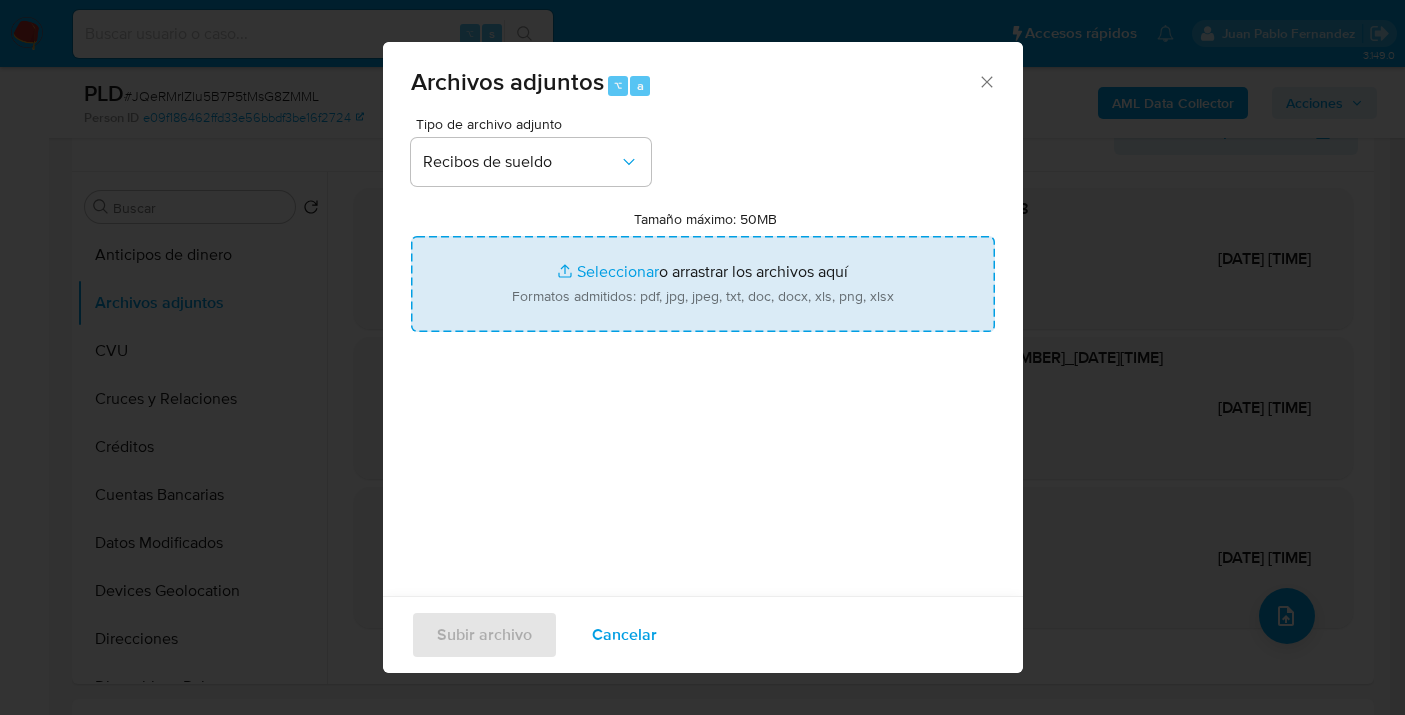 type on "C:\fakepath\Boletas sueldo planta permanente_compressed.pdf" 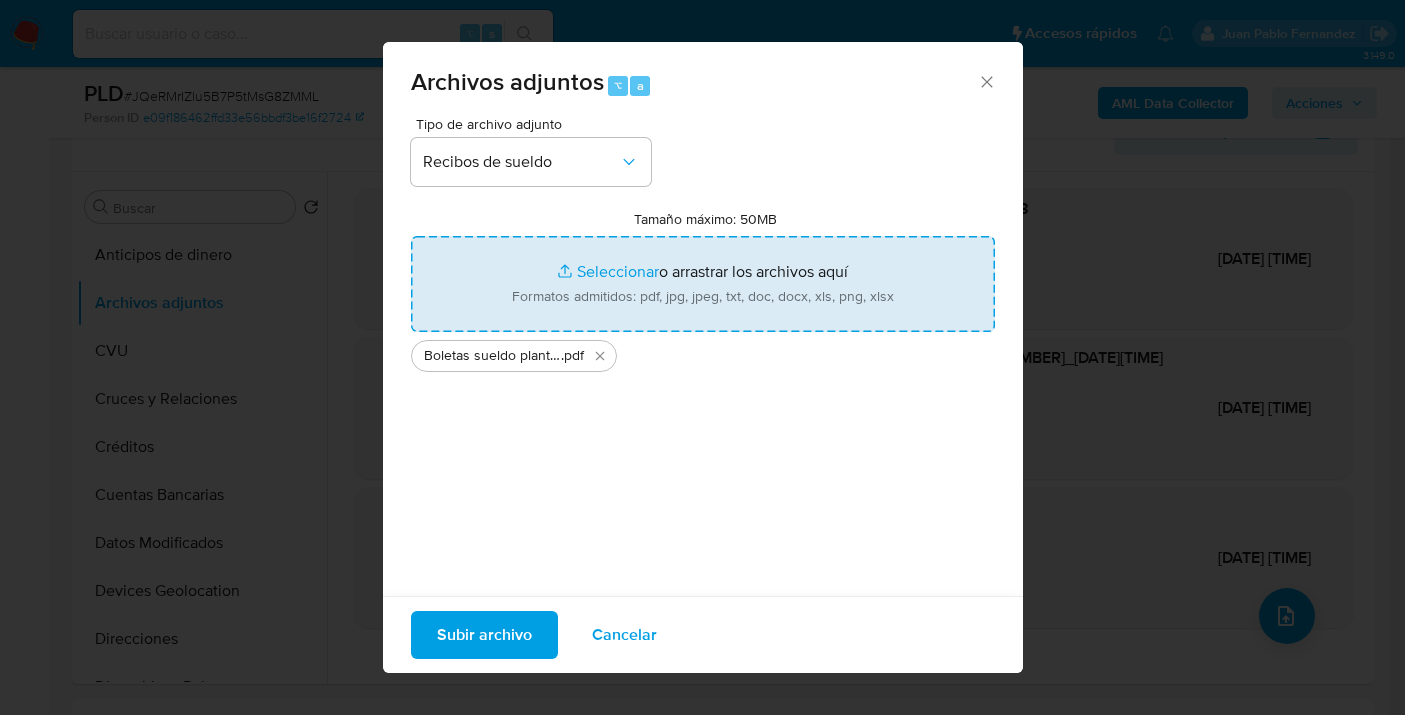 click on "Subir archivo" at bounding box center [484, 635] 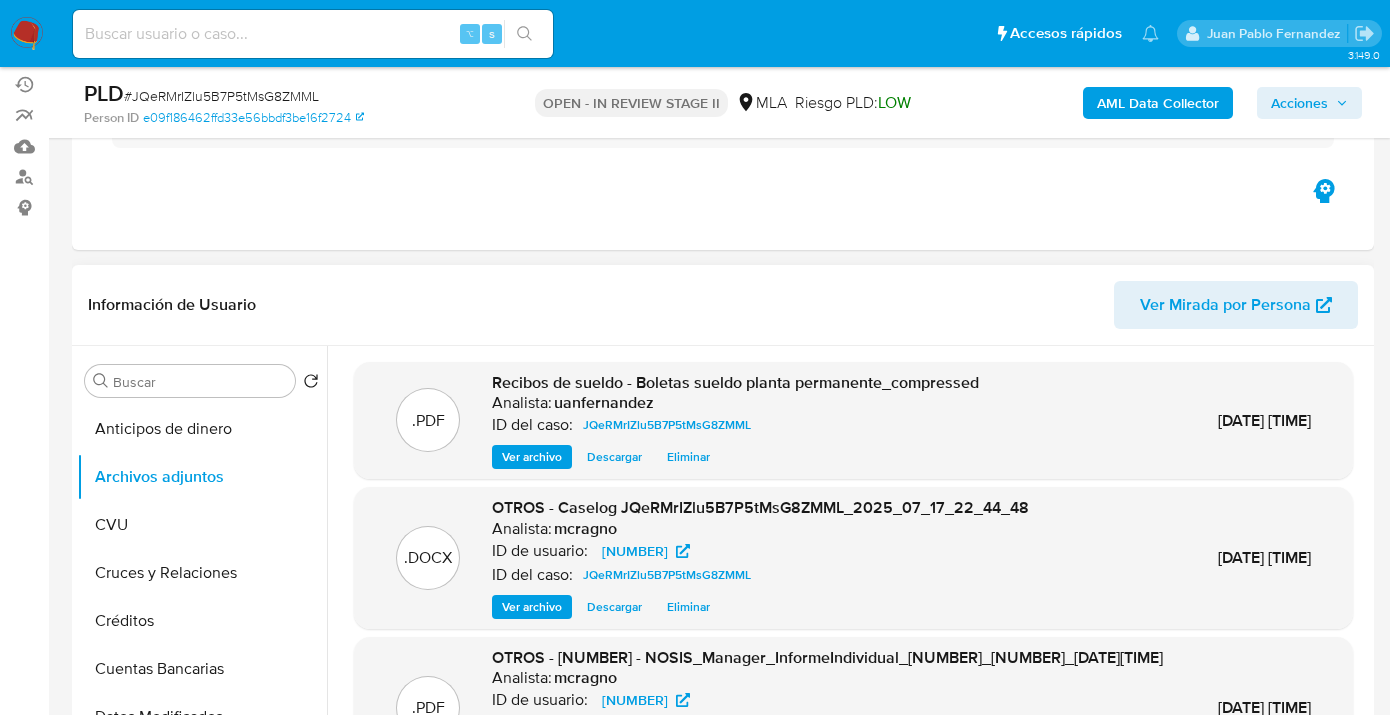 scroll, scrollTop: 232, scrollLeft: 0, axis: vertical 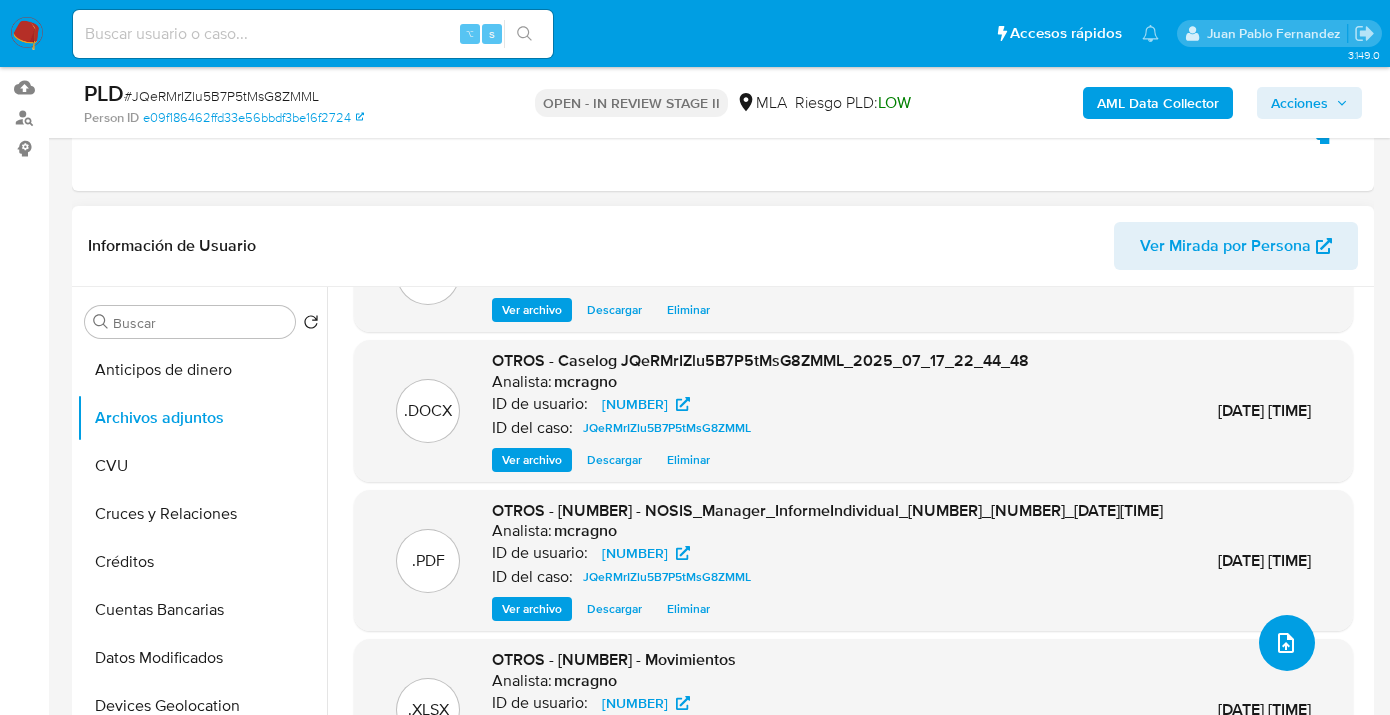 click 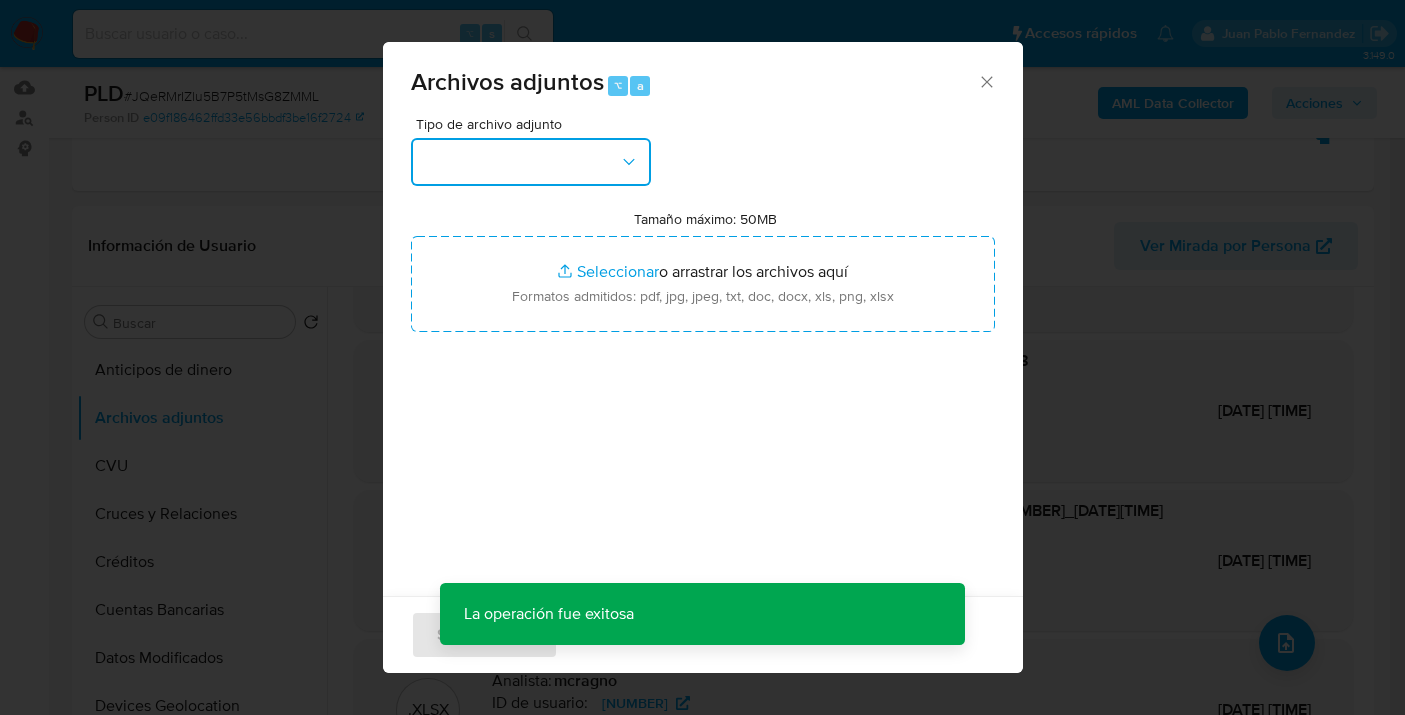 click at bounding box center (531, 162) 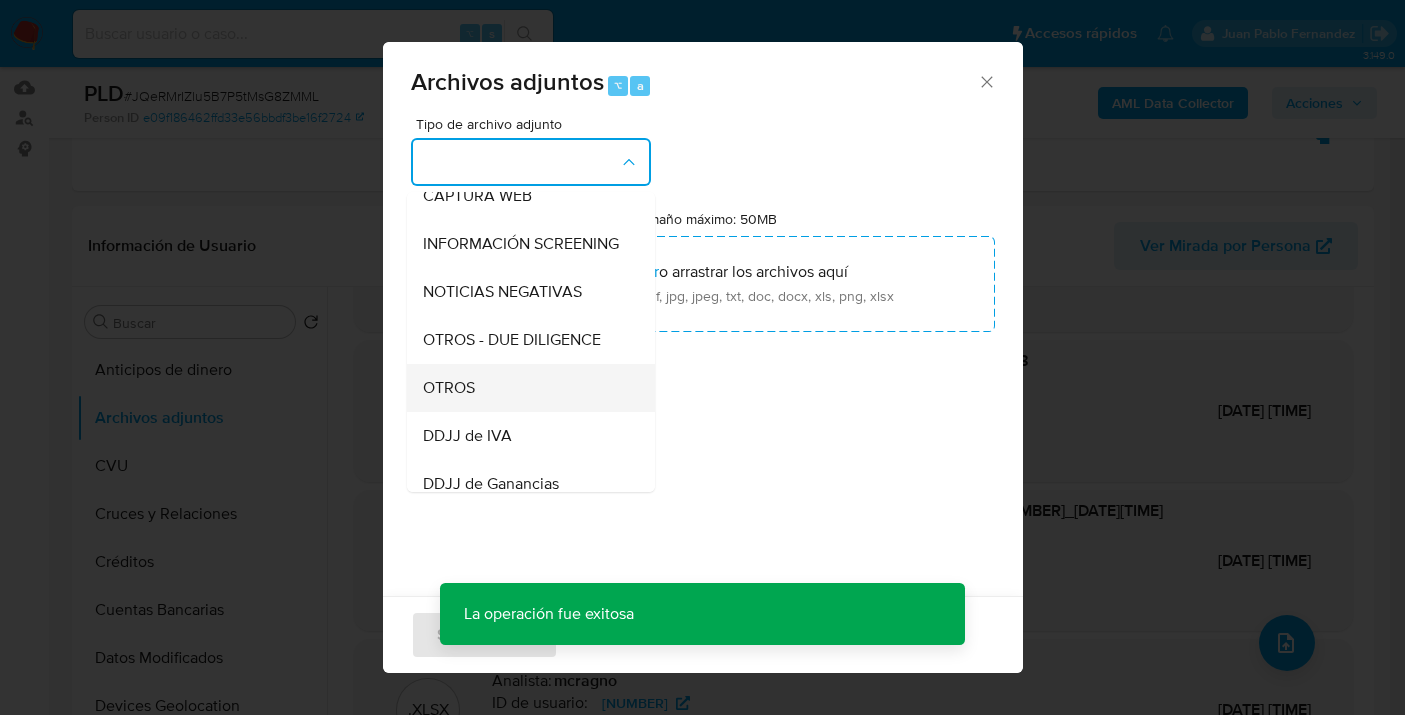scroll, scrollTop: 282, scrollLeft: 0, axis: vertical 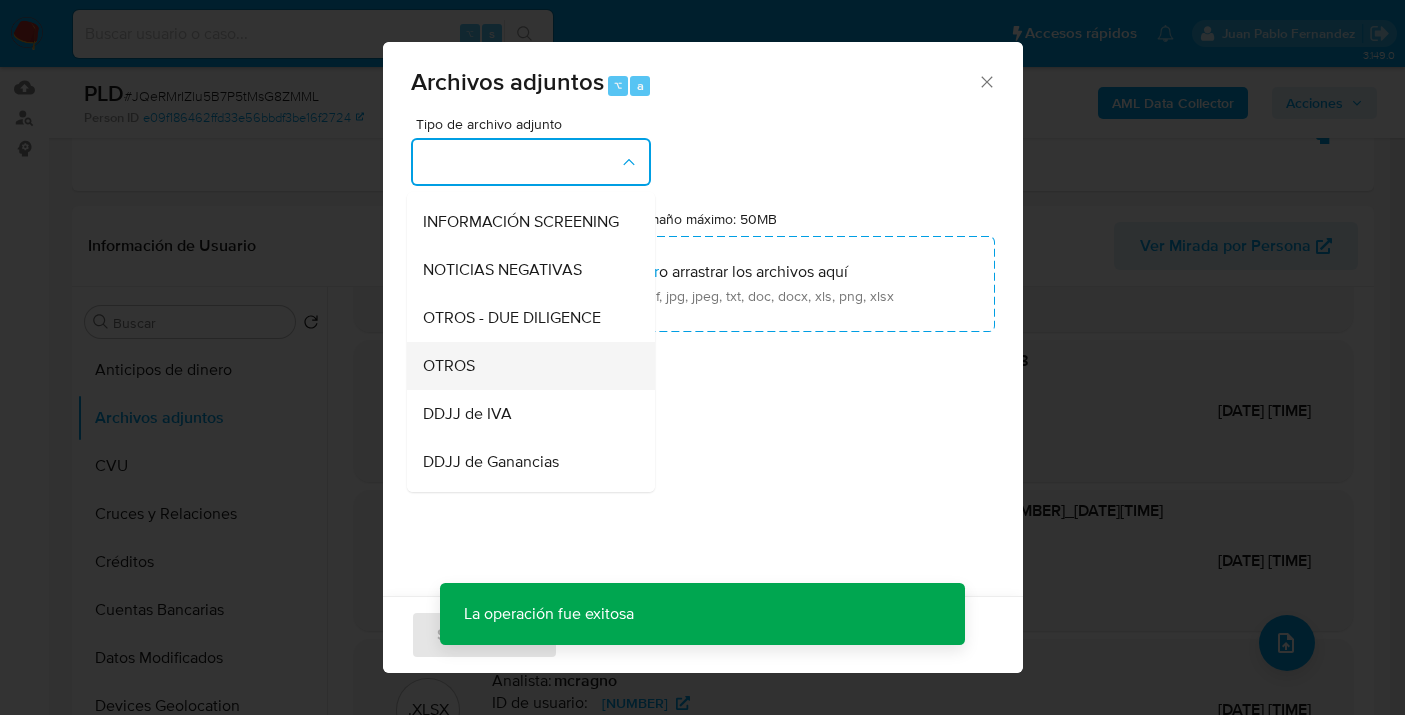 click on "OTROS" at bounding box center (525, 366) 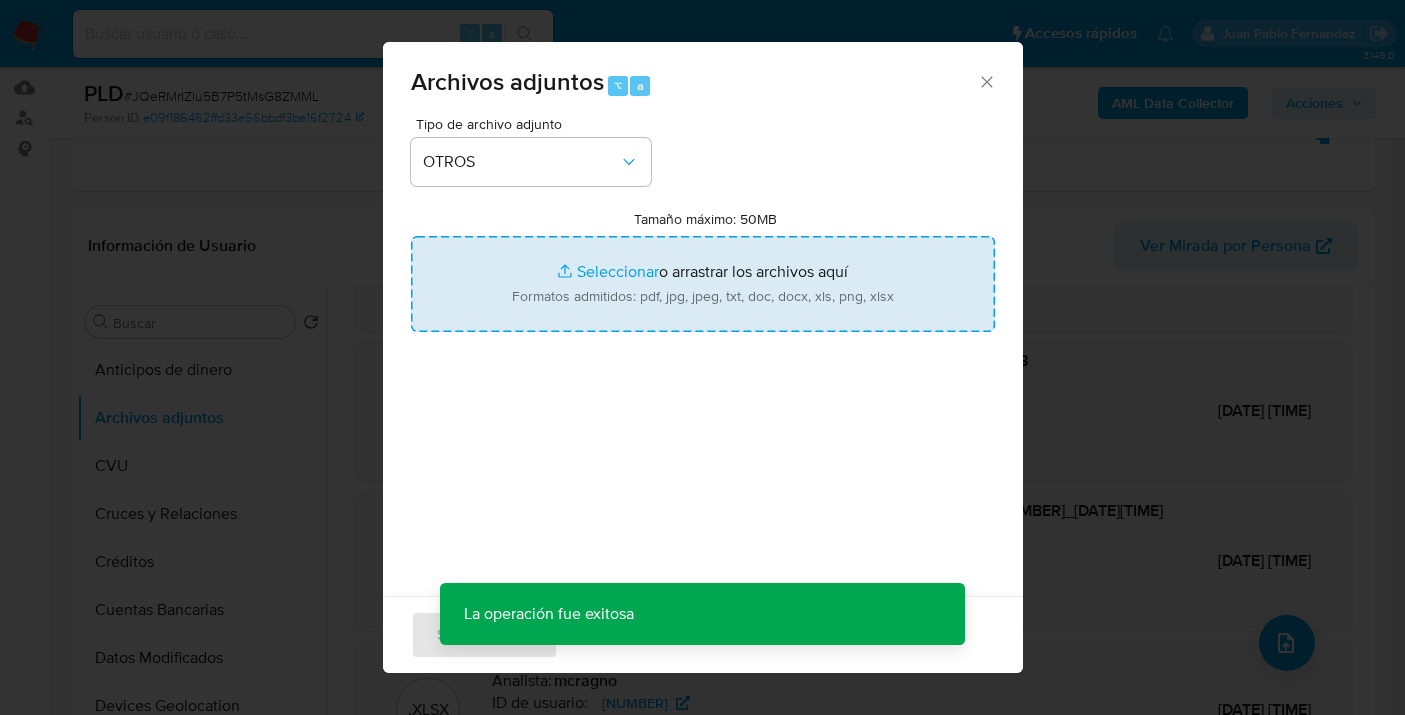 click on "Tamaño máximo: 50MB Seleccionar archivos" at bounding box center [703, 284] 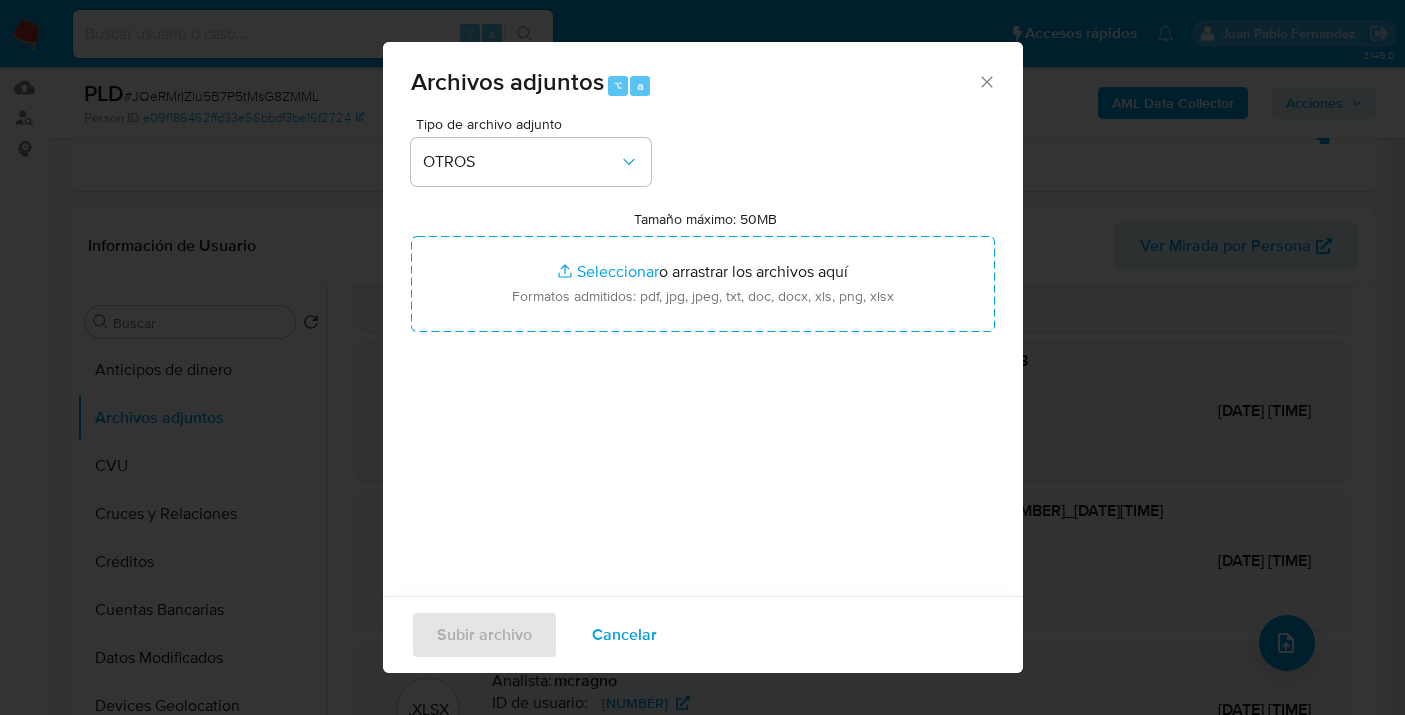 type on "C:\fakepath\Caselog JQeRMrIZlu5B7P5tMsG8ZMML_2025_07_17_22_44_48 V2.docx" 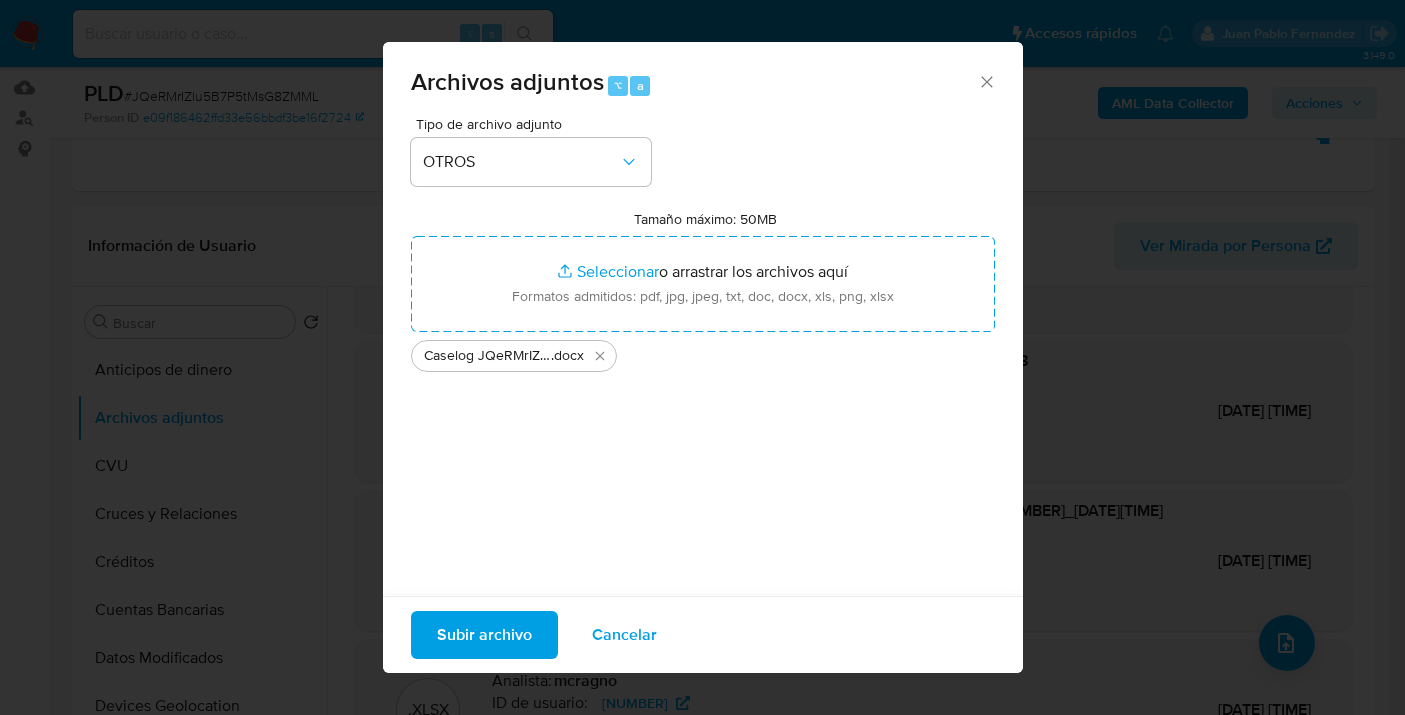 click on "Subir archivo" at bounding box center (484, 635) 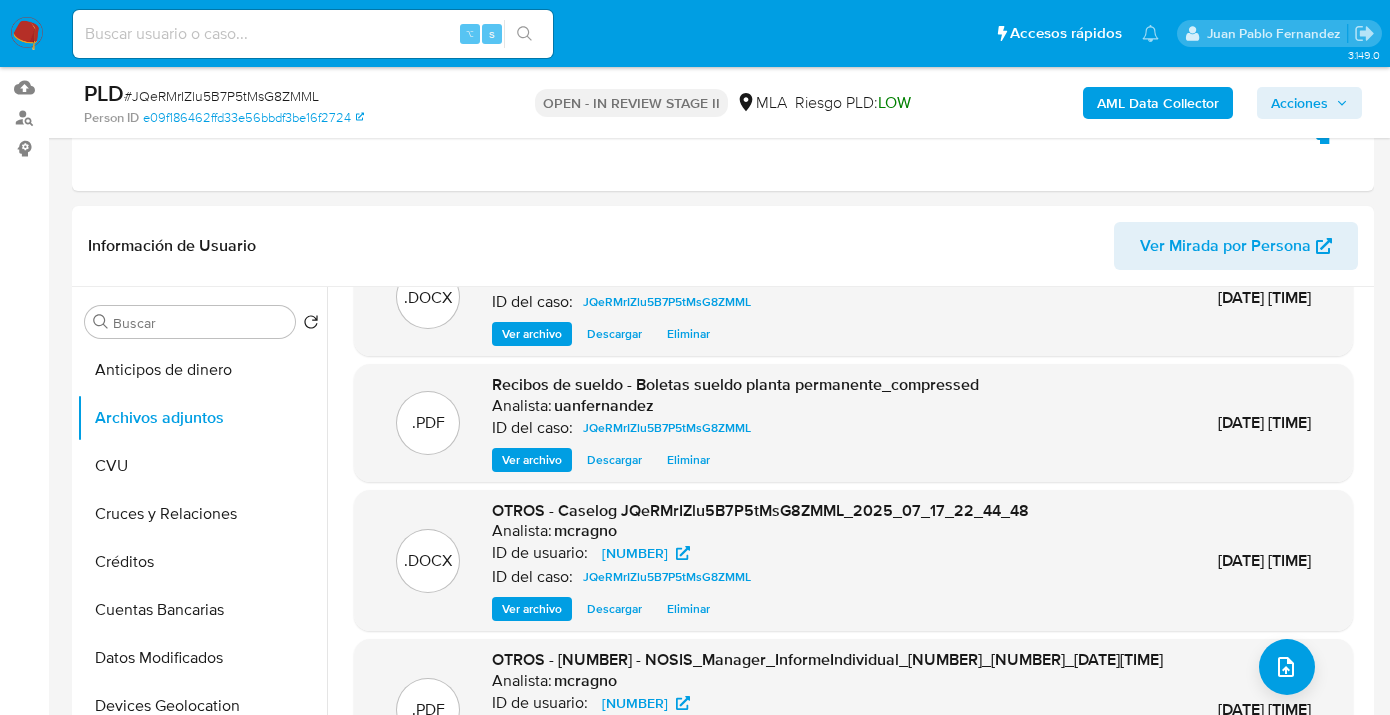 scroll, scrollTop: 0, scrollLeft: 0, axis: both 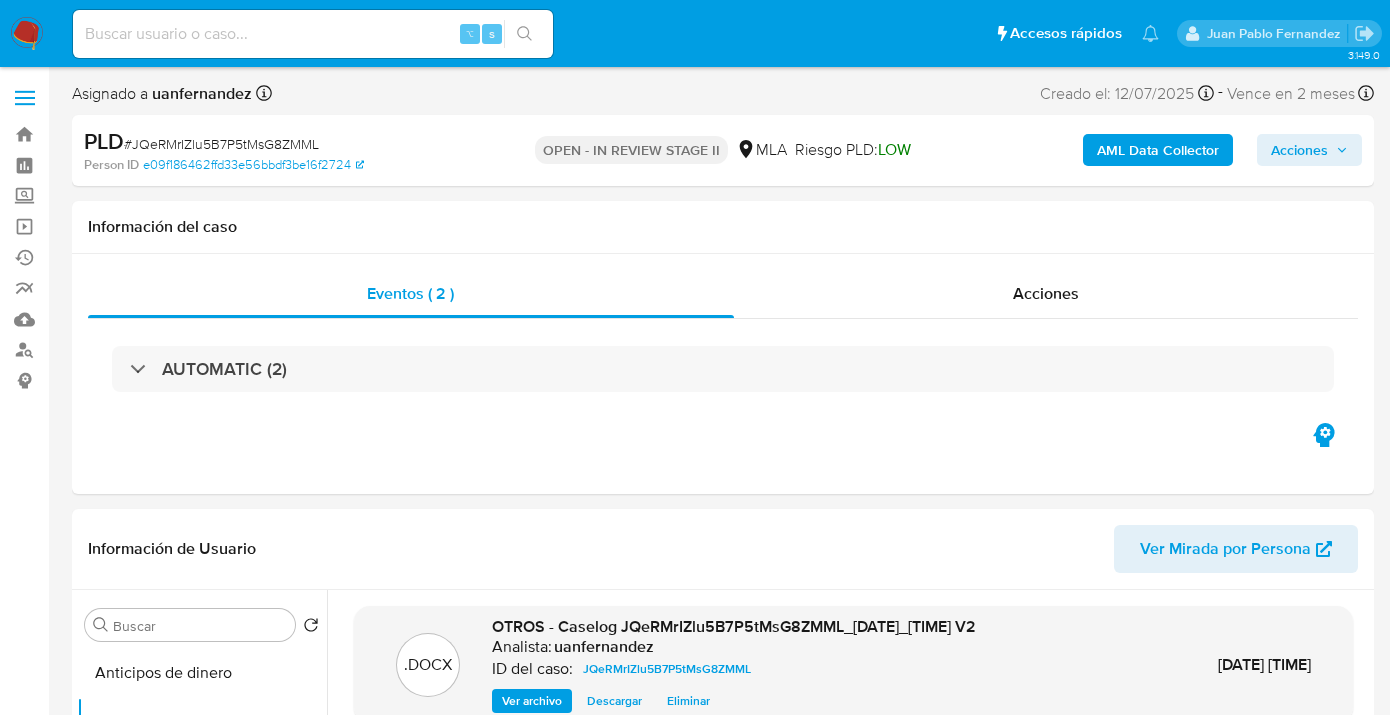 click on "Acciones" at bounding box center (1299, 150) 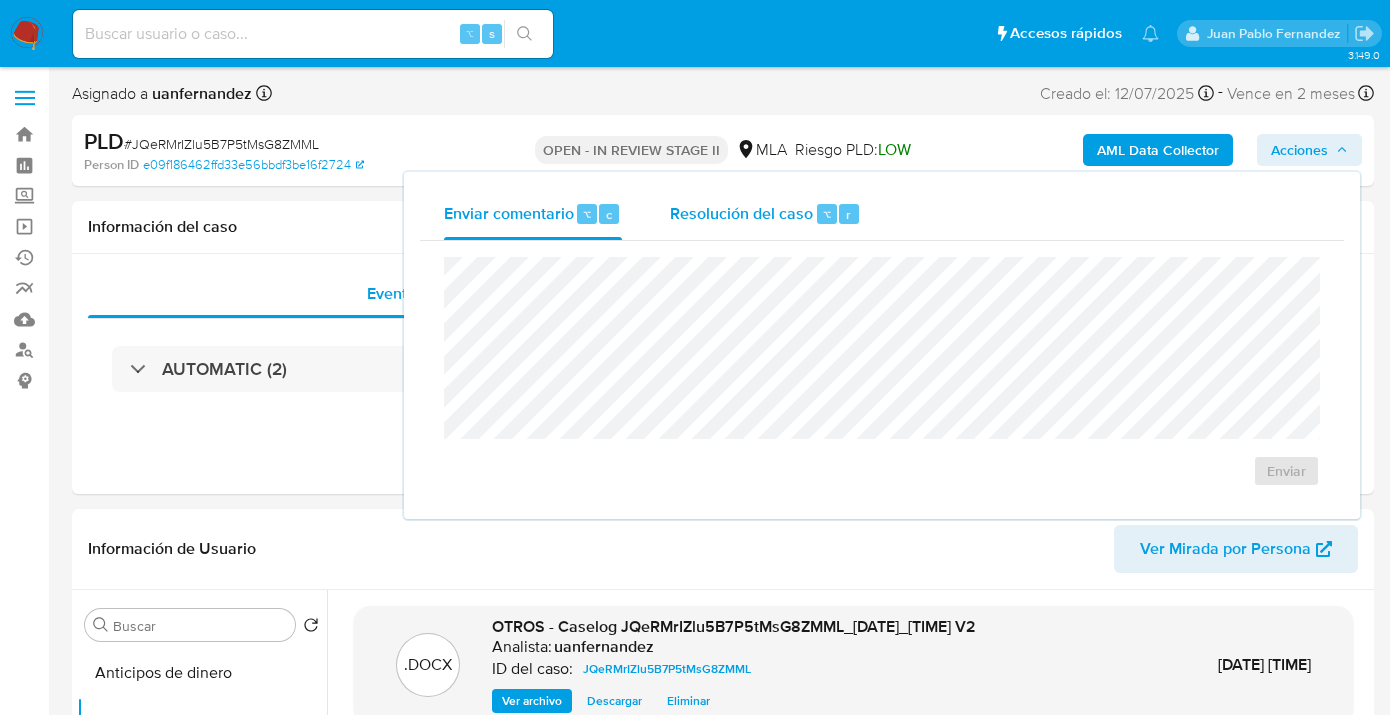 drag, startPoint x: 733, startPoint y: 224, endPoint x: 743, endPoint y: 236, distance: 15.6205 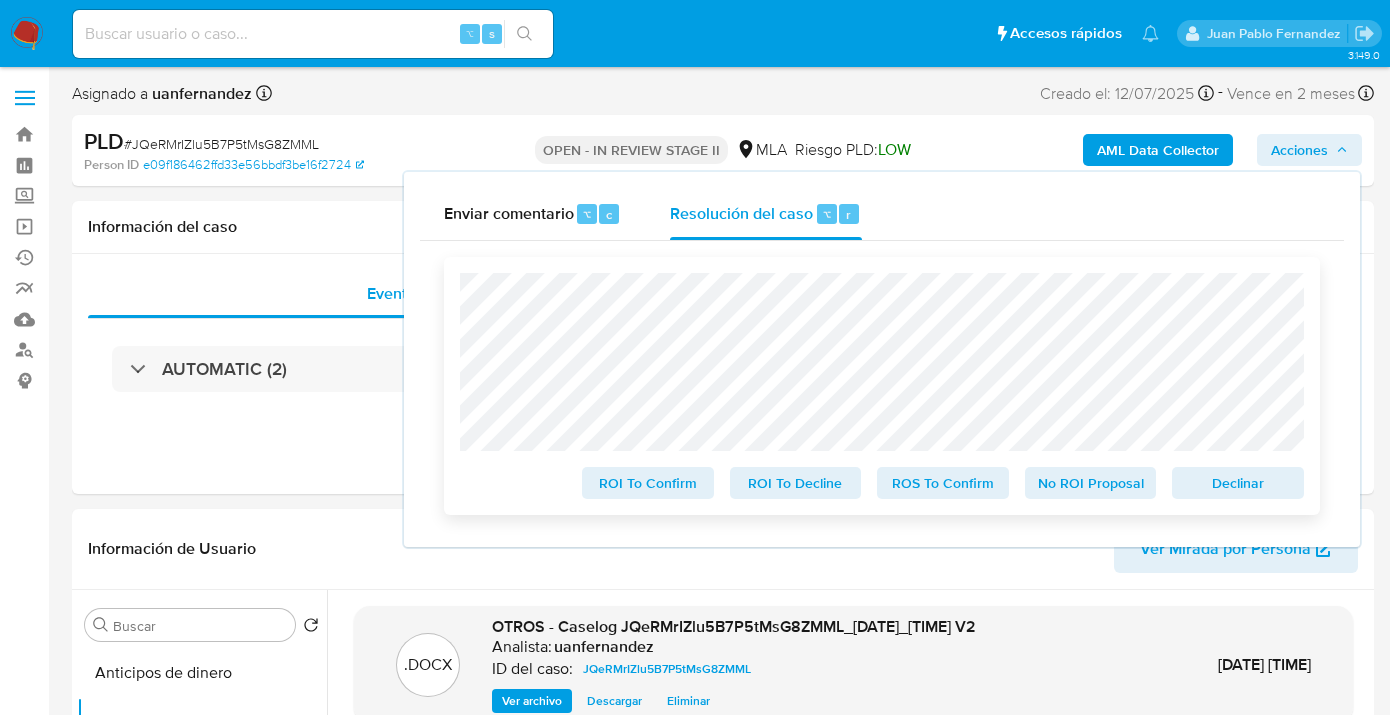 click on "Declinar" at bounding box center (1238, 483) 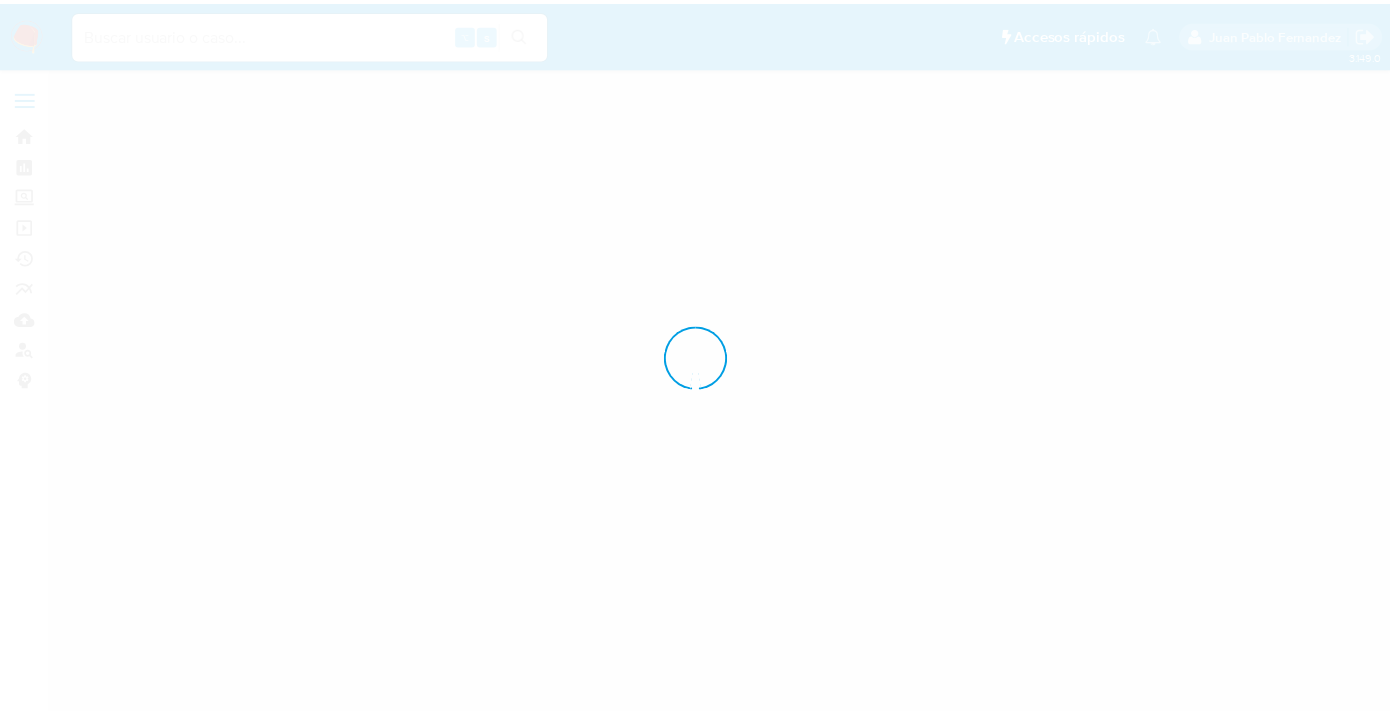 scroll, scrollTop: 0, scrollLeft: 0, axis: both 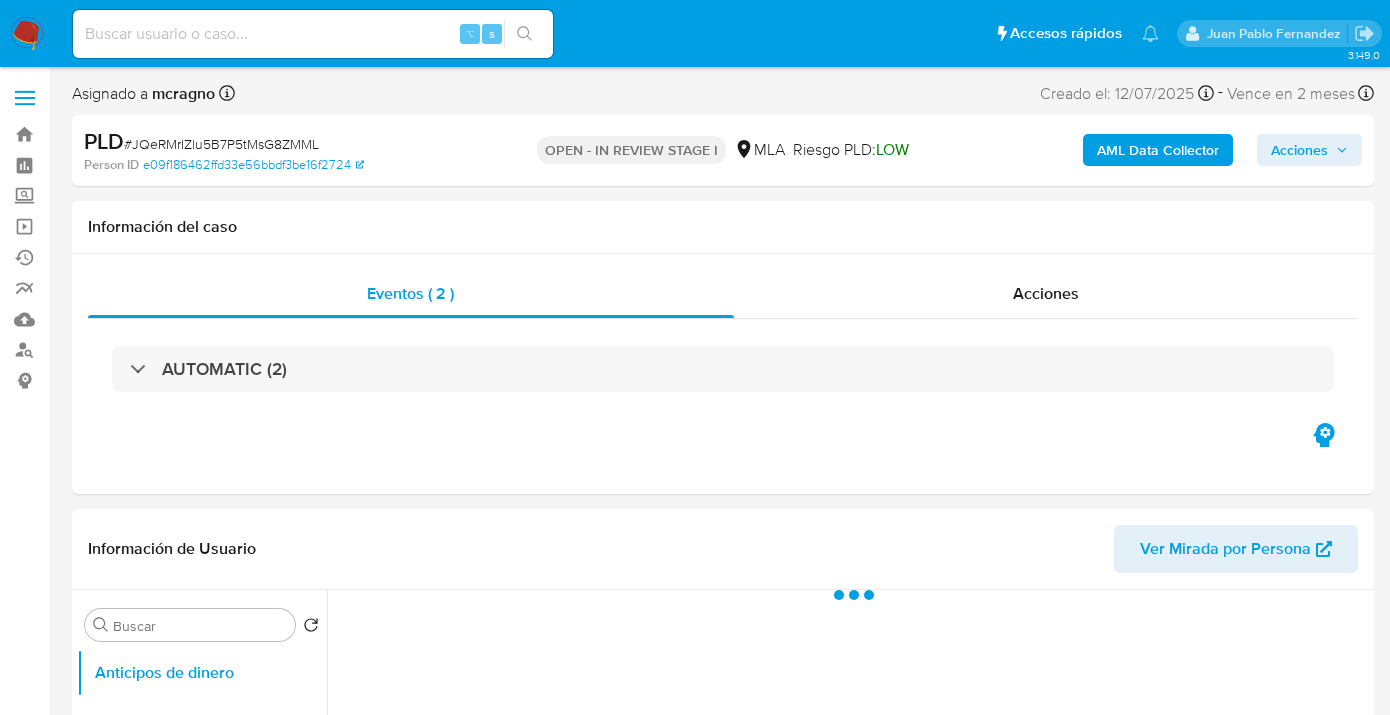 click on "Acciones" at bounding box center (1299, 150) 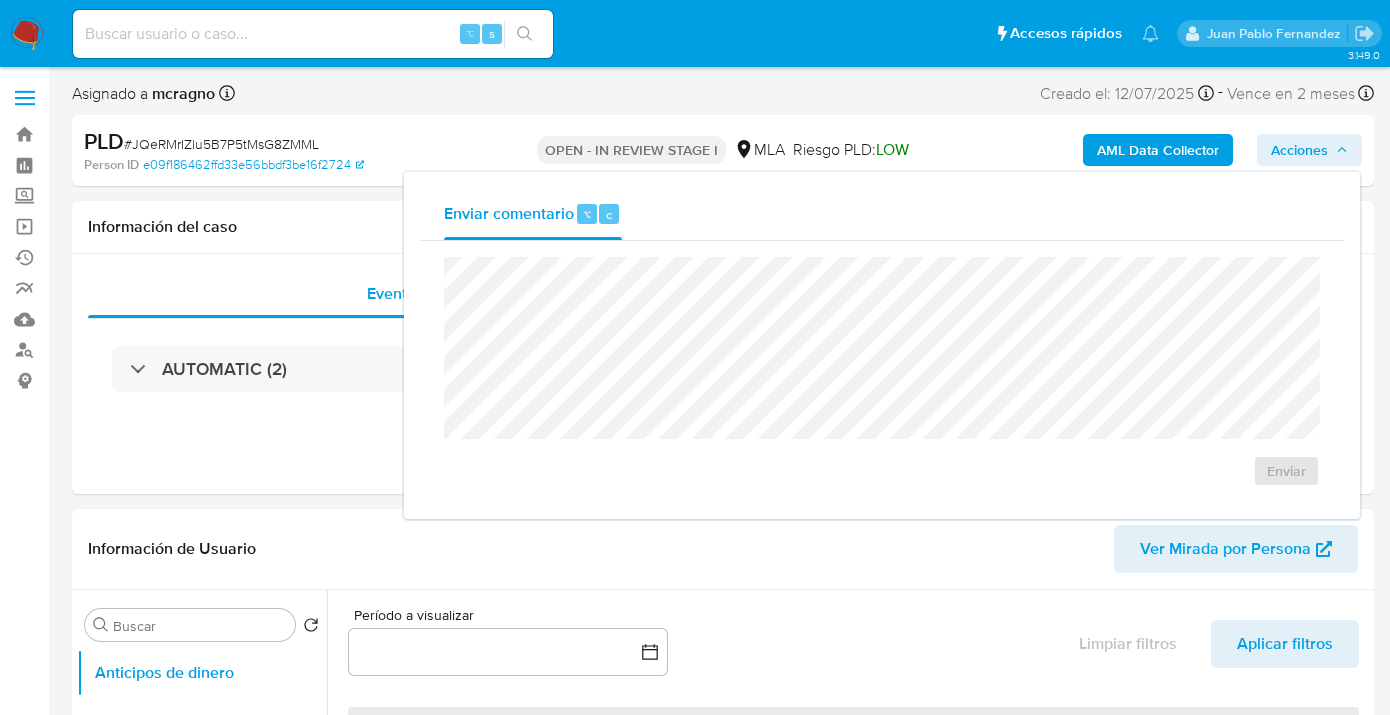 select on "10" 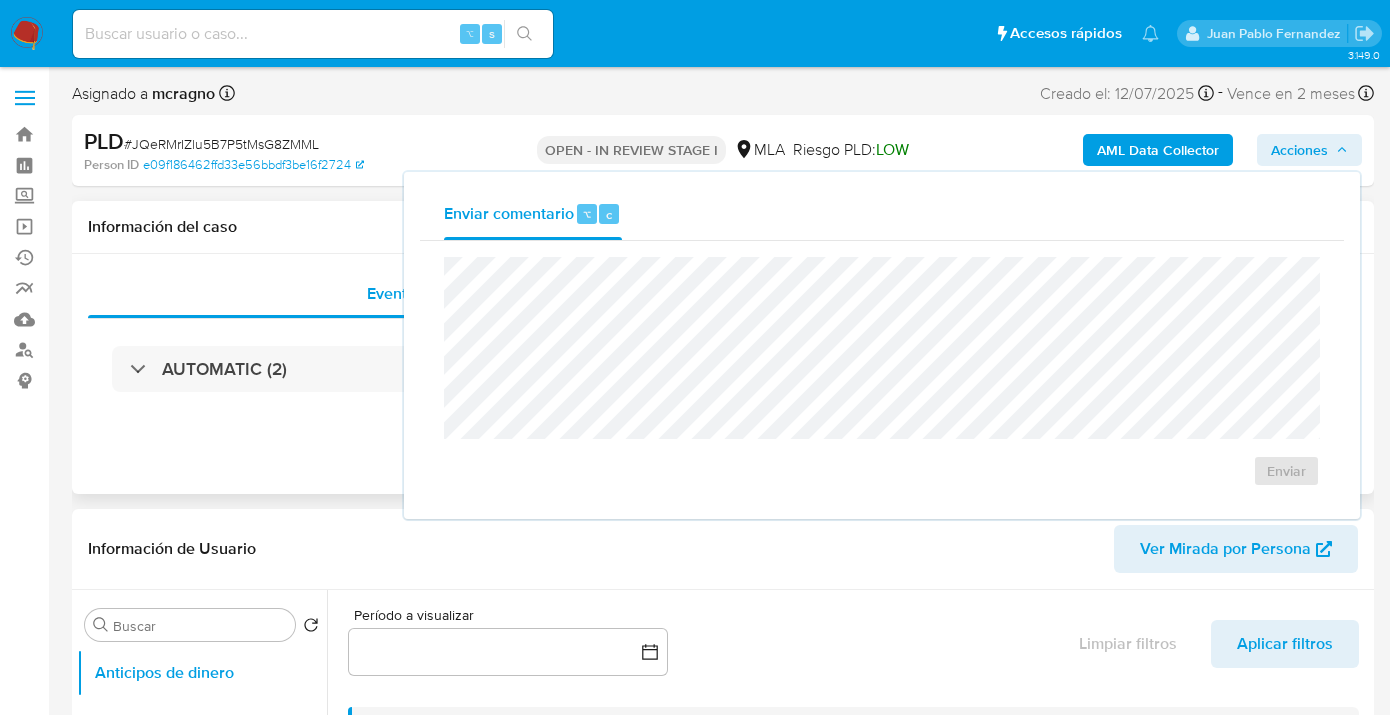 click on "Eventos ( 2 ) Acciones AUTOMATIC (2)" at bounding box center (723, 374) 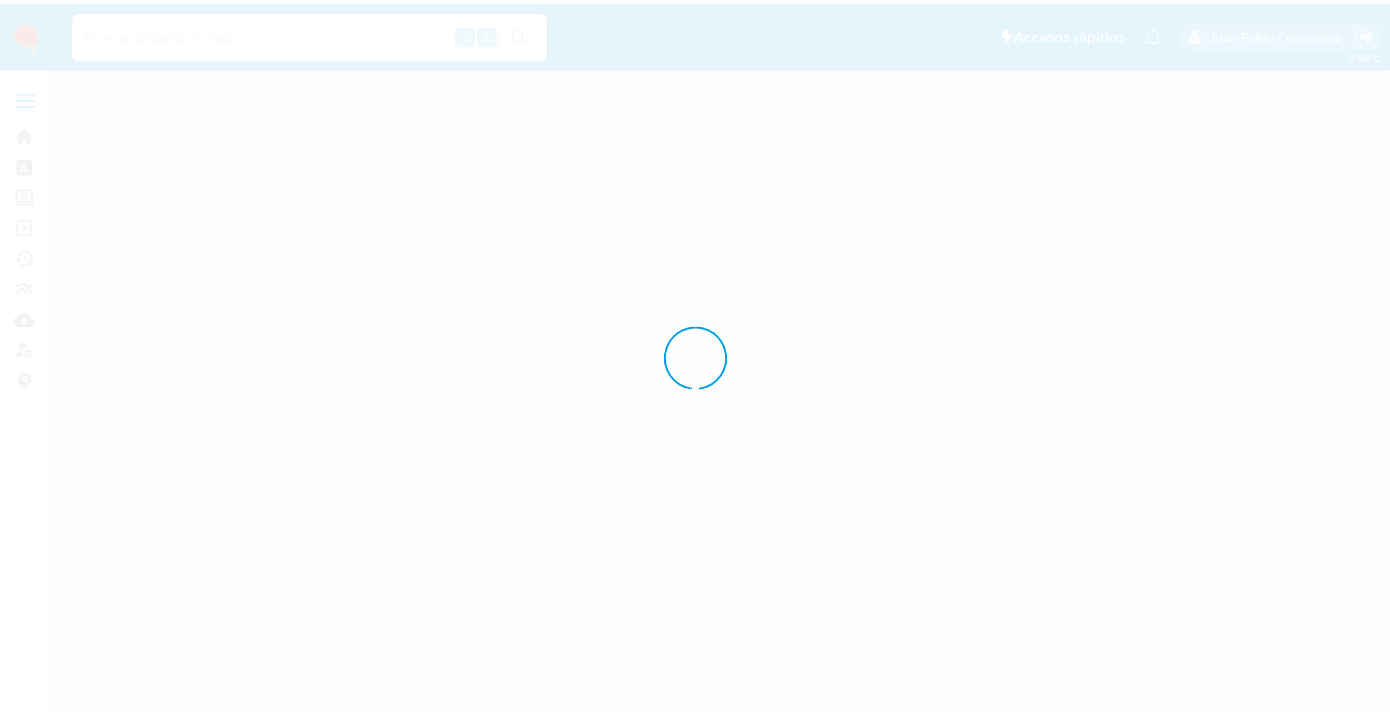 scroll, scrollTop: 0, scrollLeft: 0, axis: both 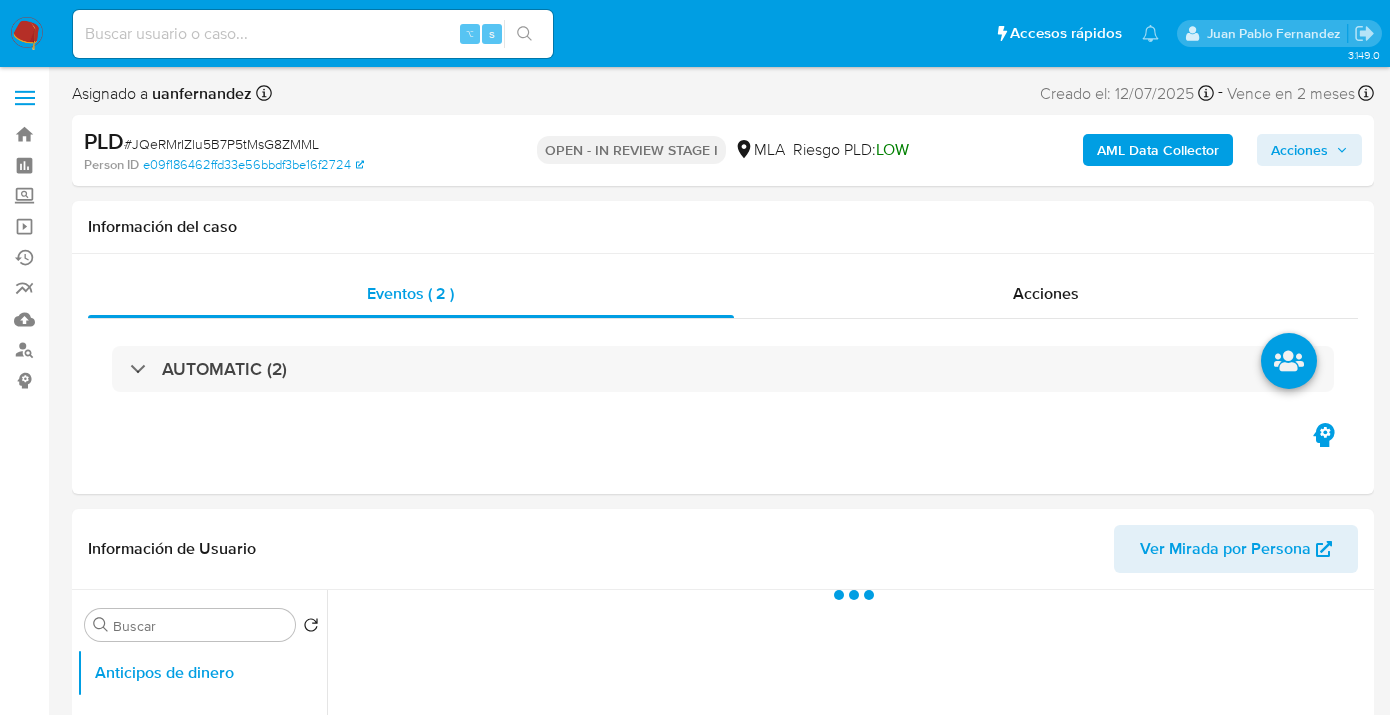 click on "Acciones" at bounding box center (1299, 150) 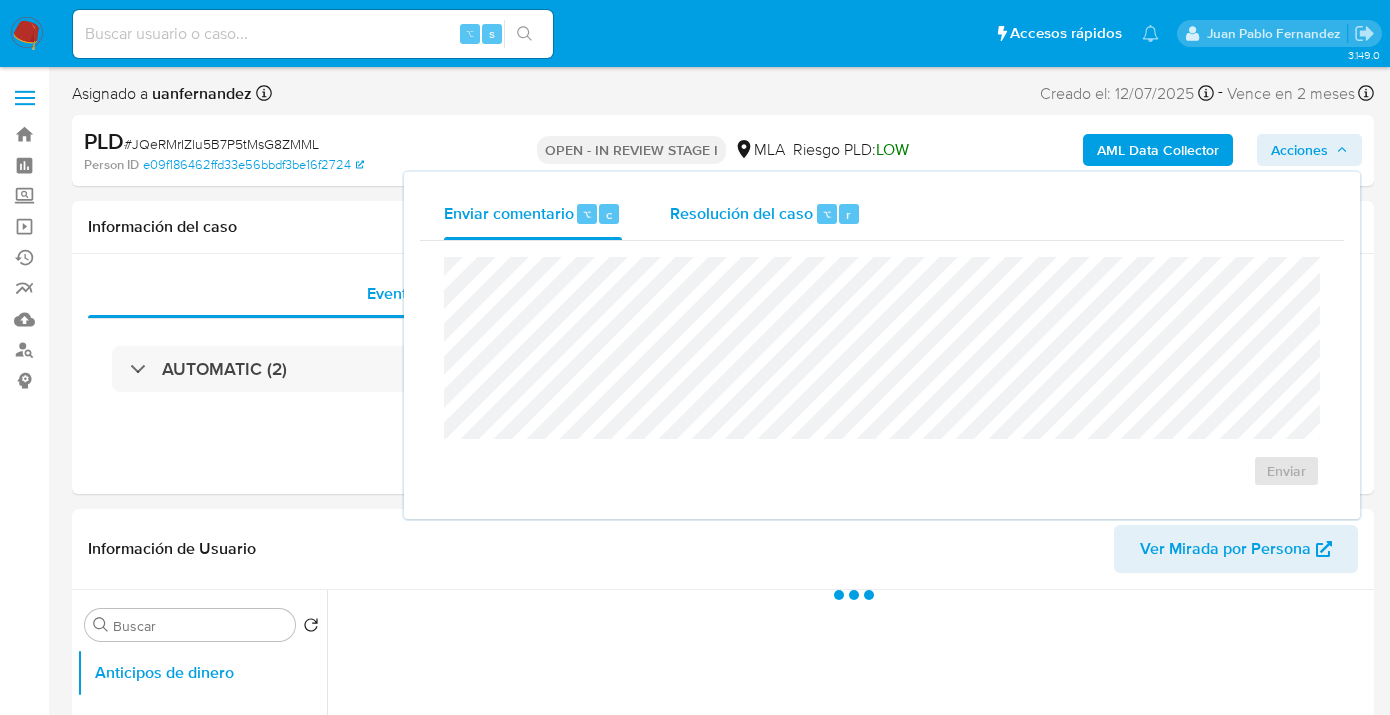 select on "10" 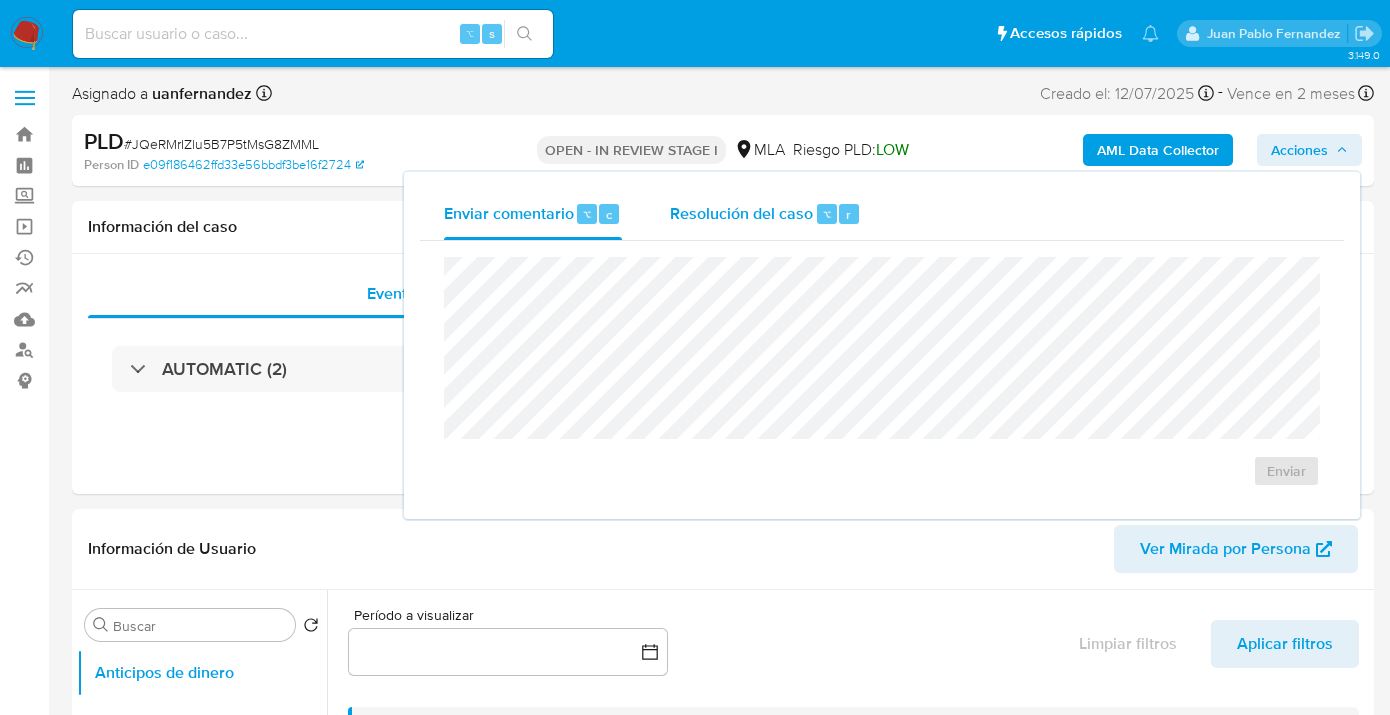 drag, startPoint x: 749, startPoint y: 223, endPoint x: 742, endPoint y: 231, distance: 10.630146 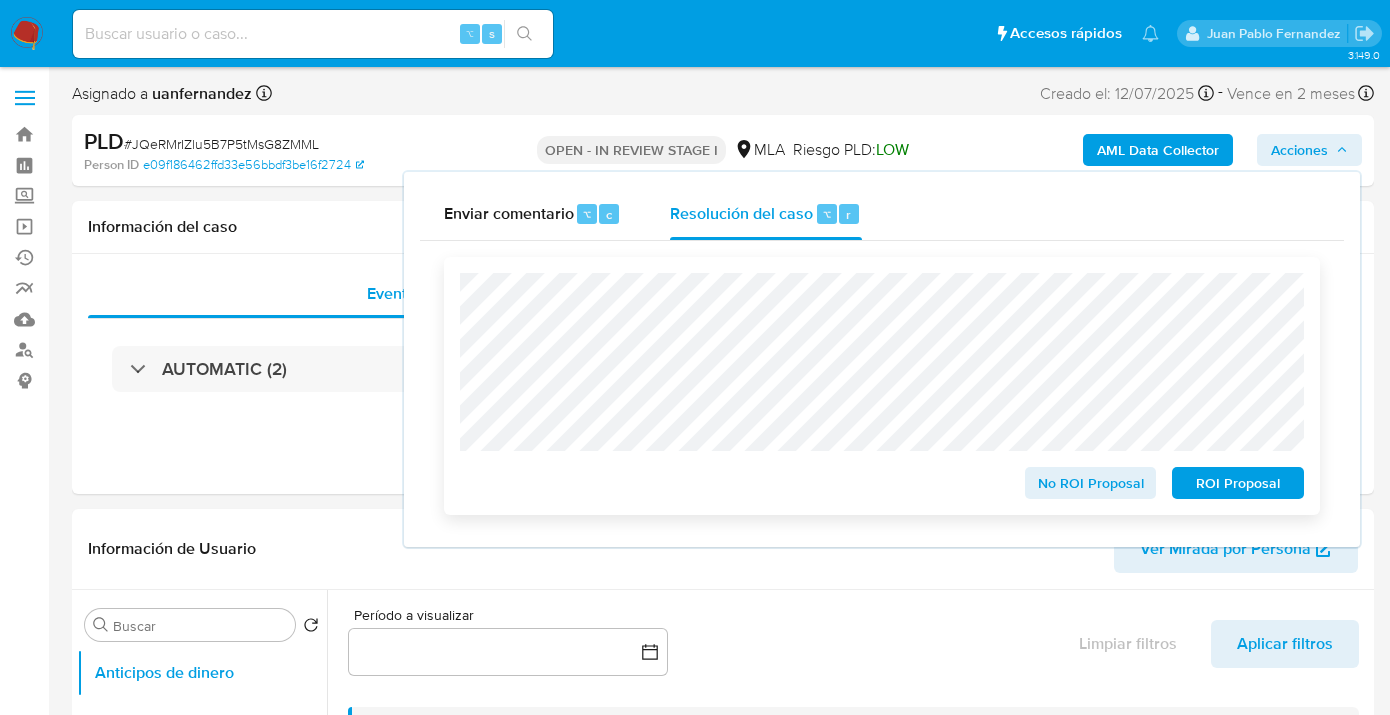 click on "ROI Proposal" at bounding box center [1238, 483] 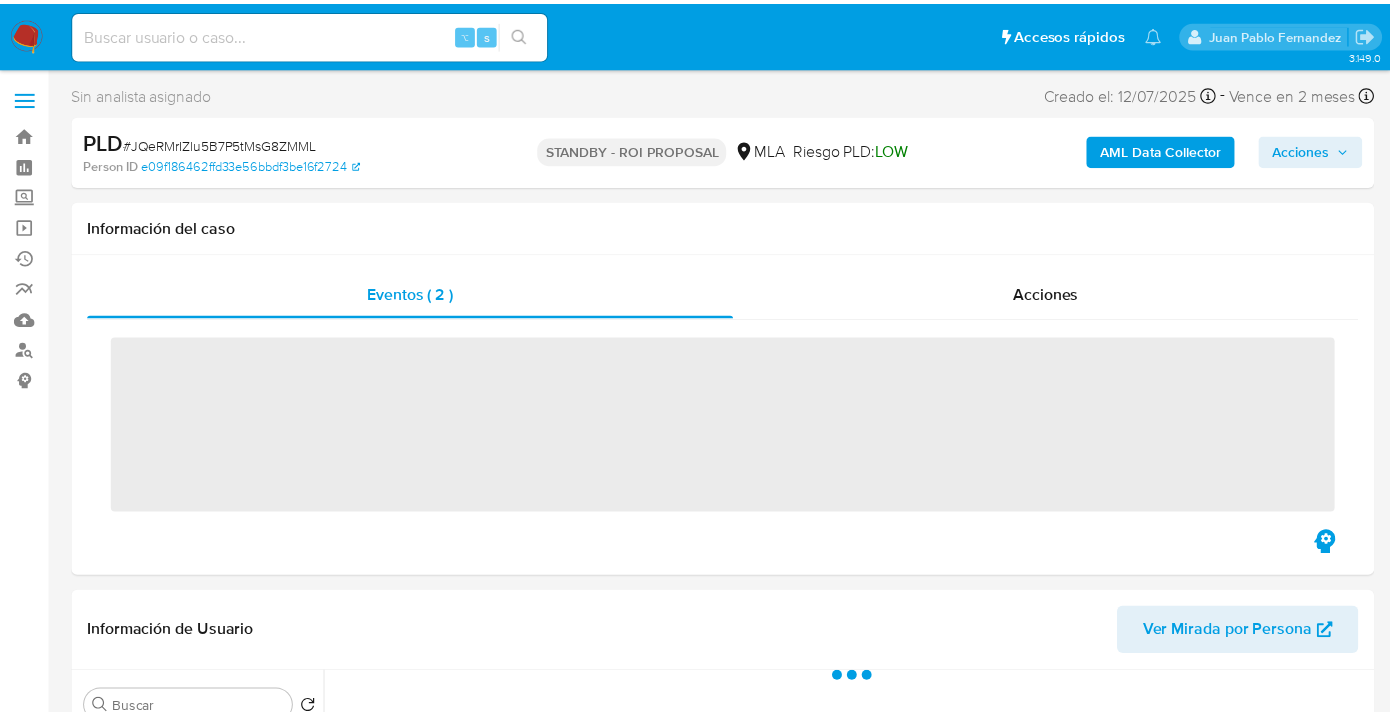 scroll, scrollTop: 0, scrollLeft: 0, axis: both 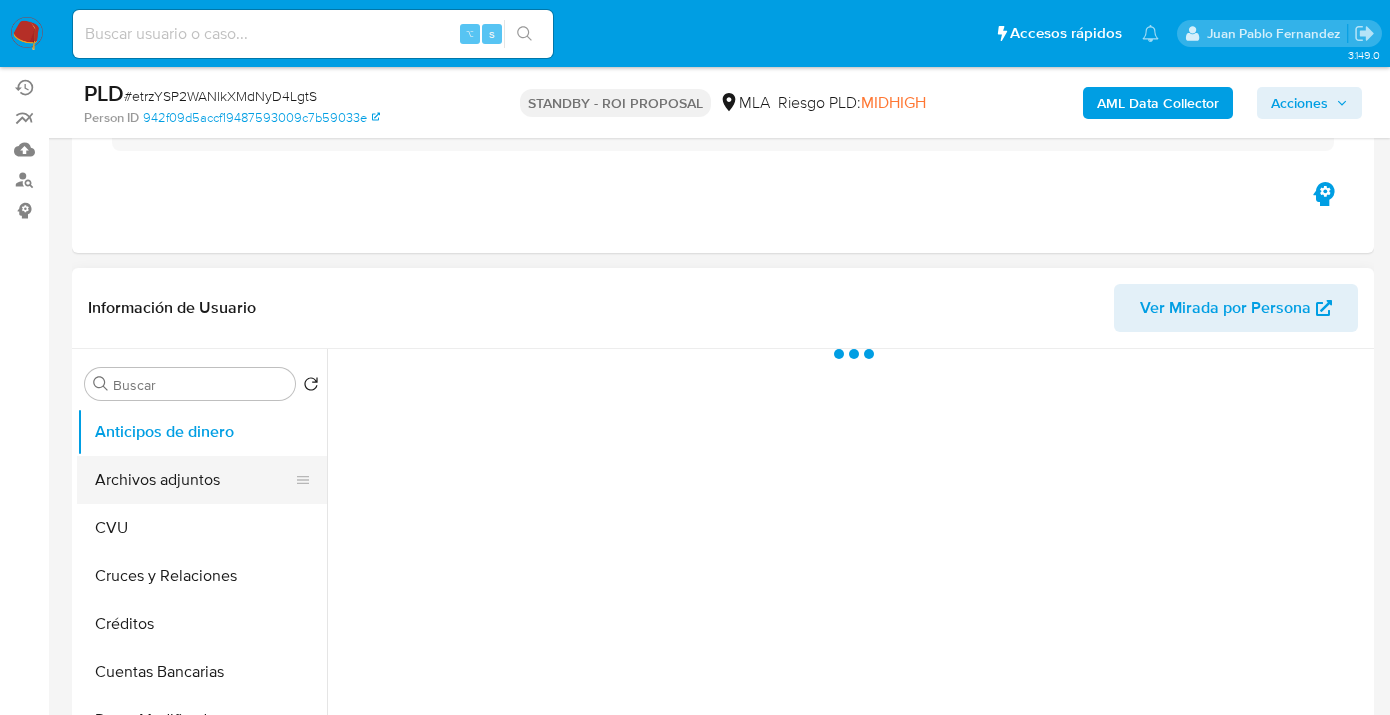 click on "Archivos adjuntos" at bounding box center [194, 480] 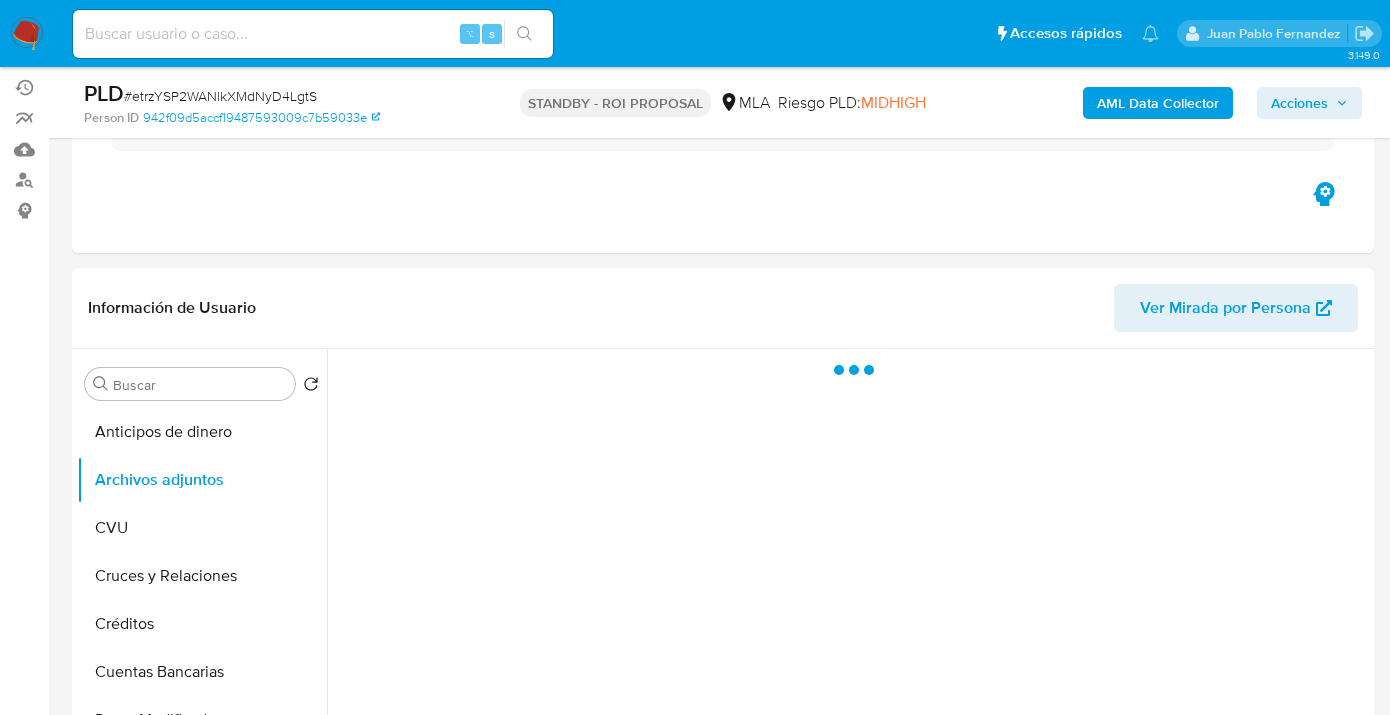select on "10" 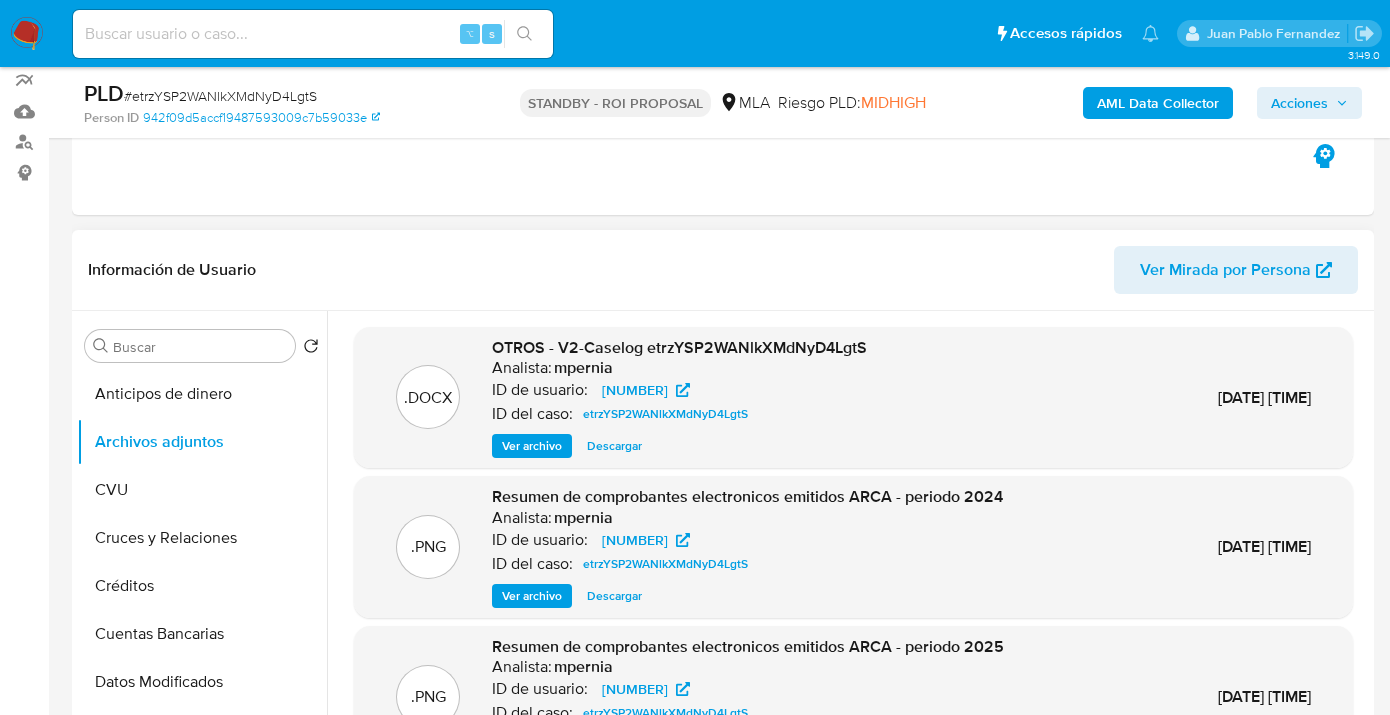 scroll, scrollTop: 246, scrollLeft: 0, axis: vertical 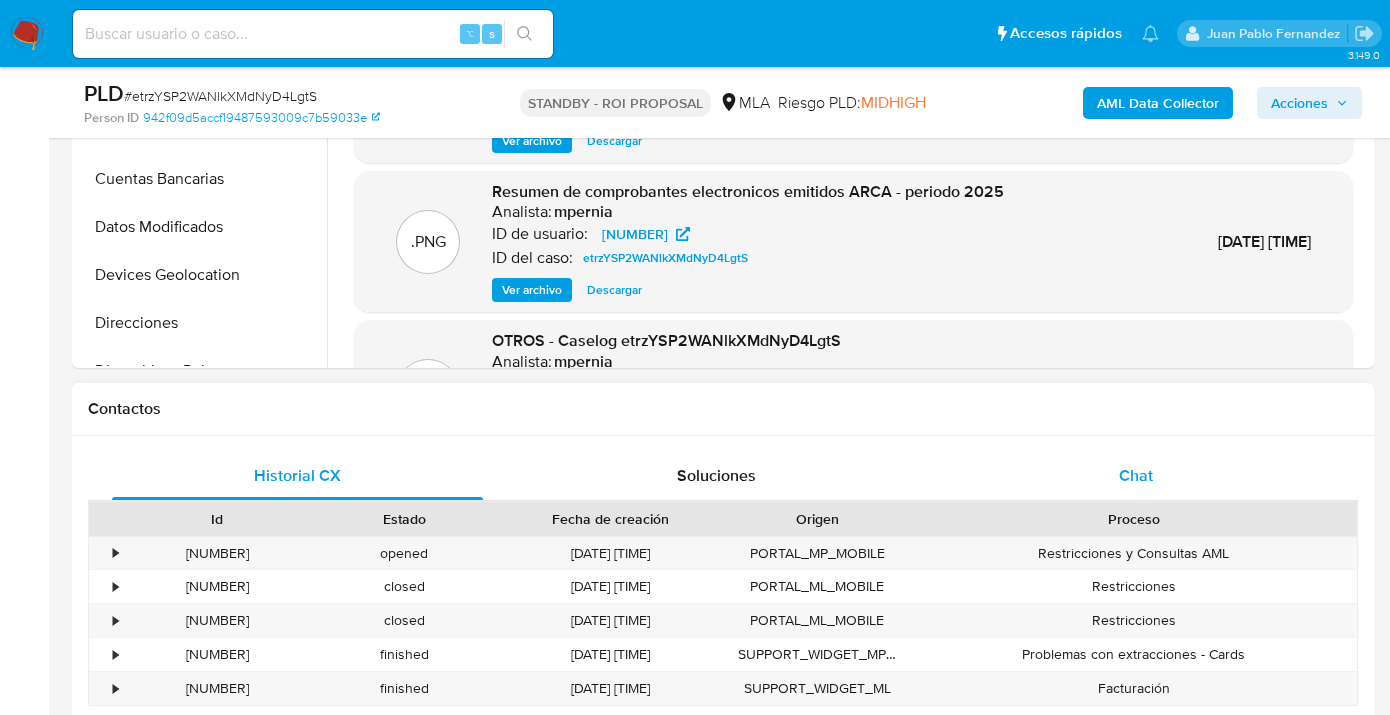 click on "Chat" at bounding box center [1135, 476] 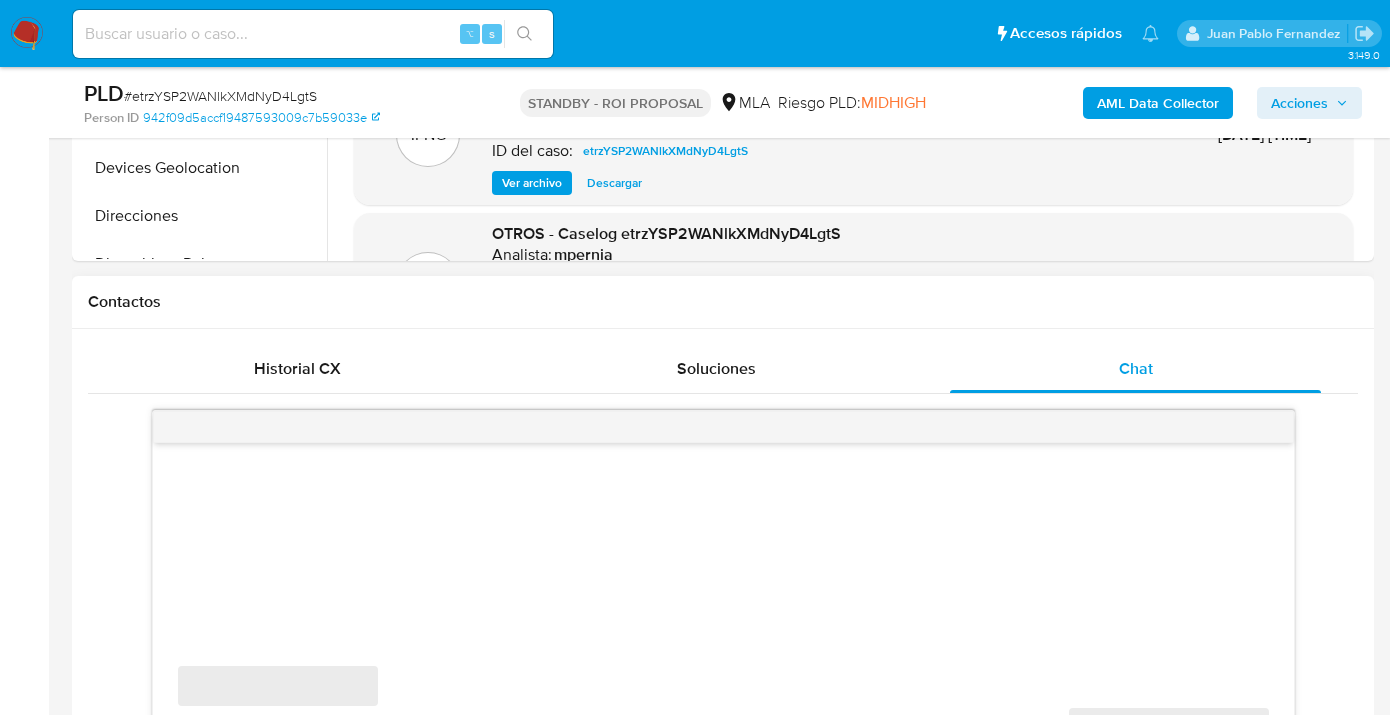 scroll, scrollTop: 1031, scrollLeft: 0, axis: vertical 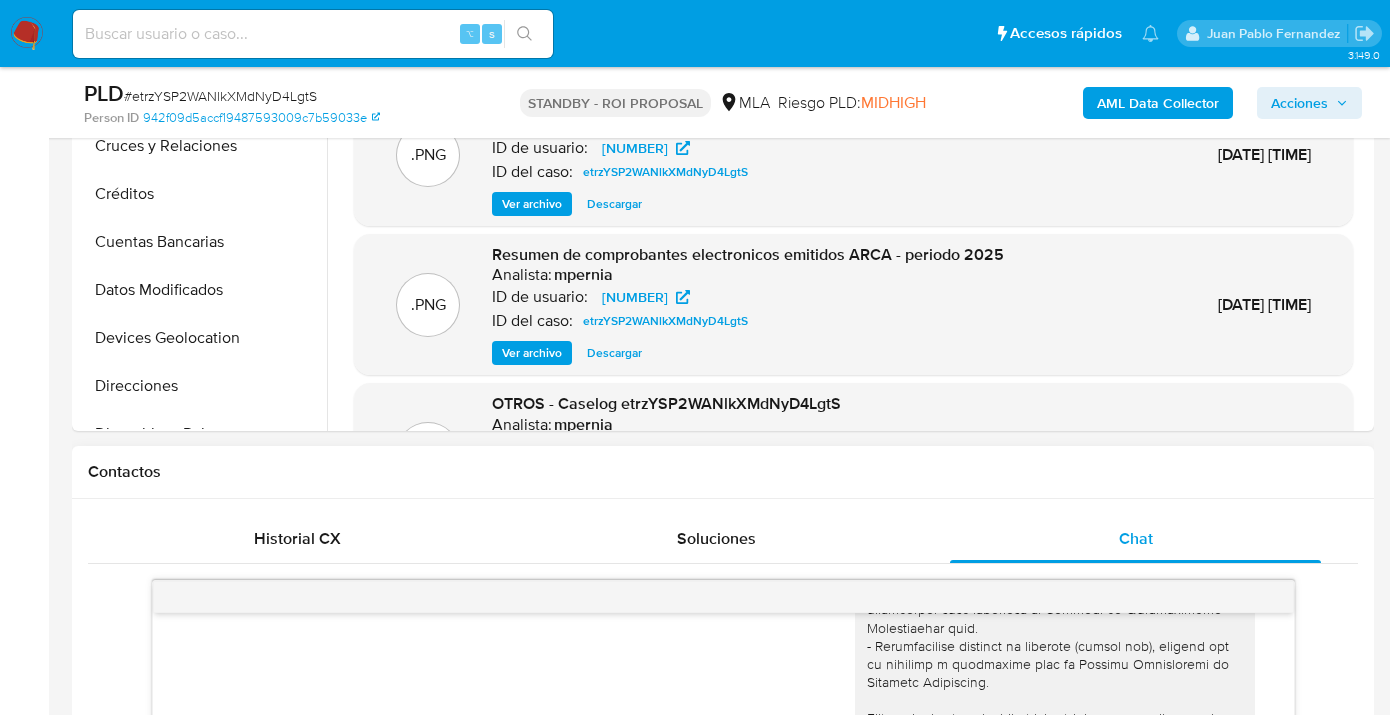 drag, startPoint x: 341, startPoint y: 527, endPoint x: 405, endPoint y: 491, distance: 73.43024 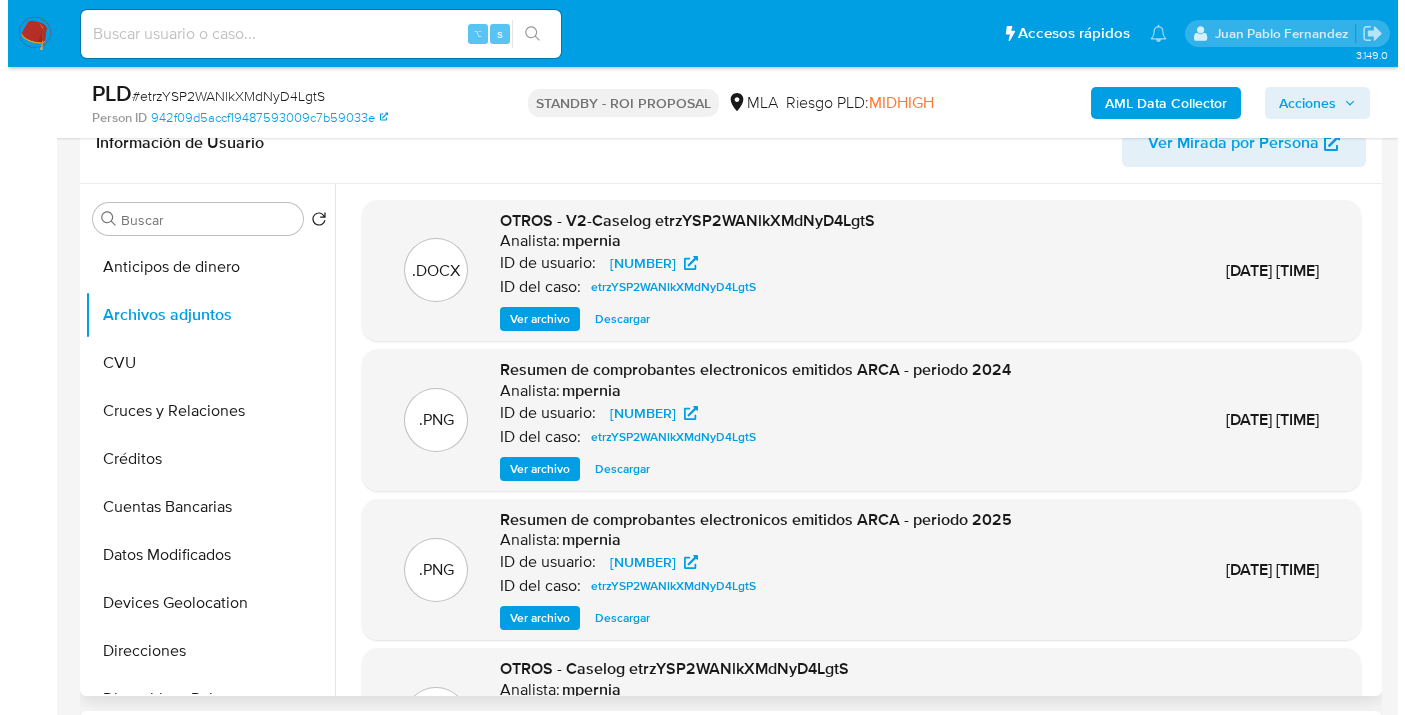 scroll, scrollTop: 314, scrollLeft: 0, axis: vertical 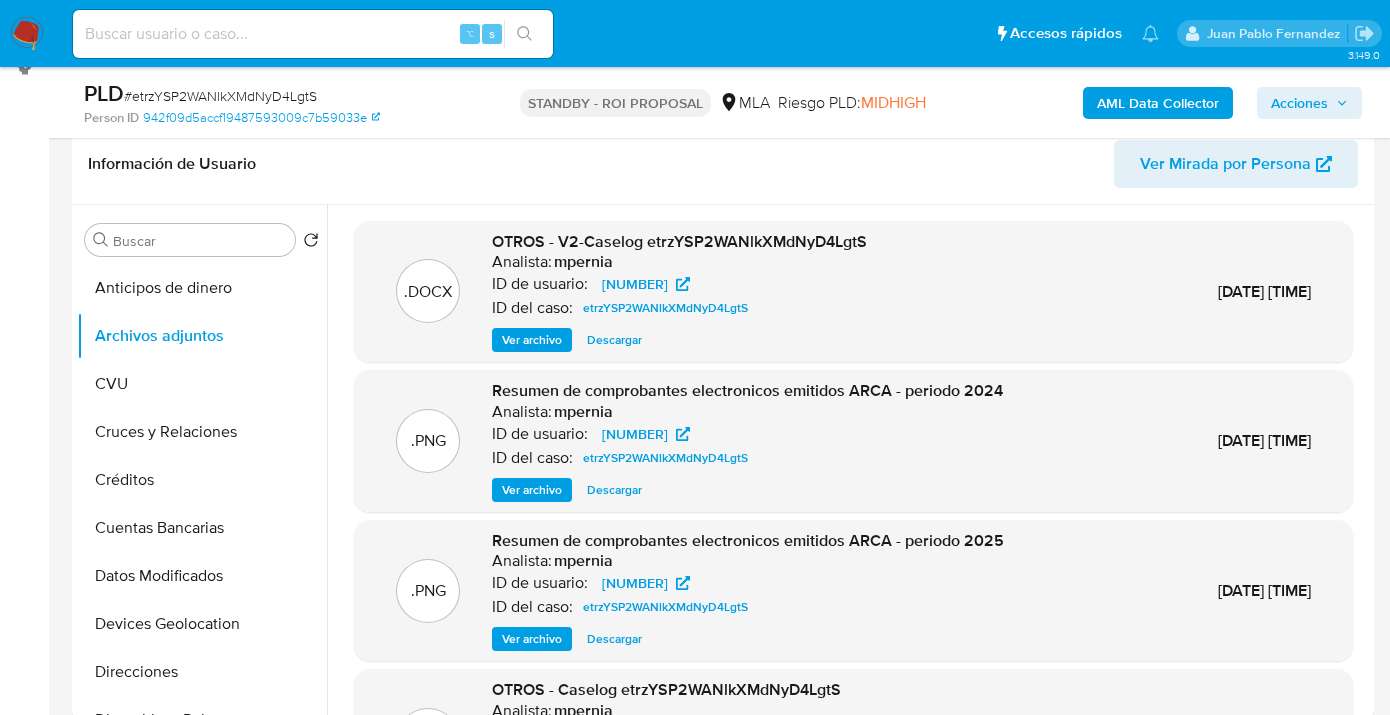 click on "Ver archivo" at bounding box center (532, 340) 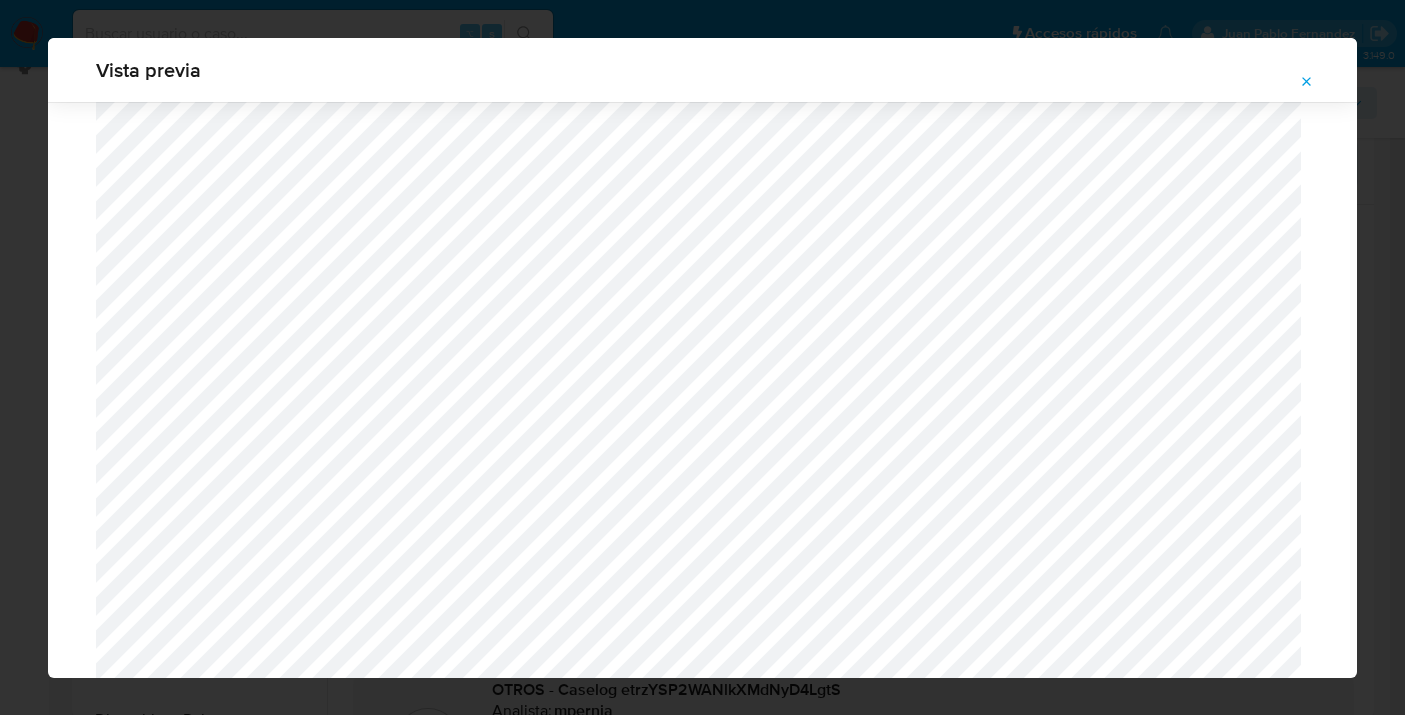 scroll, scrollTop: 1903, scrollLeft: 0, axis: vertical 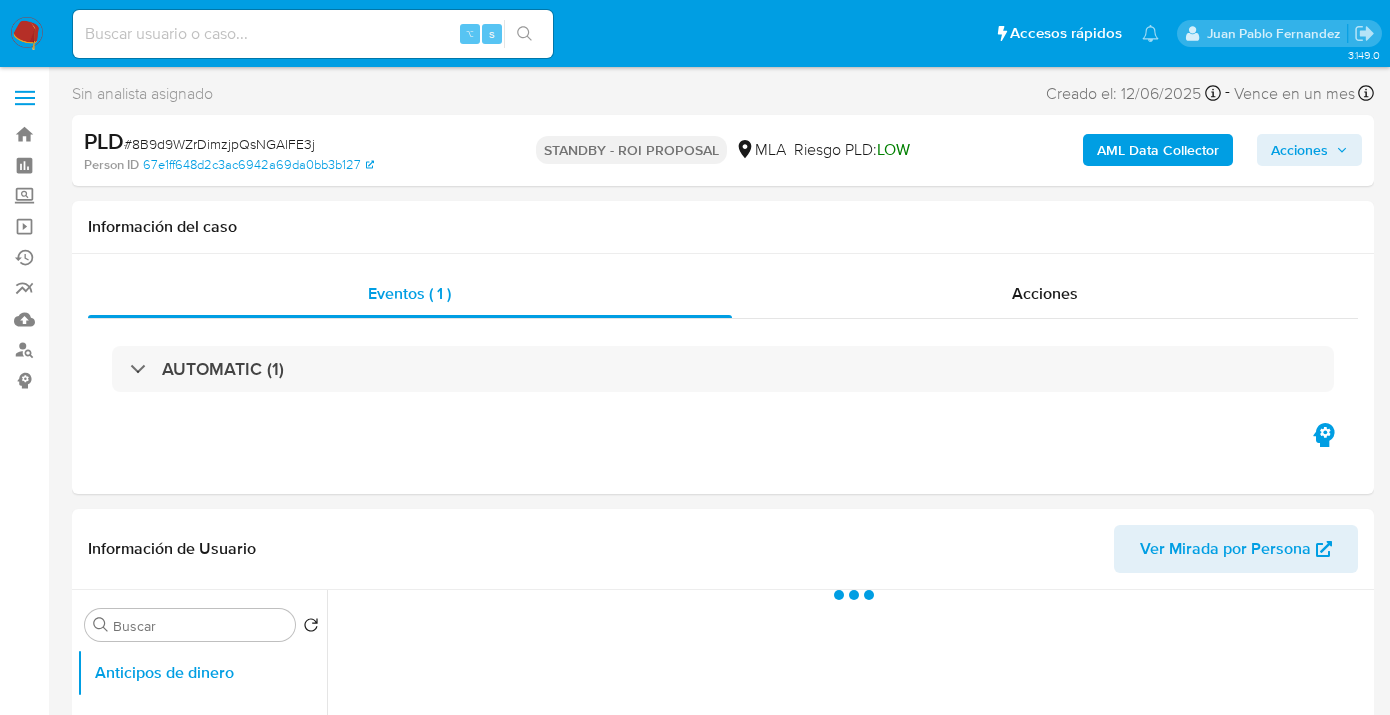 select on "10" 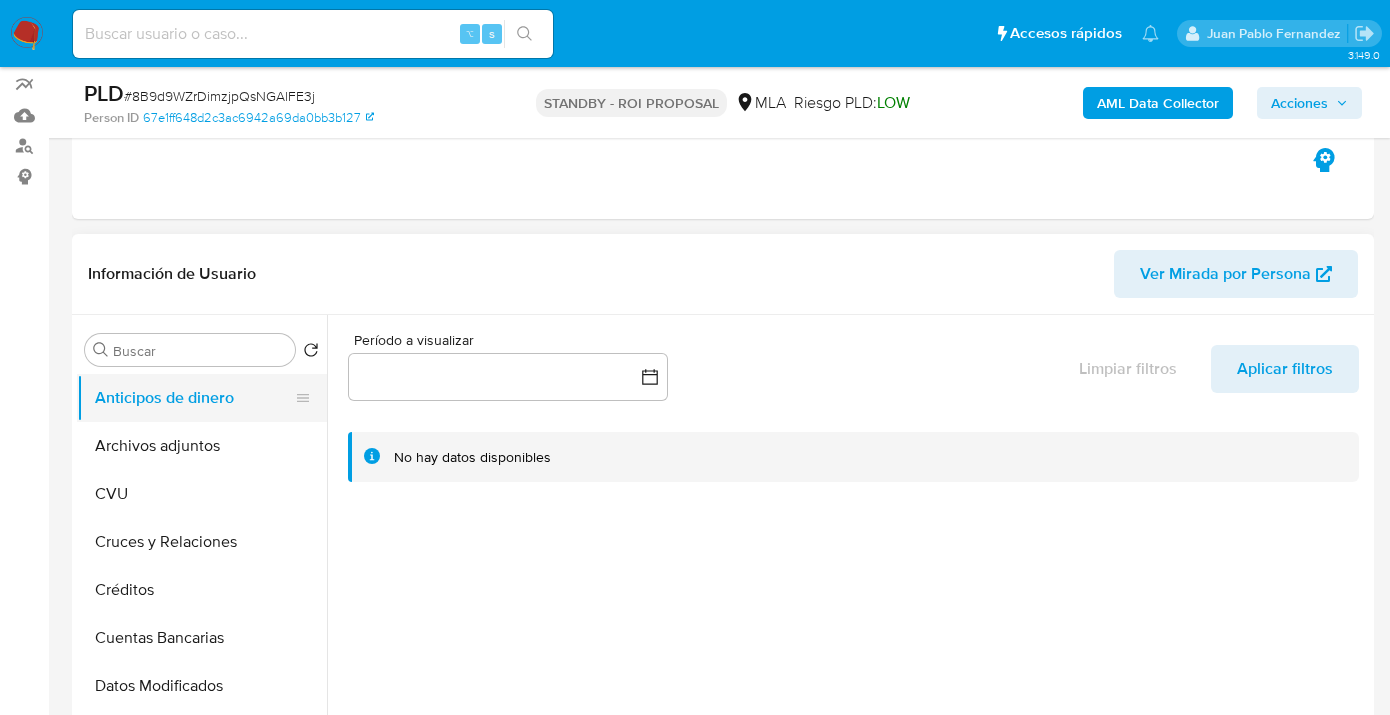 scroll, scrollTop: 206, scrollLeft: 0, axis: vertical 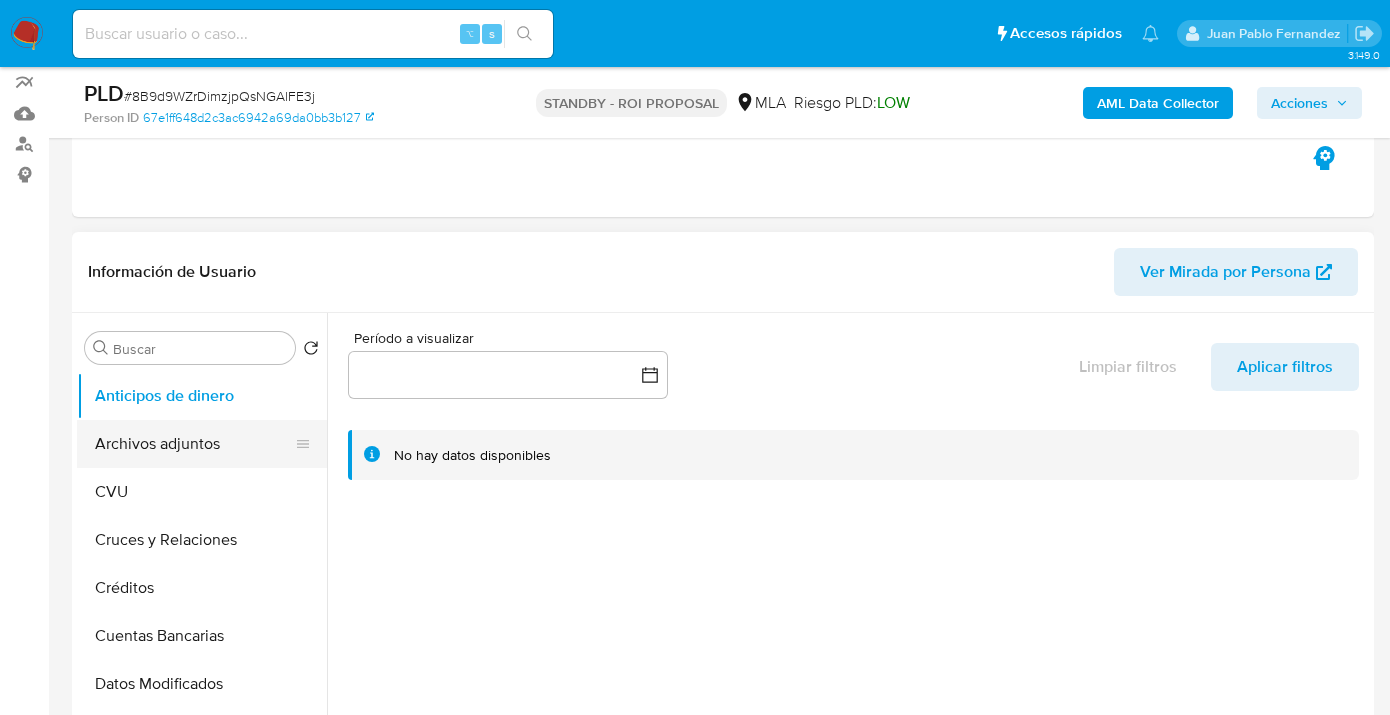 click on "Archivos adjuntos" at bounding box center (194, 444) 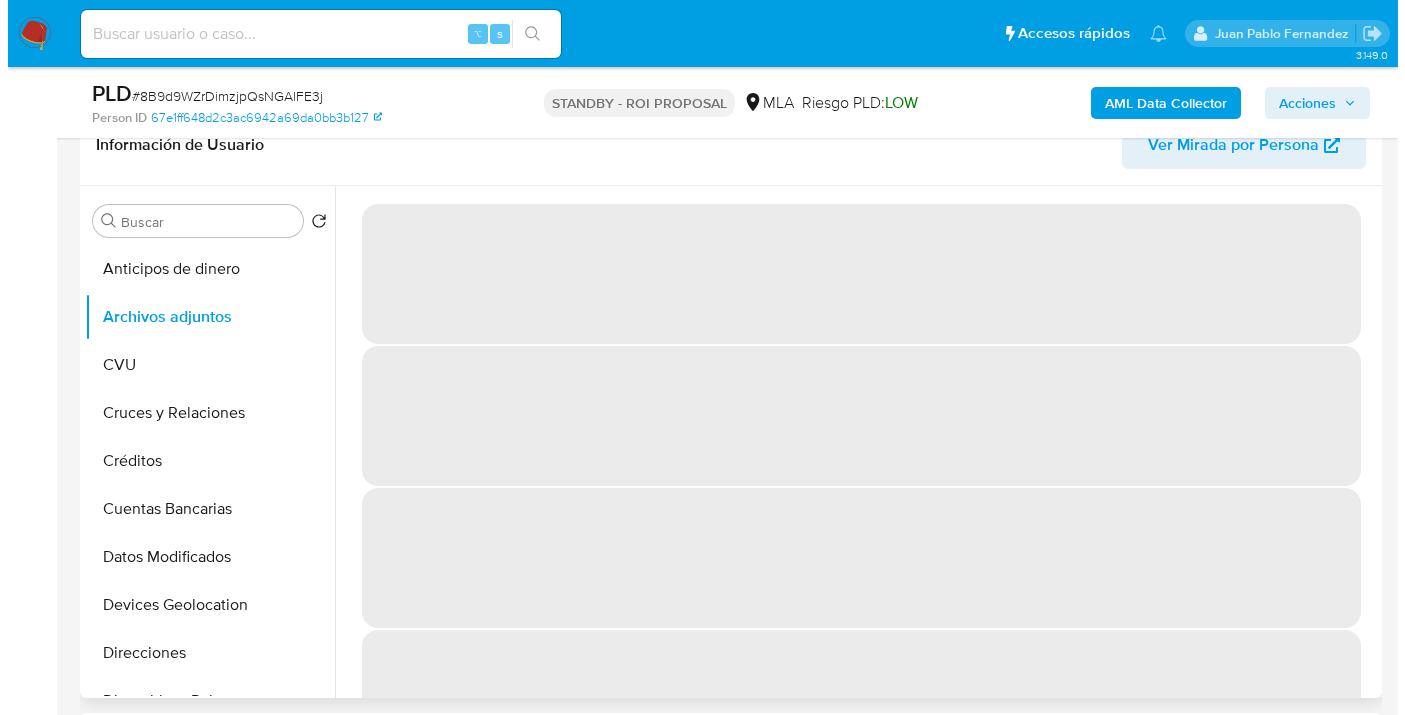 scroll, scrollTop: 335, scrollLeft: 0, axis: vertical 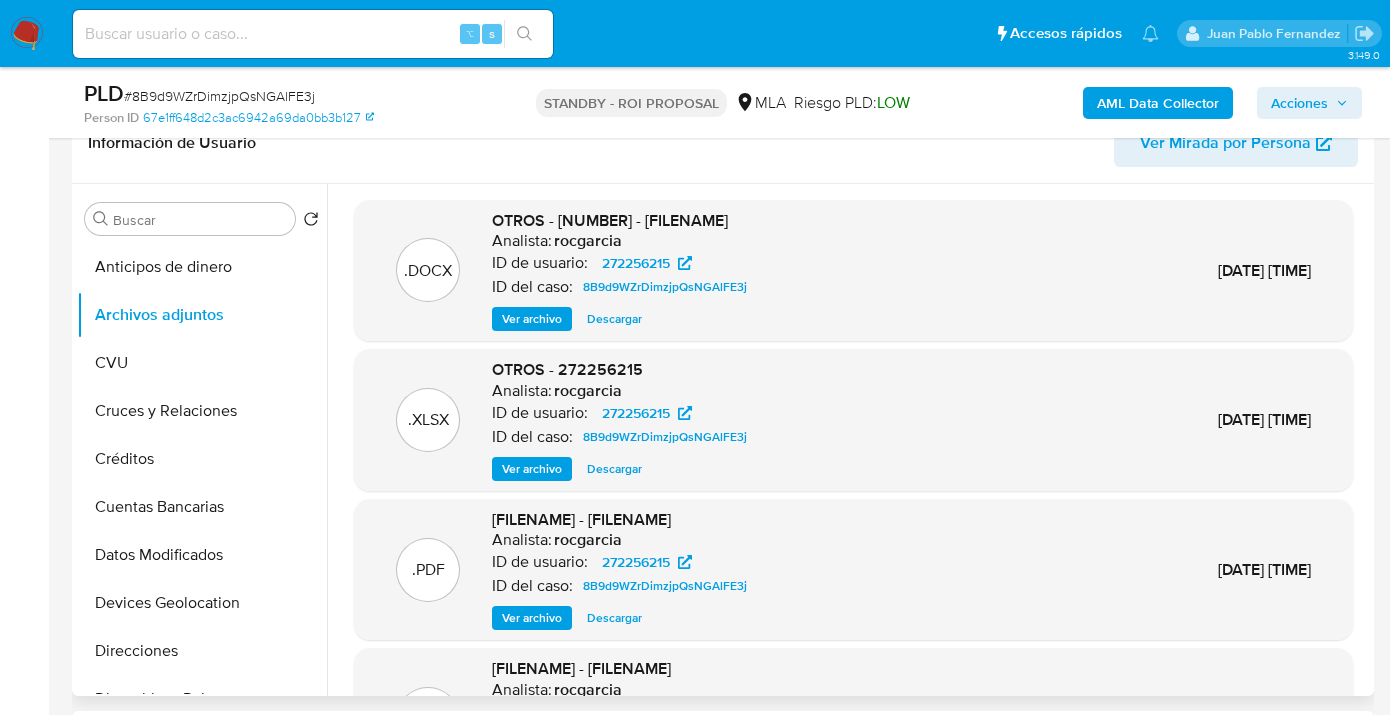 click on "Ver archivo" at bounding box center [532, 319] 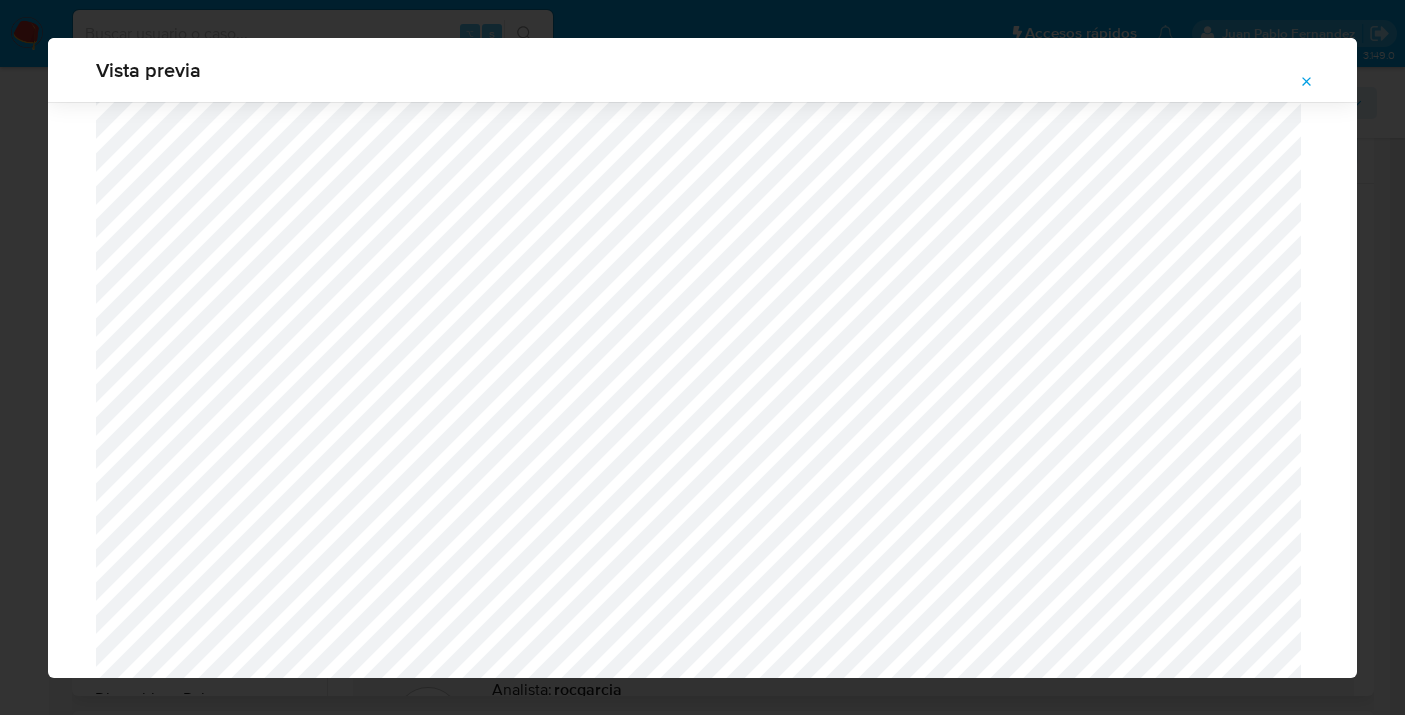 scroll, scrollTop: 2107, scrollLeft: 0, axis: vertical 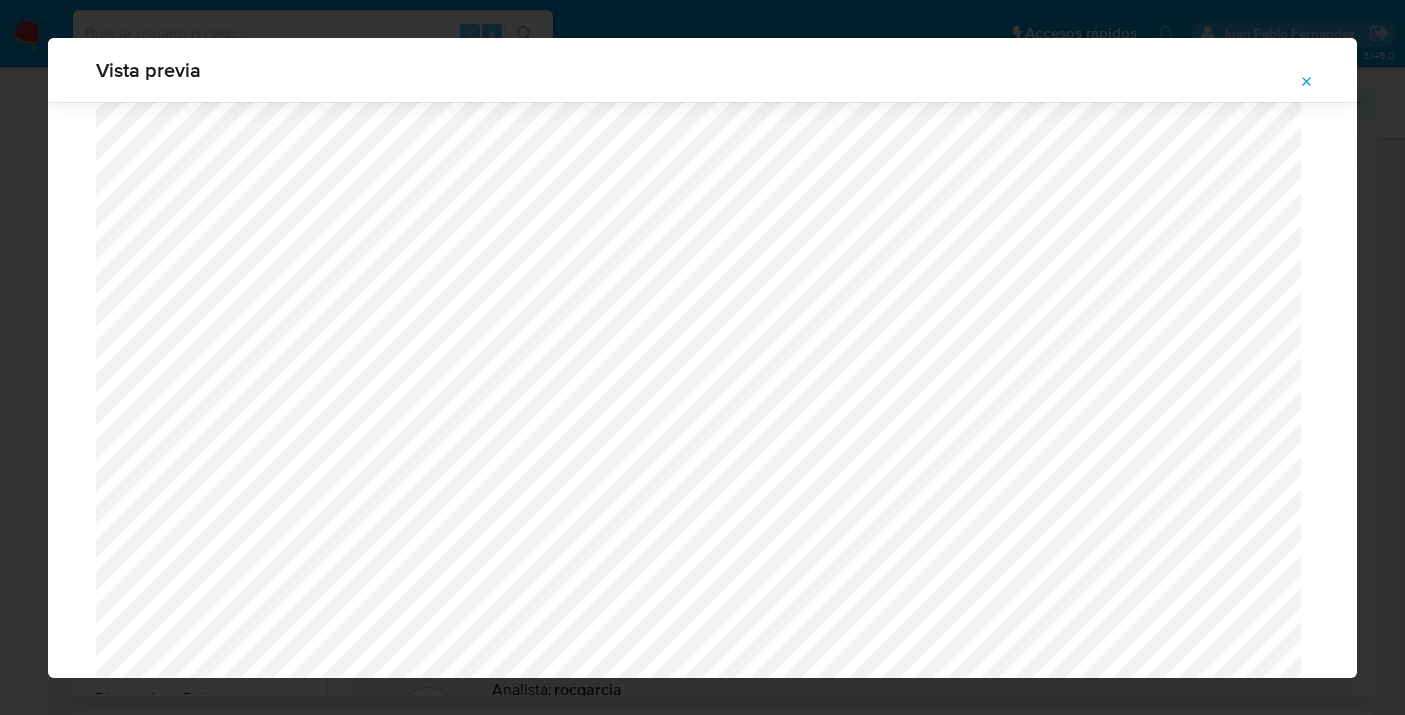 click 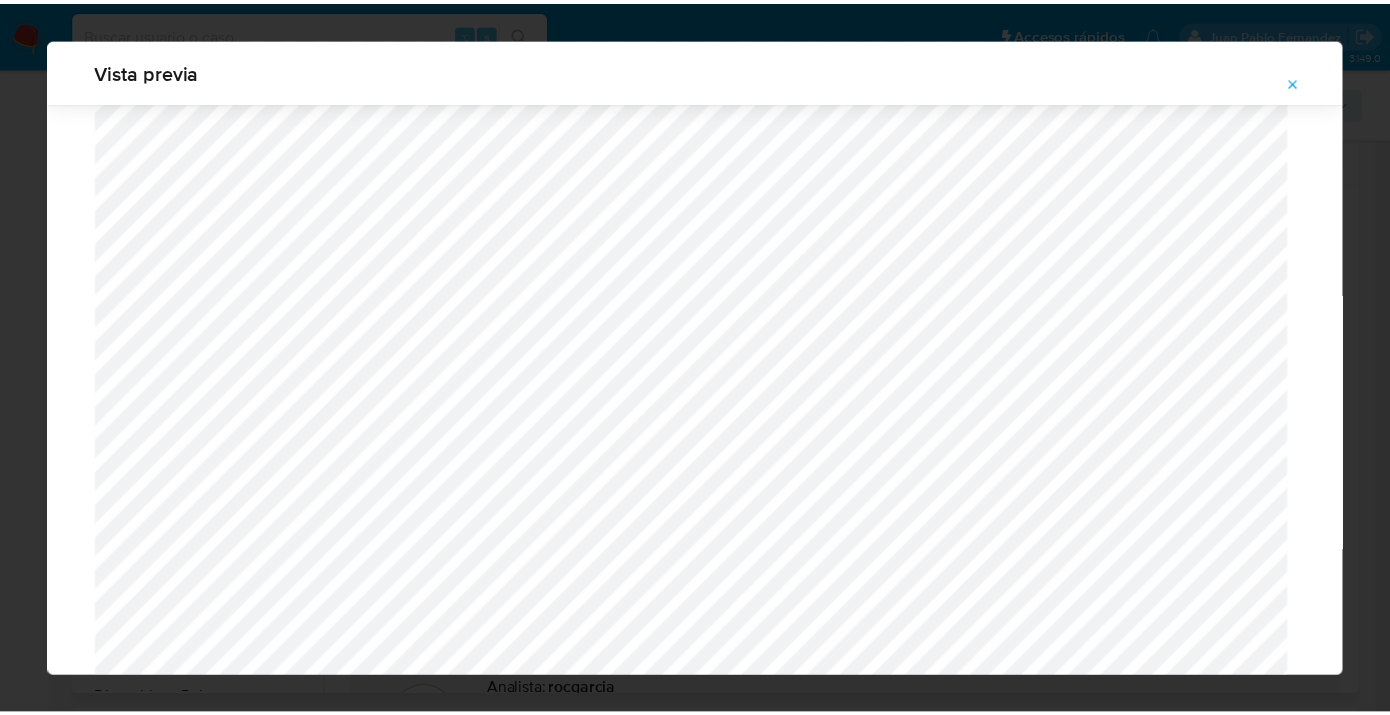 scroll, scrollTop: 64, scrollLeft: 0, axis: vertical 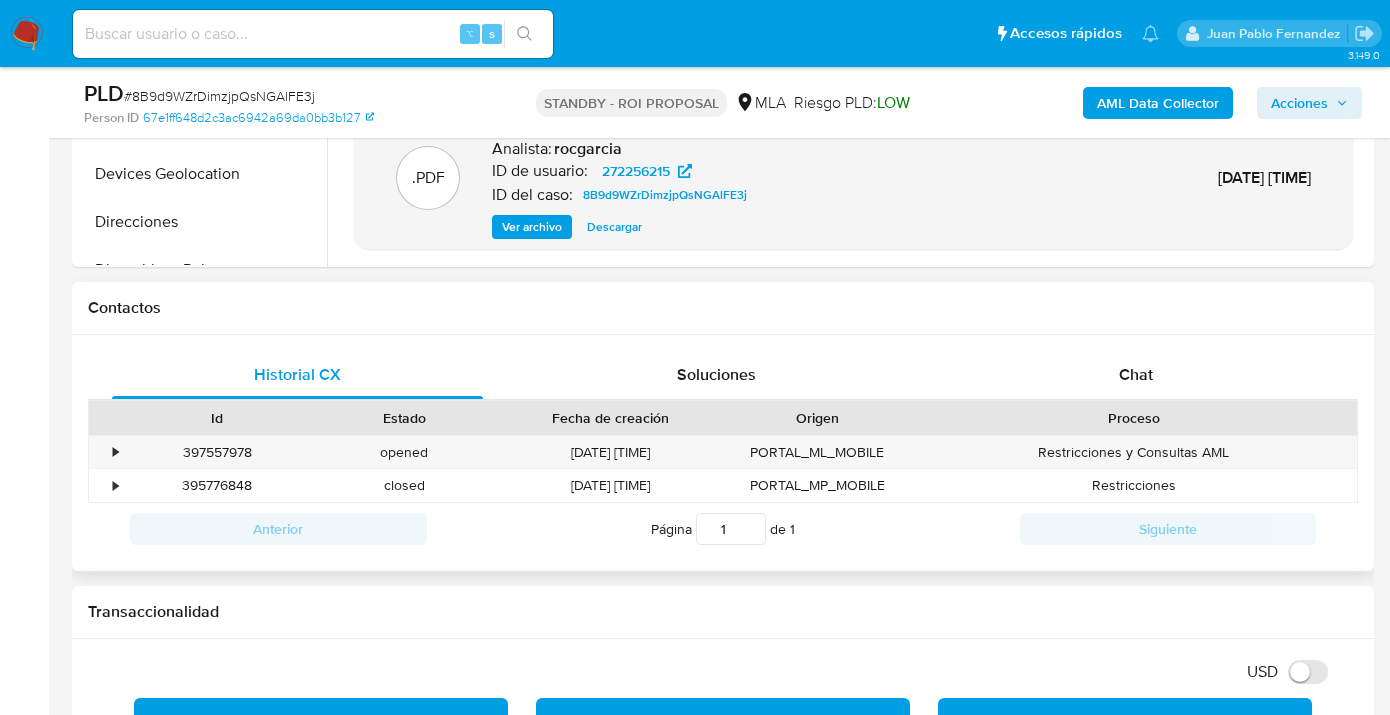 click on "Historial CX Soluciones Chat Id Estado Fecha de creación Origen Proceso • 397557978 opened 29/07/2025 06:07:42 PORTAL_ML_MOBILE Restricciones y Consultas AML • 395776848 closed 17/07/2025 13:20:08 PORTAL_MP_MOBILE Restricciones Anterior Página   1   de   1 Siguiente Cargando..." at bounding box center [723, 453] 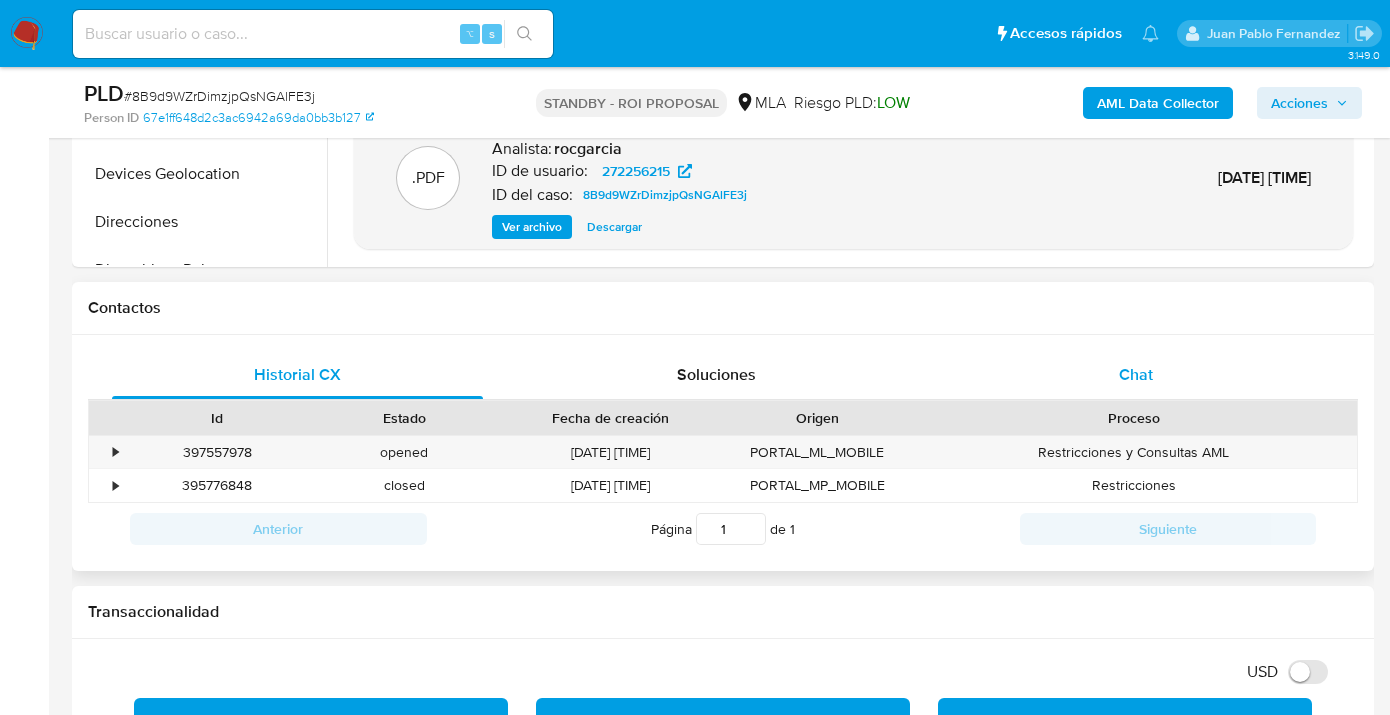 click on "Chat" at bounding box center [1136, 374] 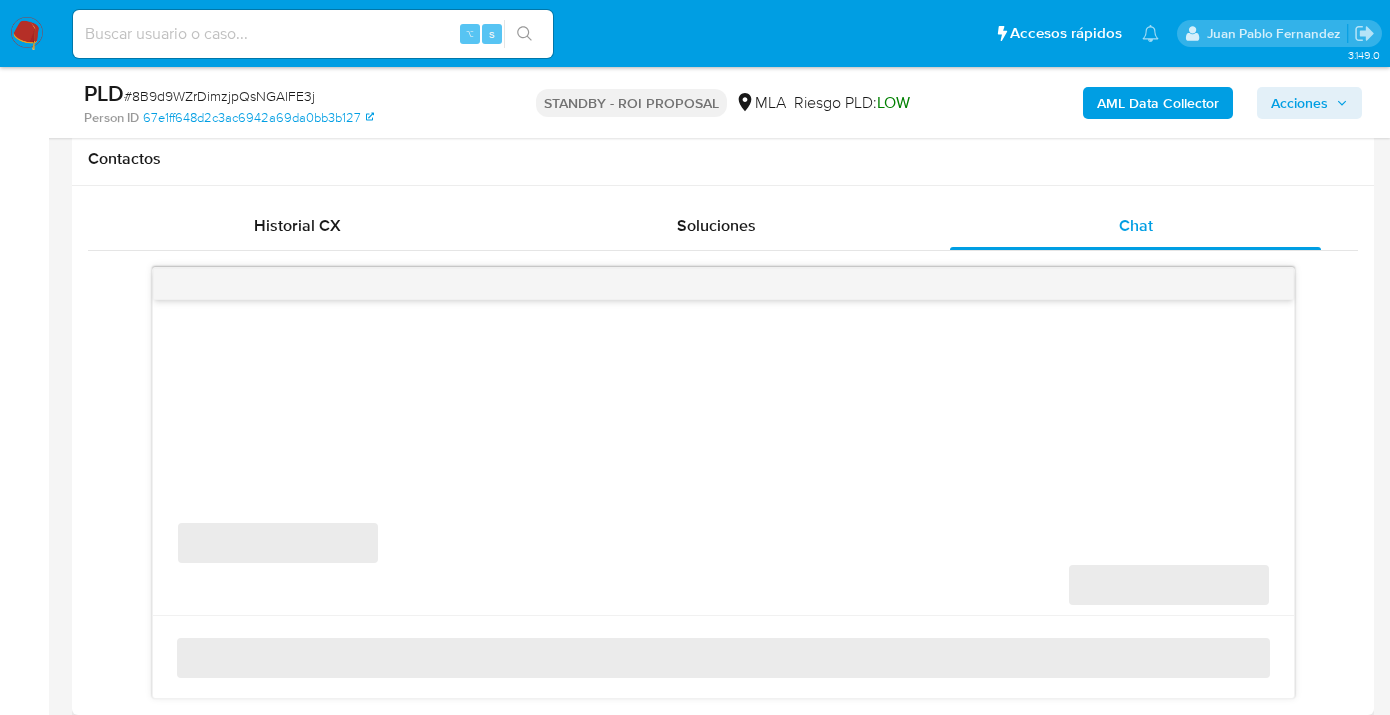 scroll, scrollTop: 916, scrollLeft: 0, axis: vertical 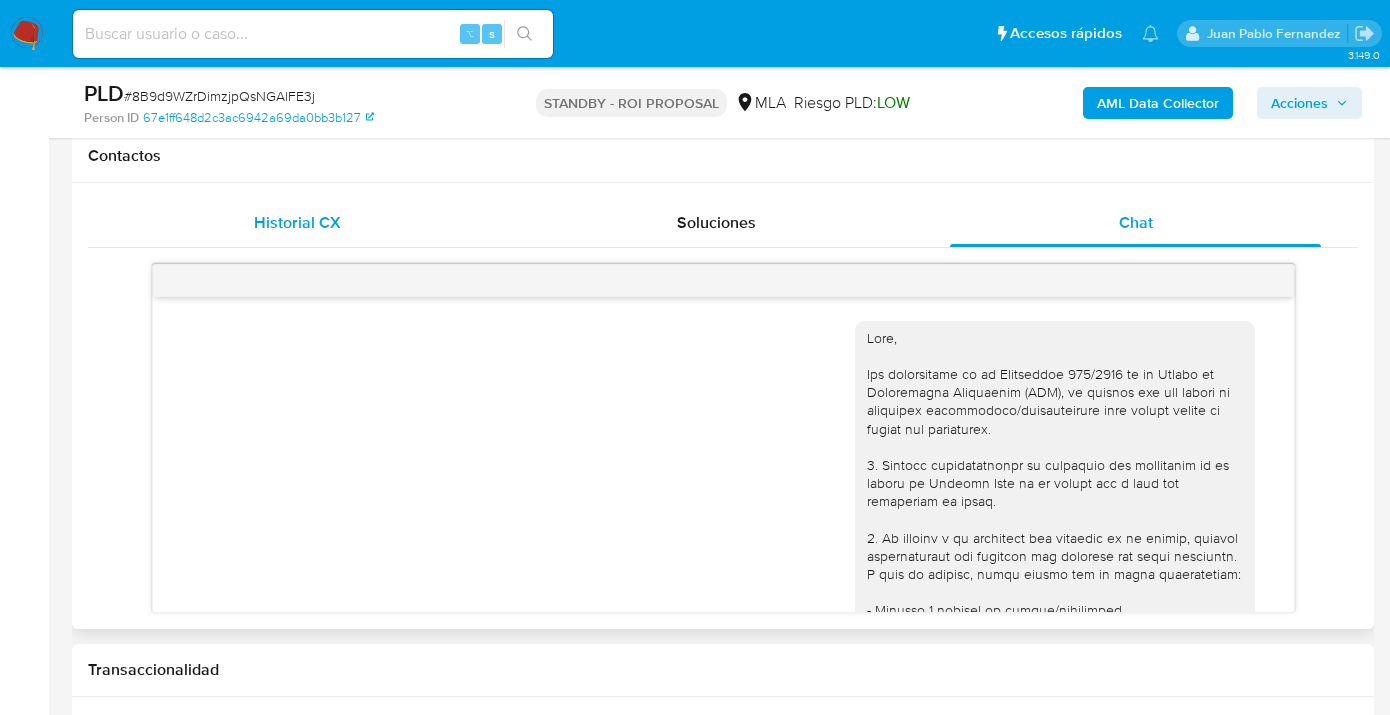 click on "Historial CX" at bounding box center (297, 222) 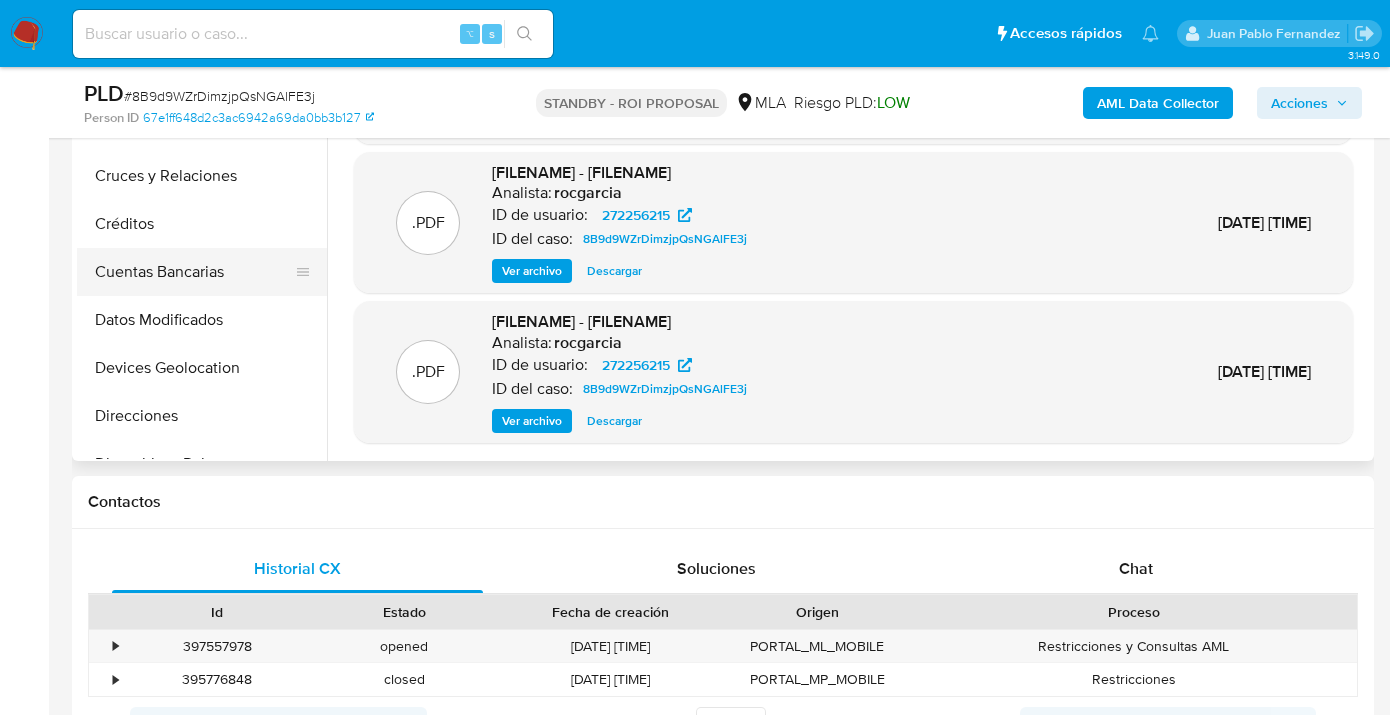 scroll, scrollTop: 421, scrollLeft: 0, axis: vertical 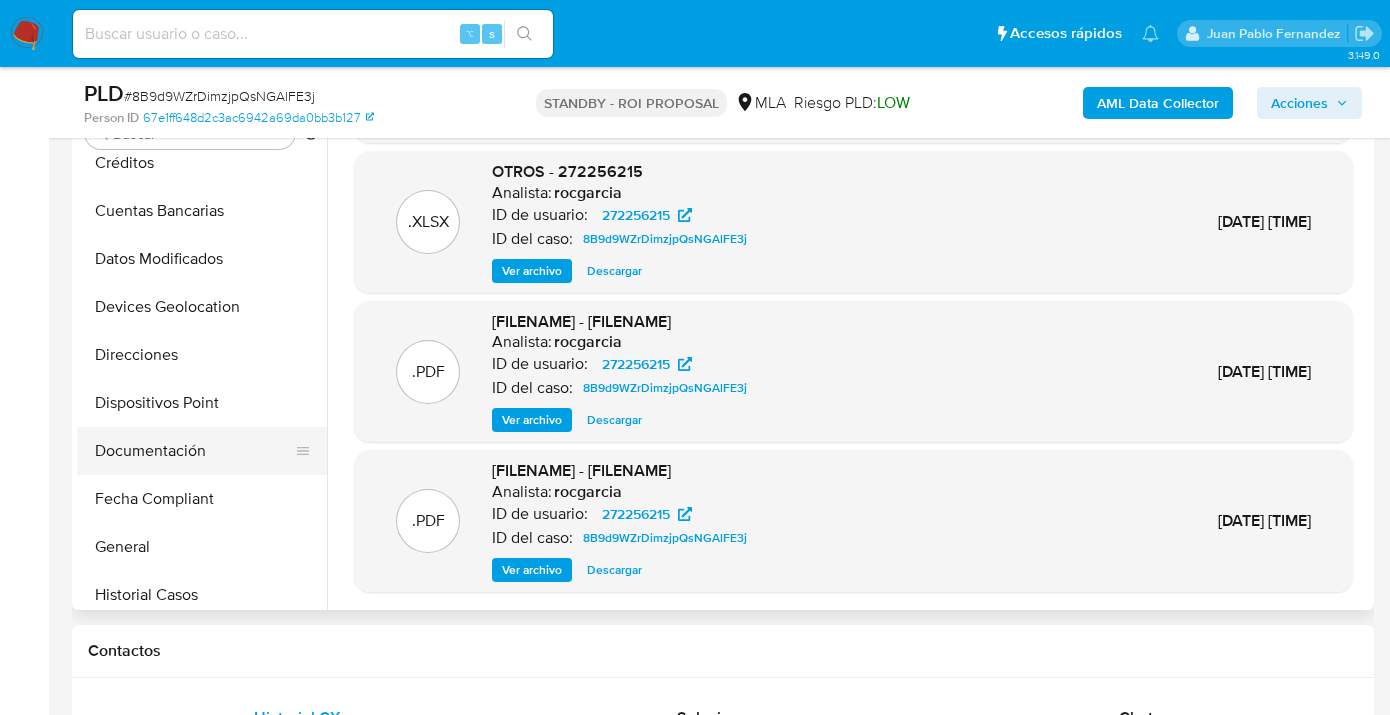 click on "Documentación" at bounding box center [194, 451] 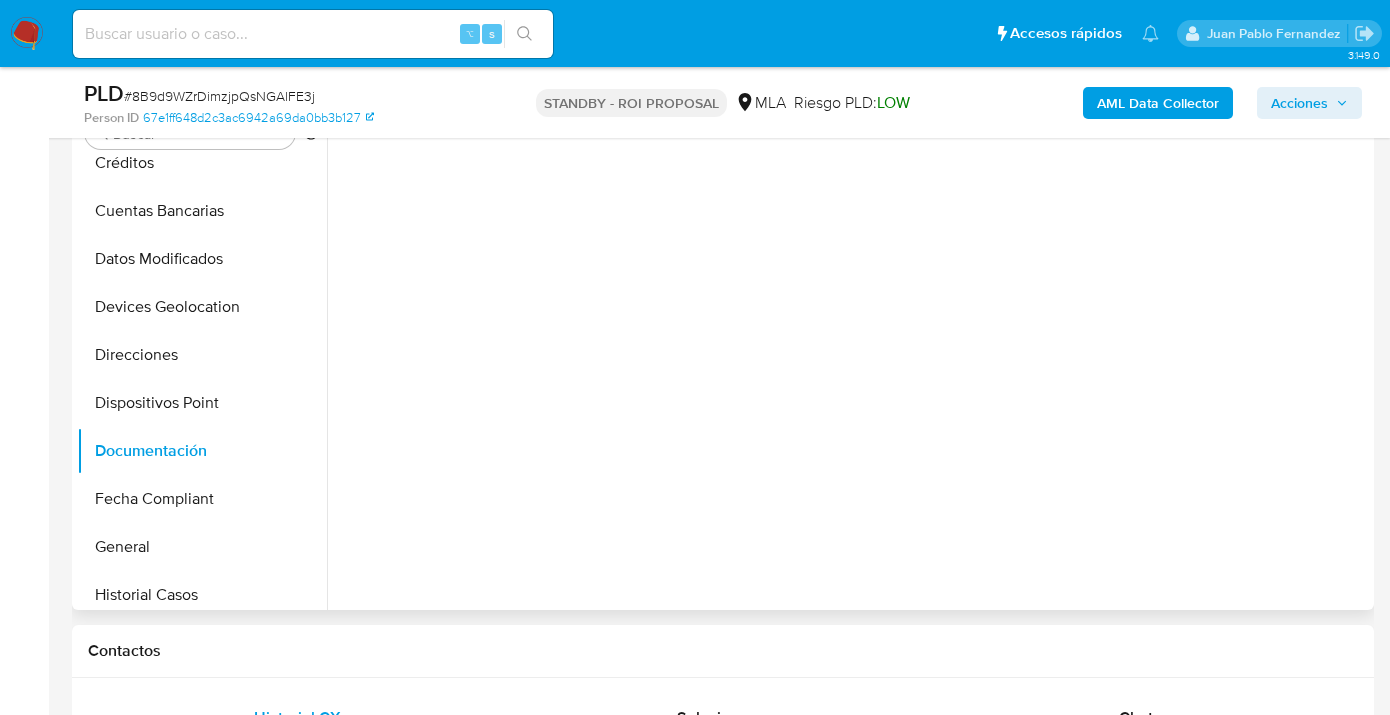 scroll, scrollTop: 0, scrollLeft: 0, axis: both 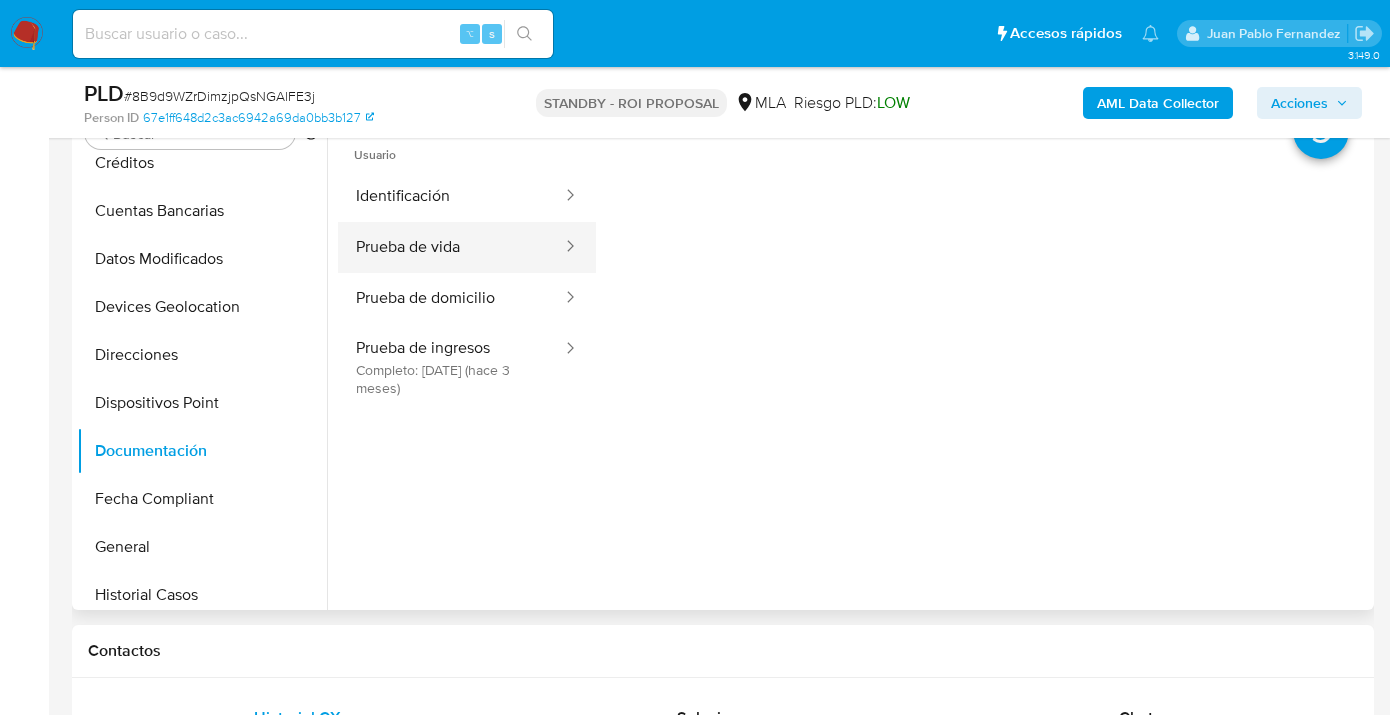 click on "Prueba de vida" at bounding box center (451, 247) 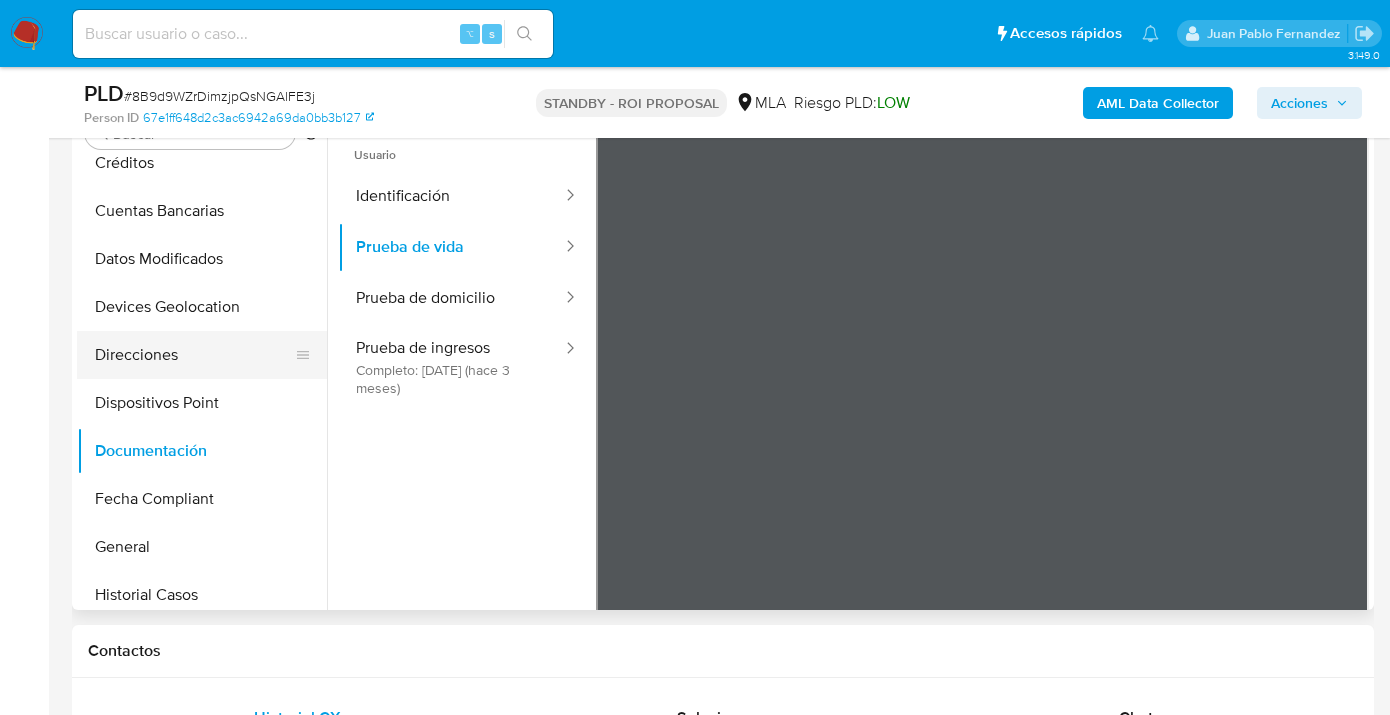 click on "Direcciones" at bounding box center [194, 355] 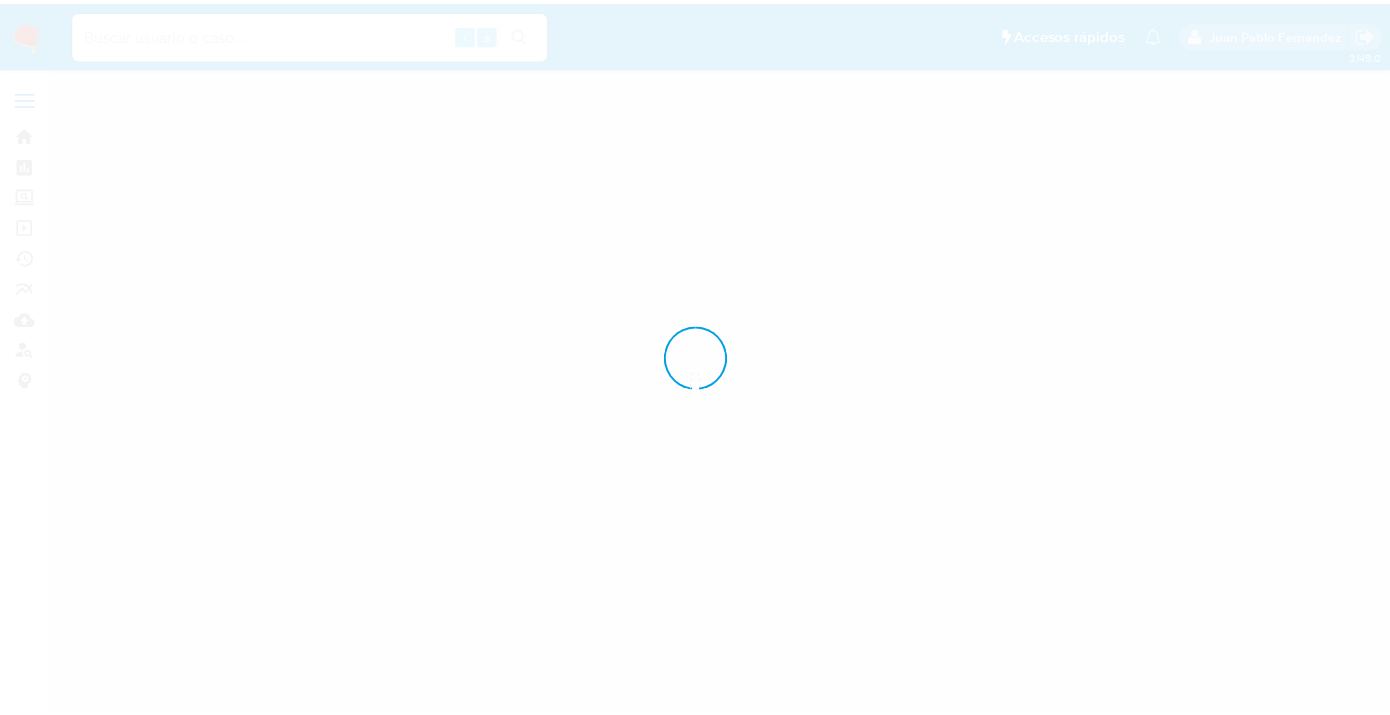 scroll, scrollTop: 0, scrollLeft: 0, axis: both 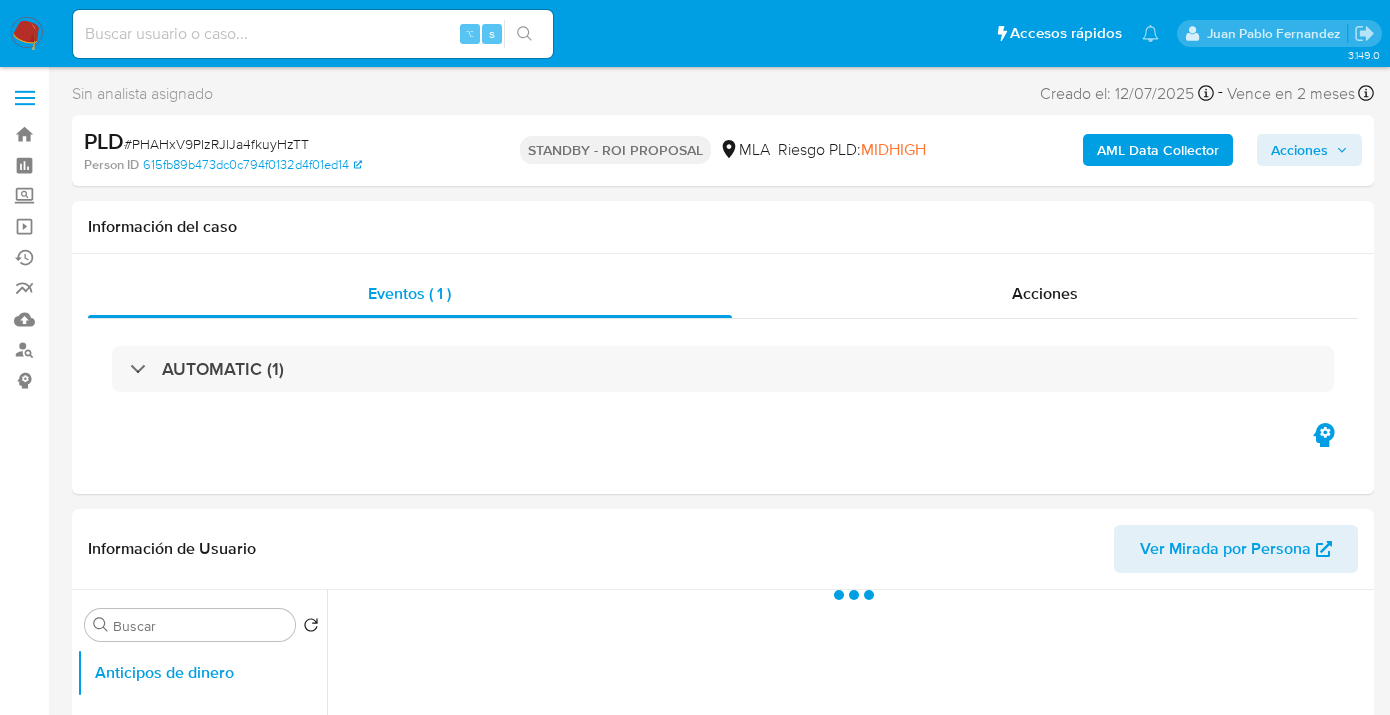 select on "10" 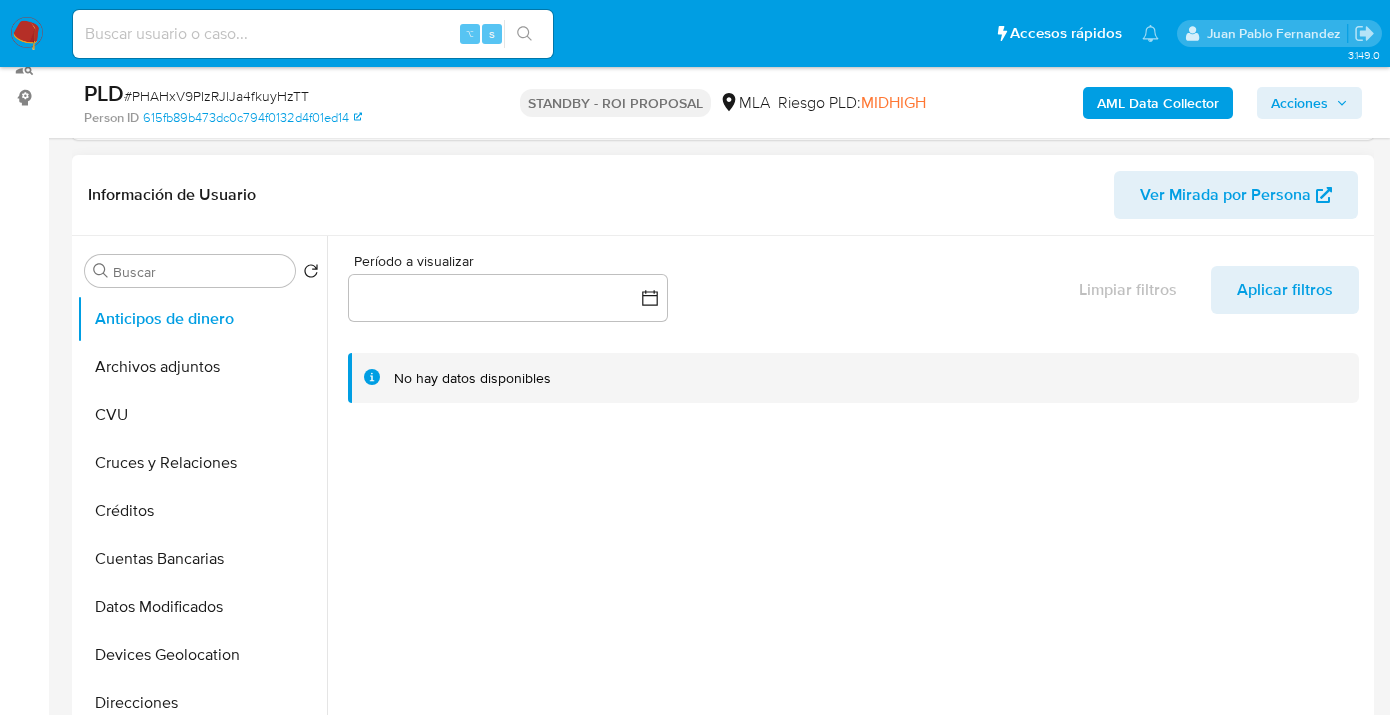 scroll, scrollTop: 407, scrollLeft: 0, axis: vertical 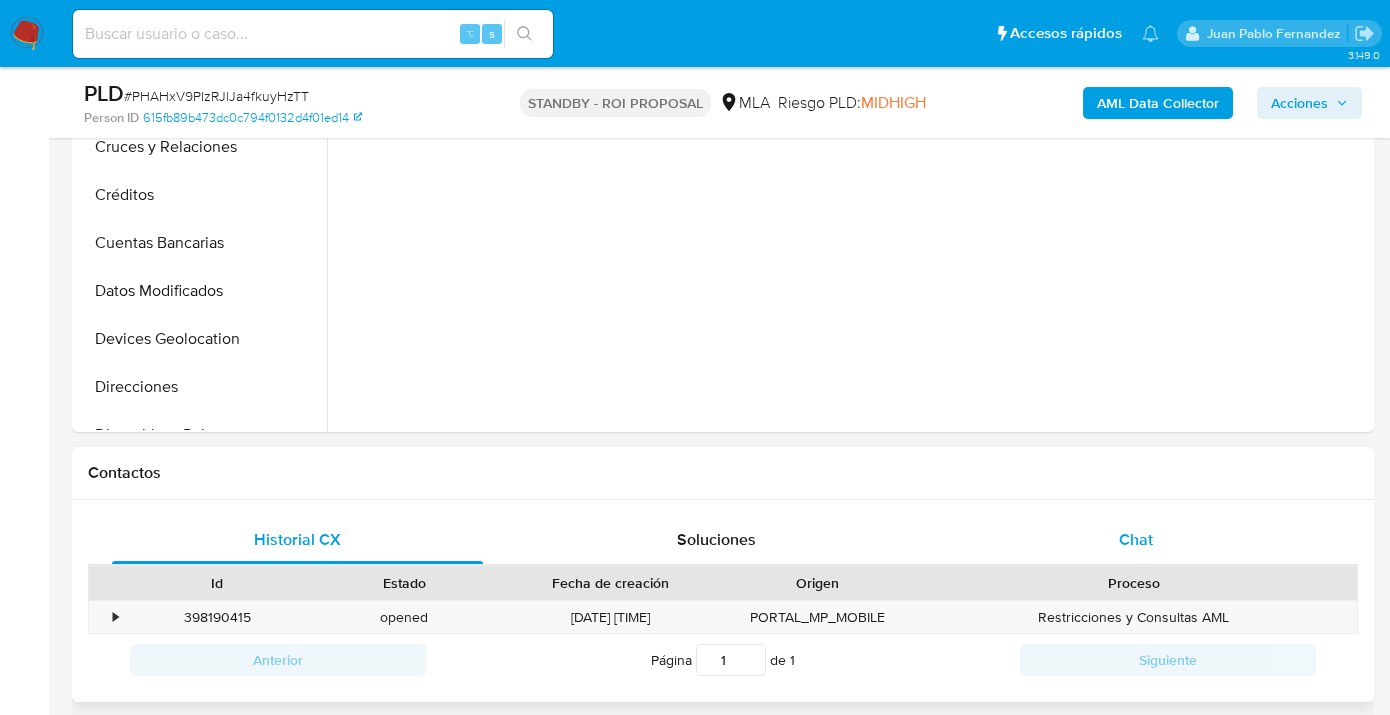 click on "Chat" at bounding box center [1135, 540] 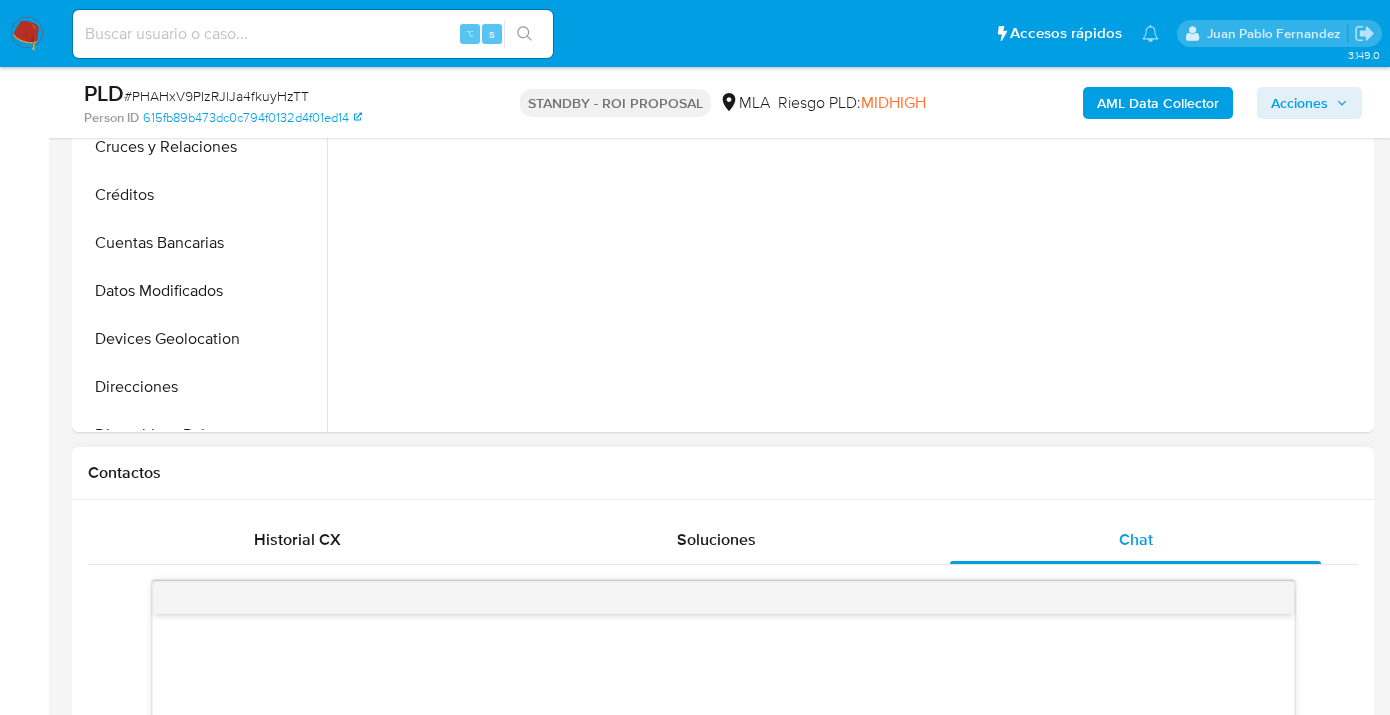scroll, scrollTop: 746, scrollLeft: 0, axis: vertical 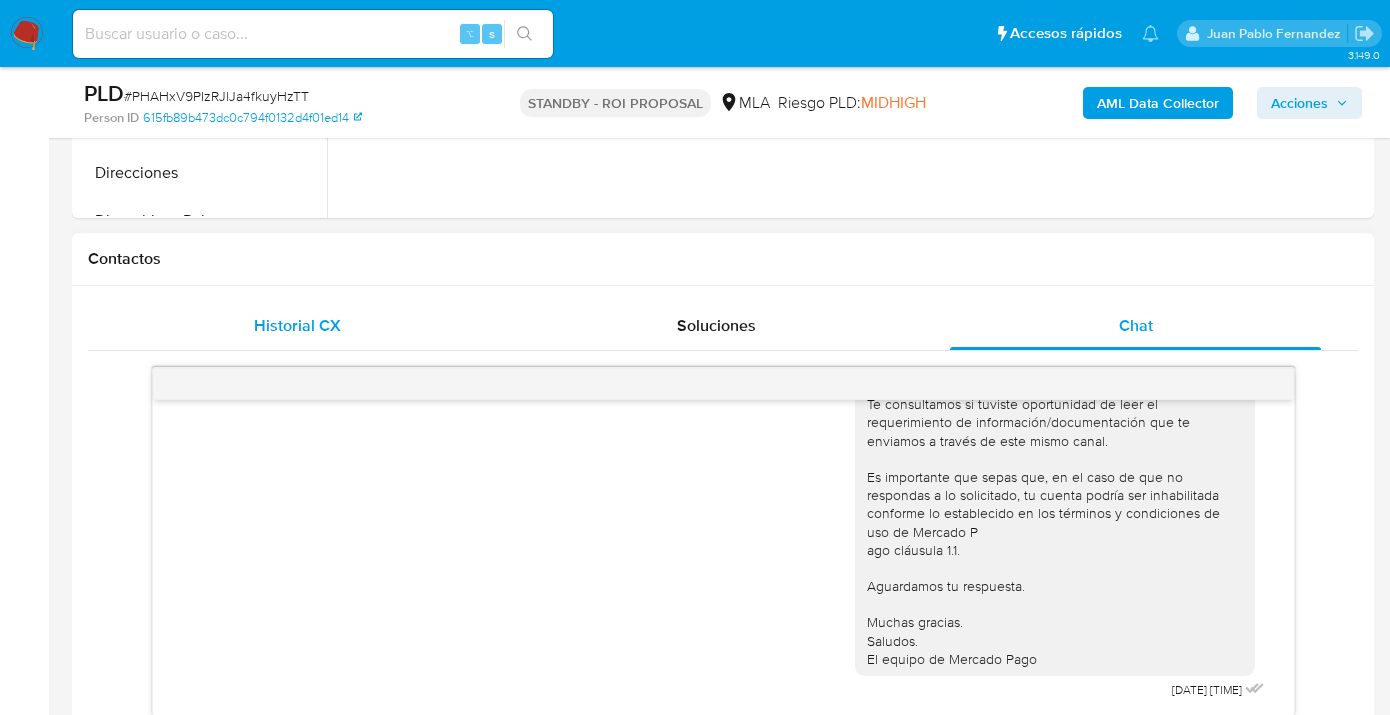 click on "Historial CX" at bounding box center (297, 325) 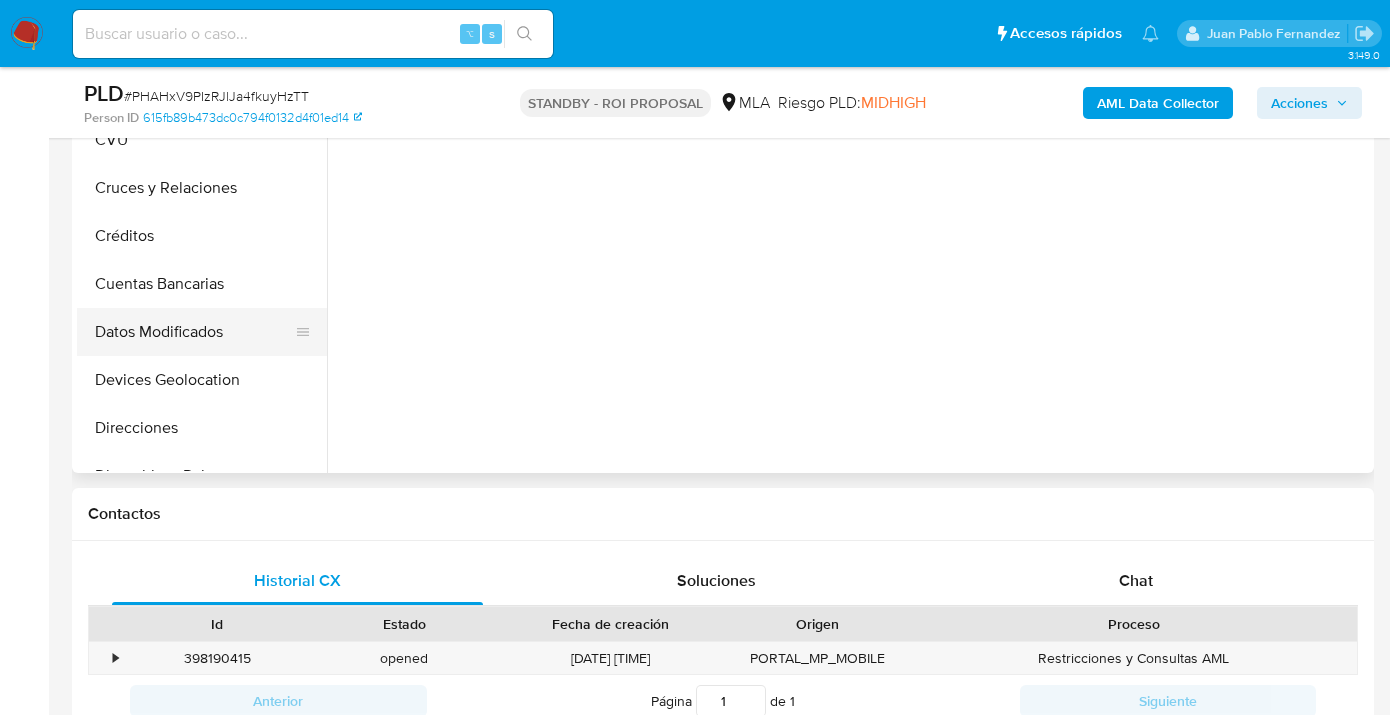 scroll, scrollTop: 439, scrollLeft: 0, axis: vertical 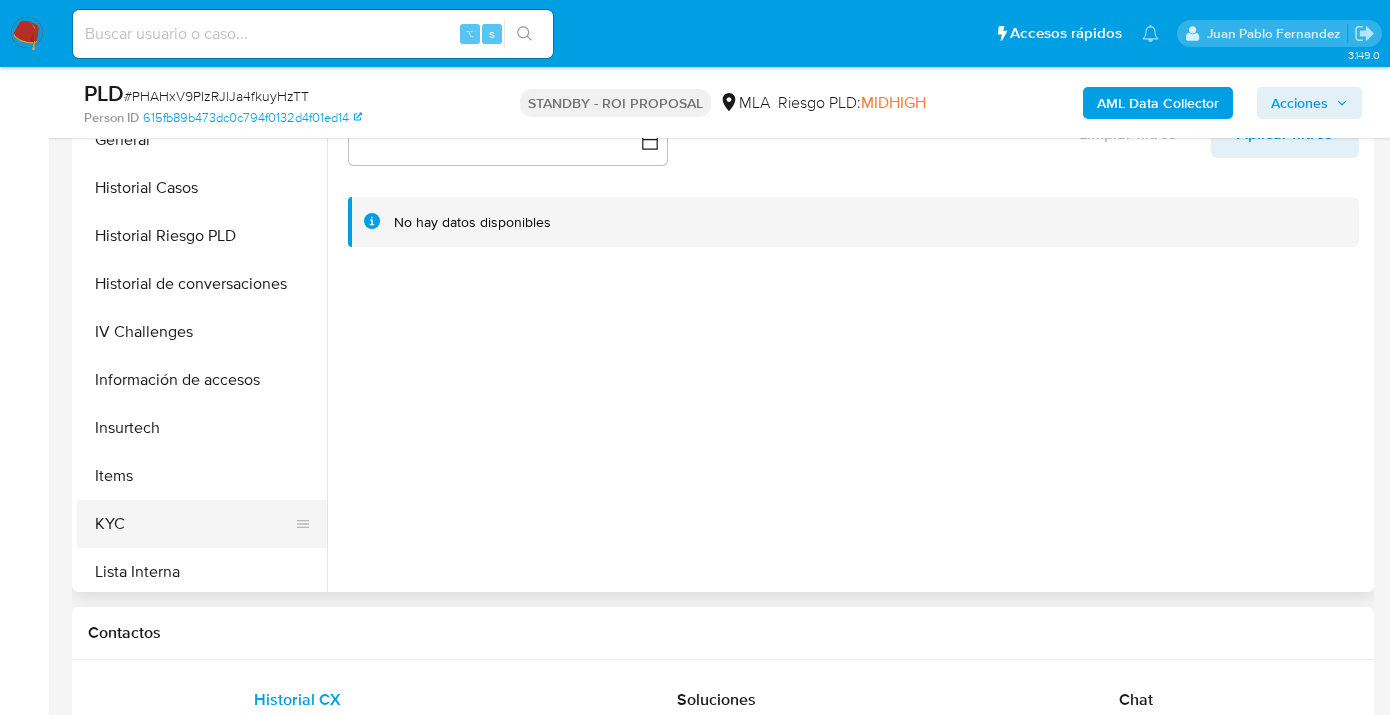 drag, startPoint x: 229, startPoint y: 500, endPoint x: 250, endPoint y: 510, distance: 23.259407 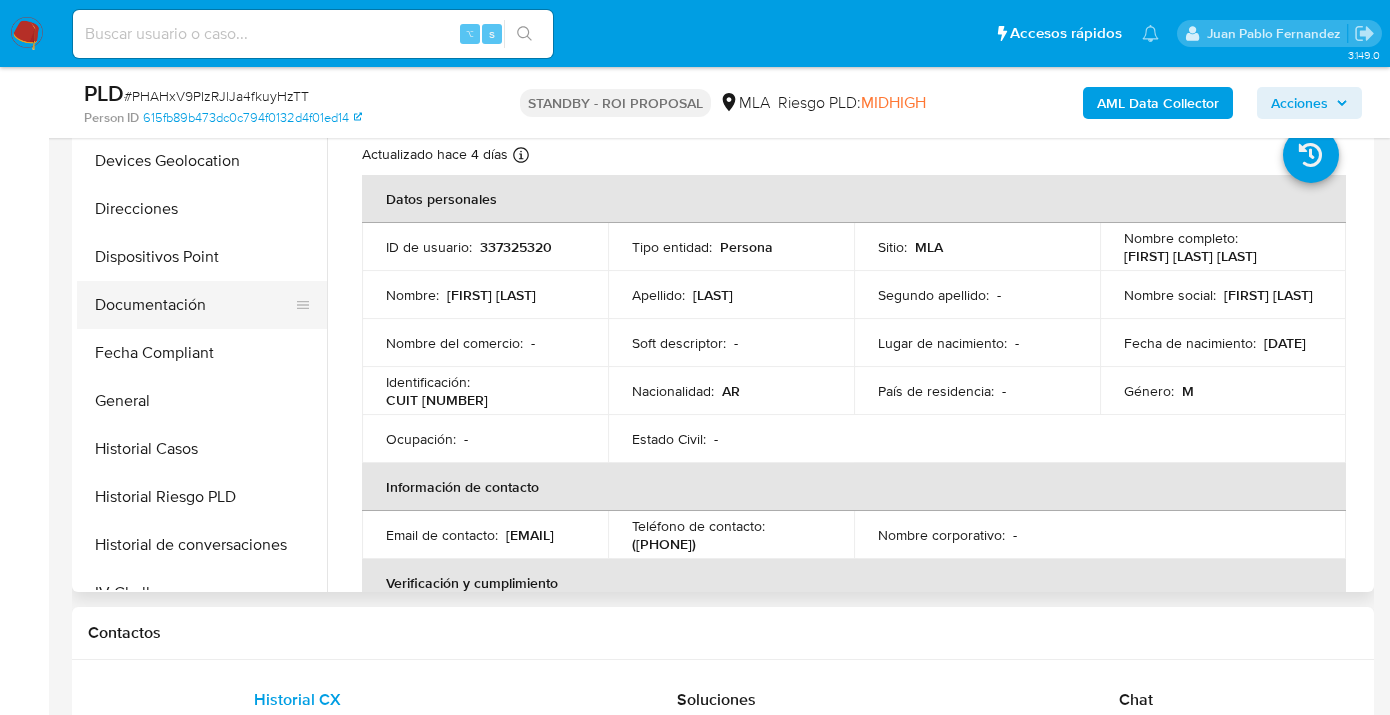 scroll, scrollTop: 308, scrollLeft: 0, axis: vertical 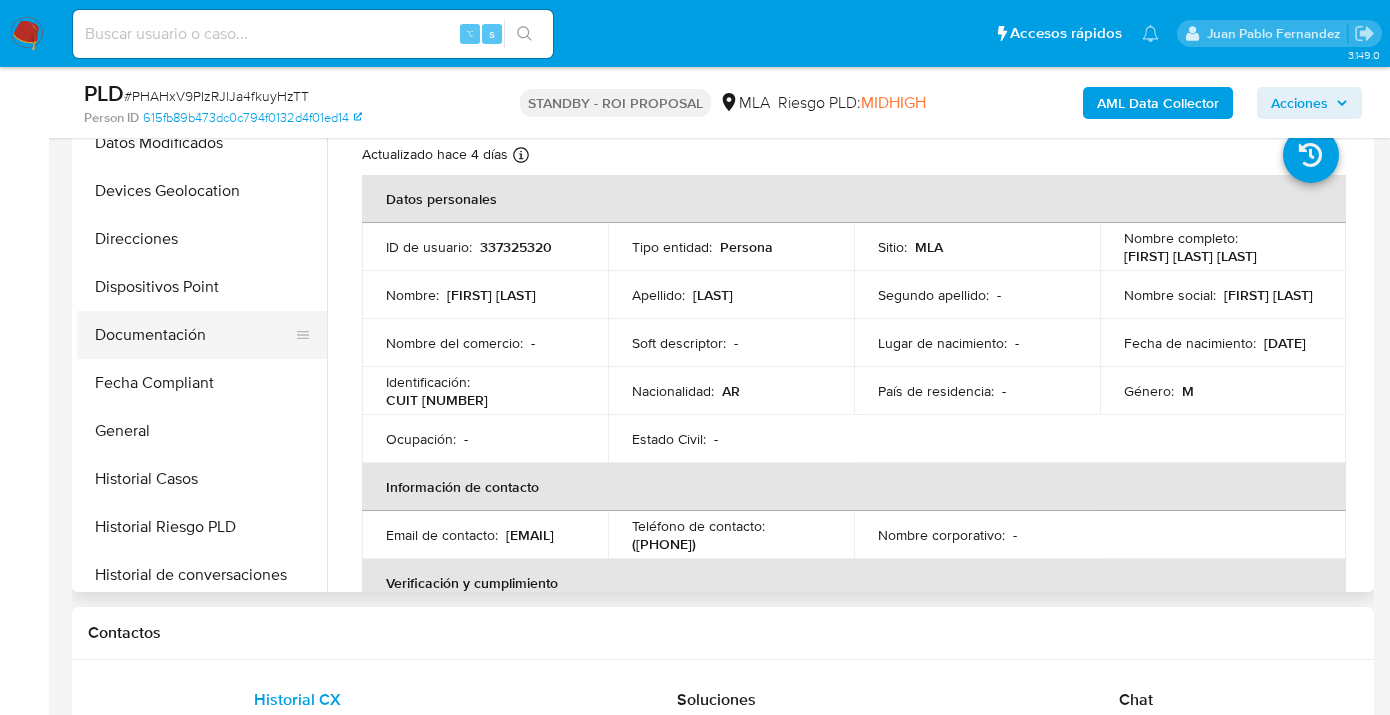 click on "Documentación" at bounding box center (194, 335) 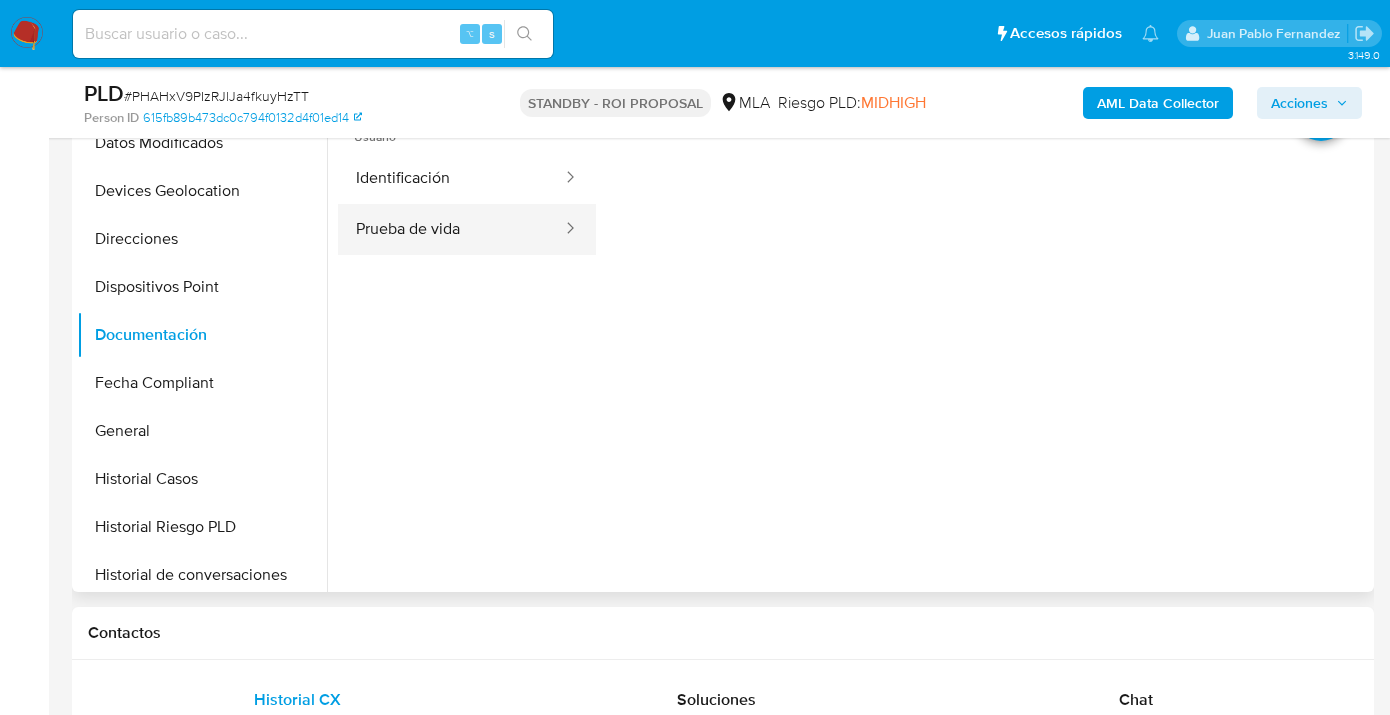 click on "Prueba de vida" at bounding box center [451, 229] 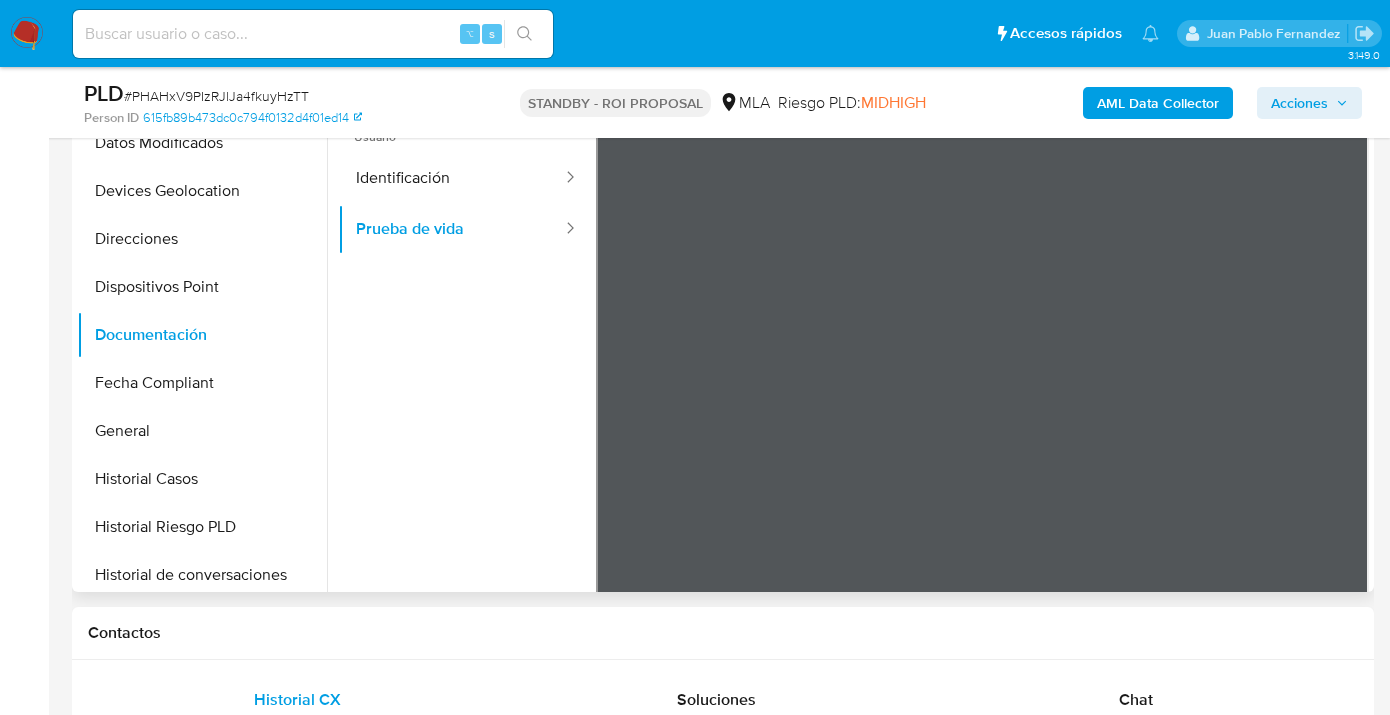 scroll, scrollTop: 0, scrollLeft: 0, axis: both 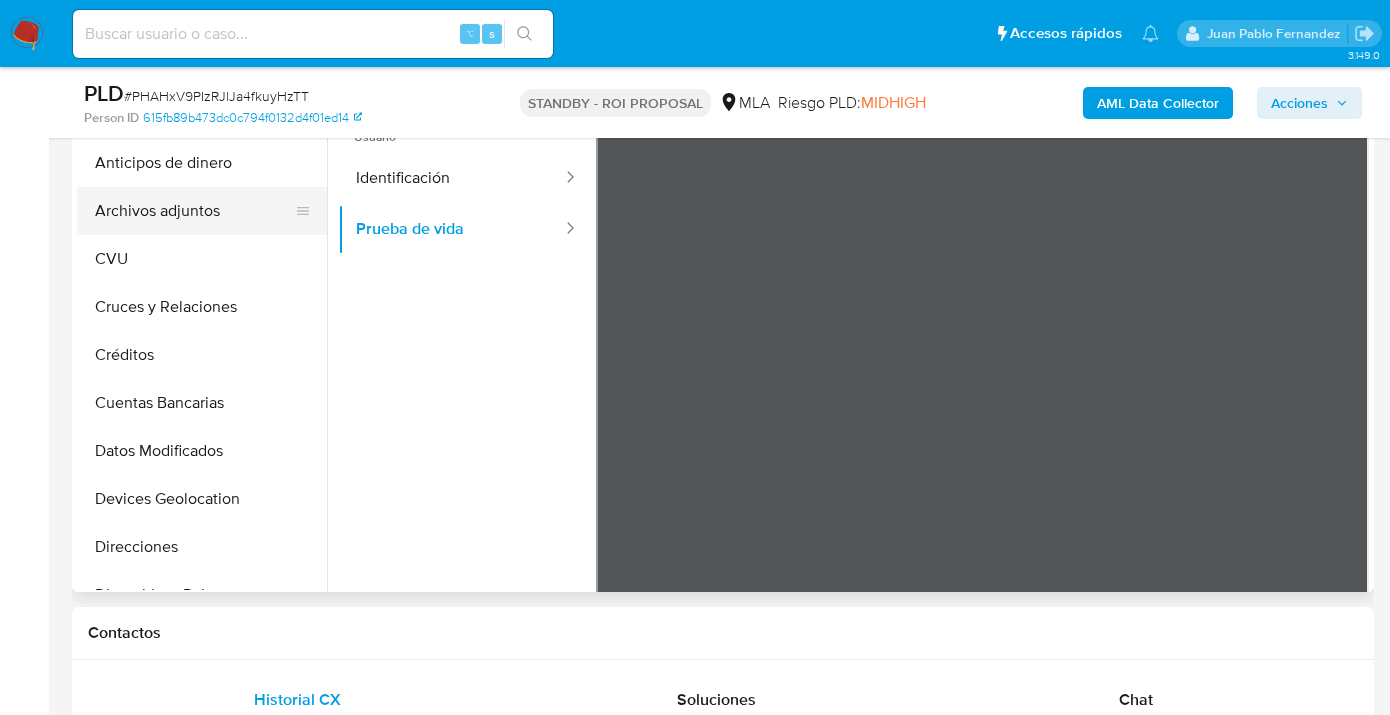 click on "Archivos adjuntos" at bounding box center [194, 211] 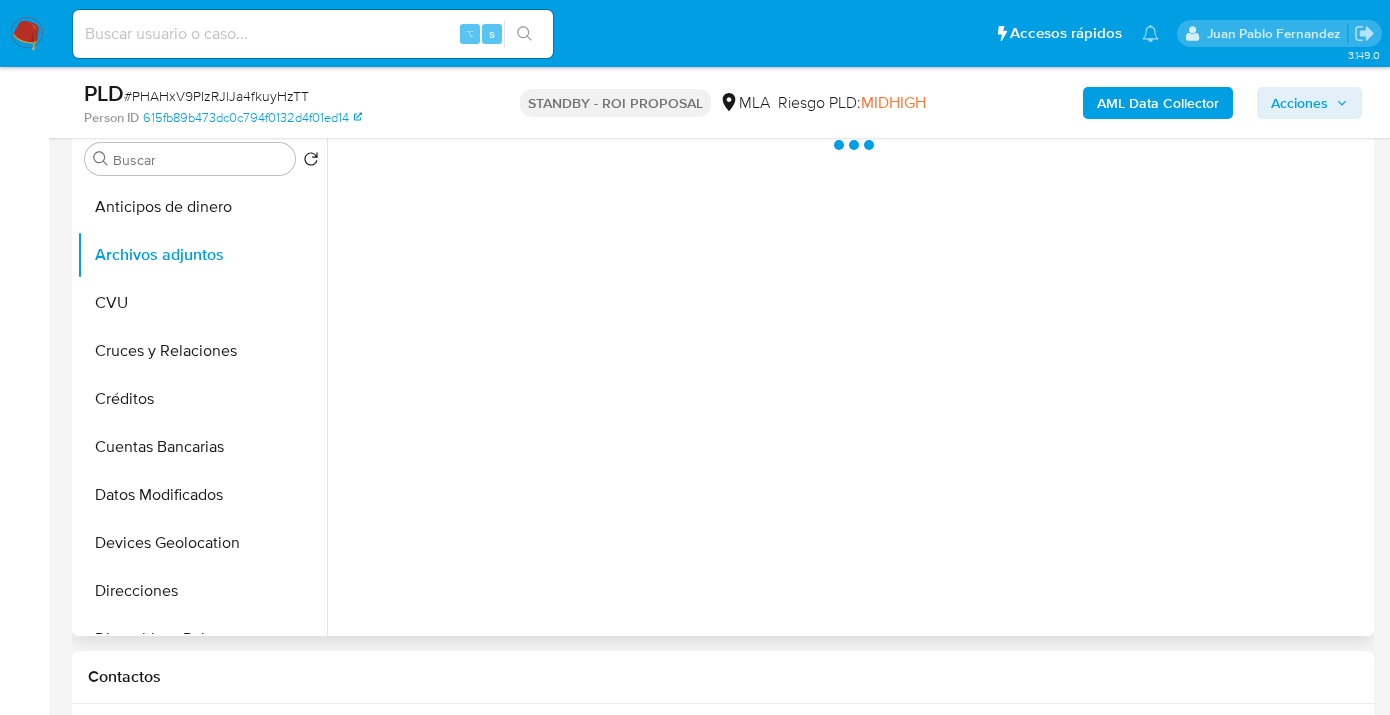 scroll, scrollTop: 291, scrollLeft: 0, axis: vertical 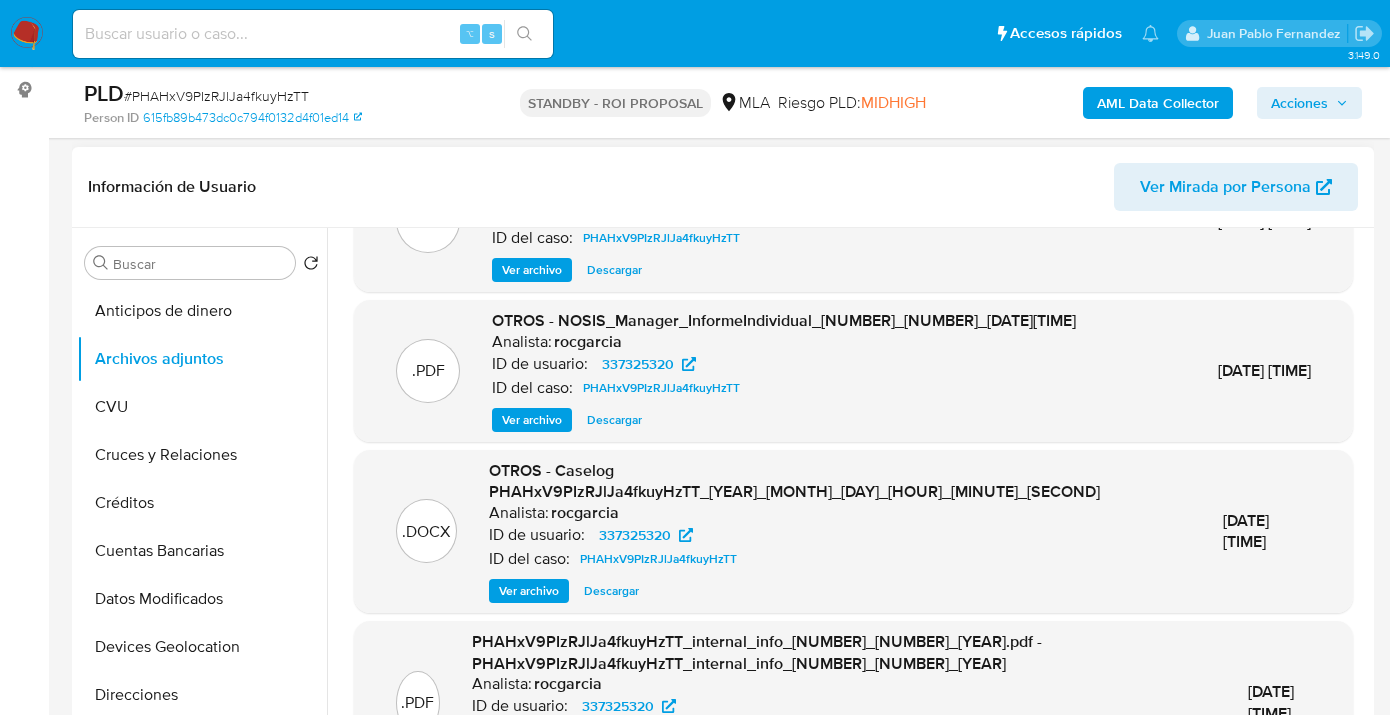 click on "Ver archivo" at bounding box center (532, 420) 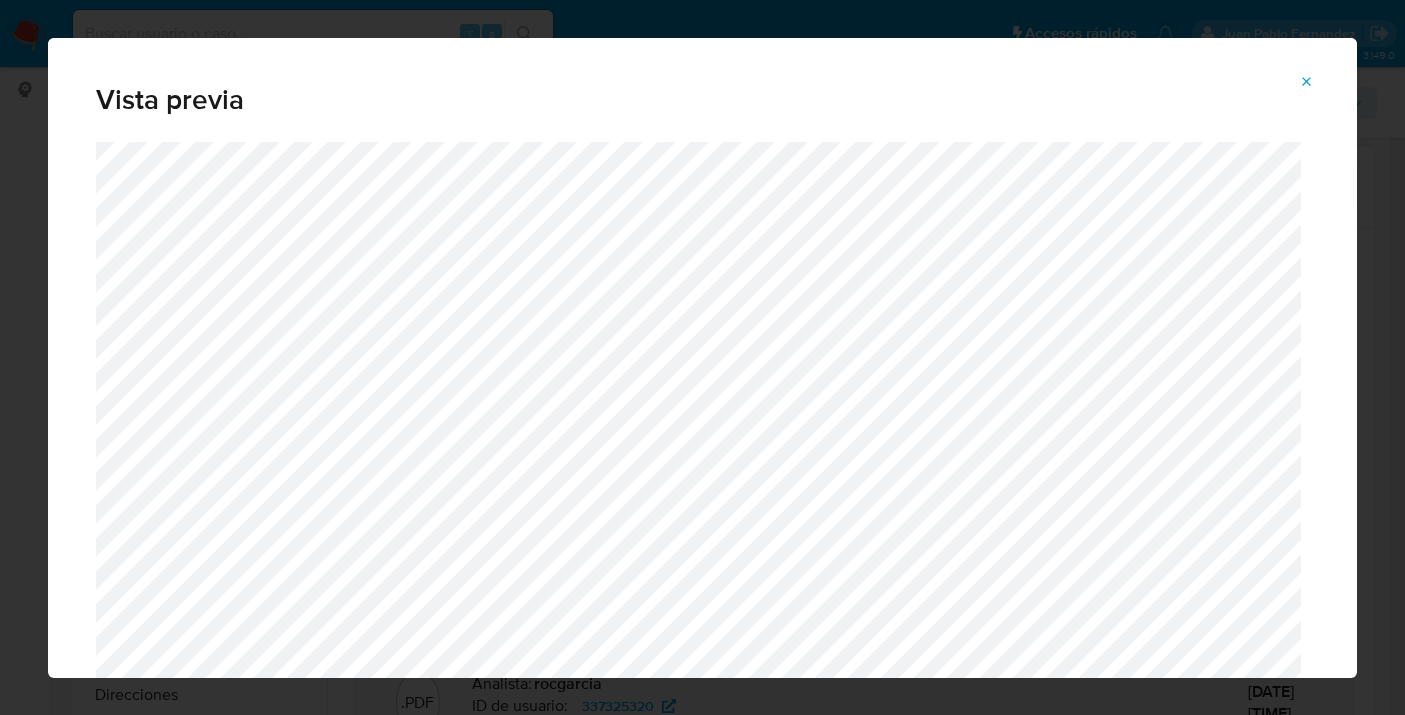 drag, startPoint x: 1307, startPoint y: 80, endPoint x: 1252, endPoint y: 105, distance: 60.41523 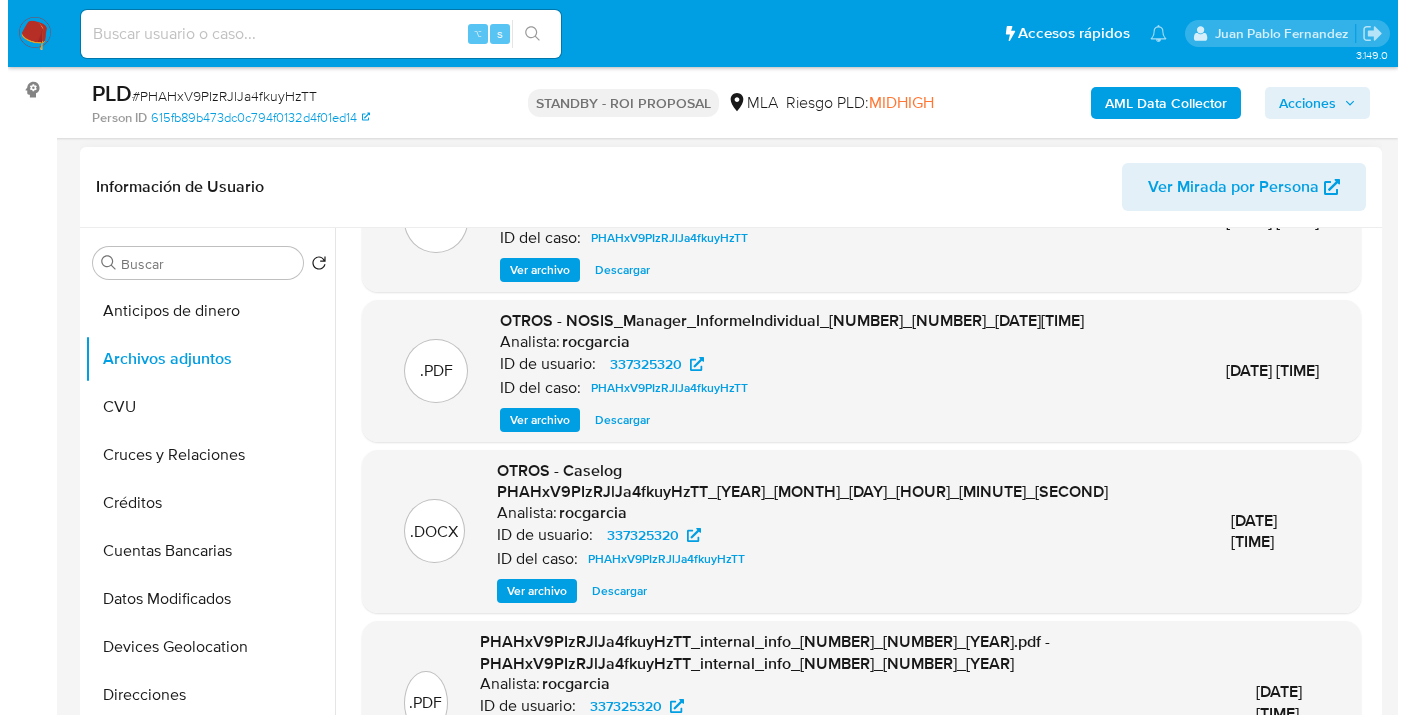 scroll, scrollTop: 211, scrollLeft: 0, axis: vertical 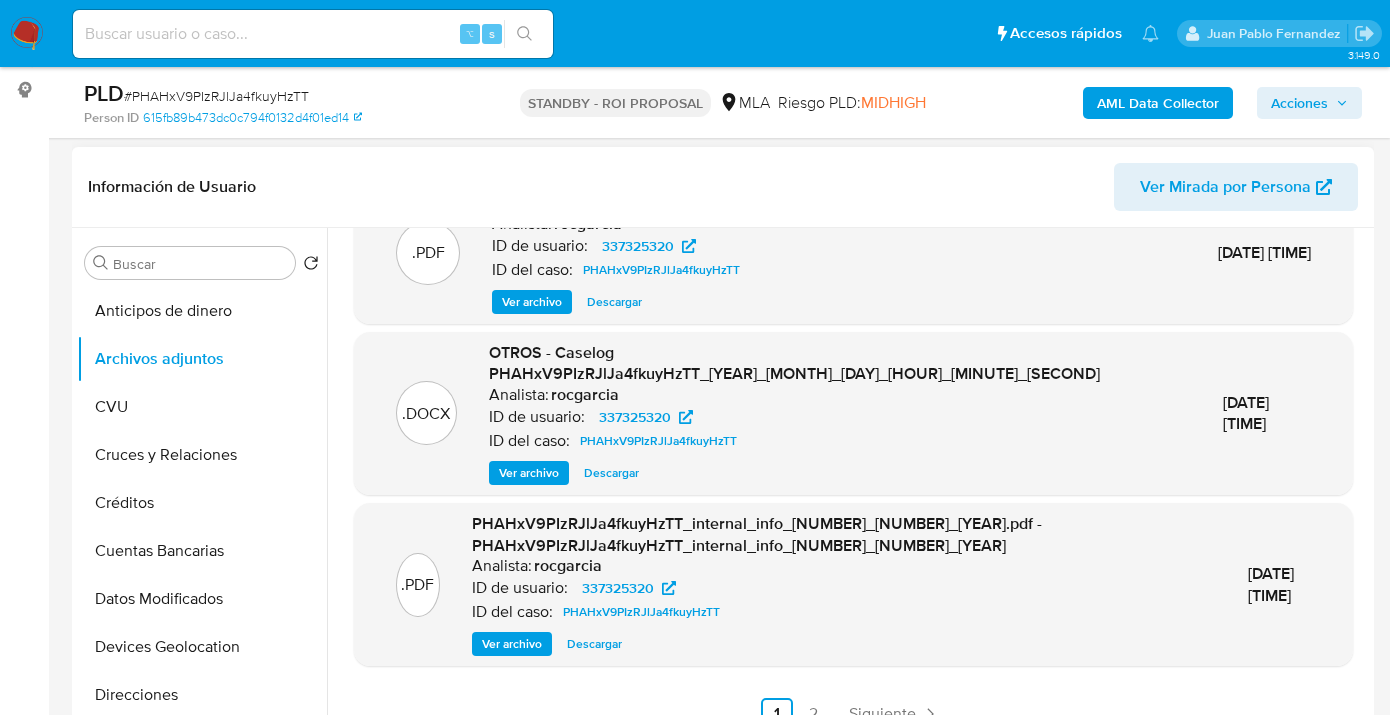 click on "Ver archivo" at bounding box center [529, 473] 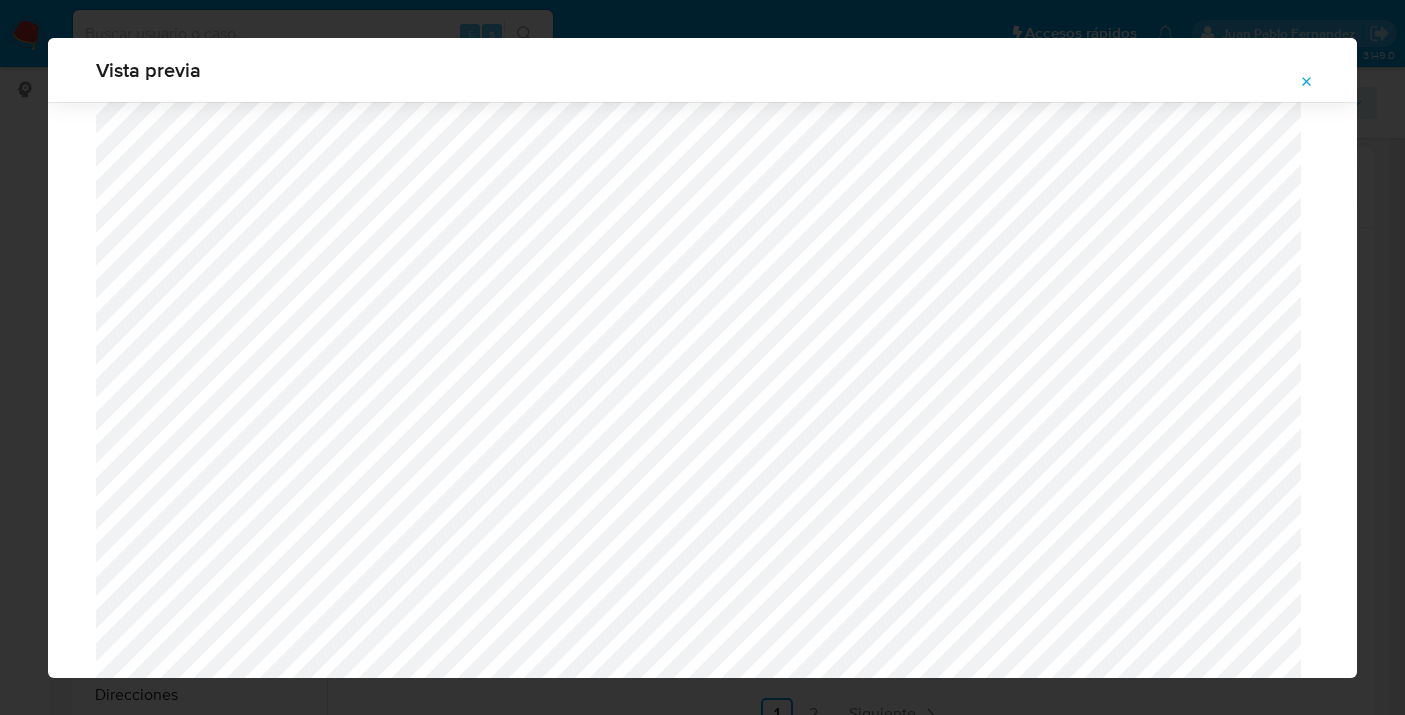 scroll, scrollTop: 1692, scrollLeft: 0, axis: vertical 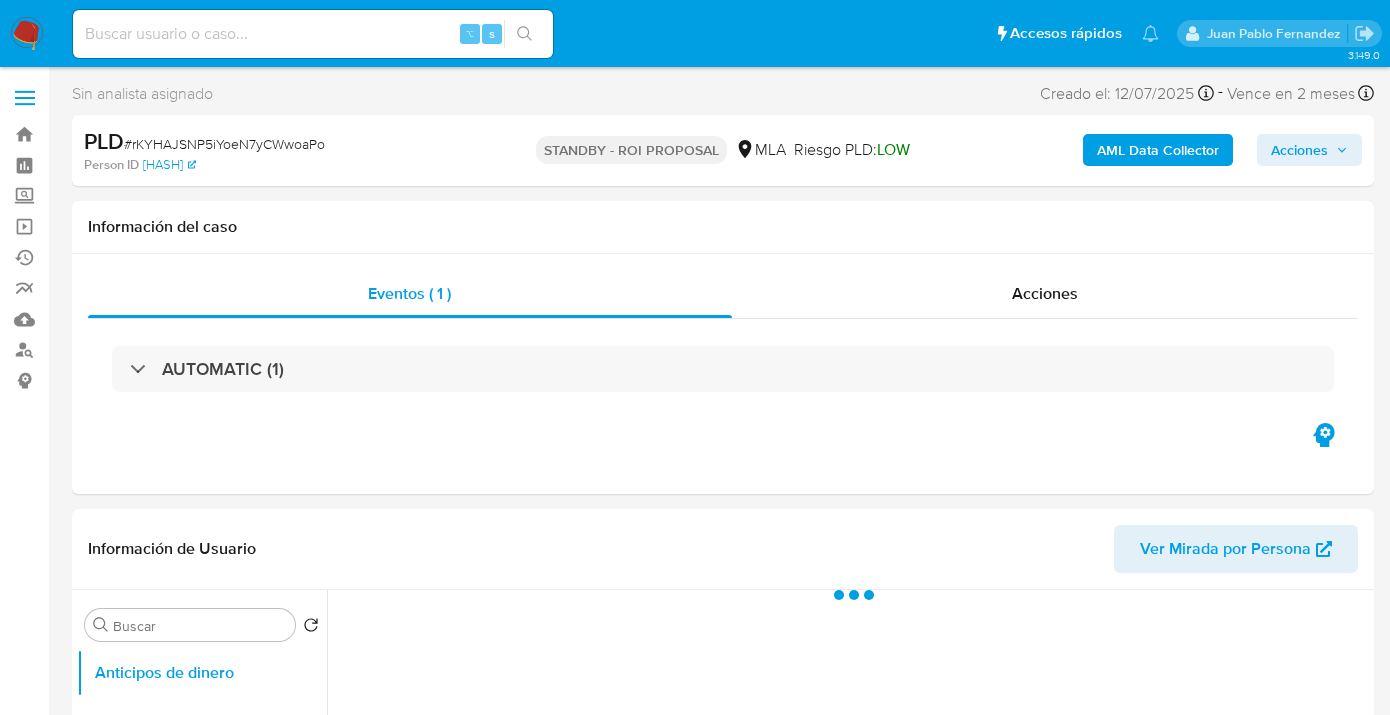 select on "10" 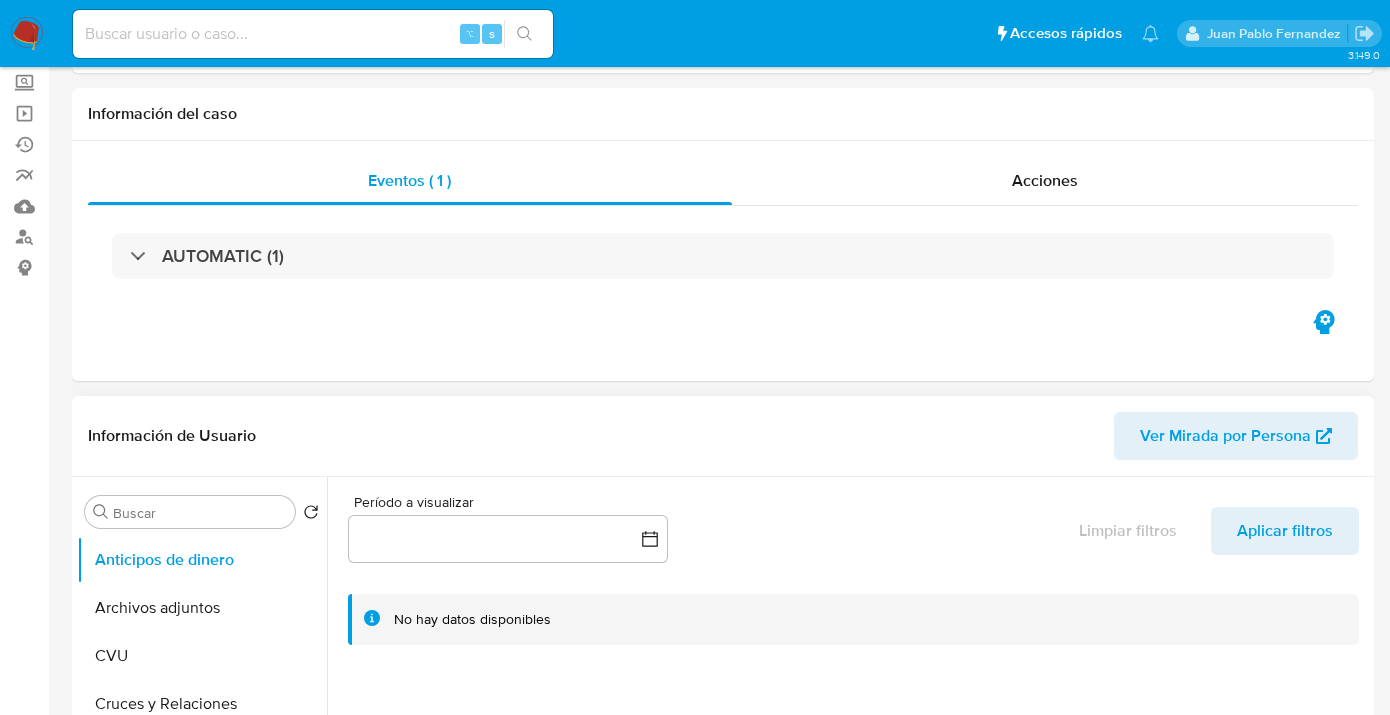 scroll, scrollTop: 379, scrollLeft: 0, axis: vertical 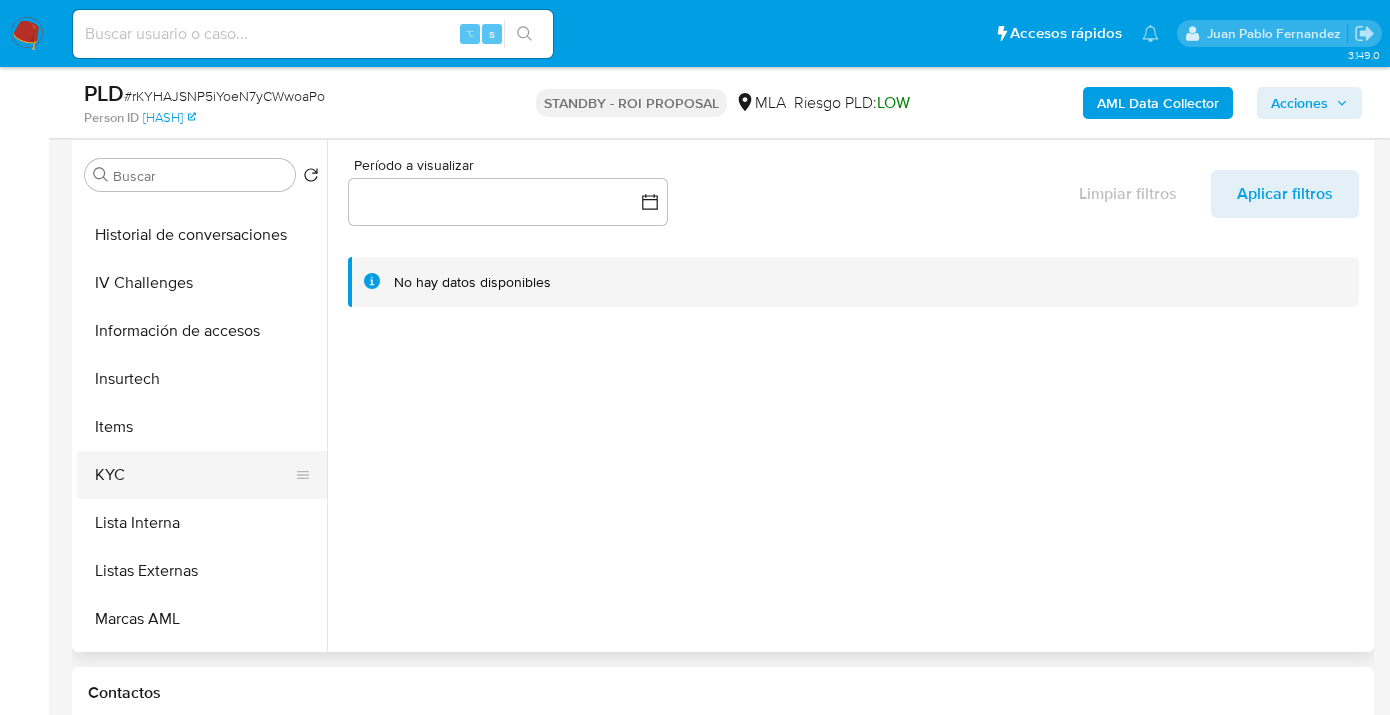 click on "KYC" at bounding box center (194, 475) 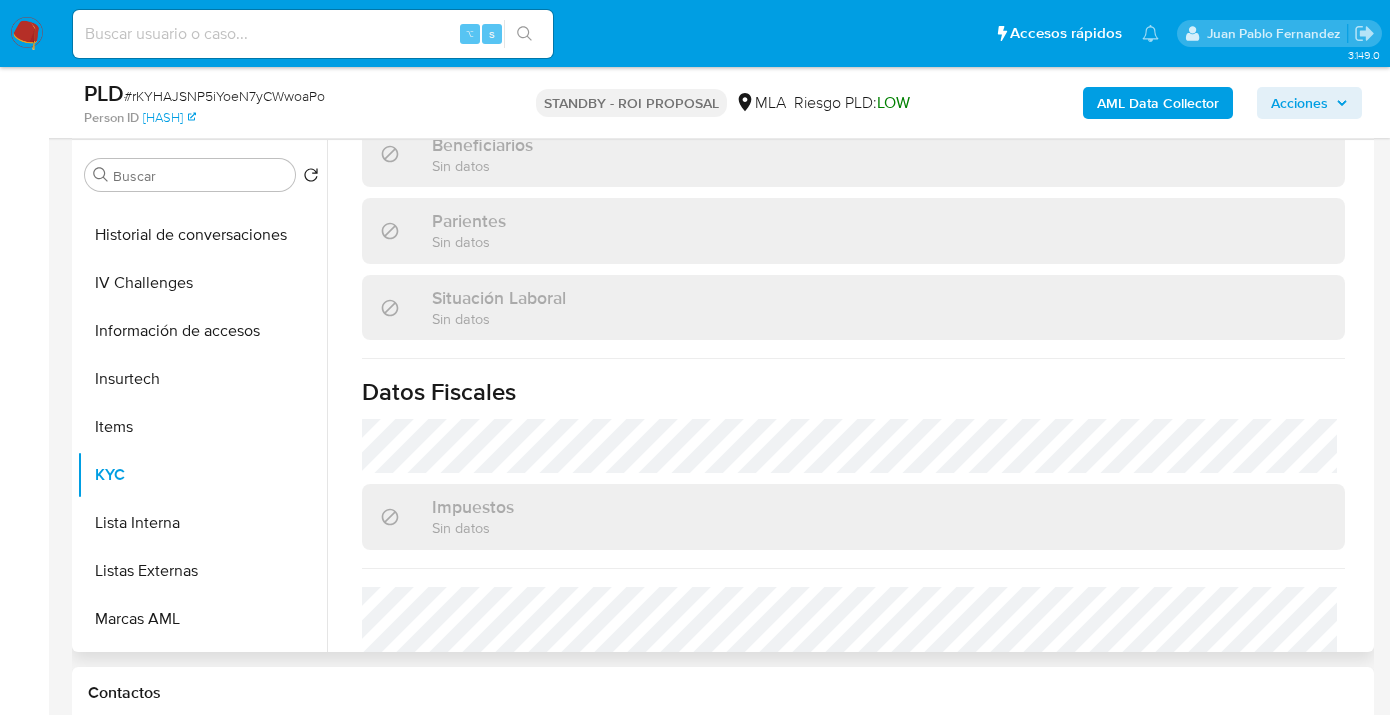 scroll, scrollTop: 1104, scrollLeft: 0, axis: vertical 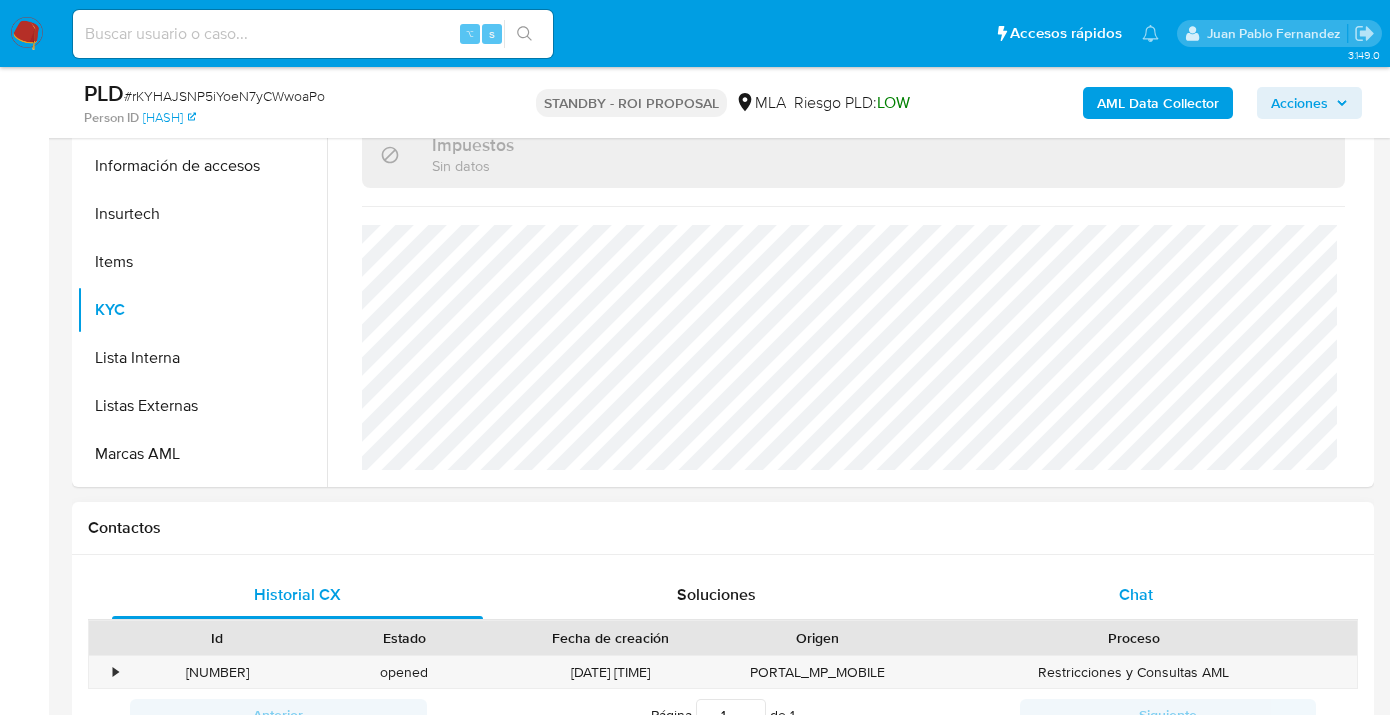 click on "Chat" at bounding box center (1136, 594) 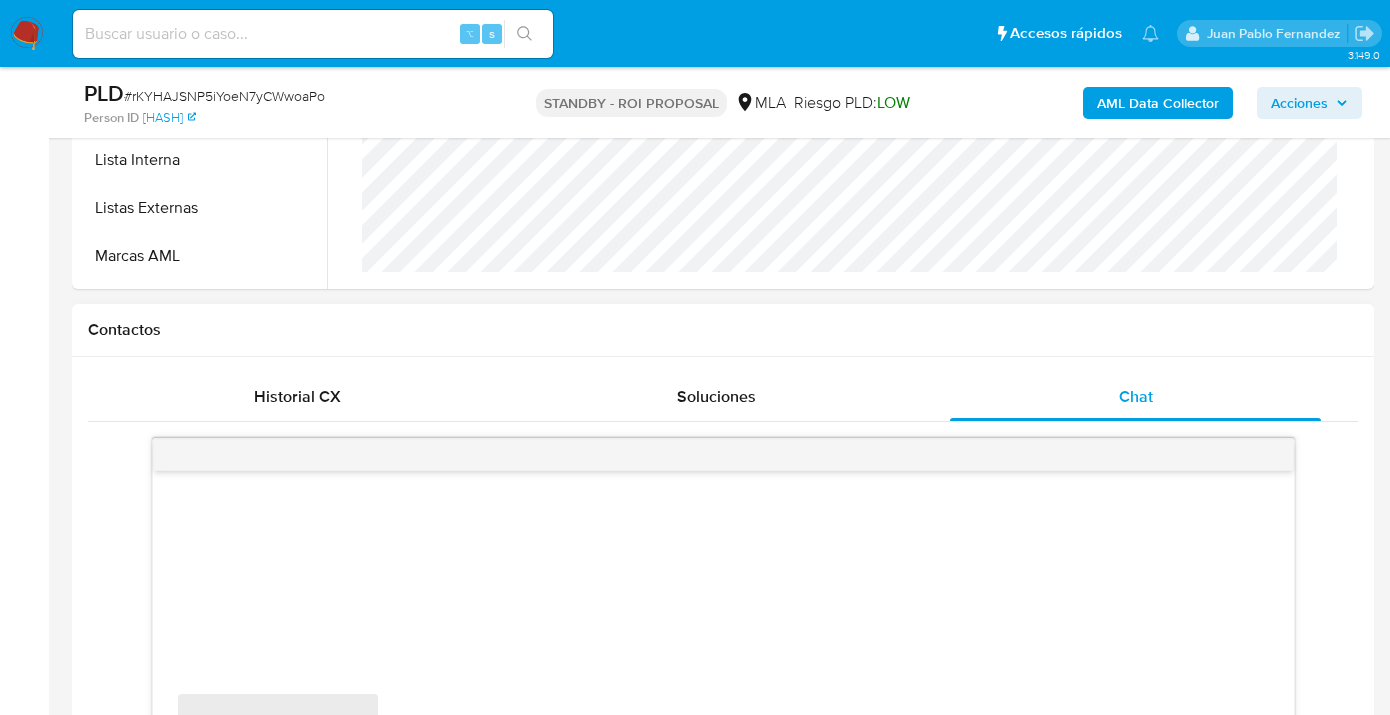scroll, scrollTop: 938, scrollLeft: 0, axis: vertical 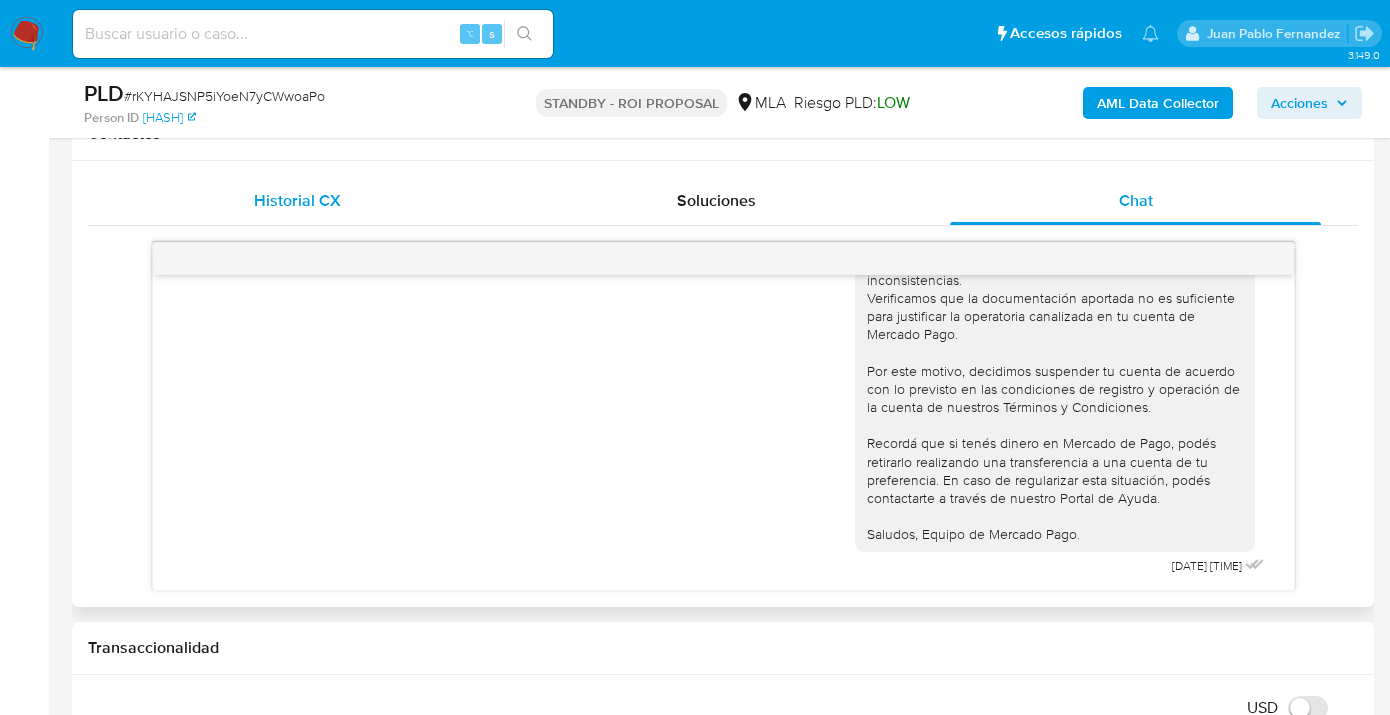 click on "Historial CX" at bounding box center (297, 200) 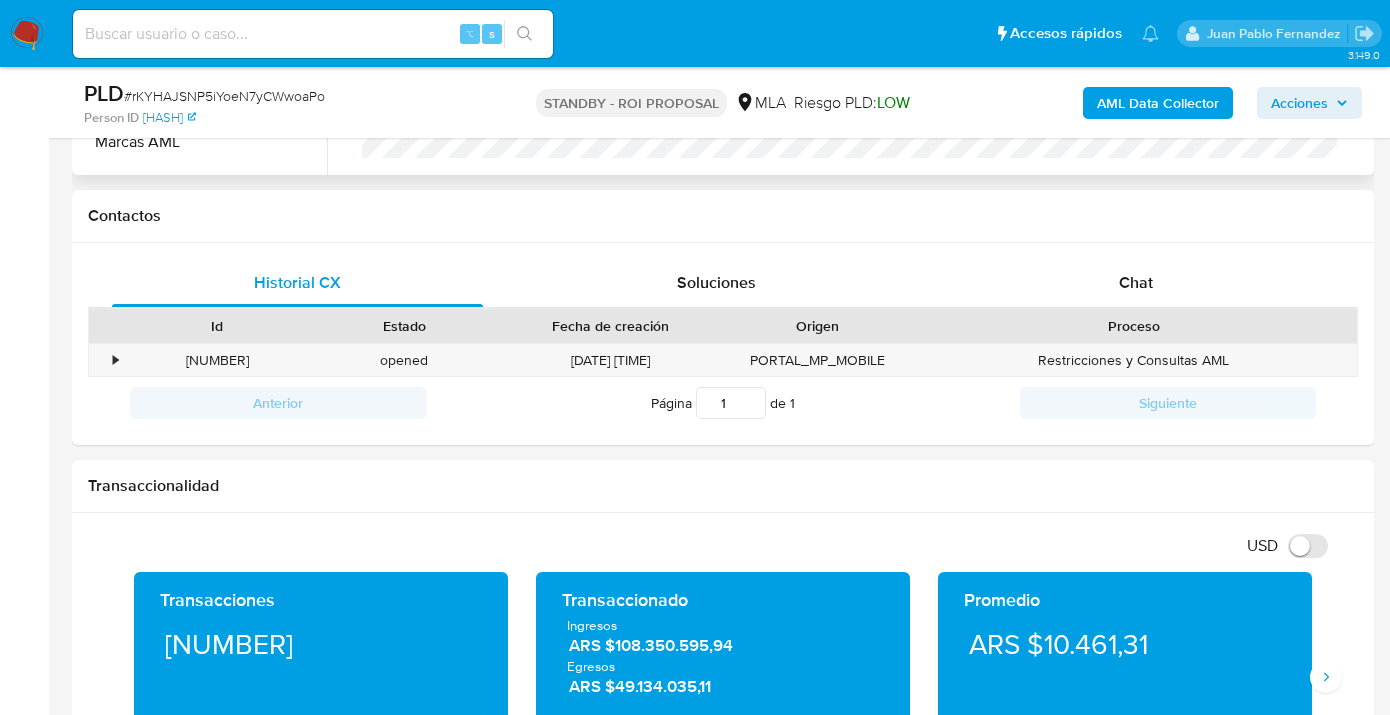 scroll, scrollTop: 551, scrollLeft: 0, axis: vertical 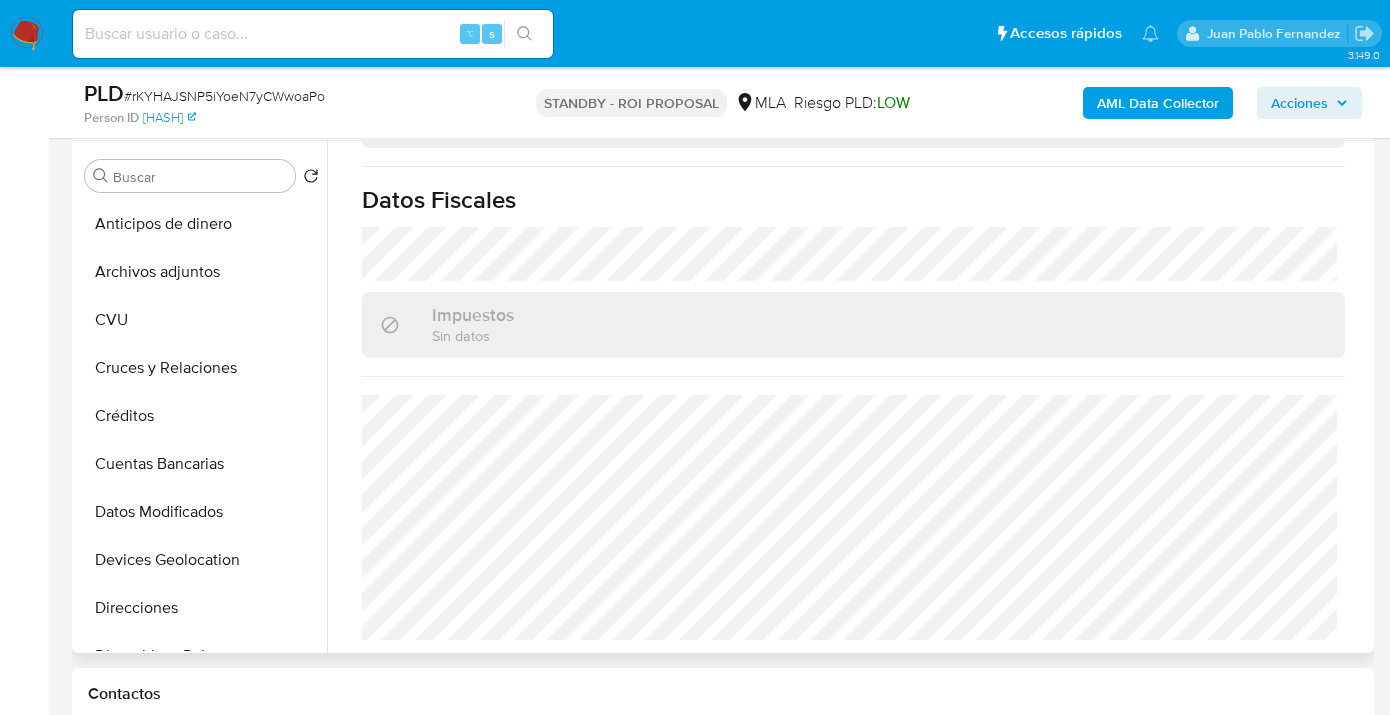 drag, startPoint x: 239, startPoint y: 272, endPoint x: 350, endPoint y: 307, distance: 116.38728 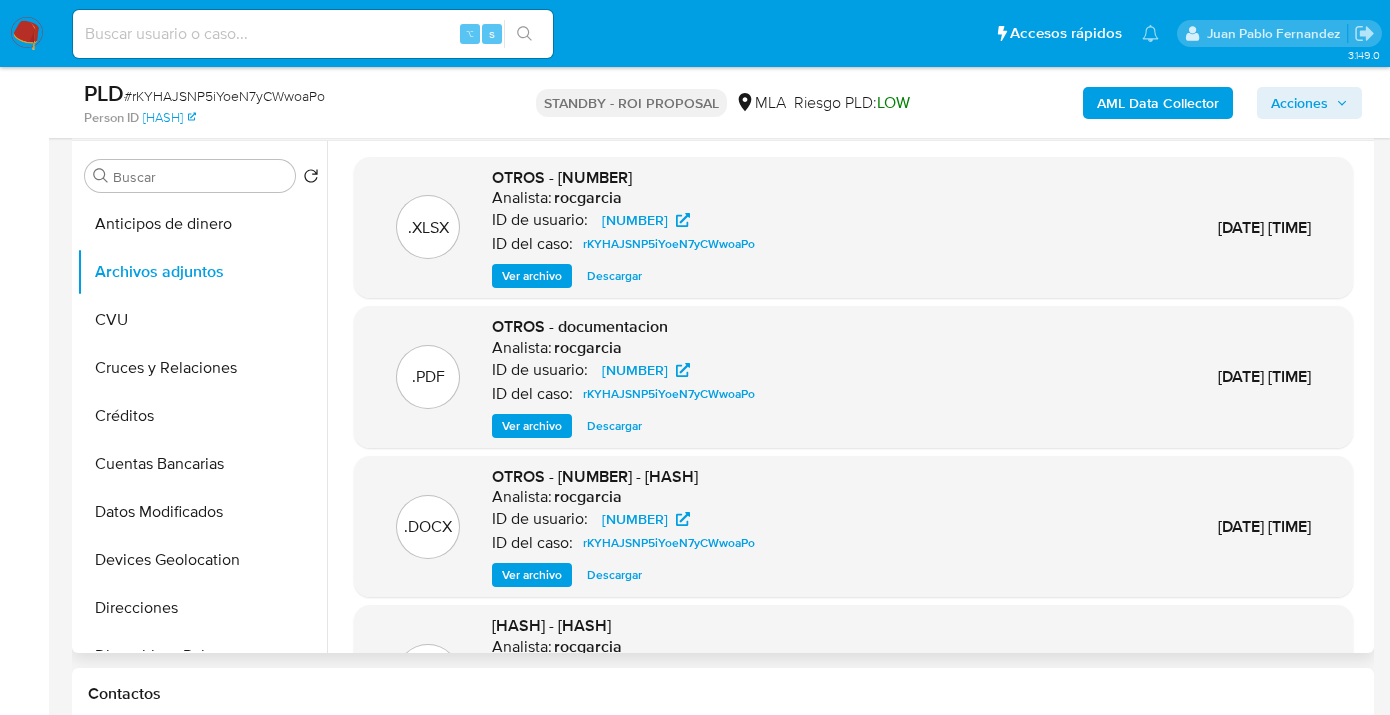 click on "Ver archivo" at bounding box center (532, 426) 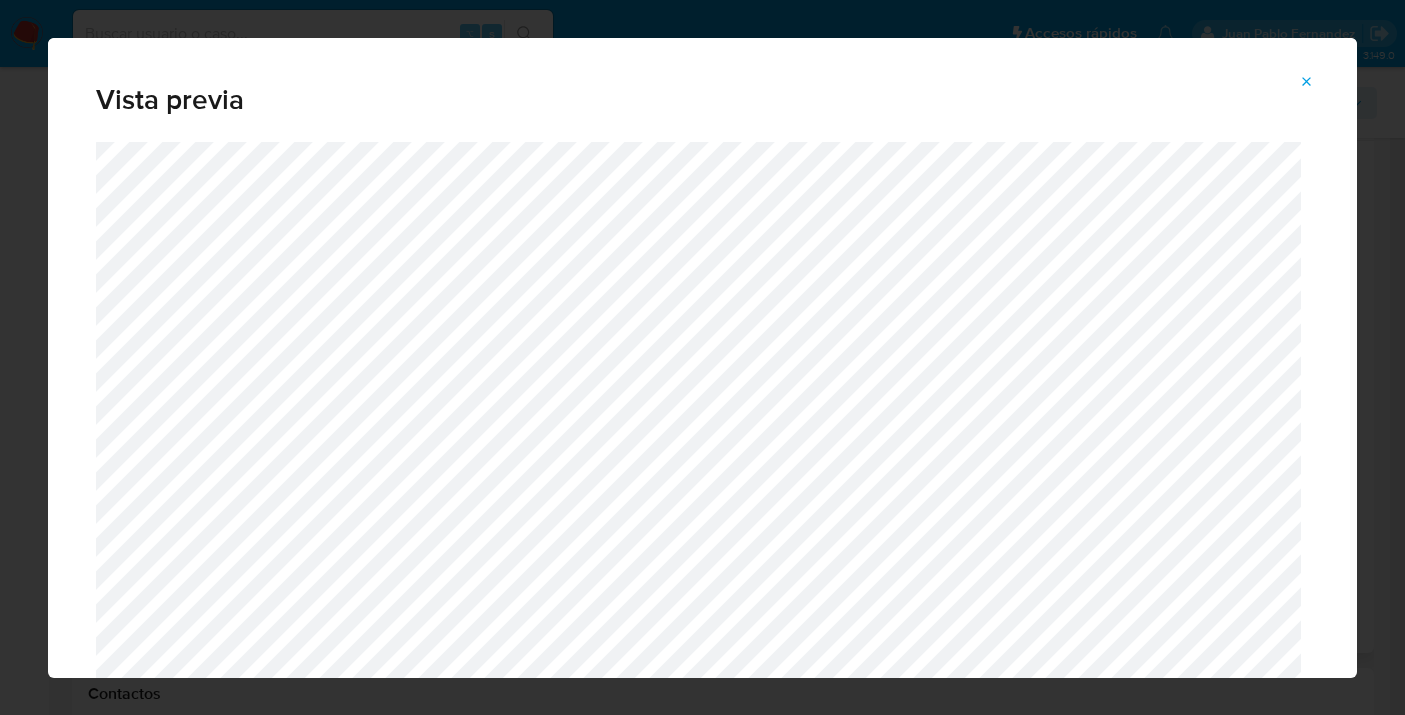 click 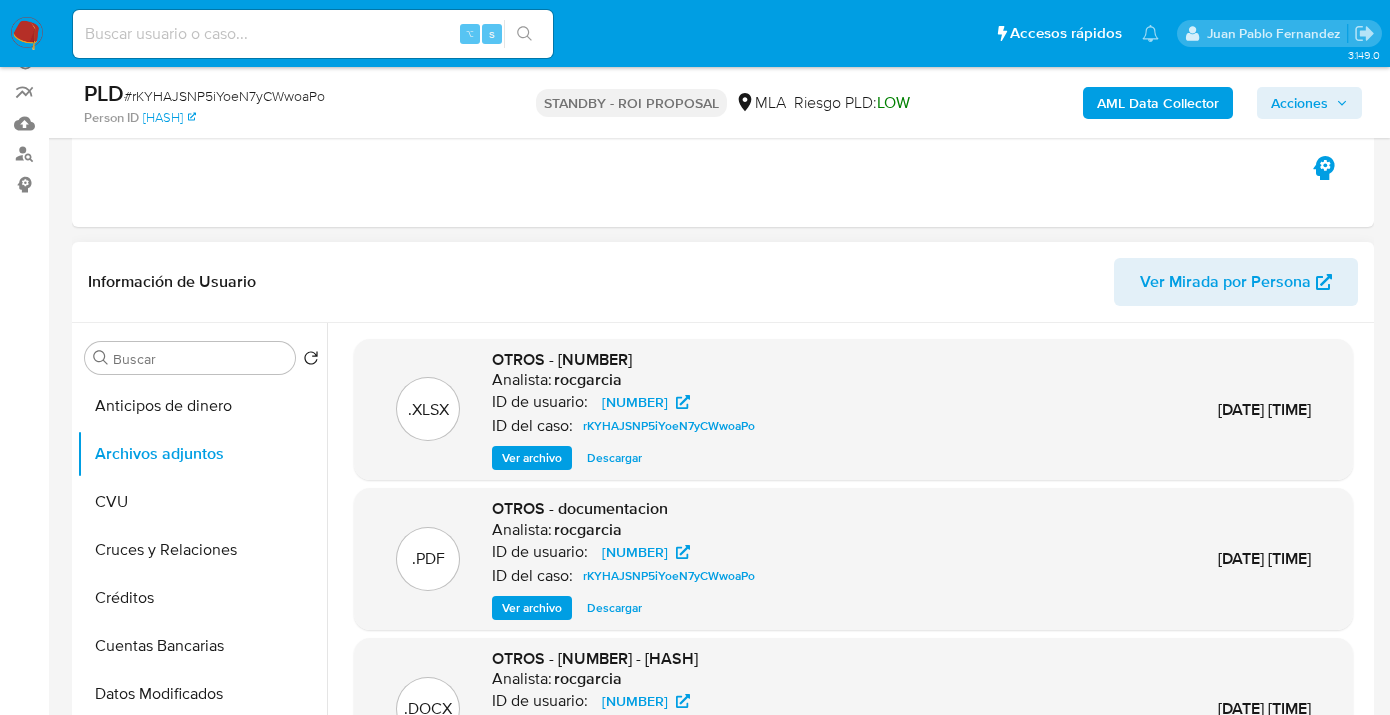scroll, scrollTop: 348, scrollLeft: 0, axis: vertical 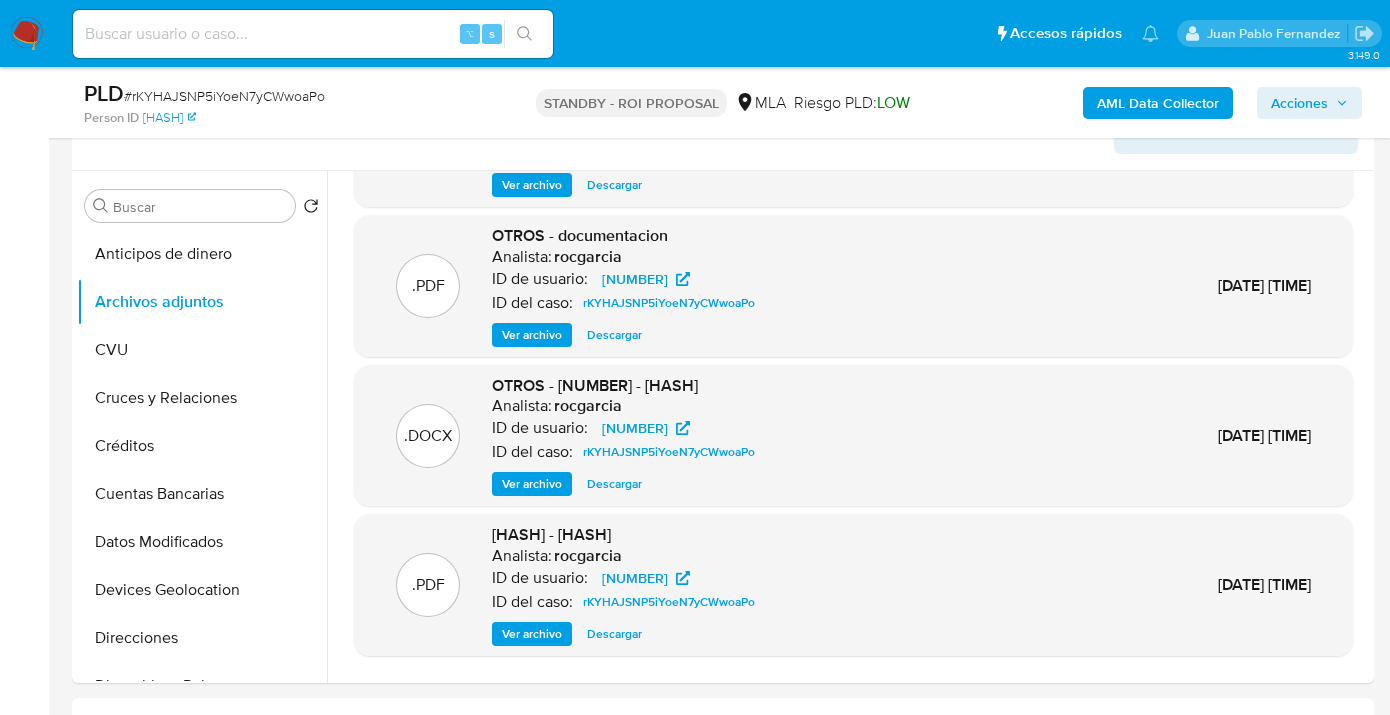 click on "Ver archivo" at bounding box center [532, 484] 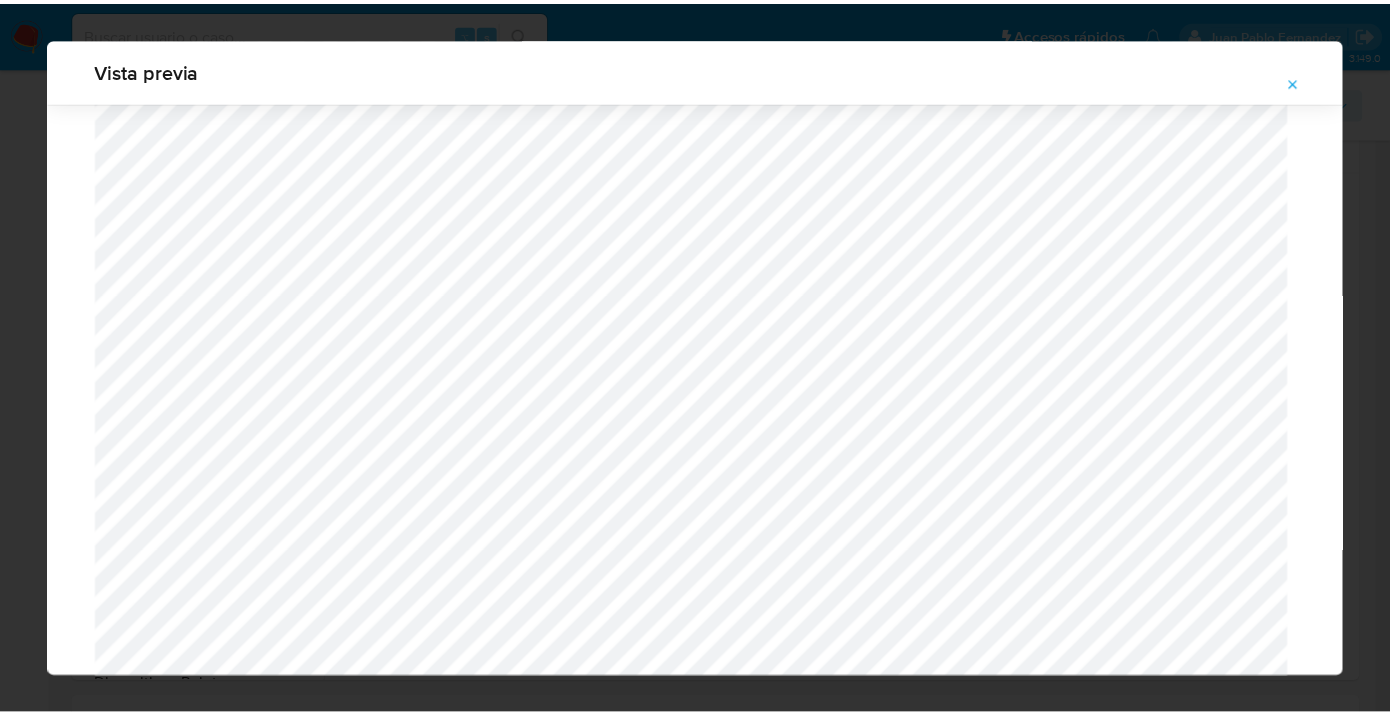 scroll, scrollTop: 57, scrollLeft: 0, axis: vertical 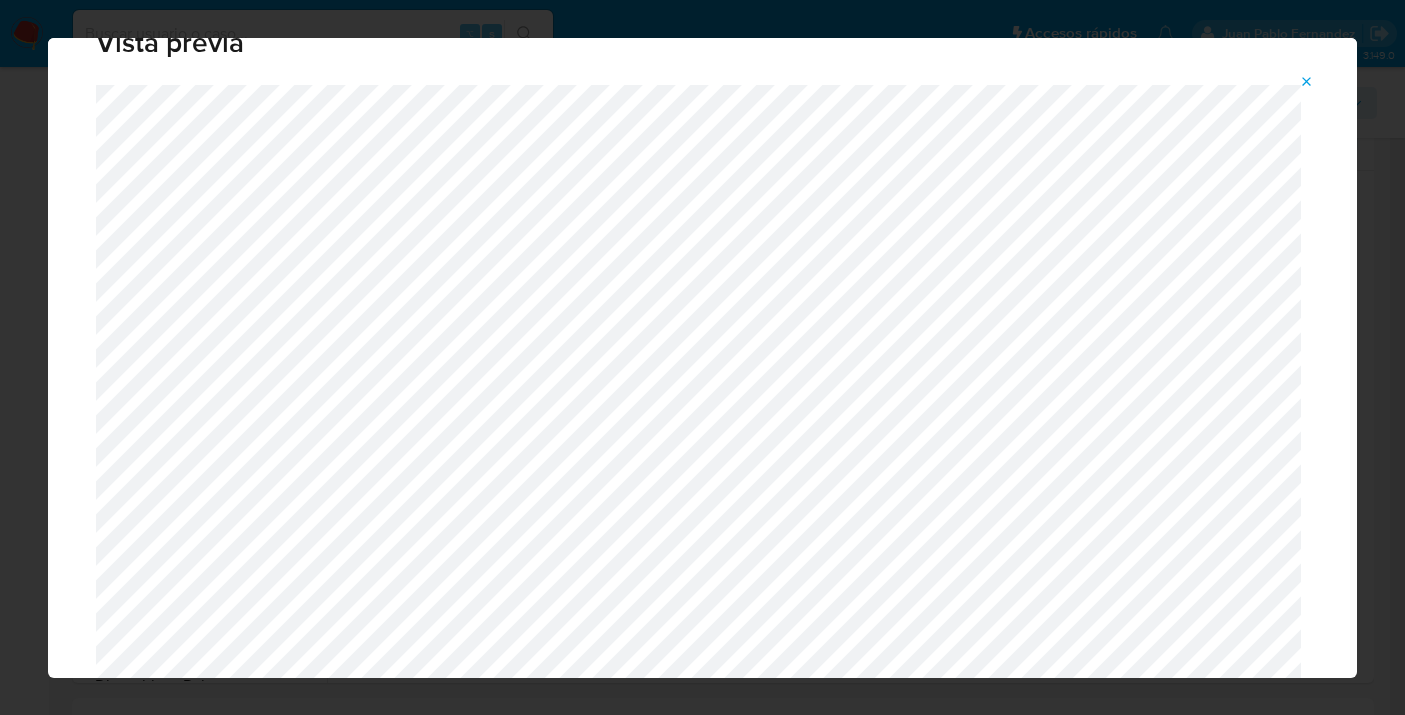 click 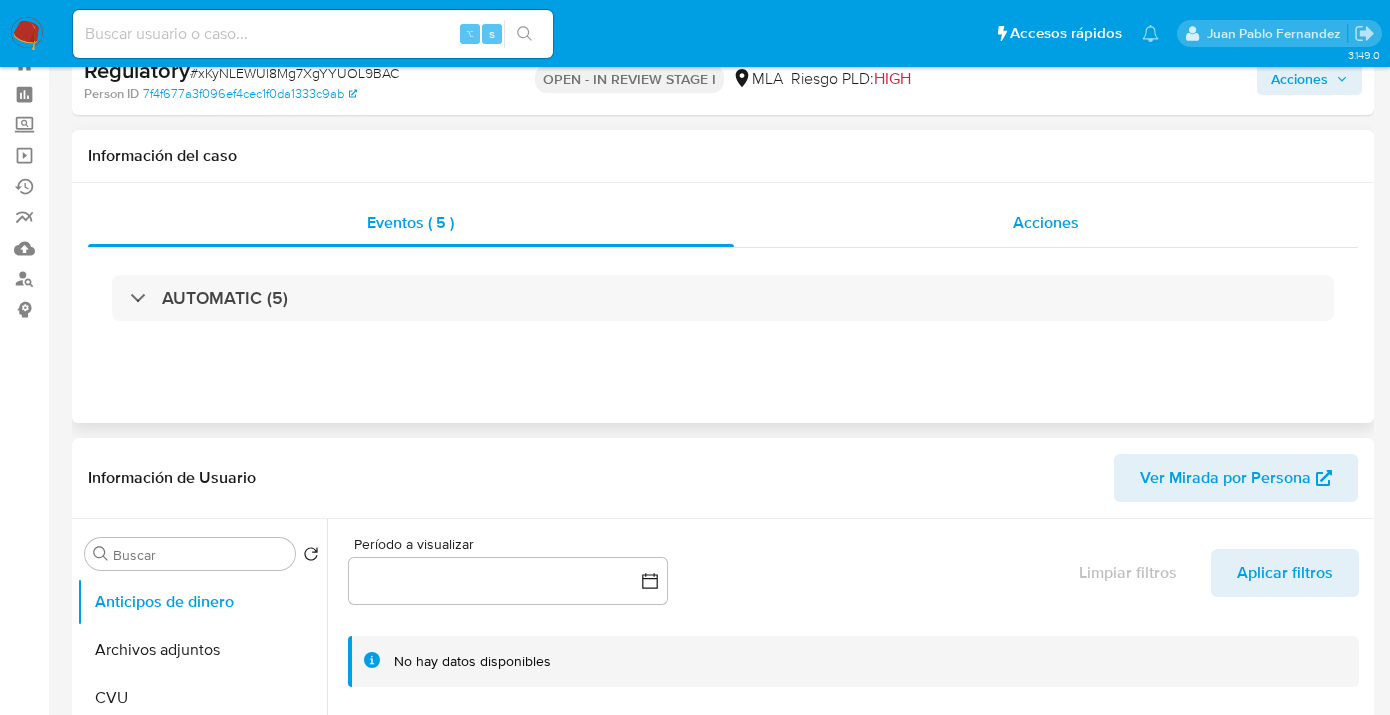 scroll, scrollTop: 0, scrollLeft: 0, axis: both 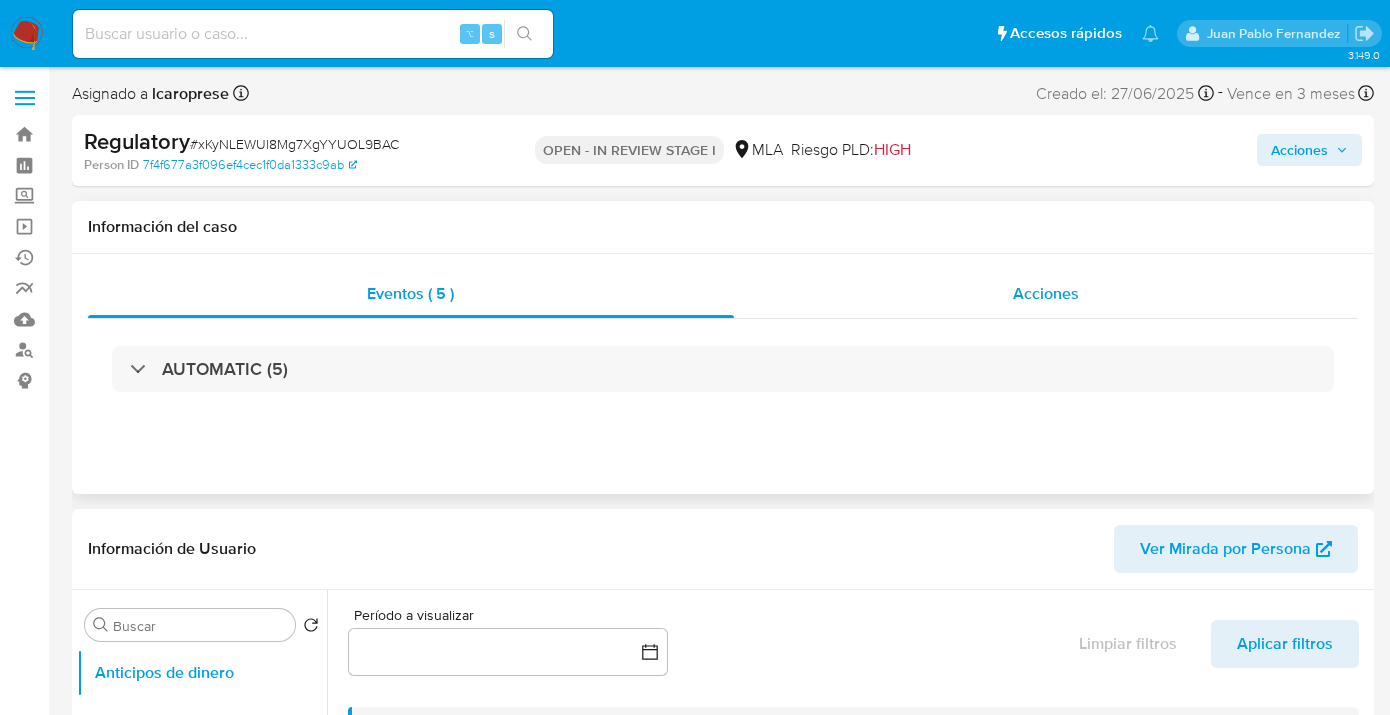 click on "Acciones" at bounding box center [1046, 294] 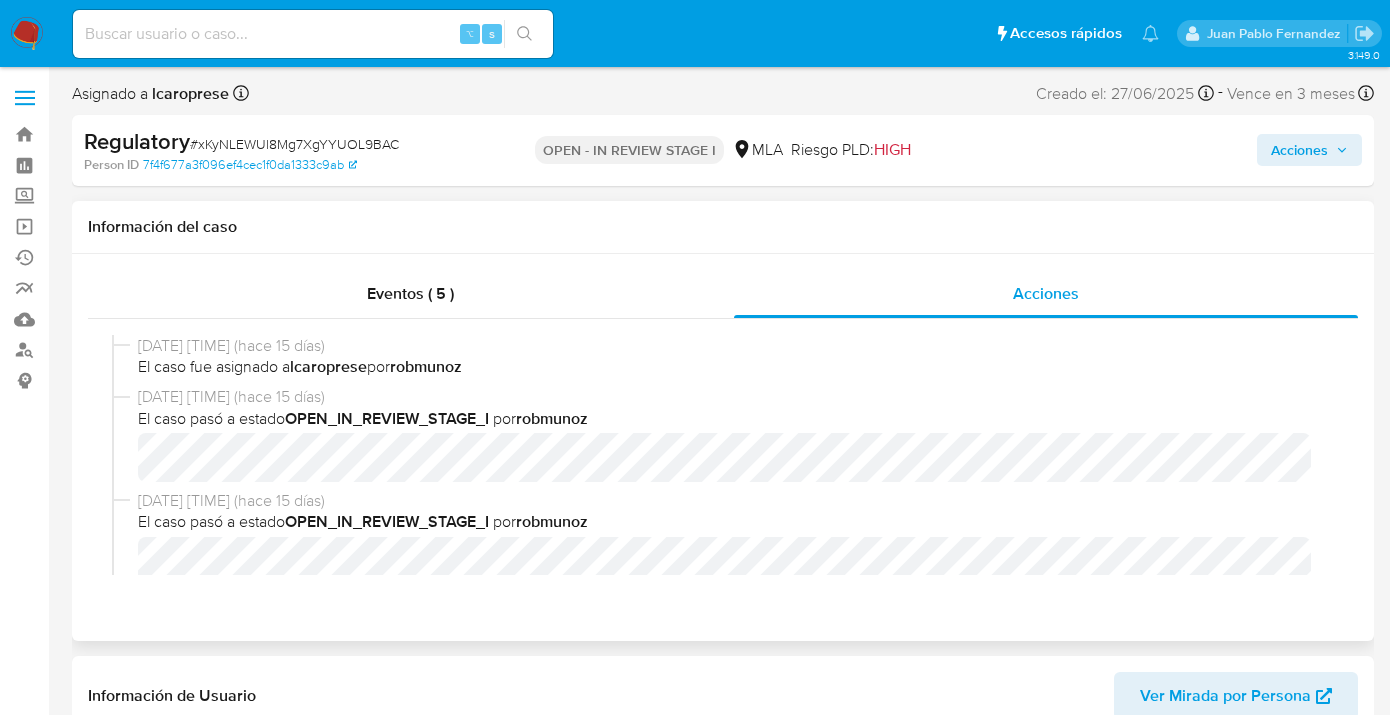 select on "10" 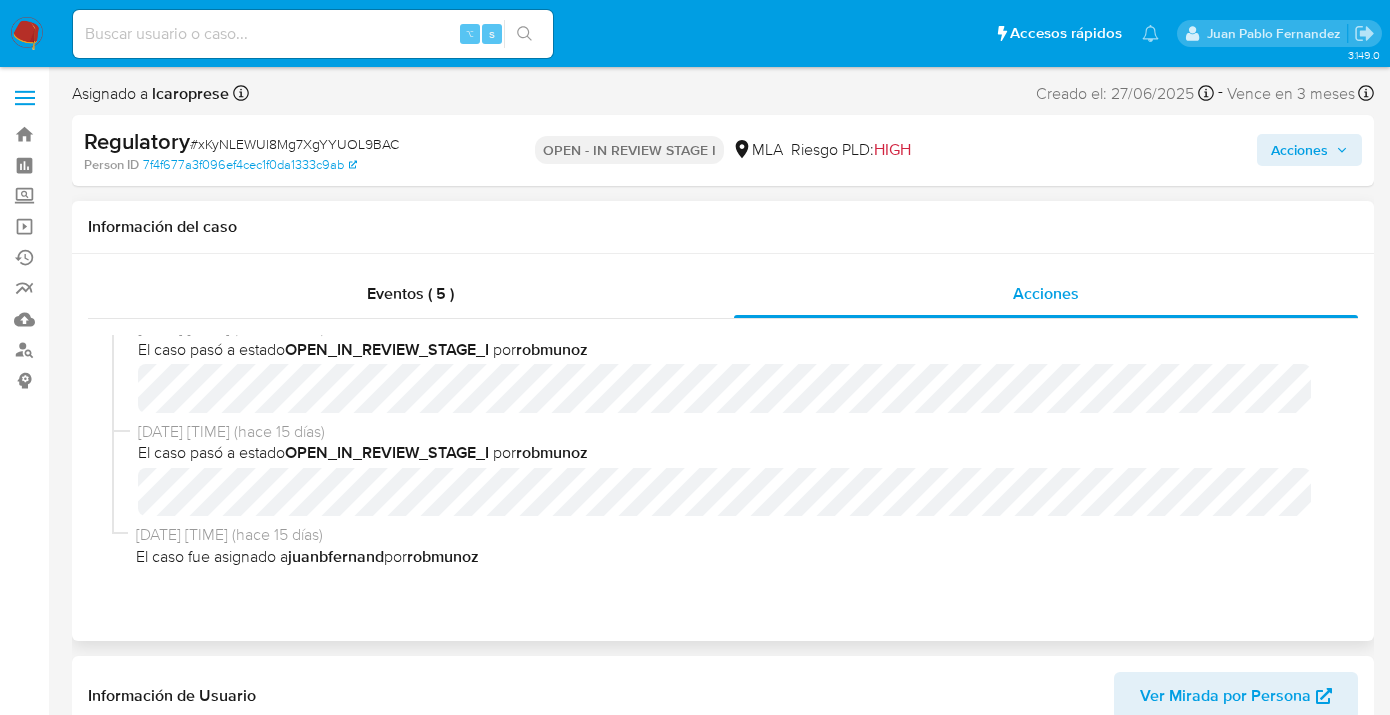 scroll, scrollTop: 69, scrollLeft: 0, axis: vertical 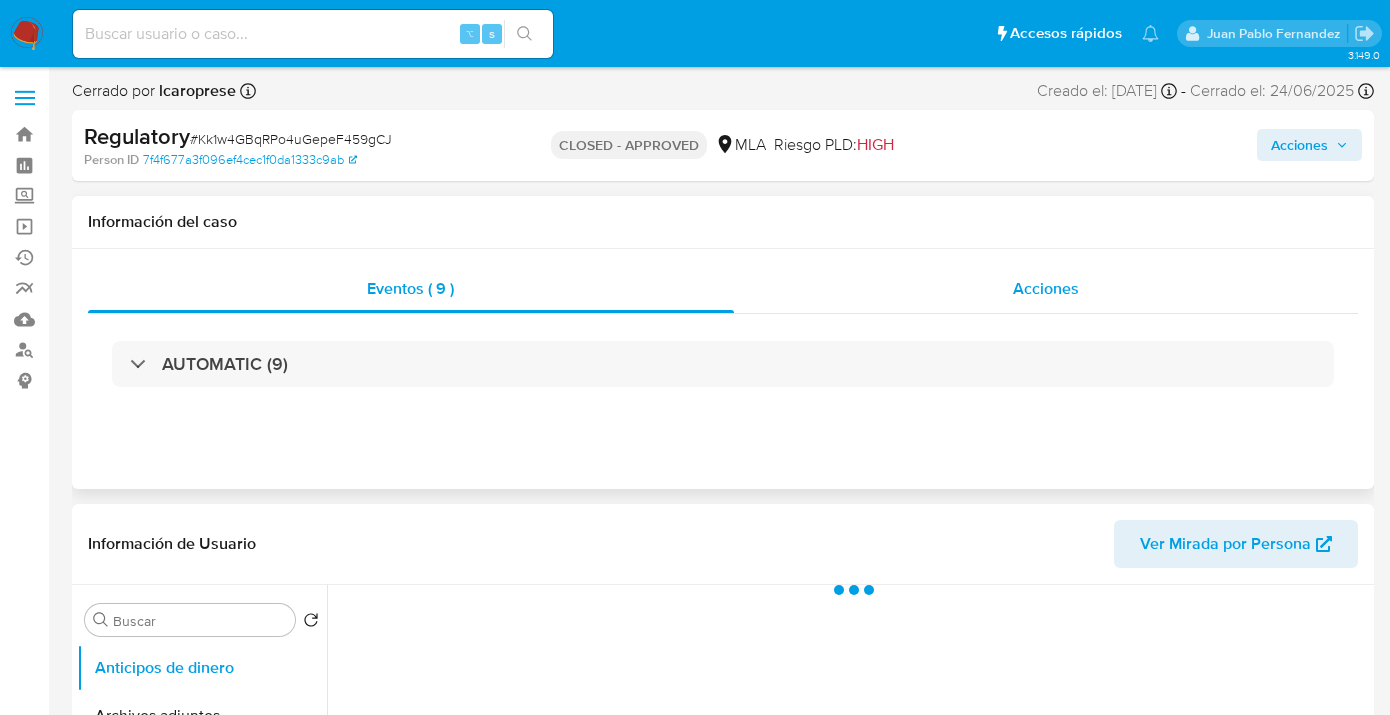 click on "Acciones" at bounding box center (1046, 288) 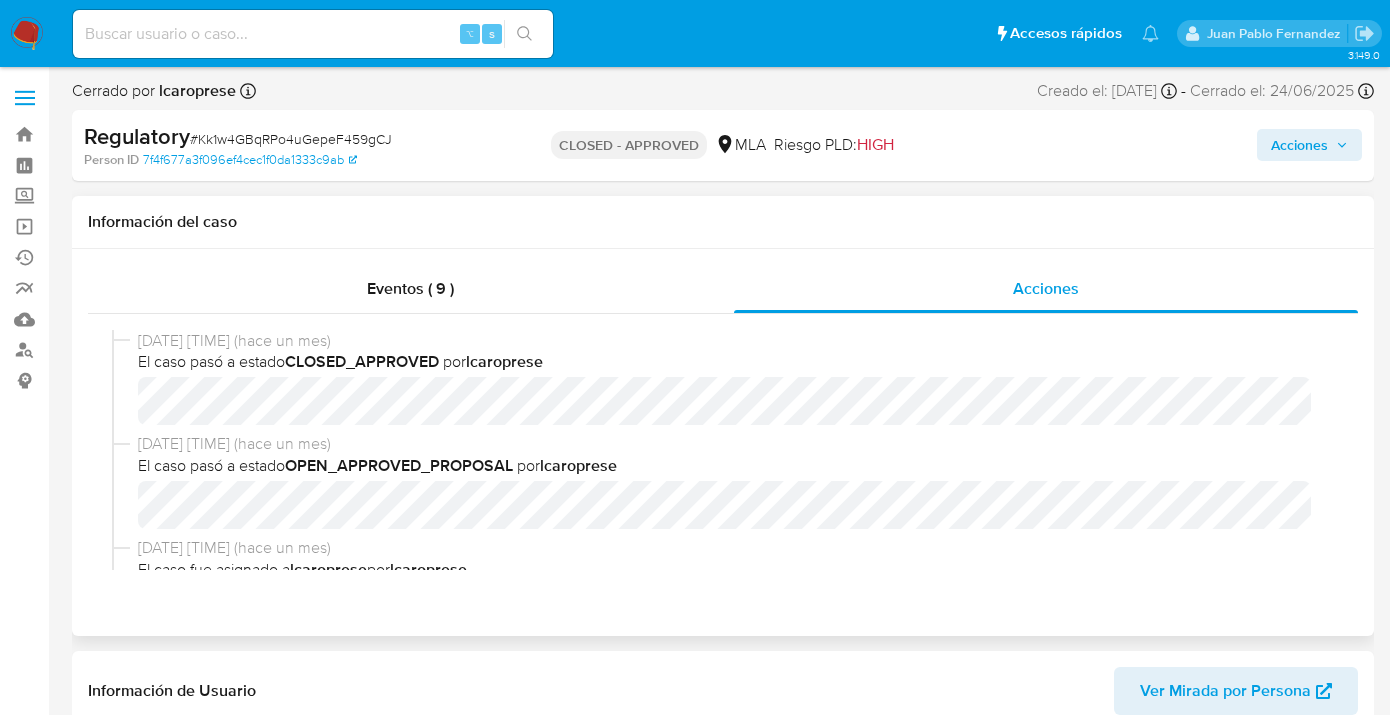 select on "10" 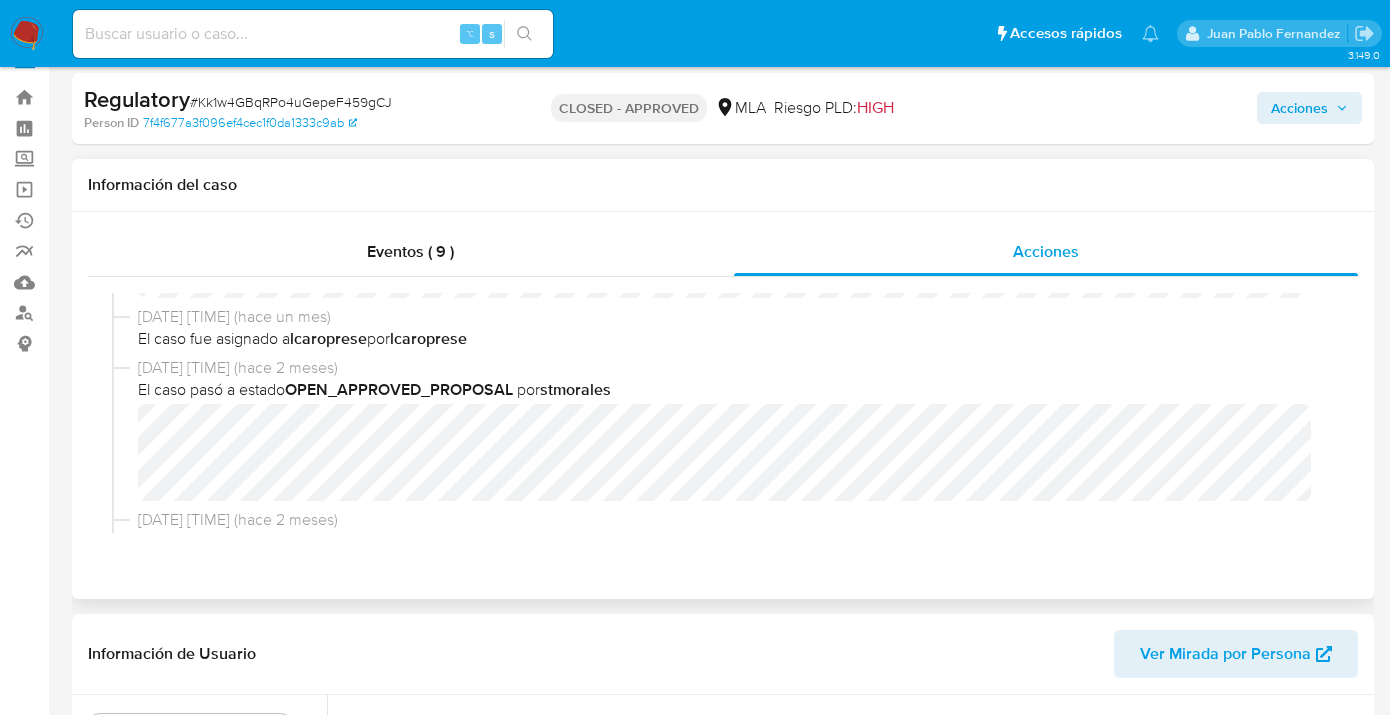 scroll, scrollTop: 0, scrollLeft: 0, axis: both 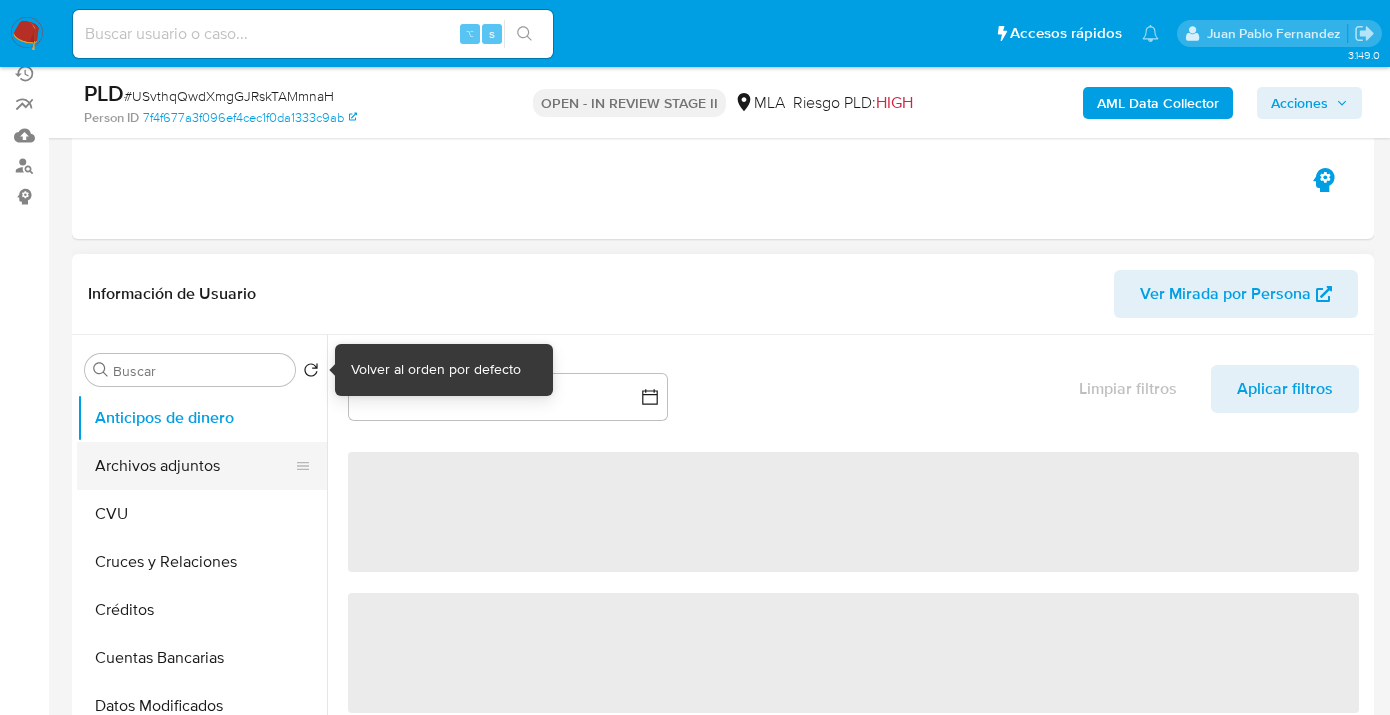 click on "Archivos adjuntos" at bounding box center (194, 466) 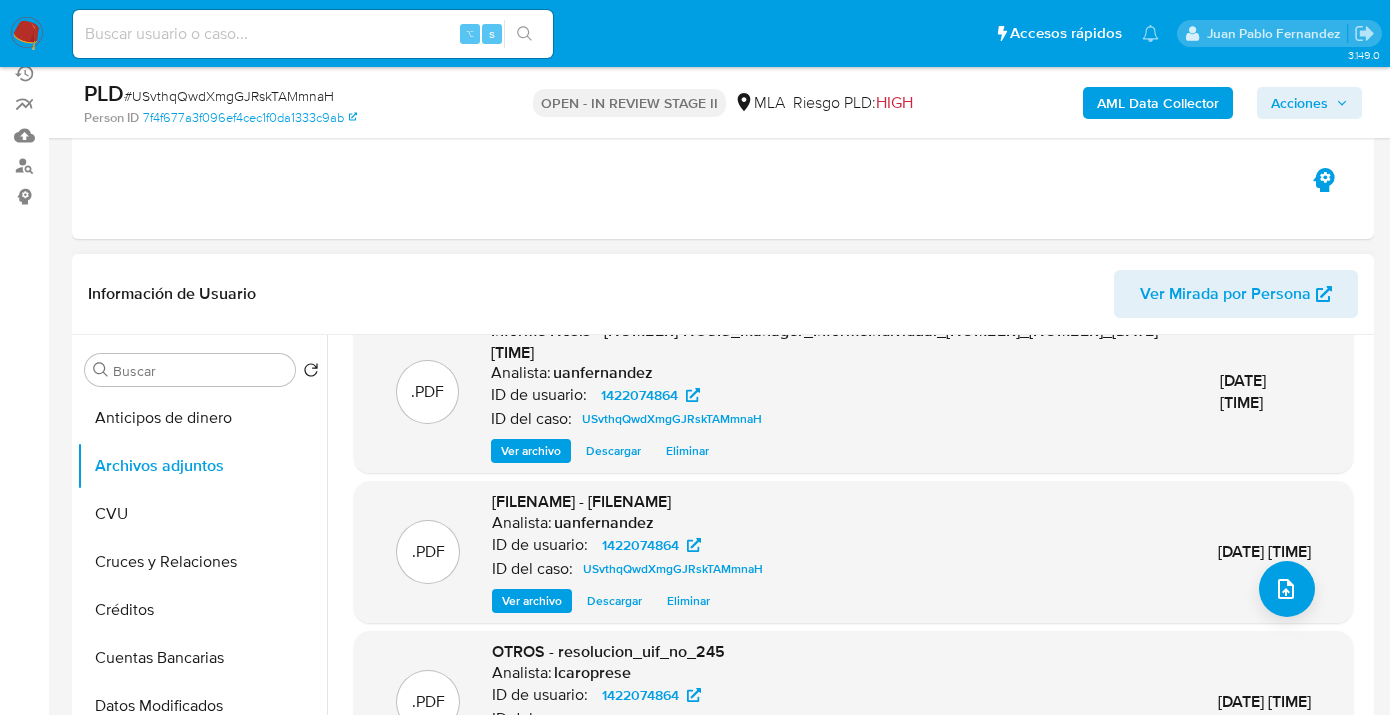 scroll, scrollTop: 211, scrollLeft: 0, axis: vertical 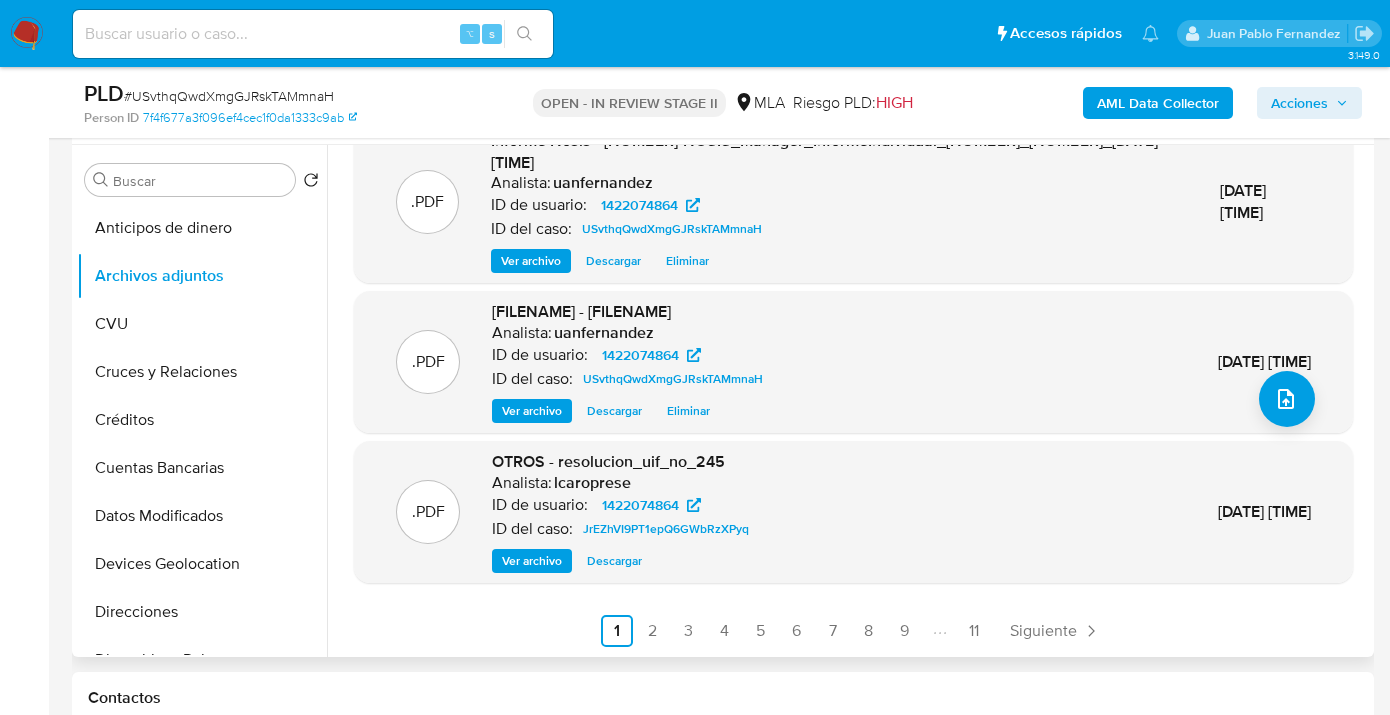 click on "Ver archivo" at bounding box center (532, 561) 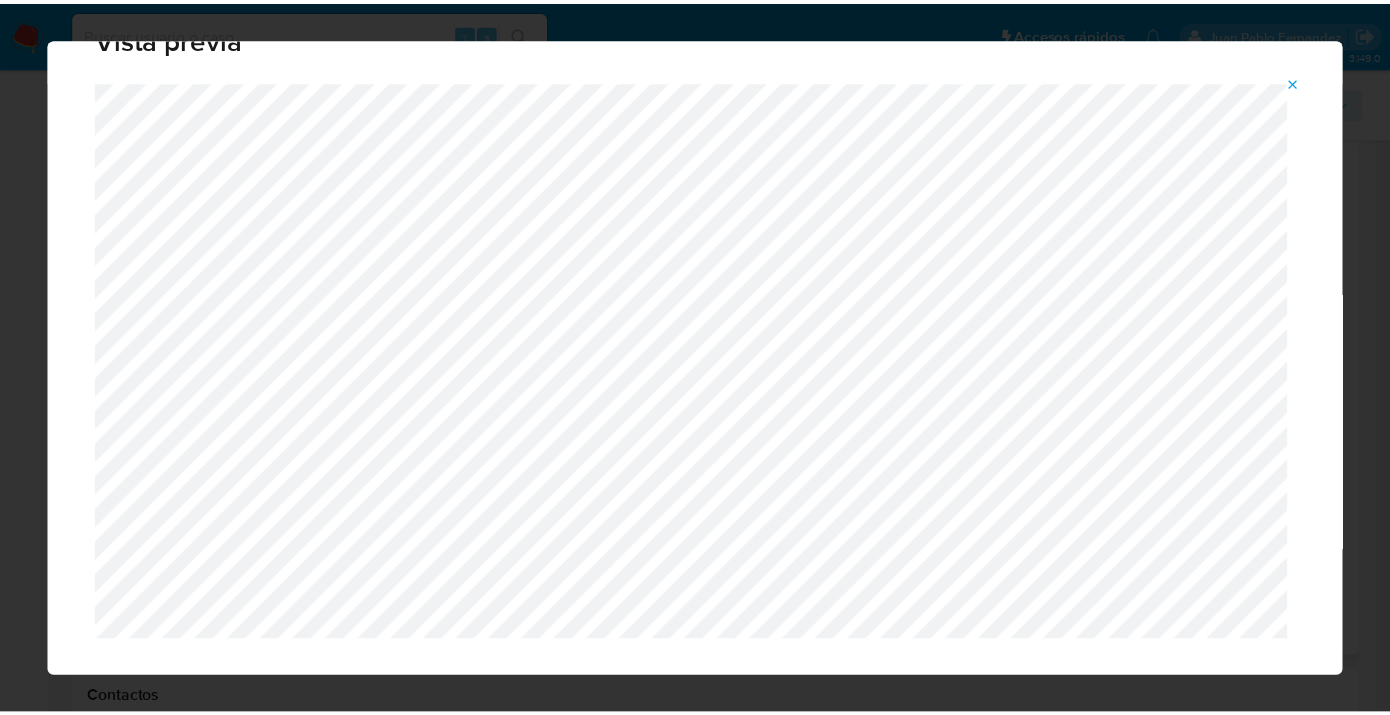 scroll, scrollTop: 64, scrollLeft: 0, axis: vertical 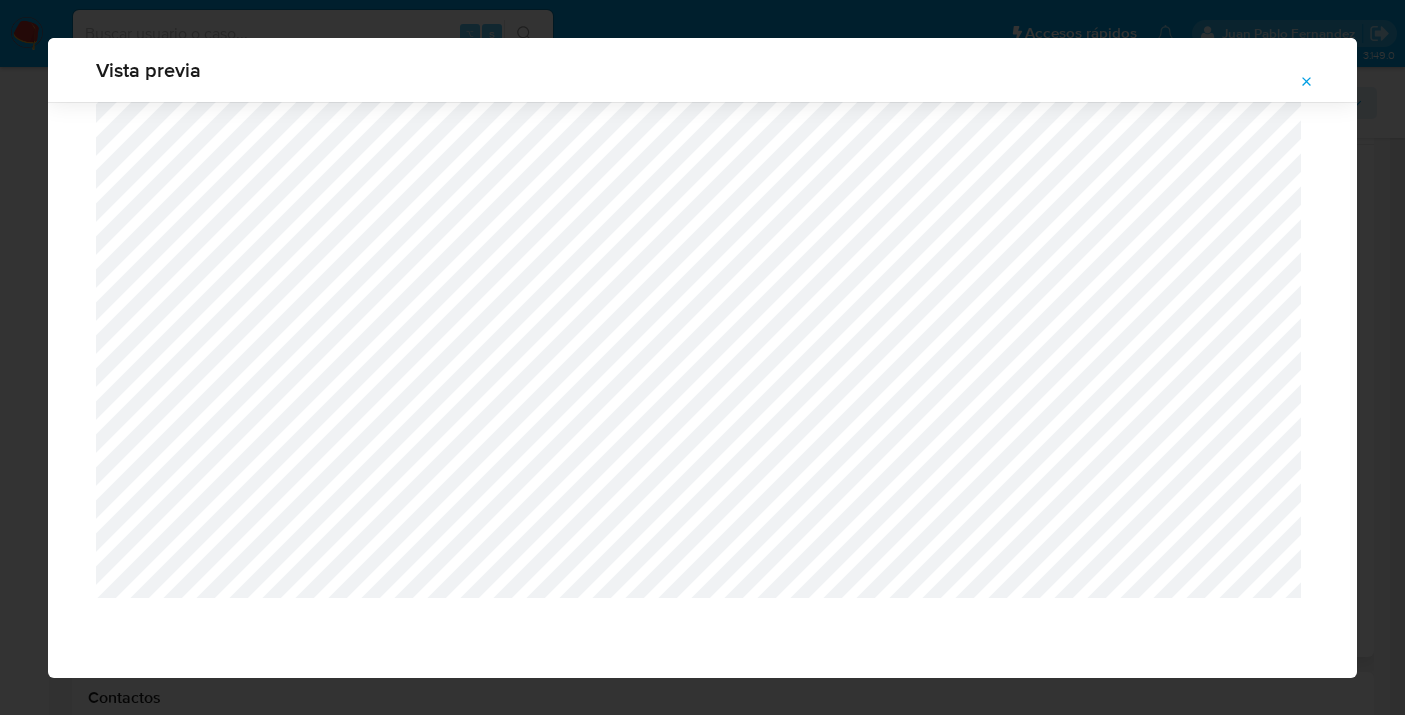 click 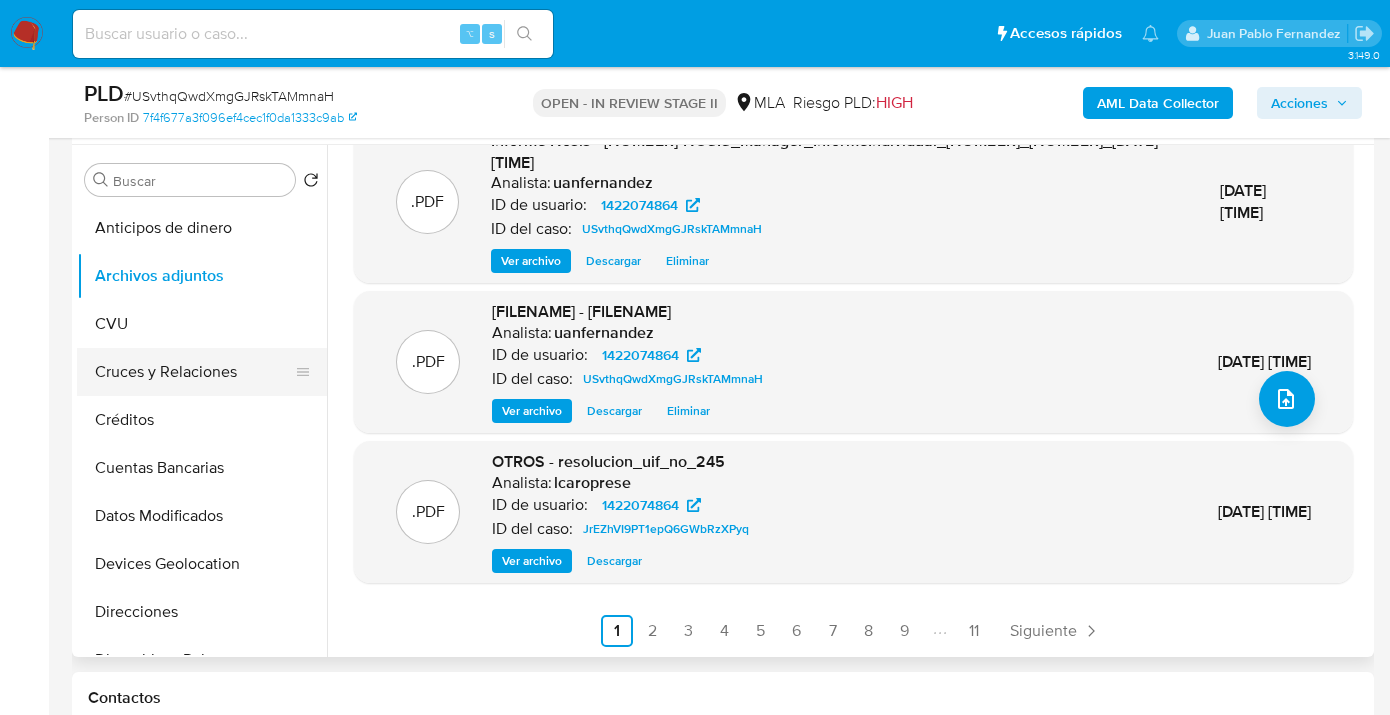 drag, startPoint x: 316, startPoint y: 331, endPoint x: 314, endPoint y: 357, distance: 26.076809 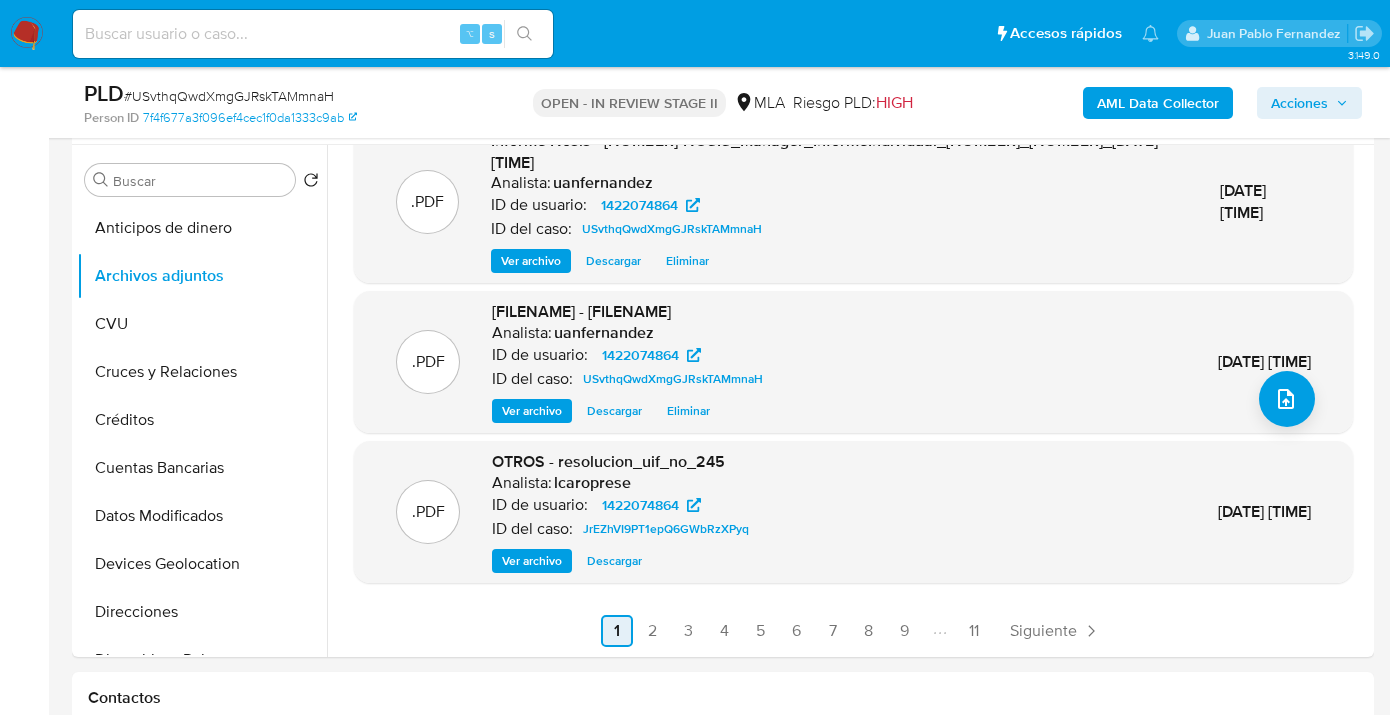 click on "2" at bounding box center (653, 631) 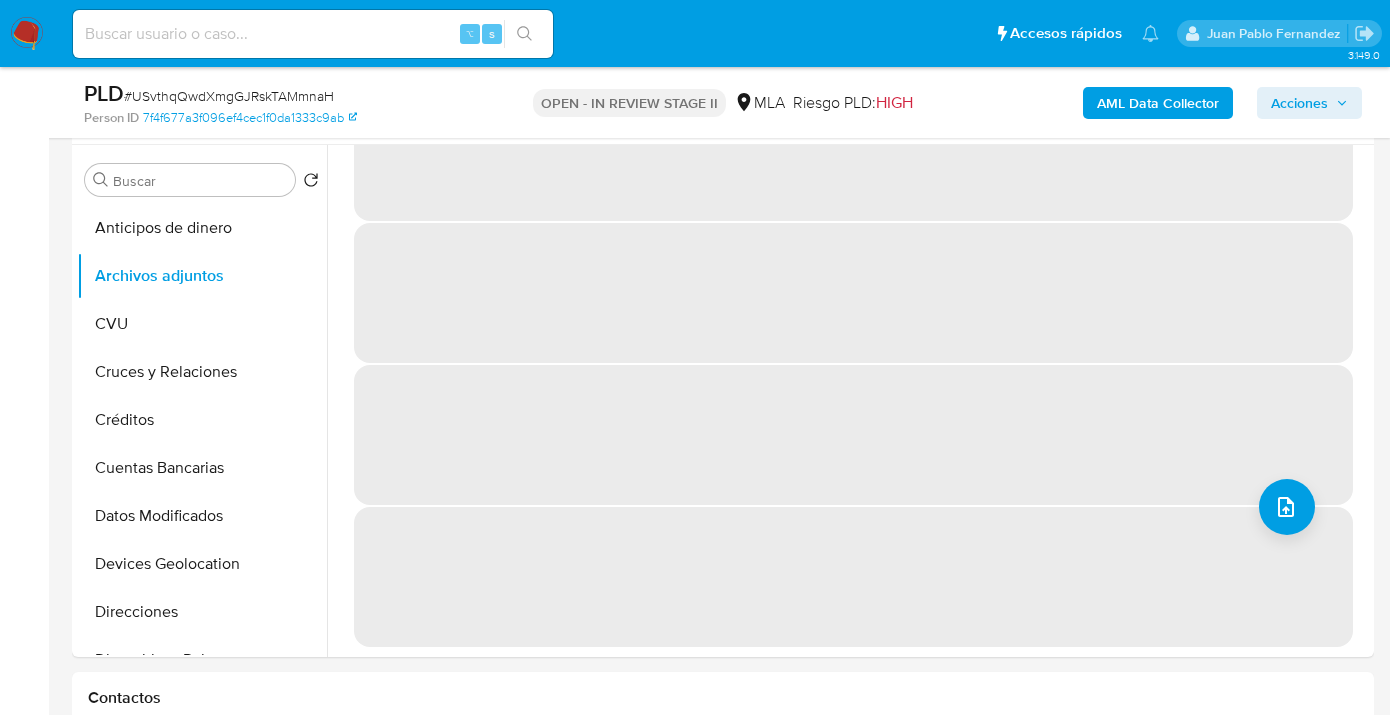 scroll, scrollTop: 0, scrollLeft: 0, axis: both 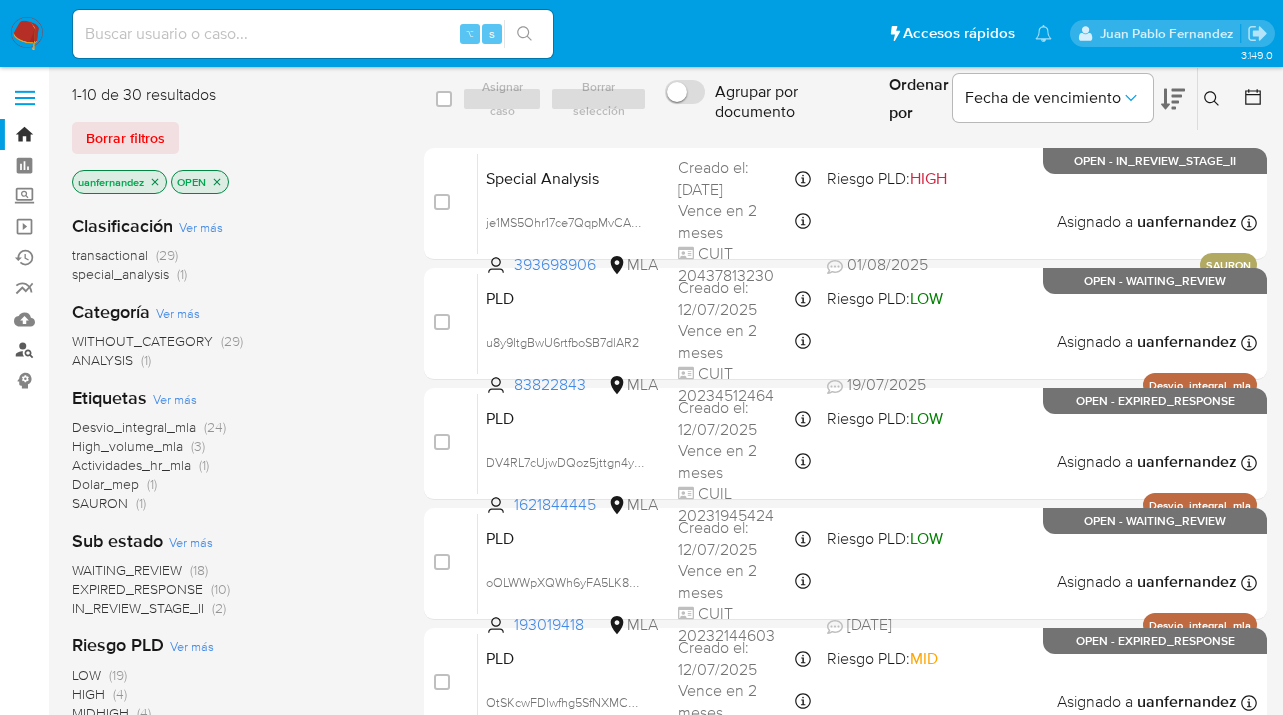 click on "Buscador de personas" at bounding box center (119, 350) 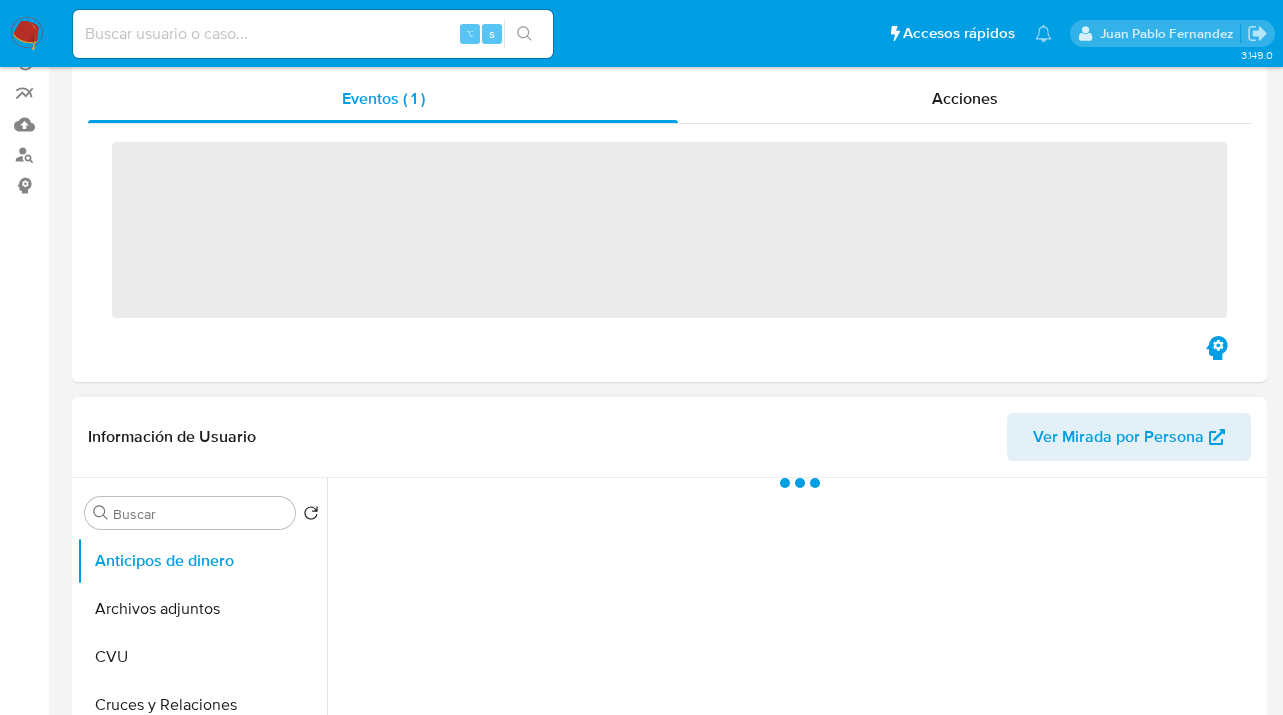 scroll, scrollTop: 378, scrollLeft: 0, axis: vertical 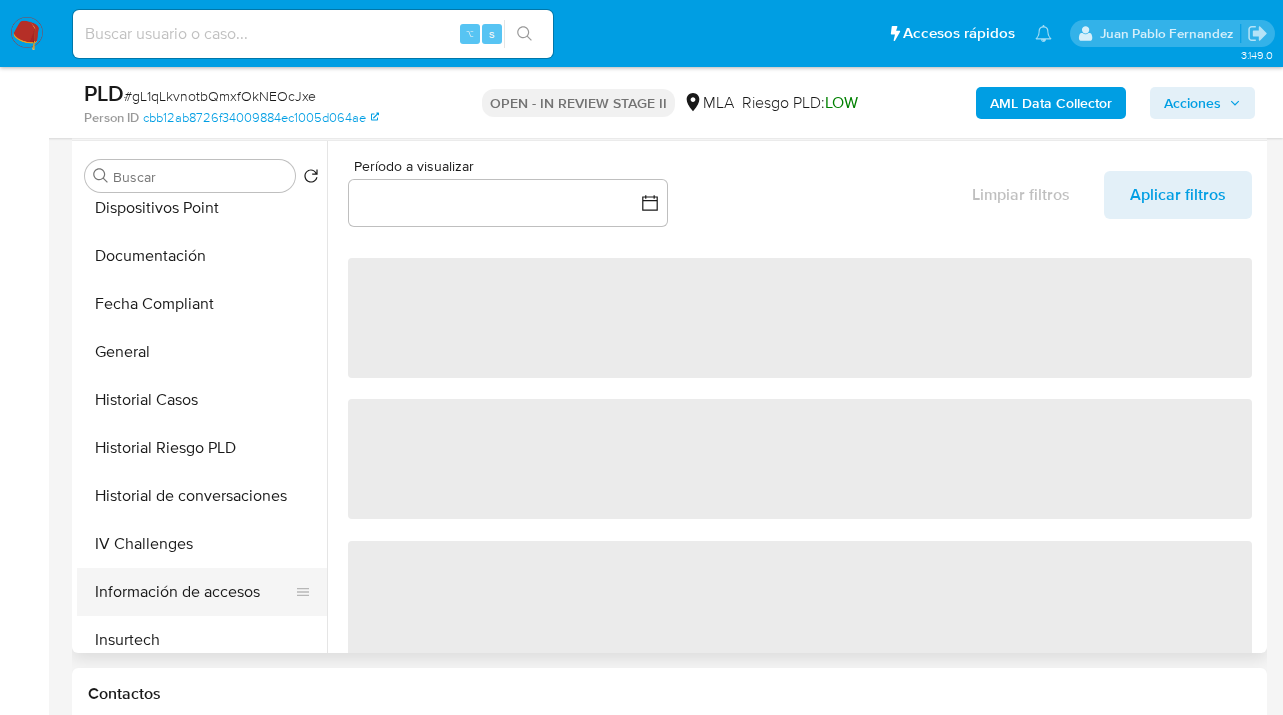select on "10" 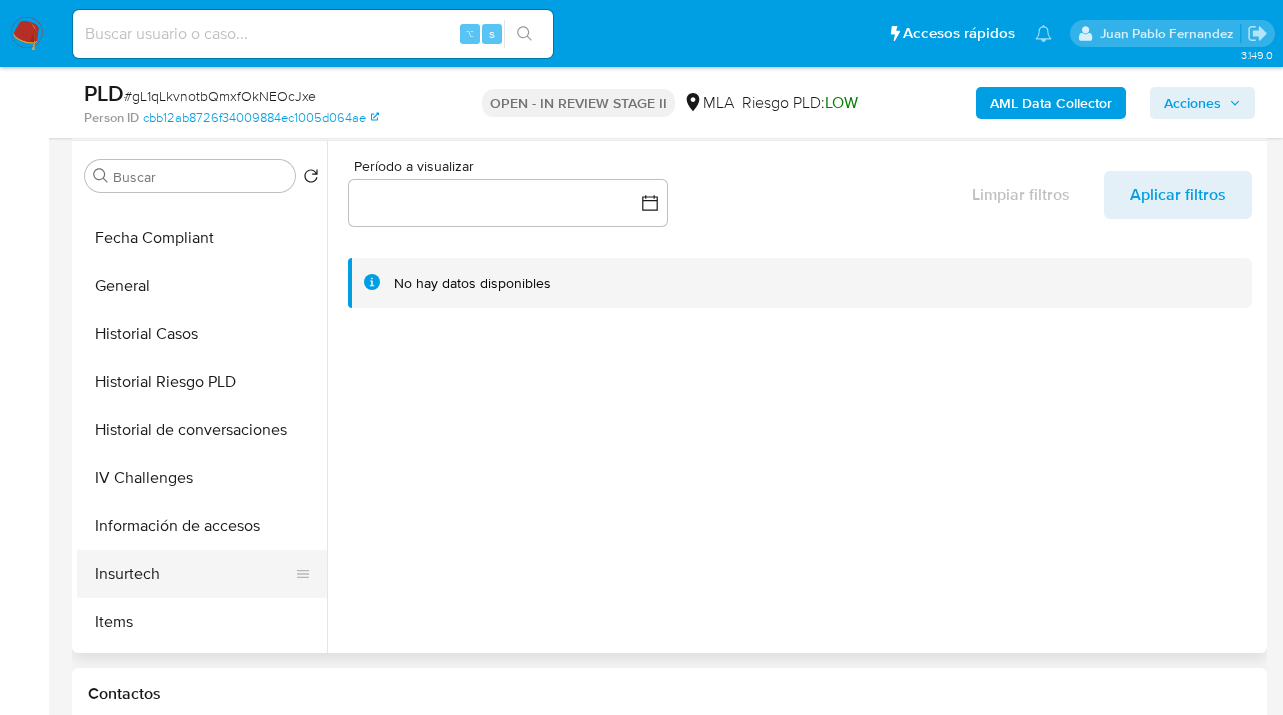 scroll, scrollTop: 638, scrollLeft: 0, axis: vertical 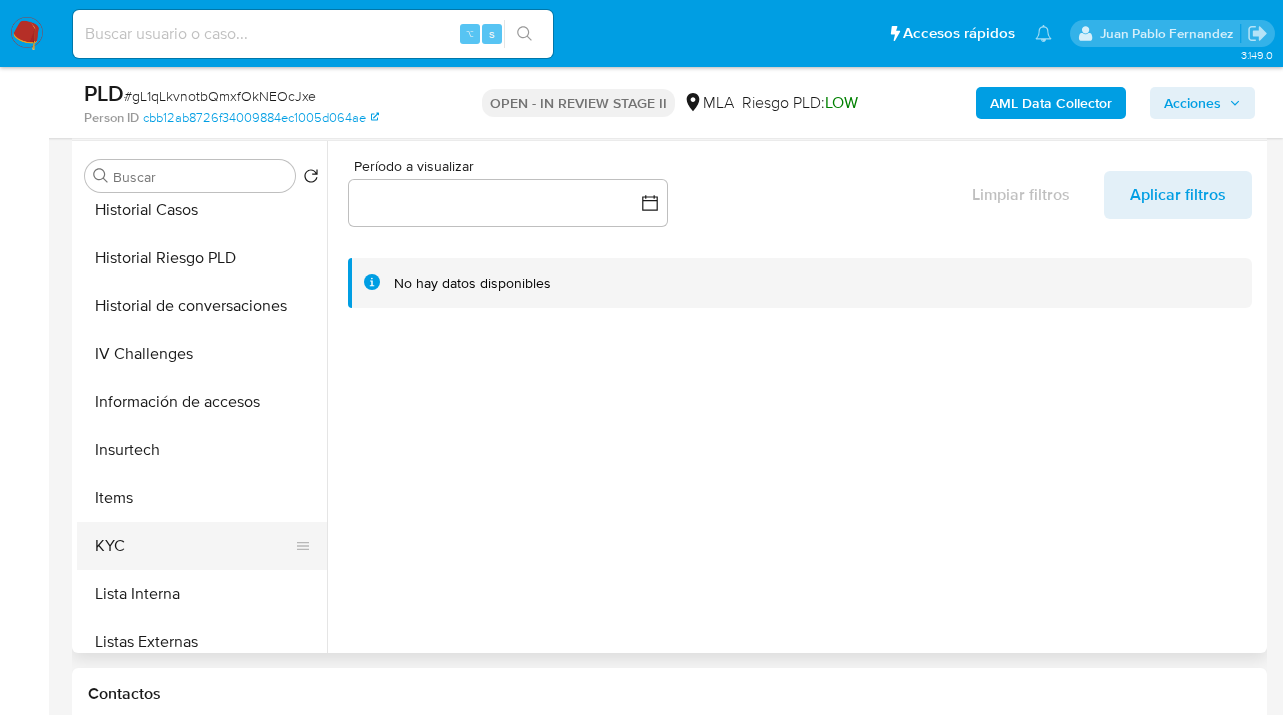 drag, startPoint x: 202, startPoint y: 547, endPoint x: 257, endPoint y: 536, distance: 56.089214 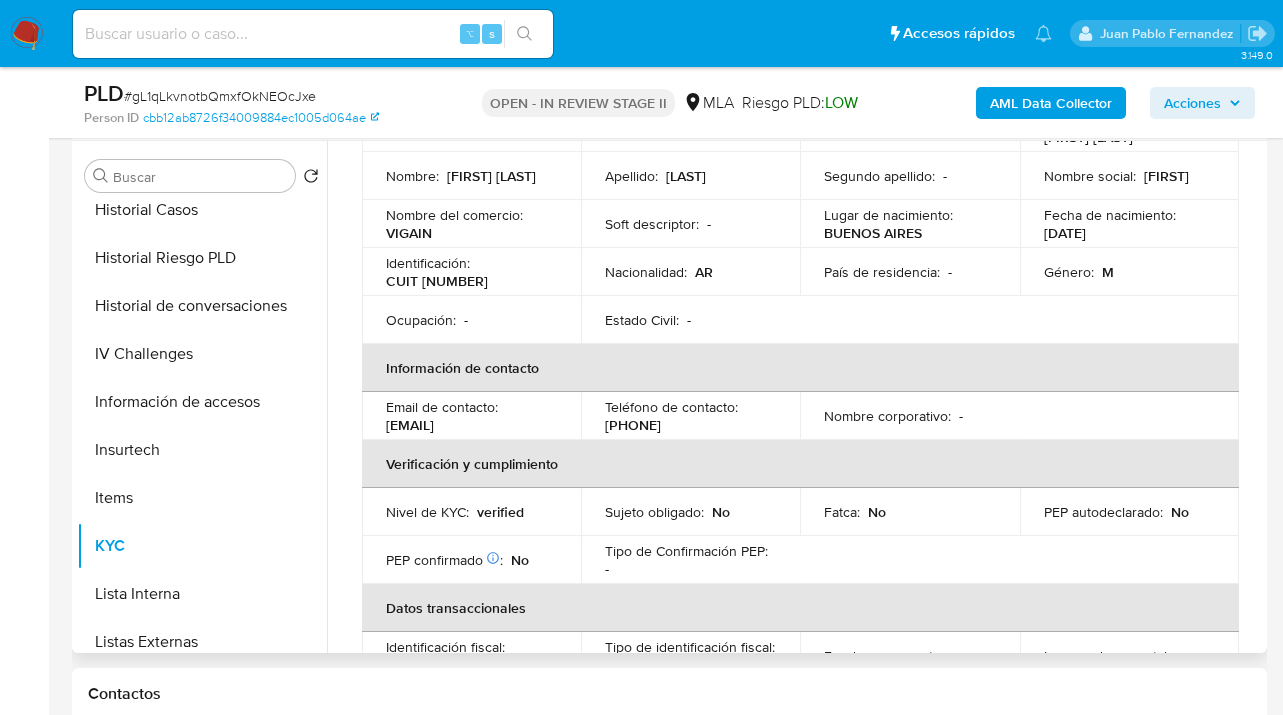 scroll, scrollTop: 186, scrollLeft: 0, axis: vertical 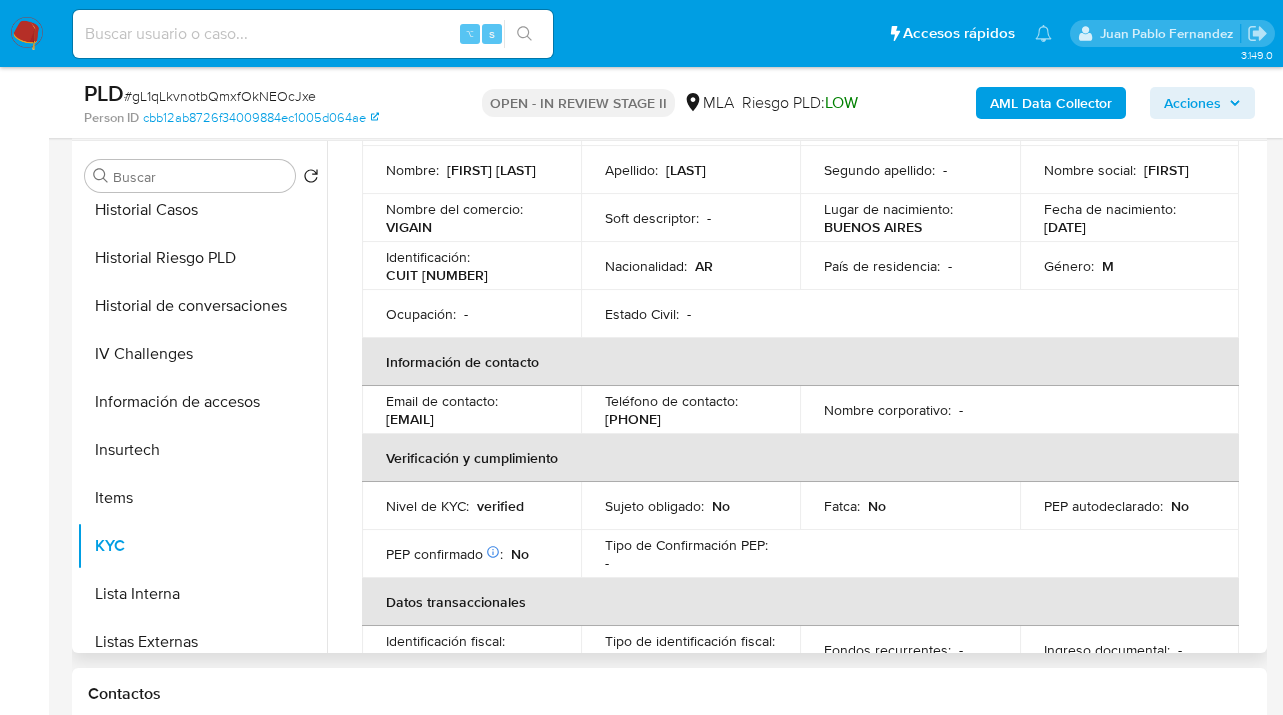 drag, startPoint x: 567, startPoint y: 421, endPoint x: 383, endPoint y: 425, distance: 184.04347 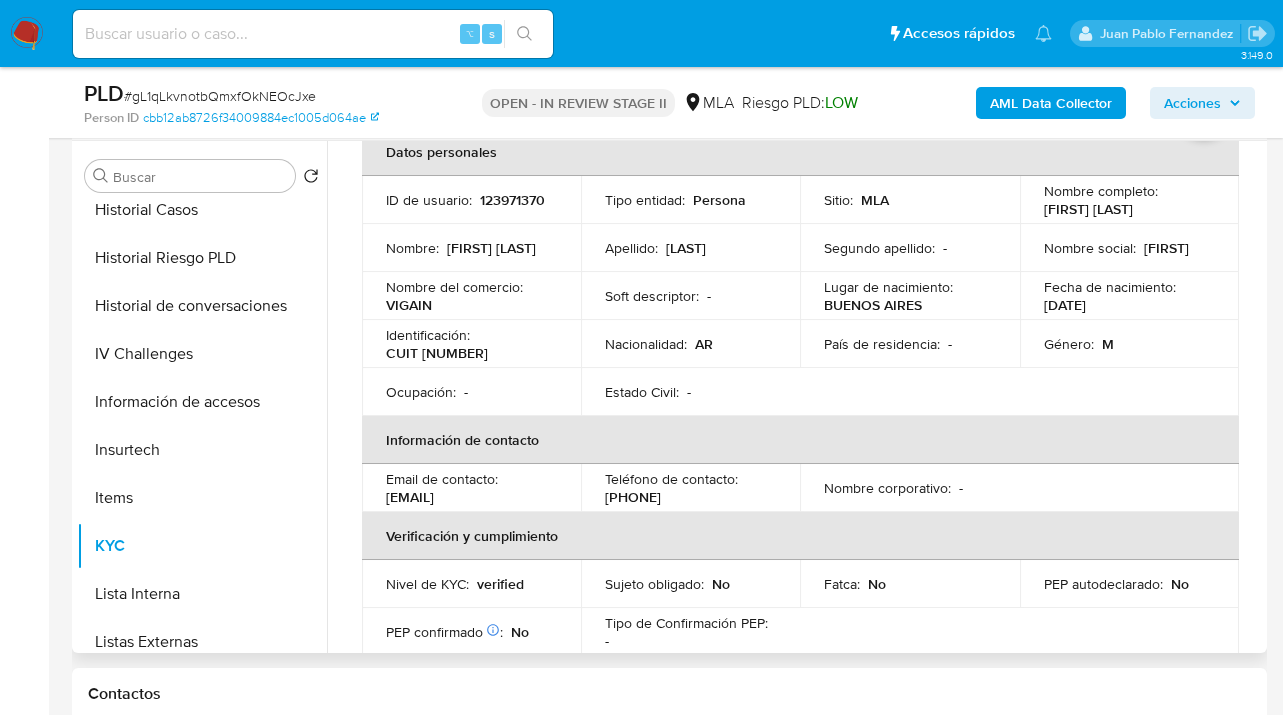 scroll, scrollTop: 0, scrollLeft: 0, axis: both 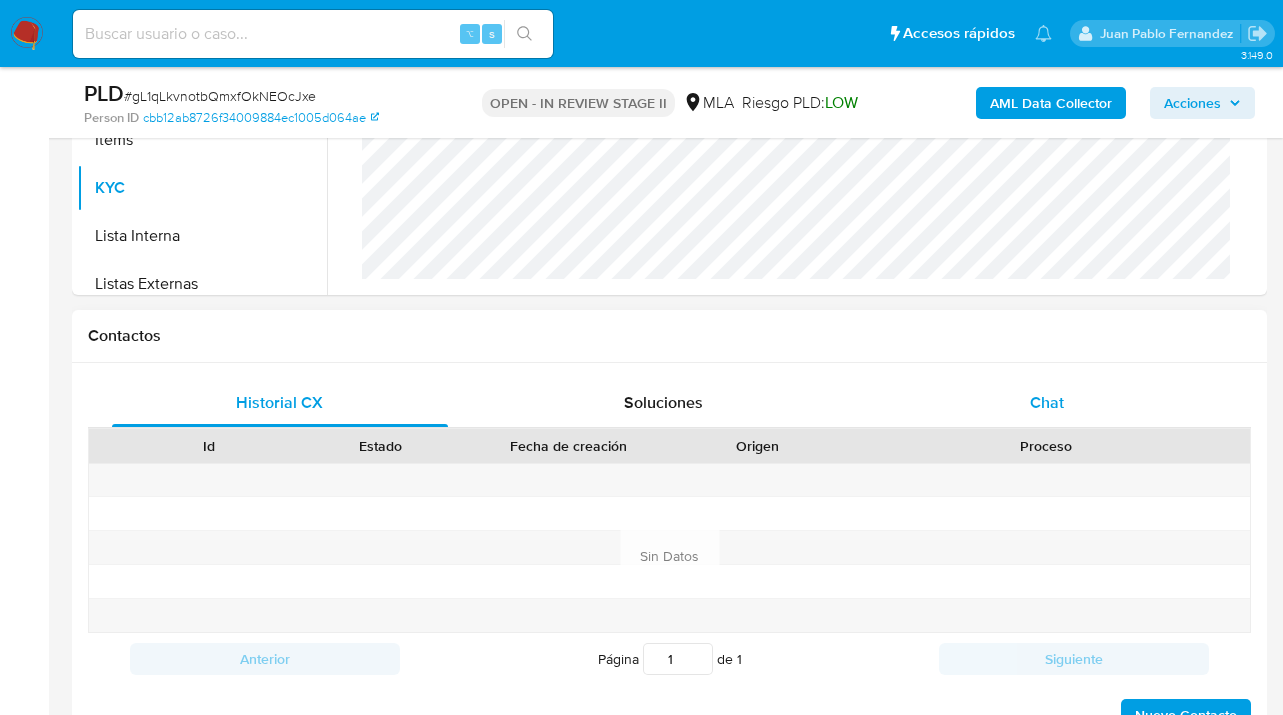 click on "Chat" at bounding box center (1048, 403) 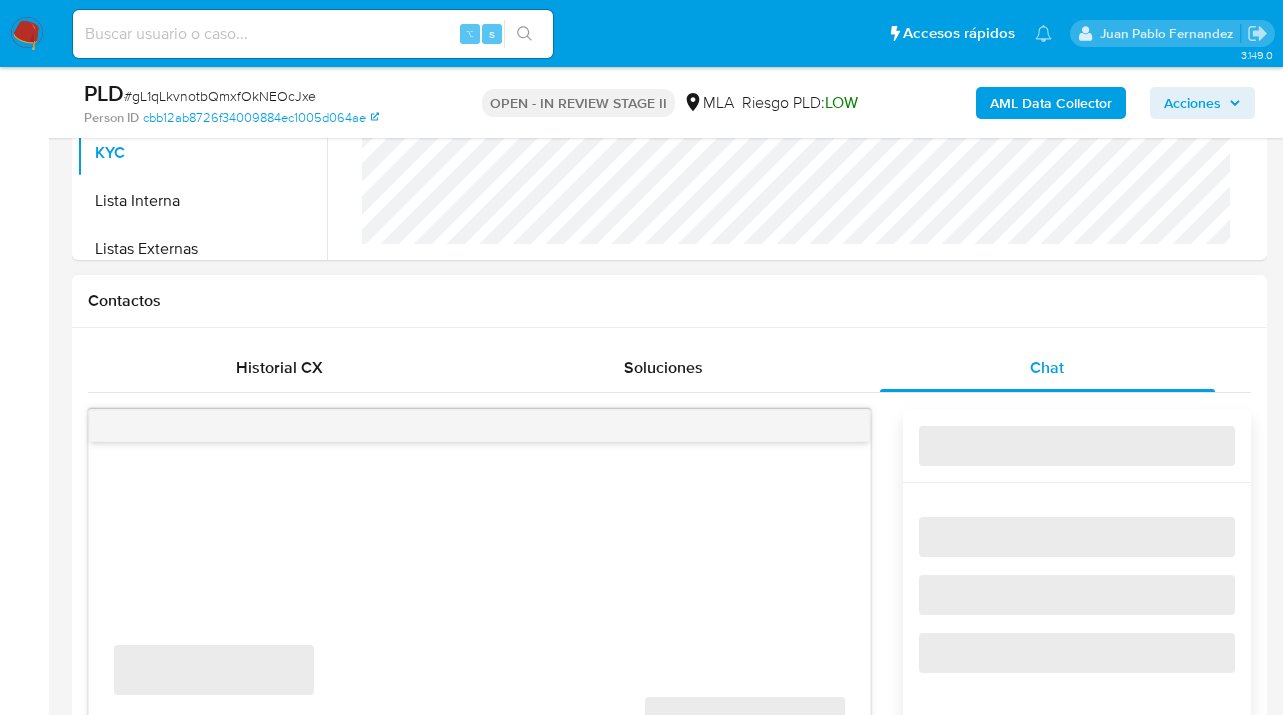 scroll, scrollTop: 906, scrollLeft: 0, axis: vertical 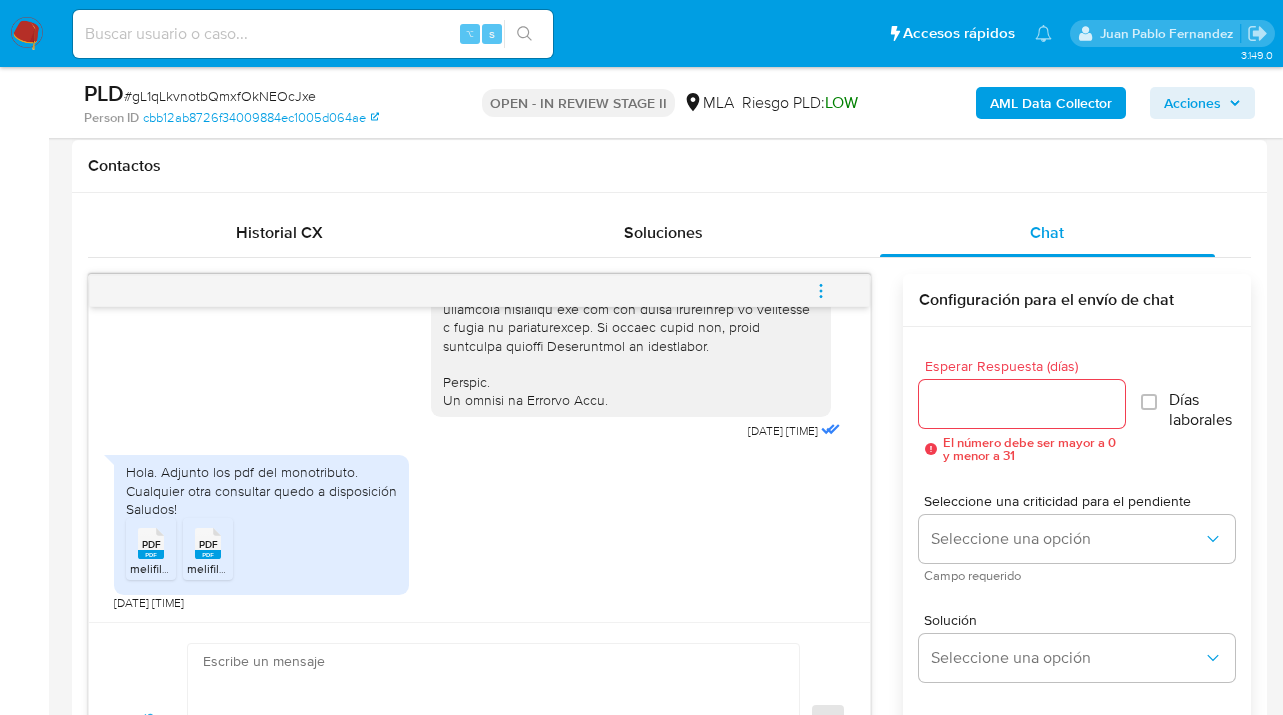 drag, startPoint x: 157, startPoint y: 547, endPoint x: 186, endPoint y: 554, distance: 29.832869 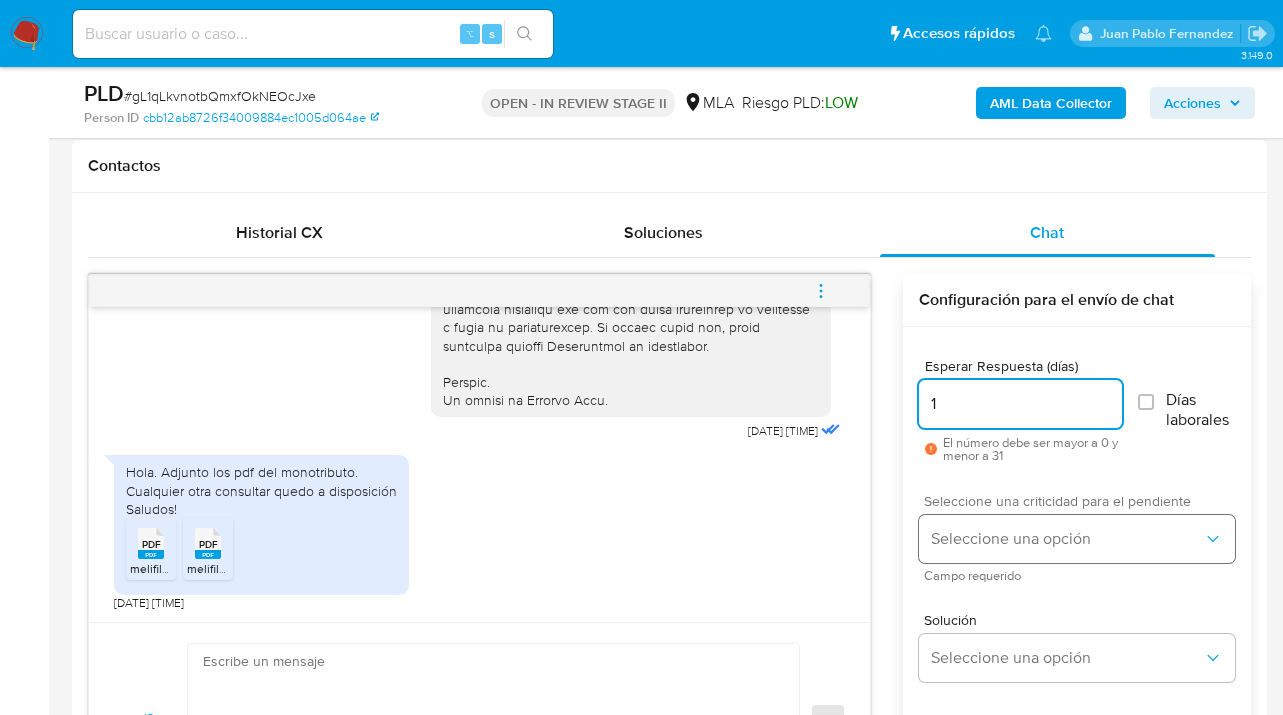 type on "1" 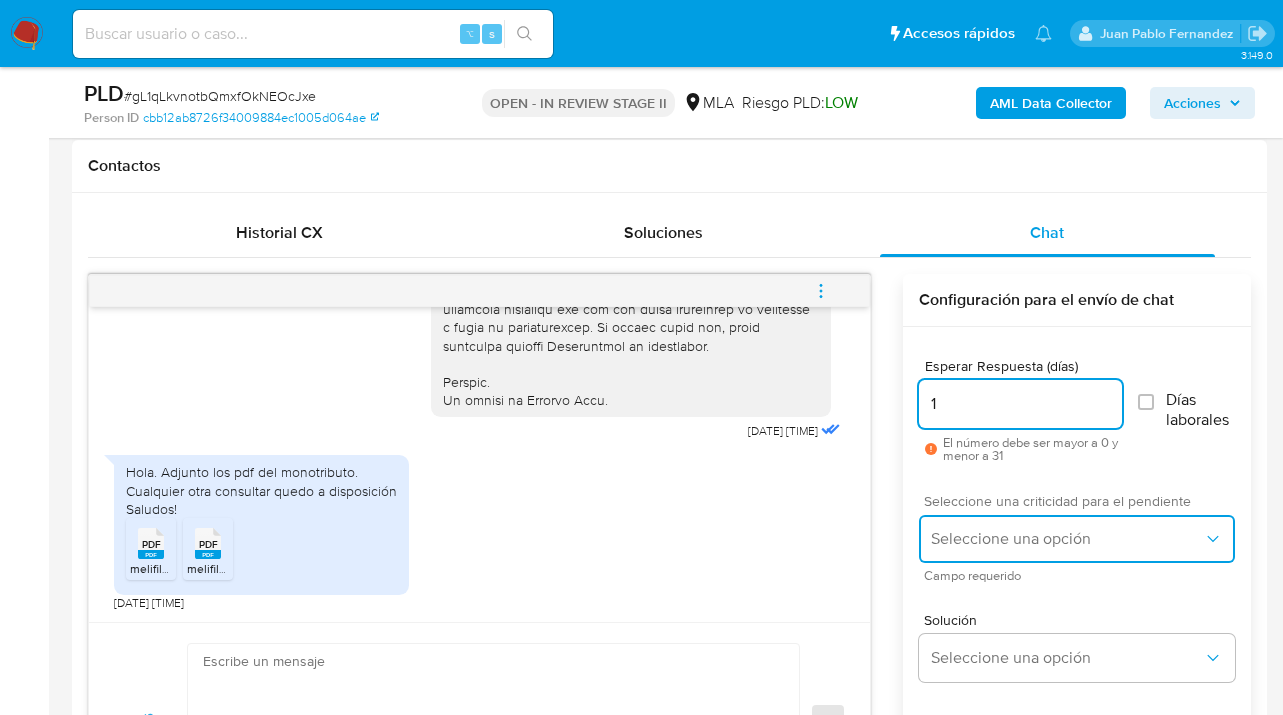 click on "Seleccione una opción" at bounding box center (1077, 539) 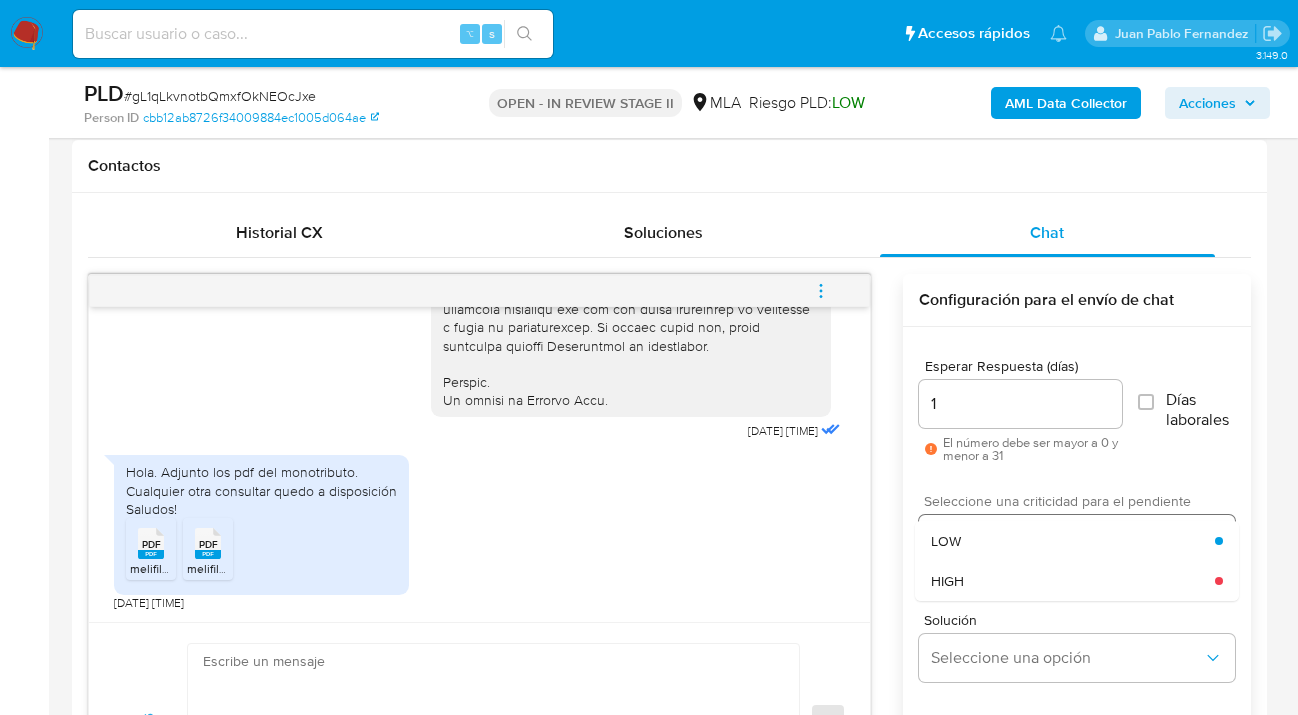 click on "LOW" at bounding box center (1073, 541) 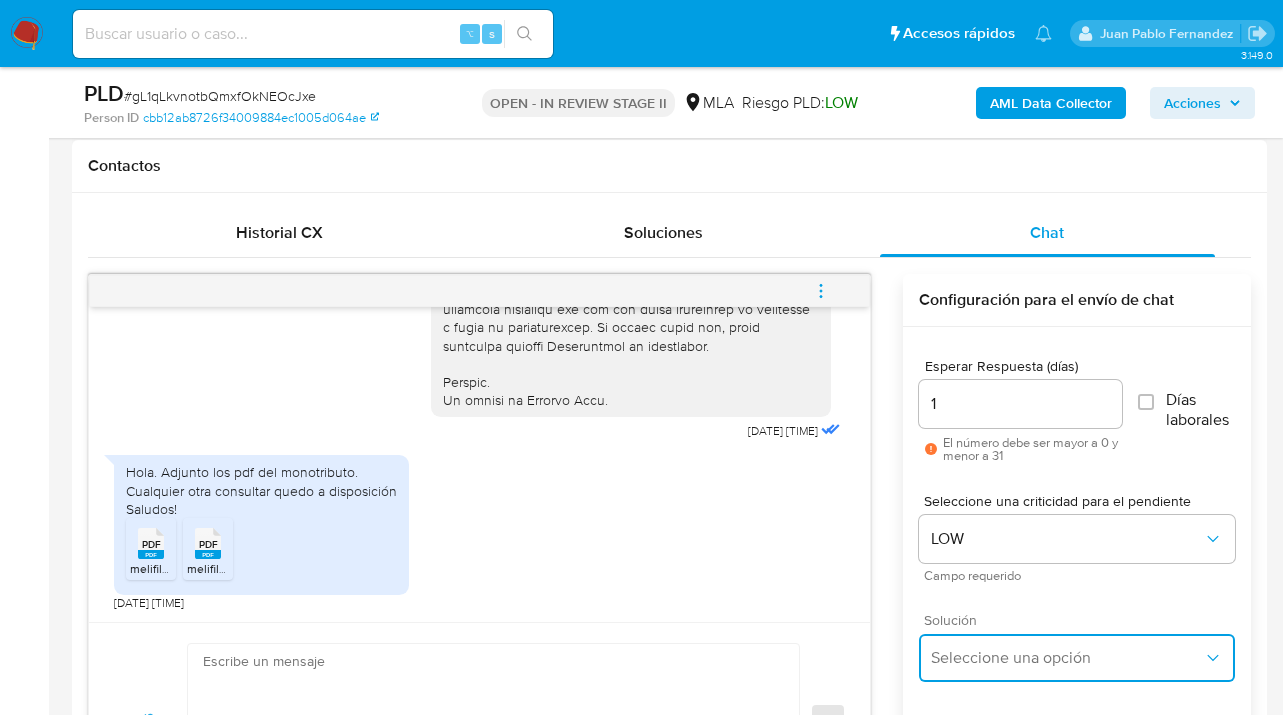 click on "Seleccione una opción" at bounding box center (1067, 658) 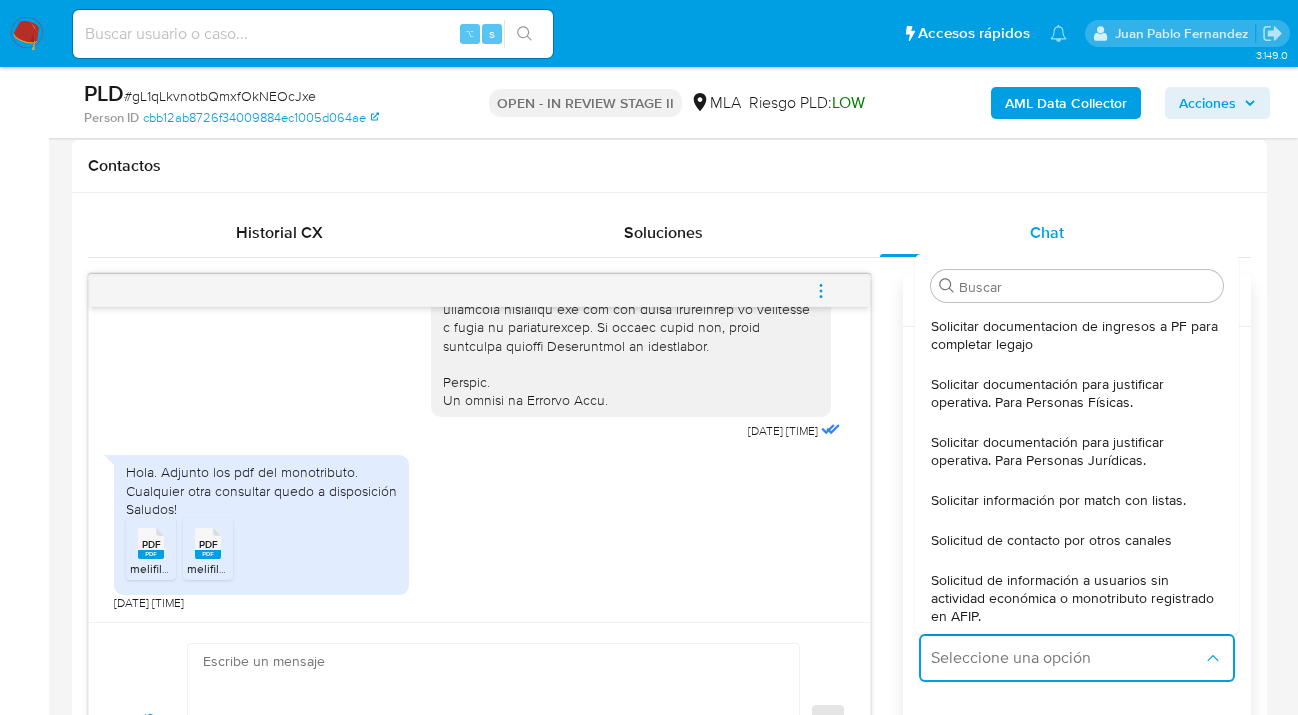 drag, startPoint x: 1028, startPoint y: 407, endPoint x: 879, endPoint y: 427, distance: 150.33629 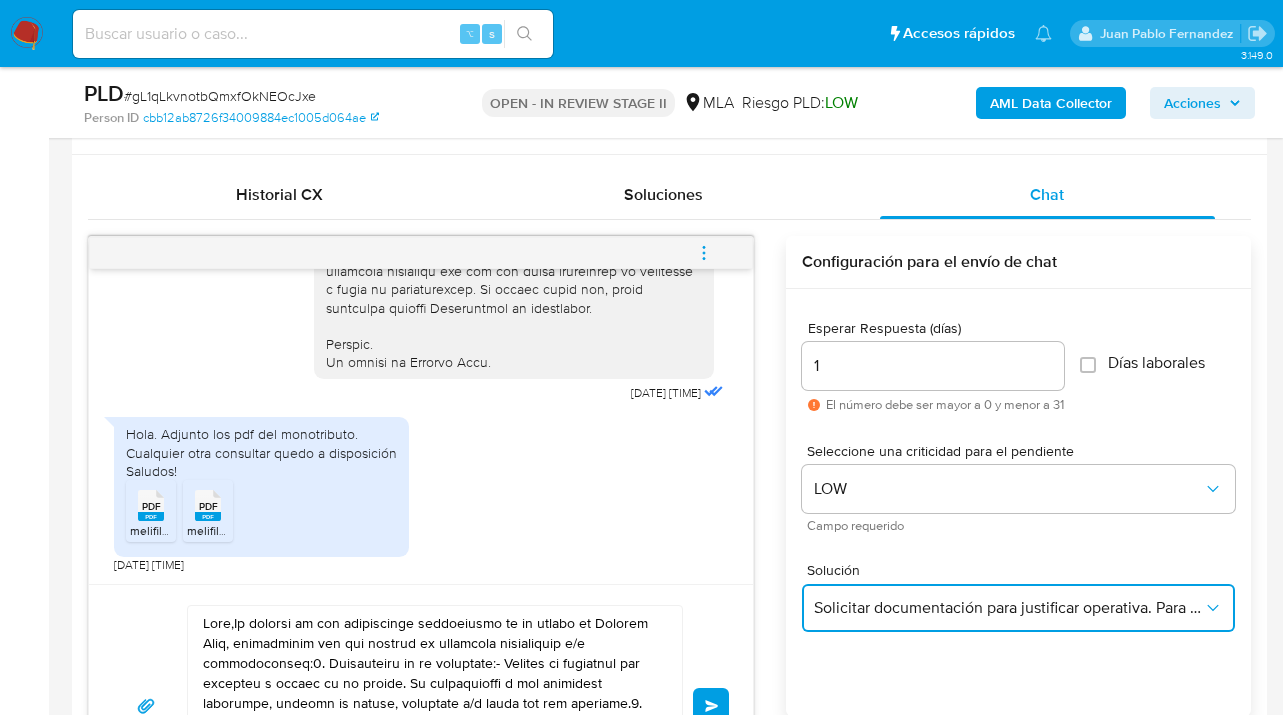 scroll, scrollTop: 1177, scrollLeft: 0, axis: vertical 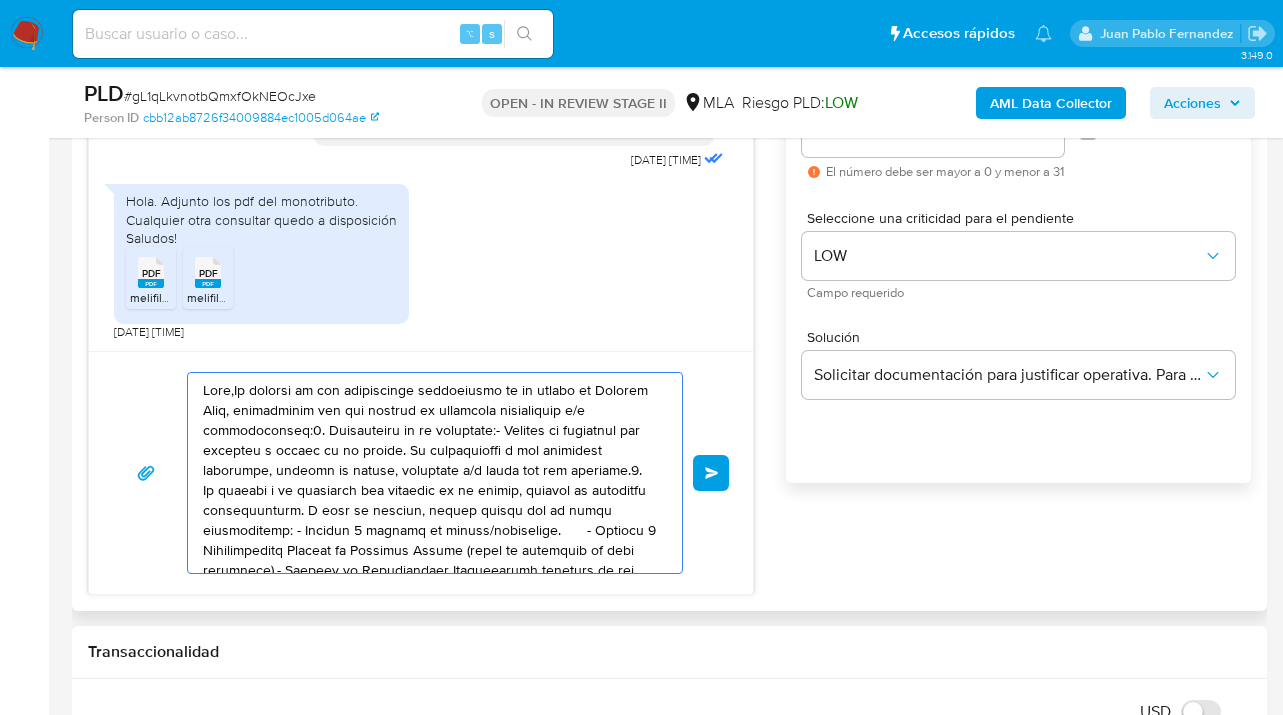 drag, startPoint x: 577, startPoint y: 545, endPoint x: 180, endPoint y: 365, distance: 435.9002 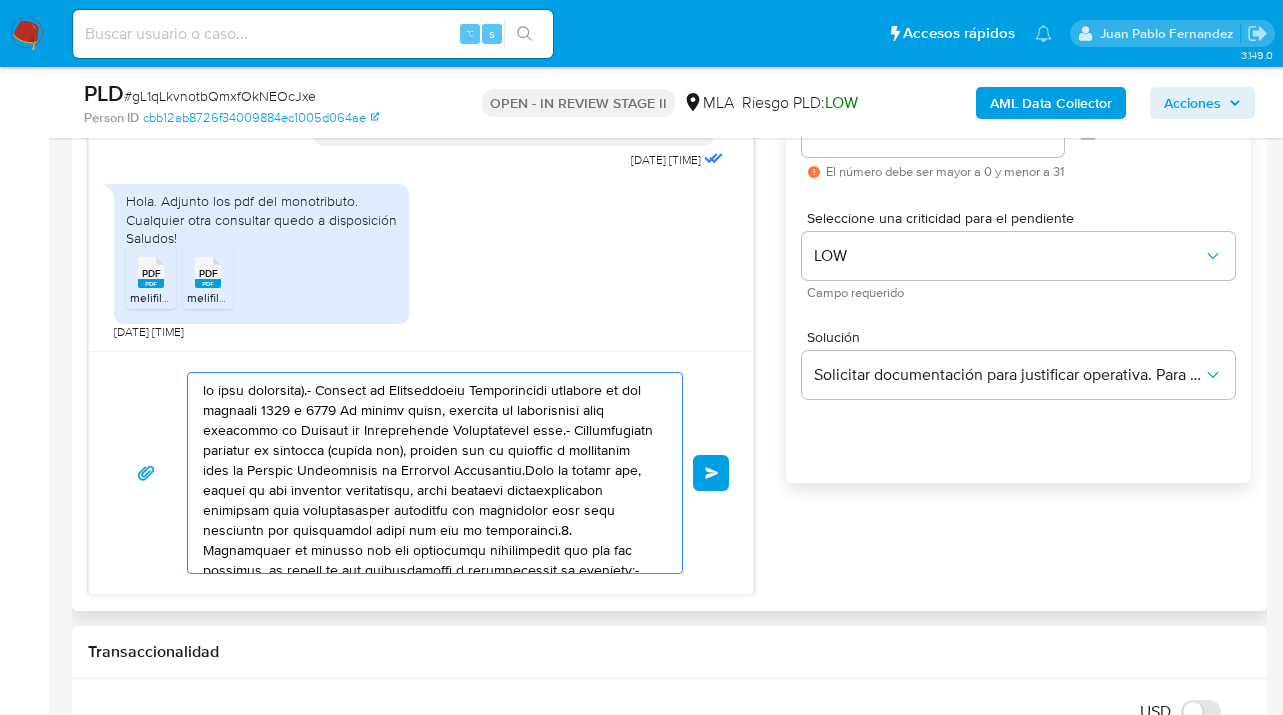 drag, startPoint x: 324, startPoint y: 484, endPoint x: 210, endPoint y: 402, distance: 140.42792 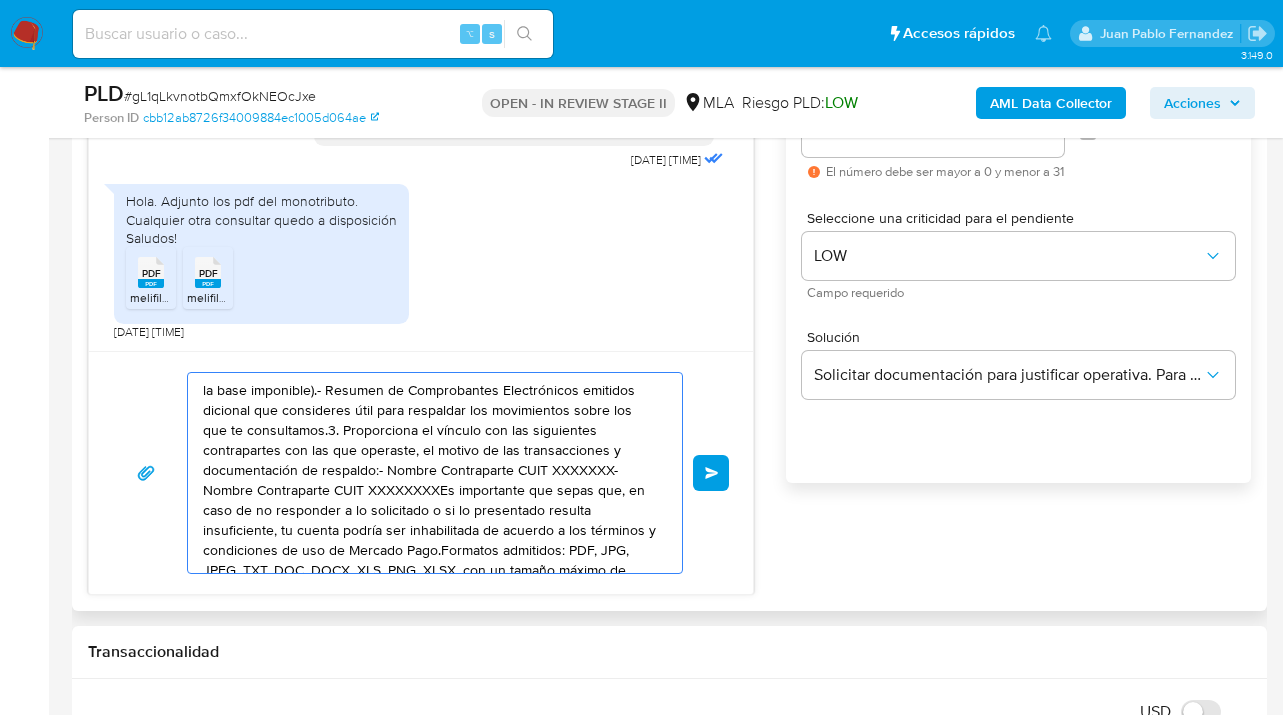 drag, startPoint x: 450, startPoint y: 511, endPoint x: 164, endPoint y: 410, distance: 303.31006 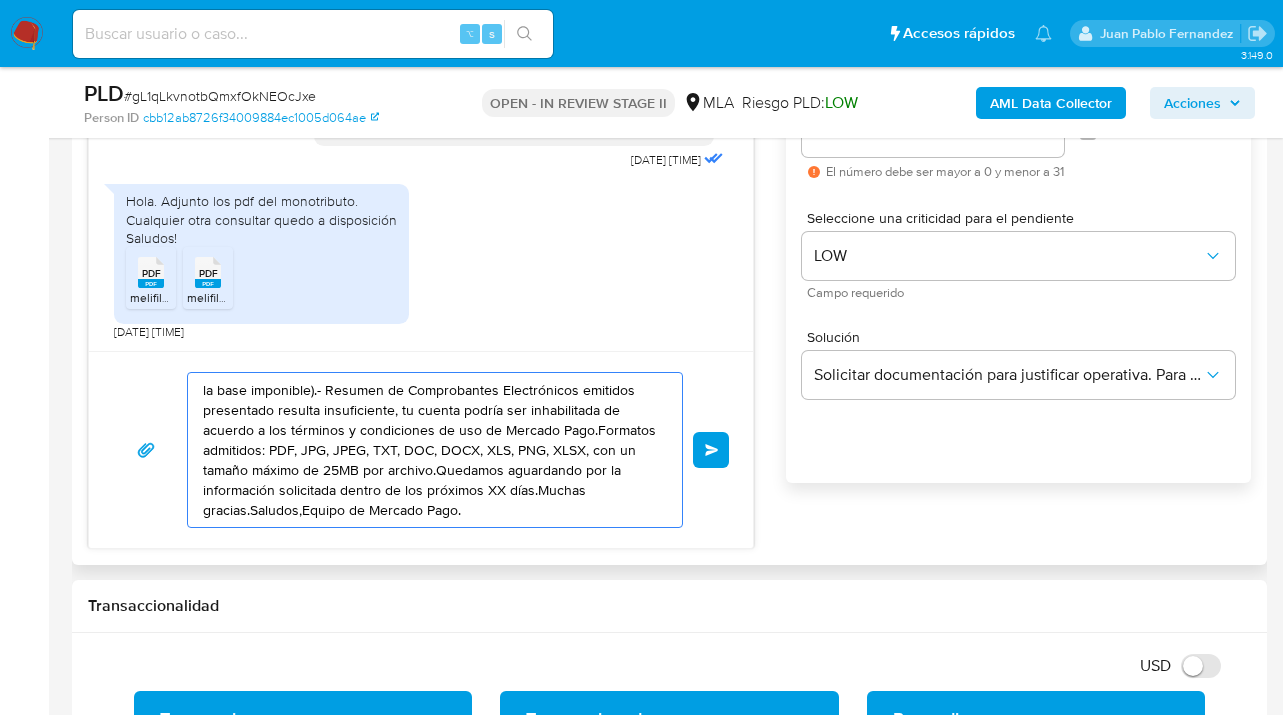 drag, startPoint x: 488, startPoint y: 506, endPoint x: 171, endPoint y: 375, distance: 343.00146 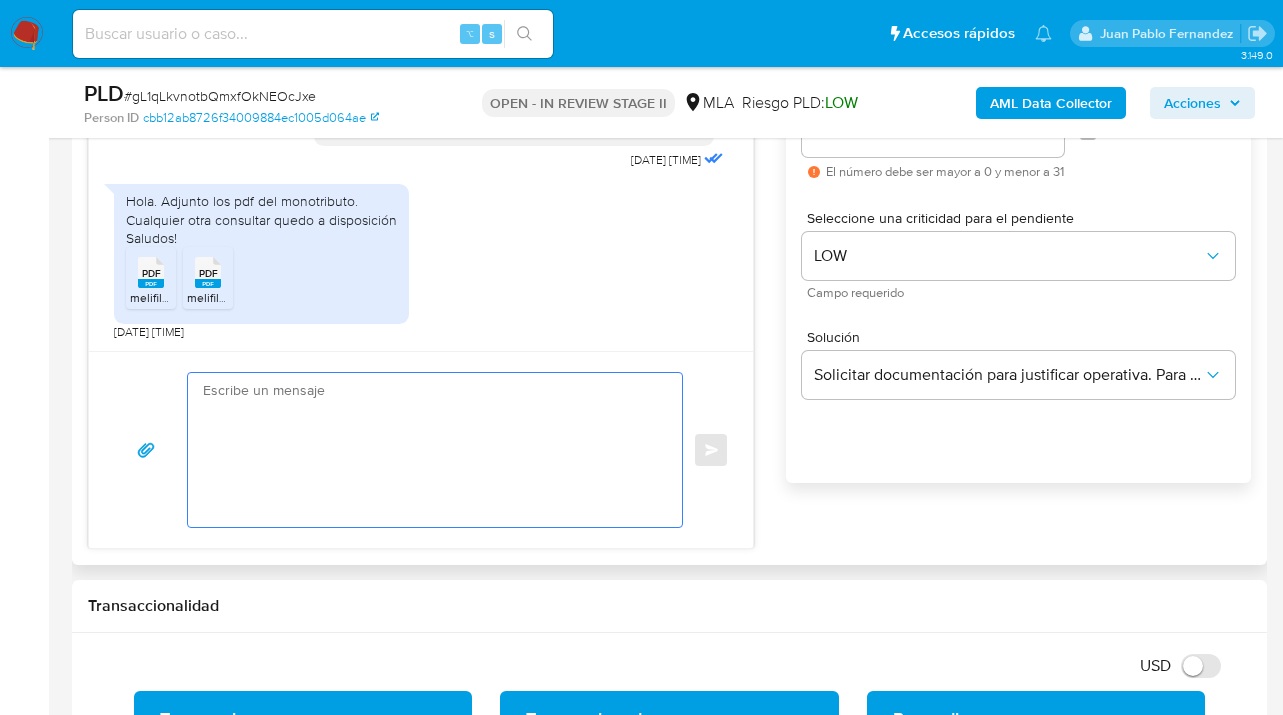 click at bounding box center (430, 450) 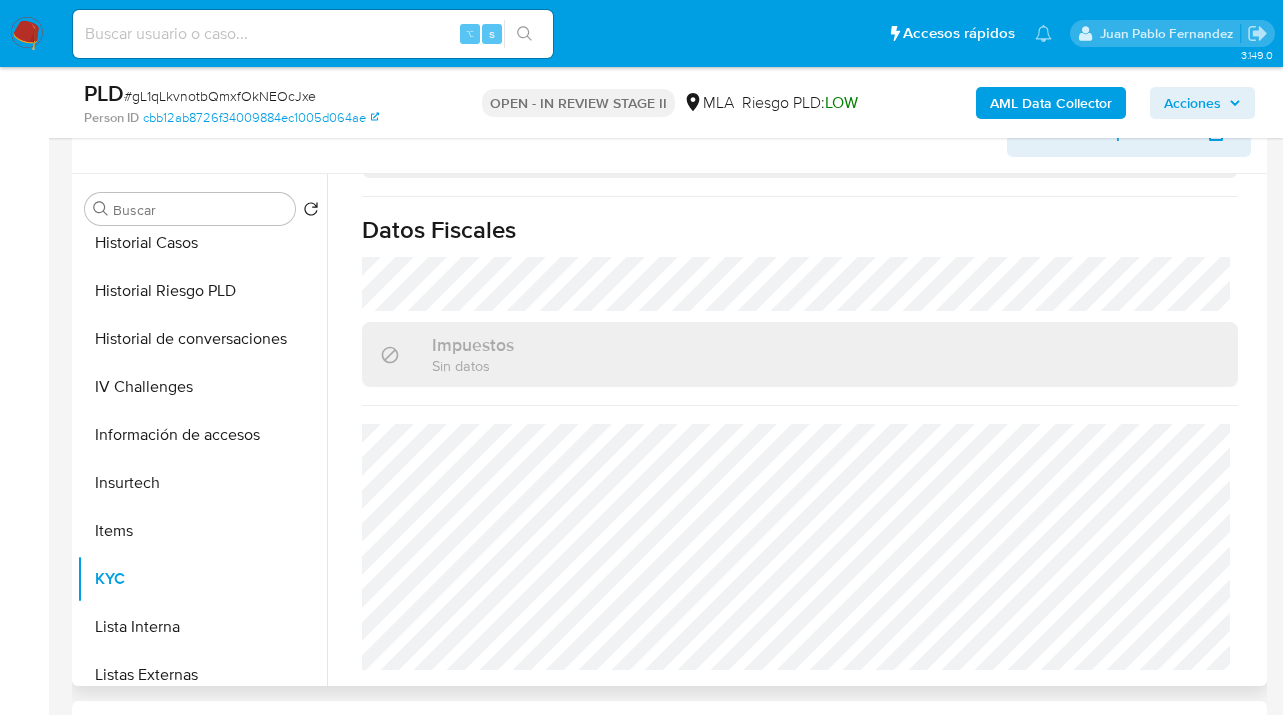 scroll, scrollTop: 581, scrollLeft: 0, axis: vertical 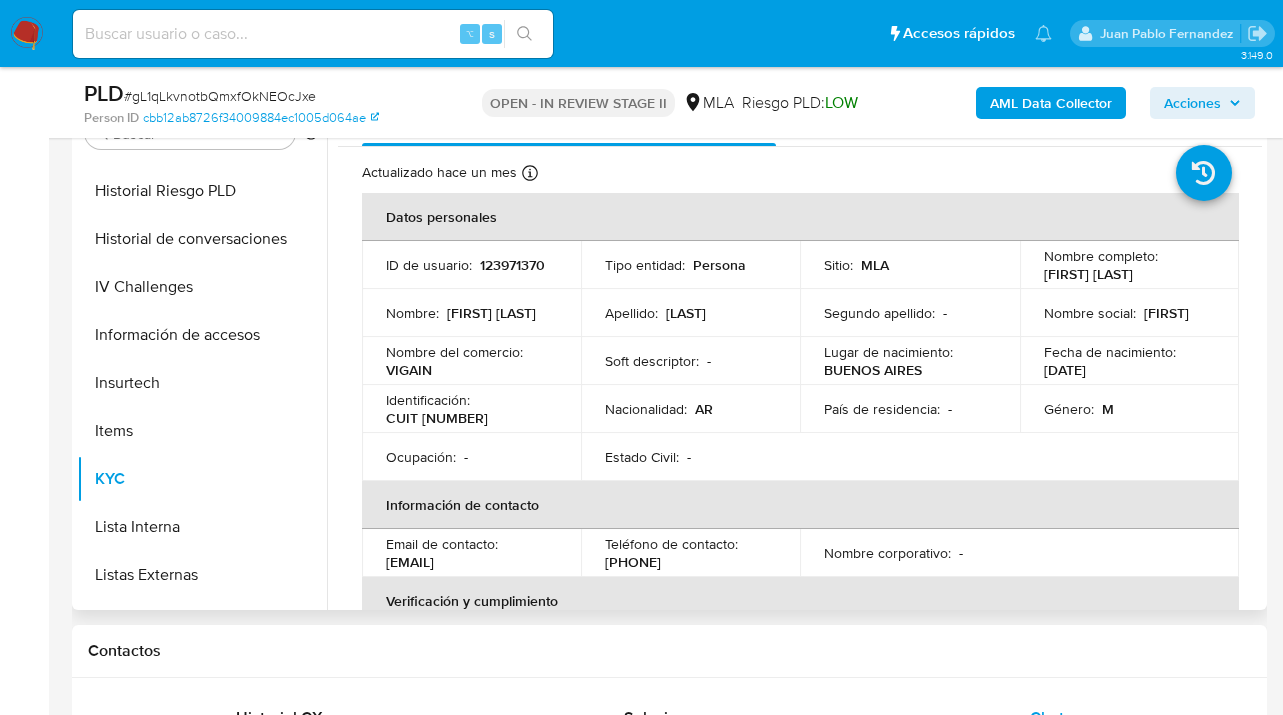 drag, startPoint x: 1039, startPoint y: 277, endPoint x: 1186, endPoint y: 269, distance: 147.21753 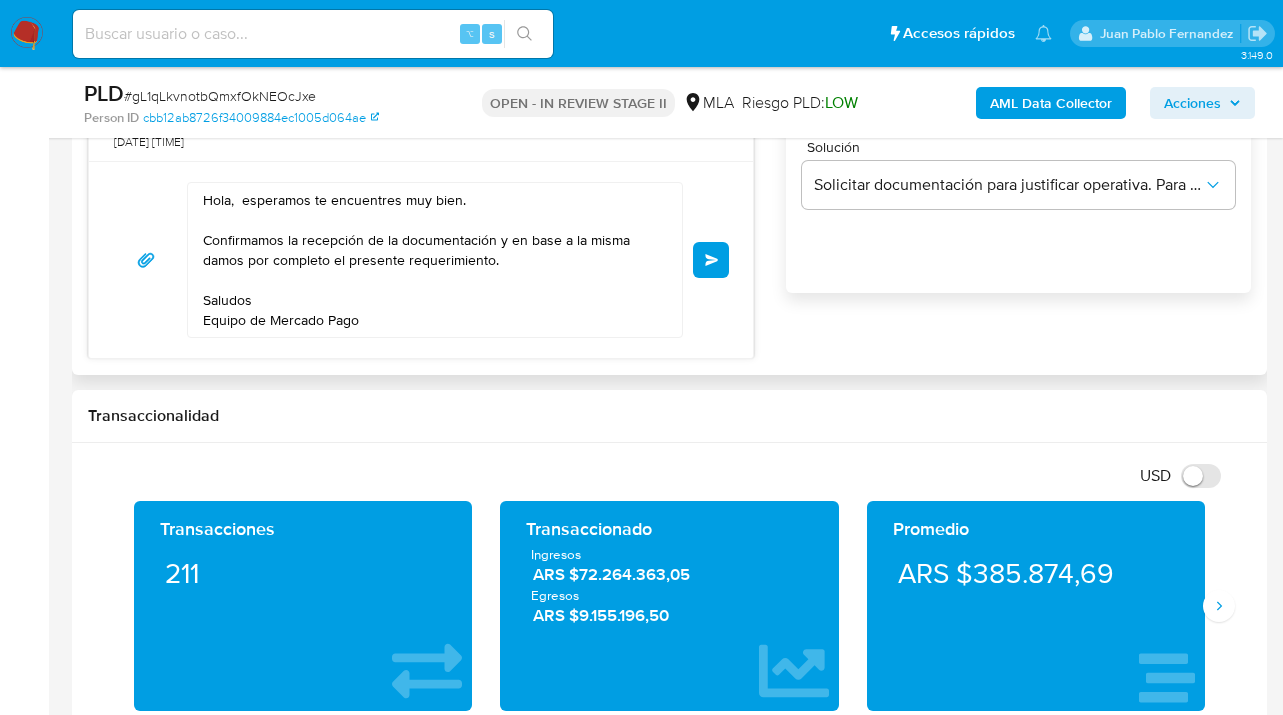 scroll, scrollTop: 1286, scrollLeft: 0, axis: vertical 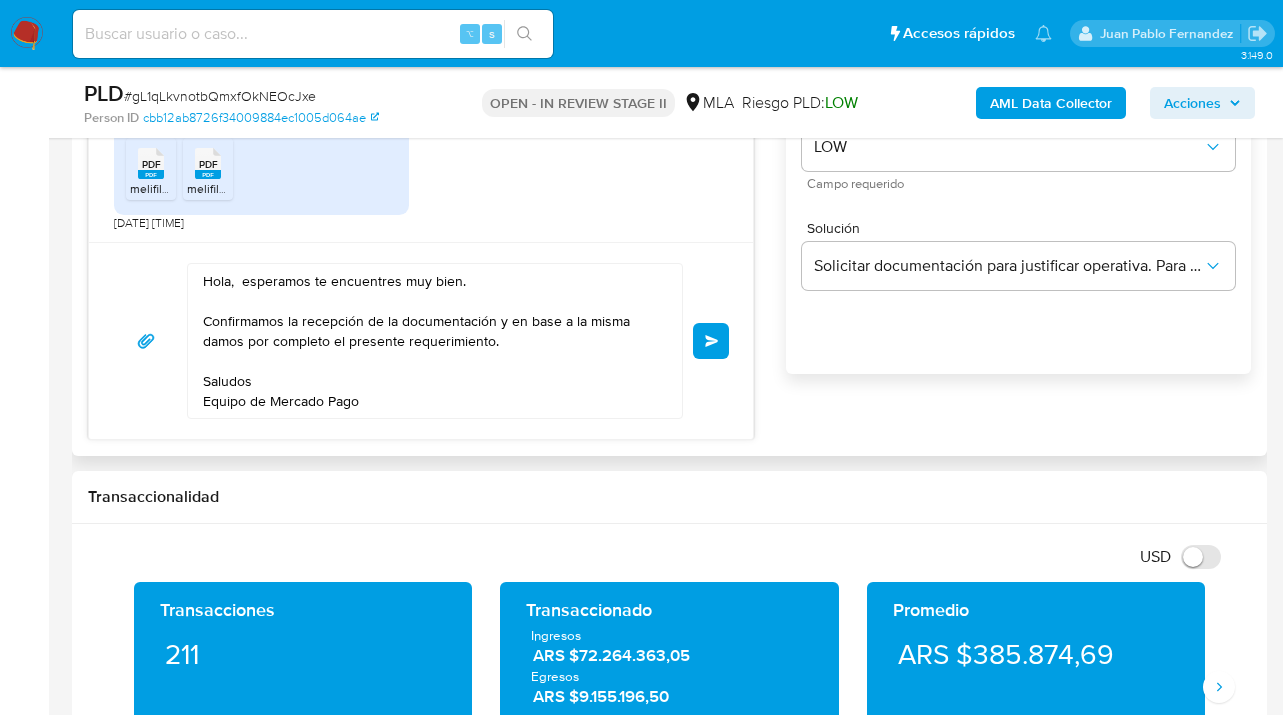click on "Hola,  esperamos te encuentres muy bien.
Confirmamos la recepción de la documentación y en base a la misma damos por completo el presente requerimiento.
Saludos
Equipo de Mercado Pago" at bounding box center [430, 341] 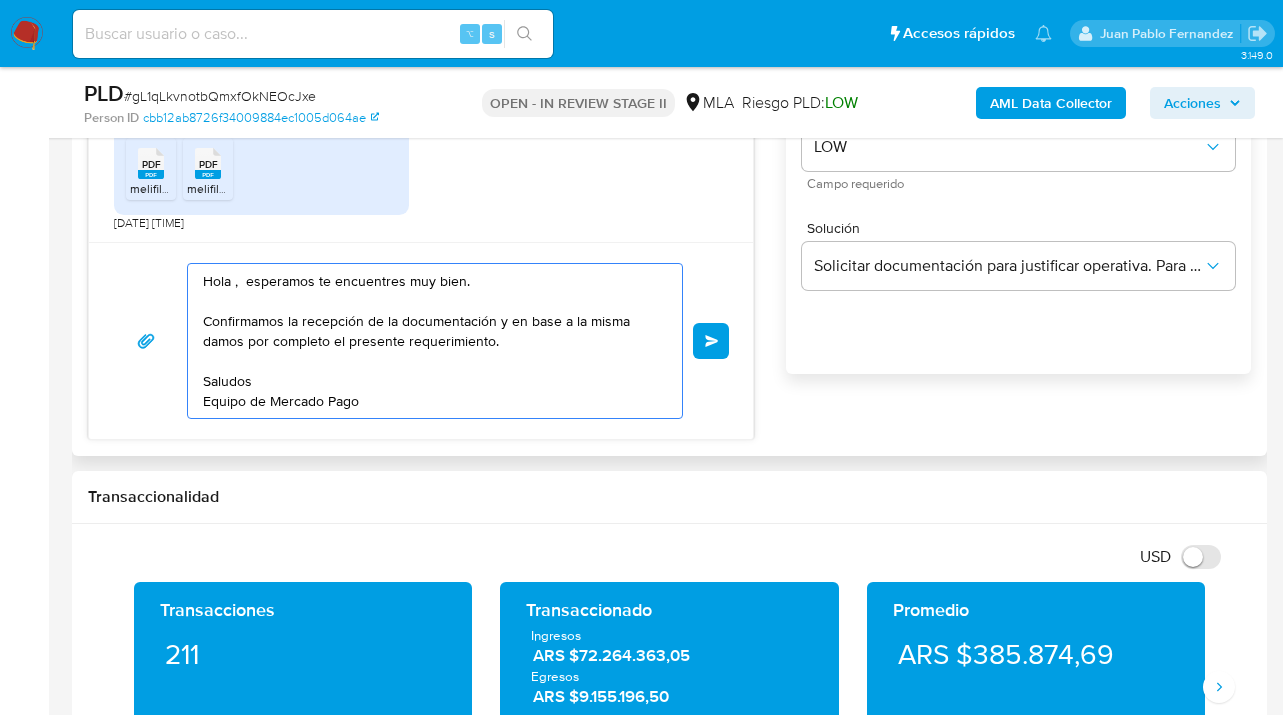 paste on "Gabriel Enrique Scevola" 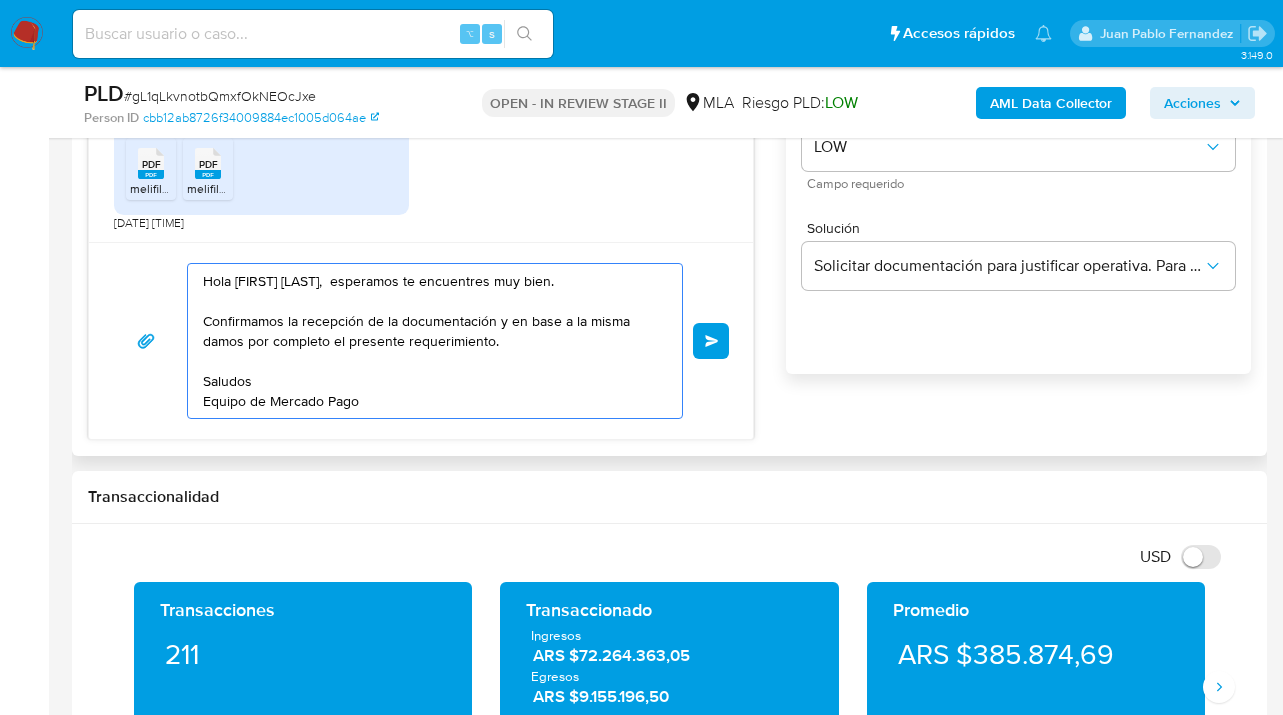 click on "Hola Gabriel Enrique Scevola,  esperamos te encuentres muy bien.
Confirmamos la recepción de la documentación y en base a la misma damos por completo el presente requerimiento.
Saludos
Equipo de Mercado Pago" at bounding box center [430, 341] 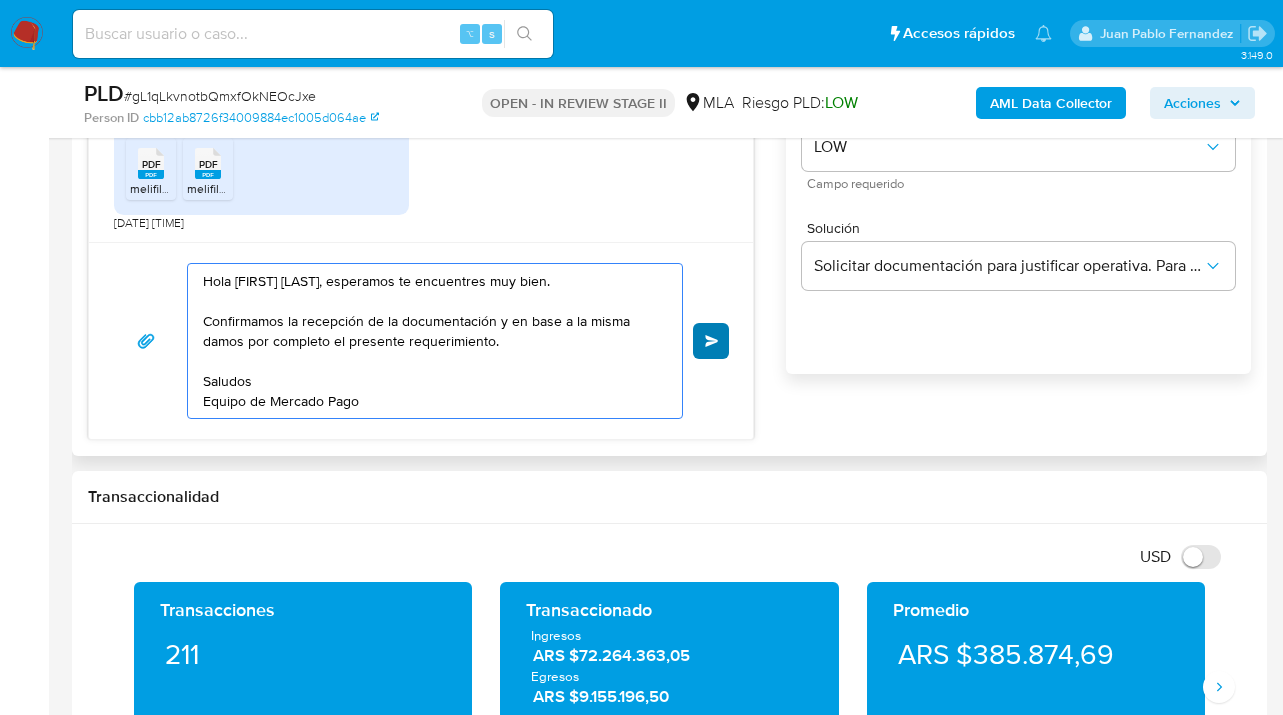 type on "Hola Gabriel Enrique Scevola, esperamos te encuentres muy bien.
Confirmamos la recepción de la documentación y en base a la misma damos por completo el presente requerimiento.
Saludos
Equipo de Mercado Pago" 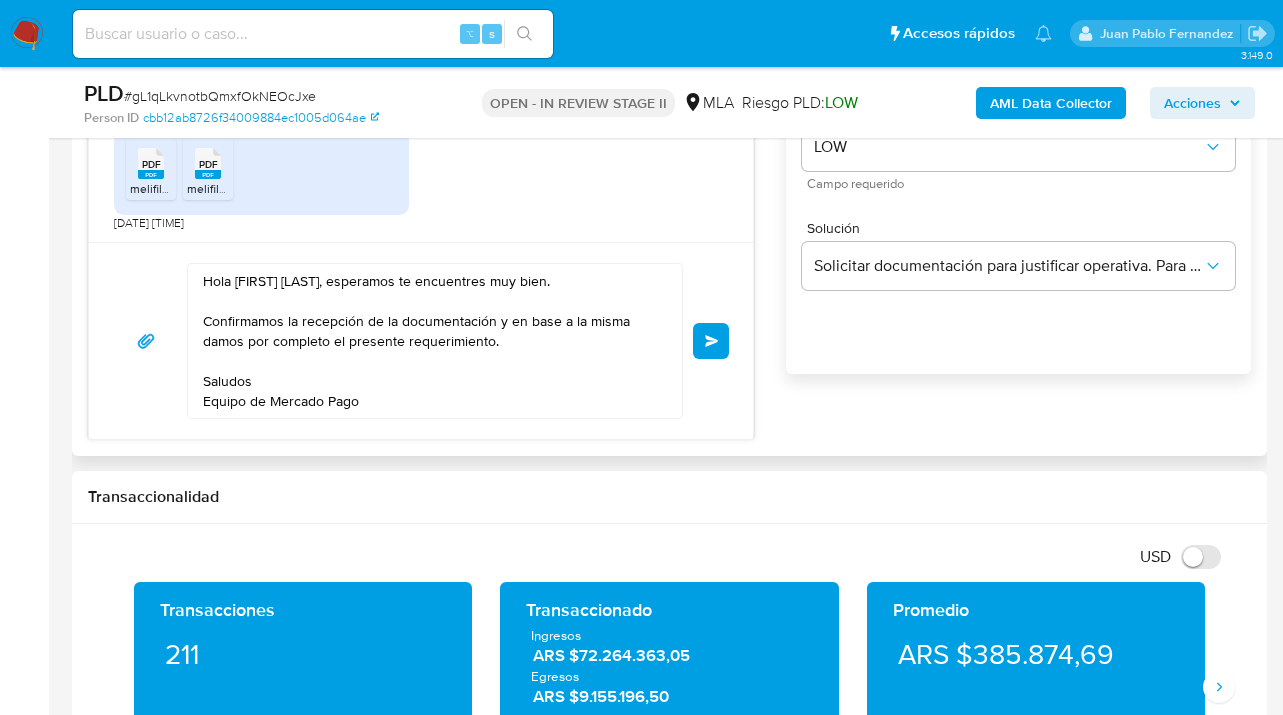 click on "Enviar" at bounding box center [712, 341] 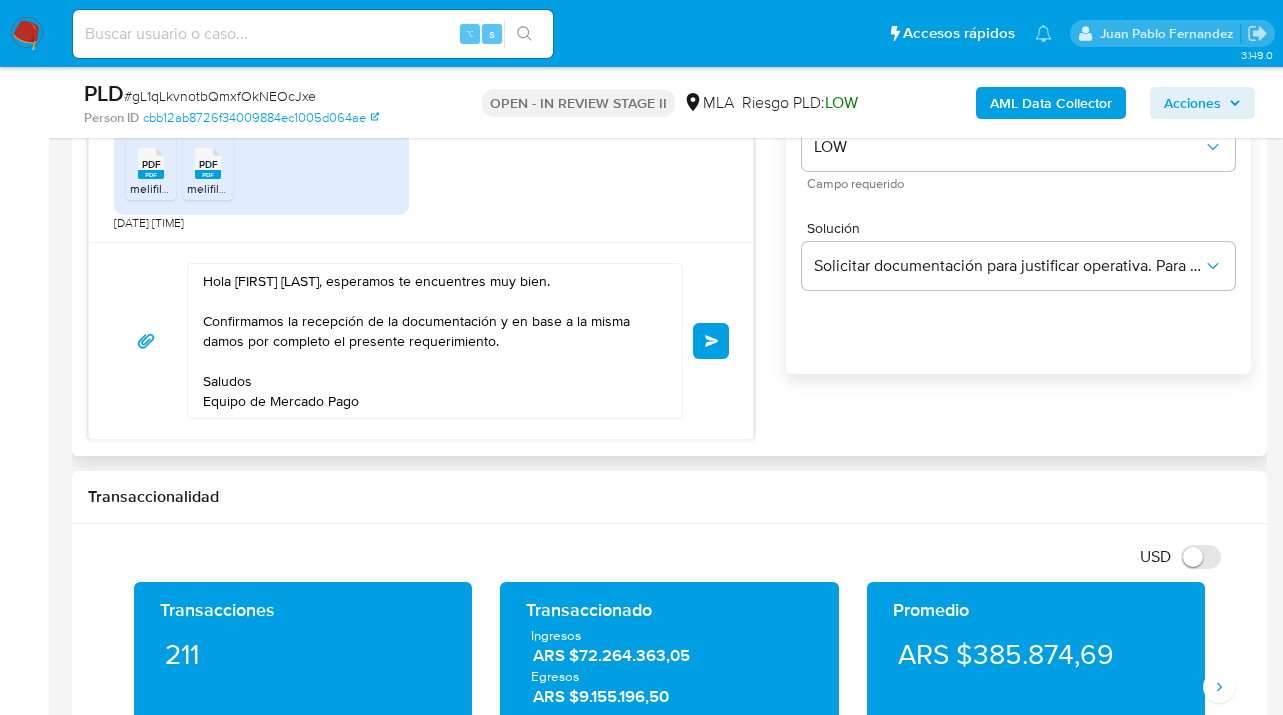 type 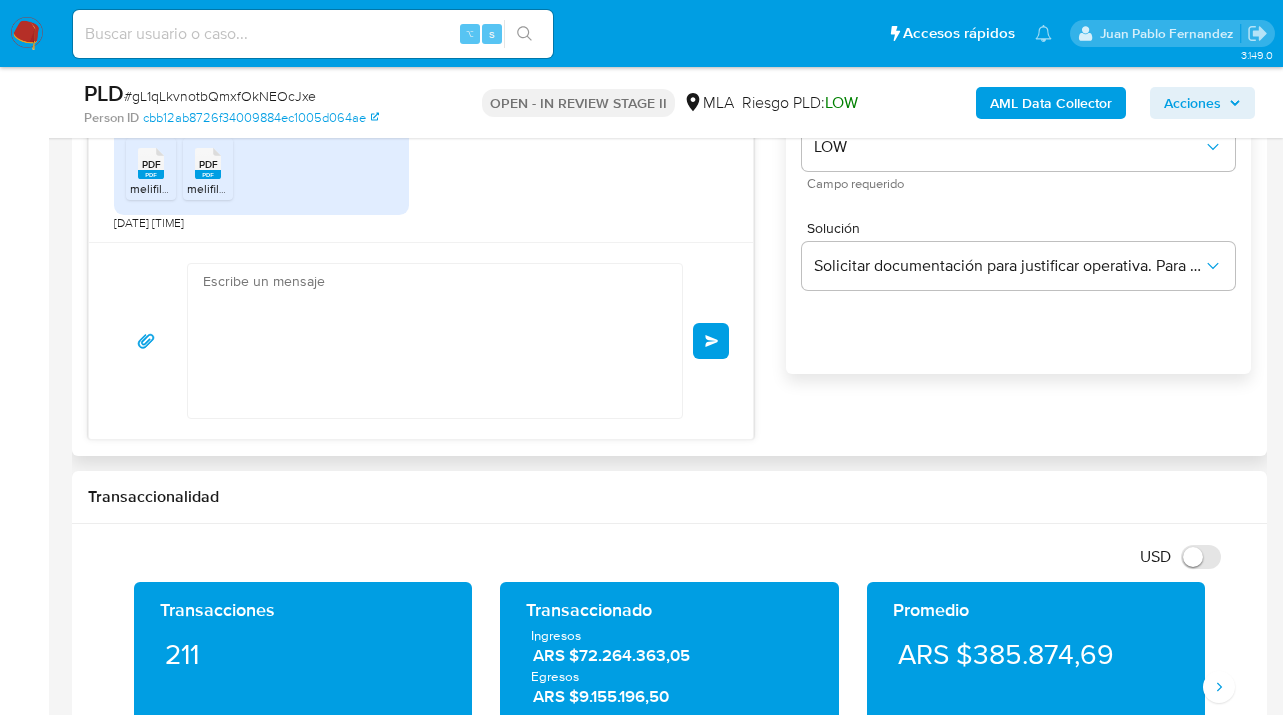 scroll, scrollTop: 1205, scrollLeft: 0, axis: vertical 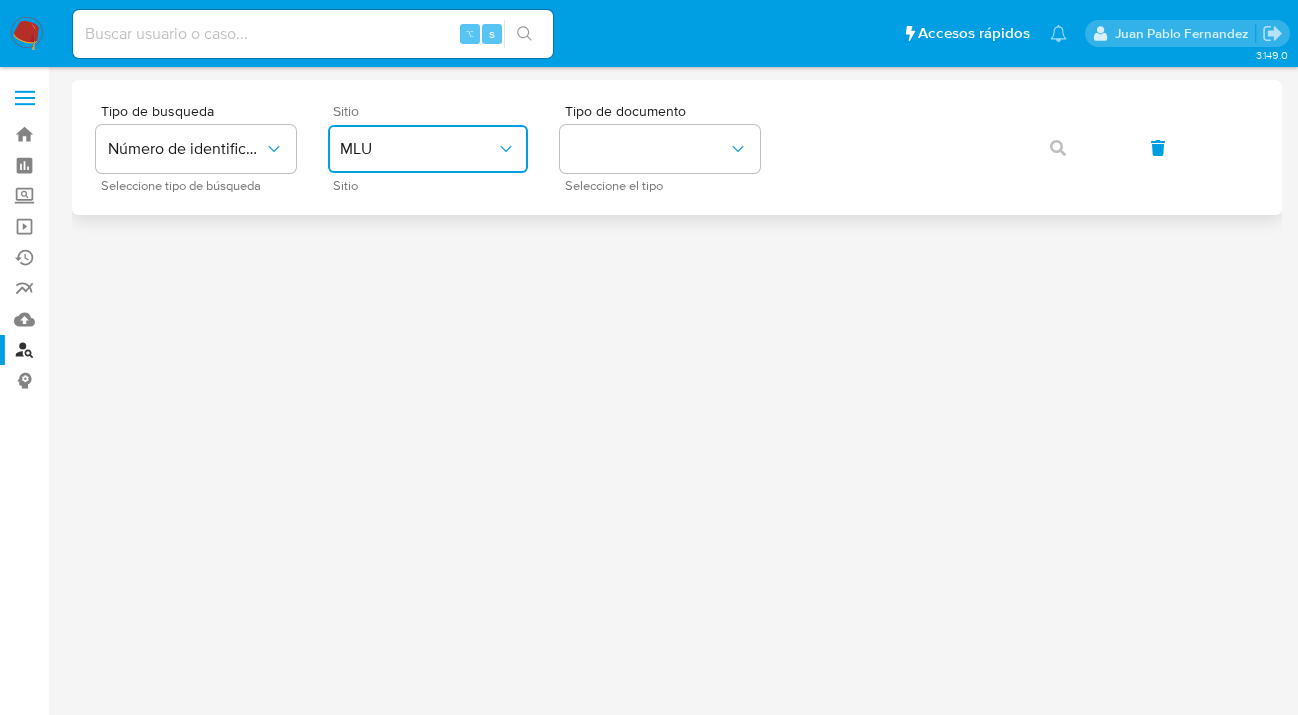 click on "MLU" at bounding box center [418, 149] 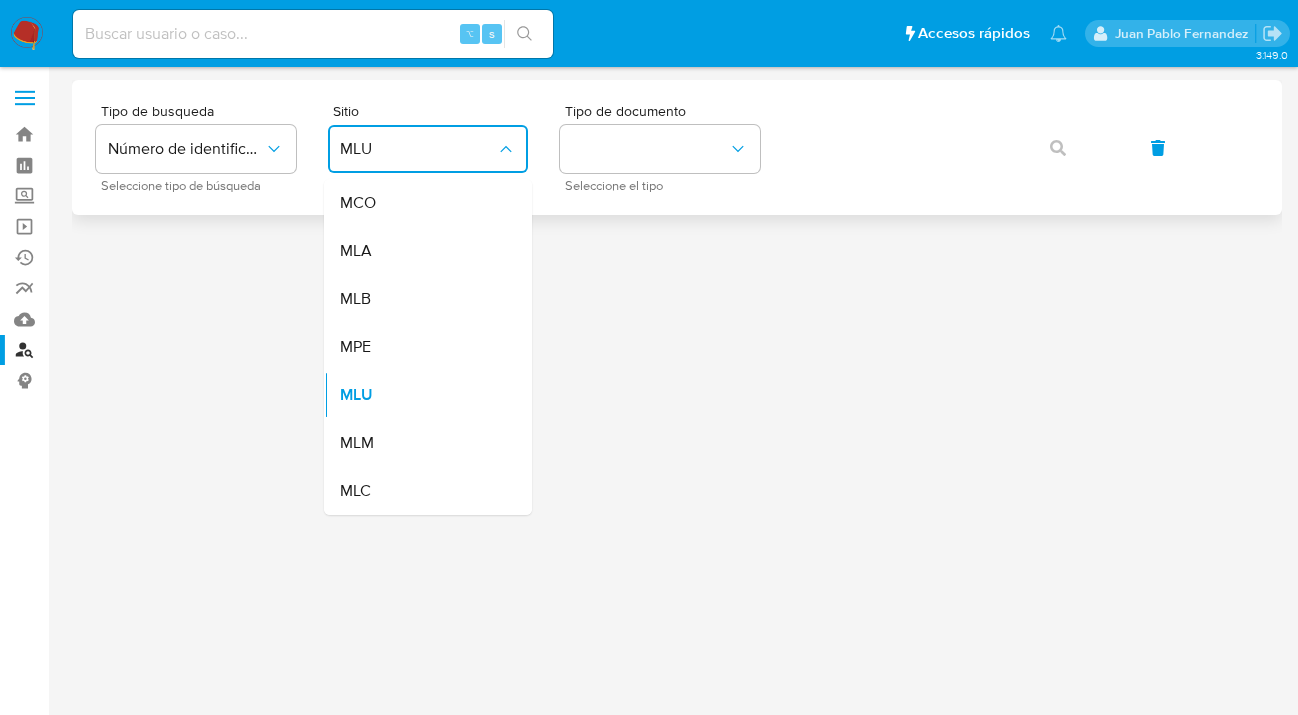 drag, startPoint x: 470, startPoint y: 248, endPoint x: 564, endPoint y: 205, distance: 103.36827 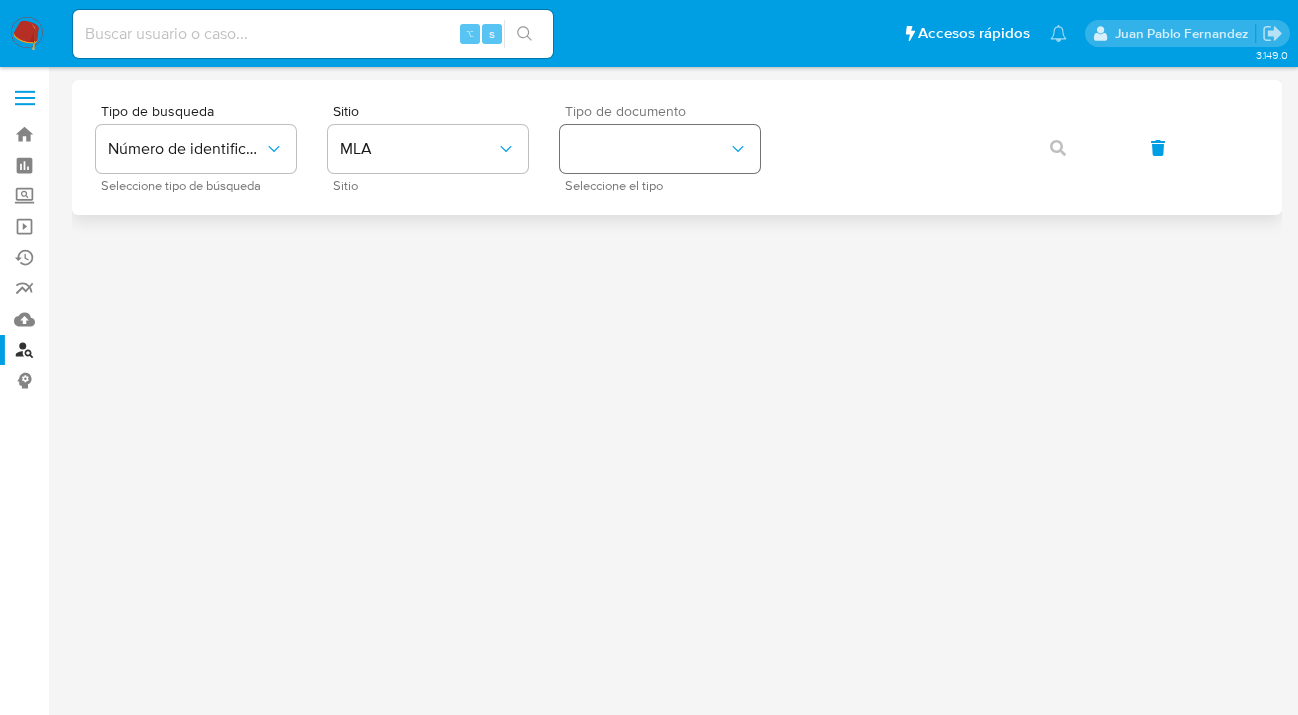 drag, startPoint x: 749, startPoint y: 121, endPoint x: 732, endPoint y: 147, distance: 31.06445 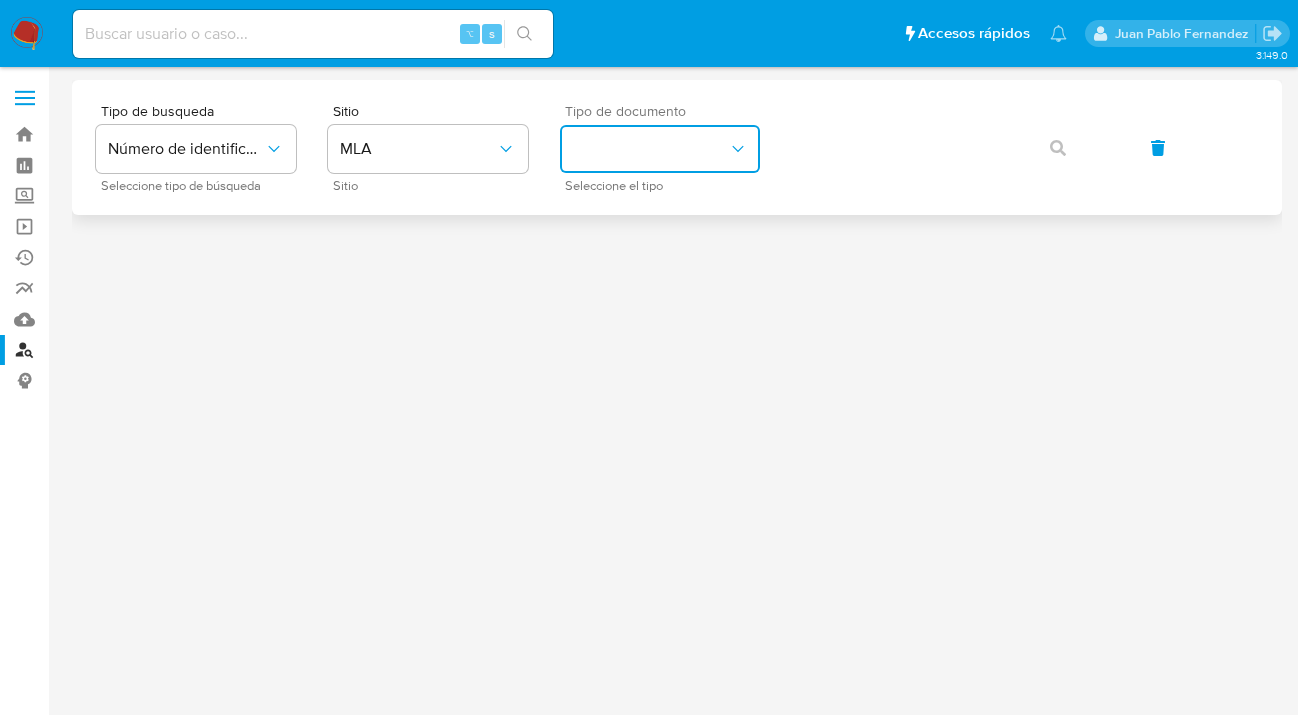 click 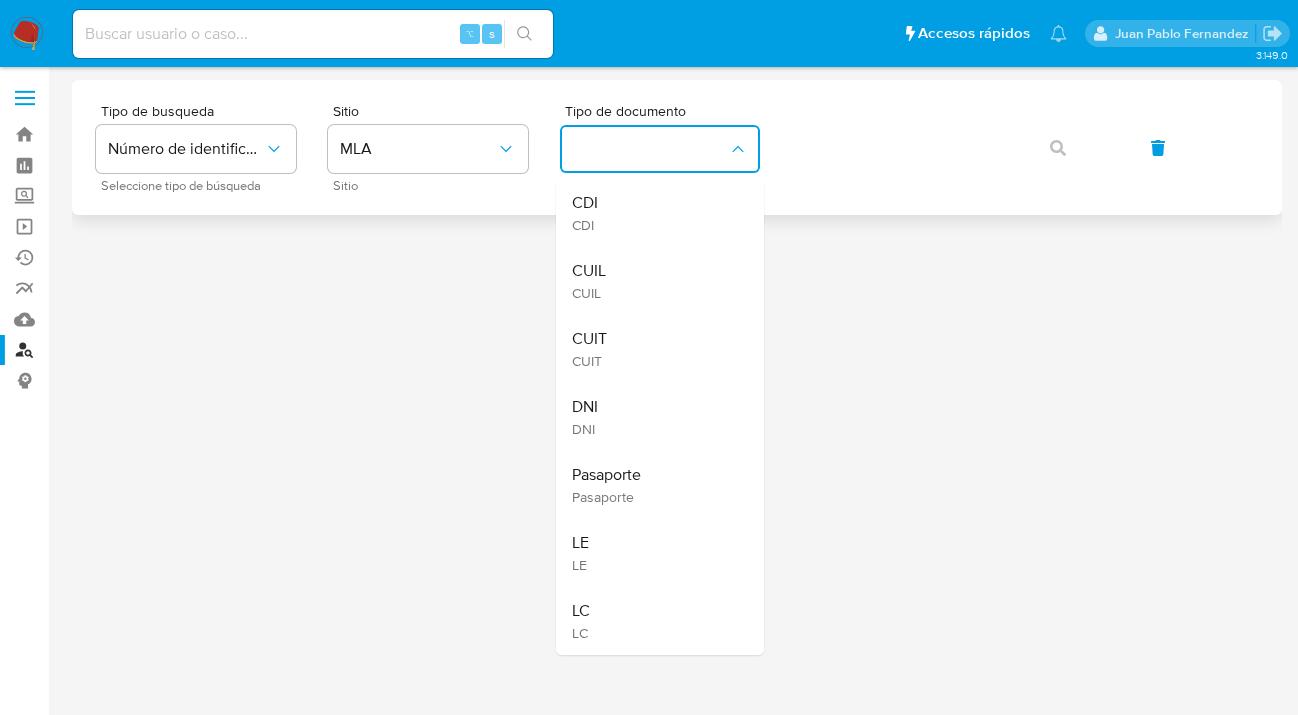 drag, startPoint x: 662, startPoint y: 266, endPoint x: 777, endPoint y: 200, distance: 132.59337 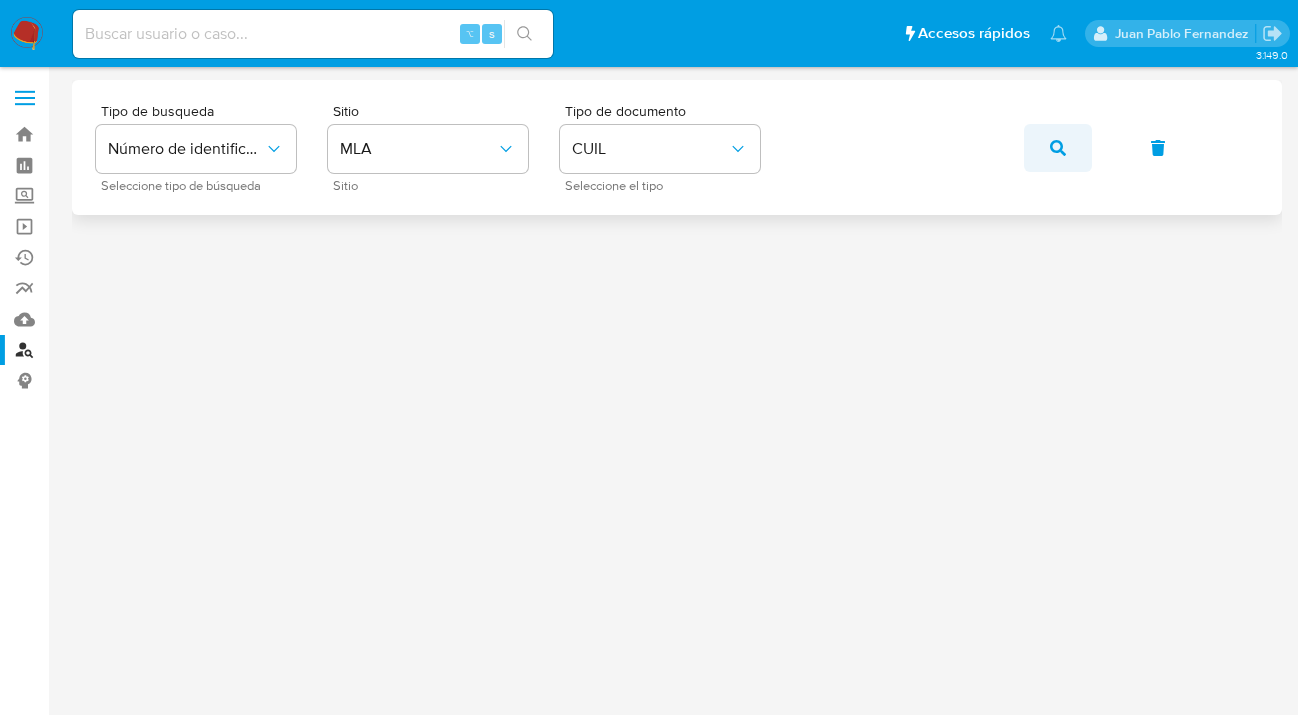 click at bounding box center [1058, 148] 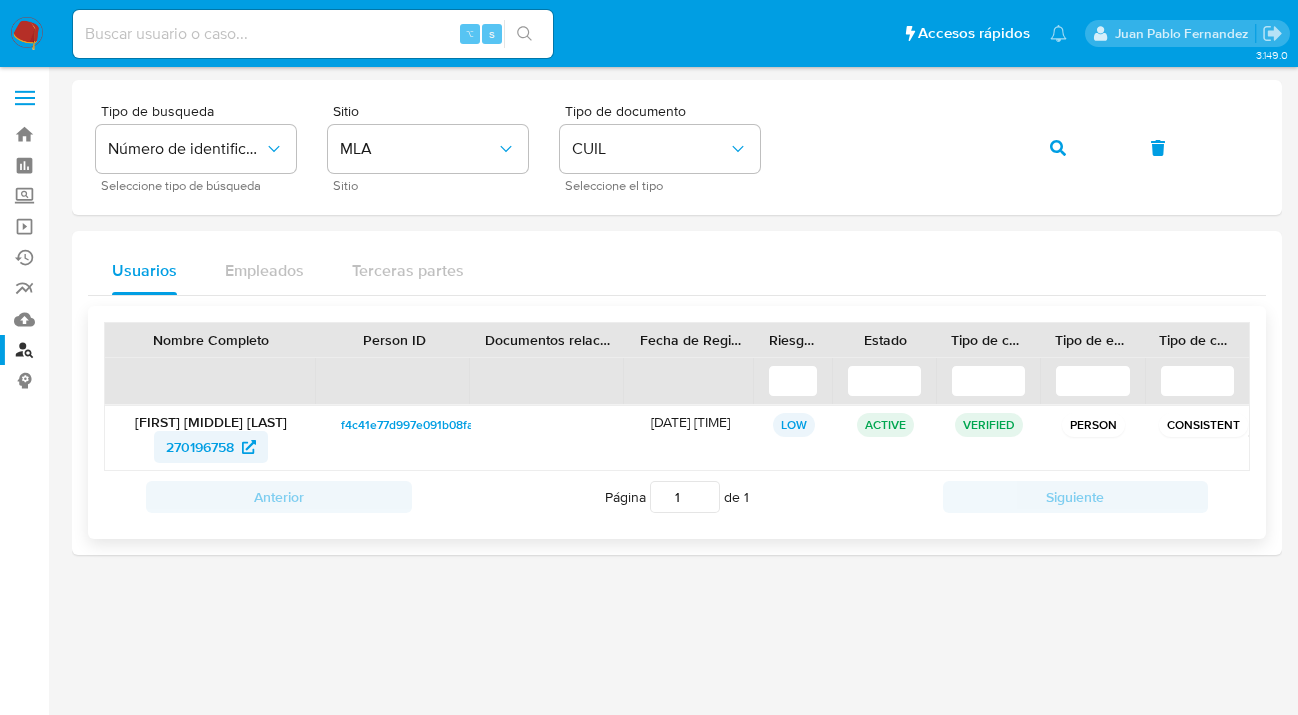 click on "270196758" at bounding box center (200, 447) 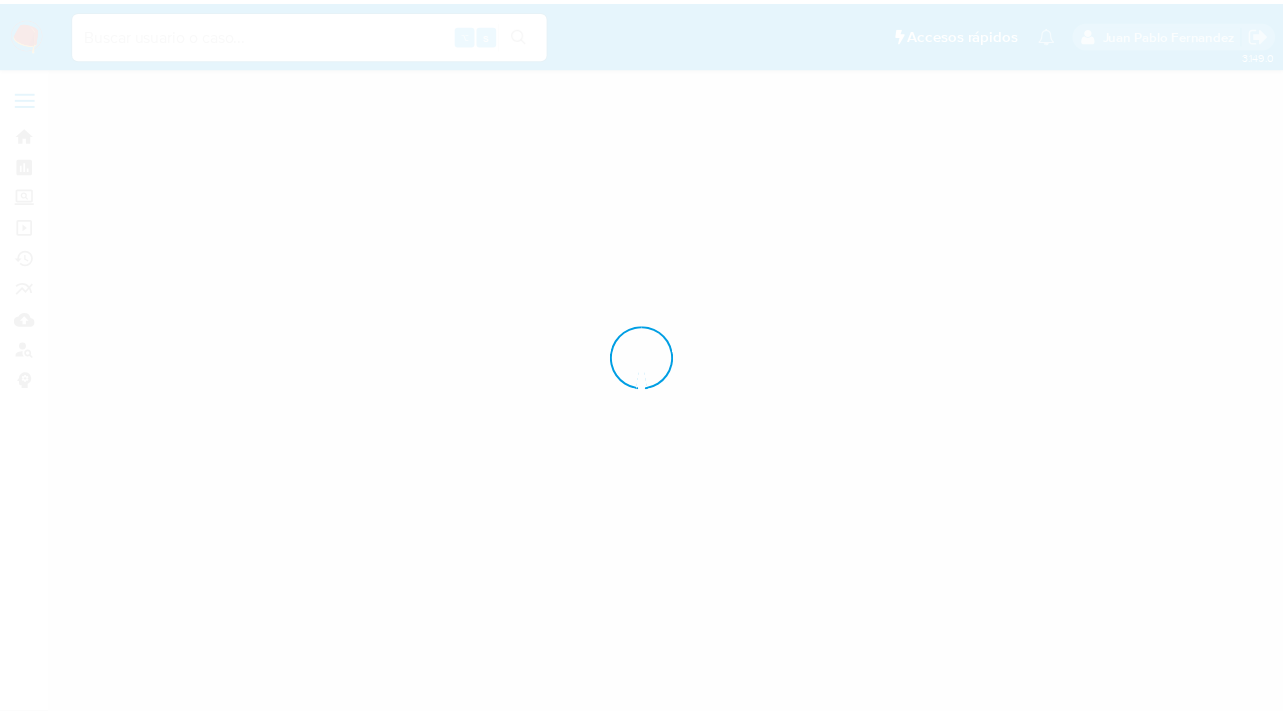 scroll, scrollTop: 0, scrollLeft: 0, axis: both 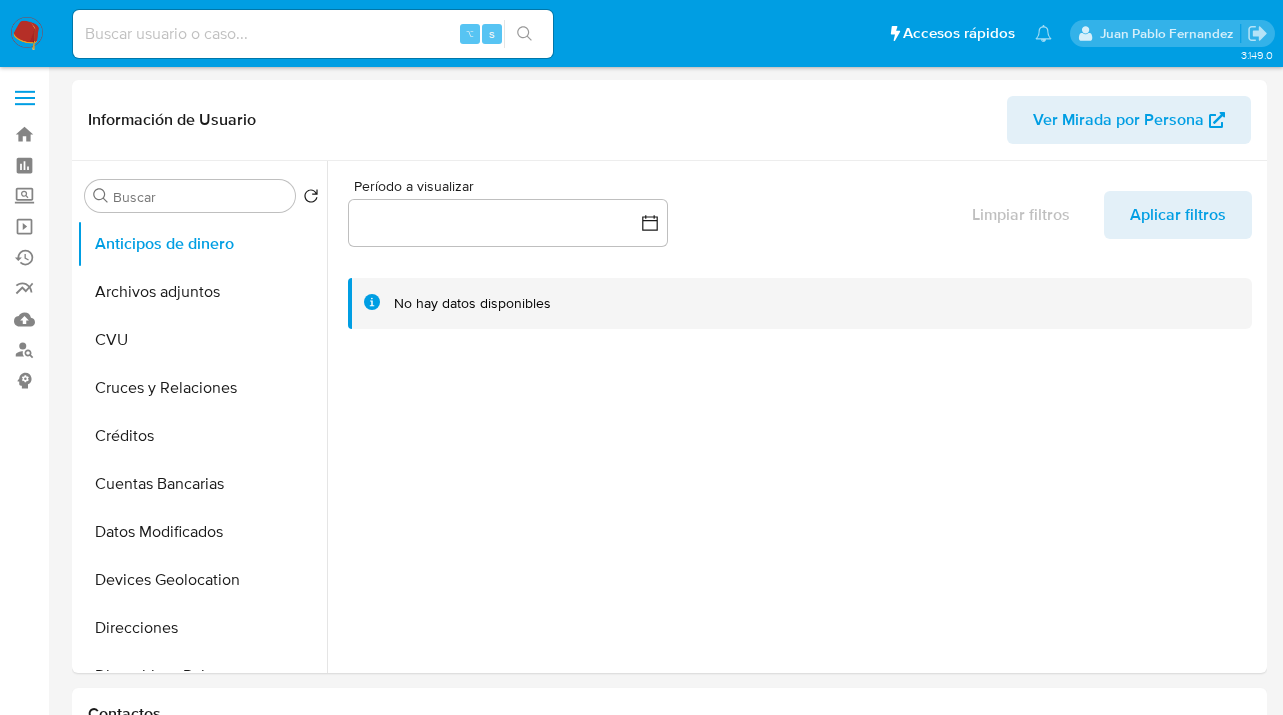 select on "10" 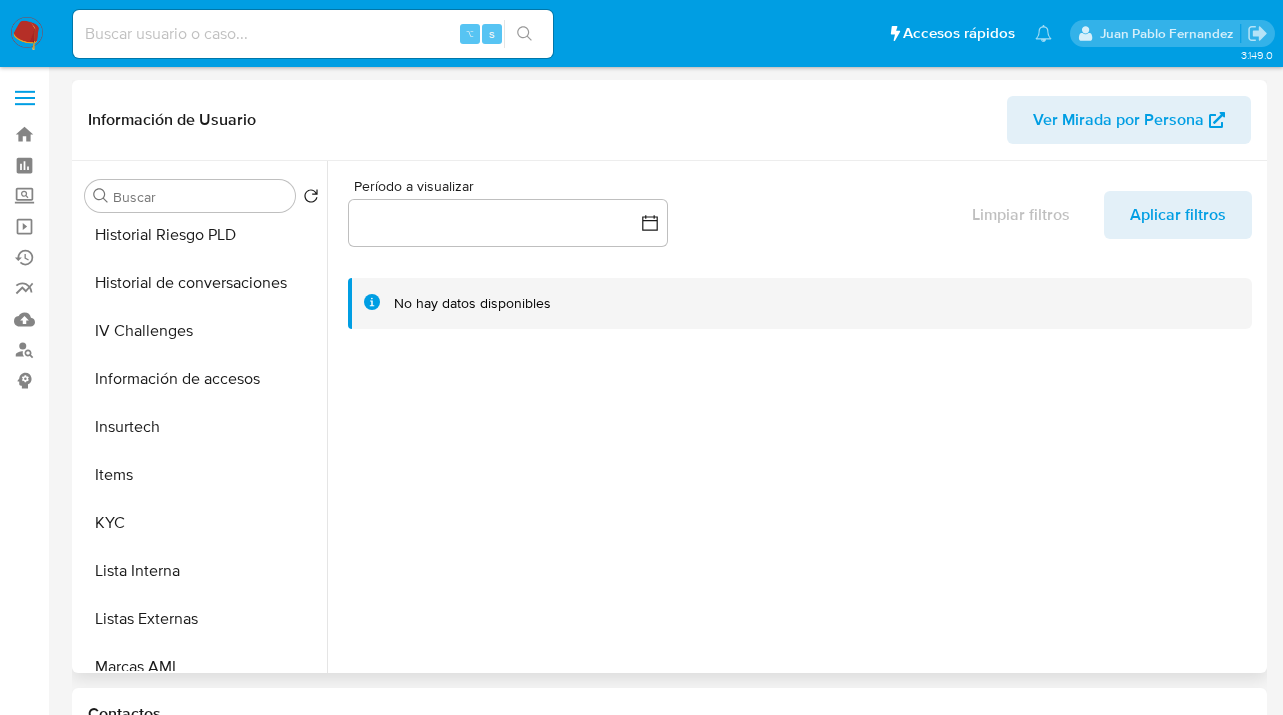 scroll, scrollTop: 683, scrollLeft: 0, axis: vertical 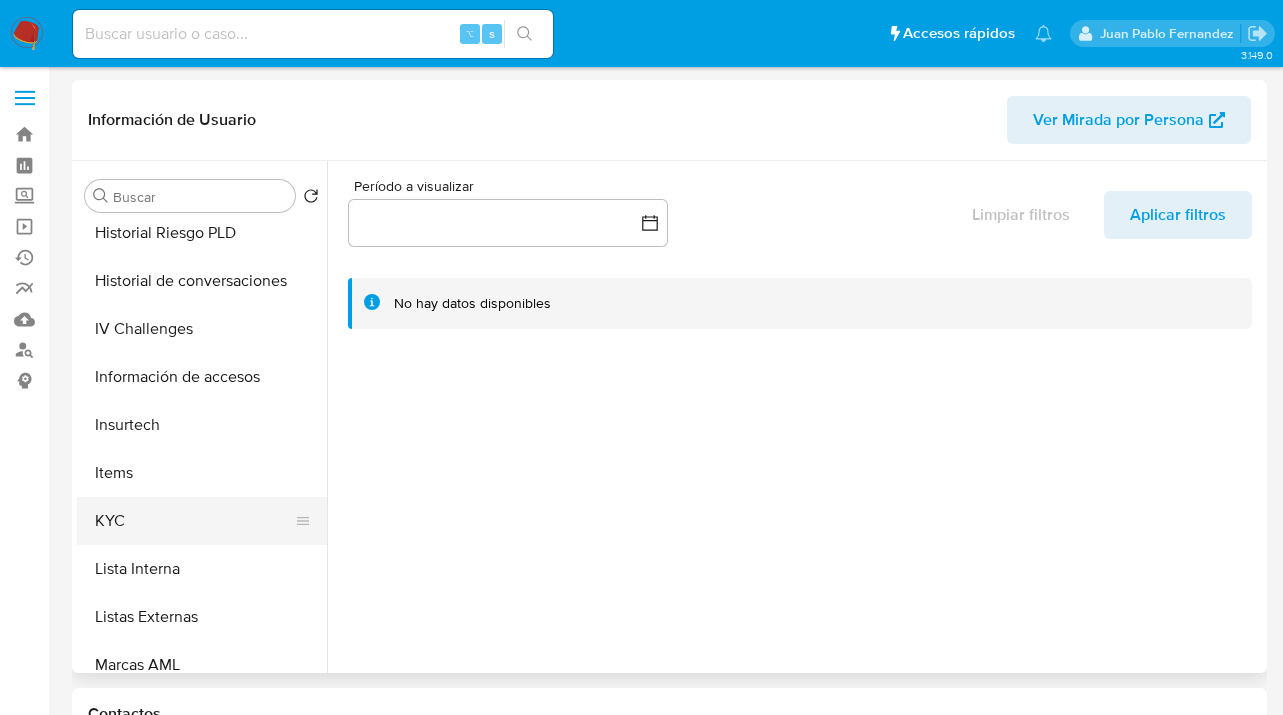 click on "KYC" at bounding box center (194, 521) 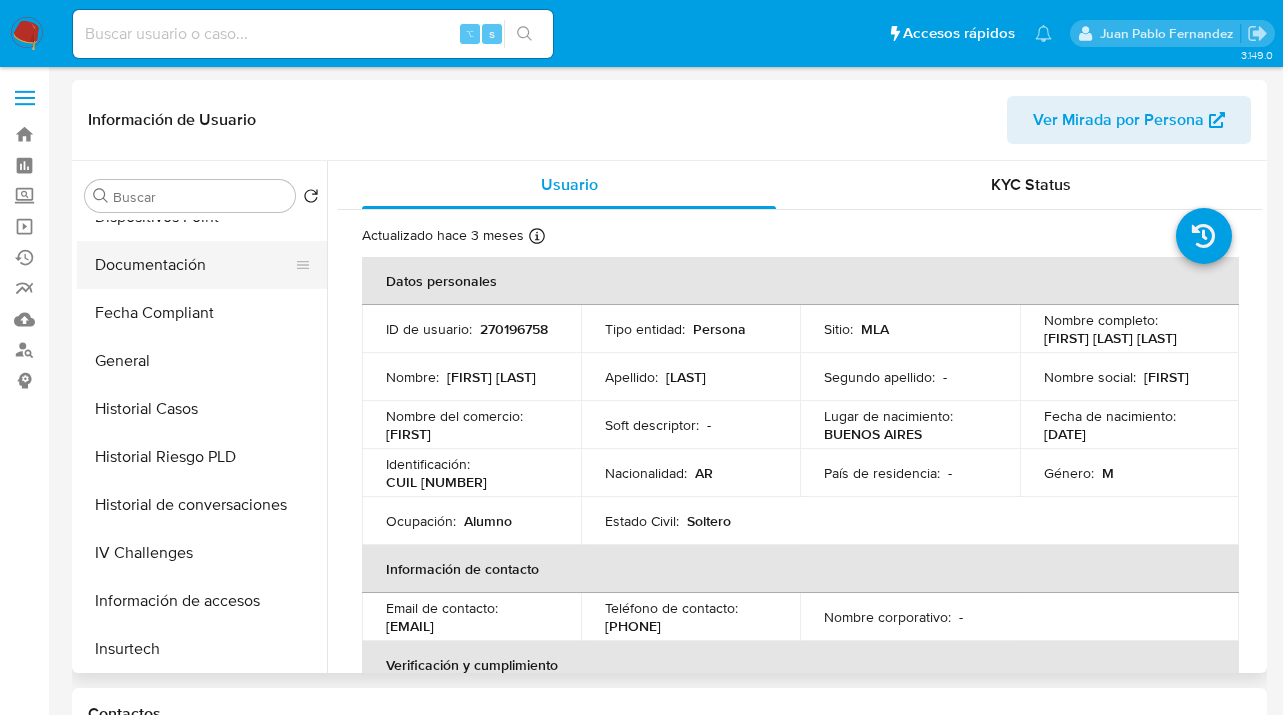 scroll, scrollTop: 459, scrollLeft: 0, axis: vertical 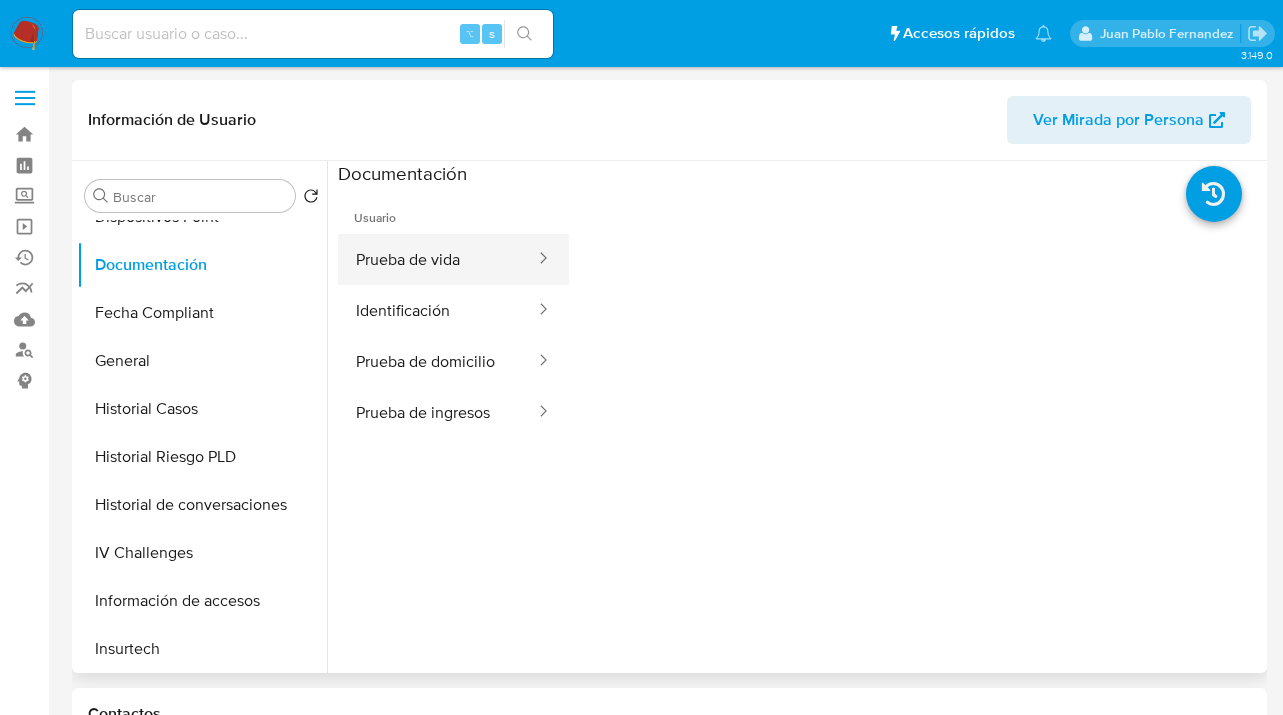 drag, startPoint x: 451, startPoint y: 258, endPoint x: 503, endPoint y: 272, distance: 53.851646 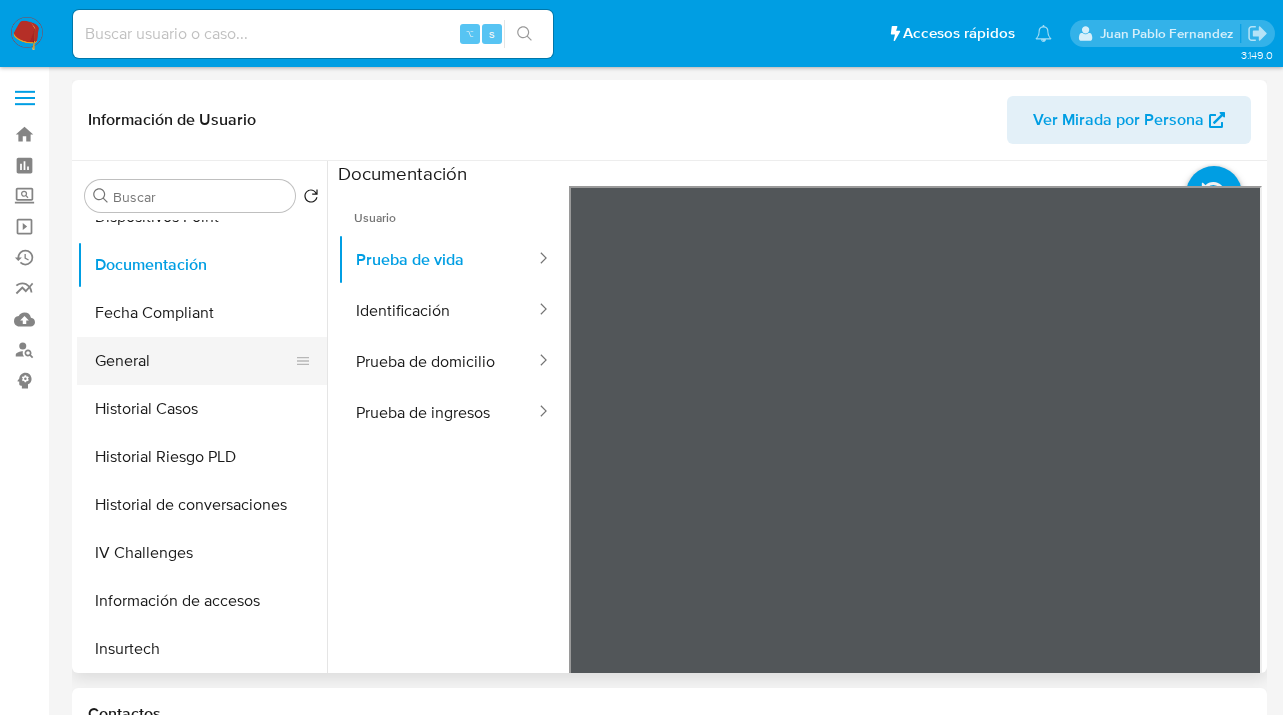 click on "General" at bounding box center (194, 361) 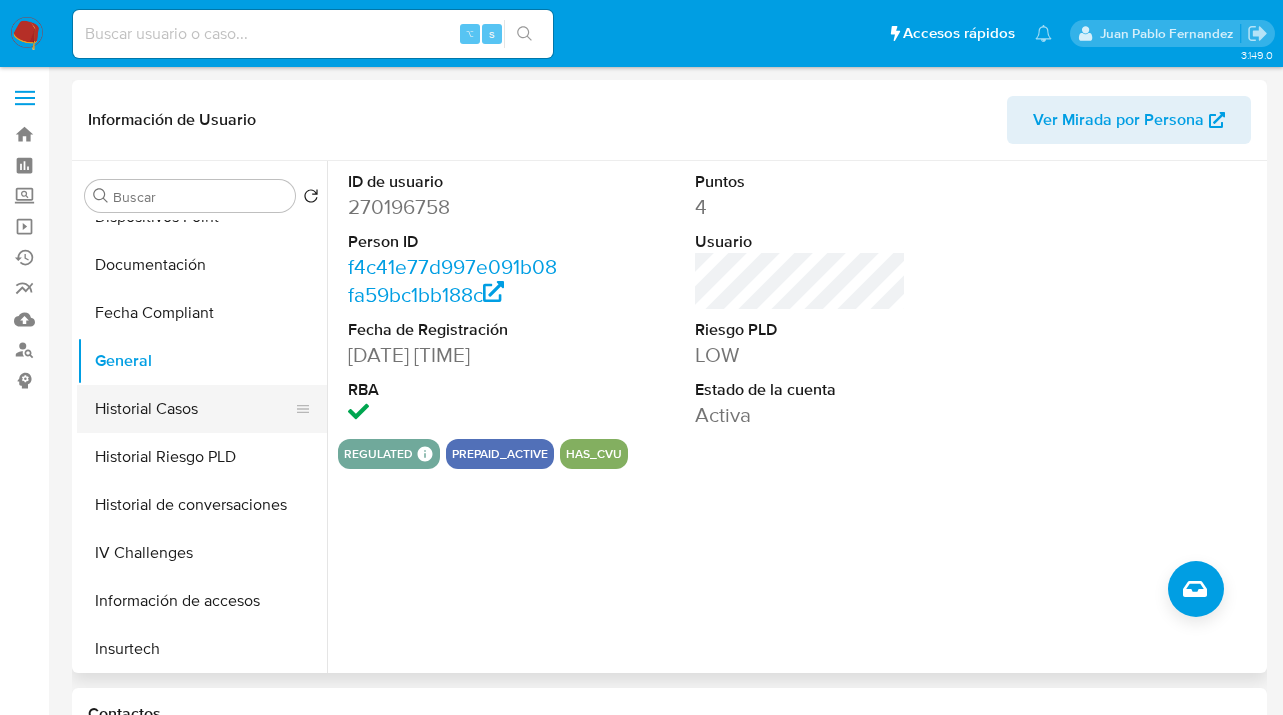click on "Historial Casos" at bounding box center (194, 409) 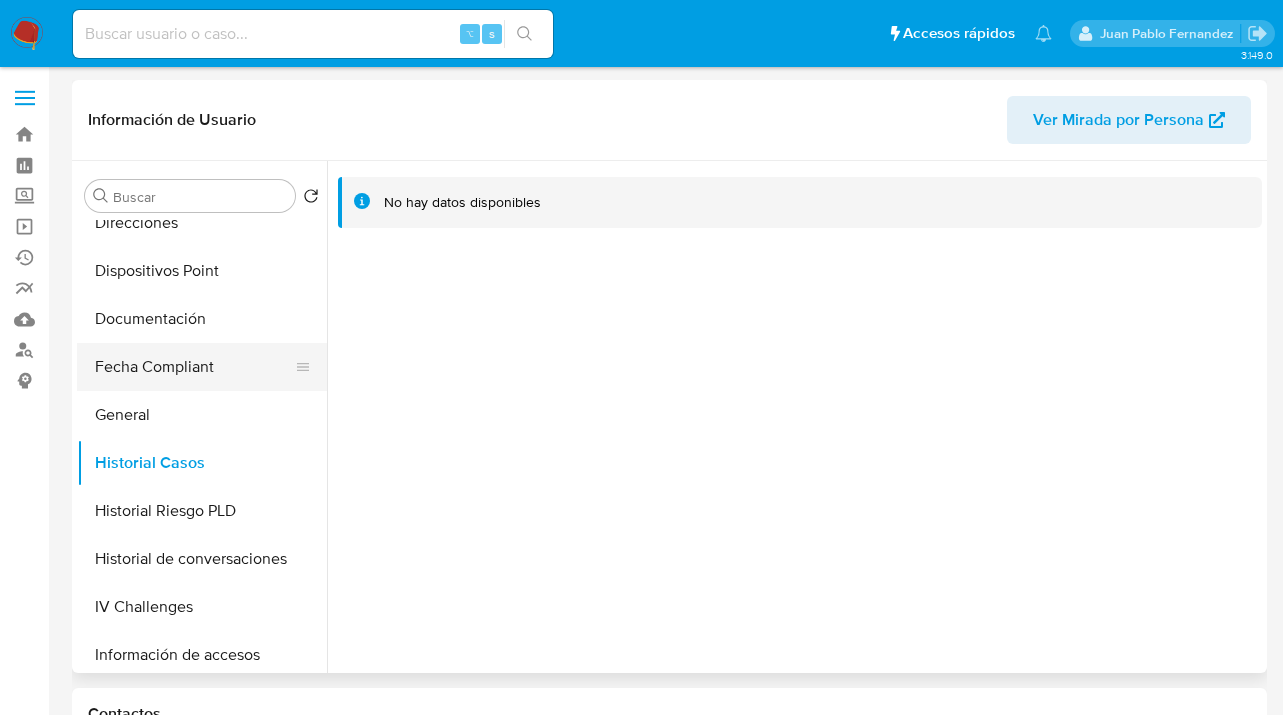 scroll, scrollTop: 315, scrollLeft: 0, axis: vertical 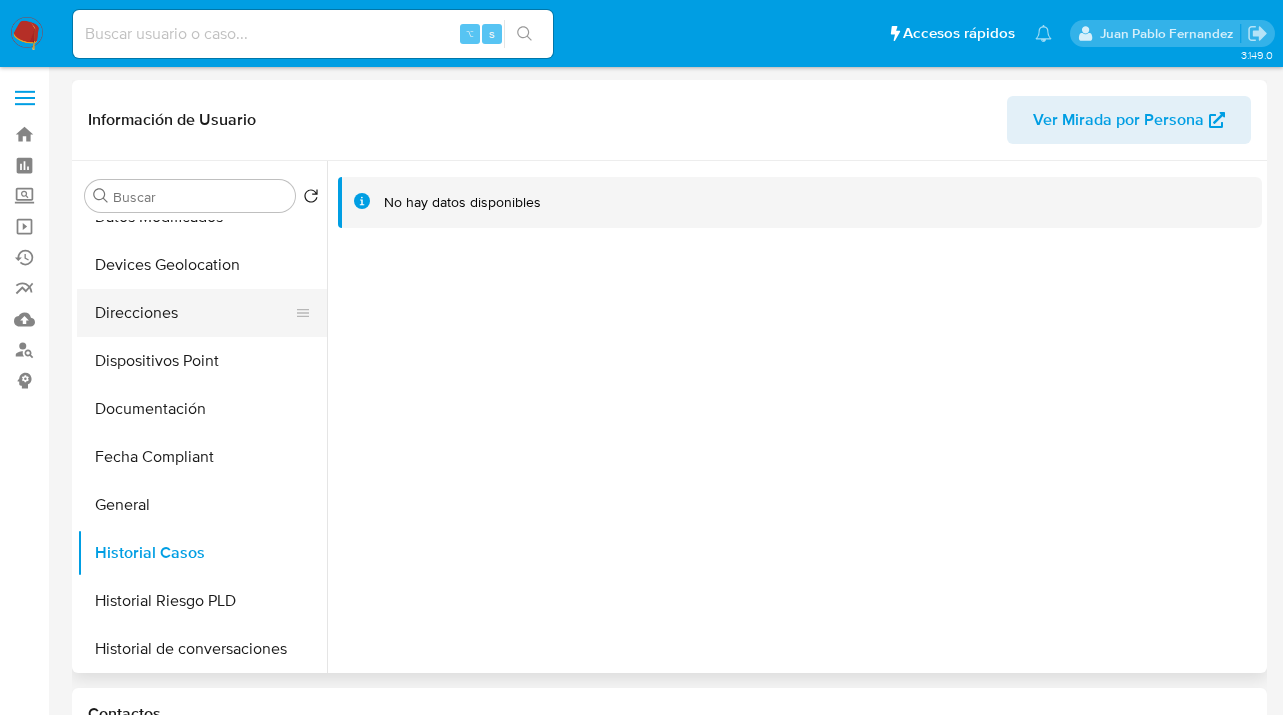 click on "Direcciones" at bounding box center [194, 313] 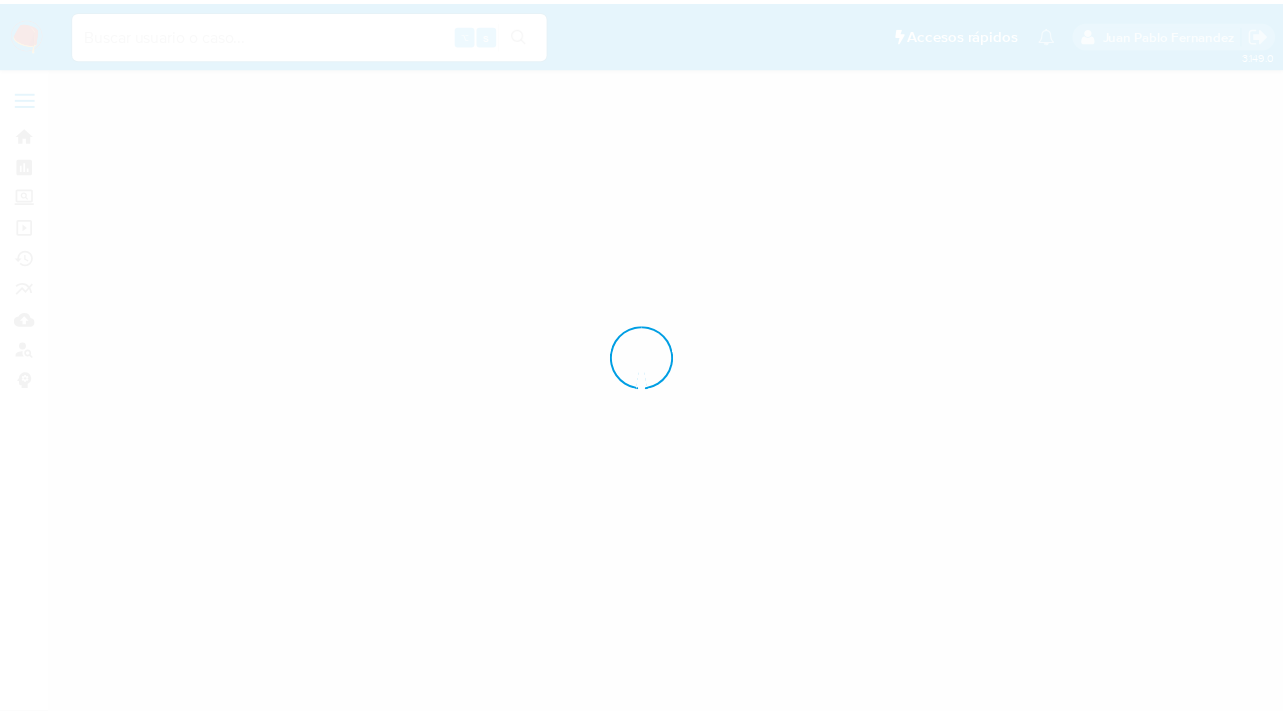 scroll, scrollTop: 0, scrollLeft: 0, axis: both 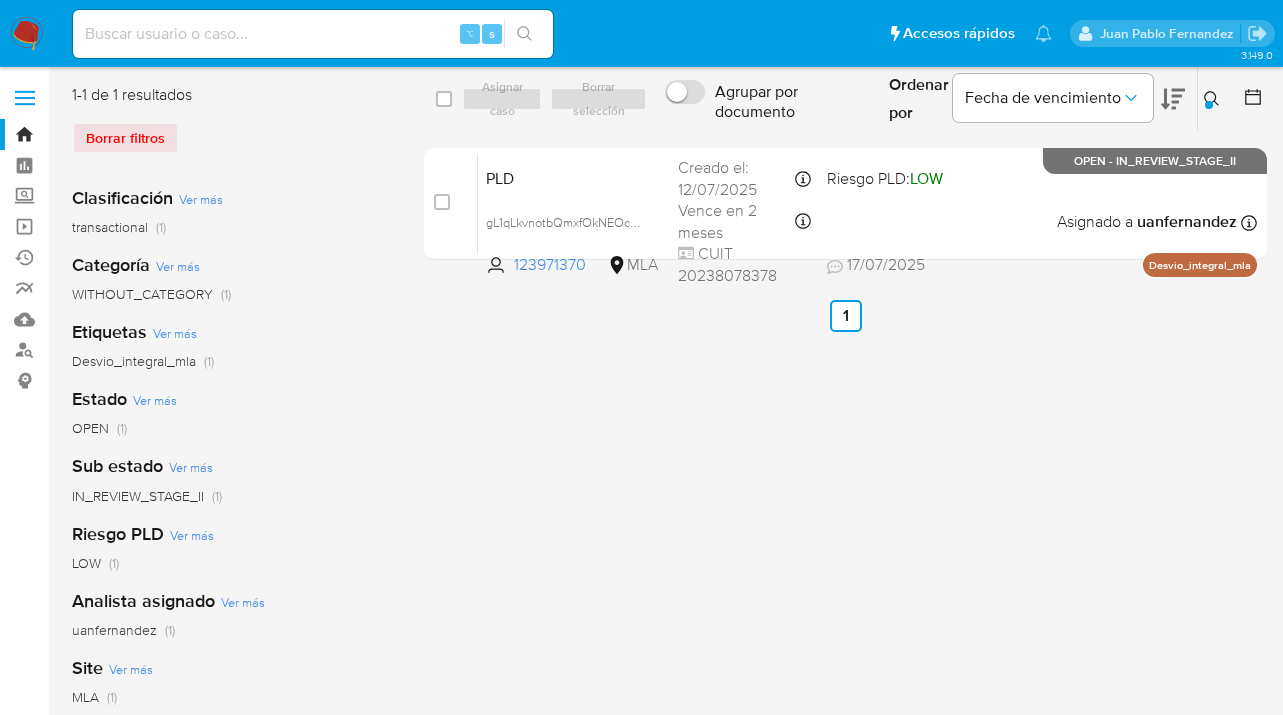 click 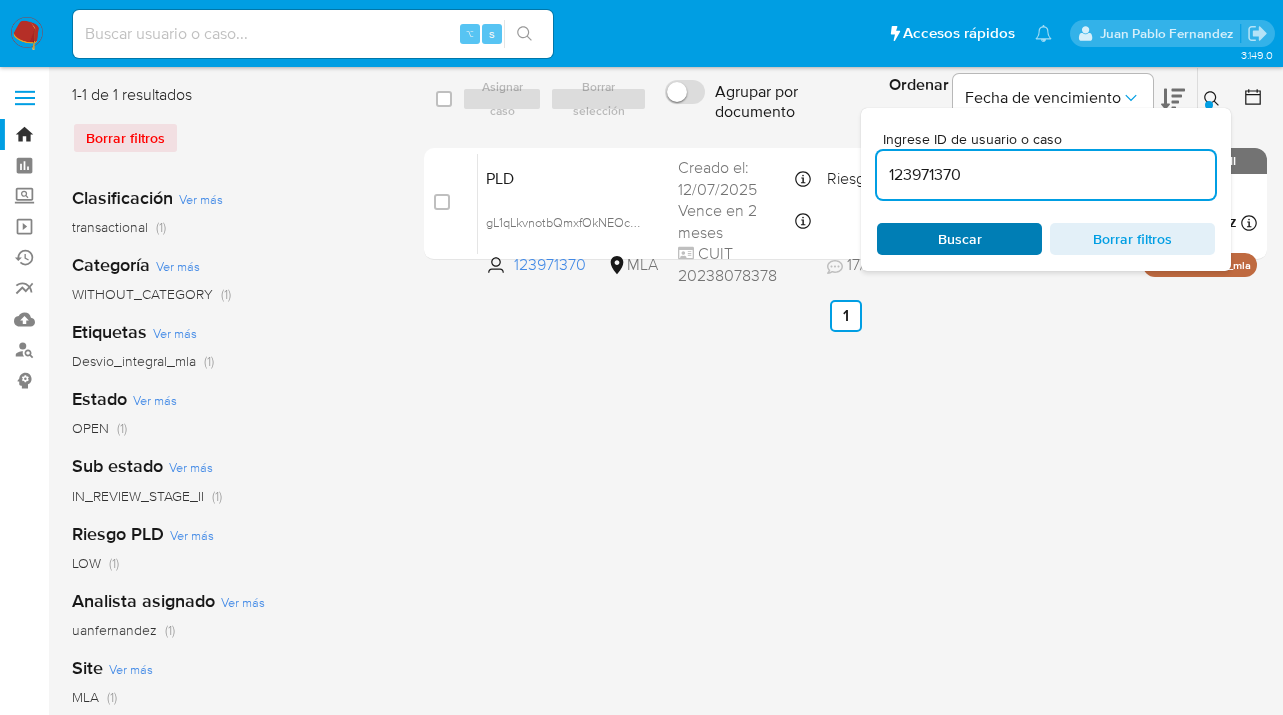 click on "Buscar" at bounding box center (959, 239) 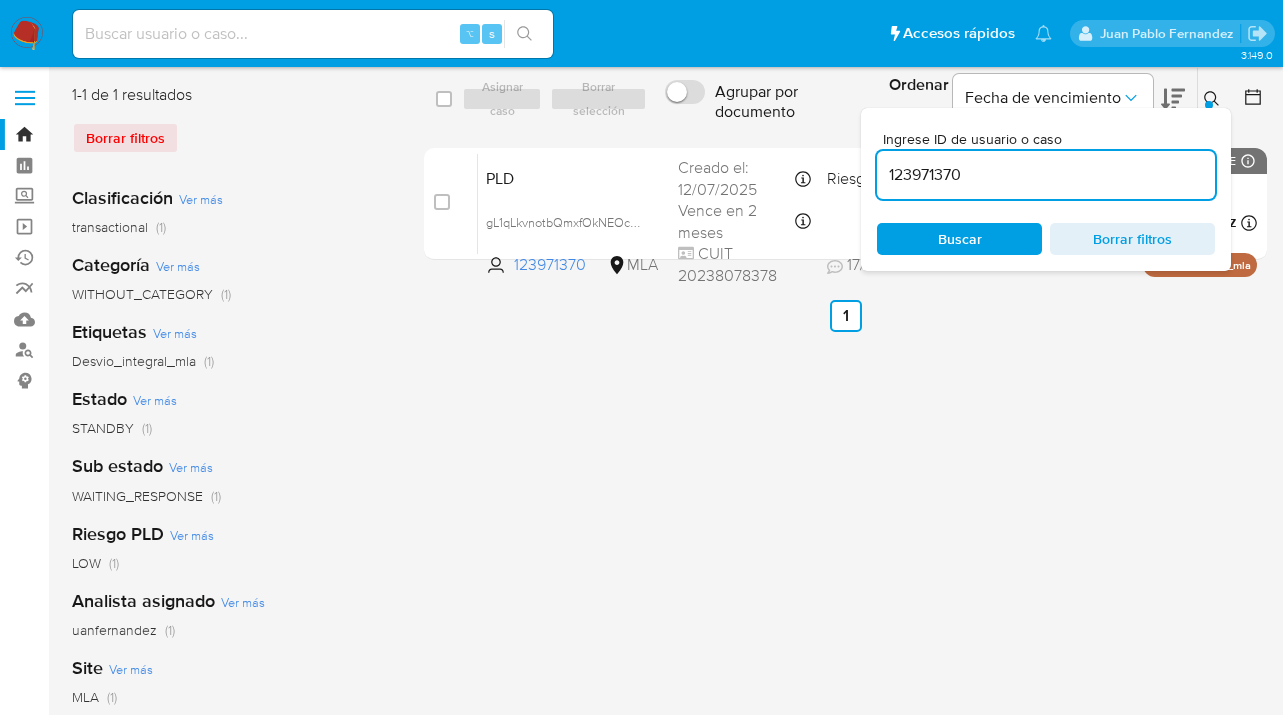 drag, startPoint x: 1208, startPoint y: 92, endPoint x: 1151, endPoint y: 136, distance: 72.00694 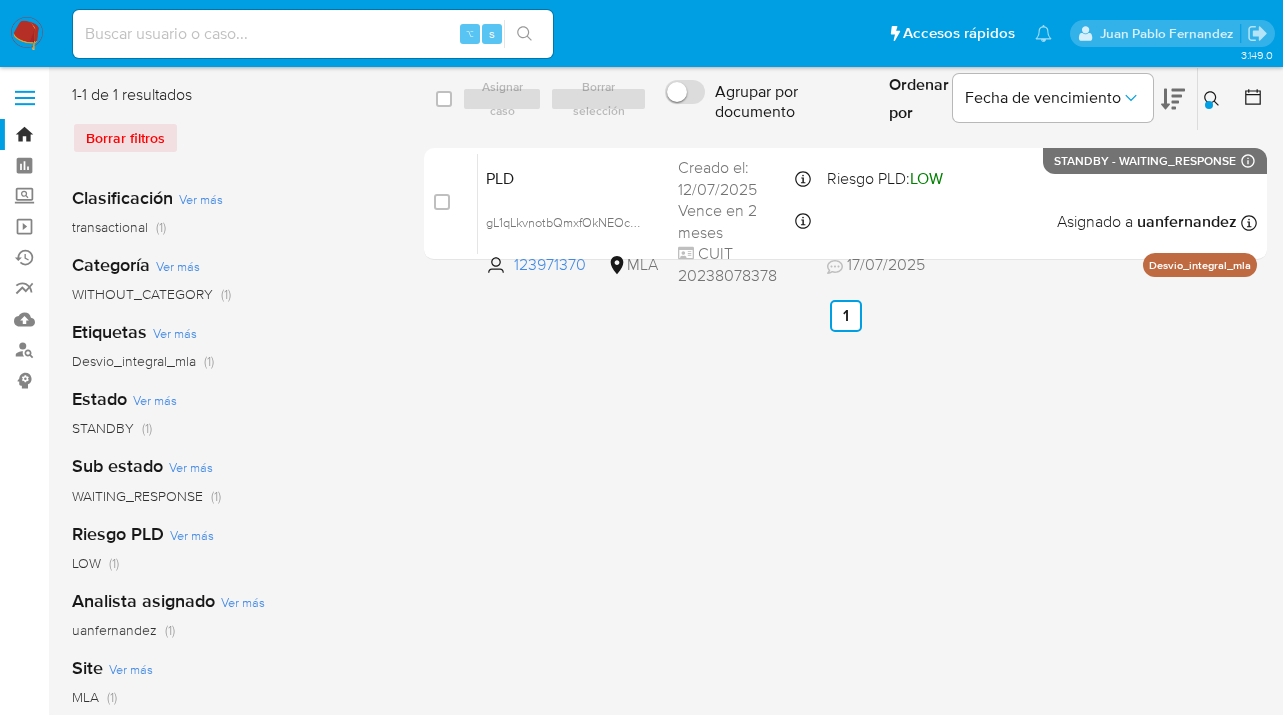 click at bounding box center (444, 99) 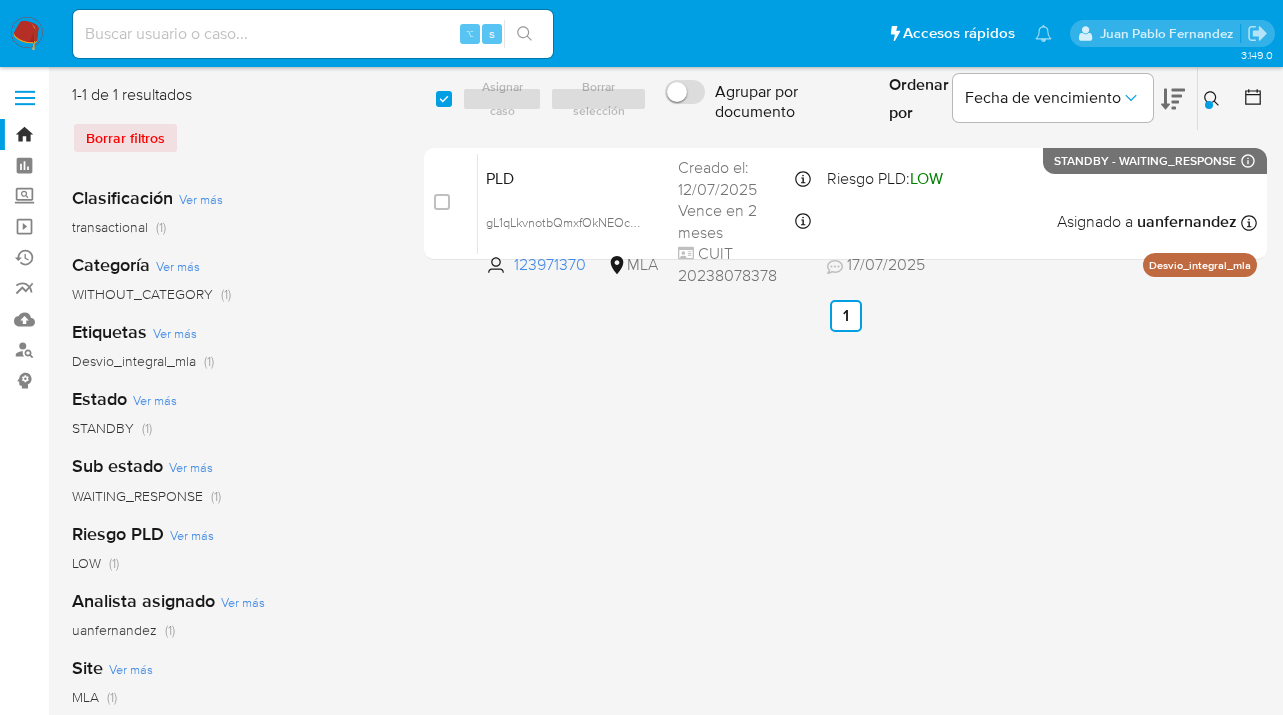 checkbox on "true" 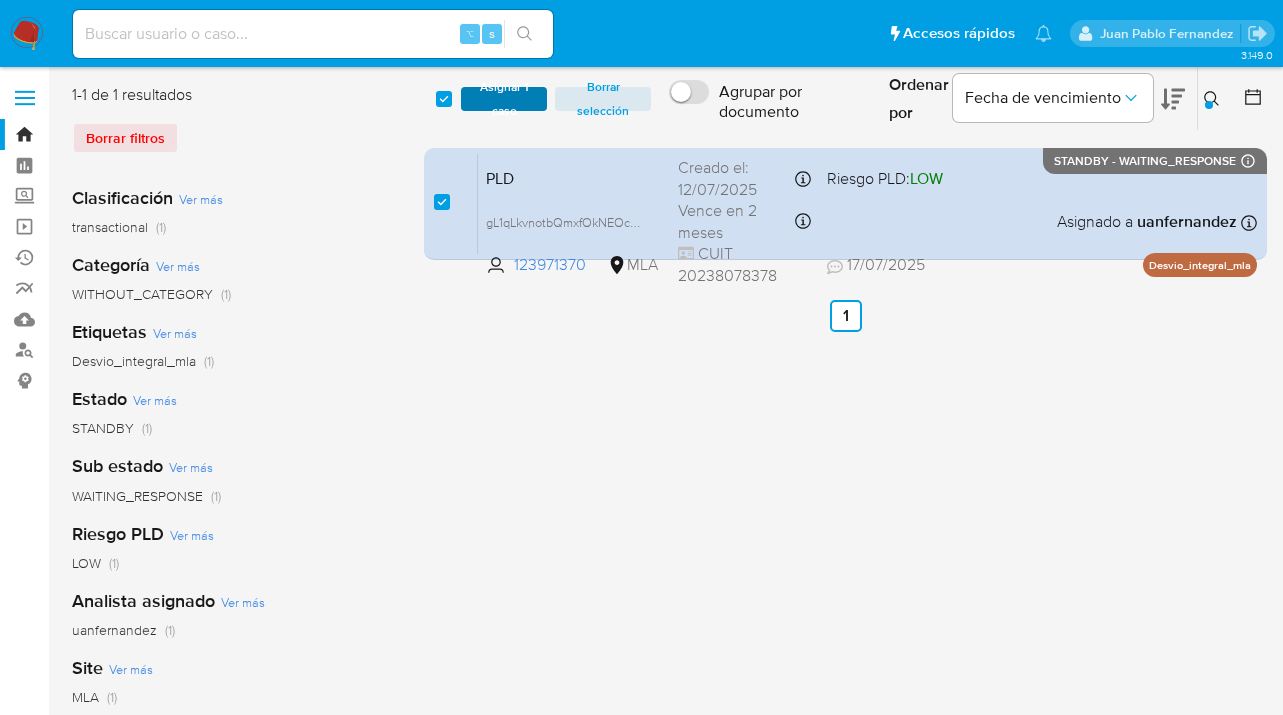 click on "Asignar 1 caso" at bounding box center [504, 99] 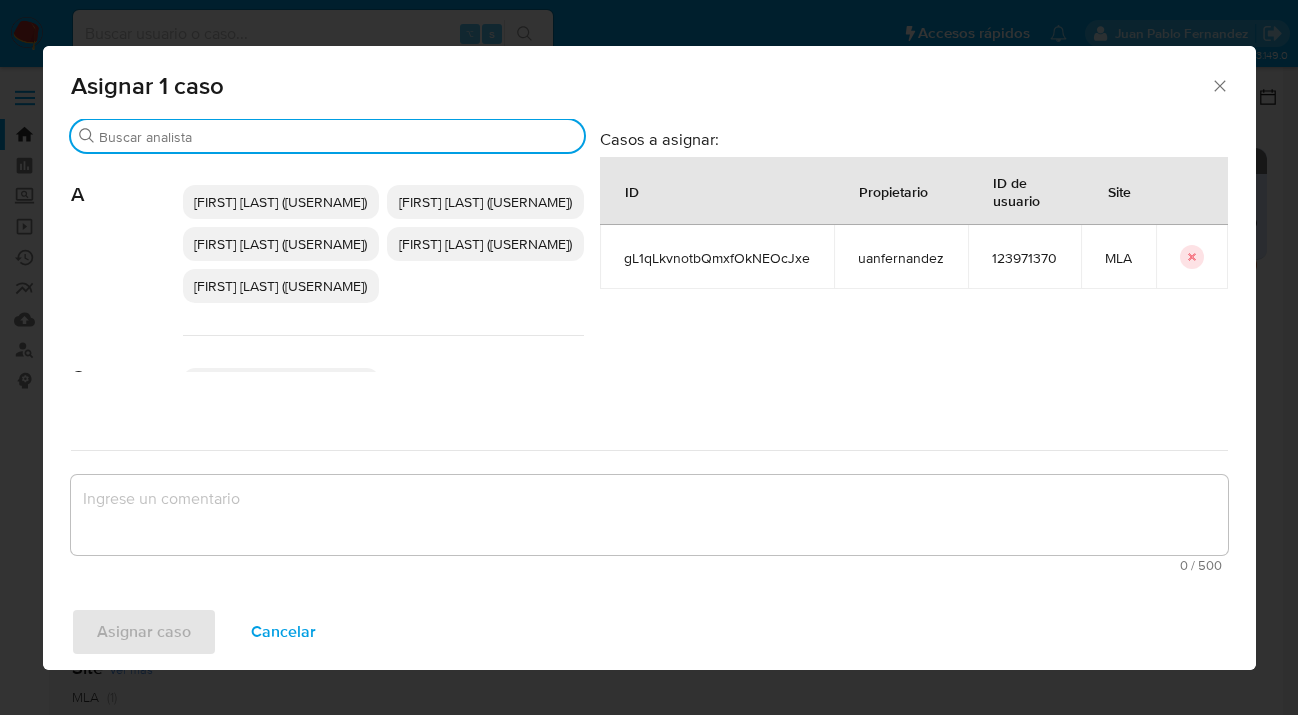 click on "Buscar" at bounding box center [337, 137] 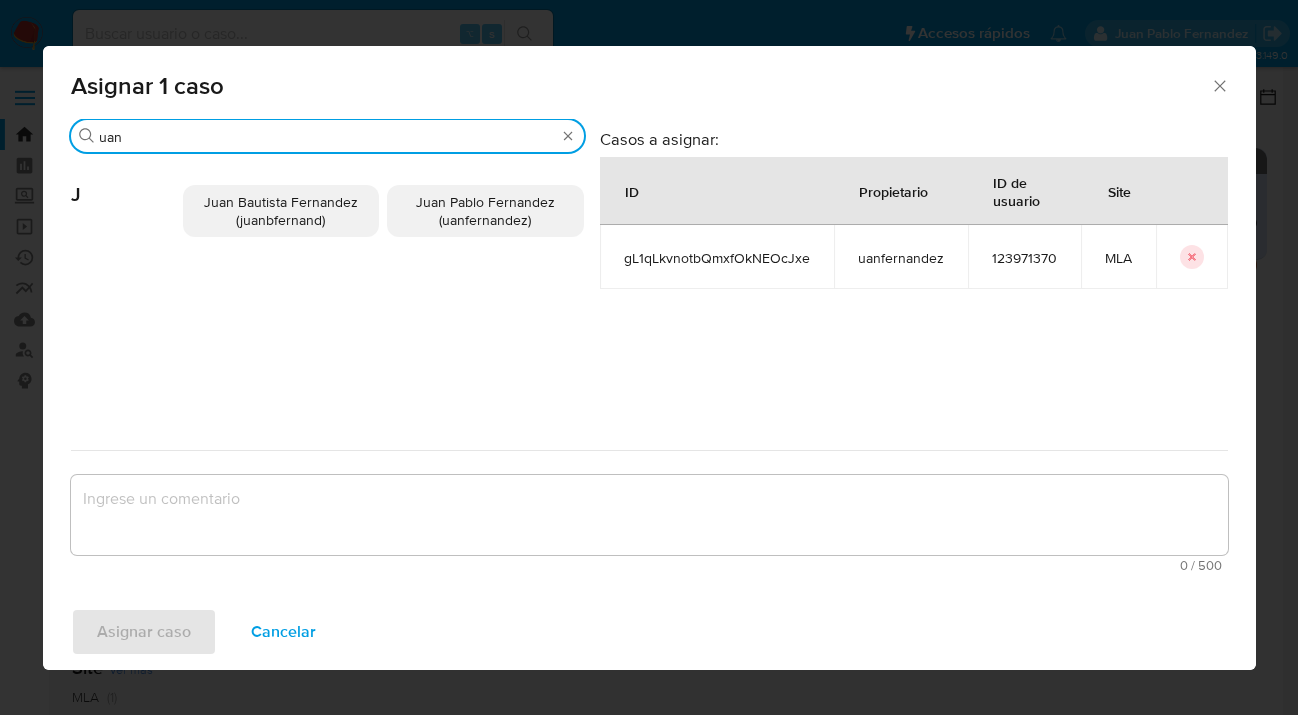 type on "uan" 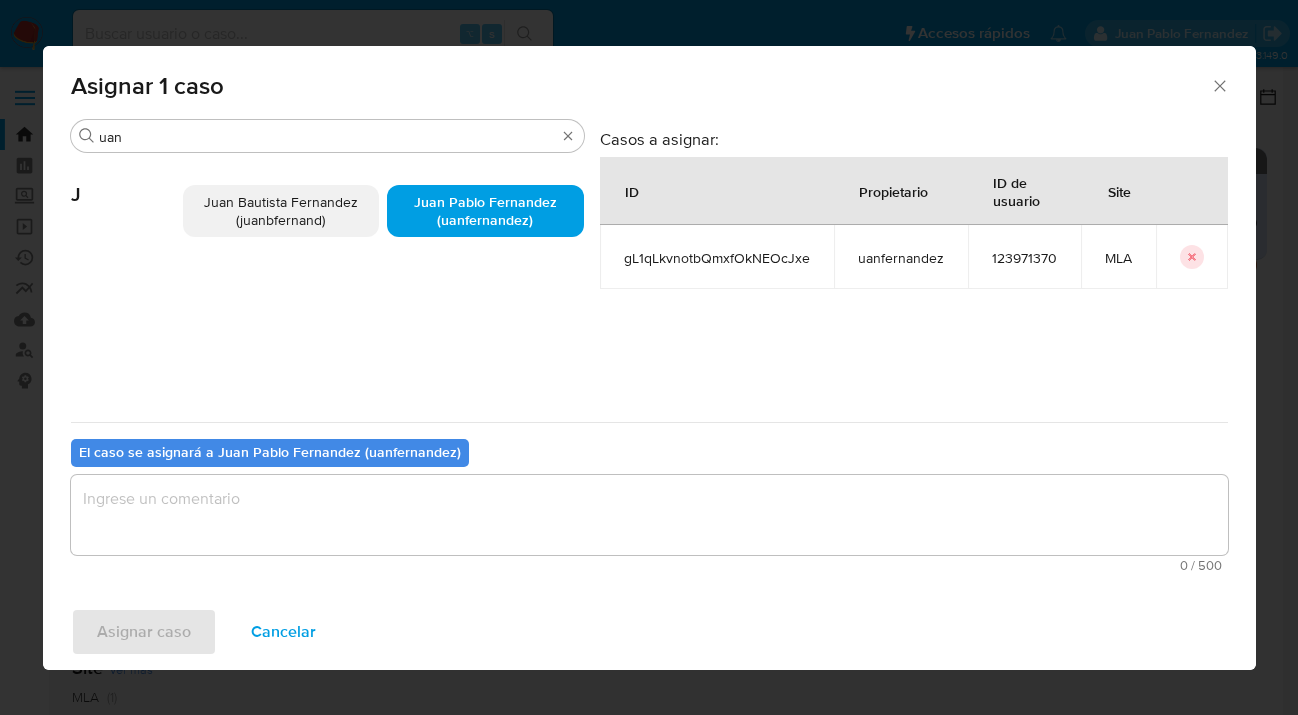 click at bounding box center [649, 515] 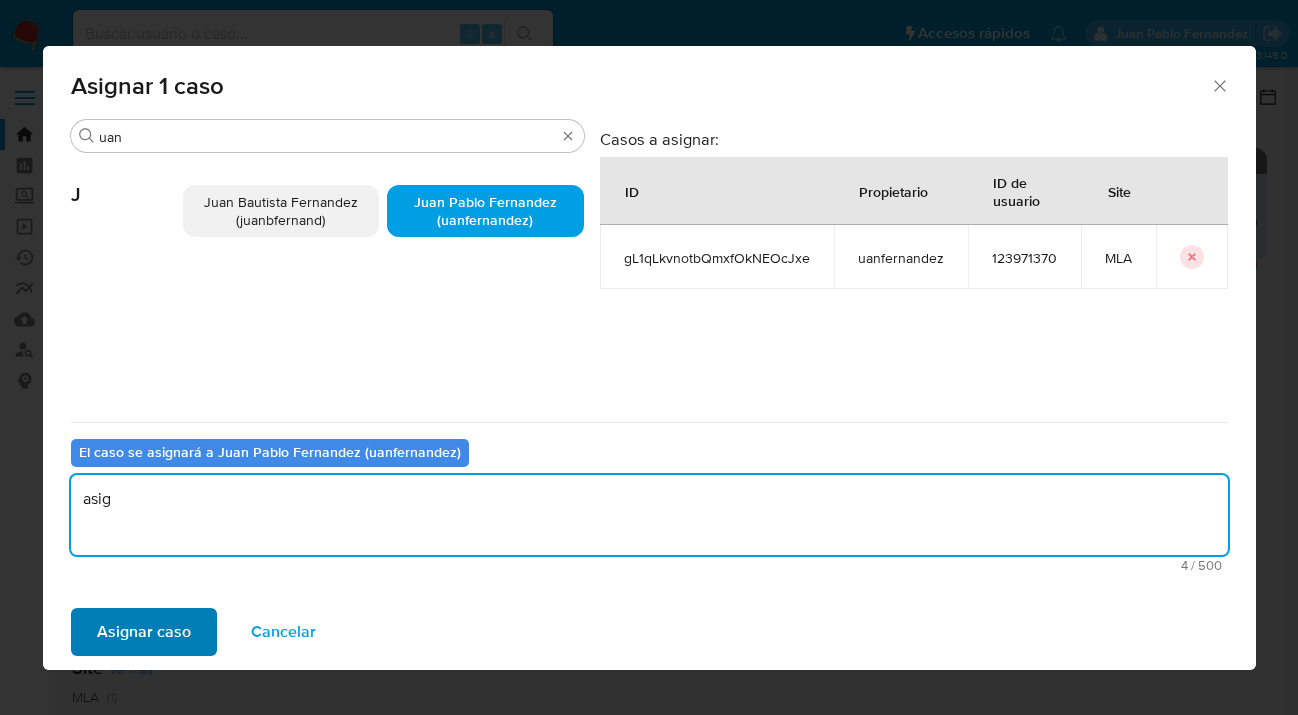type on "asig" 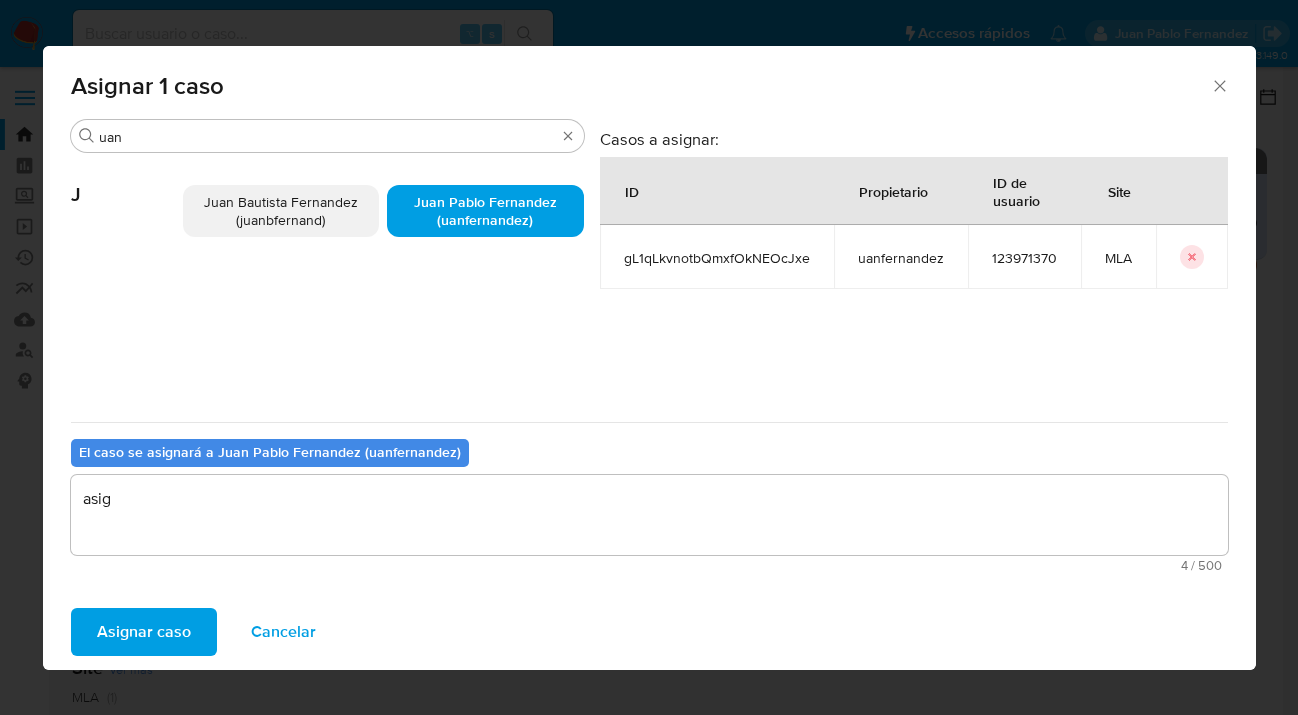 click on "Asignar caso" at bounding box center (144, 632) 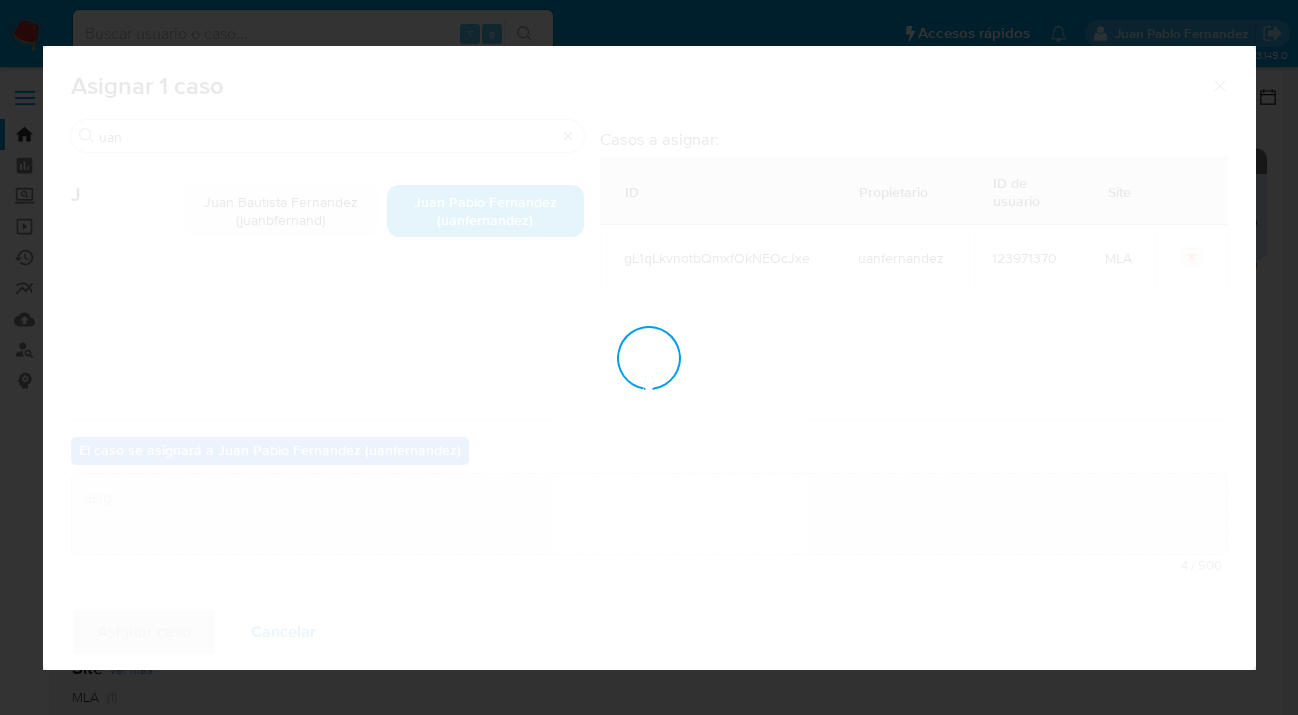 type 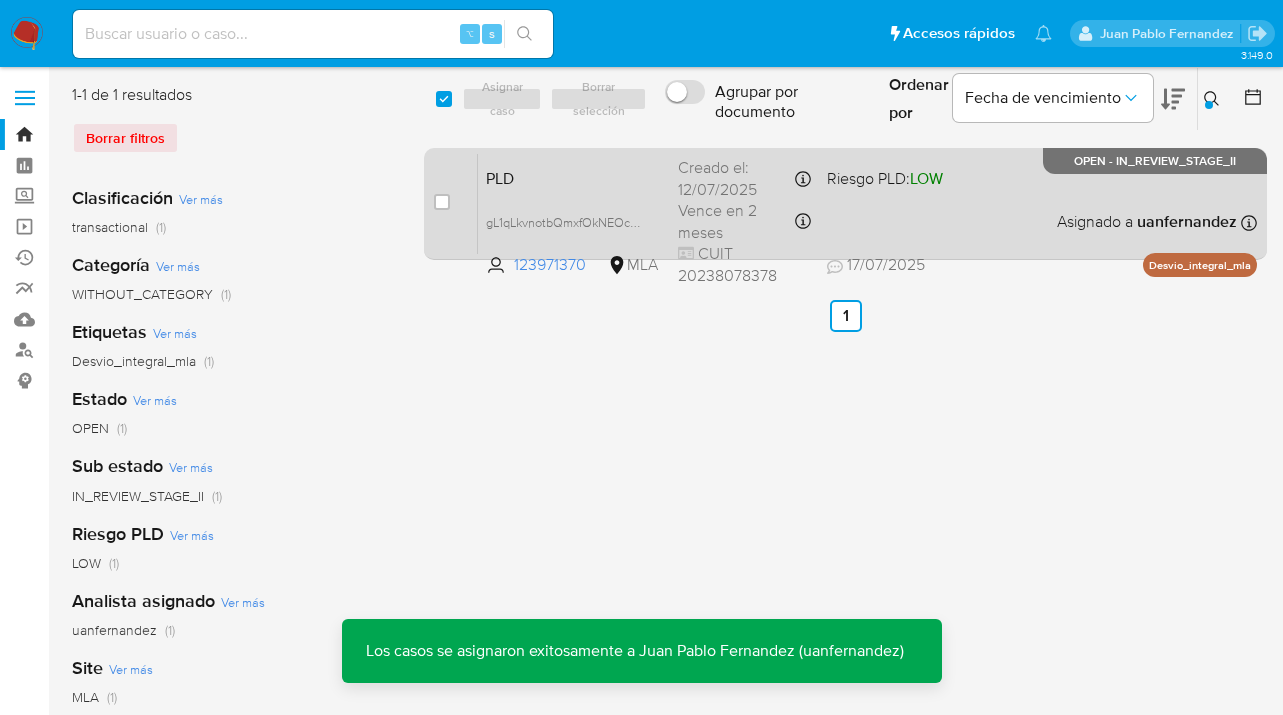 click on "PLD gL1qLkvnotbQmxfOkNEOcJxe 123971370 MLA Riesgo PLD:  LOW Creado el: [DATE]   Creado el: [DATE] [TIME] Vence en 2 meses   Vence el [DATE] [TIME] CUIT   20238078378 [DATE]   [DATE] [TIME] Asignado a   [USERNAME]   Asignado el: [DATE] [TIME] Desvio_integral_mla OPEN - IN_REVIEW_STAGE_II" at bounding box center [867, 203] 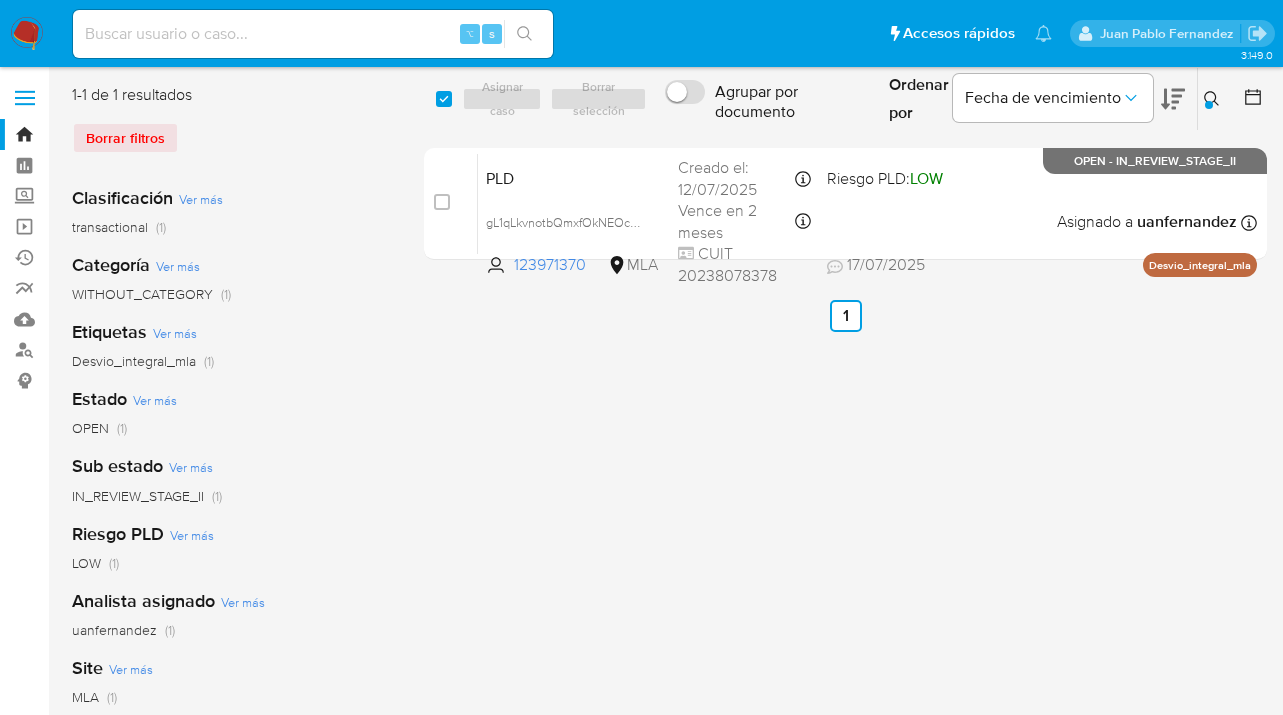 click 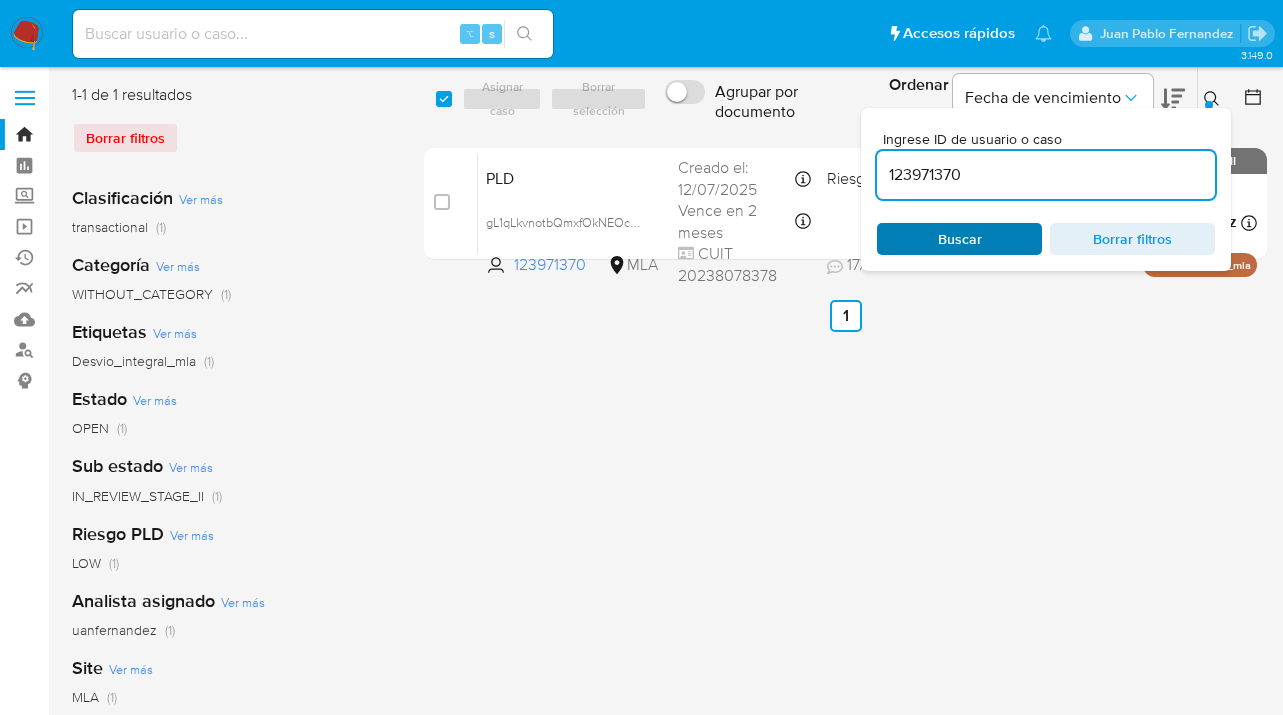click on "Buscar" at bounding box center [959, 239] 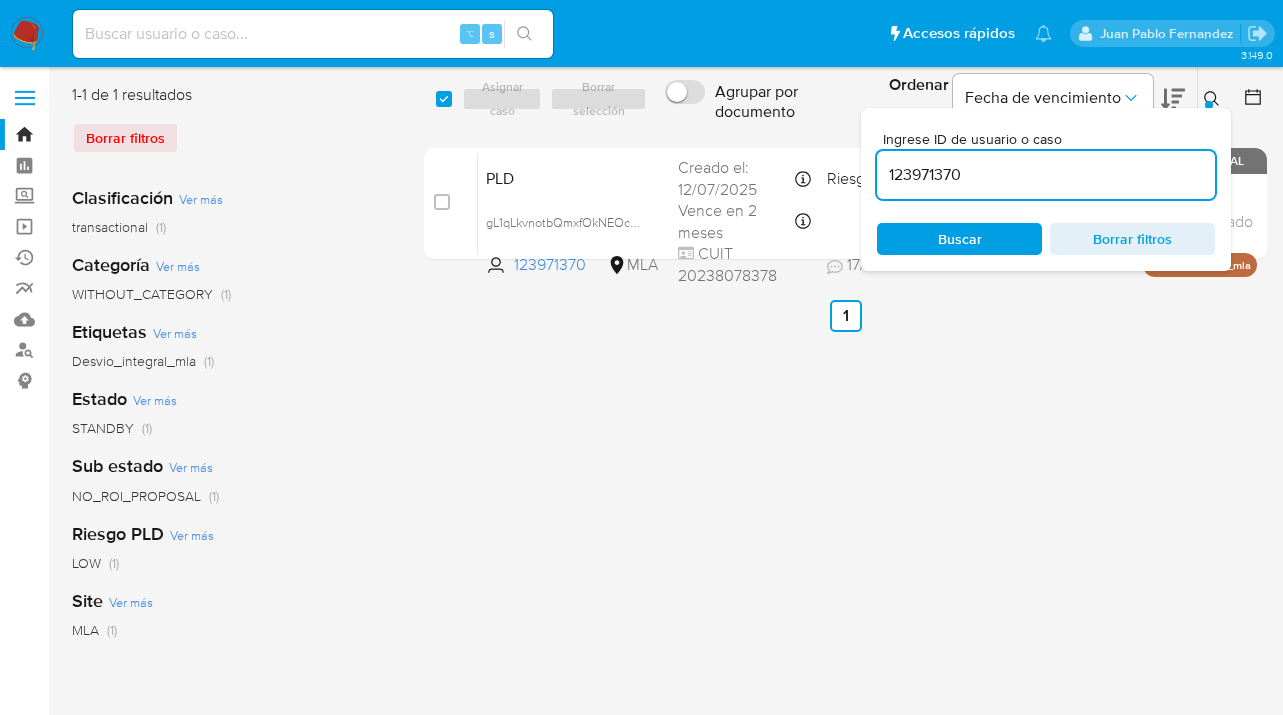 click 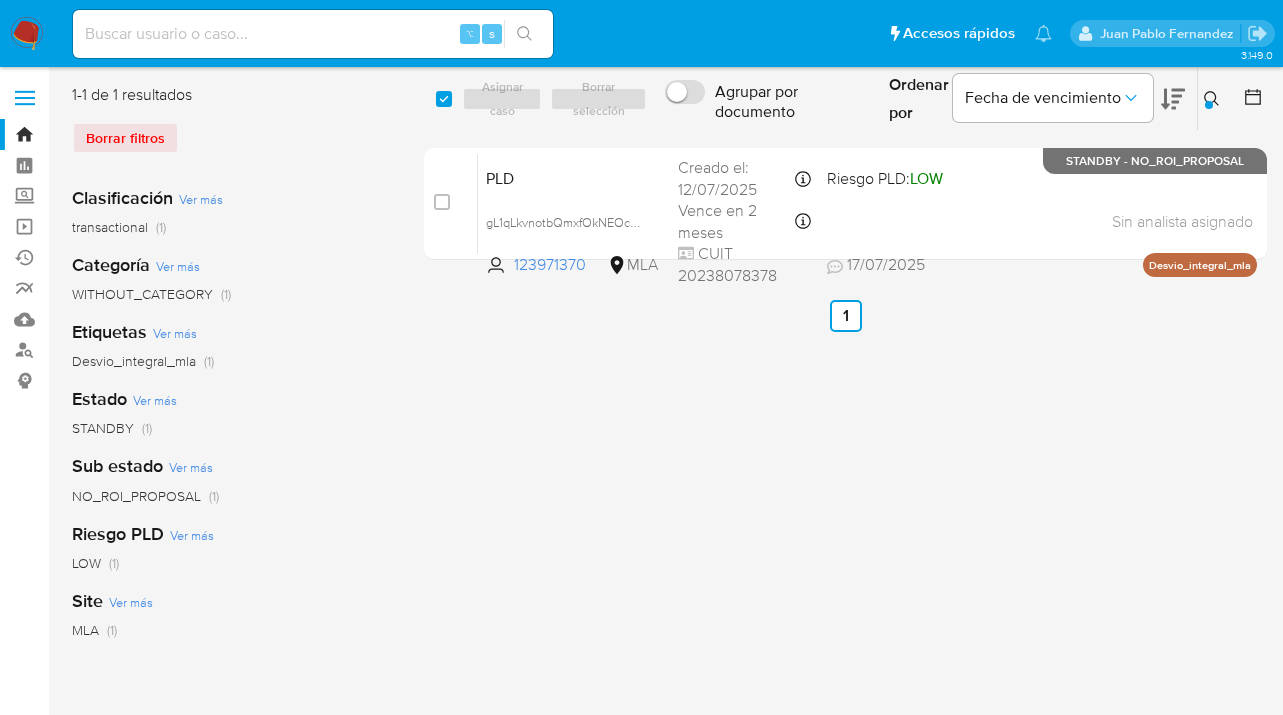 drag, startPoint x: 1209, startPoint y: 95, endPoint x: 1186, endPoint y: 115, distance: 30.479502 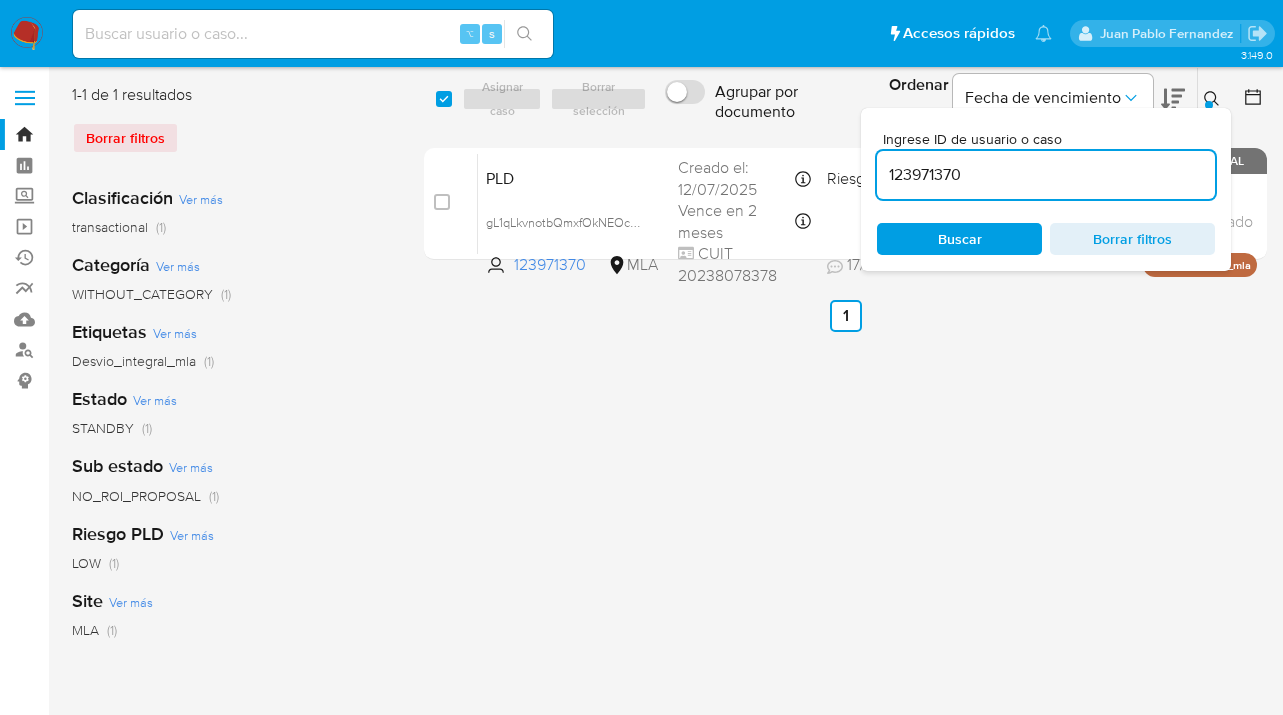 scroll, scrollTop: 0, scrollLeft: 0, axis: both 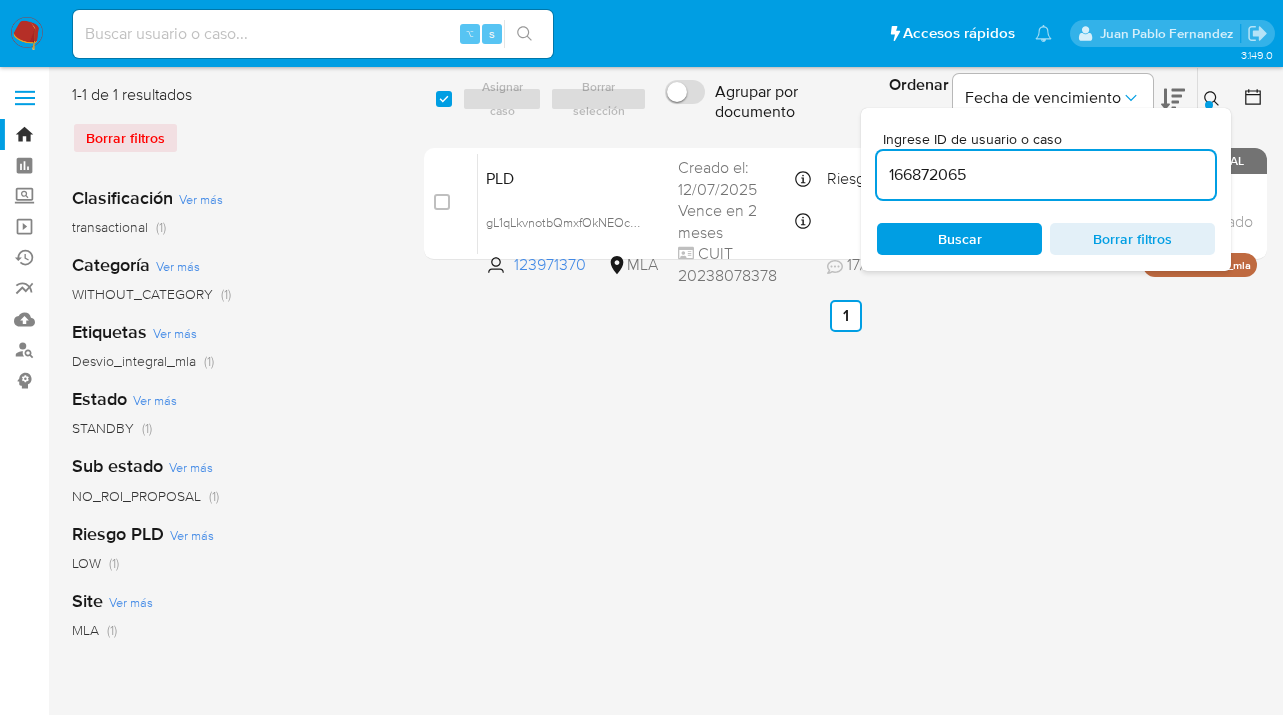 type on "166872065" 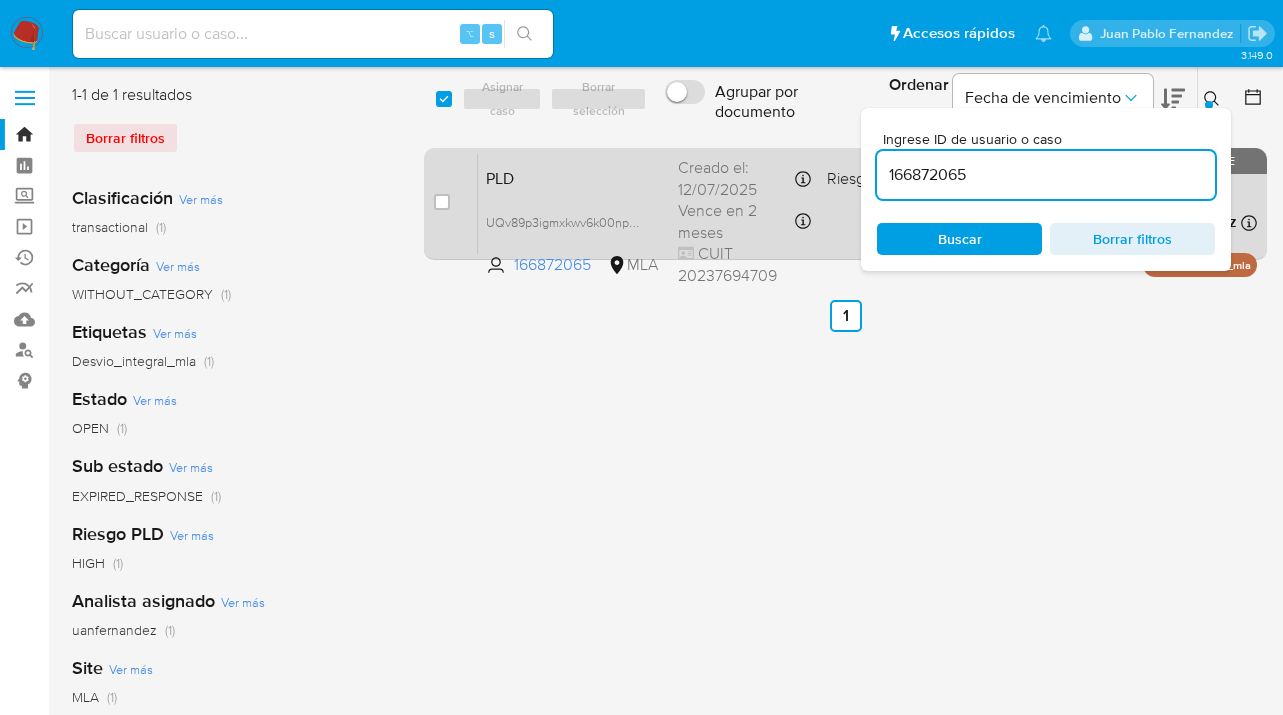 drag, startPoint x: 1210, startPoint y: 92, endPoint x: 1111, endPoint y: 171, distance: 126.65702 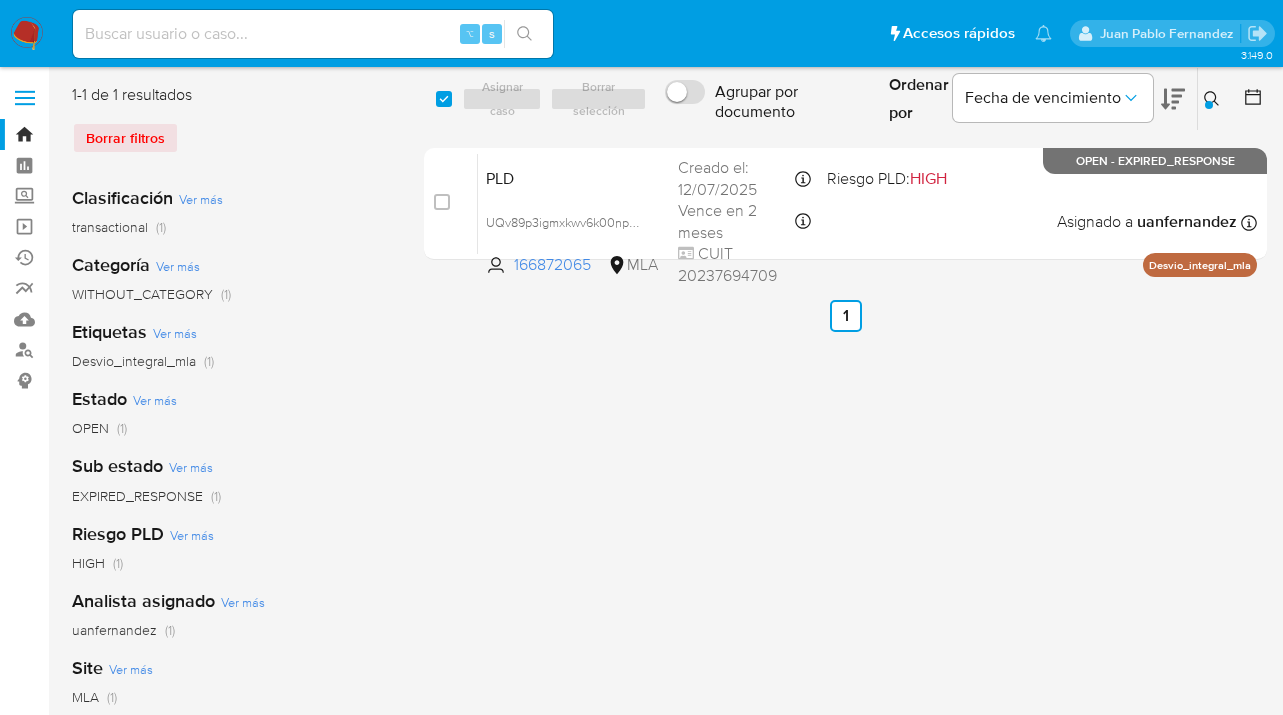 drag, startPoint x: 446, startPoint y: 100, endPoint x: 491, endPoint y: 97, distance: 45.099888 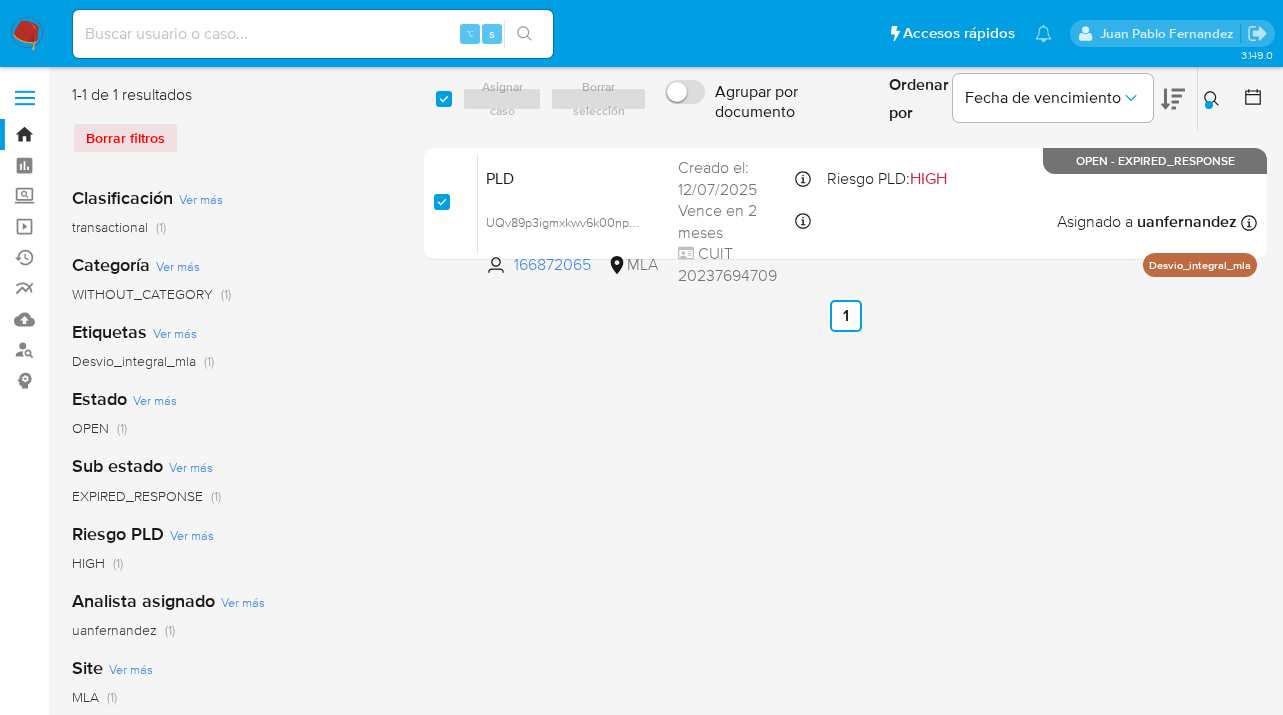 checkbox on "true" 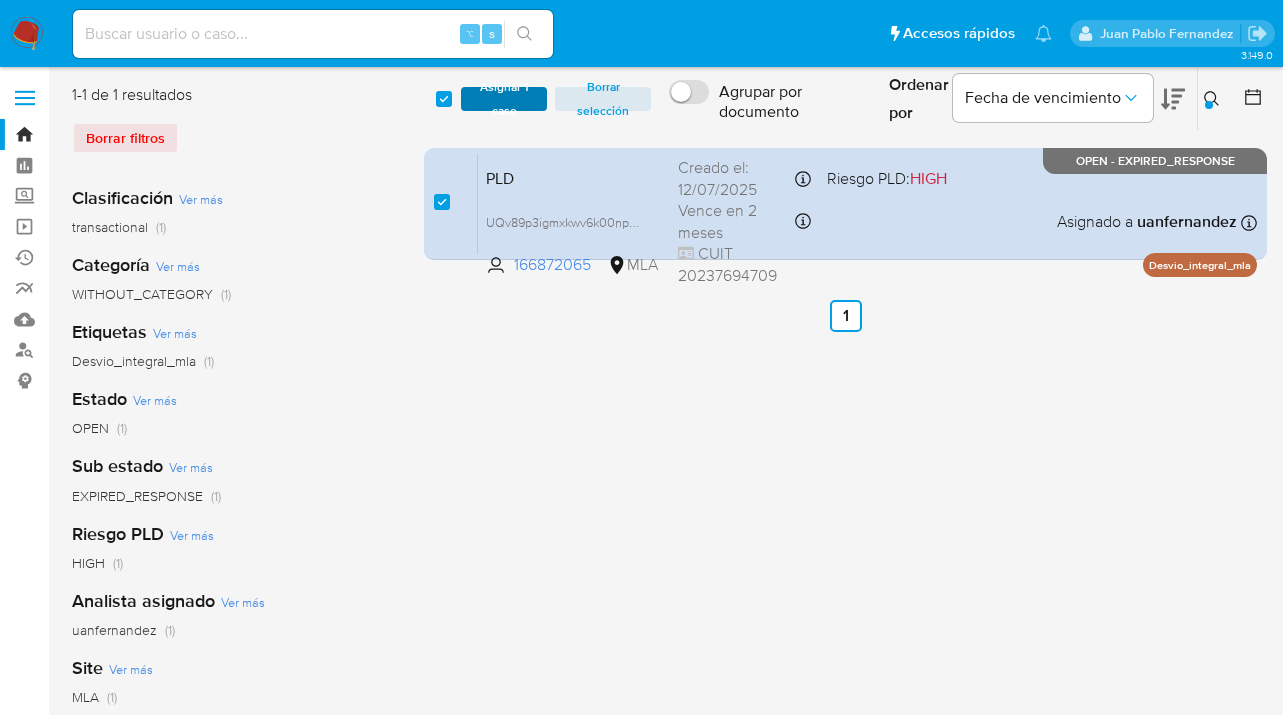 click on "Asignar 1 caso" at bounding box center (504, 99) 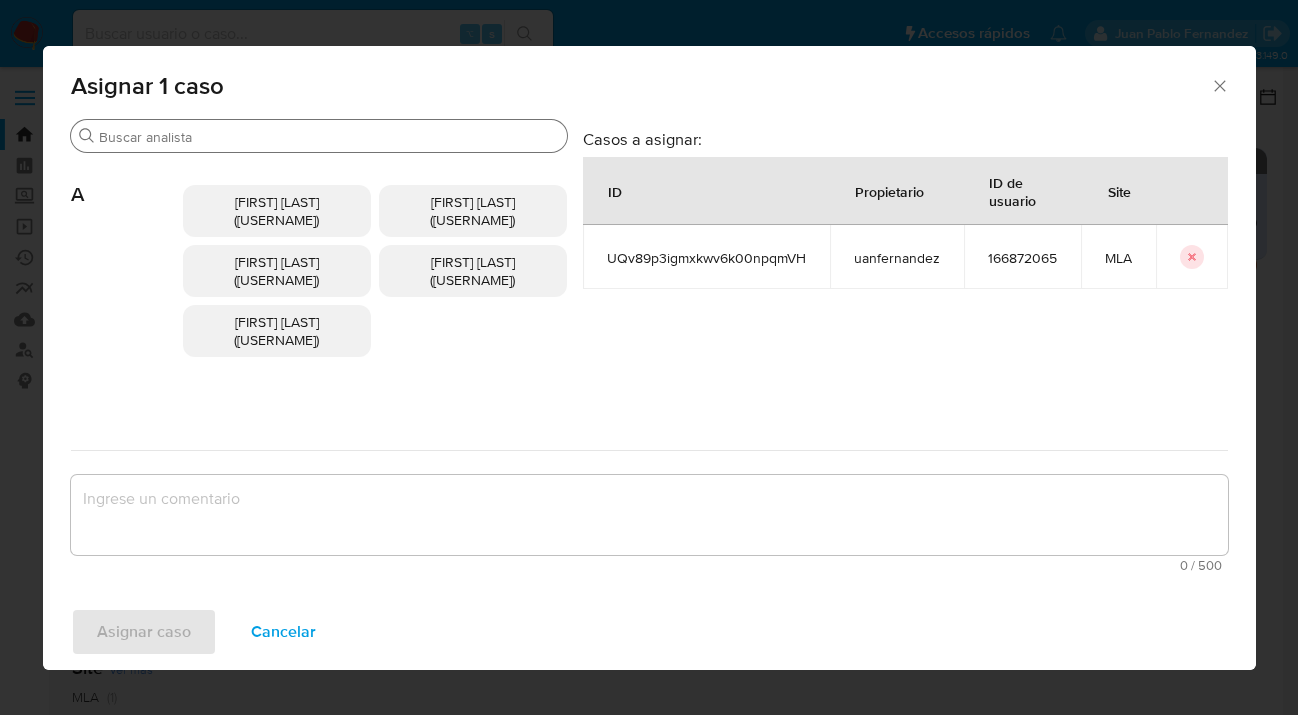 click on "Buscar" at bounding box center [329, 137] 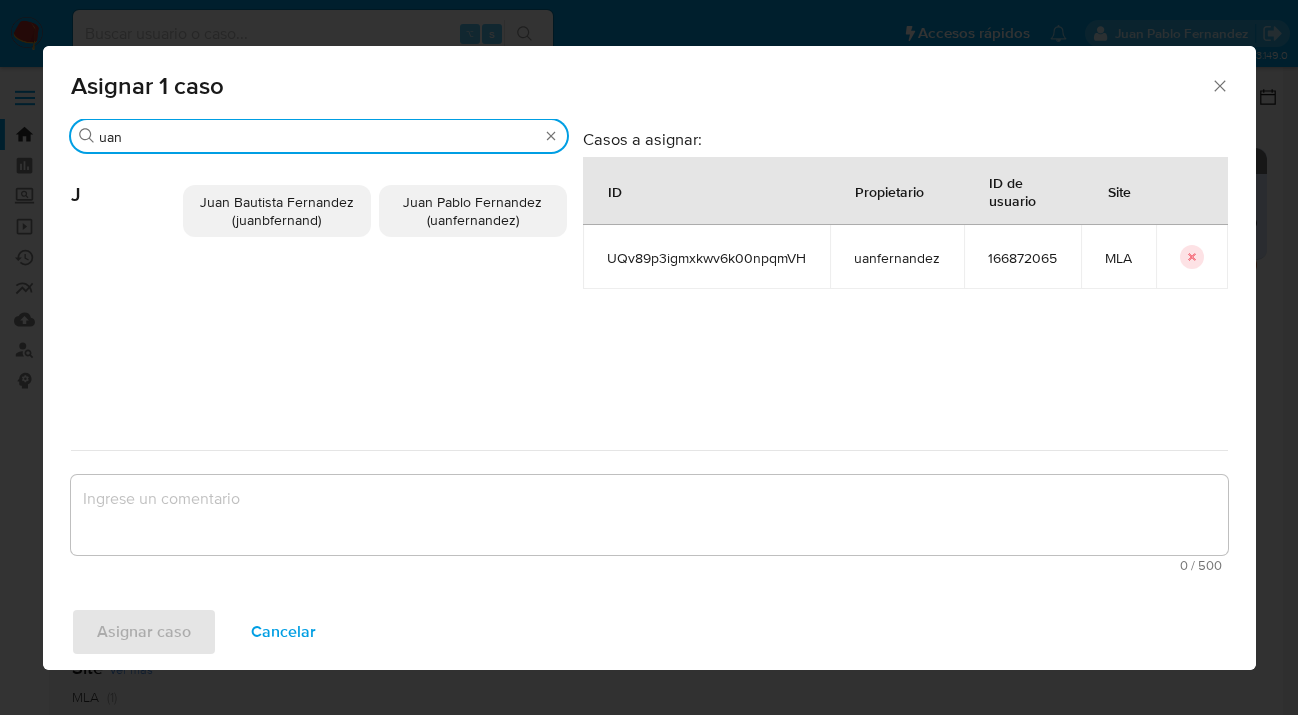 type on "uan" 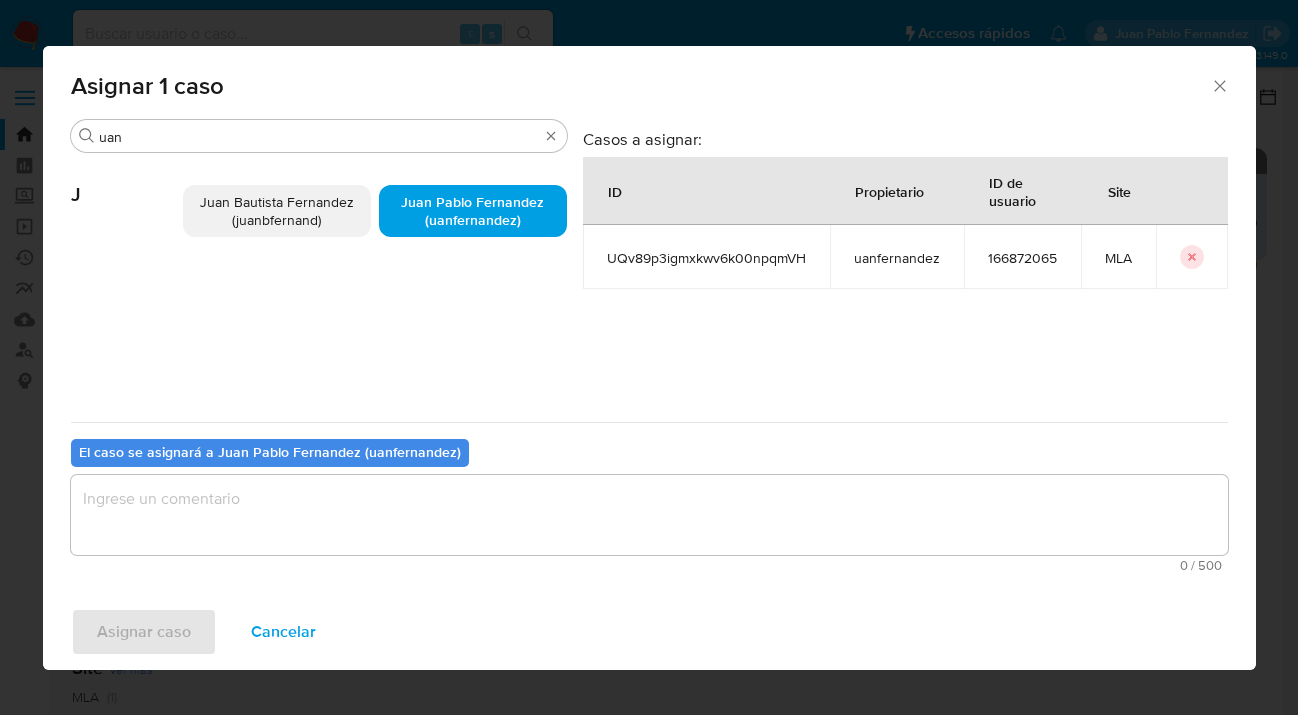 click at bounding box center (649, 515) 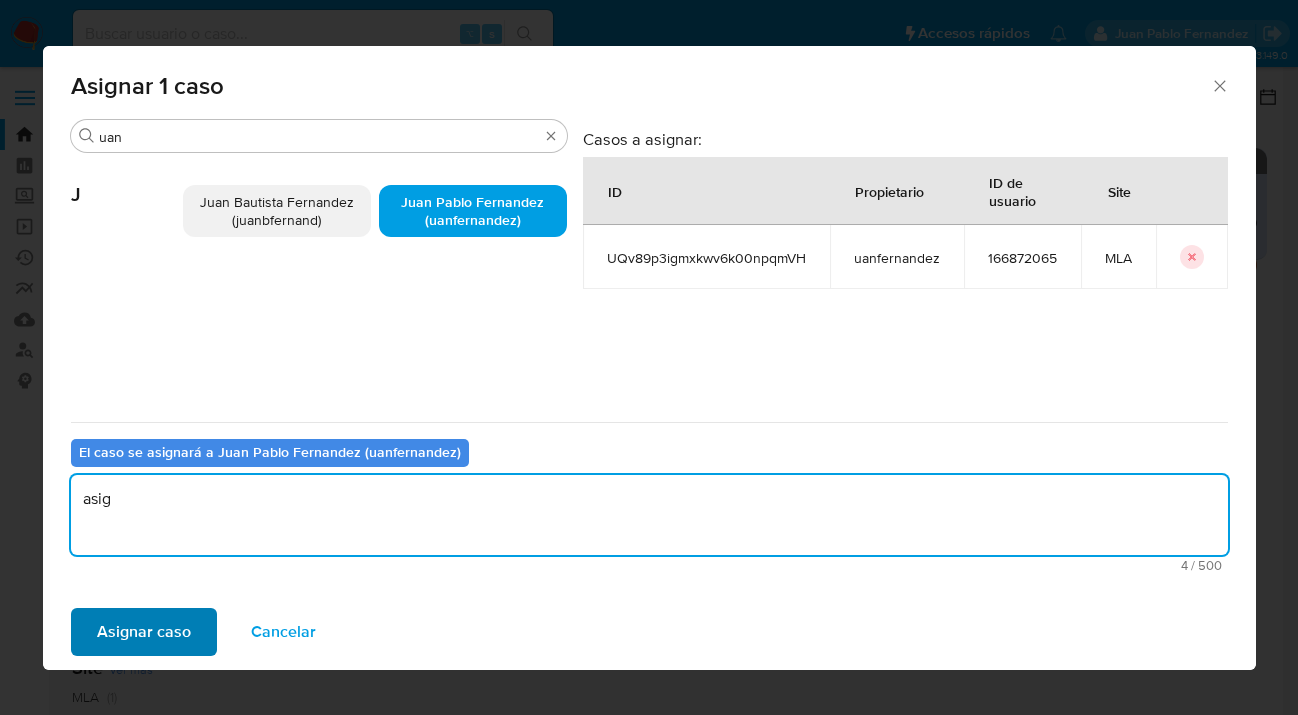 type on "asig" 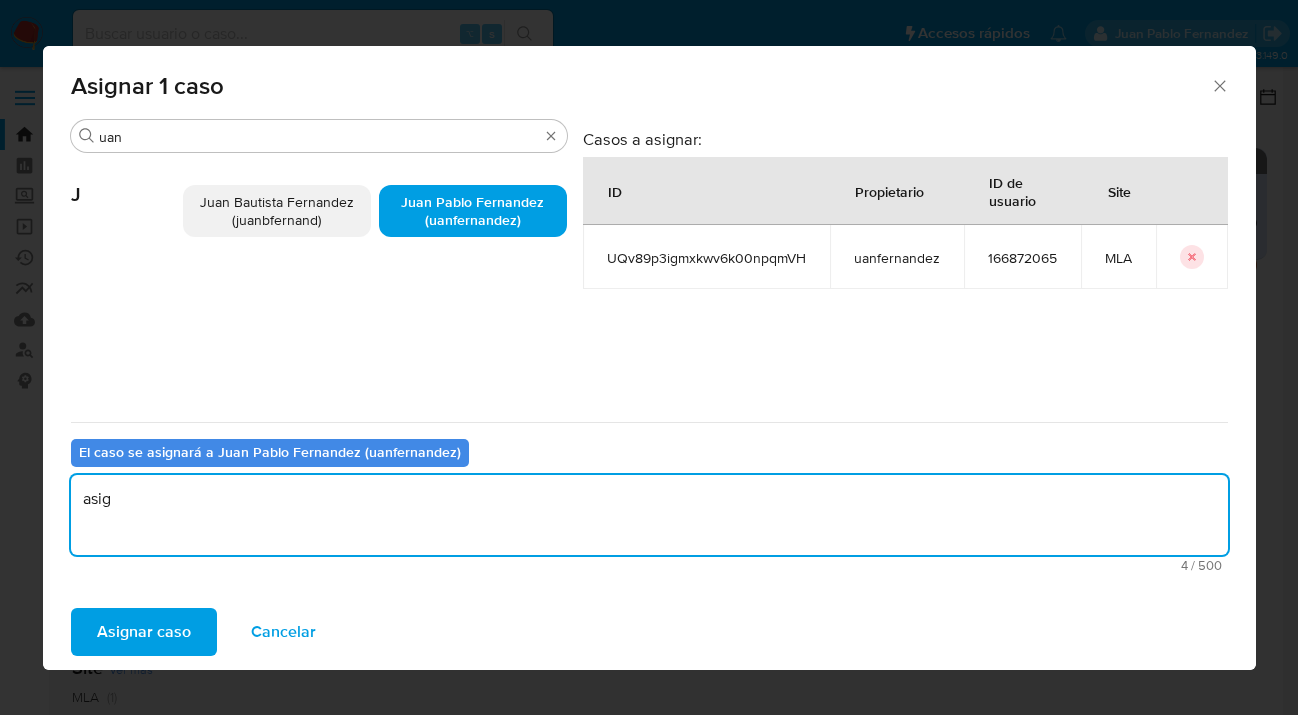 click on "Asignar caso" at bounding box center [144, 632] 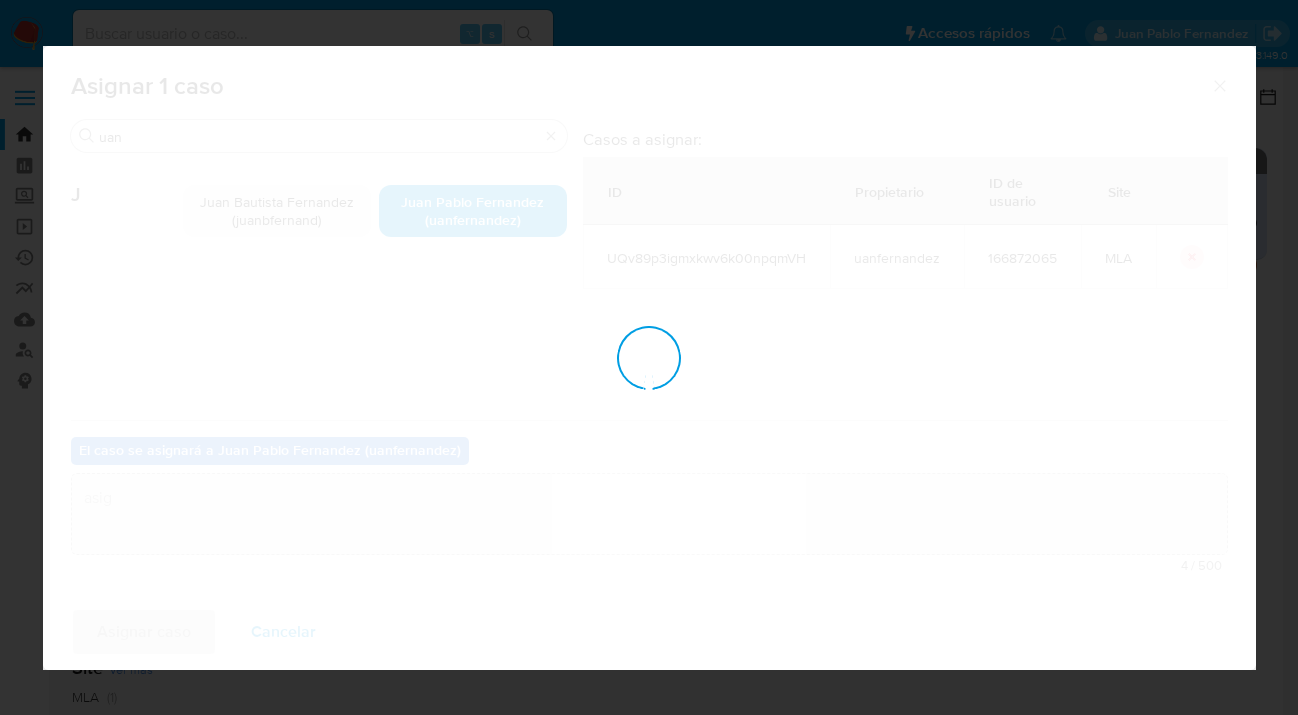 type 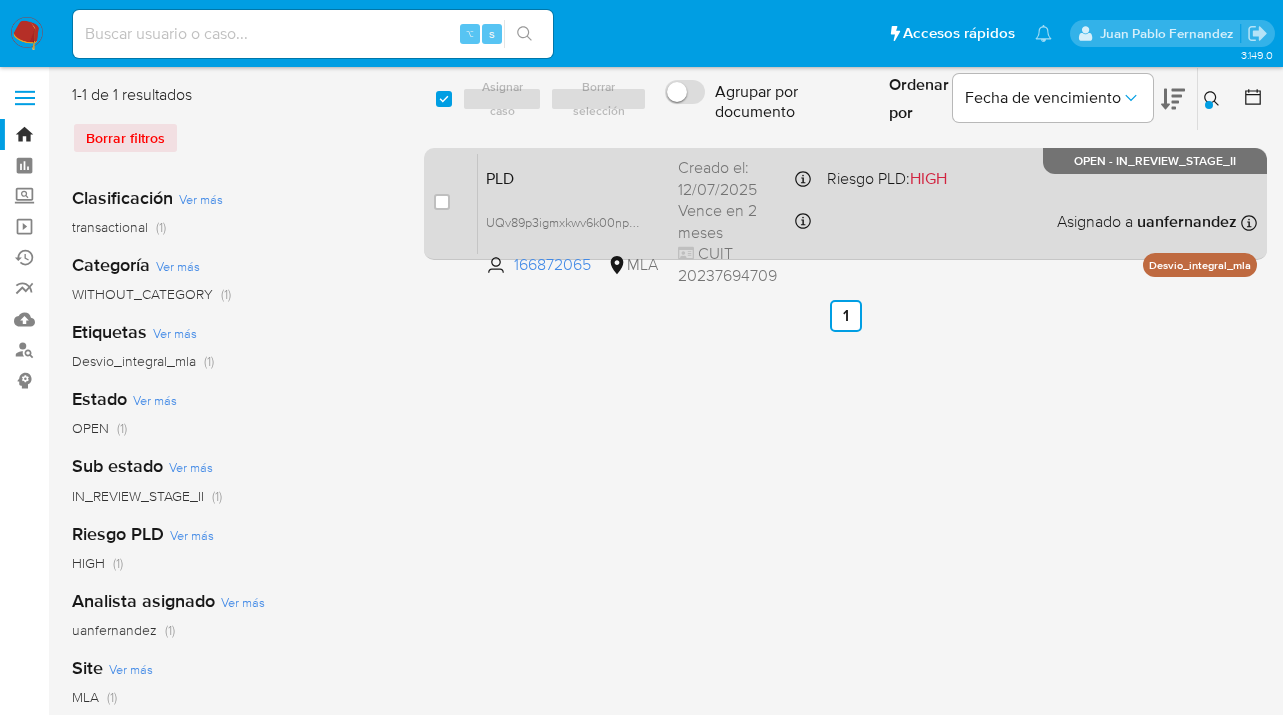 click on "PLD UQv89p3igmxkwv6k00npqmVH 166872065 MLA Riesgo PLD:  HIGH Creado el: 12/07/2025   Creado el: 12/07/2025 03:11:40 Vence en 2 meses   Vence el 10/10/2025 03:11:40 CUIT   20237694709 Asignado a   uanfernandez   Asignado el: 17/07/2025 16:37:32 Desvio_integral_mla OPEN - IN_REVIEW_STAGE_II" at bounding box center (867, 203) 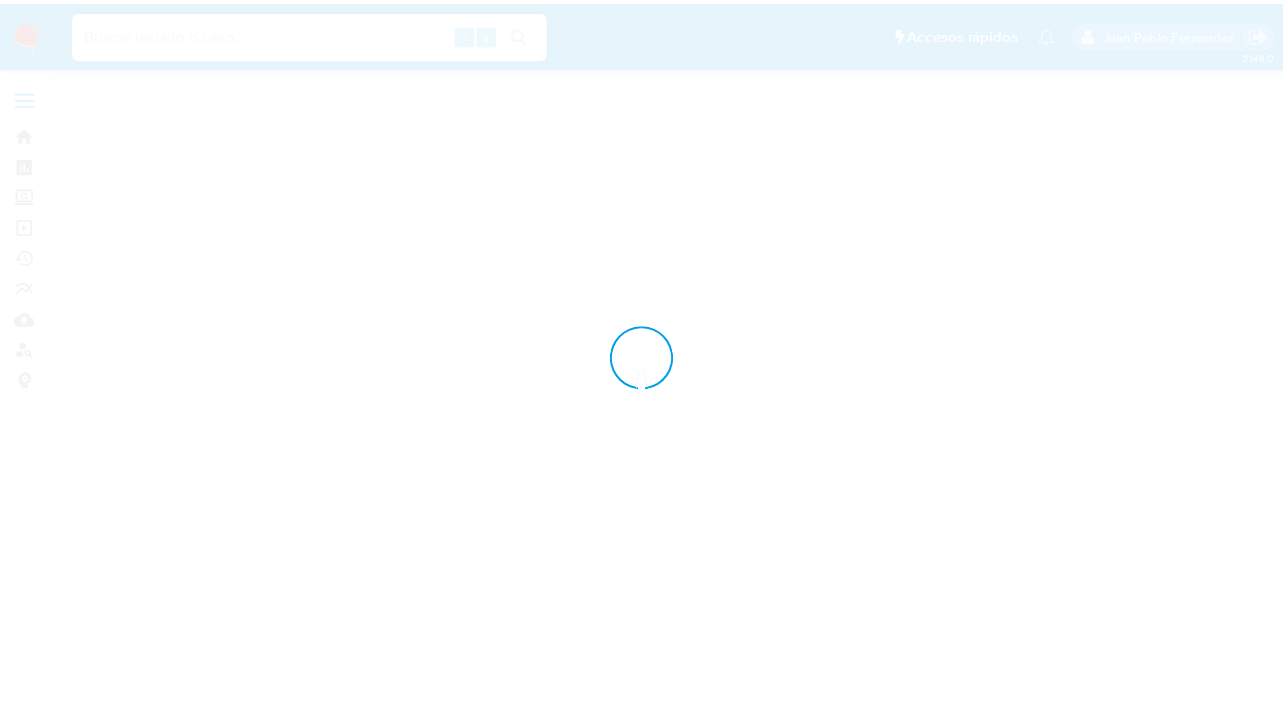 scroll, scrollTop: 0, scrollLeft: 0, axis: both 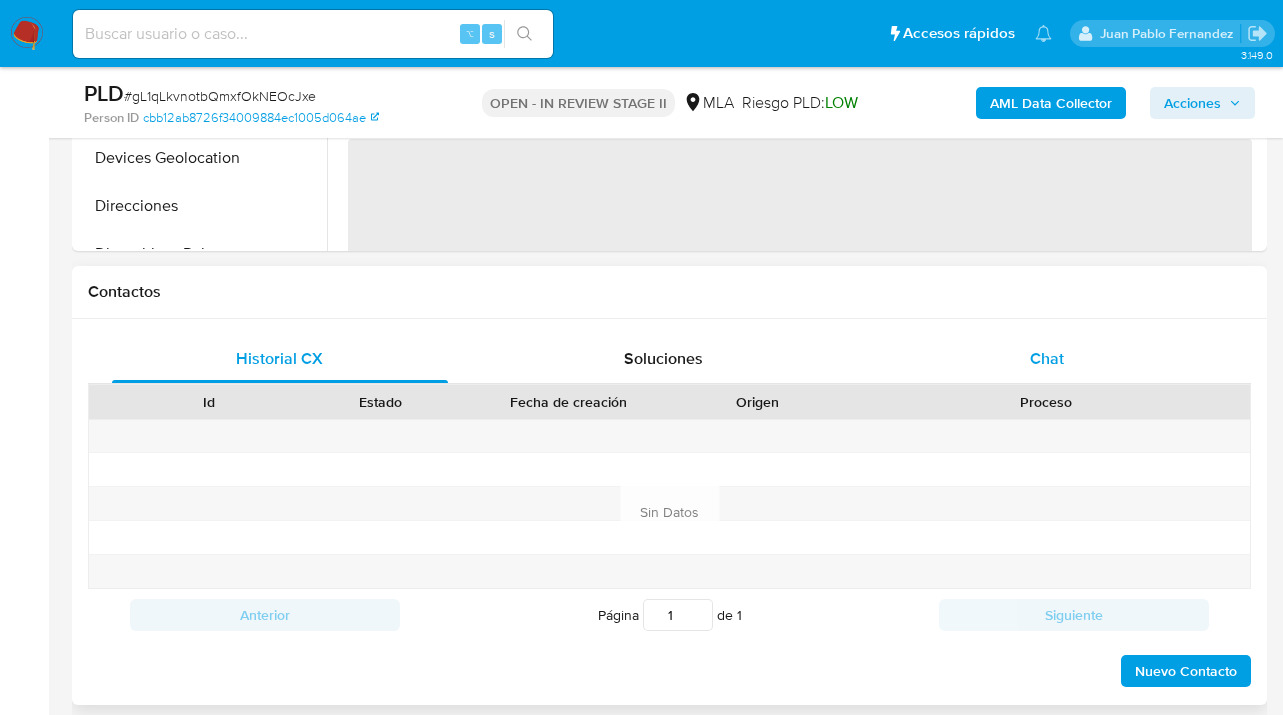 select on "10" 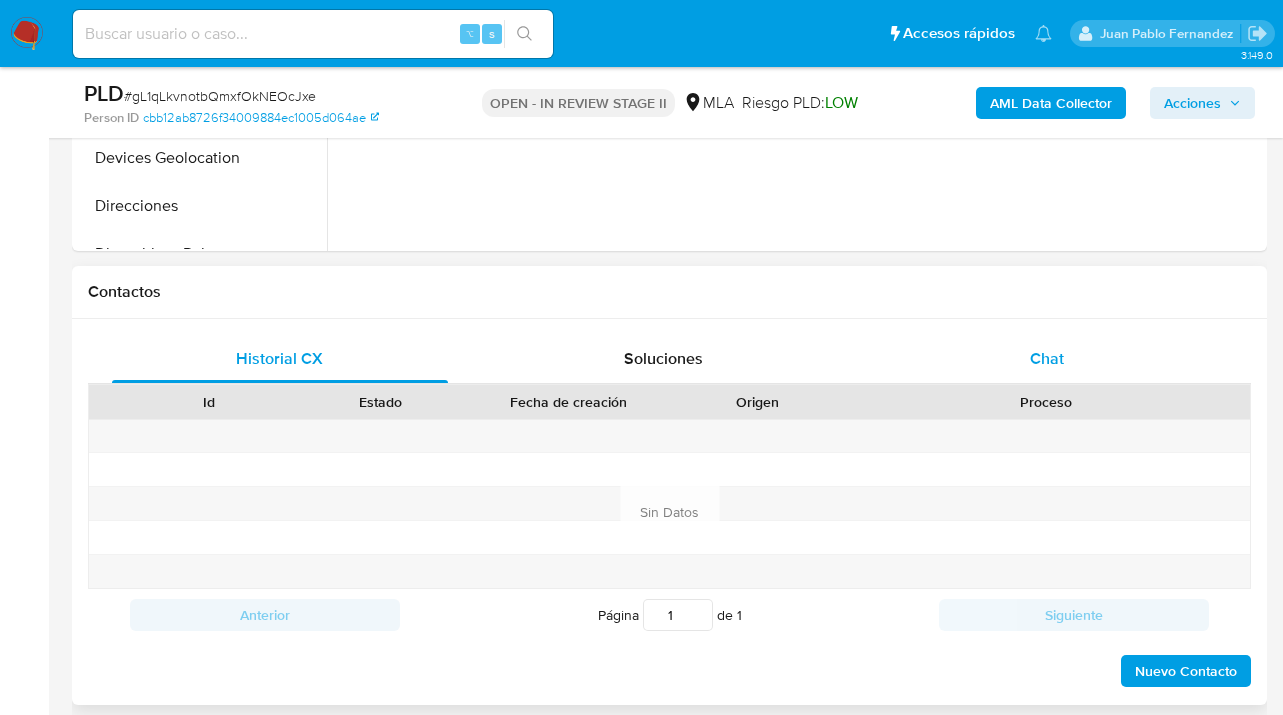 click on "Chat" at bounding box center [1048, 359] 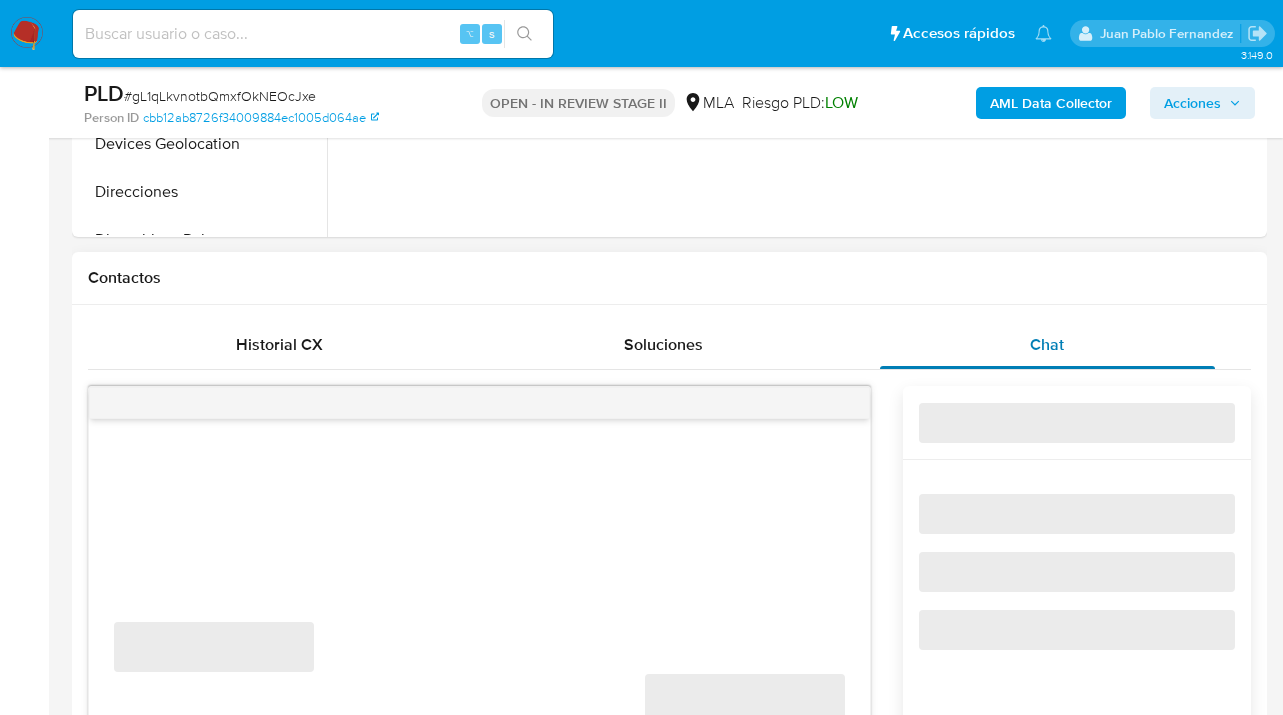 scroll, scrollTop: 959, scrollLeft: 0, axis: vertical 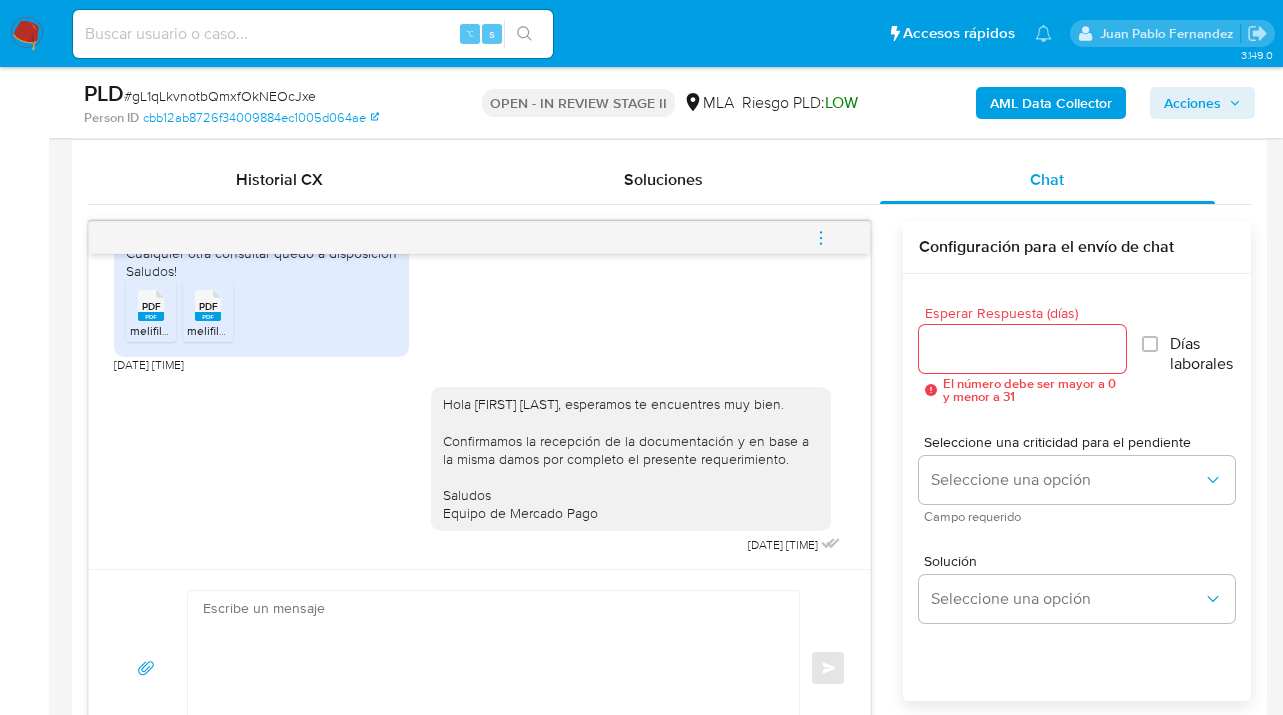 click 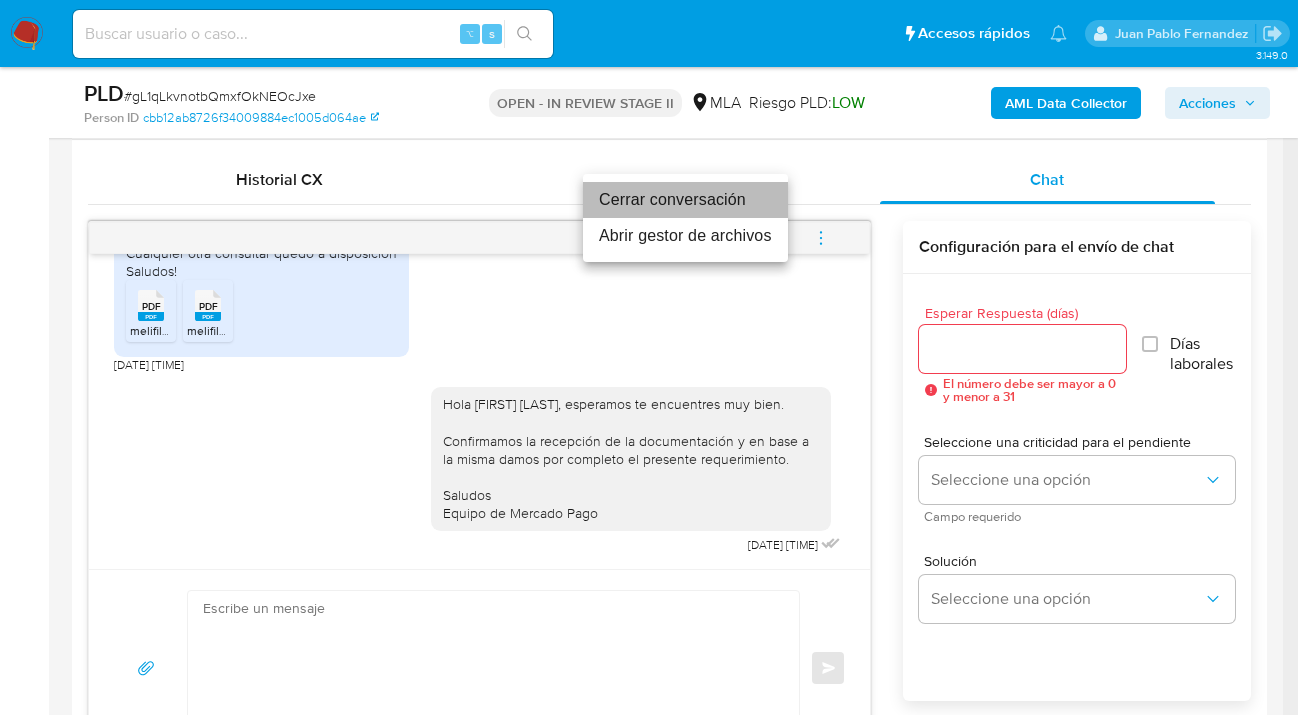 click on "Cerrar conversación" at bounding box center [685, 200] 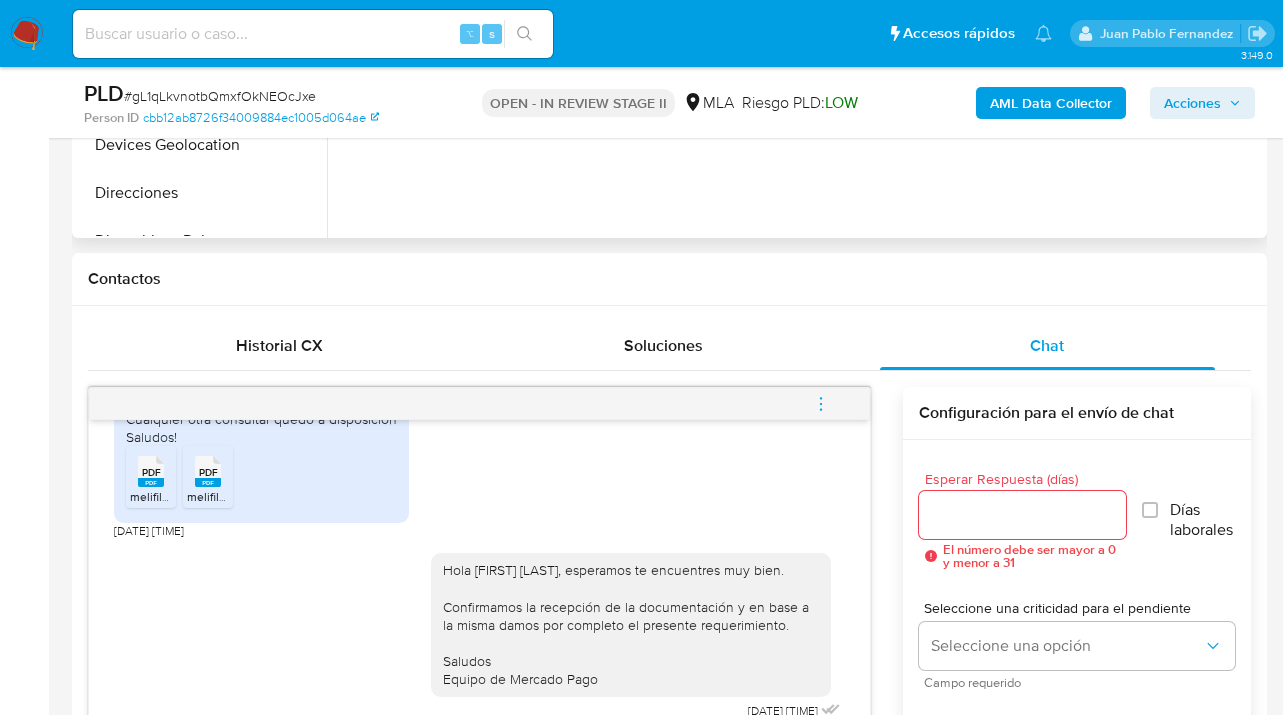 scroll, scrollTop: 286, scrollLeft: 0, axis: vertical 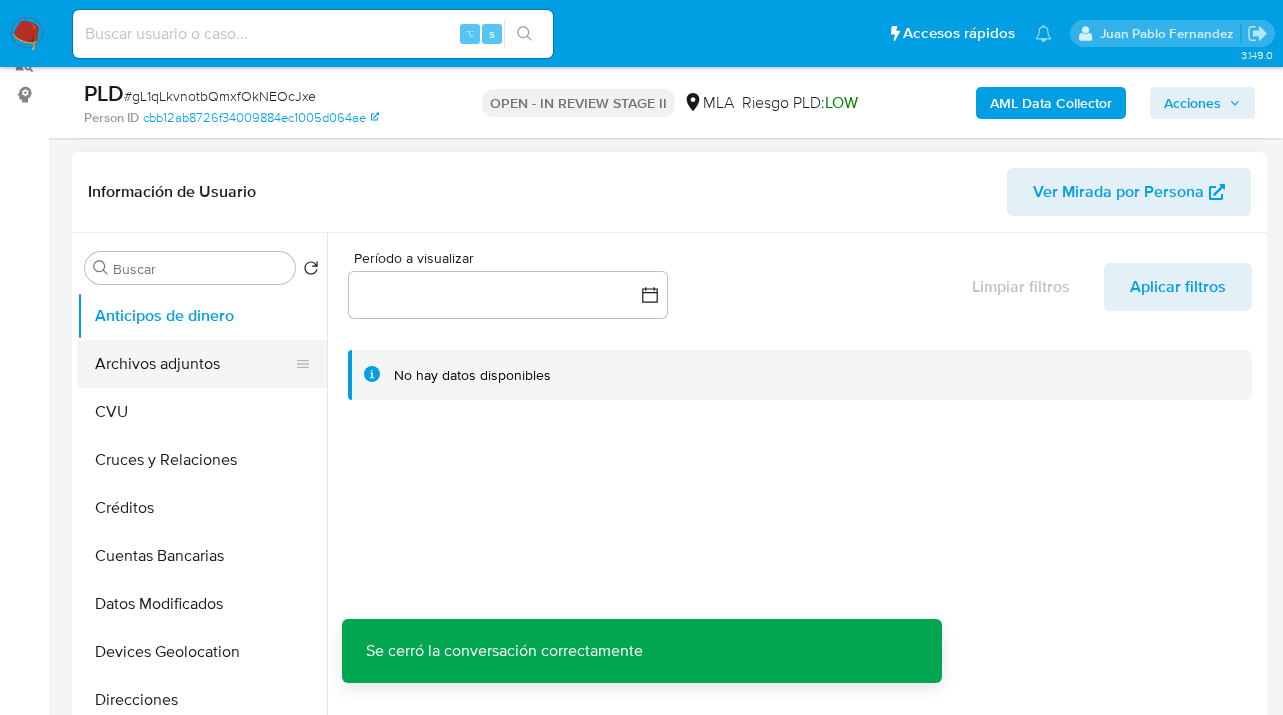 click on "Archivos adjuntos" at bounding box center (194, 364) 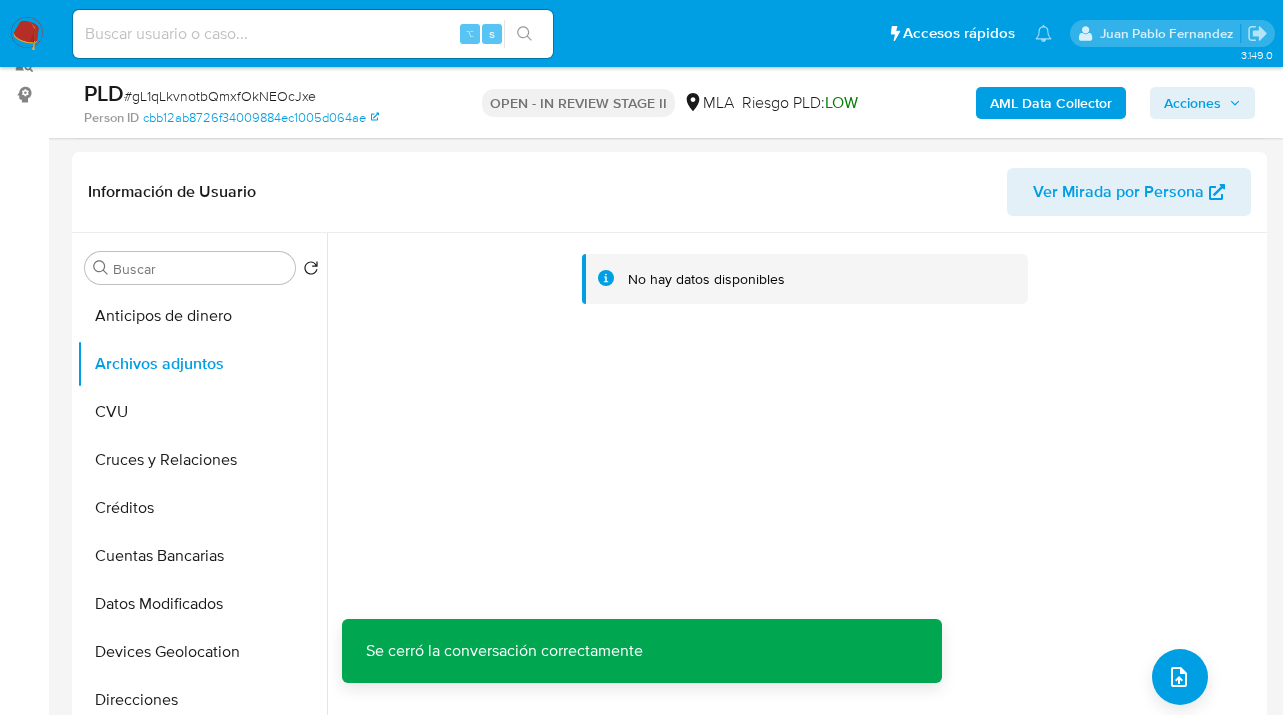 click on "AML Data Collector" at bounding box center [1051, 103] 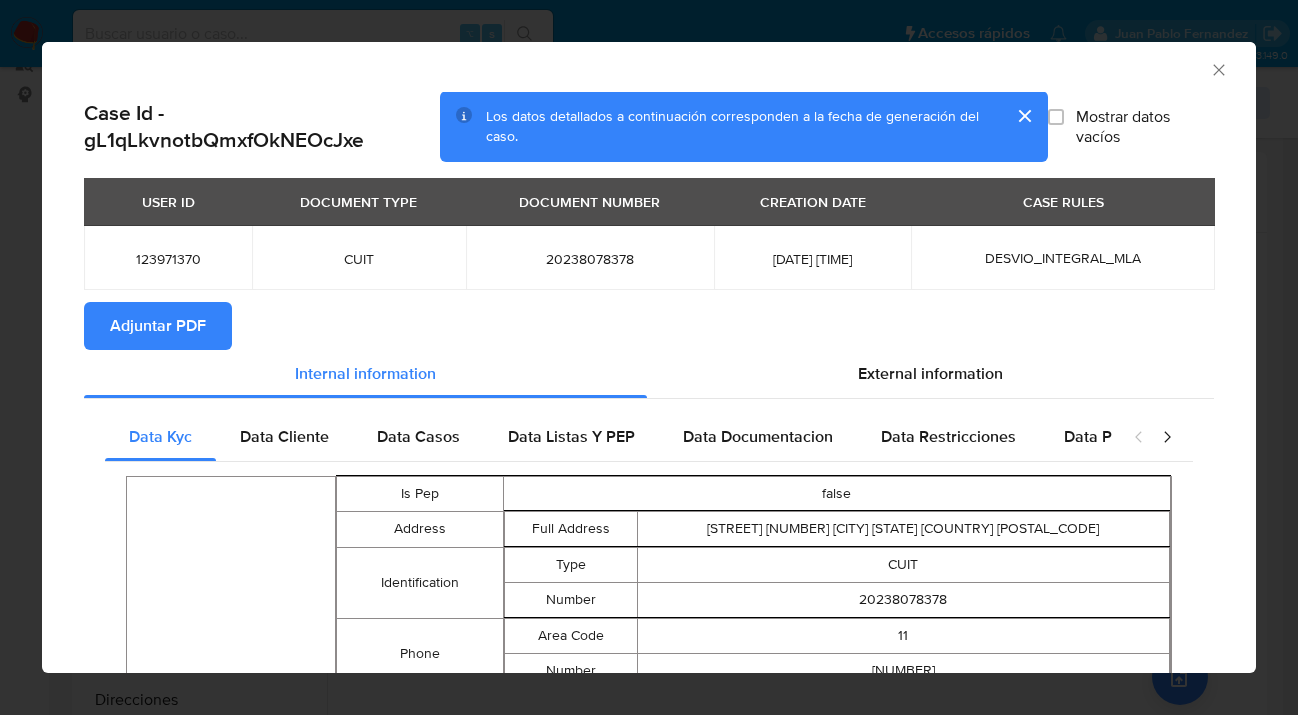 click on "Adjuntar PDF" at bounding box center (158, 326) 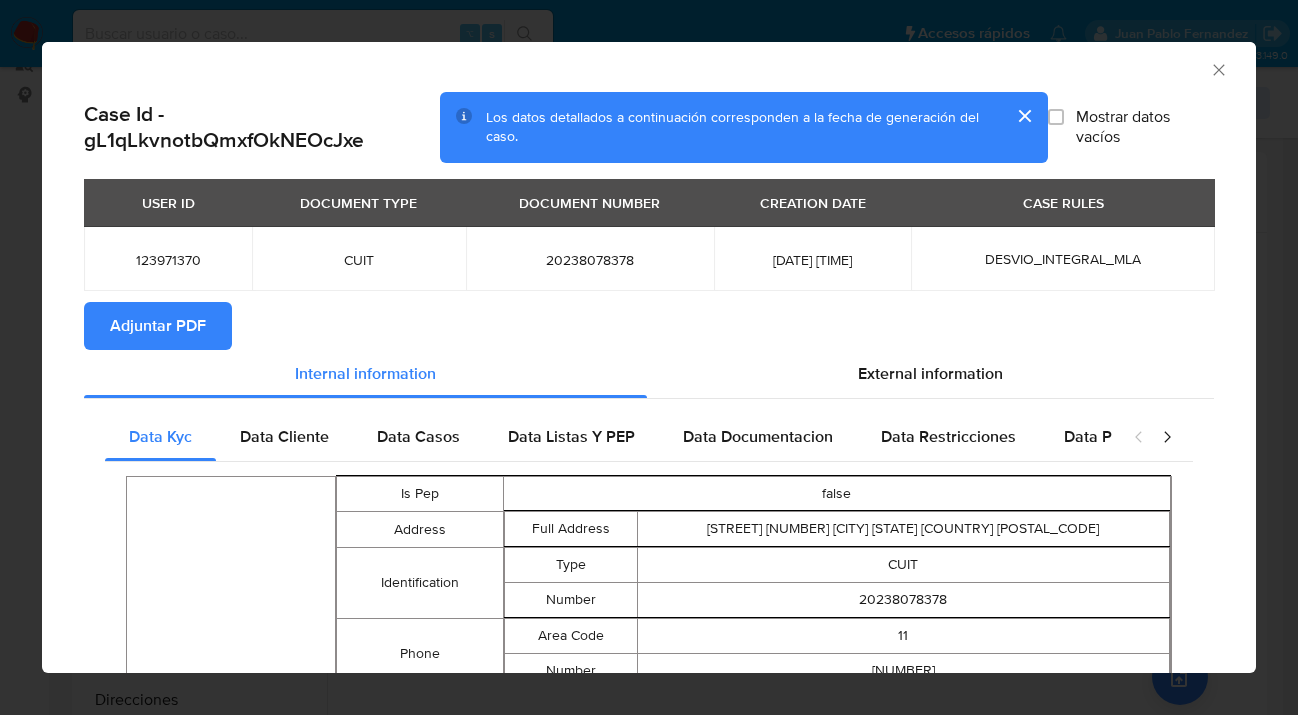 click 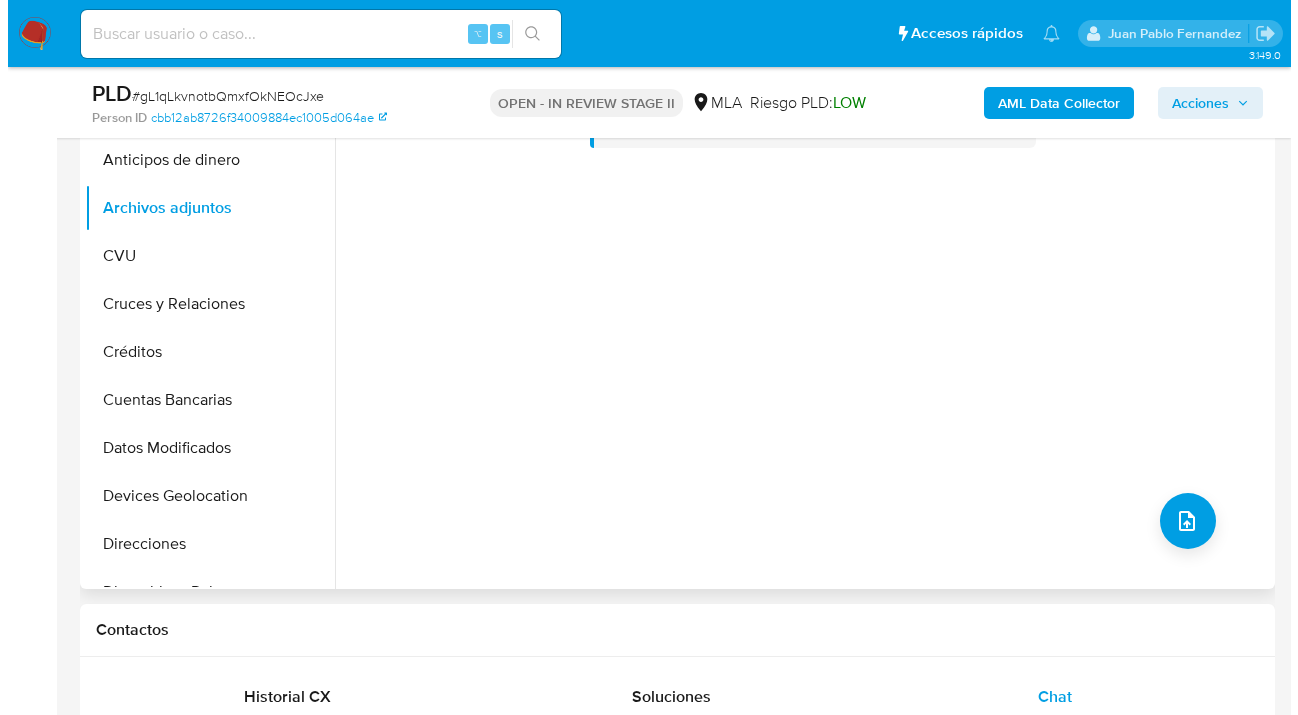 scroll, scrollTop: 441, scrollLeft: 0, axis: vertical 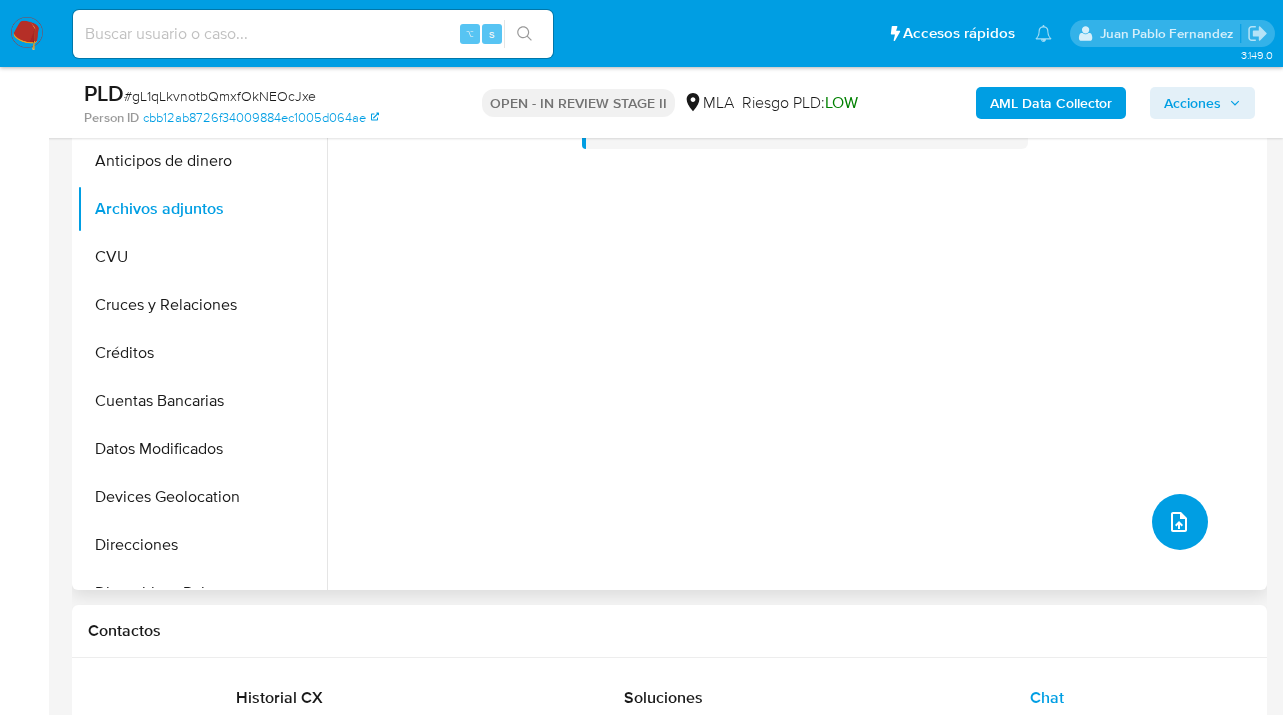 click 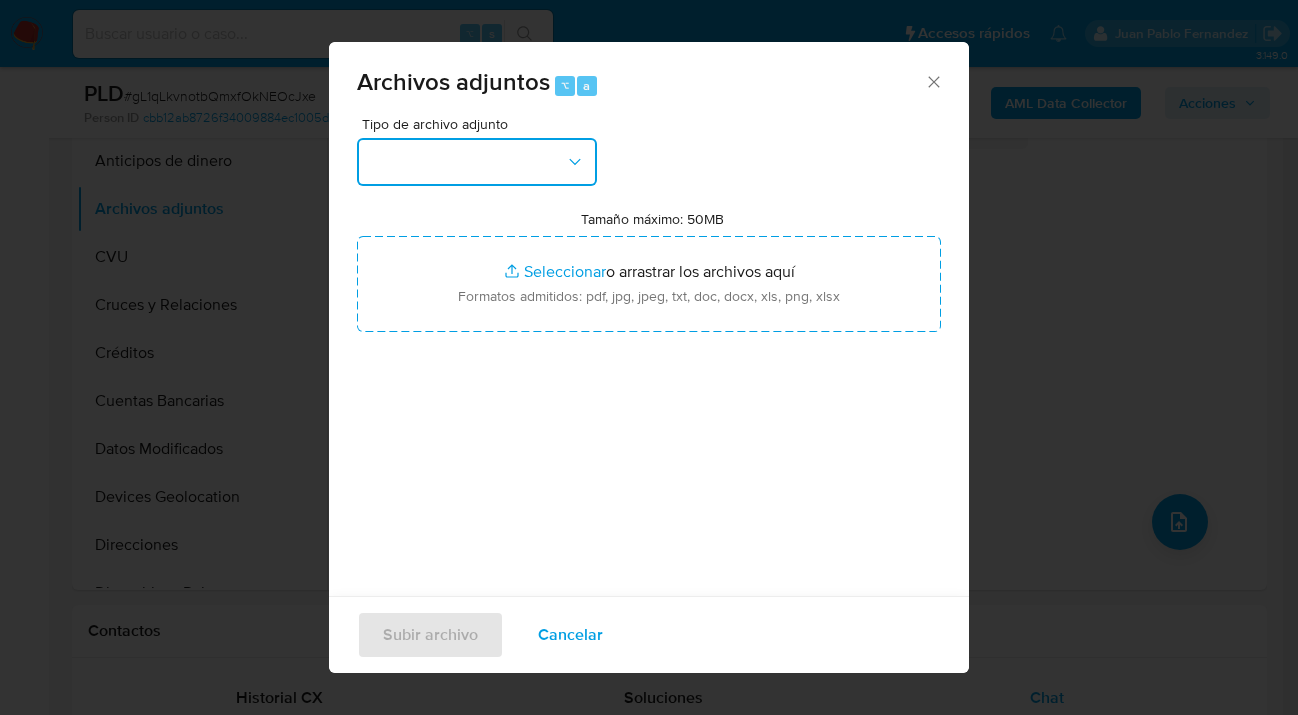 drag, startPoint x: 568, startPoint y: 159, endPoint x: 565, endPoint y: 173, distance: 14.3178215 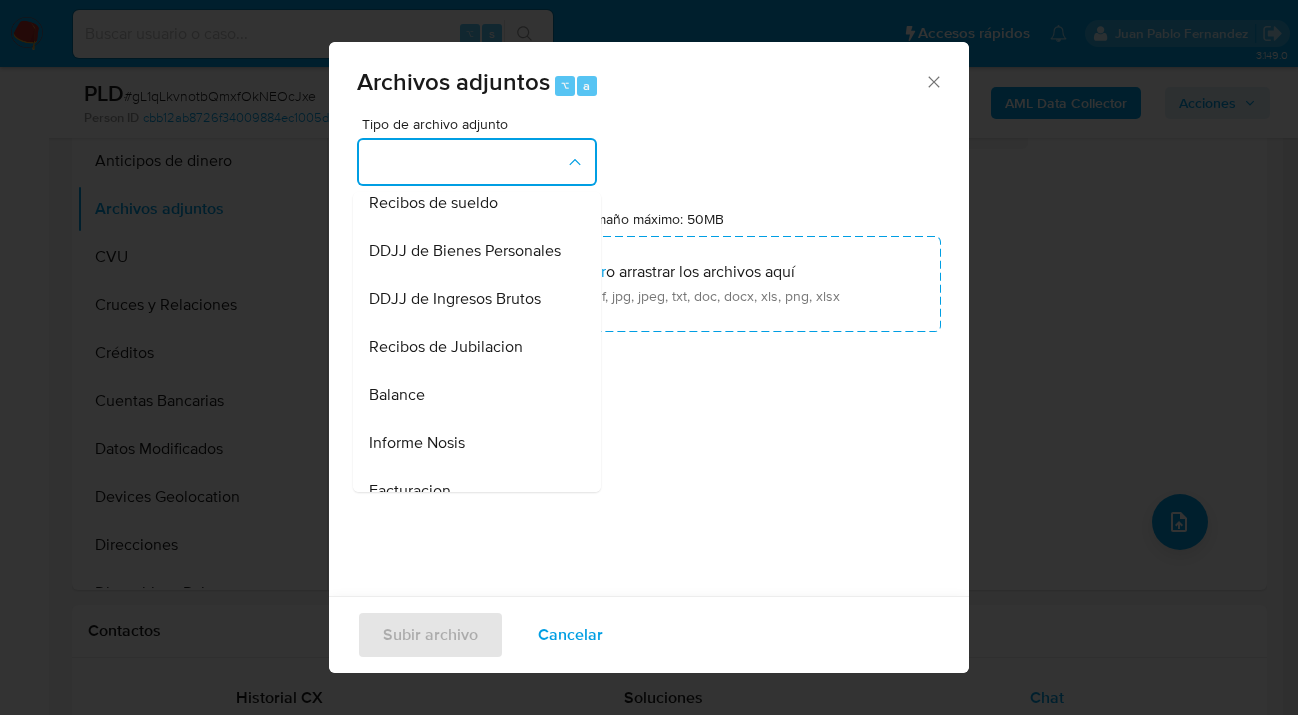 scroll, scrollTop: 808, scrollLeft: 0, axis: vertical 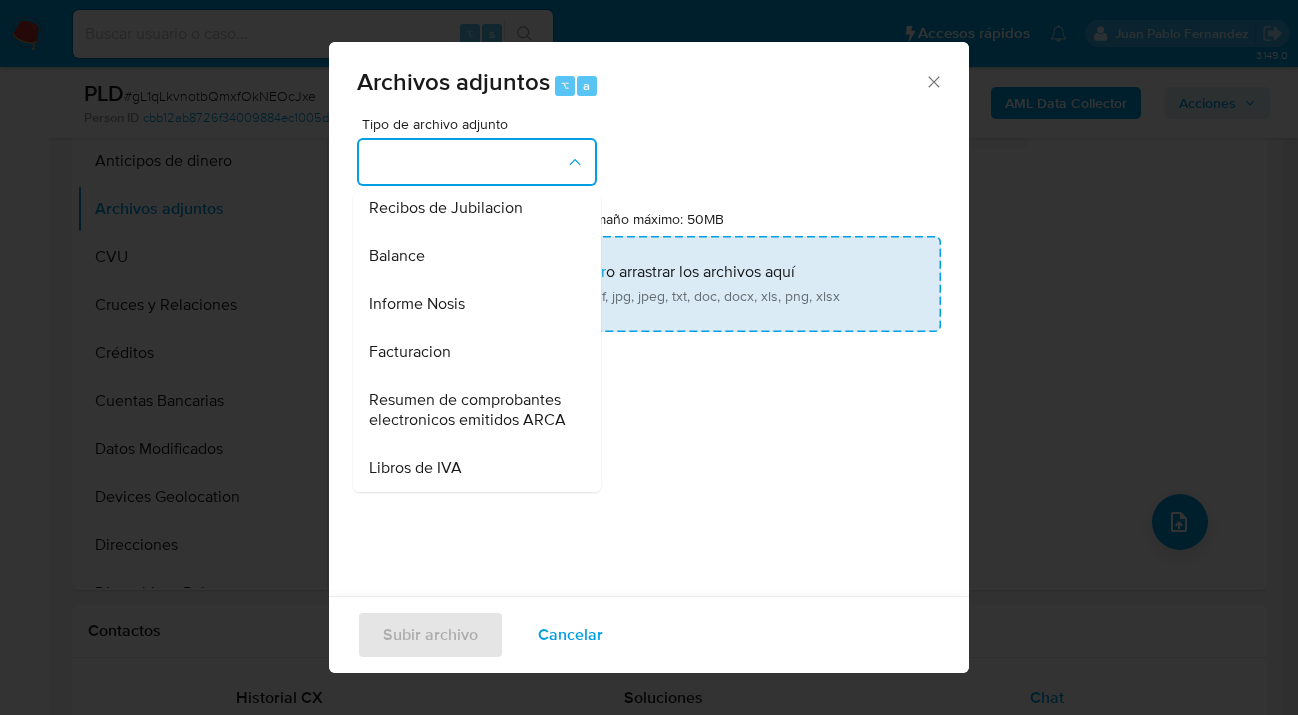 drag, startPoint x: 481, startPoint y: 270, endPoint x: 558, endPoint y: 268, distance: 77.02597 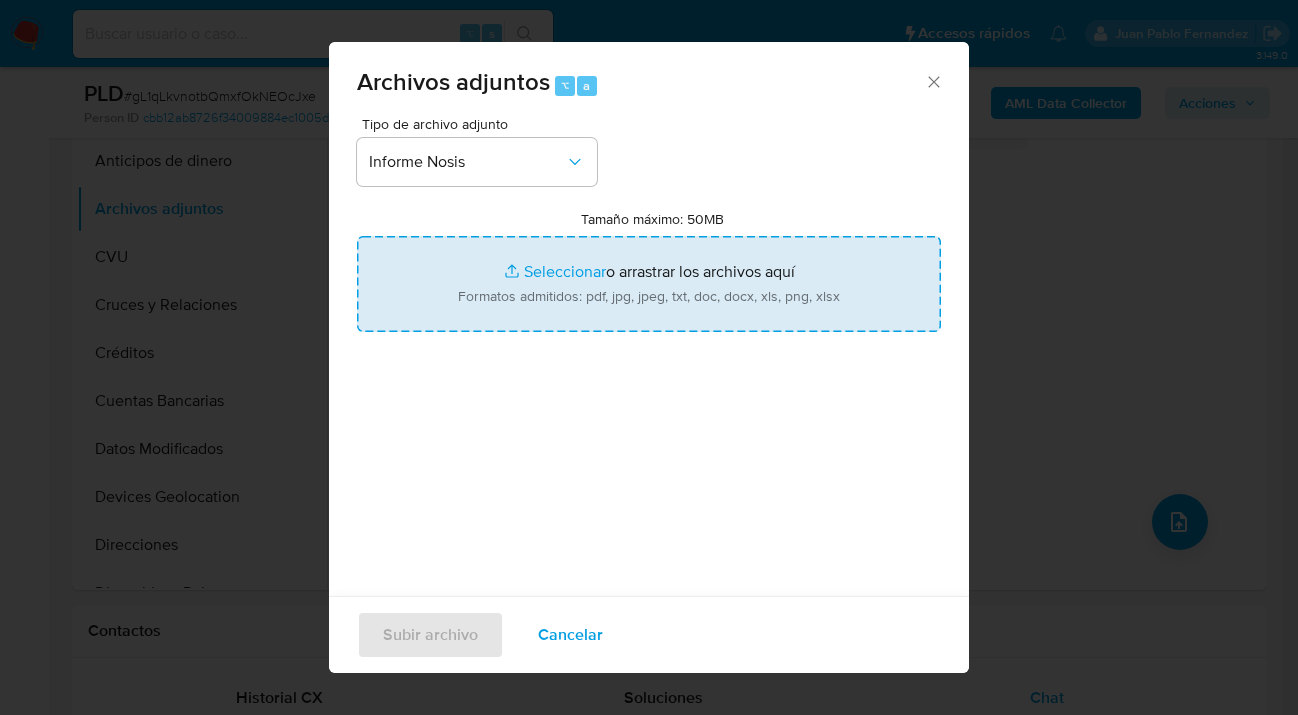 click on "Tamaño máximo: 50MB Seleccionar archivos" at bounding box center [649, 284] 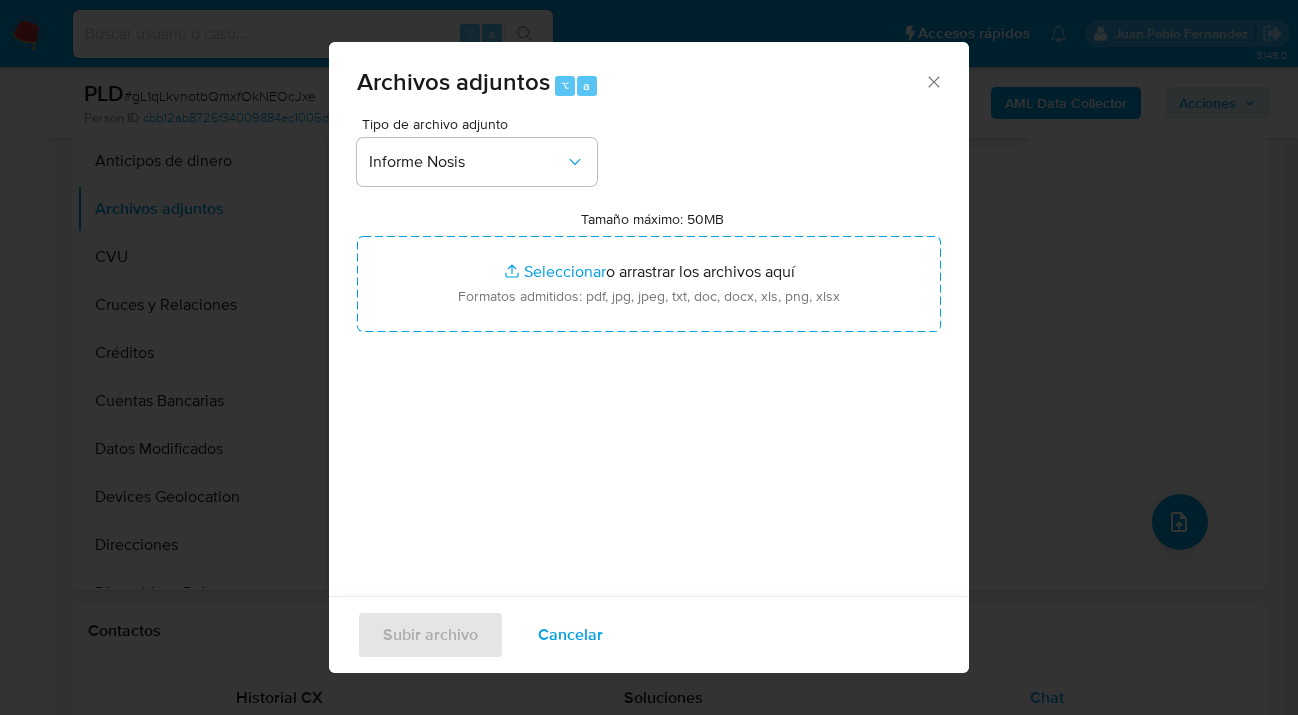 type on "C:\fakepath\123971370-NOSIS_Manager_InformeIndividual_20238078378_620658_20250805154237.pdf" 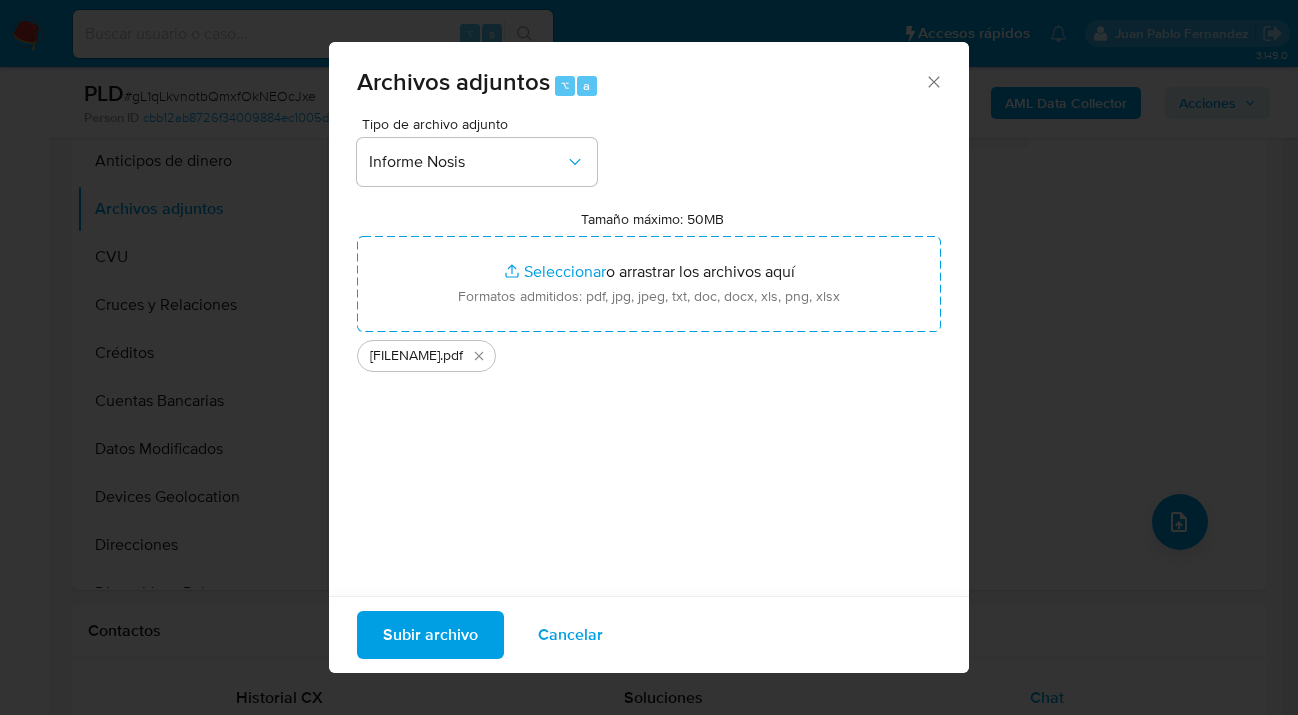 drag, startPoint x: 1208, startPoint y: 530, endPoint x: 422, endPoint y: 637, distance: 793.24963 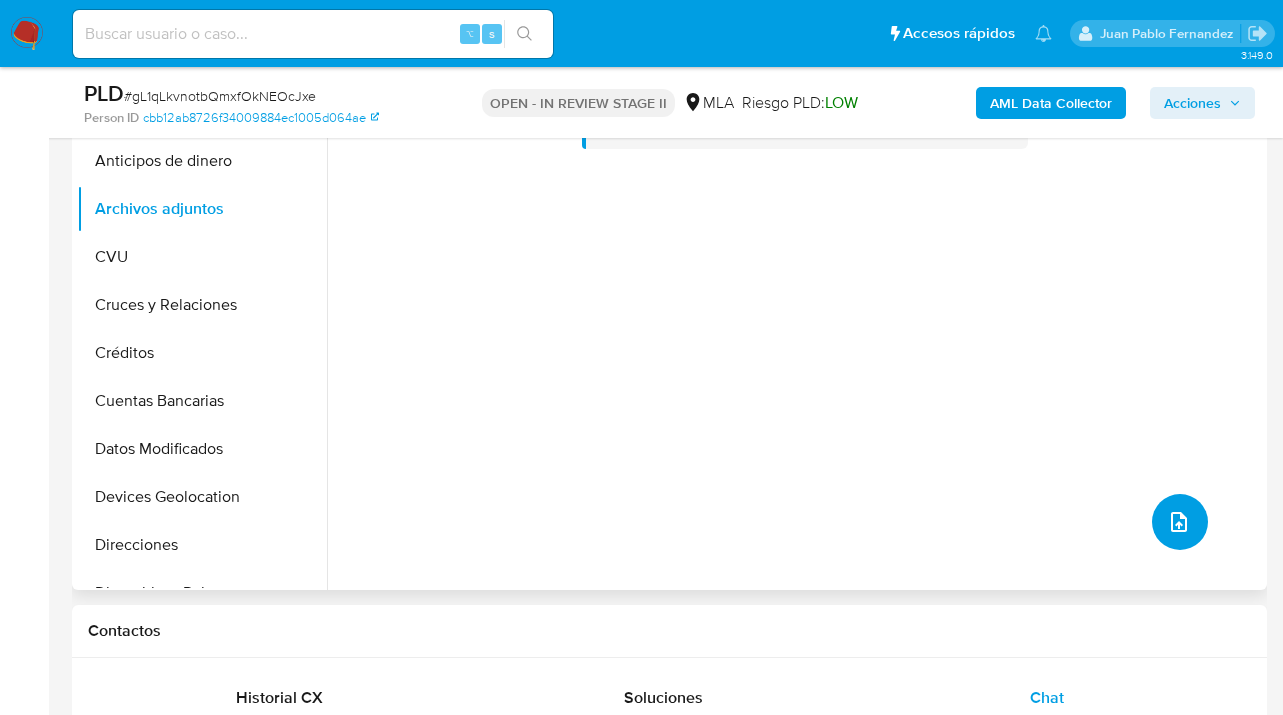 click 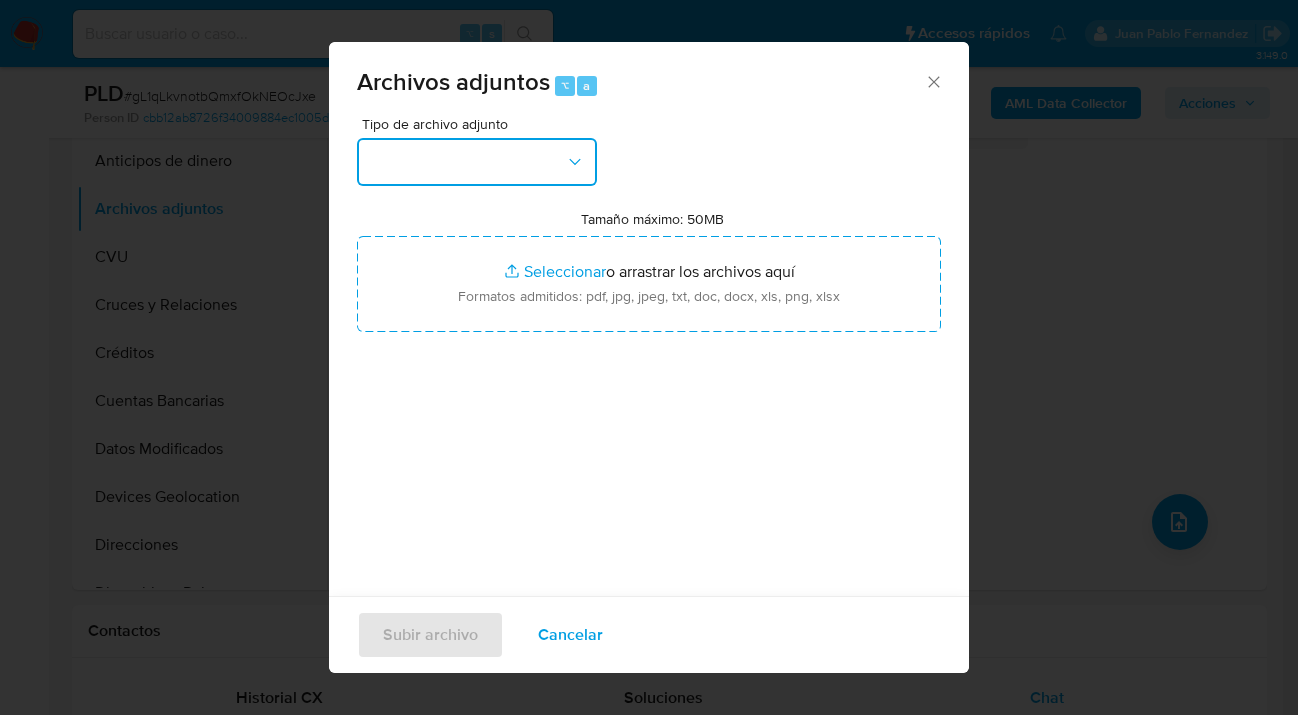 click 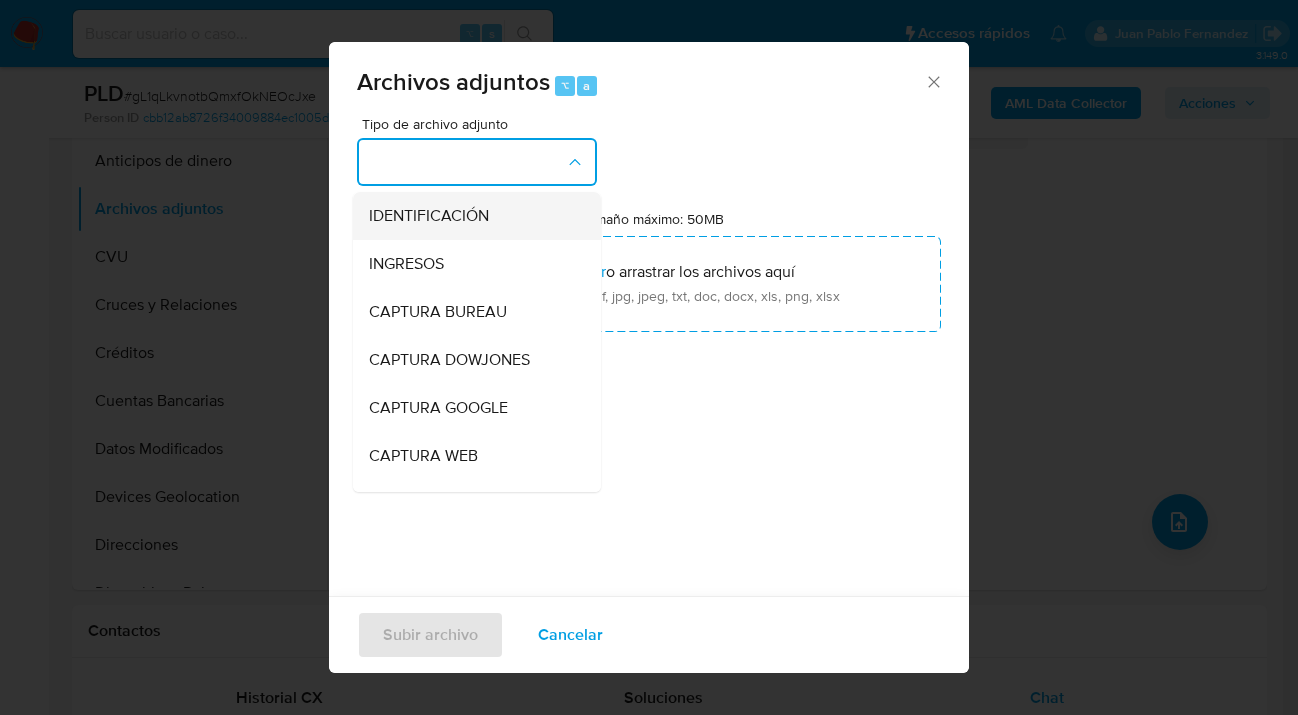 scroll, scrollTop: 7, scrollLeft: 0, axis: vertical 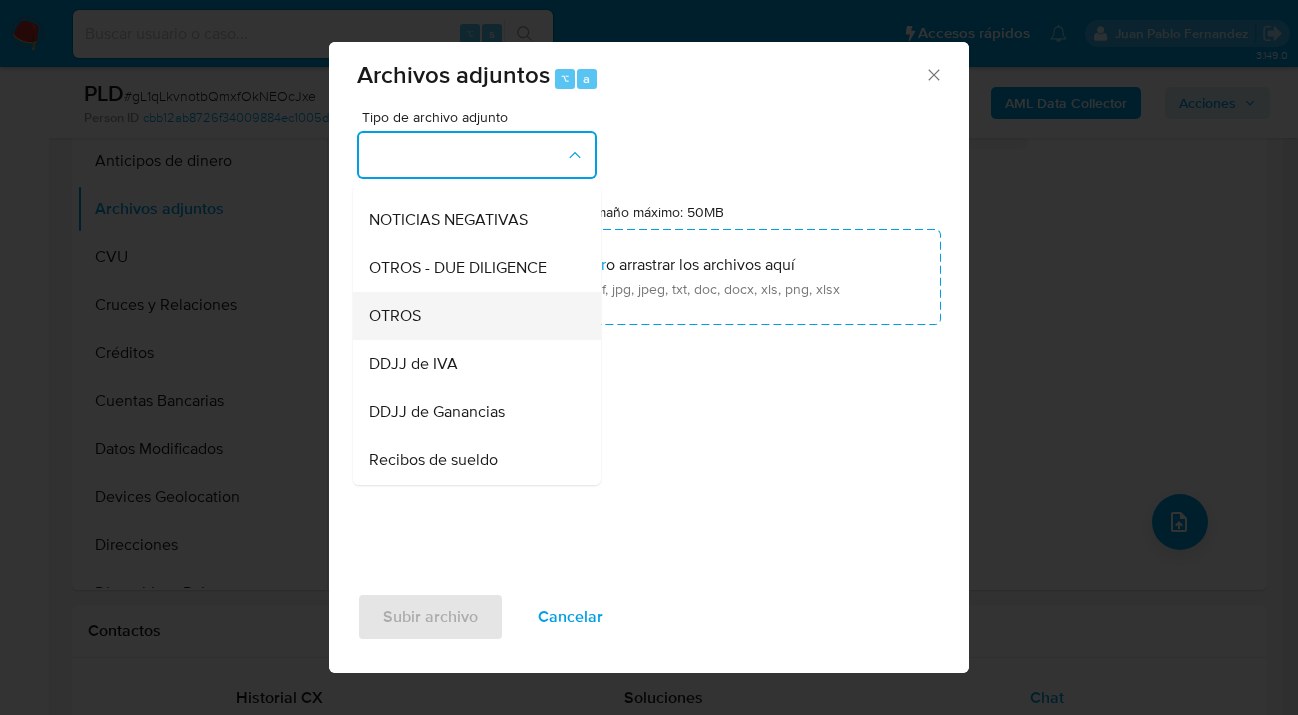 click on "OTROS" at bounding box center [471, 316] 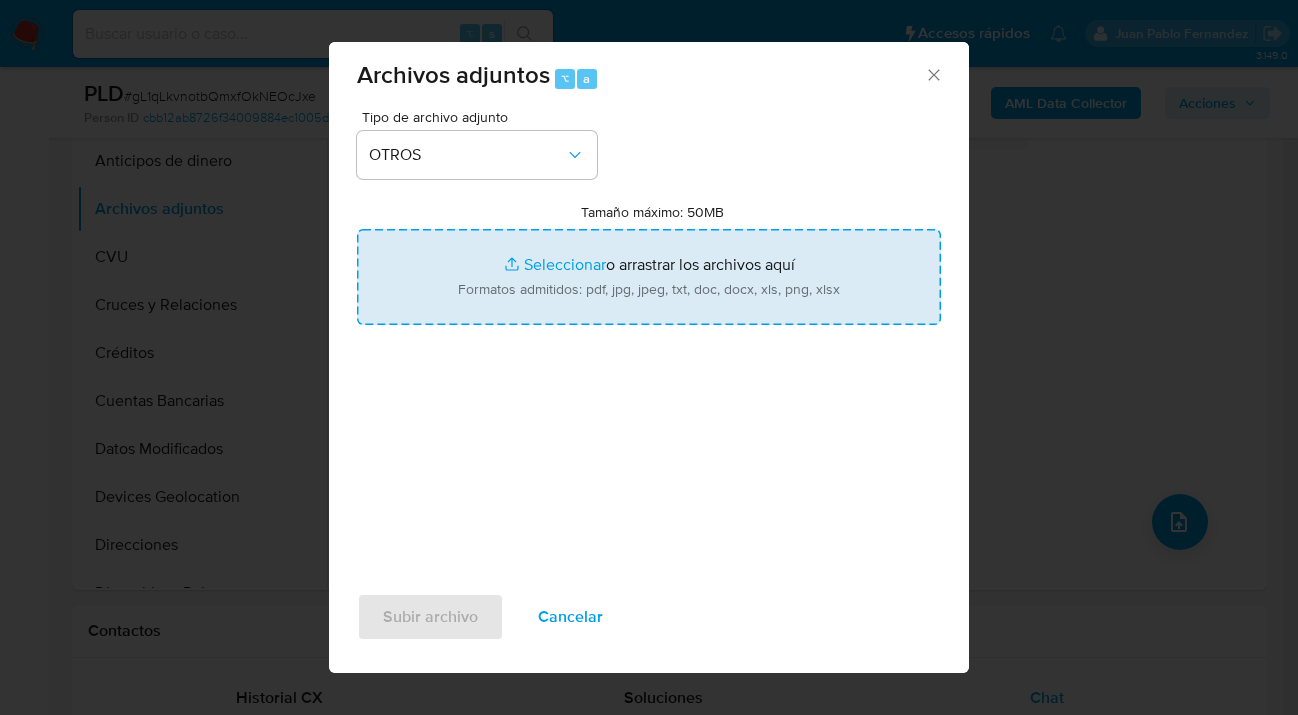 click on "Tamaño máximo: 50MB Seleccionar archivos" at bounding box center [649, 277] 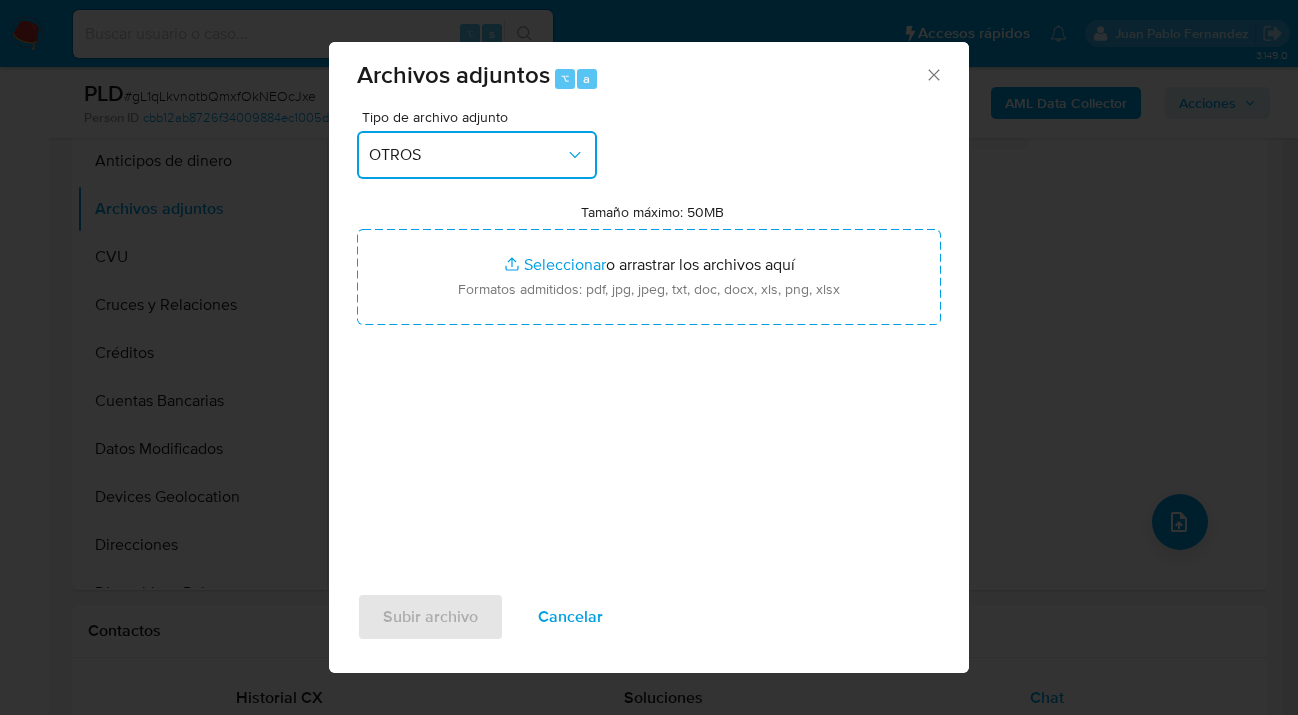click on "OTROS" at bounding box center (467, 155) 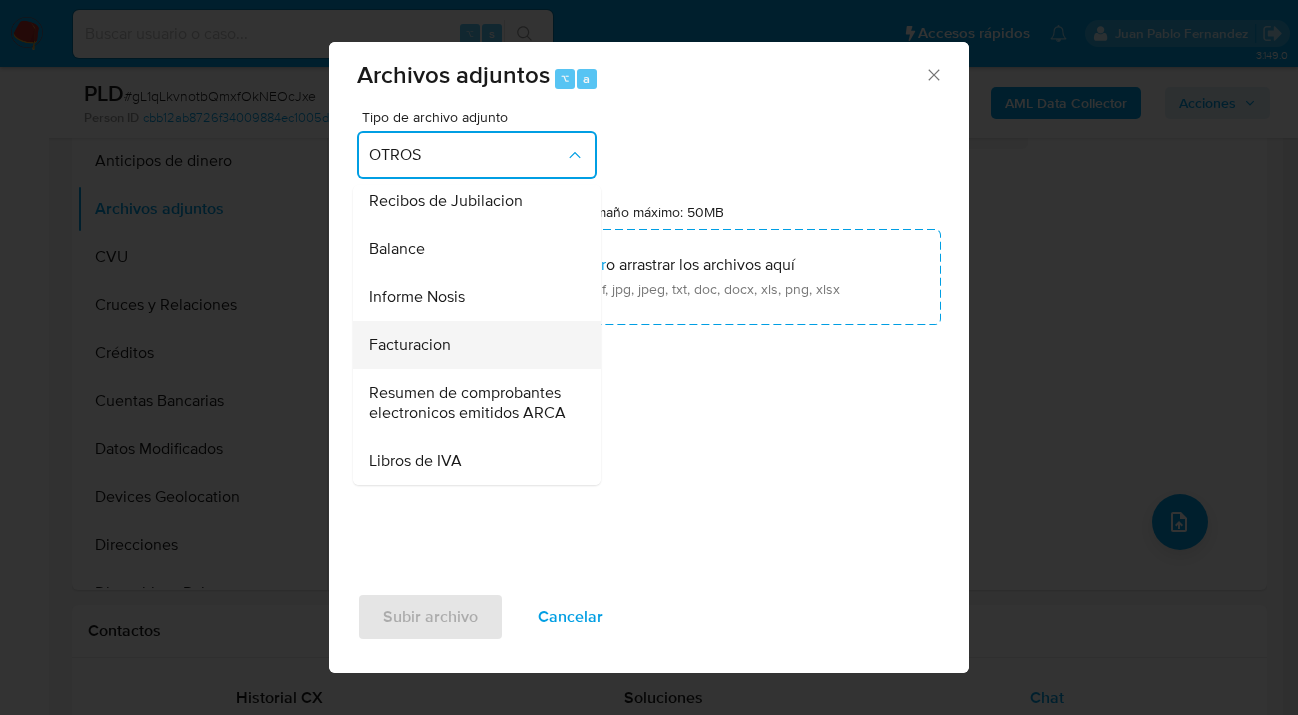 scroll, scrollTop: 808, scrollLeft: 0, axis: vertical 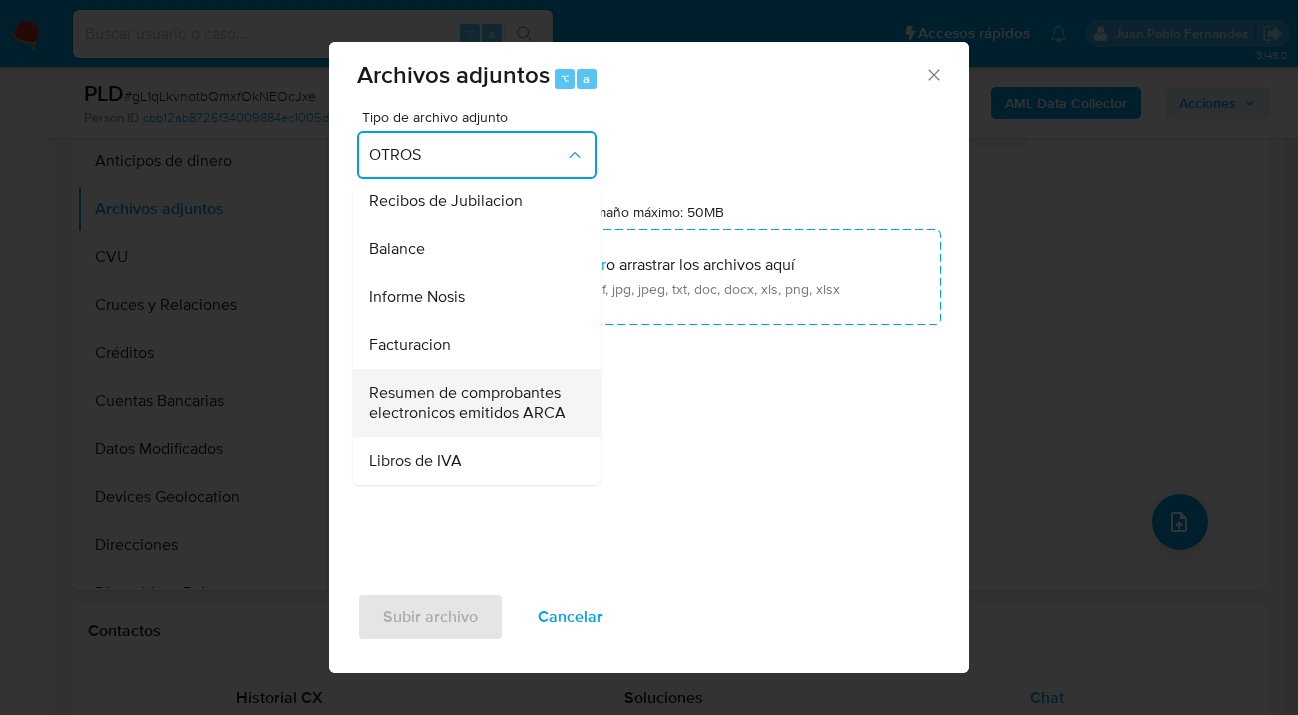 click on "Resumen de comprobantes electronicos emitidos ARCA" at bounding box center [471, 403] 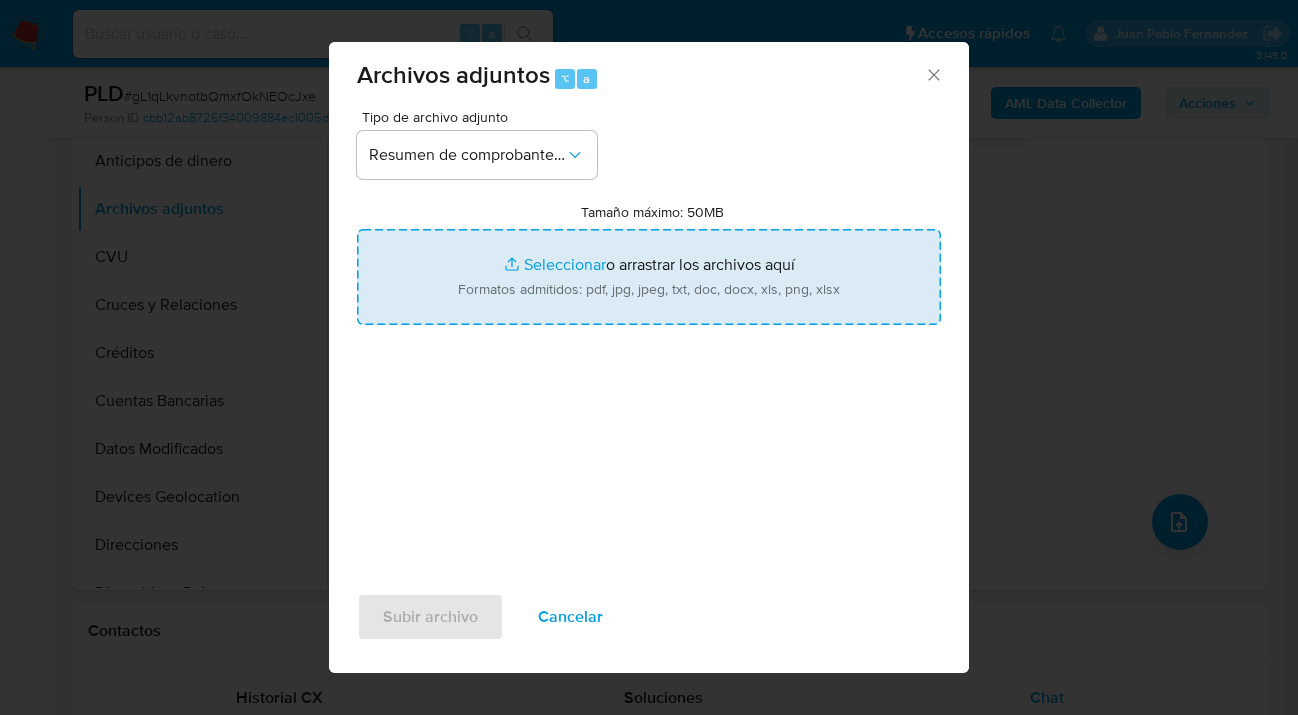 click on "Tamaño máximo: 50MB Seleccionar archivos" at bounding box center (649, 277) 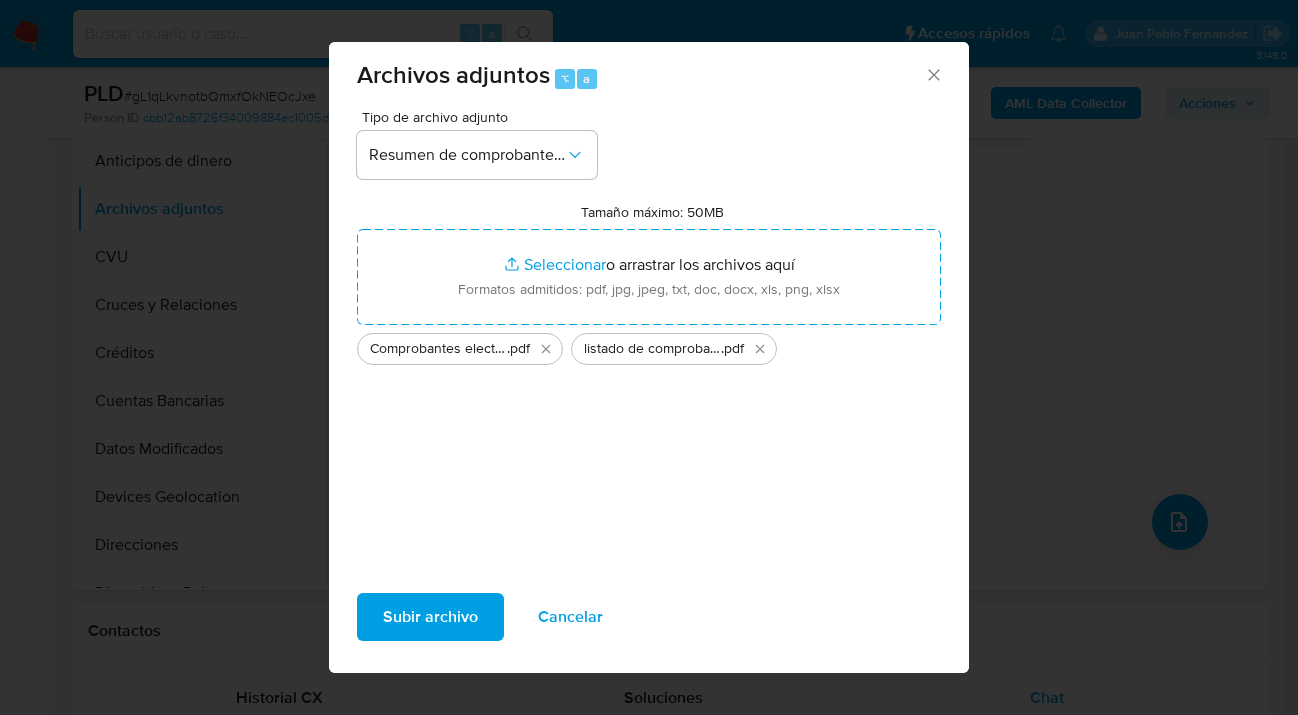 click on "Subir archivo" at bounding box center (430, 617) 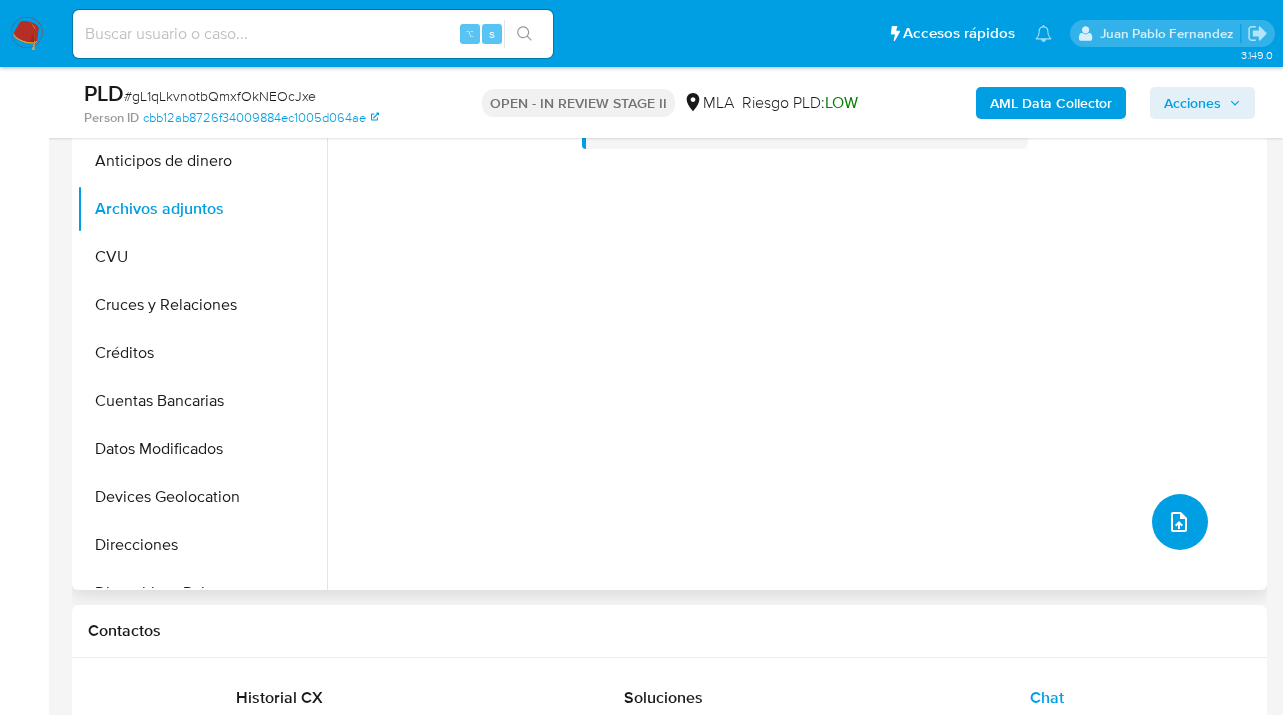click 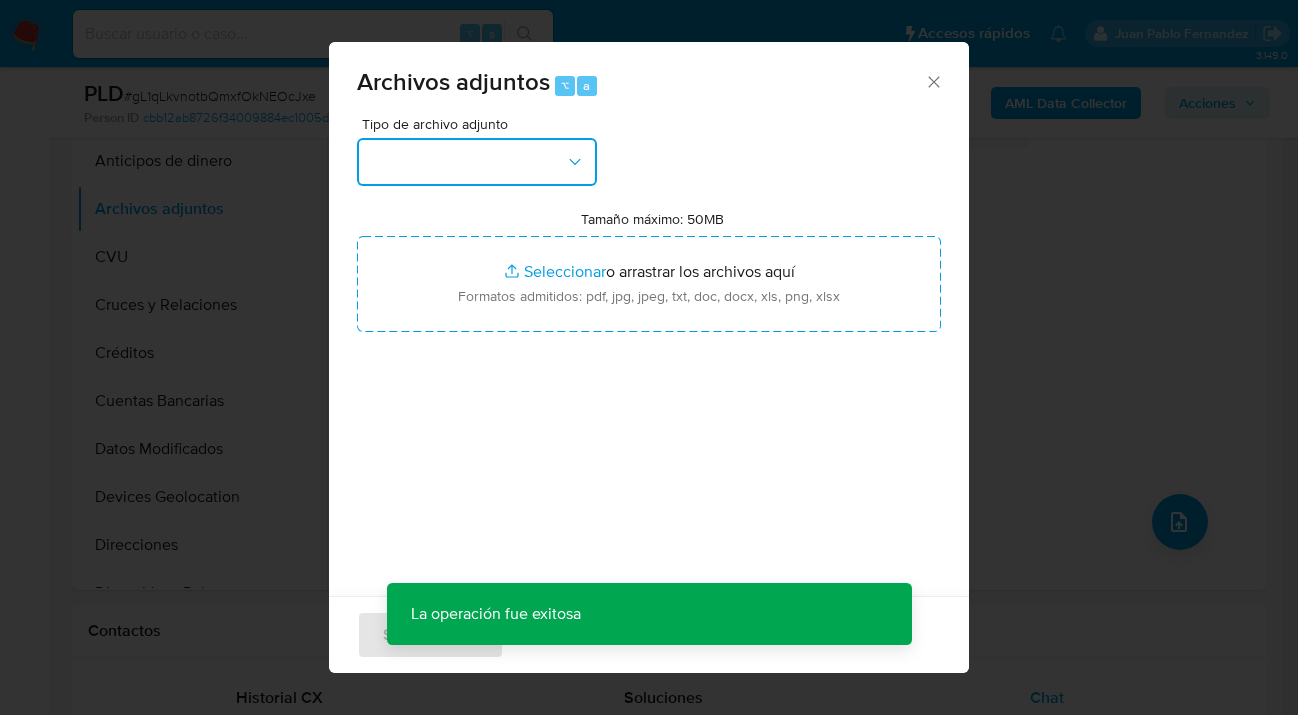 click at bounding box center [477, 162] 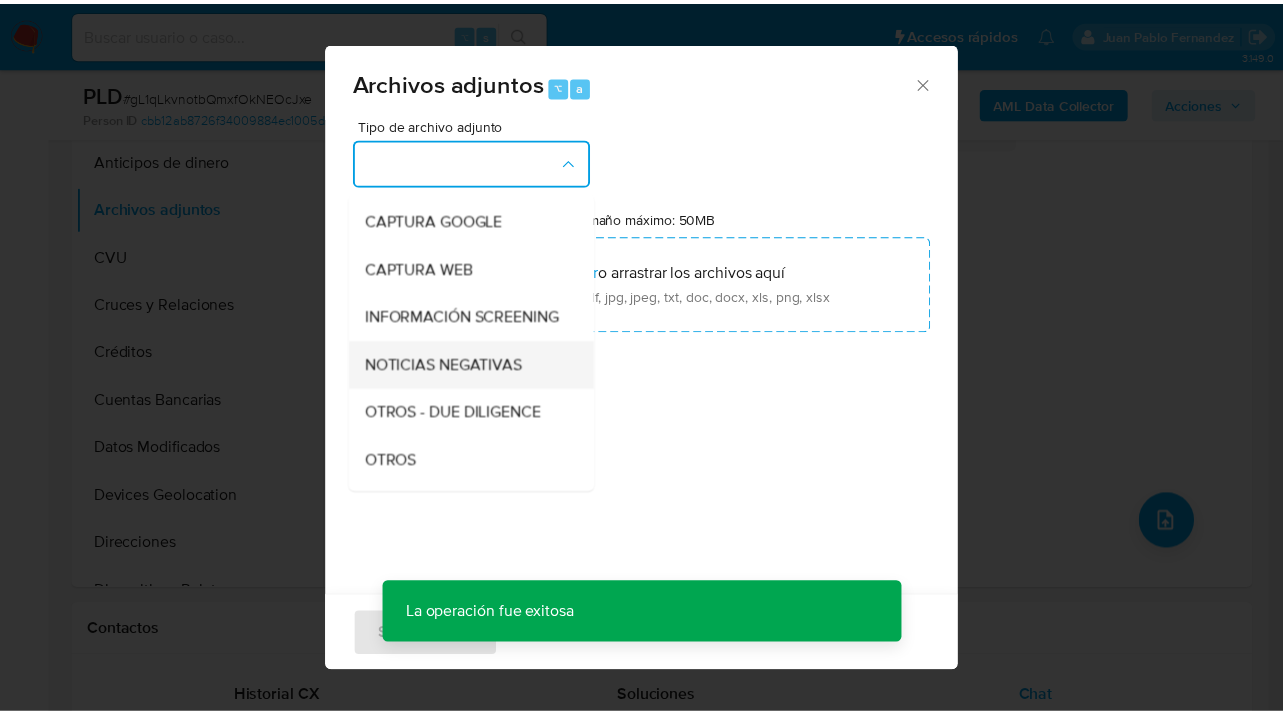 scroll, scrollTop: 366, scrollLeft: 0, axis: vertical 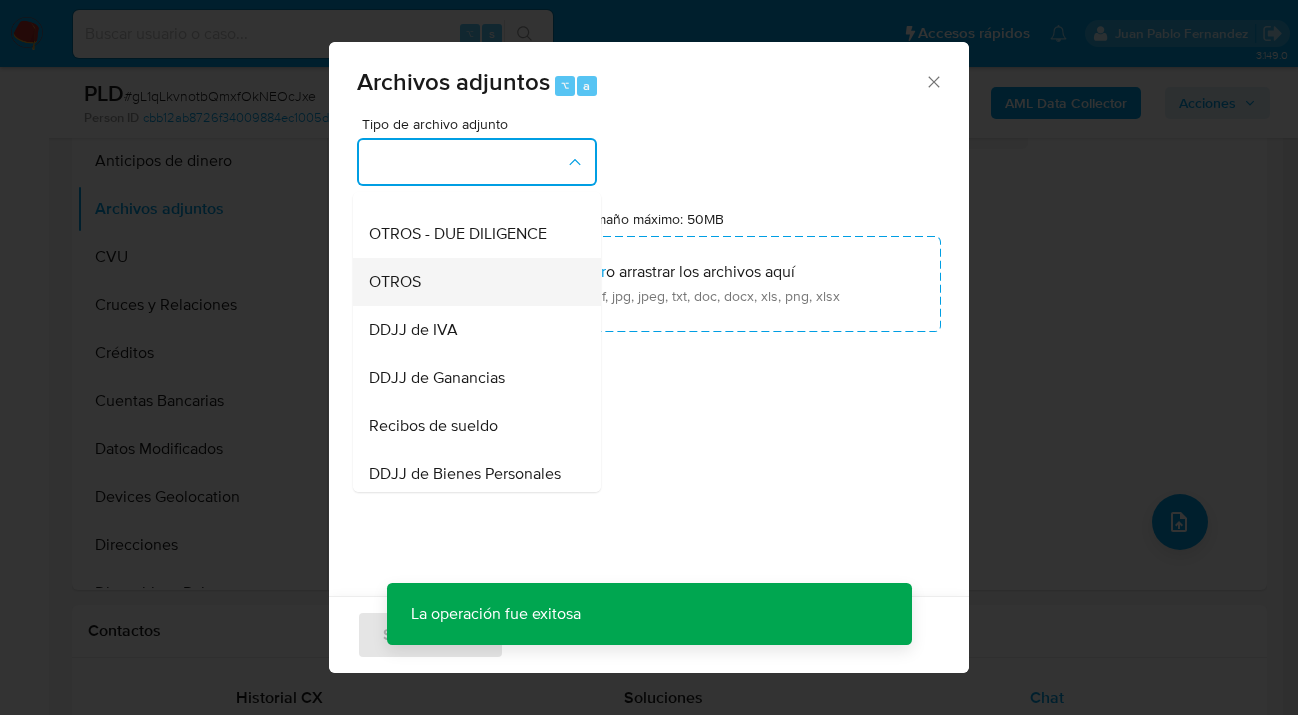 click on "OTROS" at bounding box center (471, 282) 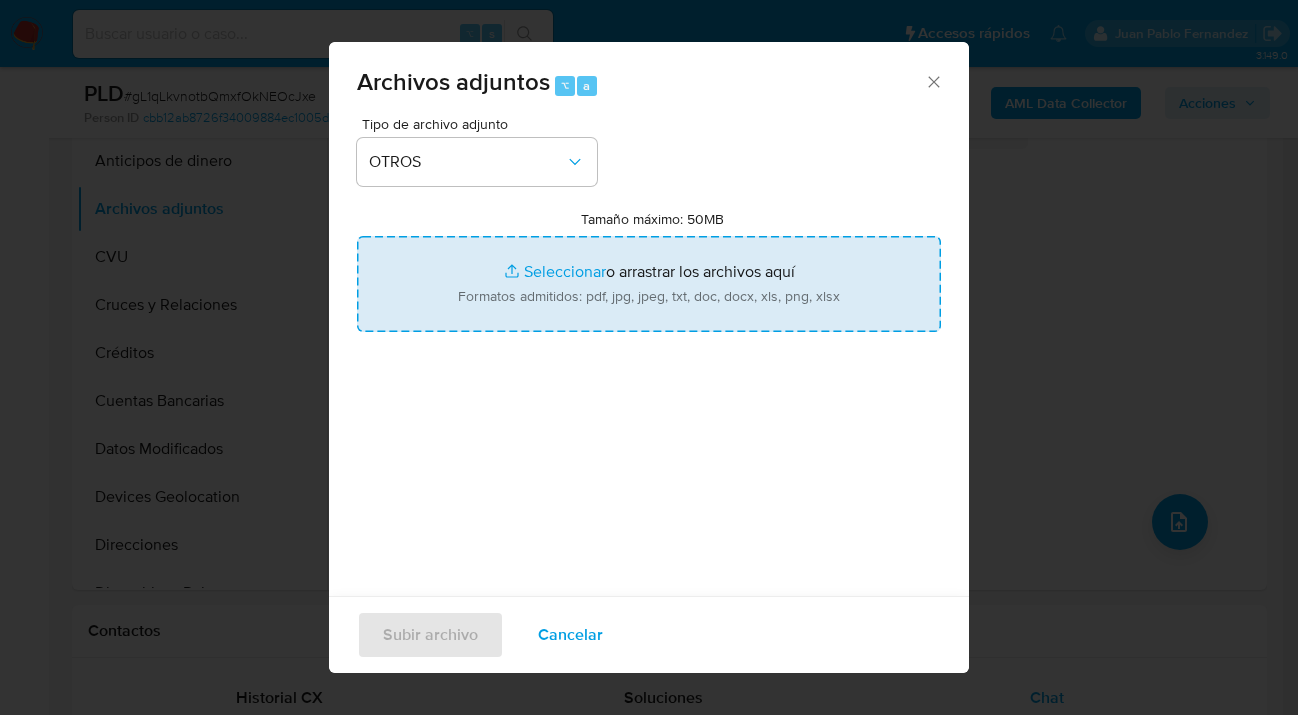 click on "Tamaño máximo: 50MB Seleccionar archivos" at bounding box center (649, 284) 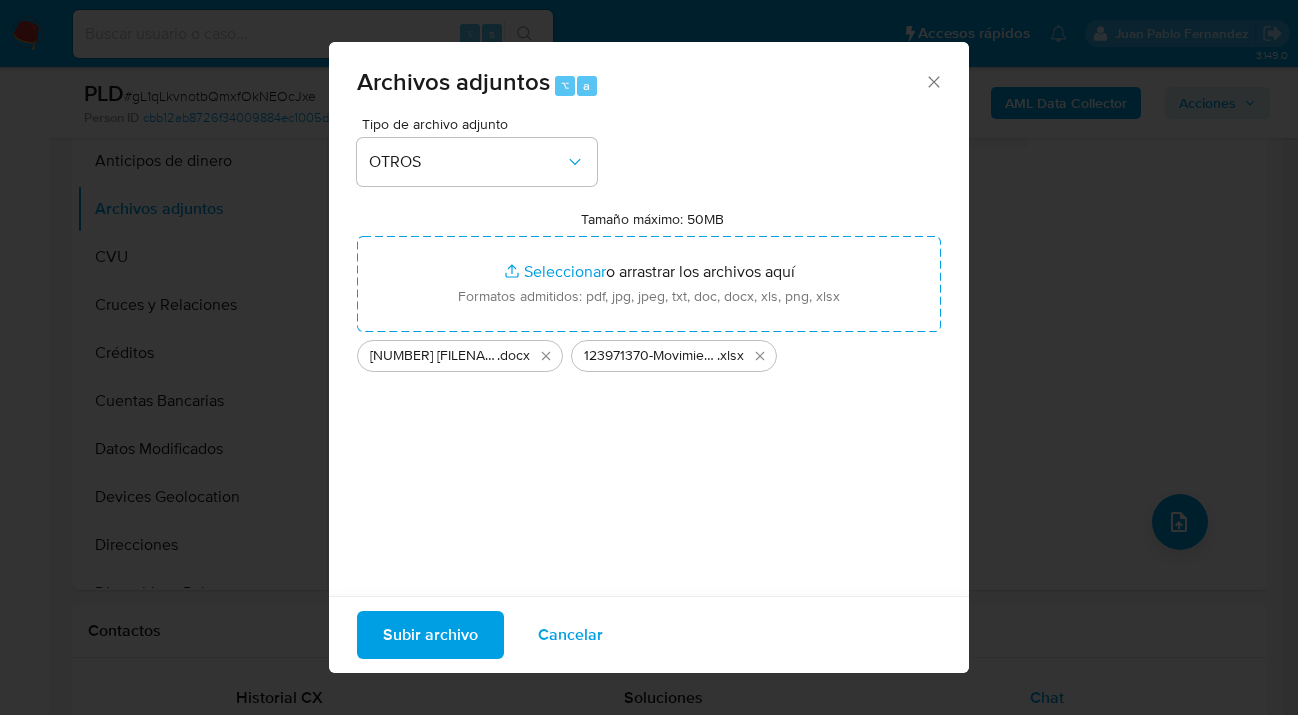 click on "Subir archivo" at bounding box center (430, 635) 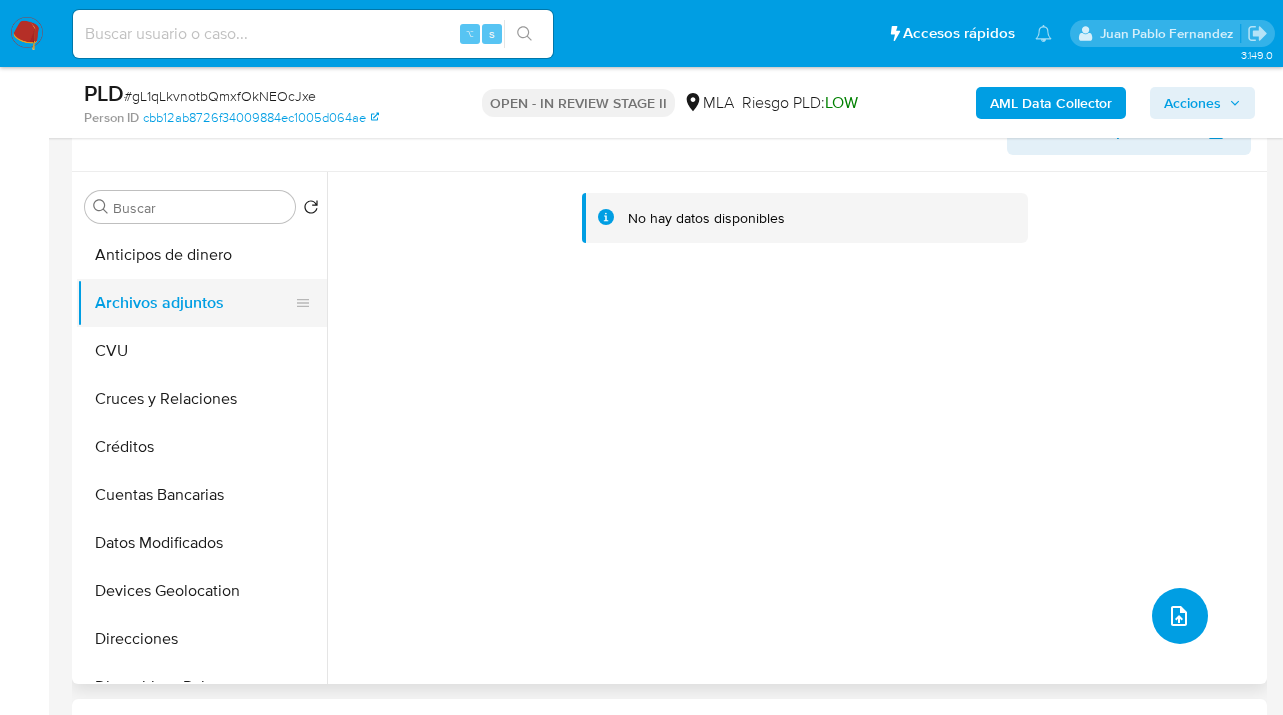 scroll, scrollTop: 264, scrollLeft: 0, axis: vertical 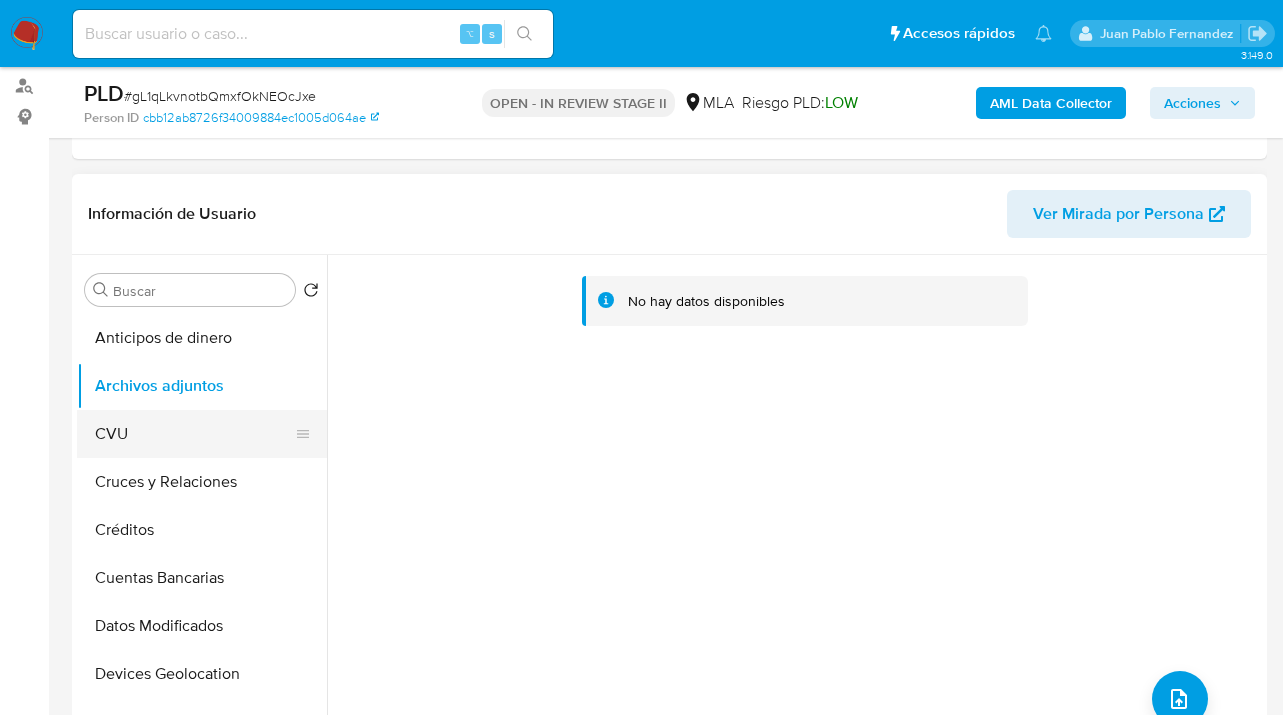click on "CVU" at bounding box center [194, 434] 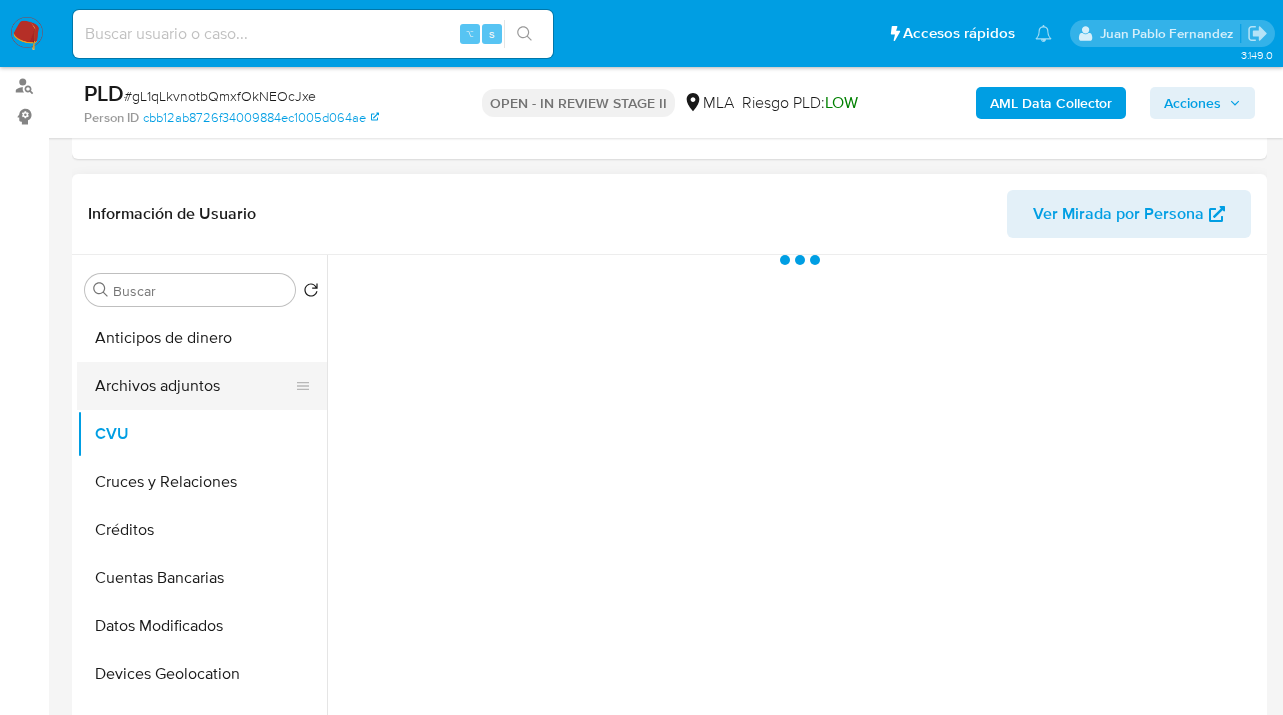 click on "Archivos adjuntos" at bounding box center [194, 386] 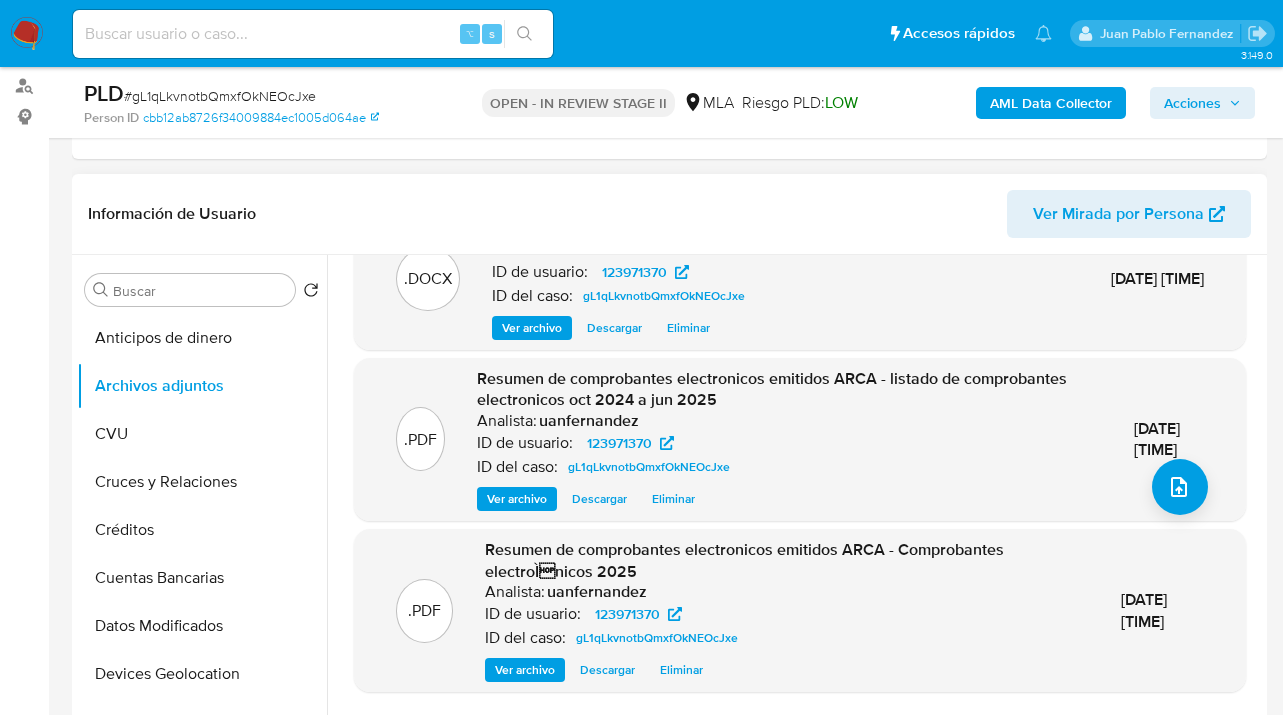 scroll, scrollTop: 233, scrollLeft: 0, axis: vertical 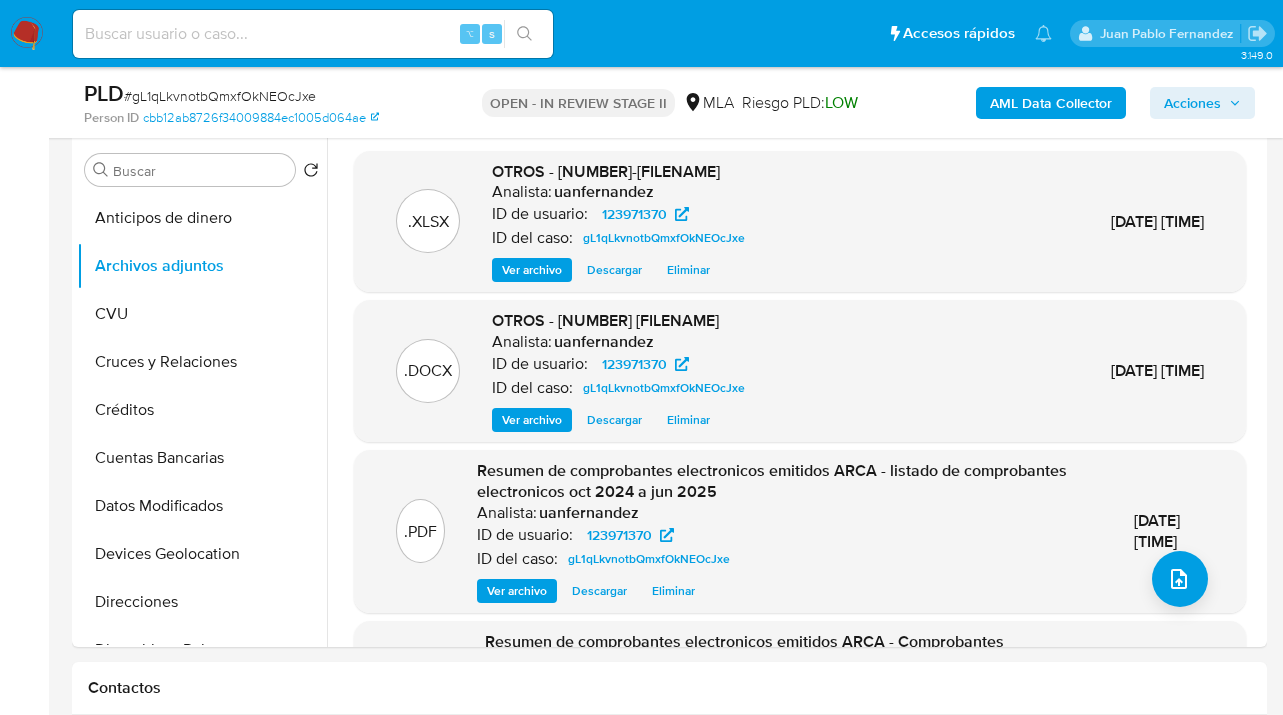 click on "Acciones" at bounding box center (1192, 103) 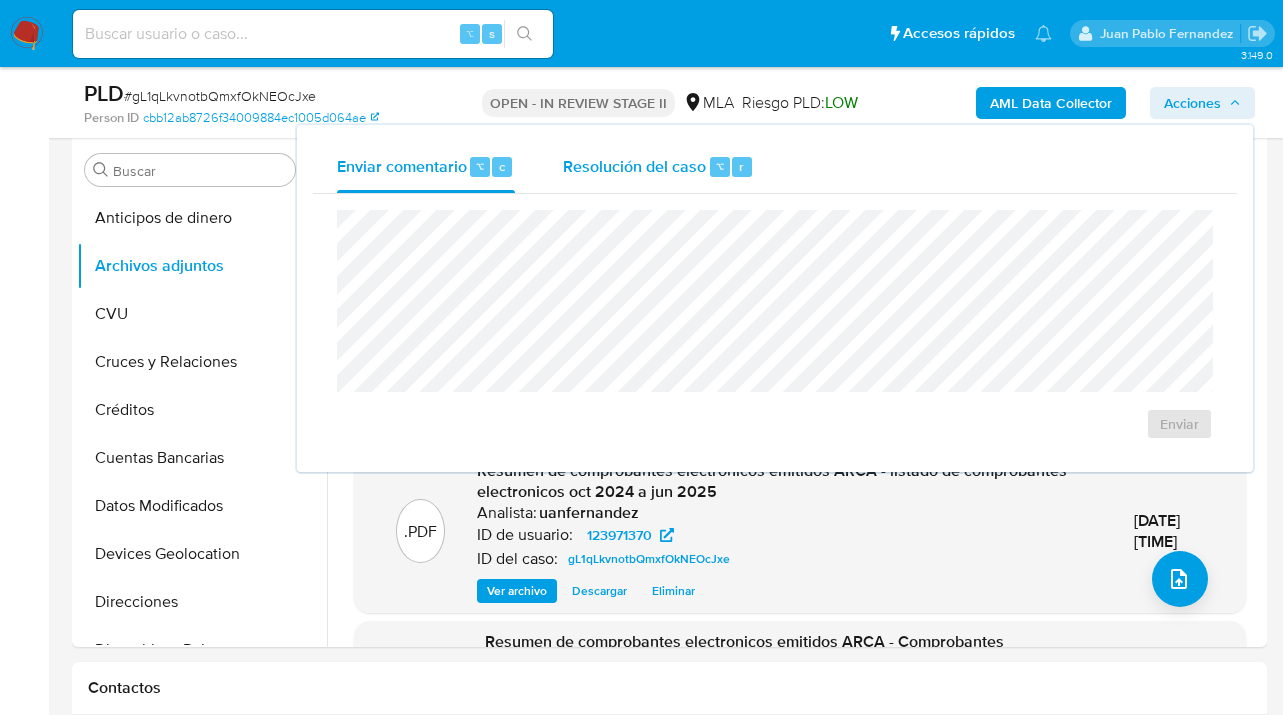 drag, startPoint x: 629, startPoint y: 167, endPoint x: 619, endPoint y: 189, distance: 24.166092 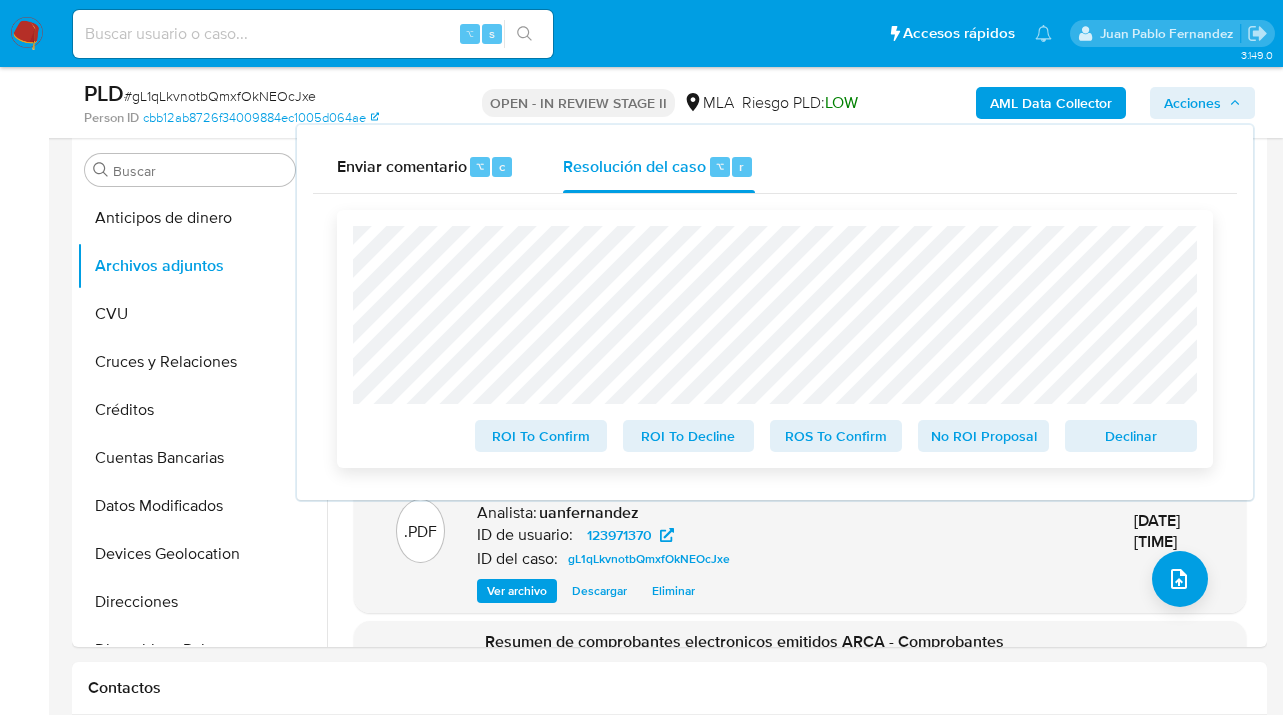 click on "No ROI Proposal" at bounding box center (984, 436) 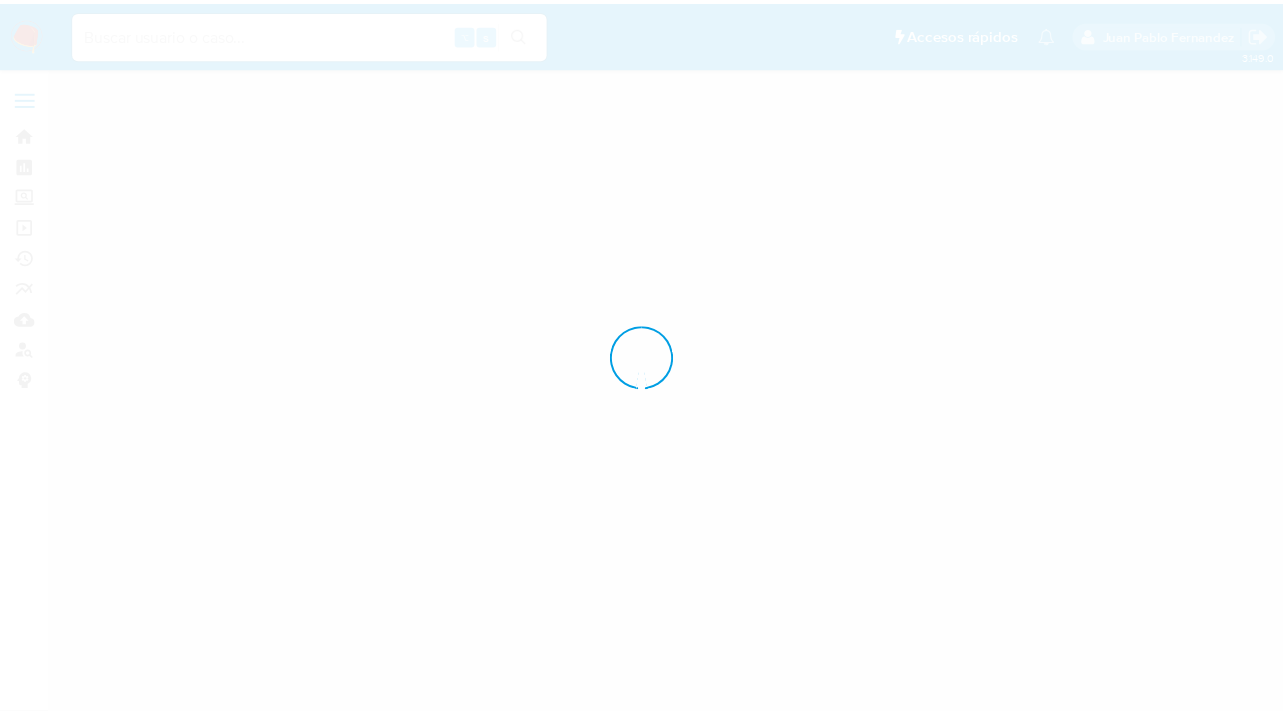 scroll, scrollTop: 0, scrollLeft: 0, axis: both 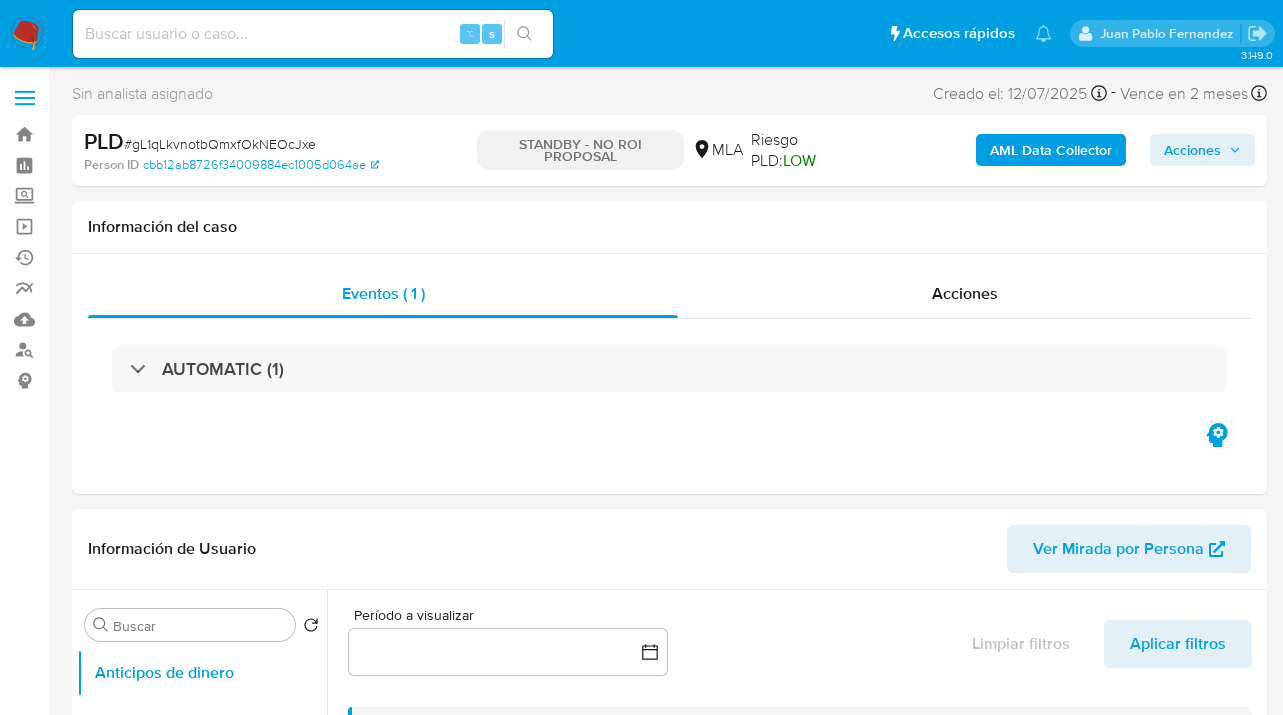 select on "10" 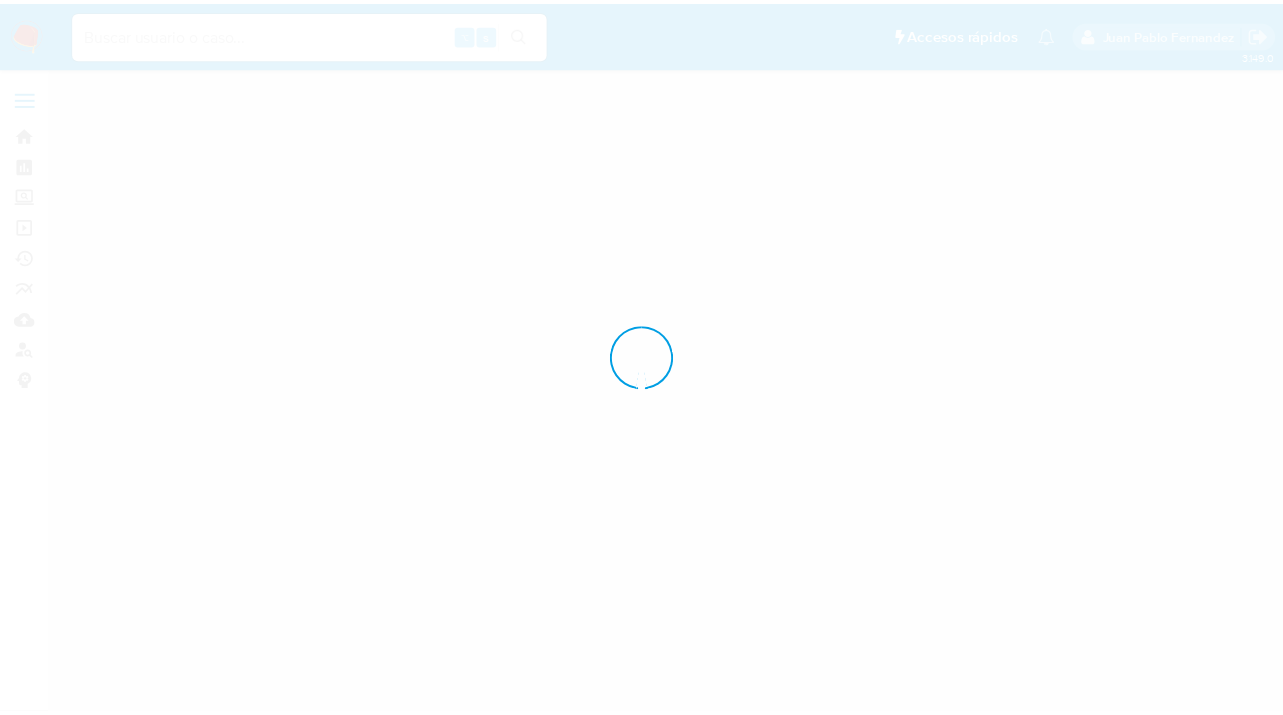 scroll, scrollTop: 0, scrollLeft: 0, axis: both 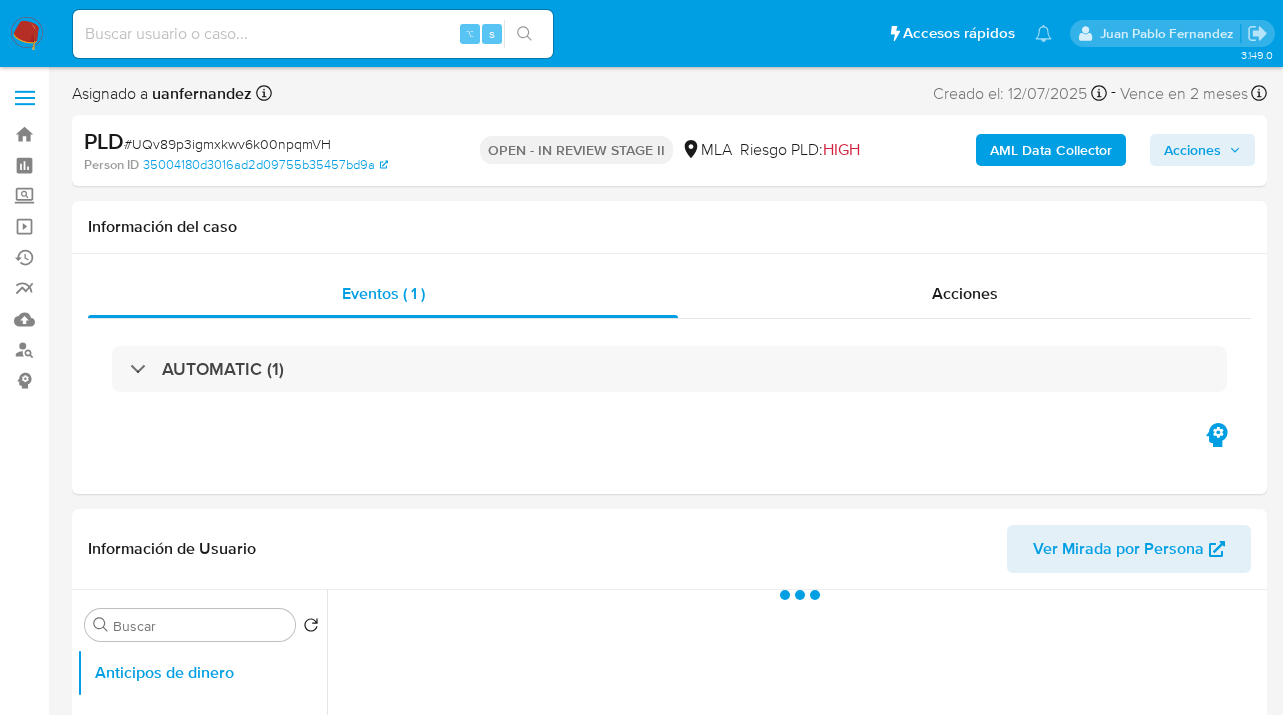 select on "10" 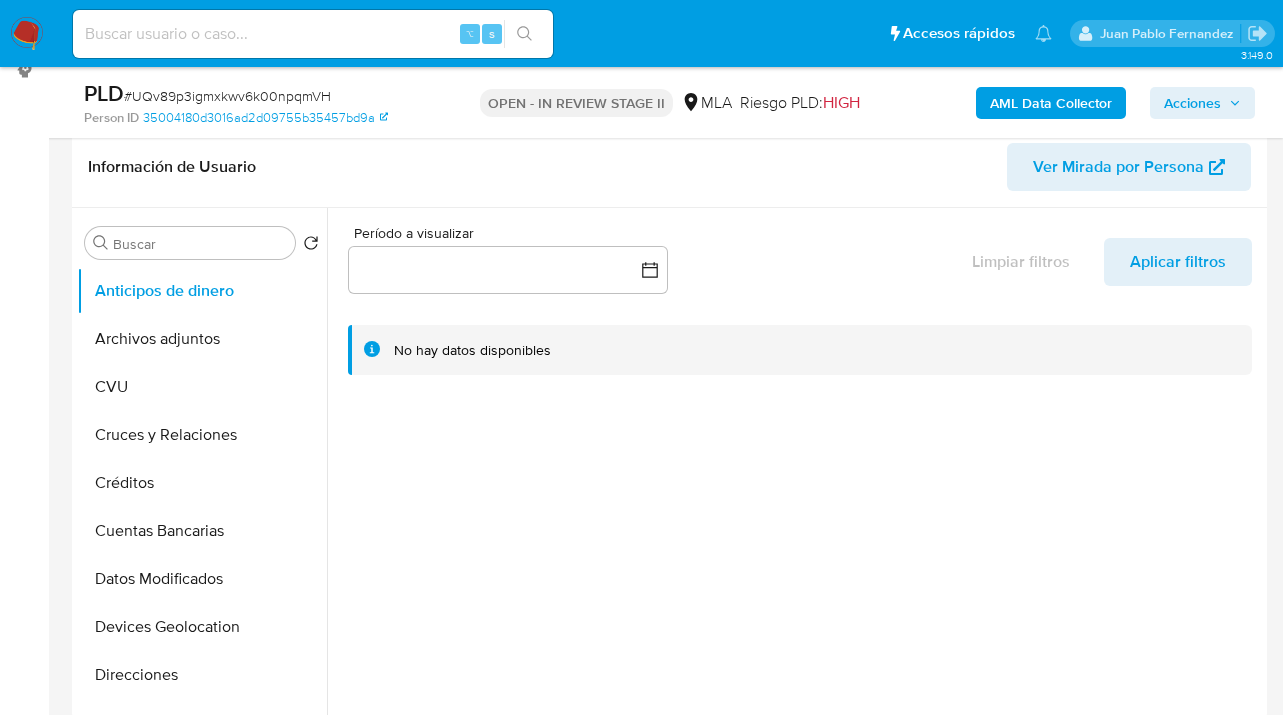 scroll, scrollTop: 447, scrollLeft: 0, axis: vertical 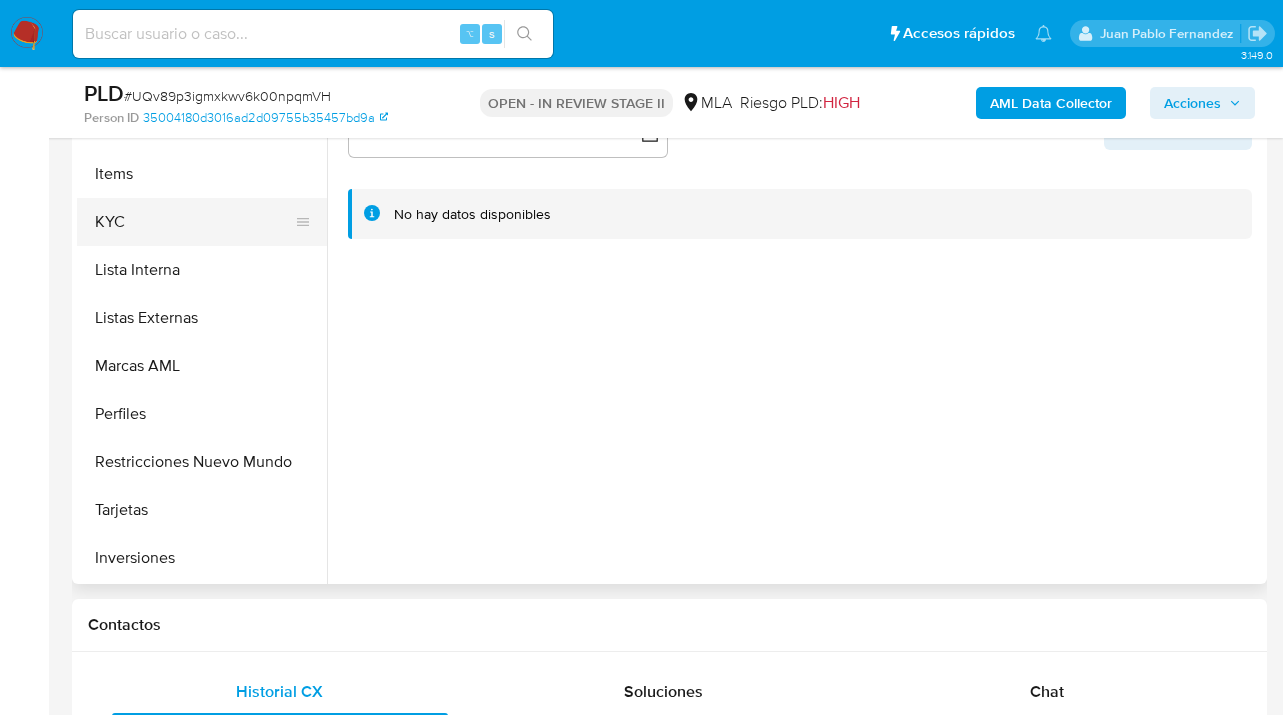 click on "KYC" at bounding box center [194, 222] 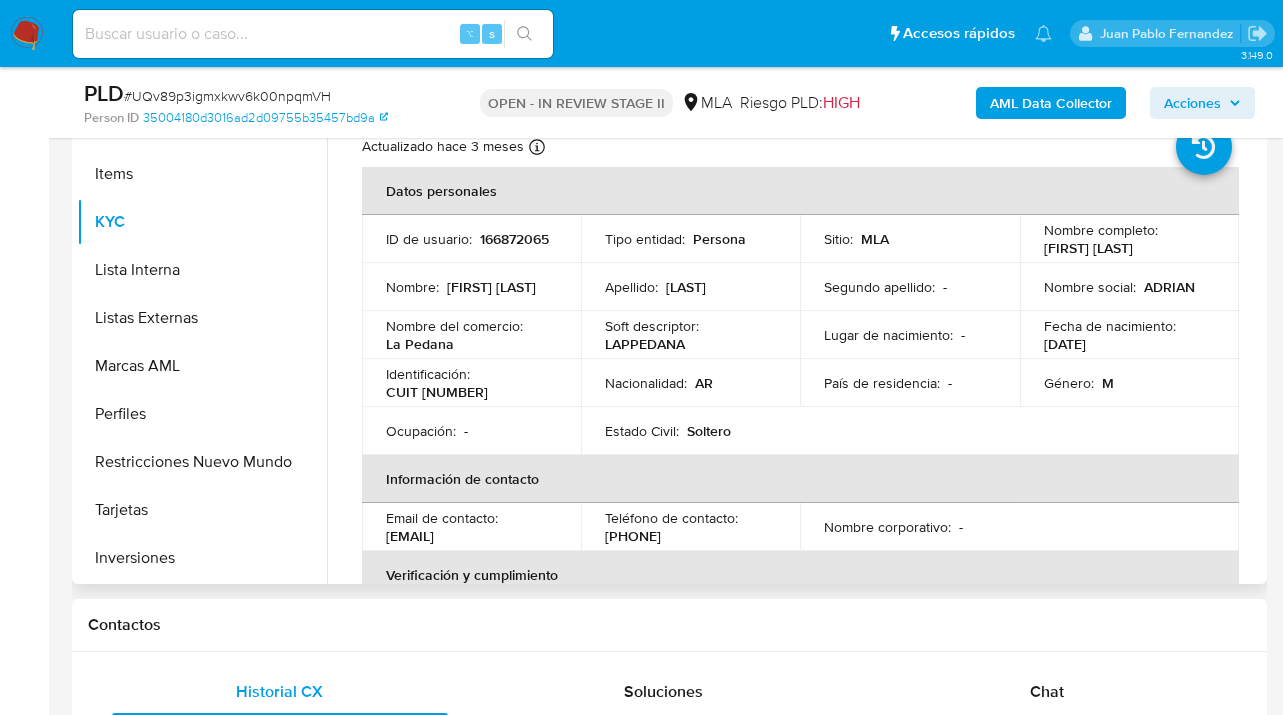 drag, startPoint x: 558, startPoint y: 541, endPoint x: 438, endPoint y: 538, distance: 120.03749 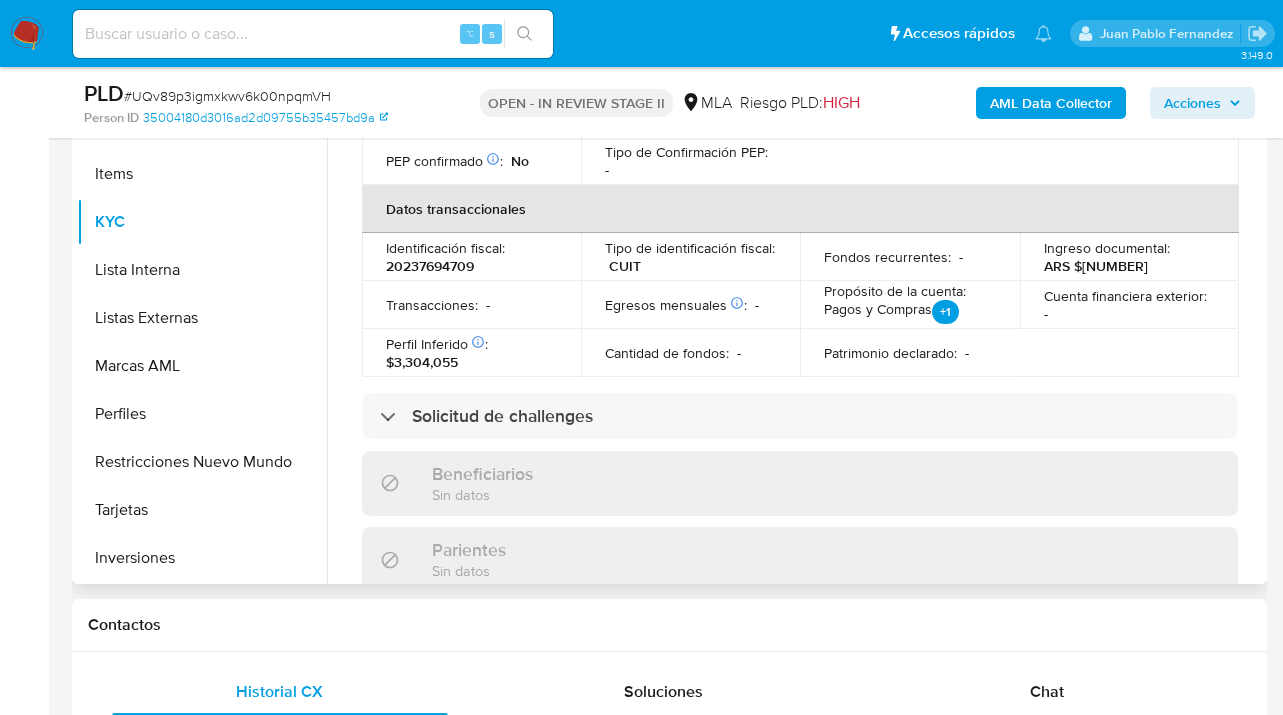 scroll, scrollTop: 978, scrollLeft: 0, axis: vertical 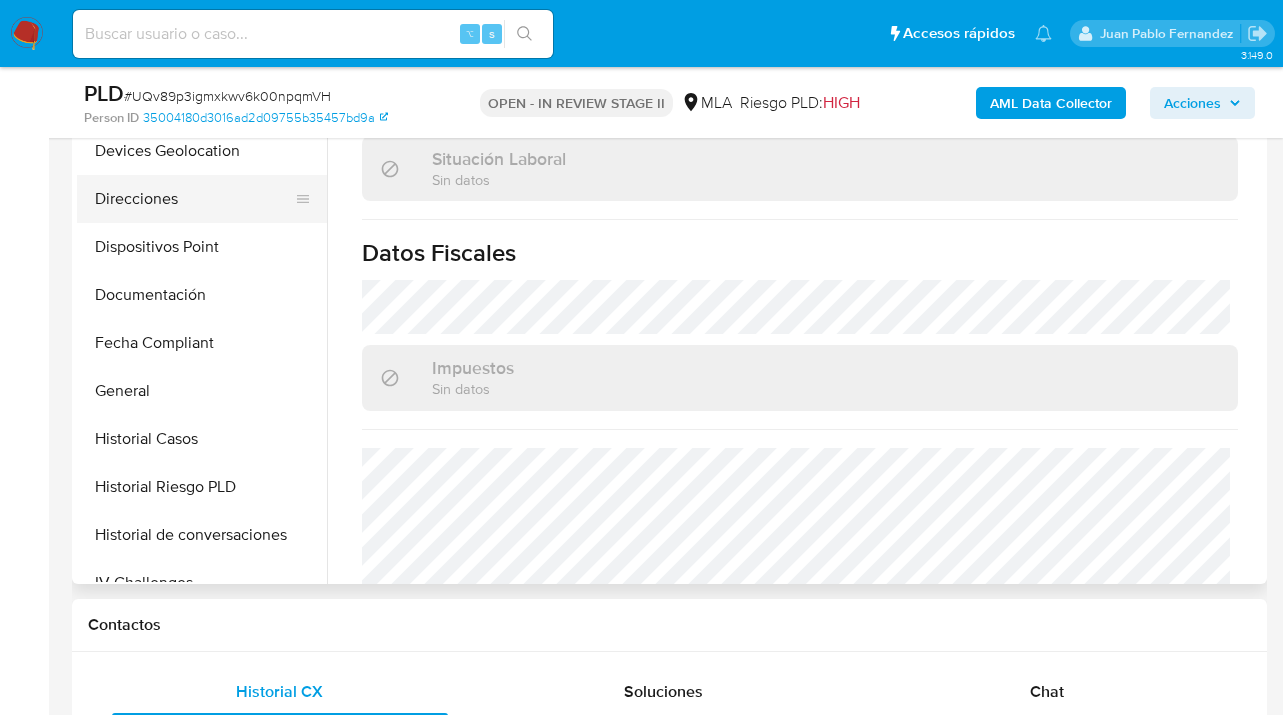 click on "Direcciones" at bounding box center (194, 199) 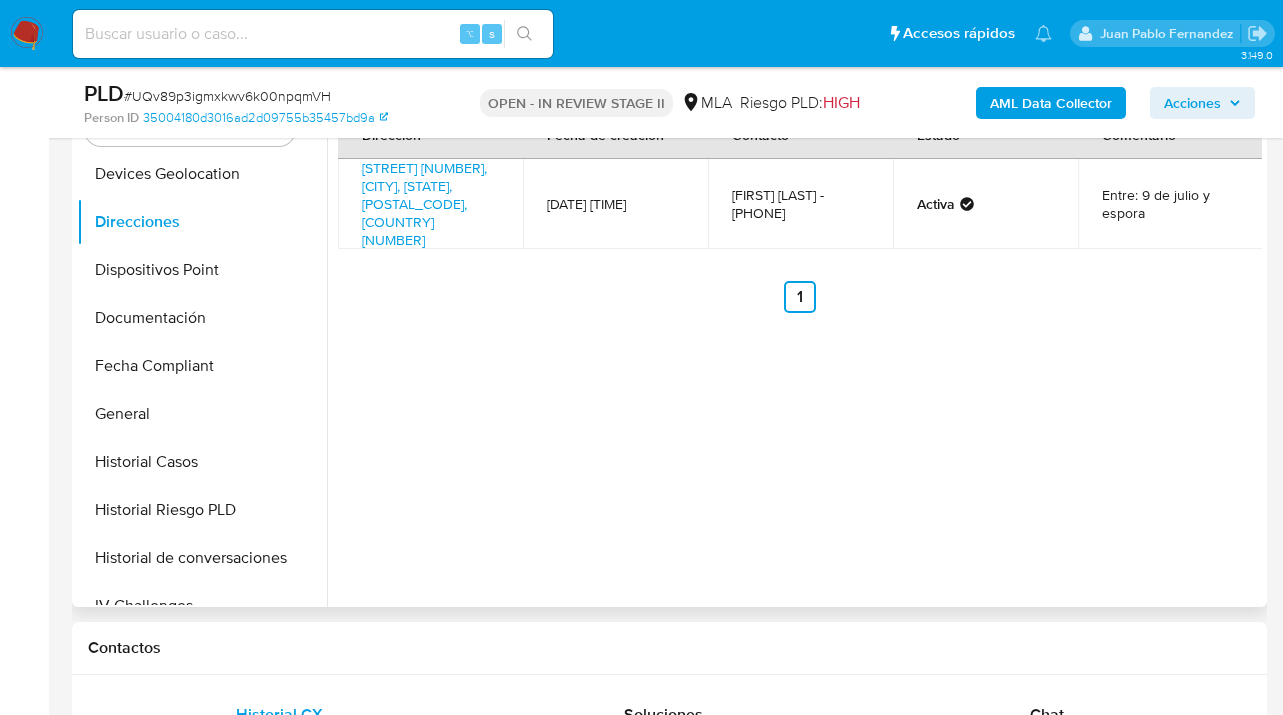 scroll, scrollTop: 403, scrollLeft: 0, axis: vertical 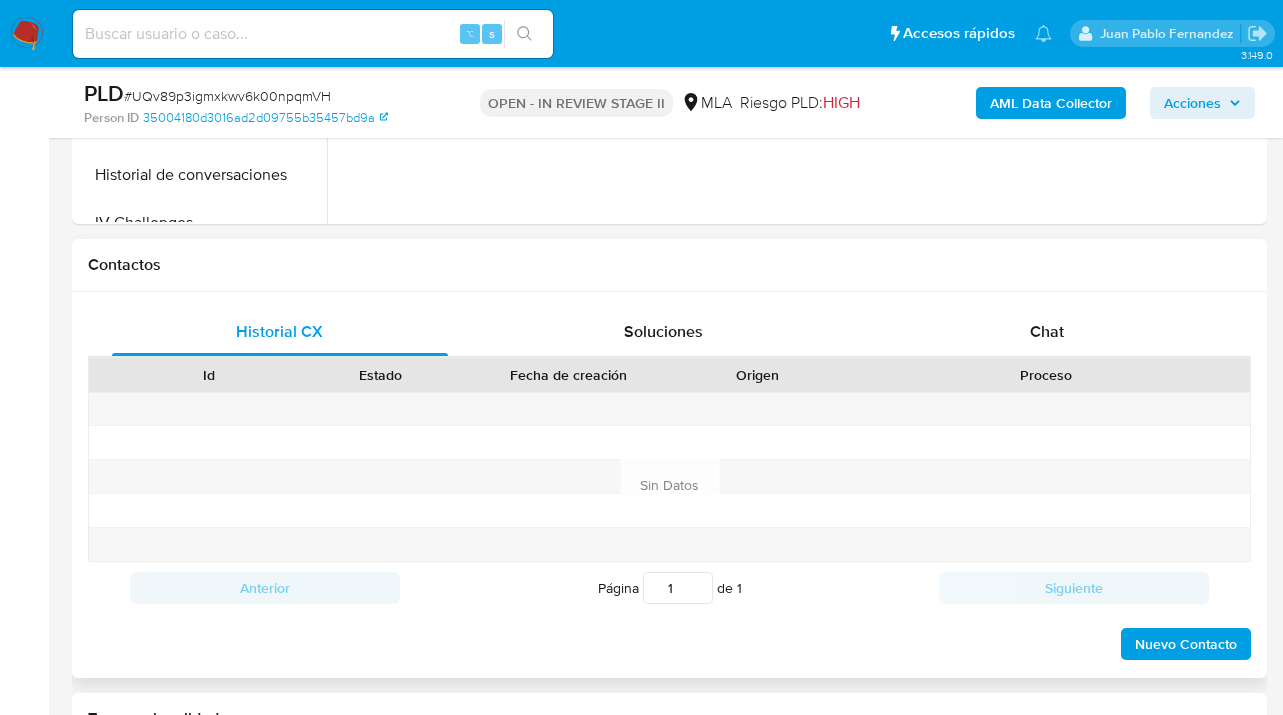 drag, startPoint x: 1050, startPoint y: 332, endPoint x: 938, endPoint y: 284, distance: 121.85237 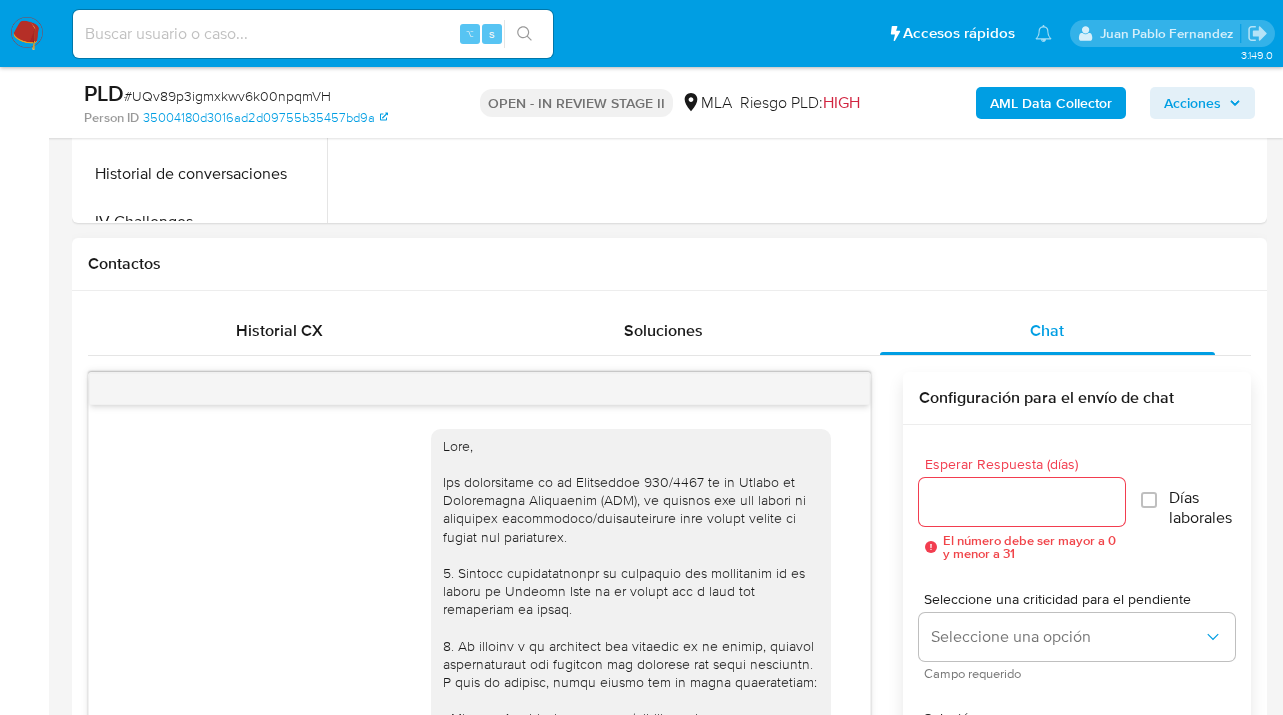scroll, scrollTop: 845, scrollLeft: 0, axis: vertical 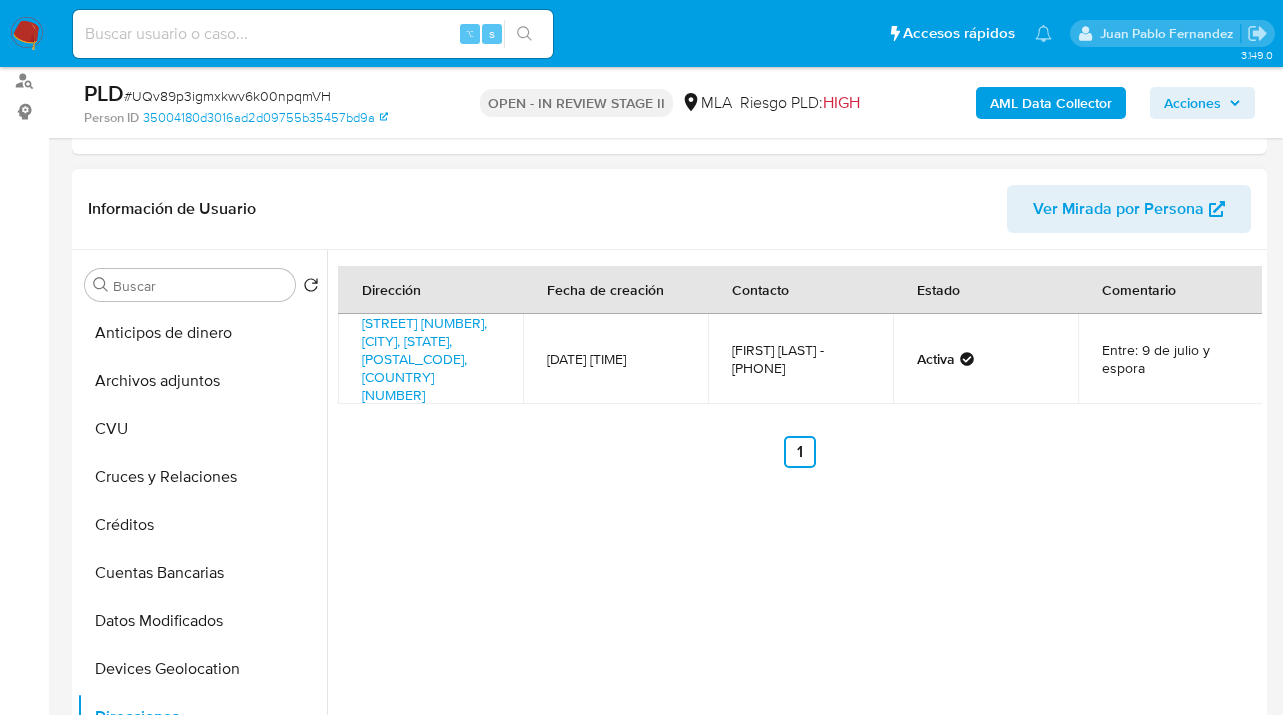 drag, startPoint x: 197, startPoint y: 378, endPoint x: 366, endPoint y: 365, distance: 169.49927 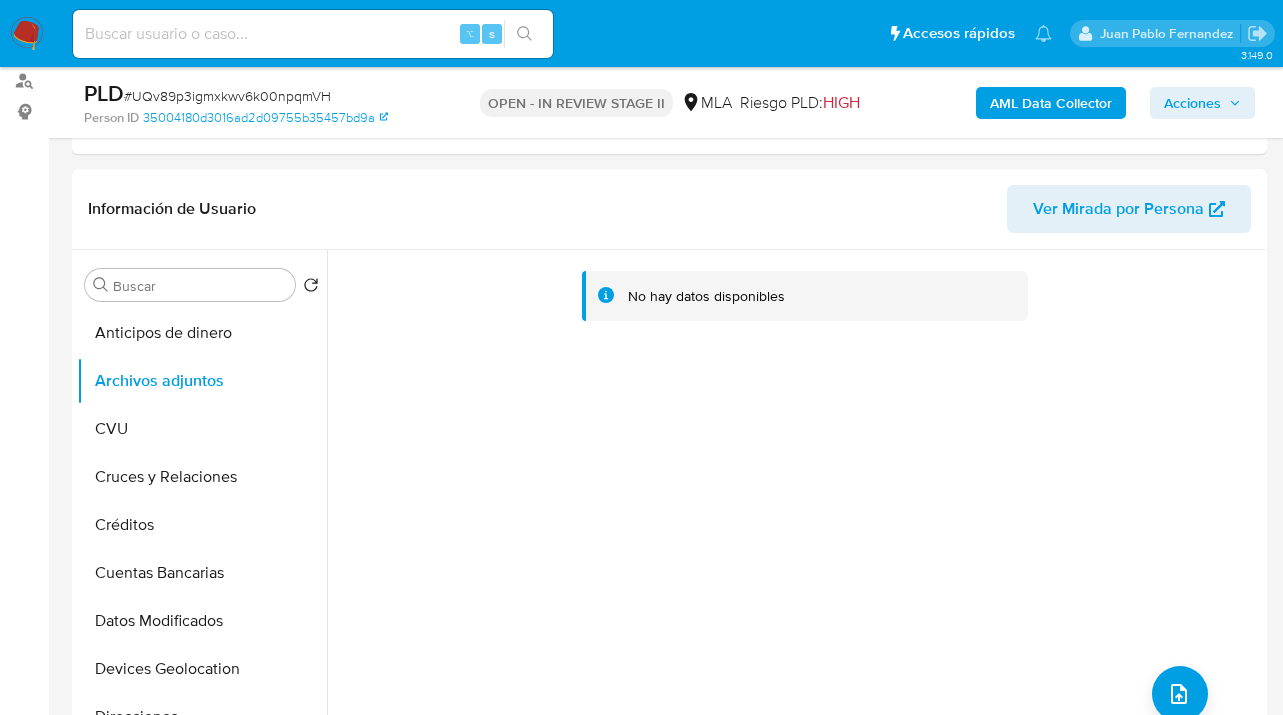 click on "AML Data Collector" at bounding box center [1051, 103] 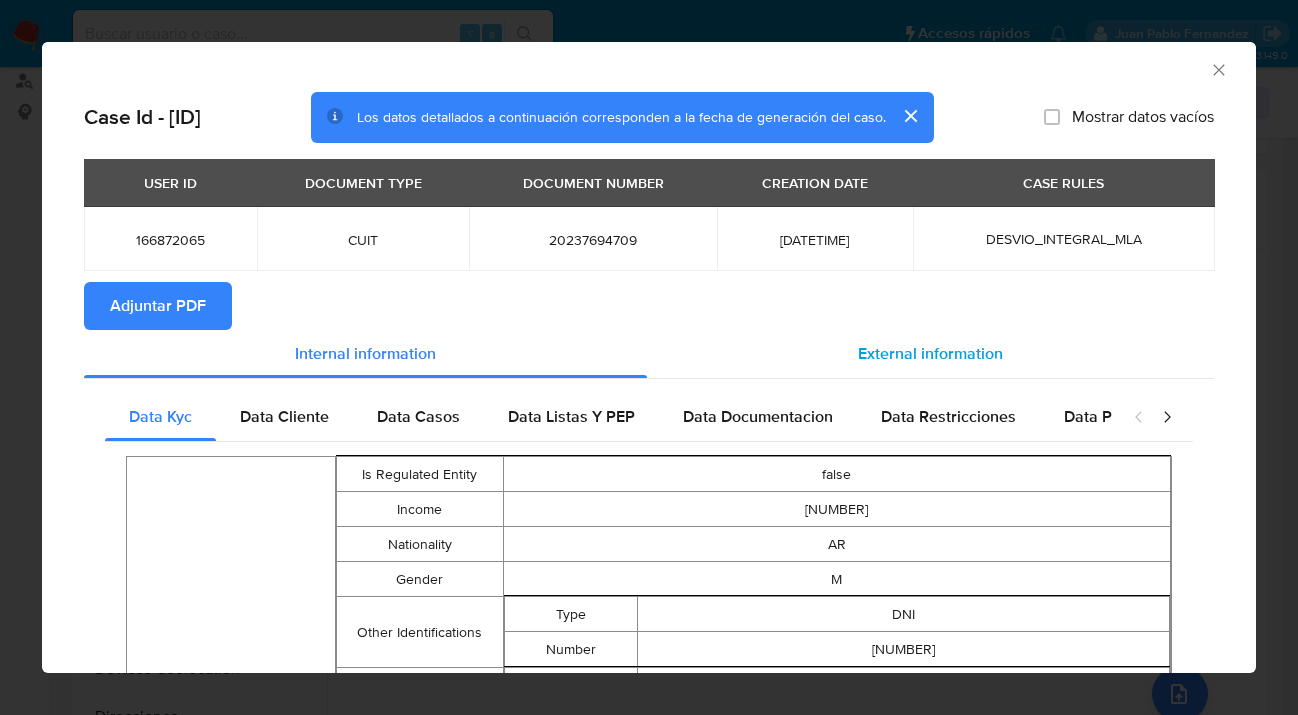click on "External information" at bounding box center [930, 354] 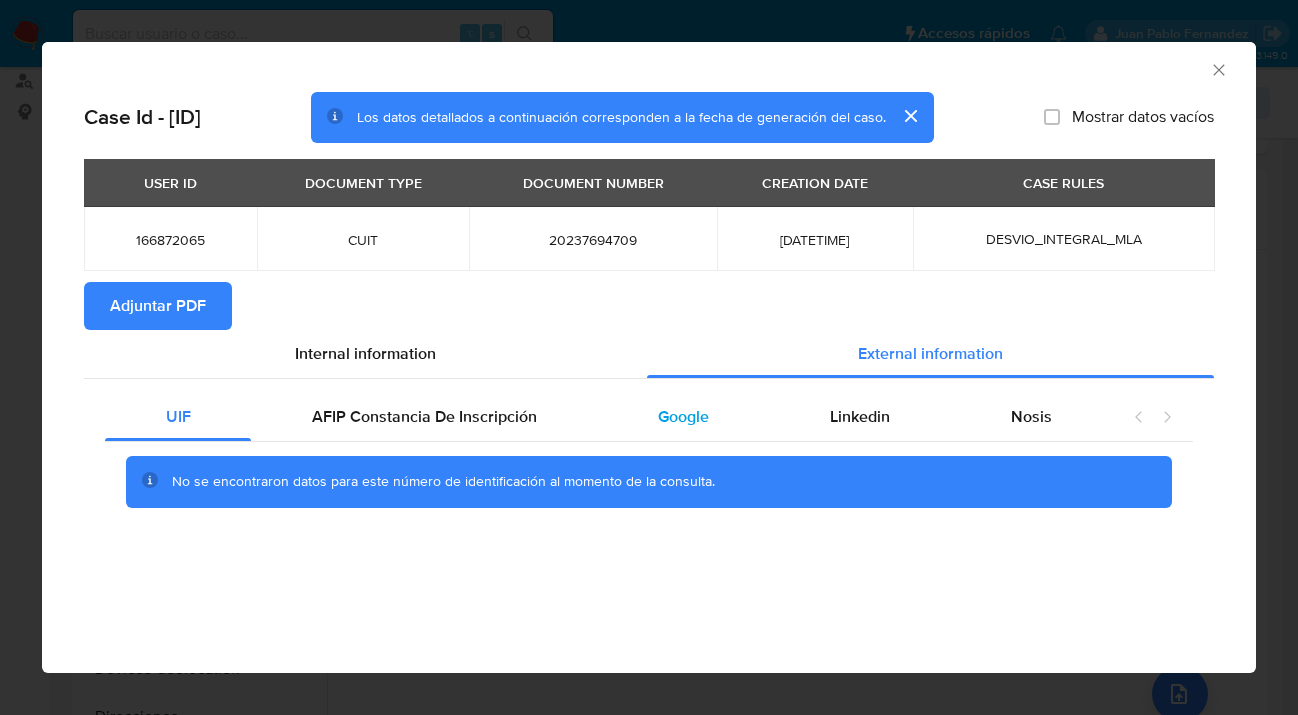 click on "Google" at bounding box center [683, 416] 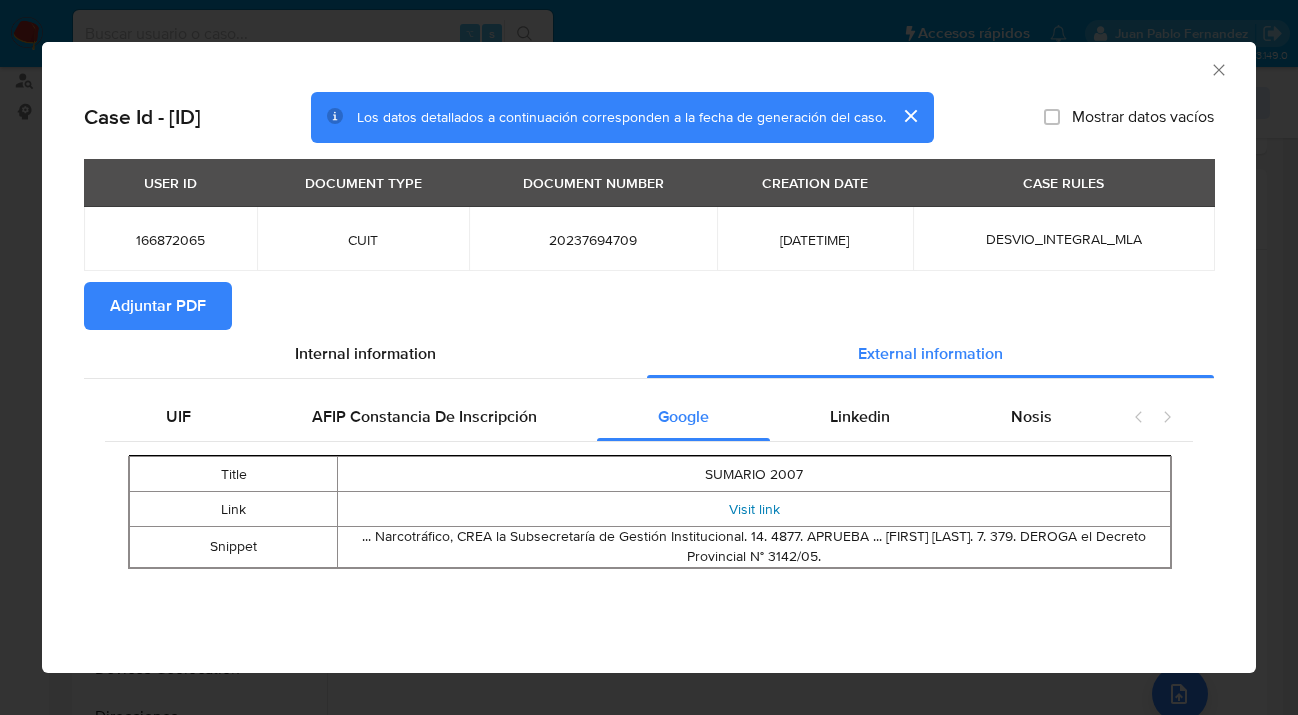 click on "Visit link" at bounding box center (754, 509) 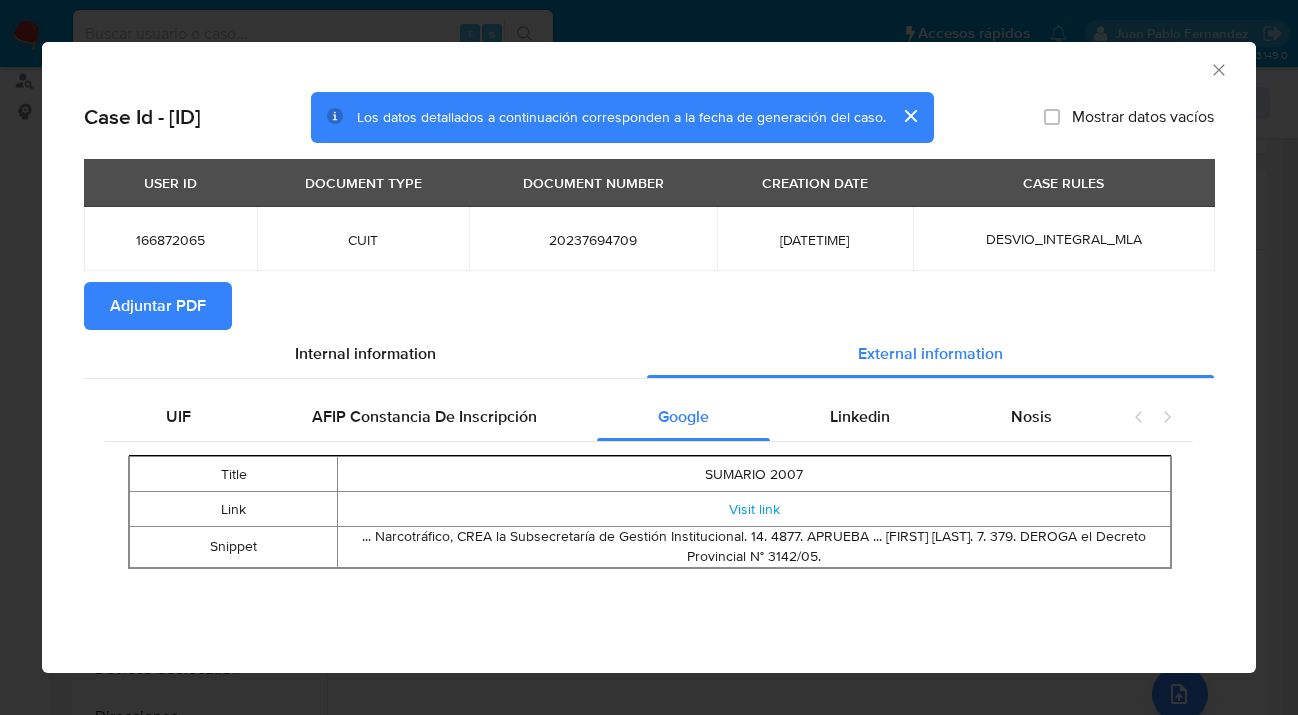 click on "Adjuntar PDF" at bounding box center [158, 306] 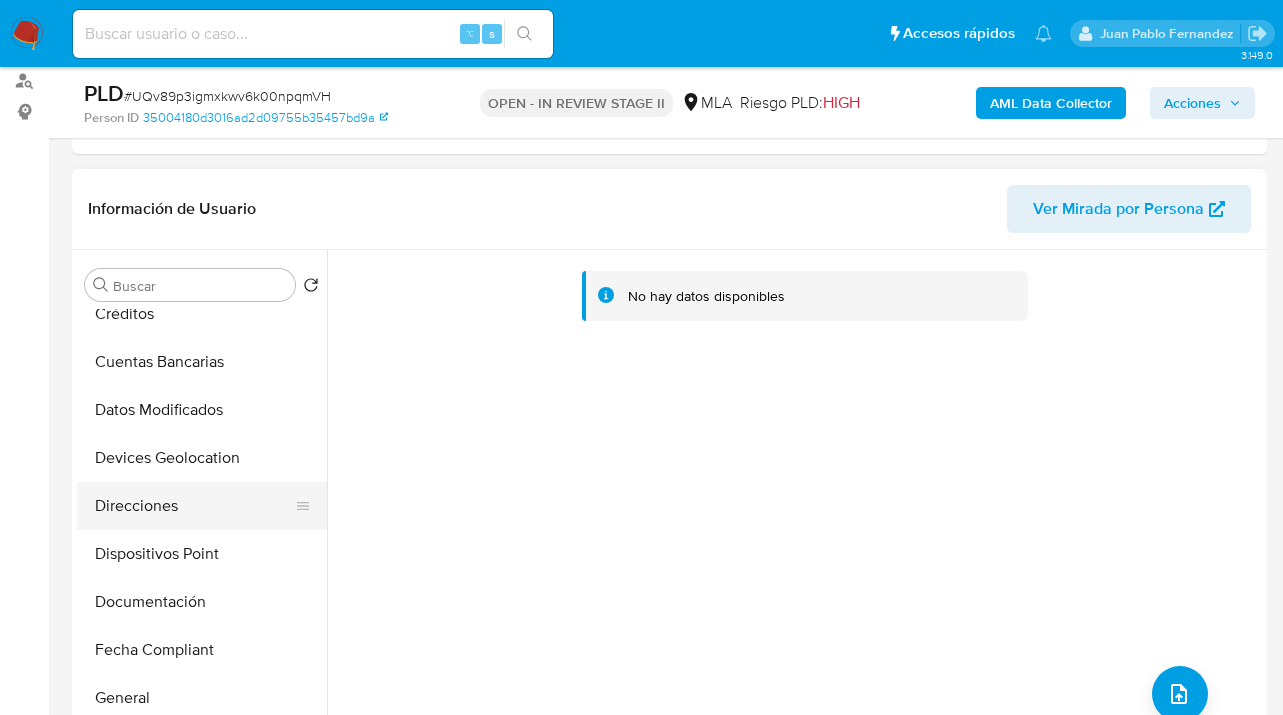 scroll, scrollTop: 231, scrollLeft: 0, axis: vertical 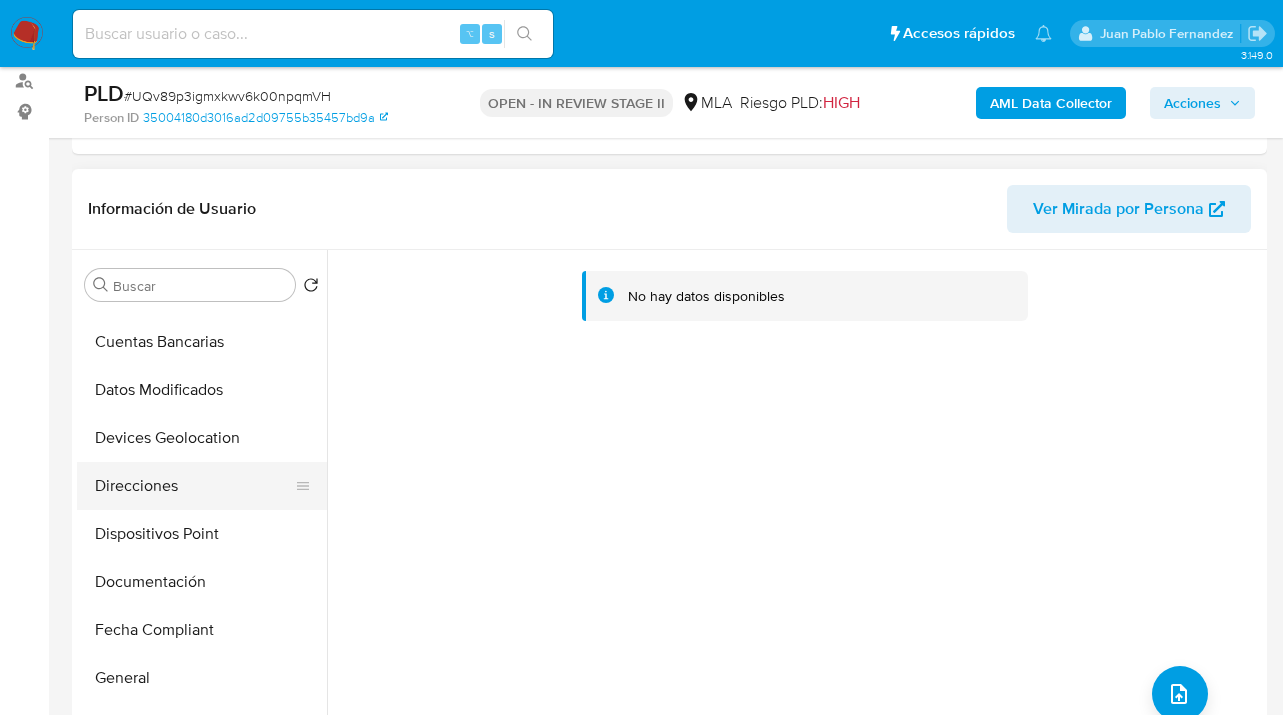 click on "Direcciones" at bounding box center [194, 486] 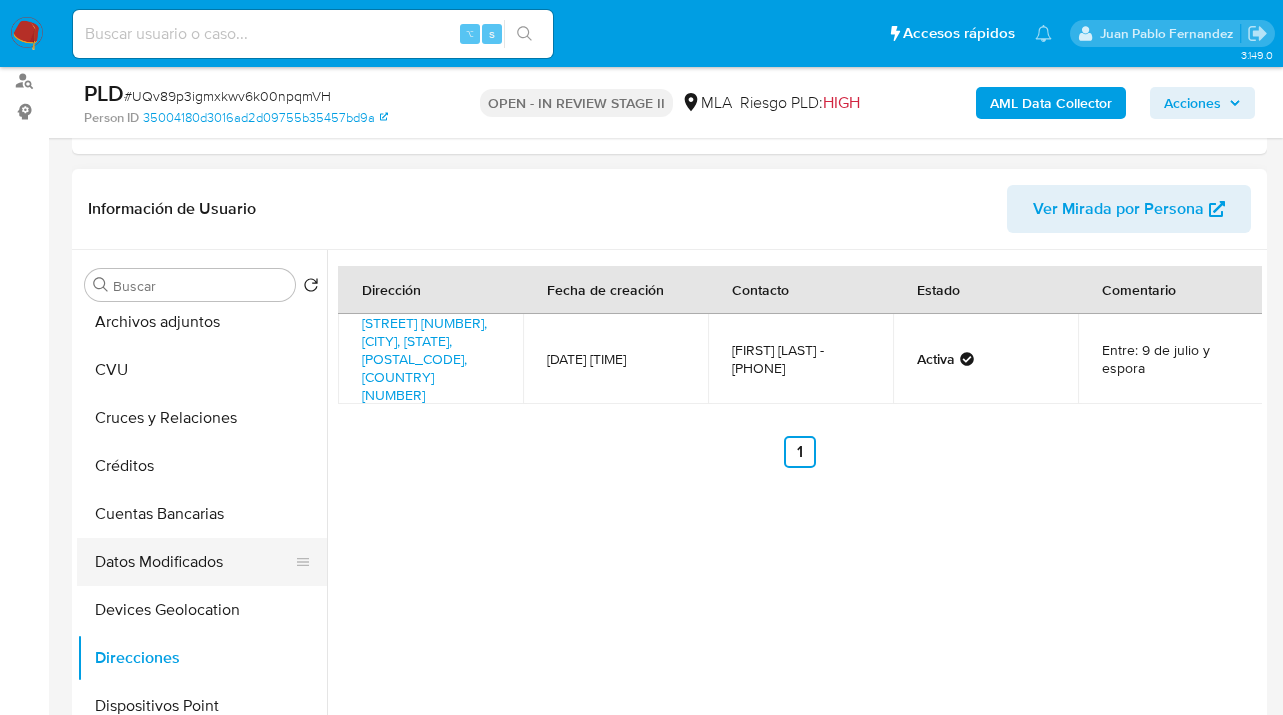 scroll, scrollTop: 0, scrollLeft: 0, axis: both 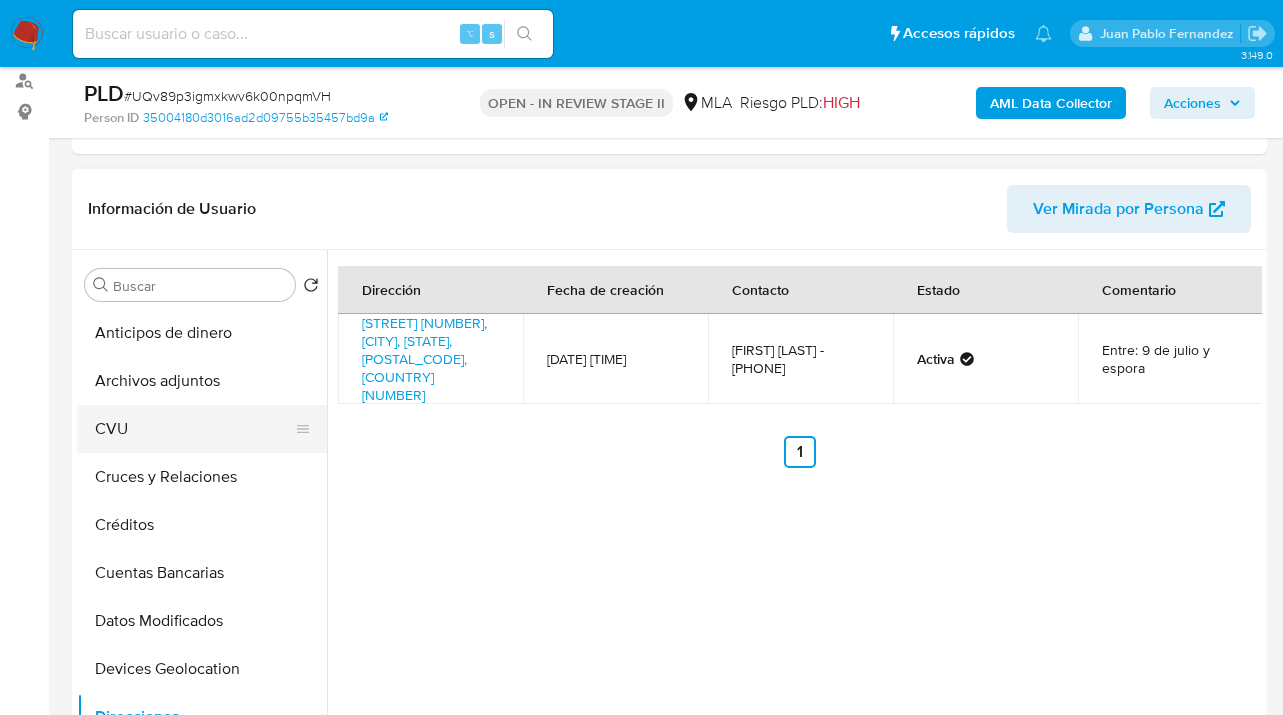 click on "CVU" at bounding box center (194, 429) 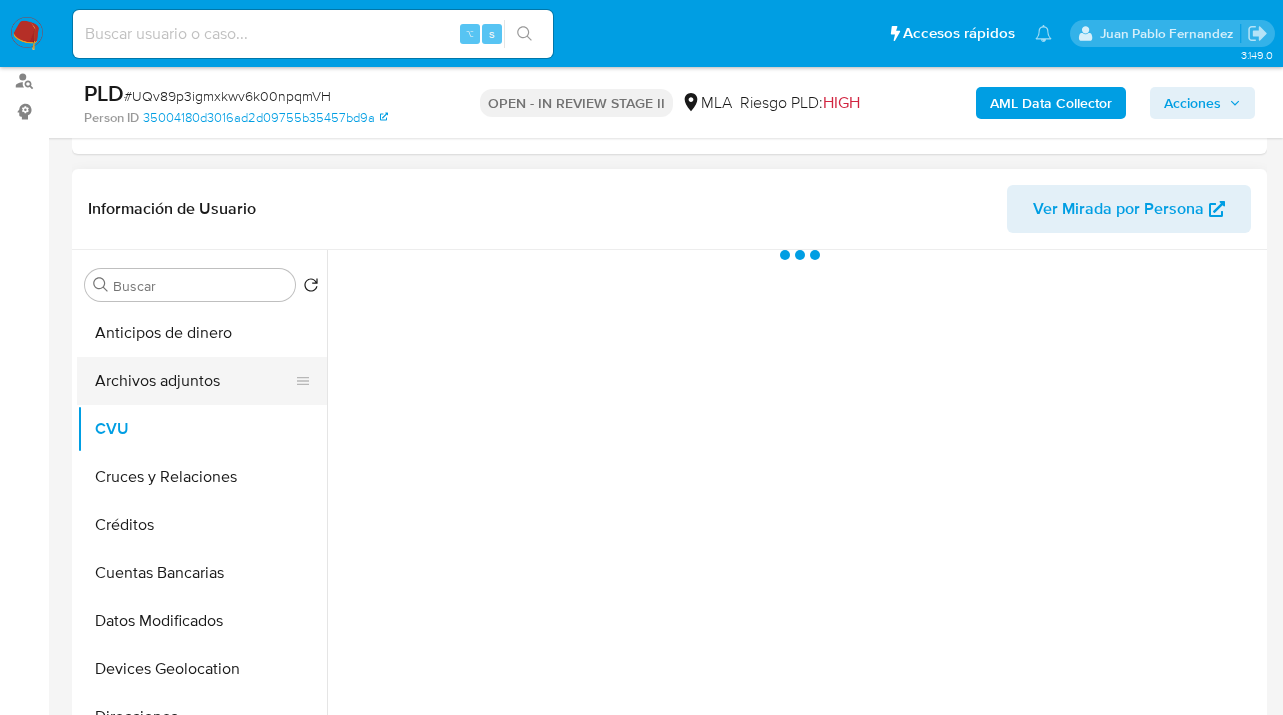 click on "Archivos adjuntos" at bounding box center (194, 381) 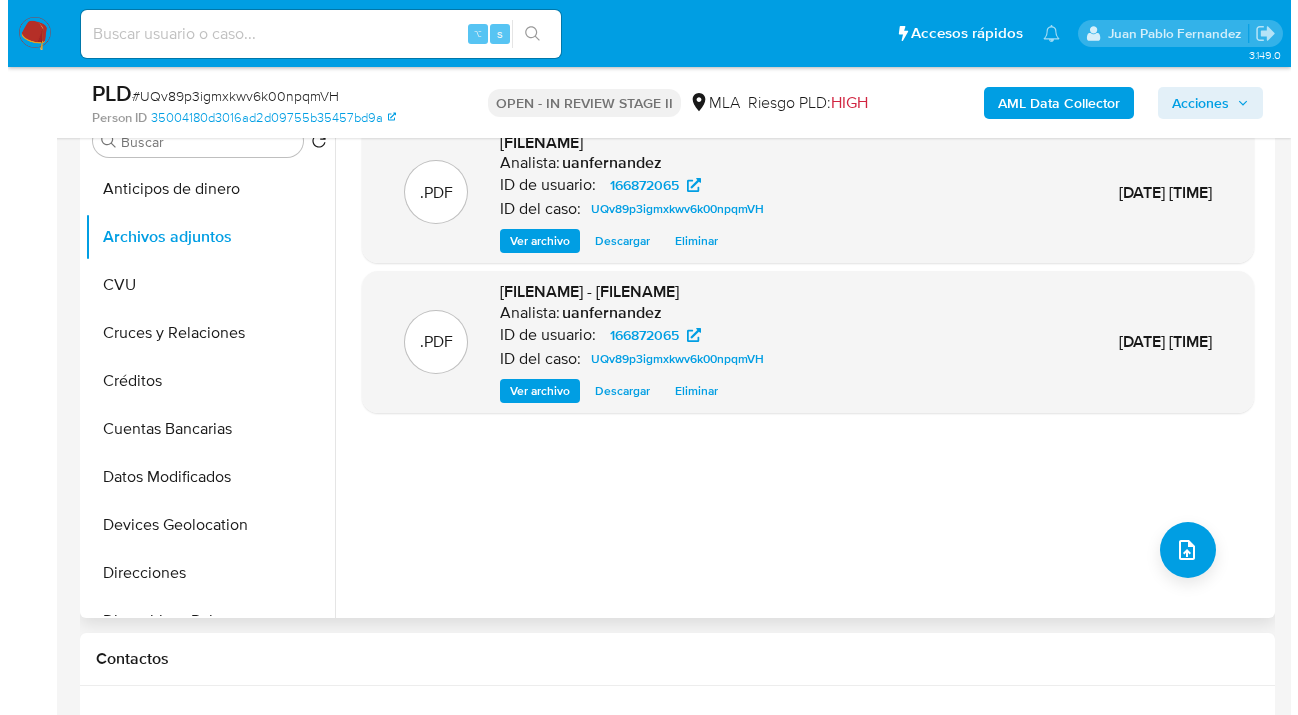 scroll, scrollTop: 312, scrollLeft: 0, axis: vertical 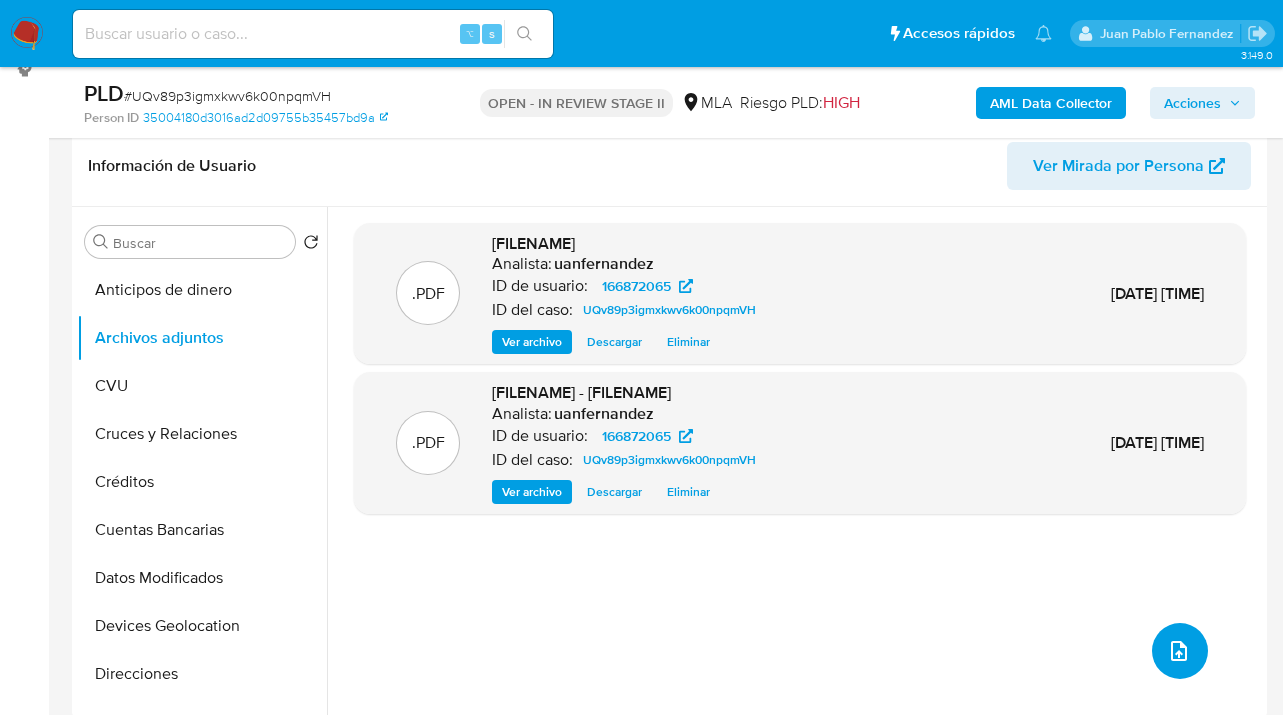 click 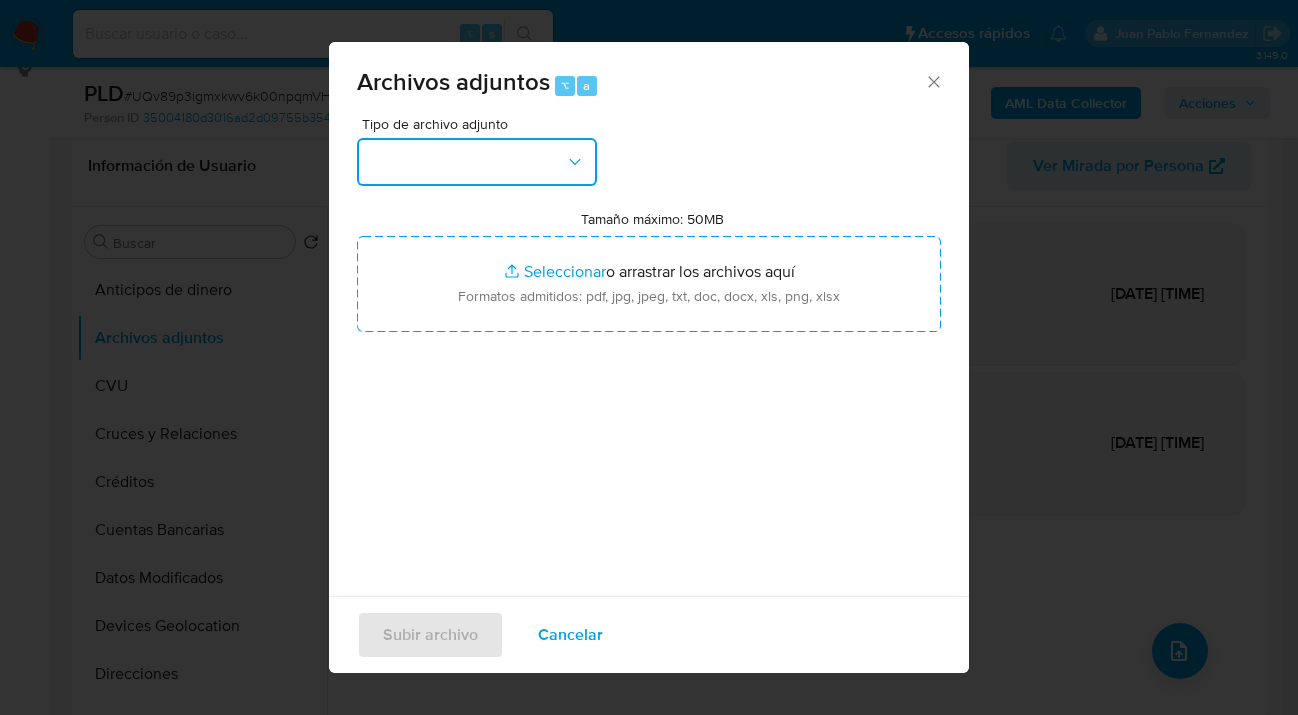 click 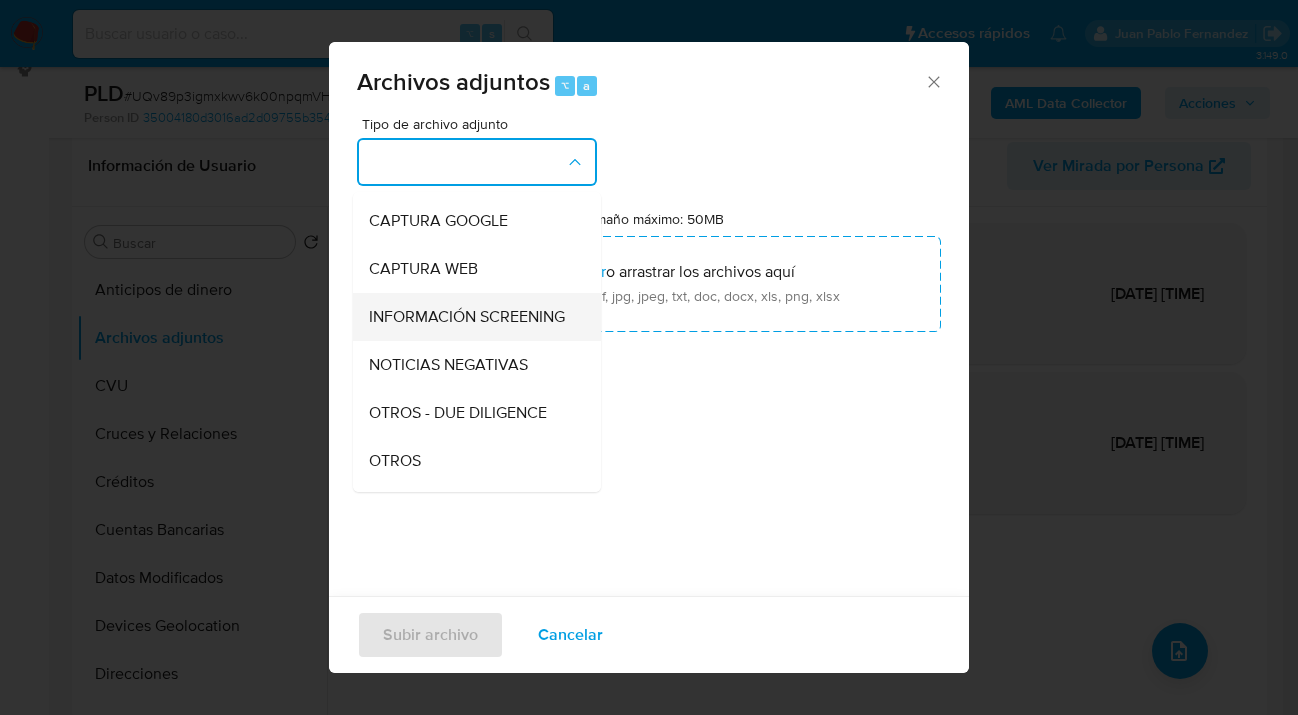 scroll, scrollTop: 808, scrollLeft: 0, axis: vertical 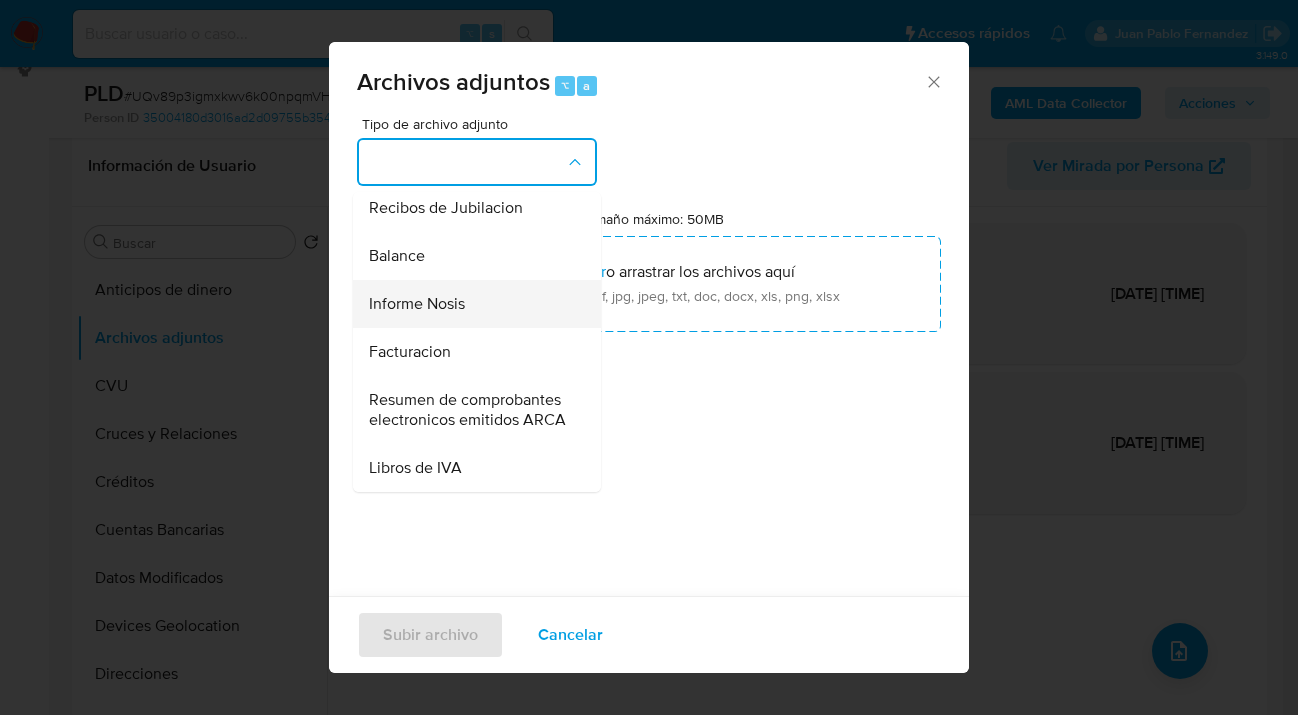 click on "Informe Nosis" at bounding box center (471, 304) 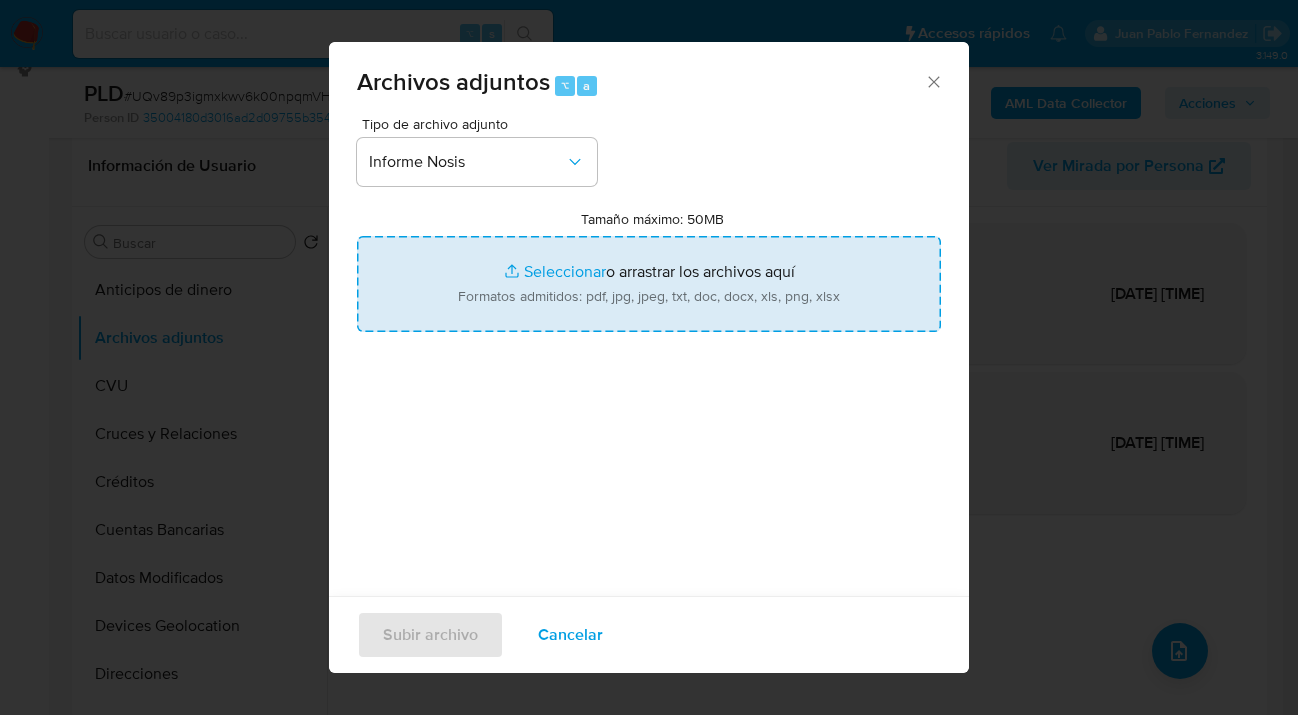 click on "Tamaño máximo: 50MB Seleccionar archivos" at bounding box center [649, 284] 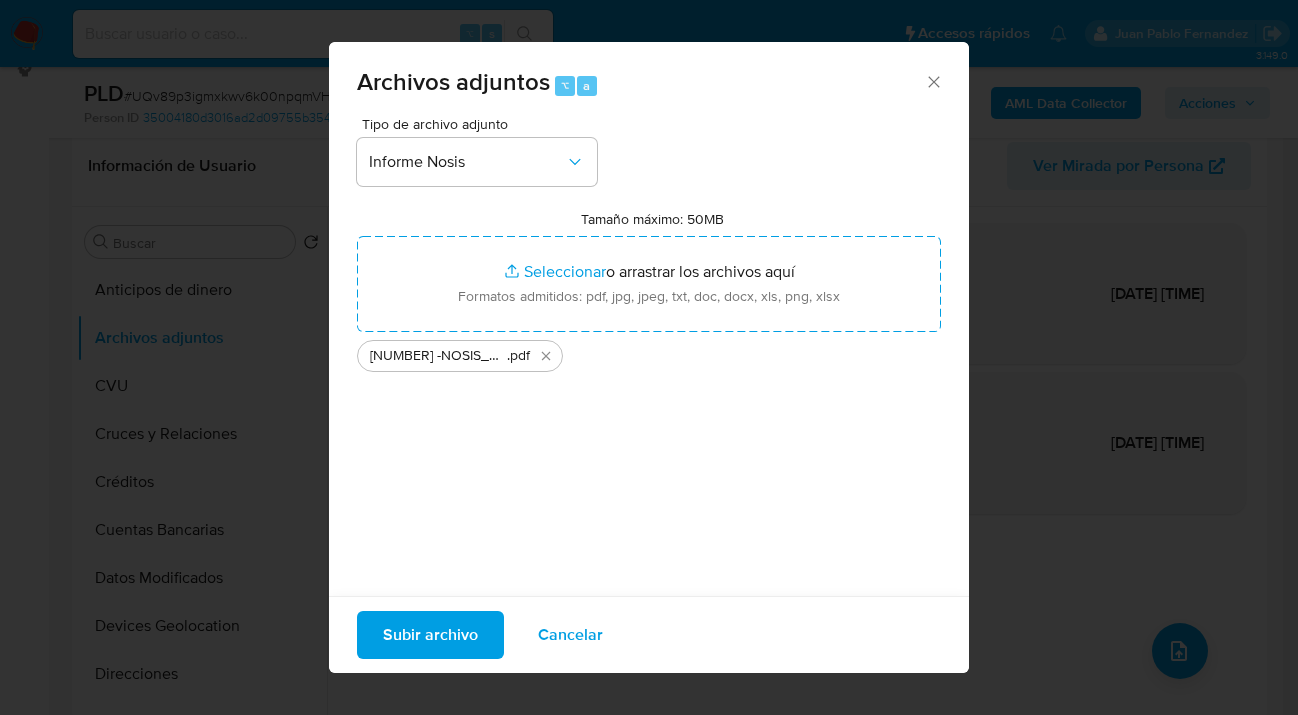 click on "Subir archivo" at bounding box center (430, 635) 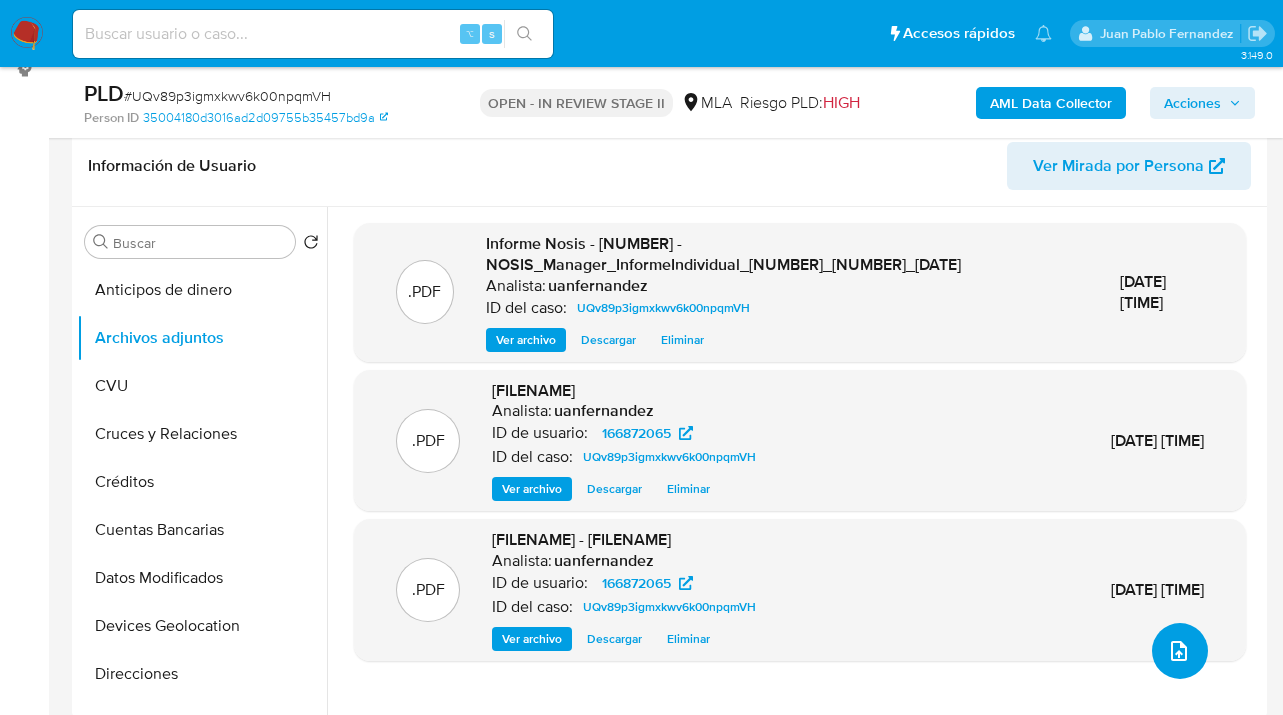 click at bounding box center (1180, 651) 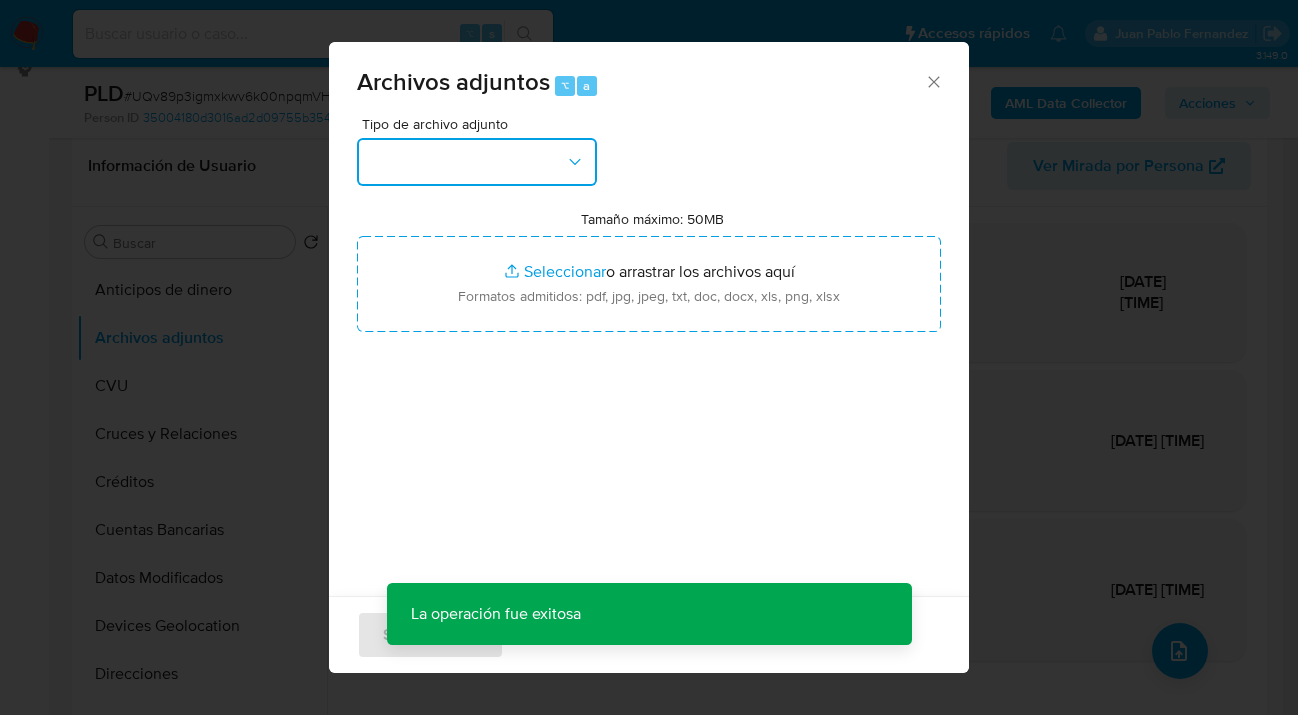 click 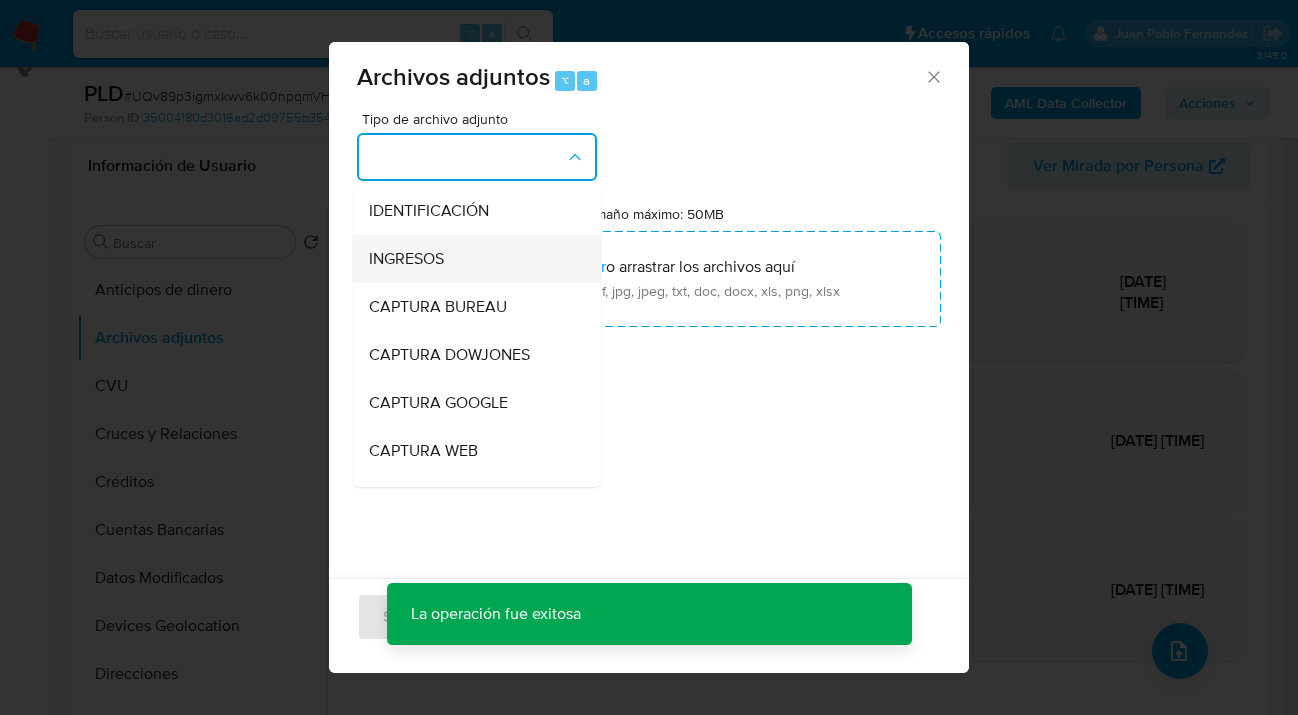 scroll, scrollTop: 7, scrollLeft: 0, axis: vertical 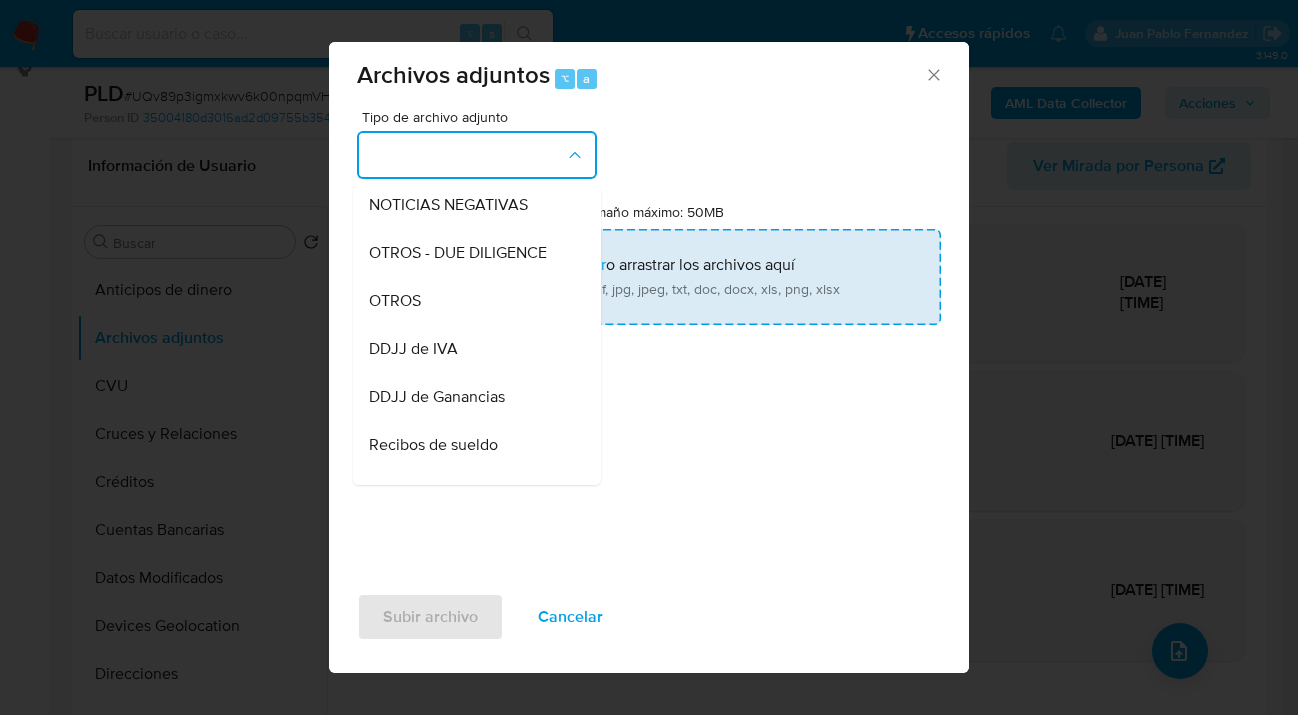 drag, startPoint x: 470, startPoint y: 324, endPoint x: 481, endPoint y: 323, distance: 11.045361 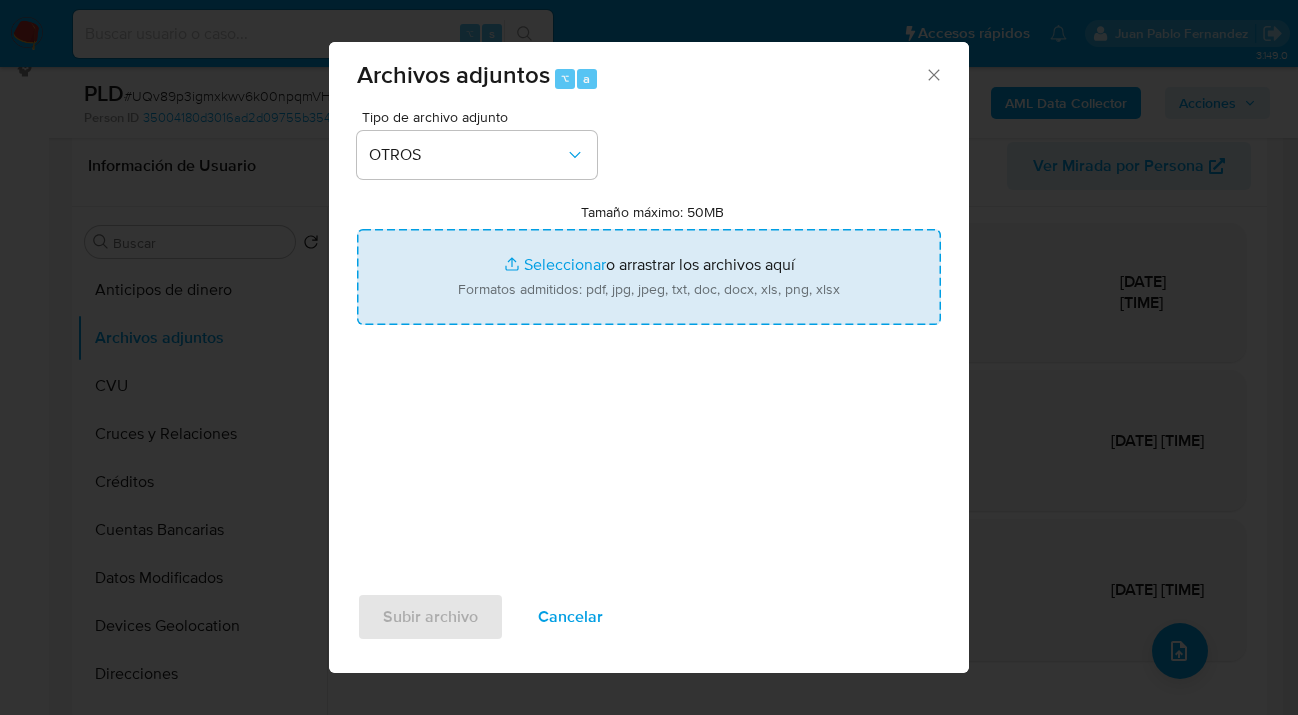 click on "Tamaño máximo: 50MB Seleccionar archivos" at bounding box center [649, 277] 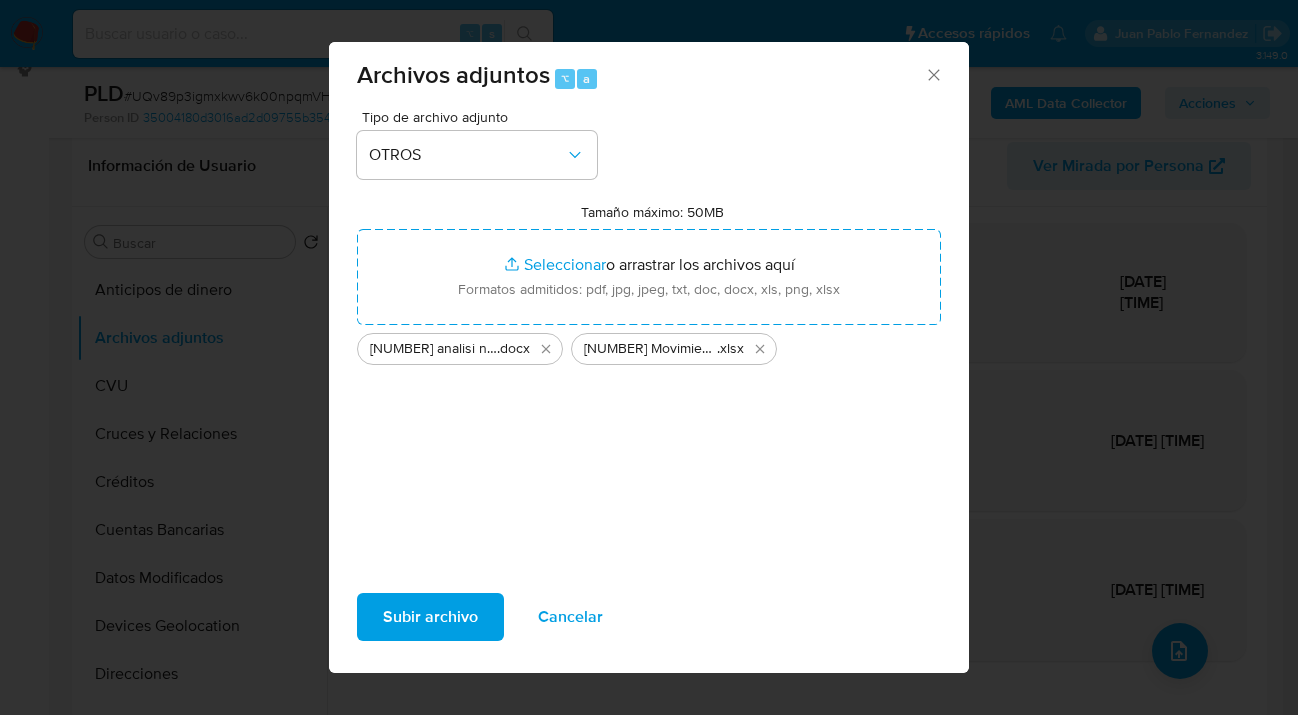 click on "Subir archivo" at bounding box center [430, 617] 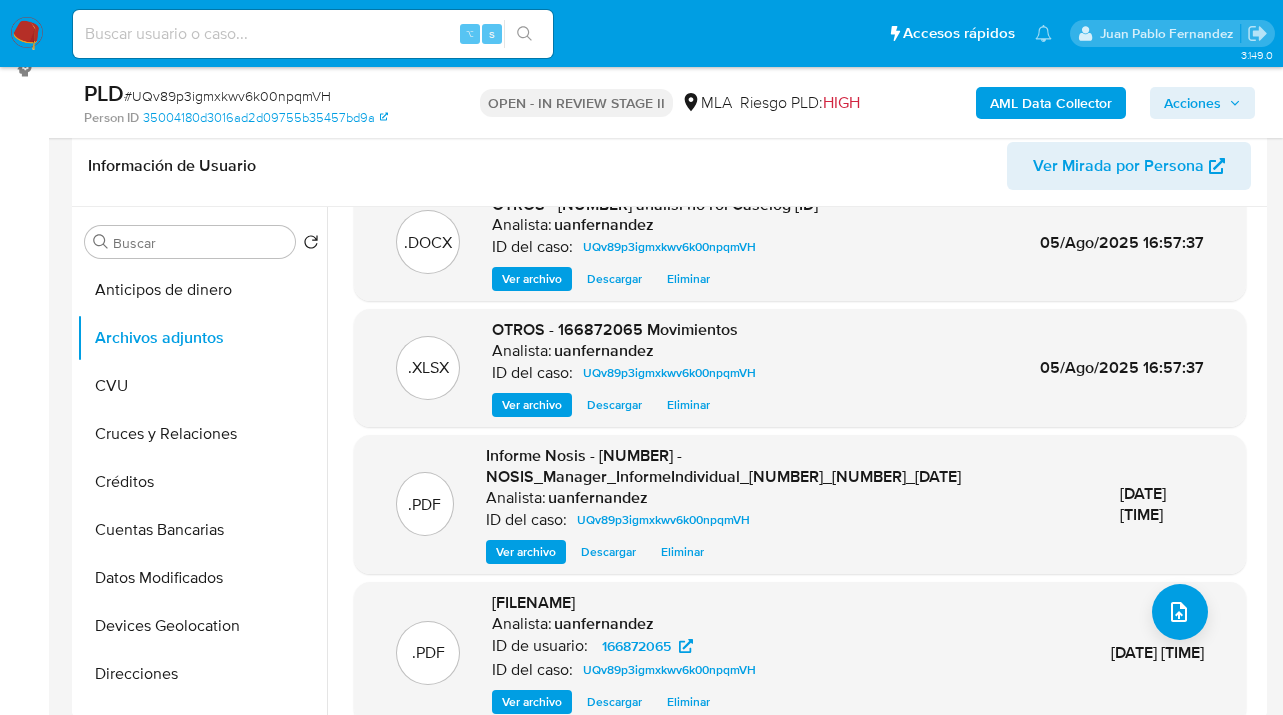 scroll, scrollTop: 105, scrollLeft: 0, axis: vertical 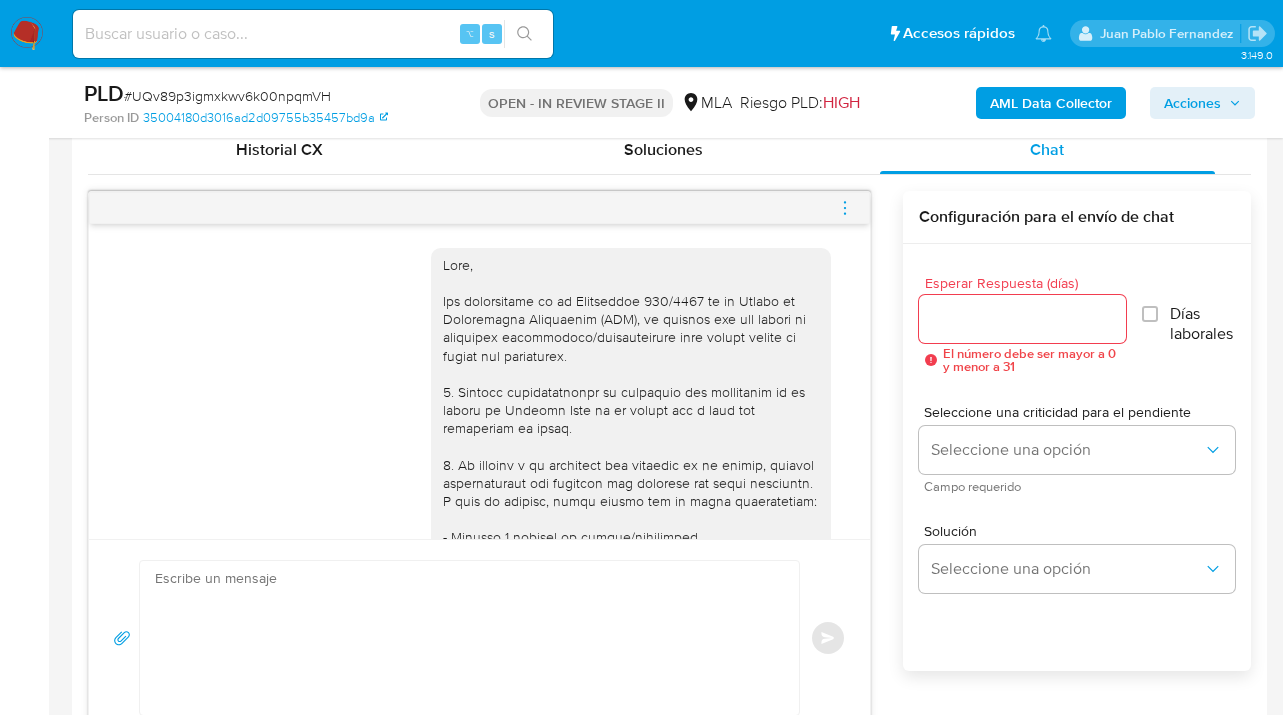 click 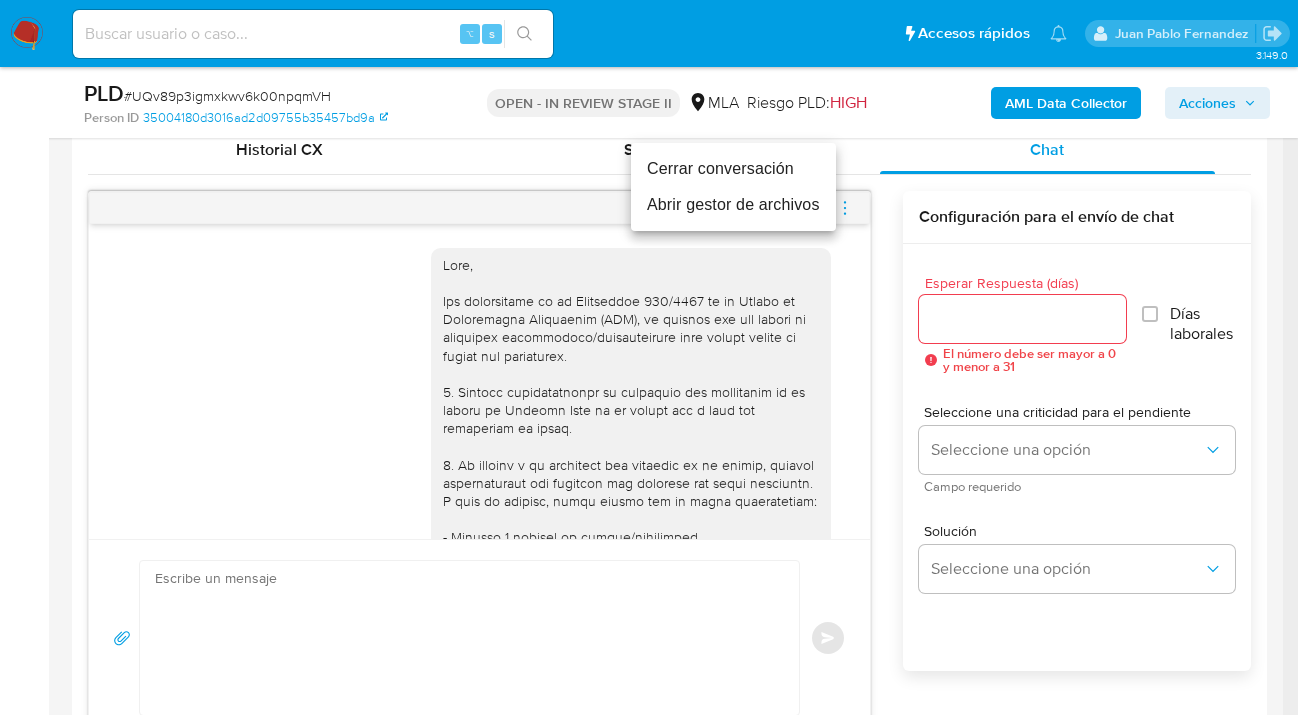 click on "Cerrar conversación" at bounding box center [733, 169] 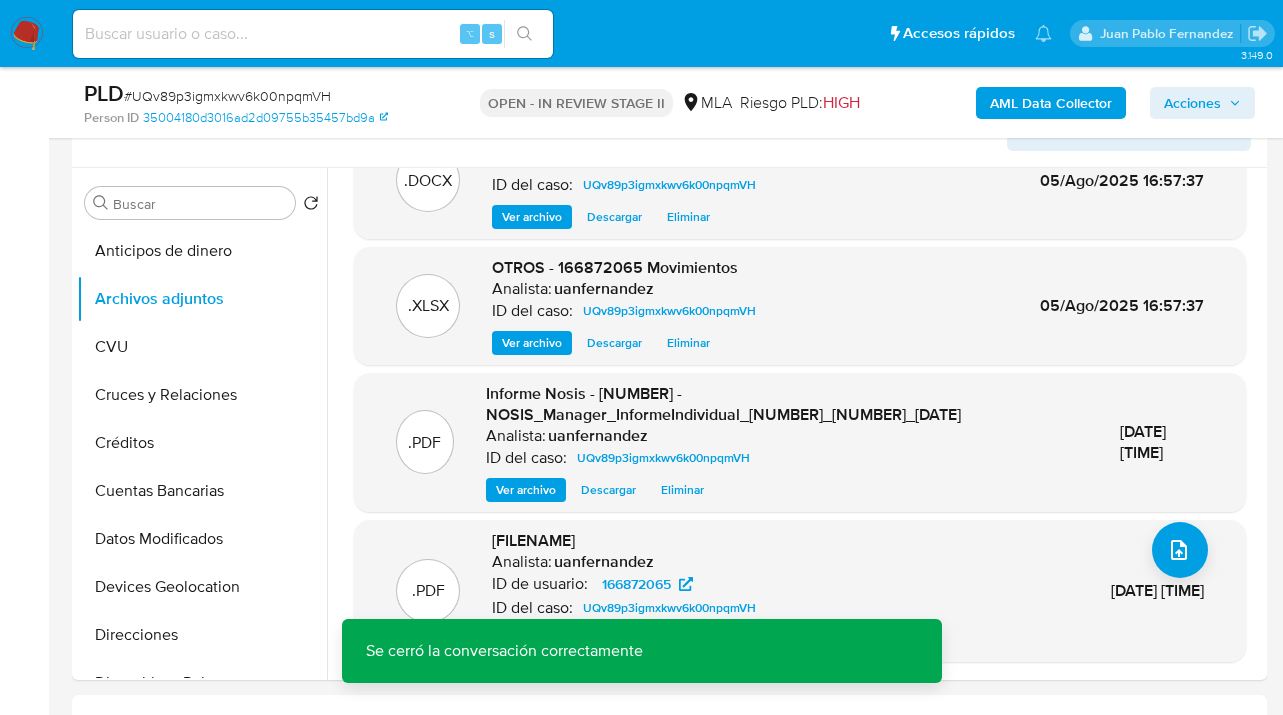 scroll, scrollTop: 0, scrollLeft: 0, axis: both 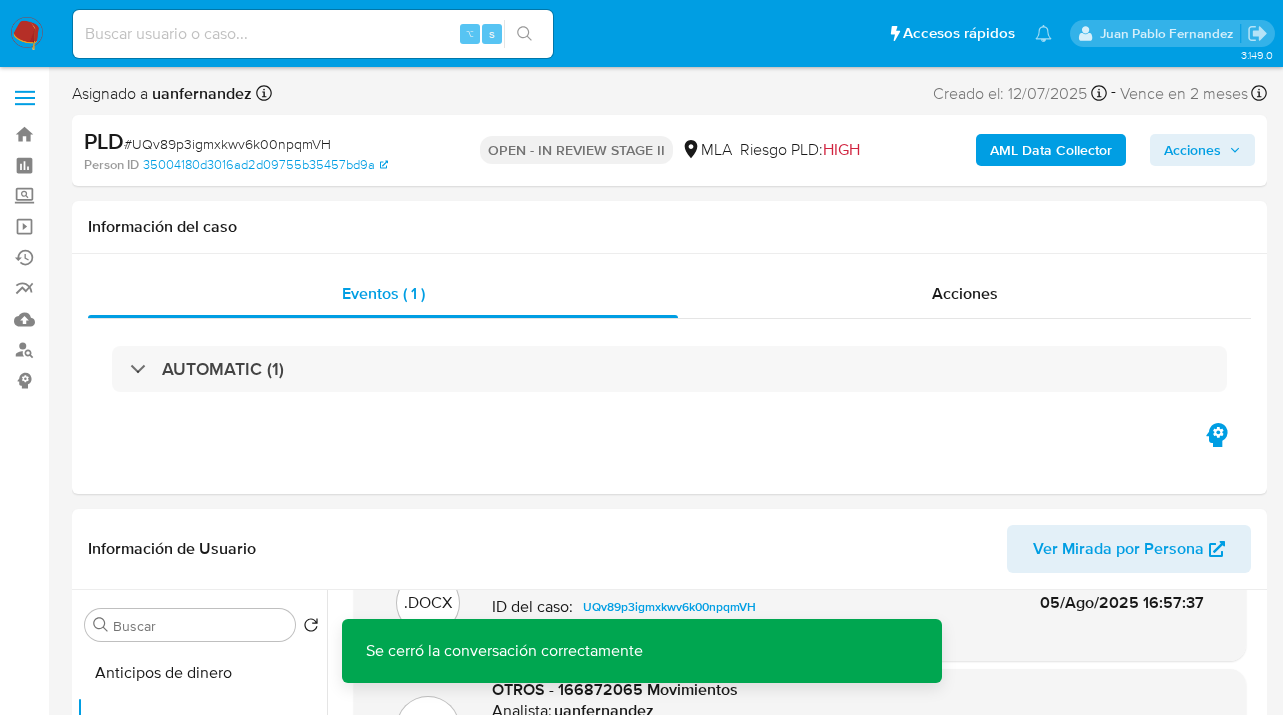 click on "Acciones" at bounding box center (1192, 150) 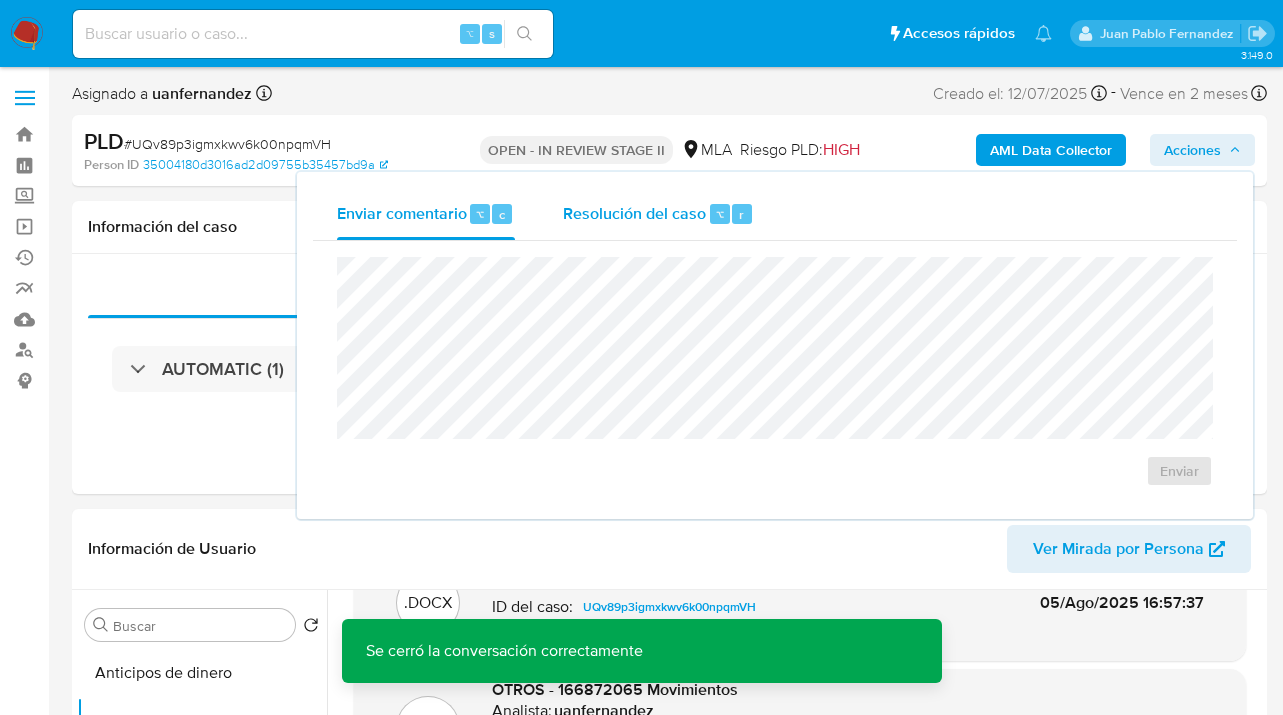 click on "Resolución del caso ⌥ r" at bounding box center (658, 214) 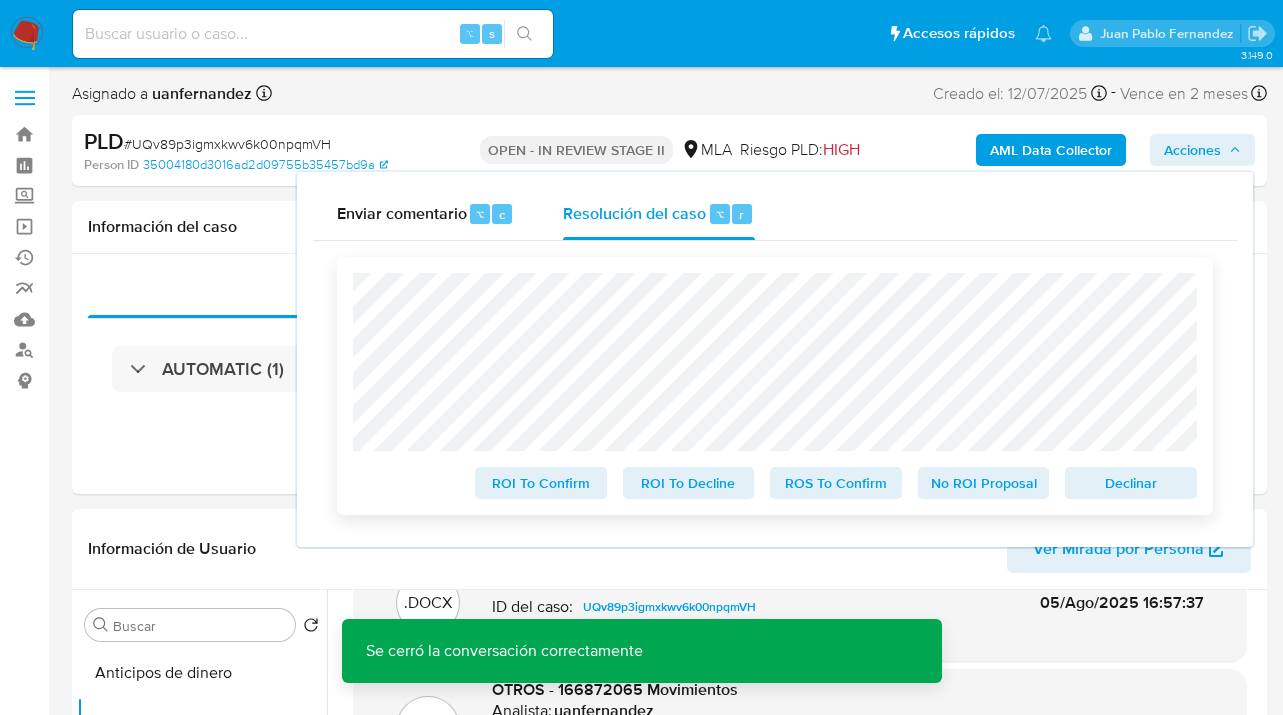 click on "No ROI Proposal" at bounding box center (984, 483) 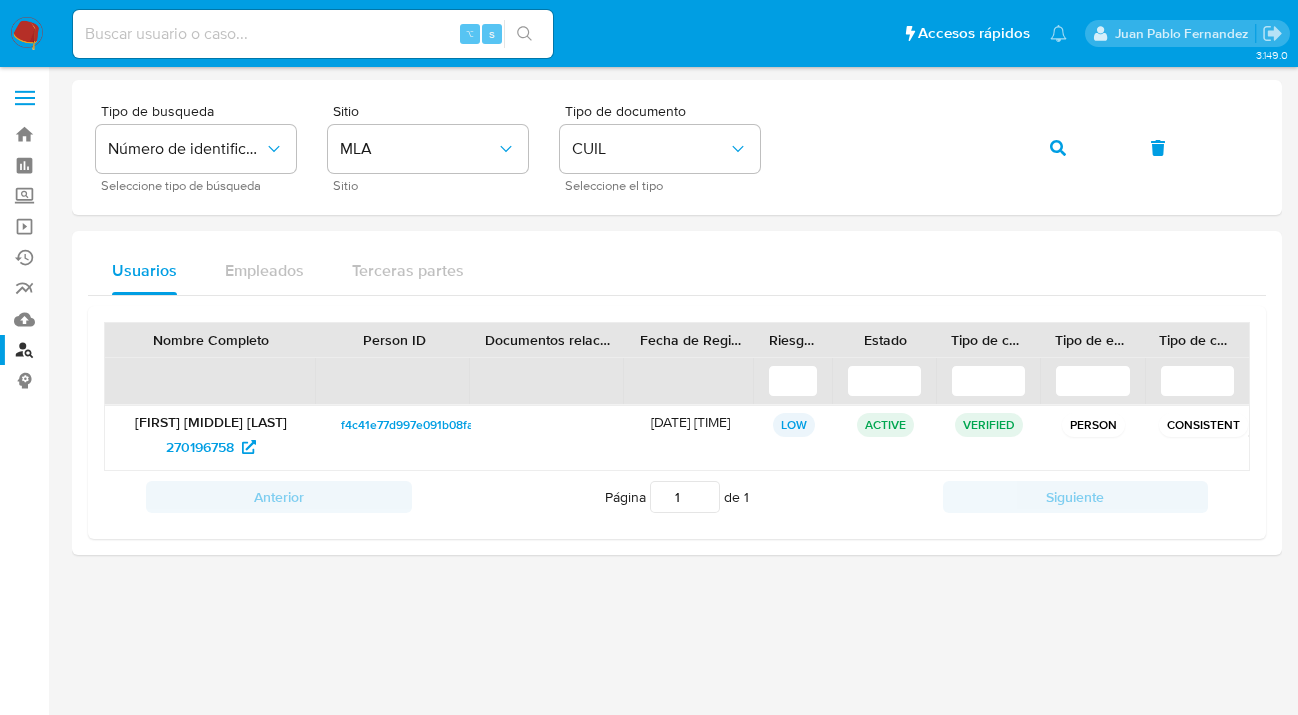 scroll, scrollTop: 0, scrollLeft: 0, axis: both 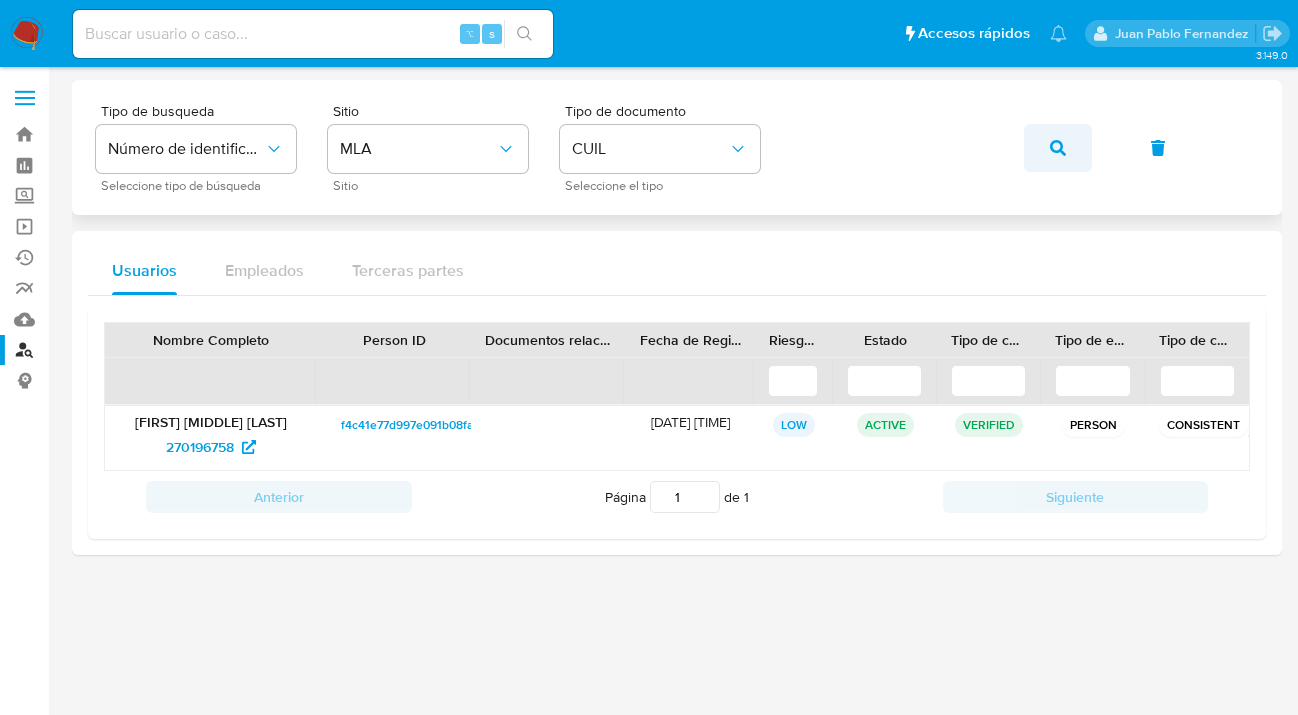 click 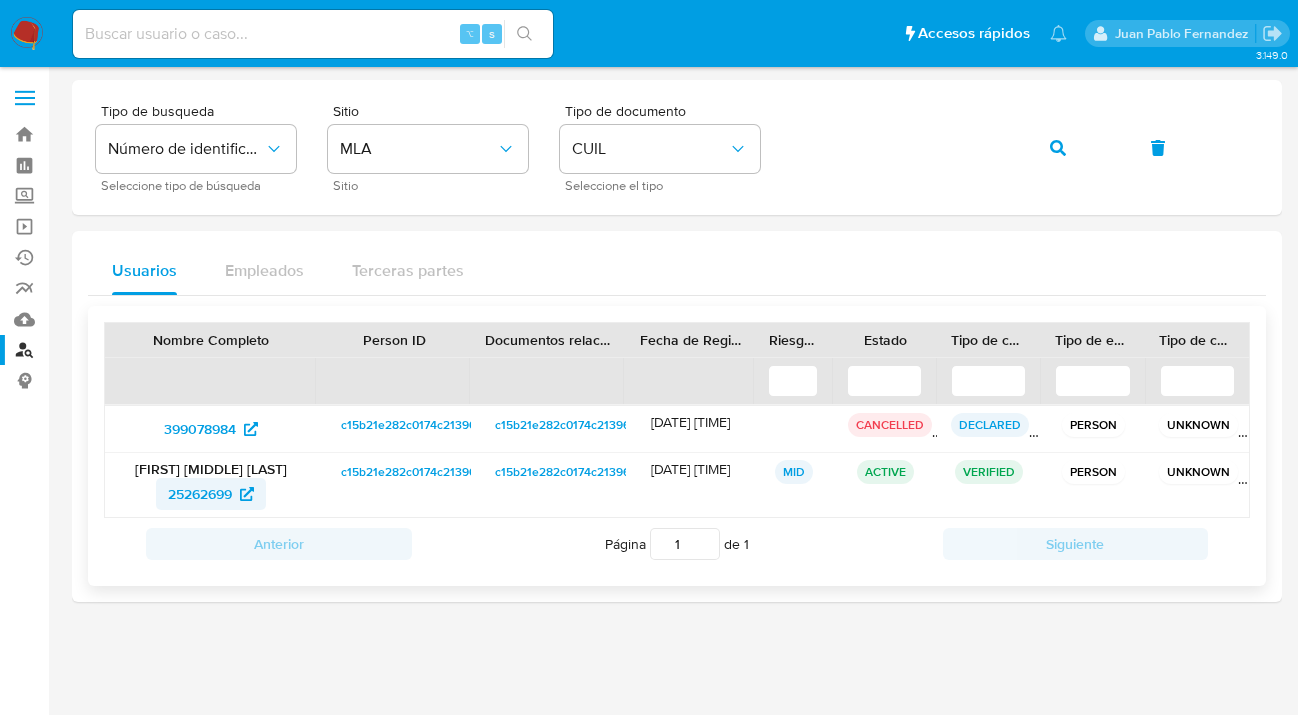 click on "25262699" at bounding box center [200, 494] 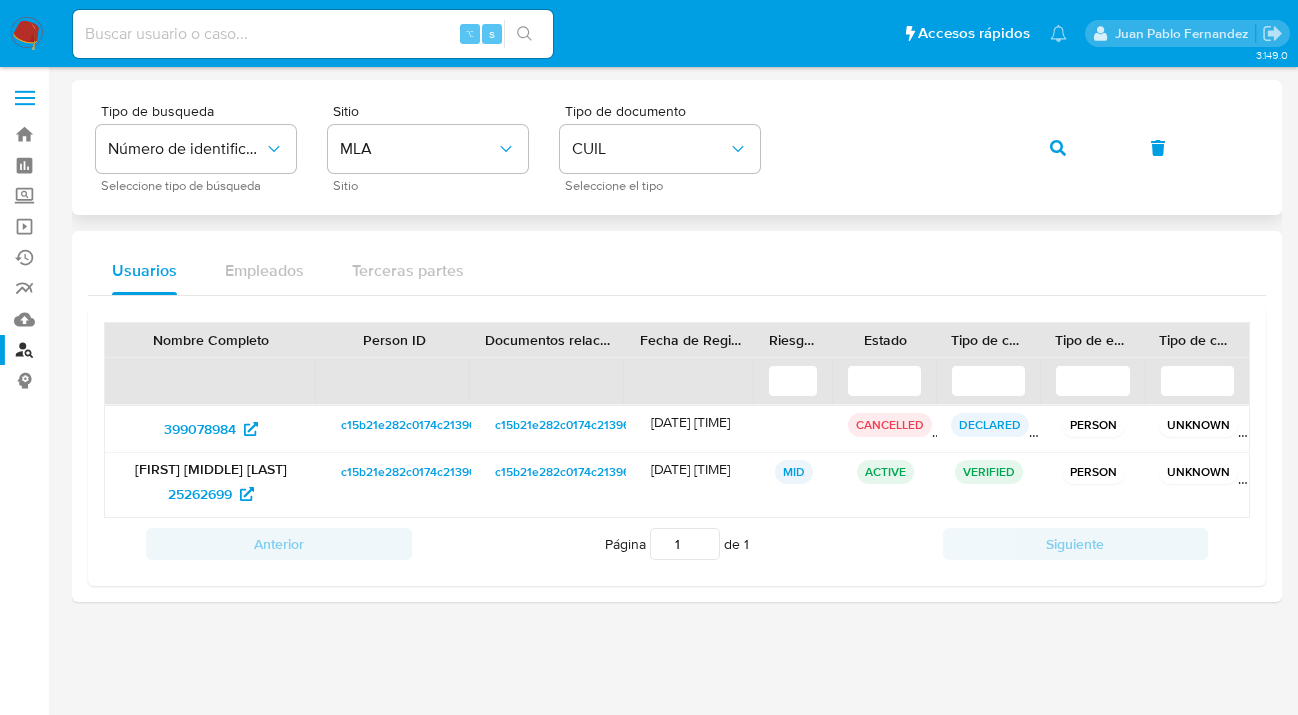 click at bounding box center (1058, 148) 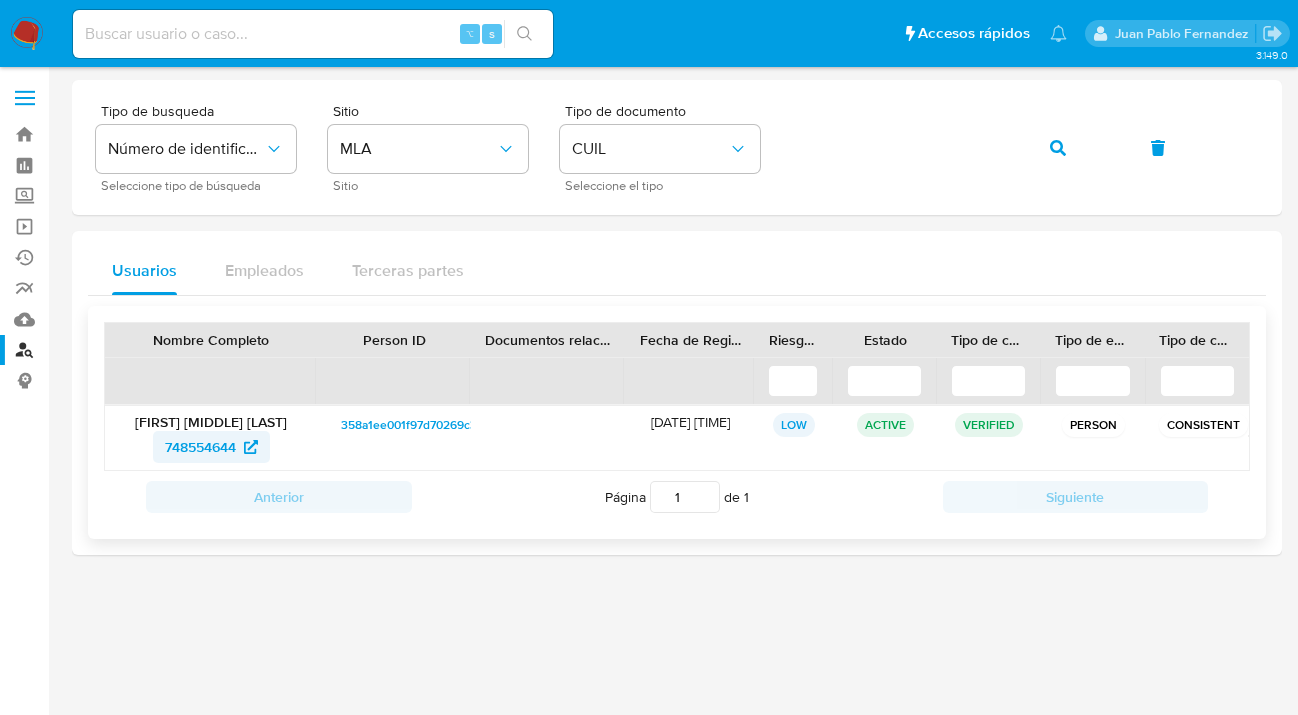 click on "748554644" at bounding box center (200, 447) 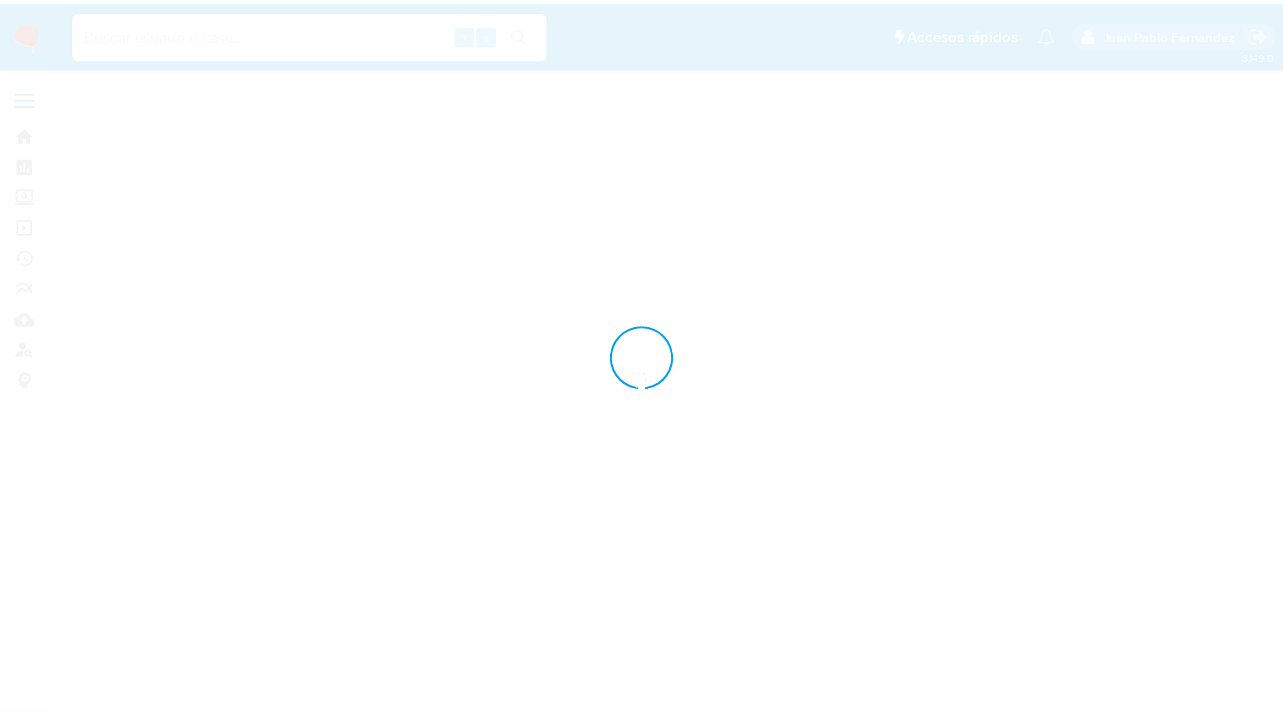 scroll, scrollTop: 0, scrollLeft: 0, axis: both 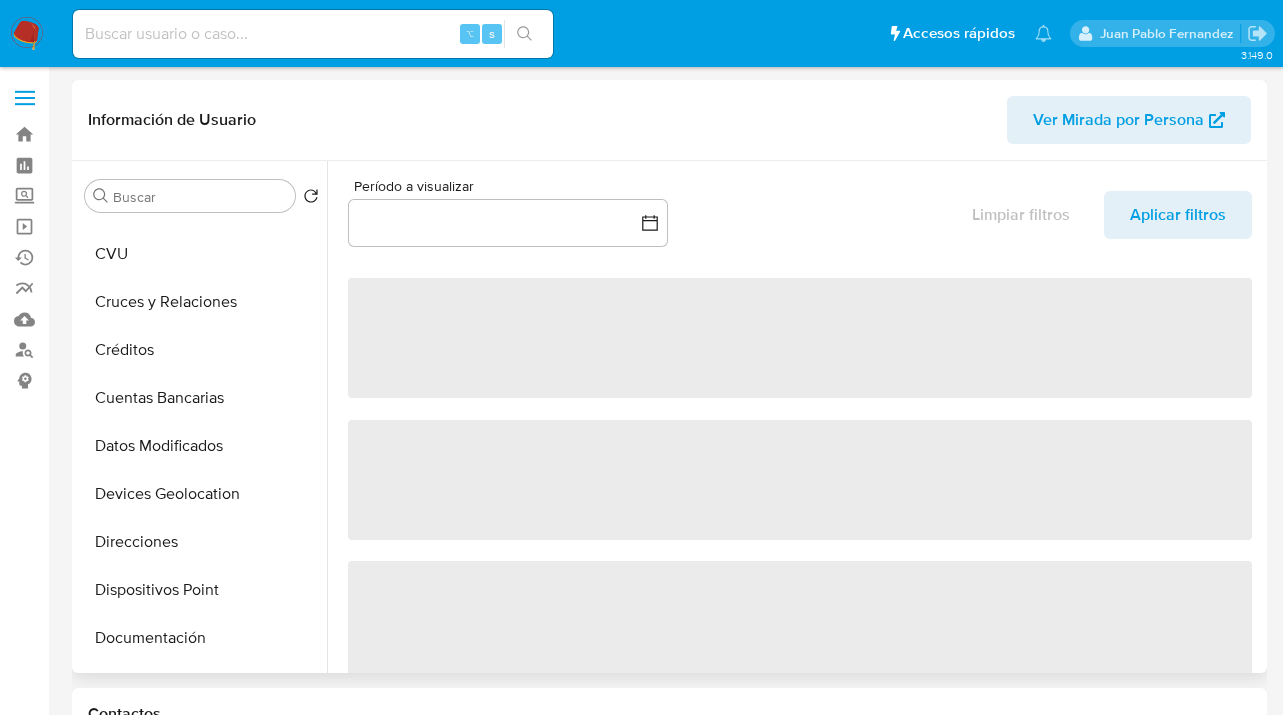 select on "10" 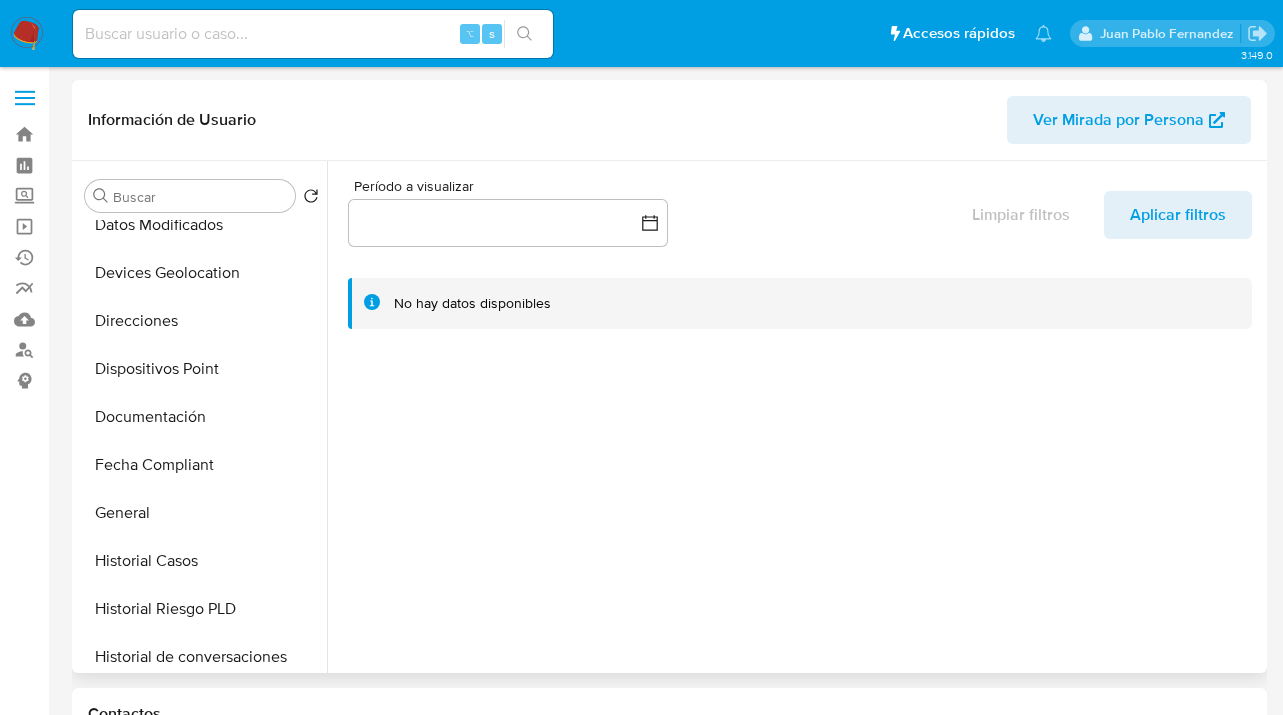 scroll, scrollTop: 318, scrollLeft: 0, axis: vertical 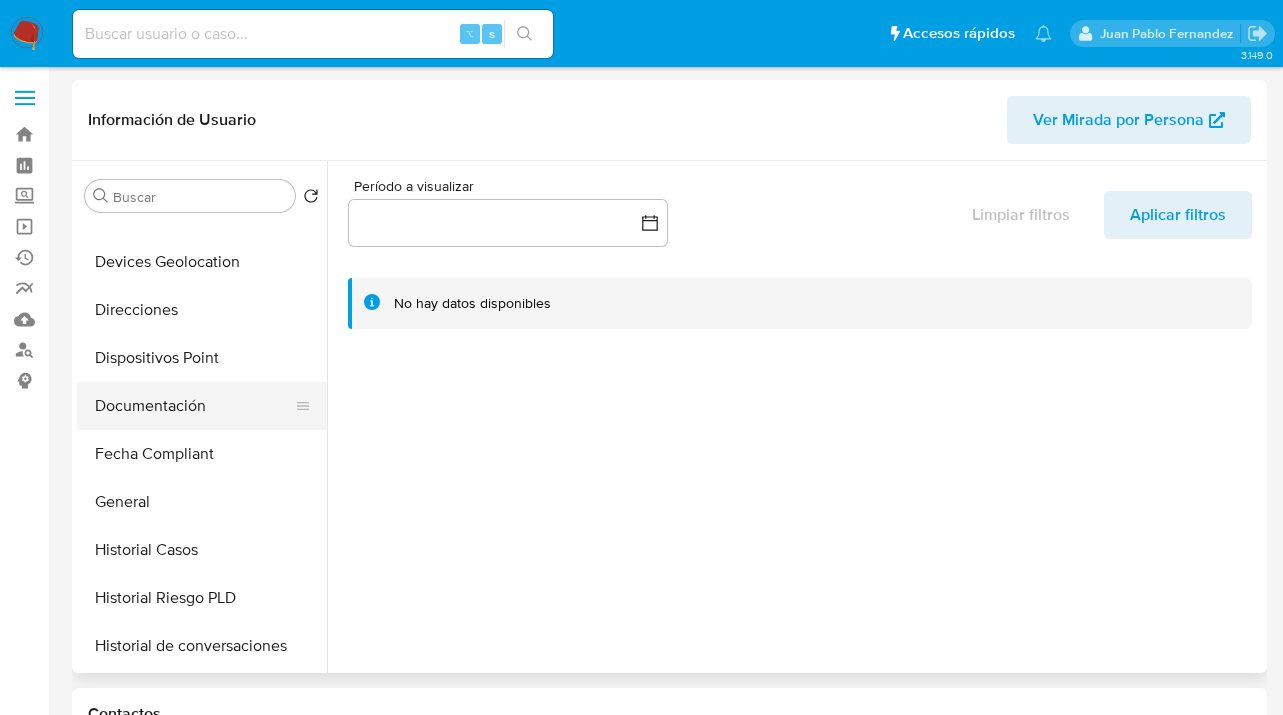 click on "Documentación" at bounding box center [194, 406] 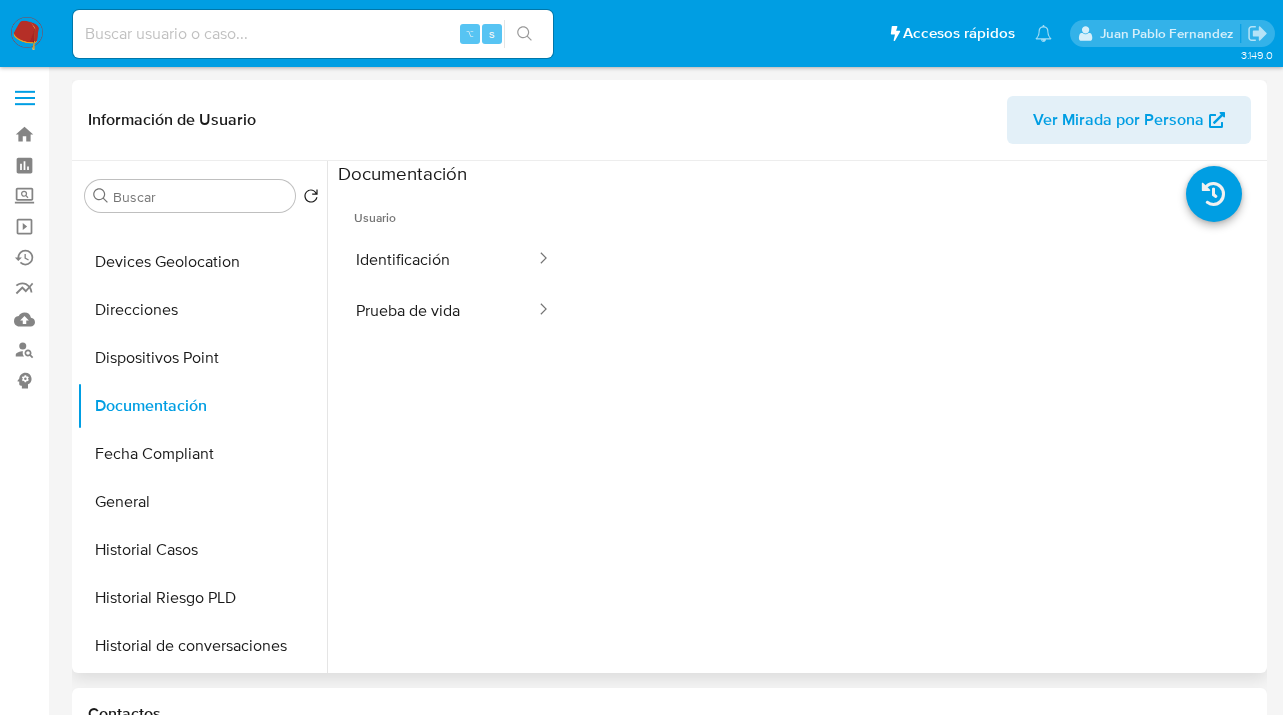 drag, startPoint x: 445, startPoint y: 307, endPoint x: 560, endPoint y: 319, distance: 115.62439 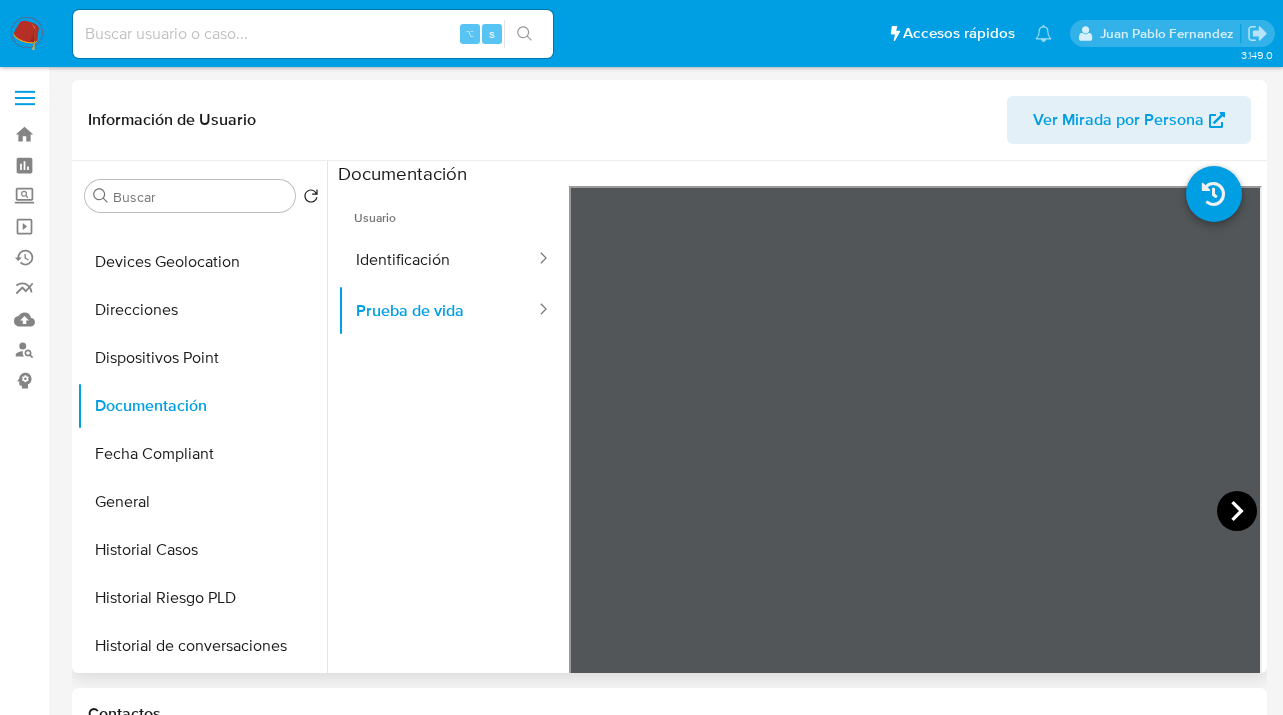 click 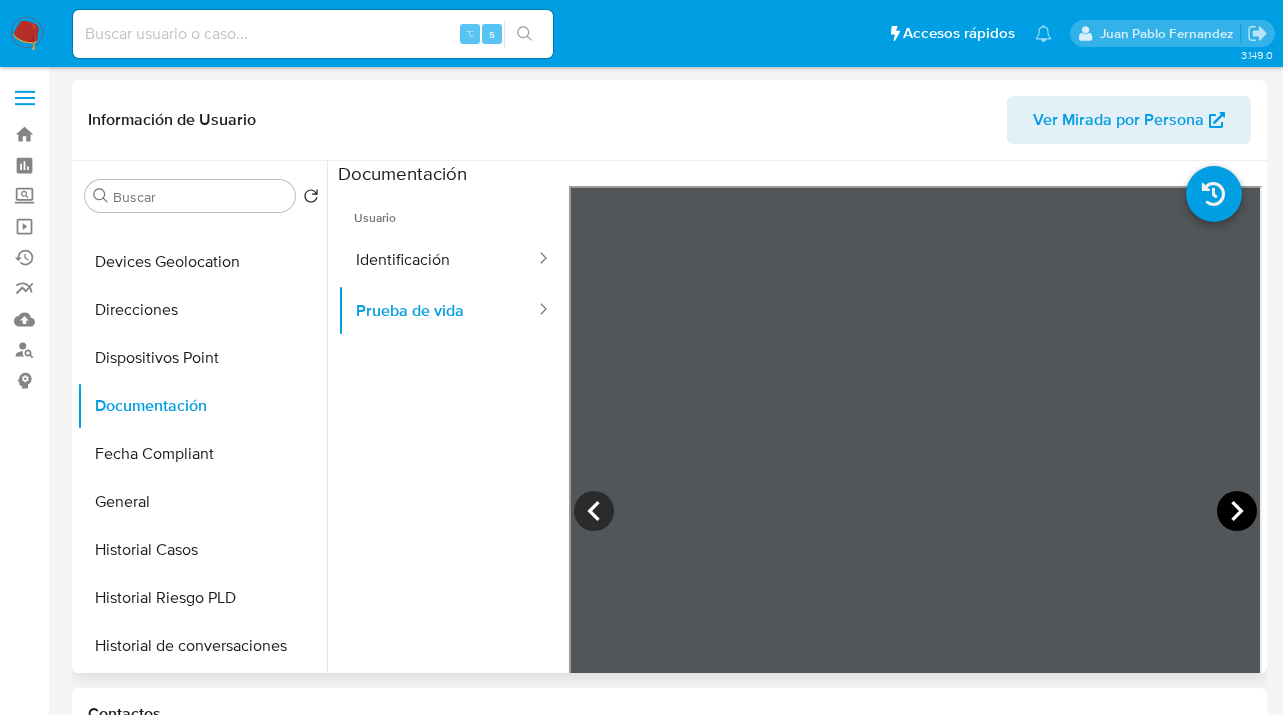 click 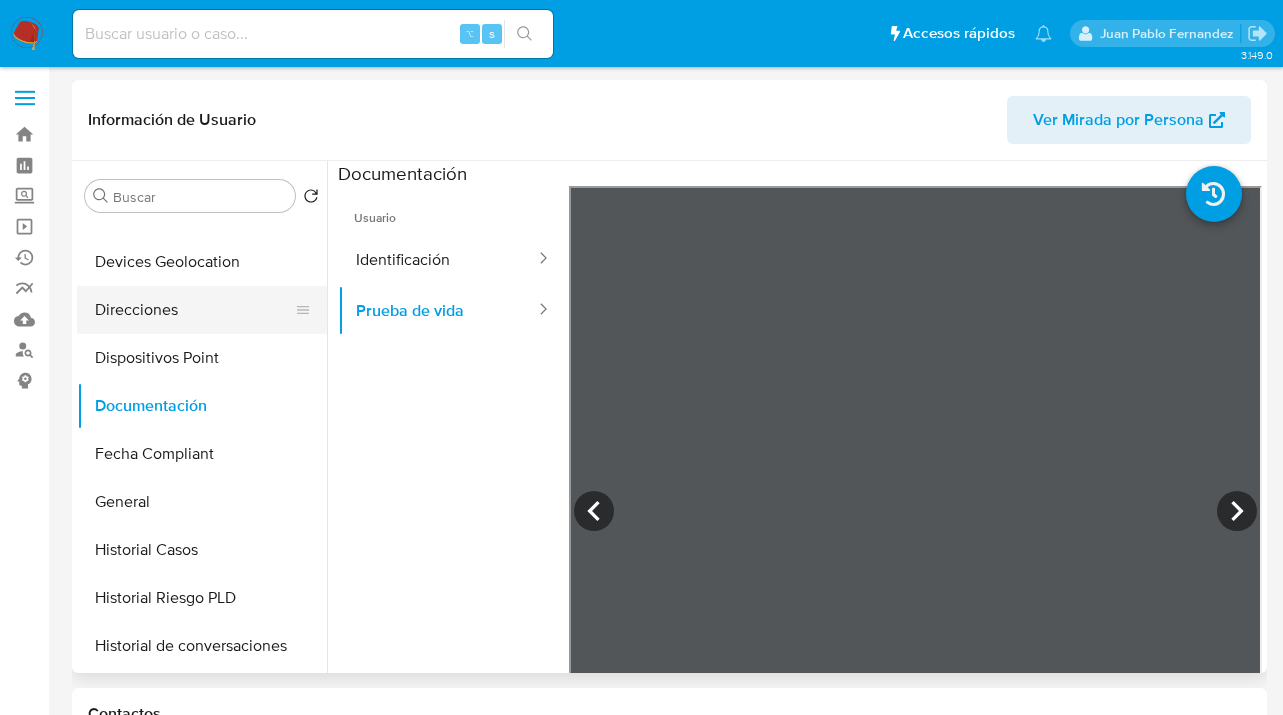 drag, startPoint x: 225, startPoint y: 318, endPoint x: 277, endPoint y: 323, distance: 52.23983 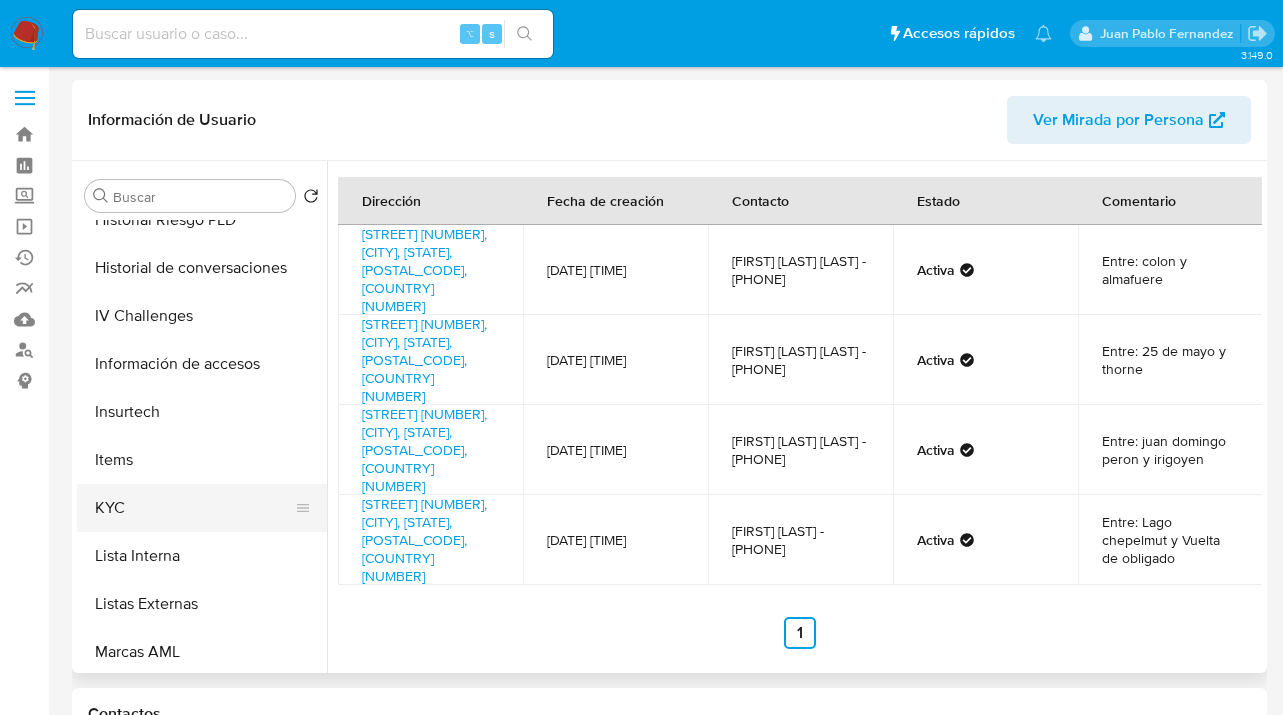 scroll, scrollTop: 699, scrollLeft: 0, axis: vertical 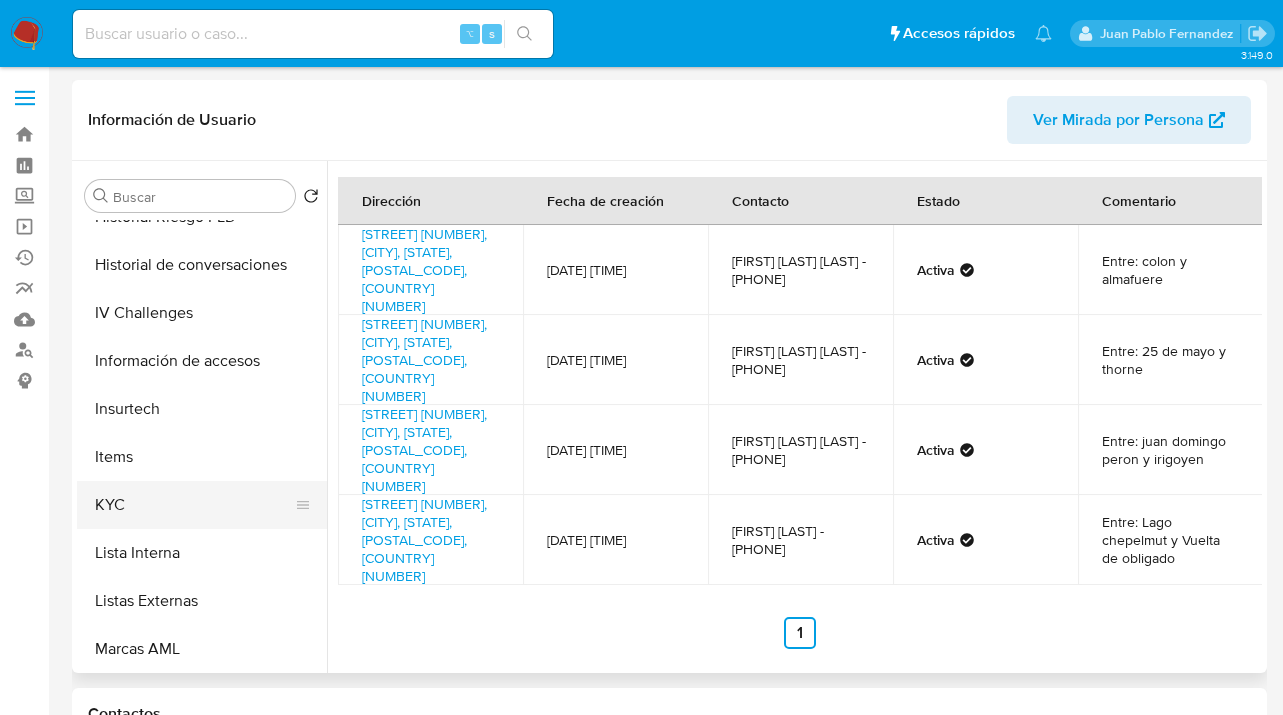 drag, startPoint x: 197, startPoint y: 504, endPoint x: 225, endPoint y: 504, distance: 28 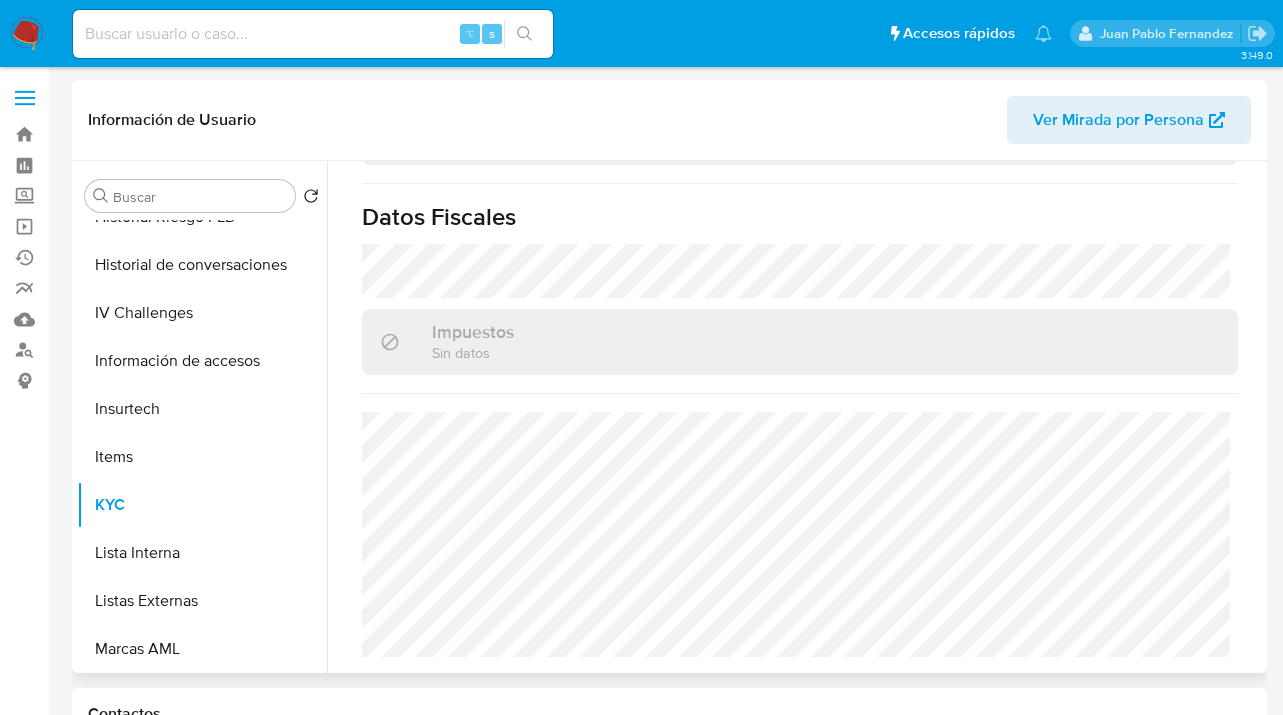 scroll, scrollTop: 1130, scrollLeft: 0, axis: vertical 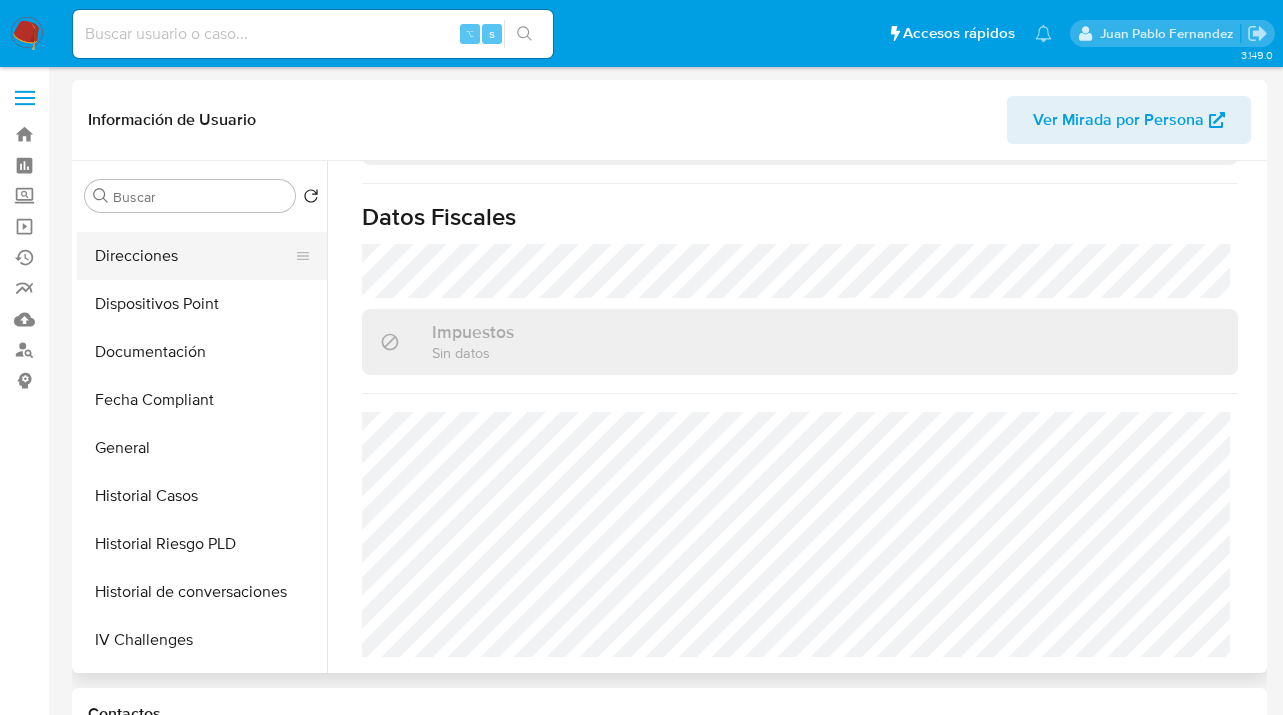 click on "Direcciones" at bounding box center [194, 256] 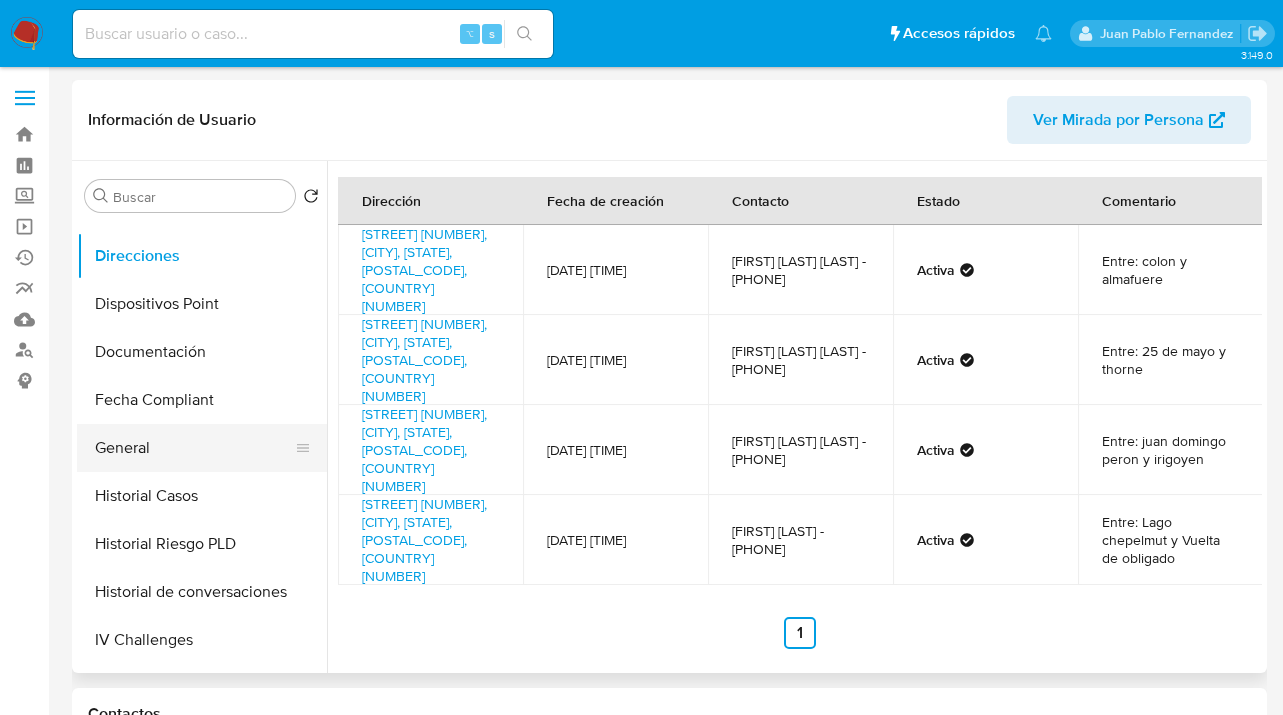drag, startPoint x: 318, startPoint y: 418, endPoint x: 292, endPoint y: 453, distance: 43.60046 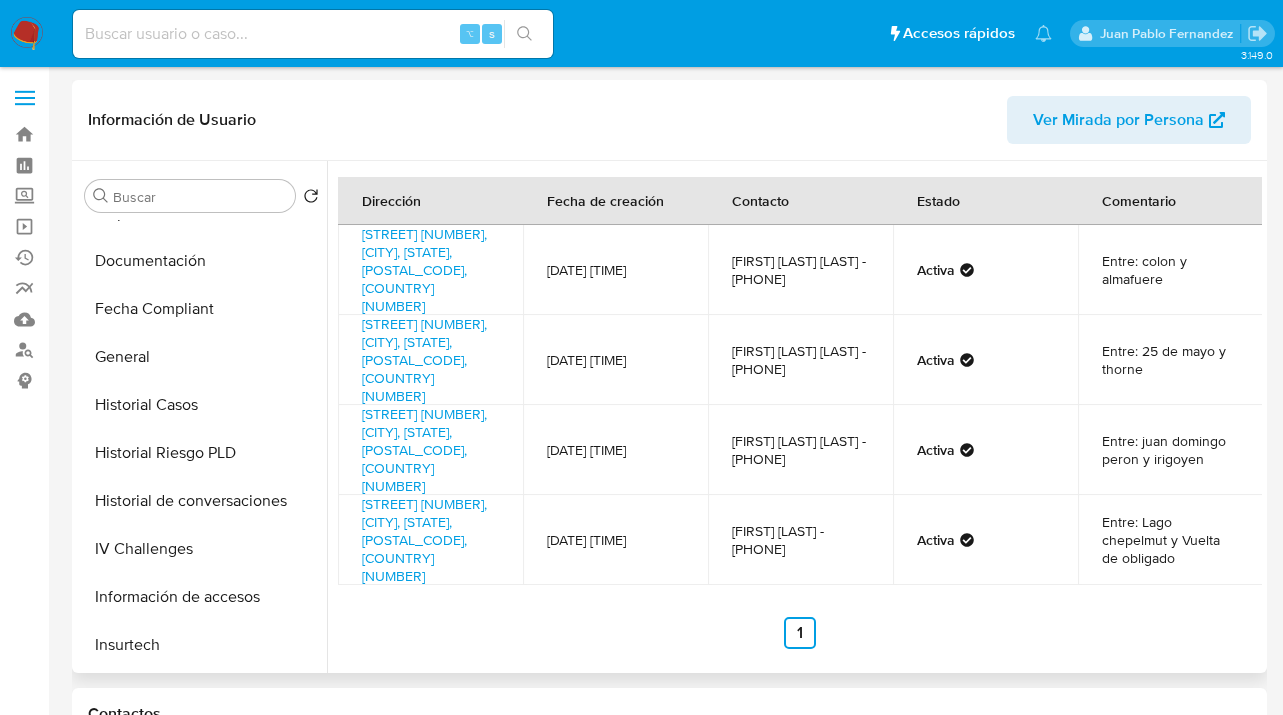 scroll, scrollTop: 527, scrollLeft: 0, axis: vertical 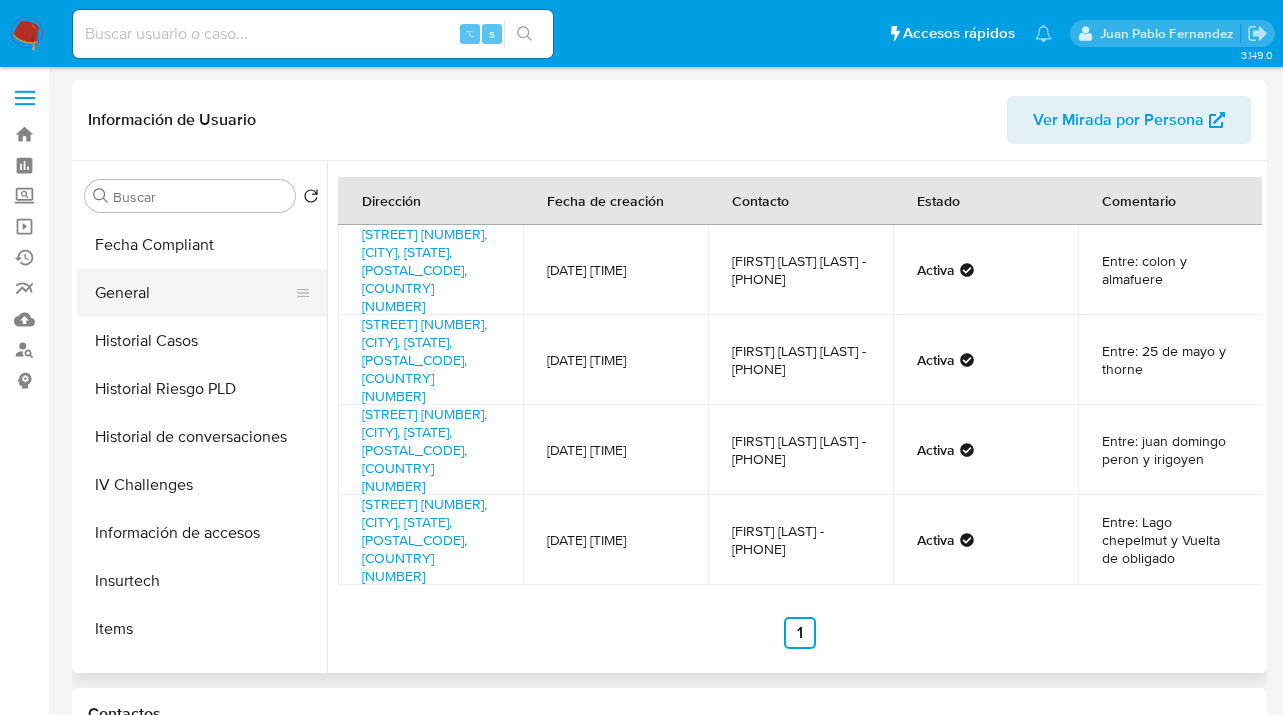 click on "General" at bounding box center [194, 293] 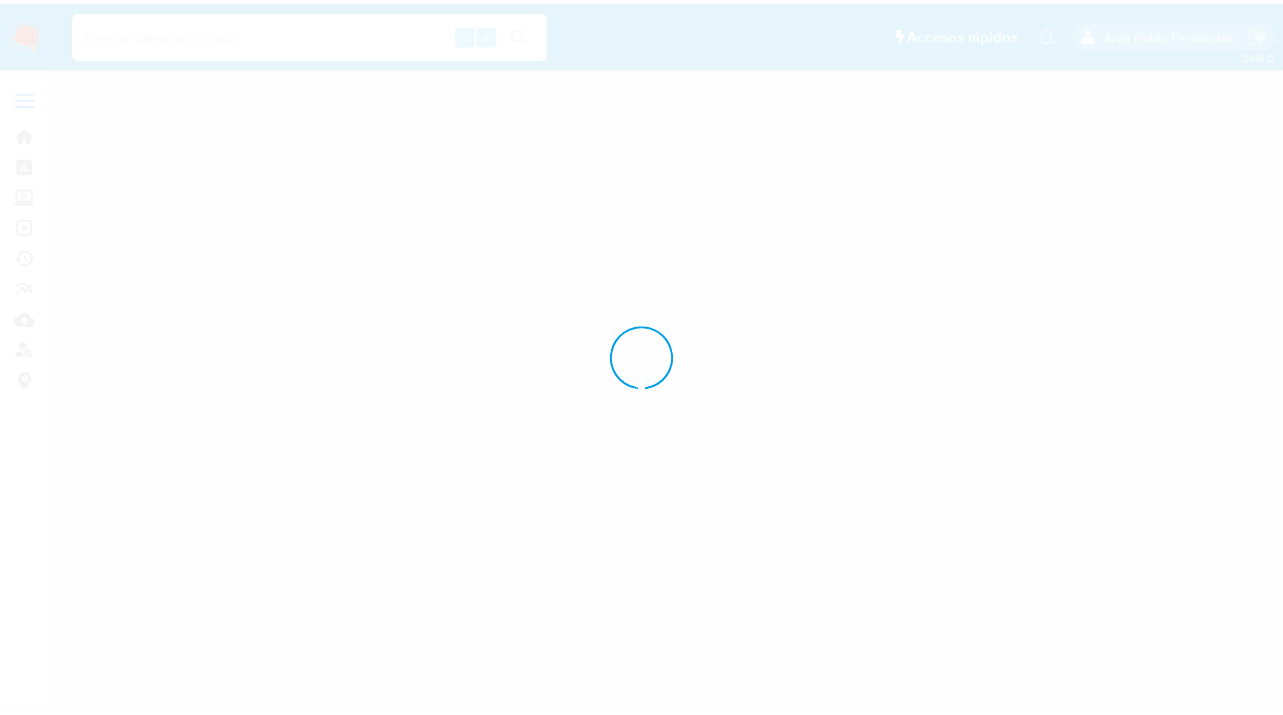 scroll, scrollTop: 0, scrollLeft: 0, axis: both 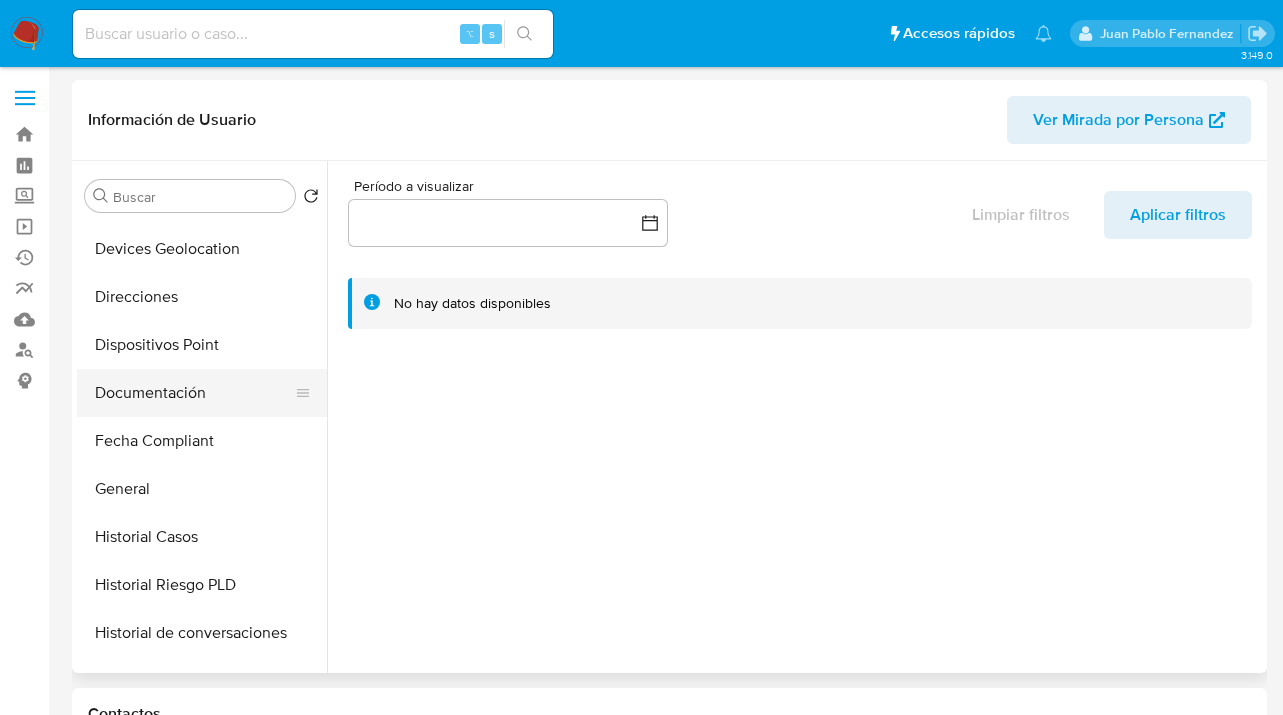 click on "Documentación" at bounding box center [194, 393] 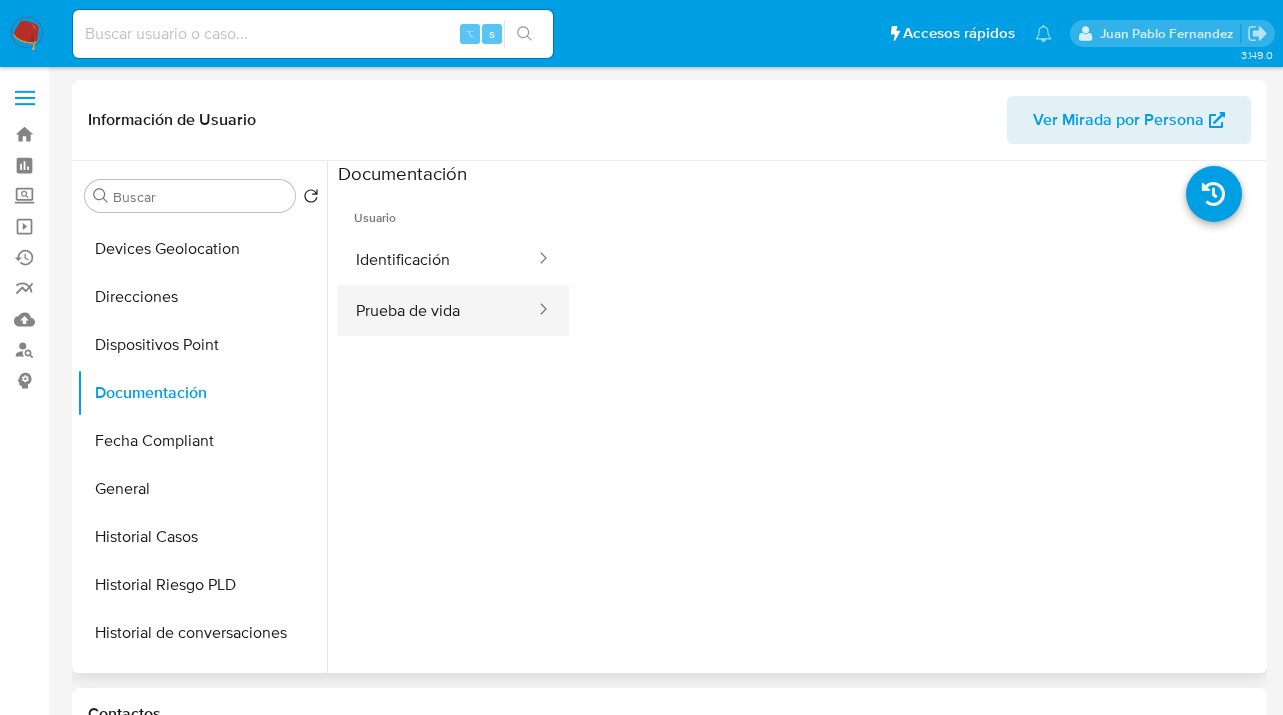 click on "Prueba de vida" at bounding box center (437, 310) 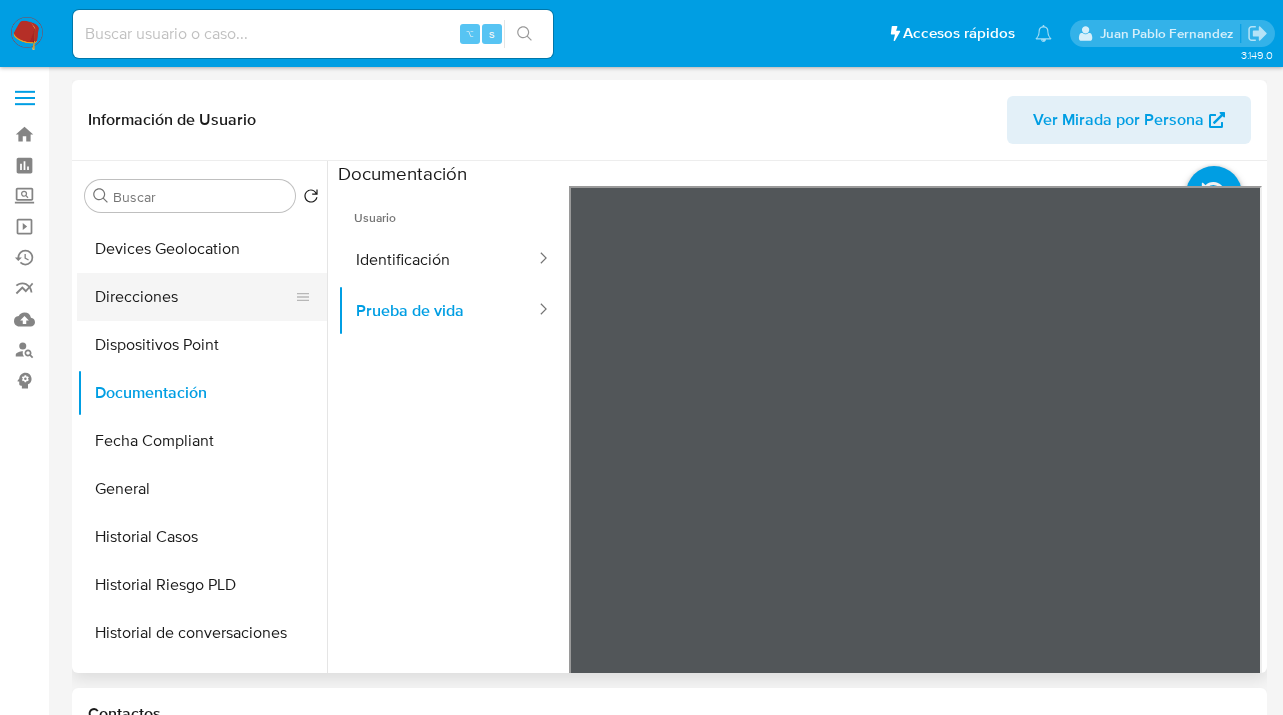 click on "Direcciones" at bounding box center (194, 297) 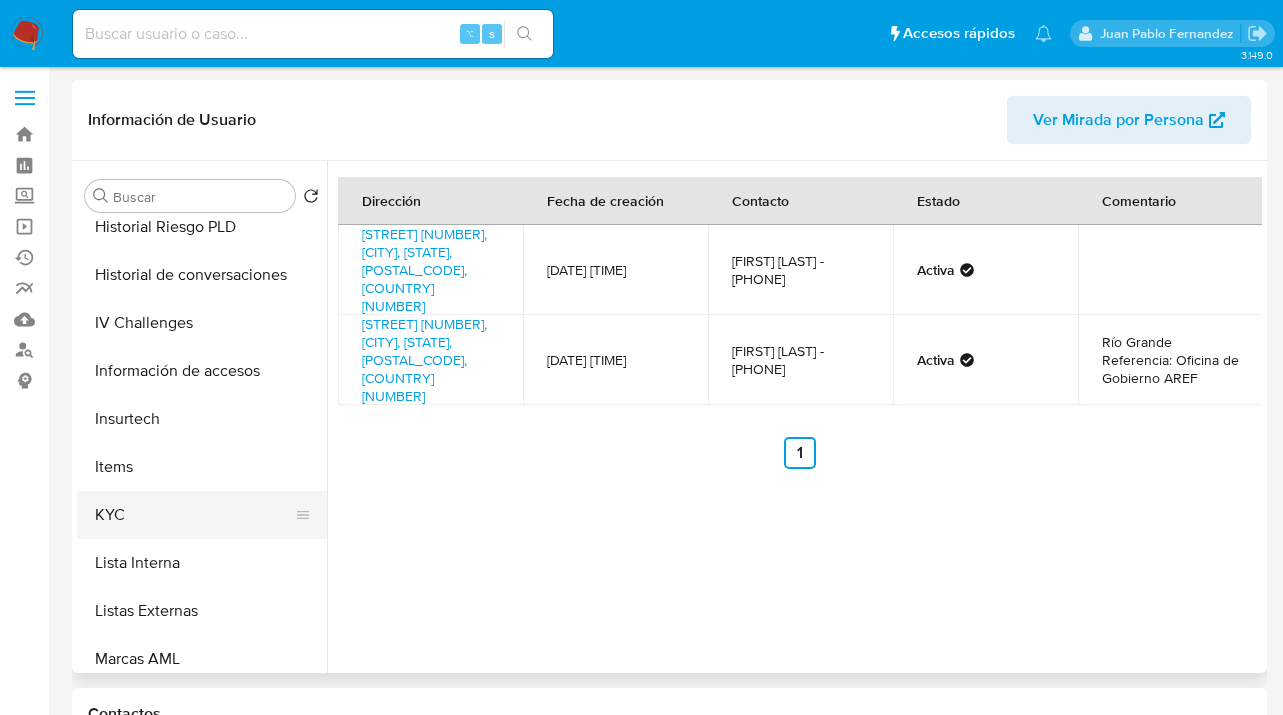 scroll, scrollTop: 690, scrollLeft: 0, axis: vertical 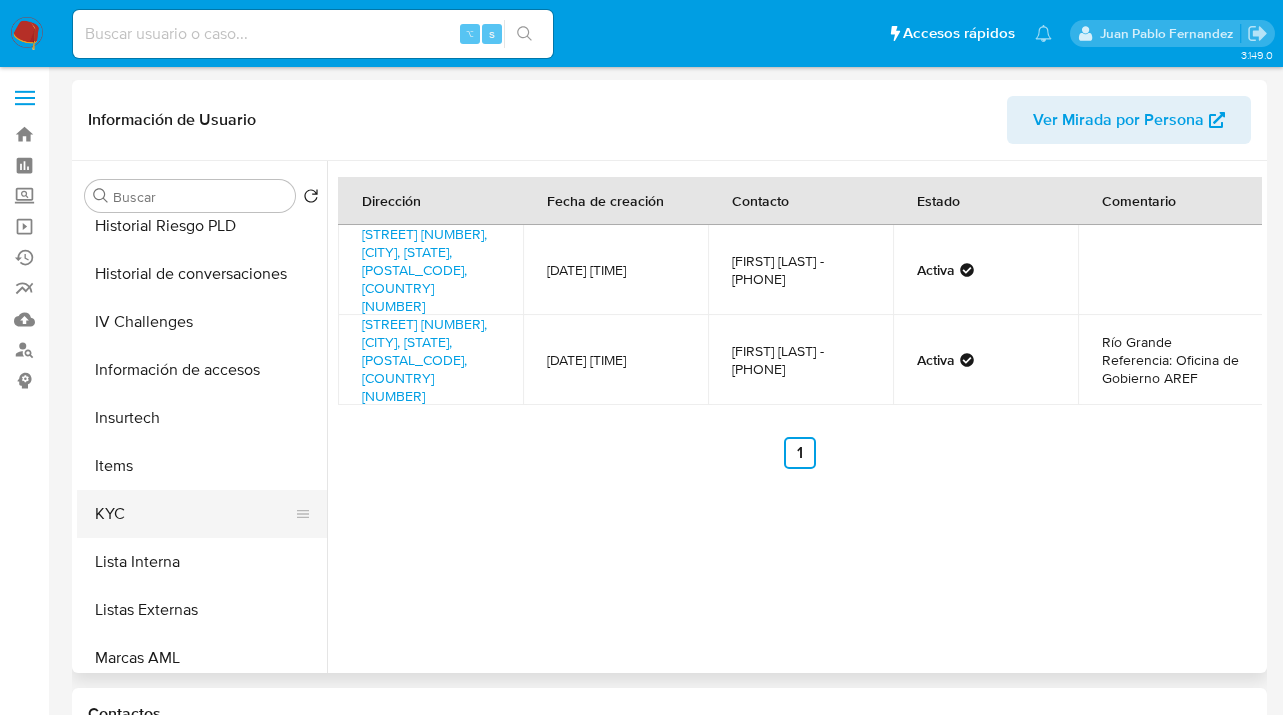 click on "KYC" at bounding box center (194, 514) 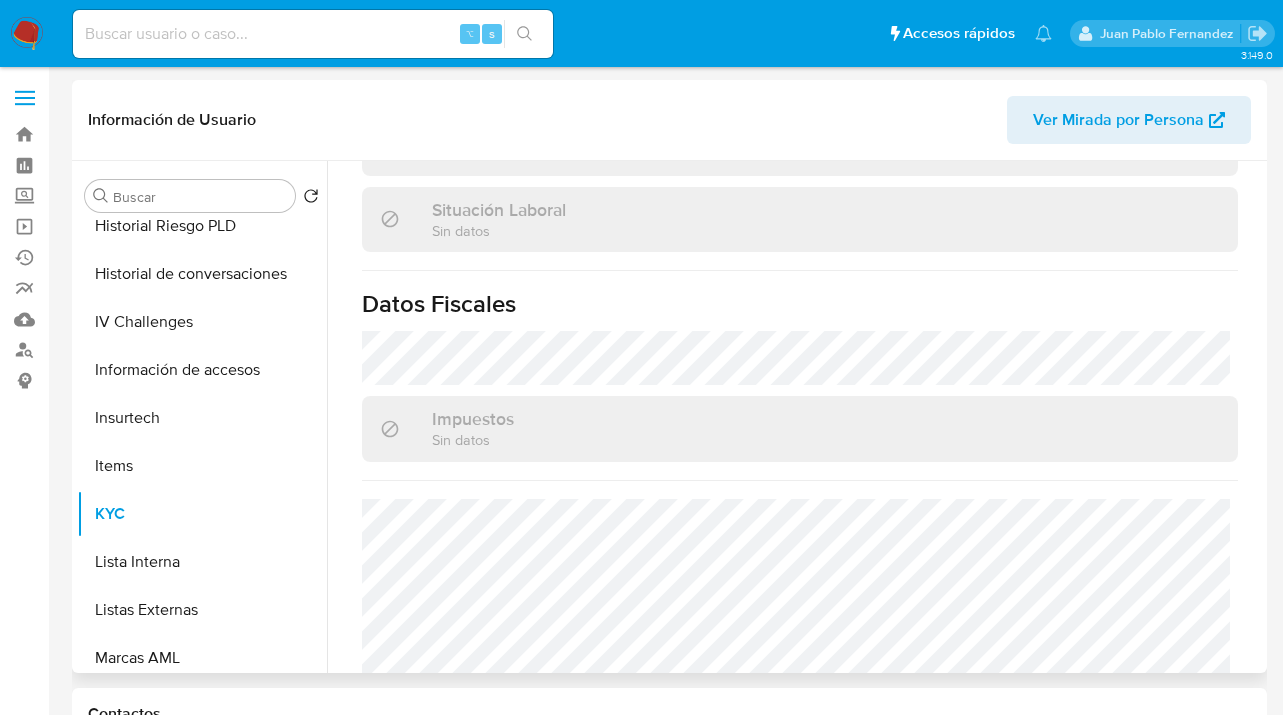 scroll, scrollTop: 1130, scrollLeft: 0, axis: vertical 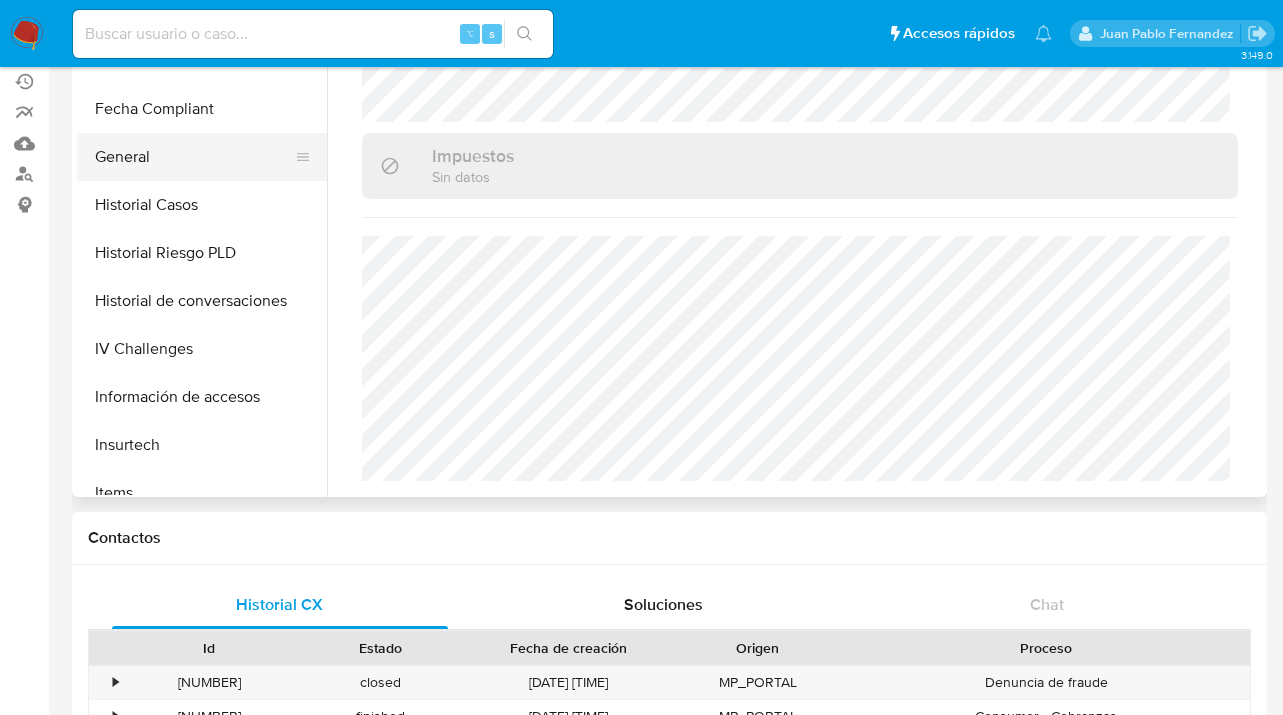 click on "General" at bounding box center [194, 157] 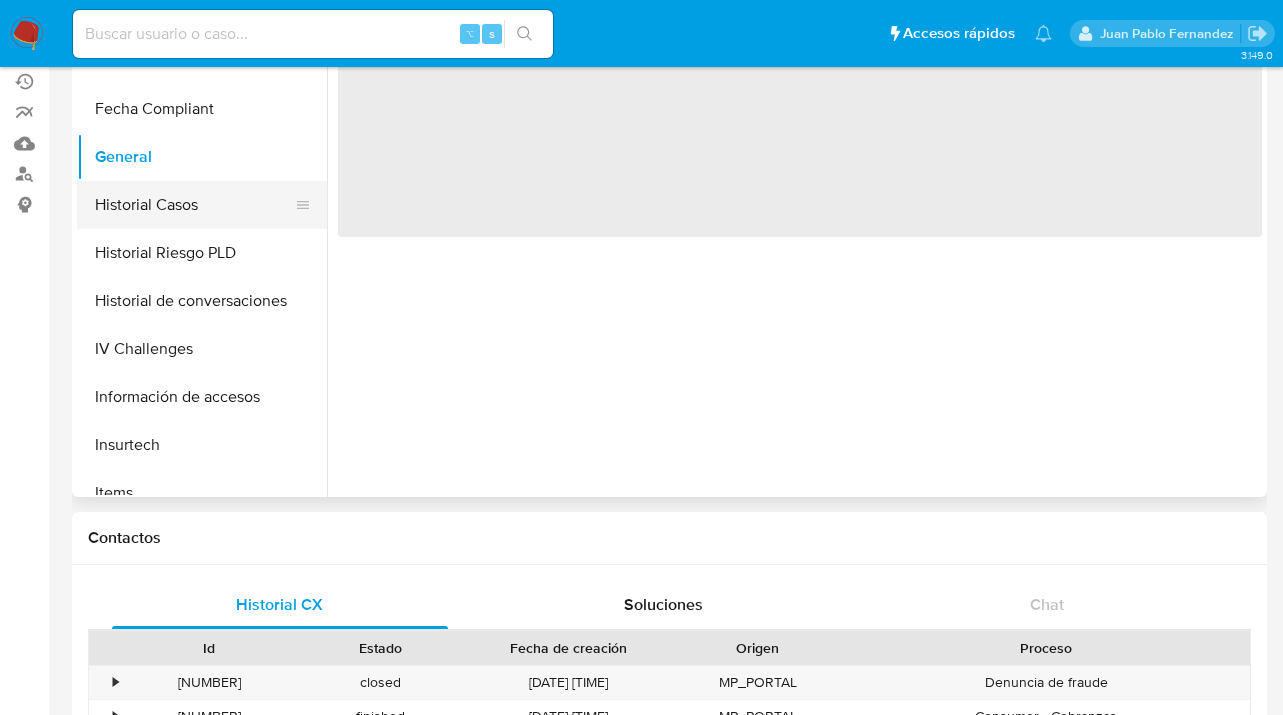 scroll, scrollTop: 0, scrollLeft: 0, axis: both 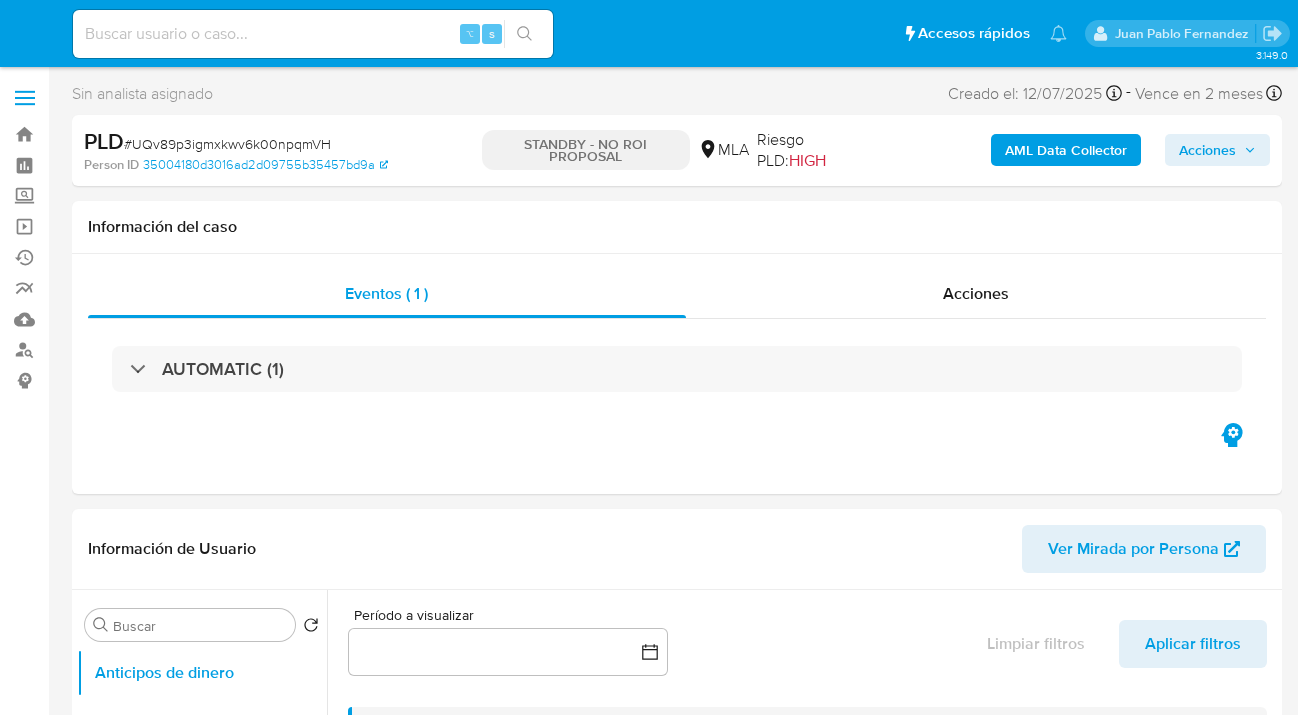 select on "10" 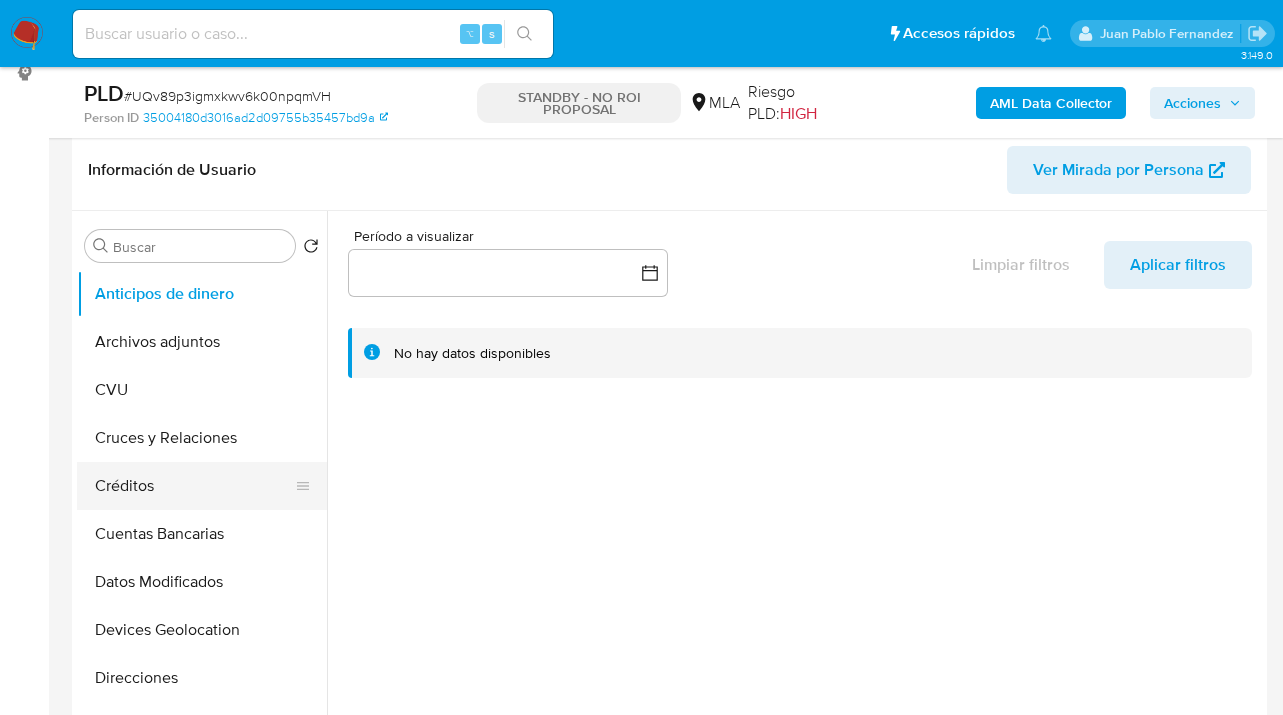 scroll, scrollTop: 426, scrollLeft: 0, axis: vertical 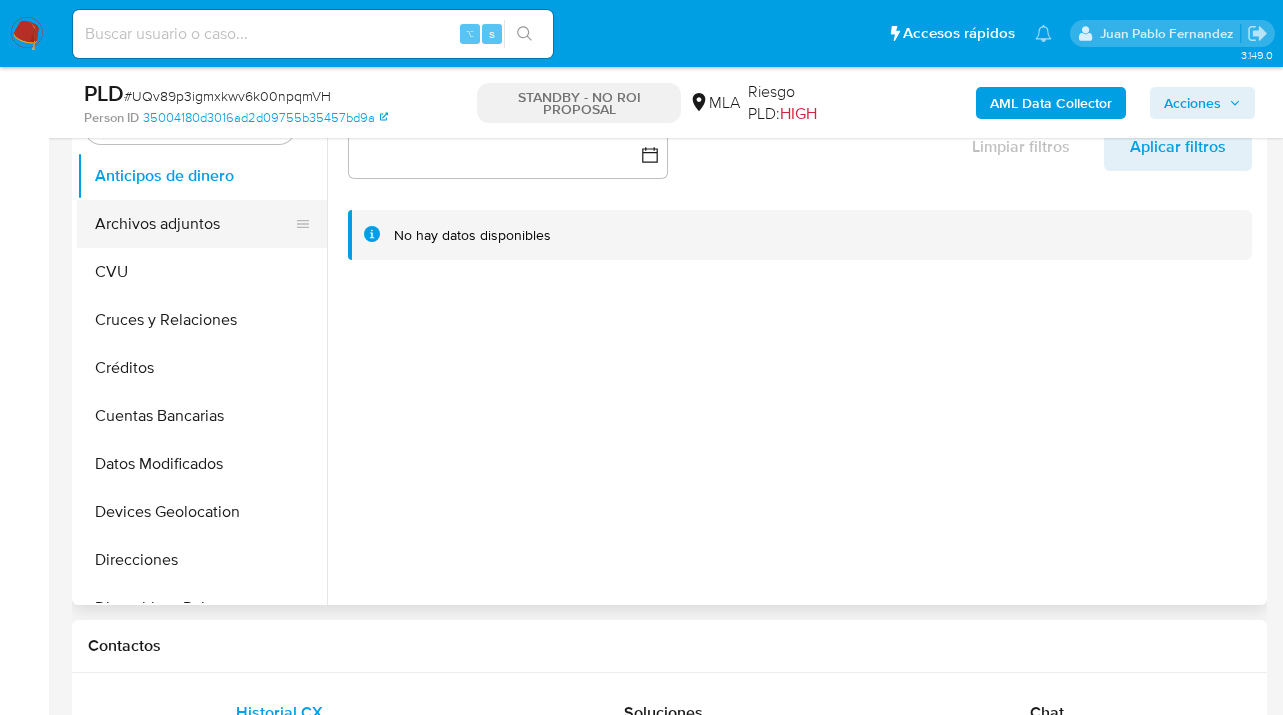 click on "Archivos adjuntos" at bounding box center (194, 224) 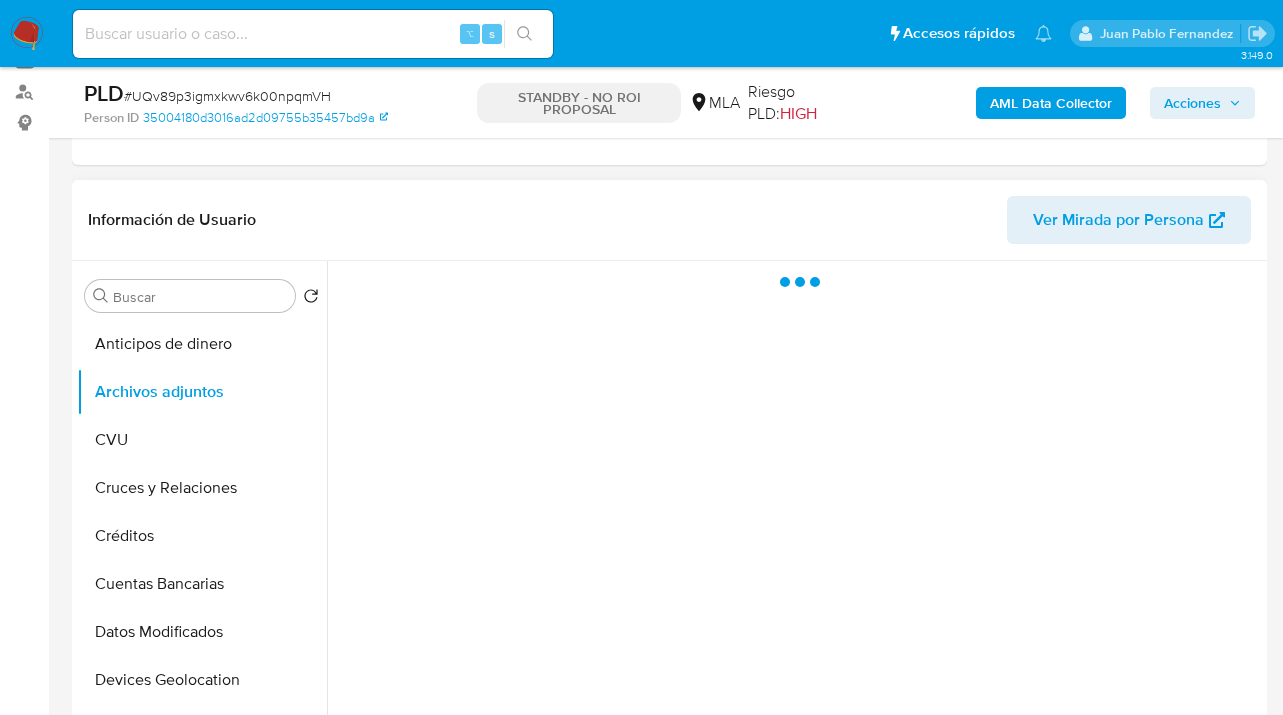 scroll, scrollTop: 222, scrollLeft: 0, axis: vertical 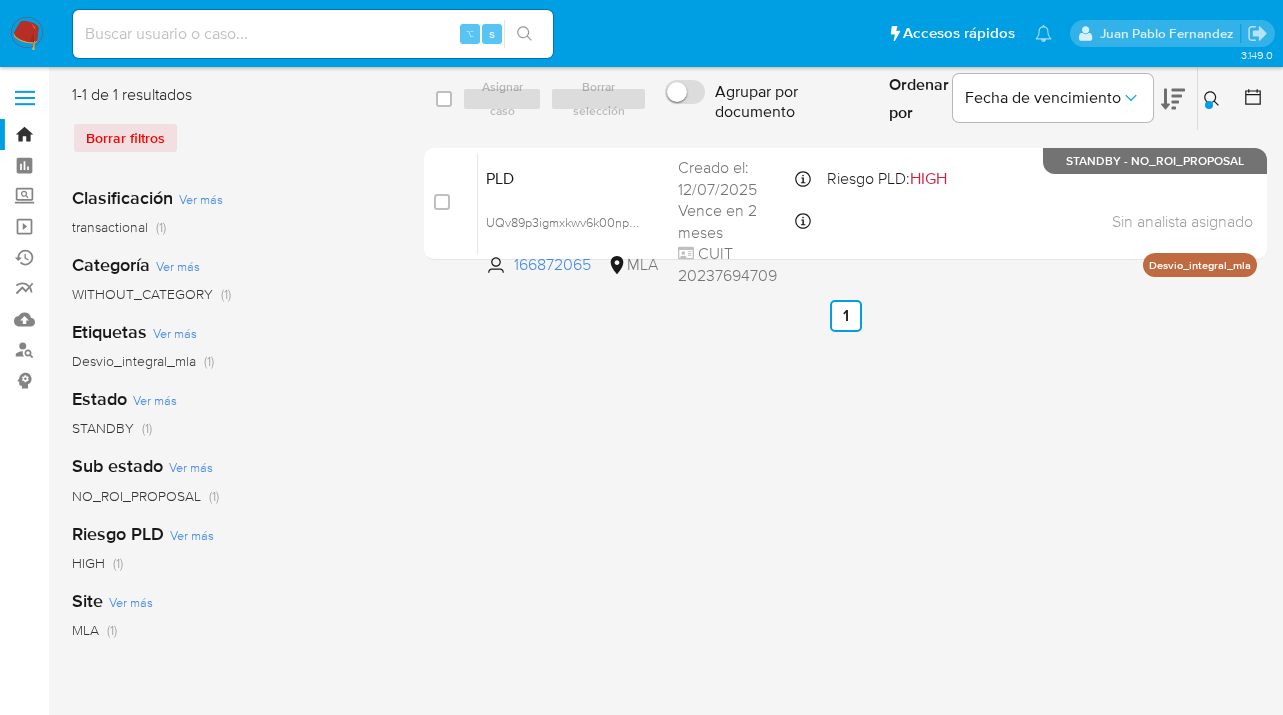 click at bounding box center [1214, 99] 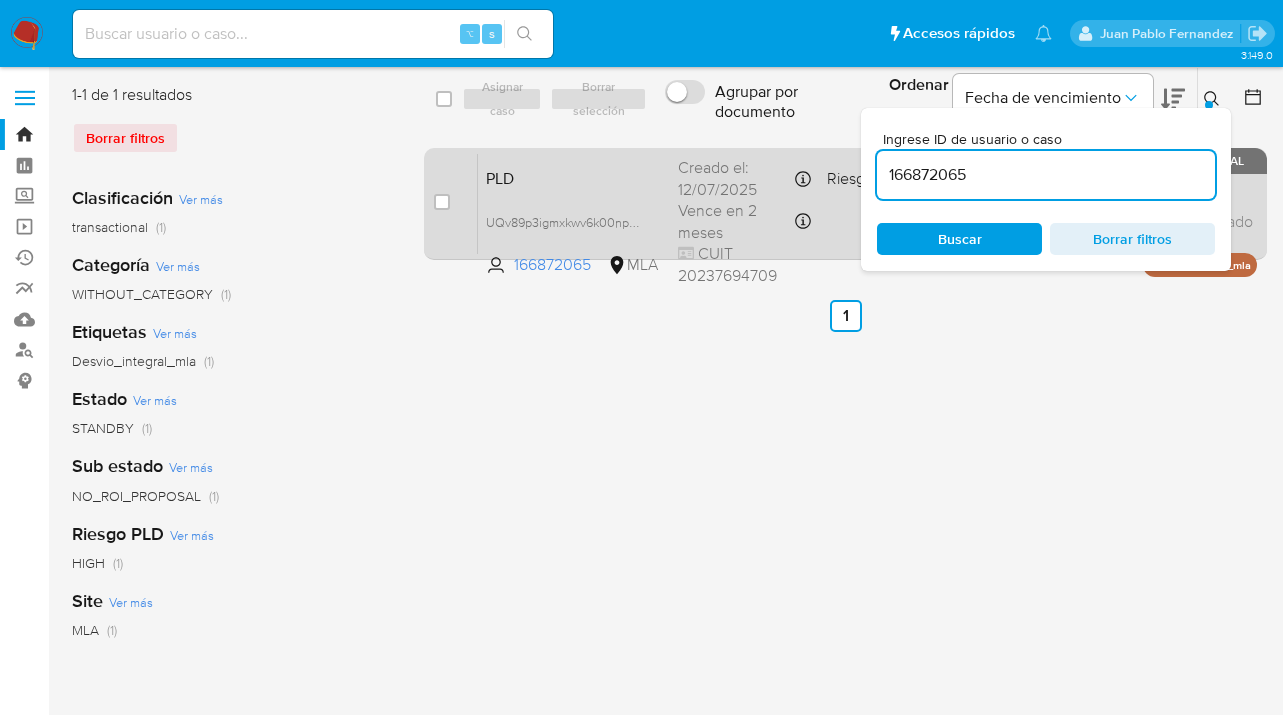 drag, startPoint x: 1074, startPoint y: 169, endPoint x: 852, endPoint y: 183, distance: 222.44101 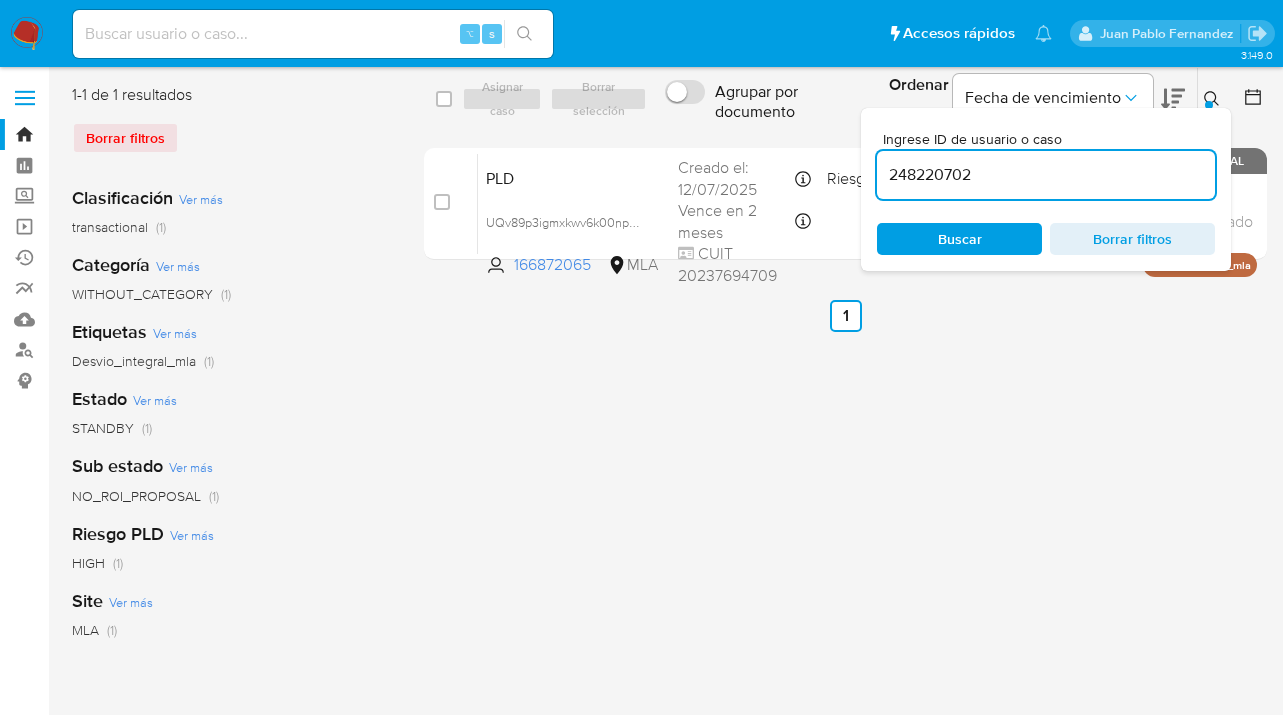 type on "248220702" 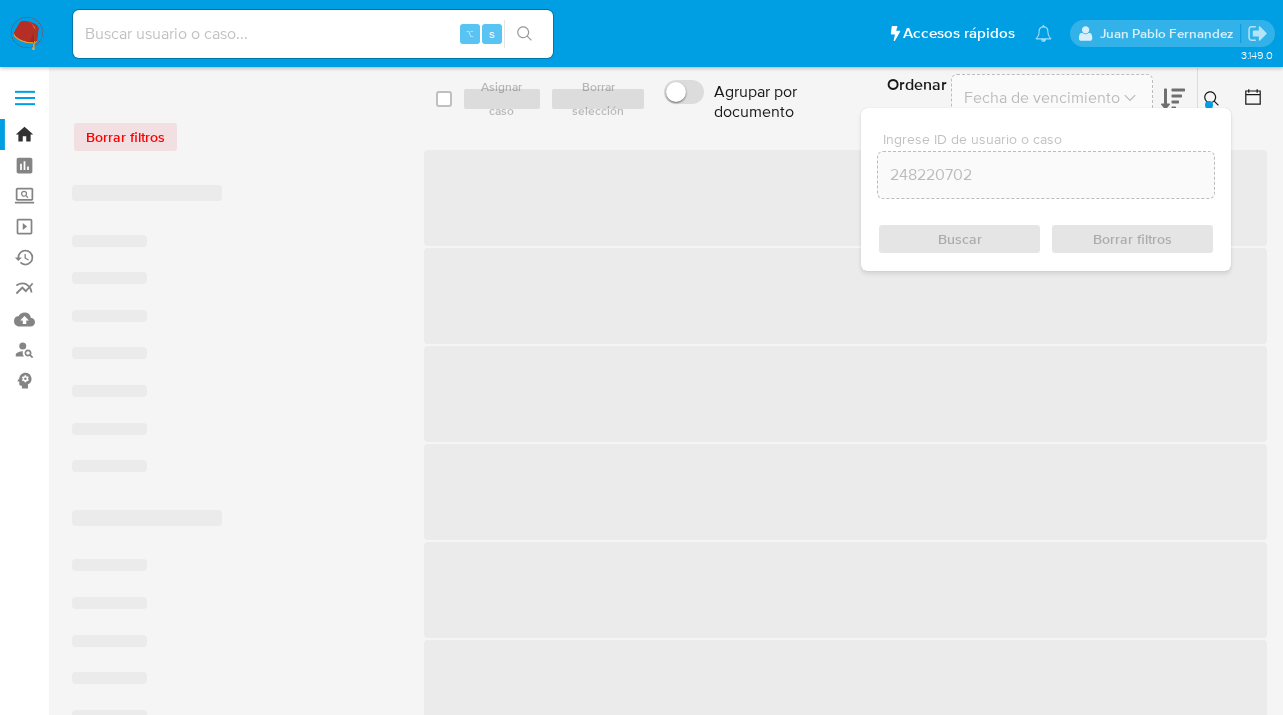 scroll, scrollTop: 0, scrollLeft: 0, axis: both 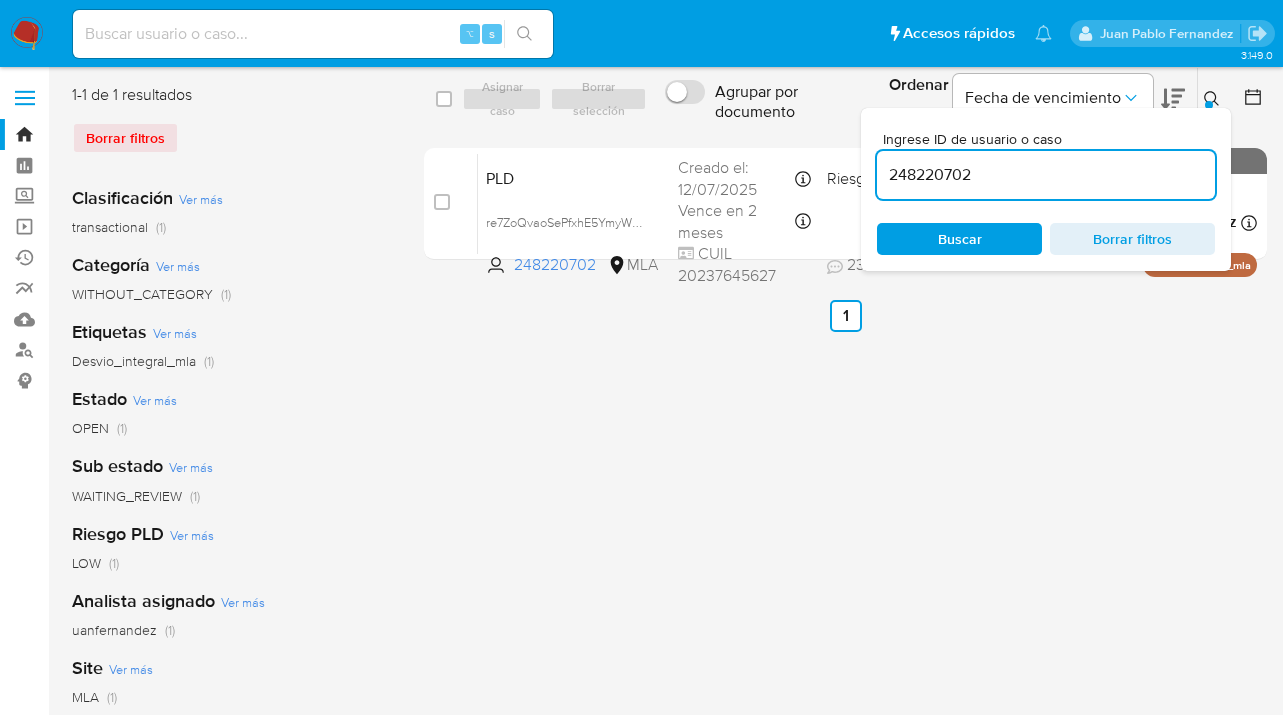click 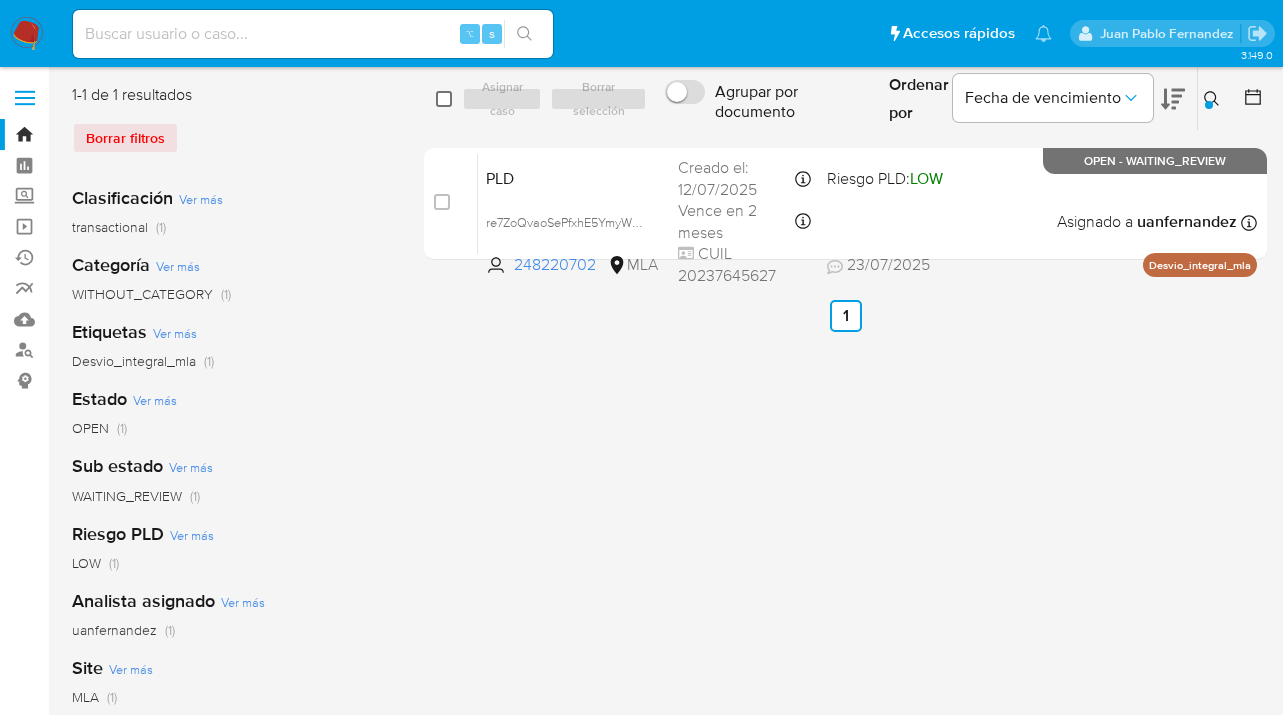 click at bounding box center (444, 99) 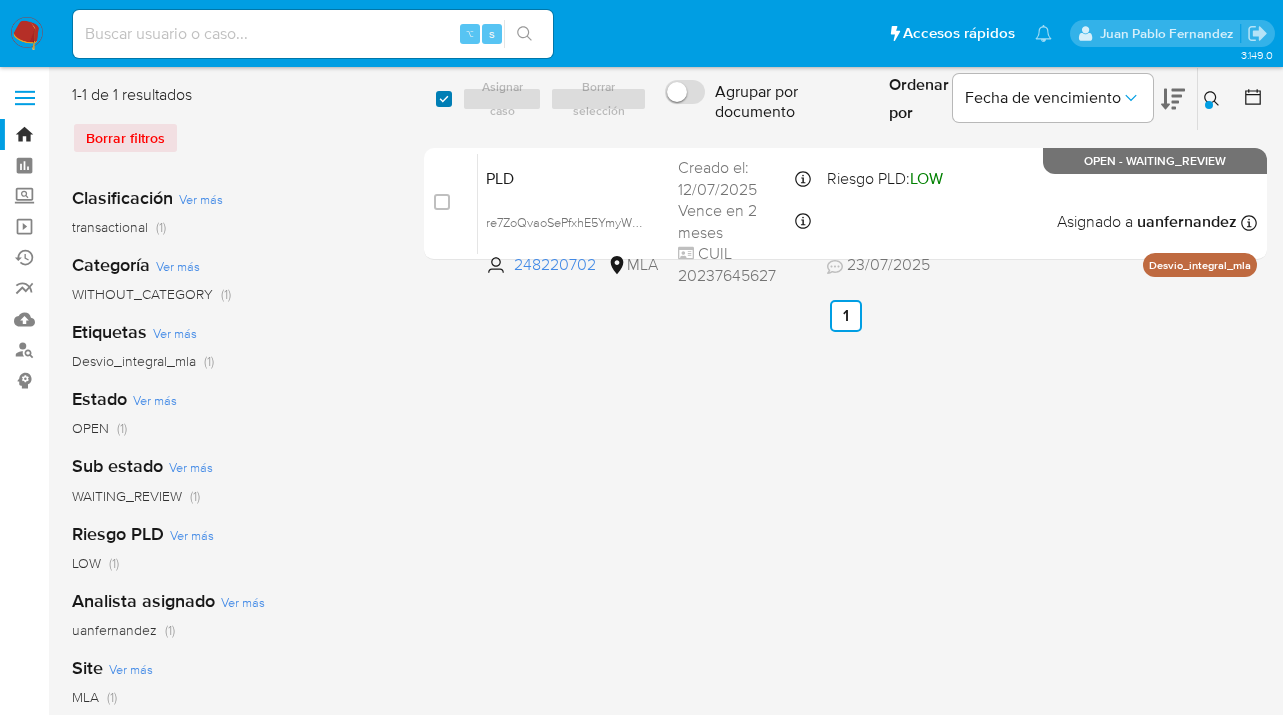 checkbox on "true" 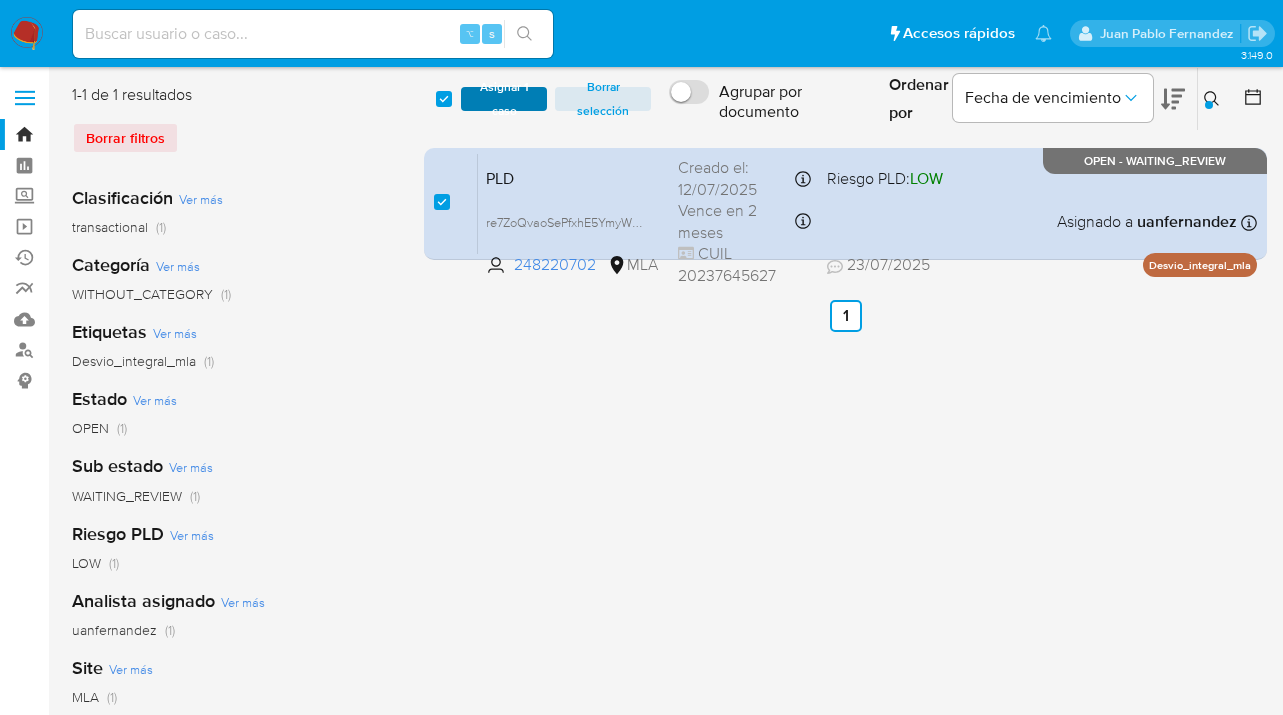 click on "Asignar 1 caso" at bounding box center [504, 99] 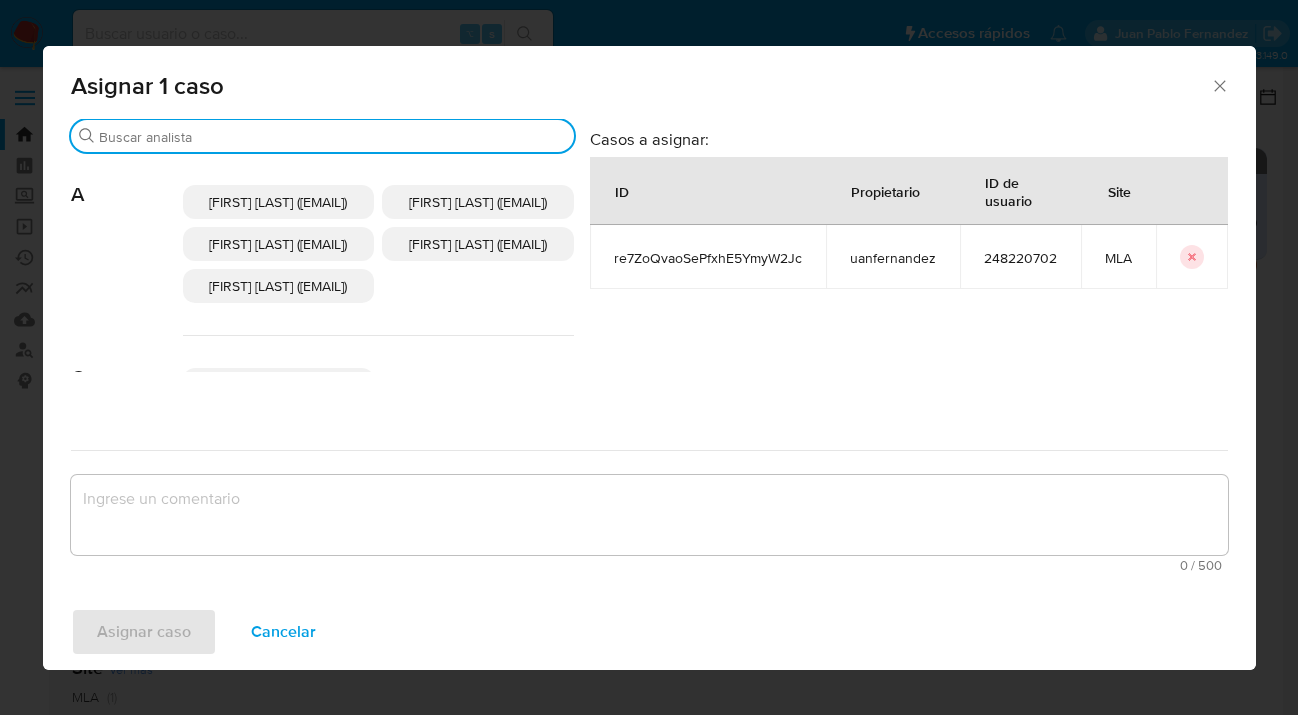 click on "Buscar" at bounding box center [332, 137] 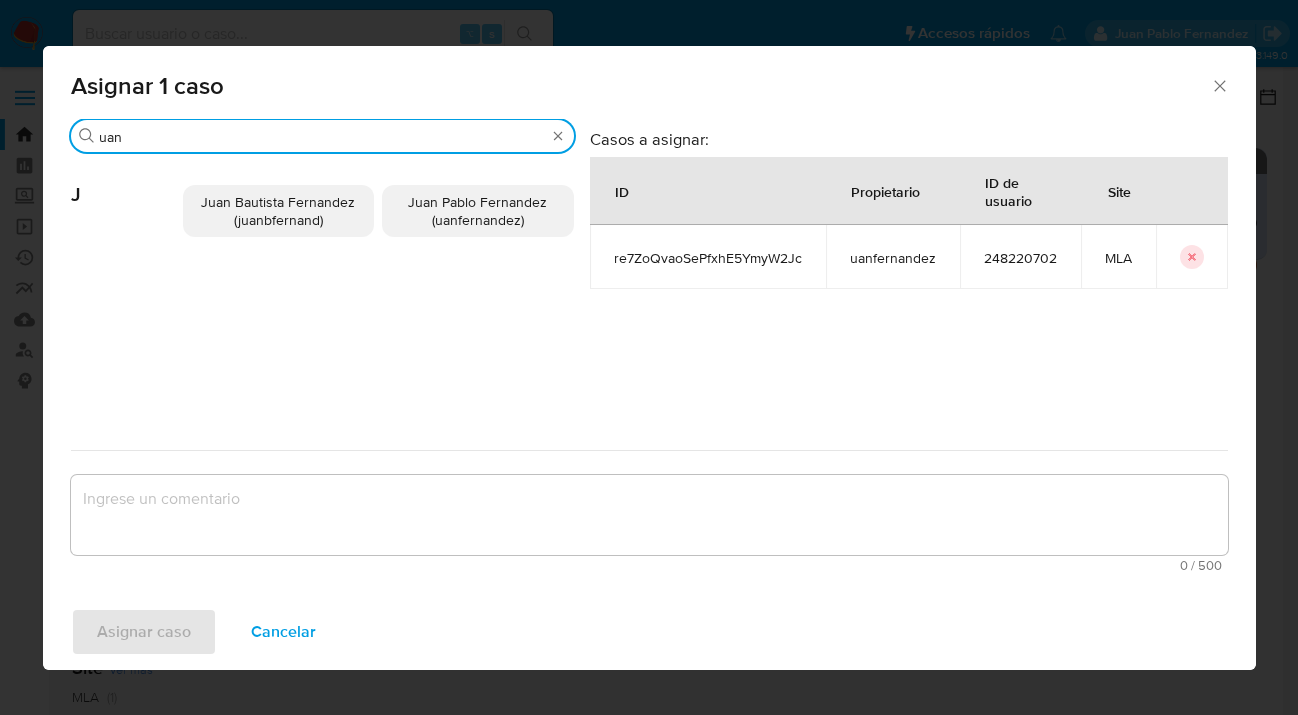 type on "uan" 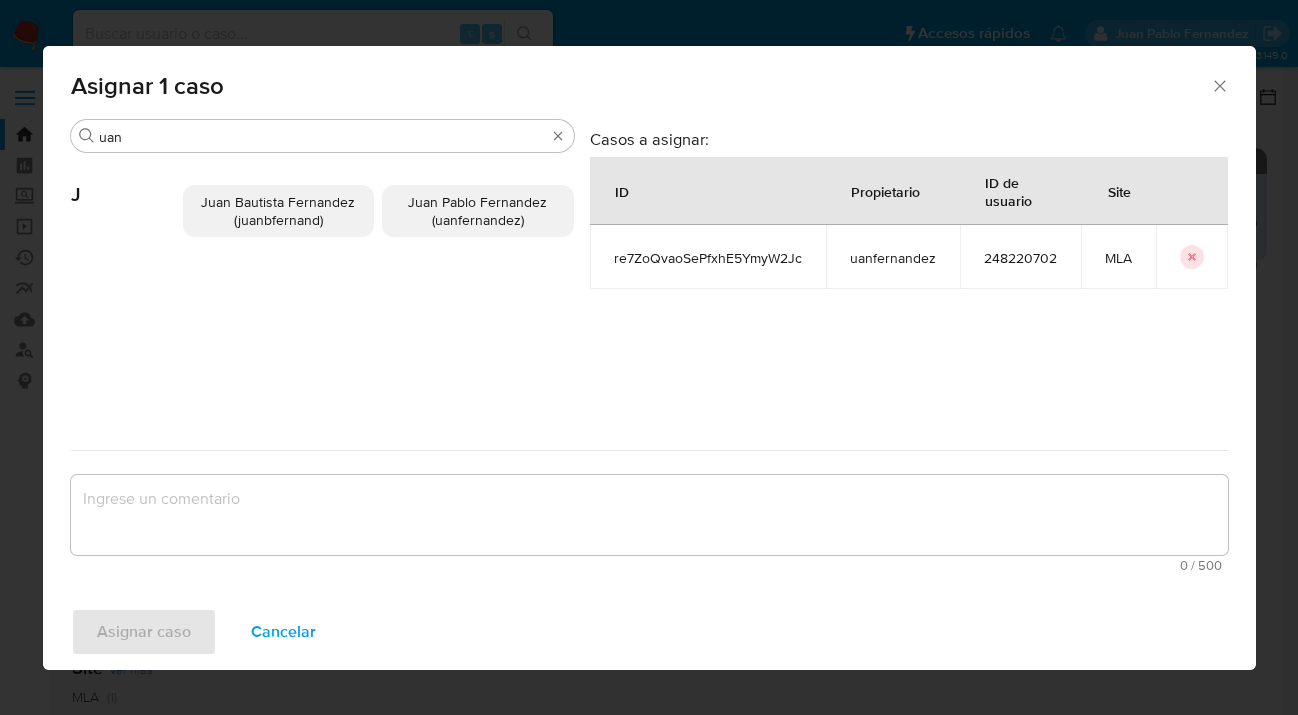 drag, startPoint x: 480, startPoint y: 194, endPoint x: 445, endPoint y: 276, distance: 89.157166 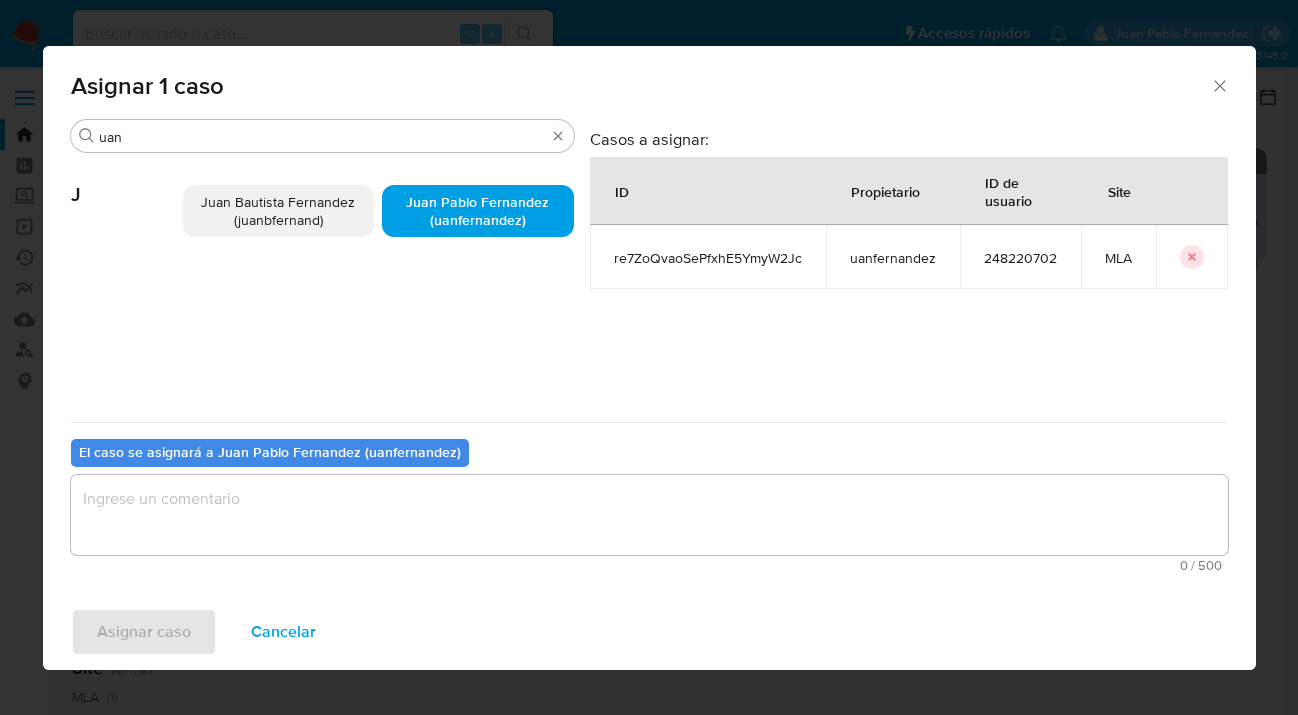 click at bounding box center (649, 515) 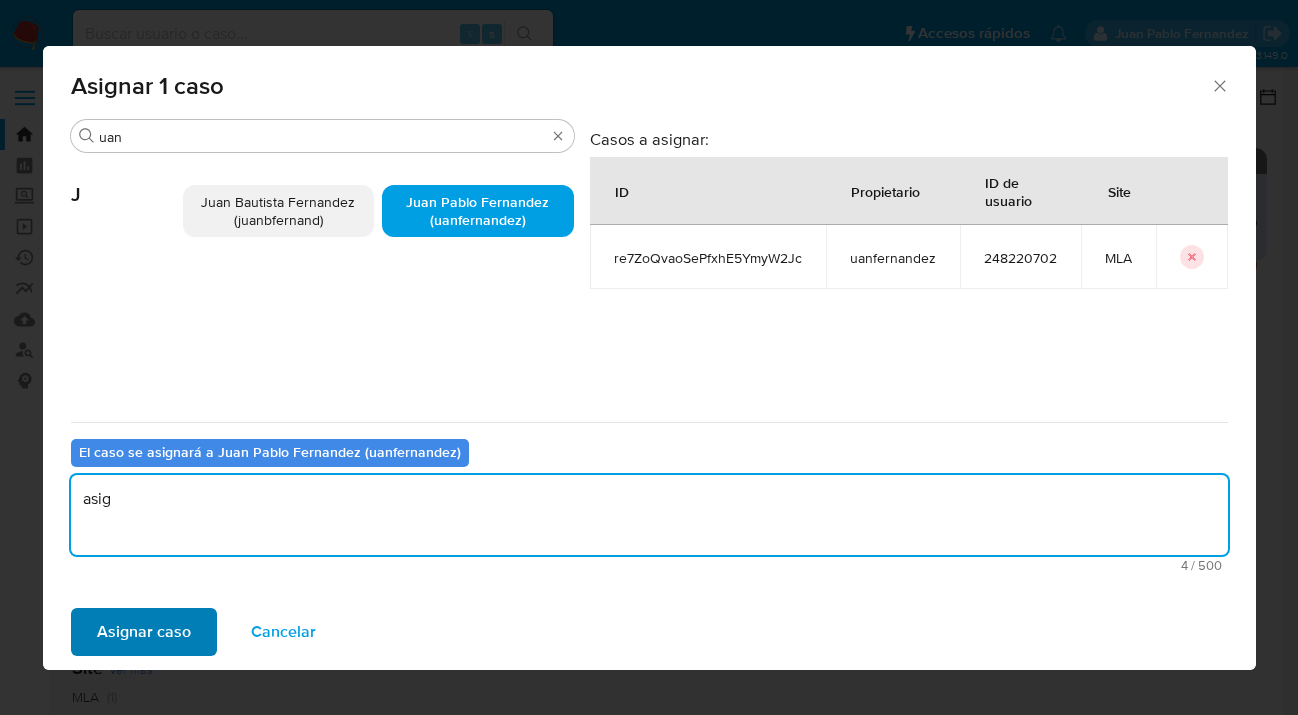 type on "asig" 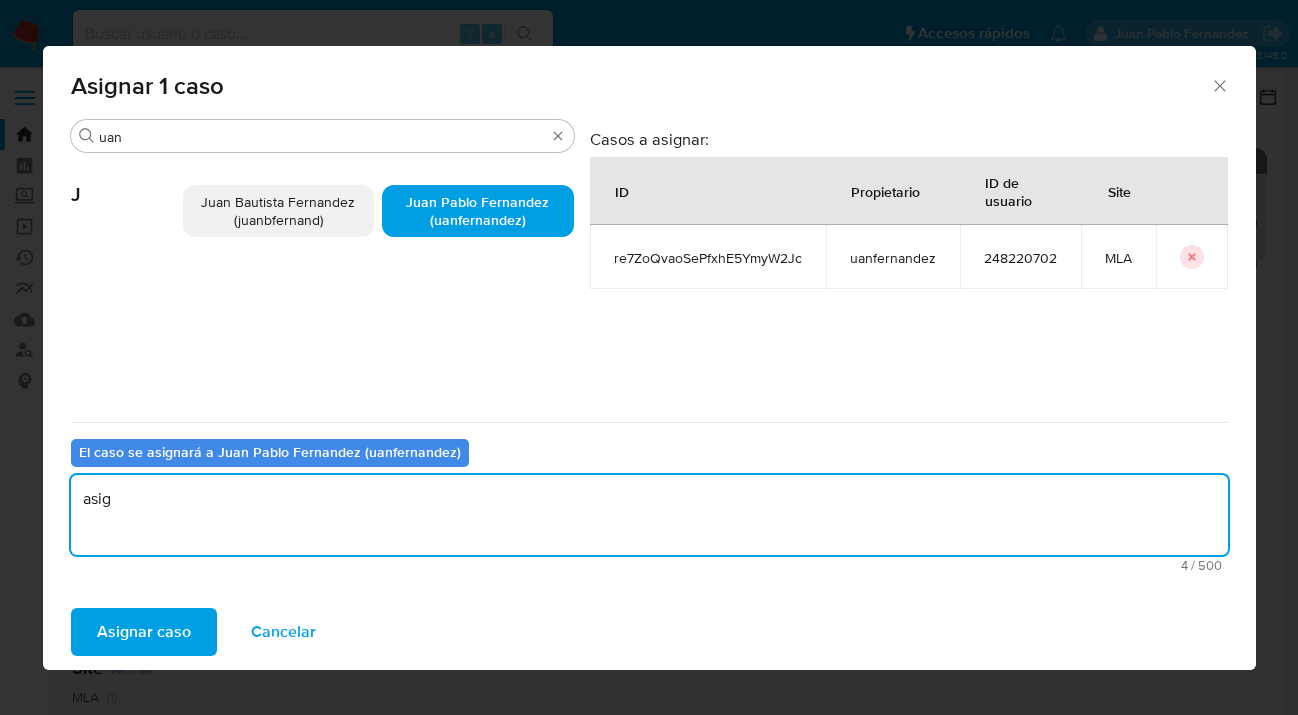 click on "Asignar caso" at bounding box center (144, 632) 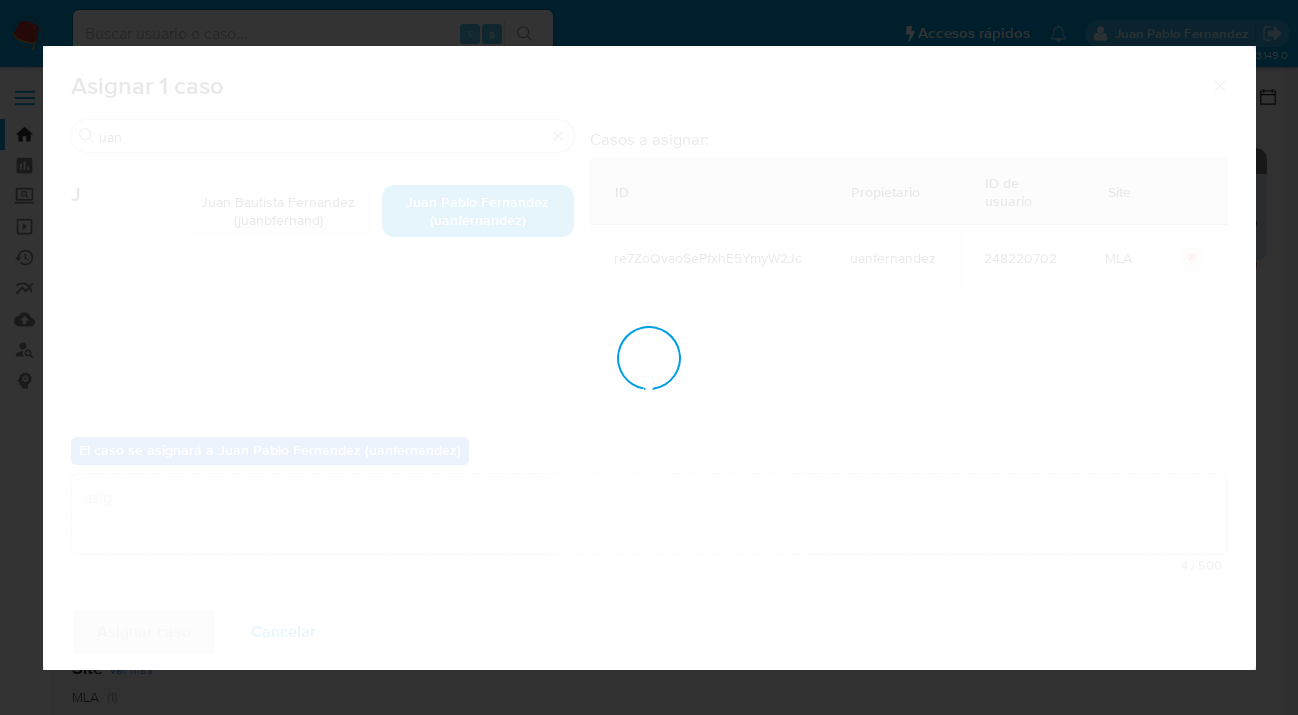 type 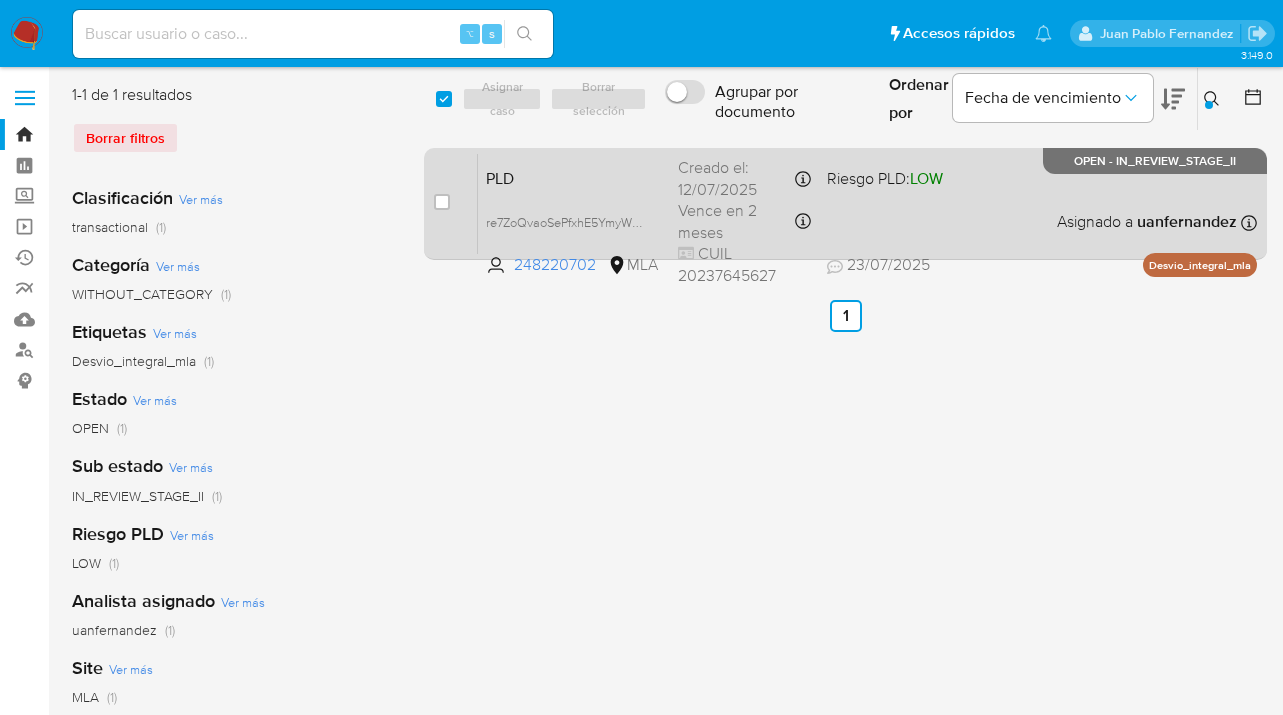 click on "PLD re7ZoQvaoSePfxhE5YmyW2Jc 248220702 MLA Riesgo PLD:  LOW Creado el: 12/07/2025   Creado el: 12/07/2025 03:28:46 Vence en 2 meses   Vence el 10/10/2025 03:28:46 CUIL   20237645627 23/07/2025   23/07/2025 21:45 Asignado a   uanfernandez   Asignado el: 17/07/2025 16:37:32 Desvio_integral_mla OPEN - IN_REVIEW_STAGE_II" at bounding box center (867, 203) 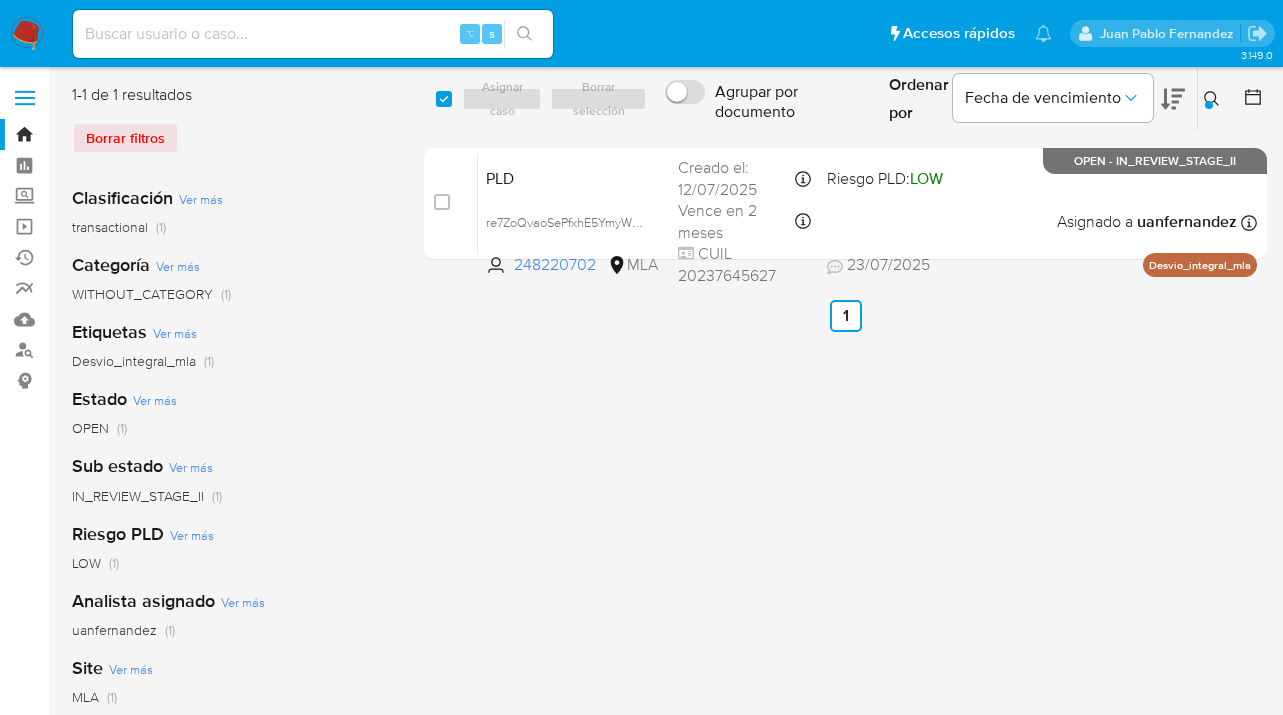 click at bounding box center (1209, 105) 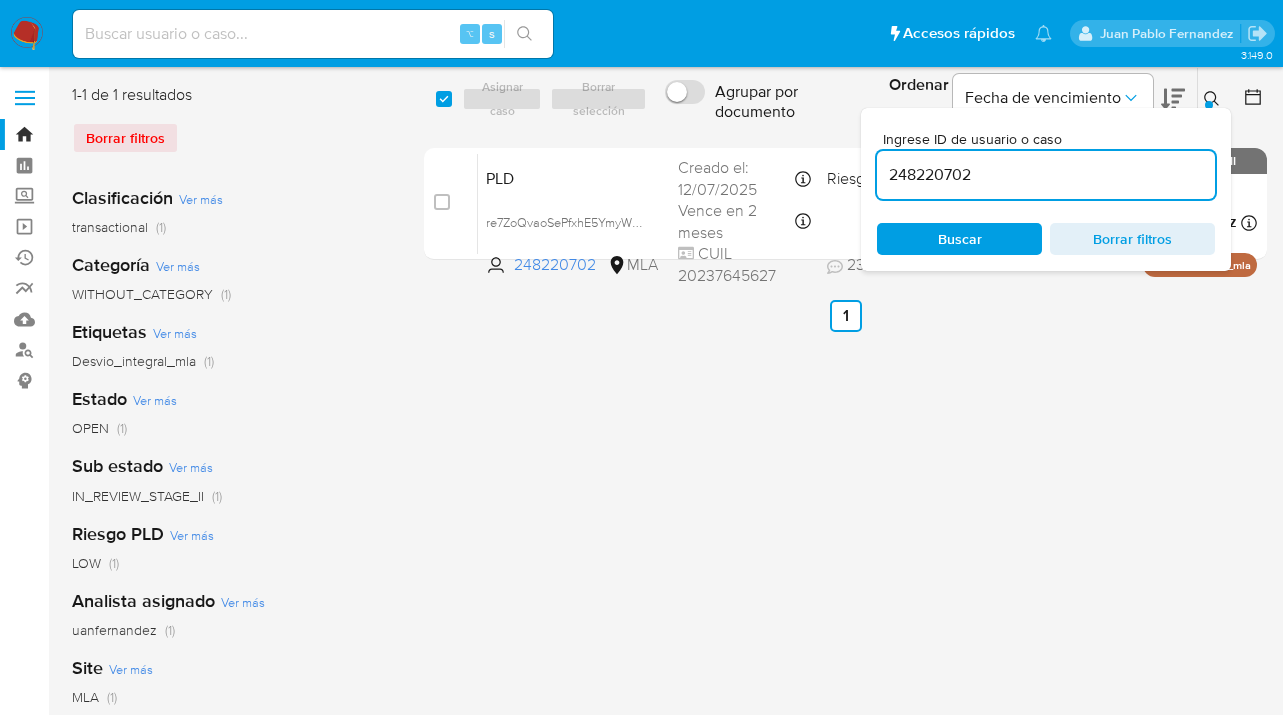 drag, startPoint x: 971, startPoint y: 231, endPoint x: 1031, endPoint y: 203, distance: 66.211784 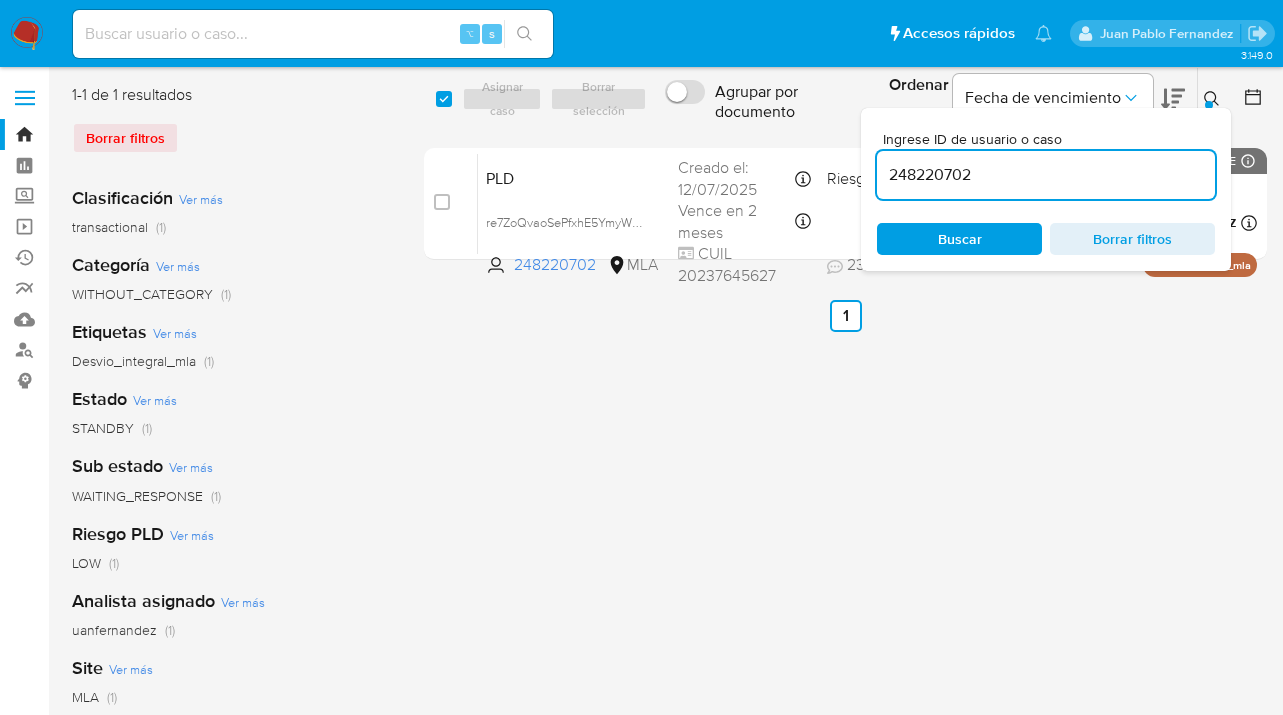 click 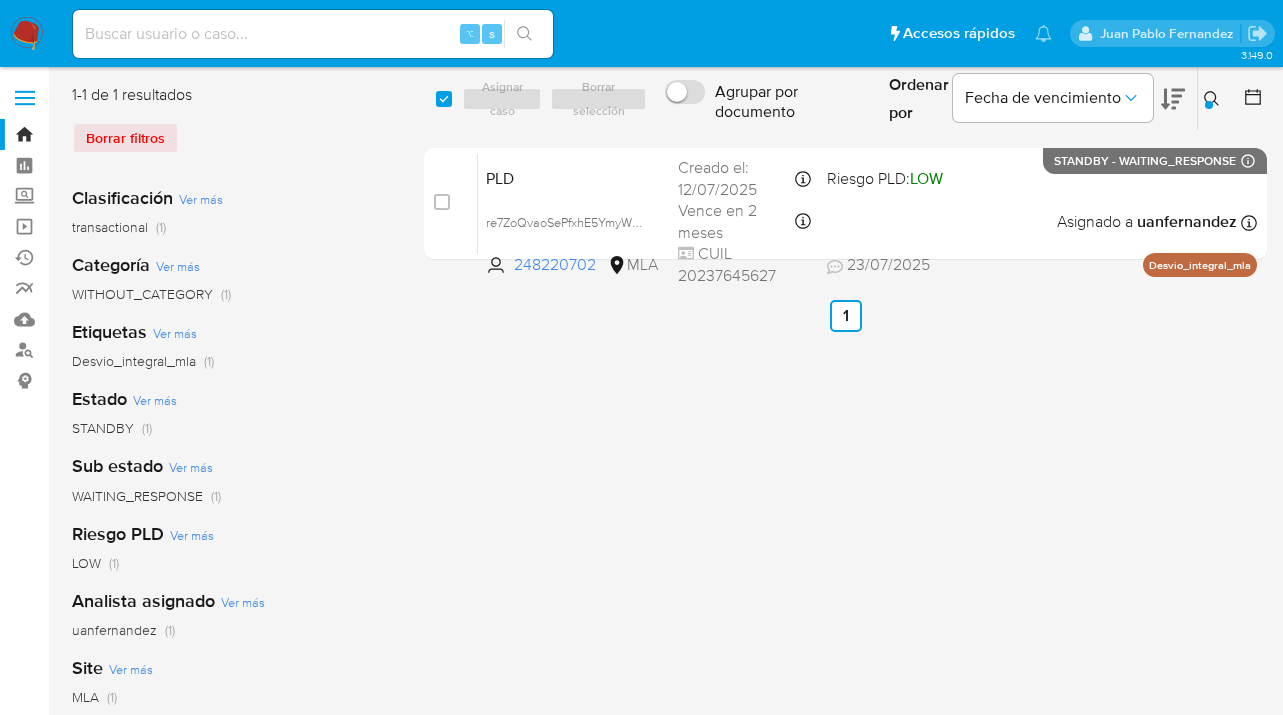 drag, startPoint x: 443, startPoint y: 104, endPoint x: 499, endPoint y: 96, distance: 56.568542 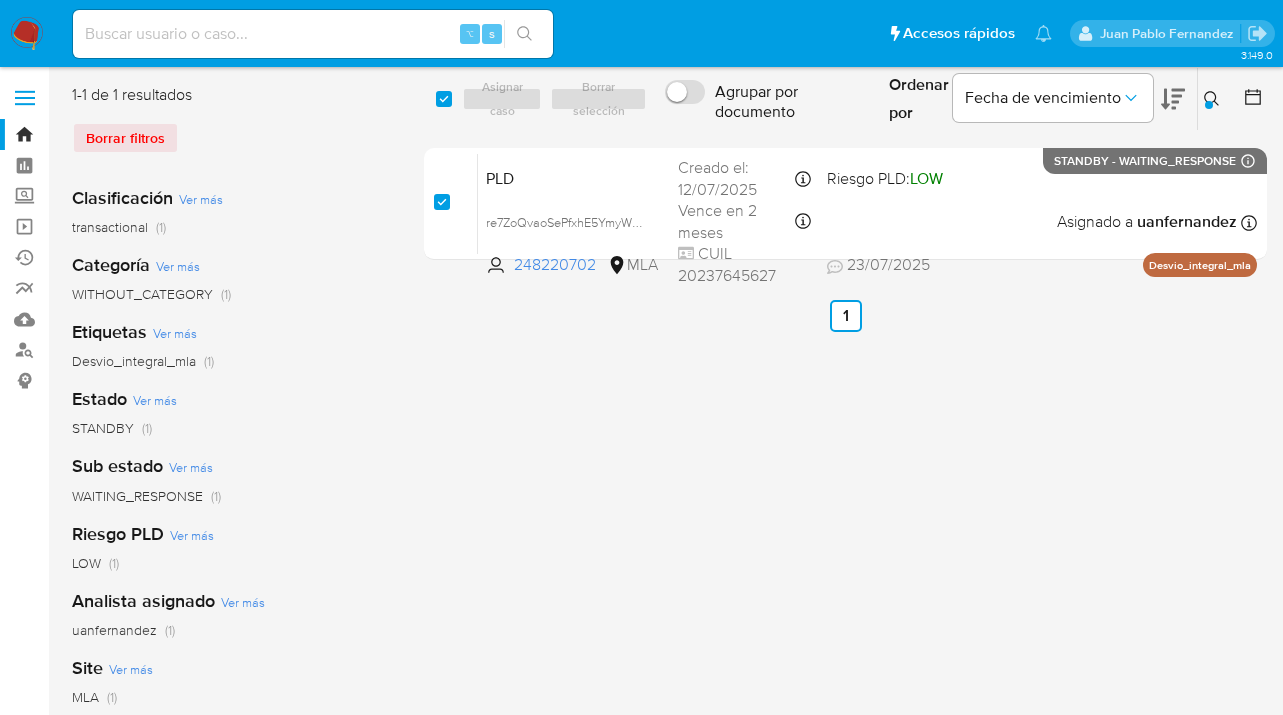checkbox on "true" 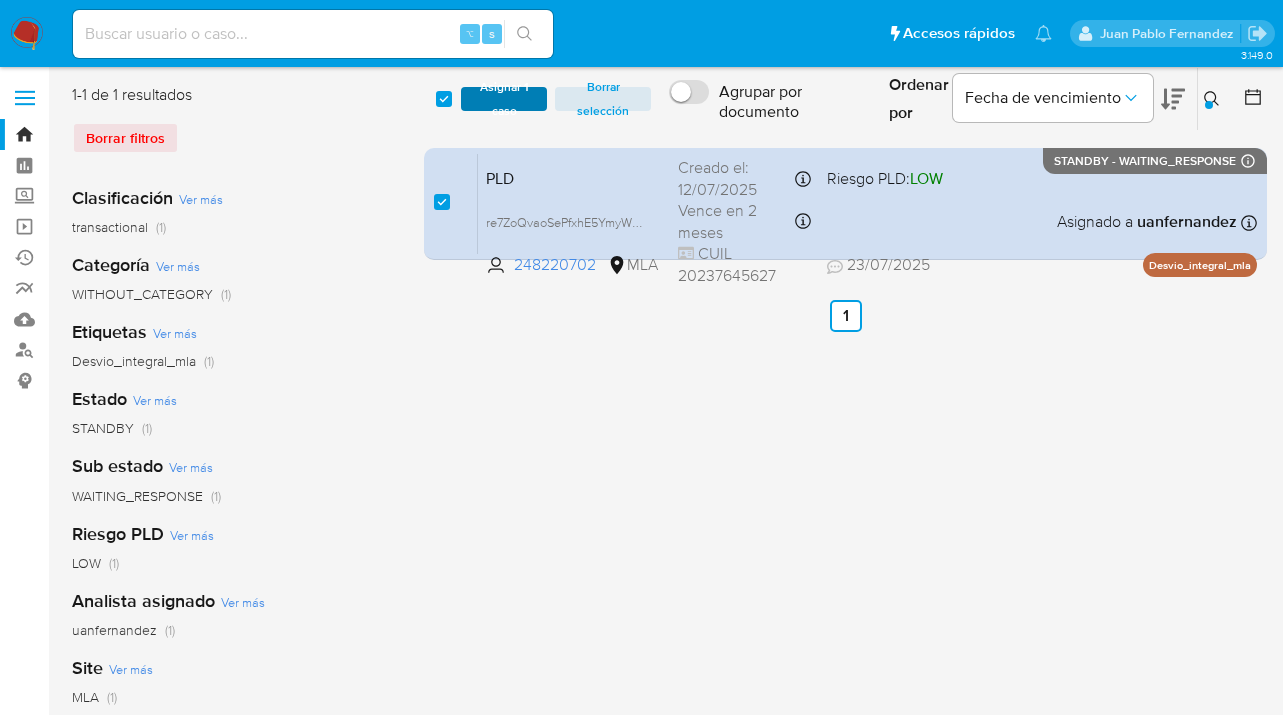 click on "Asignar 1 caso" at bounding box center (504, 99) 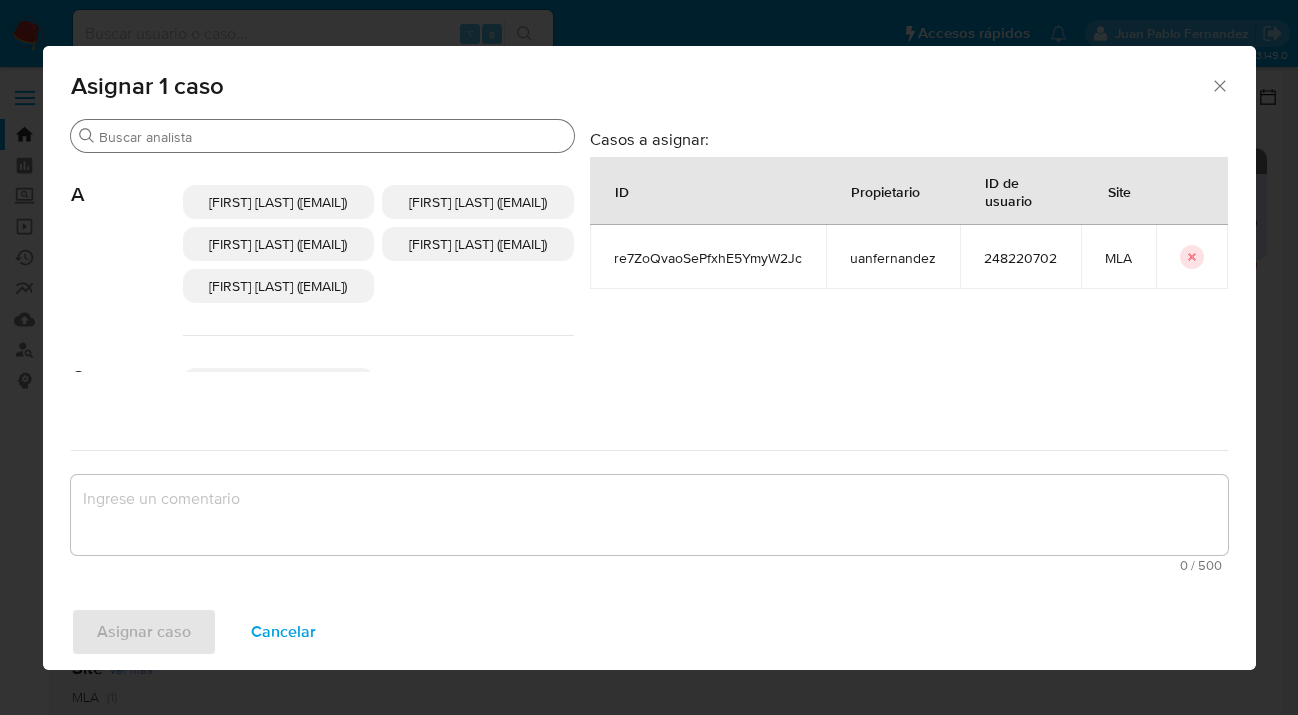 click on "Buscar" at bounding box center [332, 137] 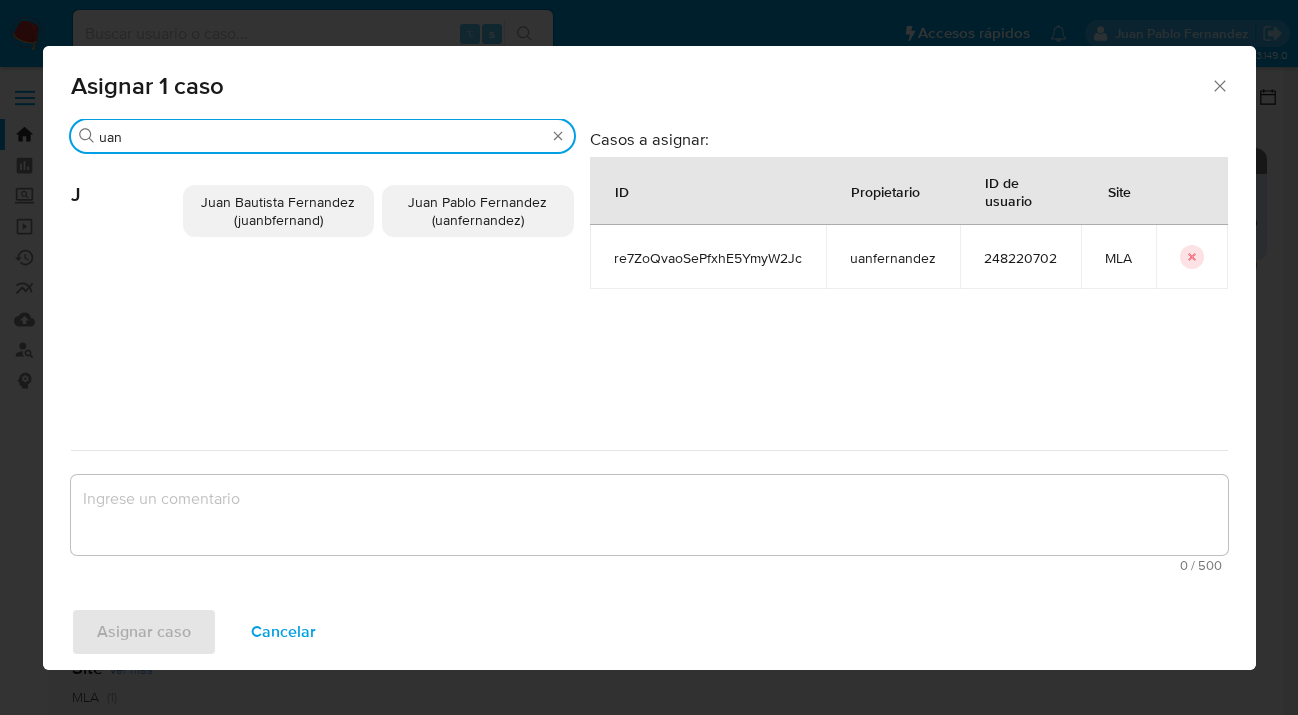 type on "uan" 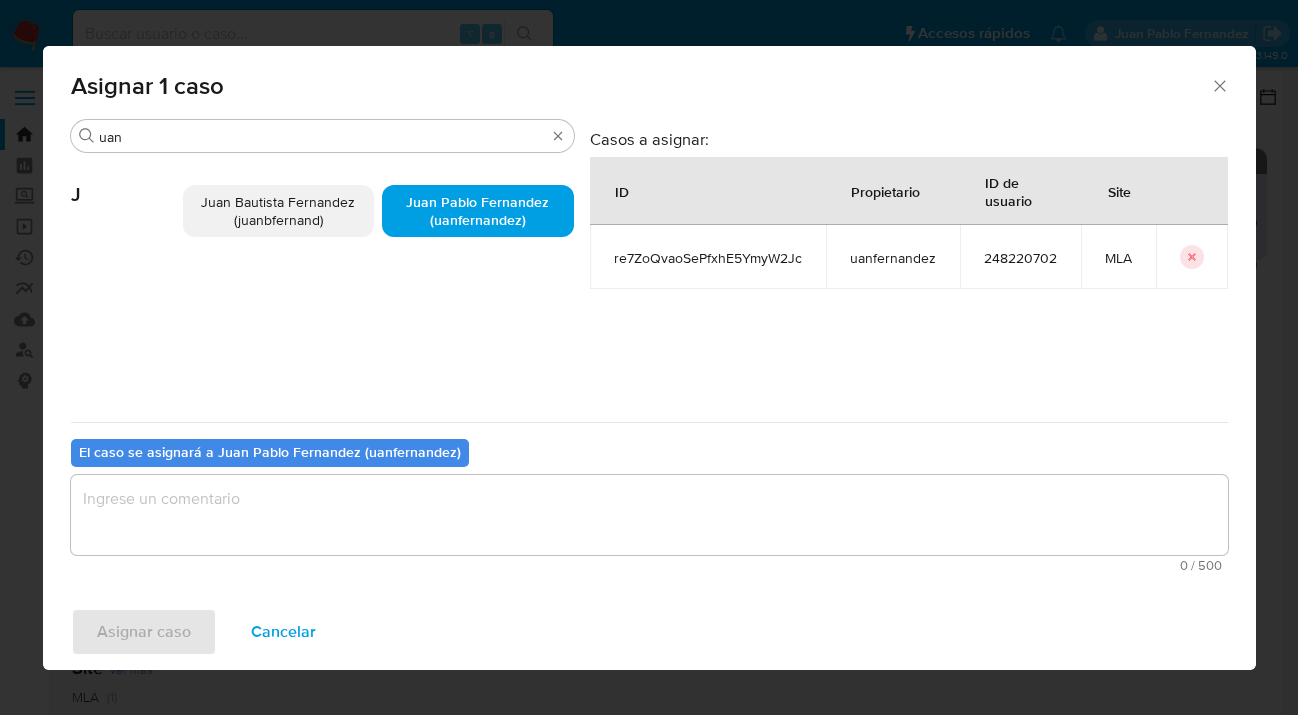 click at bounding box center [649, 515] 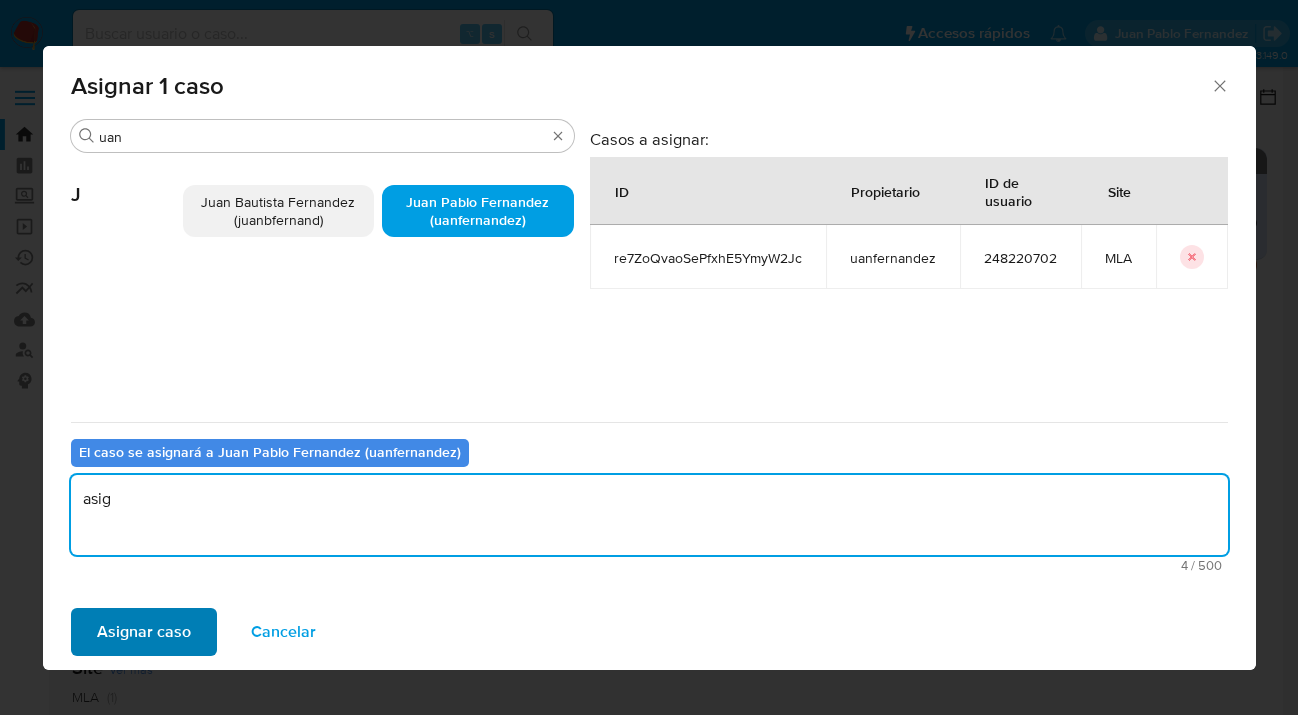 type on "asig" 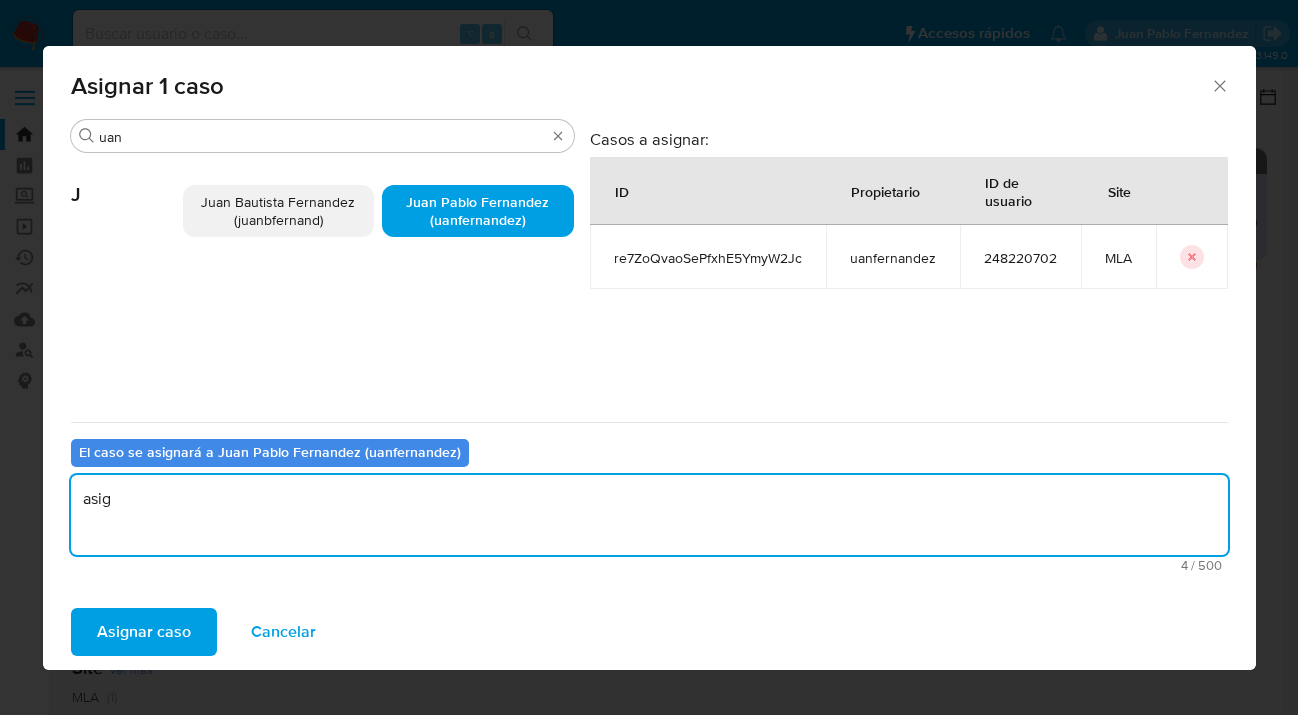 click on "Asignar caso" at bounding box center [144, 632] 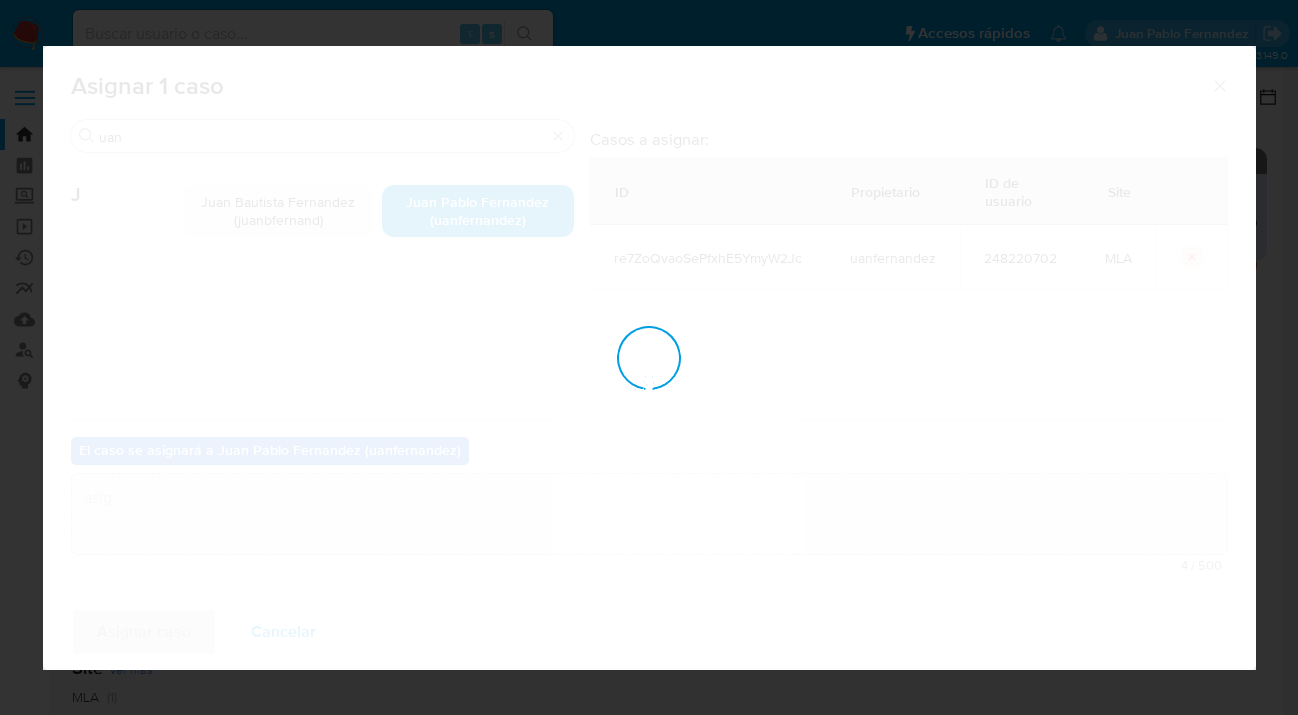type 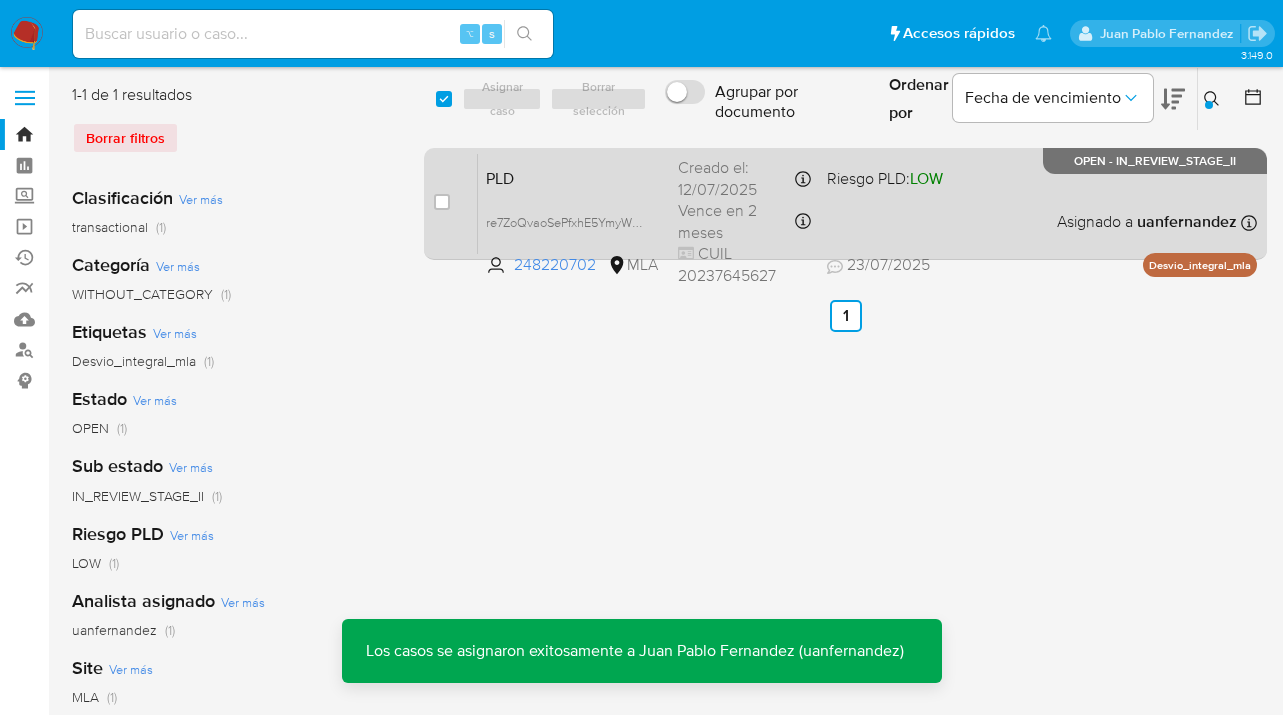 click on "PLD re7ZoQvaoSePfxhE5YmyW2Jc 248220702 MLA Riesgo PLD:  LOW Creado el: 12/07/2025   Creado el: 12/07/2025 03:28:46 Vence en 2 meses   Vence el 10/10/2025 03:28:46 CUIL   20237645627 23/07/2025   23/07/2025 21:45 Asignado a   uanfernandez   Asignado el: 17/07/2025 16:37:32 Desvio_integral_mla OPEN - IN_REVIEW_STAGE_II" at bounding box center [867, 203] 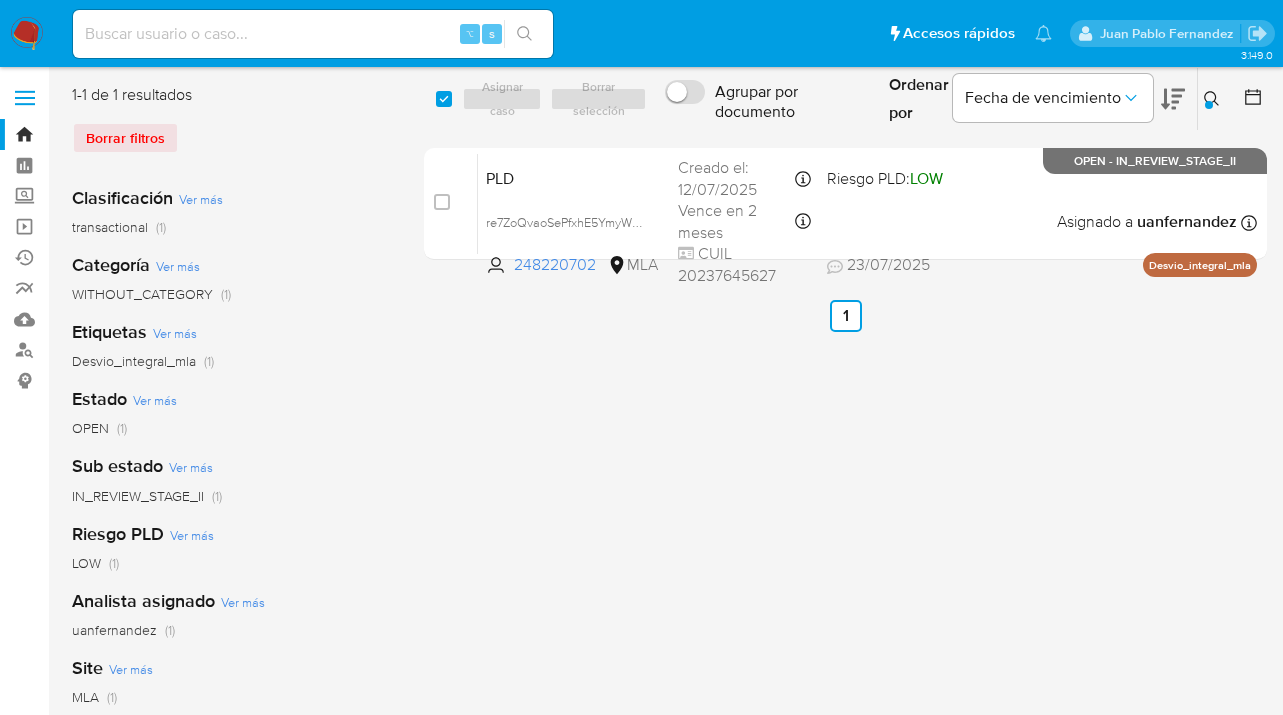 click 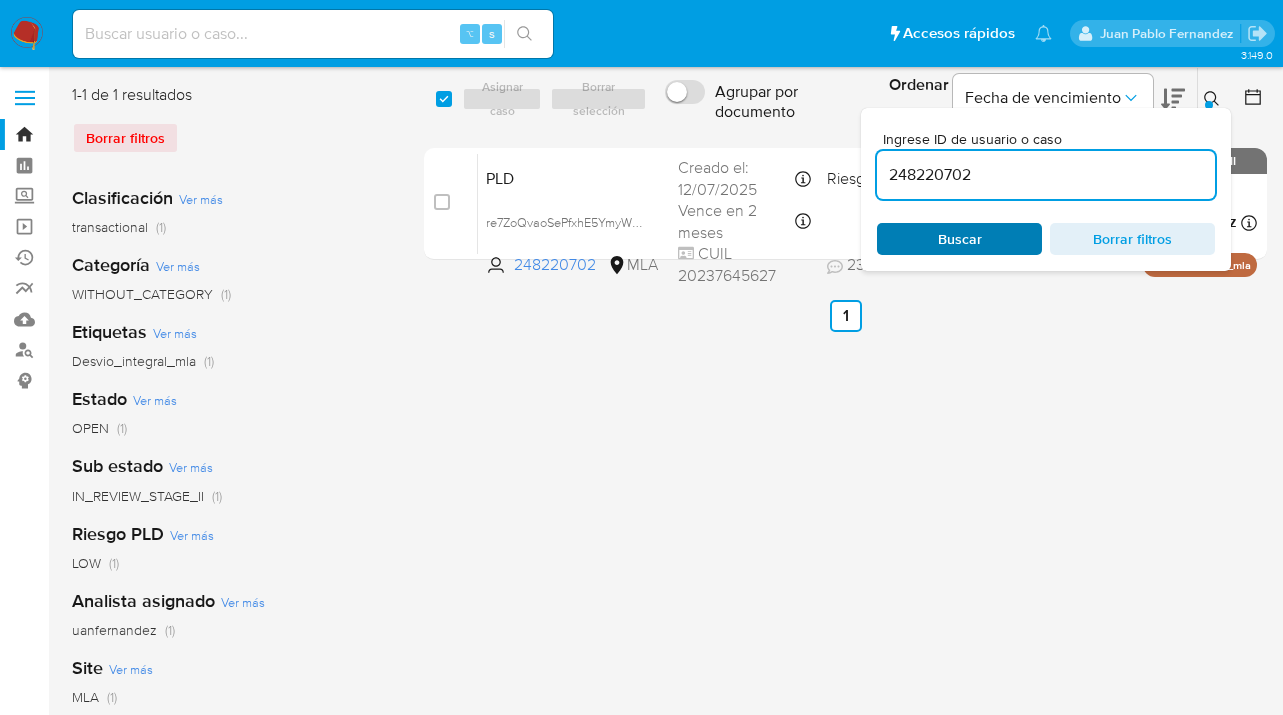 click on "Buscar" at bounding box center (959, 239) 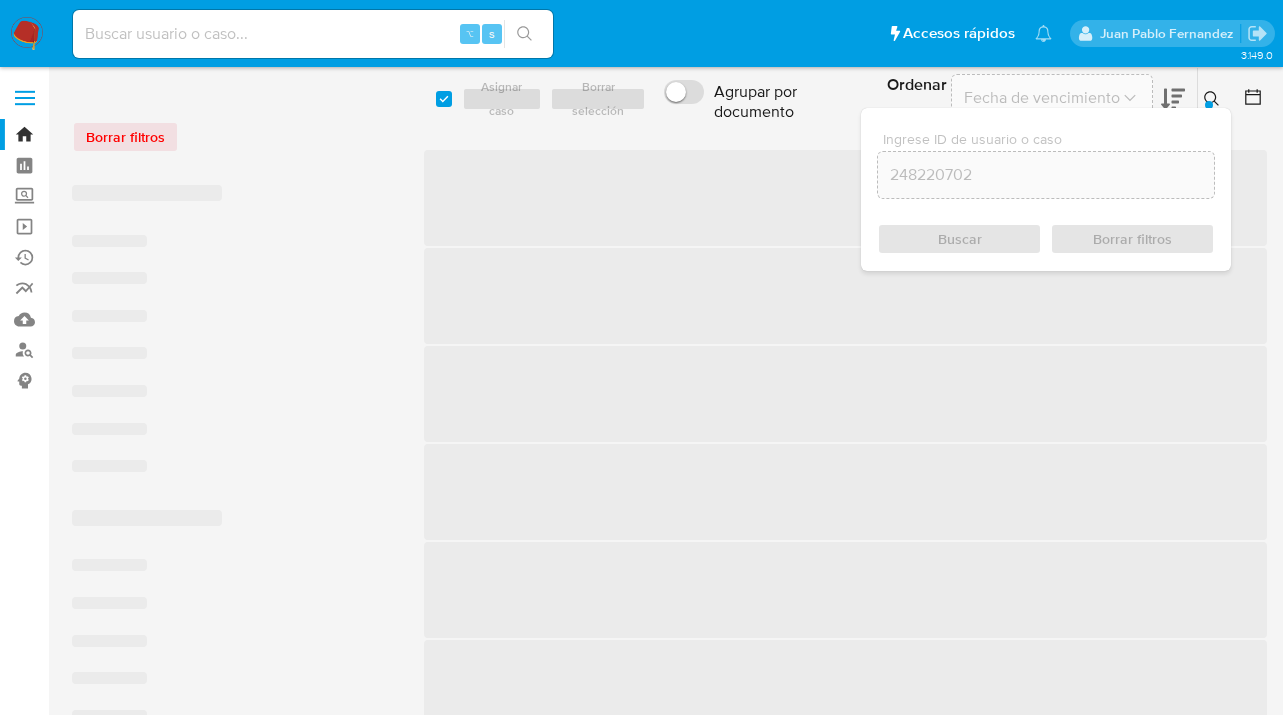 click 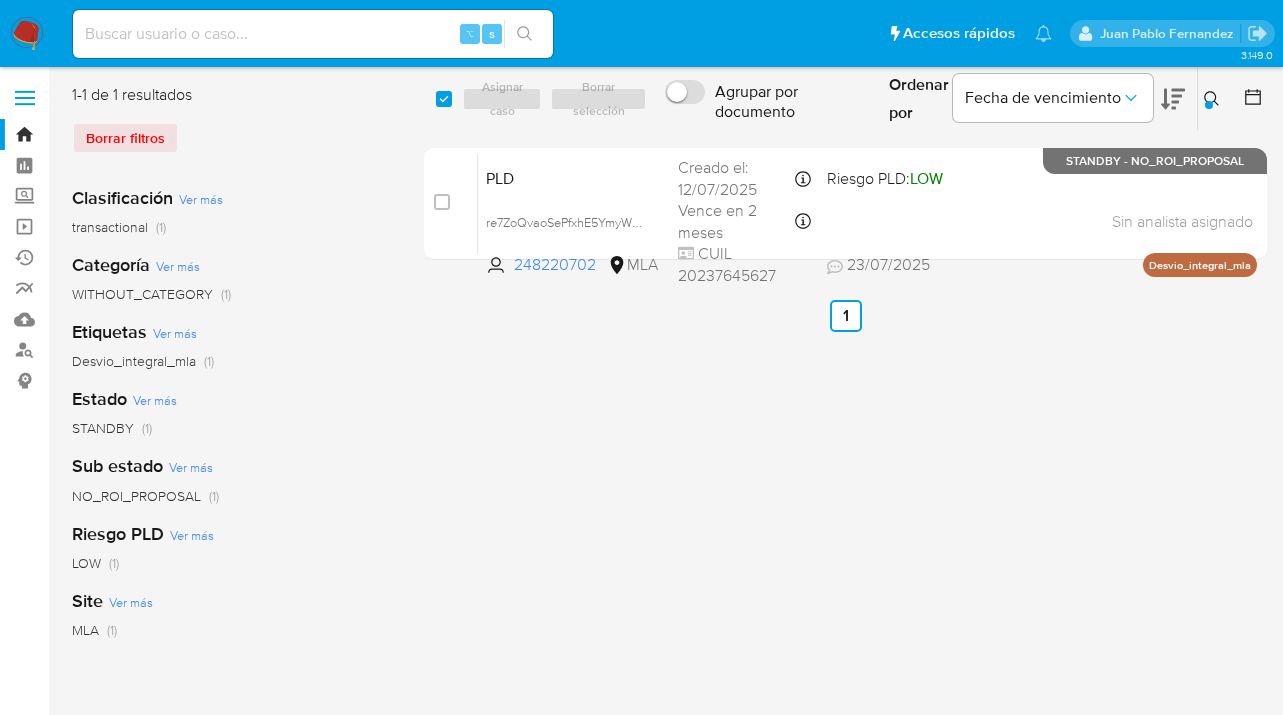 click 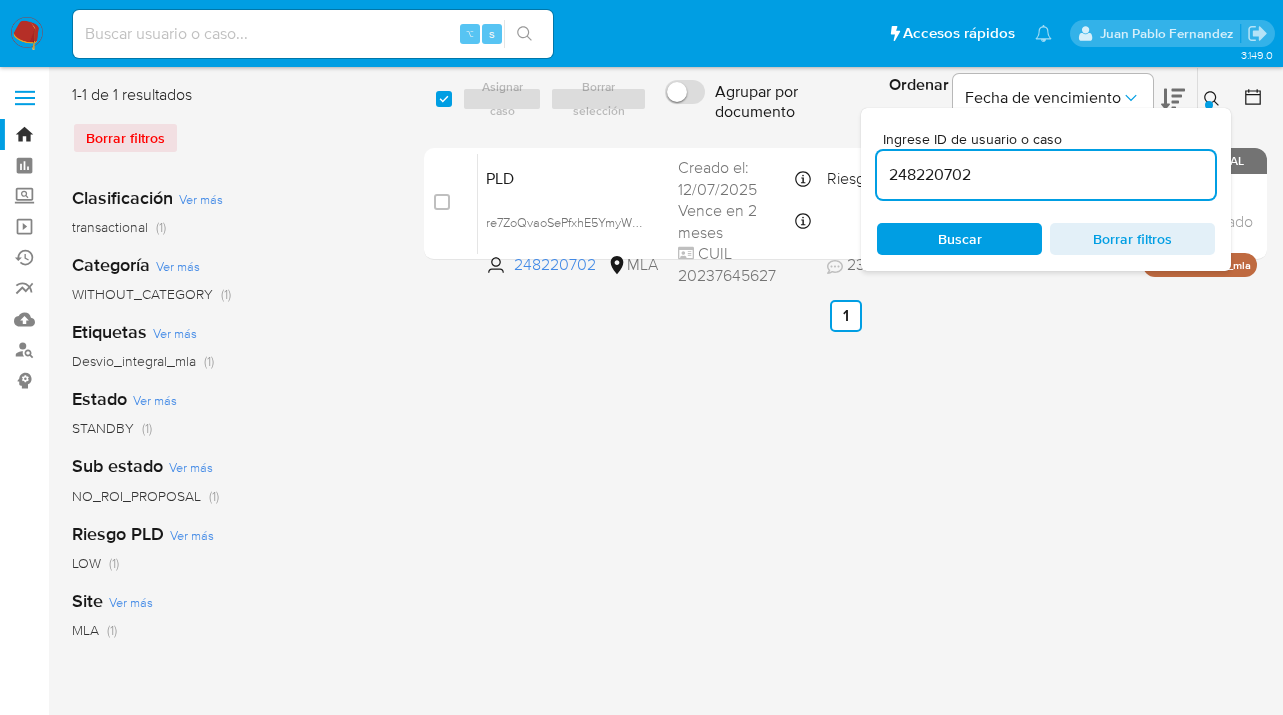 scroll, scrollTop: 0, scrollLeft: 0, axis: both 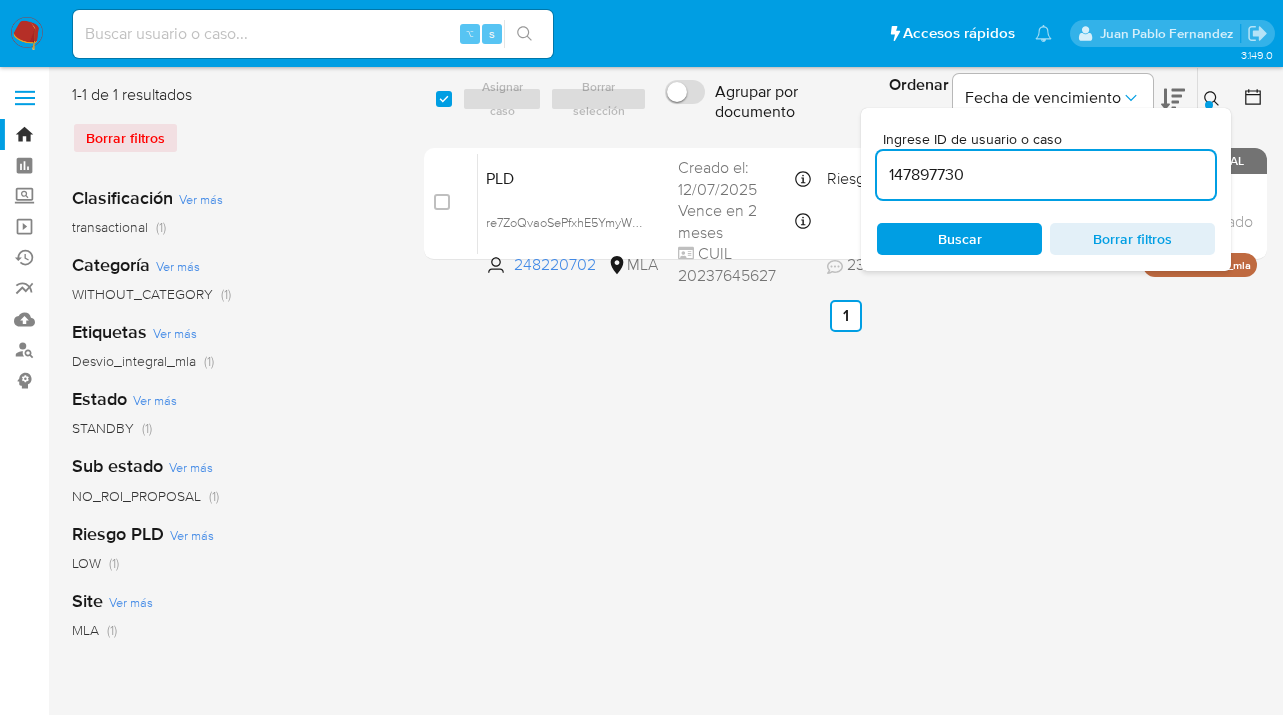 type on "147897730" 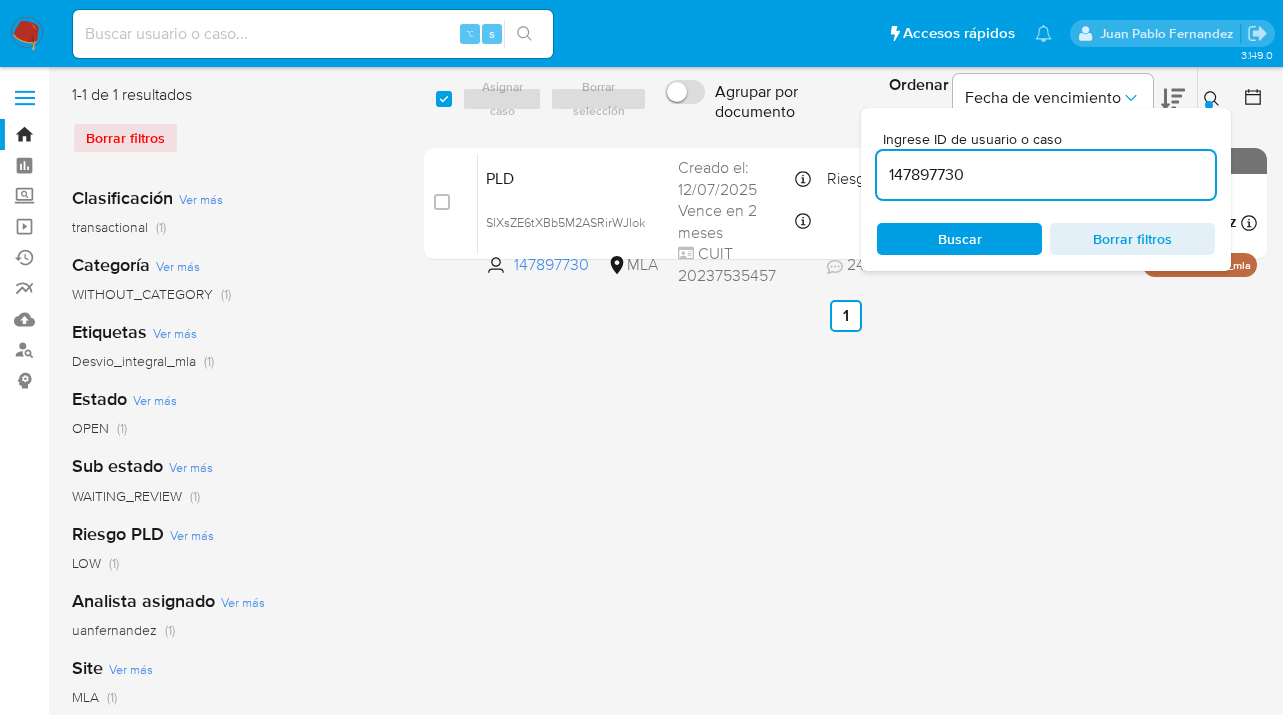 drag, startPoint x: 1208, startPoint y: 97, endPoint x: 1196, endPoint y: 98, distance: 12.0415945 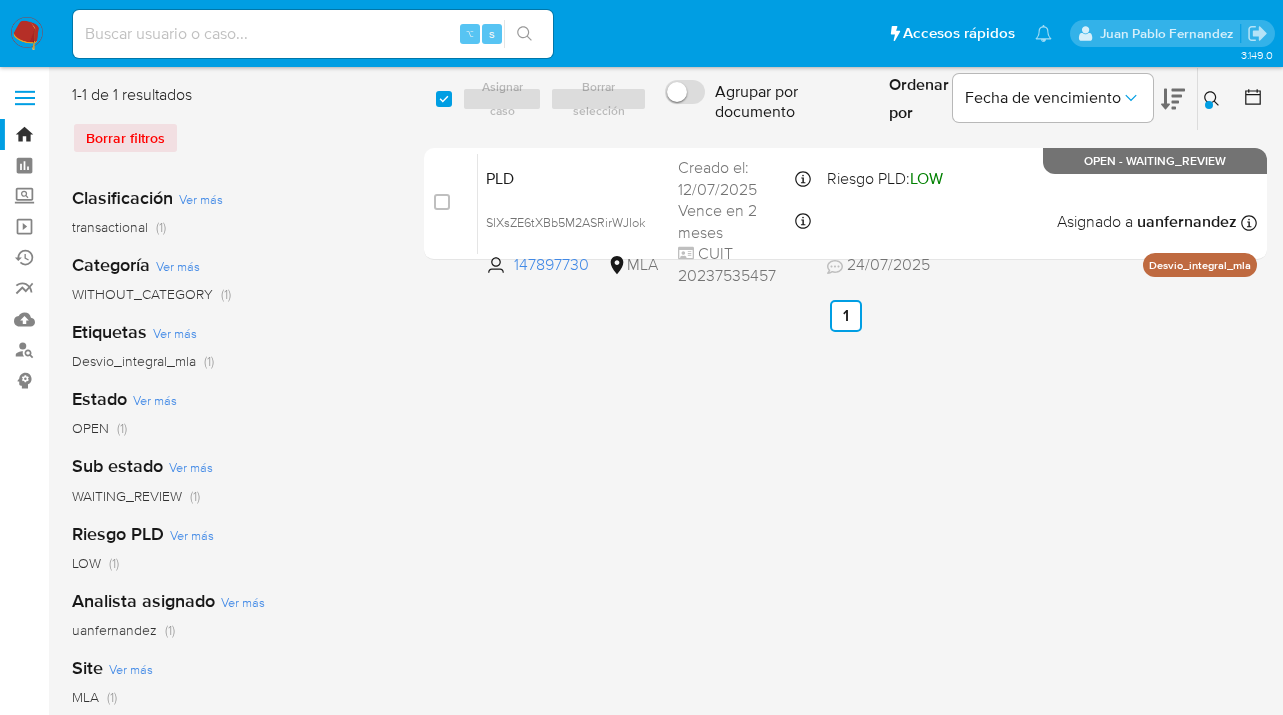 drag, startPoint x: 444, startPoint y: 93, endPoint x: 459, endPoint y: 99, distance: 16.155495 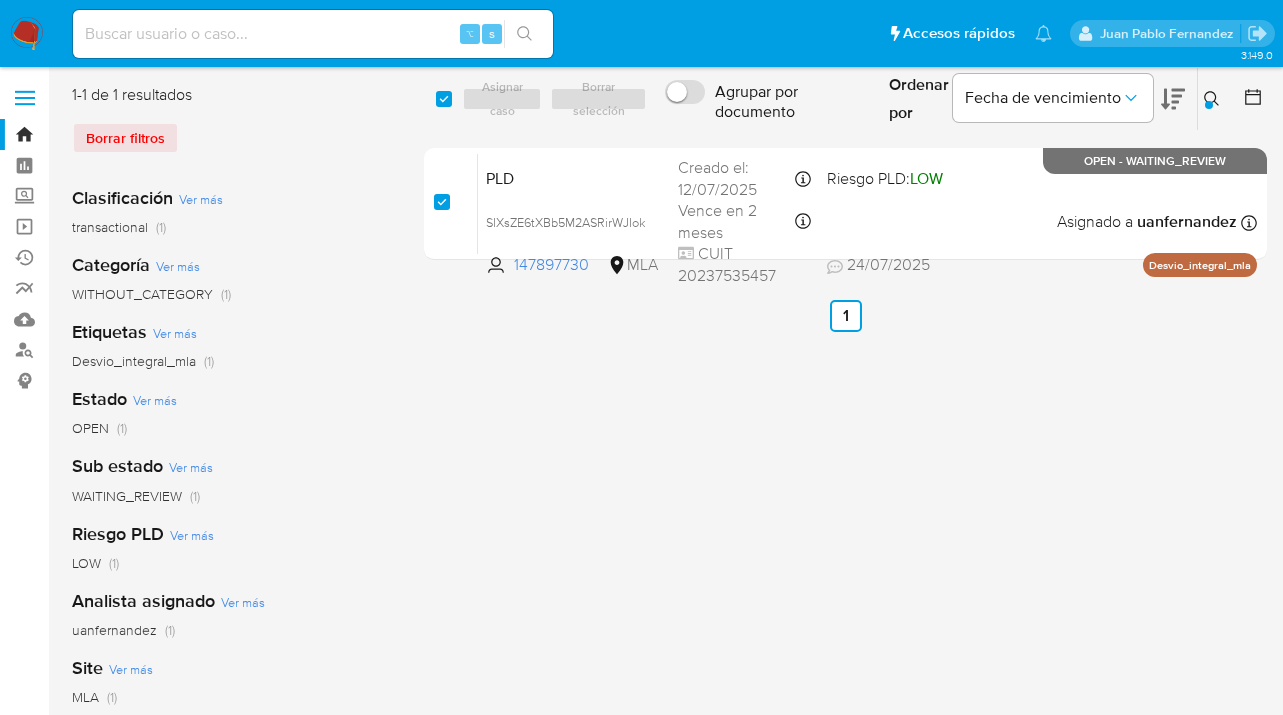 checkbox on "true" 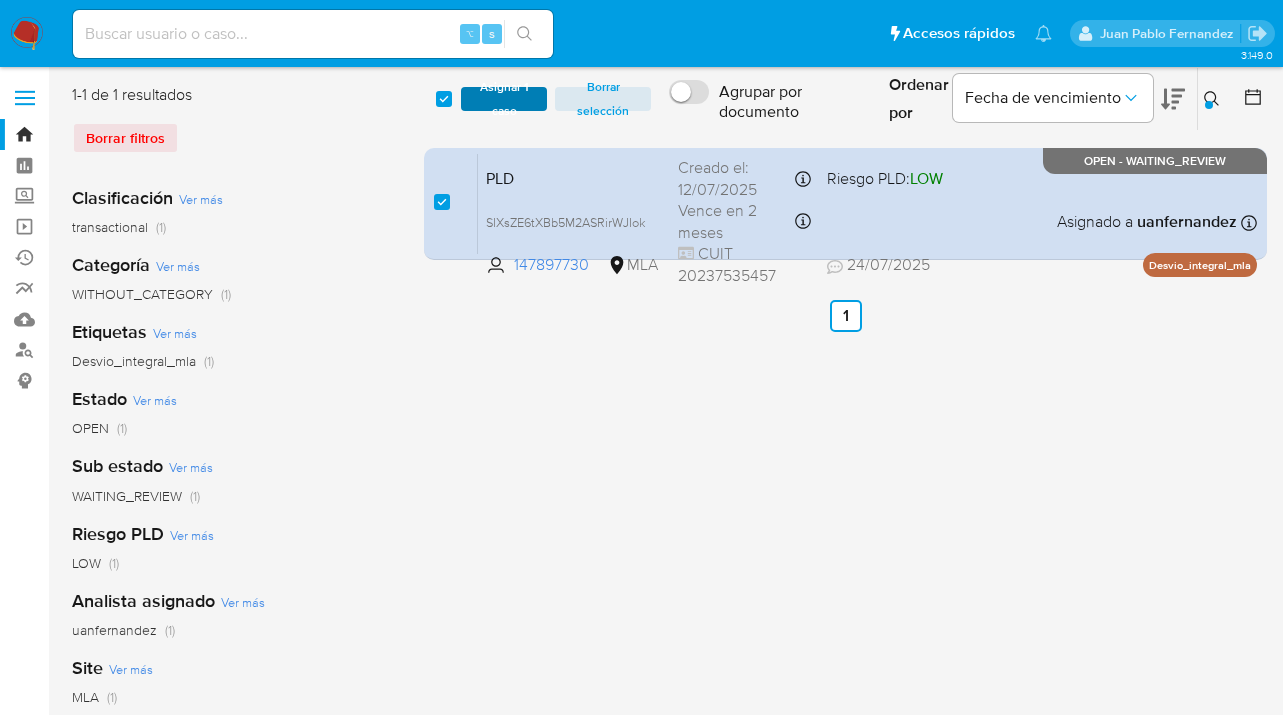 click on "Asignar 1 caso" at bounding box center [504, 99] 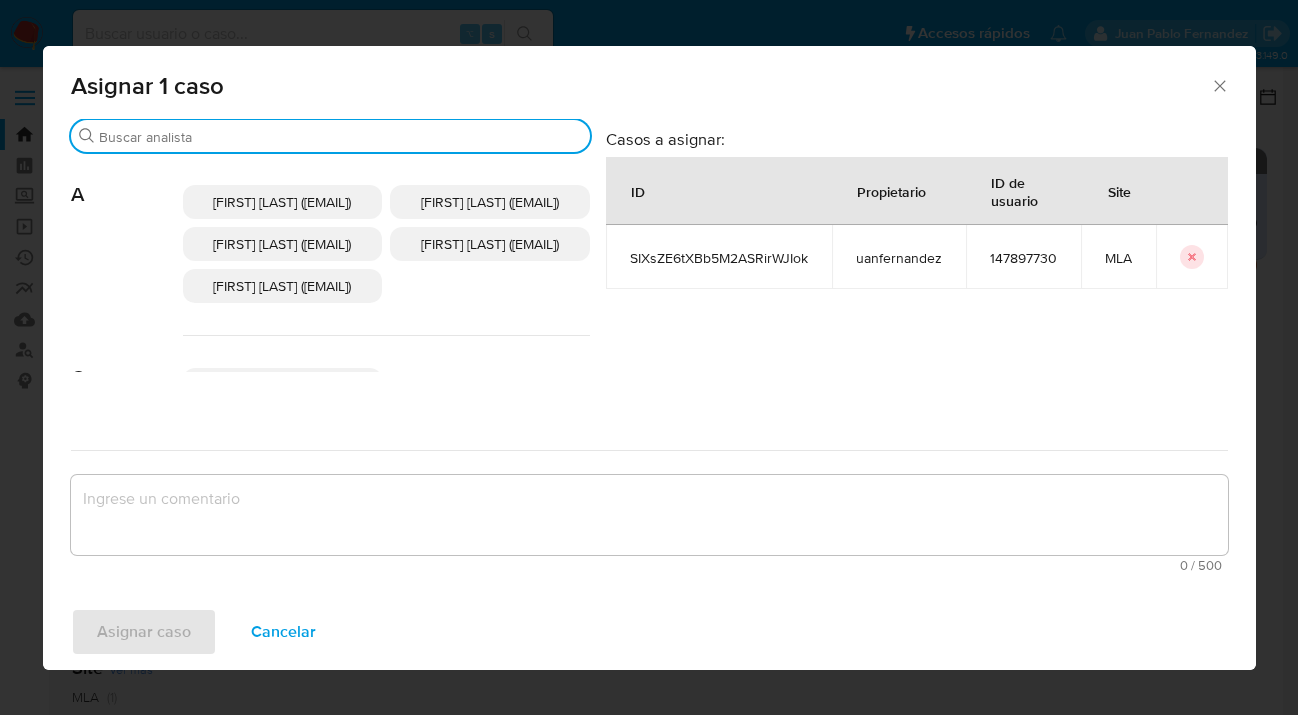 click on "Buscar" at bounding box center [340, 137] 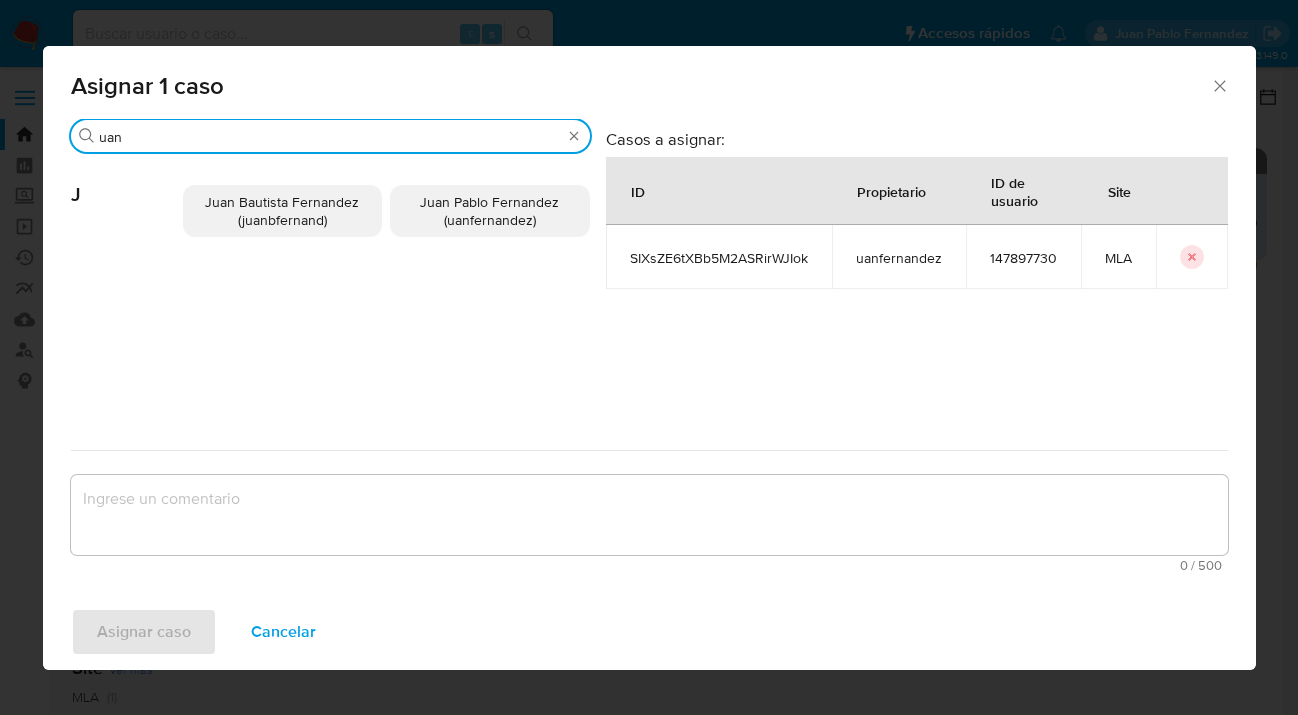 type on "uan" 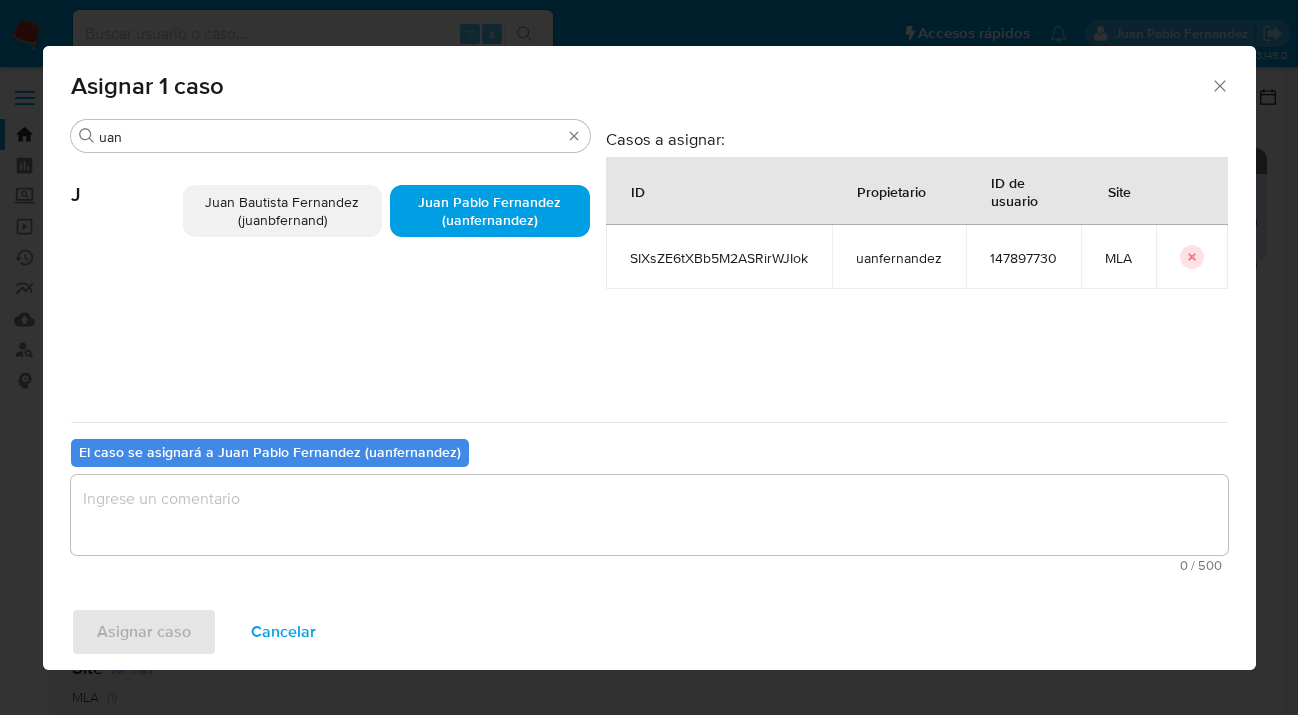 click at bounding box center [649, 515] 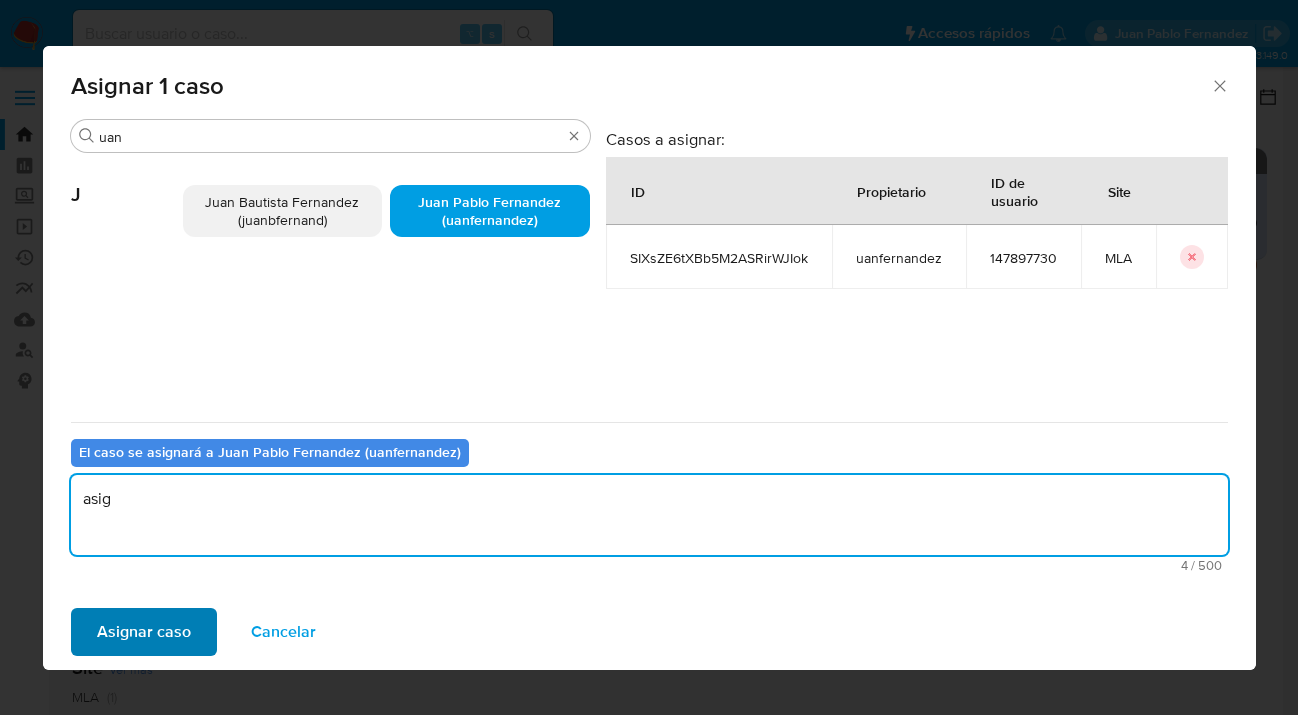 type on "asig" 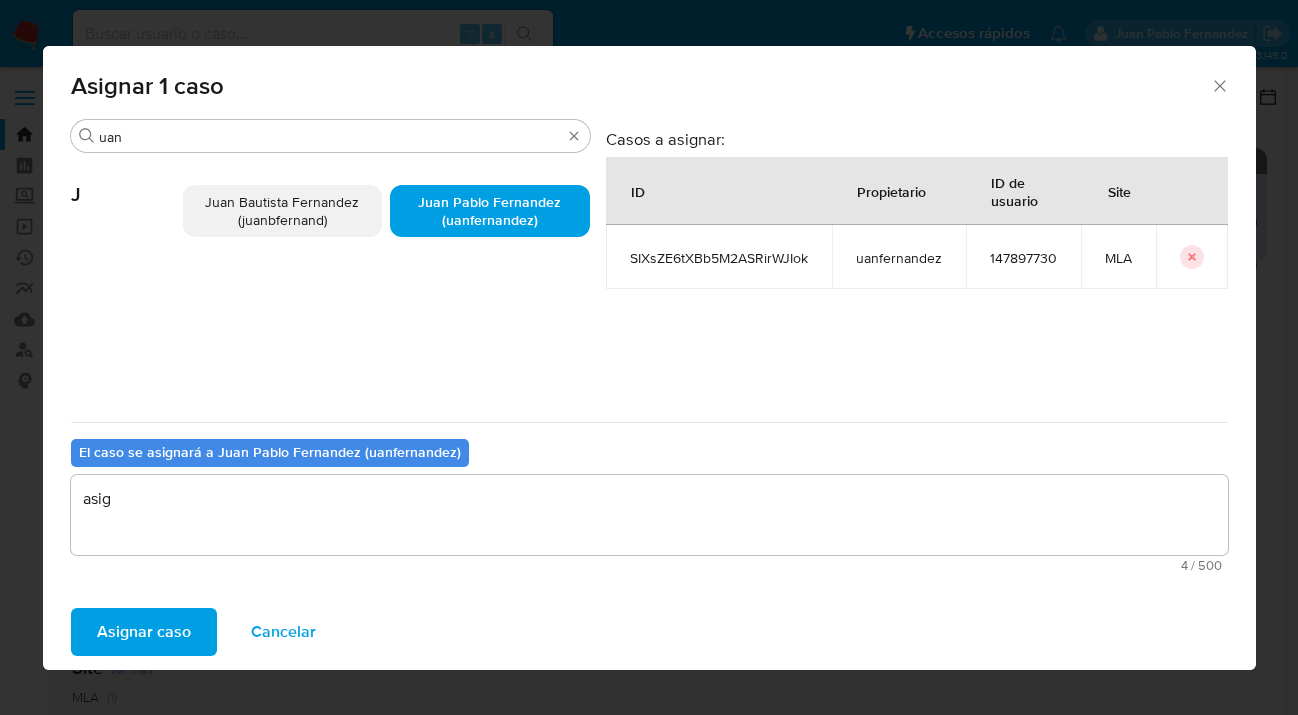 drag, startPoint x: 160, startPoint y: 632, endPoint x: 107, endPoint y: 18, distance: 616.2832 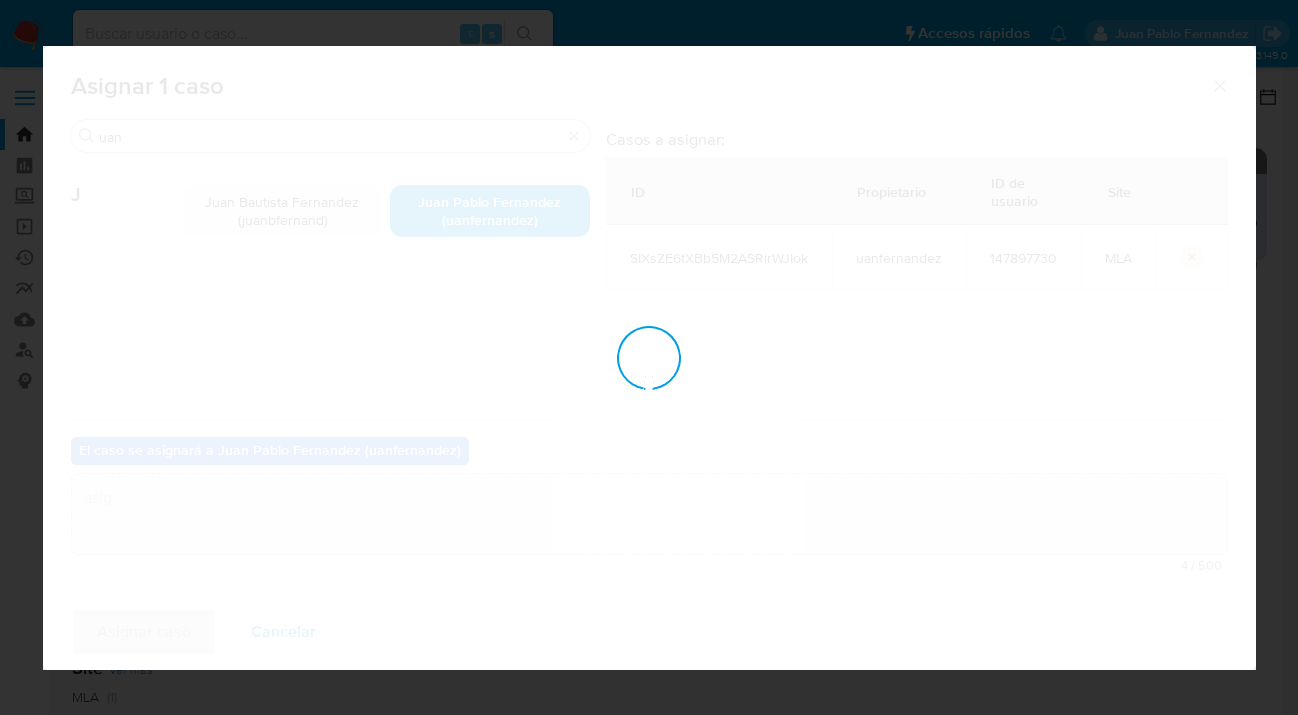 type 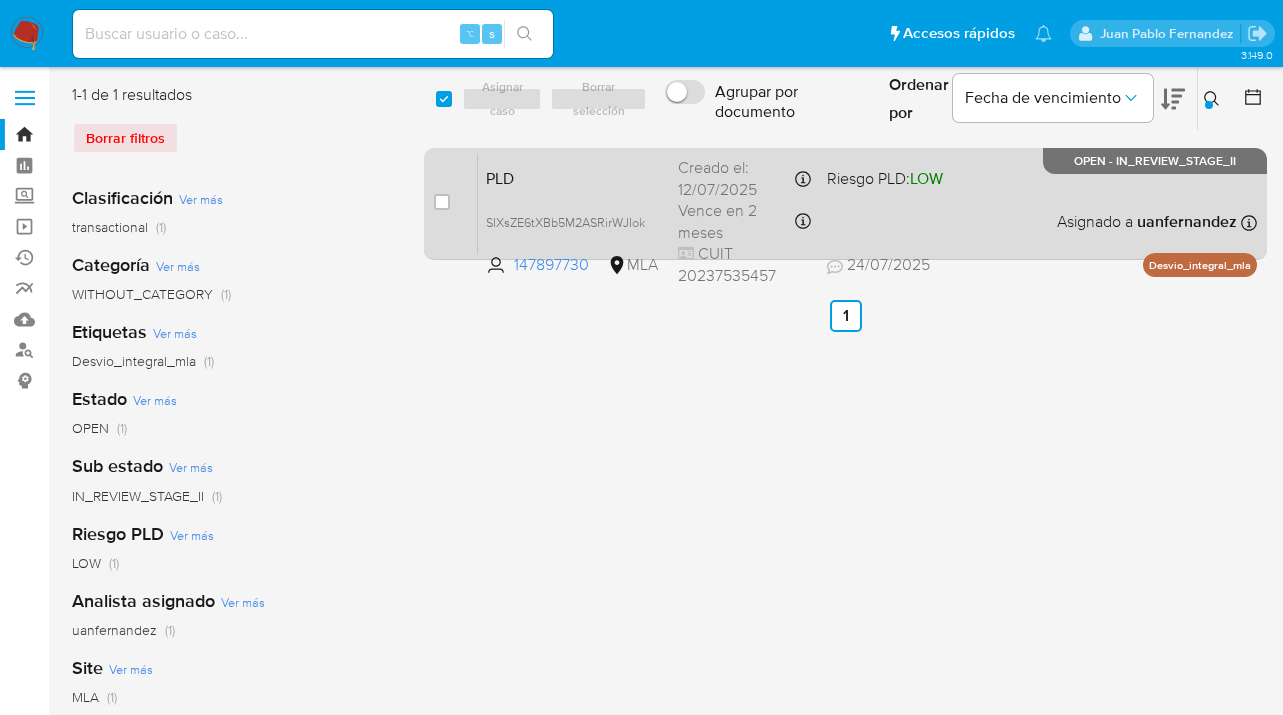 click on "PLD SIXsZE6tXBb5M2ASRirWJIok 147897730 MLA Riesgo PLD:  LOW Creado el: 12/07/2025   Creado el: 12/07/2025 03:20:47 Vence en 2 meses   Vence el 10/10/2025 03:20:48 CUIT   20237535457 24/07/2025   24/07/2025 09:51 Asignado a   uanfernandez   Asignado el: 17/07/2025 16:37:32 Desvio_integral_mla OPEN - IN_REVIEW_STAGE_II" at bounding box center (867, 203) 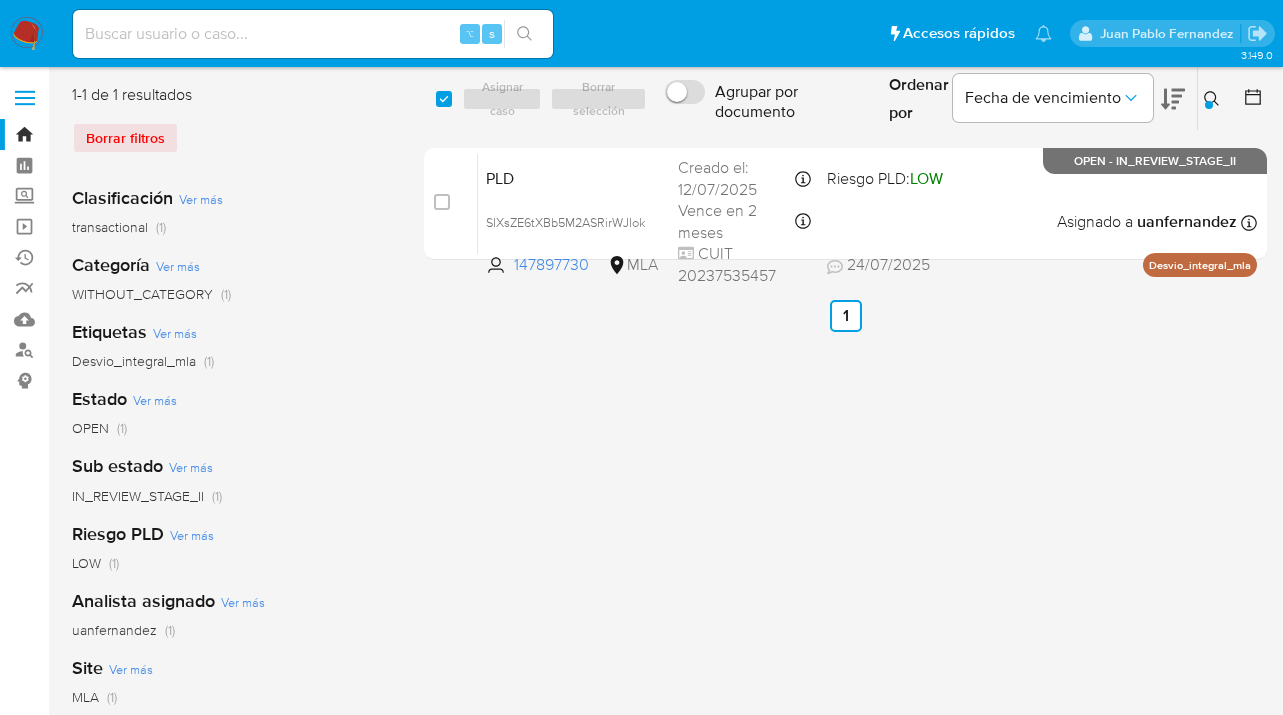 click 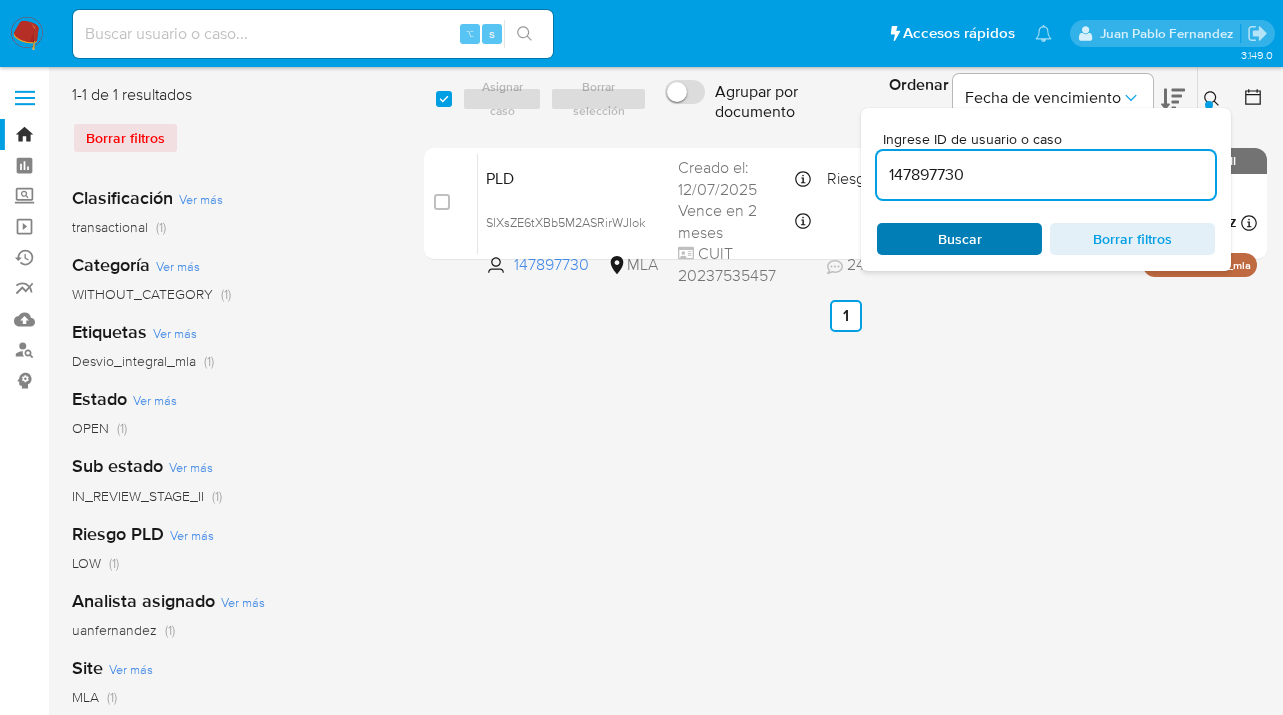 click on "Buscar" at bounding box center (959, 239) 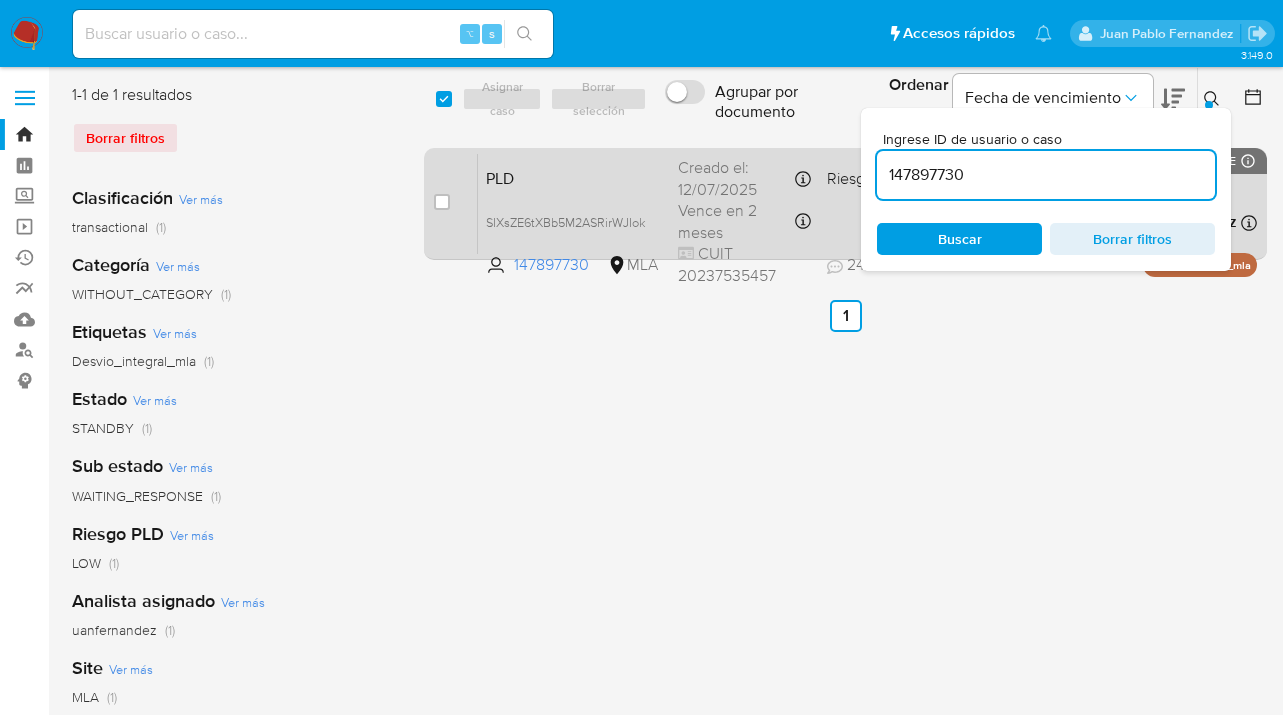 drag, startPoint x: 1215, startPoint y: 96, endPoint x: 1016, endPoint y: 155, distance: 207.56204 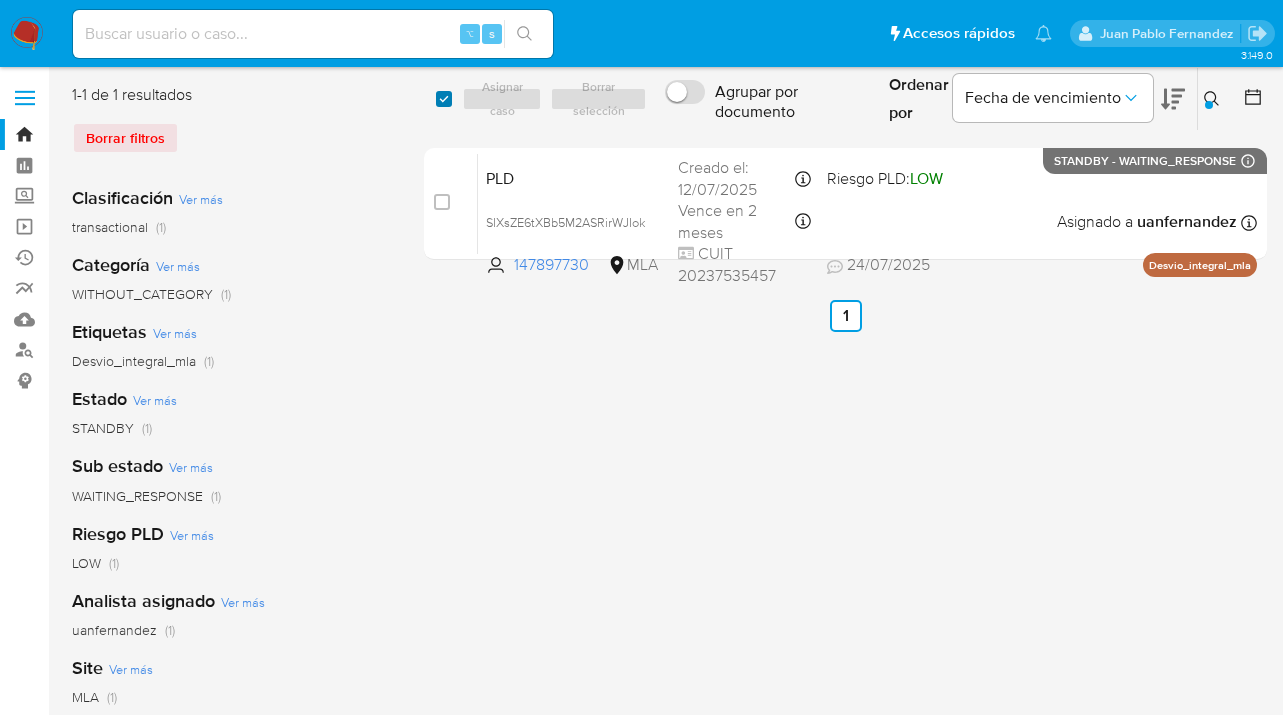 click at bounding box center [444, 99] 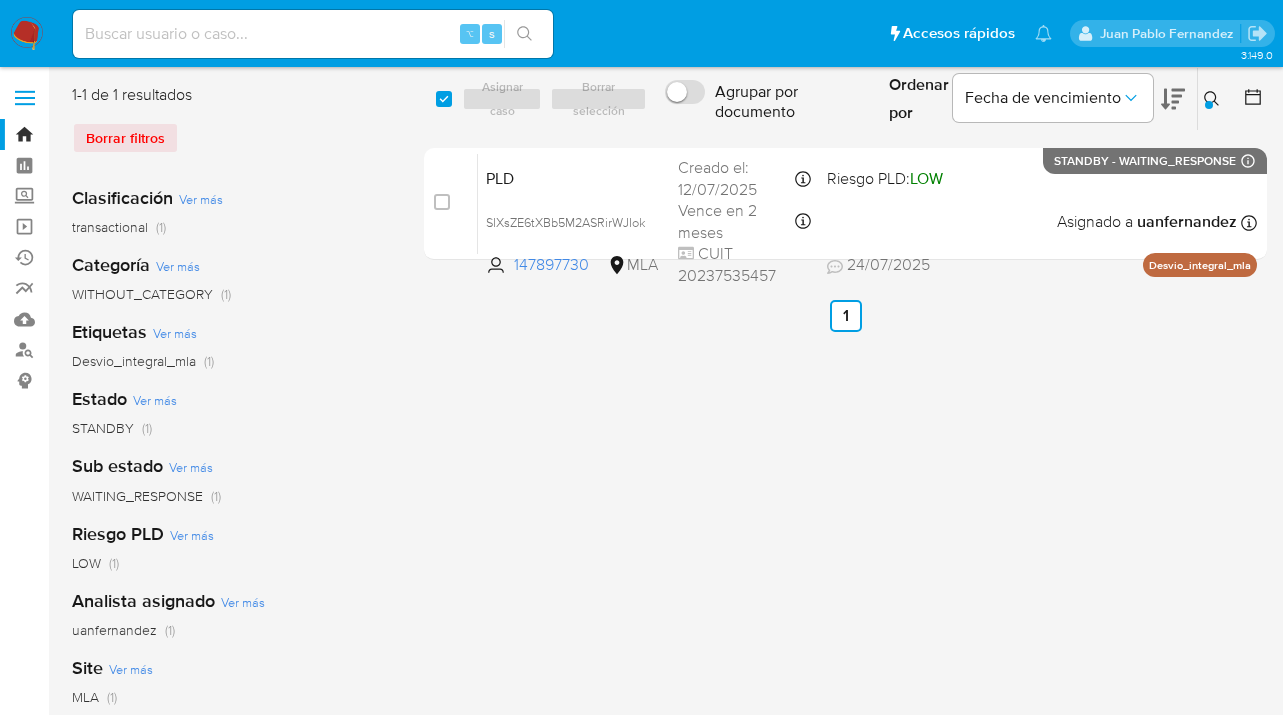 checkbox on "true" 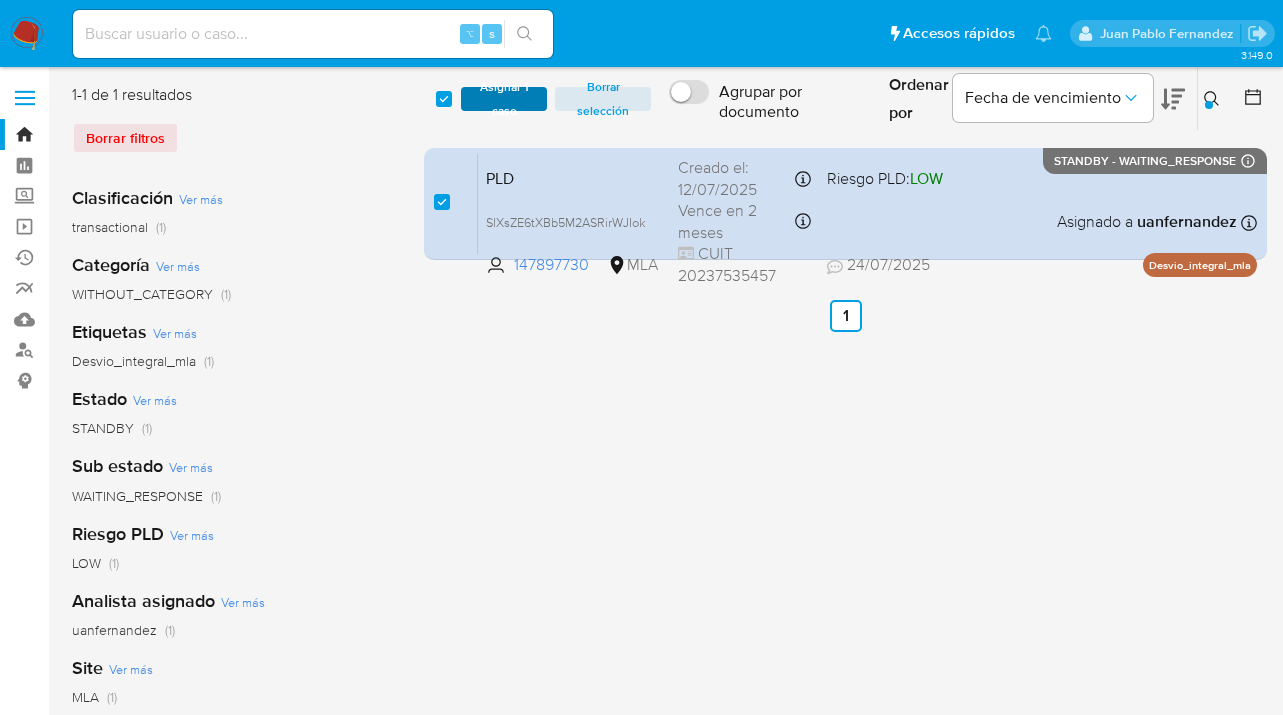 click on "Asignar 1 caso" at bounding box center (504, 99) 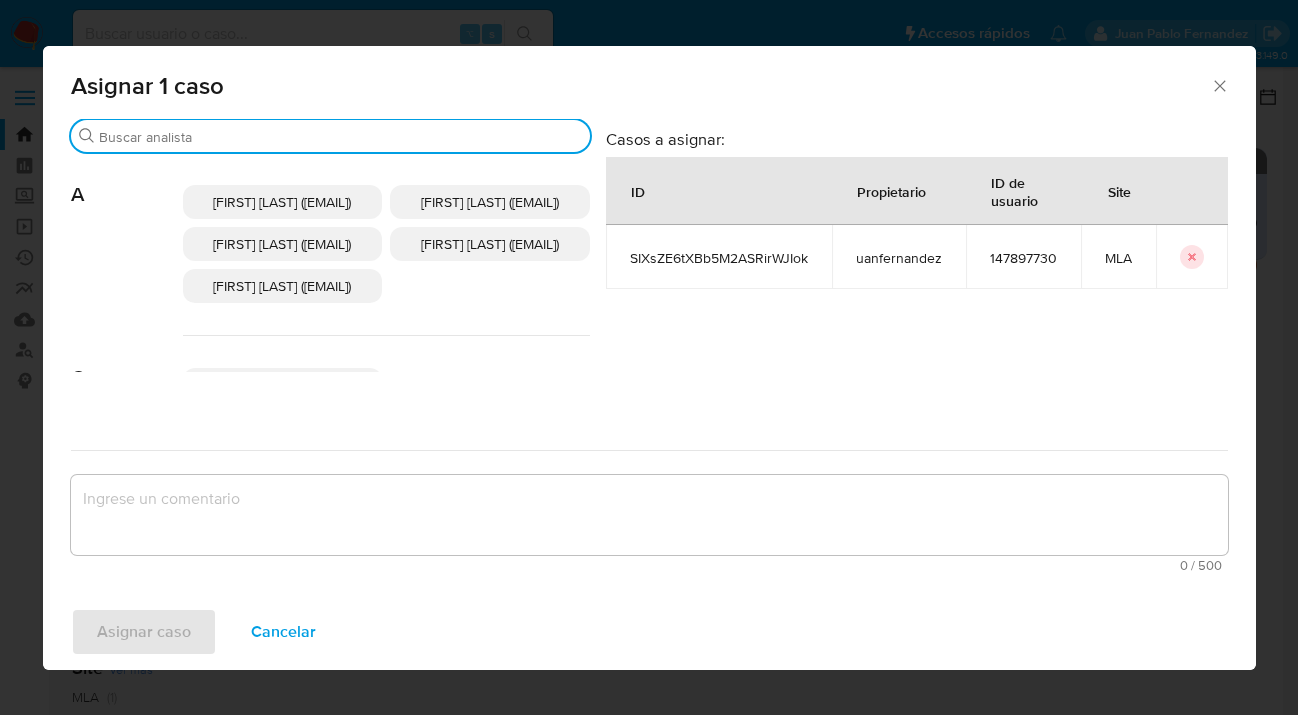 click on "Buscar" at bounding box center (340, 137) 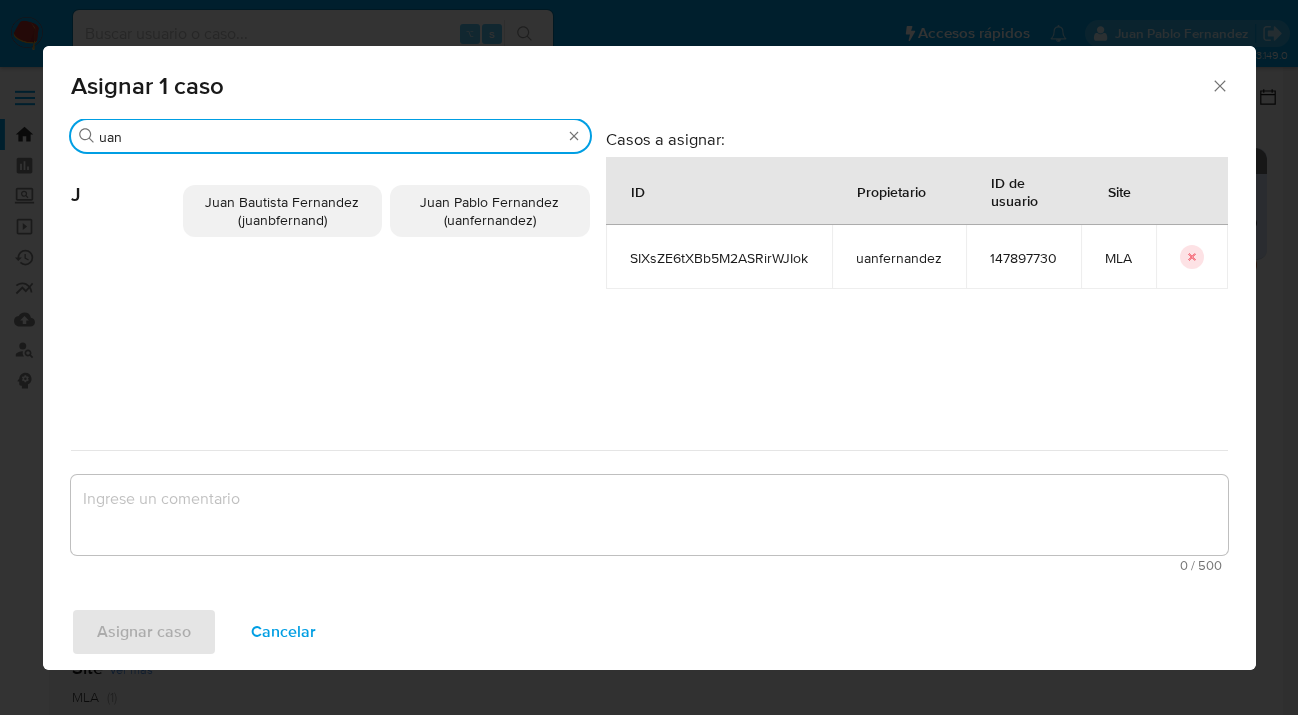 type on "uan" 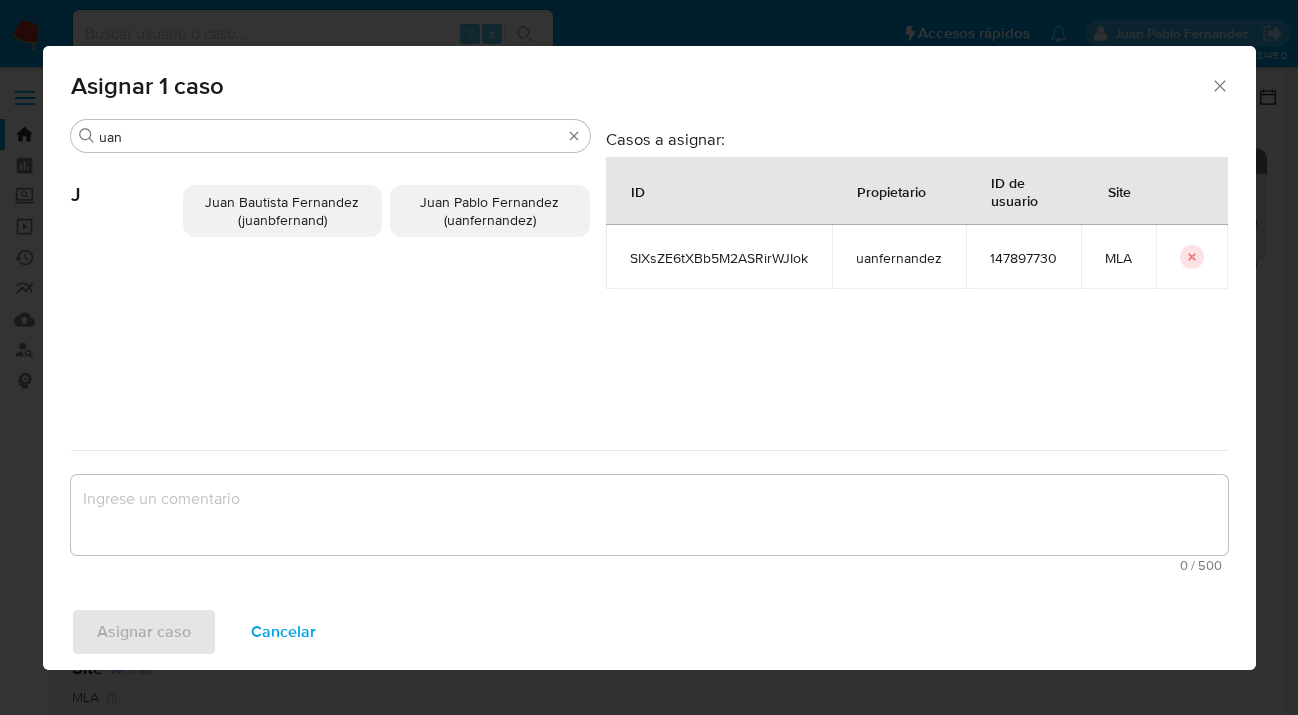 click on "Juan Pablo Fernandez (uanfernandez)" at bounding box center [489, 211] 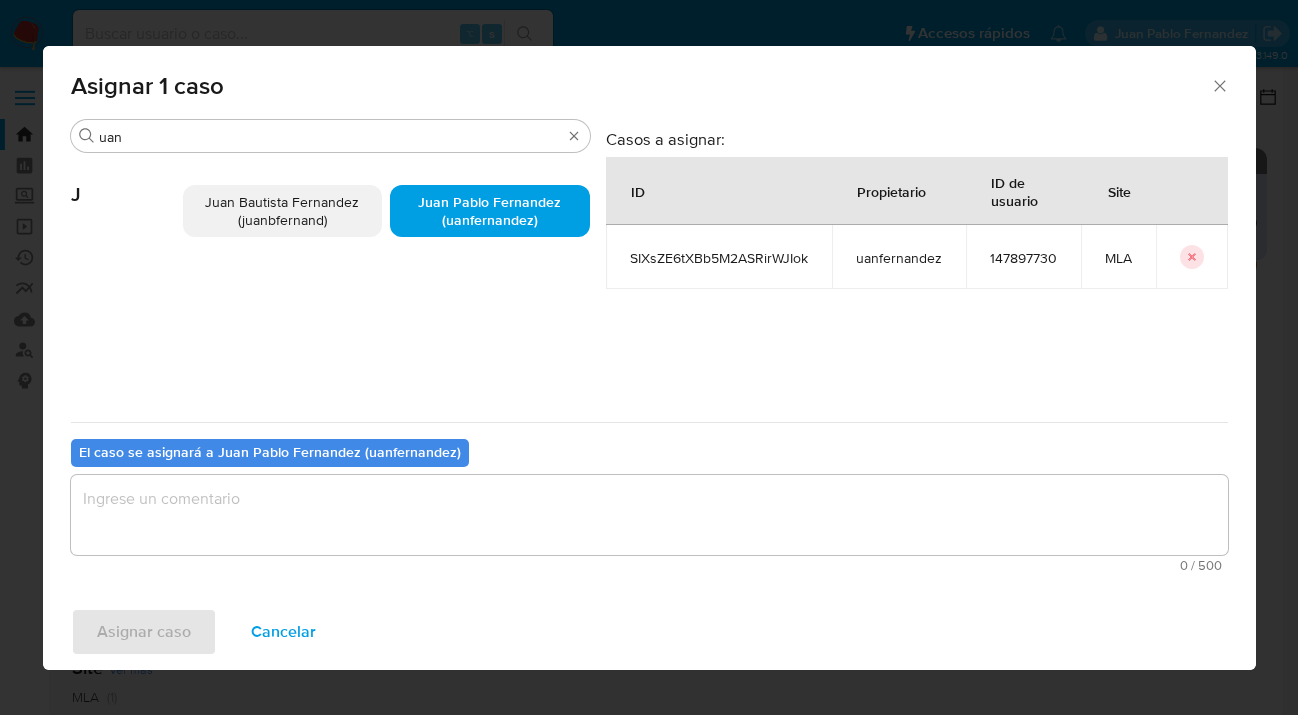 click on "0 / 500" at bounding box center (649, 565) 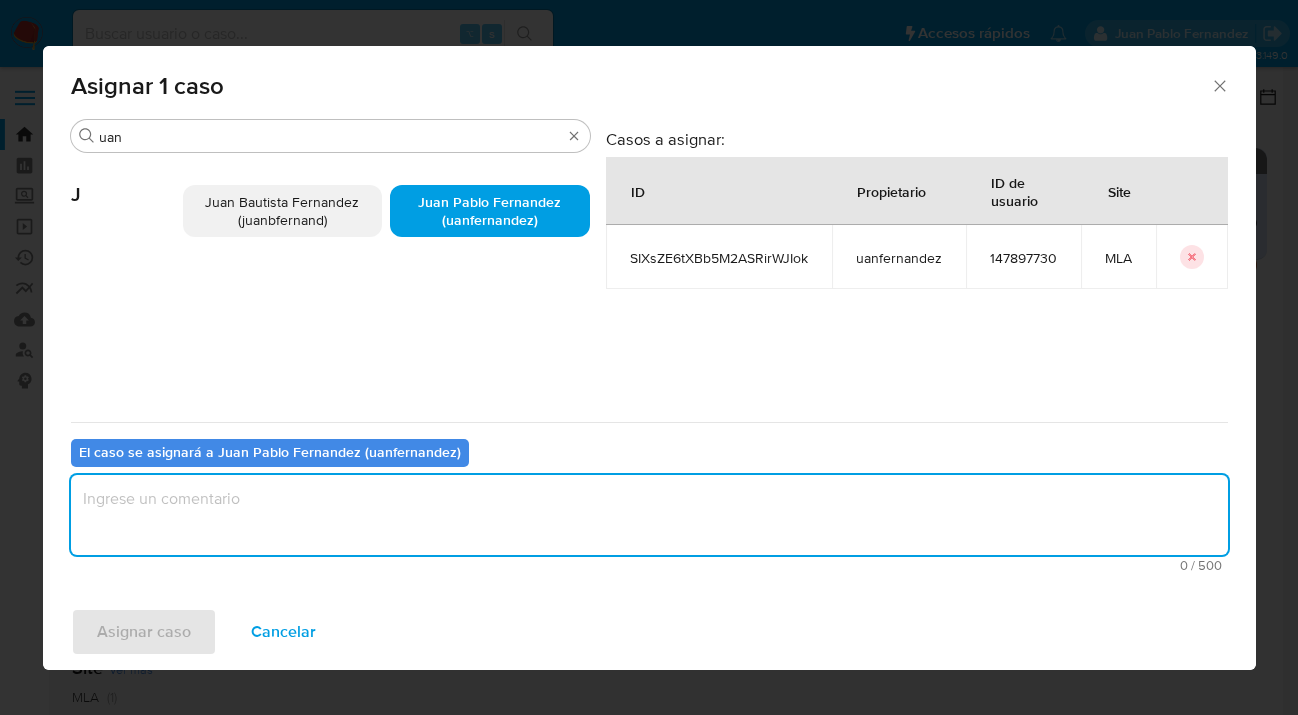 click at bounding box center [649, 515] 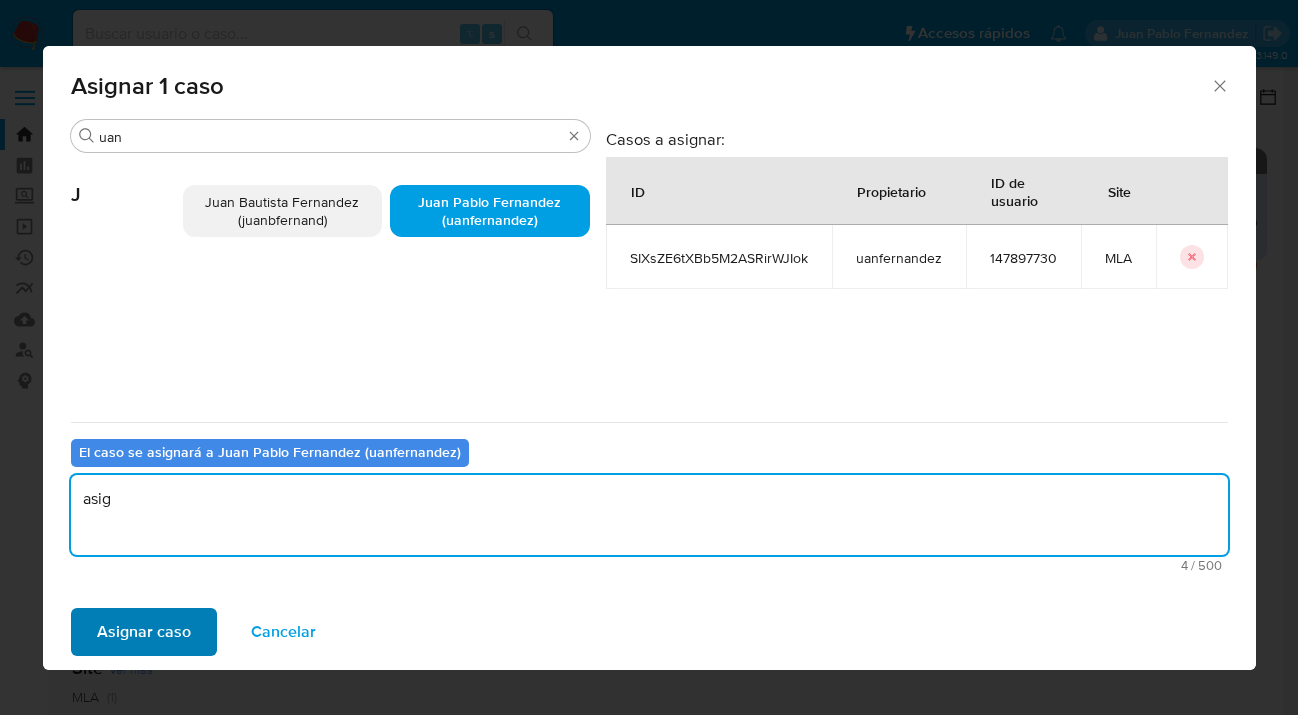 type on "asig" 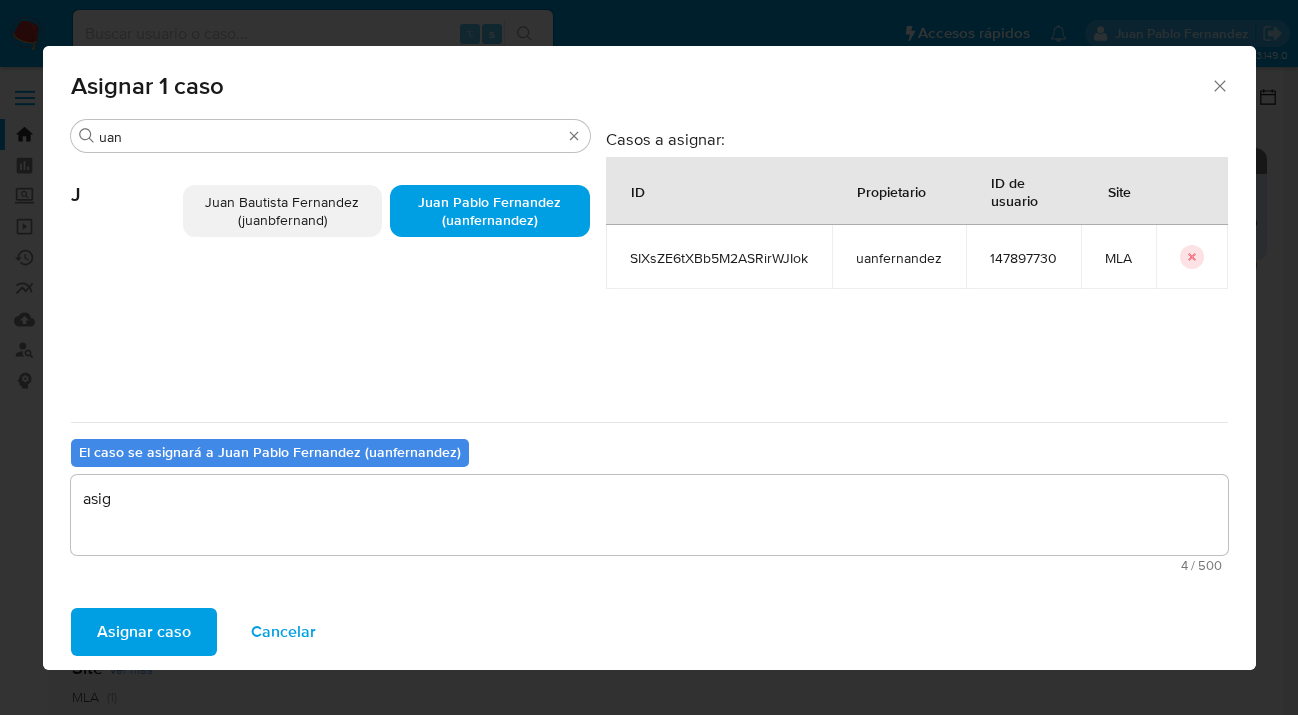 click on "Asignar caso" at bounding box center [144, 632] 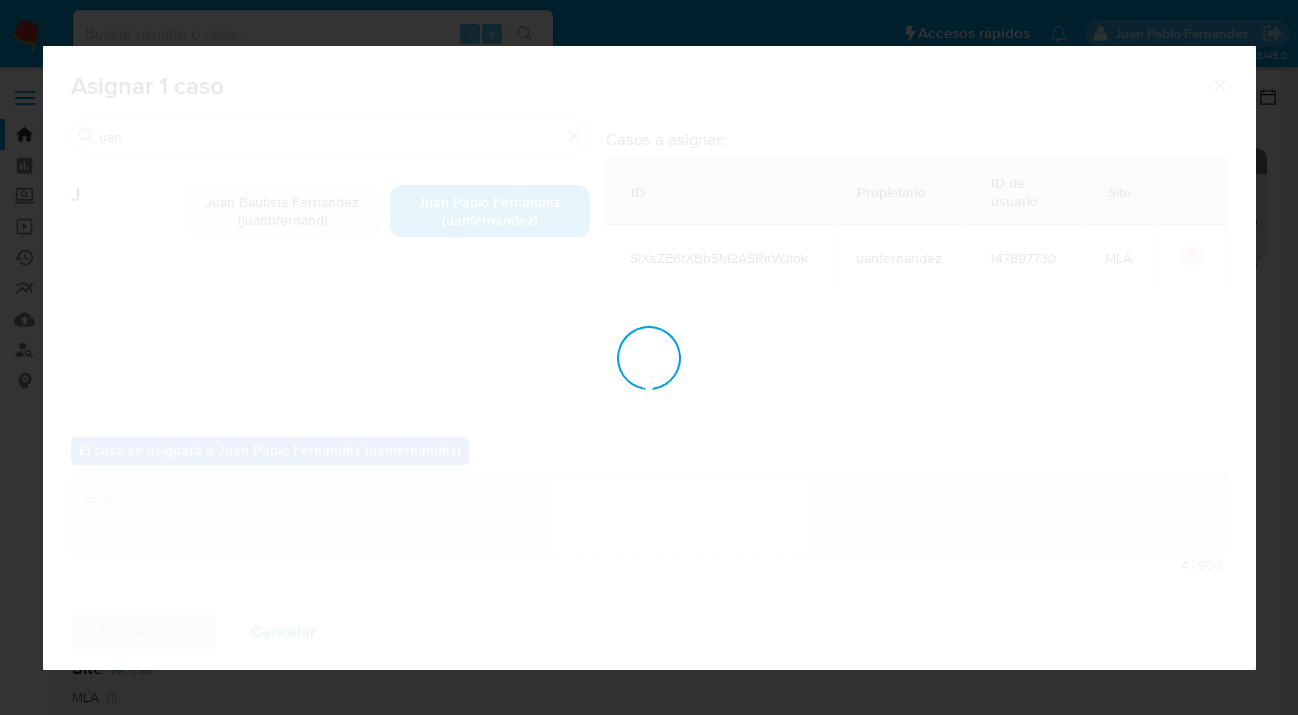 type 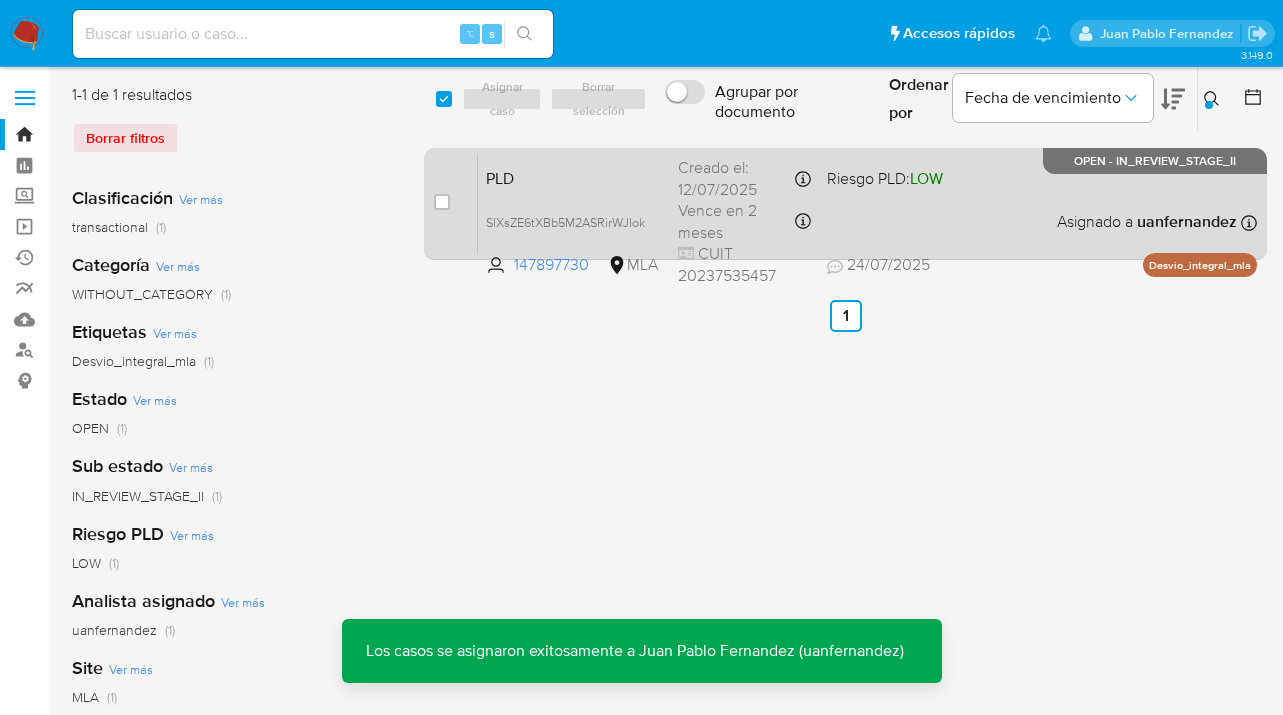 click on "PLD SIXsZE6tXBb5M2ASRirWJIok 147897730 MLA Riesgo PLD:  LOW Creado el: 12/07/2025   Creado el: 12/07/2025 03:20:47 Vence en 2 meses   Vence el 10/10/2025 03:20:48 CUIT   20237535457 24/07/2025   24/07/2025 09:51 Asignado a   uanfernandez   Asignado el: 17/07/2025 16:37:32 Desvio_integral_mla OPEN - IN_REVIEW_STAGE_II" at bounding box center (867, 203) 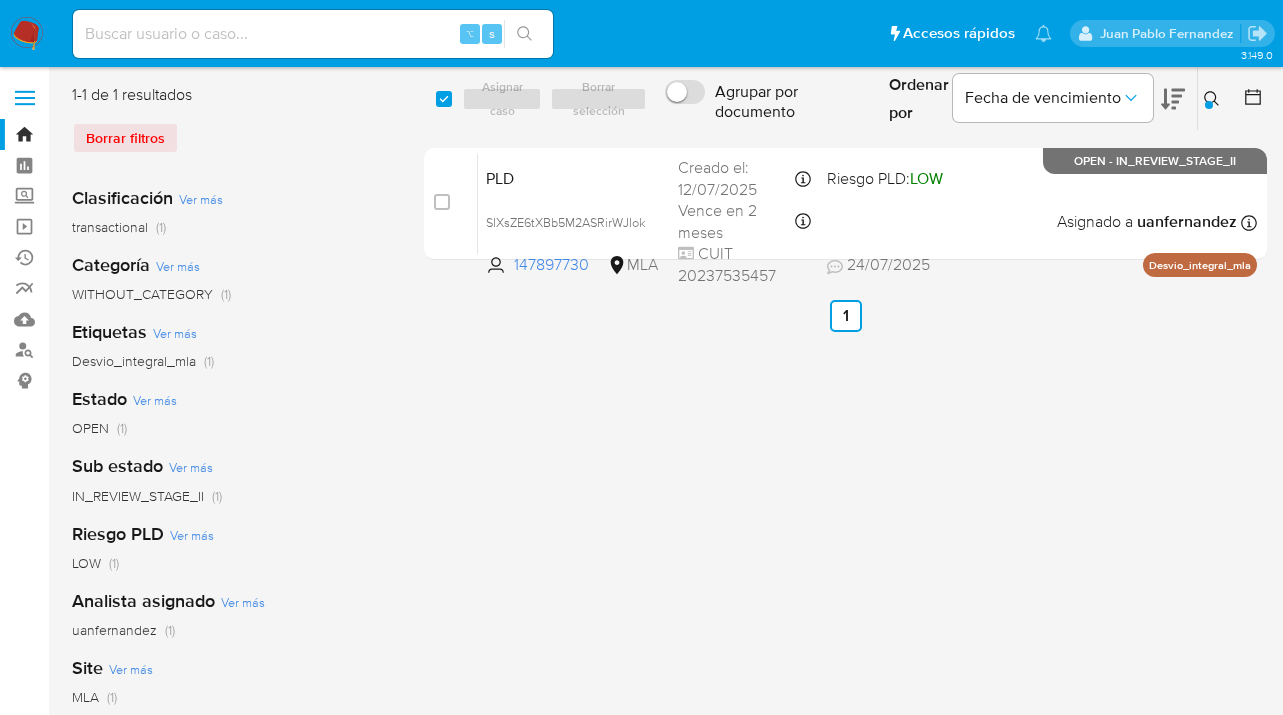 click 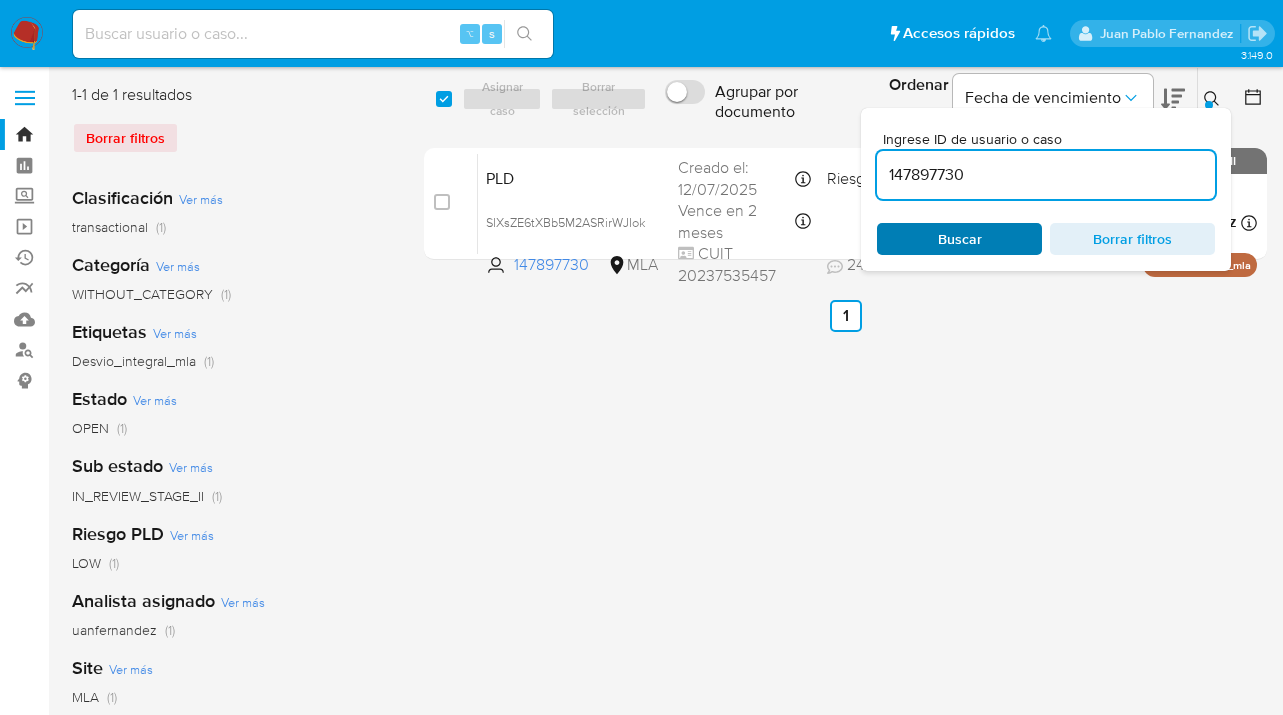 click on "Buscar" at bounding box center [960, 239] 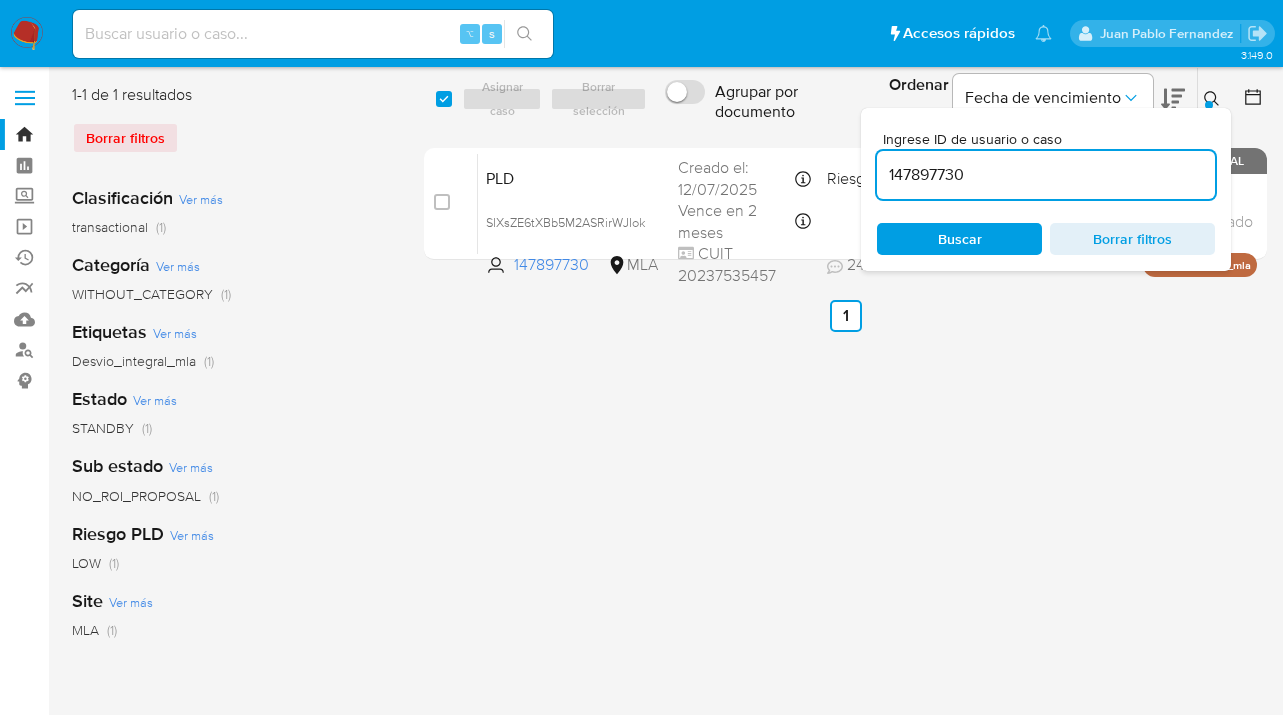click 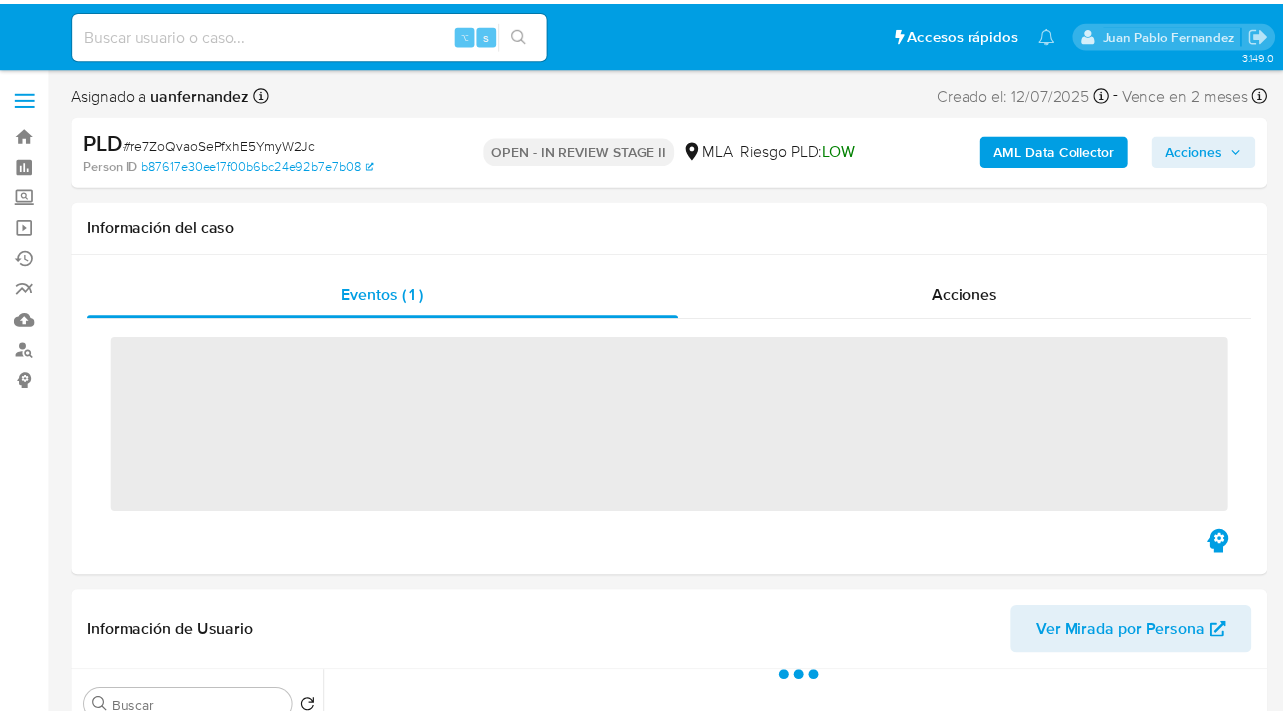 scroll, scrollTop: 0, scrollLeft: 0, axis: both 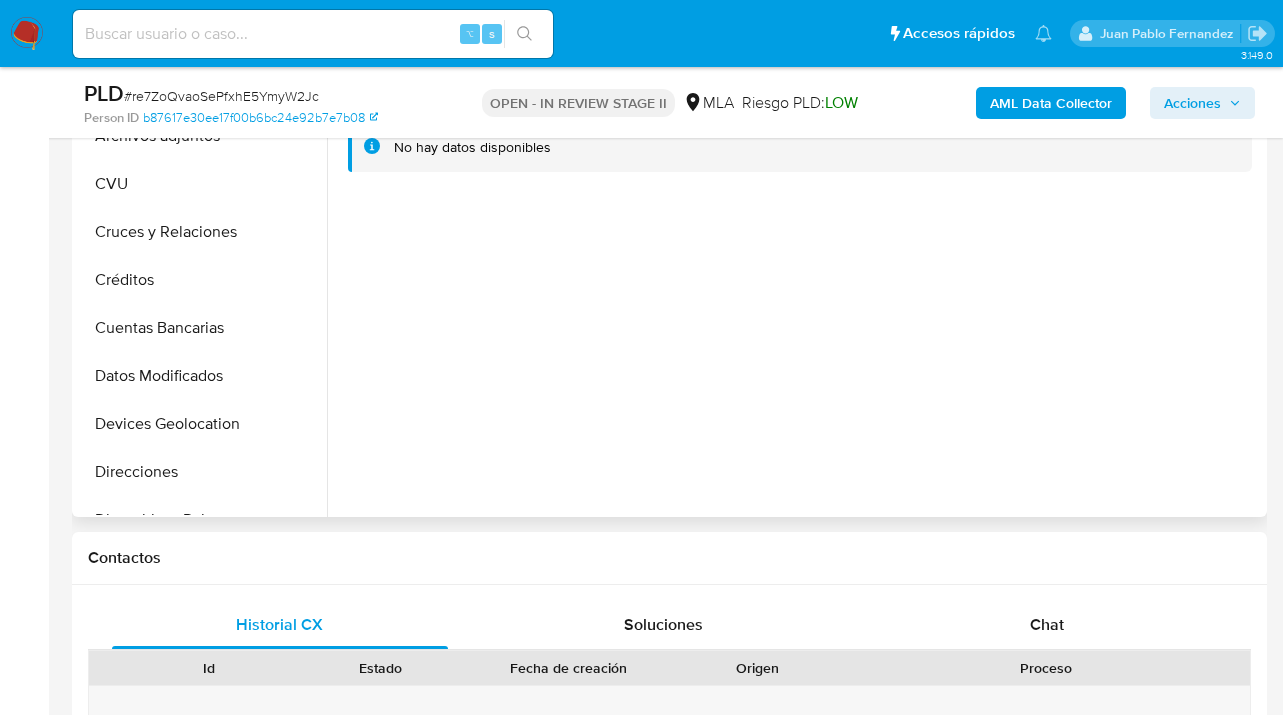 select on "10" 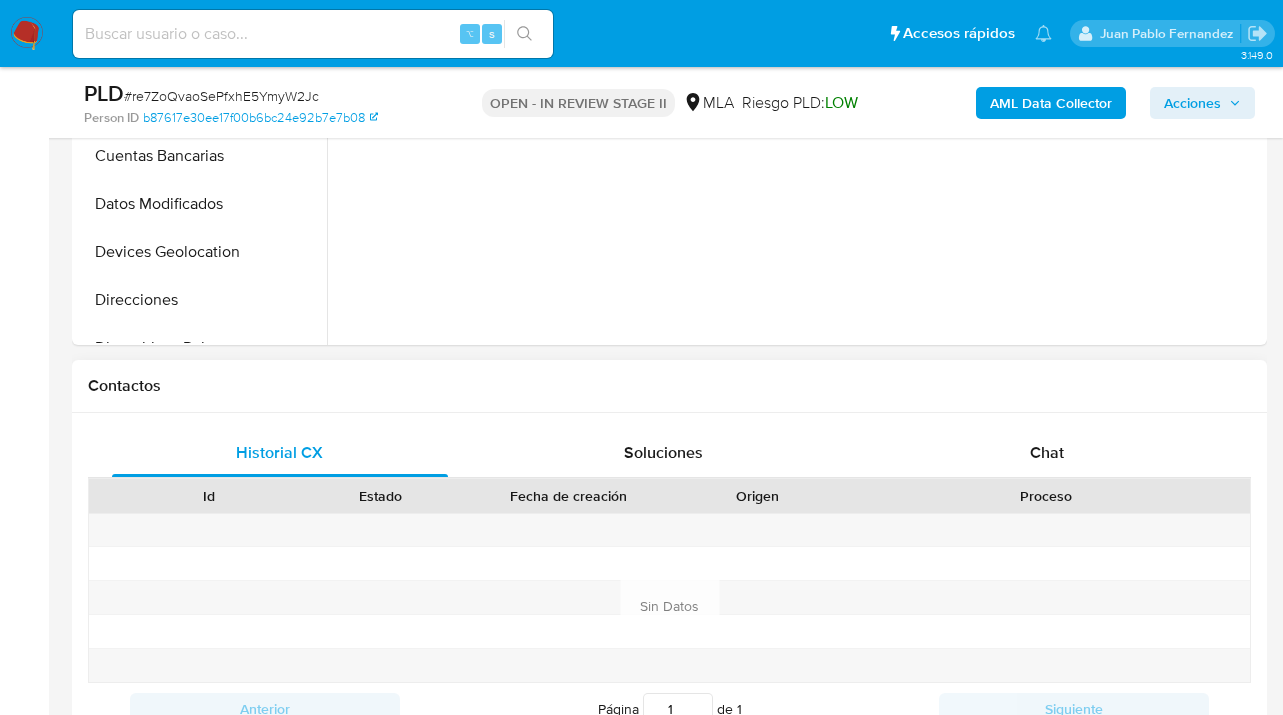 scroll, scrollTop: 704, scrollLeft: 0, axis: vertical 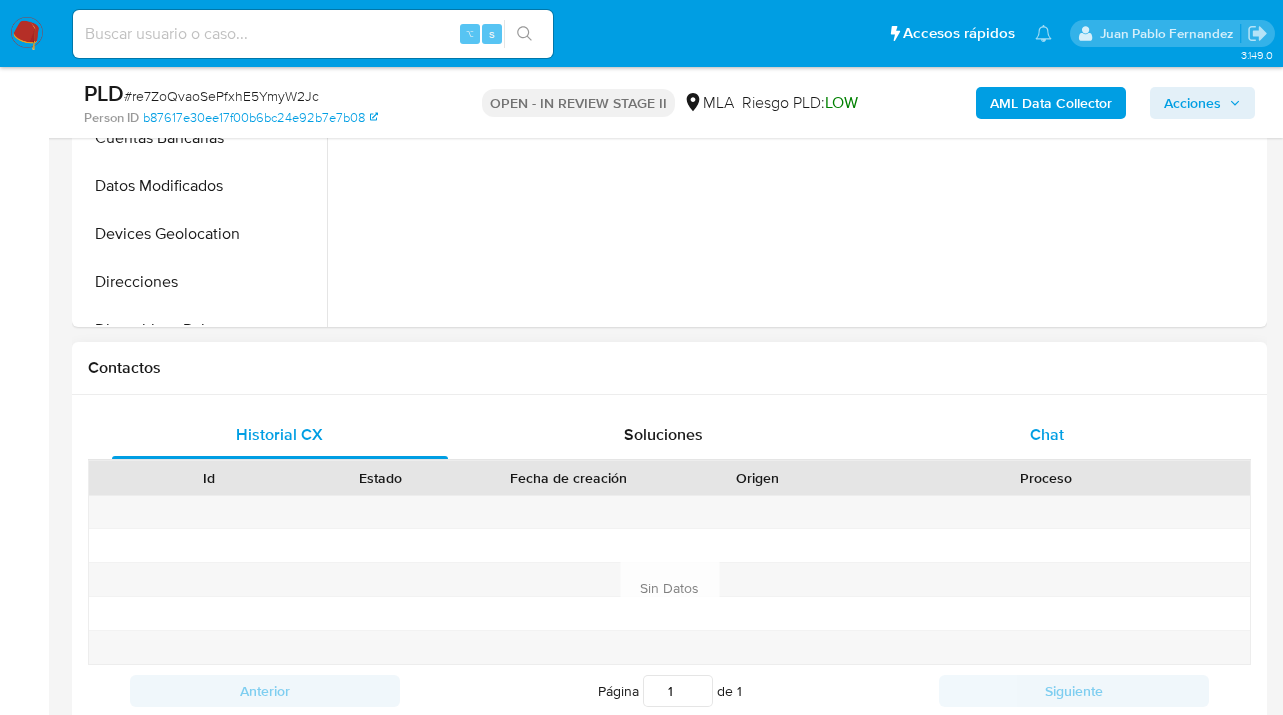 click on "Chat" at bounding box center (1048, 435) 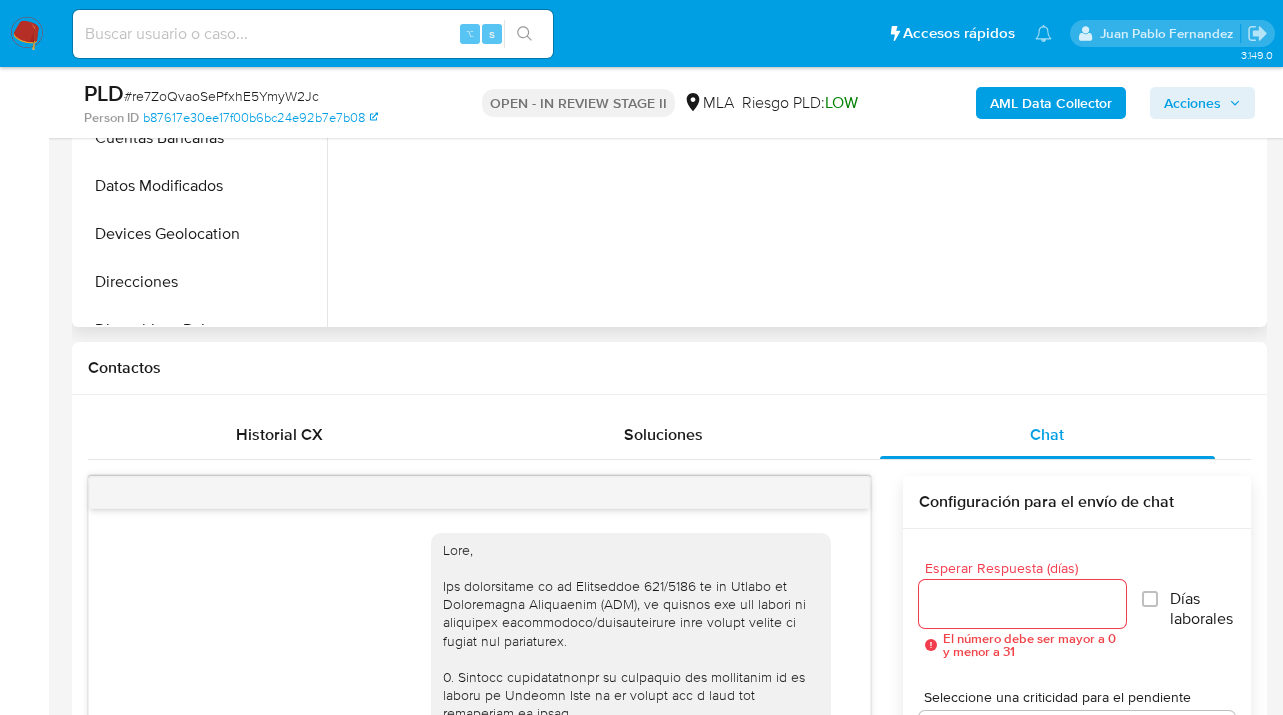 scroll, scrollTop: 1460, scrollLeft: 0, axis: vertical 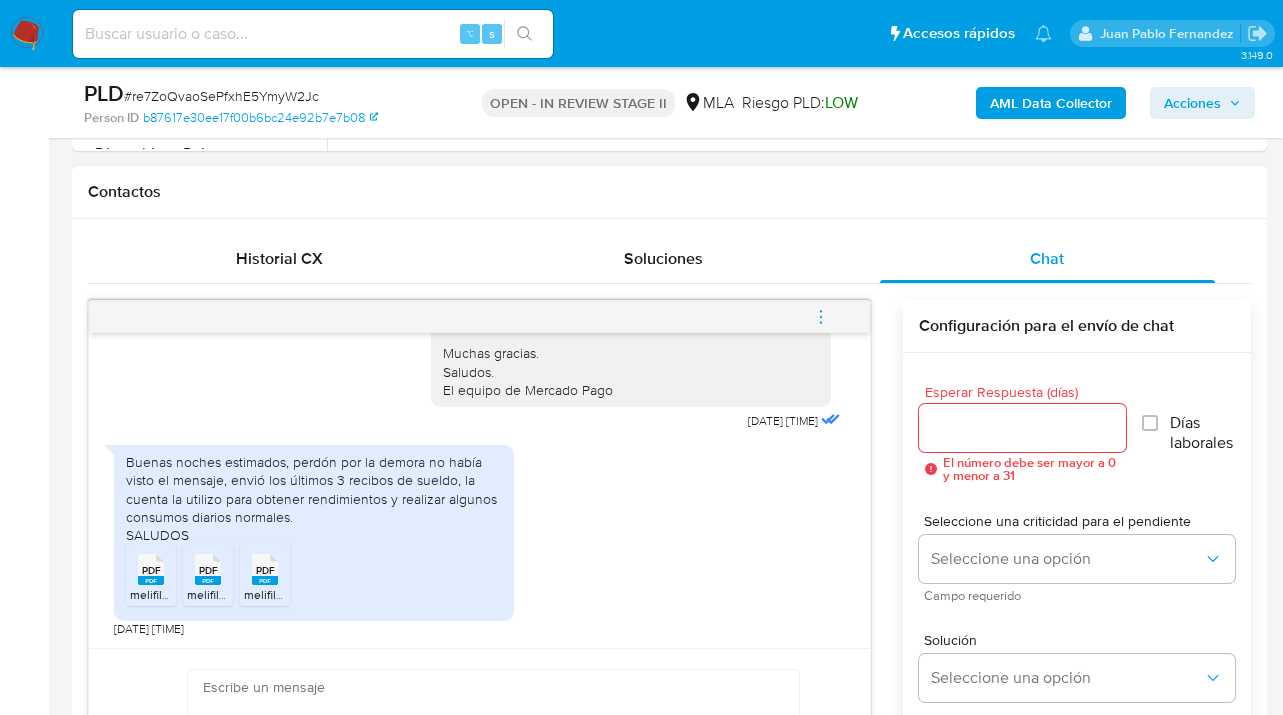 click on "PDF" at bounding box center [151, 570] 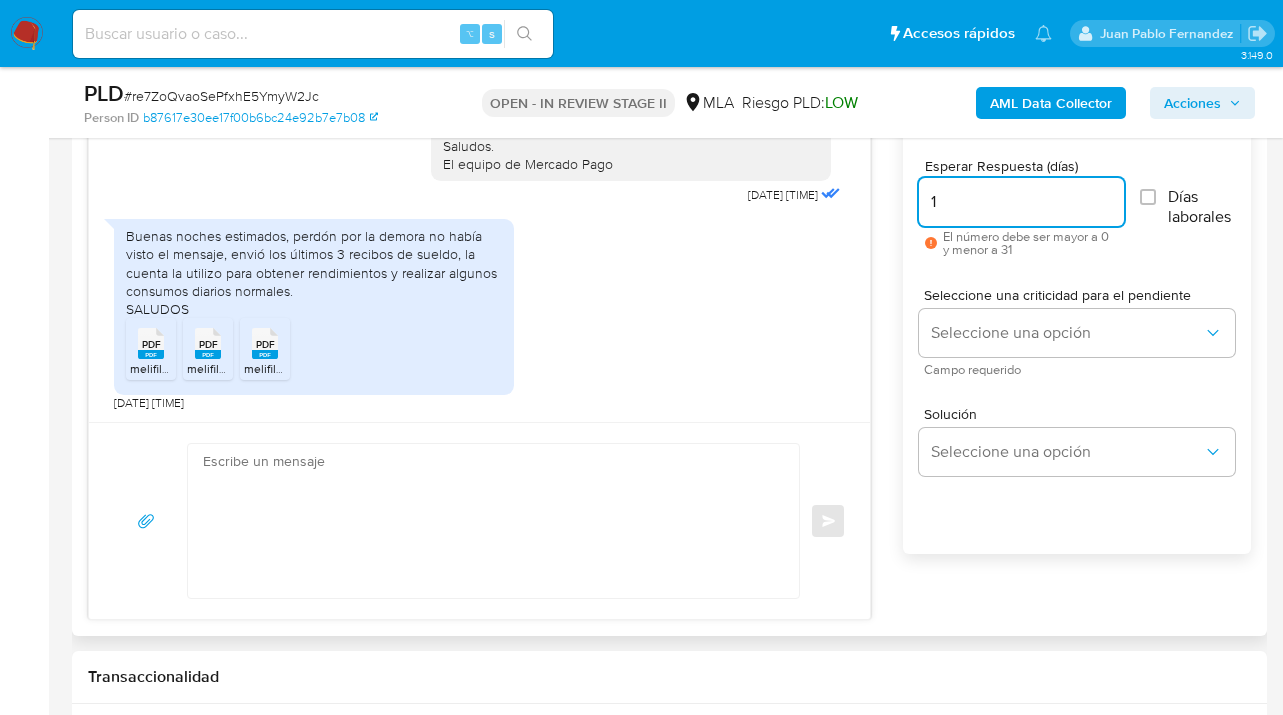 scroll, scrollTop: 1161, scrollLeft: 0, axis: vertical 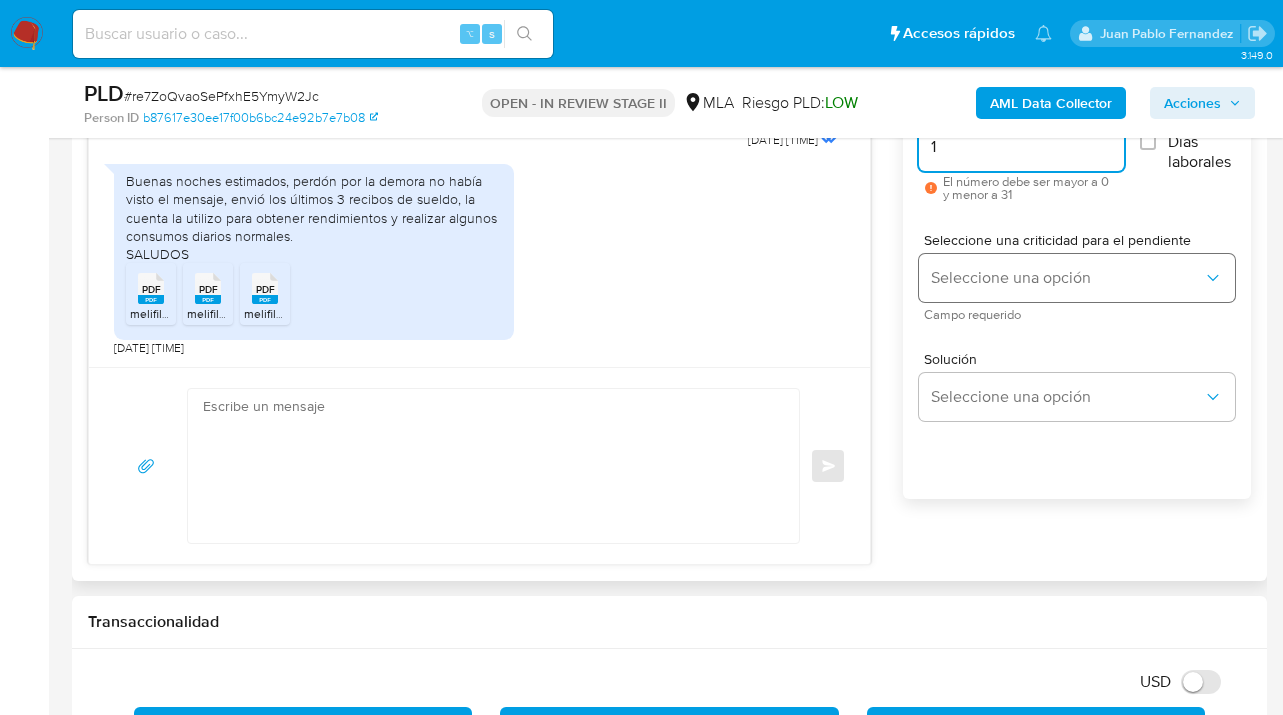 type on "1" 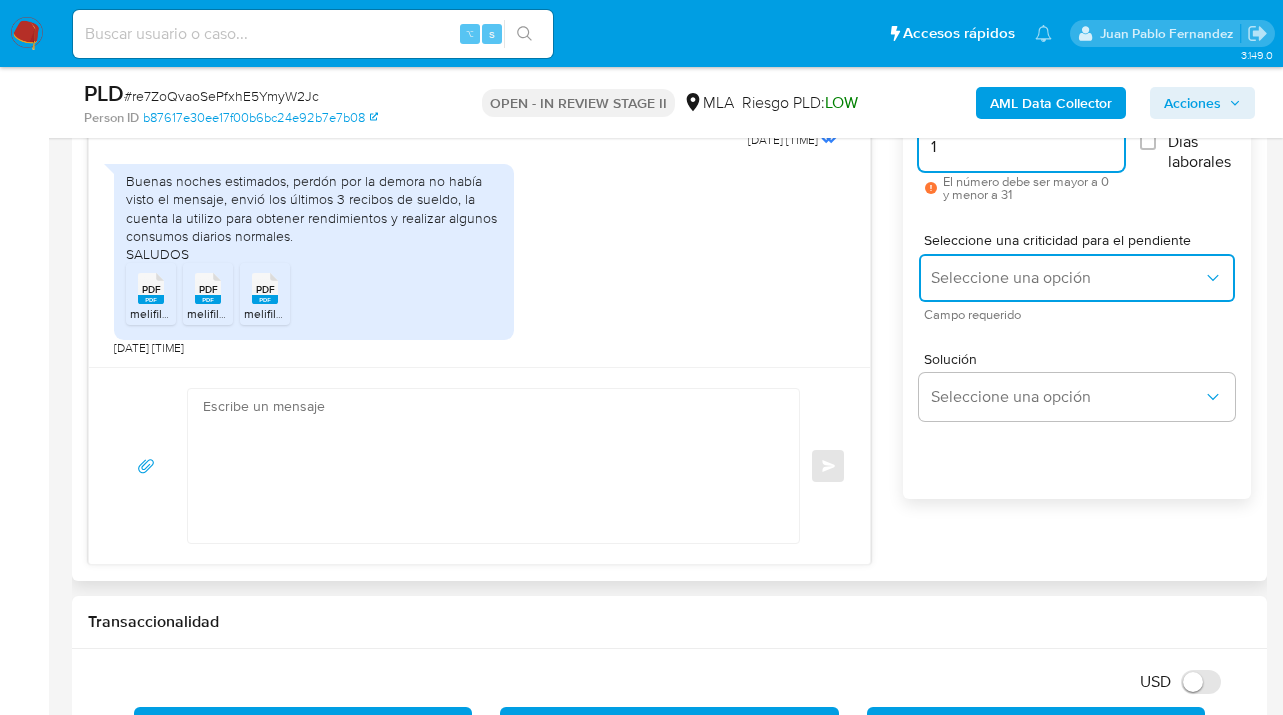 click on "Seleccione una opción" at bounding box center (1067, 278) 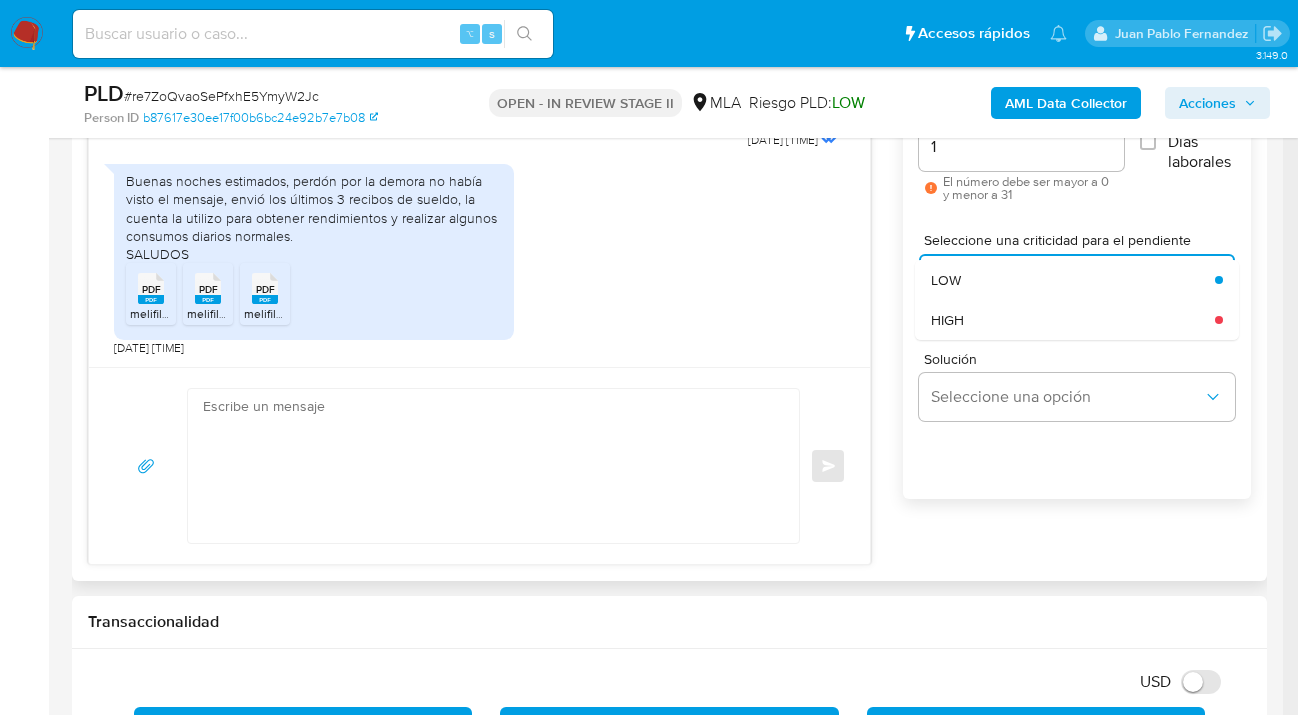 click on "LOW" at bounding box center [1067, 280] 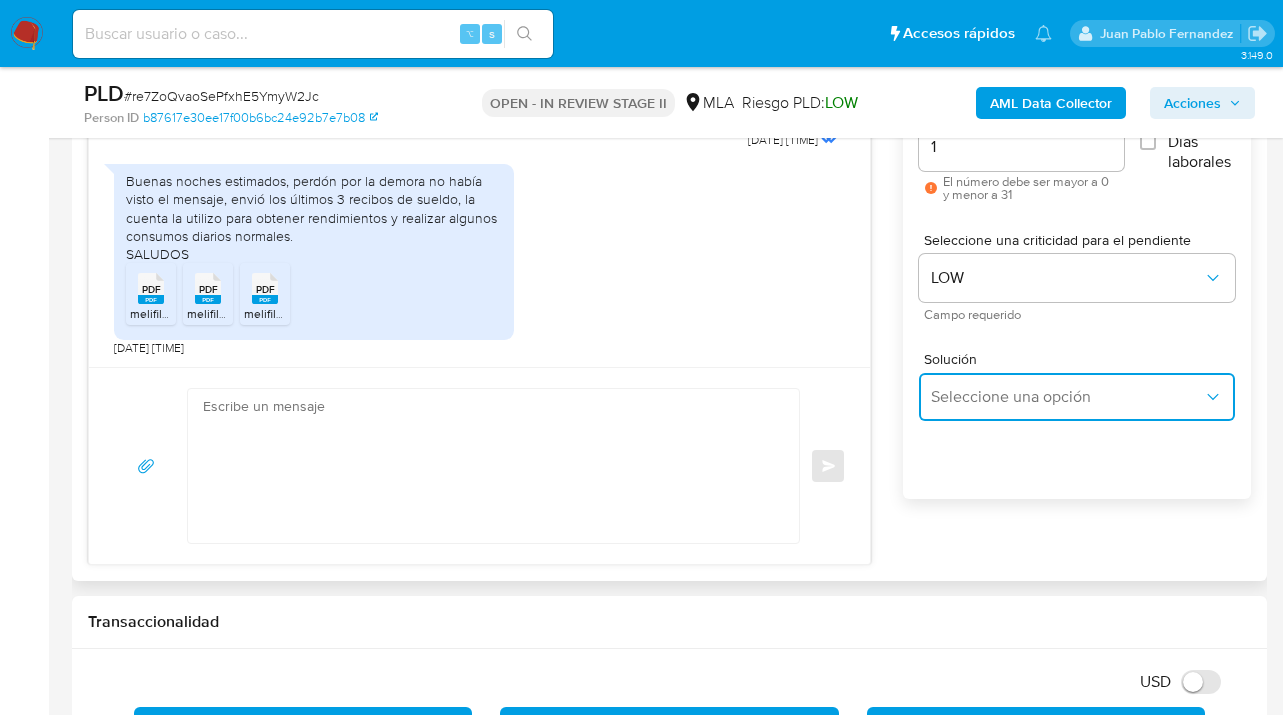 click on "Seleccione una opción" at bounding box center [1077, 397] 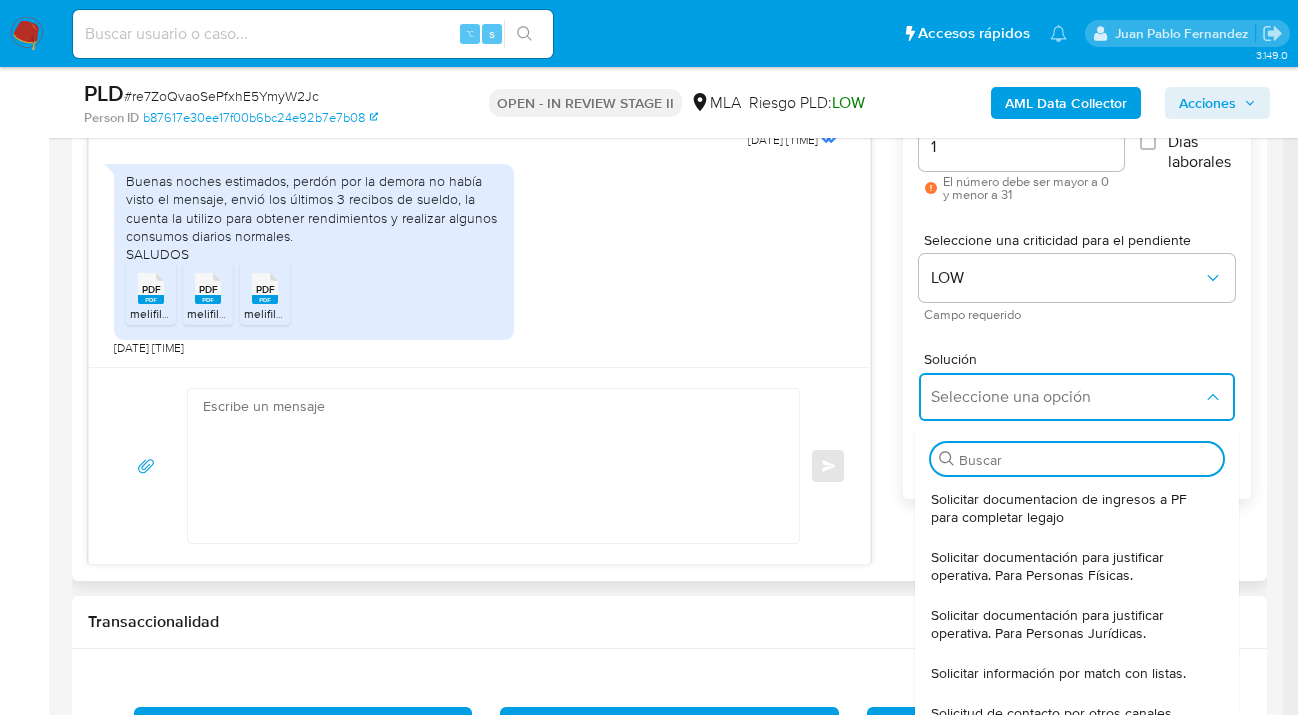click on "Solicitar documentación para justificar operativa. Para Personas Físicas." at bounding box center [1071, 566] 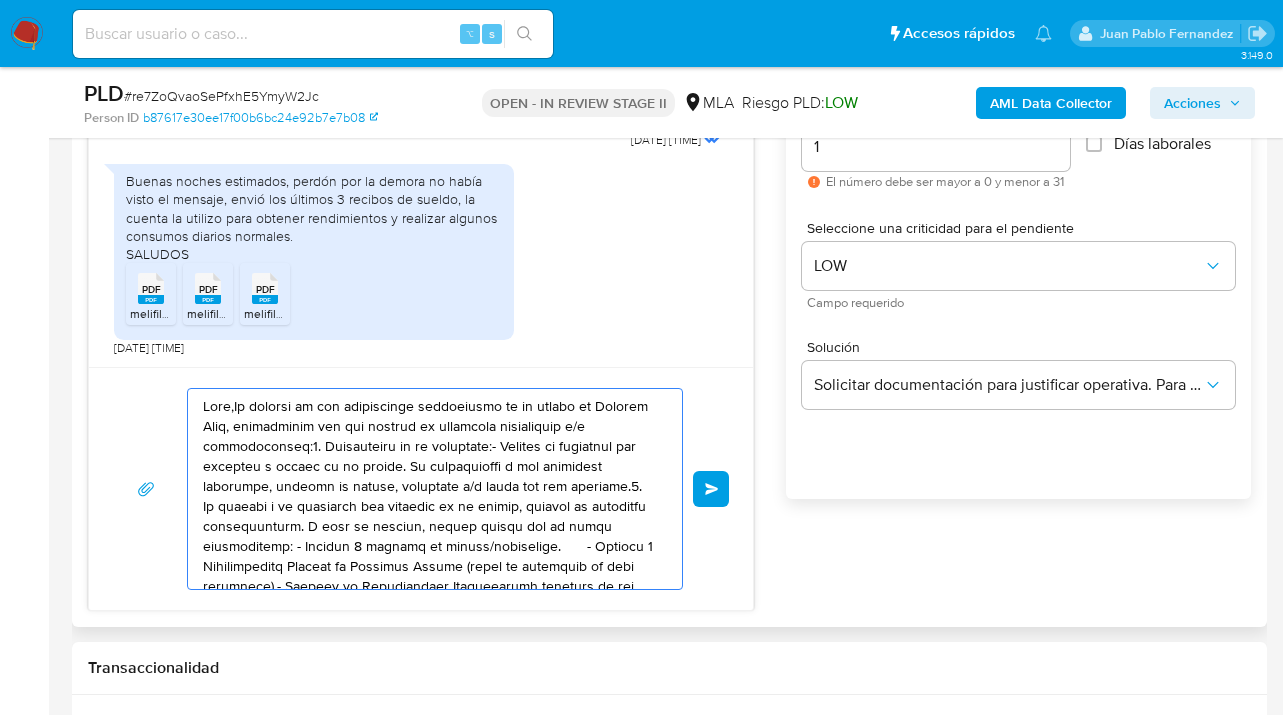 drag, startPoint x: 418, startPoint y: 525, endPoint x: 82, endPoint y: 389, distance: 362.48035 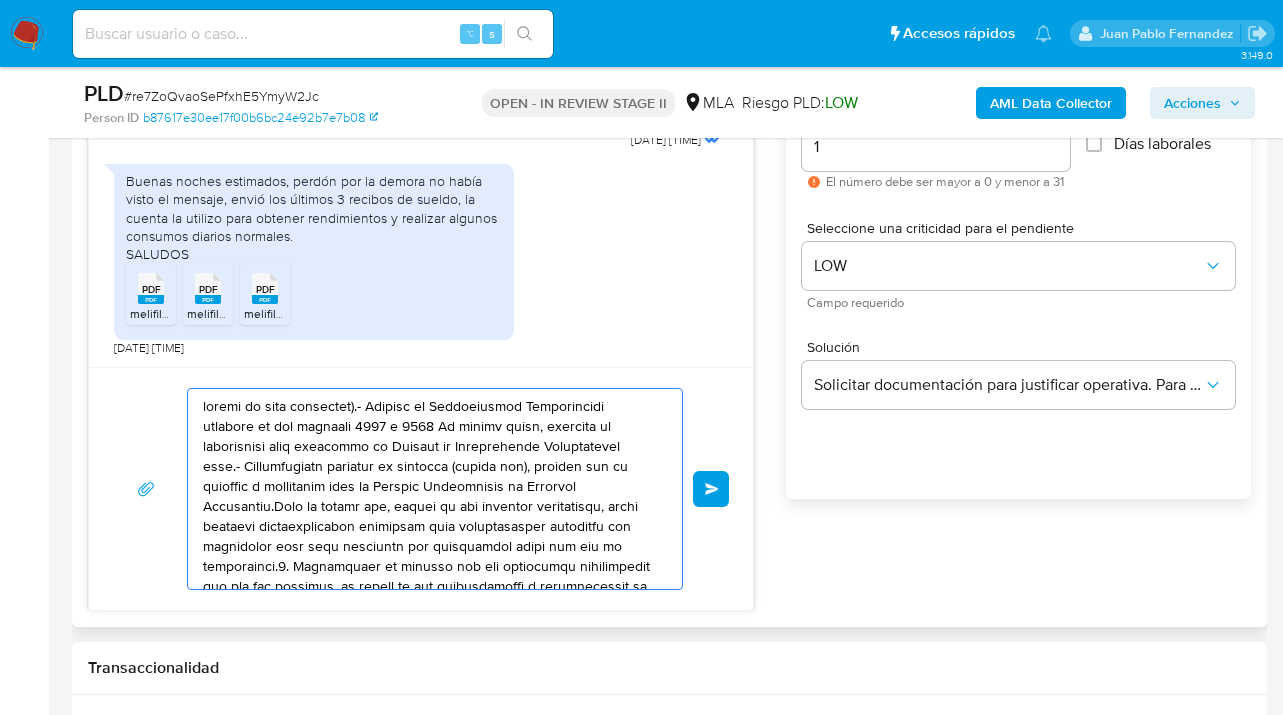 drag, startPoint x: 541, startPoint y: 550, endPoint x: 319, endPoint y: 484, distance: 231.6031 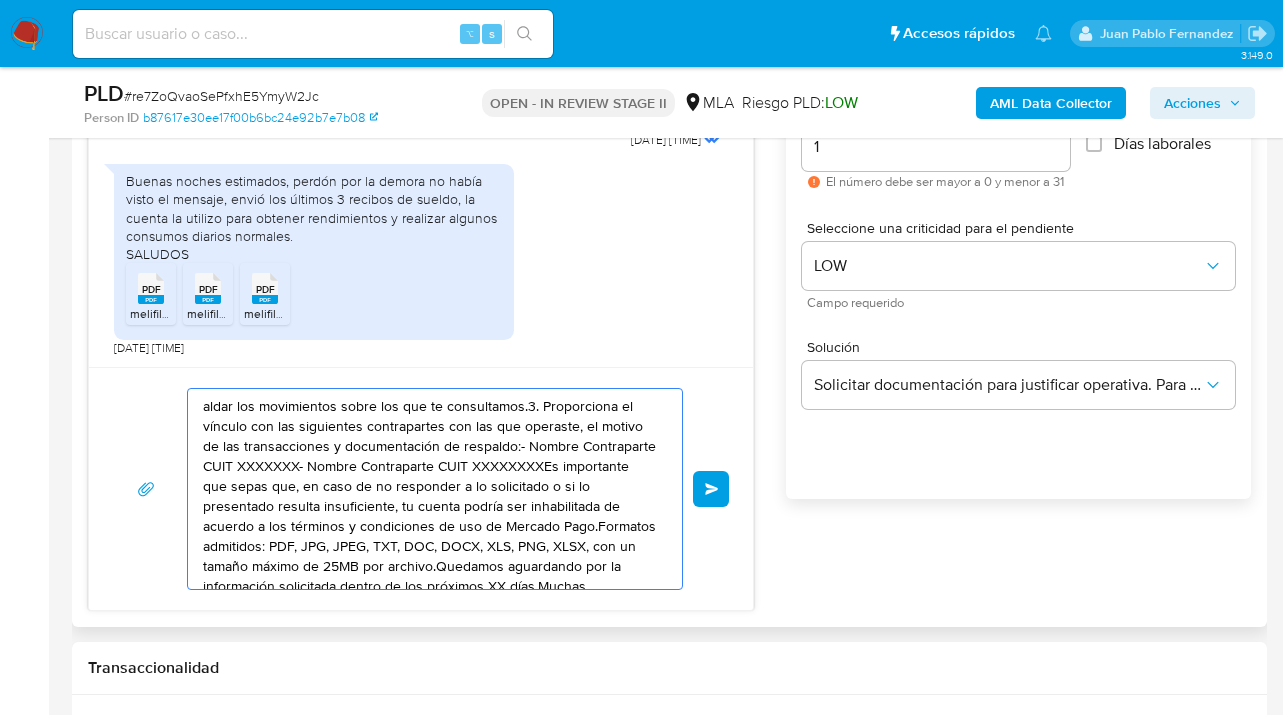 drag, startPoint x: 555, startPoint y: 545, endPoint x: 128, endPoint y: 399, distance: 451.27042 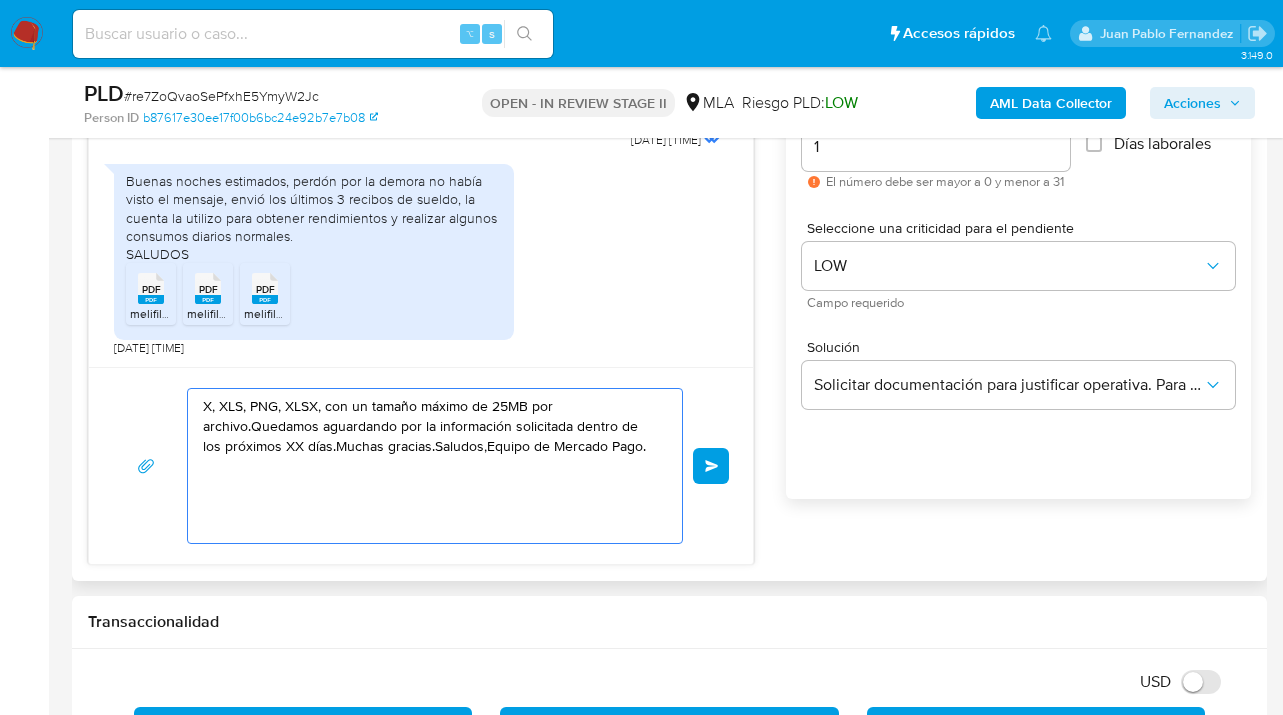 drag, startPoint x: 544, startPoint y: 521, endPoint x: 97, endPoint y: 397, distance: 463.88037 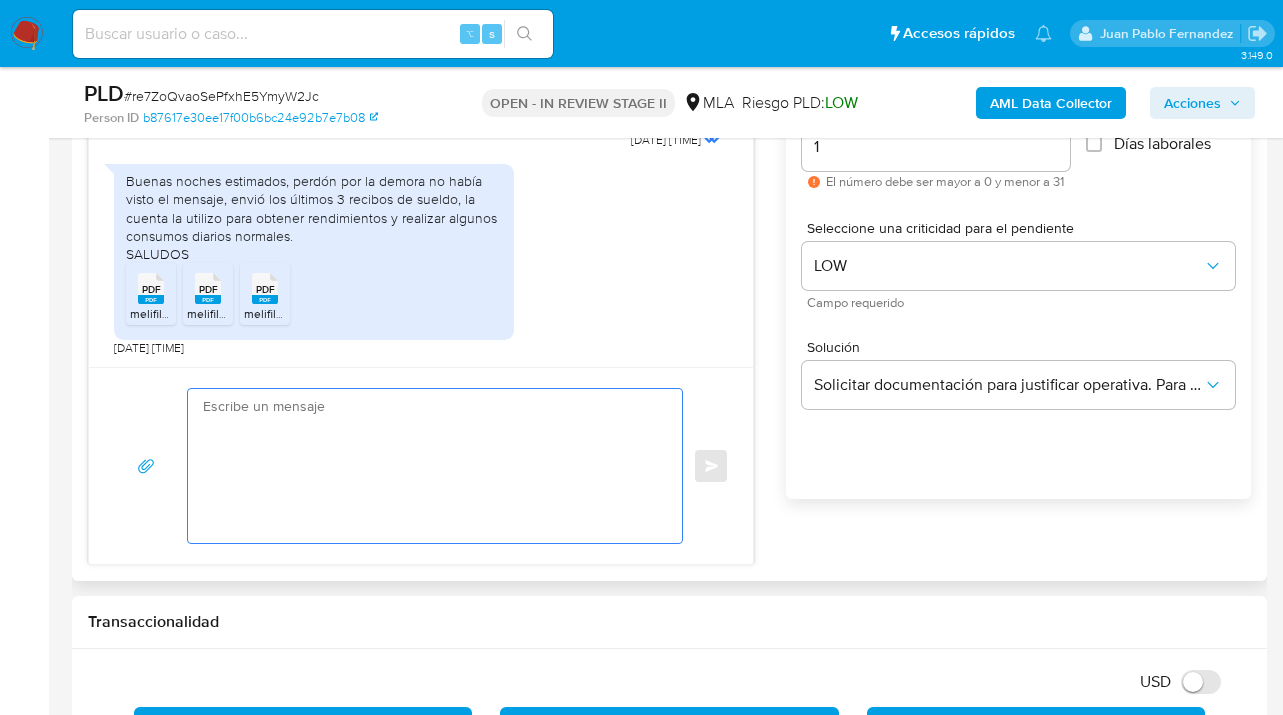 paste on "Hola,  esperamos te encuentres muy bien.
Confirmamos la recepción de la documentación y en base a la misma damos por completo el presente requerimiento.
Saludos
Equipo de Mercado Pago" 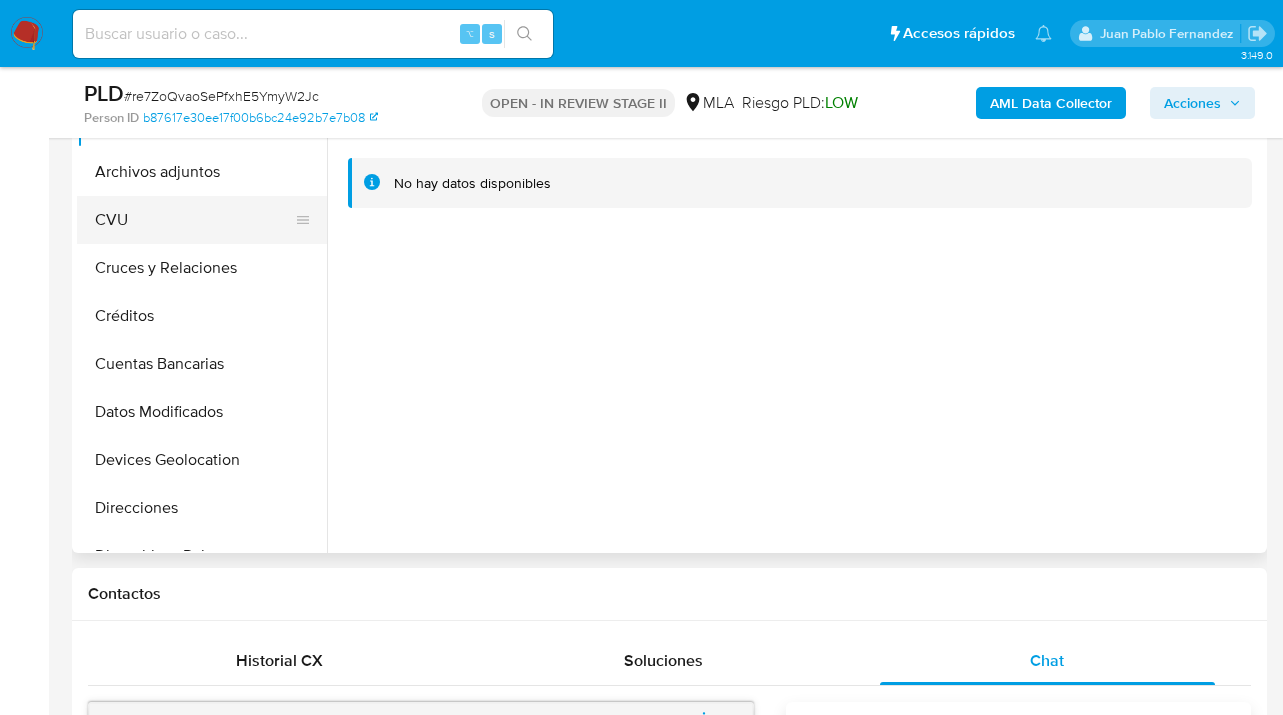 scroll, scrollTop: 390, scrollLeft: 0, axis: vertical 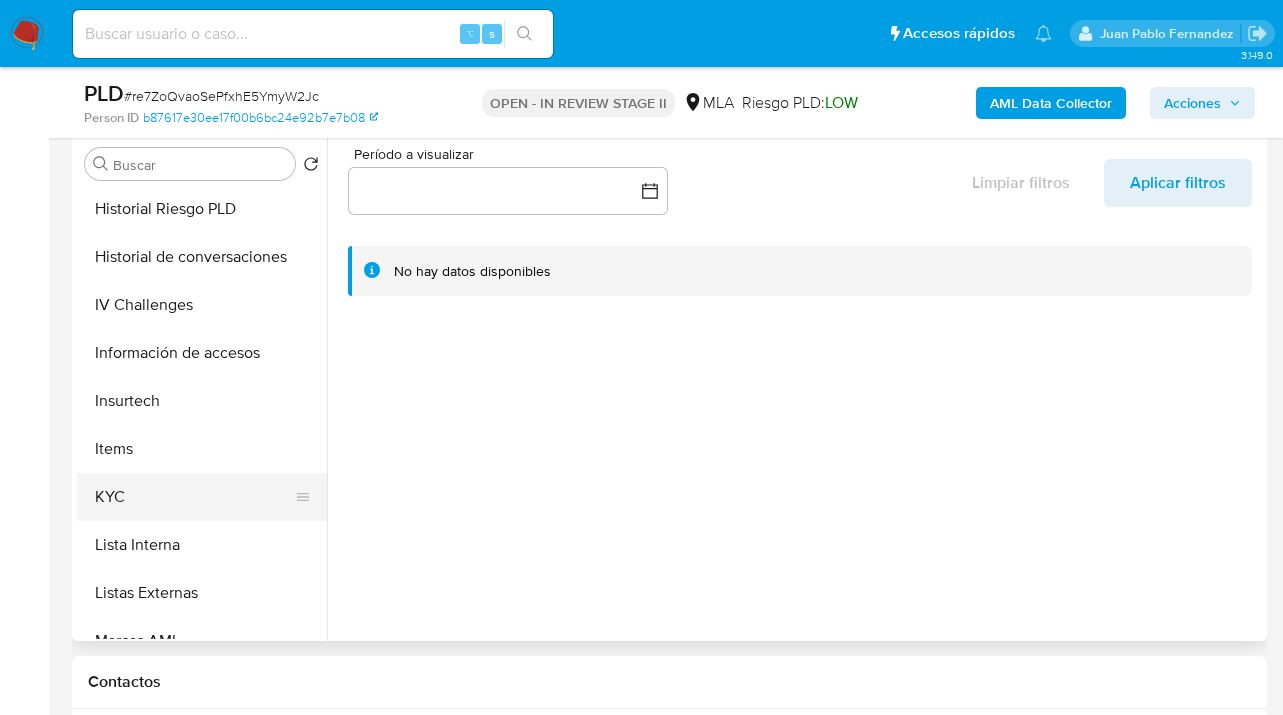 click on "KYC" at bounding box center [194, 497] 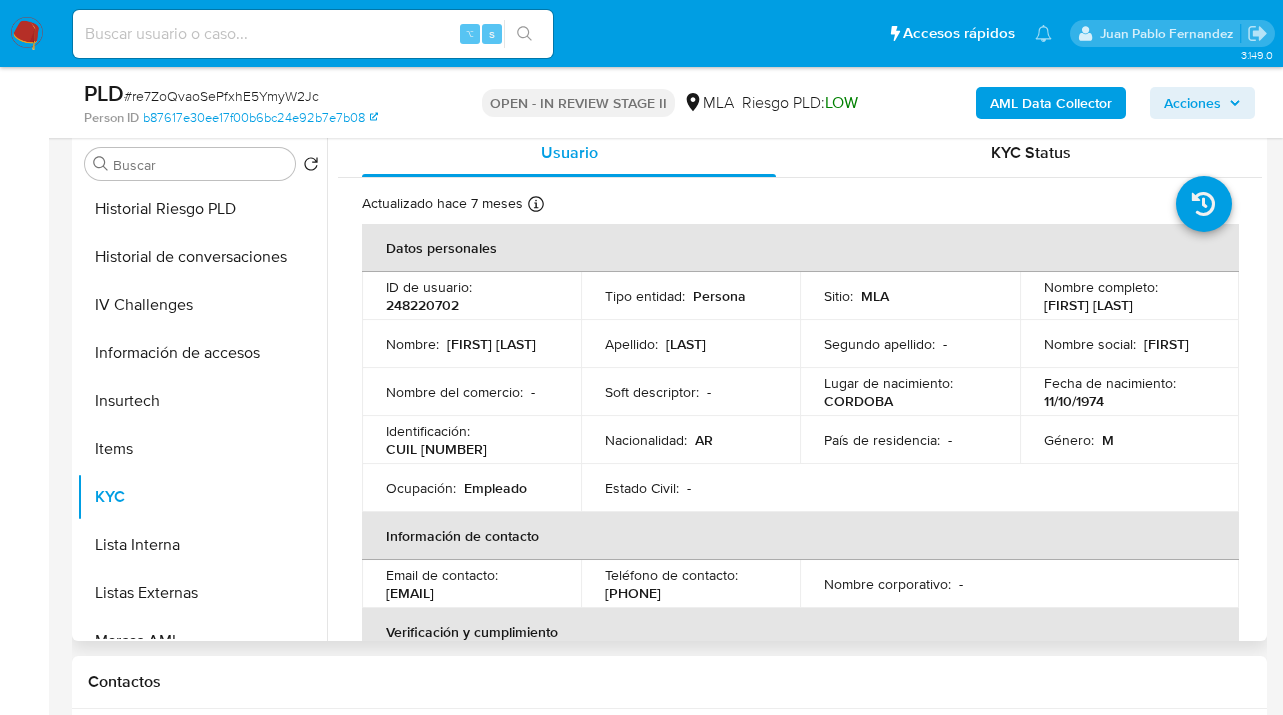 drag, startPoint x: 1036, startPoint y: 304, endPoint x: 1179, endPoint y: 312, distance: 143.2236 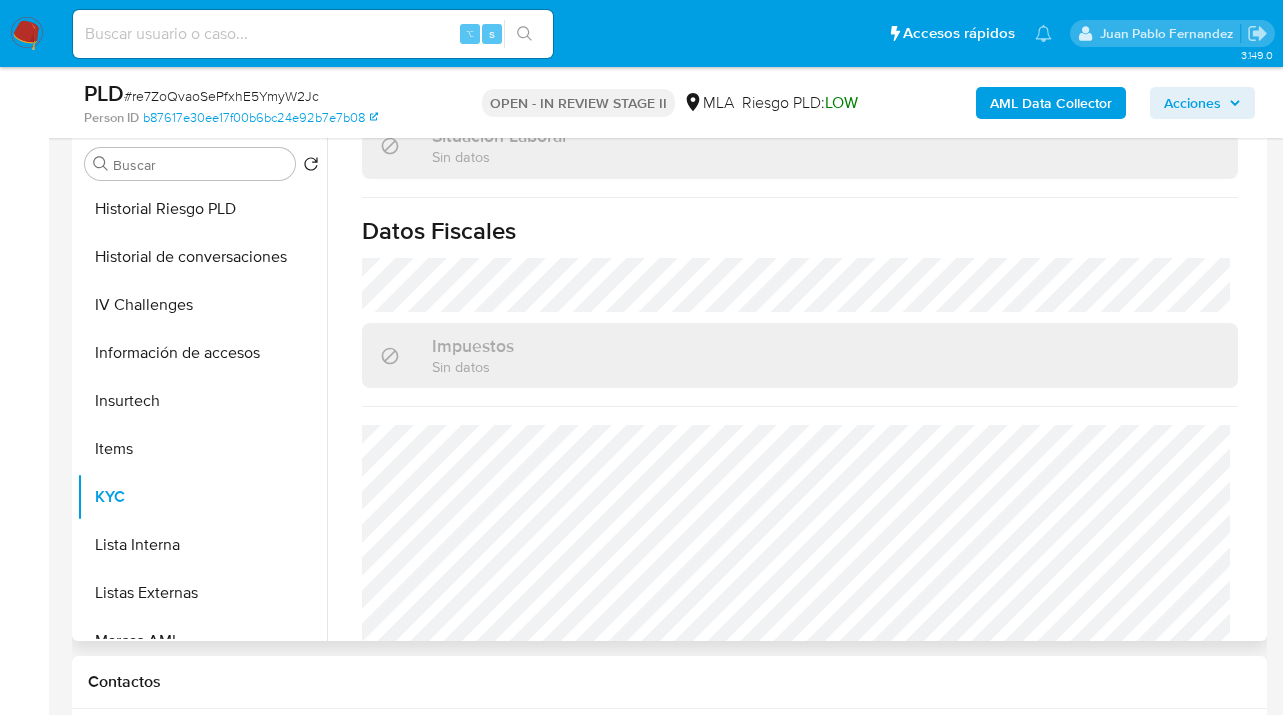 scroll, scrollTop: 1130, scrollLeft: 0, axis: vertical 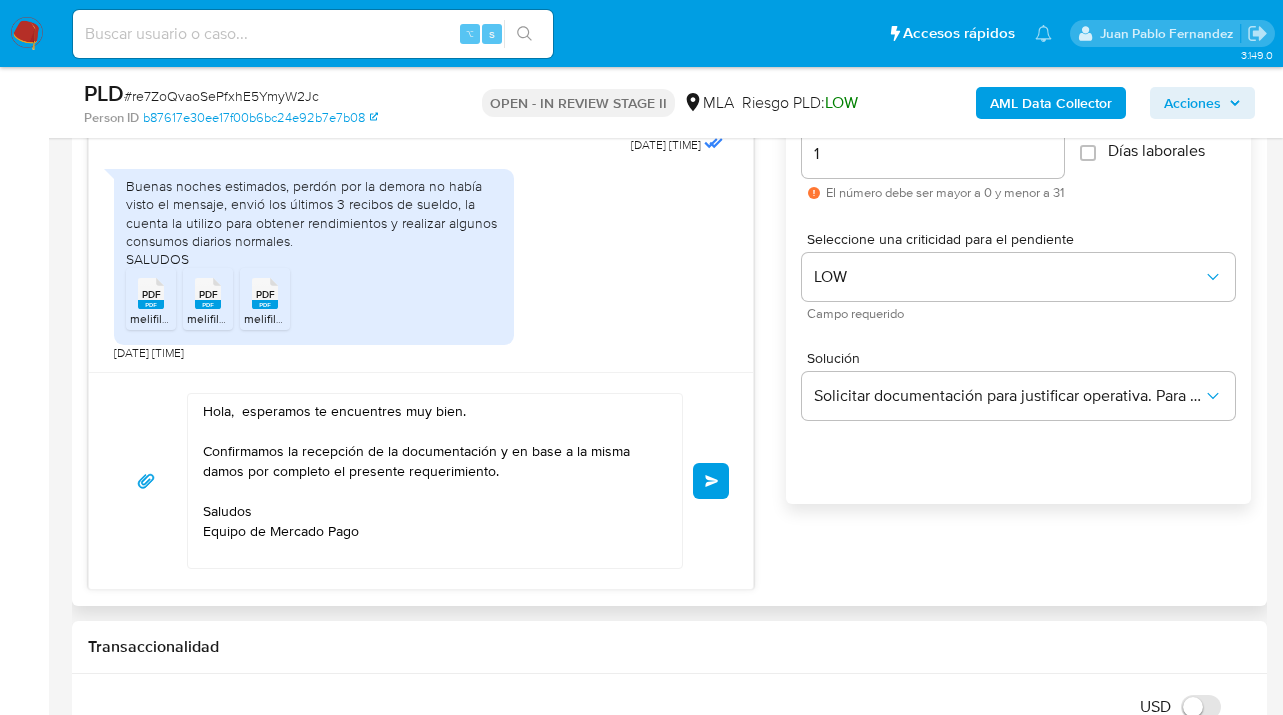 drag, startPoint x: 231, startPoint y: 416, endPoint x: 306, endPoint y: 460, distance: 86.95401 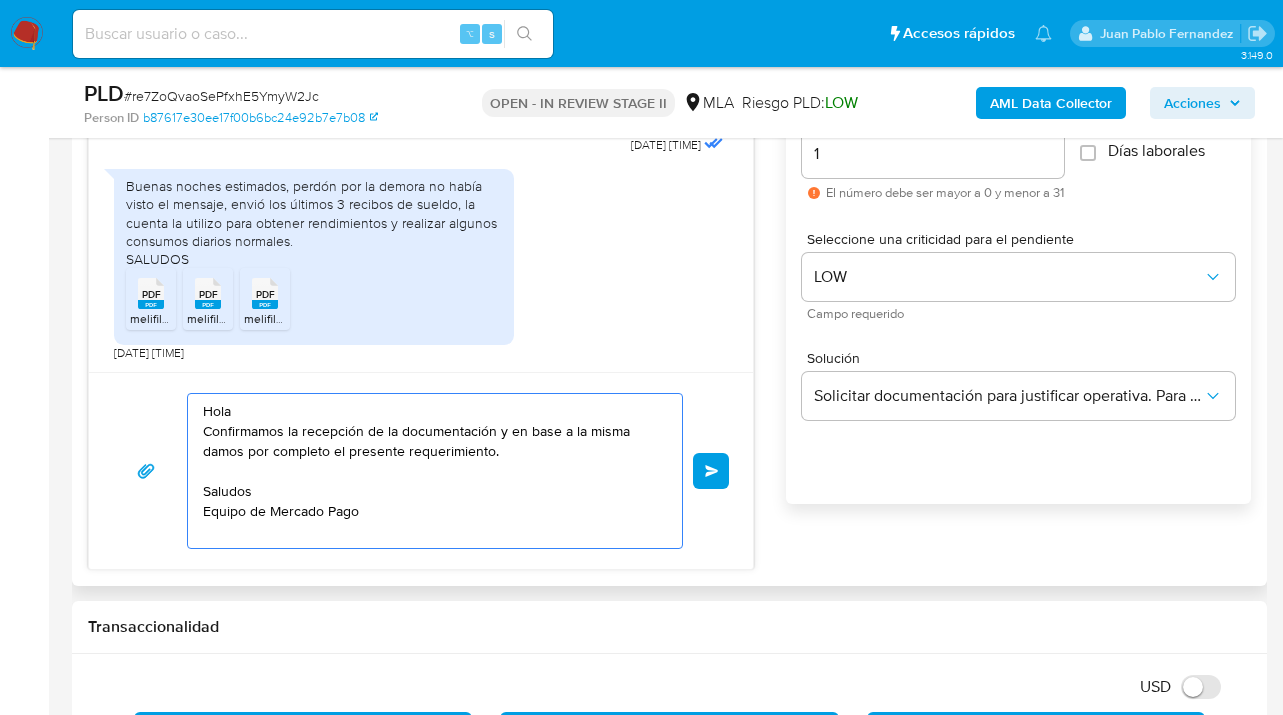 paste on "Ivan Alberto Stampella" 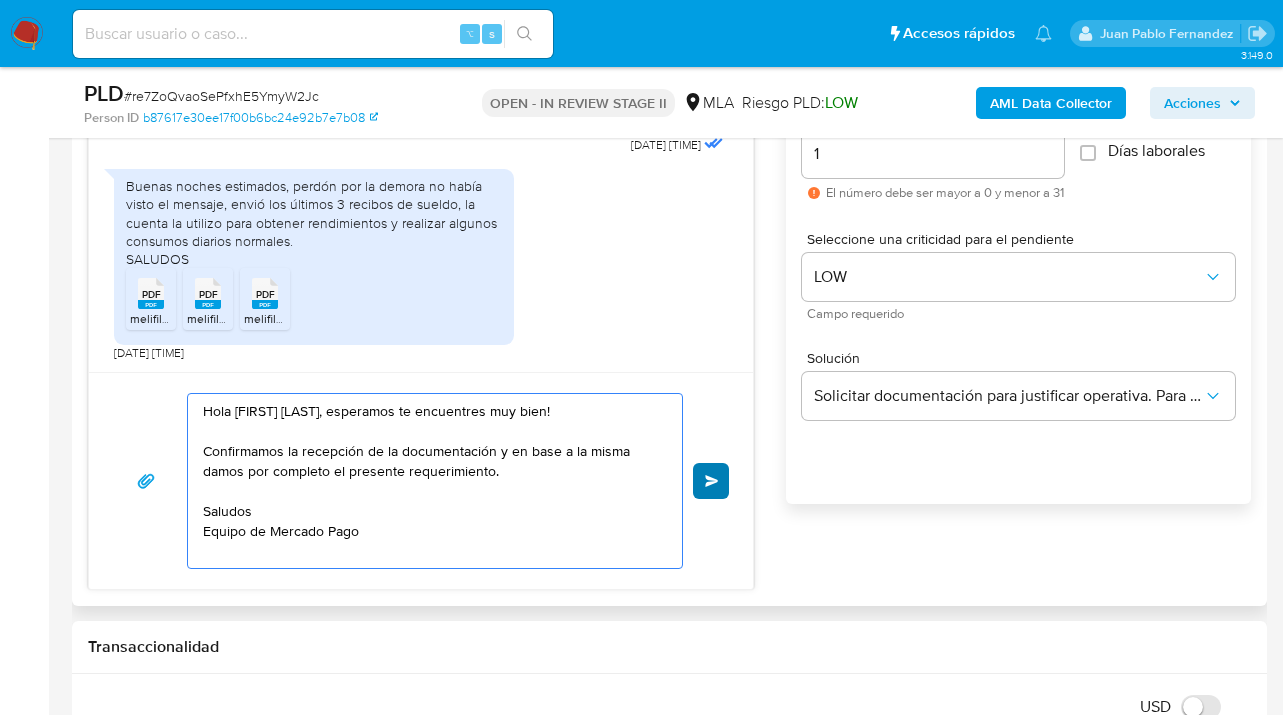 type on "Hola Ivan Alberto Stampella, esperamos te encuentres muy bien!
Confirmamos la recepción de la documentación y en base a la misma damos por completo el presente requerimiento.
Saludos
Equipo de Mercado Pago" 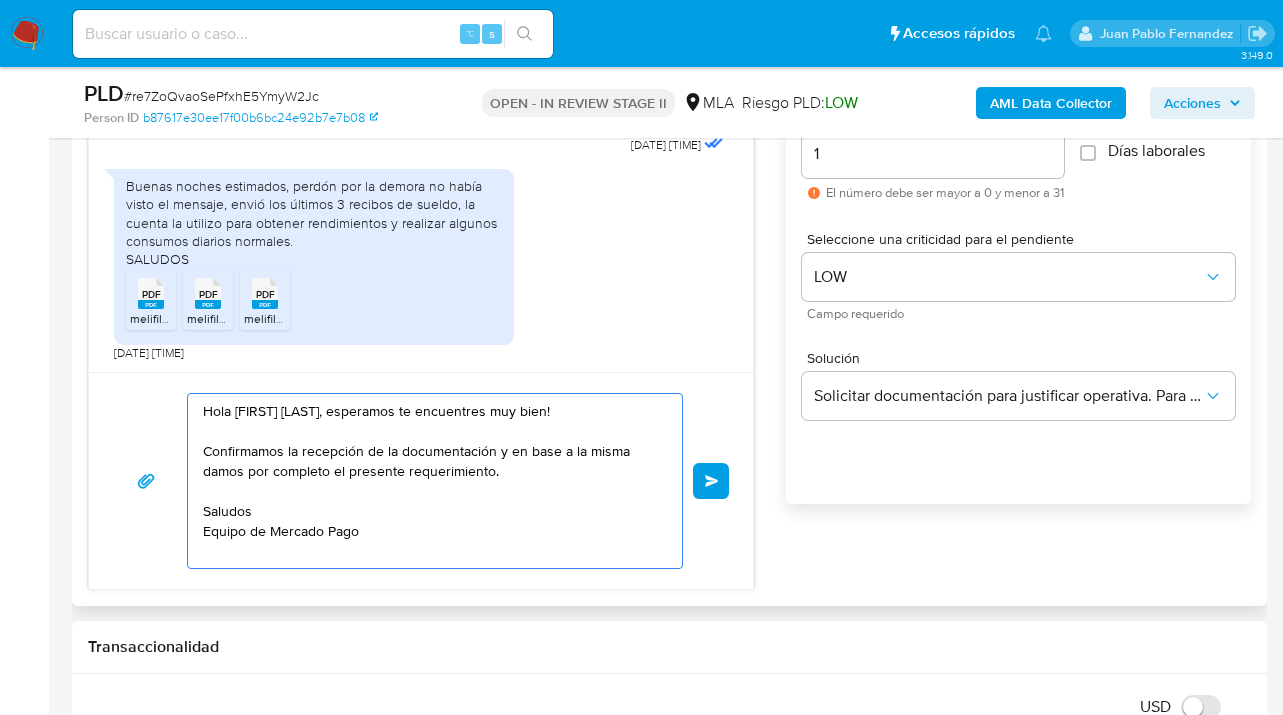 click on "Enviar" at bounding box center [712, 481] 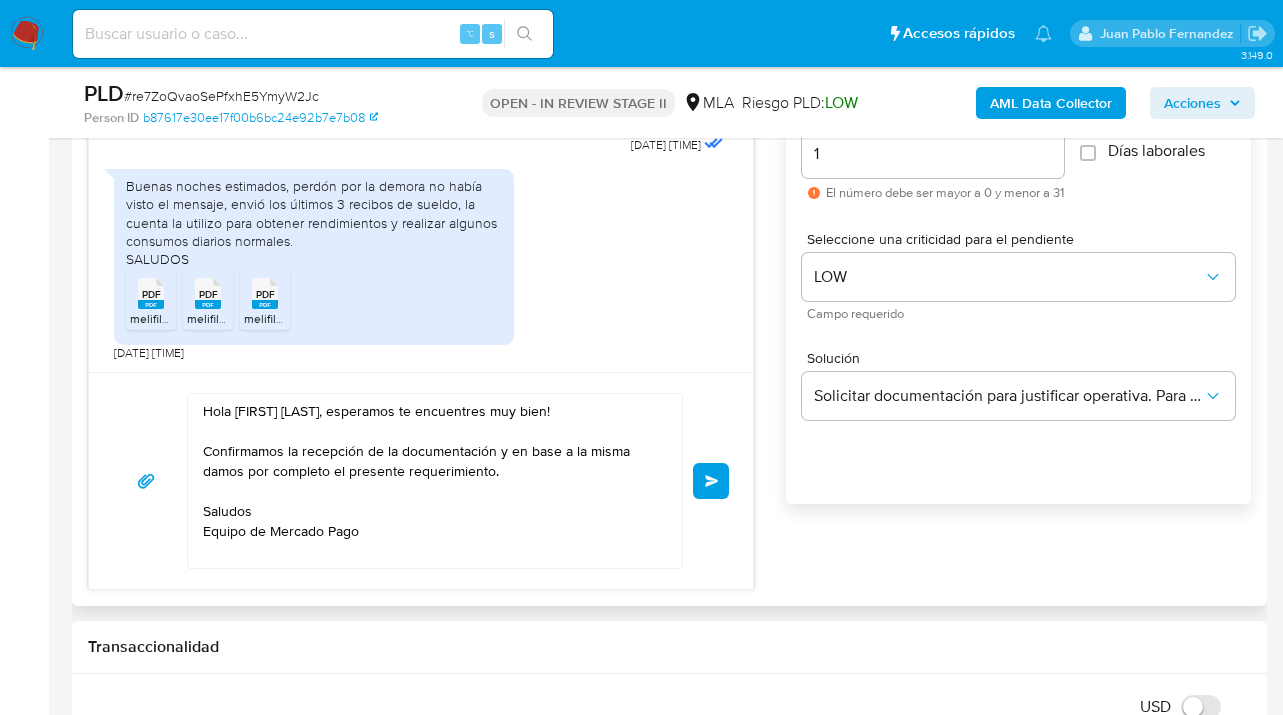 type 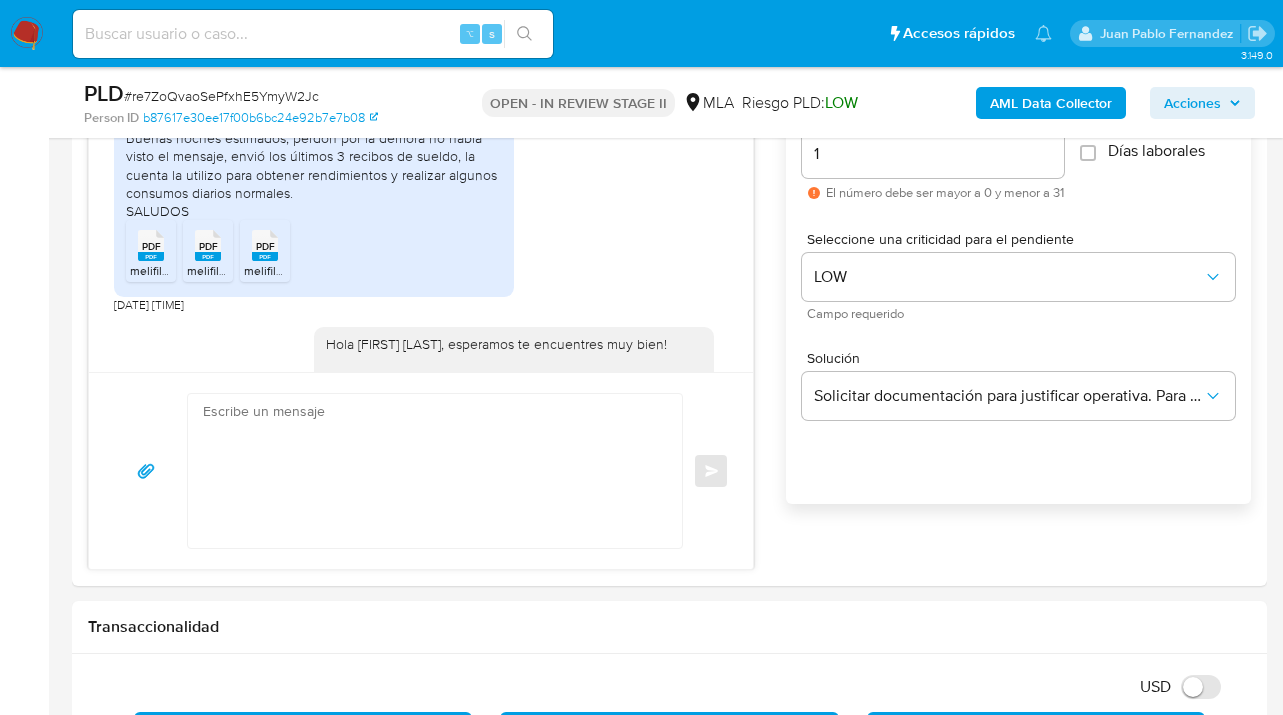 scroll, scrollTop: 1663, scrollLeft: 0, axis: vertical 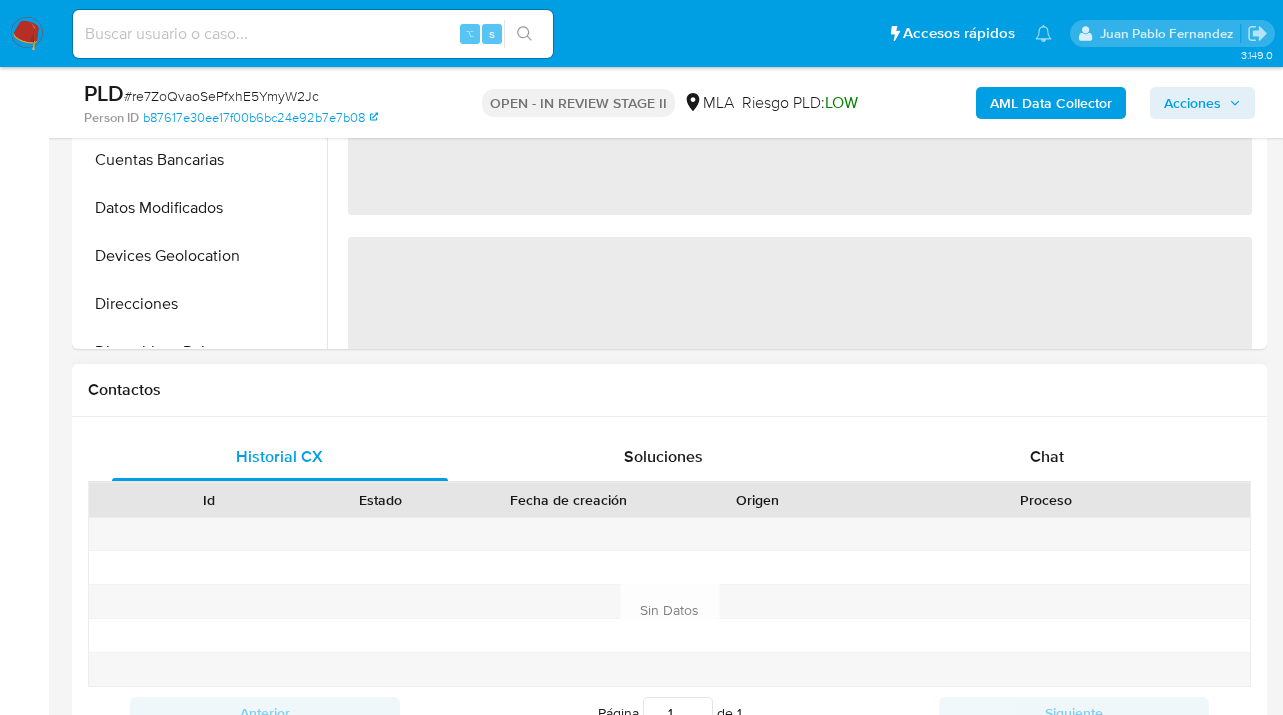 drag, startPoint x: 1047, startPoint y: 453, endPoint x: 944, endPoint y: 379, distance: 126.82665 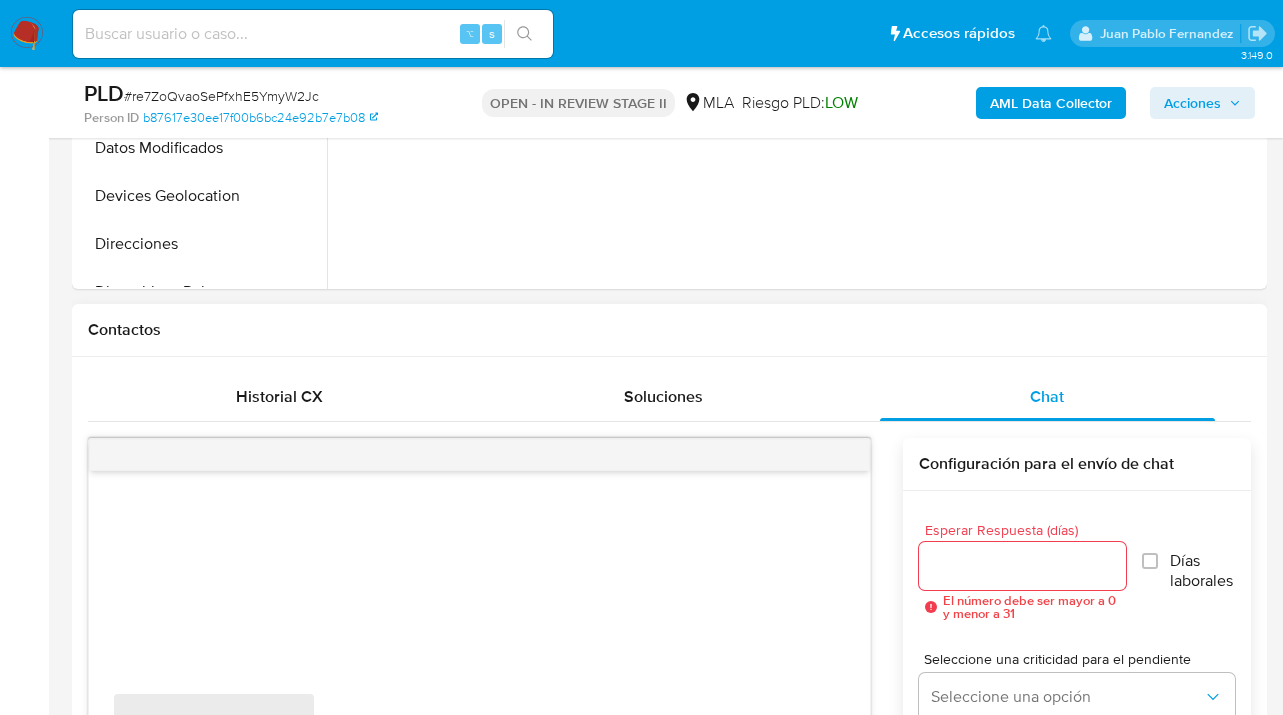 scroll, scrollTop: 864, scrollLeft: 0, axis: vertical 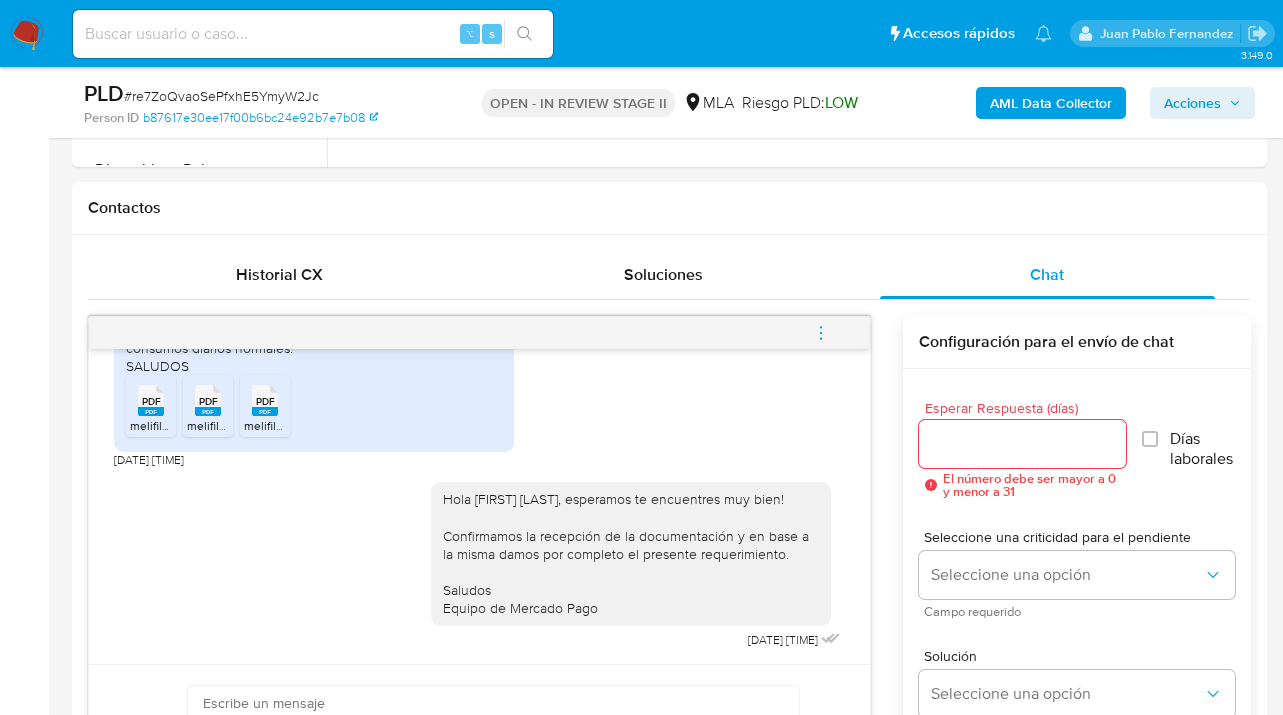 drag, startPoint x: 821, startPoint y: 331, endPoint x: 796, endPoint y: 335, distance: 25.317978 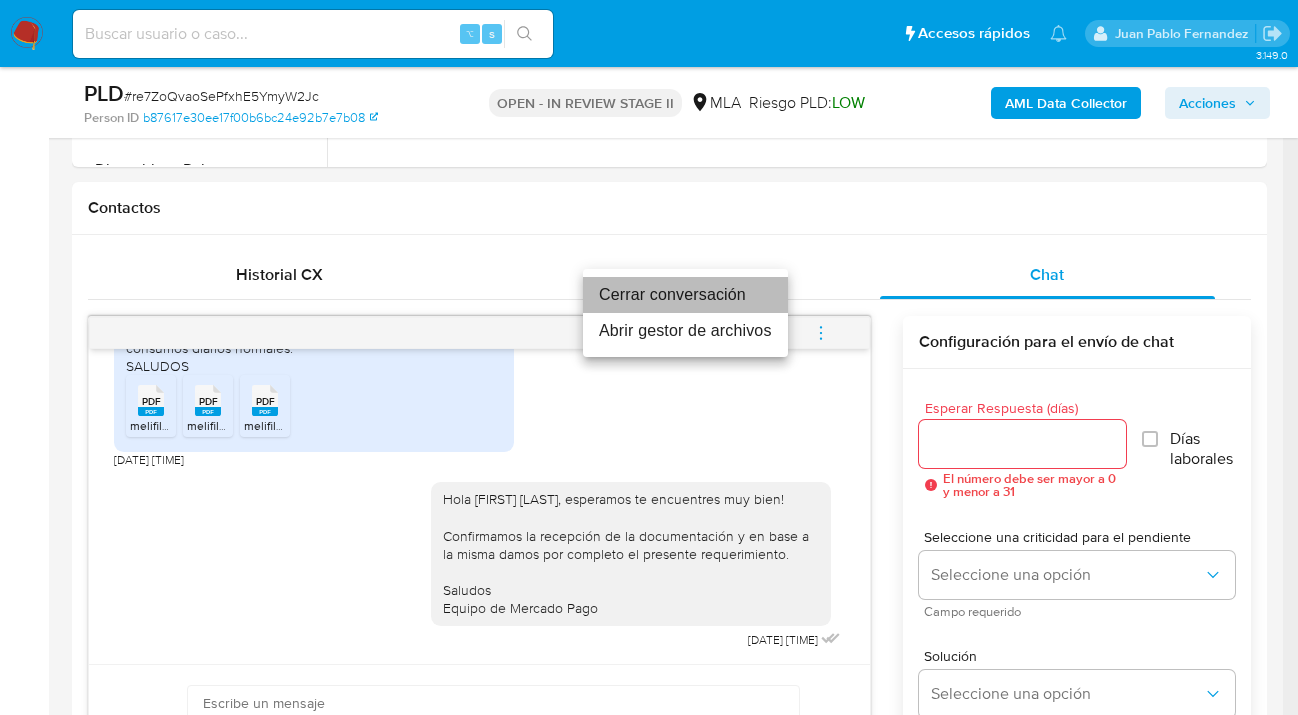 click on "Cerrar conversación" at bounding box center (685, 295) 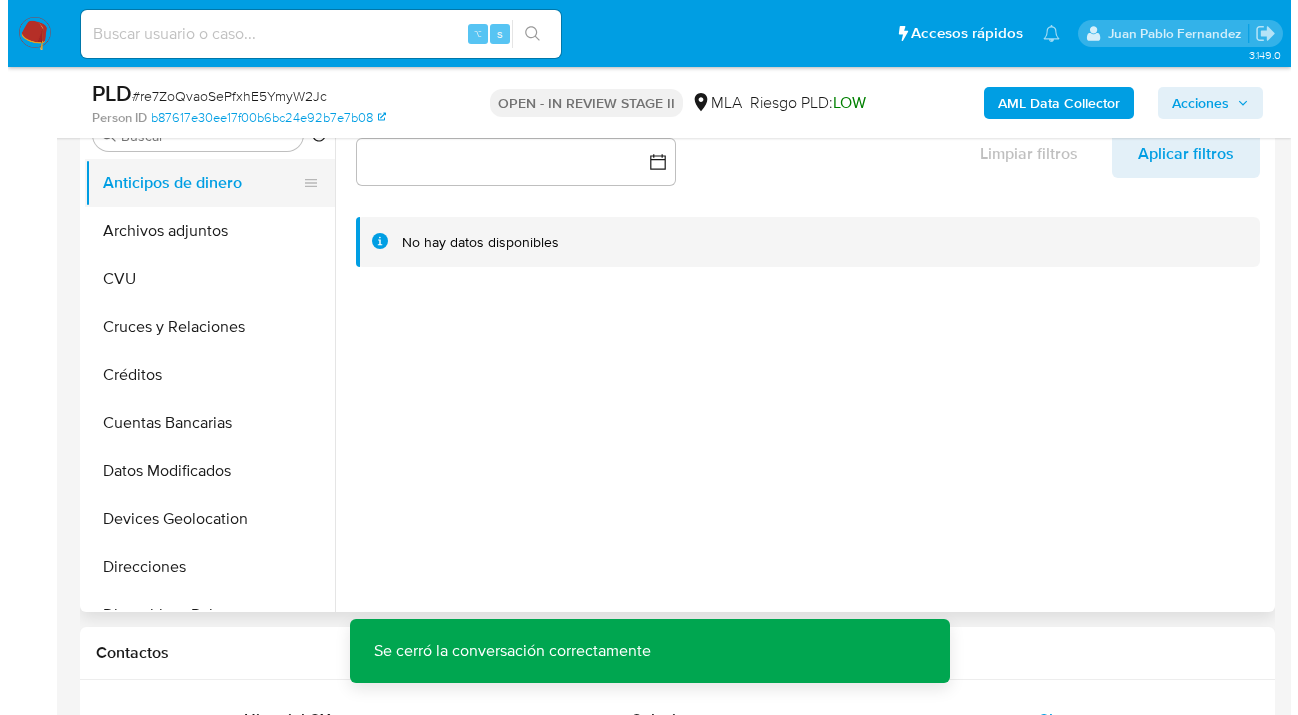 scroll, scrollTop: 327, scrollLeft: 0, axis: vertical 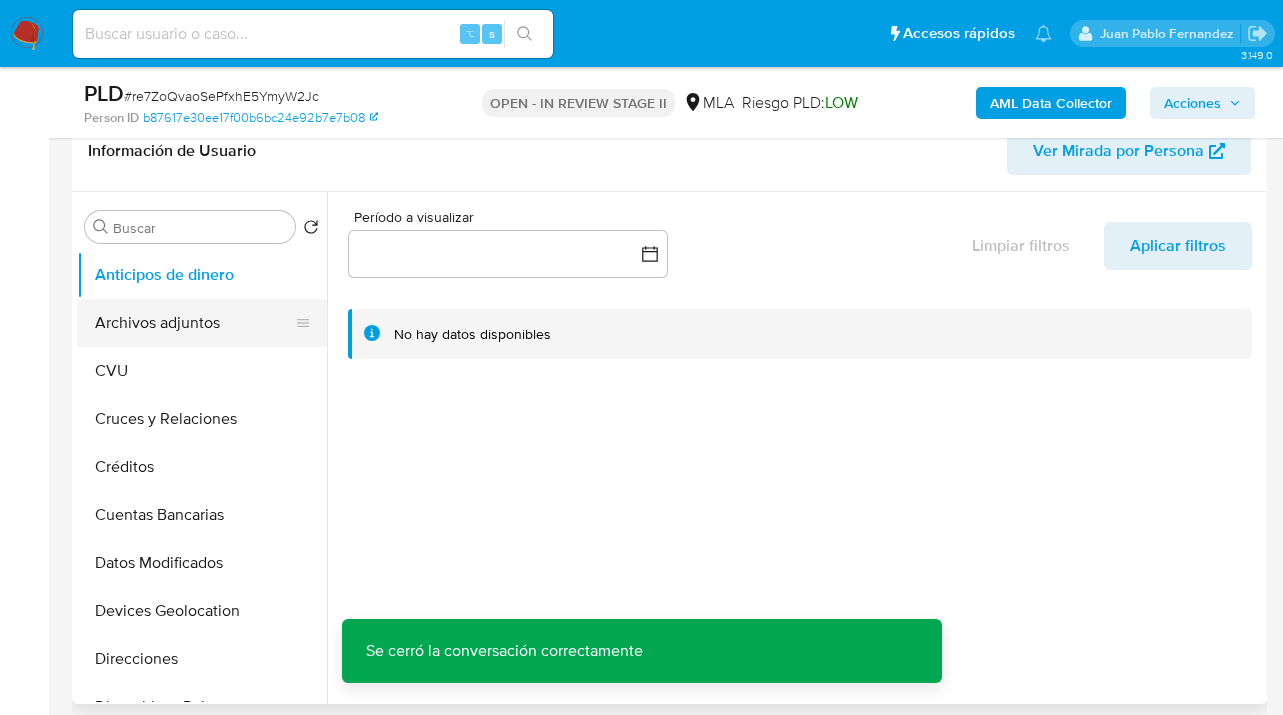 drag, startPoint x: 188, startPoint y: 331, endPoint x: 292, endPoint y: 332, distance: 104.00481 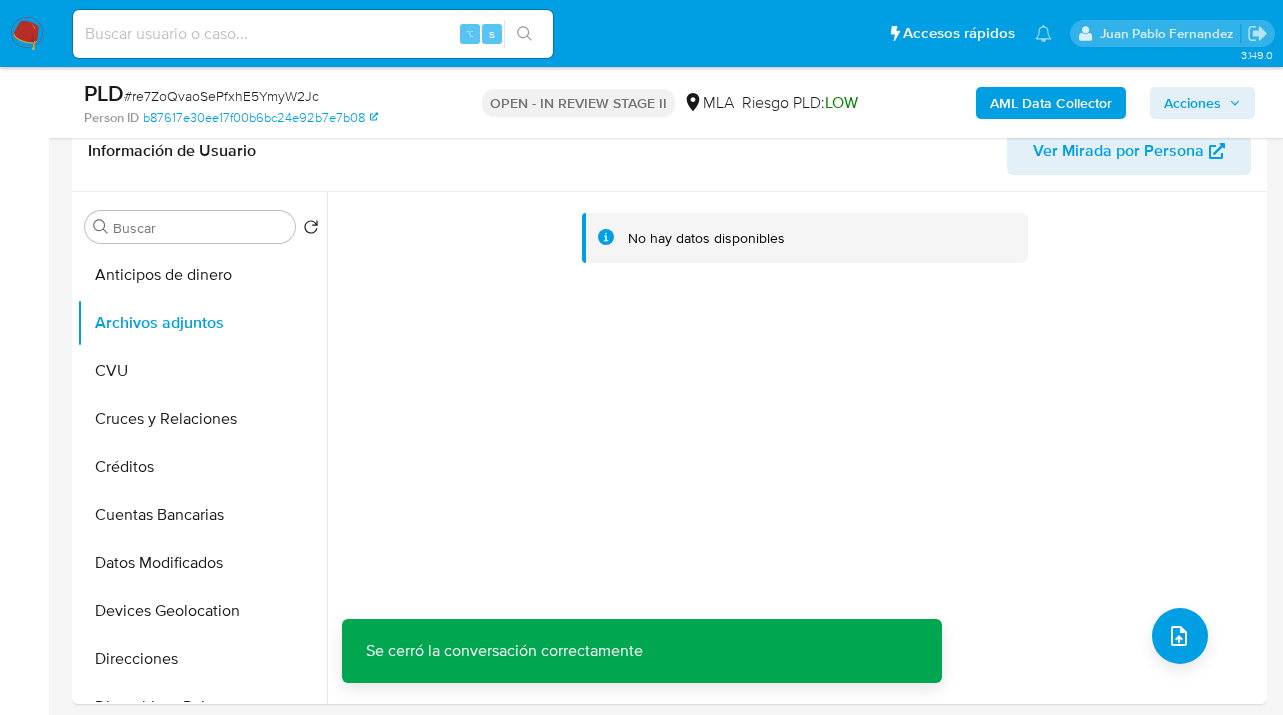 click on "AML Data Collector" at bounding box center [1051, 103] 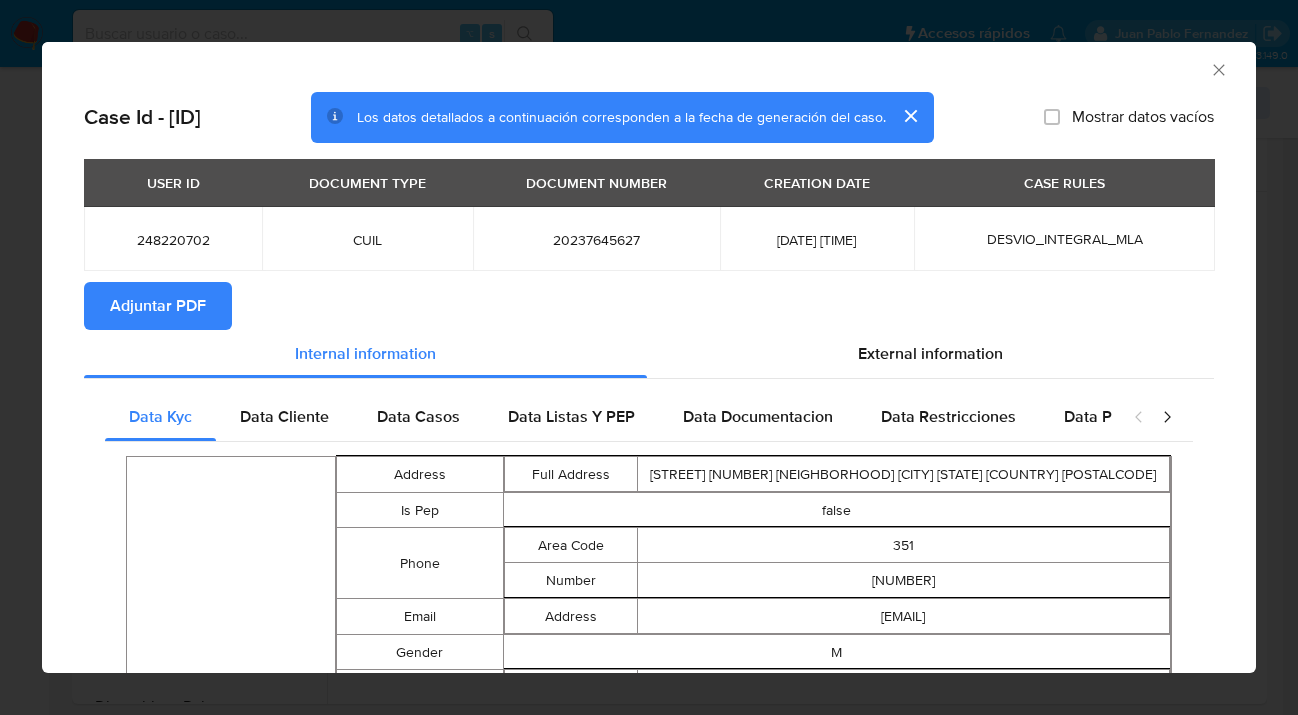 click on "Adjuntar PDF" at bounding box center (158, 306) 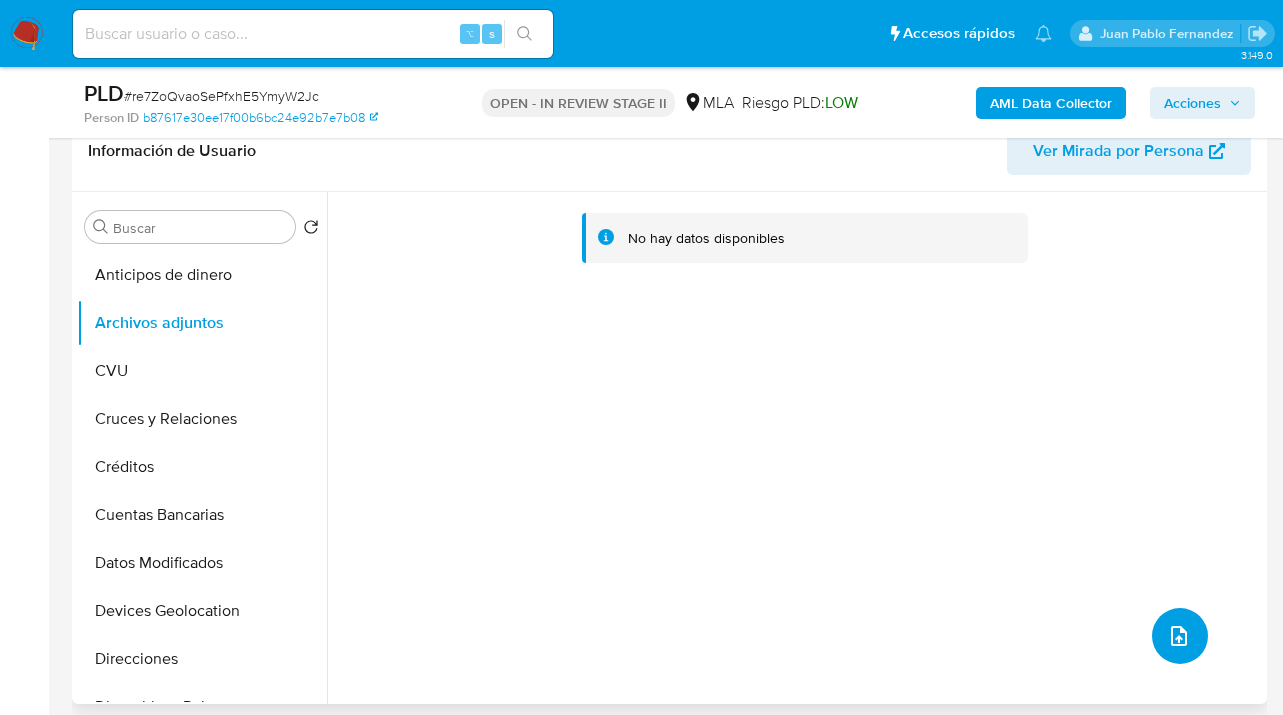 click at bounding box center (1180, 636) 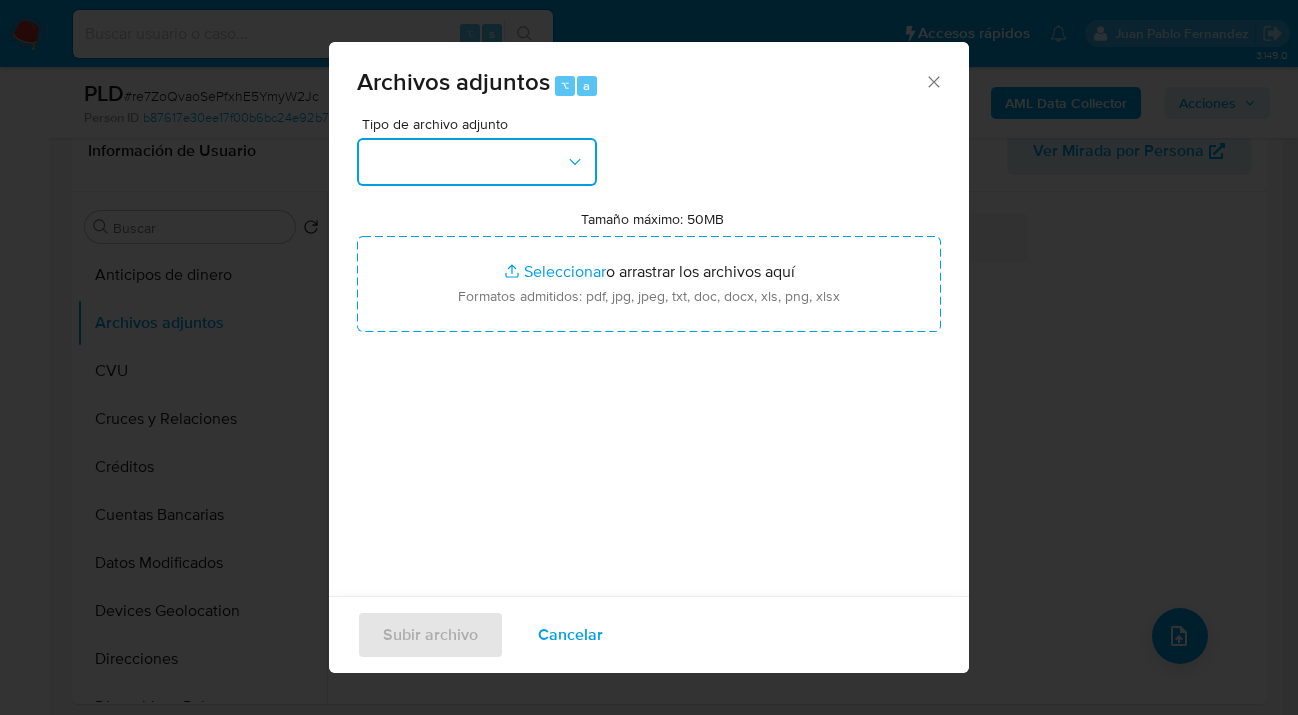 drag, startPoint x: 546, startPoint y: 160, endPoint x: 553, endPoint y: 185, distance: 25.96151 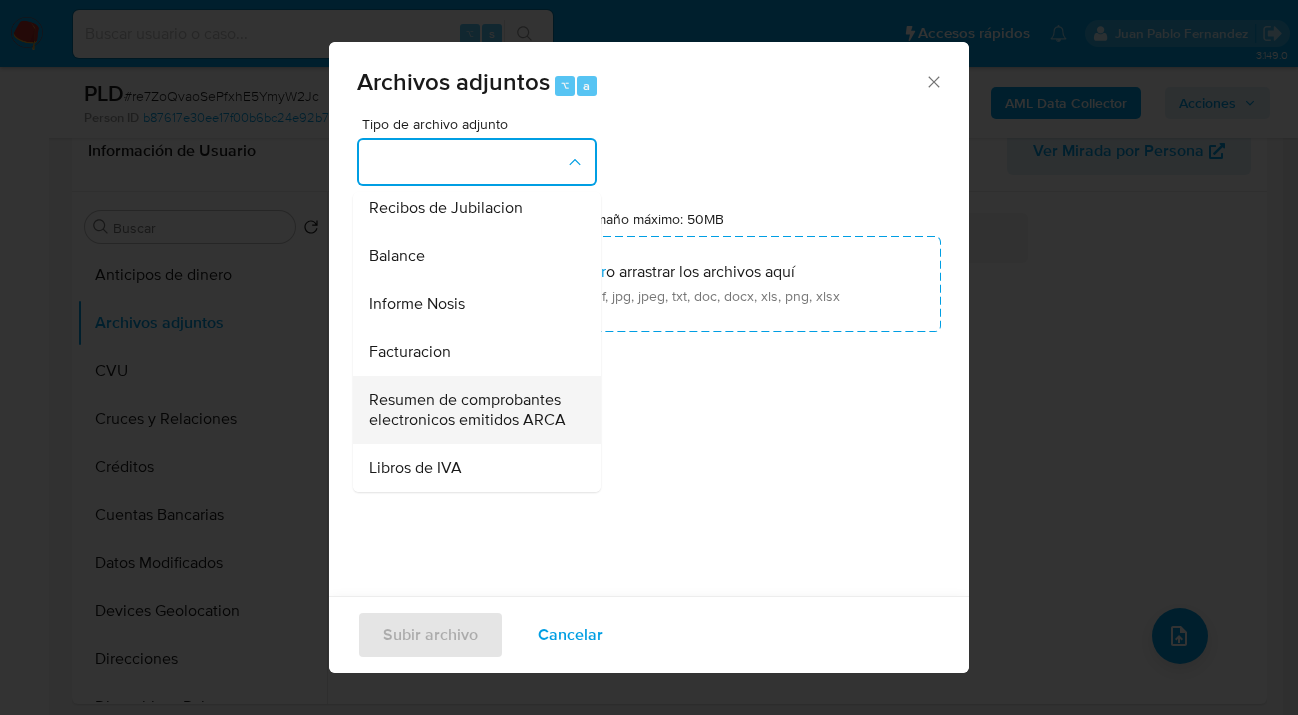 scroll, scrollTop: 808, scrollLeft: 0, axis: vertical 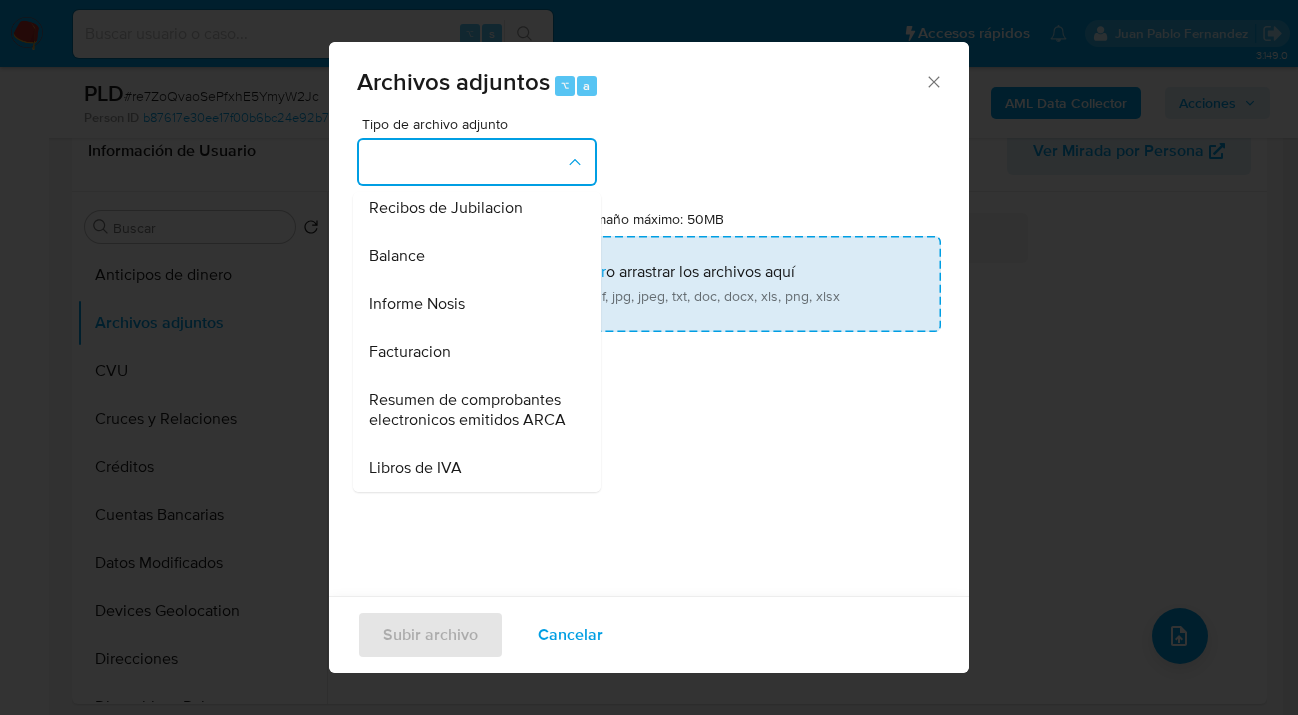 click on "Informe Nosis" at bounding box center (471, 304) 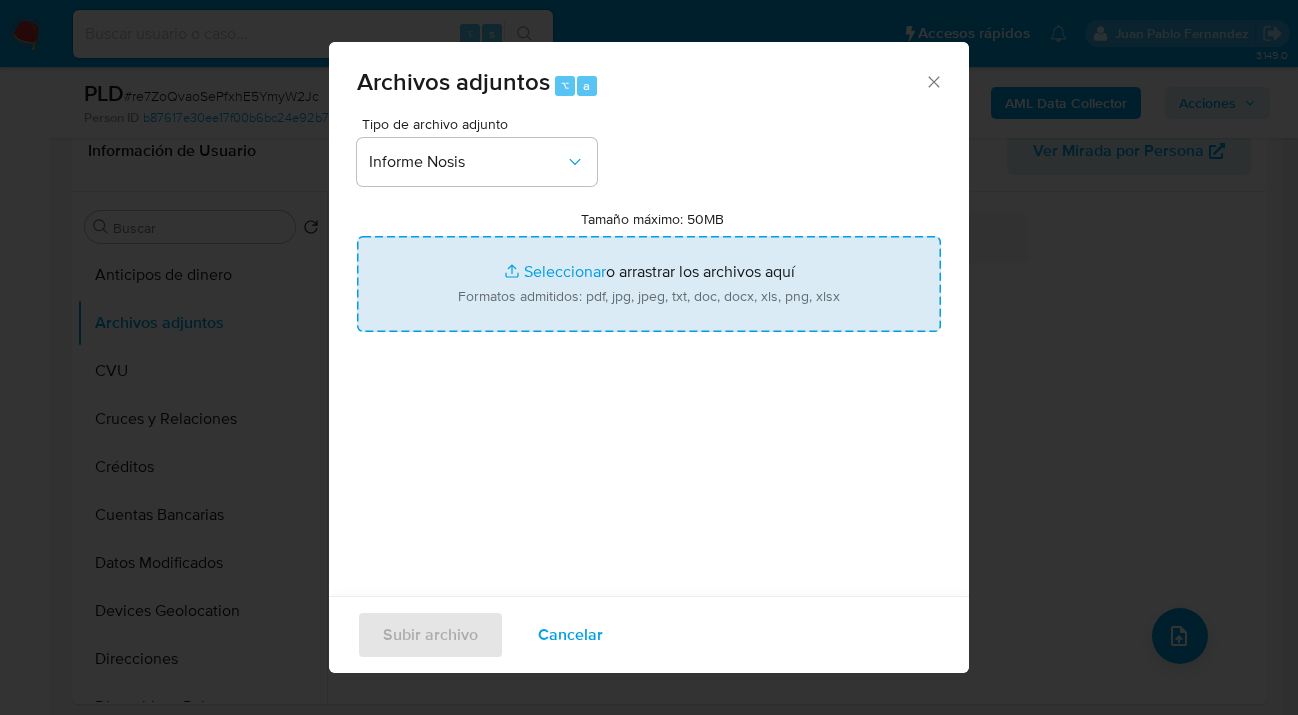 click on "Tamaño máximo: 50MB Seleccionar archivos" at bounding box center (649, 284) 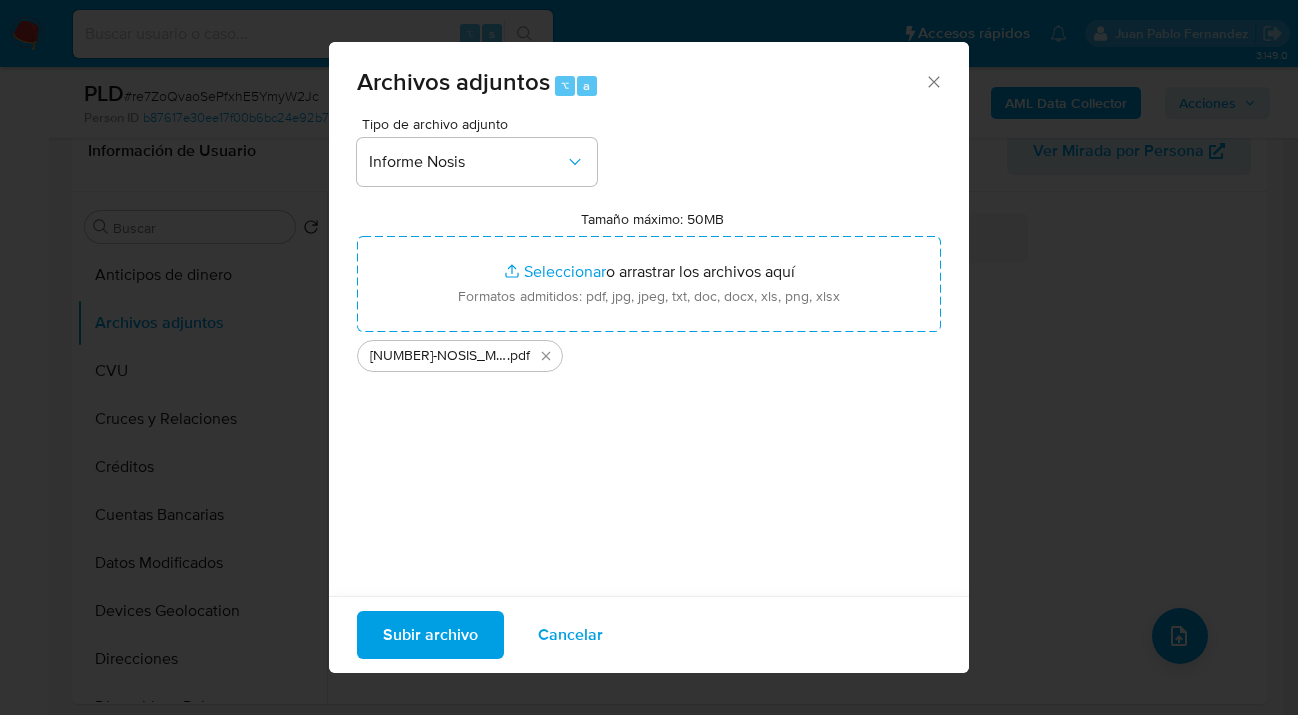 click on "Subir archivo" at bounding box center [430, 635] 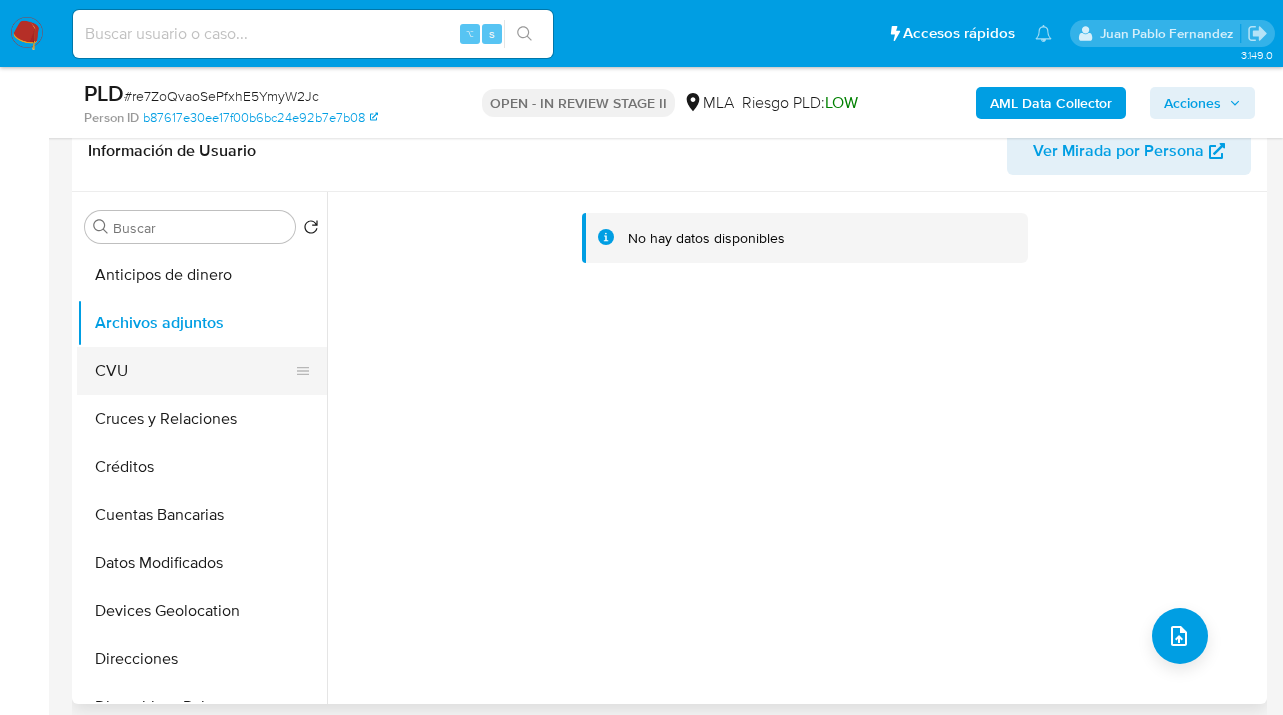 click on "CVU" at bounding box center (194, 371) 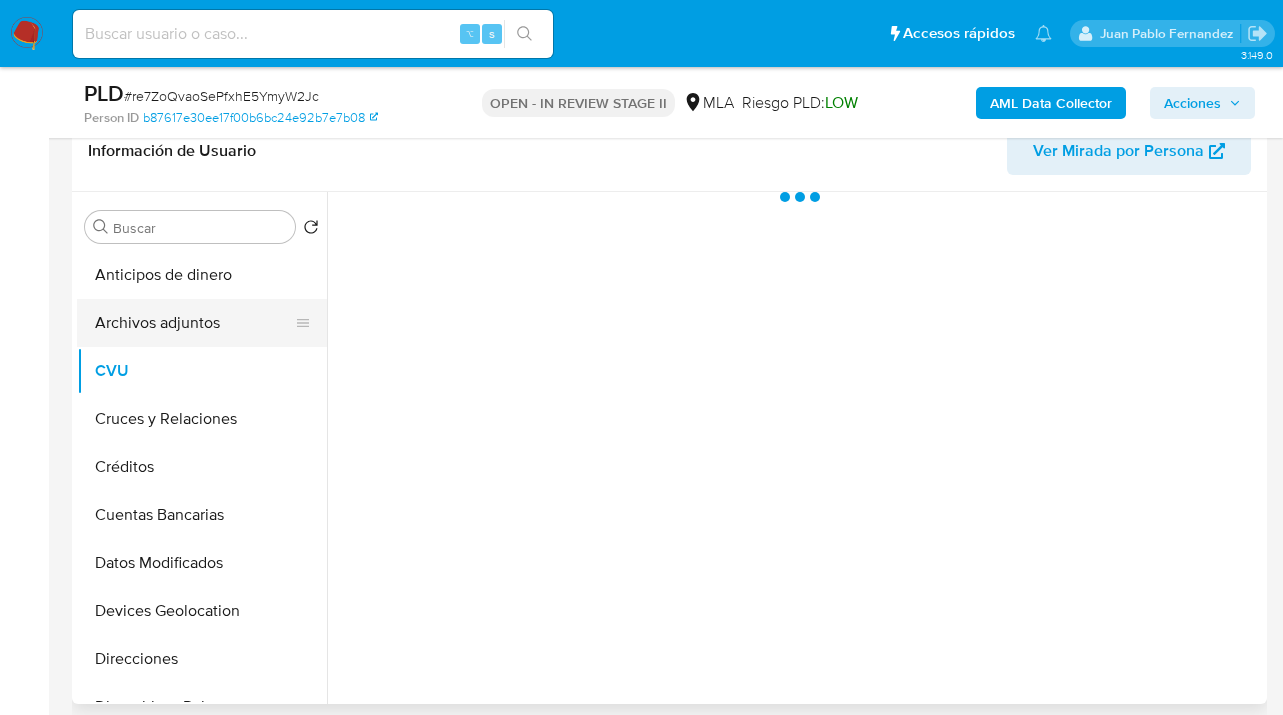 click on "Archivos adjuntos" at bounding box center [194, 323] 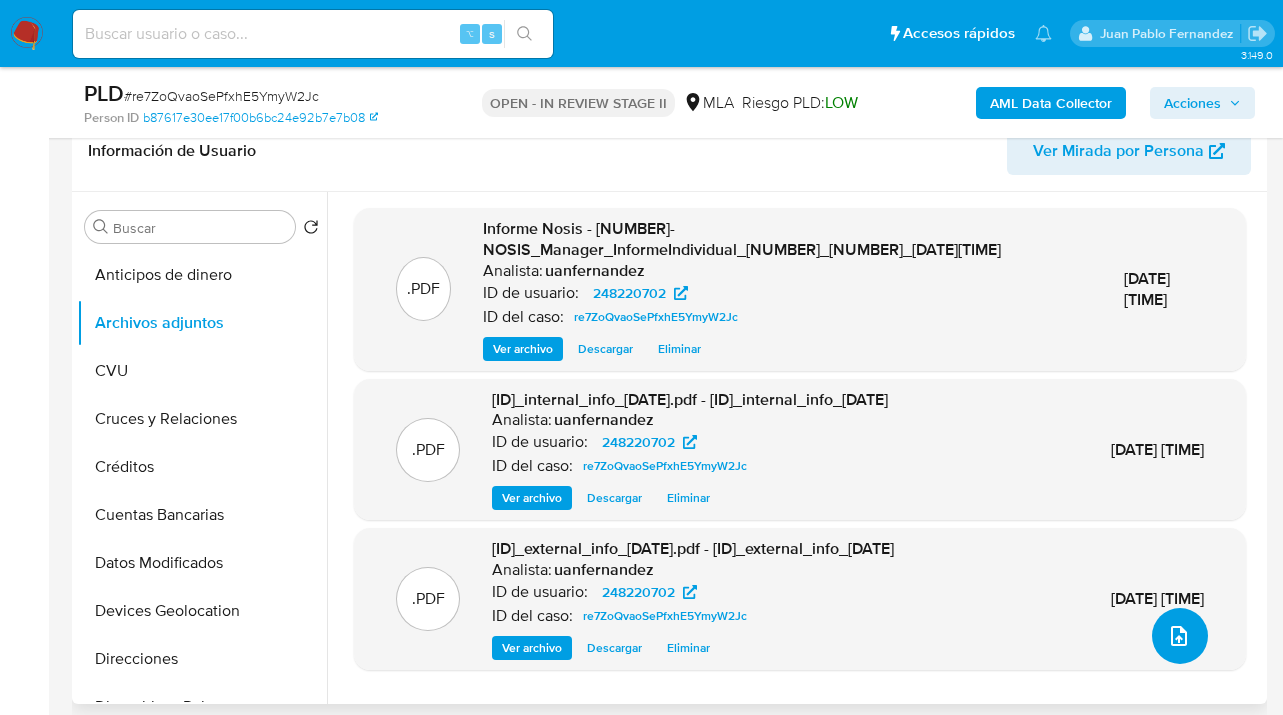 click 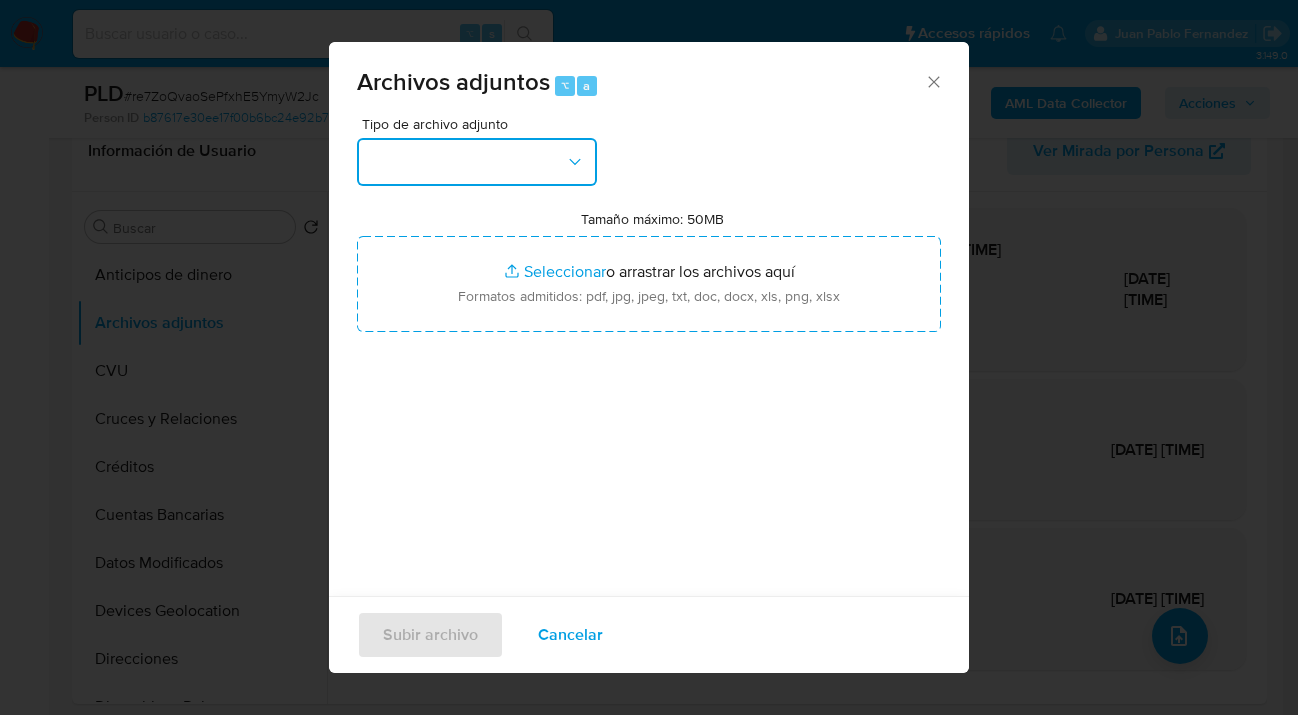 click 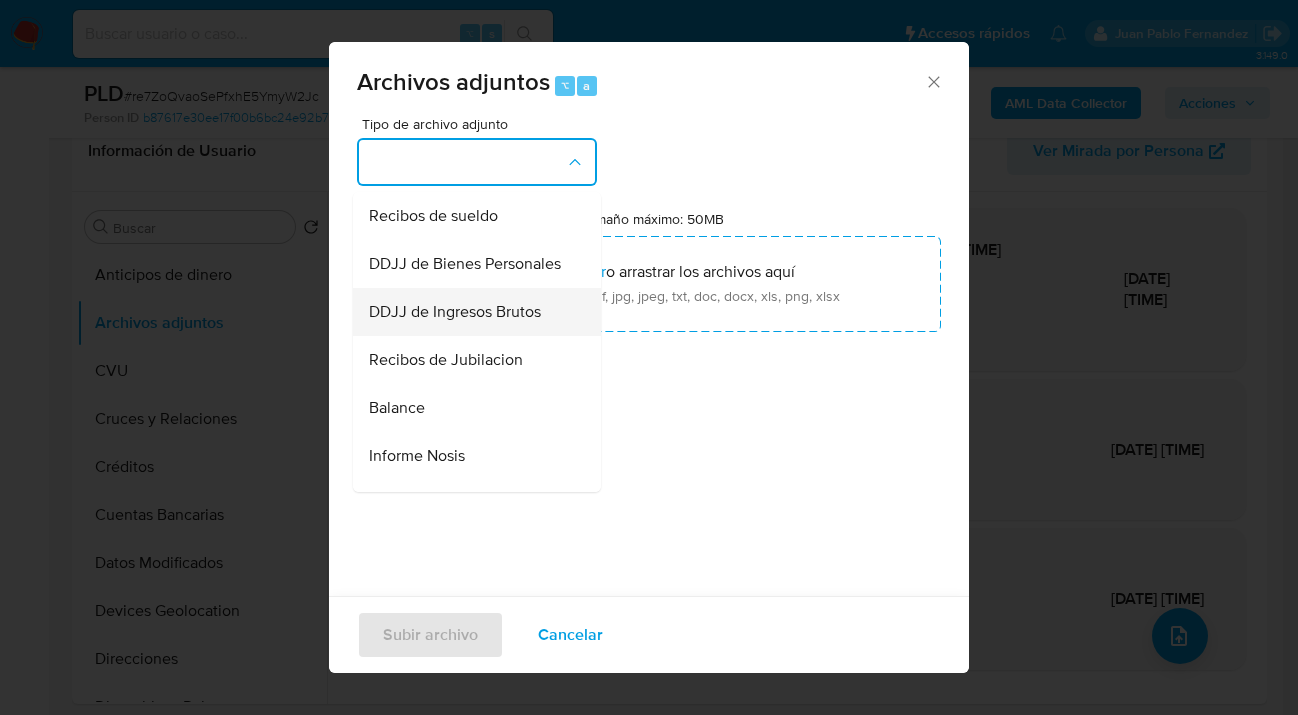 scroll, scrollTop: 572, scrollLeft: 0, axis: vertical 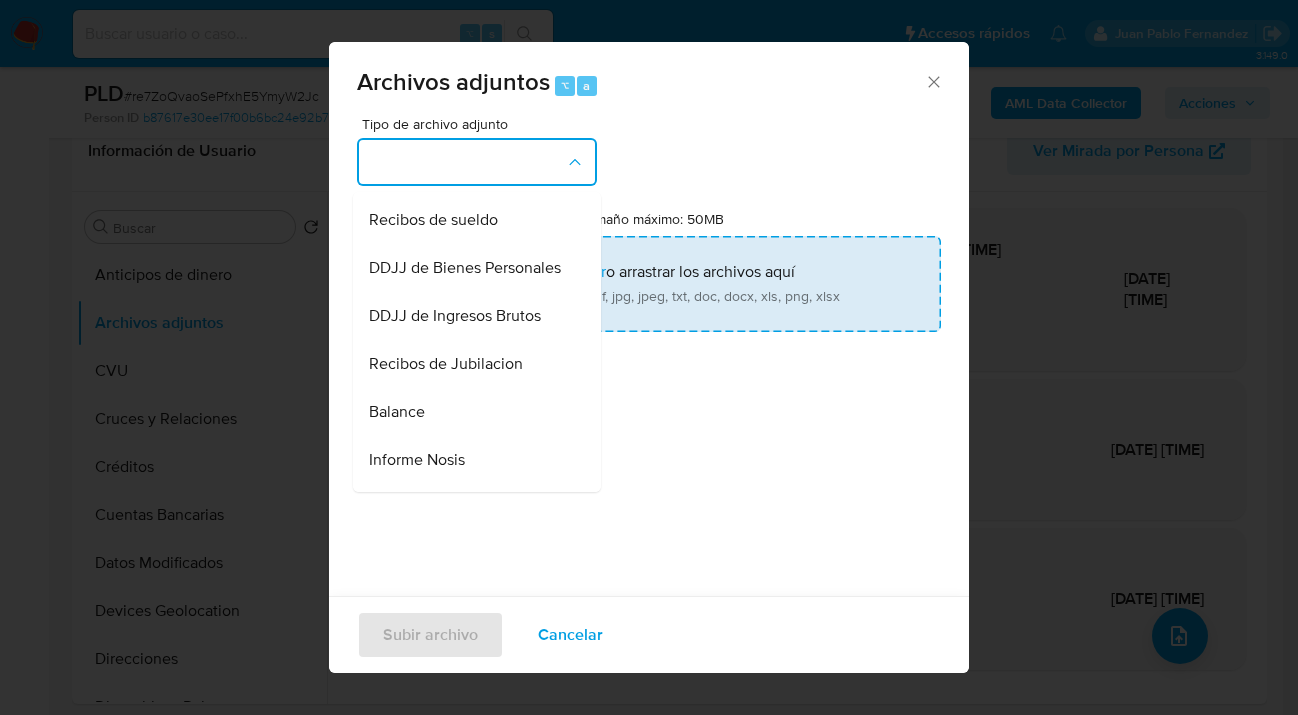 click on "Recibos de sueldo" at bounding box center (433, 220) 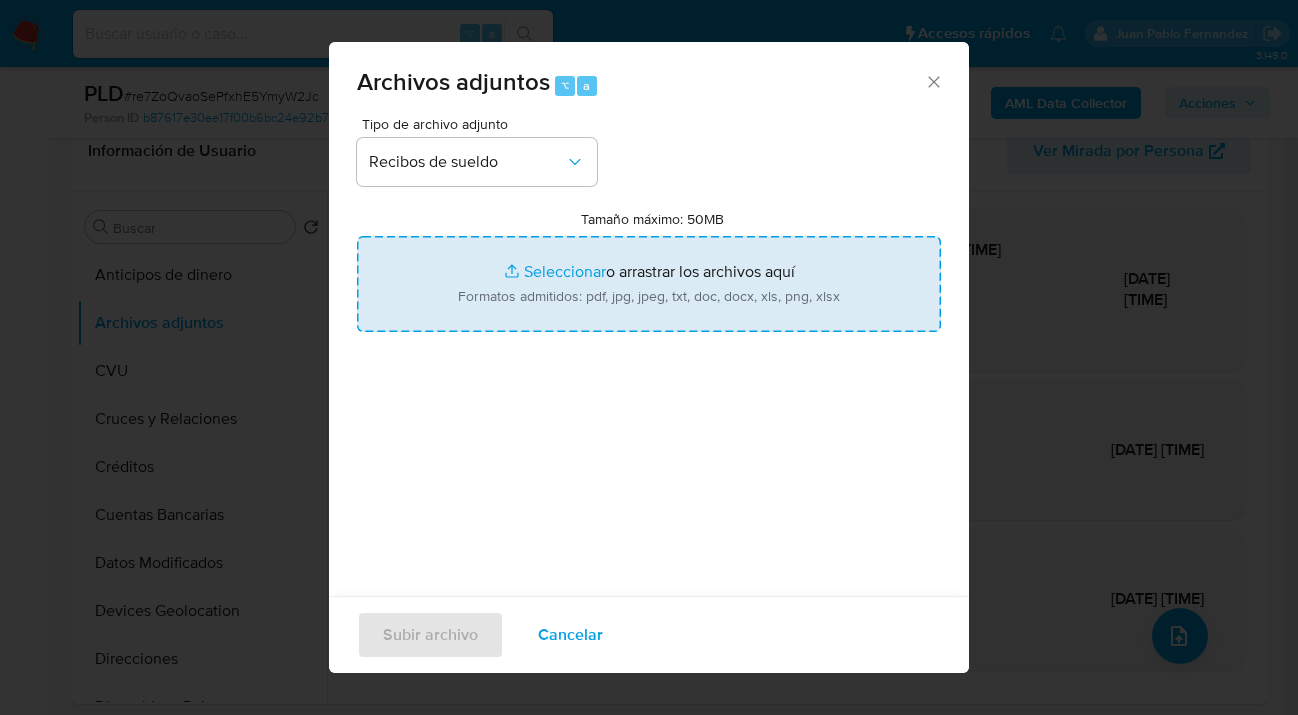click on "Tamaño máximo: 50MB Seleccionar archivos" at bounding box center (649, 284) 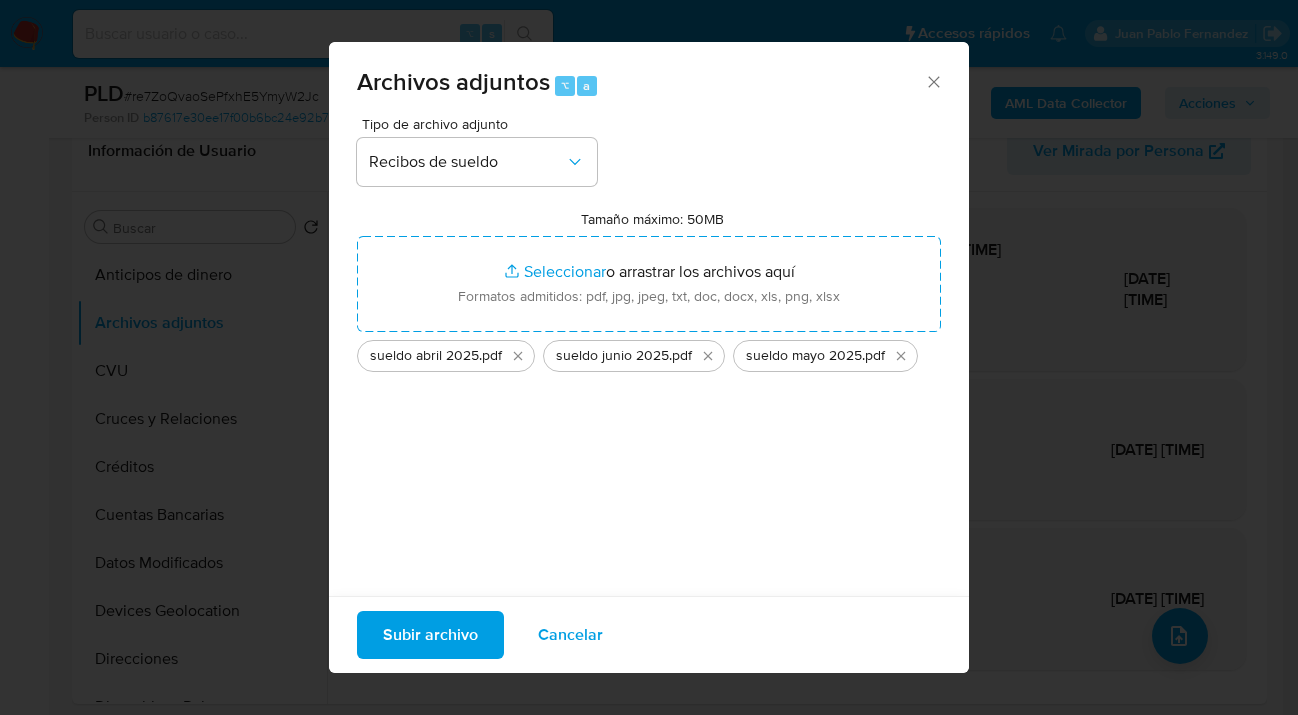 drag, startPoint x: 587, startPoint y: 286, endPoint x: 435, endPoint y: 645, distance: 389.85254 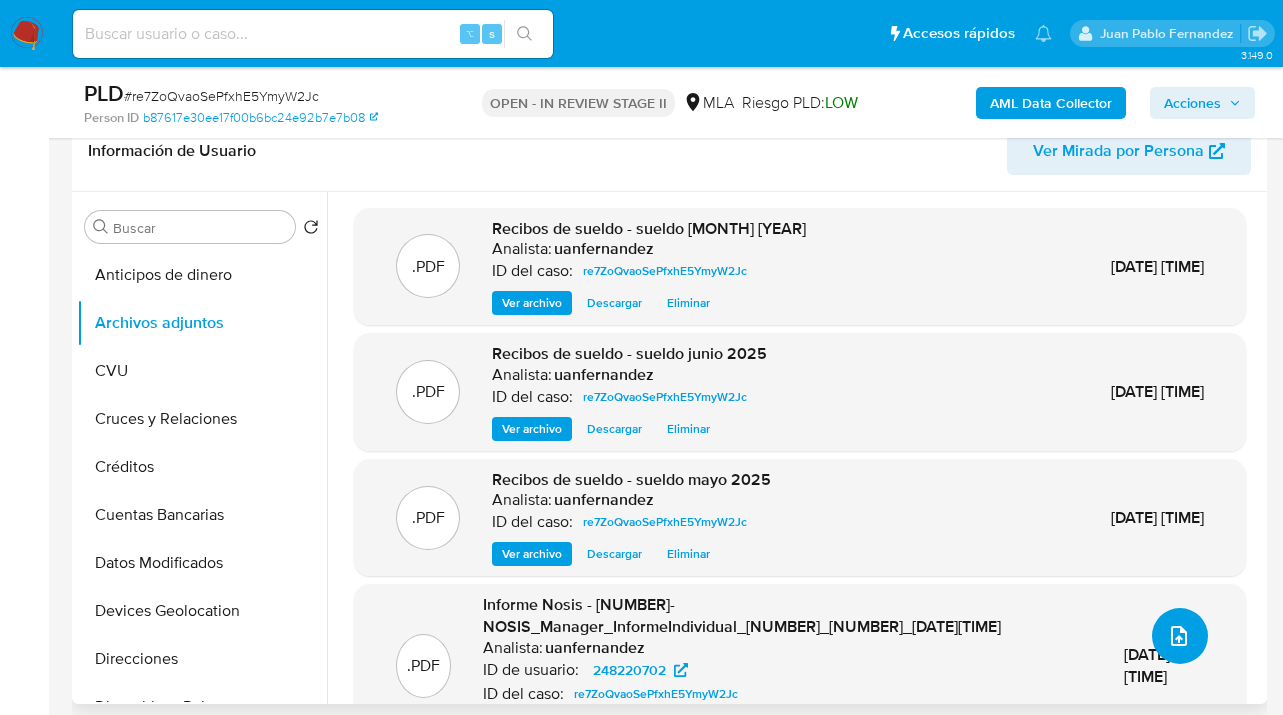 click 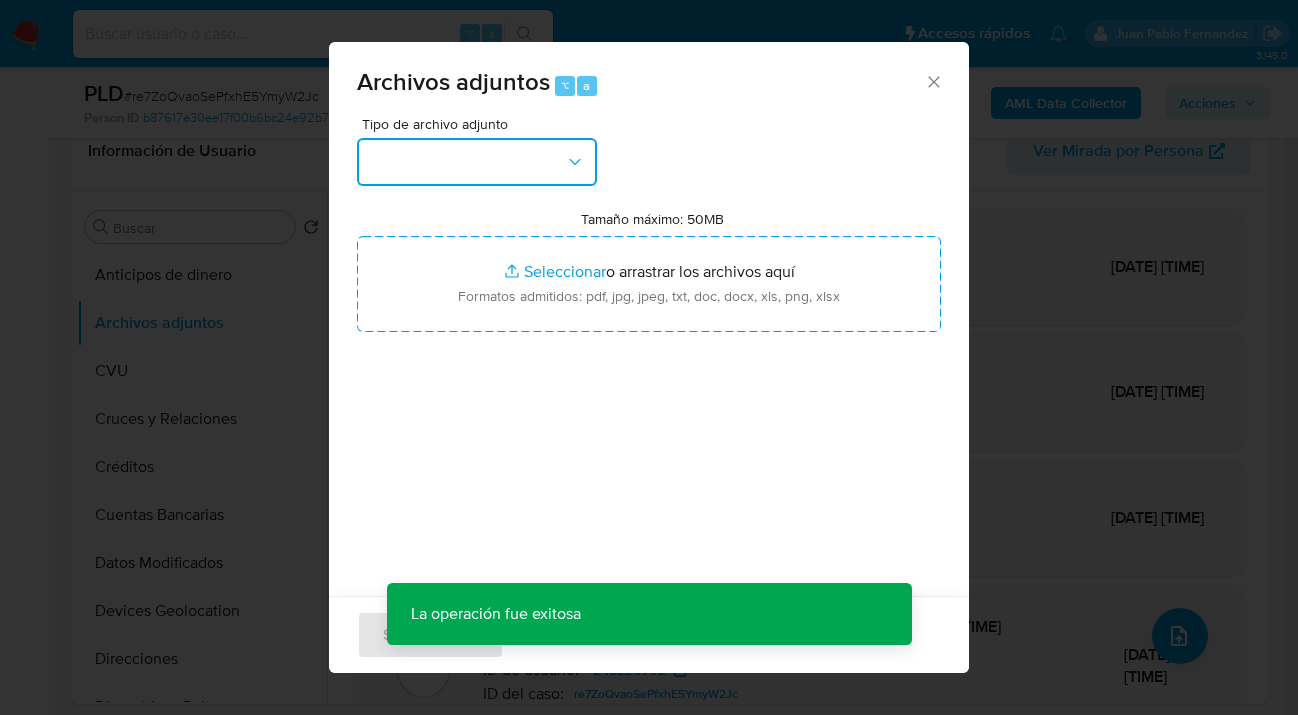 click at bounding box center [477, 162] 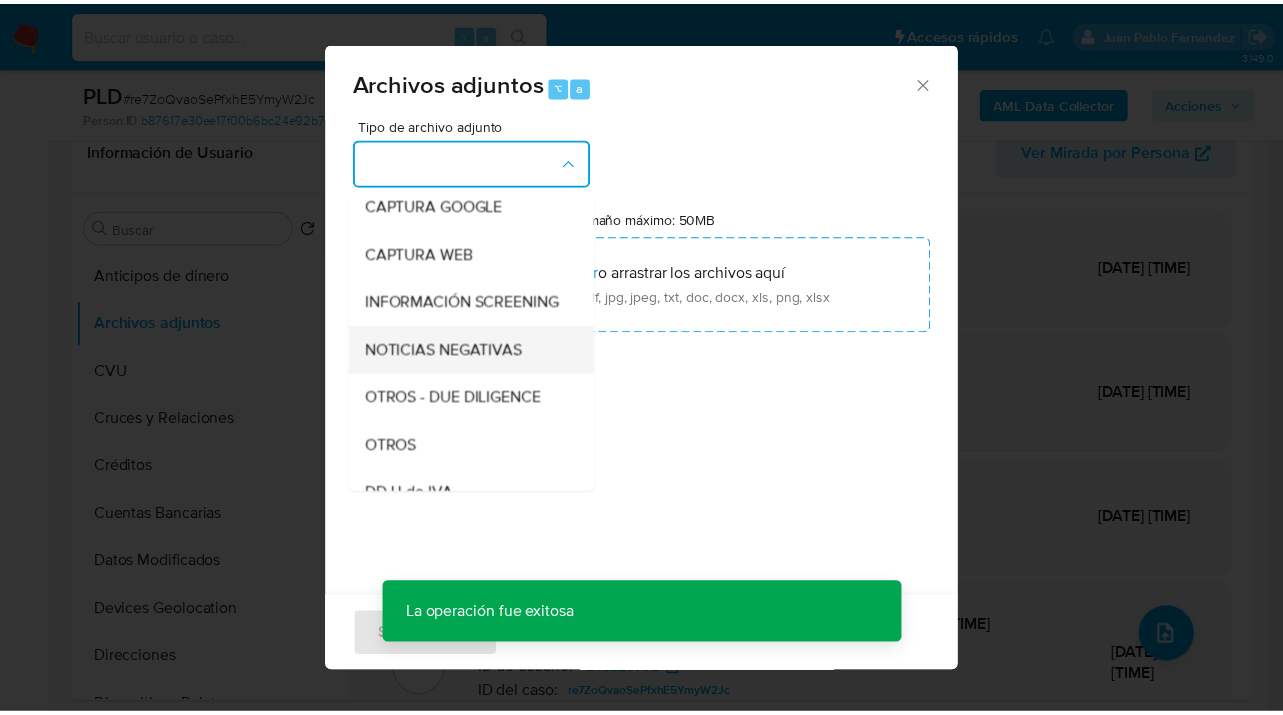 scroll, scrollTop: 216, scrollLeft: 0, axis: vertical 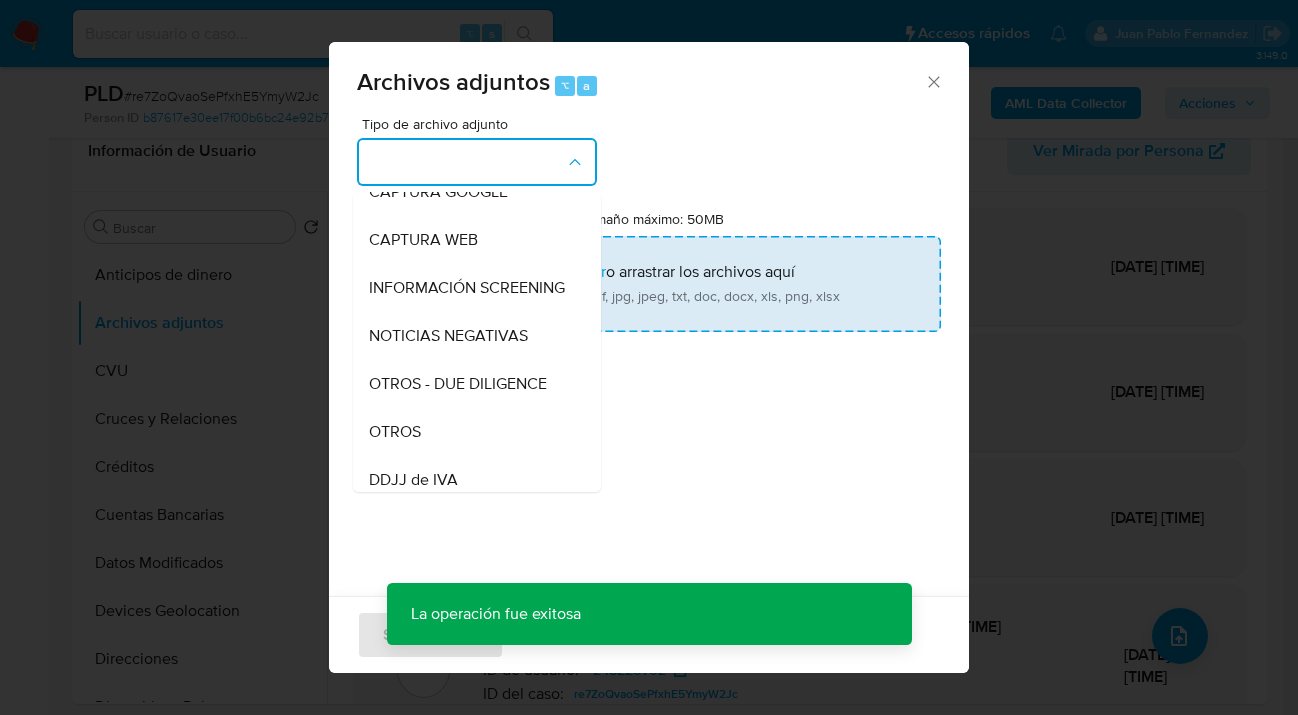 drag, startPoint x: 461, startPoint y: 445, endPoint x: 658, endPoint y: 266, distance: 266.17664 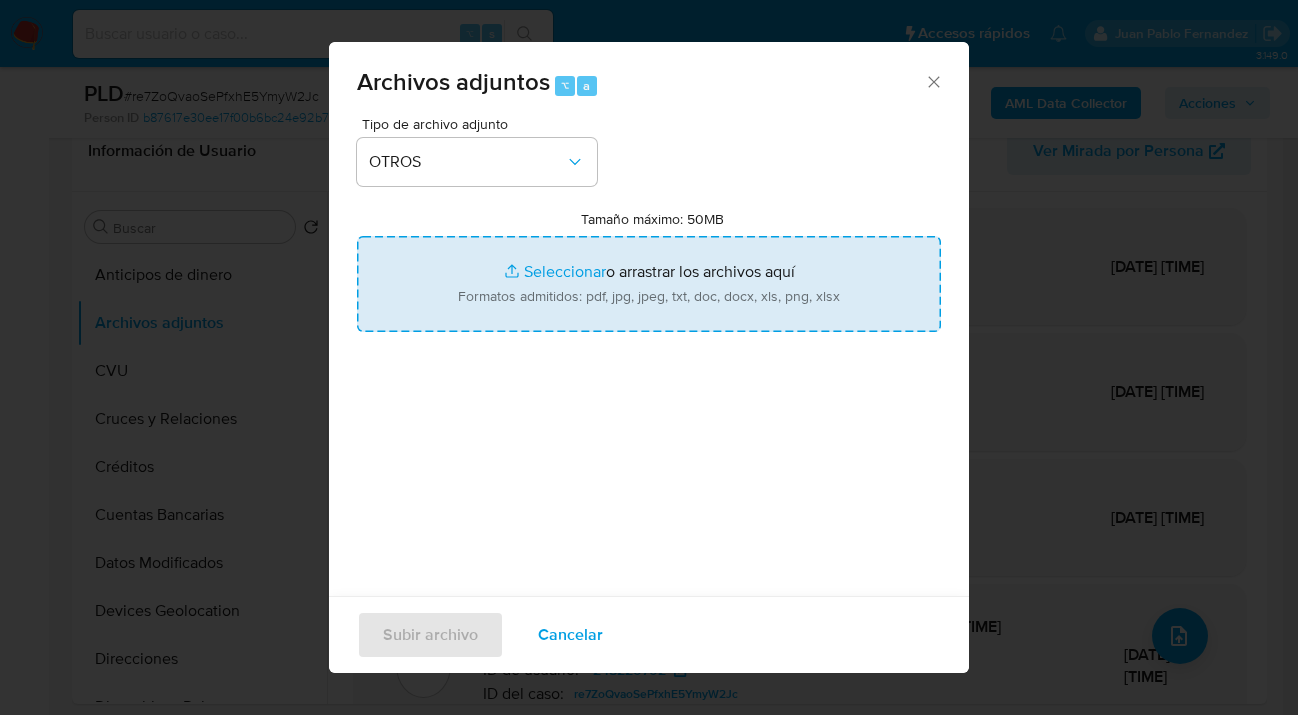 click on "Tamaño máximo: 50MB Seleccionar archivos" at bounding box center [649, 284] 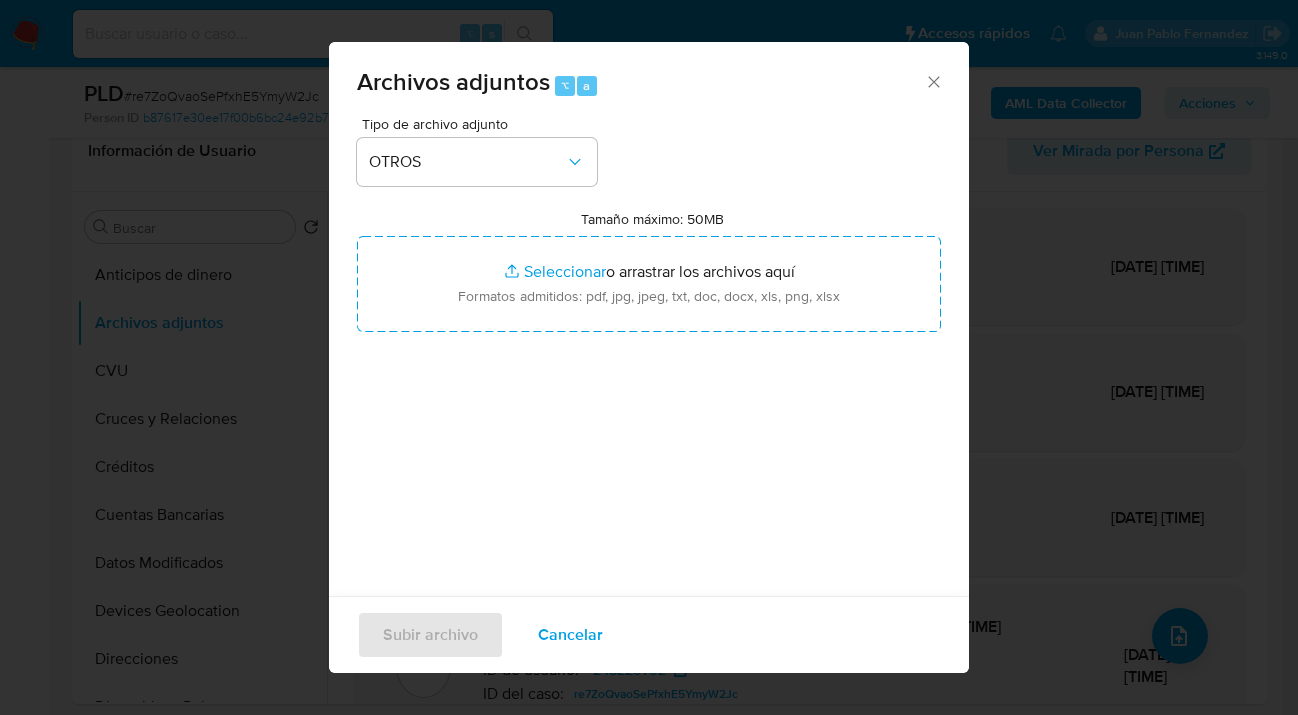 type on "C:\fakepath\248220702 - Movimientos.xlsx" 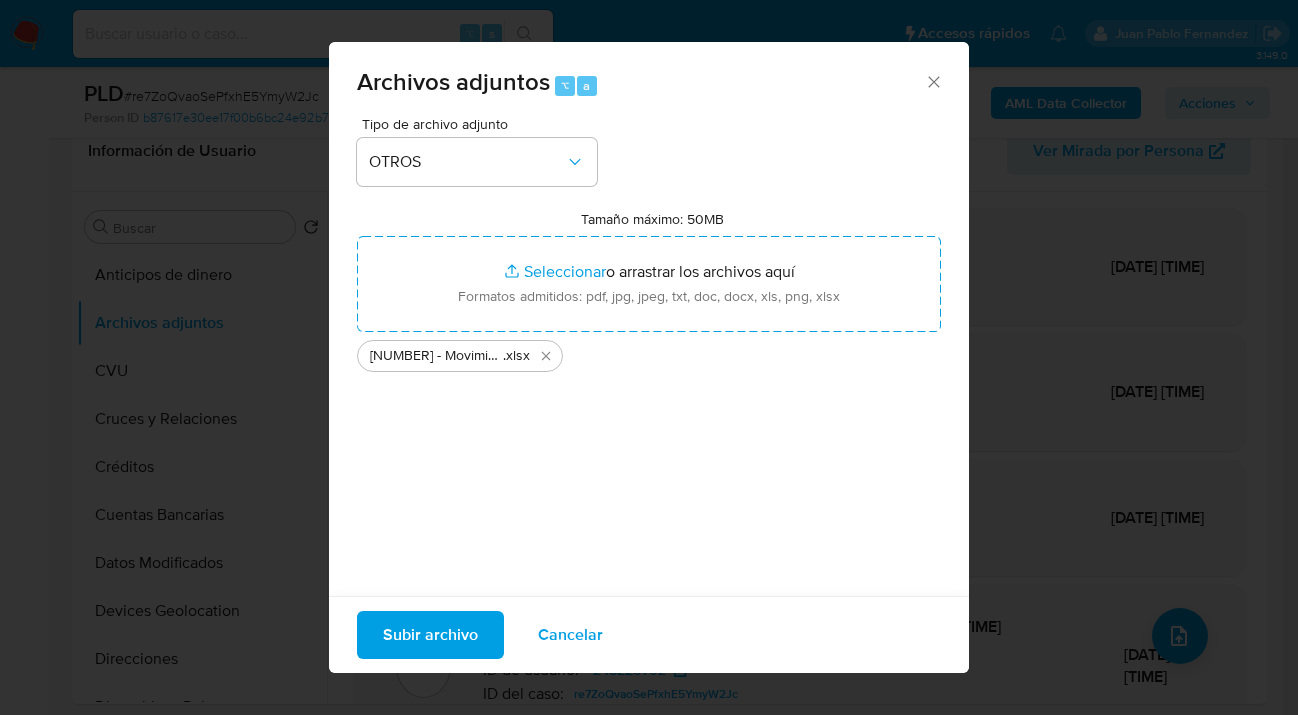 click on "Subir archivo" at bounding box center [430, 635] 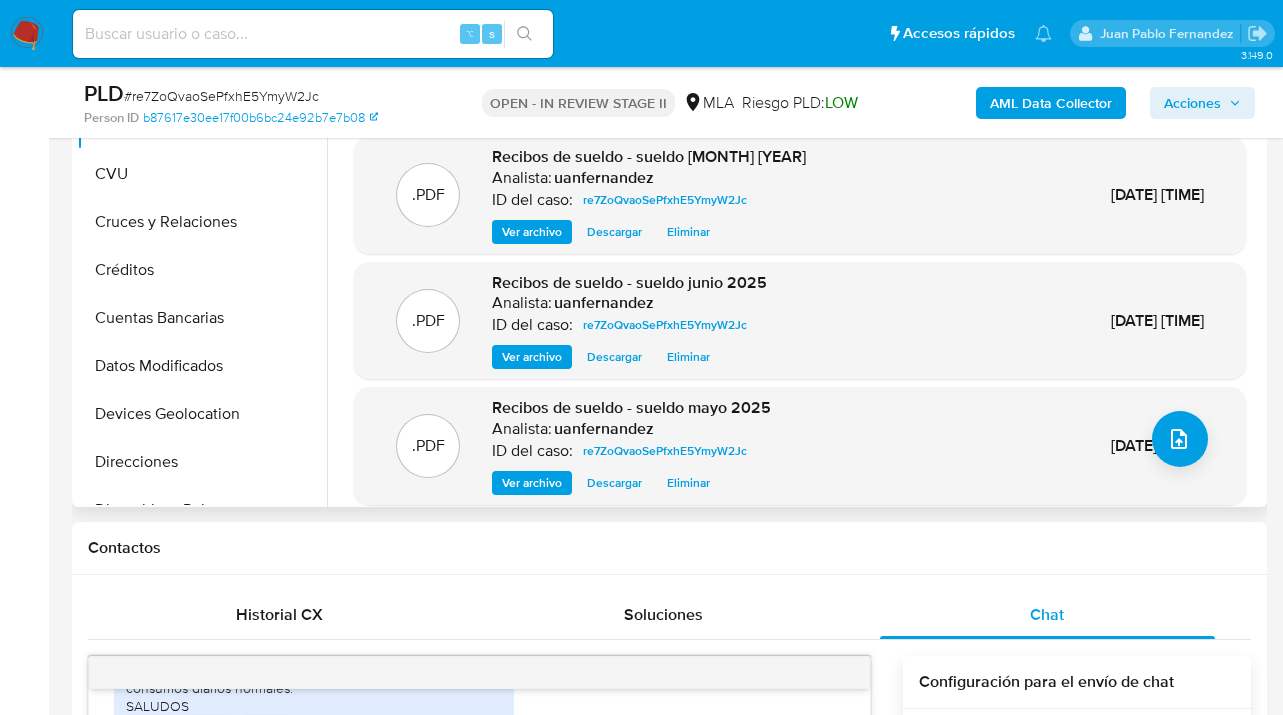 scroll, scrollTop: 383, scrollLeft: 0, axis: vertical 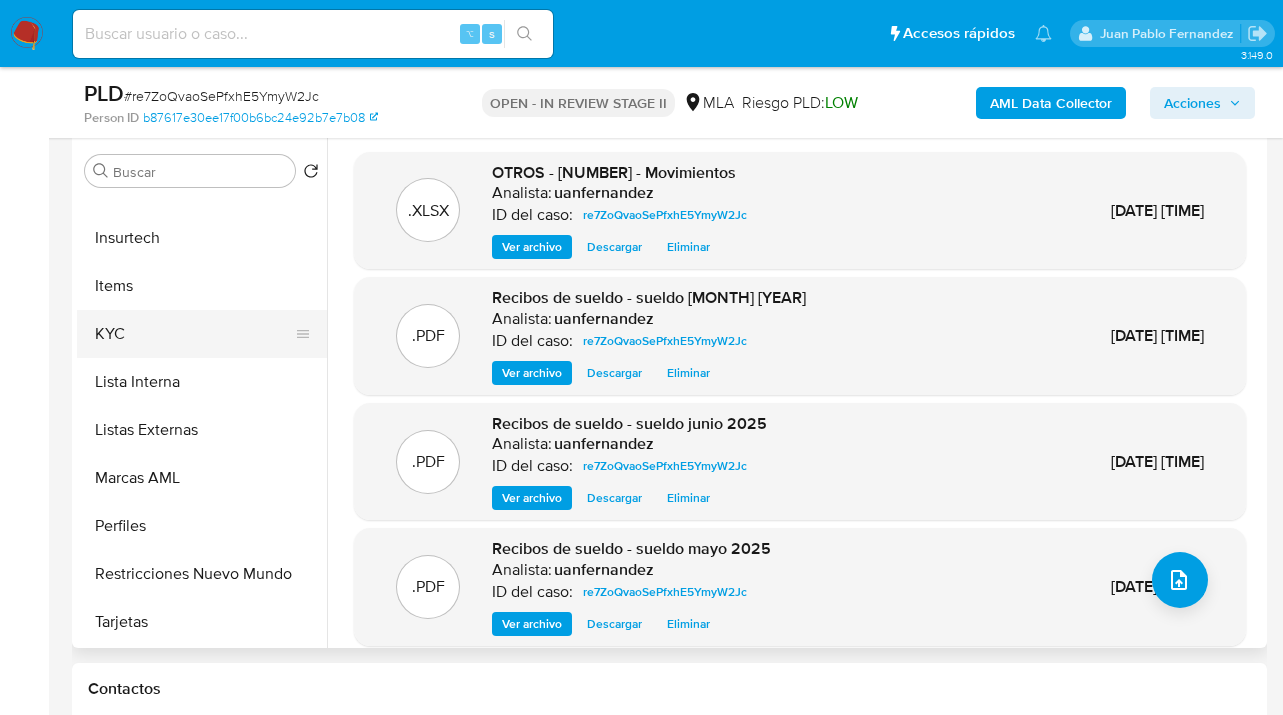 click on "KYC" at bounding box center (194, 334) 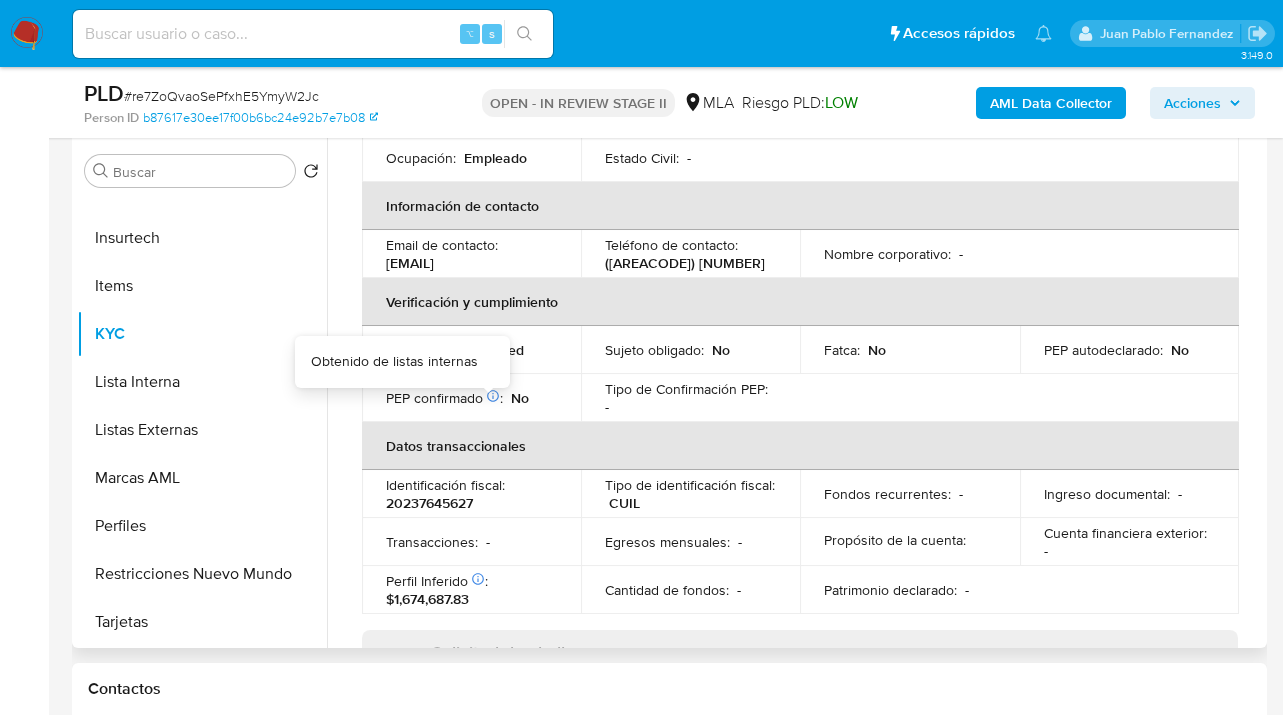 scroll, scrollTop: 323, scrollLeft: 0, axis: vertical 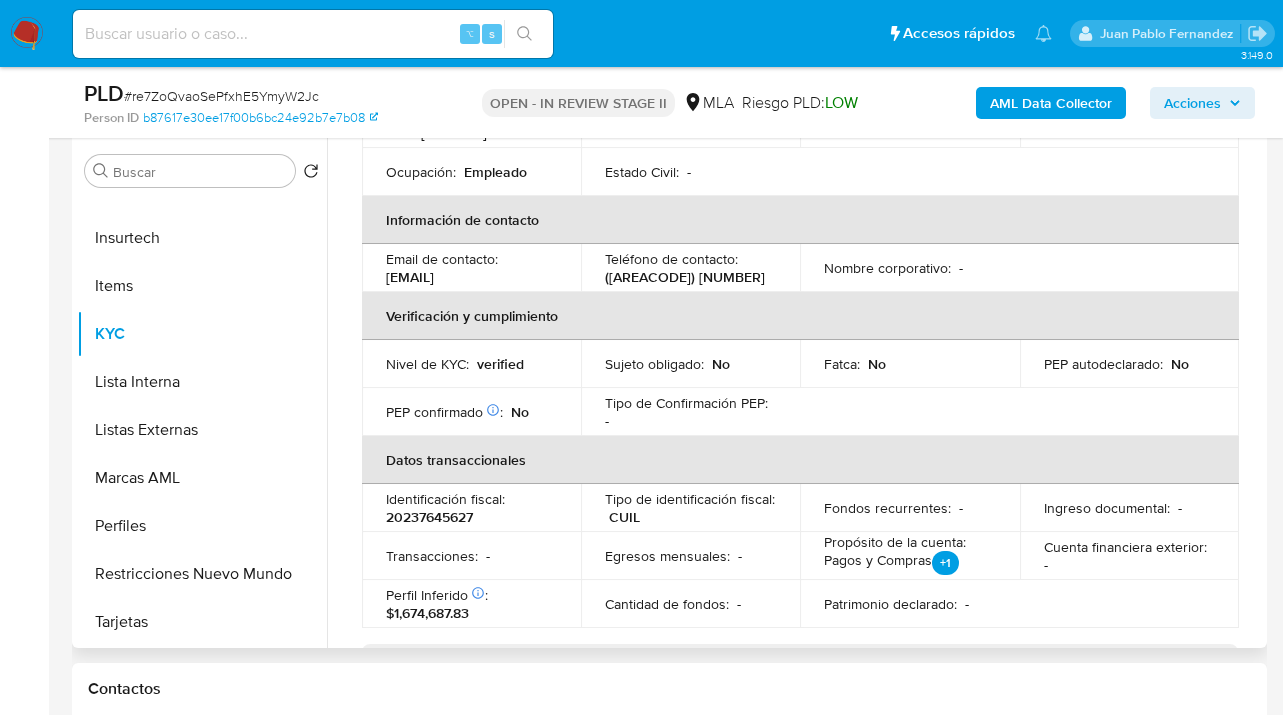 drag, startPoint x: 546, startPoint y: 278, endPoint x: 386, endPoint y: 285, distance: 160.15305 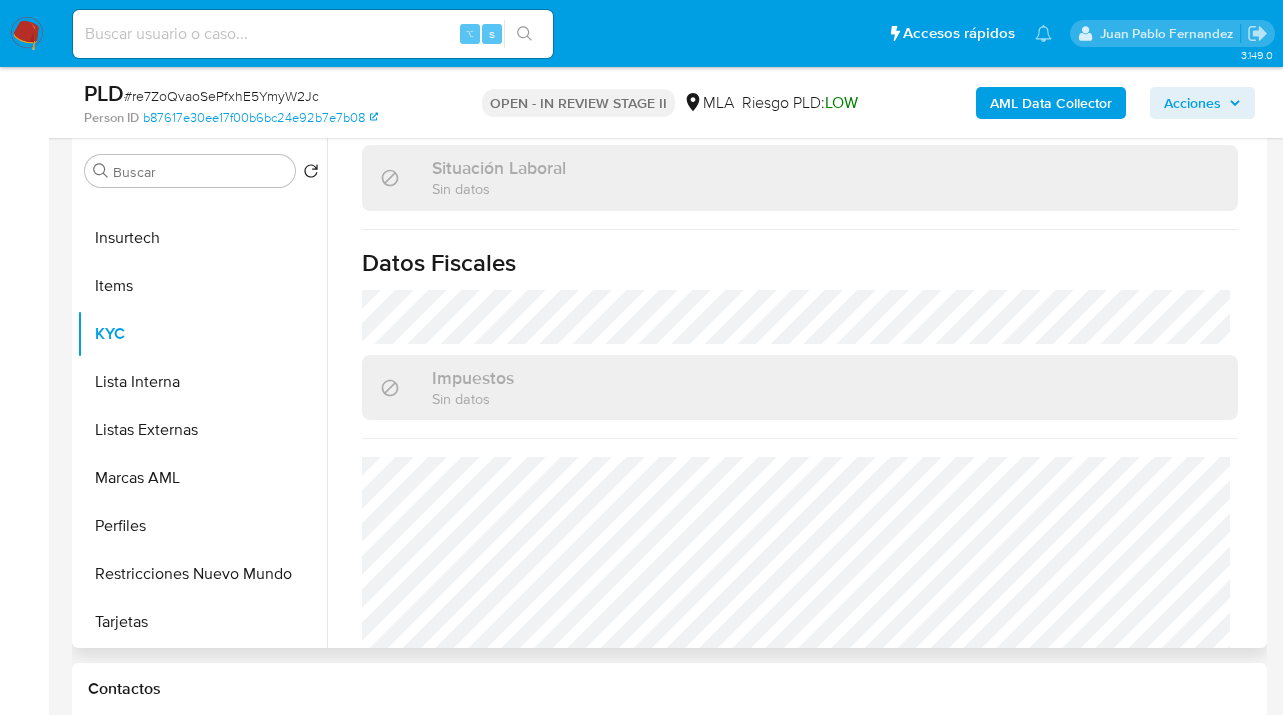scroll, scrollTop: 1130, scrollLeft: 0, axis: vertical 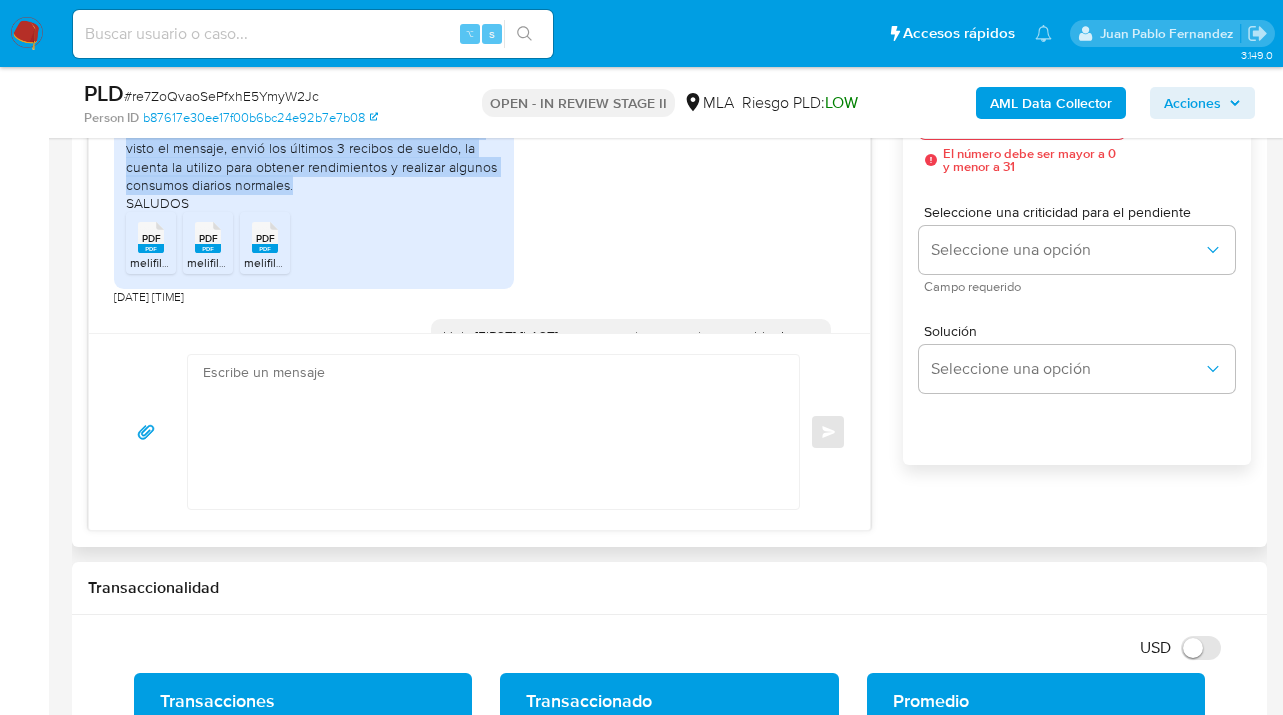 drag, startPoint x: 129, startPoint y: 188, endPoint x: 302, endPoint y: 242, distance: 181.2319 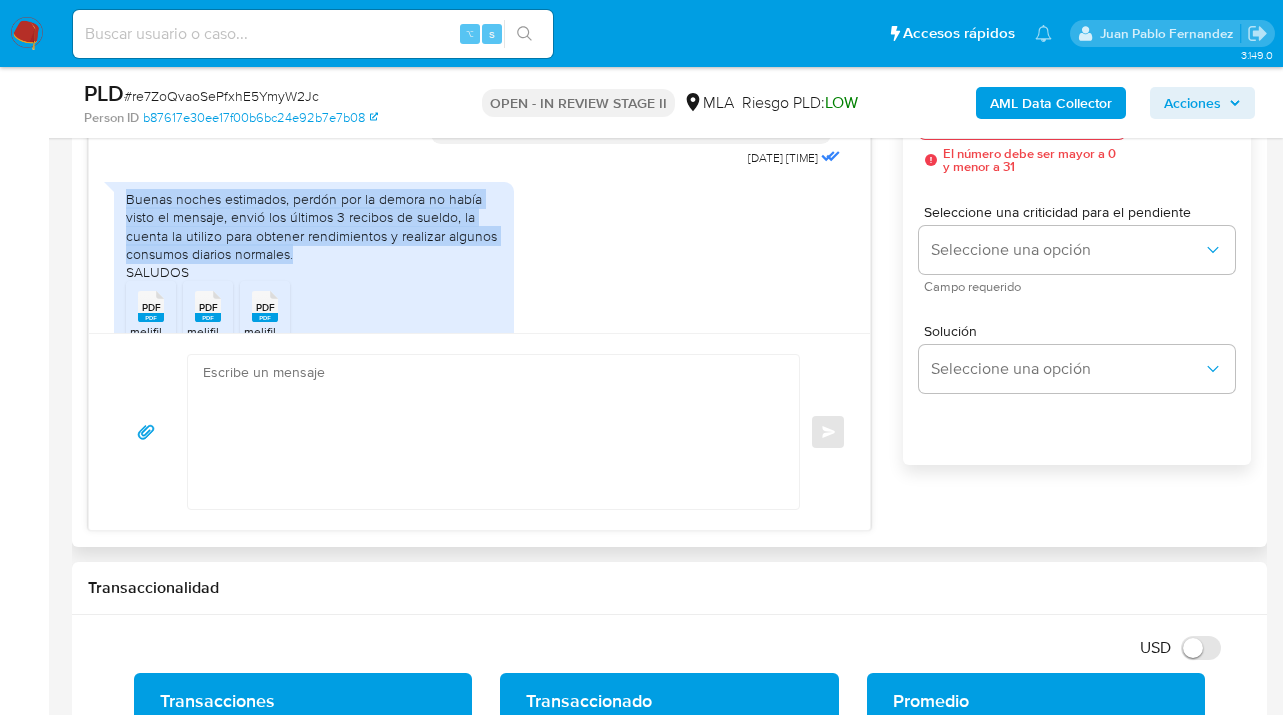 scroll, scrollTop: 1235, scrollLeft: 0, axis: vertical 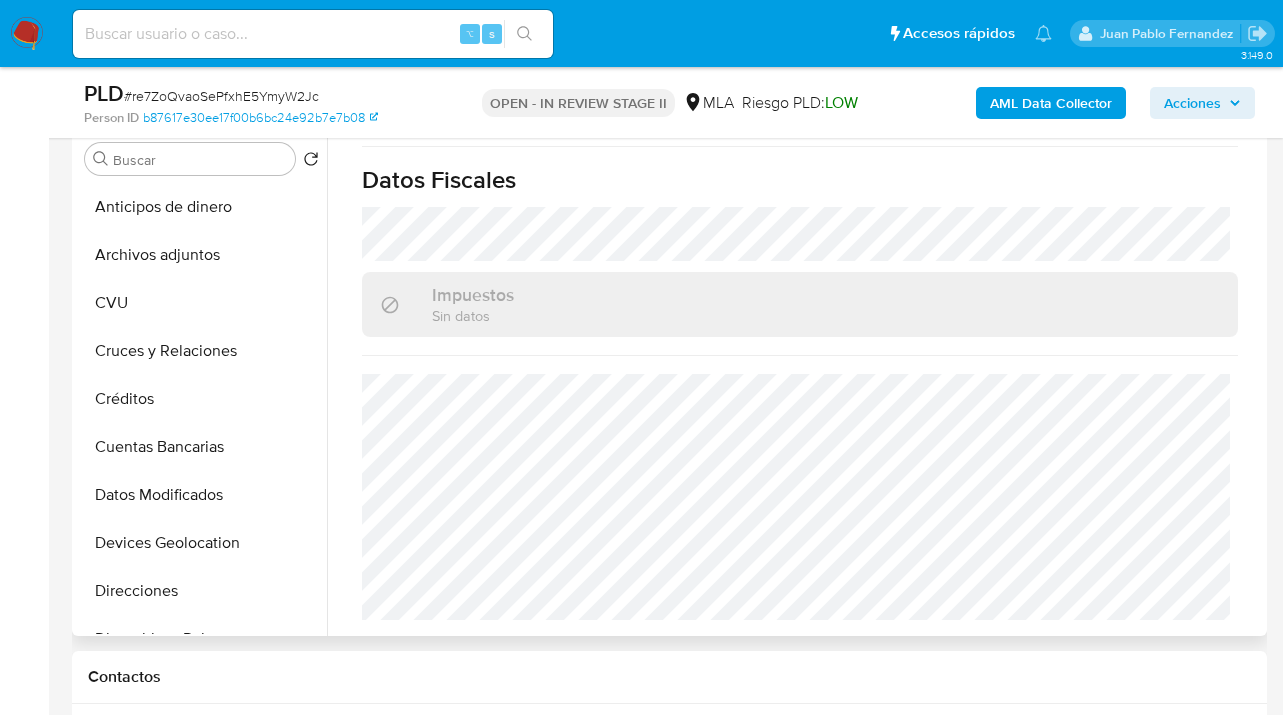 drag, startPoint x: 184, startPoint y: 254, endPoint x: 345, endPoint y: 252, distance: 161.01242 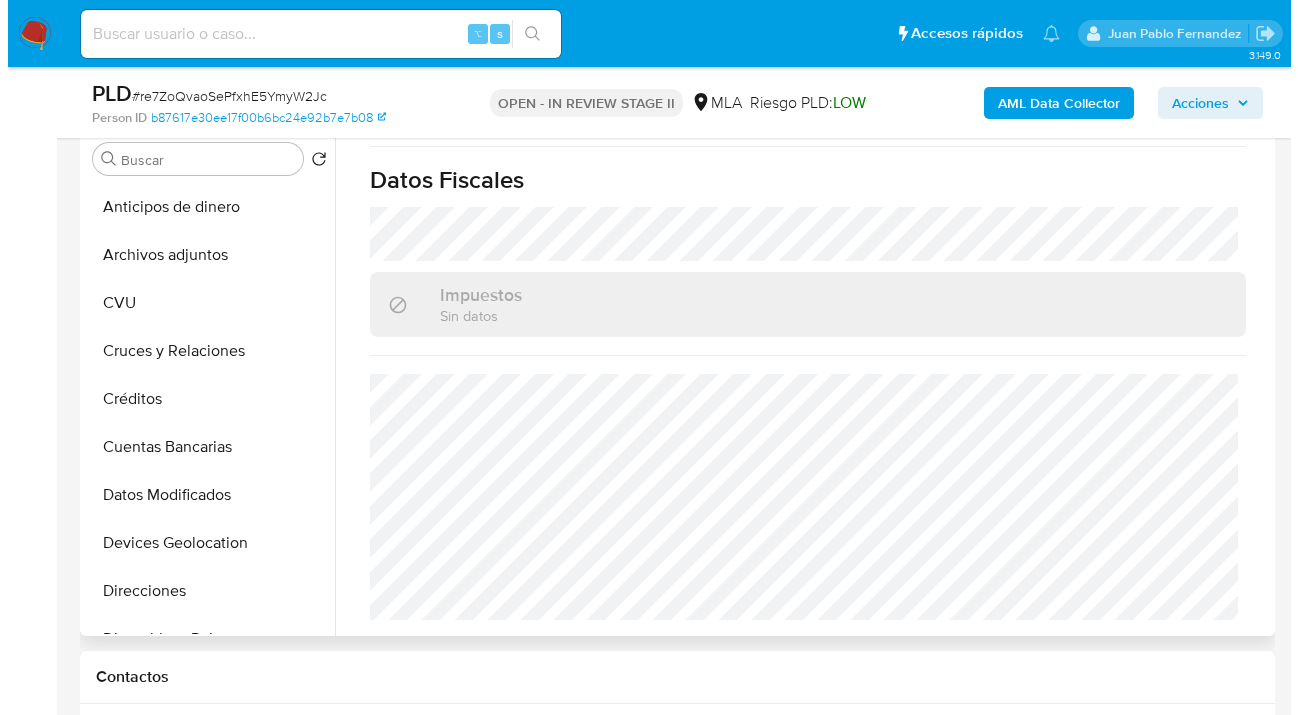 scroll, scrollTop: 0, scrollLeft: 0, axis: both 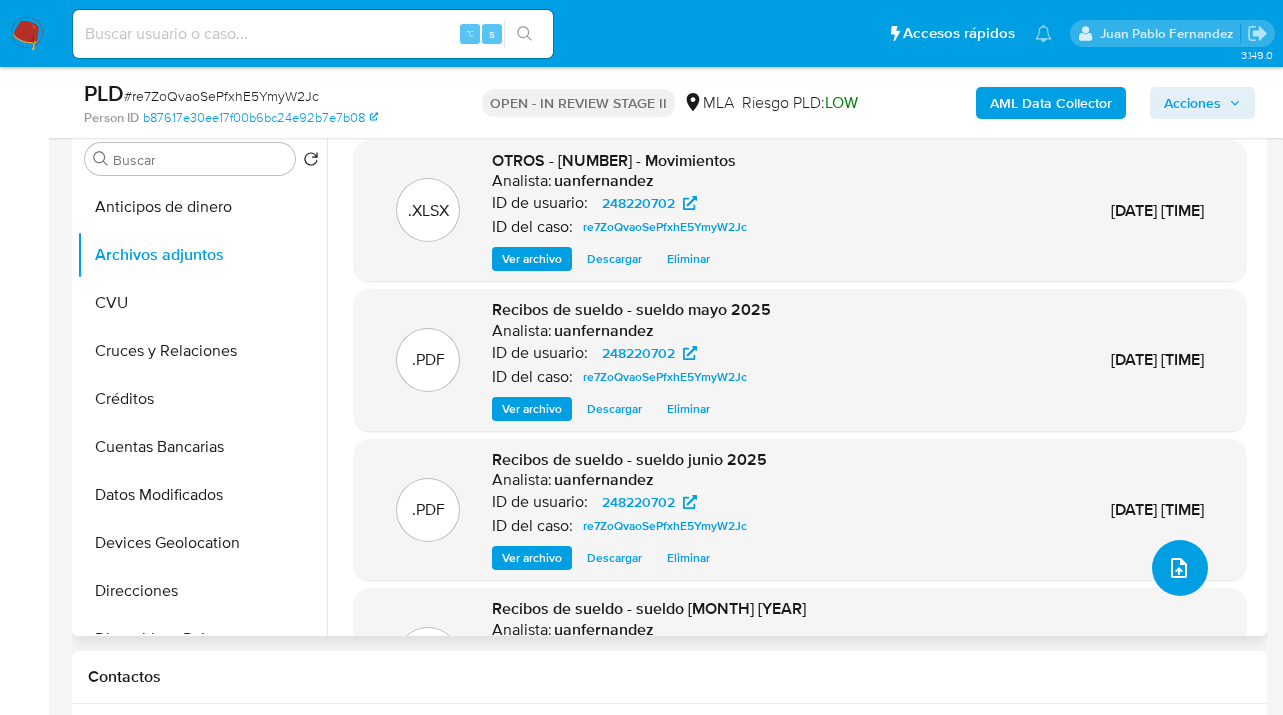 click 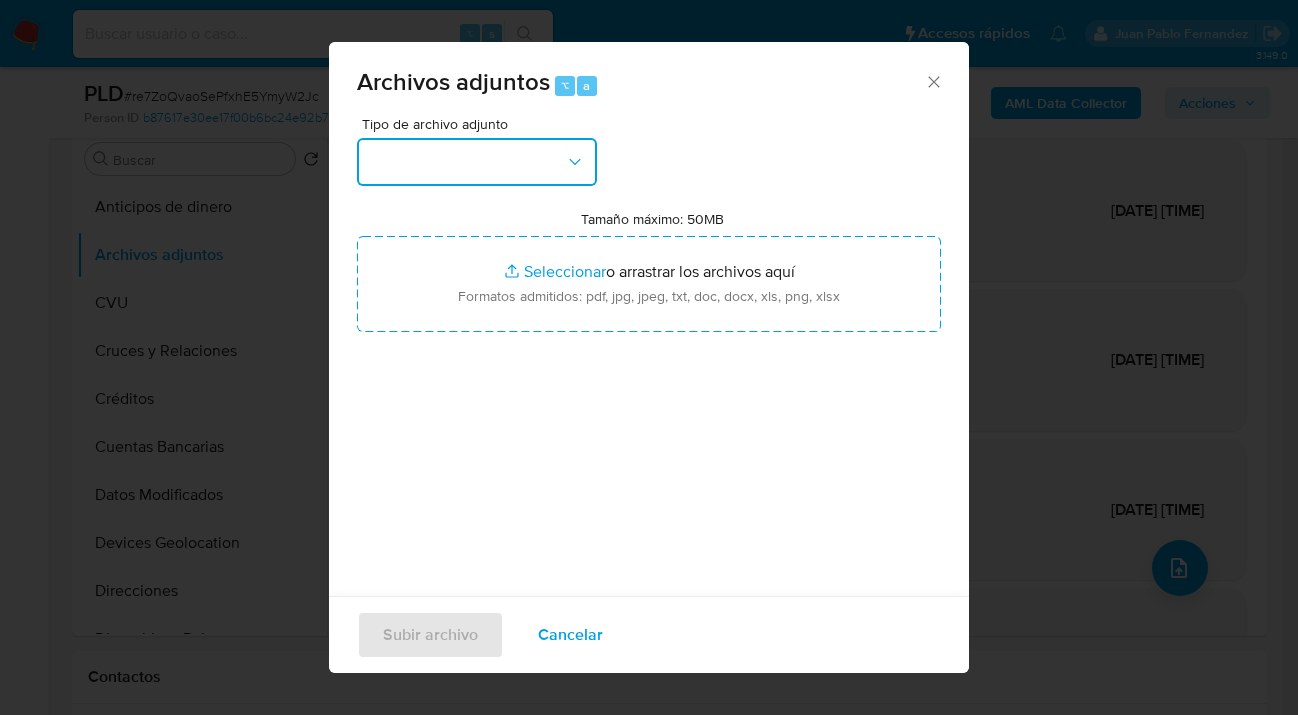 click at bounding box center [477, 162] 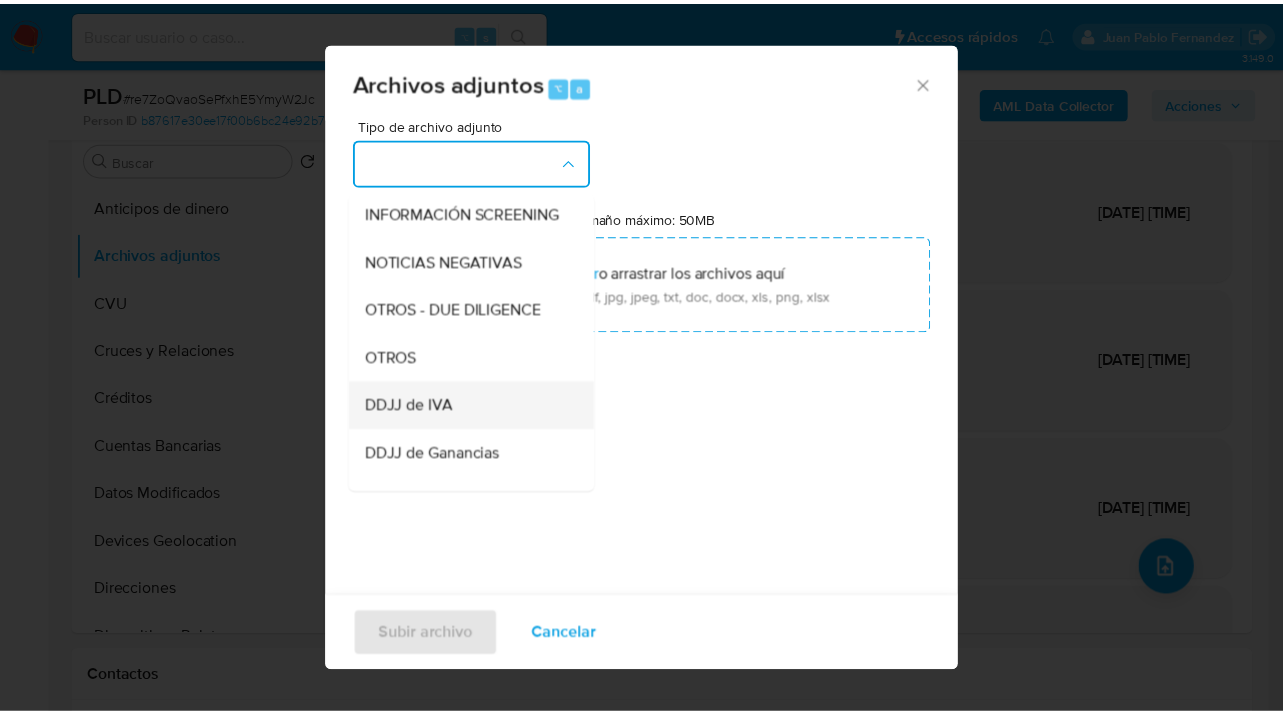 scroll, scrollTop: 425, scrollLeft: 0, axis: vertical 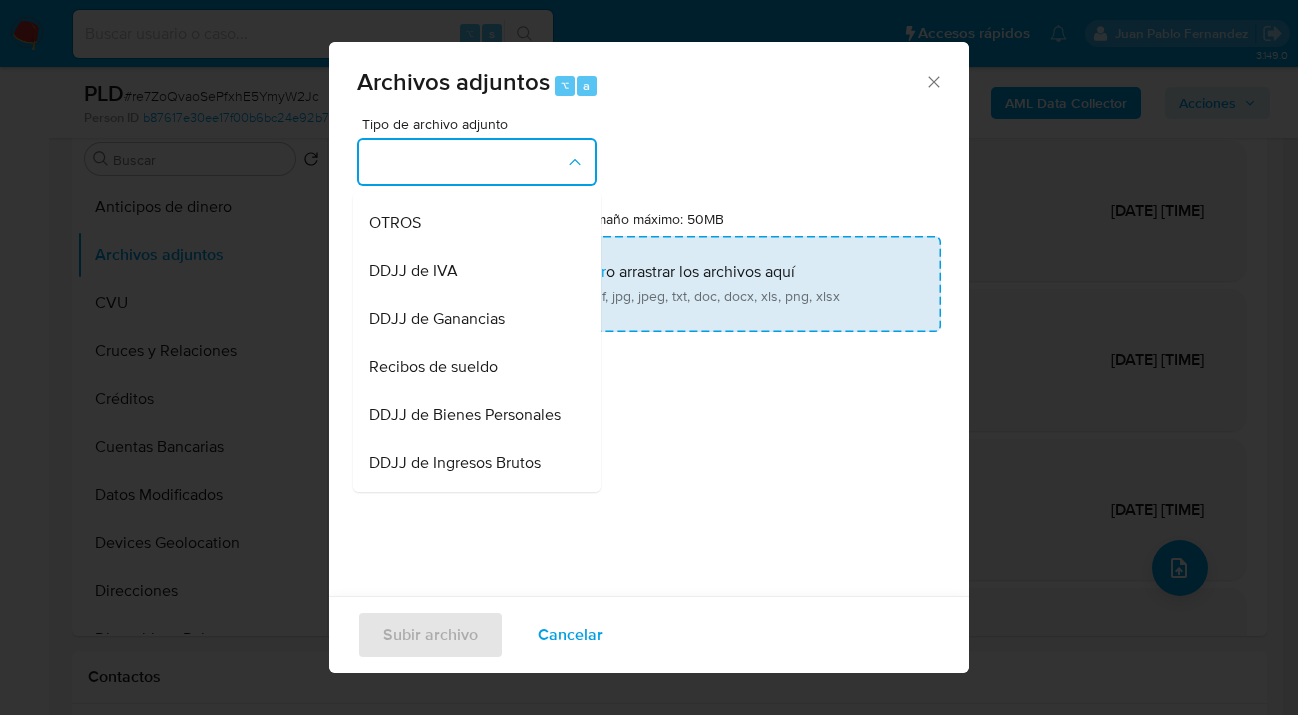 drag, startPoint x: 485, startPoint y: 248, endPoint x: 720, endPoint y: 280, distance: 237.16872 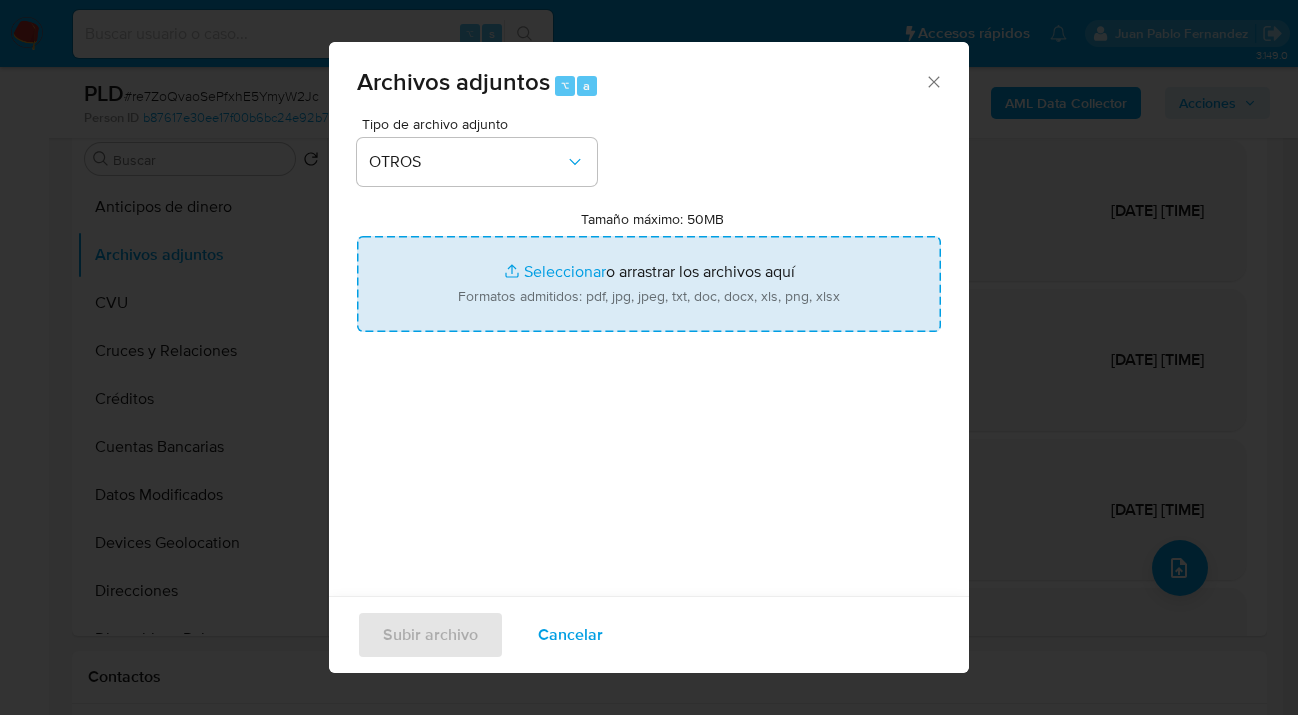 click on "Tamaño máximo: 50MB Seleccionar archivos" at bounding box center [649, 284] 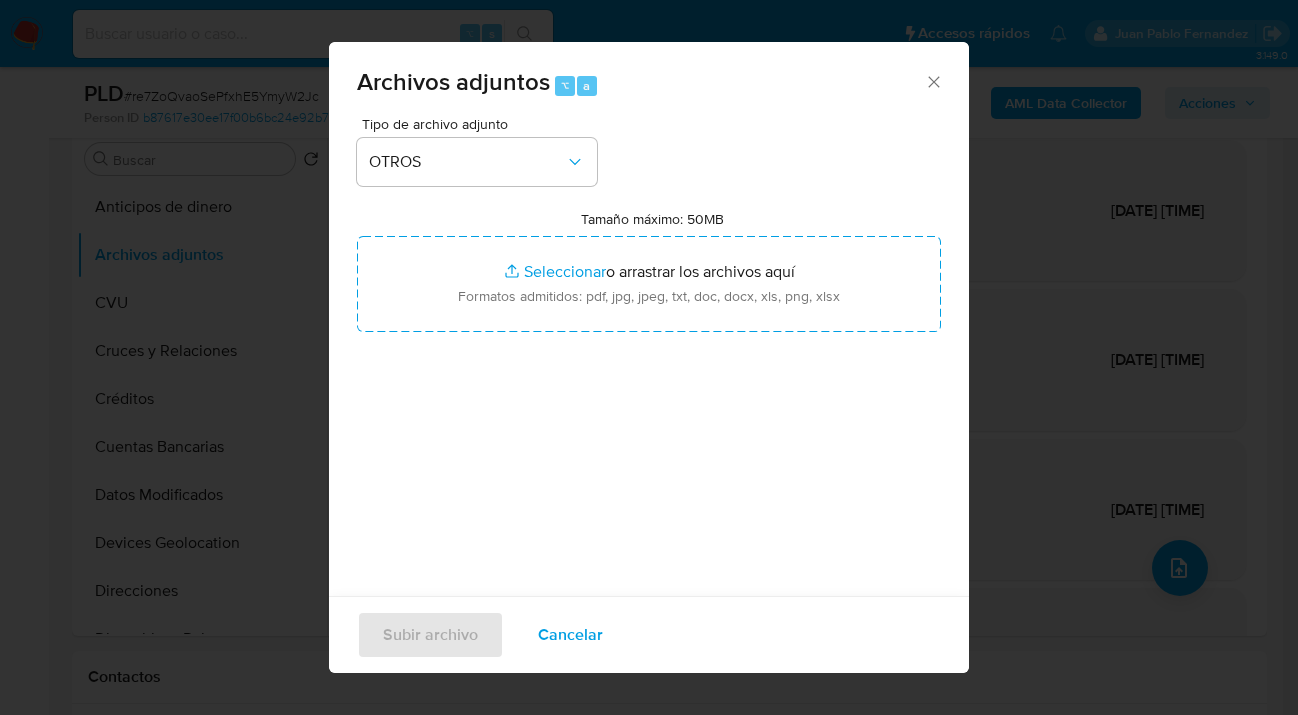 type on "C:\fakepath\248220702 analisis no roi Caselog re7ZoQvaoSePfxhE5YmyW2Jc_2025_07_18_11_41_40.docx" 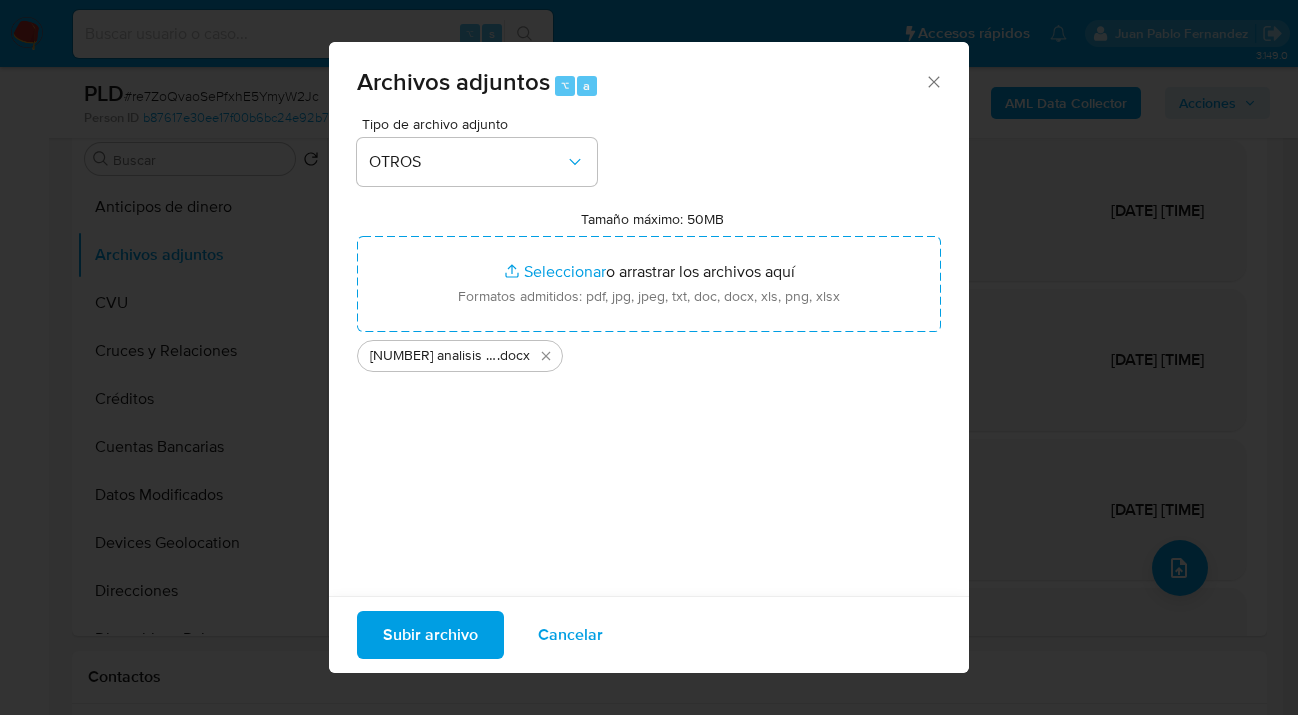 click on "Subir archivo" at bounding box center (430, 635) 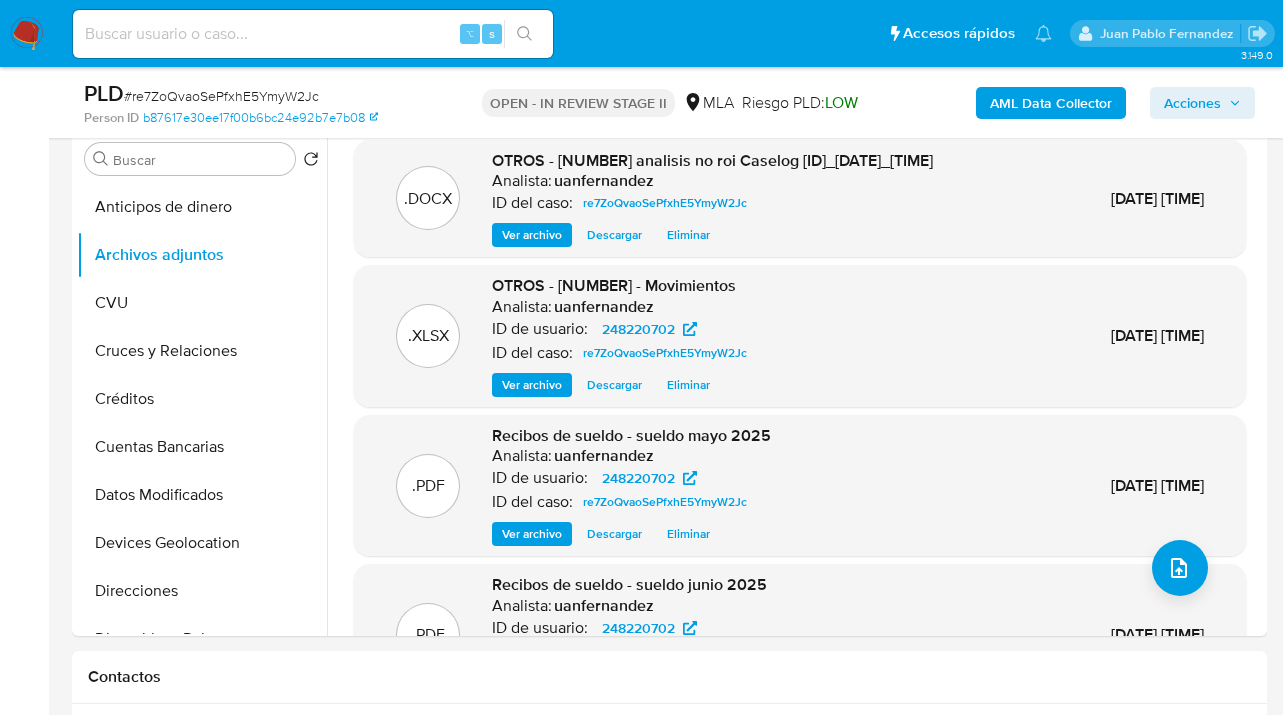 click on "Acciones" at bounding box center [1192, 103] 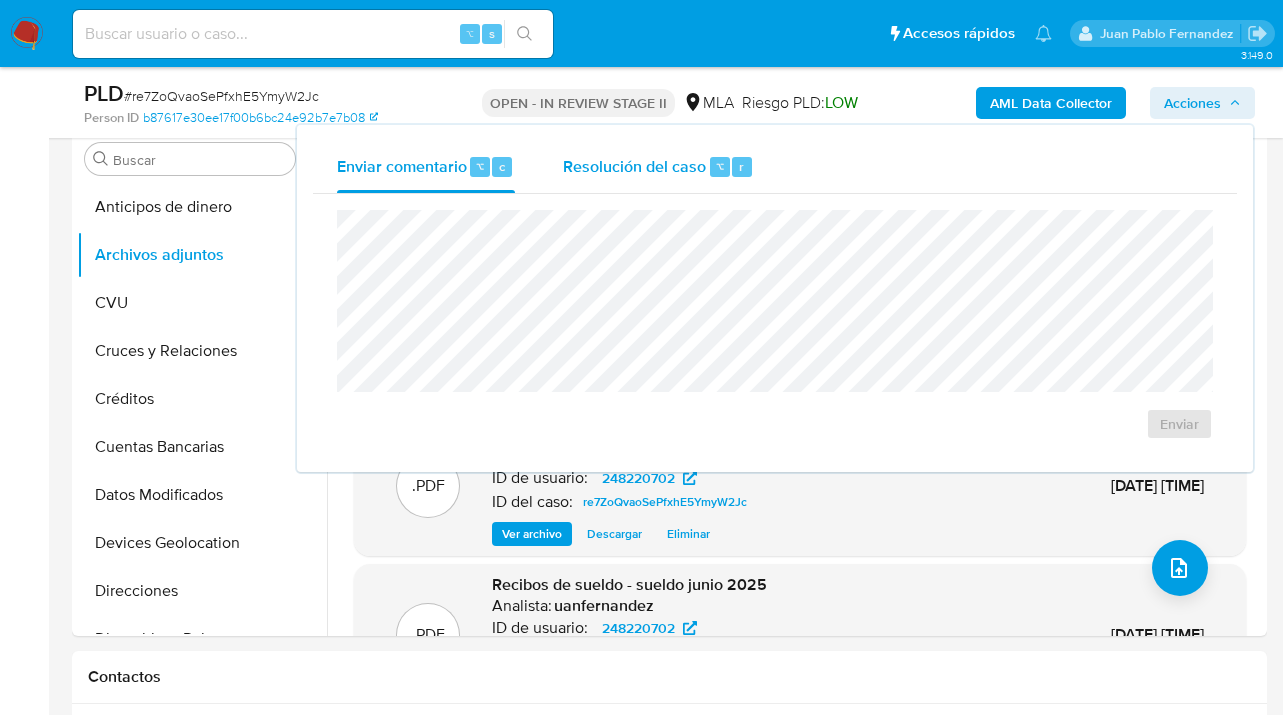 click on "Resolución del caso" at bounding box center [634, 165] 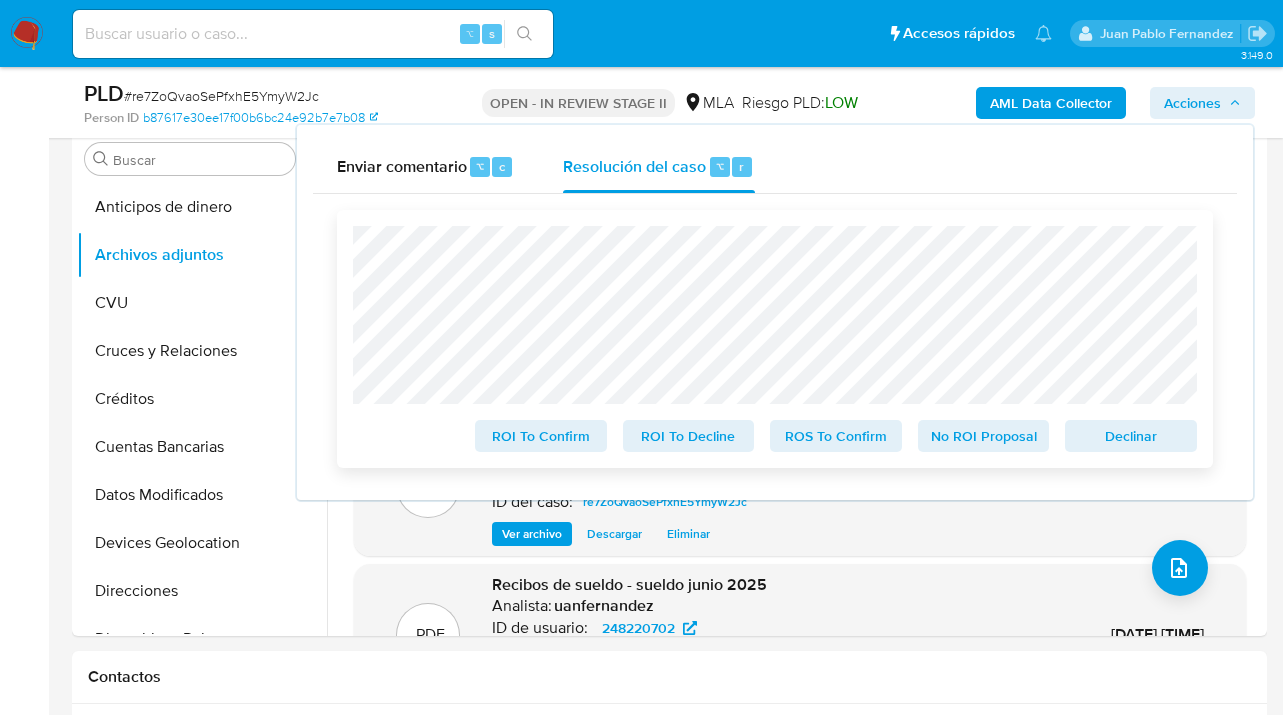click on "No ROI Proposal" at bounding box center (984, 436) 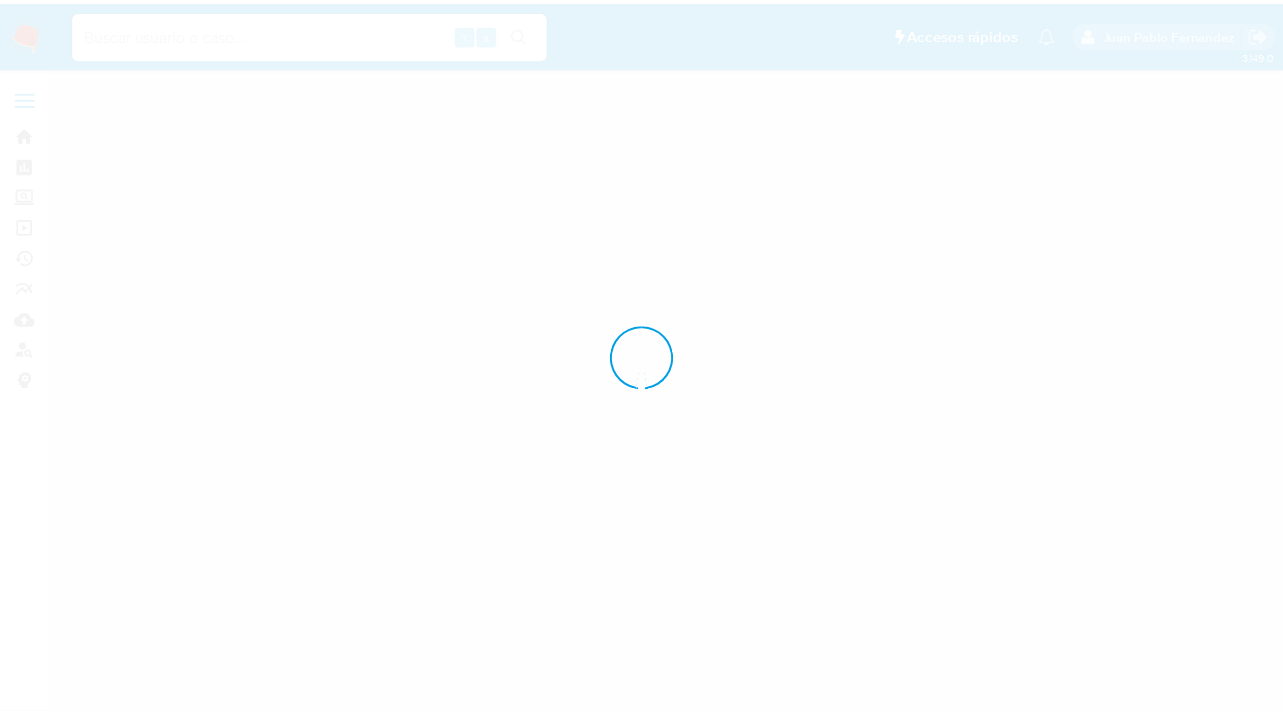scroll, scrollTop: 0, scrollLeft: 0, axis: both 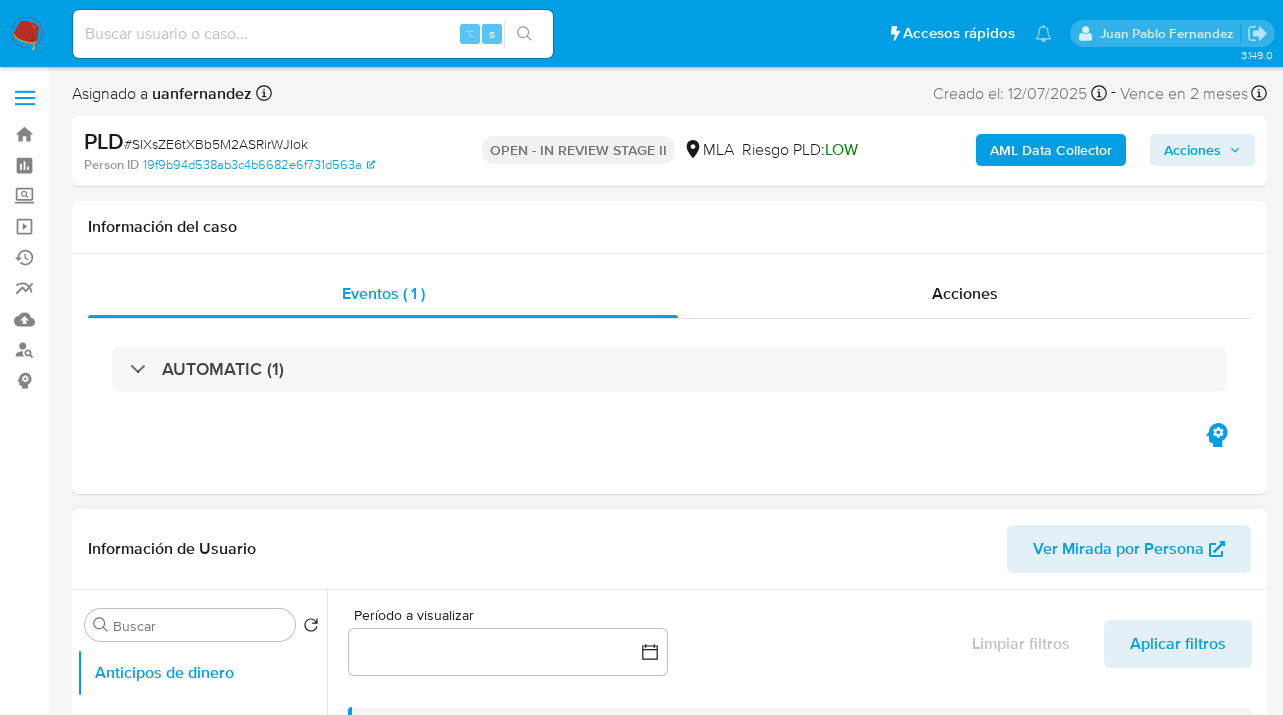 select on "10" 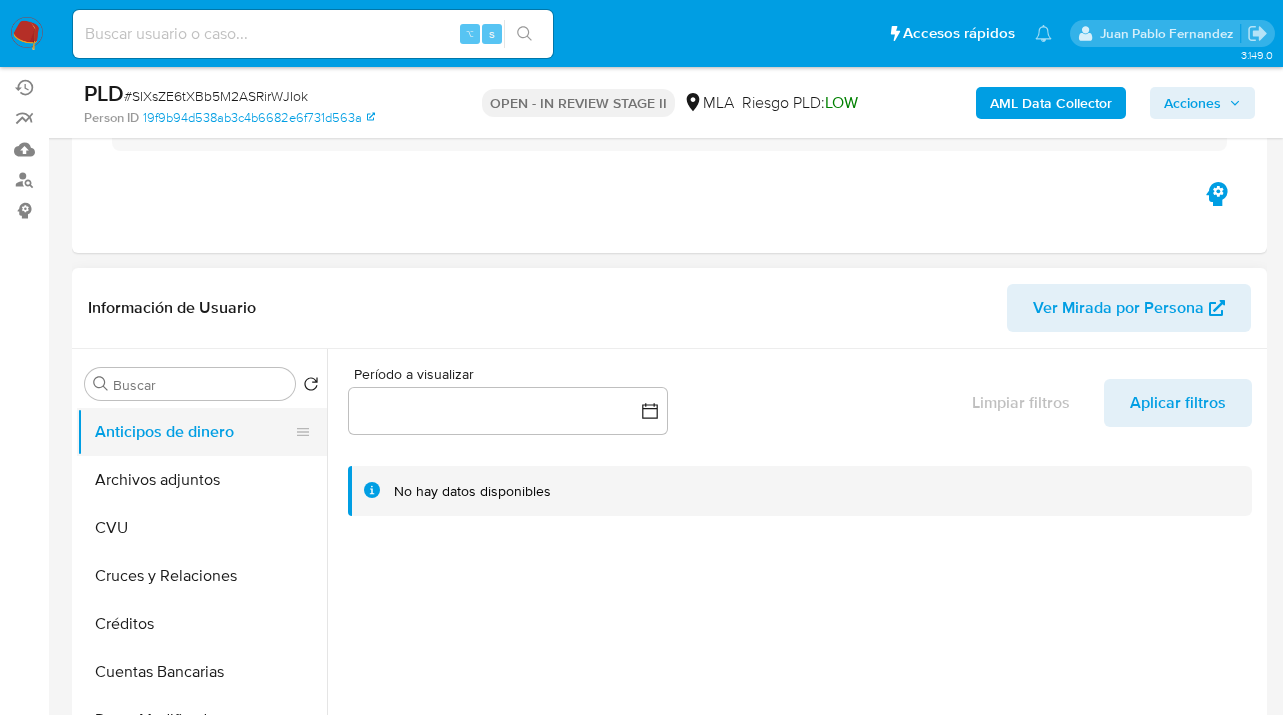 scroll, scrollTop: 189, scrollLeft: 0, axis: vertical 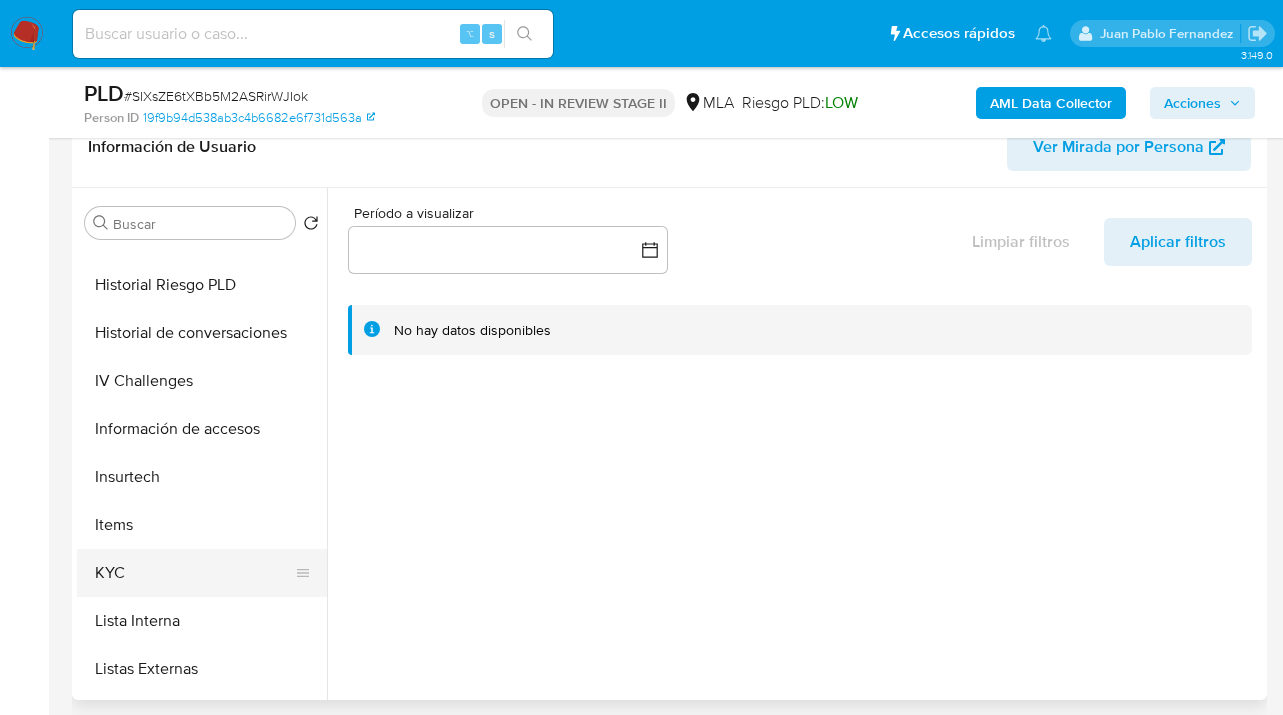 click on "KYC" at bounding box center [194, 573] 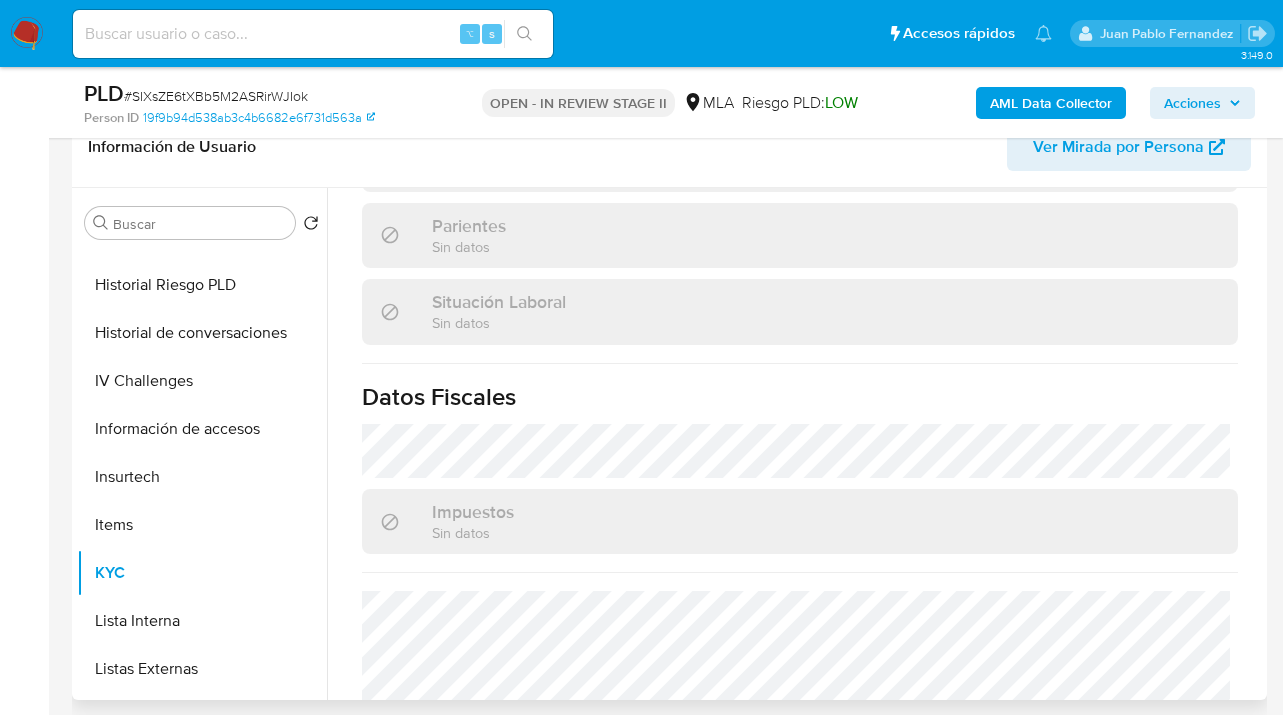 scroll, scrollTop: 1130, scrollLeft: 0, axis: vertical 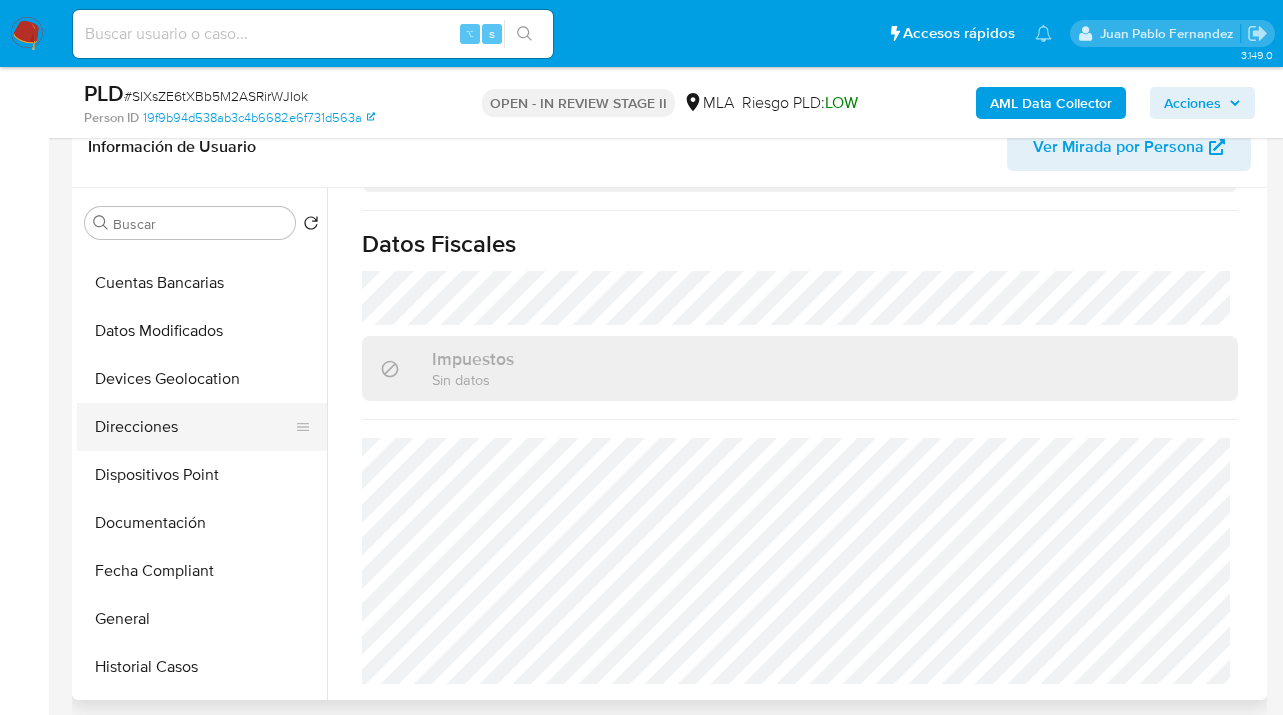 click on "Direcciones" at bounding box center [194, 427] 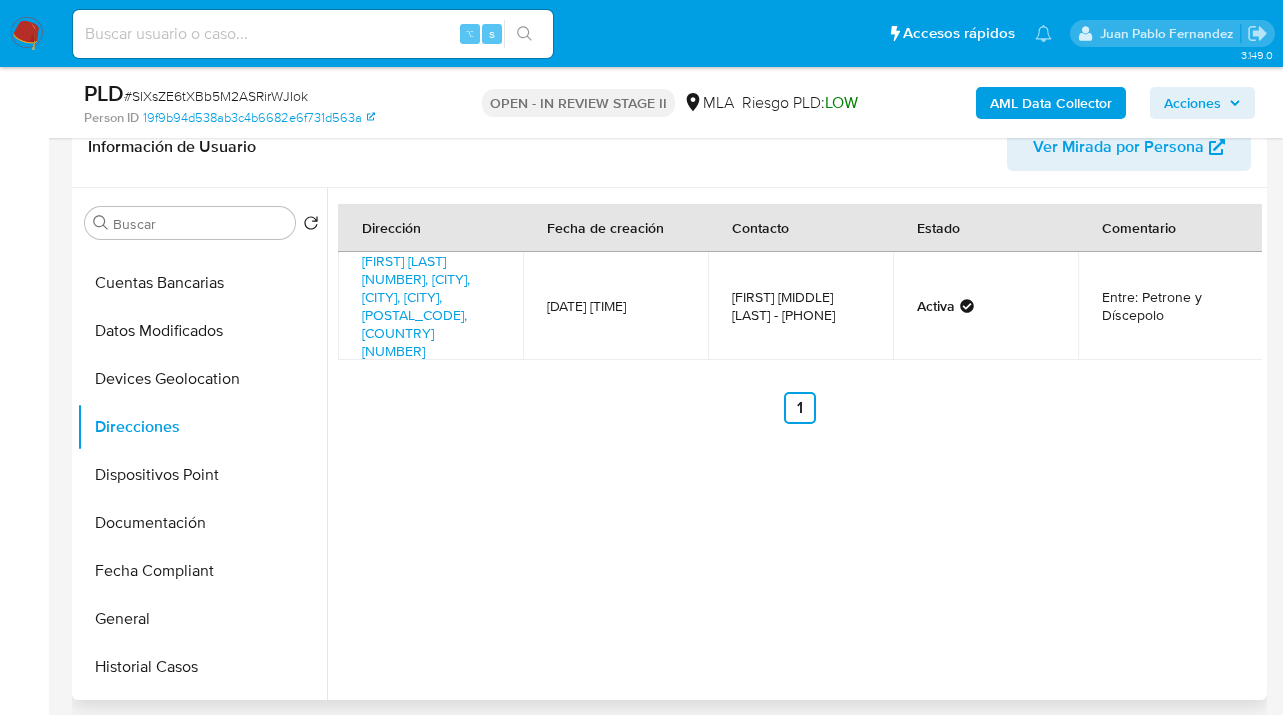 scroll, scrollTop: 554, scrollLeft: 0, axis: vertical 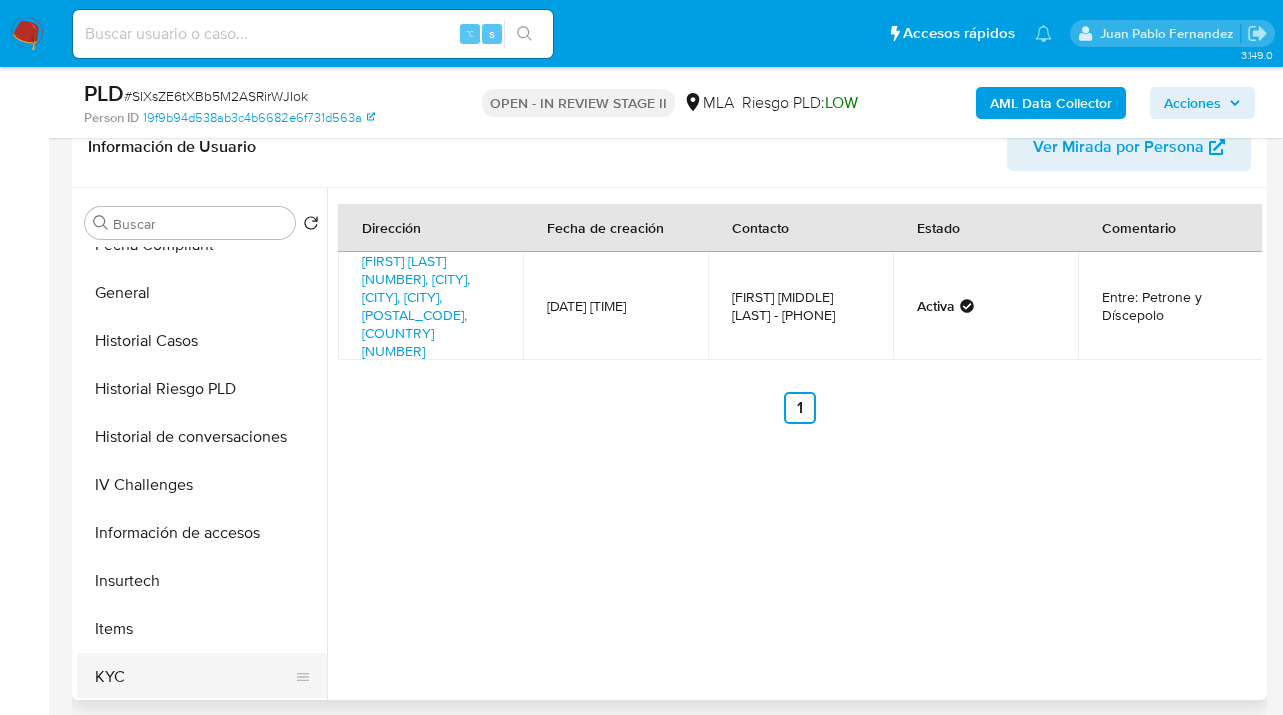 click on "KYC" at bounding box center (194, 677) 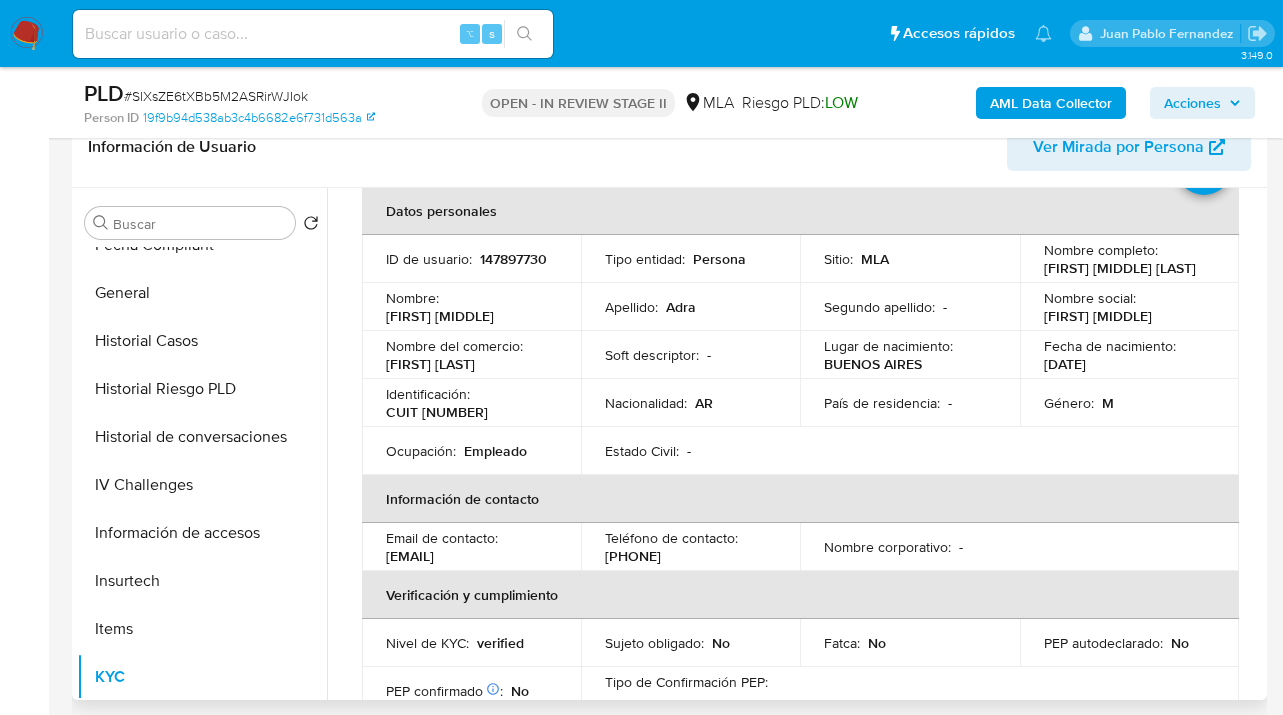 scroll, scrollTop: 73, scrollLeft: 0, axis: vertical 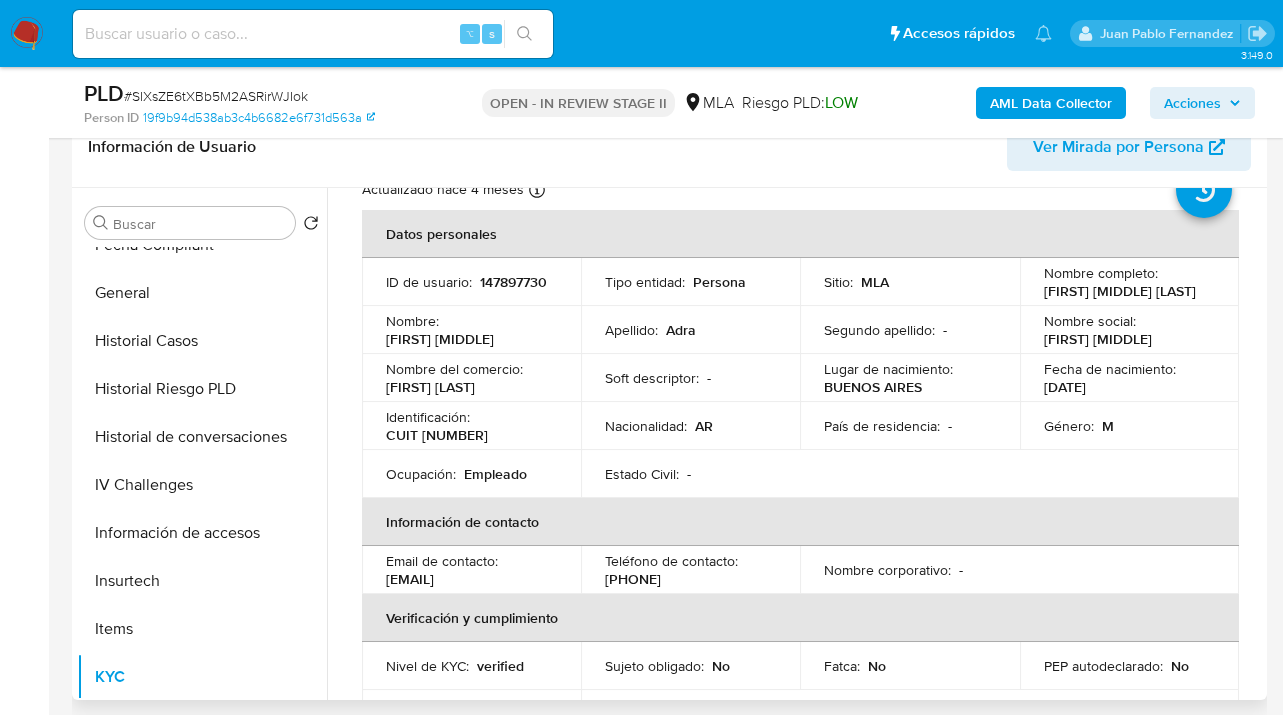 drag, startPoint x: 687, startPoint y: 583, endPoint x: 629, endPoint y: 583, distance: 58 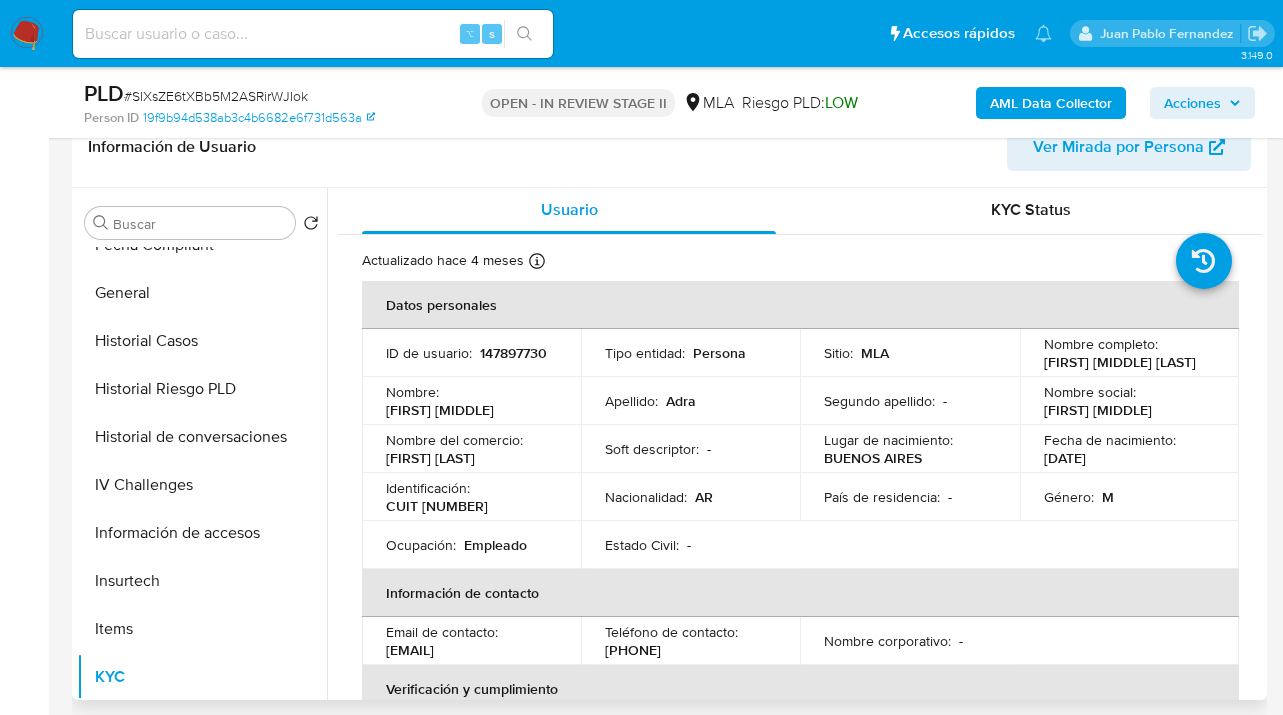 scroll, scrollTop: 0, scrollLeft: 0, axis: both 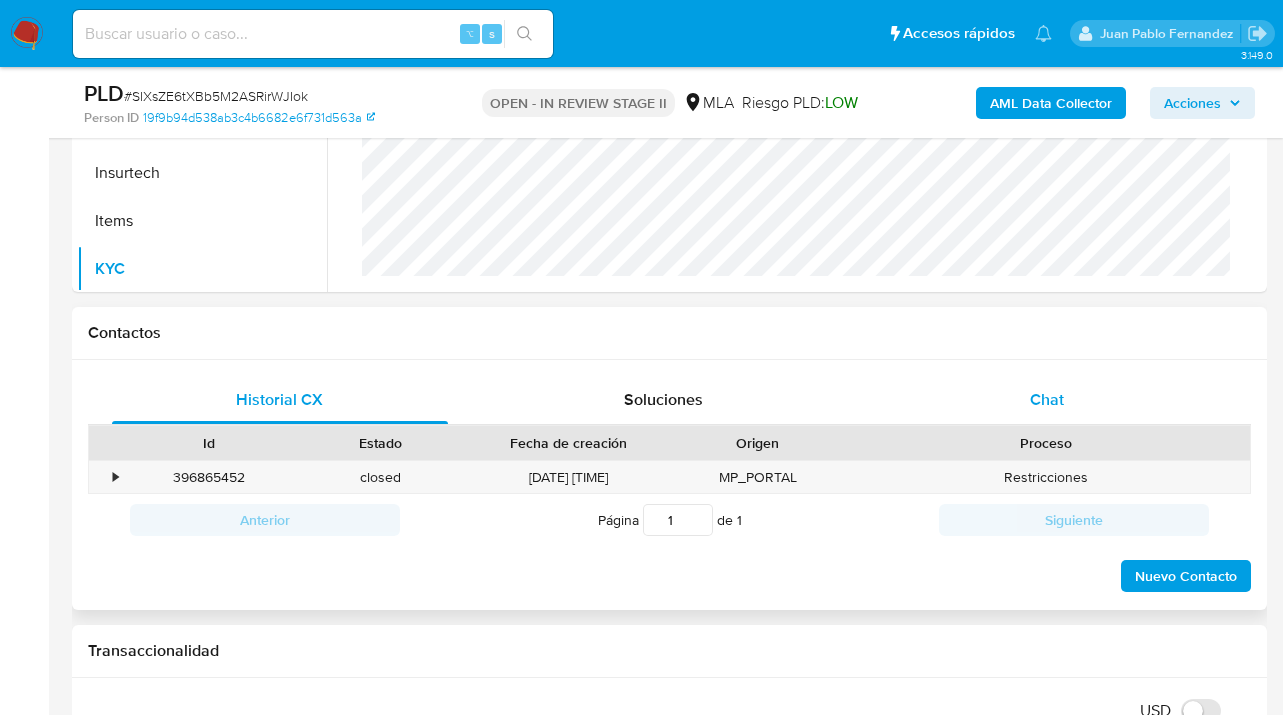click on "Chat" at bounding box center [1047, 399] 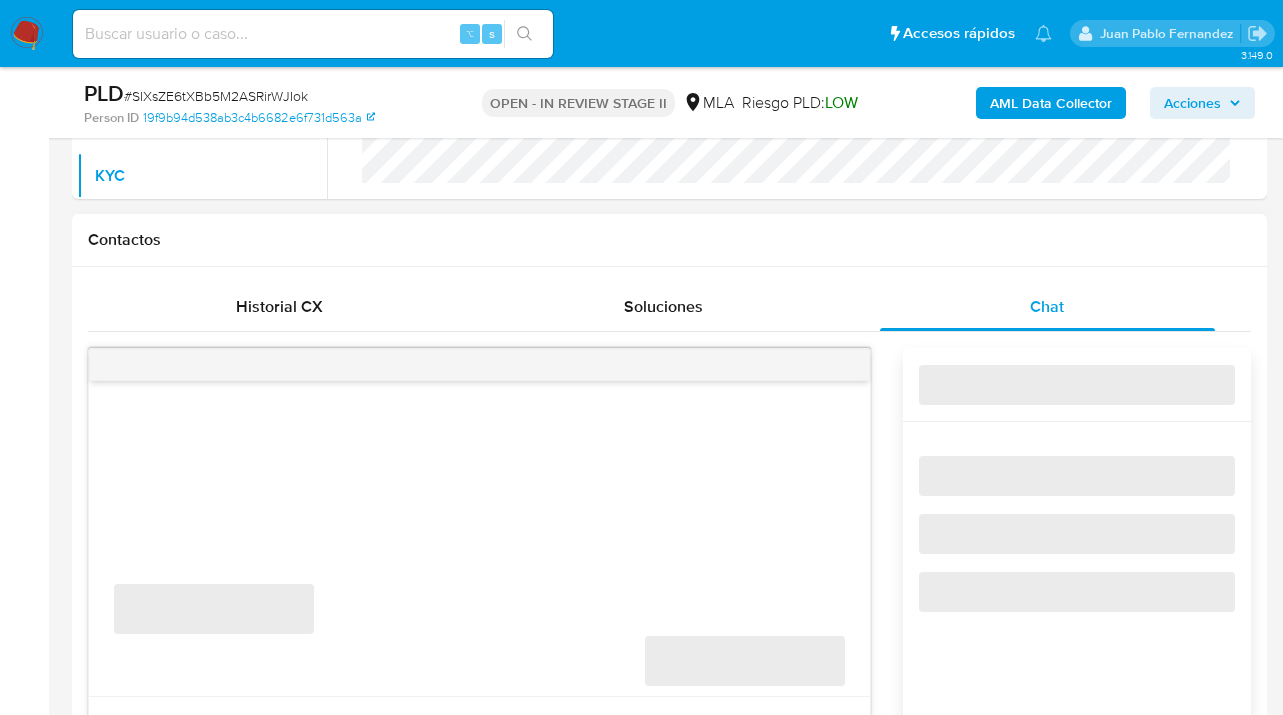 scroll, scrollTop: 897, scrollLeft: 0, axis: vertical 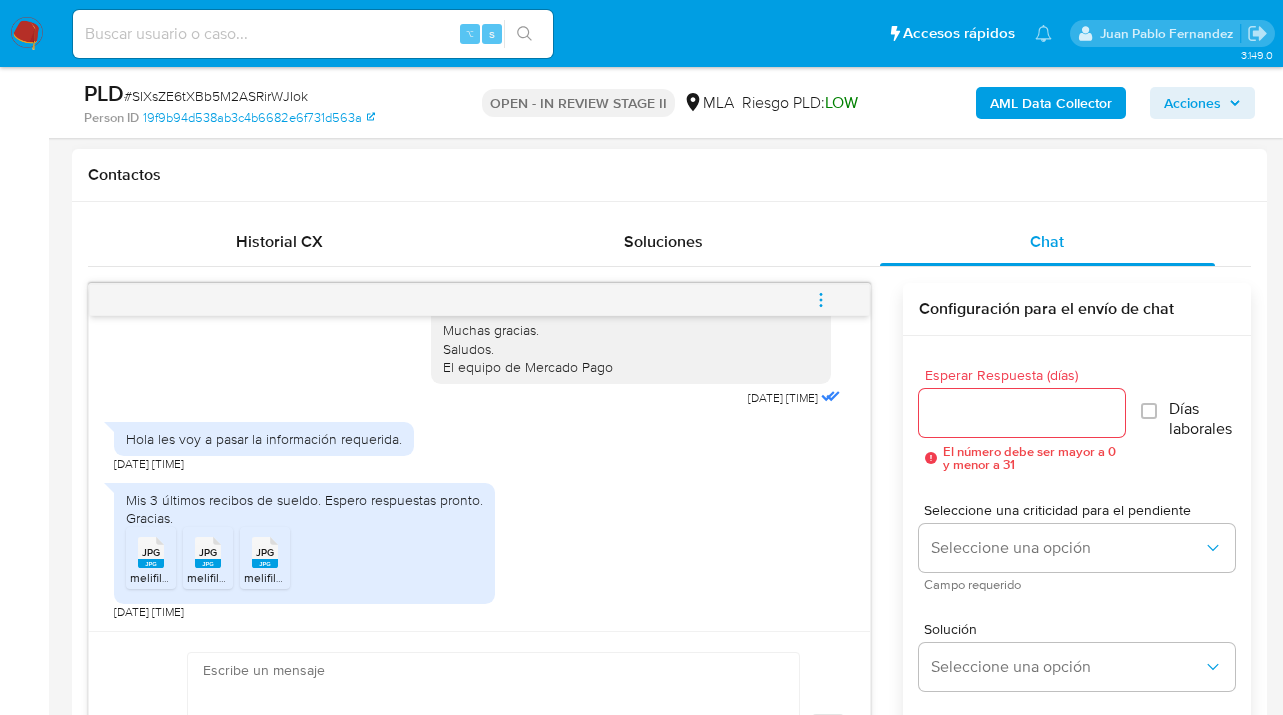 click on "JPG" at bounding box center [151, 552] 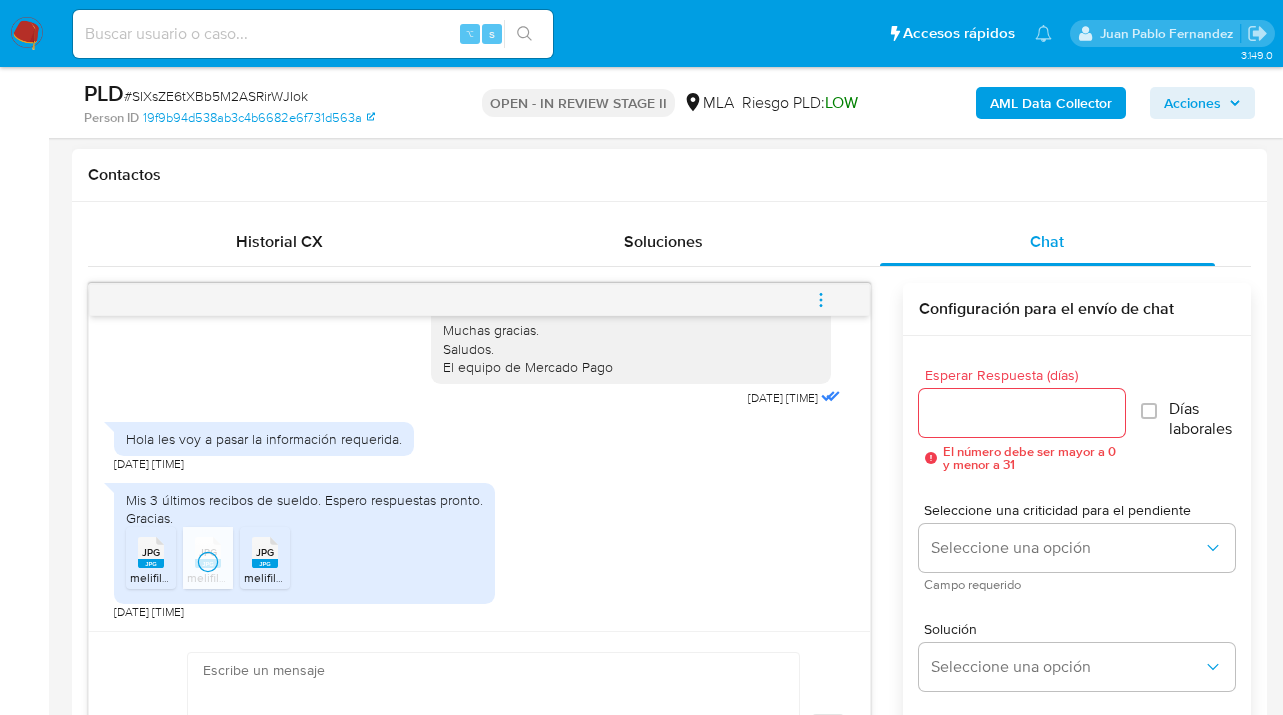 click on "JPG" at bounding box center (265, 552) 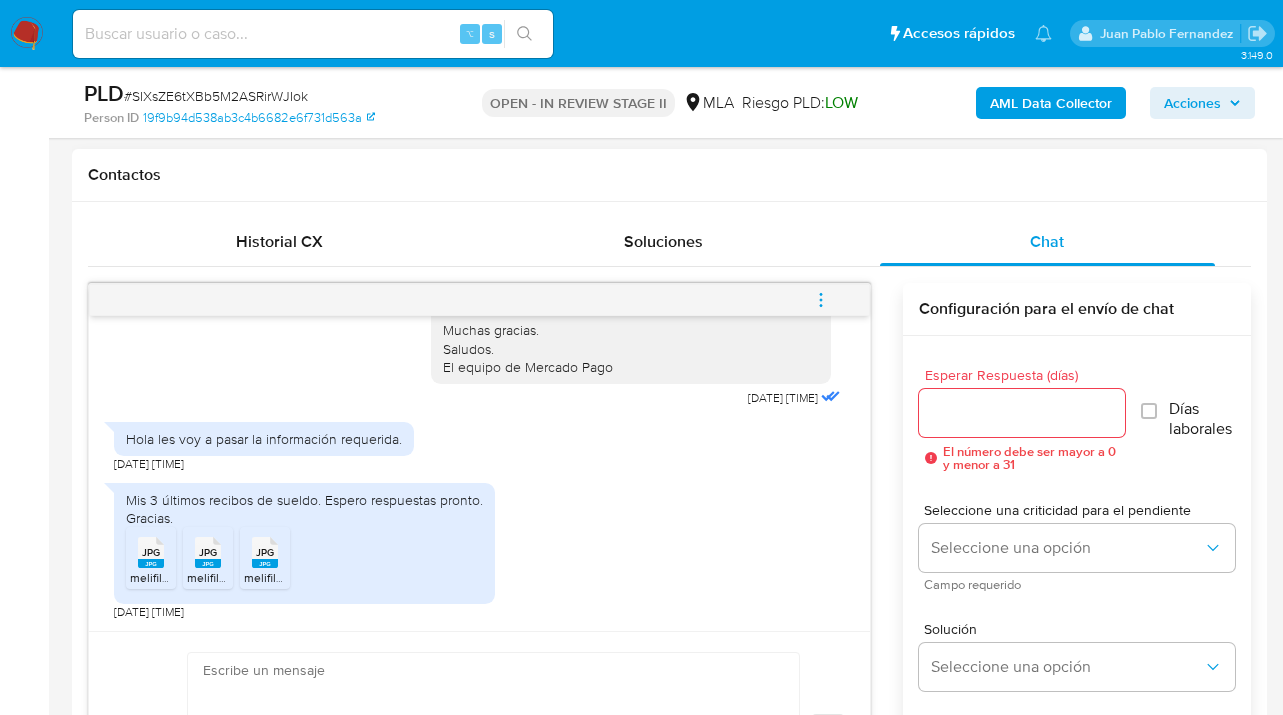 click on "Esperar Respuesta (días)" at bounding box center [1021, 413] 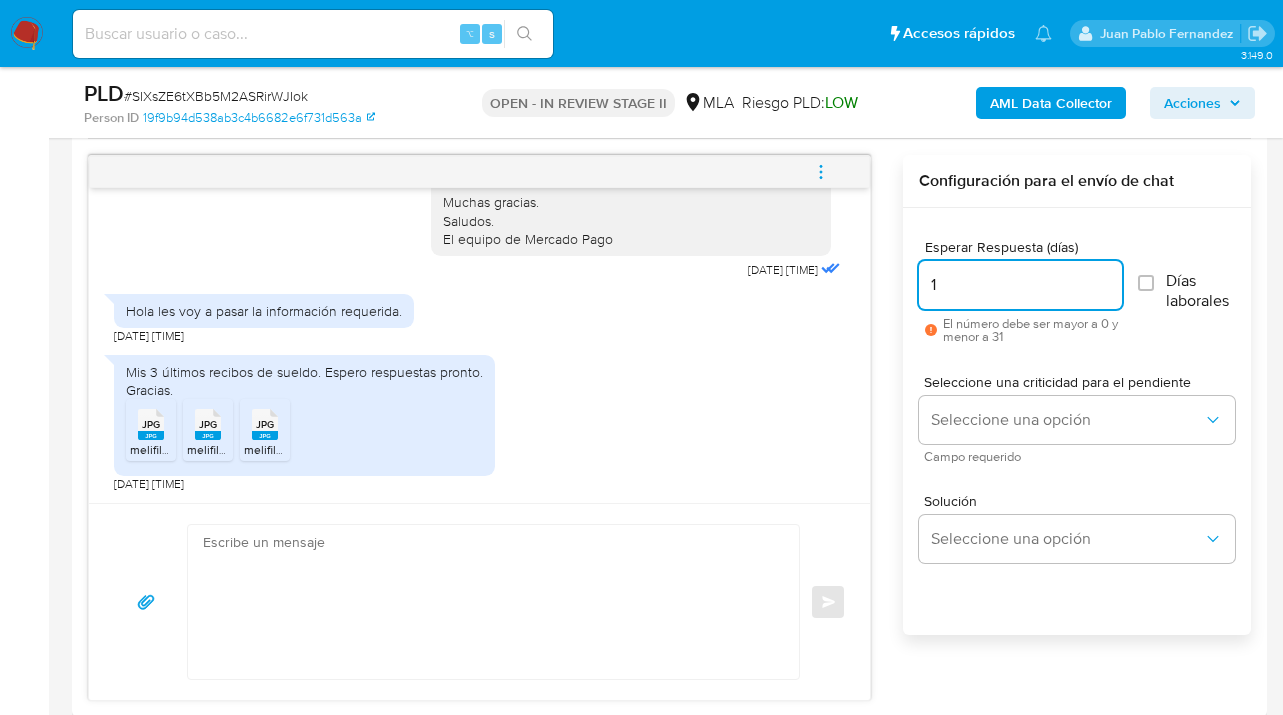 scroll, scrollTop: 1055, scrollLeft: 0, axis: vertical 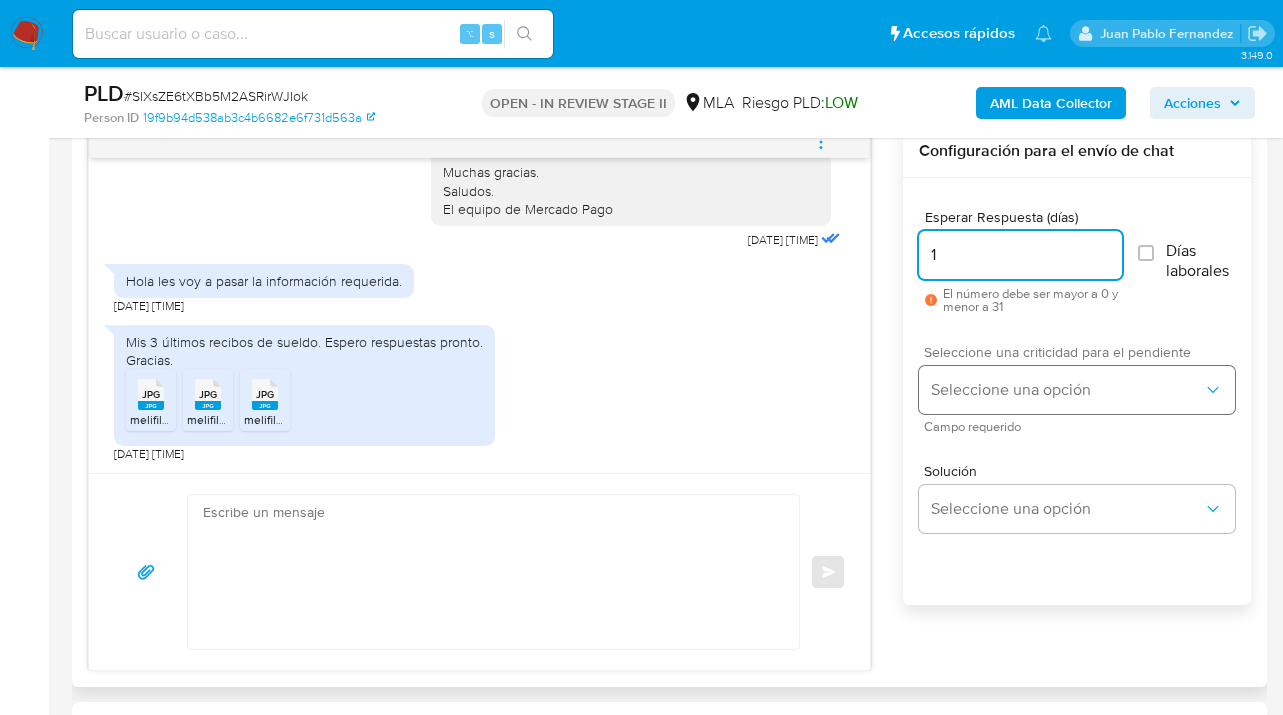 type on "1" 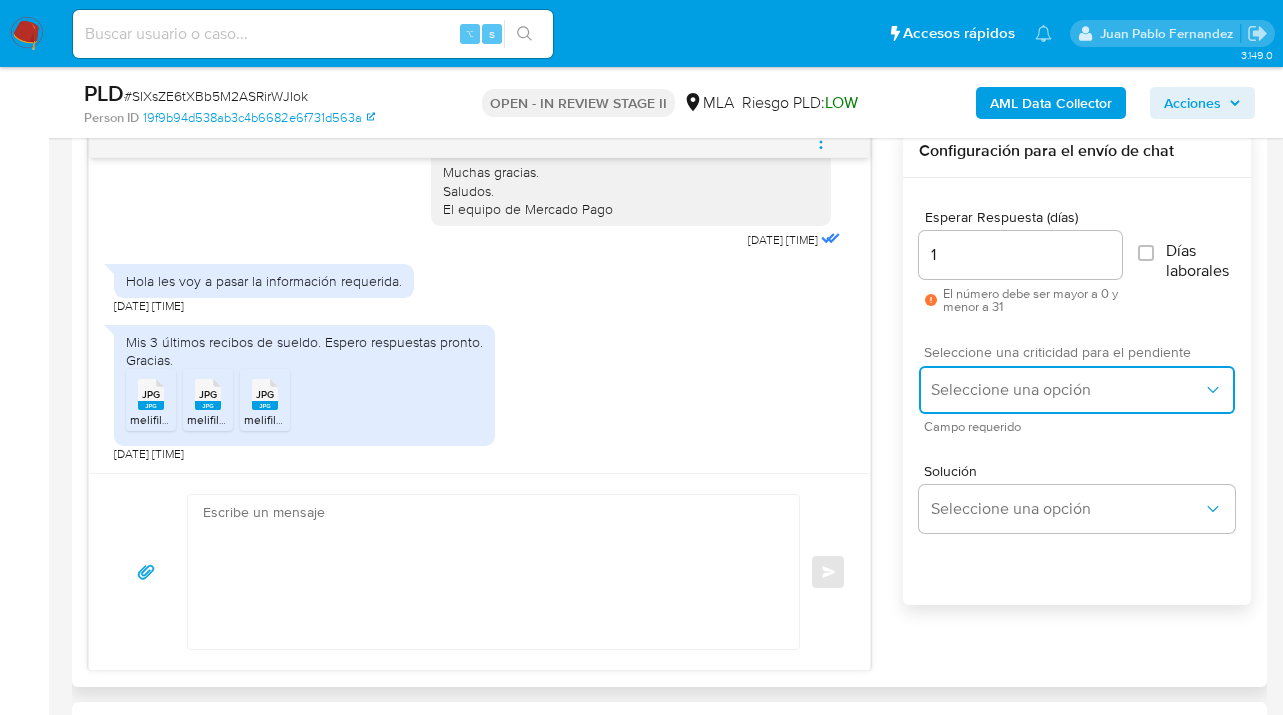 click on "Seleccione una opción" at bounding box center [1077, 390] 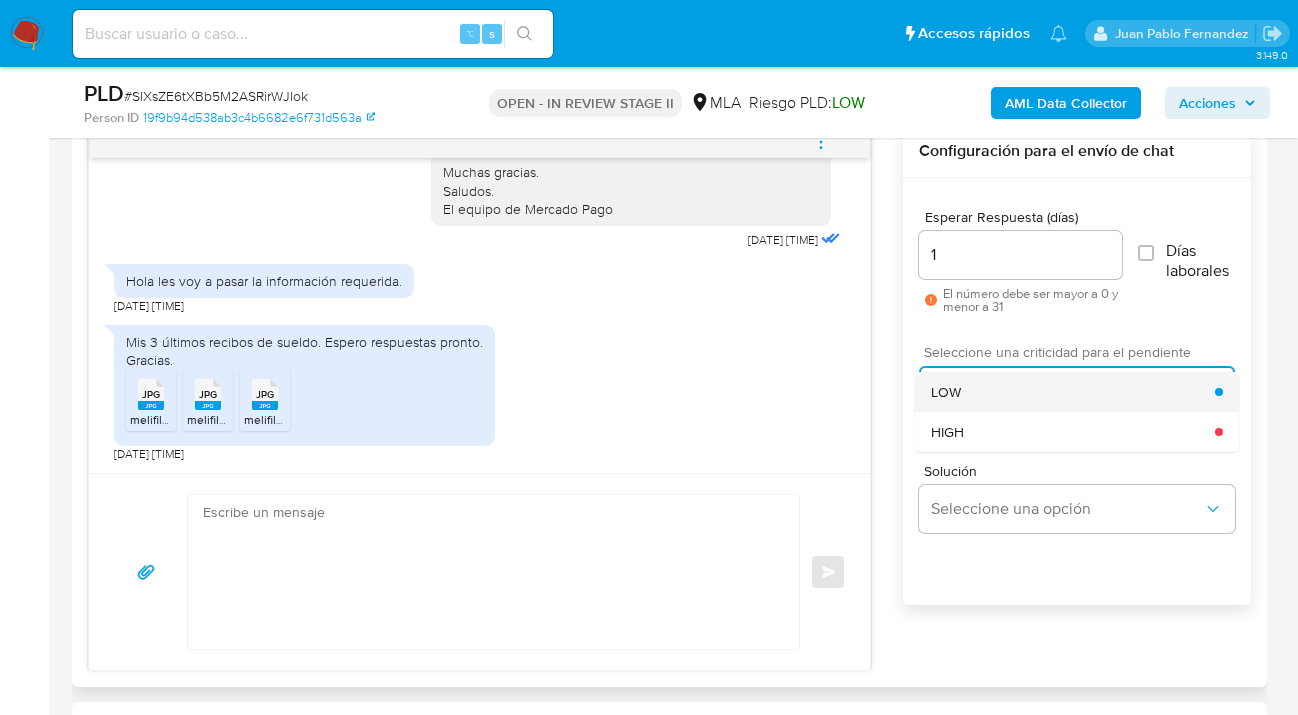 click on "LOW" at bounding box center [1073, 392] 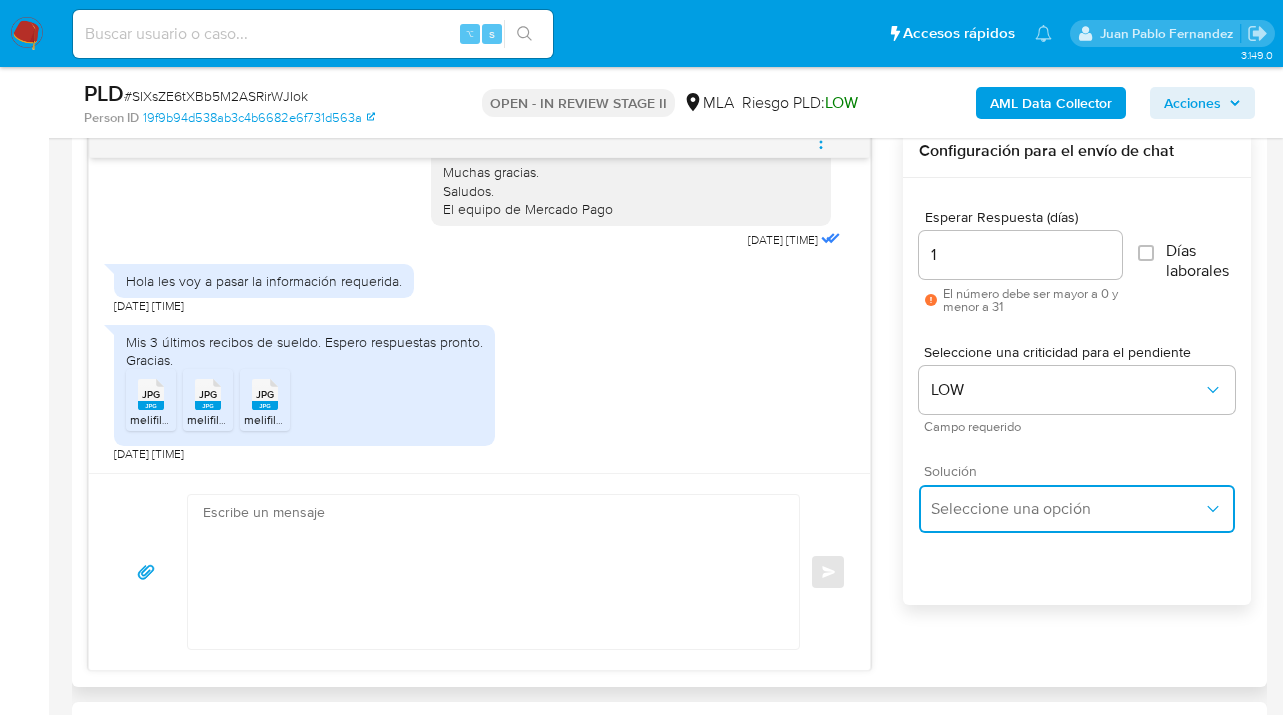 click on "Seleccione una opción" at bounding box center (1067, 509) 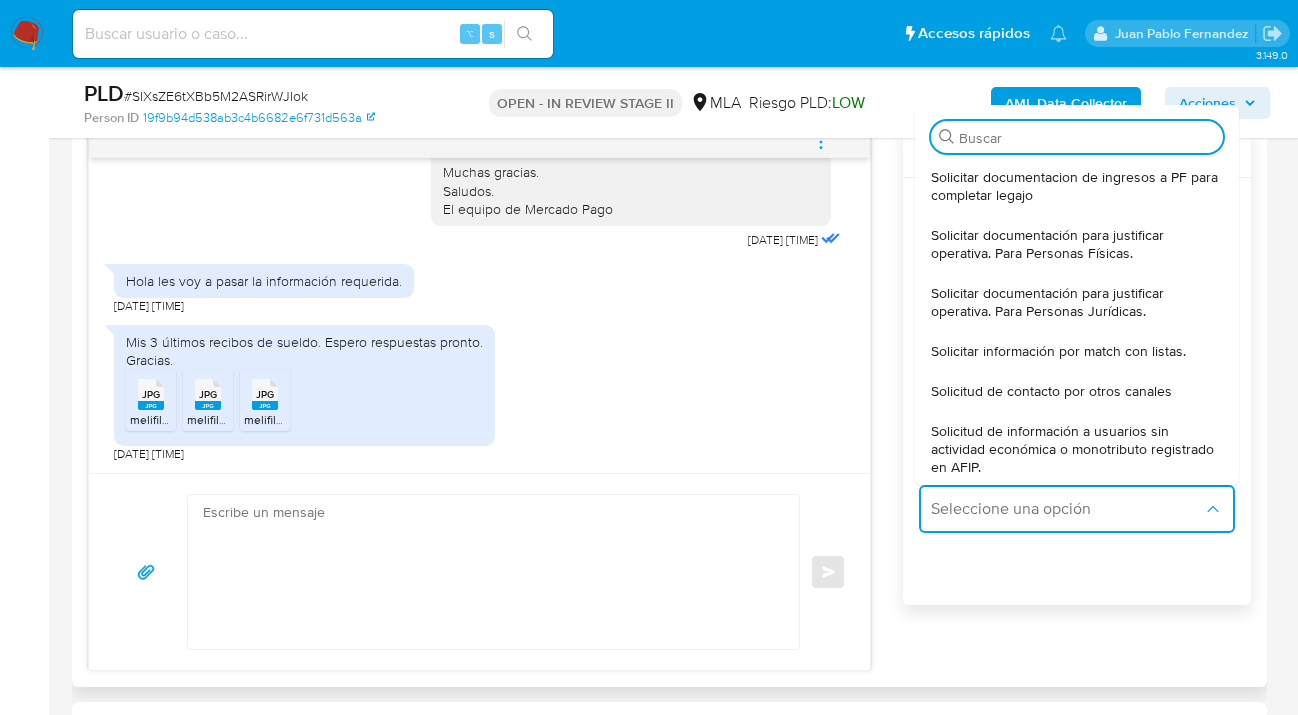 click on "Solicitar documentación para justificar operativa. Para Personas Físicas." at bounding box center [1077, 244] 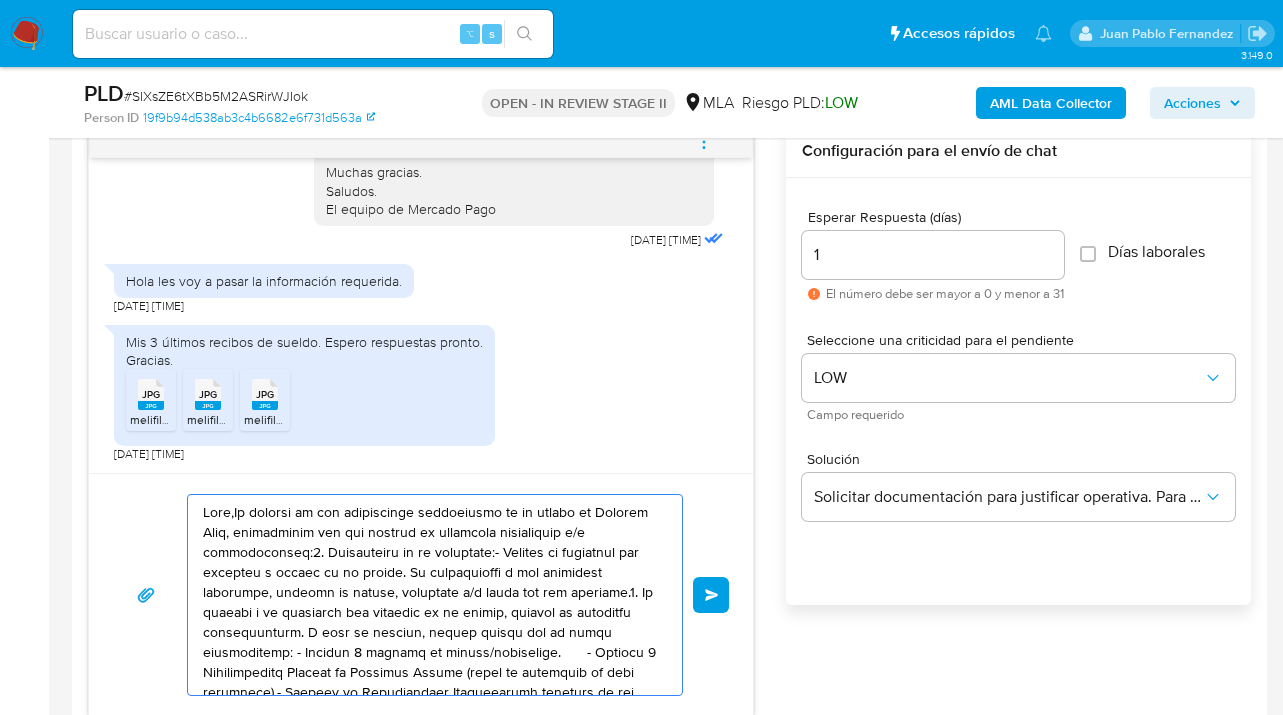 drag, startPoint x: 556, startPoint y: 639, endPoint x: 194, endPoint y: 492, distance: 390.70834 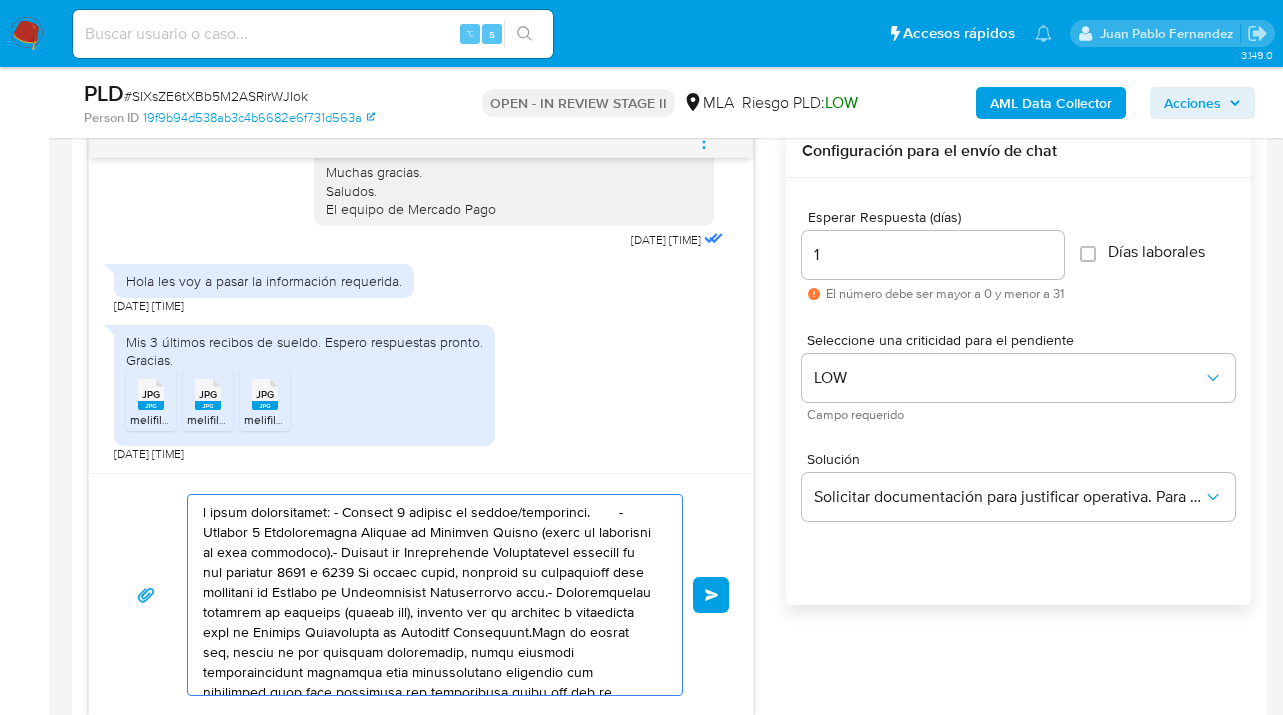 drag, startPoint x: 514, startPoint y: 645, endPoint x: 268, endPoint y: 541, distance: 267.0805 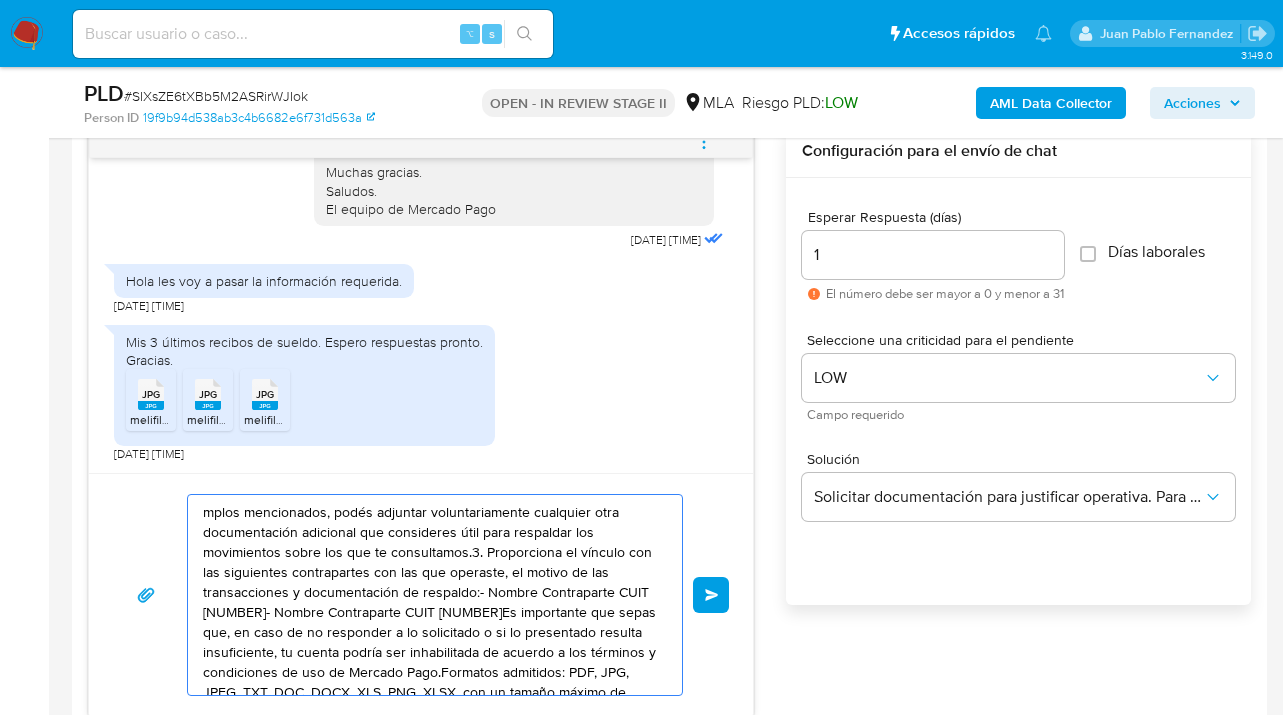 drag, startPoint x: 549, startPoint y: 650, endPoint x: 205, endPoint y: 525, distance: 366.00684 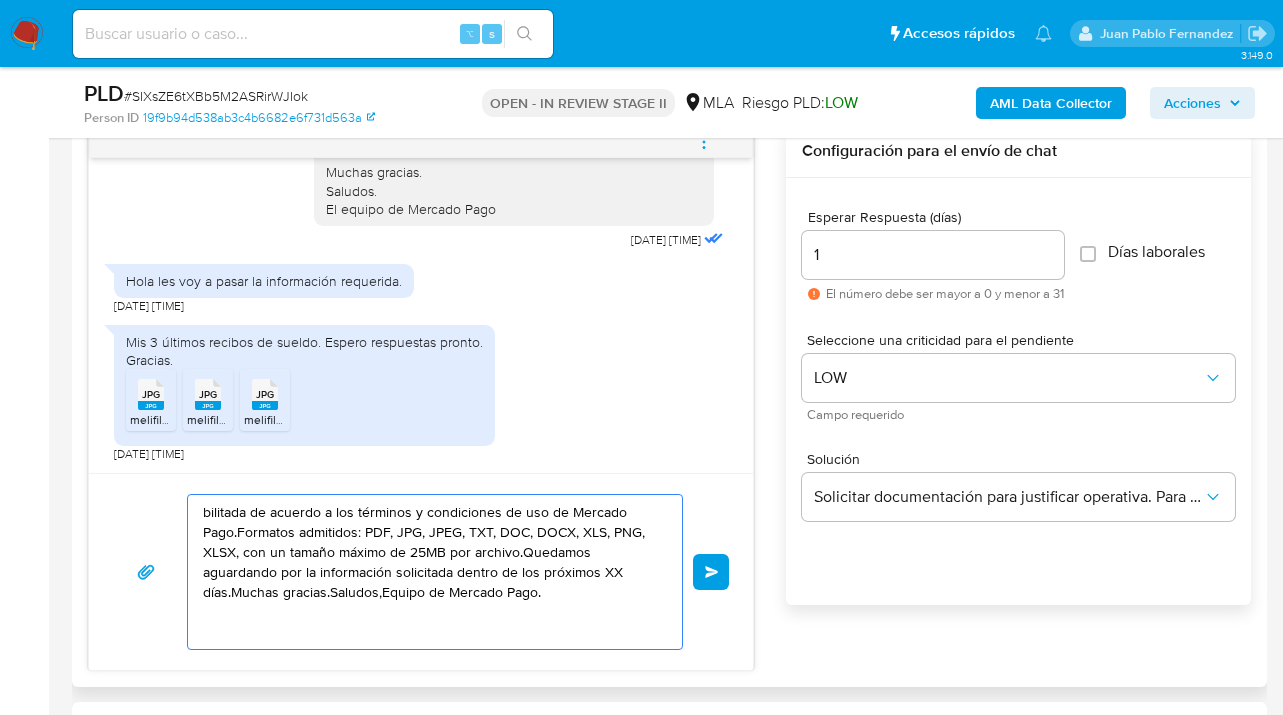 drag, startPoint x: 553, startPoint y: 630, endPoint x: 122, endPoint y: 484, distance: 455.05713 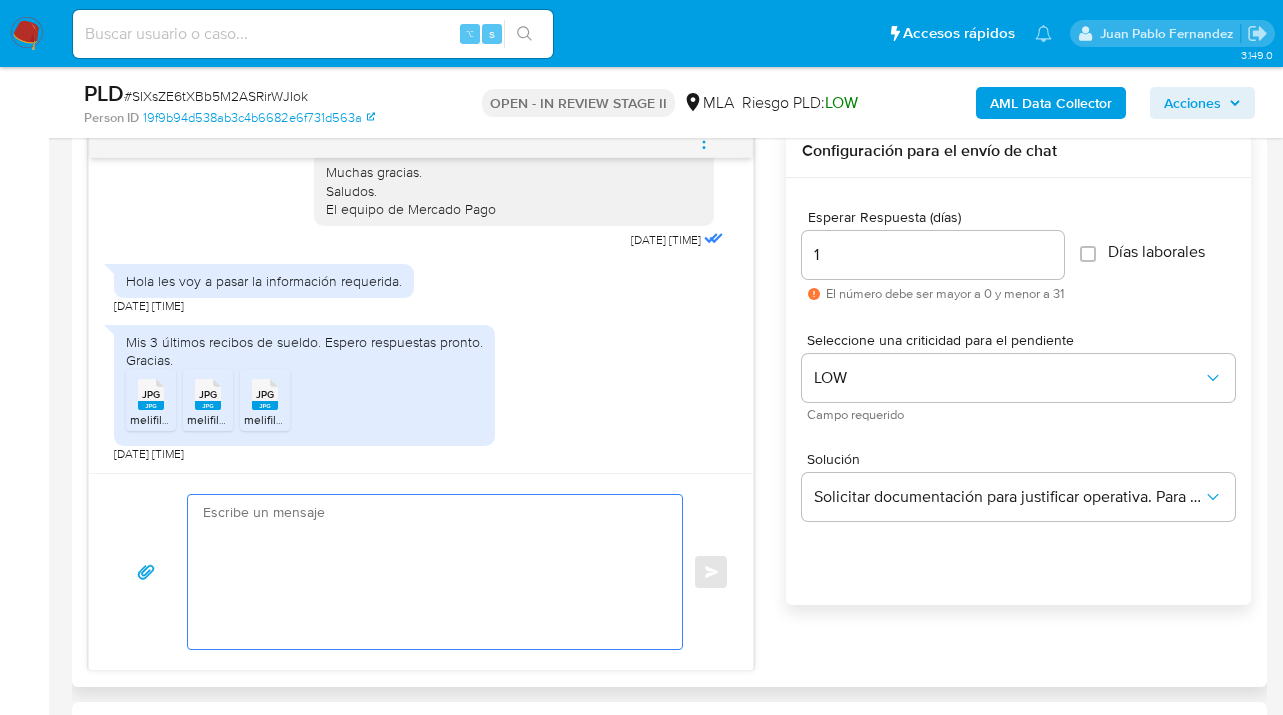paste on "Hola,  esperamos te encuentres muy bien.
Confirmamos la recepción de la documentación y en base a la misma damos por completo el presente requerimiento.
Saludos
Equipo de Mercado Pago" 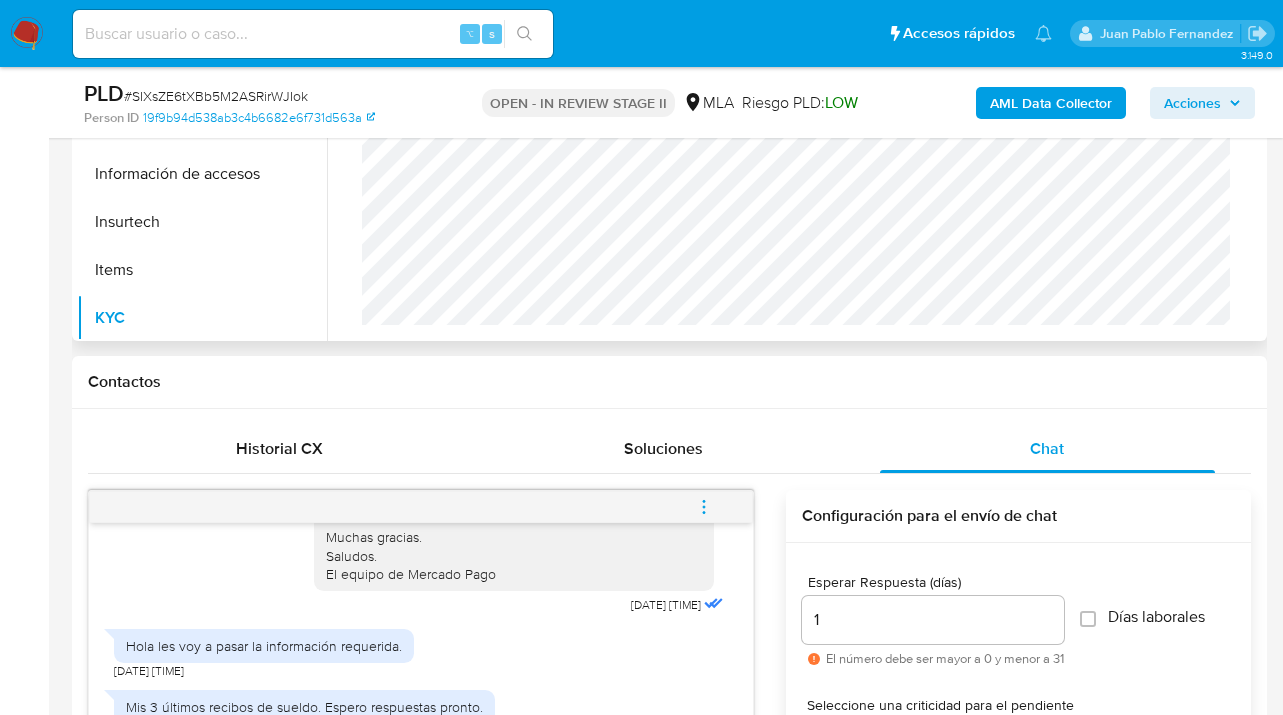 scroll, scrollTop: 490, scrollLeft: 0, axis: vertical 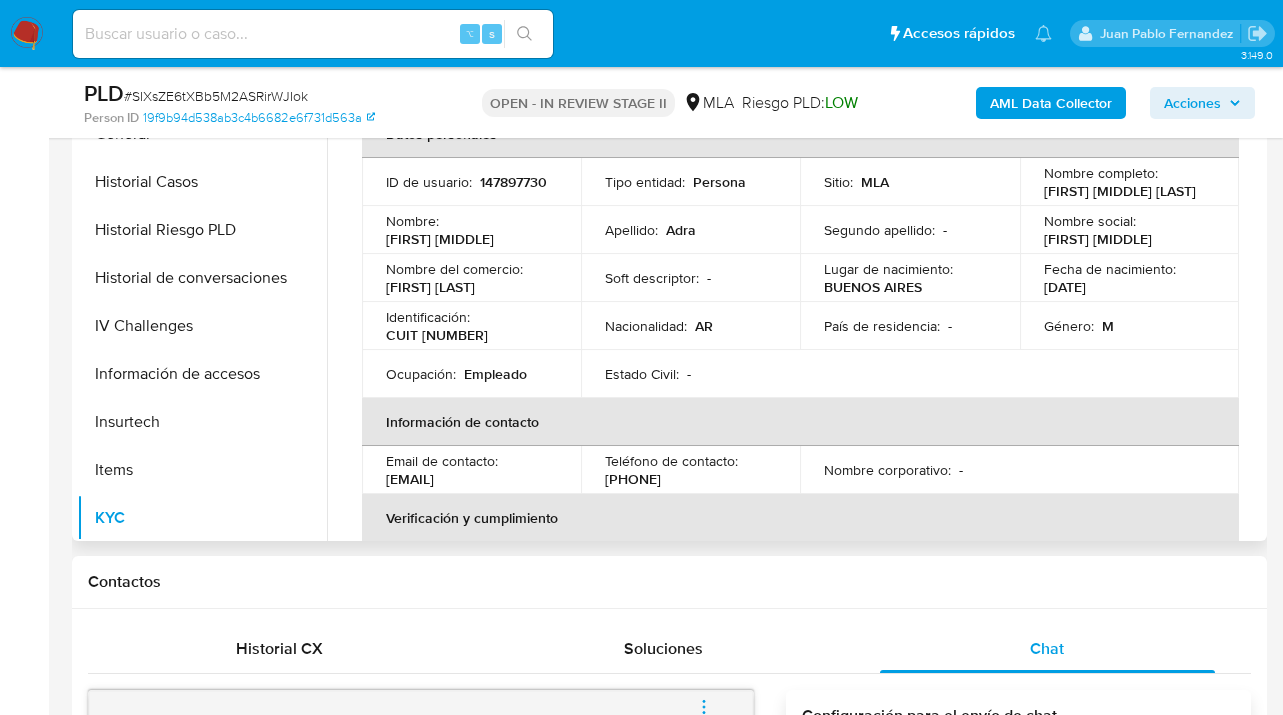 click on "Nombre completo :    Gabriel Elias Adra" at bounding box center [1129, 182] 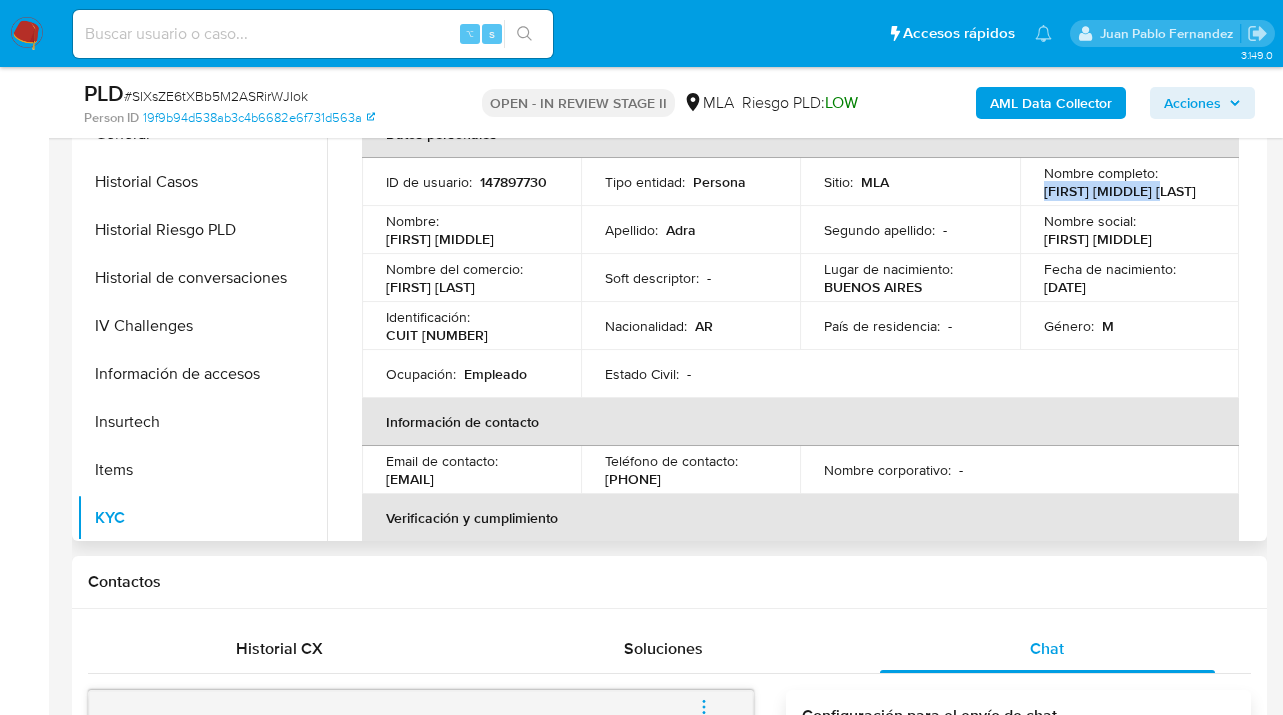 drag, startPoint x: 1039, startPoint y: 196, endPoint x: 1154, endPoint y: 198, distance: 115.01739 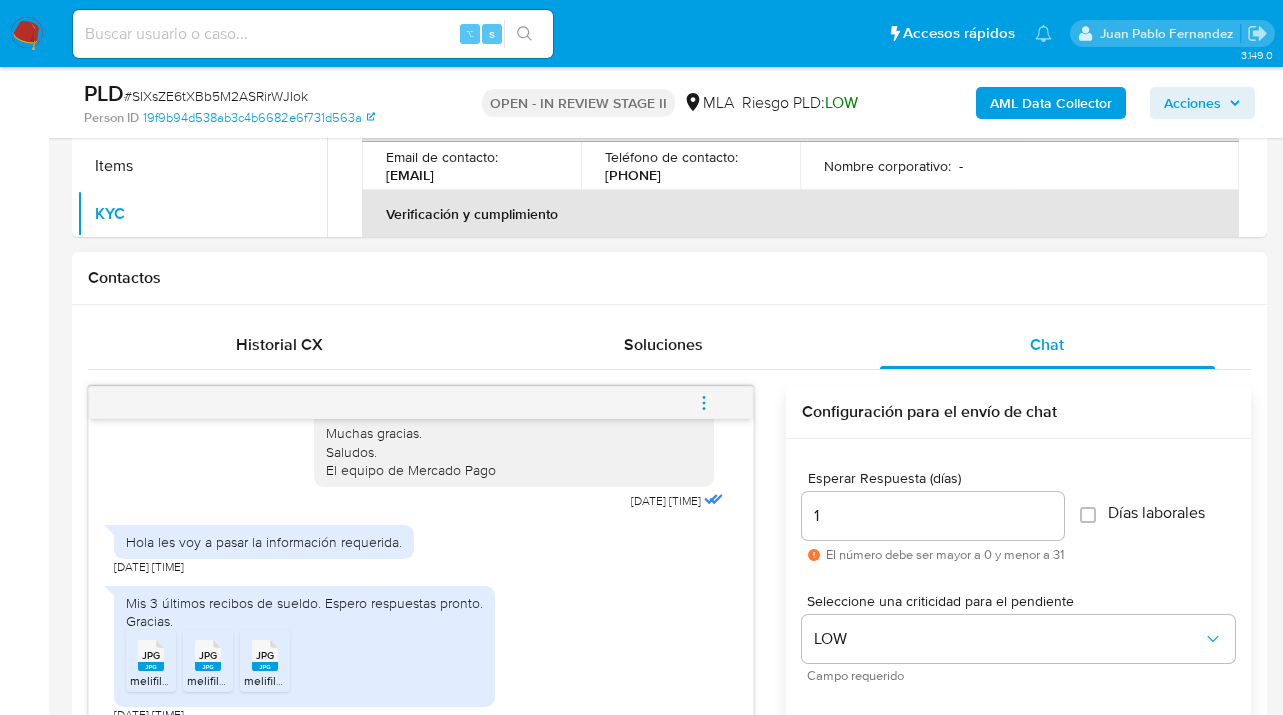 scroll, scrollTop: 1205, scrollLeft: 0, axis: vertical 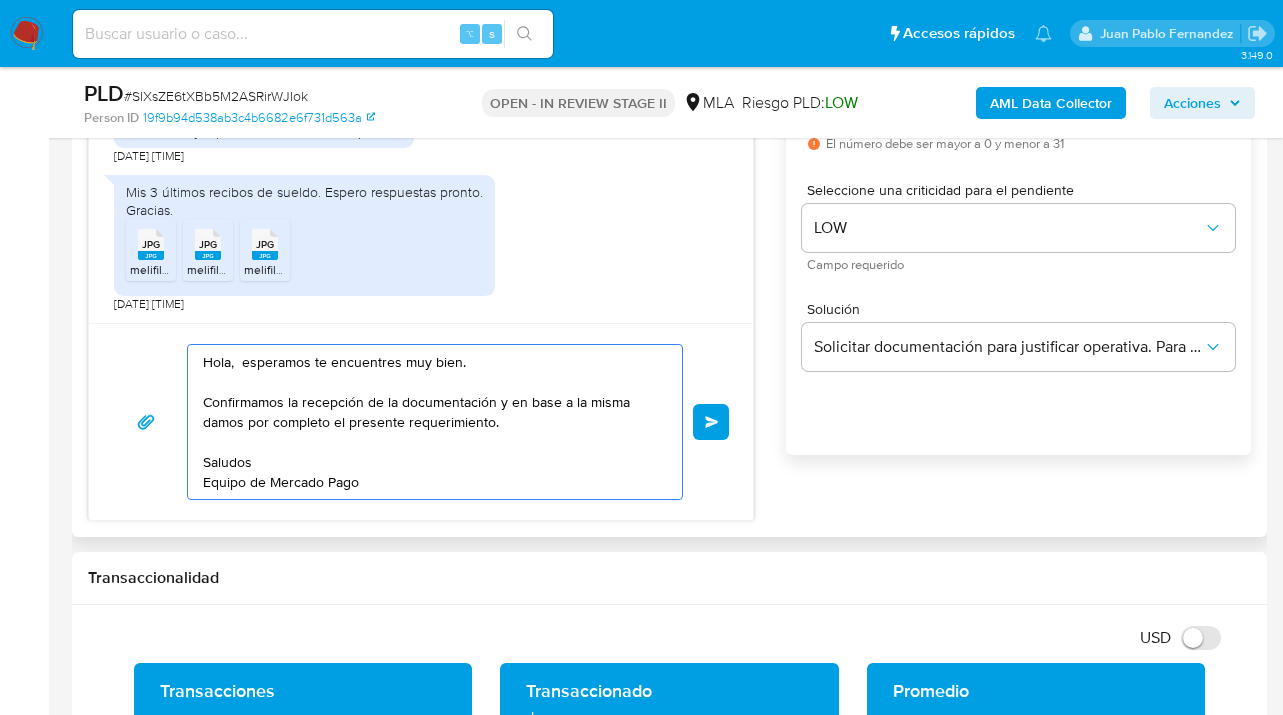 drag, startPoint x: 230, startPoint y: 360, endPoint x: 230, endPoint y: 385, distance: 25 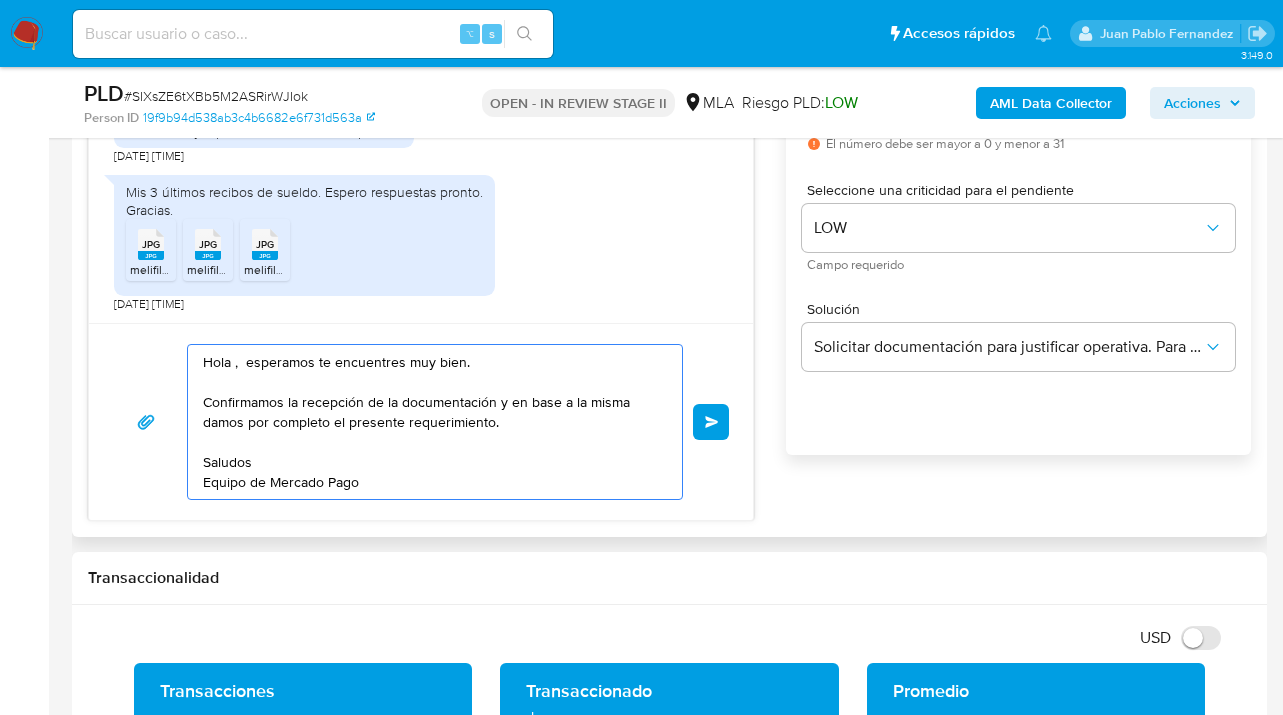 paste on "[FIRST] [LAST]" 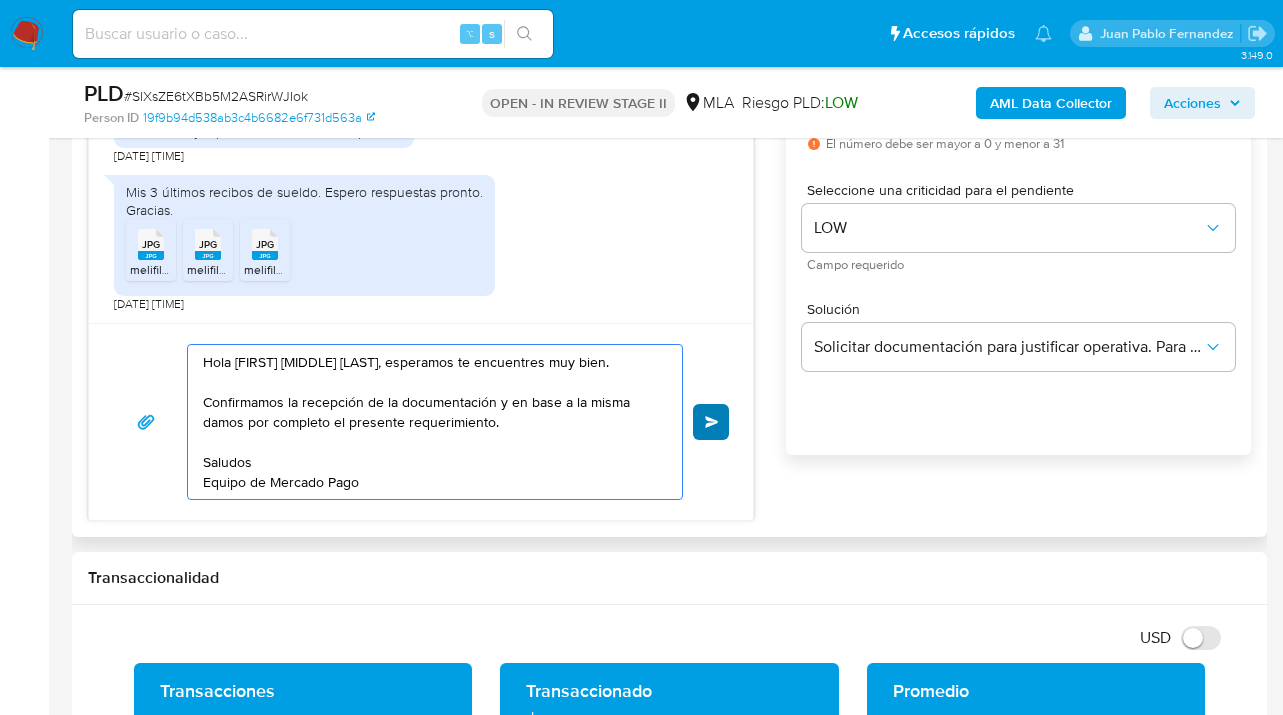 type on "Hola [FIRST] [LAST], esperamos te encuentres muy bien.
Confirmamos la recepción de la documentación y en base a la misma damos por completo el presente requerimiento.
Saludos
Equipo de Mercado Pago" 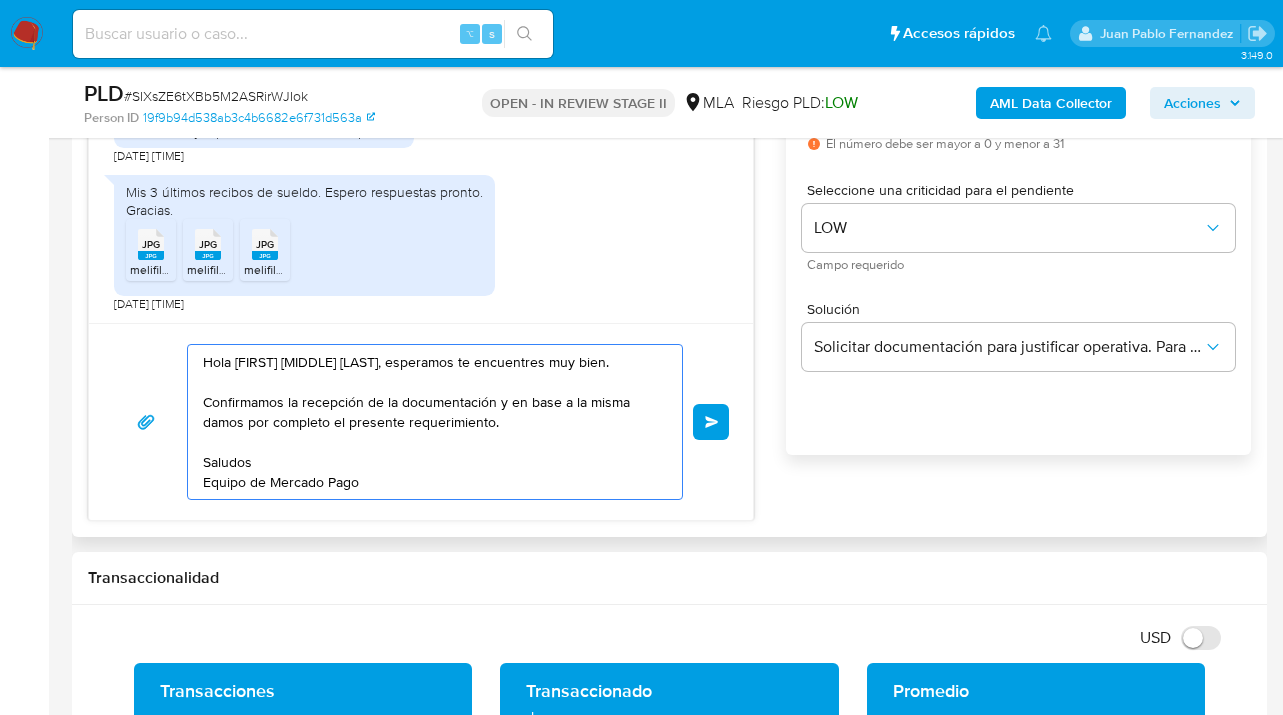click on "Enviar" at bounding box center [712, 422] 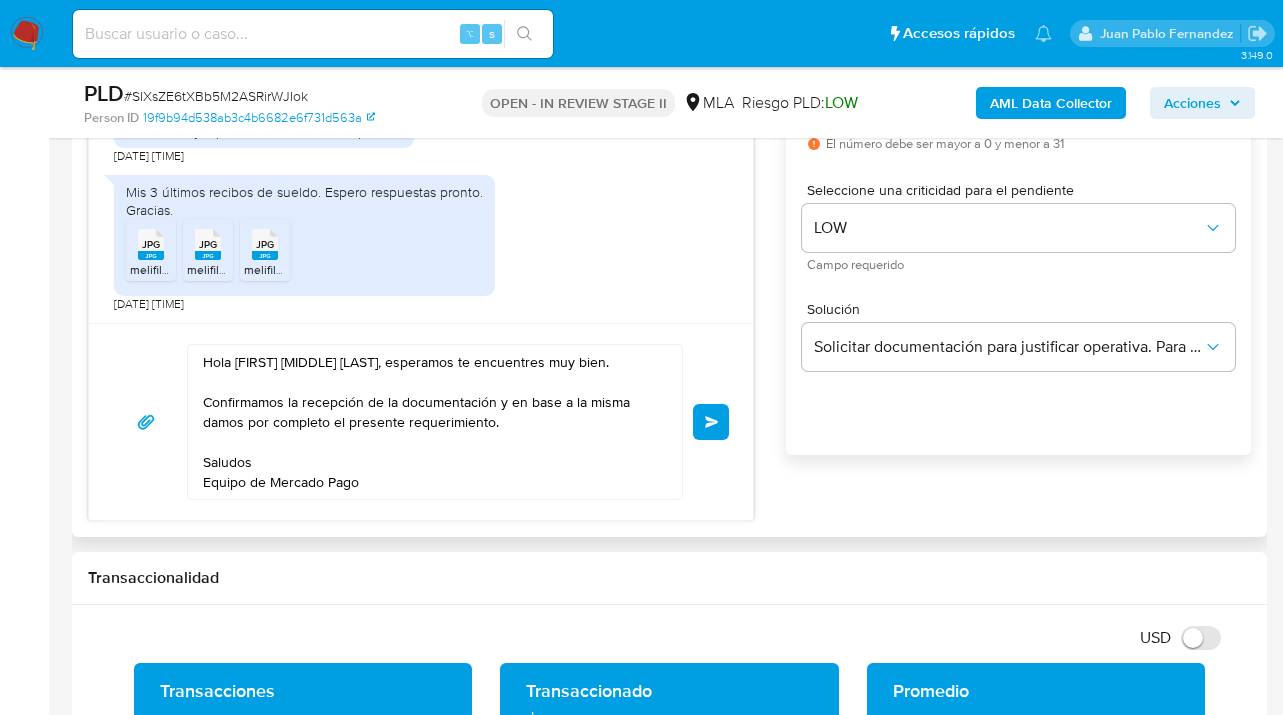 type 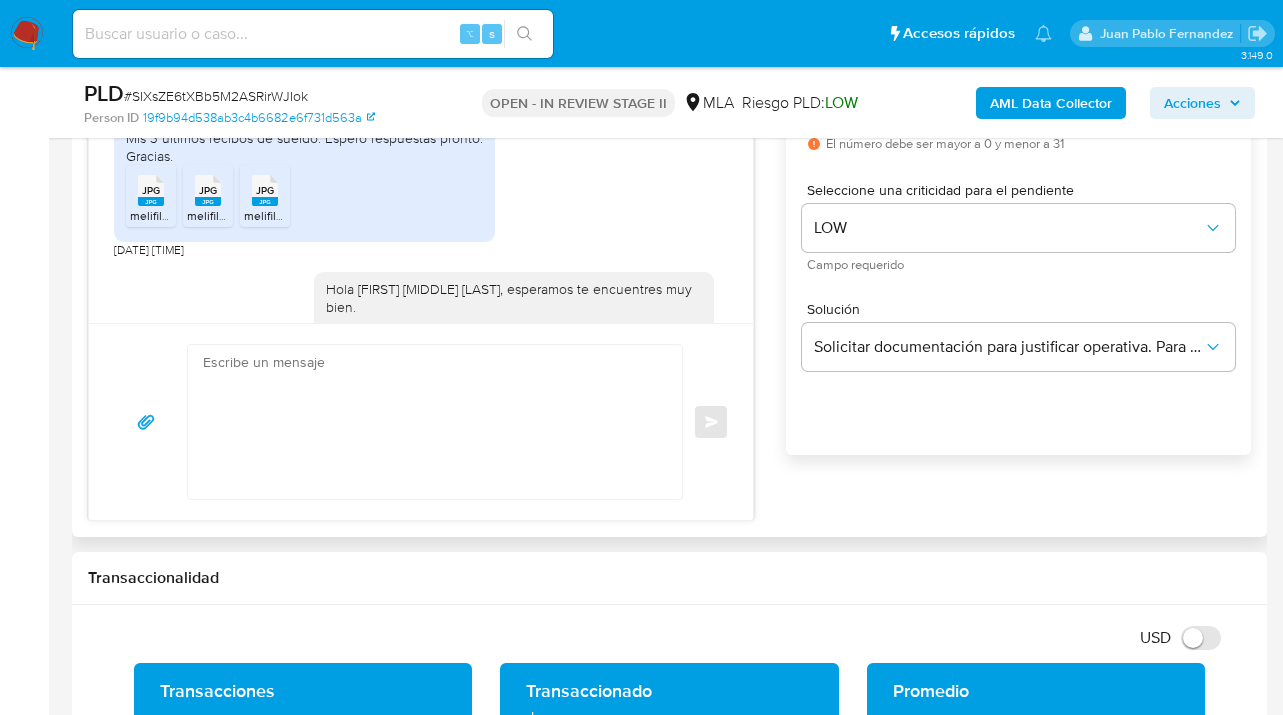 scroll, scrollTop: 1651, scrollLeft: 0, axis: vertical 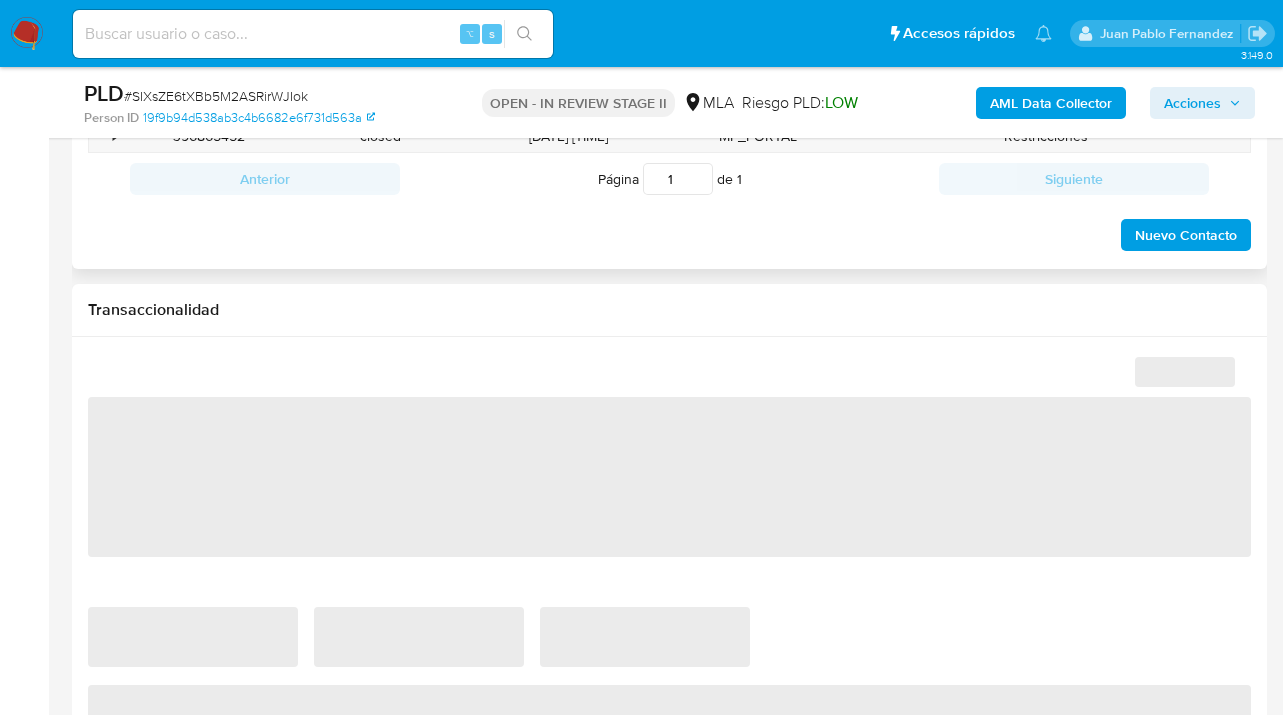 select on "10" 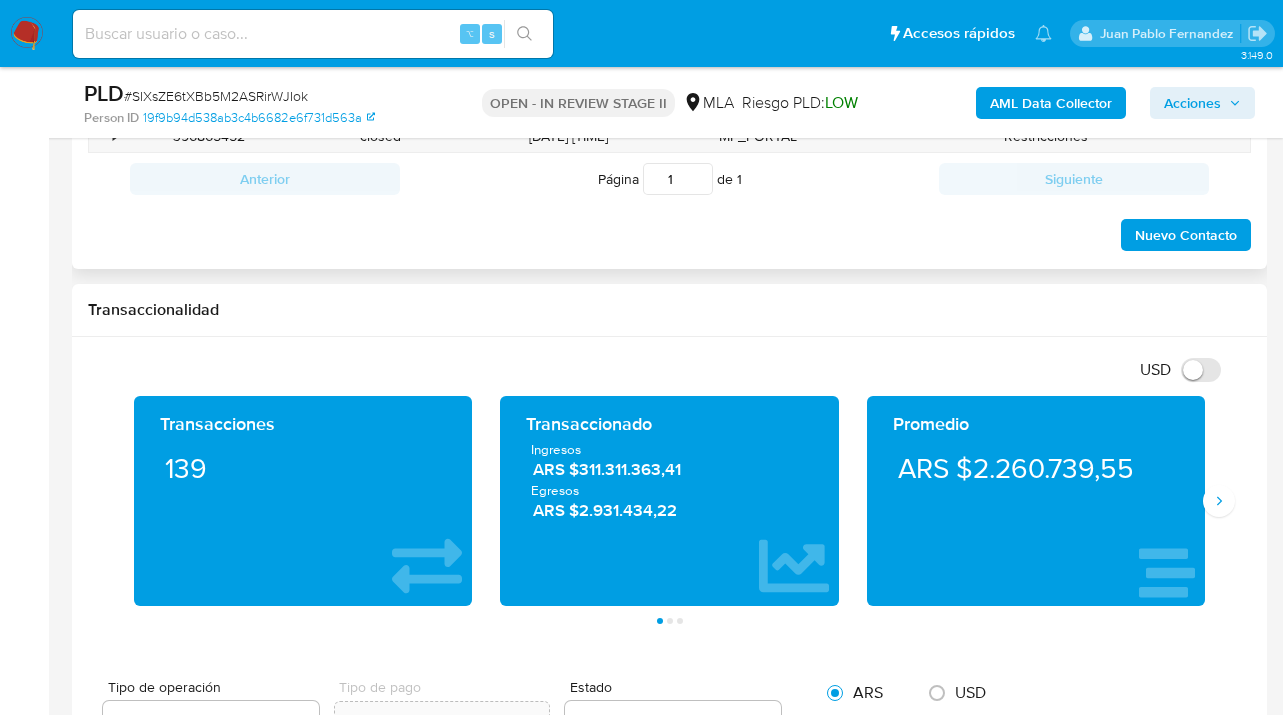 scroll, scrollTop: 882, scrollLeft: 0, axis: vertical 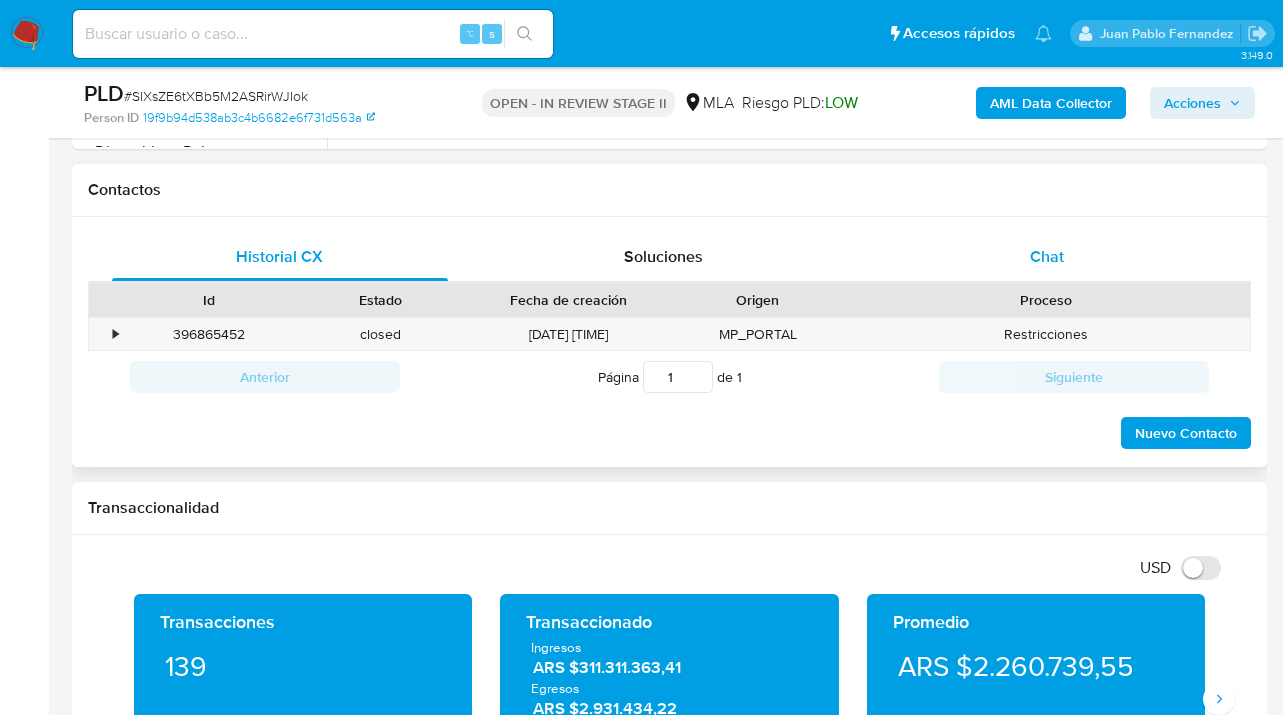 drag, startPoint x: 1083, startPoint y: 268, endPoint x: 1073, endPoint y: 277, distance: 13.453624 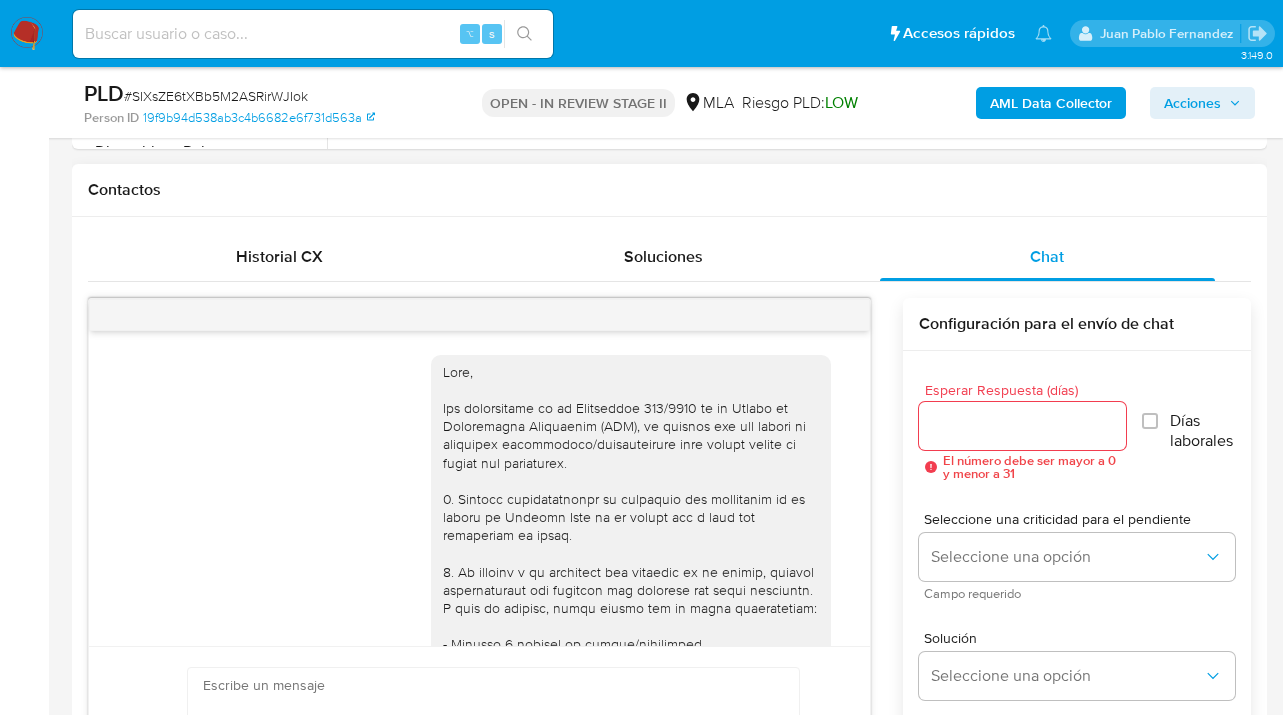scroll, scrollTop: 1651, scrollLeft: 0, axis: vertical 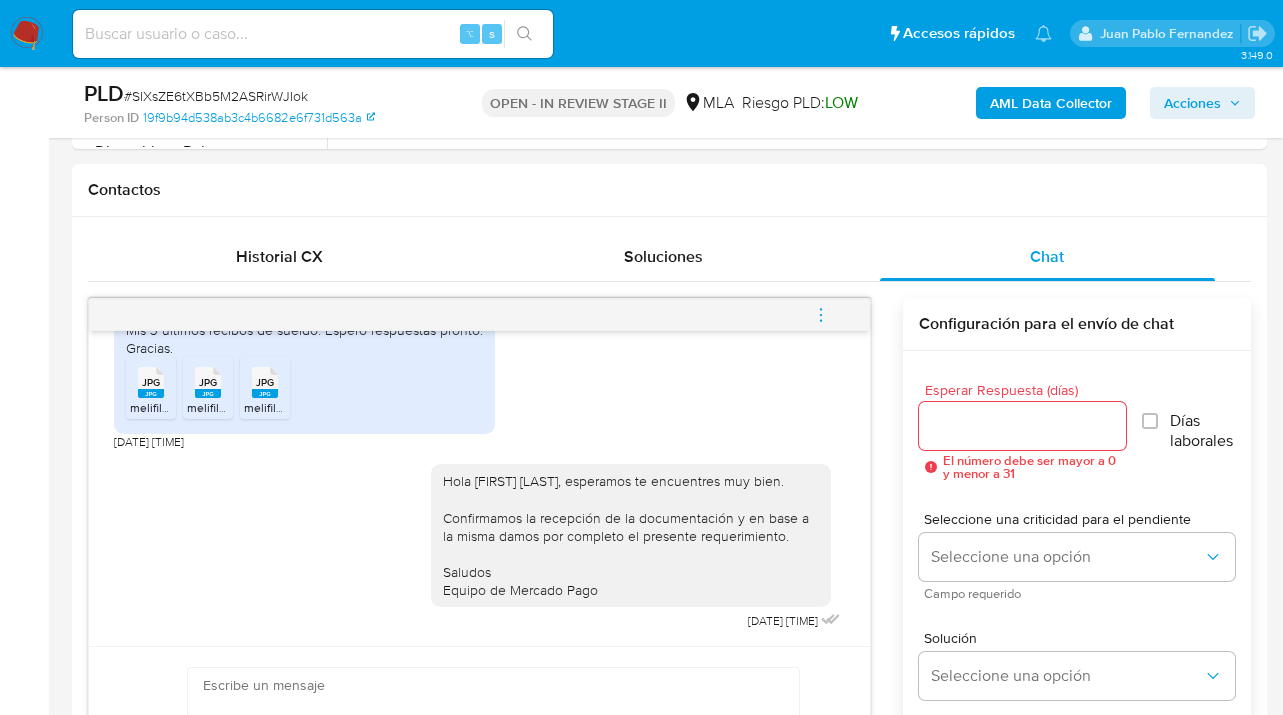 click 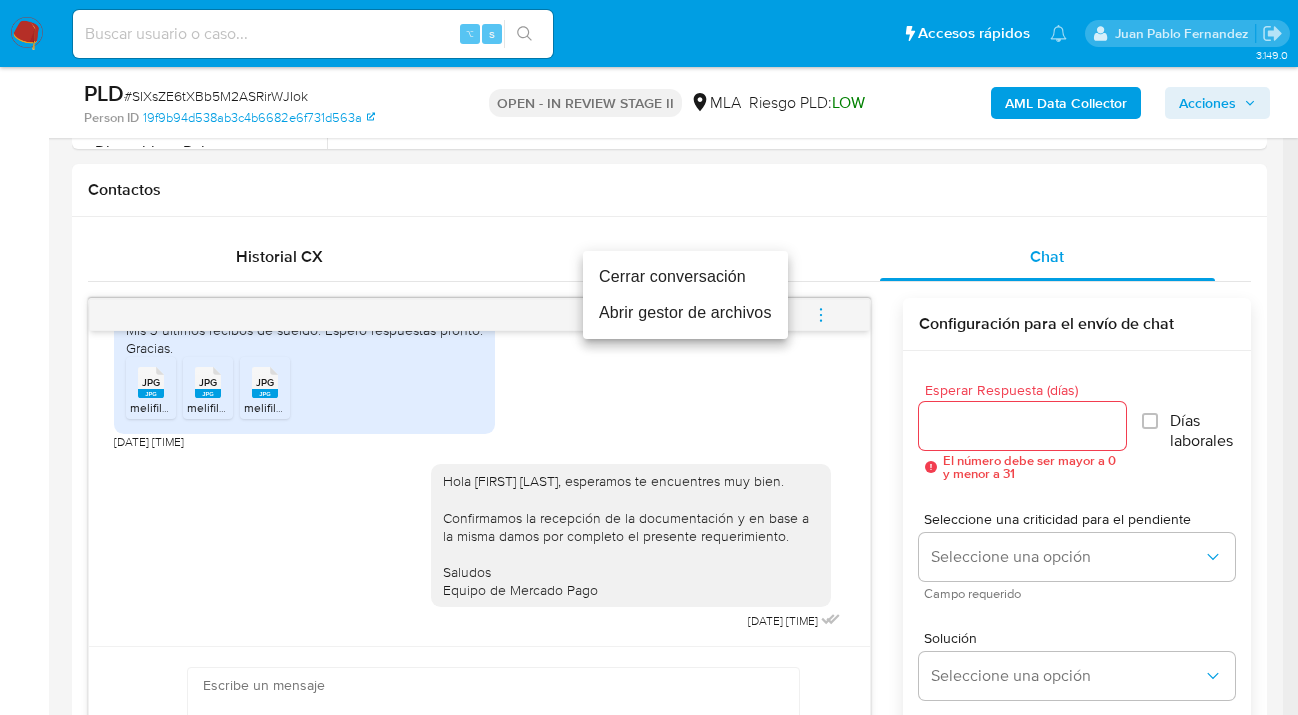 click on "Cerrar conversación" at bounding box center (685, 277) 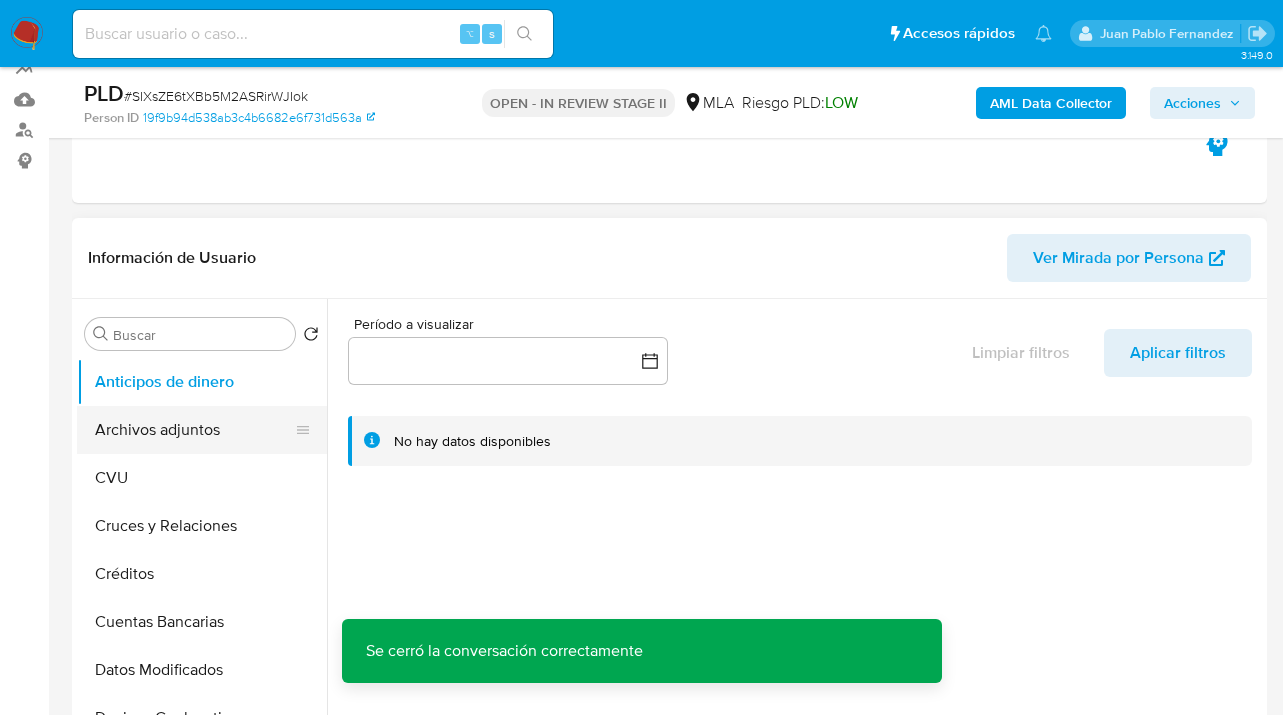 scroll, scrollTop: 222, scrollLeft: 0, axis: vertical 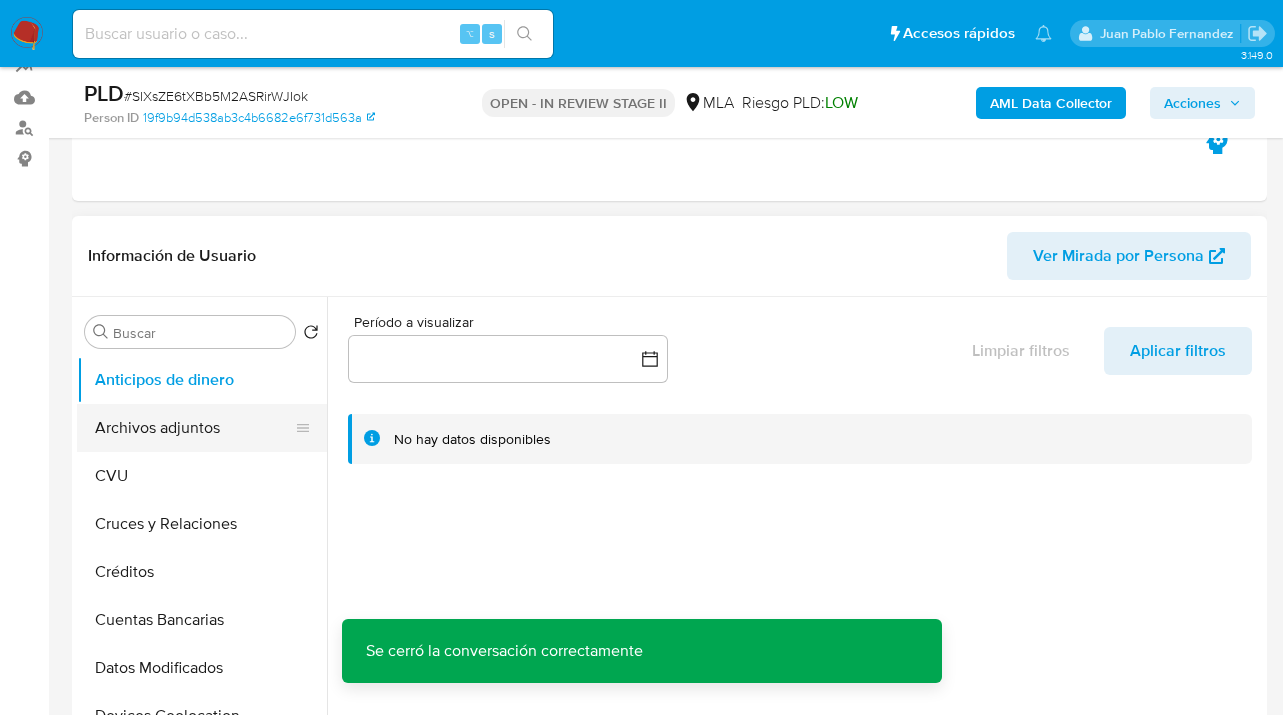 click on "Archivos adjuntos" at bounding box center [194, 428] 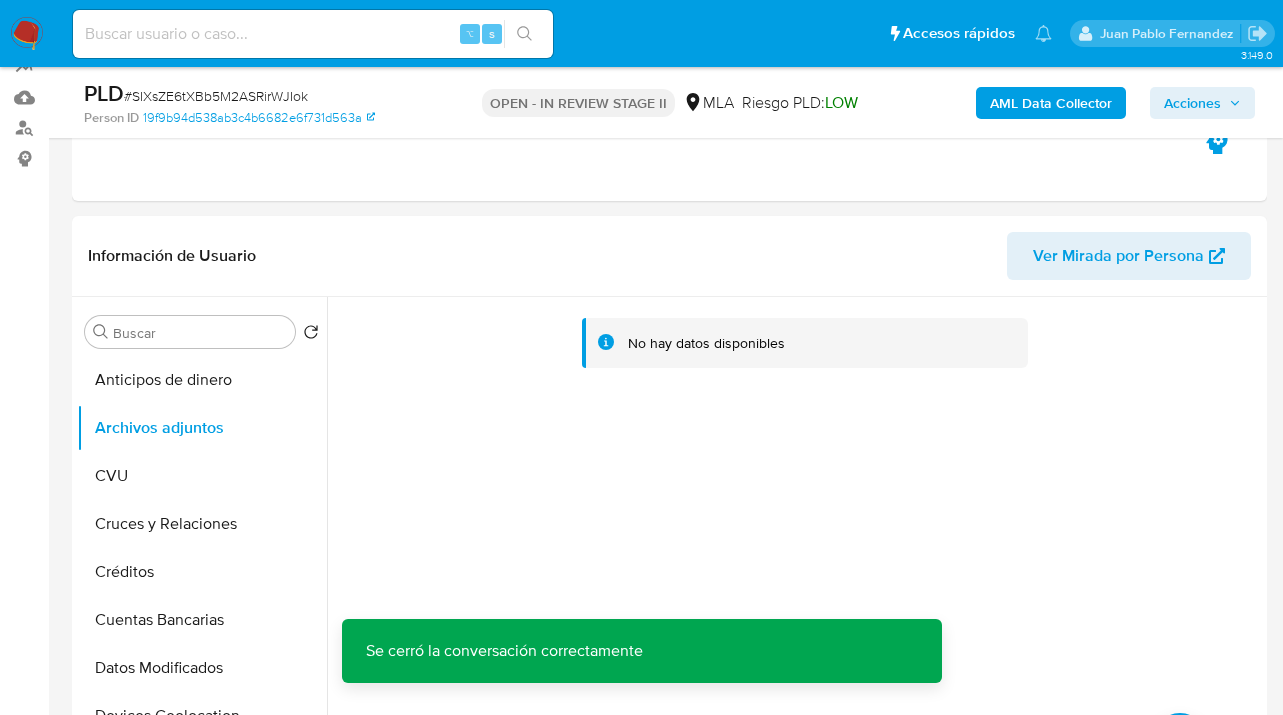 click on "AML Data Collector" at bounding box center (1051, 103) 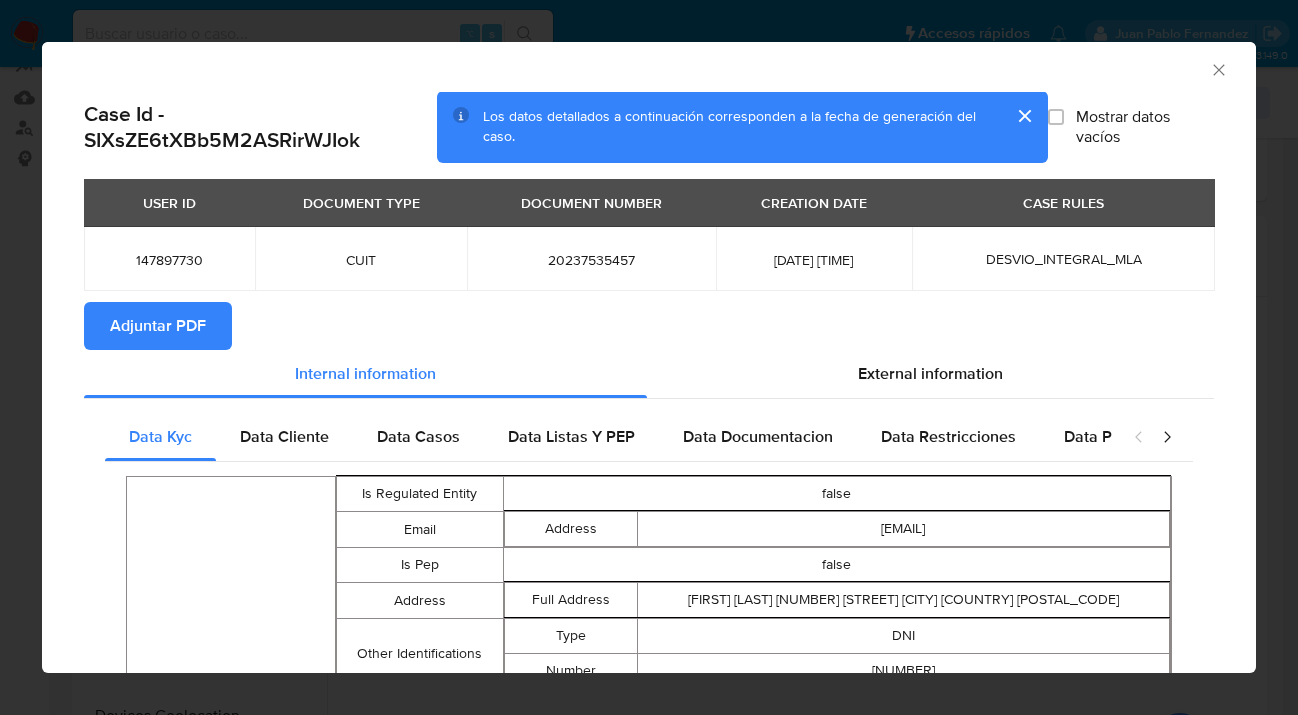 click on "Adjuntar PDF" at bounding box center (158, 326) 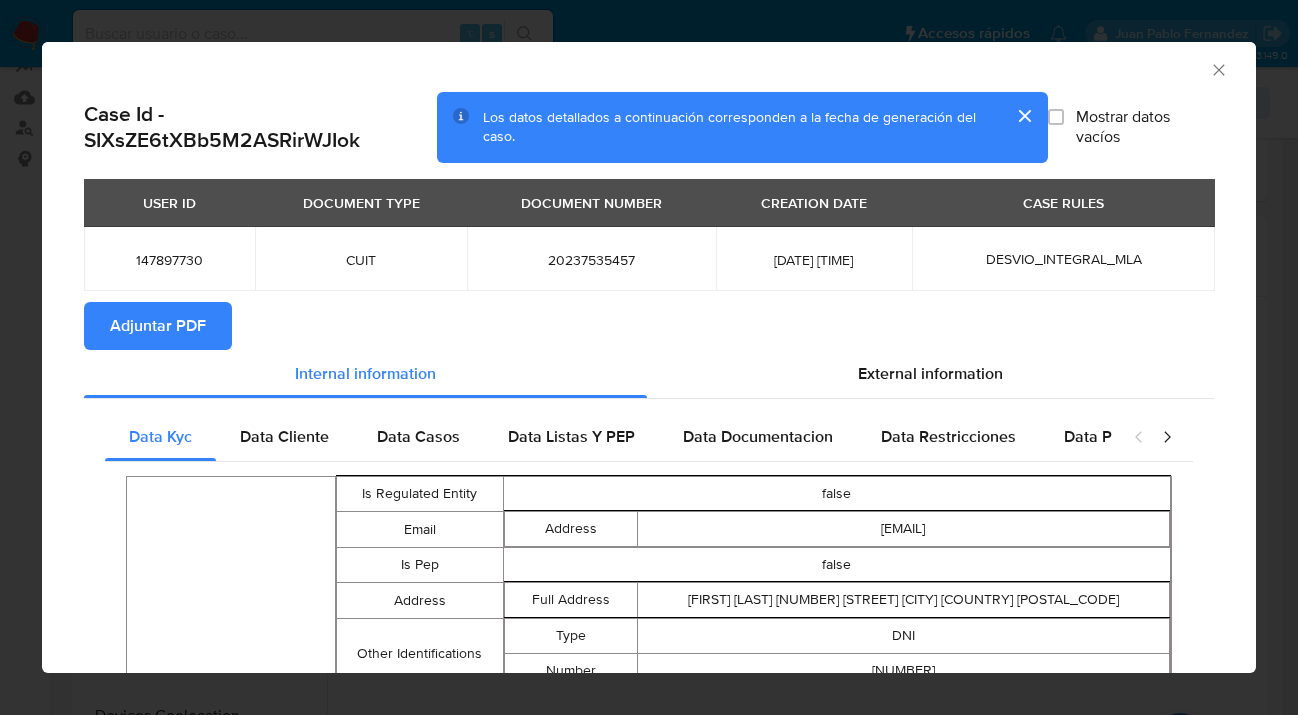 click 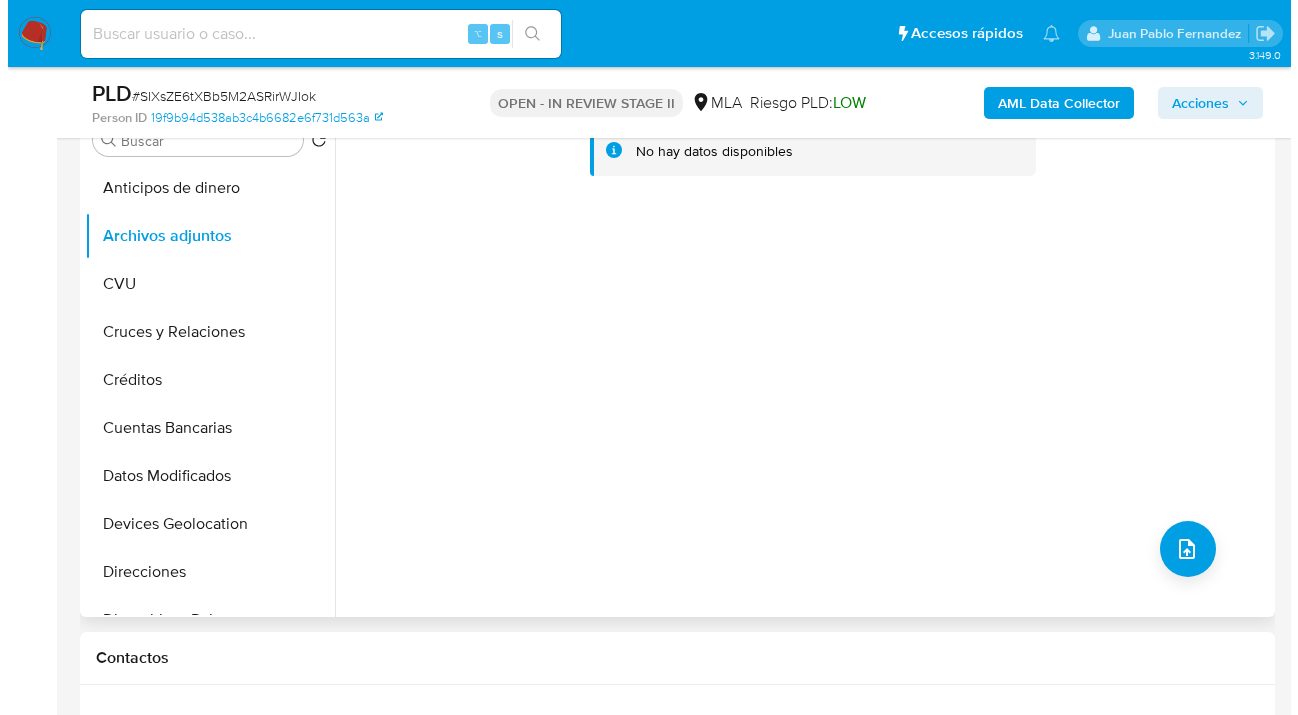 scroll, scrollTop: 420, scrollLeft: 0, axis: vertical 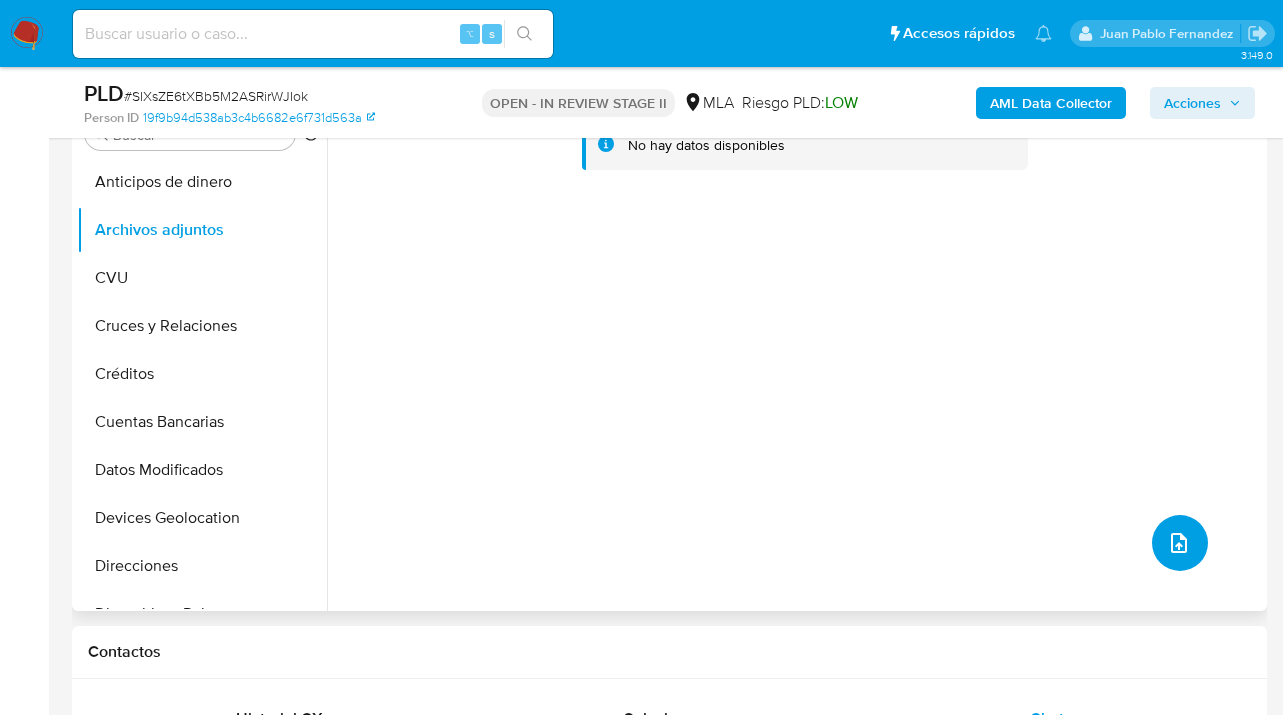 click 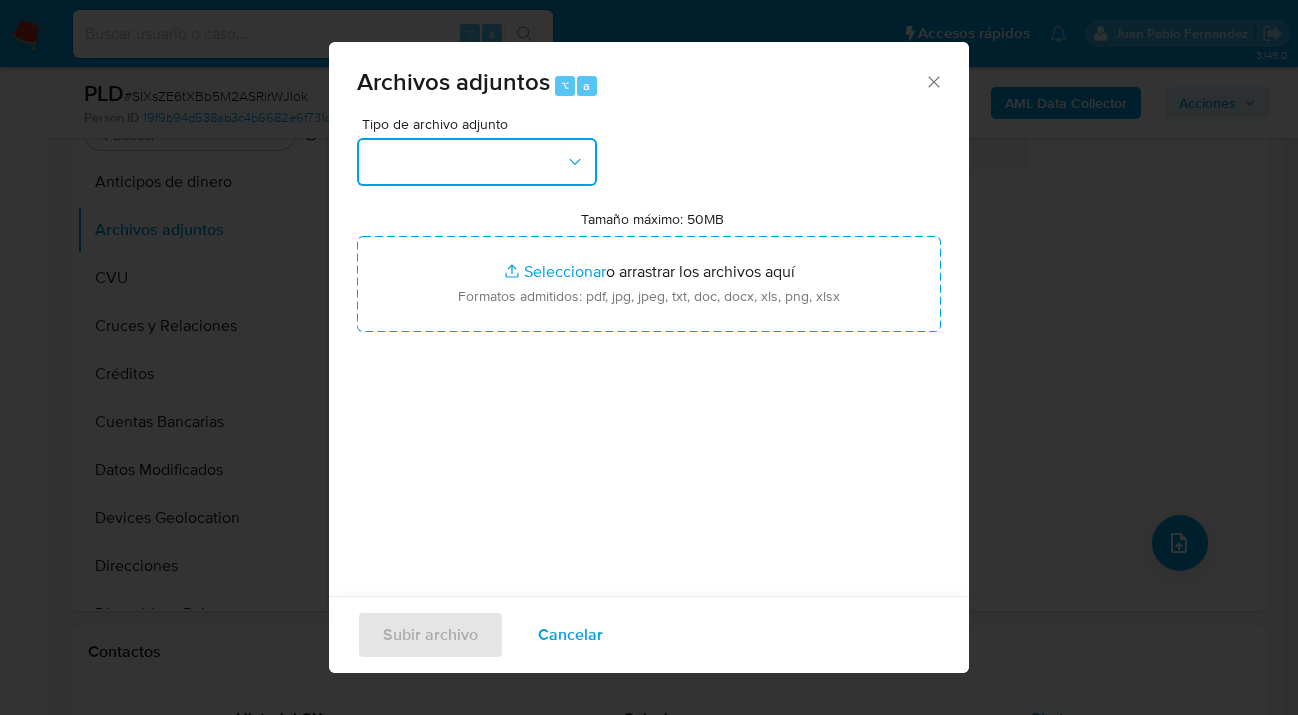 drag, startPoint x: 536, startPoint y: 156, endPoint x: 547, endPoint y: 177, distance: 23.70654 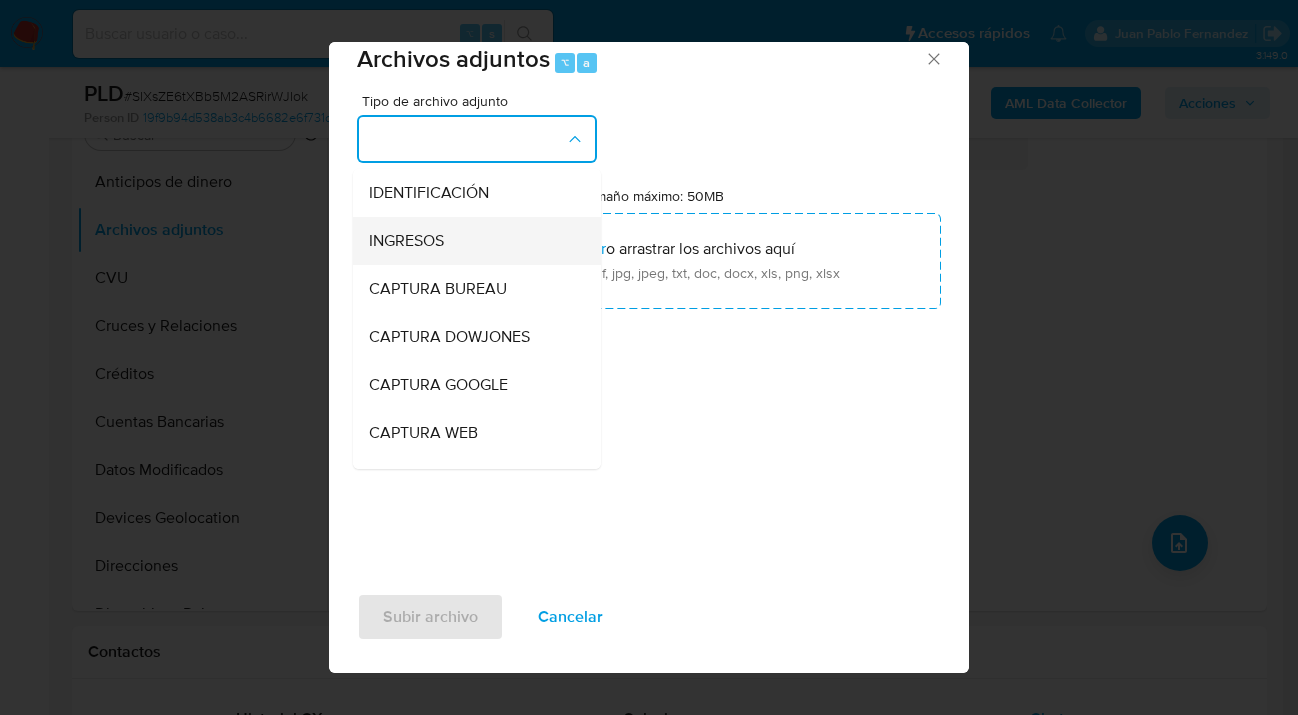 scroll, scrollTop: 24, scrollLeft: 0, axis: vertical 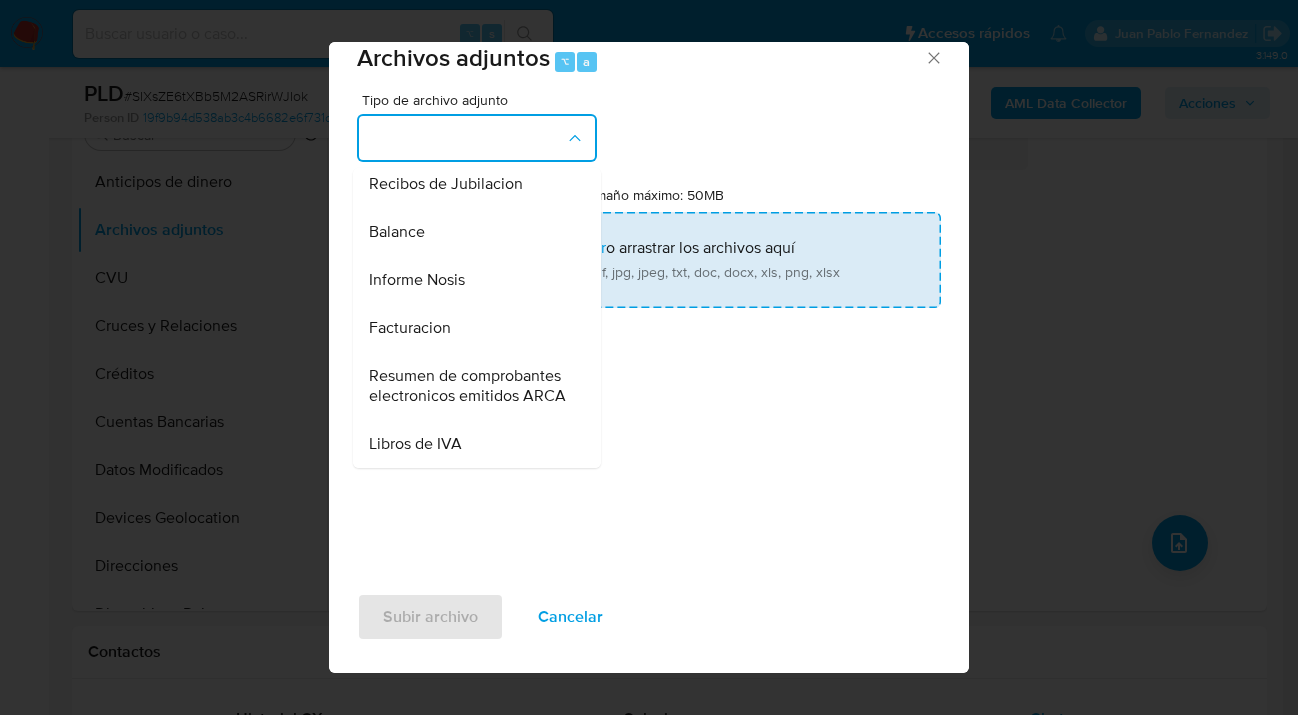 drag, startPoint x: 472, startPoint y: 231, endPoint x: 662, endPoint y: 282, distance: 196.7257 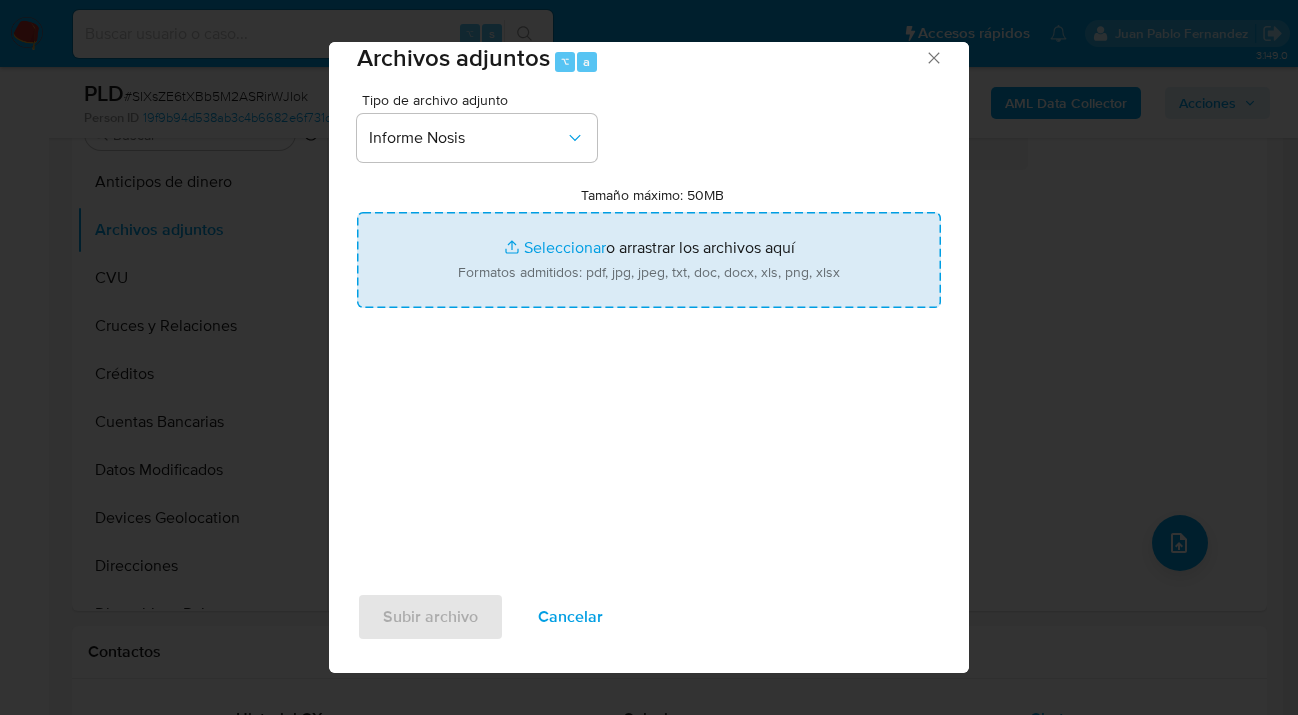 click on "Tamaño máximo: 50MB Seleccionar archivos" at bounding box center (649, 260) 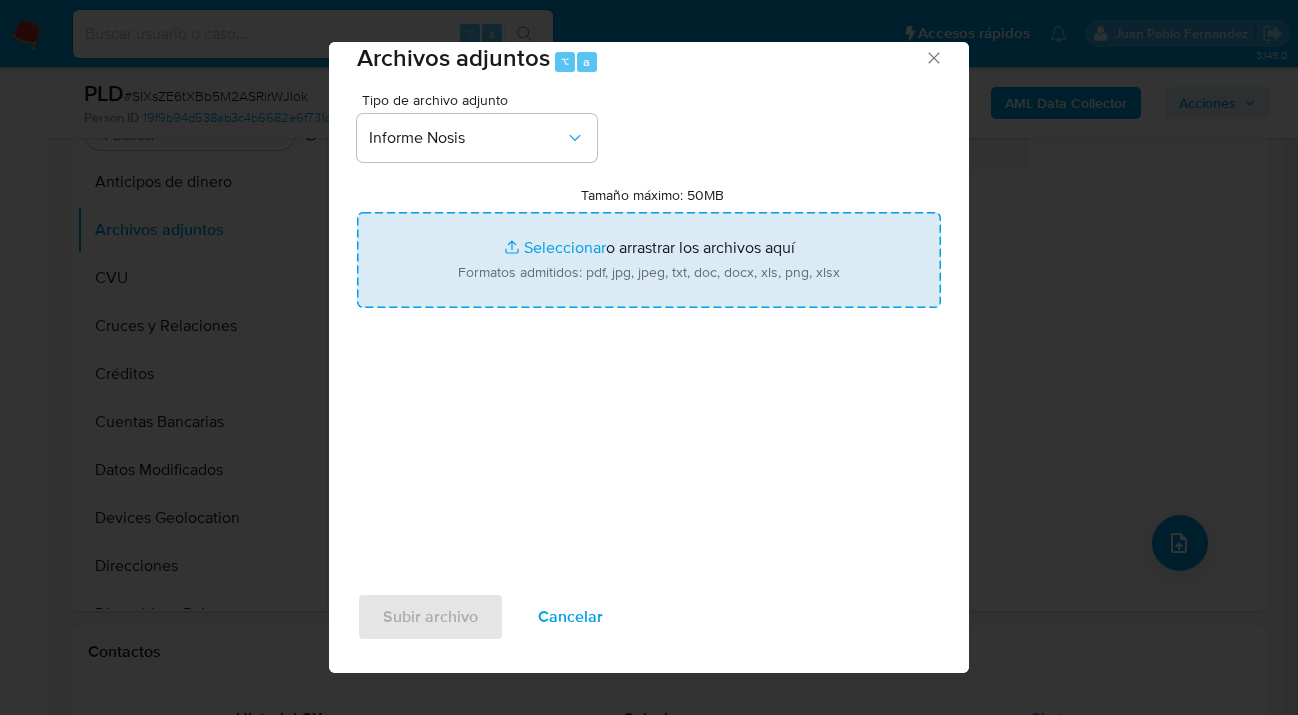 type on "C:\fakepath\[FILENAME]" 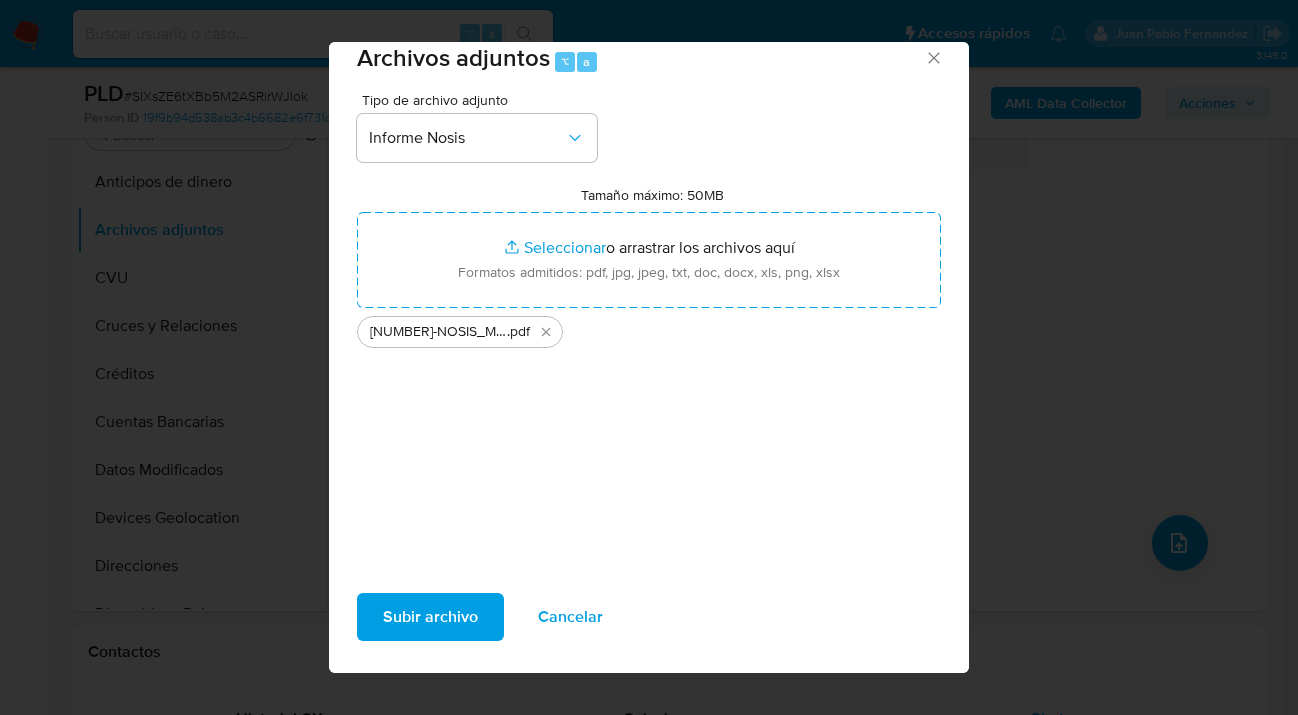click on "Subir archivo" at bounding box center [430, 617] 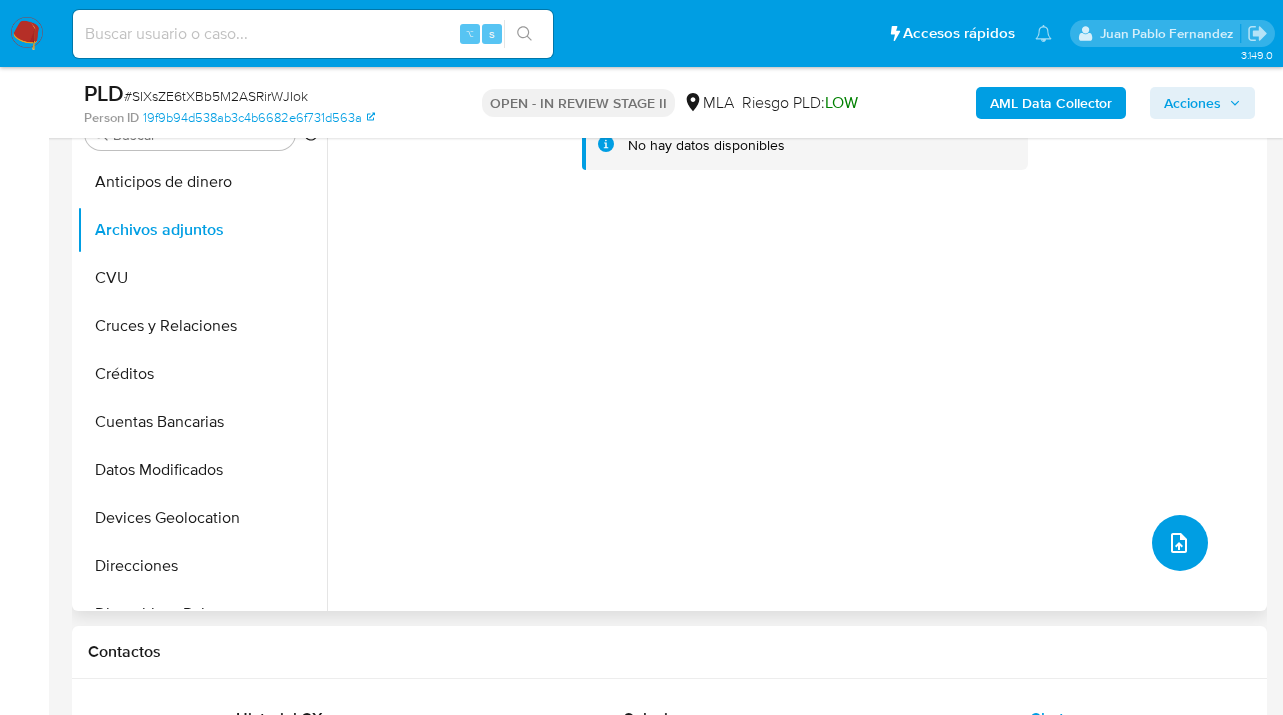 click at bounding box center (1180, 543) 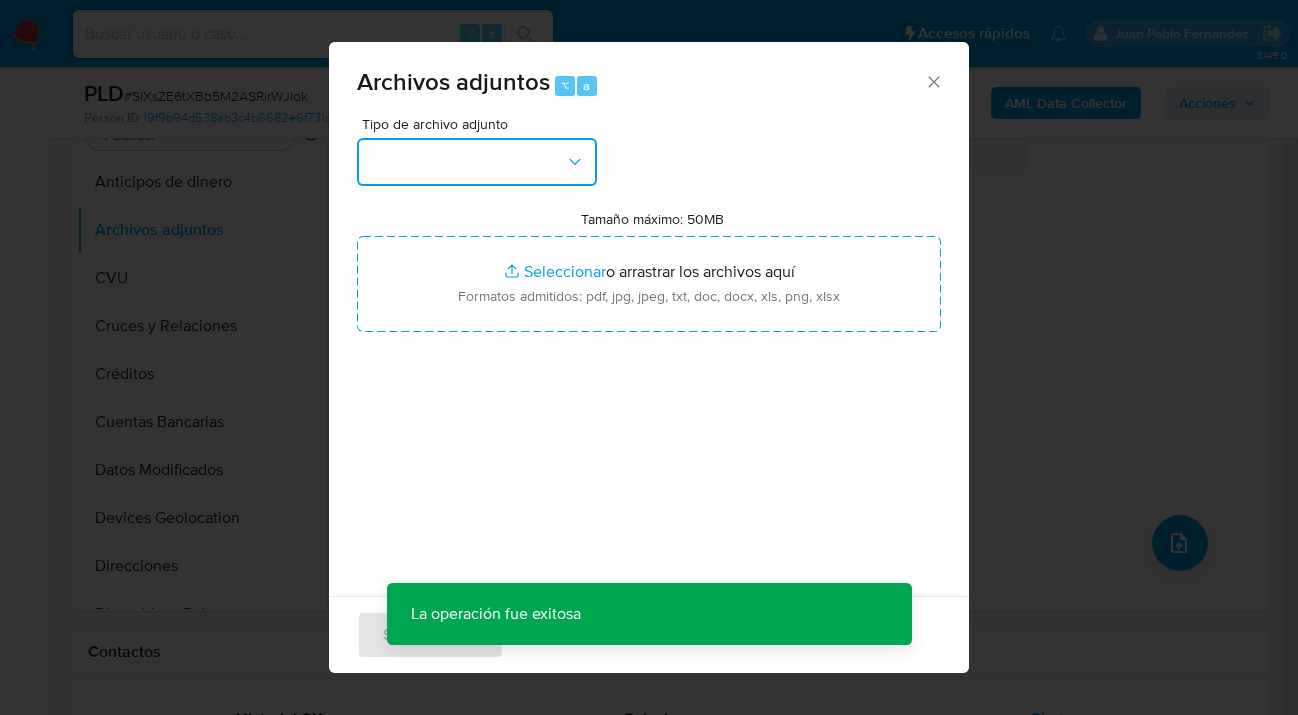 click at bounding box center (477, 162) 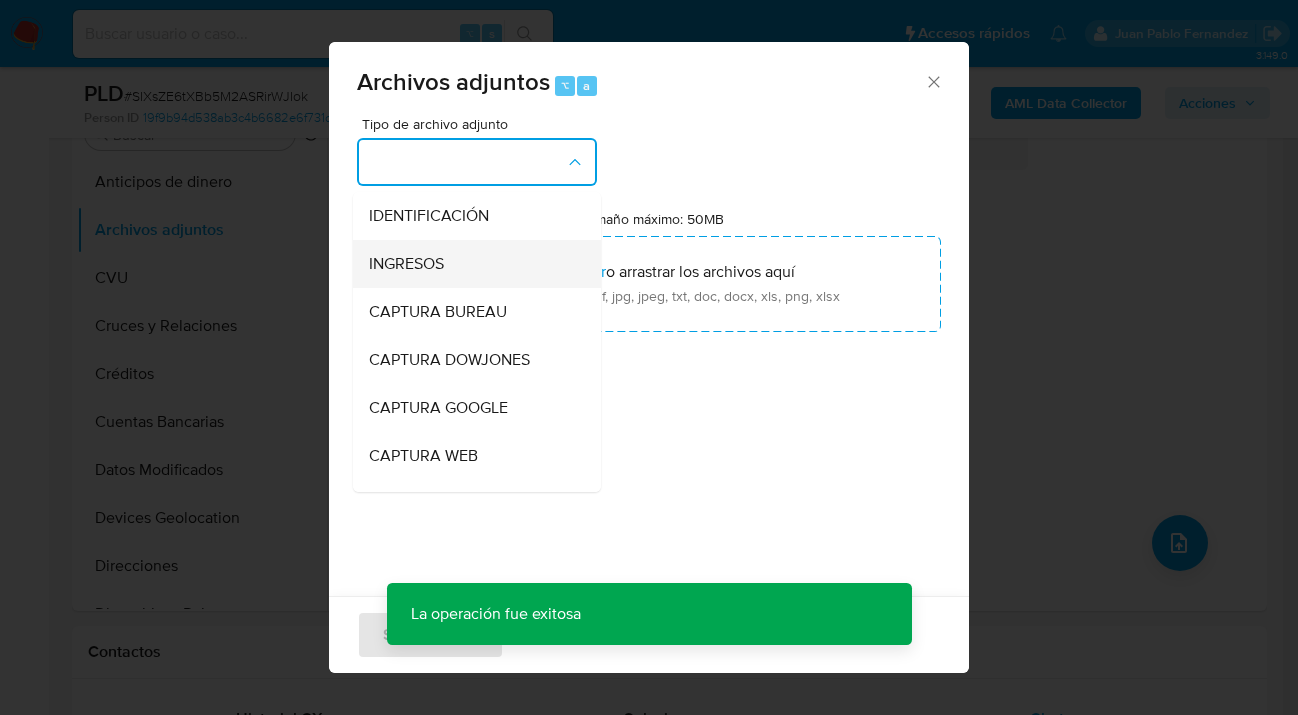 scroll, scrollTop: 7, scrollLeft: 0, axis: vertical 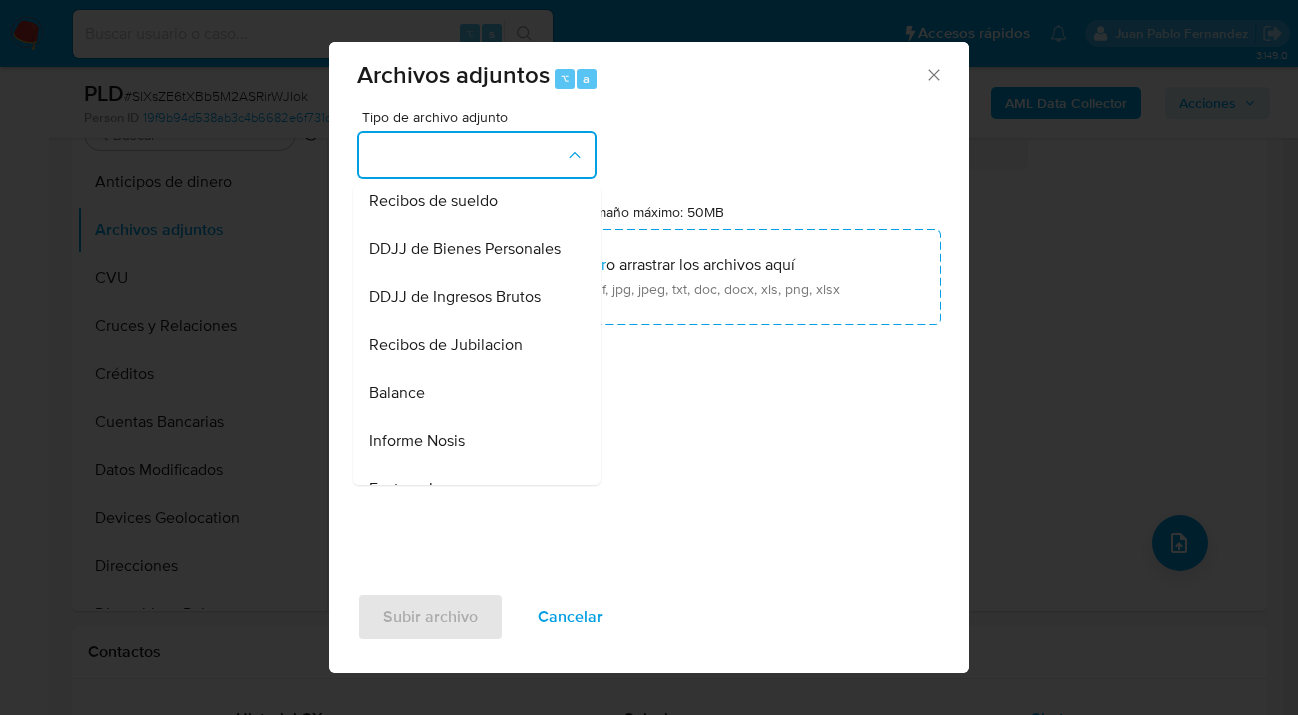 click on "Recibos de sueldo" at bounding box center [433, 201] 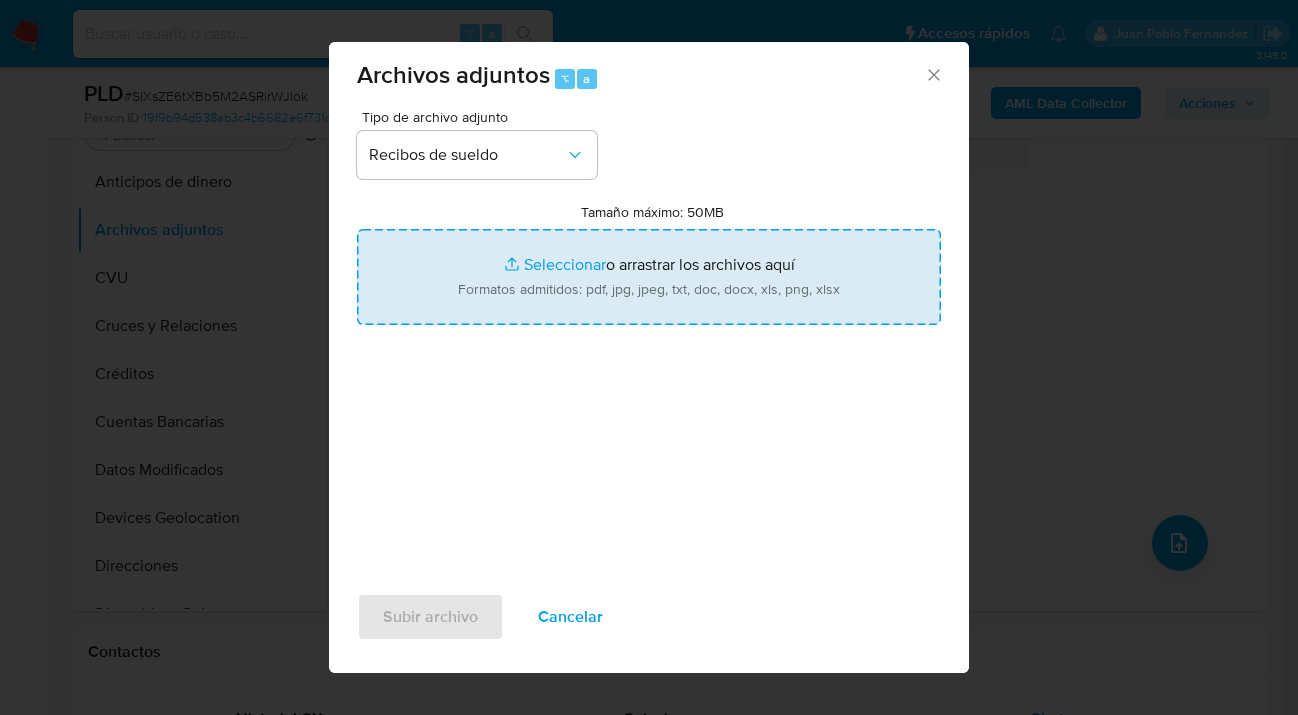 click on "Tamaño máximo: 50MB Seleccionar archivos" at bounding box center (649, 277) 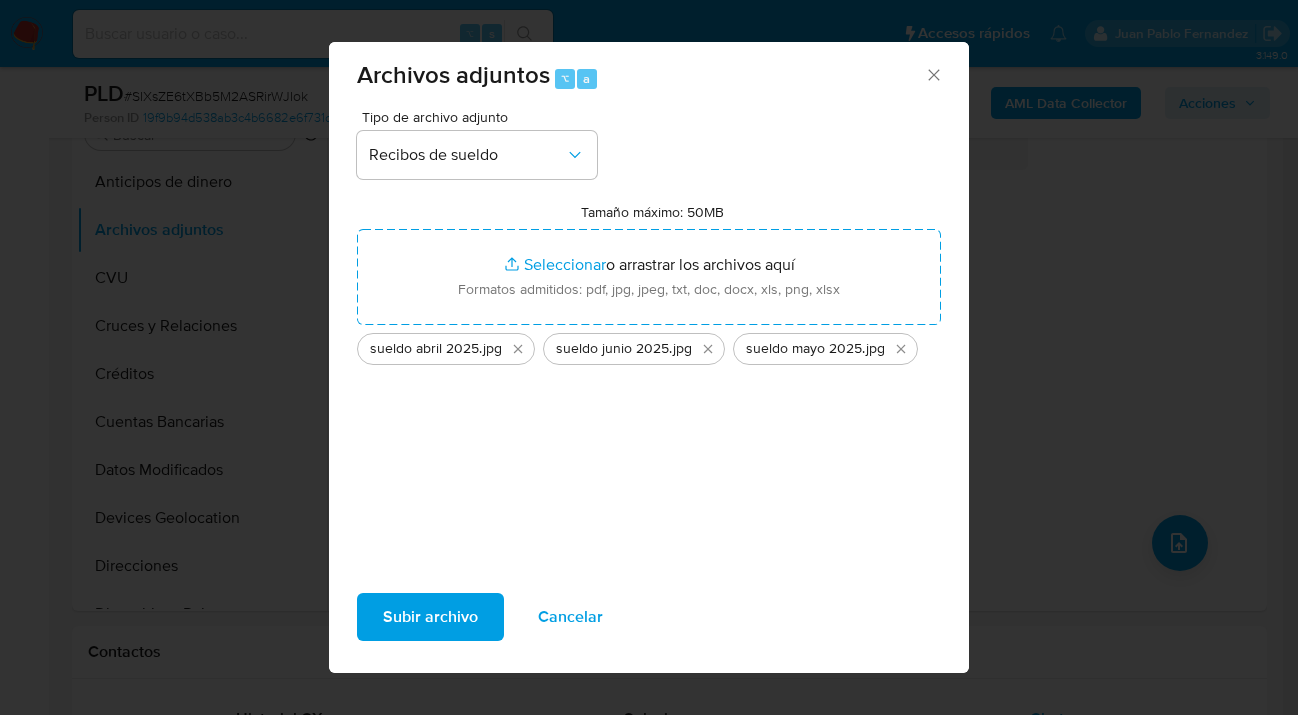 click on "Subir archivo" at bounding box center [430, 617] 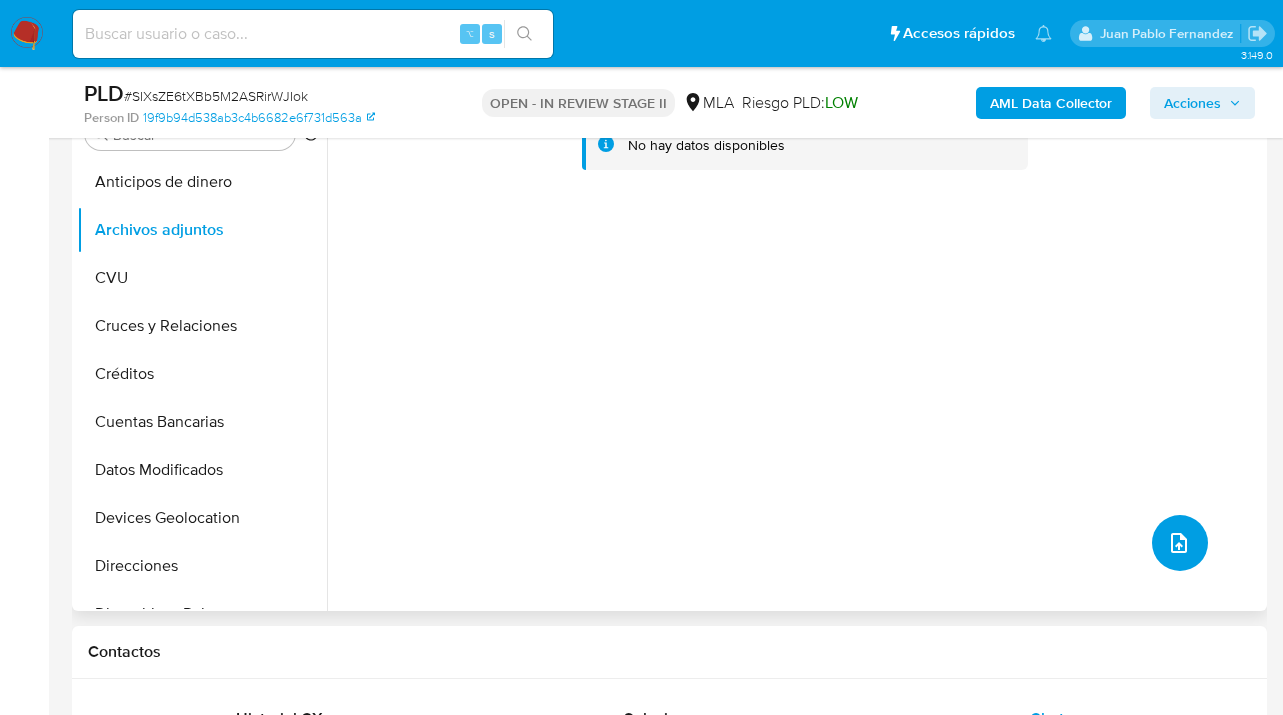 click 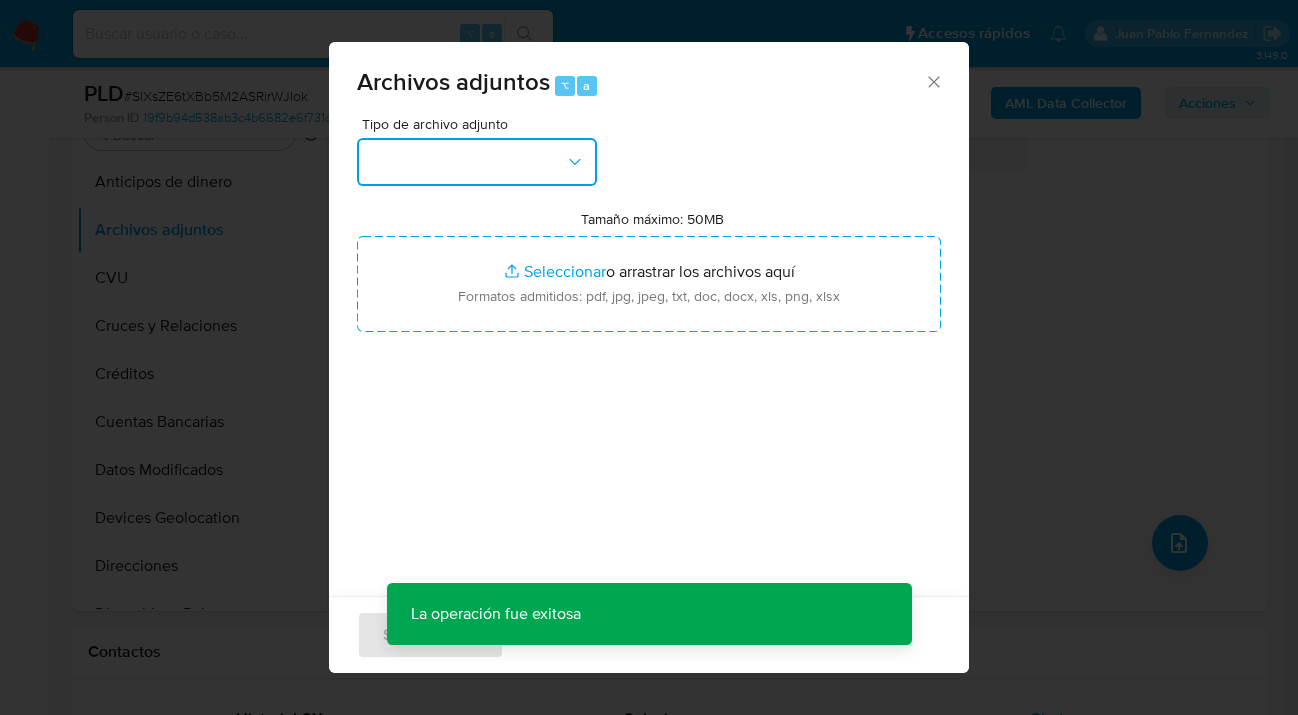 click 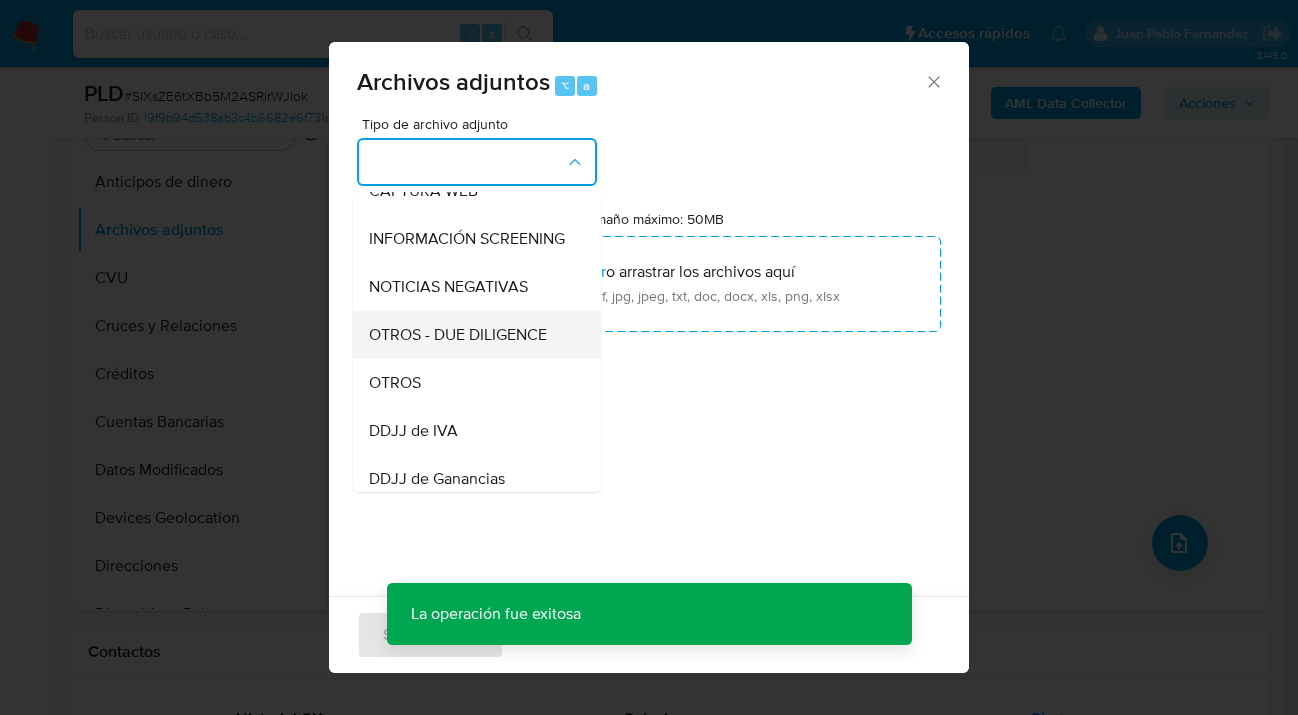 scroll, scrollTop: 270, scrollLeft: 0, axis: vertical 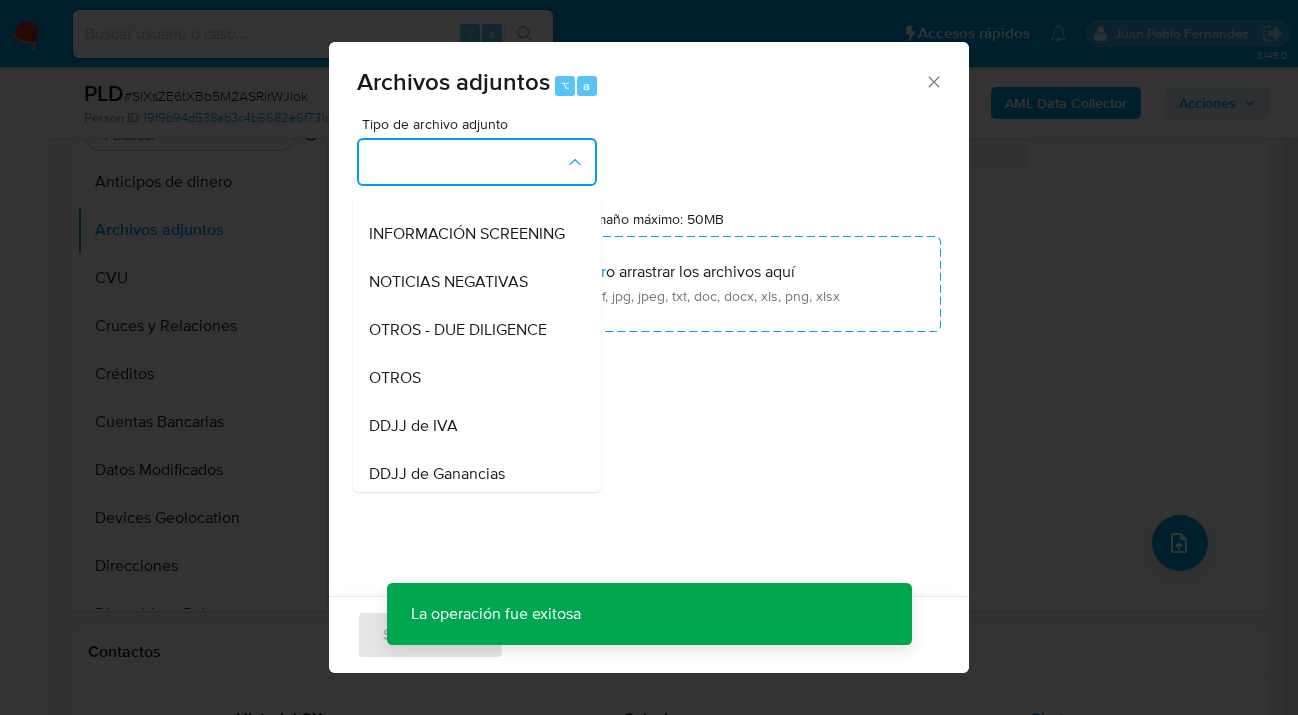 drag, startPoint x: 473, startPoint y: 377, endPoint x: 500, endPoint y: 359, distance: 32.449963 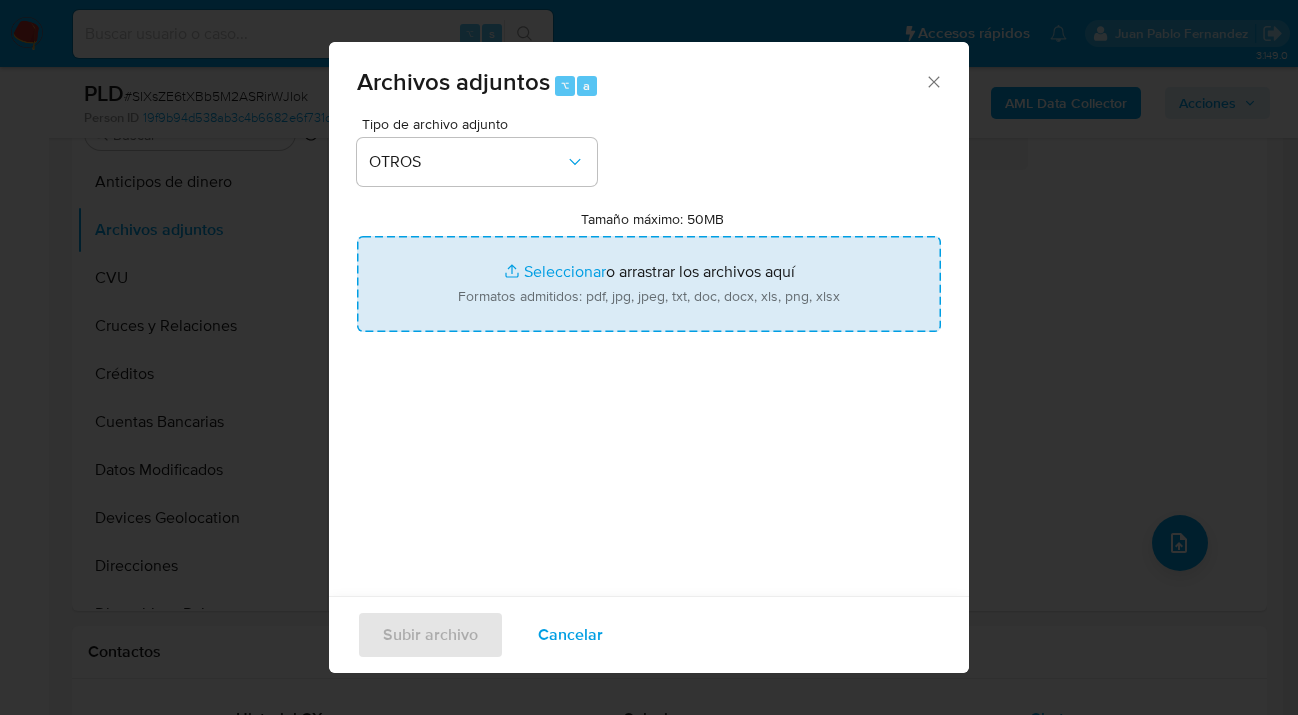 click on "Tamaño máximo: 50MB Seleccionar archivos" at bounding box center [649, 284] 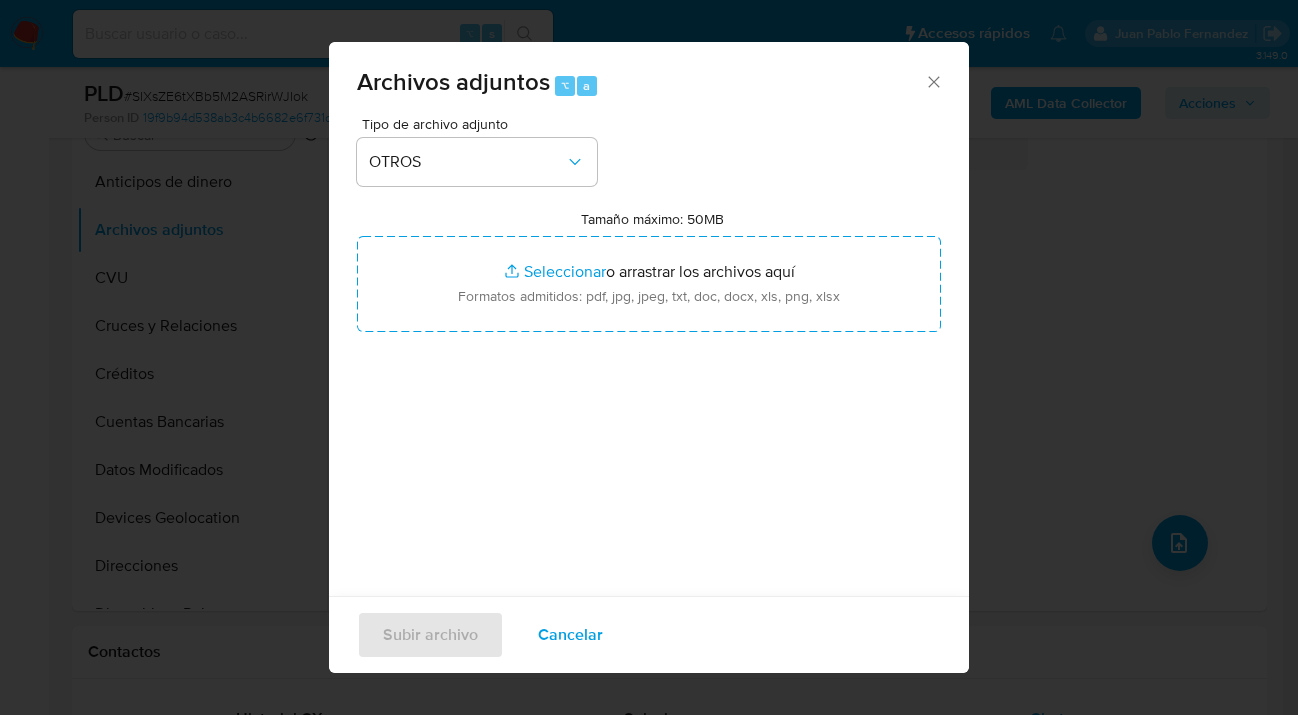 type on "C:\fakepath\[FILENAME]" 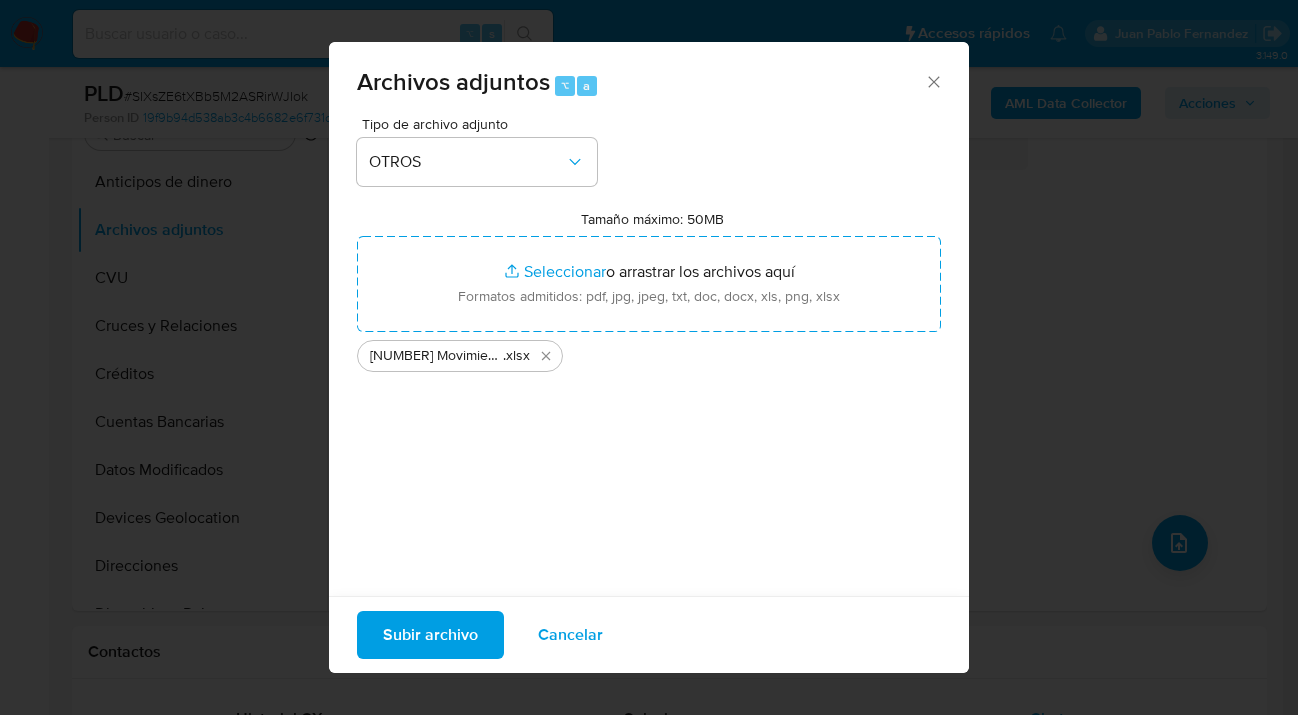 click on "Subir archivo" at bounding box center [430, 635] 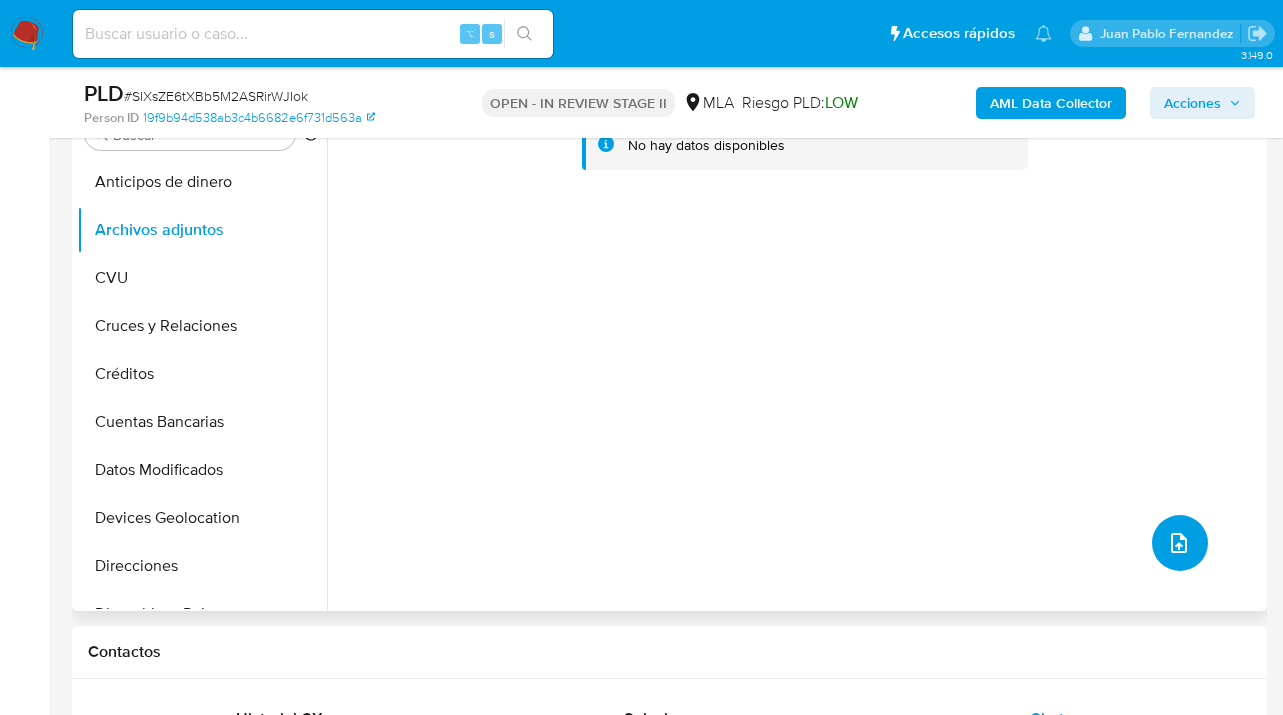 click 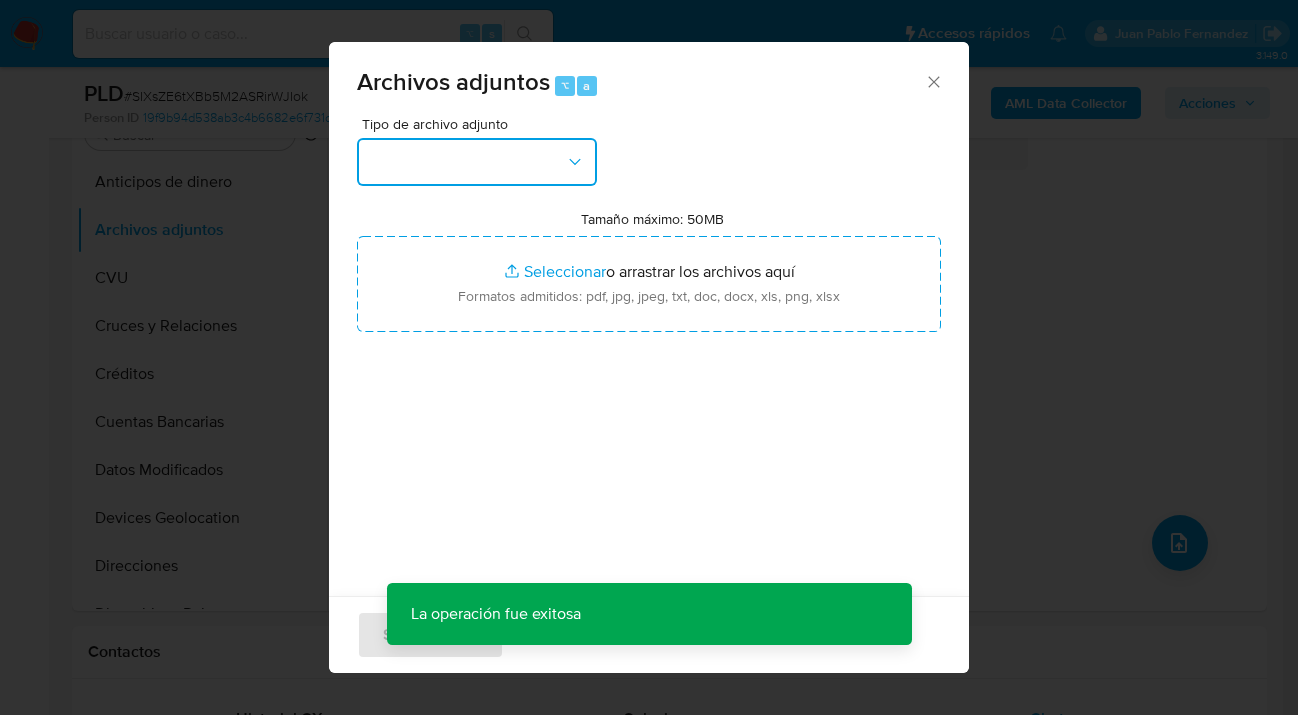 drag, startPoint x: 553, startPoint y: 165, endPoint x: 561, endPoint y: 180, distance: 17 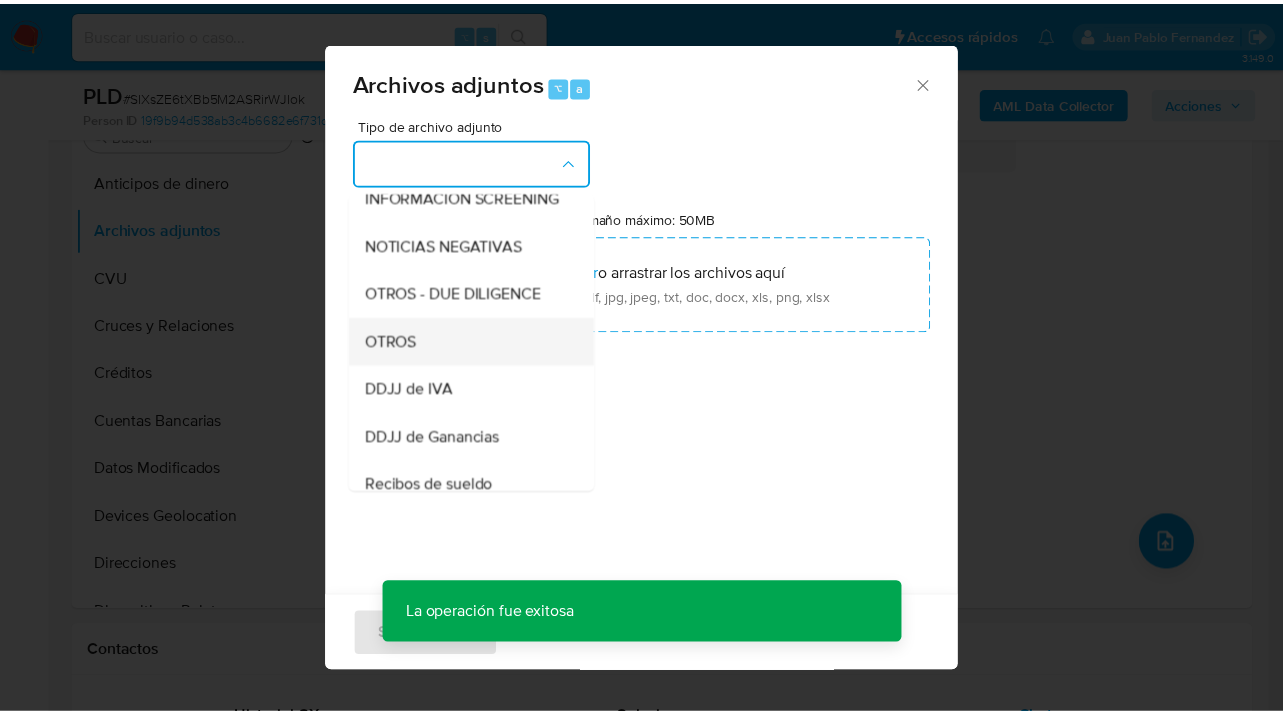 scroll, scrollTop: 311, scrollLeft: 0, axis: vertical 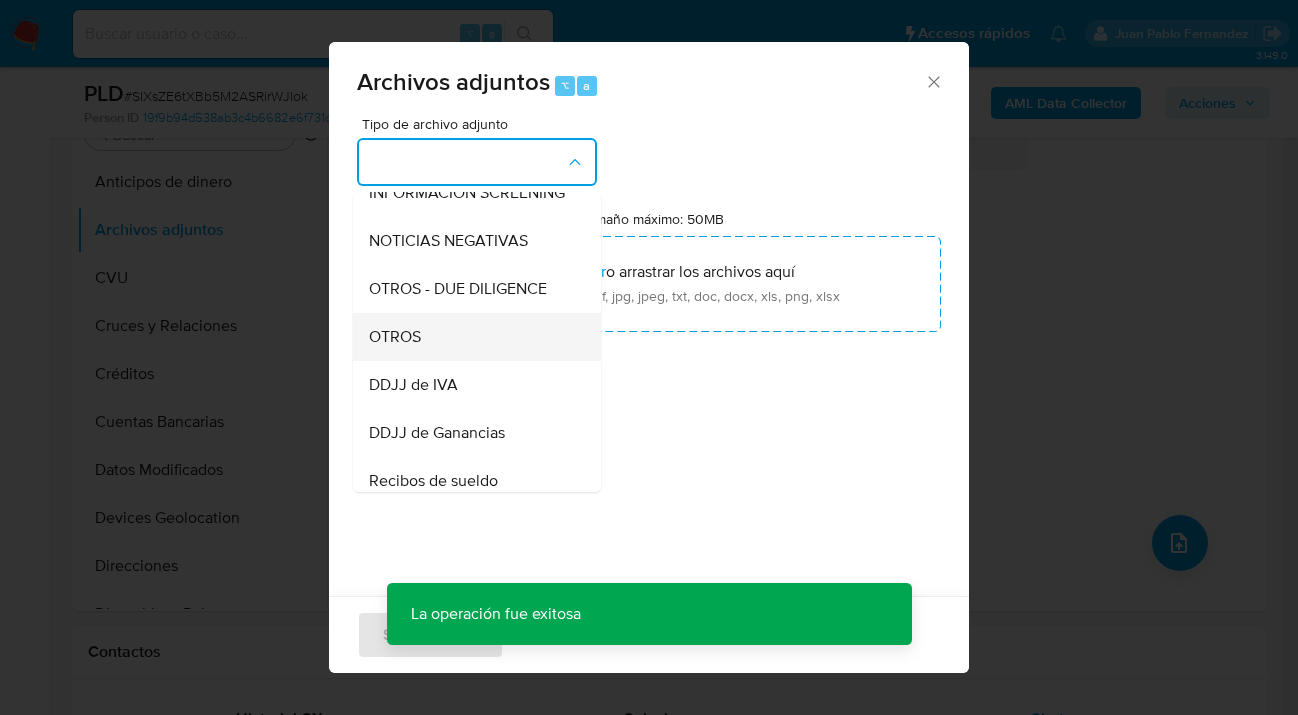 click on "OTROS" at bounding box center [471, 337] 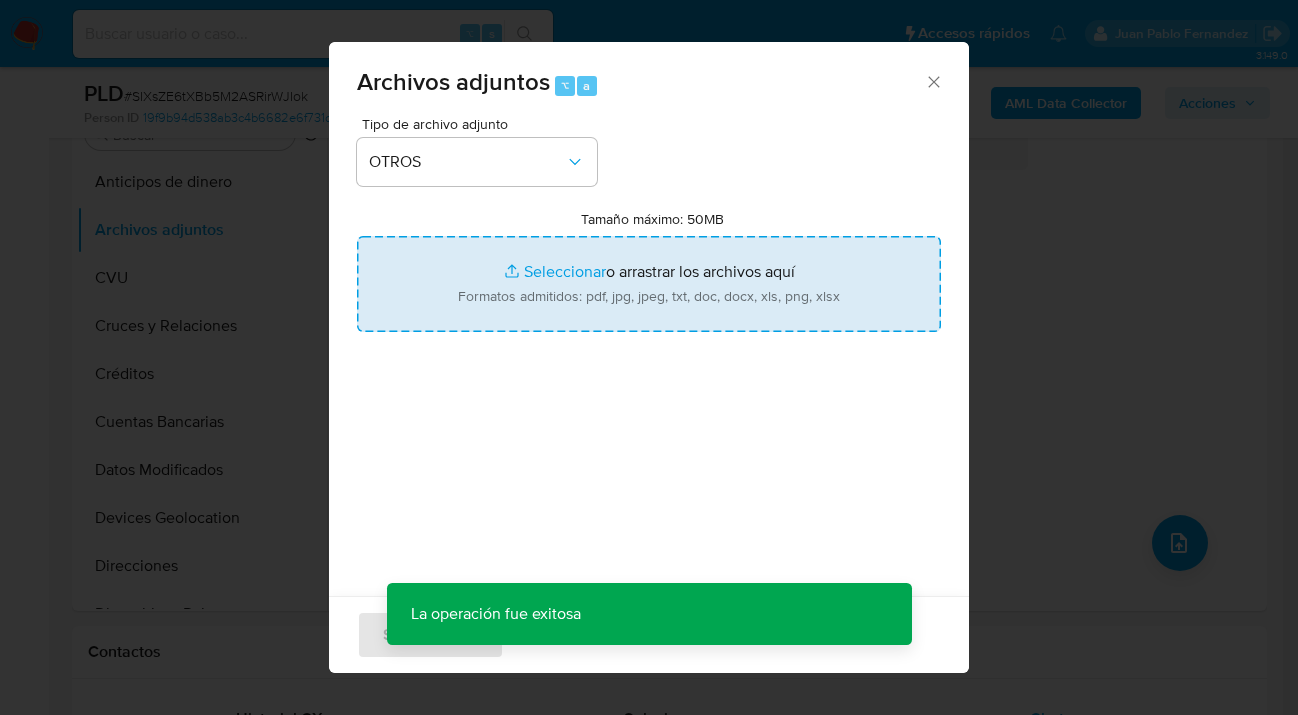 click on "Tamaño máximo: 50MB Seleccionar archivos" at bounding box center (649, 284) 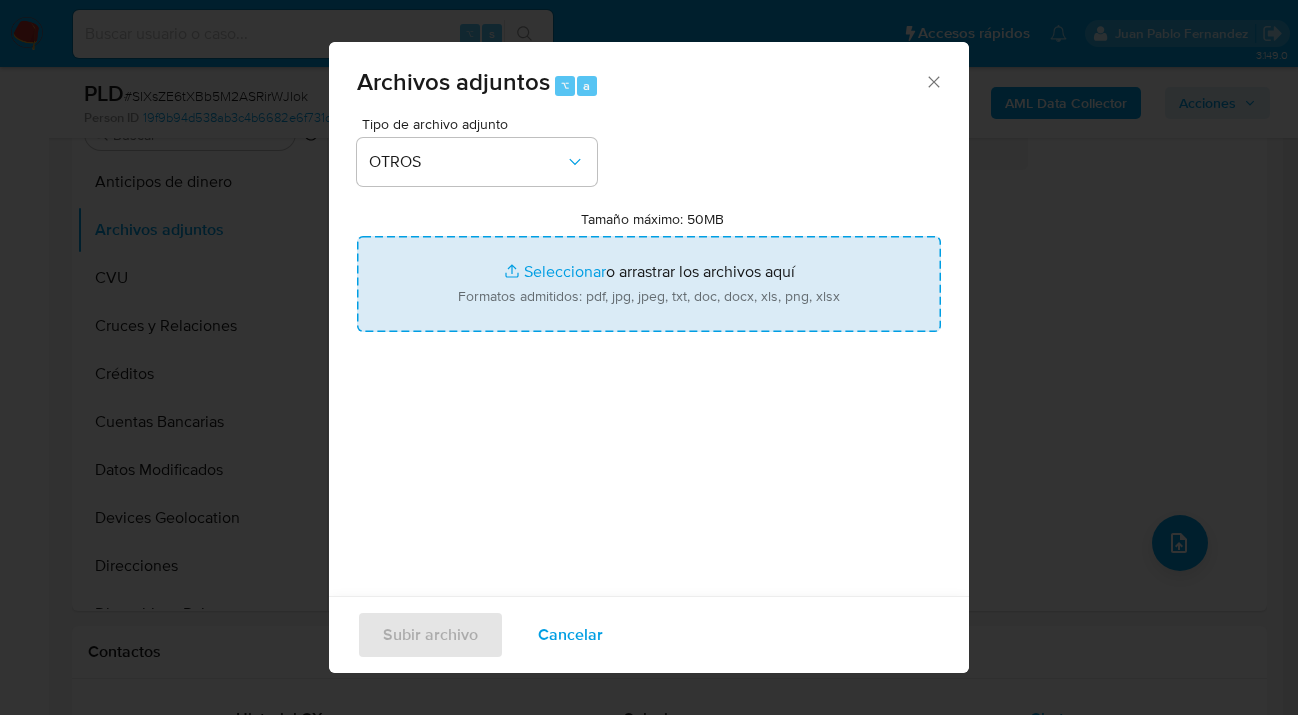 type on "C:\fakepath\[FILENAME]" 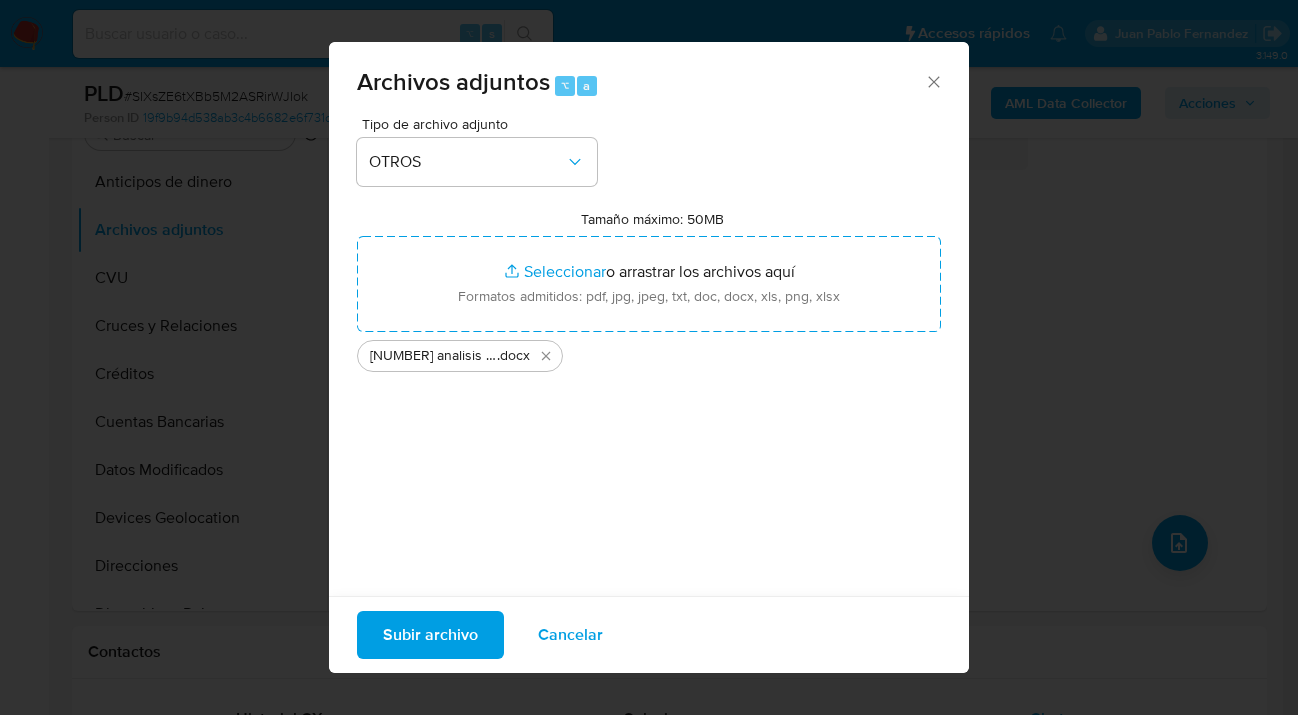 drag, startPoint x: 610, startPoint y: 300, endPoint x: 427, endPoint y: 639, distance: 385.24017 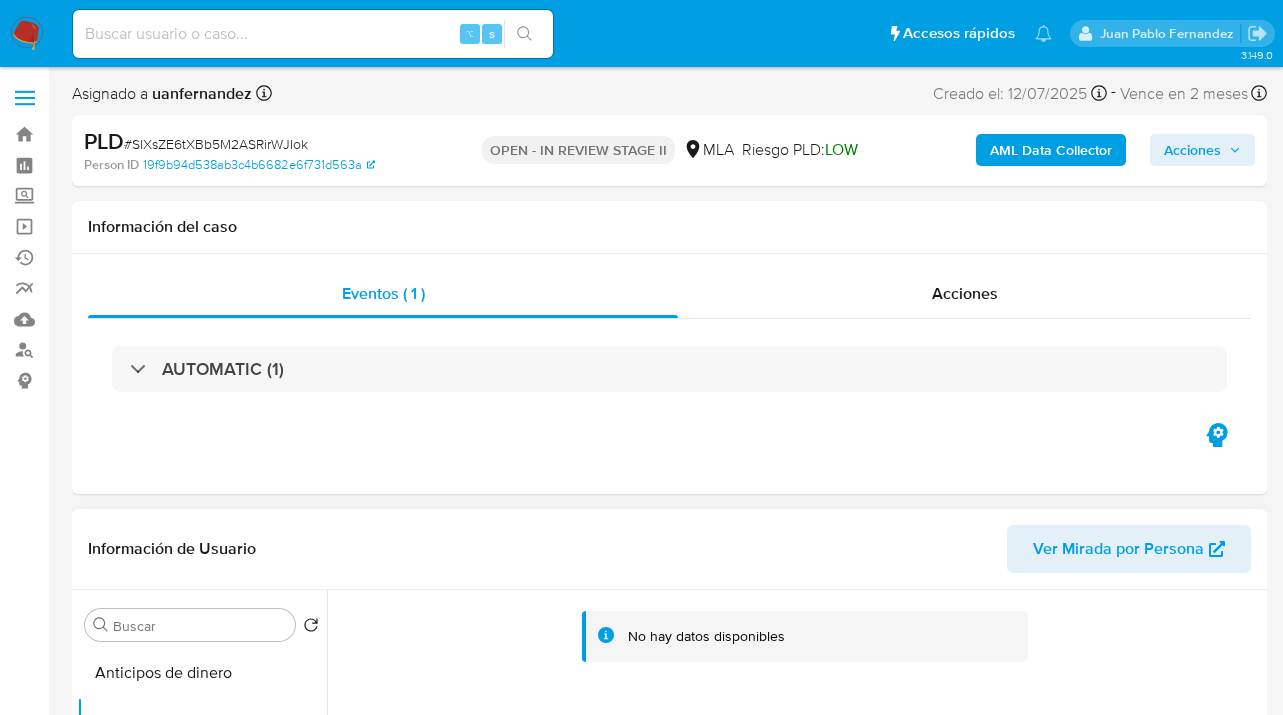 scroll, scrollTop: 178, scrollLeft: 0, axis: vertical 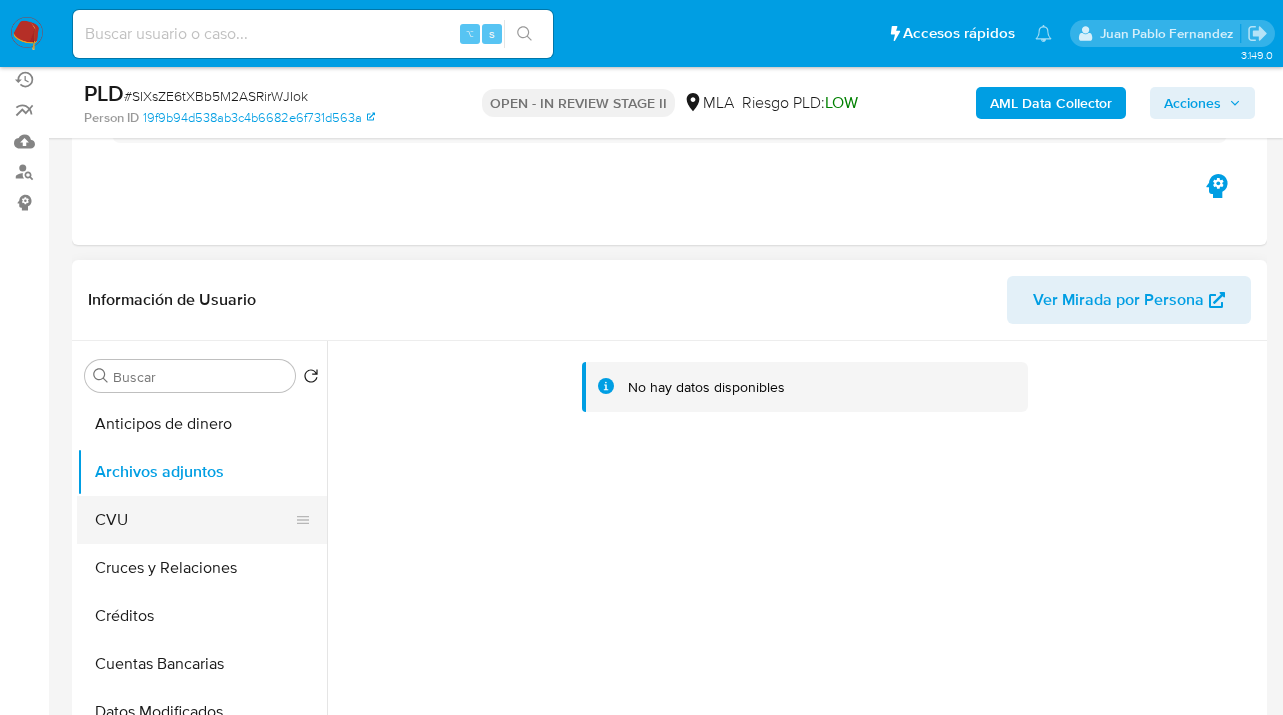 click on "CVU" at bounding box center [194, 520] 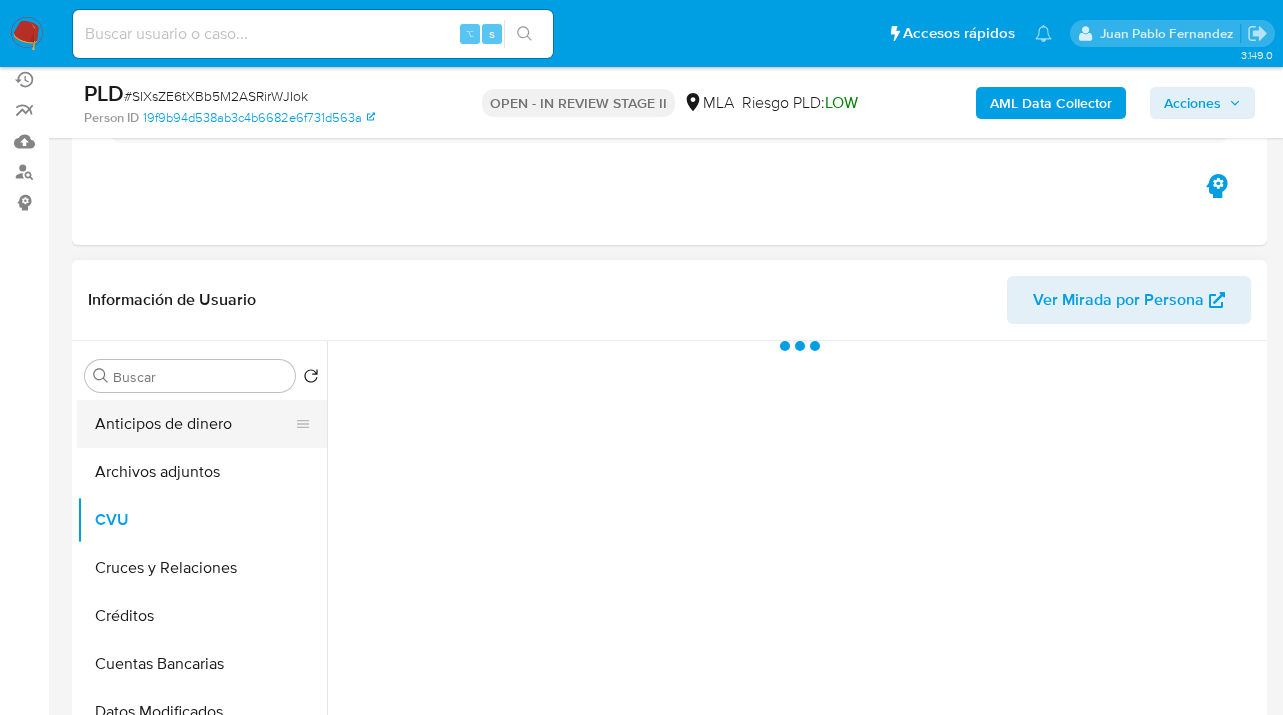 drag, startPoint x: 188, startPoint y: 476, endPoint x: 248, endPoint y: 445, distance: 67.53518 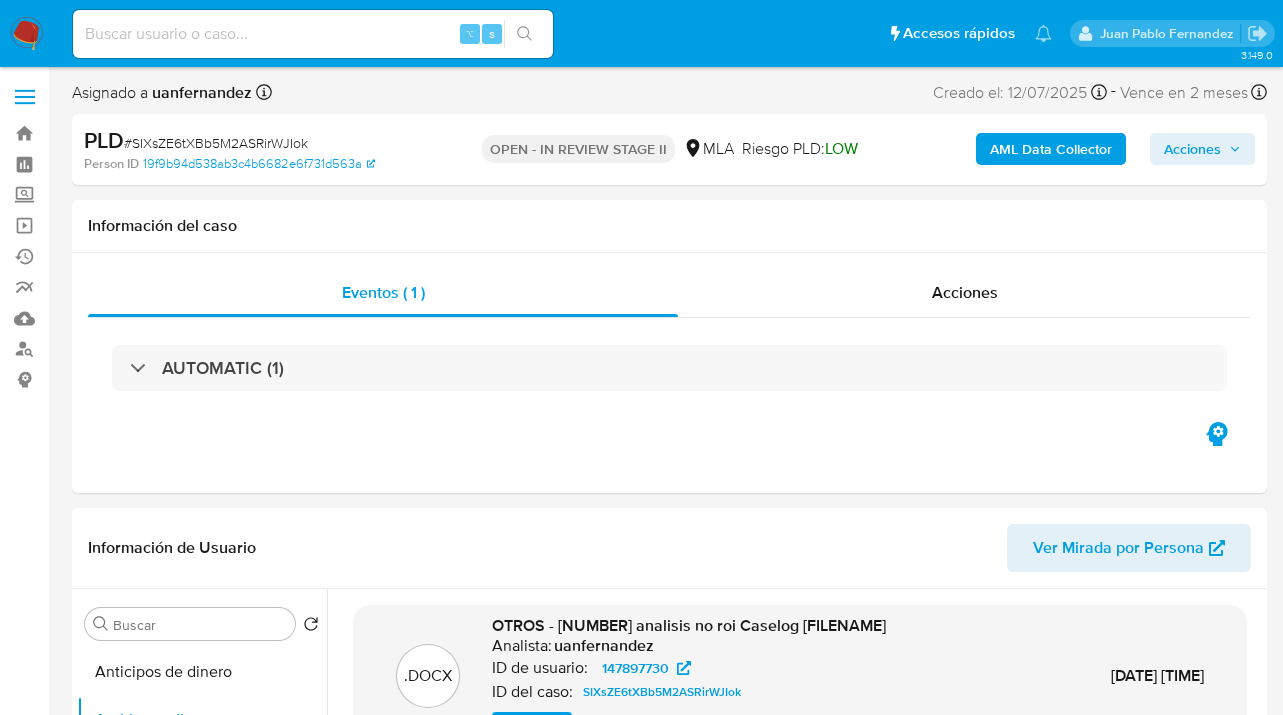 scroll, scrollTop: 0, scrollLeft: 0, axis: both 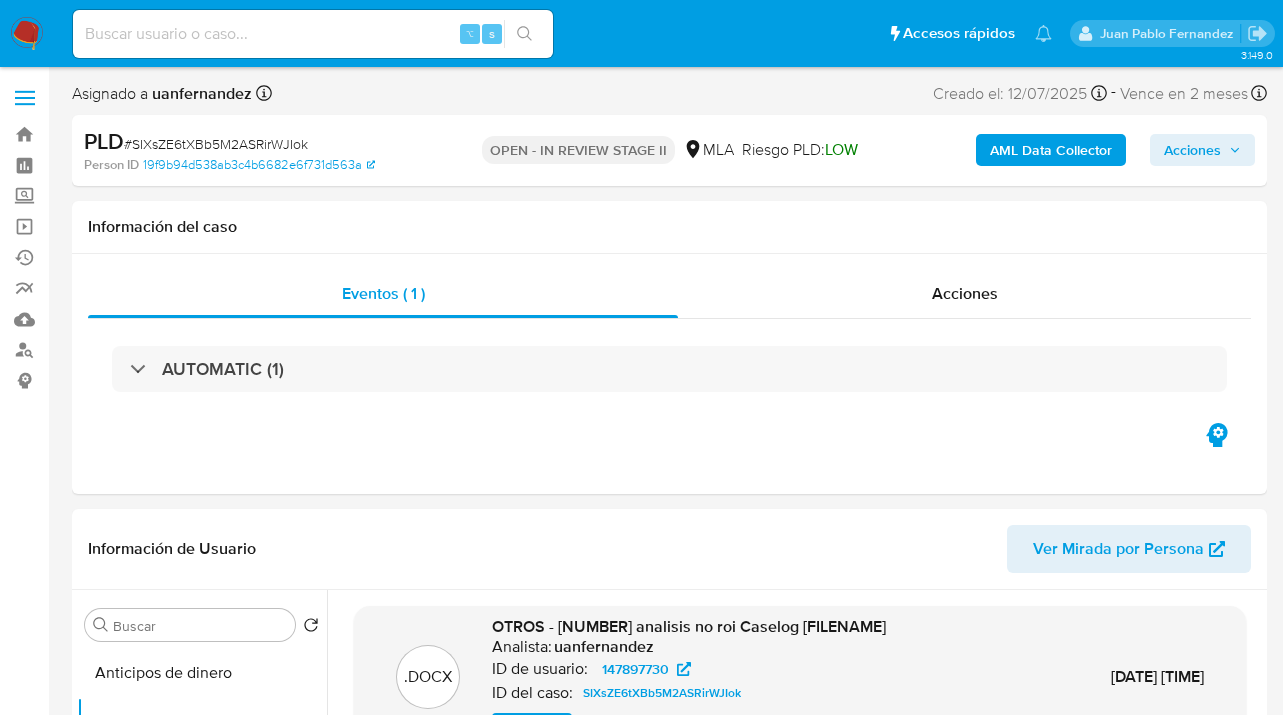 click on "Acciones" at bounding box center (1192, 150) 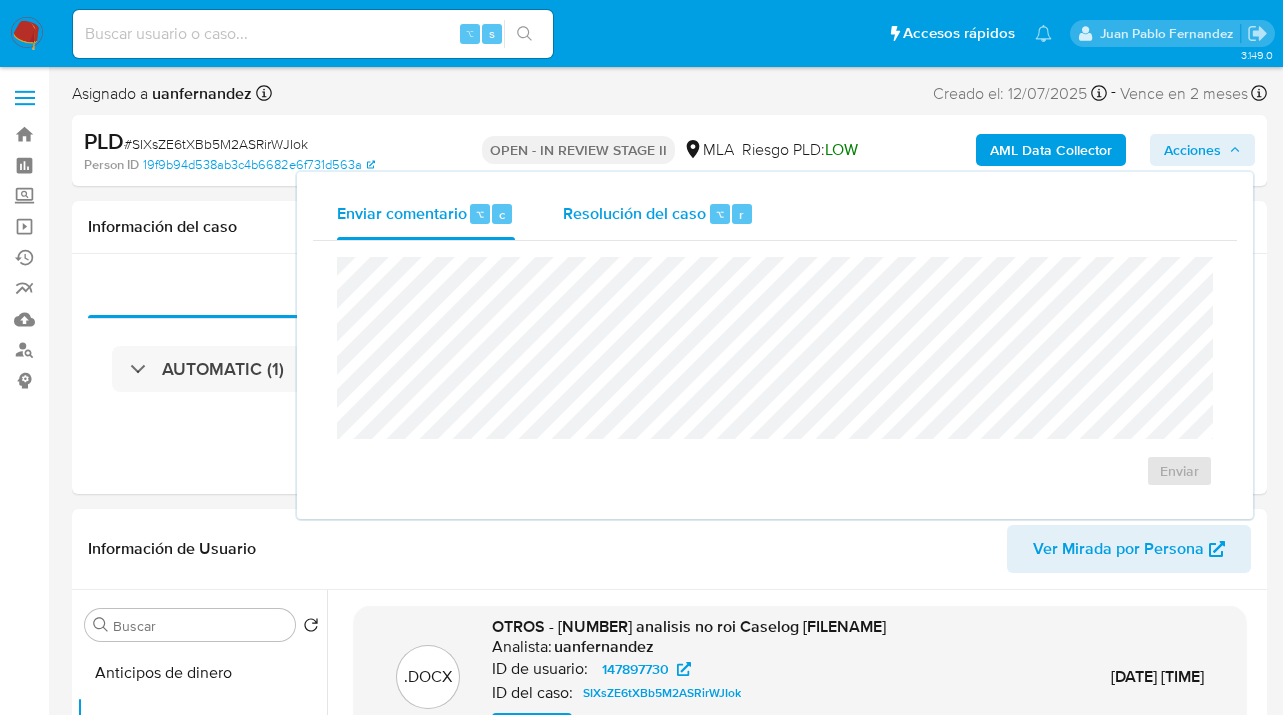 drag, startPoint x: 610, startPoint y: 209, endPoint x: 564, endPoint y: 230, distance: 50.566788 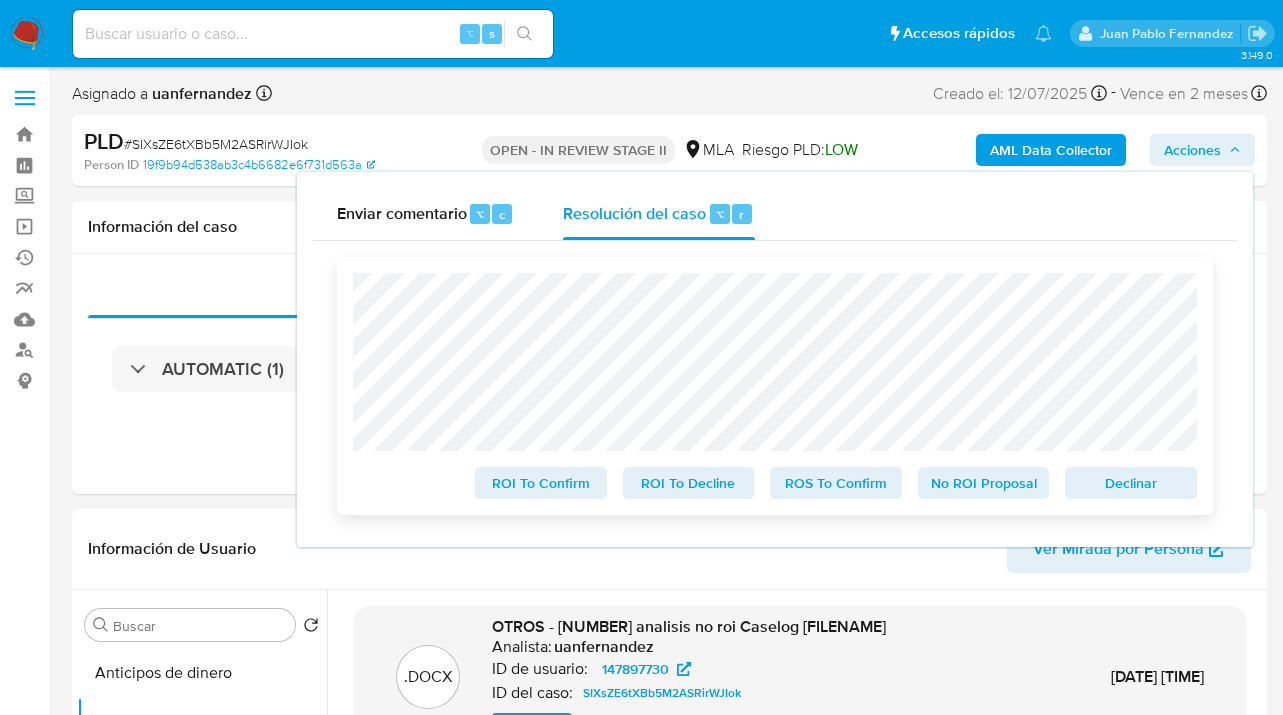 click on "No ROI Proposal" at bounding box center [984, 483] 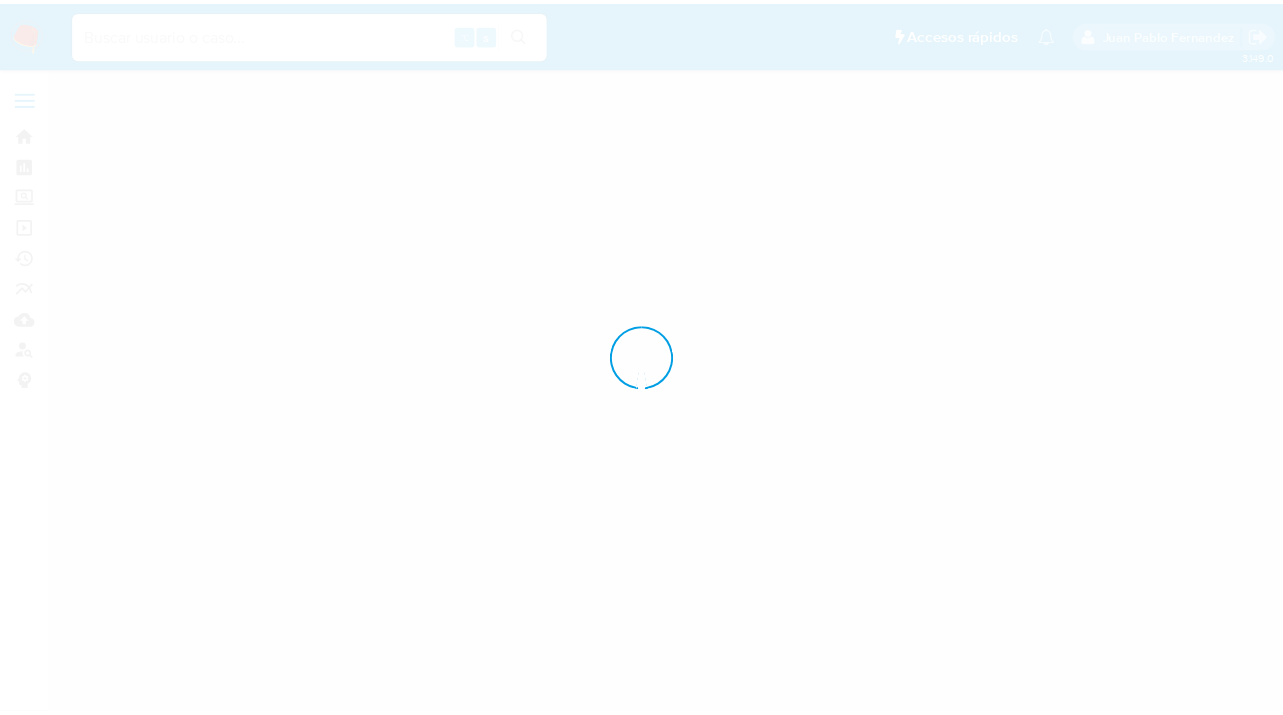 scroll, scrollTop: 0, scrollLeft: 0, axis: both 